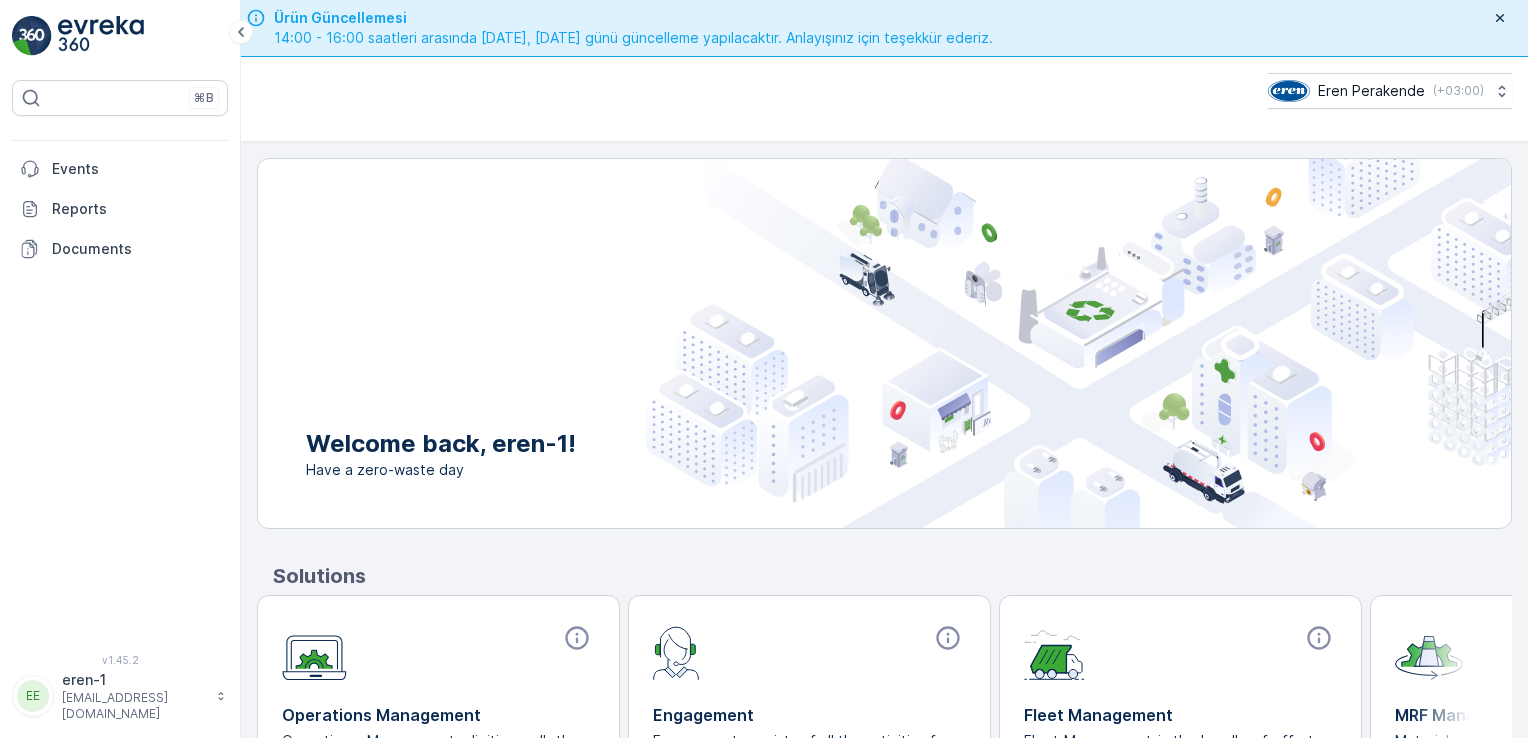 scroll, scrollTop: 0, scrollLeft: 0, axis: both 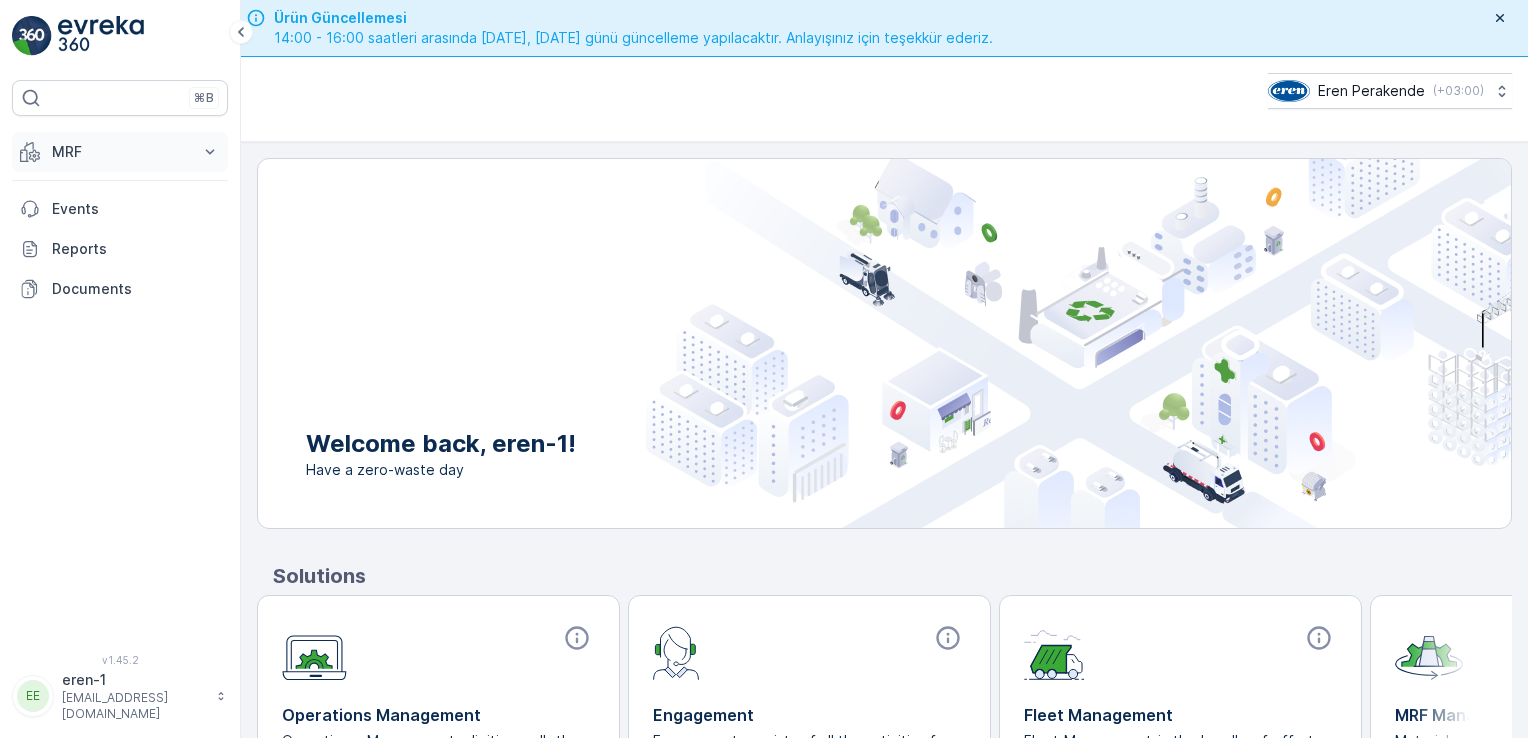 click on "MRF" at bounding box center (120, 152) 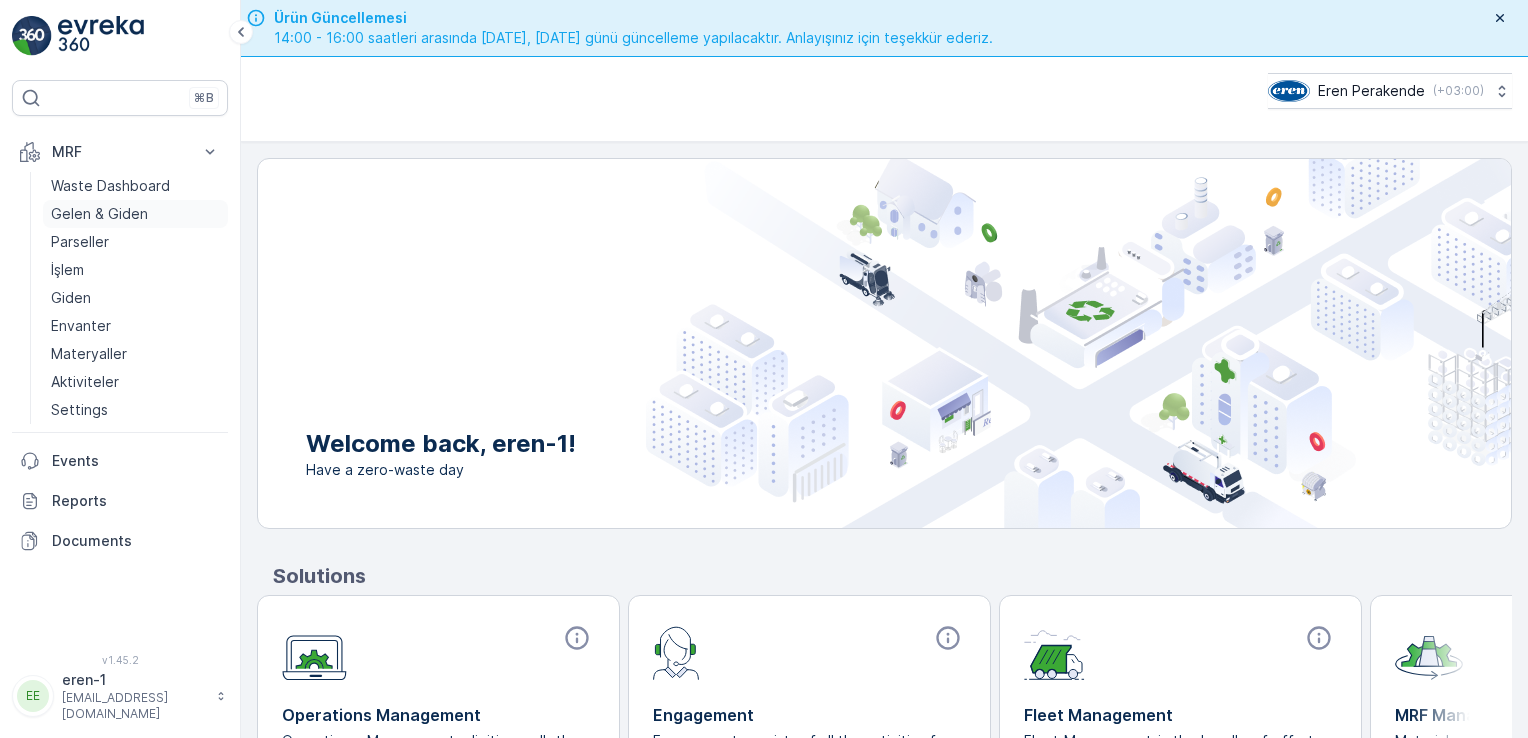 click on "Gelen & Giden" at bounding box center [99, 214] 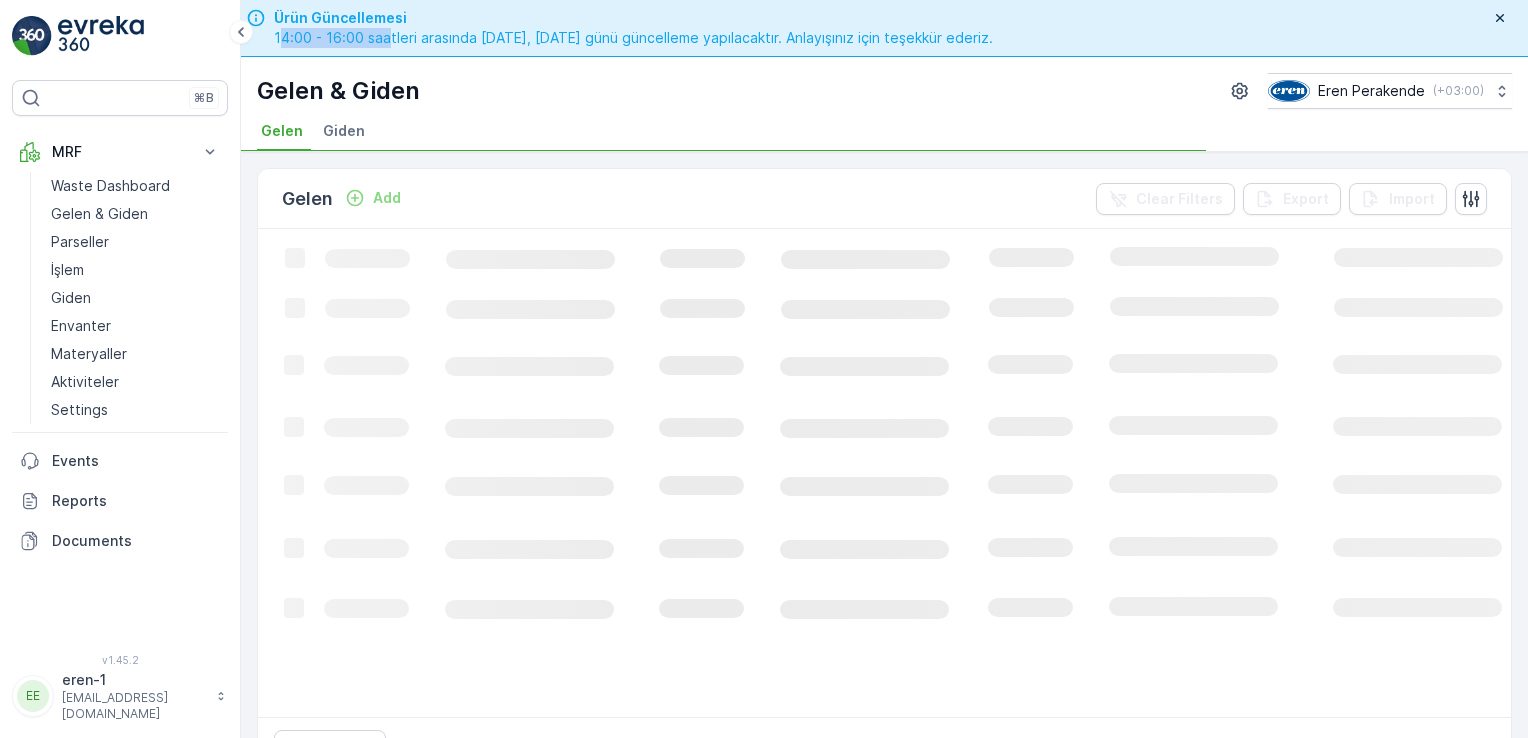 drag, startPoint x: 281, startPoint y: 38, endPoint x: 388, endPoint y: 35, distance: 107.042046 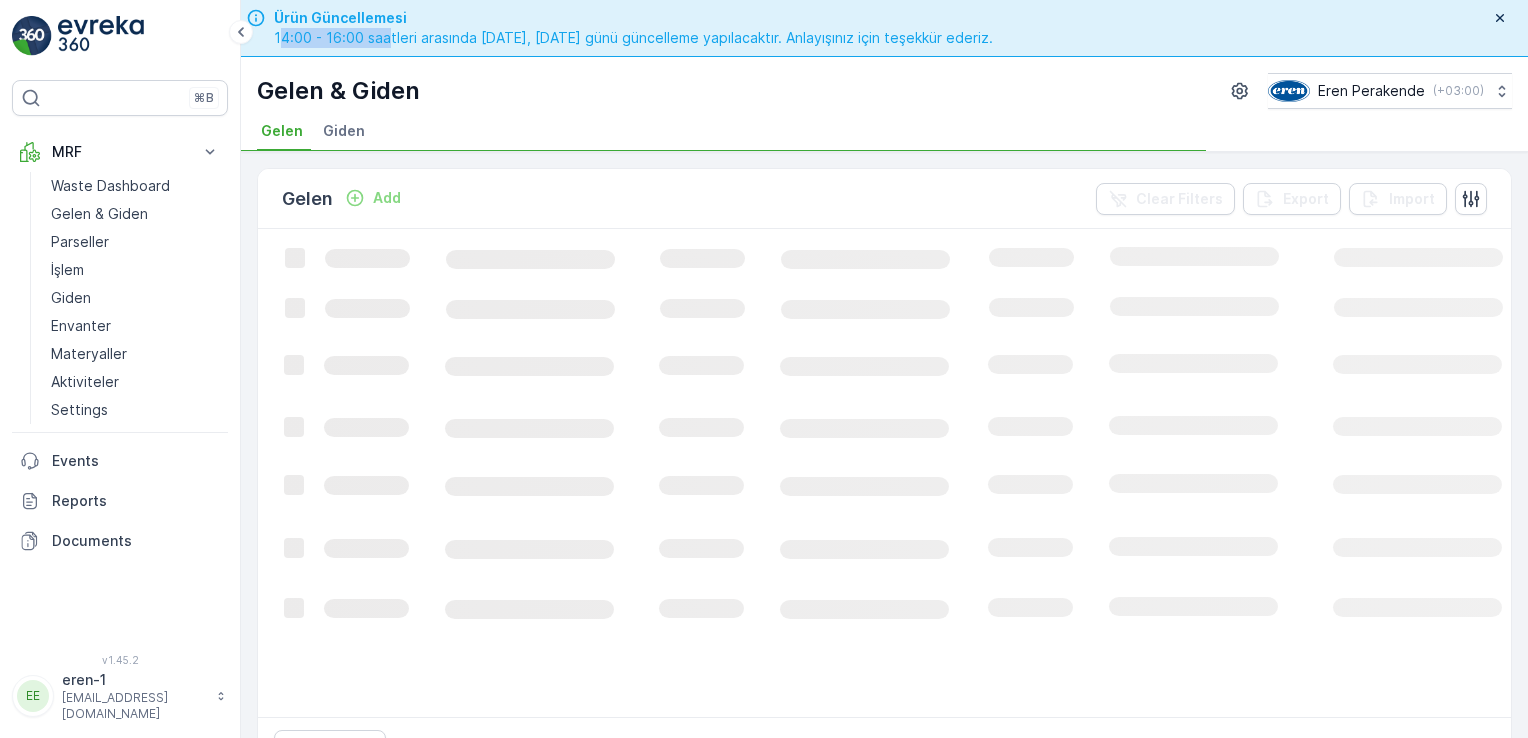 click on "14:00 - 16:00 saatleri arasında [DATE], [DATE] günü güncelleme yapılacaktır. Anlayışınız için teşekkür ederiz." at bounding box center [633, 38] 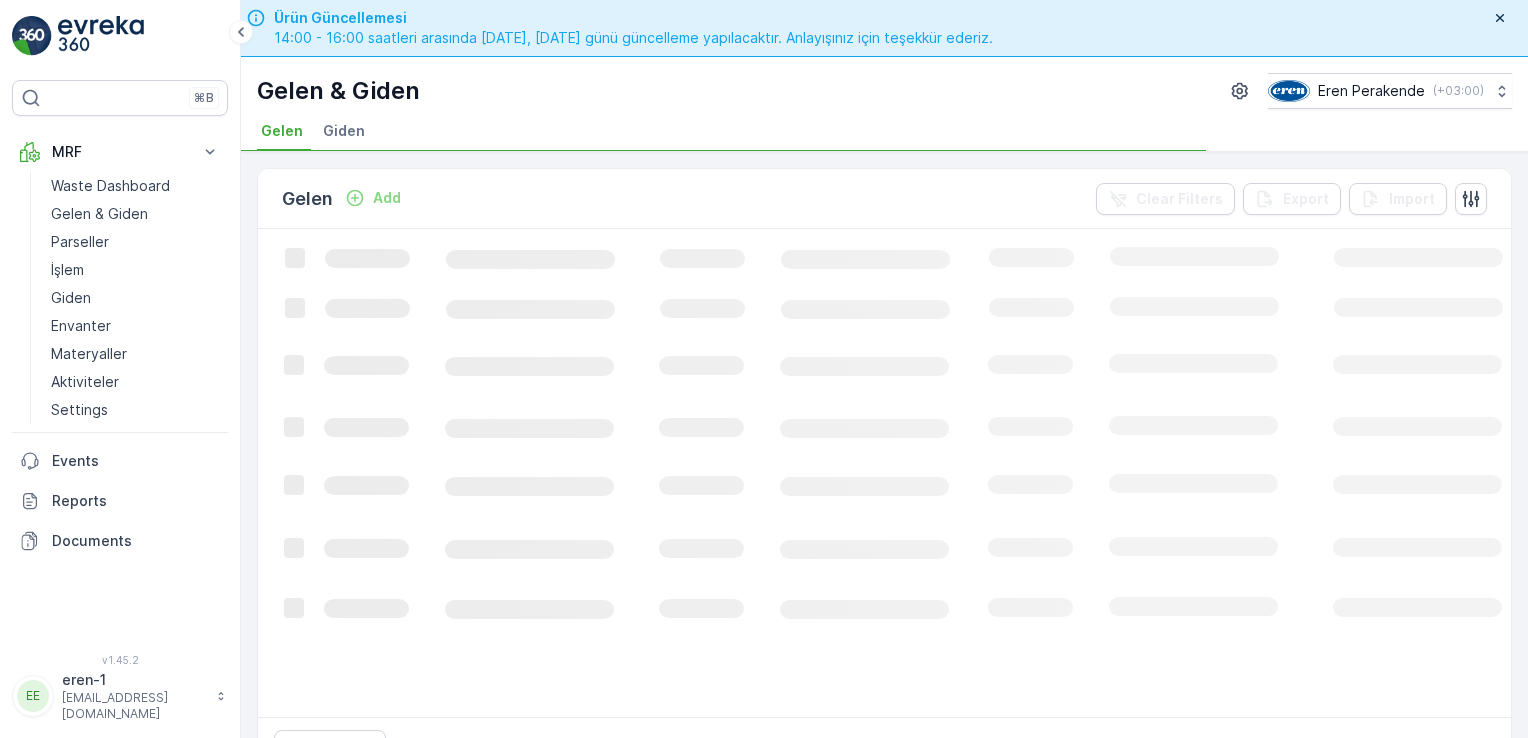 drag, startPoint x: 388, startPoint y: 35, endPoint x: 661, endPoint y: 25, distance: 273.18307 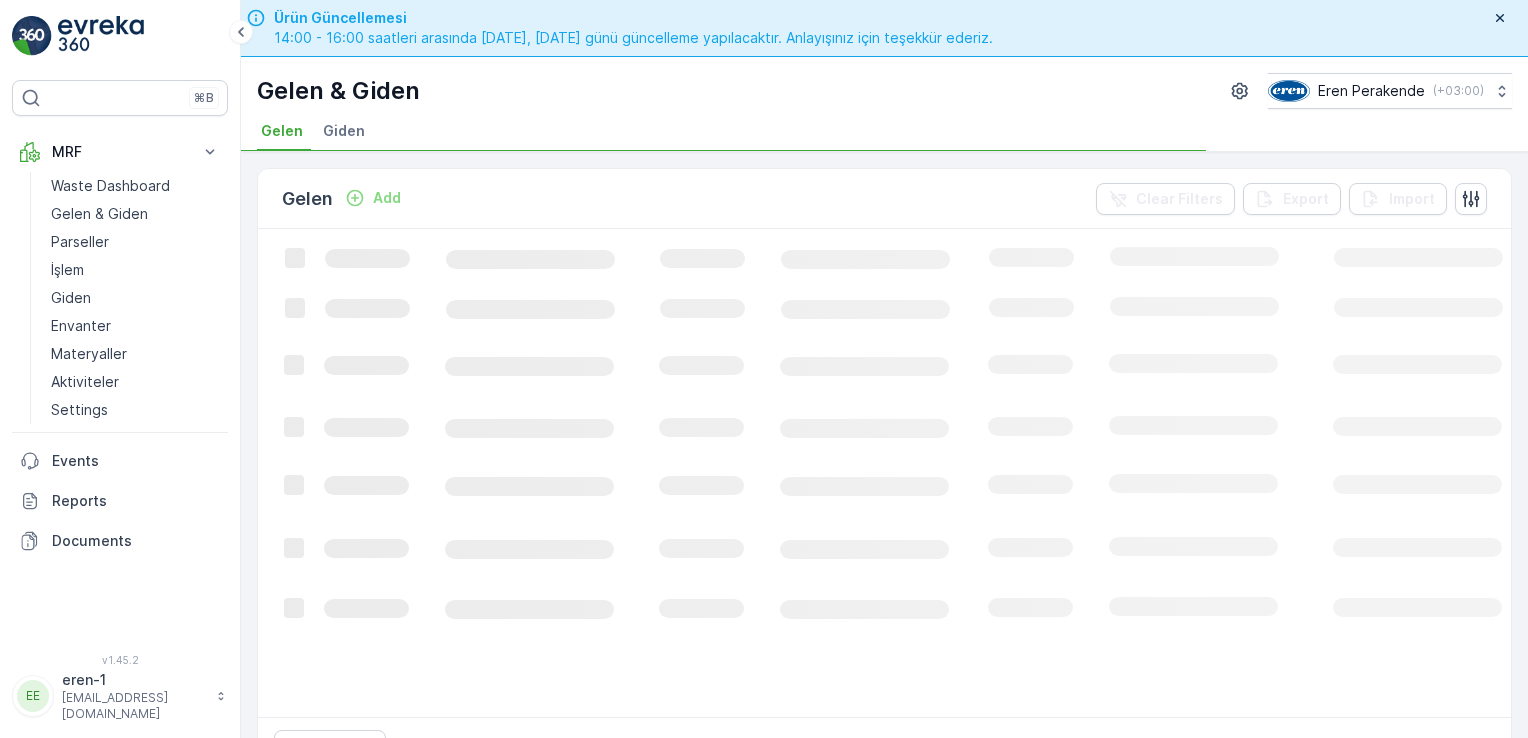 click on "Ürün Güncellemesi" at bounding box center [633, 18] 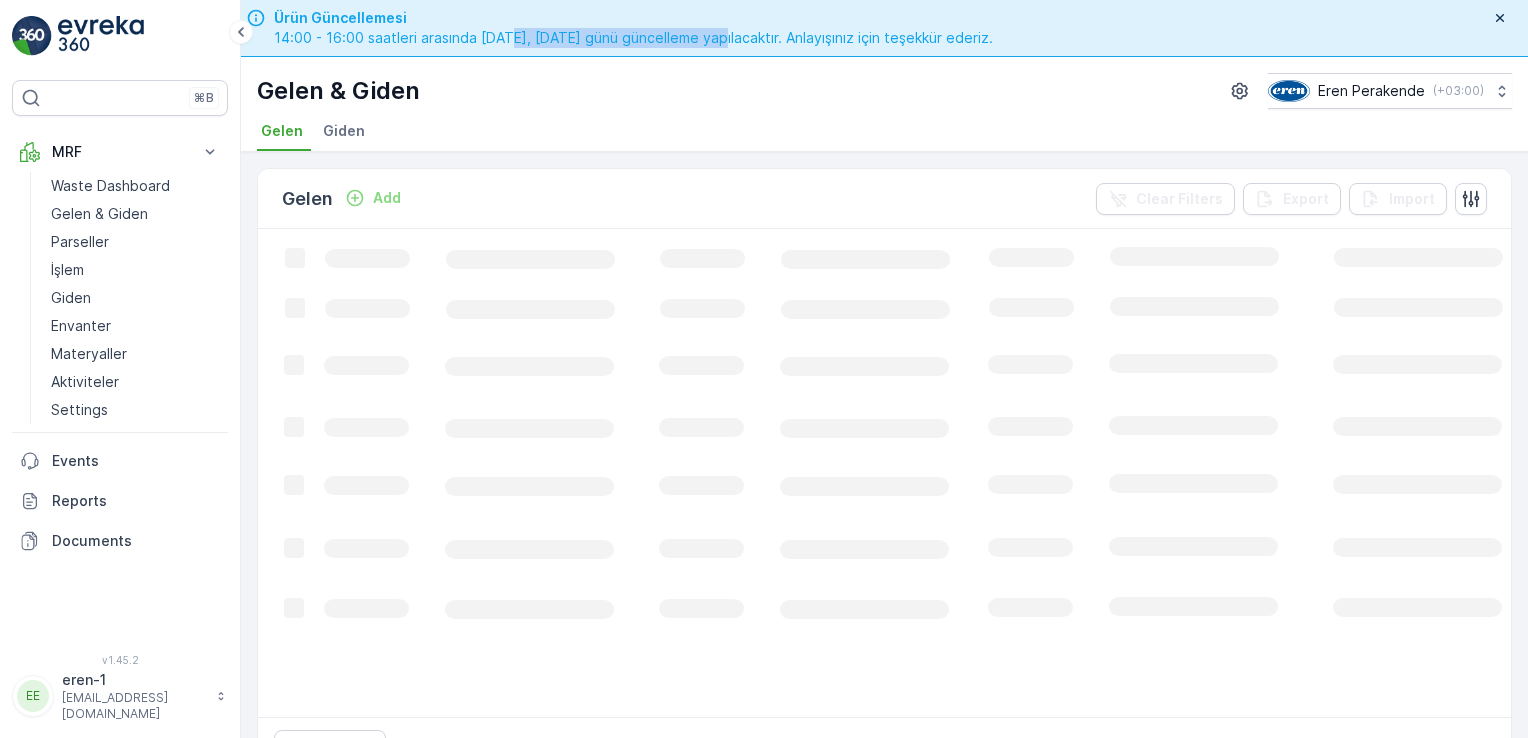 drag, startPoint x: 504, startPoint y: 42, endPoint x: 757, endPoint y: 54, distance: 253.28442 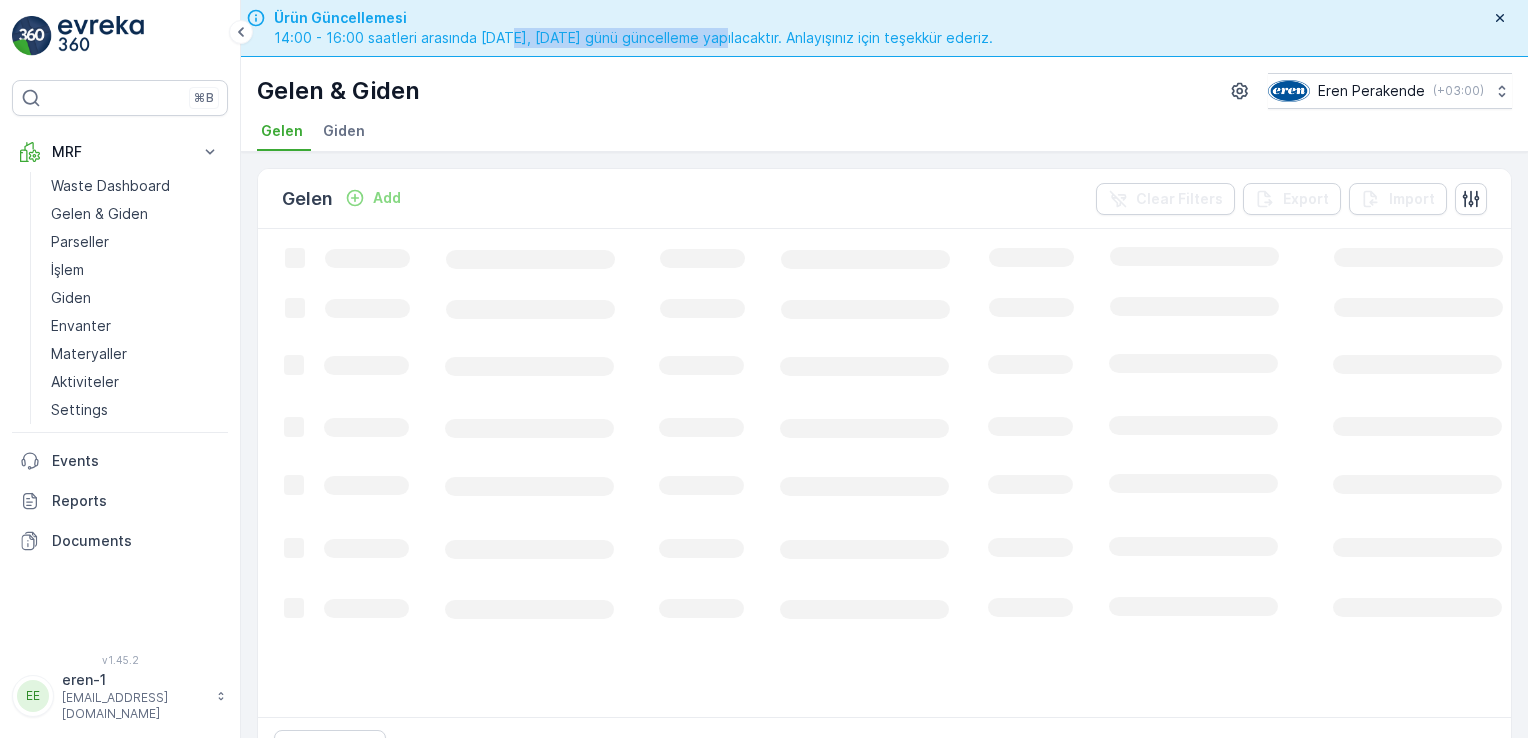 click on "Ürün Güncellemesi 14:00 - 16:00 saatleri arasında [DATE], [DATE] günü güncelleme yapılacaktır. Anlayışınız için teşekkür ederiz." at bounding box center (879, 28) 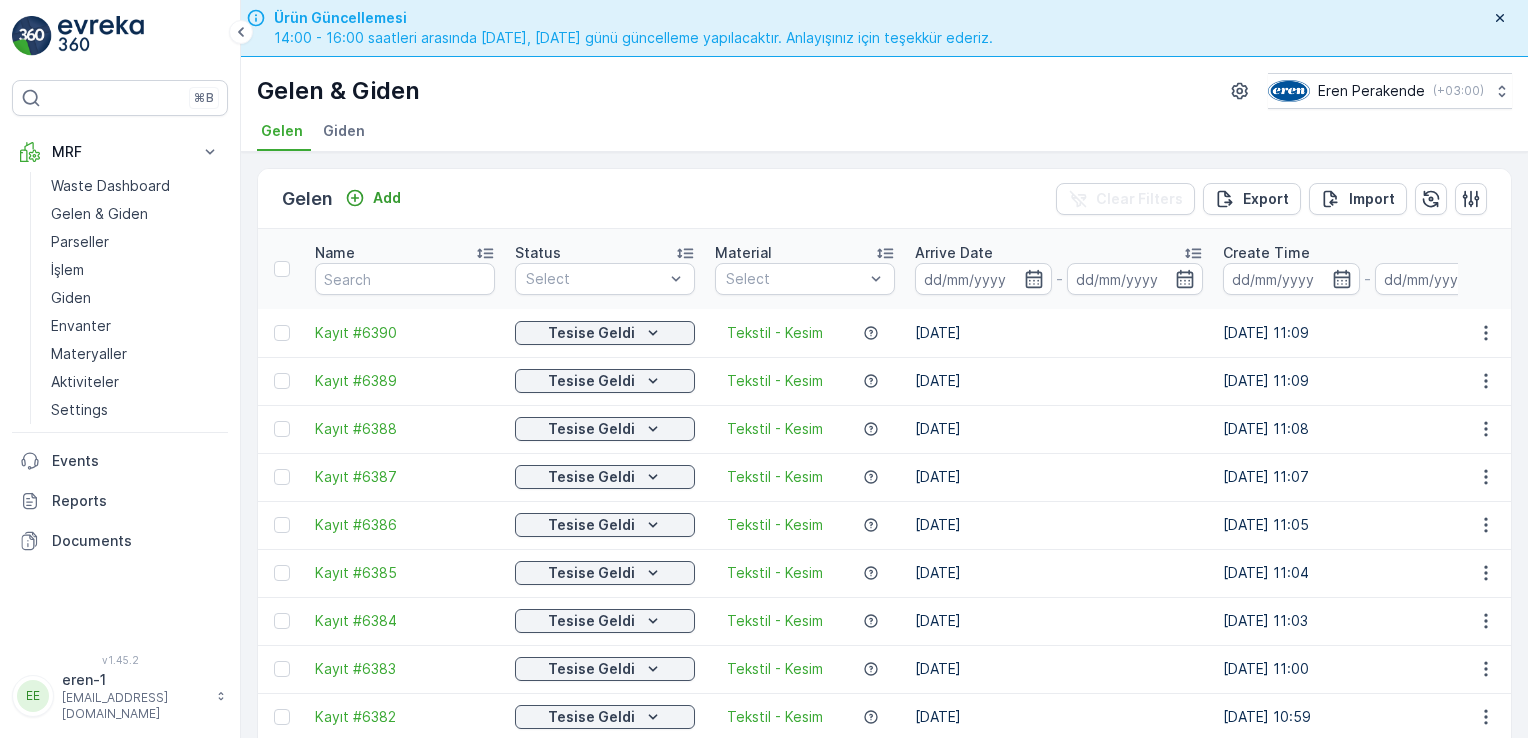 drag, startPoint x: 757, startPoint y: 54, endPoint x: 980, endPoint y: 116, distance: 231.45842 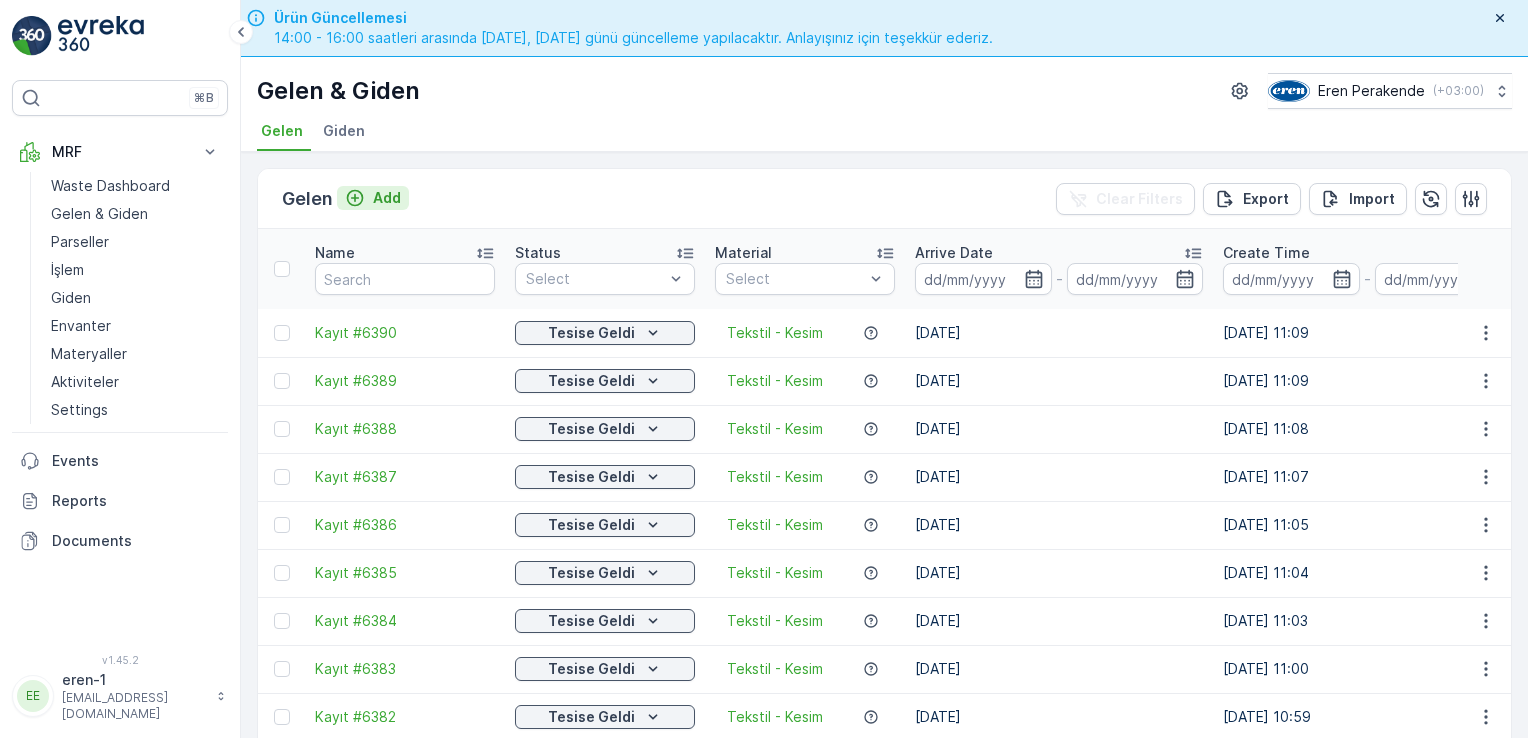 click on "Add" at bounding box center (387, 198) 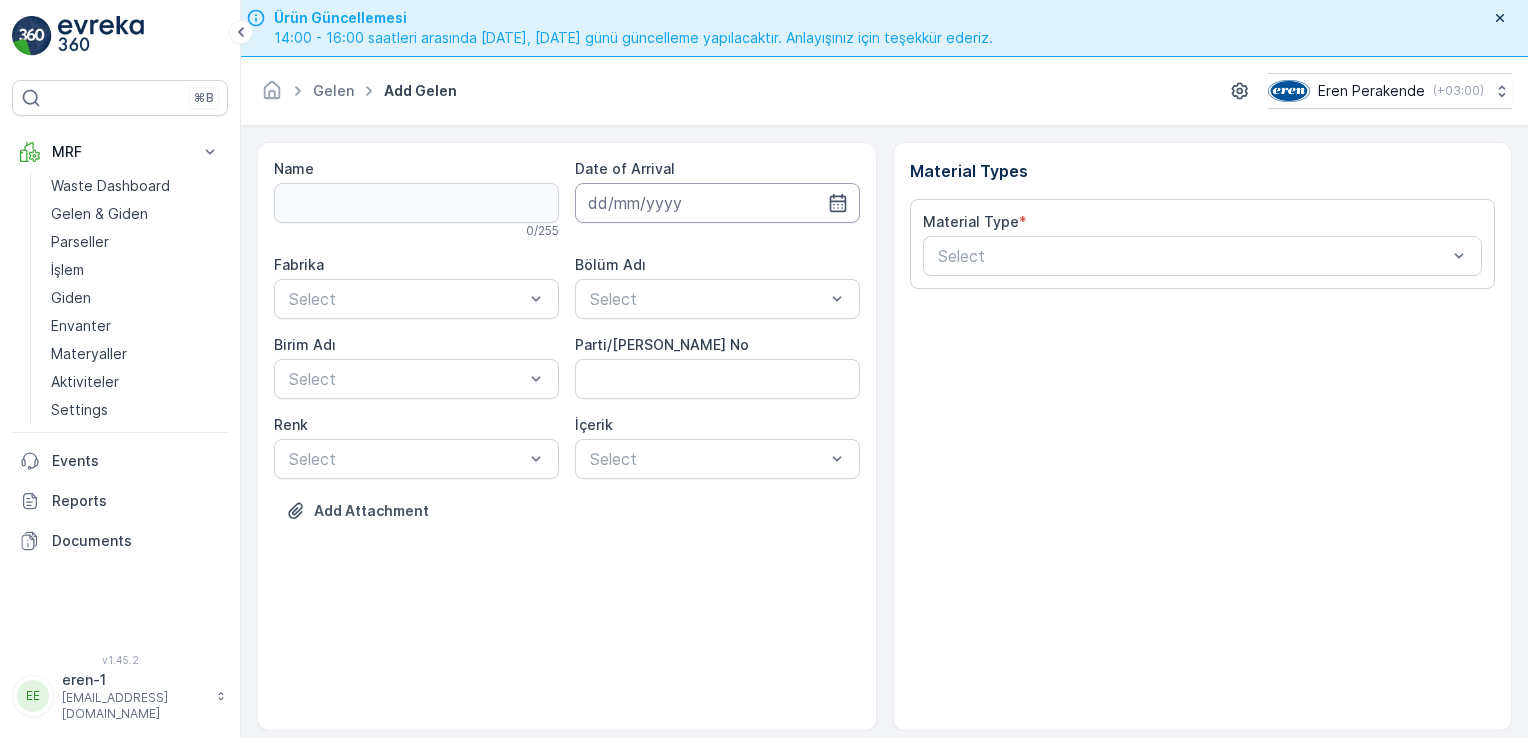 click at bounding box center (717, 203) 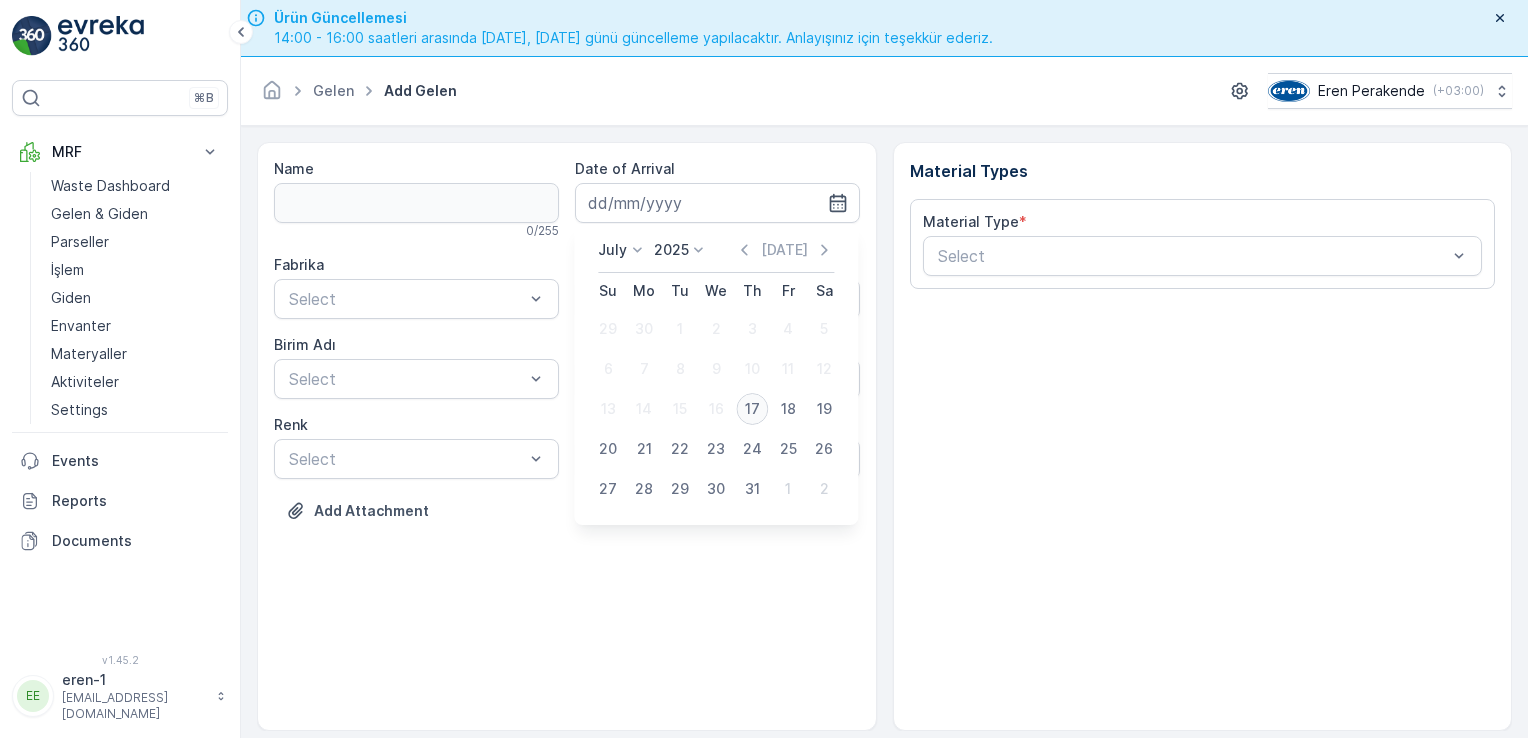 click on "17" at bounding box center (752, 409) 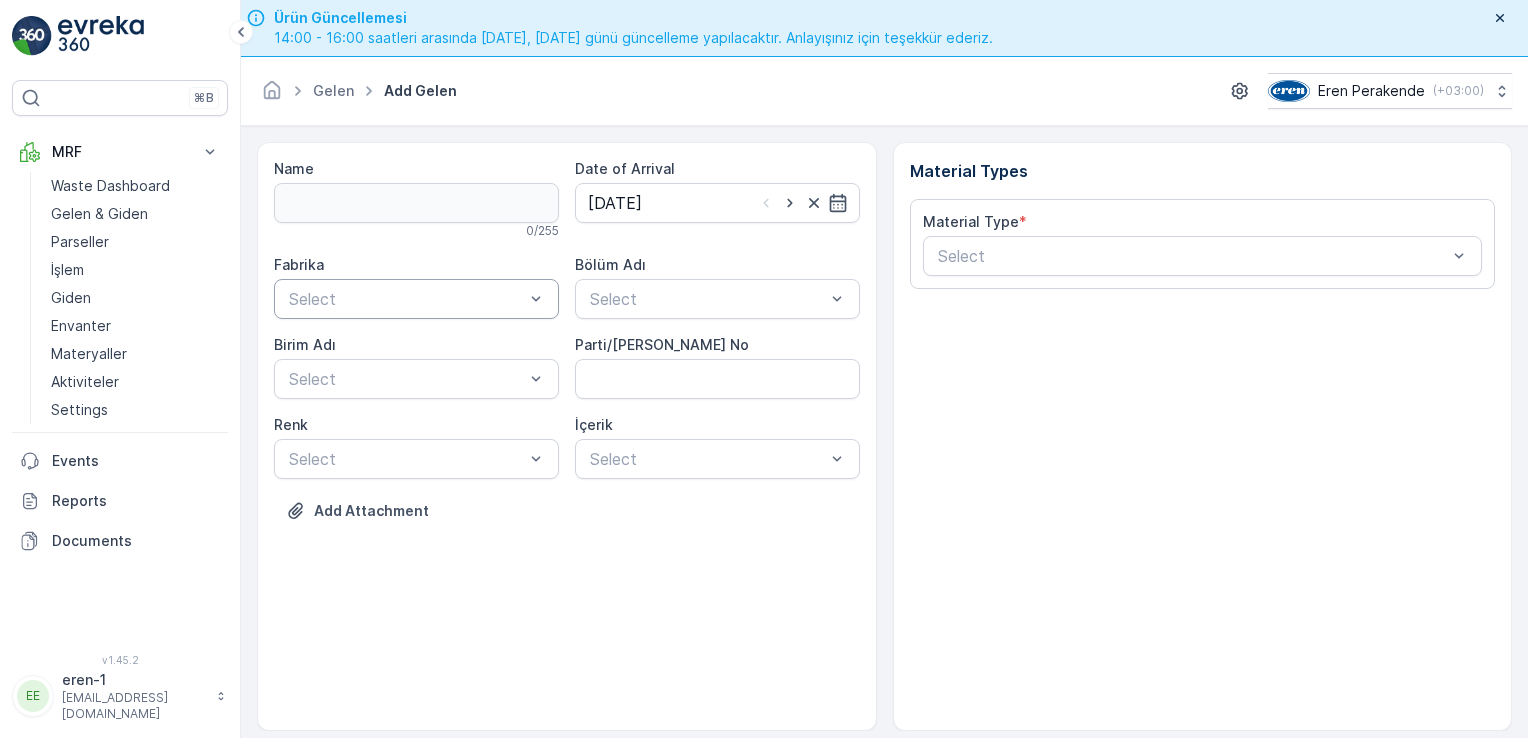 click at bounding box center [406, 299] 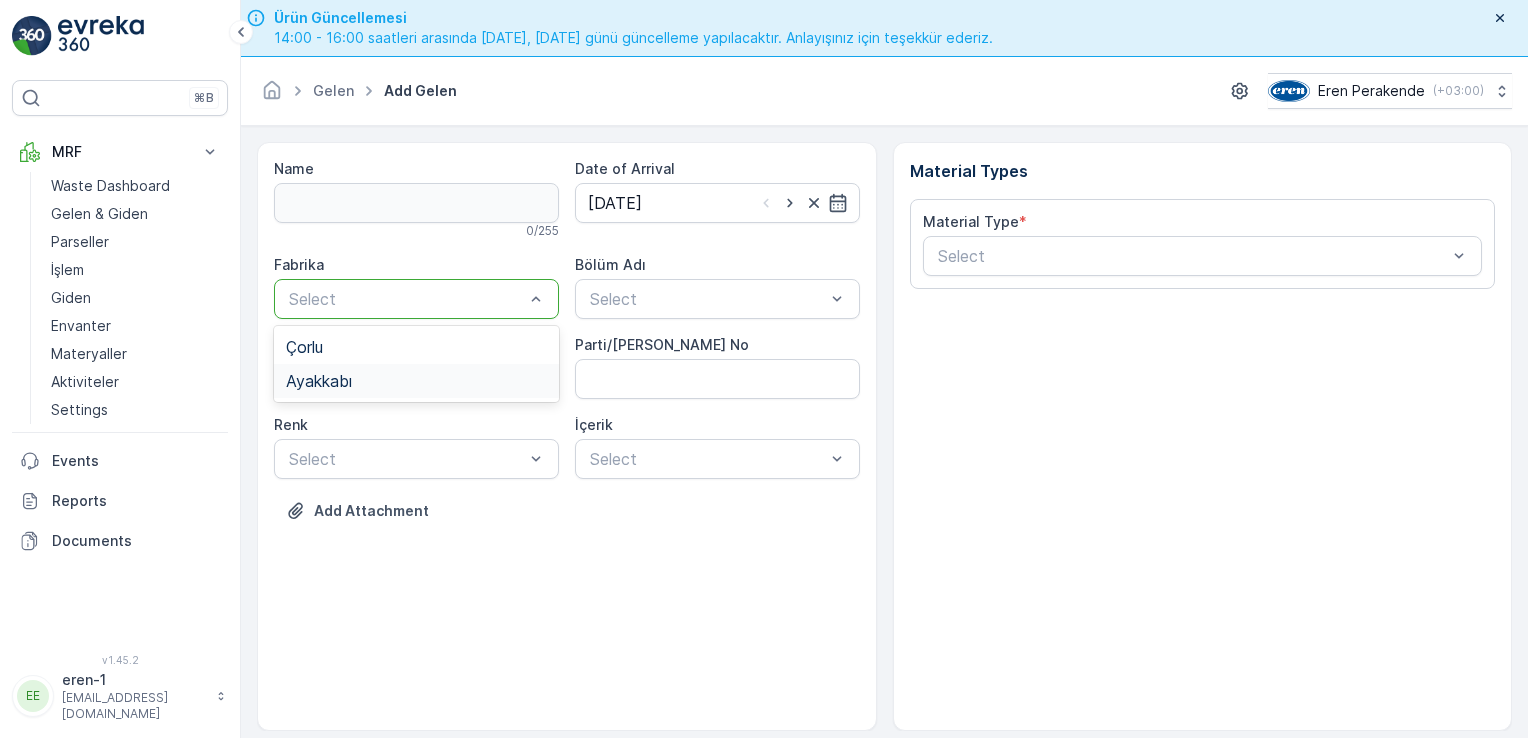 click on "Ayakkabı" at bounding box center (416, 381) 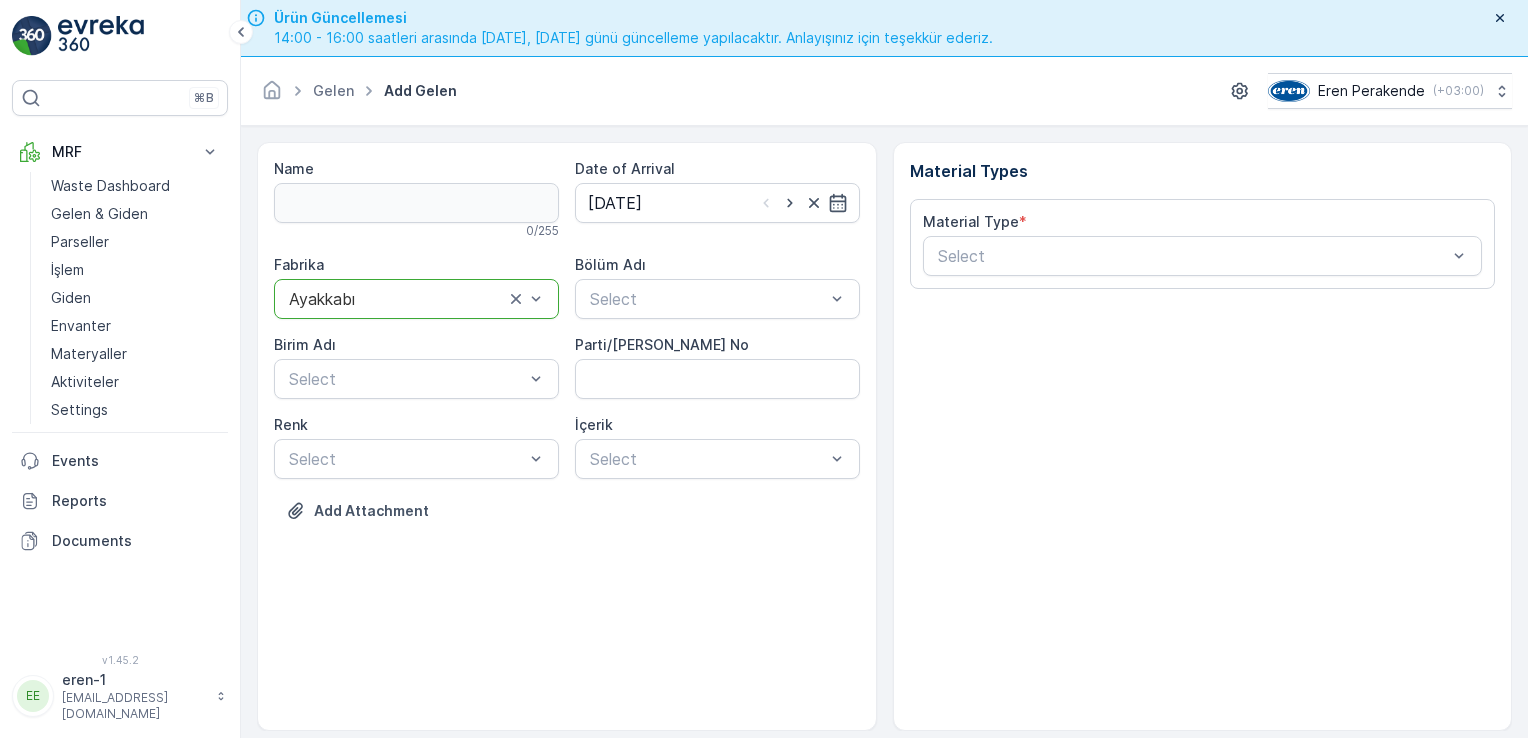 click on "Bölüm Adı" at bounding box center (717, 265) 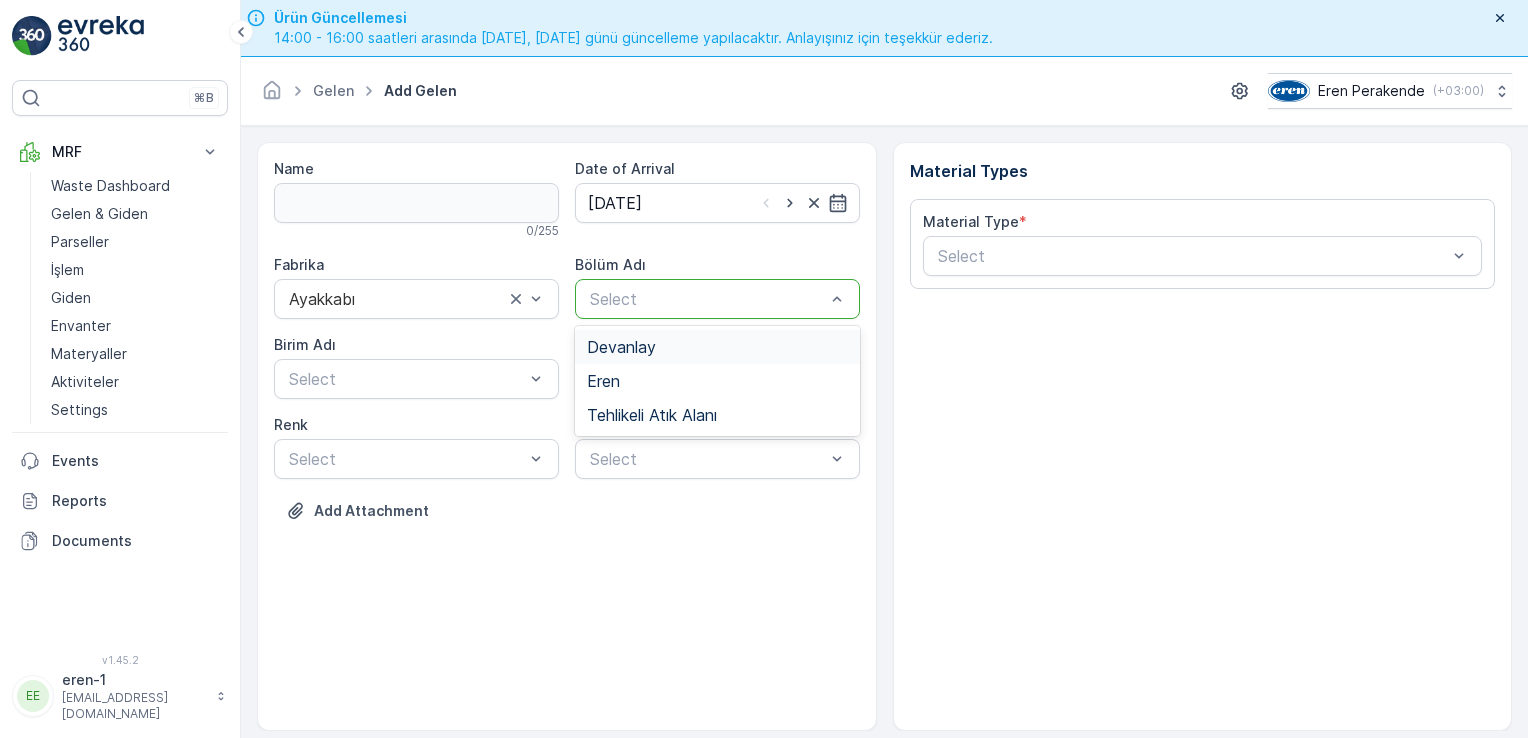 drag, startPoint x: 698, startPoint y: 295, endPoint x: 696, endPoint y: 355, distance: 60.033325 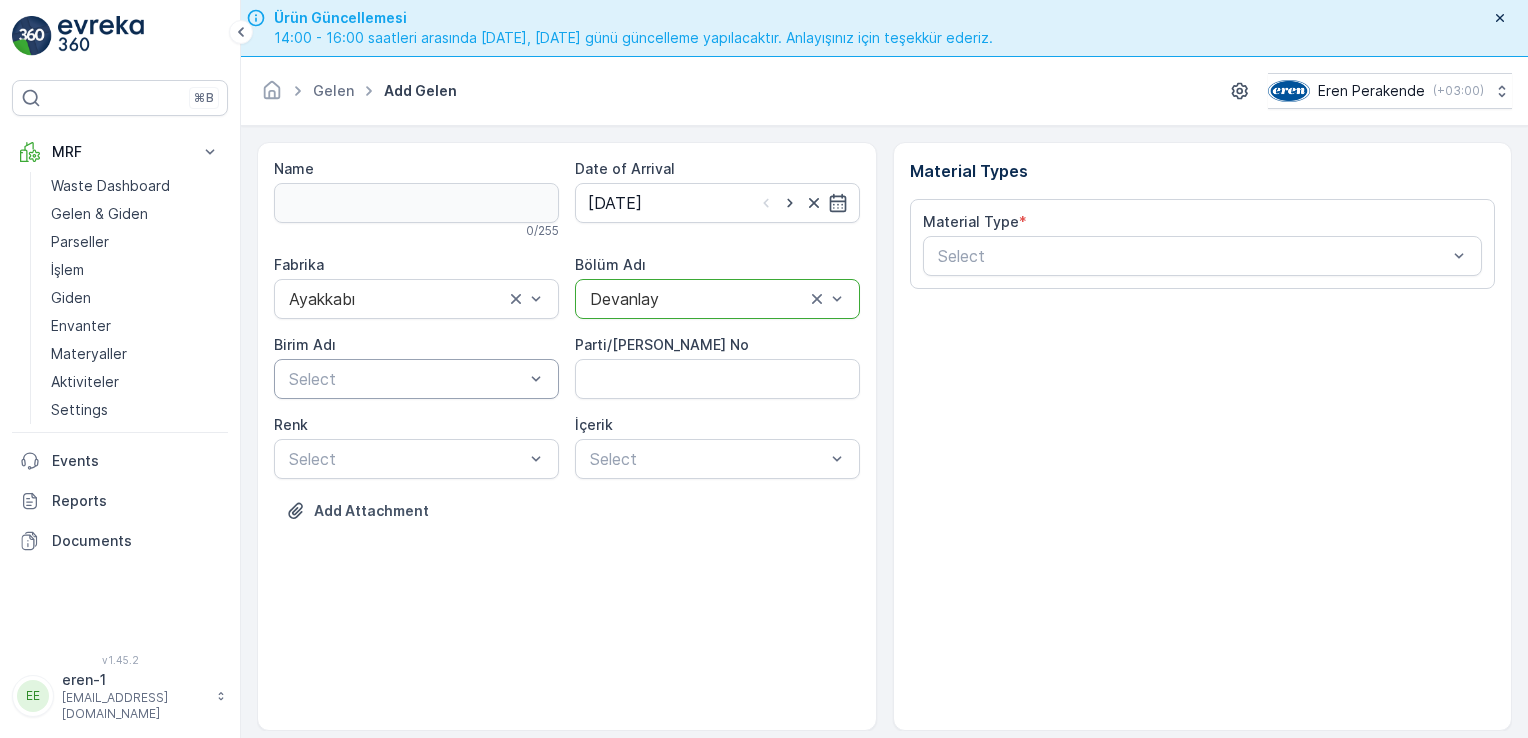 click at bounding box center (406, 379) 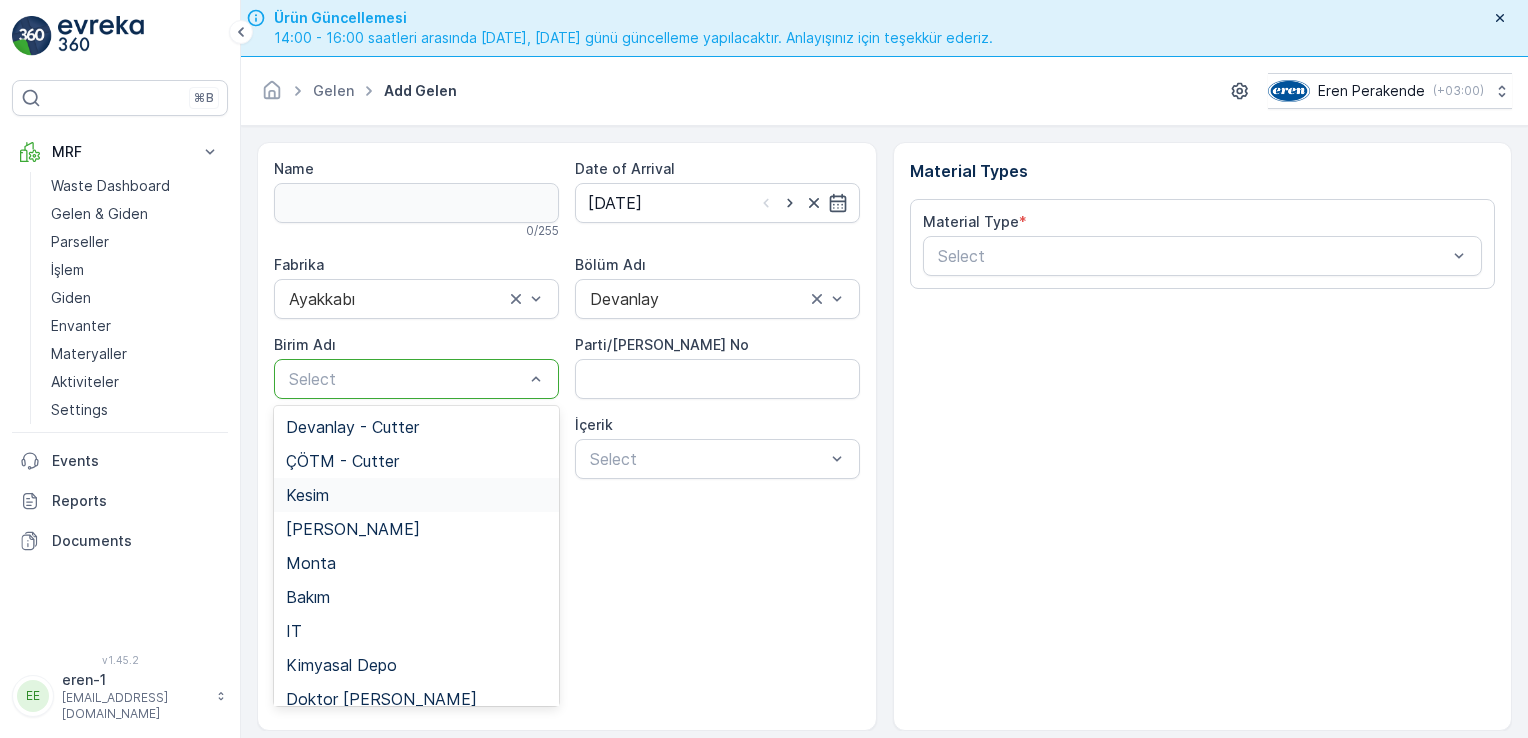 click on "Kesim" at bounding box center (416, 495) 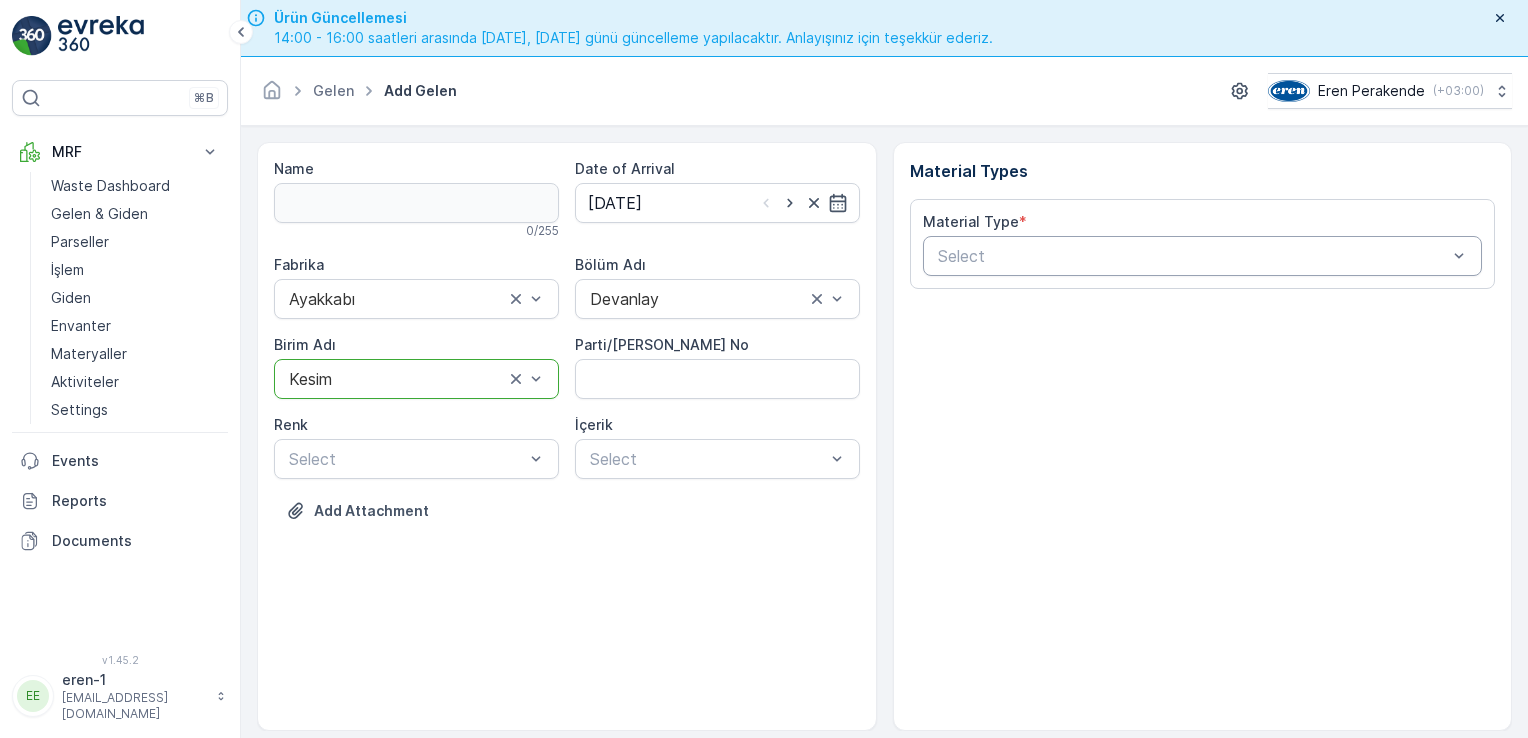 click at bounding box center [1193, 256] 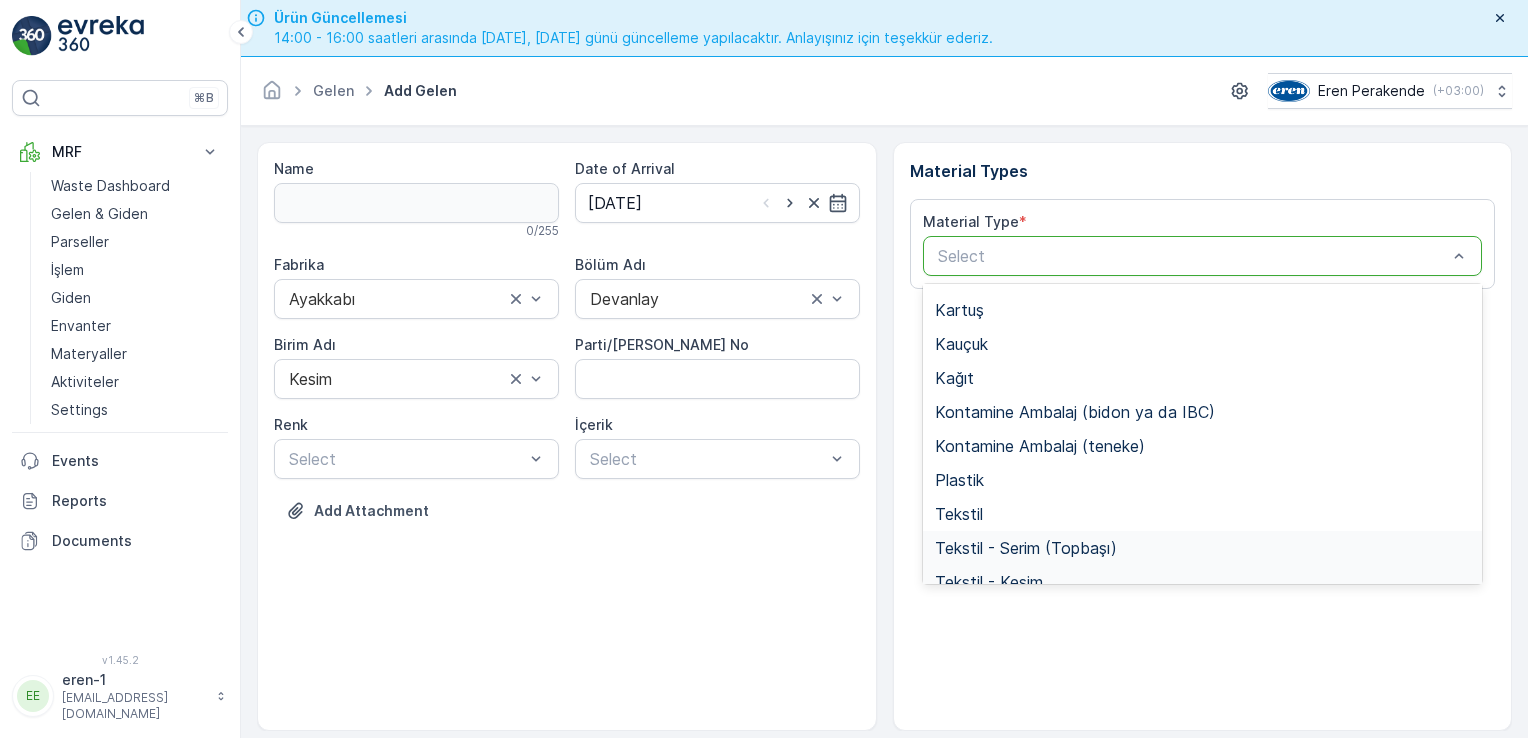 scroll, scrollTop: 266, scrollLeft: 0, axis: vertical 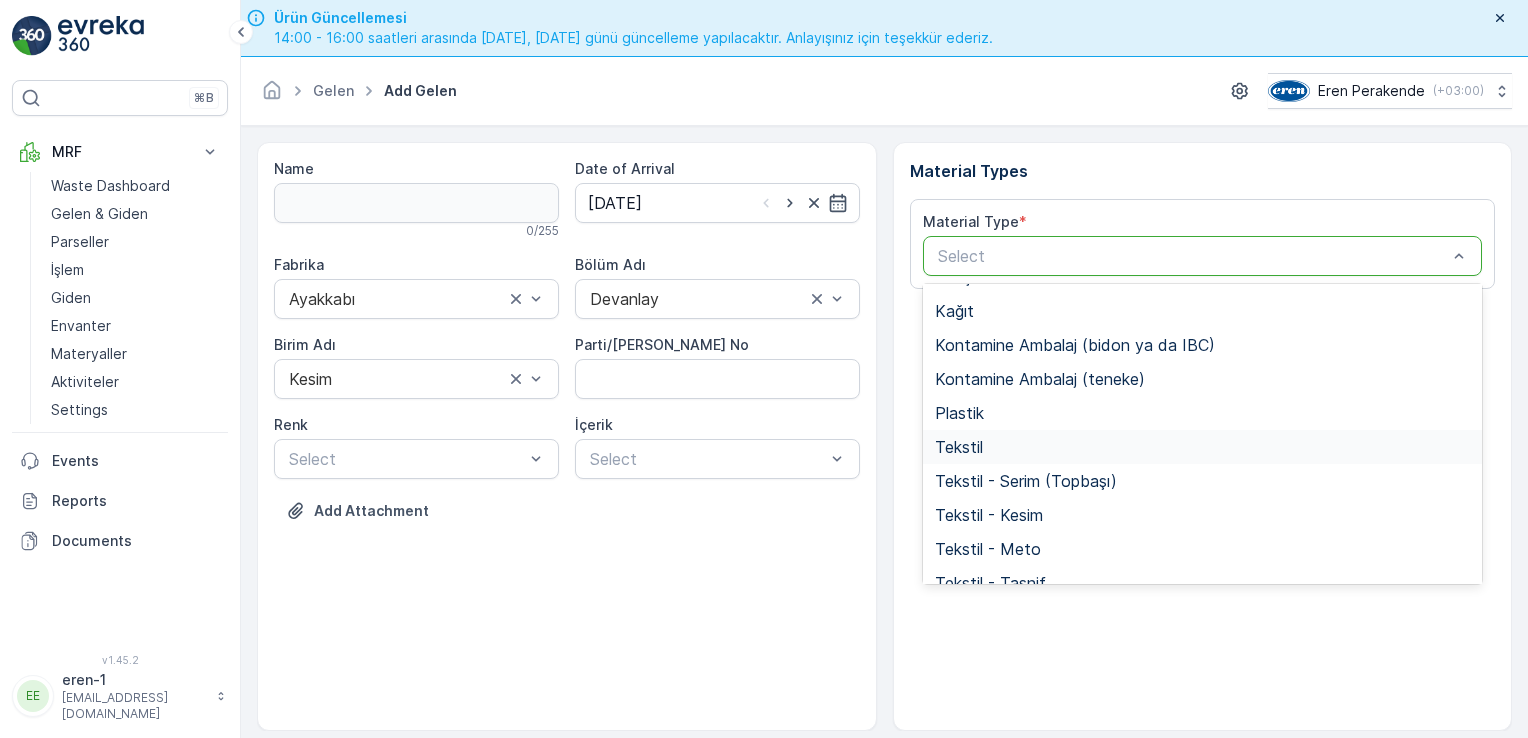 click on "Tekstil" at bounding box center (959, 447) 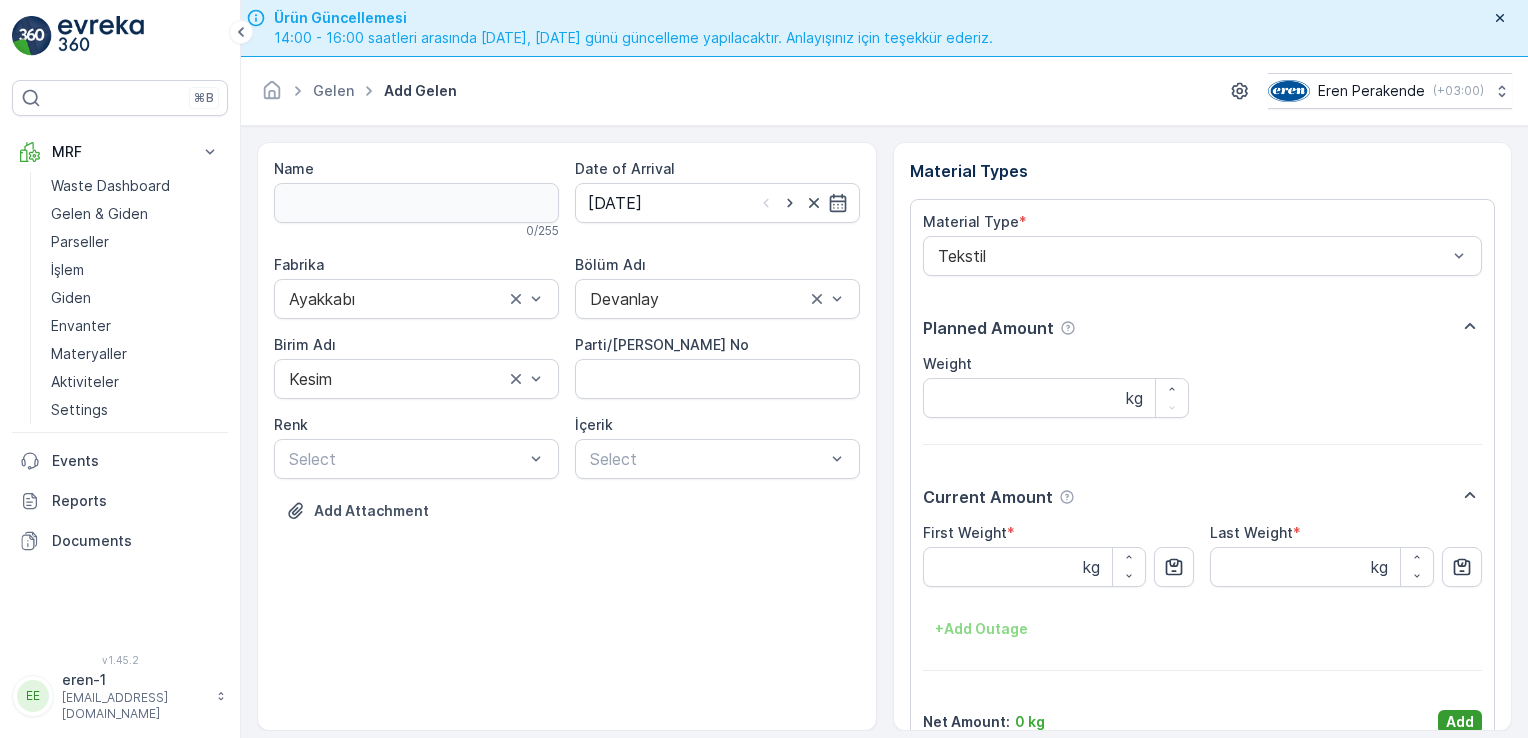 click on "Add" at bounding box center (1460, 722) 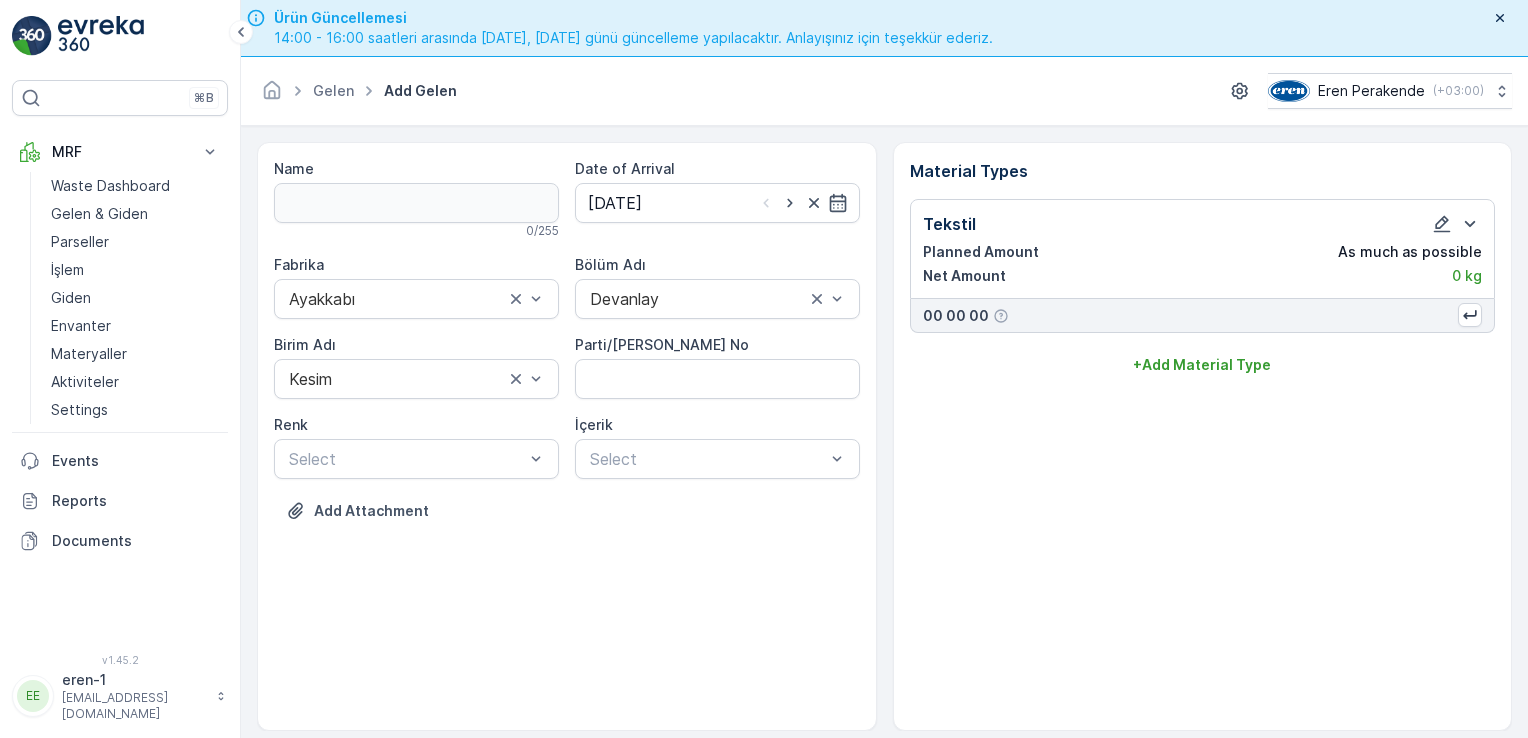 scroll, scrollTop: 56, scrollLeft: 0, axis: vertical 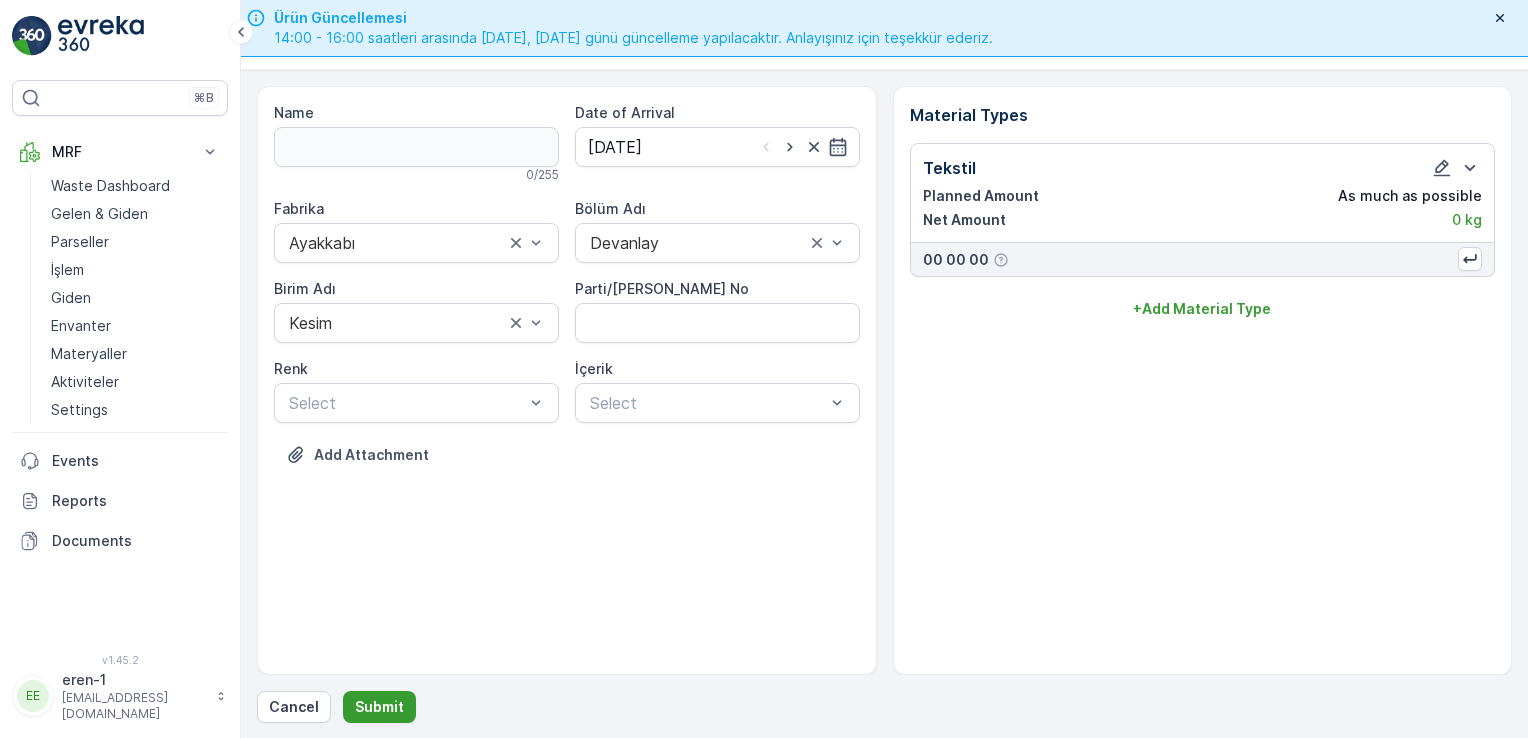 click on "Submit" at bounding box center (379, 707) 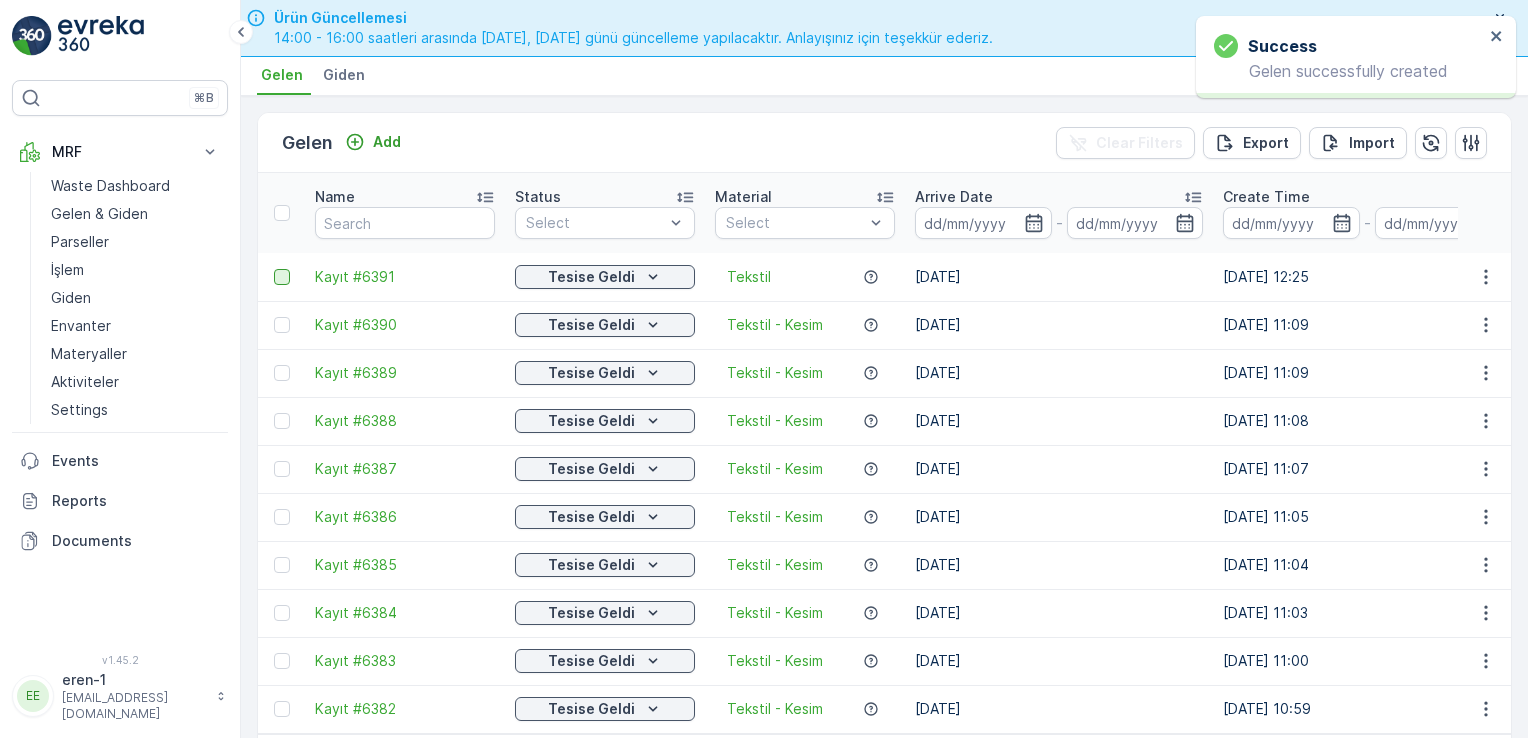click at bounding box center [282, 277] 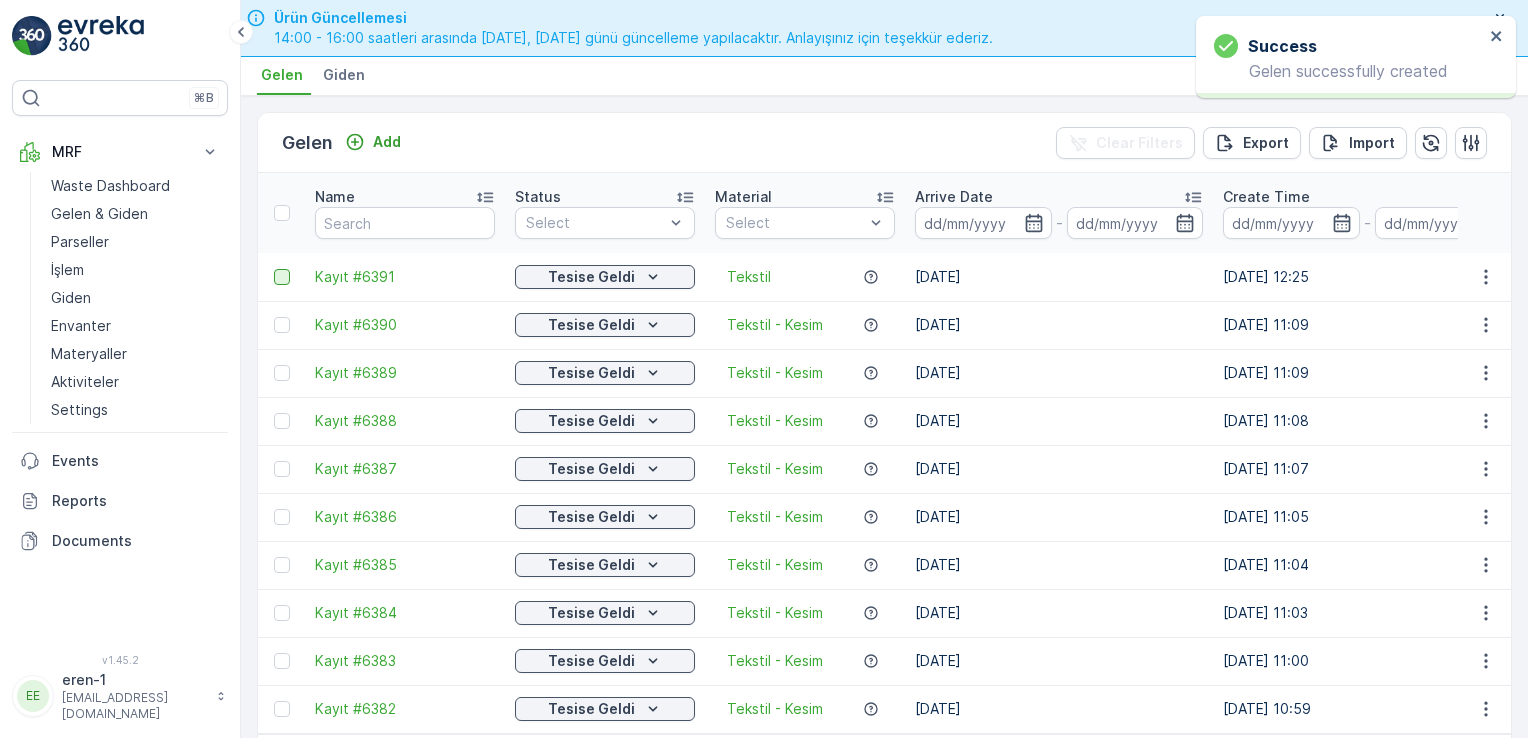 click at bounding box center (274, 269) 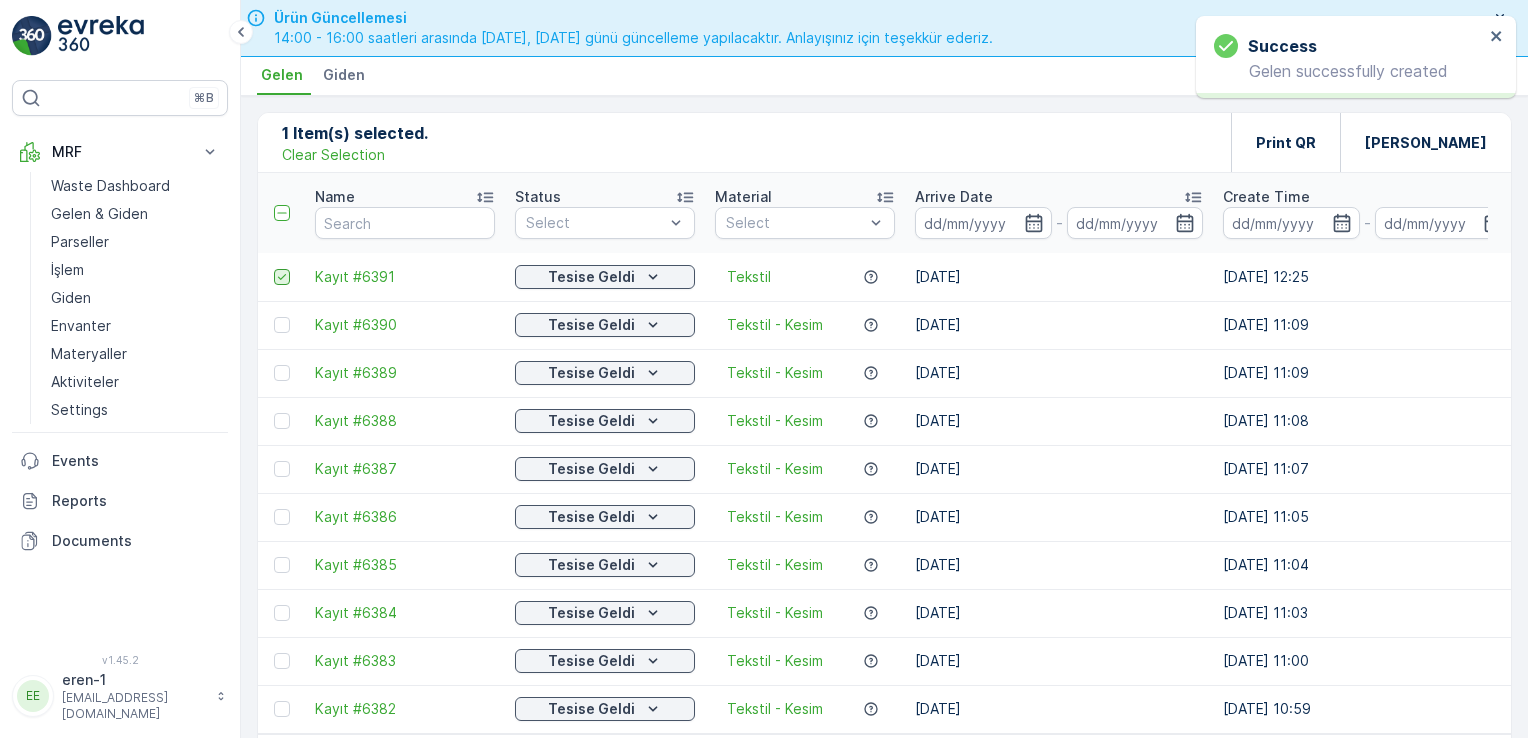 click 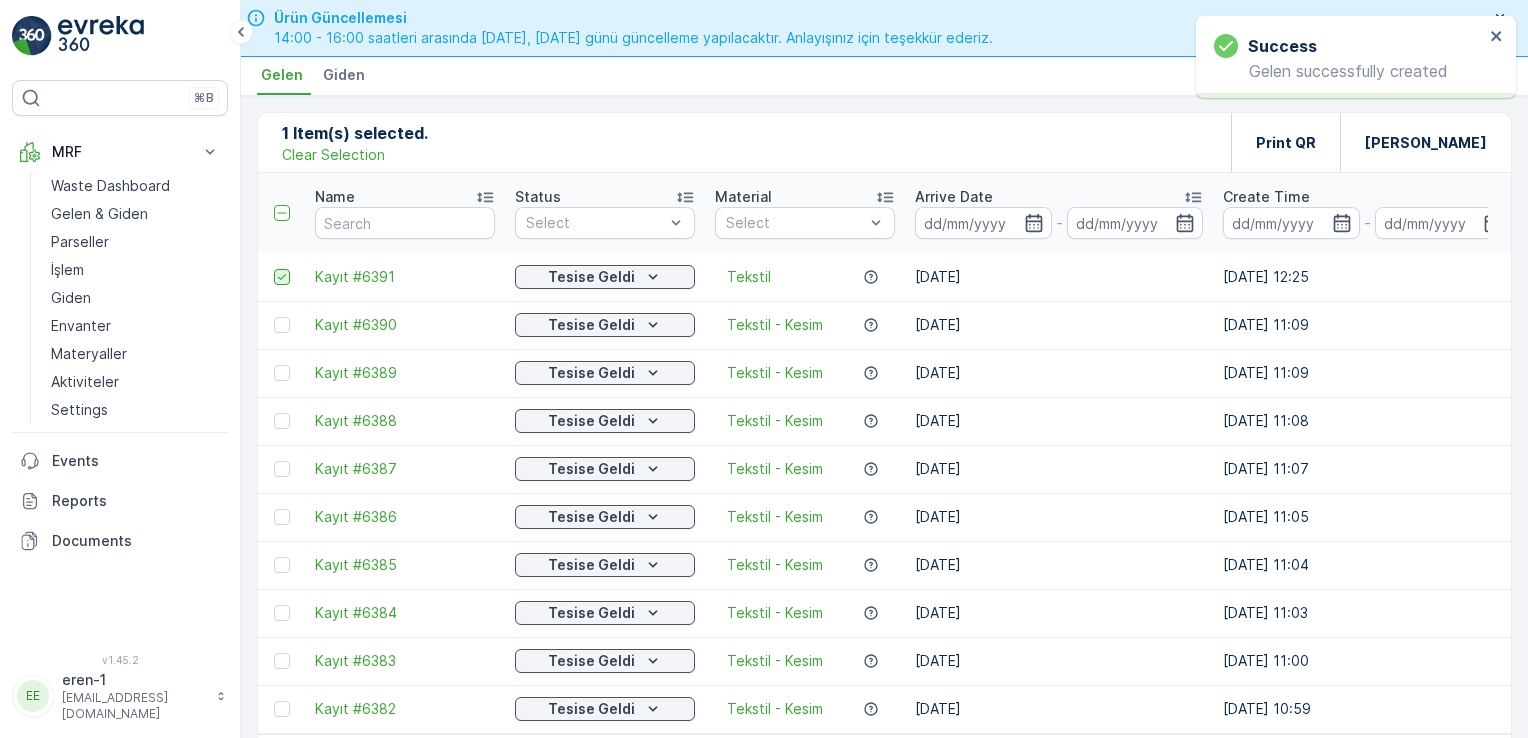 click at bounding box center [274, 269] 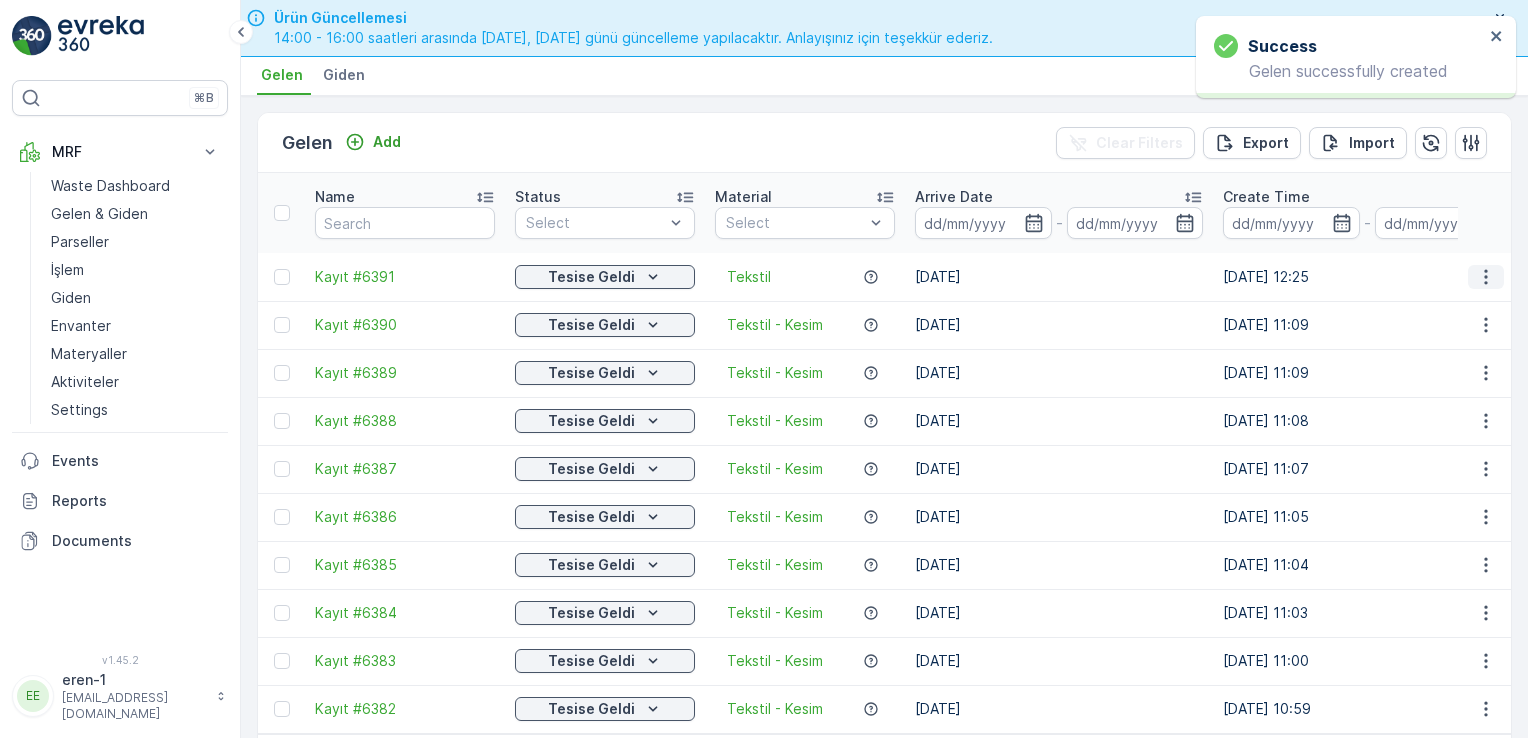 click at bounding box center (1486, 277) 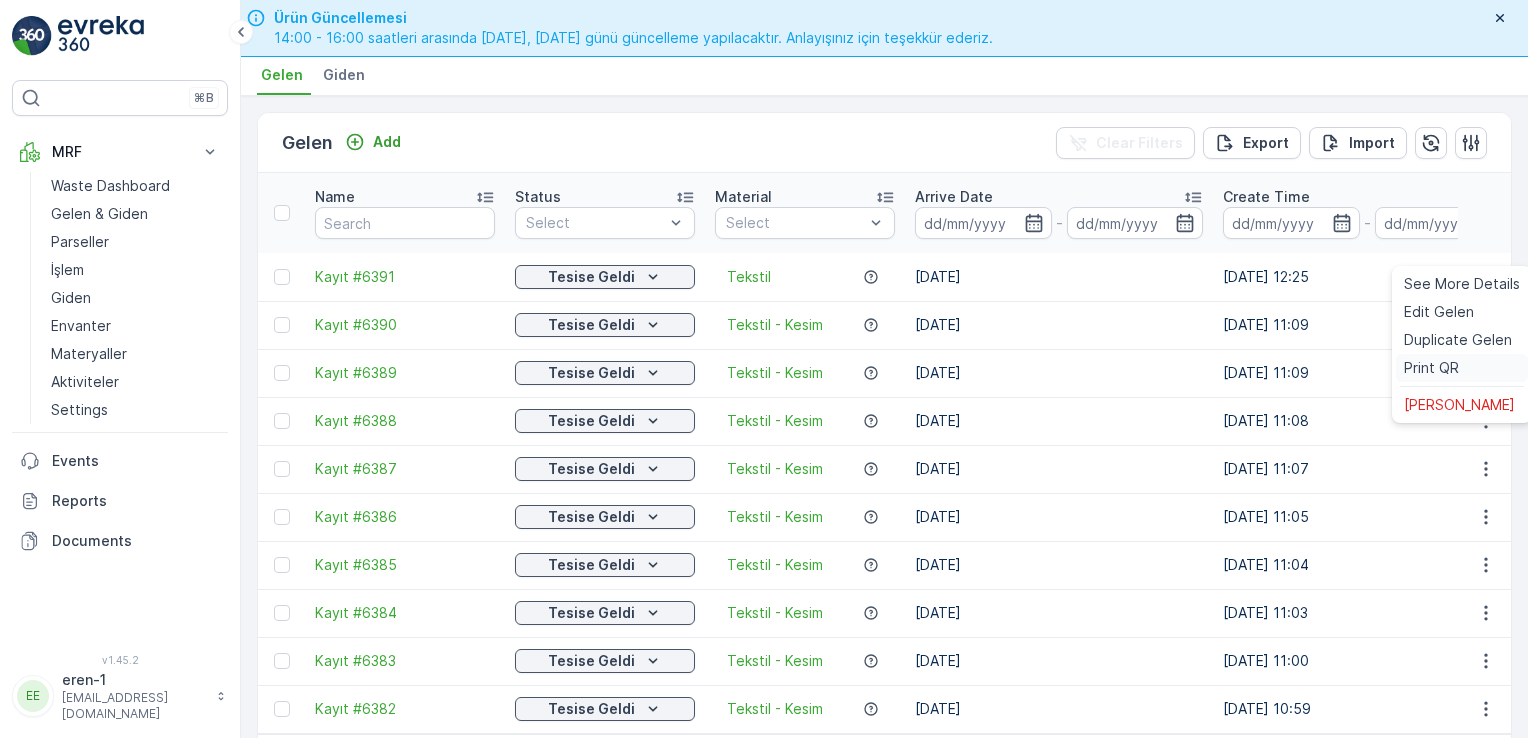 click on "Print QR" at bounding box center (1431, 368) 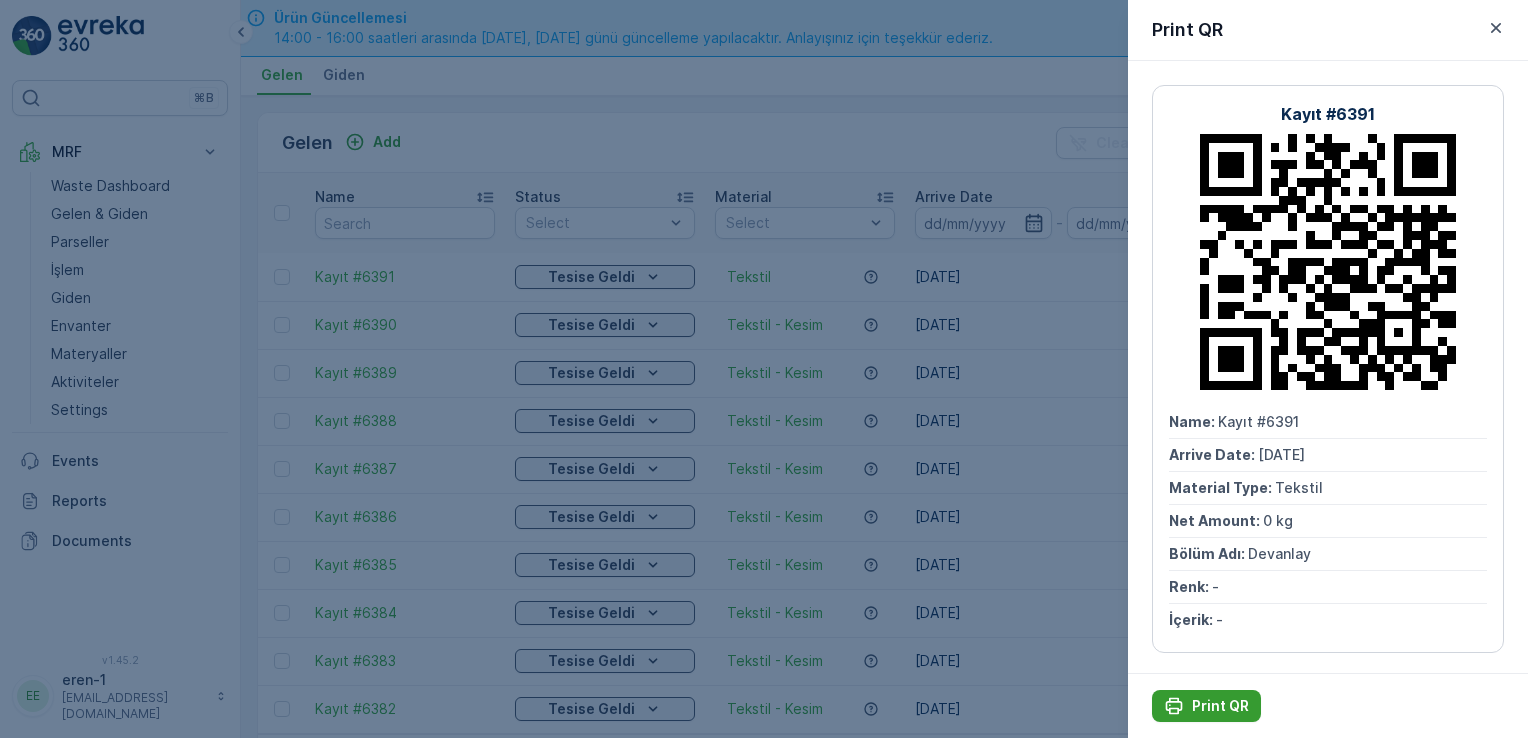 click on "Print QR" at bounding box center (1220, 706) 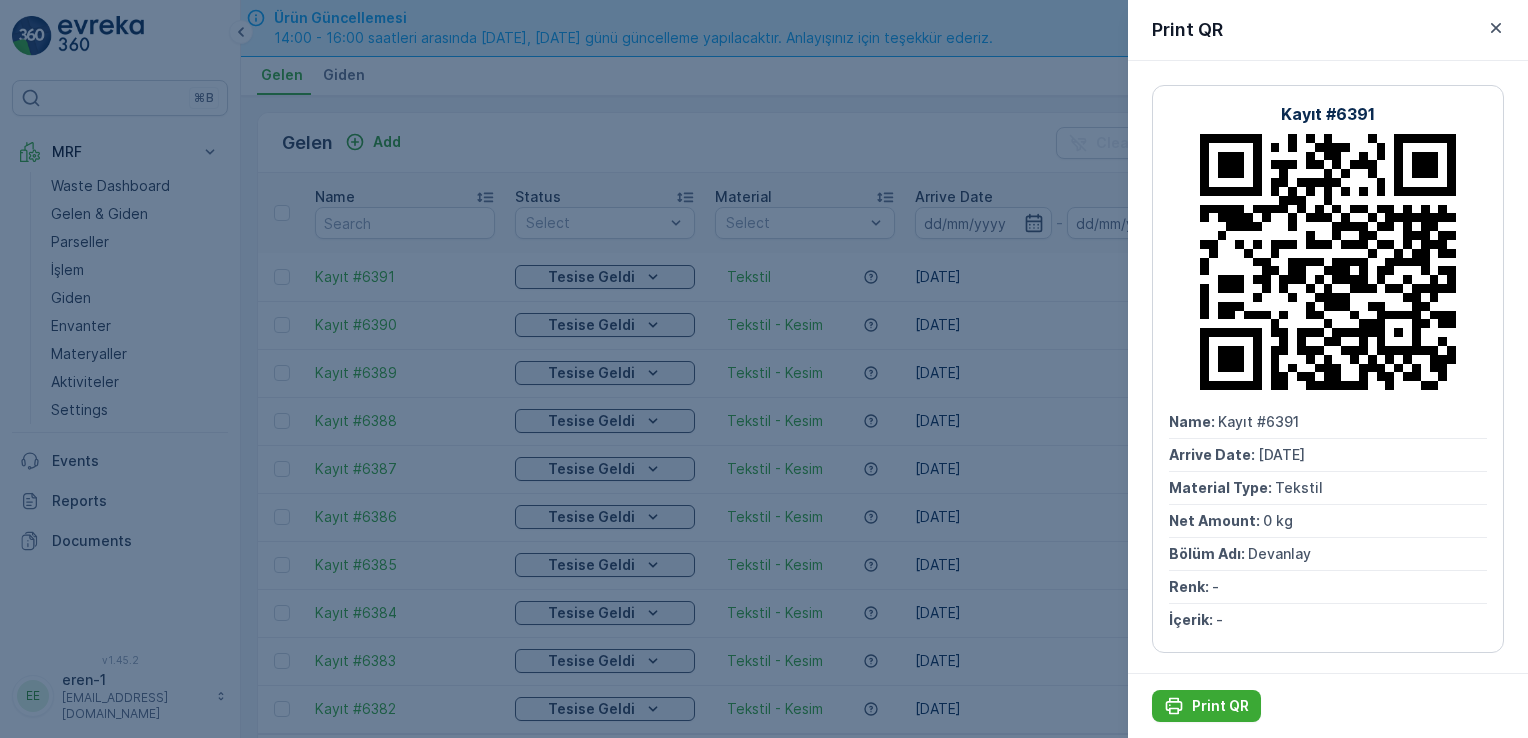 click at bounding box center (764, 369) 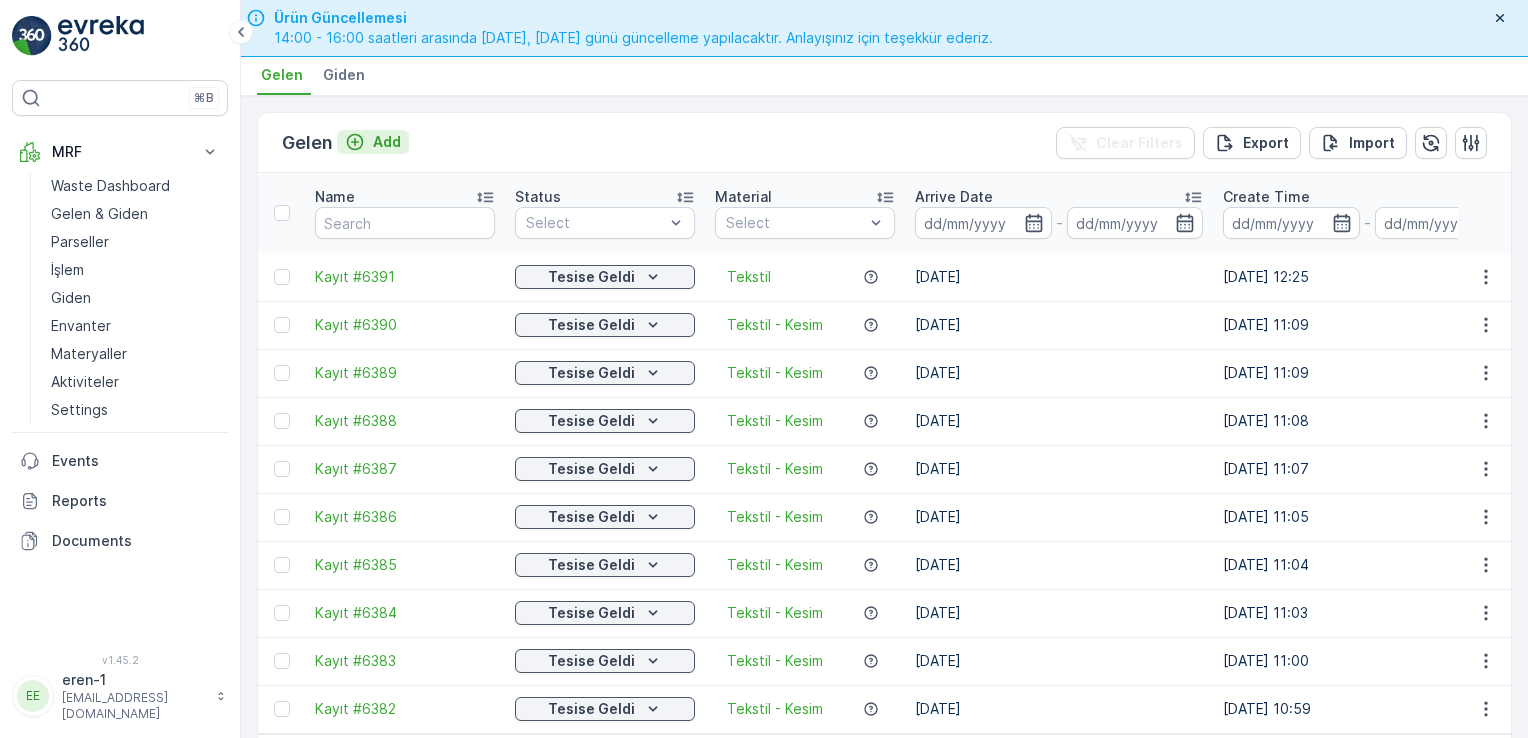 click on "Add" at bounding box center [387, 142] 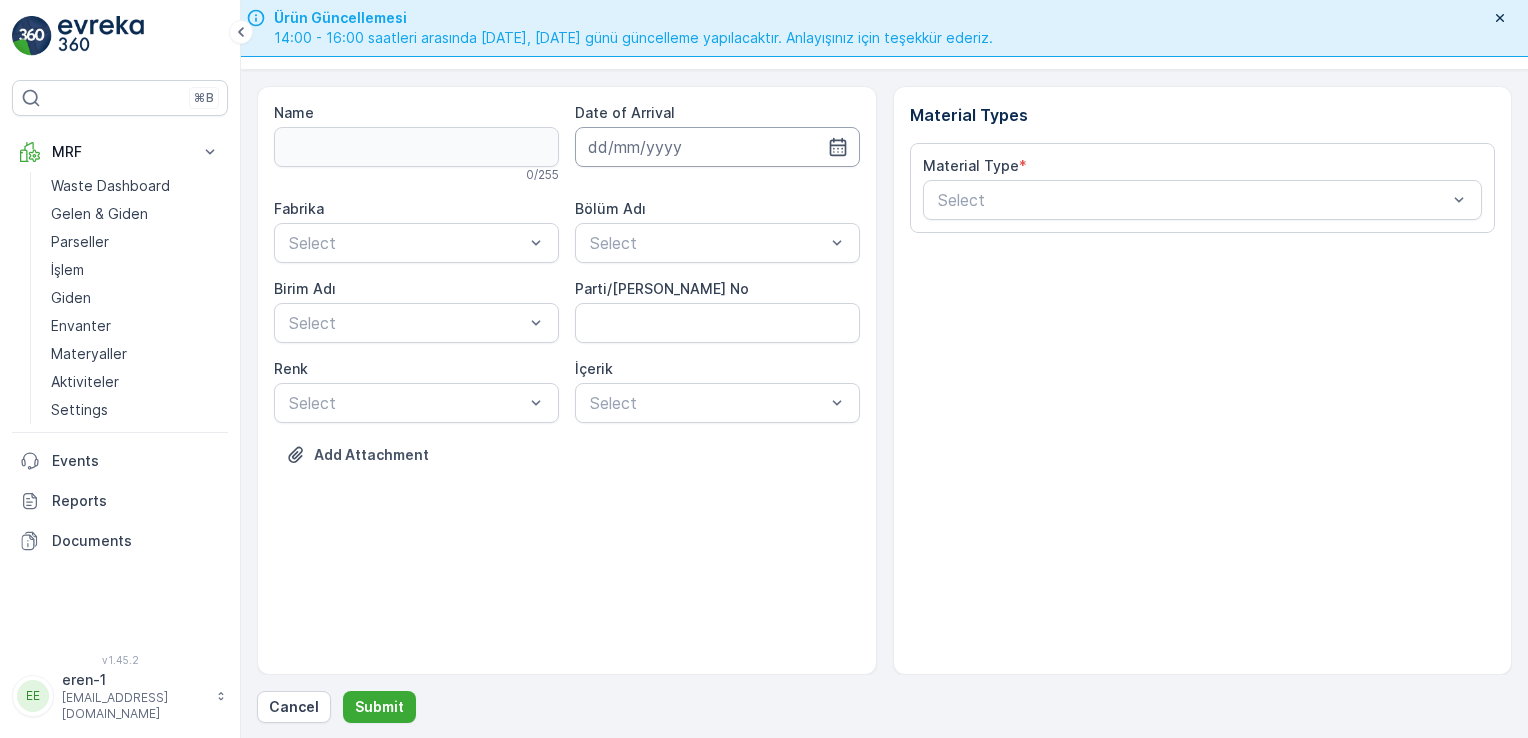 click at bounding box center [717, 147] 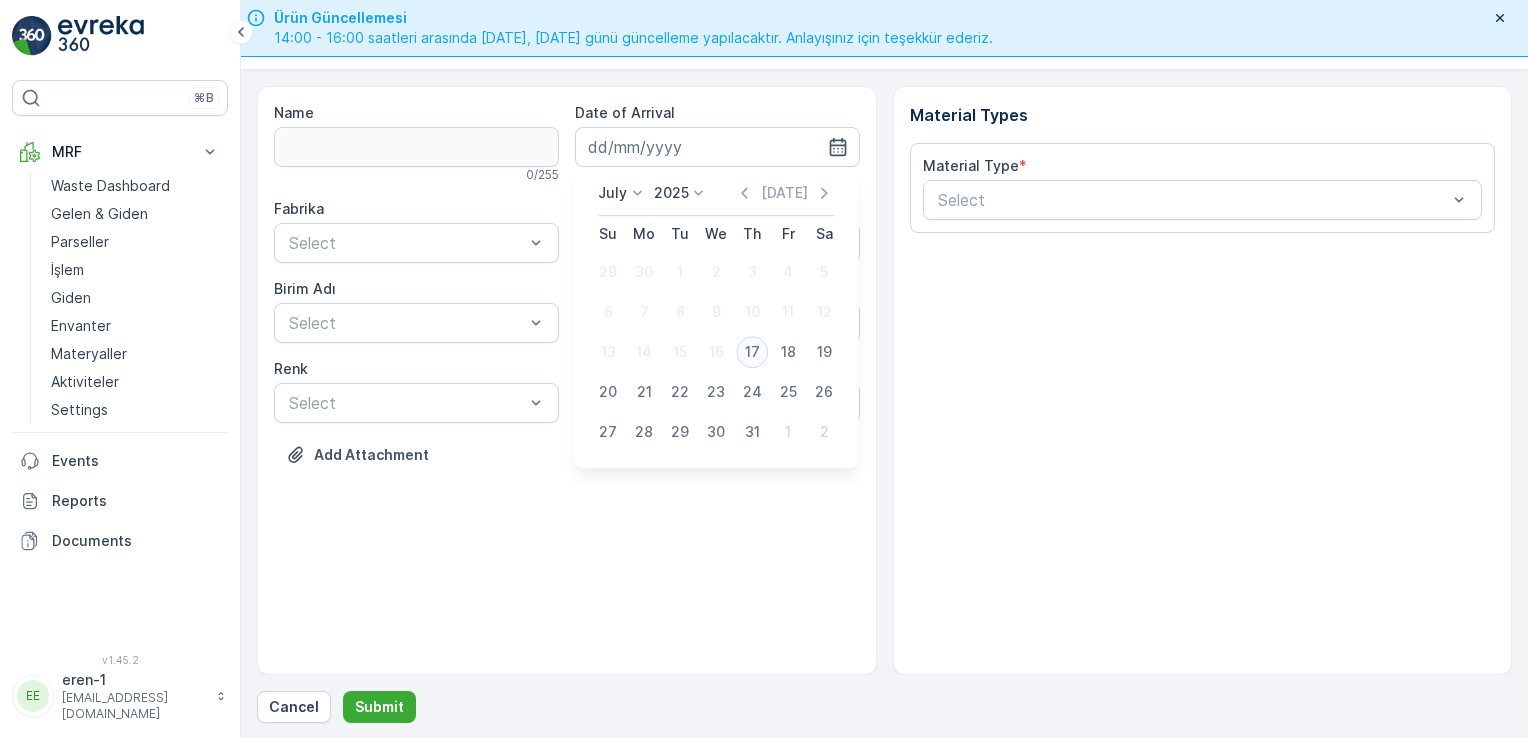 click on "17" at bounding box center (752, 352) 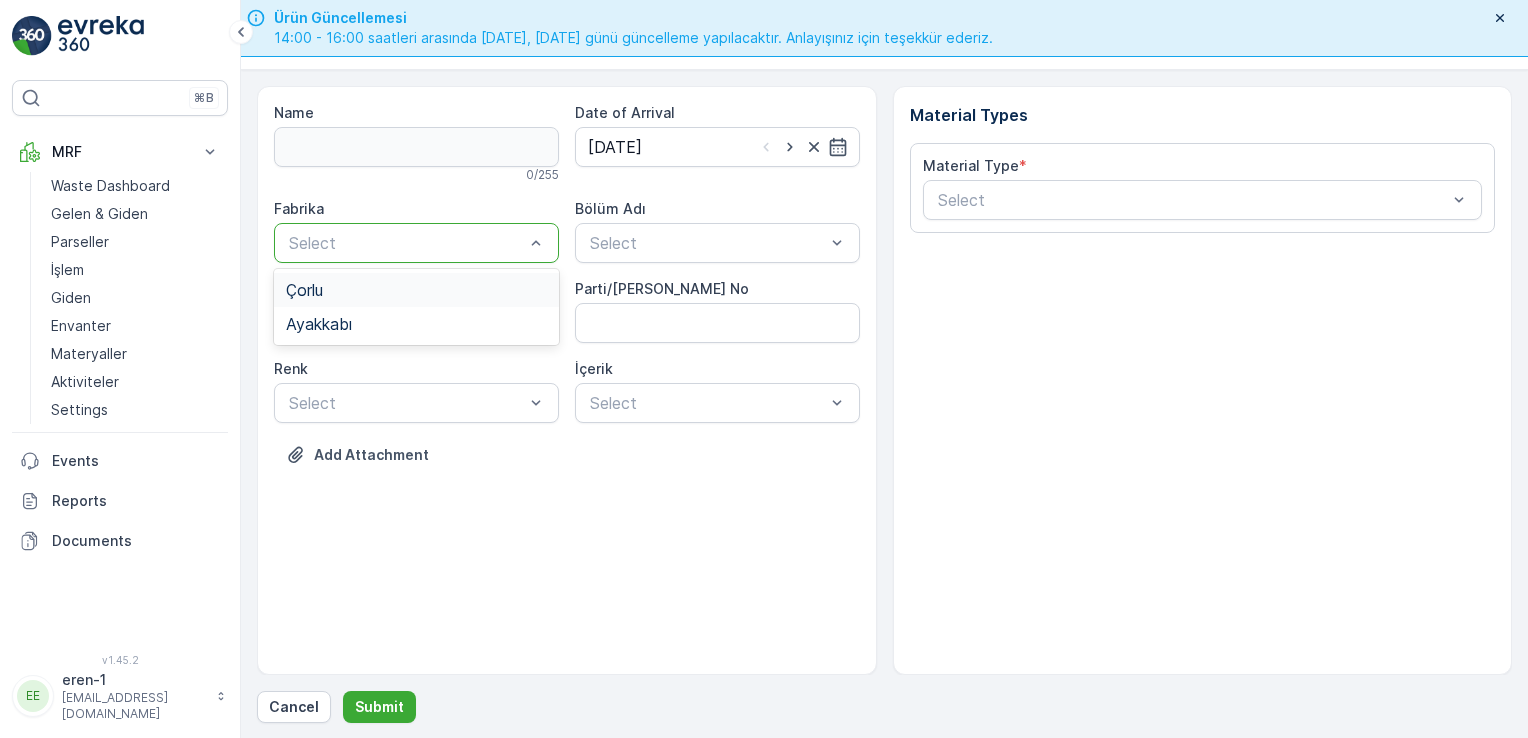 click on "Select" at bounding box center [416, 243] 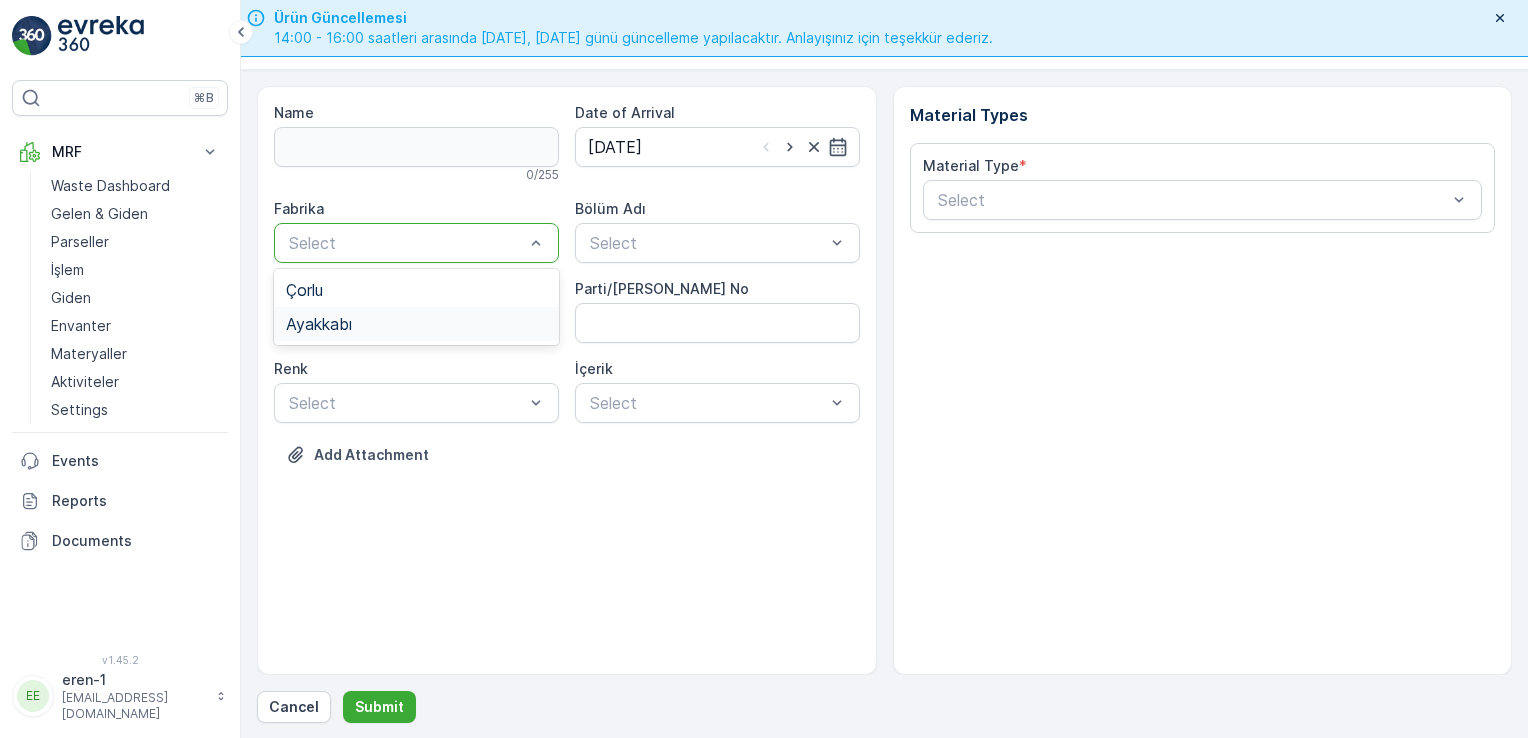 click on "Ayakkabı" at bounding box center (416, 324) 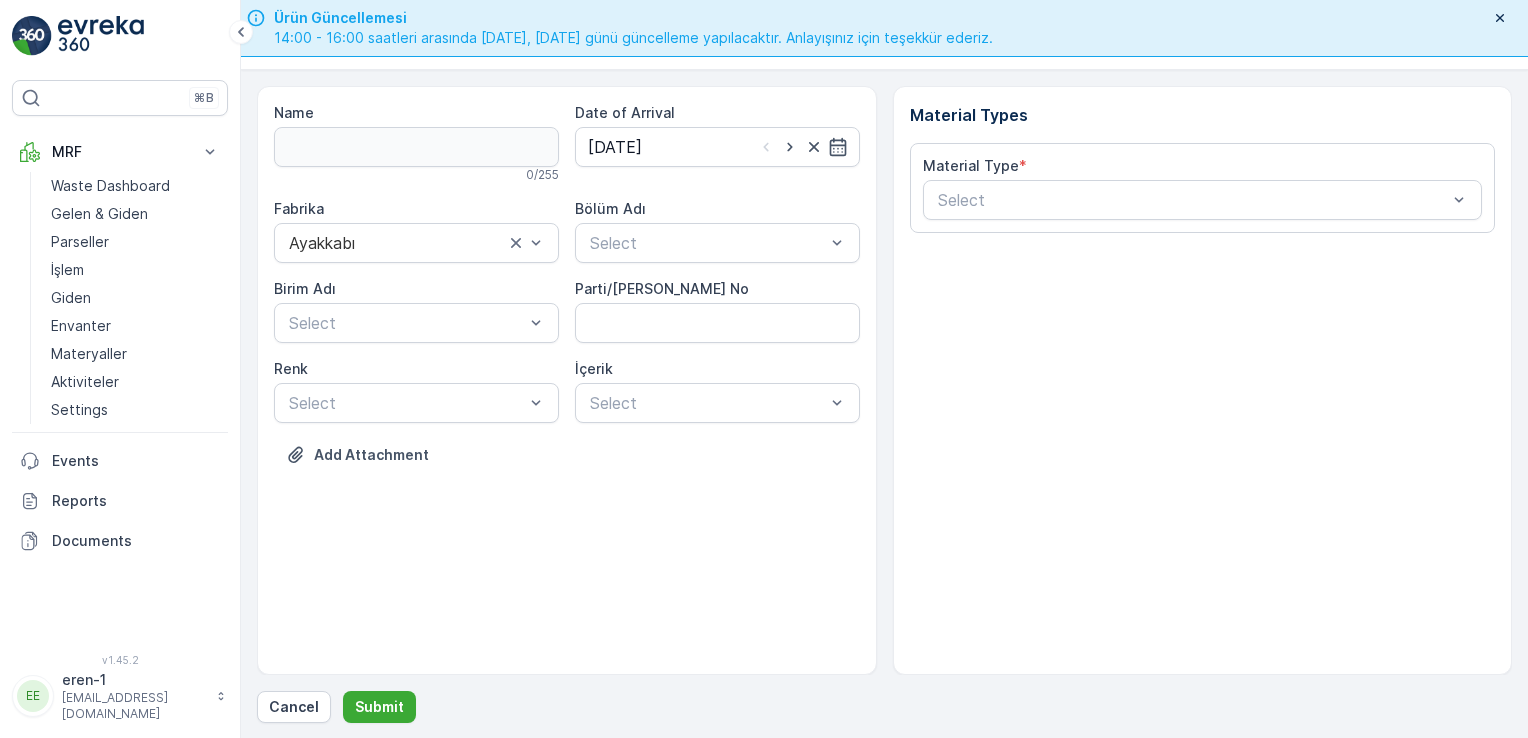click on "Fabrika Ayakkabı Bölüm Adı Select [PERSON_NAME] Adı Select Parti/Kesim Föyü No [PERSON_NAME] Select İçerik Select" at bounding box center (567, 311) 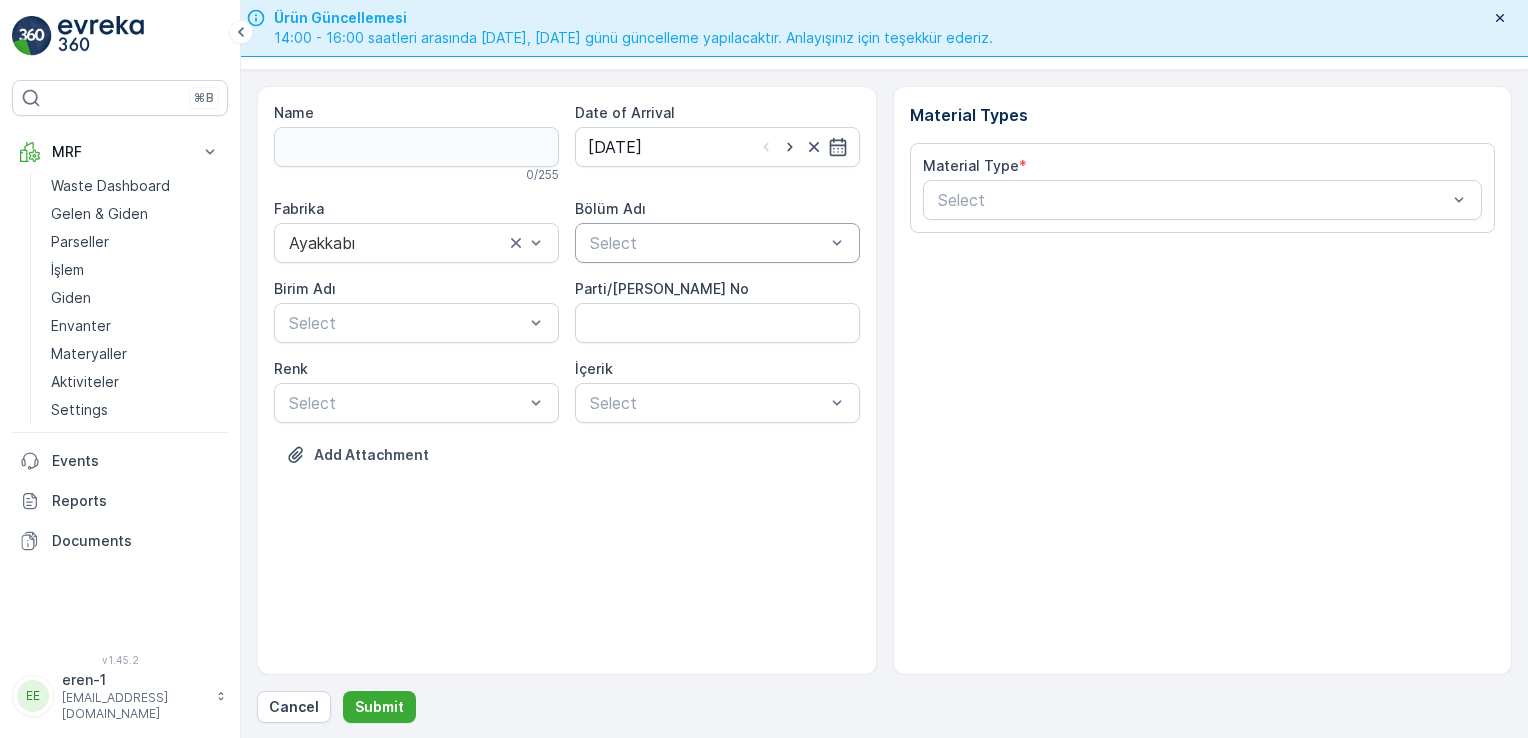 click at bounding box center (707, 243) 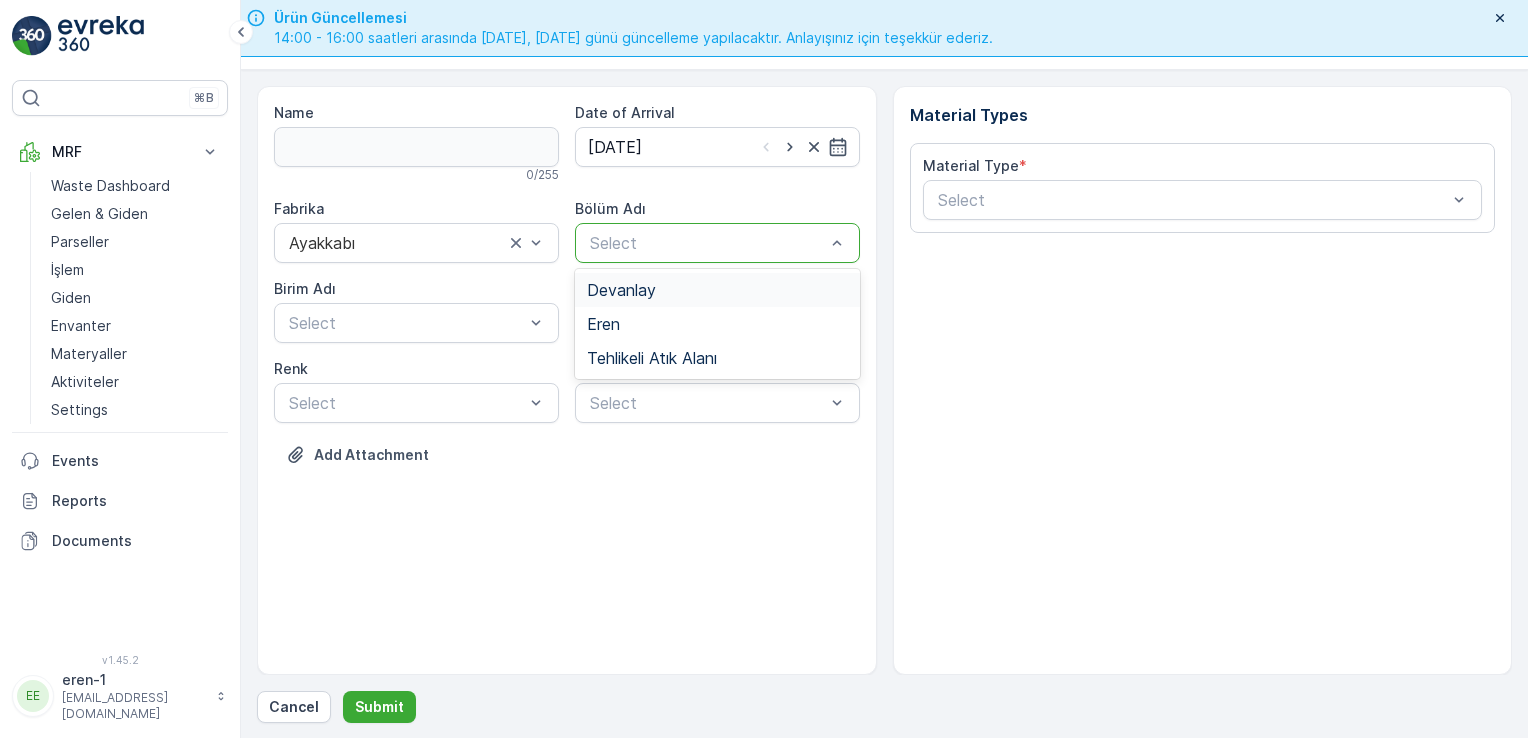 click on "Devanlay" at bounding box center (717, 290) 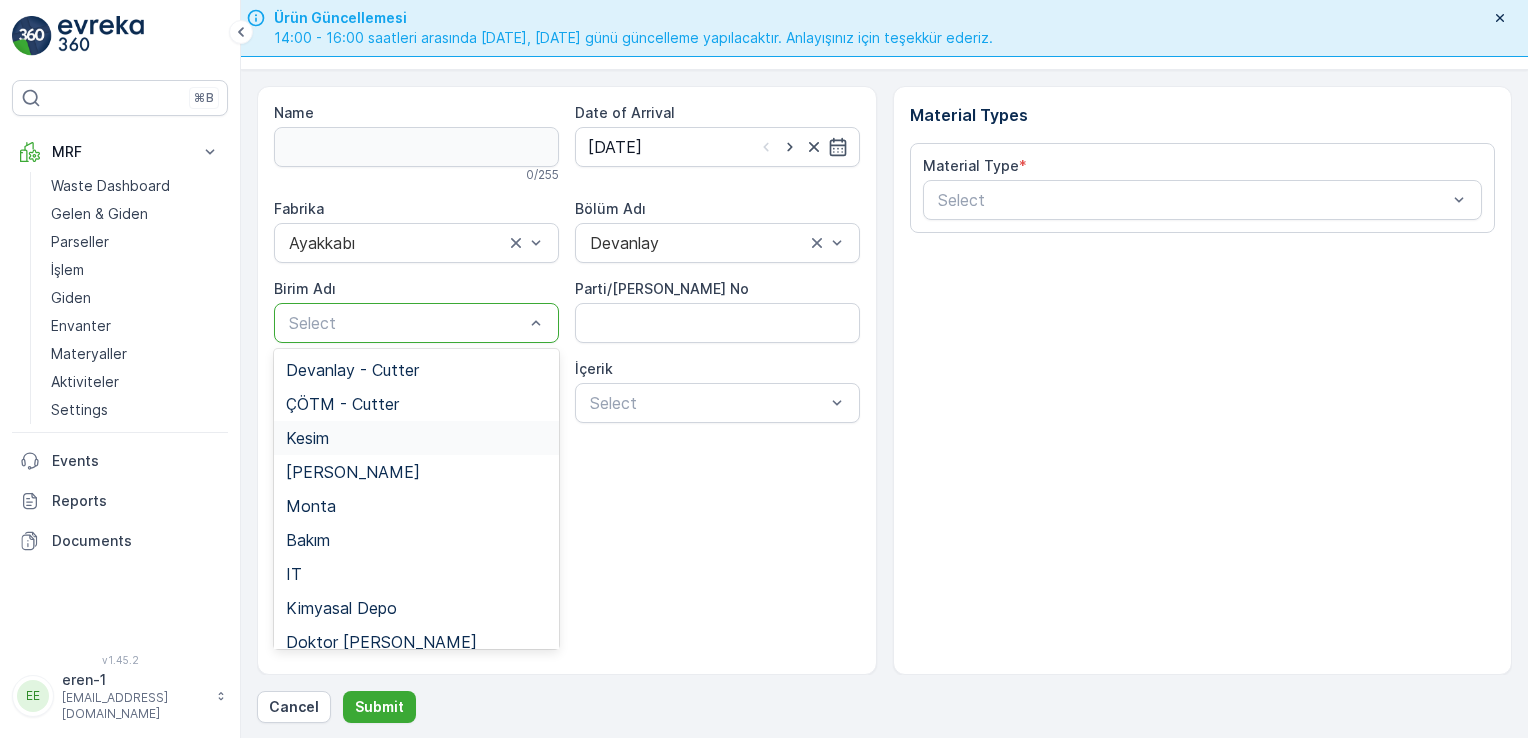 click on "Kesim" at bounding box center [416, 438] 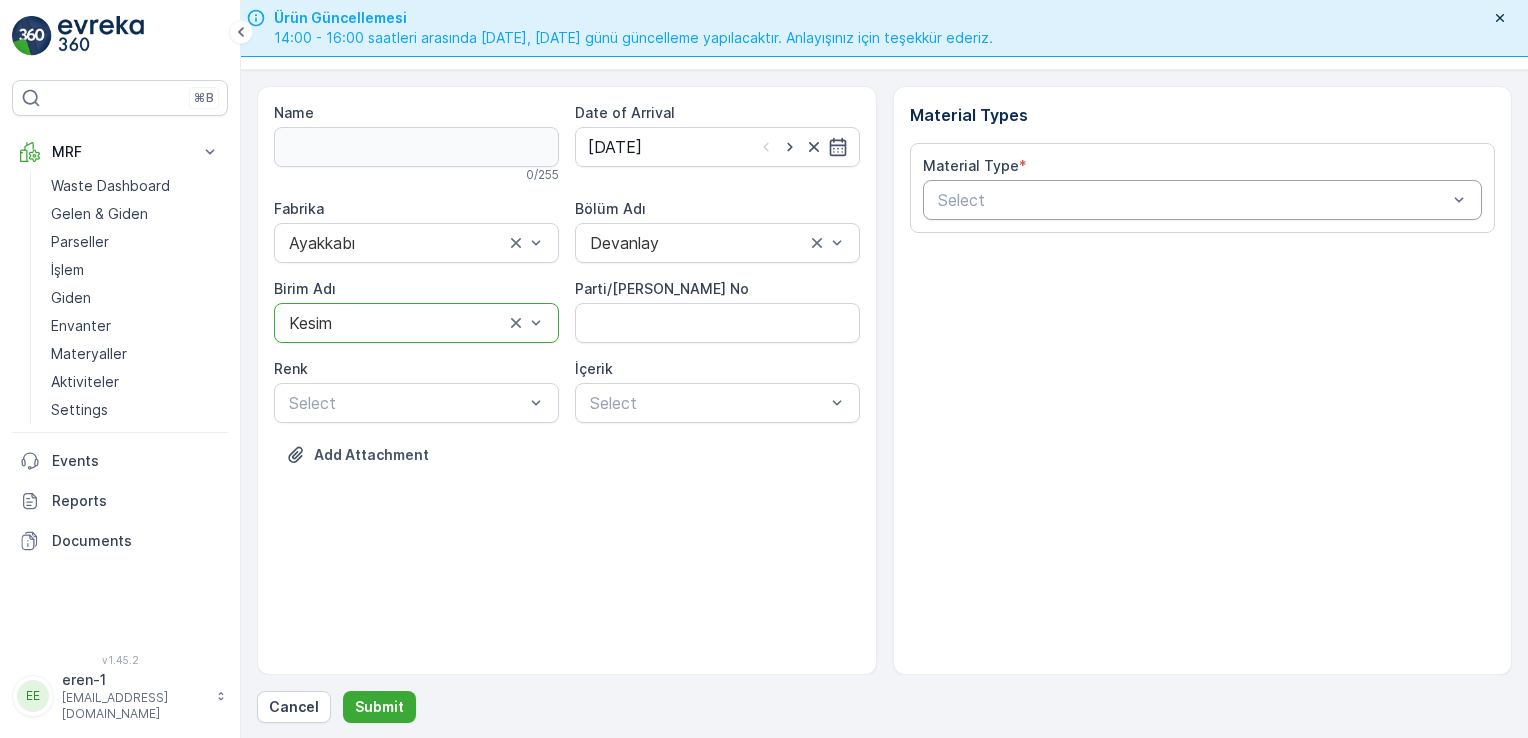 click on "Select" at bounding box center [1203, 200] 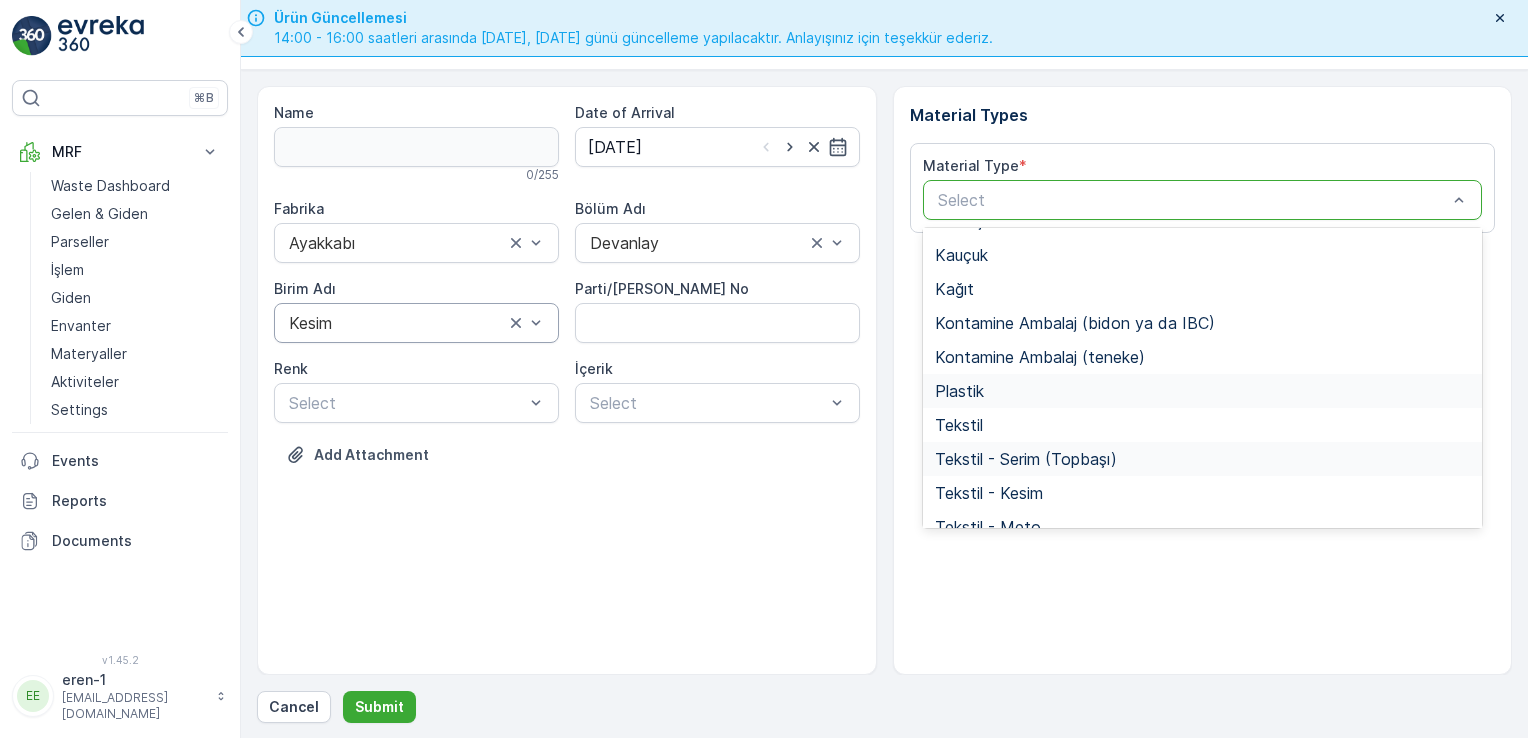 scroll, scrollTop: 233, scrollLeft: 0, axis: vertical 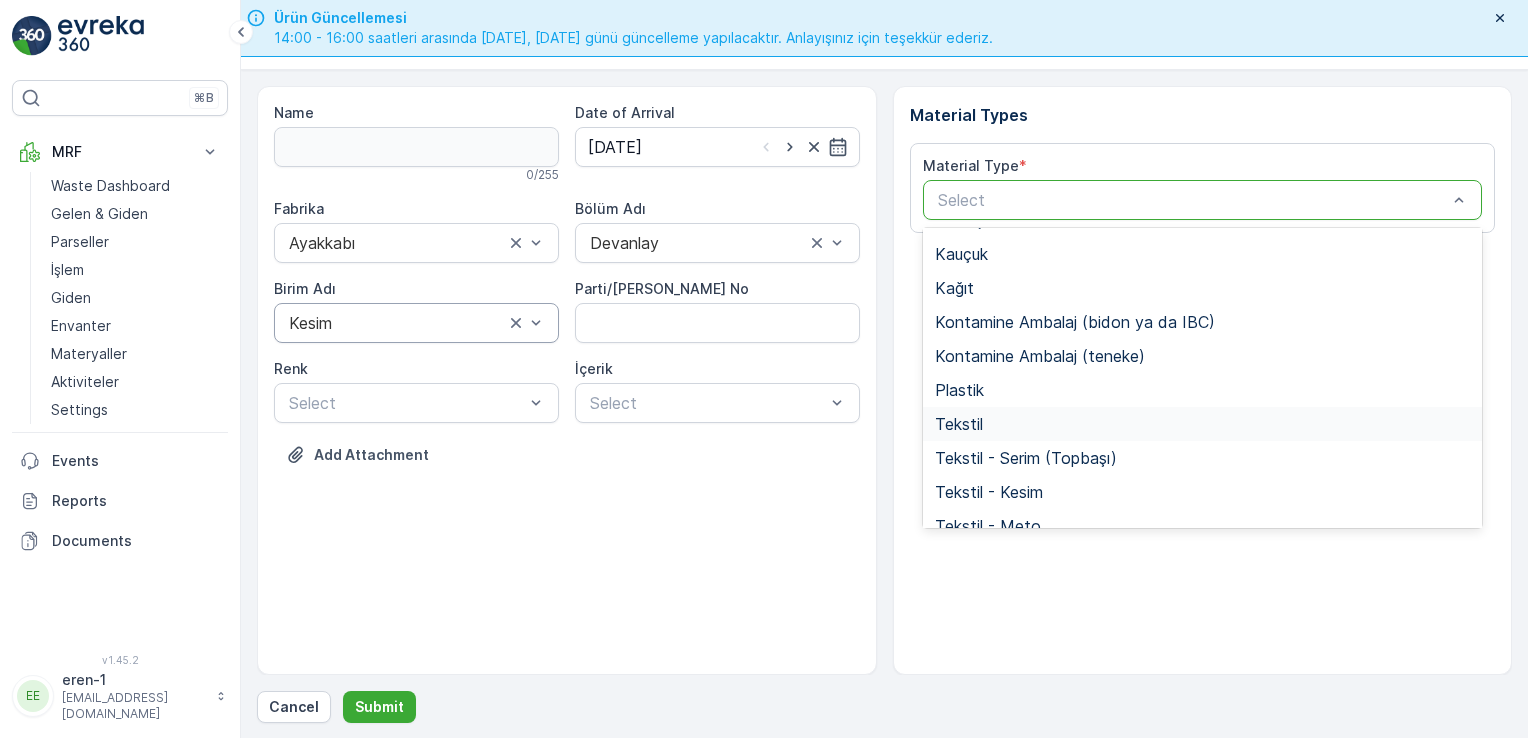 click on "Tekstil" at bounding box center [959, 424] 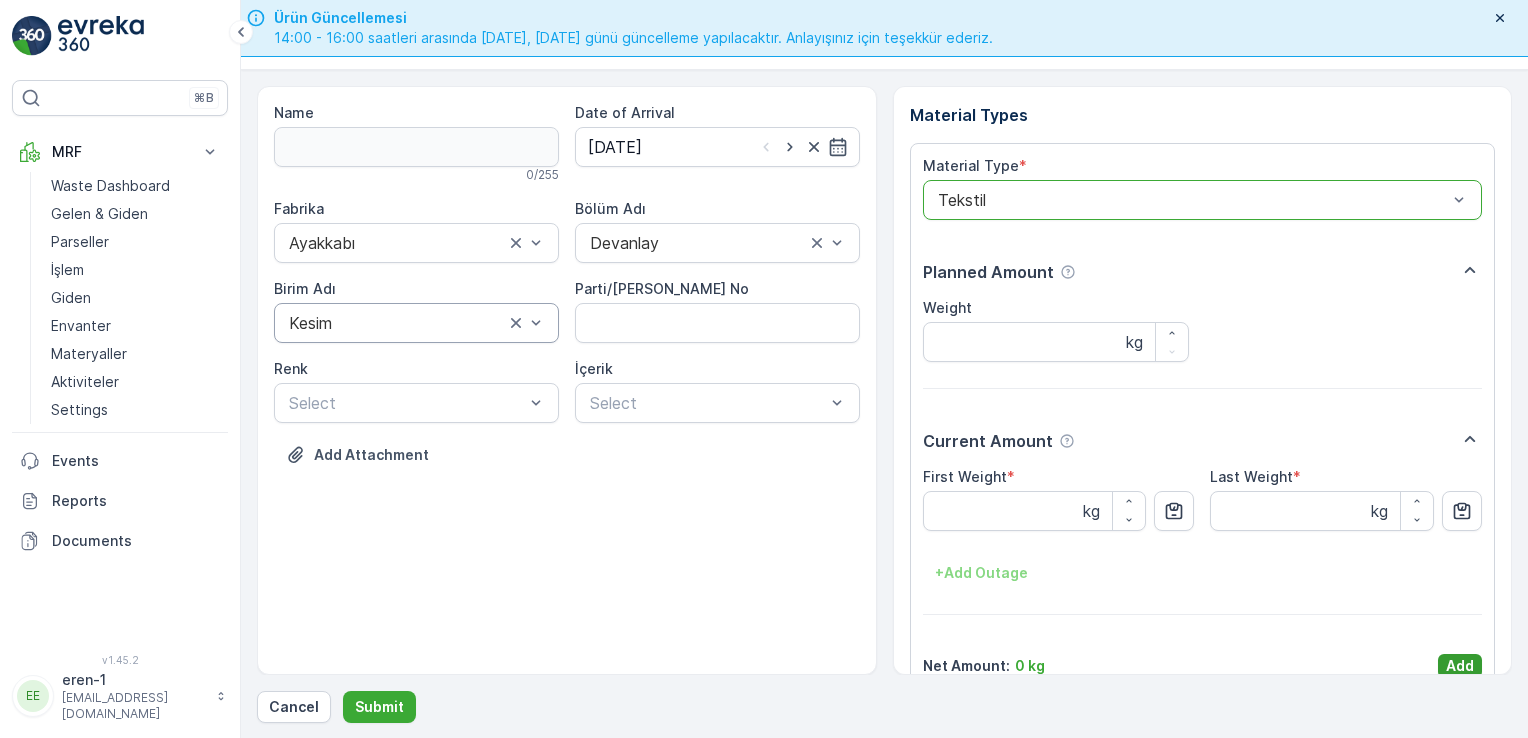 click on "Add" at bounding box center [1460, 666] 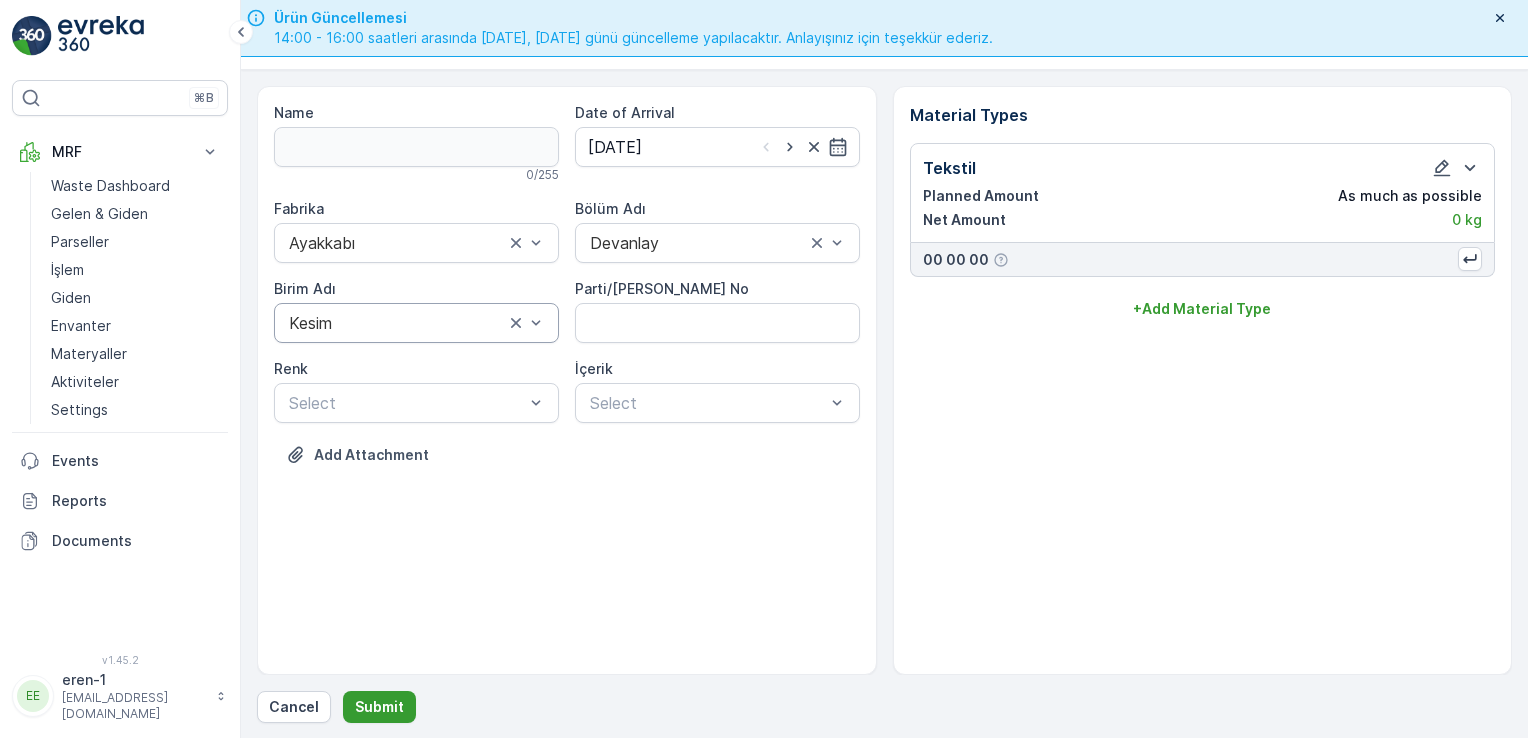 click on "Submit" at bounding box center (379, 707) 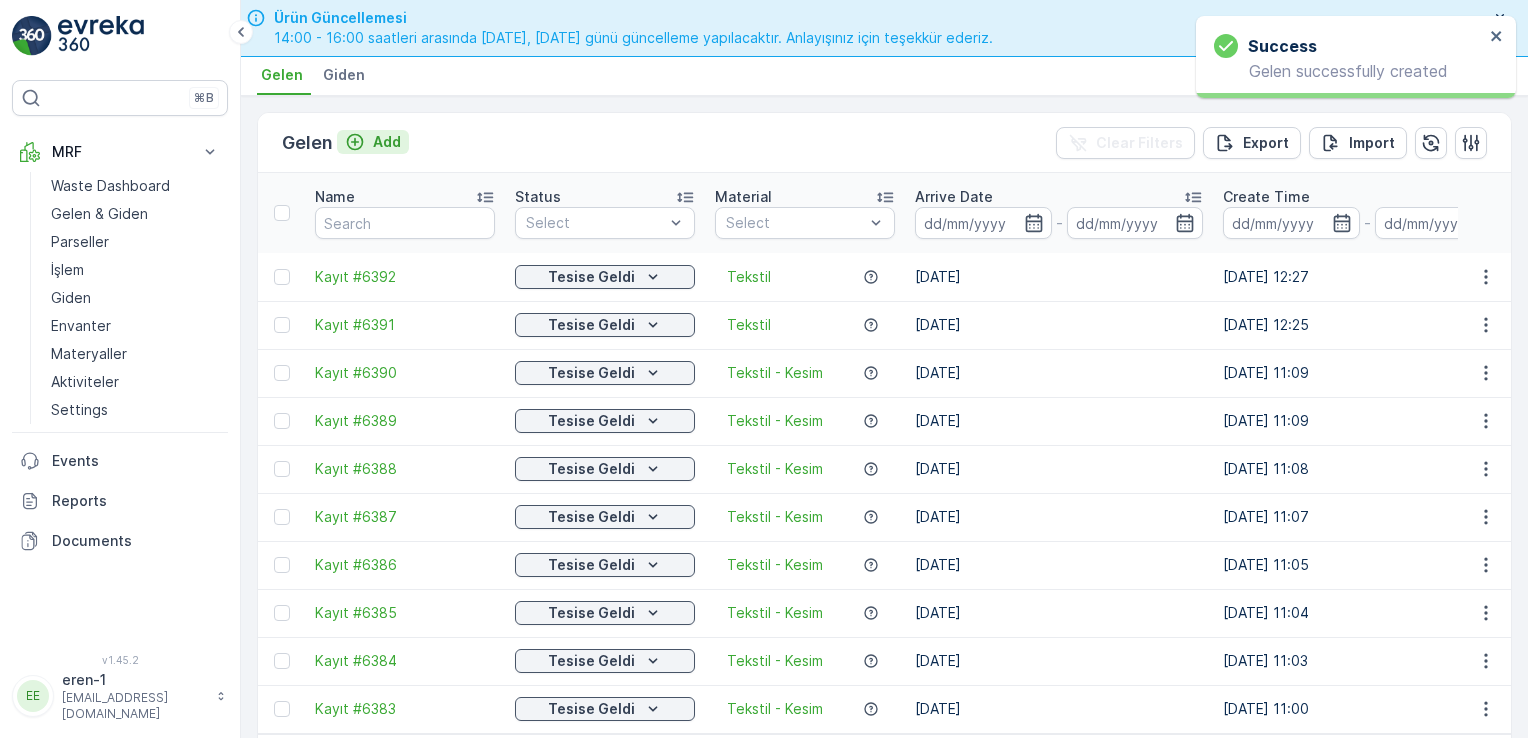 click on "Add" at bounding box center [387, 142] 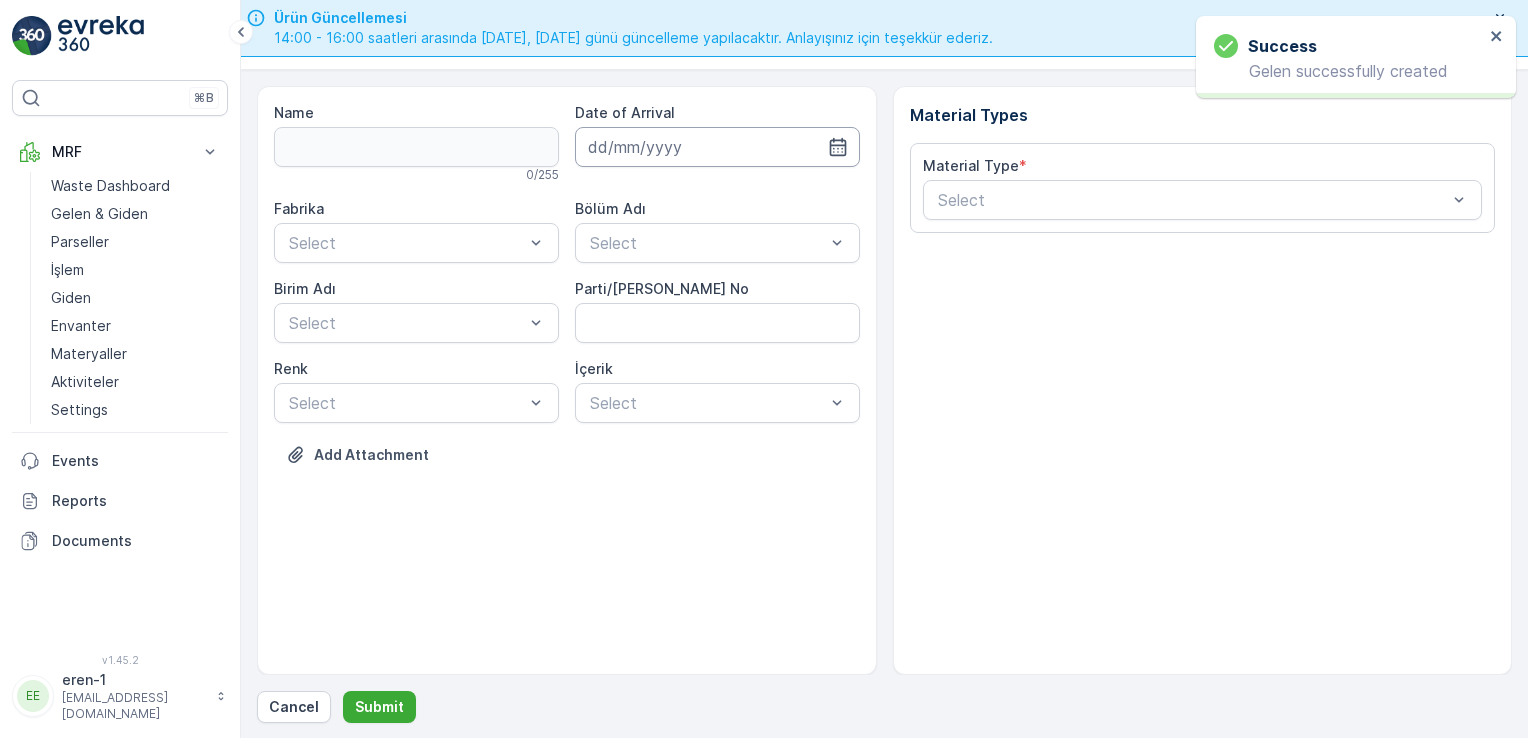 click at bounding box center [717, 147] 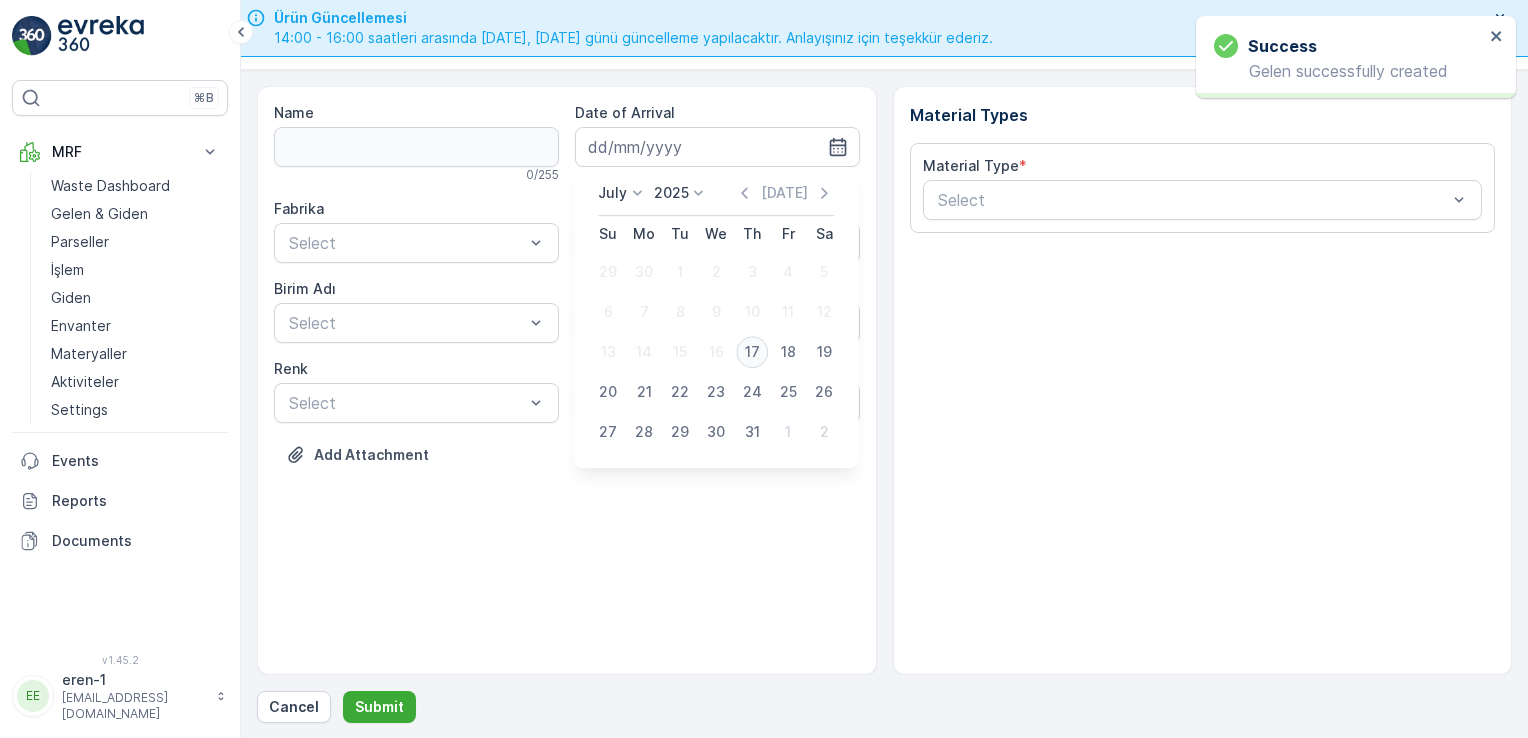 click on "17" at bounding box center [752, 352] 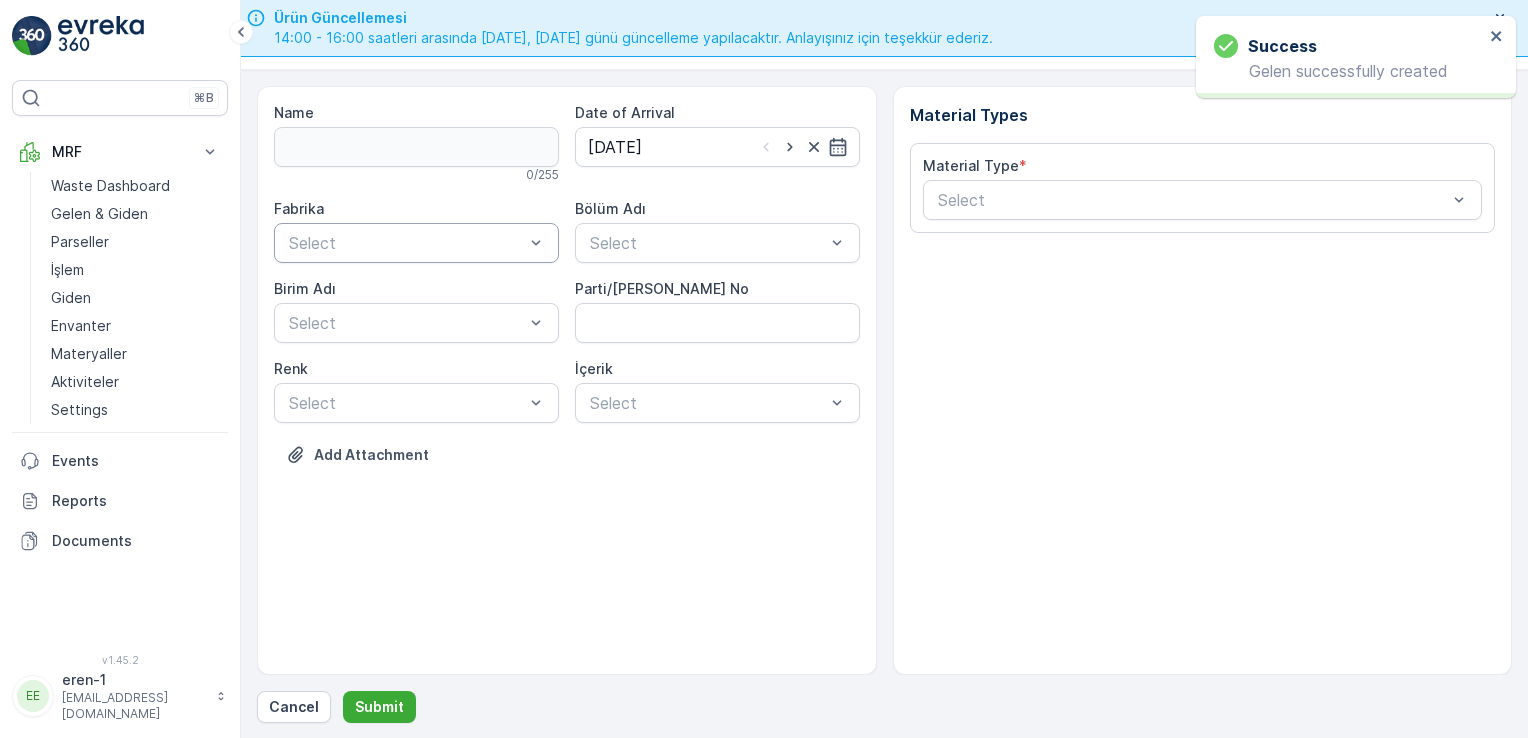 click on "Select" at bounding box center [416, 243] 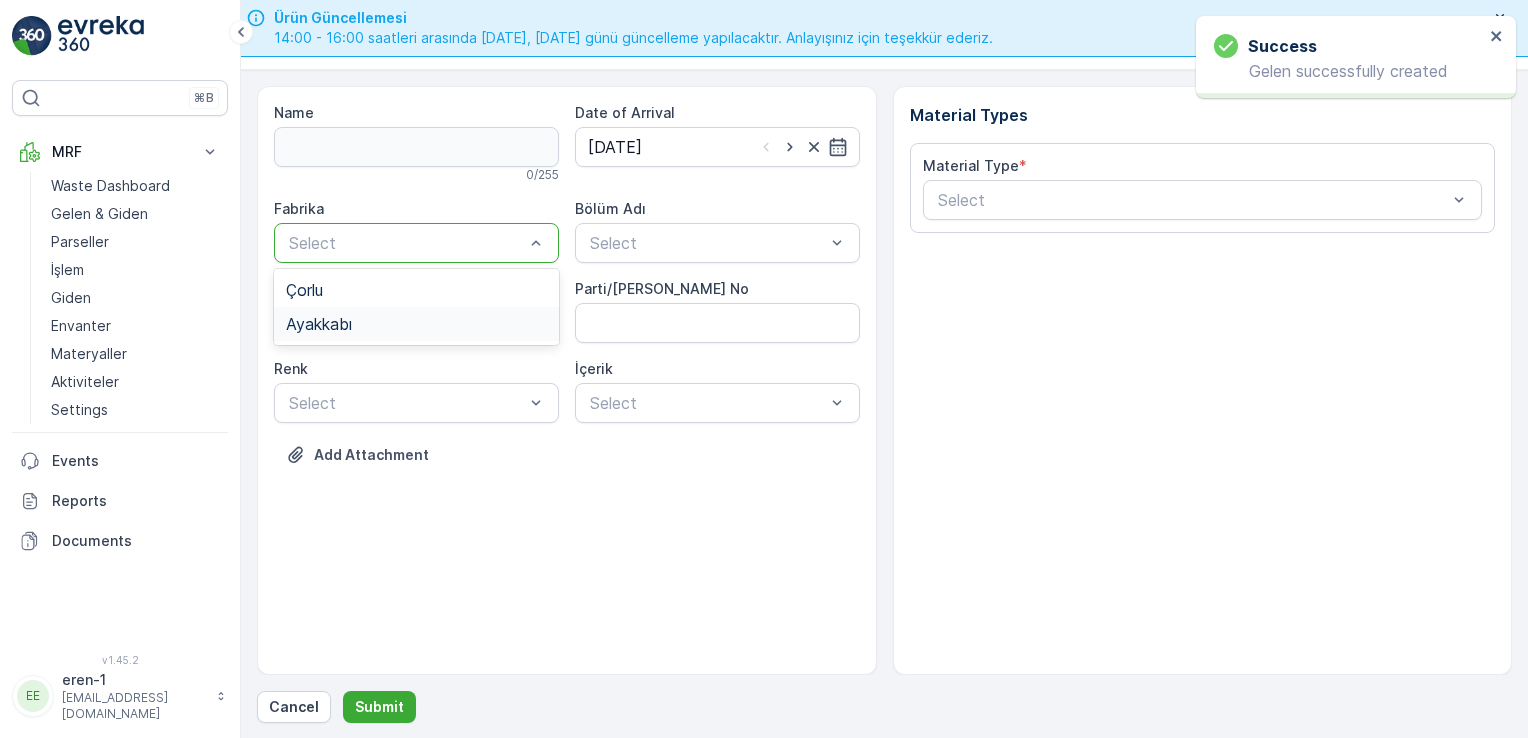 click on "Ayakkabı" at bounding box center (319, 324) 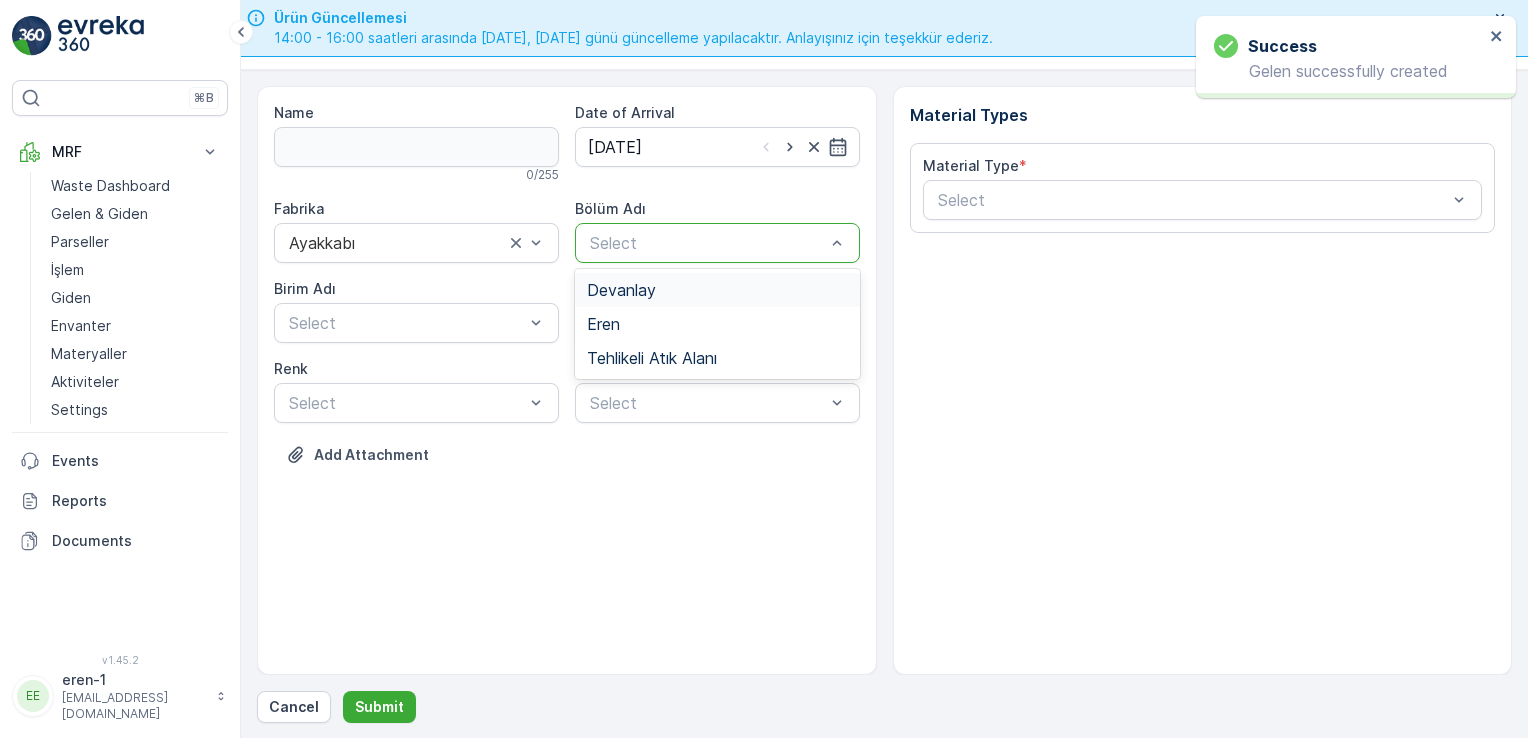 click on "Select" at bounding box center (717, 243) 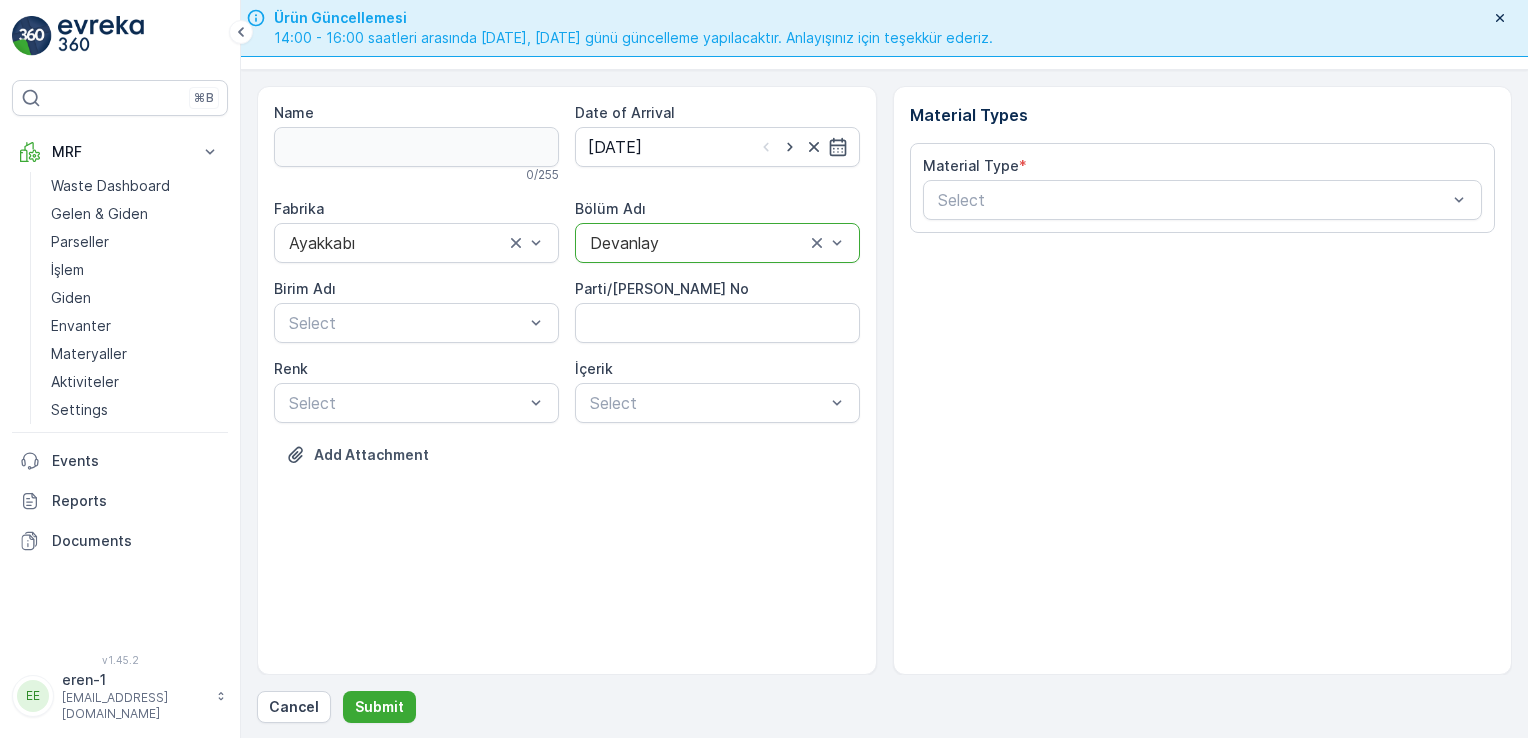 click on "Birim Adı" at bounding box center [416, 289] 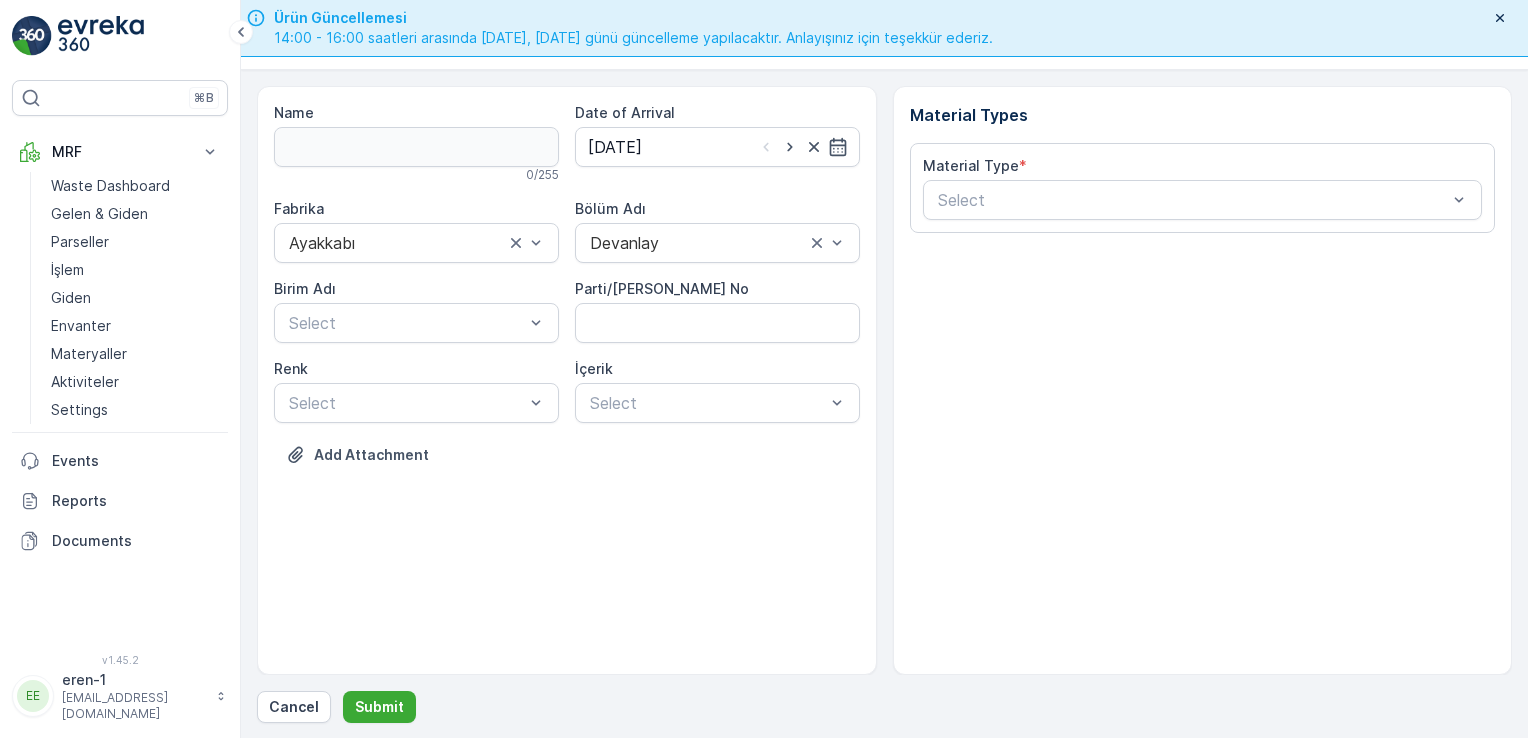 click on "Fabrika Ayakkabı Bölüm Adı Devanlay [PERSON_NAME] Adı Select Parti/Kesim Föyü No [PERSON_NAME] Select İçerik Select" at bounding box center [567, 311] 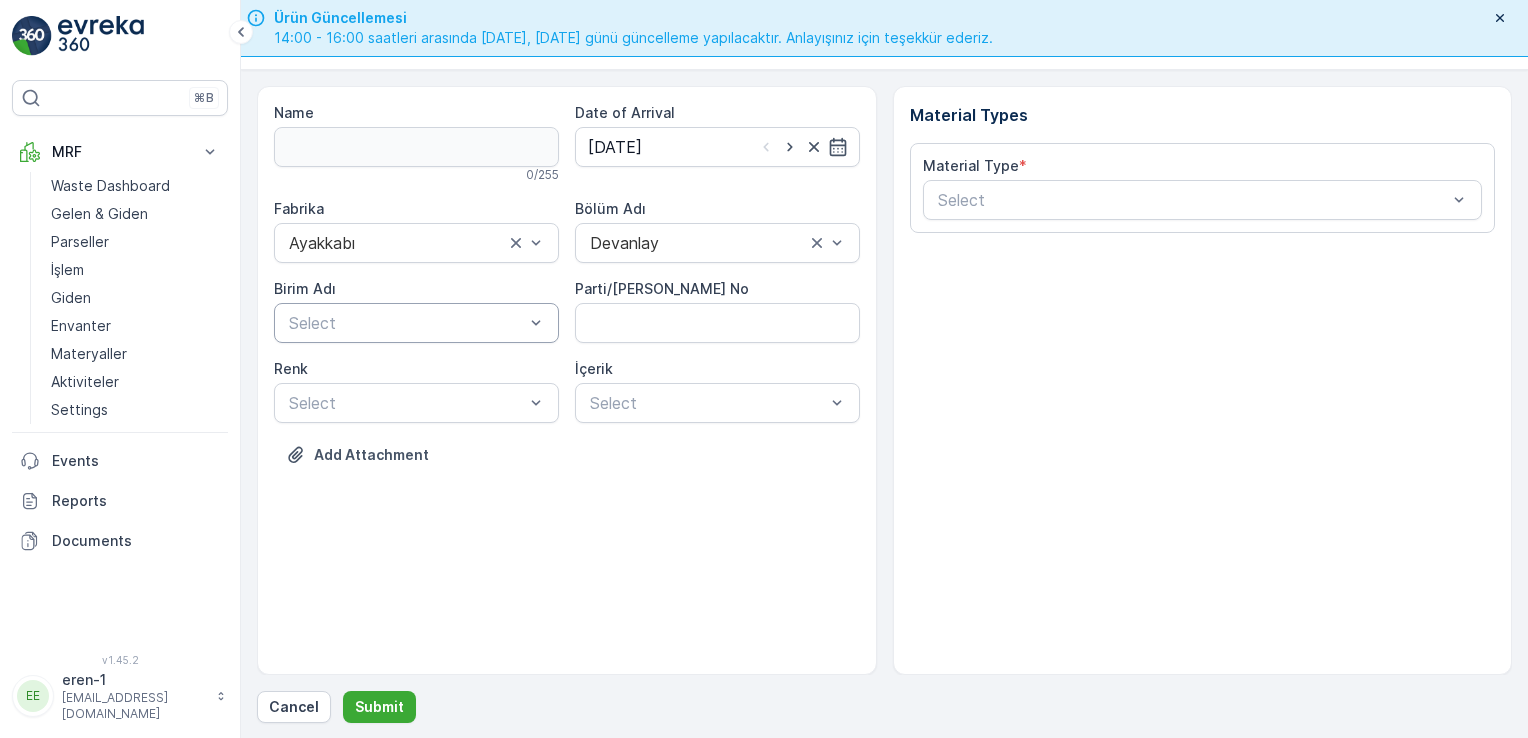 click at bounding box center (406, 323) 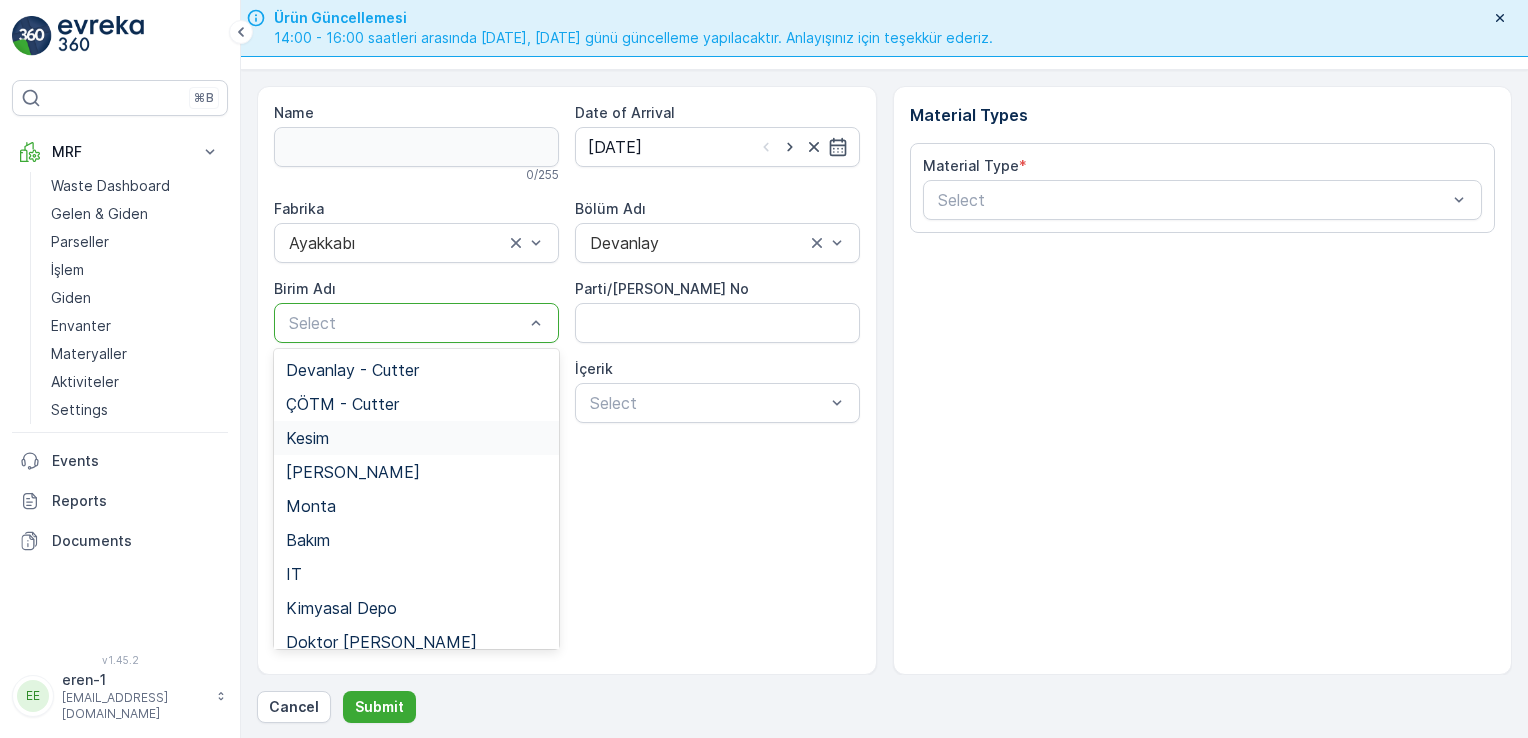click on "Kesim" at bounding box center [307, 438] 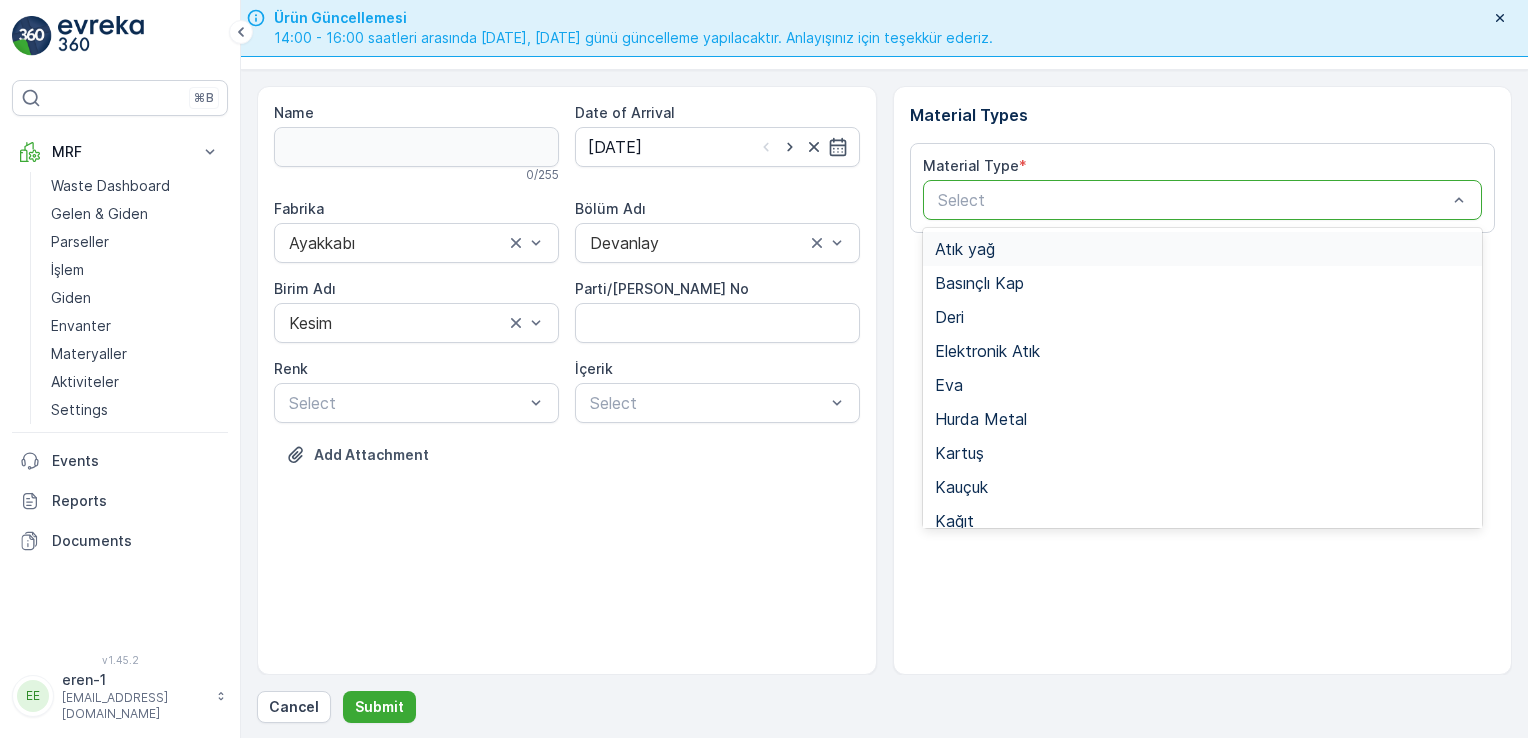 click at bounding box center (1193, 200) 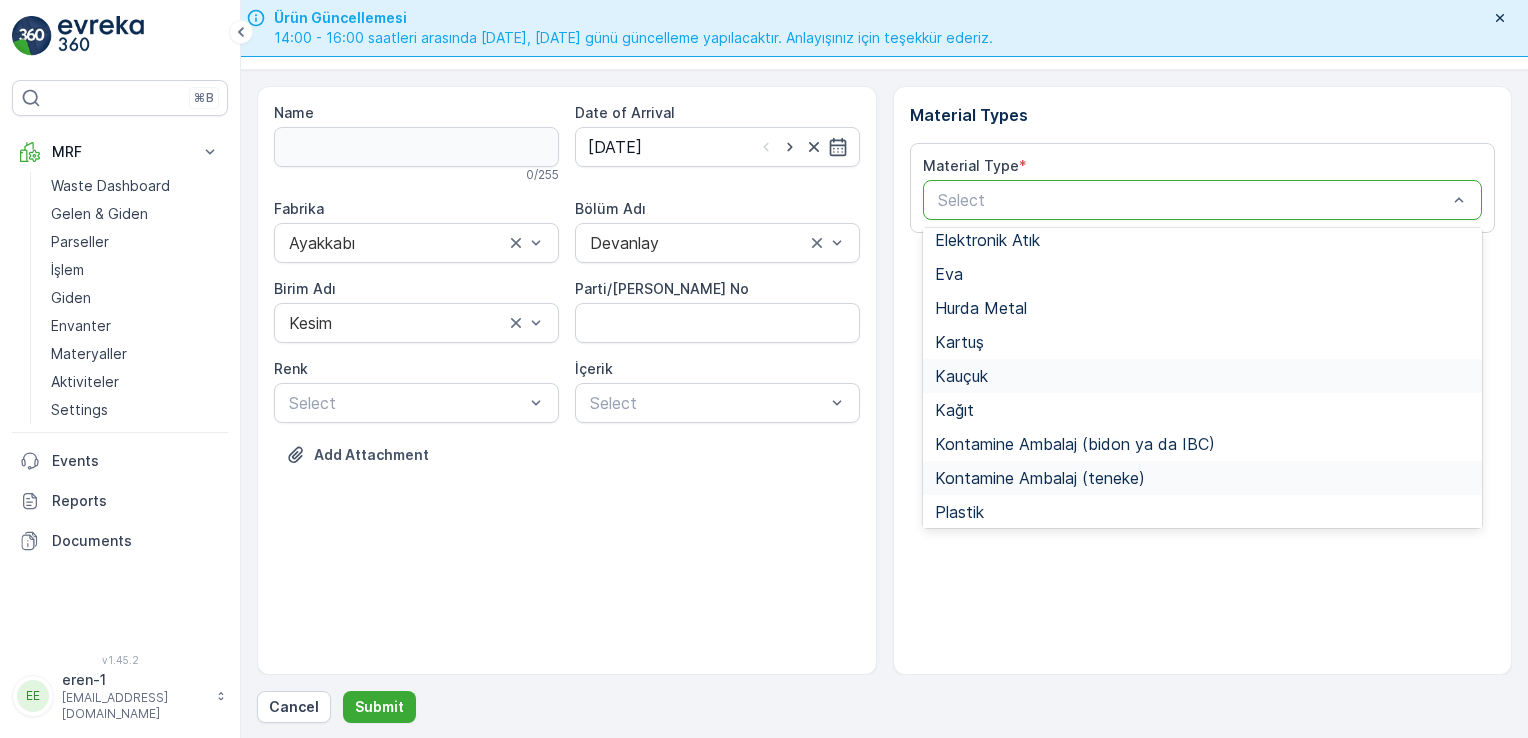 scroll, scrollTop: 133, scrollLeft: 0, axis: vertical 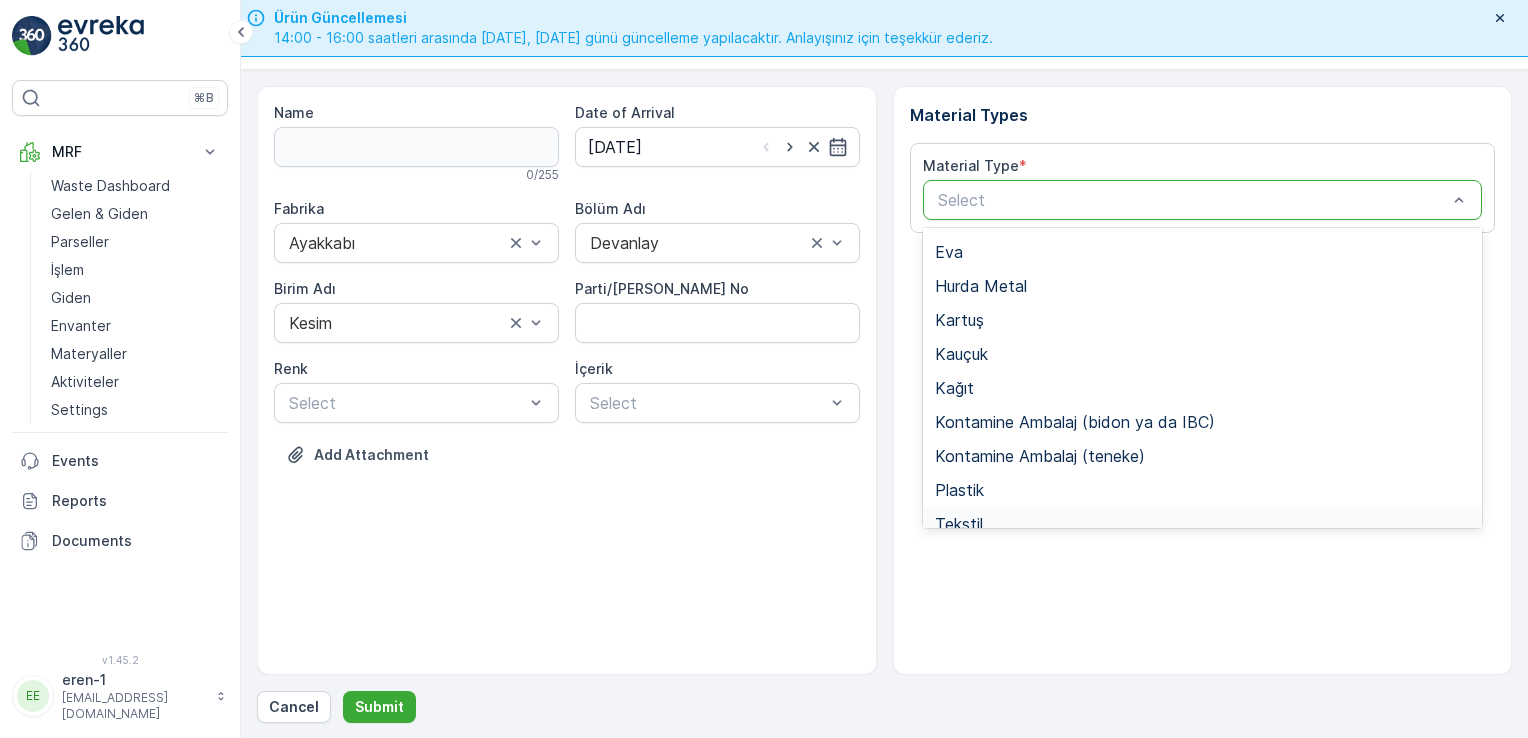 click on "Tekstil" at bounding box center (1203, 524) 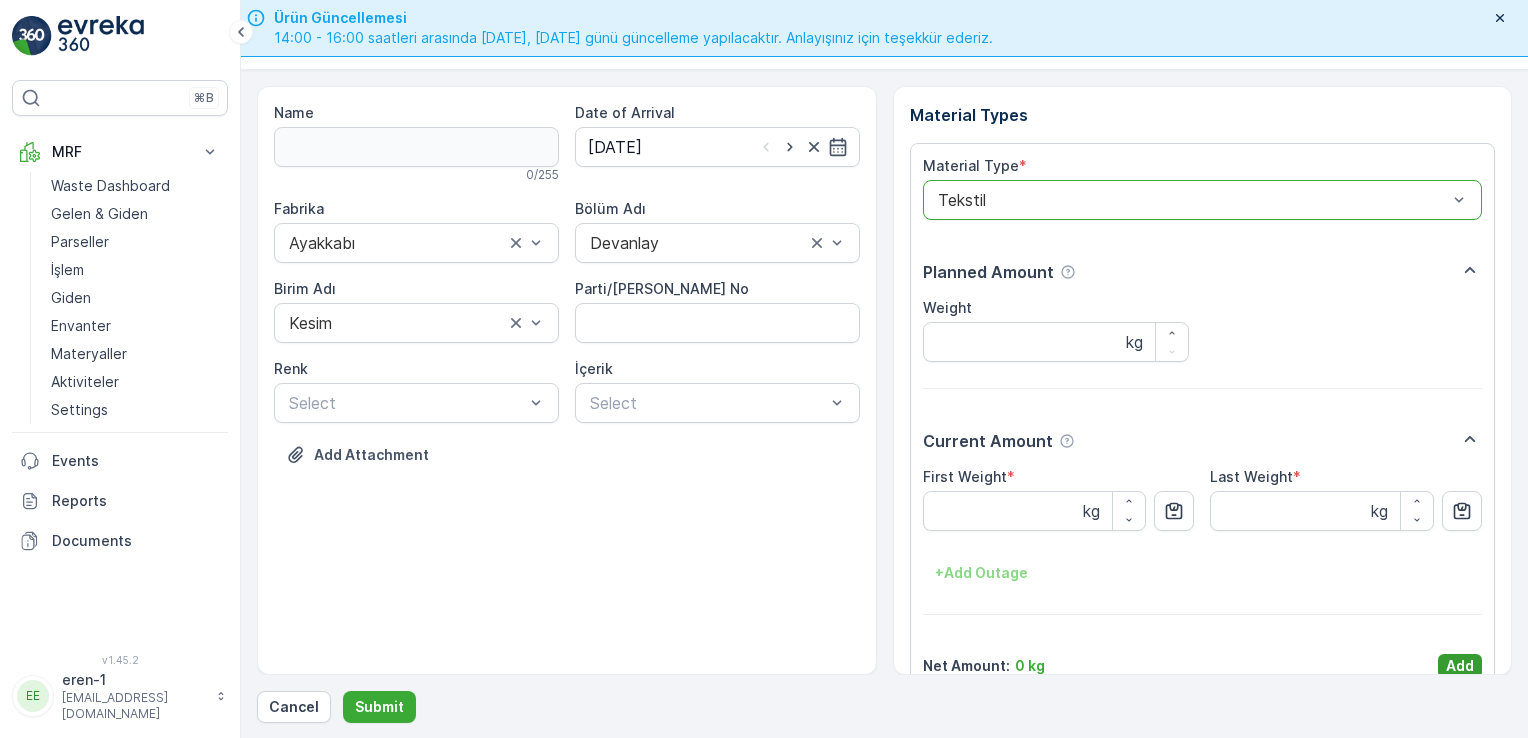 click on "Add" at bounding box center [1460, 666] 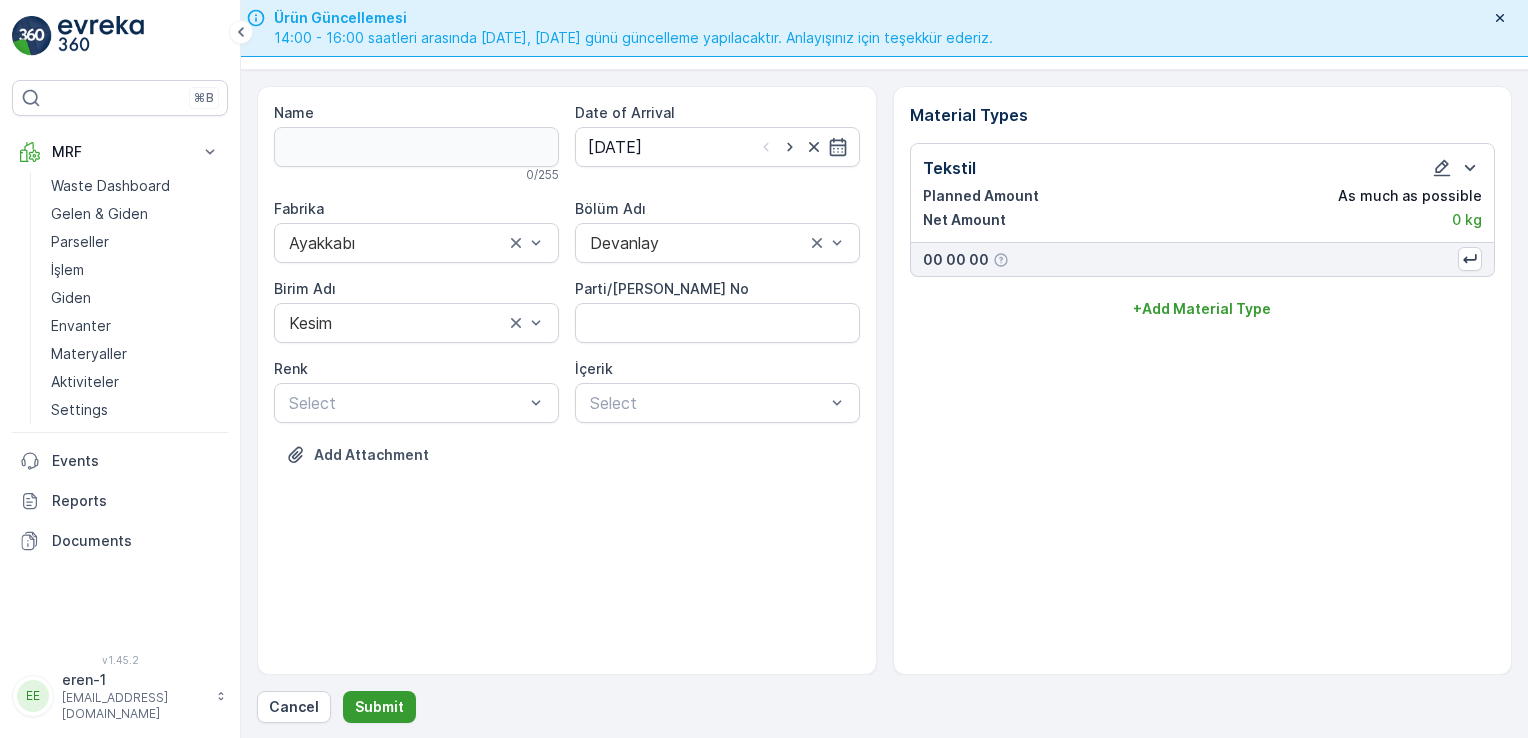 click on "Submit" at bounding box center [379, 707] 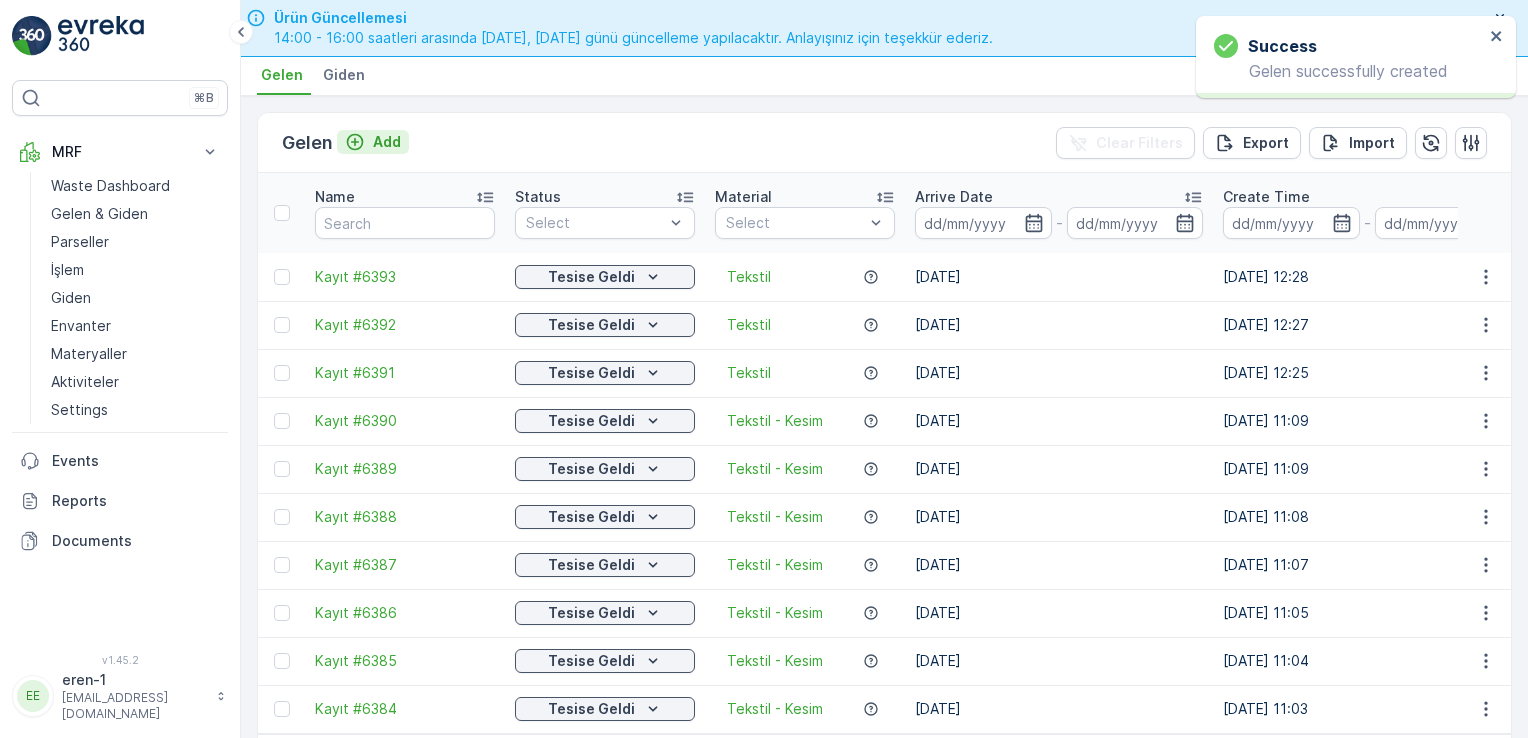 click on "Add" at bounding box center (387, 142) 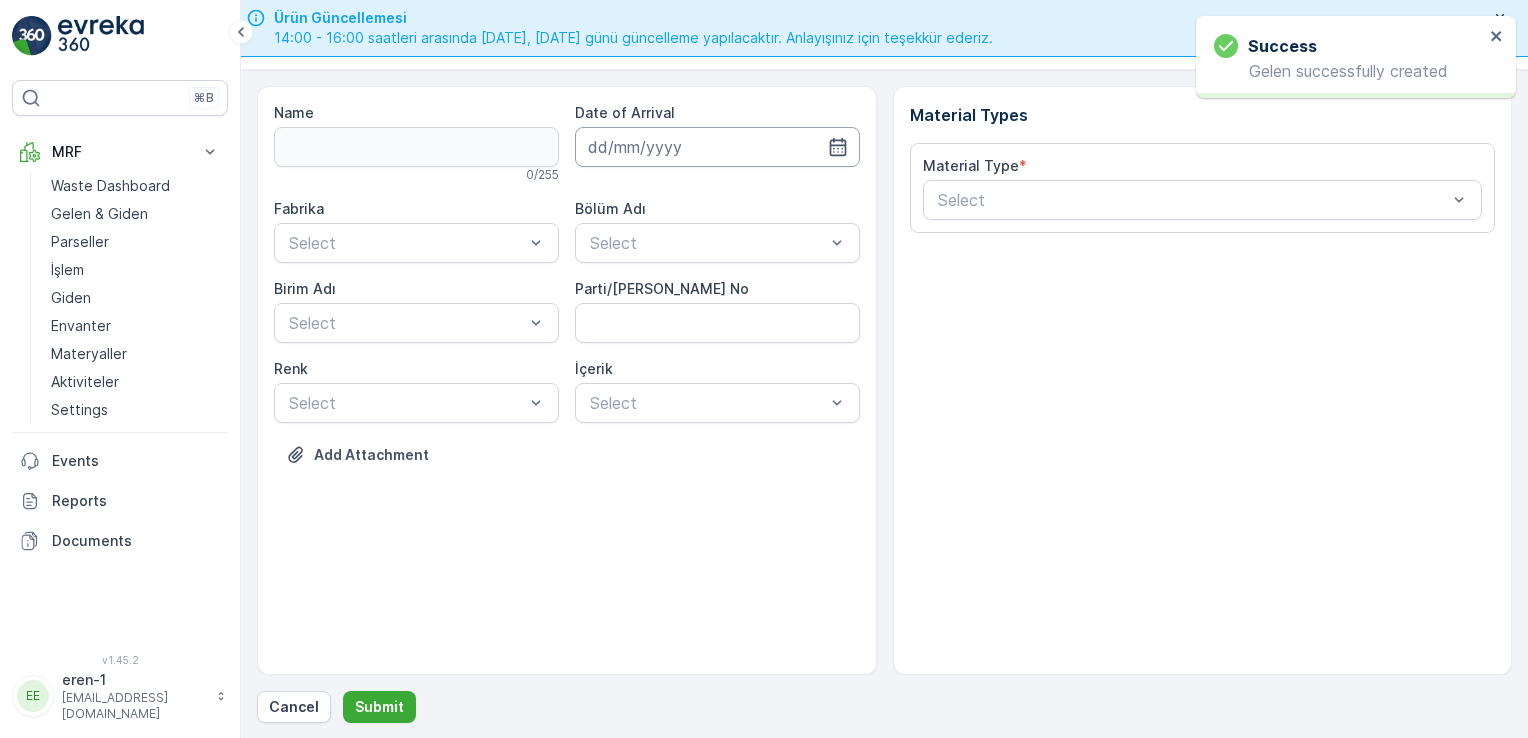 click at bounding box center (717, 147) 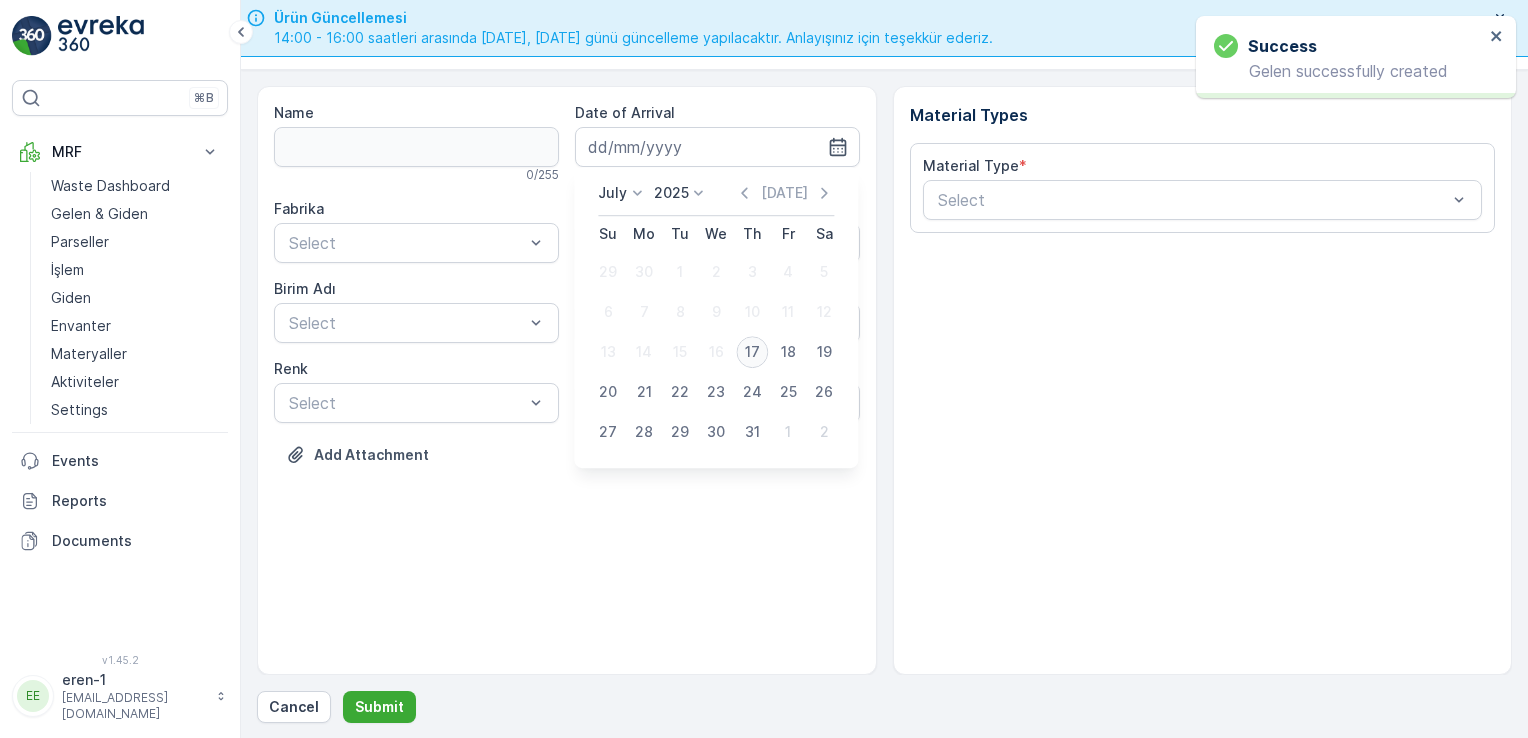 click on "17" at bounding box center (752, 352) 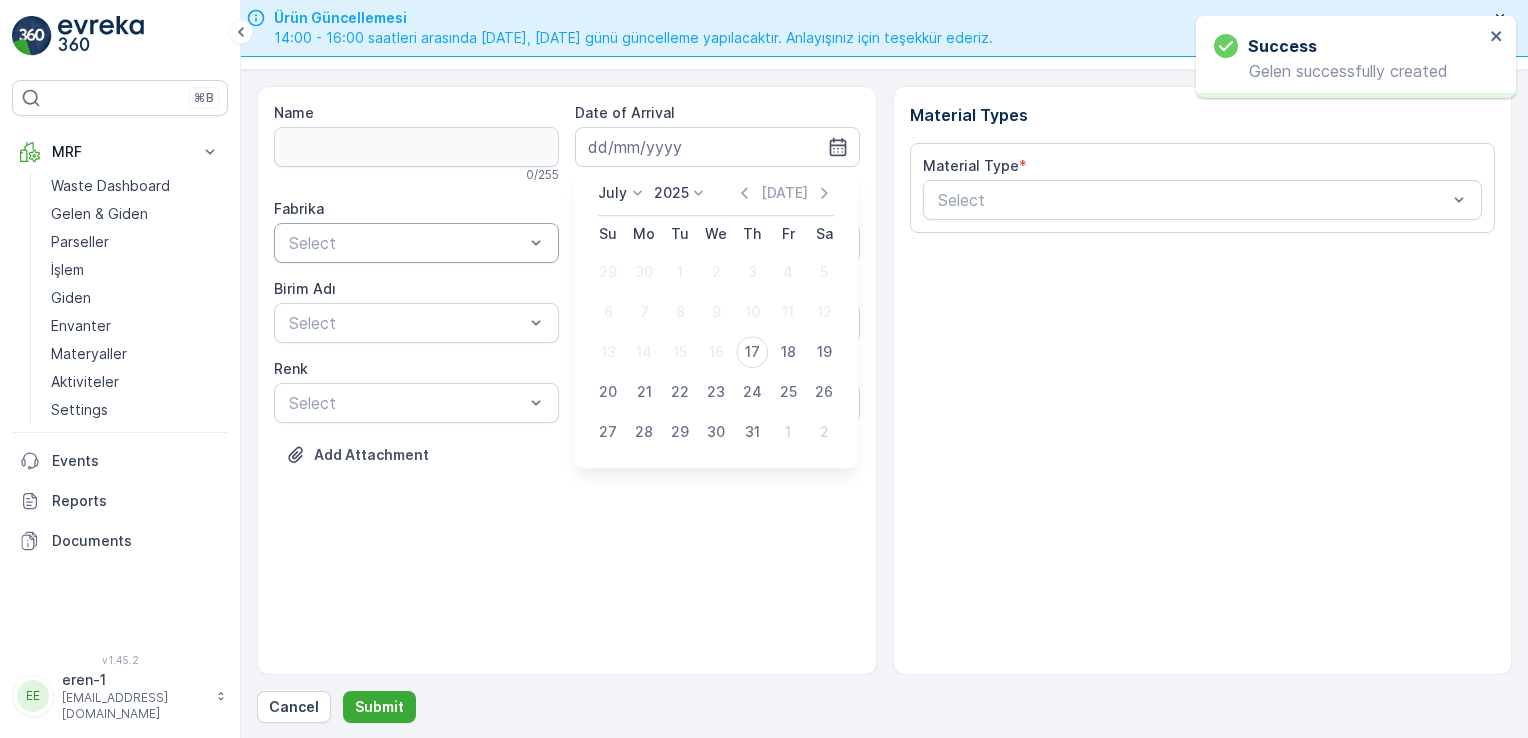 type on "[DATE]" 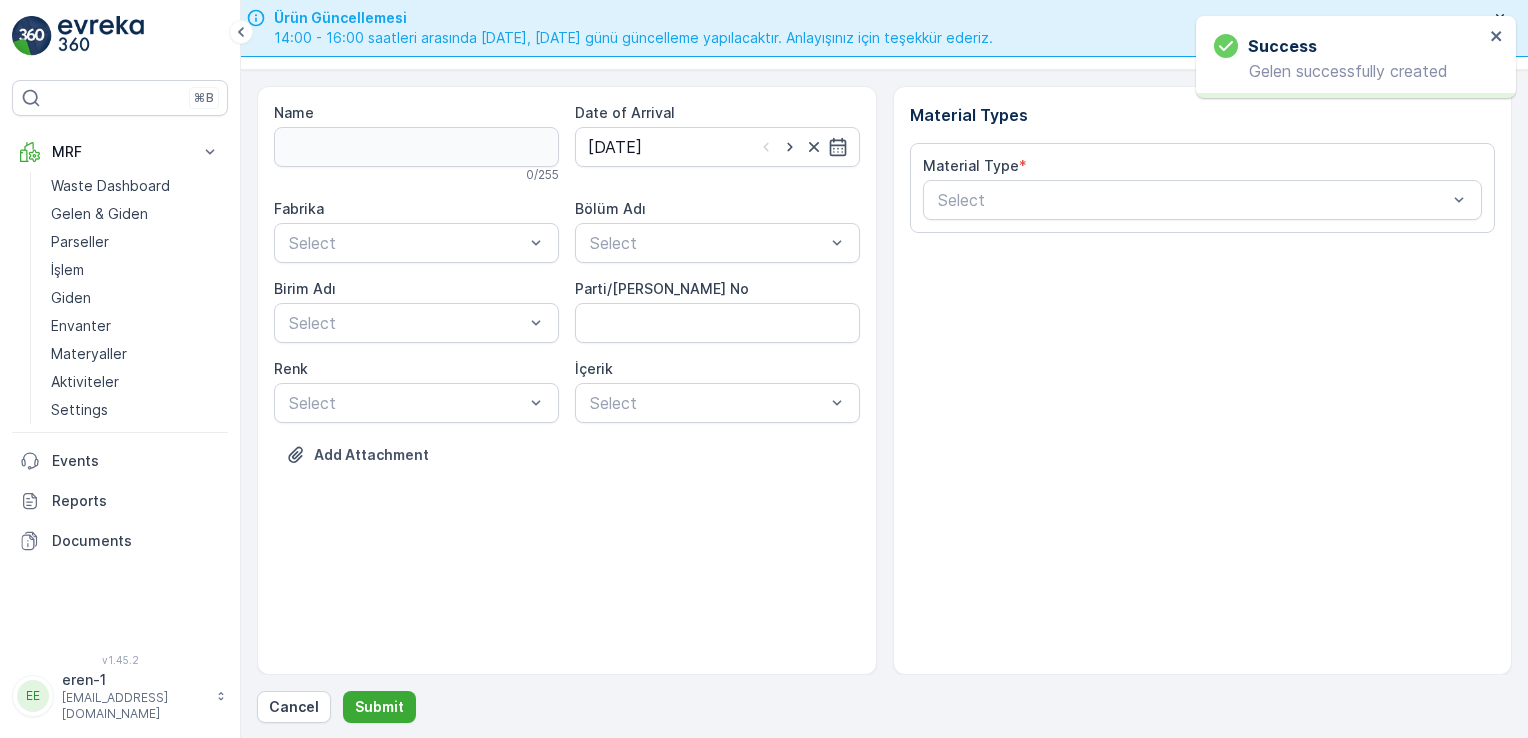 click on "Fabrika Select" at bounding box center (416, 231) 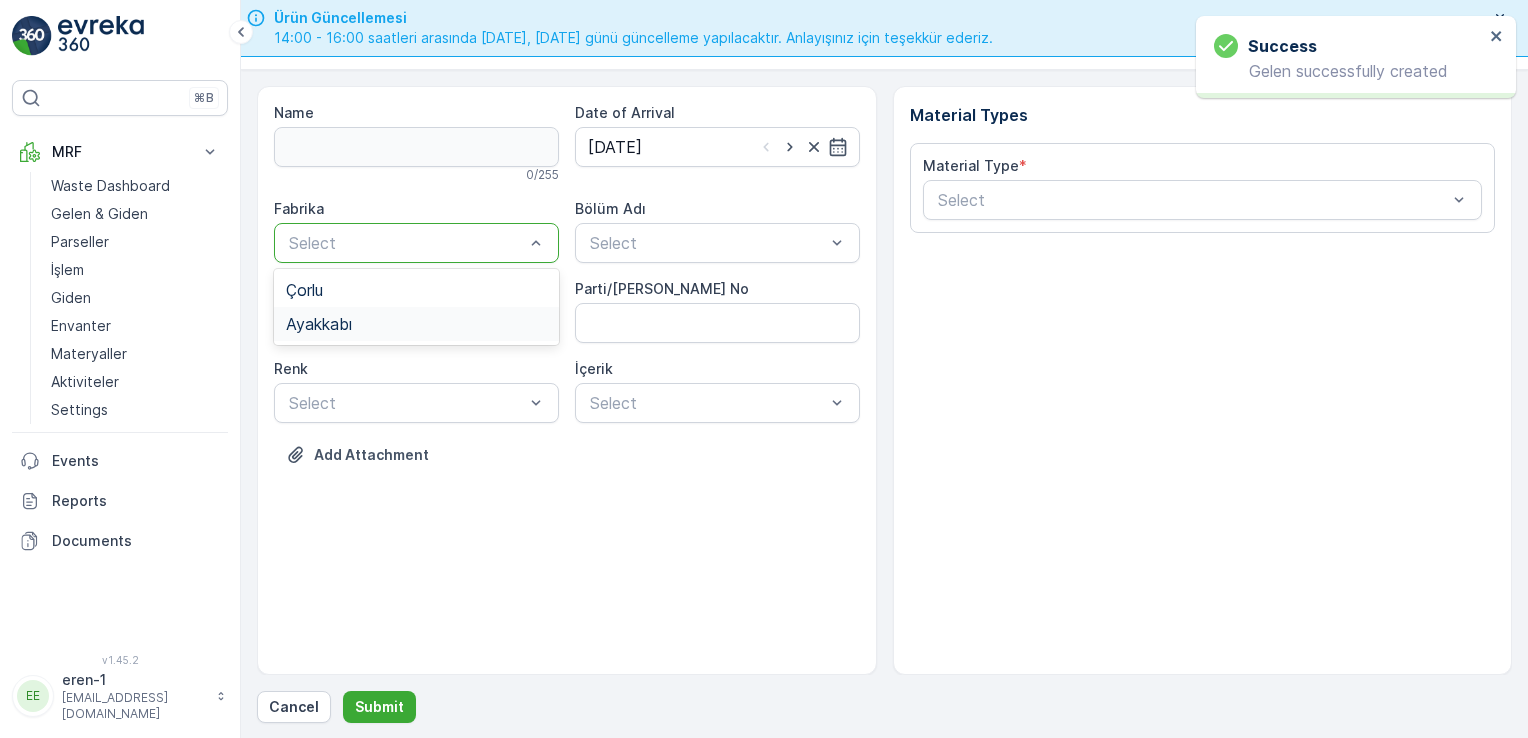 click on "Ayakkabı" at bounding box center [319, 324] 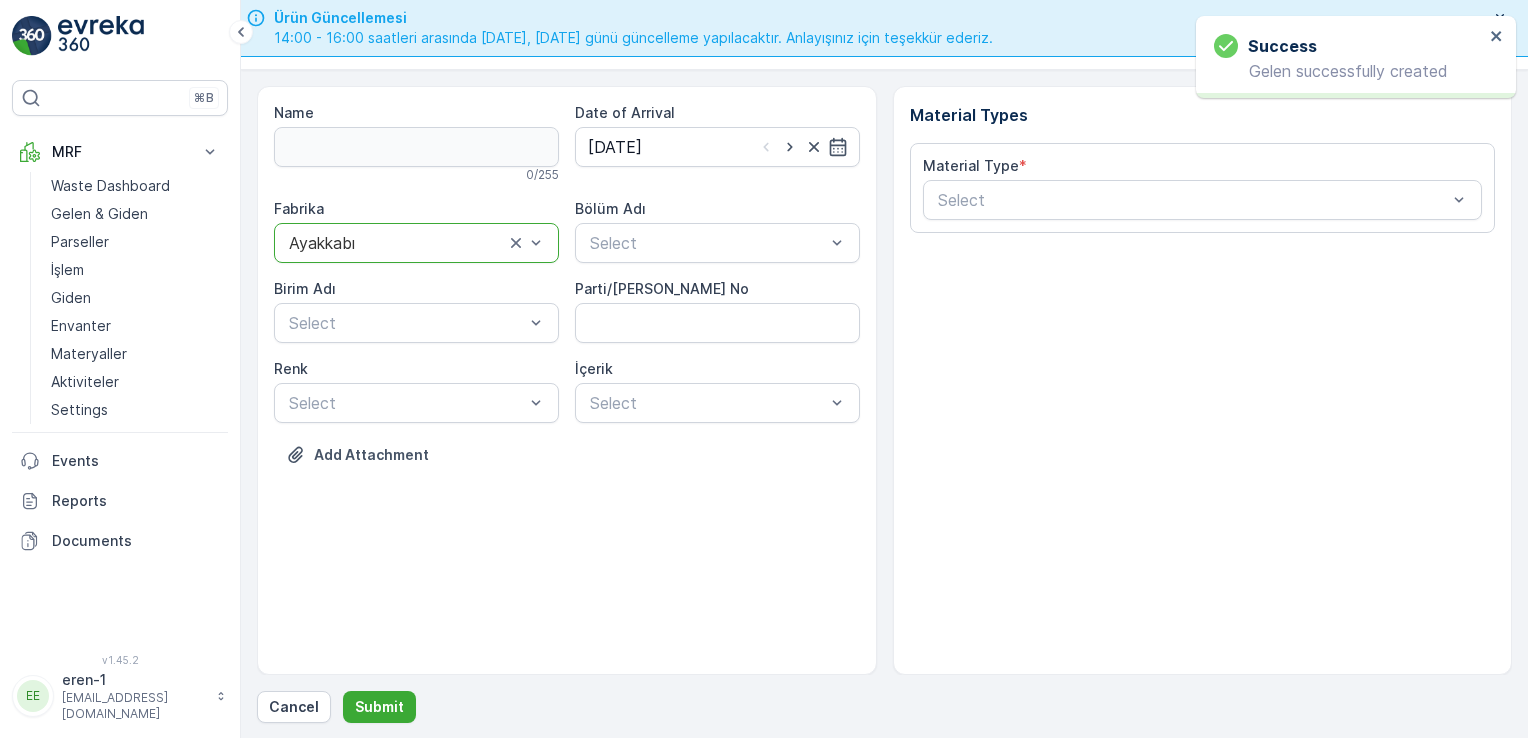 click on "Bölüm Adı Select" at bounding box center (717, 231) 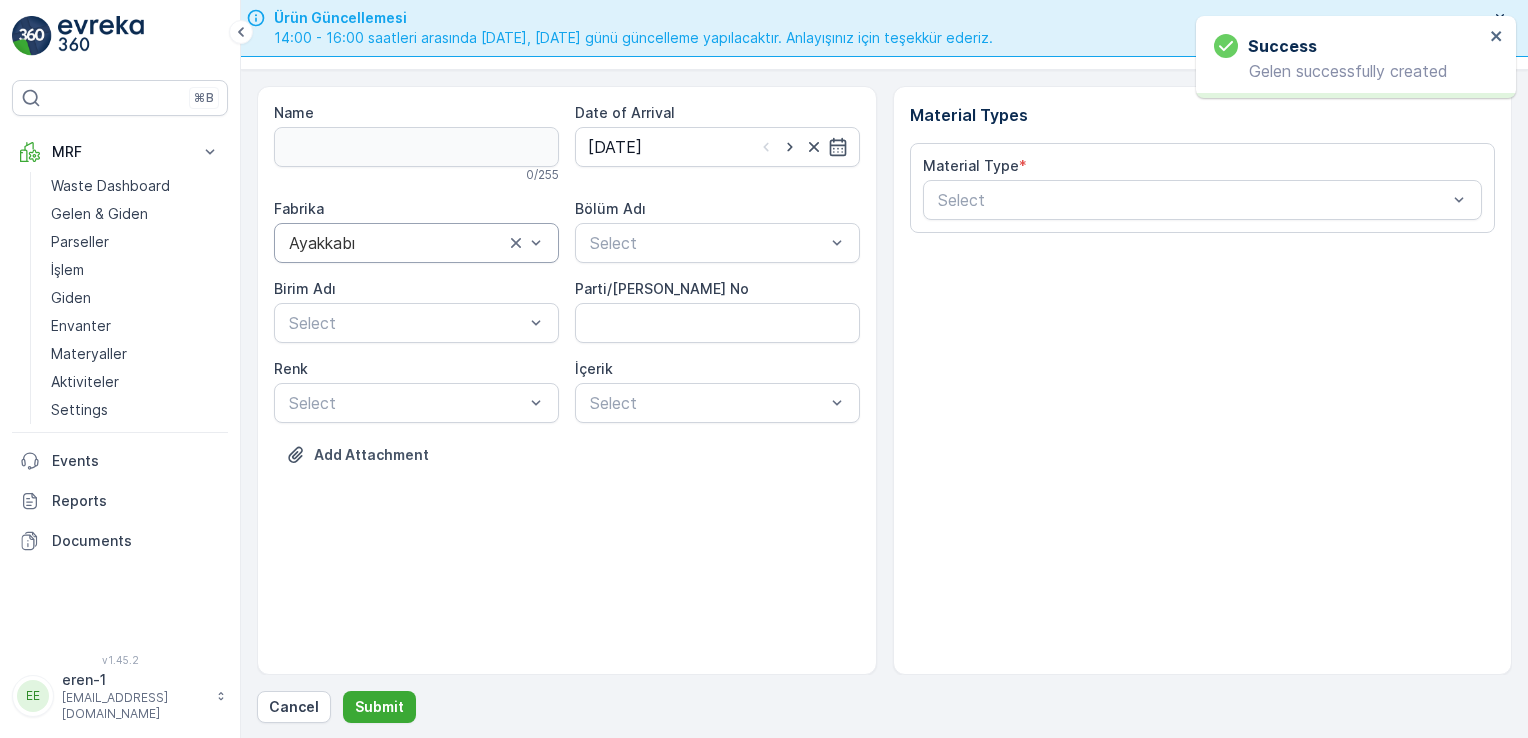 click on "Bölüm Adı" at bounding box center [717, 209] 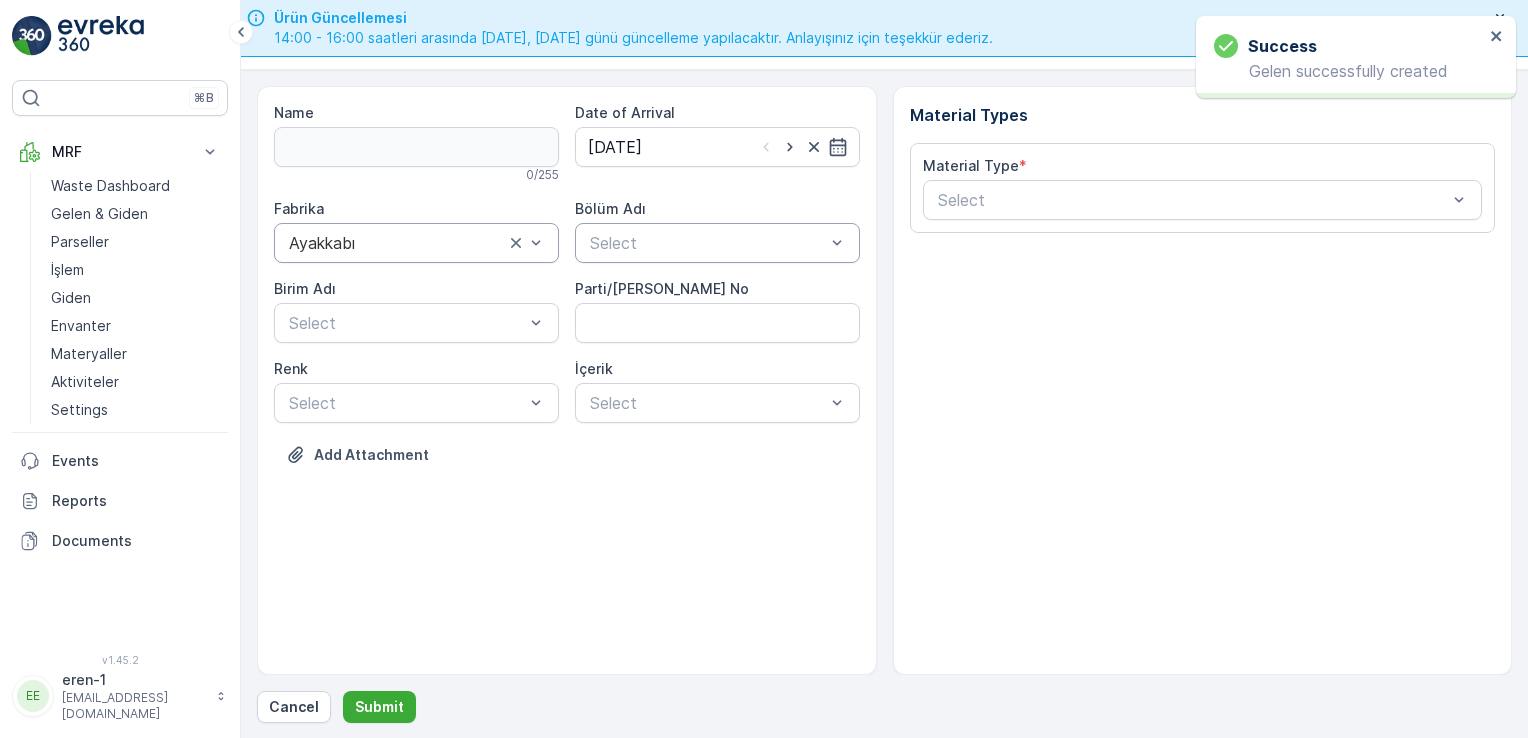 click on "Select" at bounding box center (707, 243) 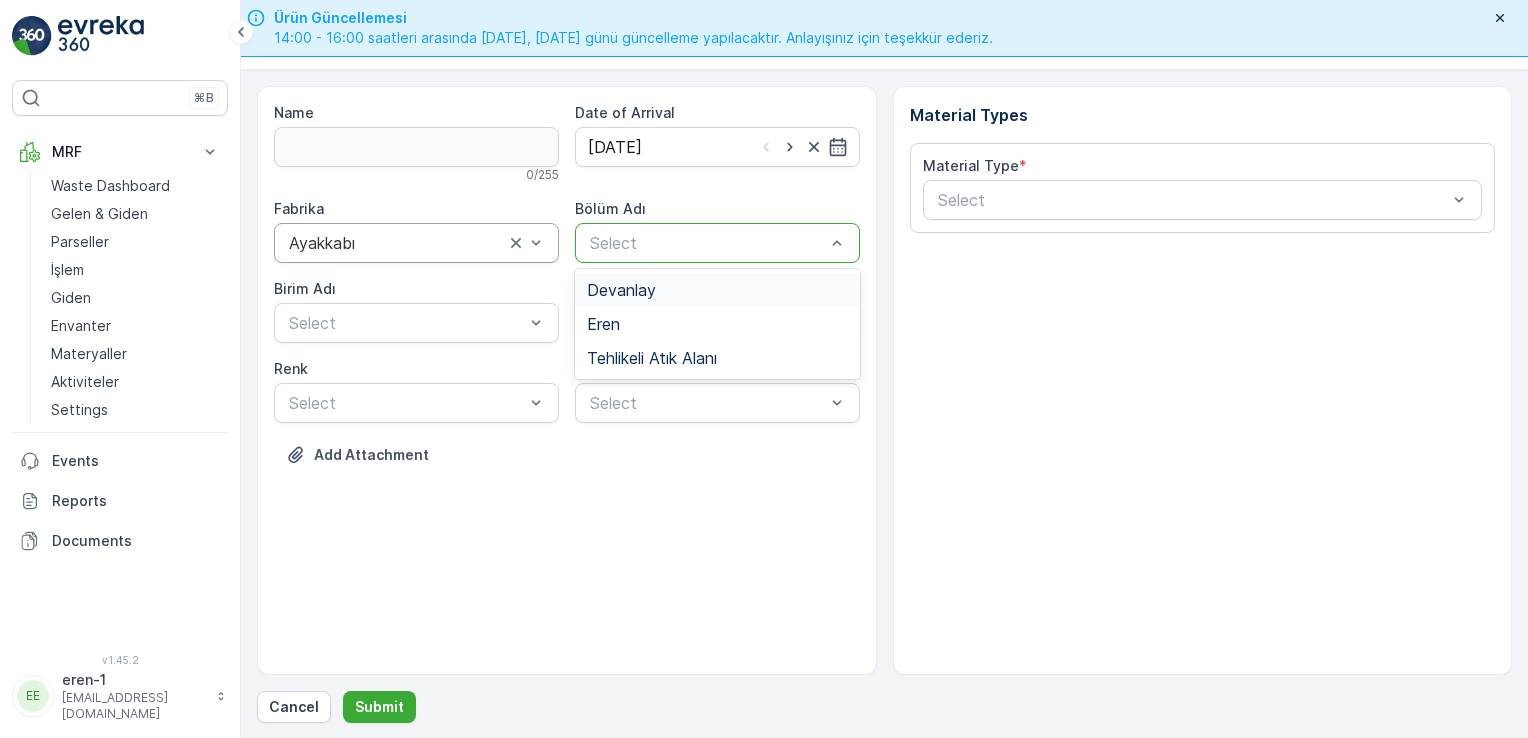 click on "Devanlay" at bounding box center [717, 290] 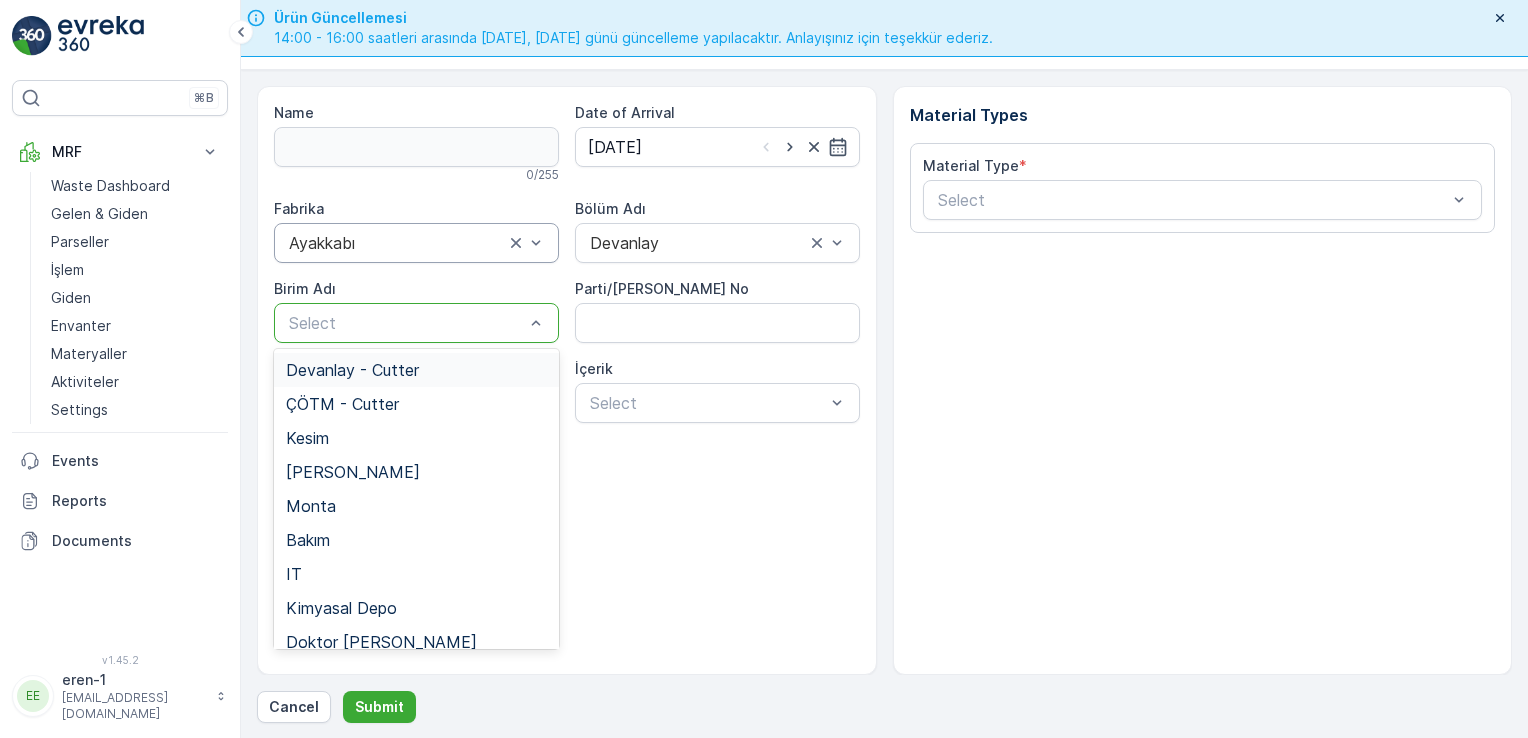 click at bounding box center [406, 323] 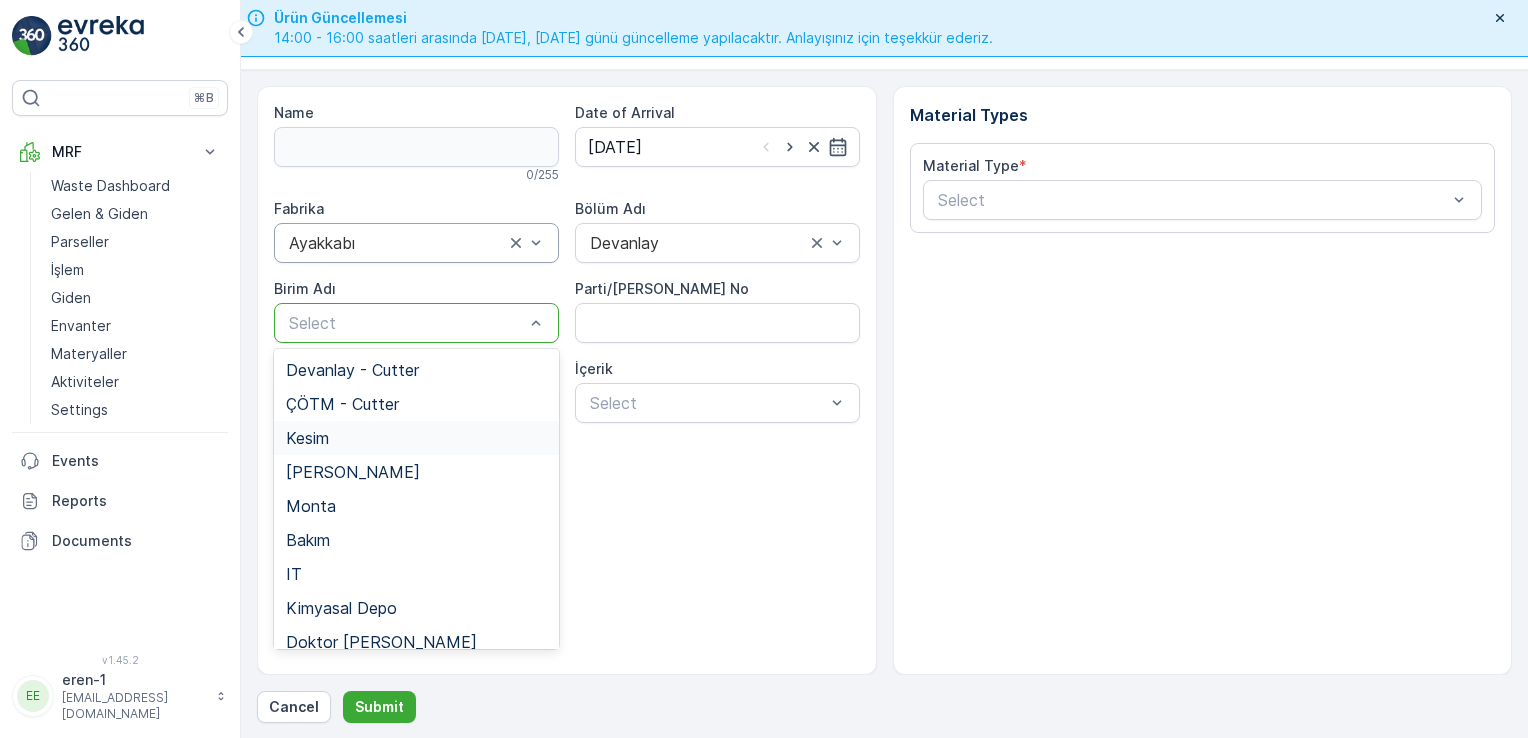 drag, startPoint x: 336, startPoint y: 446, endPoint x: 615, endPoint y: 369, distance: 289.43048 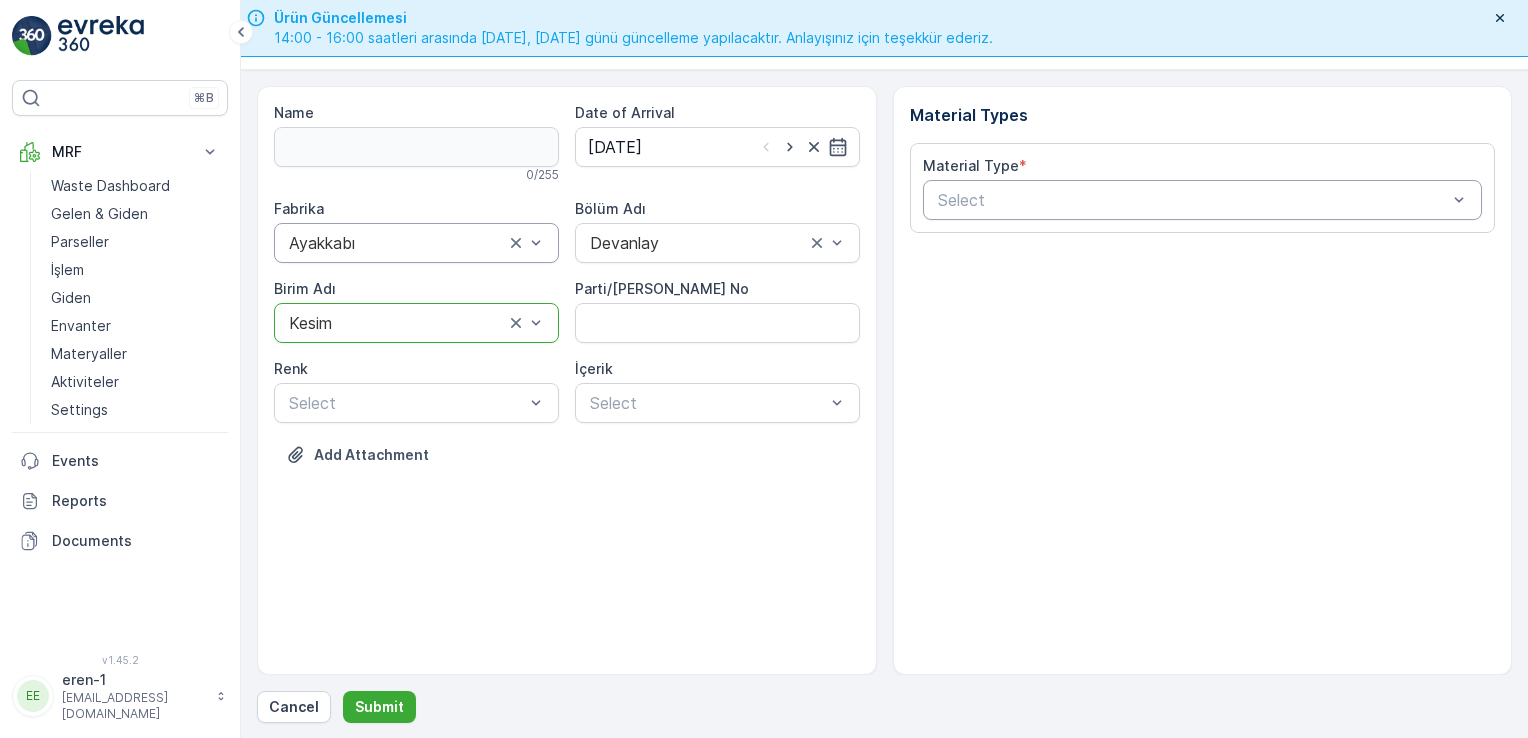 click at bounding box center (1193, 200) 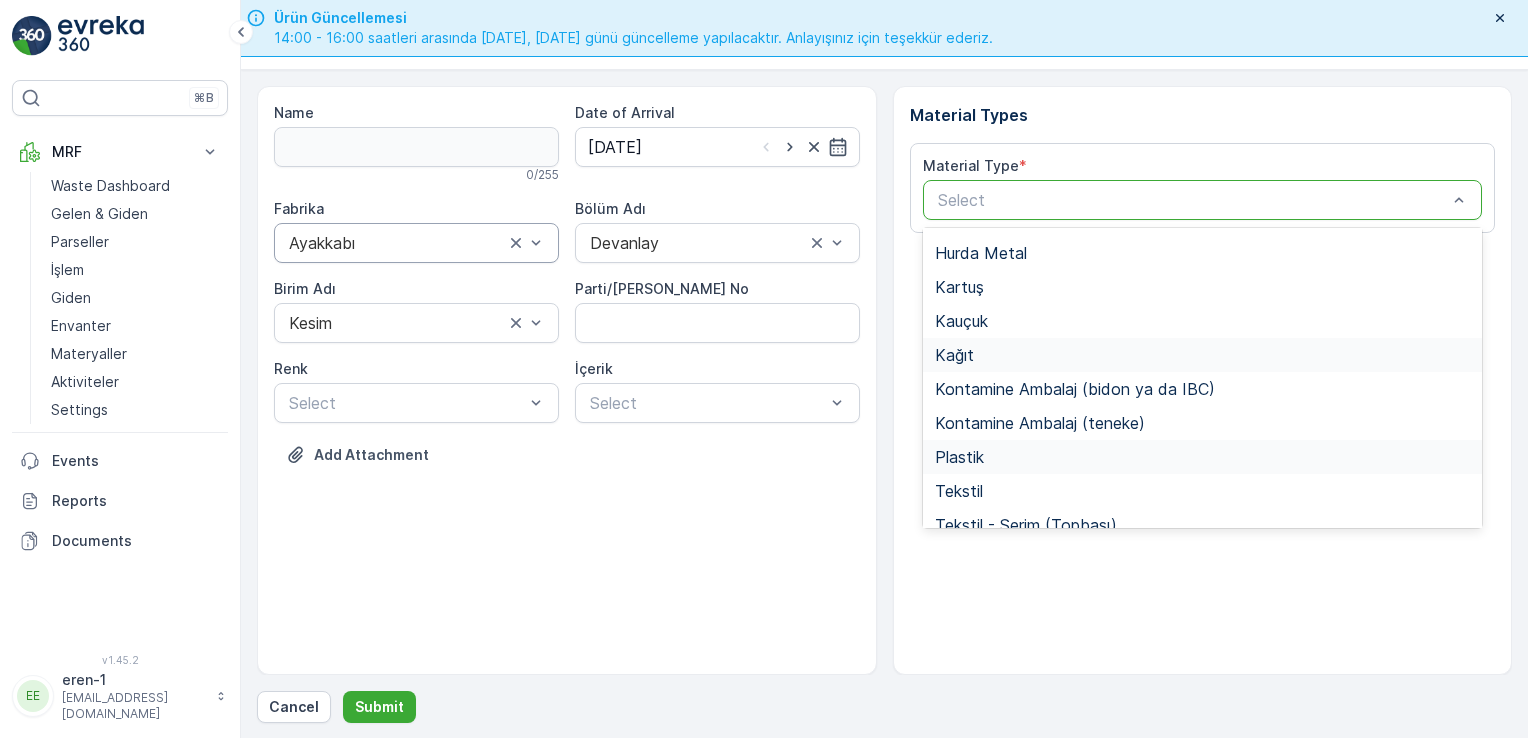 scroll, scrollTop: 266, scrollLeft: 0, axis: vertical 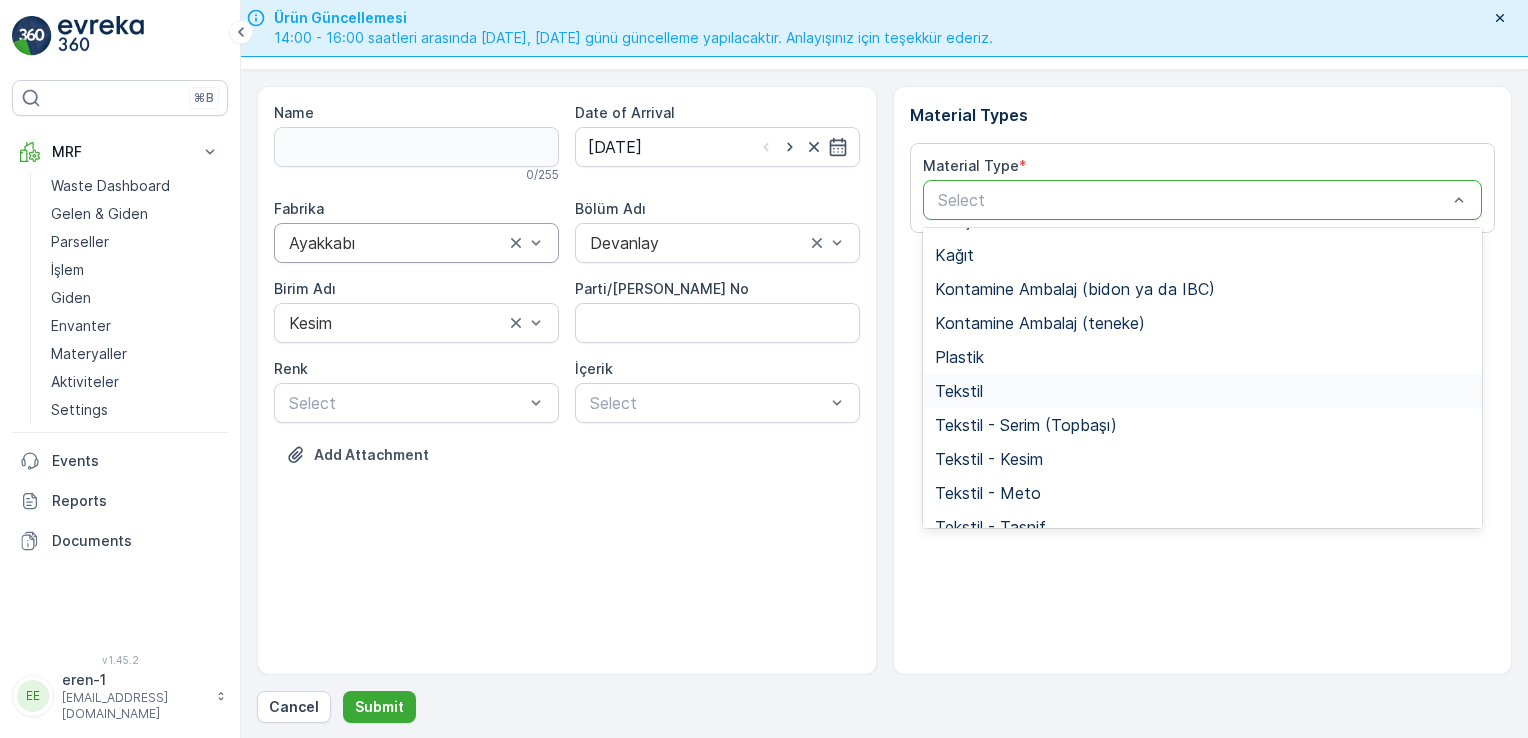 click on "Tekstil" at bounding box center [1203, 391] 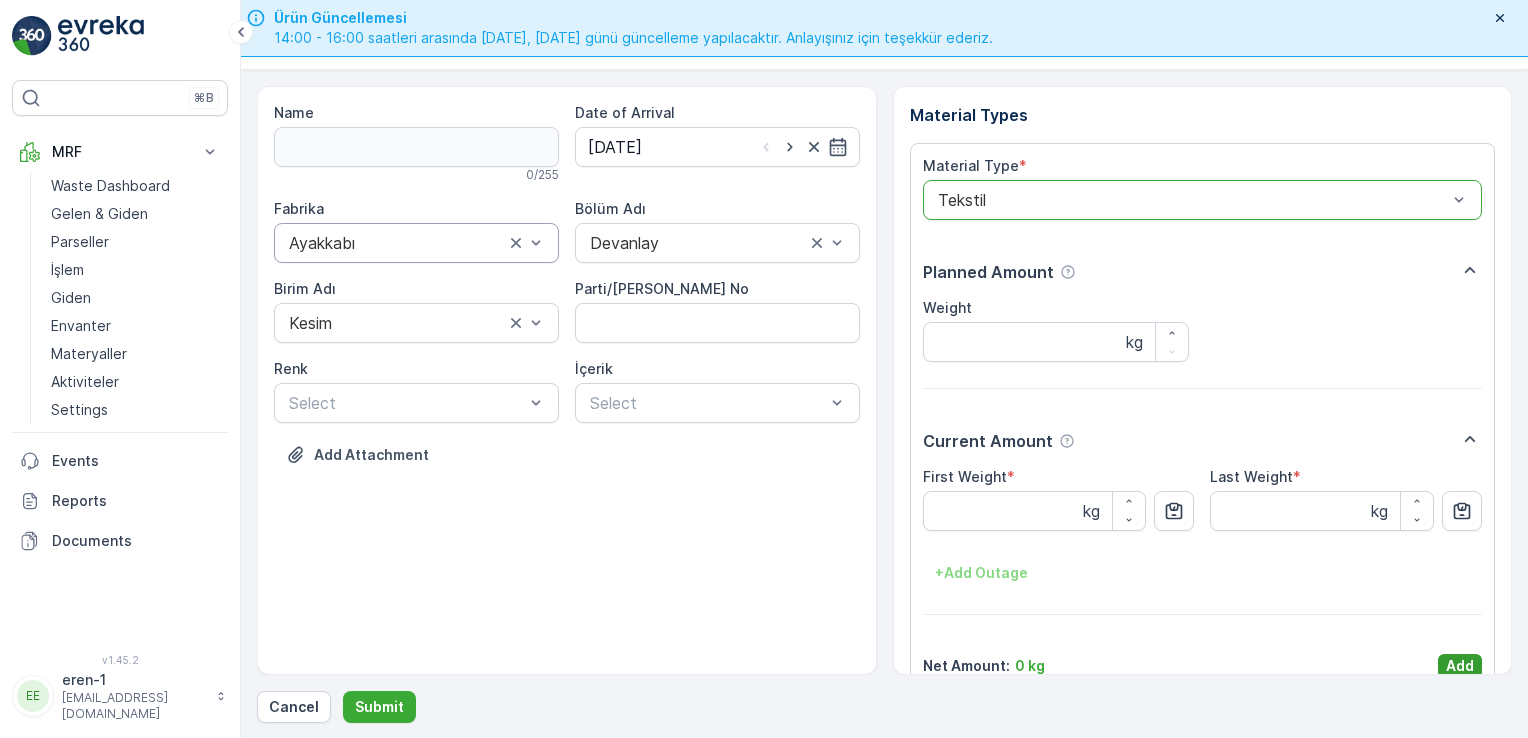 click on "Add" at bounding box center (1460, 666) 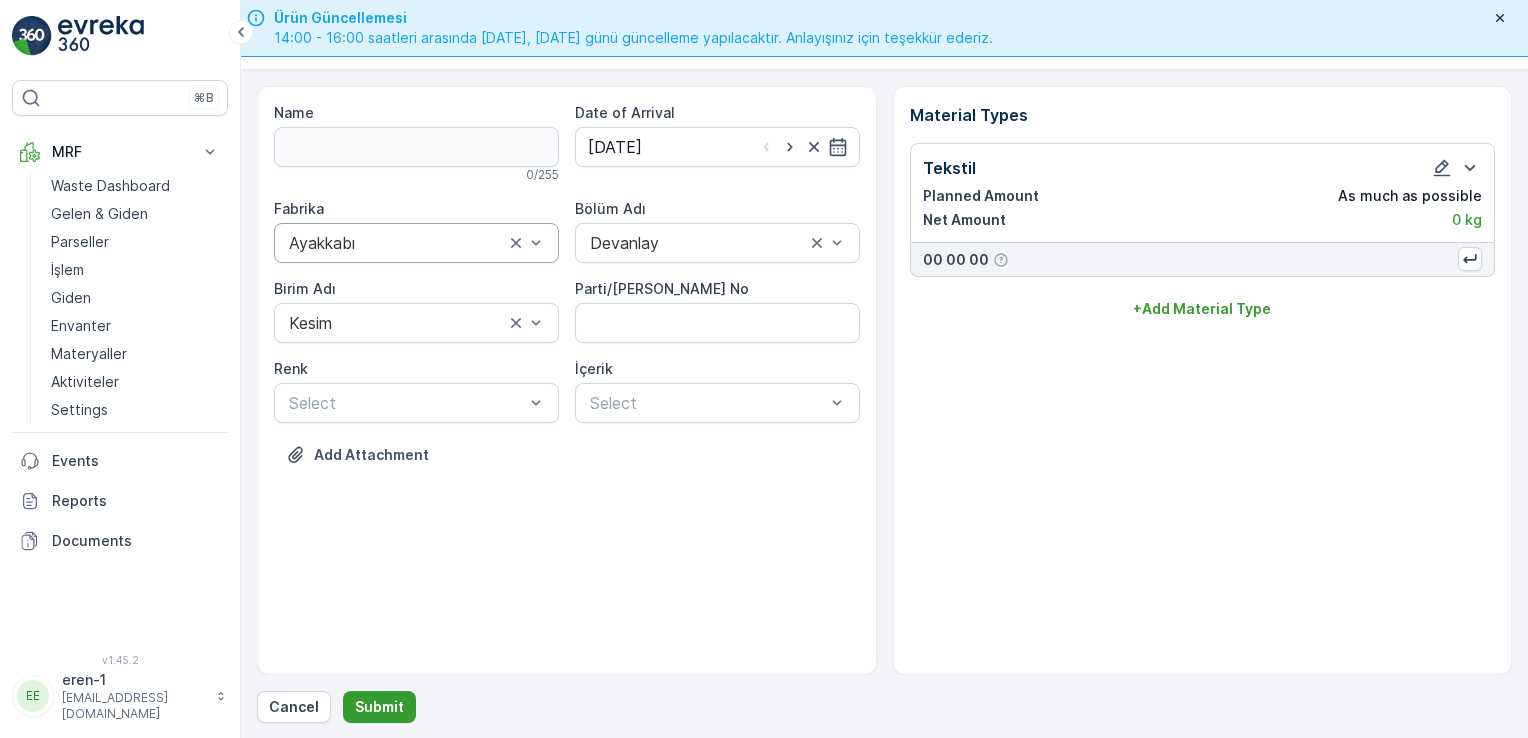 click on "Submit" at bounding box center (379, 707) 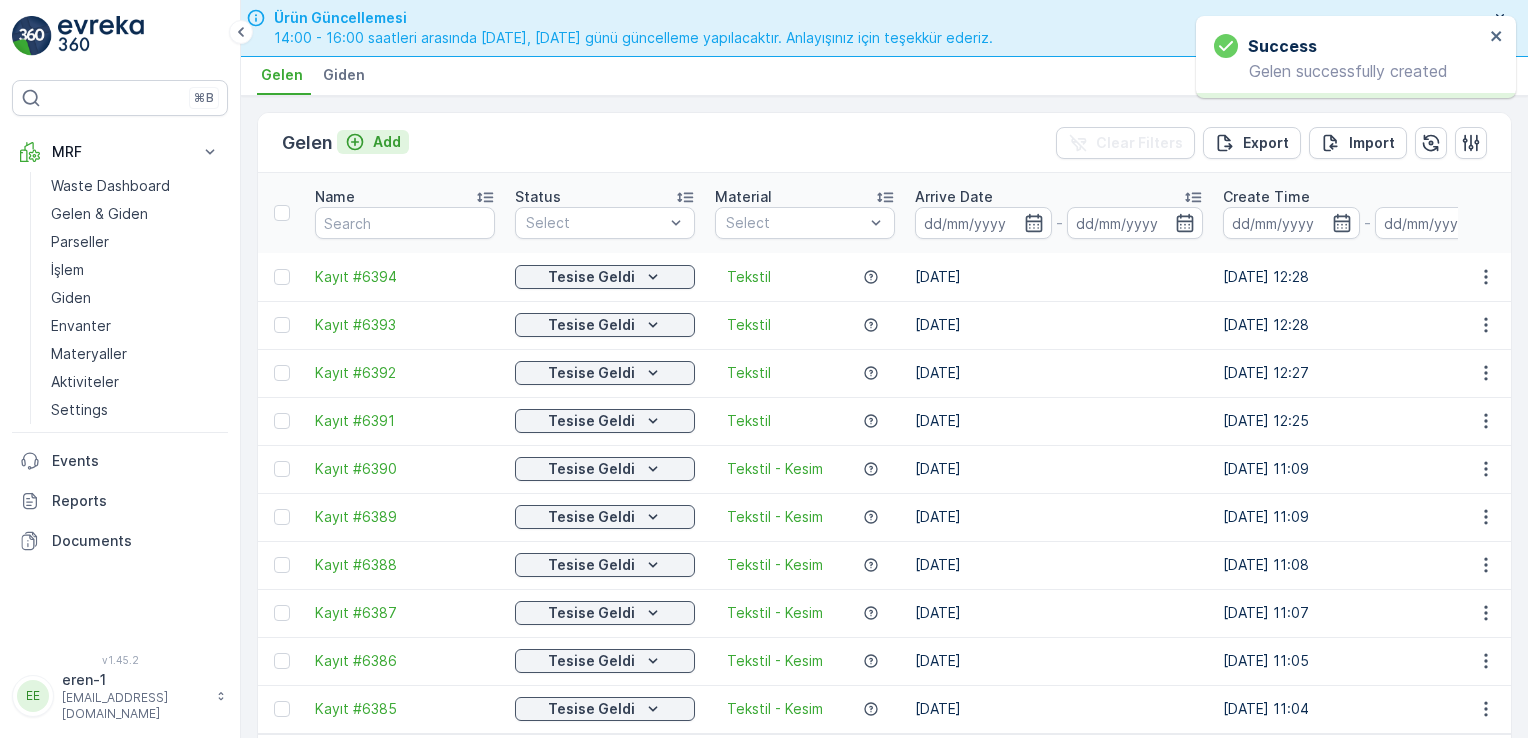 click on "Add" at bounding box center [373, 142] 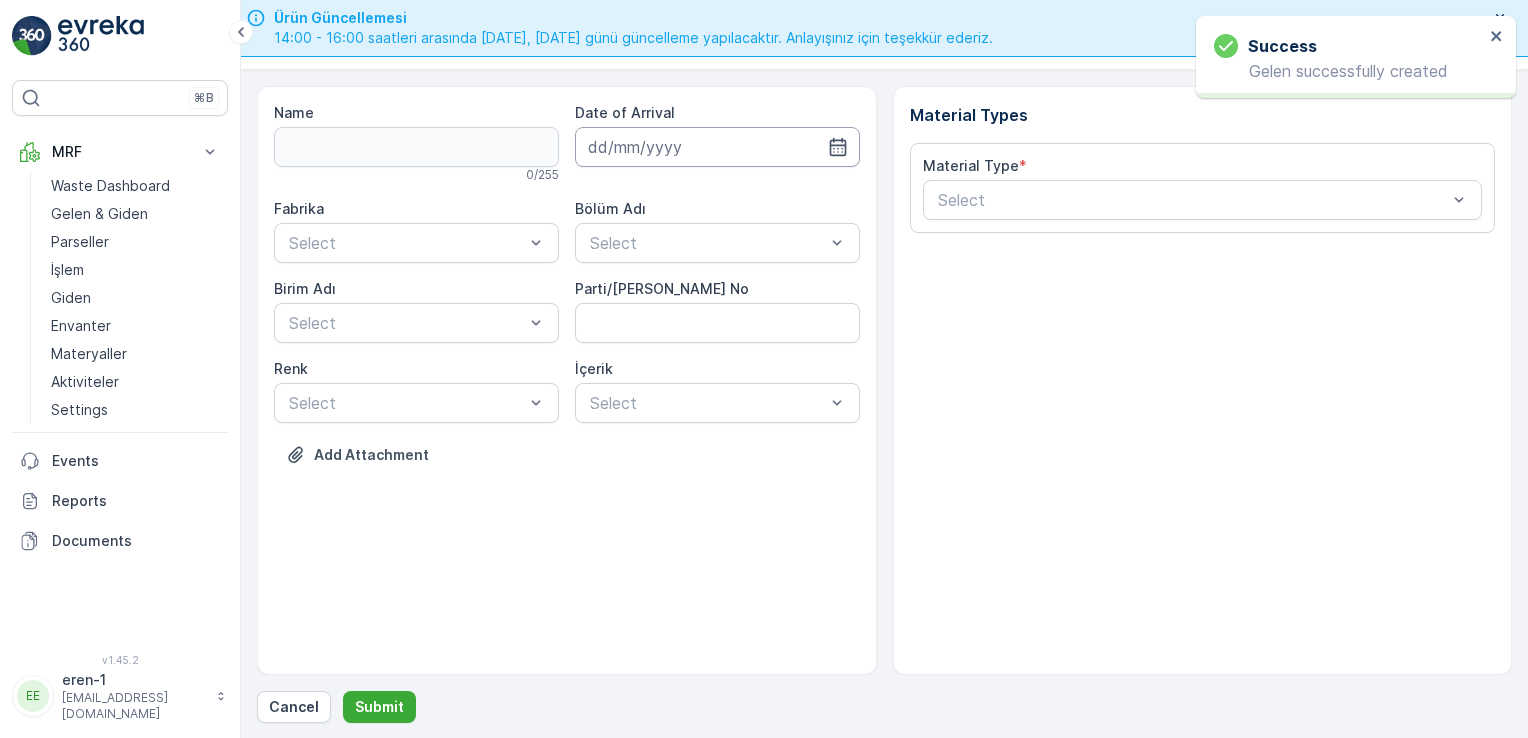 click at bounding box center (717, 147) 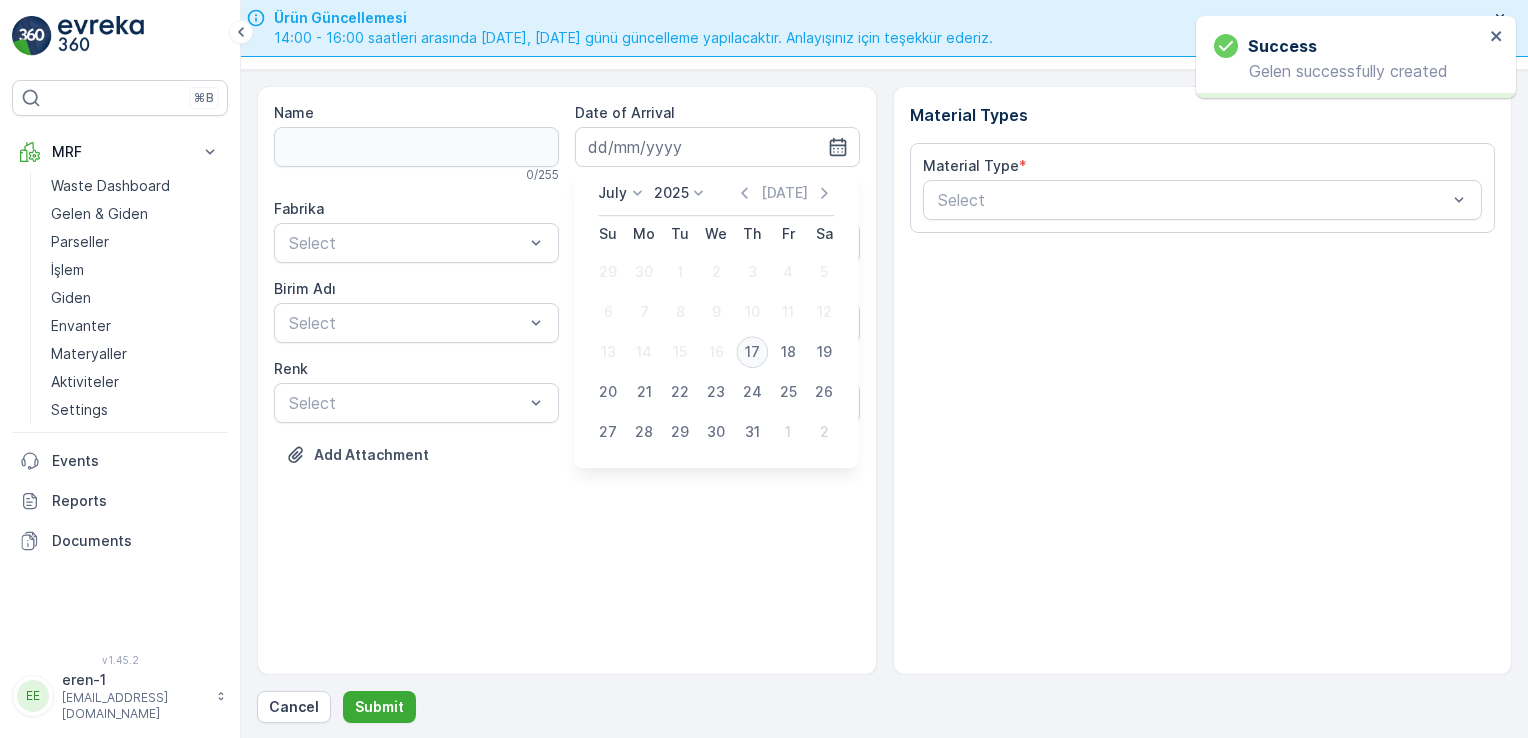 click on "17" at bounding box center (752, 352) 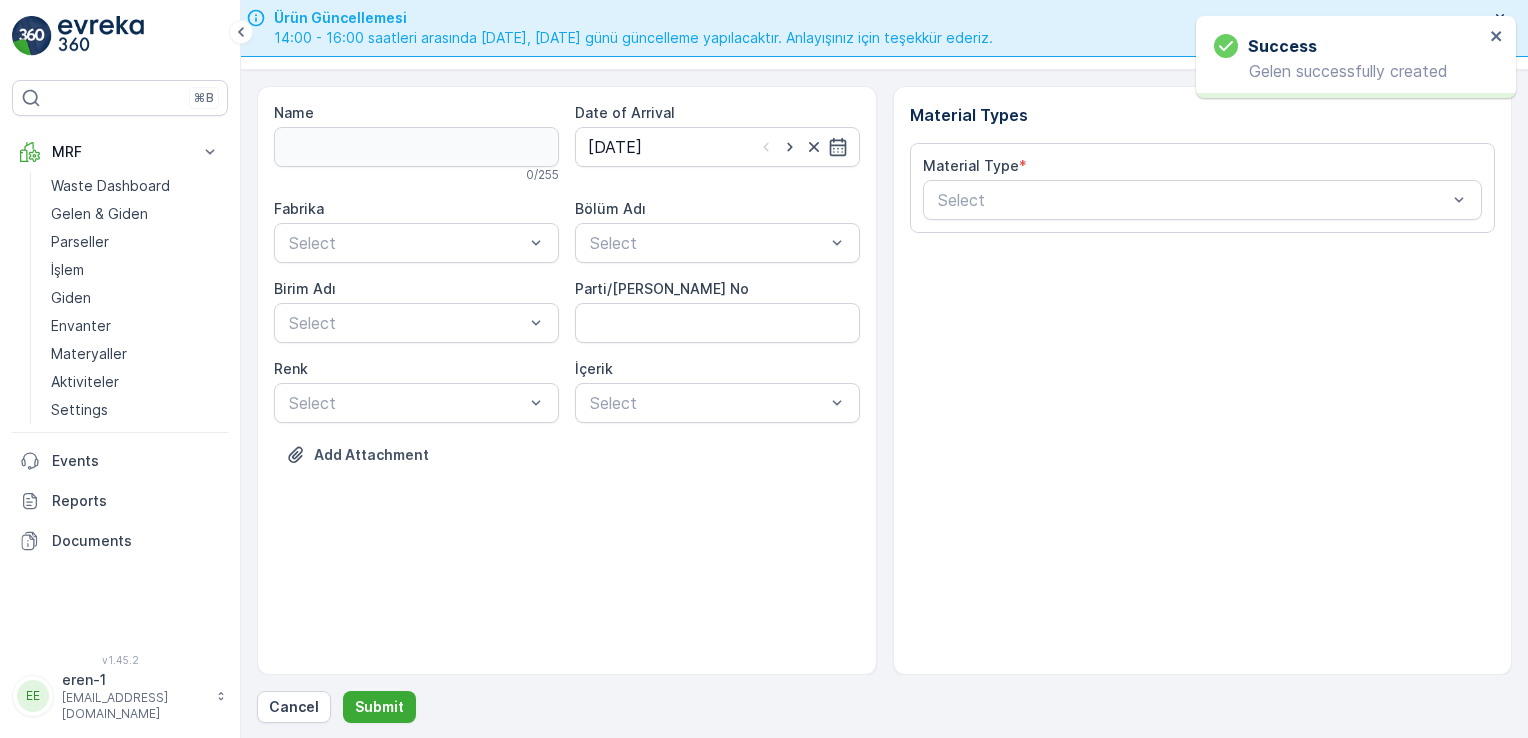 type on "[DATE]" 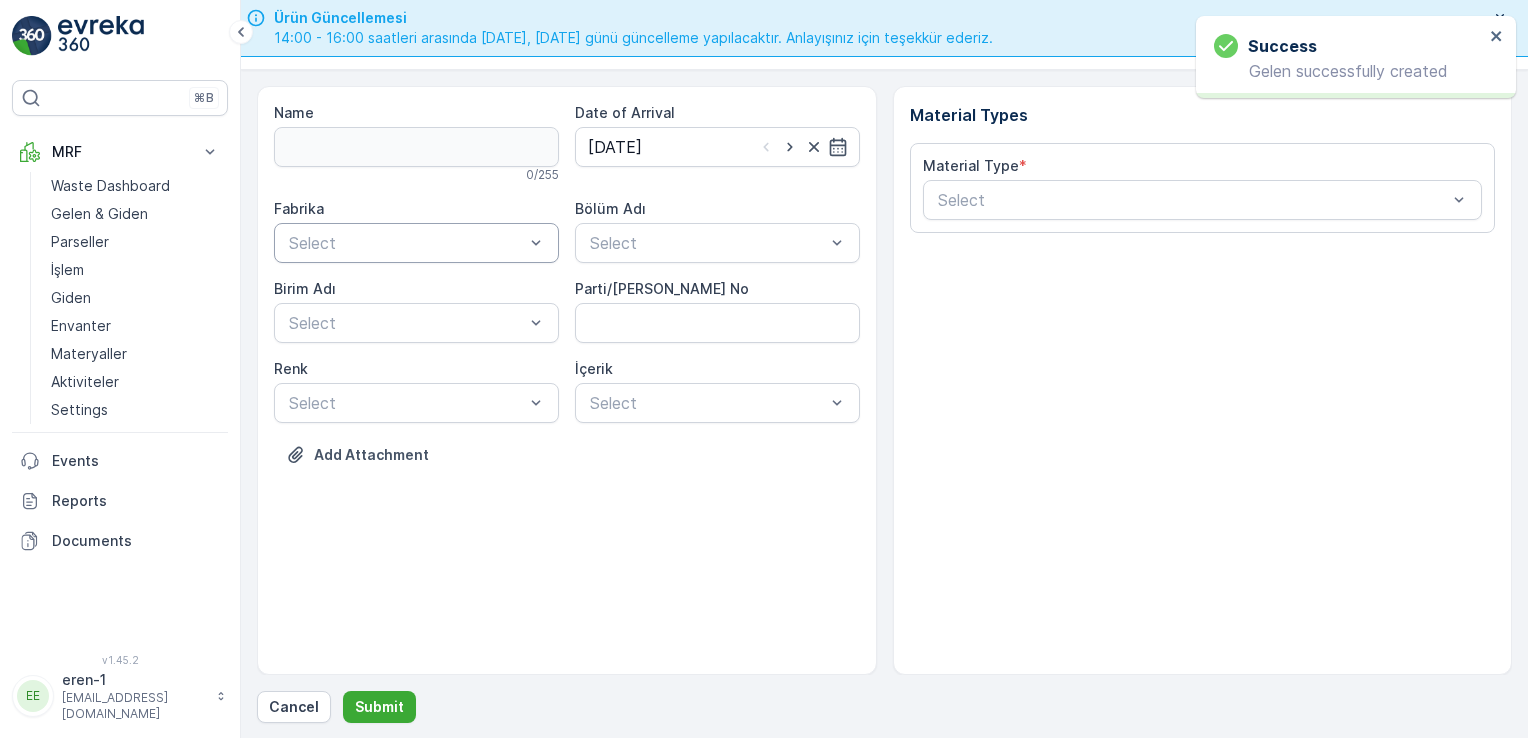 click on "Select" at bounding box center (416, 243) 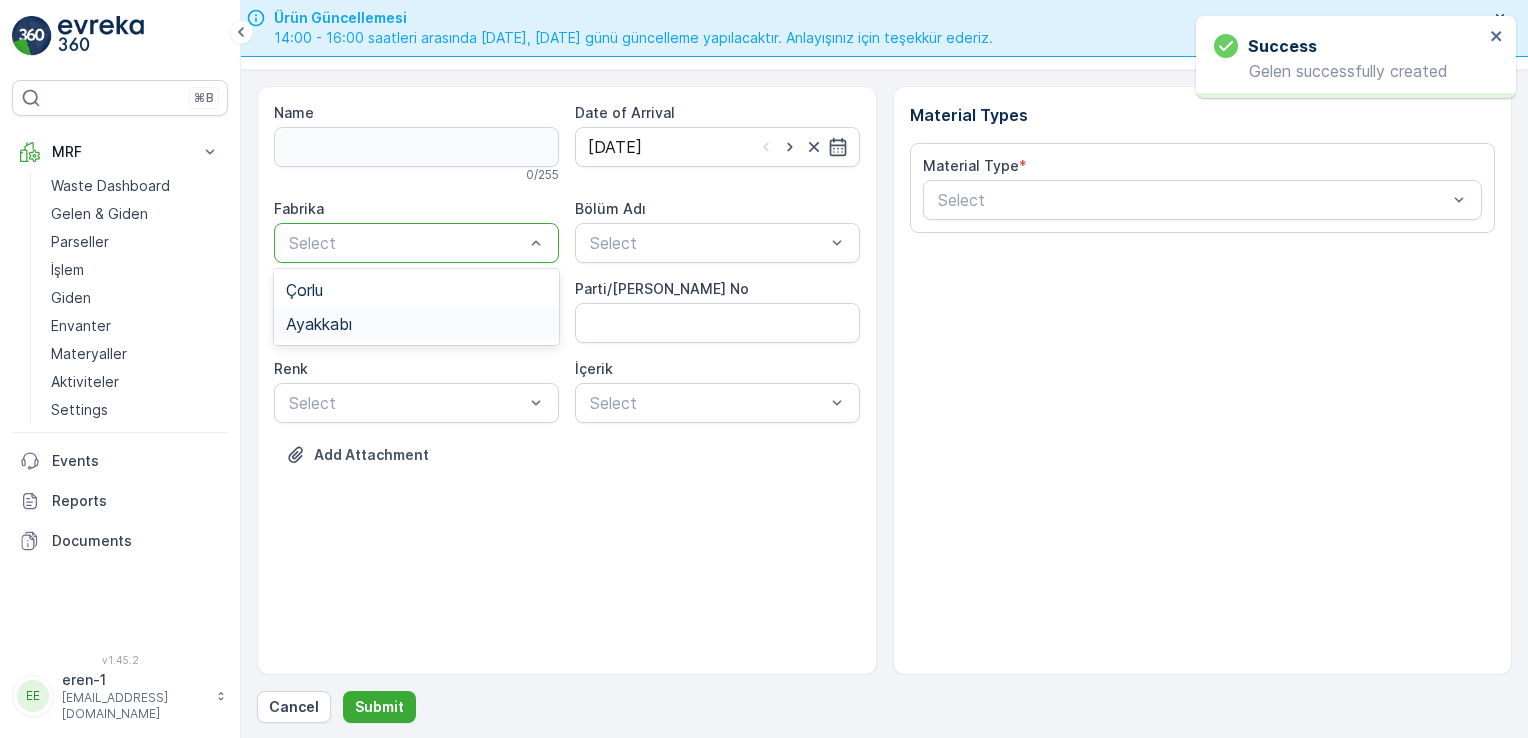 click on "Ayakkabı" at bounding box center (416, 324) 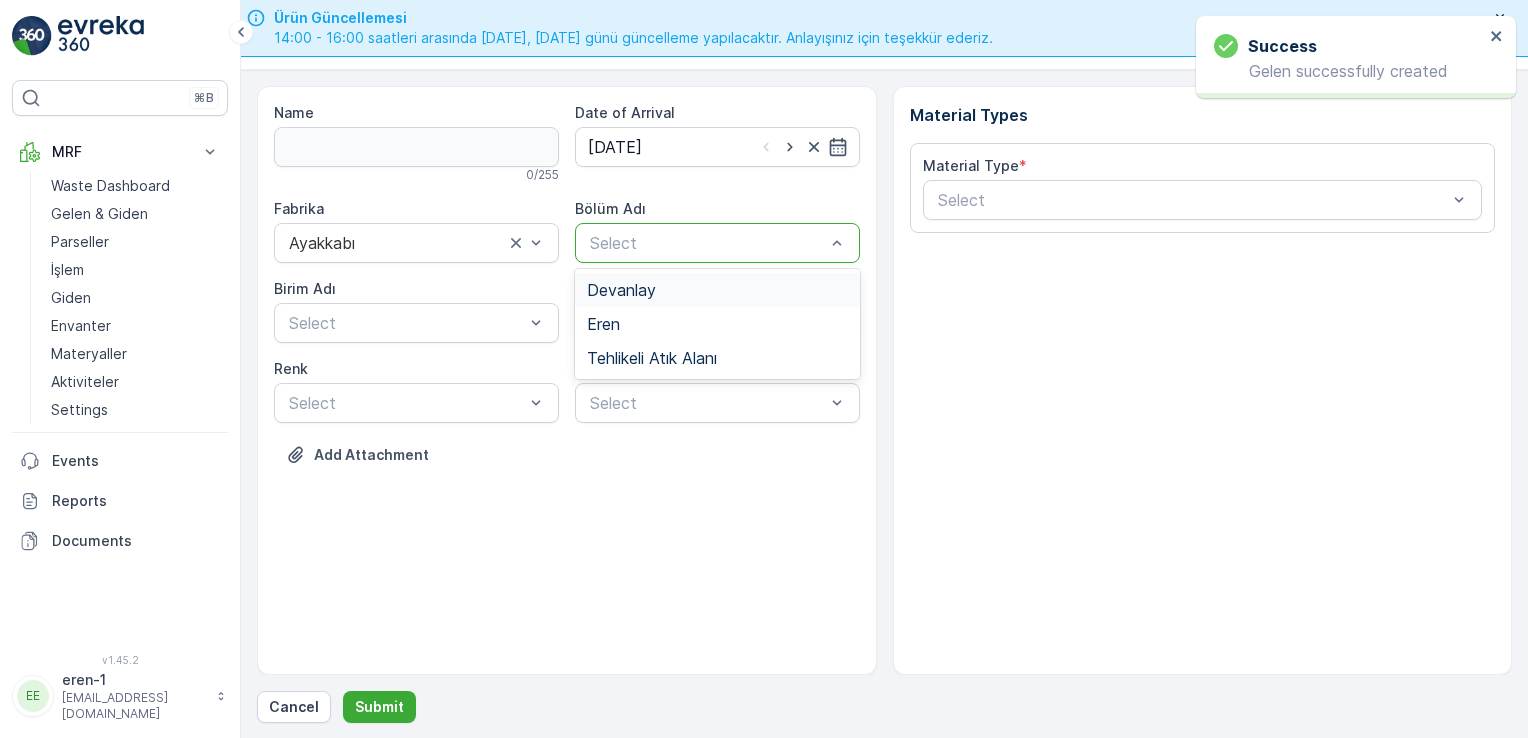 click on "Select" at bounding box center (717, 243) 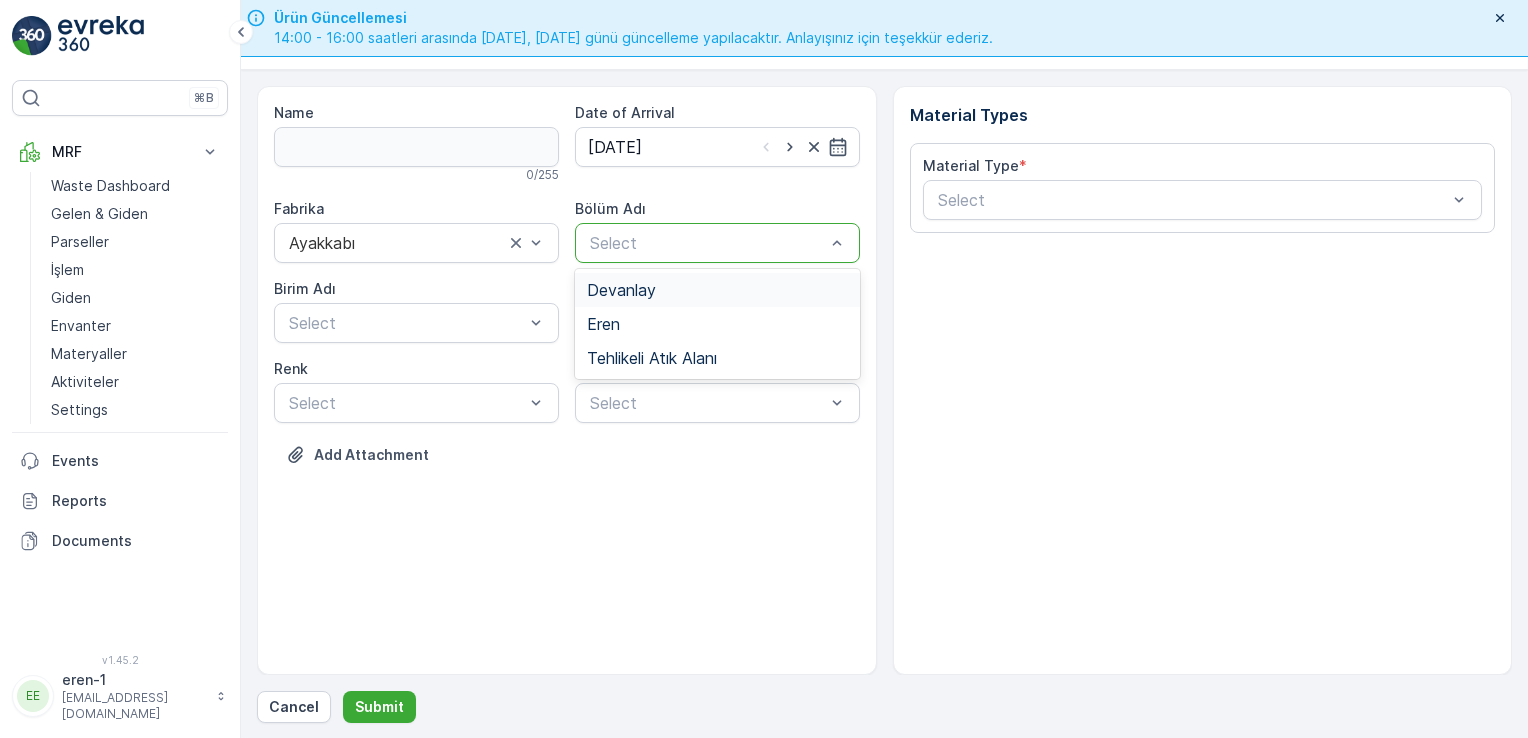 drag, startPoint x: 629, startPoint y: 322, endPoint x: 633, endPoint y: 292, distance: 30.265491 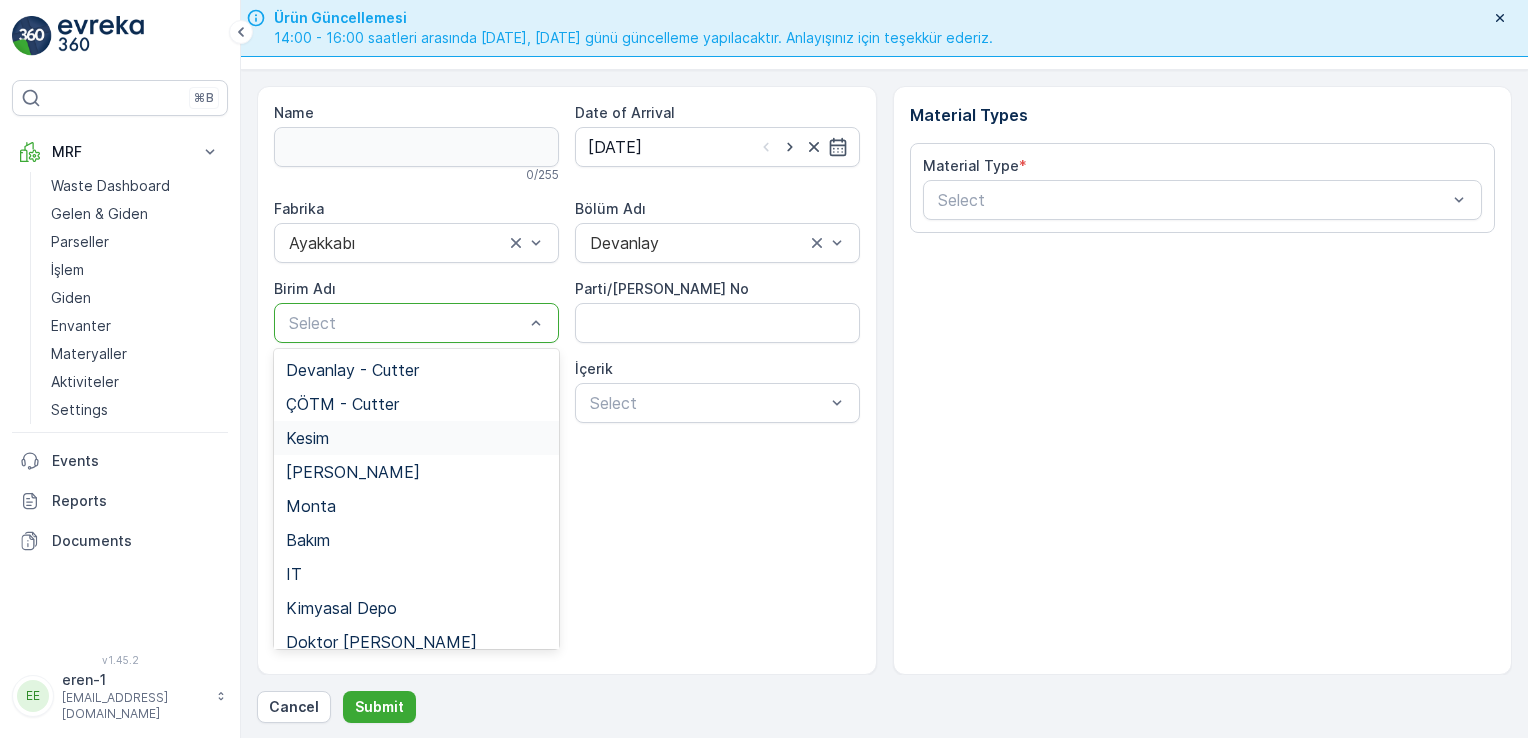 click on "Kesim" at bounding box center [416, 438] 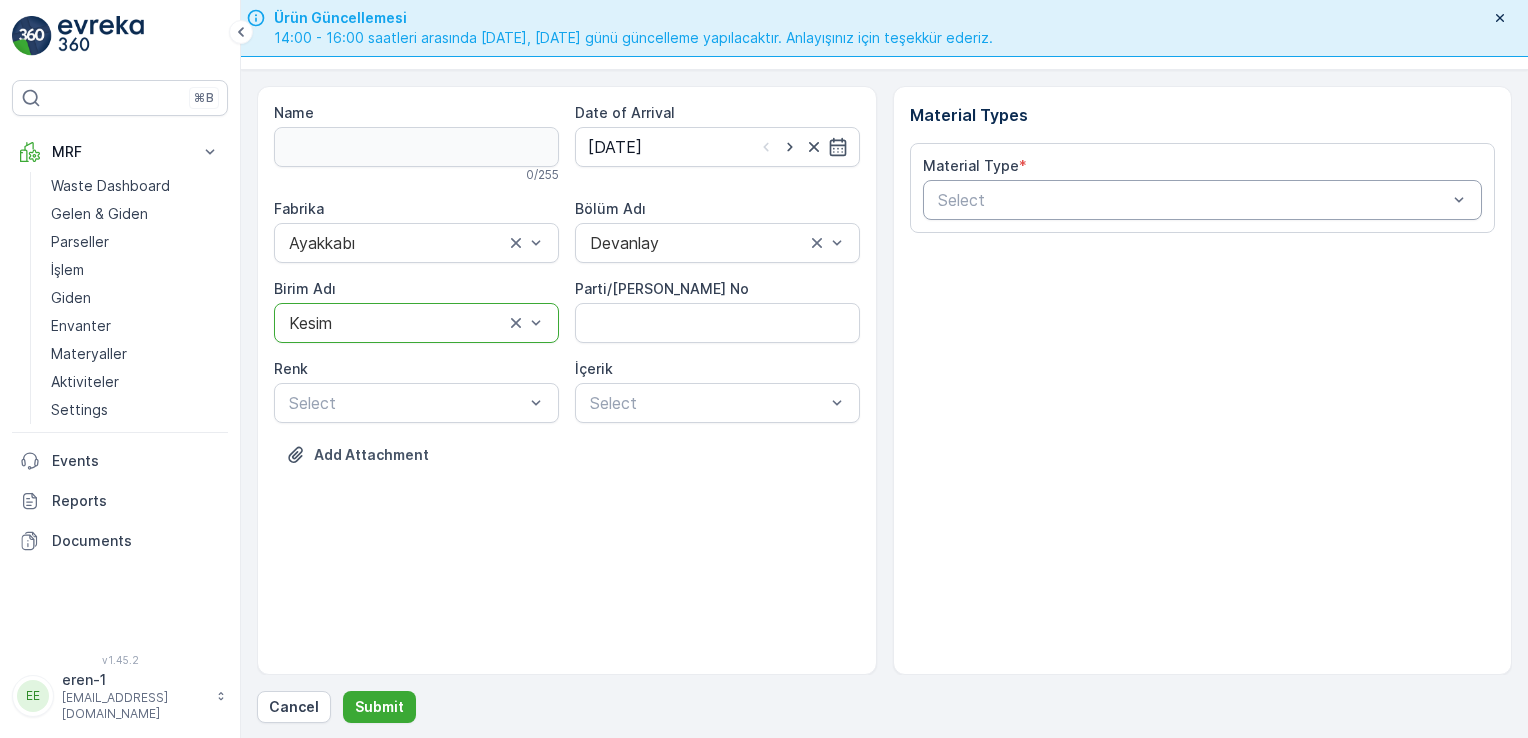 click at bounding box center [1193, 200] 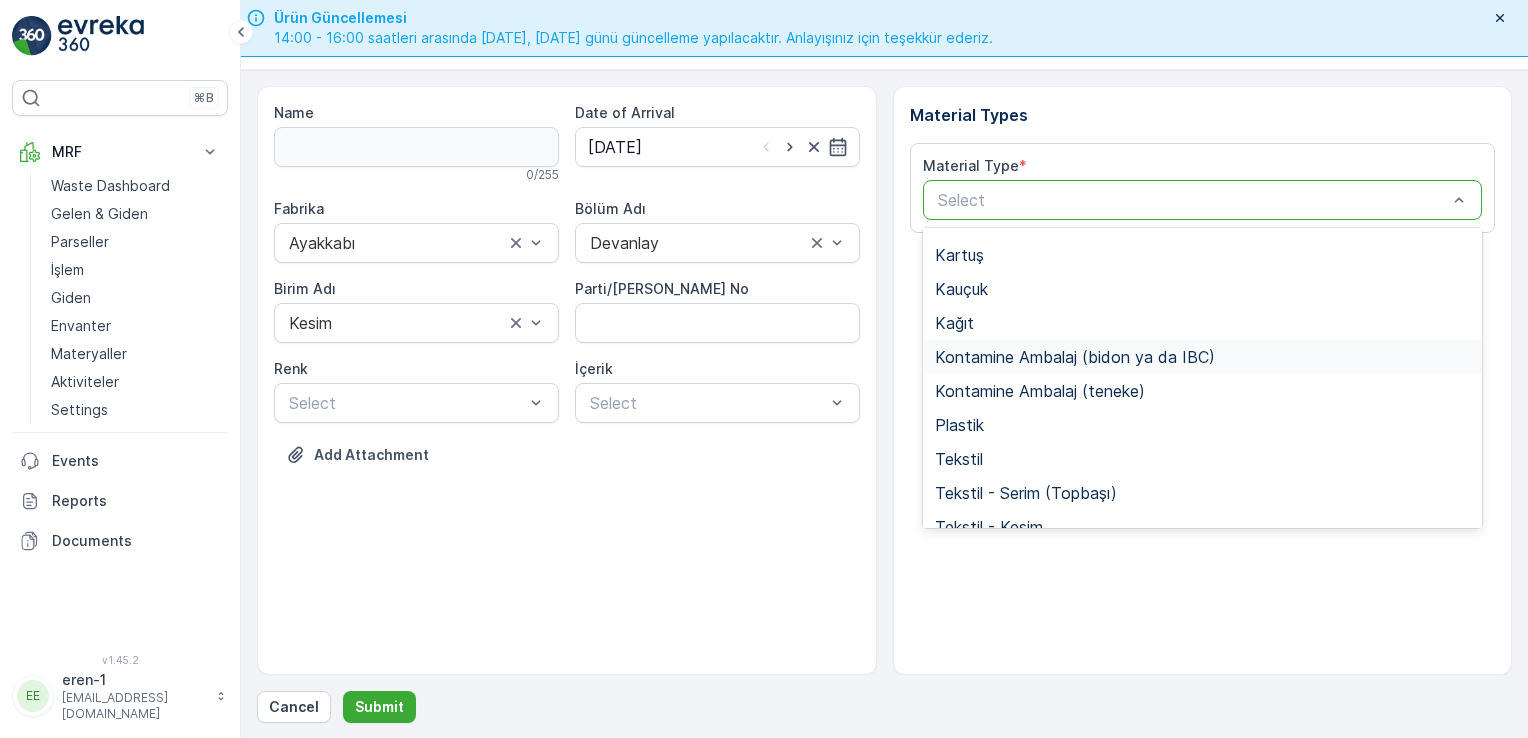 scroll, scrollTop: 200, scrollLeft: 0, axis: vertical 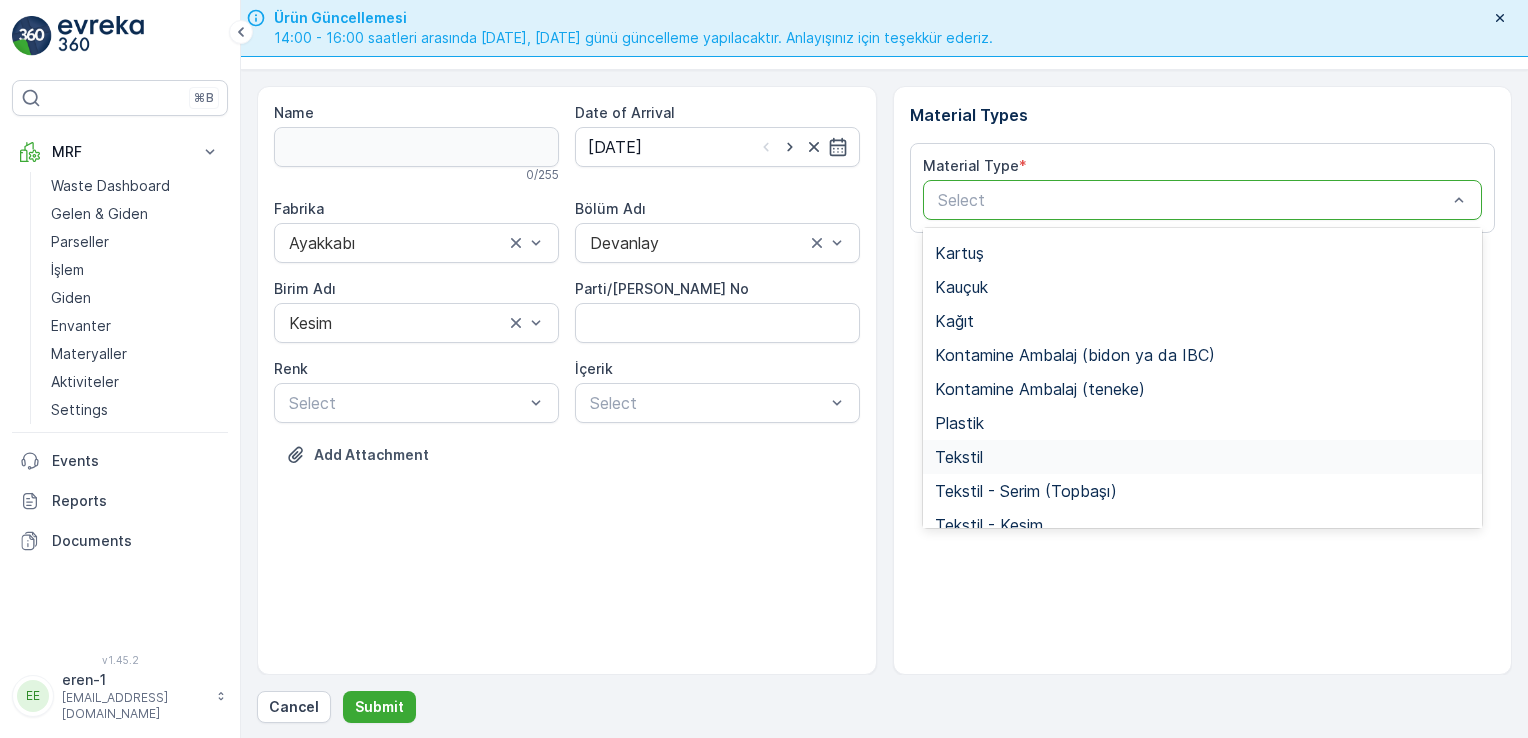 click on "Tekstil" at bounding box center [1203, 457] 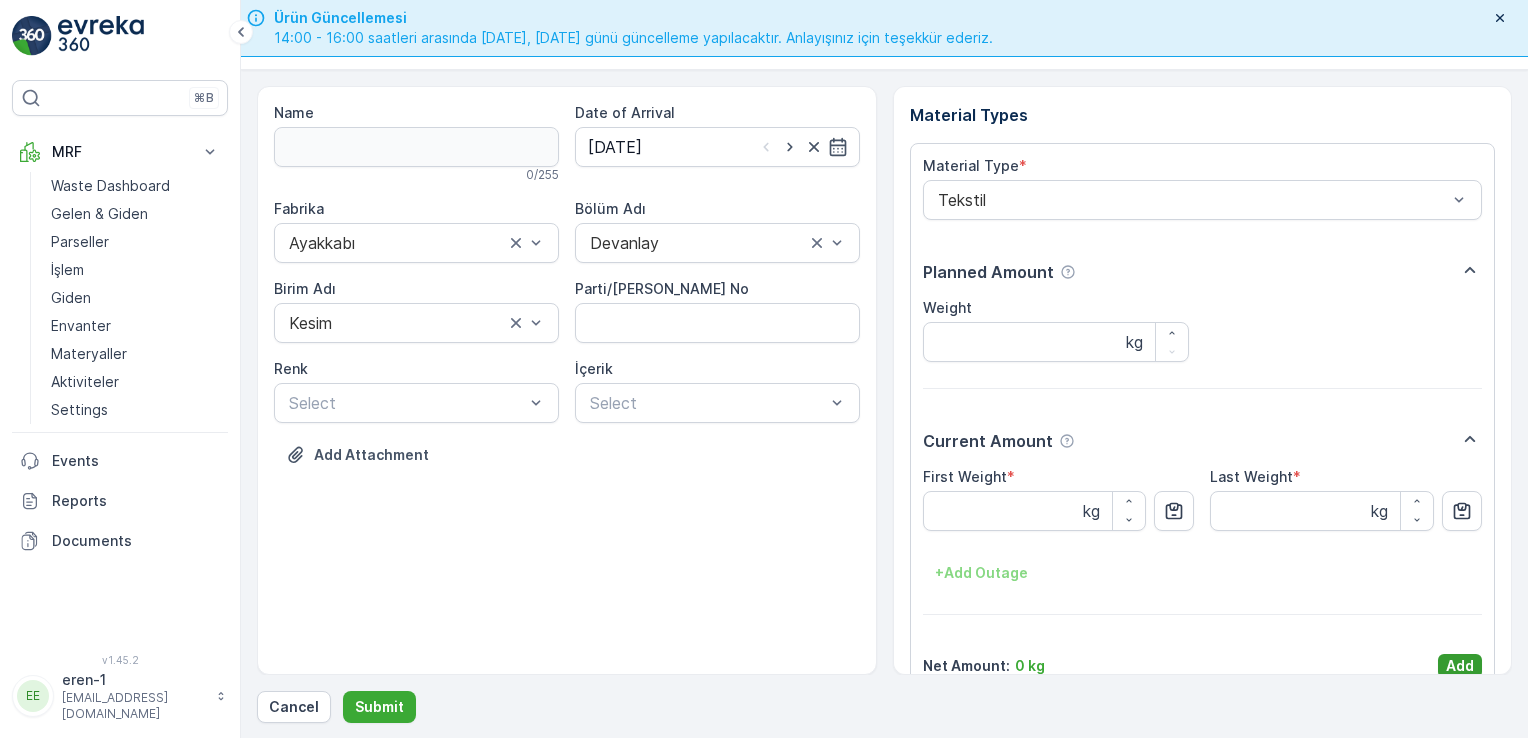 click on "Add" at bounding box center [1460, 666] 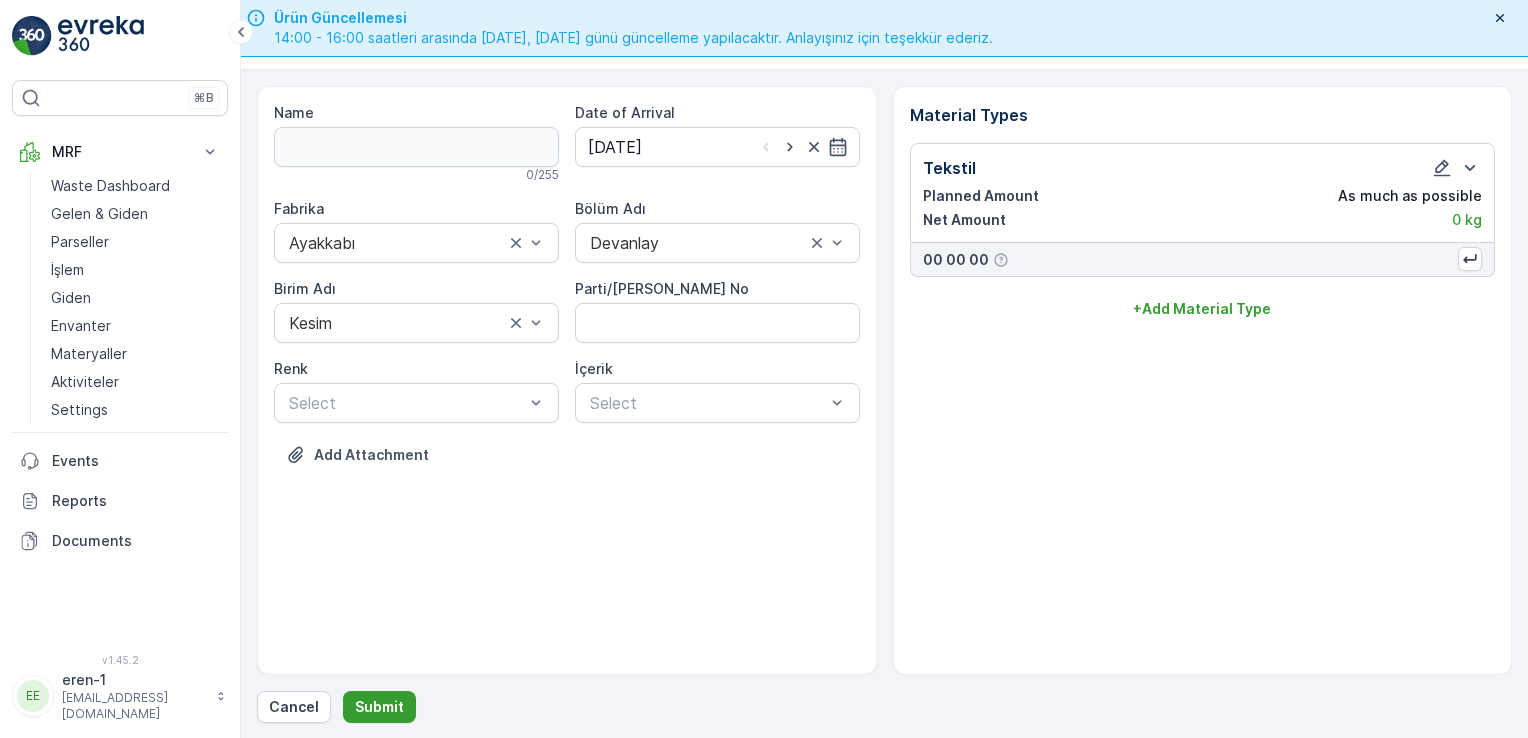 click on "Submit" at bounding box center [379, 707] 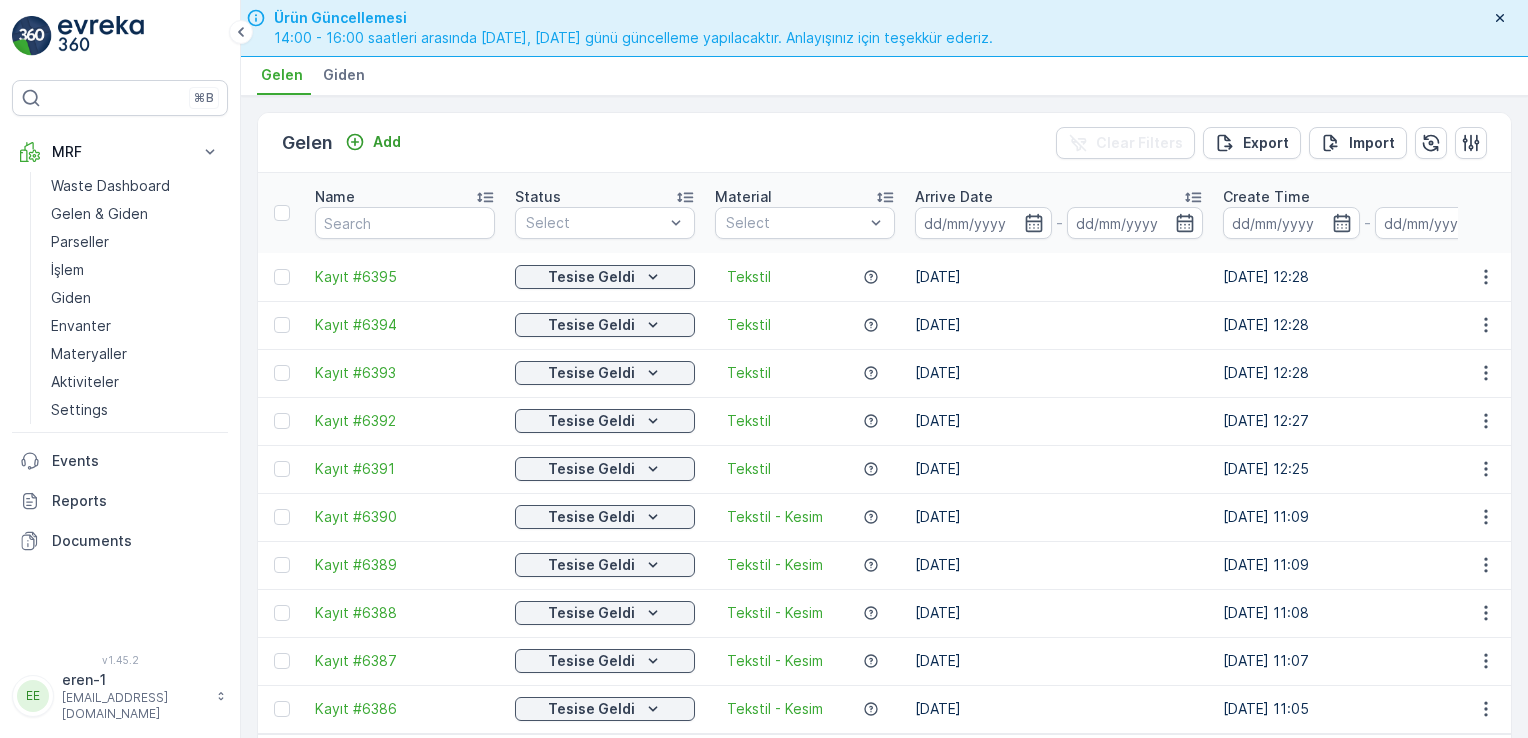 click on "Gelen Add Clear Filters Export Import" at bounding box center (884, 143) 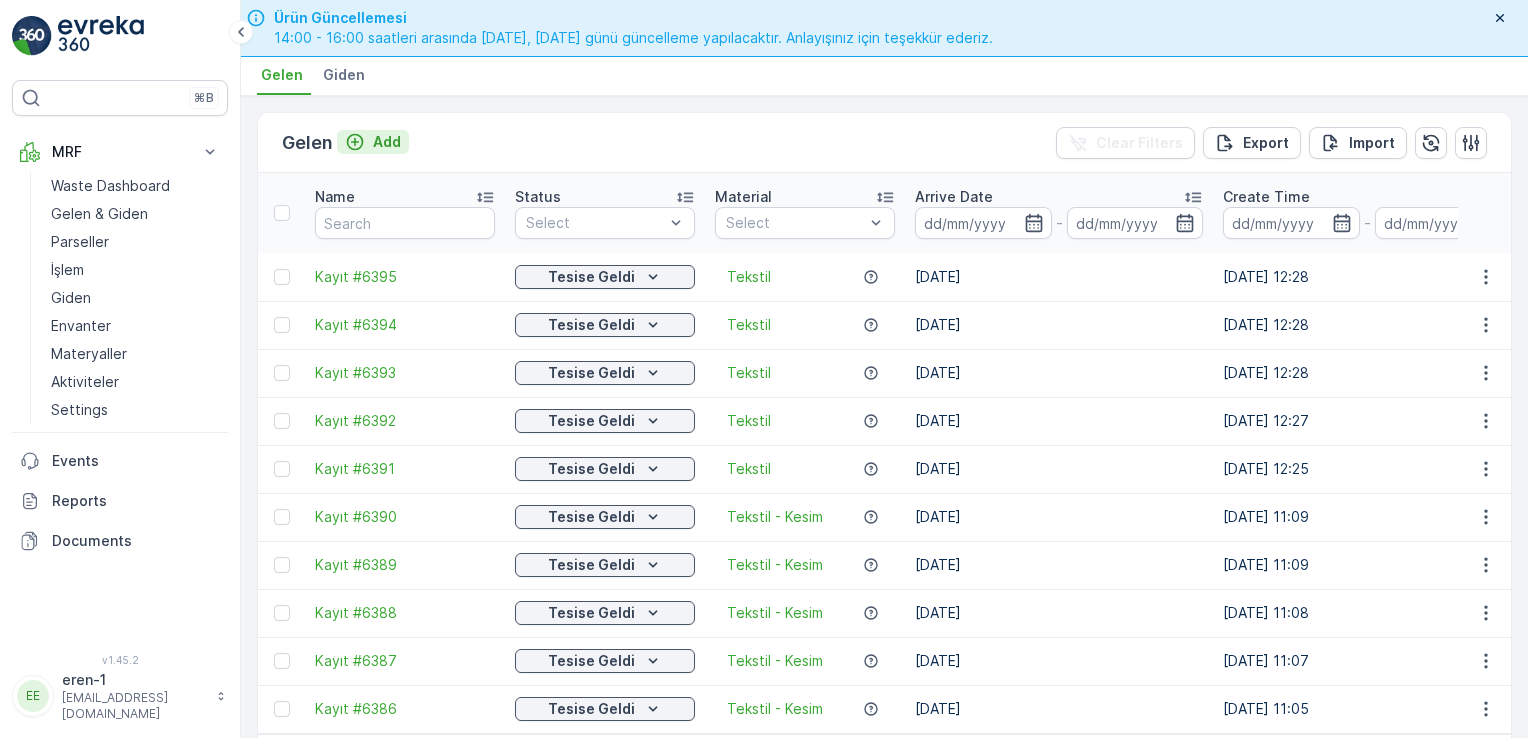 click on "Add" at bounding box center (387, 142) 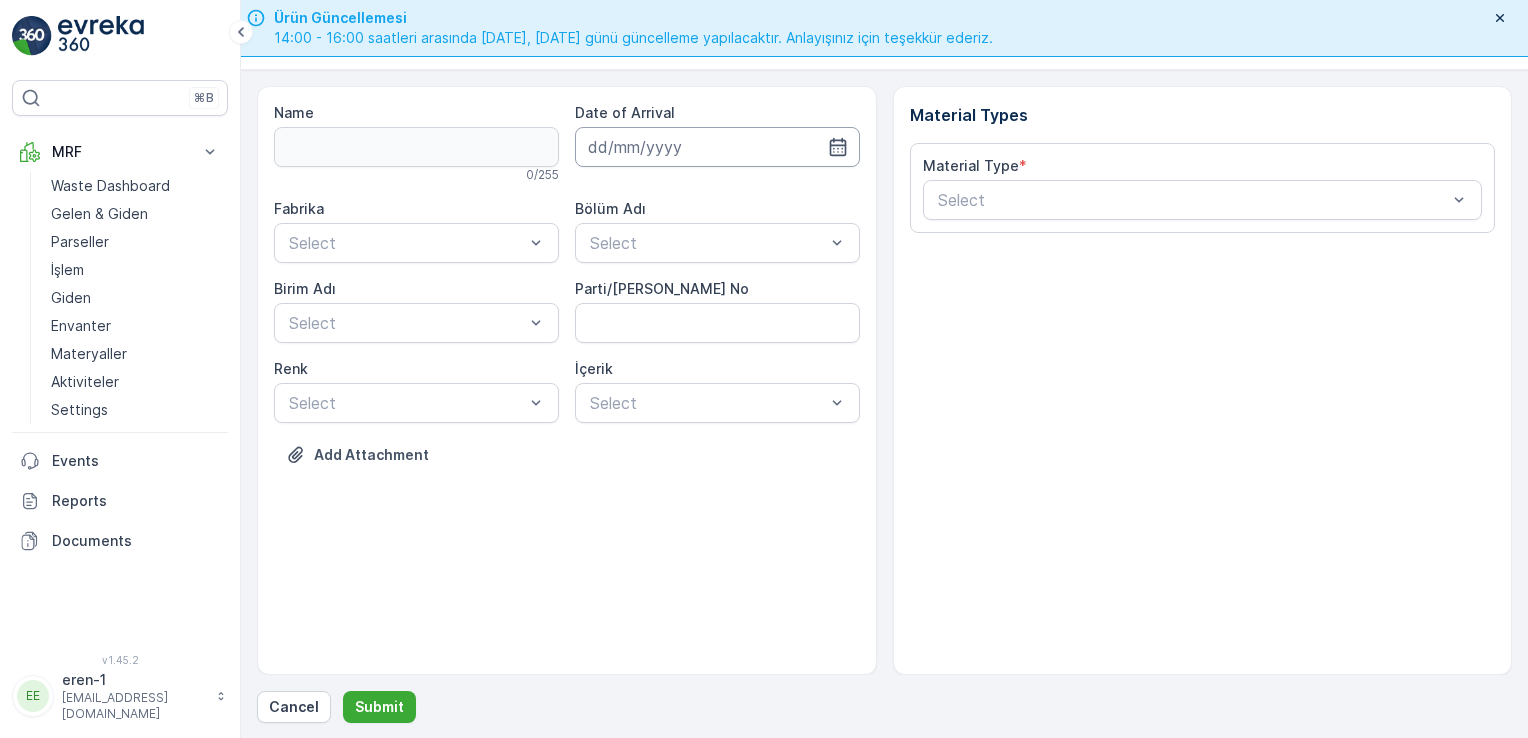 click at bounding box center [717, 147] 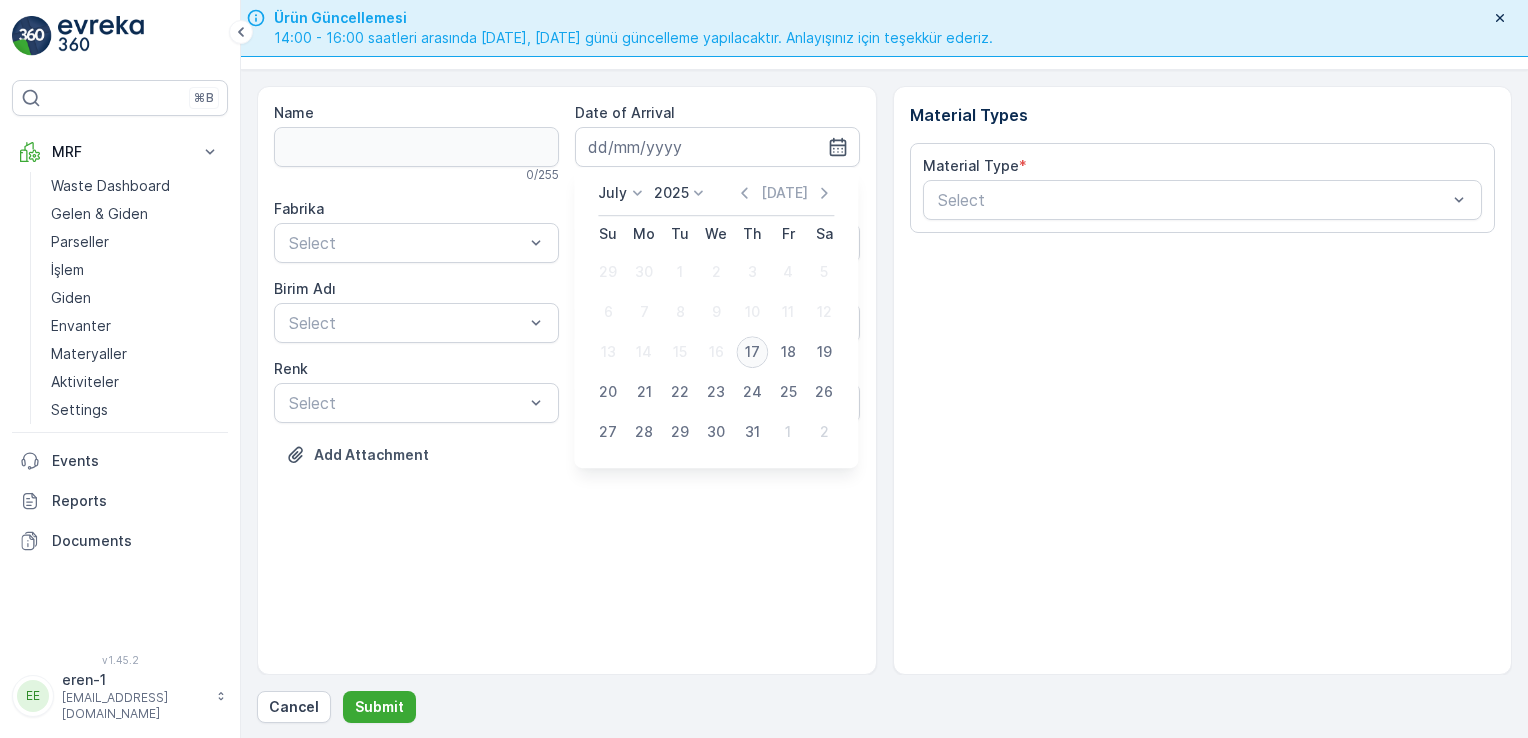 click on "17" at bounding box center [752, 352] 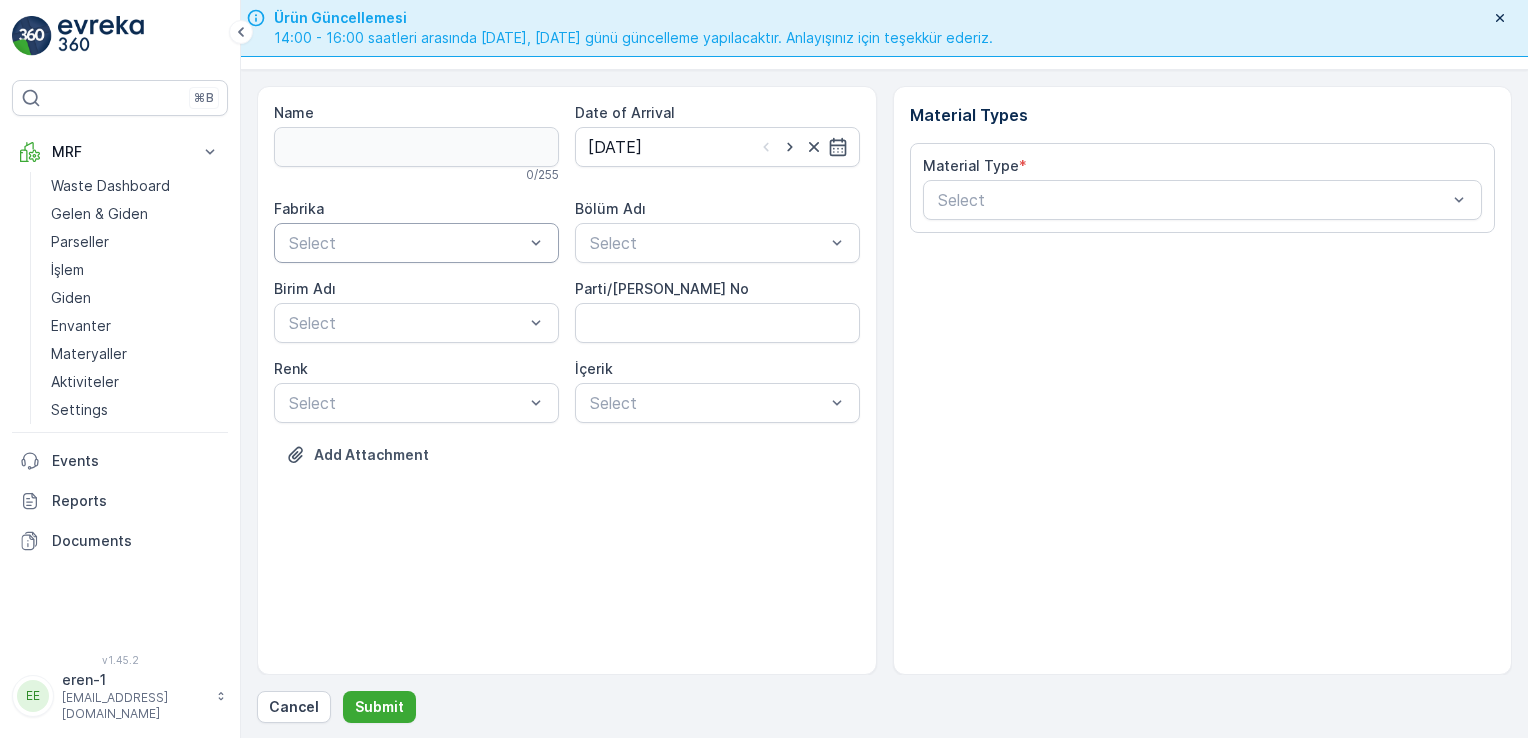 click at bounding box center [536, 243] 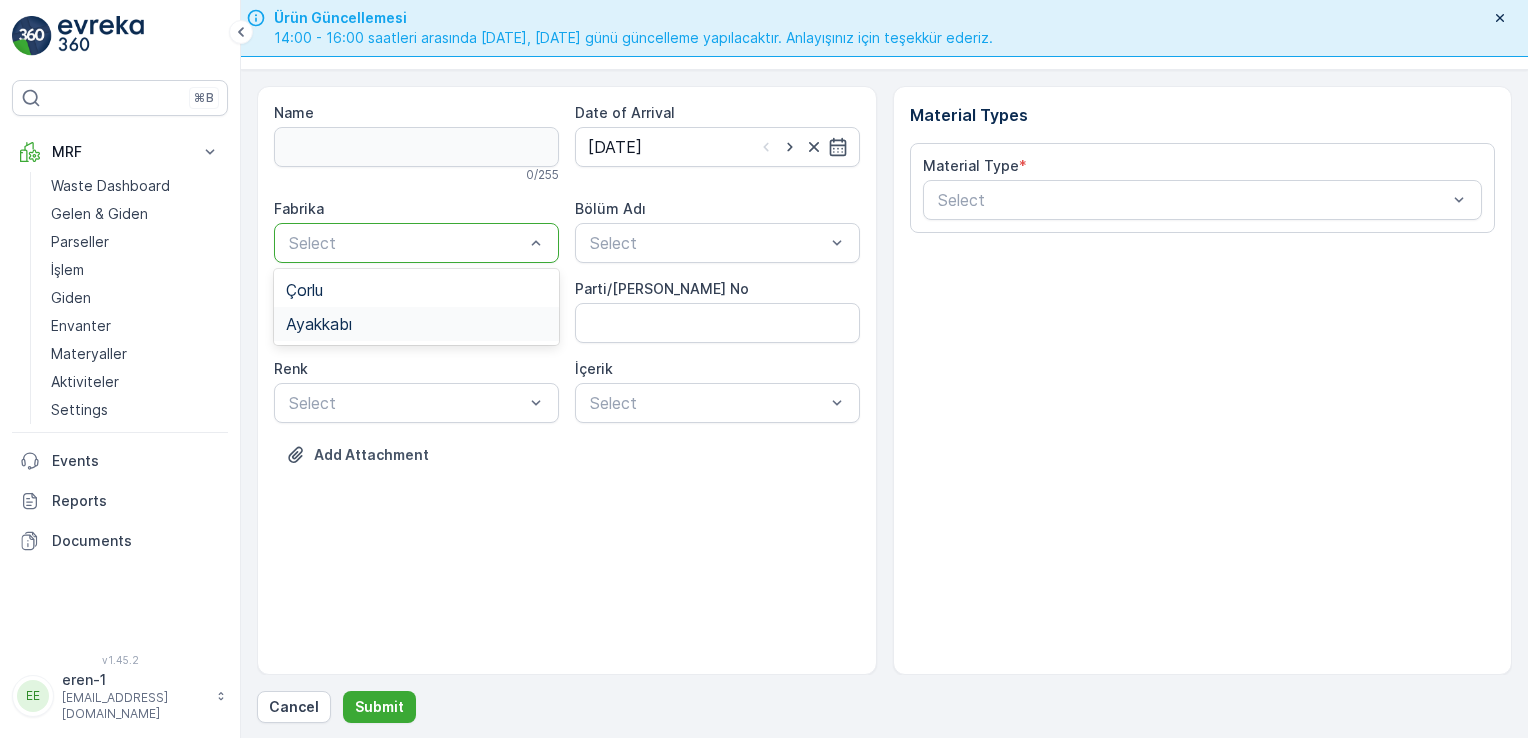 click on "Ayakkabı" at bounding box center [416, 324] 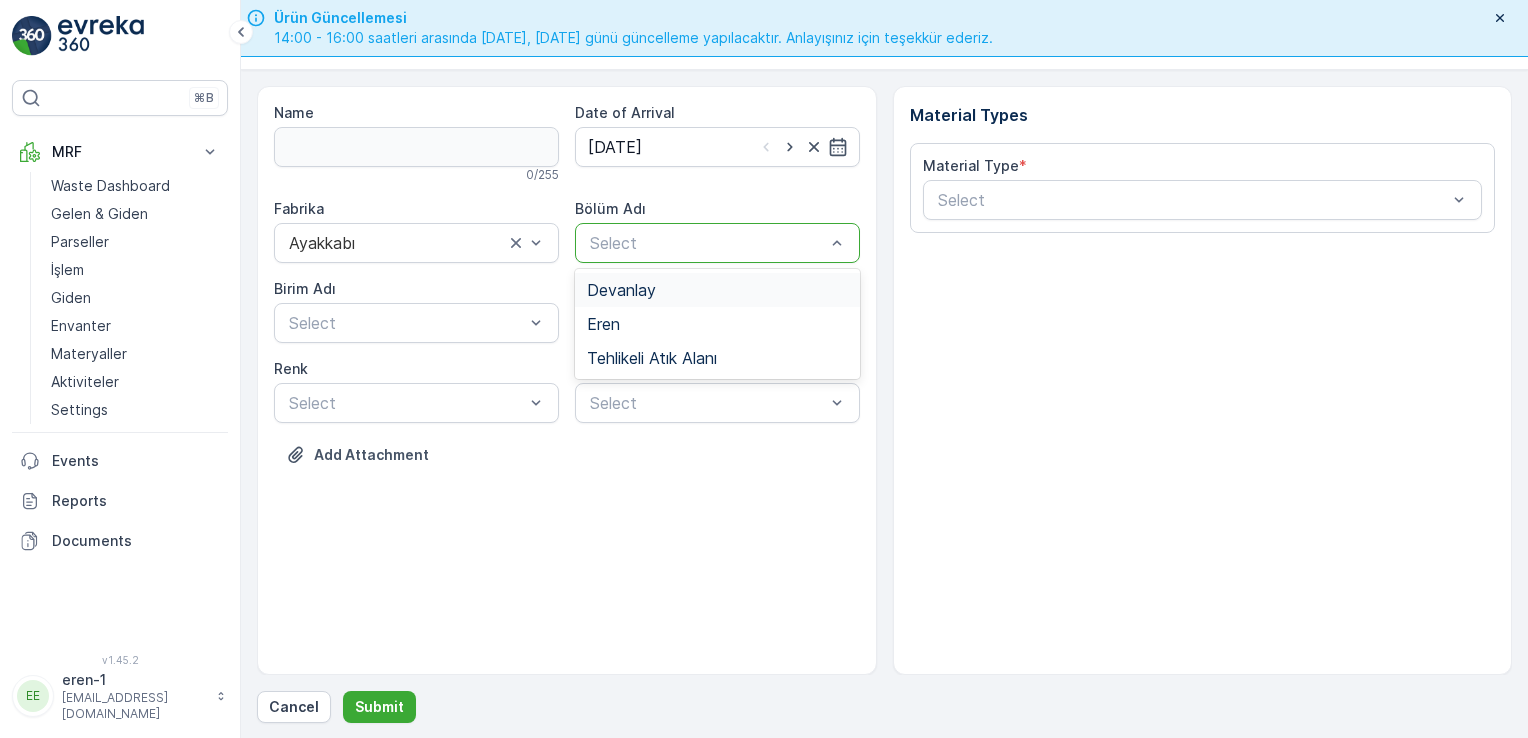 click on "Select" at bounding box center (717, 243) 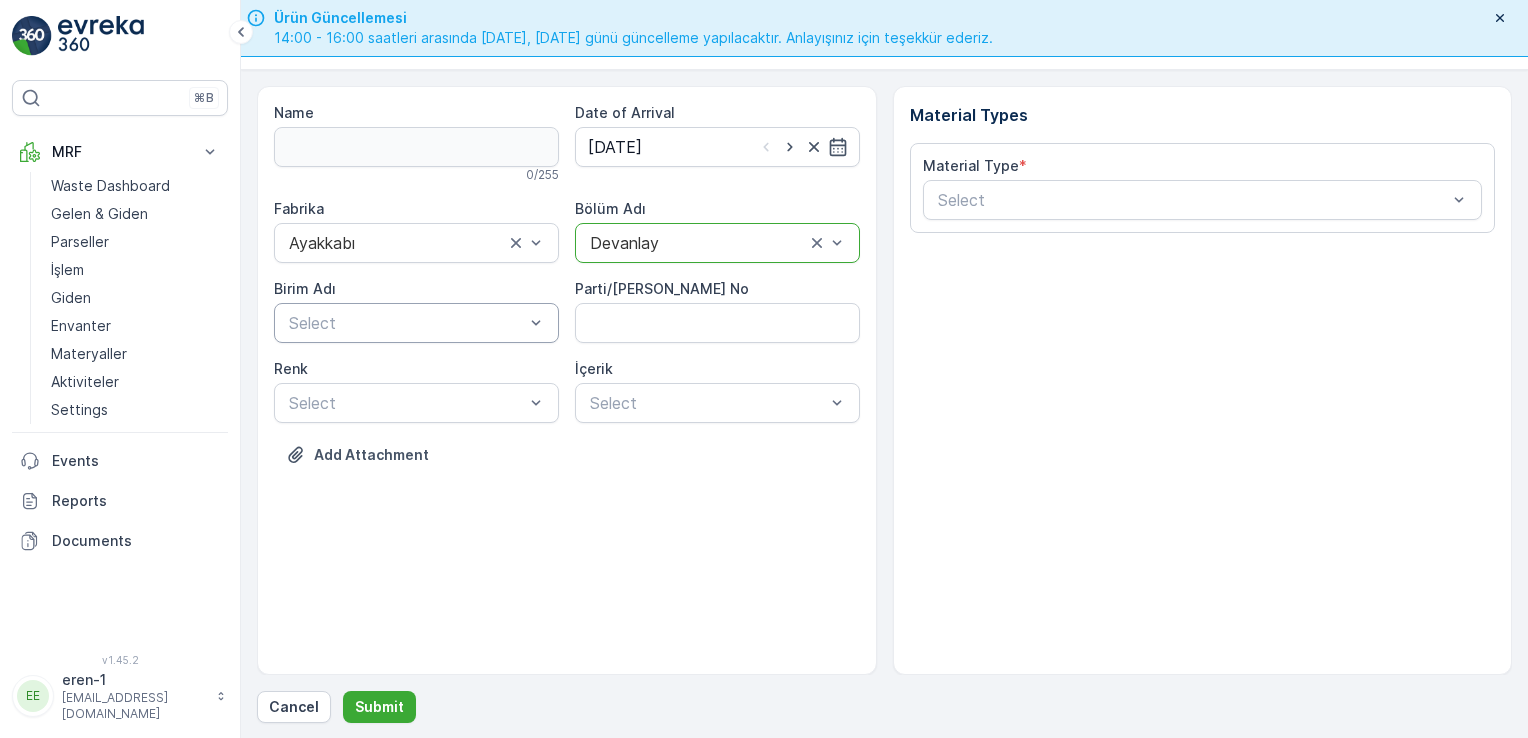 click at bounding box center [406, 323] 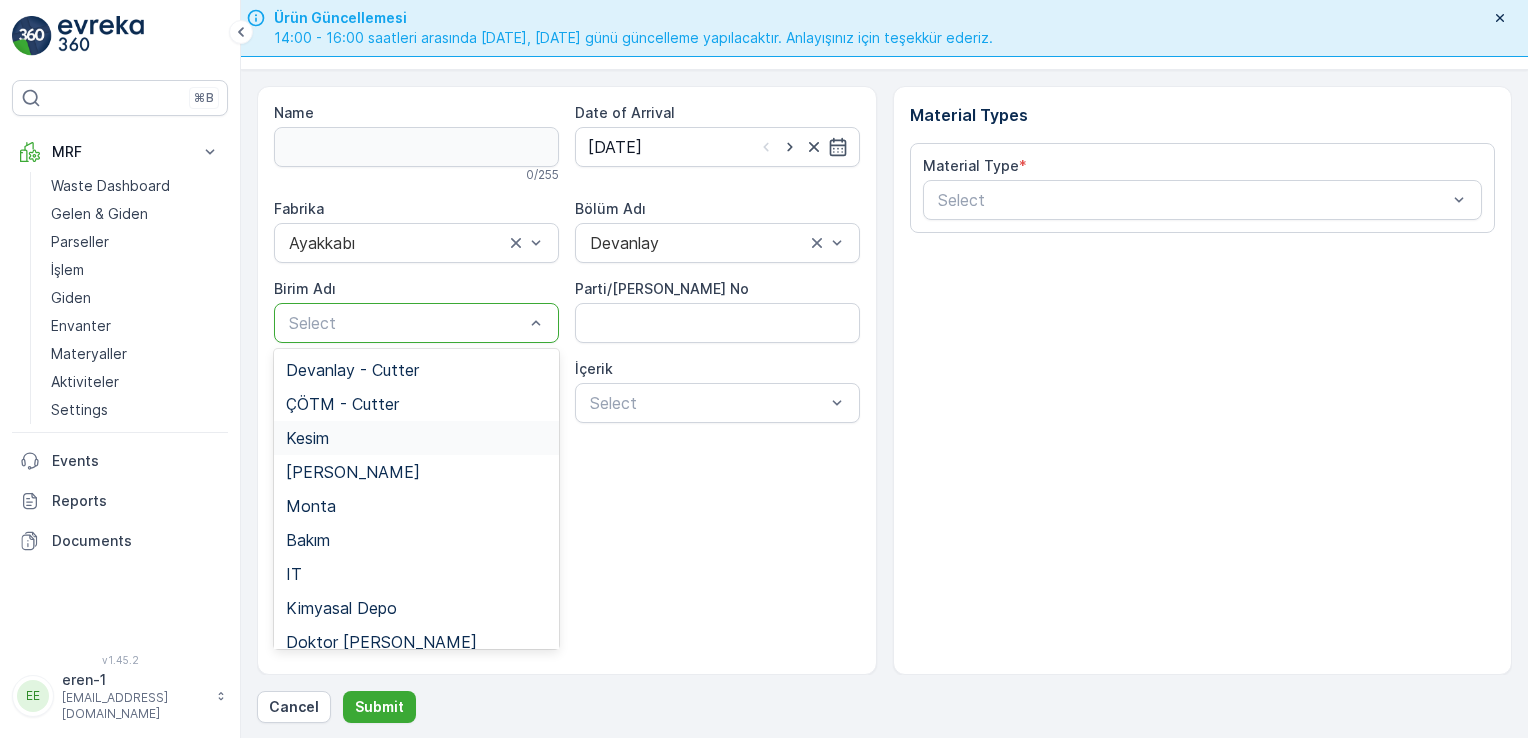 click on "Kesim" at bounding box center (416, 438) 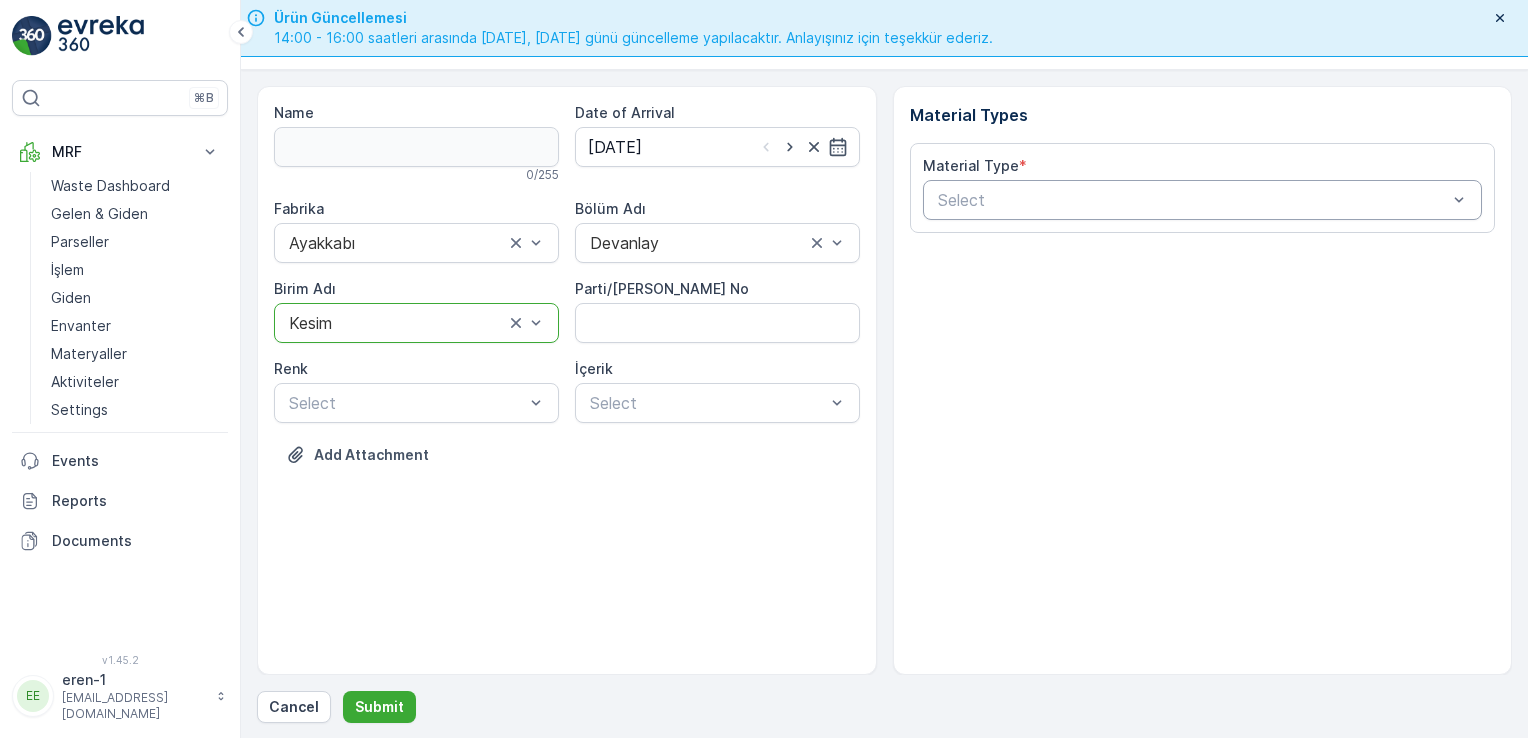 click at bounding box center (1193, 200) 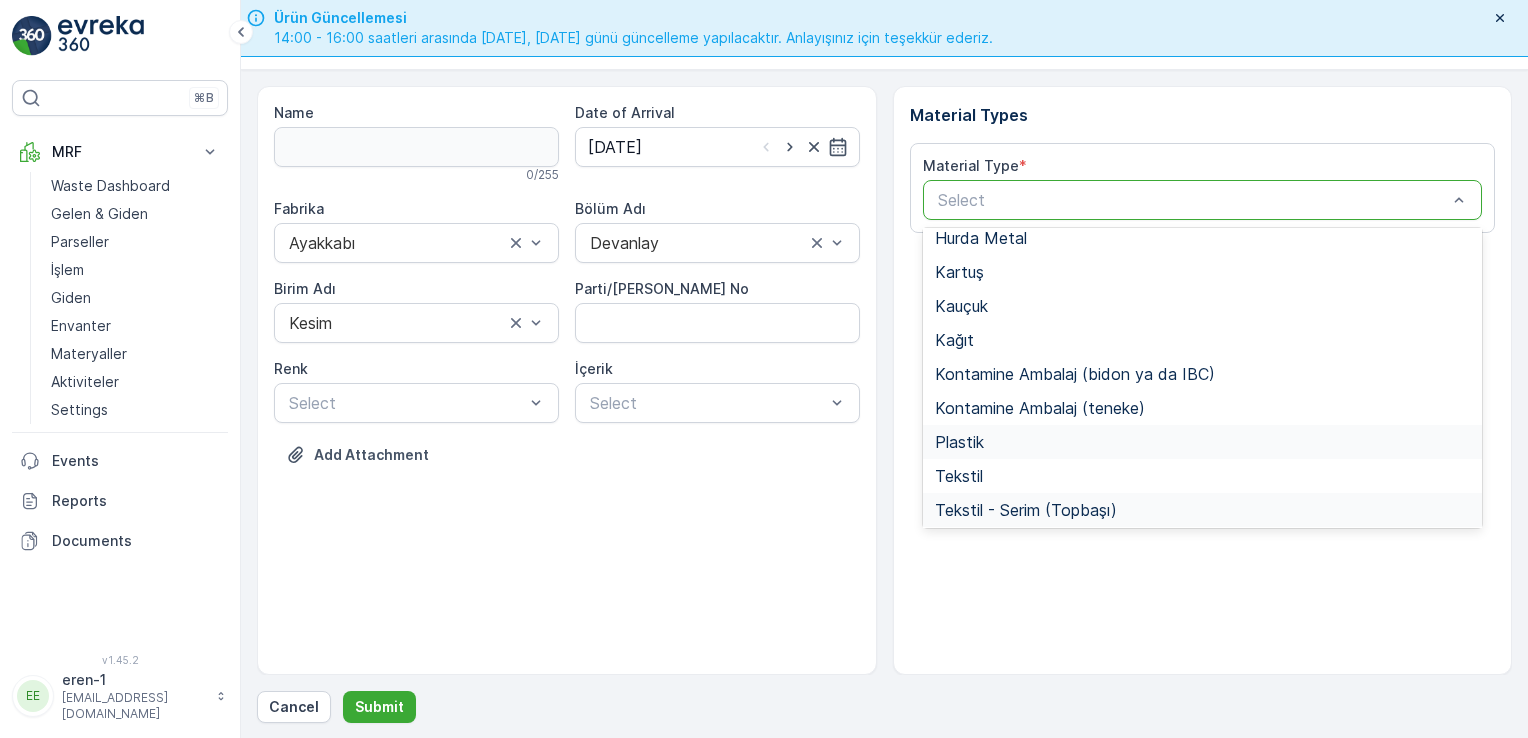 scroll, scrollTop: 200, scrollLeft: 0, axis: vertical 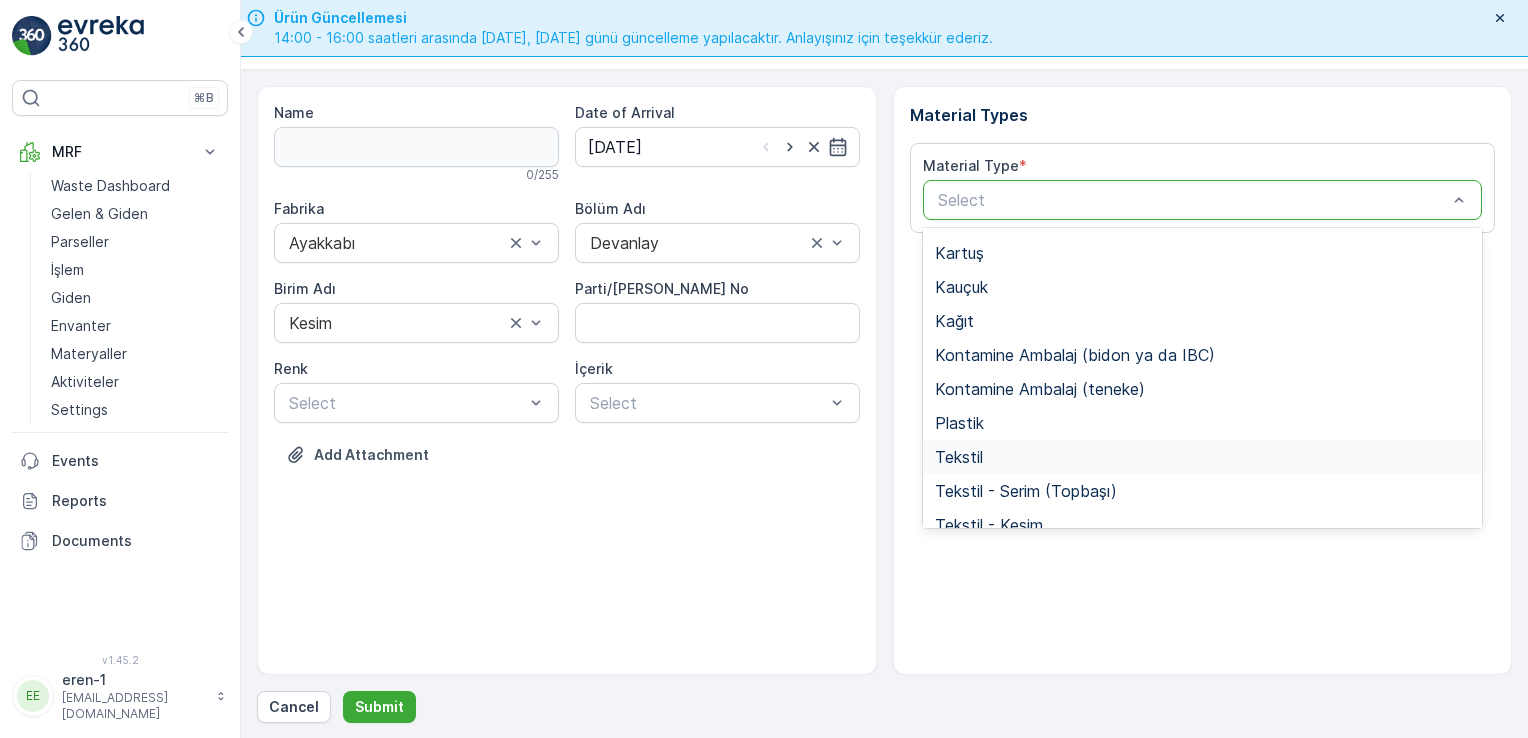 click on "Tekstil" at bounding box center (959, 457) 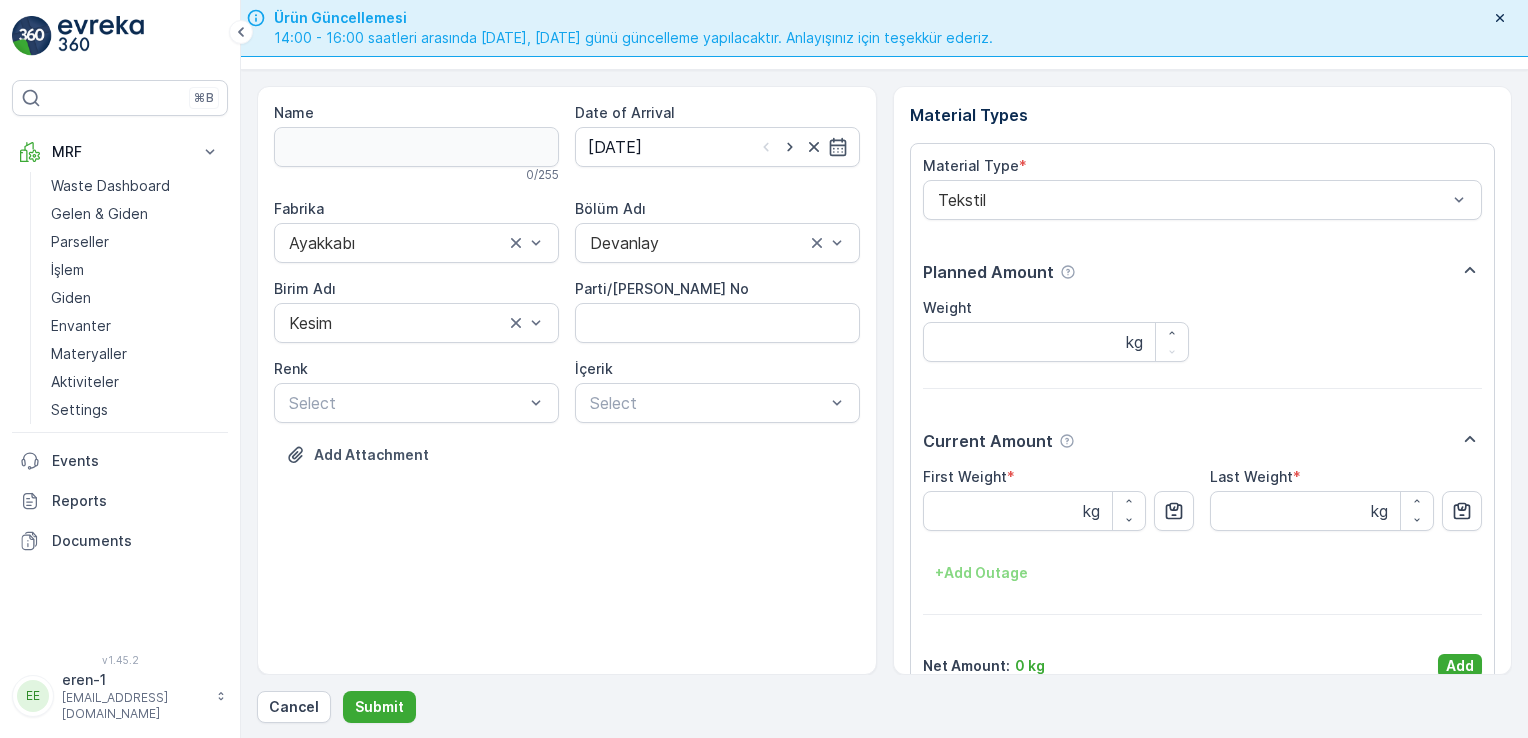 click on "Name 0  /  255 Date of Arrival [DATE] Fabrika Ayakkabı Bölüm Adı Devanlay [PERSON_NAME] Adı Kesim Parti/Kesim Föyü No [PERSON_NAME] Select İçerik Select Add Attachment Material Types Material Type * Tekstil Planned Amount Weight kg Current Amount First Weight * kg Last Weight * kg +  Add Outage Net Amount : 0 kg Add Cancel Submit" at bounding box center (884, 404) 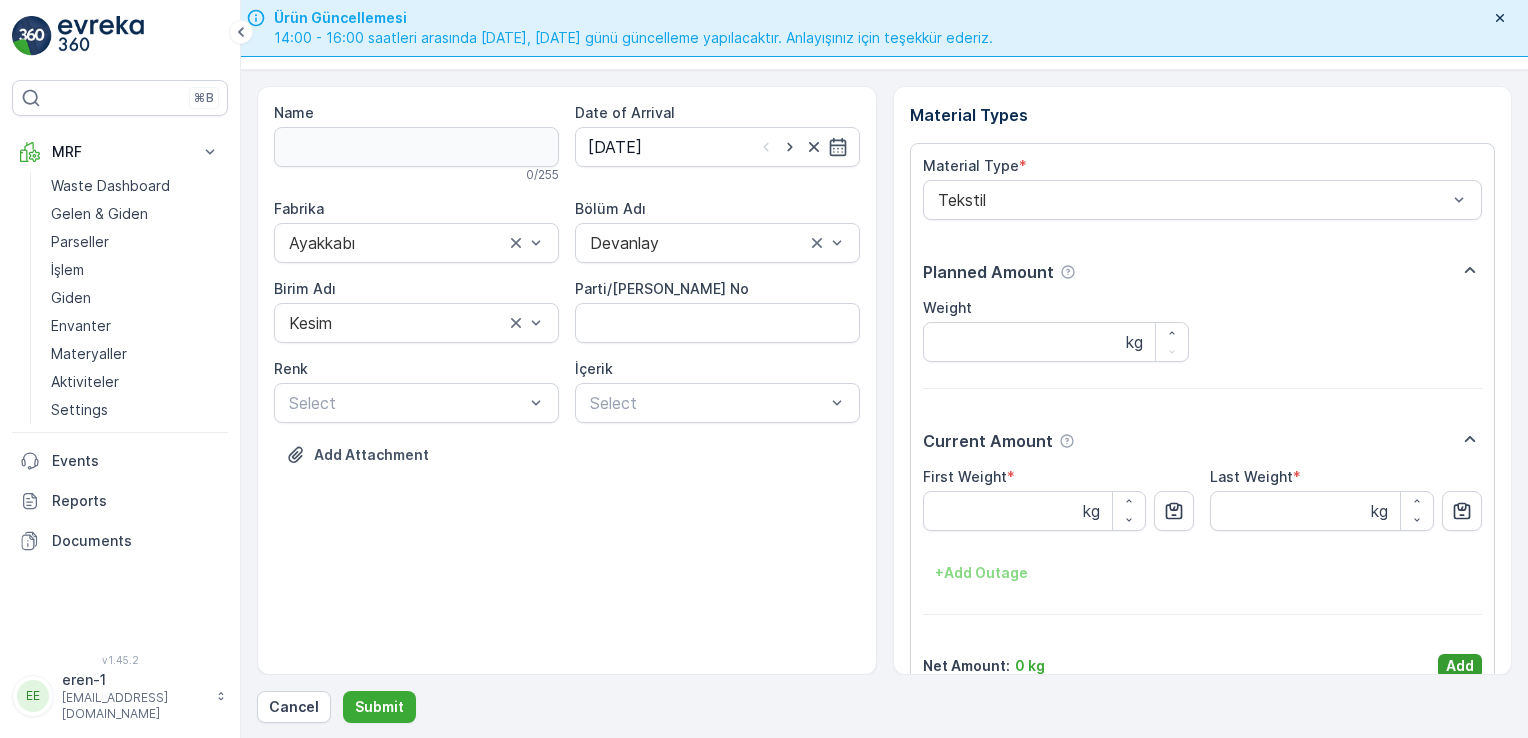 click on "Add" at bounding box center [1460, 666] 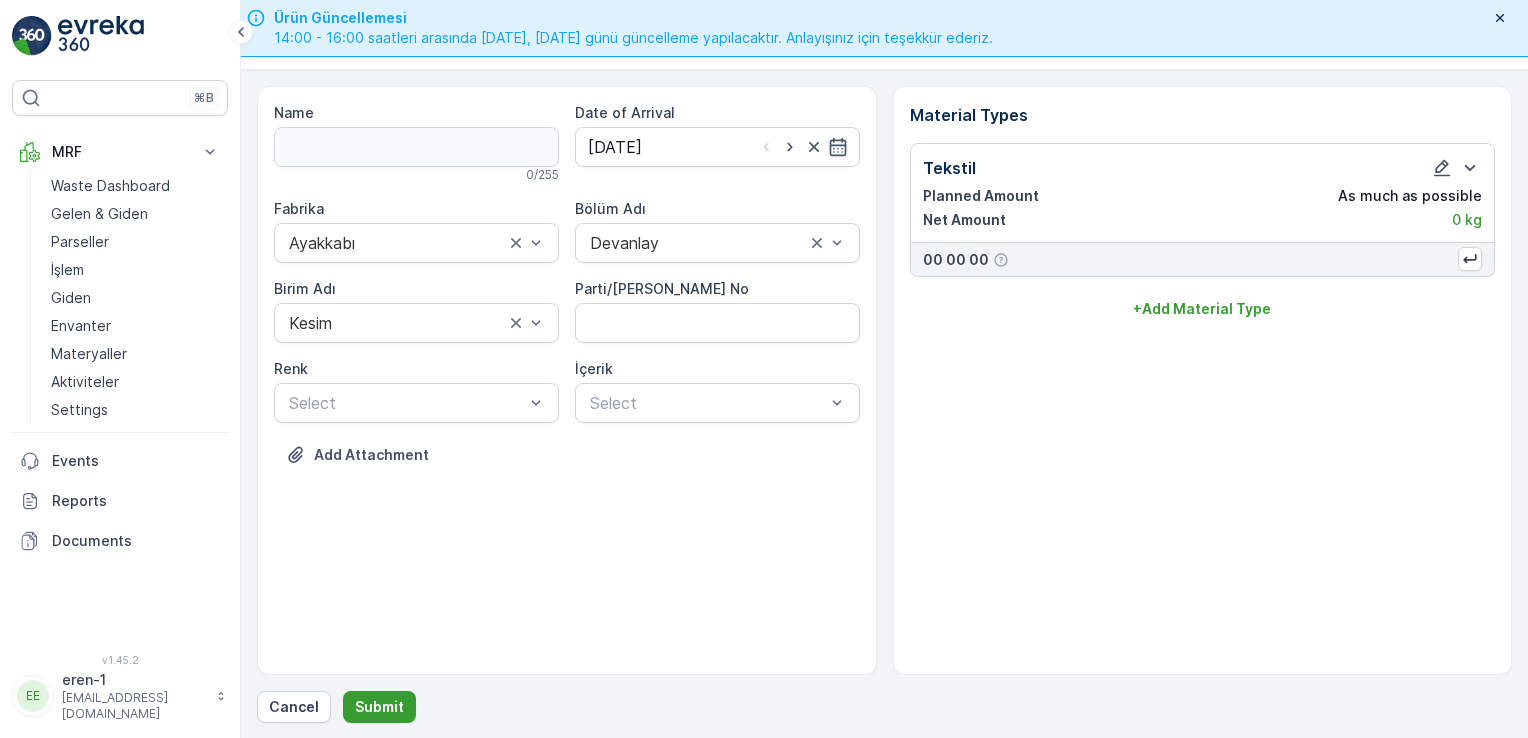 click on "Submit" at bounding box center [379, 707] 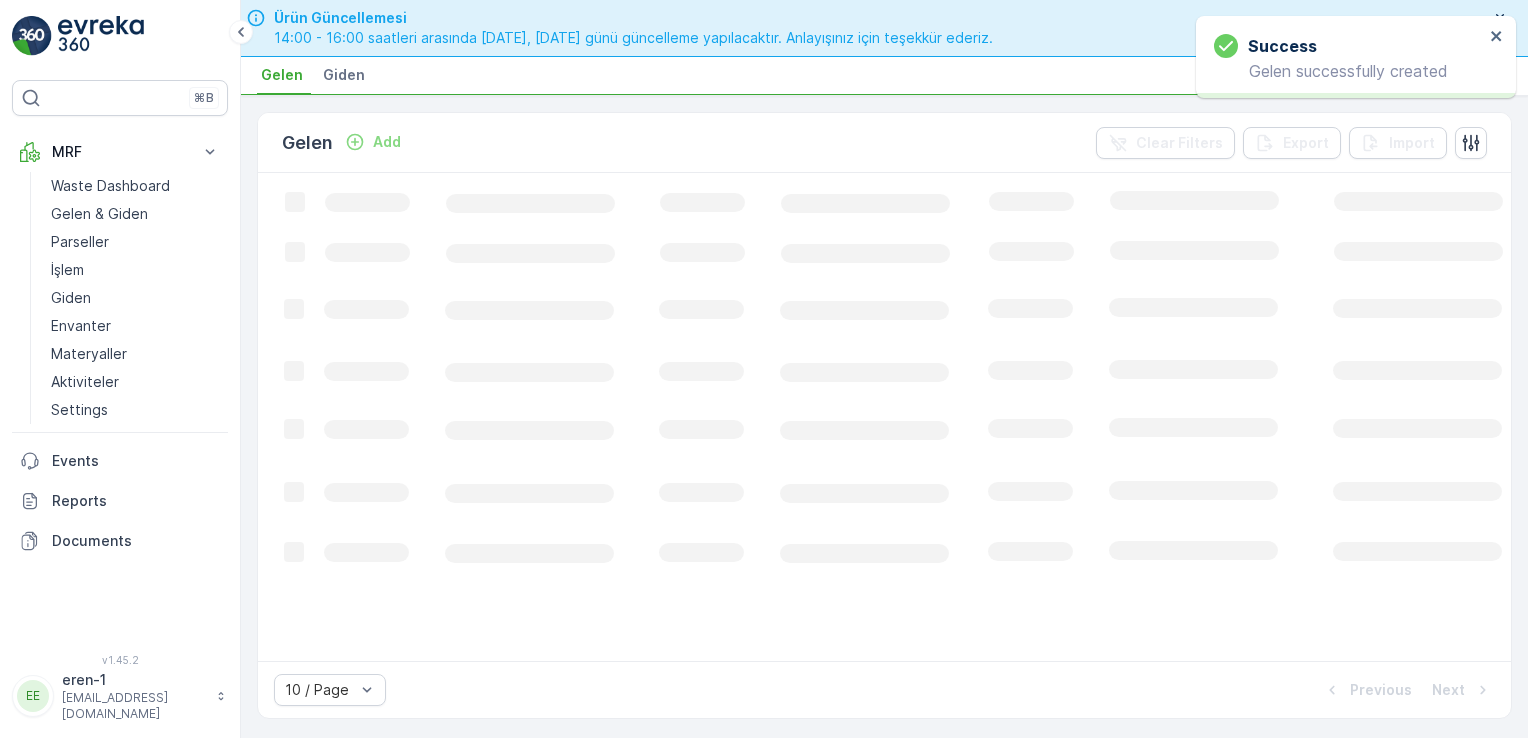 click on "Gelen Add Clear Filters Export Import" at bounding box center (884, 143) 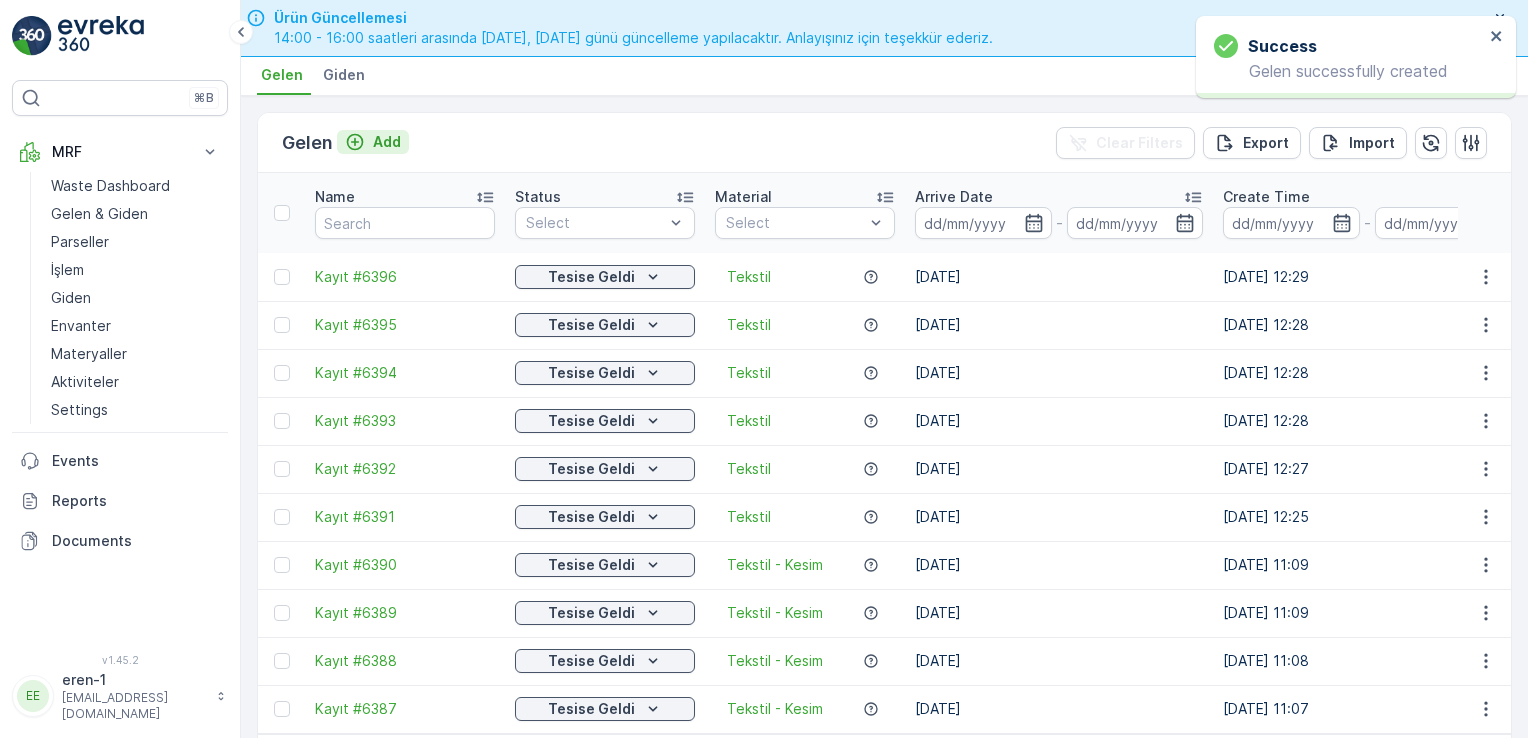 click on "Add" at bounding box center [387, 142] 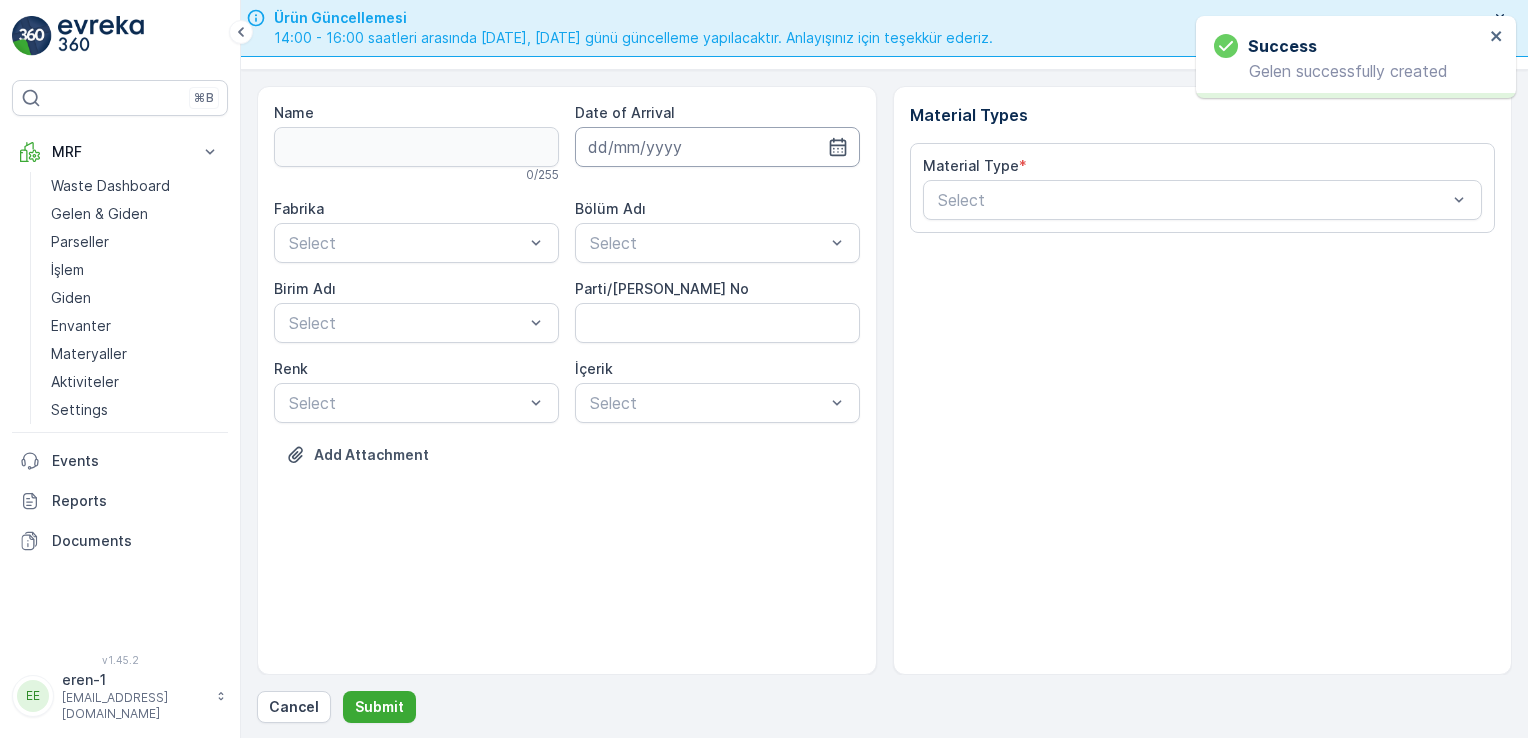 click at bounding box center [717, 147] 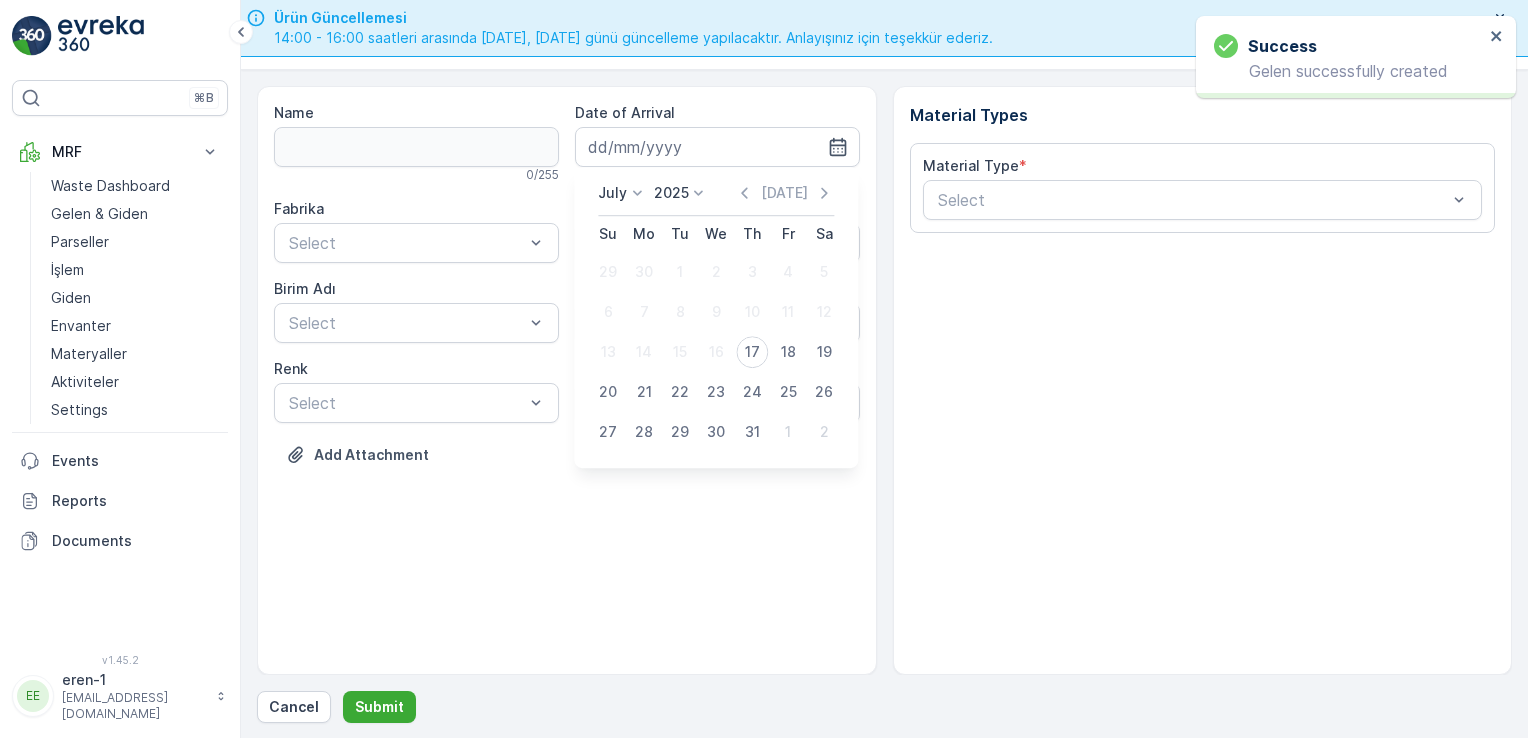 drag, startPoint x: 745, startPoint y: 356, endPoint x: 737, endPoint y: 334, distance: 23.409399 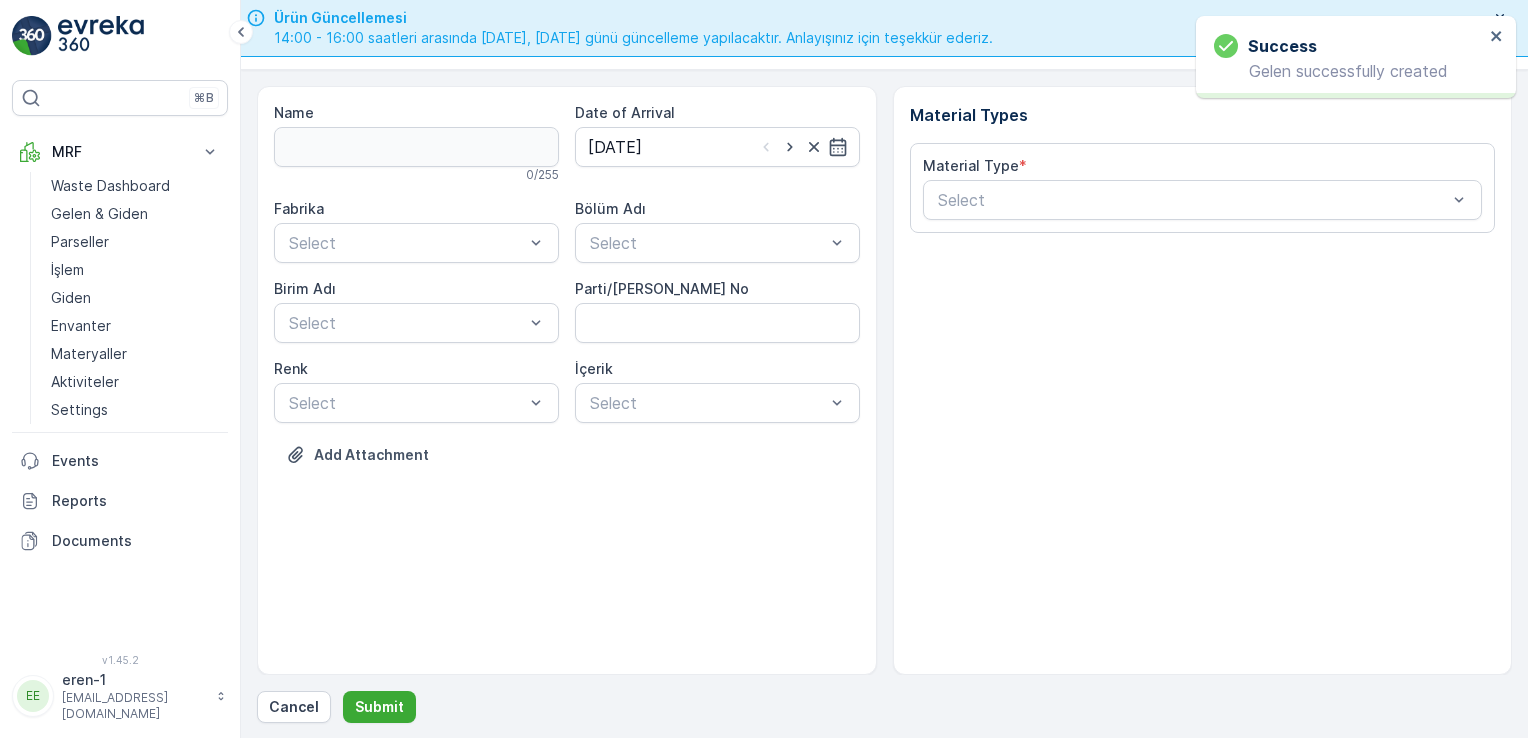 click on "Fabrika" at bounding box center (416, 209) 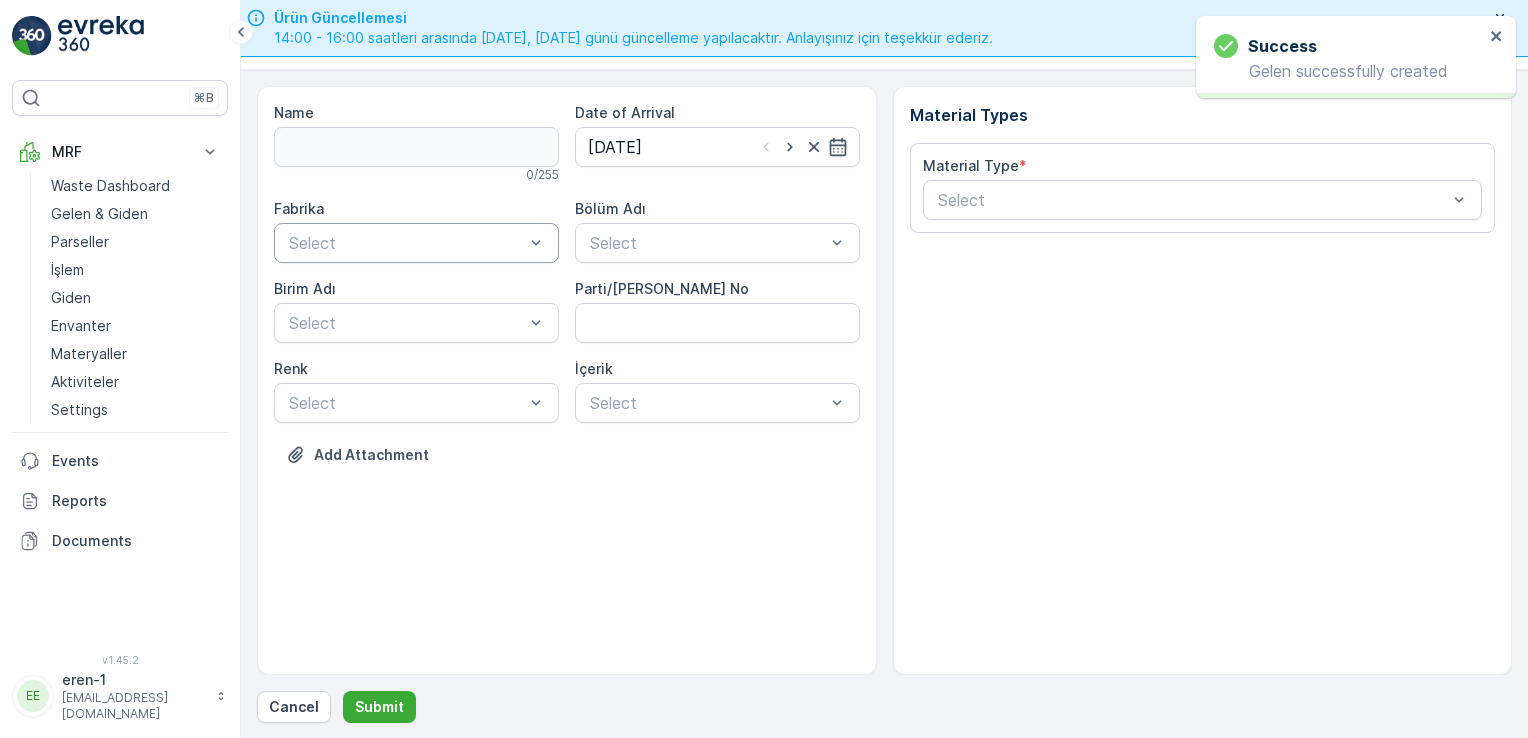 click at bounding box center [406, 243] 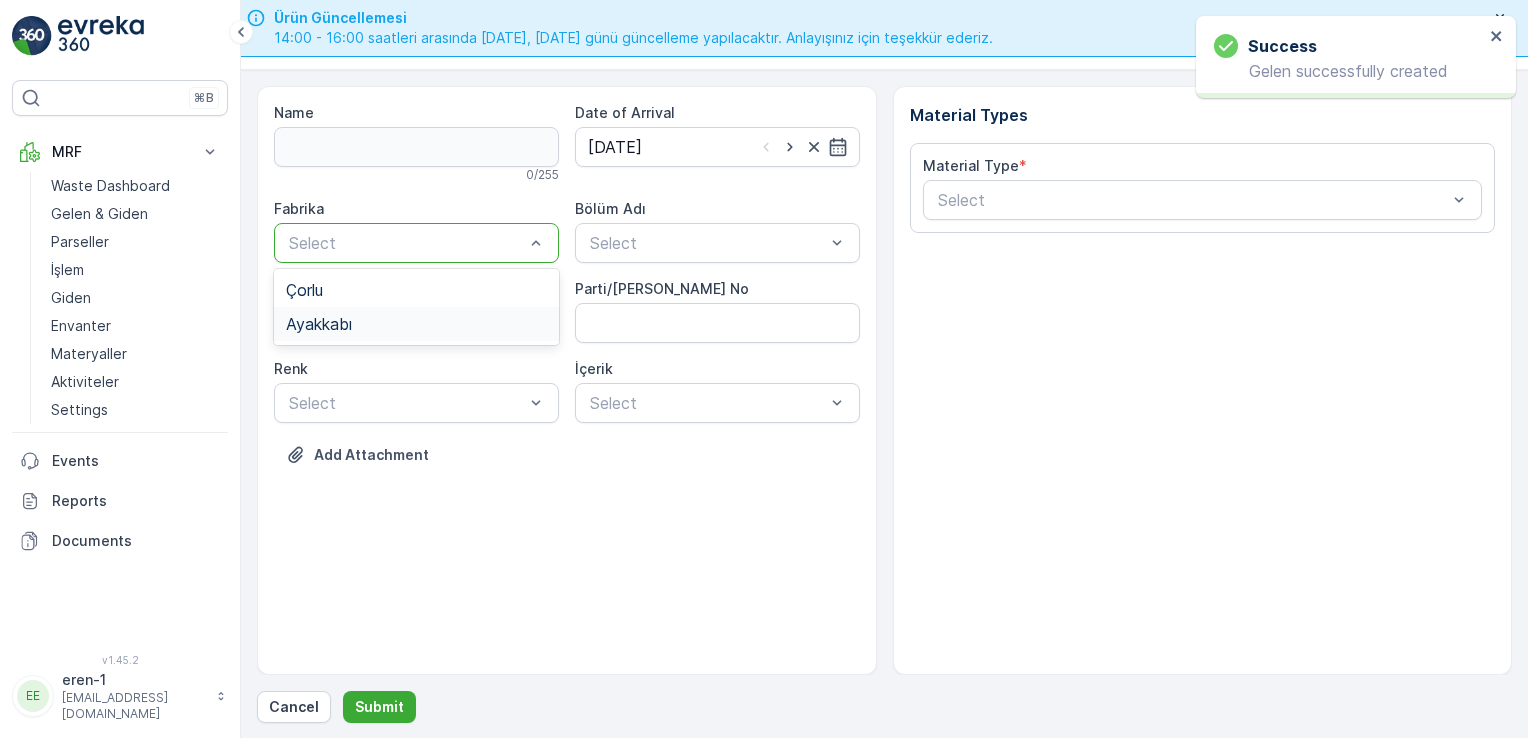 click on "Ayakkabı" at bounding box center [416, 324] 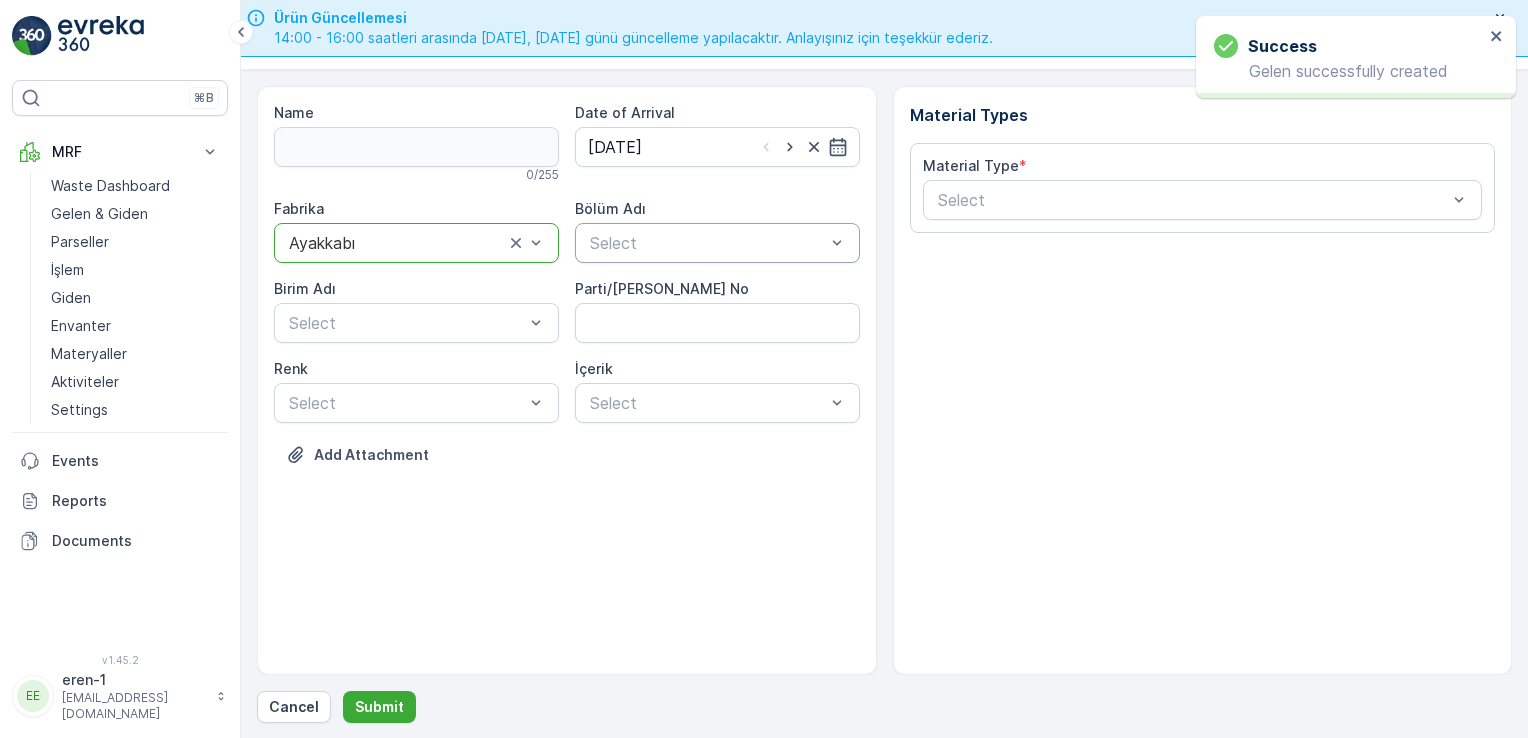 click at bounding box center (707, 243) 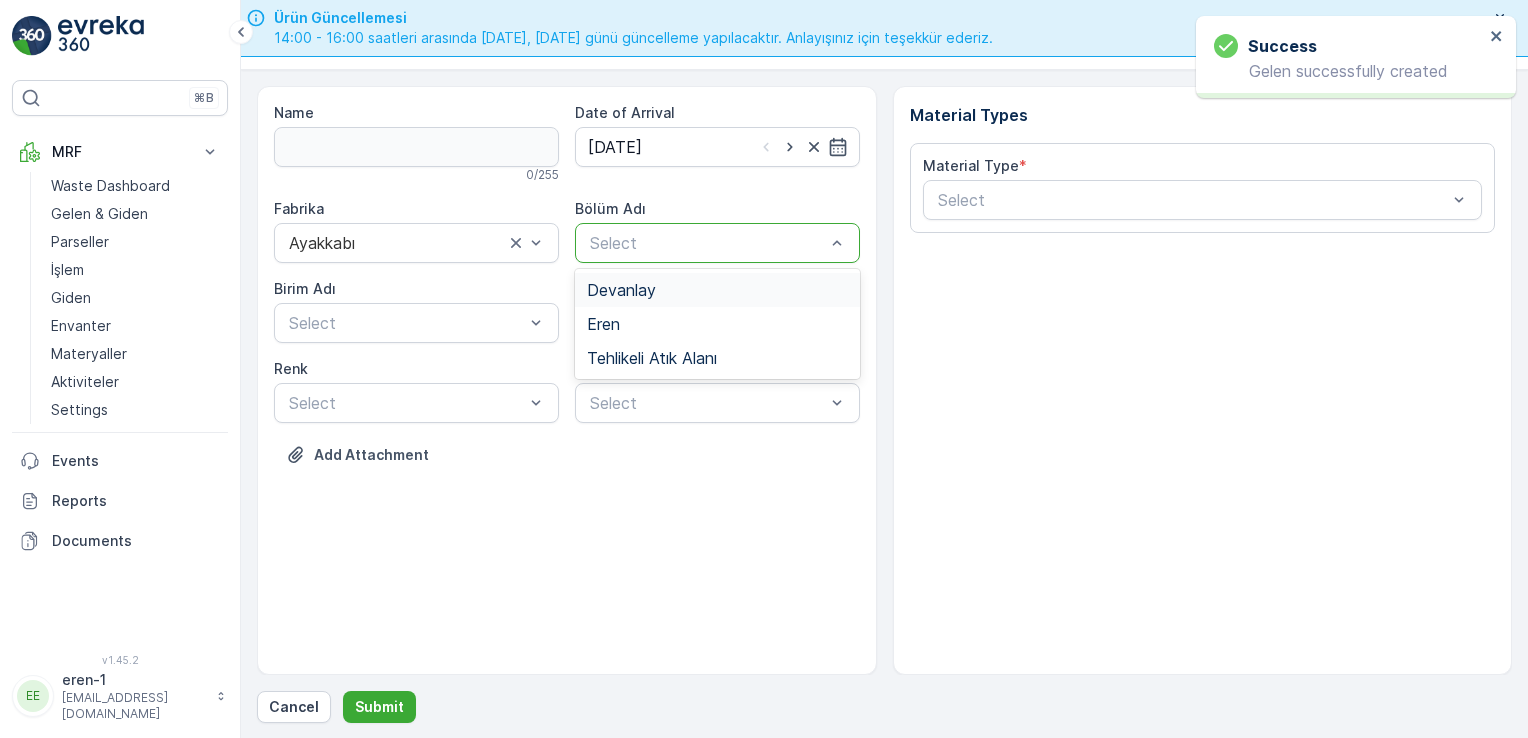 click on "Devanlay" at bounding box center [621, 290] 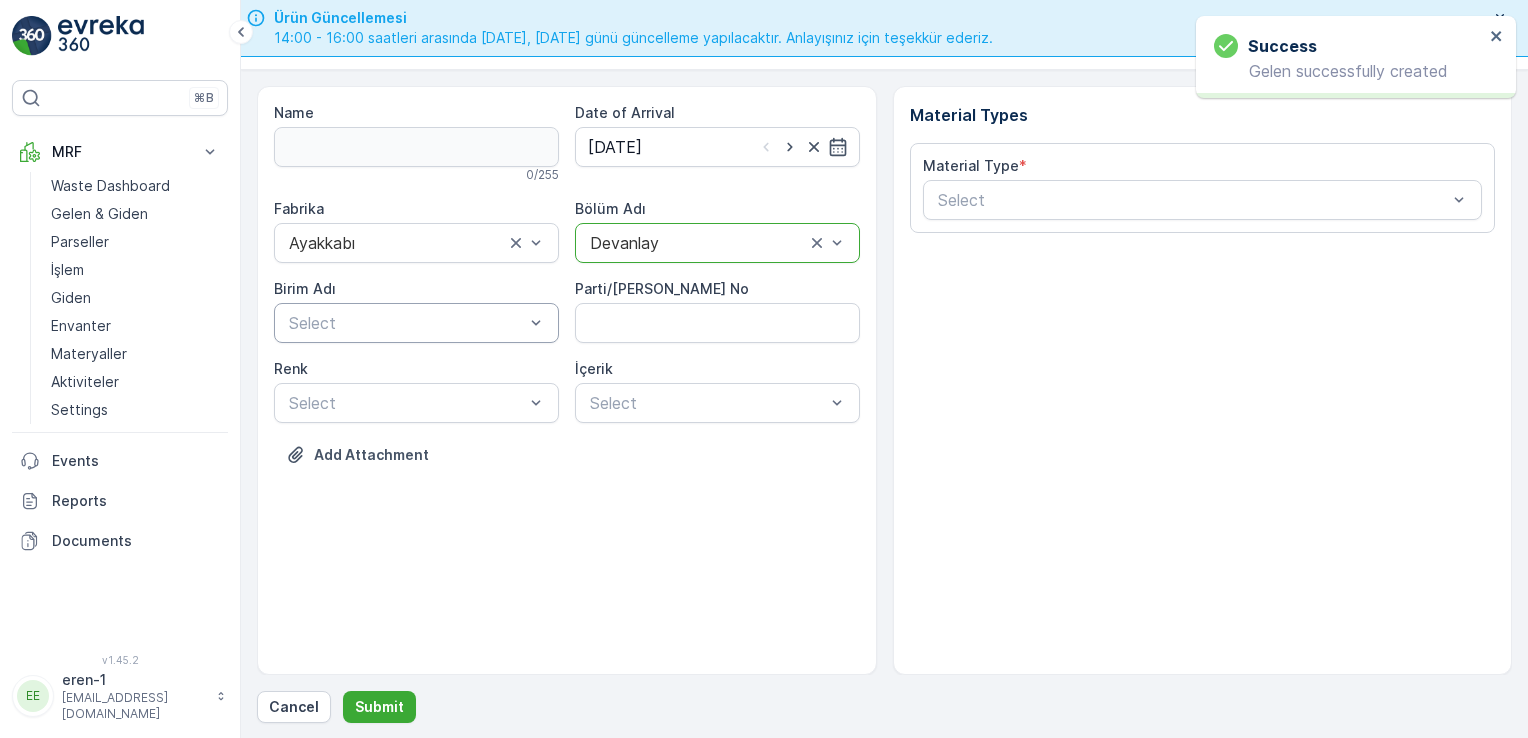 click at bounding box center [406, 323] 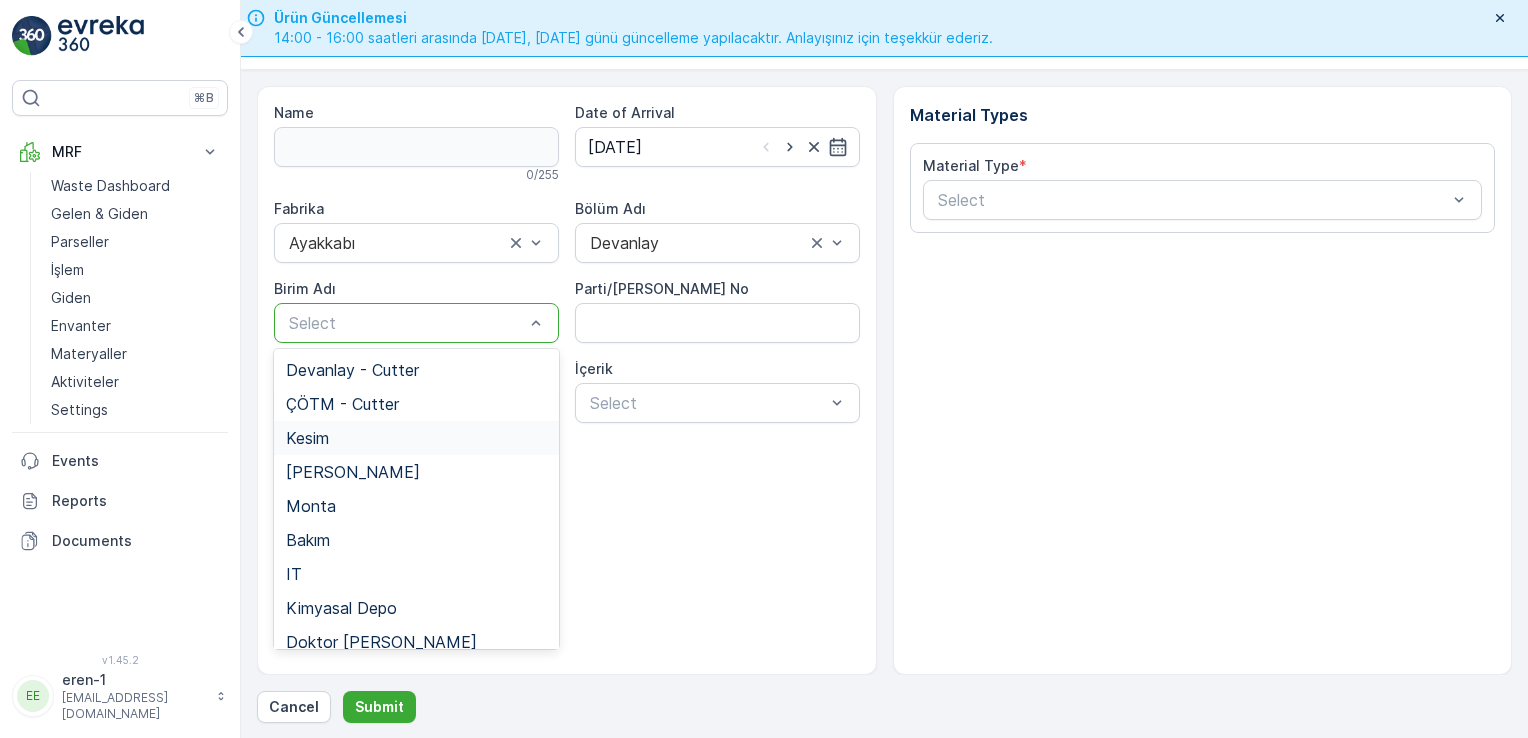 click on "Kesim" at bounding box center (307, 438) 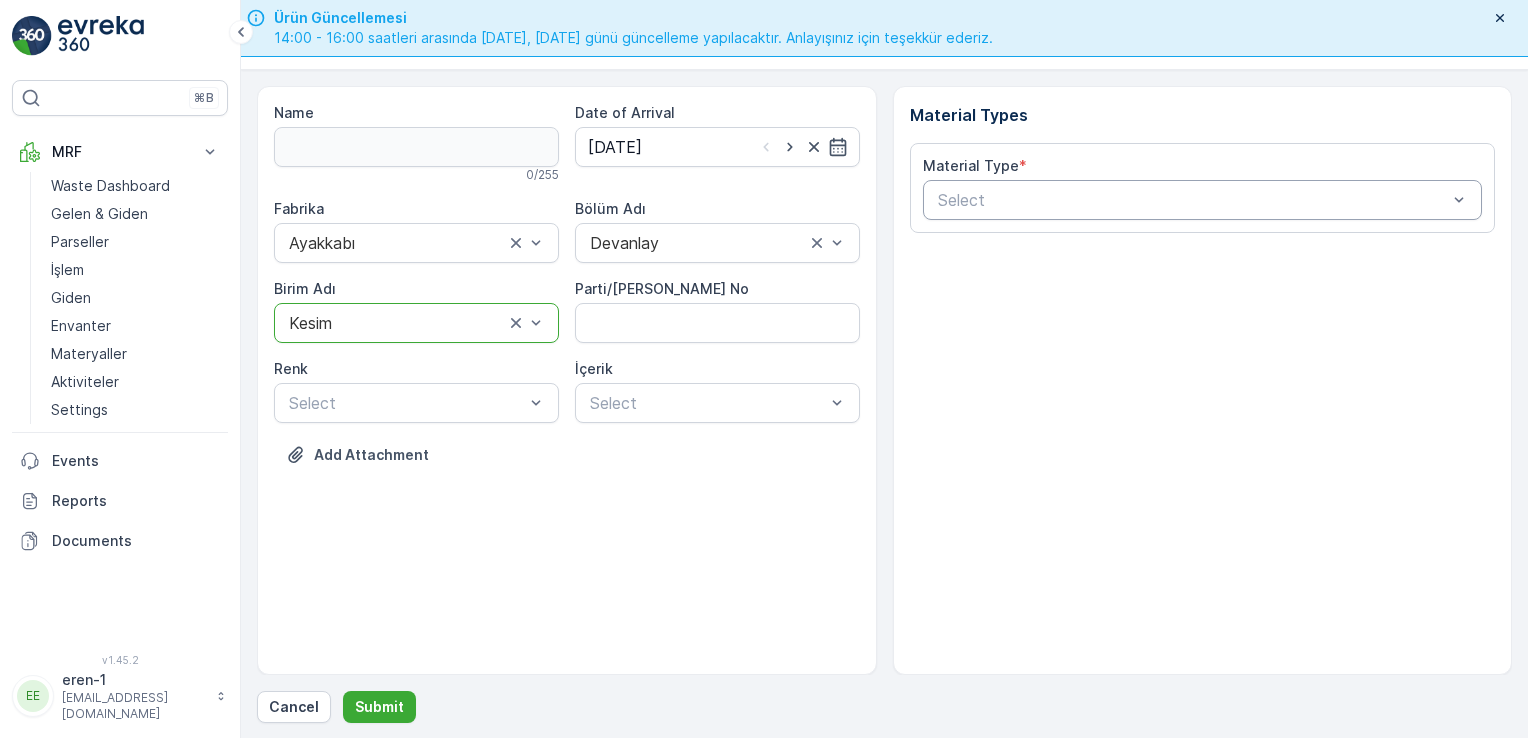 click on "Select" at bounding box center (1203, 200) 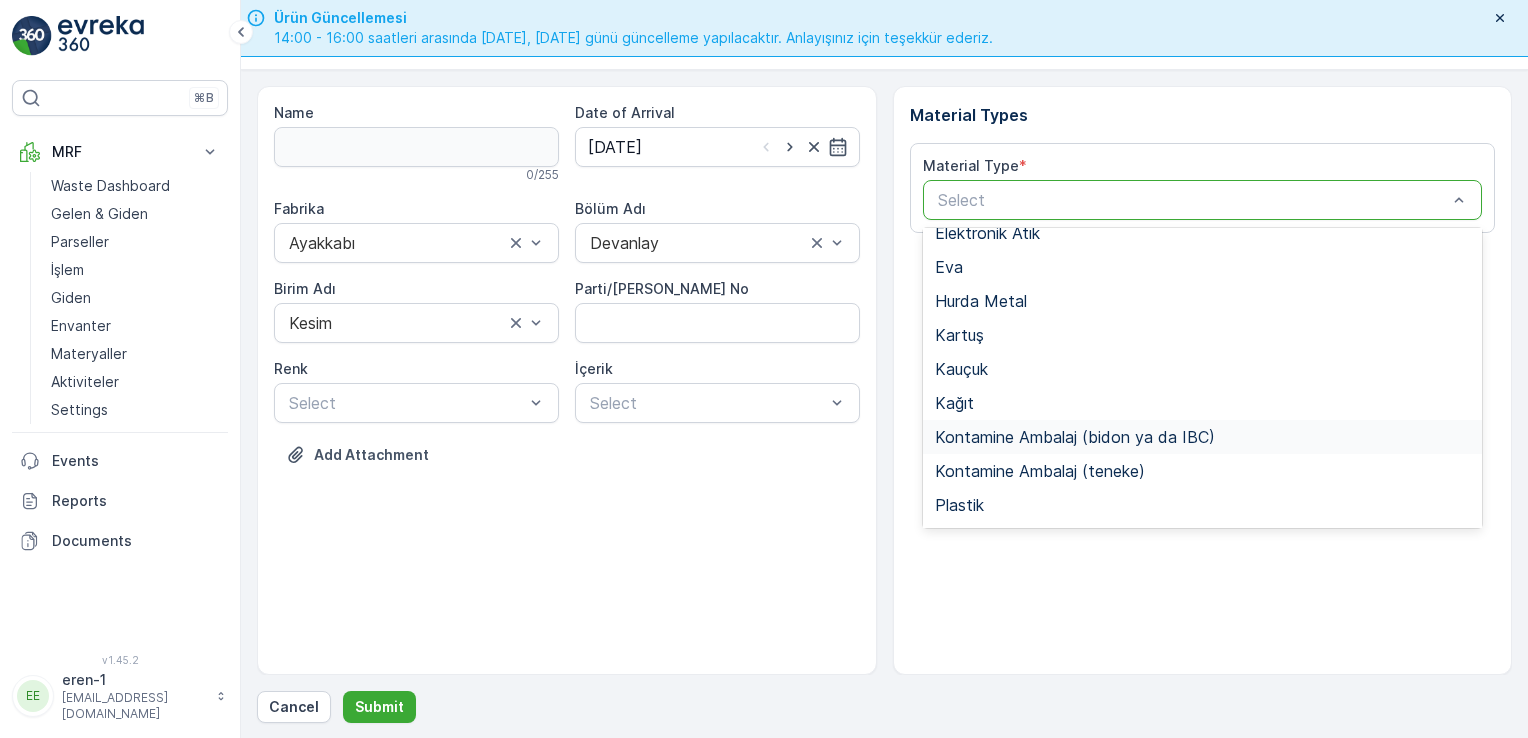 scroll, scrollTop: 133, scrollLeft: 0, axis: vertical 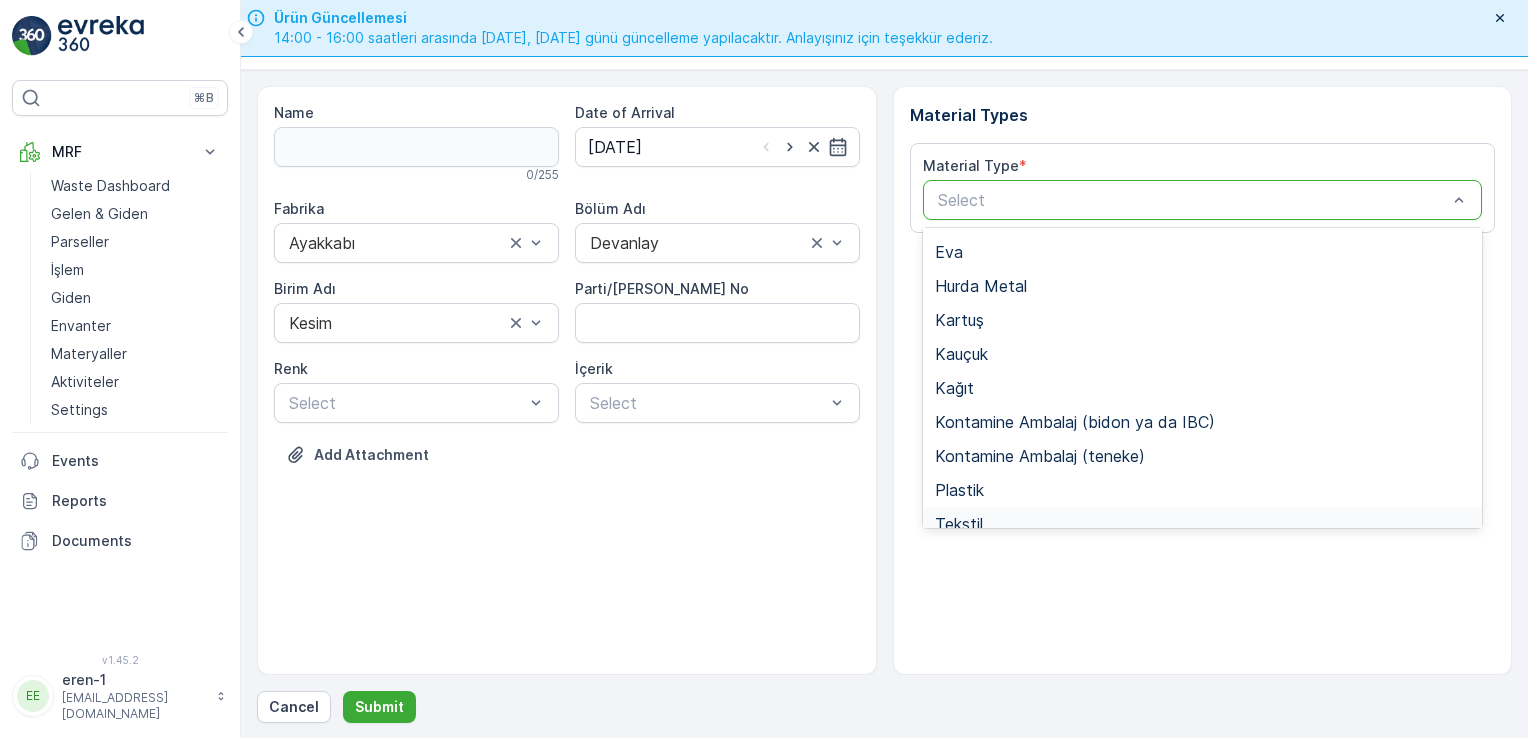 click on "Tekstil" at bounding box center (1203, 524) 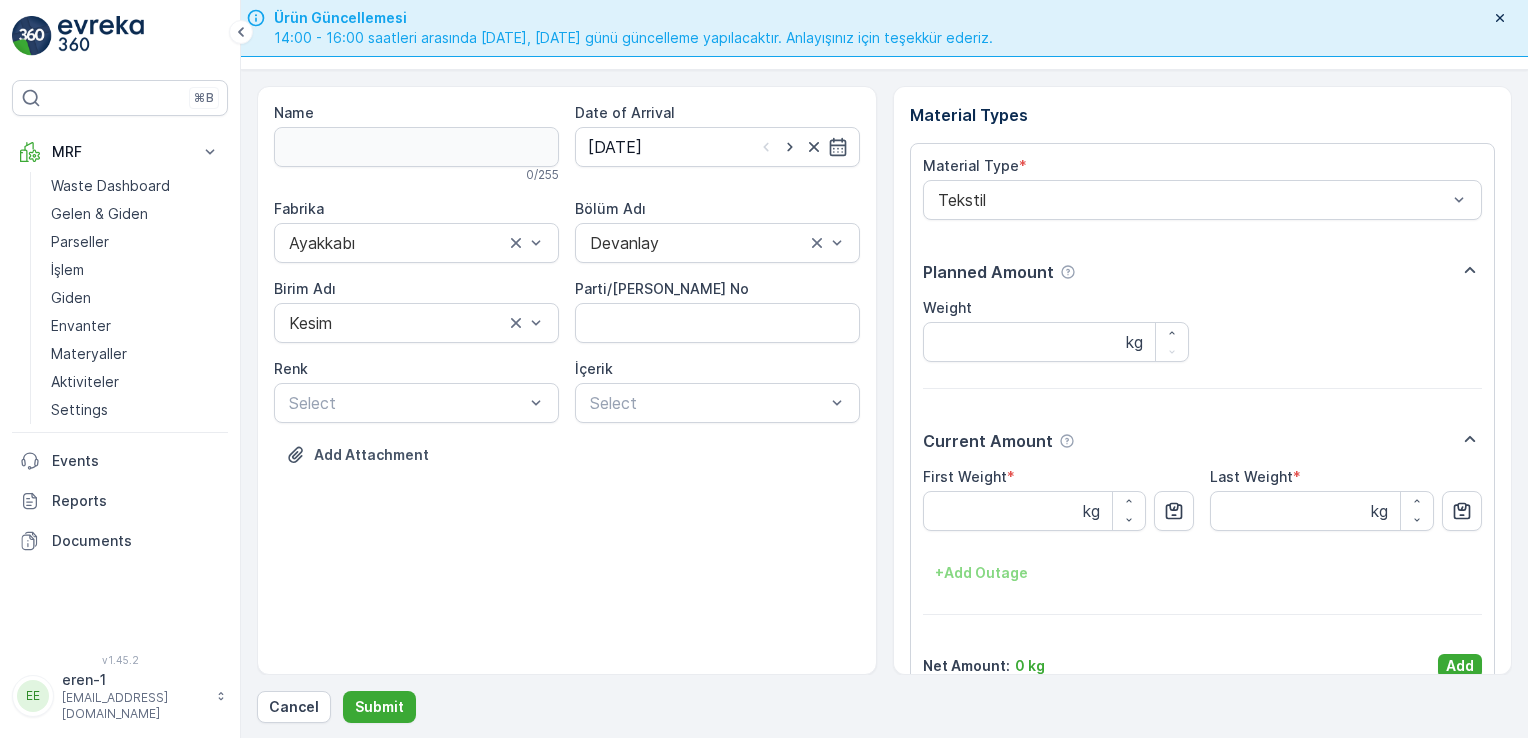 drag, startPoint x: 1452, startPoint y: 662, endPoint x: 1204, endPoint y: 655, distance: 248.09877 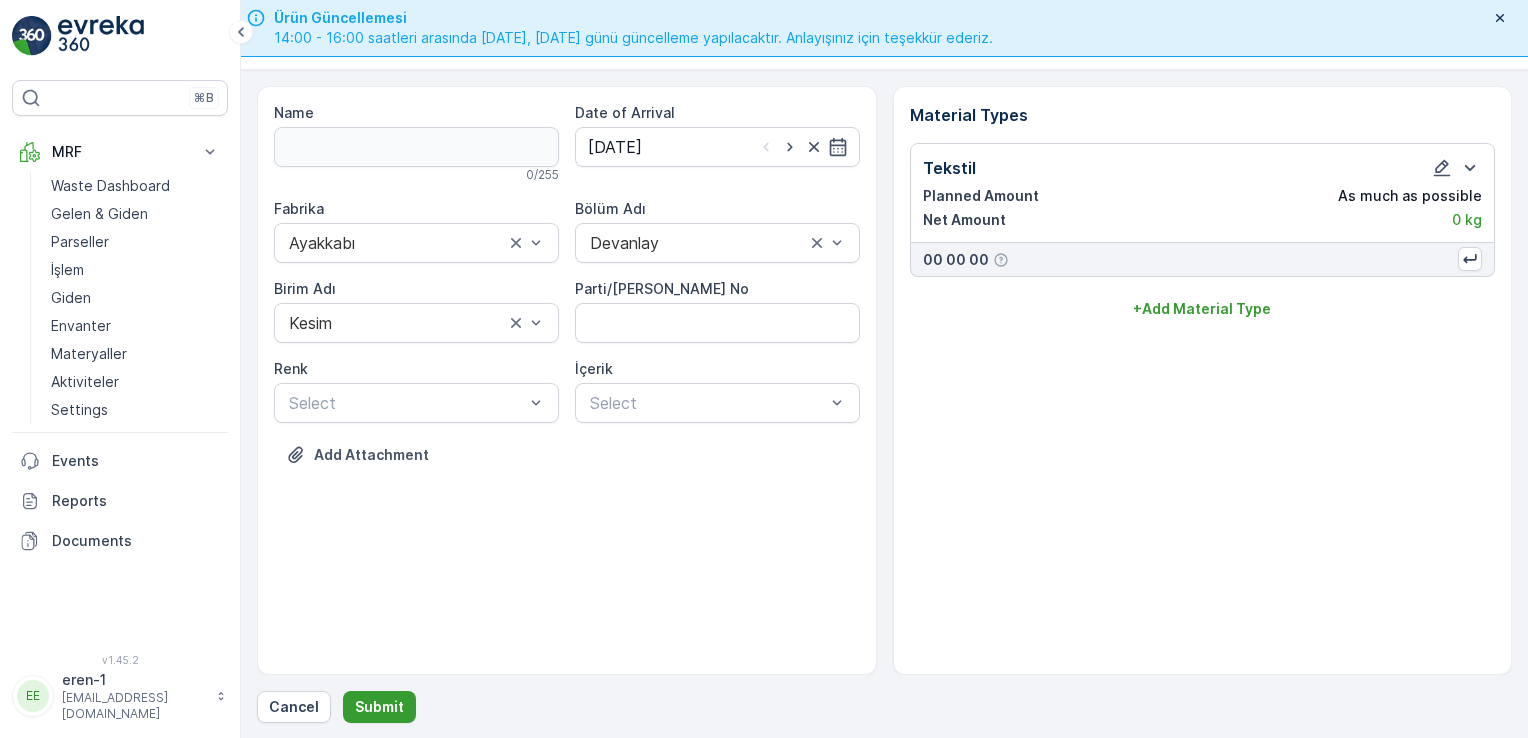 click on "Submit" at bounding box center [379, 707] 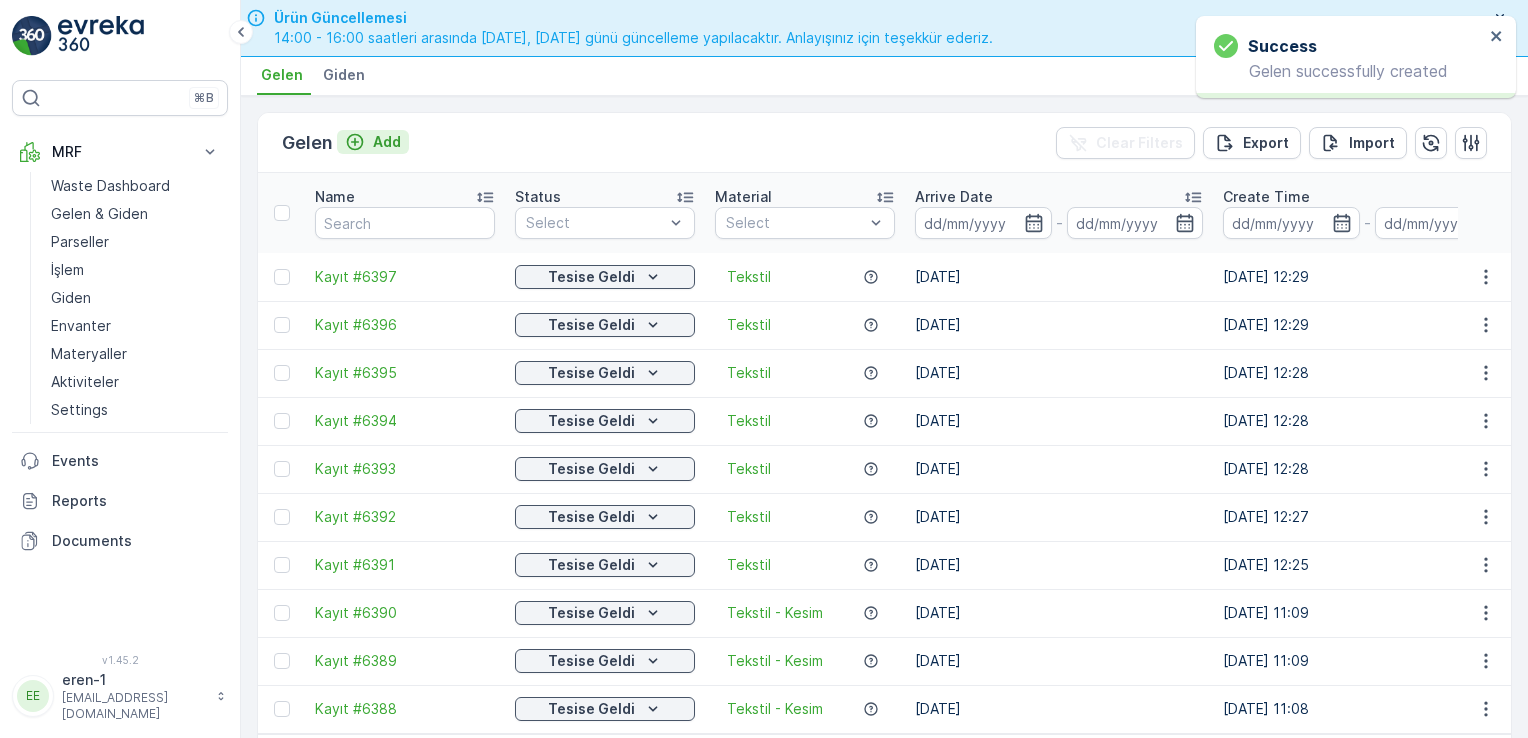 click on "Add" at bounding box center [387, 142] 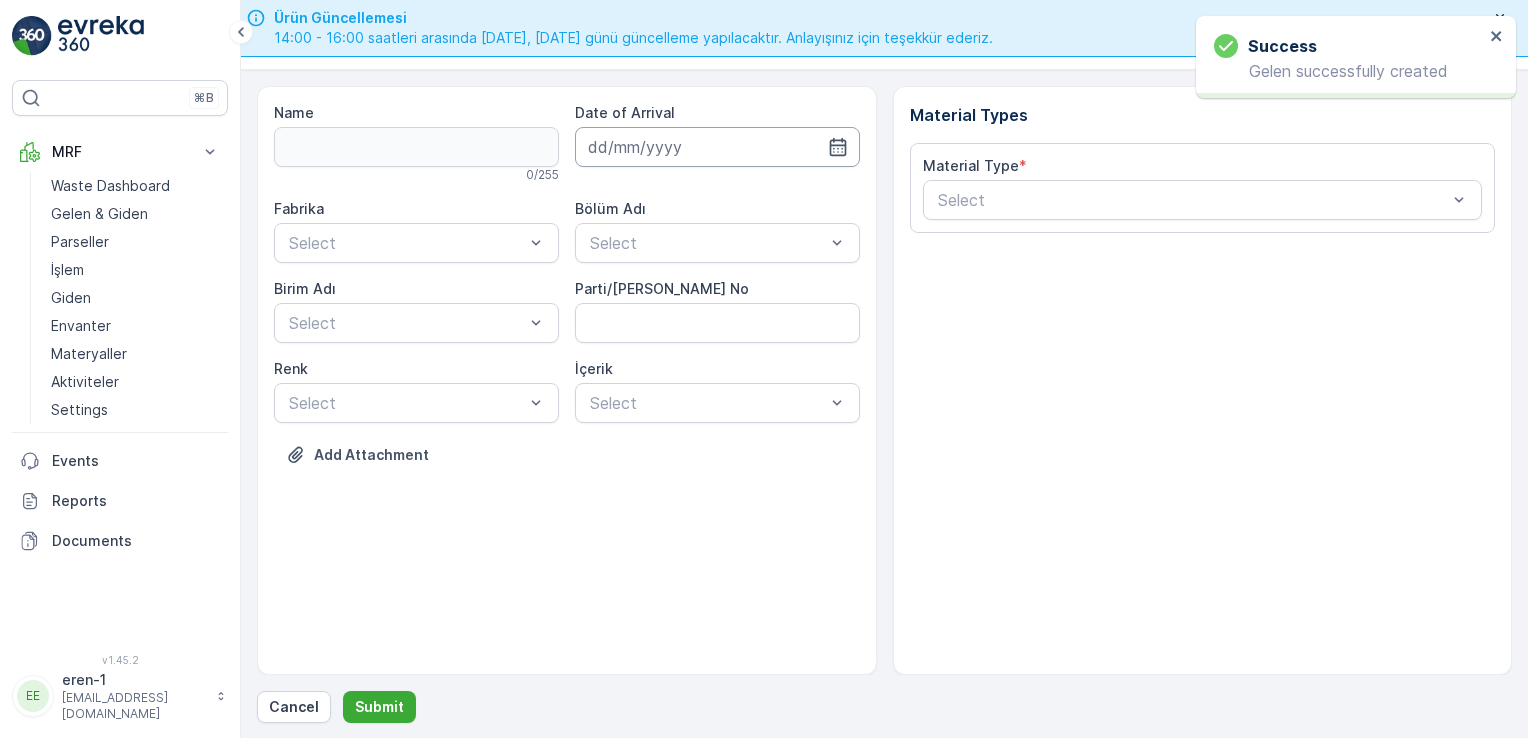 click at bounding box center [717, 147] 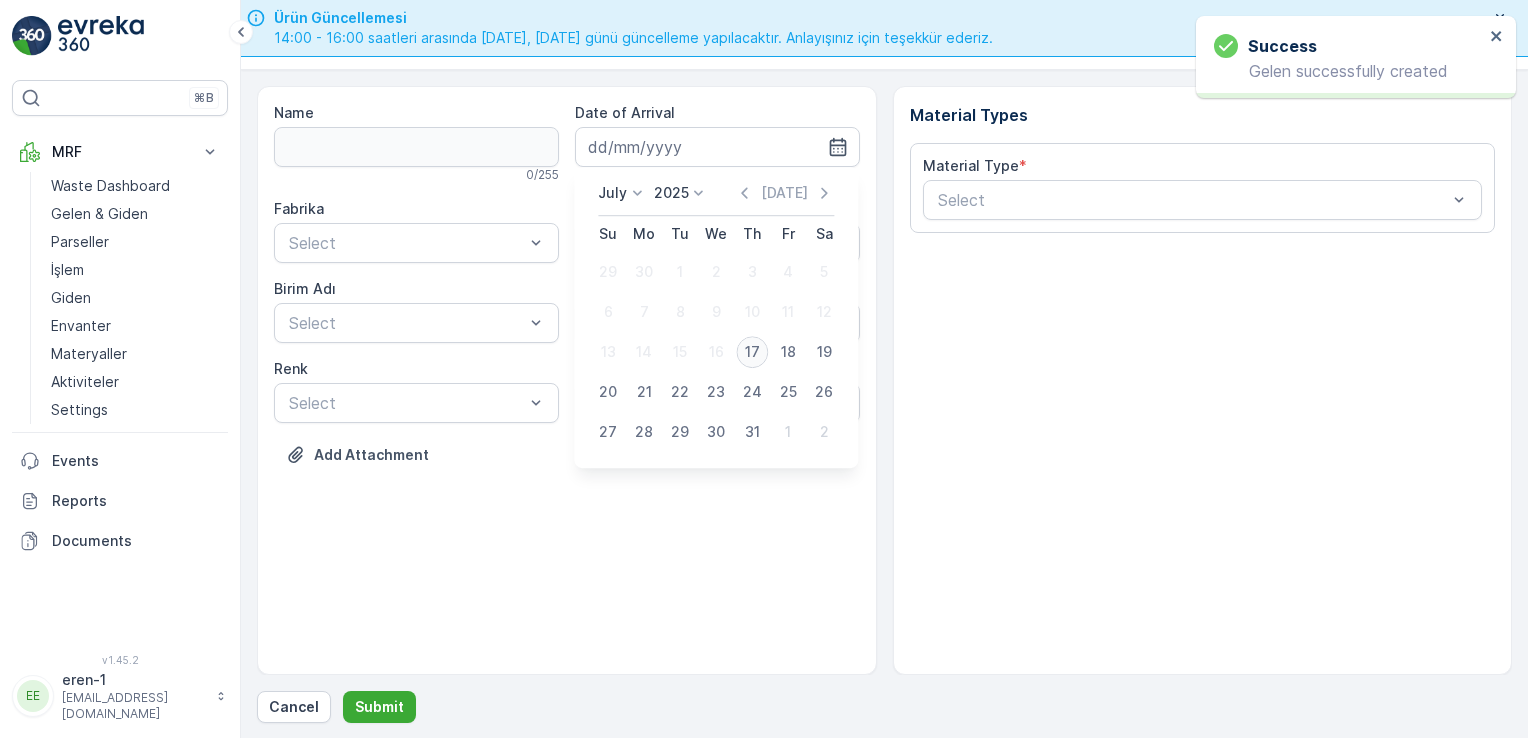 click on "17" at bounding box center [752, 352] 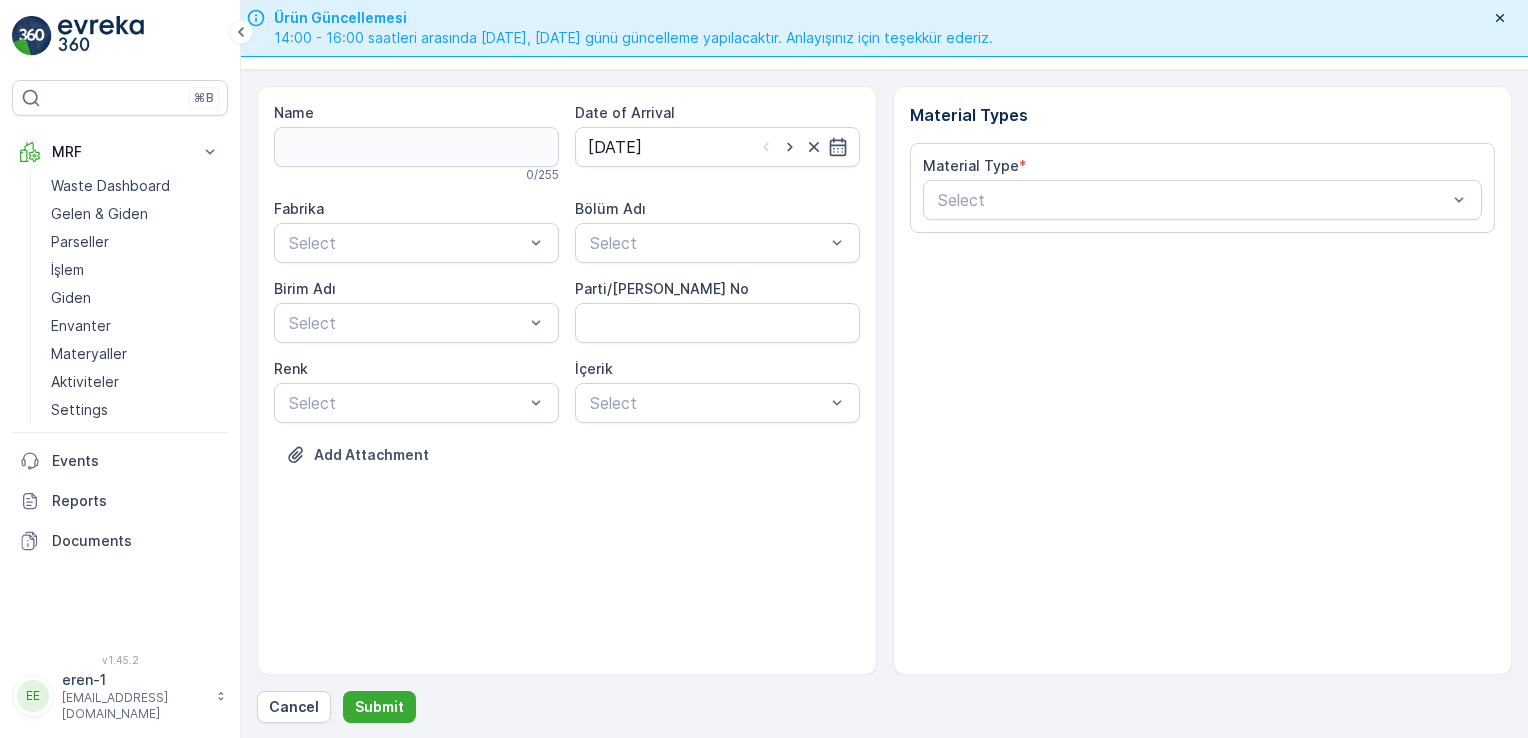 click on "Fabrika Select" at bounding box center [416, 231] 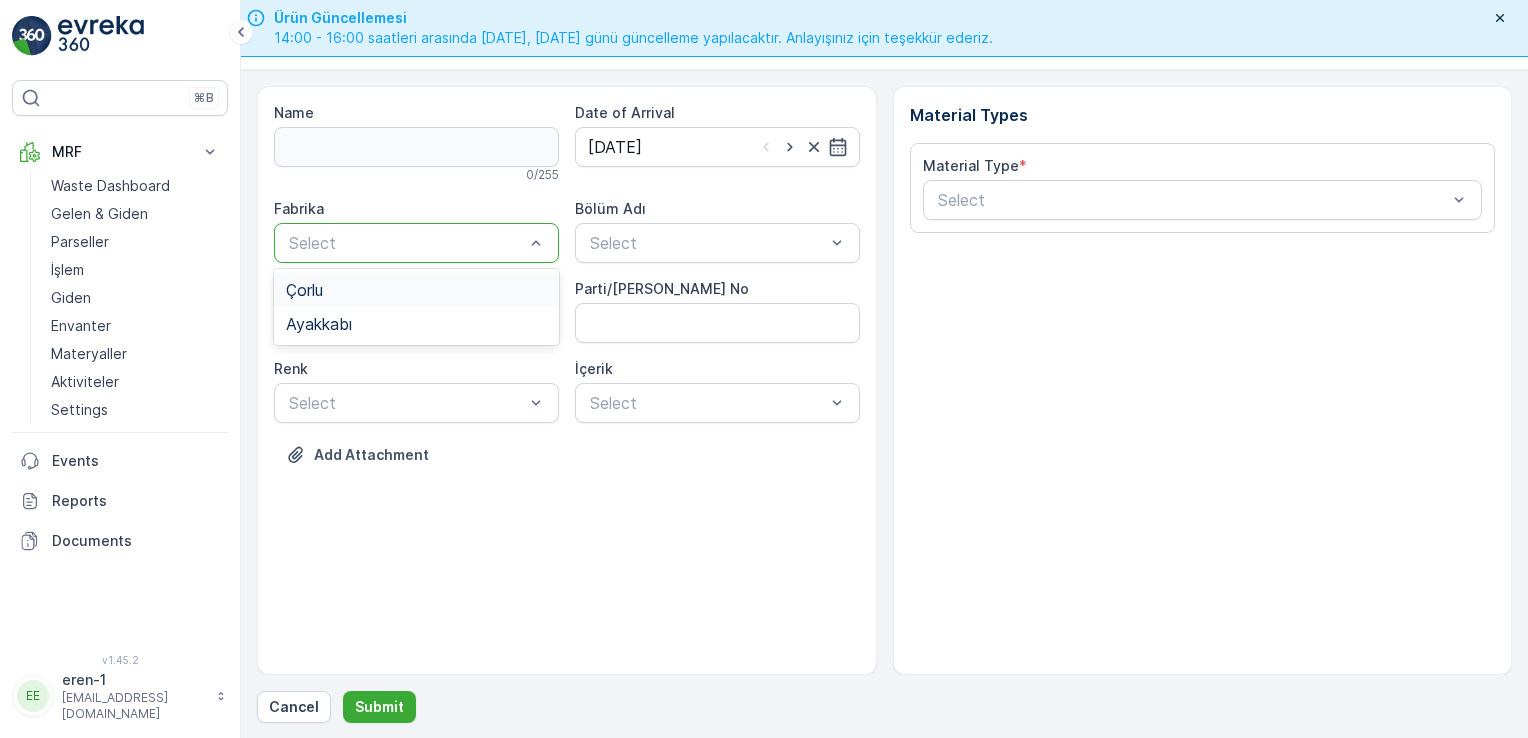click on "Select" at bounding box center [416, 243] 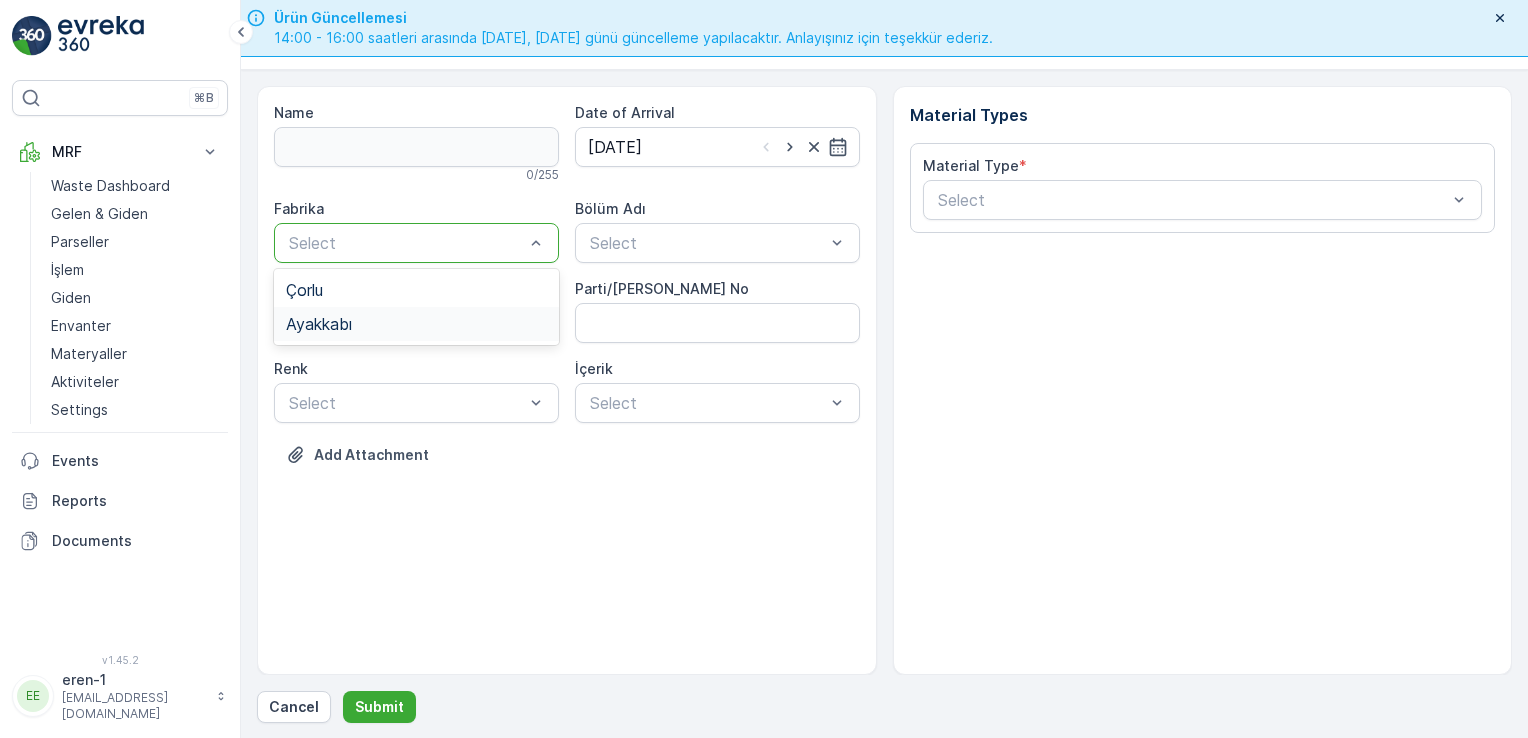click on "Ayakkabı" at bounding box center [416, 324] 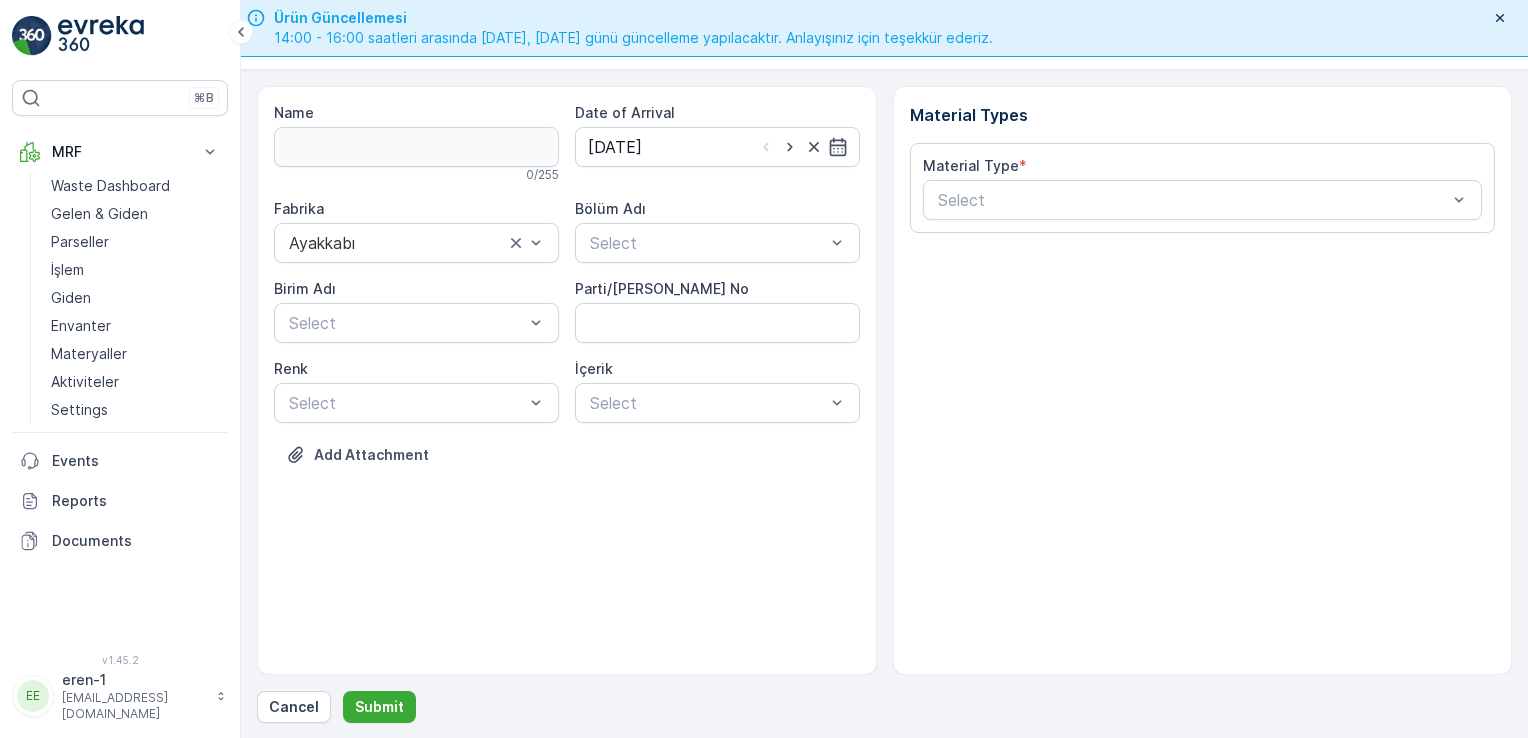 click on "Fabrika Ayakkabı Bölüm Adı Select [PERSON_NAME] Adı Select Parti/Kesim Föyü No [PERSON_NAME] Select İçerik Select" at bounding box center [567, 311] 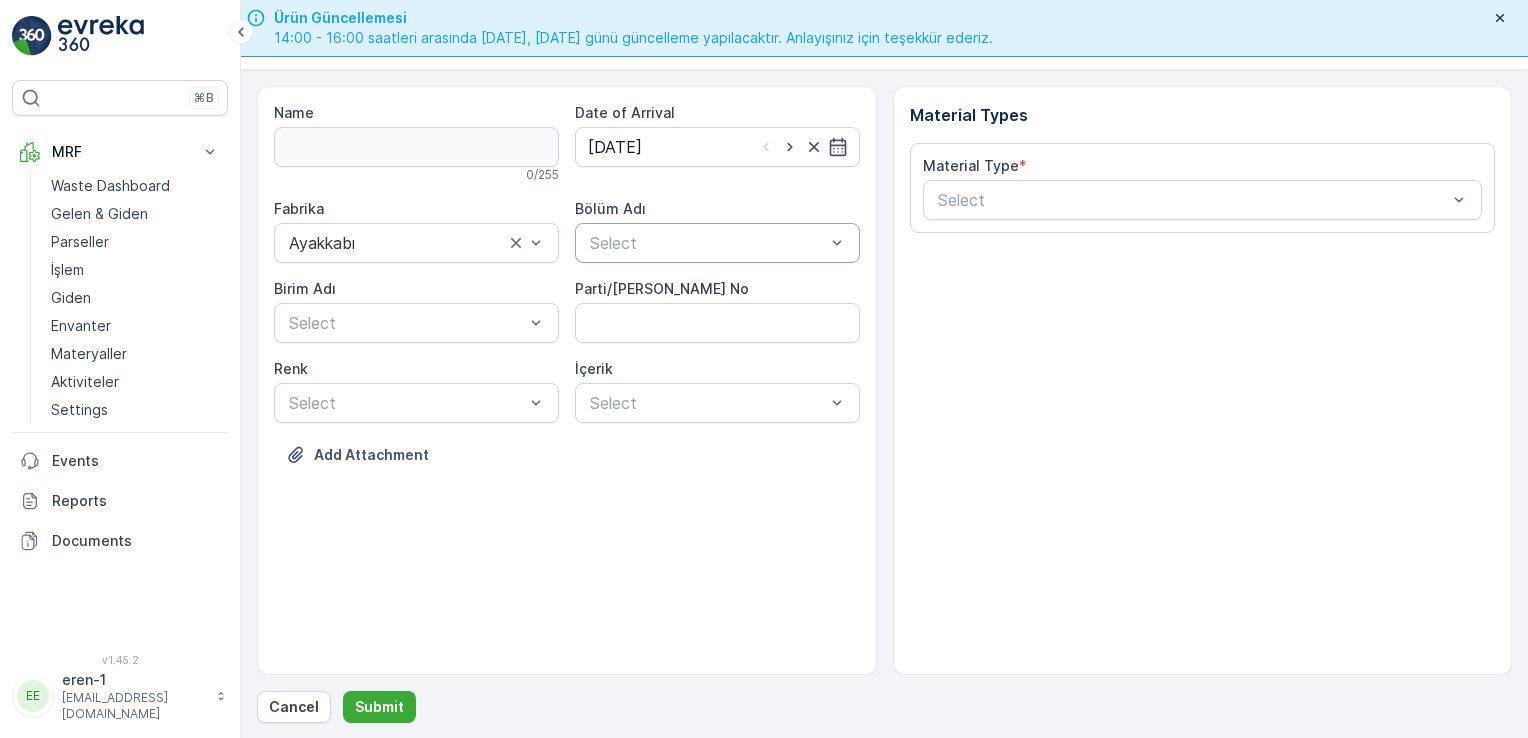click at bounding box center (707, 243) 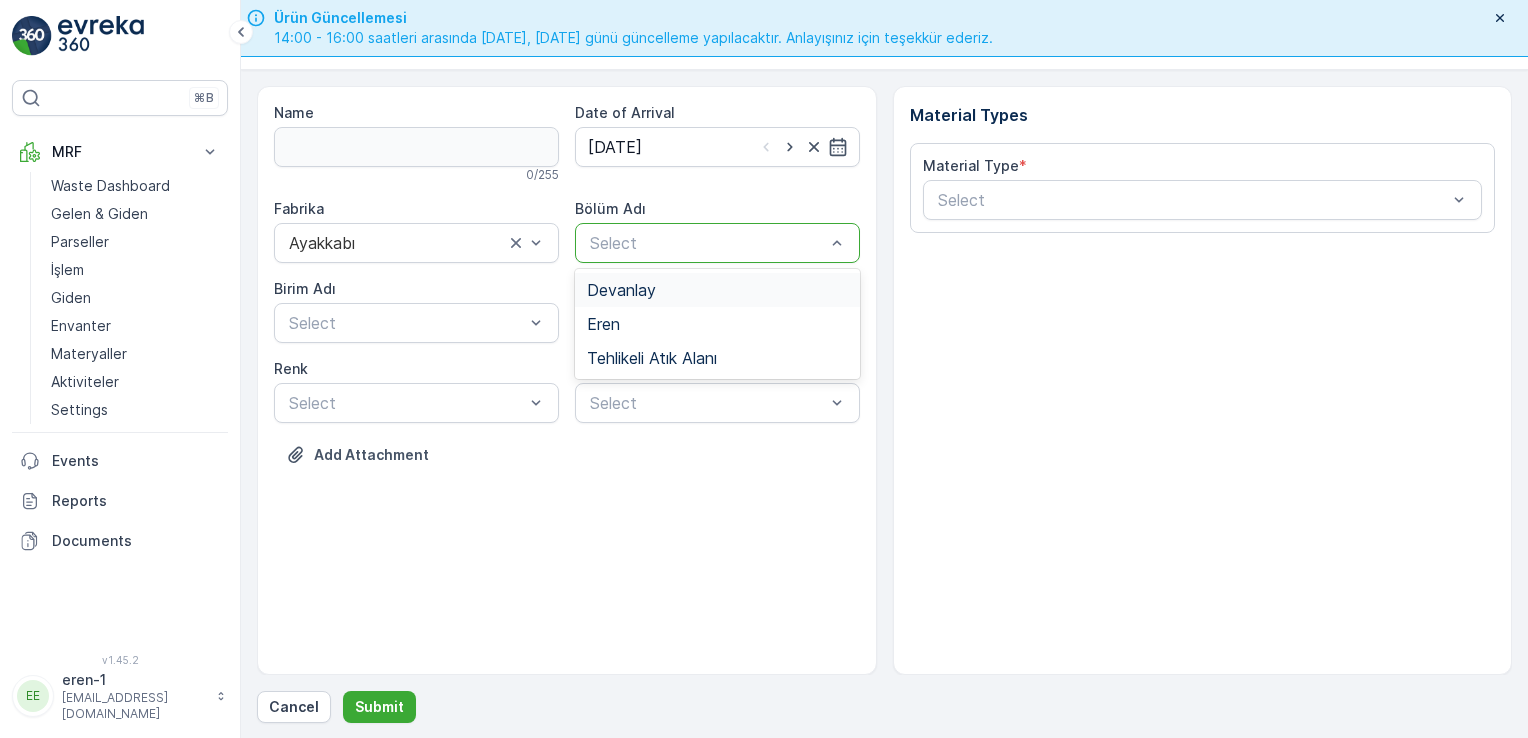 click on "Devanlay" at bounding box center [621, 290] 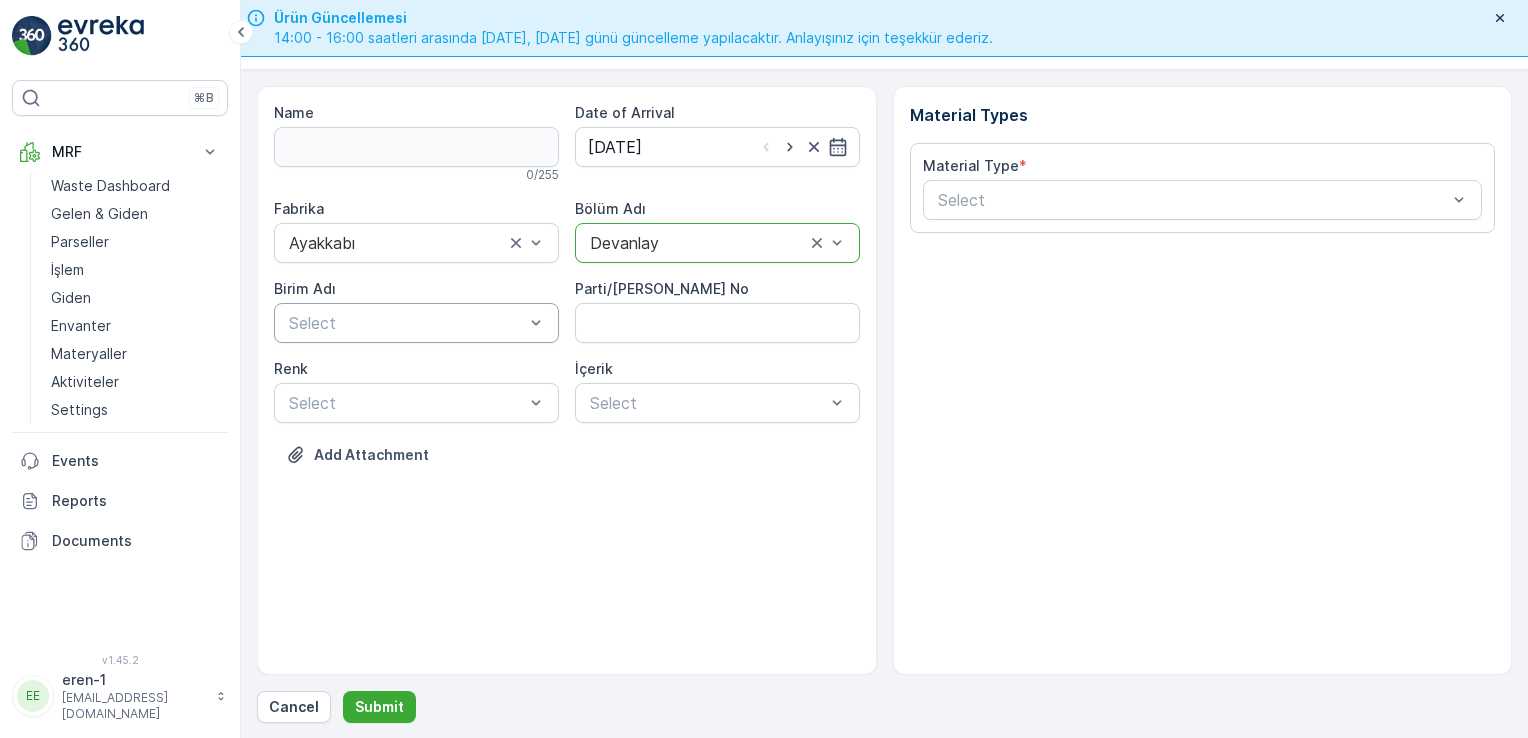 click at bounding box center [406, 323] 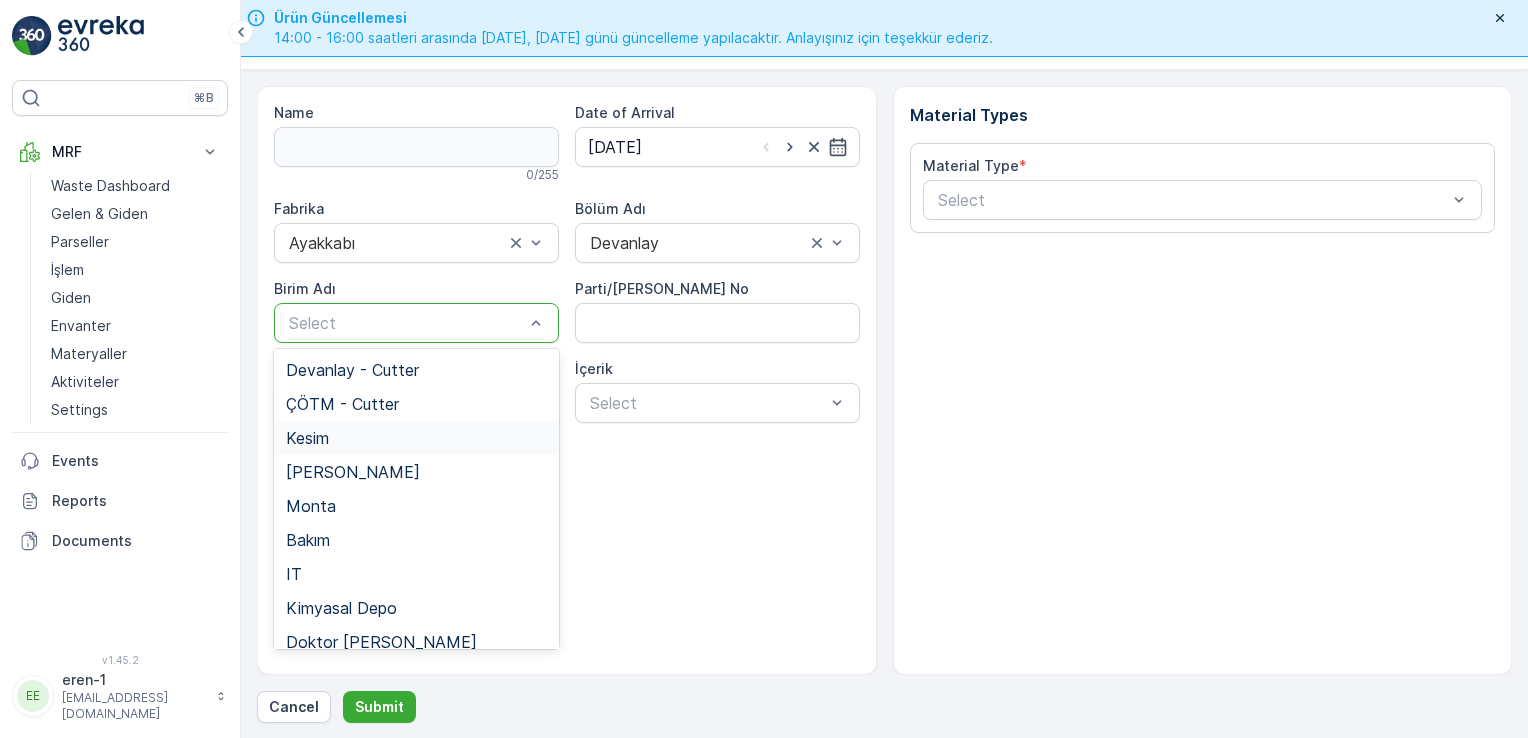 click on "Kesim" at bounding box center [416, 438] 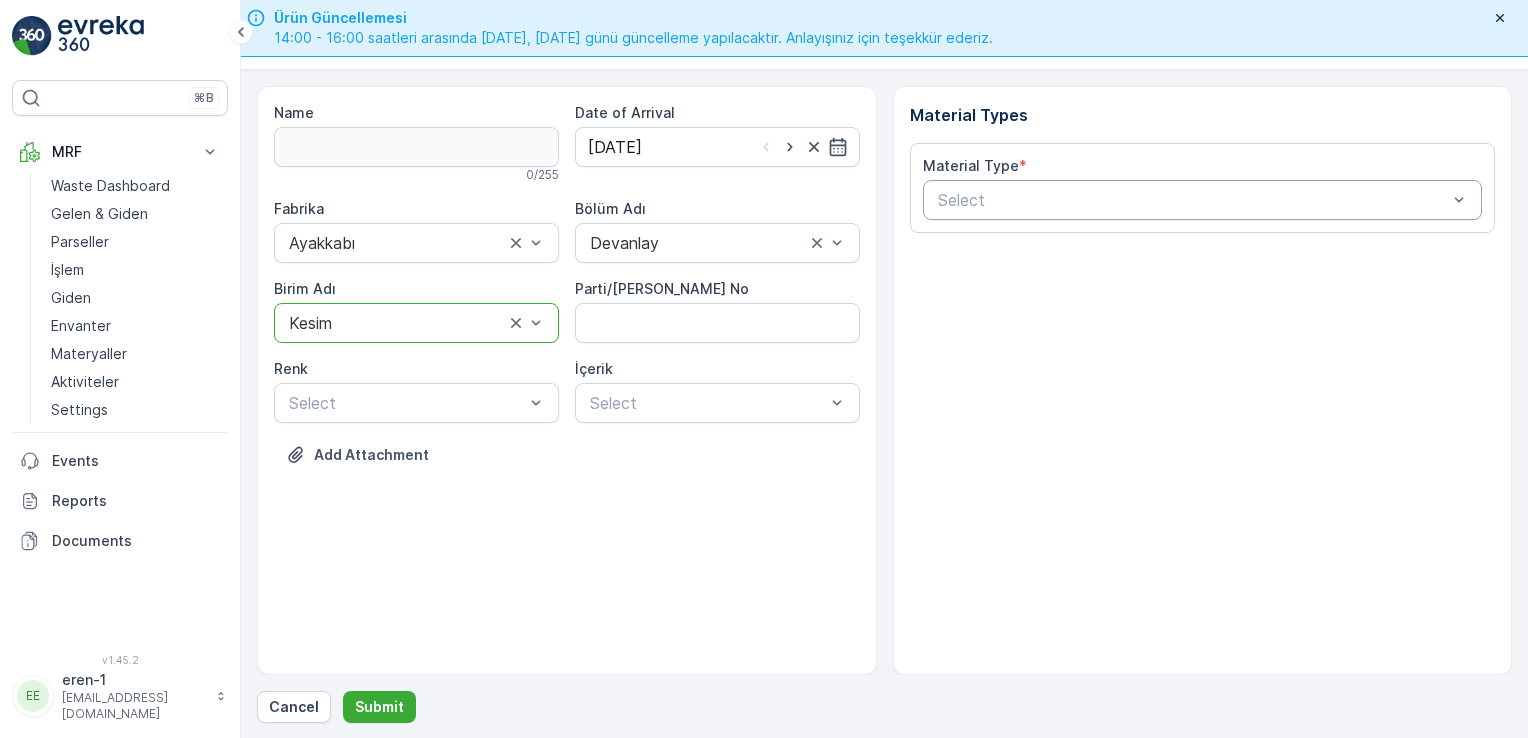 click at bounding box center [1193, 200] 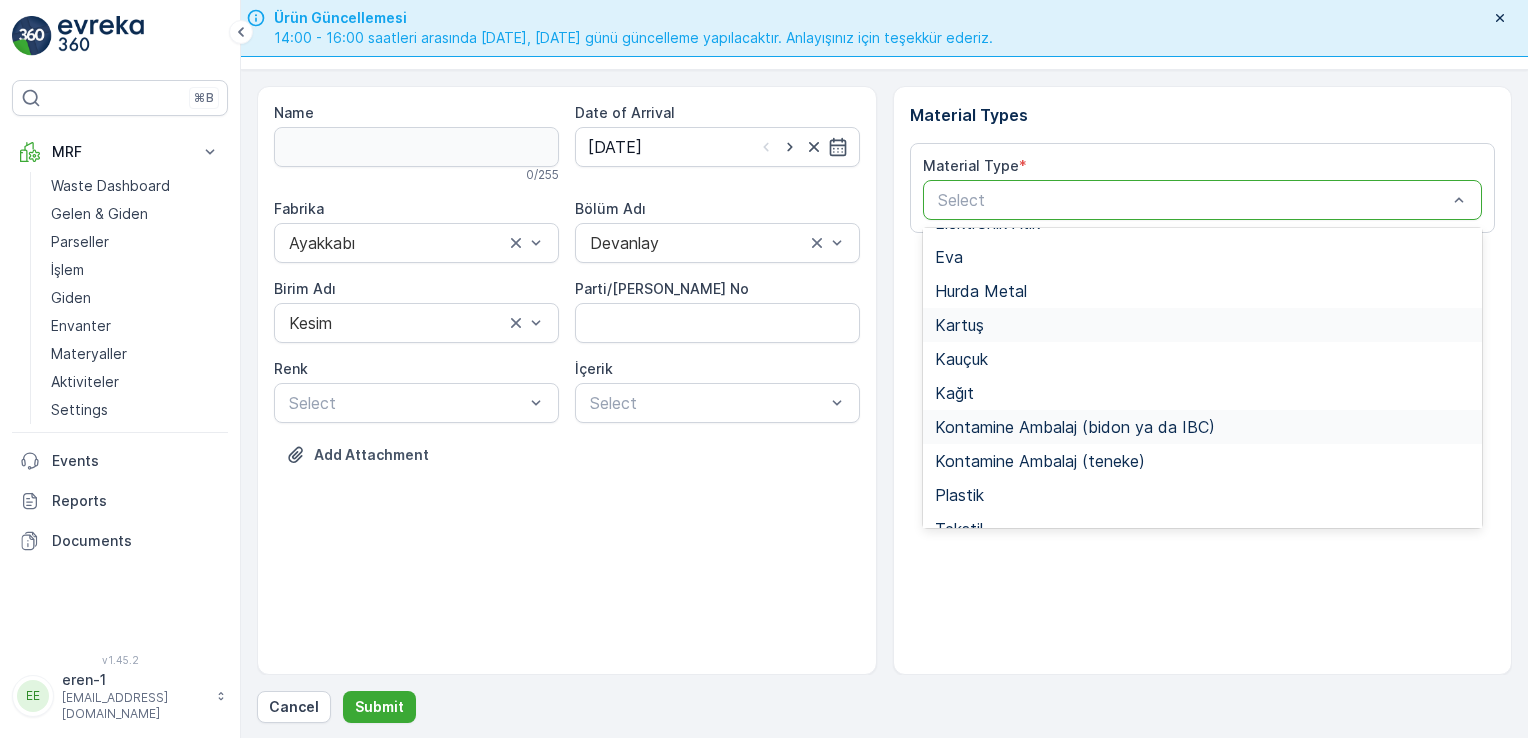 scroll, scrollTop: 133, scrollLeft: 0, axis: vertical 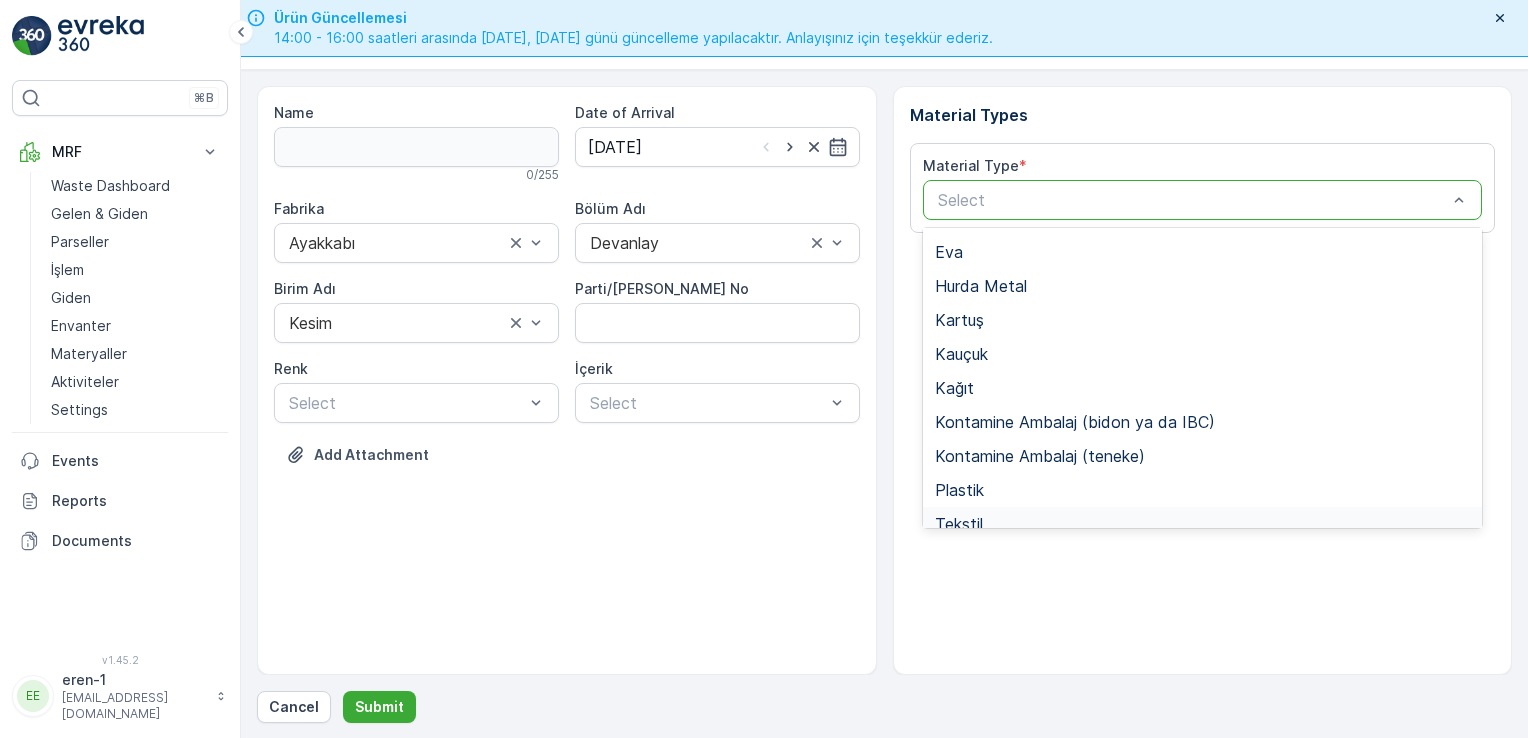 click on "Tekstil" at bounding box center (1203, 524) 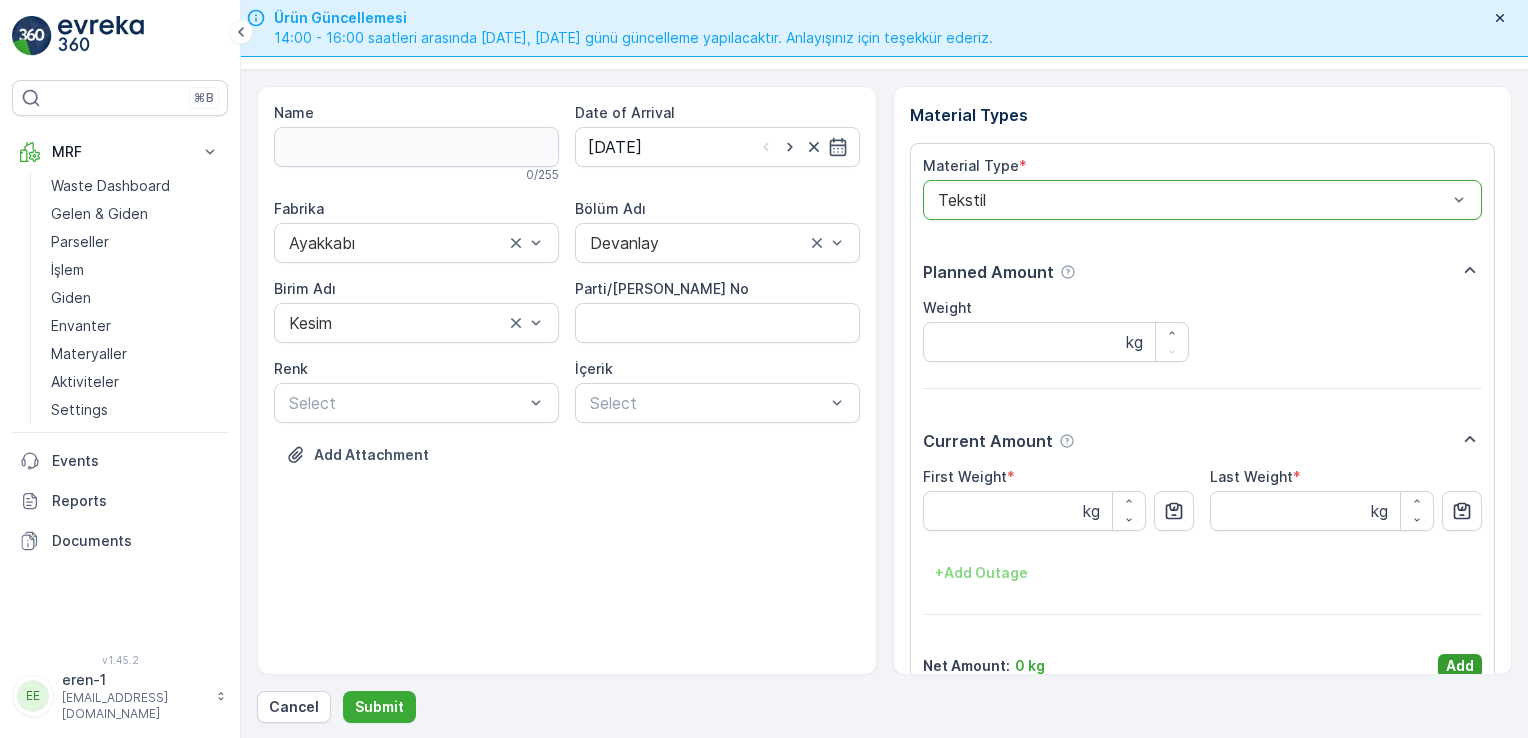 click on "Material Type * option Tekstil, selected. Tekstil Planned Amount Weight kg Current Amount First Weight * kg Last Weight * kg +  Add Outage Net Amount : 0 kg Add" at bounding box center (1203, 417) 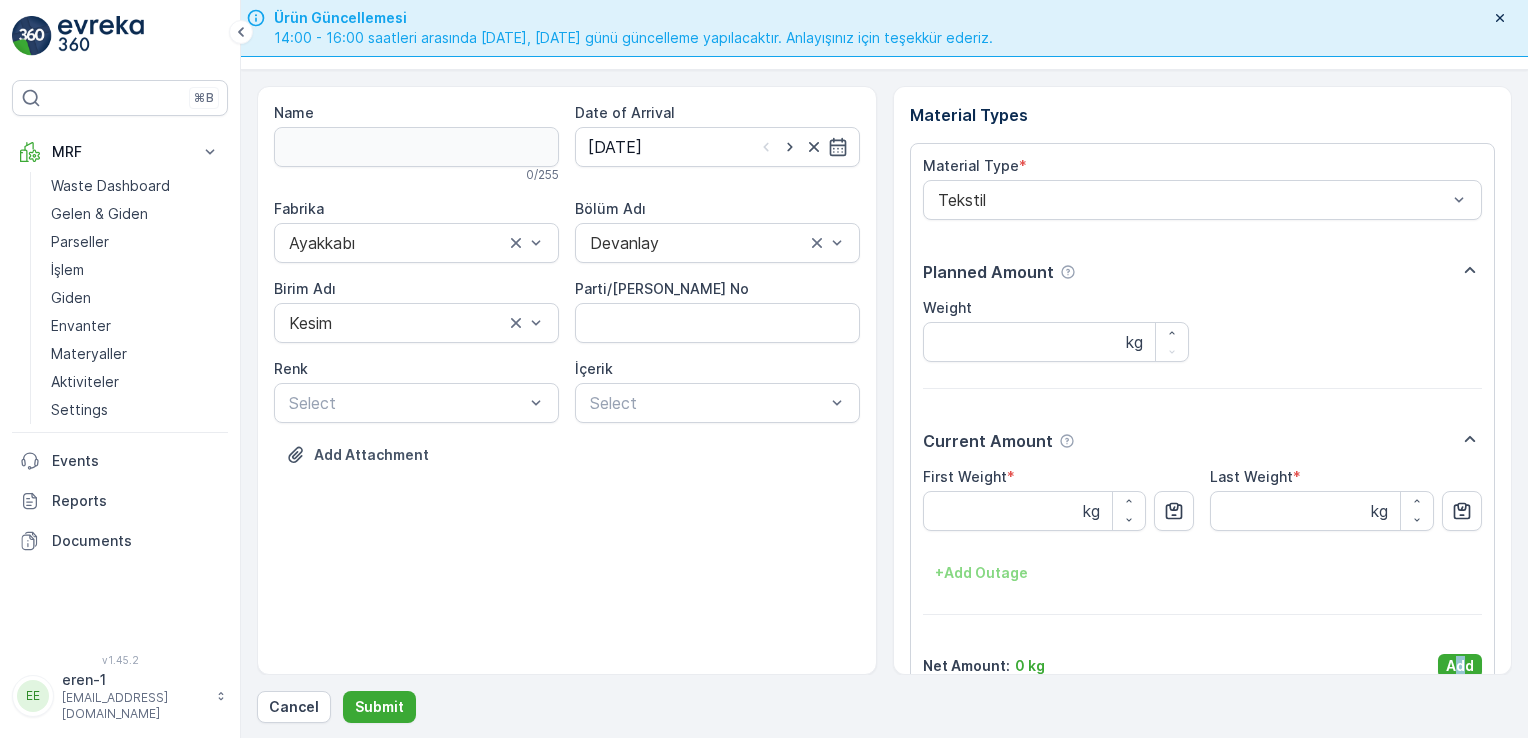 click on "Add" at bounding box center [1460, 666] 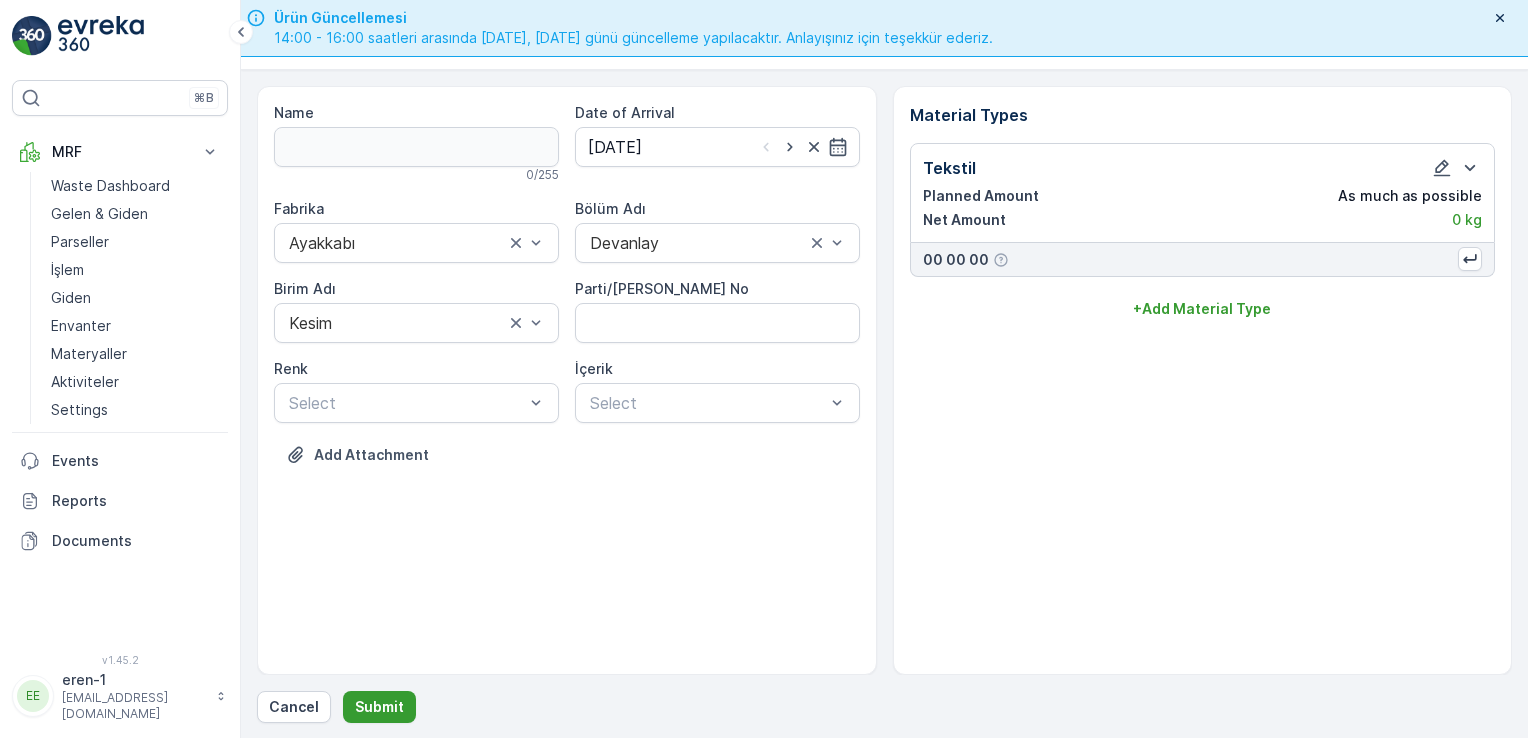 click on "Submit" at bounding box center (379, 707) 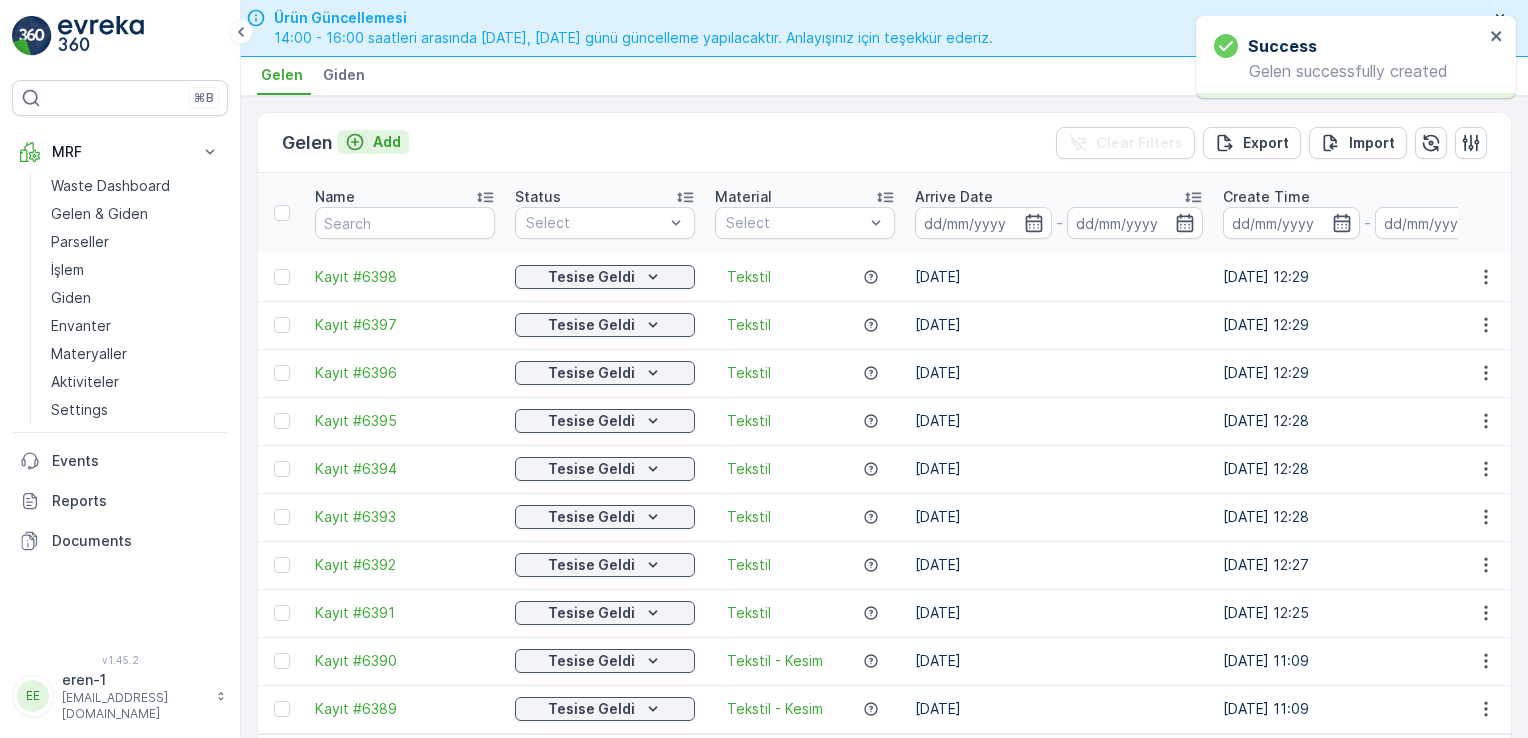 click on "Add" at bounding box center (373, 142) 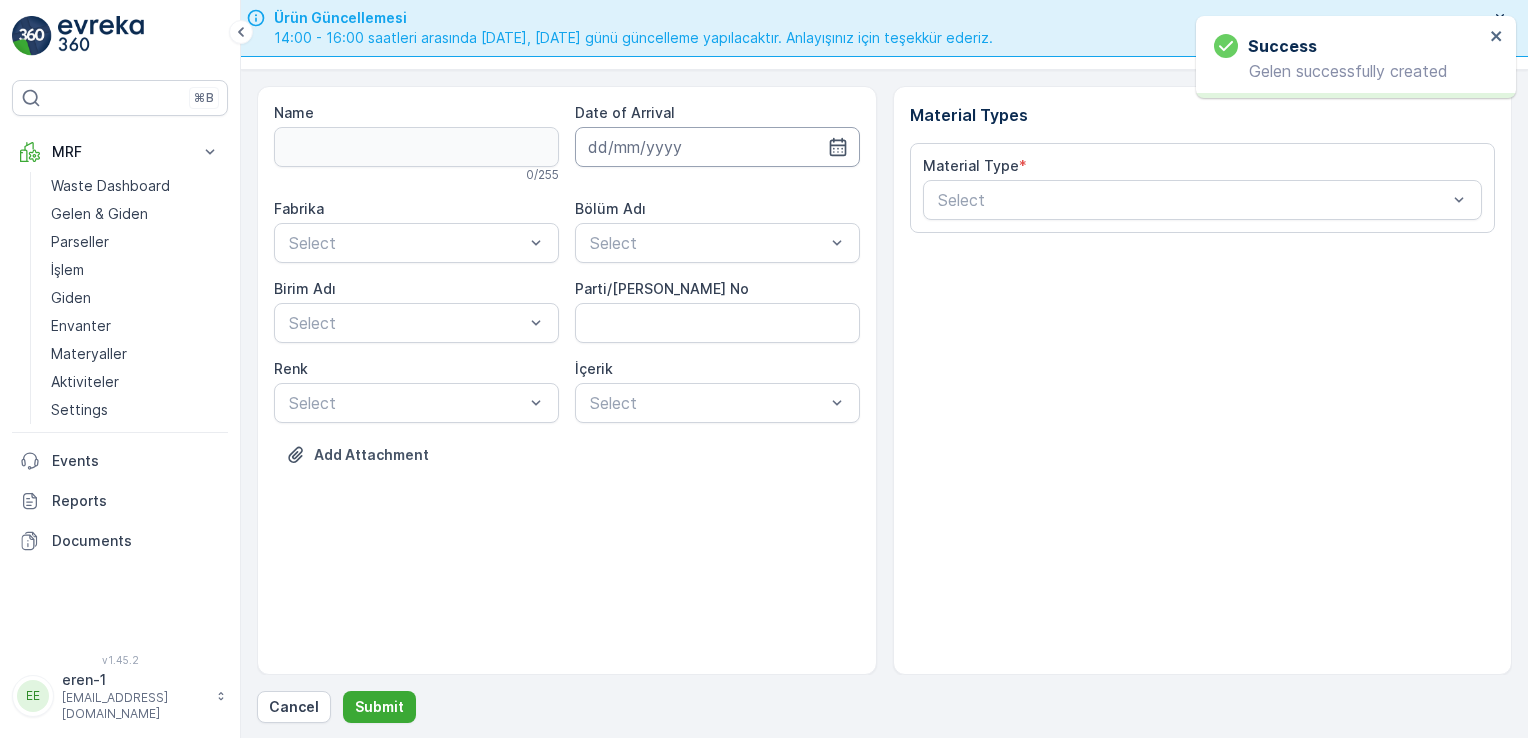 click at bounding box center [717, 147] 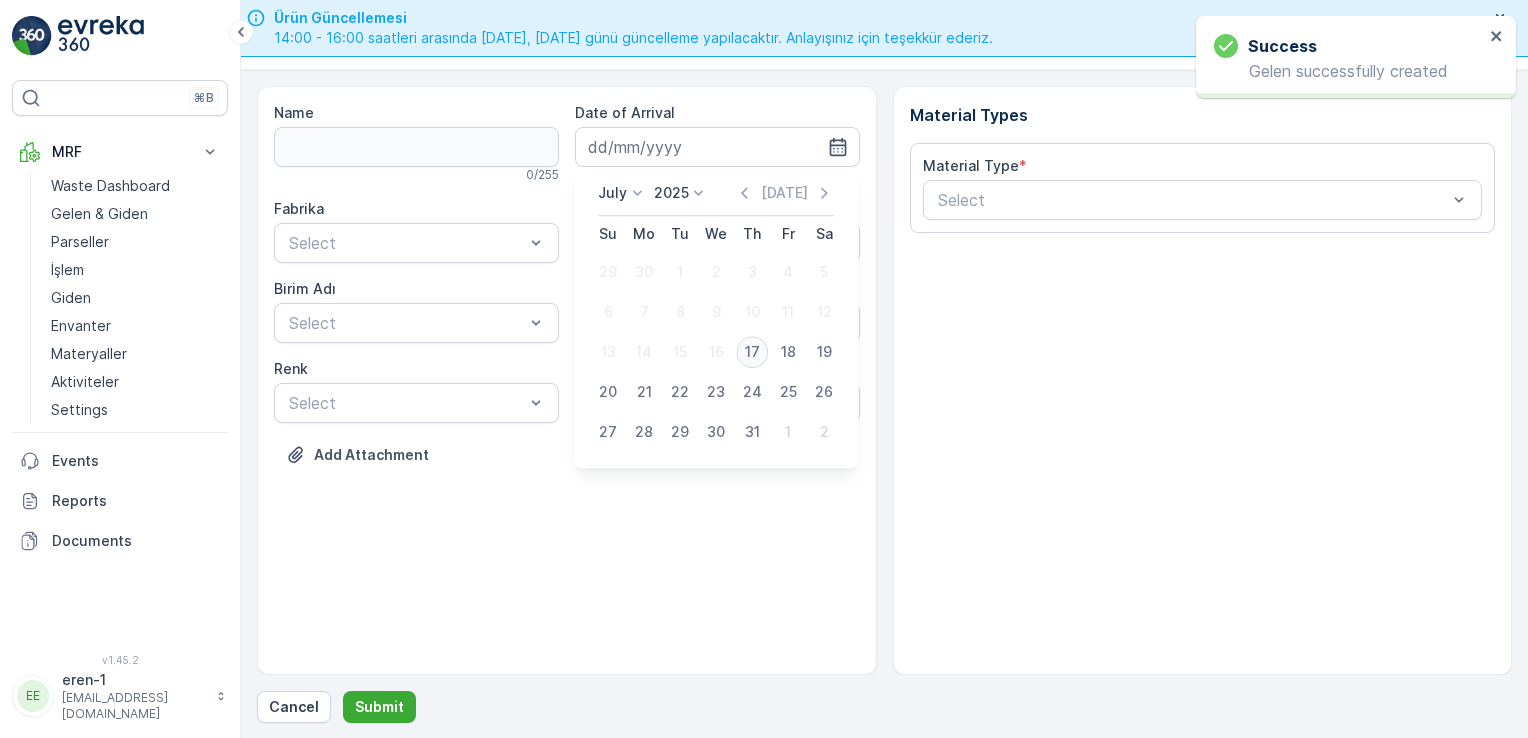 click on "17" at bounding box center (752, 352) 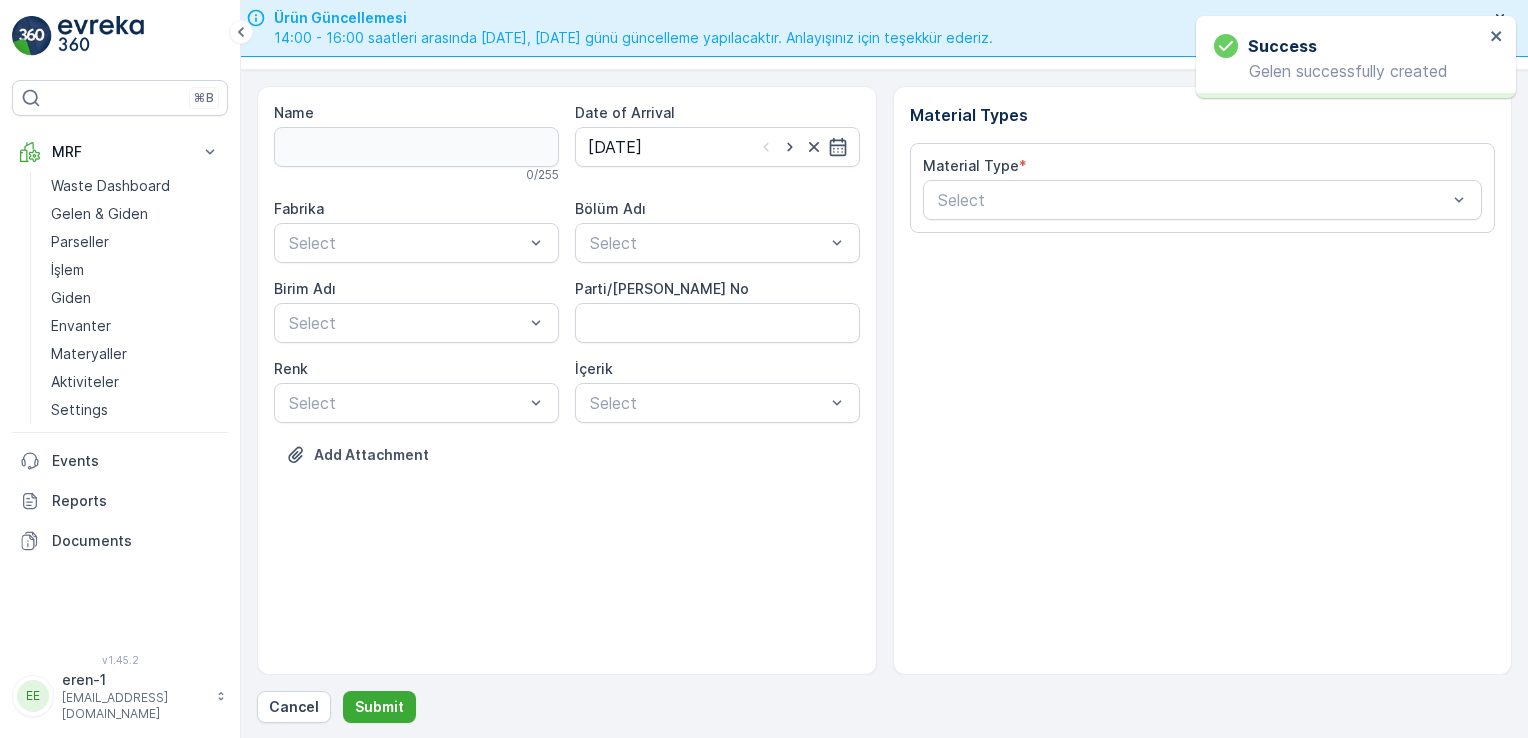 click on "Fabrika" at bounding box center (416, 209) 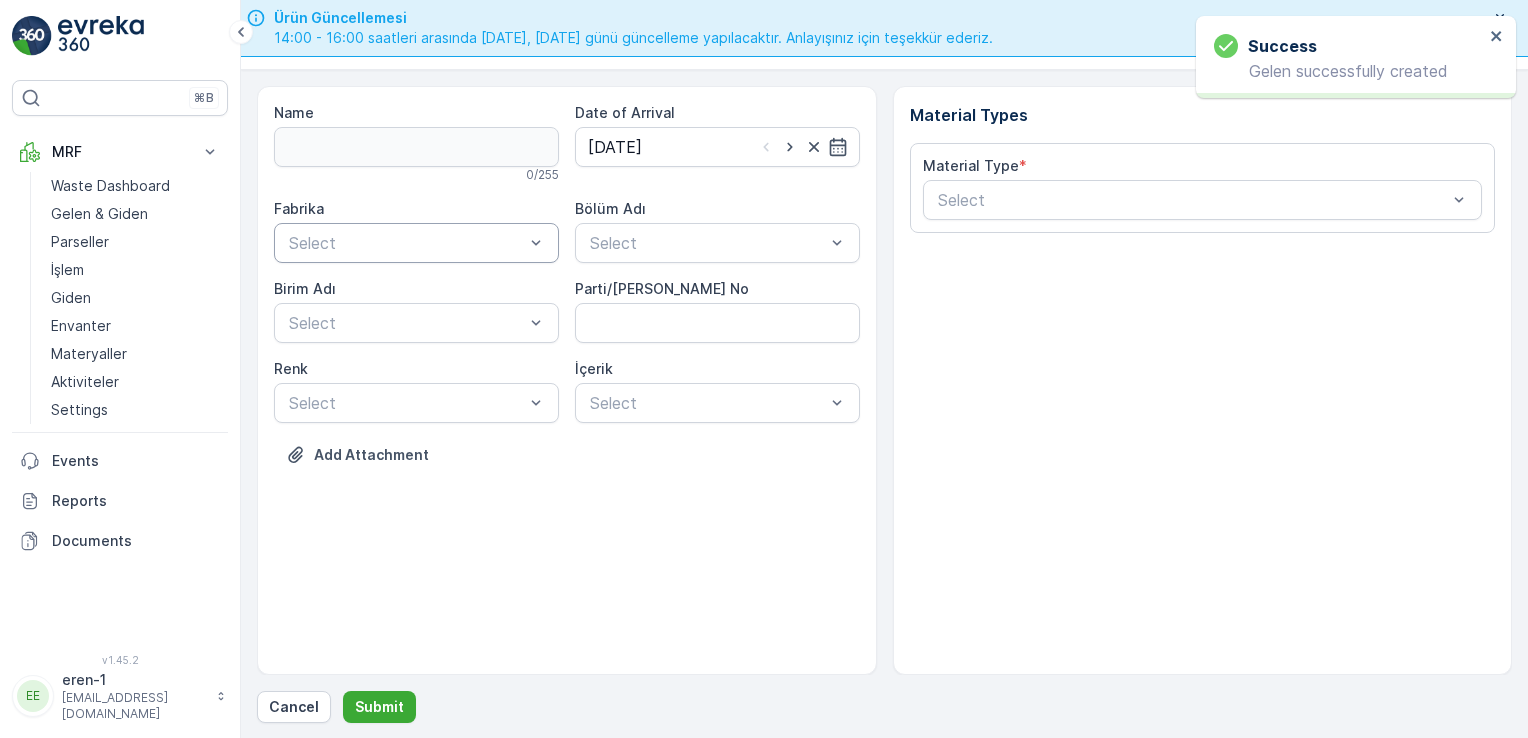 click on "Select" at bounding box center (416, 243) 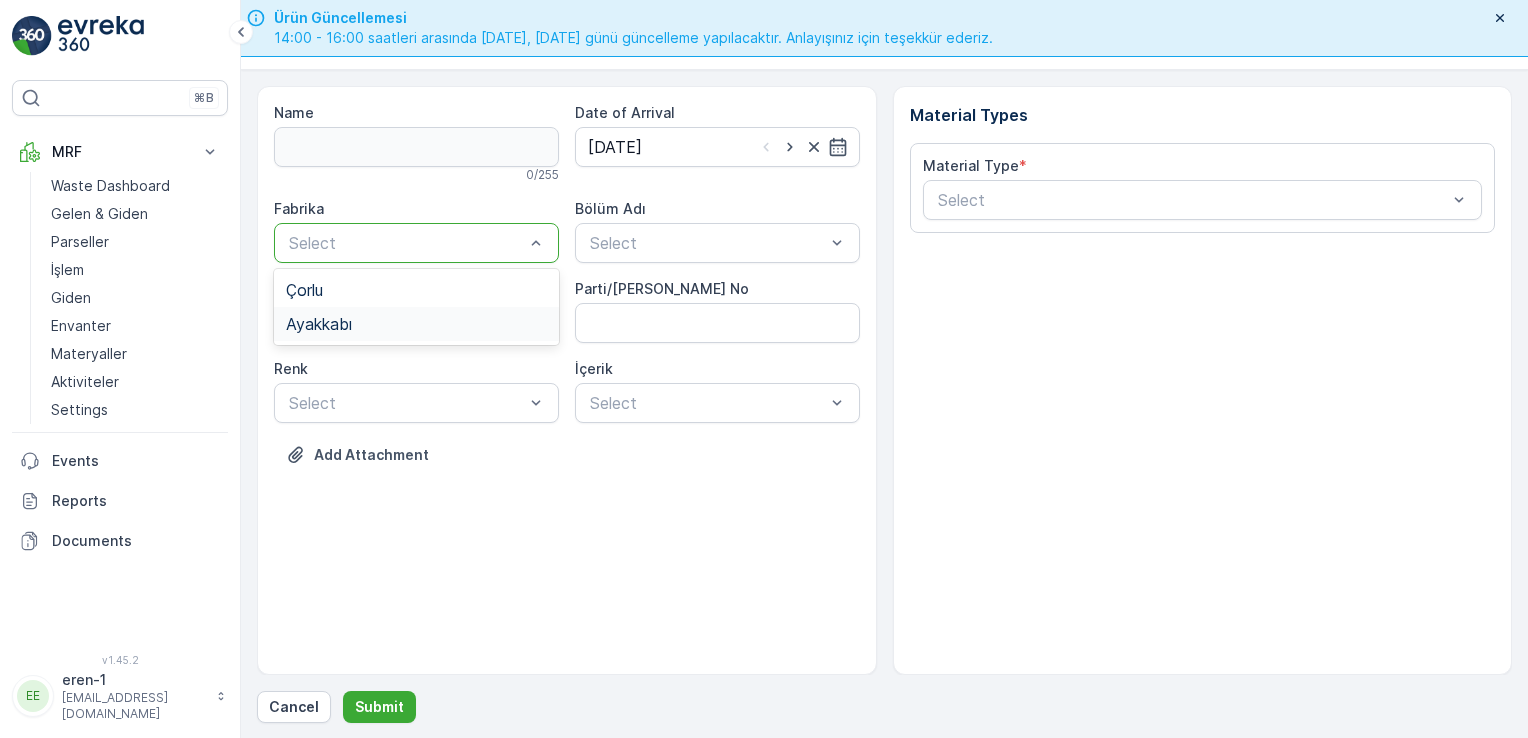 click on "Ayakkabı" at bounding box center [416, 324] 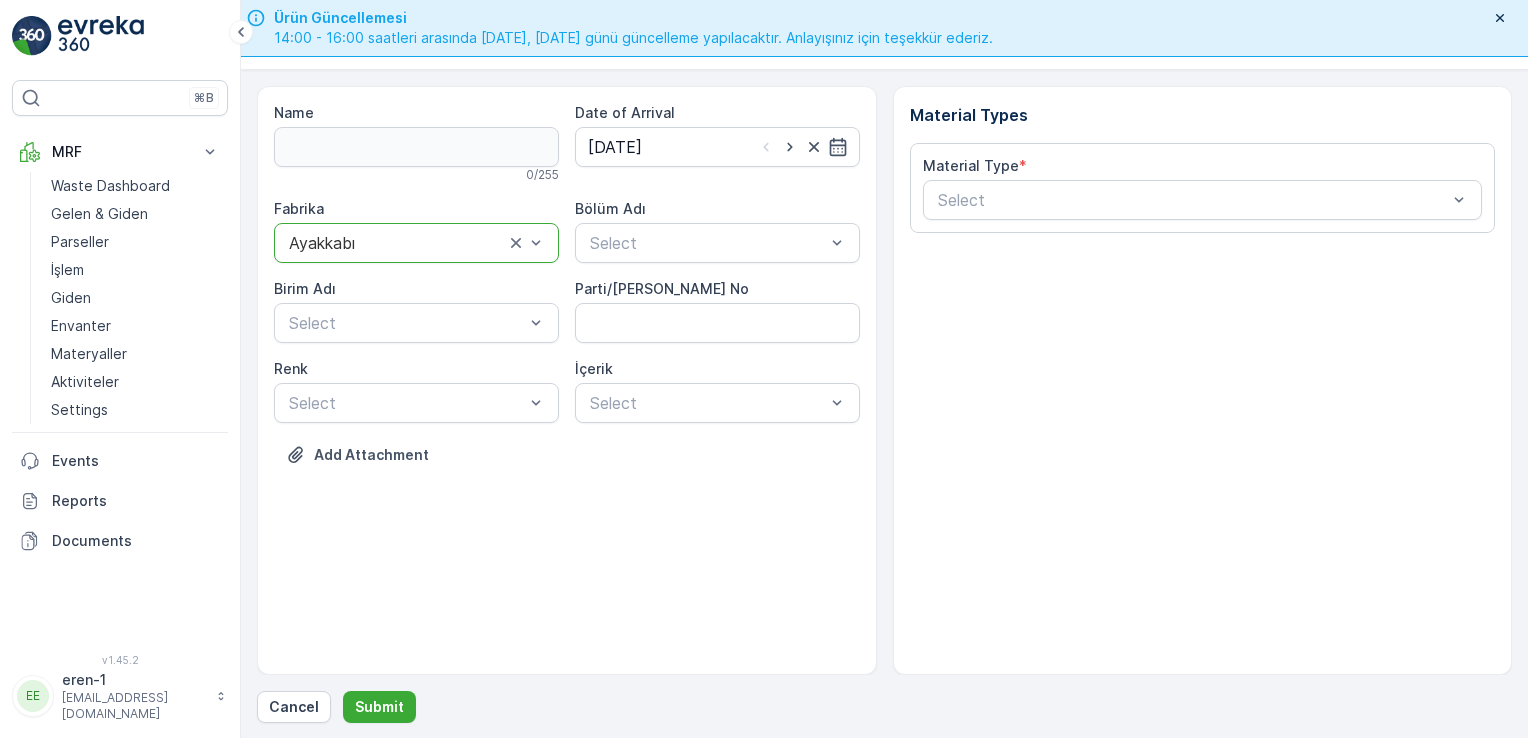 click on "Bölüm Adı" at bounding box center [717, 209] 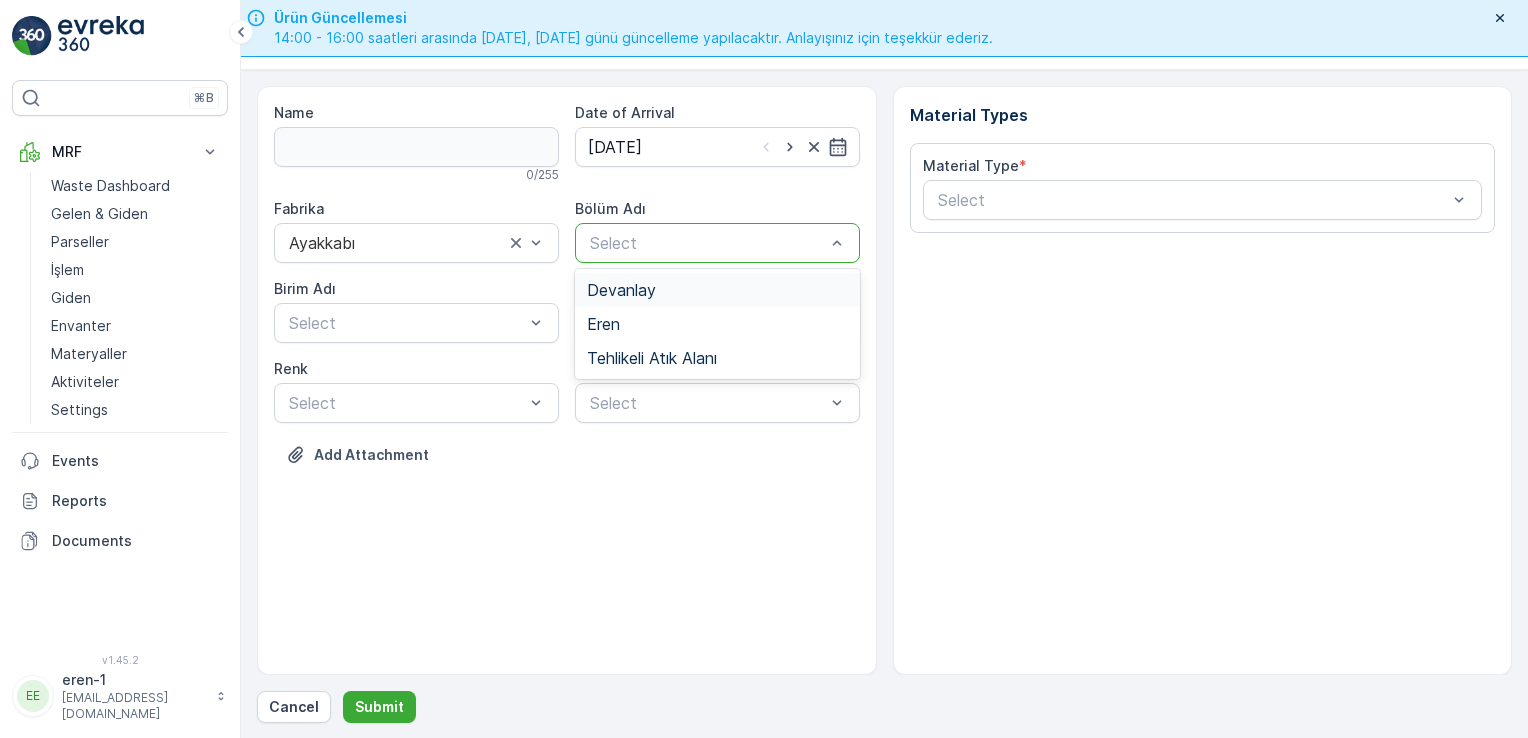 click on "Devanlay" at bounding box center [621, 290] 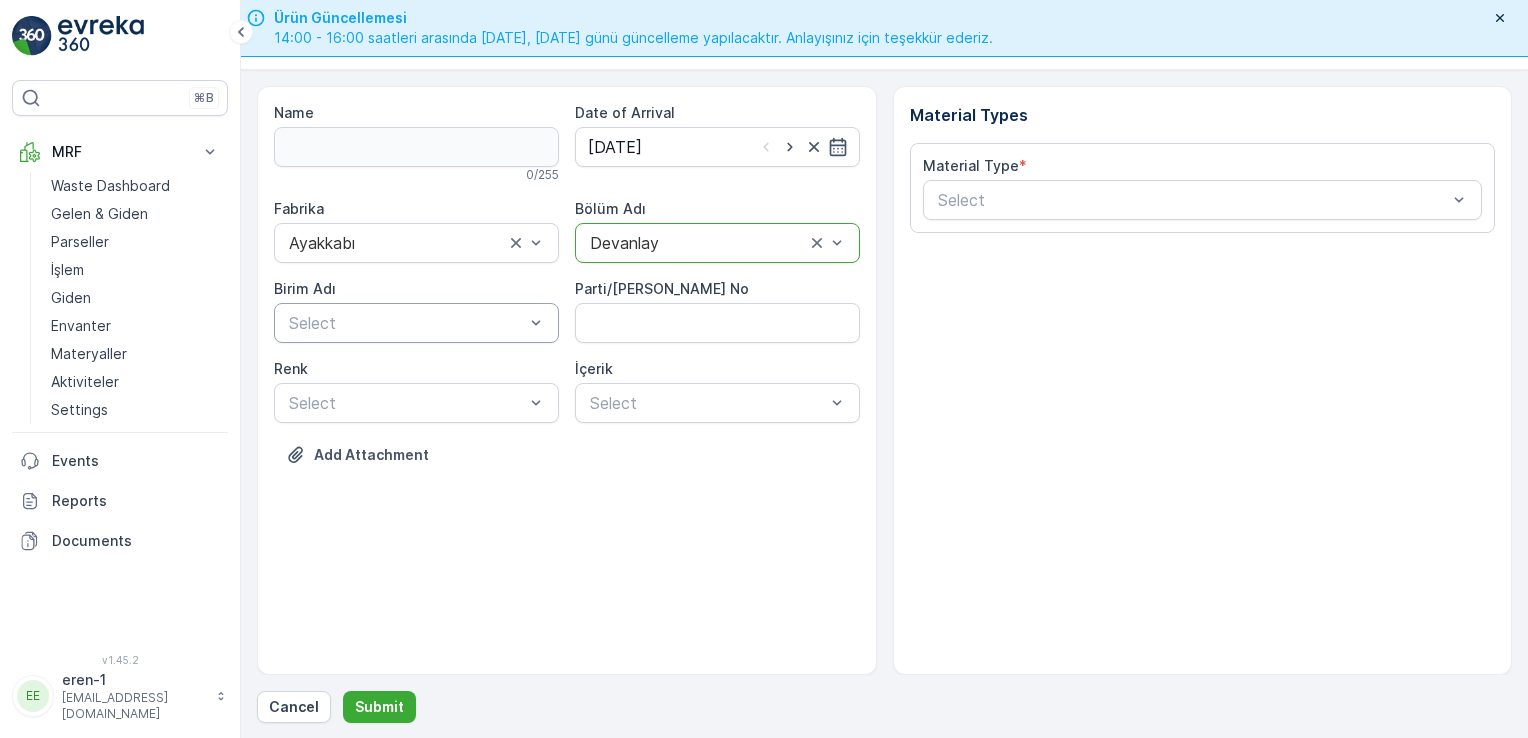 click at bounding box center [406, 323] 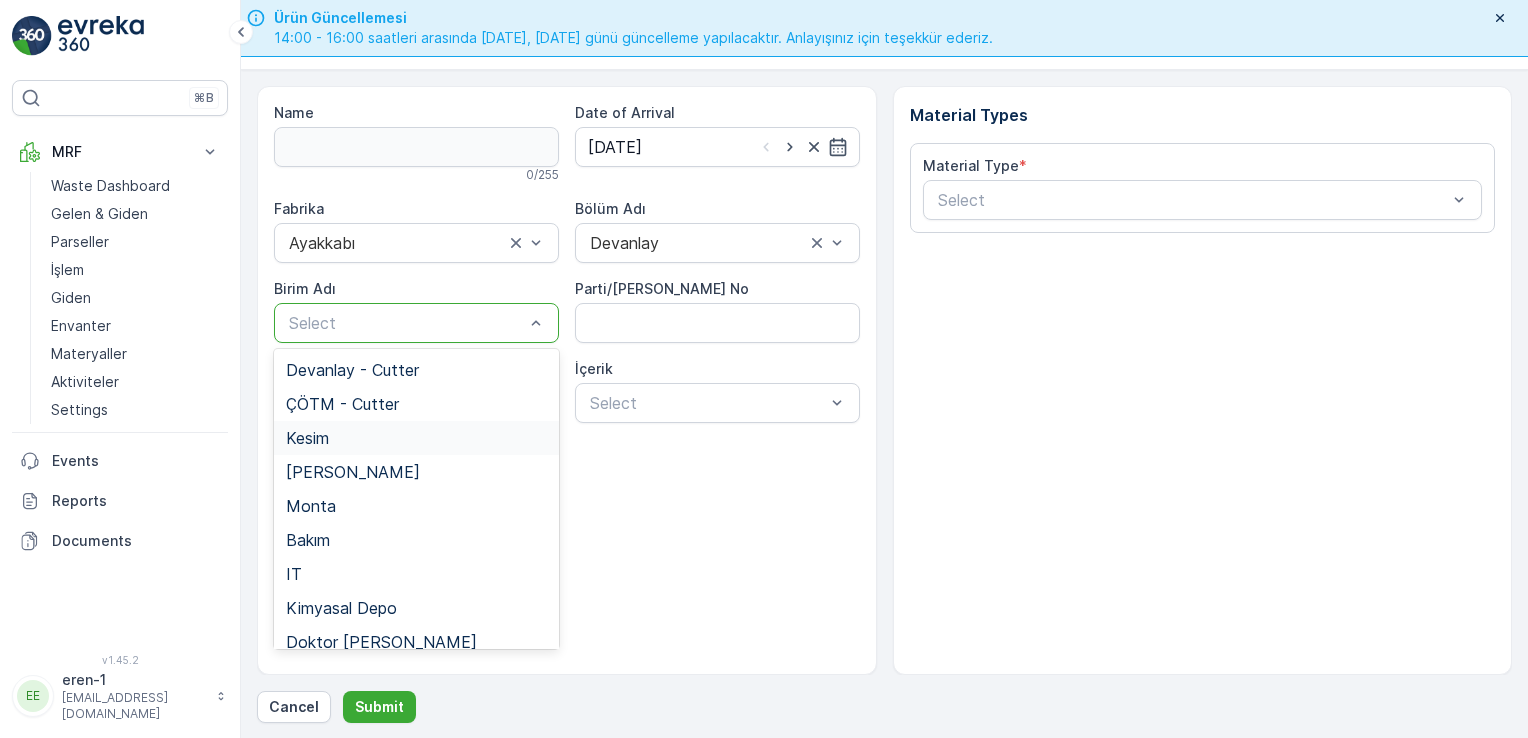 drag, startPoint x: 335, startPoint y: 446, endPoint x: 518, endPoint y: 409, distance: 186.70297 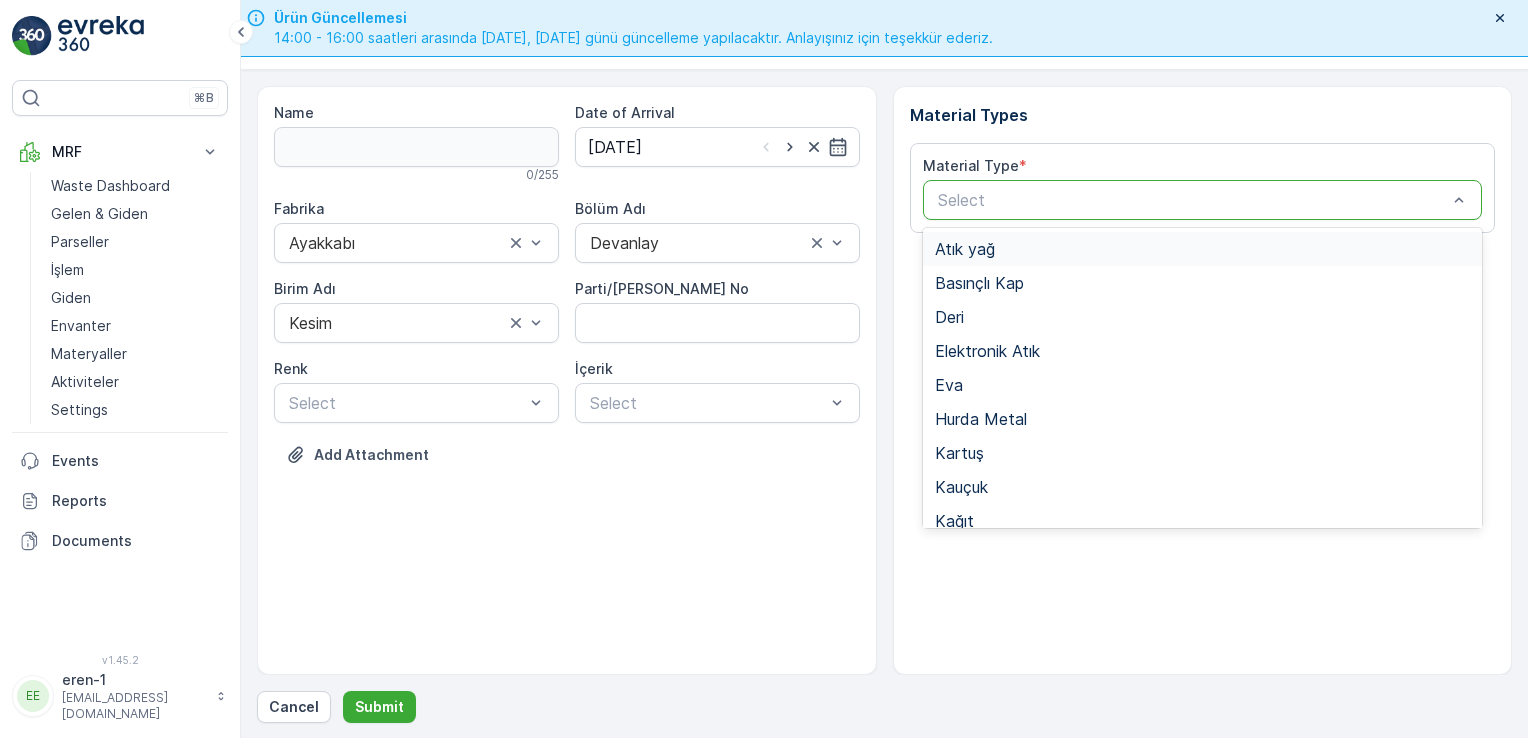 click on "Select" at bounding box center [1203, 200] 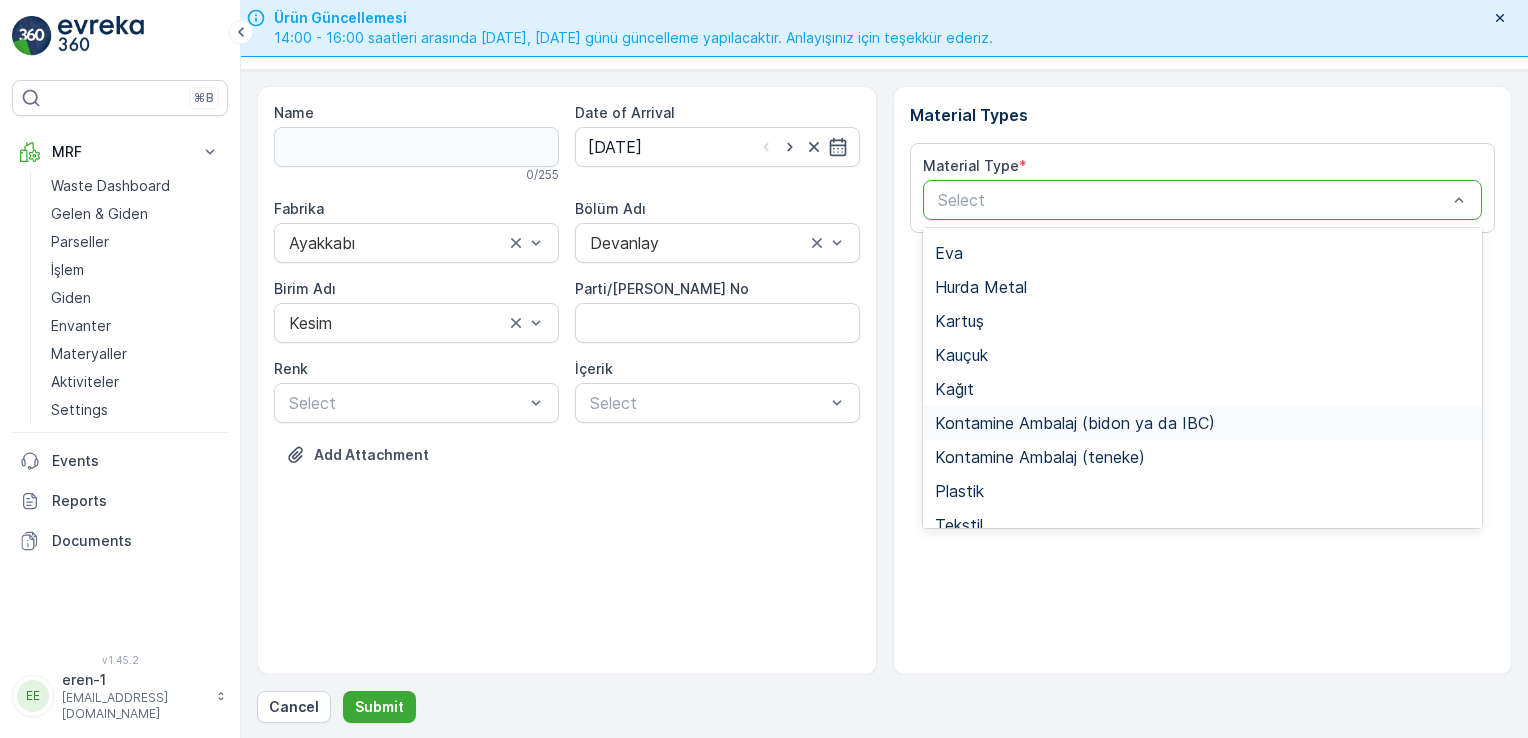 scroll, scrollTop: 133, scrollLeft: 0, axis: vertical 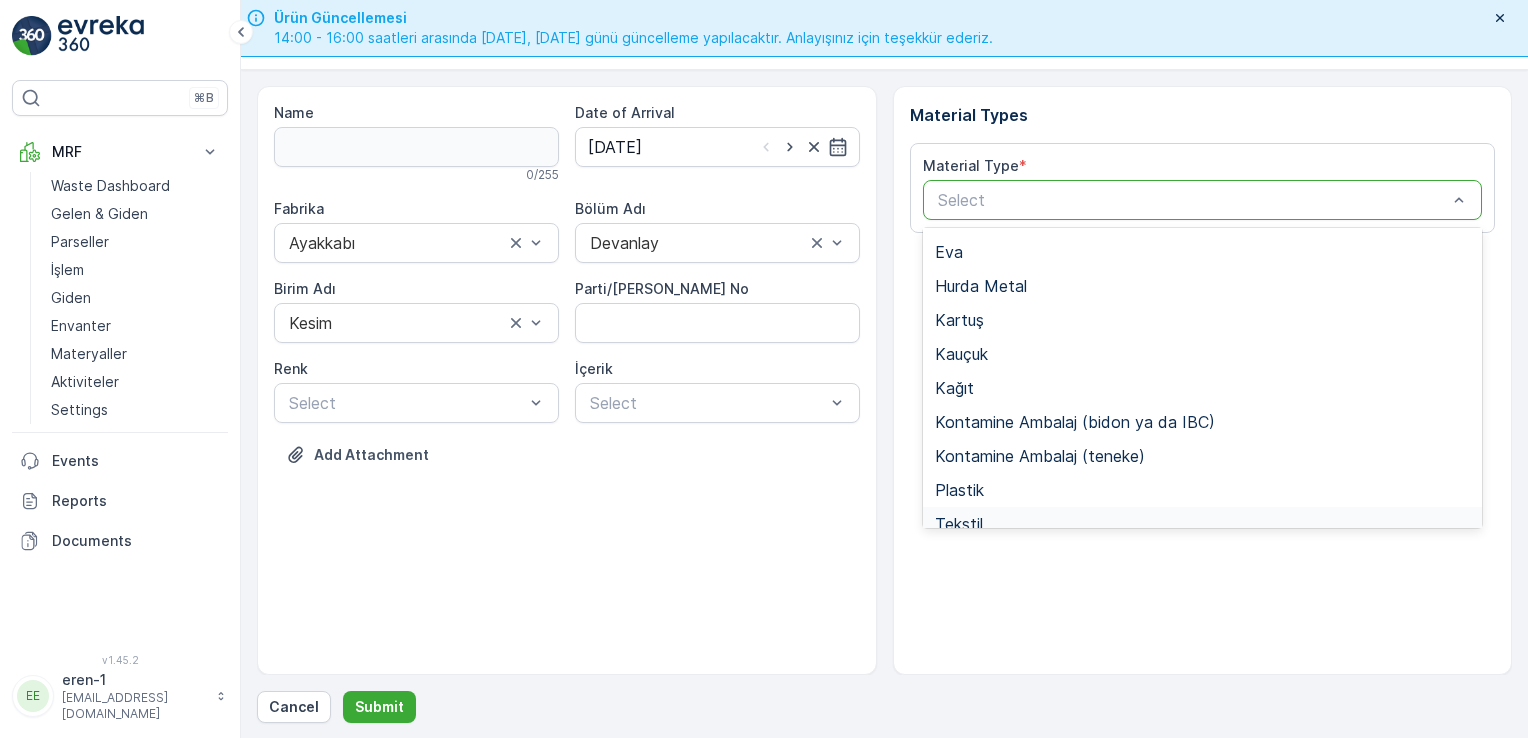 click on "Tekstil" at bounding box center (1203, 524) 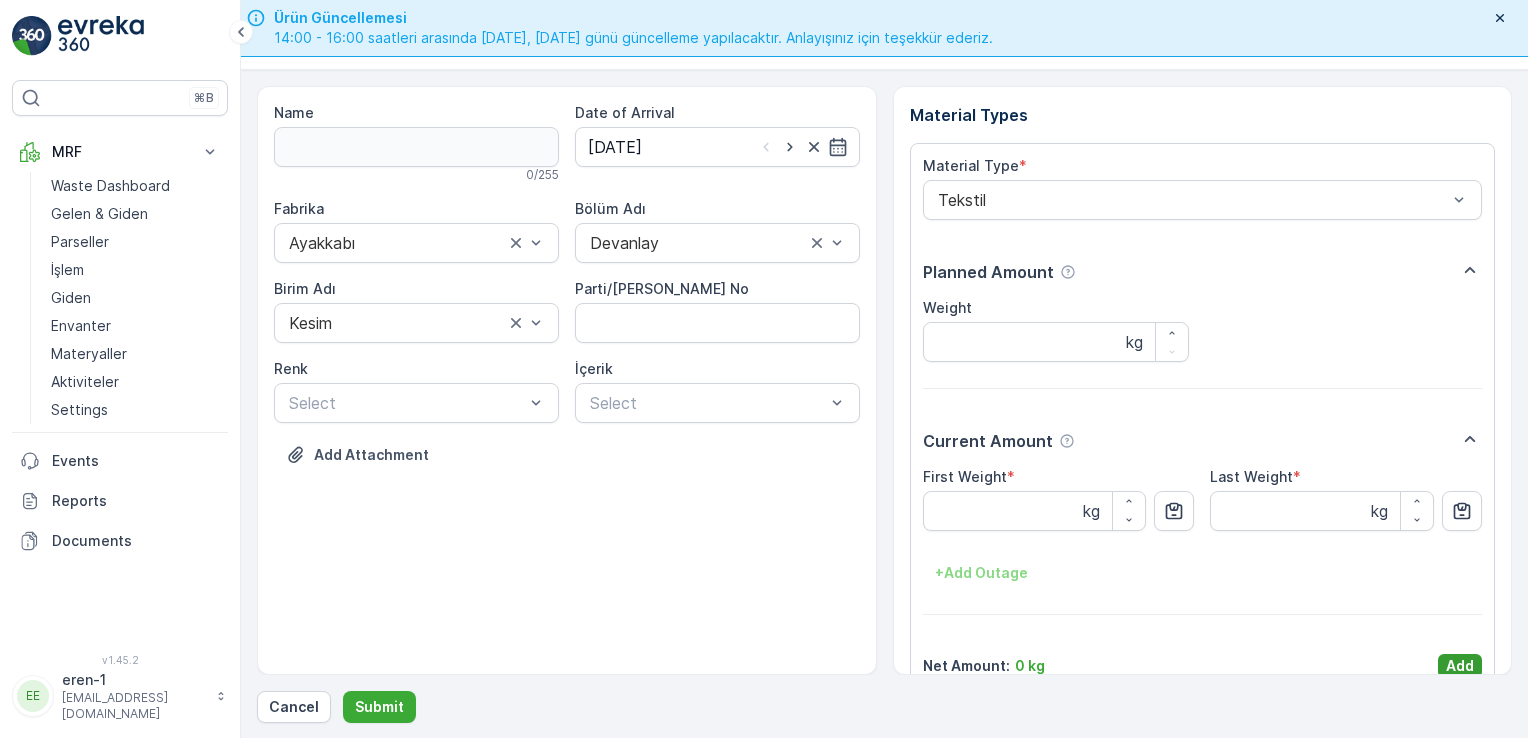 click on "Add" at bounding box center (1460, 666) 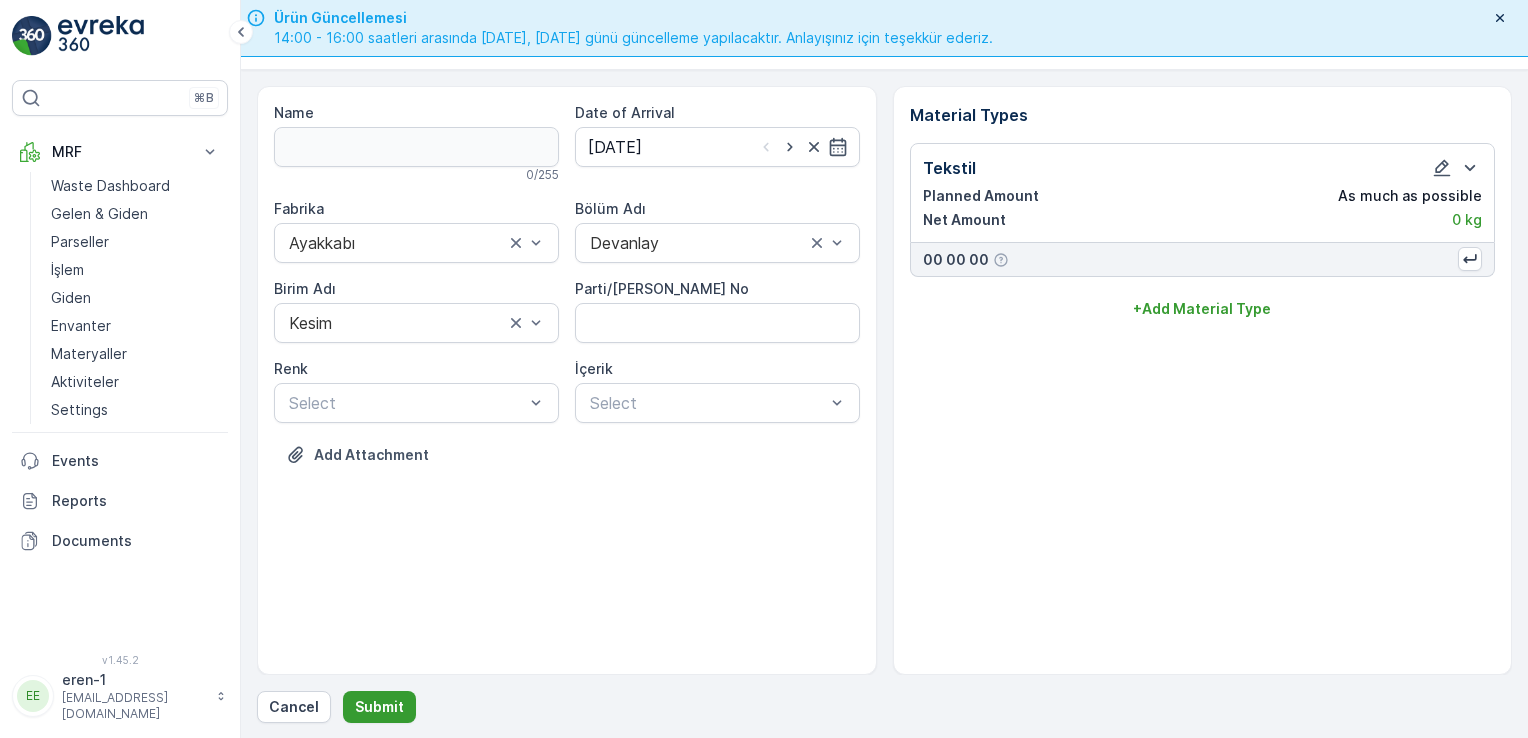 drag, startPoint x: 328, startPoint y: 712, endPoint x: 350, endPoint y: 702, distance: 24.166092 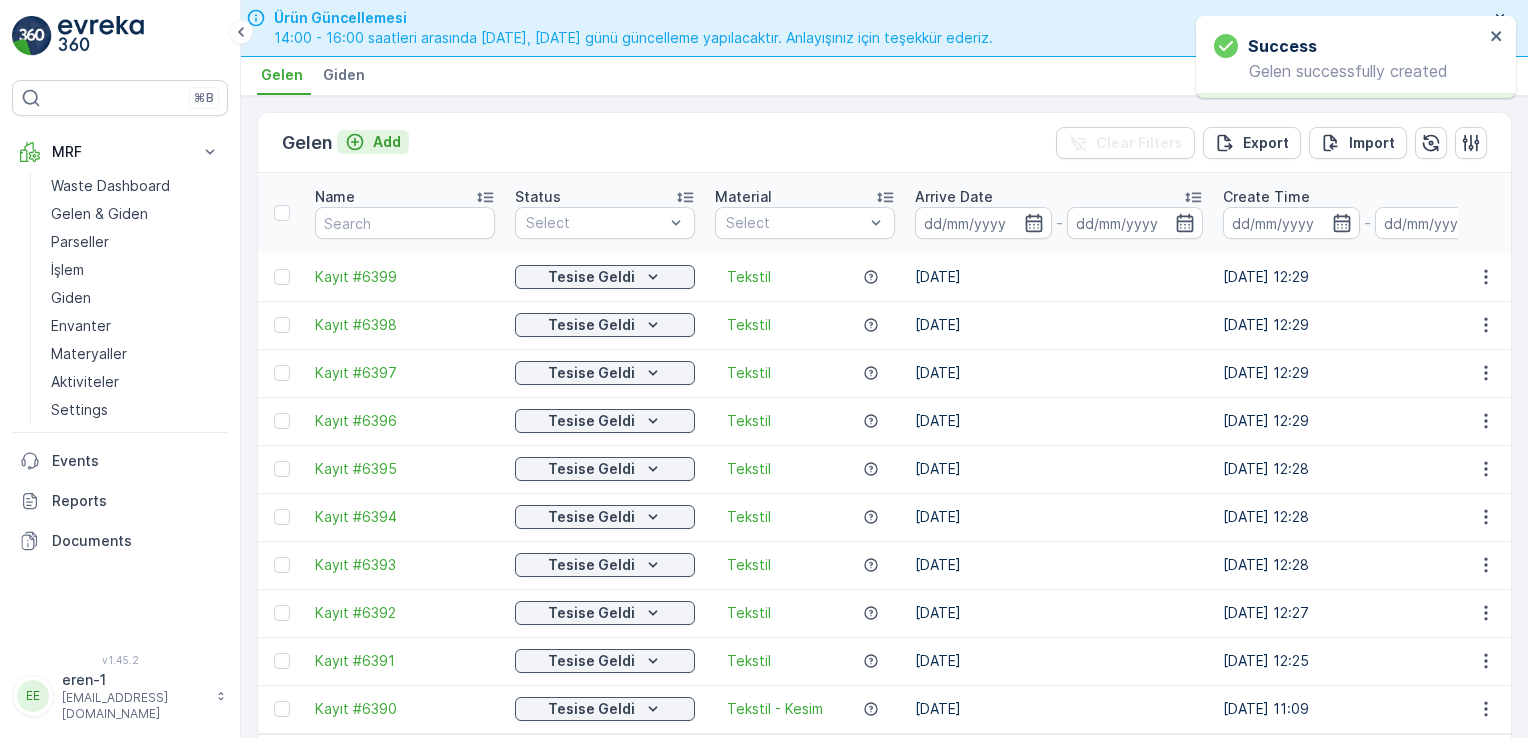 click on "Add" at bounding box center (373, 142) 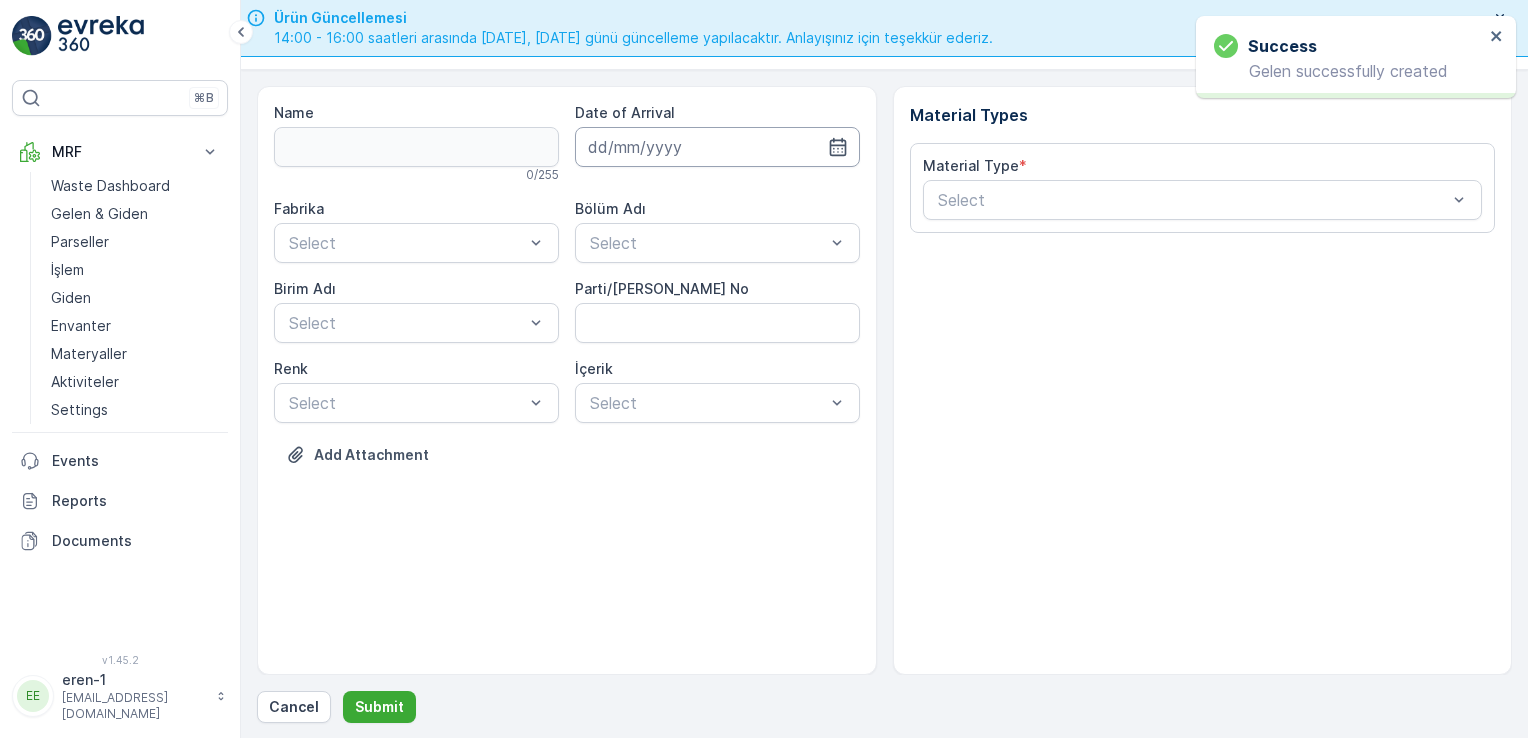 click at bounding box center [717, 147] 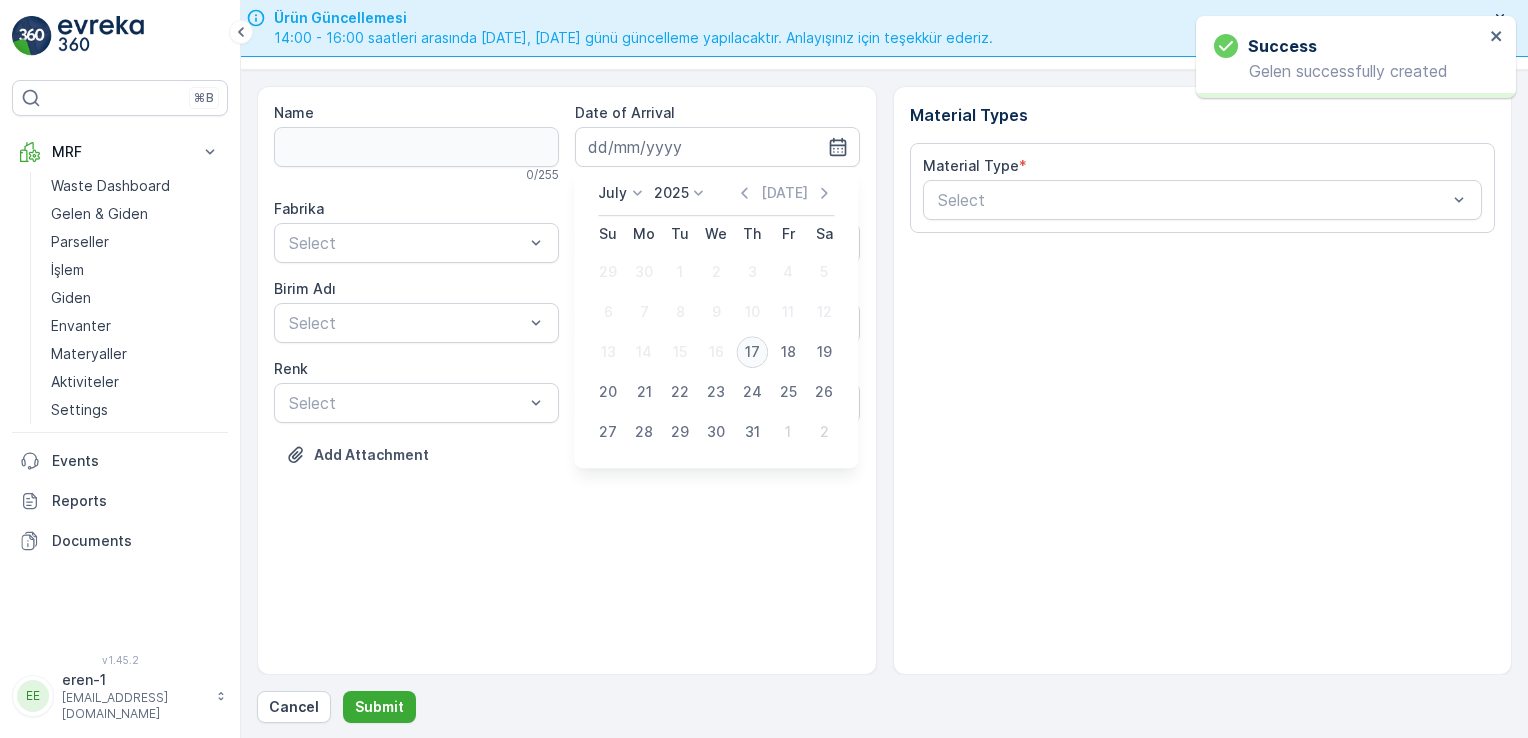 click on "17" at bounding box center (752, 352) 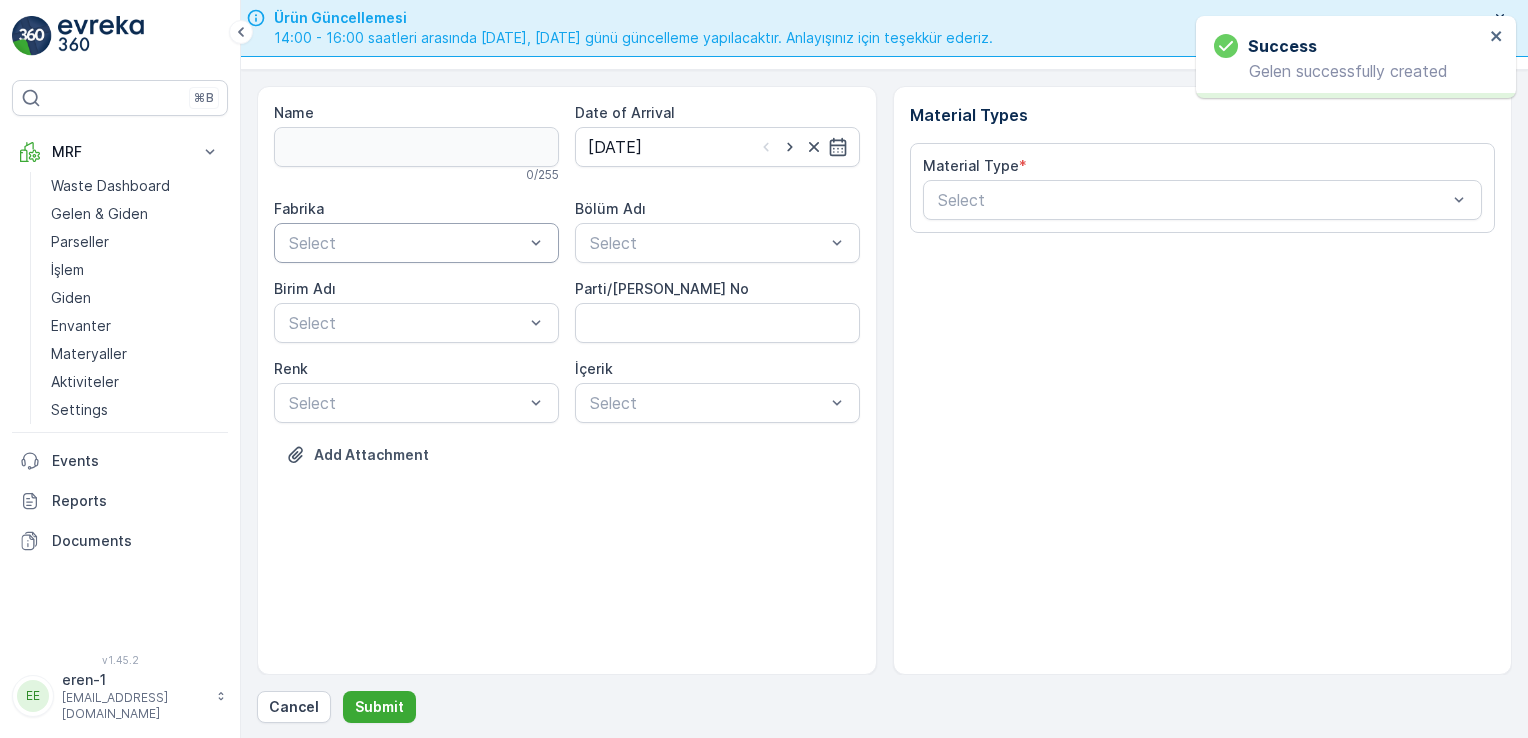 click at bounding box center (406, 243) 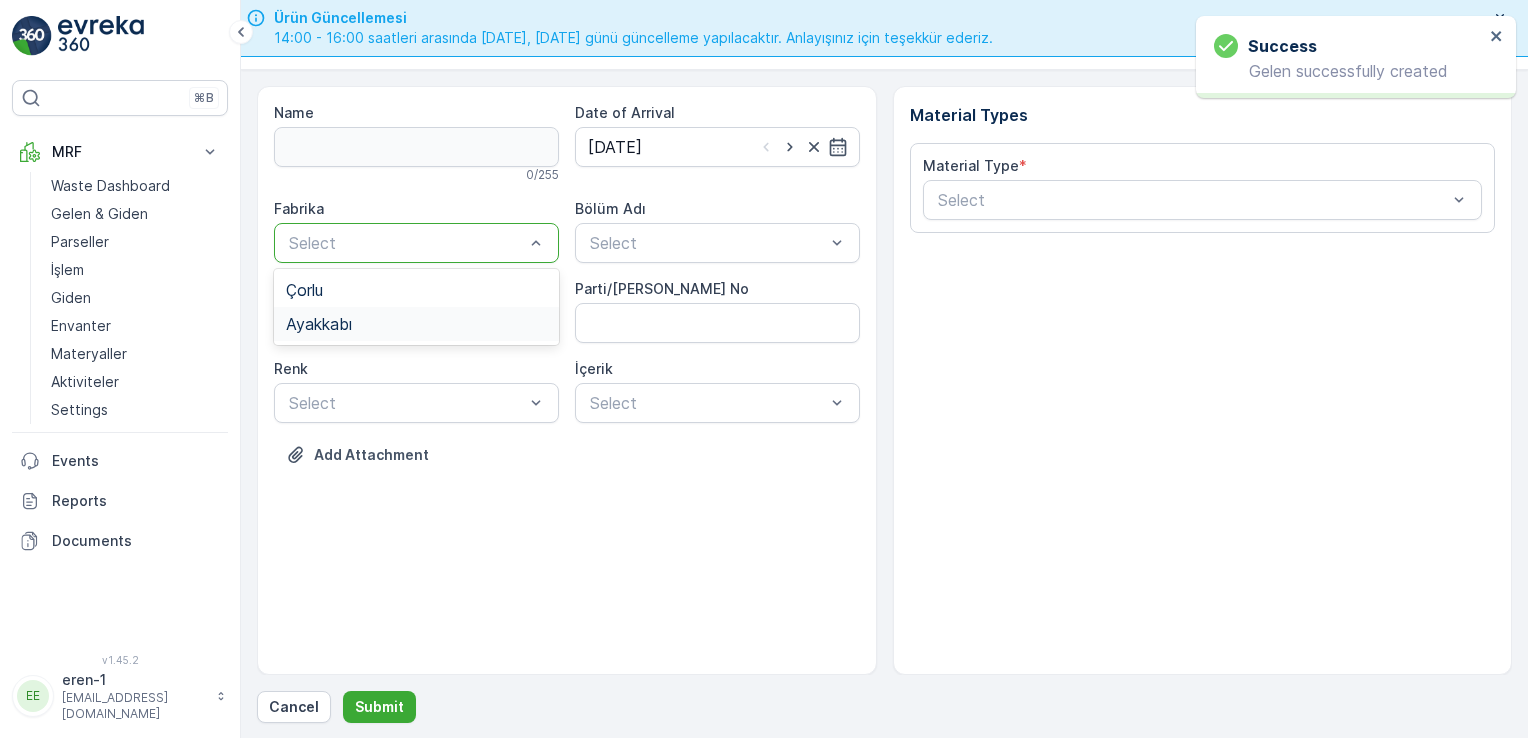 drag, startPoint x: 356, startPoint y: 323, endPoint x: 456, endPoint y: 309, distance: 100.97524 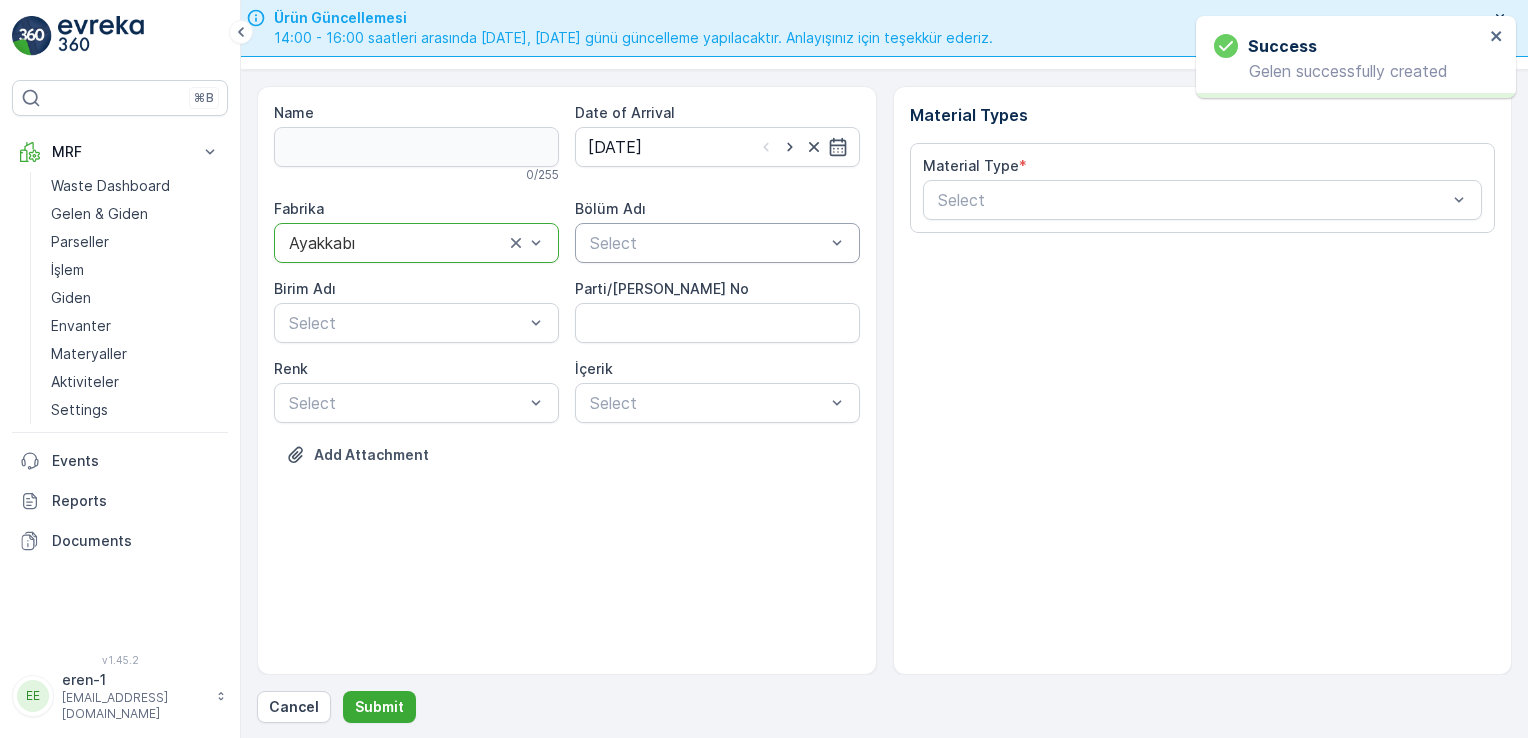 click at bounding box center (707, 243) 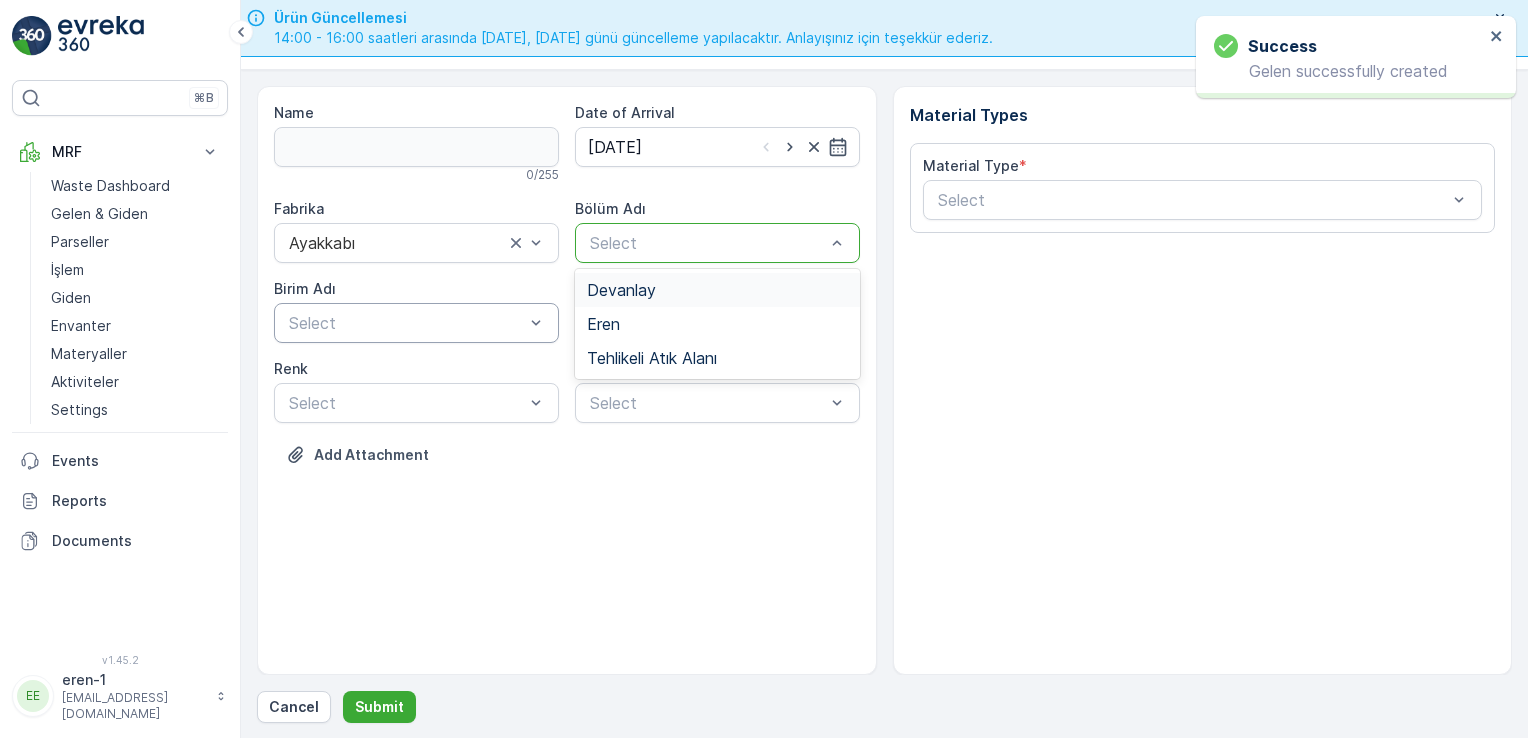 drag, startPoint x: 643, startPoint y: 289, endPoint x: 480, endPoint y: 314, distance: 164.90604 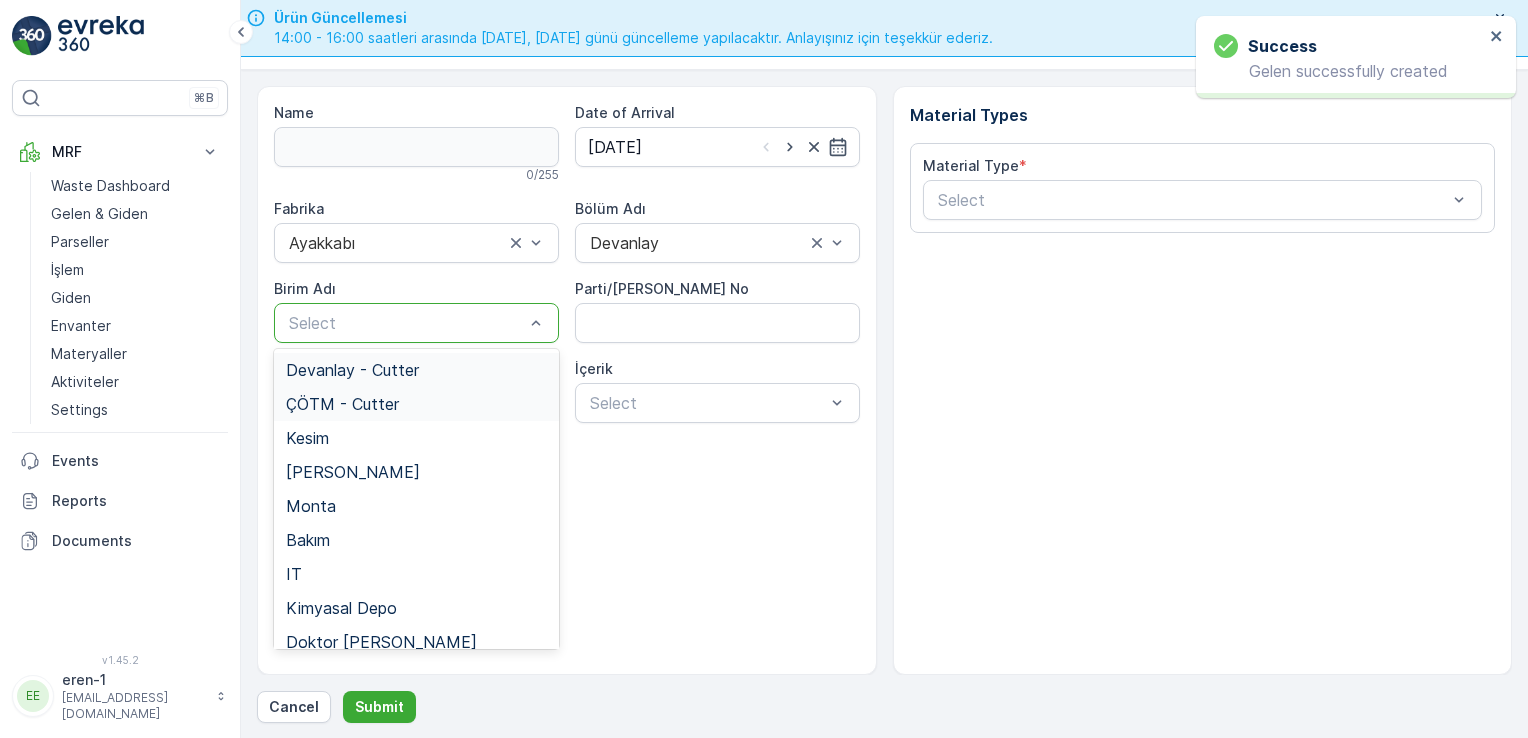 drag, startPoint x: 312, startPoint y: 317, endPoint x: 348, endPoint y: 406, distance: 96.00521 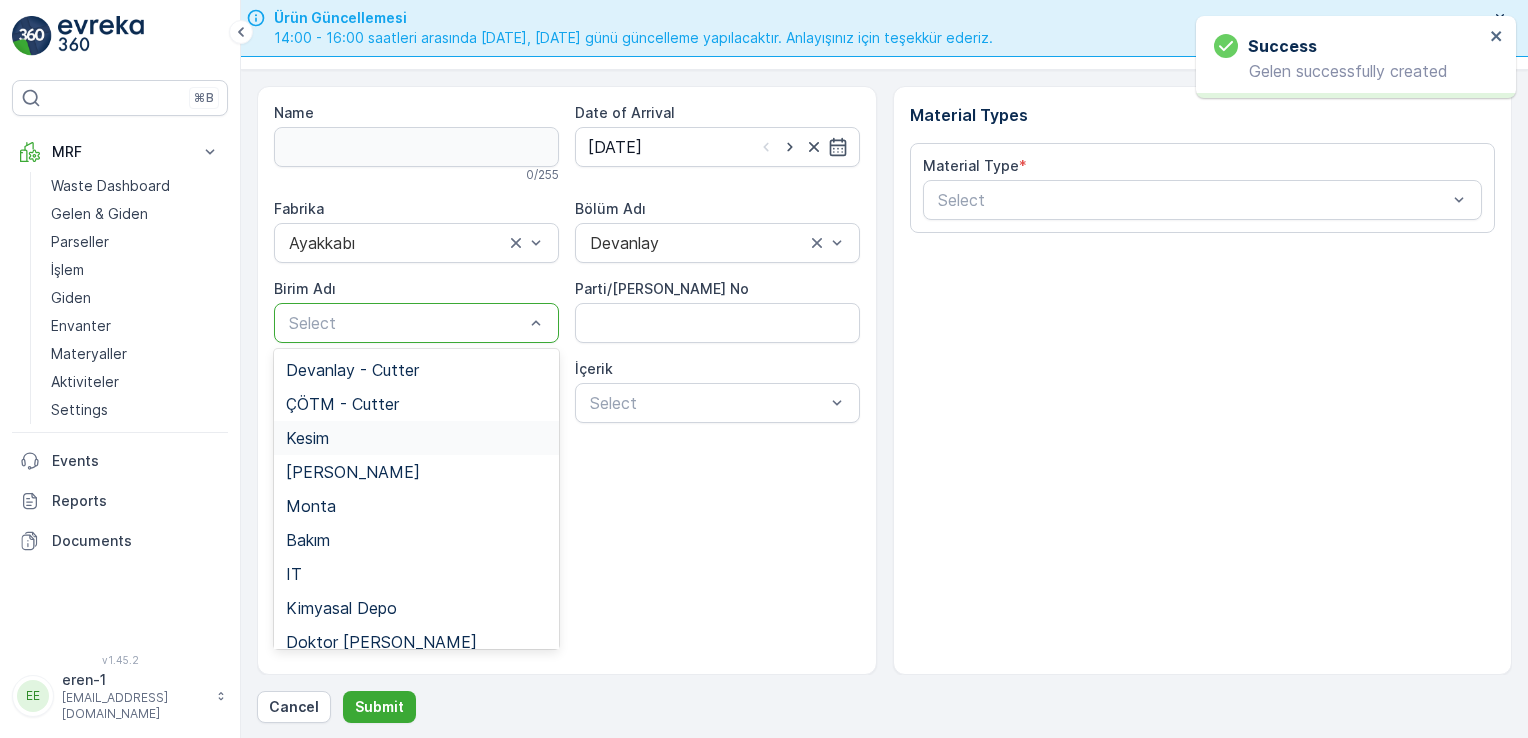 click on "Kesim" at bounding box center (416, 438) 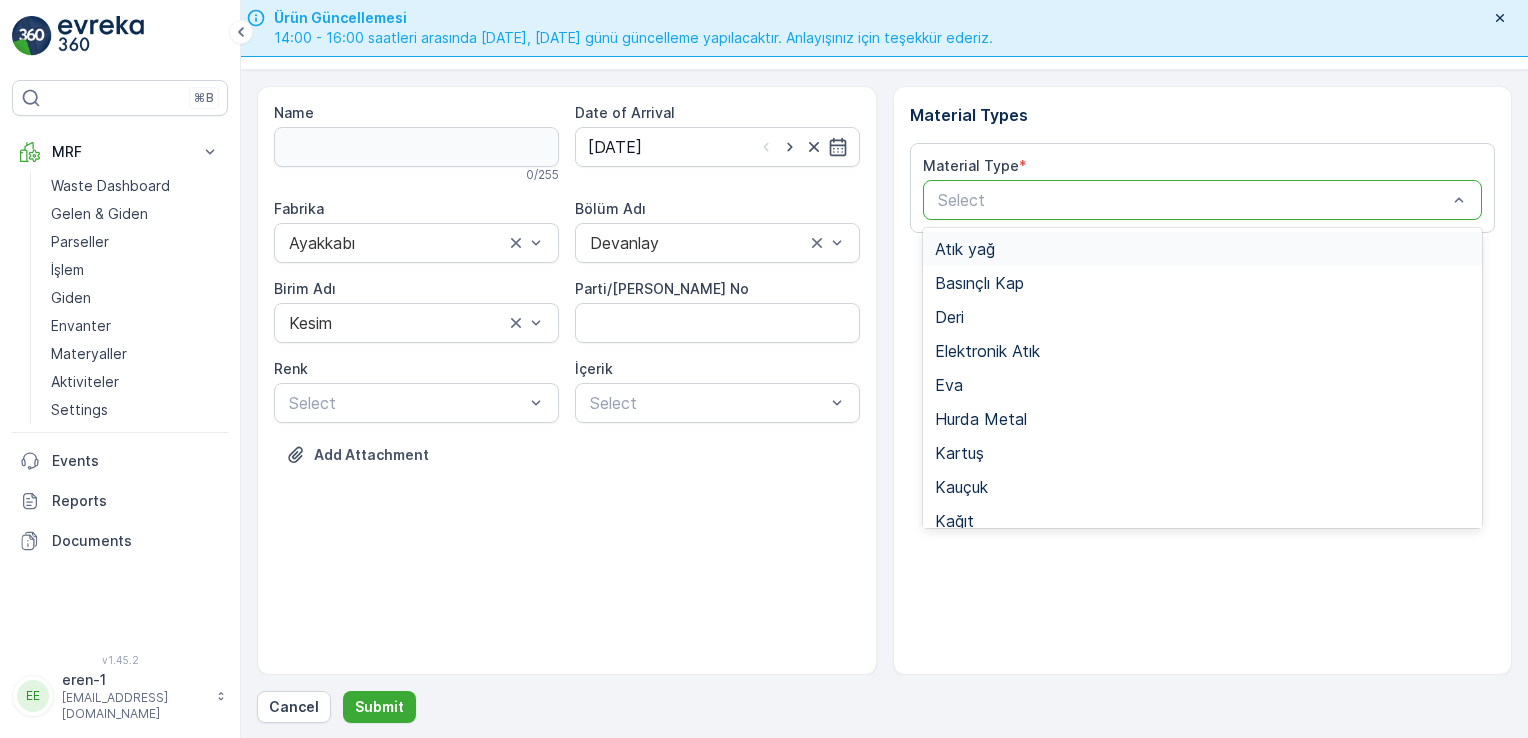 click at bounding box center [1193, 200] 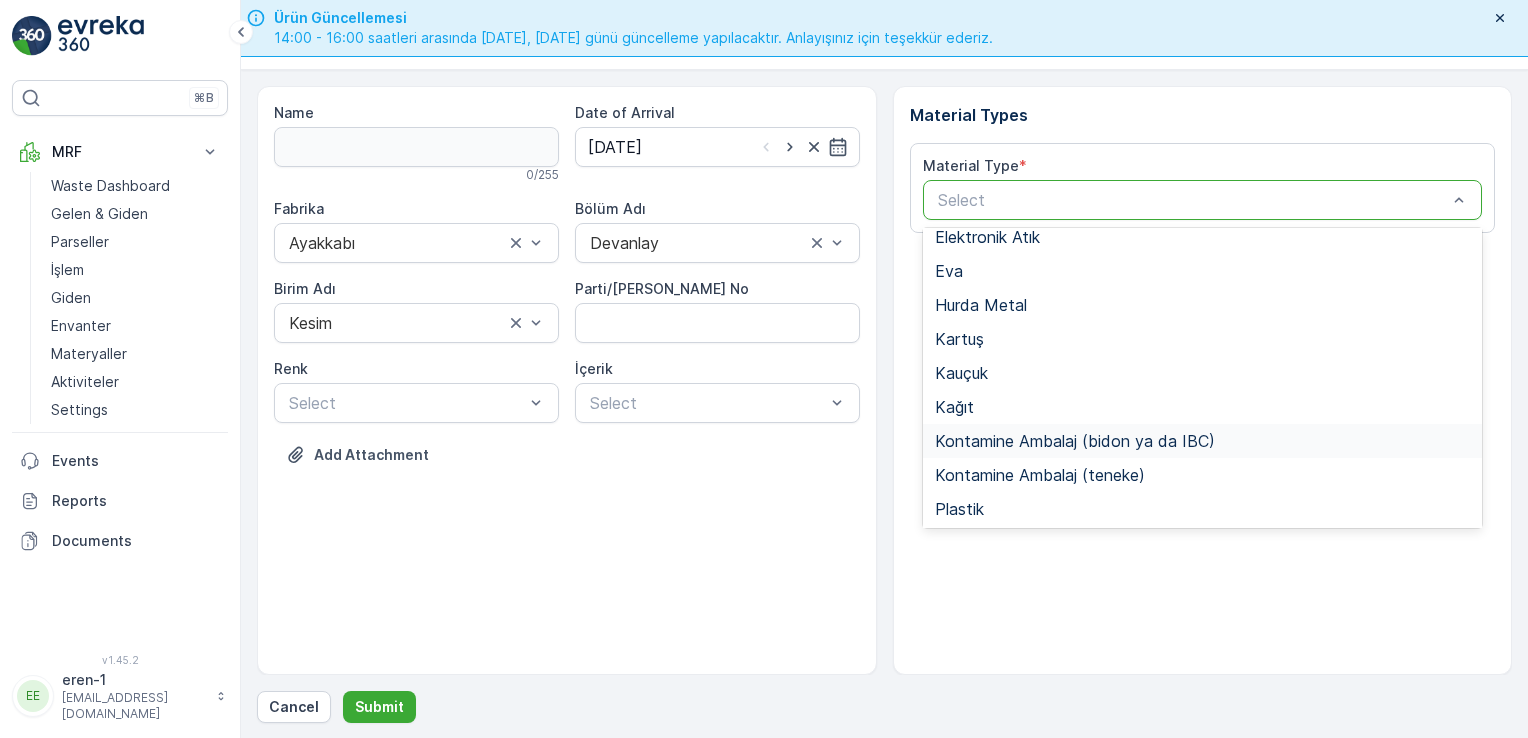 scroll, scrollTop: 133, scrollLeft: 0, axis: vertical 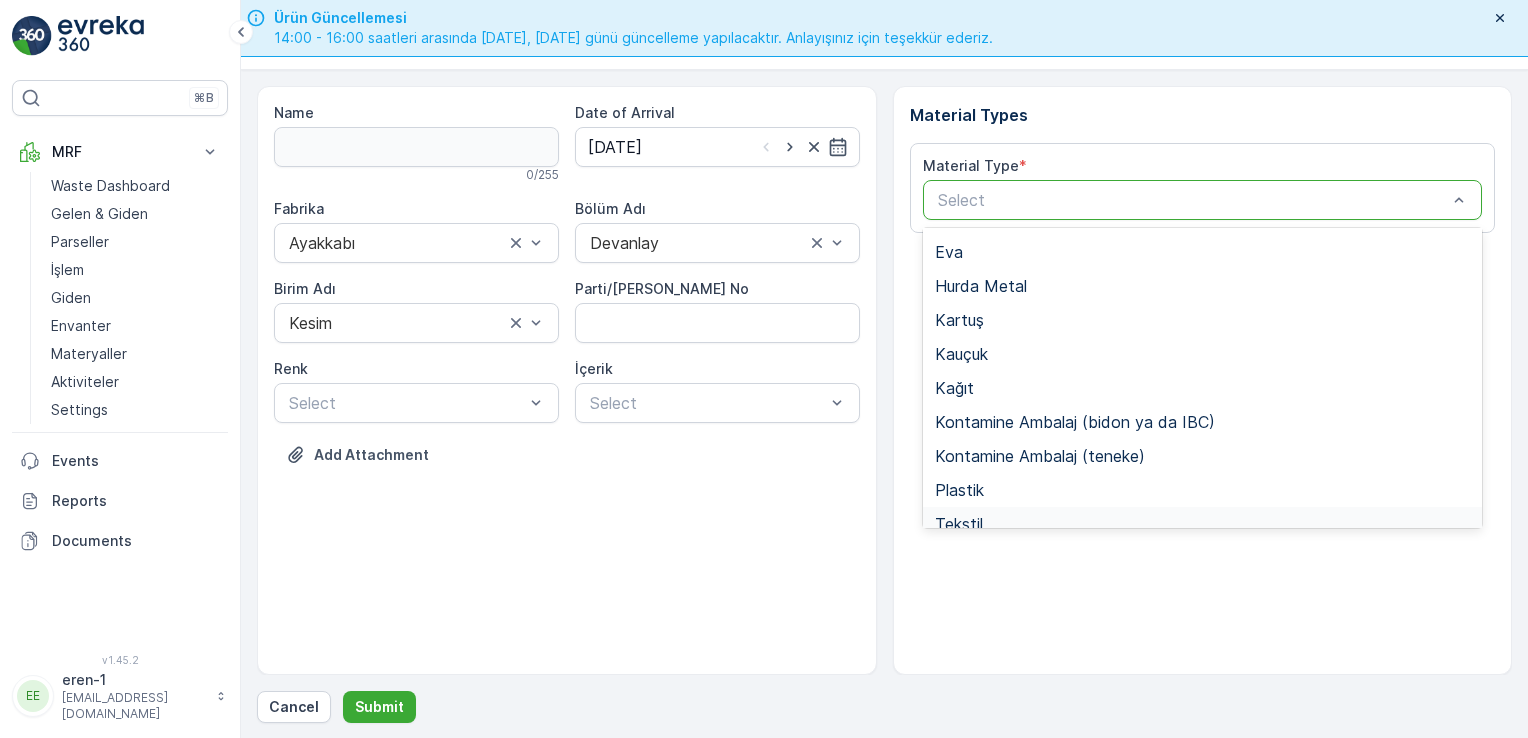 click on "Tekstil" at bounding box center (959, 524) 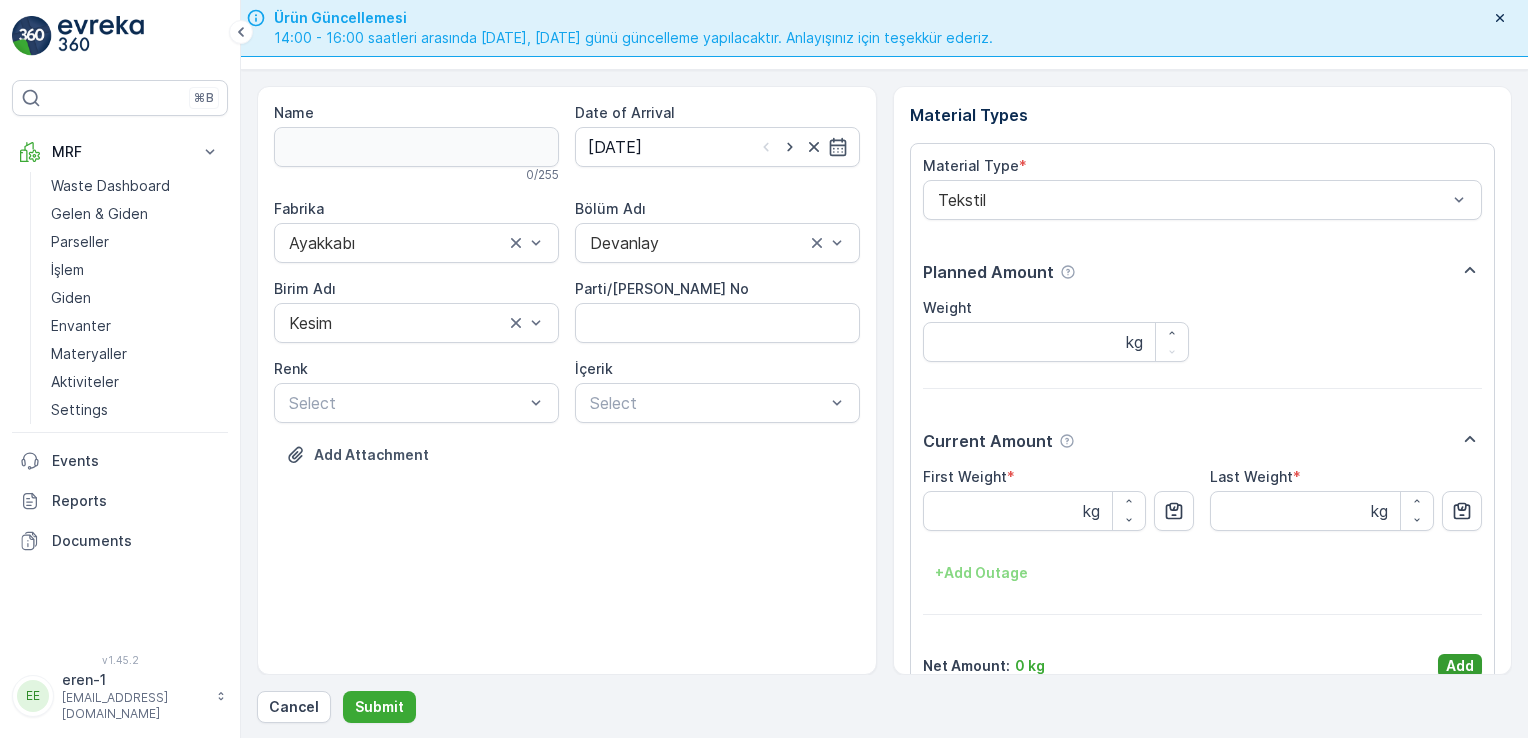 click on "Add" at bounding box center (1460, 666) 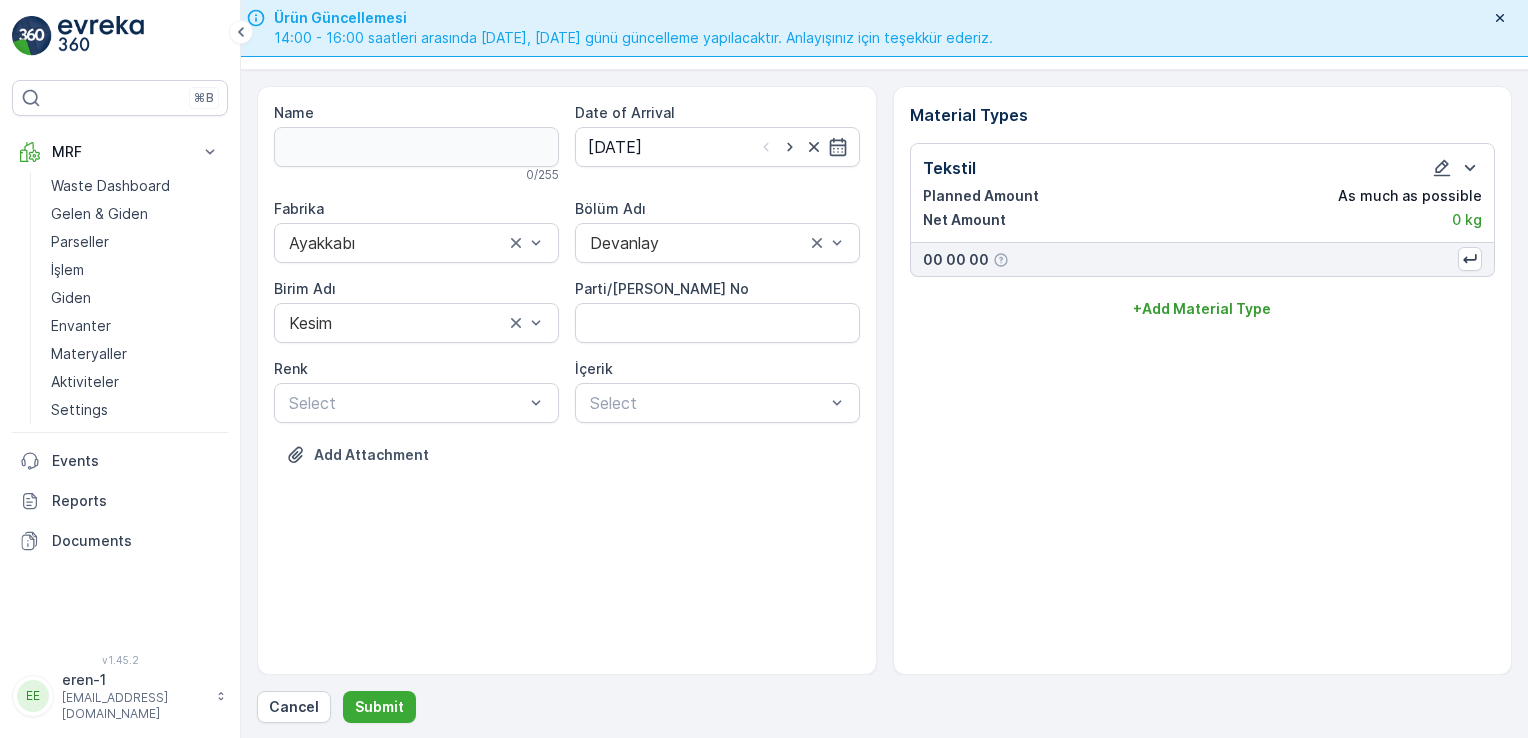 click on "Name 0  /  255 Date of Arrival [DATE] Fabrika Ayakkabı Bölüm Adı Devanlay [PERSON_NAME] Adı Kesim Parti/Kesim Föyü No [PERSON_NAME] Select İçerik Select Add Attachment Material Types Tekstil Planned Amount As much as possible Net Amount 0 kg 00 00 00 +  Add Material Type Cancel Submit" at bounding box center [884, 404] 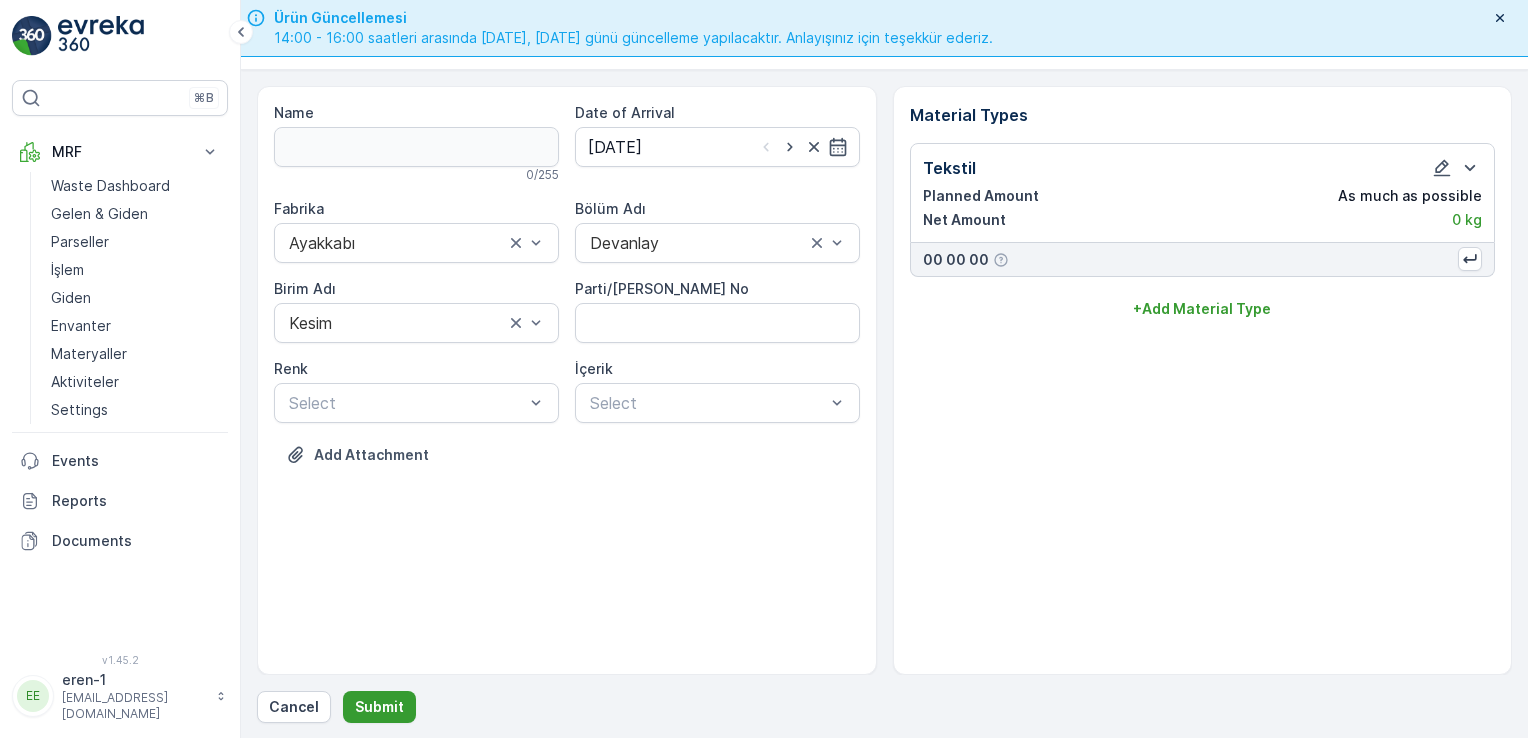 click on "Submit" at bounding box center [379, 707] 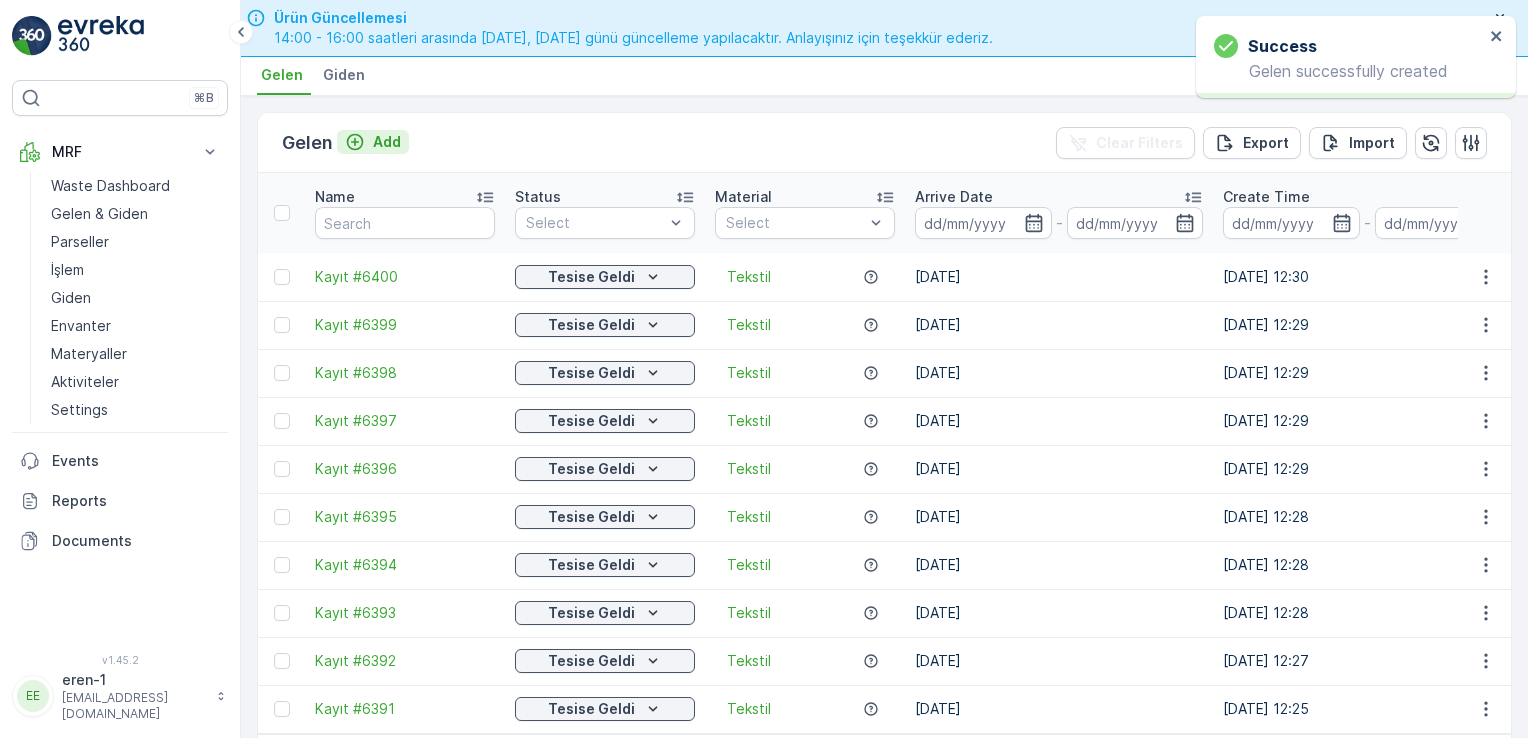 click on "Add" at bounding box center (387, 142) 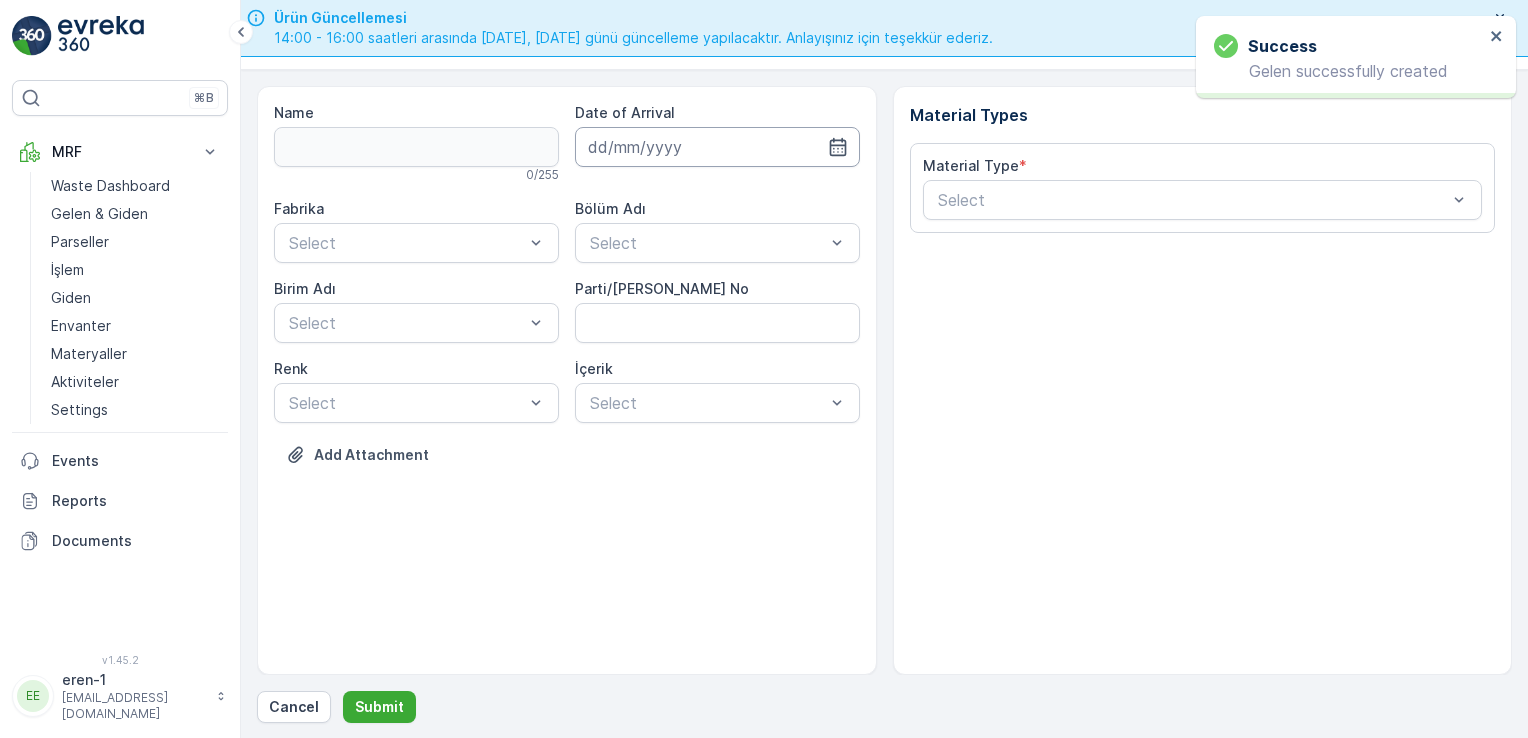 click at bounding box center (717, 147) 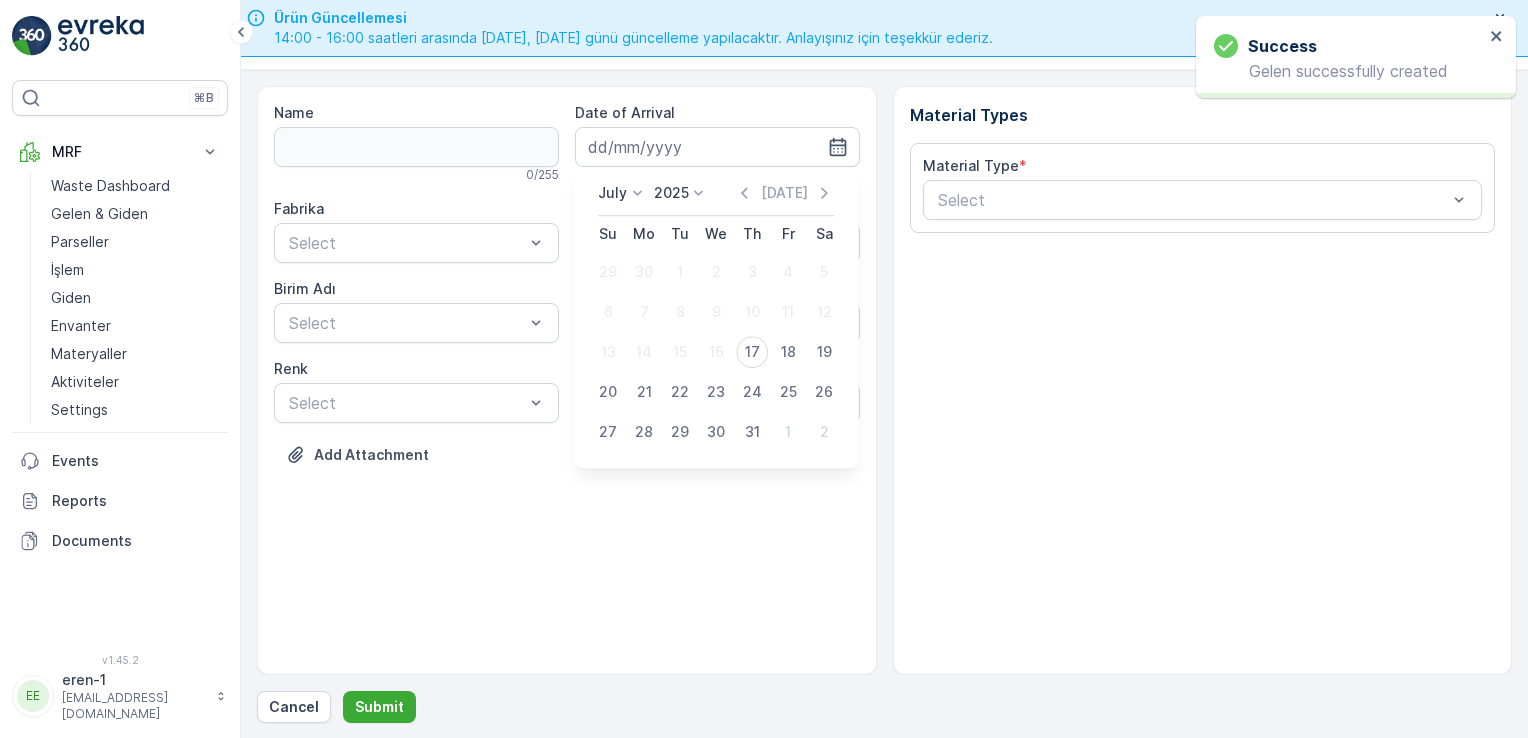 click on "18" at bounding box center [788, 352] 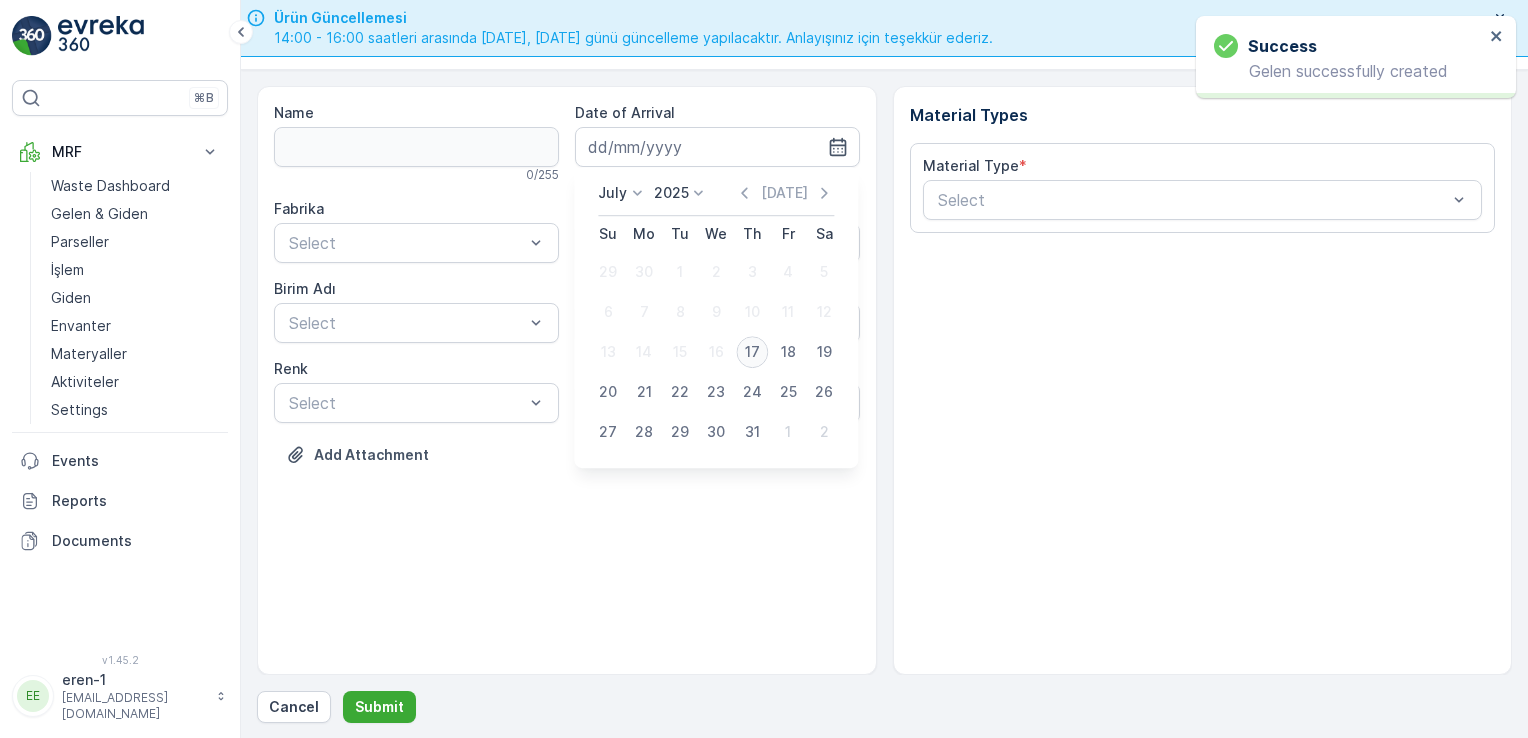 click on "17" at bounding box center (752, 352) 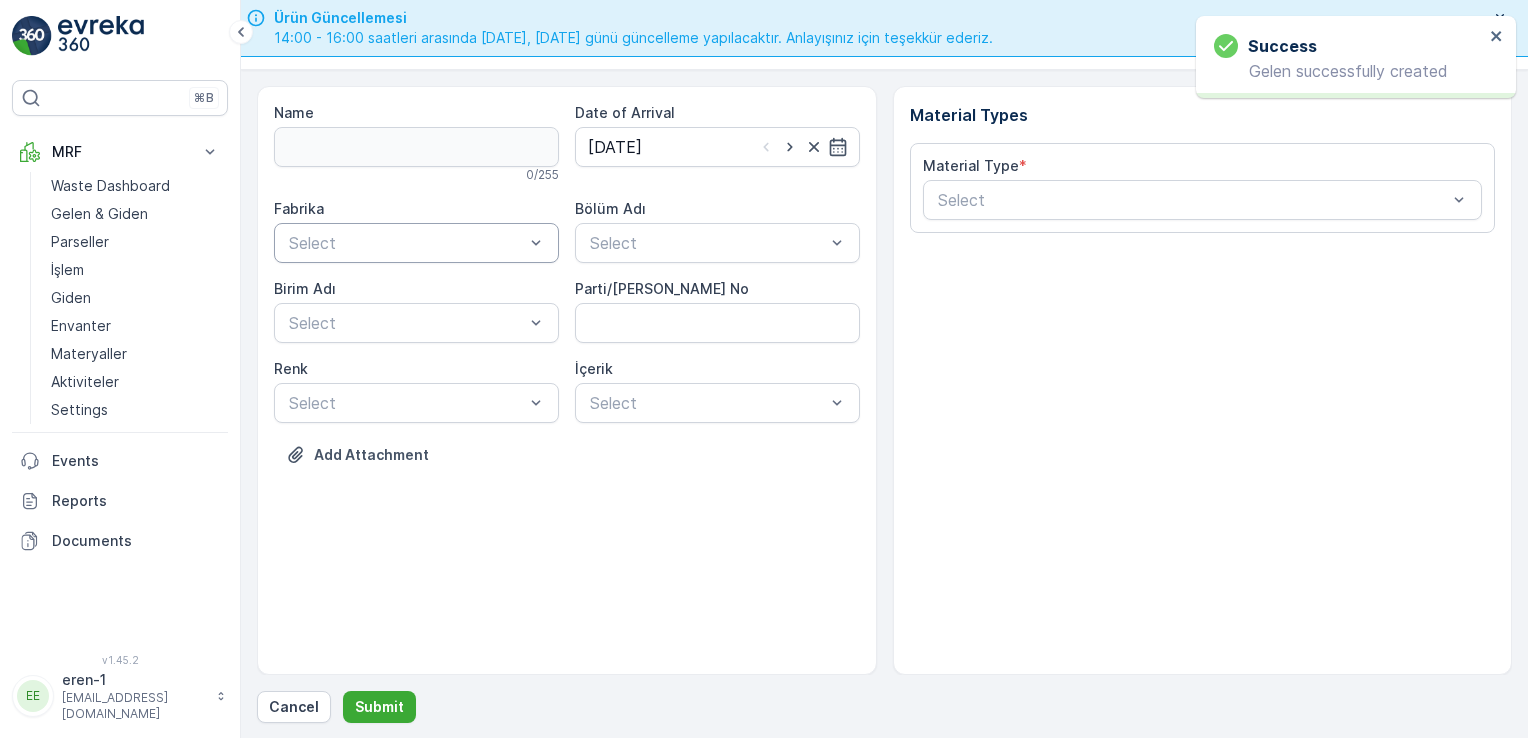 click at bounding box center [406, 243] 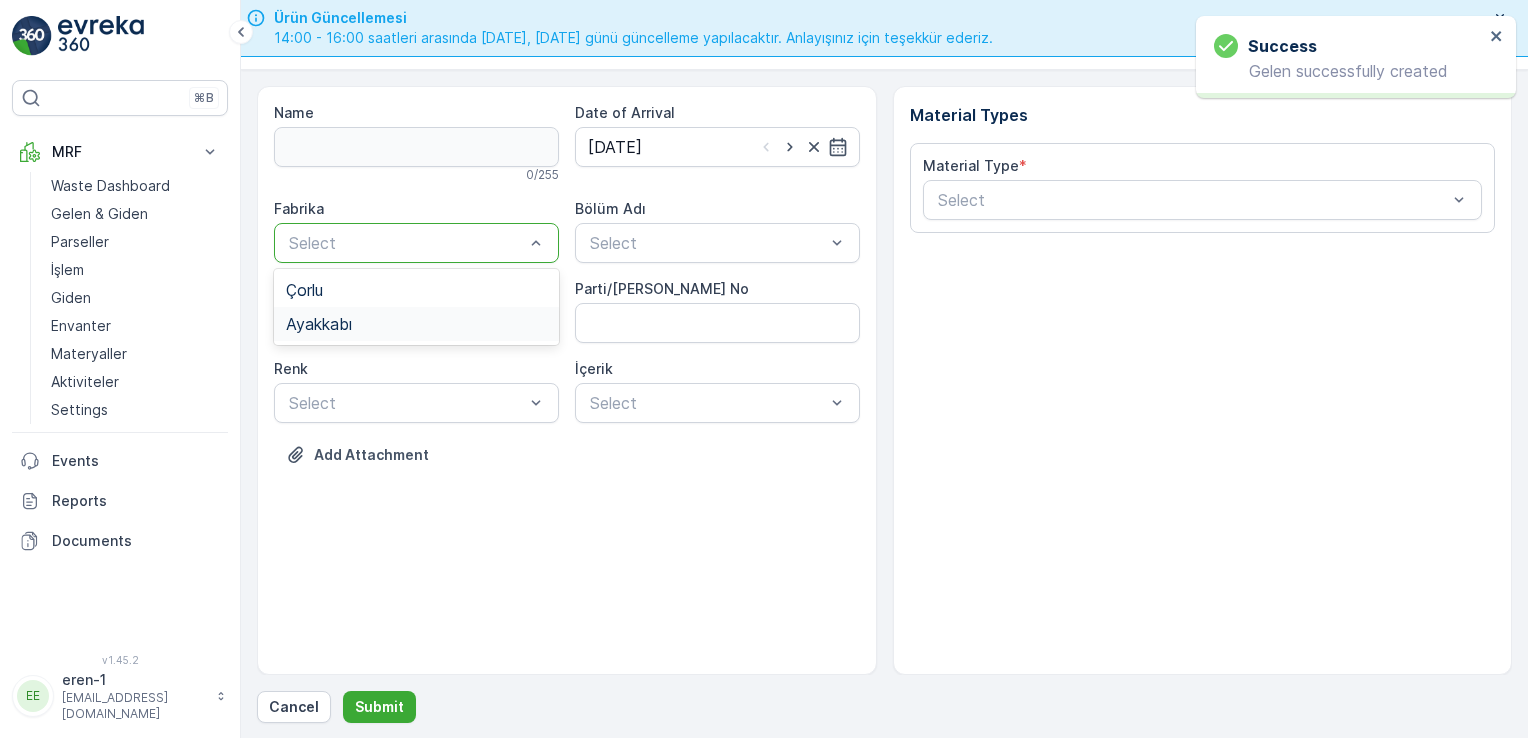 click on "Ayakkabı" at bounding box center [416, 324] 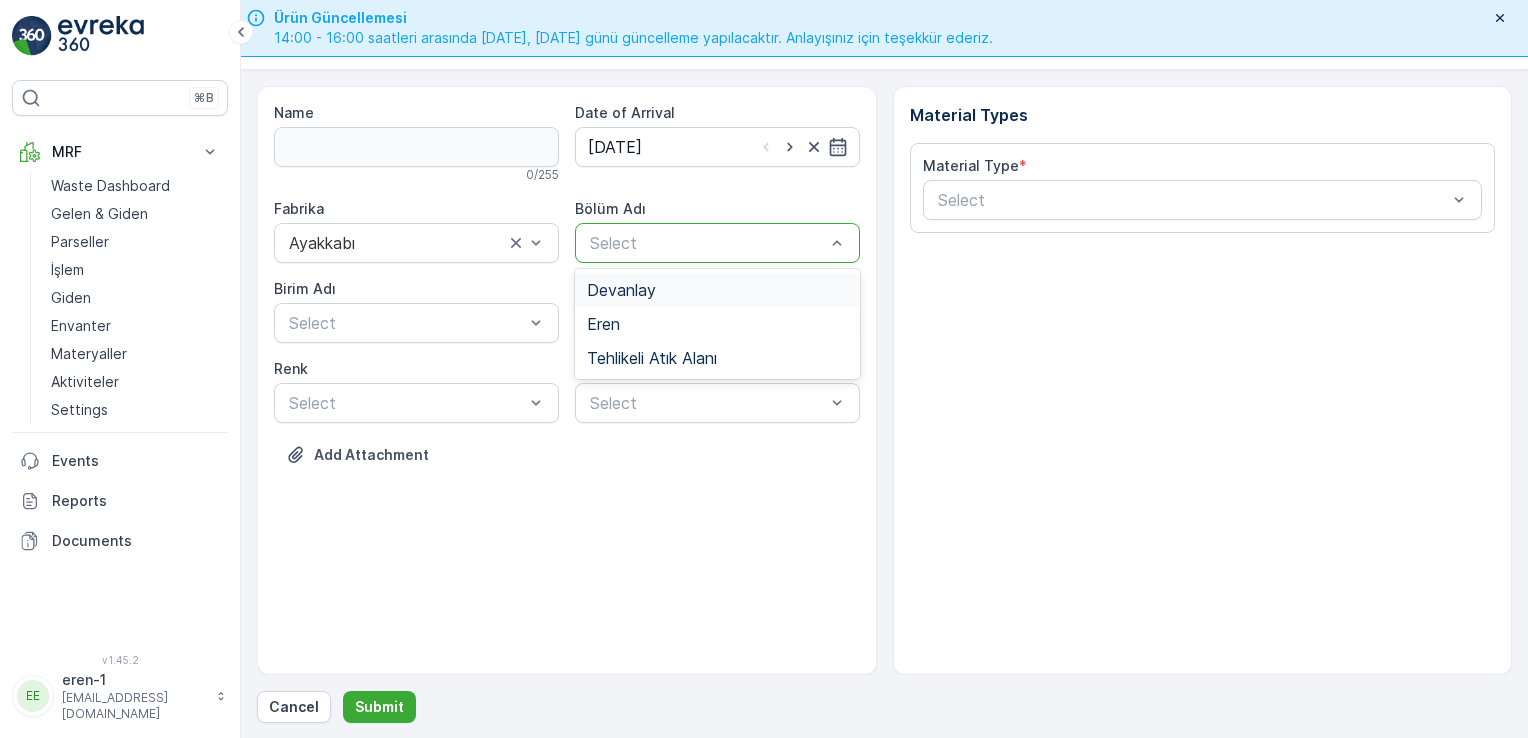 click on "Devanlay" at bounding box center [621, 290] 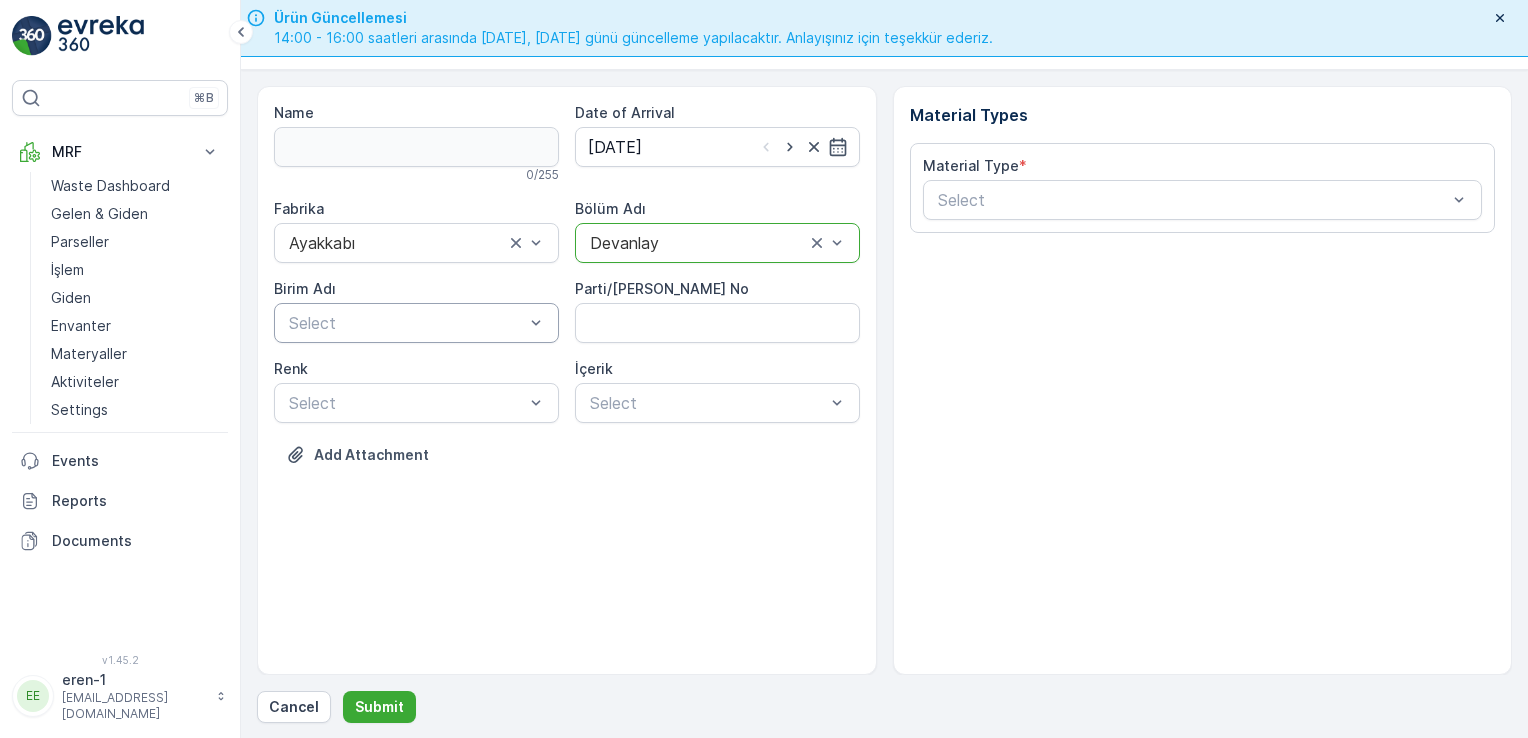 click at bounding box center [406, 323] 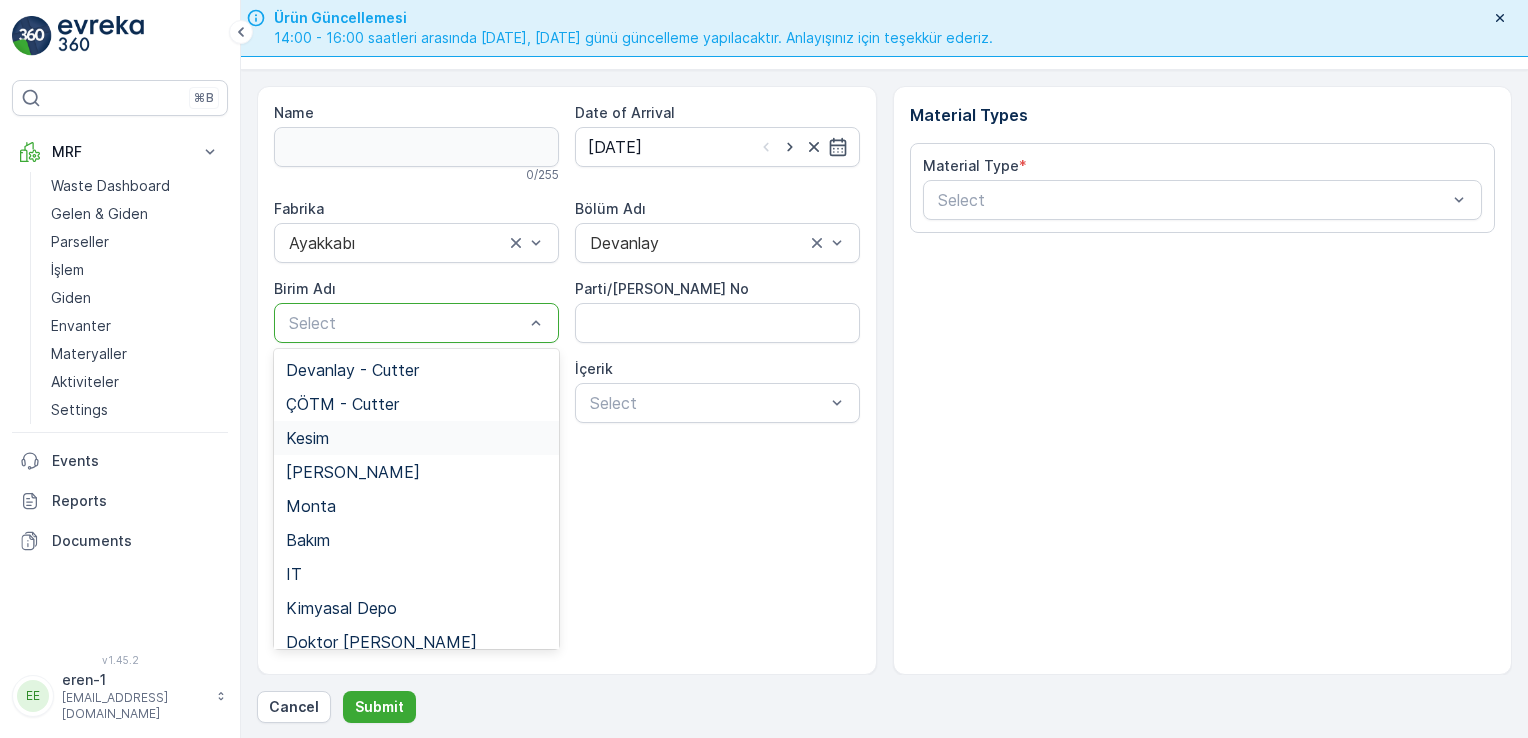 click on "Kesim" at bounding box center (416, 438) 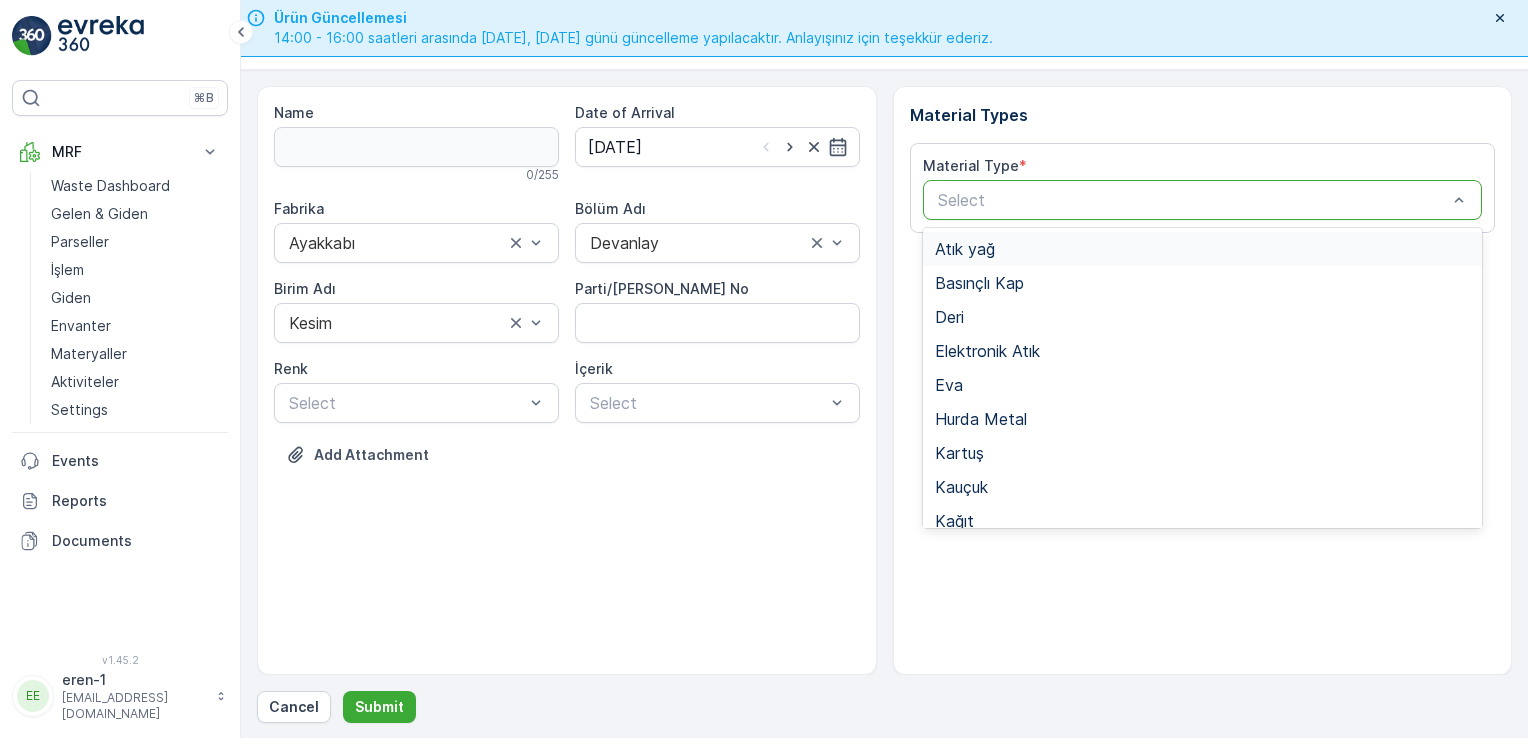 click at bounding box center (1193, 200) 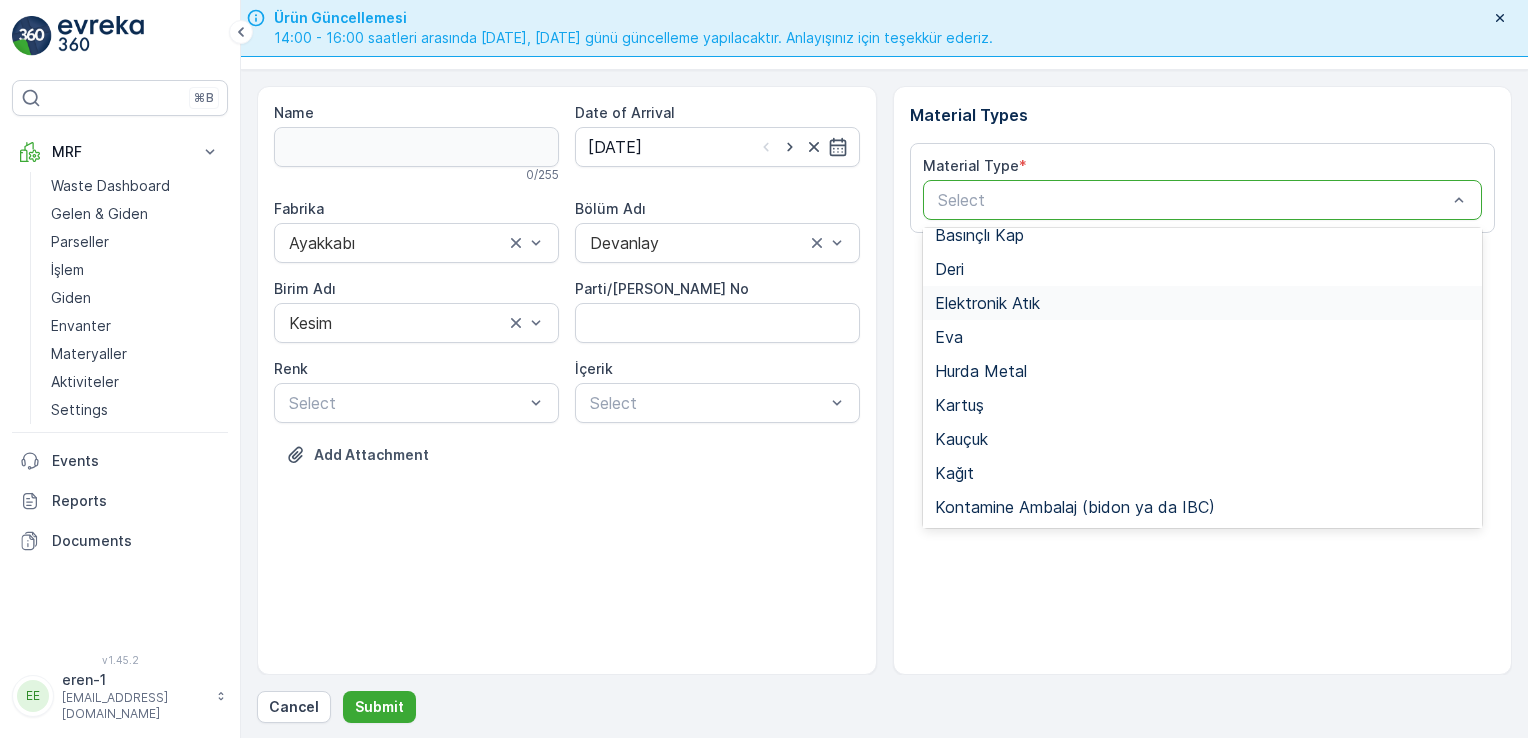 scroll, scrollTop: 166, scrollLeft: 0, axis: vertical 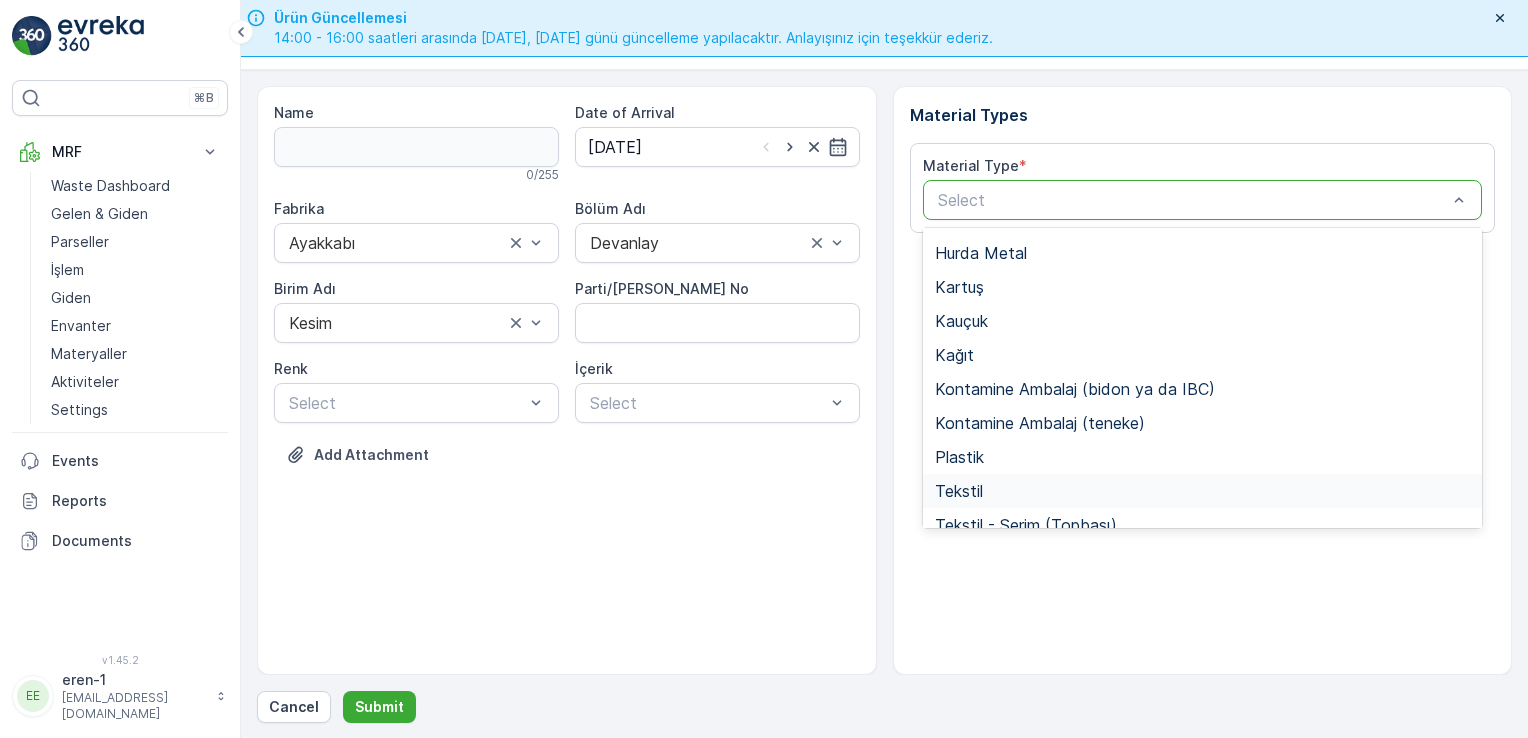 click on "Tekstil" at bounding box center [1203, 491] 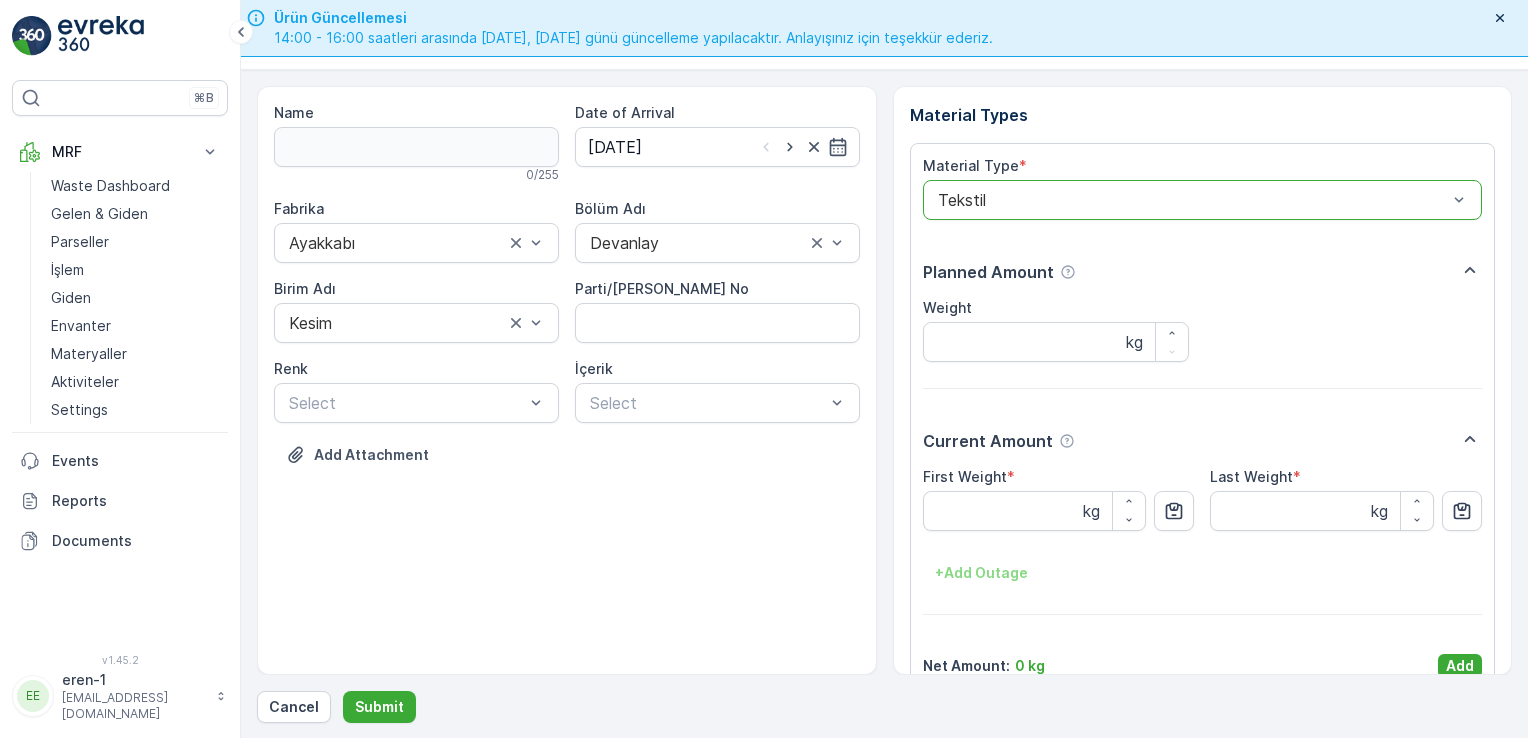 click on "Add" at bounding box center (1460, 666) 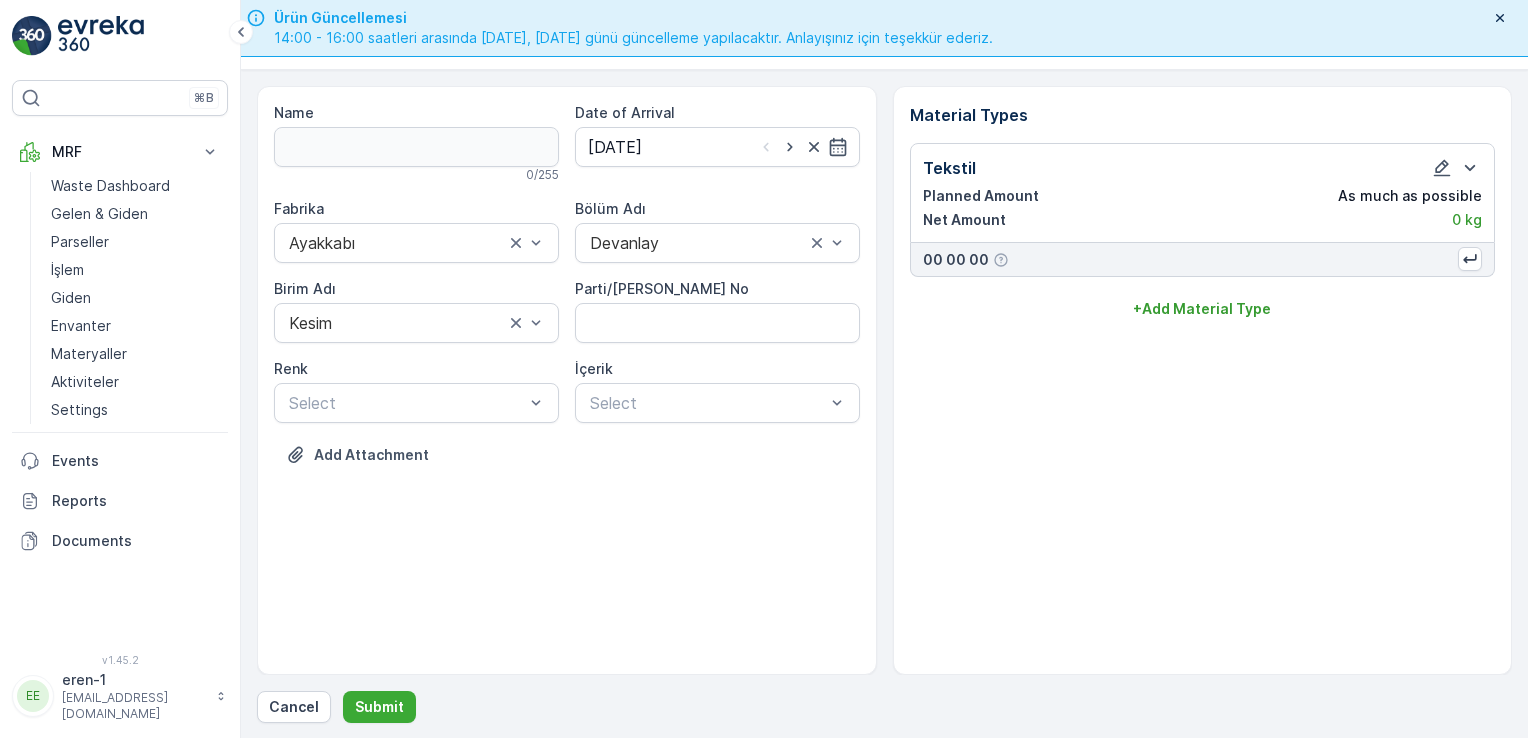 click on "Cancel Submit" at bounding box center (884, 707) 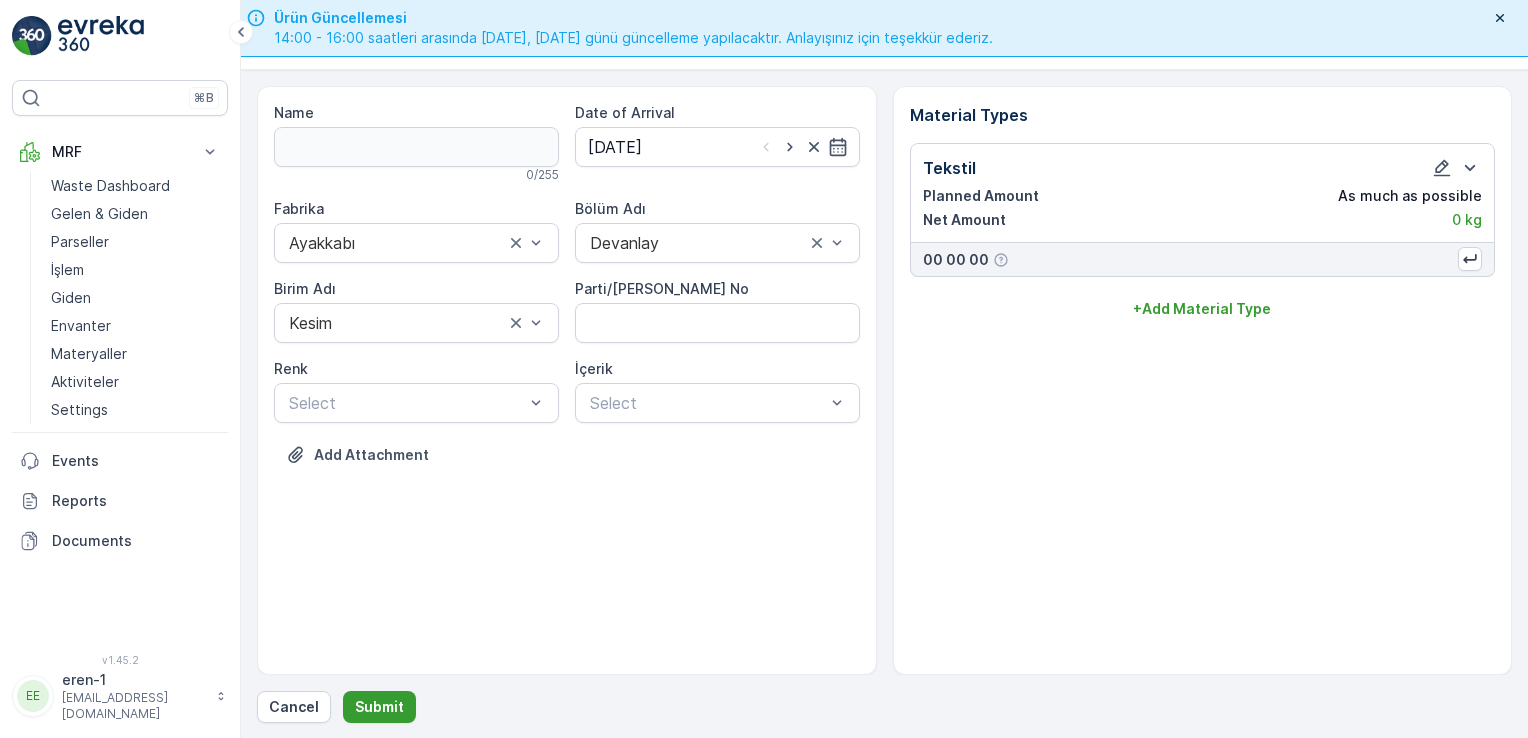 click on "Submit" at bounding box center [379, 707] 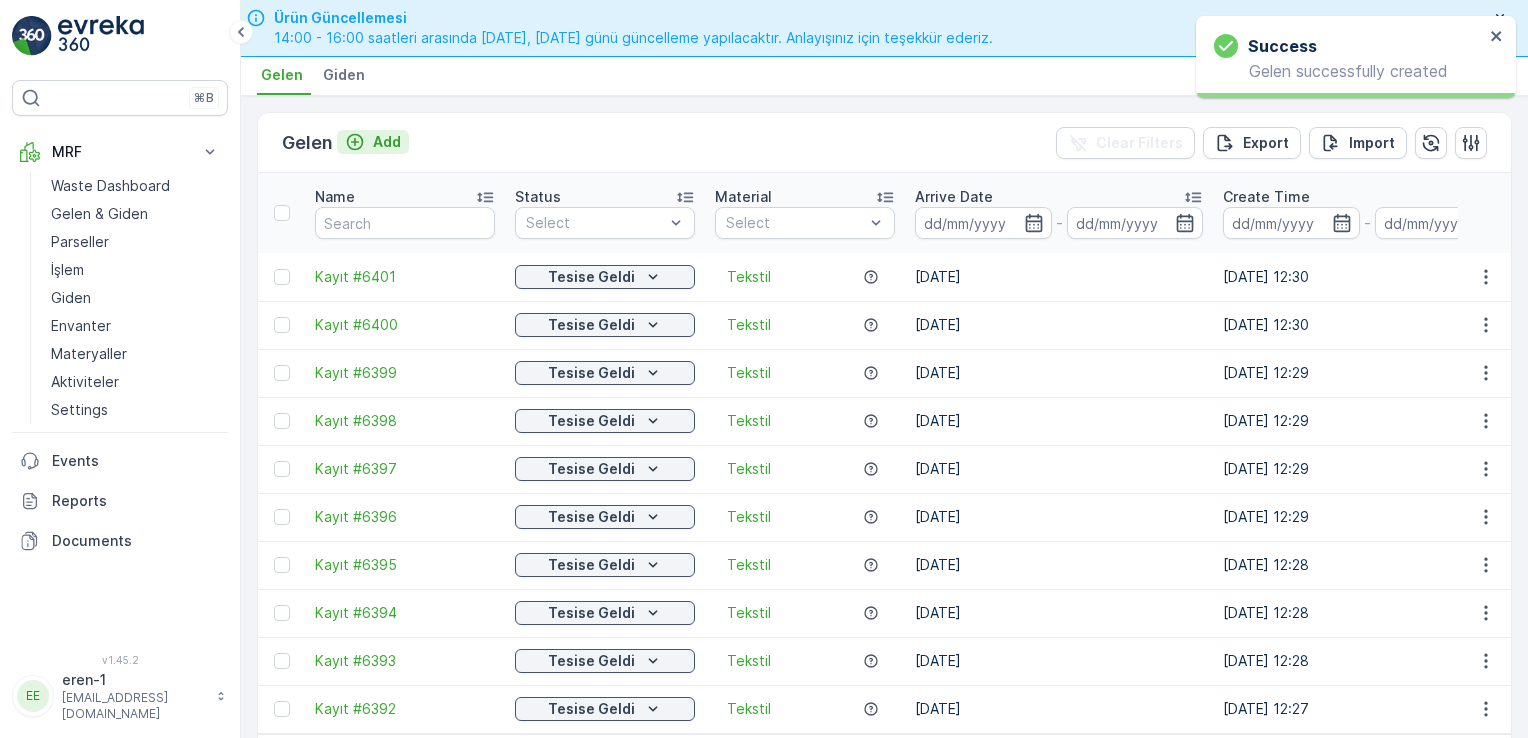click on "Add" at bounding box center [373, 142] 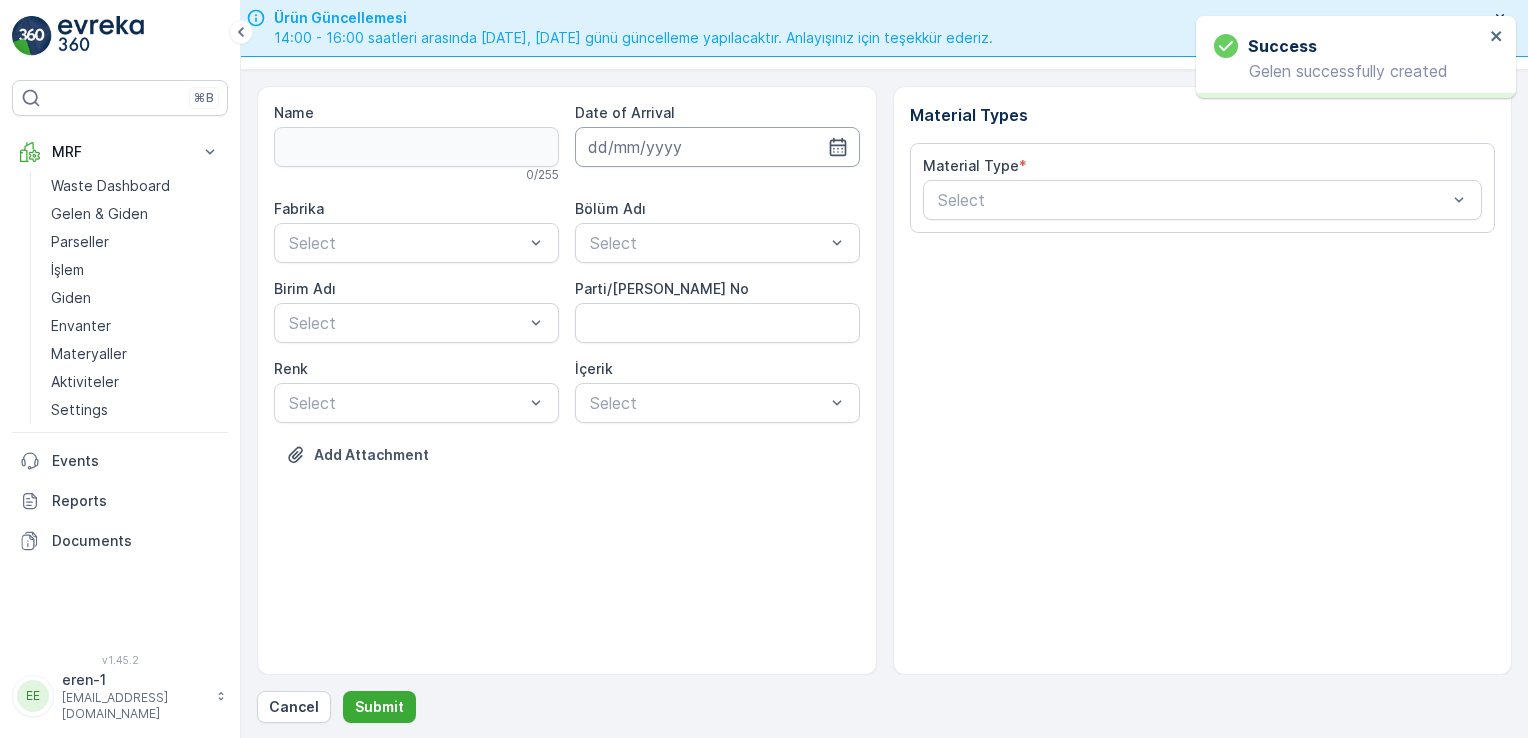 click at bounding box center (717, 147) 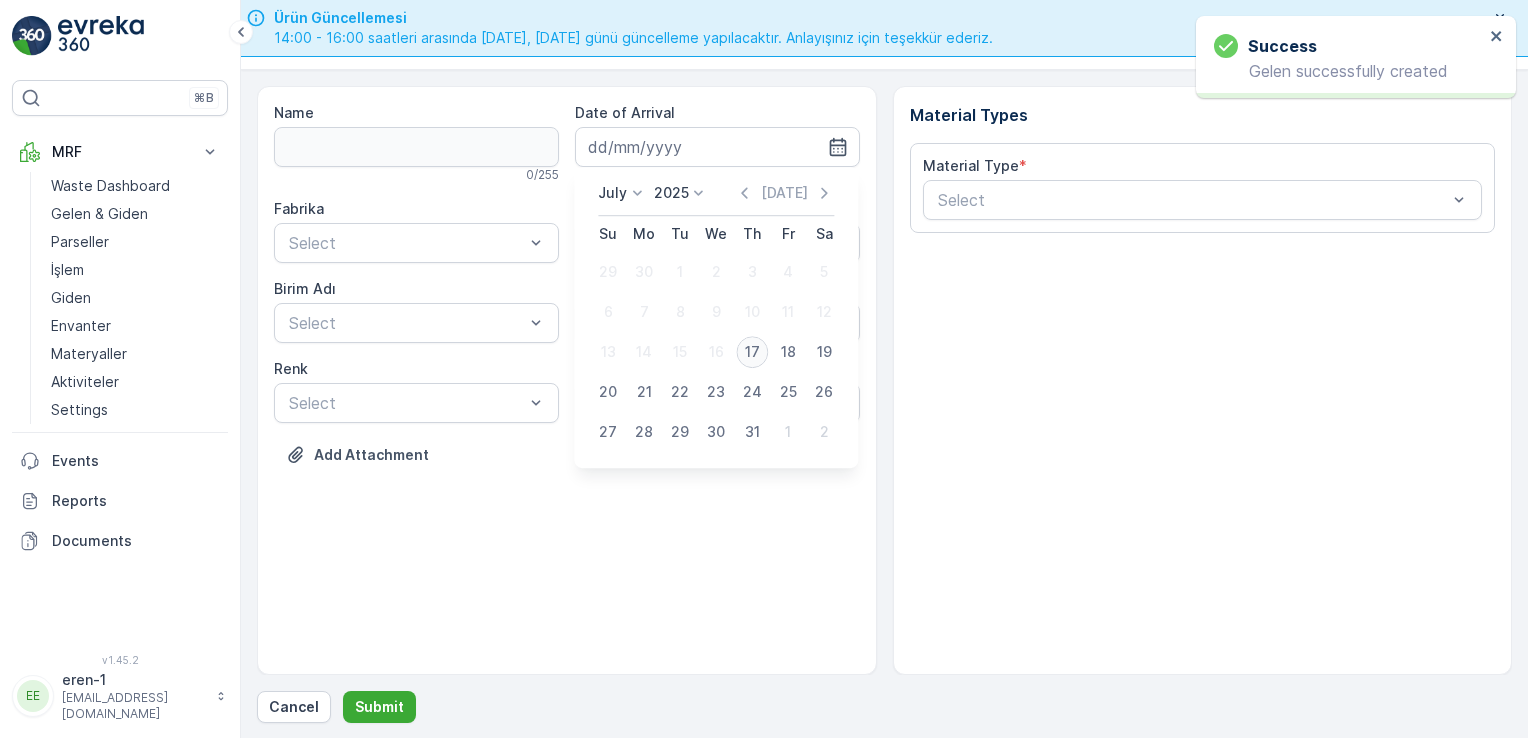 click on "17" at bounding box center (752, 352) 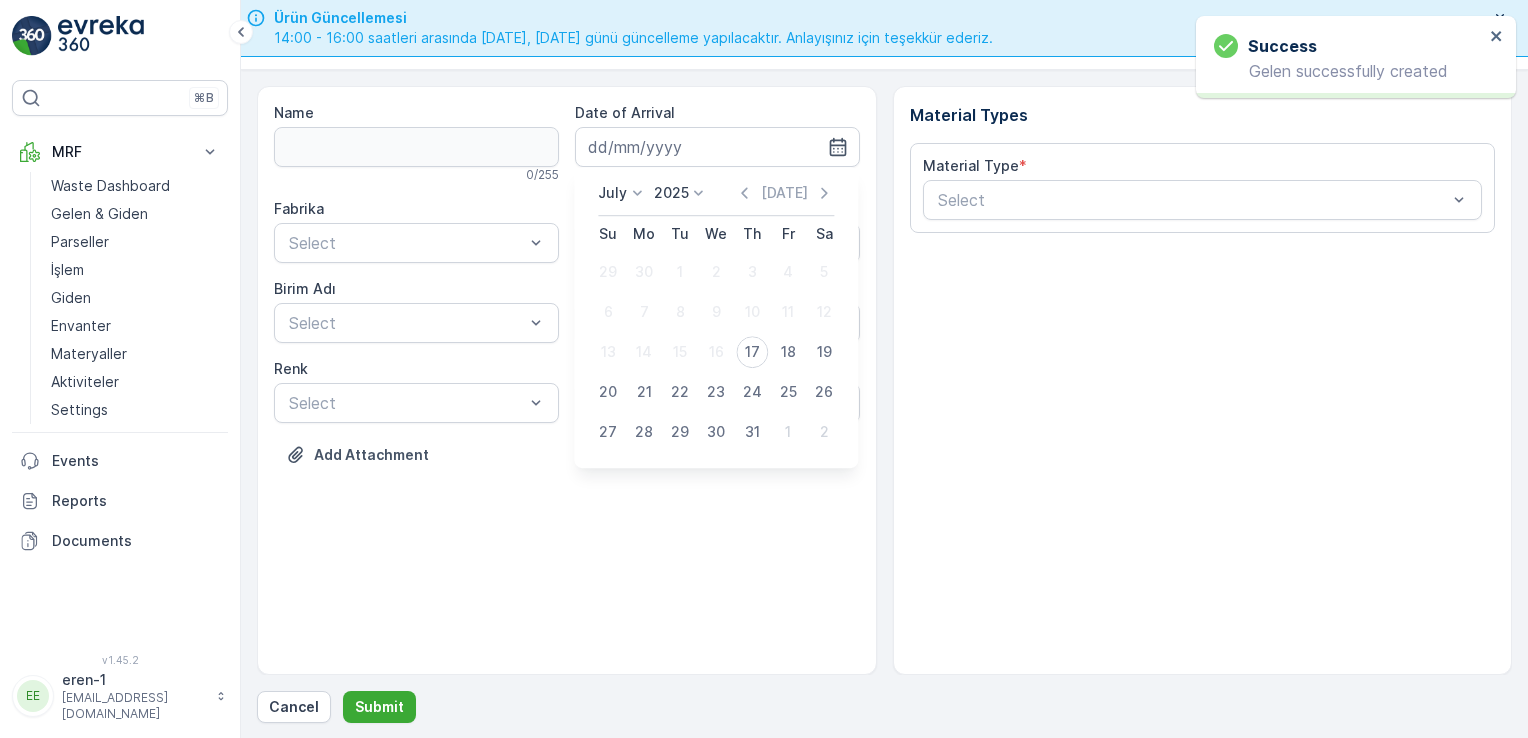 type on "[DATE]" 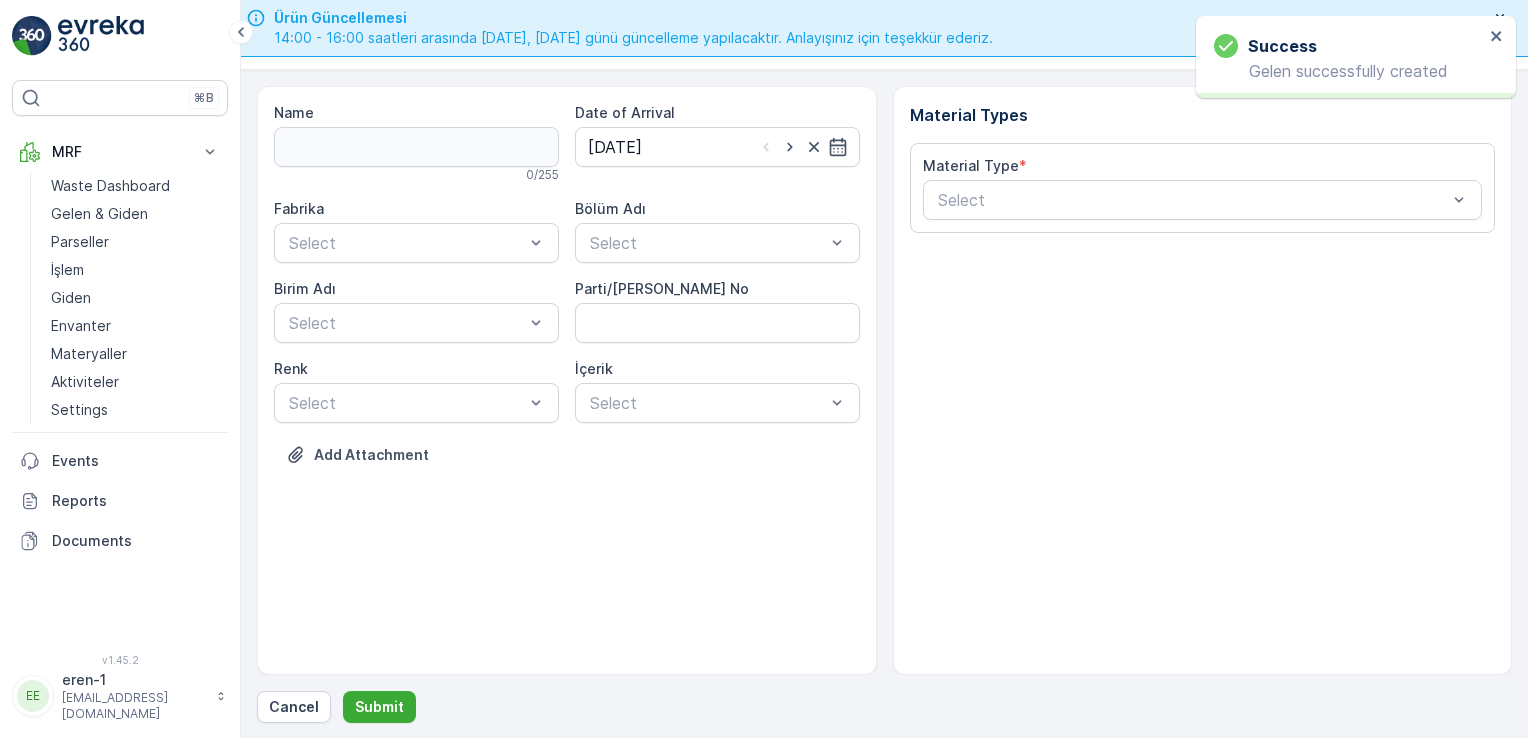 click on "Fabrika Select Bölüm Adı Select [PERSON_NAME] Adı Select Parti/Kesim Föyü No [PERSON_NAME] Select İçerik Select" at bounding box center [567, 311] 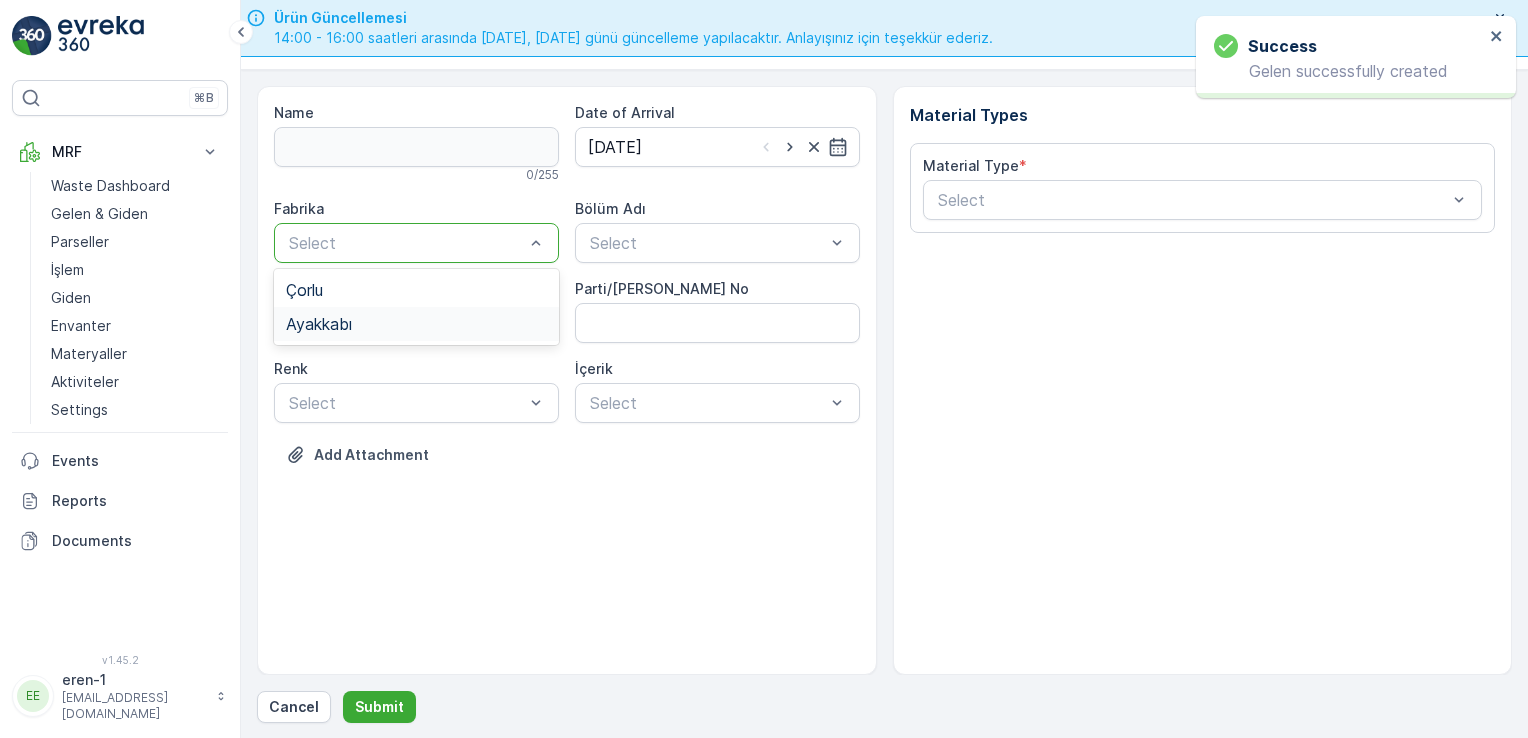 click on "Ayakkabı" at bounding box center (416, 324) 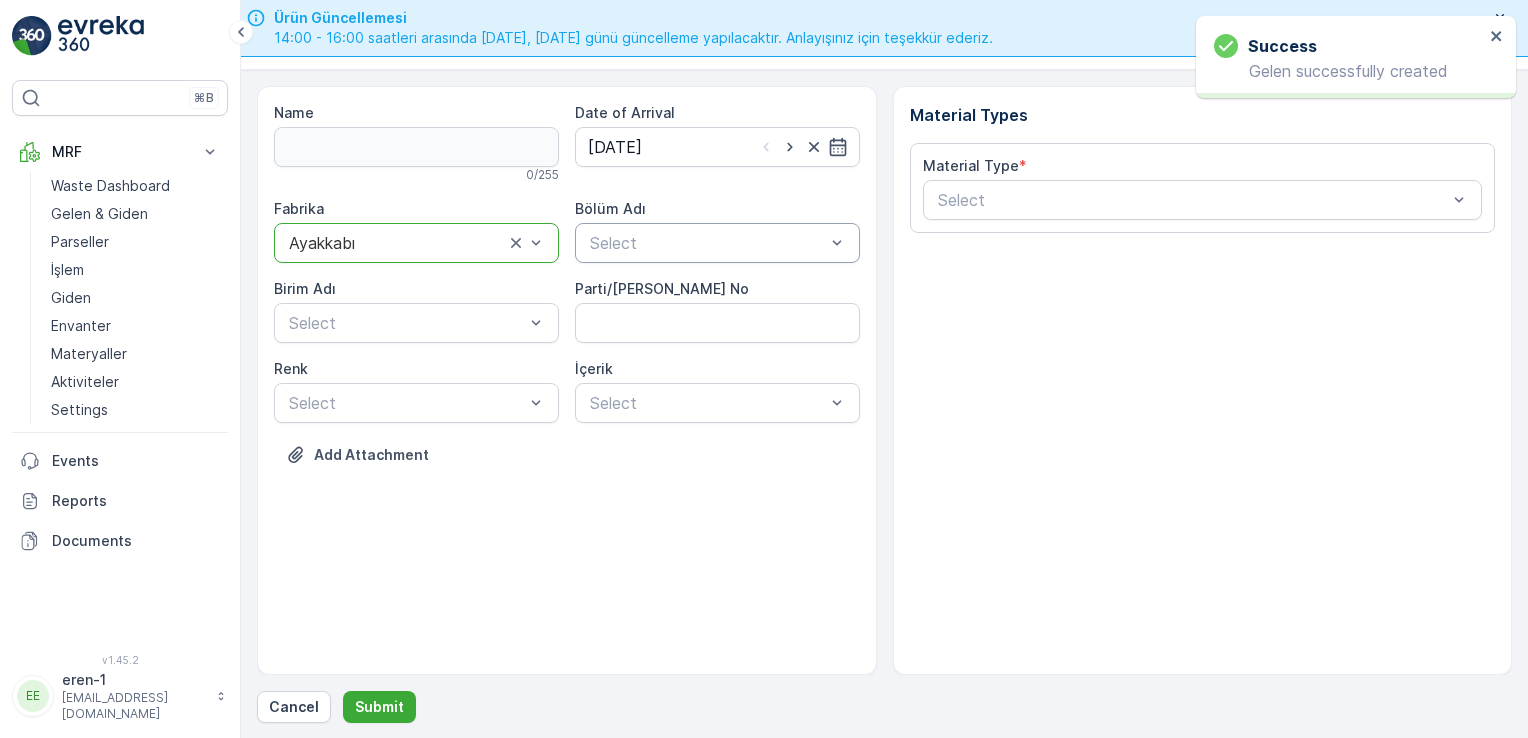 click at bounding box center [707, 243] 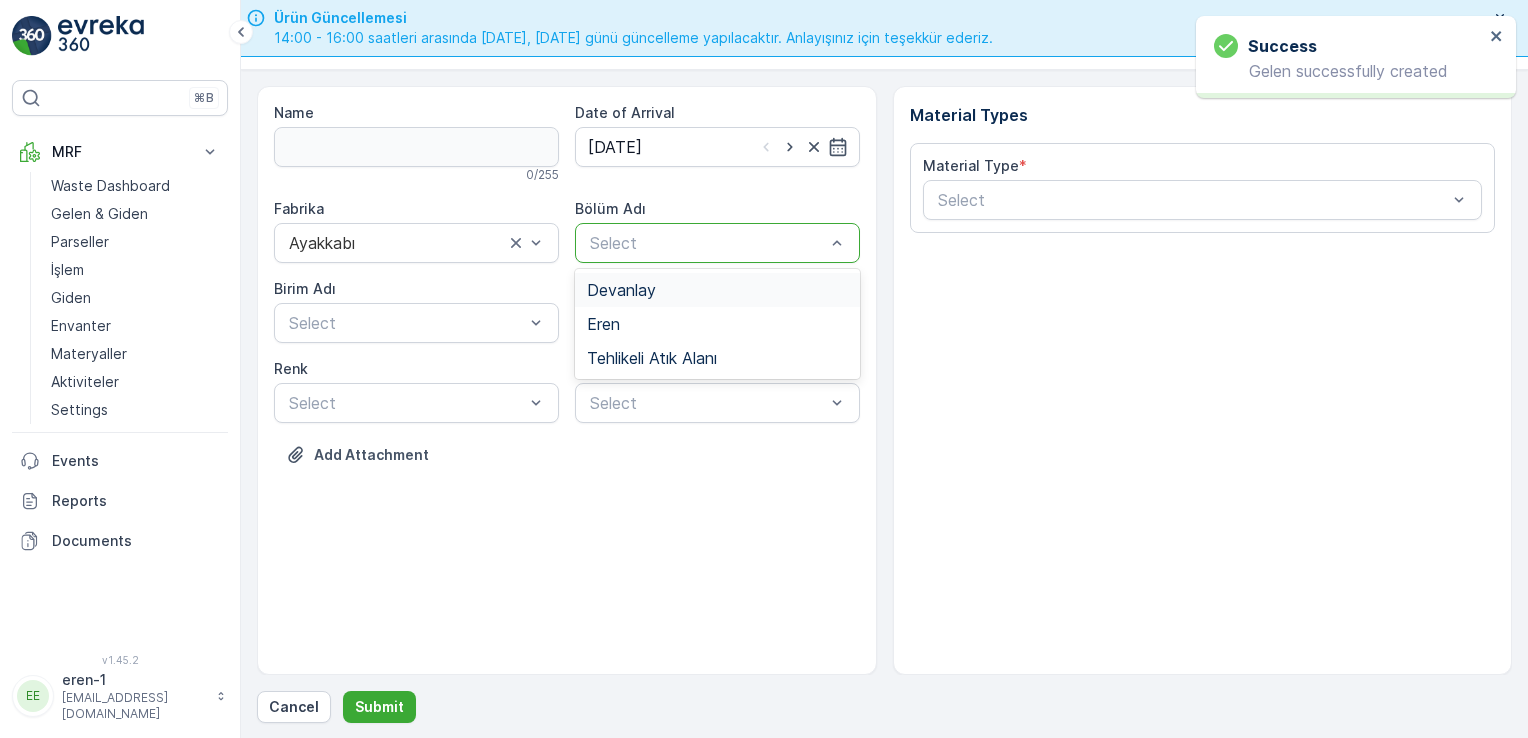 click on "Devanlay" at bounding box center (717, 290) 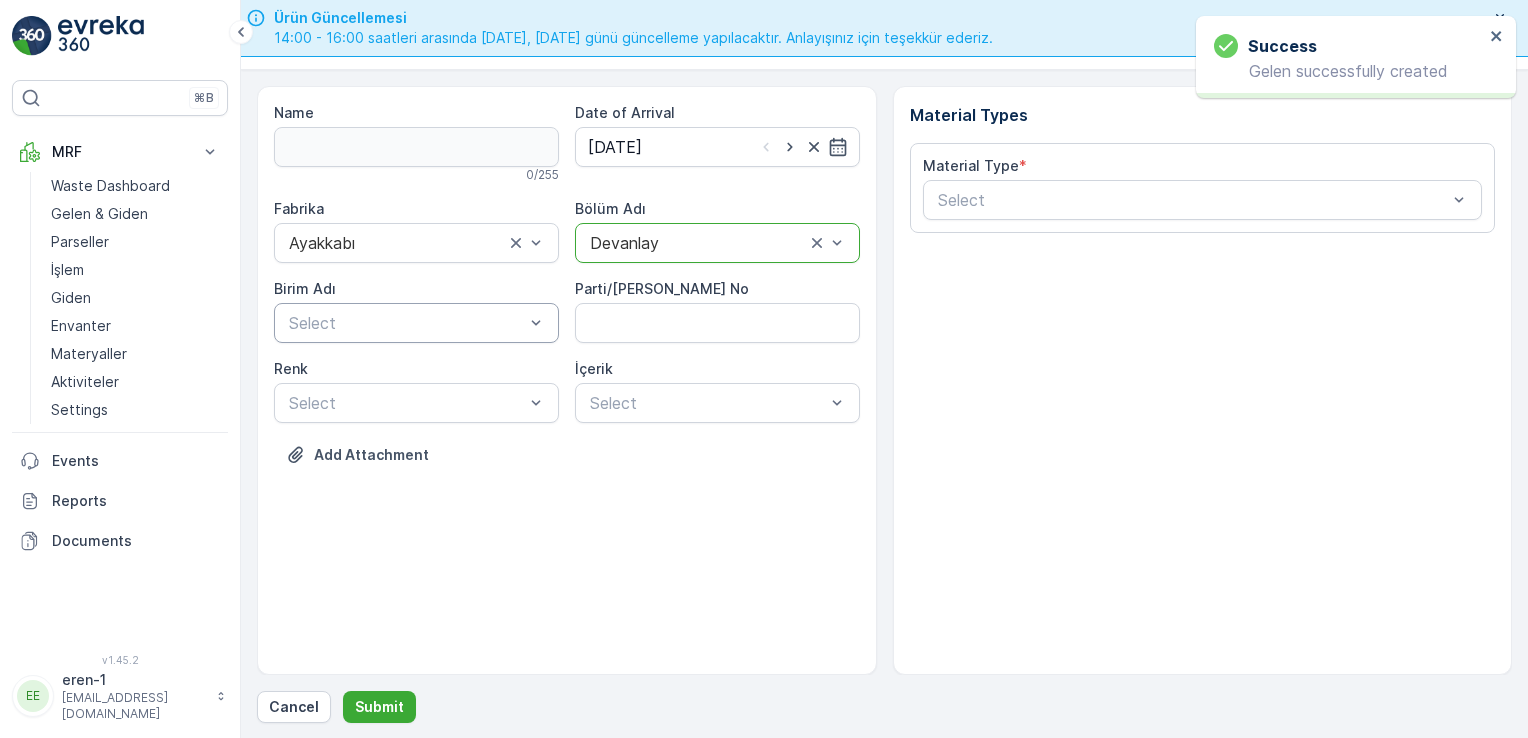 click at bounding box center (406, 323) 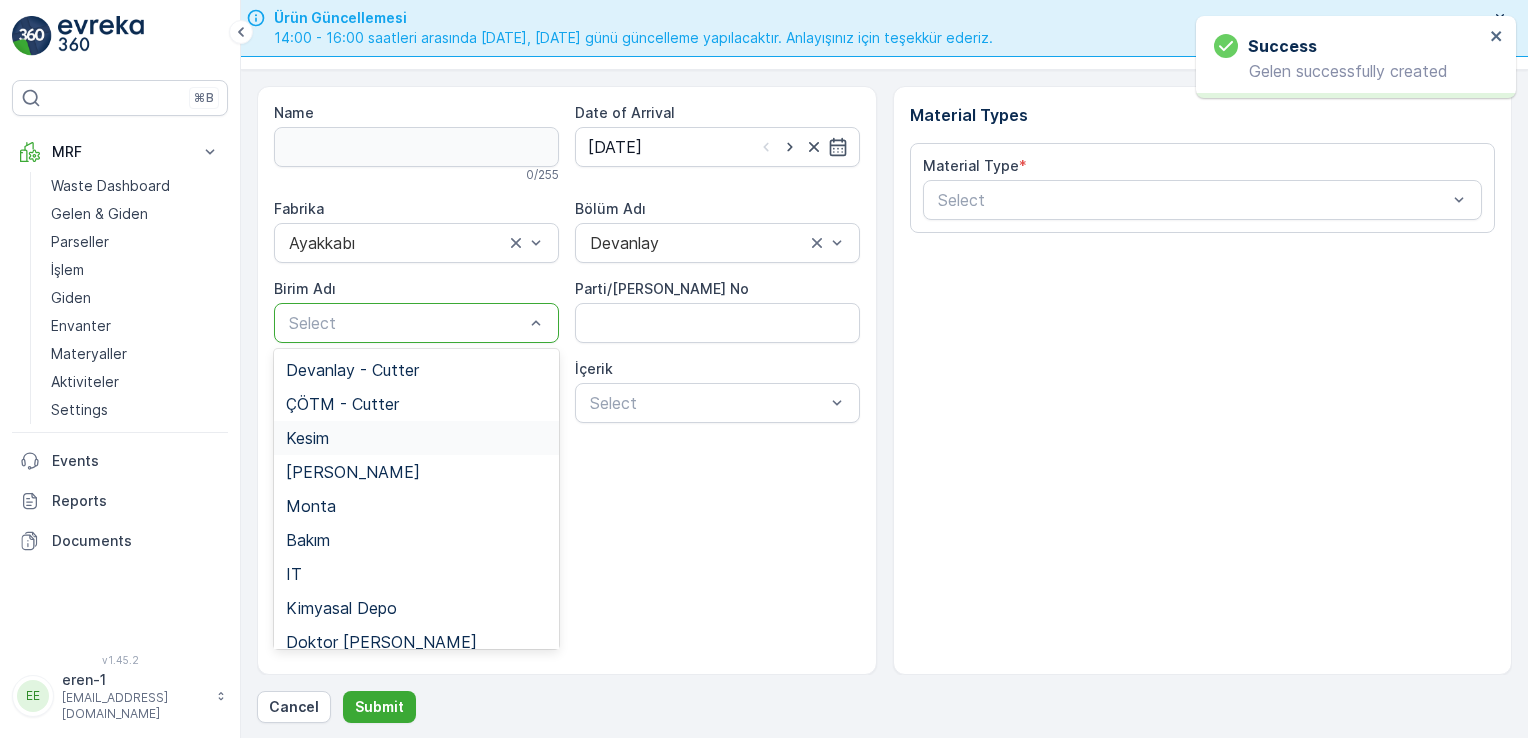 click on "Kesim" at bounding box center [416, 438] 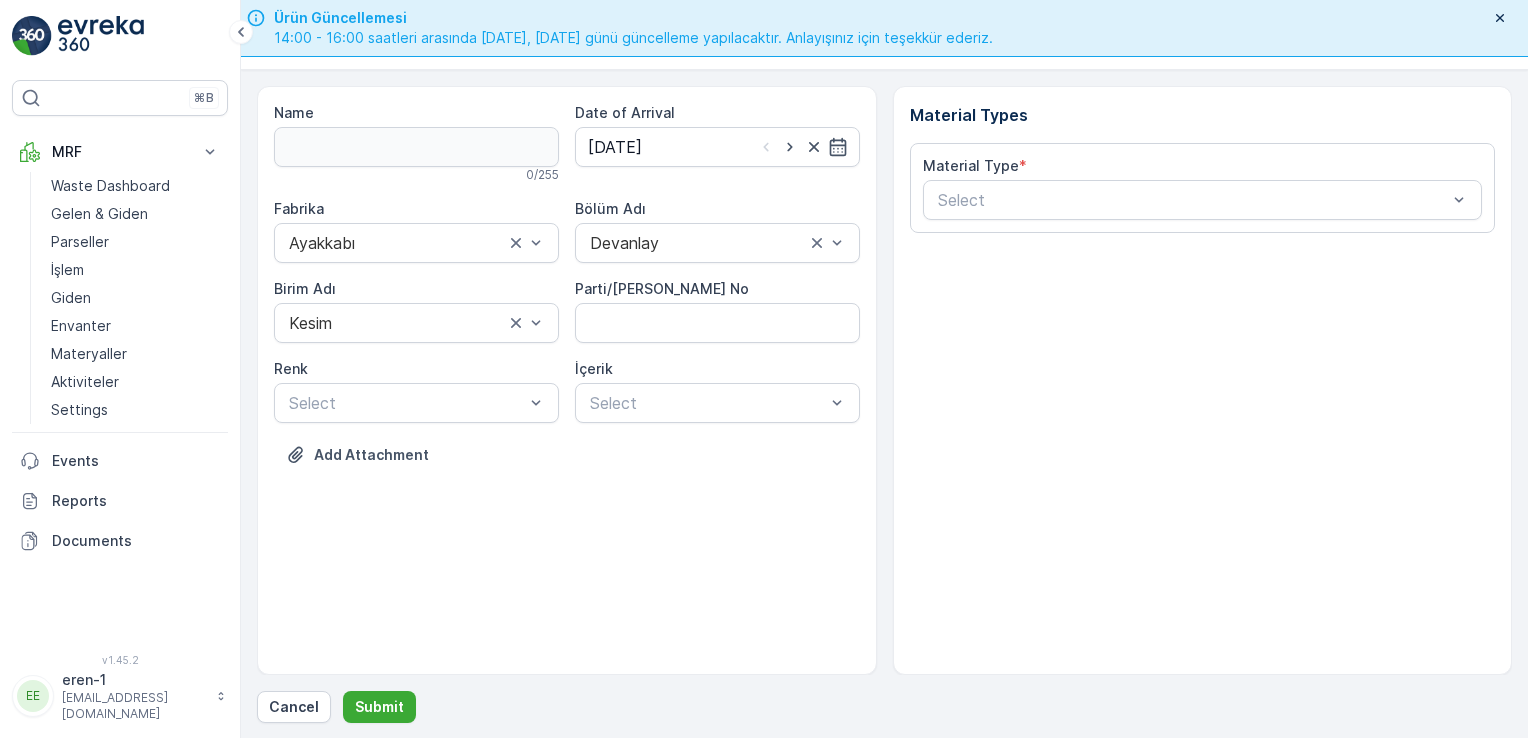 click on "Material Type * Select" at bounding box center (1203, 188) 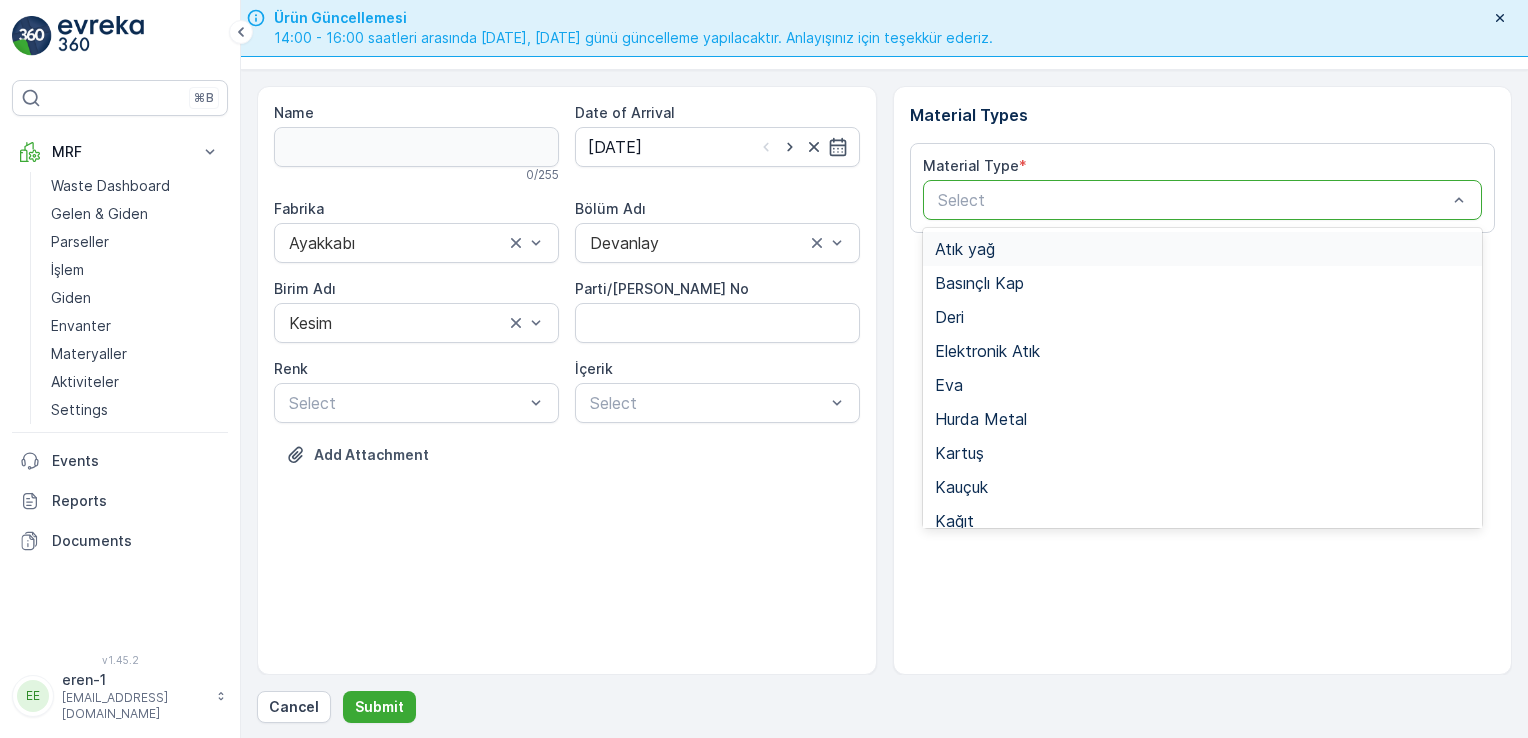 click on "Select" at bounding box center (1203, 200) 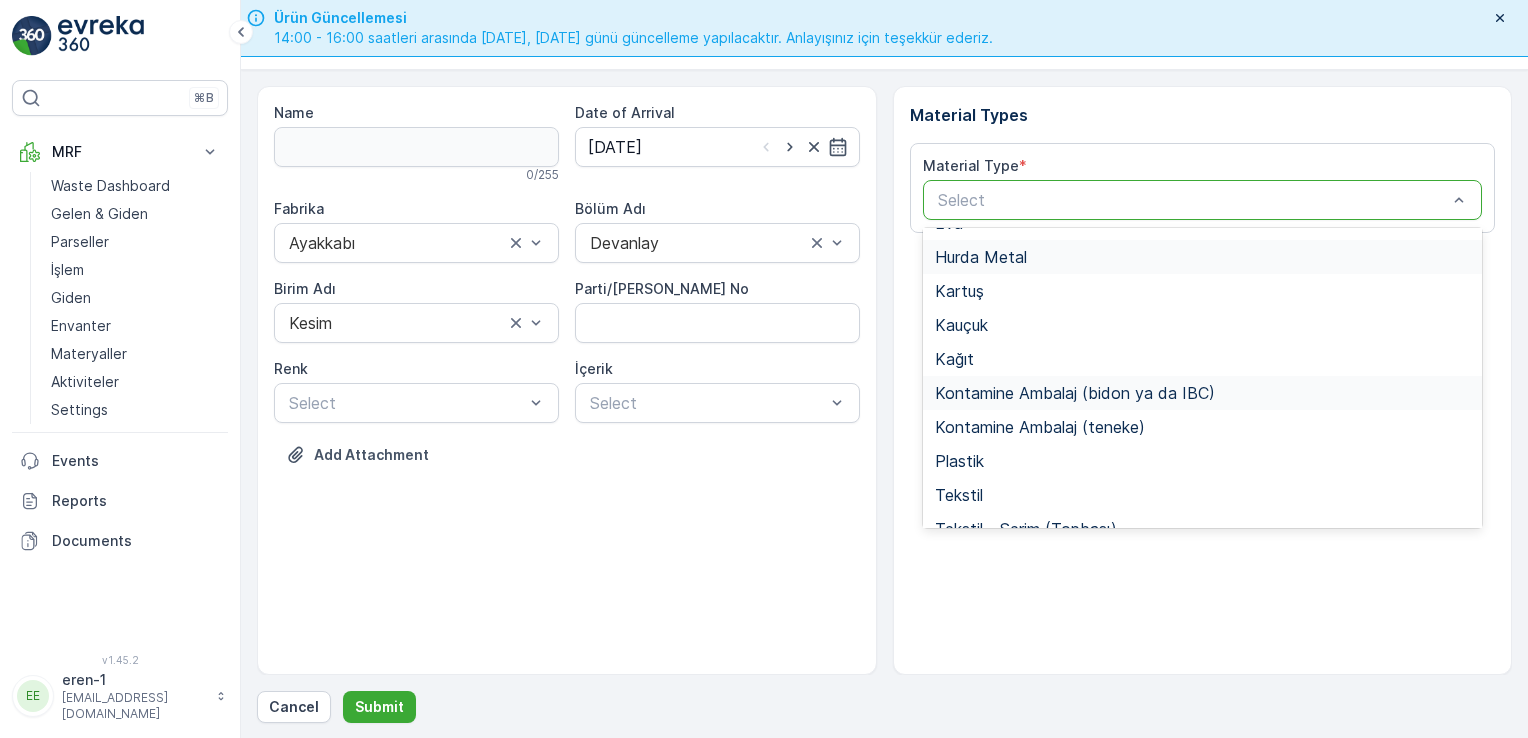 scroll, scrollTop: 166, scrollLeft: 0, axis: vertical 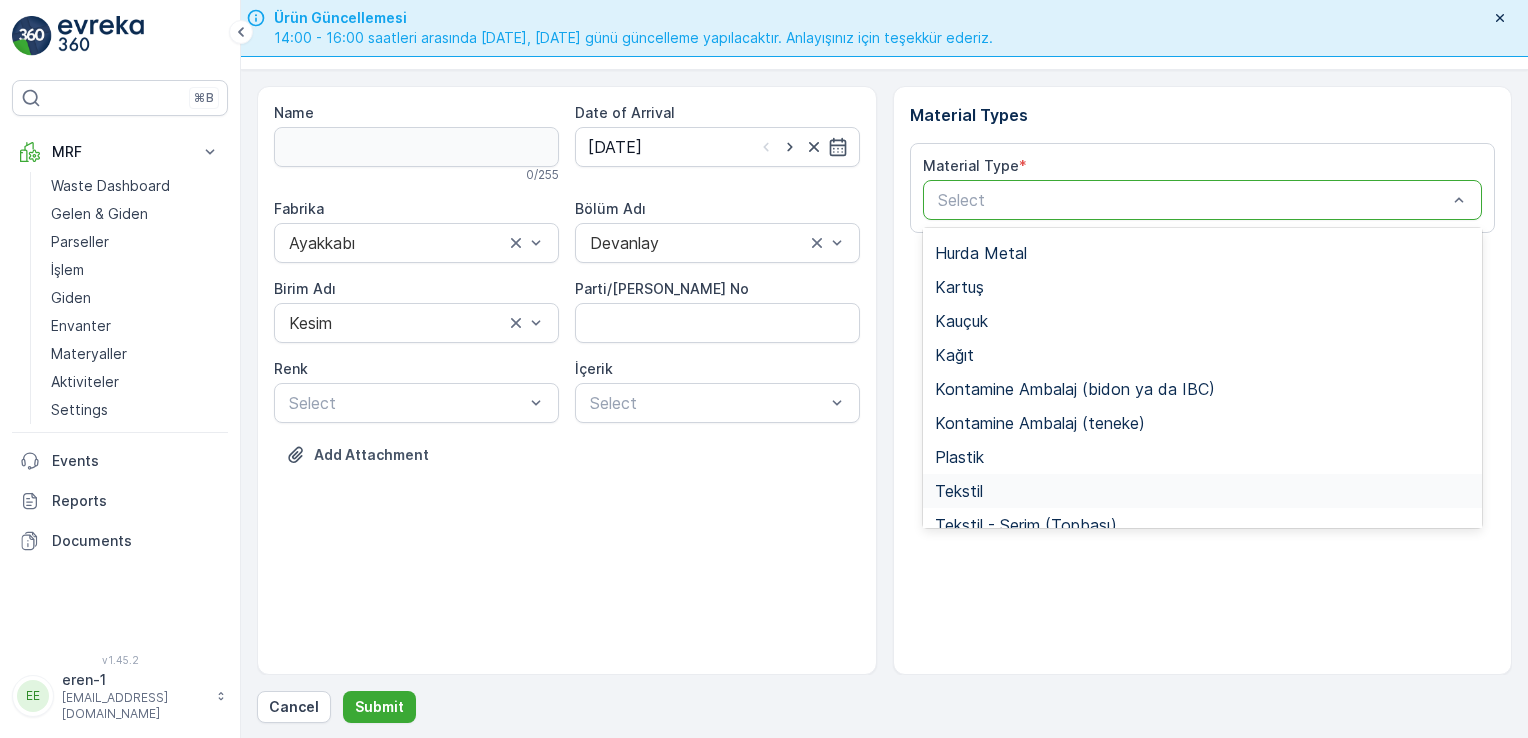 click on "Tekstil" at bounding box center [1203, 491] 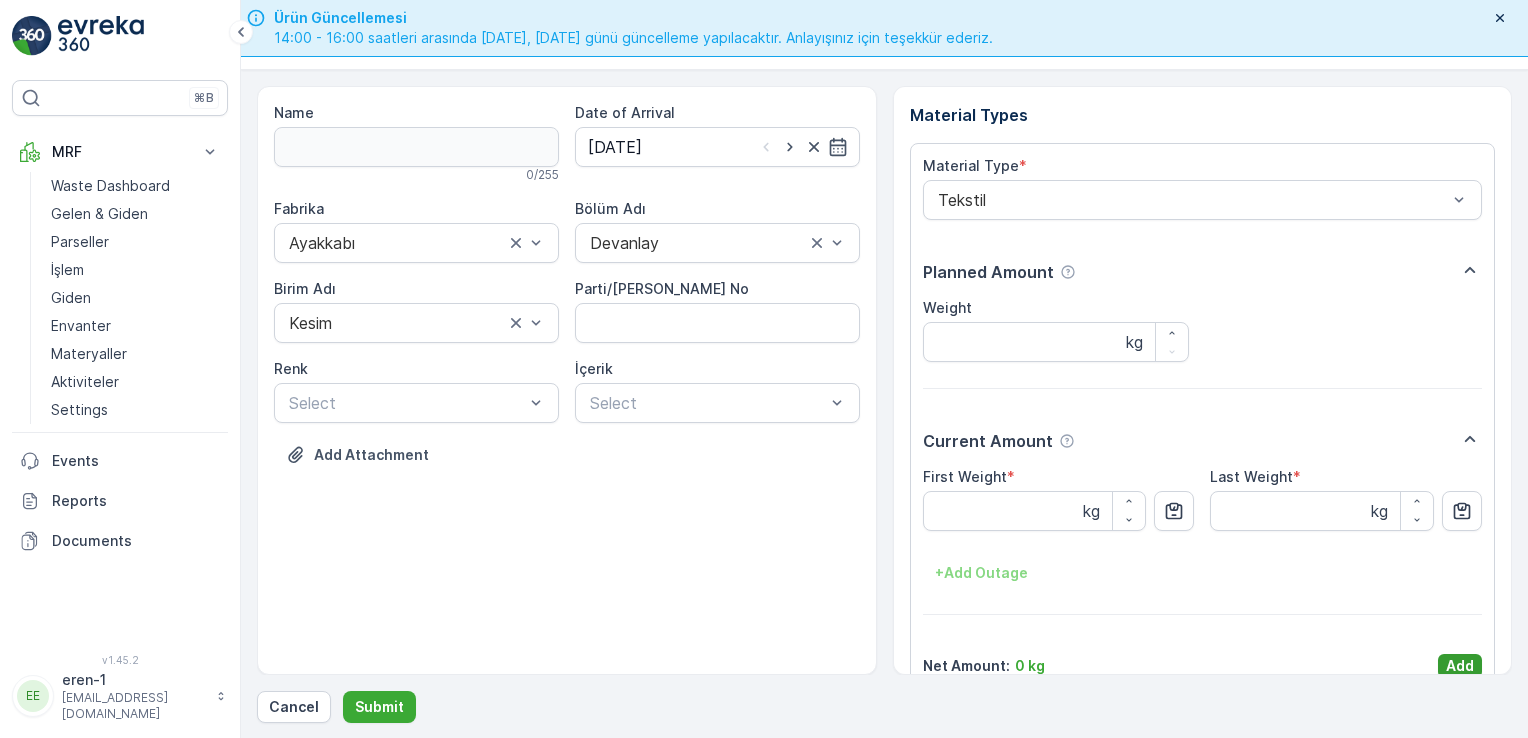 click on "Add" at bounding box center [1460, 666] 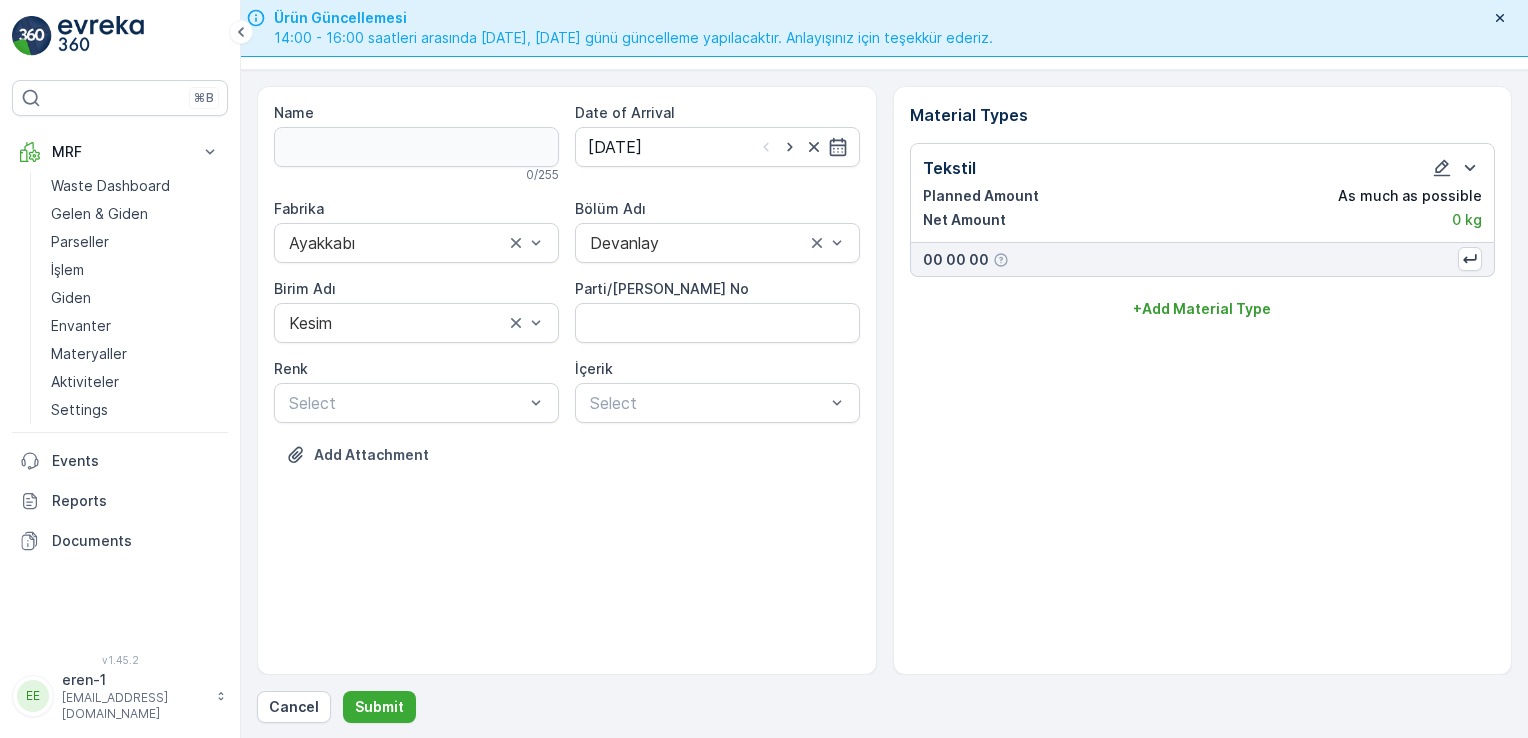 click on "Cancel Submit" at bounding box center [884, 707] 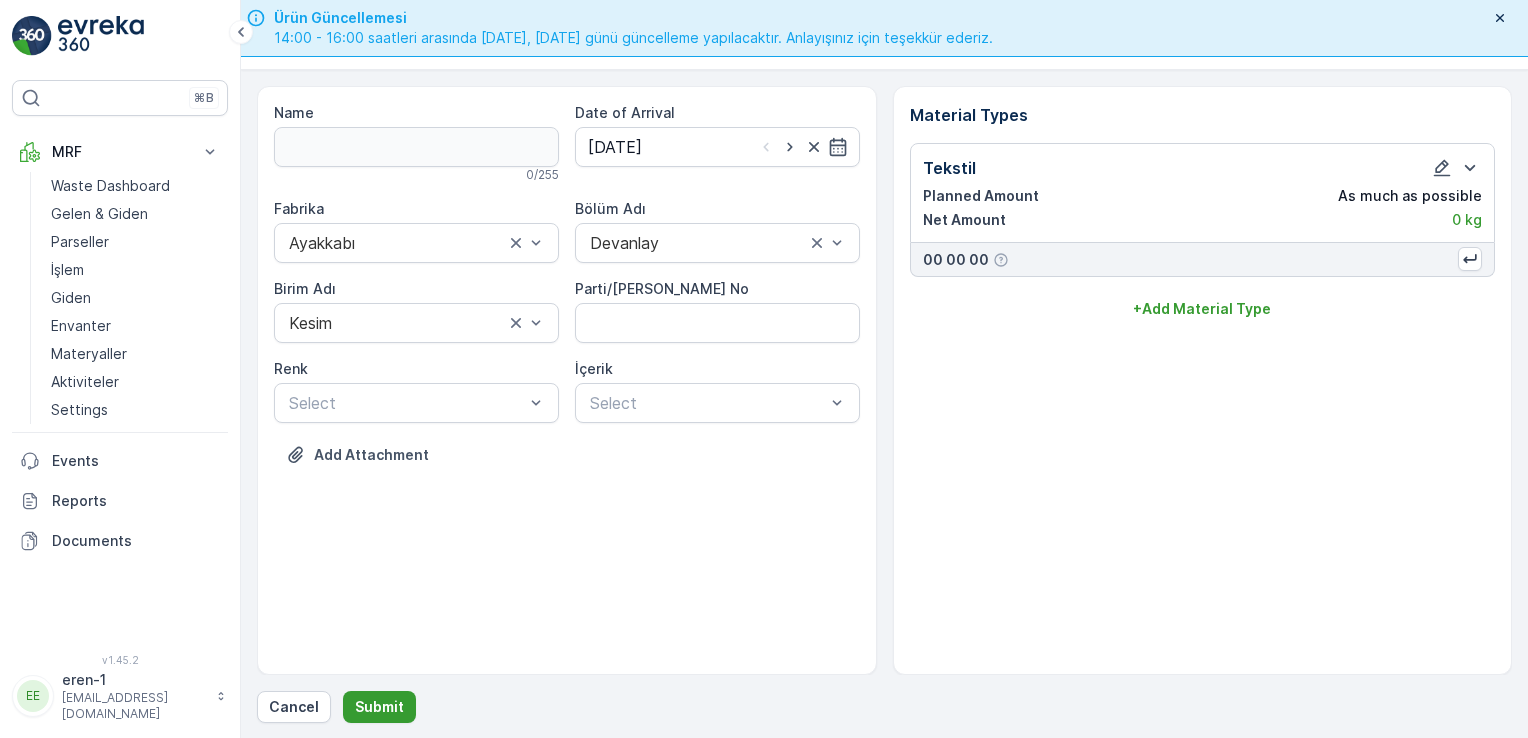 click on "Submit" at bounding box center [379, 707] 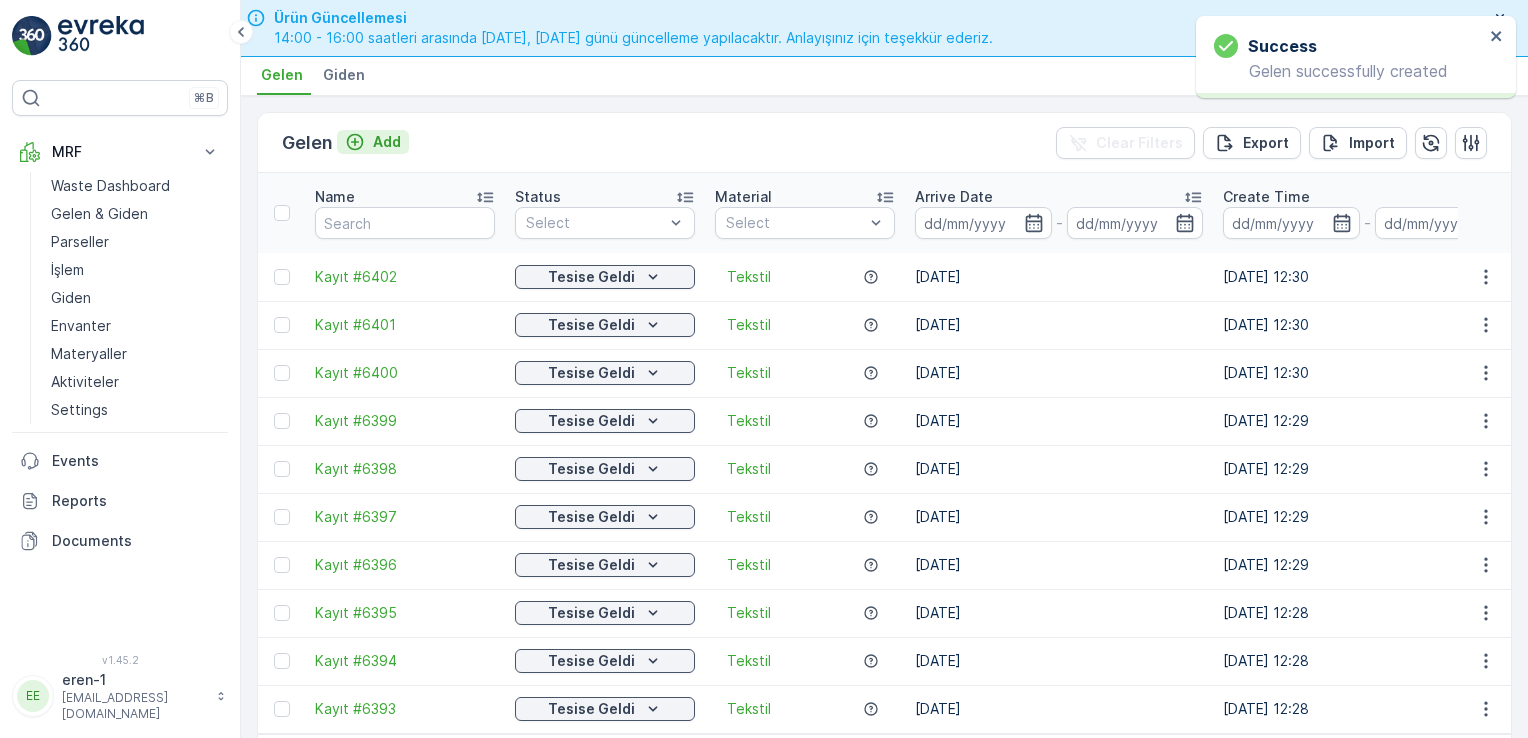 click on "Add" at bounding box center [387, 142] 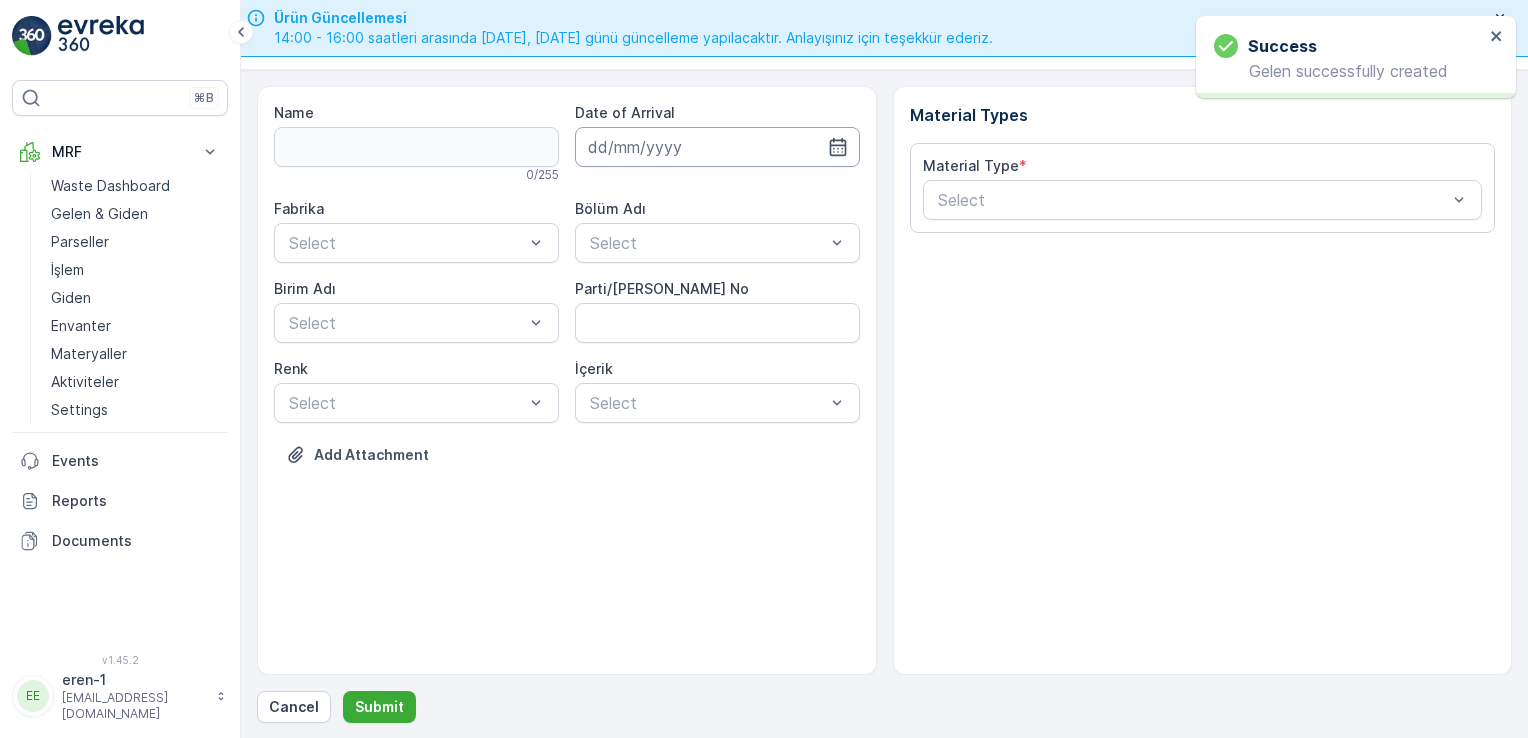 click at bounding box center [717, 147] 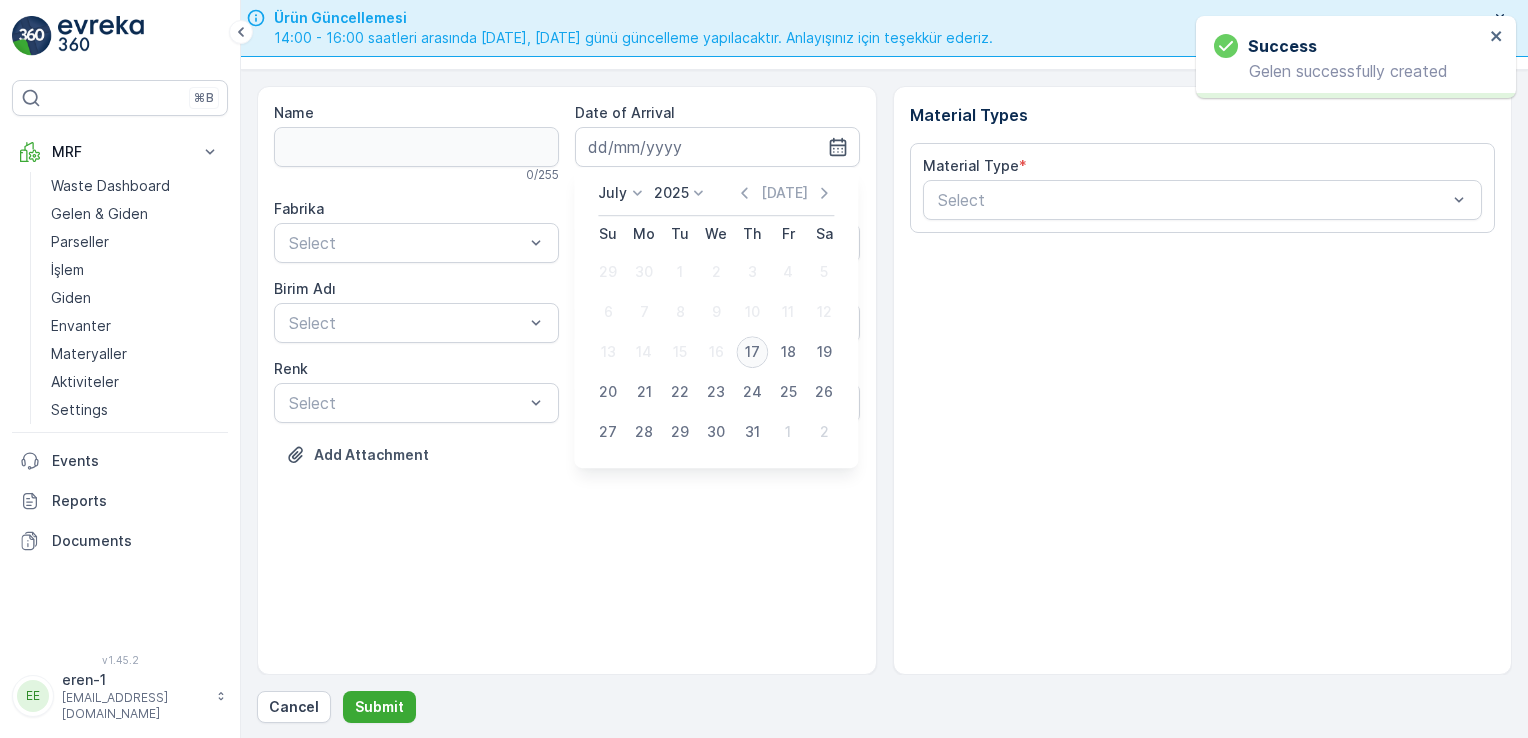 click on "17" at bounding box center [752, 352] 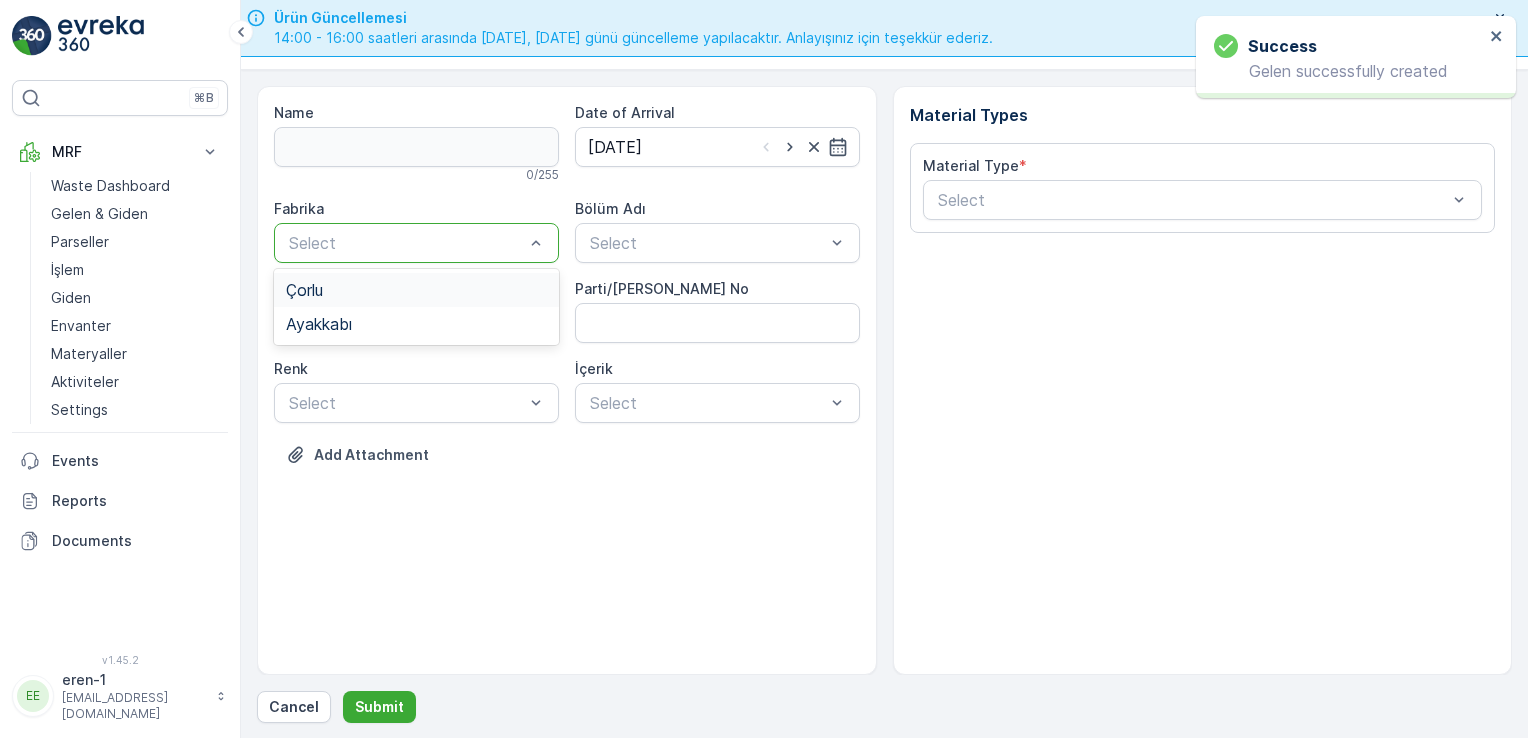 click at bounding box center [406, 243] 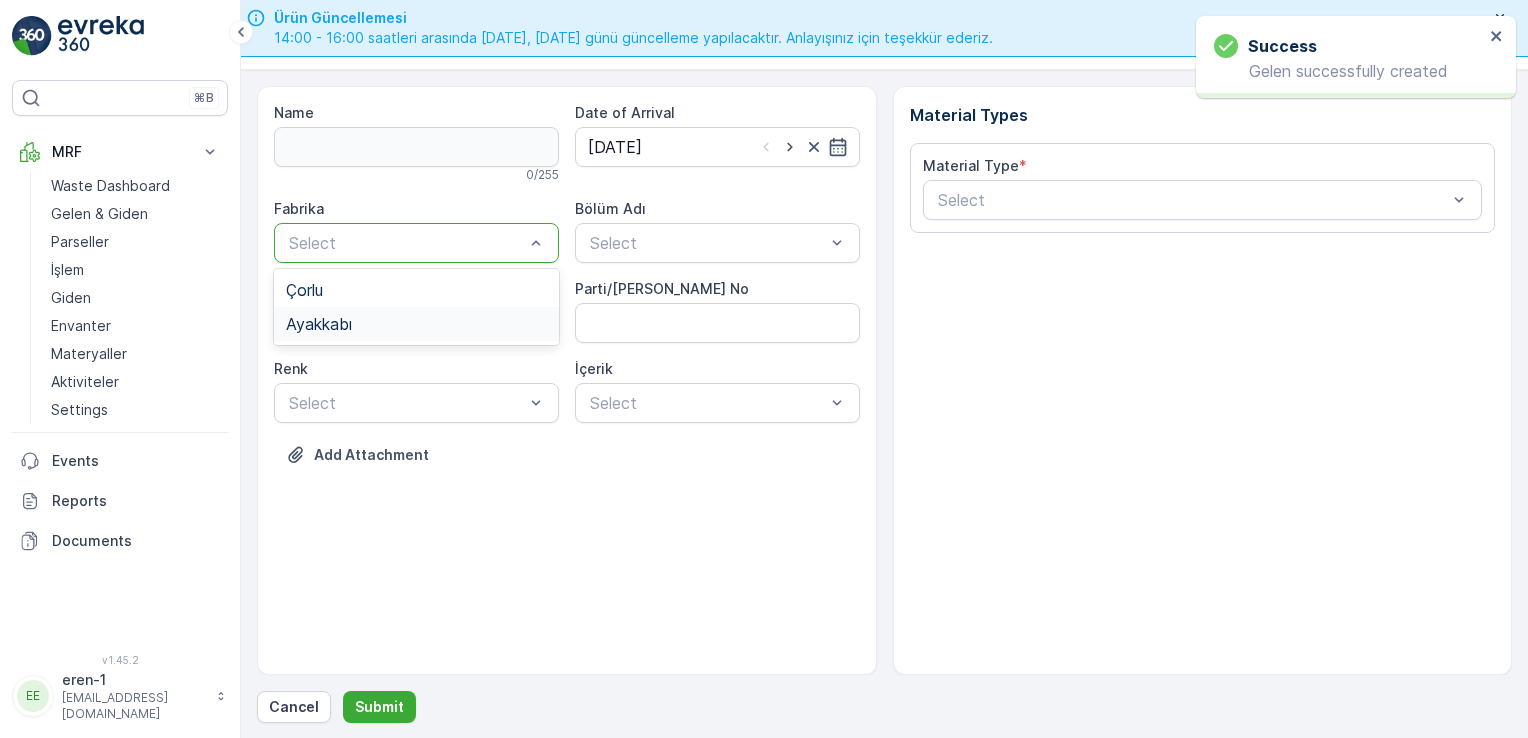 click on "Ayakkabı" at bounding box center [416, 324] 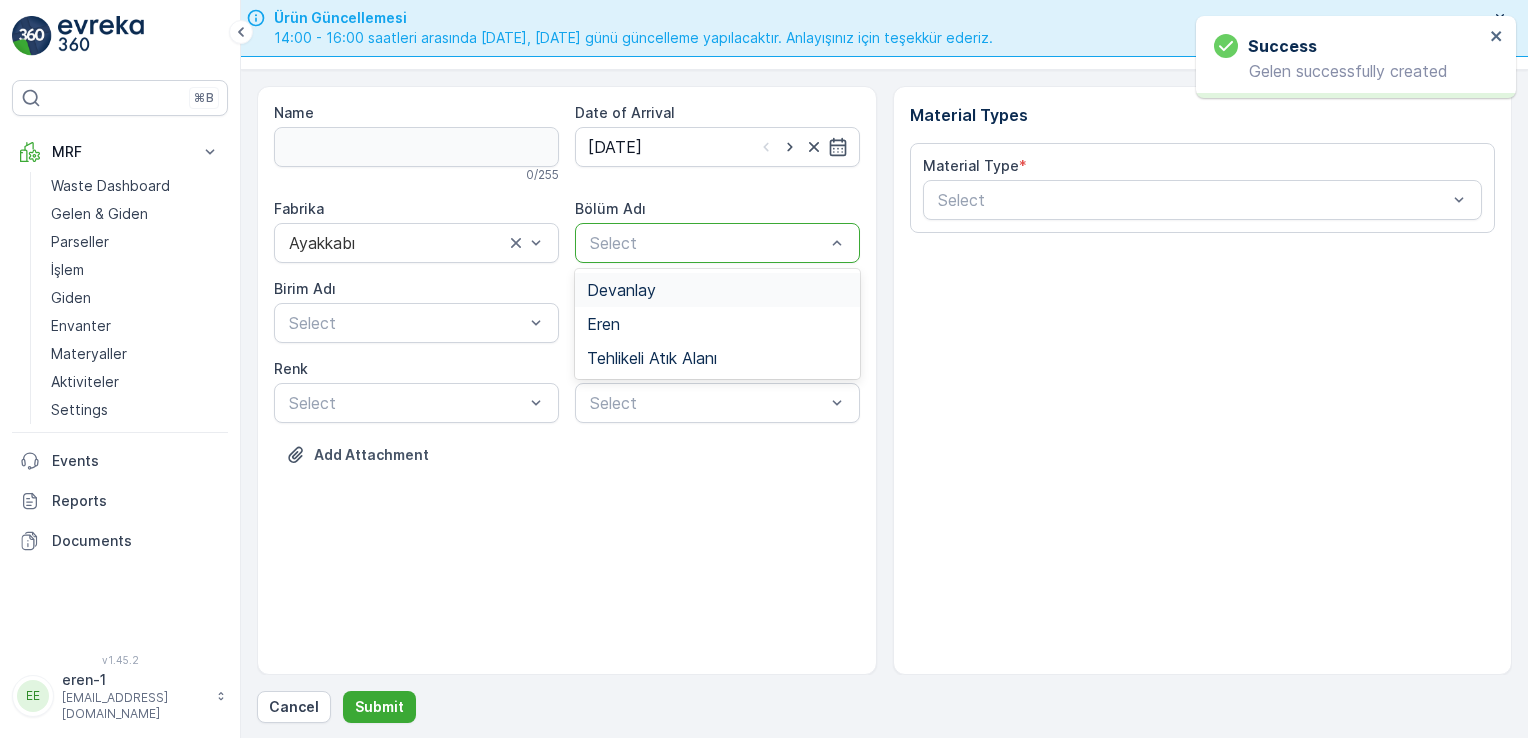 click on "Devanlay" at bounding box center [621, 290] 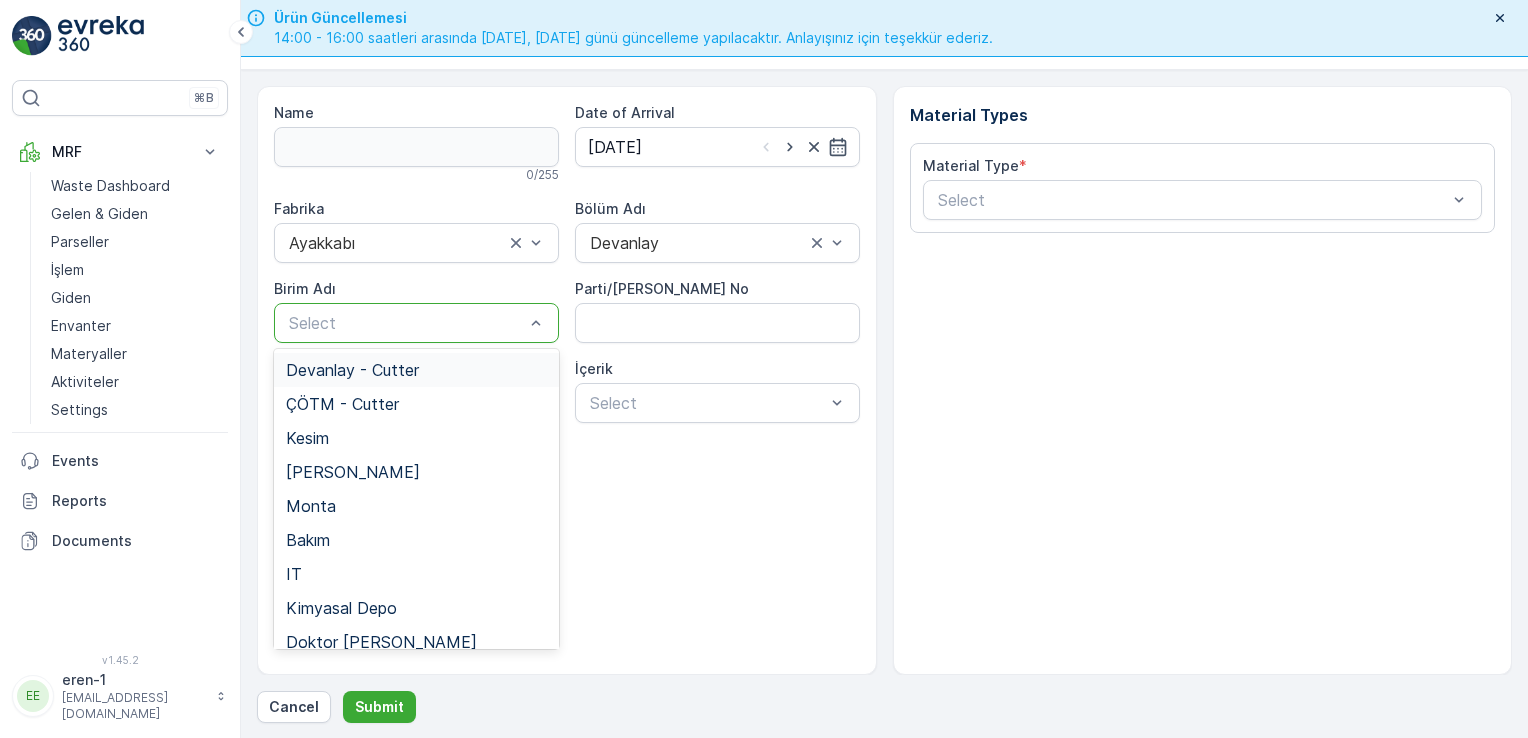 click at bounding box center (406, 323) 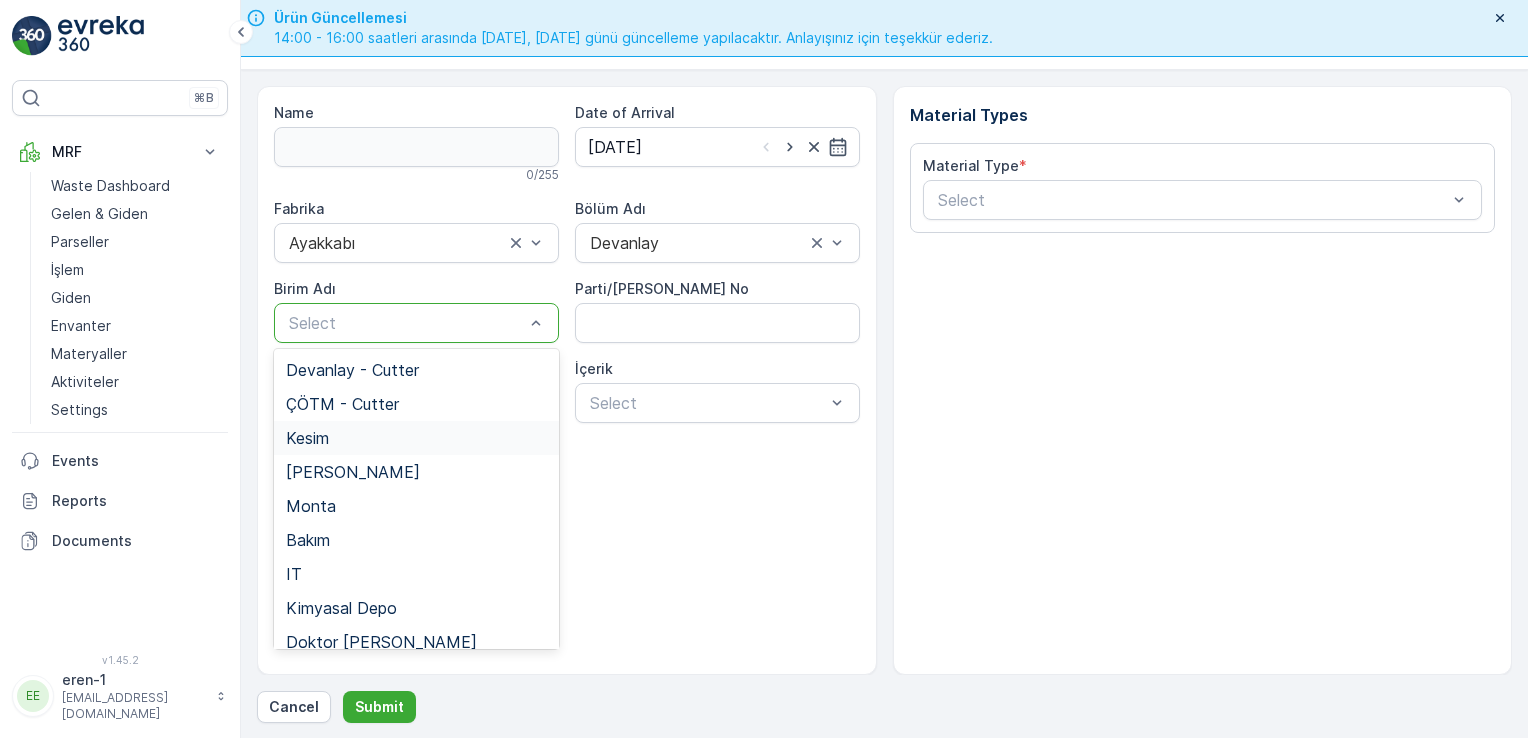 click on "Kesim" at bounding box center (416, 438) 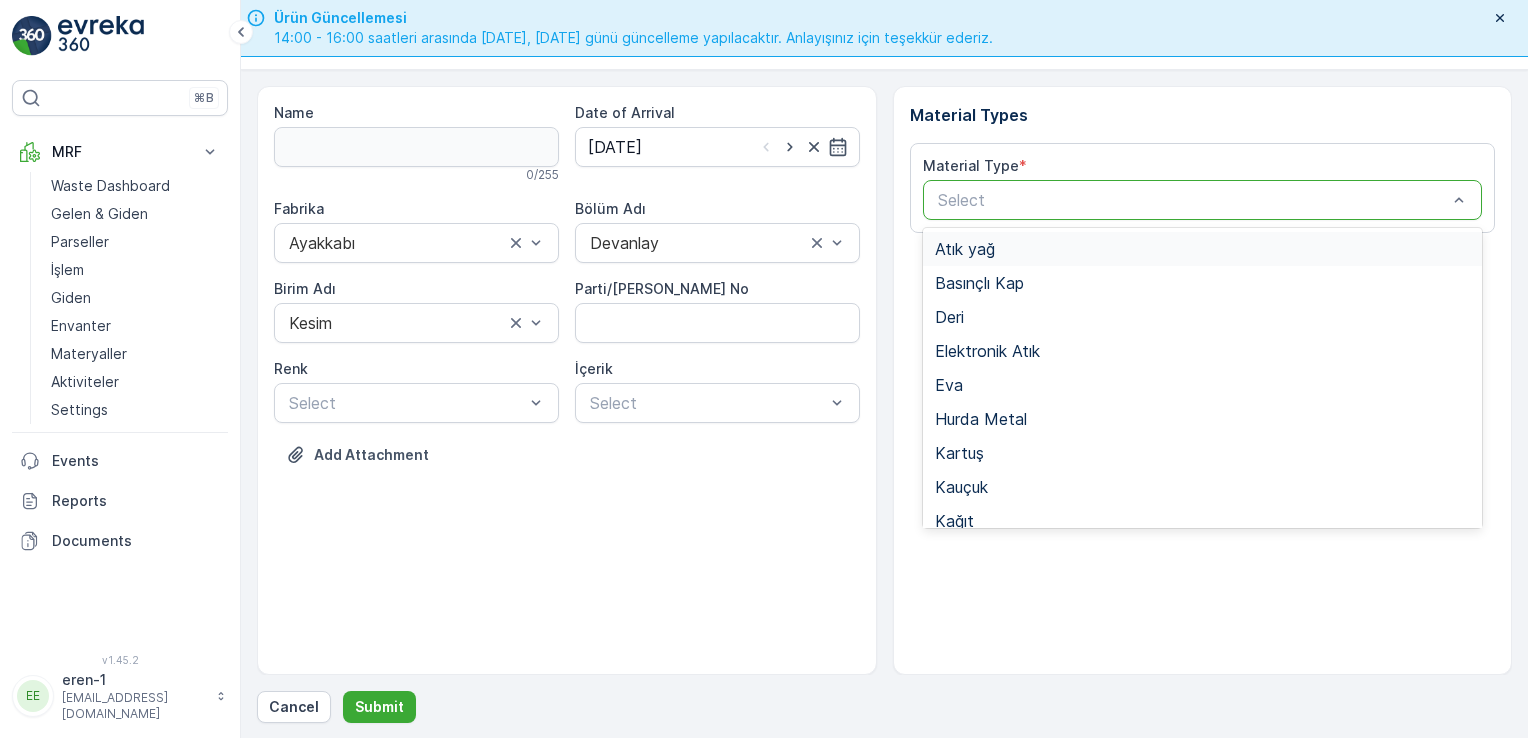 click at bounding box center [1193, 200] 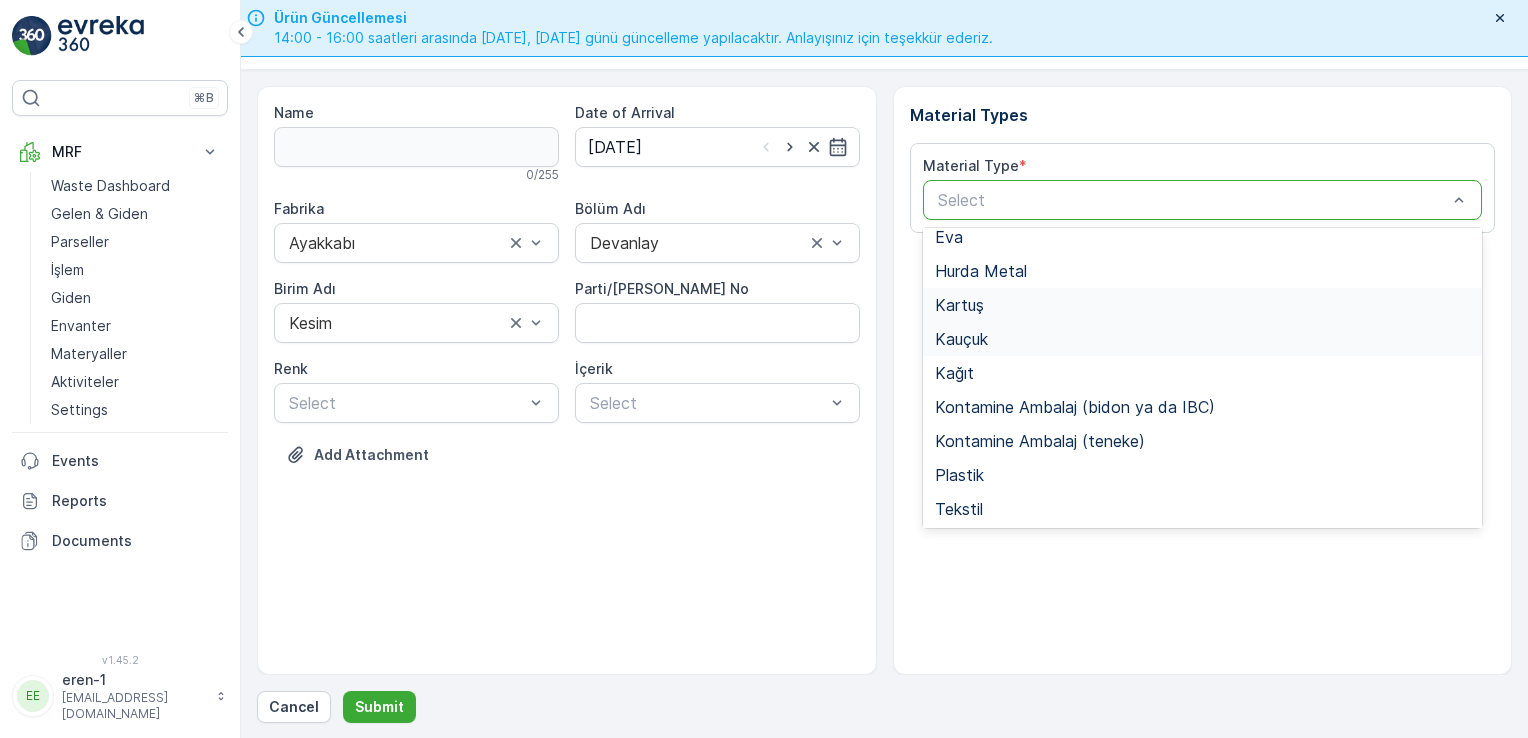 scroll, scrollTop: 166, scrollLeft: 0, axis: vertical 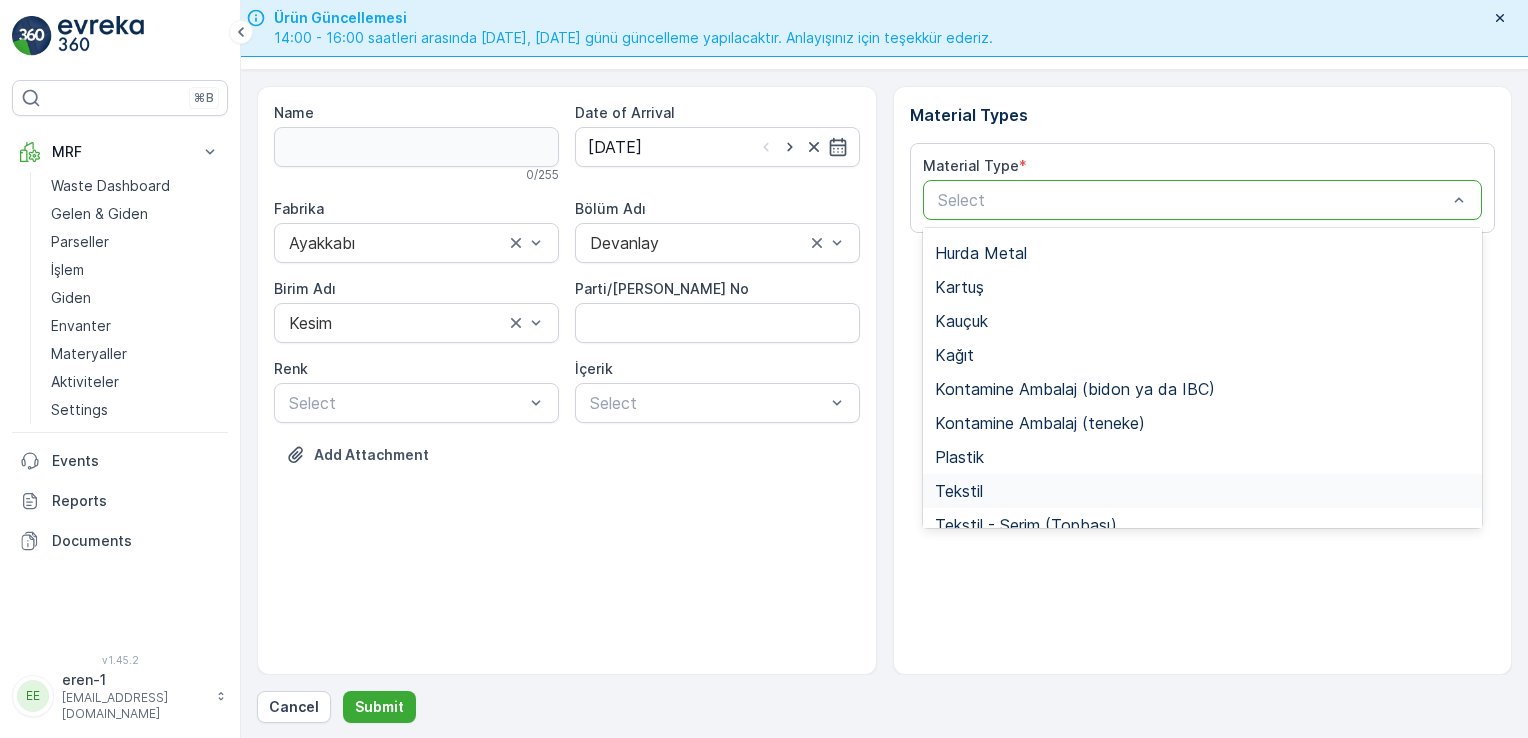 click on "Tekstil" at bounding box center (959, 491) 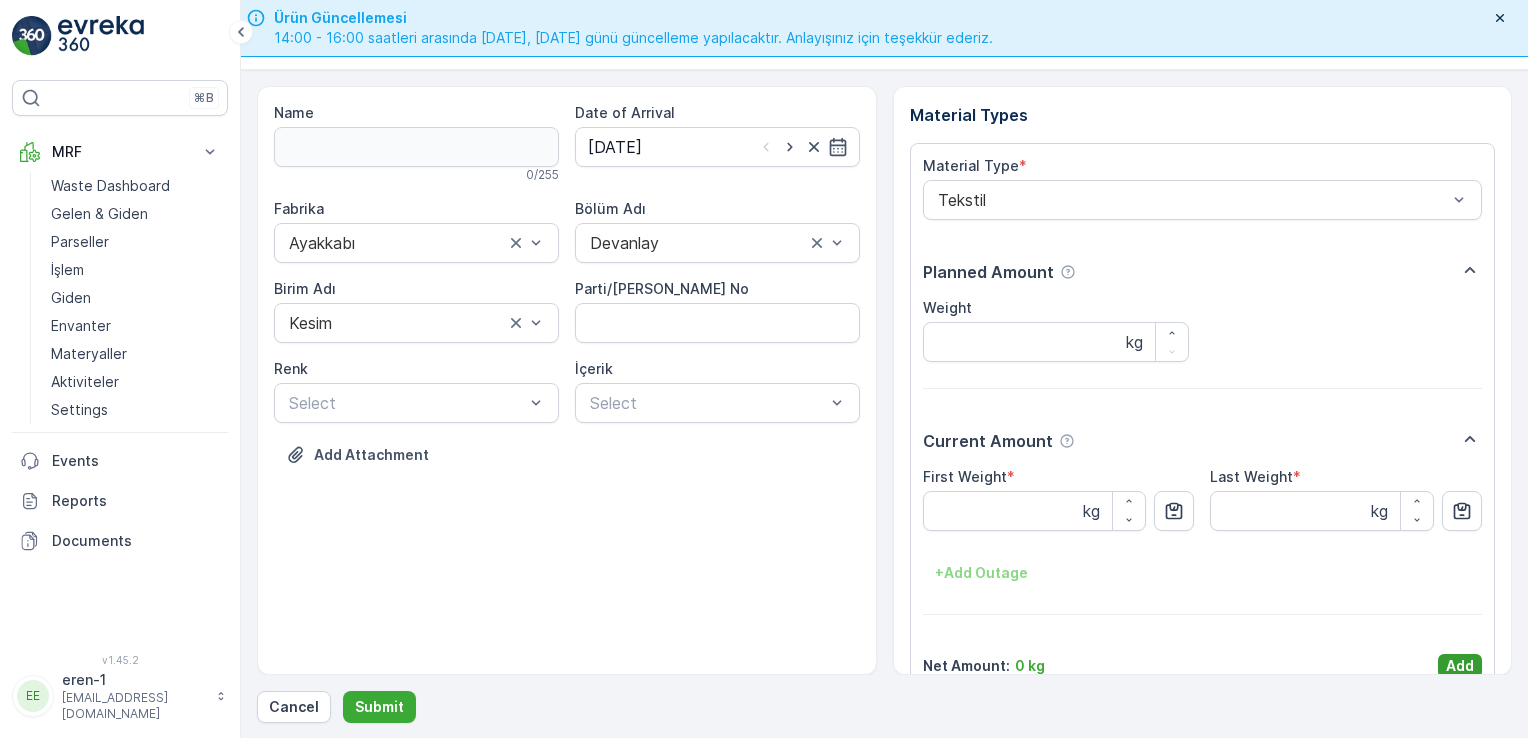 click on "Add" at bounding box center (1460, 666) 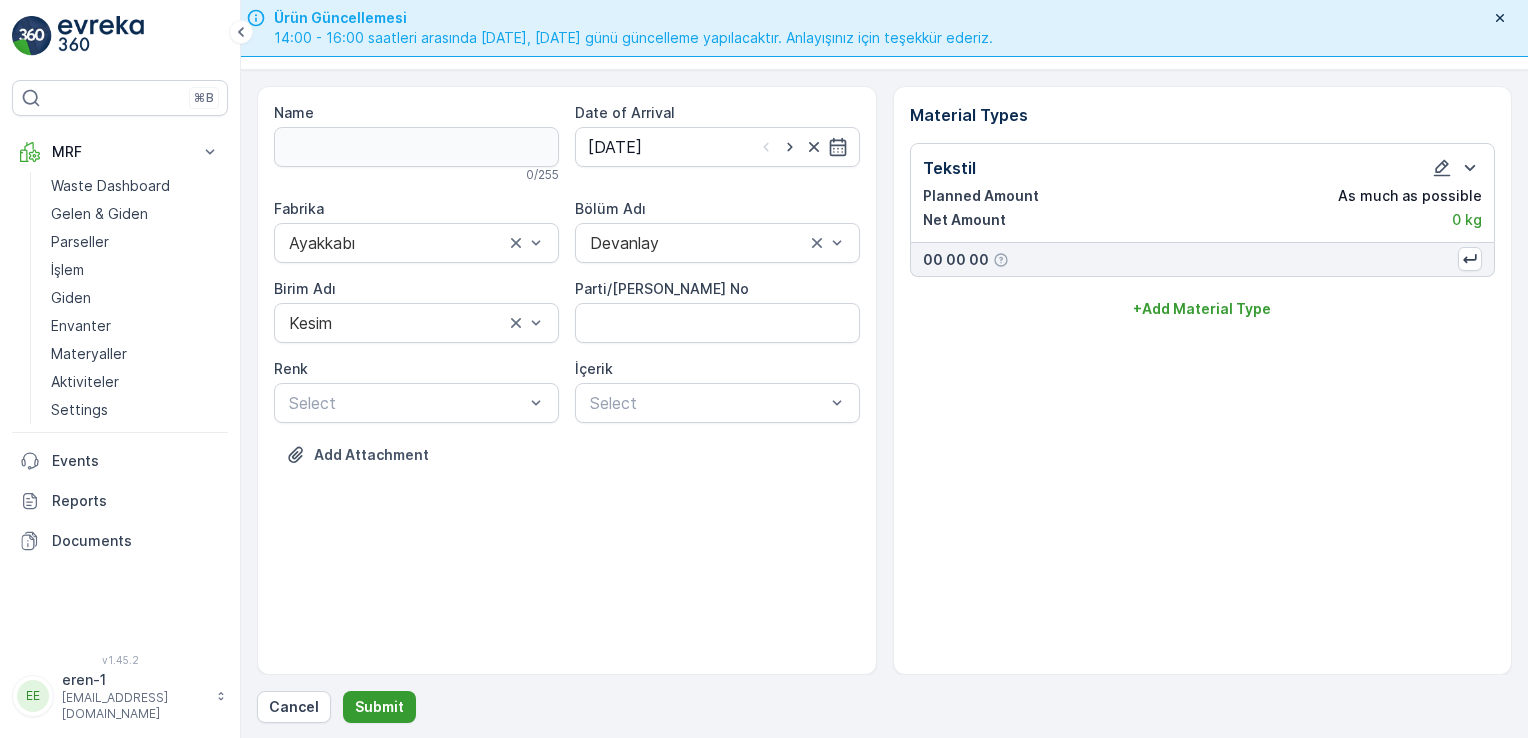 click on "Submit" at bounding box center [379, 707] 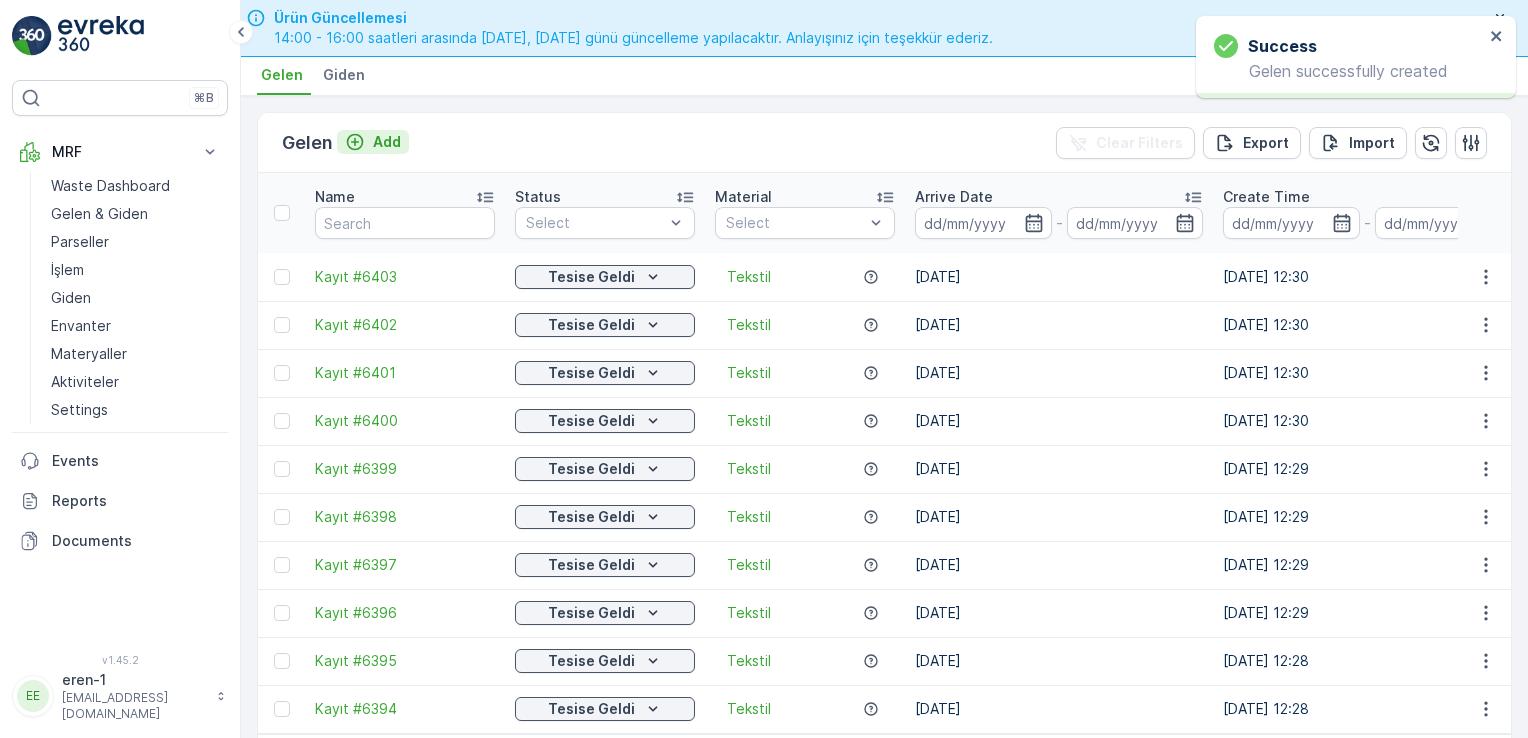 click on "Add" at bounding box center [373, 142] 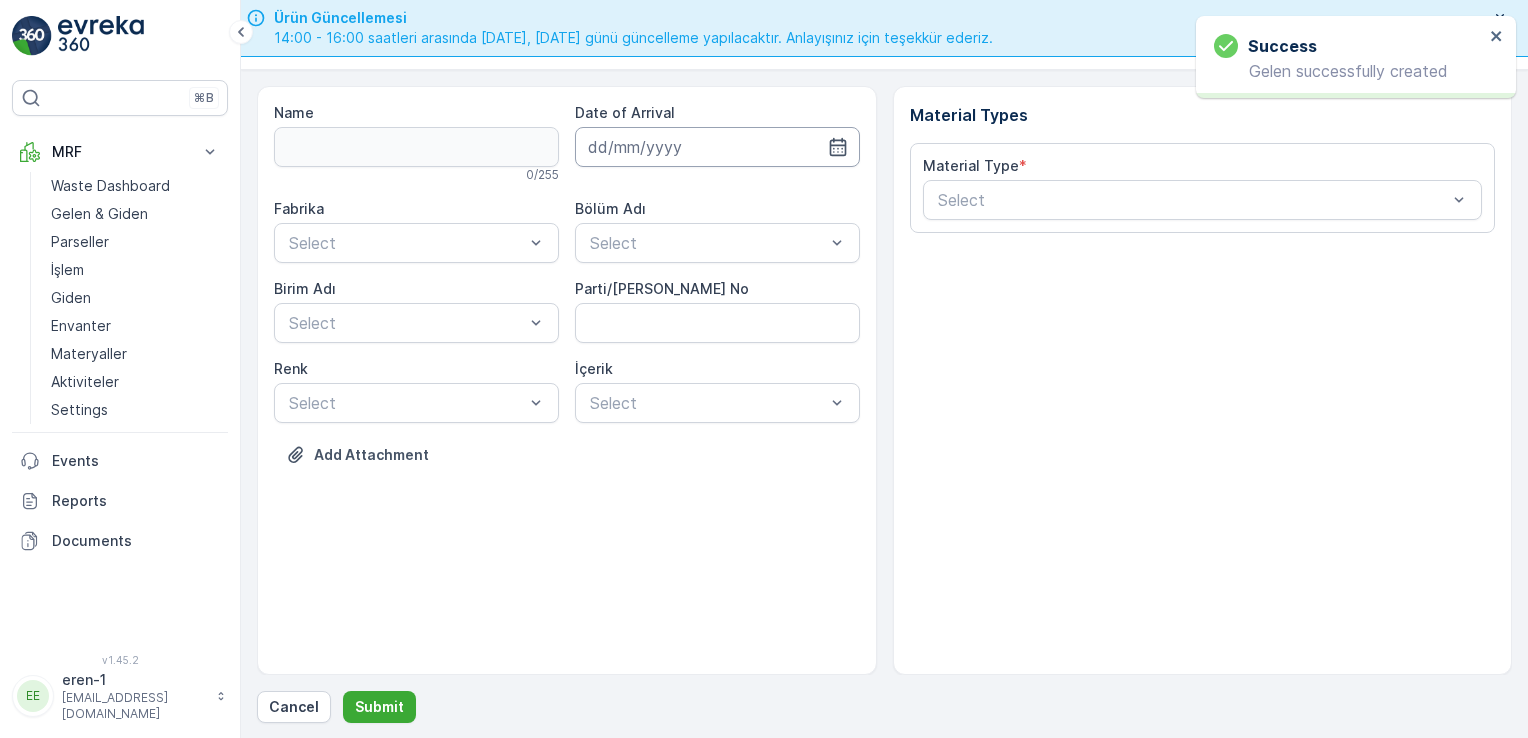click at bounding box center [717, 147] 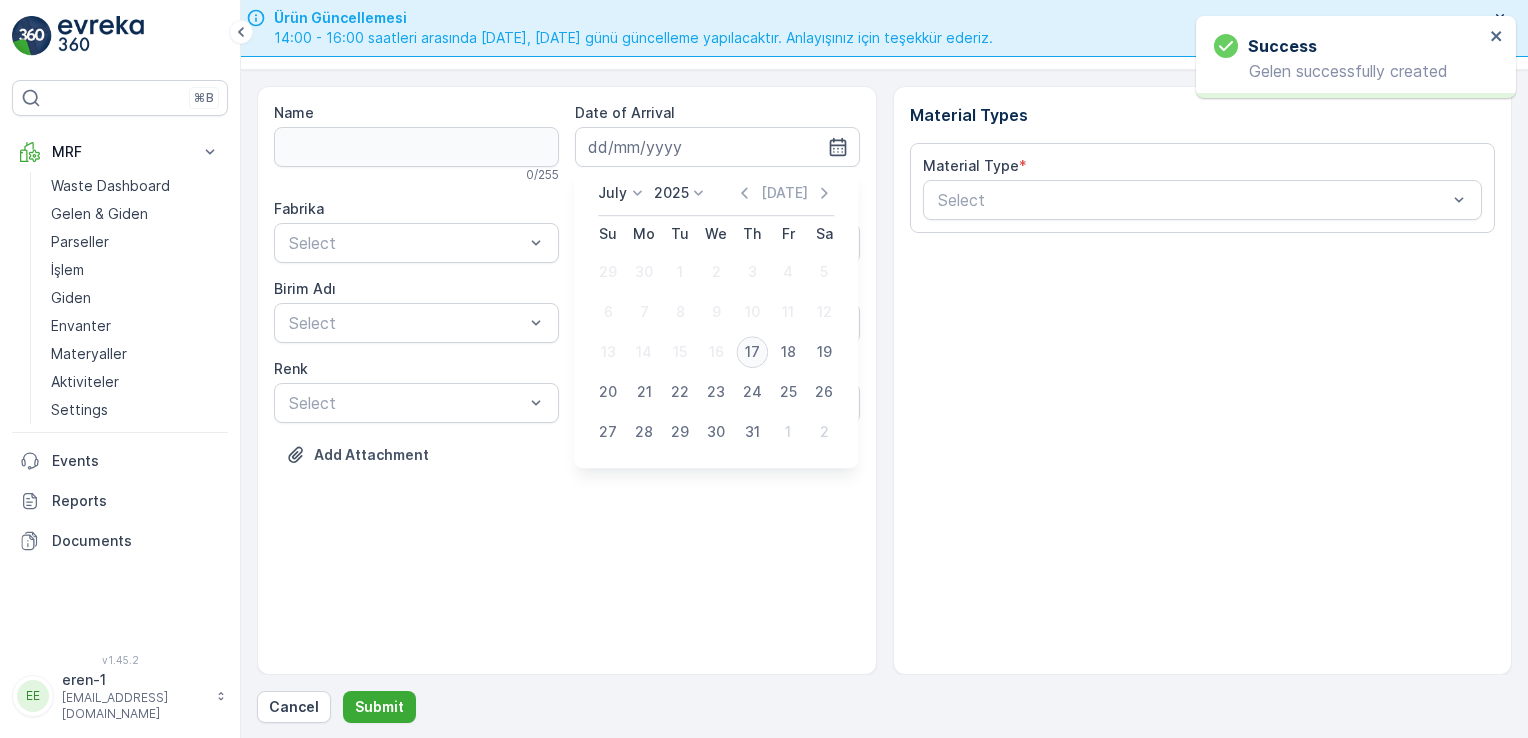 click on "17" at bounding box center (752, 352) 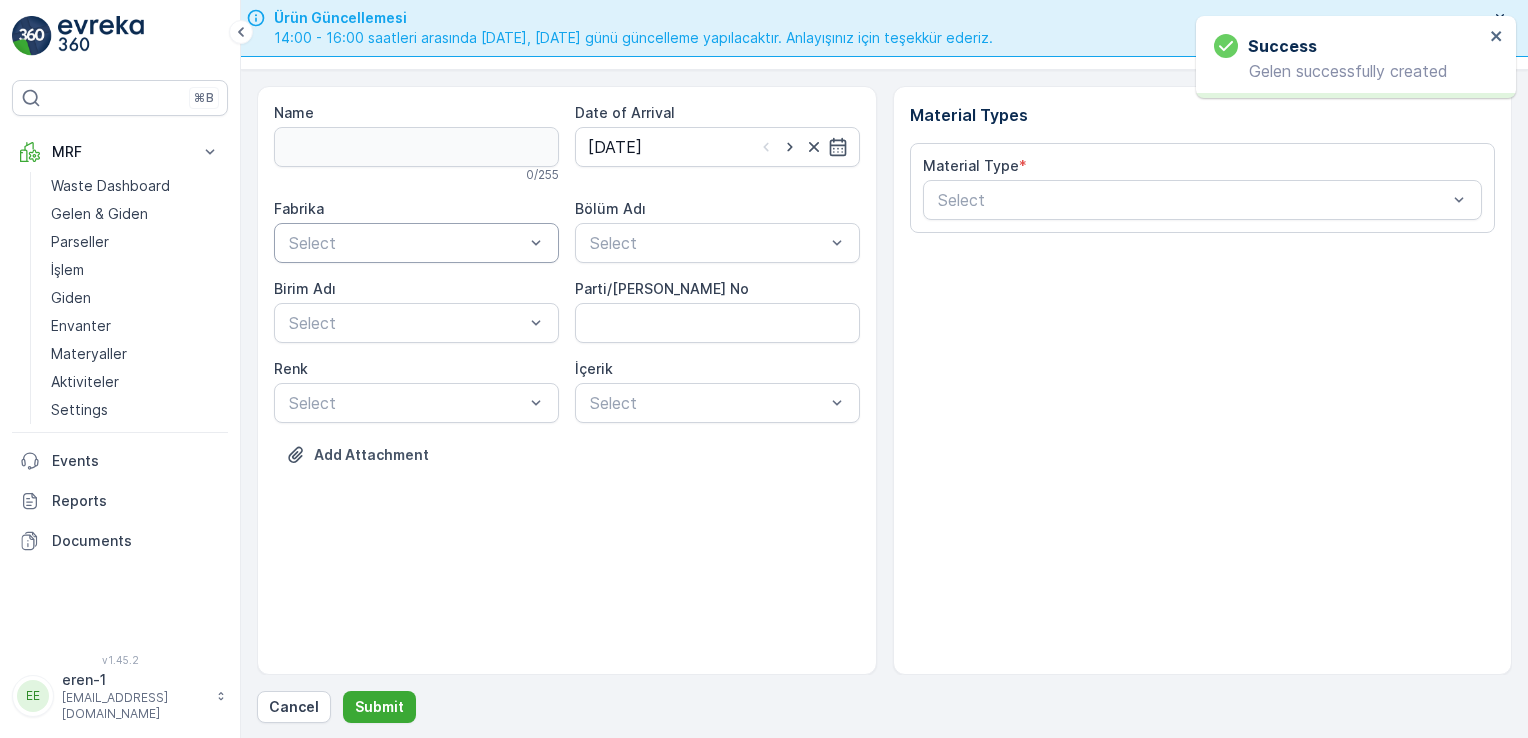 drag, startPoint x: 282, startPoint y: 265, endPoint x: 314, endPoint y: 235, distance: 43.863426 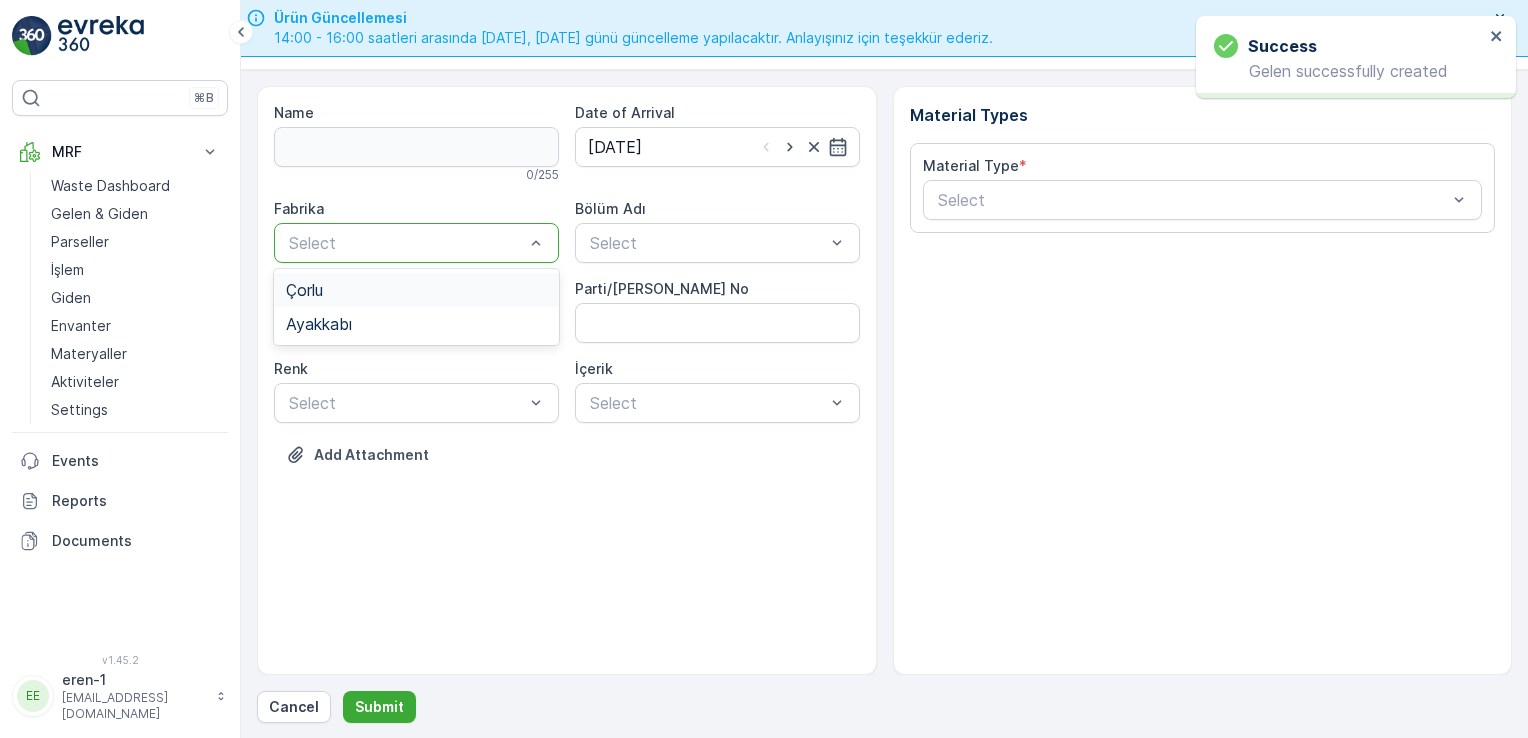 click at bounding box center (406, 243) 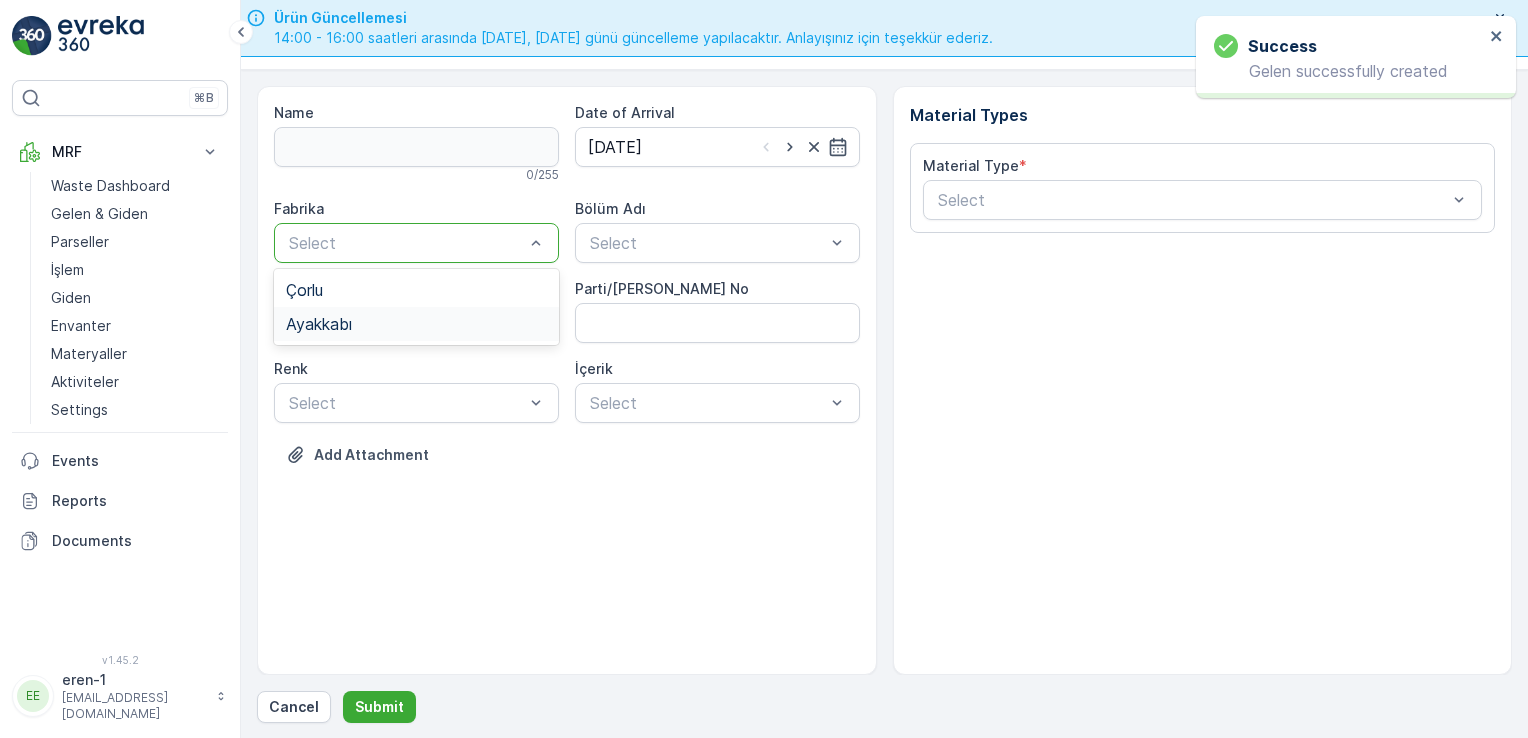 click on "Ayakkabı" at bounding box center (416, 324) 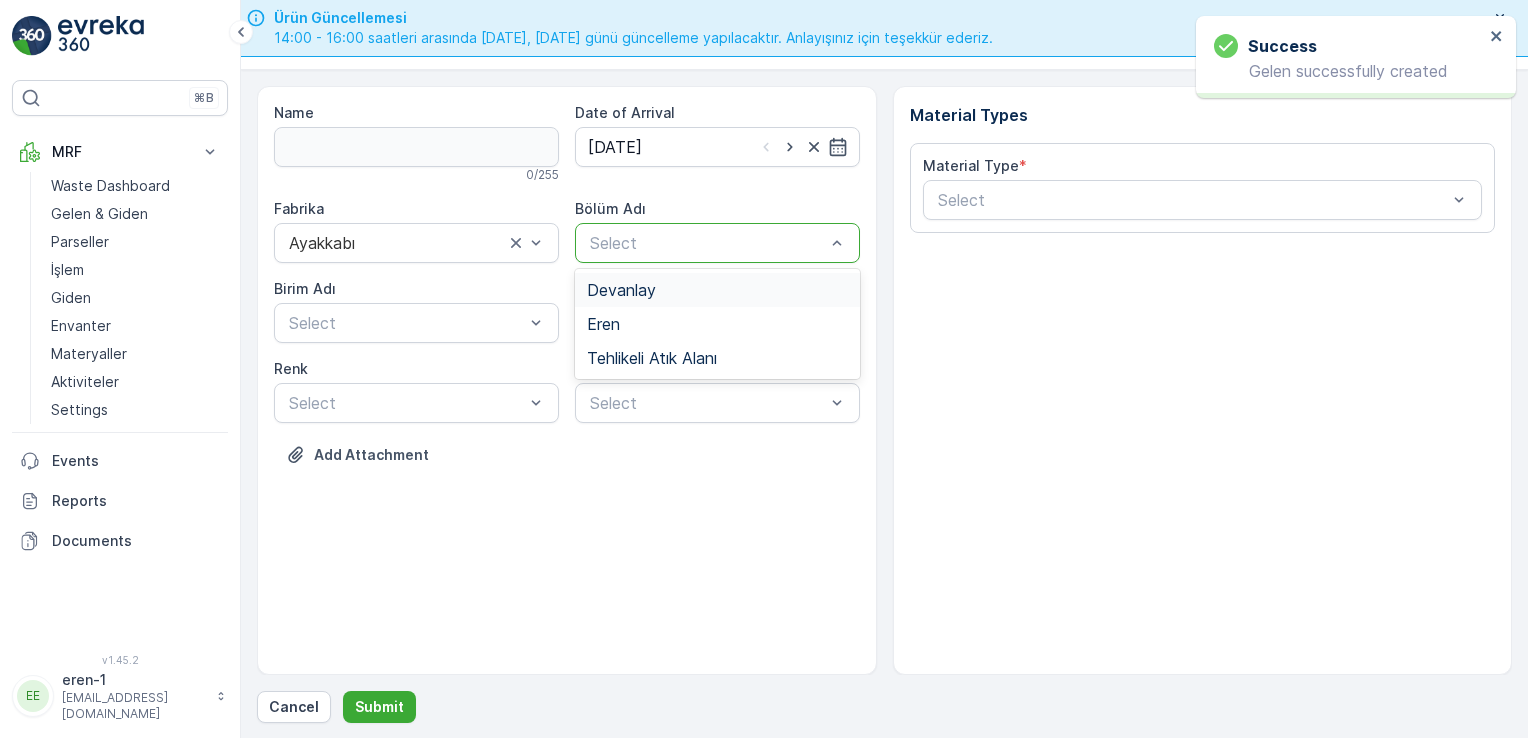 click at bounding box center (707, 243) 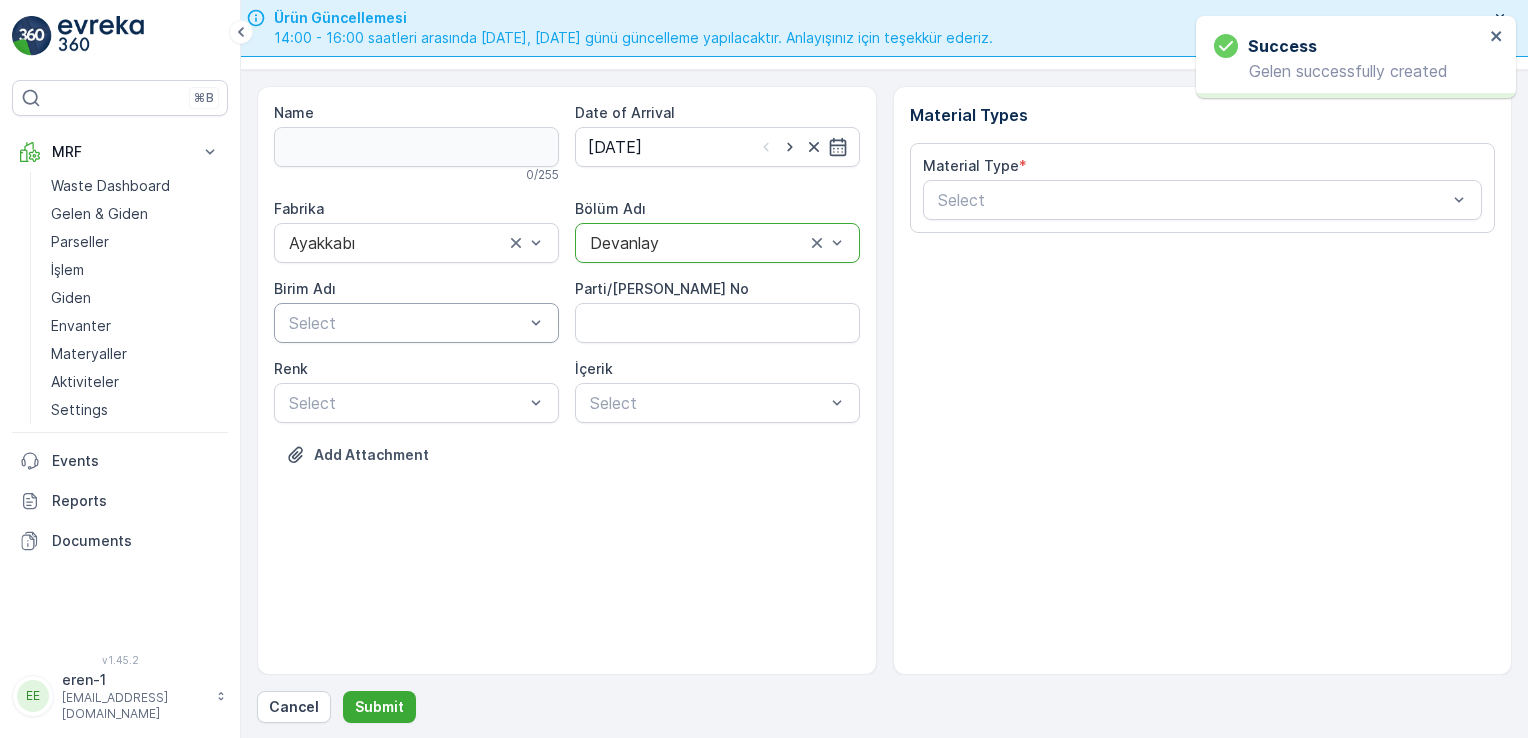 click at bounding box center (406, 323) 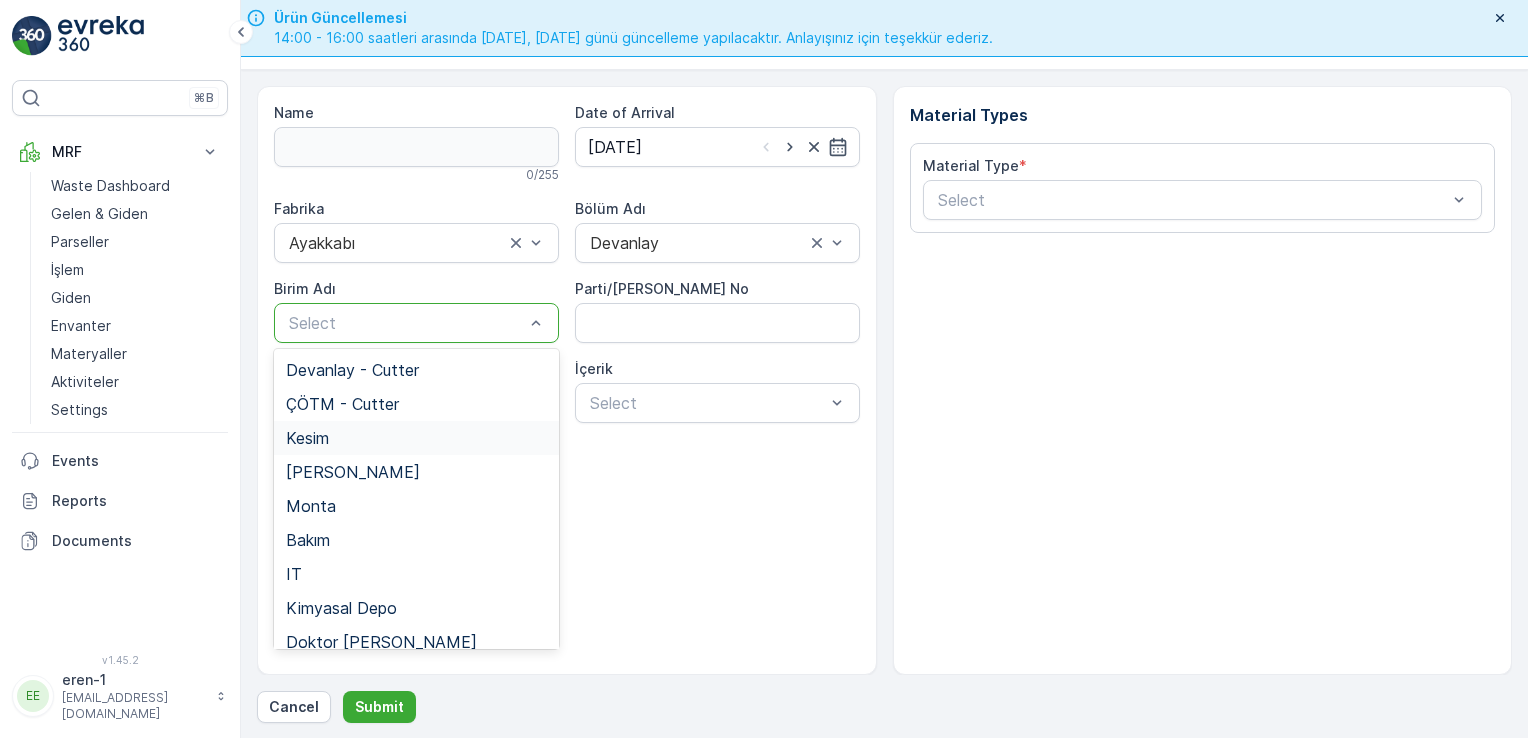 click on "Kesim" at bounding box center (416, 438) 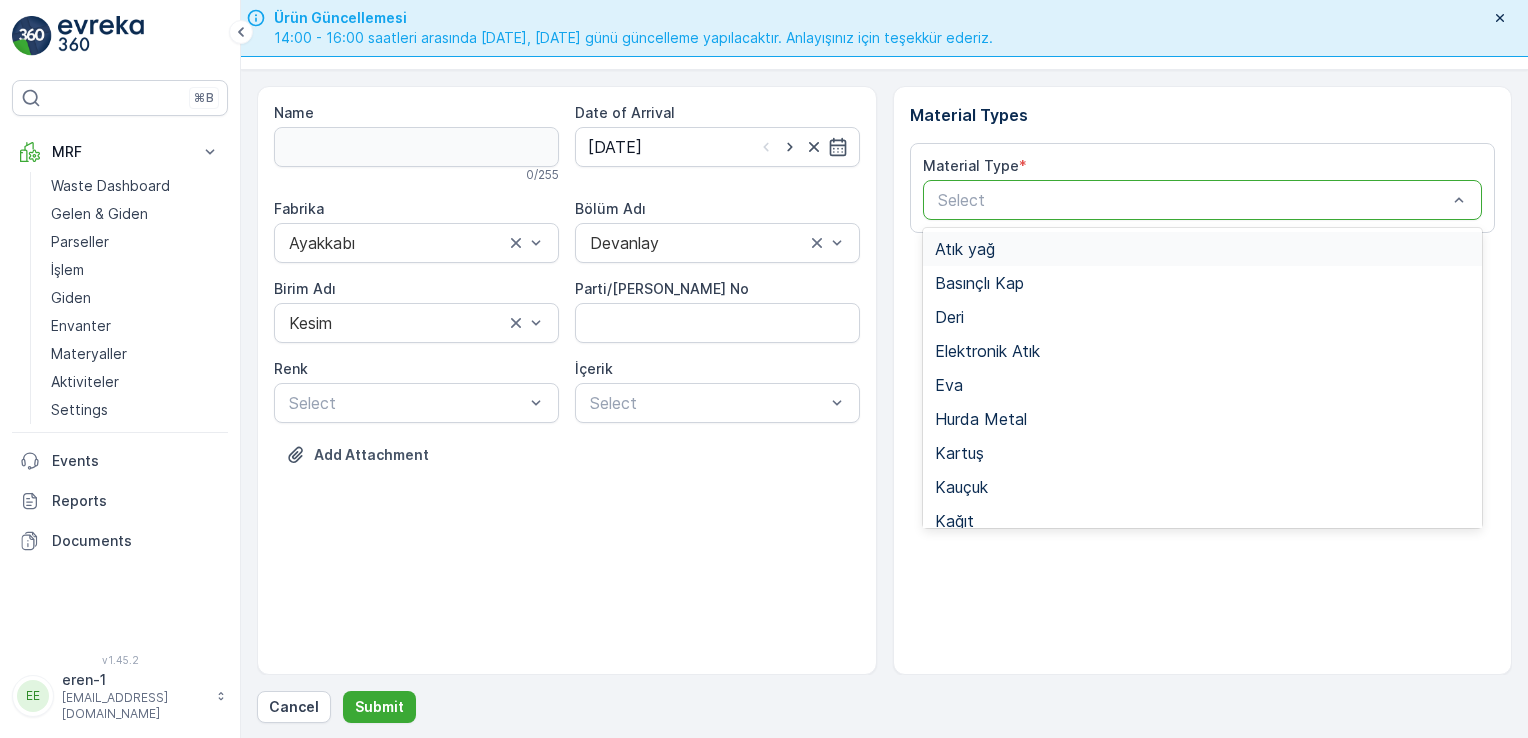 click at bounding box center (1193, 200) 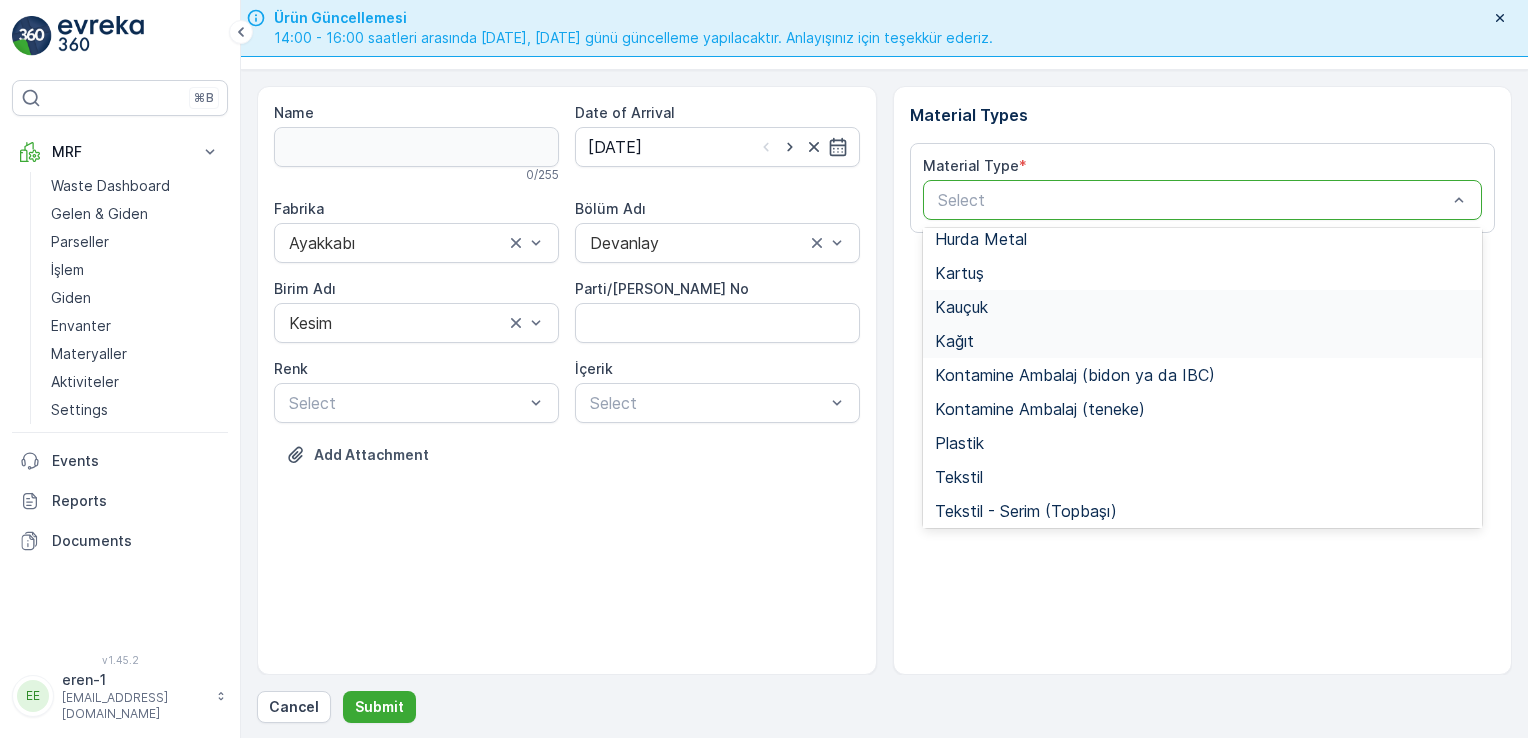 scroll, scrollTop: 200, scrollLeft: 0, axis: vertical 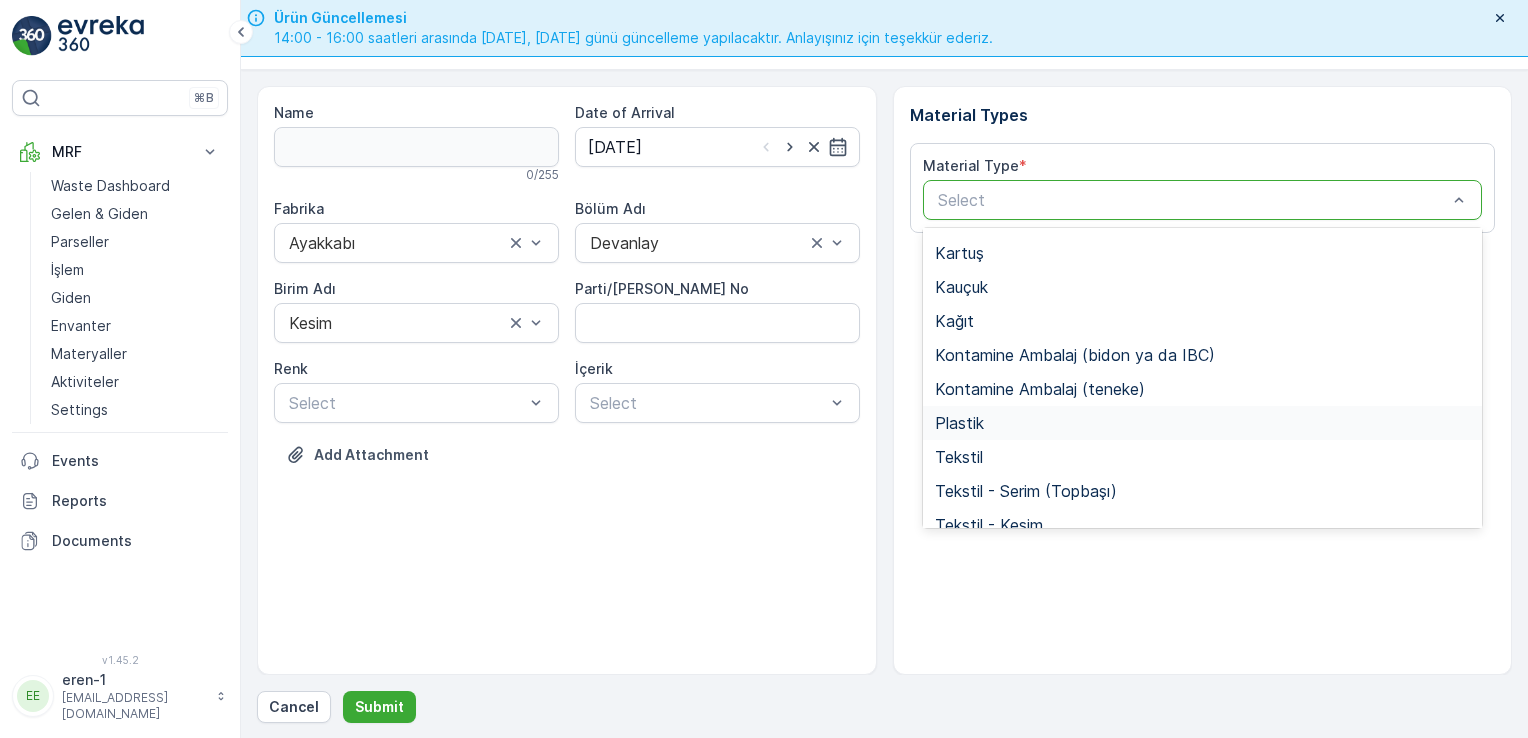 click on "Plastik" at bounding box center [1203, 423] 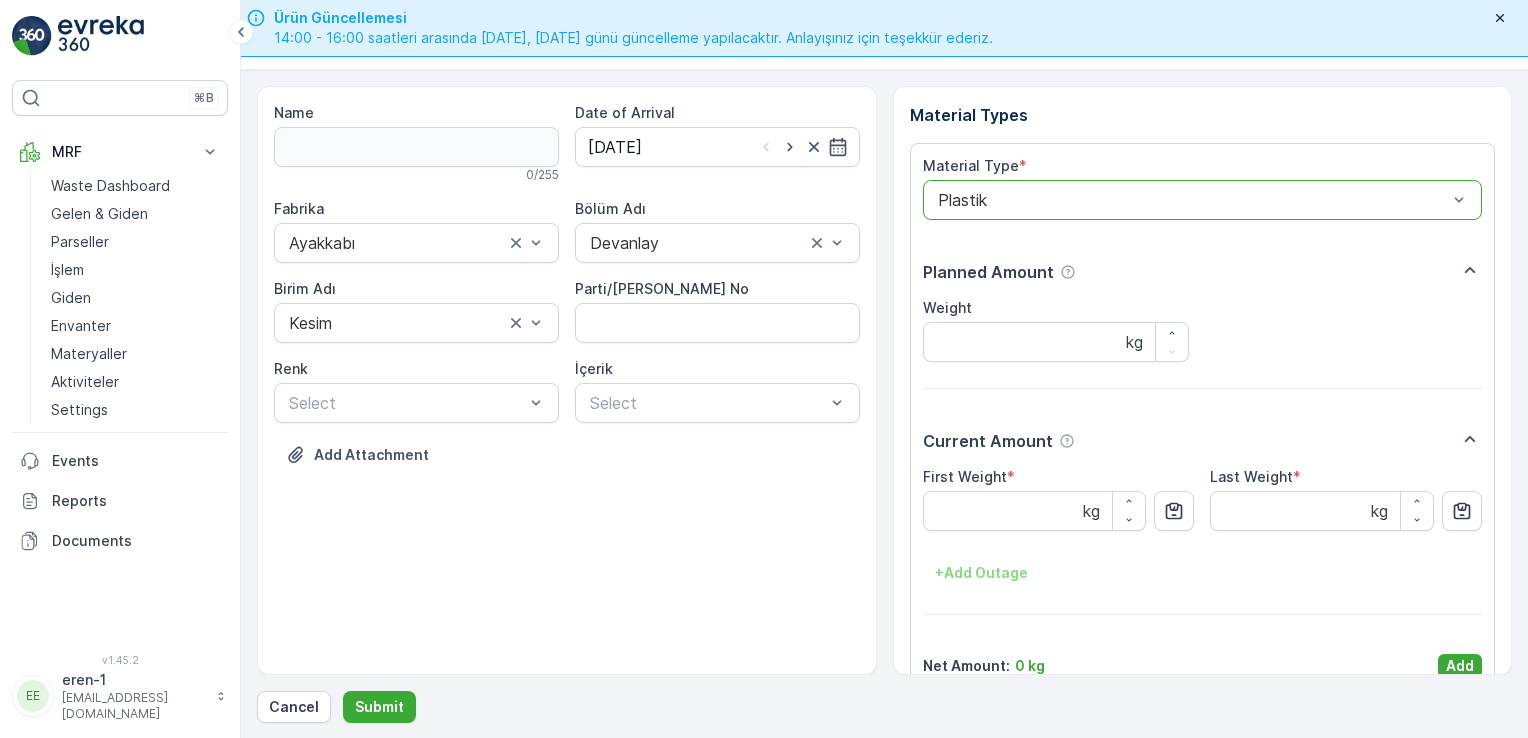 click at bounding box center [1193, 200] 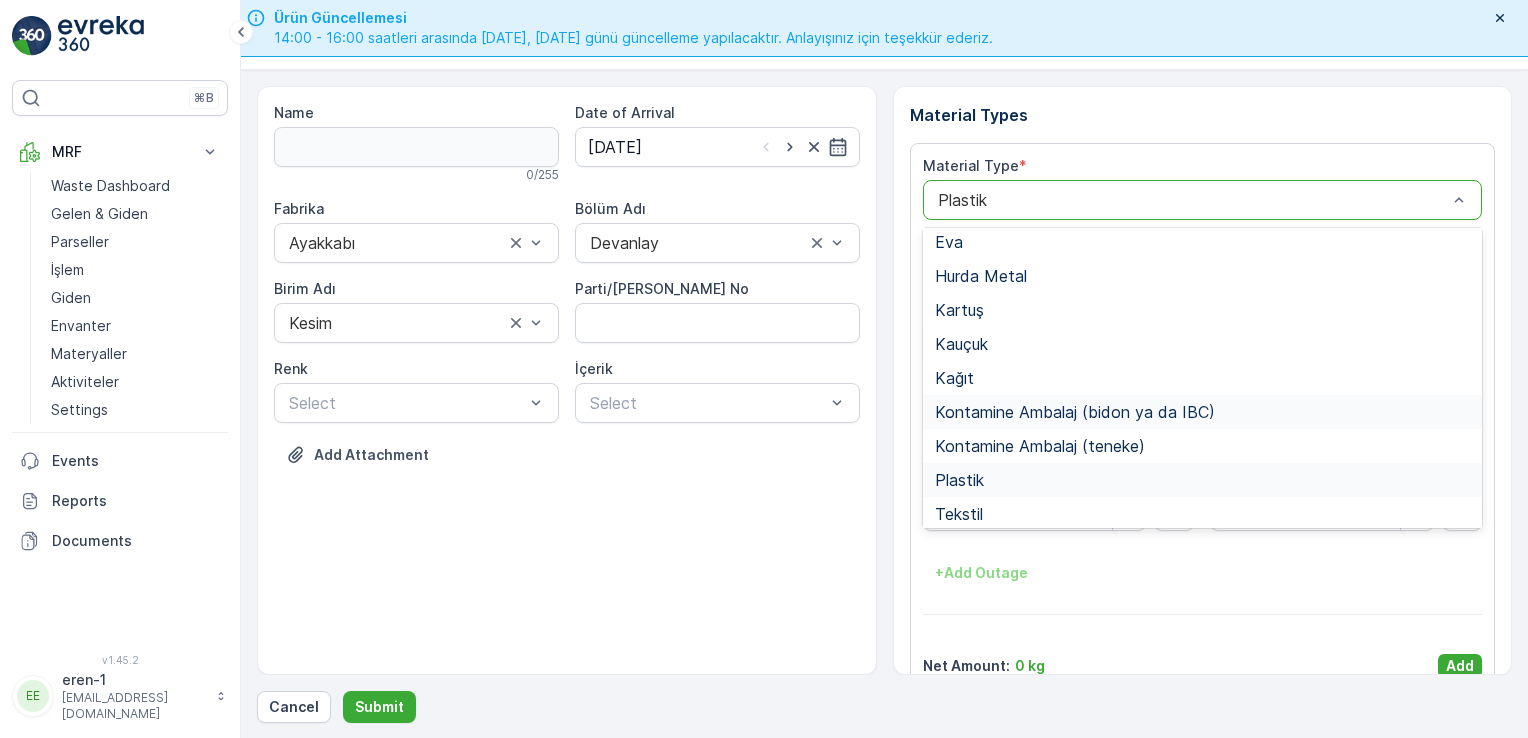 scroll, scrollTop: 166, scrollLeft: 0, axis: vertical 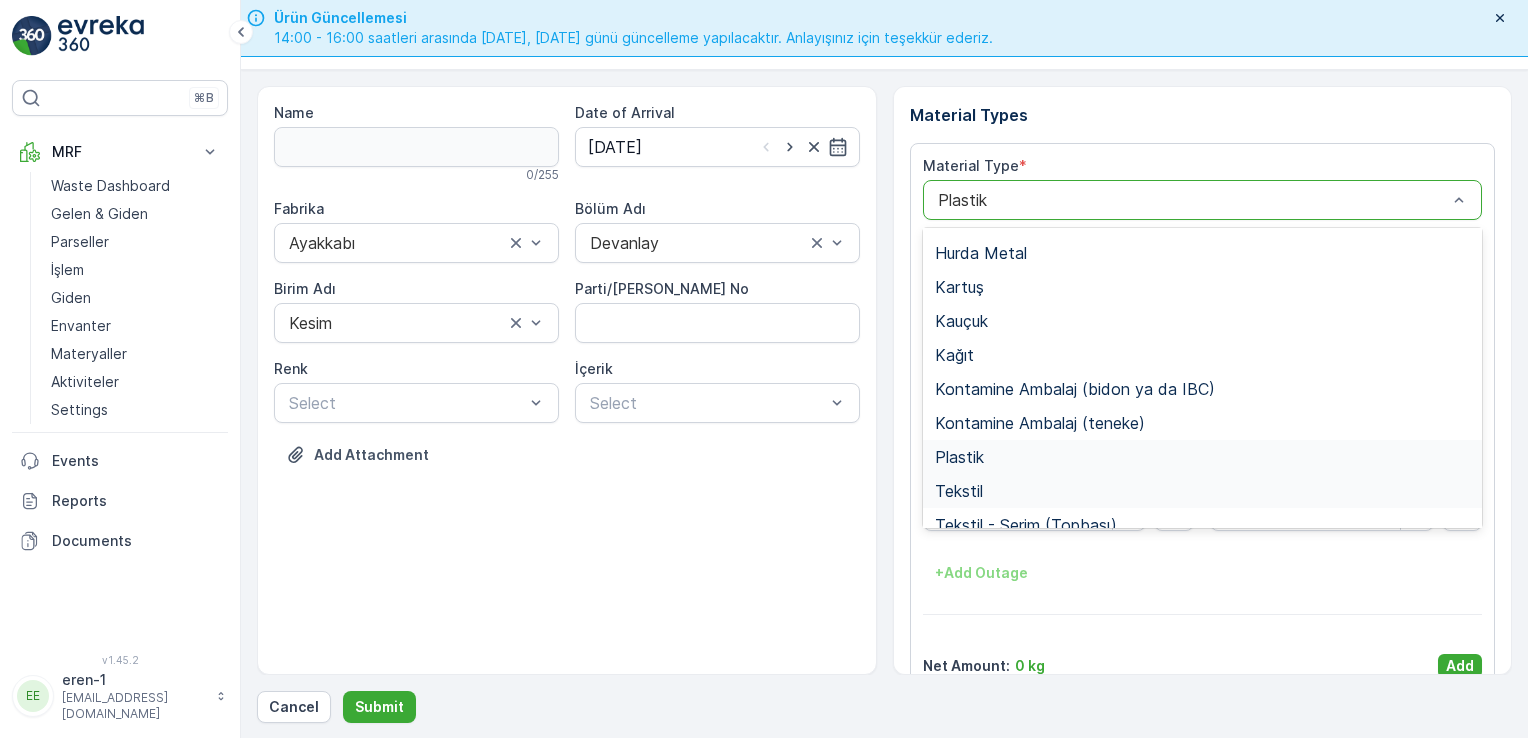 click on "Tekstil" at bounding box center (959, 491) 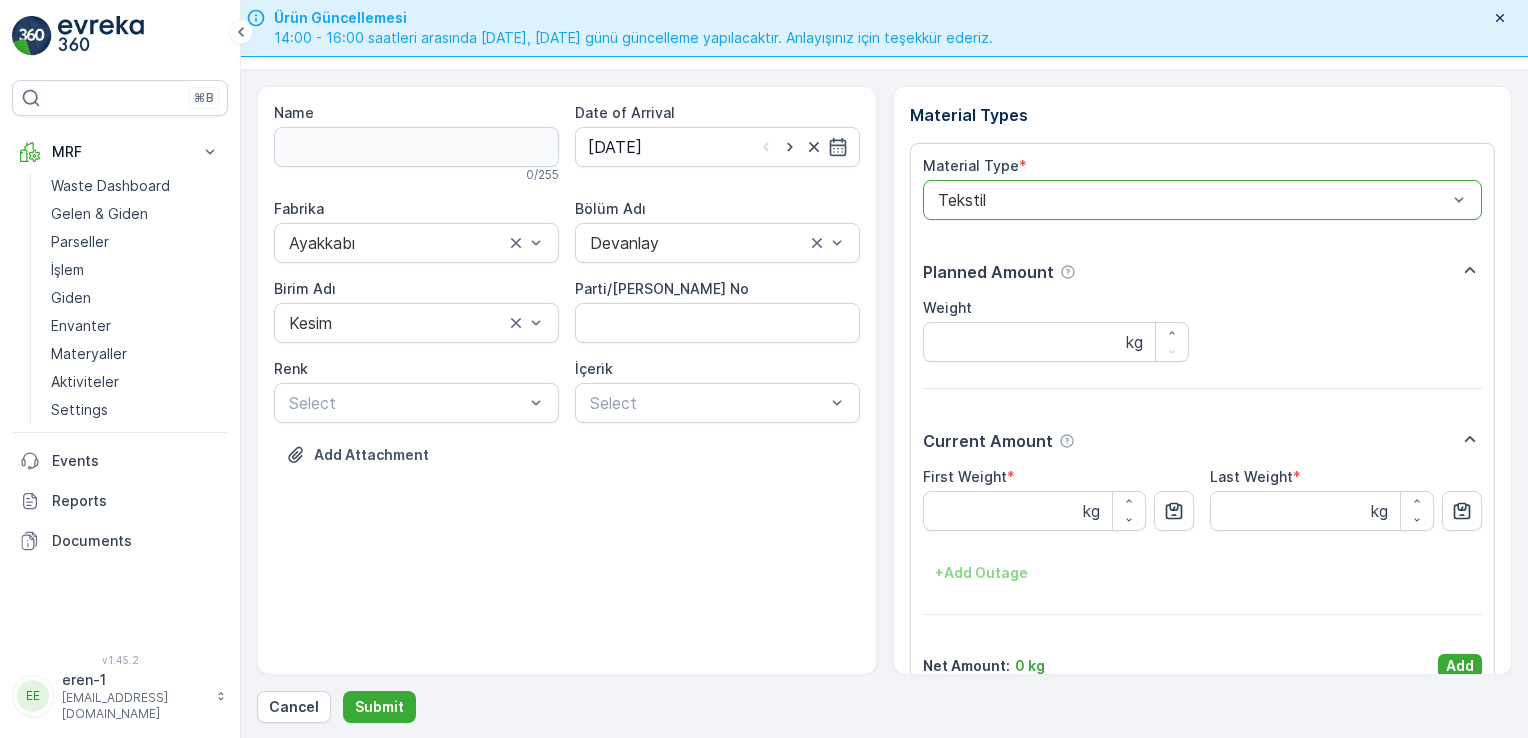 click on "Material Type * option Tekstil, selected. Tekstil Planned Amount Weight kg Current Amount First Weight * kg Last Weight * kg +  Add Outage Net Amount : 0 kg Add" at bounding box center (1203, 417) 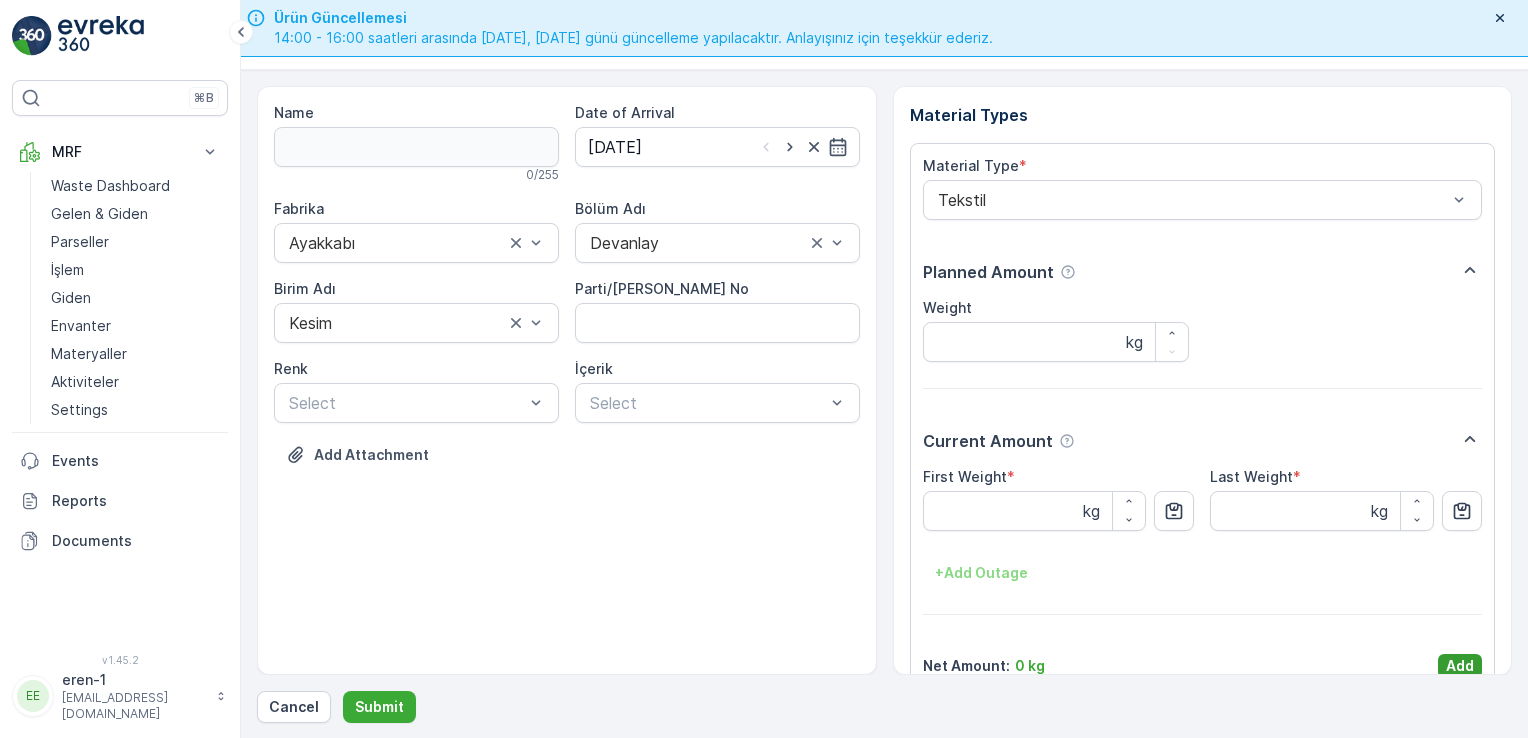 click on "Add" at bounding box center [1460, 666] 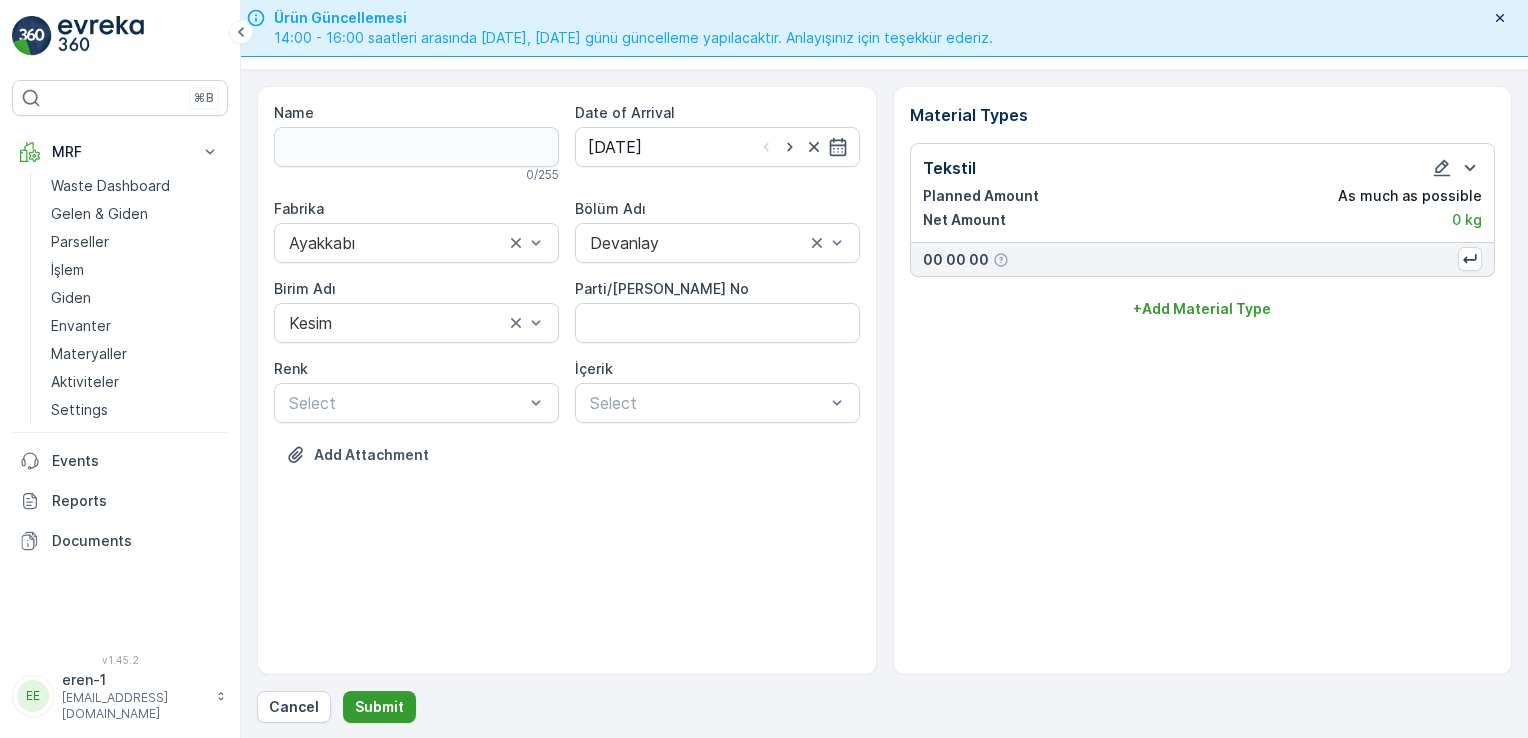 click on "Submit" at bounding box center [379, 707] 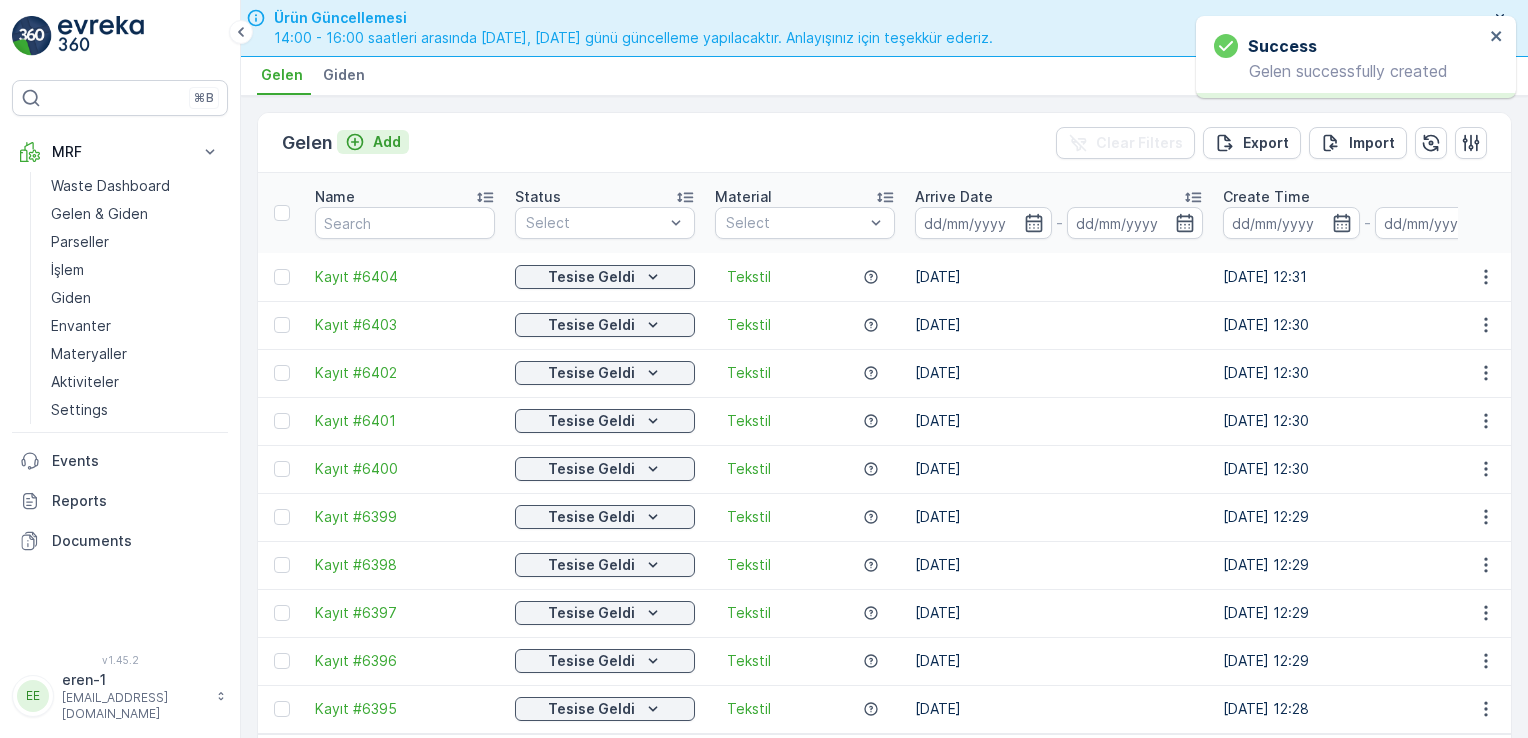 click on "Add" at bounding box center [387, 142] 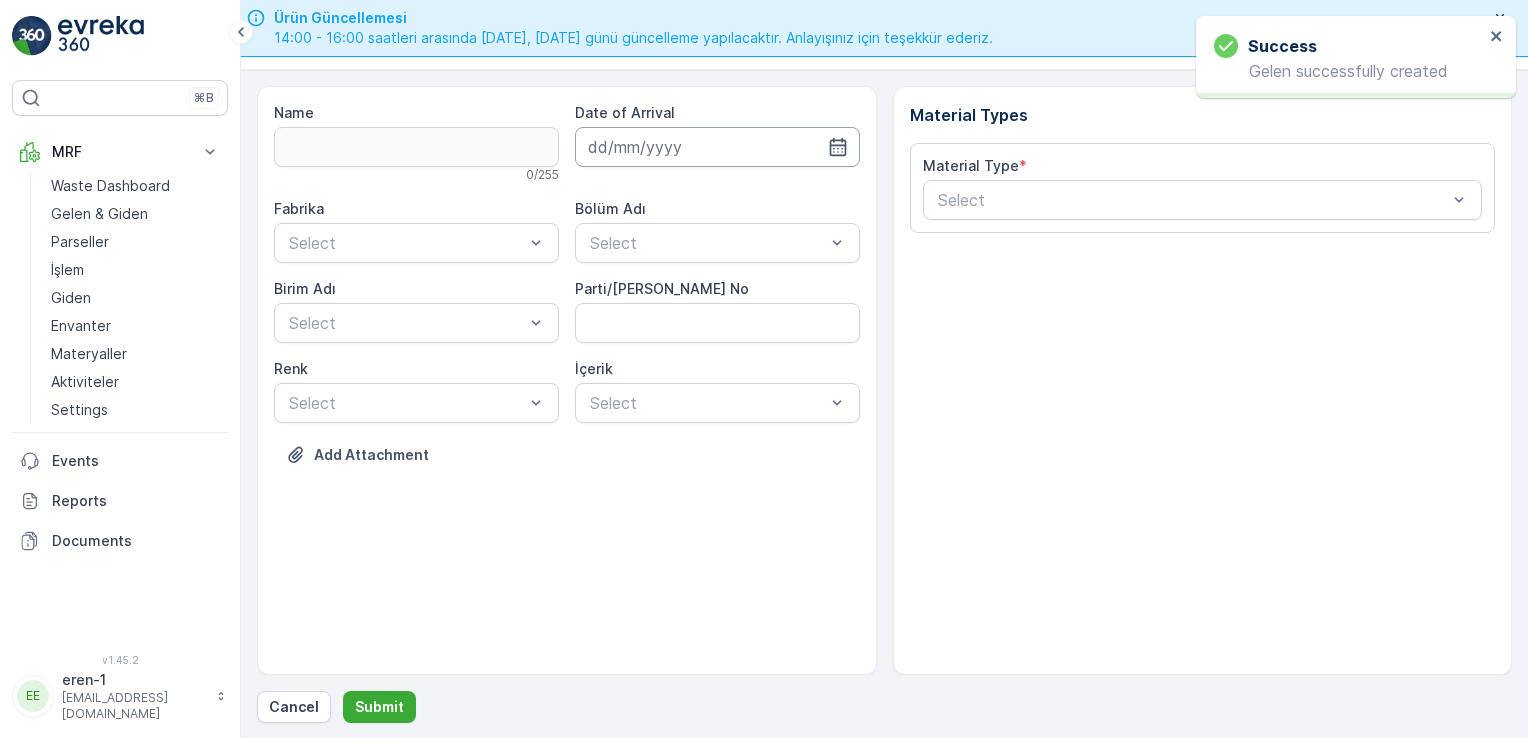 click at bounding box center [717, 147] 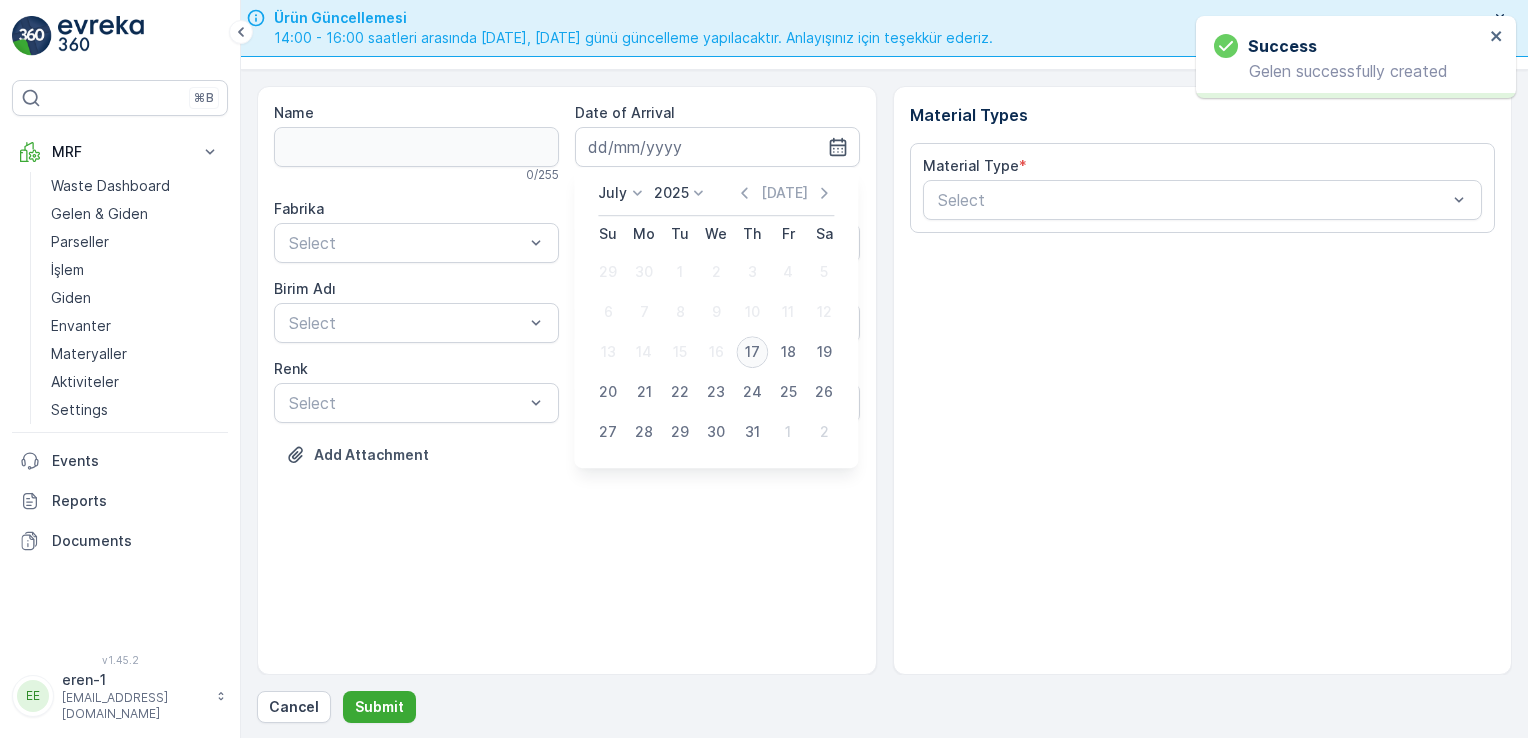 click on "17" at bounding box center [752, 352] 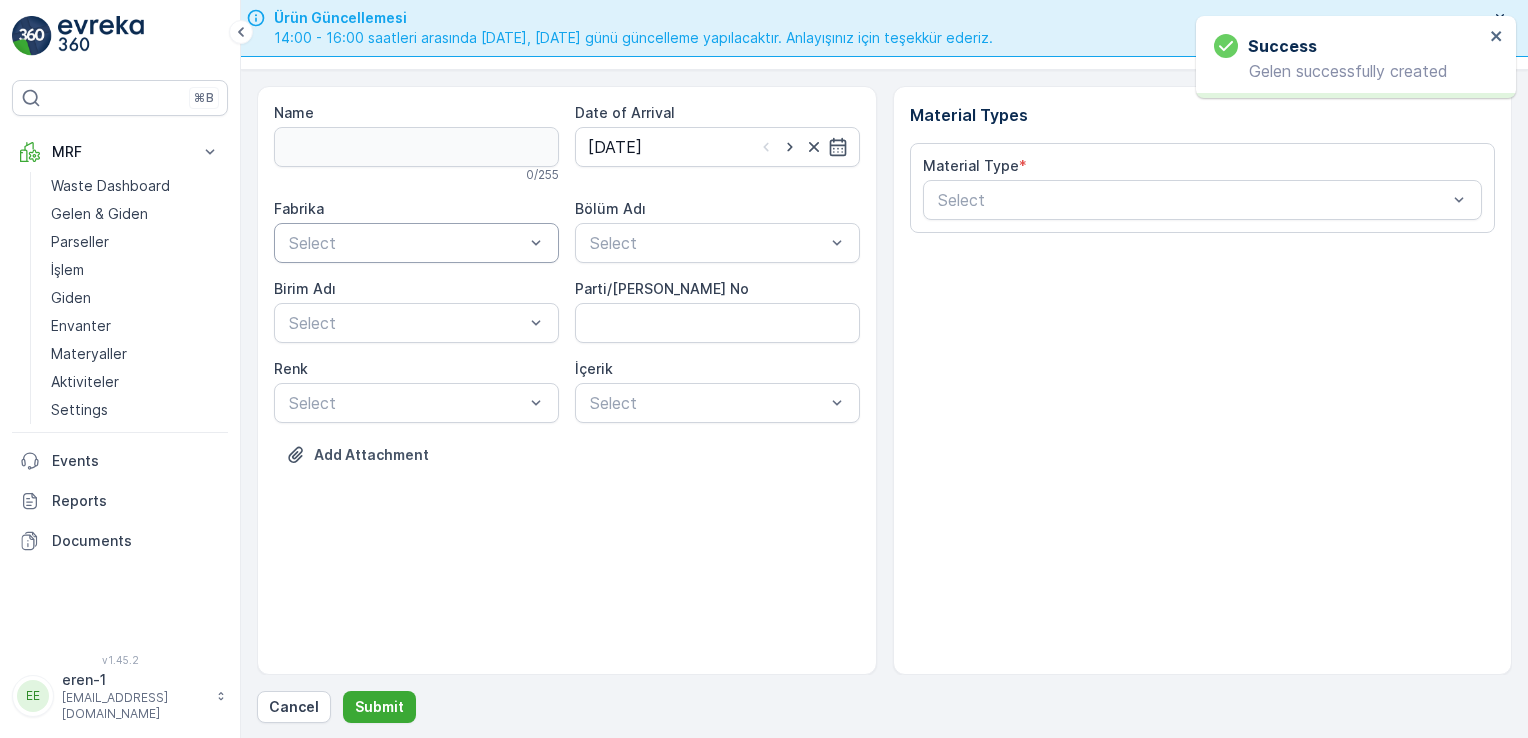 click at bounding box center (406, 243) 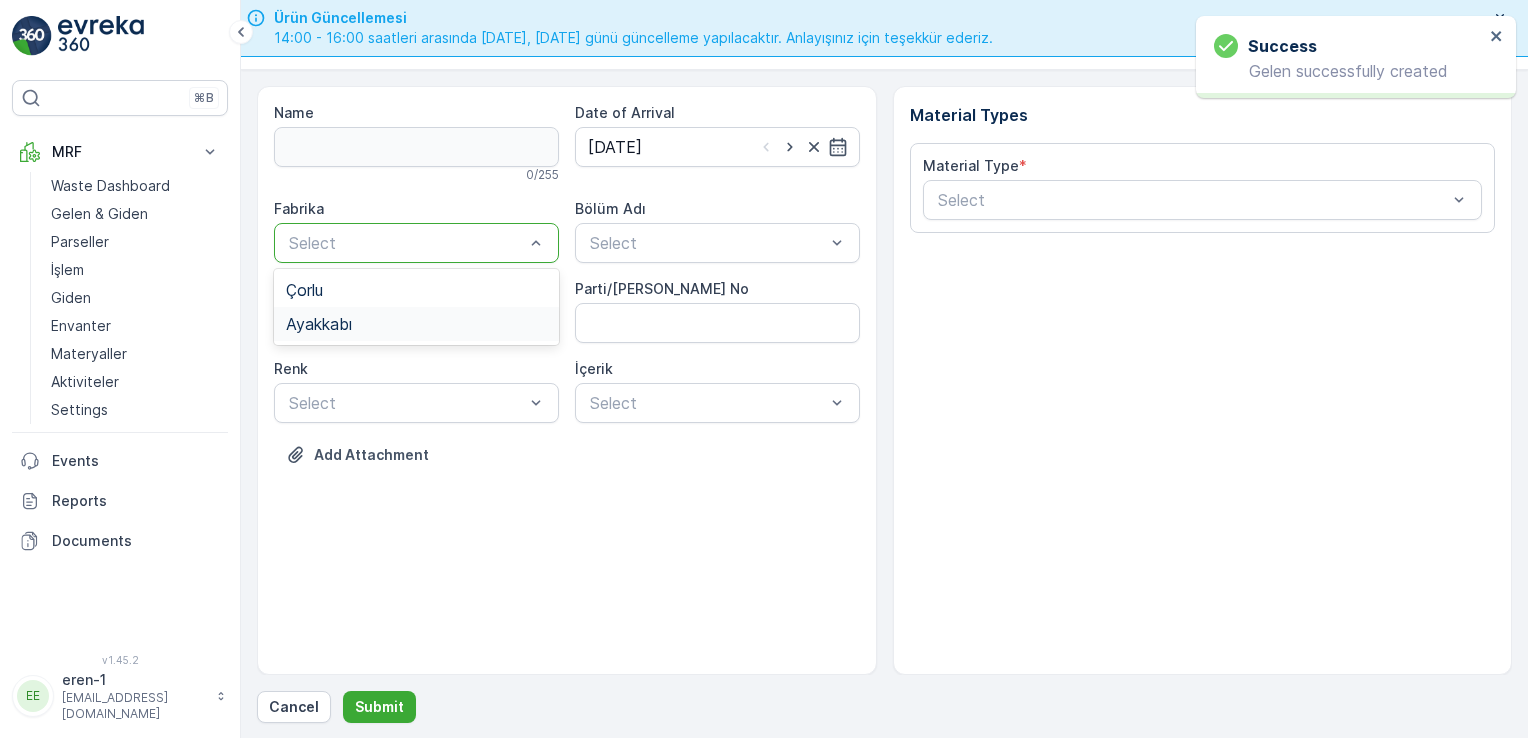 click on "Ayakkabı" at bounding box center [416, 324] 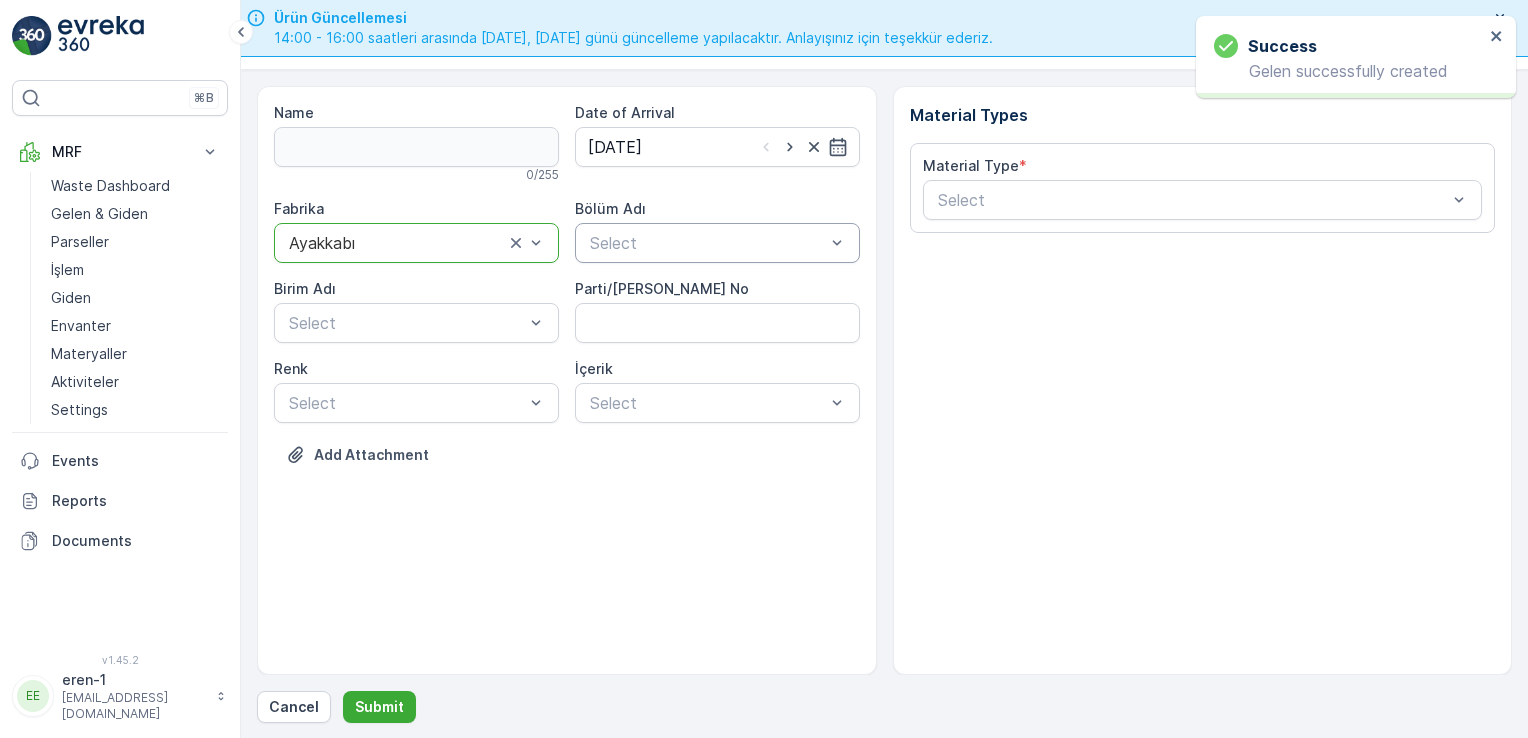 click at bounding box center (707, 243) 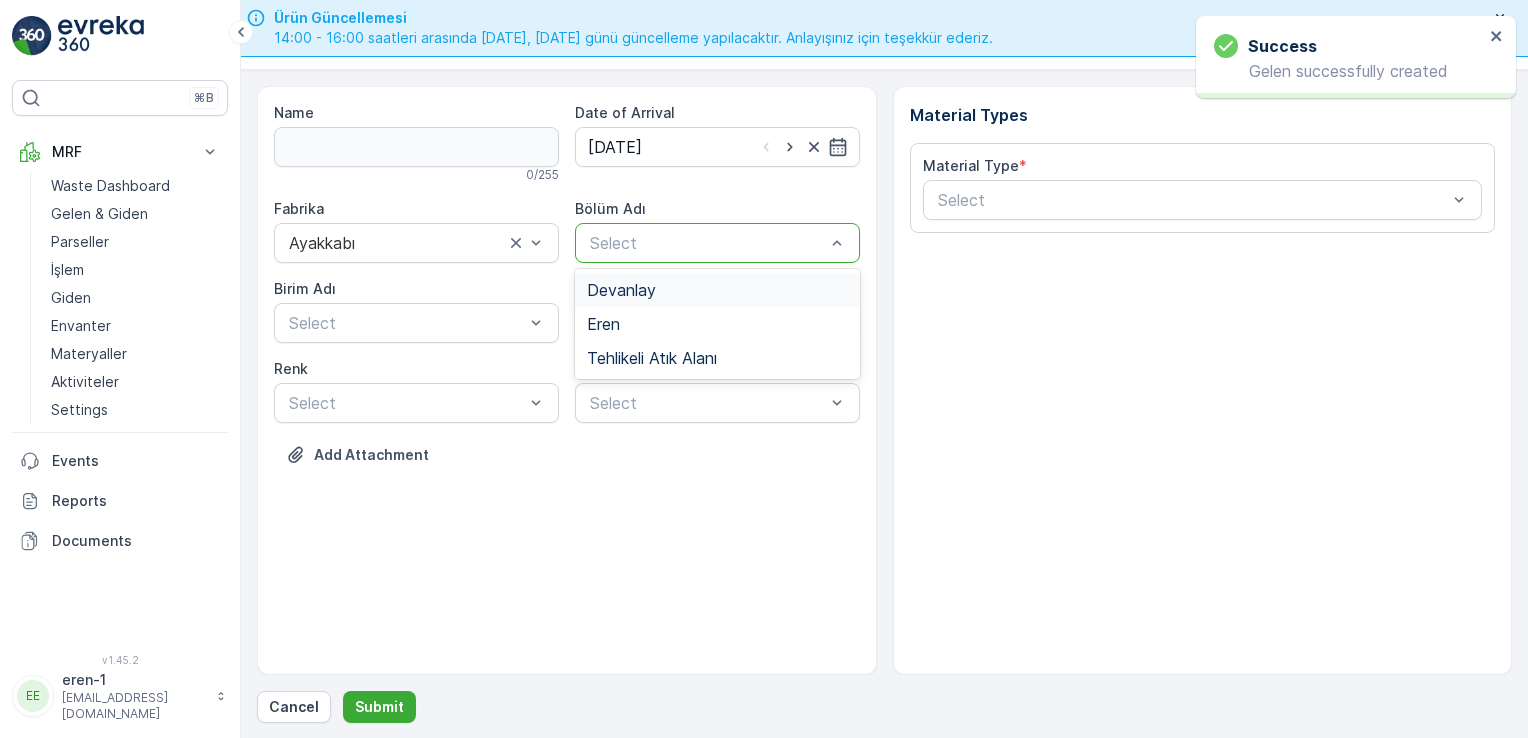 click on "Devanlay" at bounding box center (717, 290) 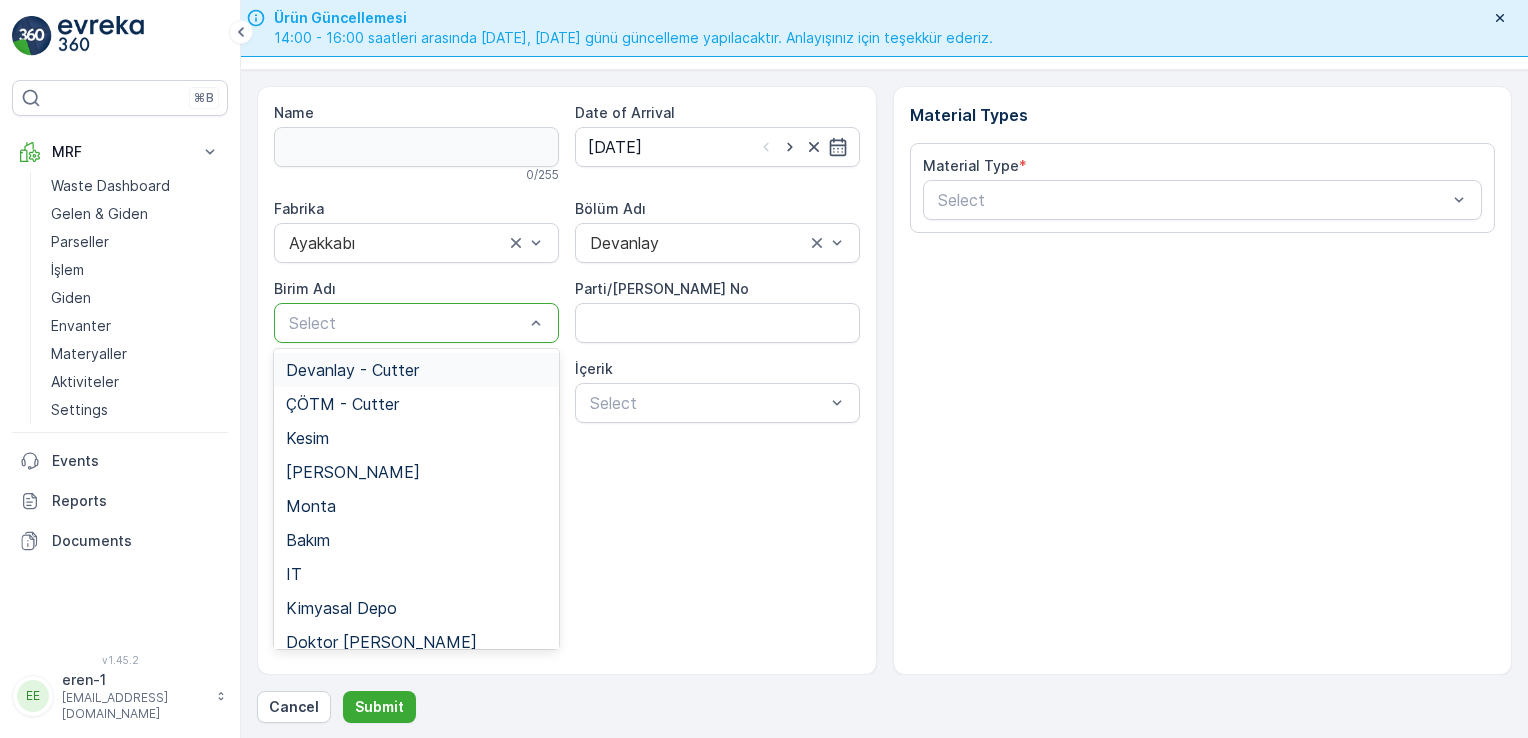 click at bounding box center [406, 323] 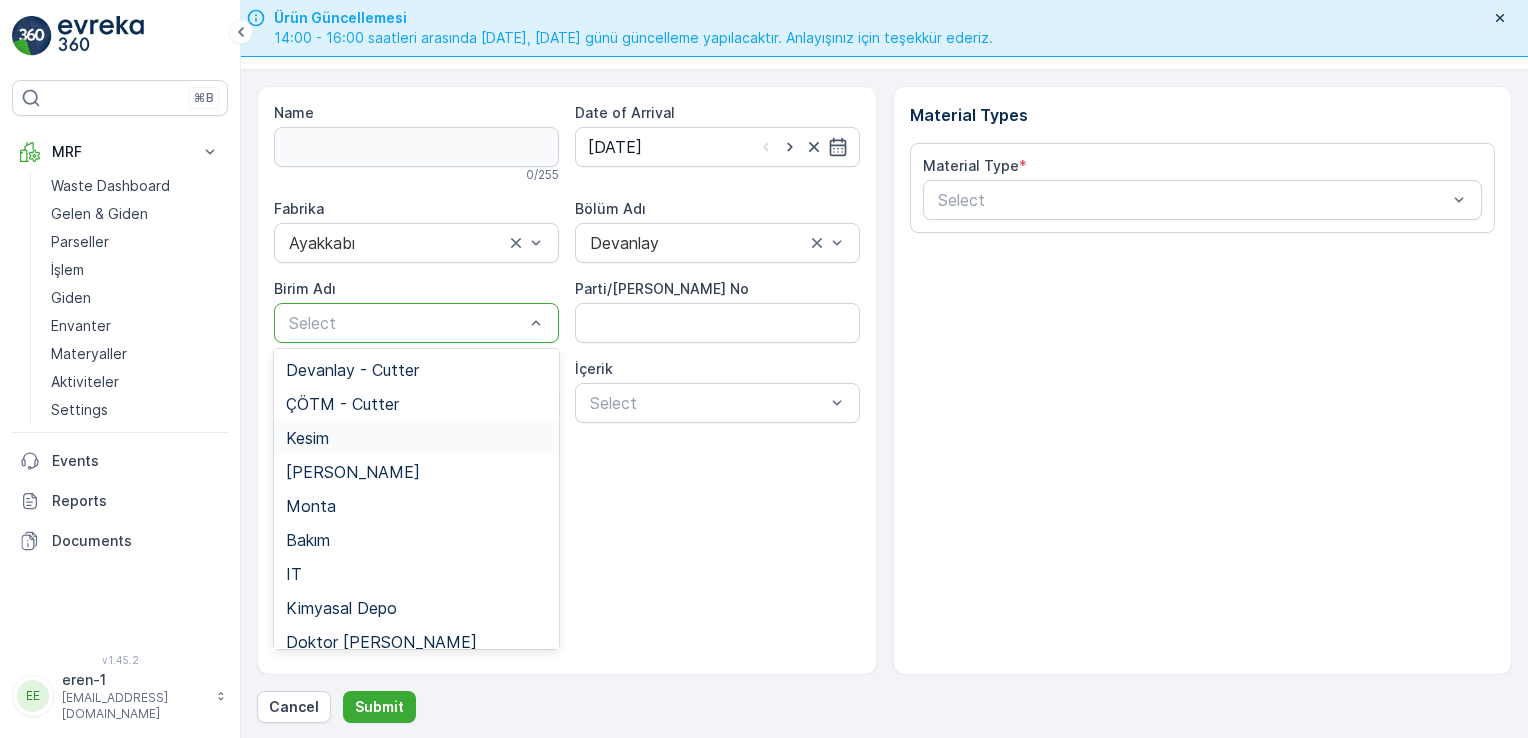 click on "Kesim" at bounding box center [416, 438] 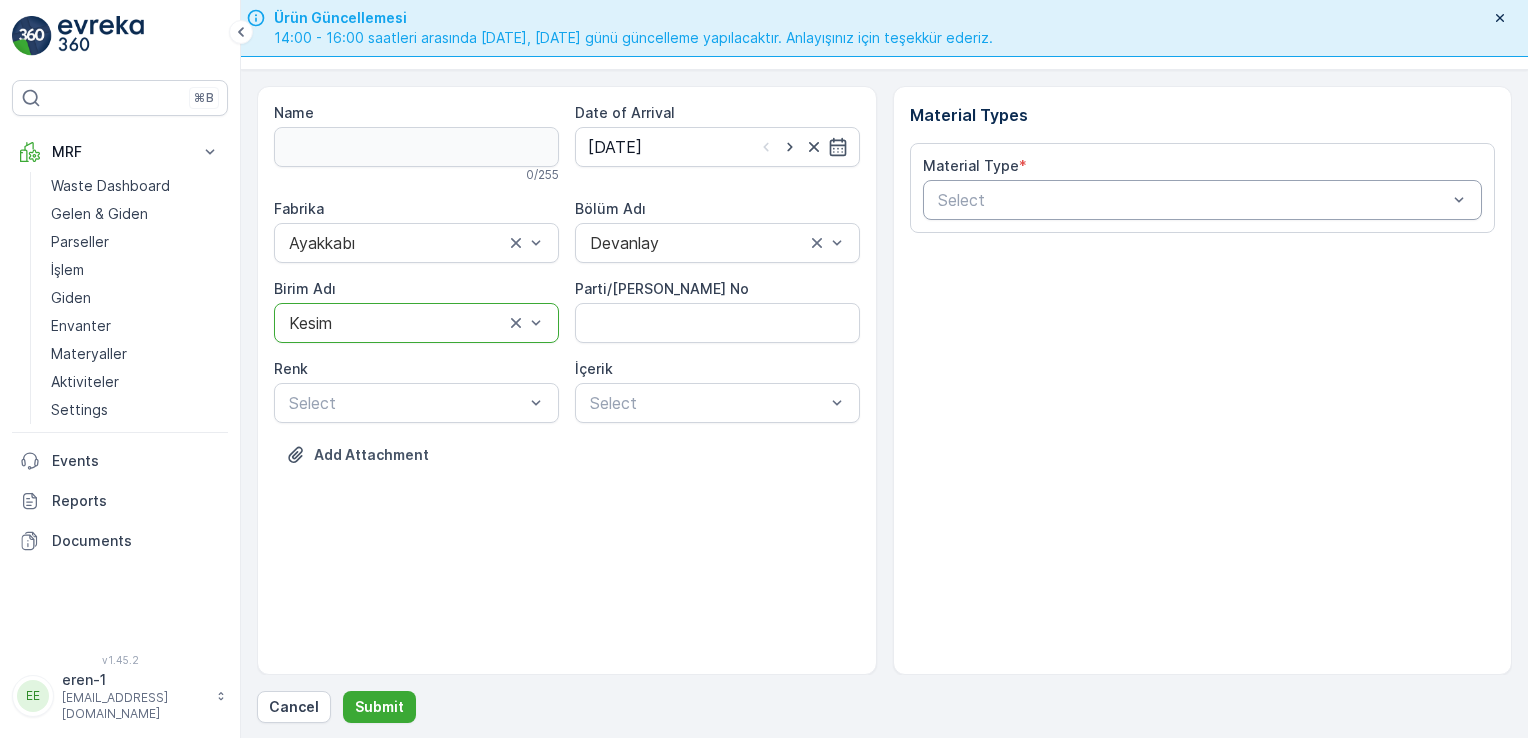 click on "Select" at bounding box center [1203, 200] 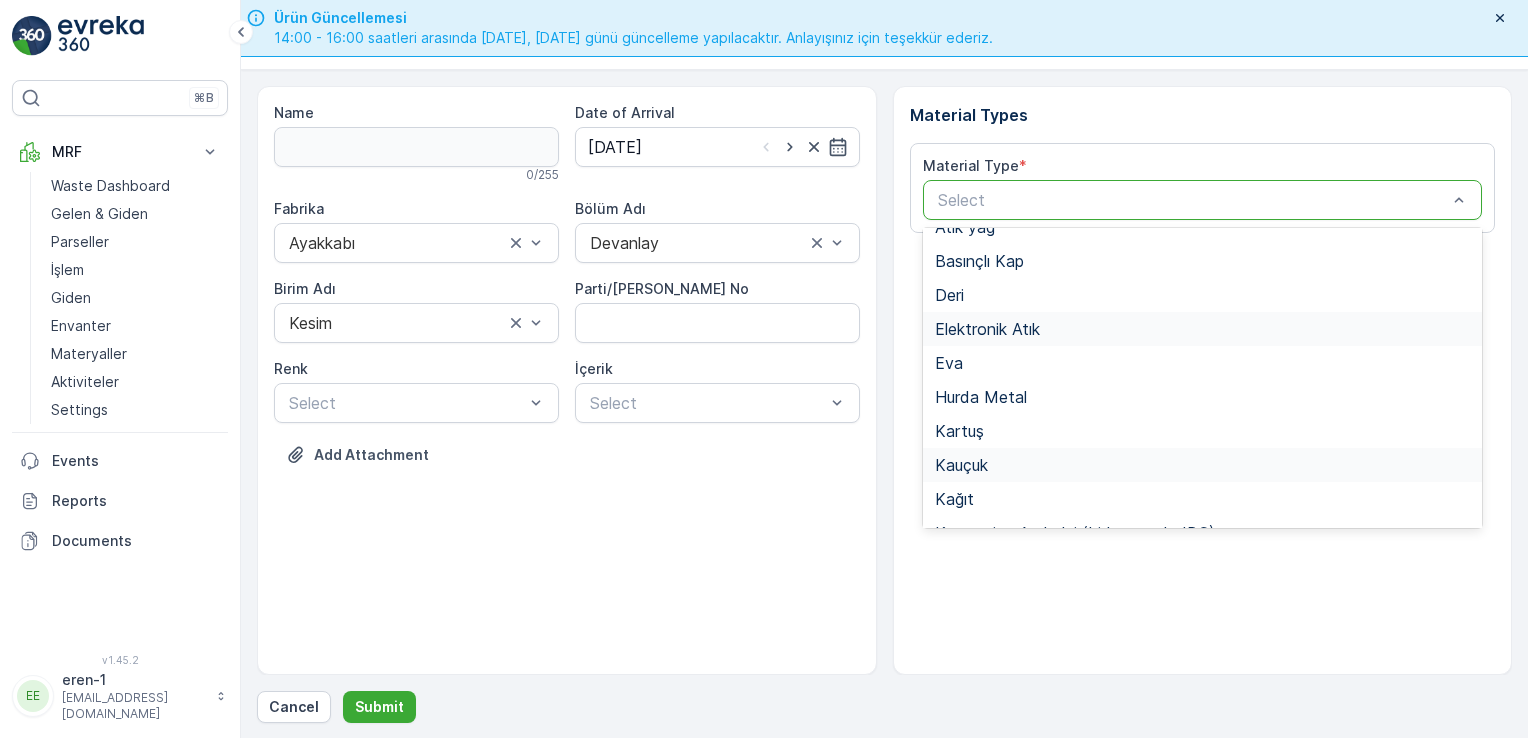 scroll, scrollTop: 166, scrollLeft: 0, axis: vertical 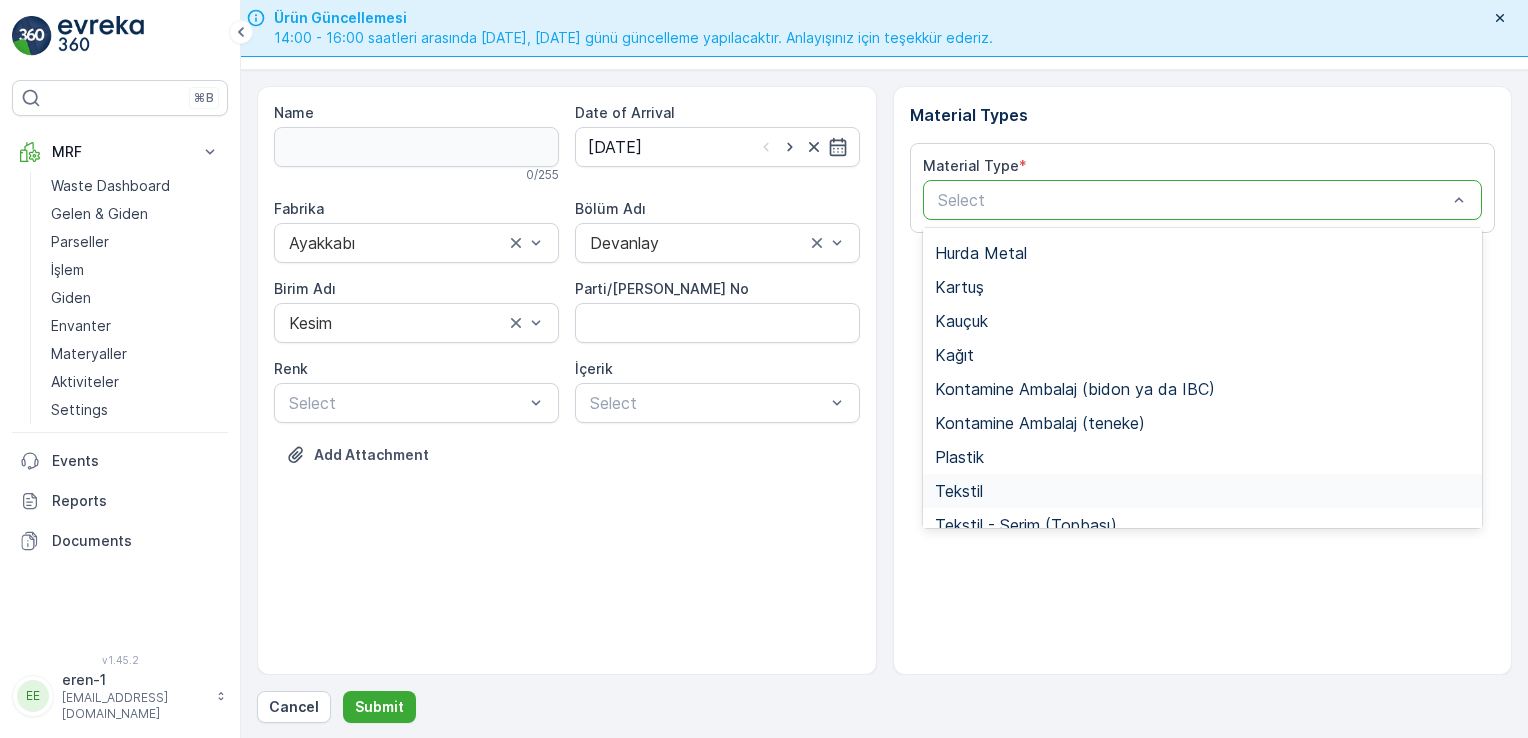 click on "Tekstil" at bounding box center (1203, 491) 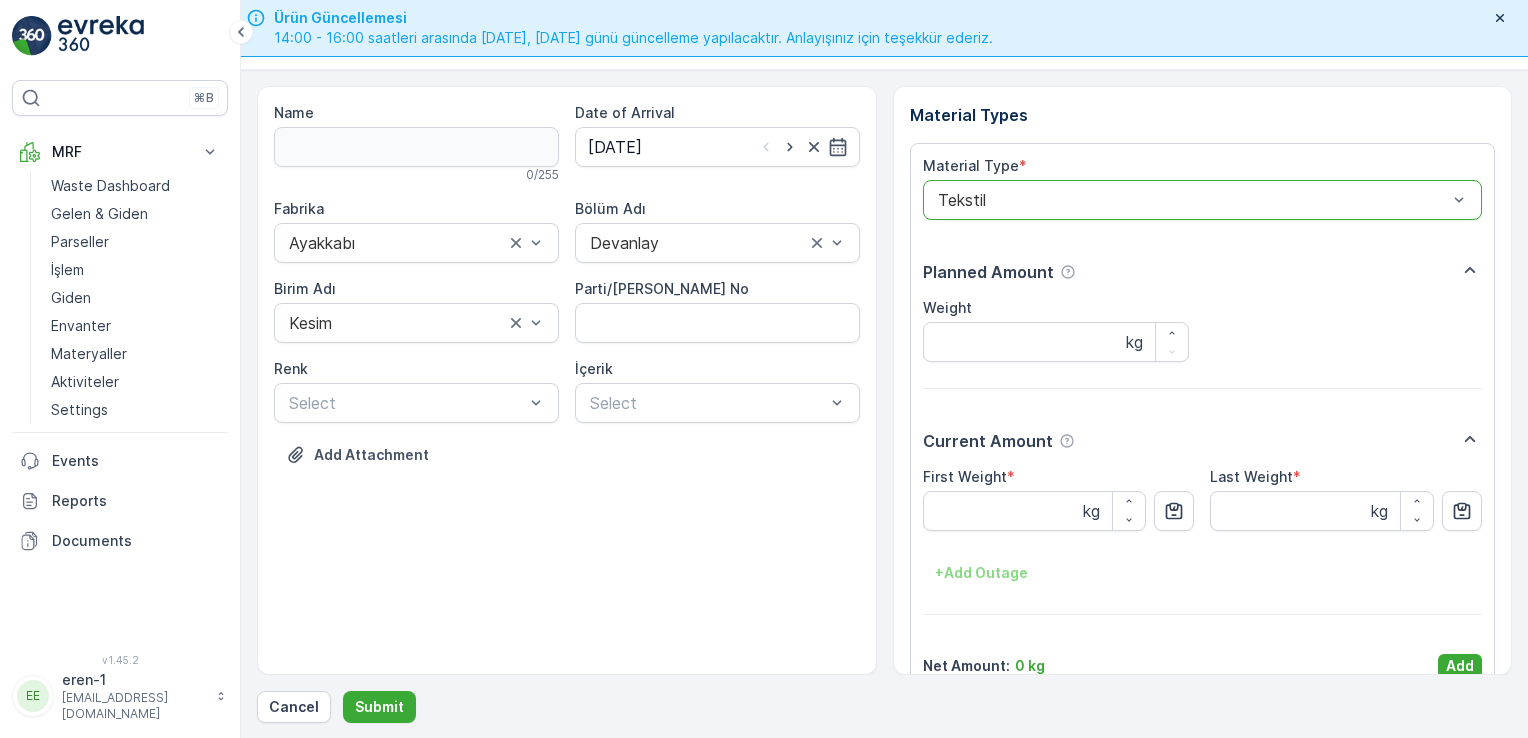 click on "Add" at bounding box center (1460, 666) 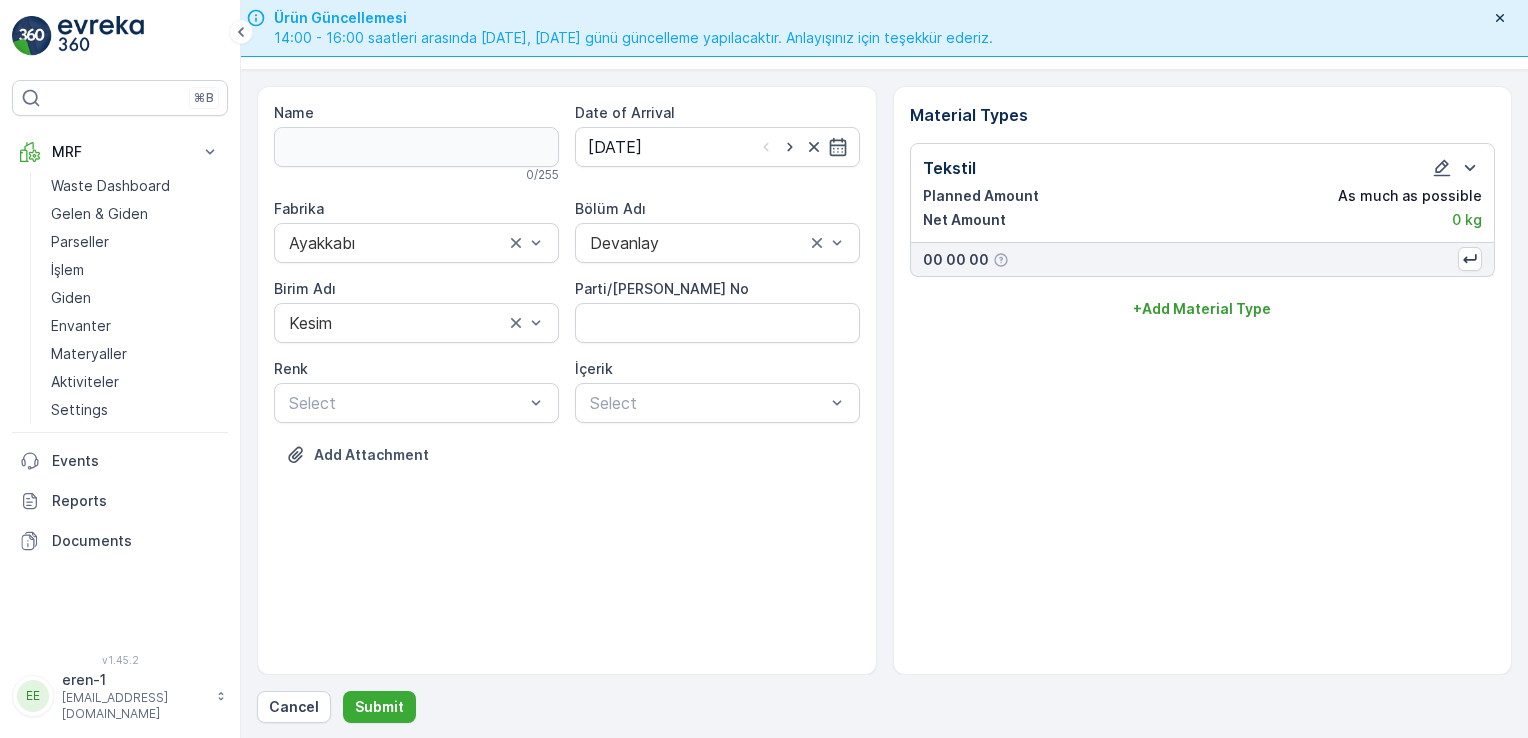 click on "Cancel Submit" at bounding box center [884, 707] 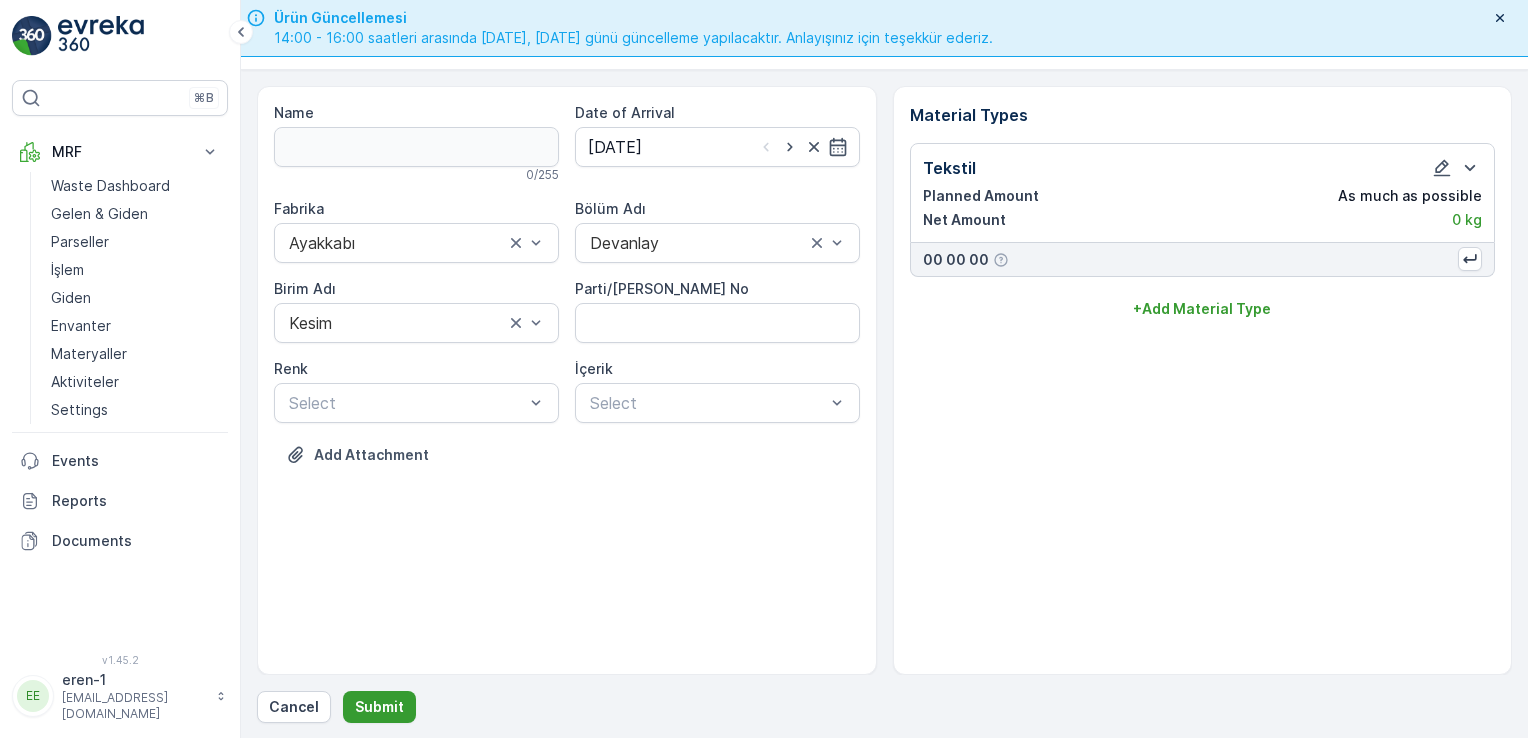 click on "Submit" at bounding box center (379, 707) 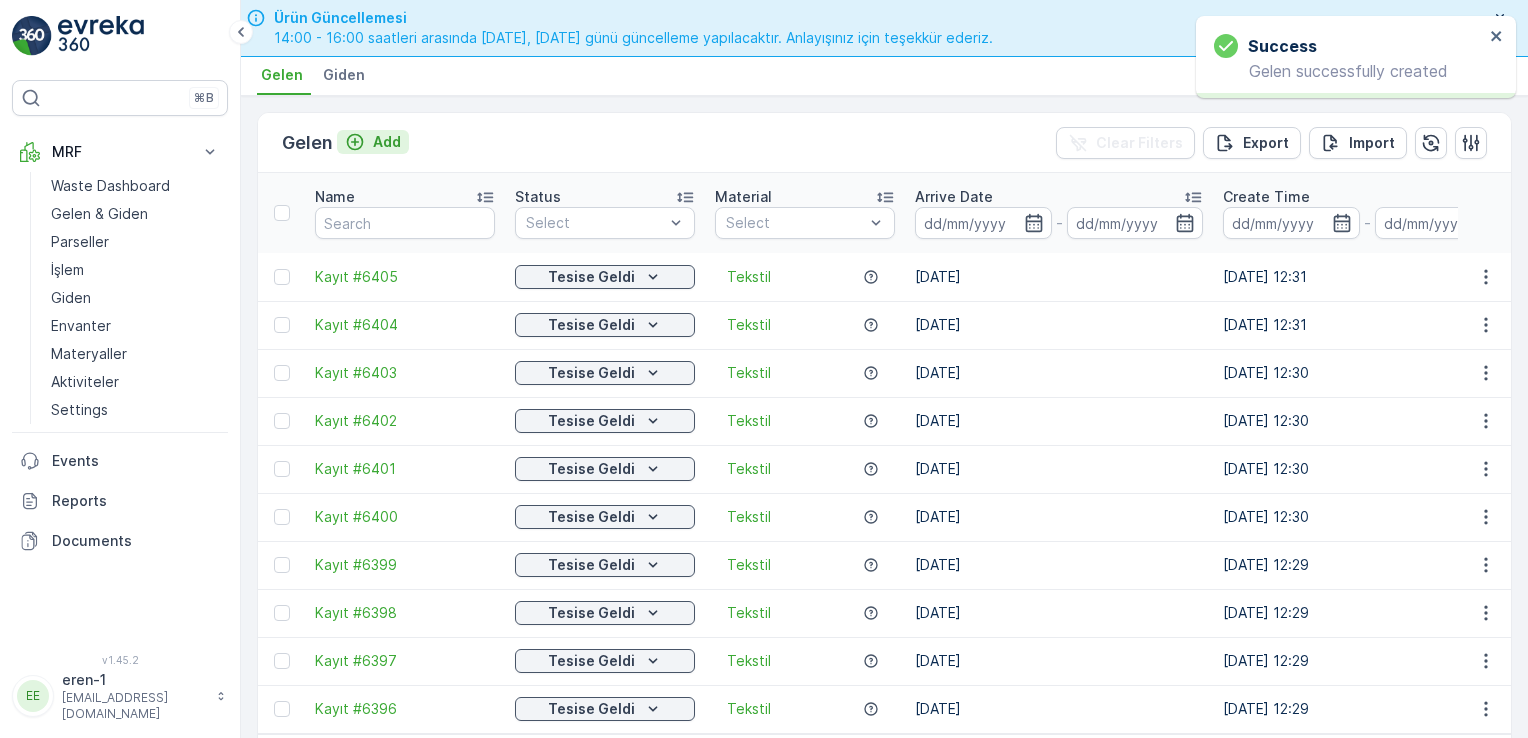 click on "Add" at bounding box center [387, 142] 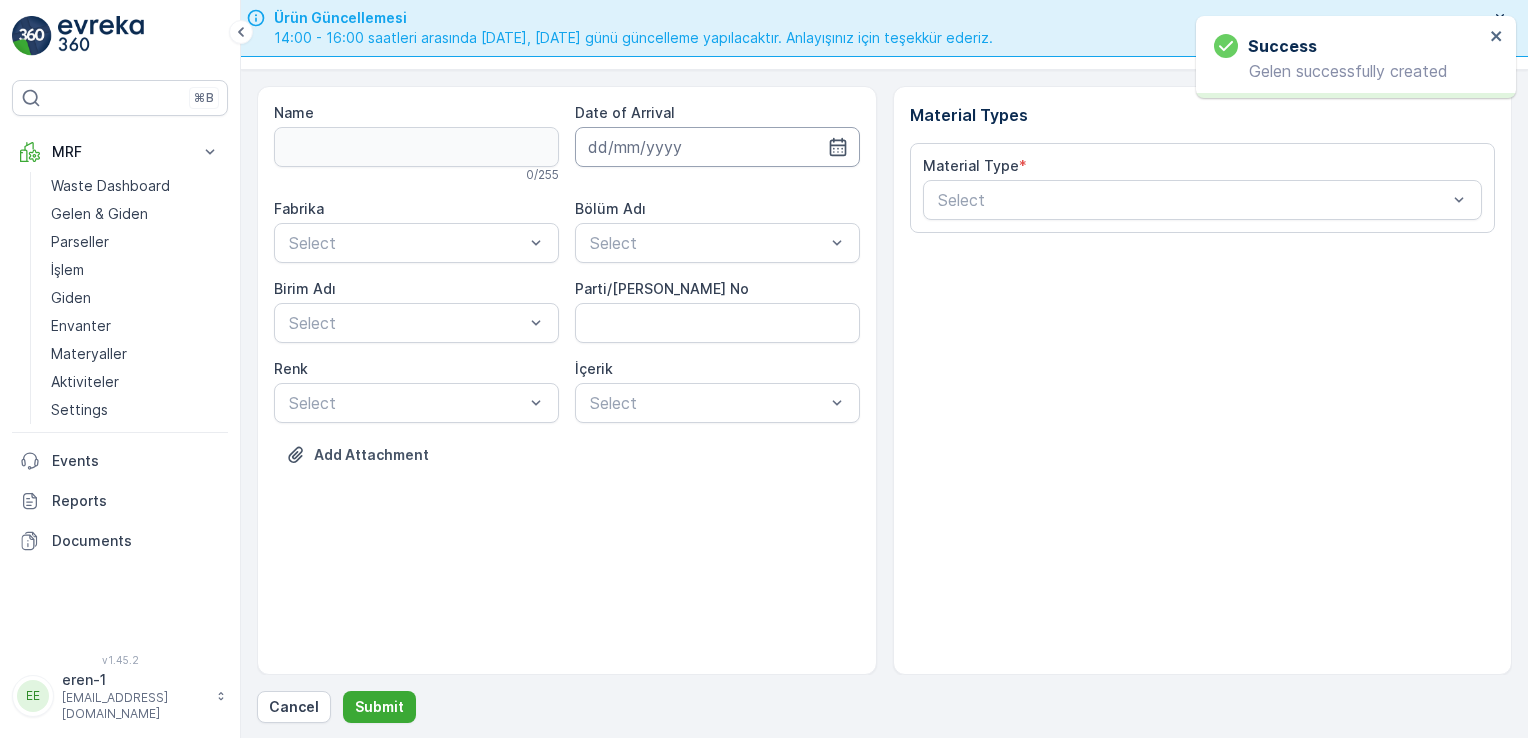 click at bounding box center (717, 147) 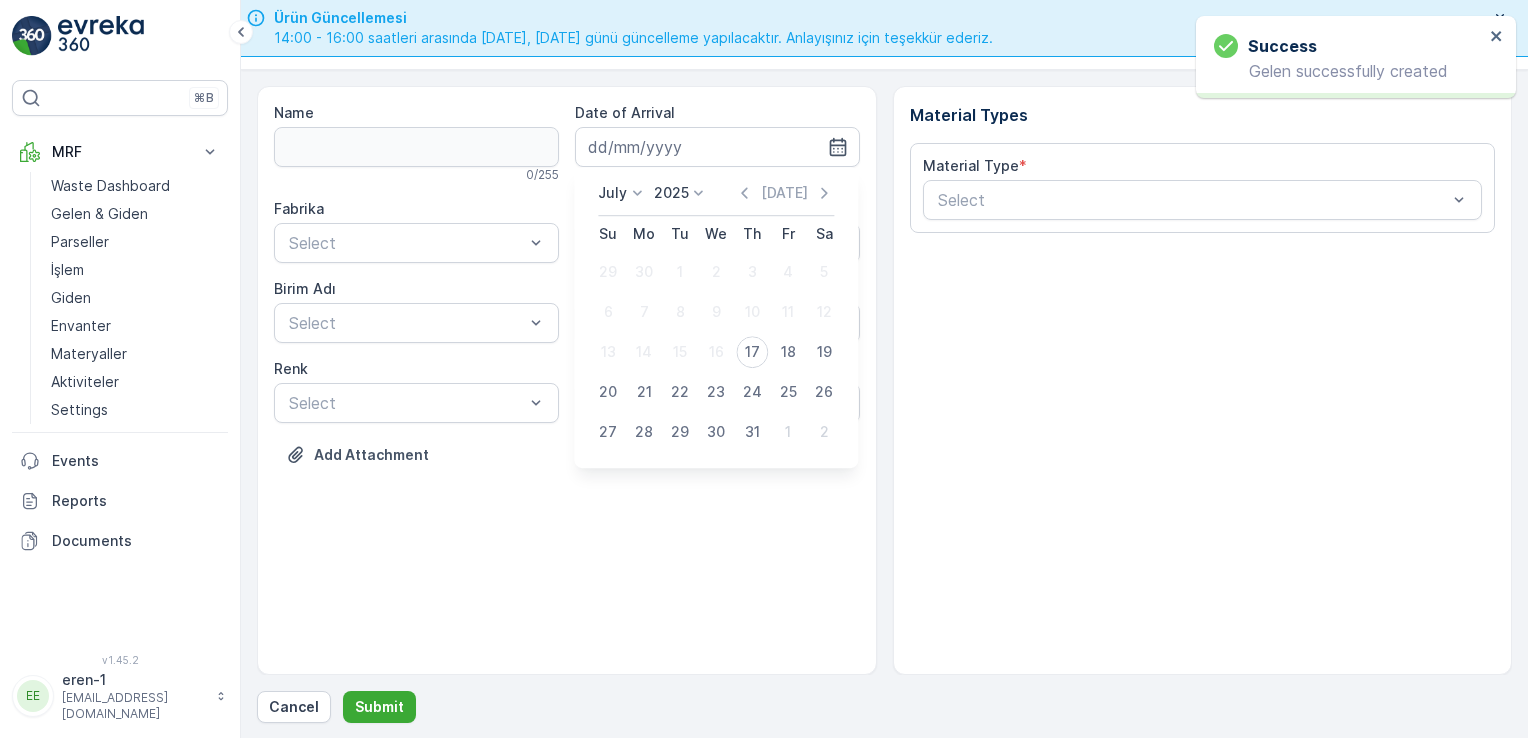 click on "17" at bounding box center (752, 352) 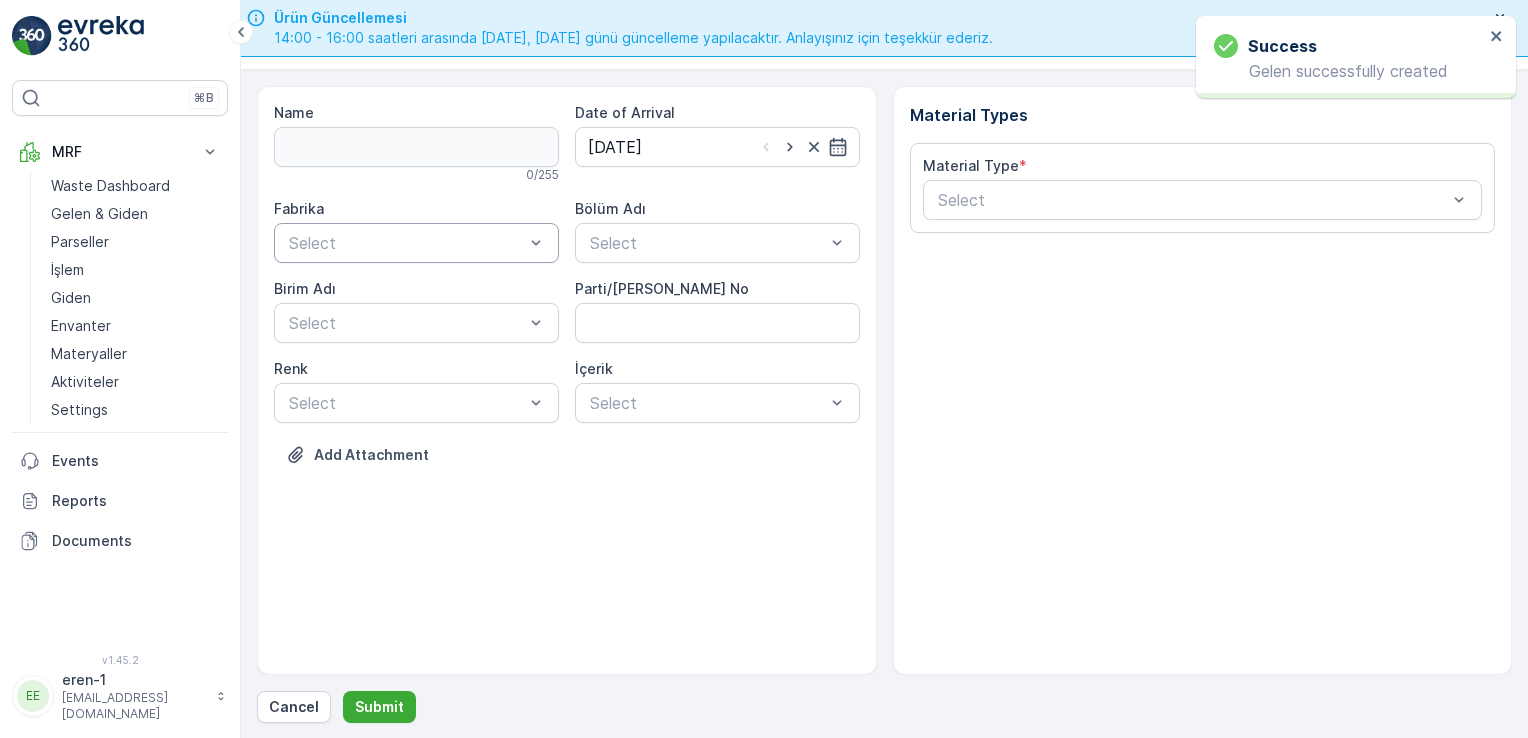 click at bounding box center (406, 243) 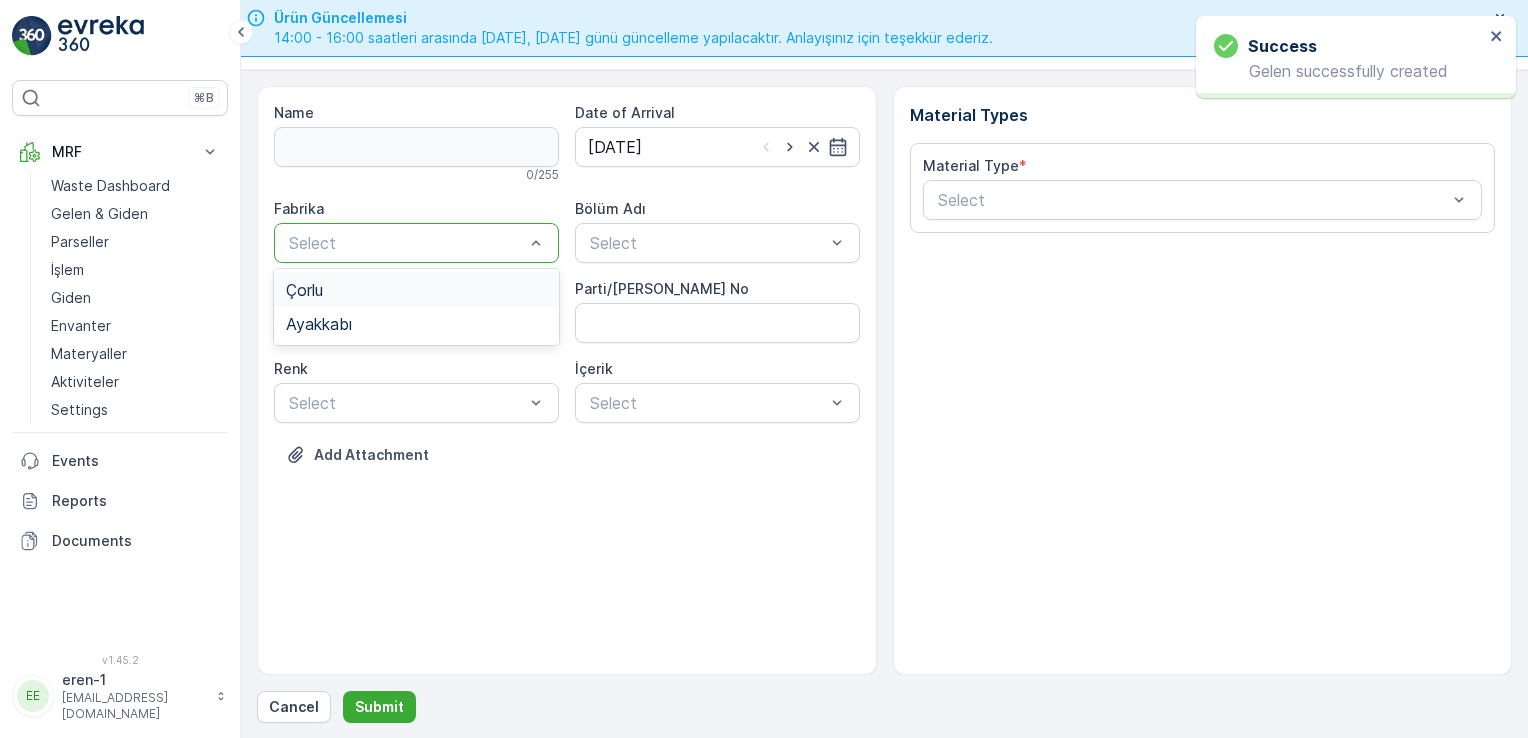 click on "Çorlu" at bounding box center [416, 290] 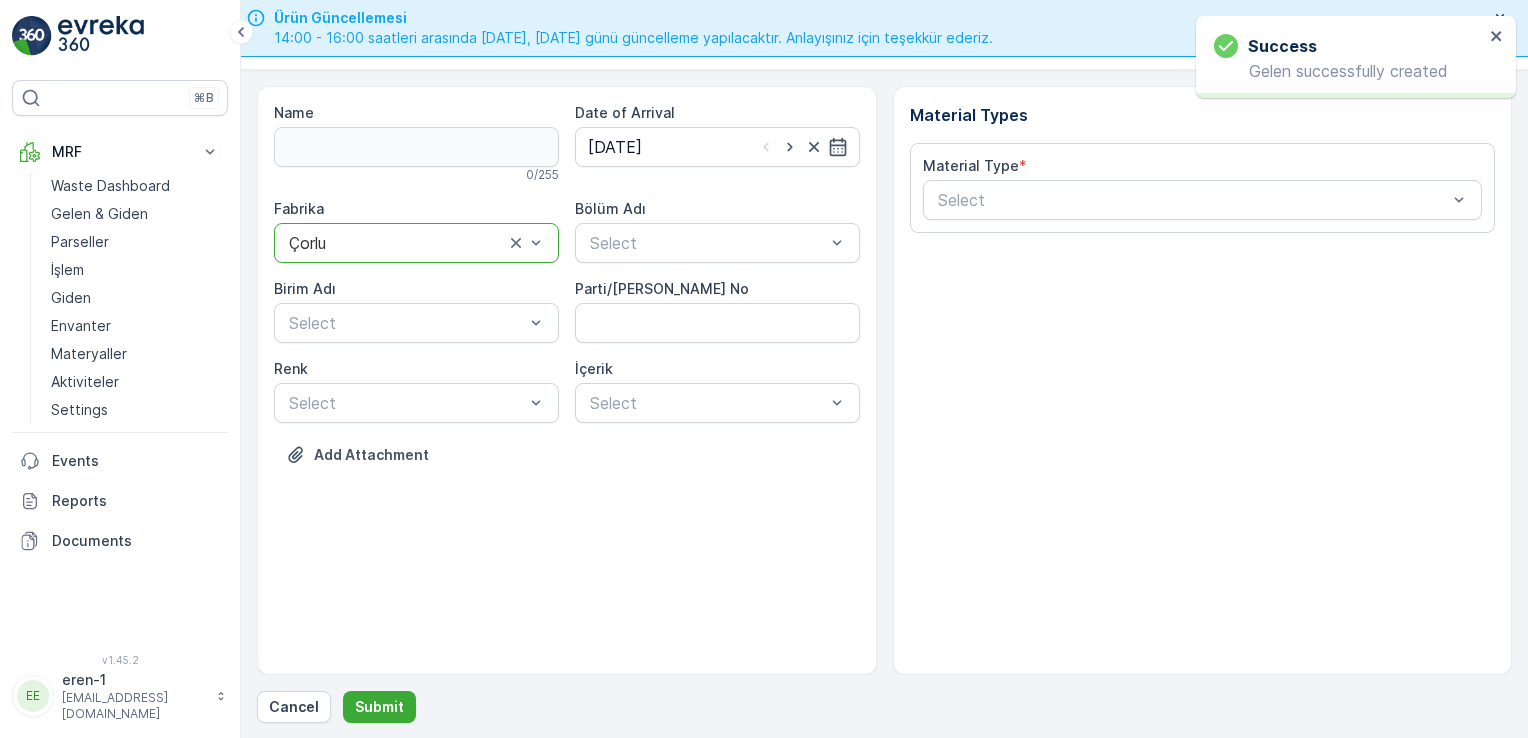 click at bounding box center [396, 243] 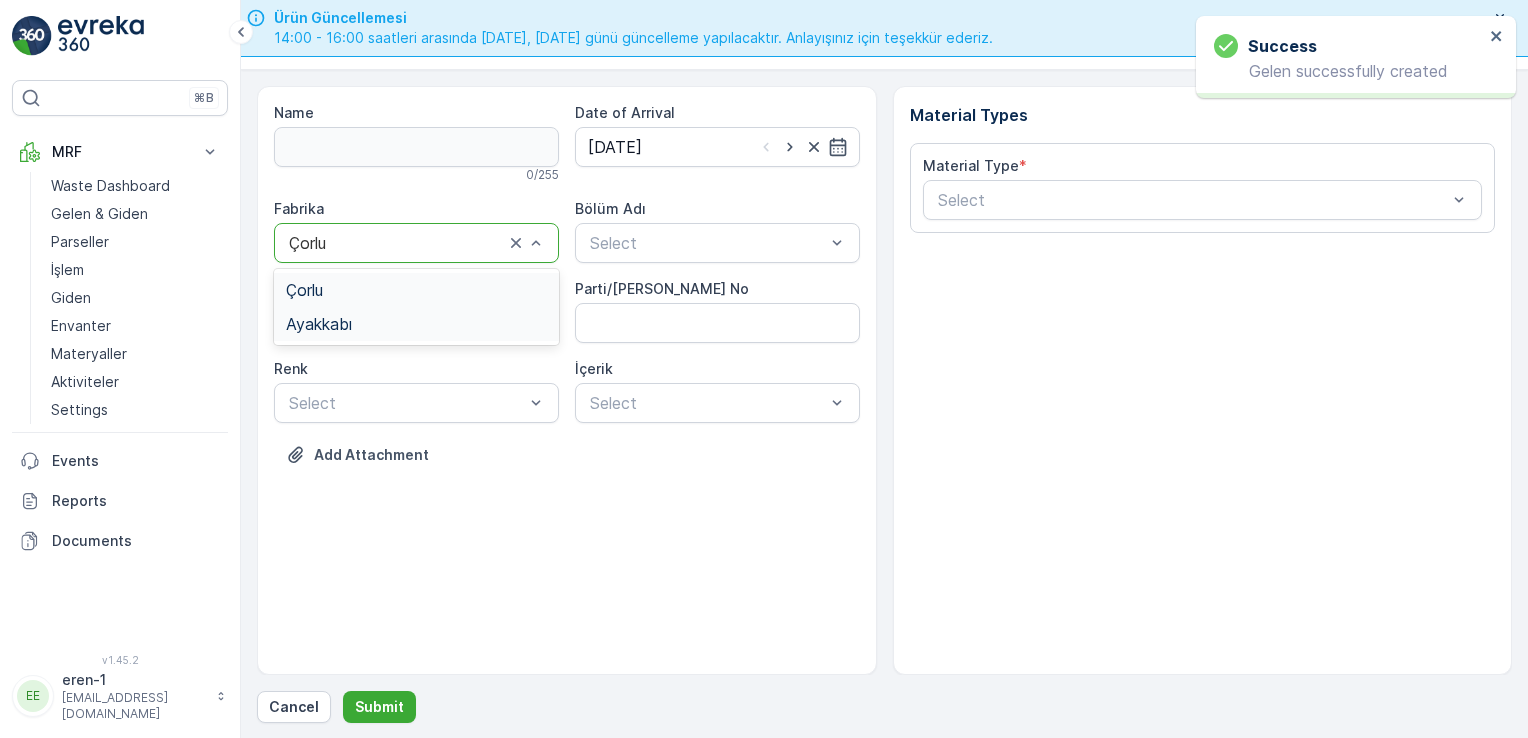 click on "Ayakkabı" at bounding box center [416, 324] 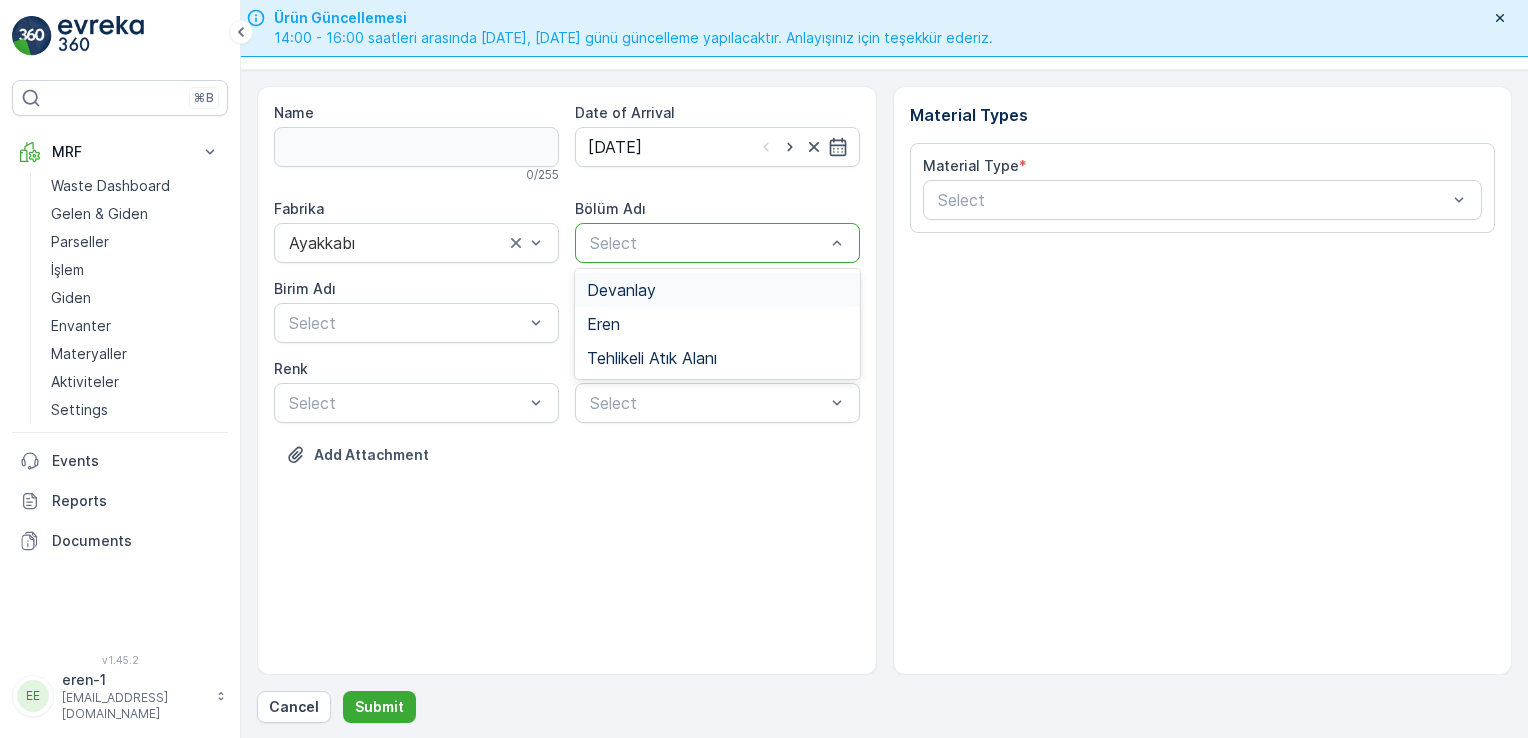 click on "Devanlay" at bounding box center [621, 290] 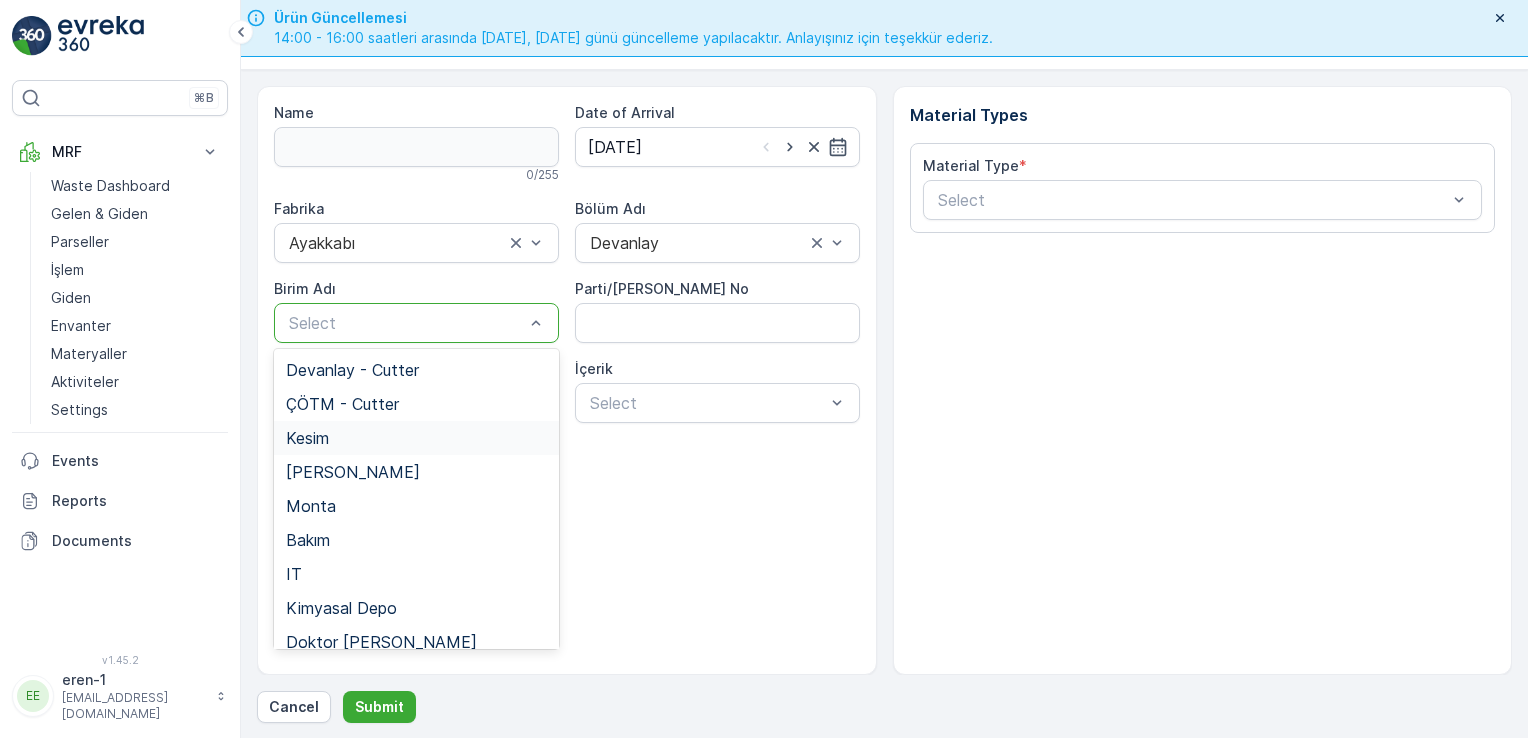 click on "Kesim" at bounding box center (416, 438) 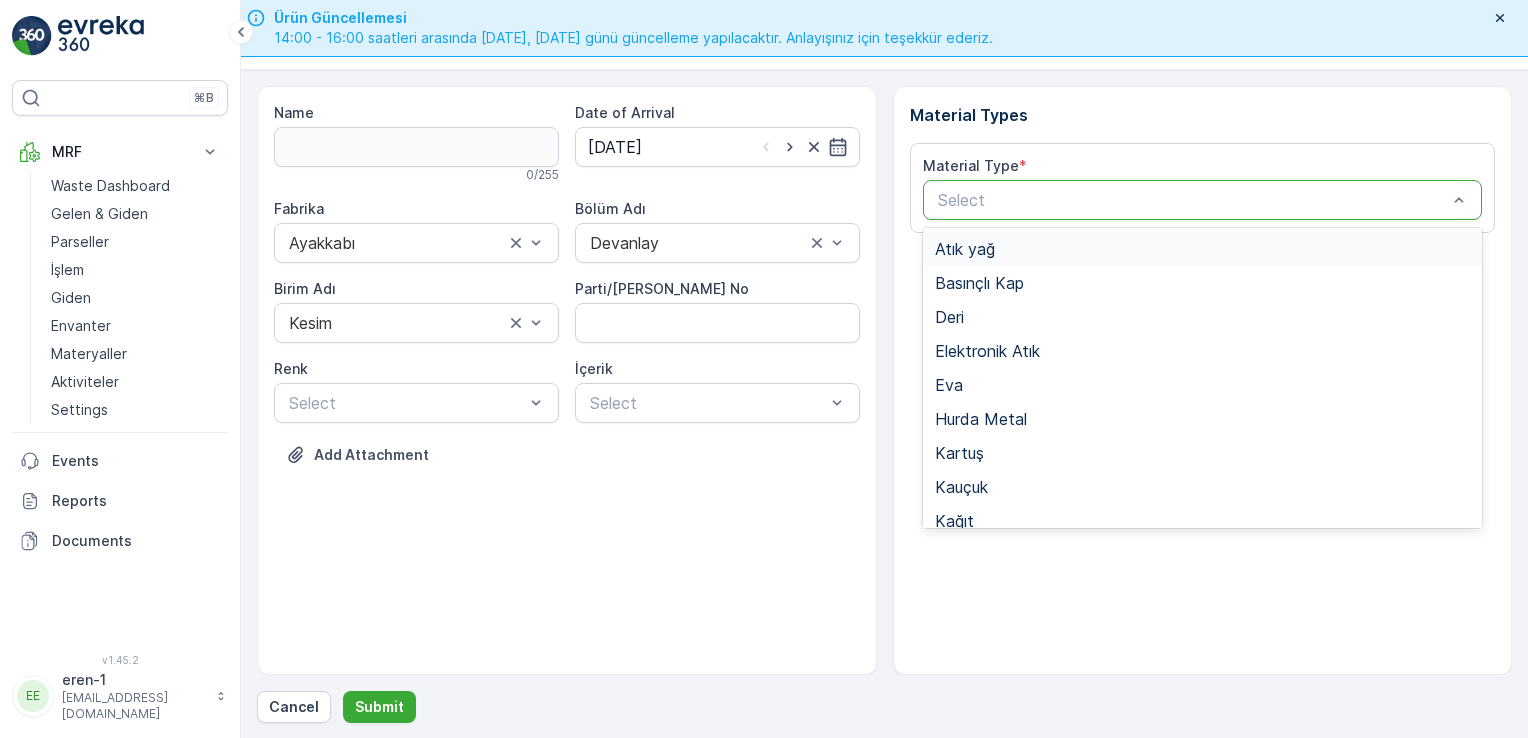 click at bounding box center [1193, 200] 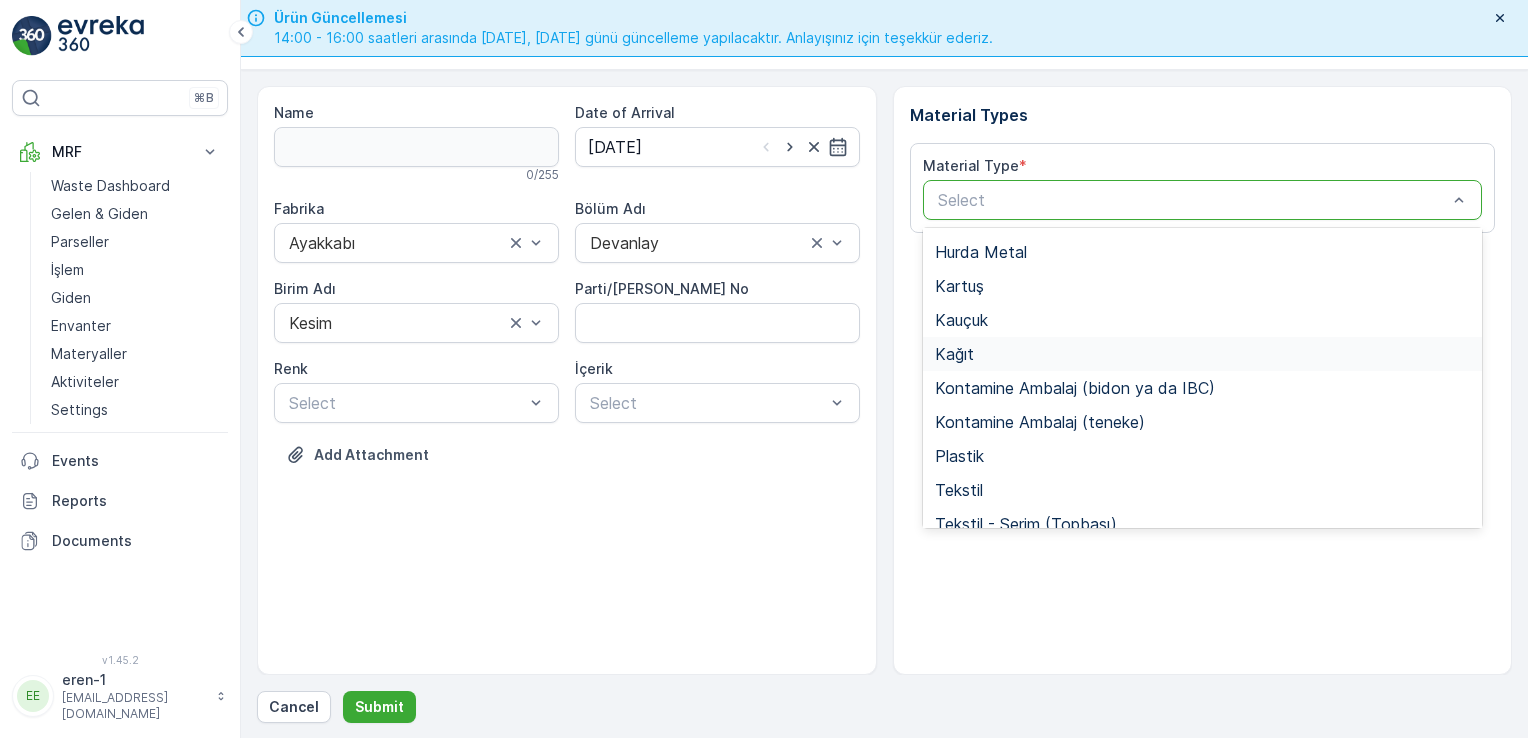 scroll, scrollTop: 233, scrollLeft: 0, axis: vertical 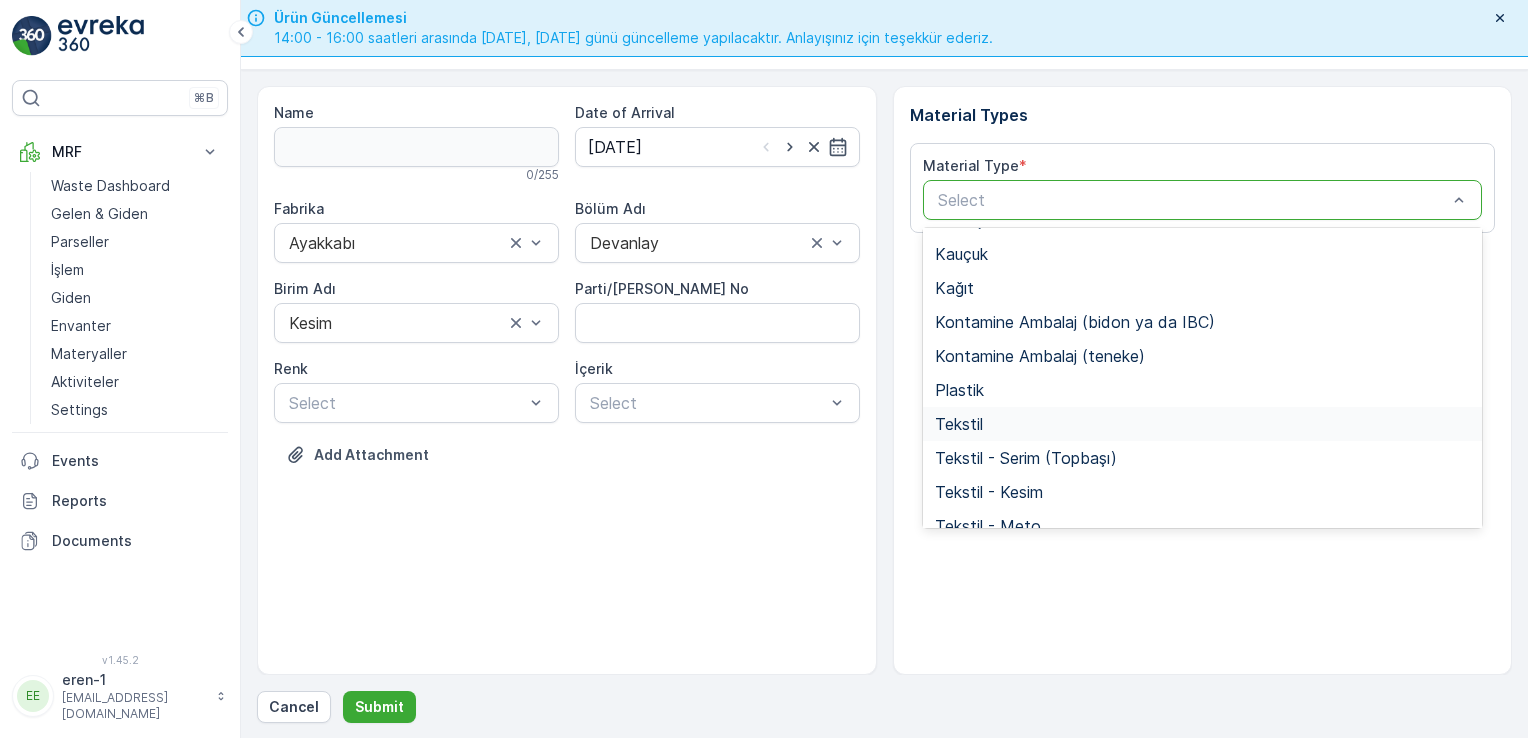 click on "Tekstil" at bounding box center (1203, 424) 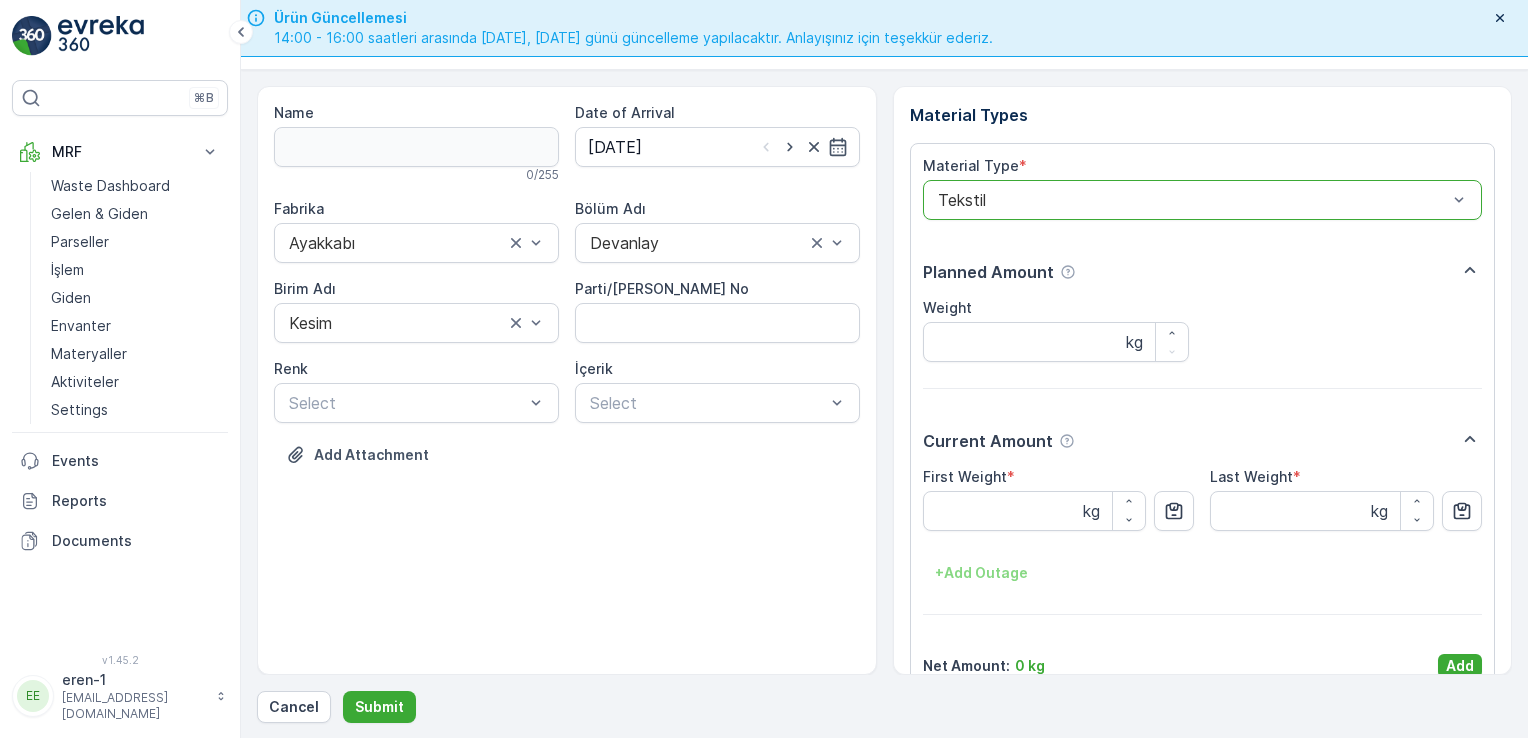 click on "Material Type * option Tekstil, selected. Tekstil Planned Amount Weight kg Current Amount First Weight * kg Last Weight * kg +  Add Outage Net Amount : 0 kg Add" at bounding box center [1203, 417] 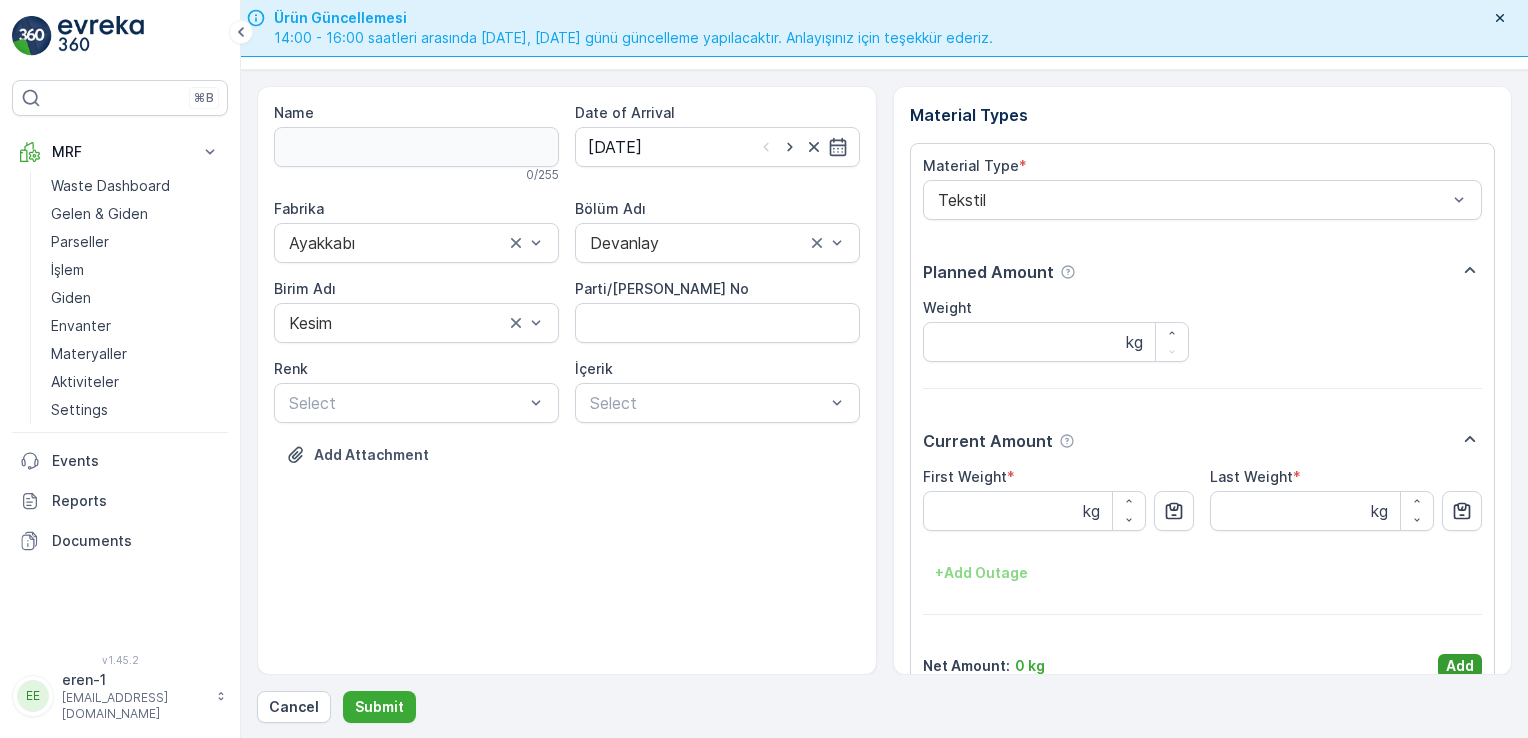 click on "Add" at bounding box center [1460, 666] 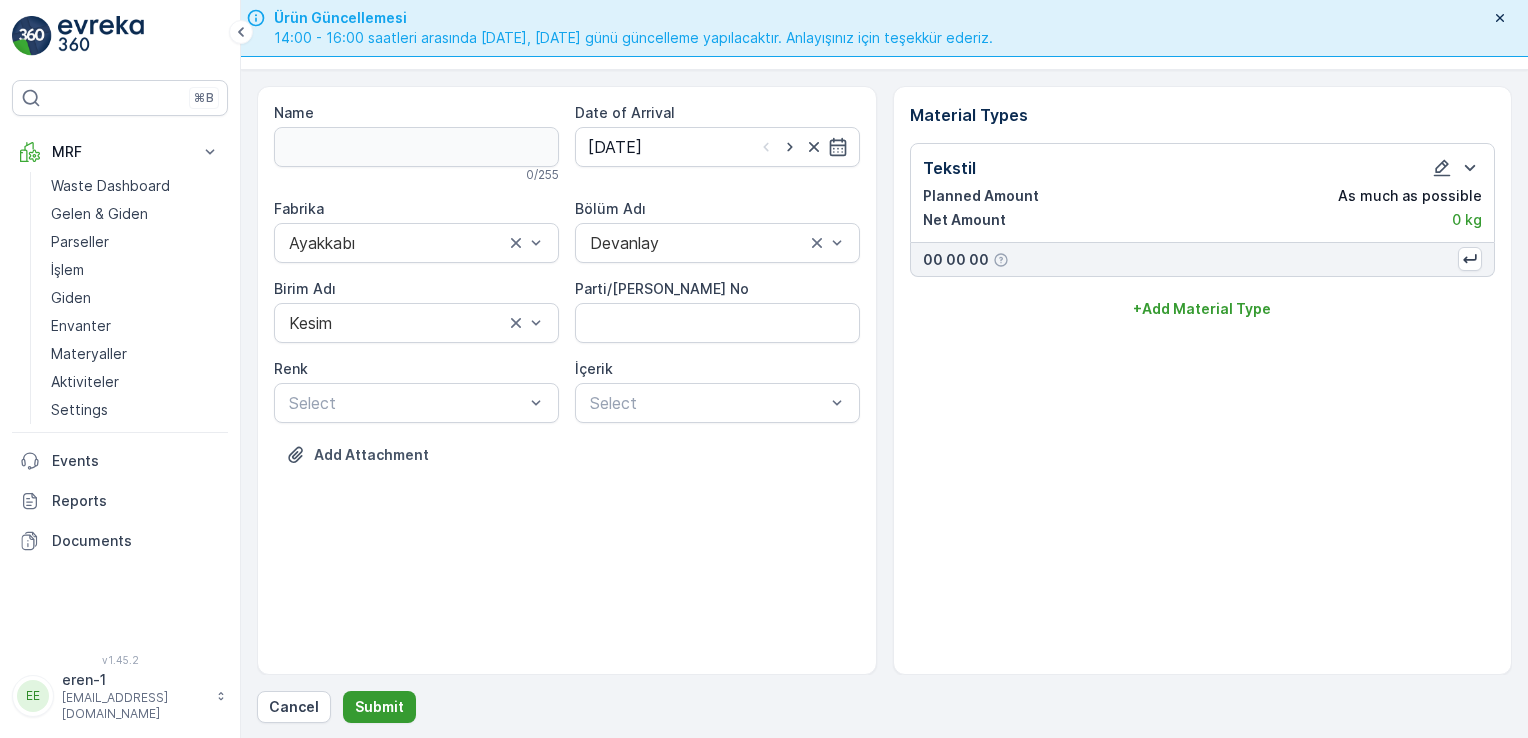 click on "Submit" at bounding box center [379, 707] 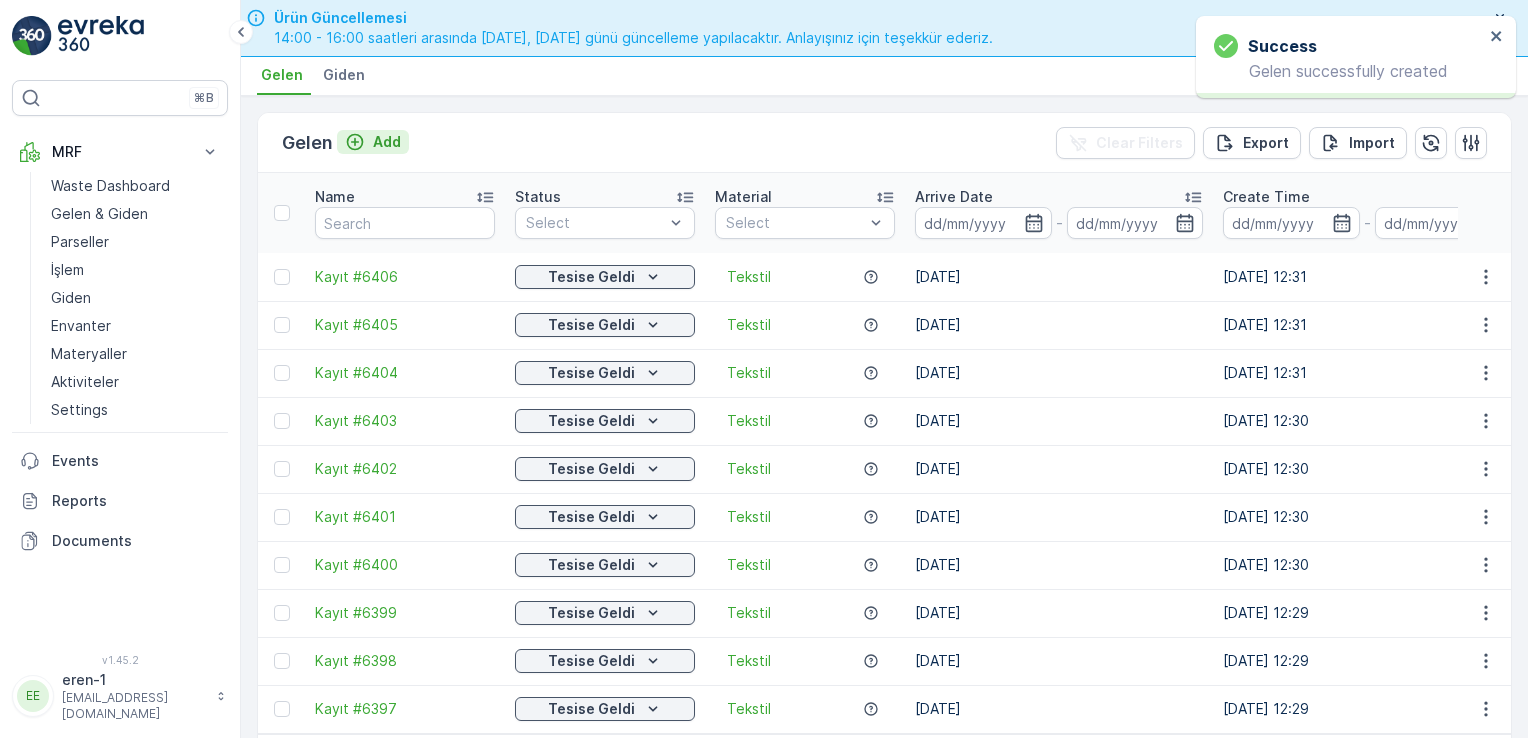 click on "Add" at bounding box center [387, 142] 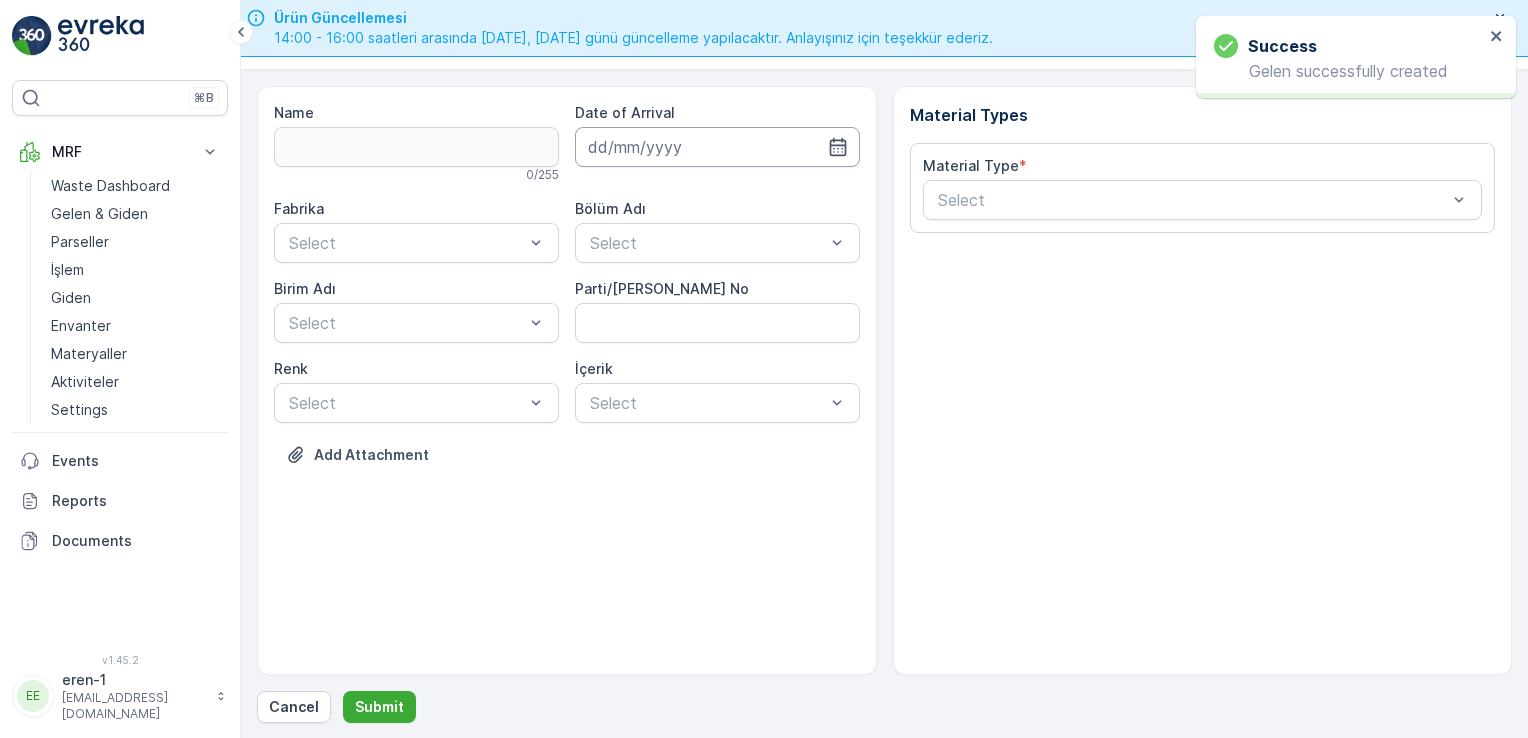 click at bounding box center [717, 147] 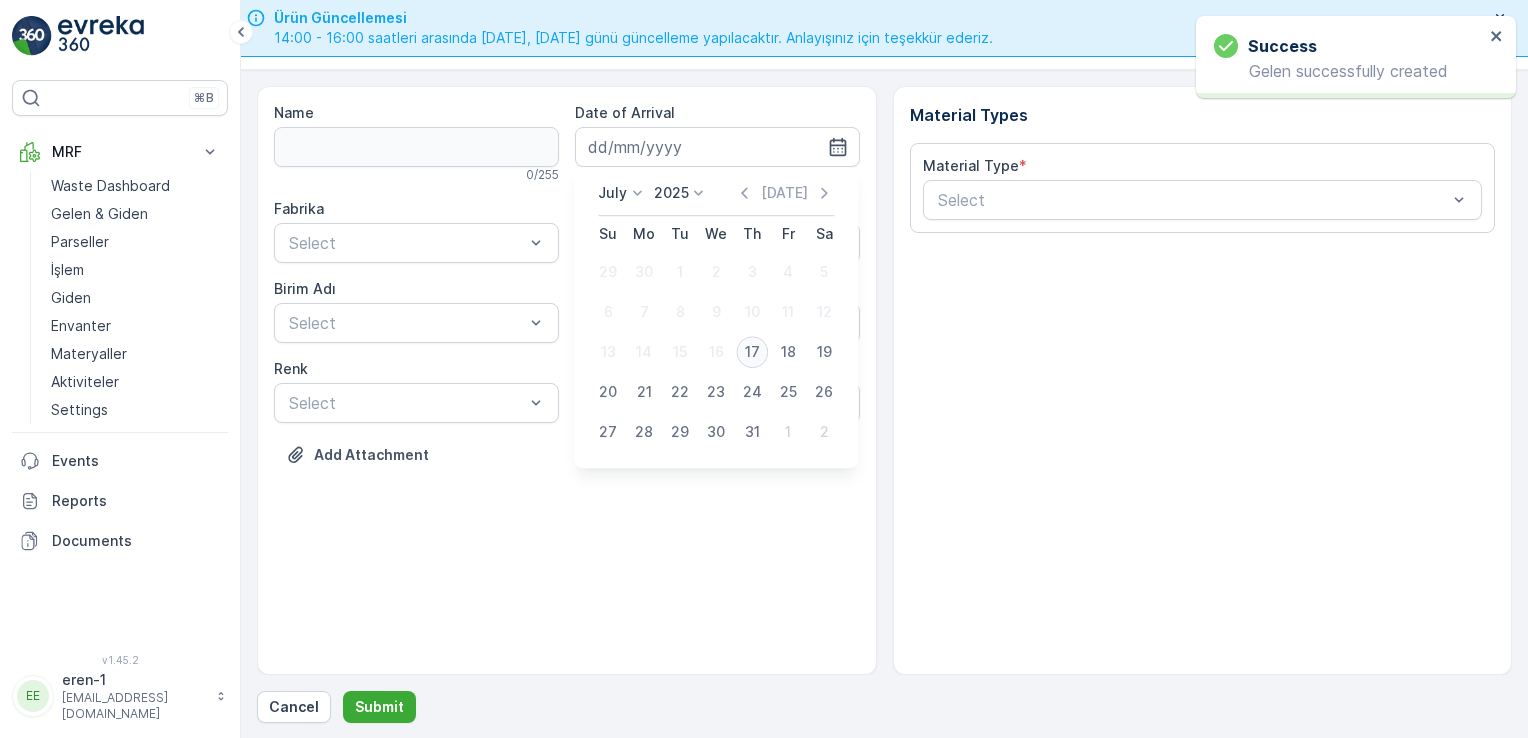 click on "17" at bounding box center [752, 352] 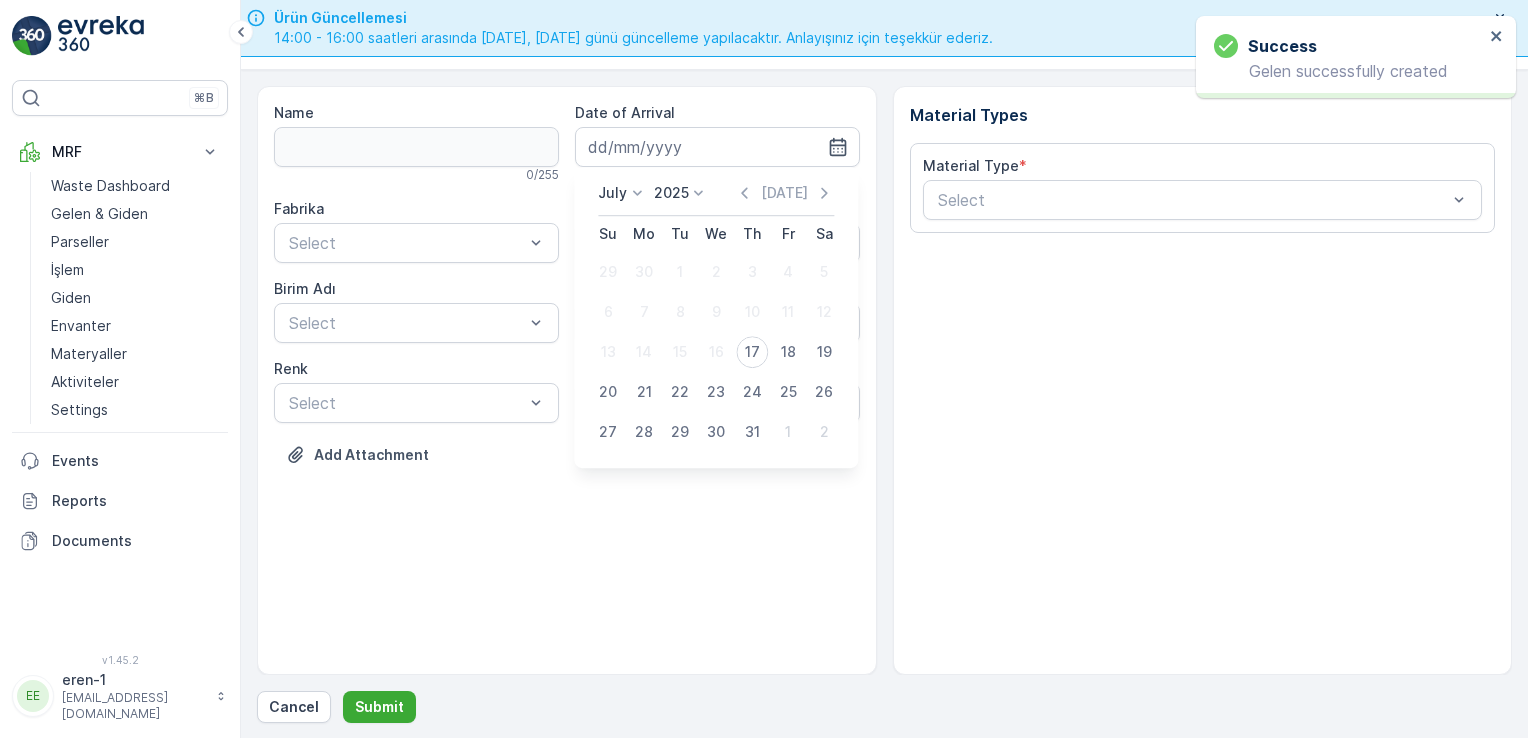 type on "[DATE]" 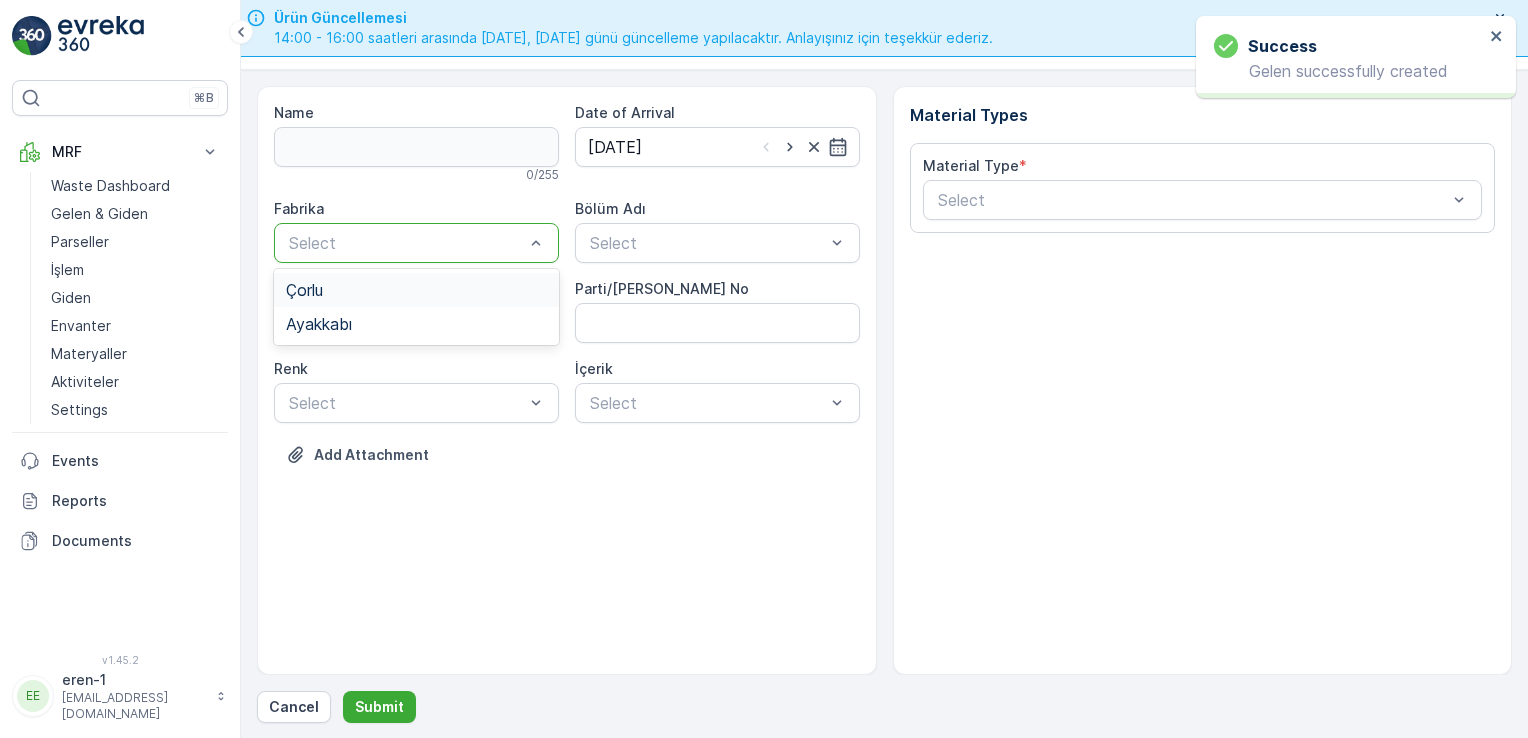 click at bounding box center [406, 243] 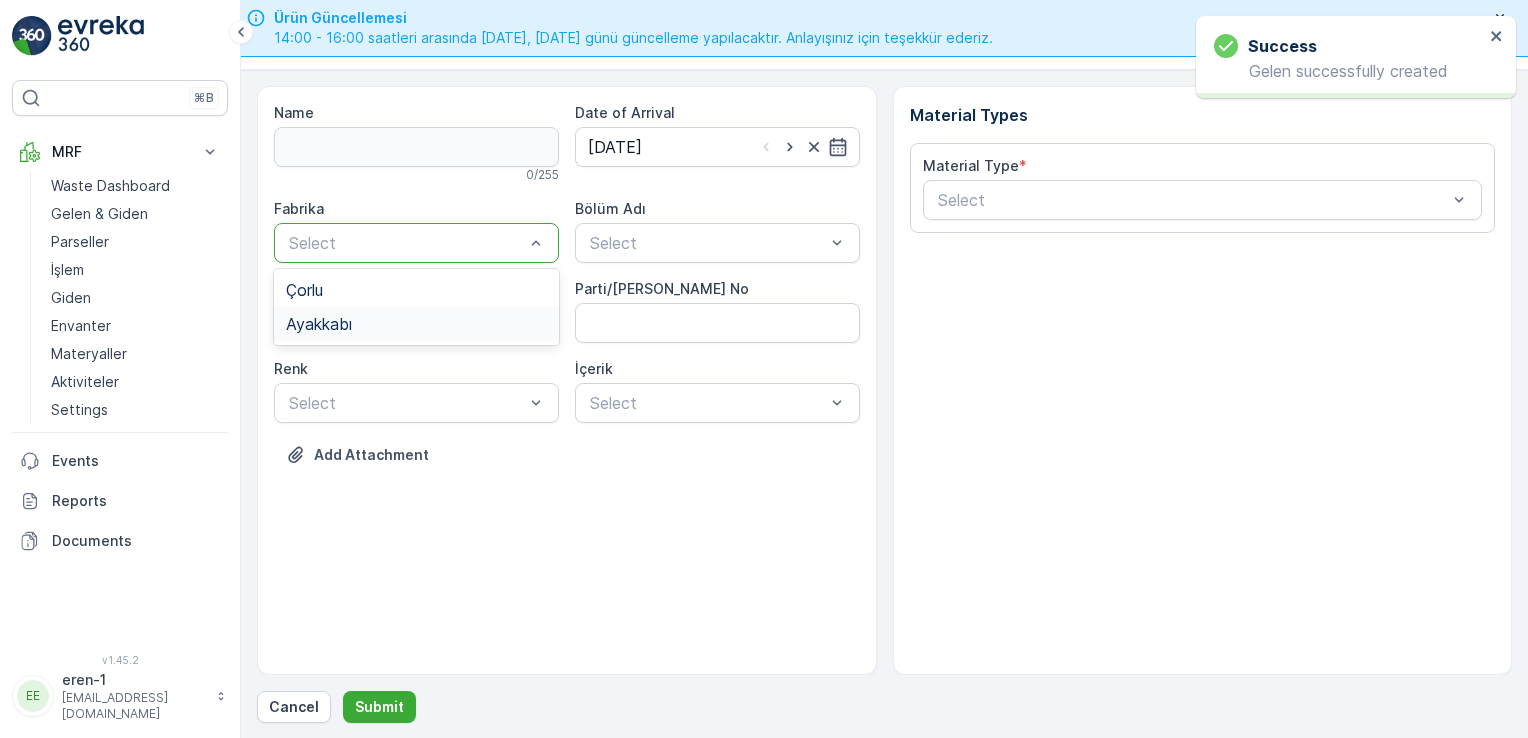 click on "Ayakkabı" at bounding box center (416, 324) 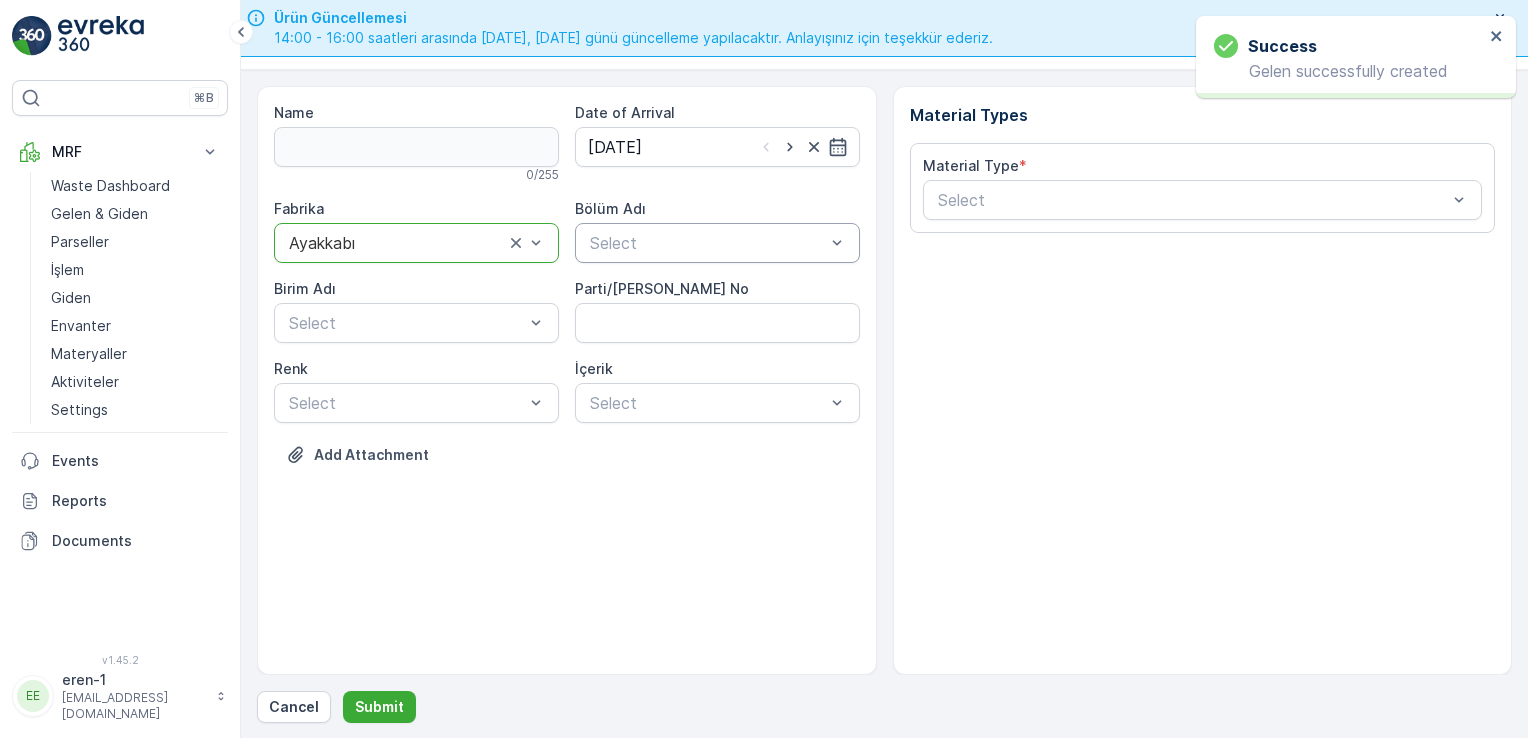 click on "Select" at bounding box center (717, 243) 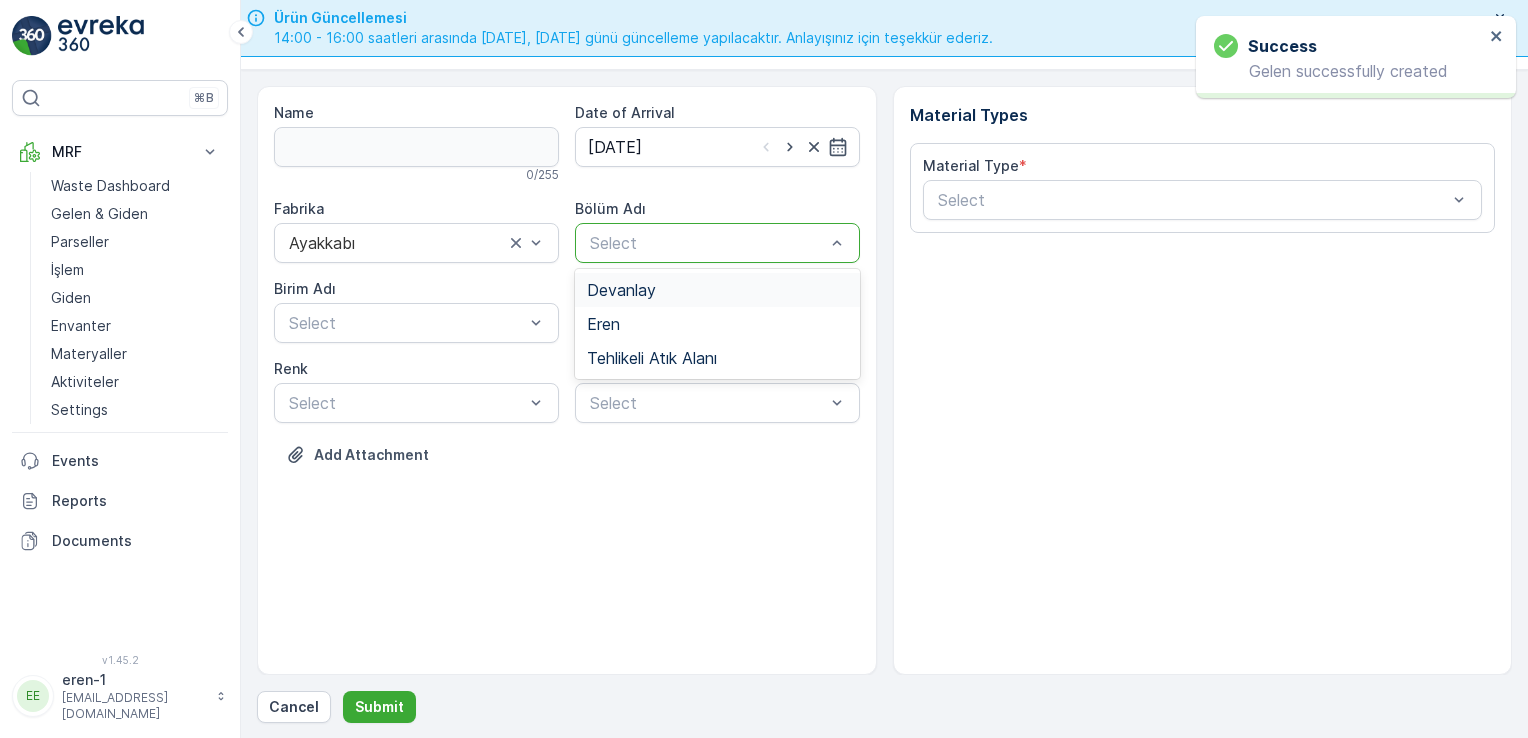 click on "Devanlay" at bounding box center [717, 290] 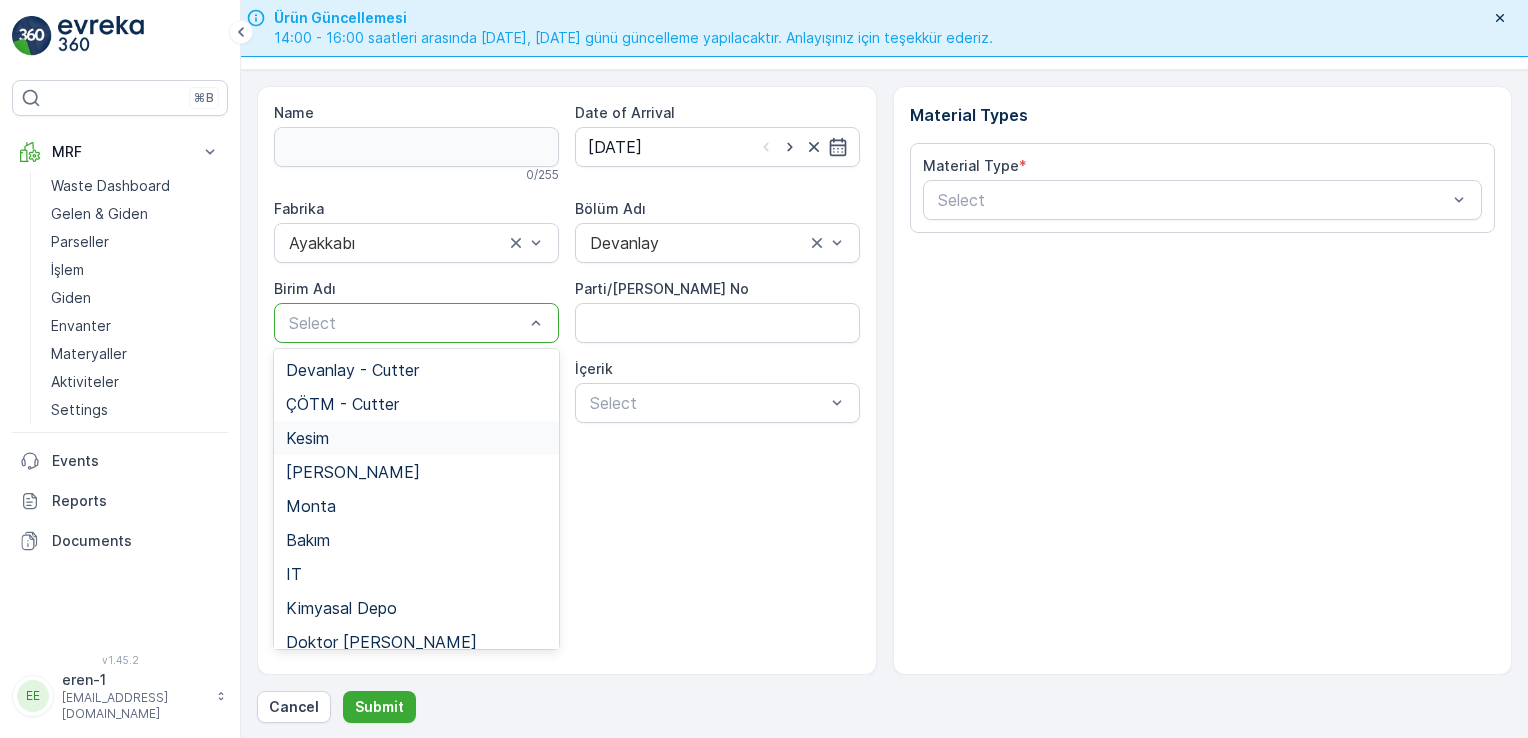 click on "Kesim" at bounding box center (307, 438) 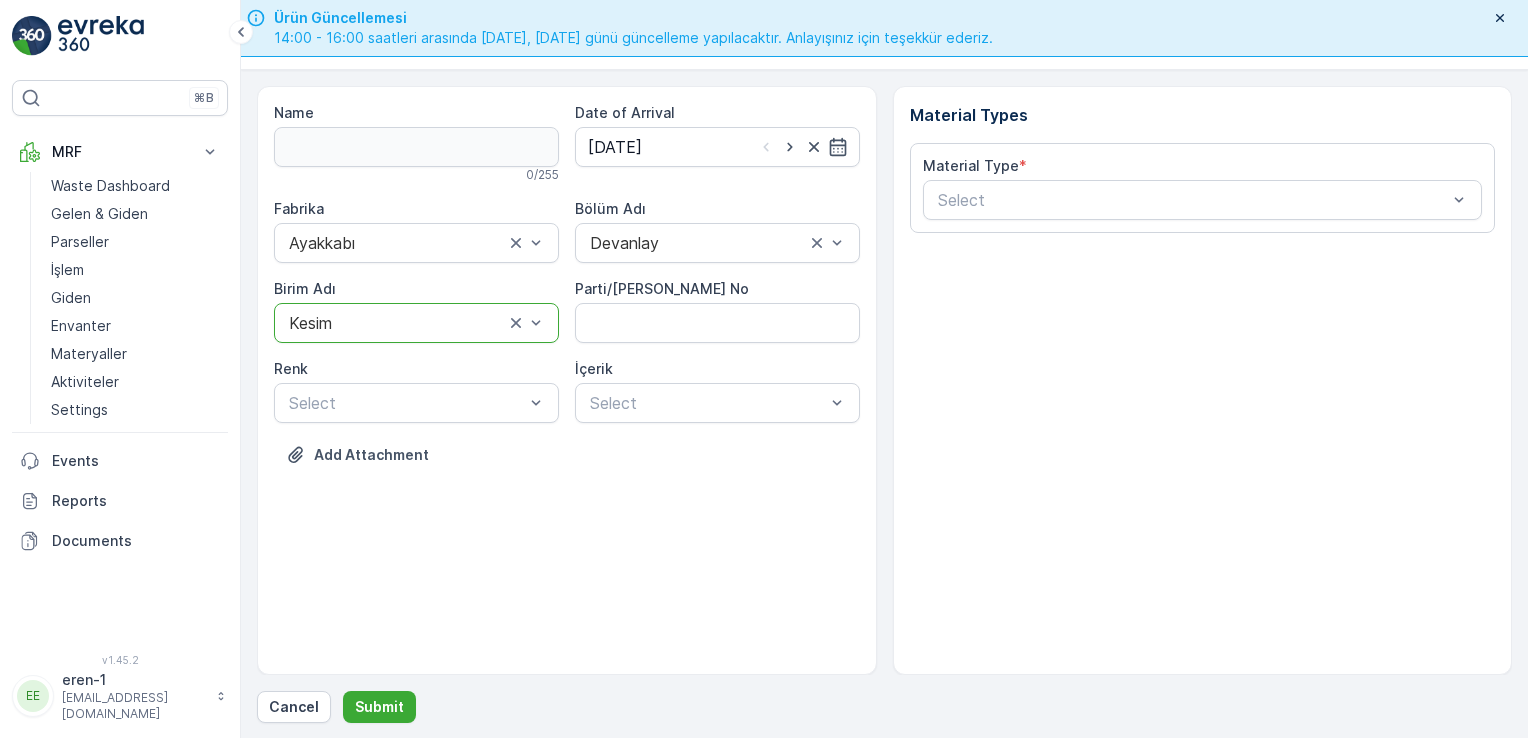 click on "Material Type * Select" at bounding box center [1203, 188] 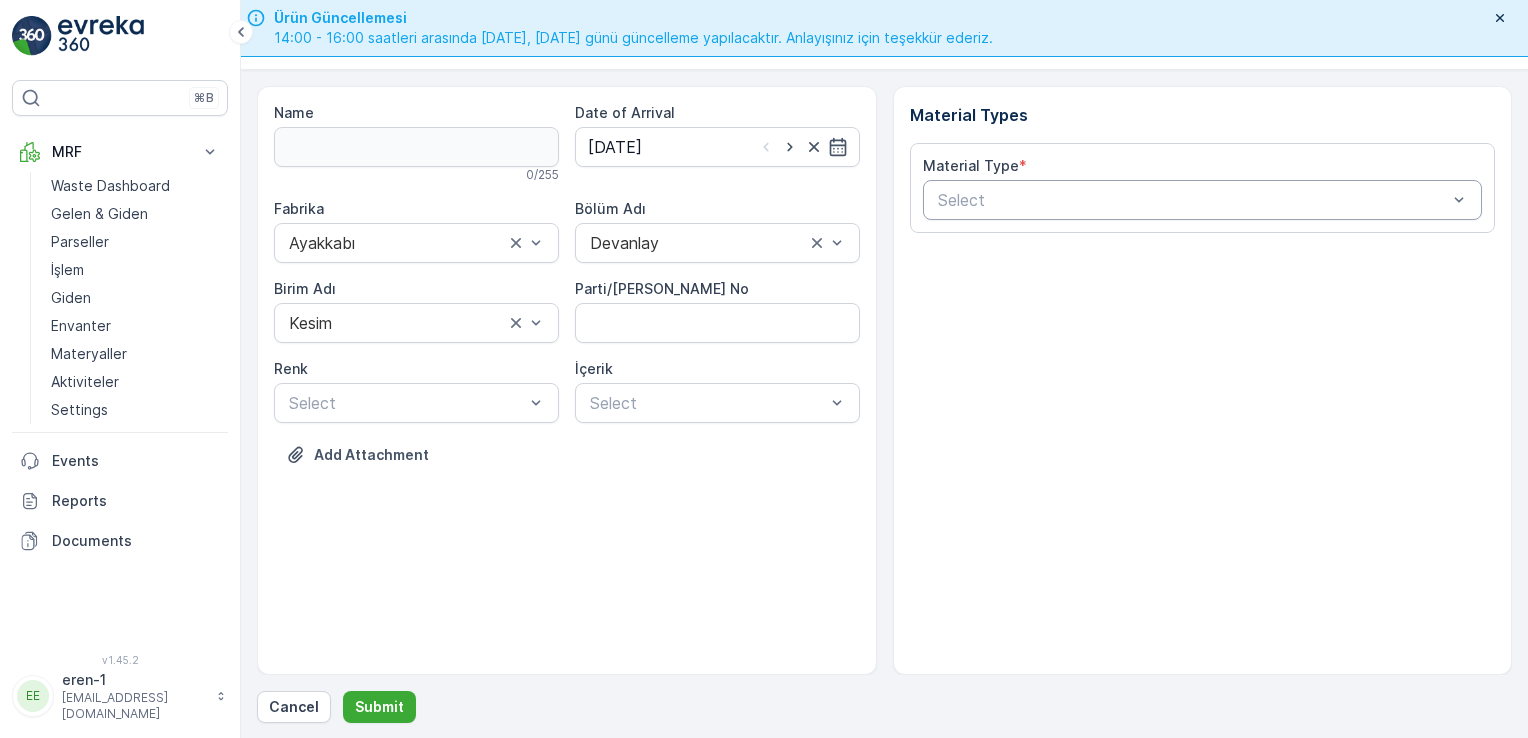 click at bounding box center (1193, 200) 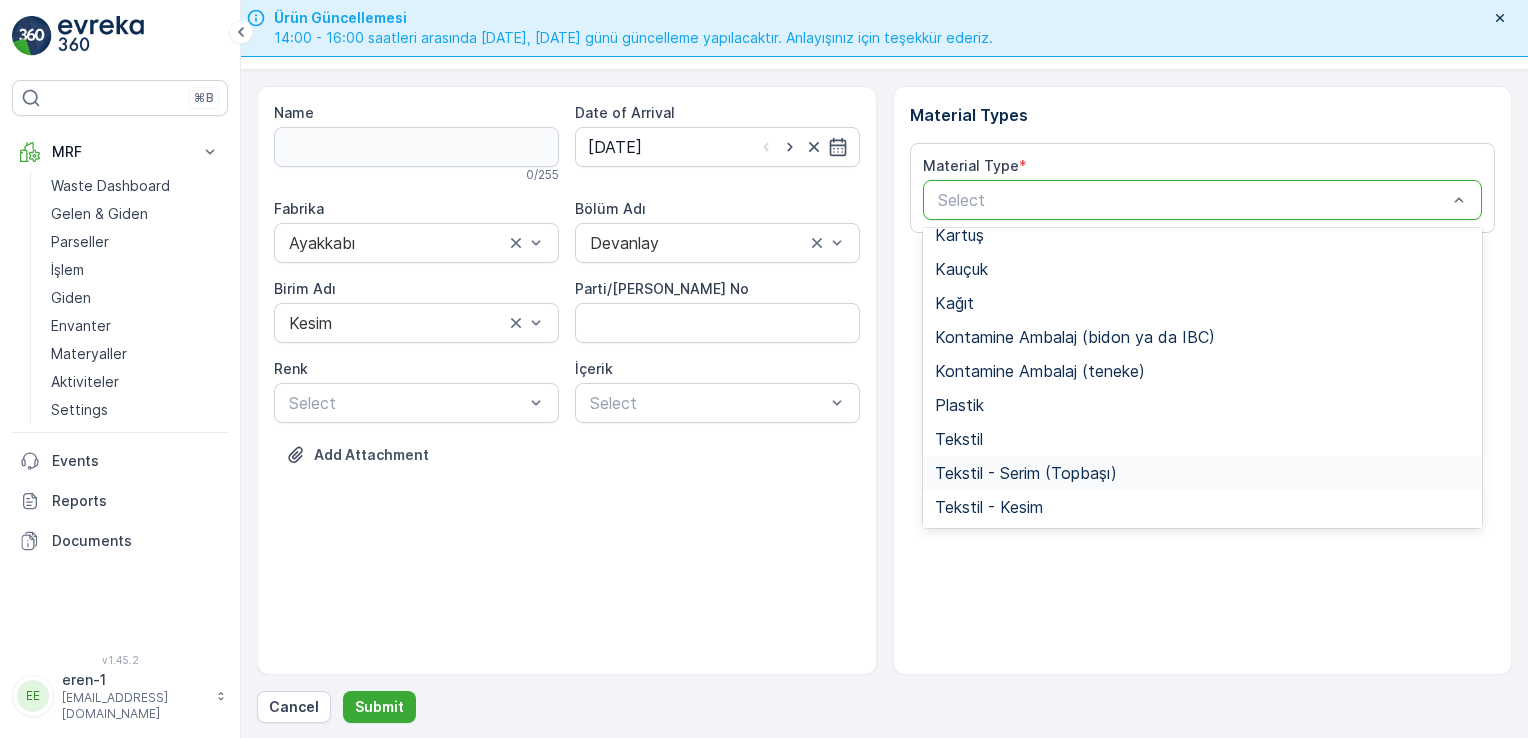 scroll, scrollTop: 233, scrollLeft: 0, axis: vertical 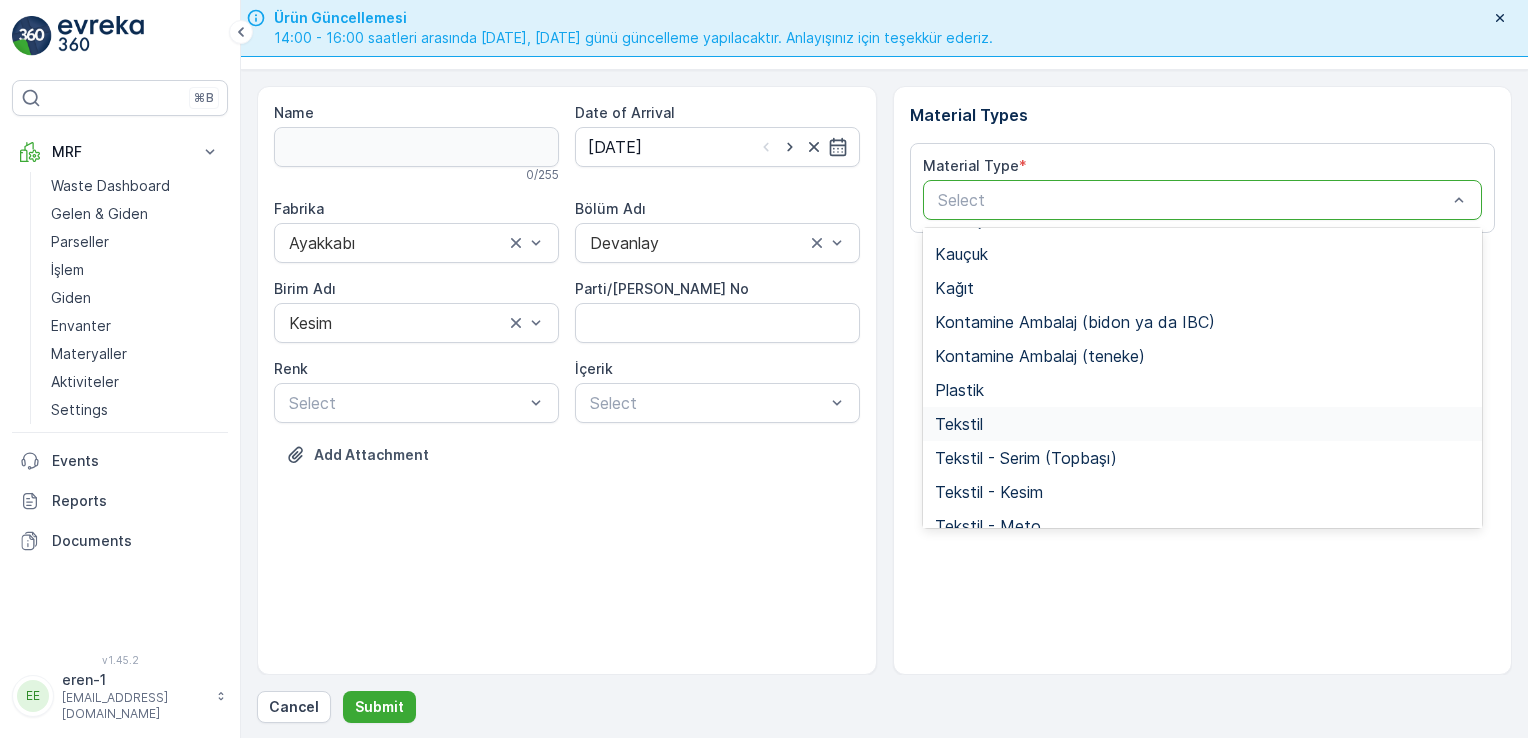 click on "Tekstil" at bounding box center [959, 424] 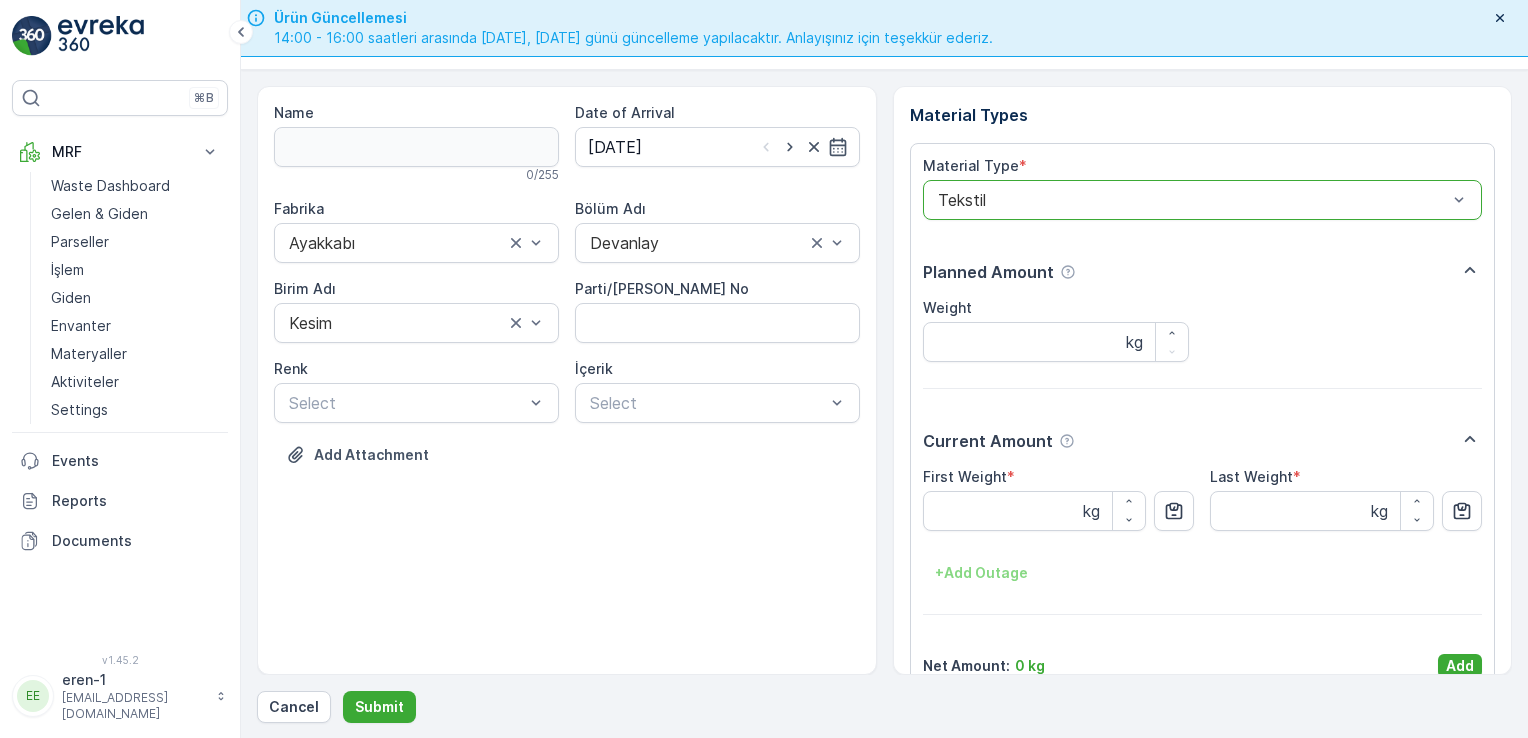 click on "Add" at bounding box center (1460, 666) 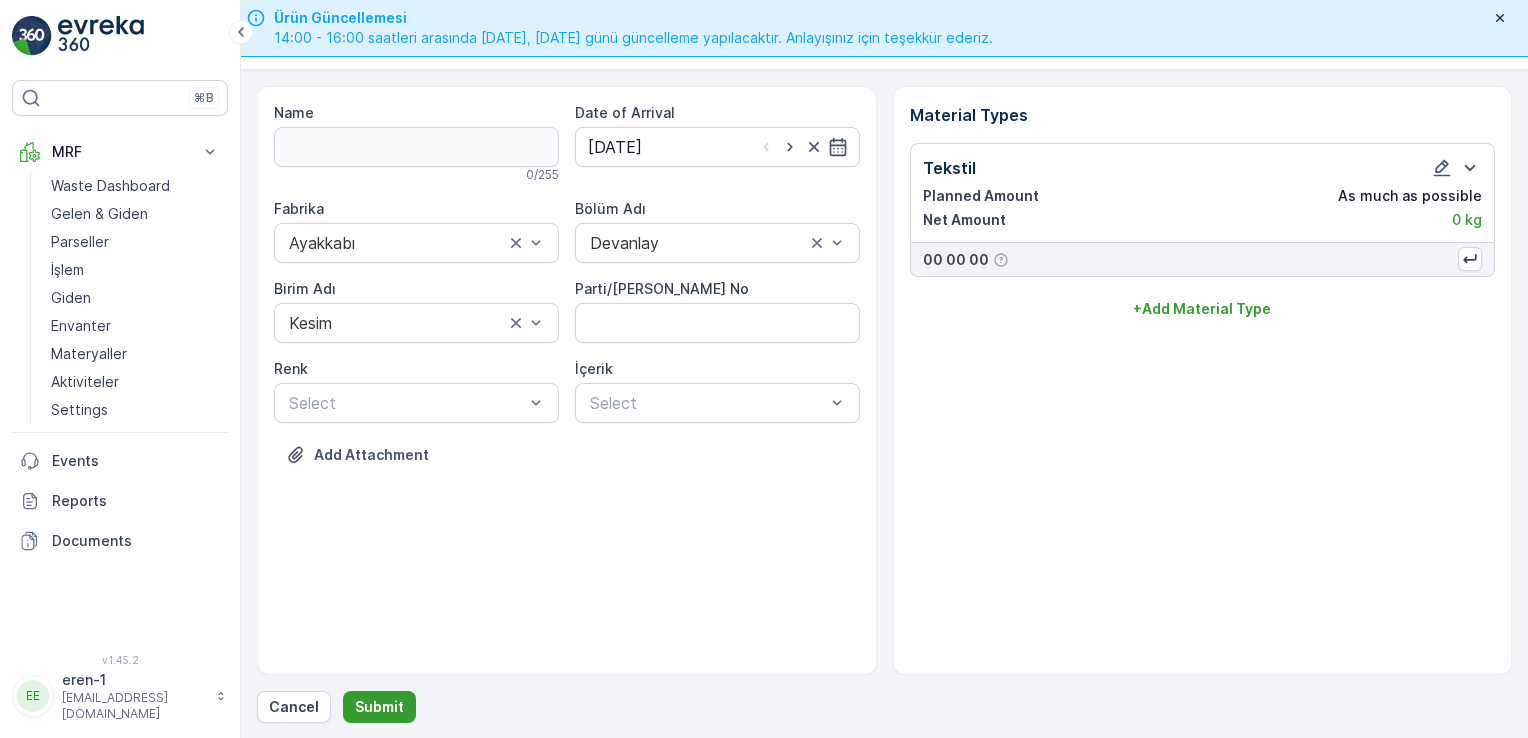 click on "Submit" at bounding box center (379, 707) 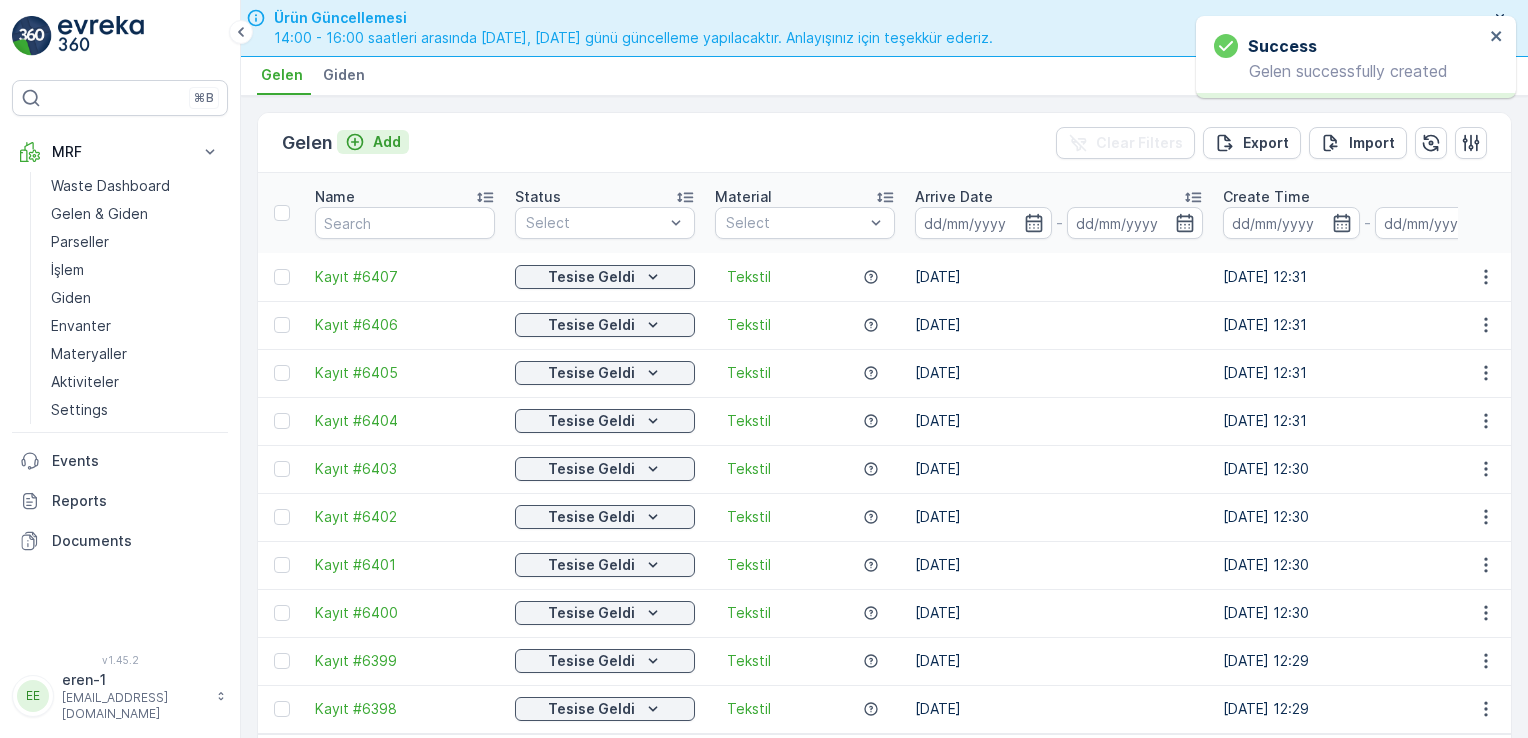 click on "Add" at bounding box center (373, 142) 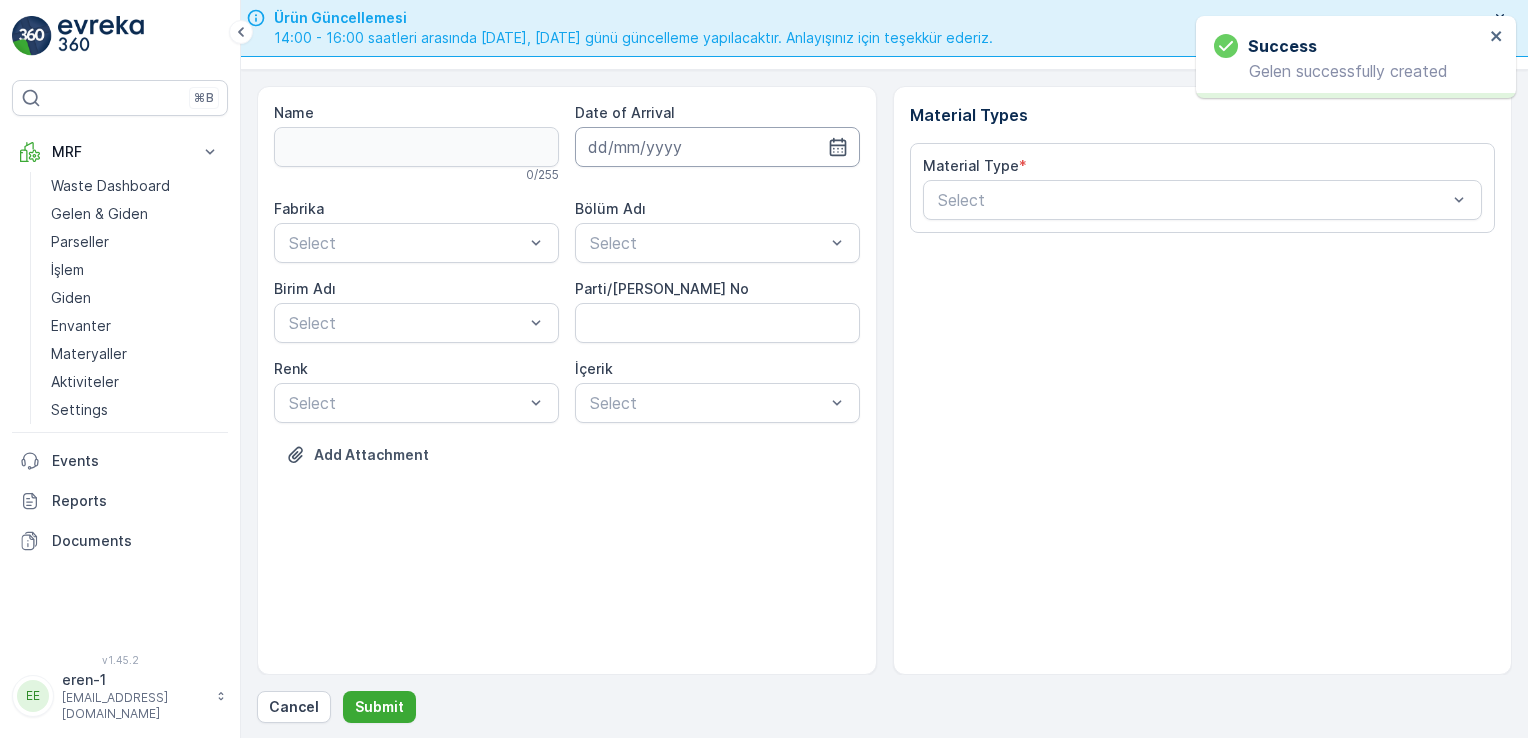 click at bounding box center [717, 147] 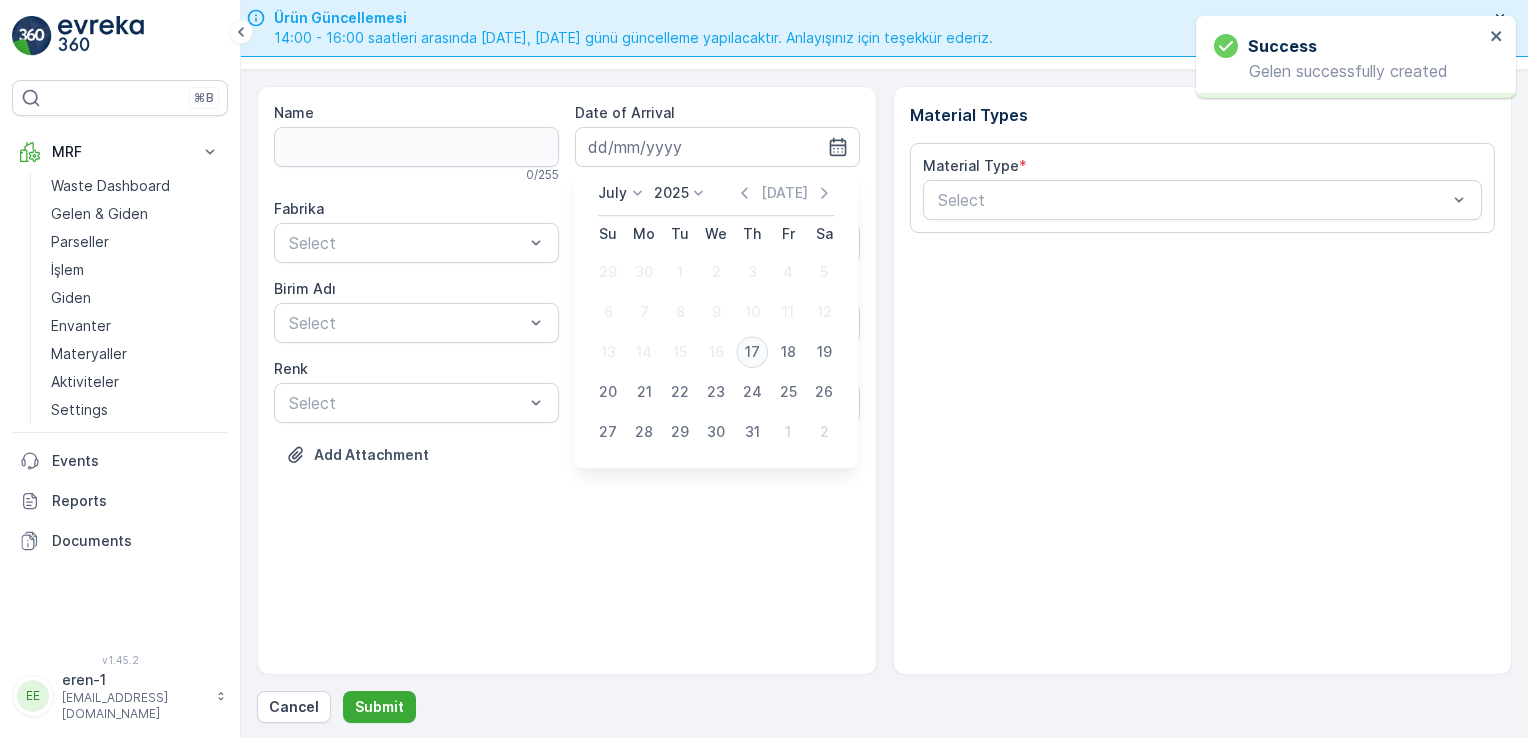 click on "17" at bounding box center [752, 352] 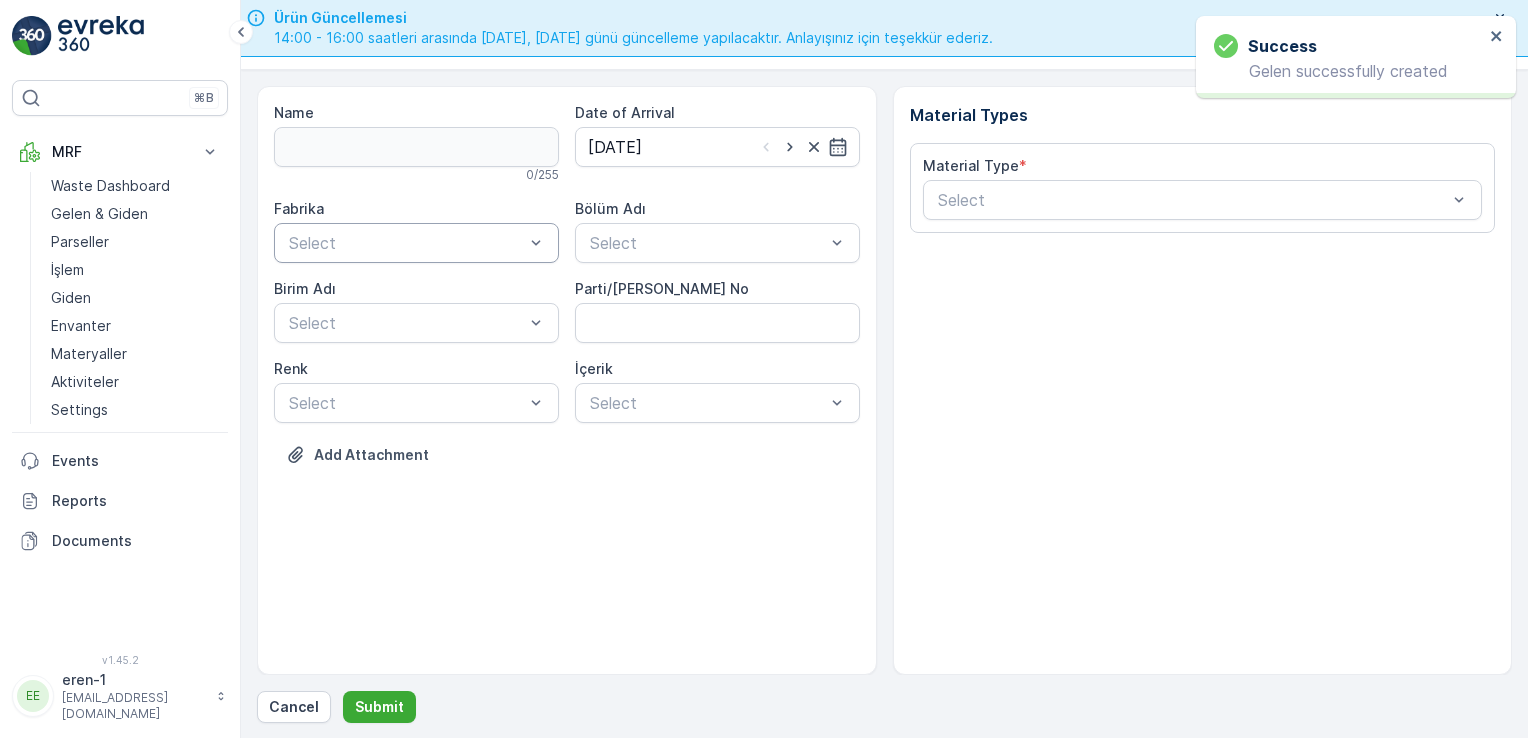 click on "Select" at bounding box center [416, 243] 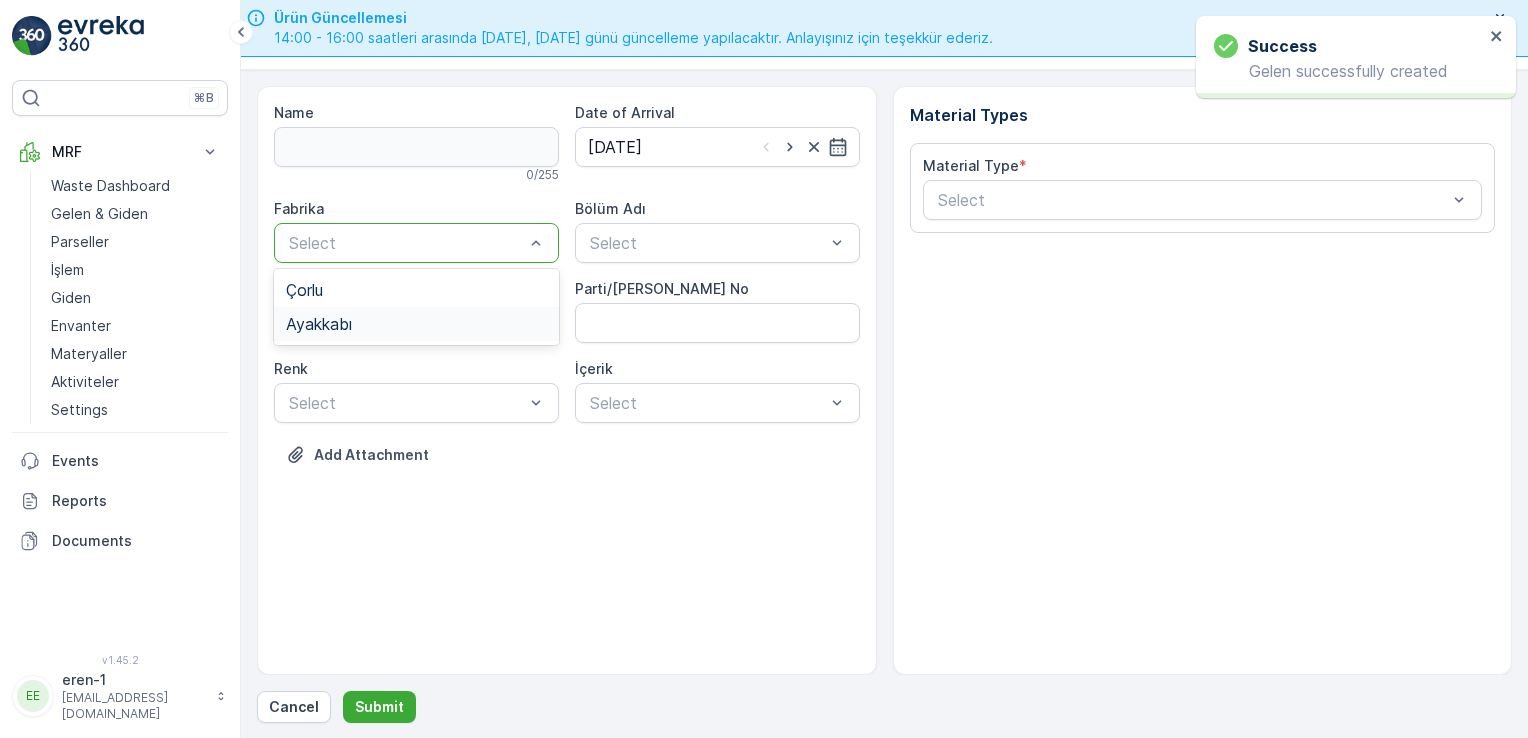 click on "Ayakkabı" at bounding box center [416, 324] 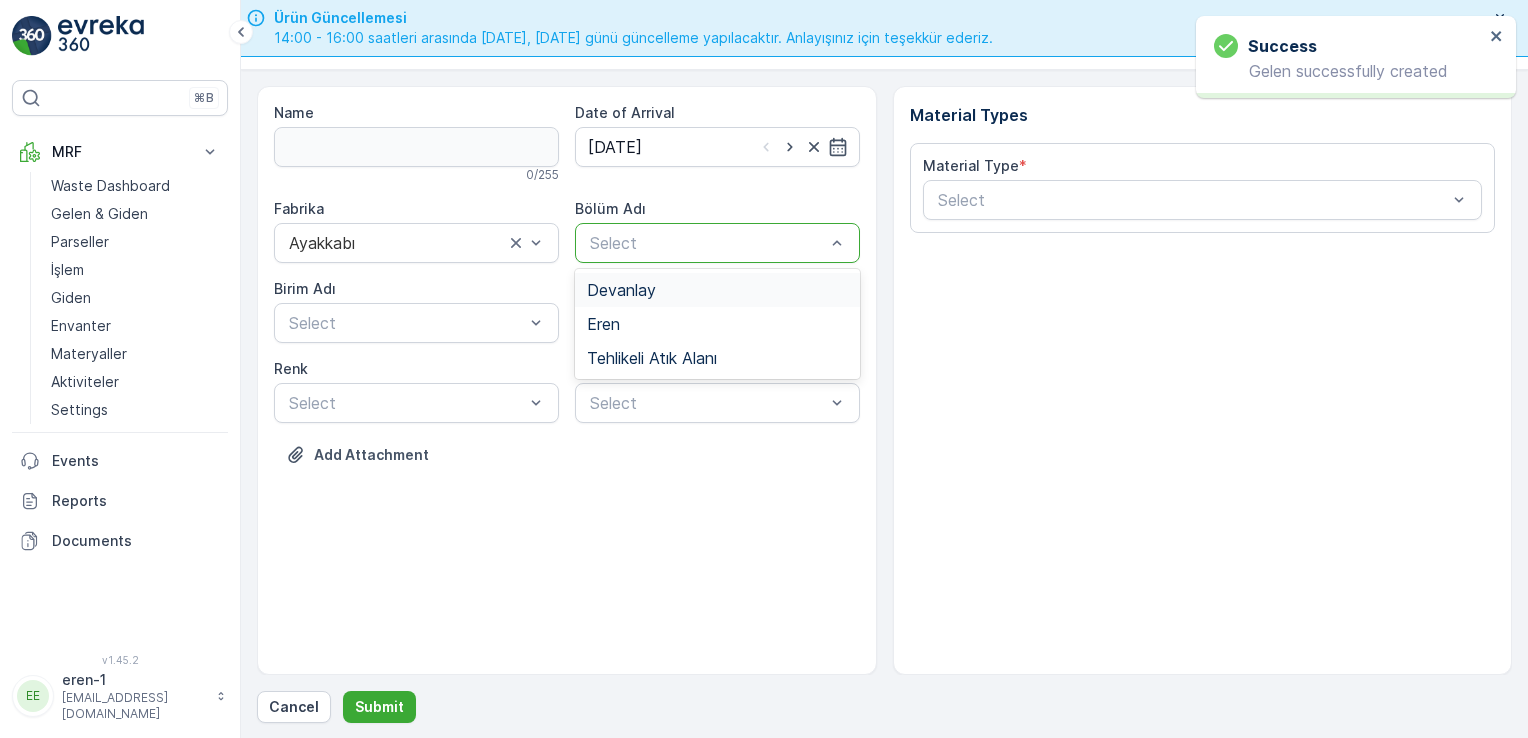 click at bounding box center [707, 243] 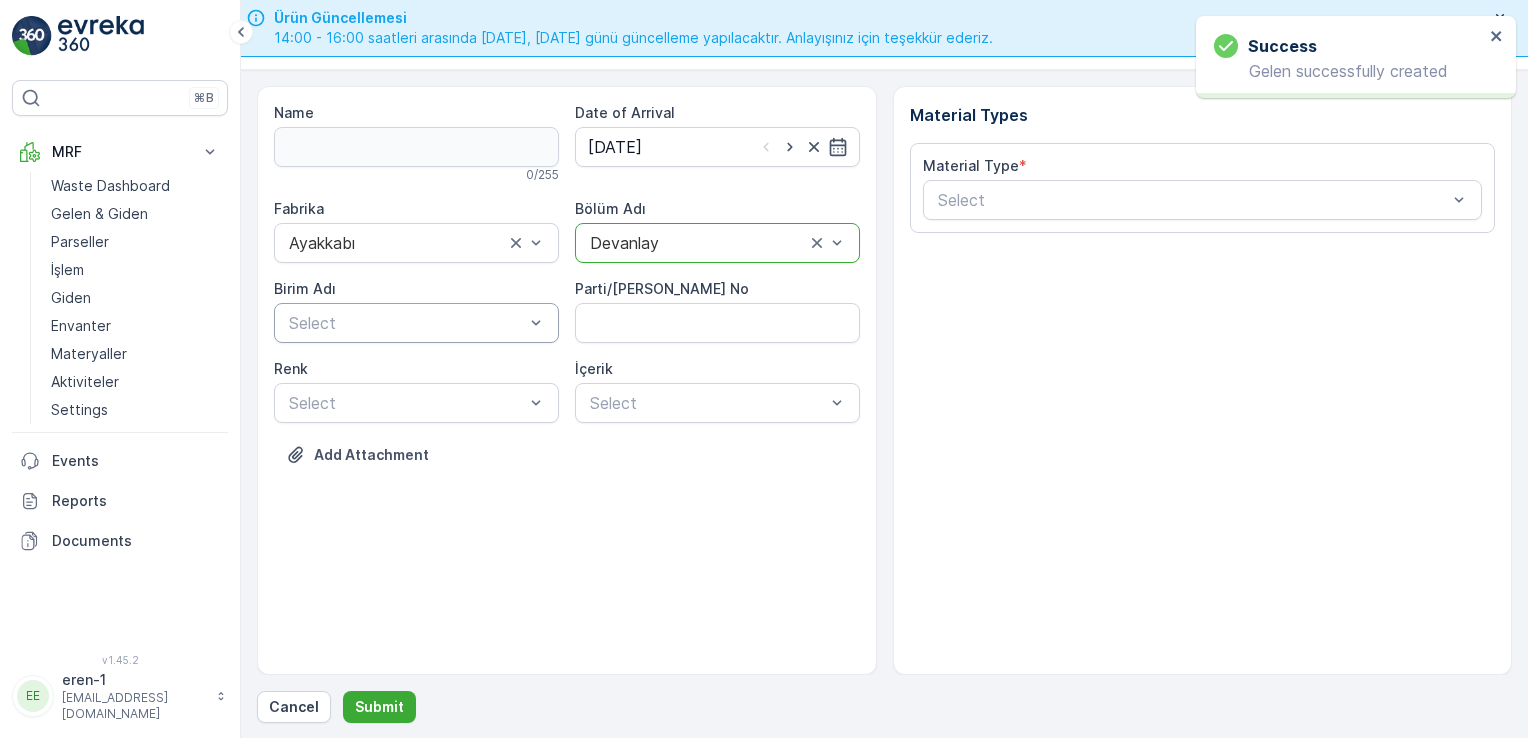 drag, startPoint x: 335, startPoint y: 319, endPoint x: 334, endPoint y: 330, distance: 11.045361 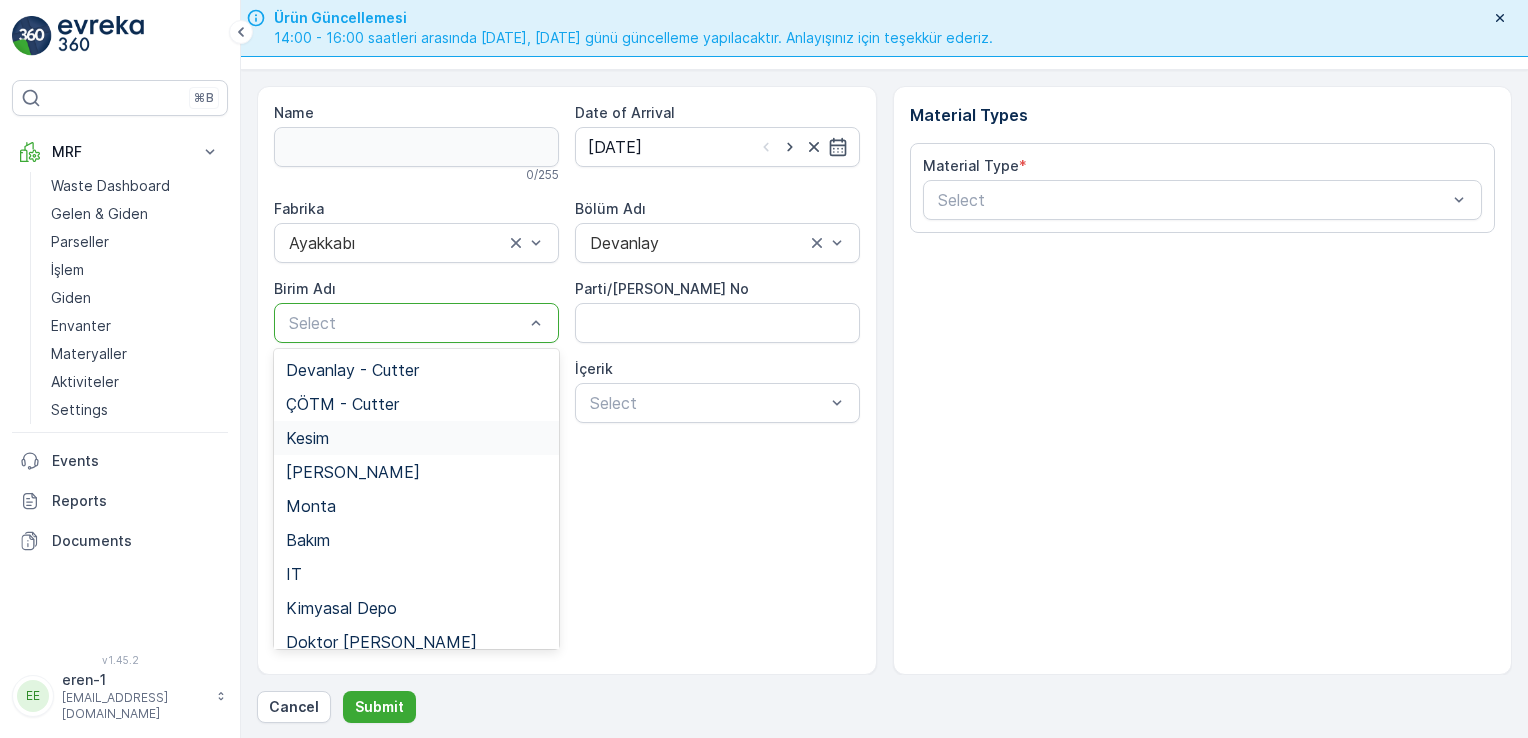 click on "Kesim" at bounding box center (416, 438) 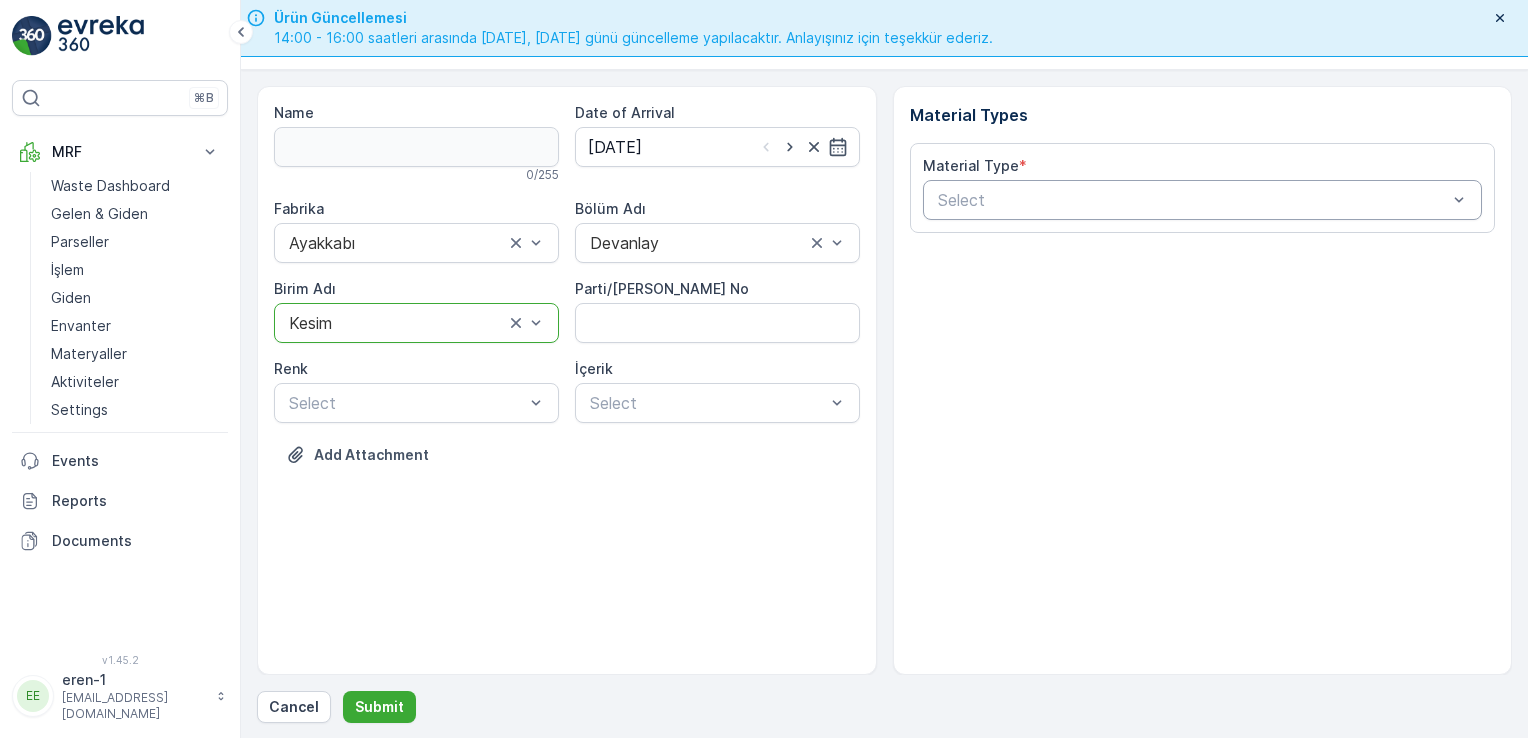 click at bounding box center [1193, 200] 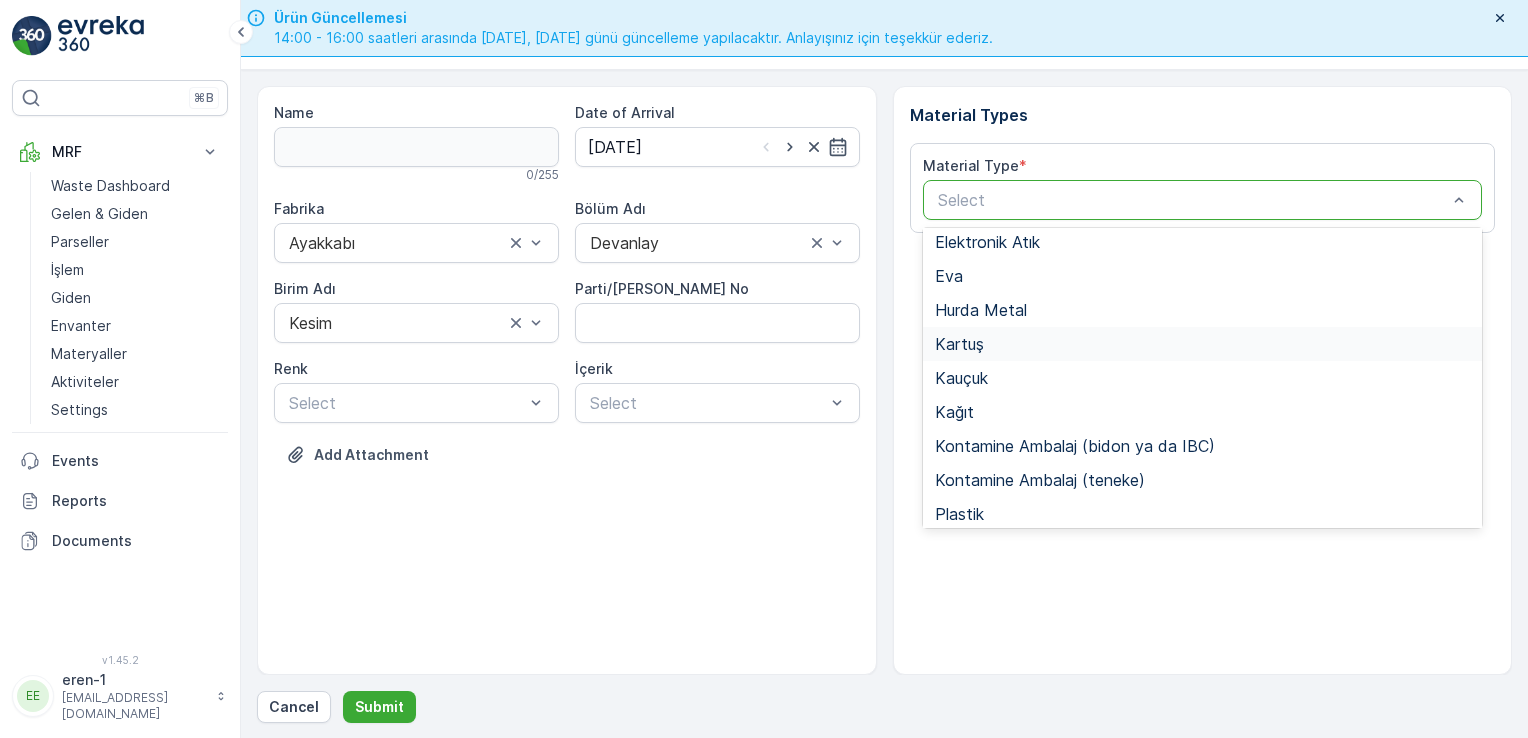 scroll, scrollTop: 133, scrollLeft: 0, axis: vertical 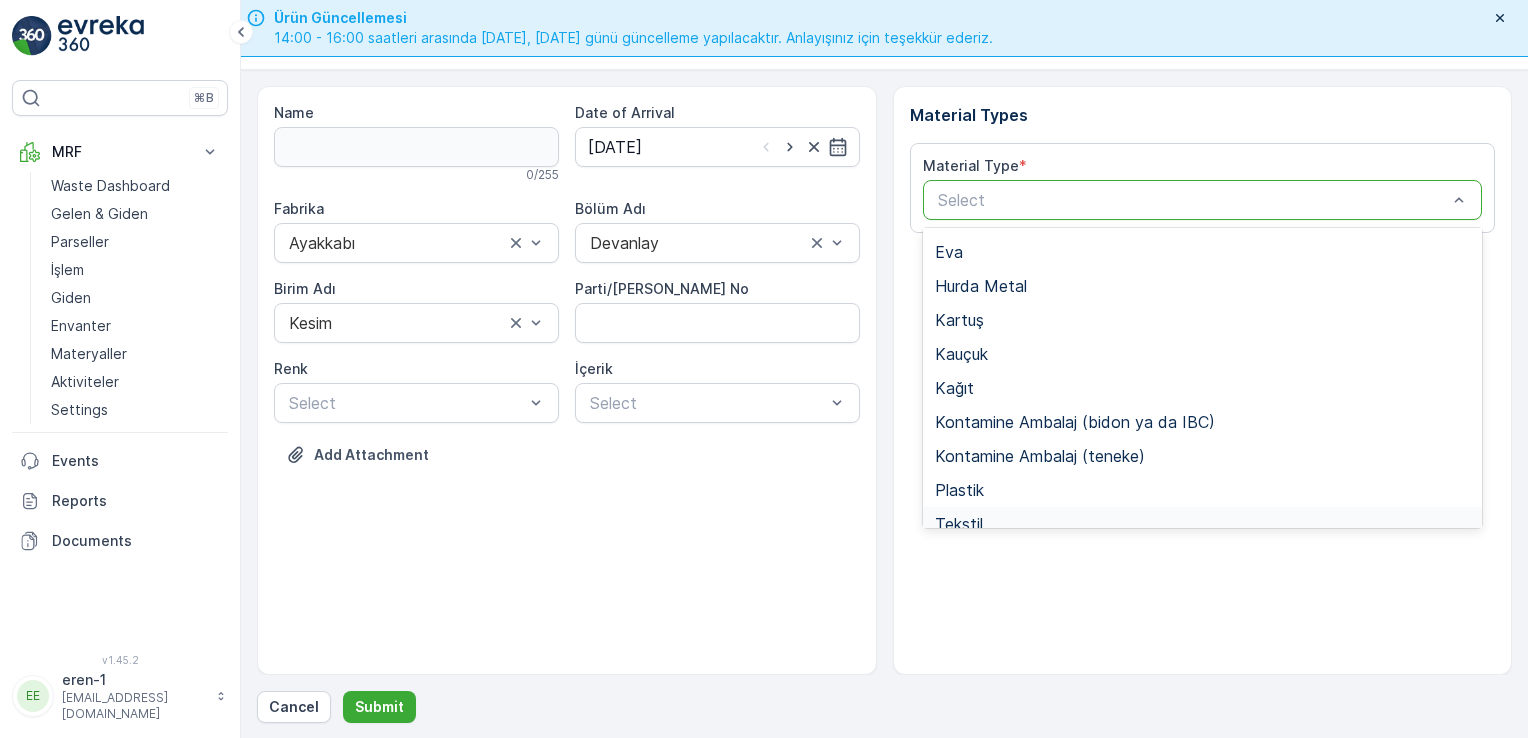 click on "Tekstil" at bounding box center [1203, 524] 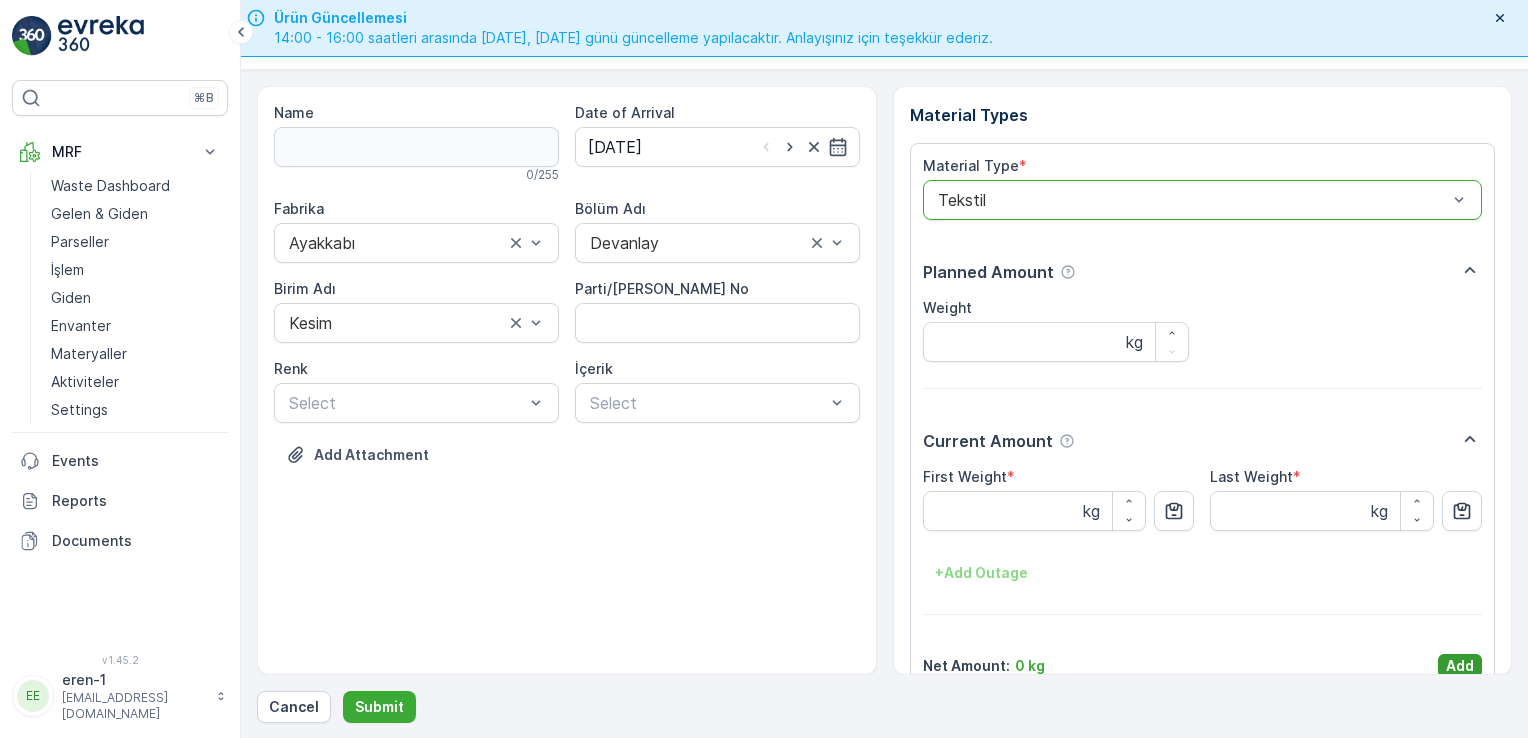 click on "Add" at bounding box center [1460, 666] 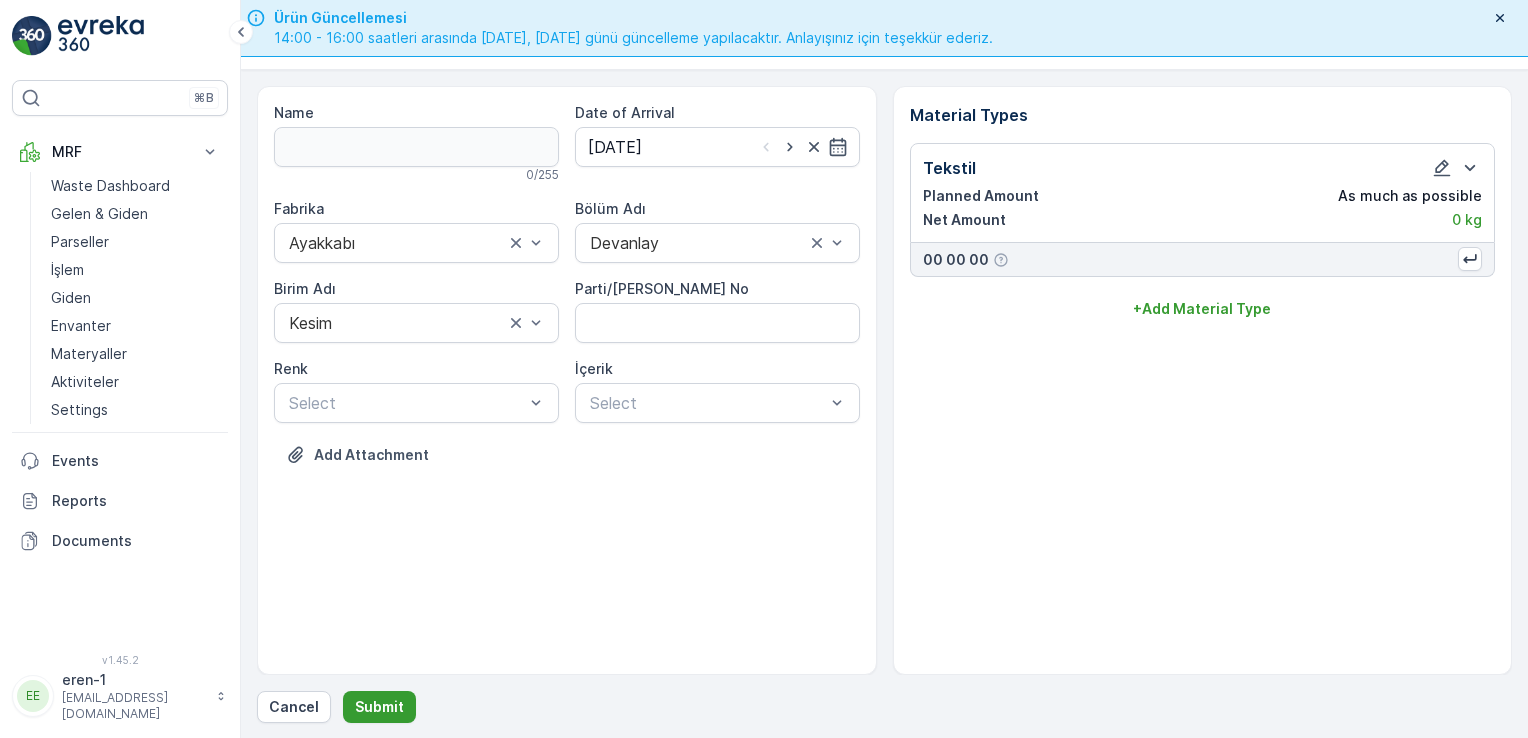 click on "Submit" at bounding box center (379, 707) 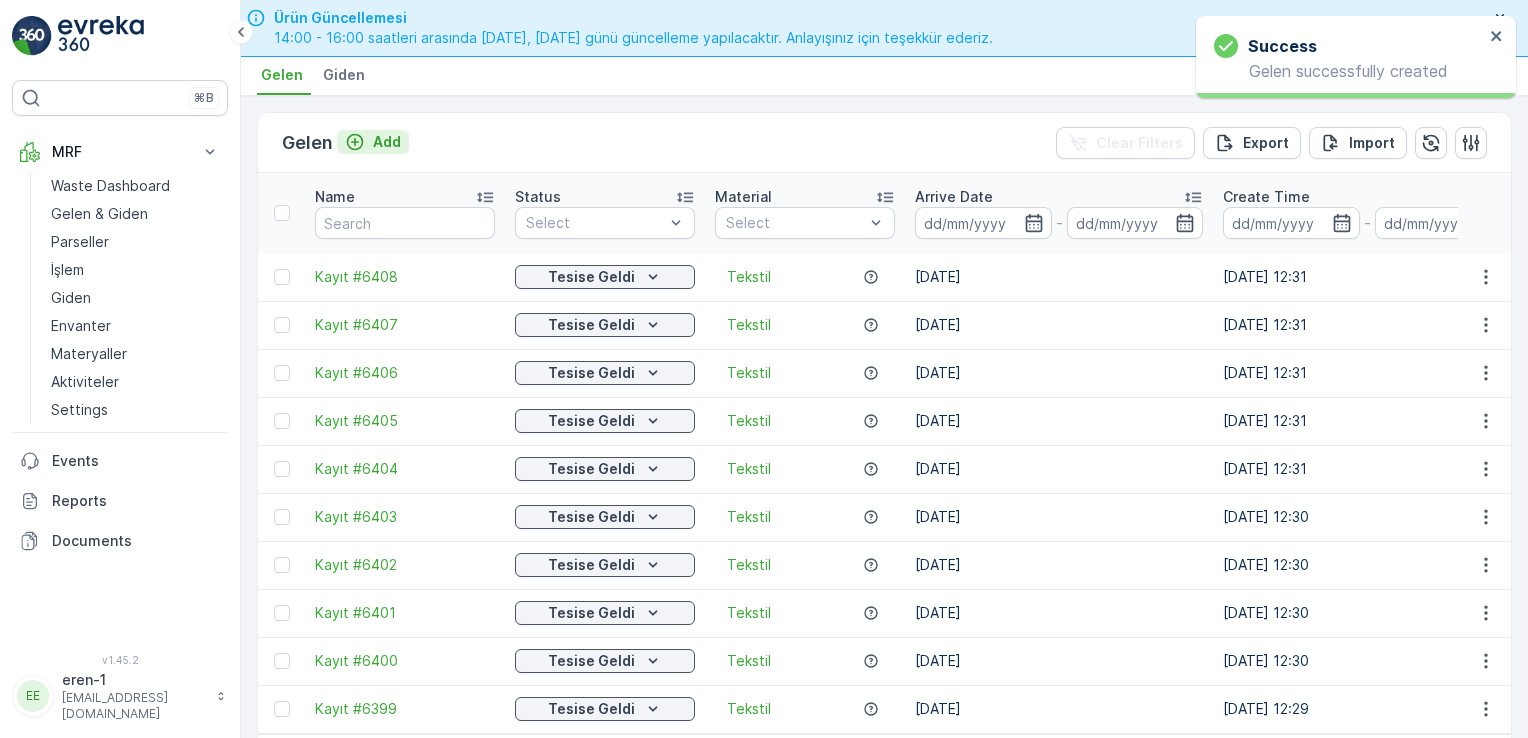 click on "Add" at bounding box center (387, 142) 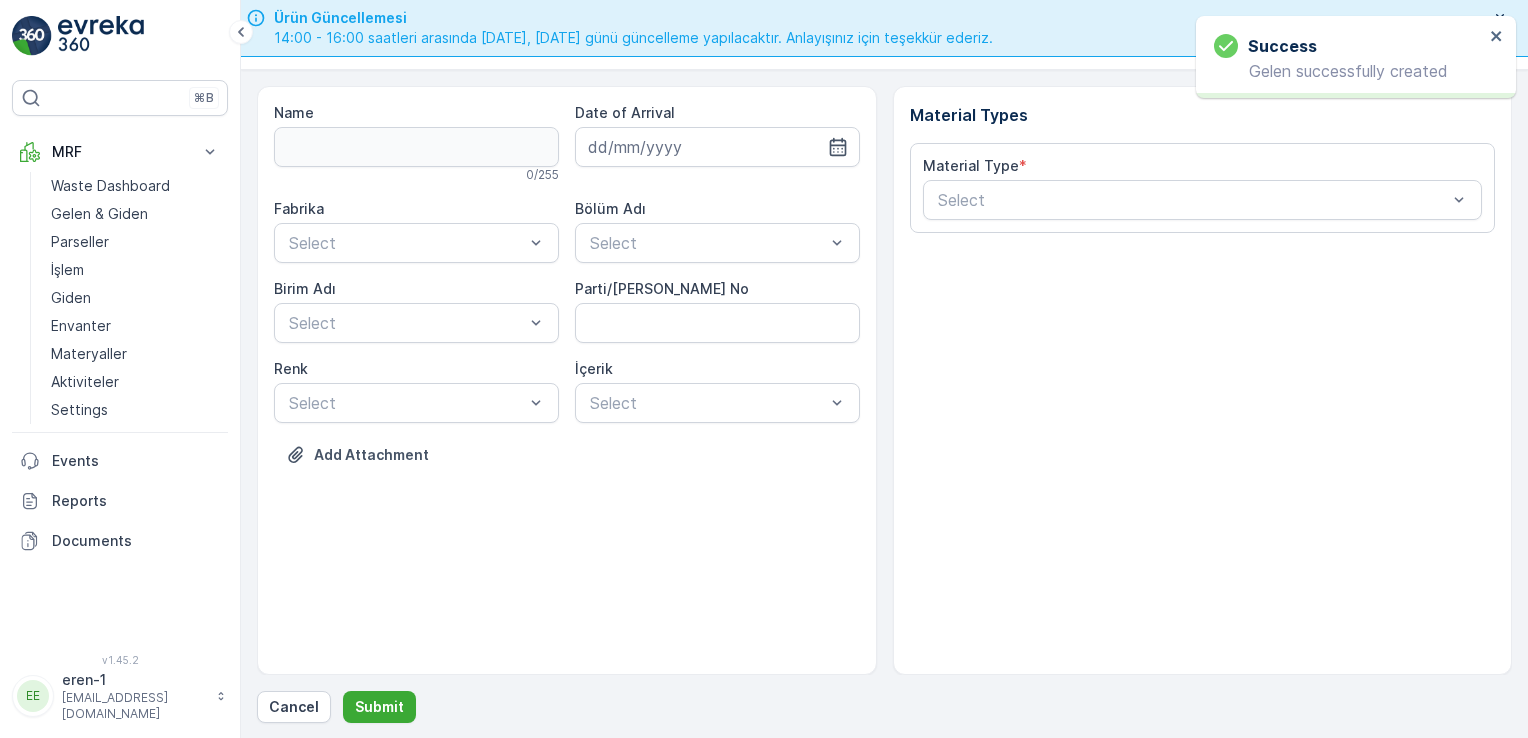 click on "Date of Arrival" at bounding box center (717, 143) 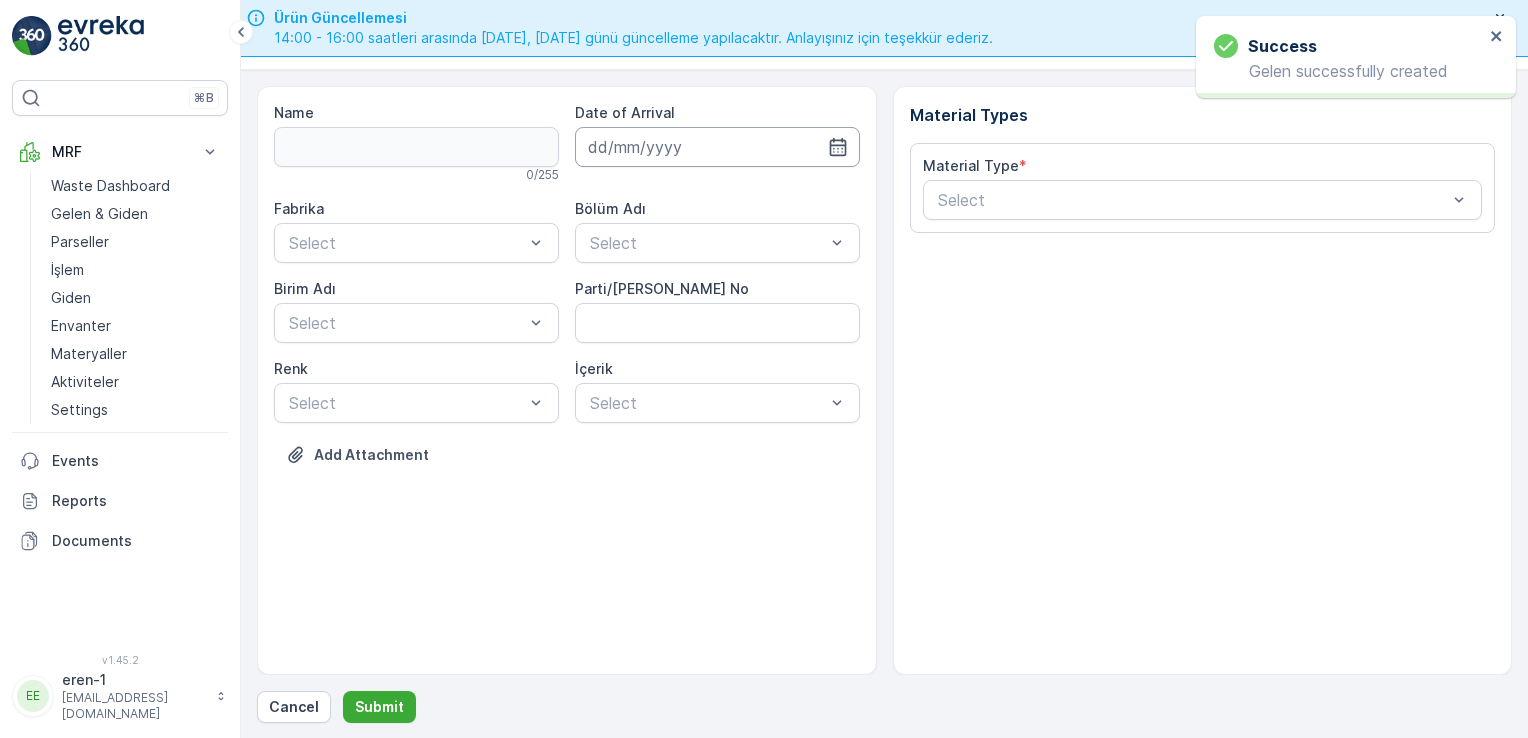 click at bounding box center (717, 147) 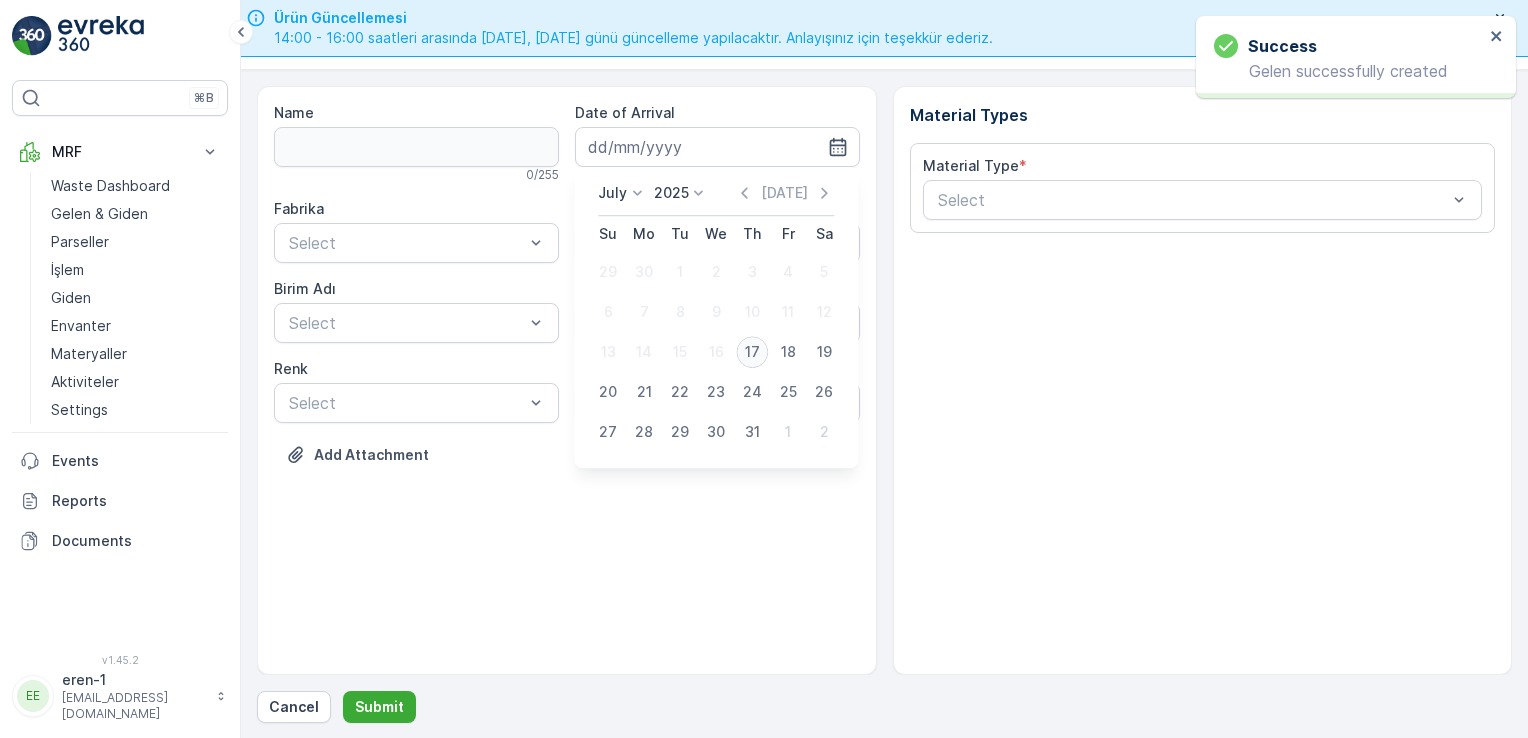 click on "17" at bounding box center [752, 352] 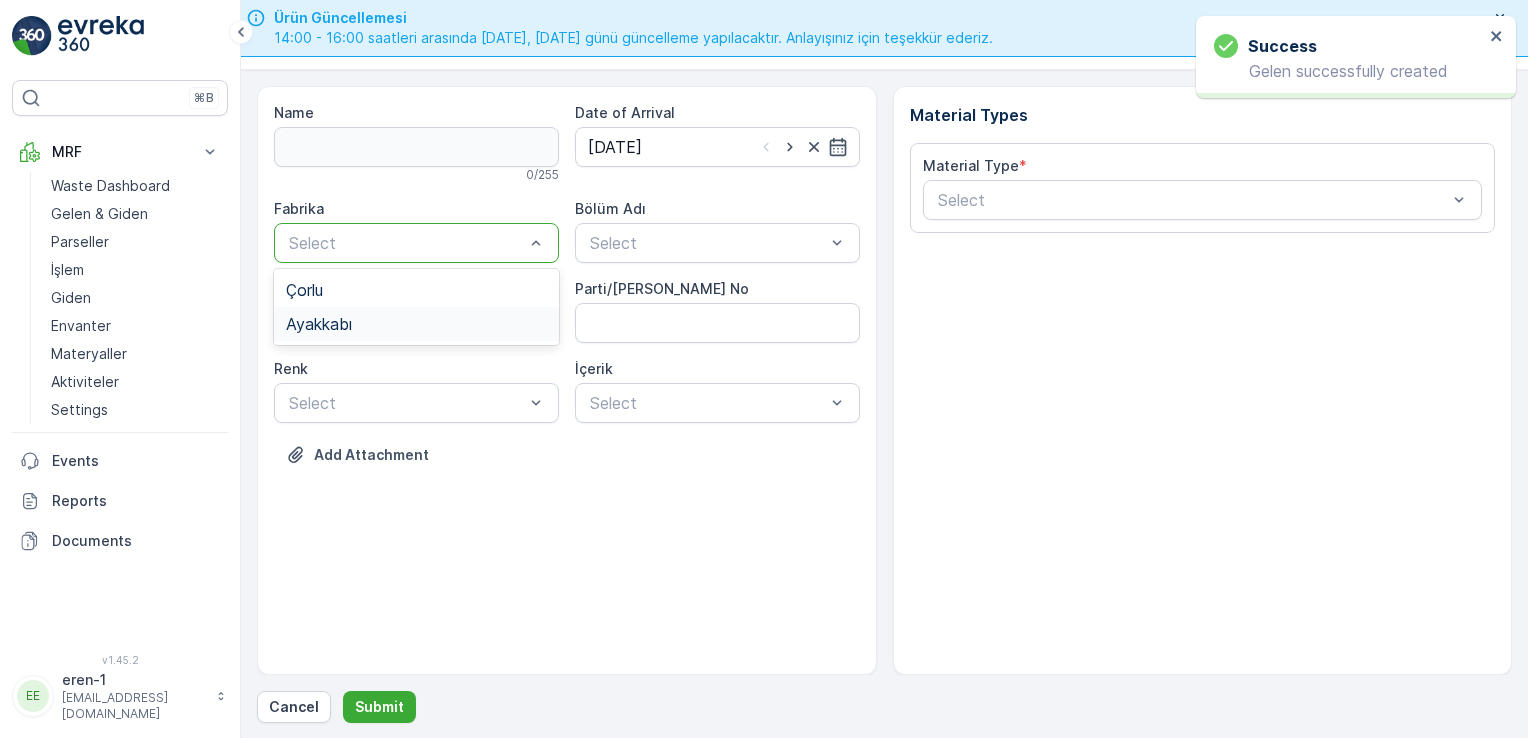 click on "Ayakkabı" at bounding box center (416, 324) 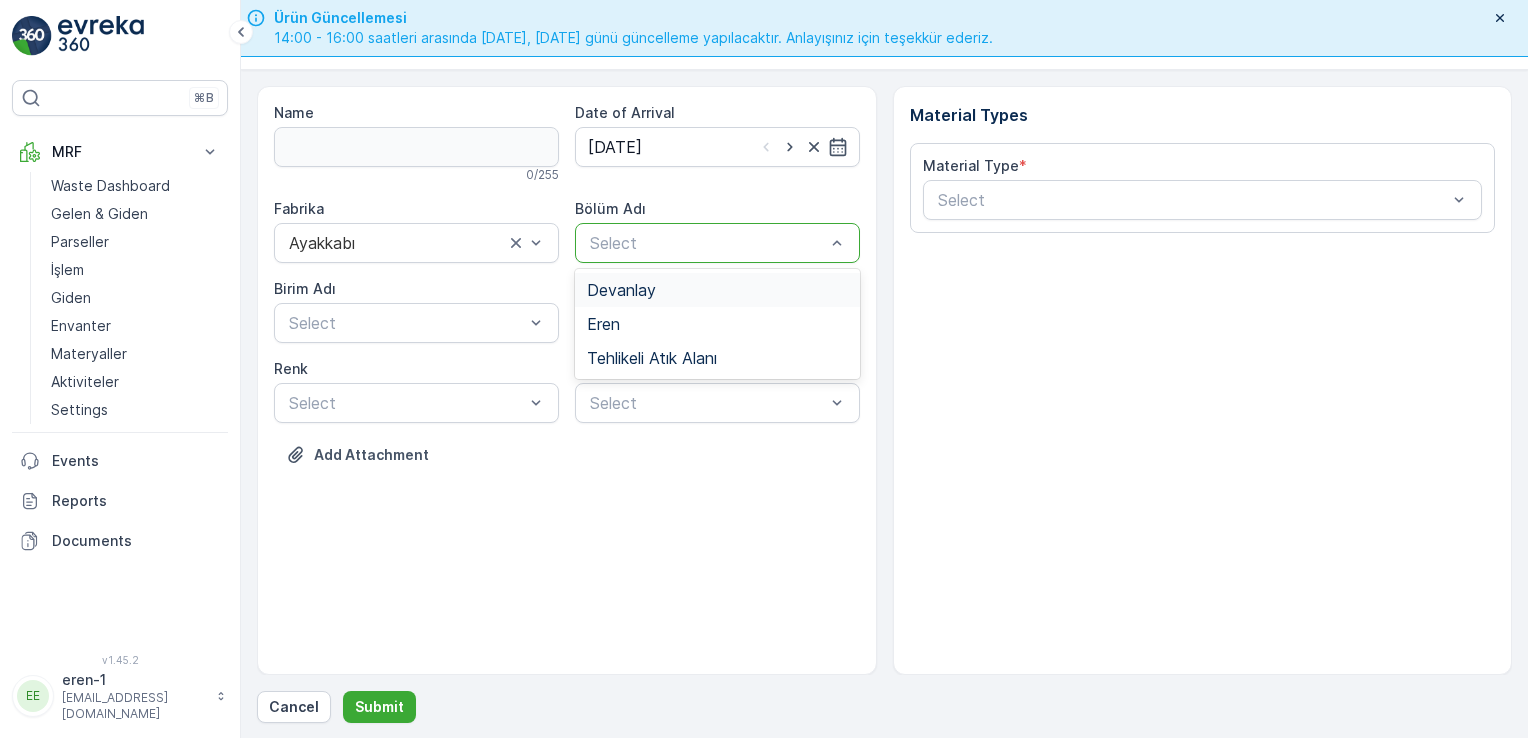 click at bounding box center [707, 243] 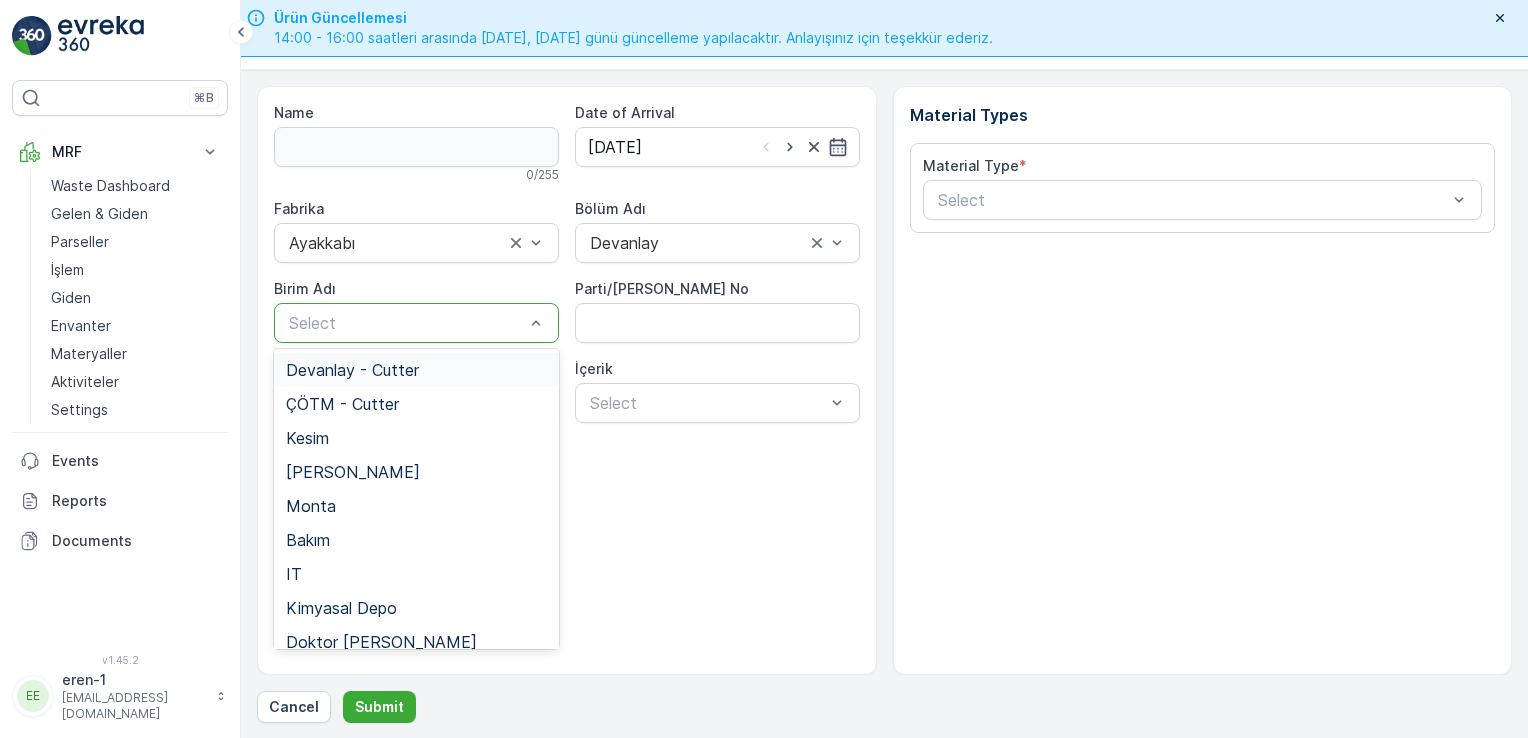 click at bounding box center (406, 323) 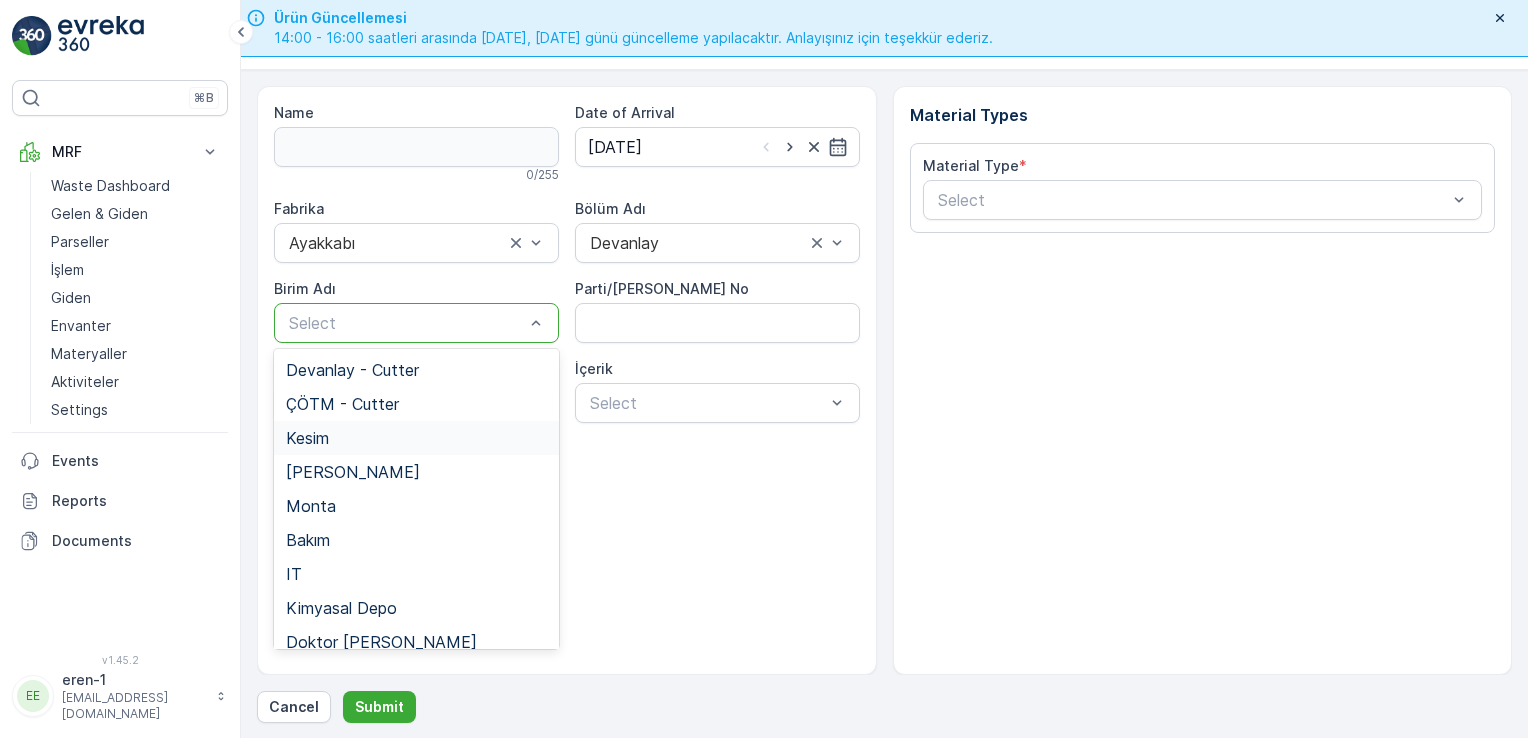 click on "Kesim" at bounding box center [416, 438] 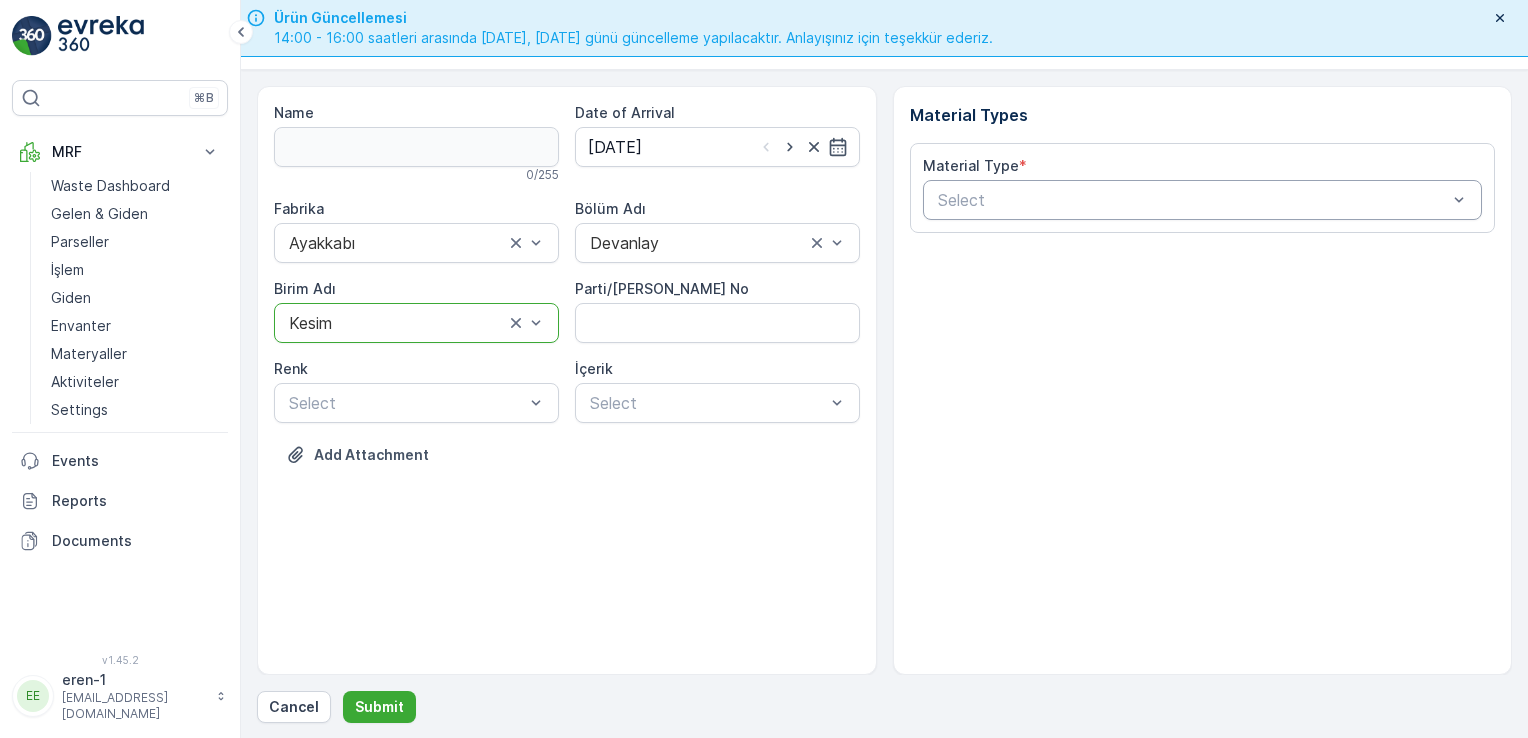 click at bounding box center (1193, 200) 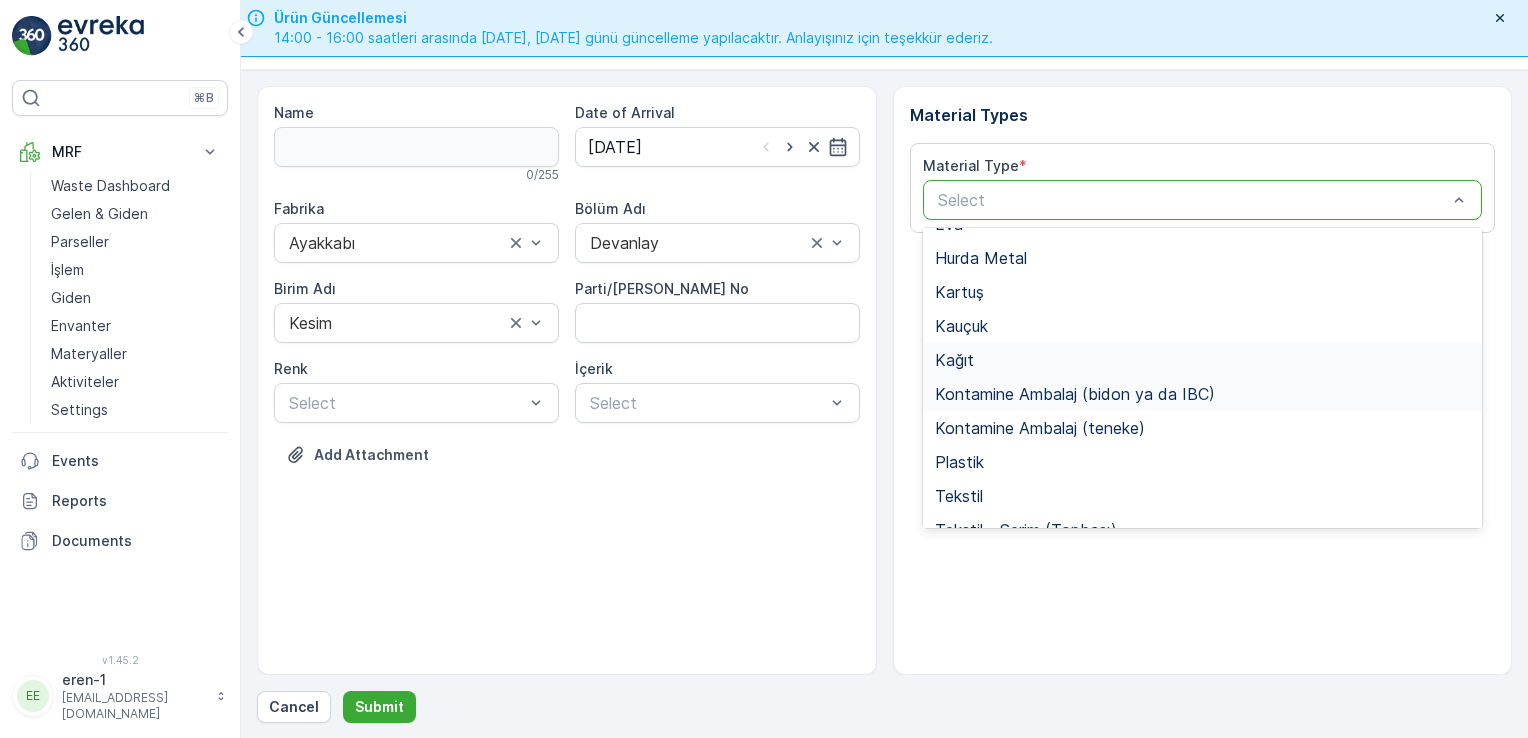 scroll, scrollTop: 166, scrollLeft: 0, axis: vertical 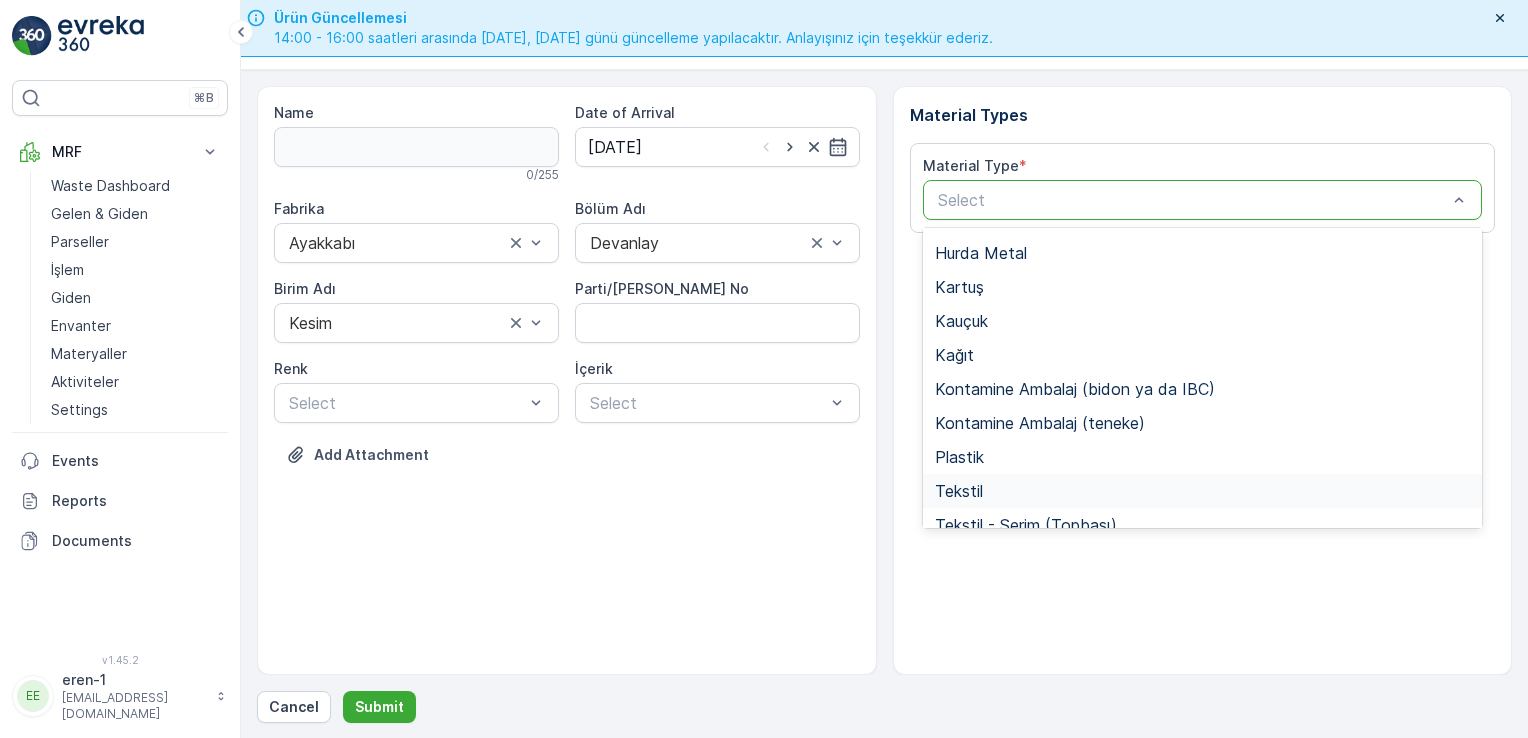 click on "Tekstil" at bounding box center [1203, 491] 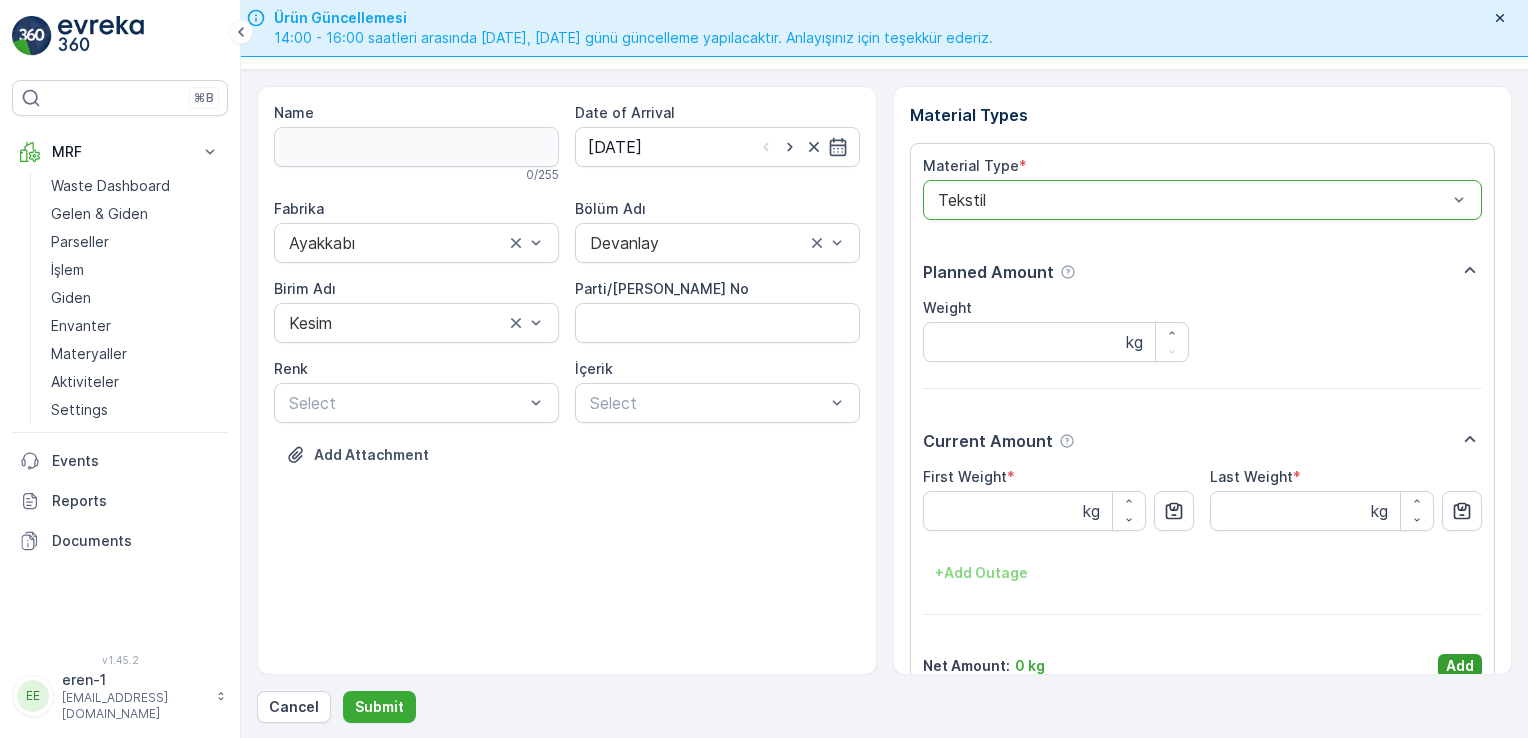 click on "Add" at bounding box center [1460, 666] 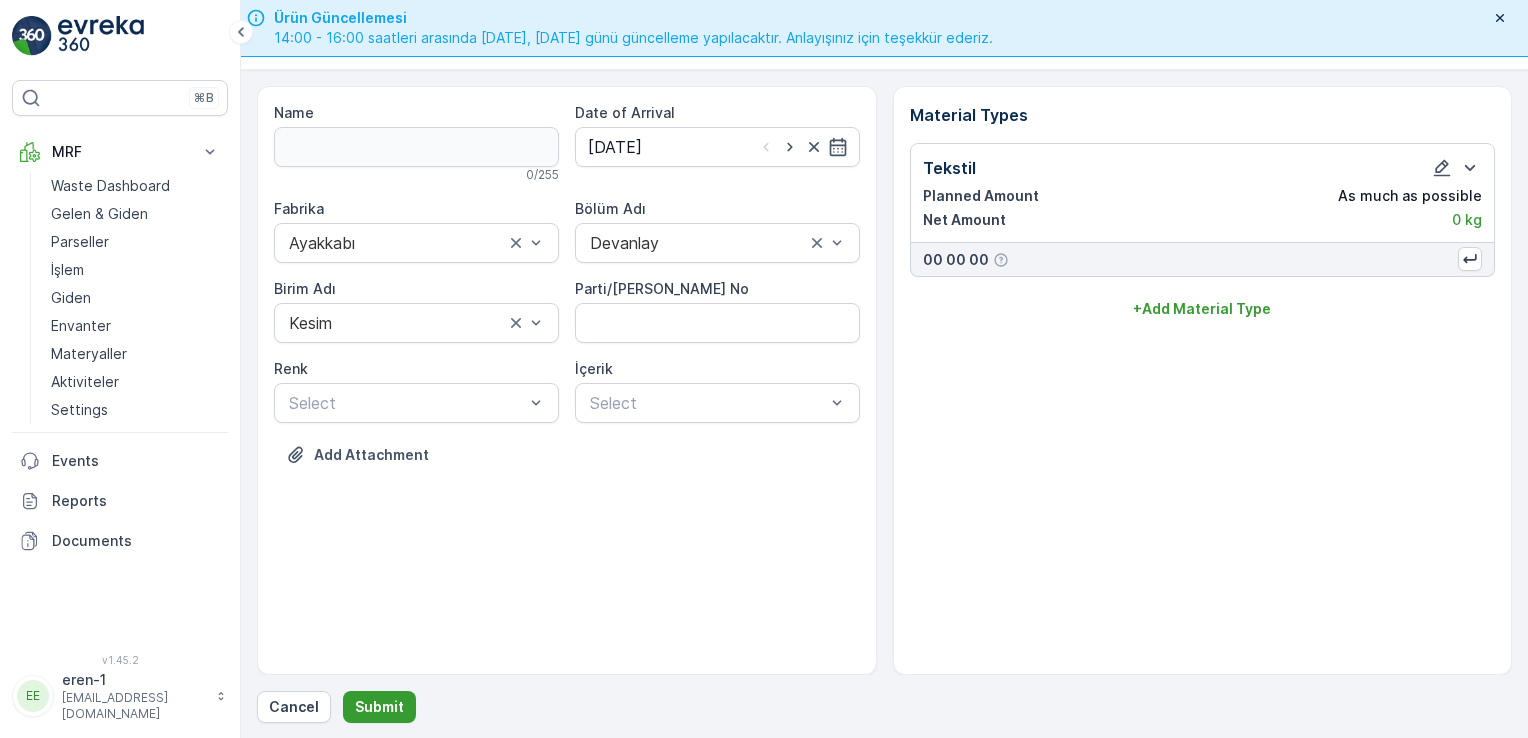click on "Submit" at bounding box center [379, 707] 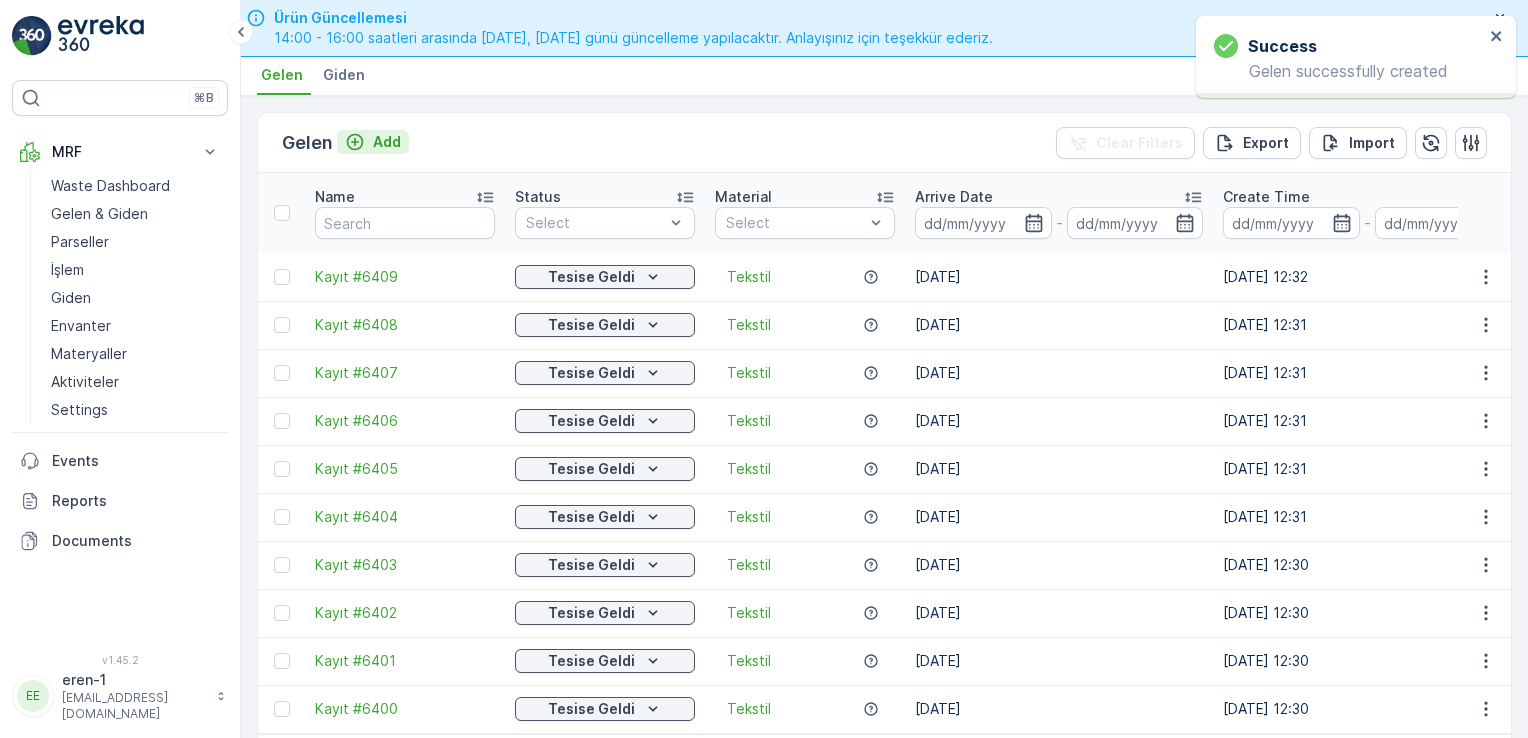 click on "Add" at bounding box center [387, 142] 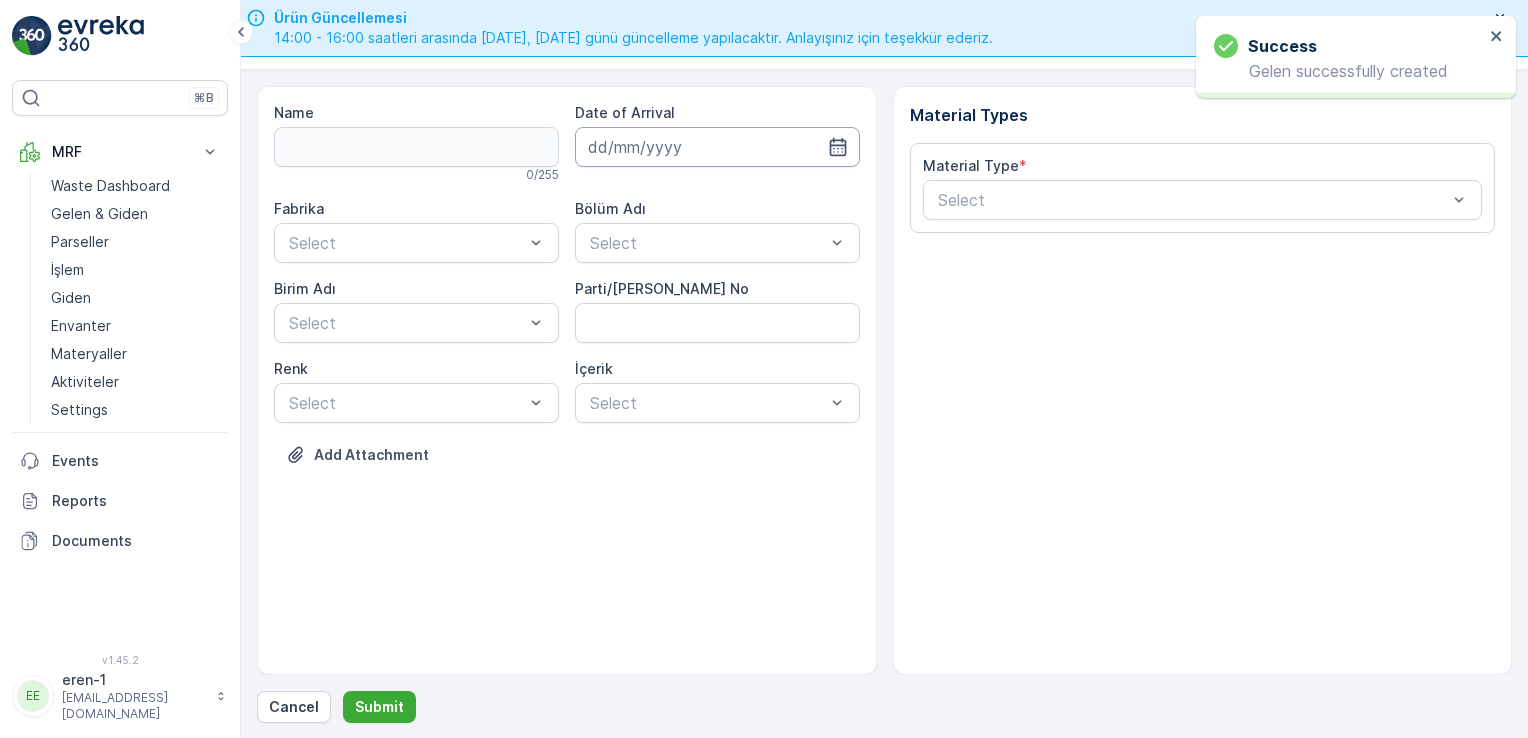 click at bounding box center [717, 147] 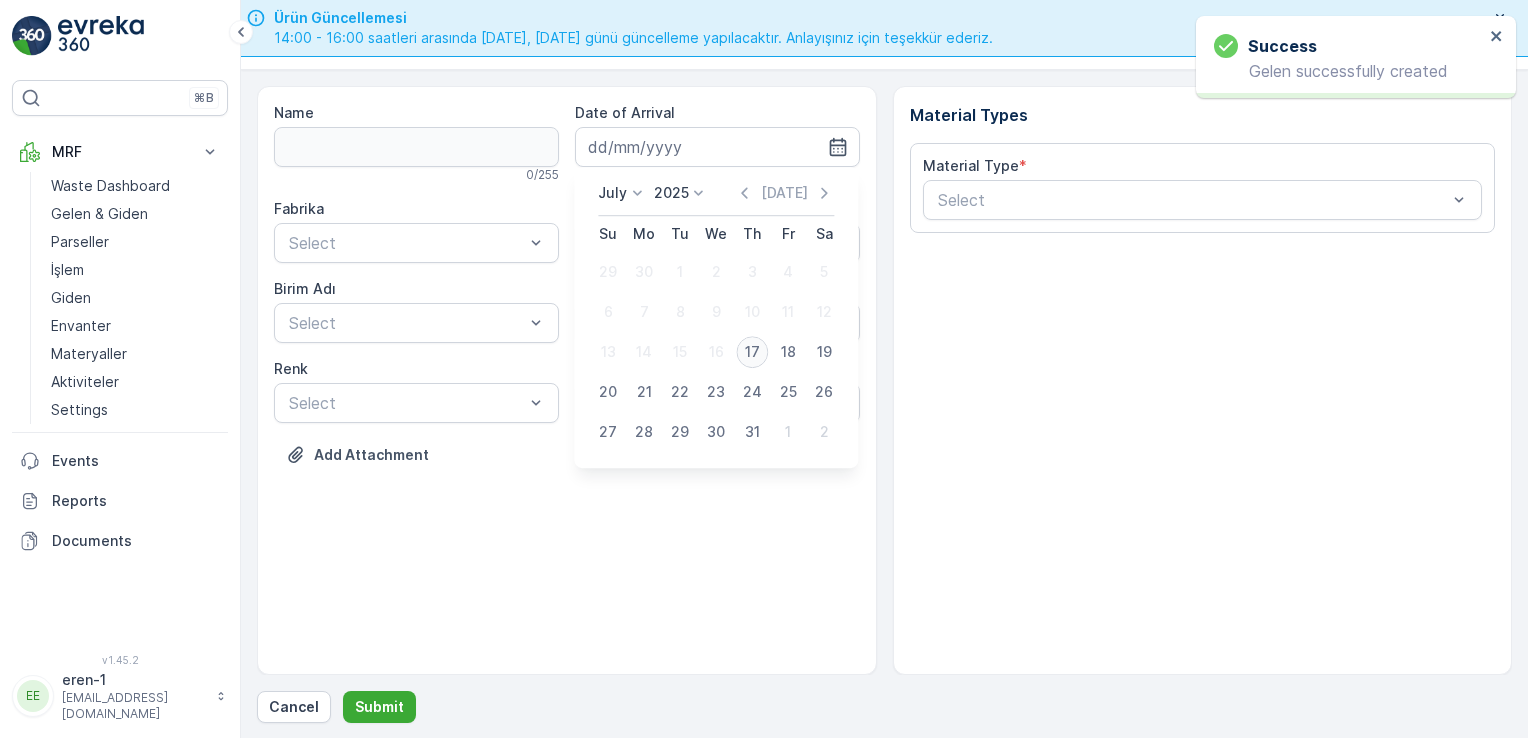 click on "17" at bounding box center [752, 352] 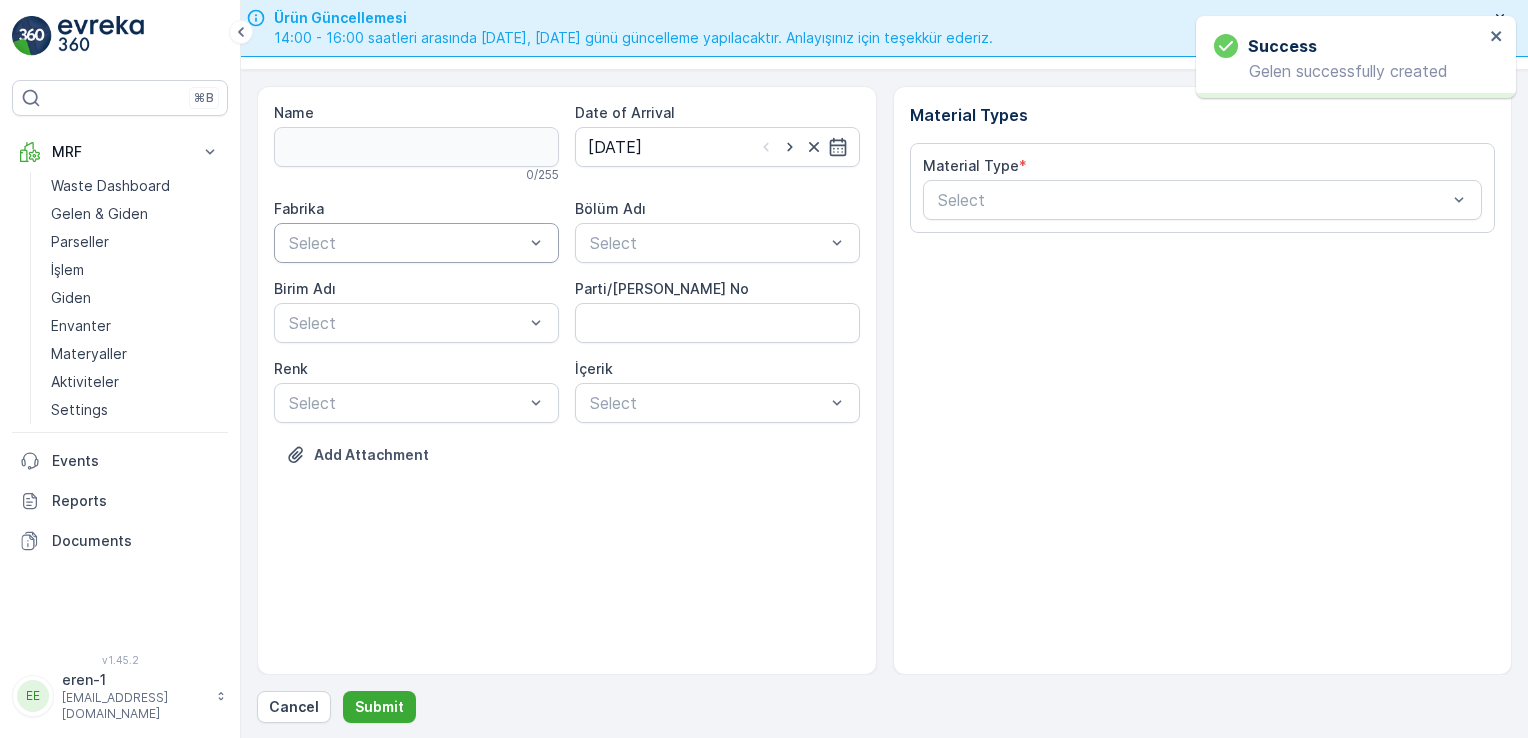 click on "Select" at bounding box center [416, 243] 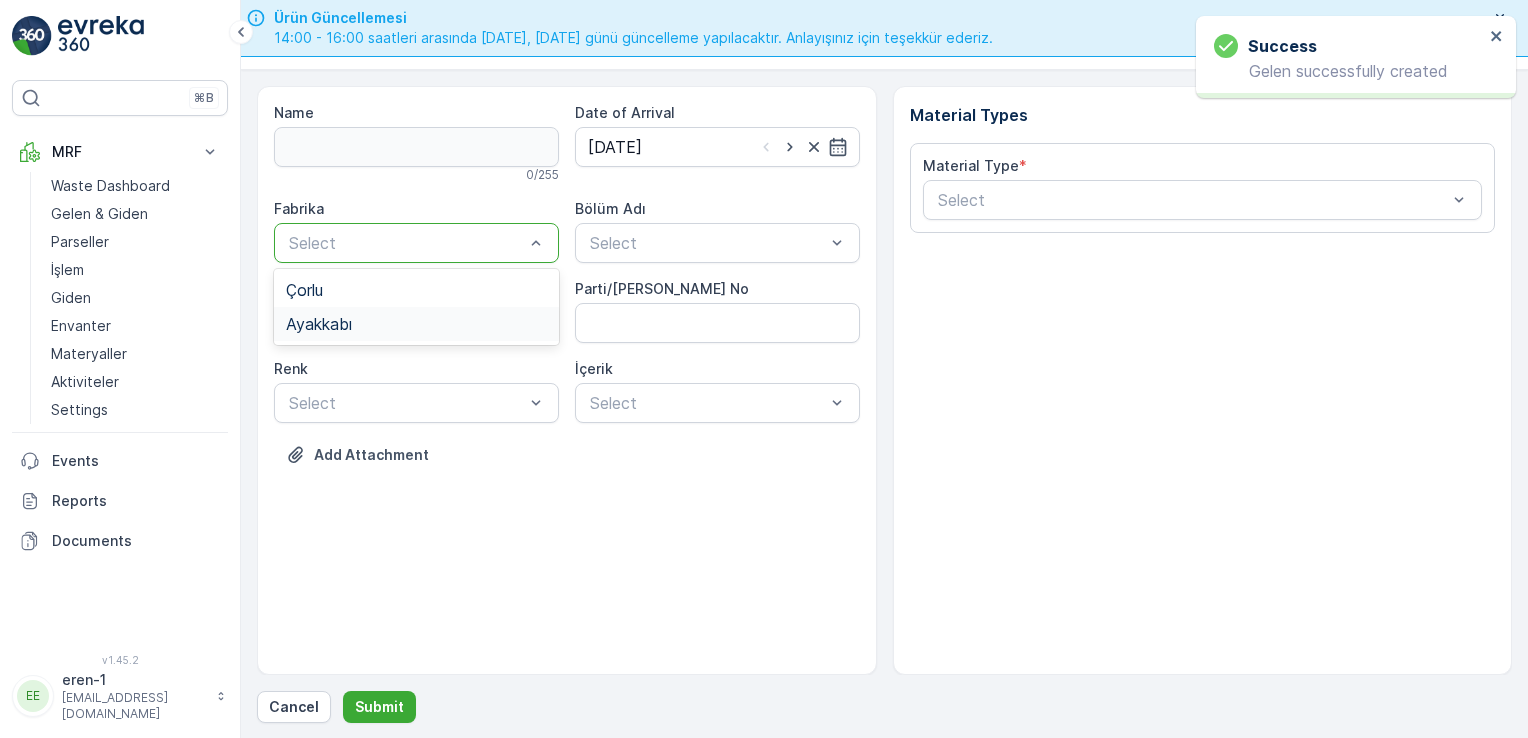 click on "Ayakkabı" at bounding box center [319, 324] 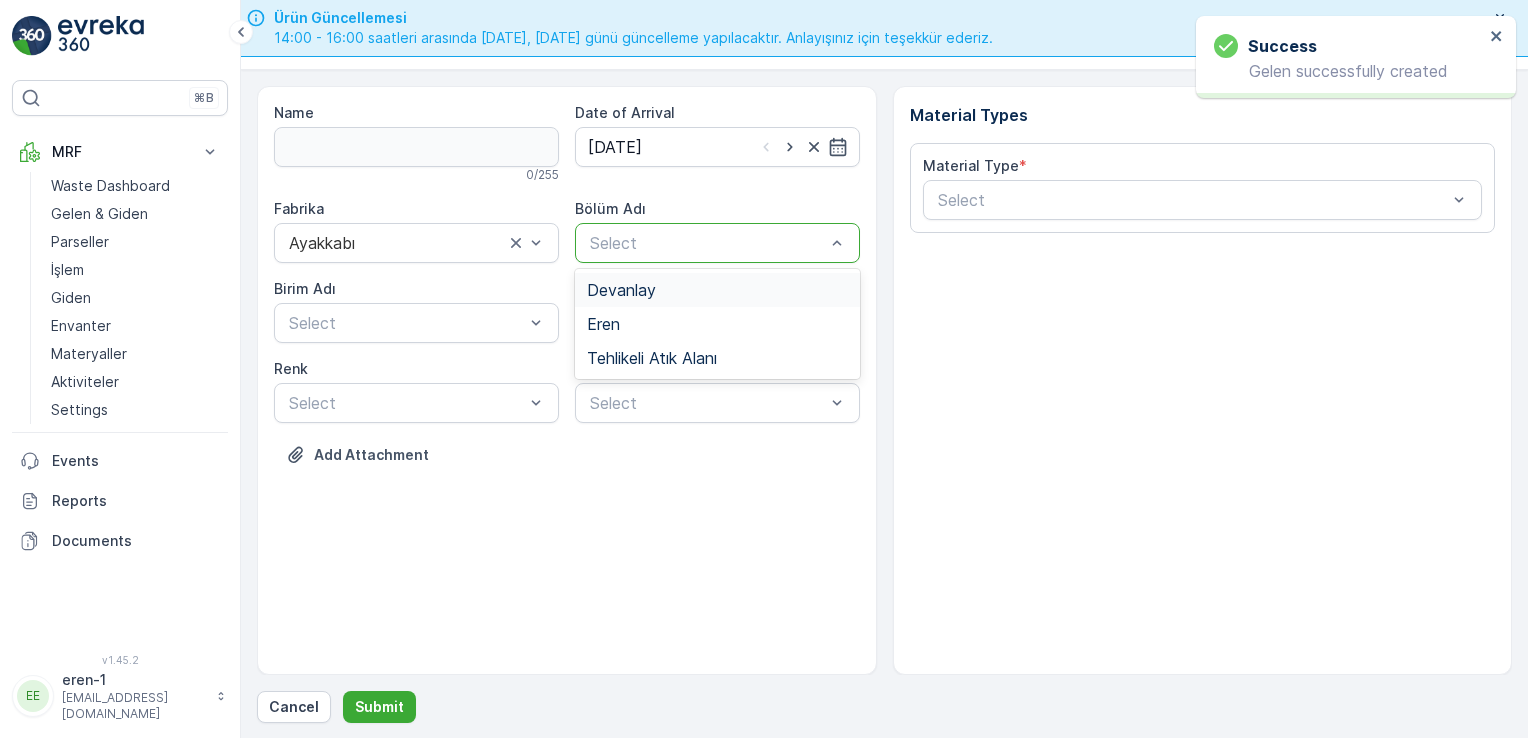 click at bounding box center [707, 243] 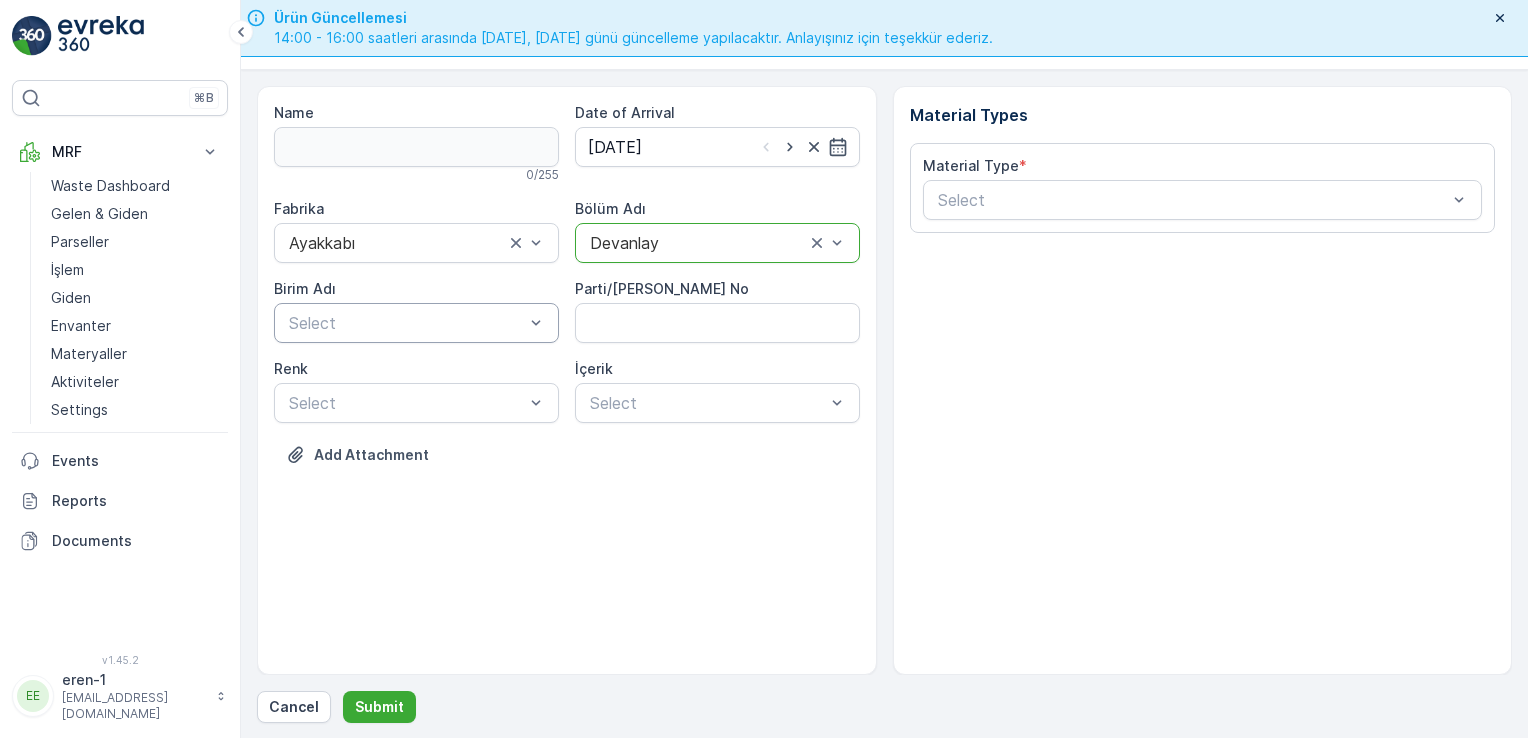 click on "Select" at bounding box center (416, 323) 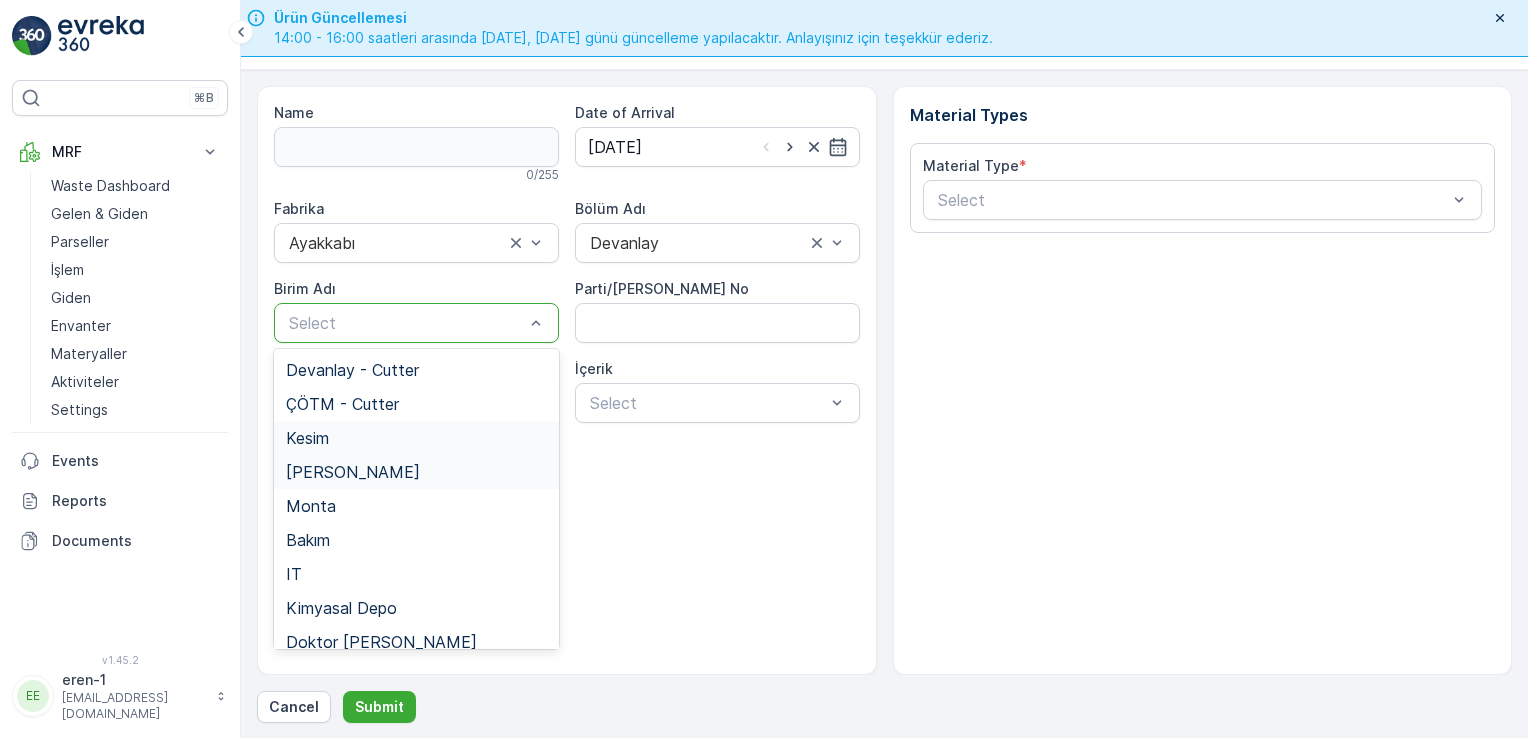 click on "Kesim" at bounding box center (416, 438) 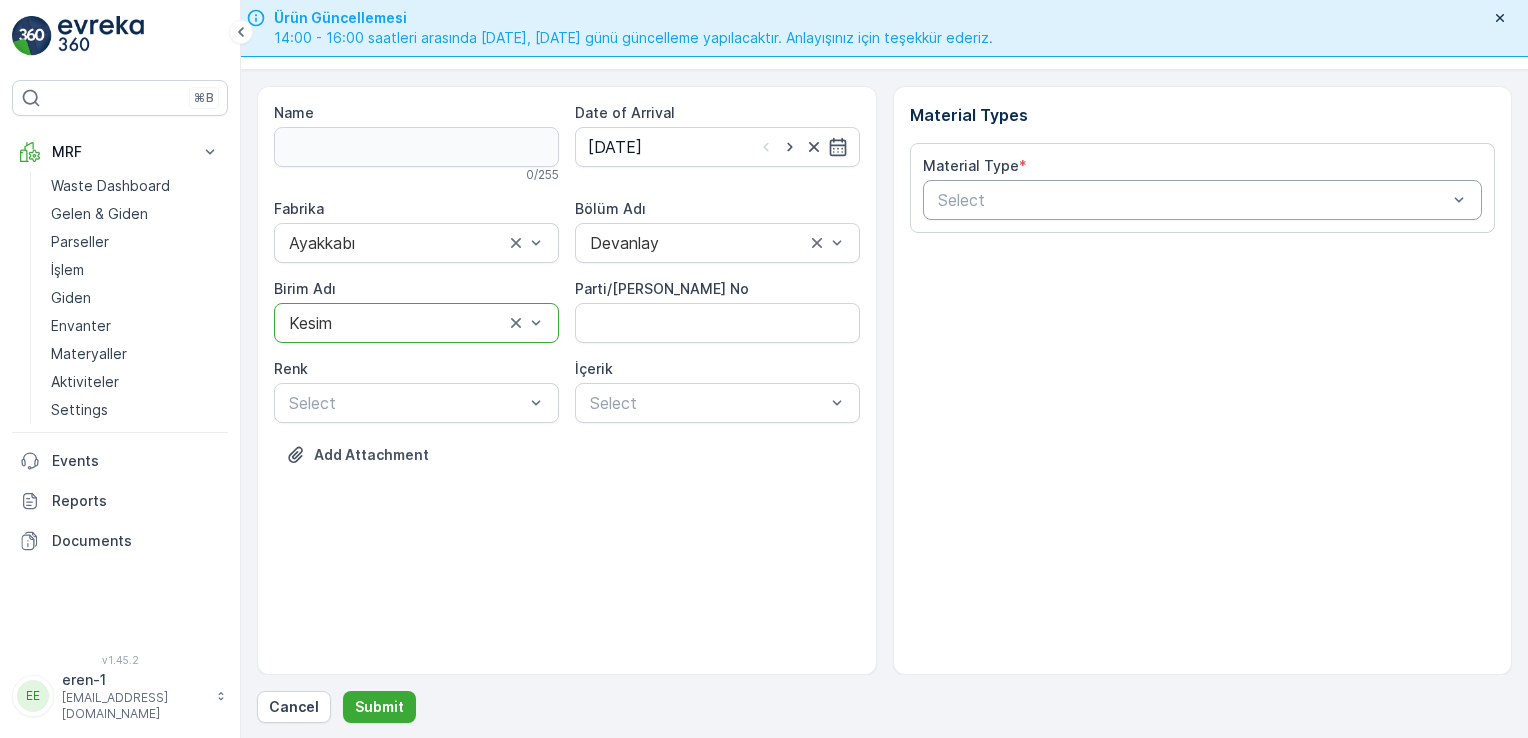 click at bounding box center [1193, 200] 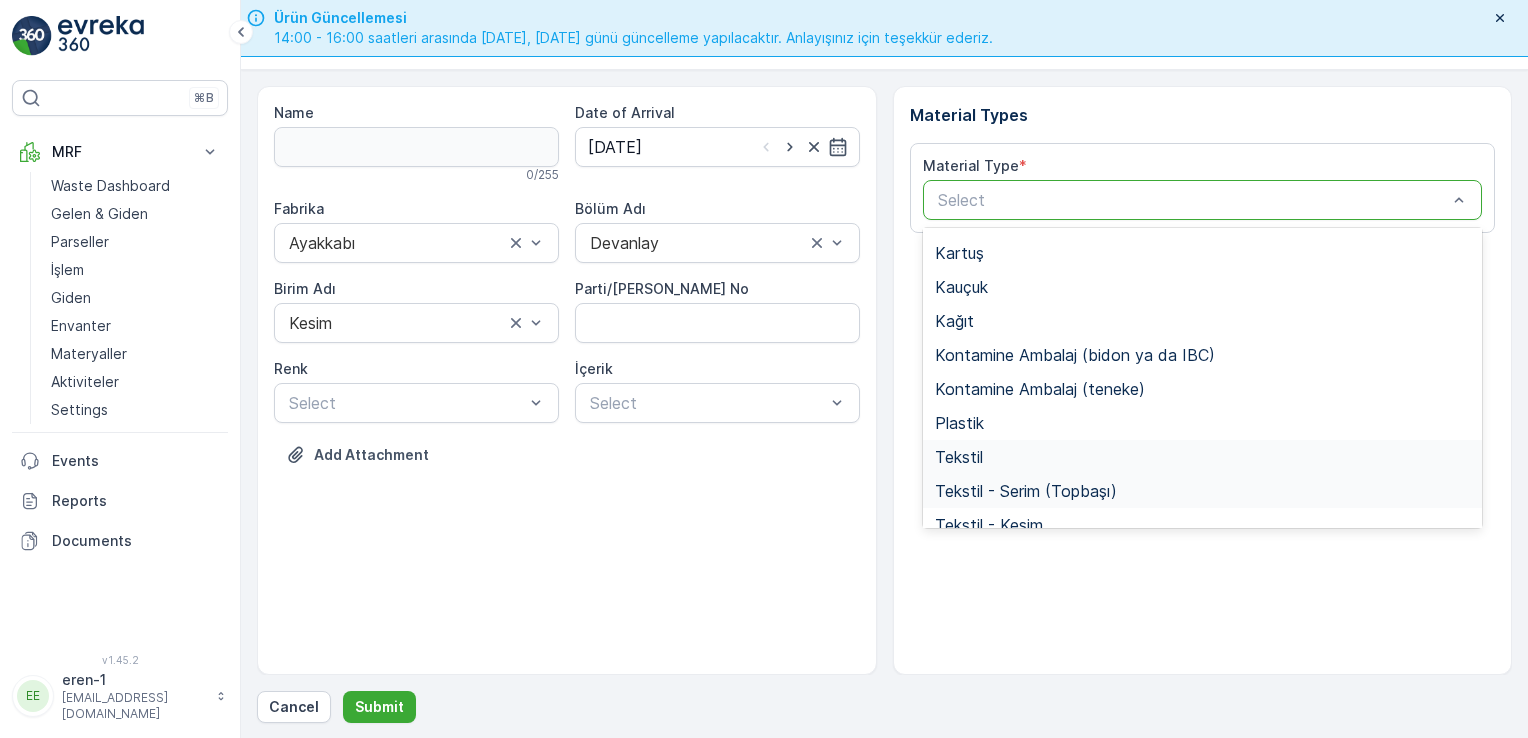 scroll, scrollTop: 233, scrollLeft: 0, axis: vertical 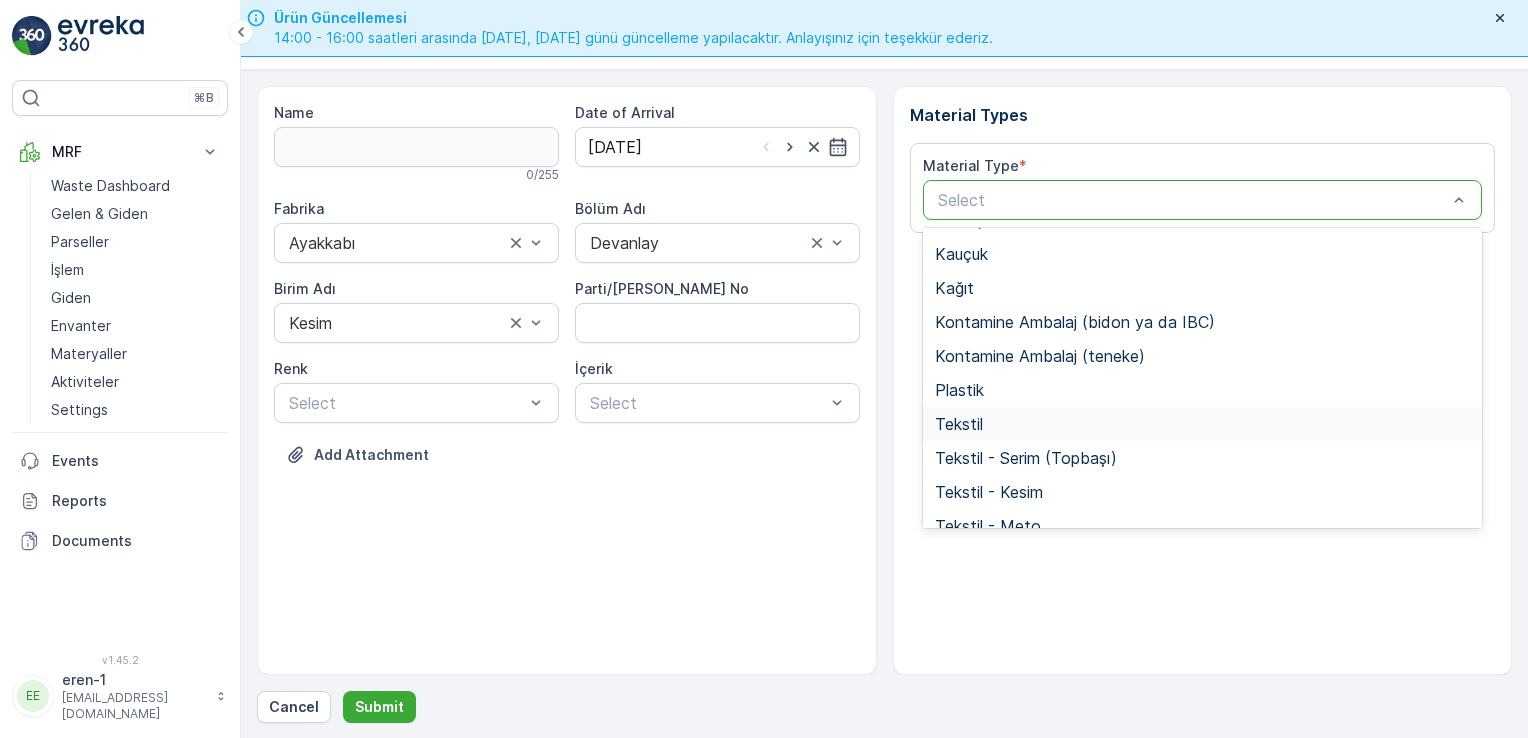click on "Tekstil" at bounding box center (959, 424) 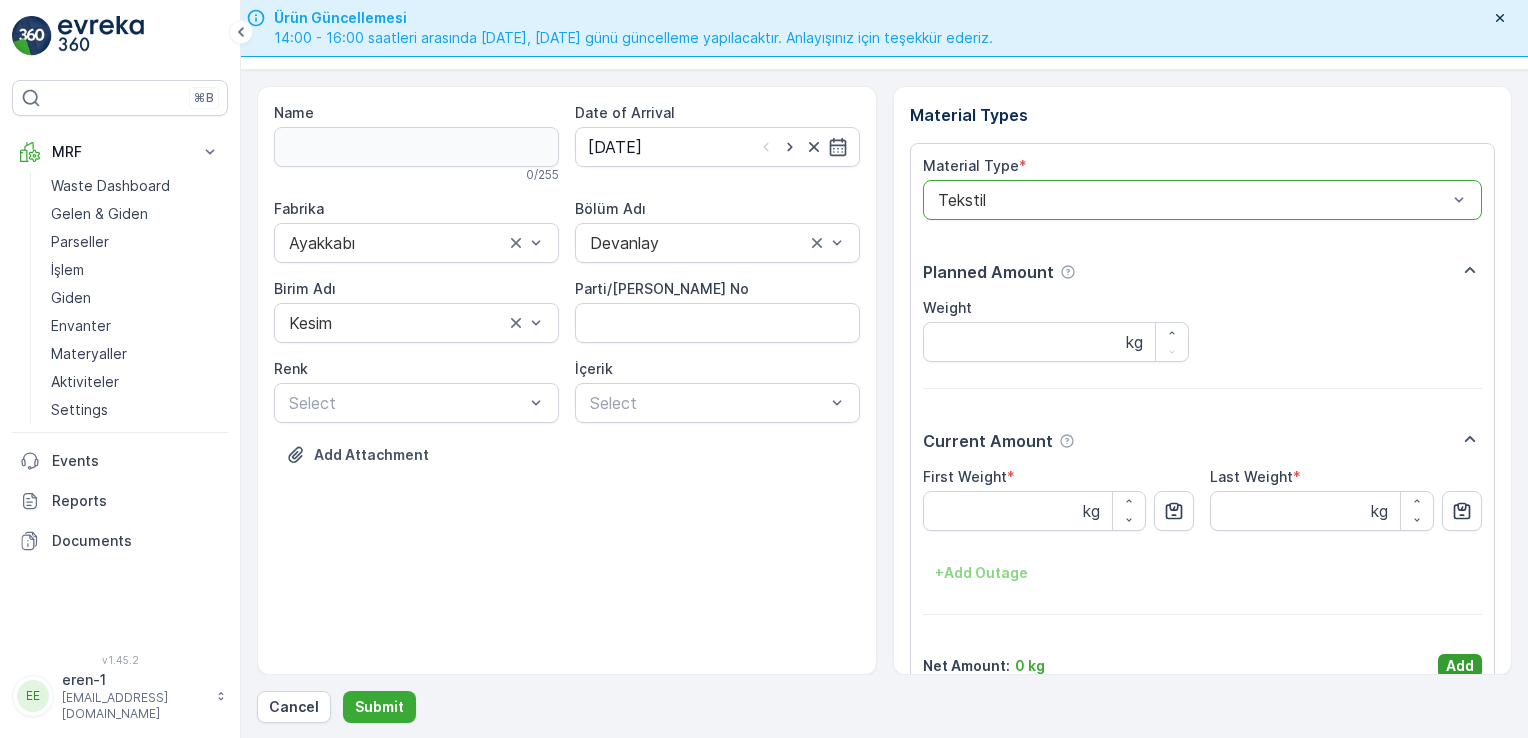 click on "Add" at bounding box center (1460, 666) 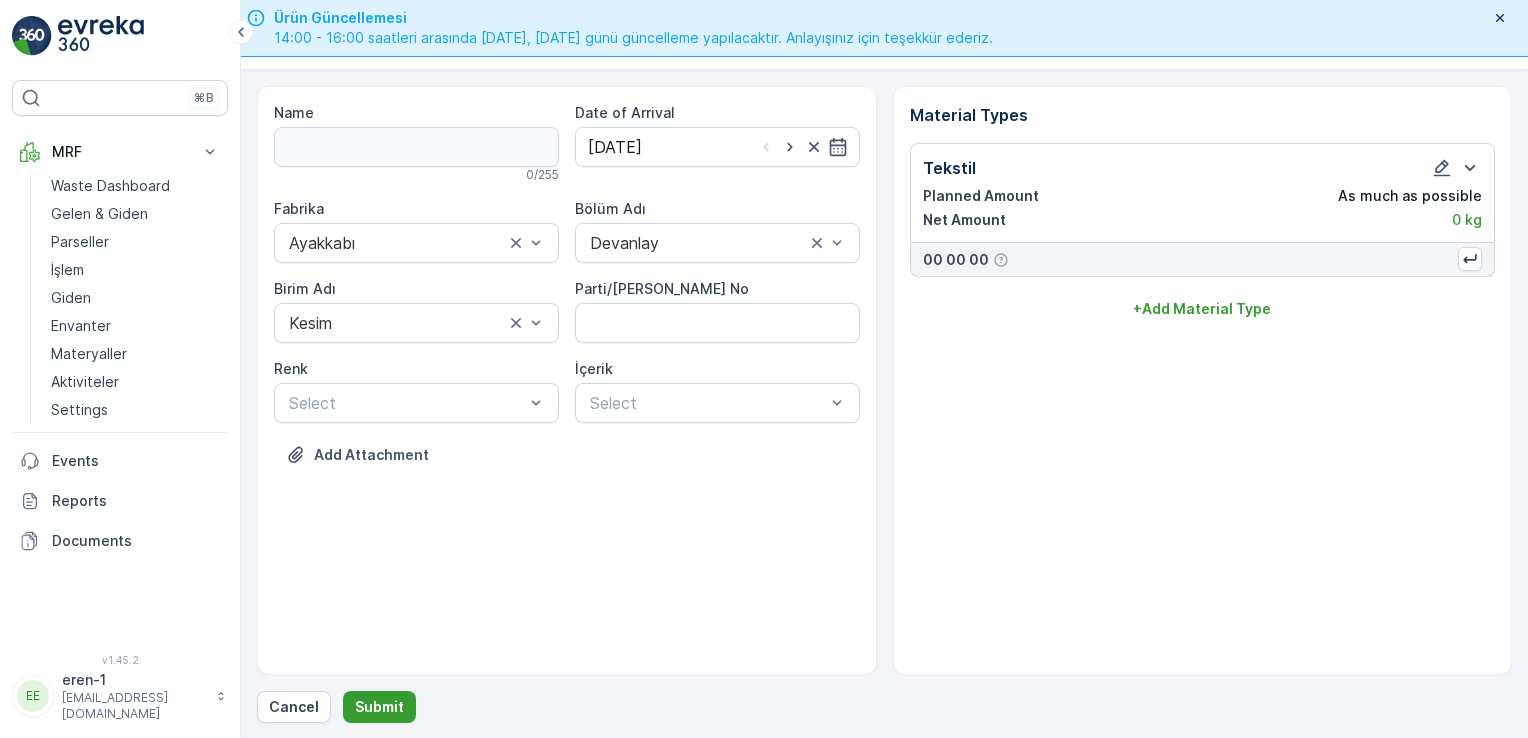 click on "Submit" at bounding box center [379, 707] 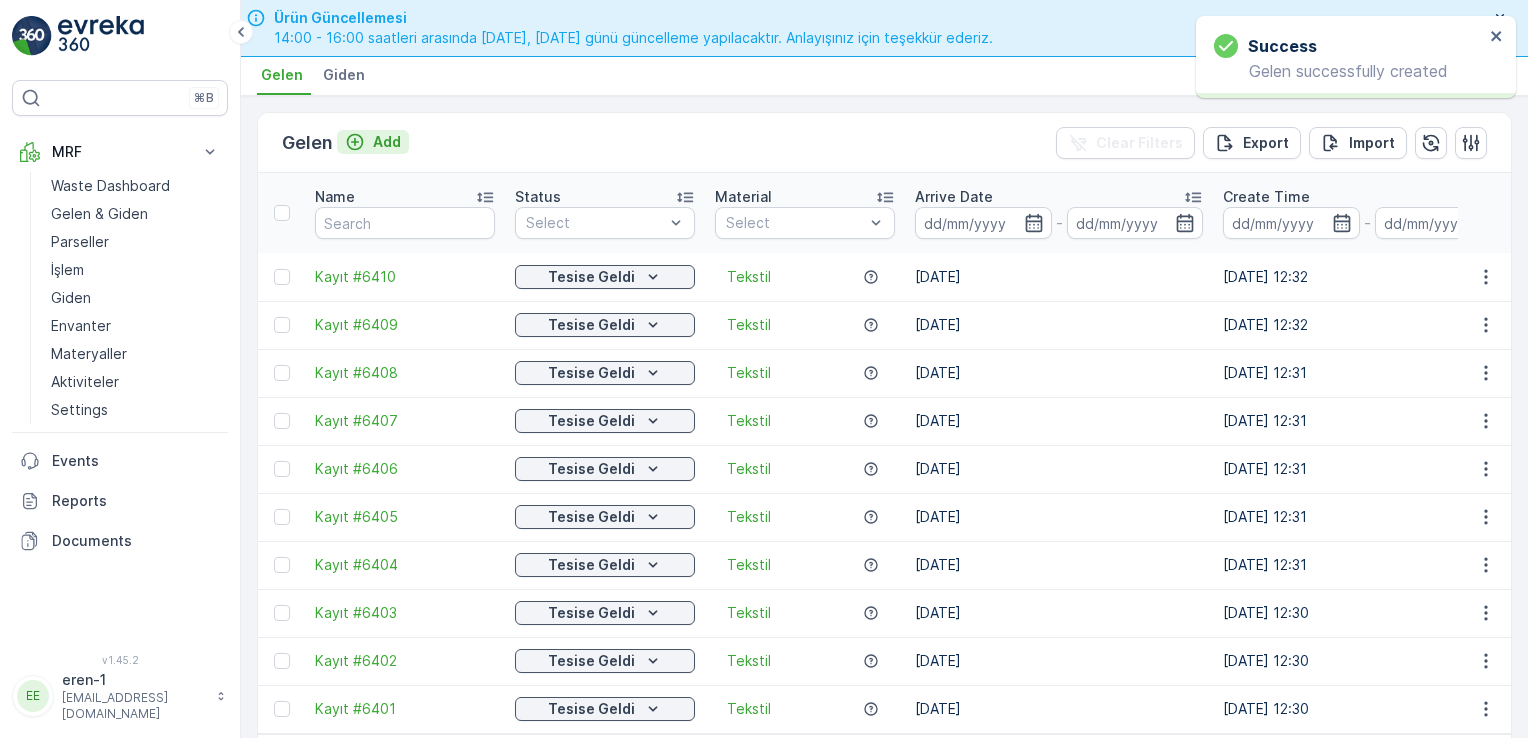 click on "Add" at bounding box center (373, 142) 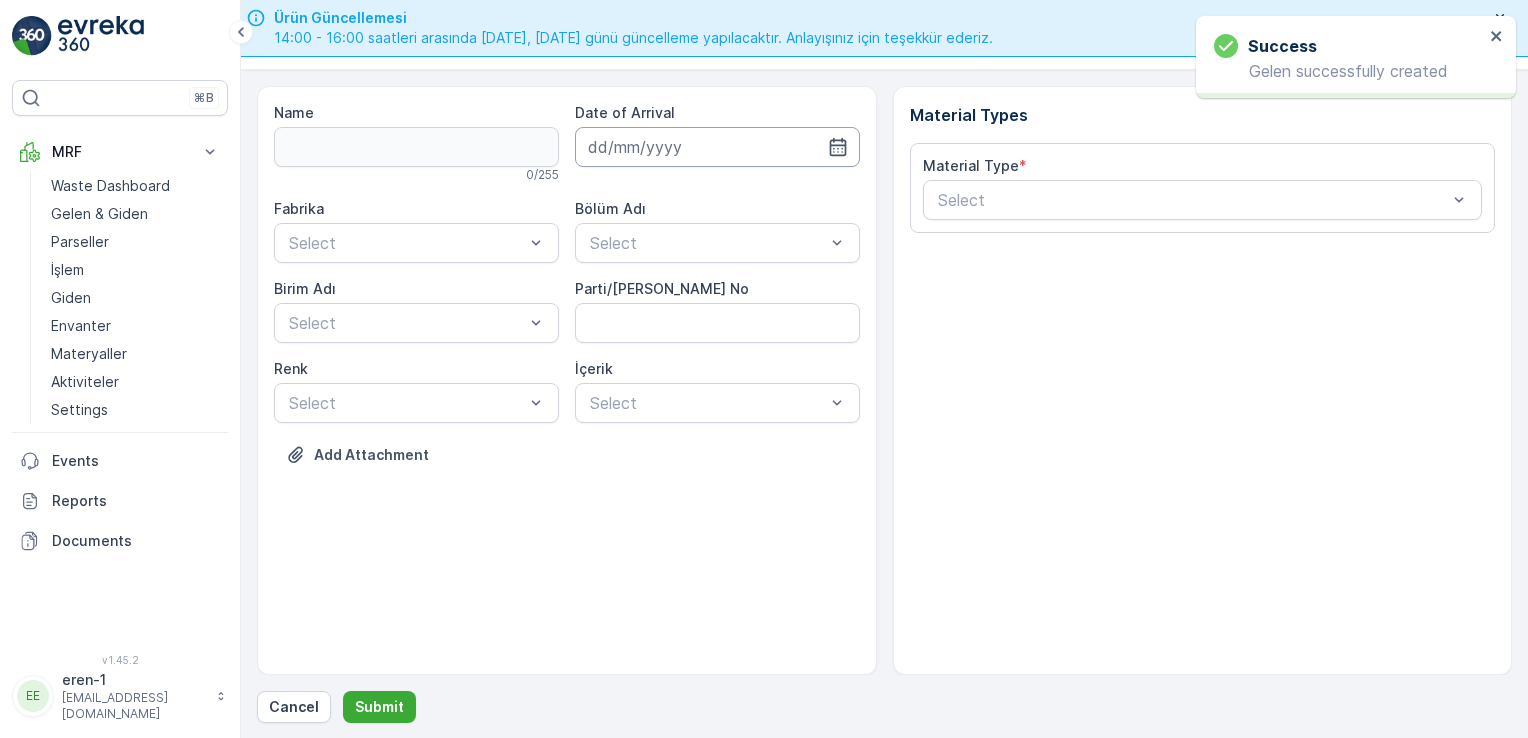 click at bounding box center [717, 147] 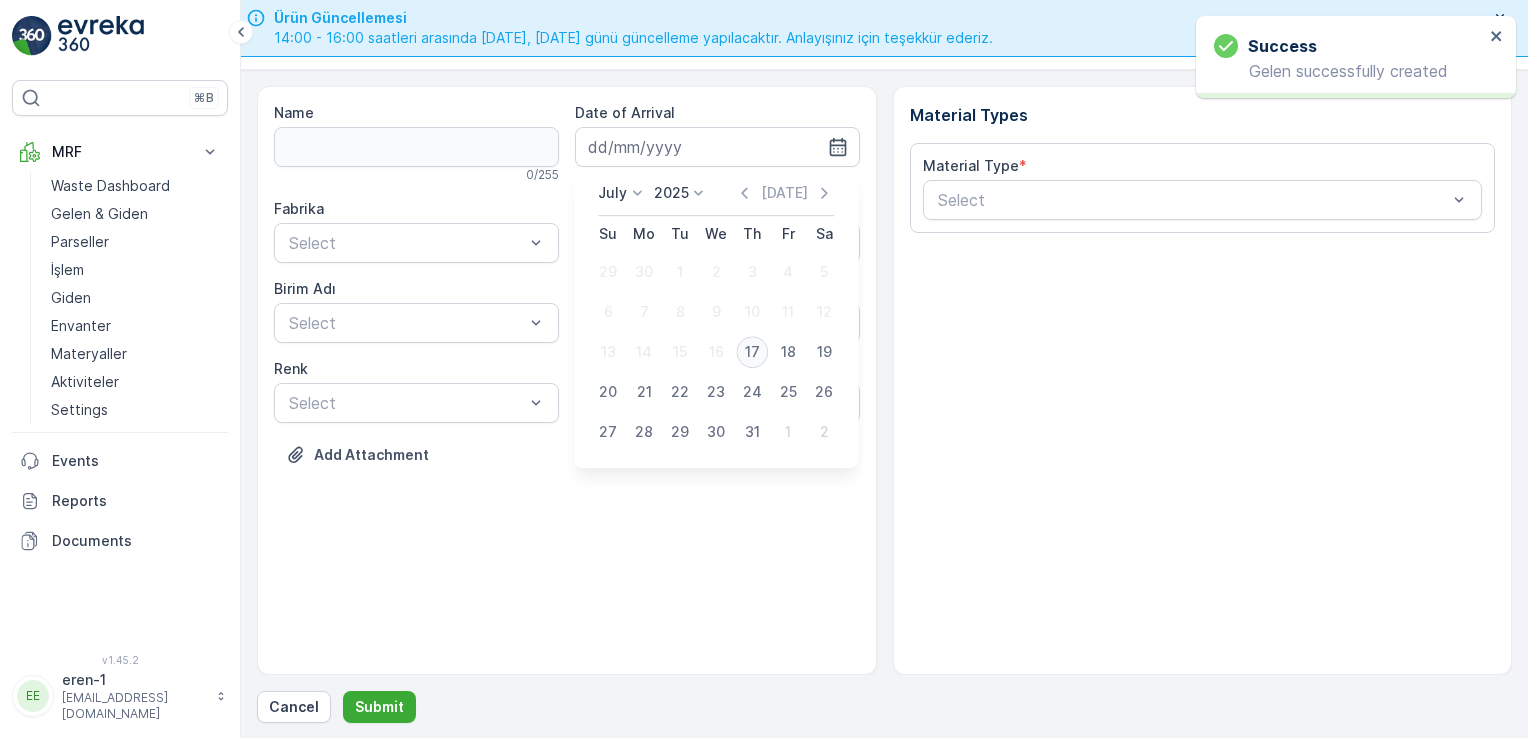 click on "17" at bounding box center (752, 352) 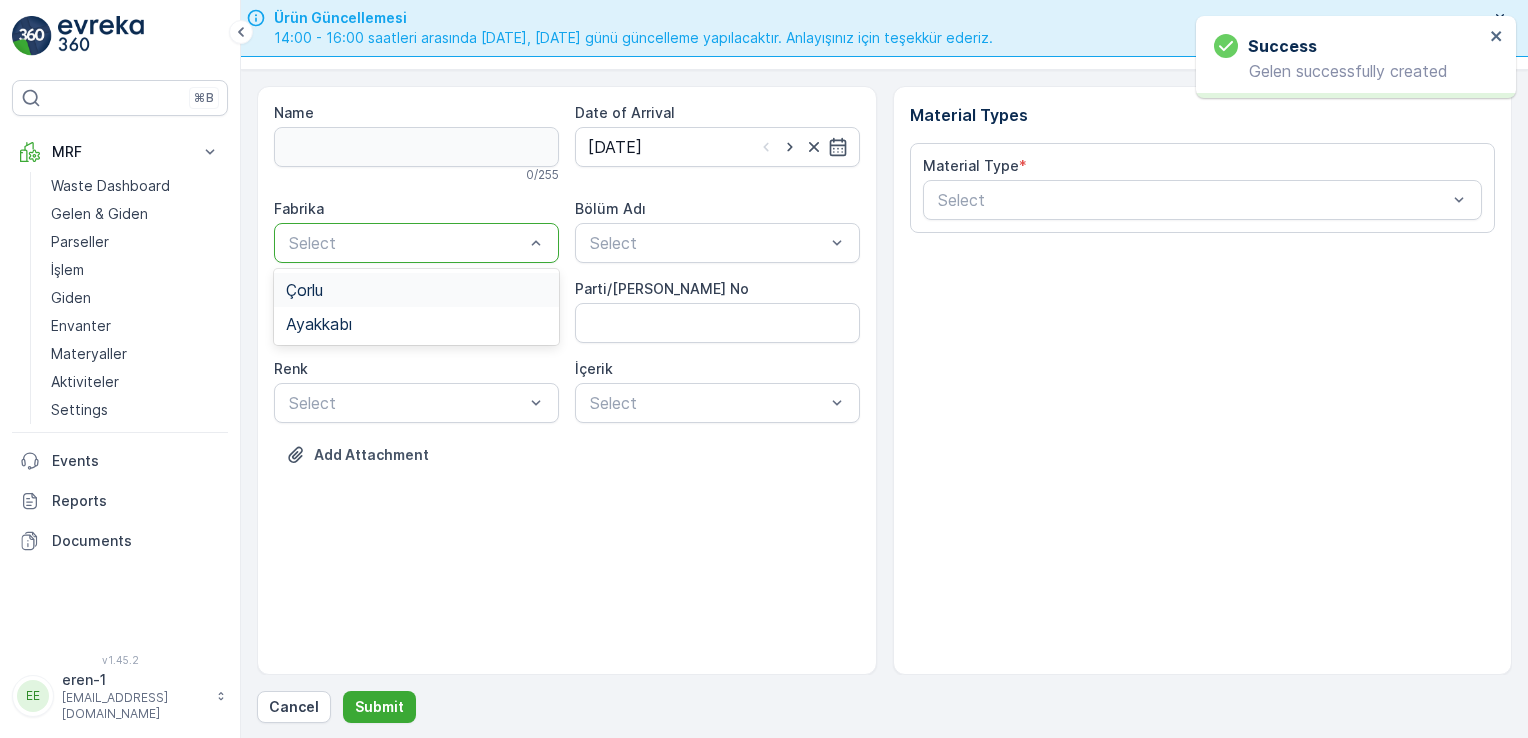 drag, startPoint x: 398, startPoint y: 254, endPoint x: 392, endPoint y: 299, distance: 45.39824 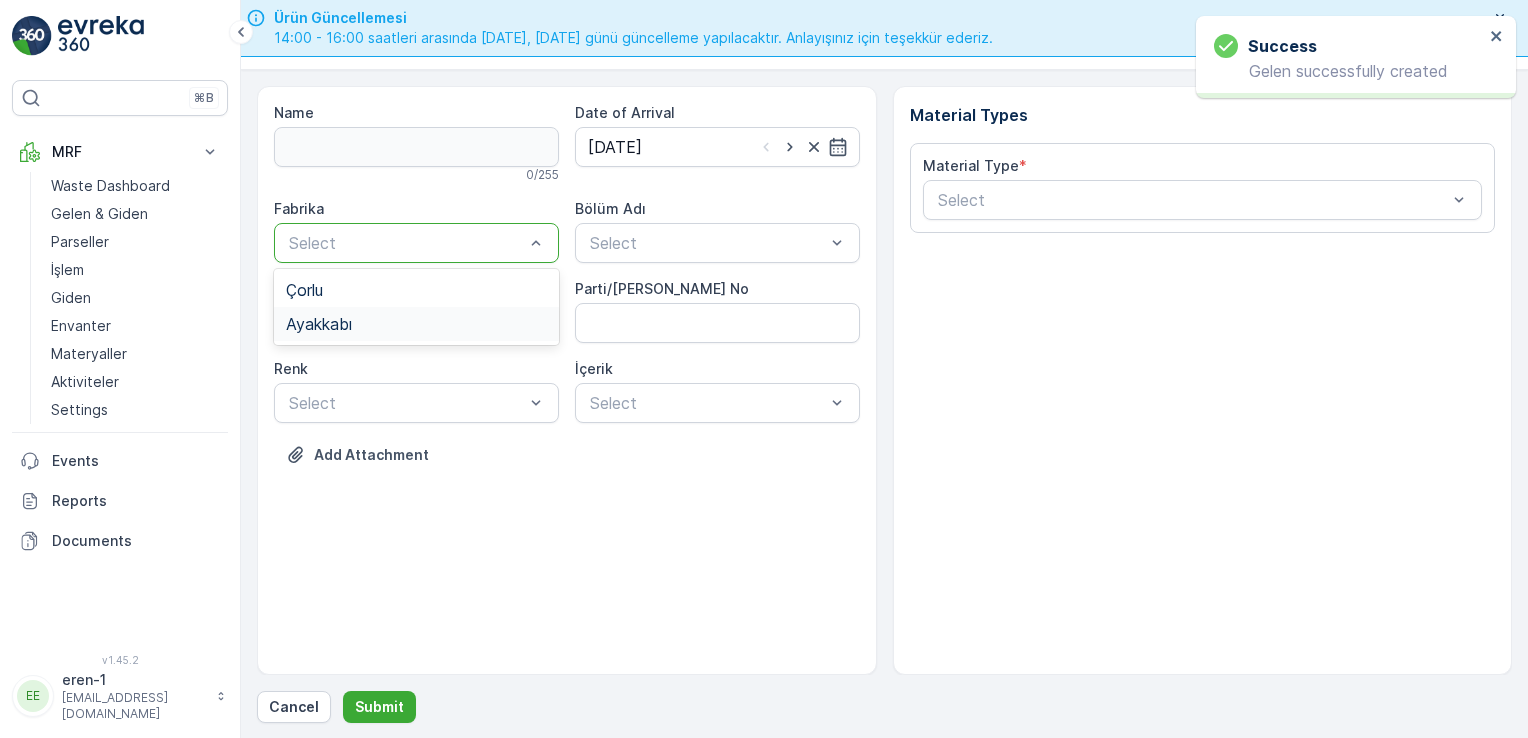 click on "Ayakkabı" at bounding box center [416, 324] 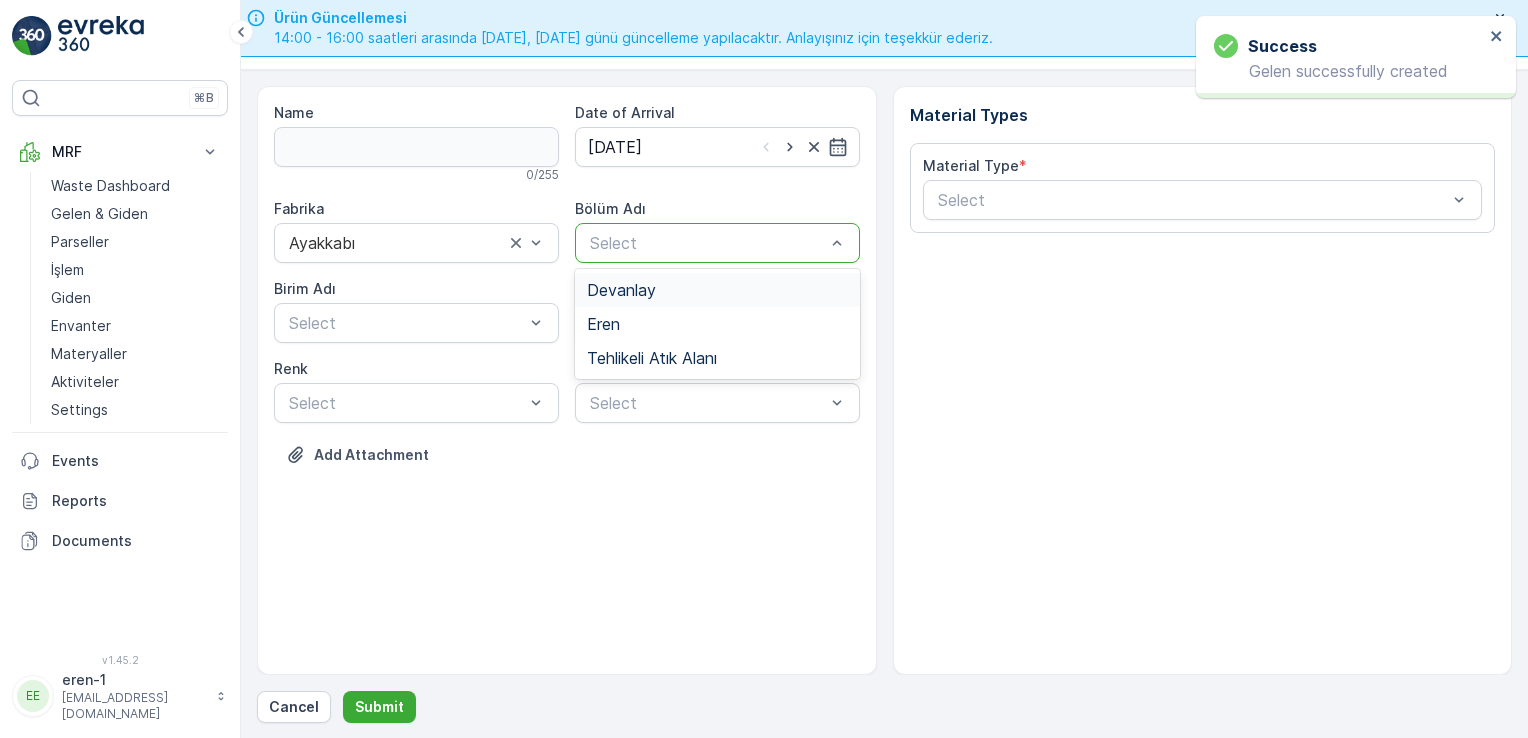 click at bounding box center (707, 243) 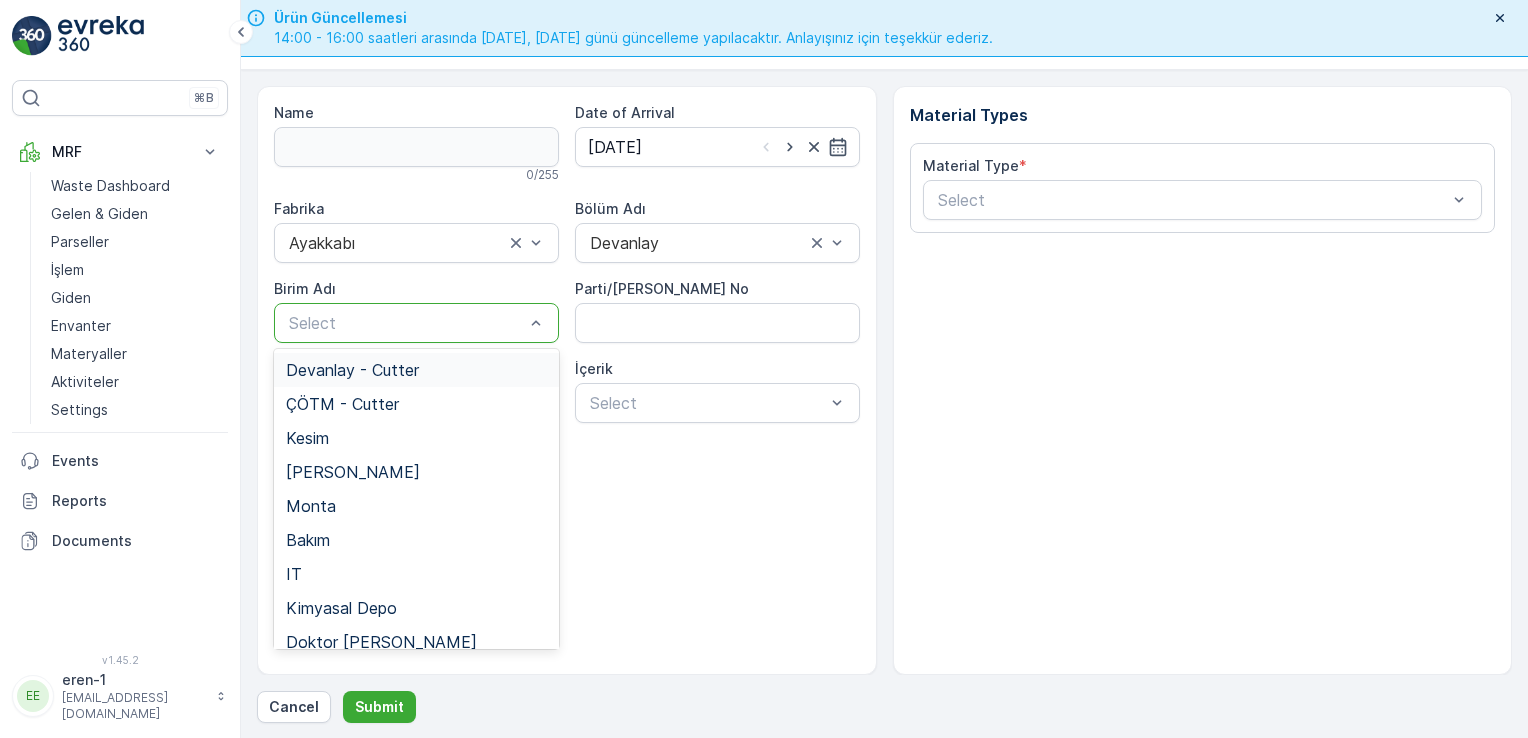 click on "Select" at bounding box center (416, 323) 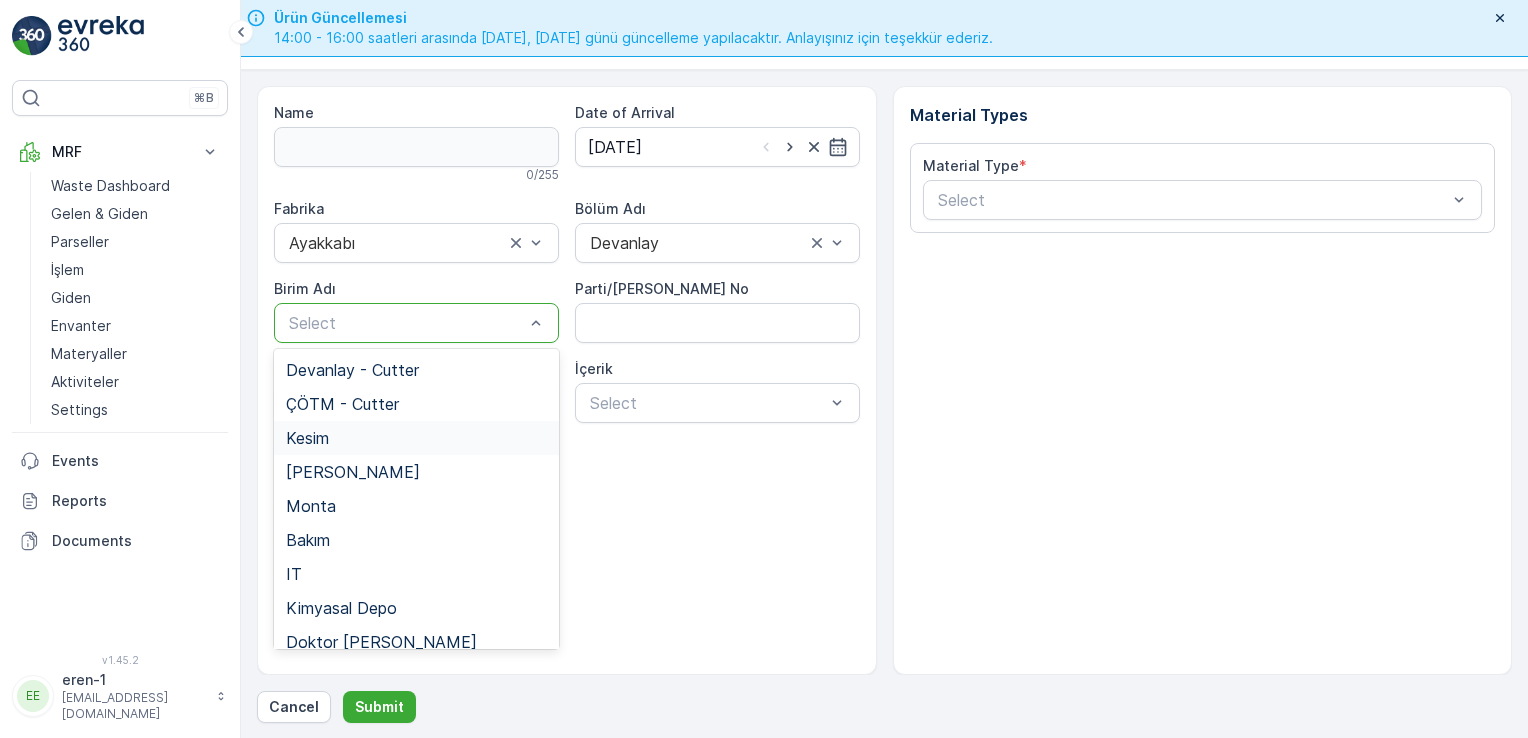 drag, startPoint x: 396, startPoint y: 435, endPoint x: 866, endPoint y: 330, distance: 481.5859 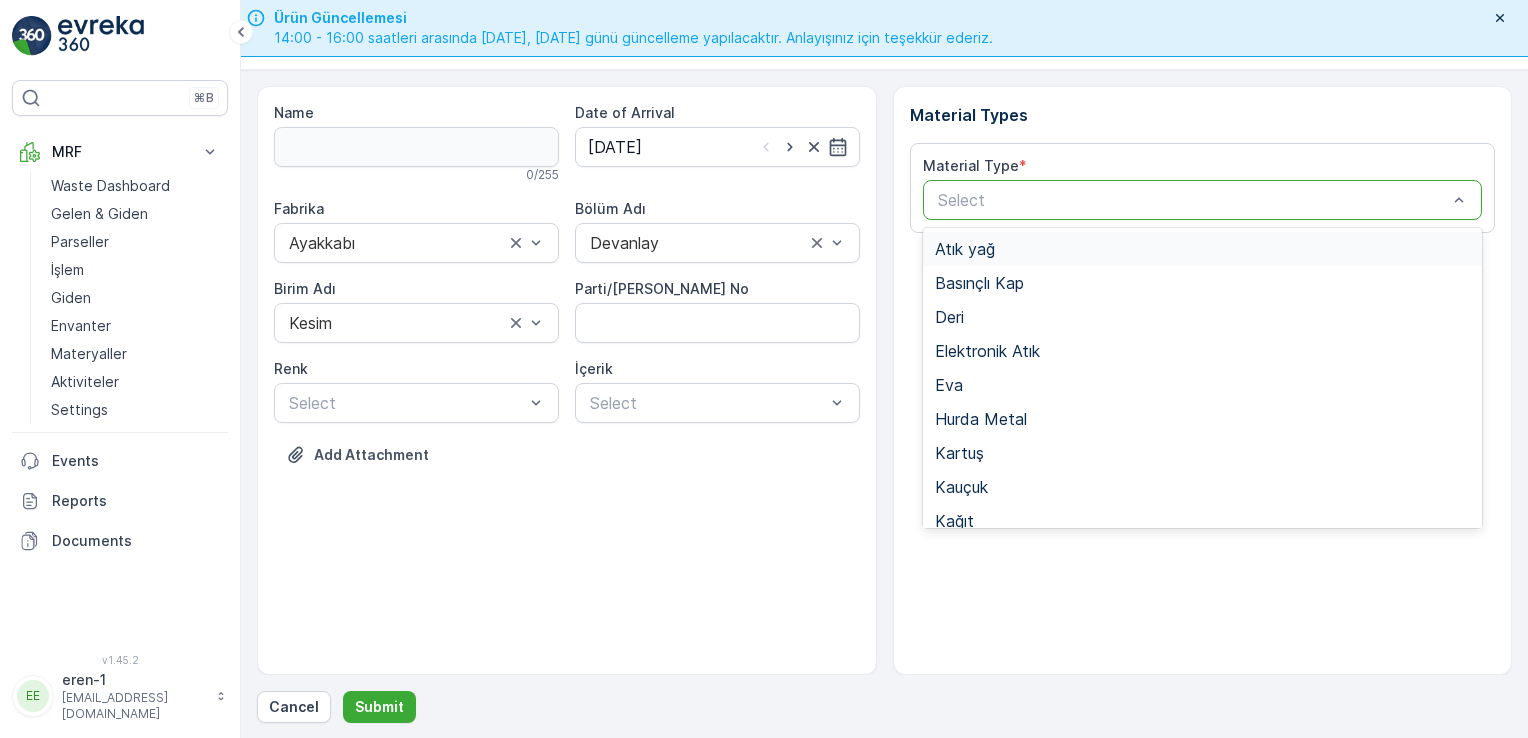 click at bounding box center (1193, 200) 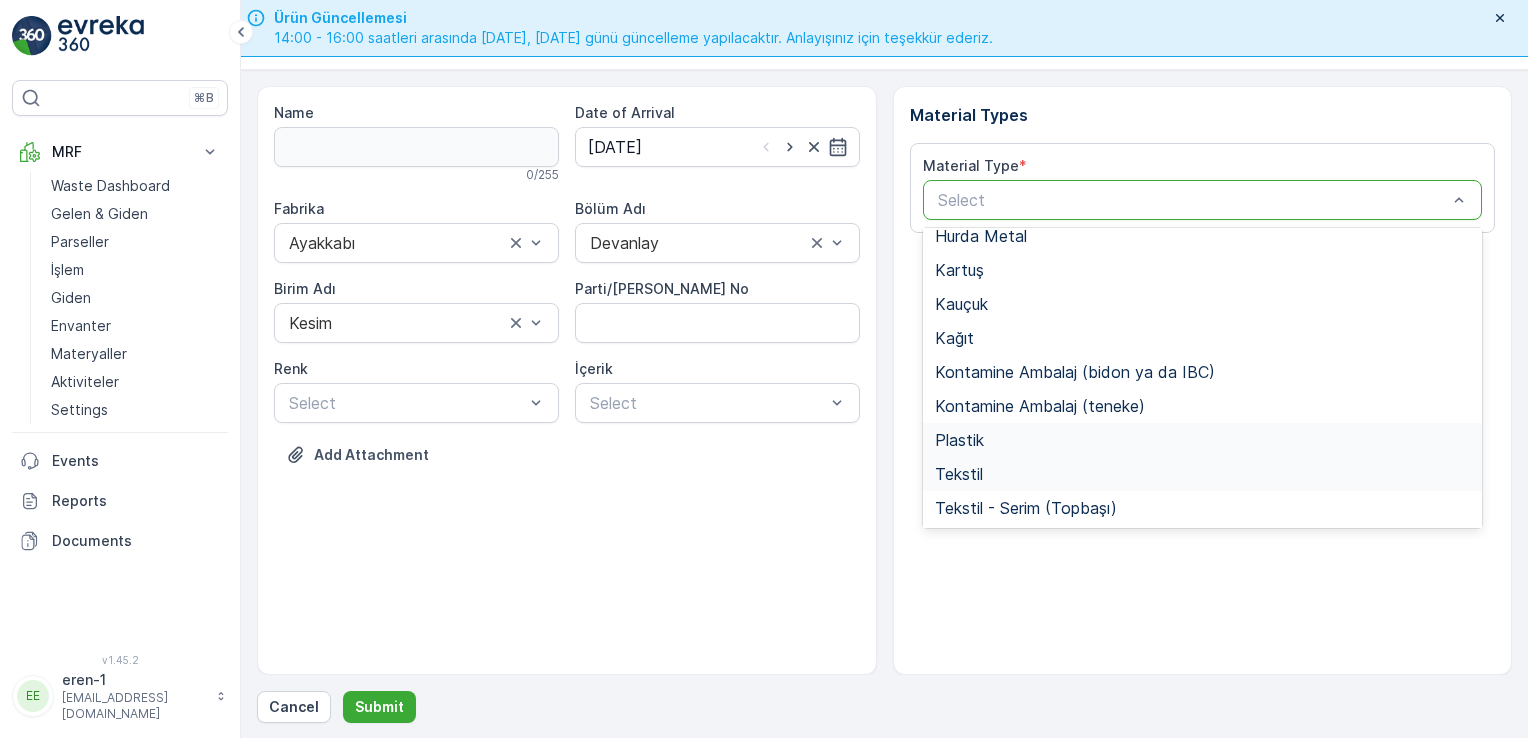 scroll, scrollTop: 200, scrollLeft: 0, axis: vertical 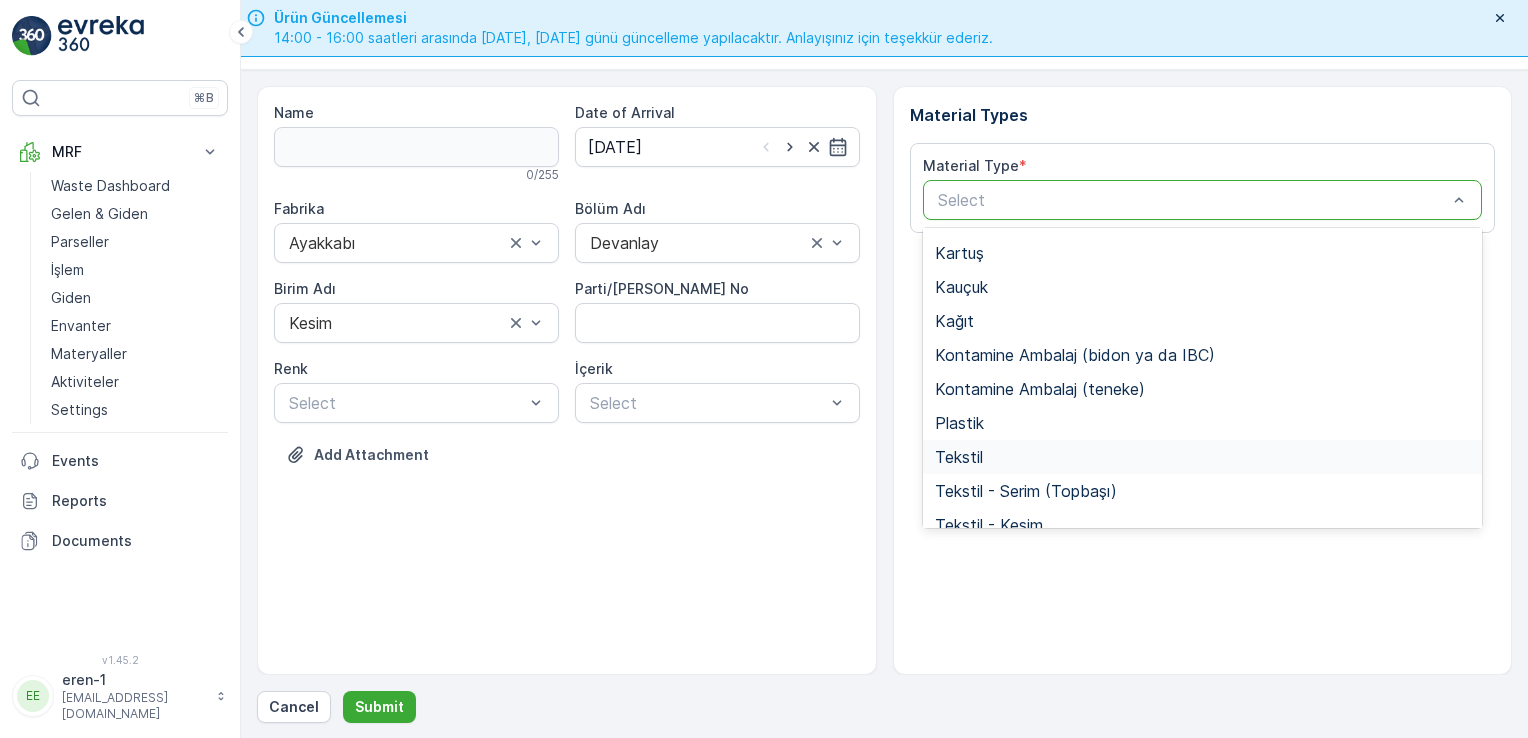 click on "Tekstil" at bounding box center (1203, 457) 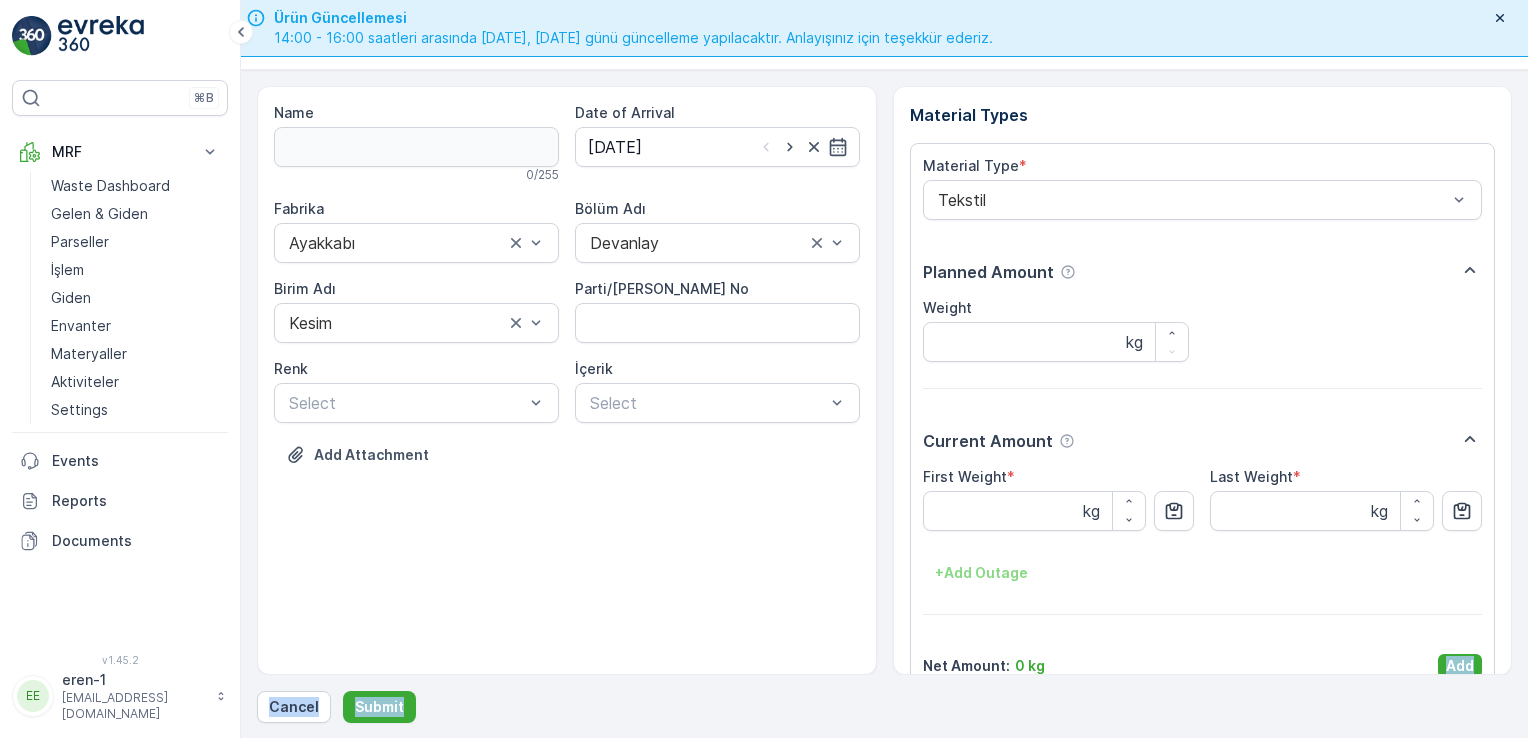 drag, startPoint x: 1415, startPoint y: 666, endPoint x: 1444, endPoint y: 686, distance: 35.22783 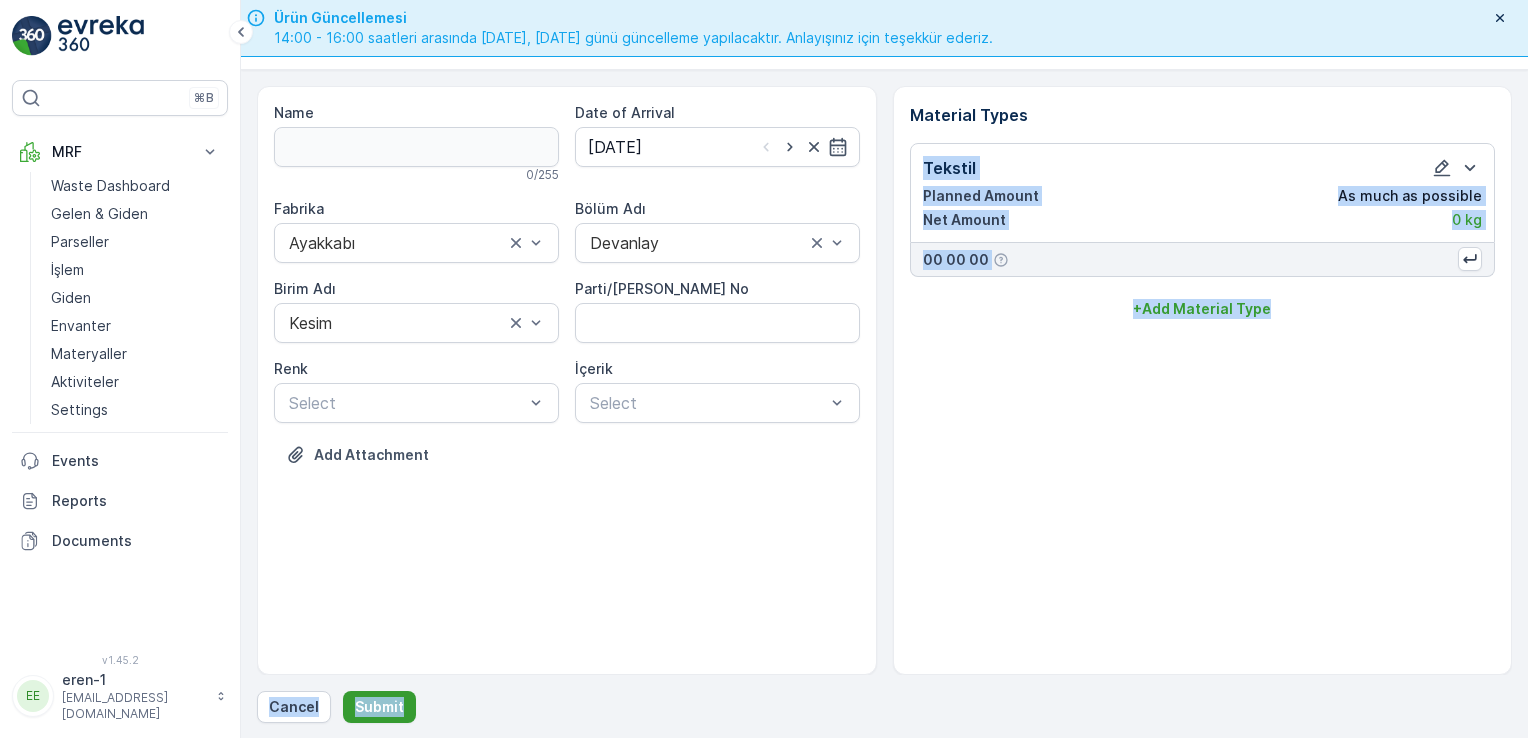 click on "Submit" at bounding box center (379, 707) 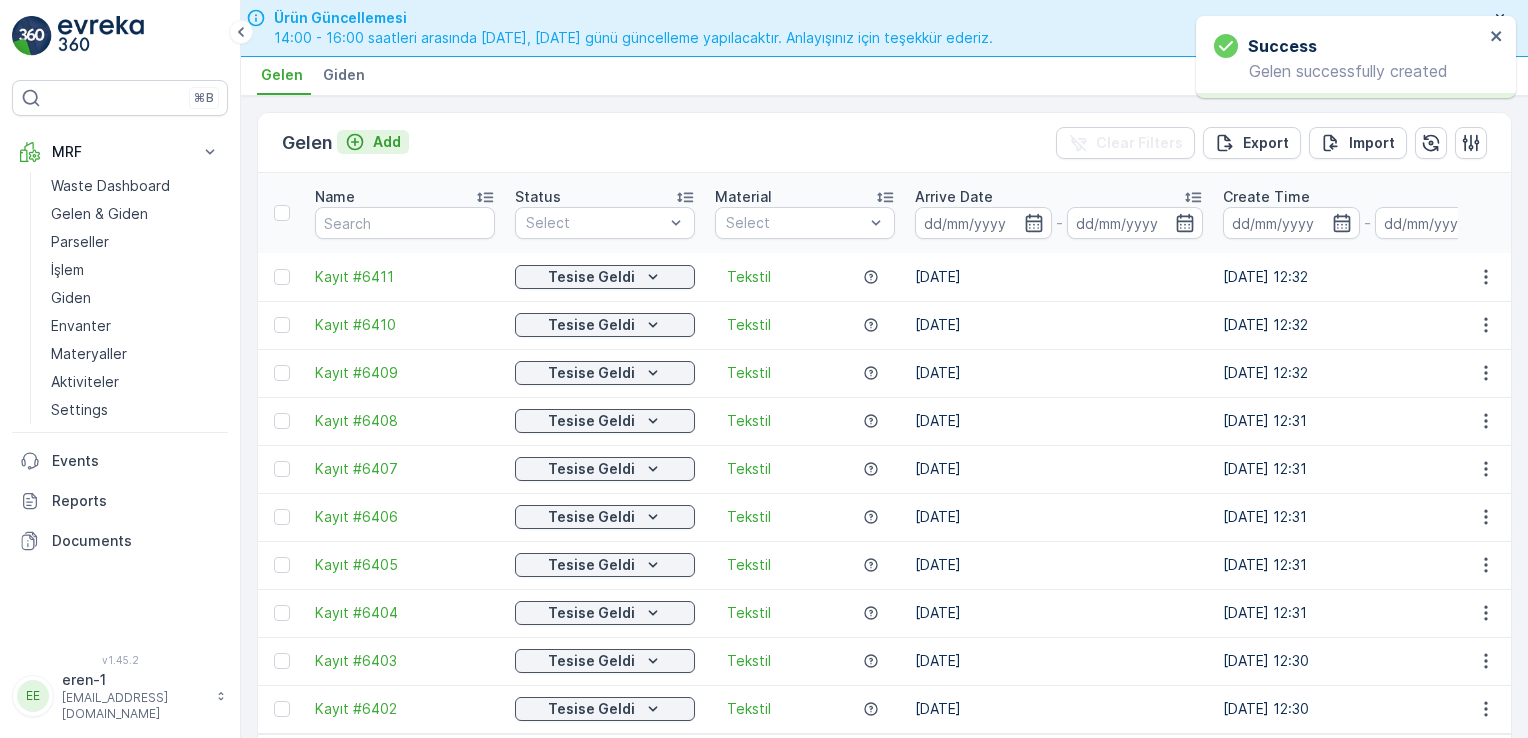 click on "Add" at bounding box center (373, 142) 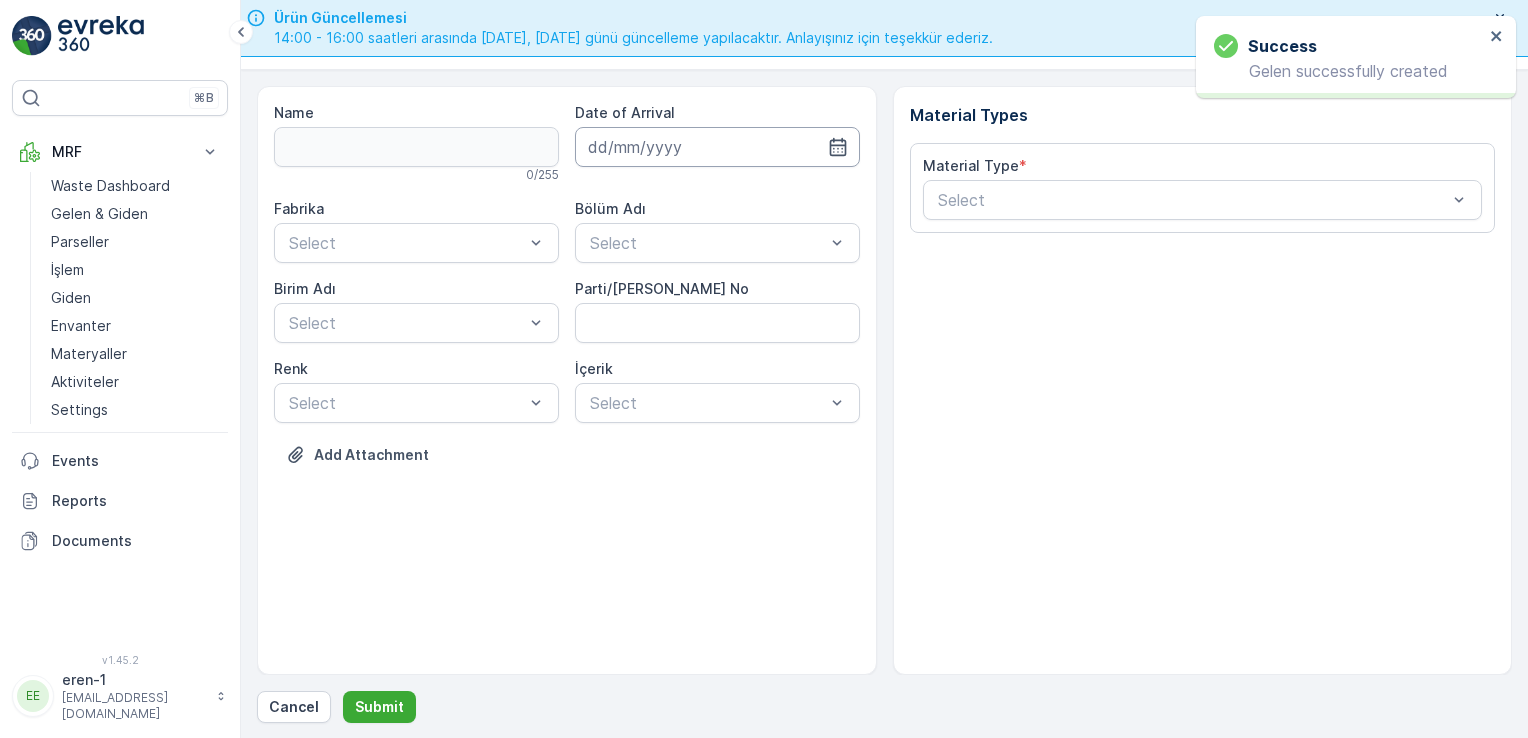 click at bounding box center (717, 147) 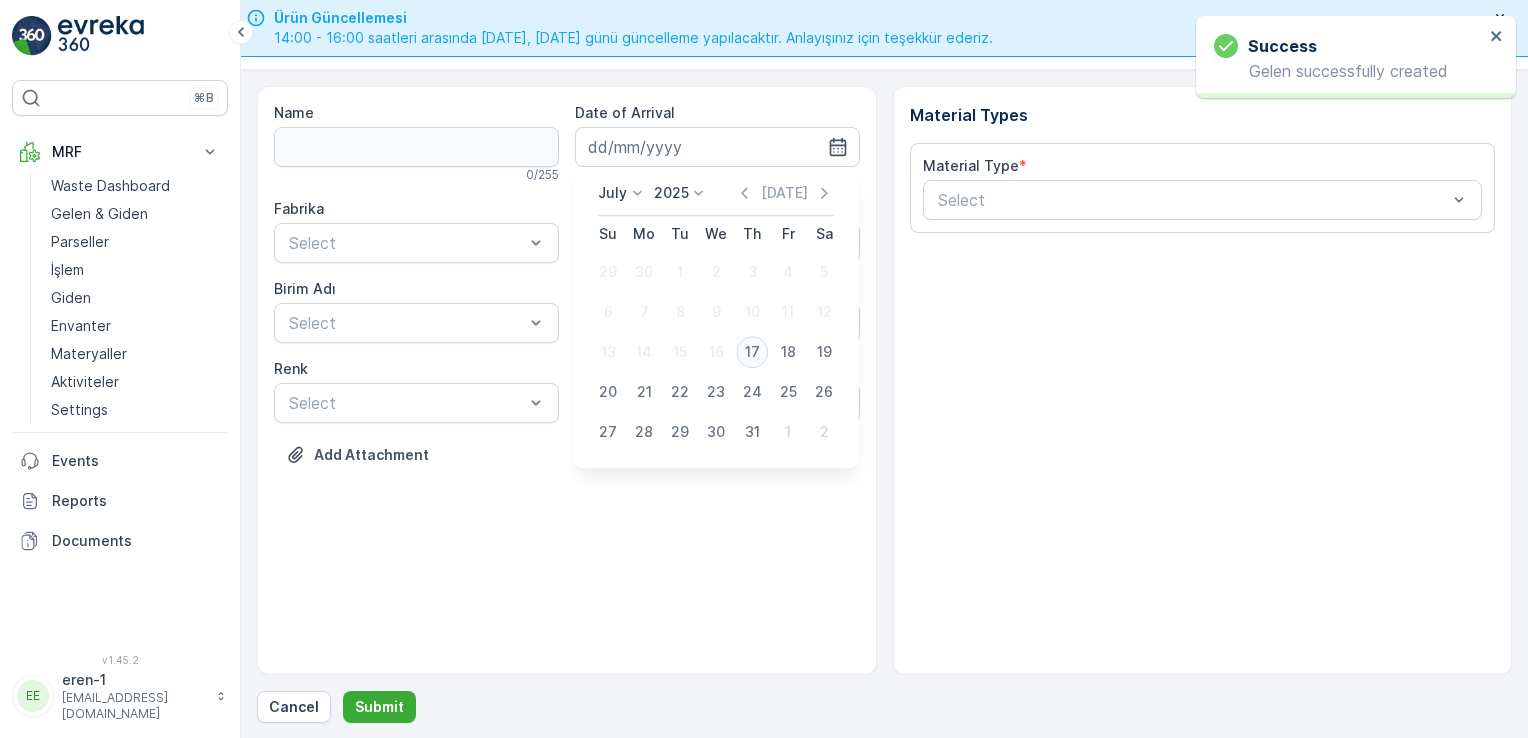 click on "17" at bounding box center (752, 352) 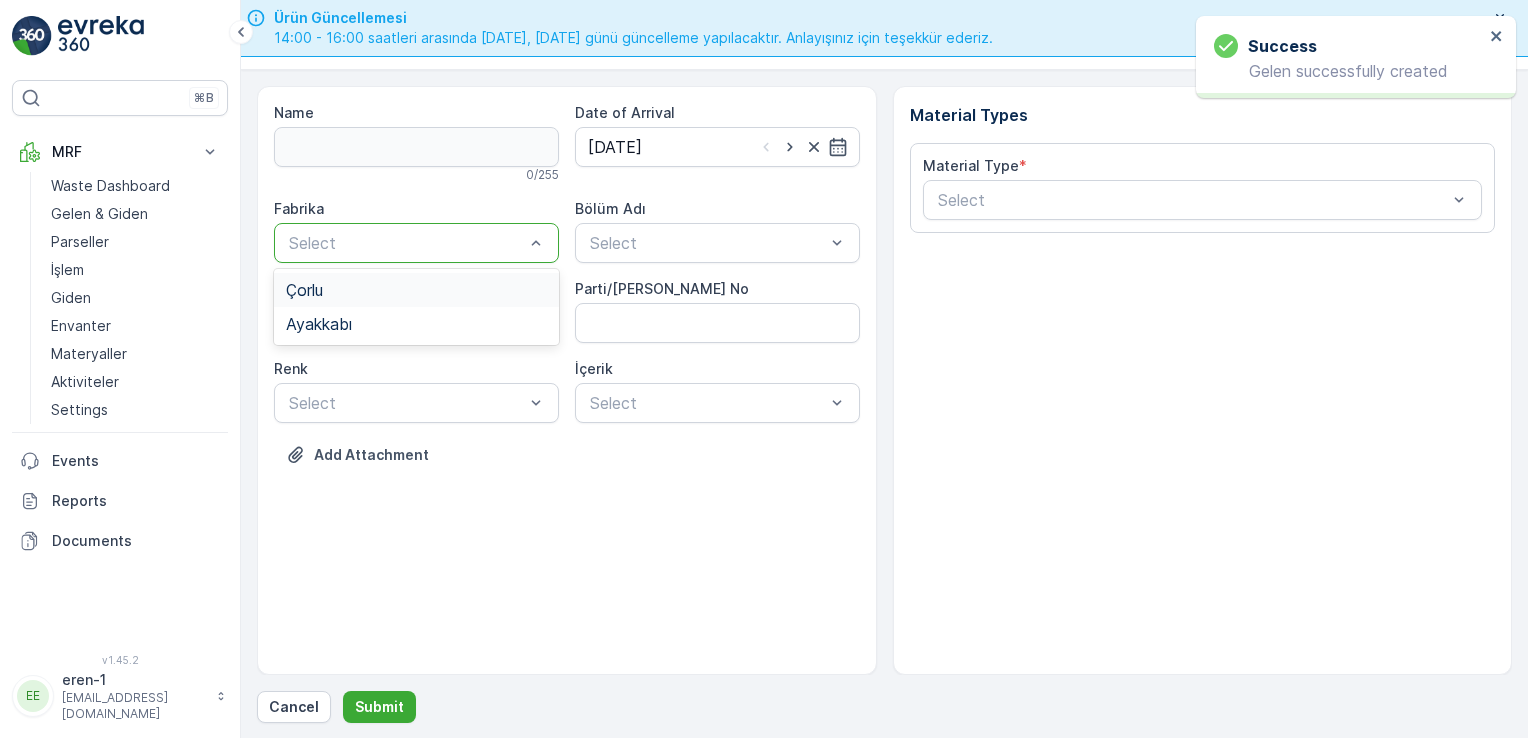 click at bounding box center (406, 243) 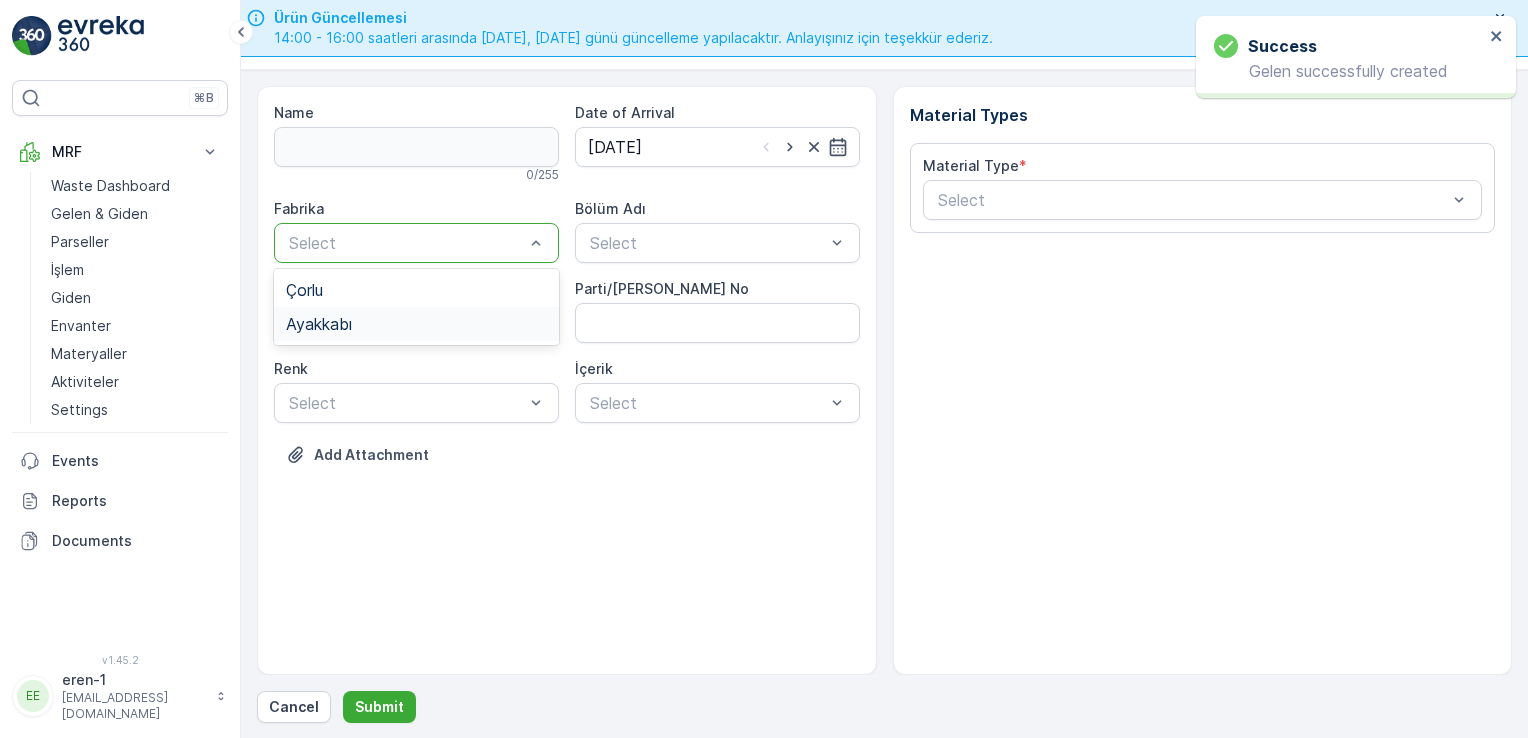 click on "Ayakkabı" at bounding box center (416, 324) 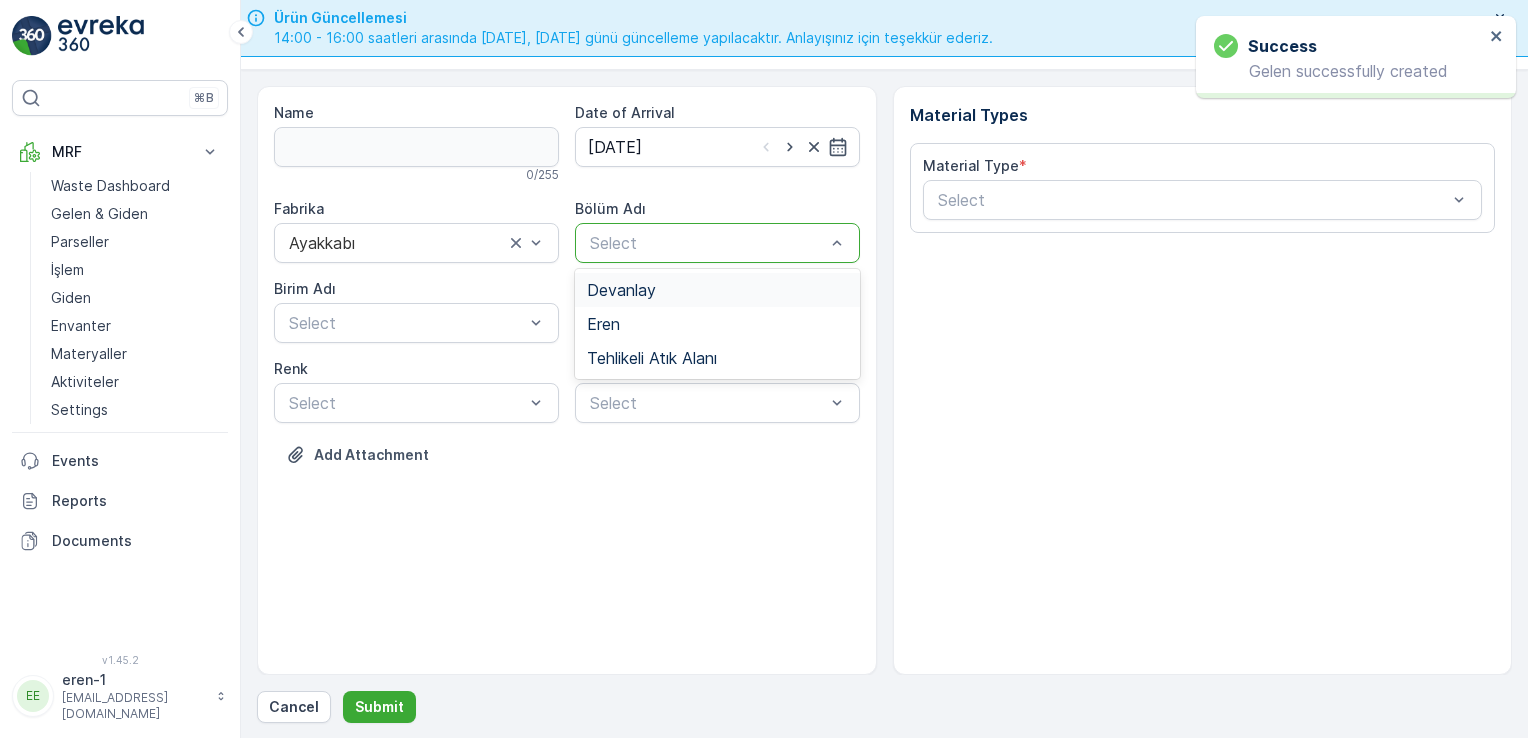 click at bounding box center [707, 243] 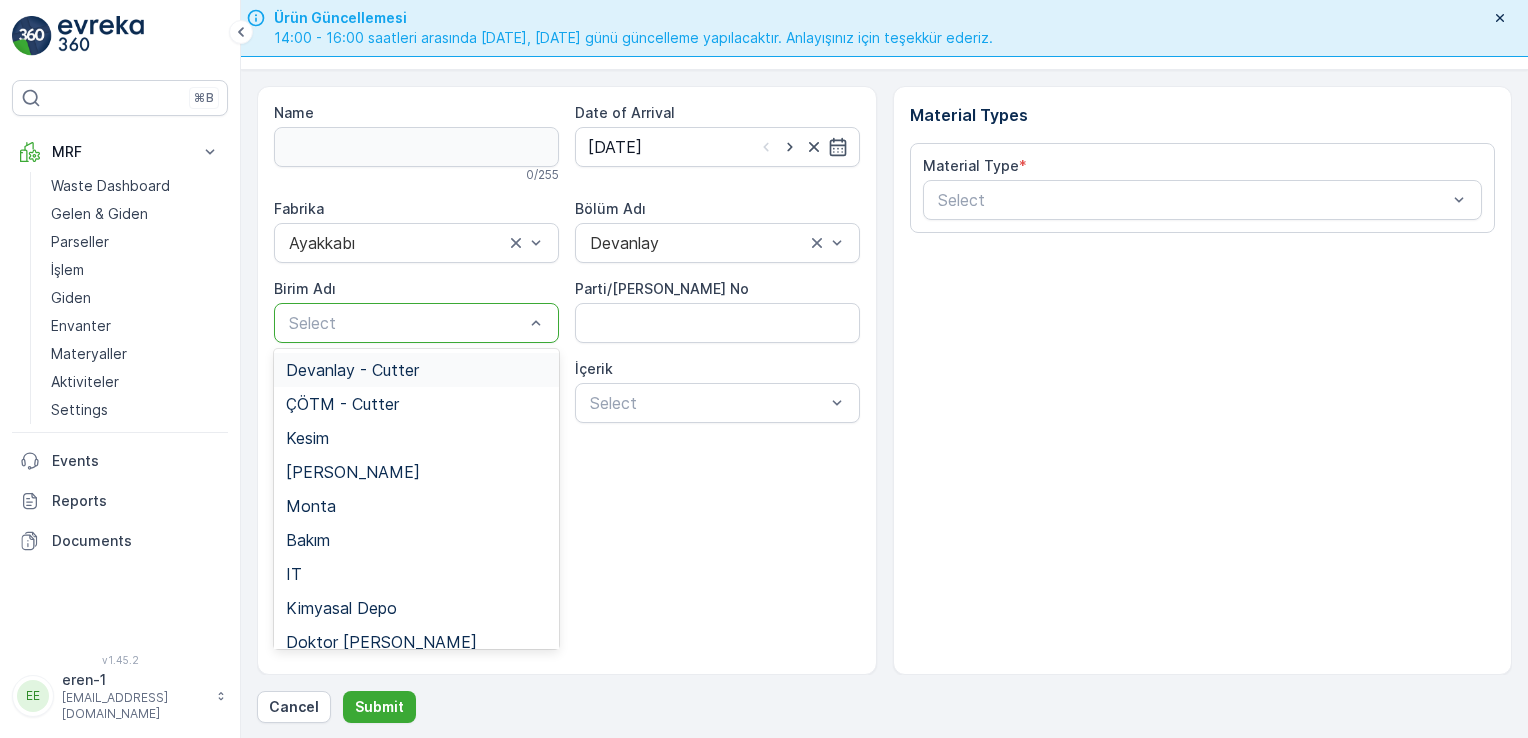 click at bounding box center [406, 323] 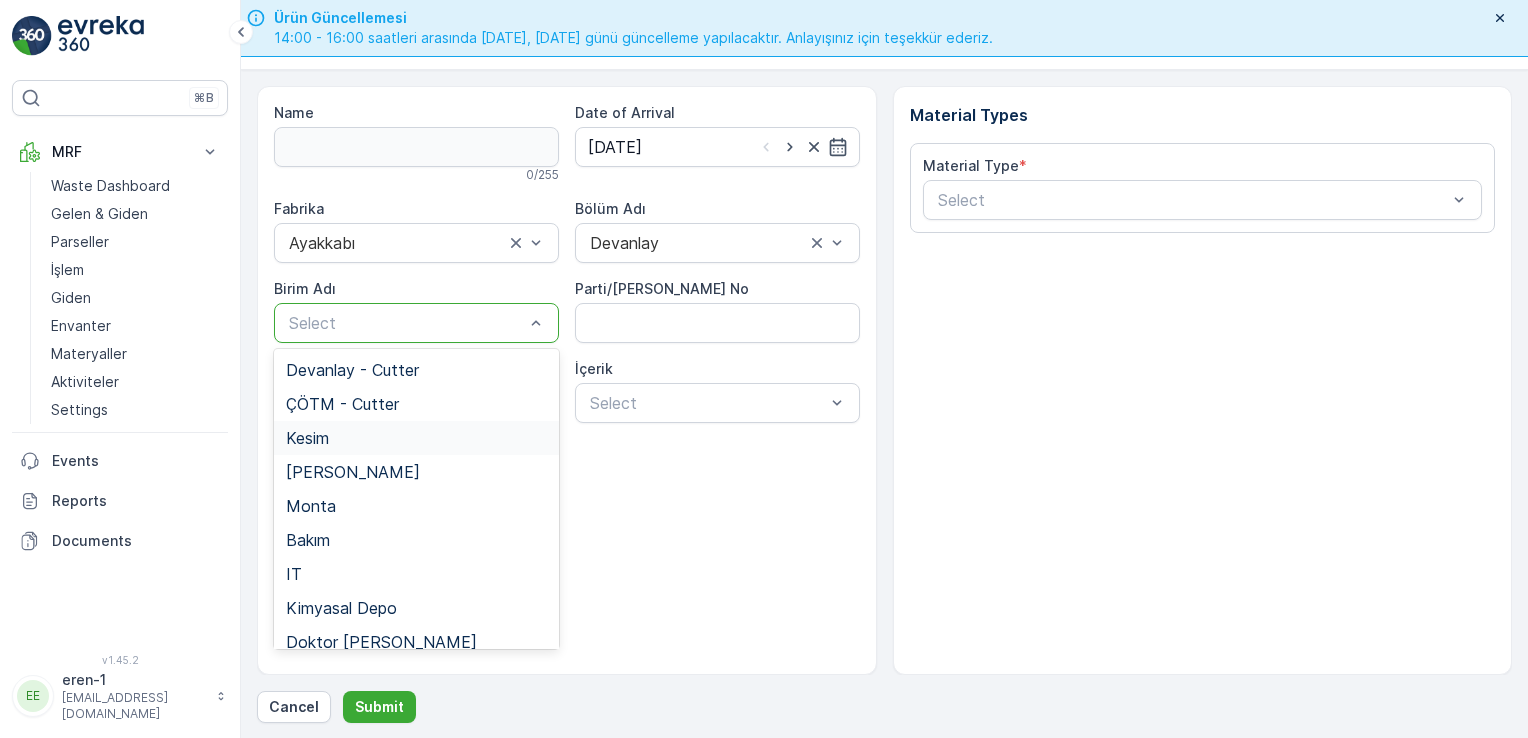click on "Kesim" at bounding box center [416, 438] 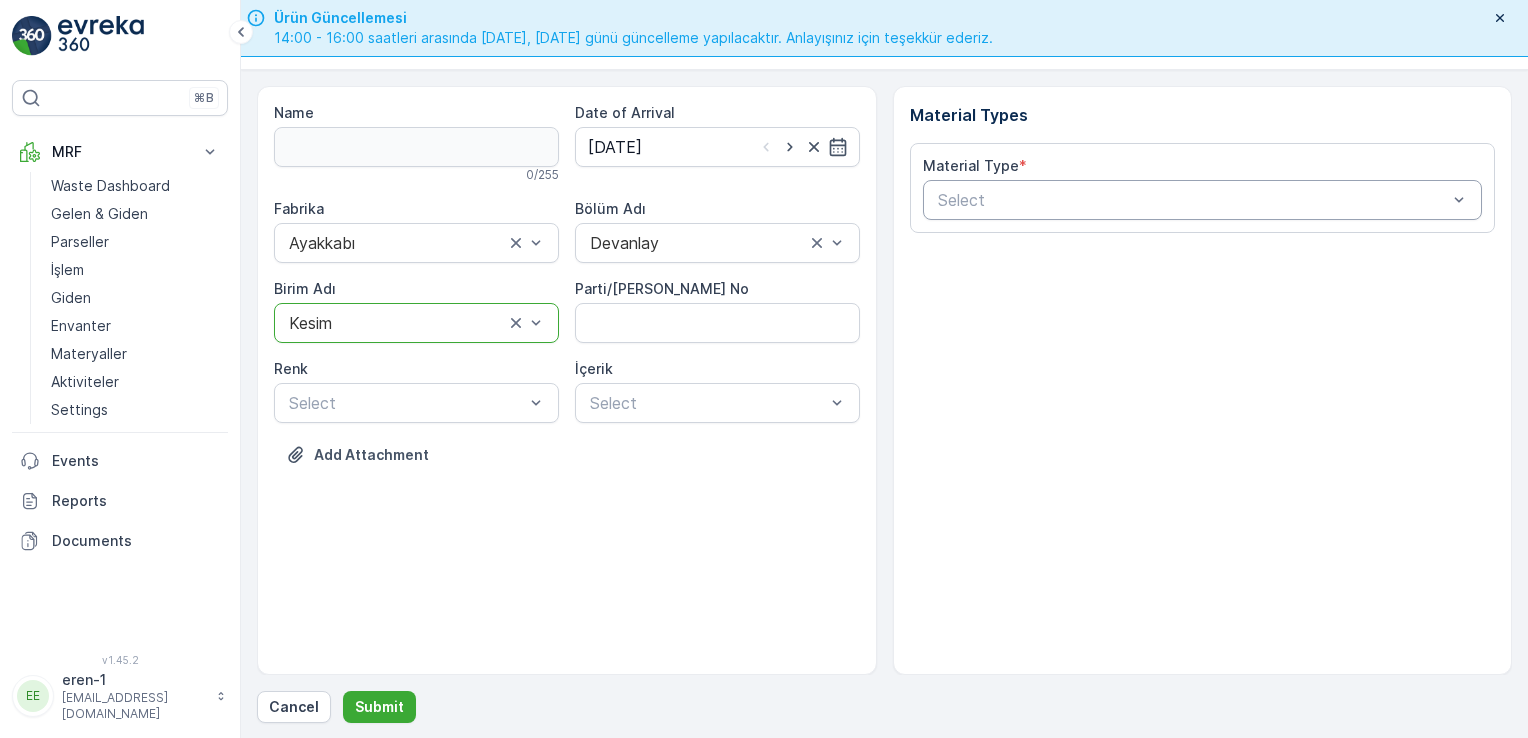 drag, startPoint x: 979, startPoint y: 180, endPoint x: 966, endPoint y: 212, distance: 34.539833 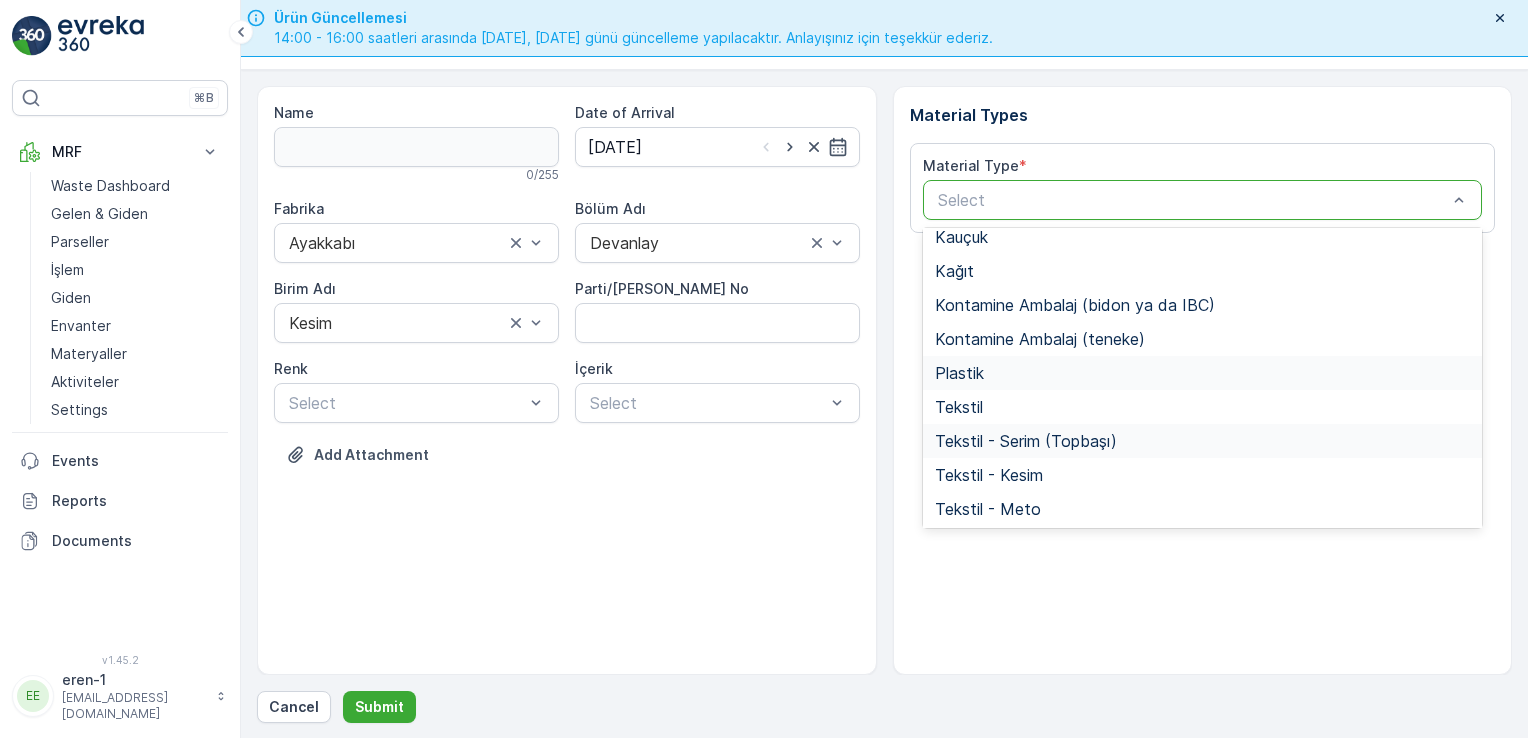 scroll, scrollTop: 266, scrollLeft: 0, axis: vertical 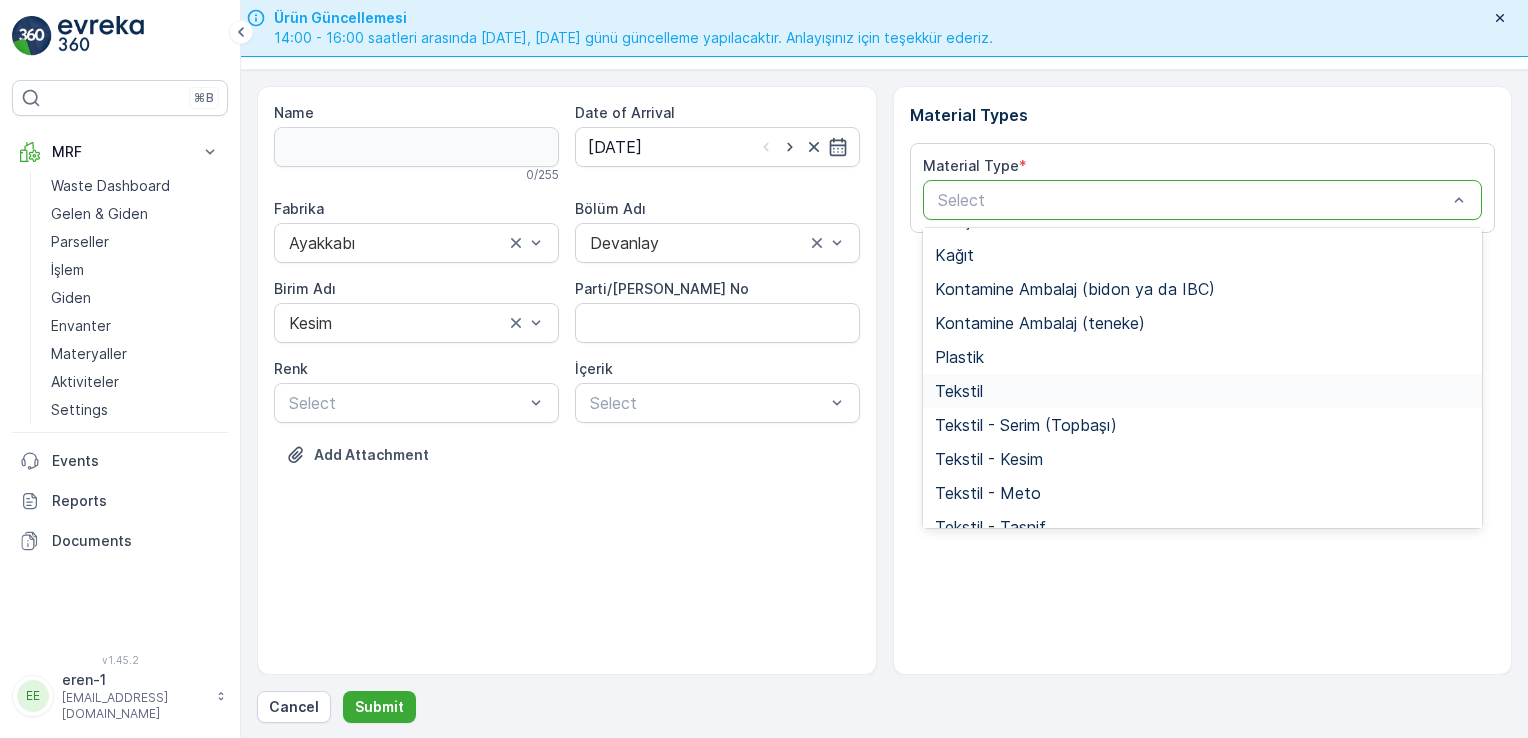 click on "Tekstil" at bounding box center (959, 391) 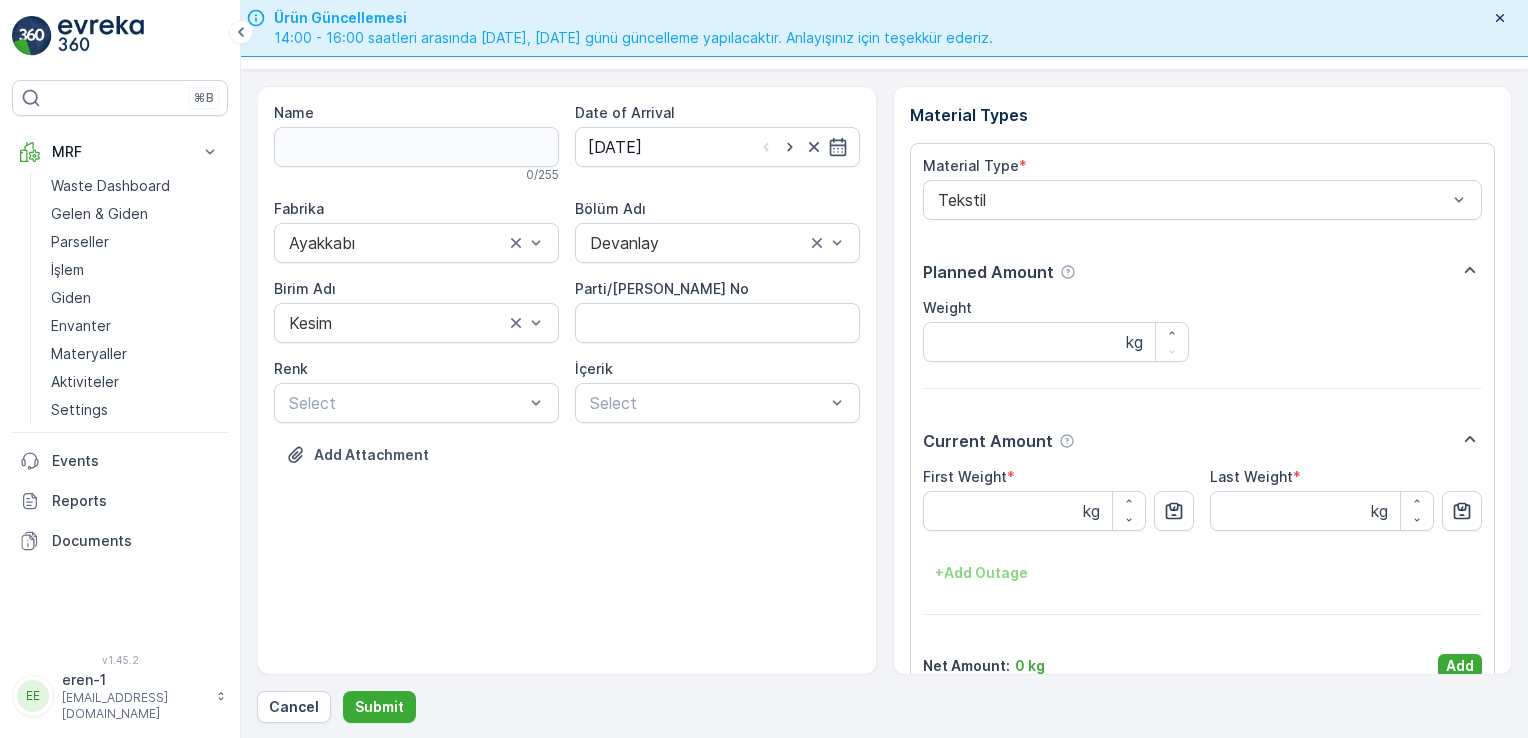 click on "Material Type * Tekstil Planned Amount Weight kg Current Amount First Weight * kg Last Weight * kg +  Add Outage Net Amount : 0 kg Add" at bounding box center (1203, 417) 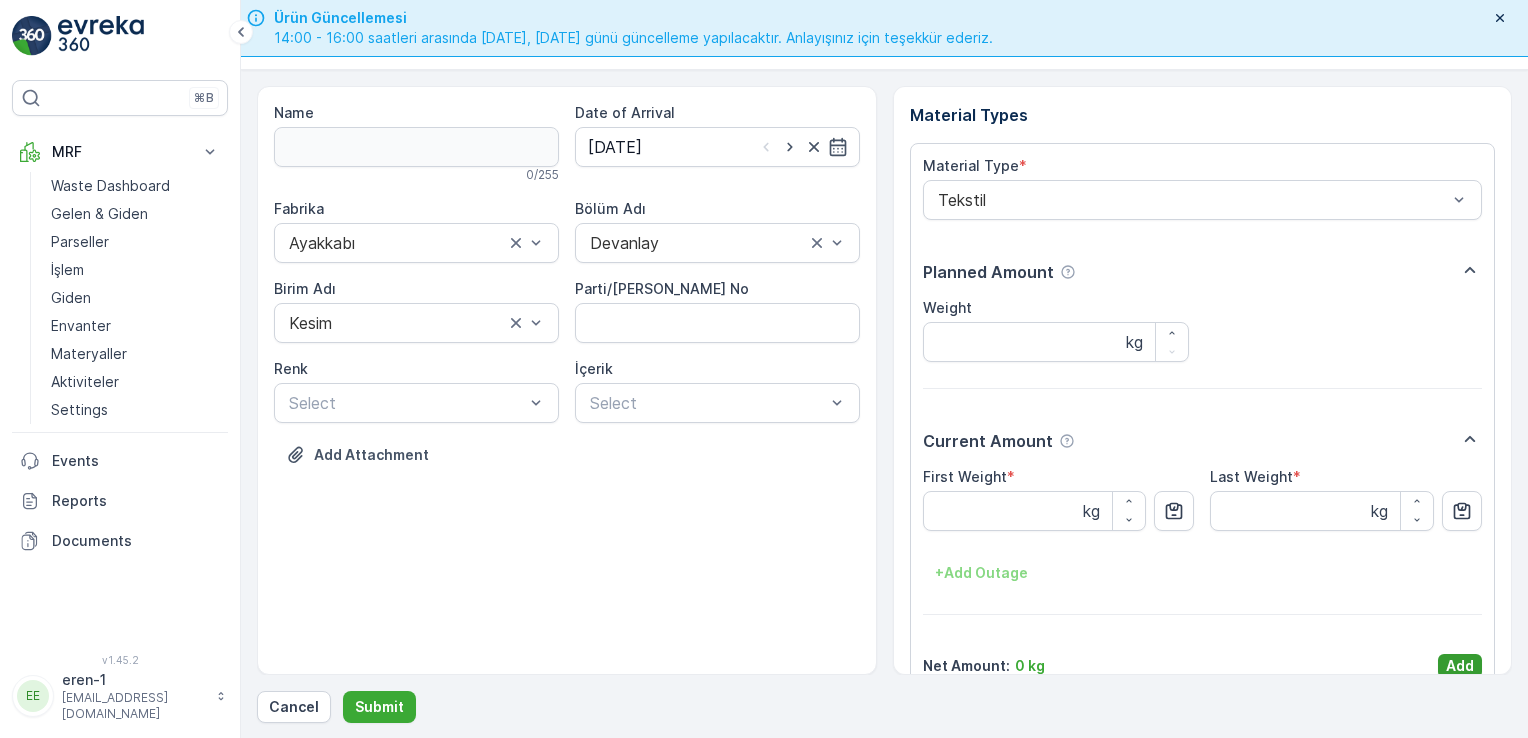 click on "Add" at bounding box center [1460, 666] 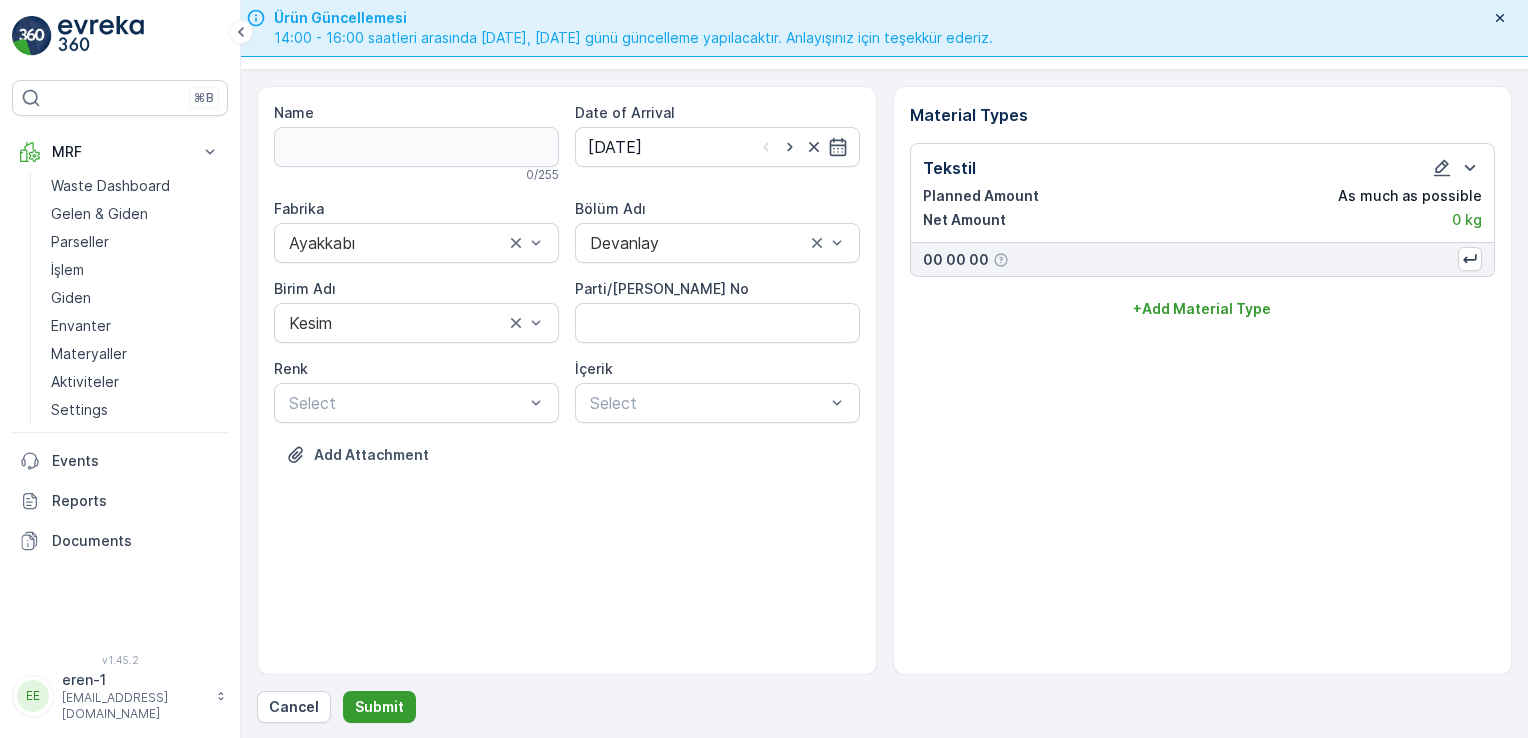 click on "Submit" at bounding box center (379, 707) 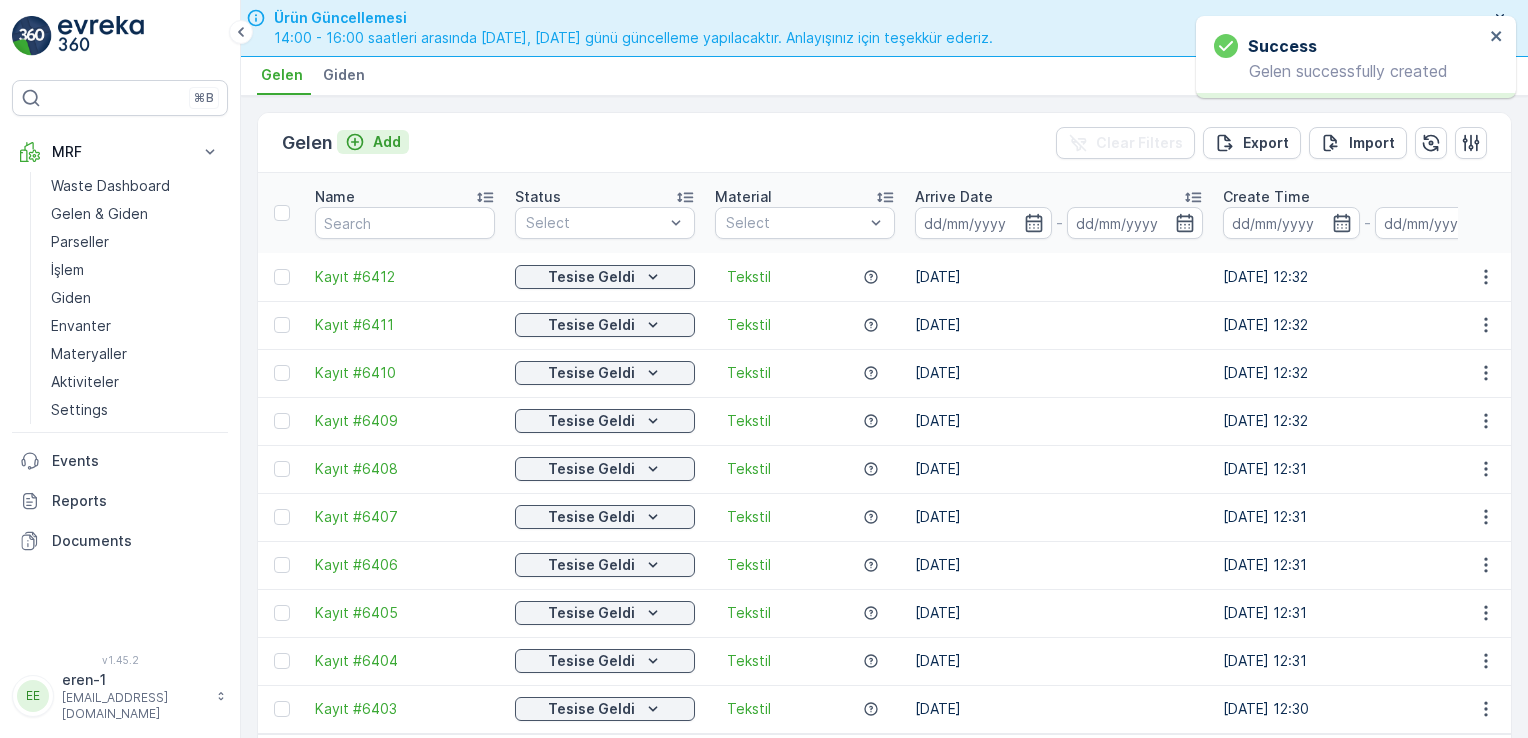 click on "Add" at bounding box center (387, 142) 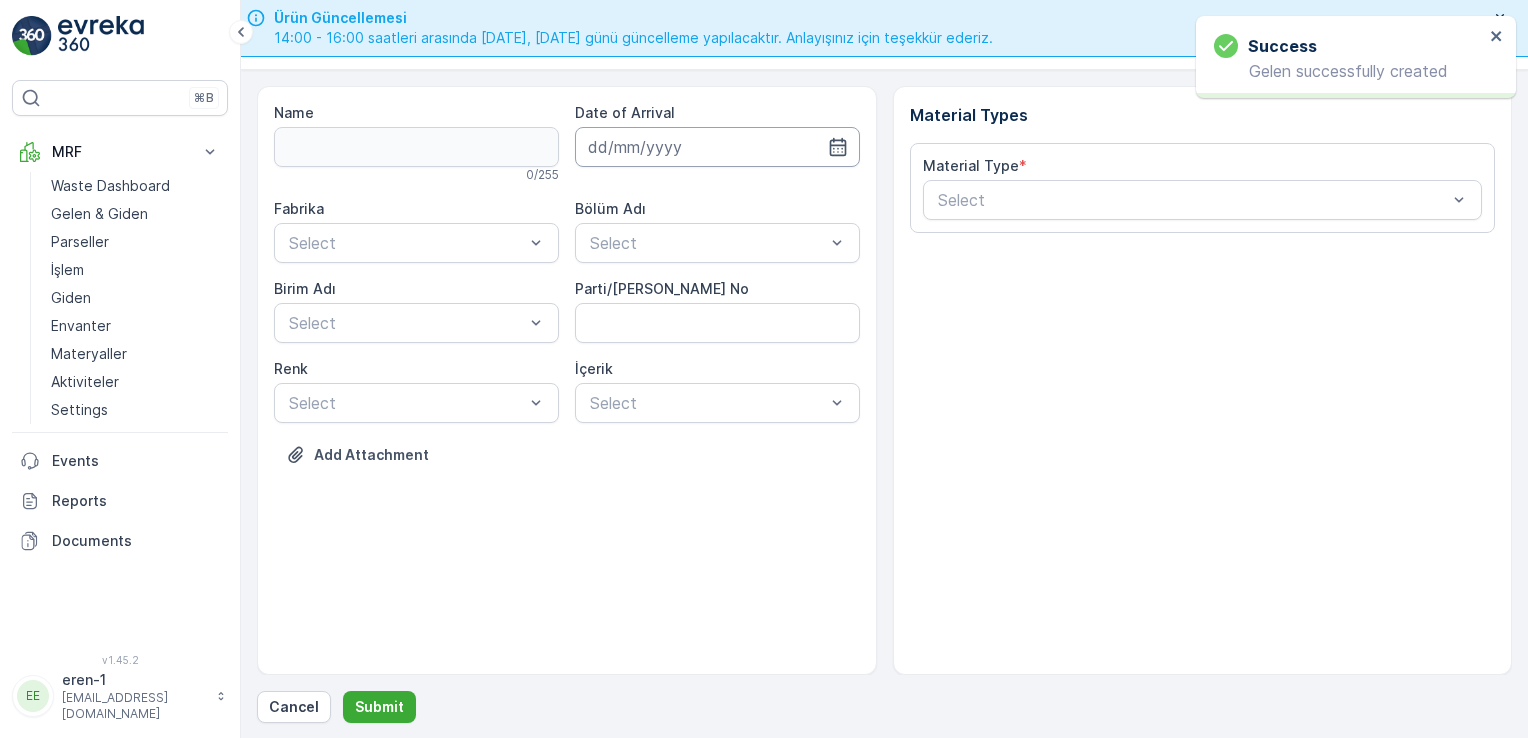 click at bounding box center [717, 147] 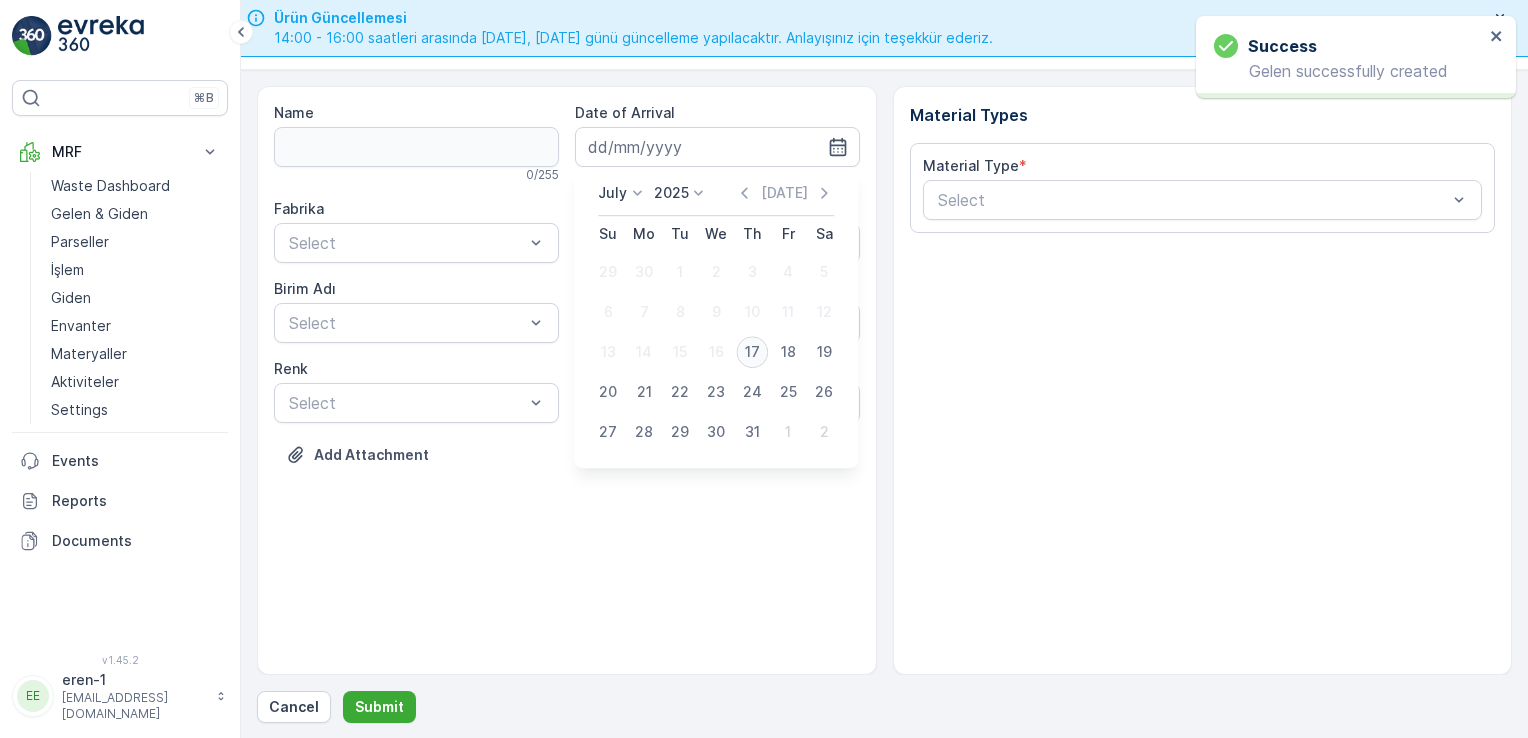 click on "17" at bounding box center [752, 352] 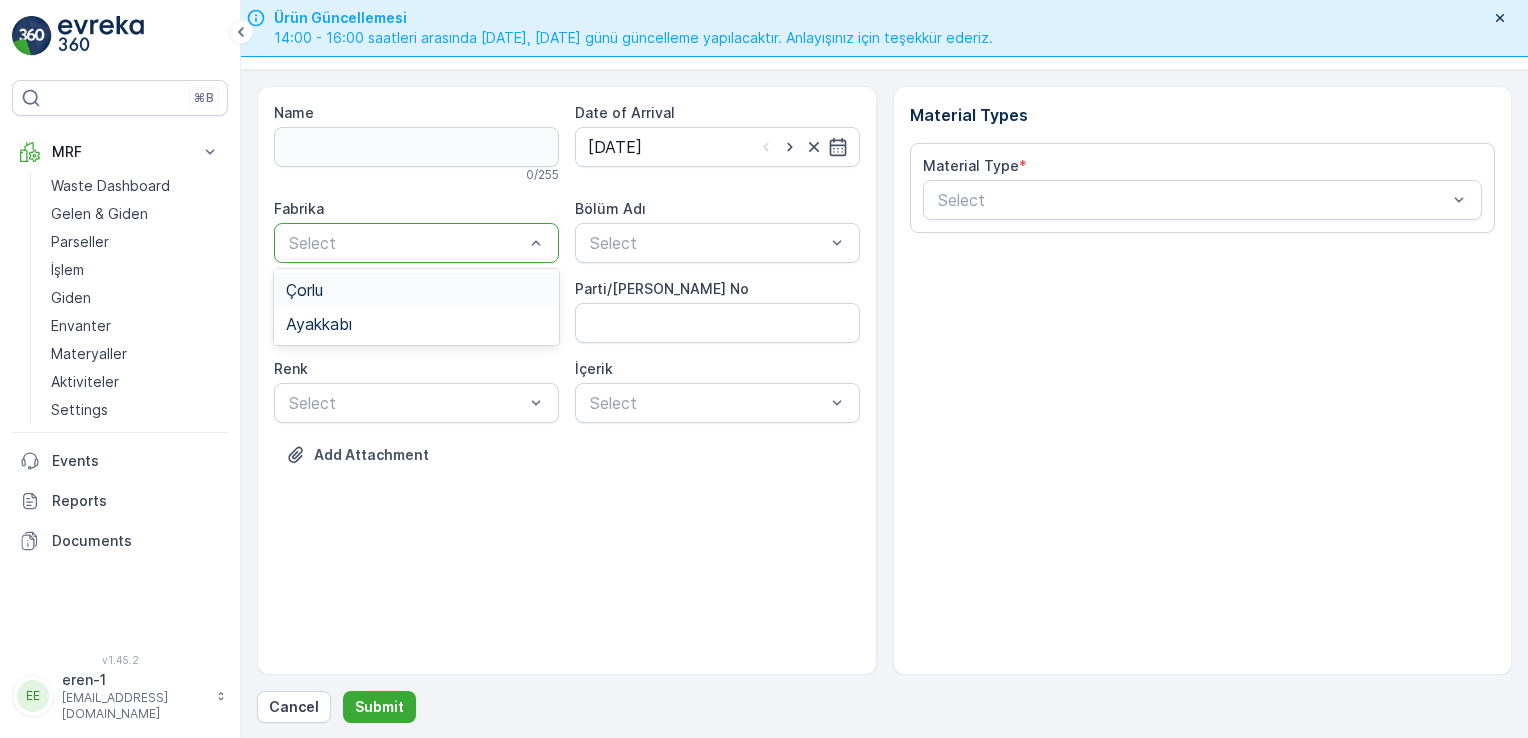 click at bounding box center [406, 243] 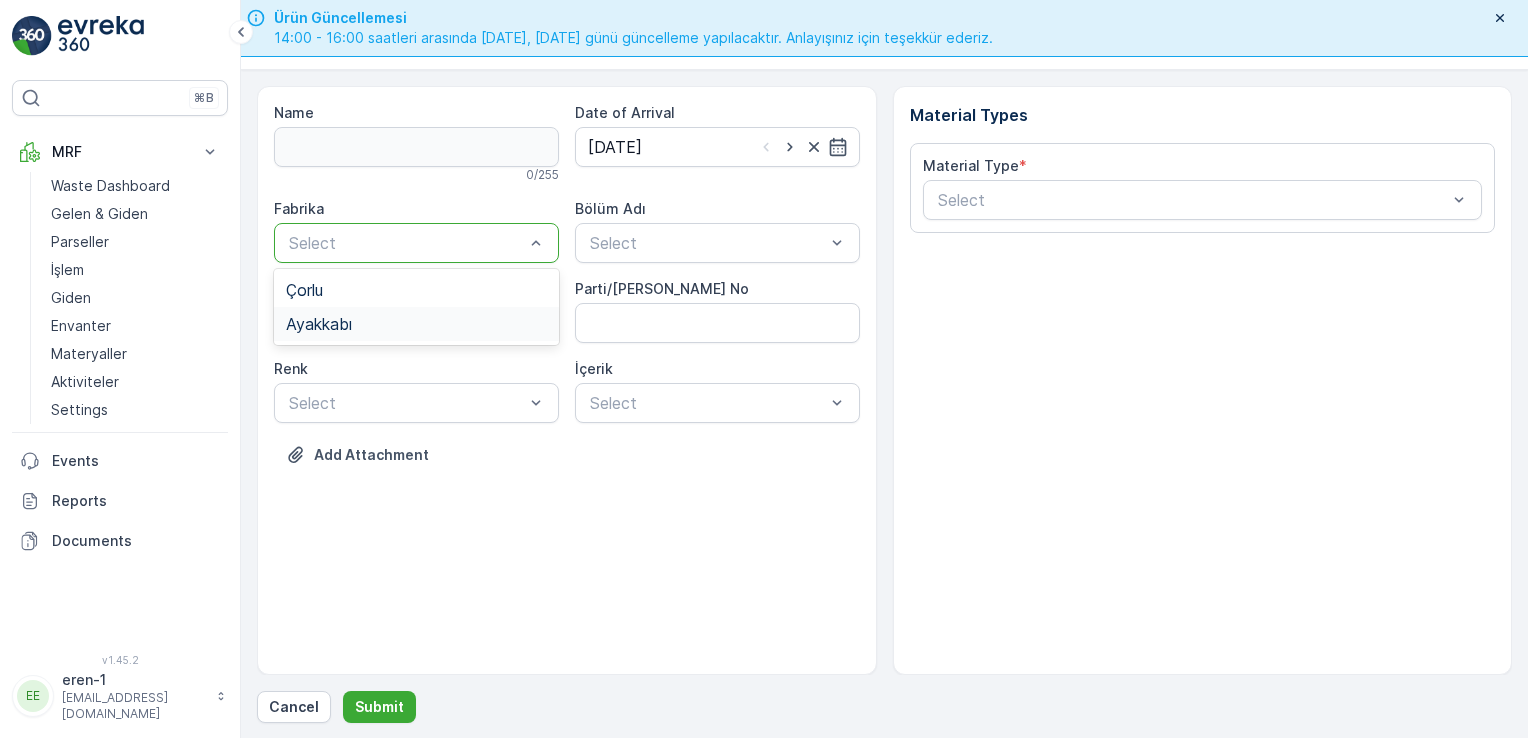 click on "Ayakkabı" at bounding box center (416, 324) 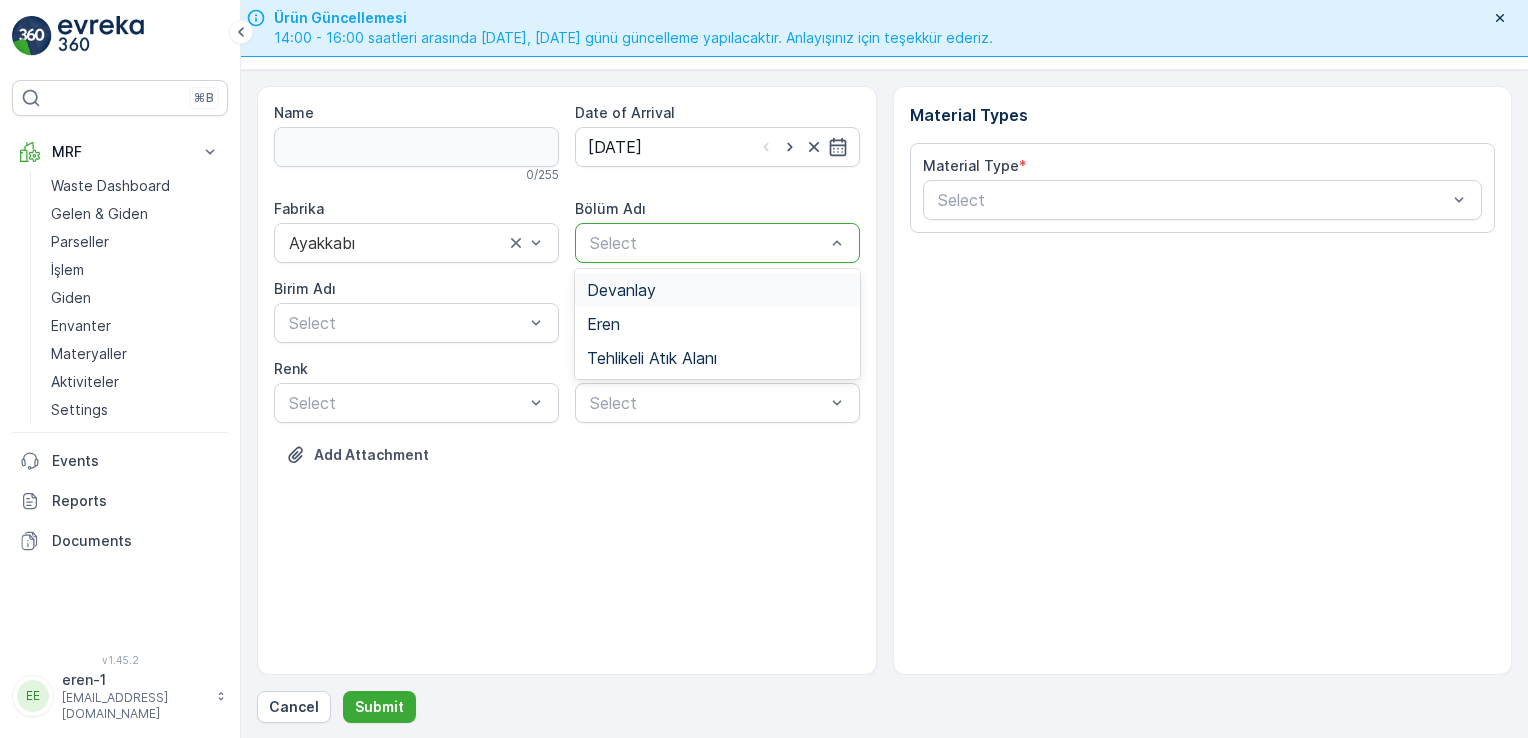 click at bounding box center (707, 243) 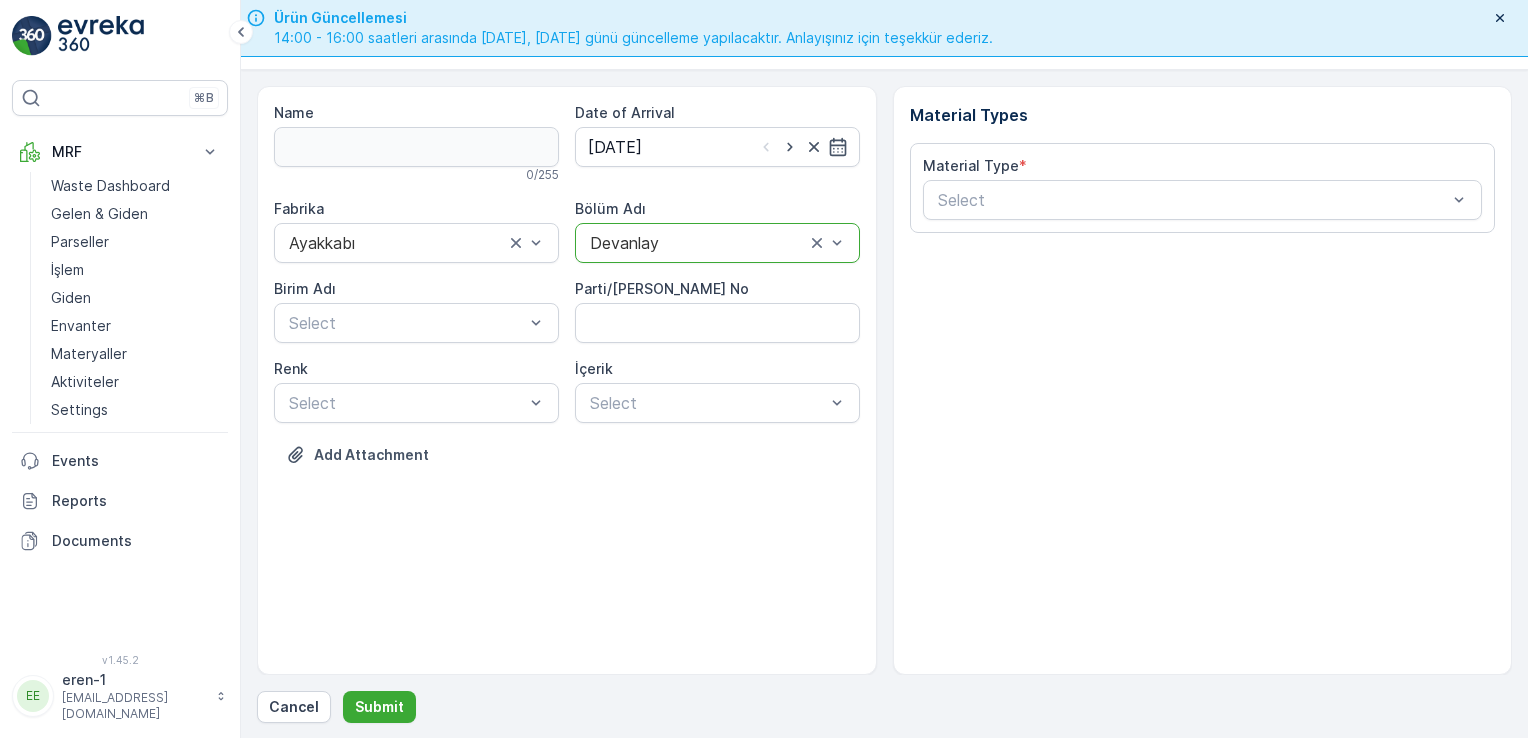 click on "Fabrika Ayakkabı Bölüm Adı option Devanlay, selected. Devanlay [PERSON_NAME] Adı Select Parti/Kesim Föyü No [PERSON_NAME] Select İçerik Select" at bounding box center (567, 311) 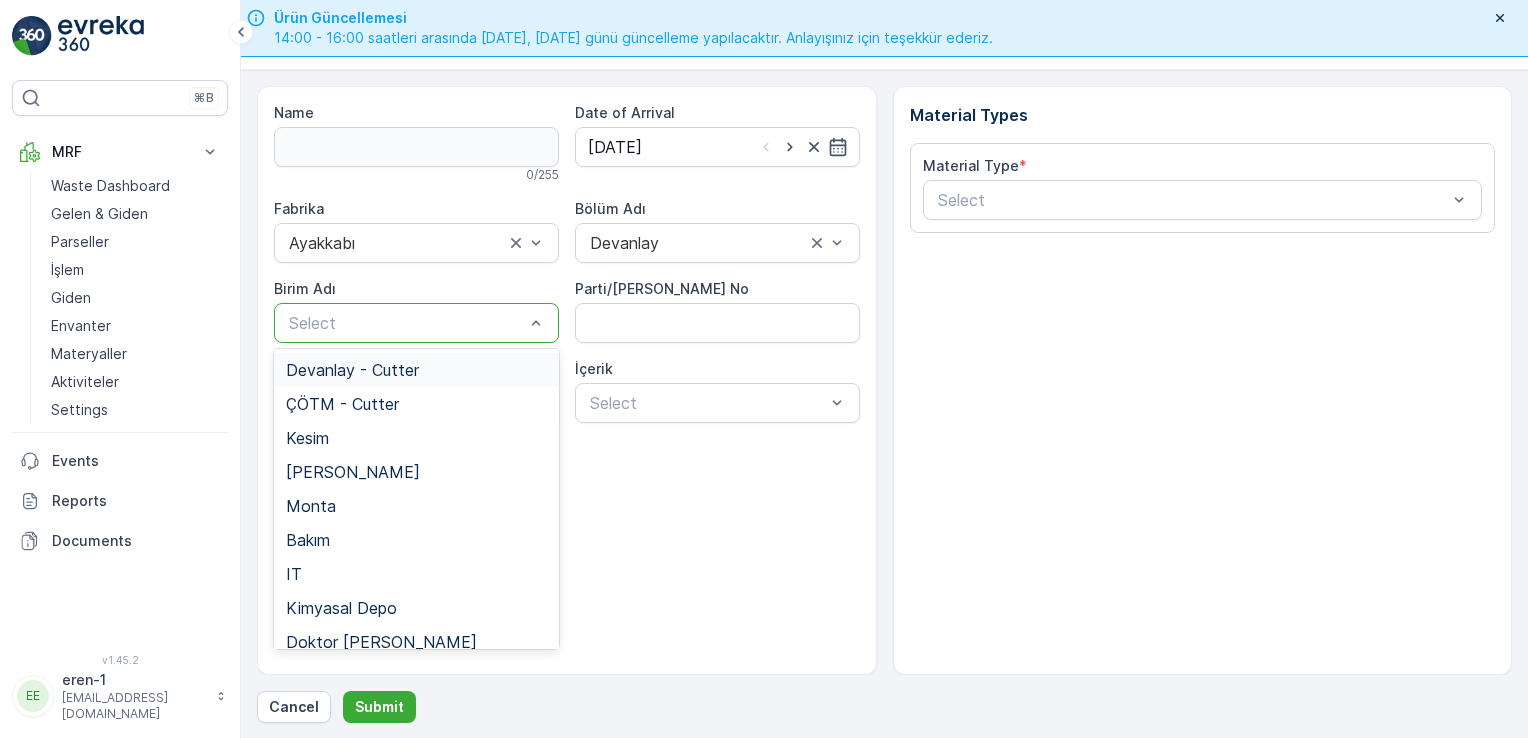 click at bounding box center (406, 323) 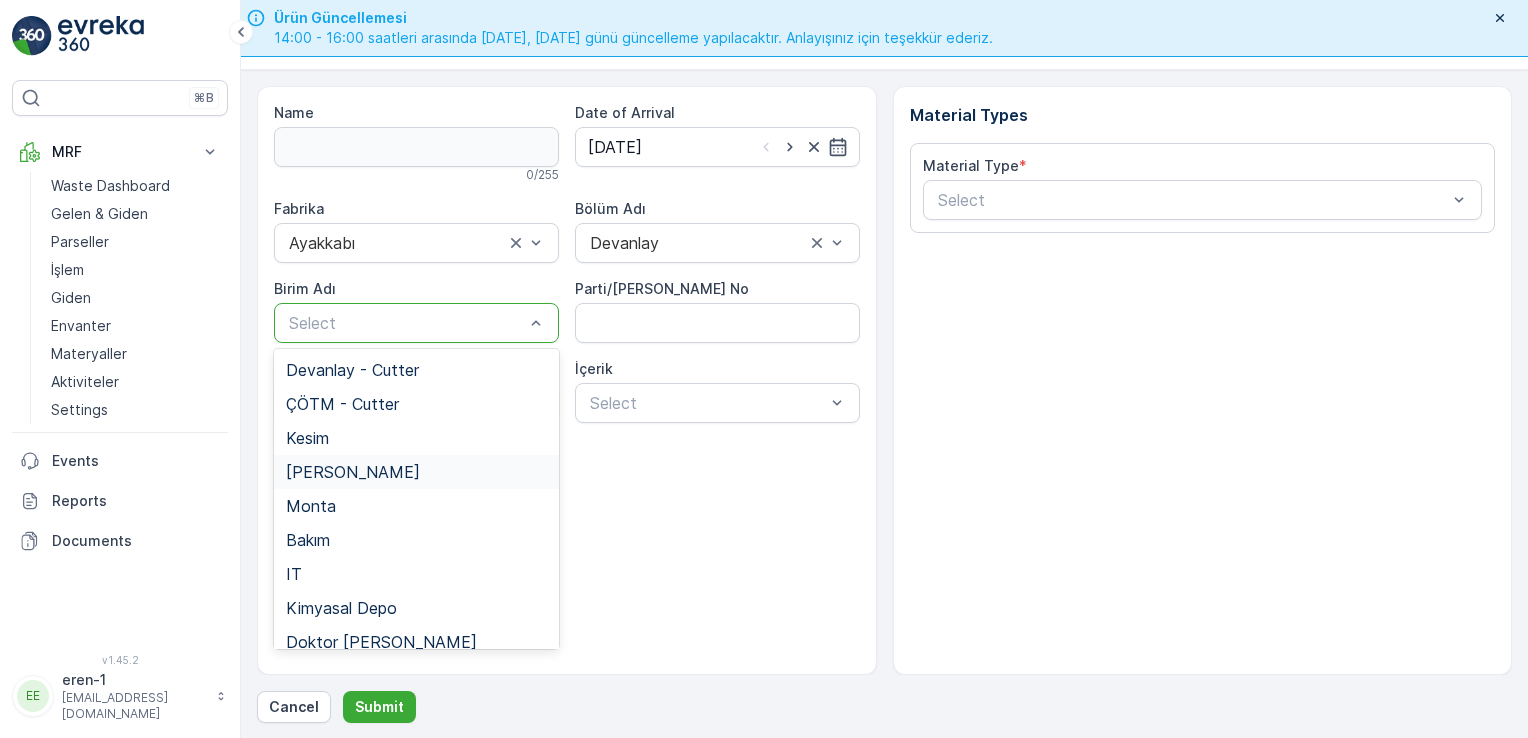 click on "Kesim" at bounding box center (416, 438) 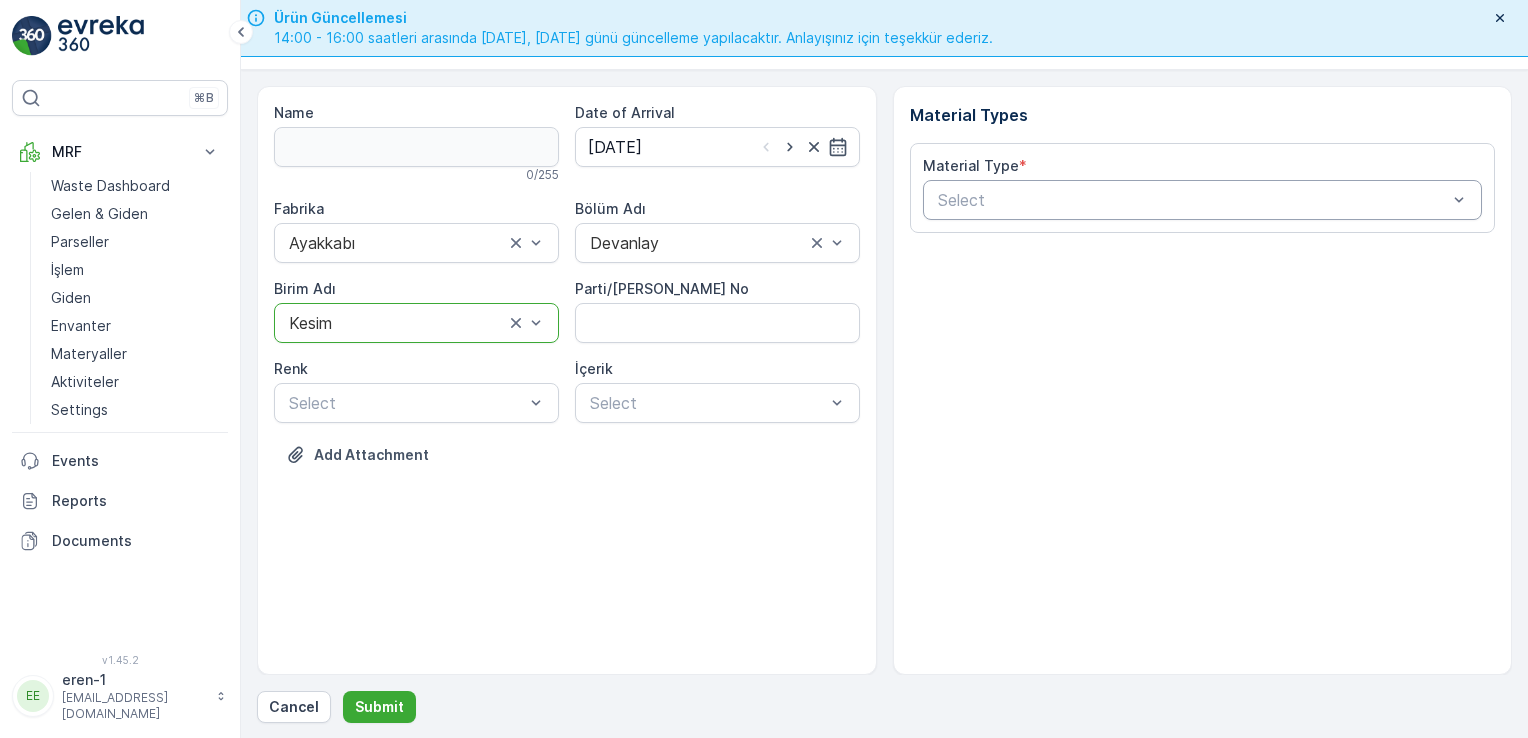 click at bounding box center [1193, 200] 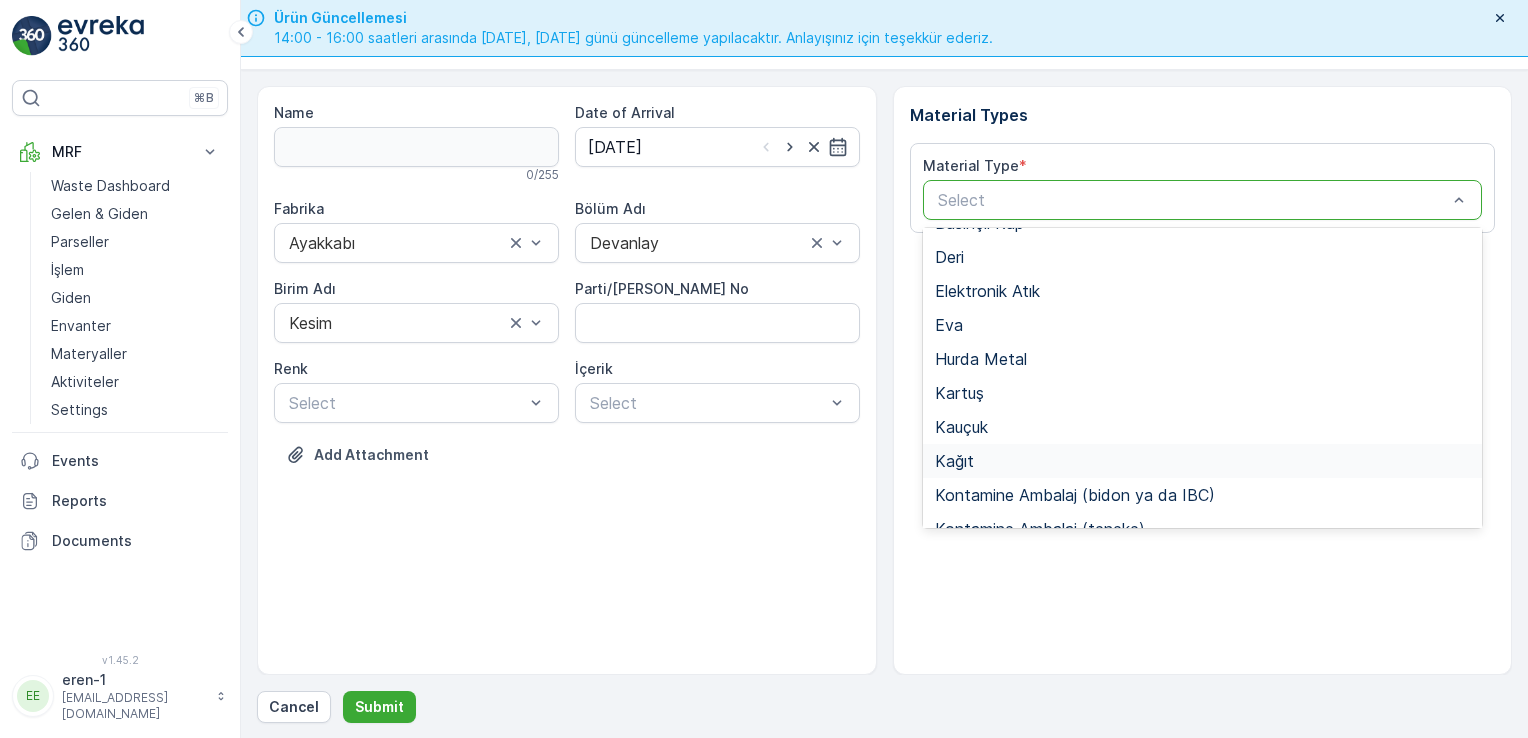 scroll, scrollTop: 166, scrollLeft: 0, axis: vertical 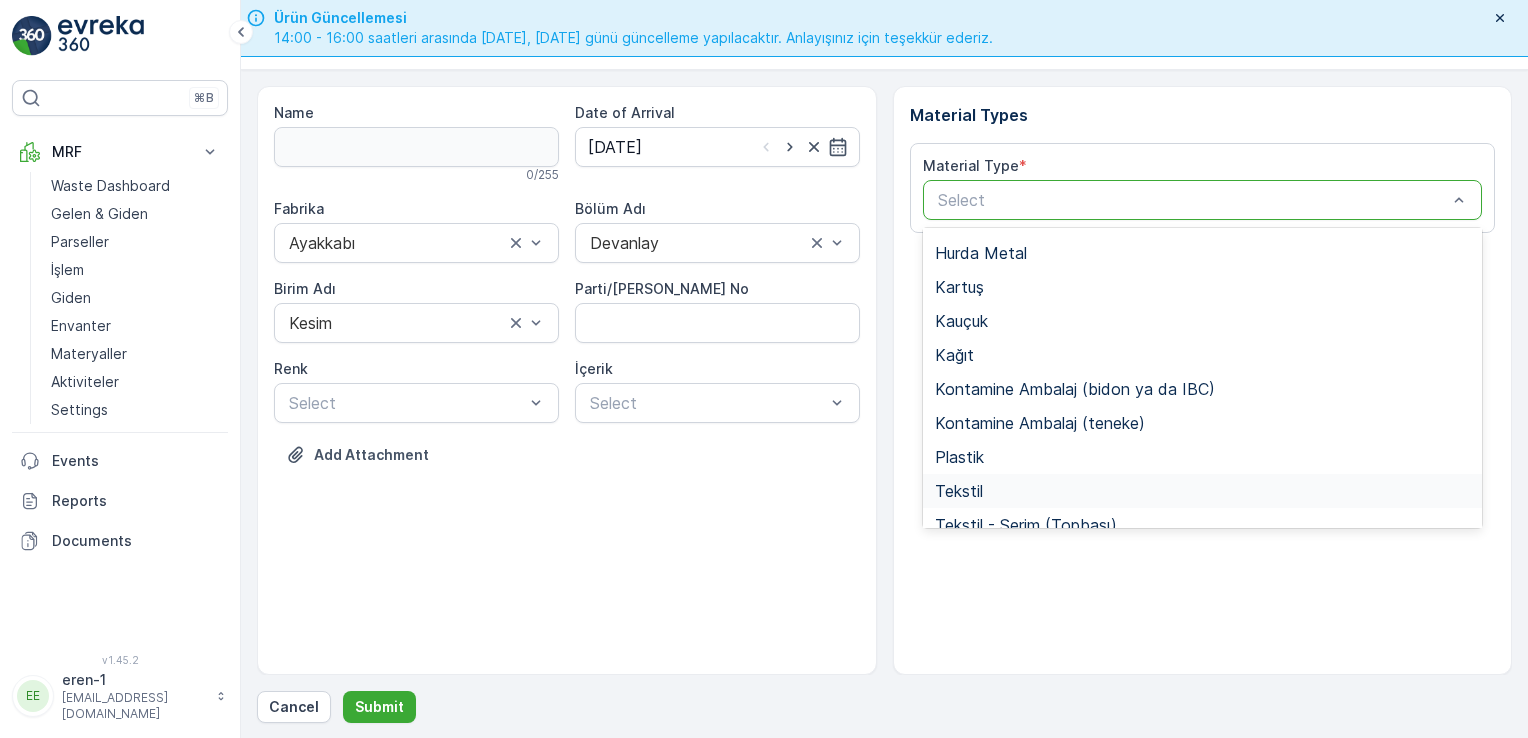 click on "Tekstil" at bounding box center [1203, 491] 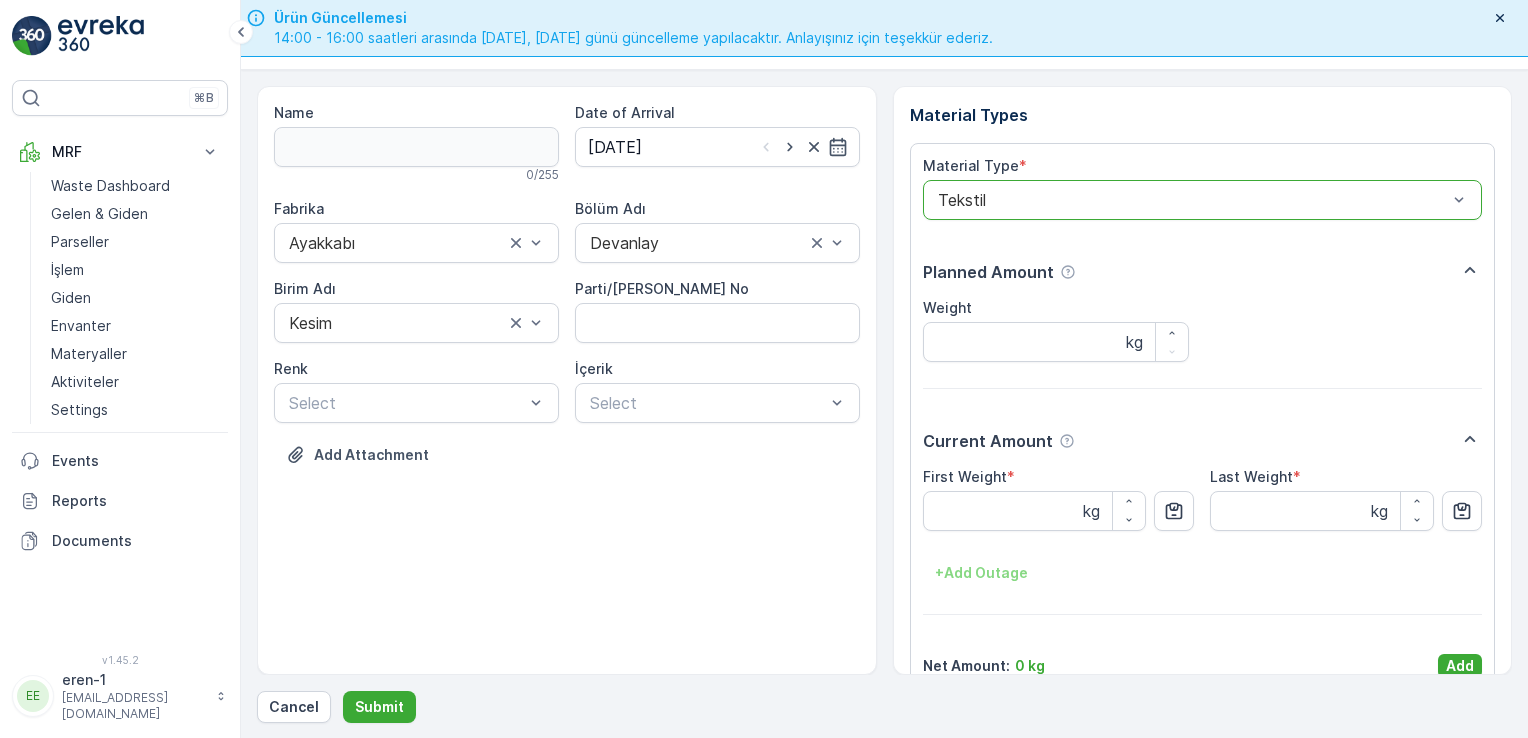 click on "Add" at bounding box center (1460, 666) 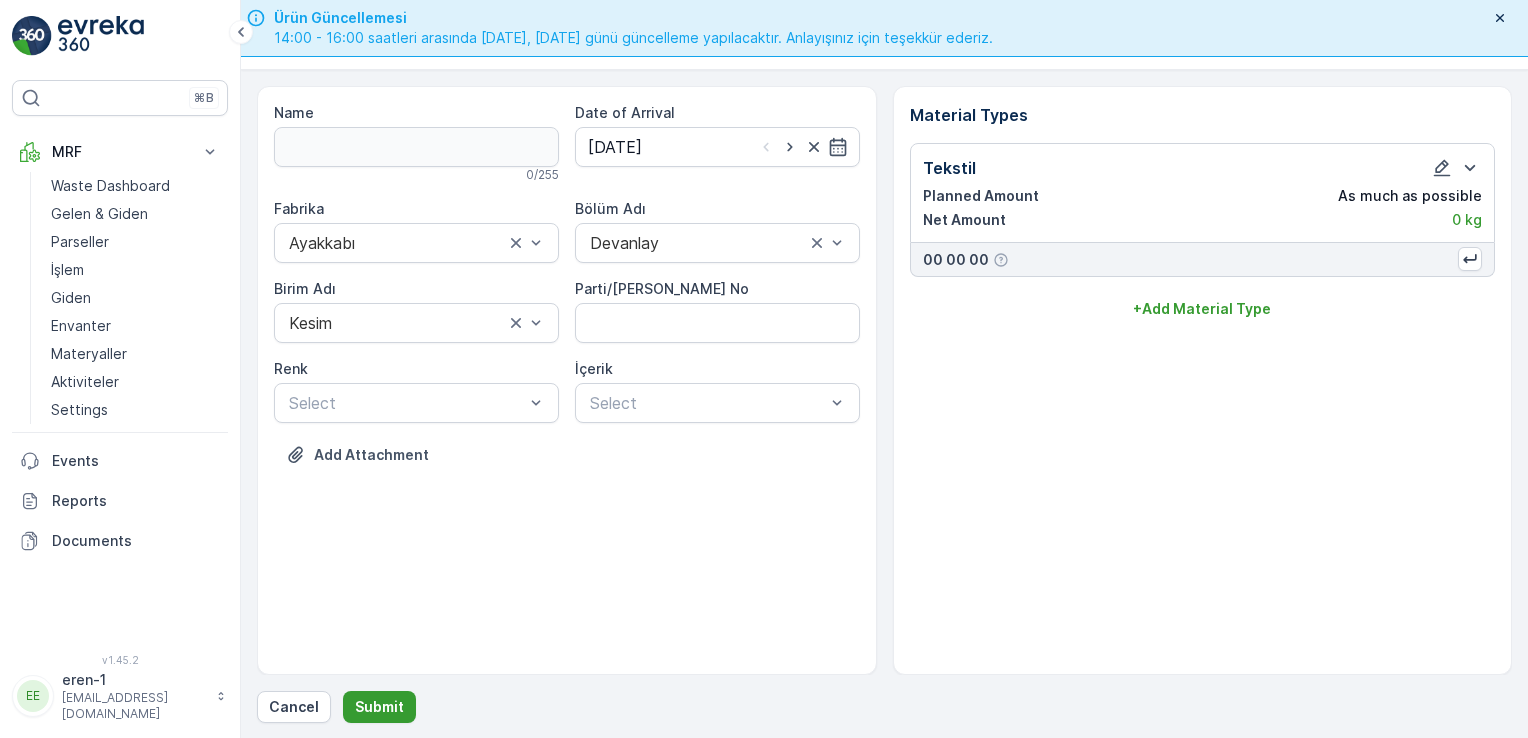 click on "Submit" at bounding box center (379, 707) 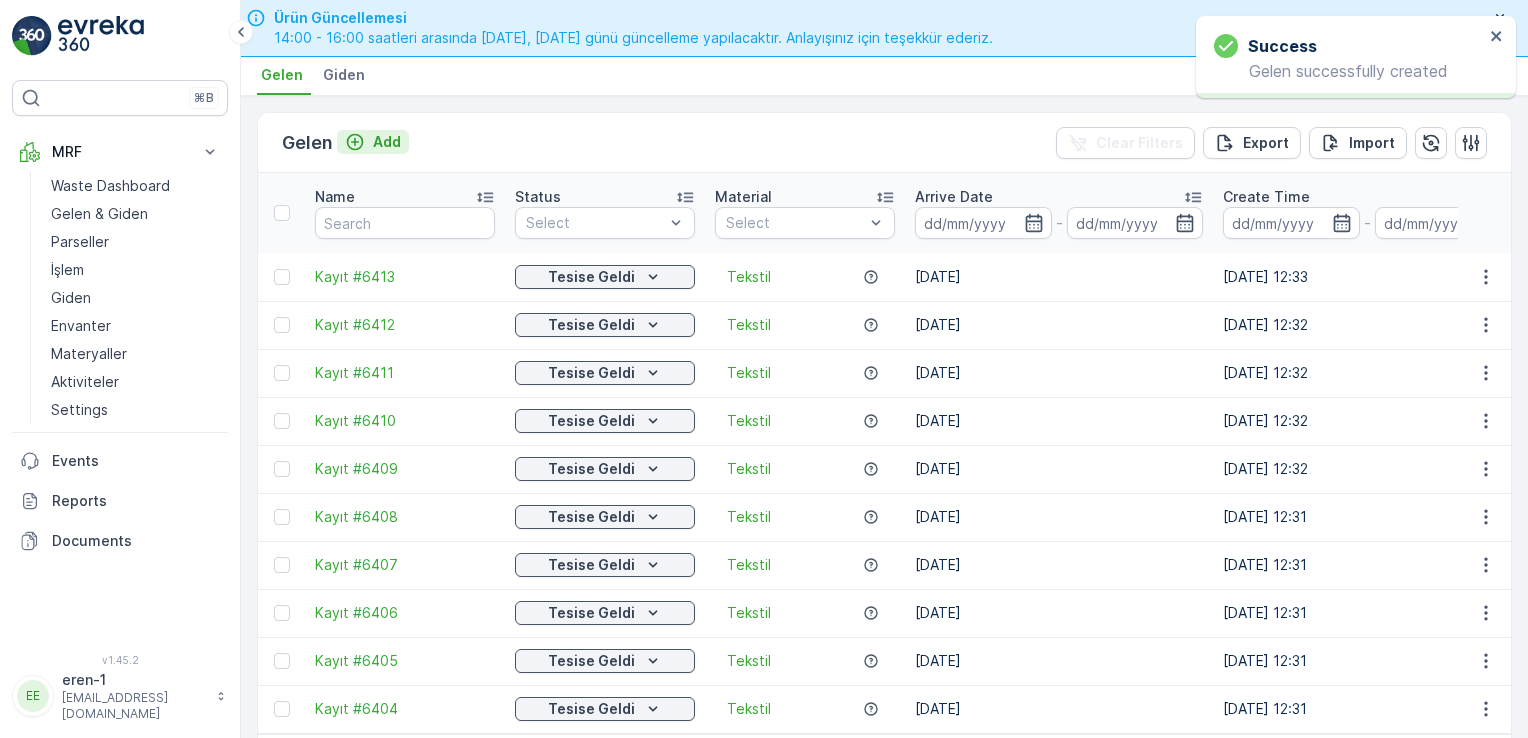 click on "Add" at bounding box center [387, 142] 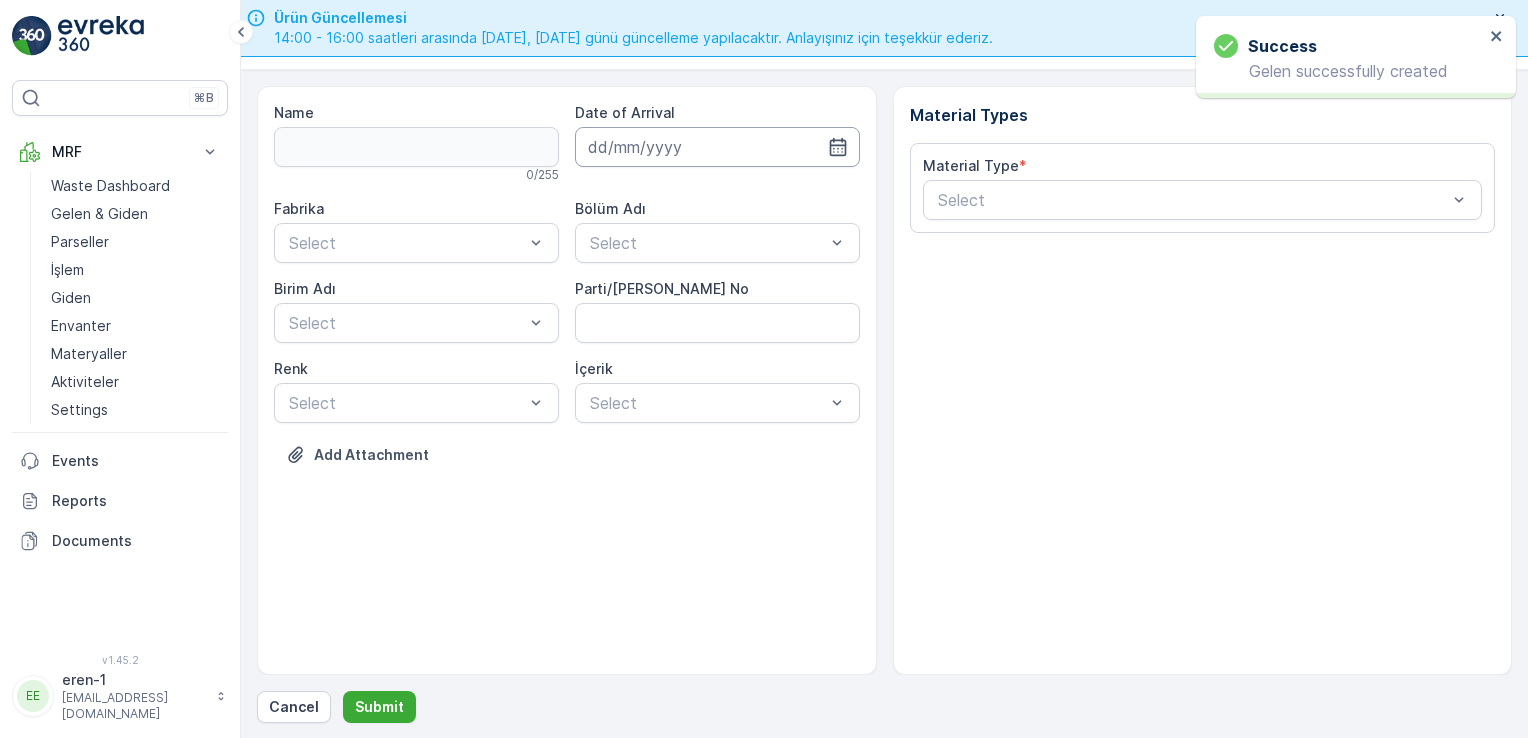 click at bounding box center [717, 147] 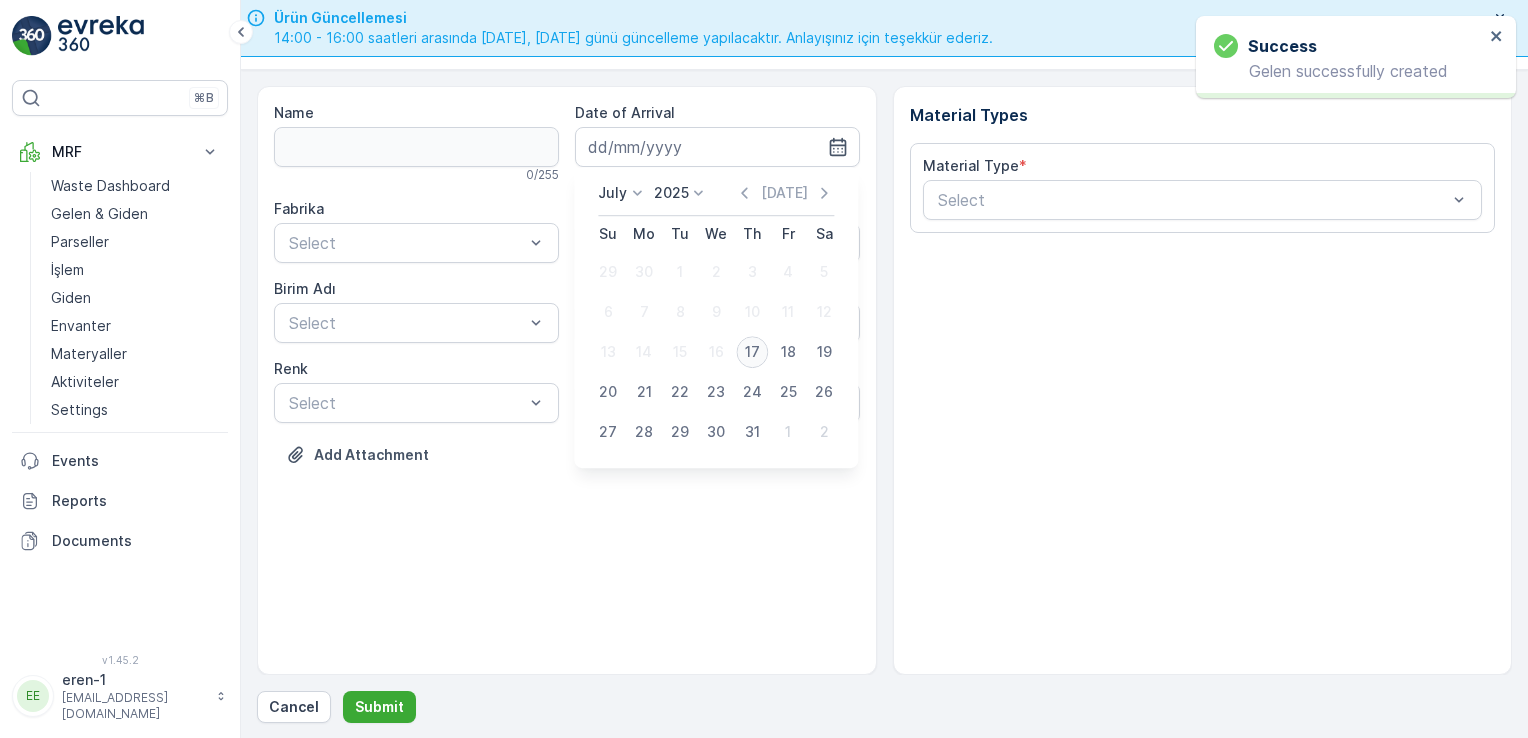 click on "17" at bounding box center (752, 352) 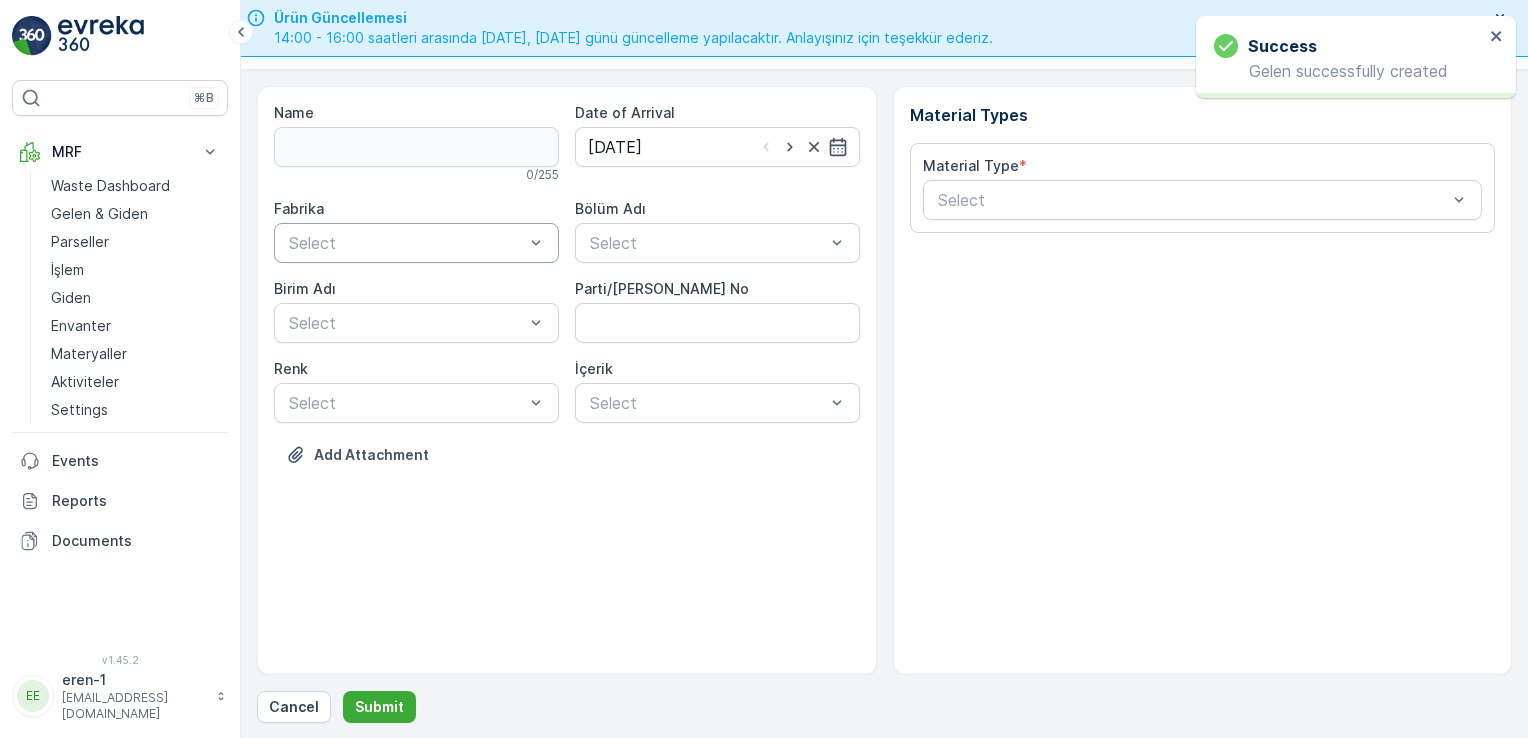 click at bounding box center (406, 243) 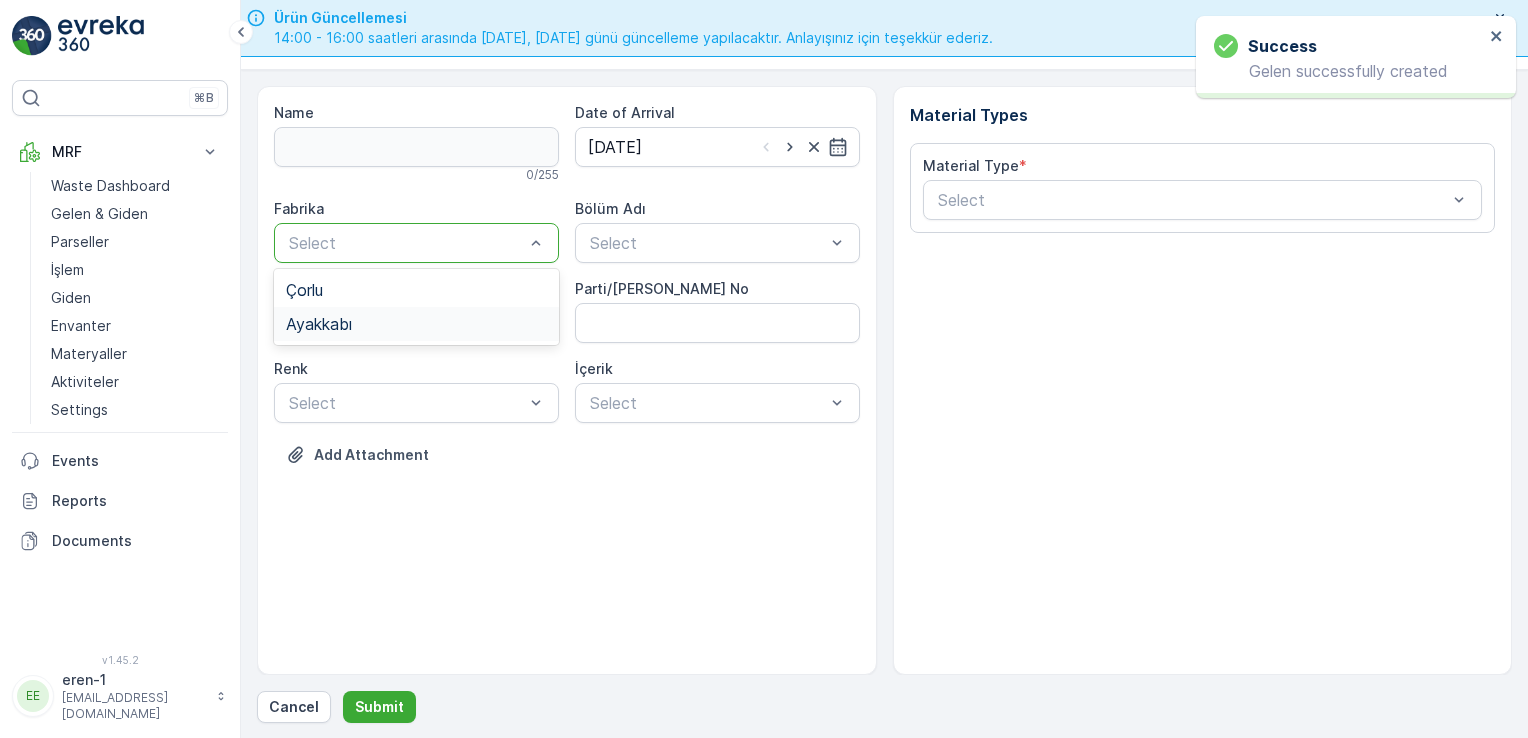 click on "Ayakkabı" at bounding box center (319, 324) 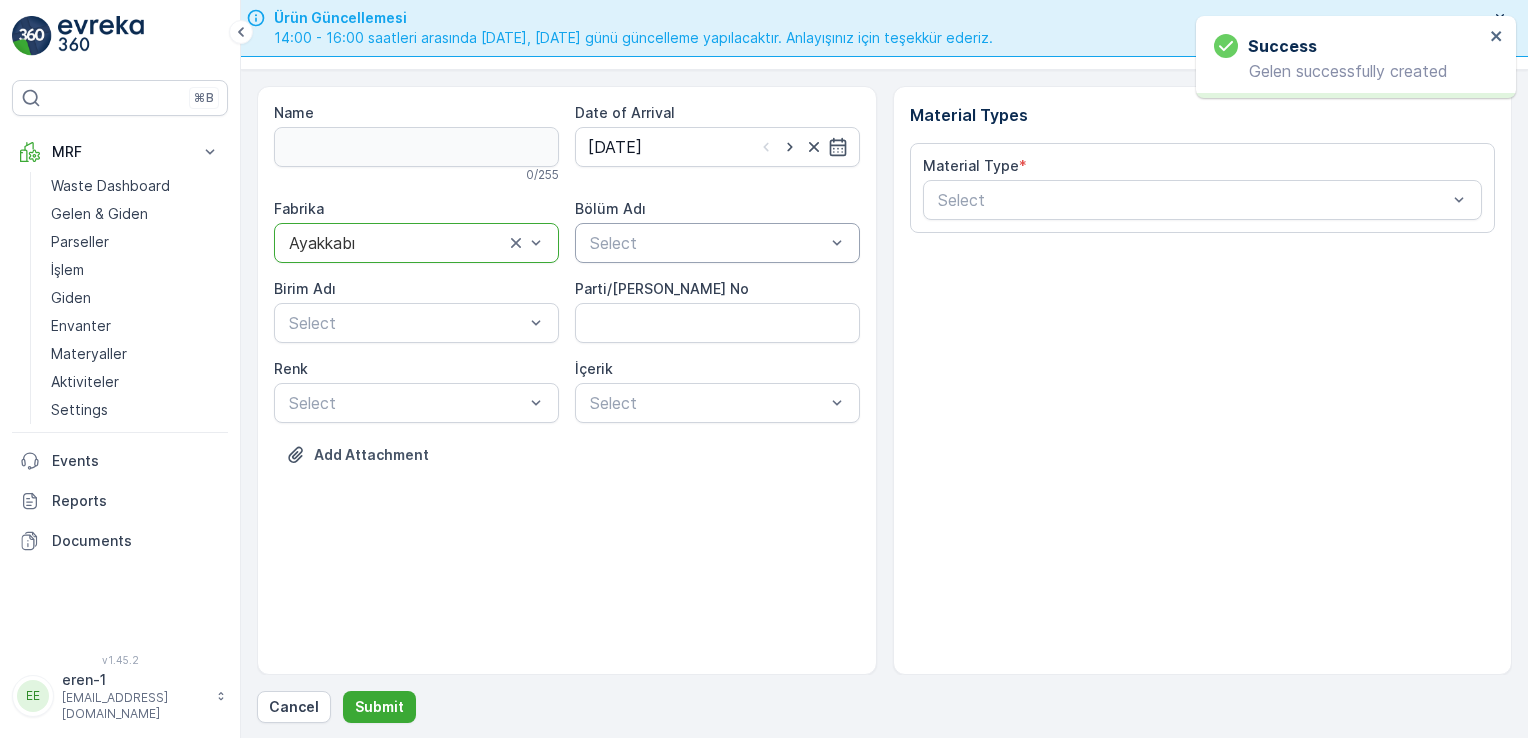 click at bounding box center (707, 243) 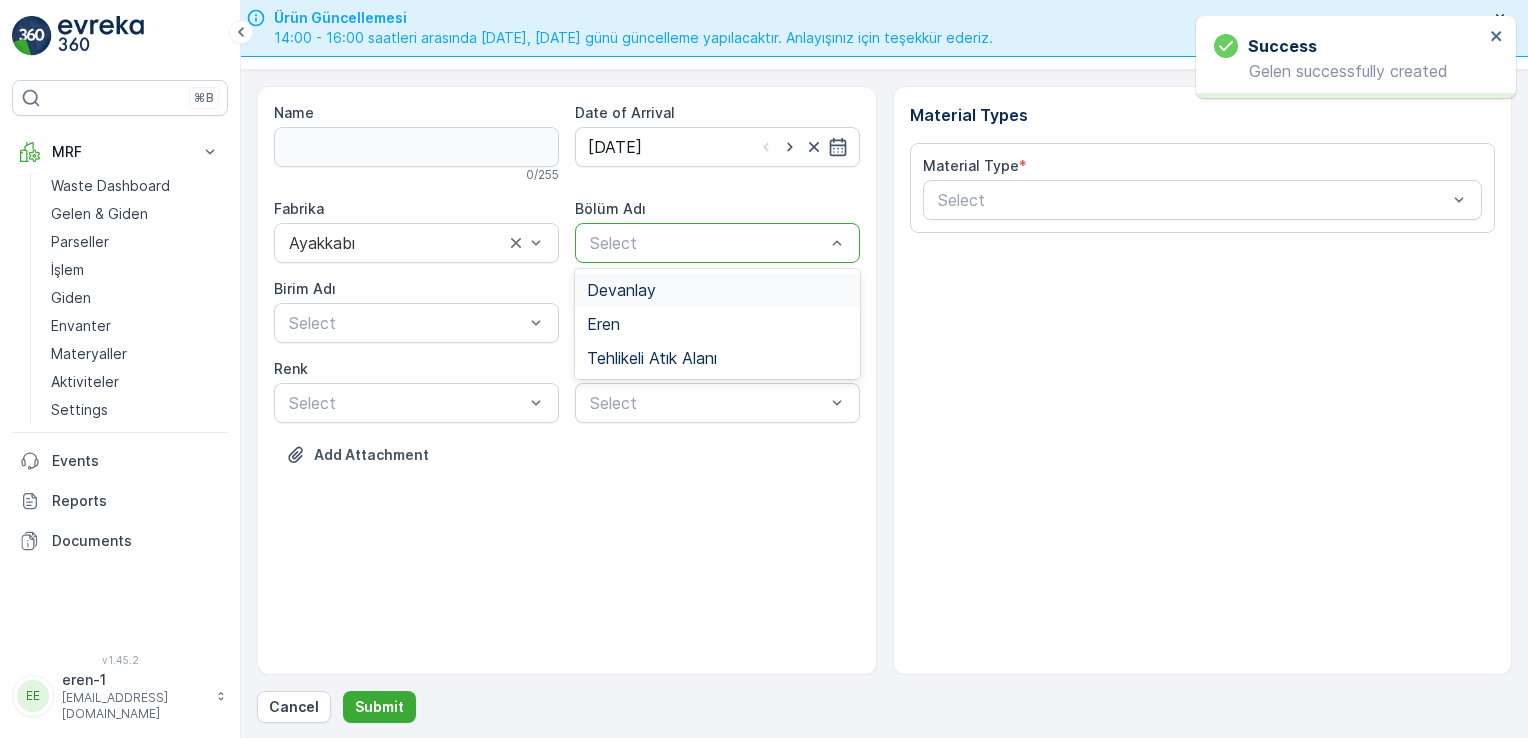 click on "Devanlay" at bounding box center (621, 290) 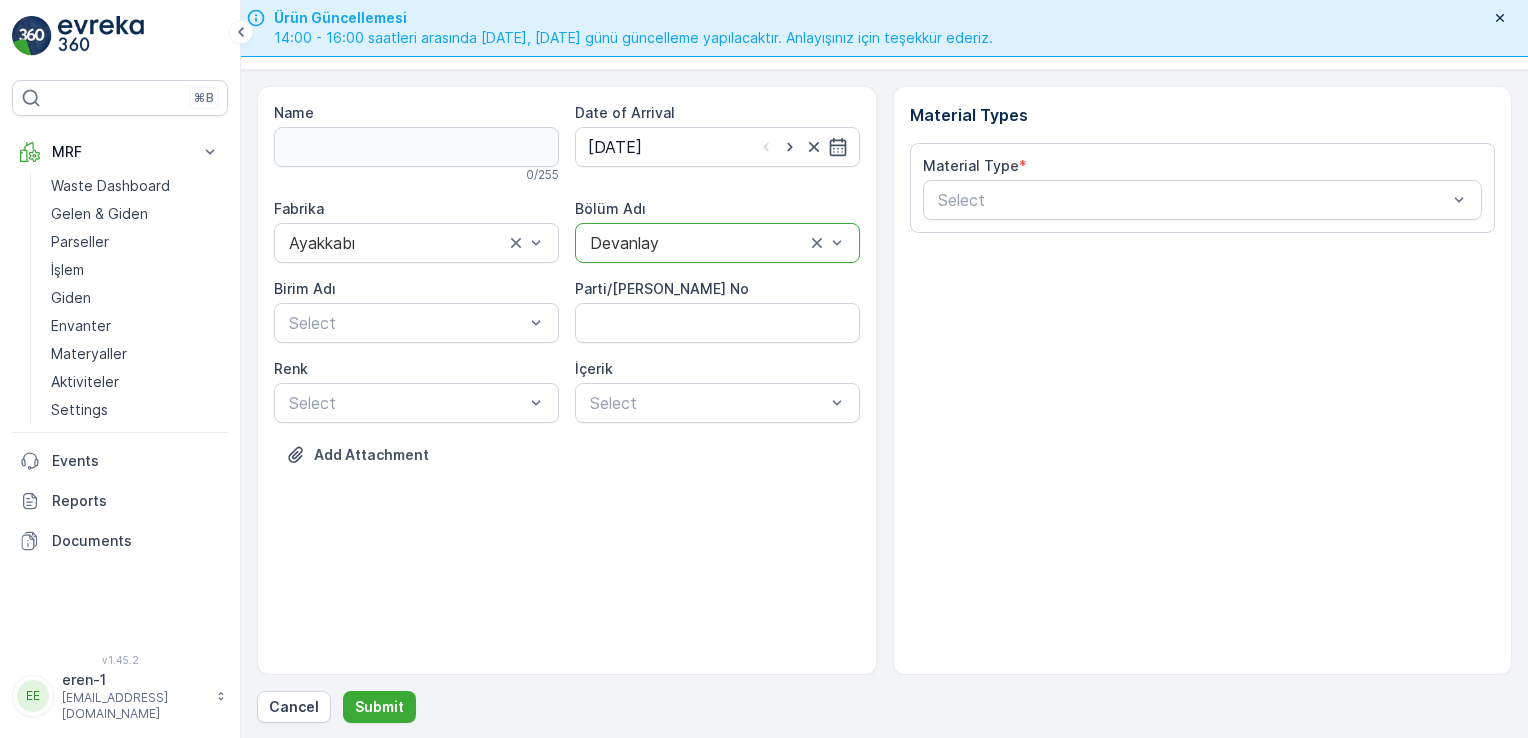 click on "Fabrika Ayakkabı Bölüm Adı option Devanlay, selected. Devanlay [PERSON_NAME] Adı Select Parti/Kesim Föyü No [PERSON_NAME] Select İçerik Select" at bounding box center (567, 311) 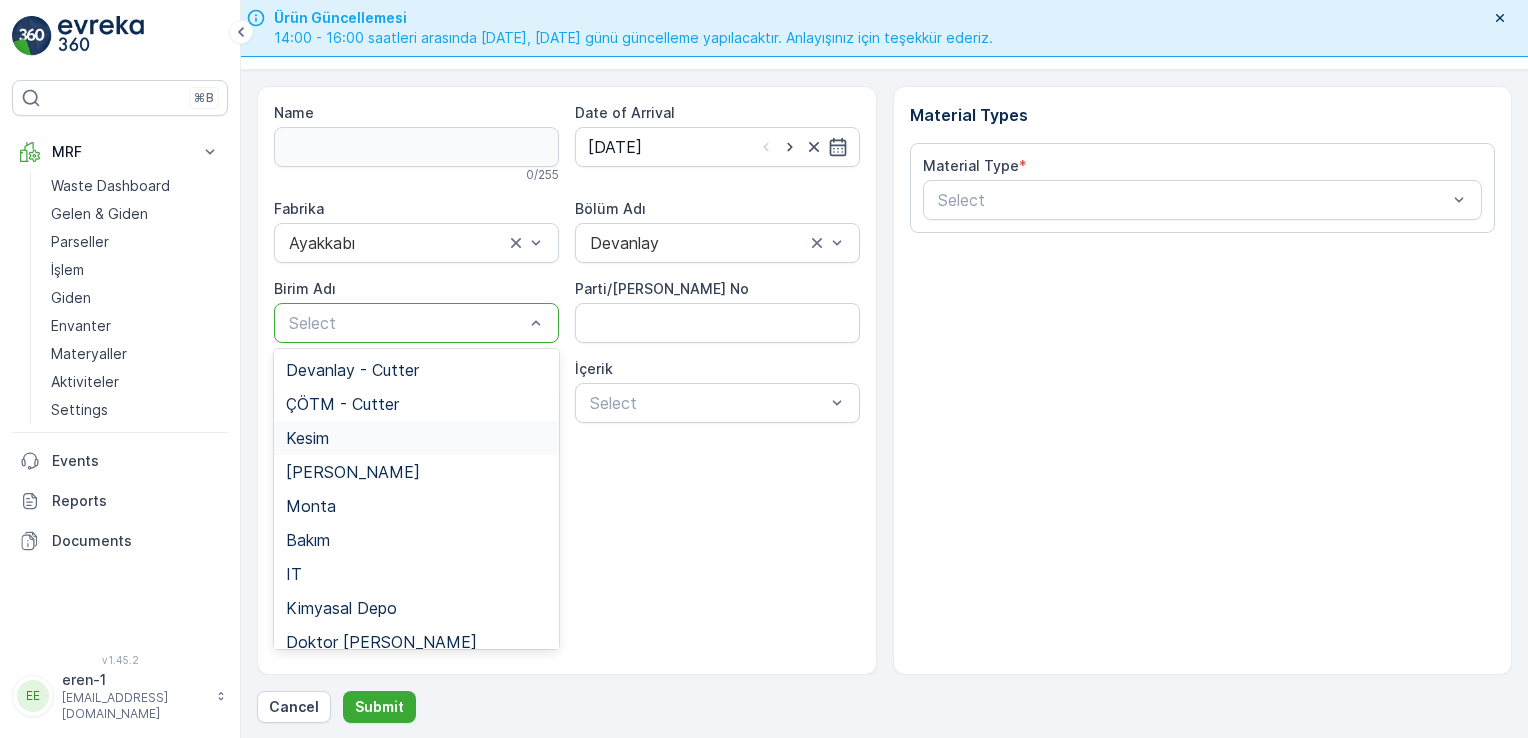 click on "Kesim" at bounding box center (416, 438) 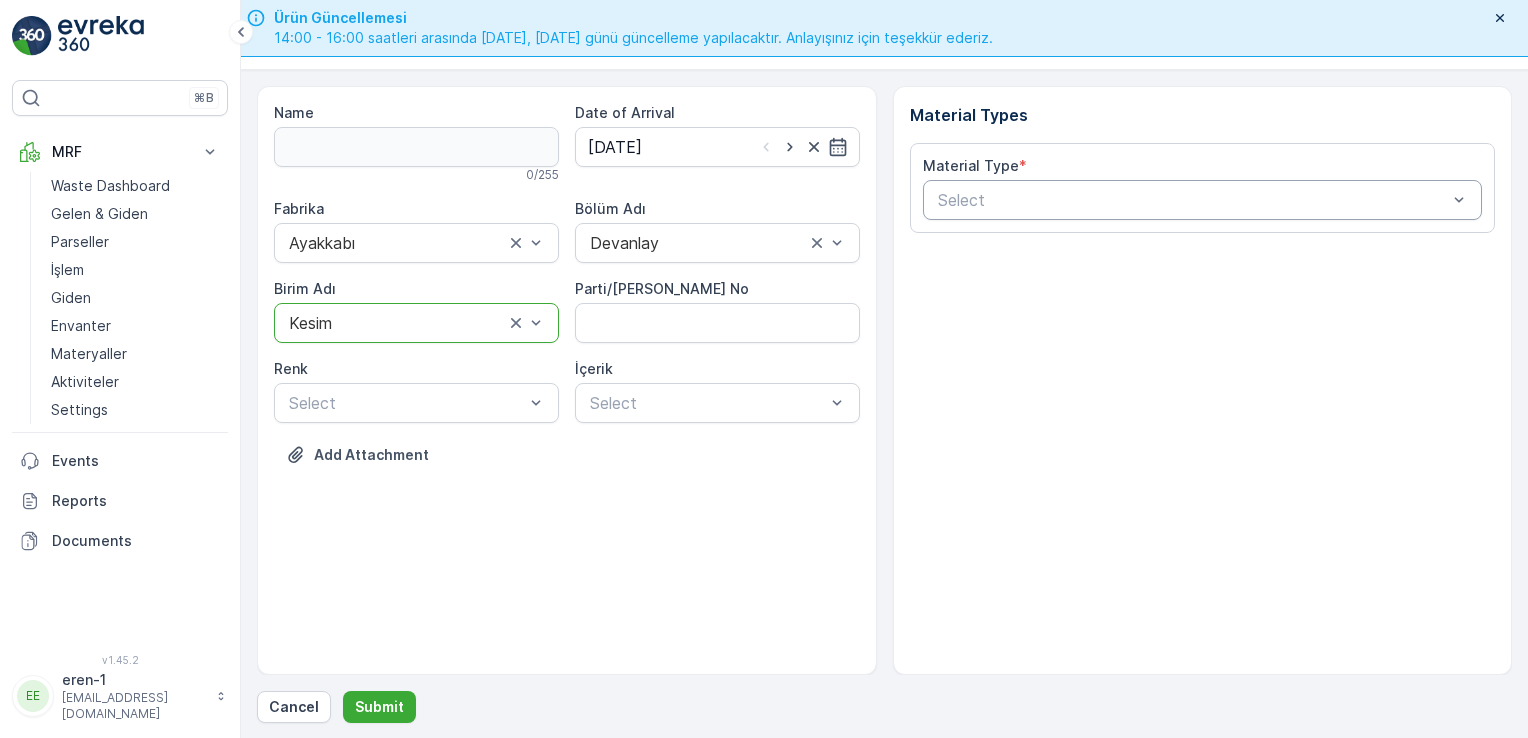 click on "Select" at bounding box center [1203, 200] 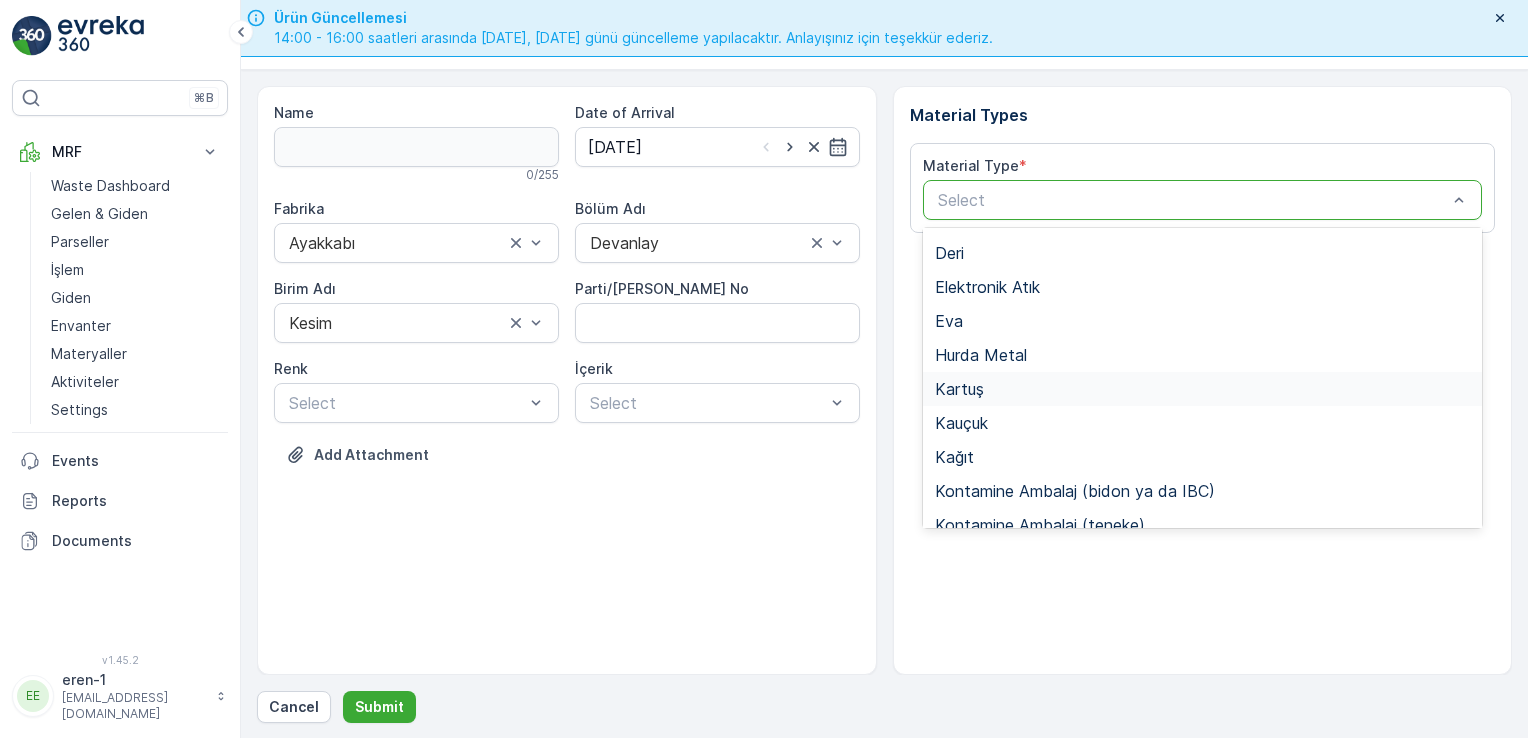 scroll, scrollTop: 166, scrollLeft: 0, axis: vertical 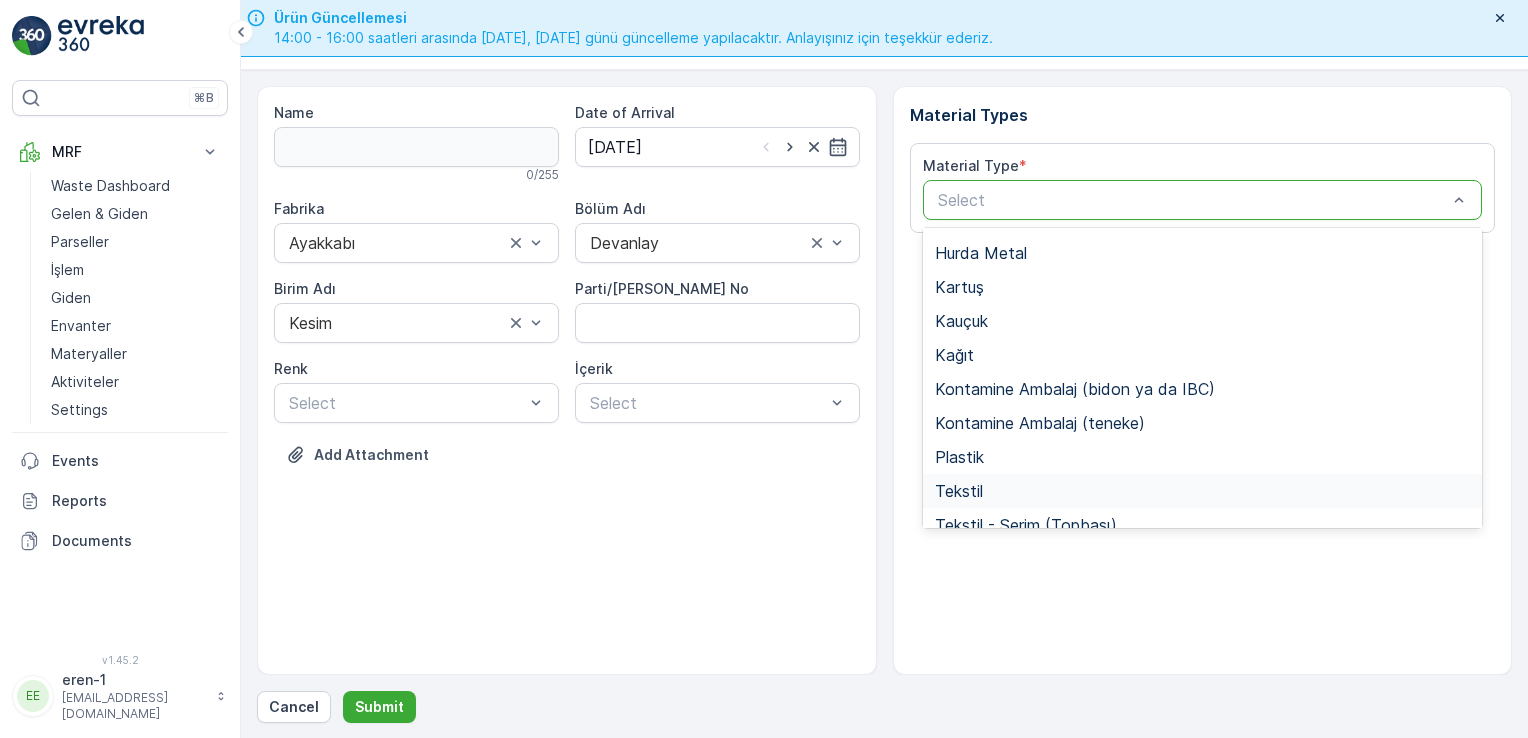 click on "Tekstil" at bounding box center [1203, 491] 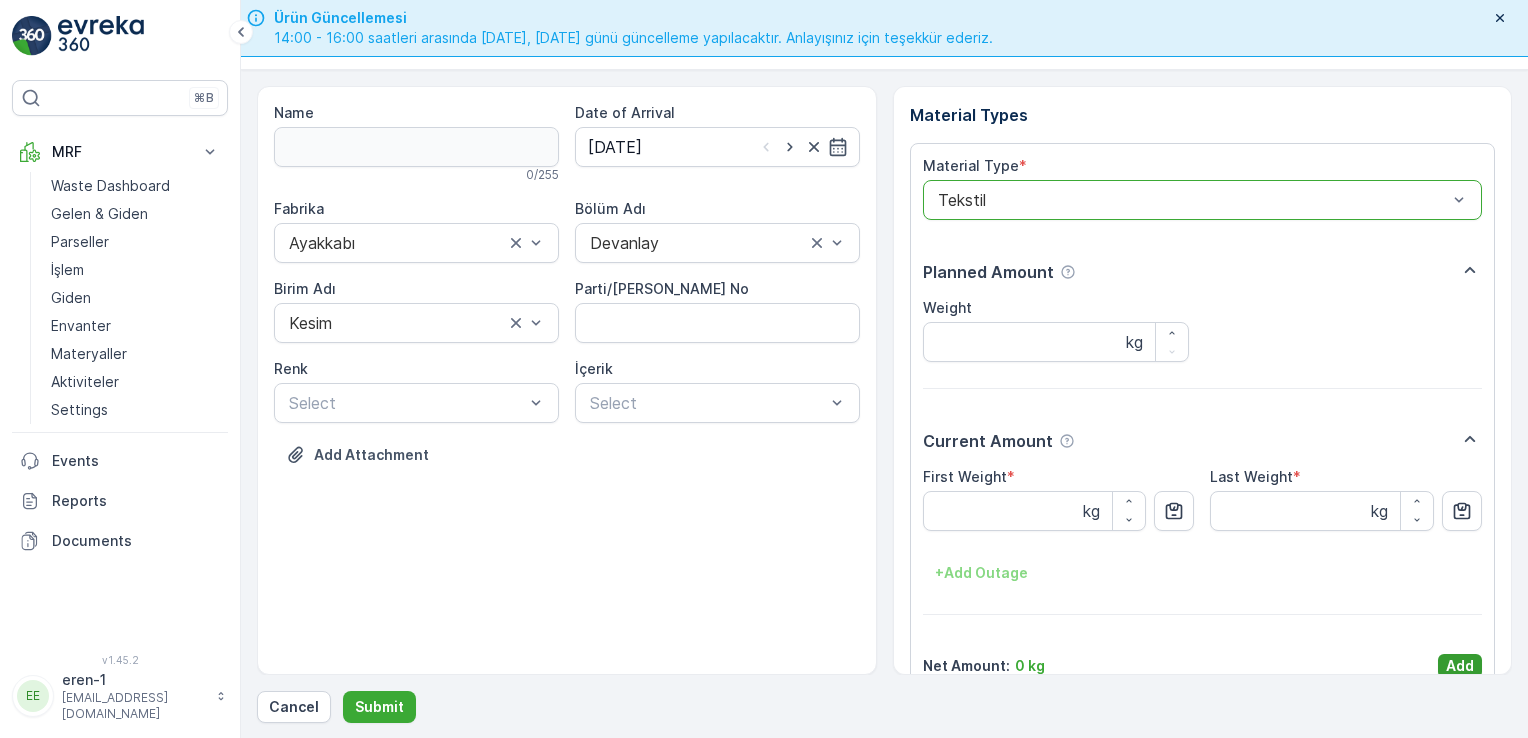 click on "Add" at bounding box center [1460, 666] 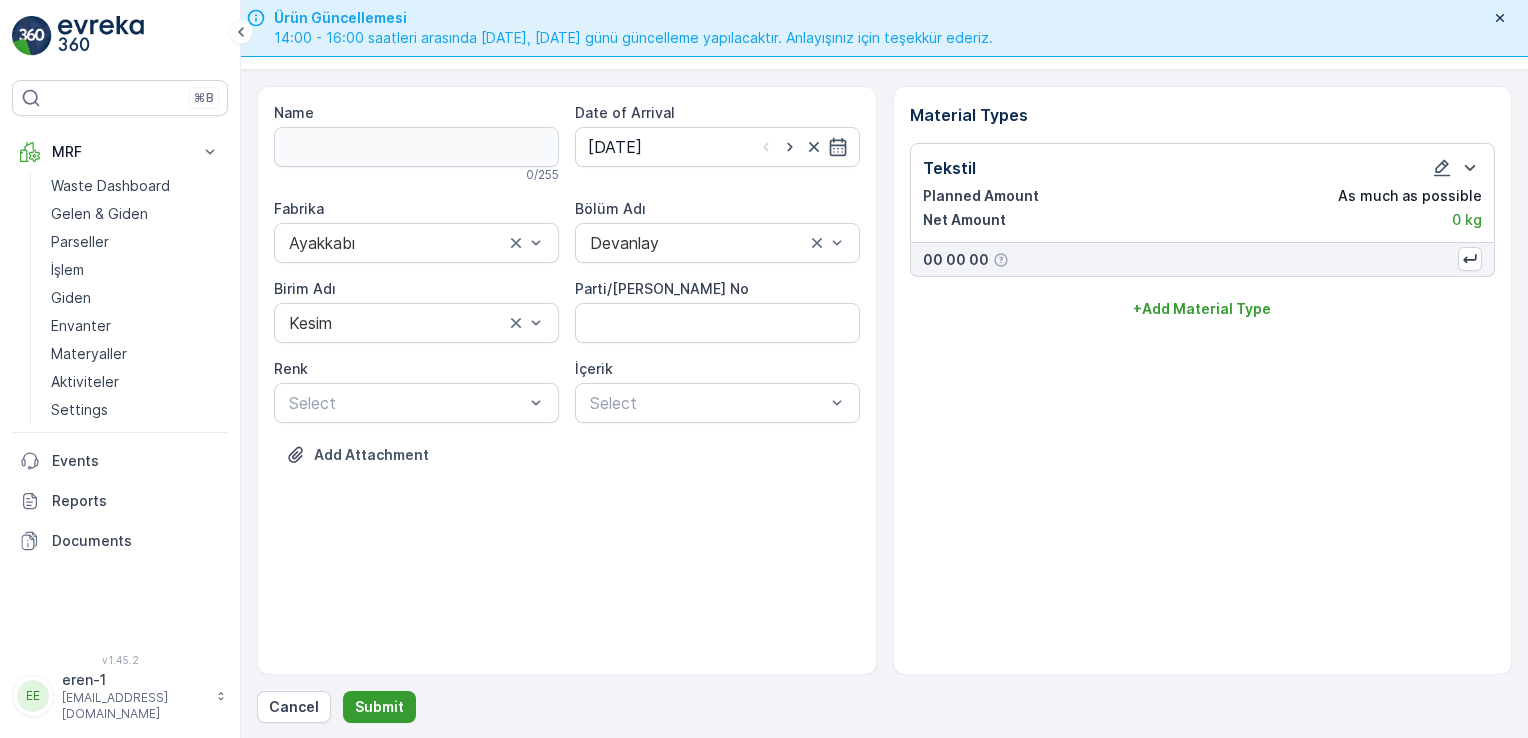 click on "Submit" at bounding box center (379, 707) 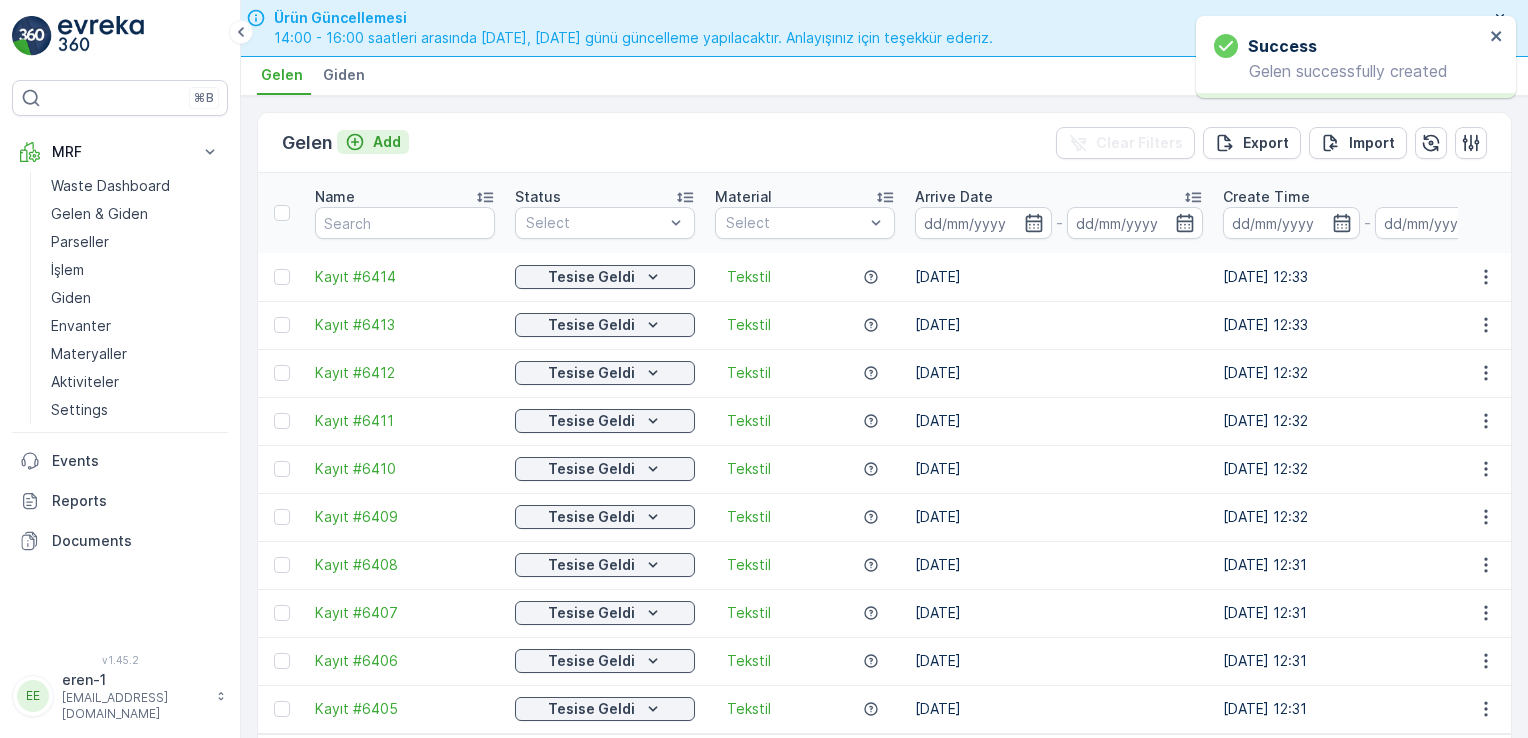 click on "Add" at bounding box center [387, 142] 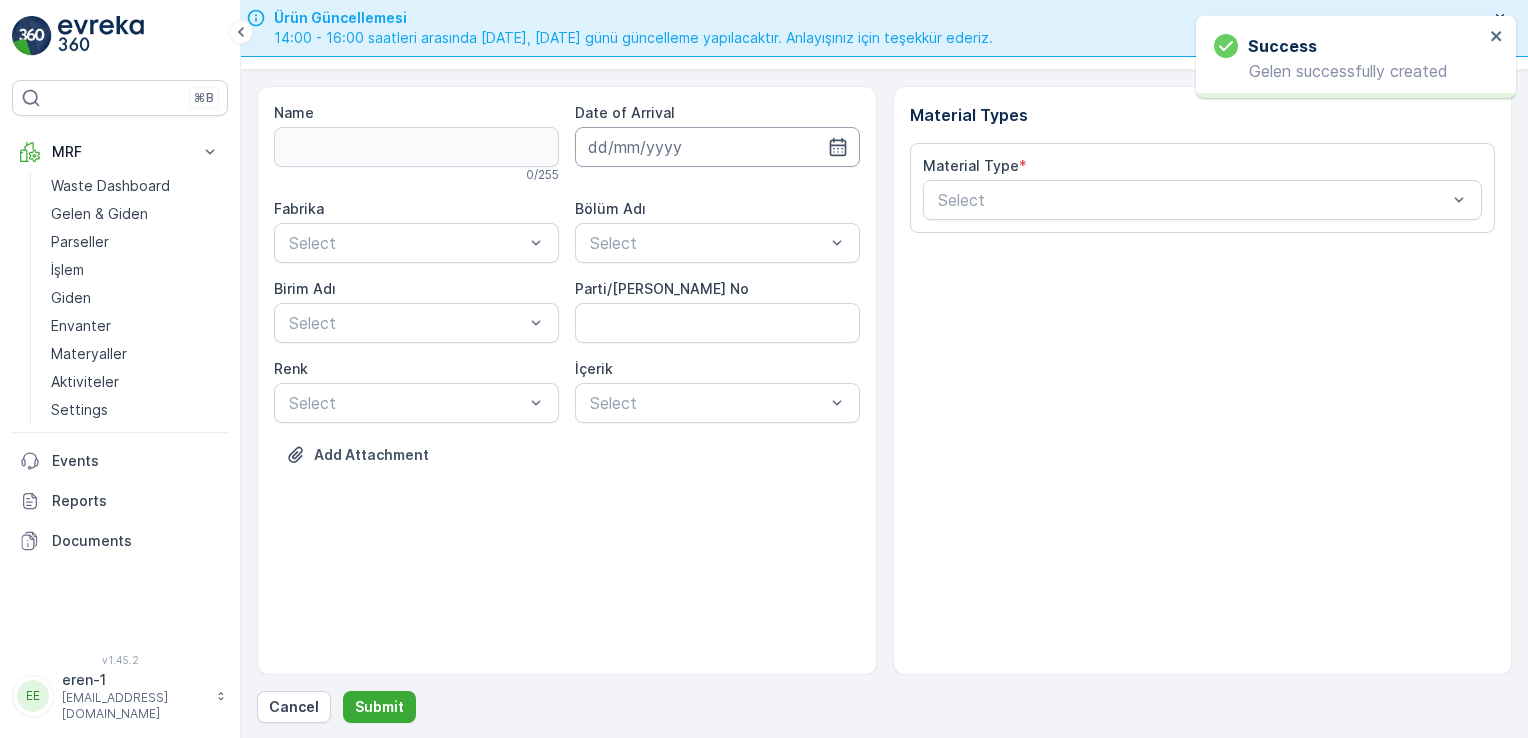 click at bounding box center [717, 147] 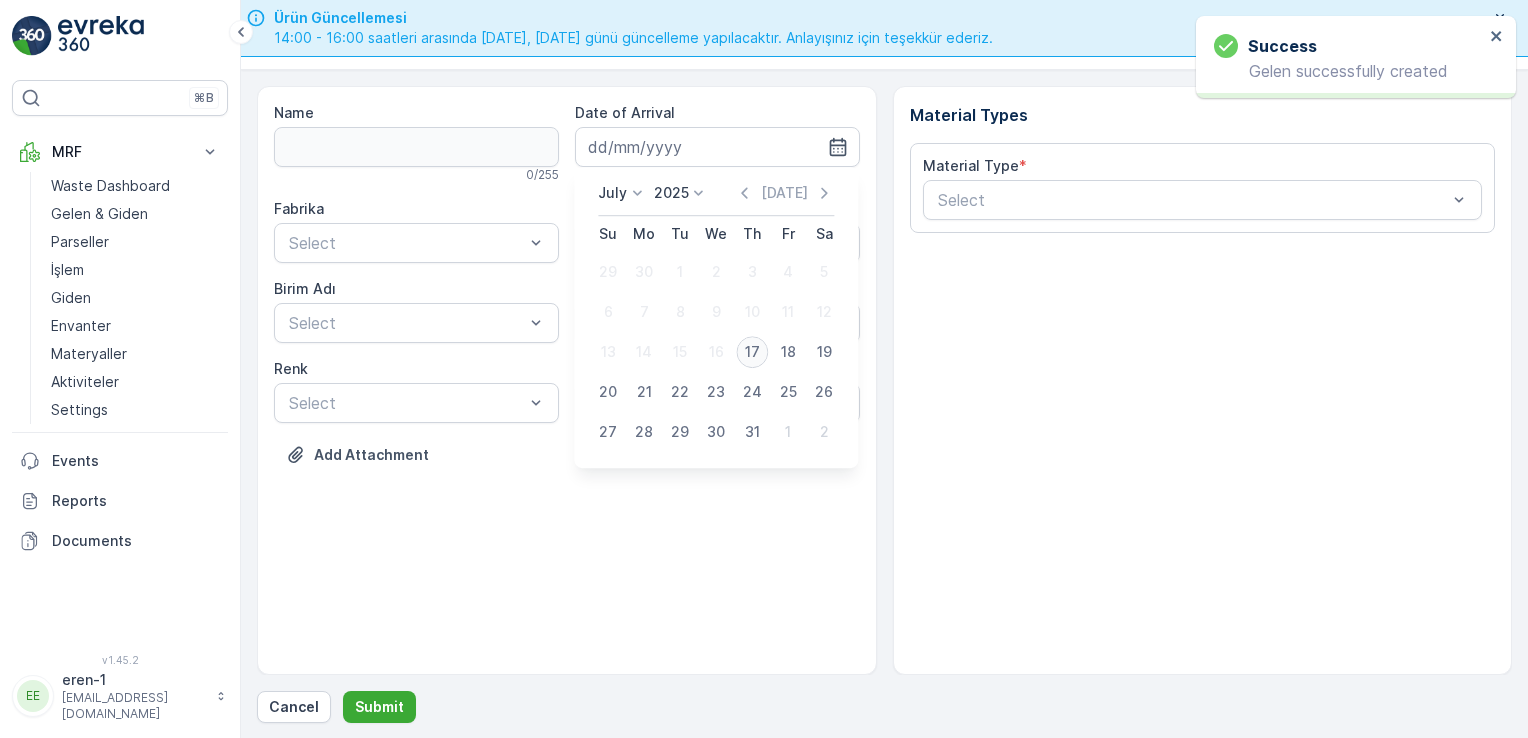 click on "17" at bounding box center (752, 352) 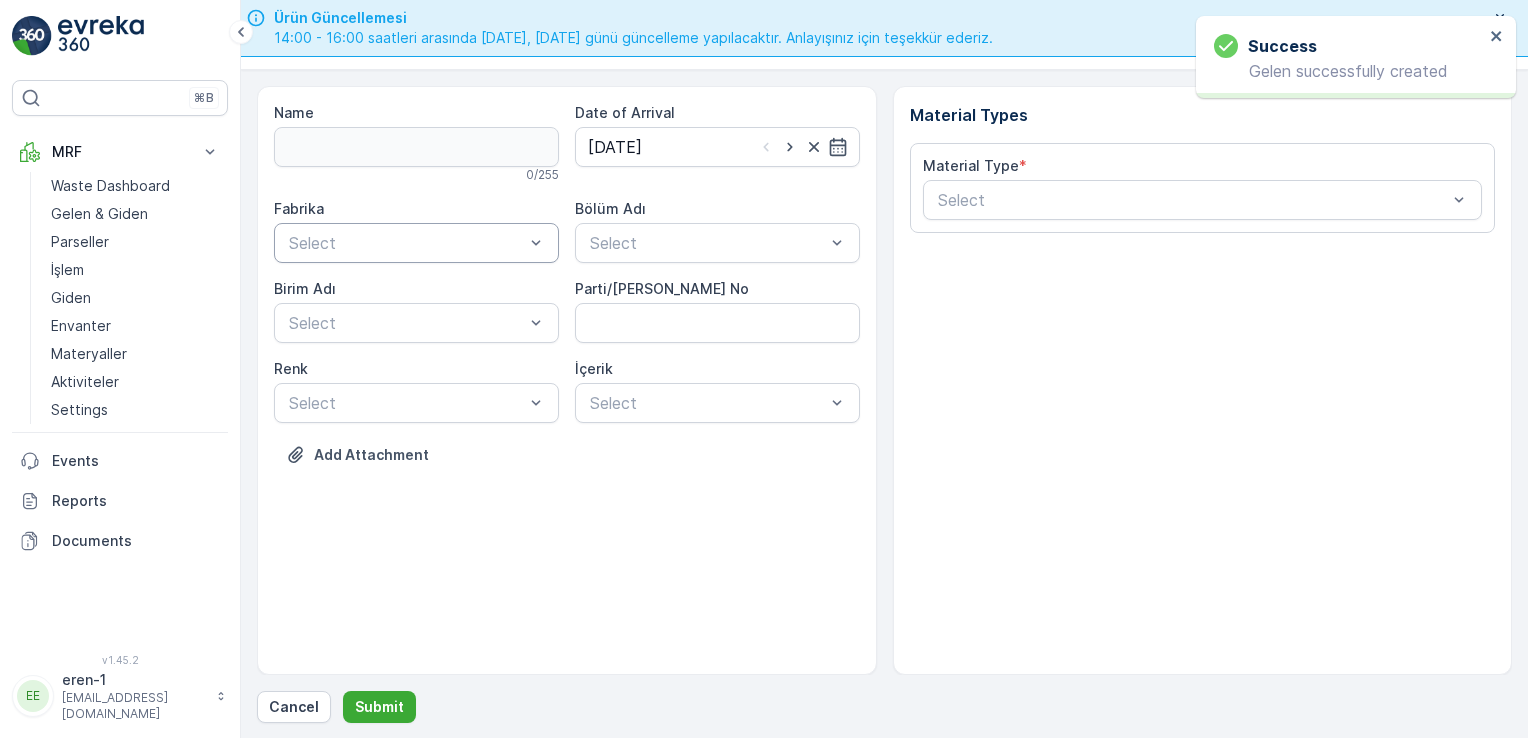 click at bounding box center (406, 243) 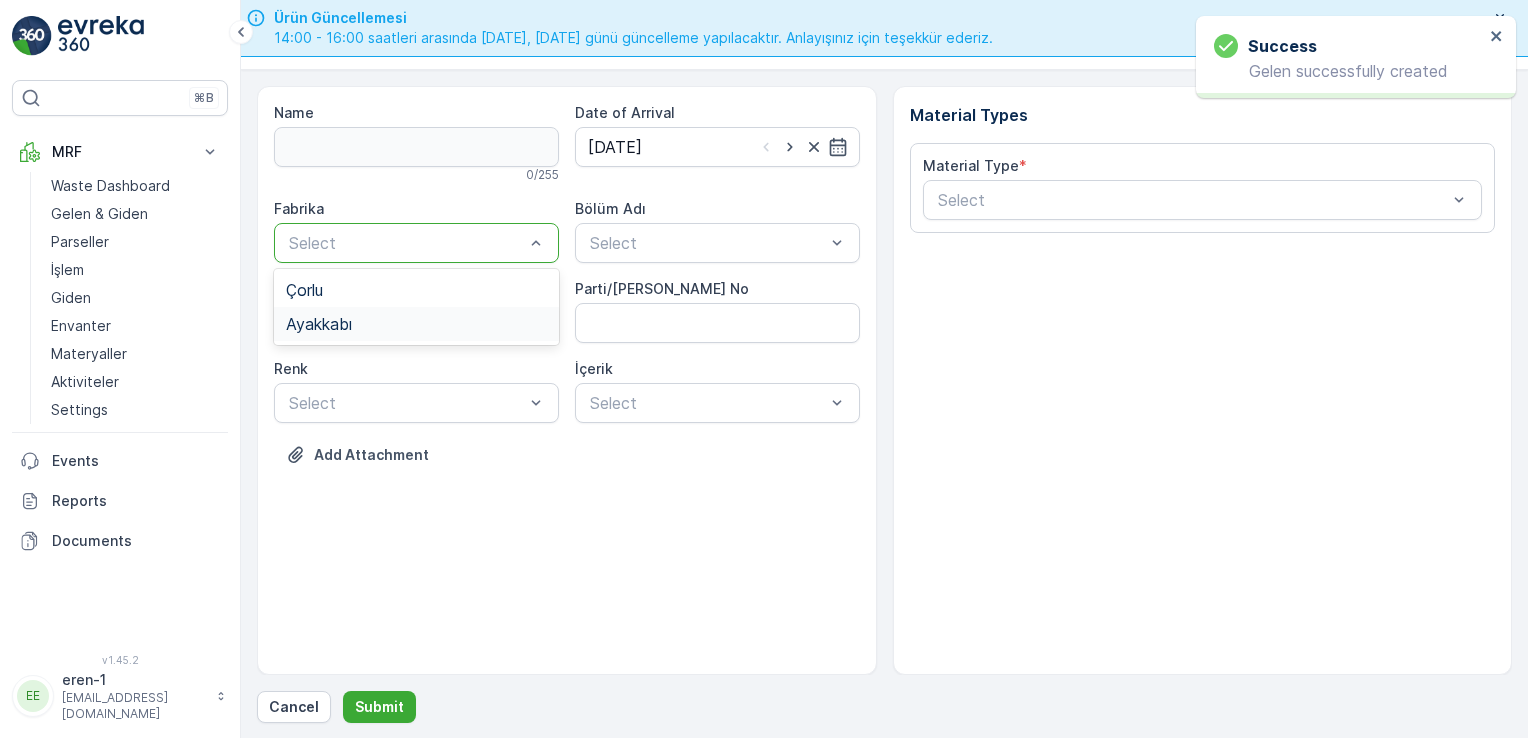 click on "Ayakkabı" at bounding box center [416, 324] 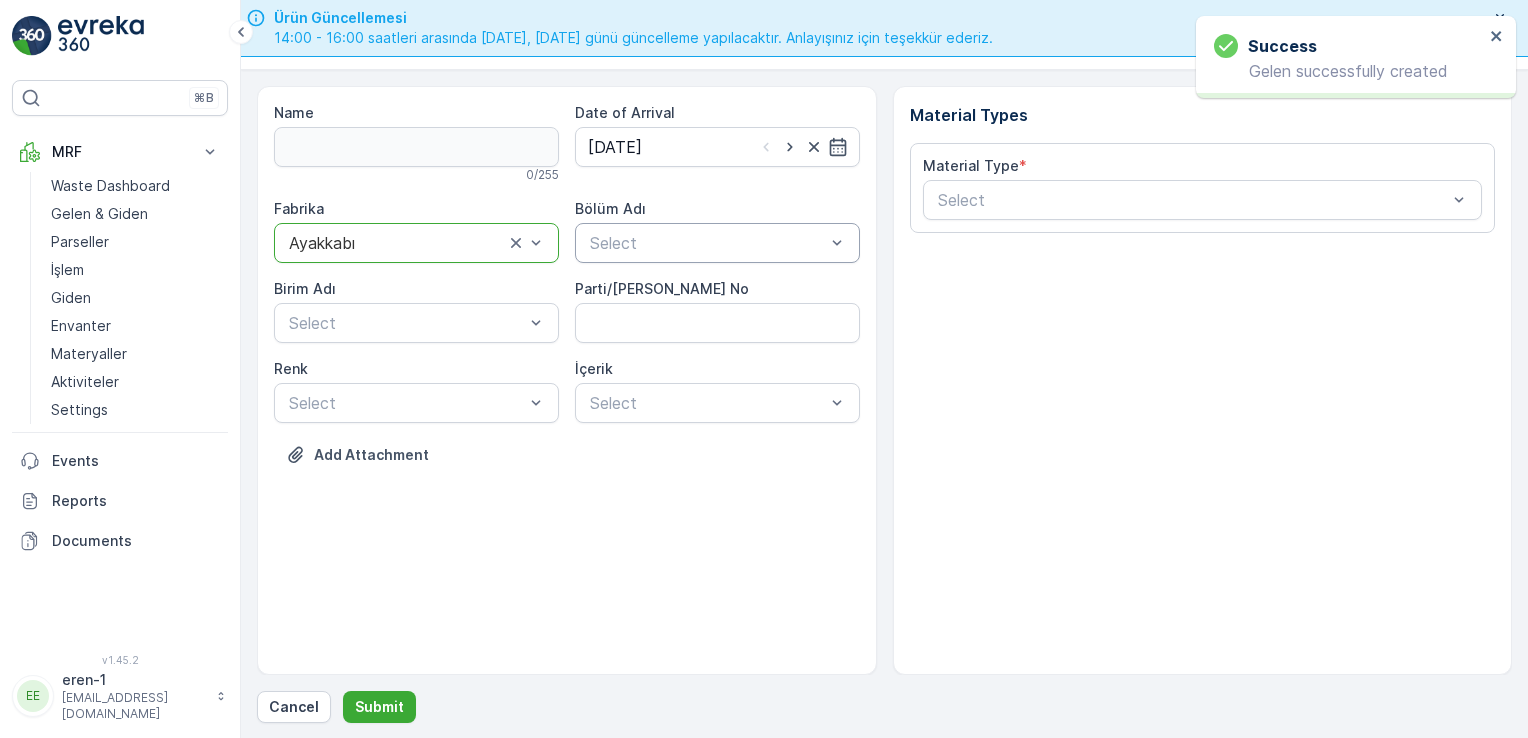 click at bounding box center [707, 243] 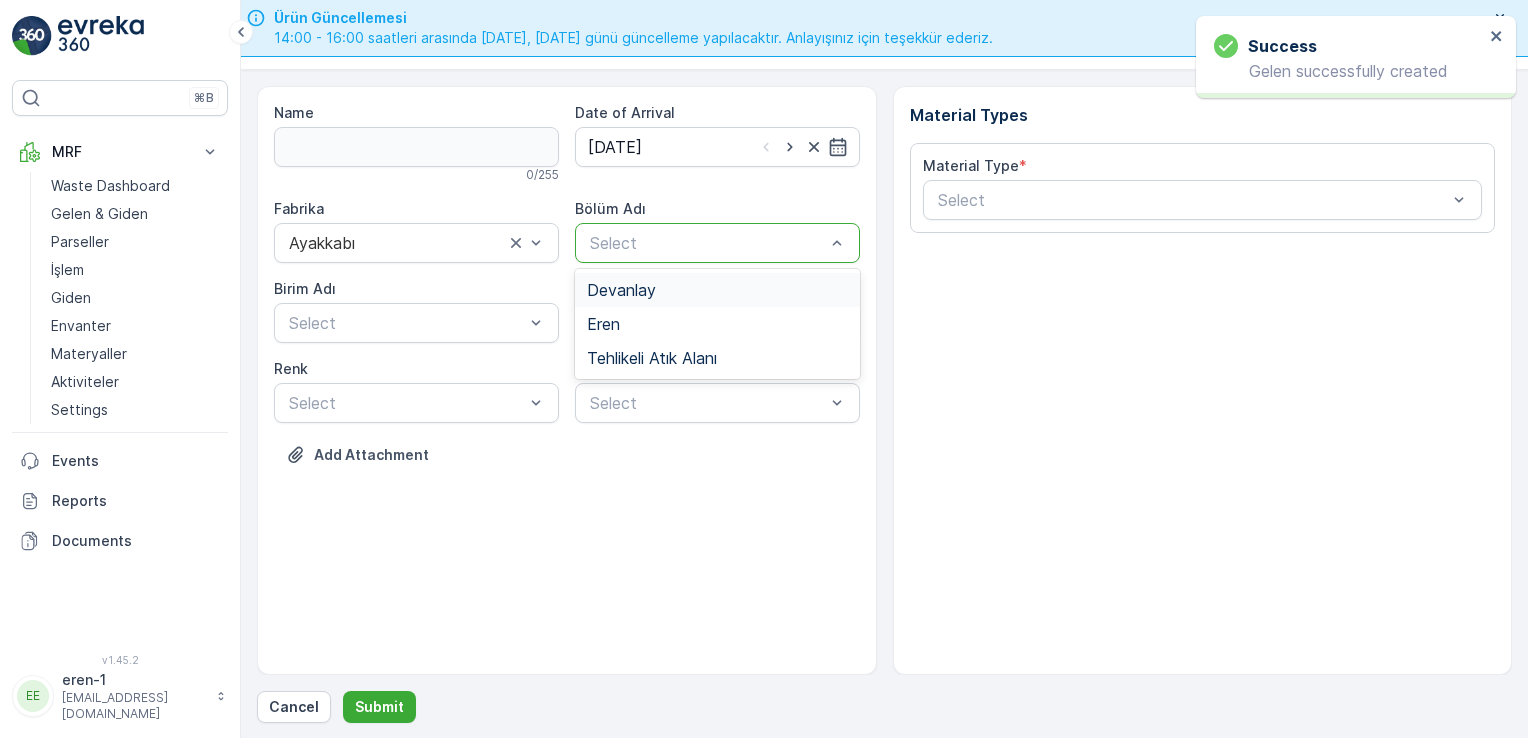 click on "Devanlay" at bounding box center [621, 290] 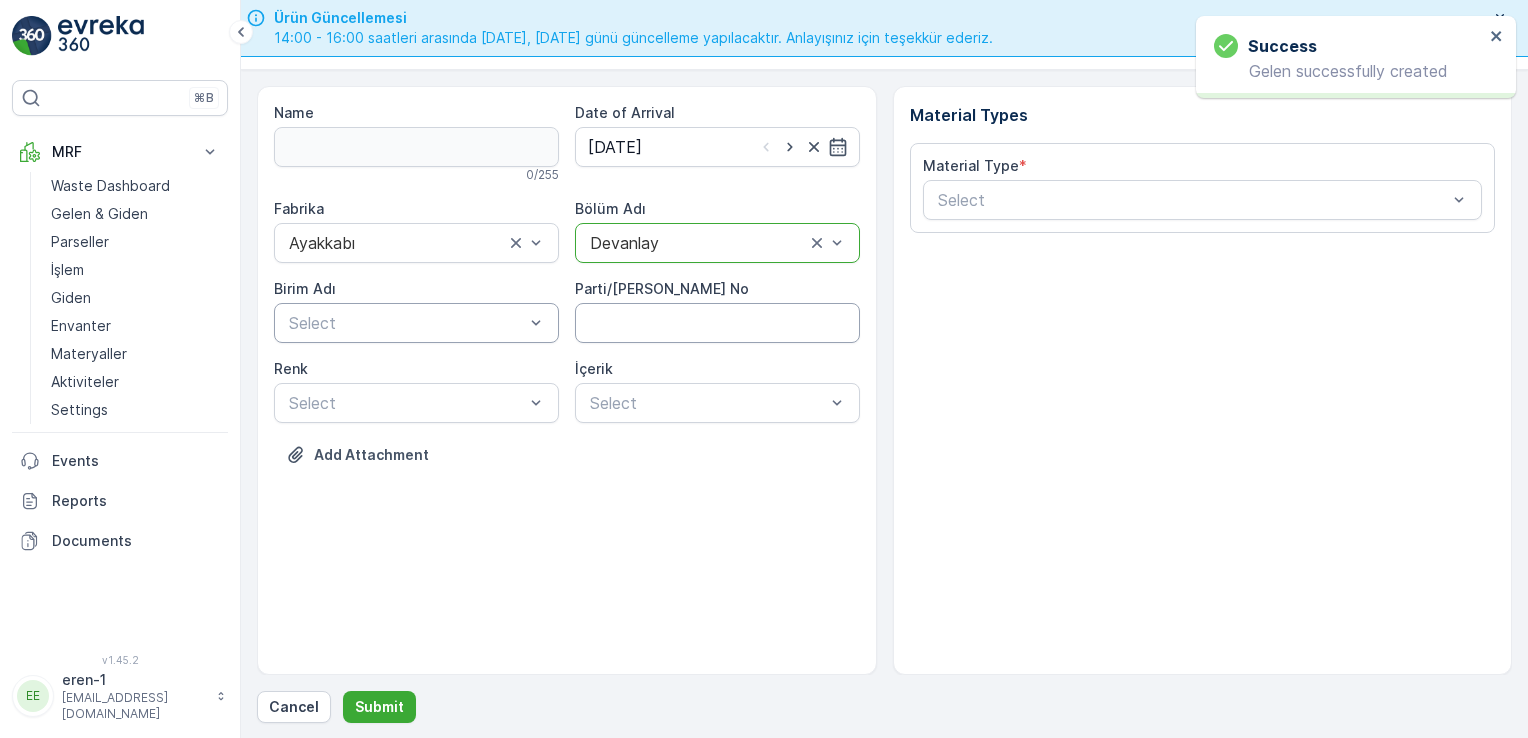 click at bounding box center (406, 323) 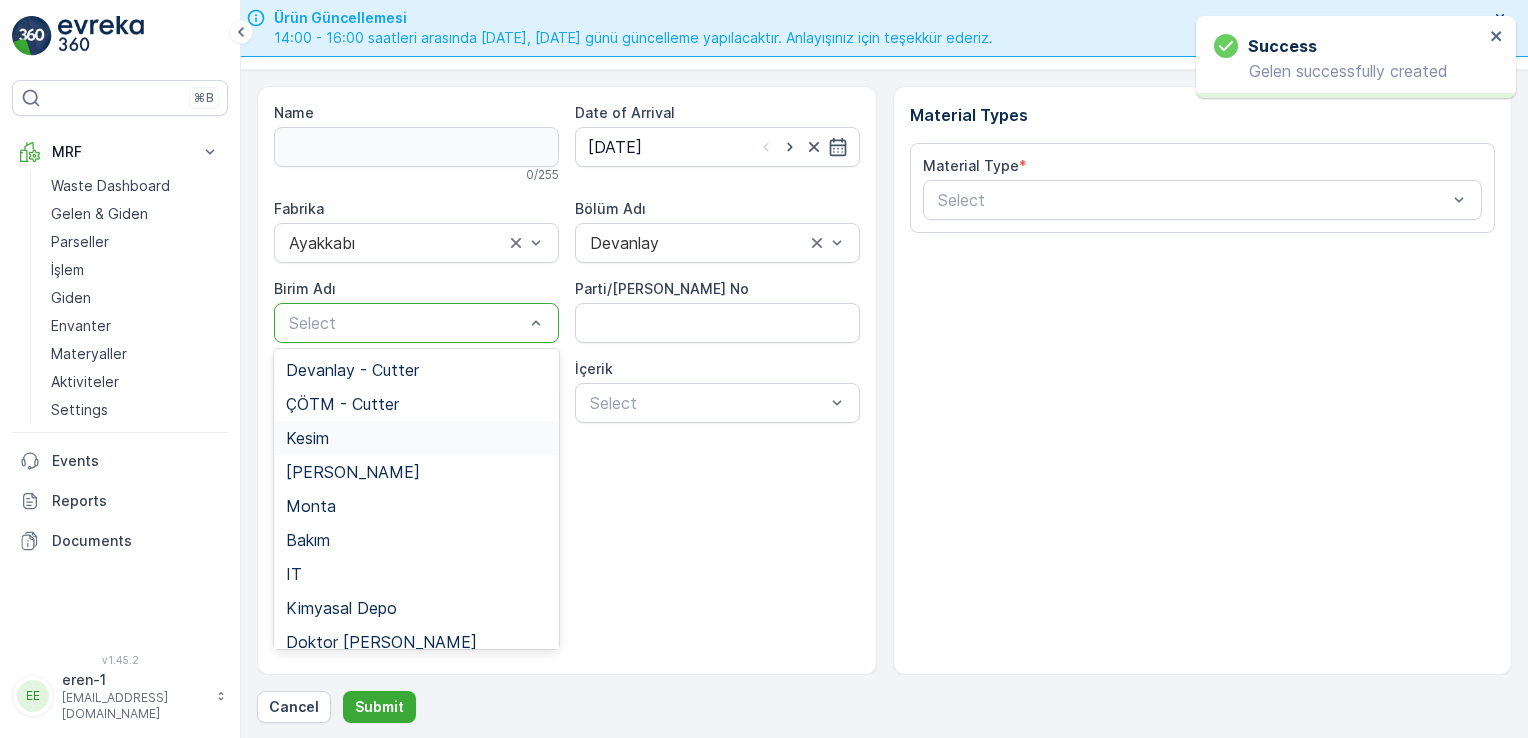 click on "Kesim" at bounding box center [416, 438] 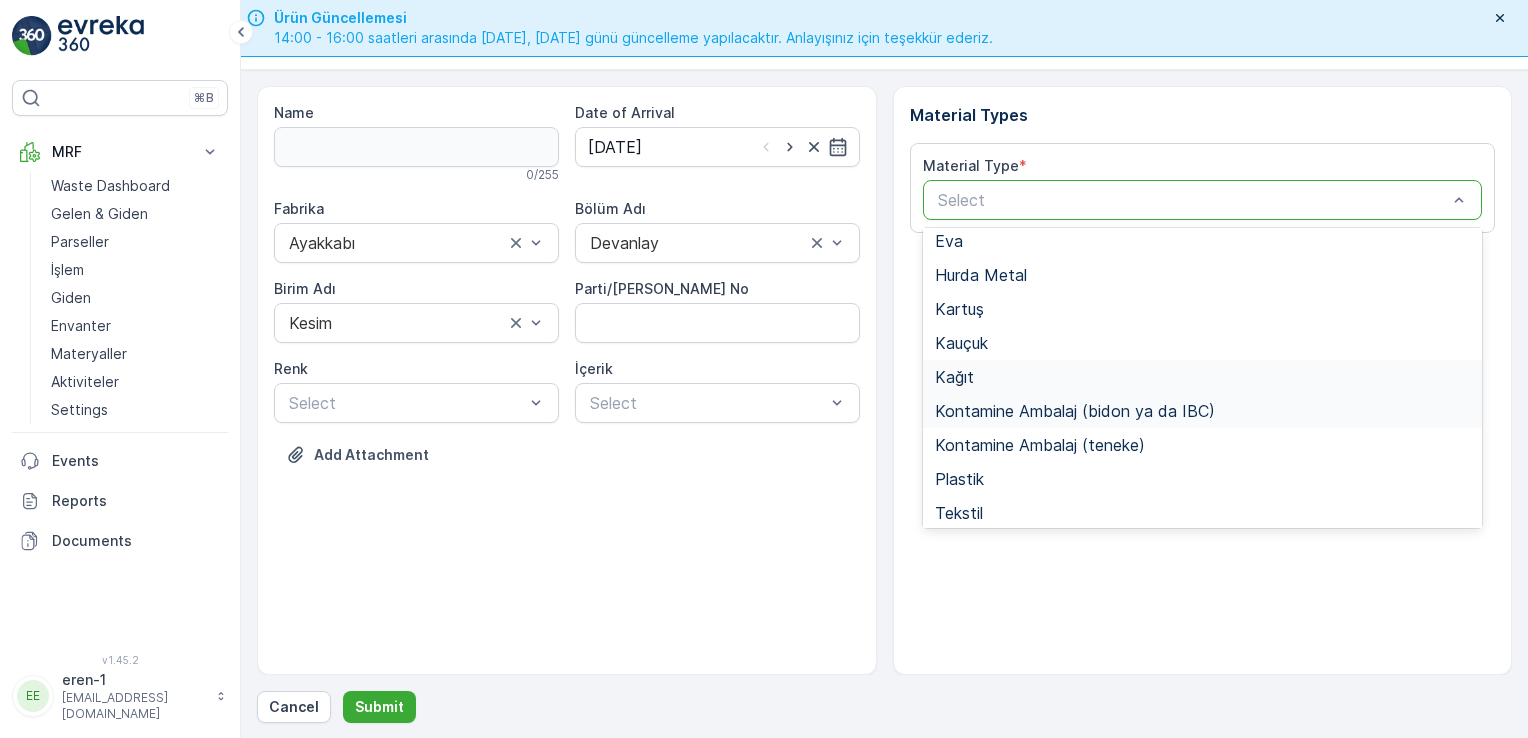 scroll, scrollTop: 166, scrollLeft: 0, axis: vertical 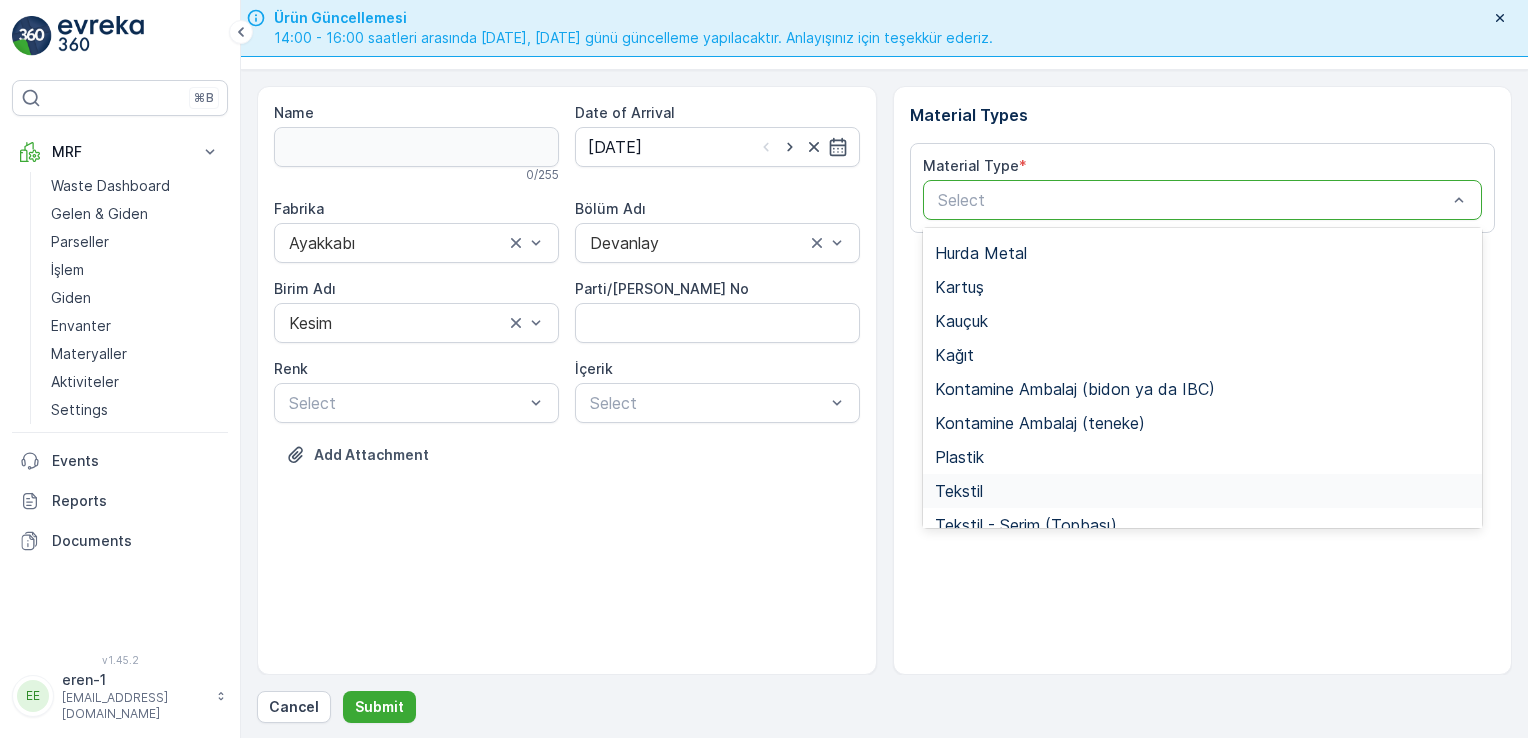 click on "Tekstil" at bounding box center [1203, 491] 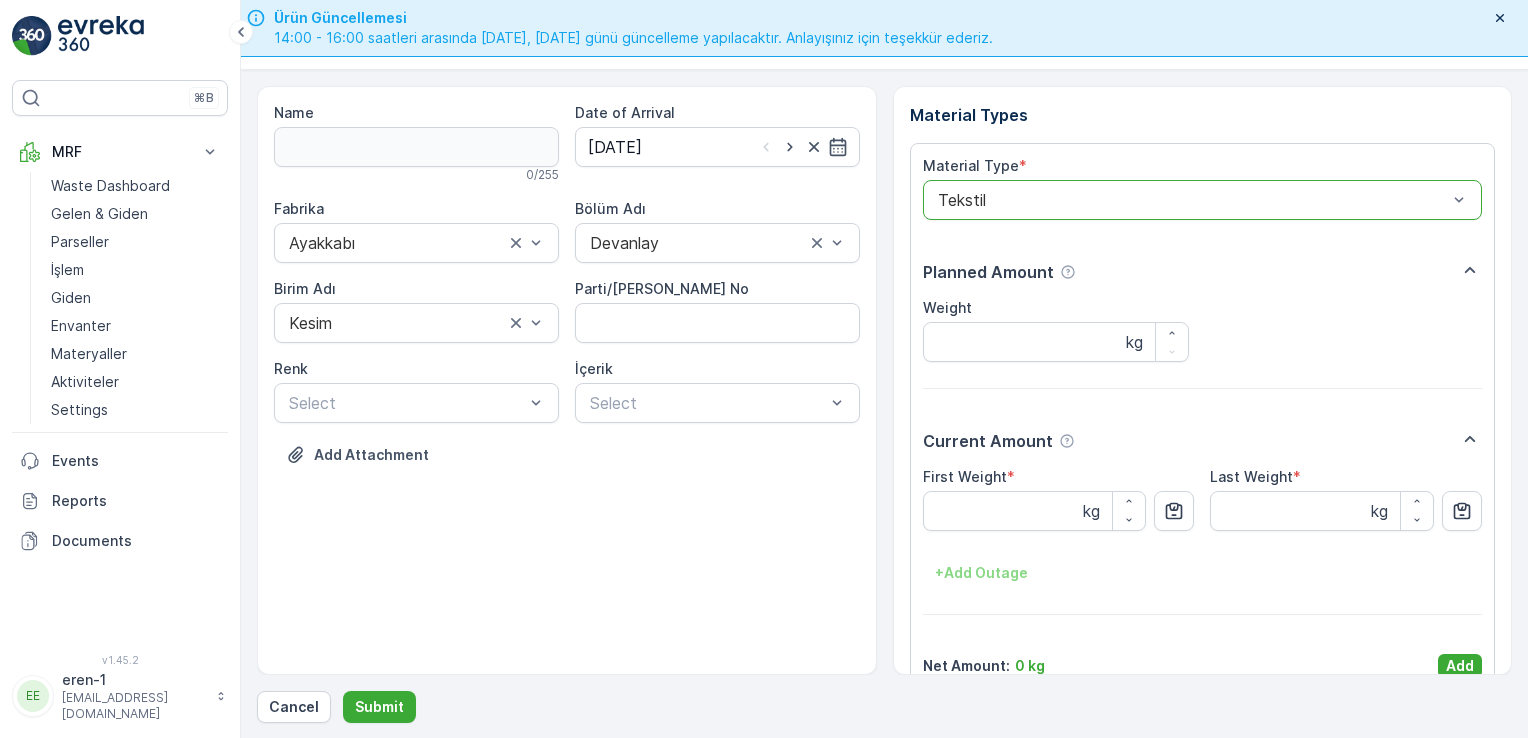 click on "Net Amount : 0 kg Add" at bounding box center [1203, 666] 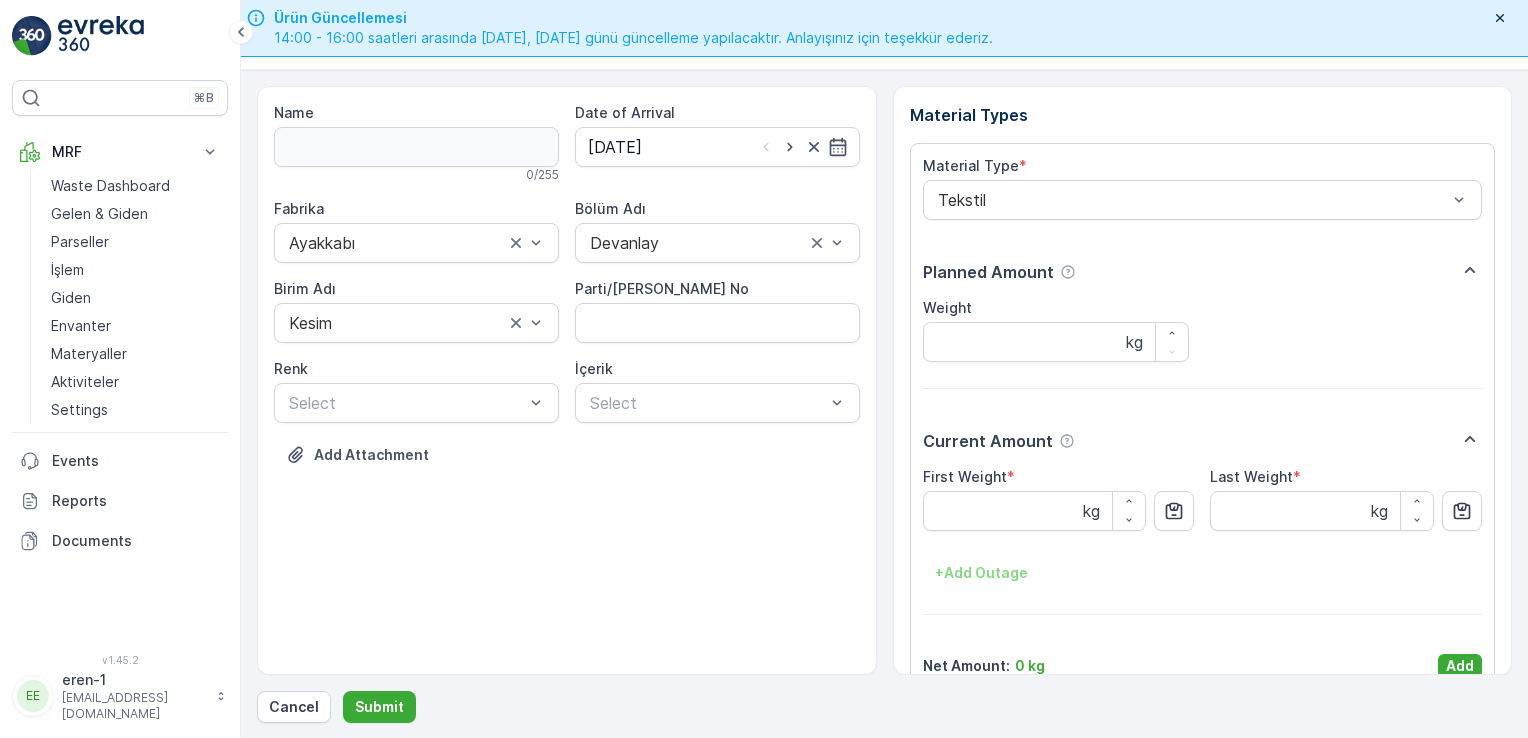 click on "Add" at bounding box center (1460, 666) 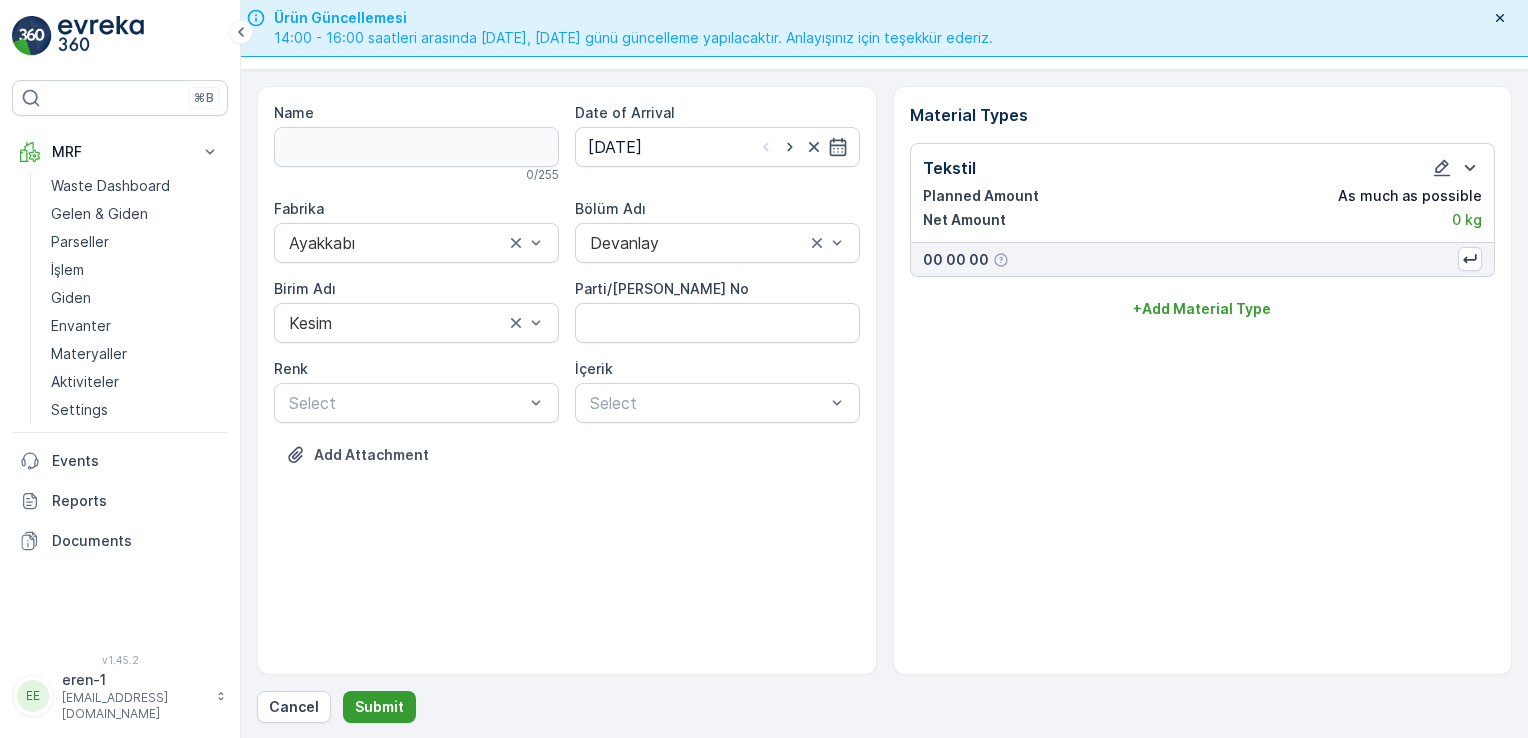 click on "Submit" at bounding box center (379, 707) 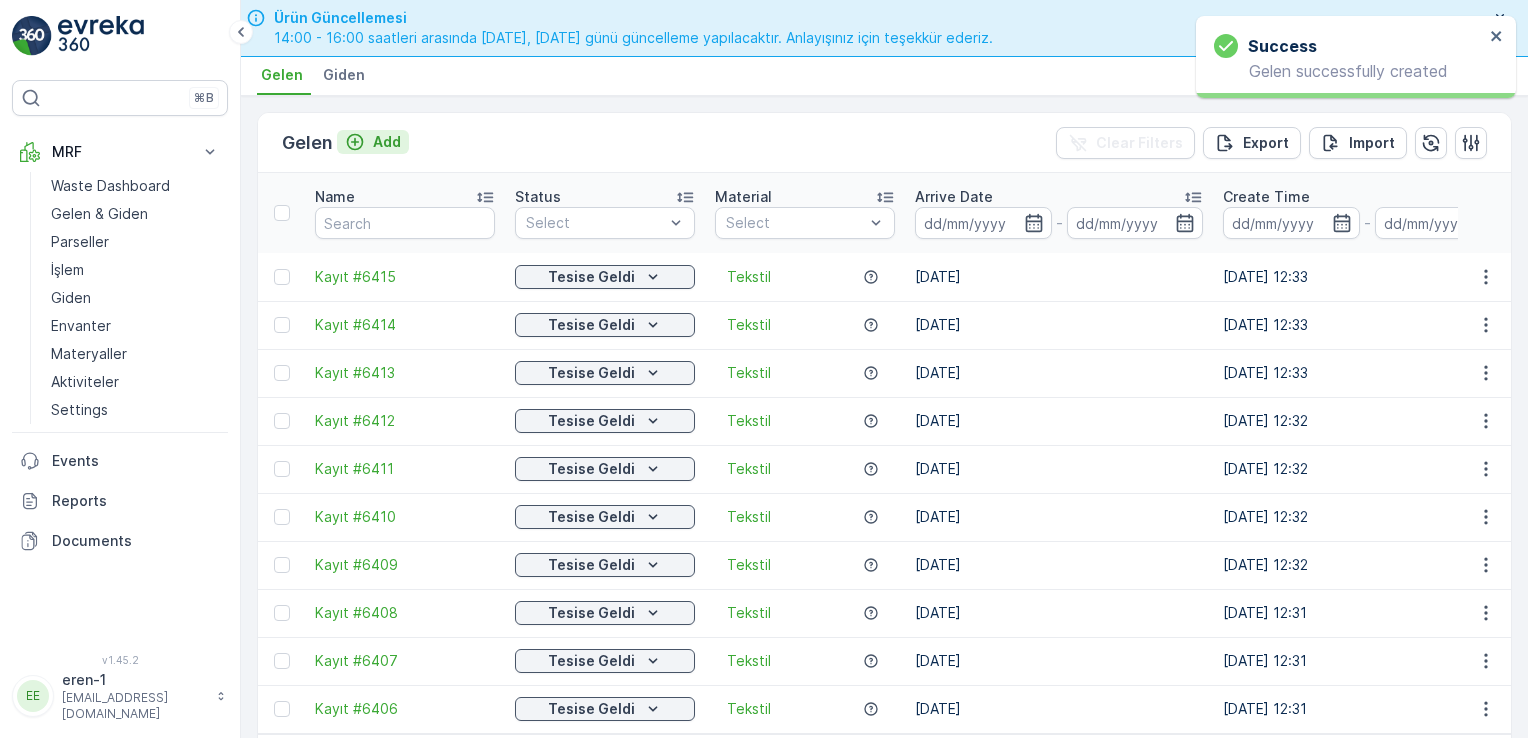 click on "Add" at bounding box center [387, 142] 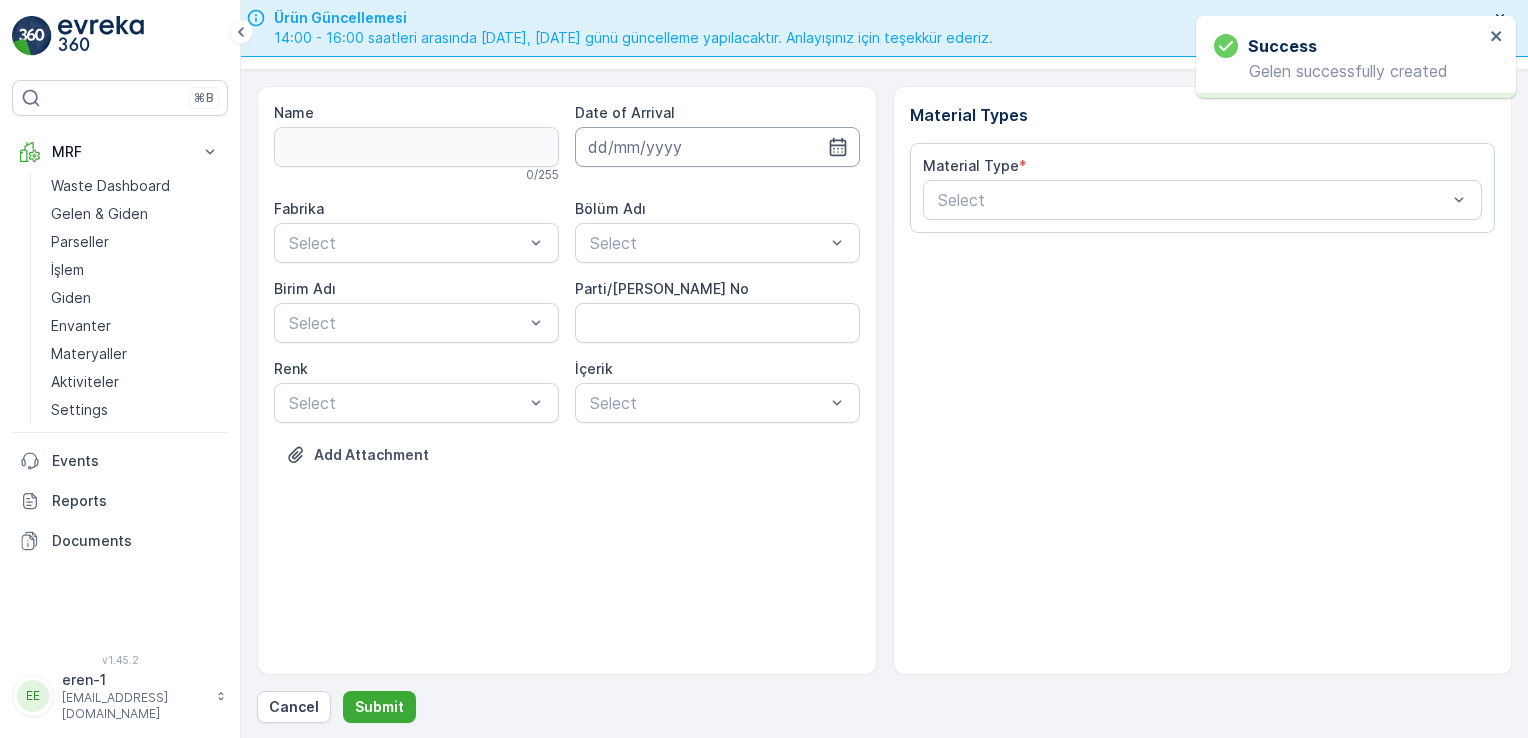 click at bounding box center [717, 147] 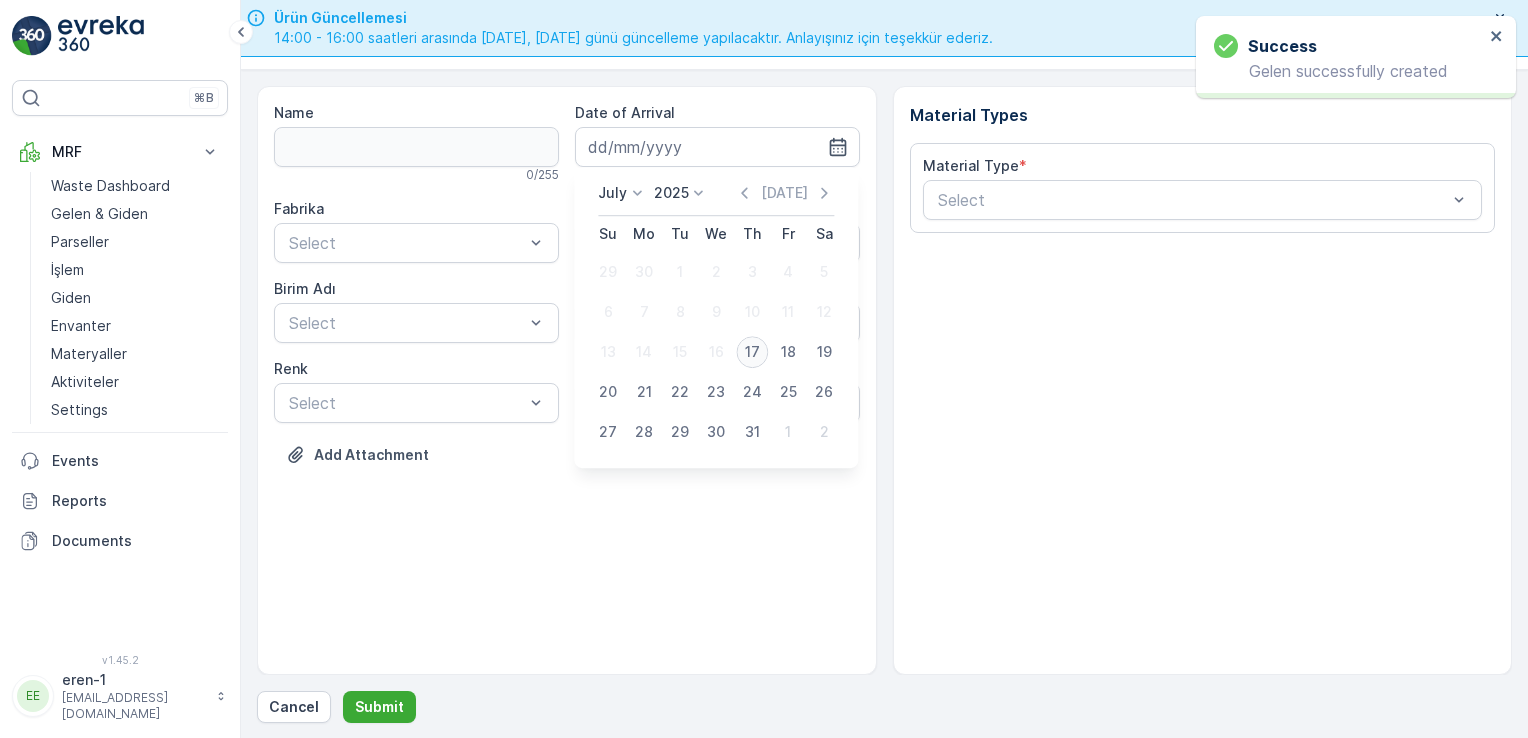 click on "17" at bounding box center [752, 352] 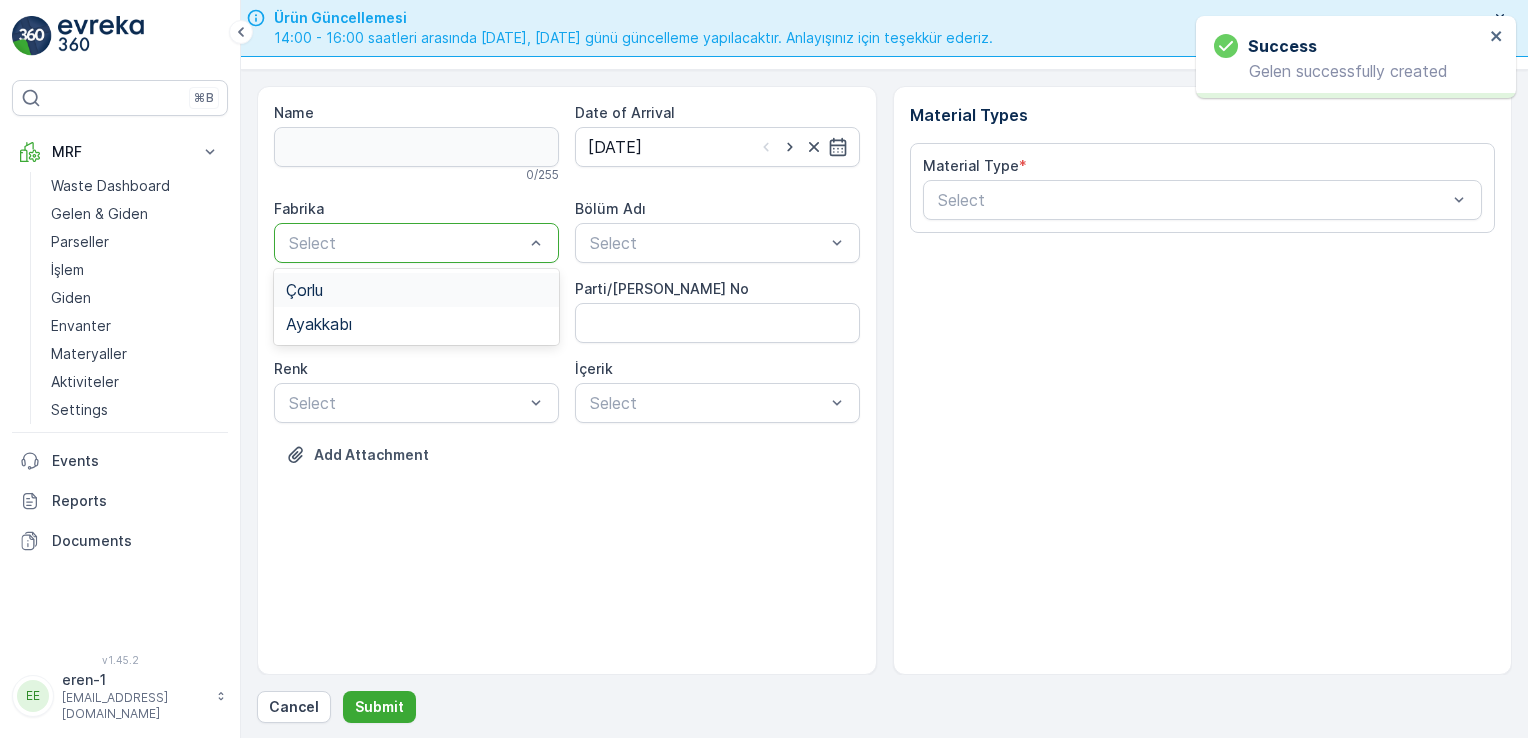 click on "Select" at bounding box center (416, 243) 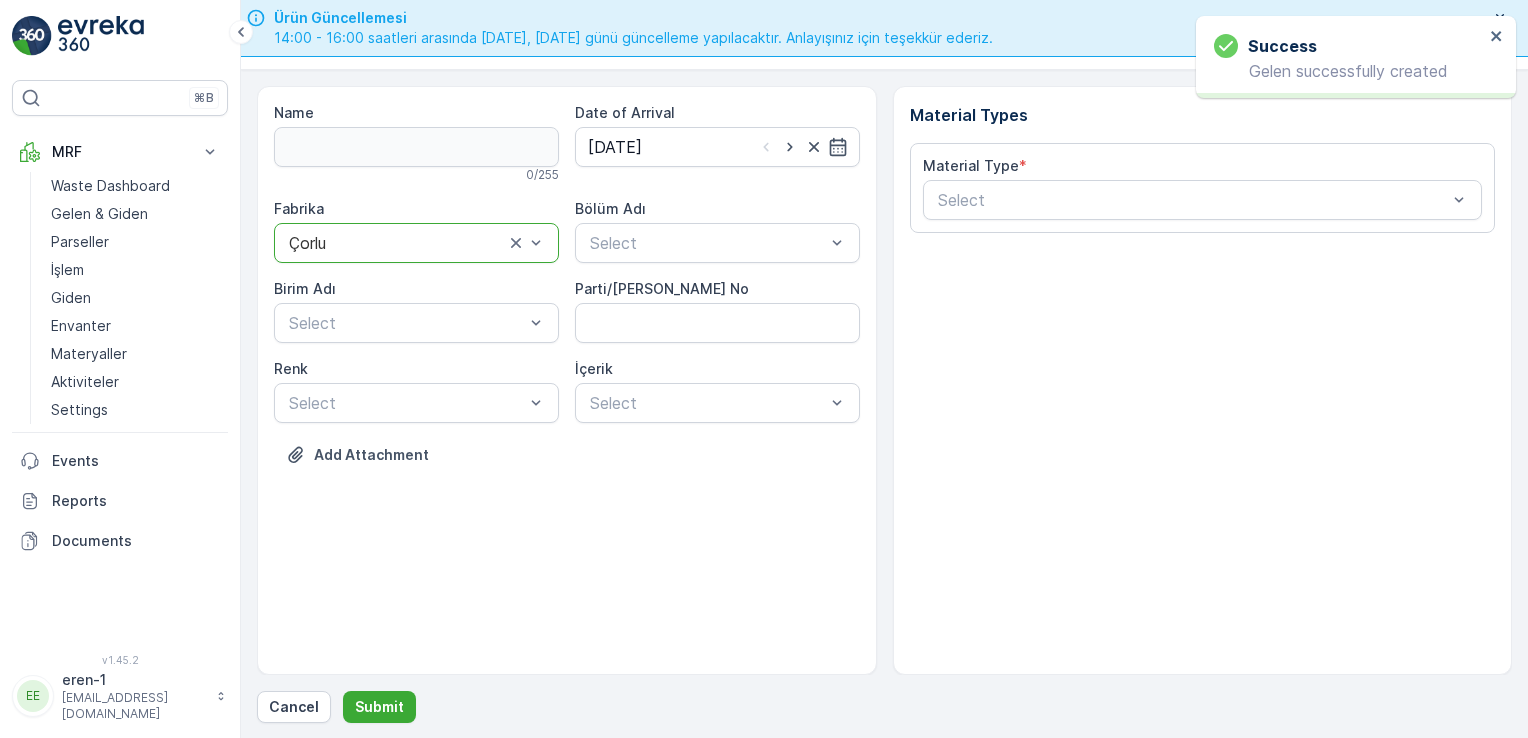 click at bounding box center (396, 243) 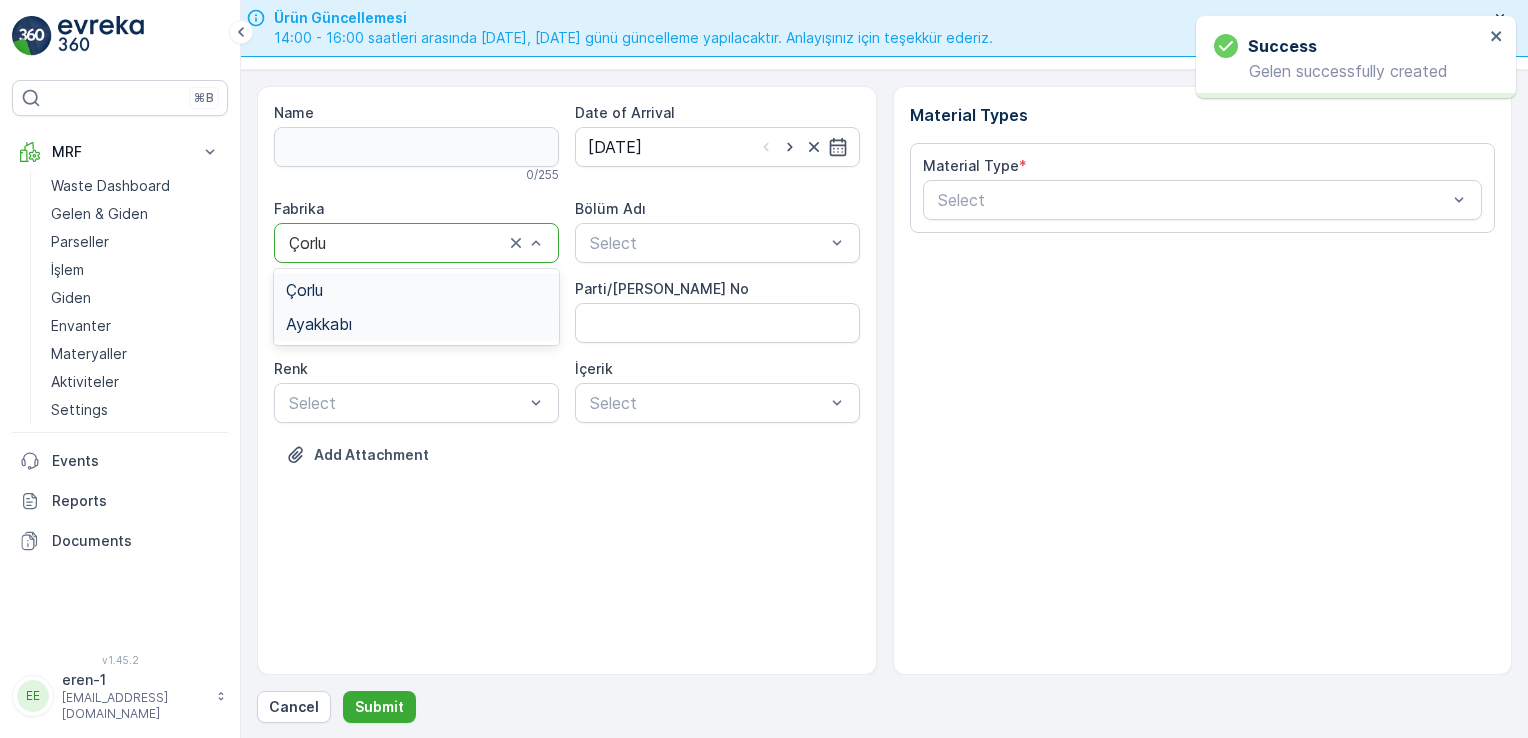 click on "Ayakkabı" at bounding box center (416, 324) 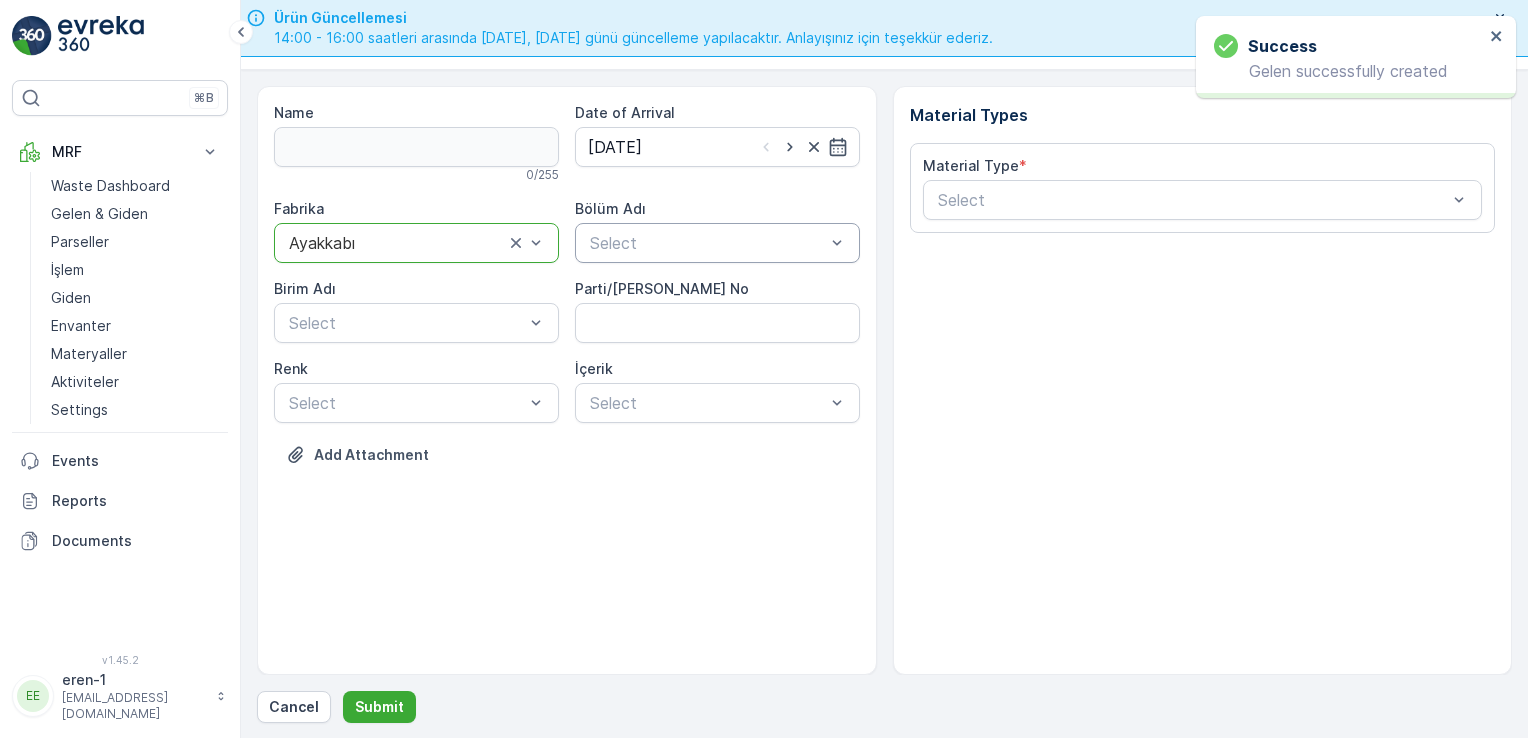 click at bounding box center [707, 243] 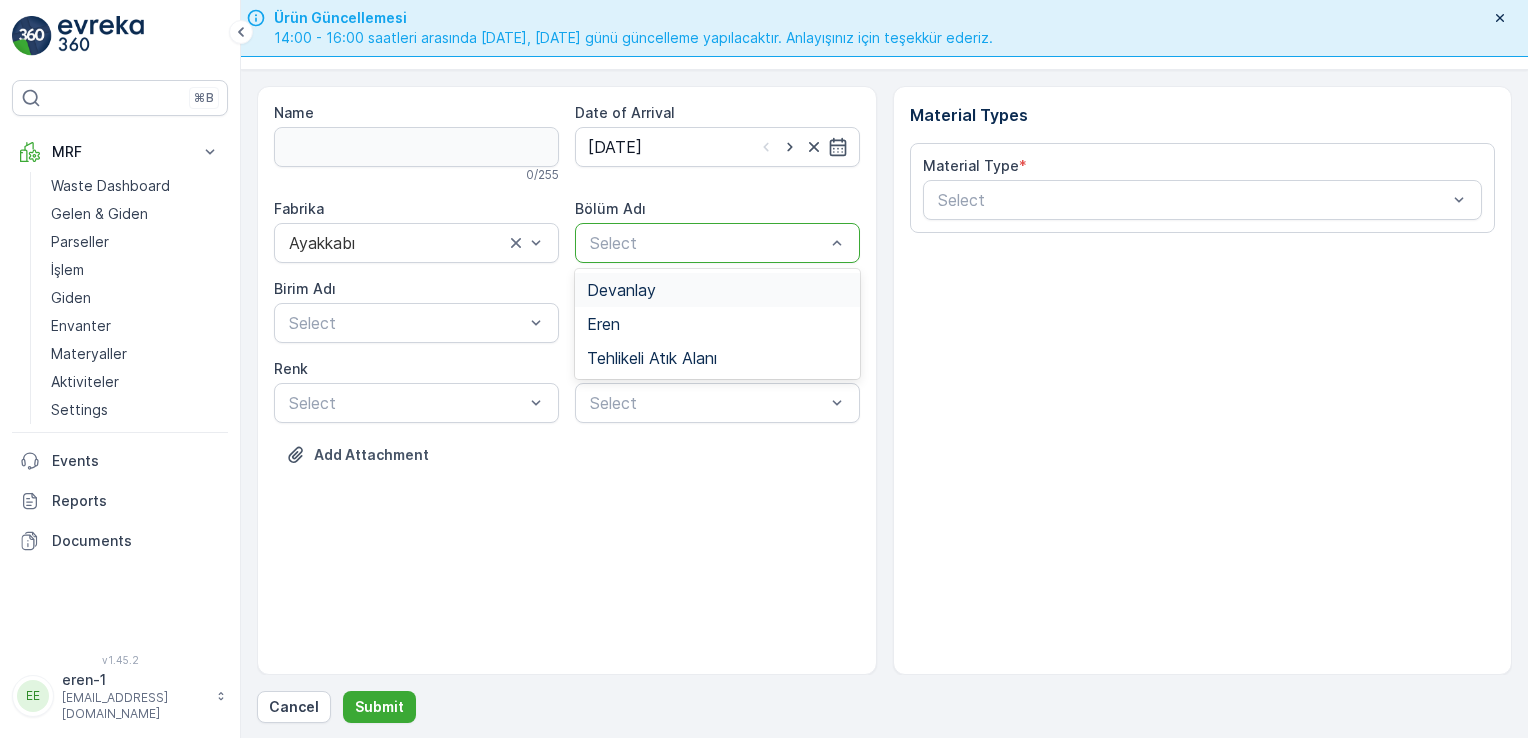 drag, startPoint x: 659, startPoint y: 271, endPoint x: 647, endPoint y: 292, distance: 24.186773 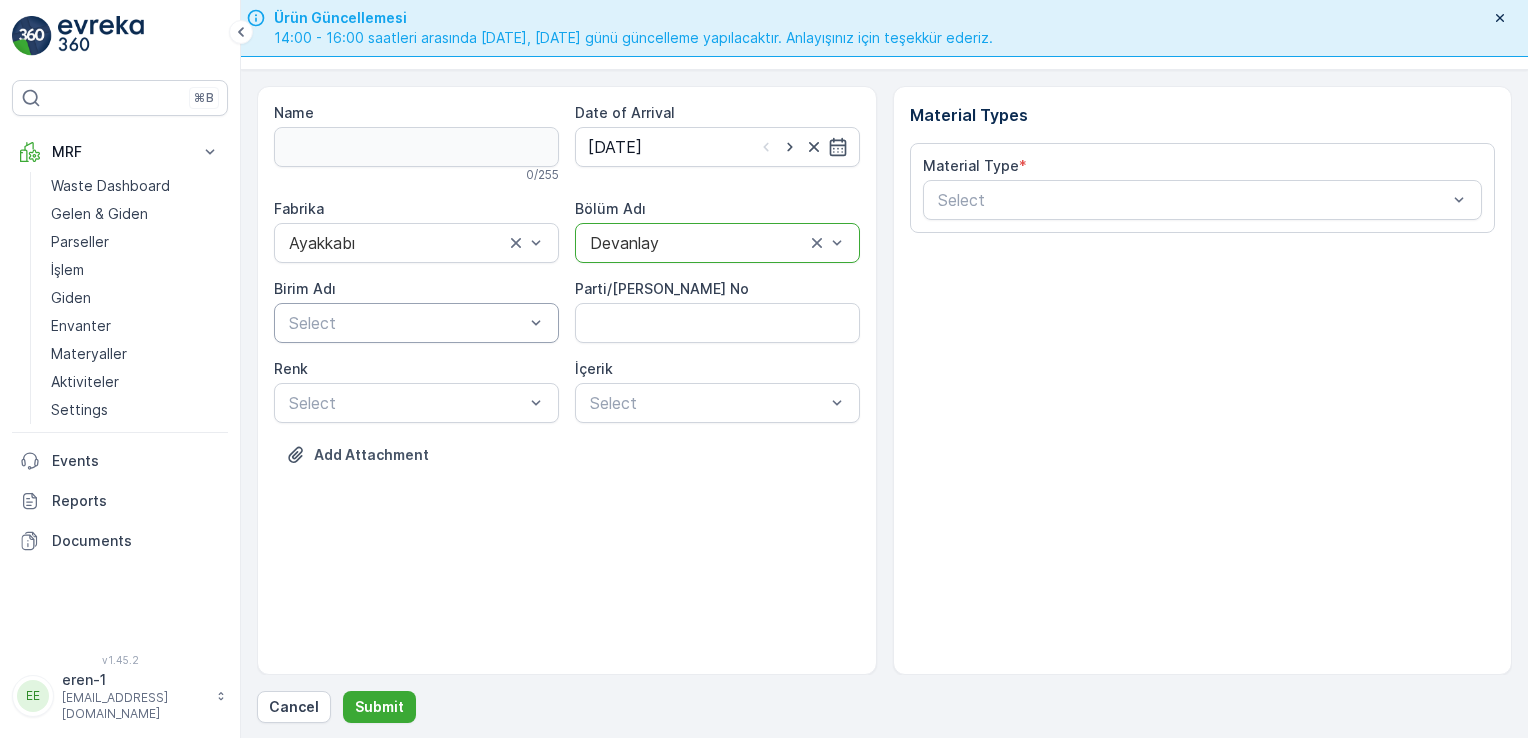 click at bounding box center (406, 323) 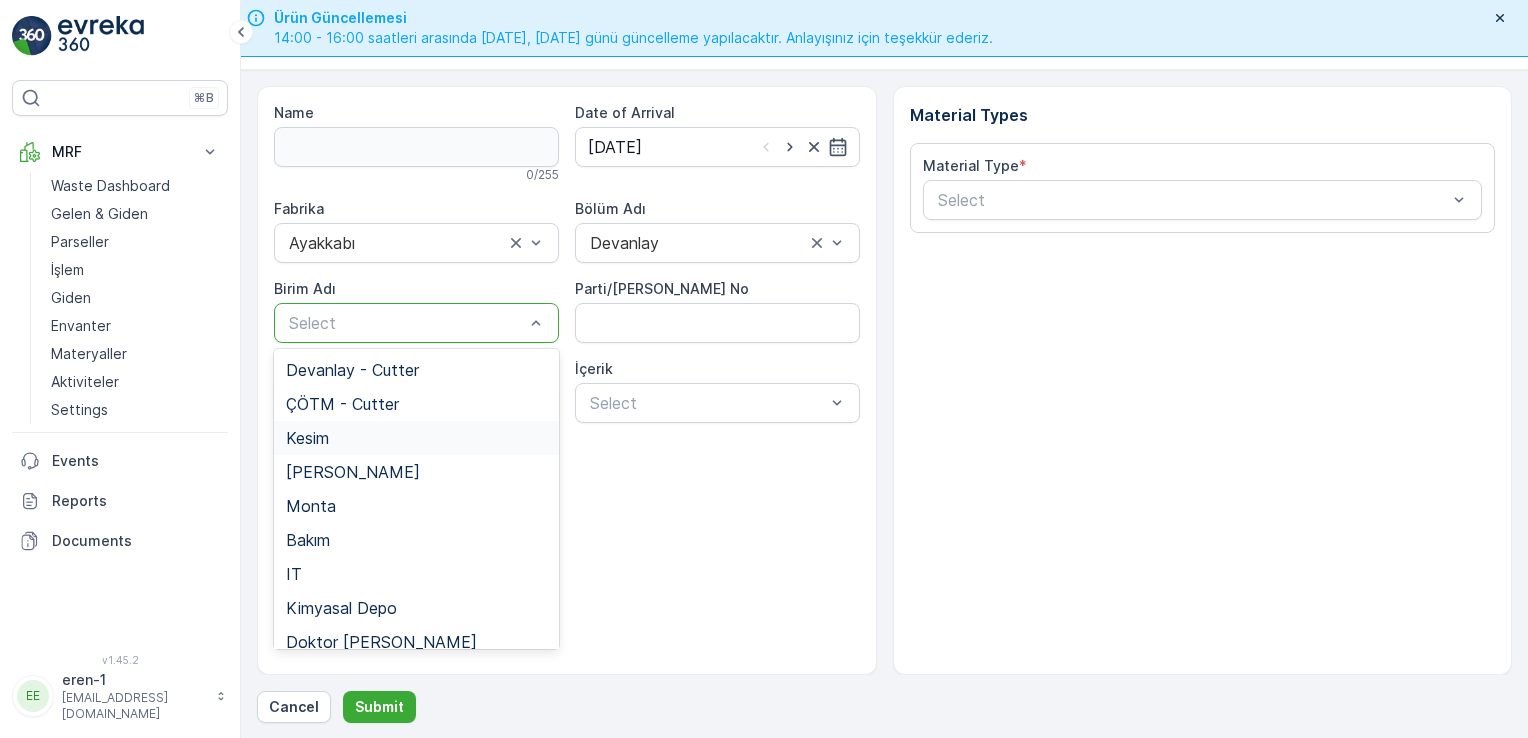 click on "Kesim" at bounding box center (416, 438) 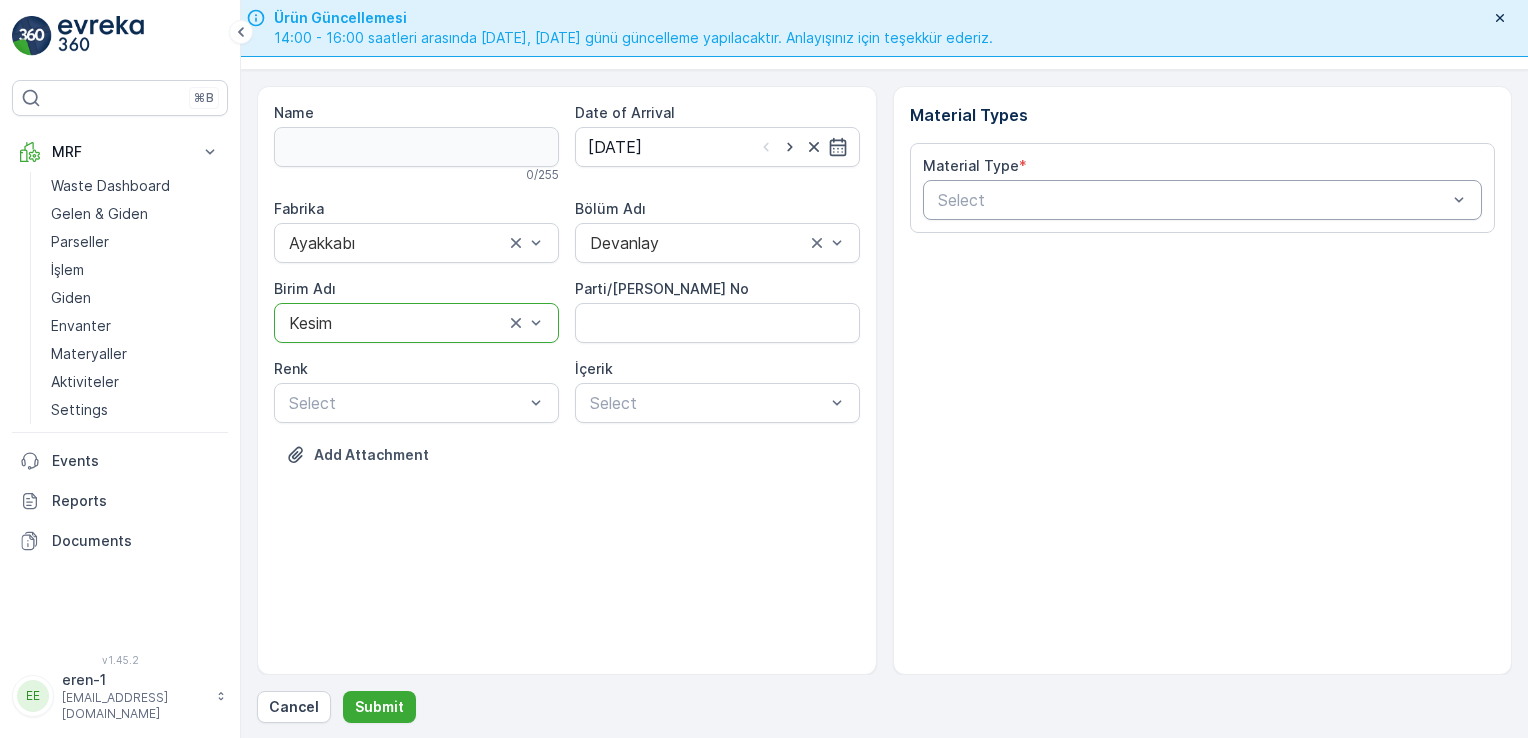 click at bounding box center [1193, 200] 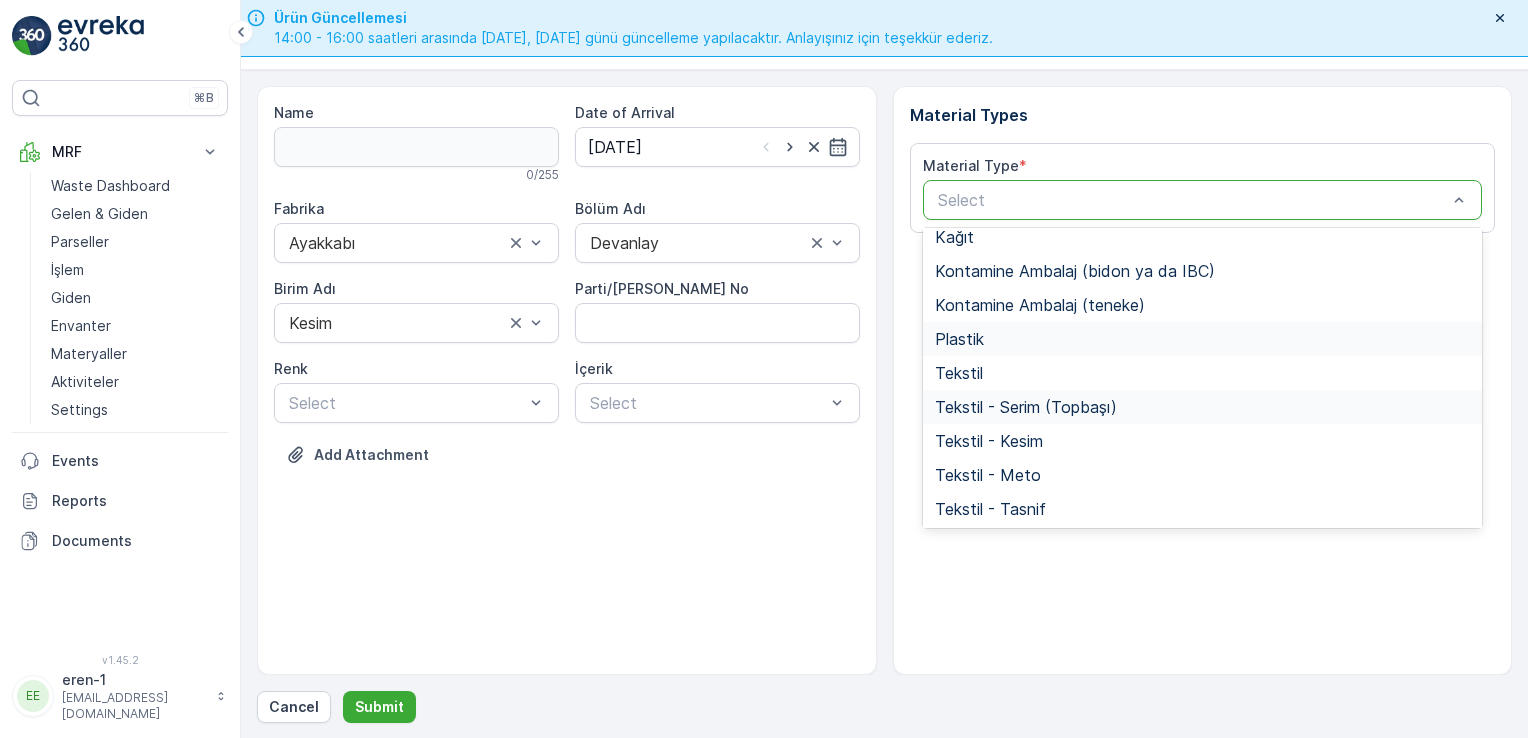 scroll, scrollTop: 300, scrollLeft: 0, axis: vertical 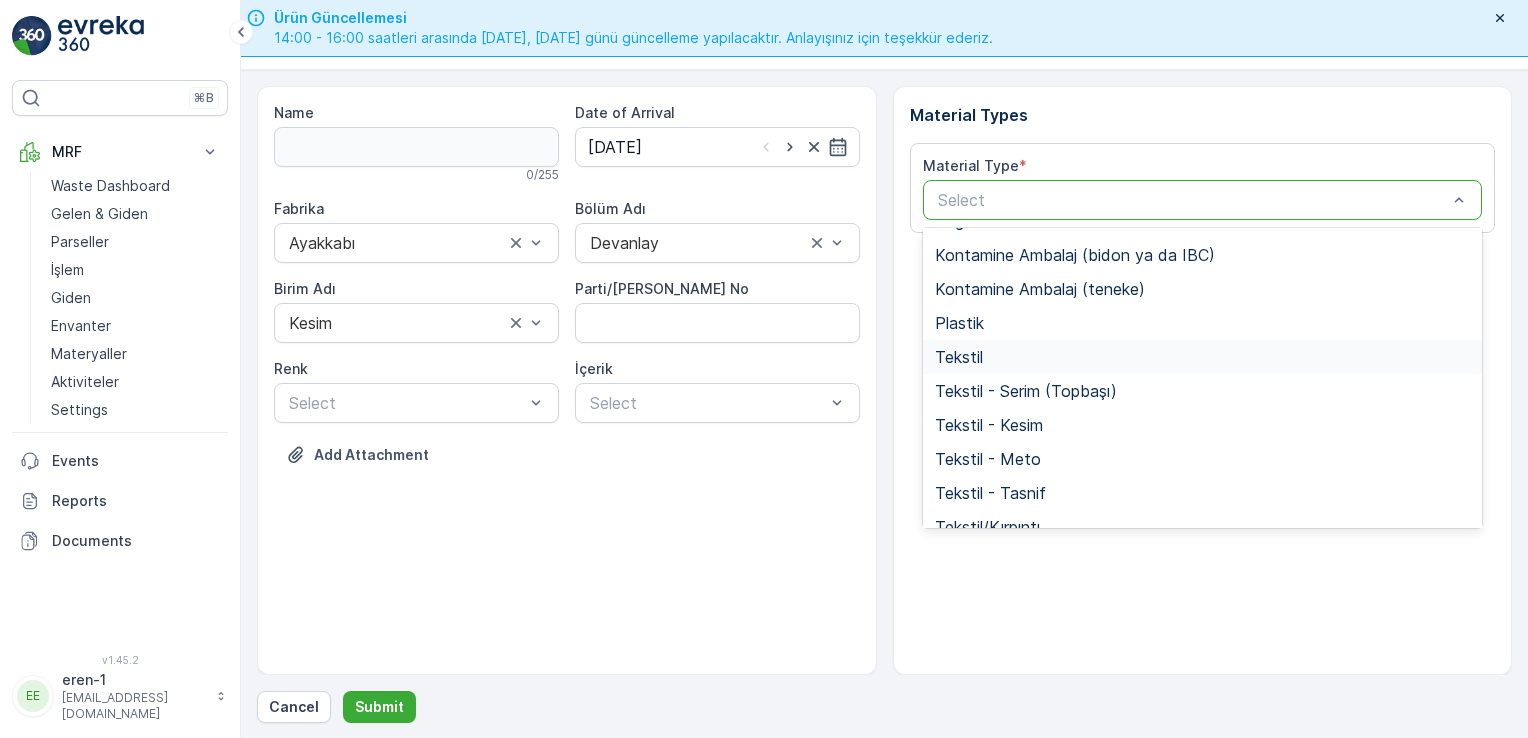 click on "Tekstil" at bounding box center [1203, 357] 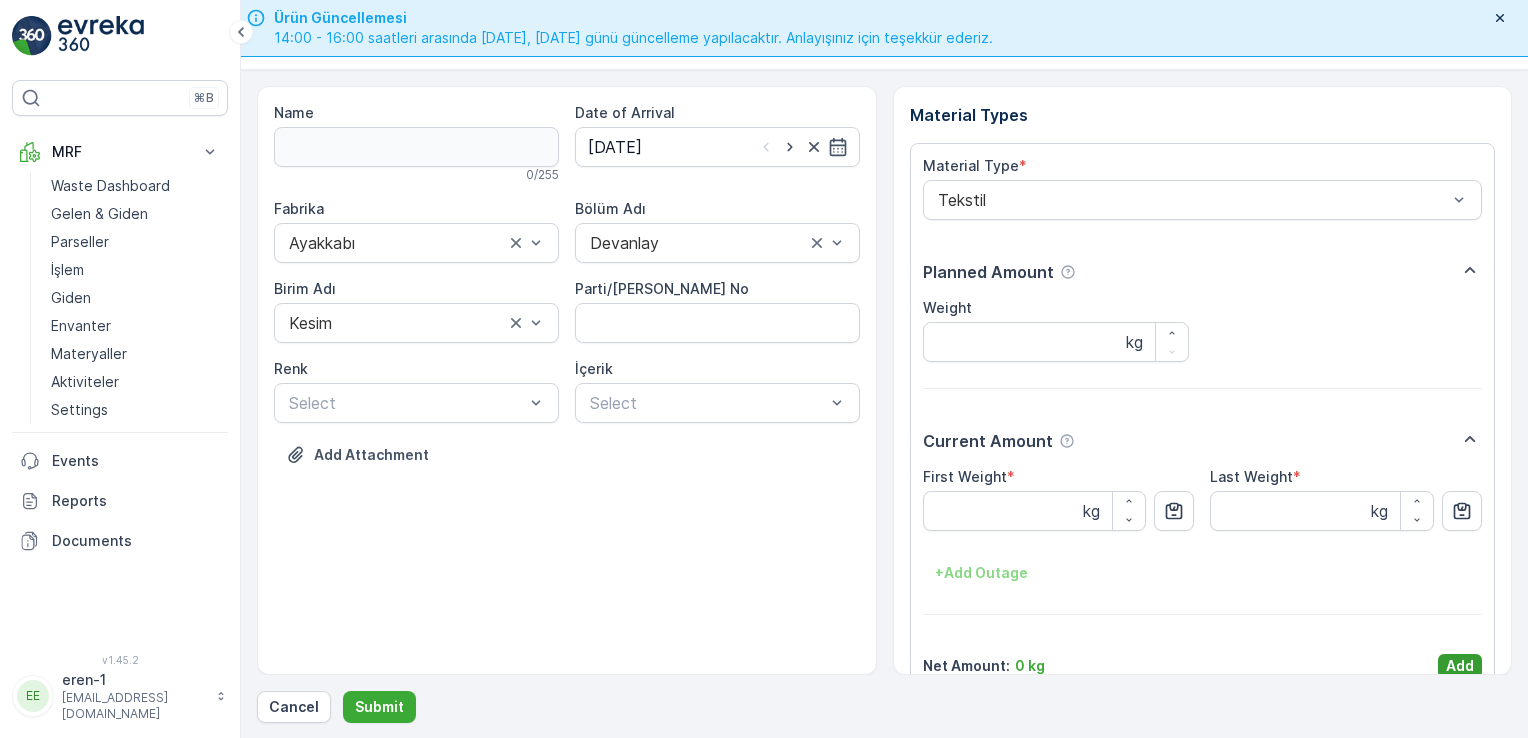 click on "Add" at bounding box center [1460, 666] 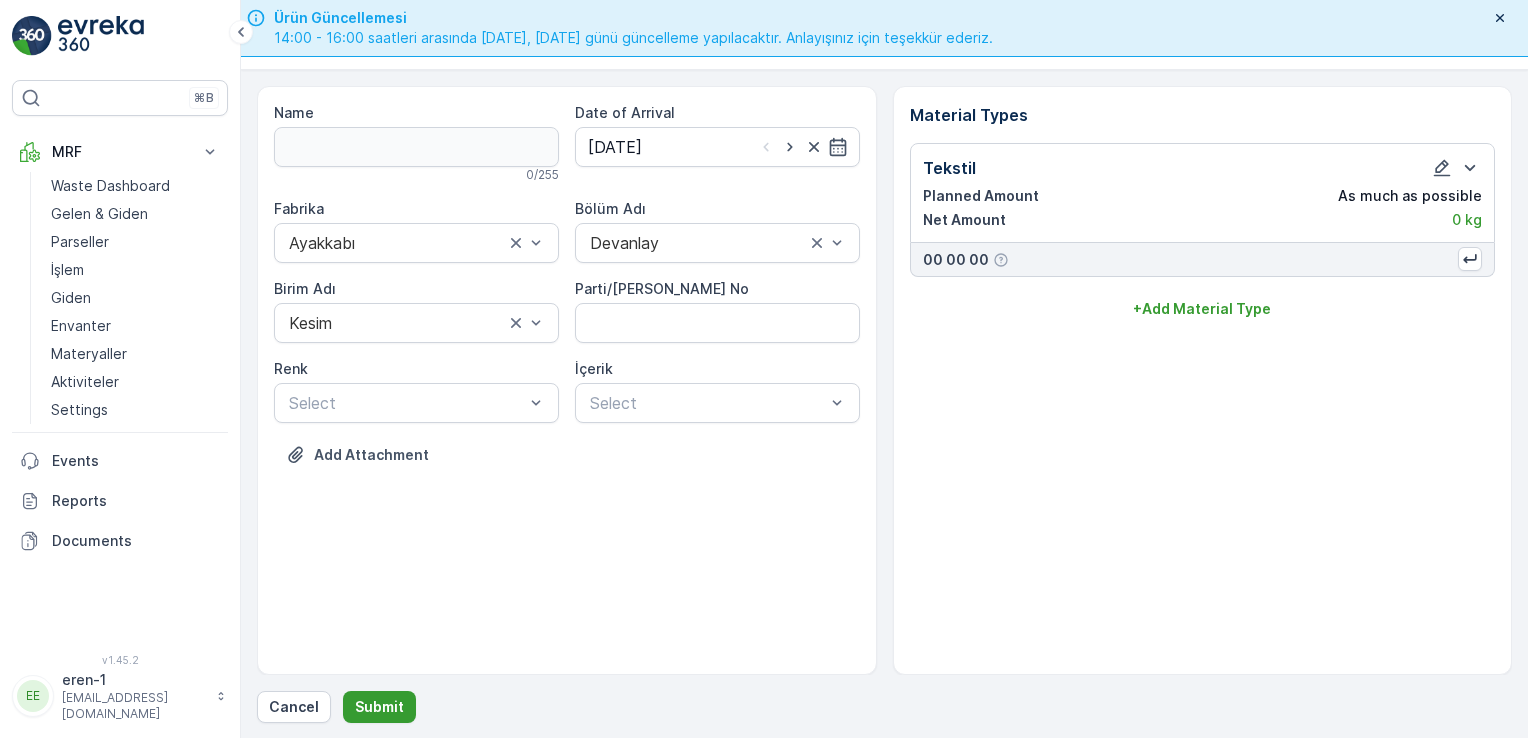 click on "Submit" at bounding box center (379, 707) 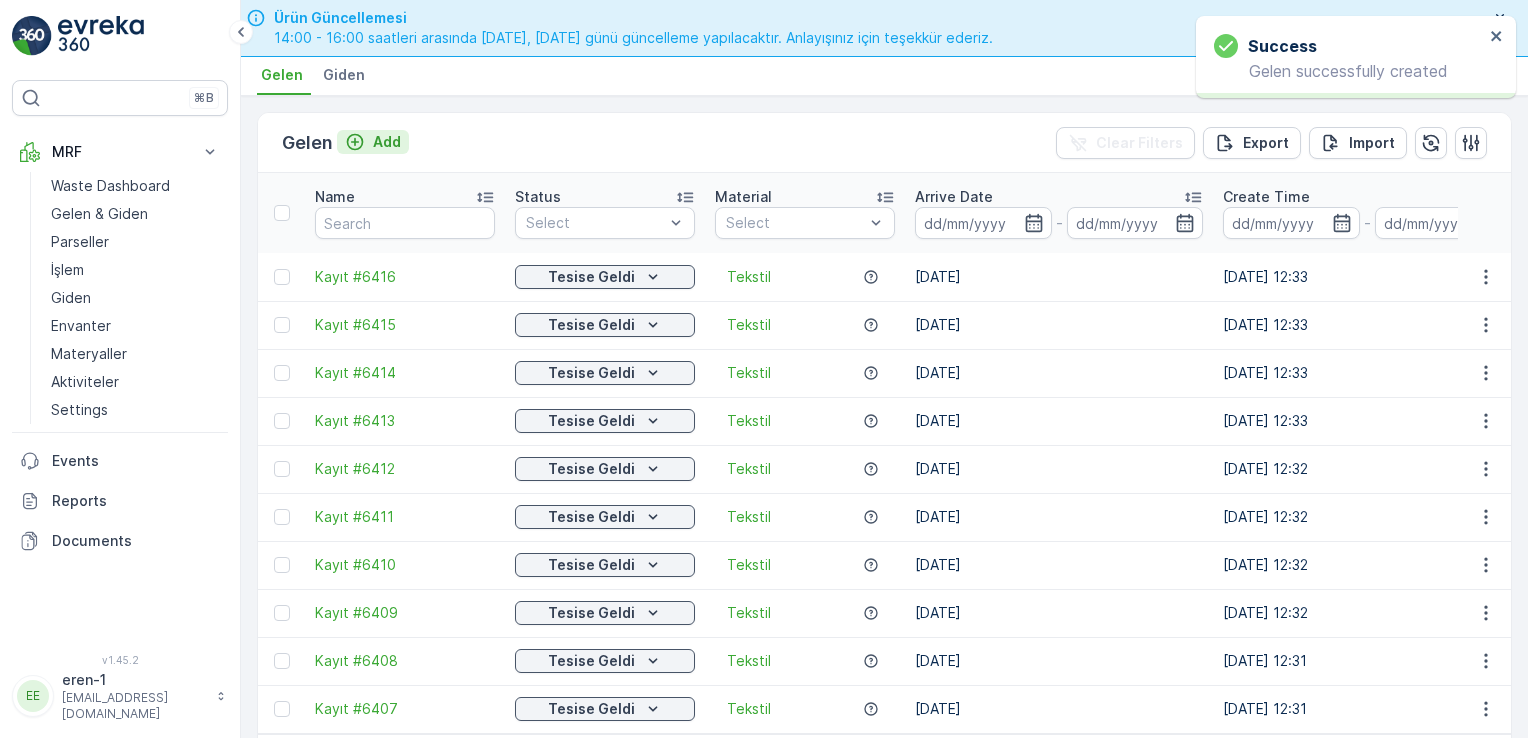 click on "Add" at bounding box center (387, 142) 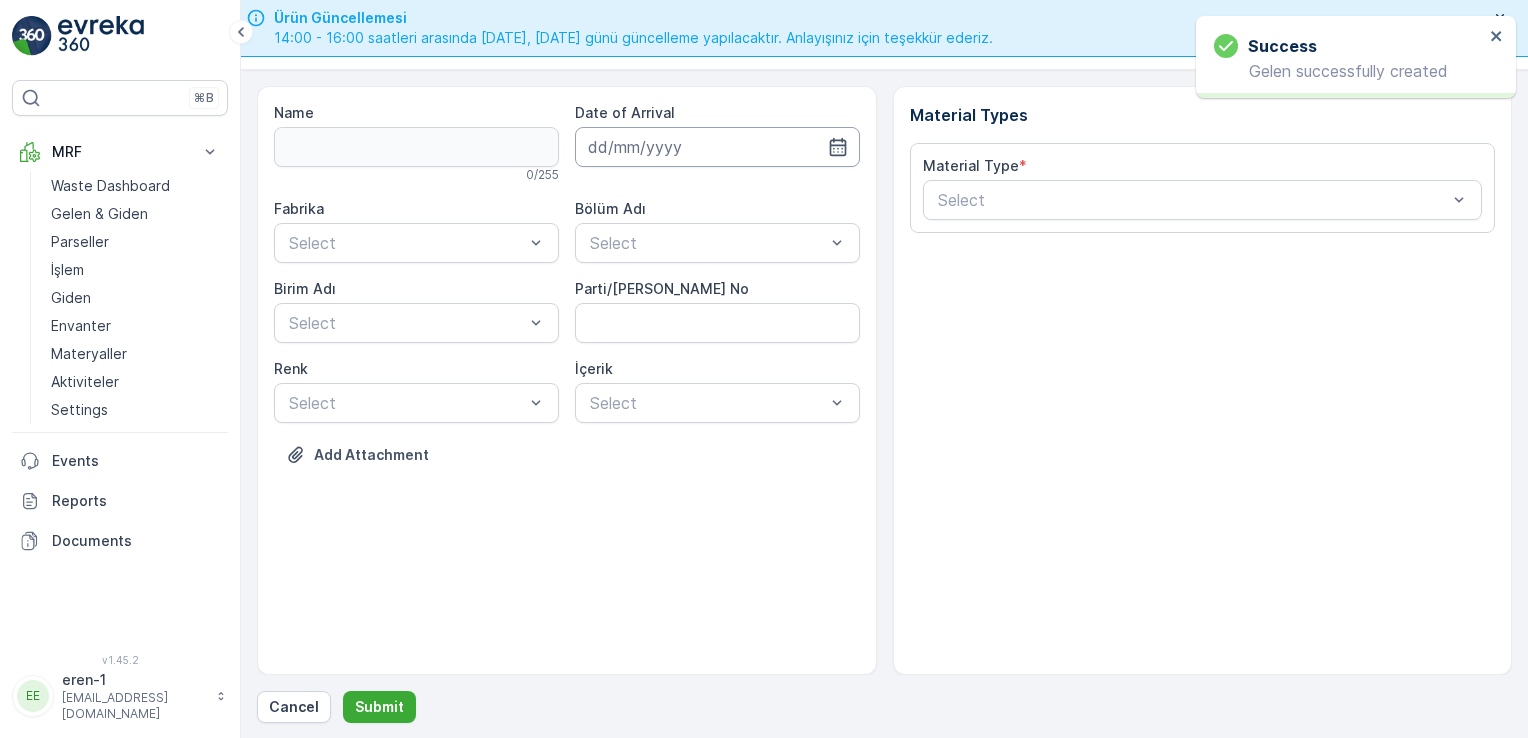 click at bounding box center (717, 147) 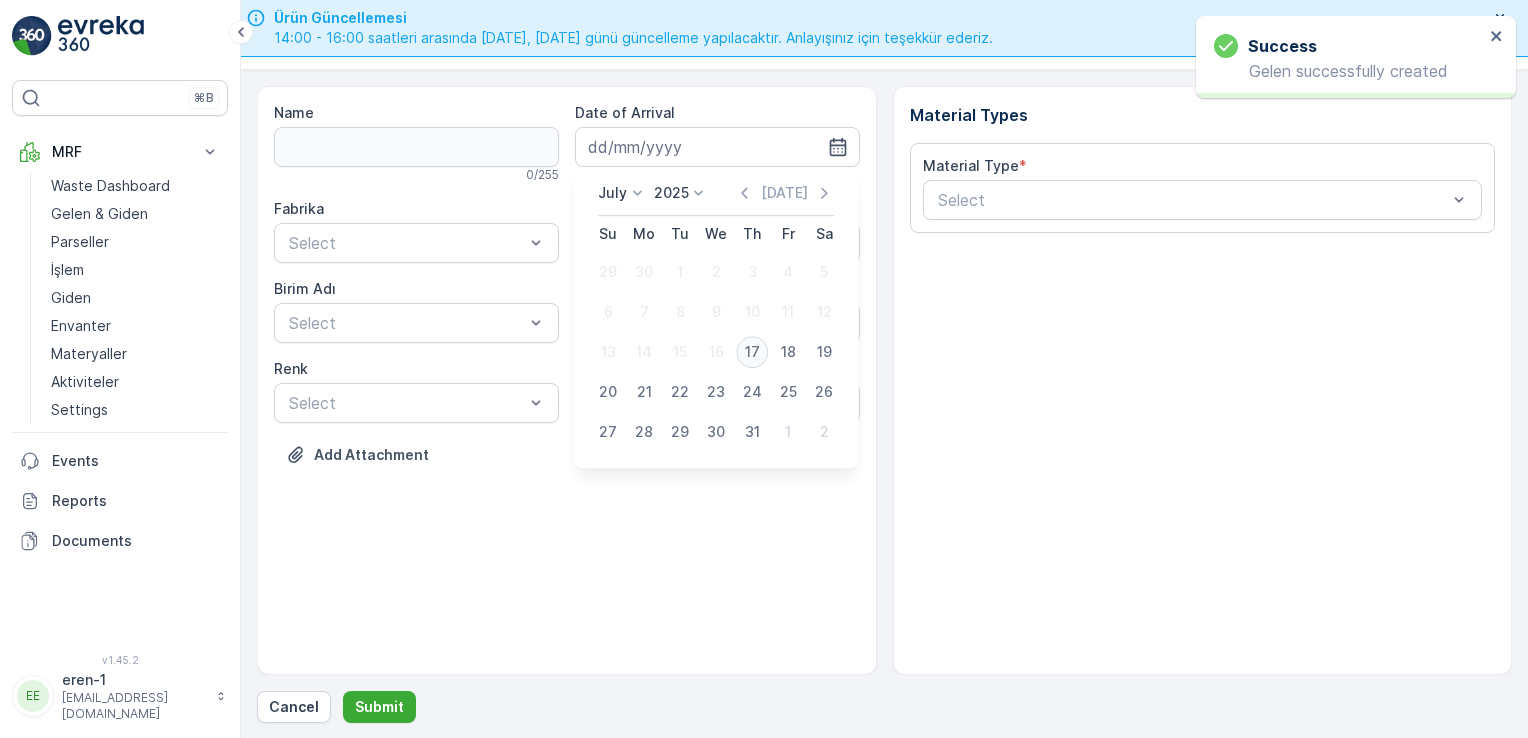 click on "17" at bounding box center (752, 352) 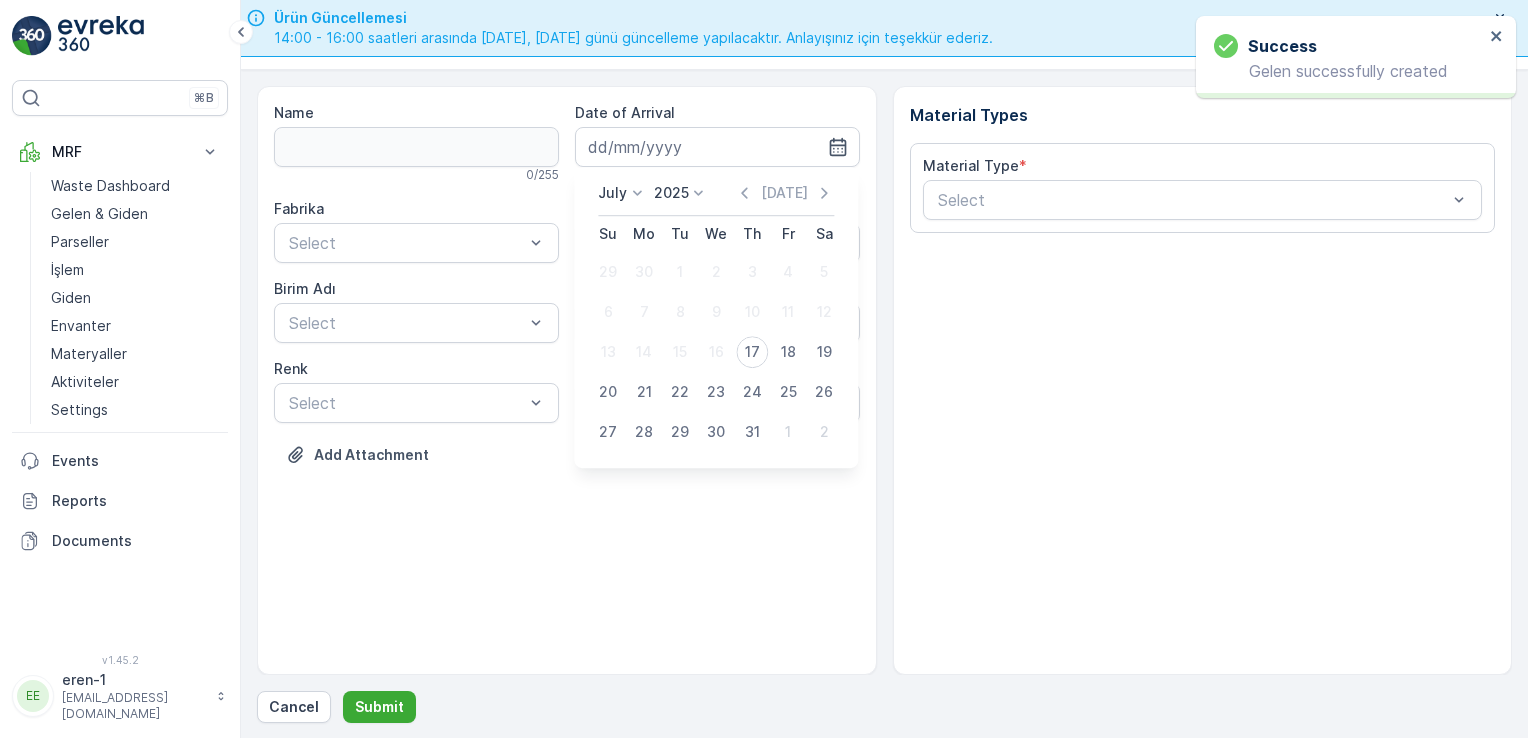 type on "[DATE]" 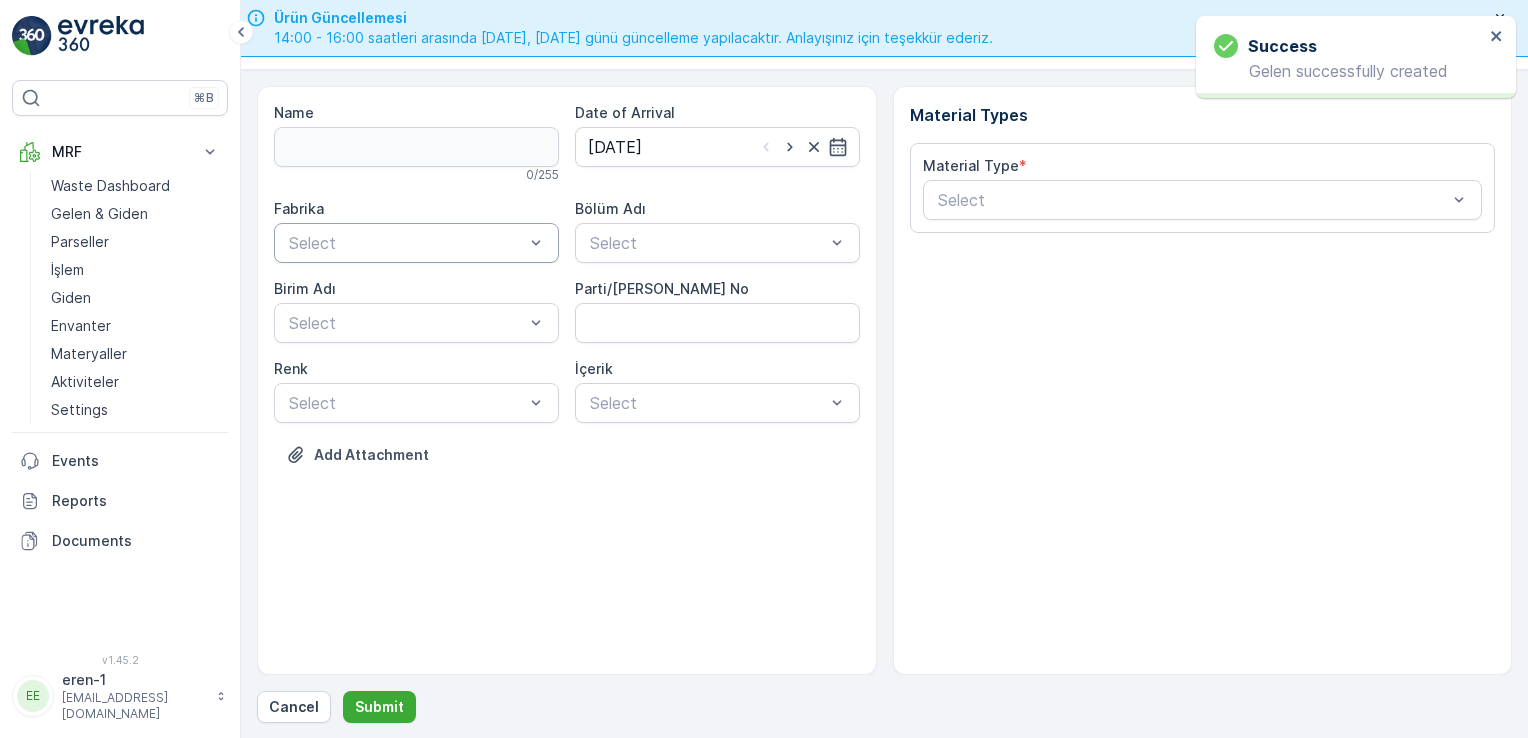 click at bounding box center [406, 243] 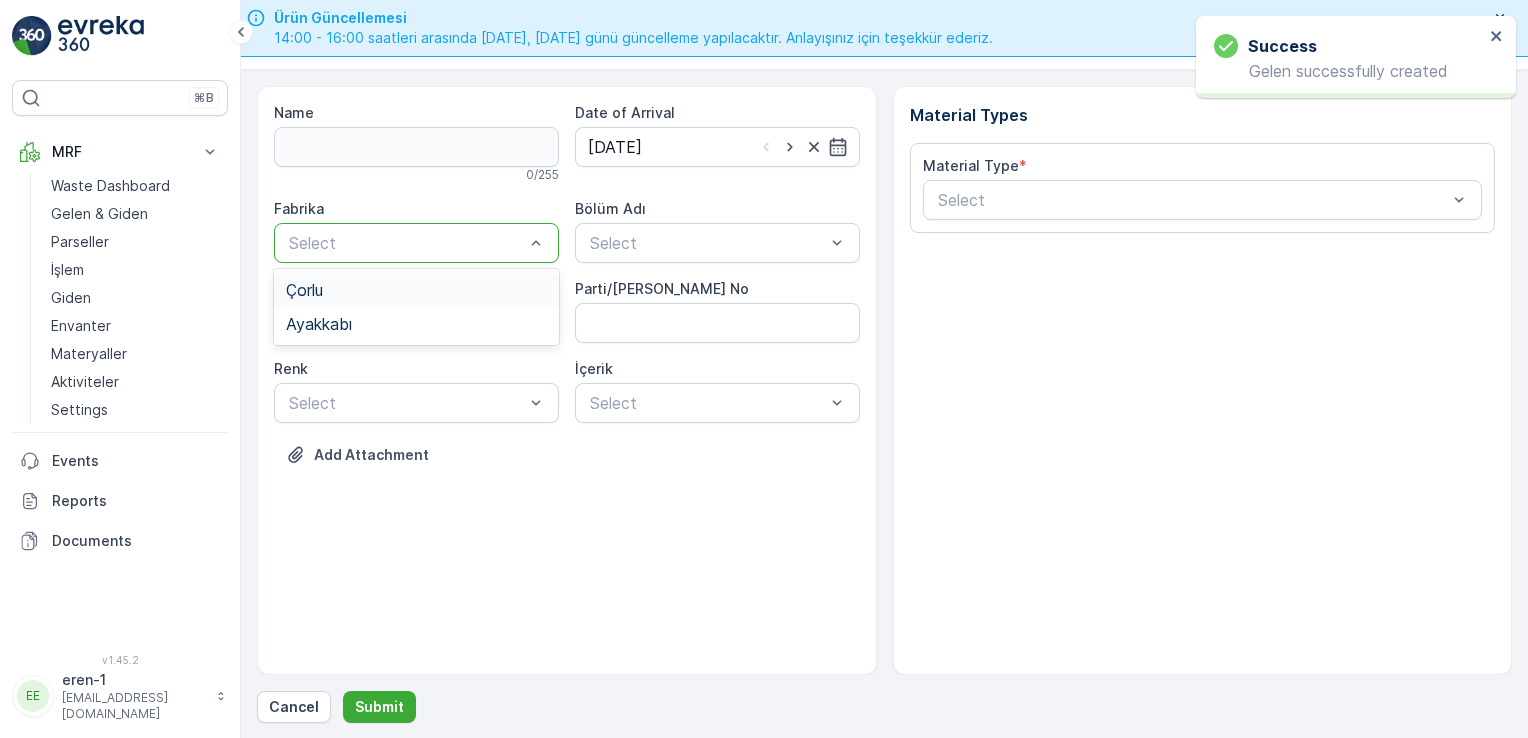 click on "Çorlu" at bounding box center [416, 290] 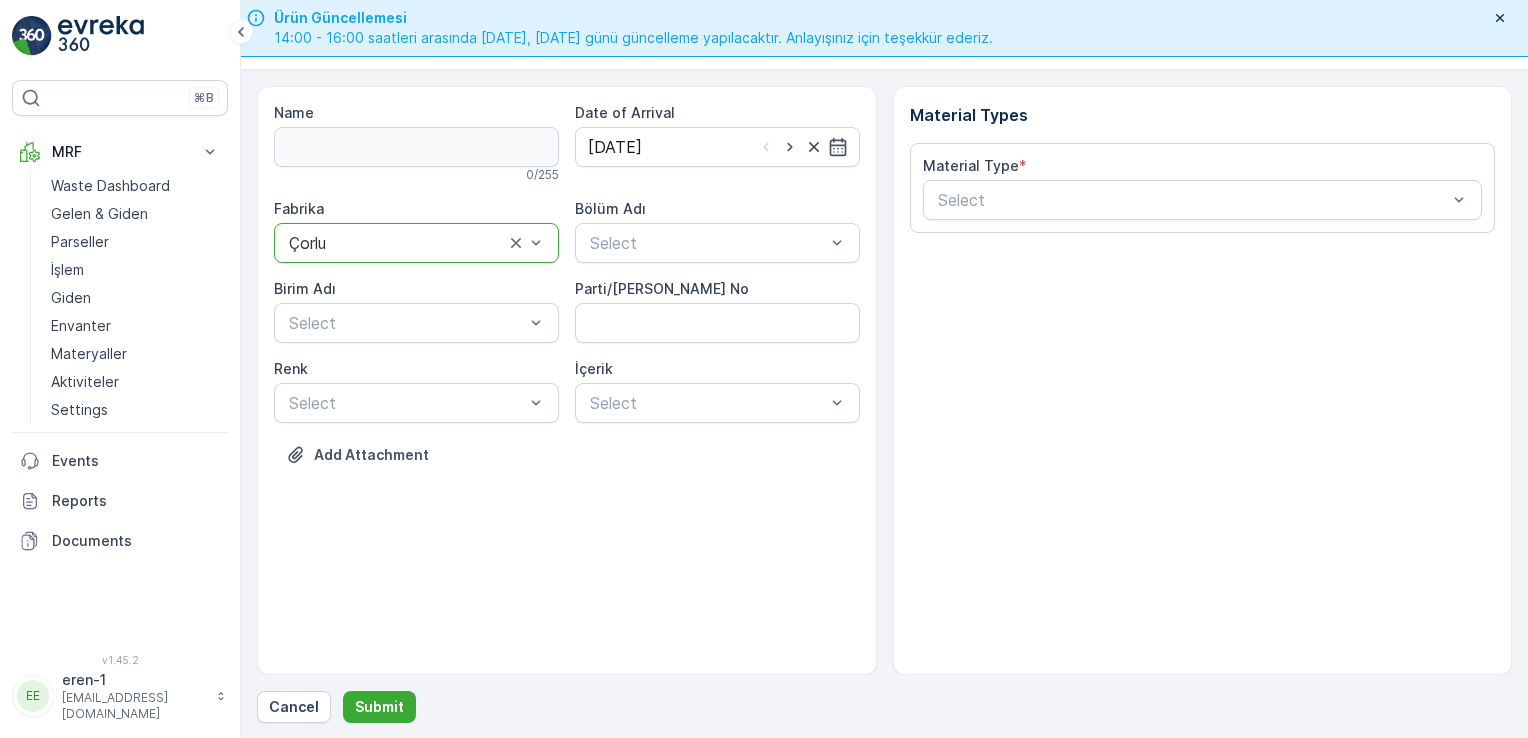 click at bounding box center (396, 243) 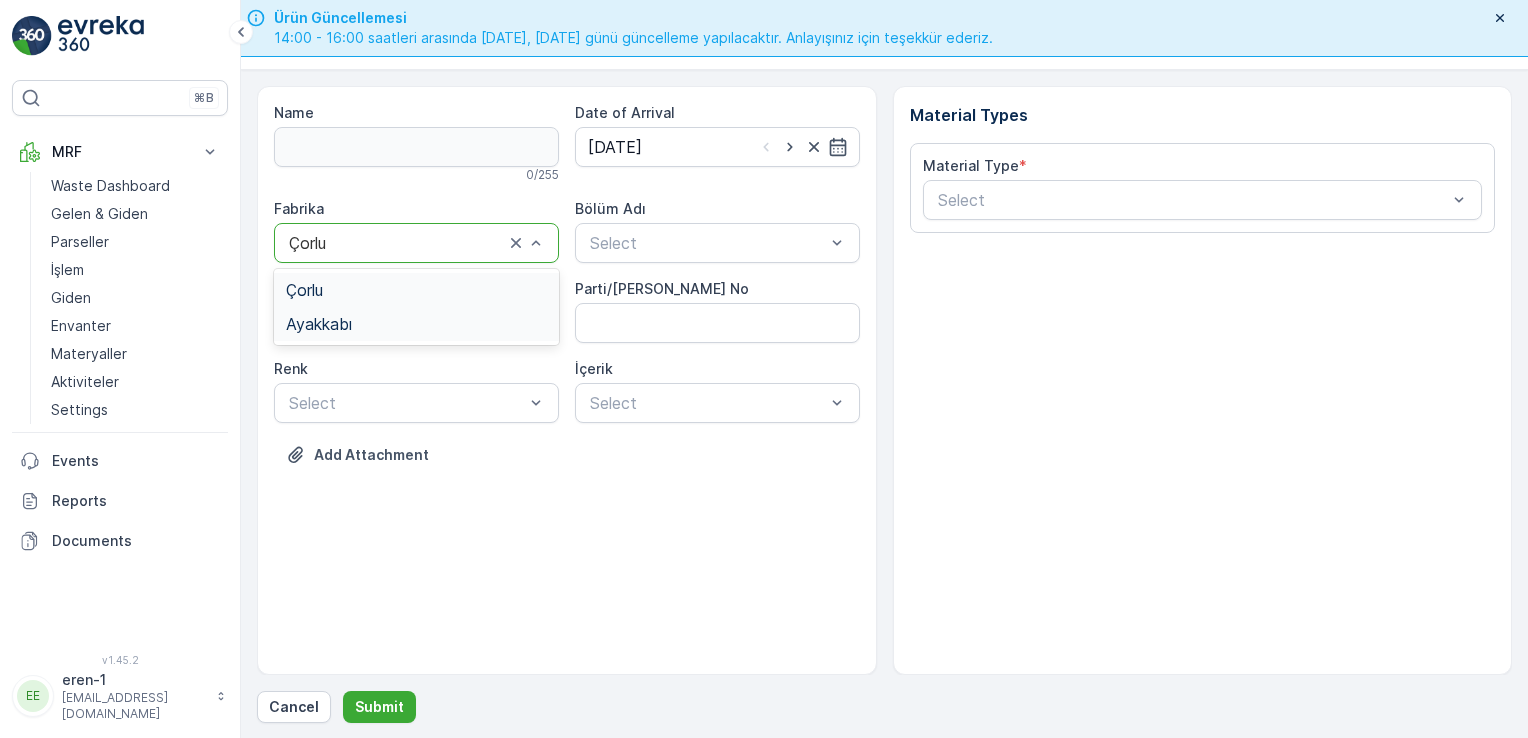 click on "Ayakkabı" at bounding box center [416, 324] 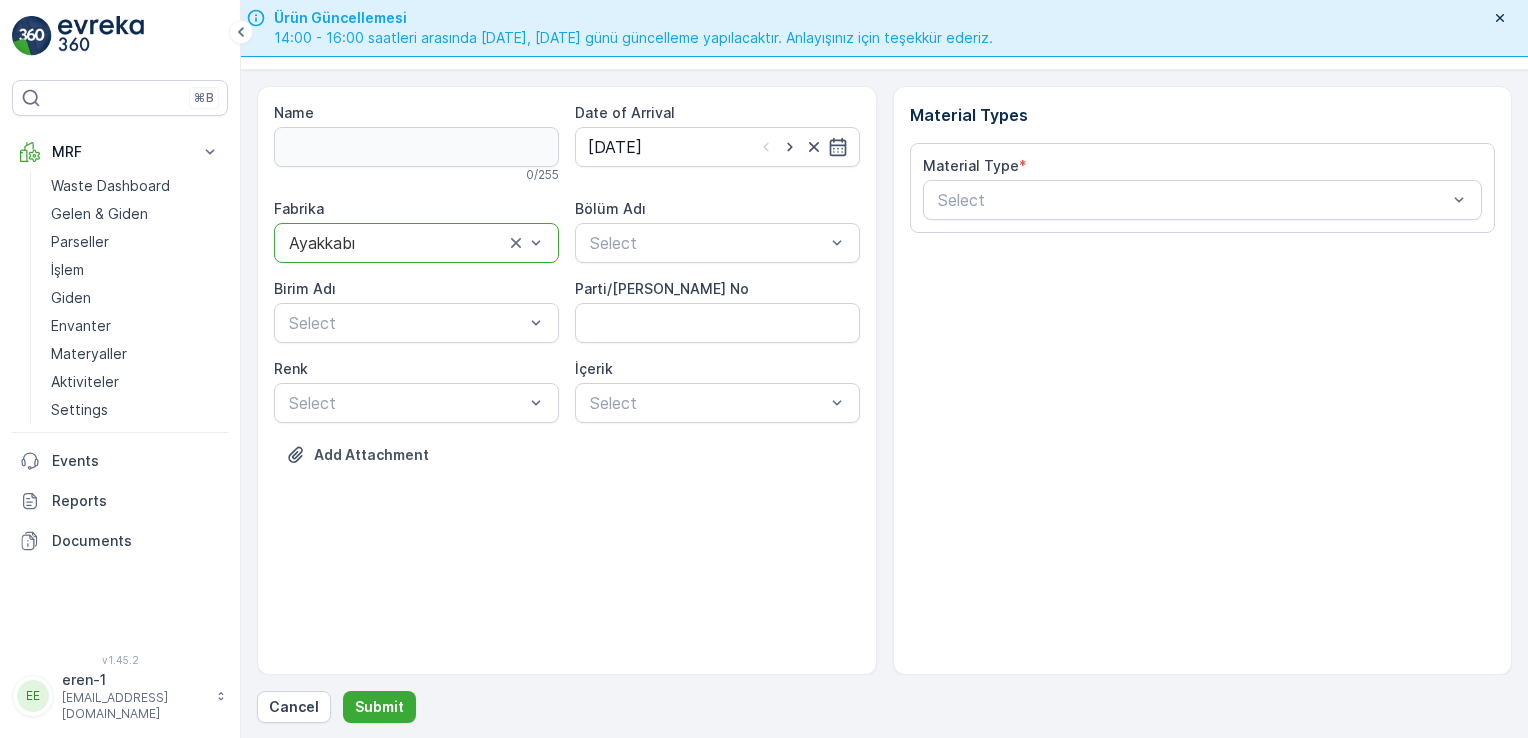 click on "Fabrika option Ayakkabı, selected. Ayakkabı Bölüm Adı Select [PERSON_NAME] Adı Select Parti/Kesim Föyü No [PERSON_NAME] Select İçerik Select" at bounding box center [567, 311] 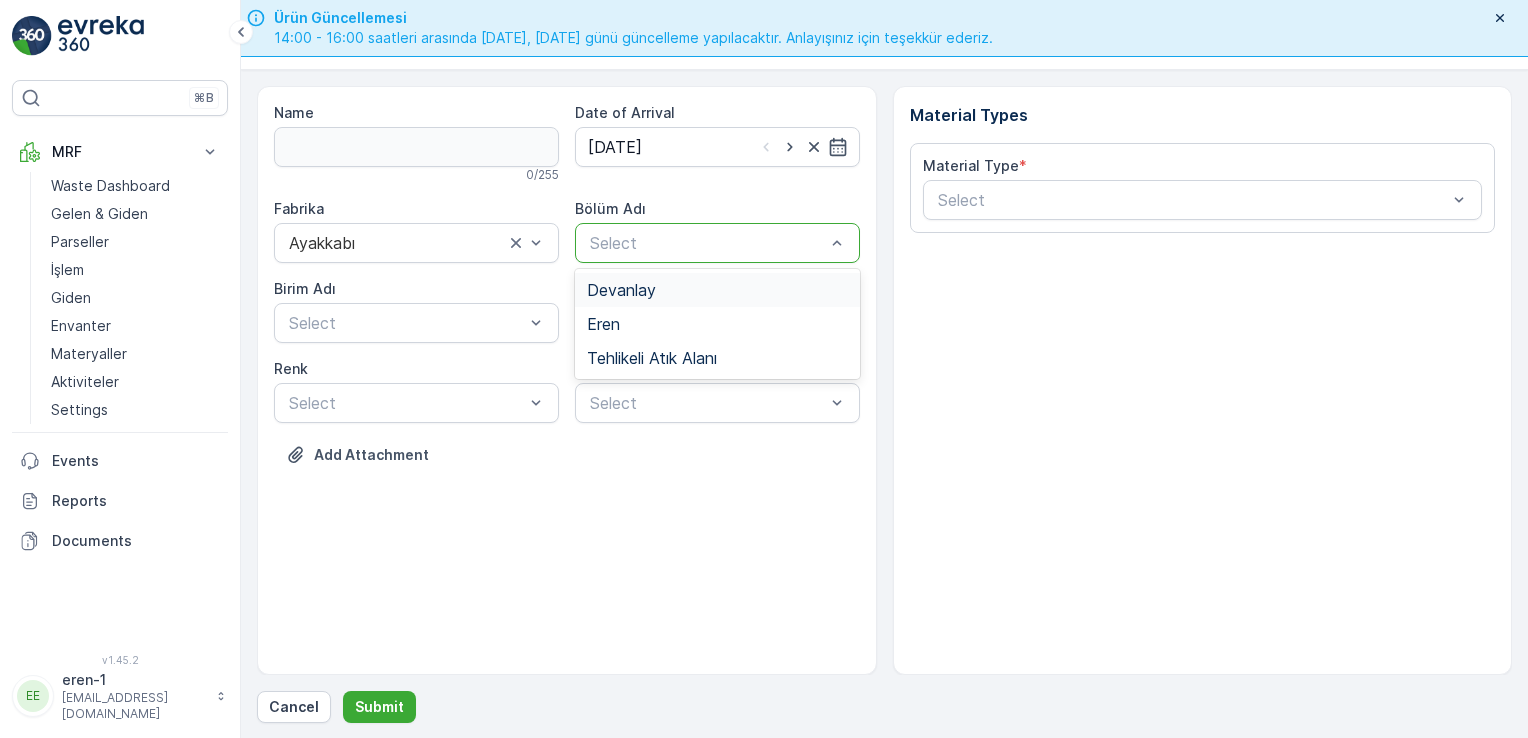 click at bounding box center [707, 243] 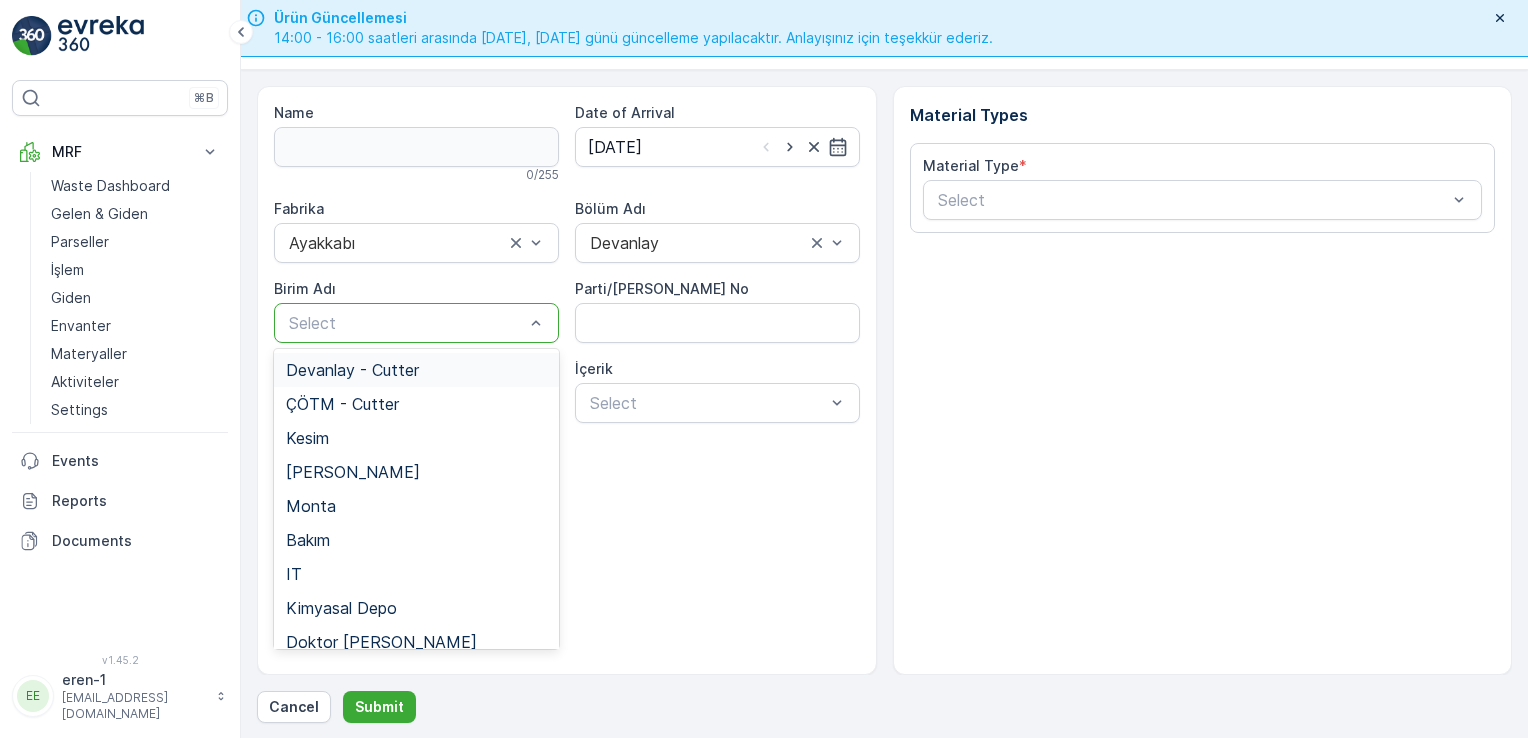 drag, startPoint x: 362, startPoint y: 325, endPoint x: 356, endPoint y: 346, distance: 21.84033 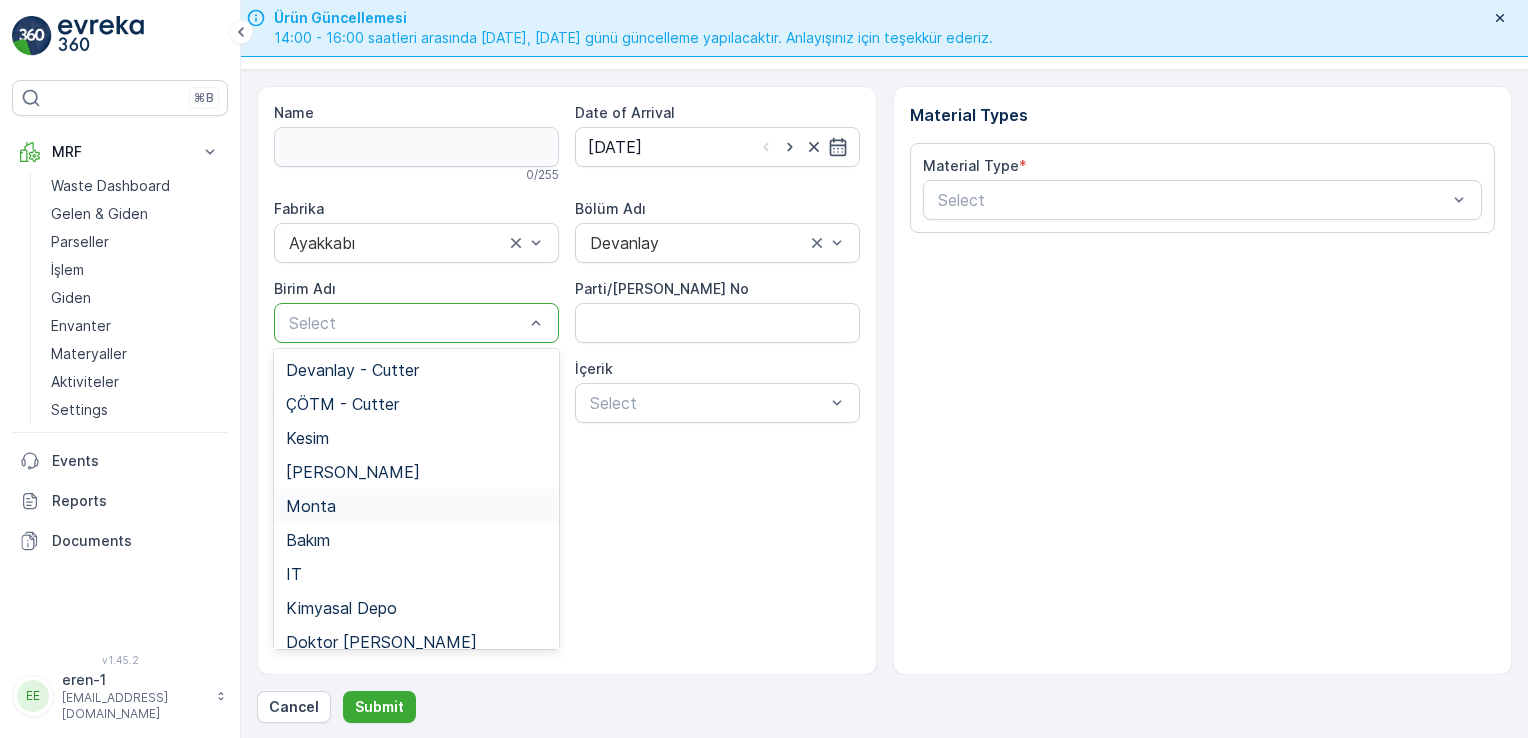drag, startPoint x: 362, startPoint y: 435, endPoint x: 385, endPoint y: 511, distance: 79.40403 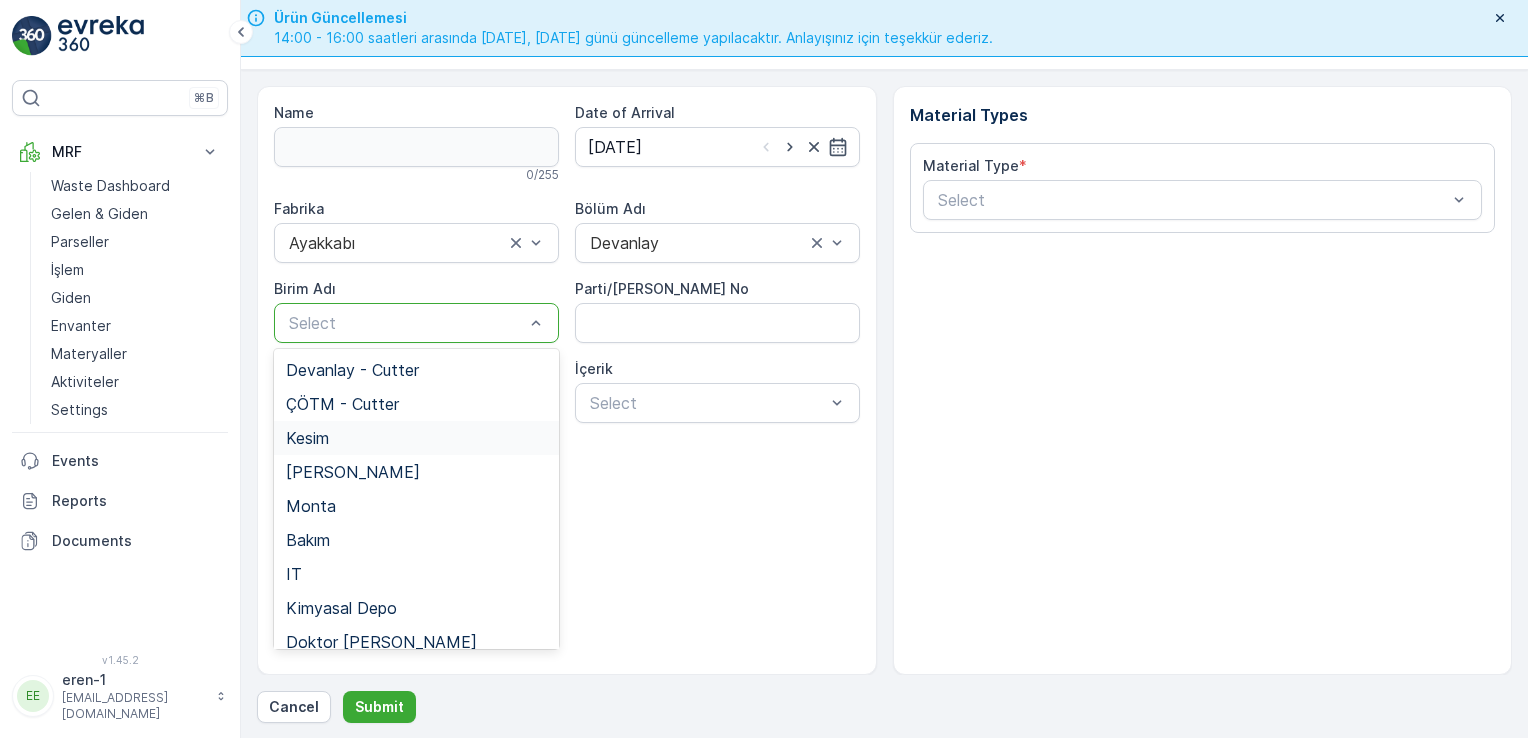 click on "Kesim" at bounding box center (416, 438) 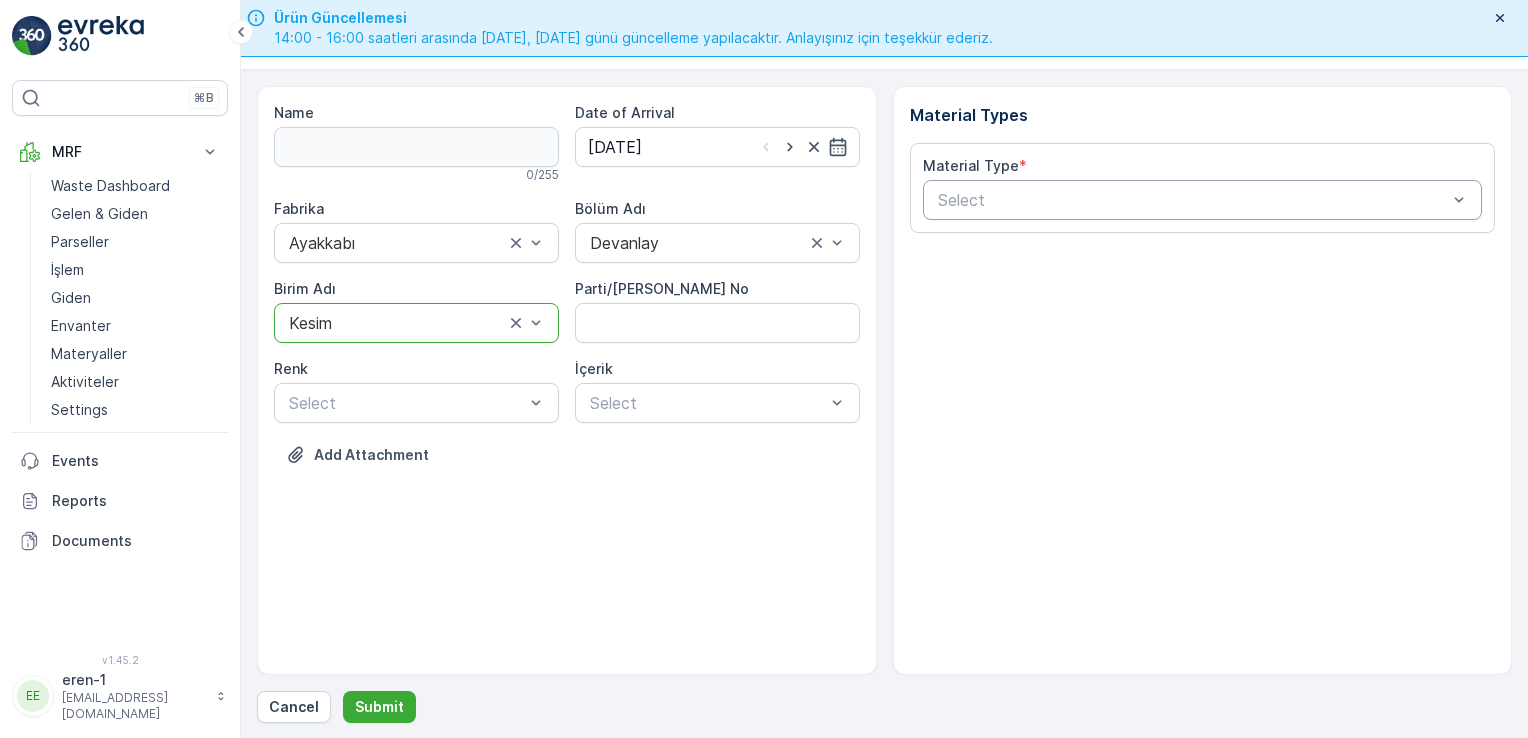 click at bounding box center (1193, 200) 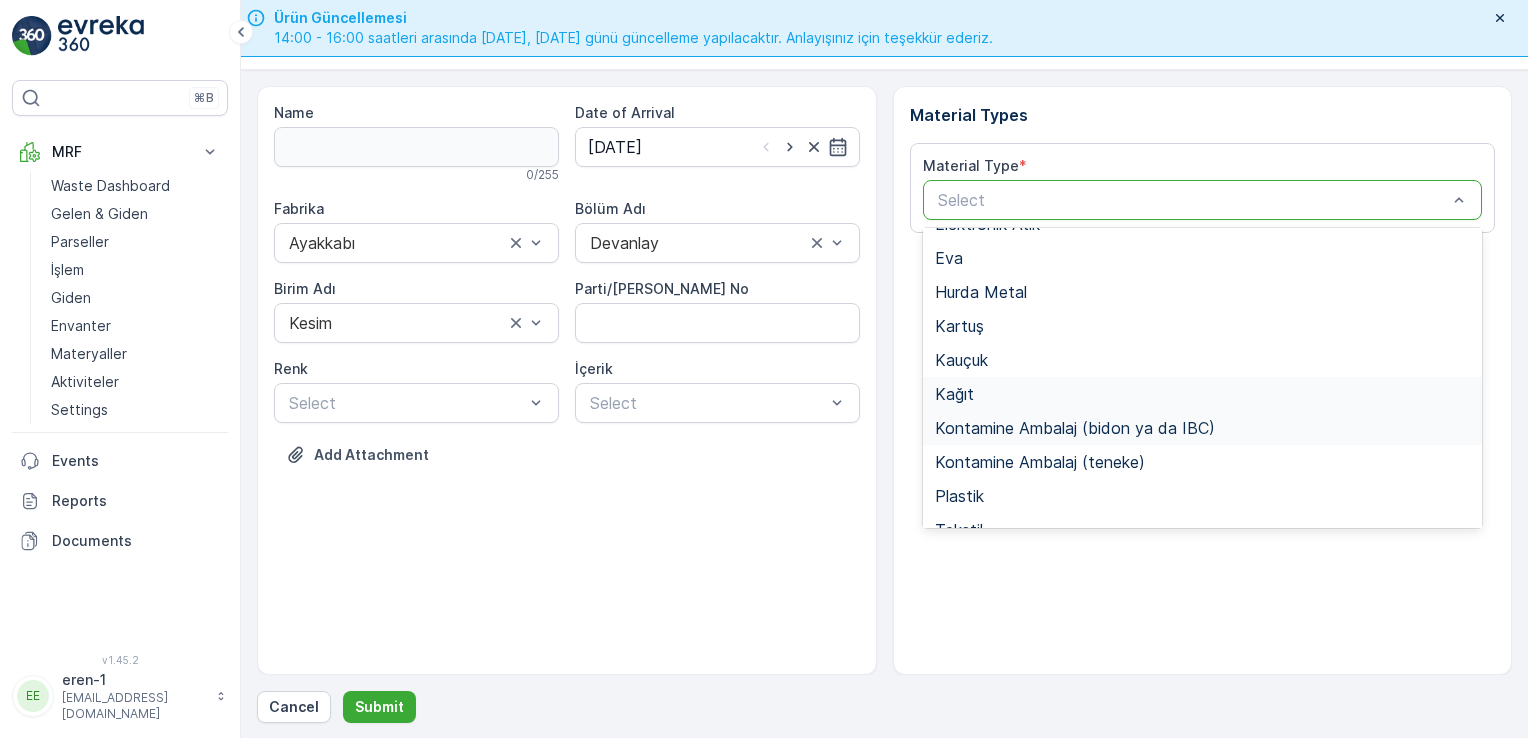 scroll, scrollTop: 166, scrollLeft: 0, axis: vertical 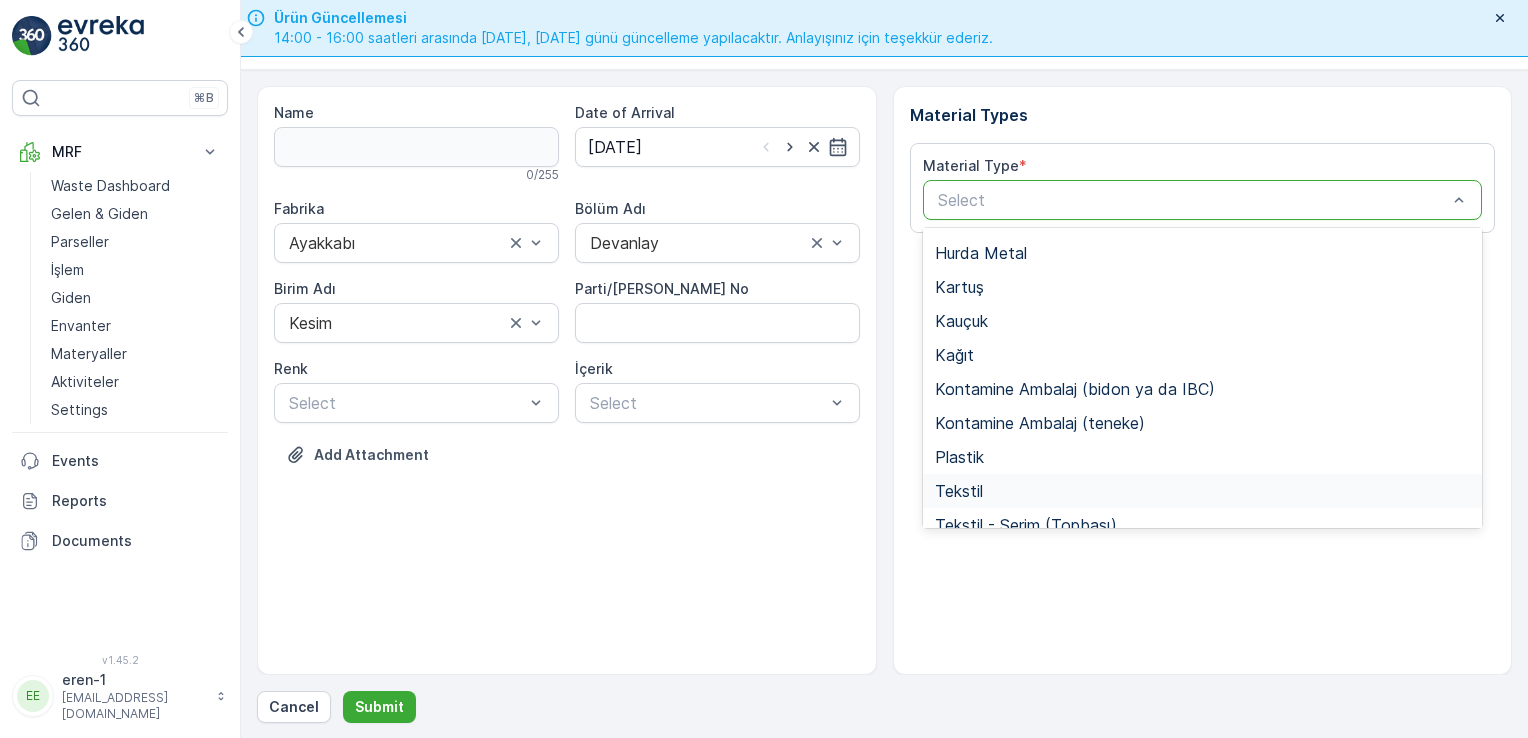 click on "Tekstil" at bounding box center [1203, 491] 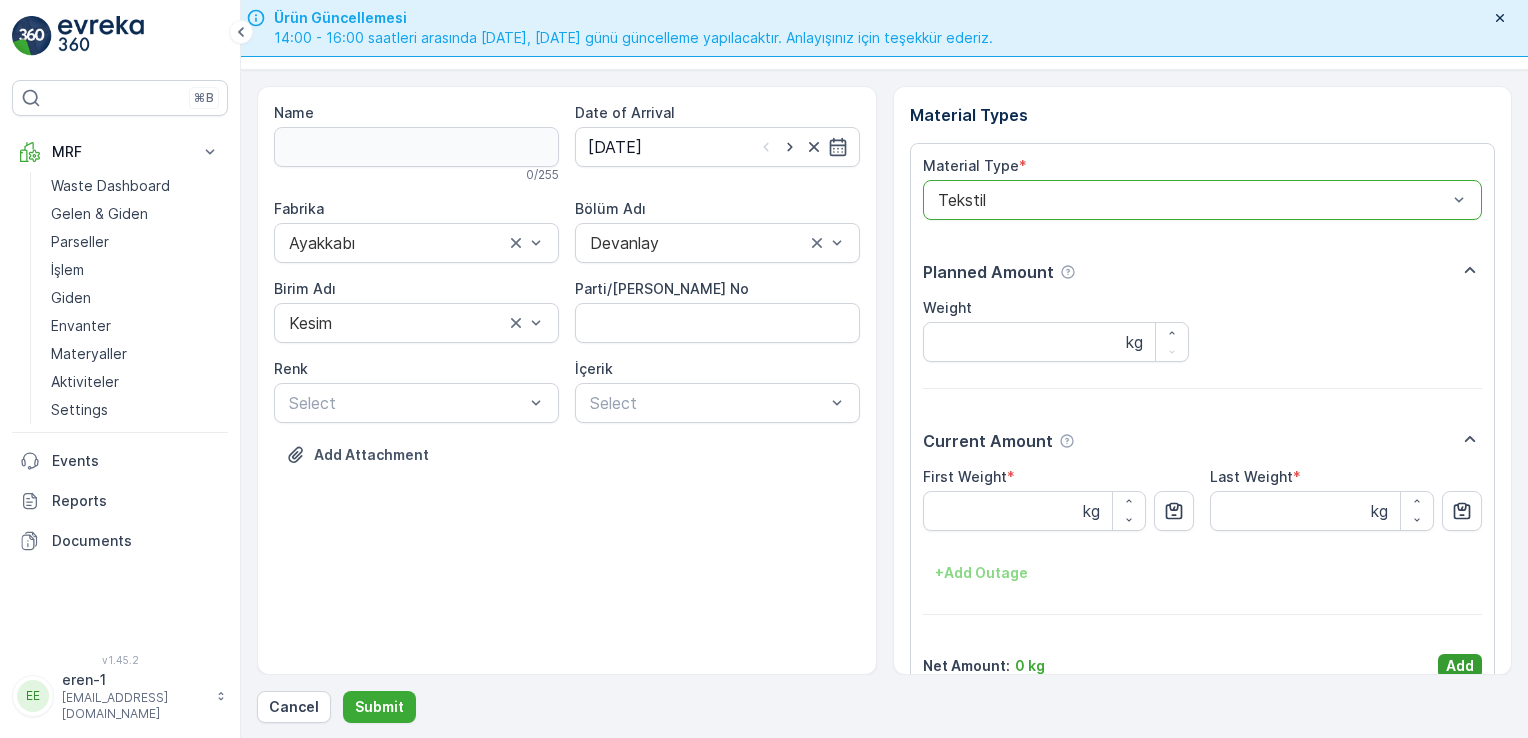 click on "Add" at bounding box center (1460, 666) 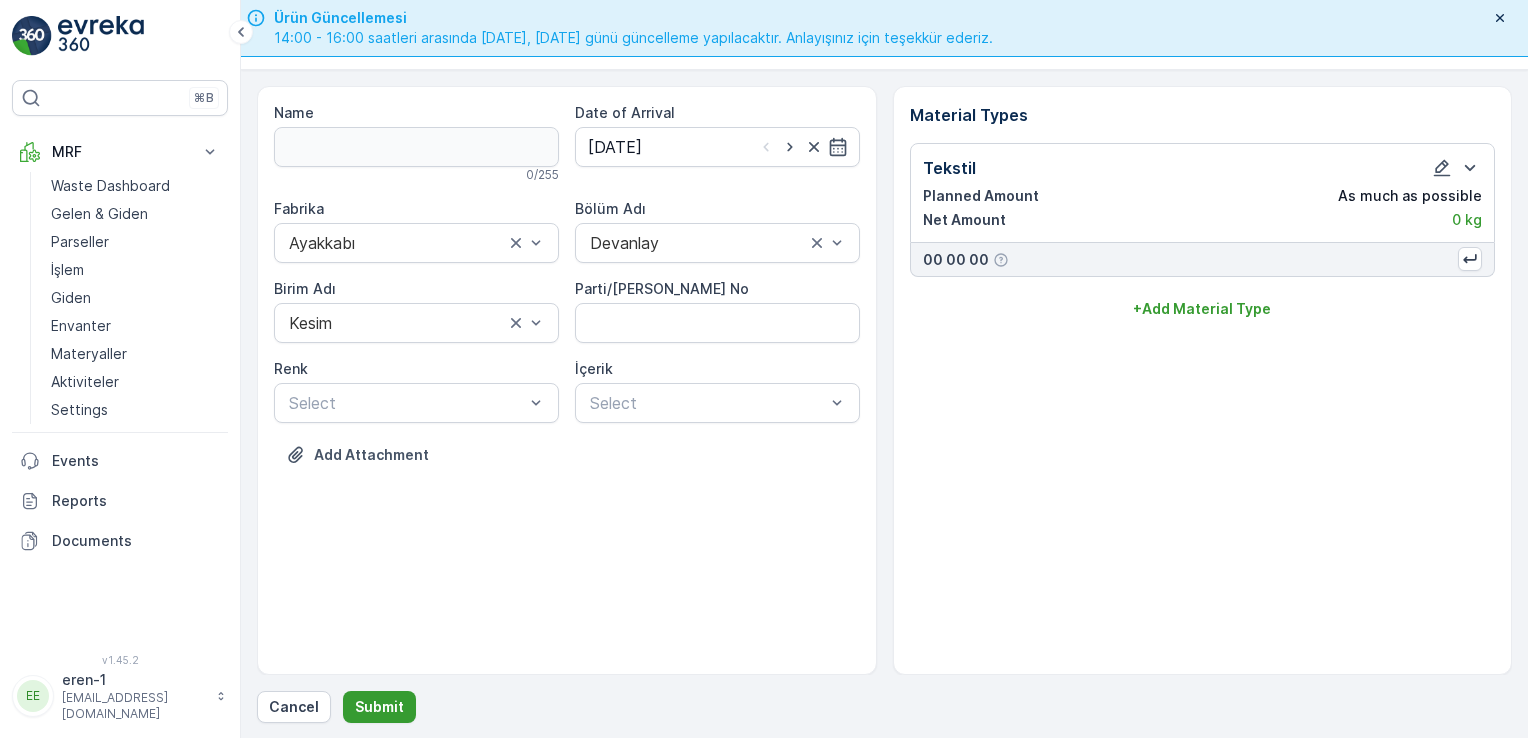 click on "Submit" at bounding box center (379, 707) 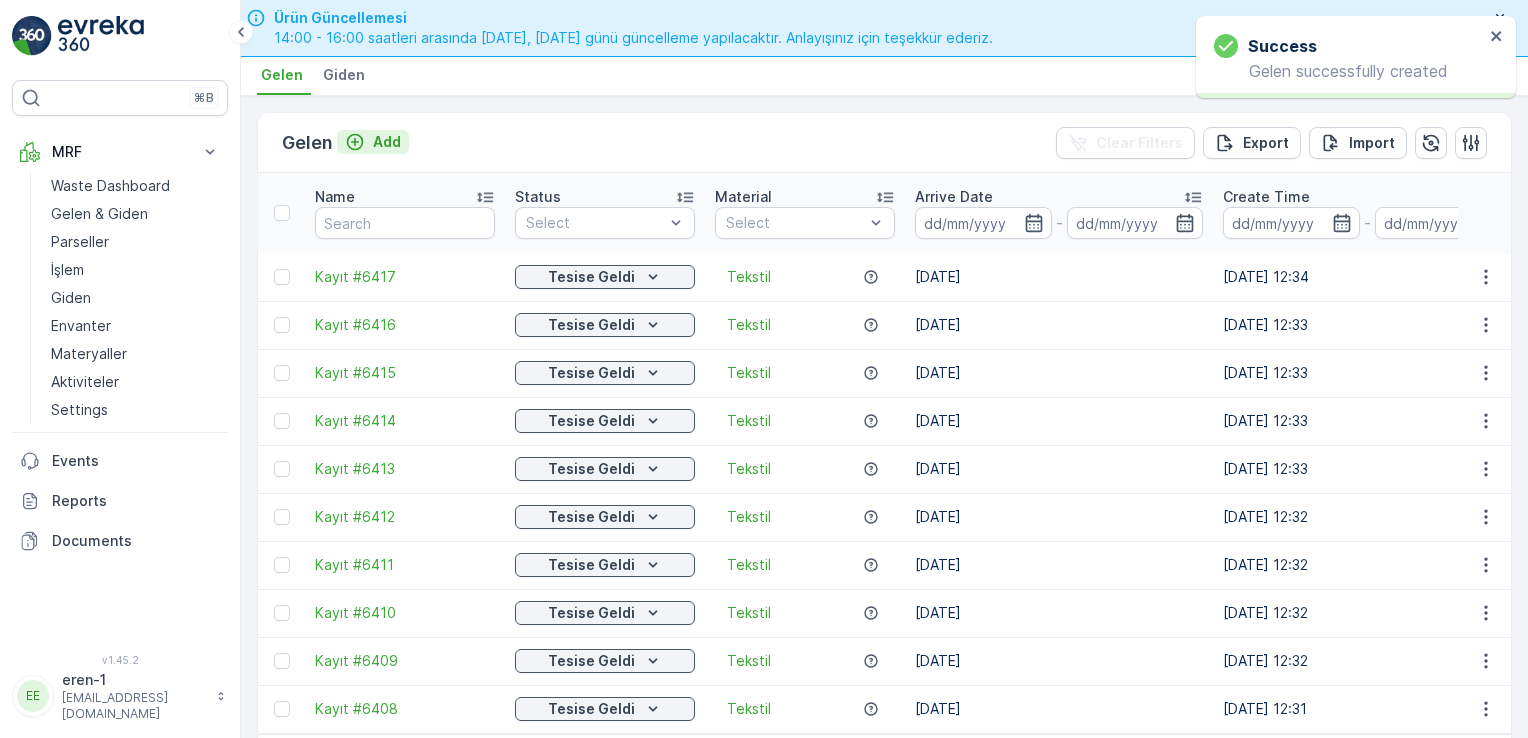 click on "Add" at bounding box center (373, 142) 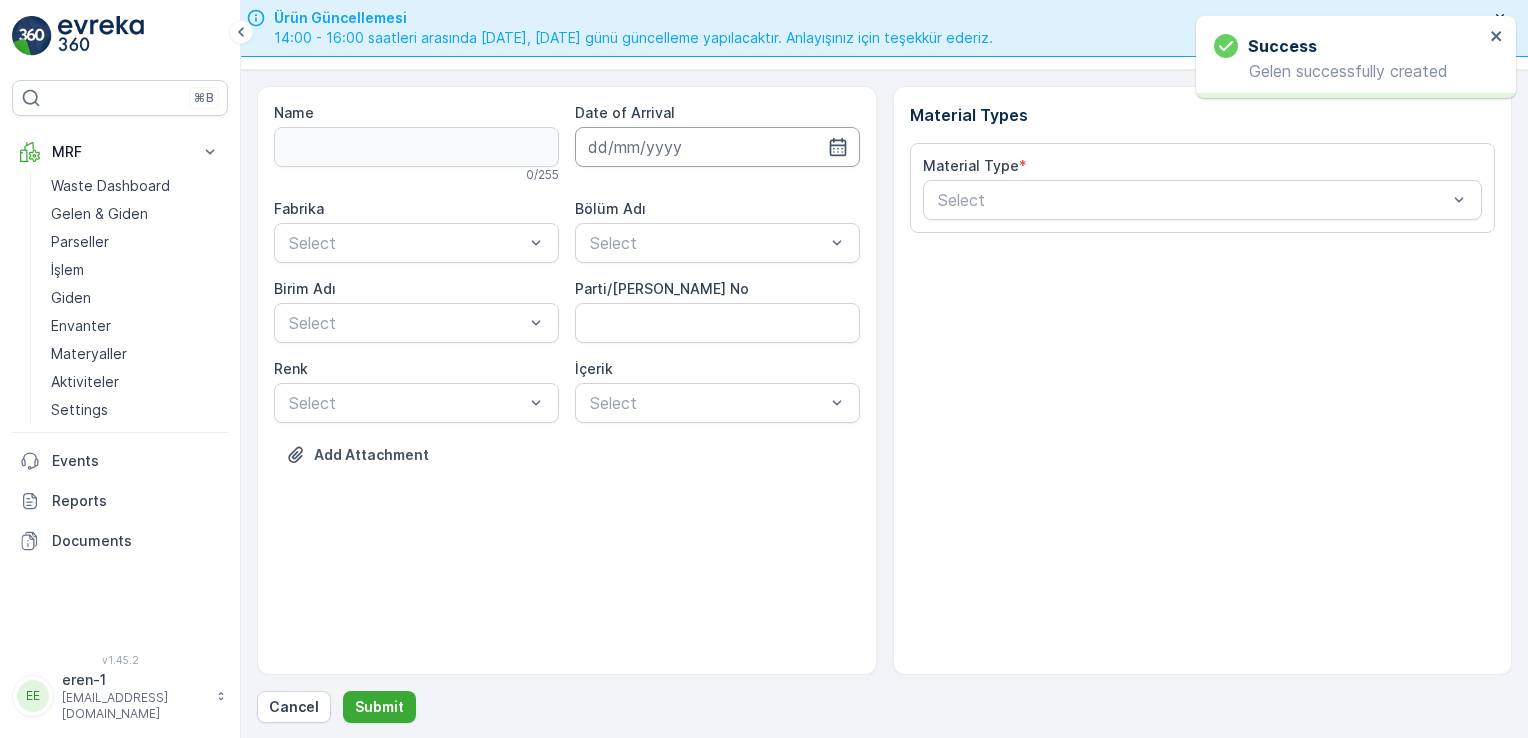 click at bounding box center [717, 147] 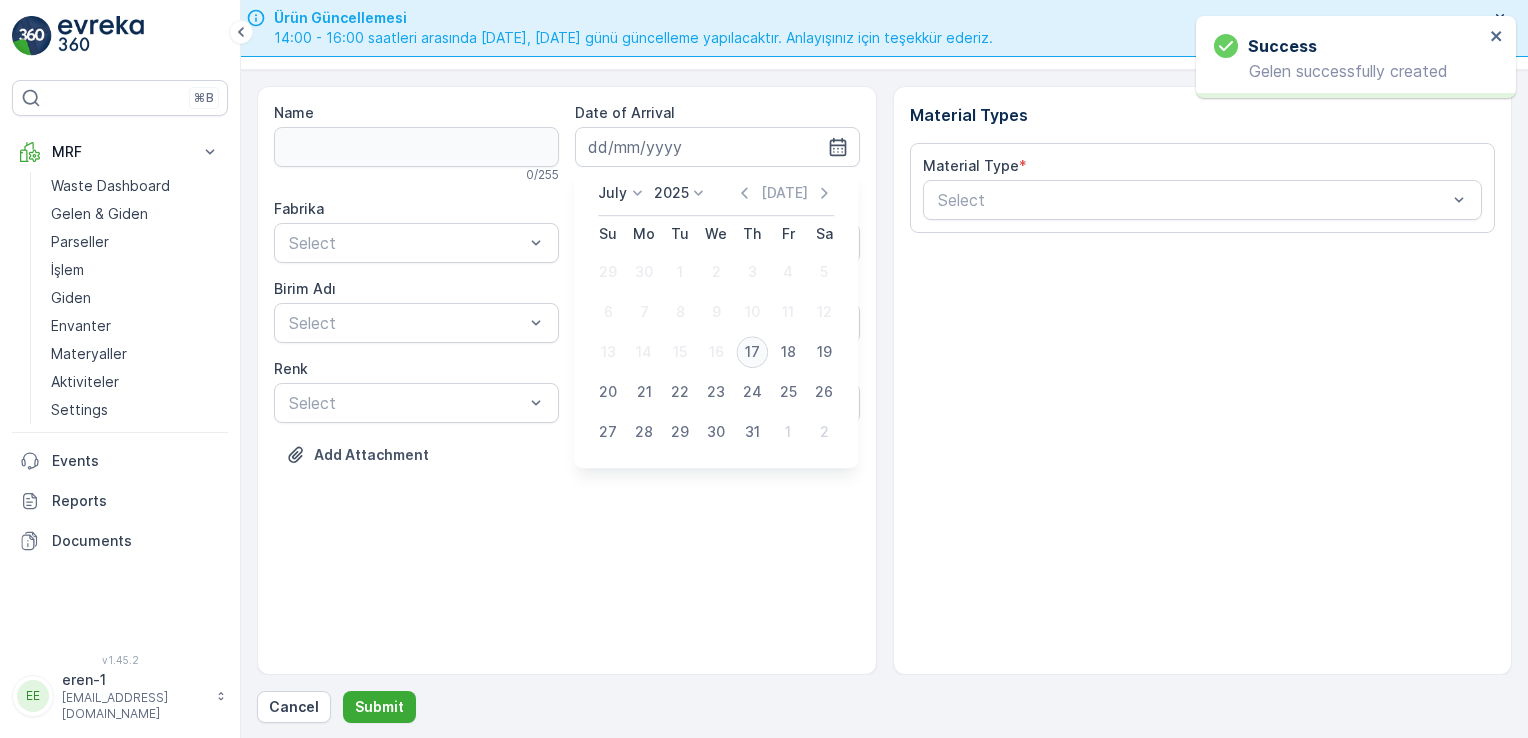 click on "17" at bounding box center [752, 352] 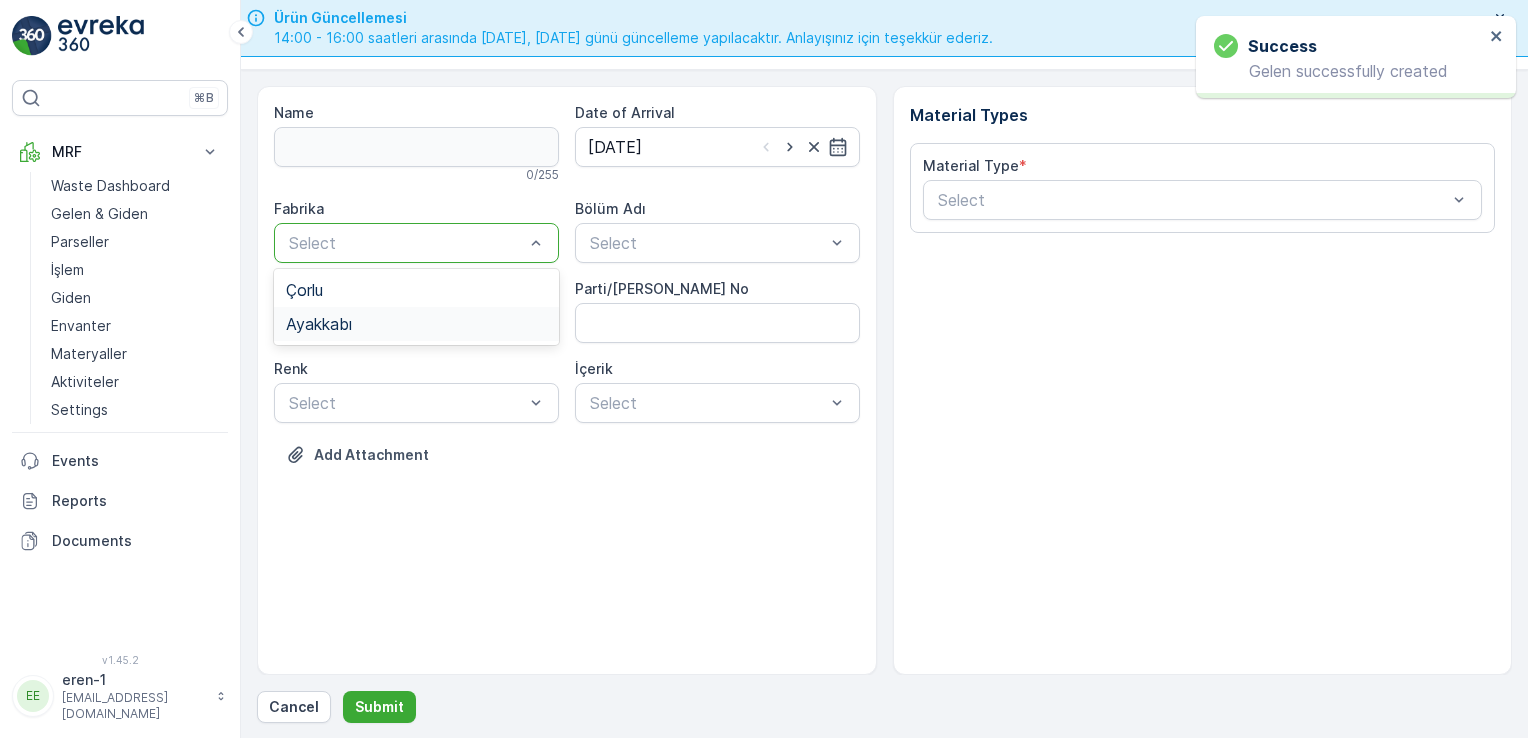 click on "Ayakkabı" at bounding box center [416, 324] 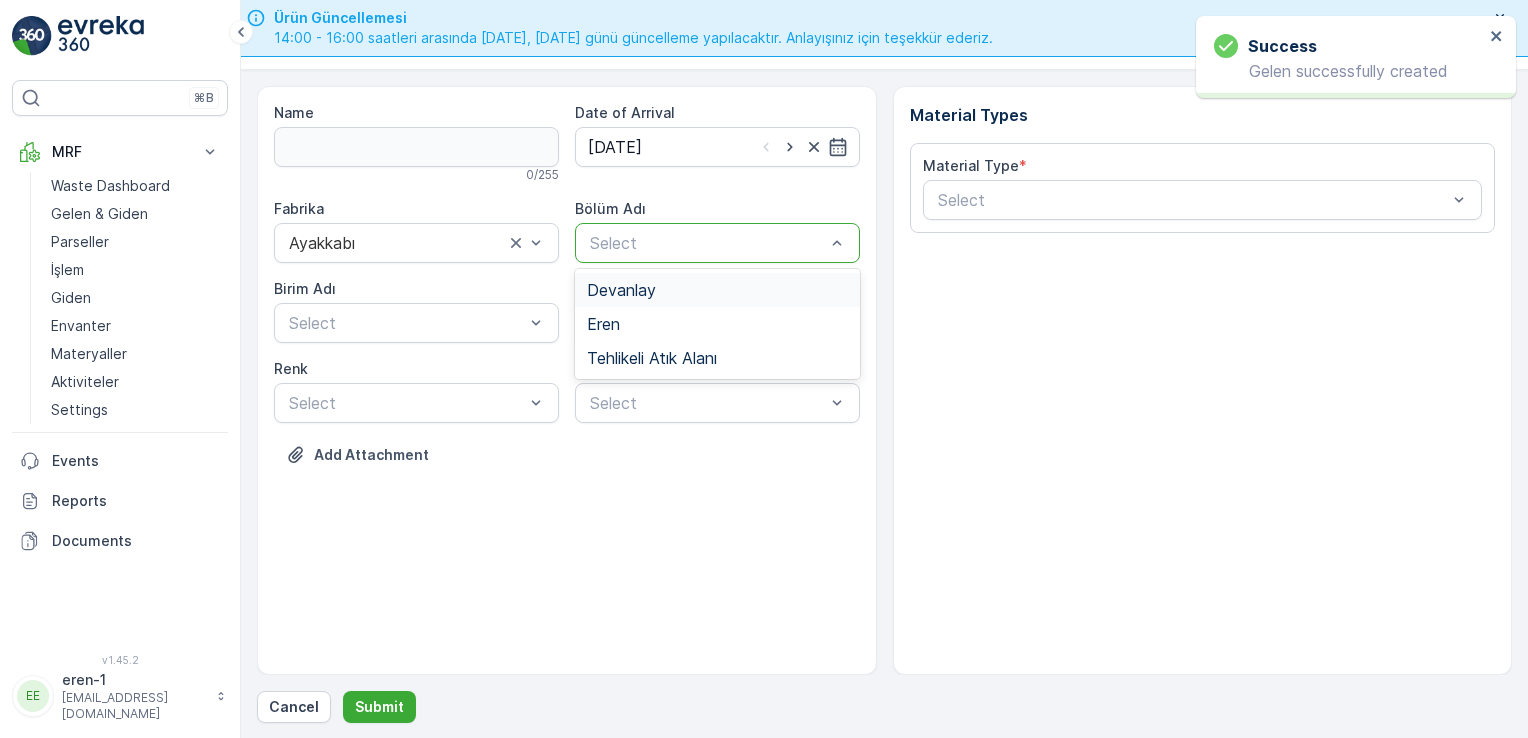 click at bounding box center (707, 243) 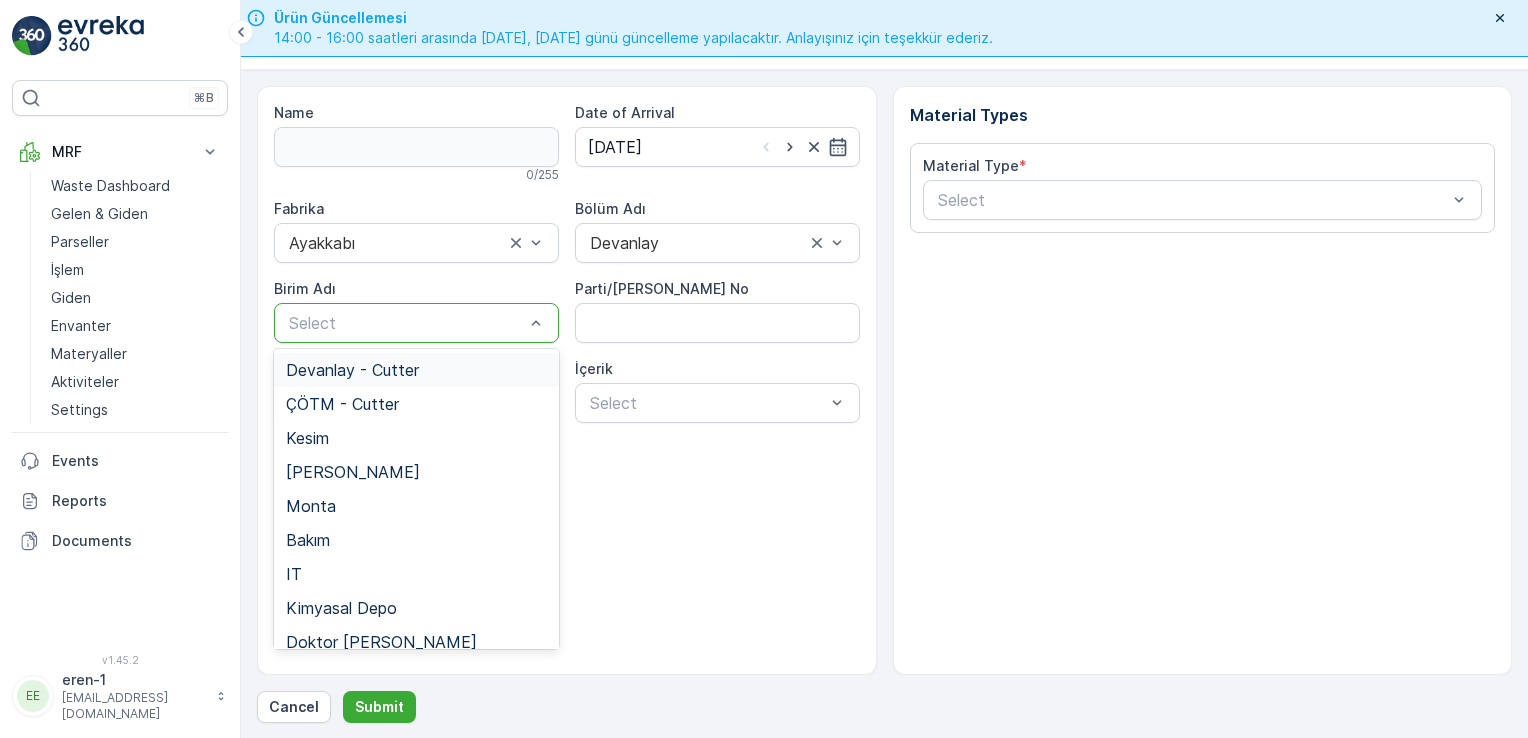 click on "Select" at bounding box center (416, 323) 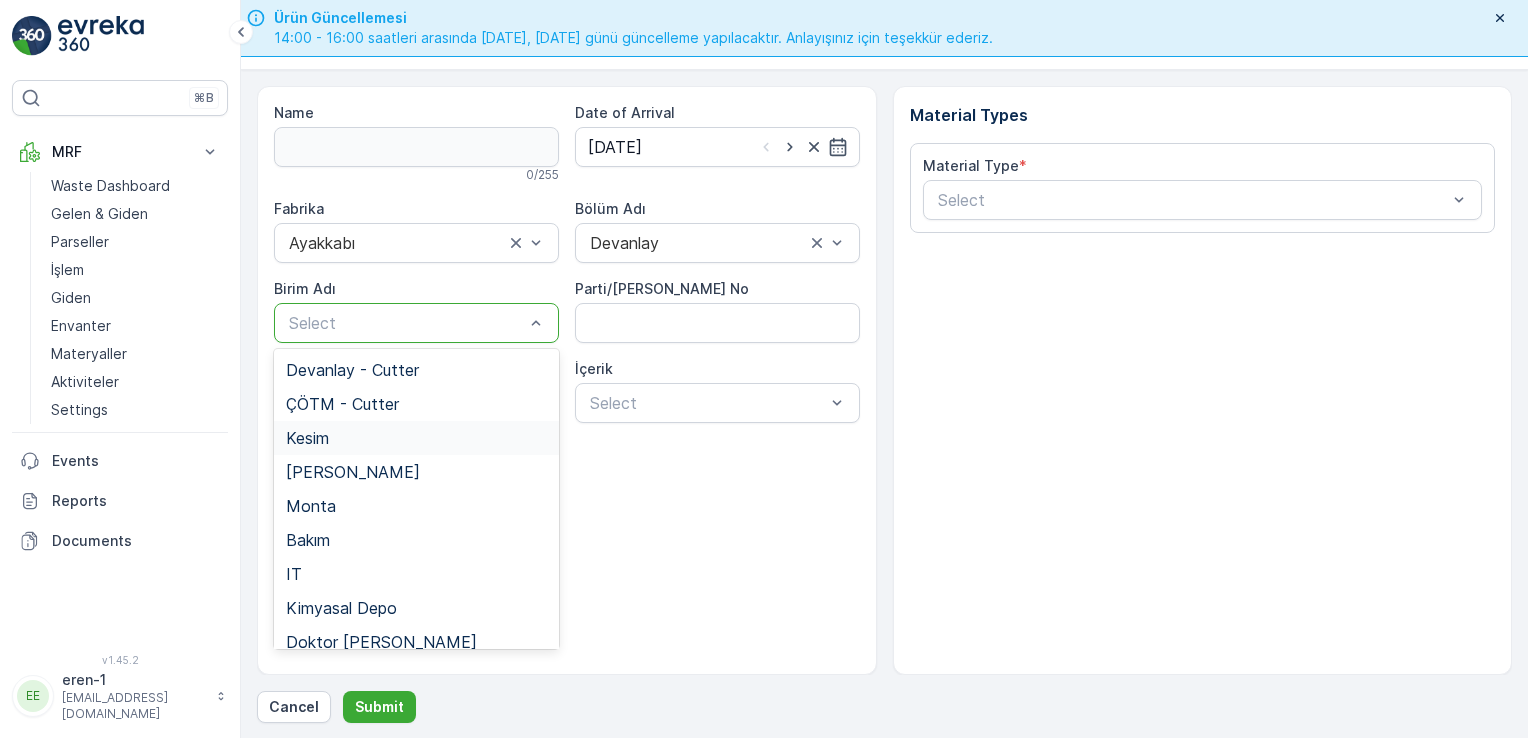 click on "Kesim" at bounding box center [307, 438] 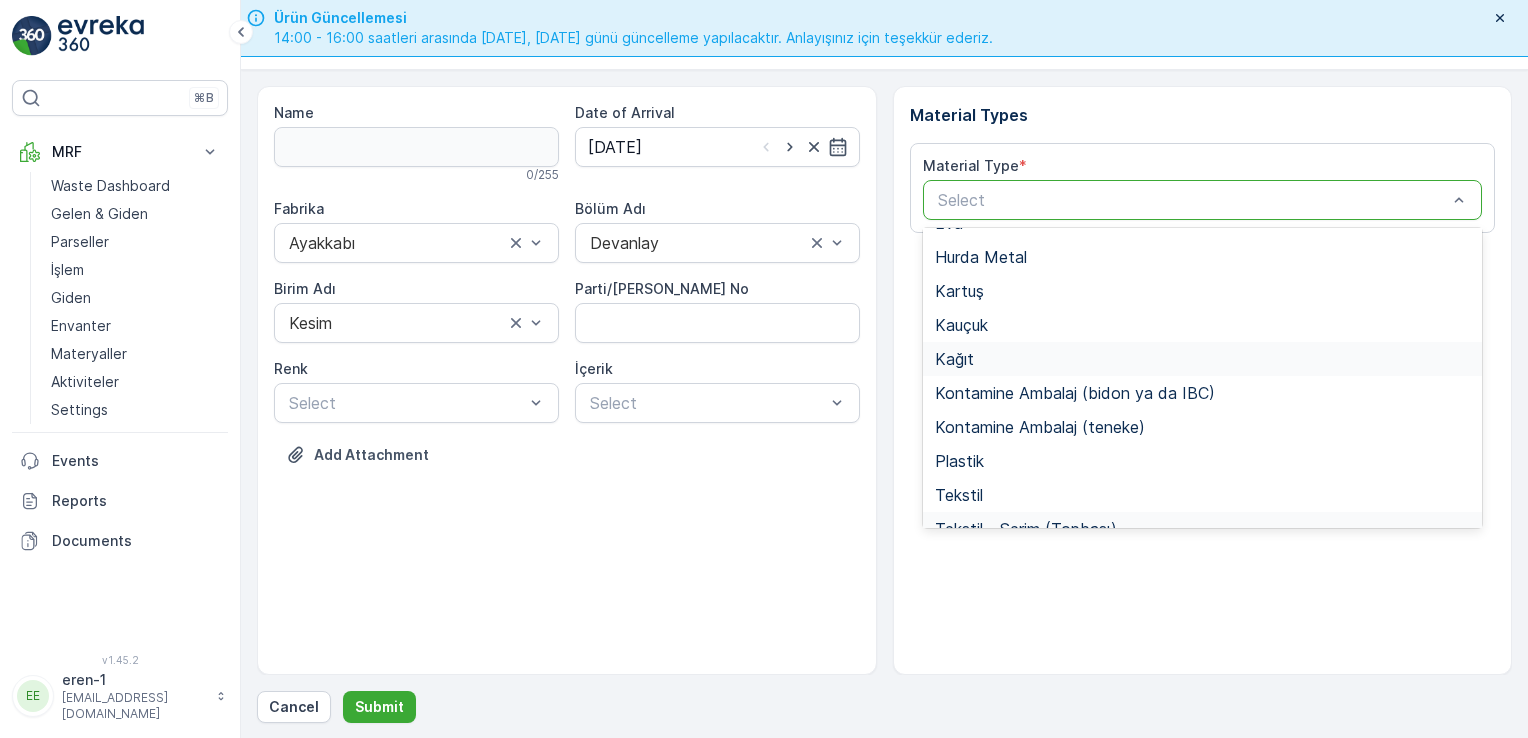 scroll, scrollTop: 200, scrollLeft: 0, axis: vertical 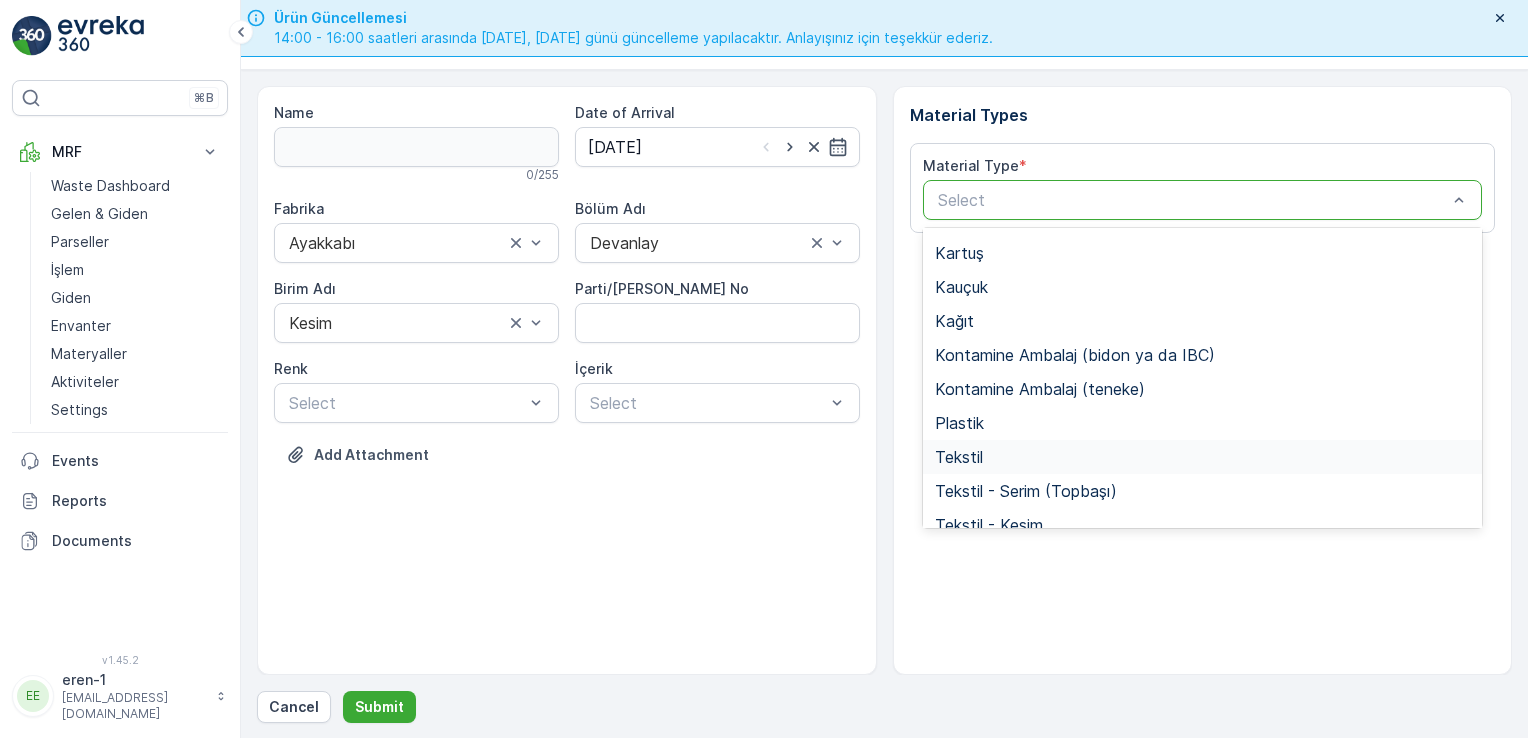 click on "Tekstil" at bounding box center (1203, 457) 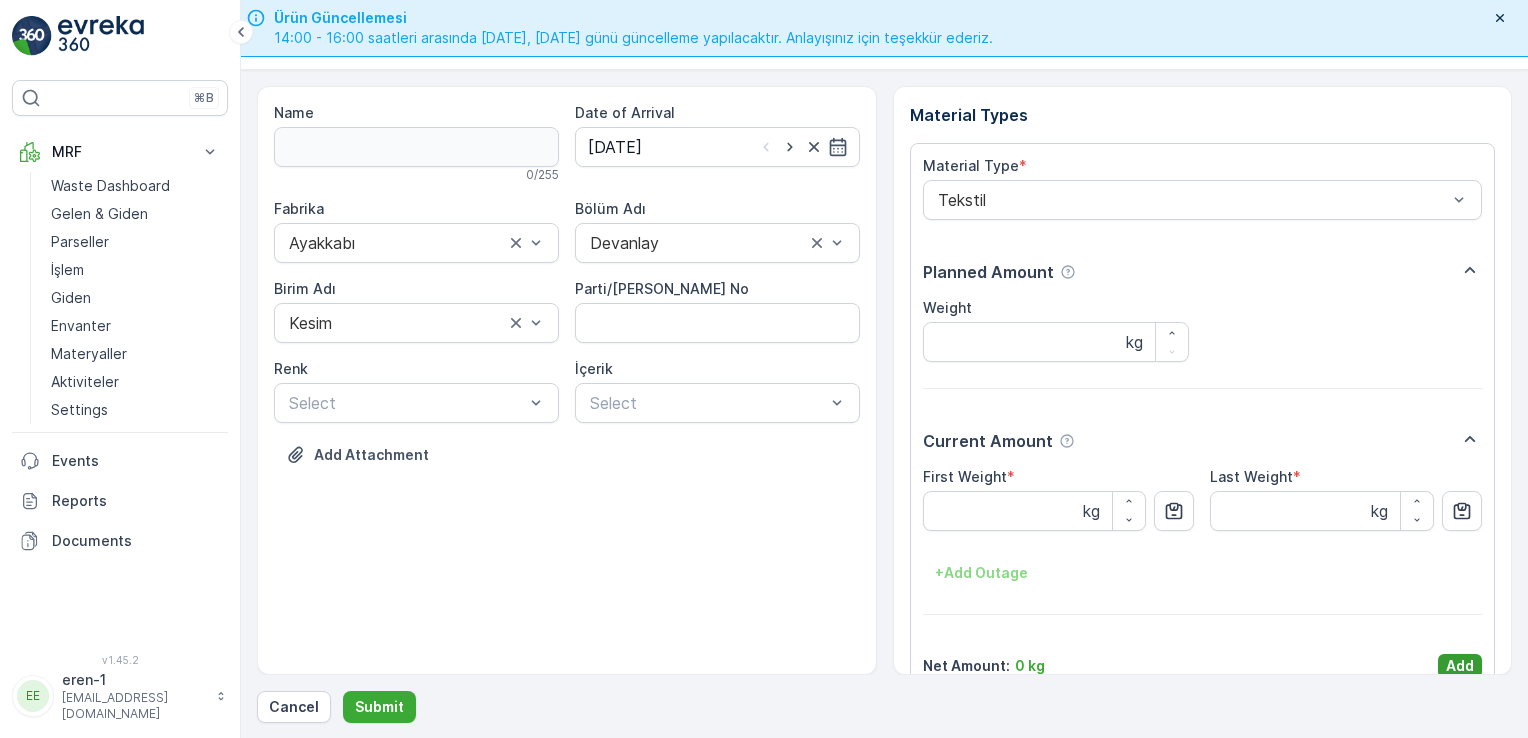 click on "Add" at bounding box center [1460, 666] 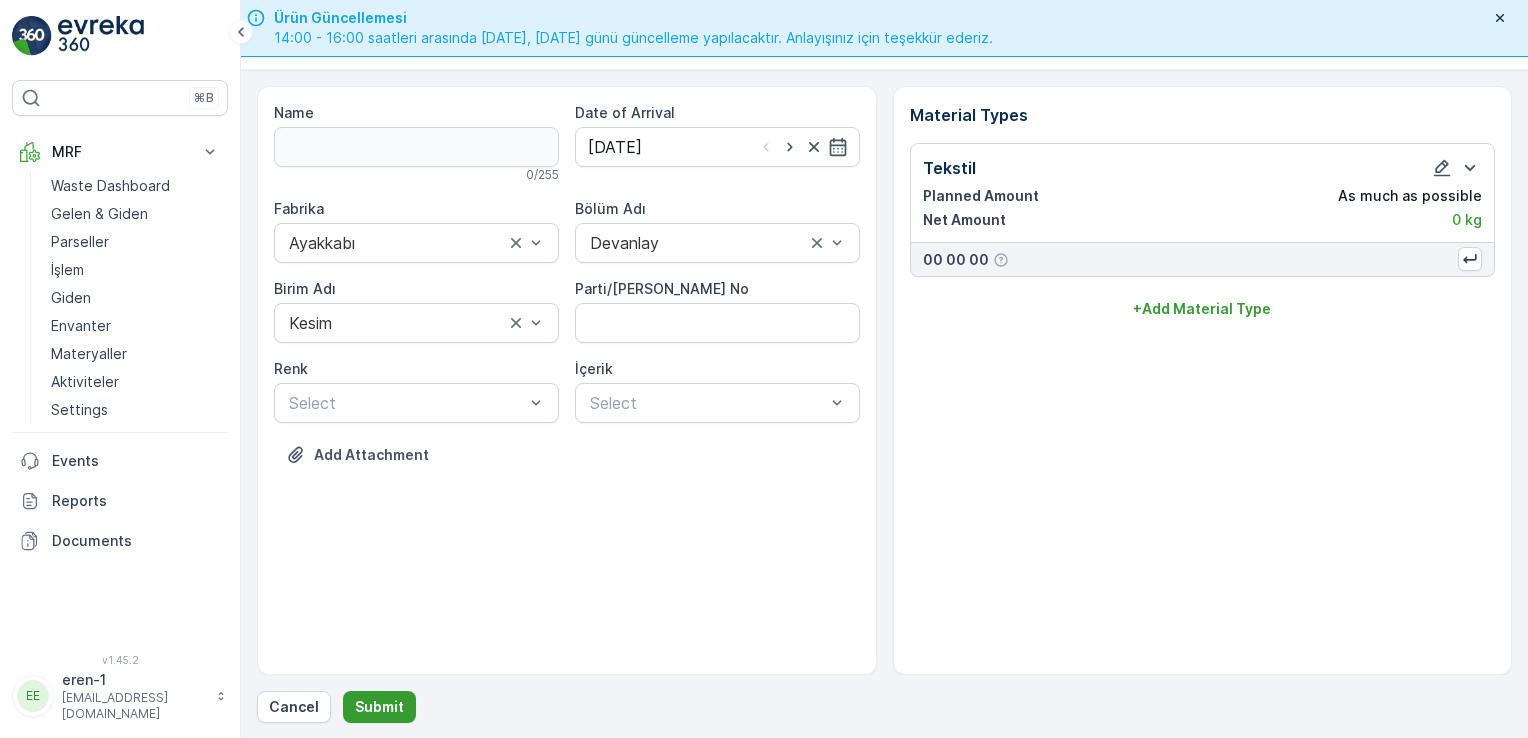 click on "Submit" at bounding box center [379, 707] 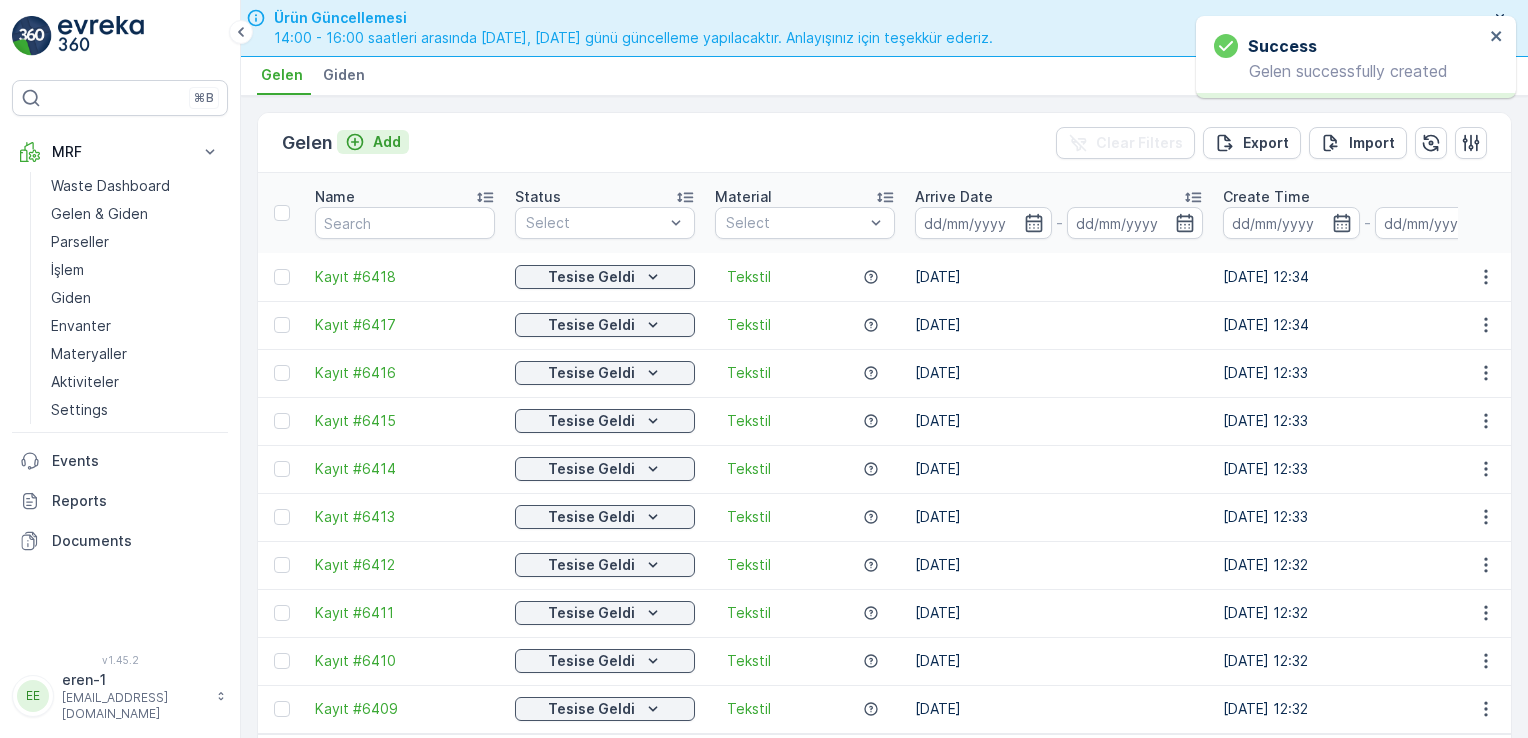 click on "Add" at bounding box center [387, 142] 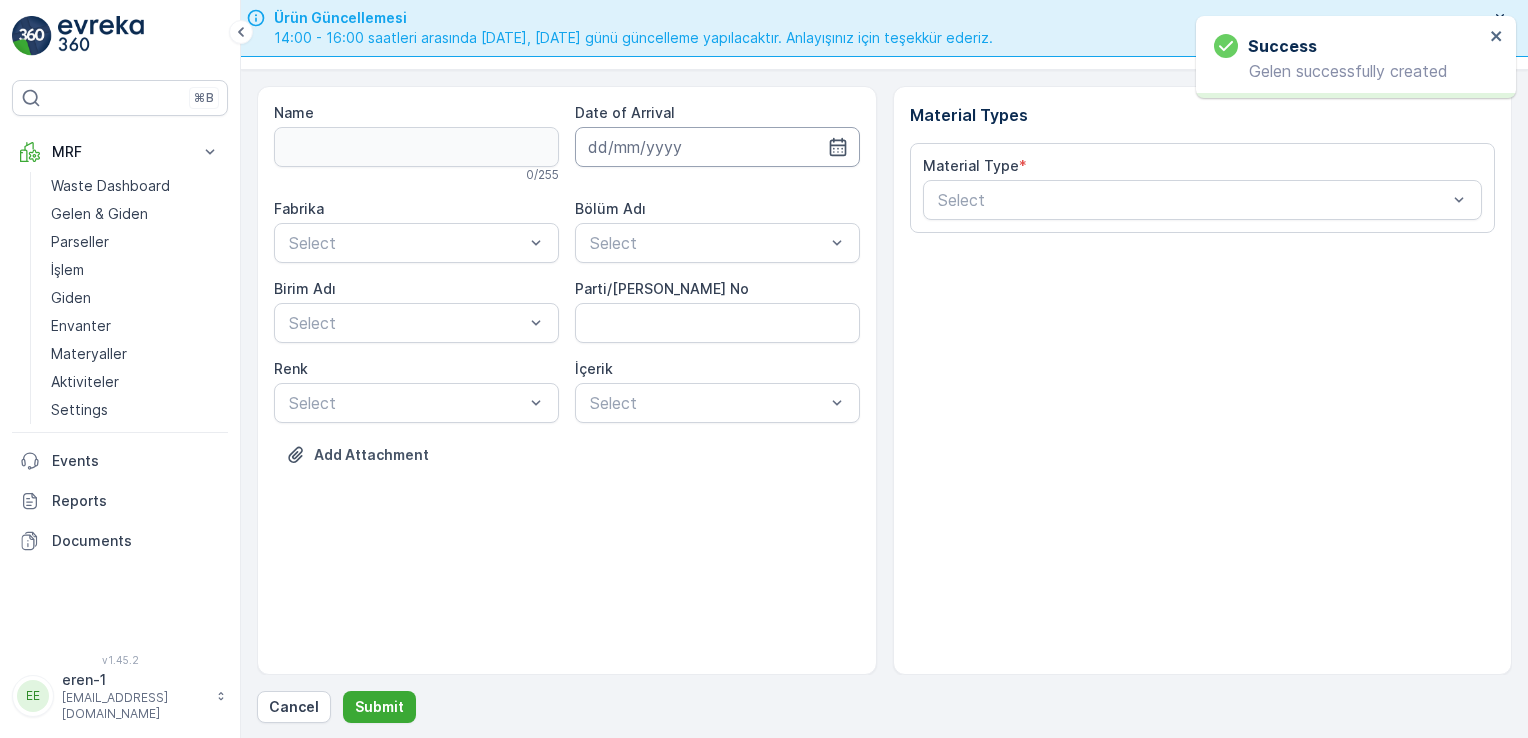 click at bounding box center [717, 147] 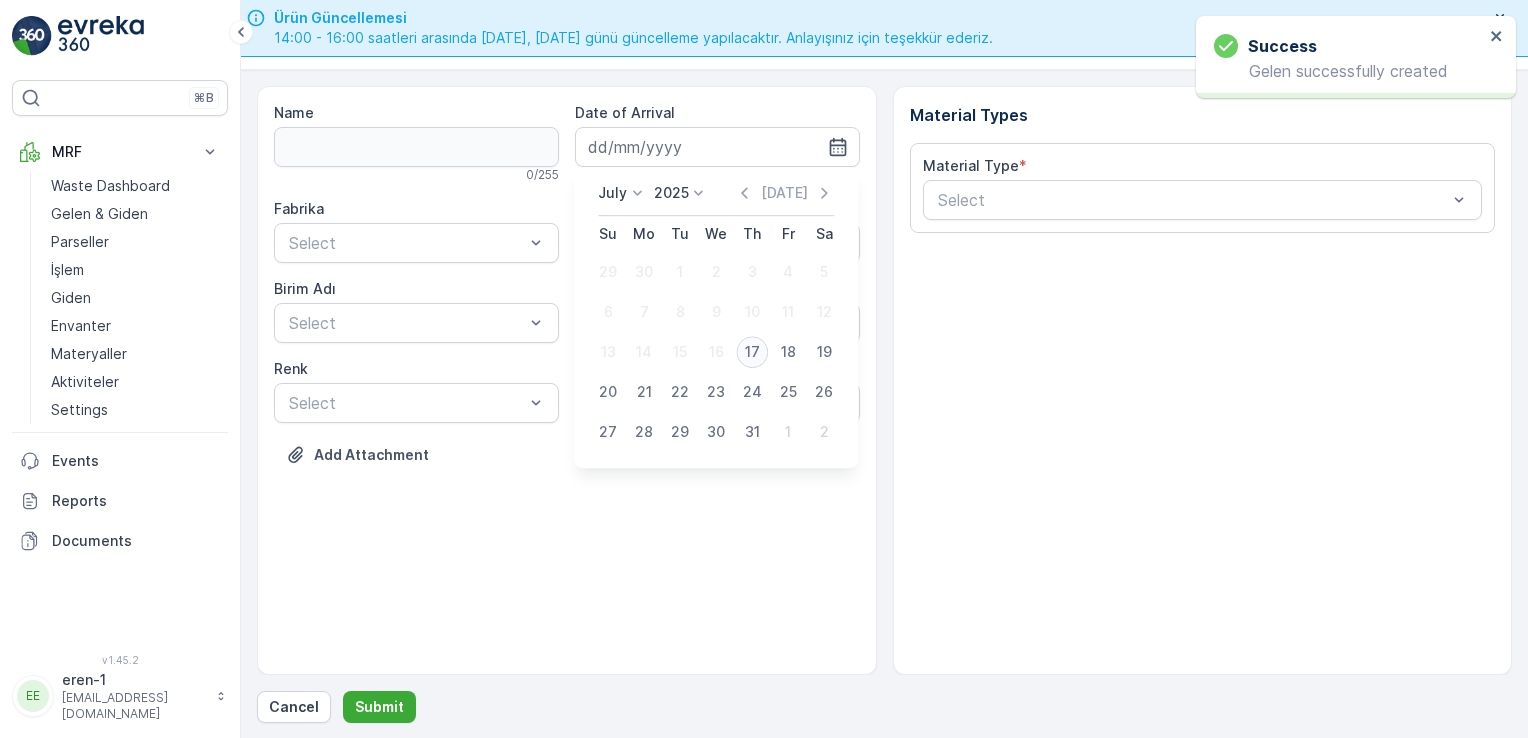 click on "17" at bounding box center (752, 352) 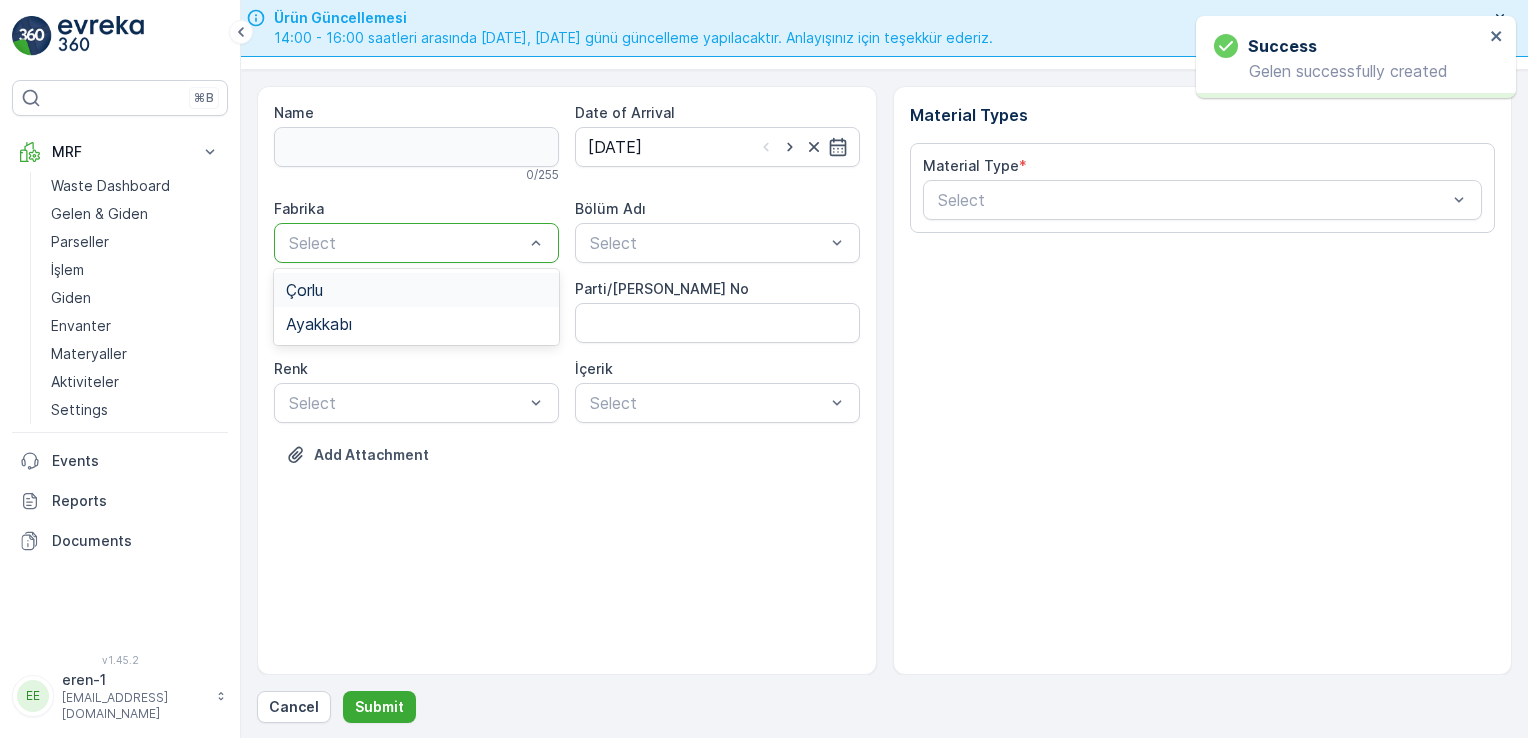 click at bounding box center [406, 243] 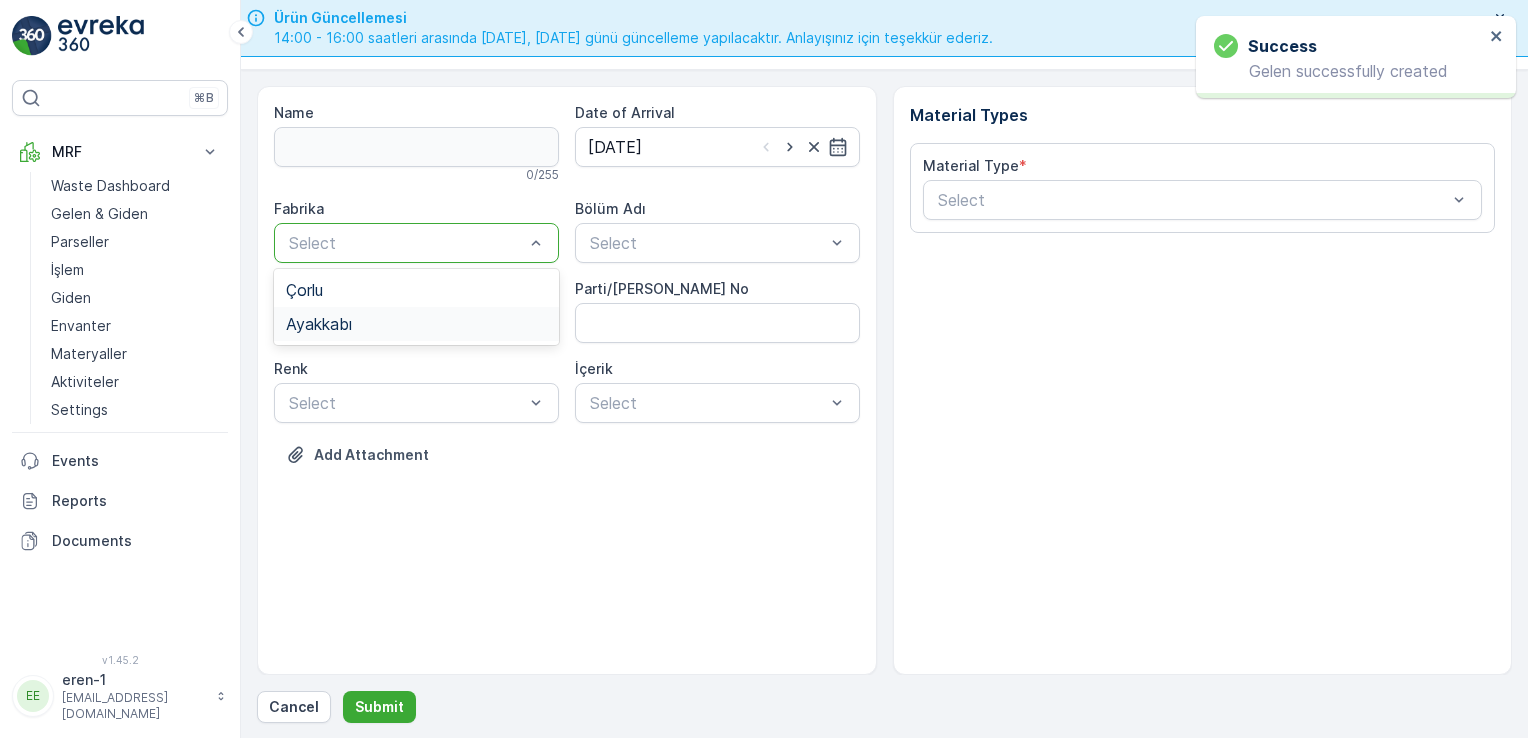 click on "Ayakkabı" at bounding box center [416, 324] 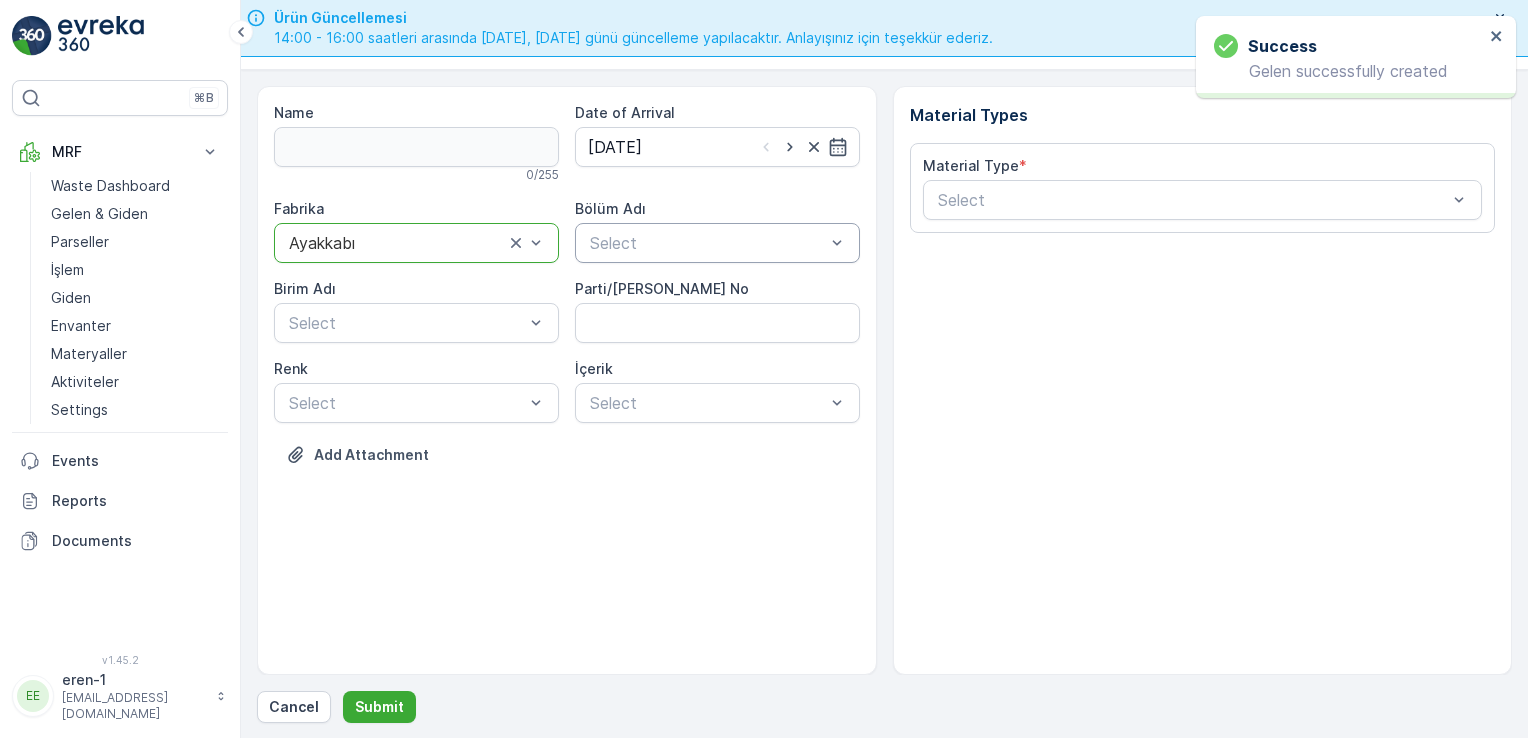 click on "Select" at bounding box center [717, 243] 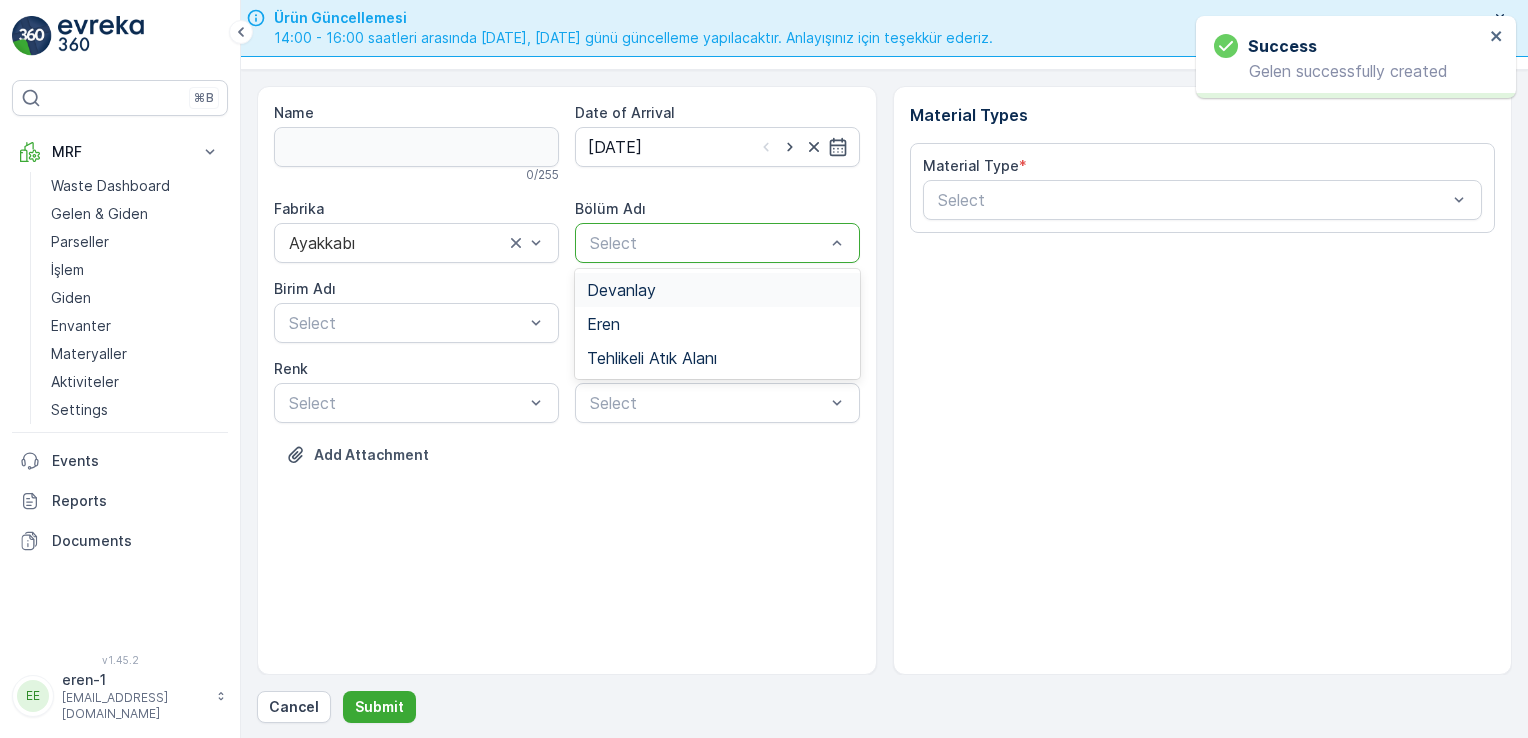 click on "Devanlay" at bounding box center [717, 290] 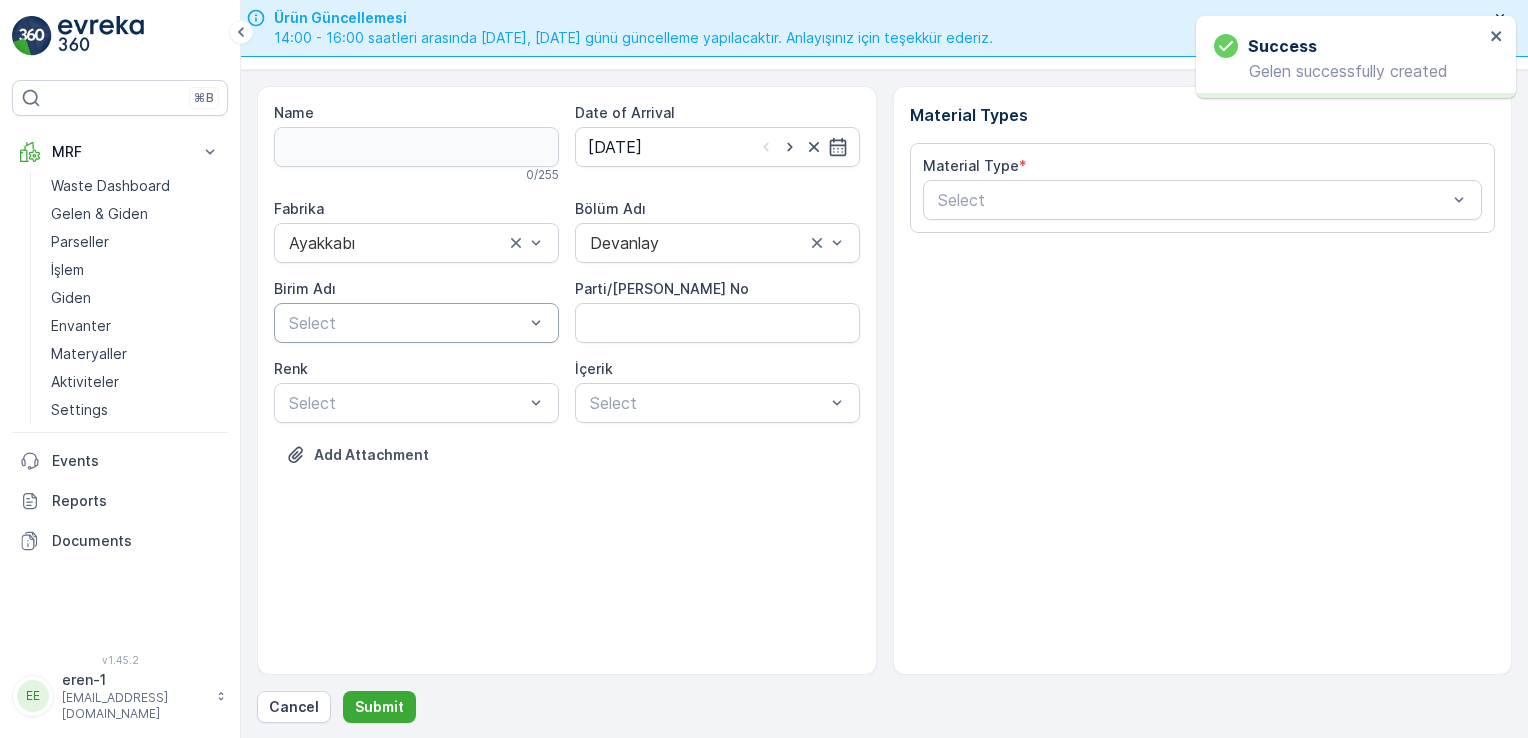 click on "Fabrika Ayakkabı Bölüm Adı Devanlay [PERSON_NAME] Adı Select Parti/Kesim Föyü No [PERSON_NAME] Select İçerik Select" at bounding box center [567, 311] 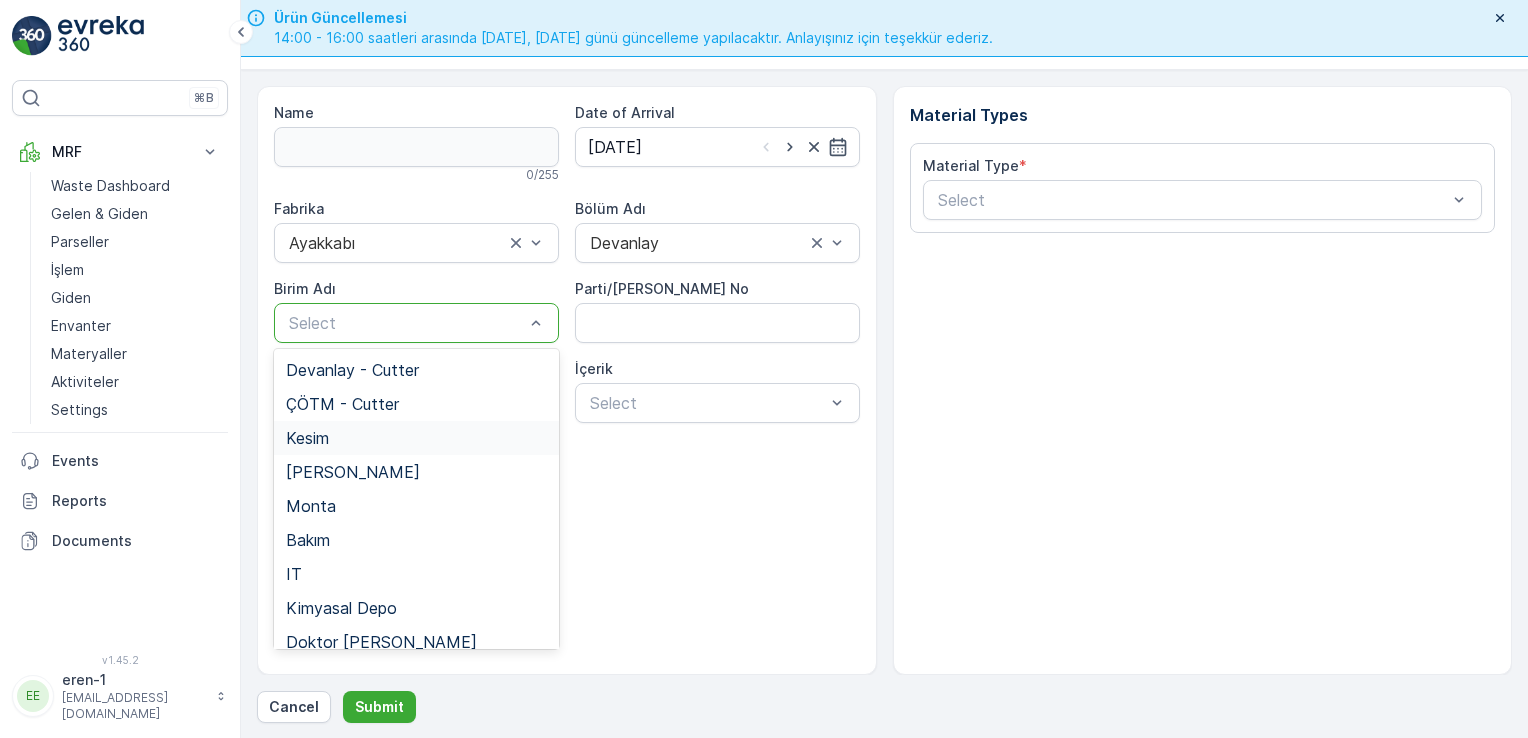 click on "Kesim" at bounding box center (416, 438) 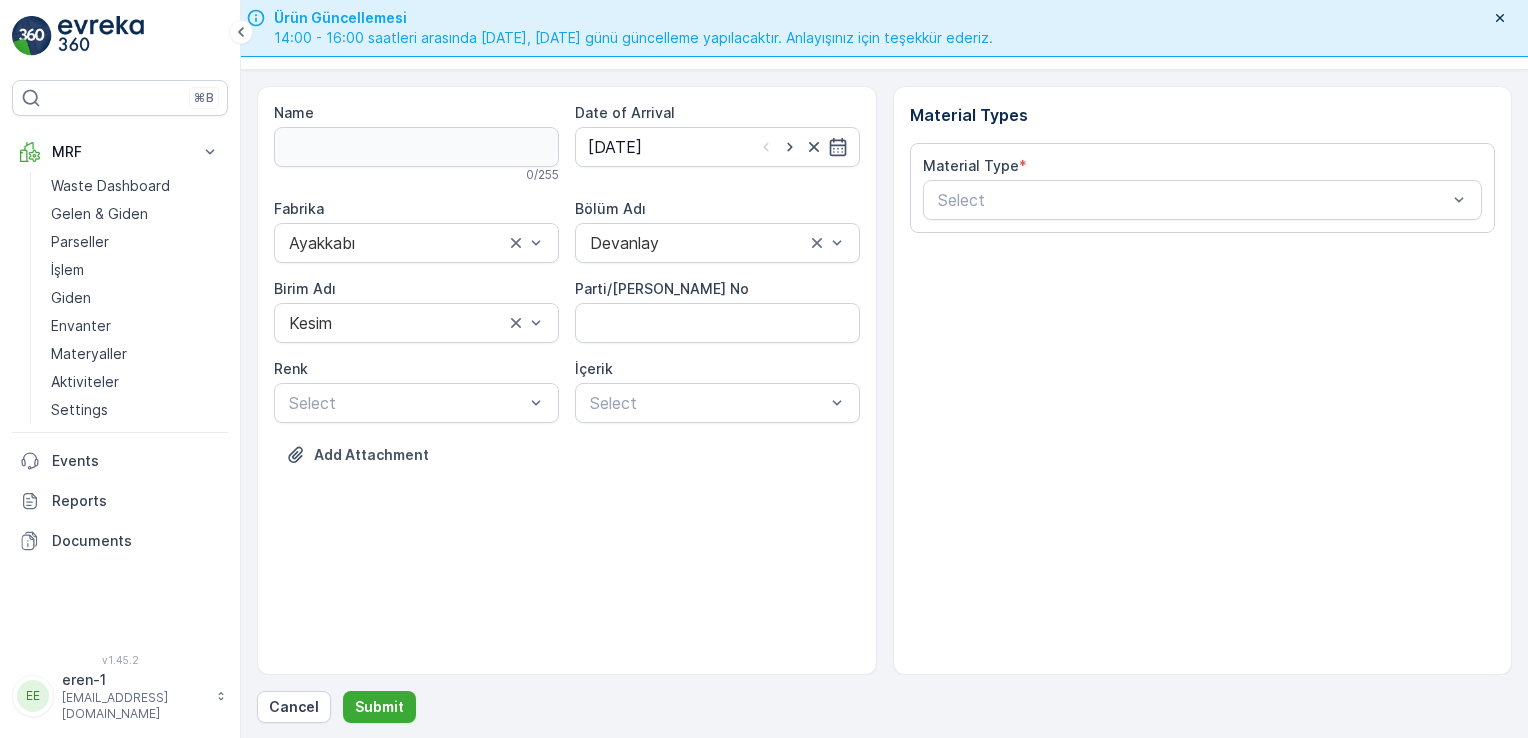 click on "Material Type * Select" at bounding box center (1203, 188) 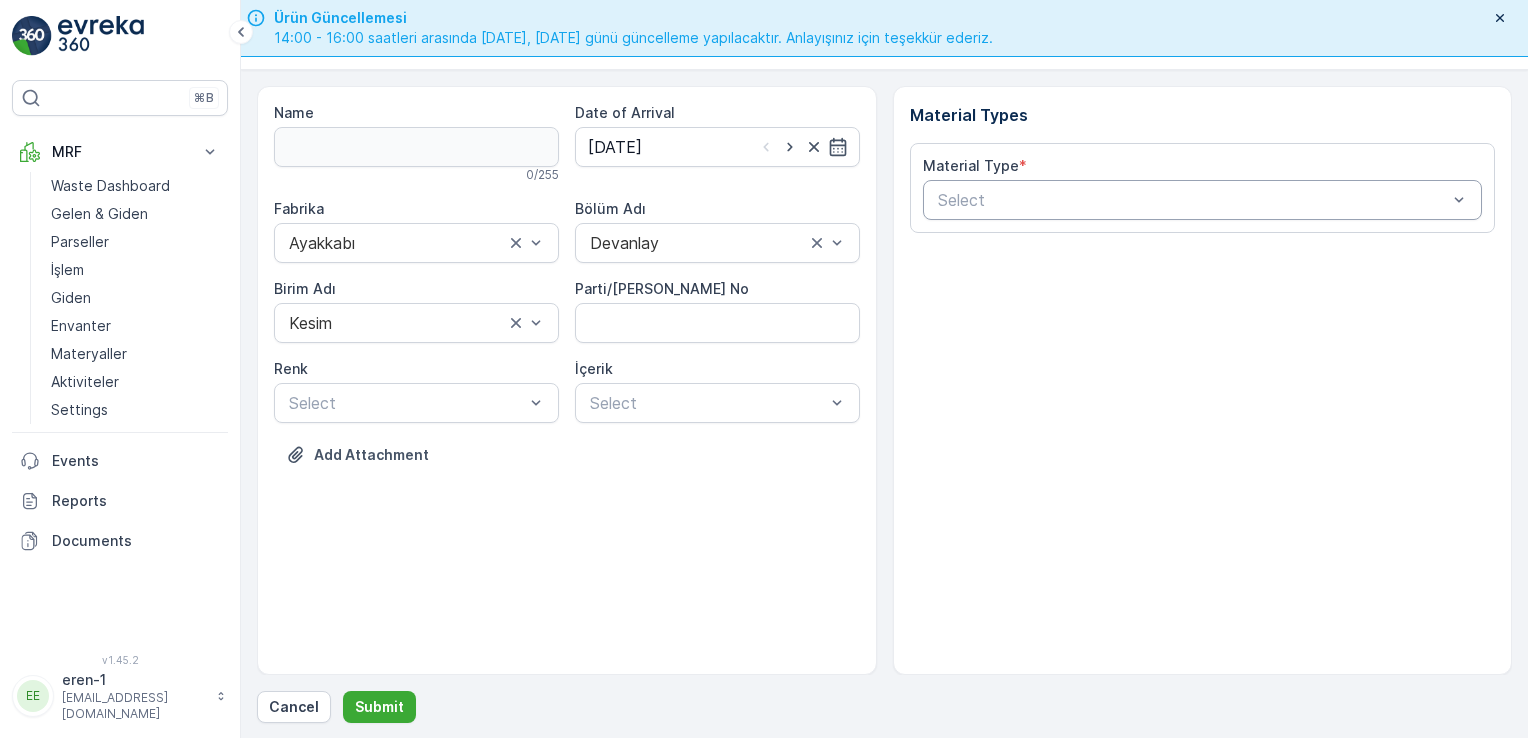 click at bounding box center [1193, 200] 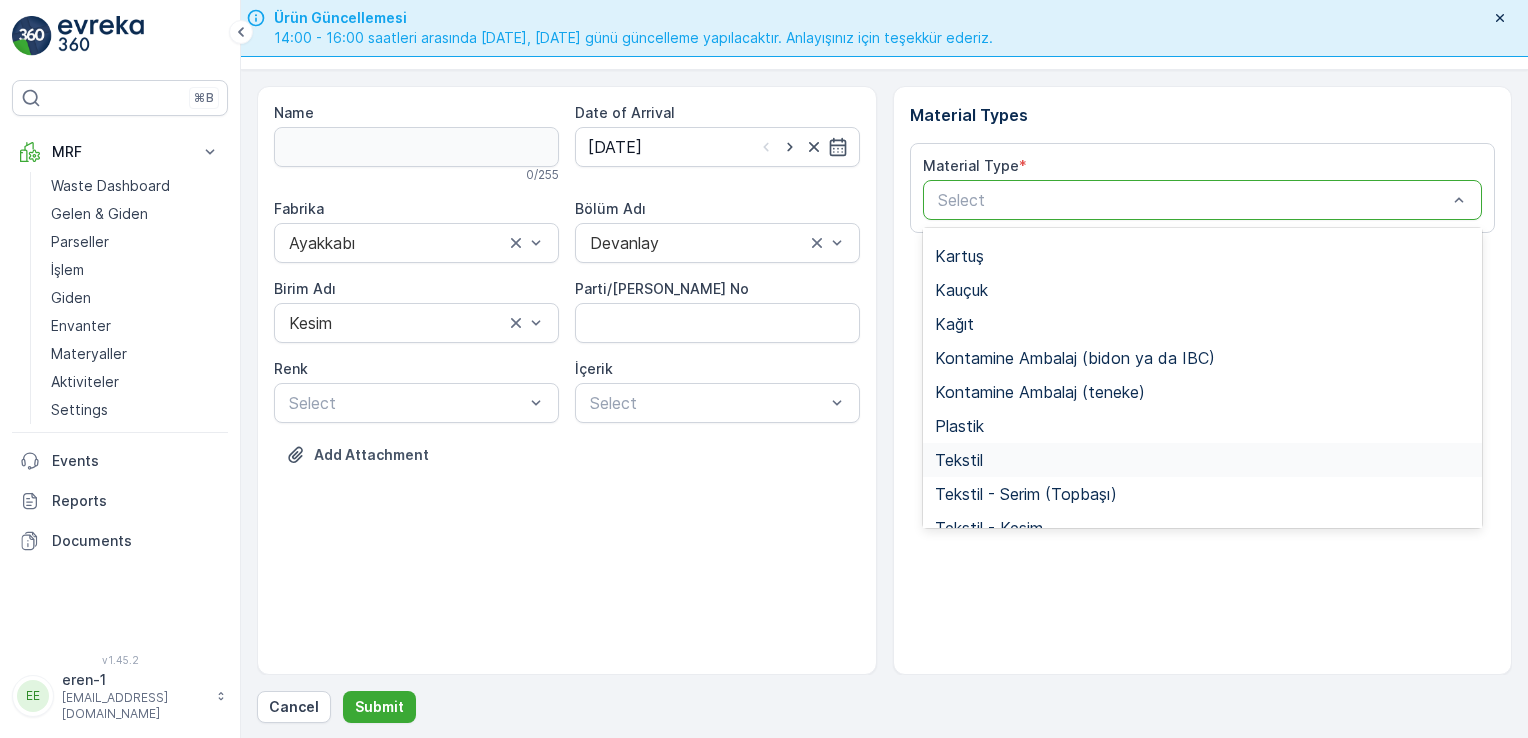 scroll, scrollTop: 200, scrollLeft: 0, axis: vertical 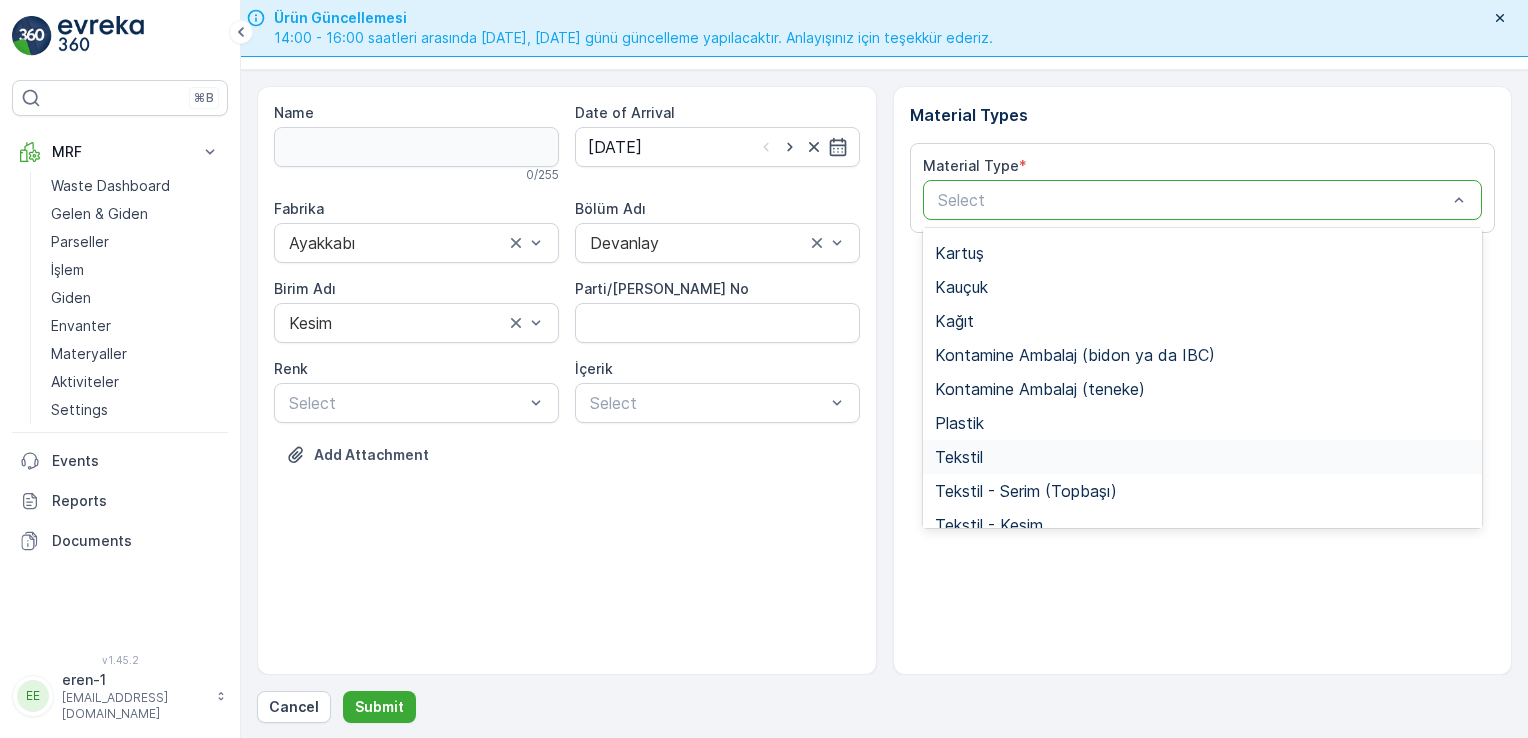 click on "Tekstil" at bounding box center (959, 457) 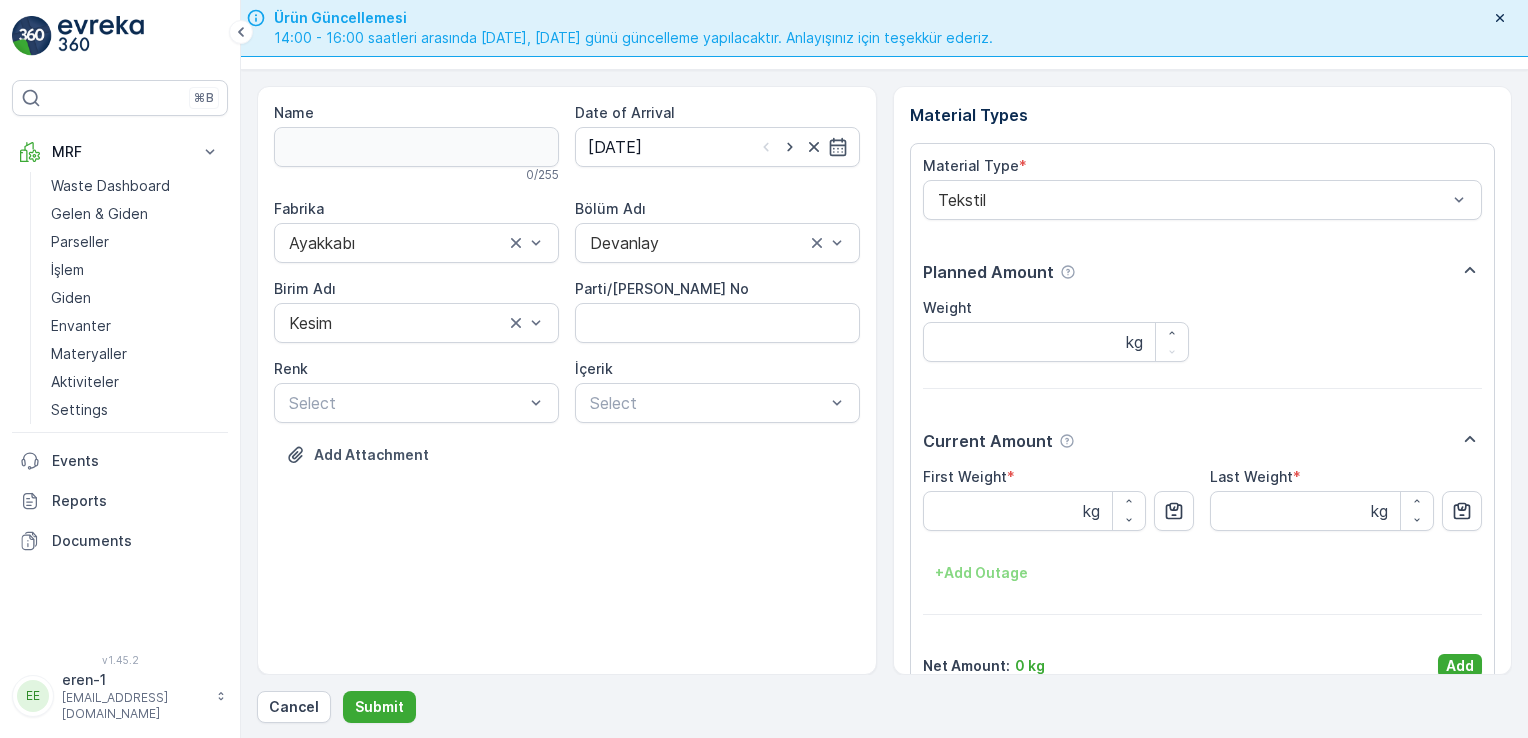 drag, startPoint x: 1461, startPoint y: 662, endPoint x: 1451, endPoint y: 658, distance: 10.770329 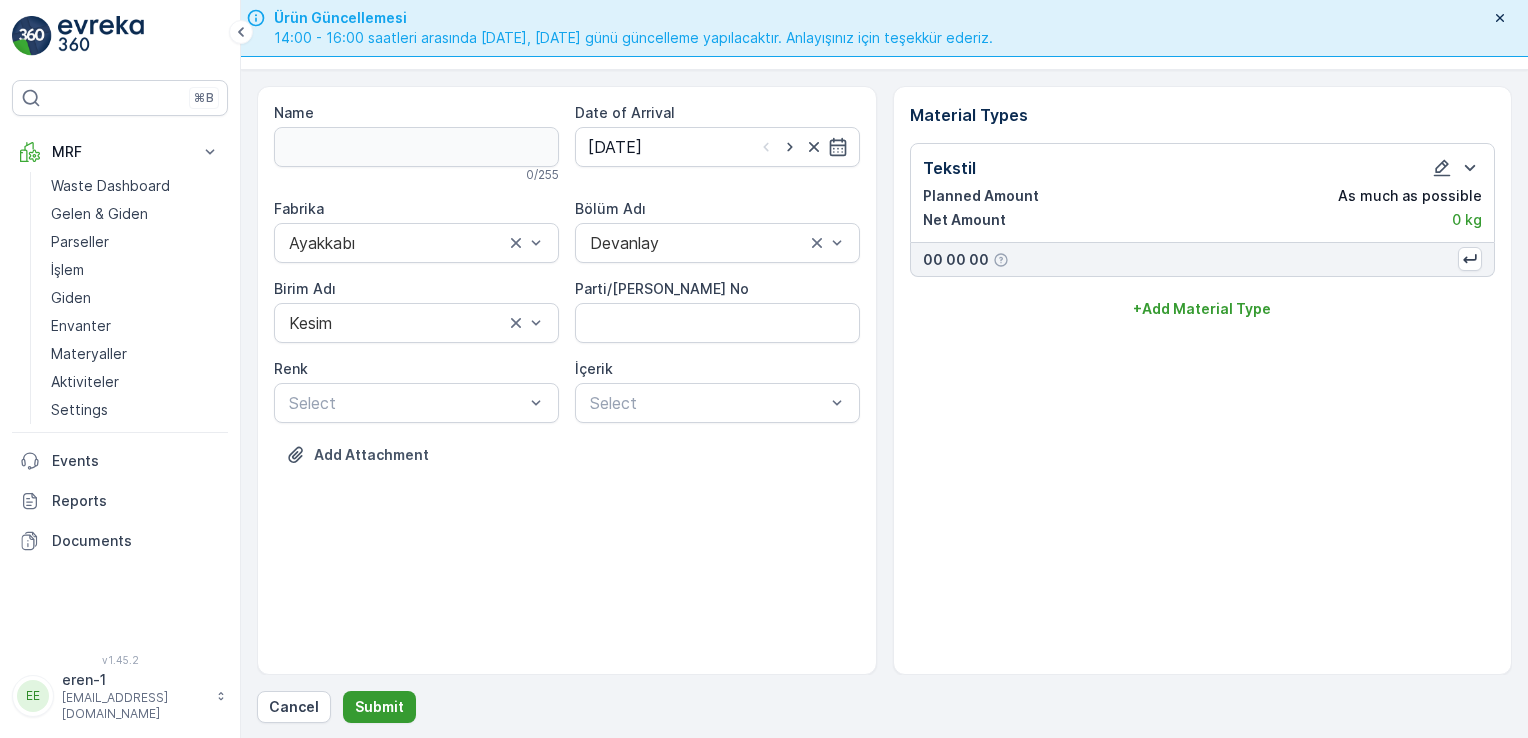 click on "Submit" at bounding box center [379, 707] 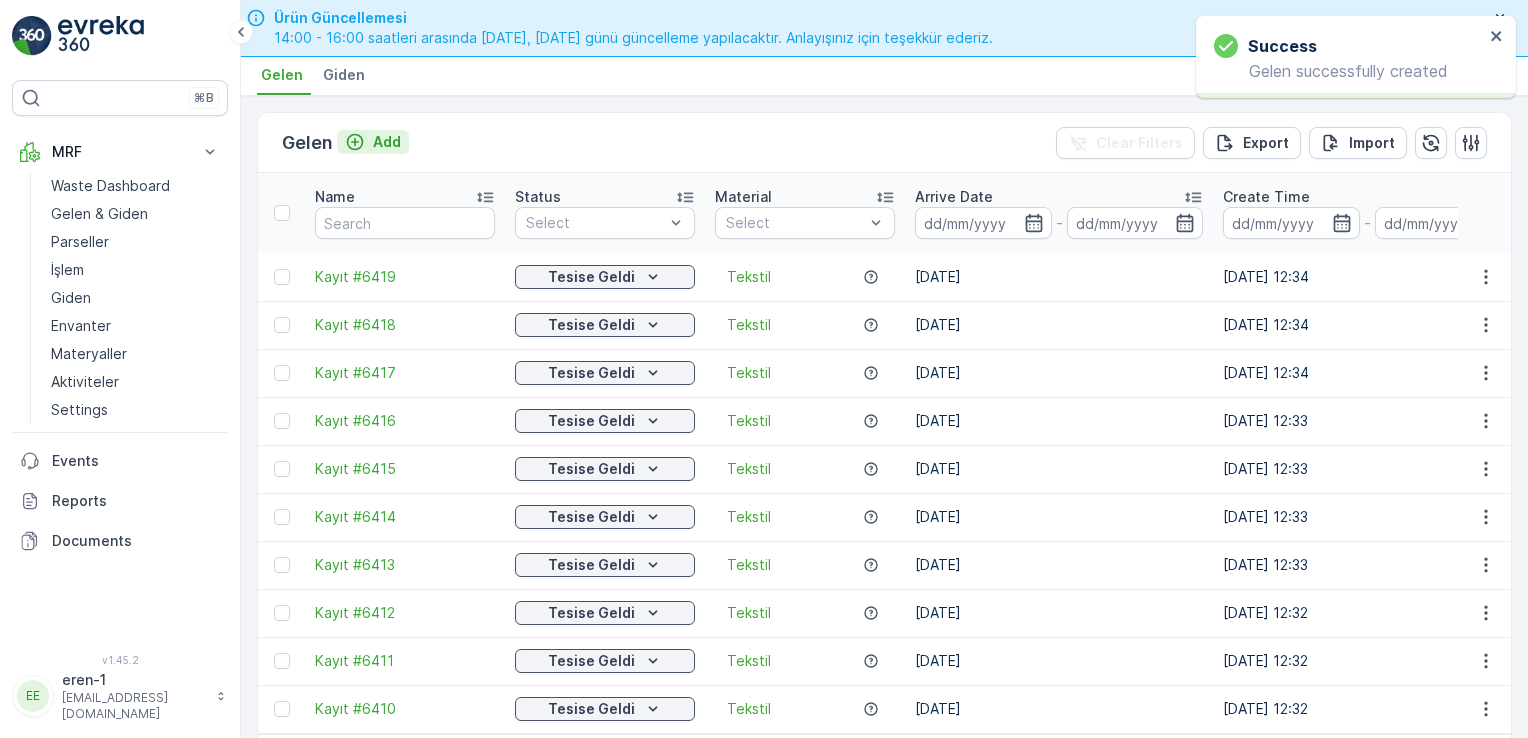 click on "Add" at bounding box center [373, 142] 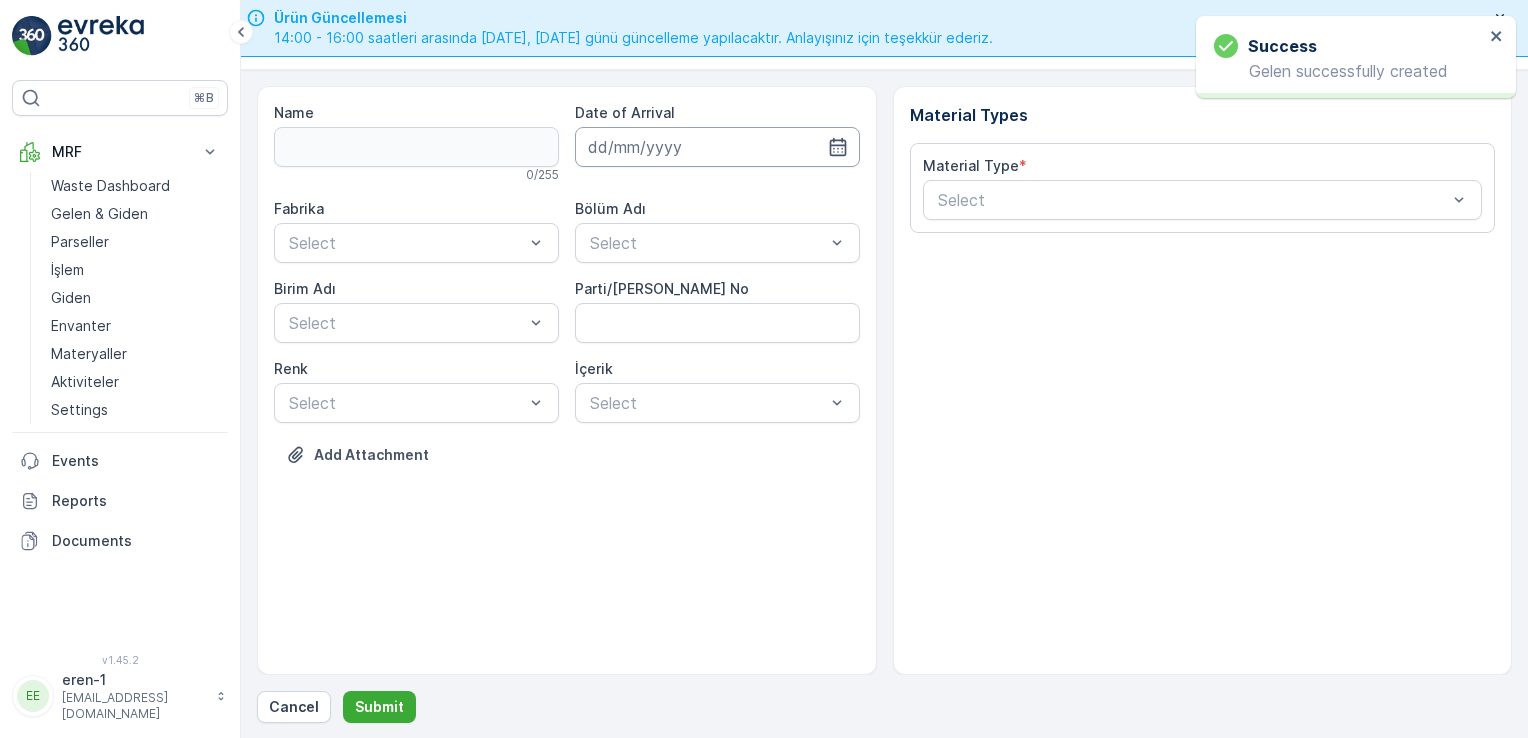 click at bounding box center [717, 147] 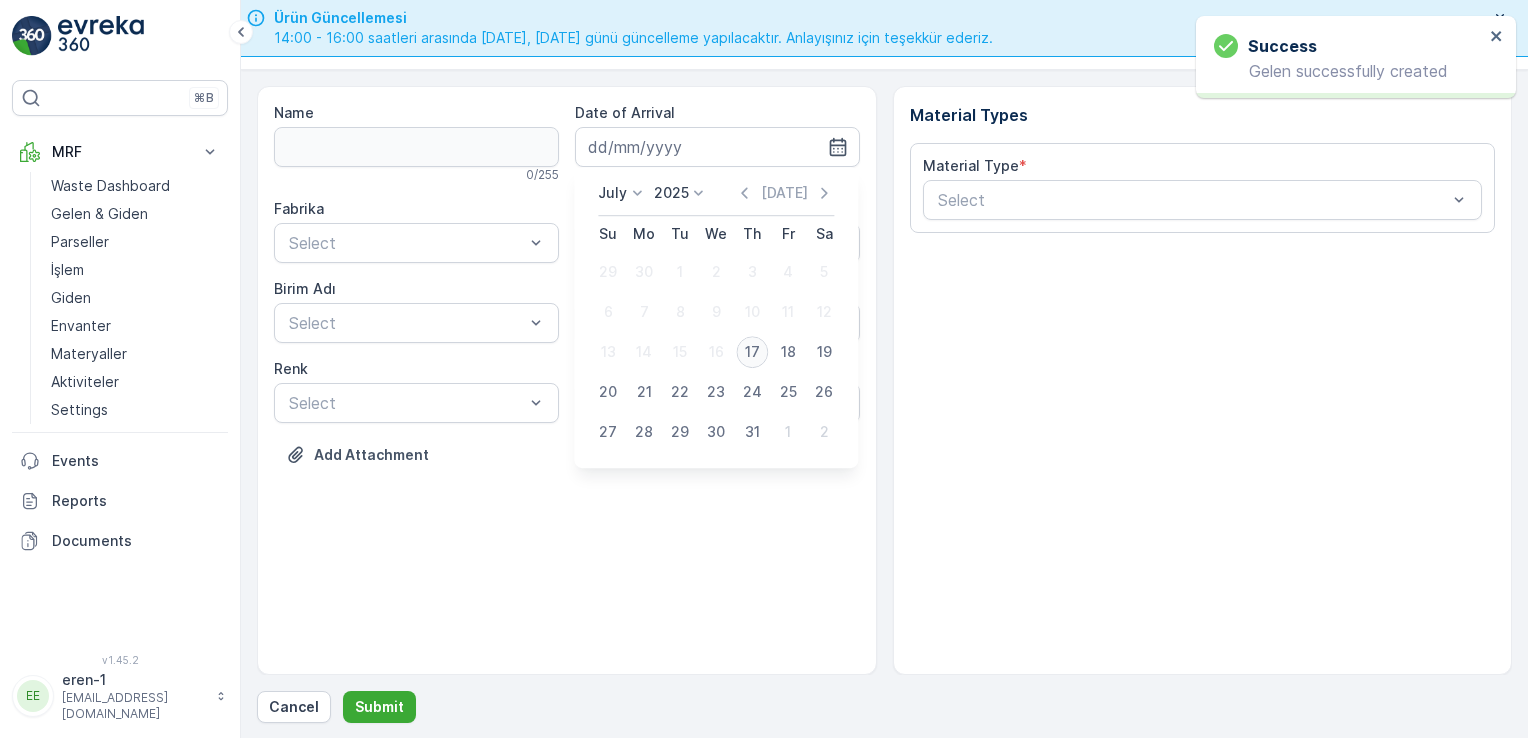 click on "17" at bounding box center [752, 352] 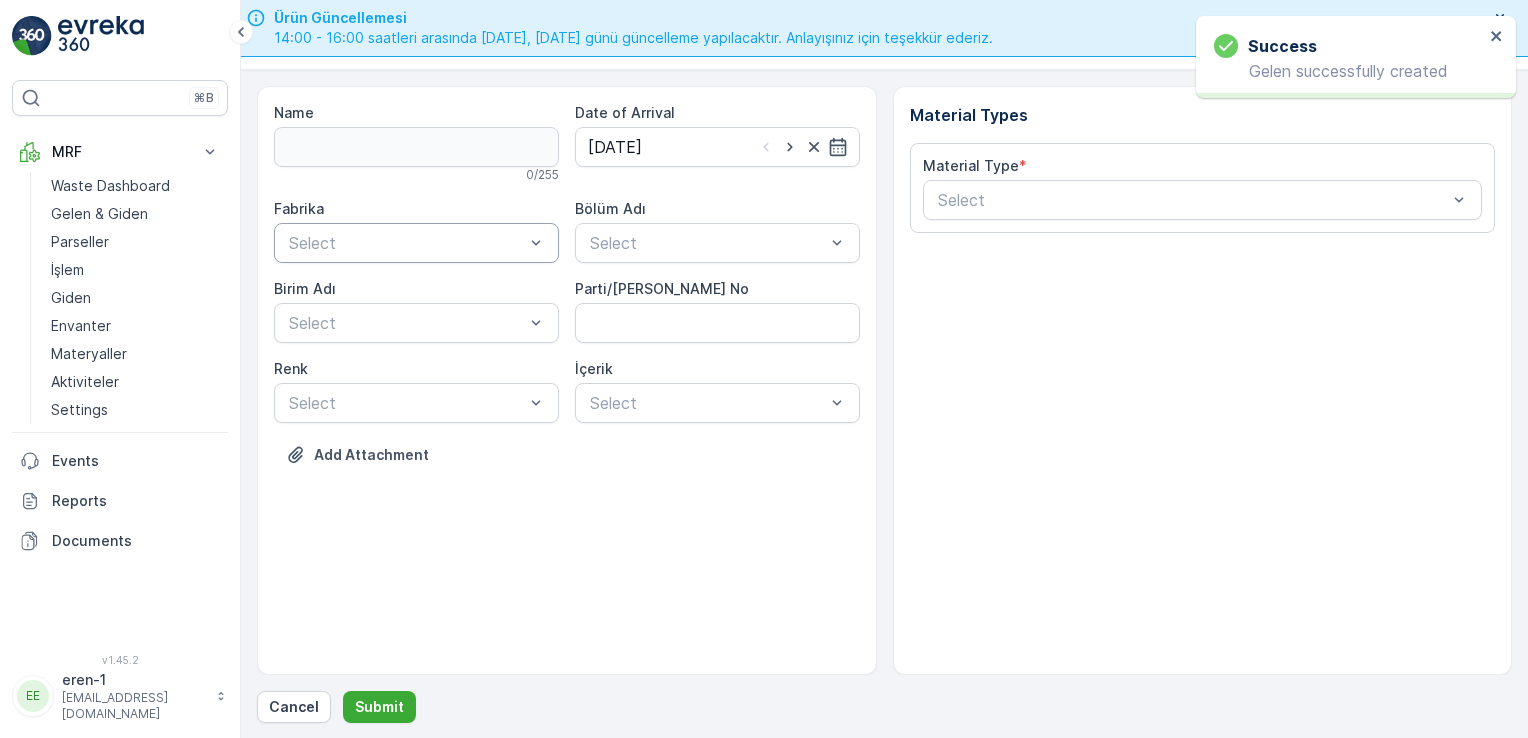 click at bounding box center (406, 243) 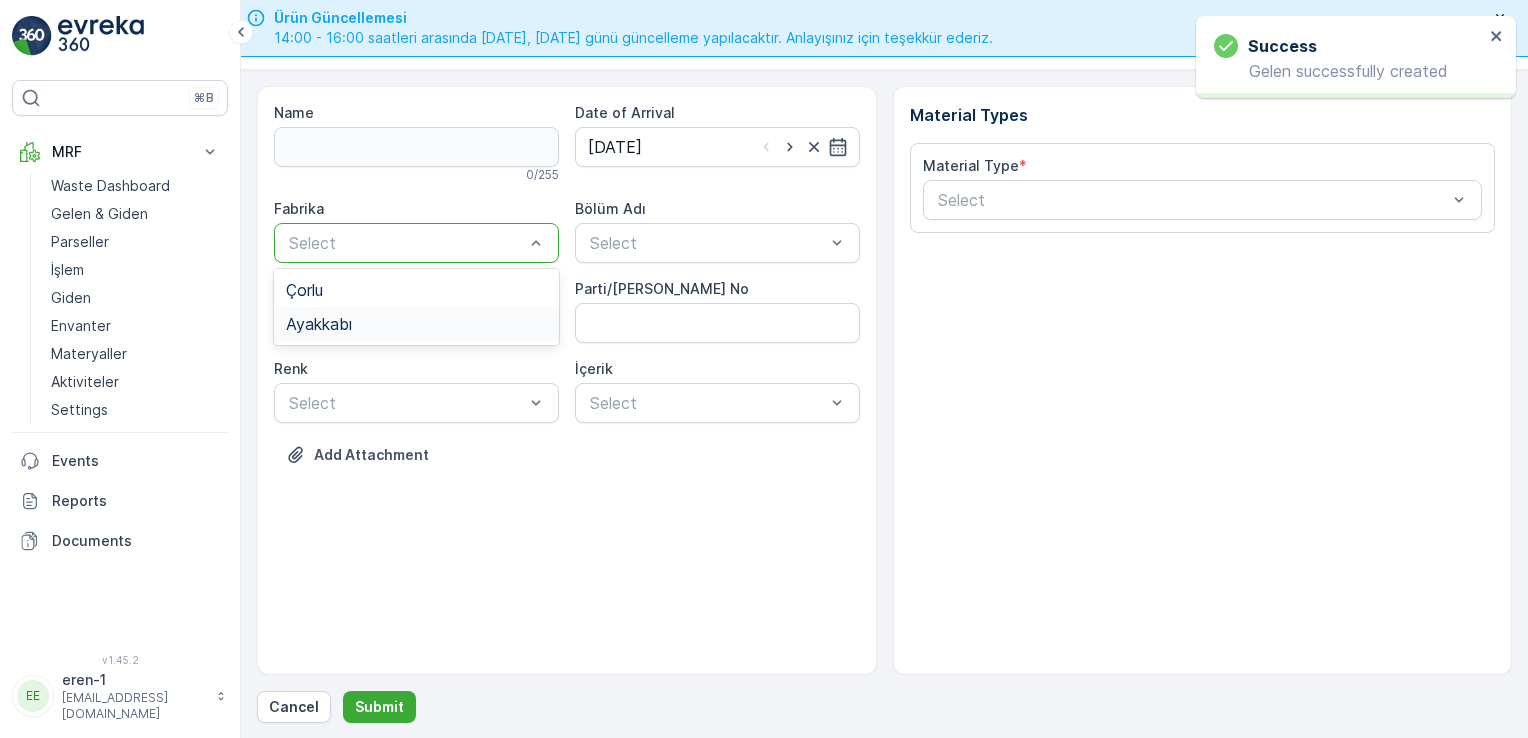 click on "Ayakkabı" at bounding box center (416, 324) 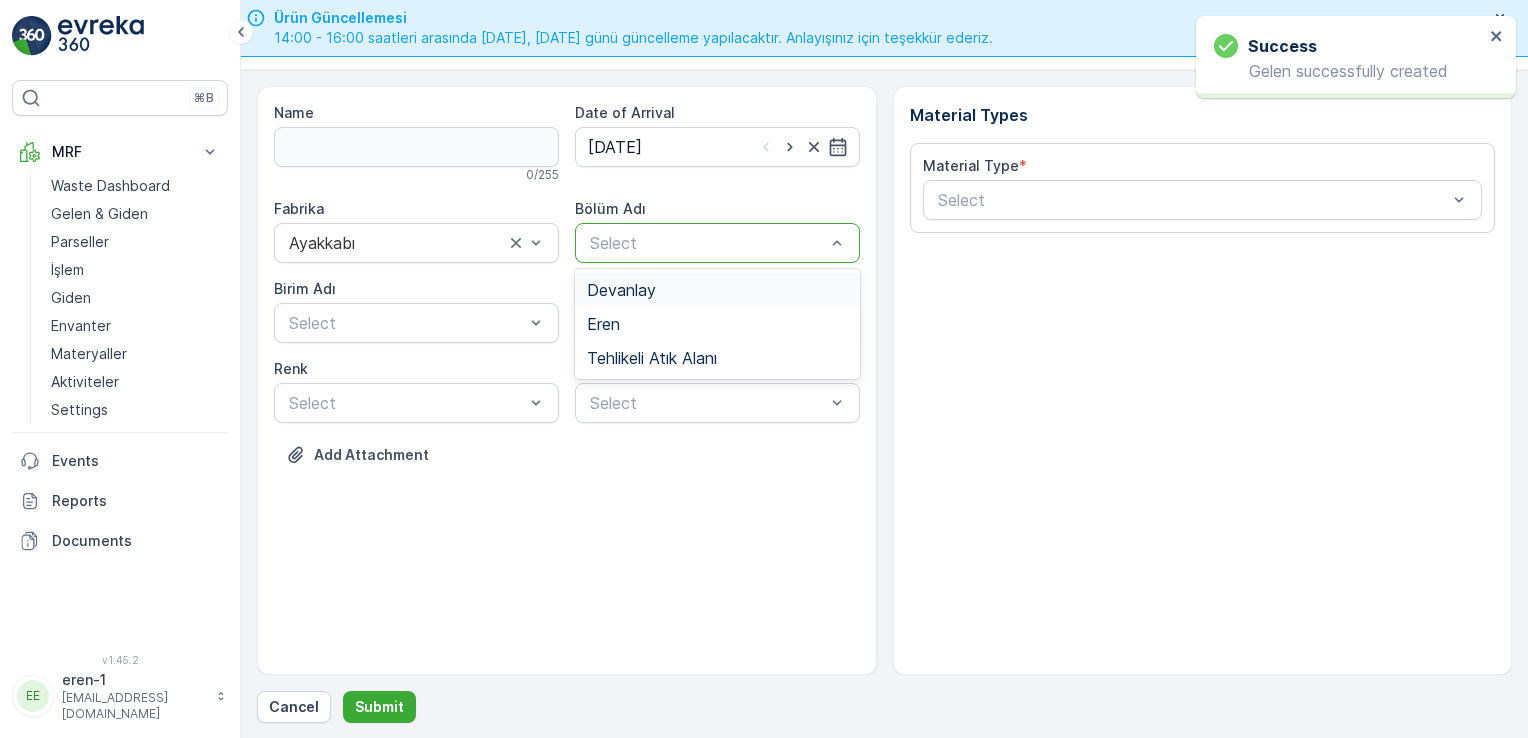 click at bounding box center (707, 243) 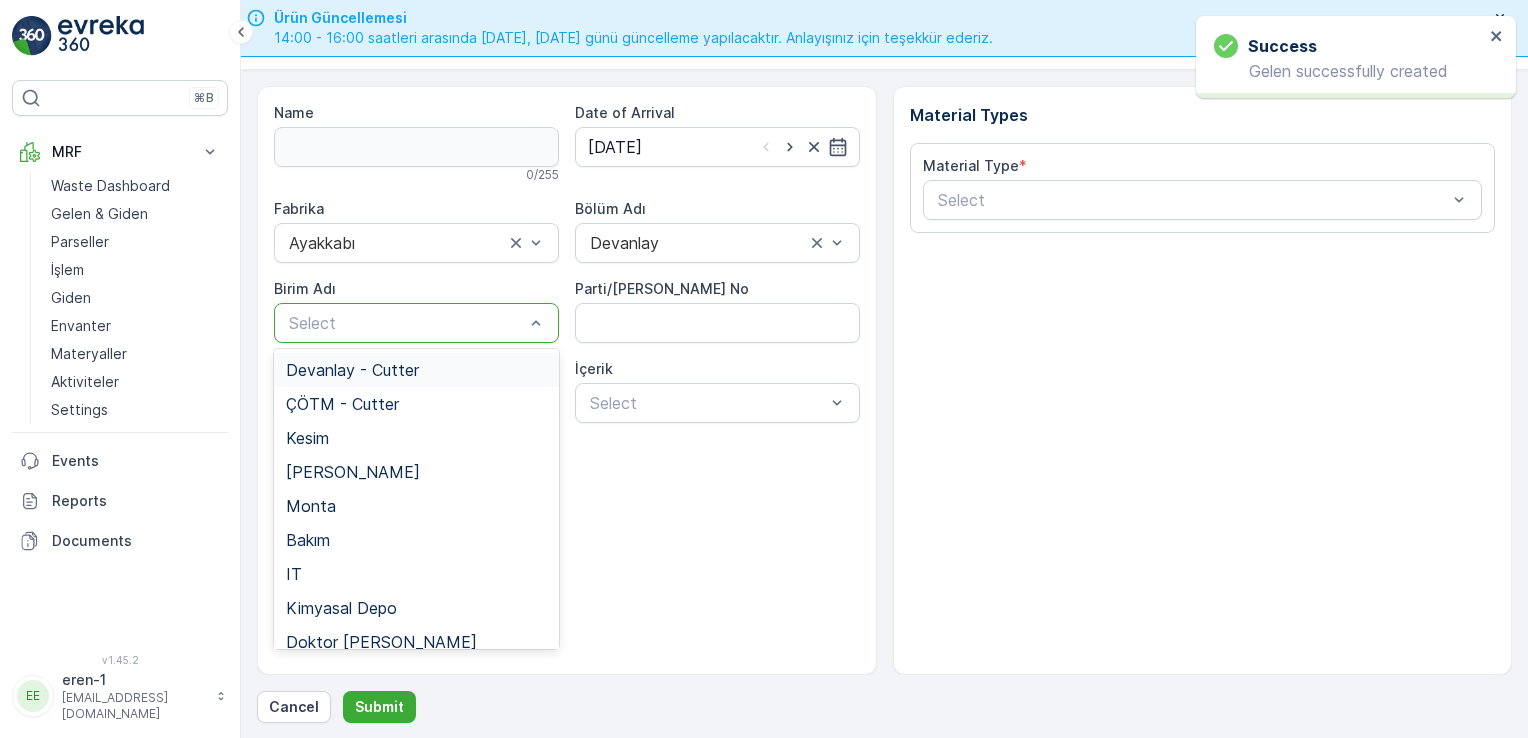 click at bounding box center [406, 323] 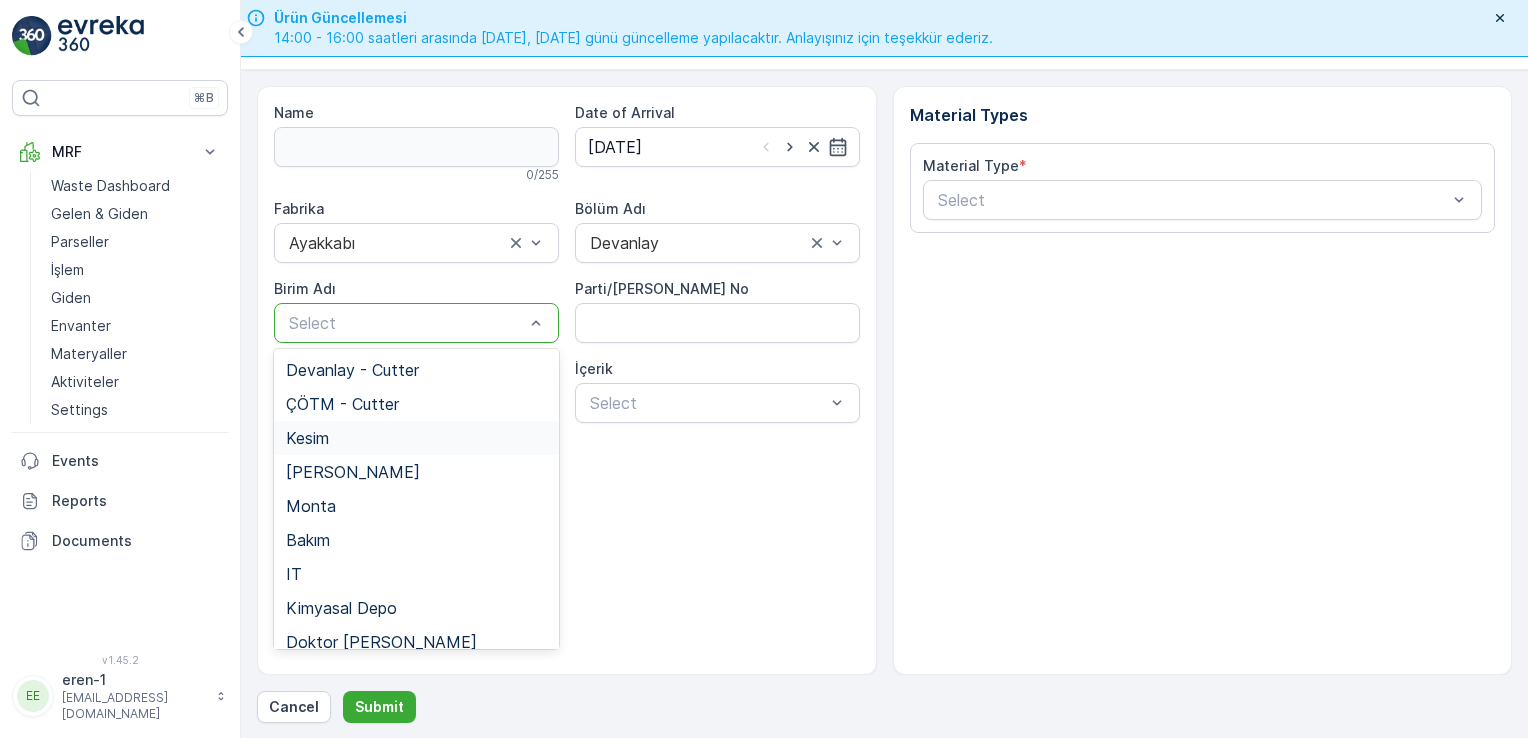 click on "Kesim" at bounding box center [416, 438] 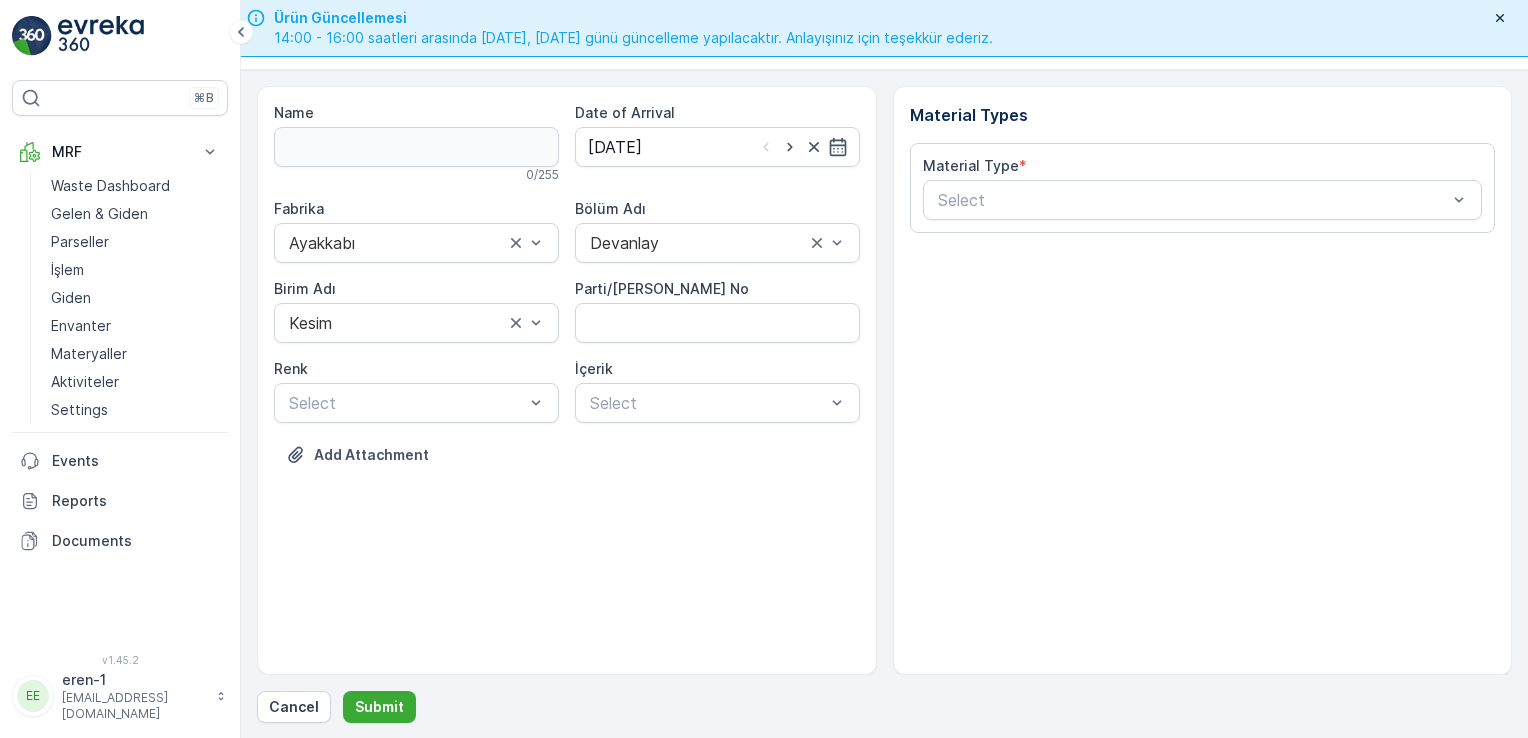 click on "Material Type" at bounding box center (971, 165) 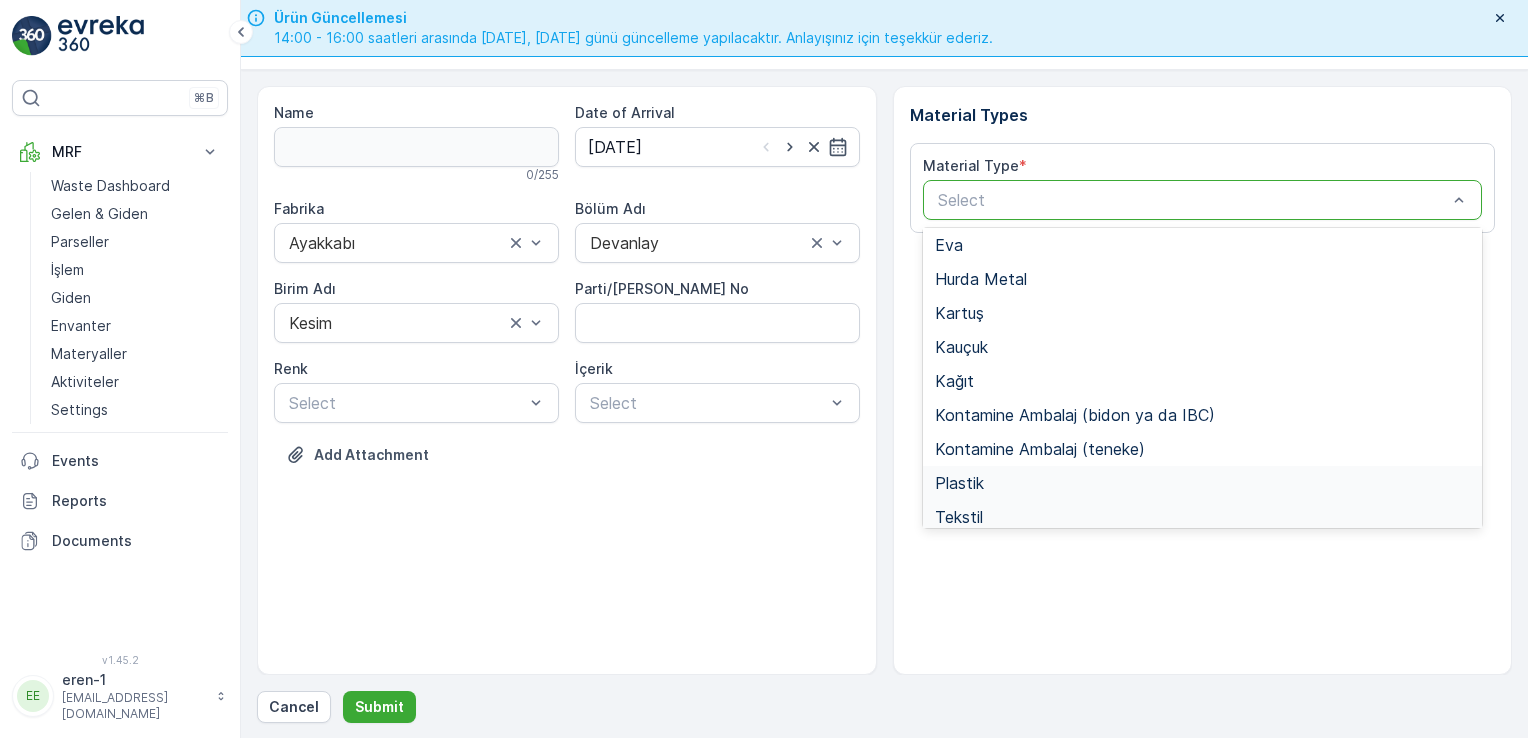 scroll, scrollTop: 166, scrollLeft: 0, axis: vertical 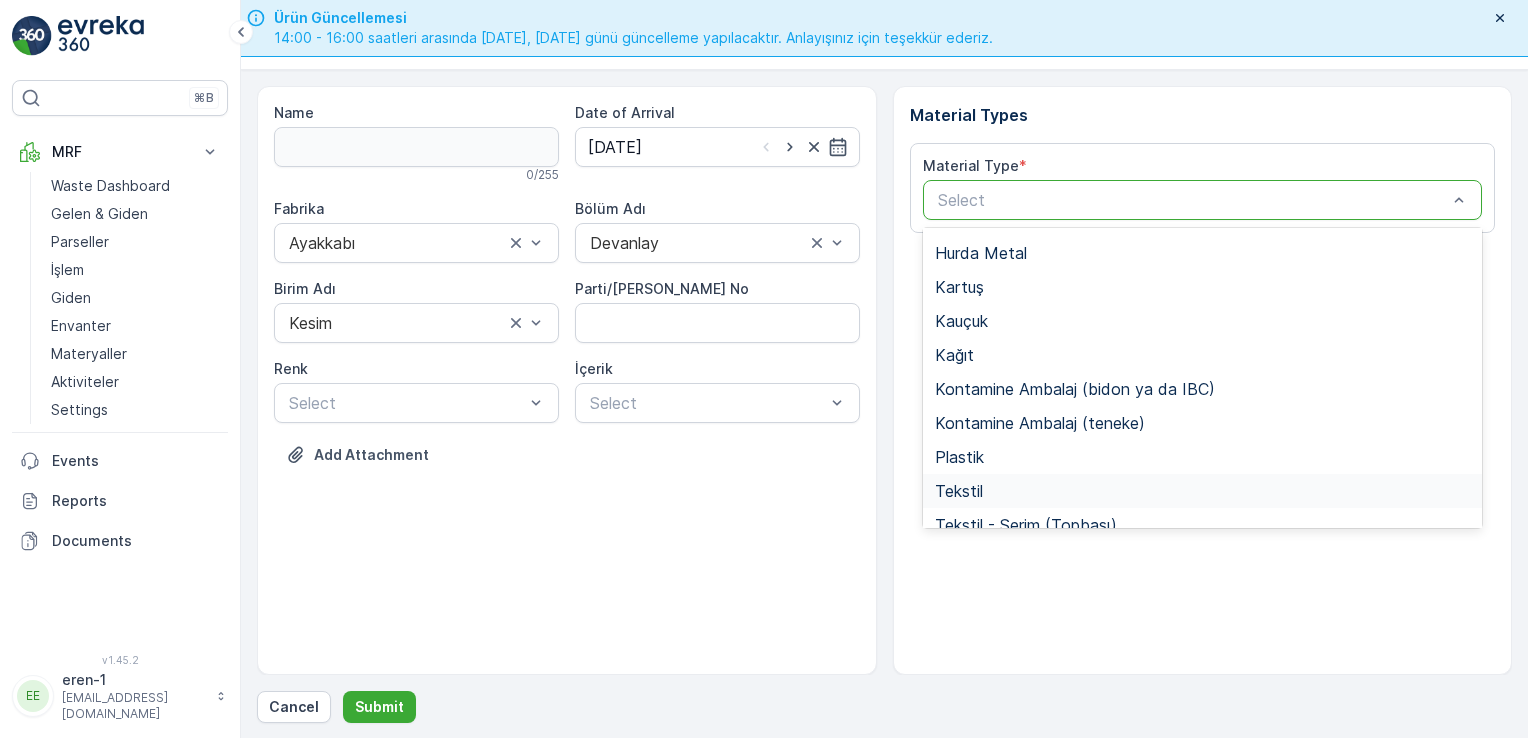 click on "Tekstil" at bounding box center (959, 491) 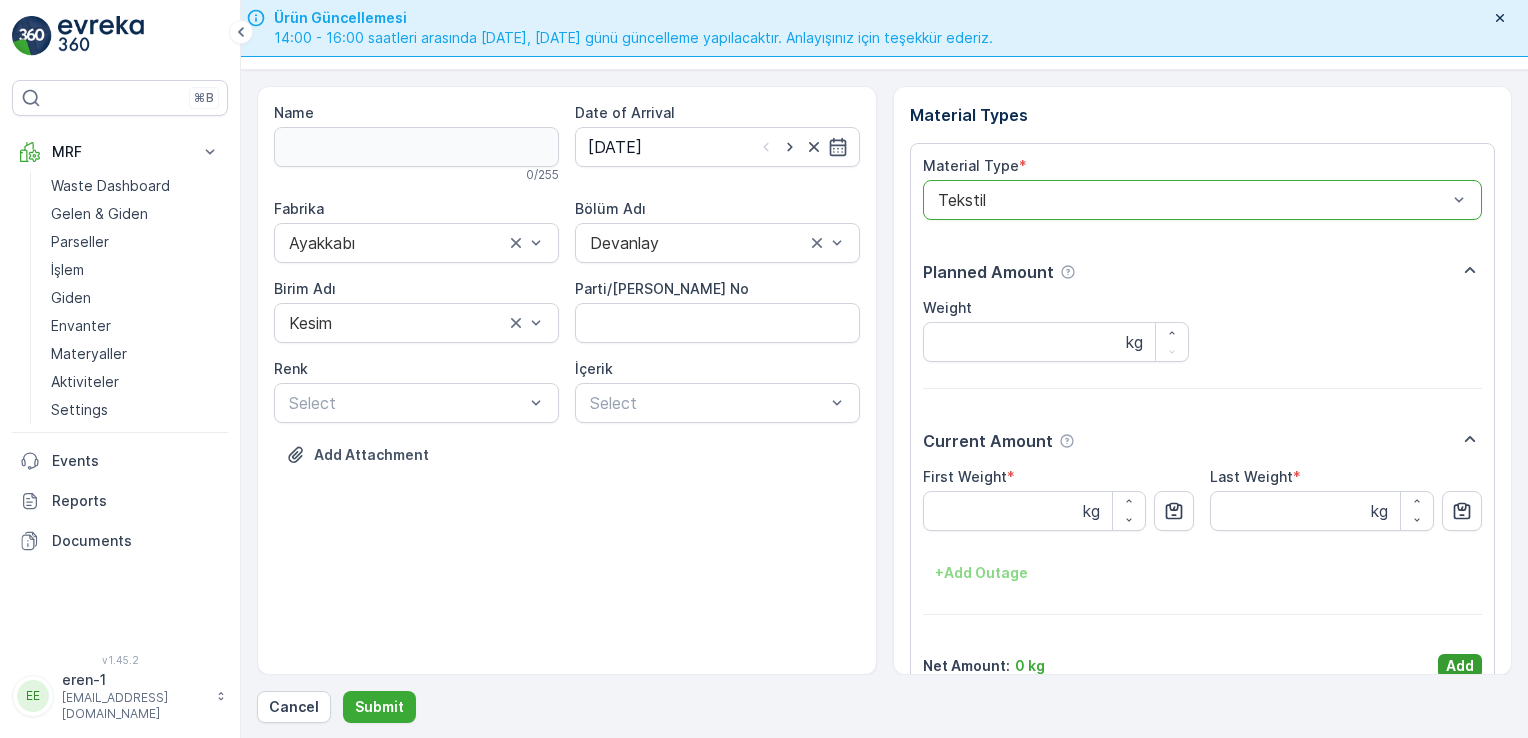 click on "Add" at bounding box center (1460, 666) 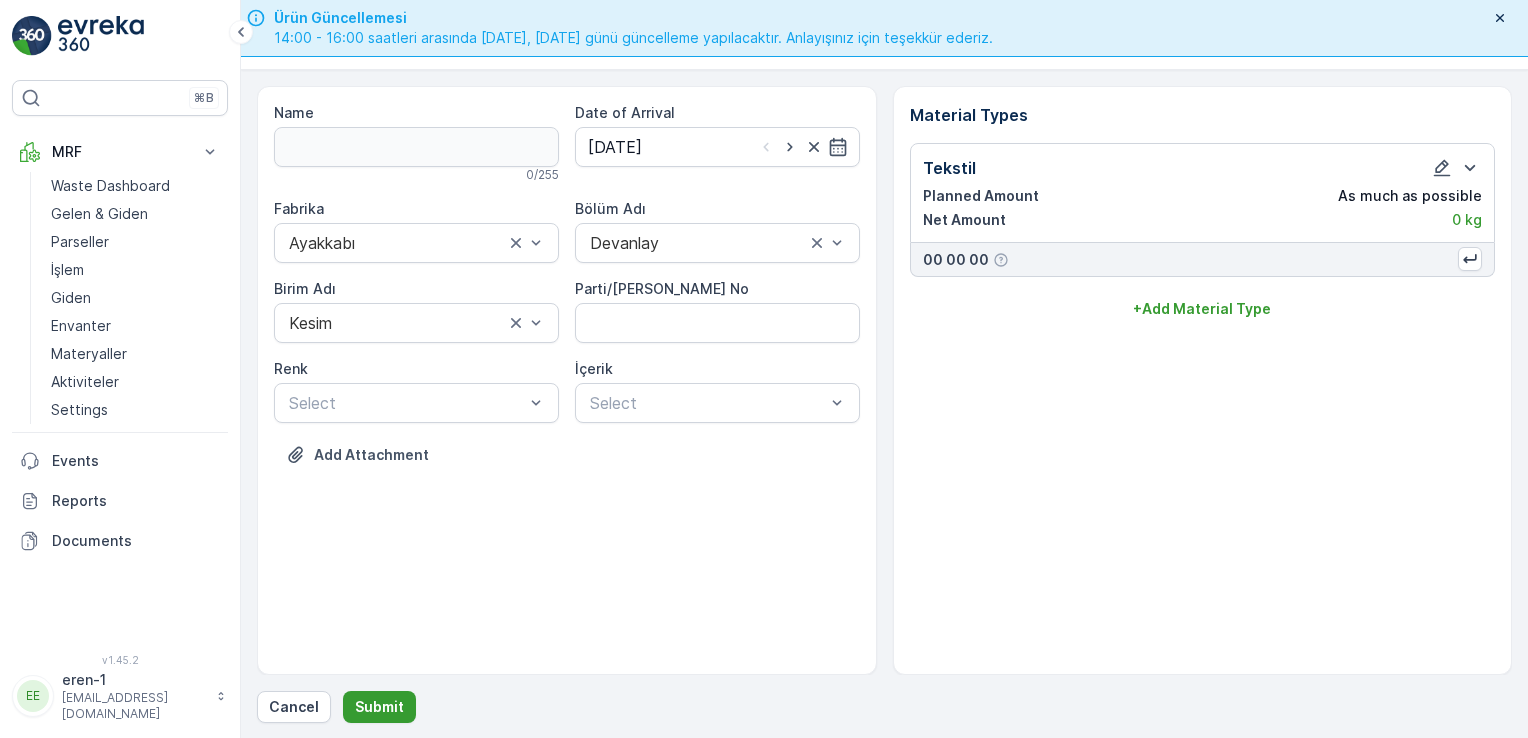 click on "Submit" at bounding box center [379, 707] 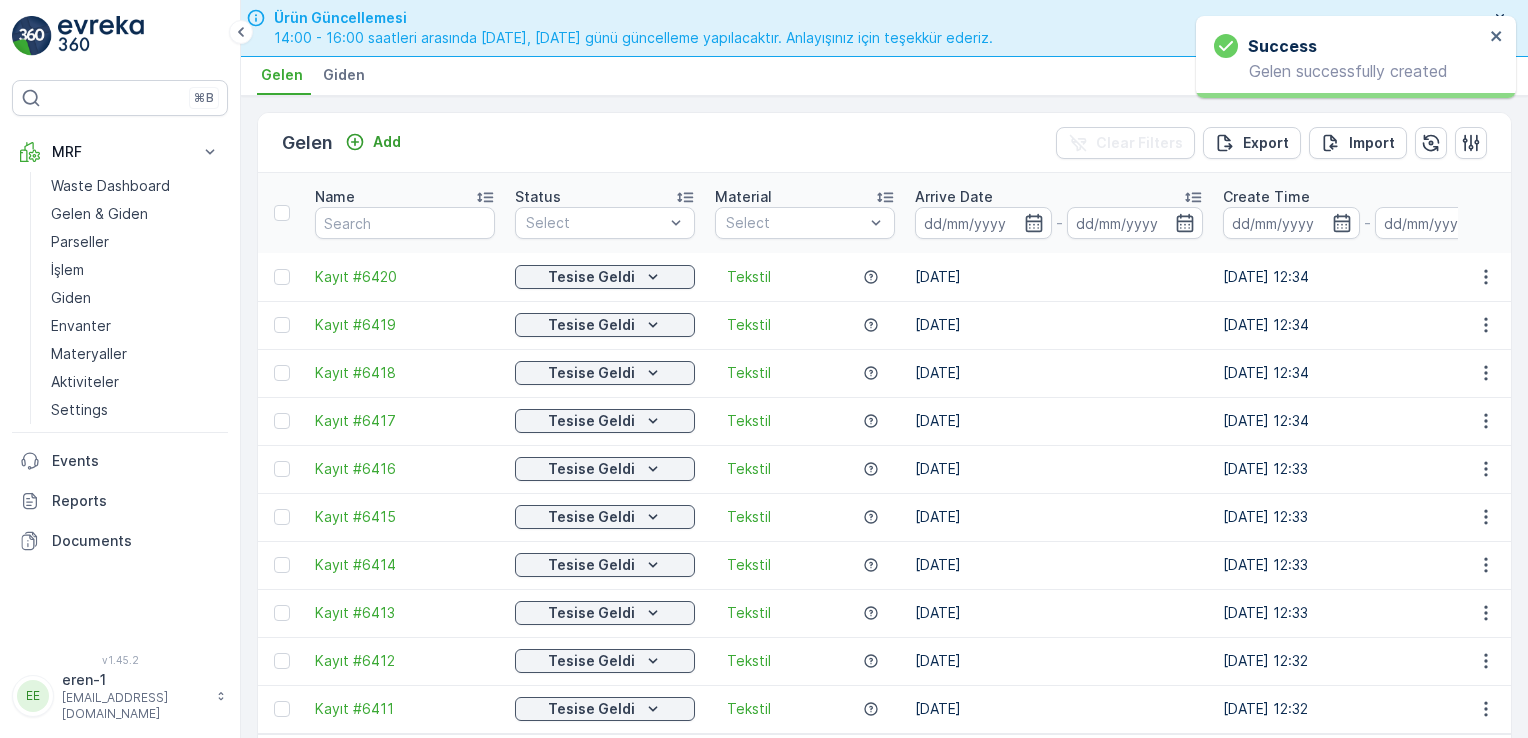 click on "Gelen Add Clear Filters Export Import" at bounding box center (884, 143) 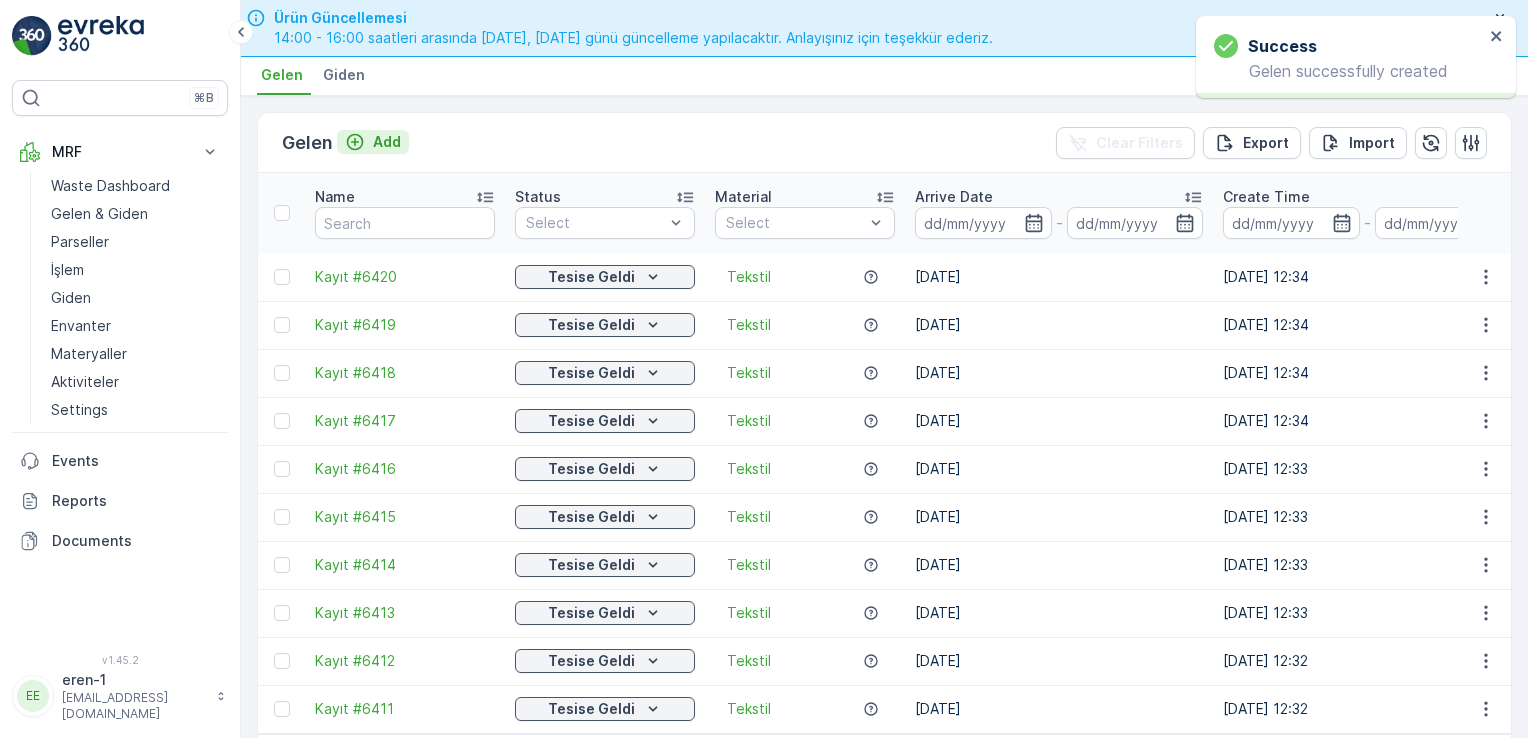 click 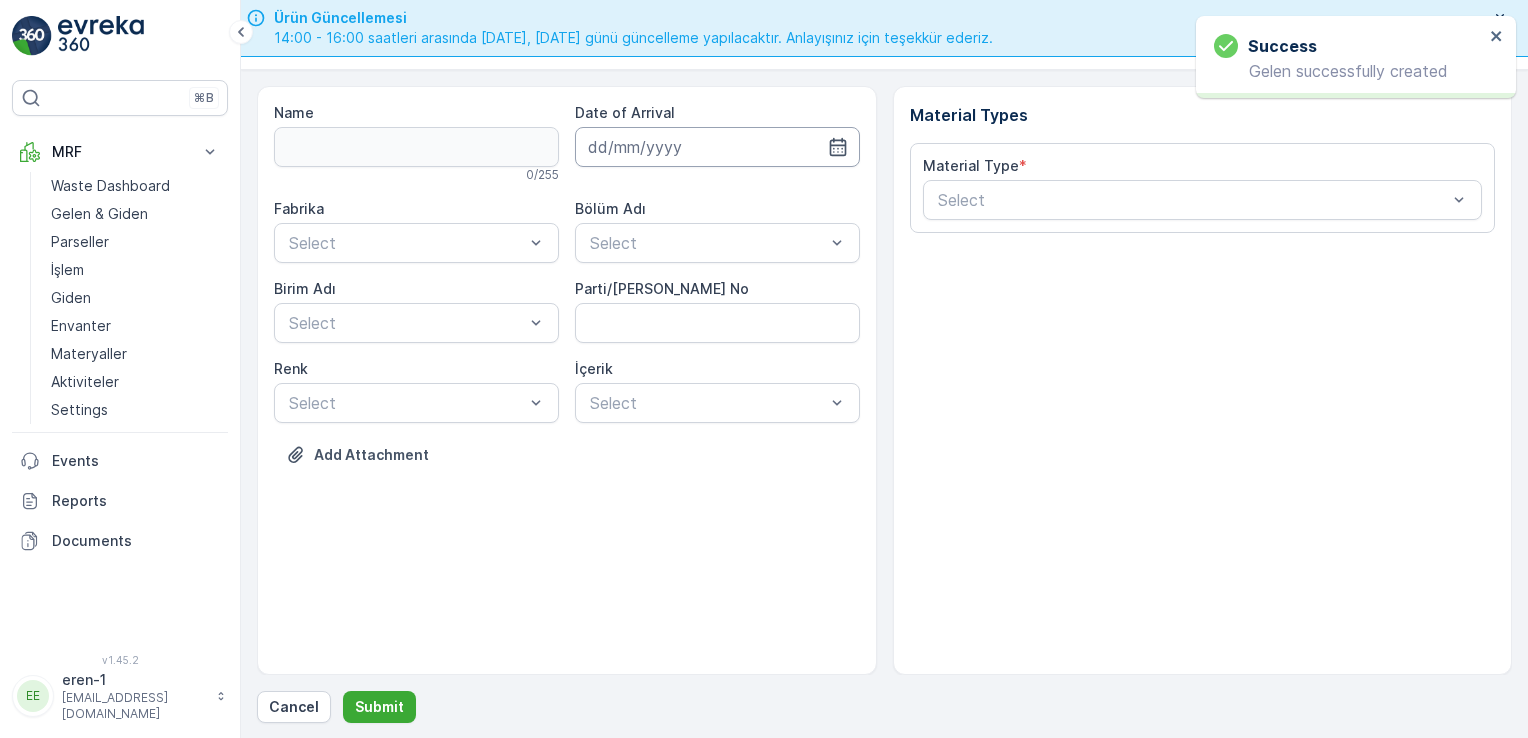 click at bounding box center (717, 147) 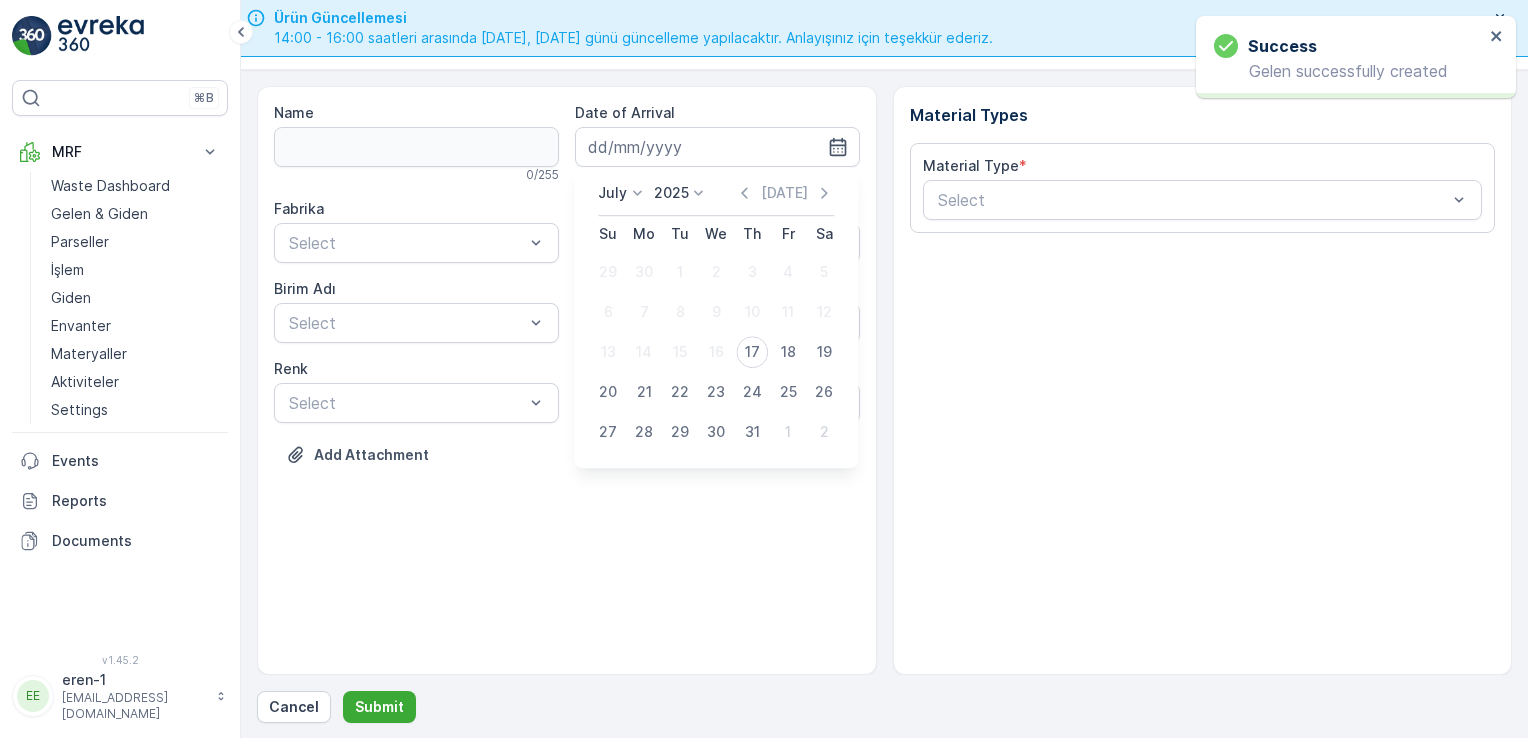 click on "17" at bounding box center (752, 352) 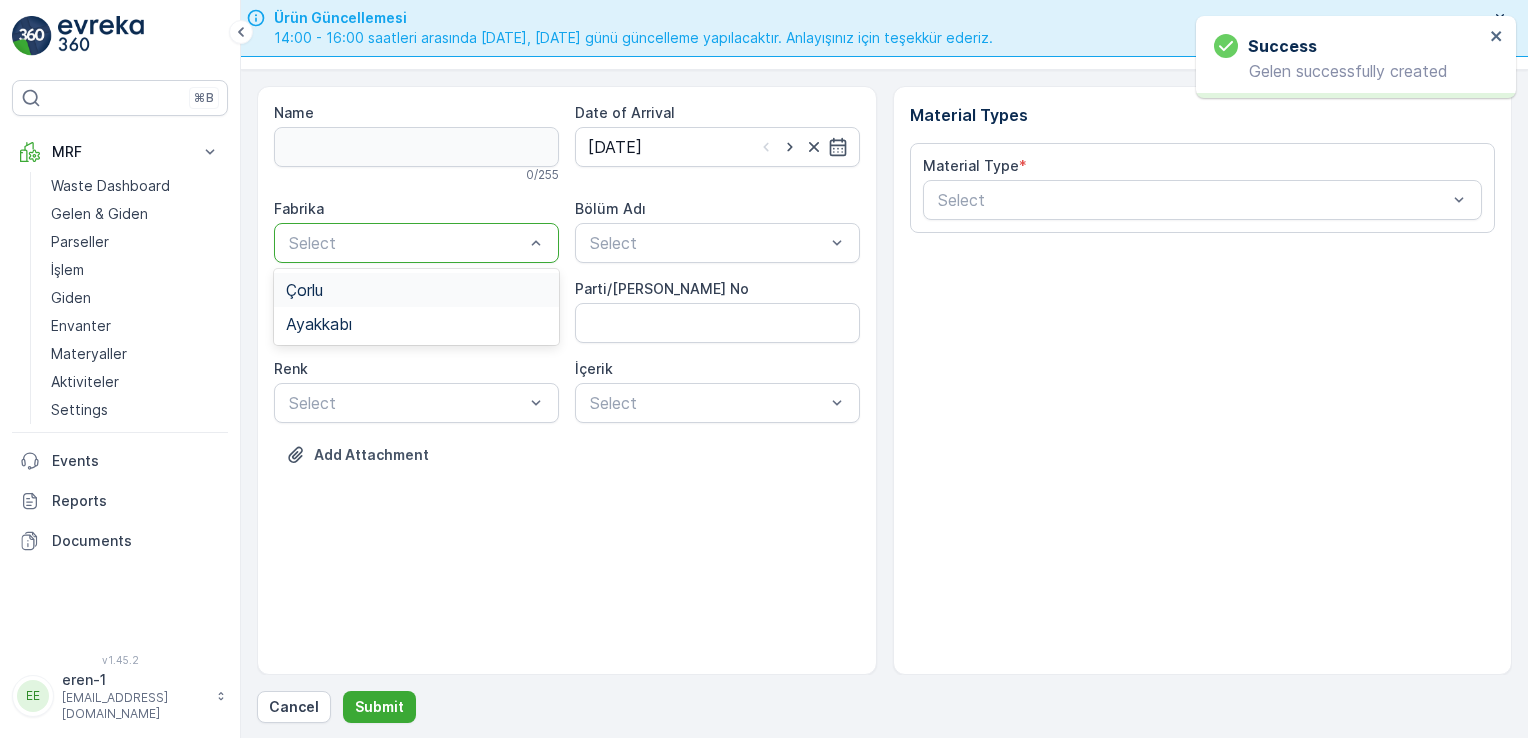 click at bounding box center (406, 243) 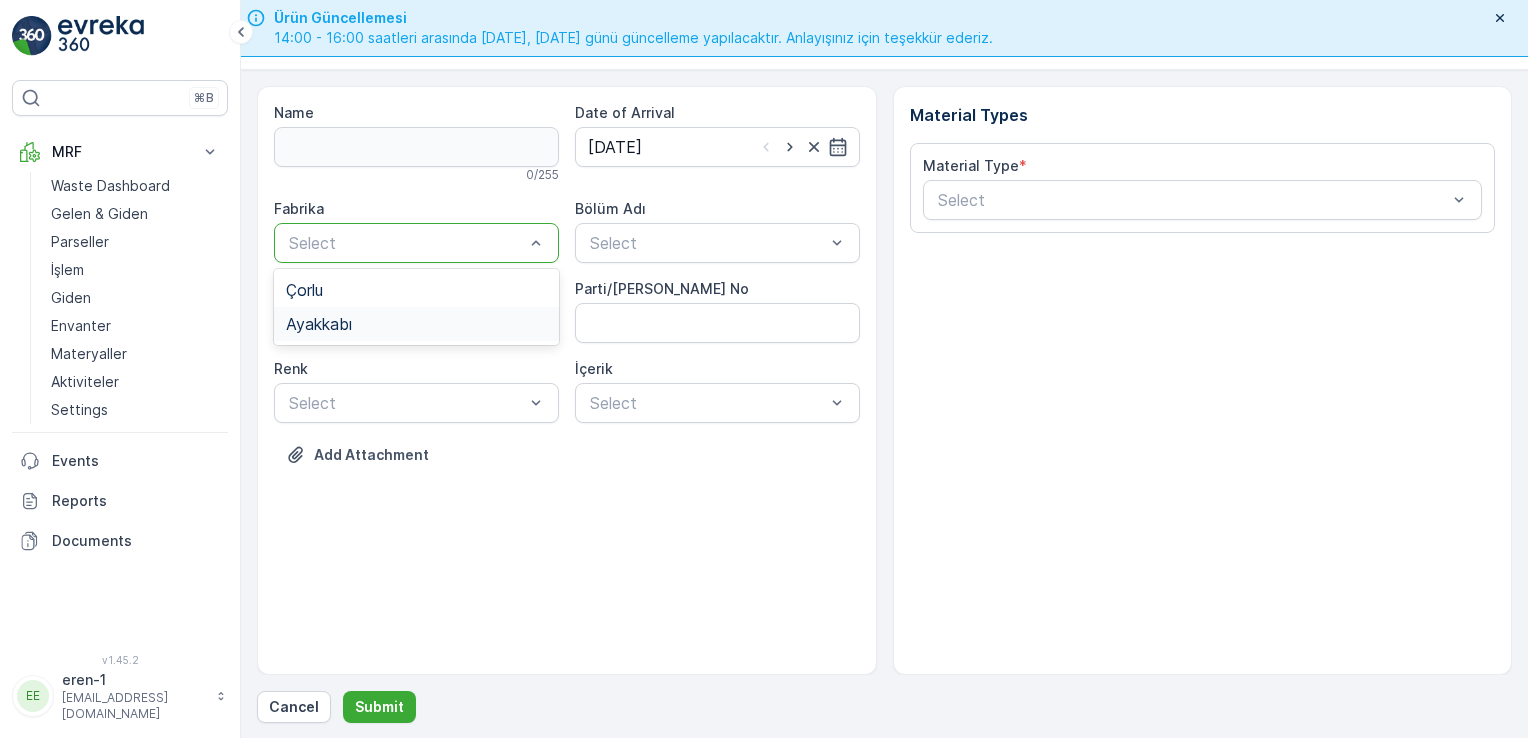click on "Ayakkabı" at bounding box center [416, 324] 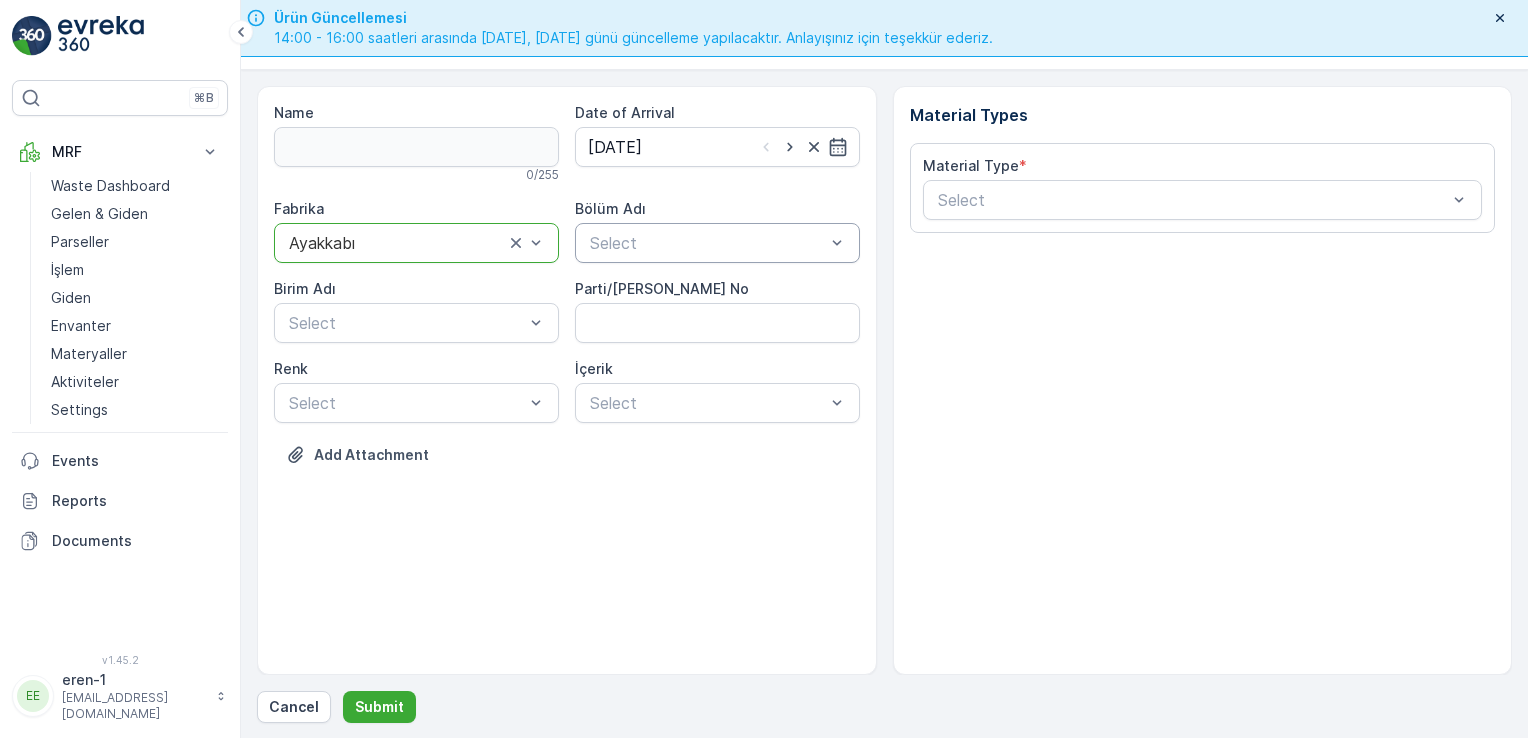 click on "Select" at bounding box center (717, 243) 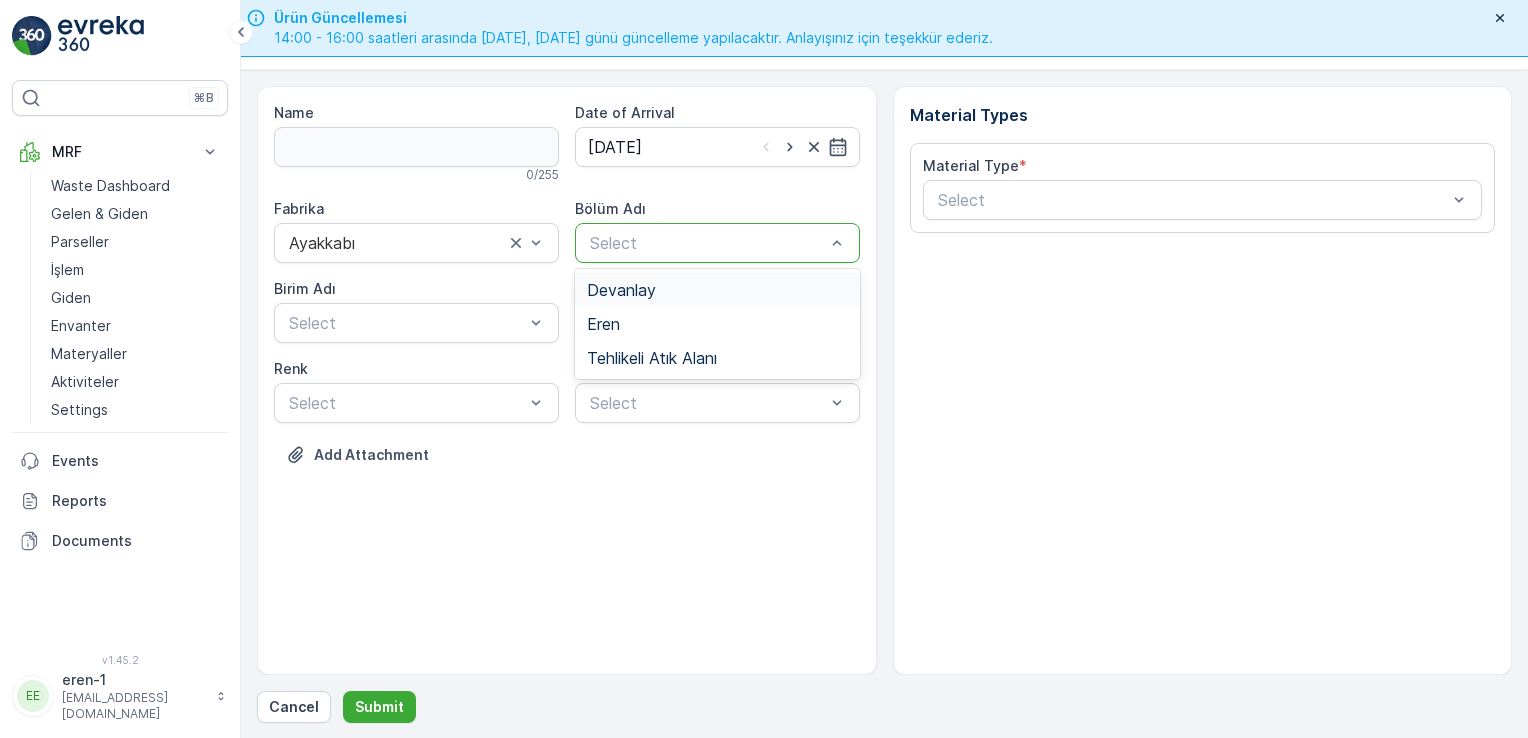 click on "Devanlay" at bounding box center (621, 290) 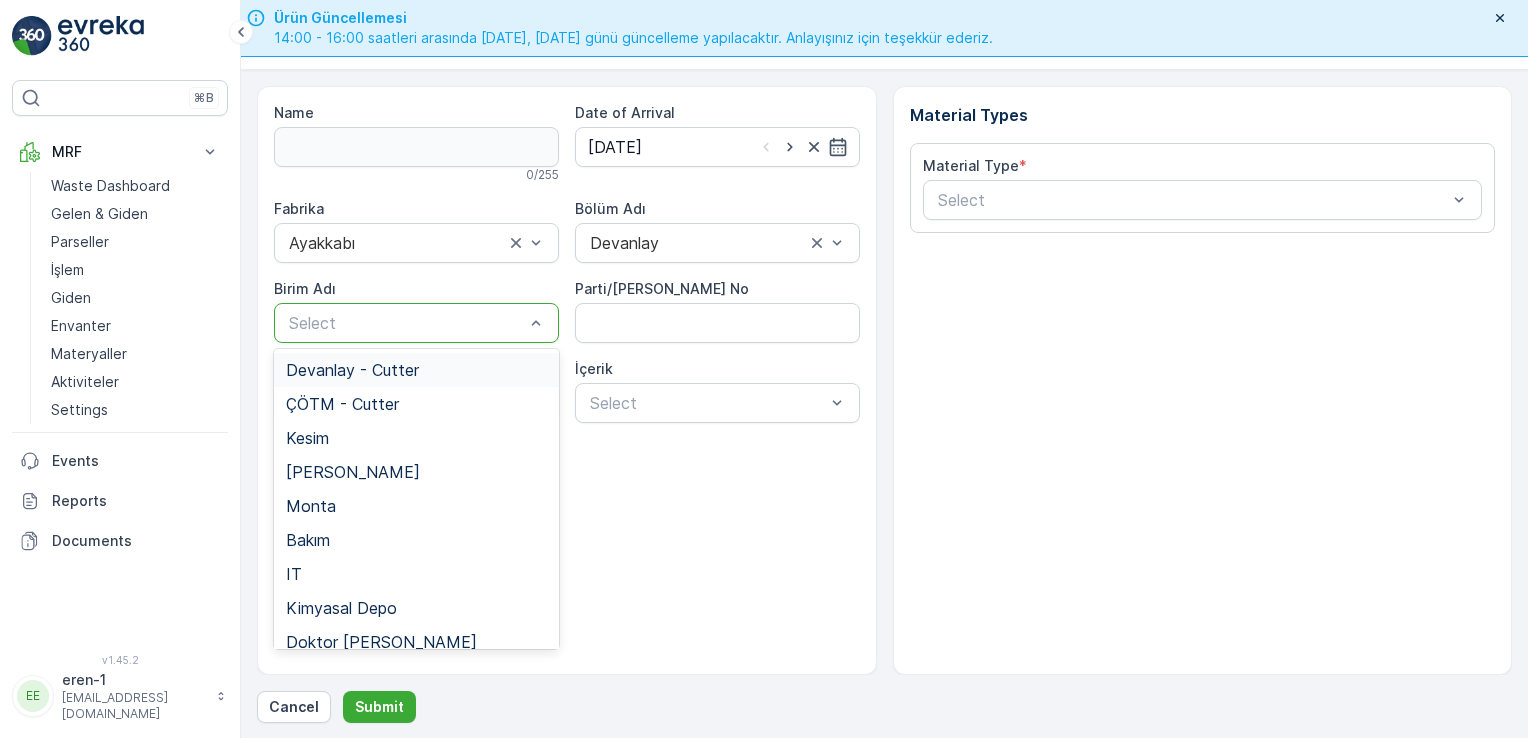 click at bounding box center [406, 323] 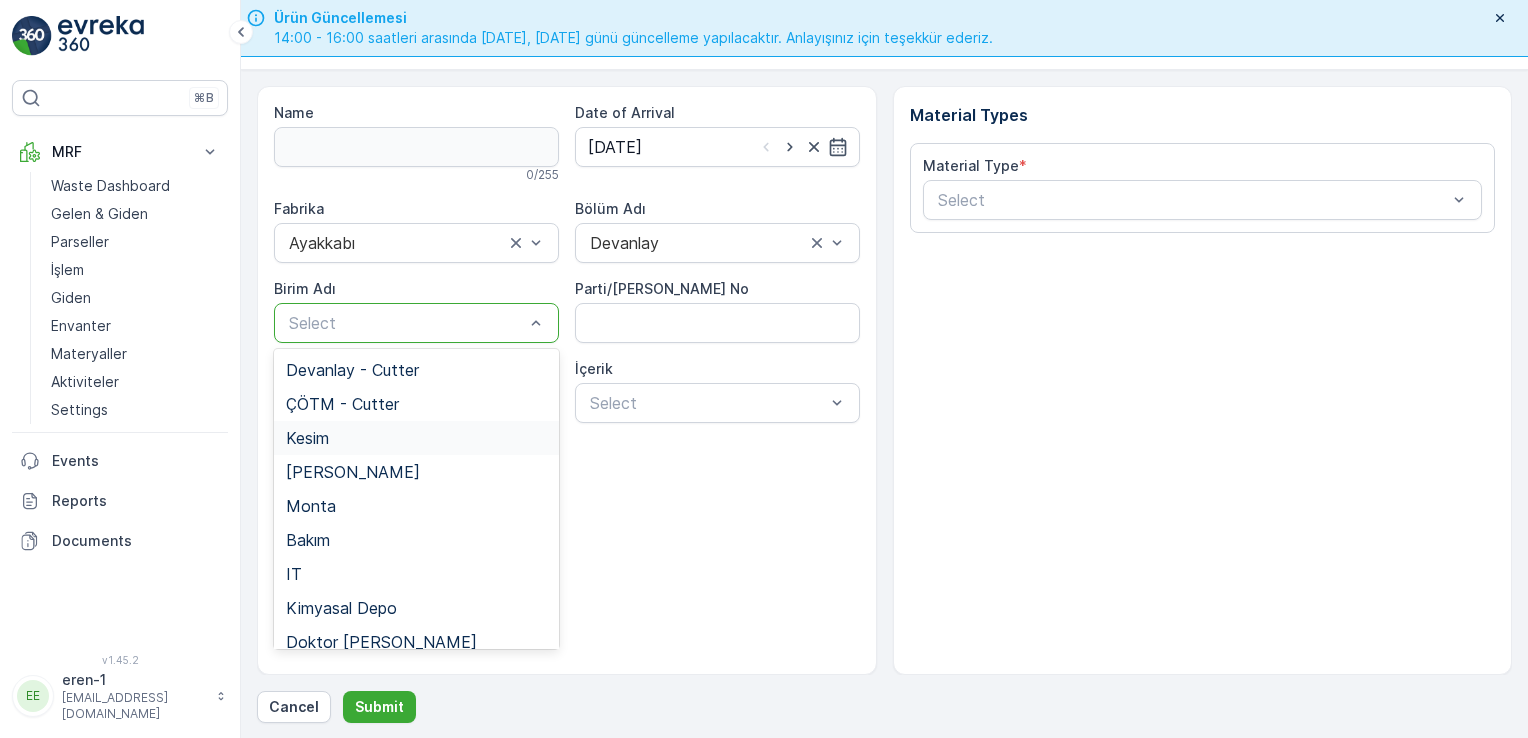 drag, startPoint x: 396, startPoint y: 448, endPoint x: 494, endPoint y: 426, distance: 100.43903 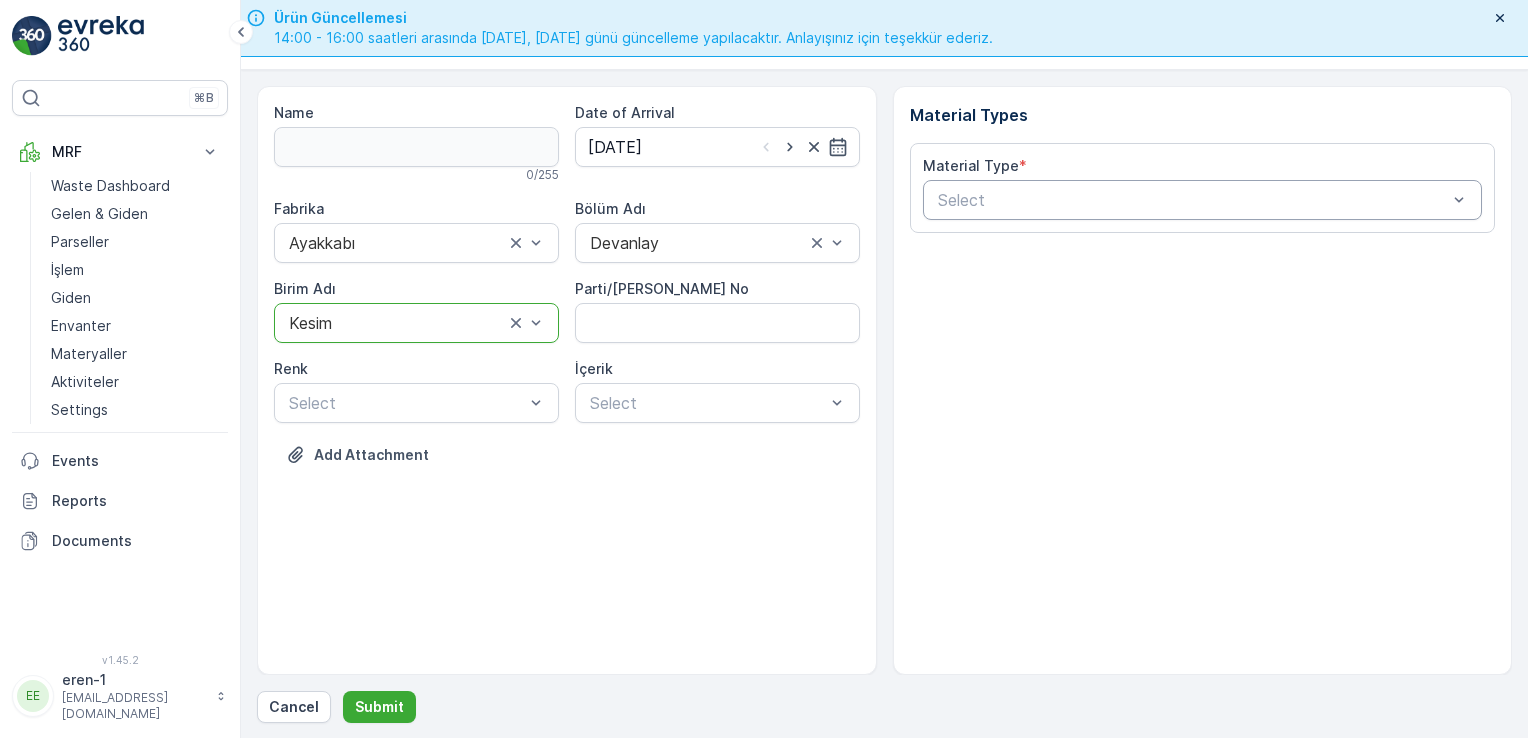 click on "Select" at bounding box center (1203, 200) 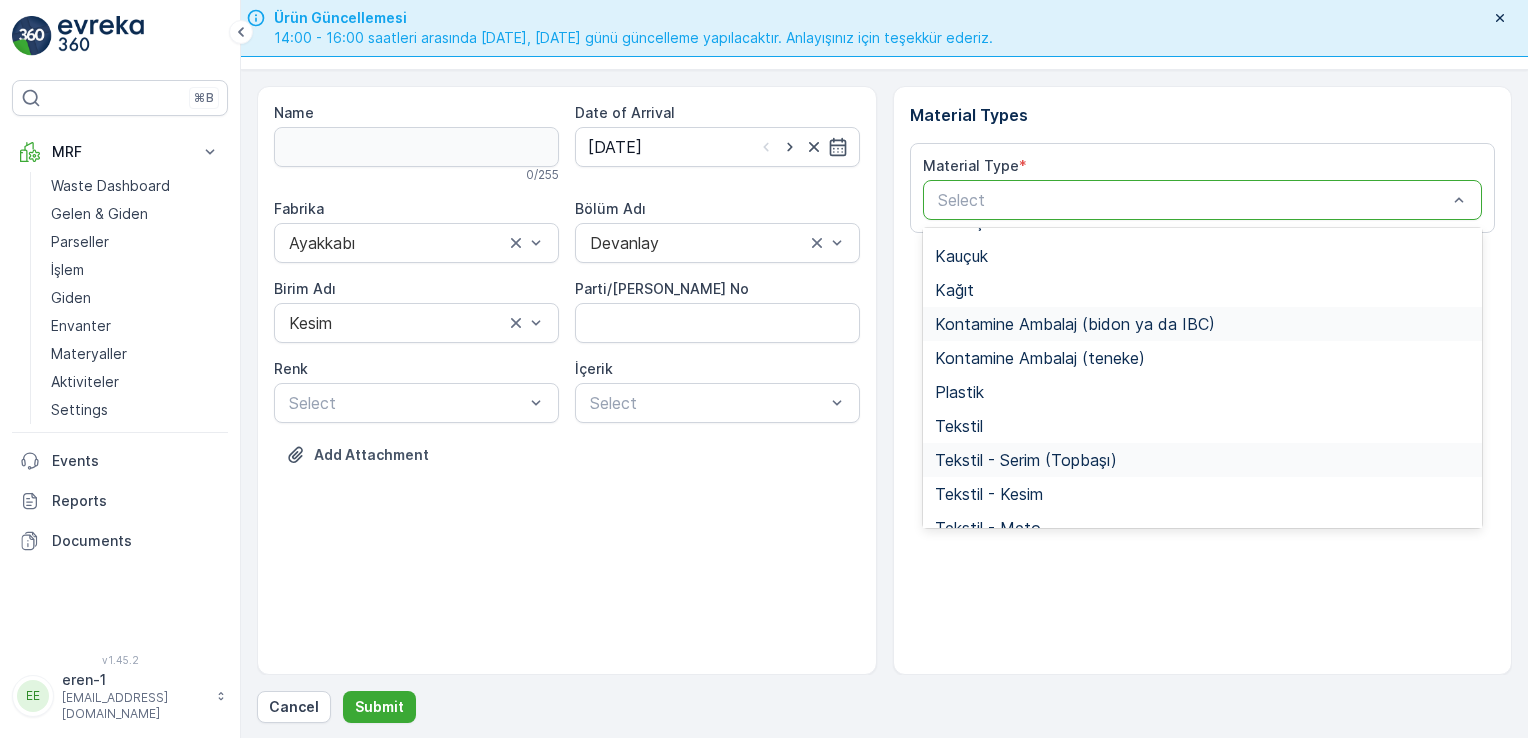 scroll, scrollTop: 233, scrollLeft: 0, axis: vertical 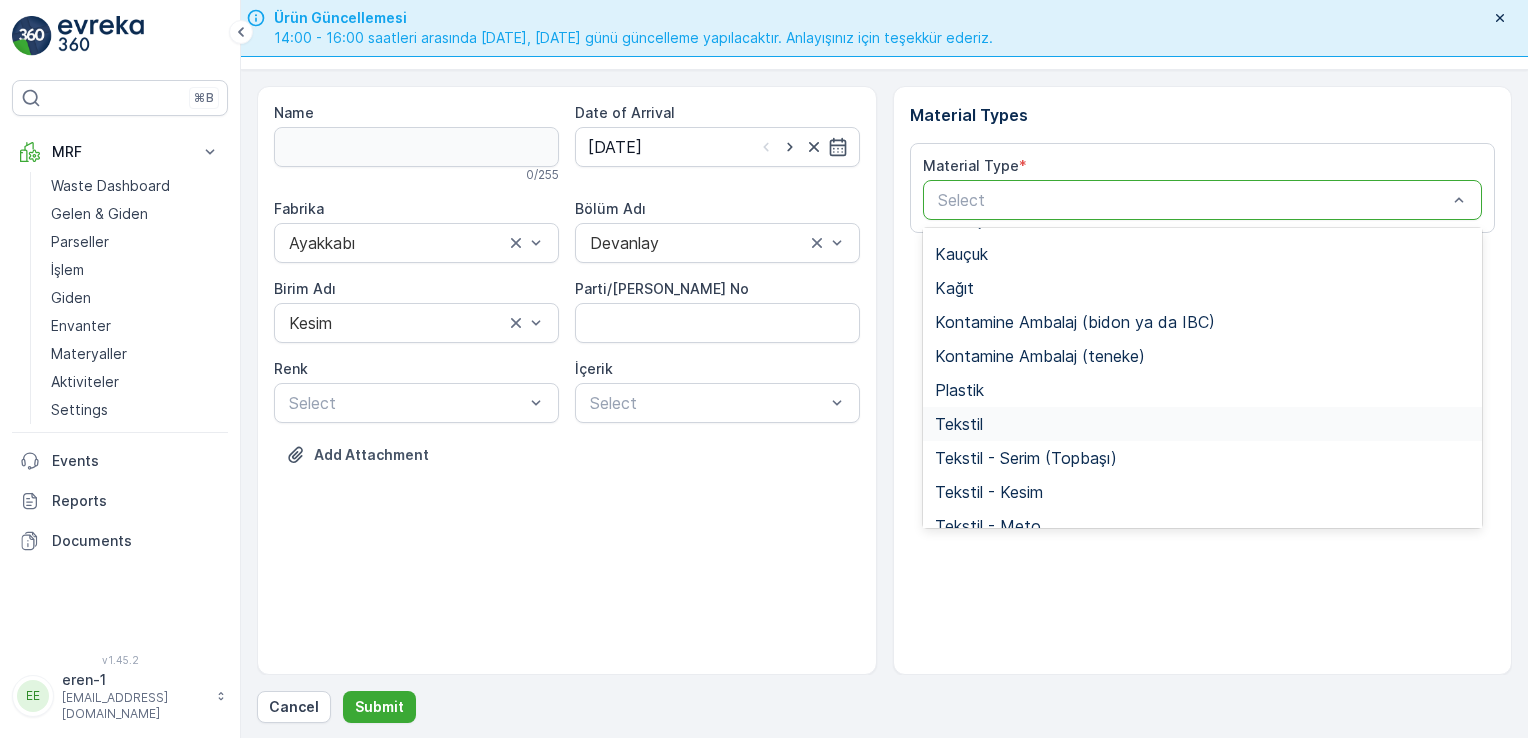 click on "Tekstil" at bounding box center (959, 424) 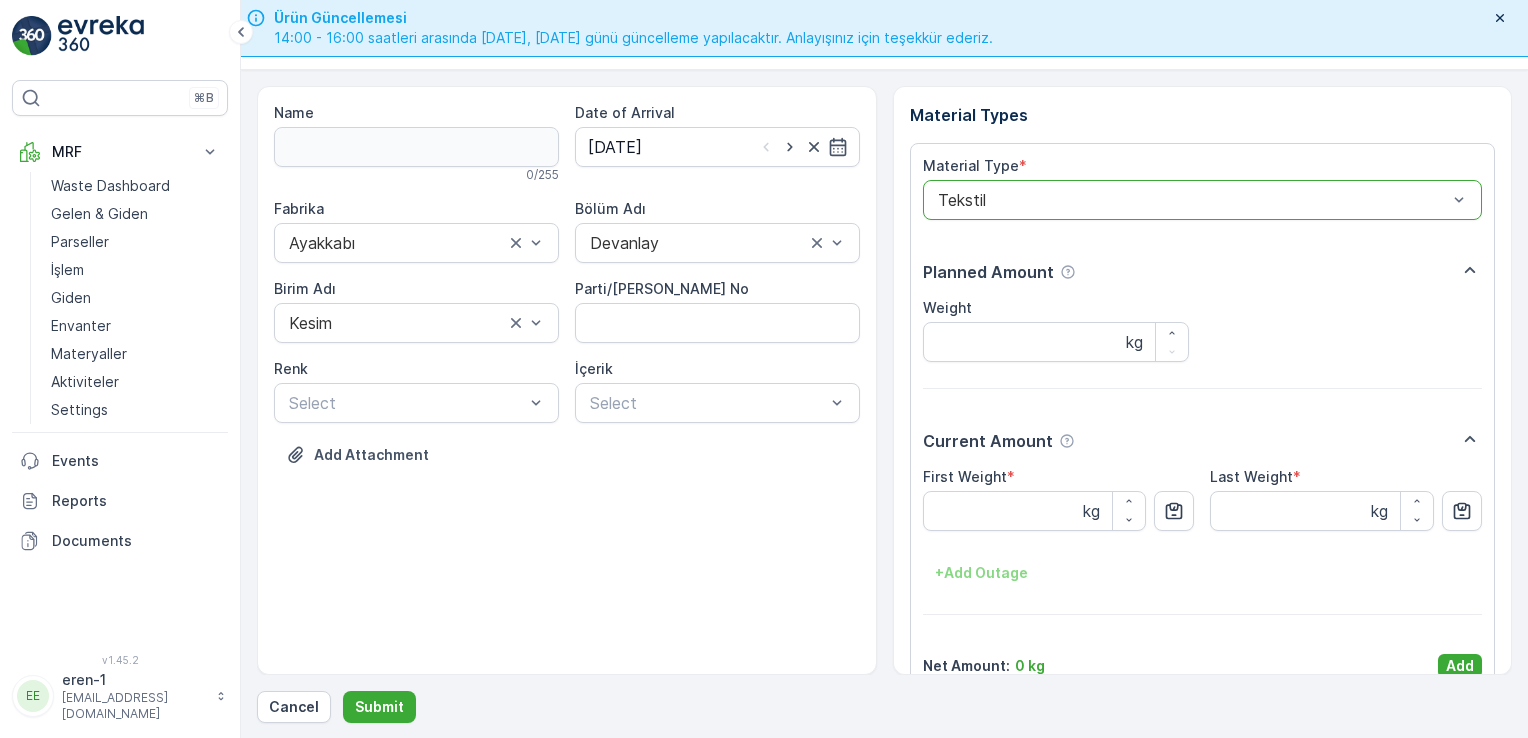 click on "Add" at bounding box center (1460, 666) 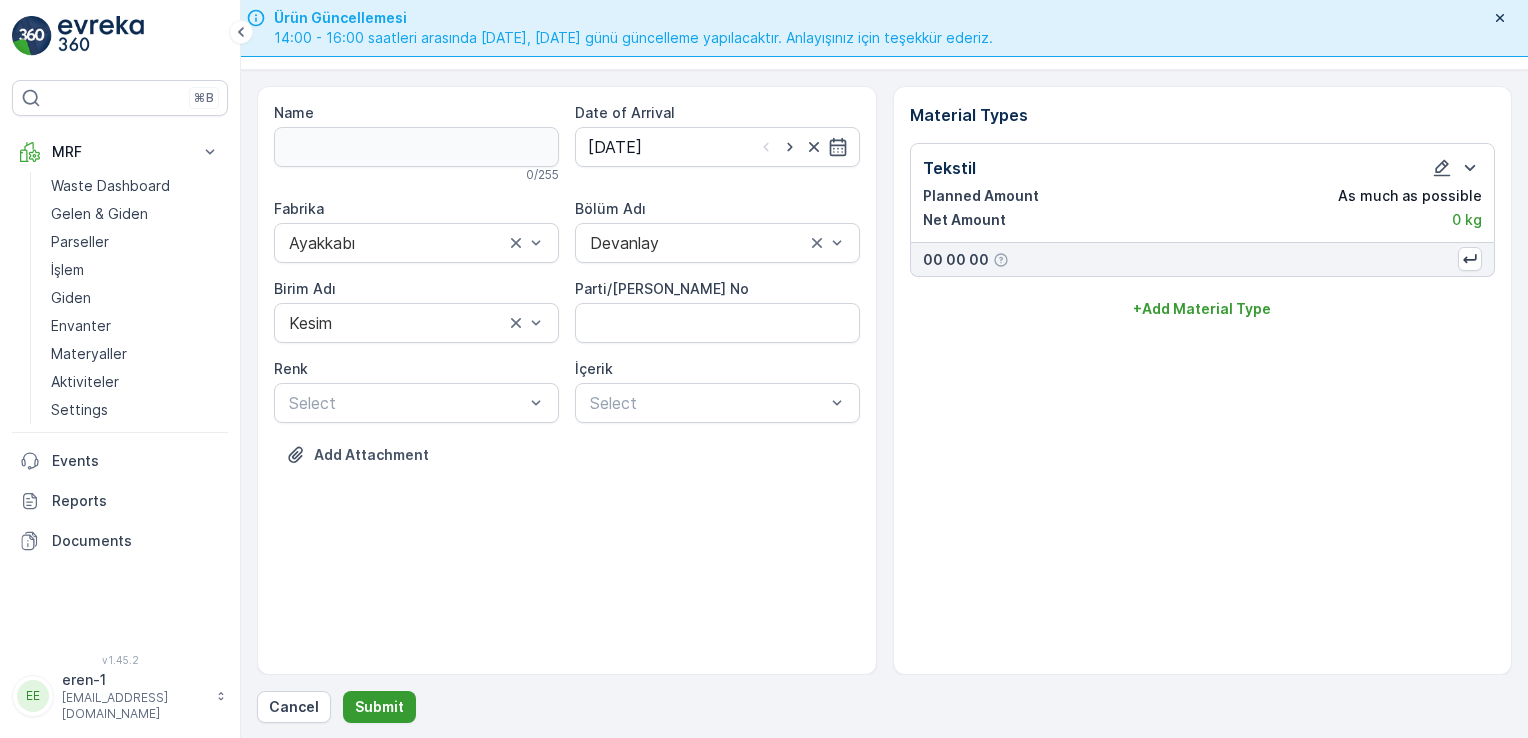 click on "Submit" at bounding box center (379, 707) 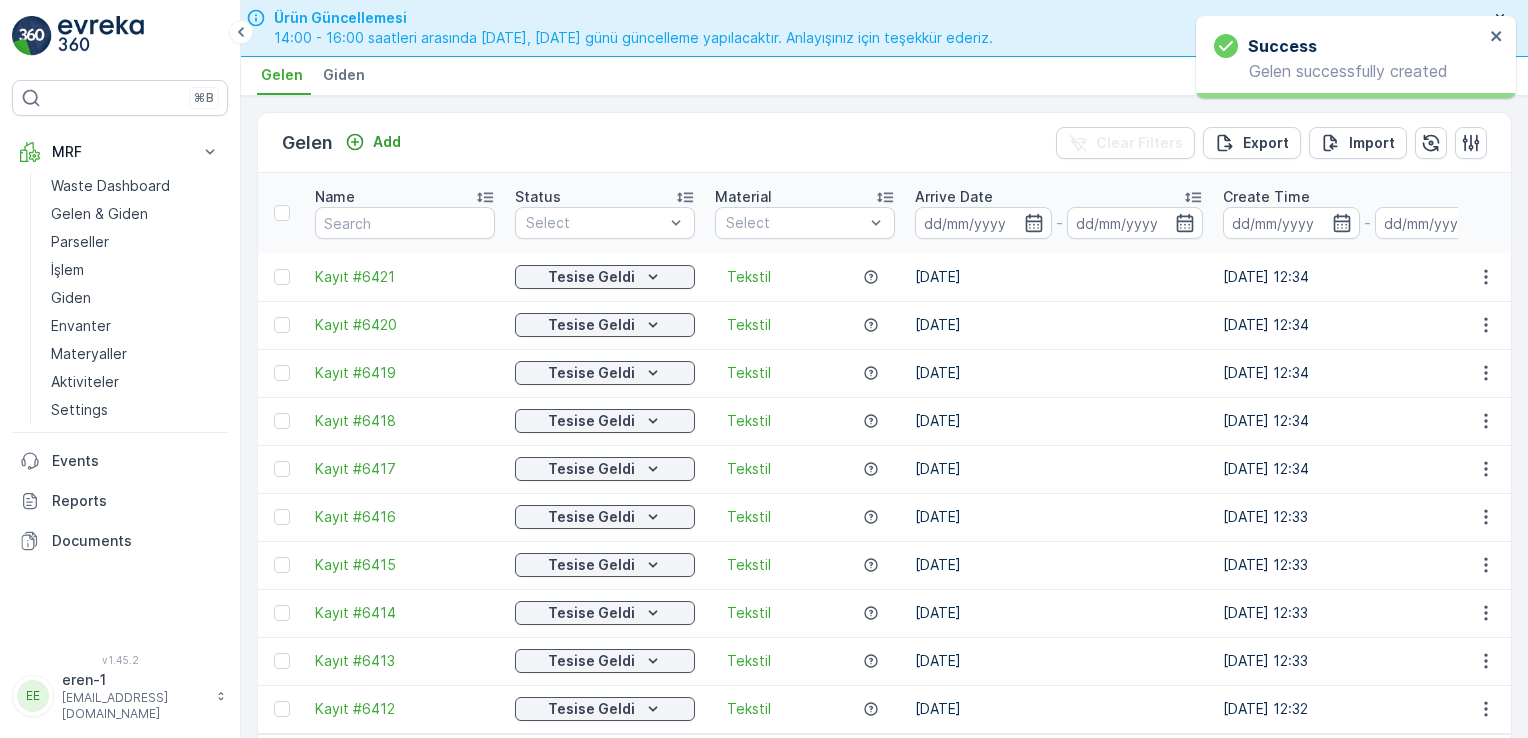 click on "Gelen Add Clear Filters Export Import" at bounding box center (884, 143) 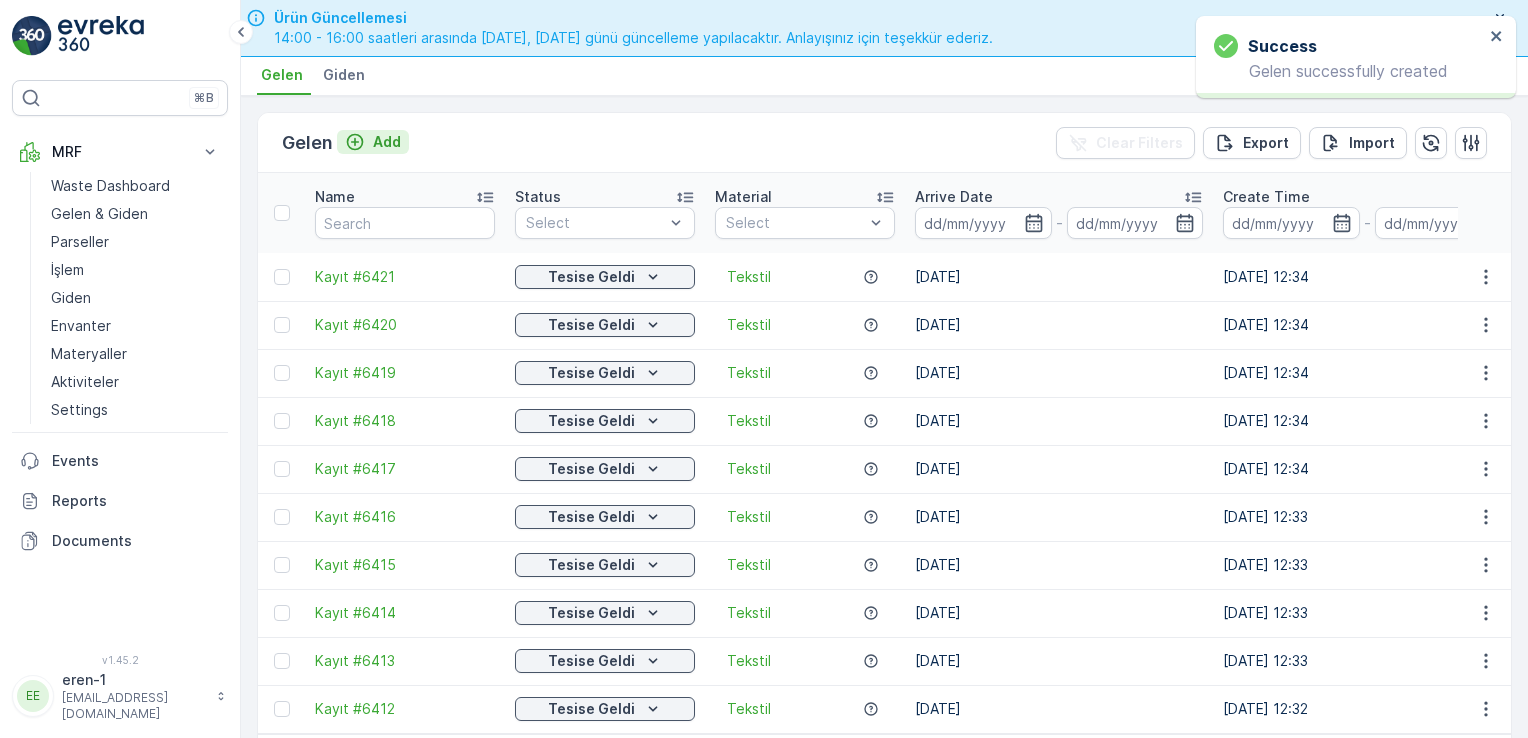 click on "Add" at bounding box center (373, 142) 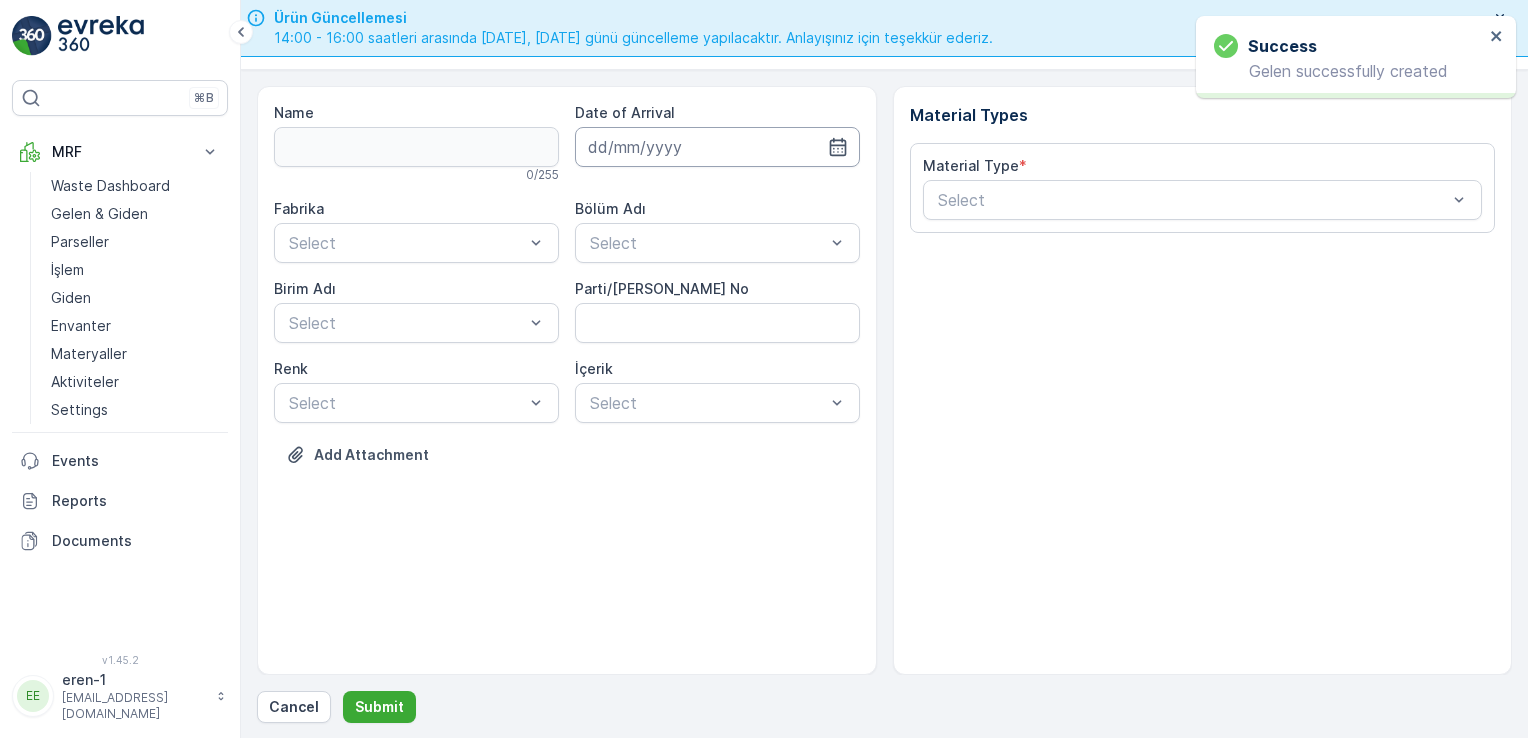 click at bounding box center [717, 147] 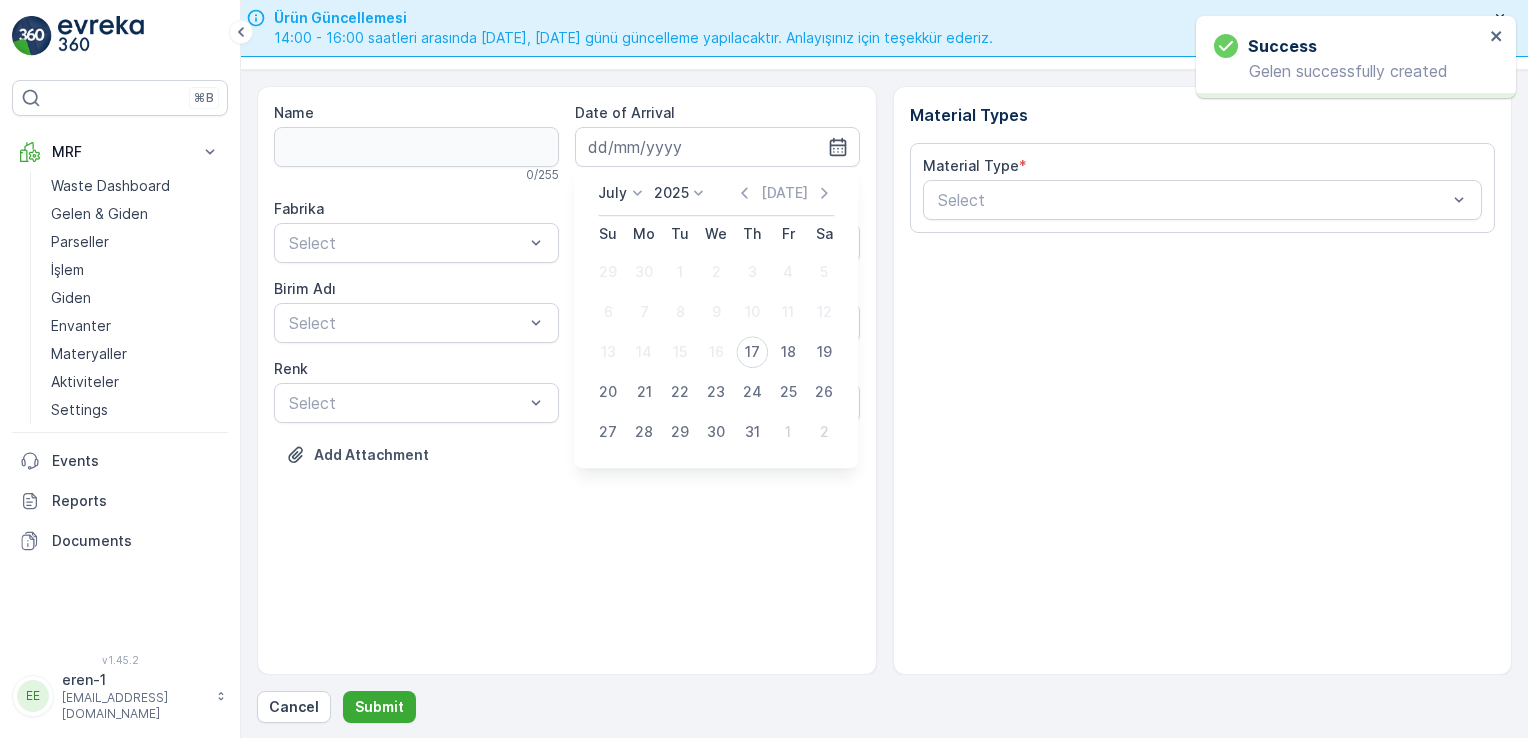 click on "17" at bounding box center [752, 352] 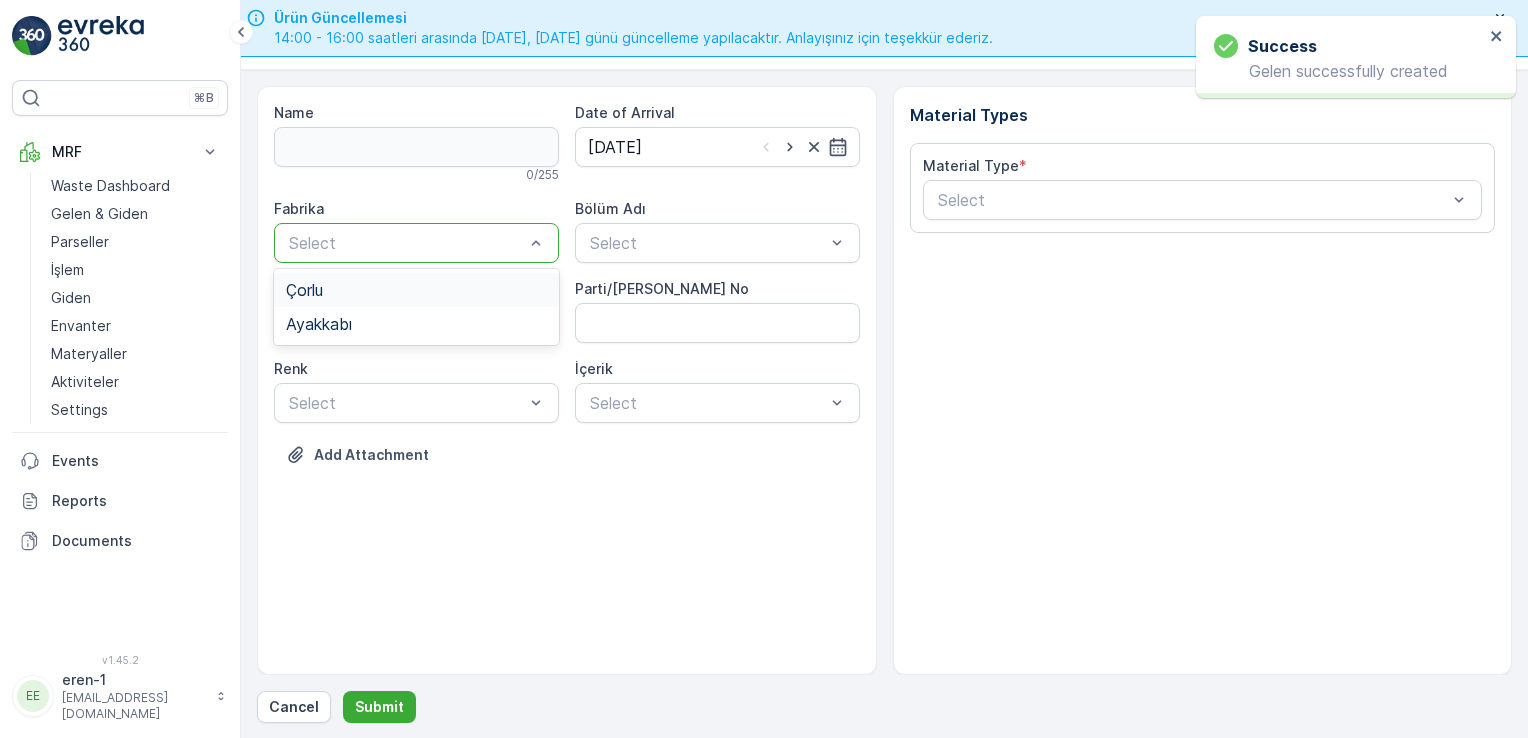 click at bounding box center [406, 243] 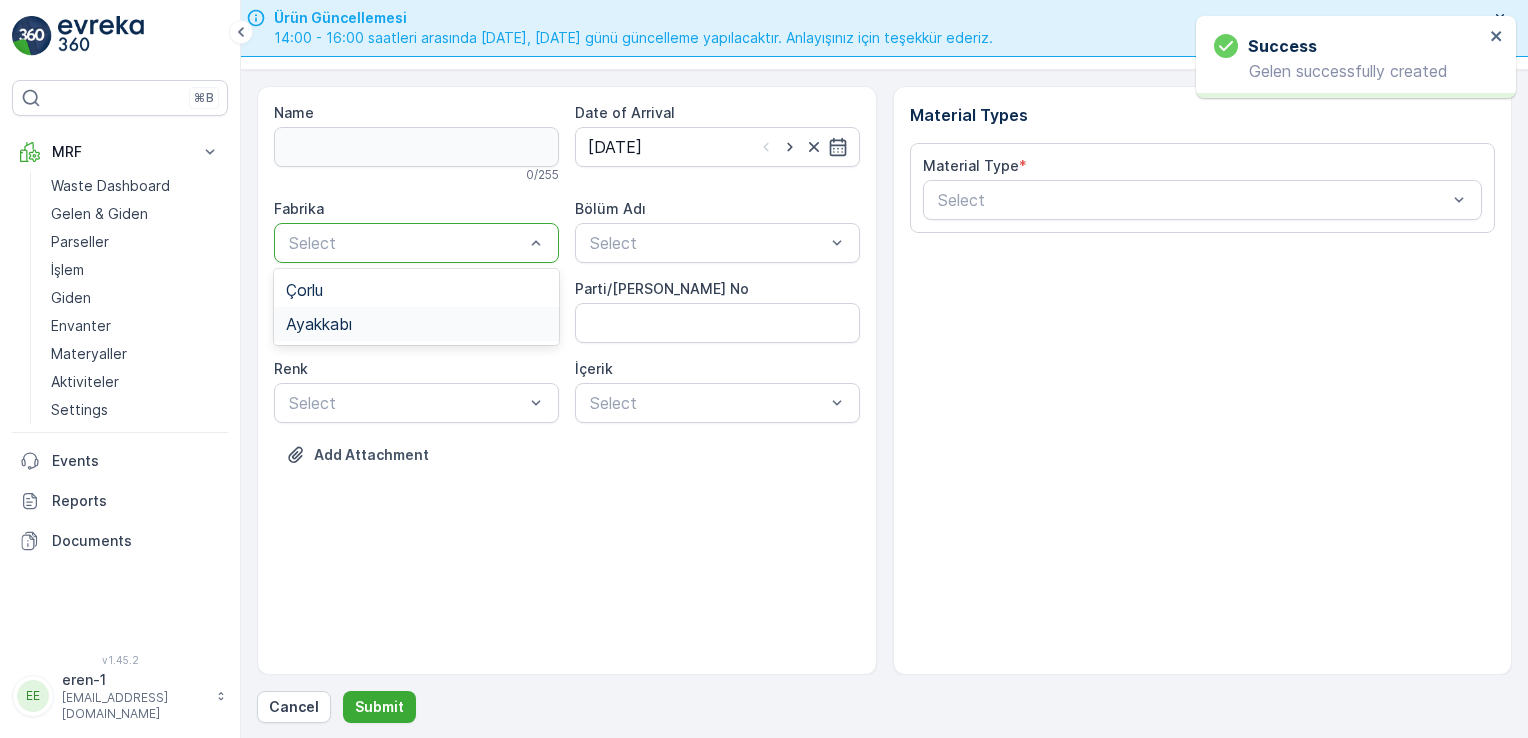 click on "Ayakkabı" at bounding box center [416, 324] 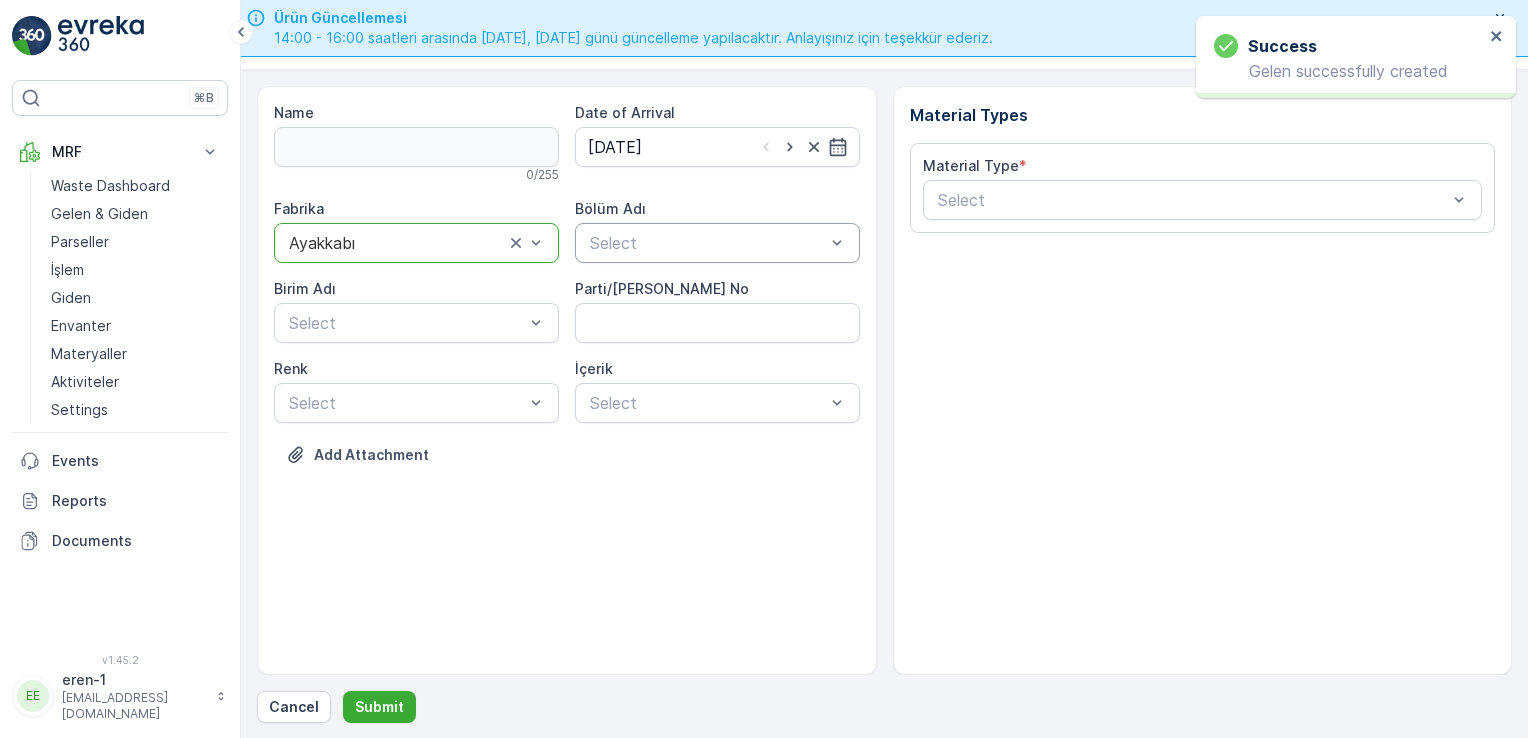 click on "Select" at bounding box center [717, 243] 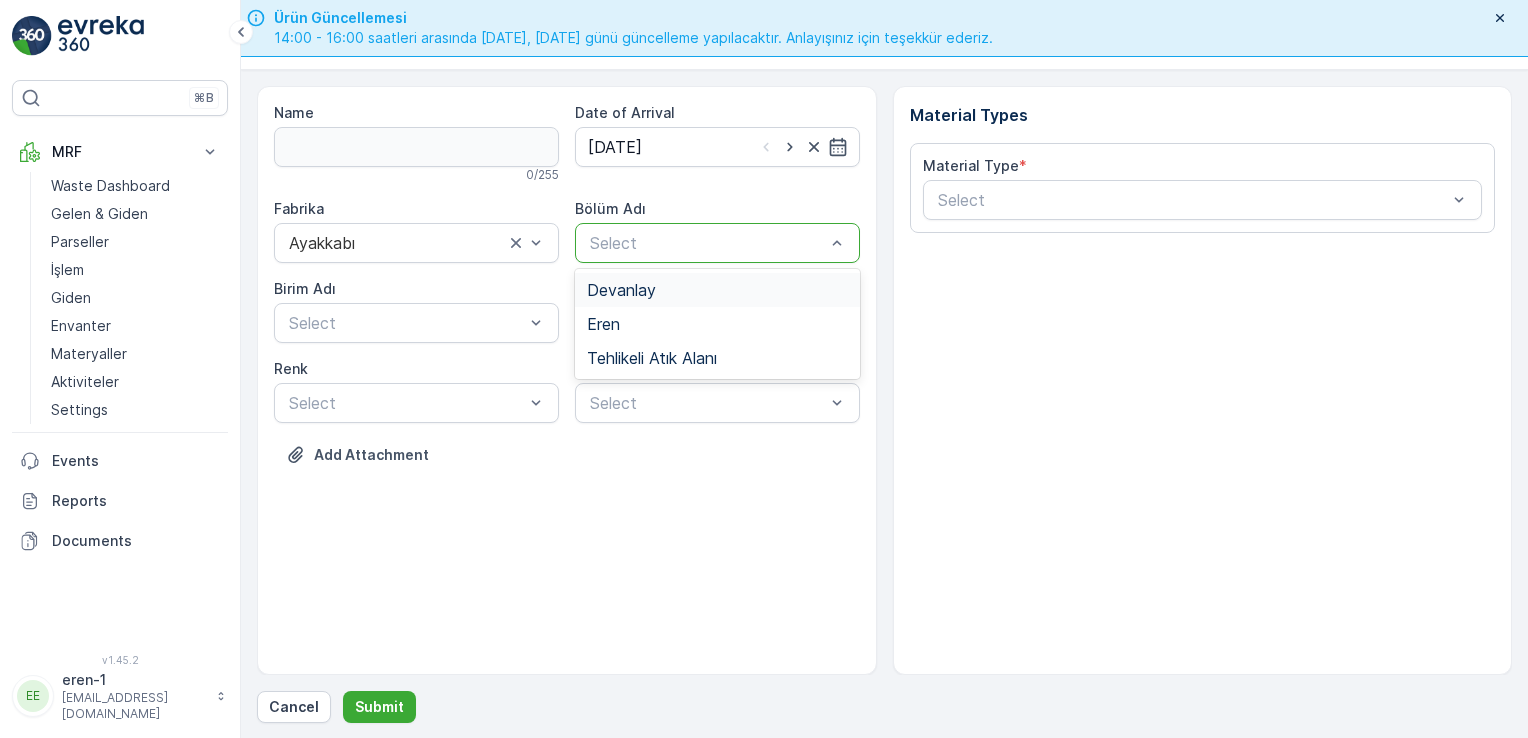 click on "Devanlay" at bounding box center (717, 290) 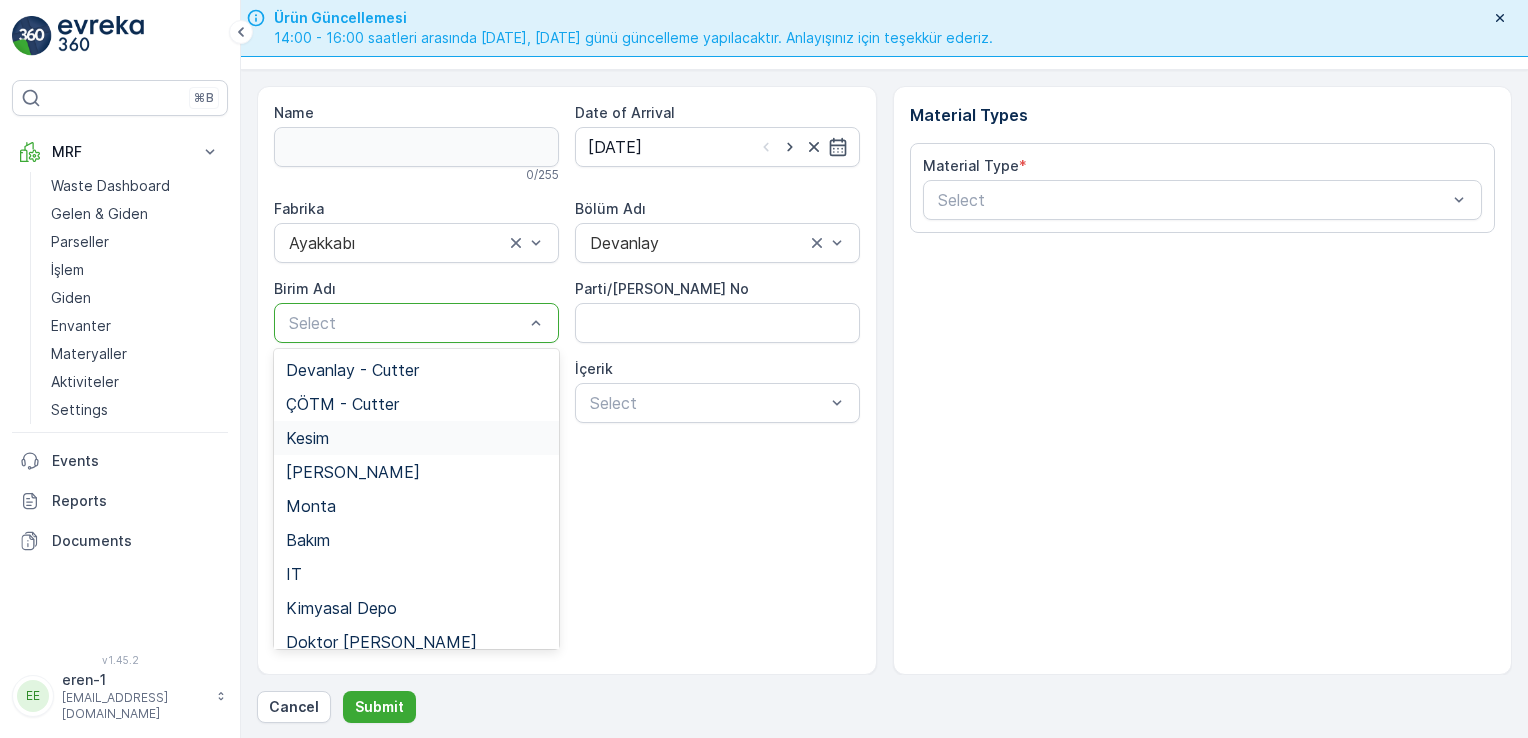 click on "Kesim" at bounding box center [416, 438] 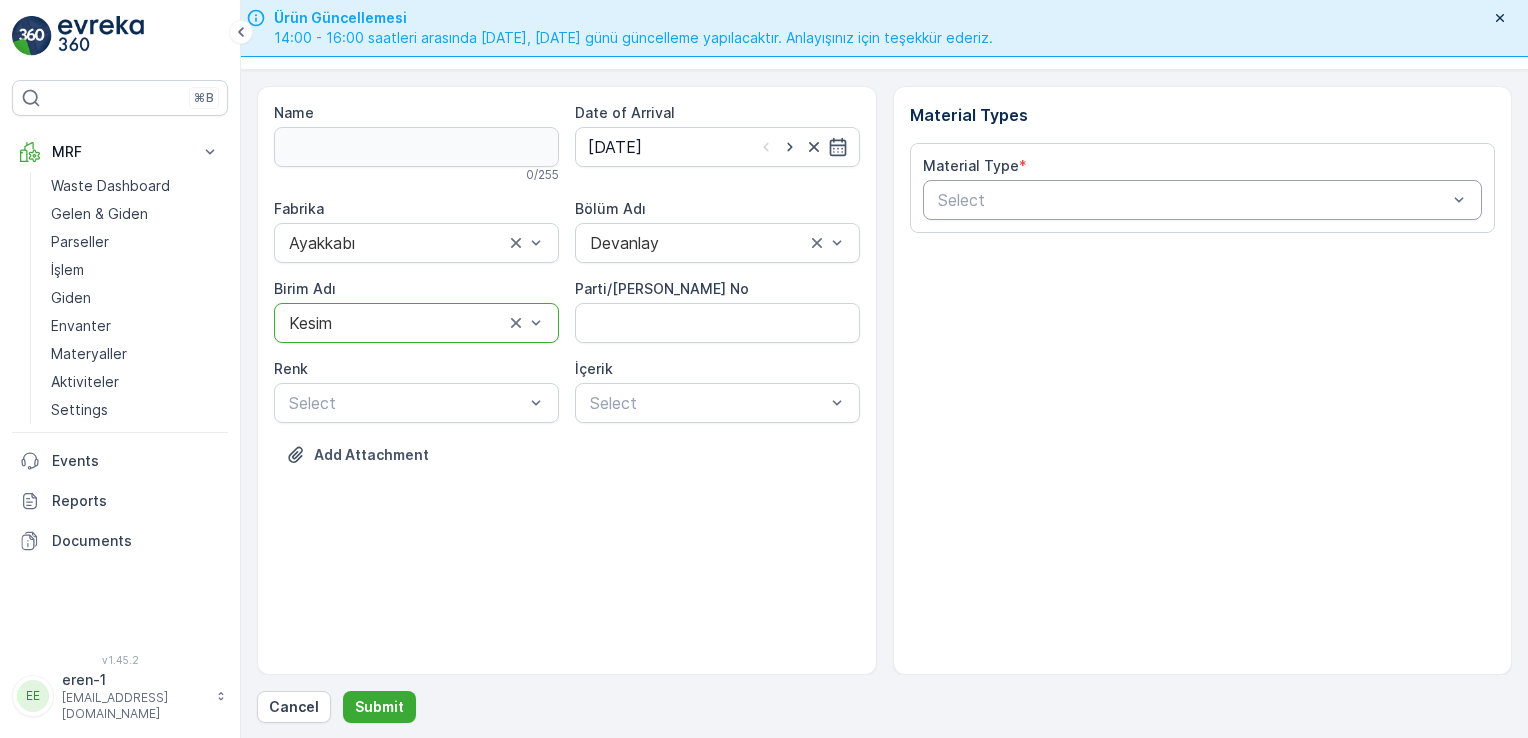 click at bounding box center [1193, 200] 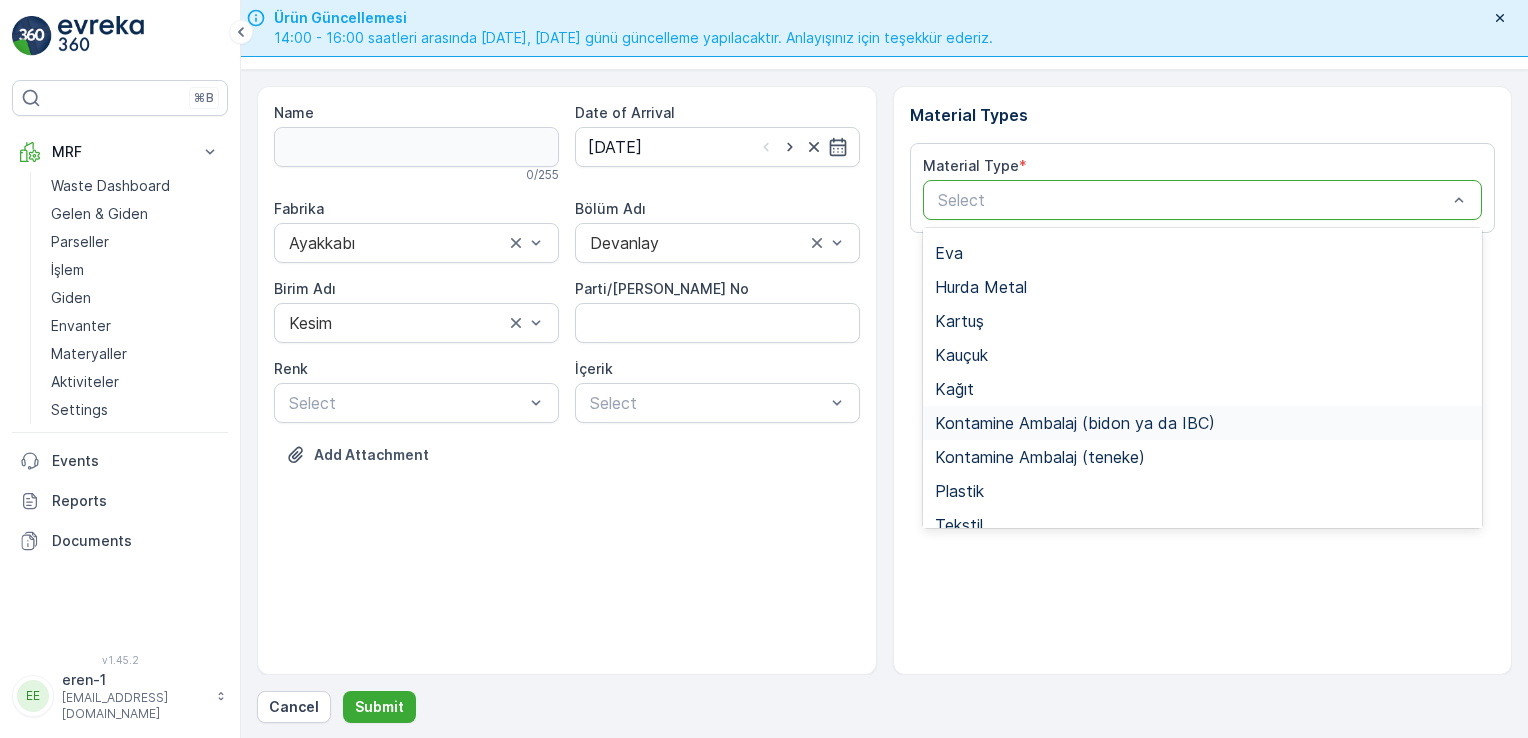 scroll, scrollTop: 133, scrollLeft: 0, axis: vertical 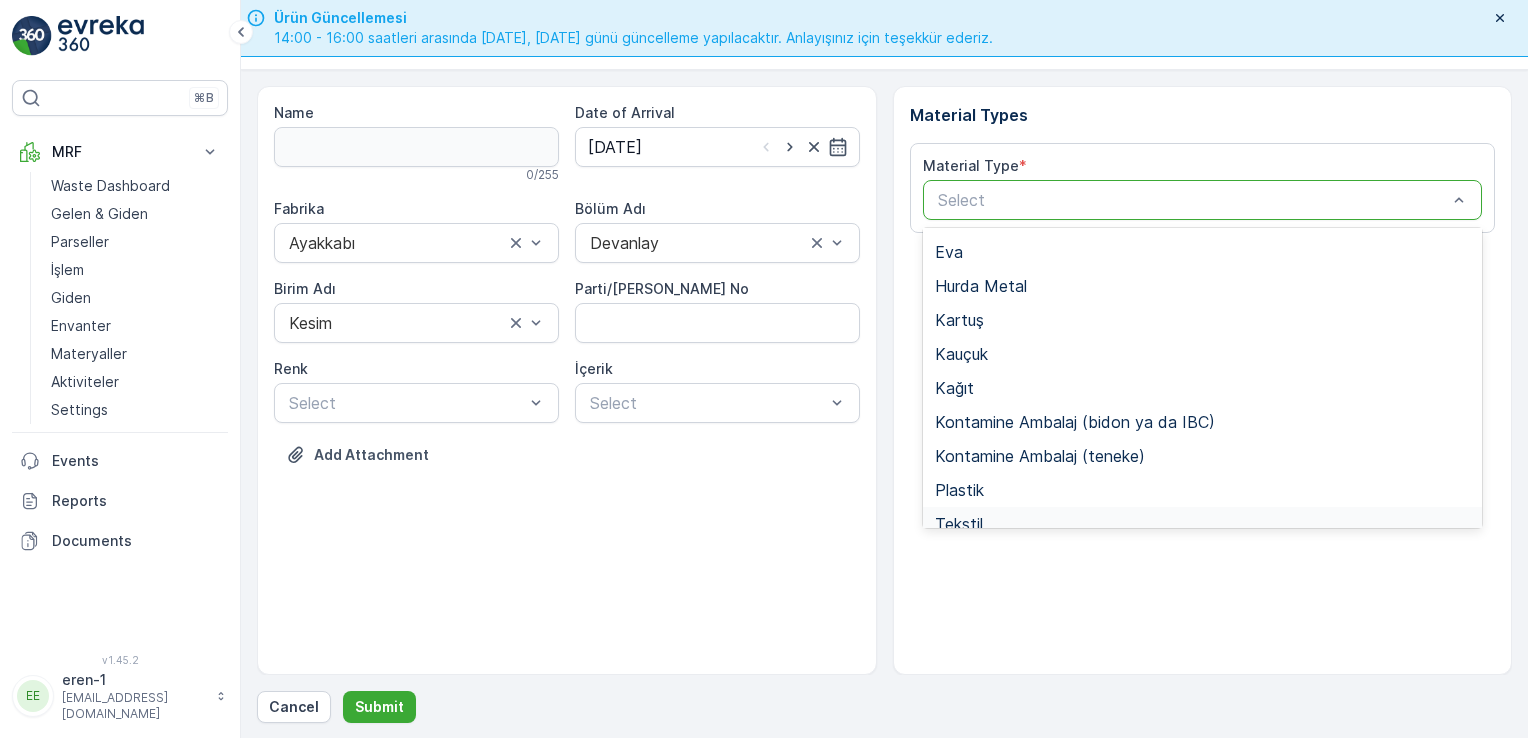 click on "Tekstil" at bounding box center [1203, 524] 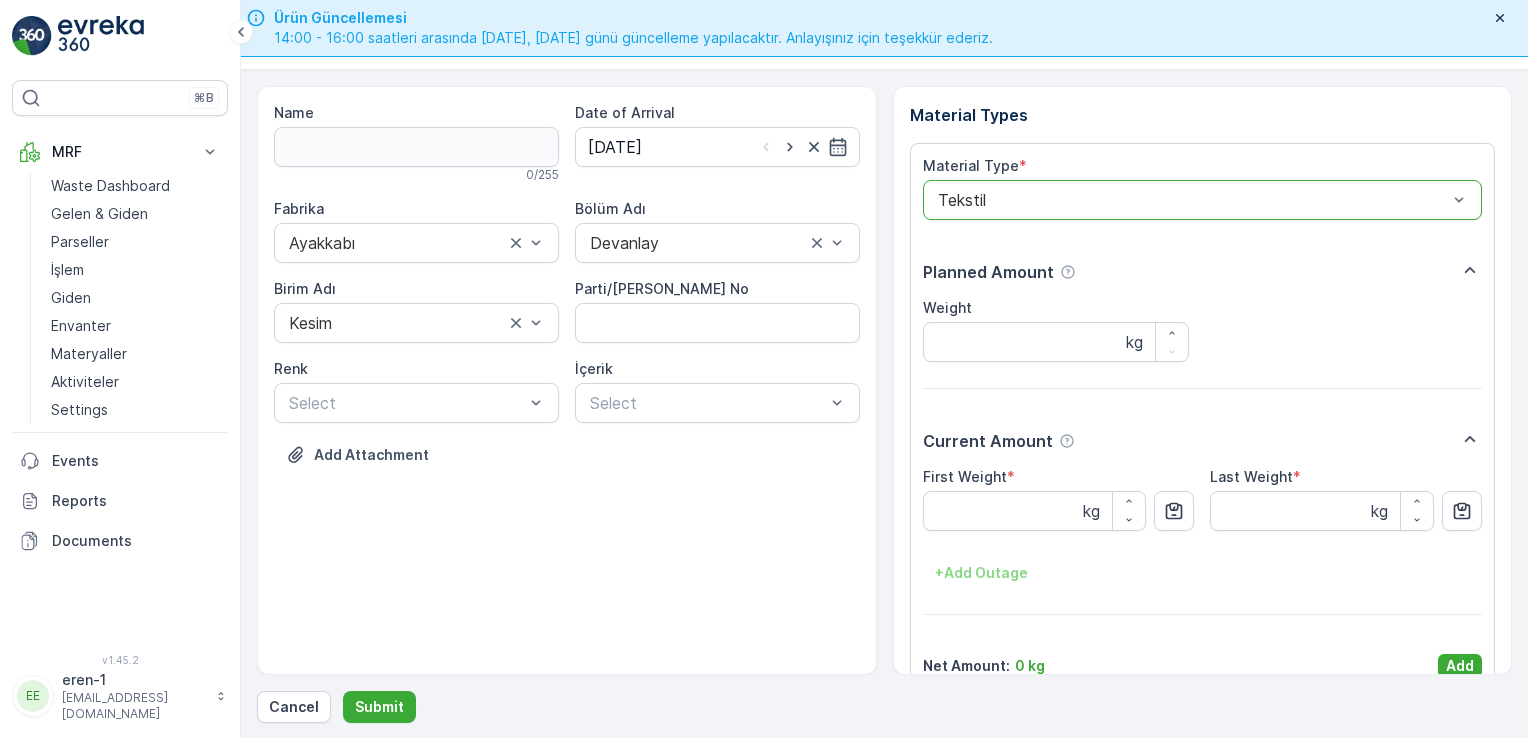 click on "Add" at bounding box center [1460, 666] 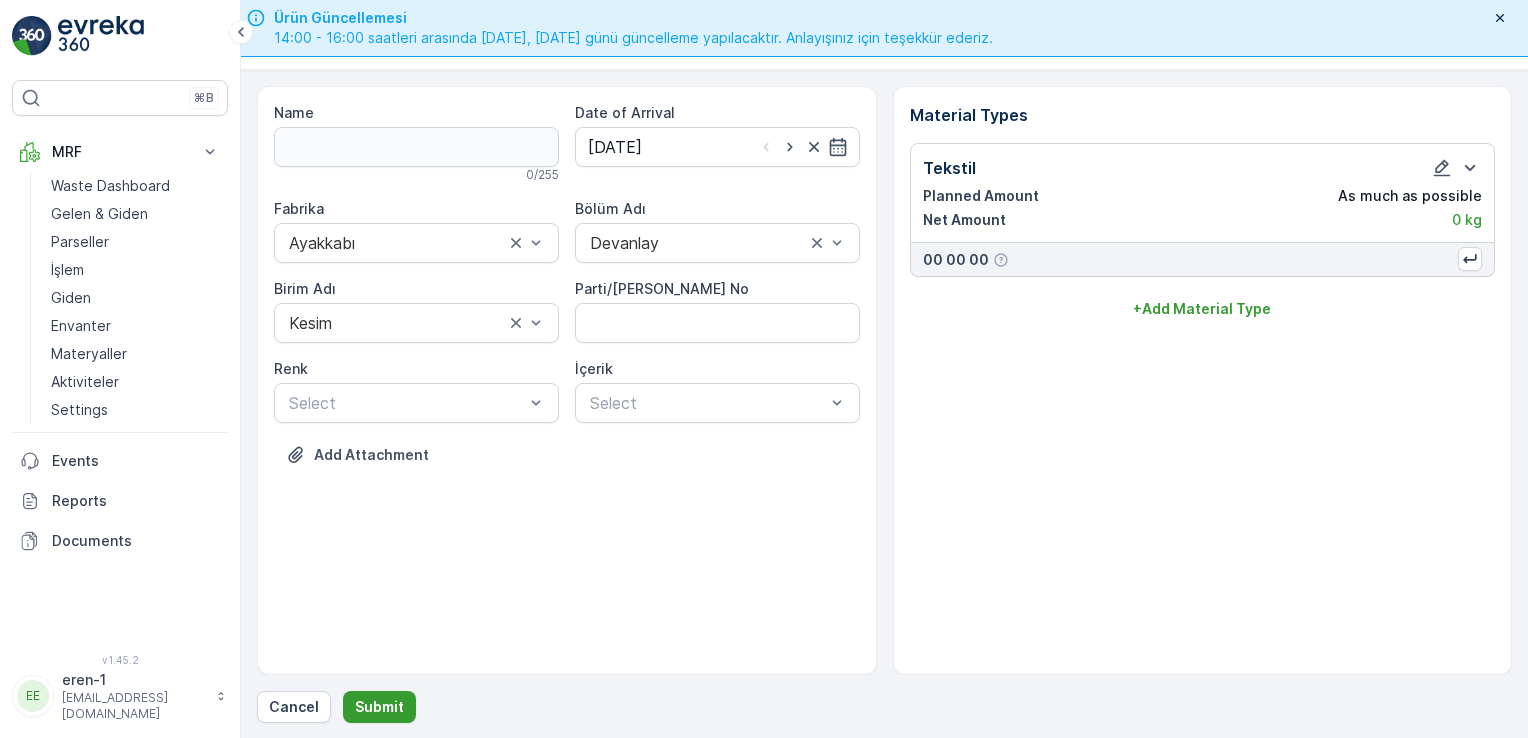 click on "Submit" at bounding box center [379, 707] 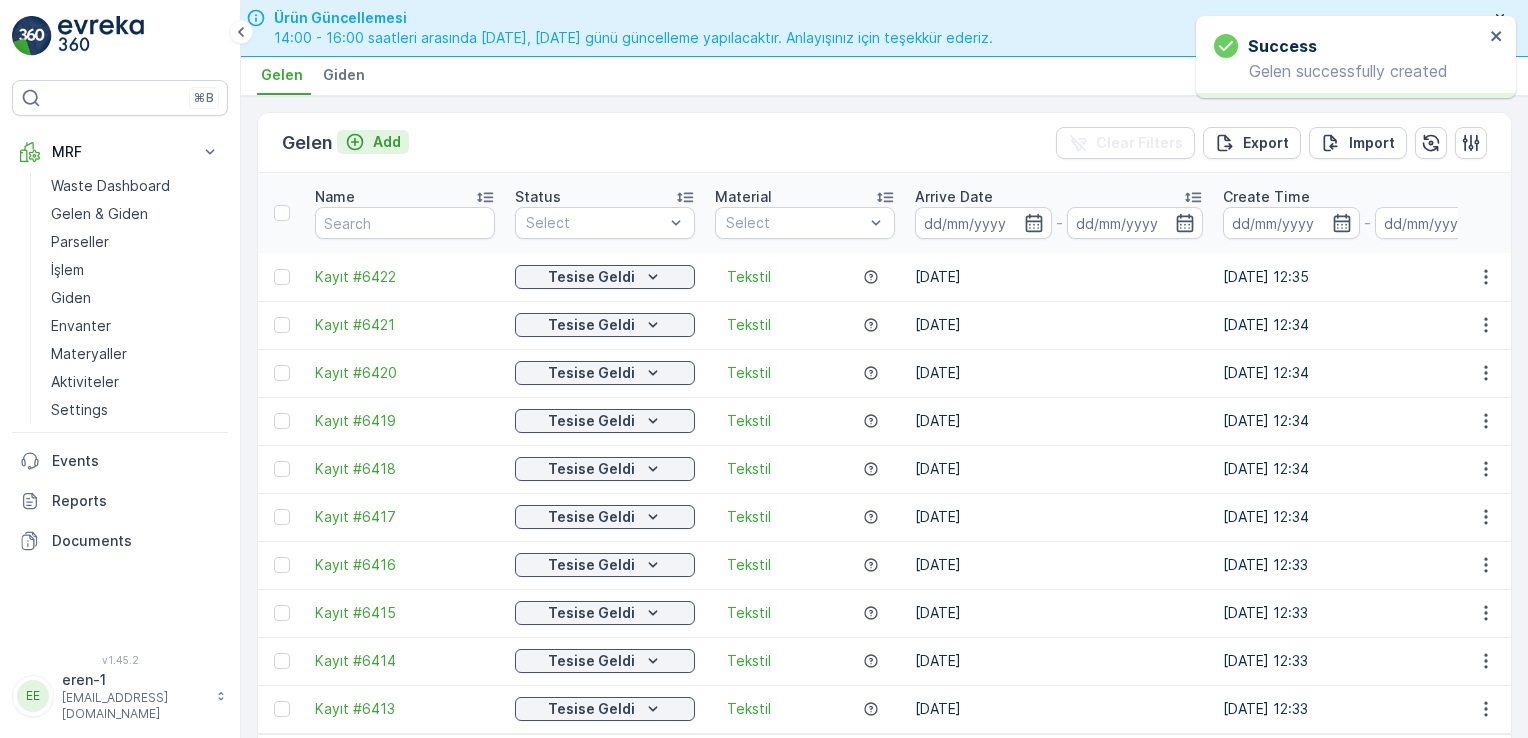 click on "Add" at bounding box center (387, 142) 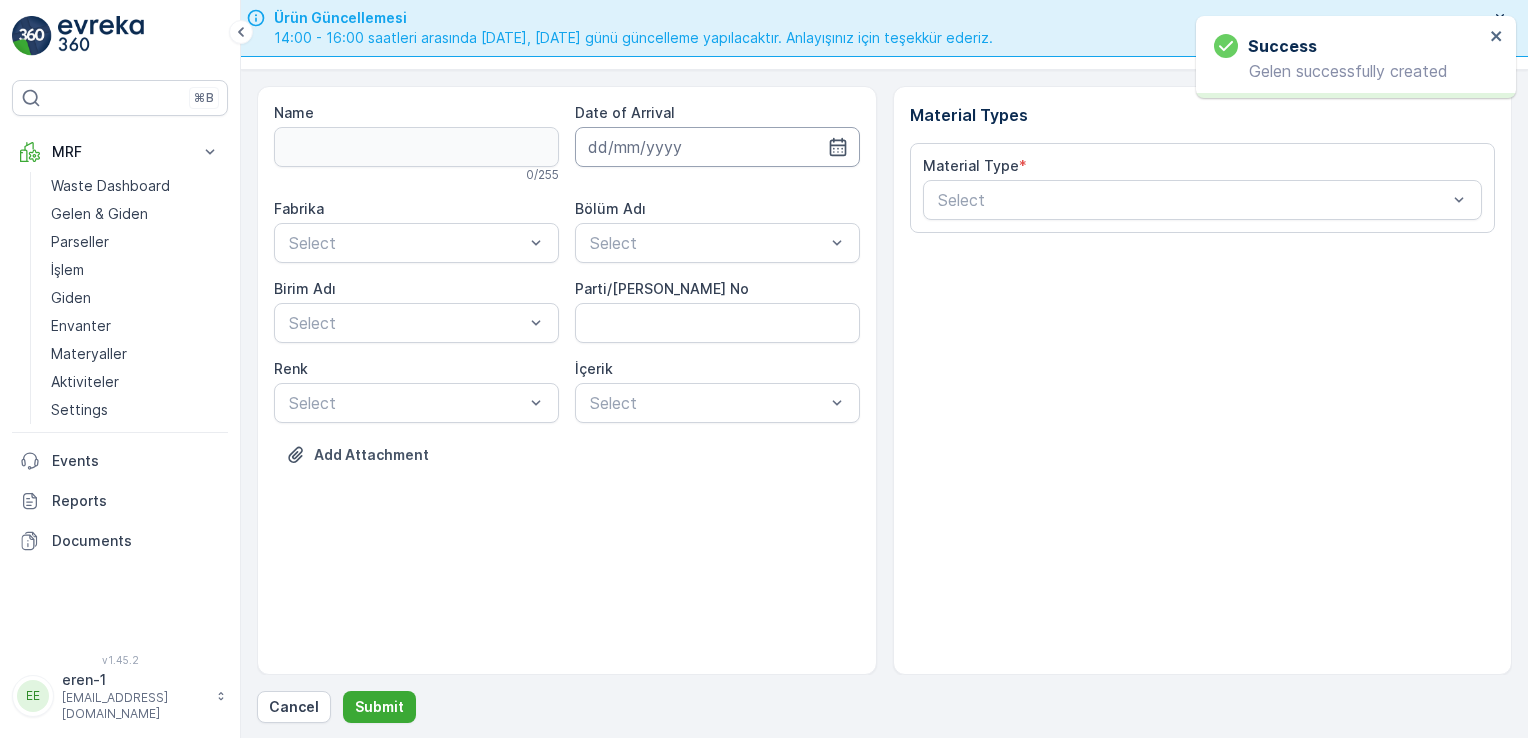 drag, startPoint x: 652, startPoint y: 127, endPoint x: 703, endPoint y: 164, distance: 63.007935 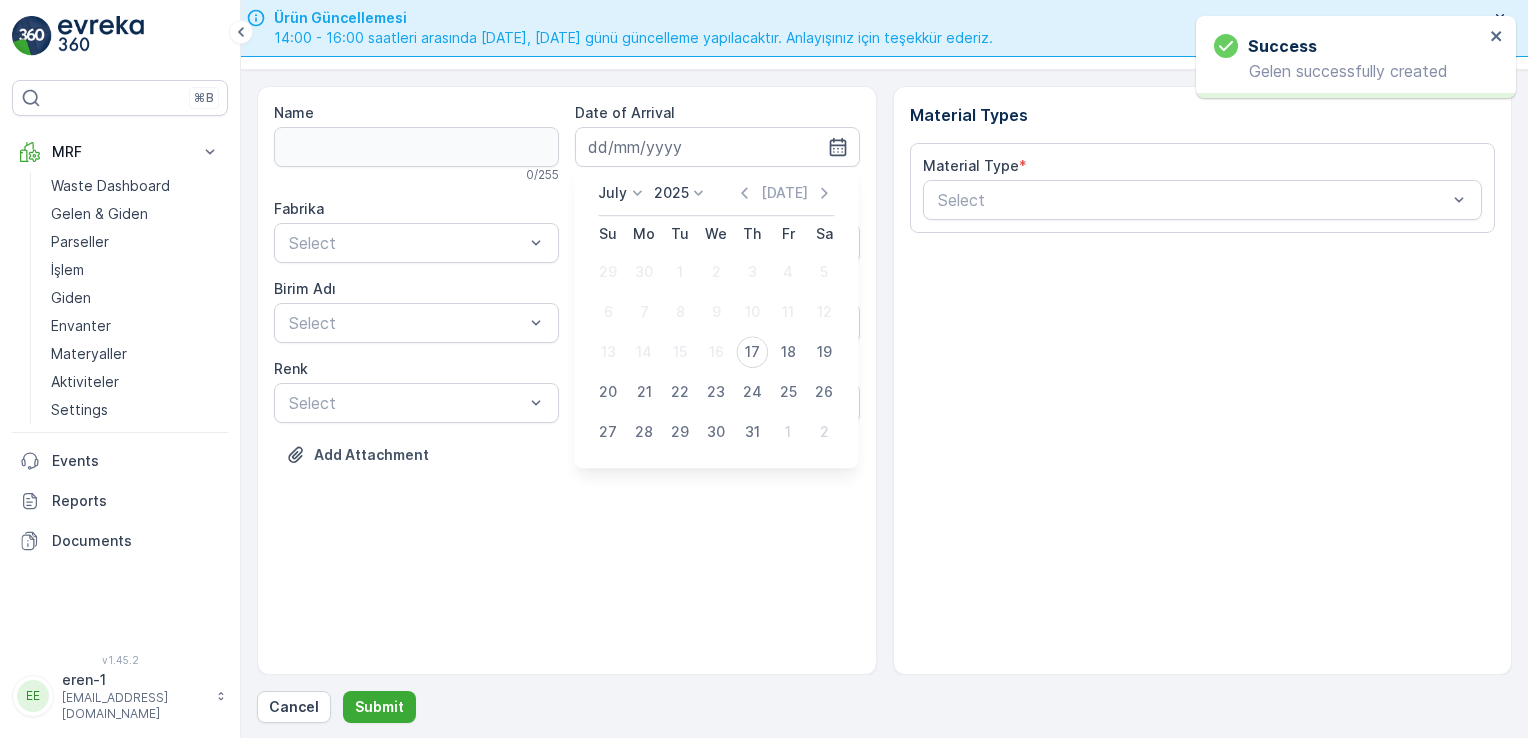click on "17" at bounding box center (752, 352) 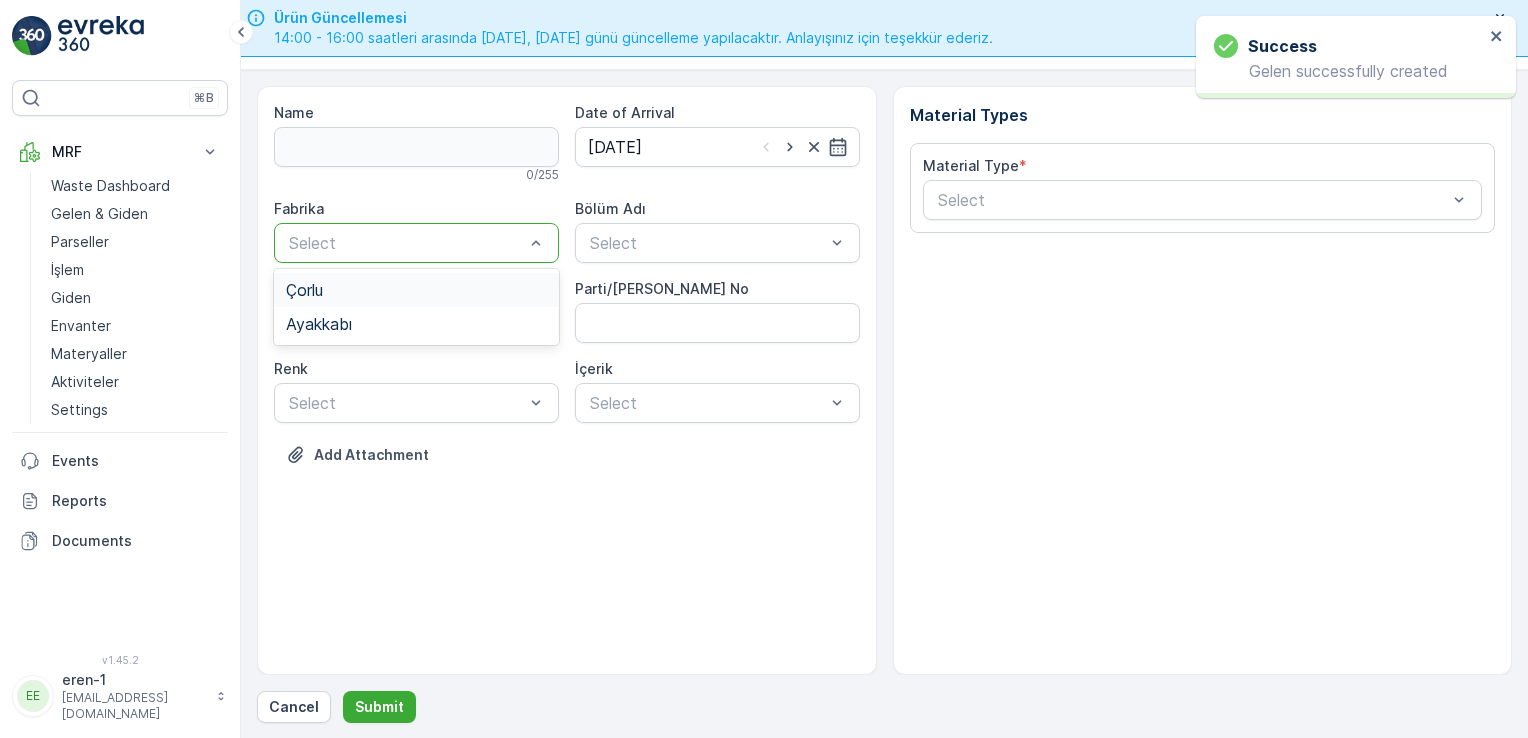 click at bounding box center (406, 243) 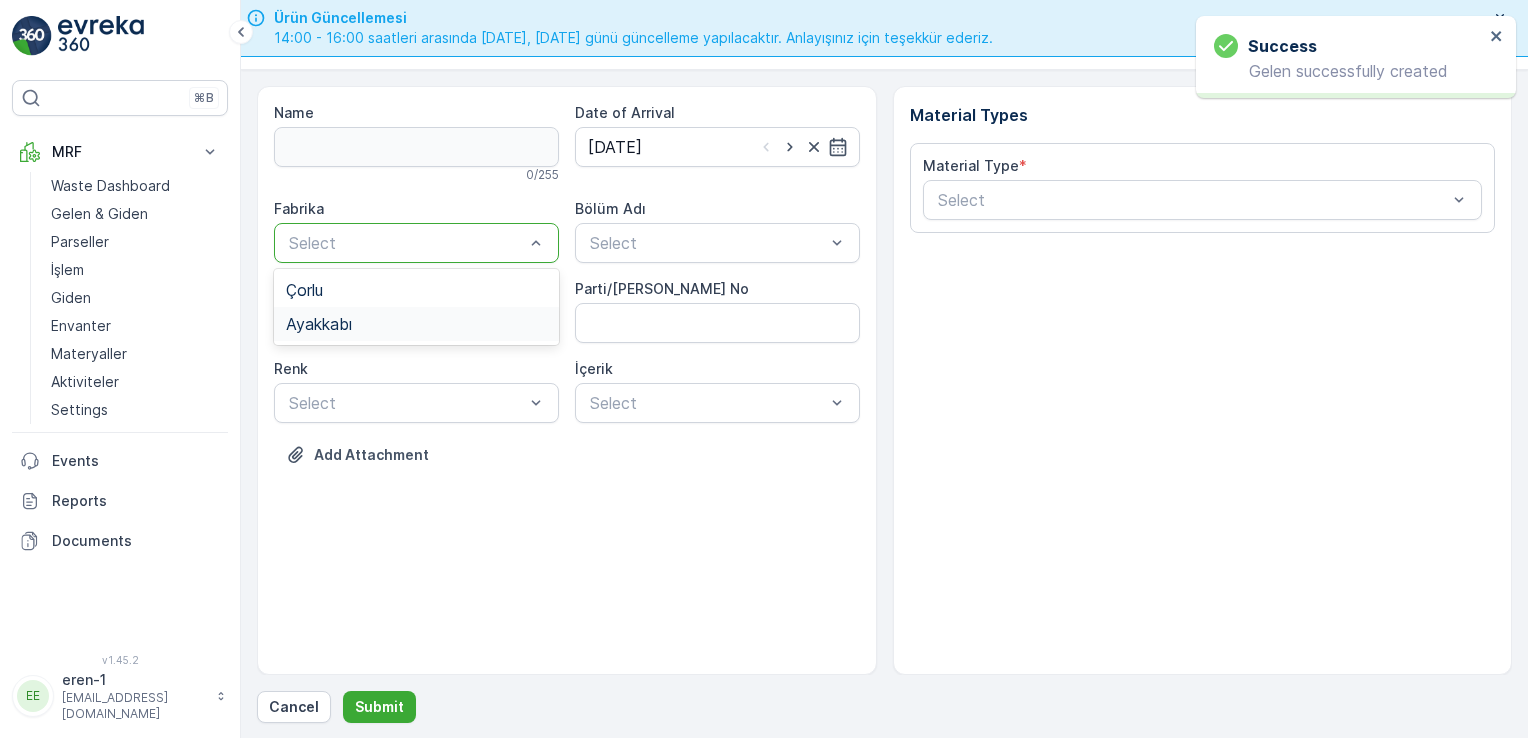 click on "Ayakkabı" at bounding box center (416, 324) 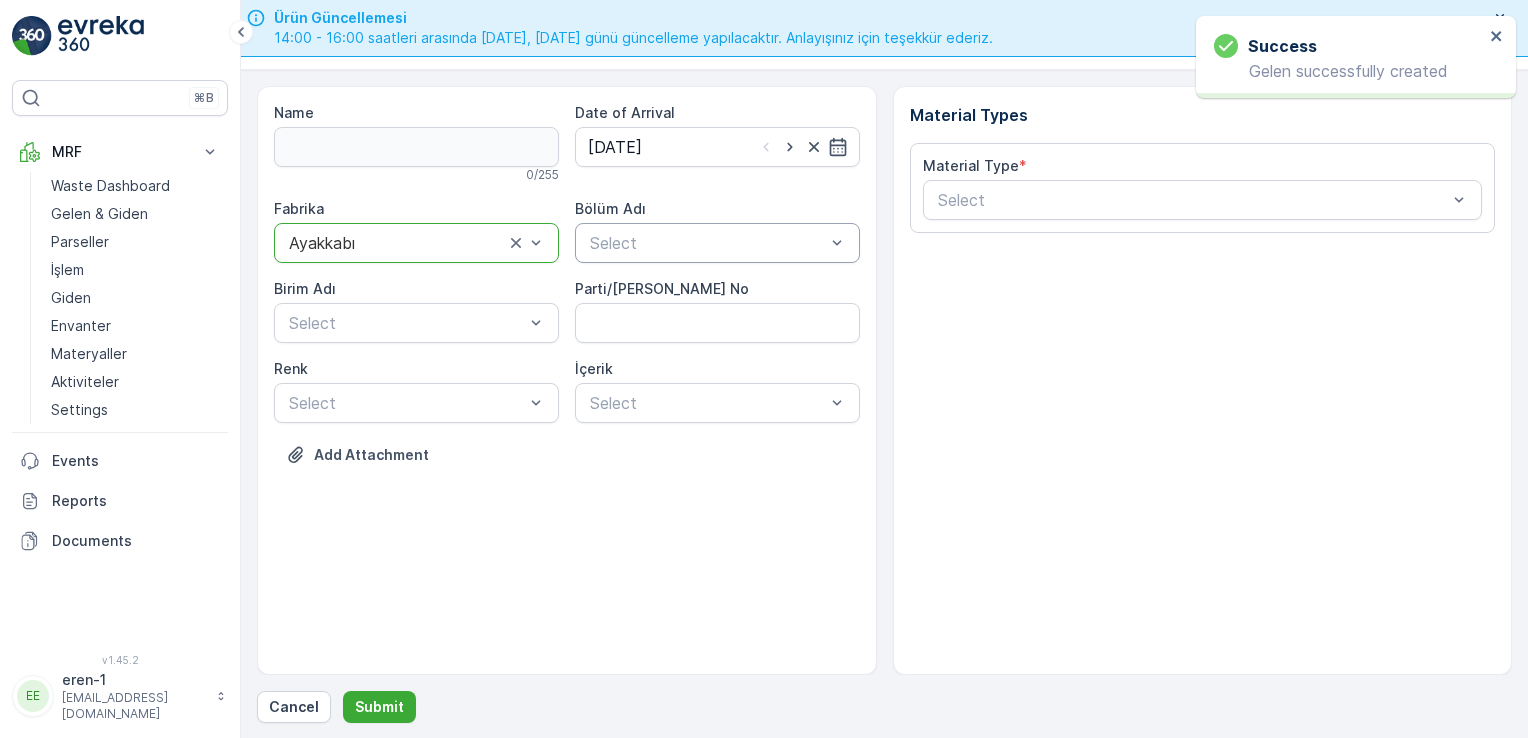 click at bounding box center [707, 243] 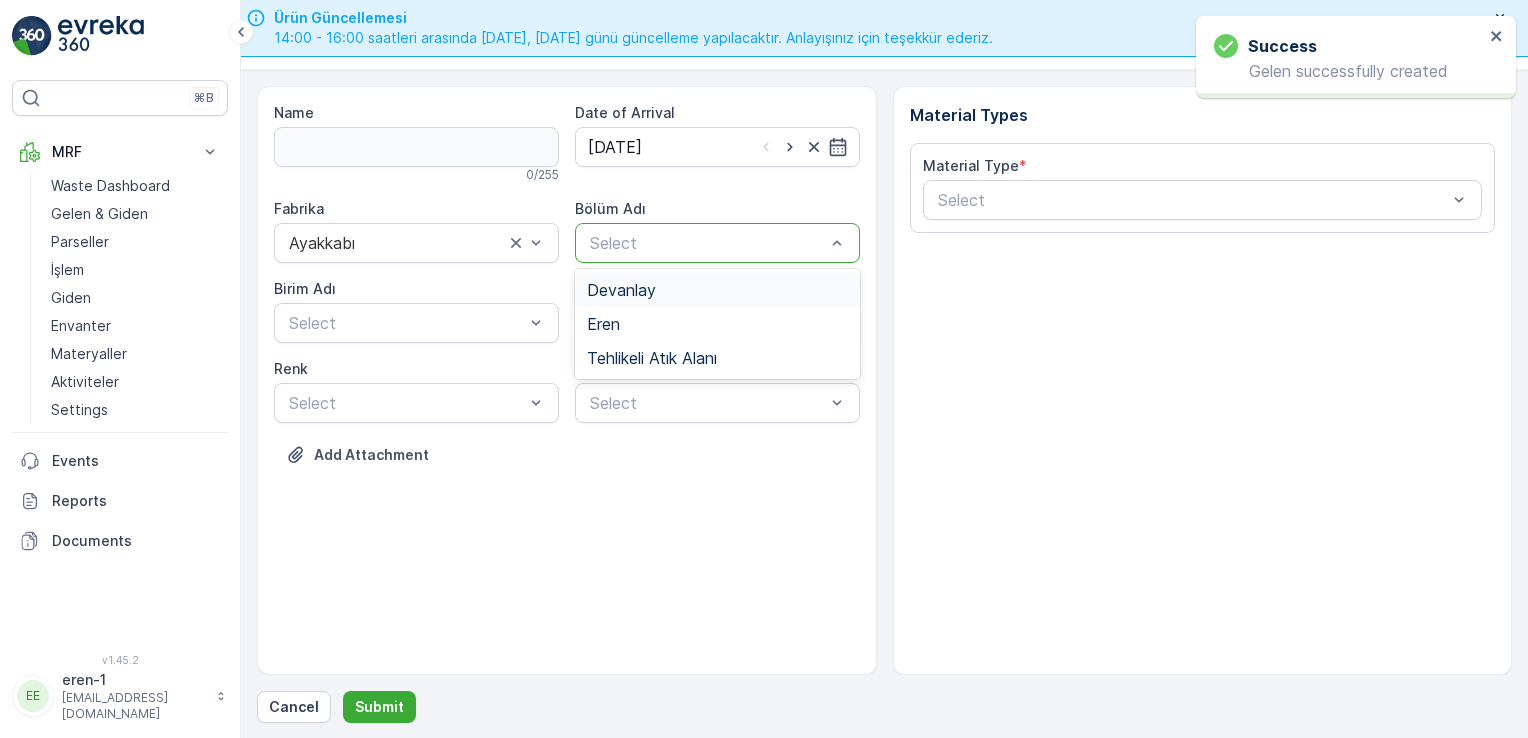 click on "Devanlay" at bounding box center (621, 290) 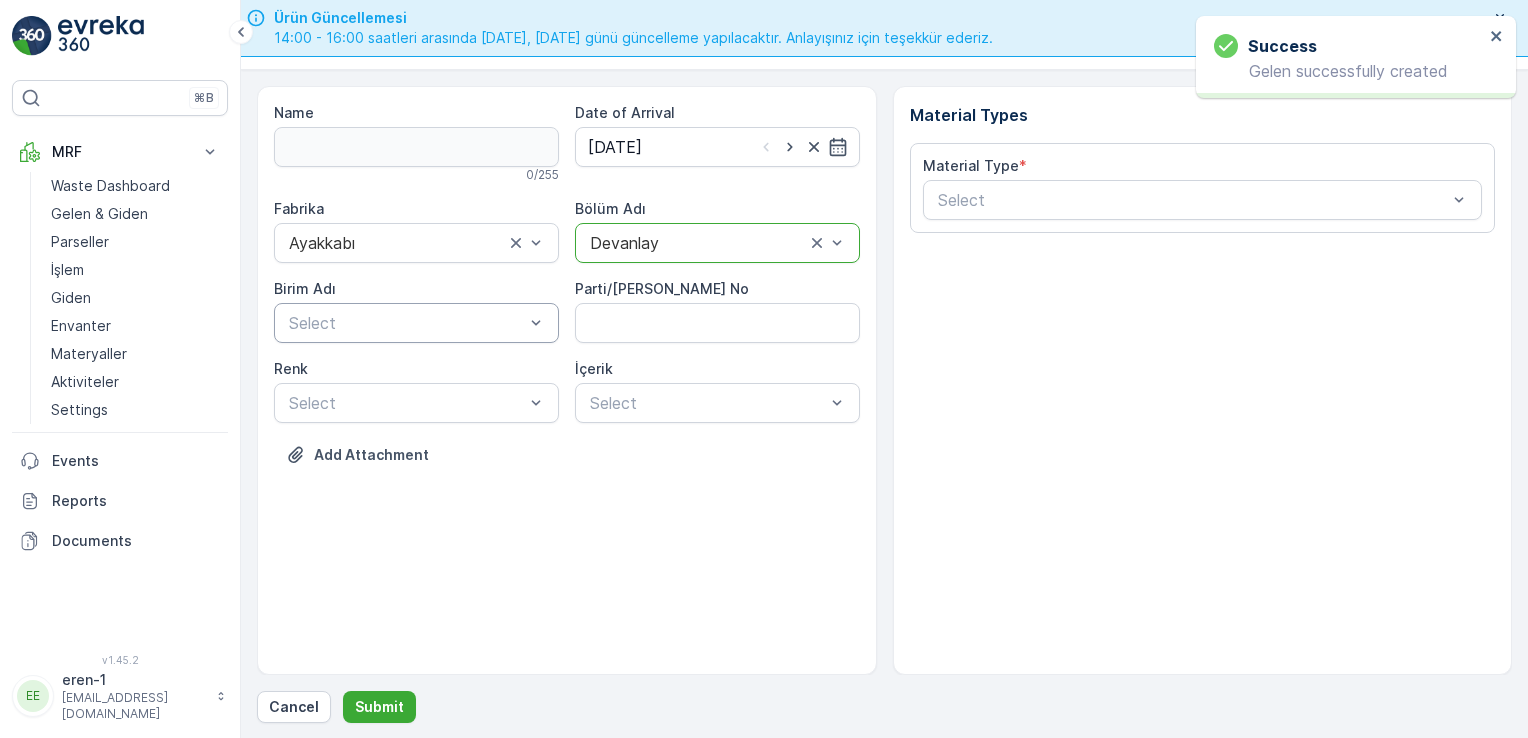 click at bounding box center [406, 323] 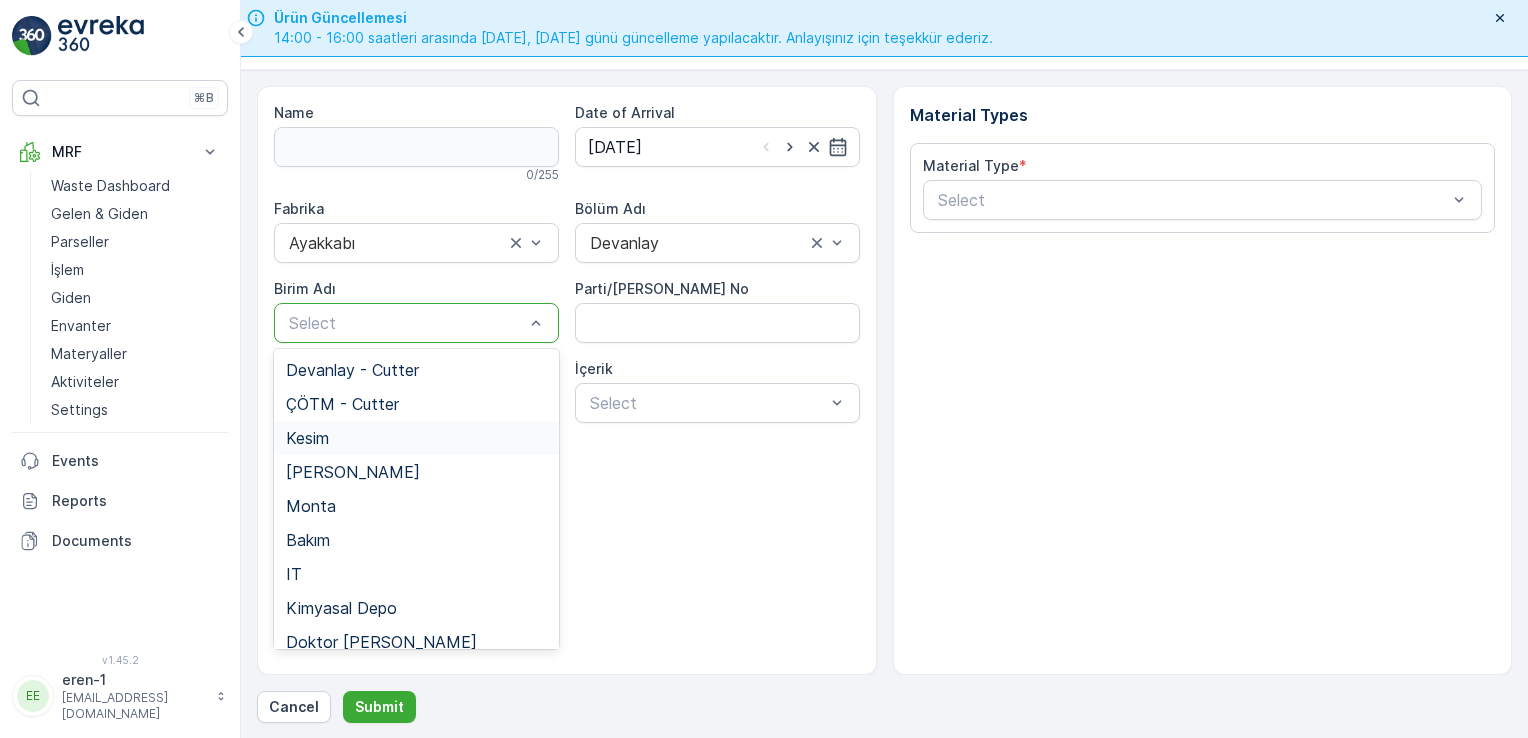 drag, startPoint x: 358, startPoint y: 448, endPoint x: 924, endPoint y: 346, distance: 575.1174 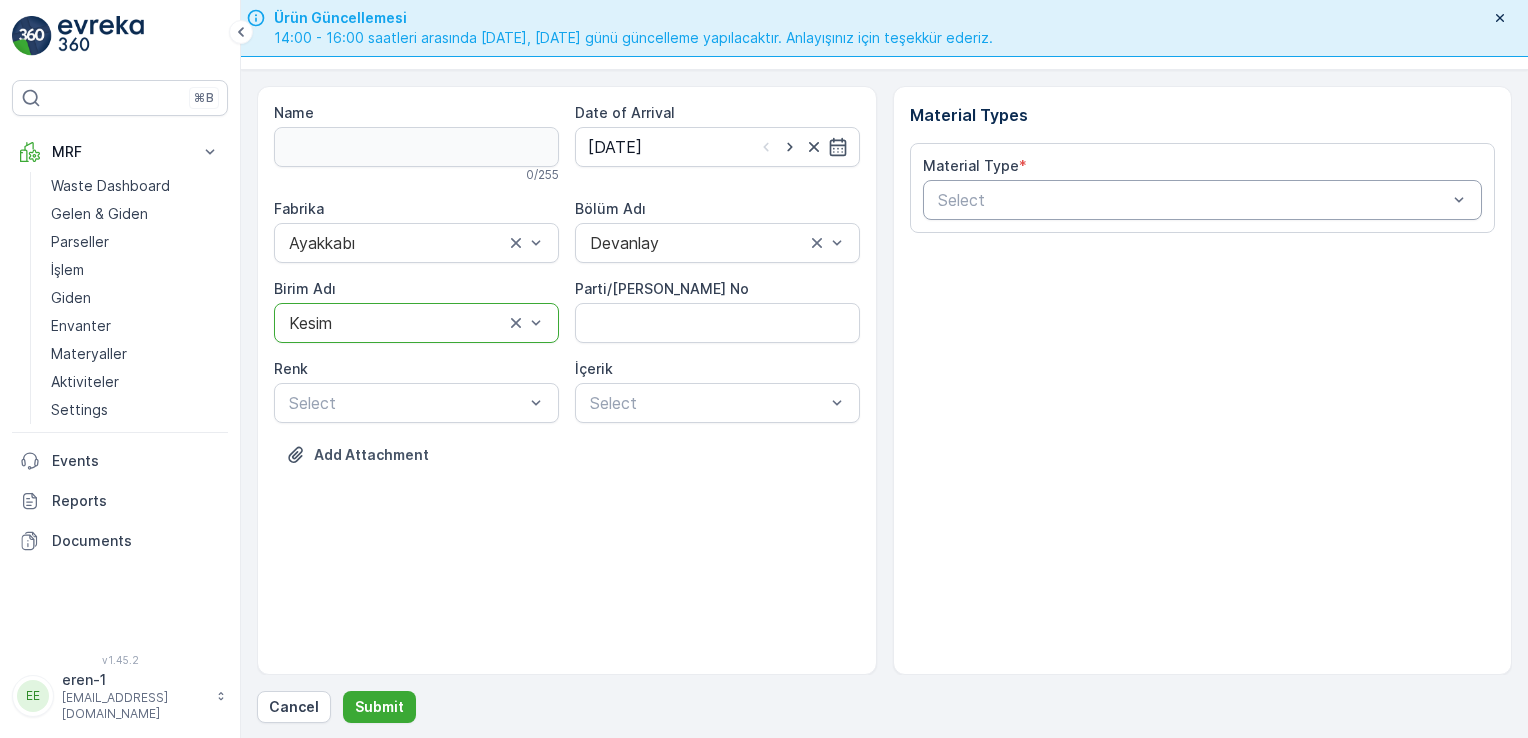 click at bounding box center (1193, 200) 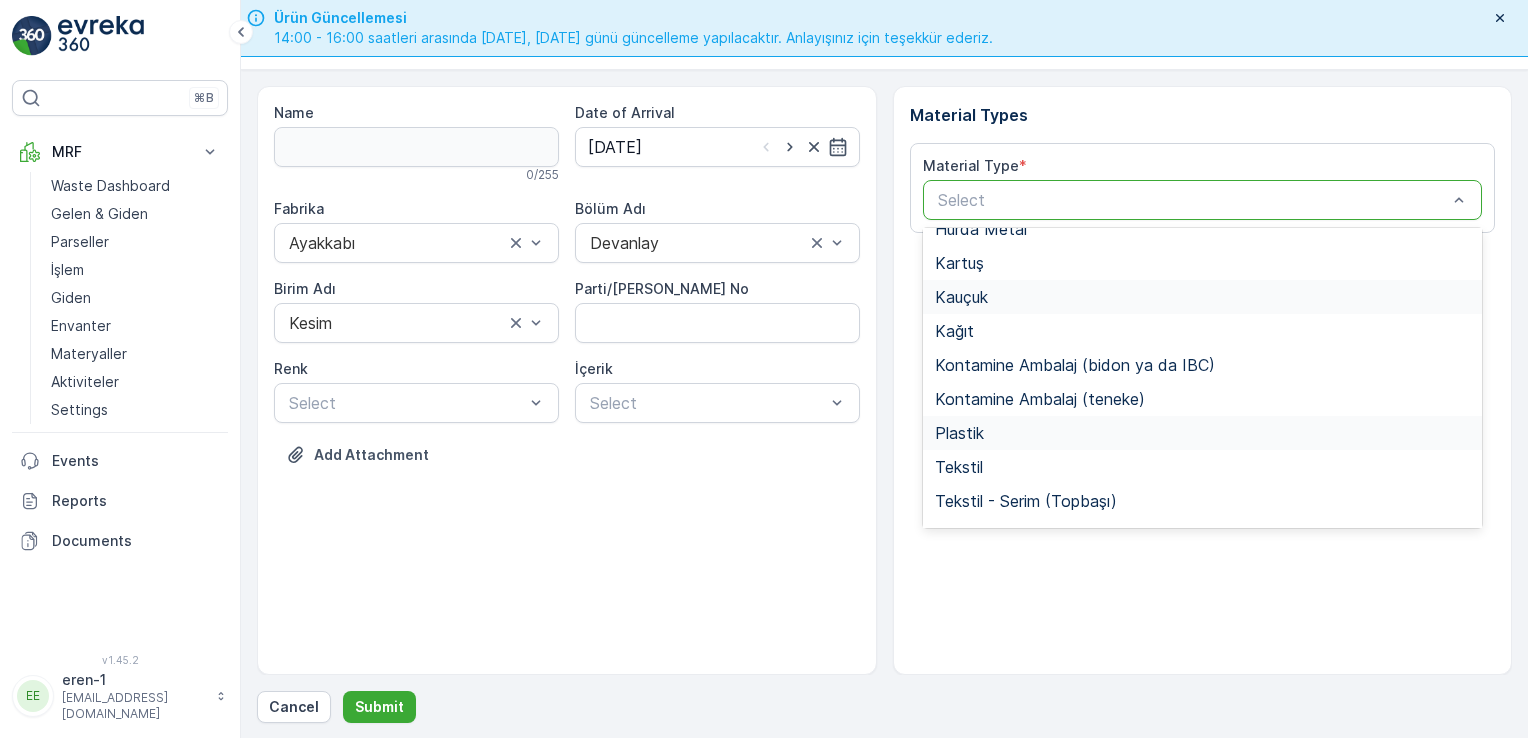 scroll, scrollTop: 200, scrollLeft: 0, axis: vertical 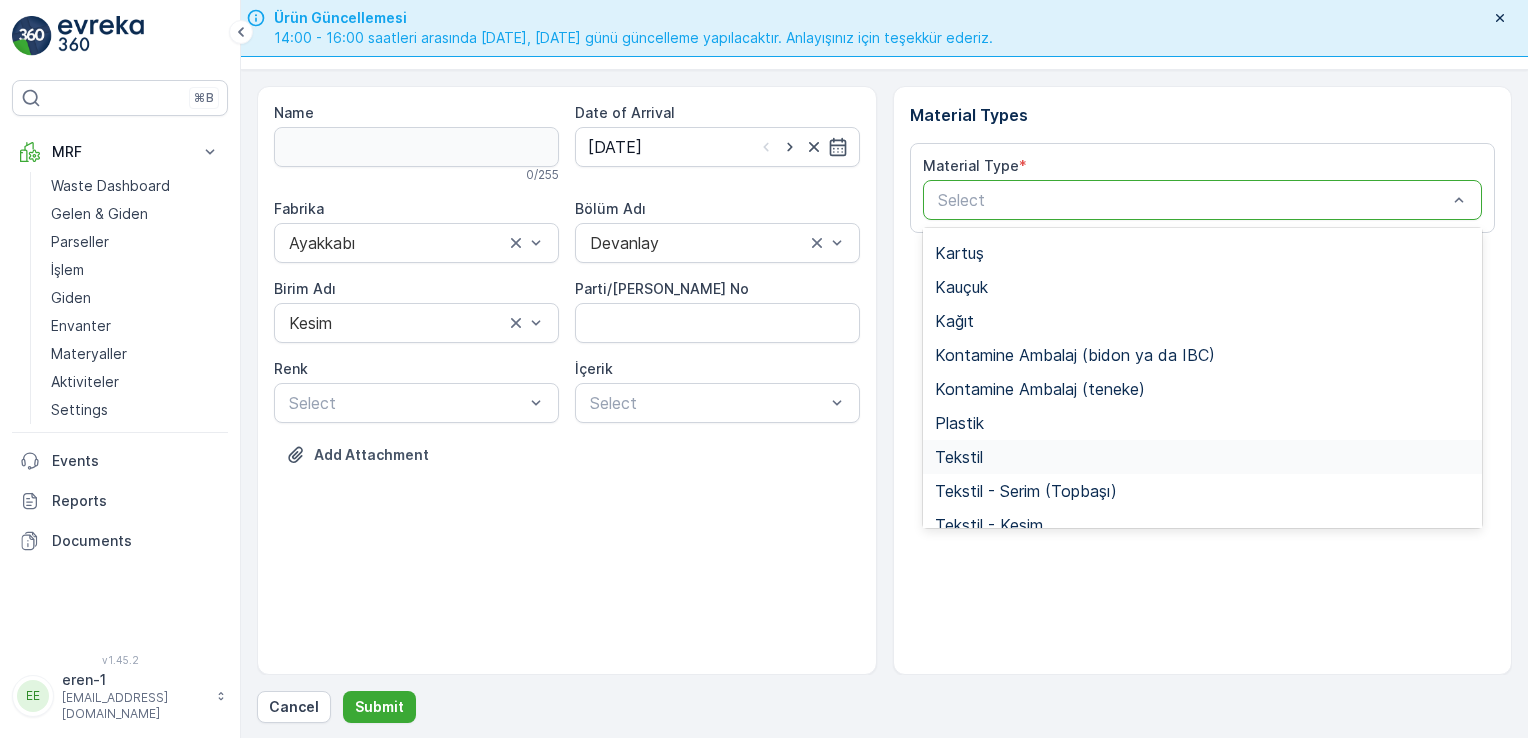 click on "Tekstil" at bounding box center [1203, 457] 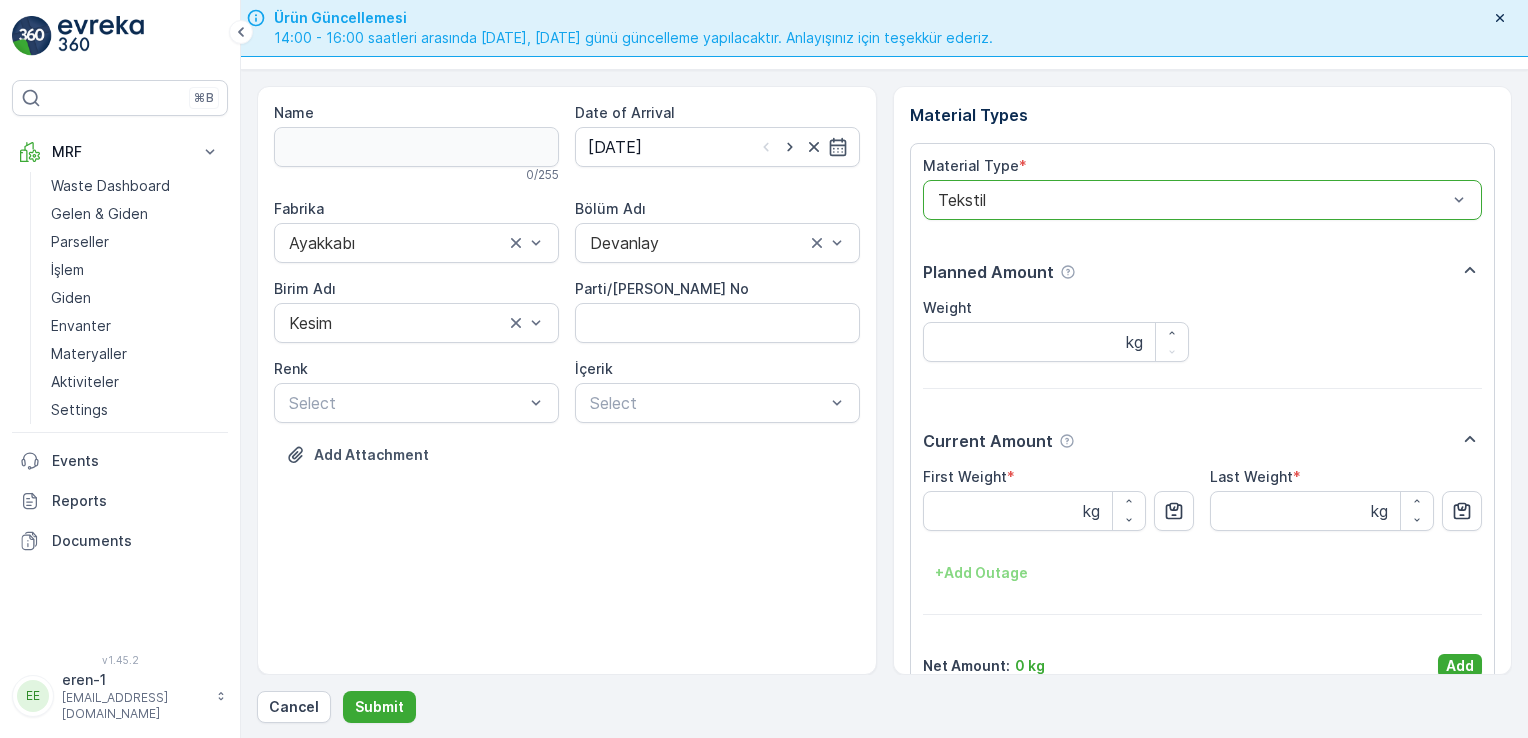 drag, startPoint x: 1447, startPoint y: 658, endPoint x: 1420, endPoint y: 655, distance: 27.166155 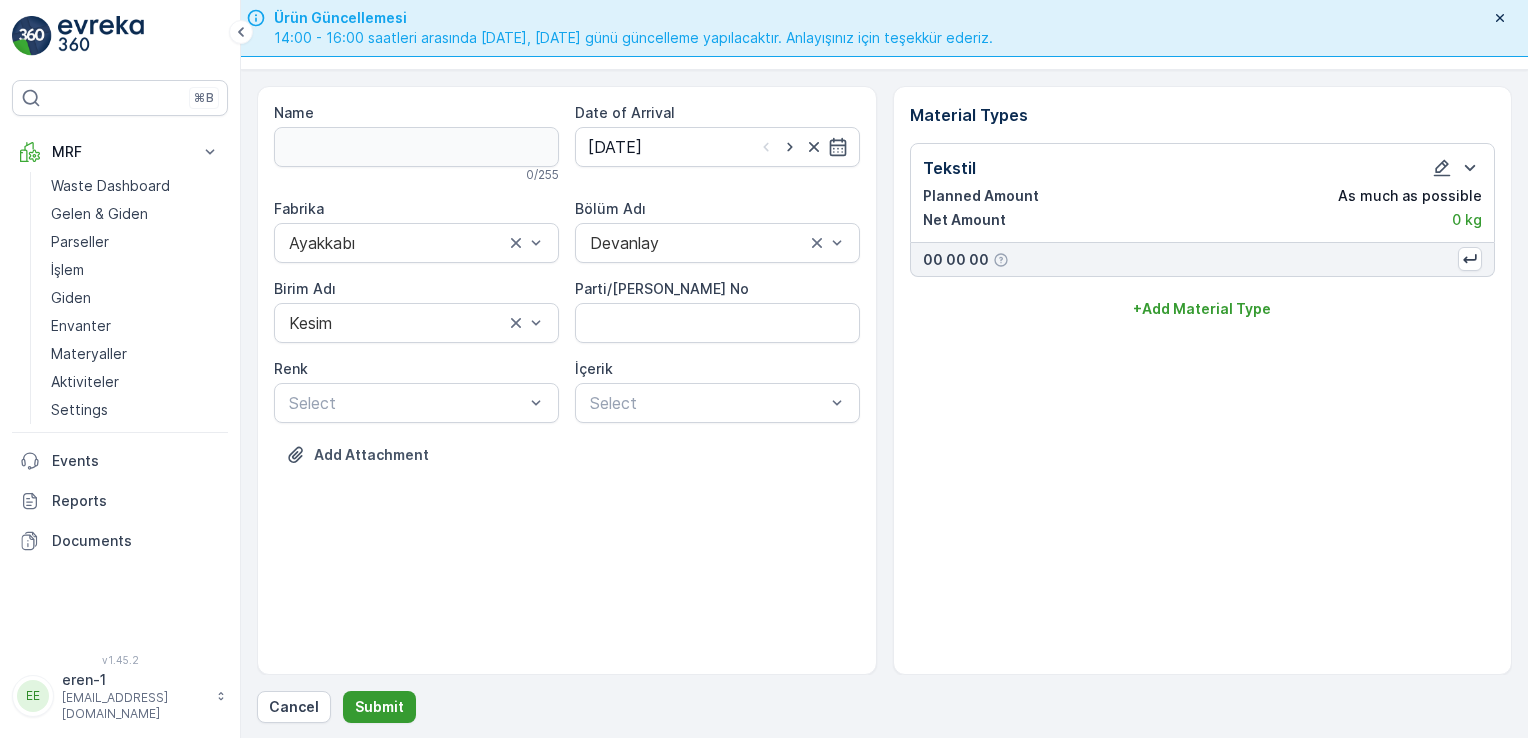 click on "Submit" at bounding box center (379, 707) 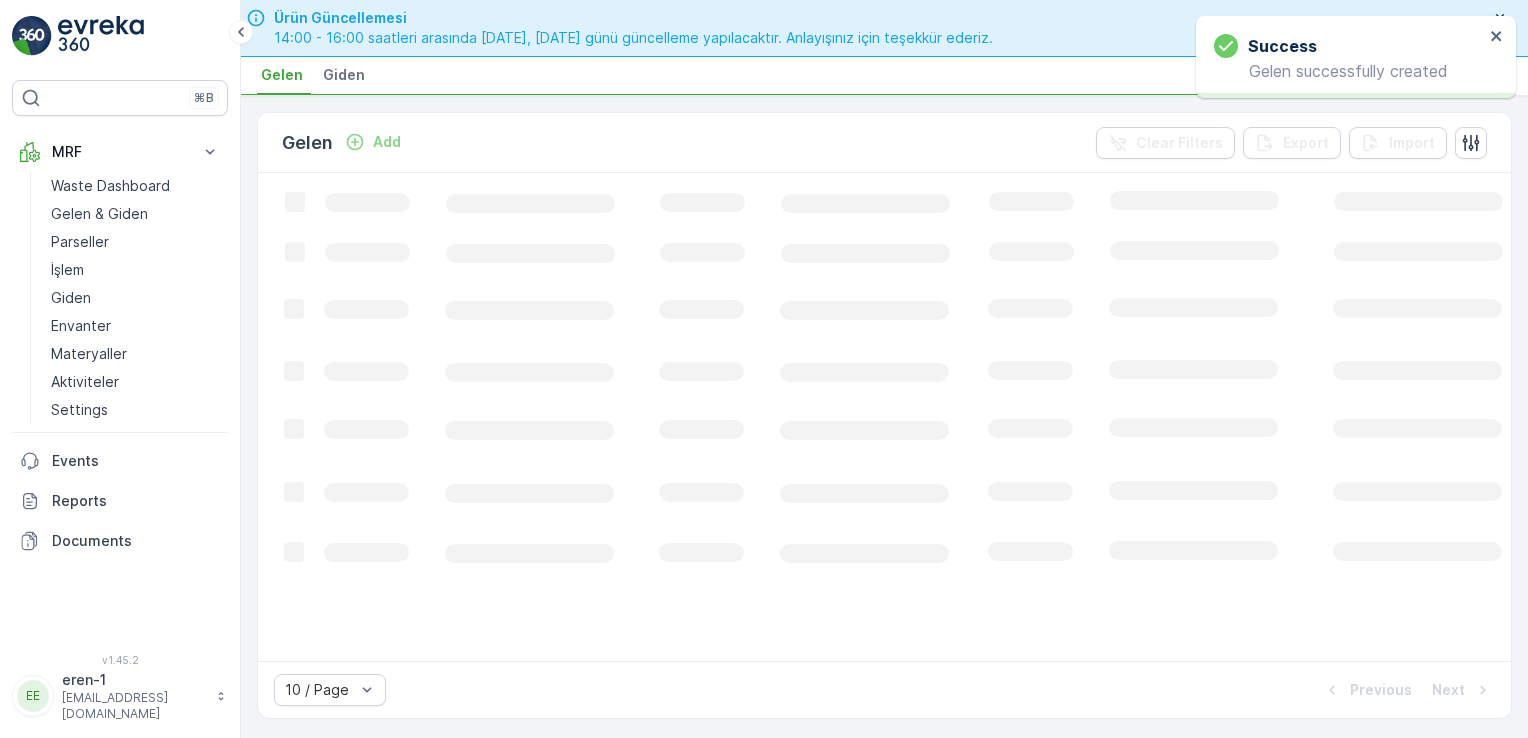 click on "Add" at bounding box center (387, 142) 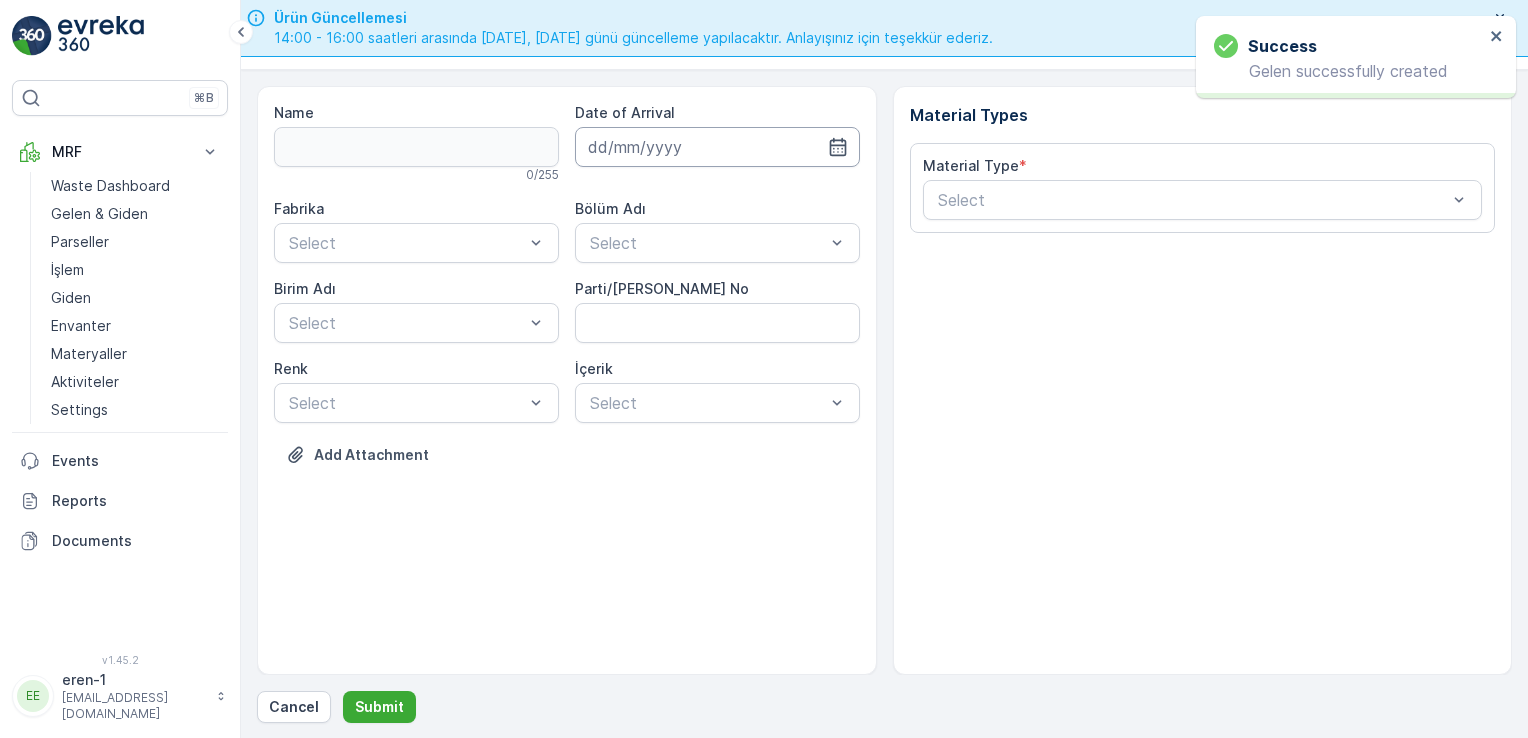 click at bounding box center (717, 147) 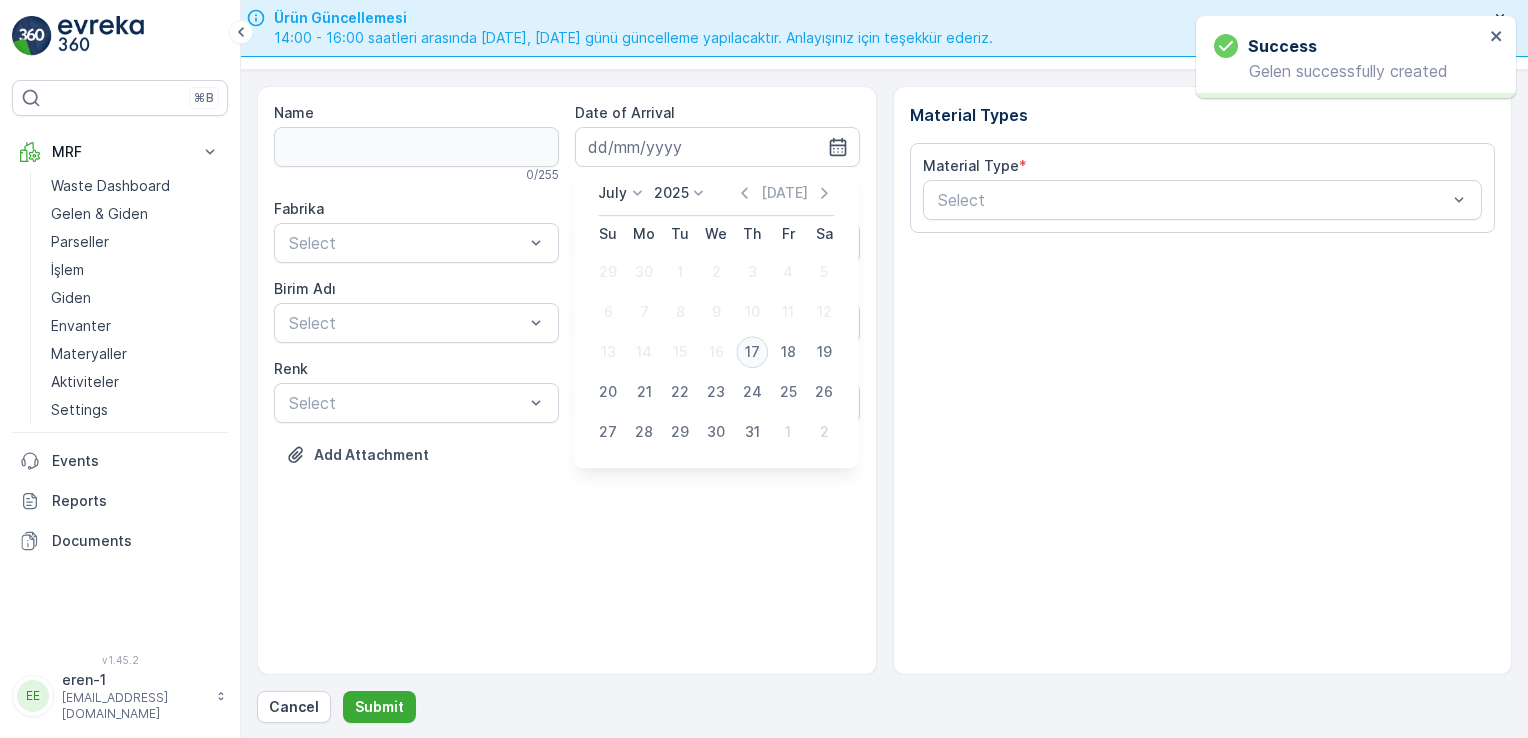 click on "17" at bounding box center [752, 352] 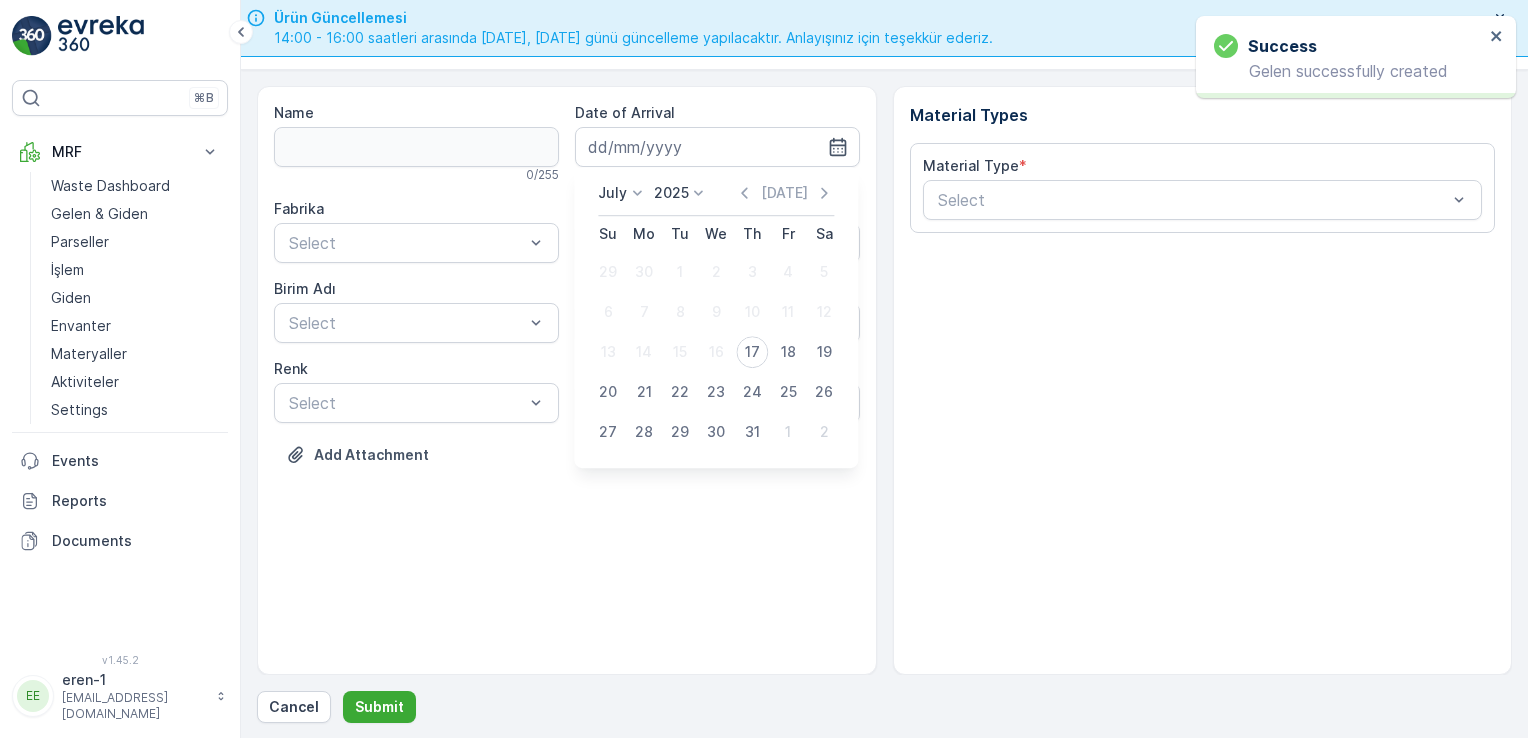 type on "[DATE]" 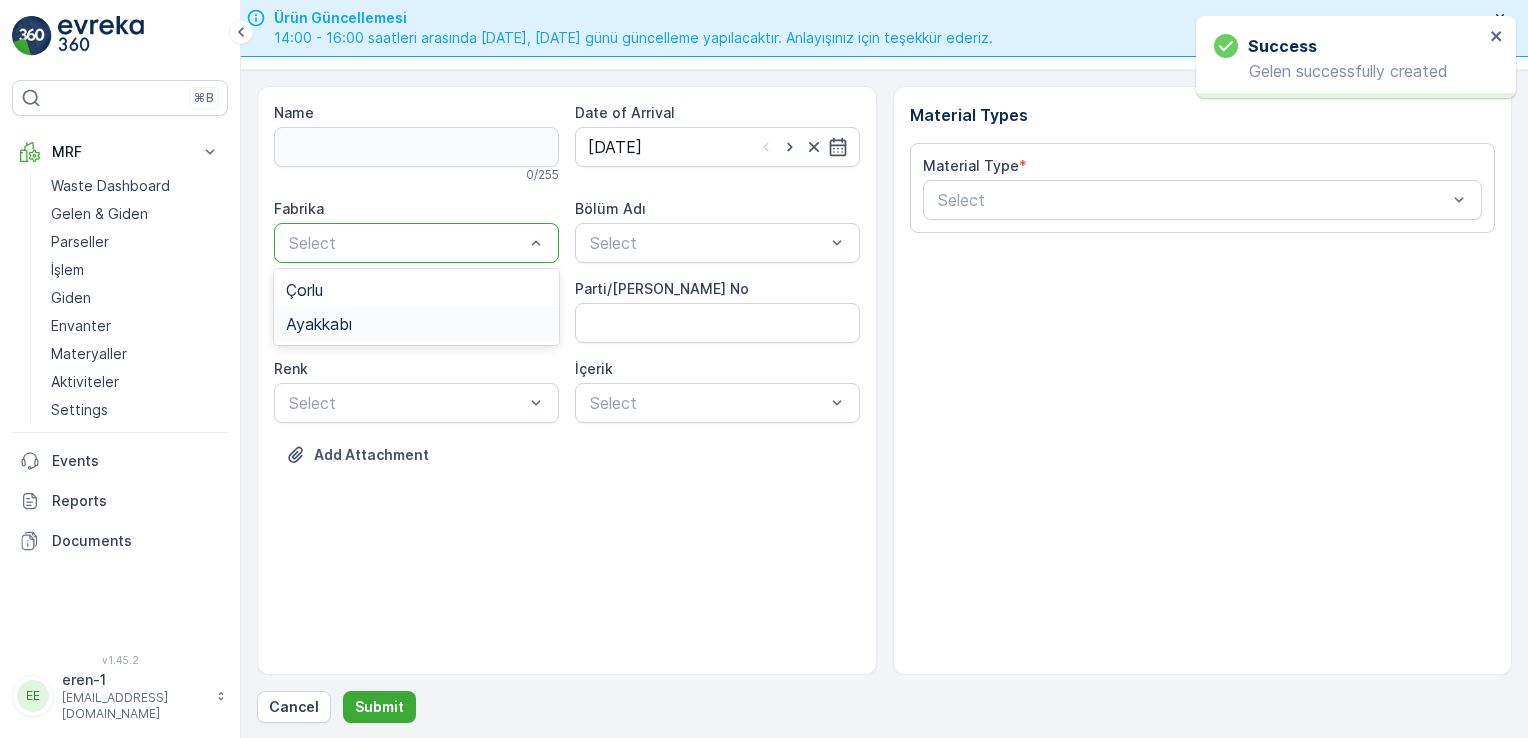 click on "Ayakkabı" at bounding box center [416, 324] 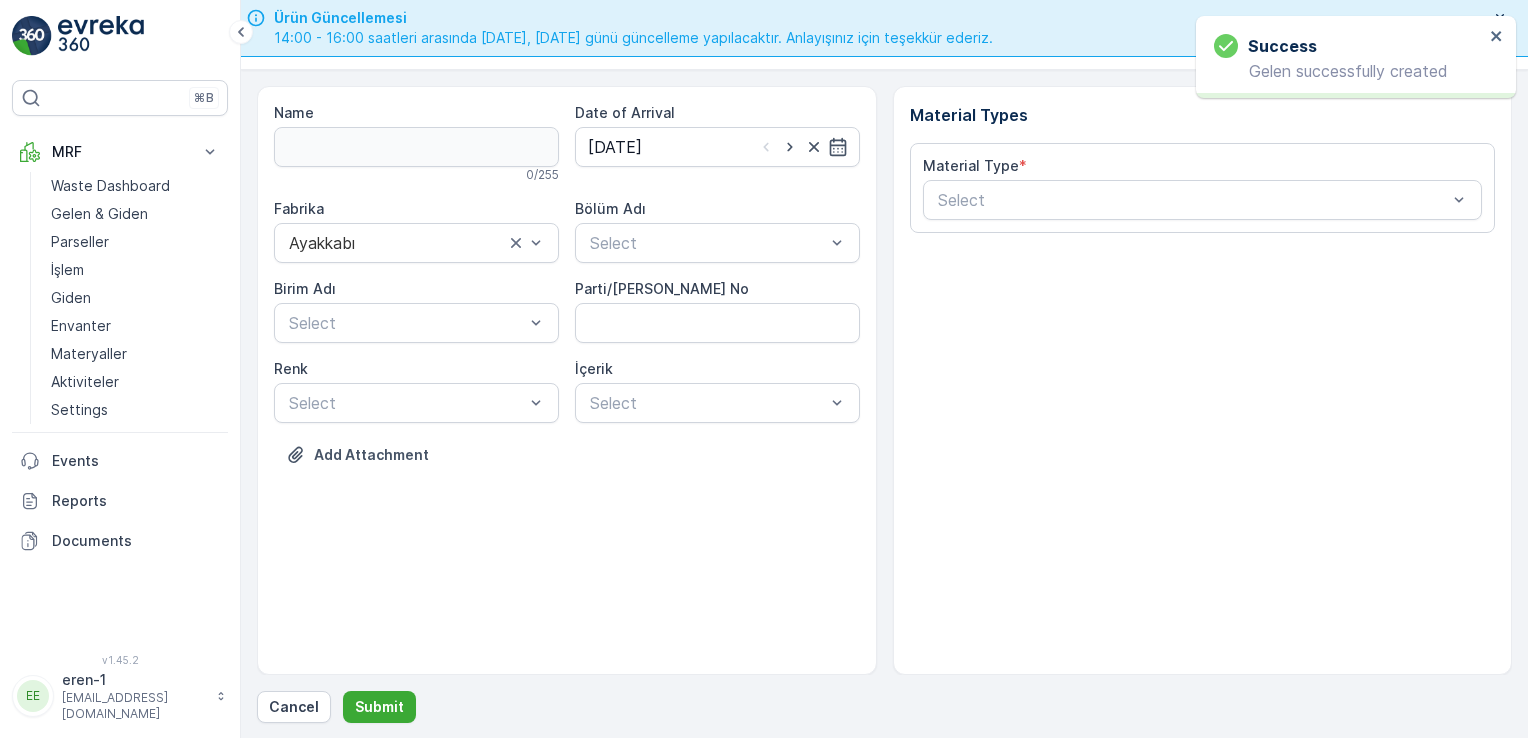 click on "[PERSON_NAME] Adı Select" at bounding box center (416, 311) 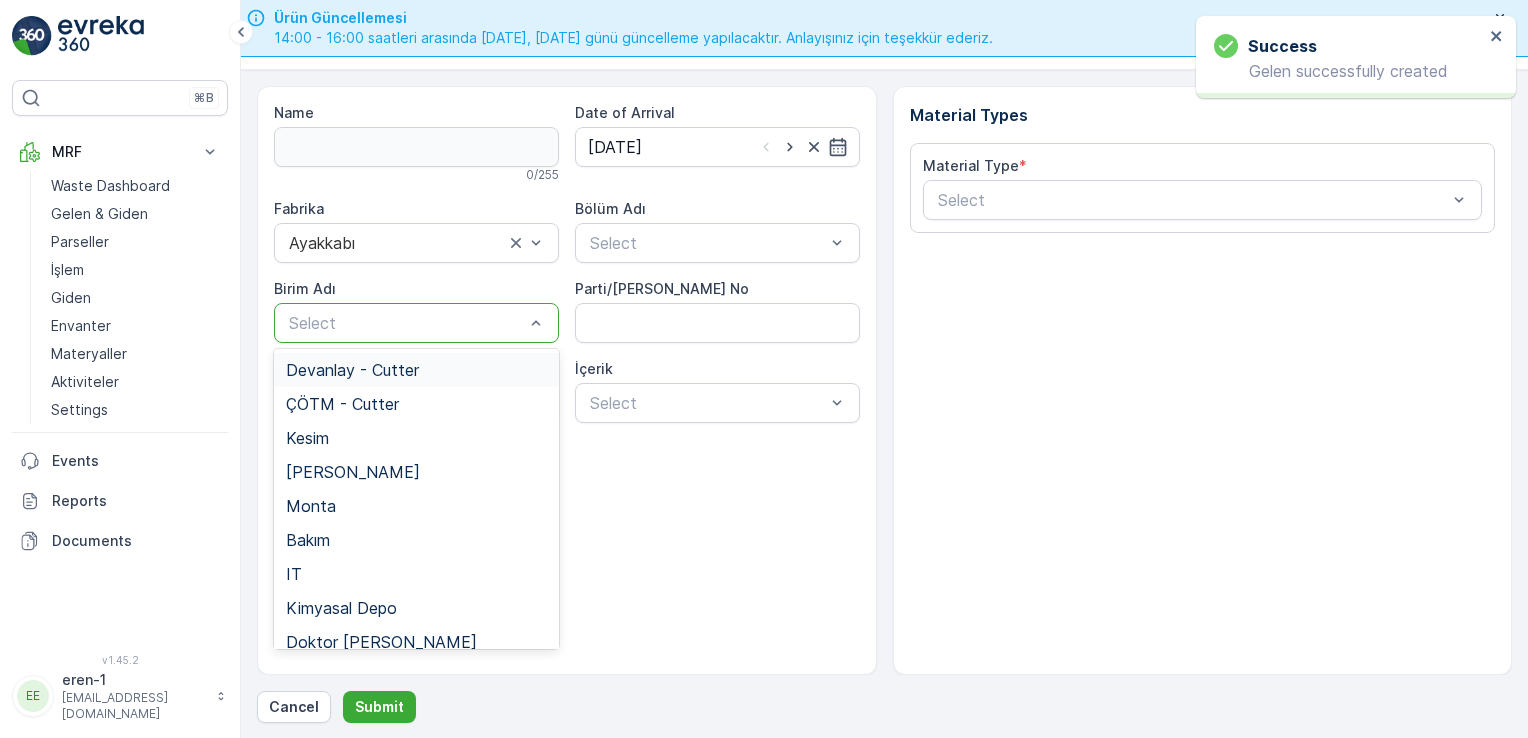 click at bounding box center (406, 323) 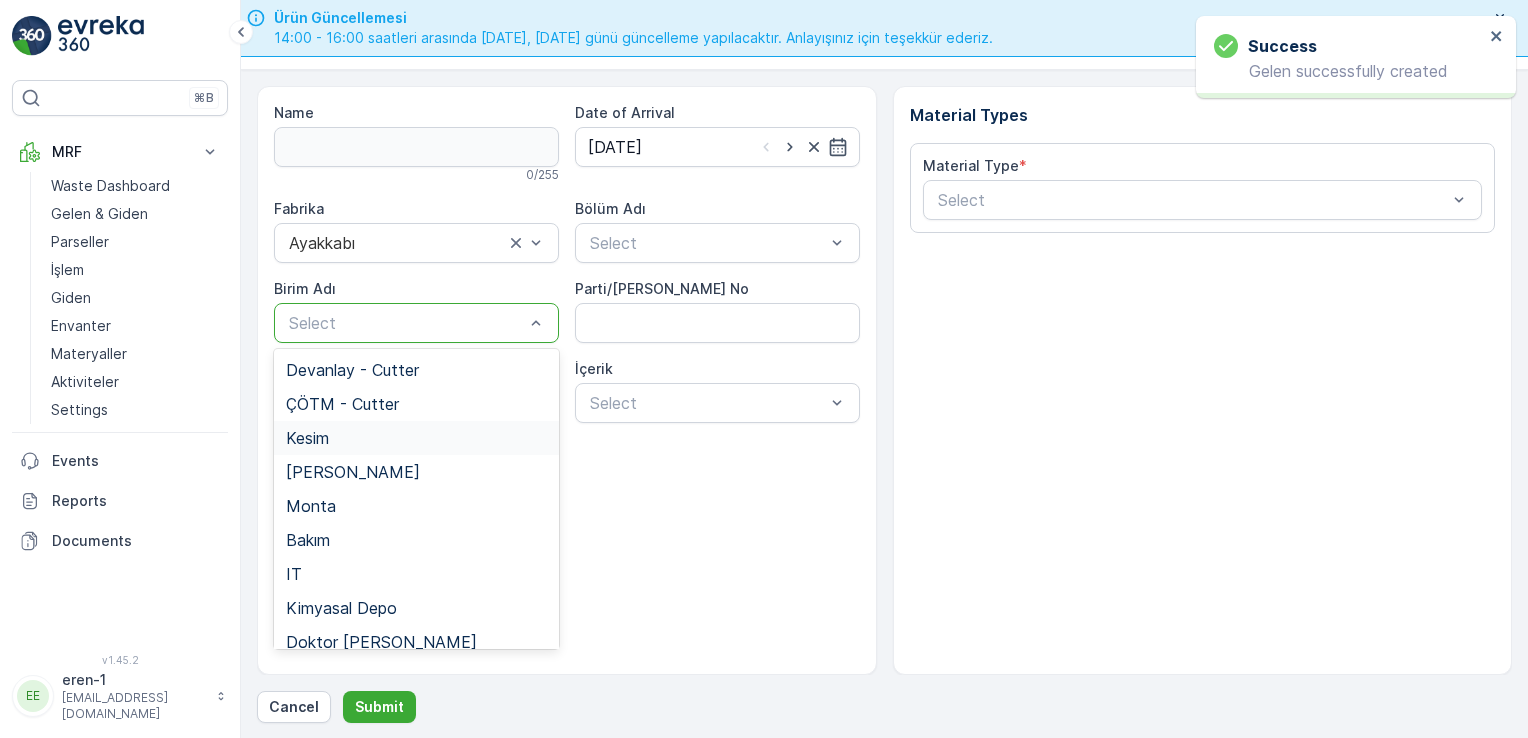click on "Kesim" at bounding box center [416, 438] 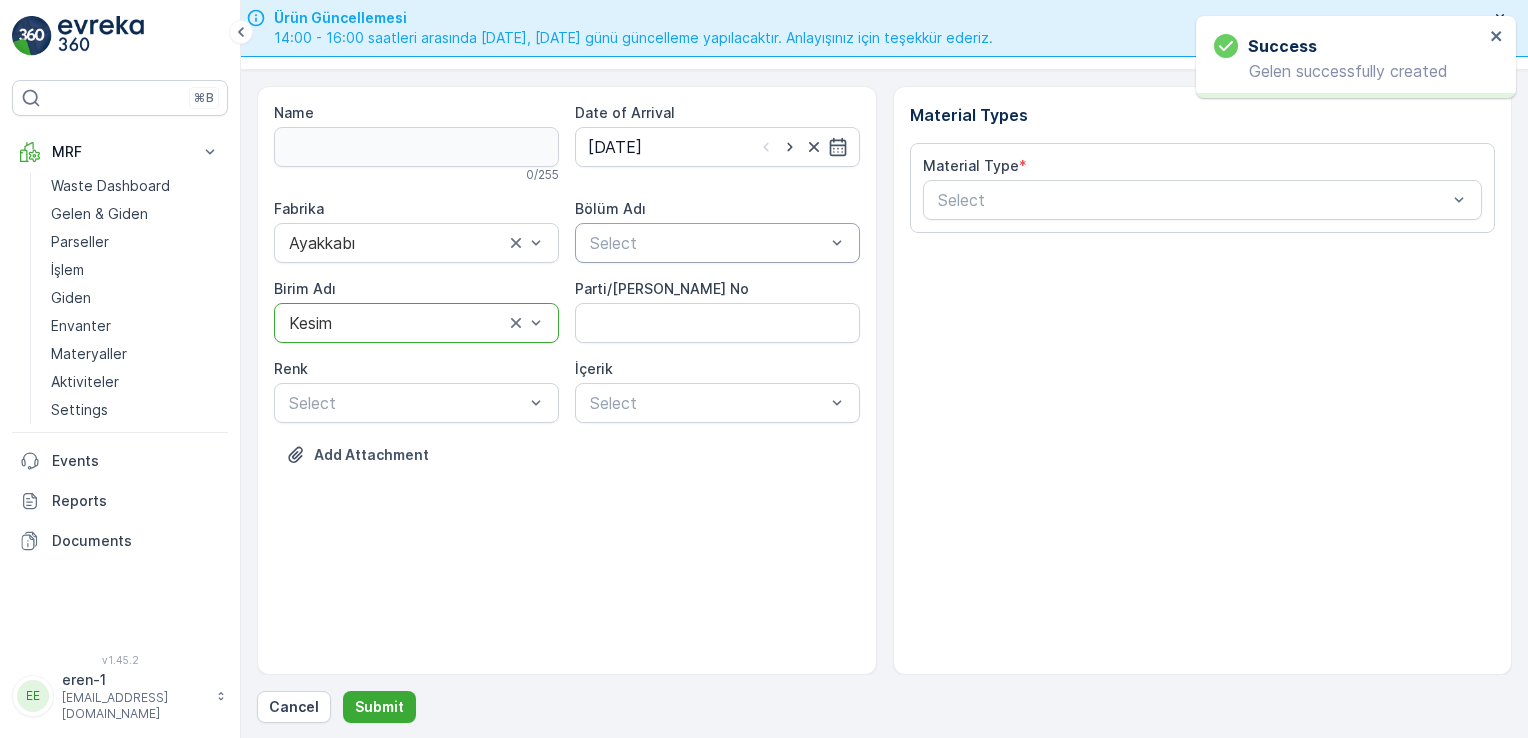 click at bounding box center [707, 243] 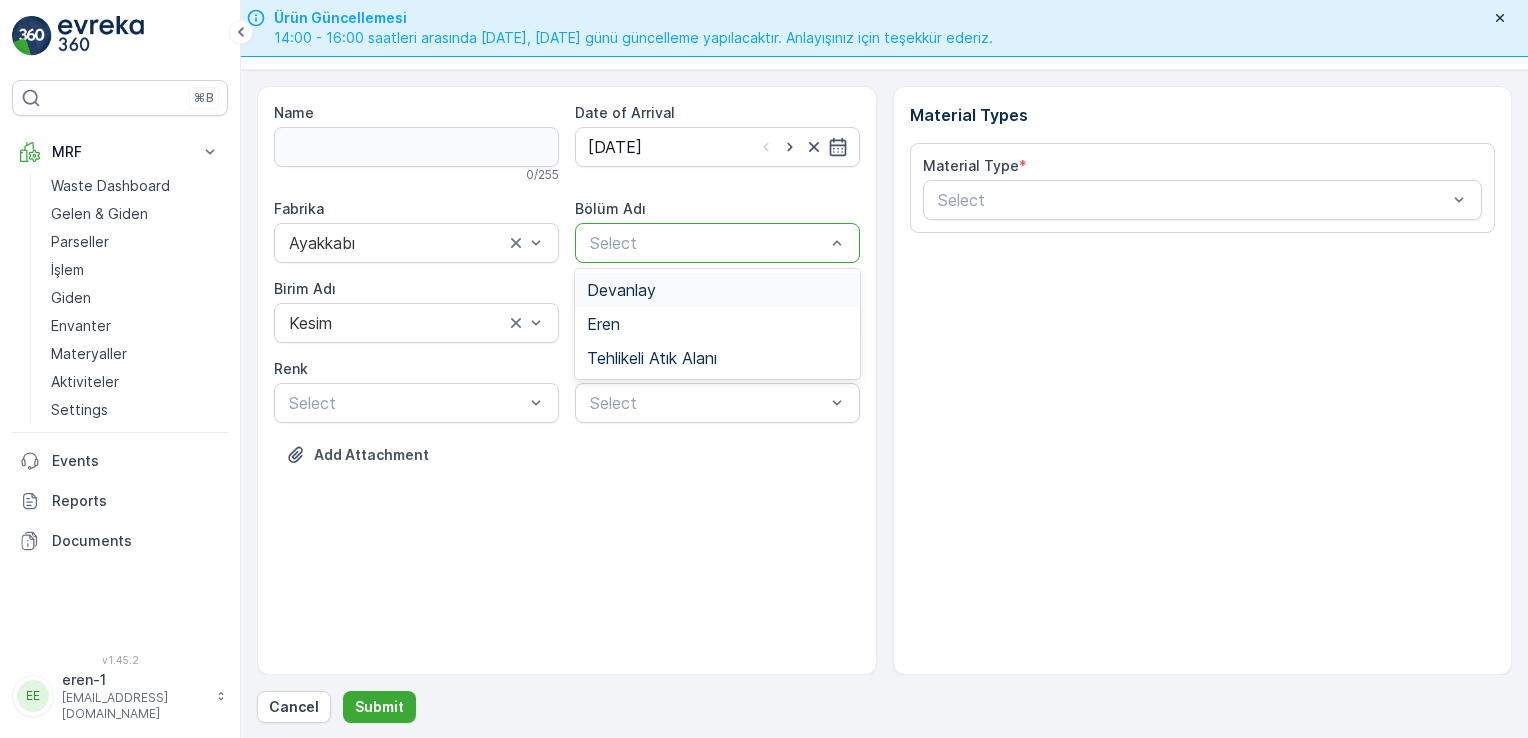 click on "Devanlay" at bounding box center (621, 290) 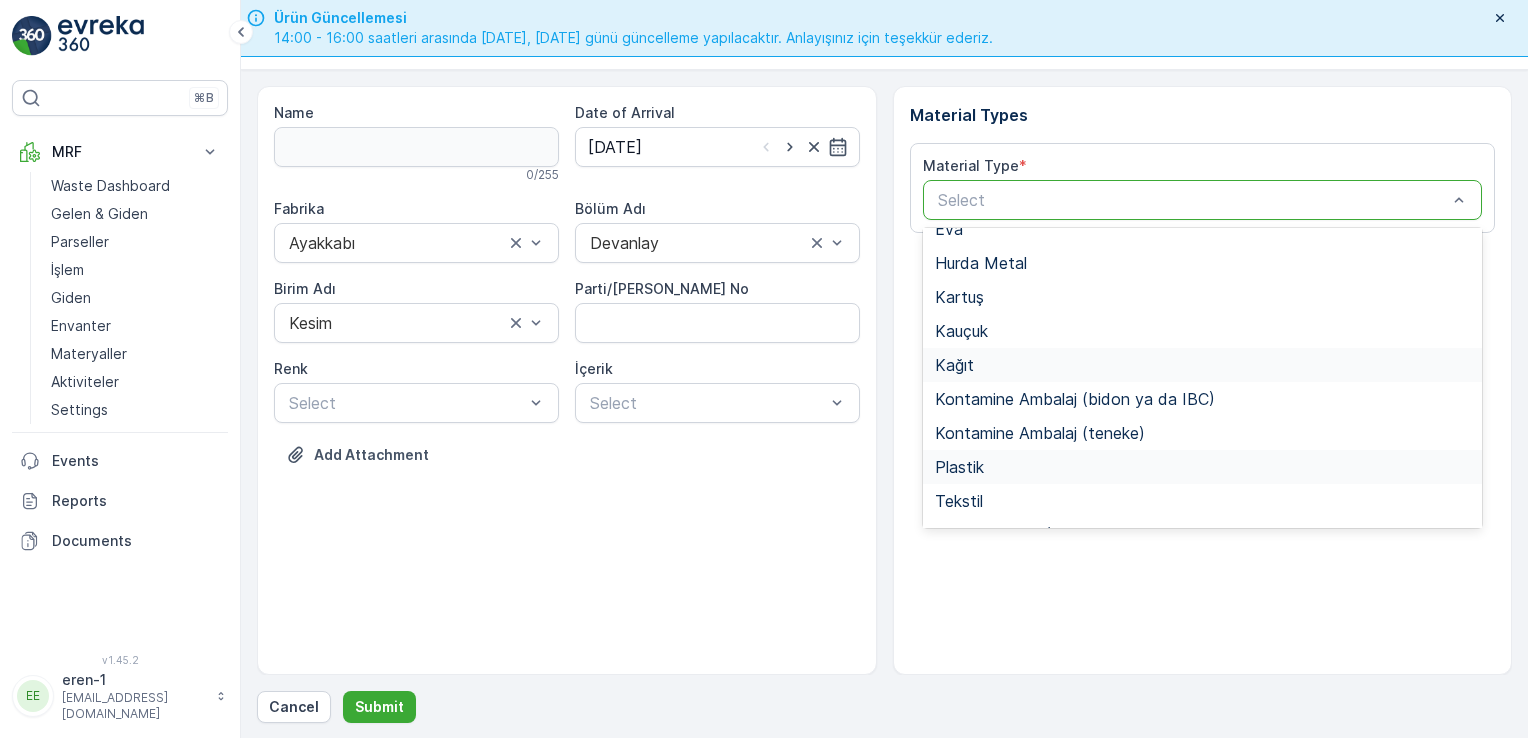 scroll, scrollTop: 166, scrollLeft: 0, axis: vertical 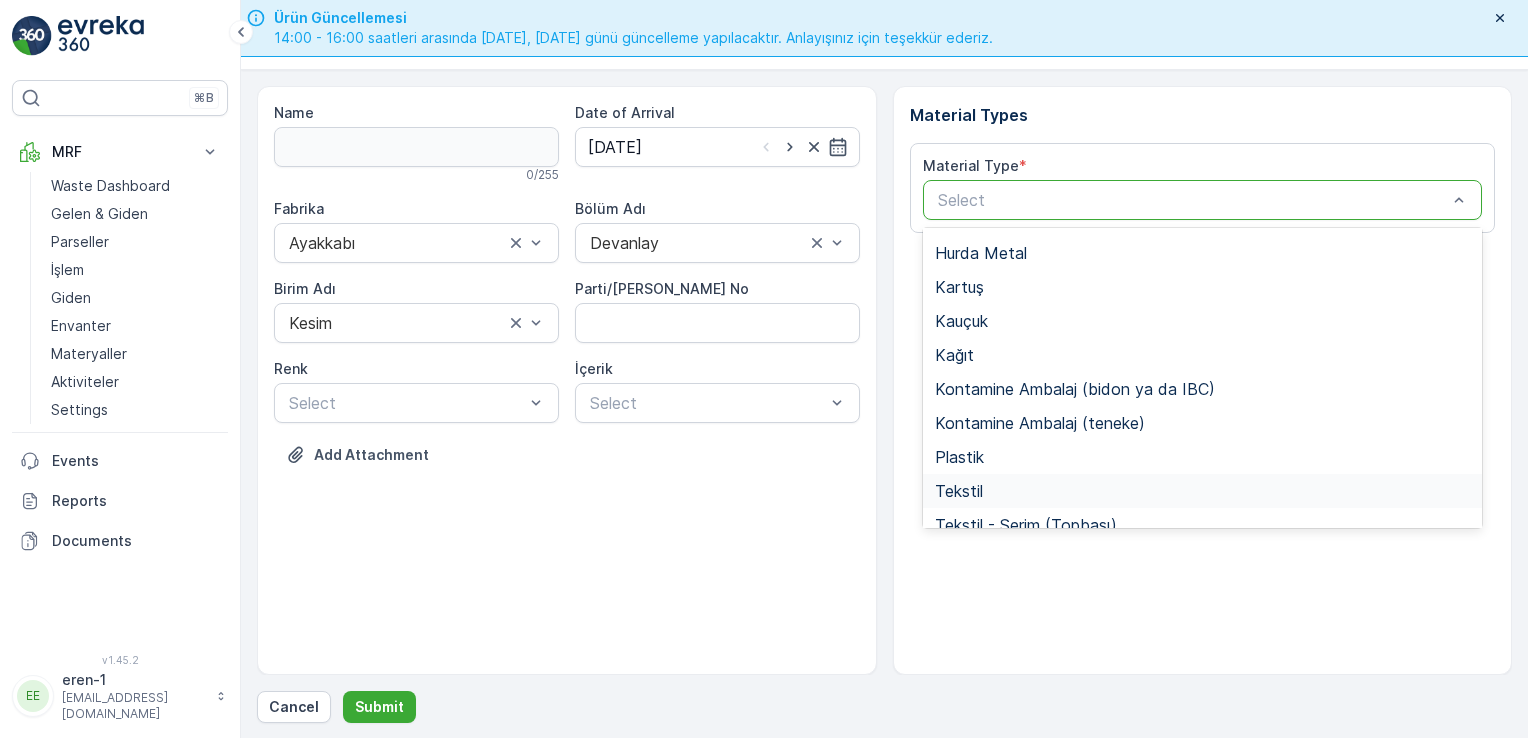 click on "Tekstil" at bounding box center (1203, 491) 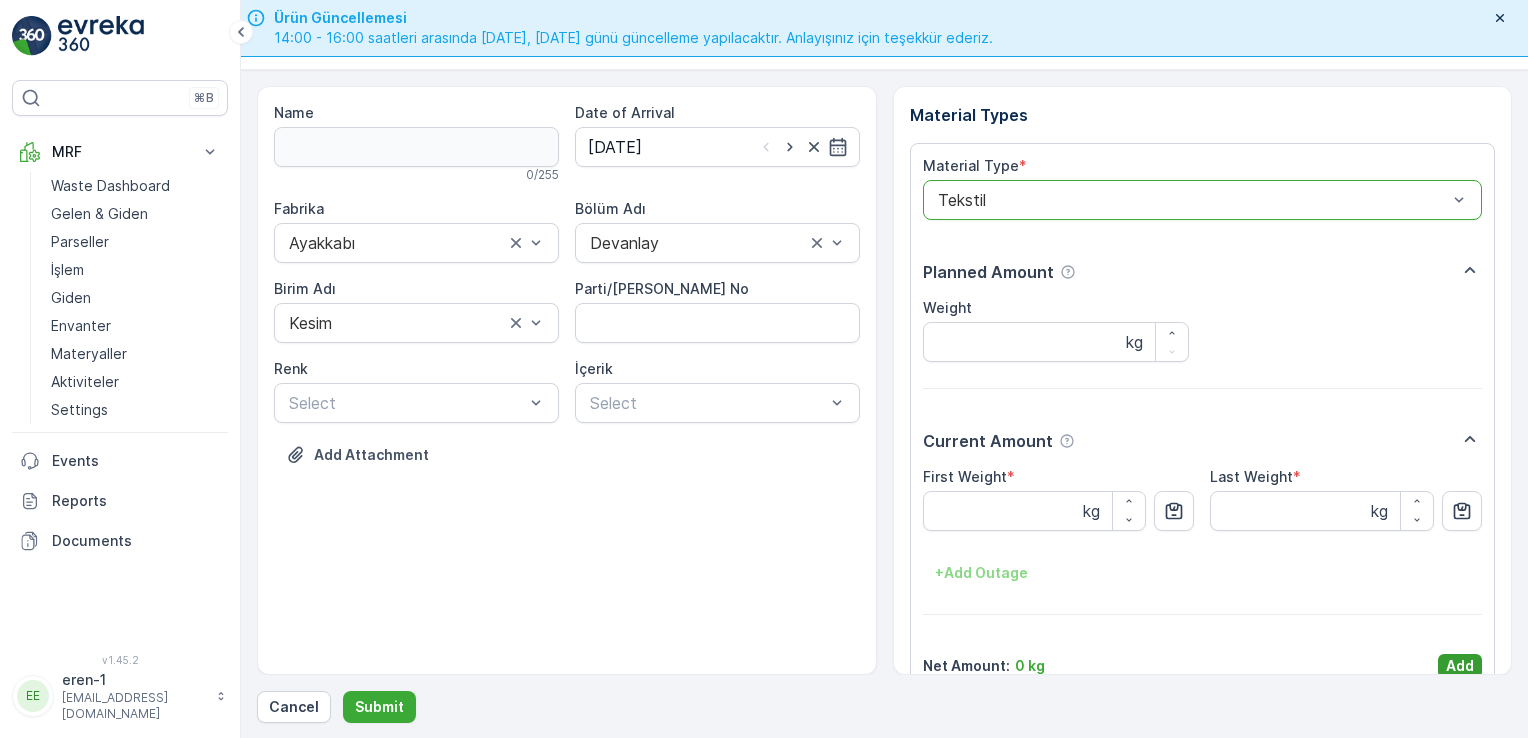 click on "Add" at bounding box center (1460, 666) 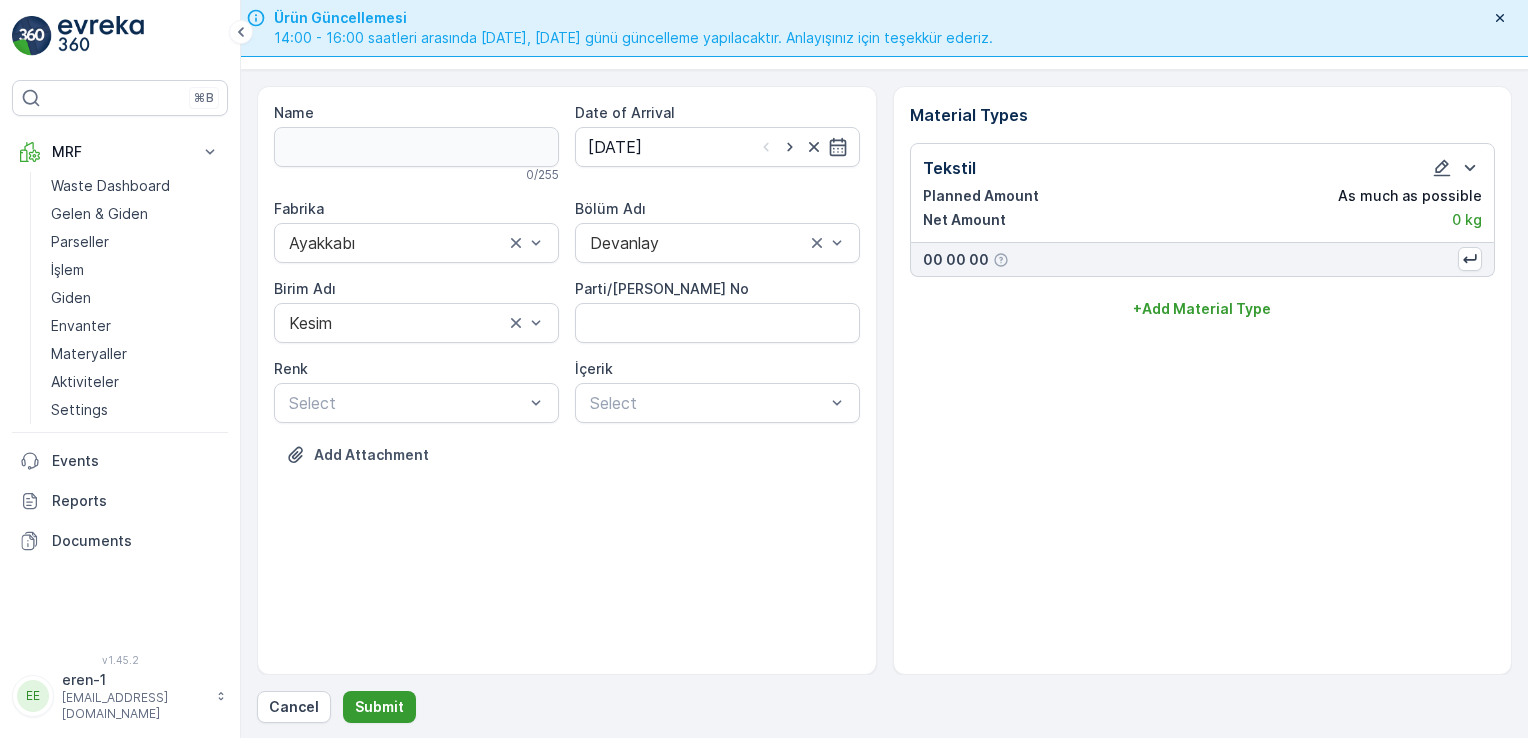 click on "Submit" at bounding box center [379, 707] 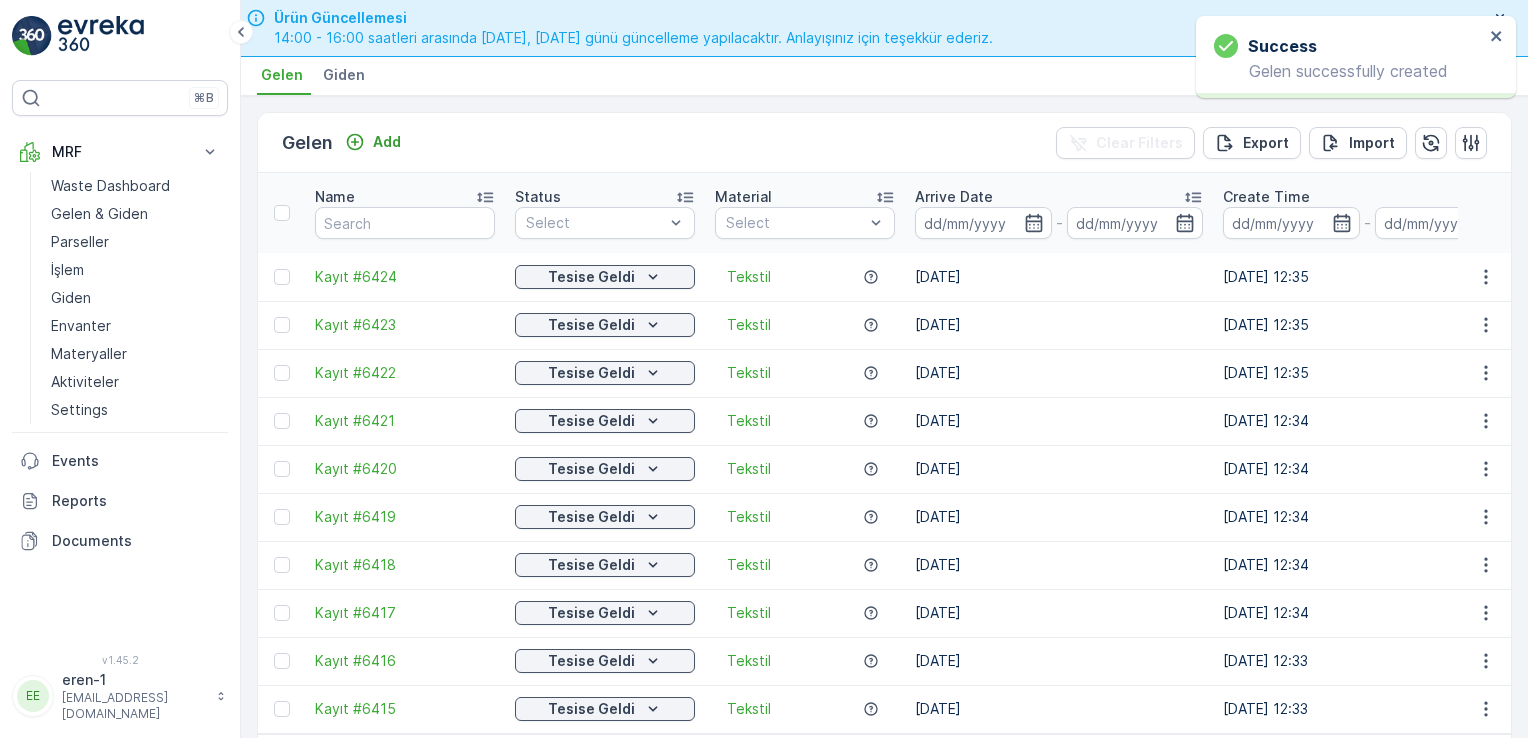 click on "Gelen Add Clear Filters Export Import" at bounding box center [884, 143] 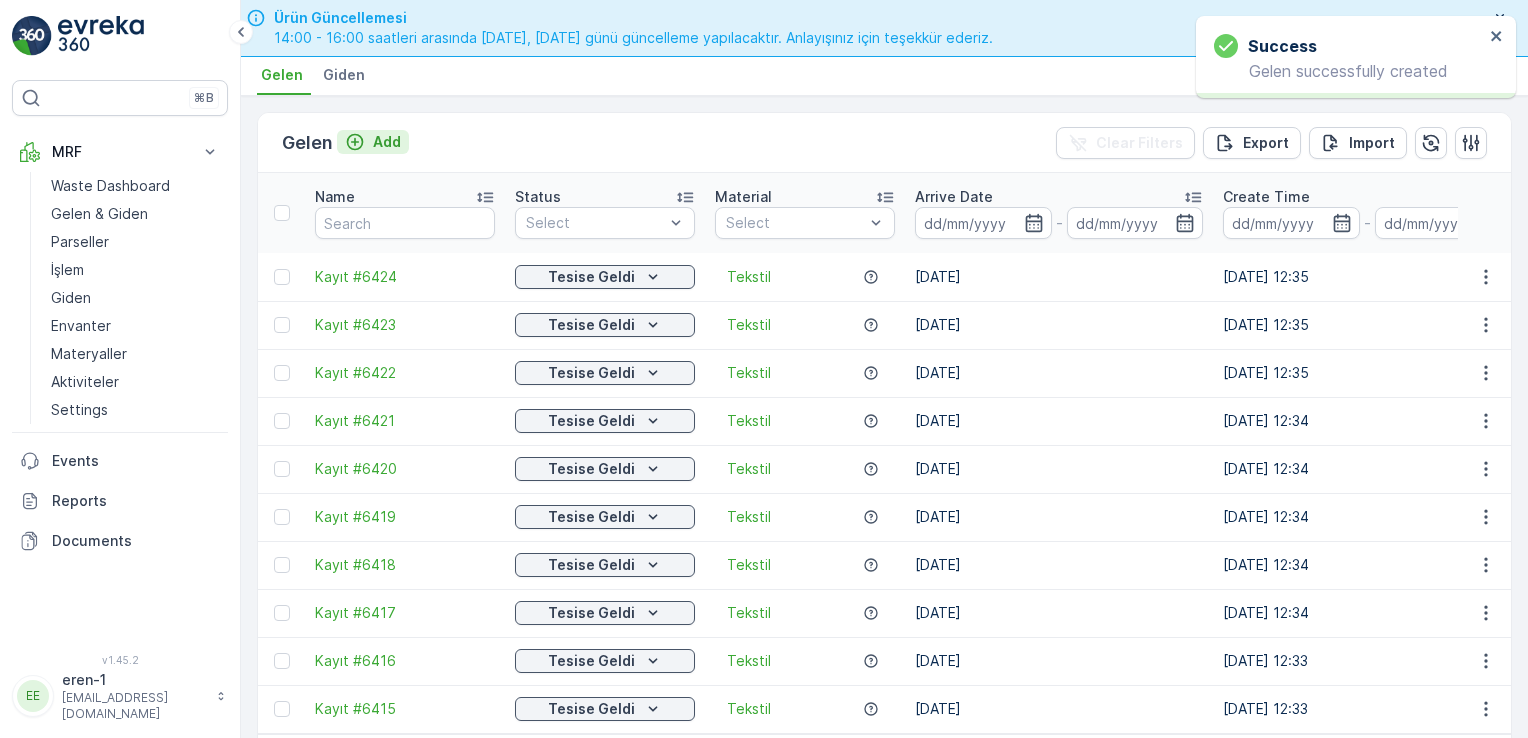 click on "Add" at bounding box center (387, 142) 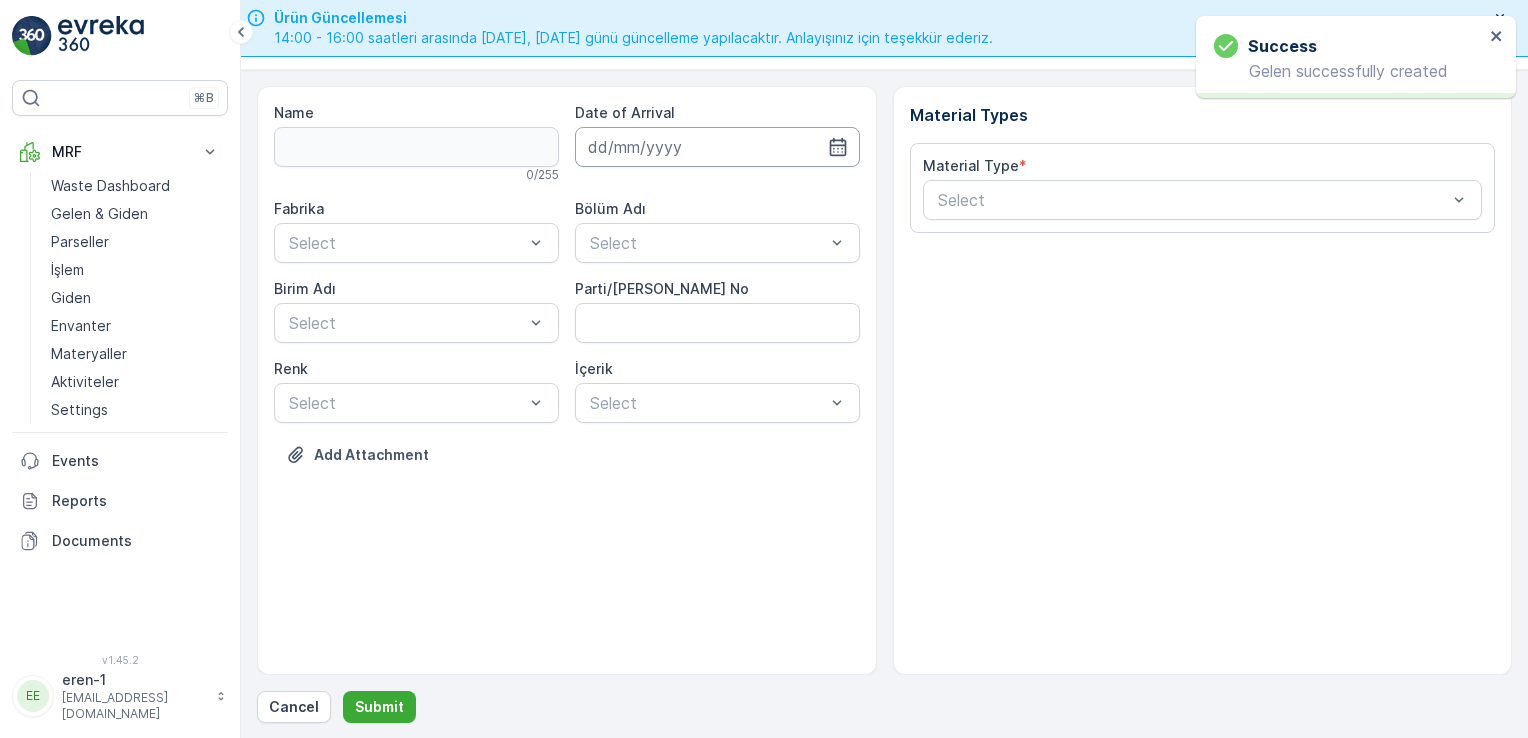 click at bounding box center (717, 147) 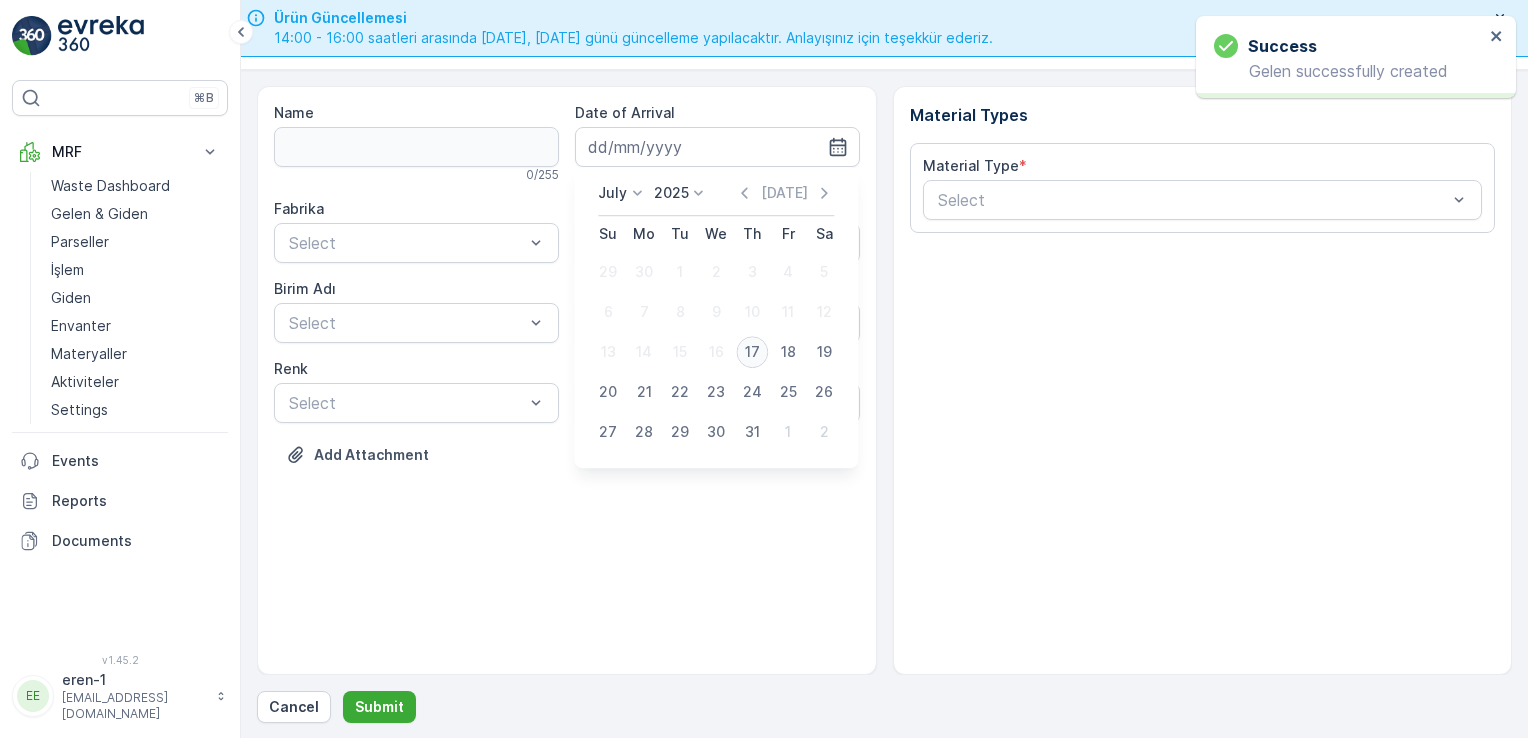 click on "17" at bounding box center (752, 352) 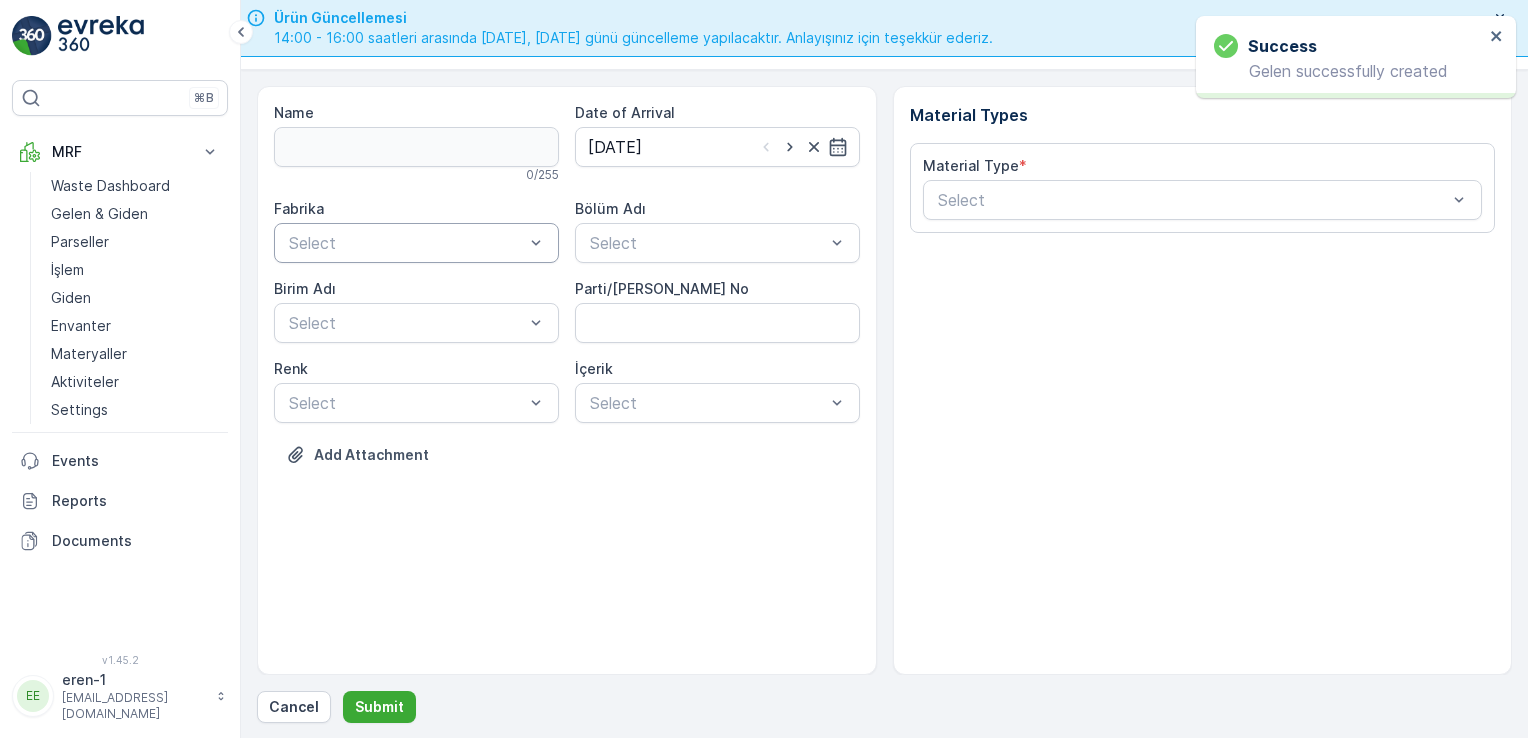 click at bounding box center (536, 243) 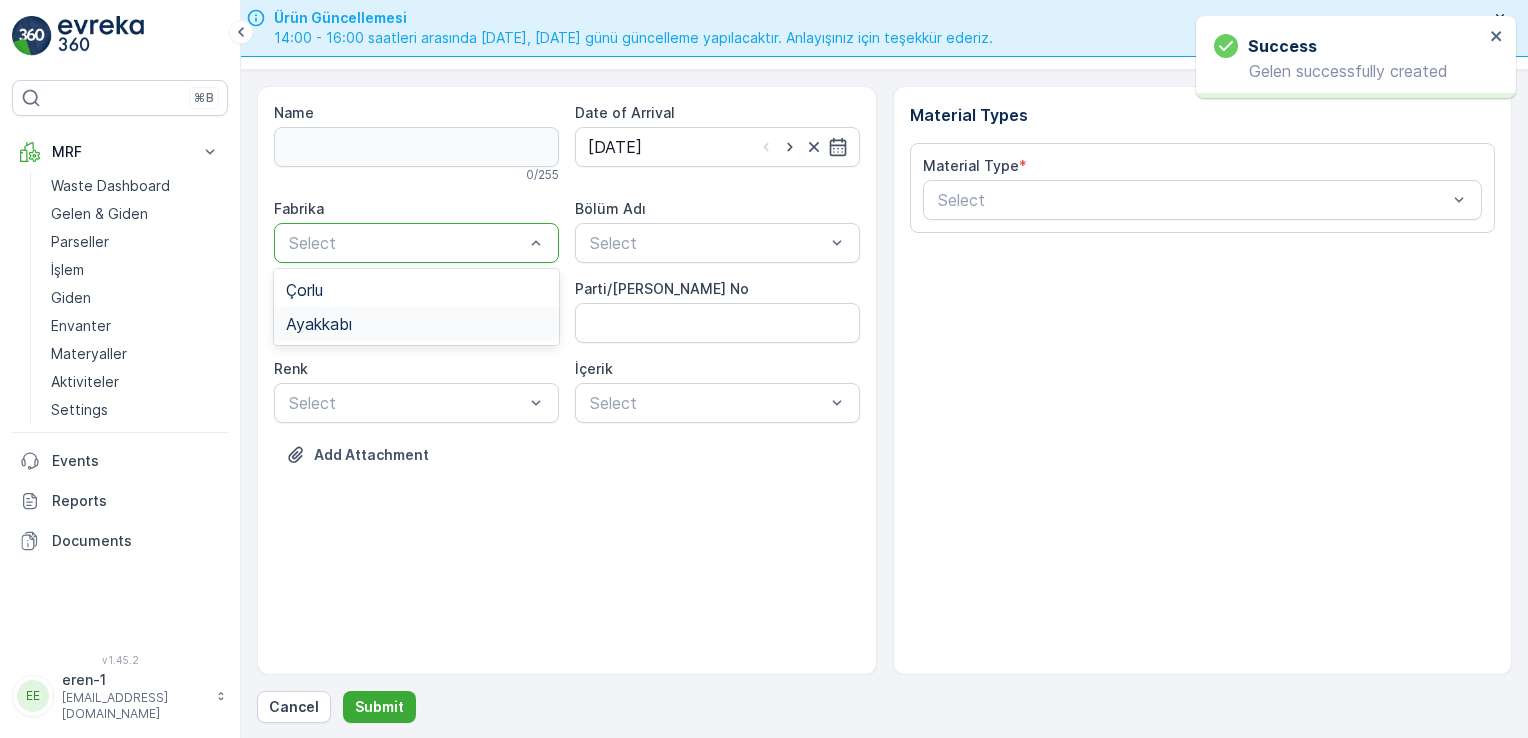 click on "Ayakkabı" at bounding box center [416, 324] 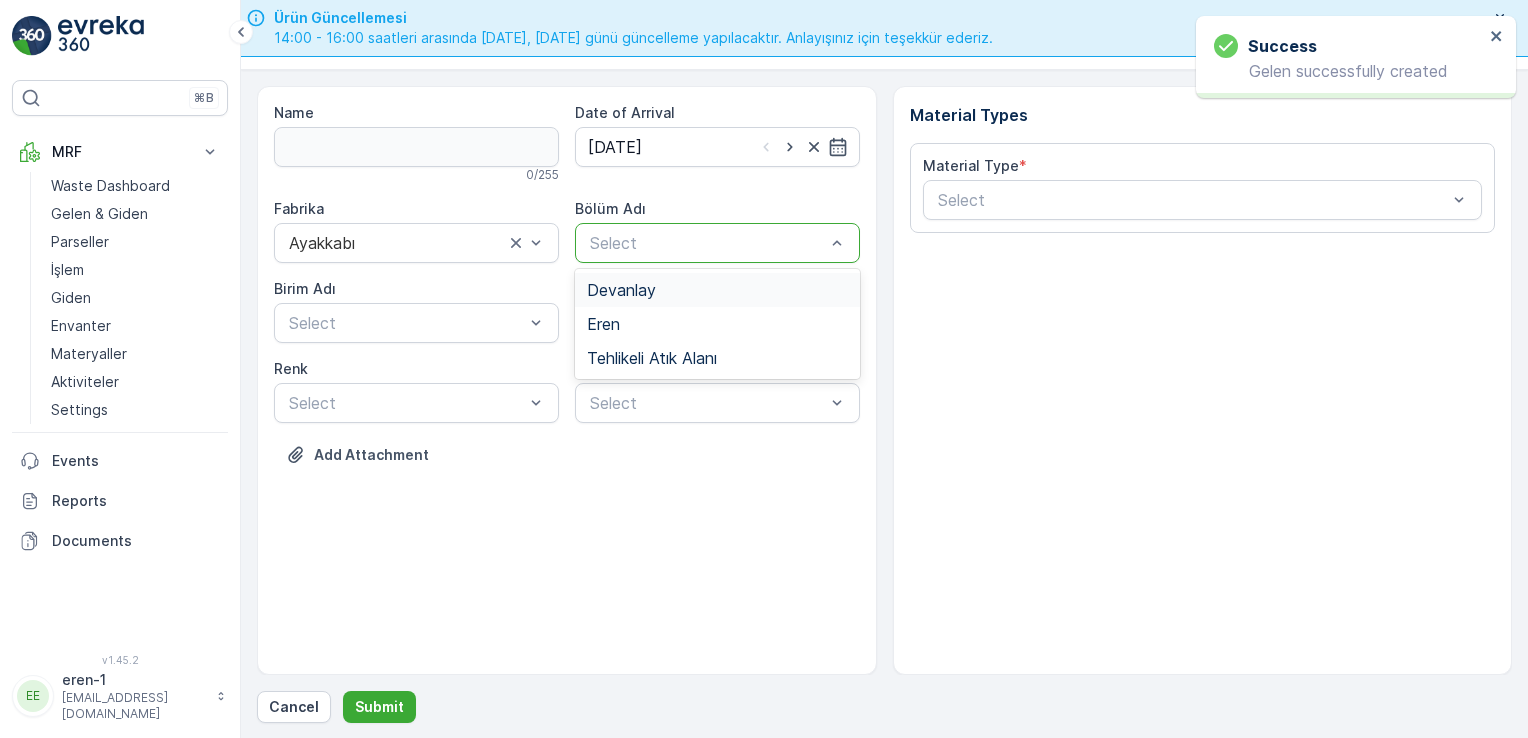 click on "Select" at bounding box center (717, 243) 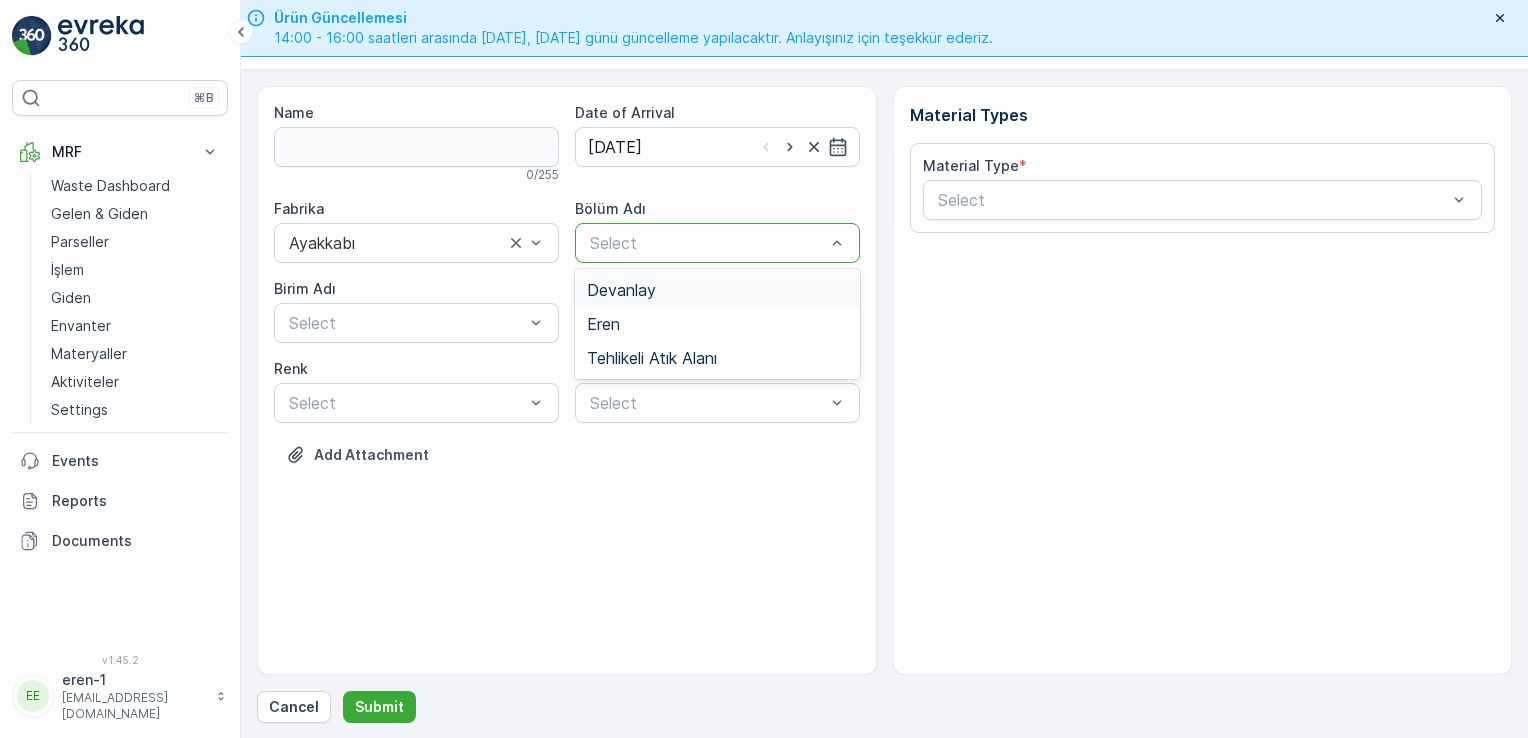 click on "Devanlay" at bounding box center [621, 290] 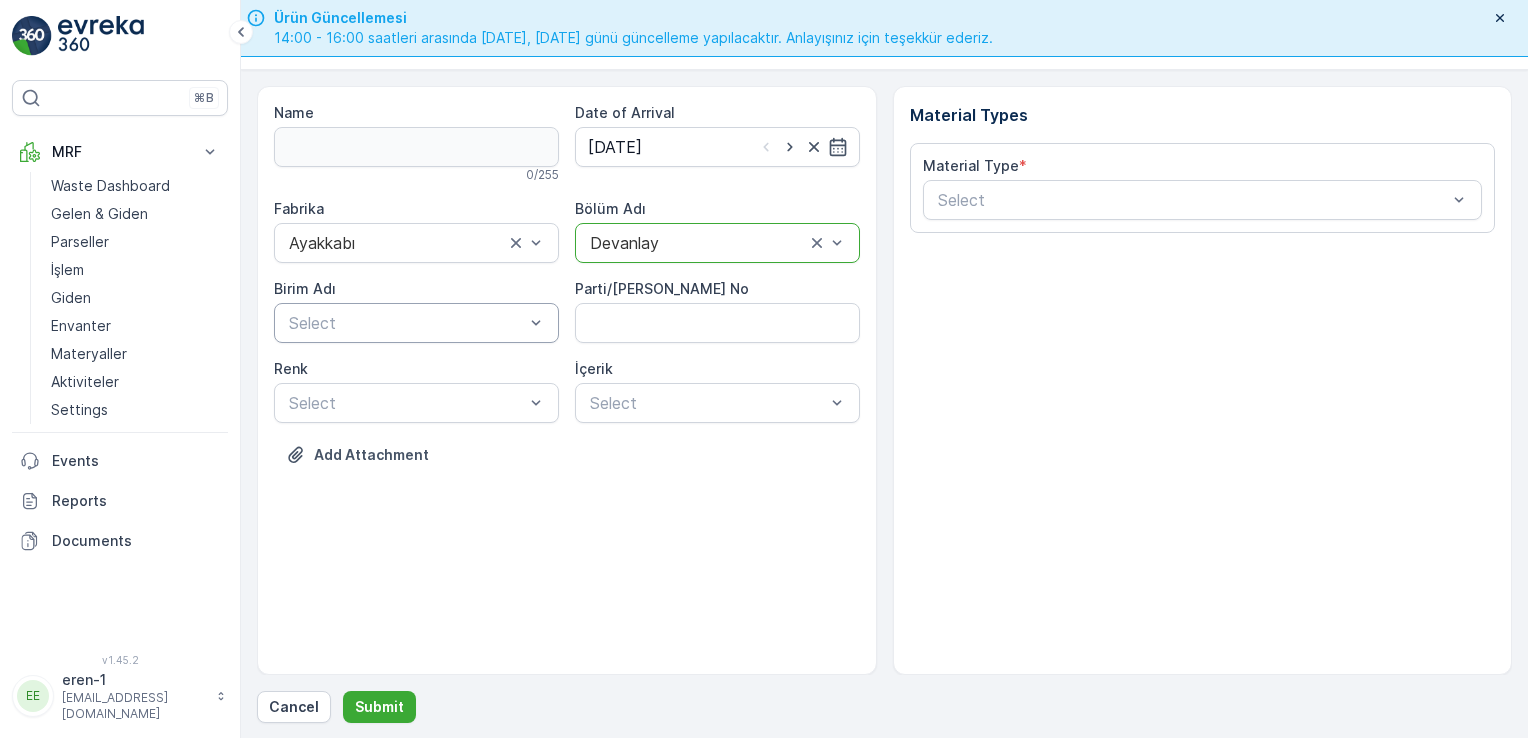 click on "Select" at bounding box center [416, 323] 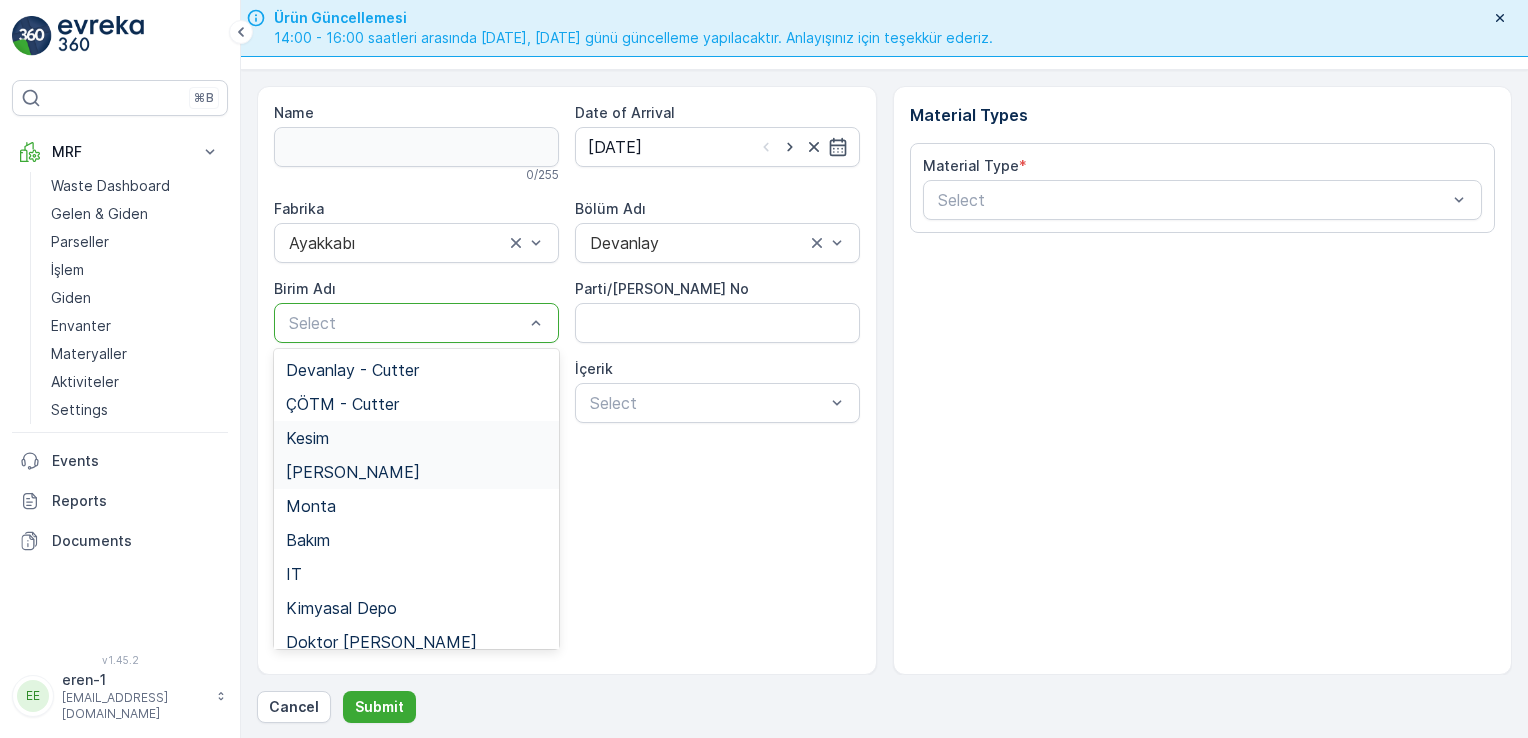 click on "Kesim" at bounding box center [307, 438] 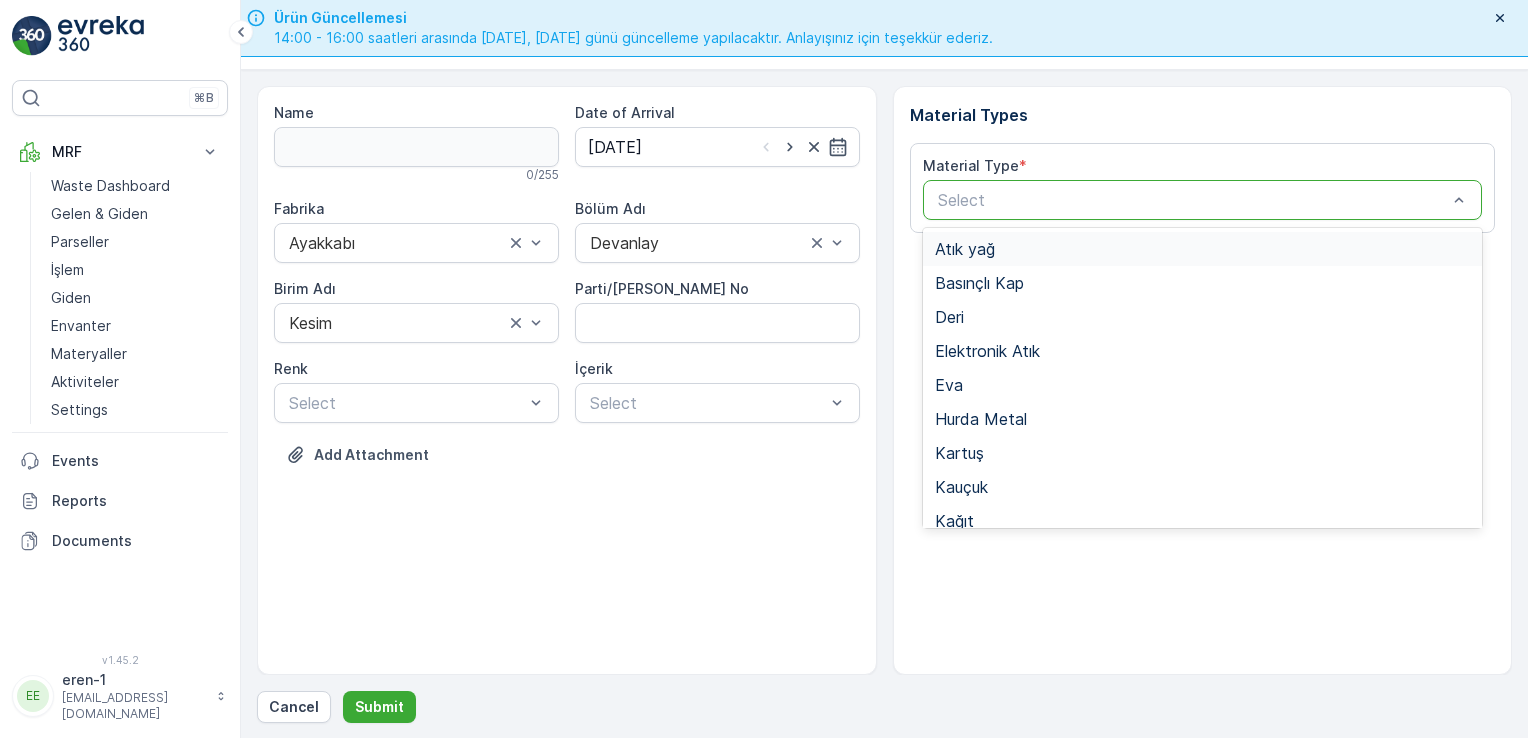 click at bounding box center [1193, 200] 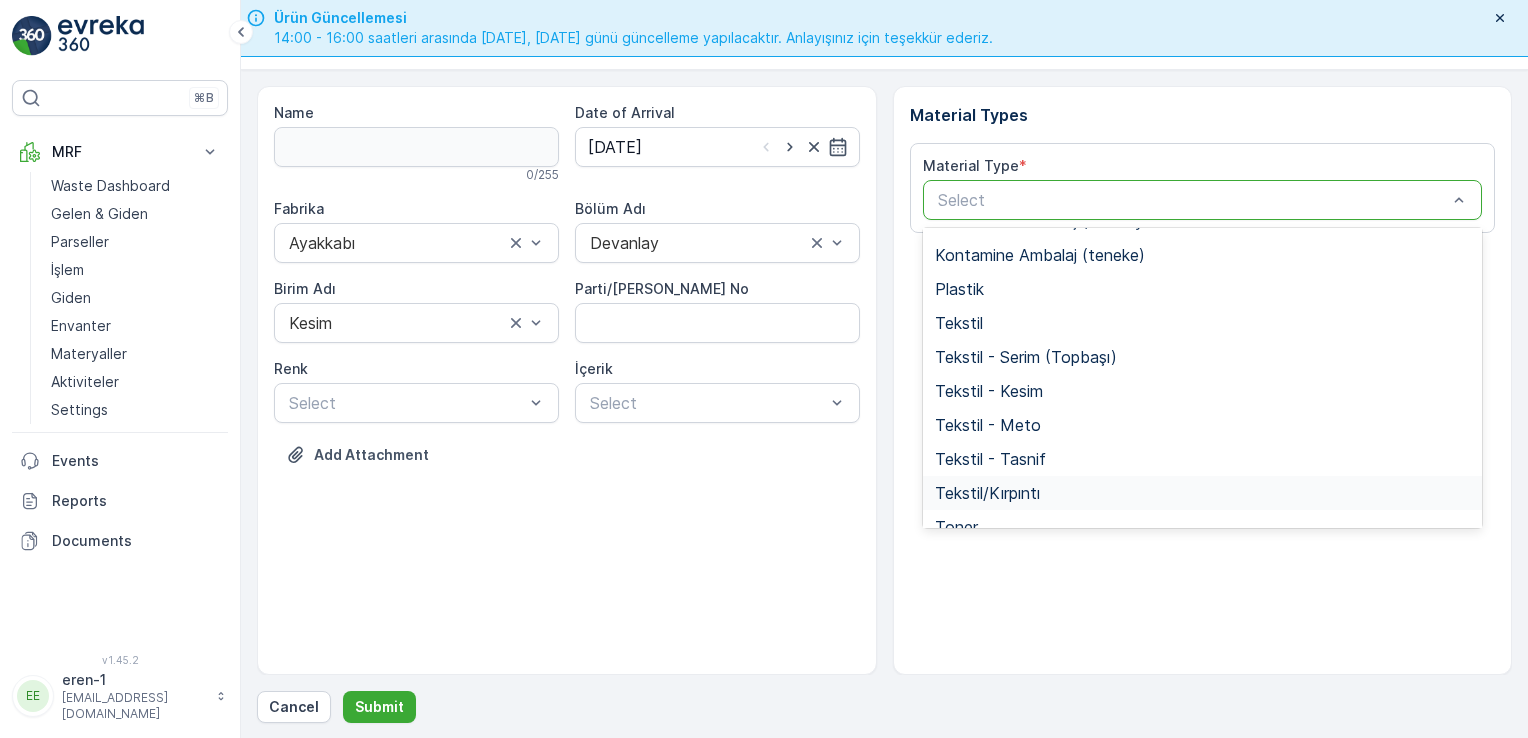 scroll, scrollTop: 388, scrollLeft: 0, axis: vertical 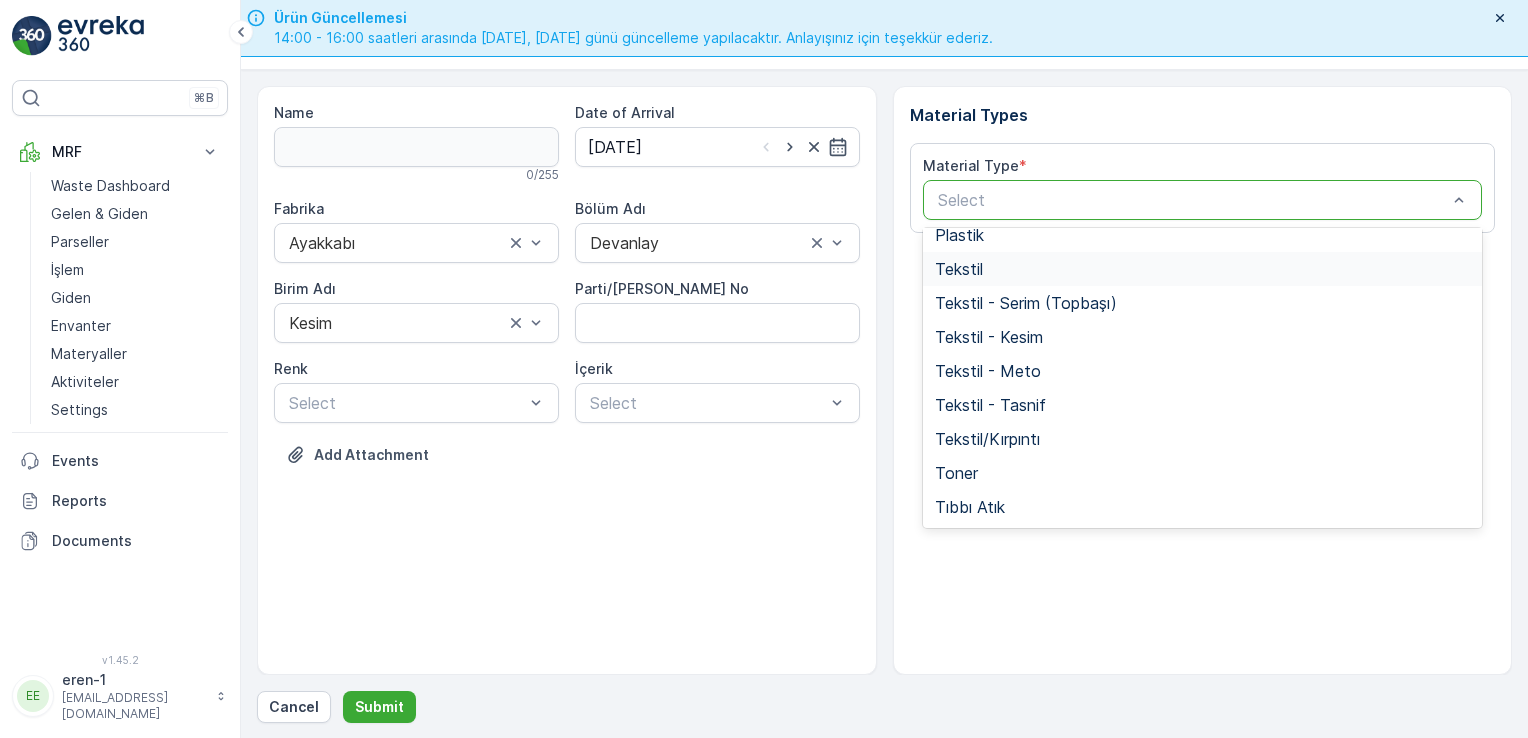 click on "Tekstil" at bounding box center (1203, 269) 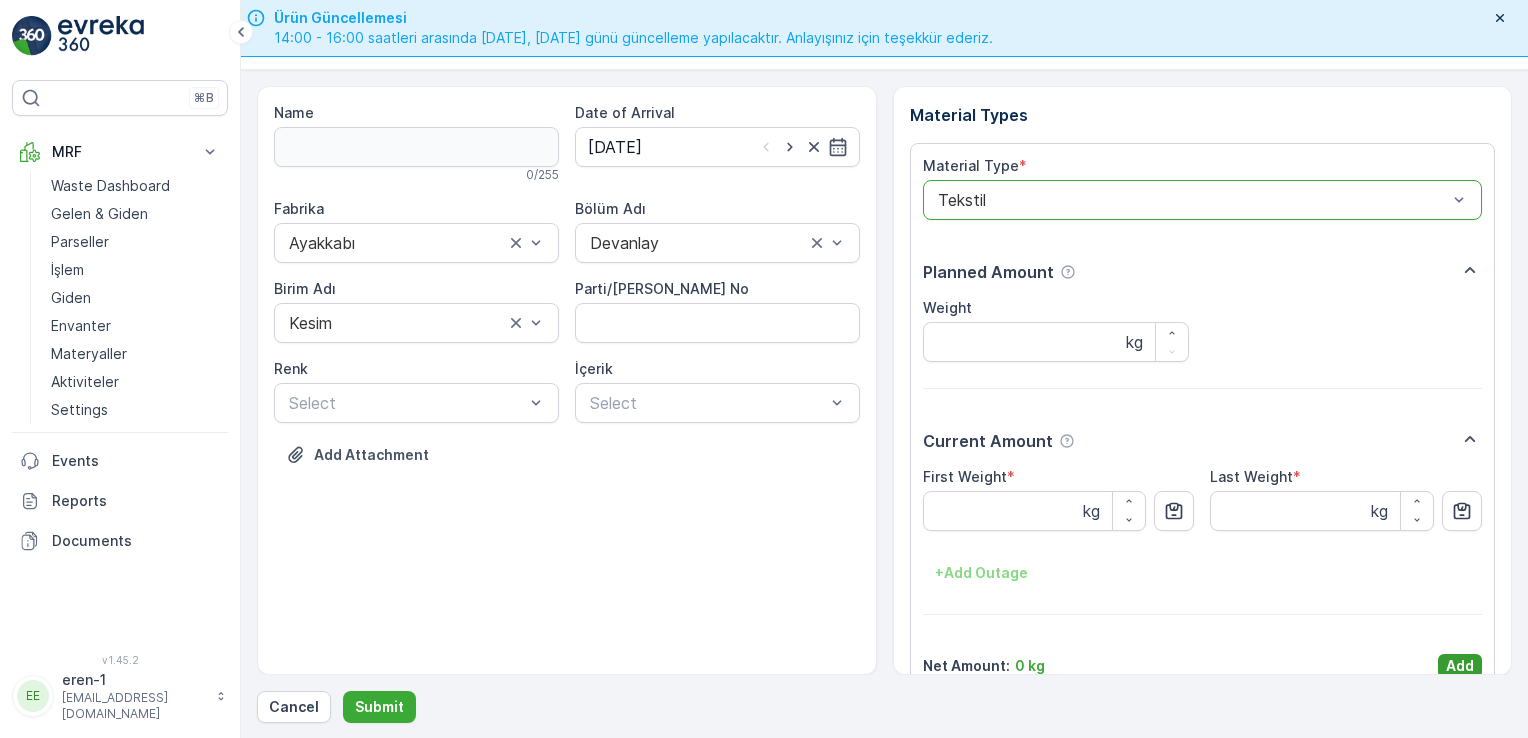 click on "Add" at bounding box center [1460, 666] 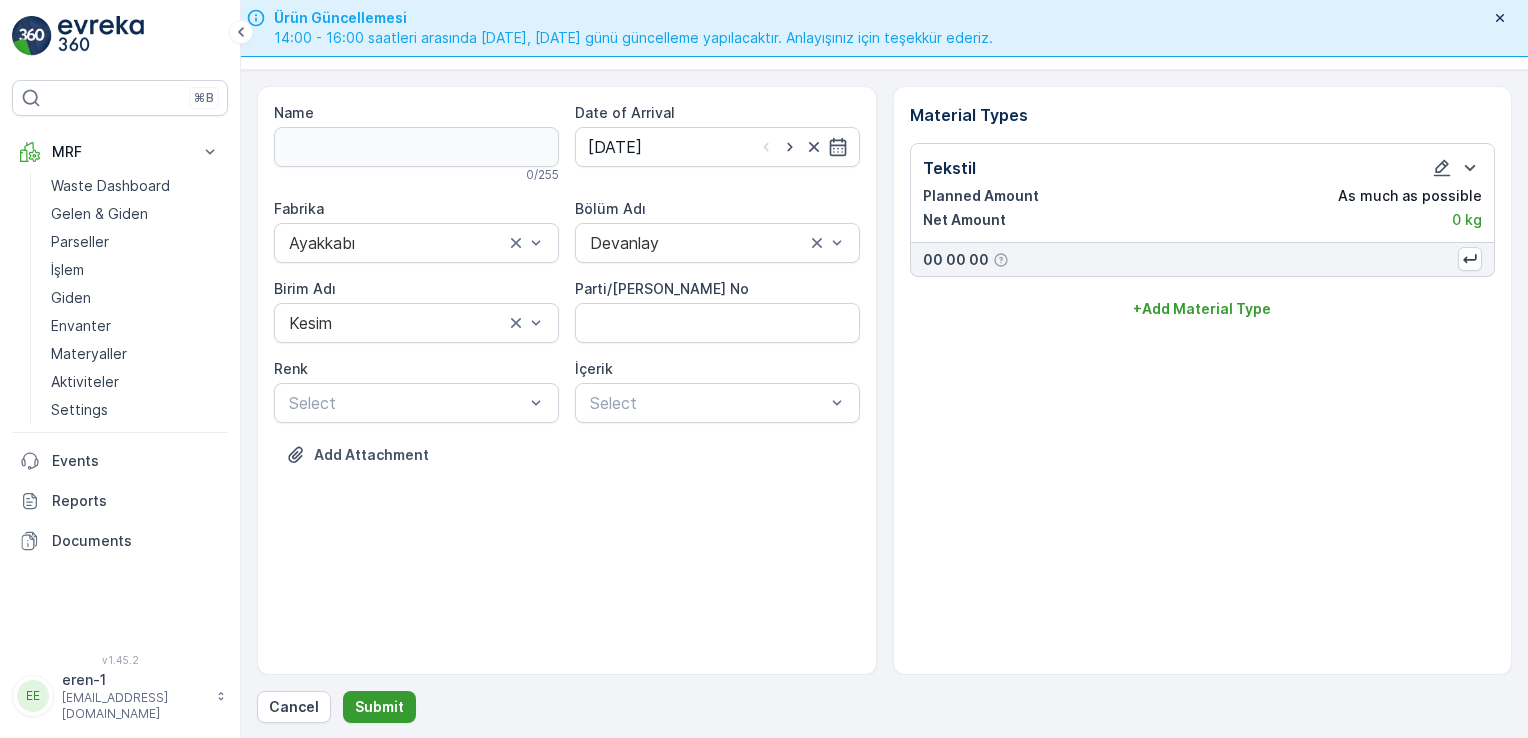 click on "Submit" at bounding box center (379, 707) 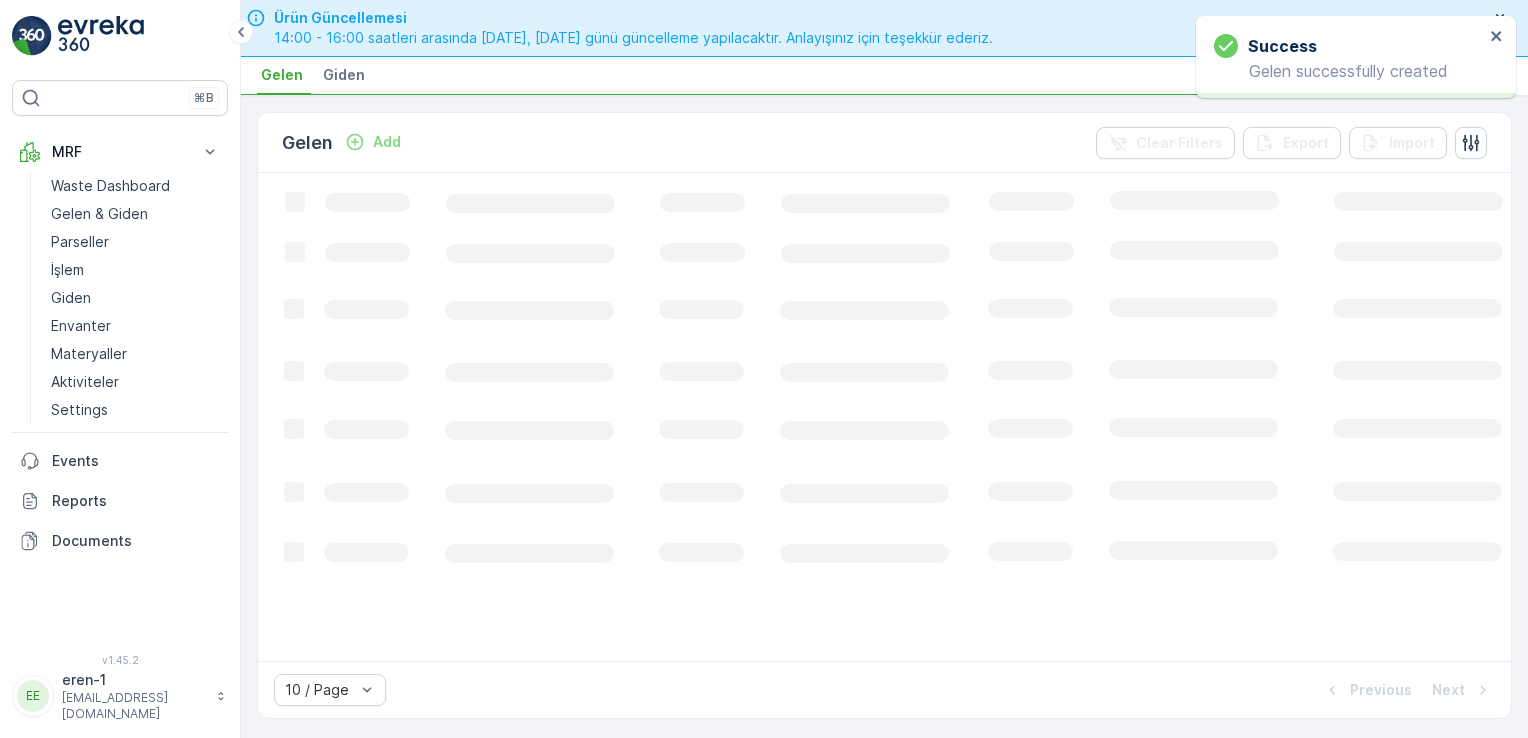 click on "Add" at bounding box center (387, 142) 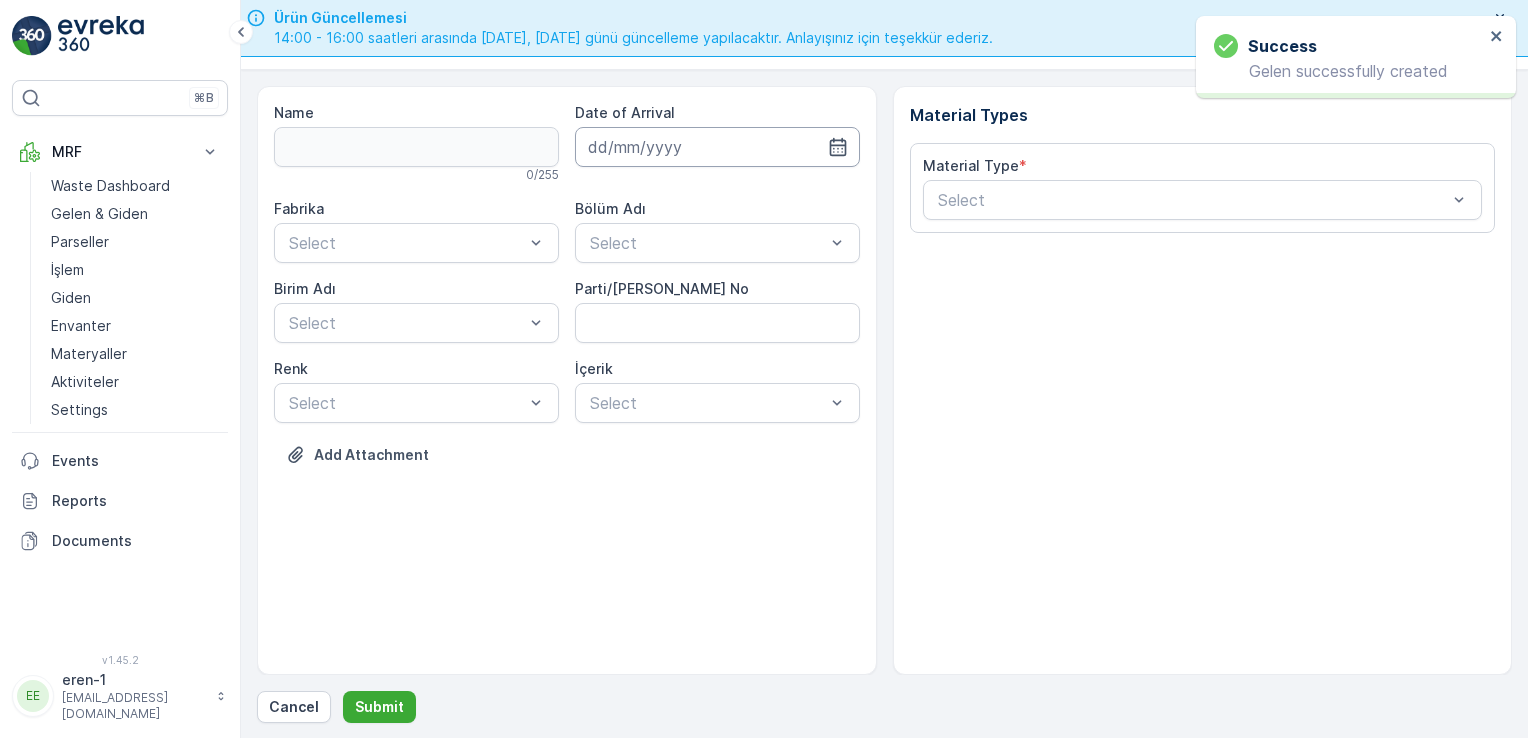 click at bounding box center [717, 147] 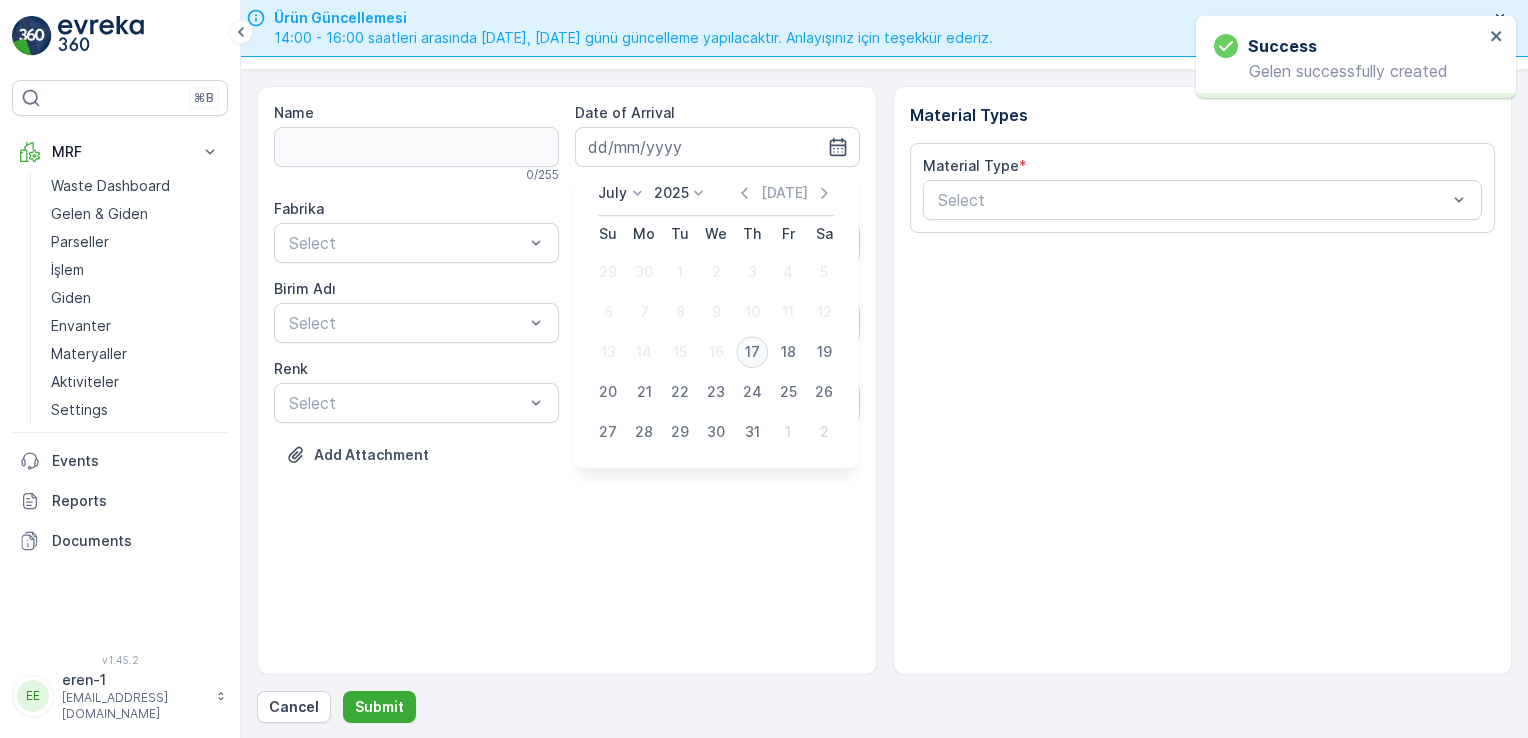 click on "17" at bounding box center [752, 352] 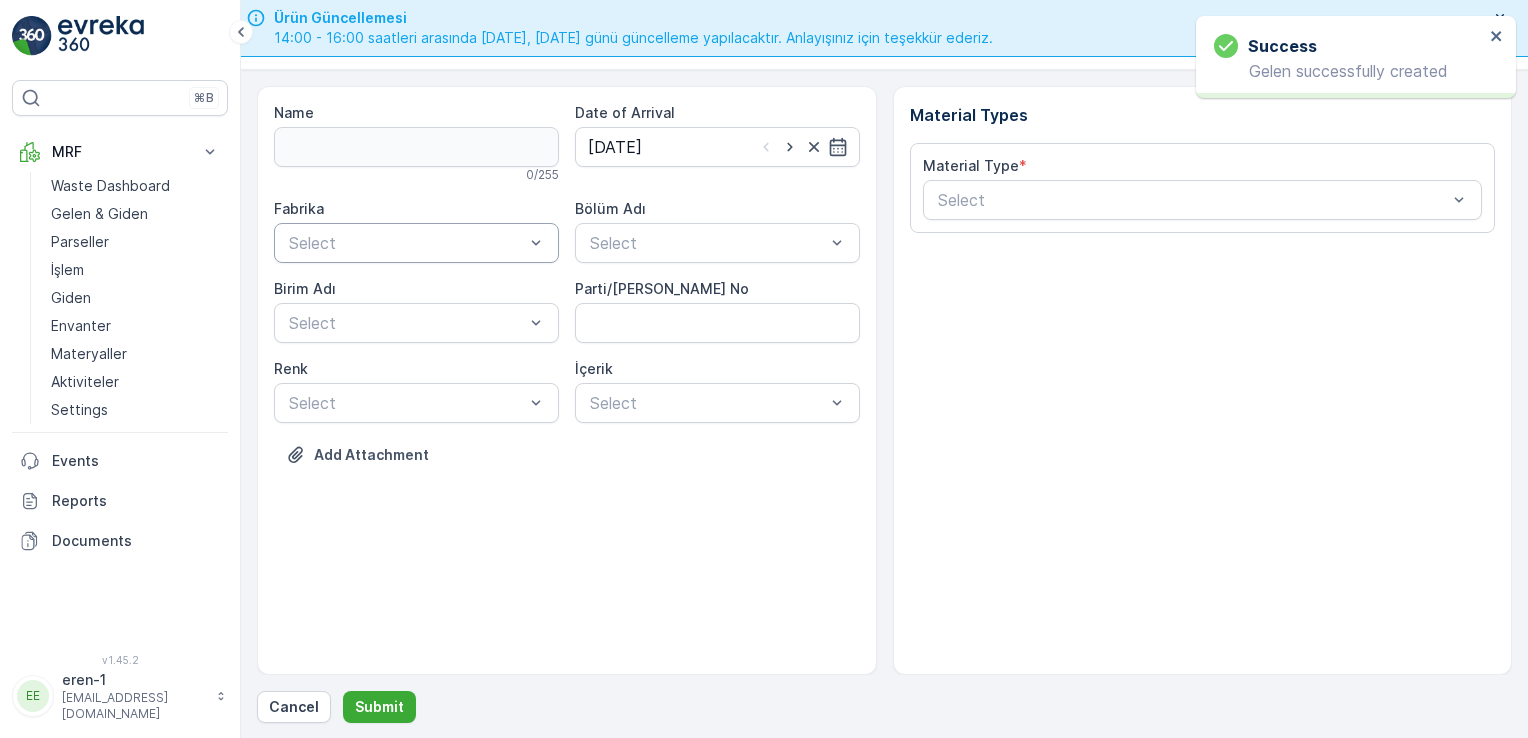 click on "Select" at bounding box center [416, 243] 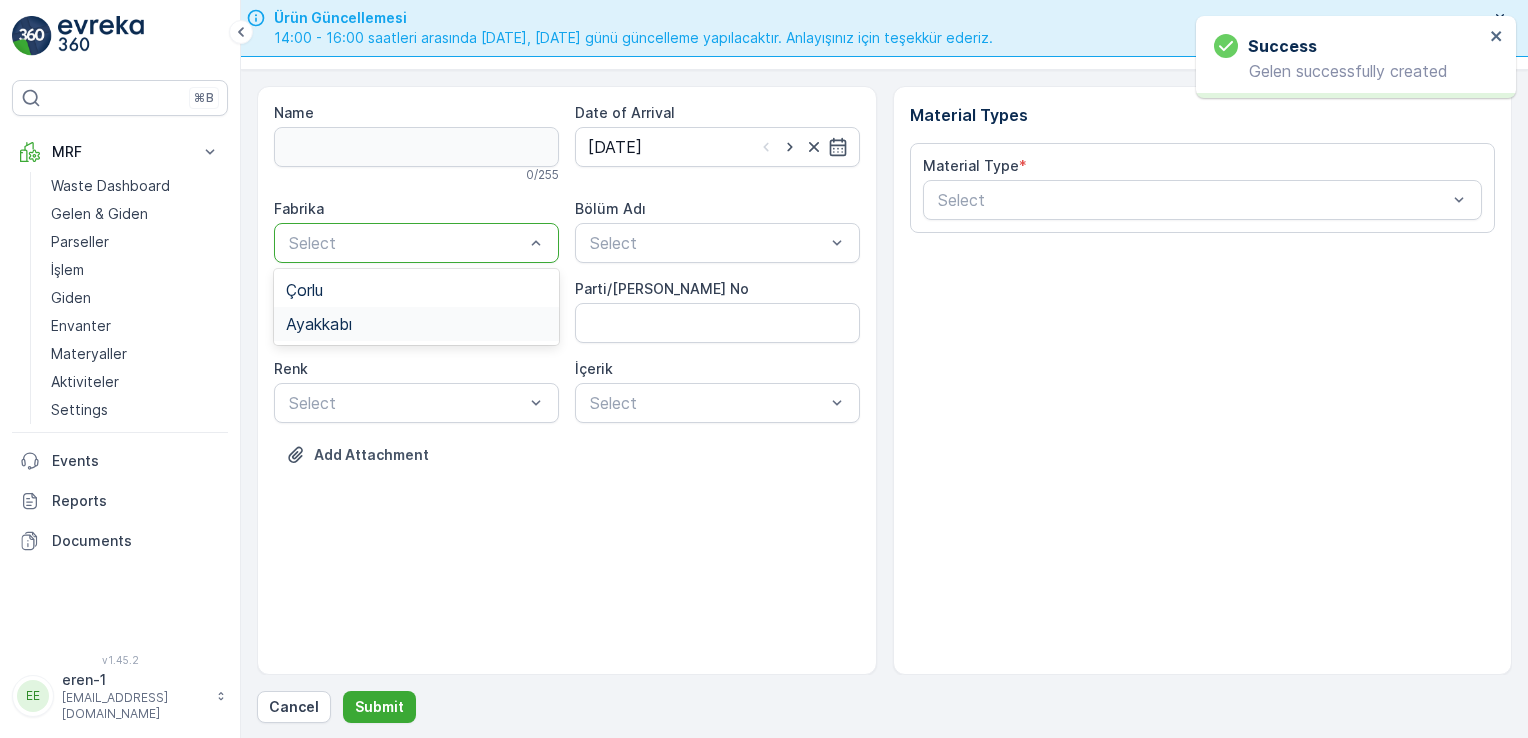 click on "Ayakkabı" at bounding box center [416, 324] 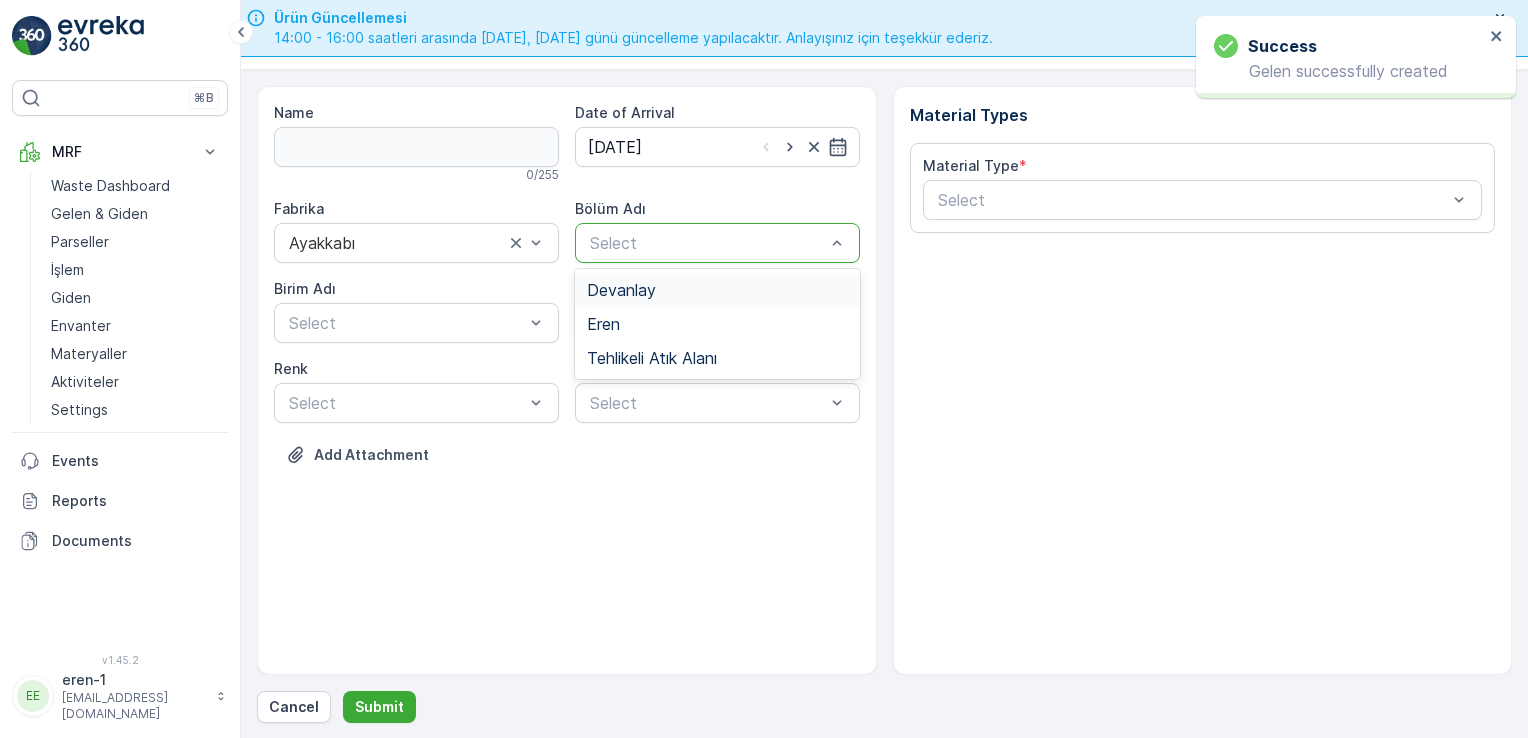 click on "Devanlay" at bounding box center [621, 290] 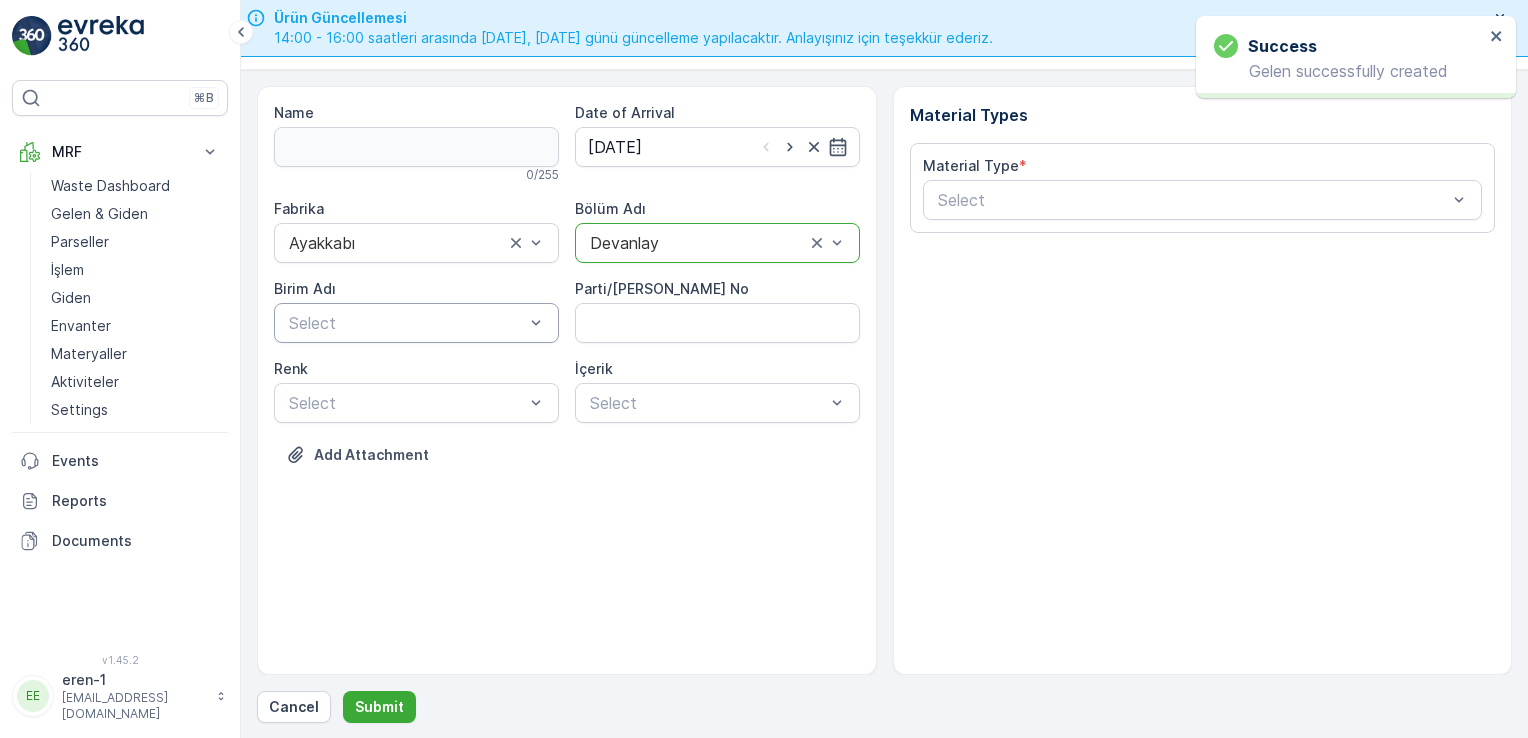 click on "Select" at bounding box center [416, 323] 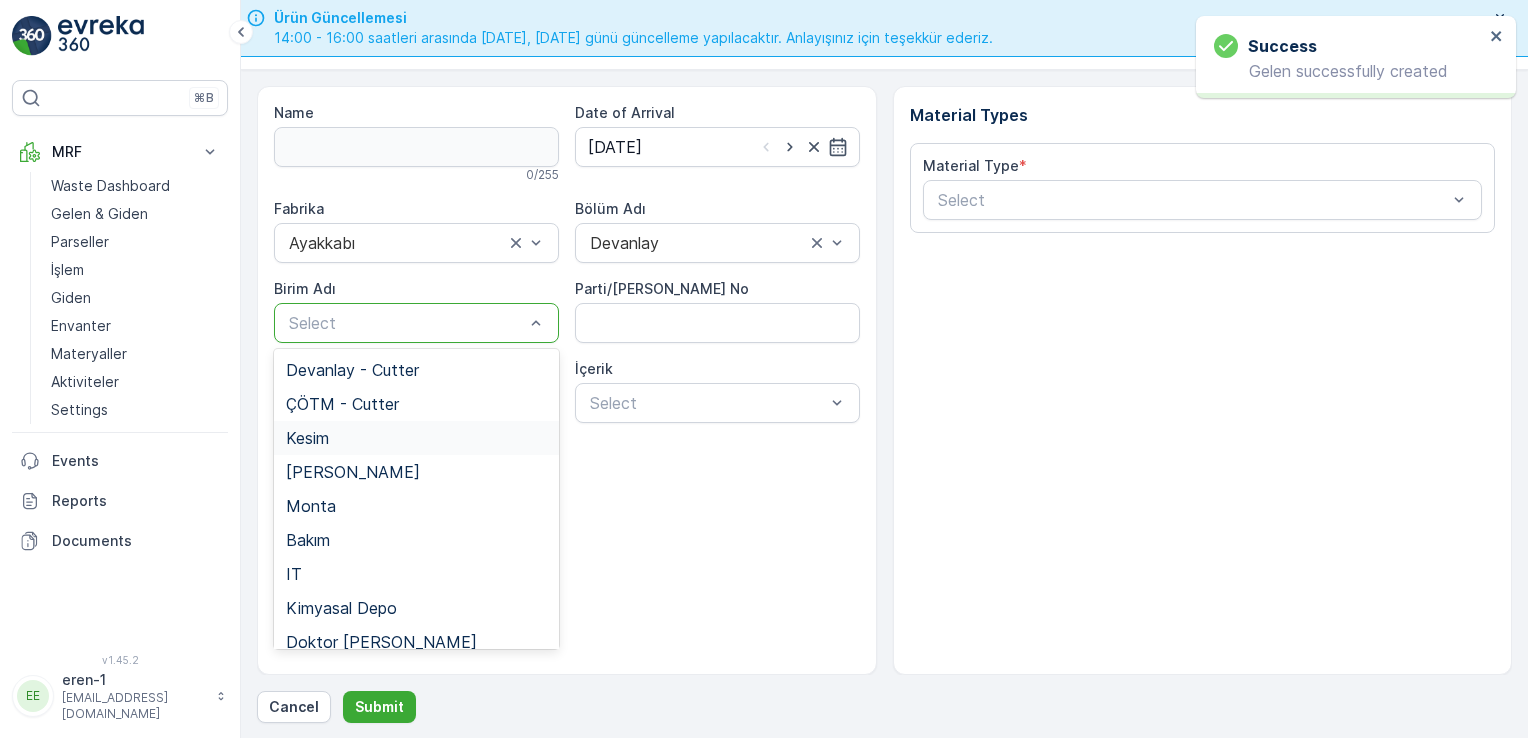 click on "Kesim" at bounding box center (416, 438) 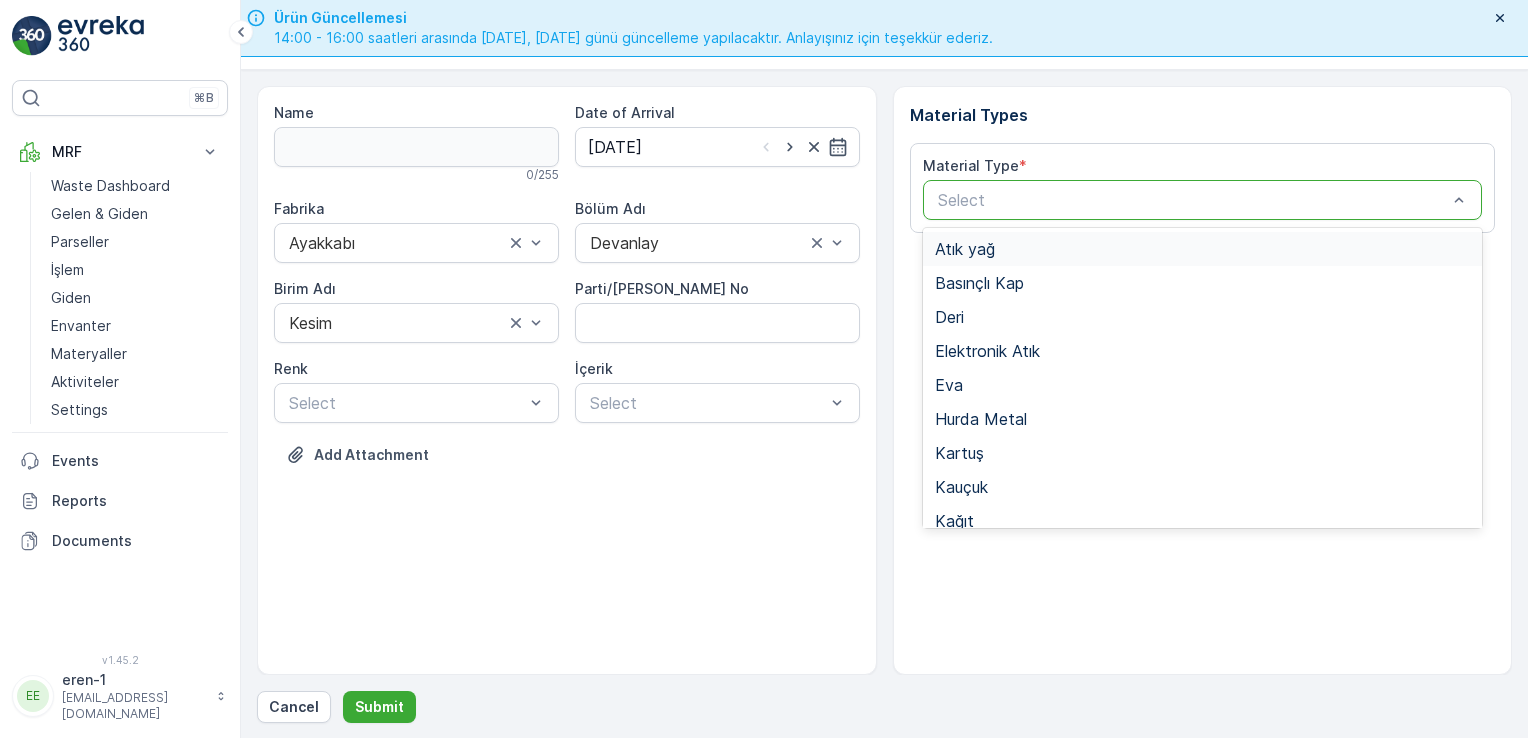 click at bounding box center (1193, 200) 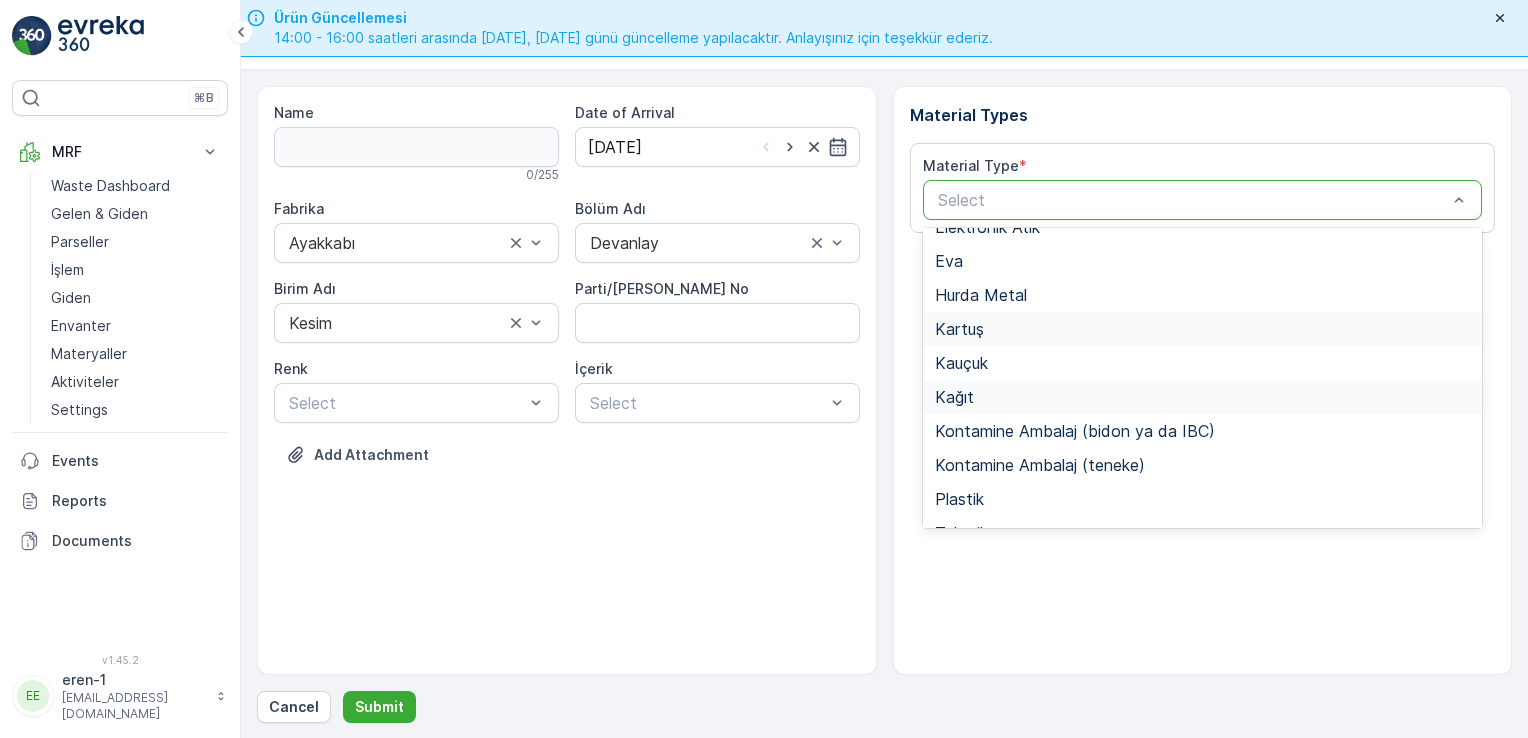 scroll, scrollTop: 133, scrollLeft: 0, axis: vertical 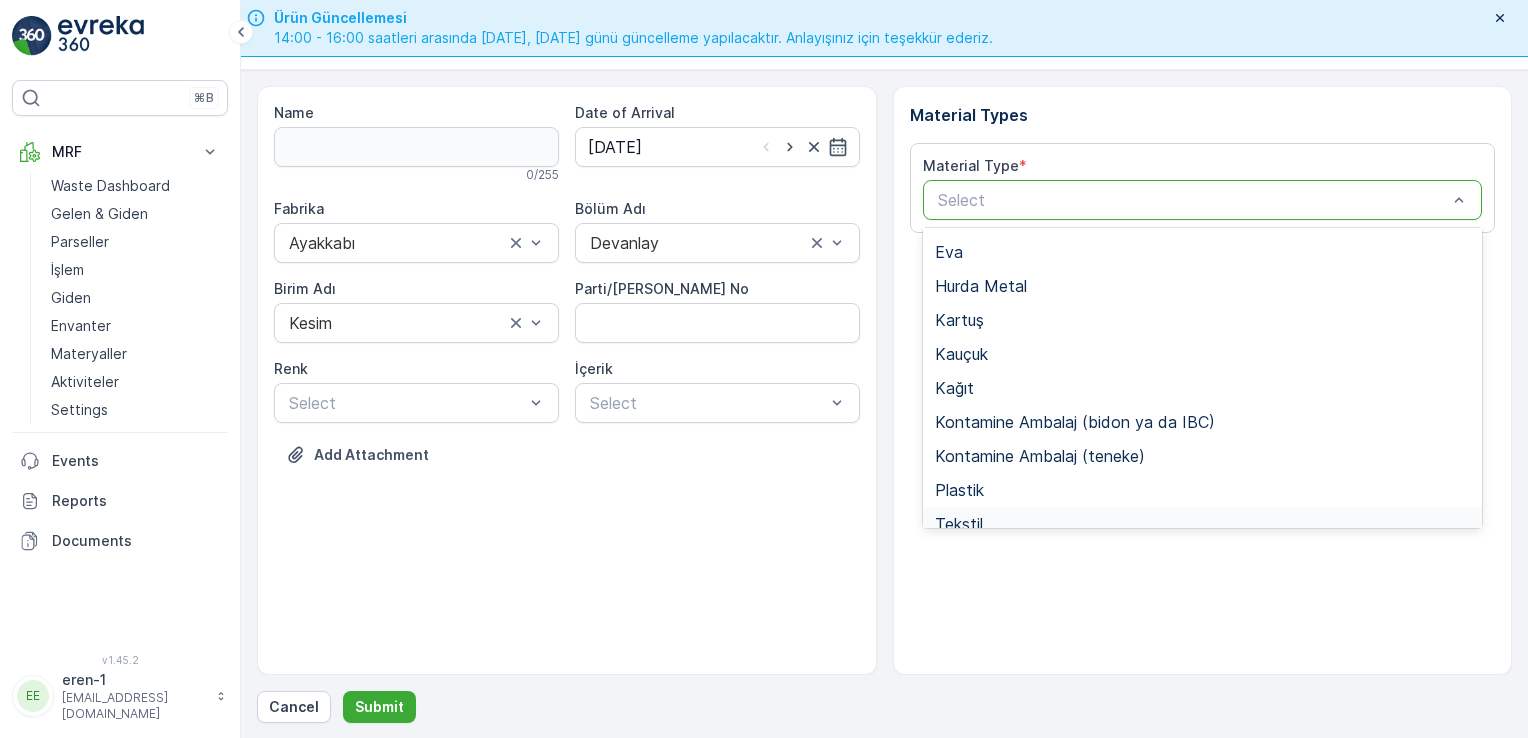 click on "Tekstil" at bounding box center (1203, 524) 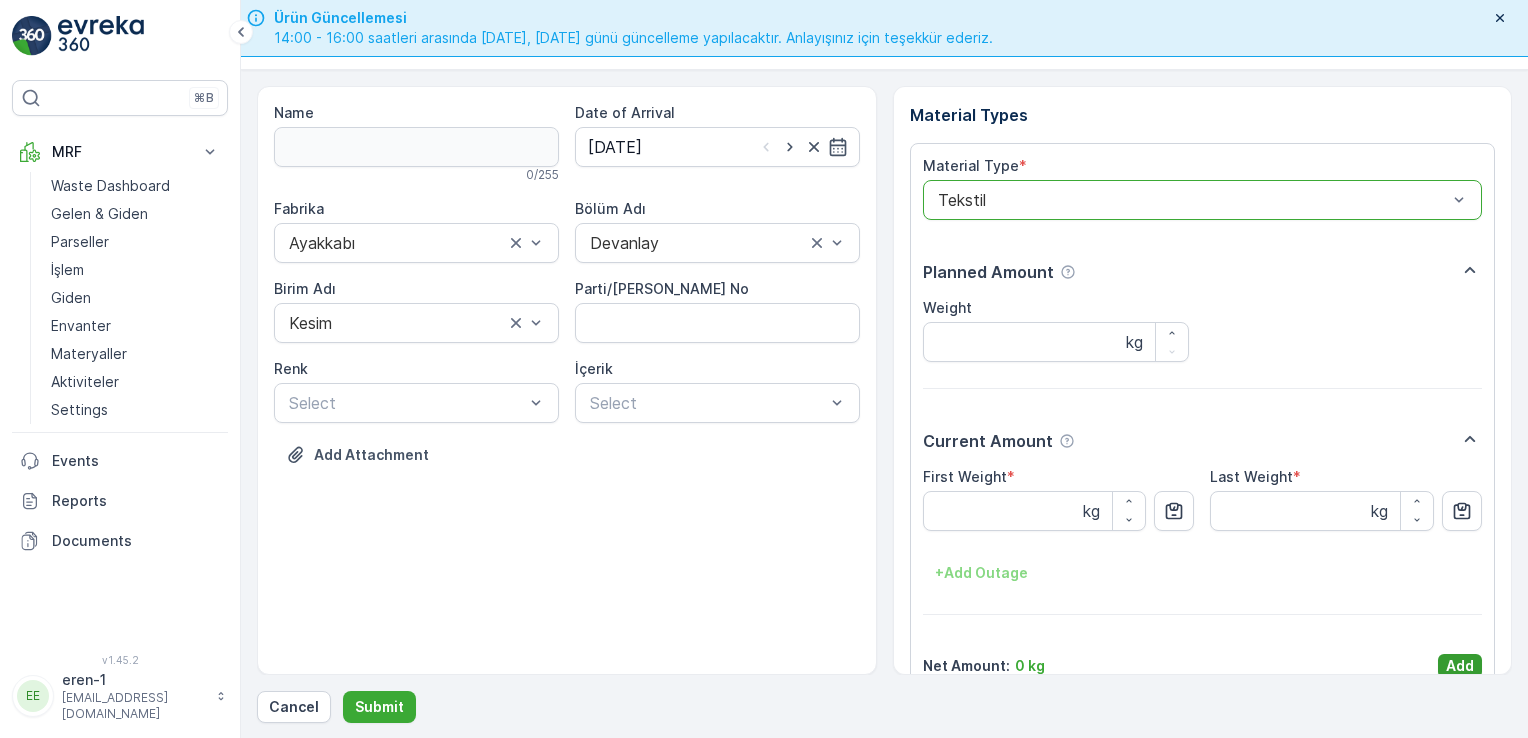 click on "Add" at bounding box center (1460, 666) 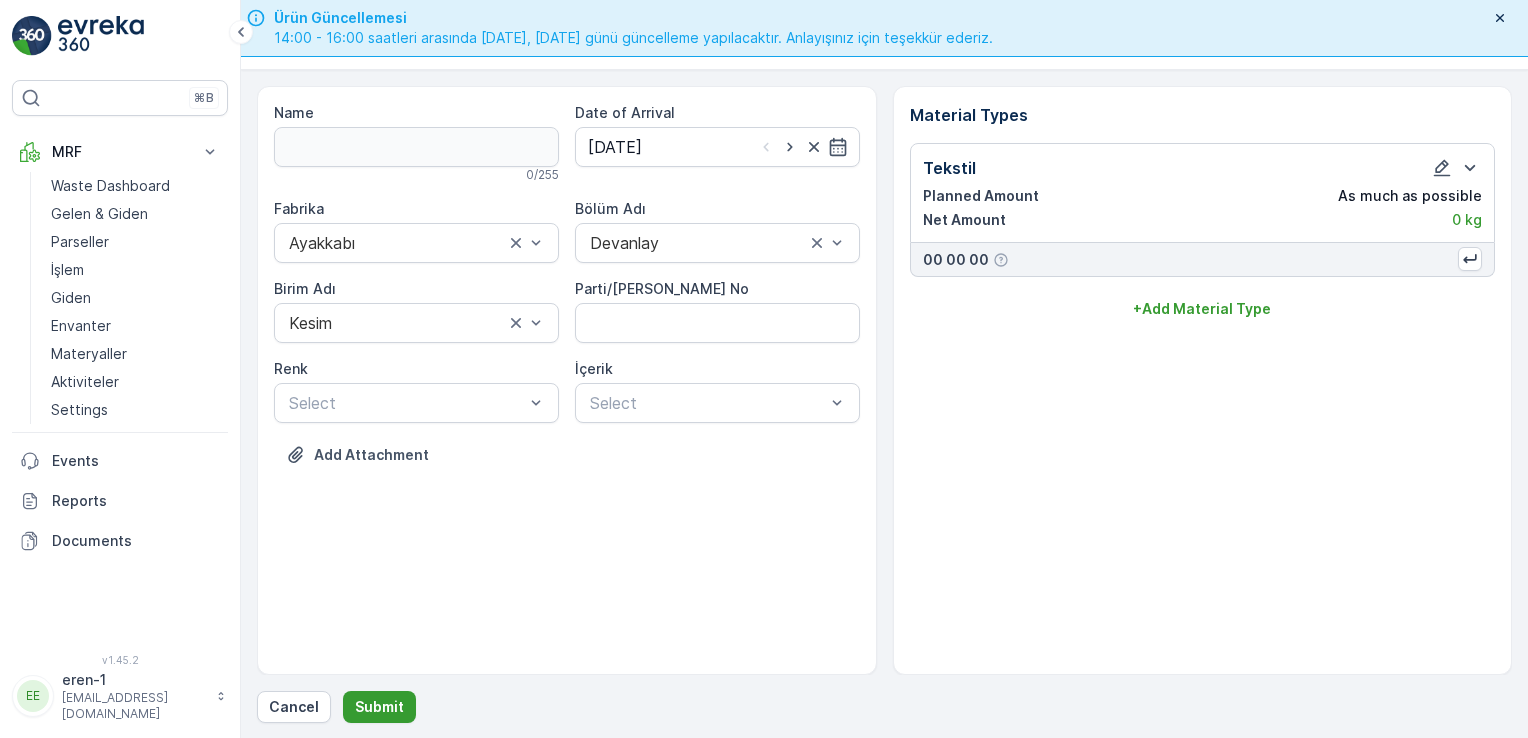 click on "Submit" at bounding box center (379, 707) 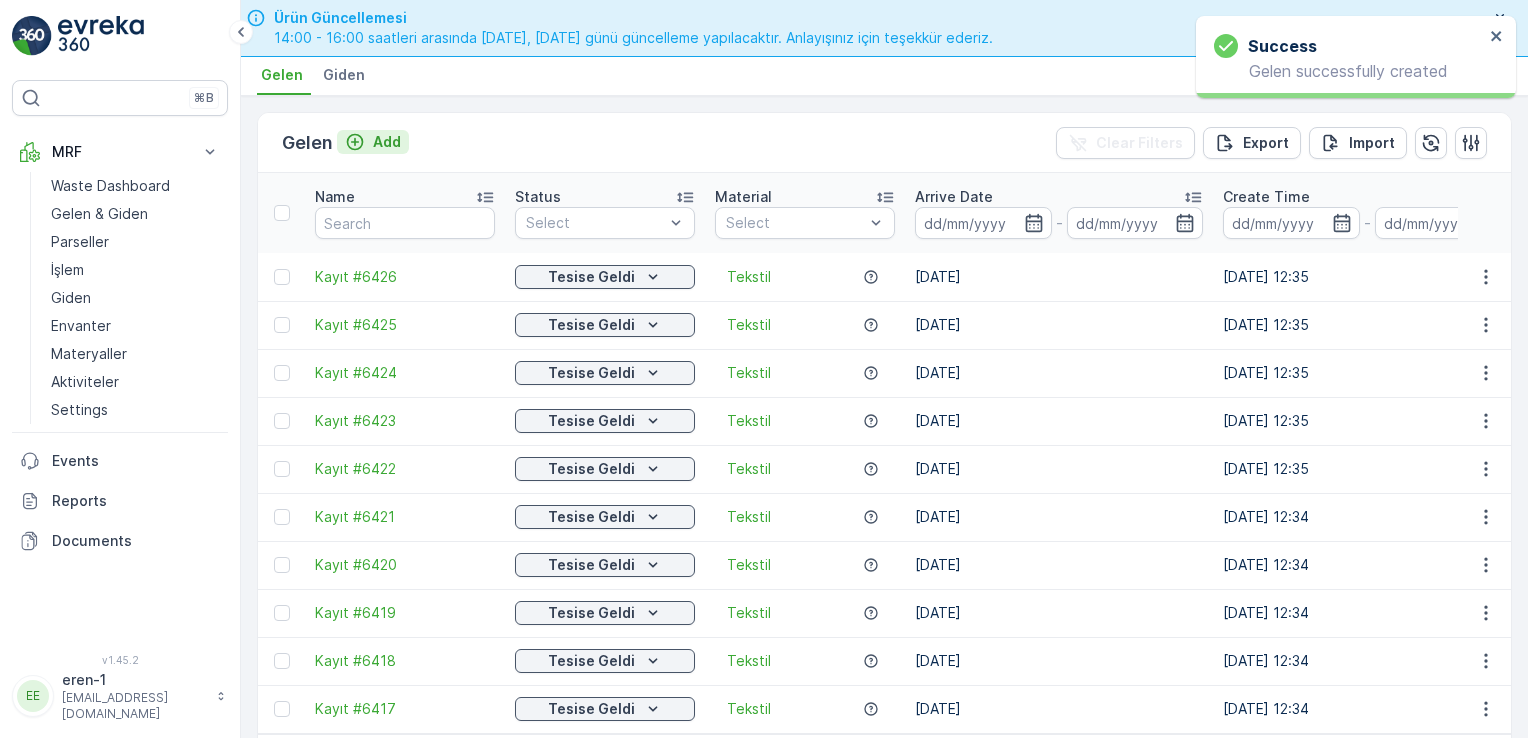 click on "Add" at bounding box center (373, 142) 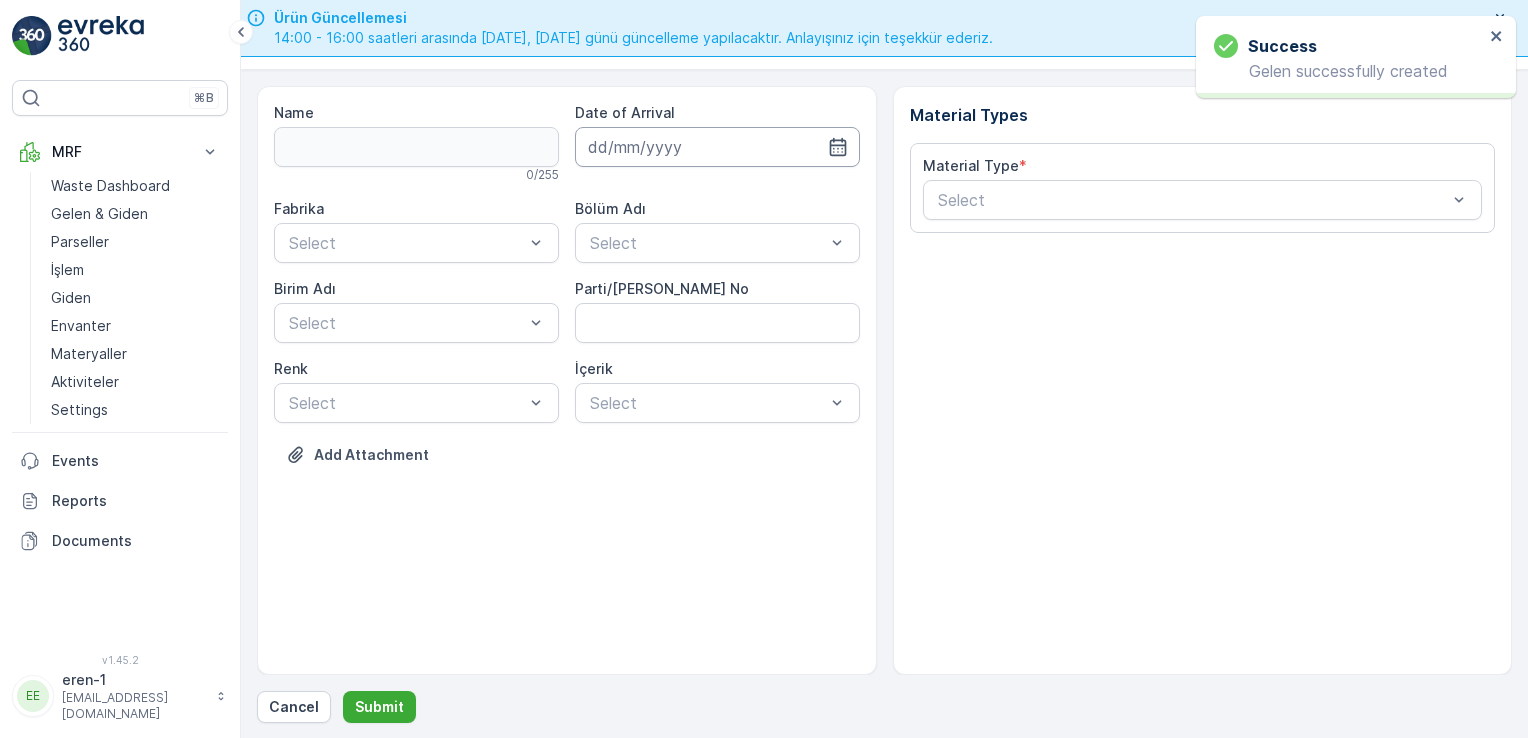 click at bounding box center (717, 147) 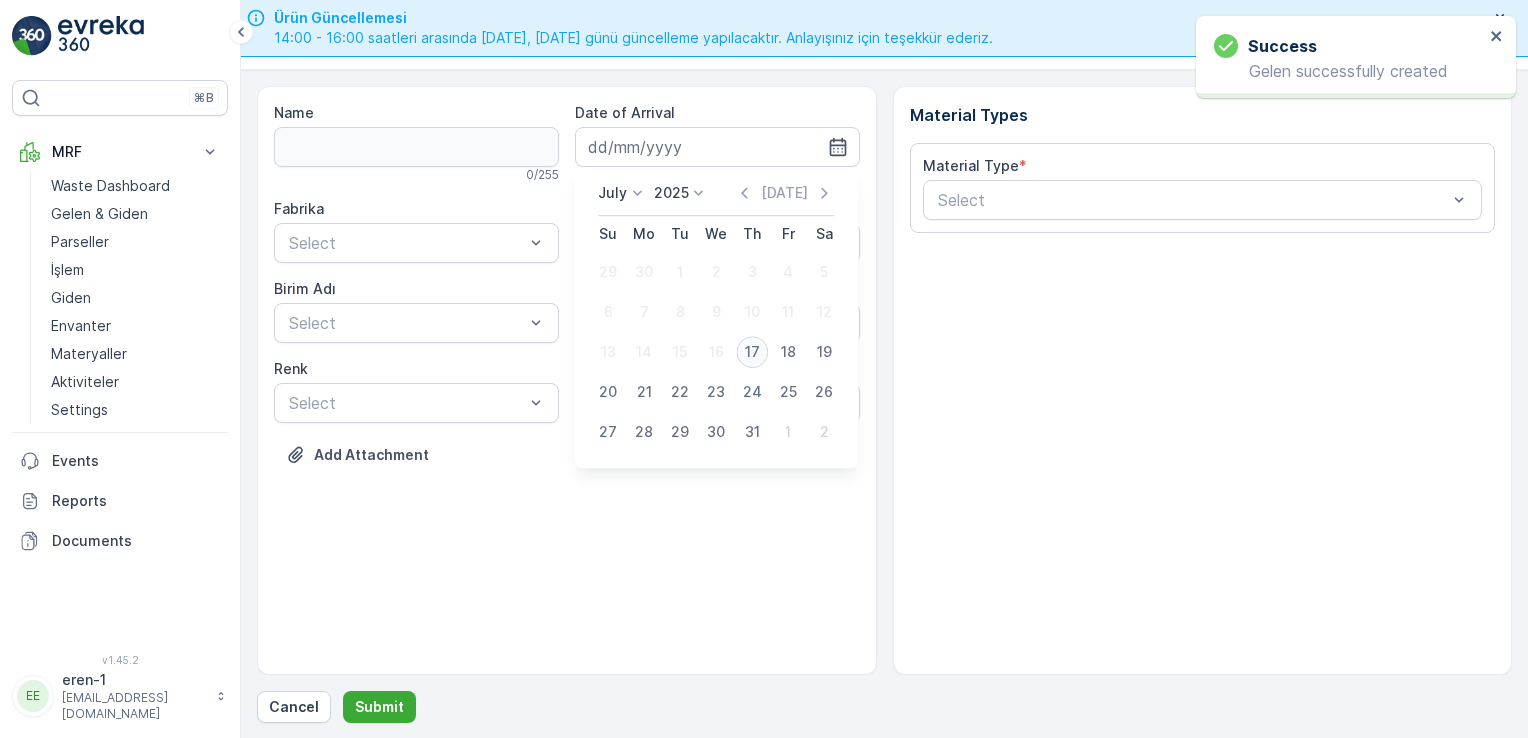 click on "17" at bounding box center (752, 352) 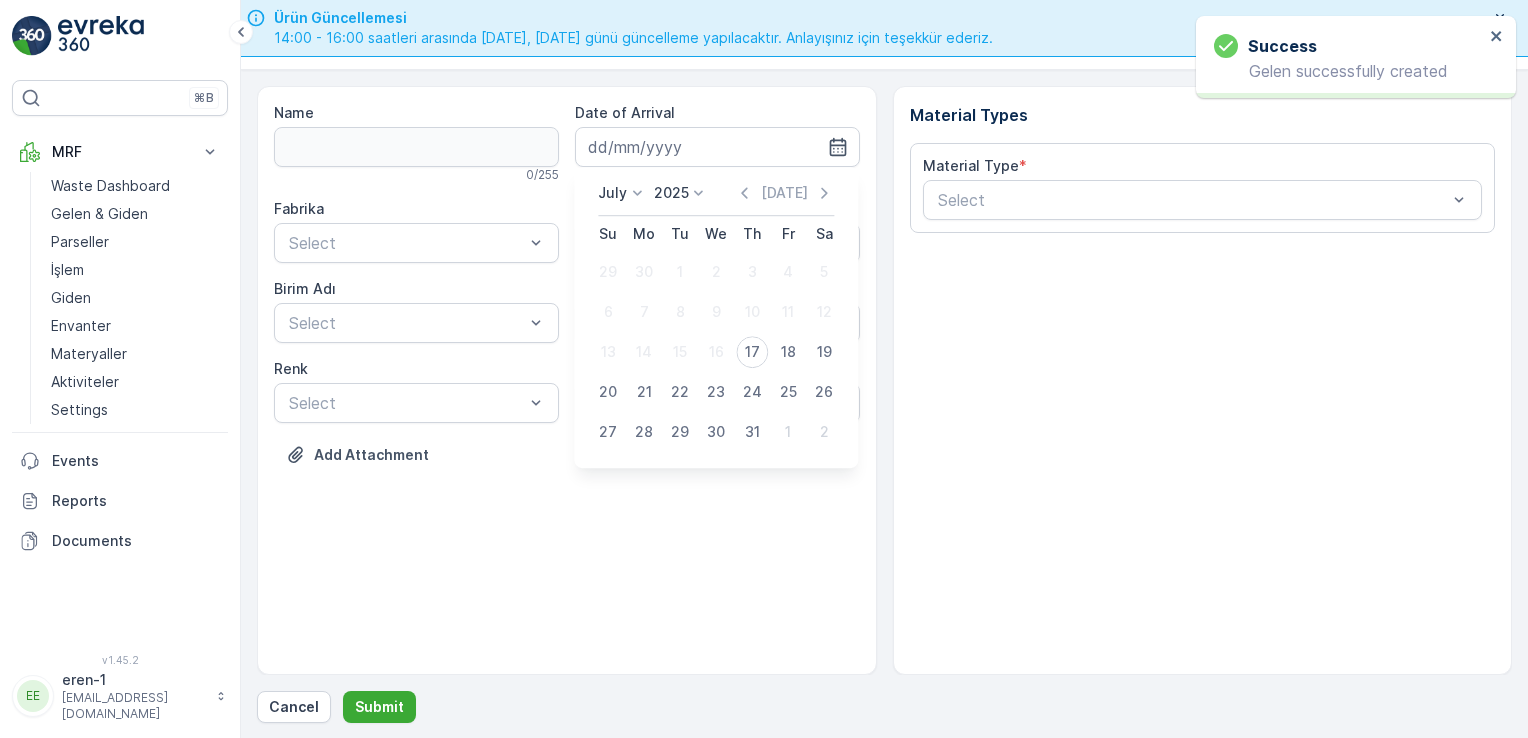 type on "[DATE]" 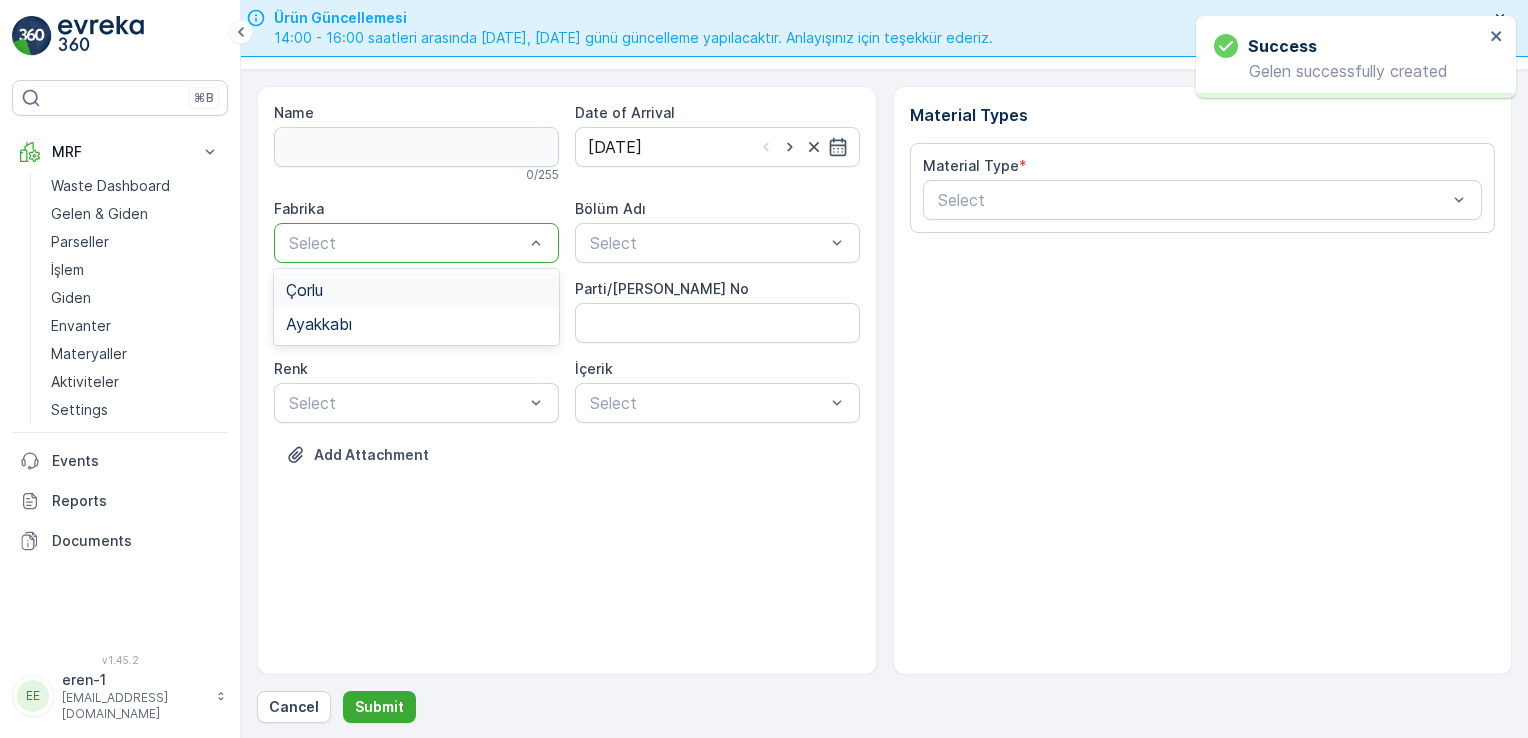 click at bounding box center (406, 243) 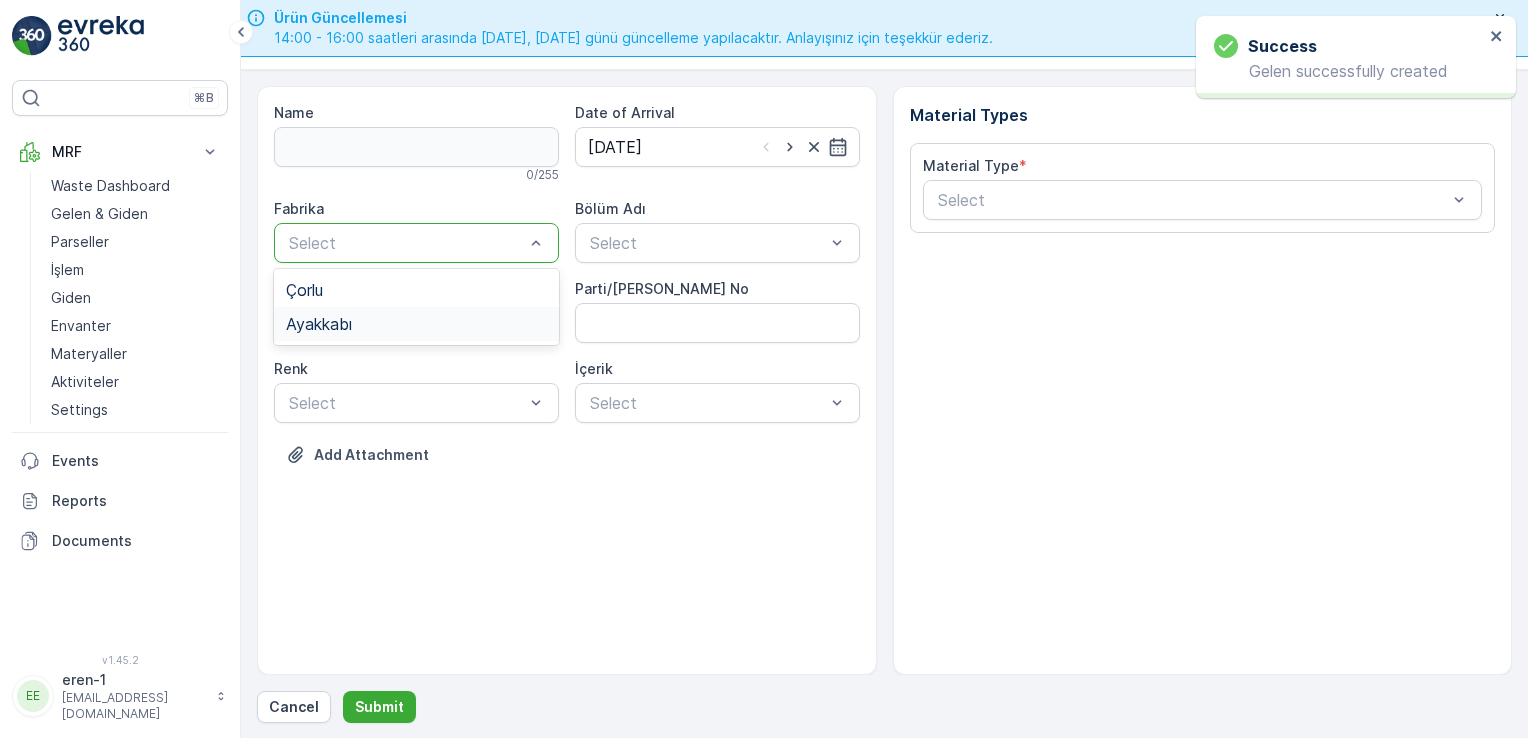 click on "Ayakkabı" at bounding box center [416, 324] 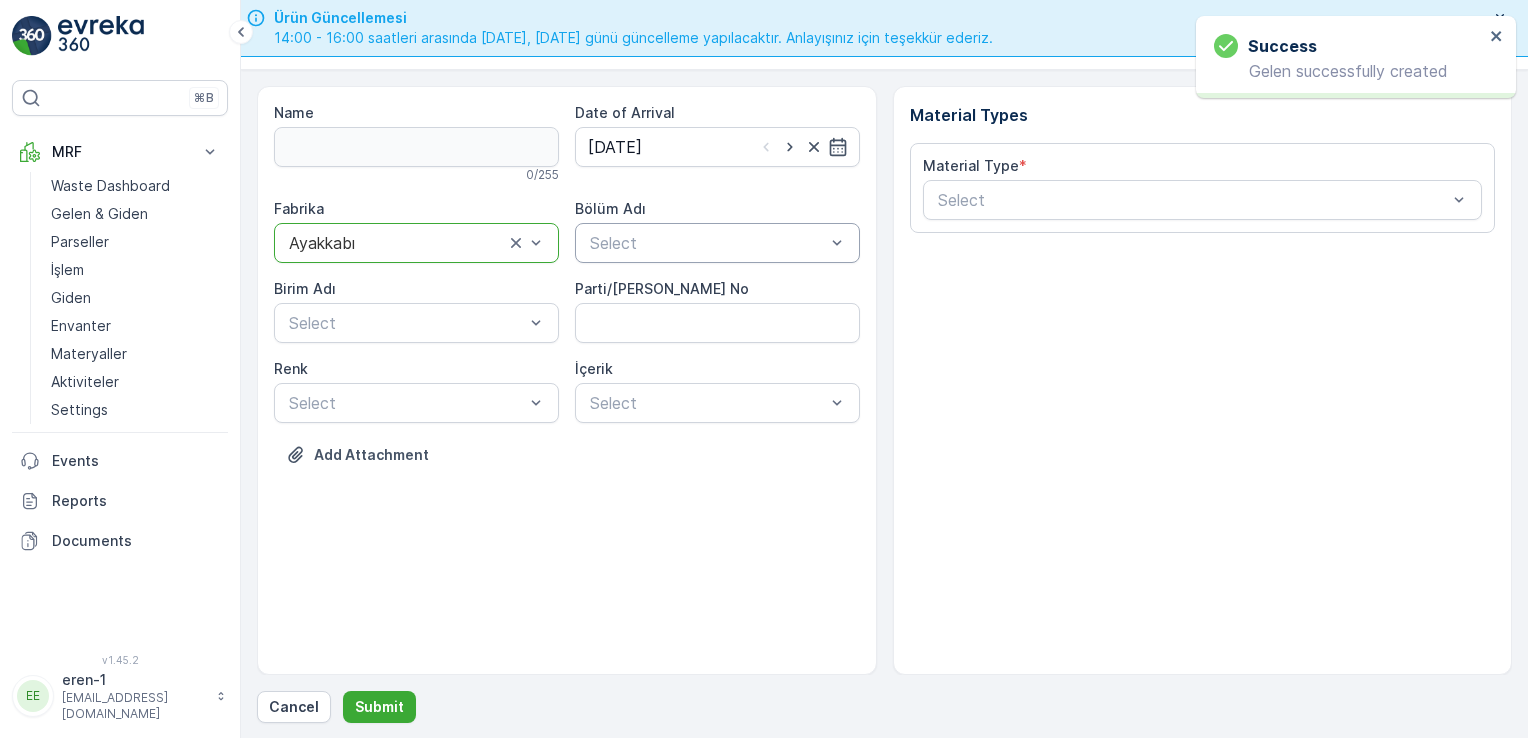click on "Select" at bounding box center [717, 243] 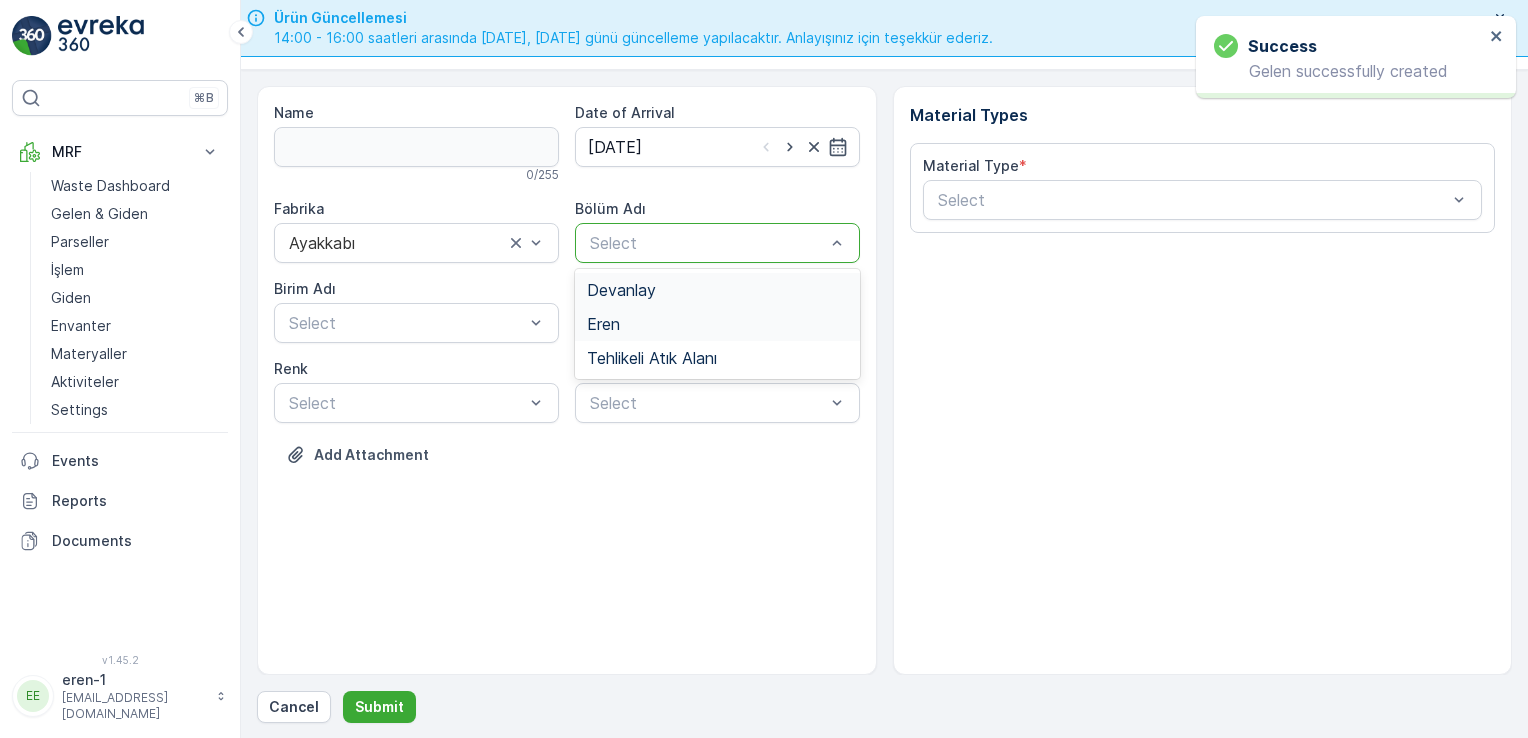 click on "Devanlay" at bounding box center (621, 290) 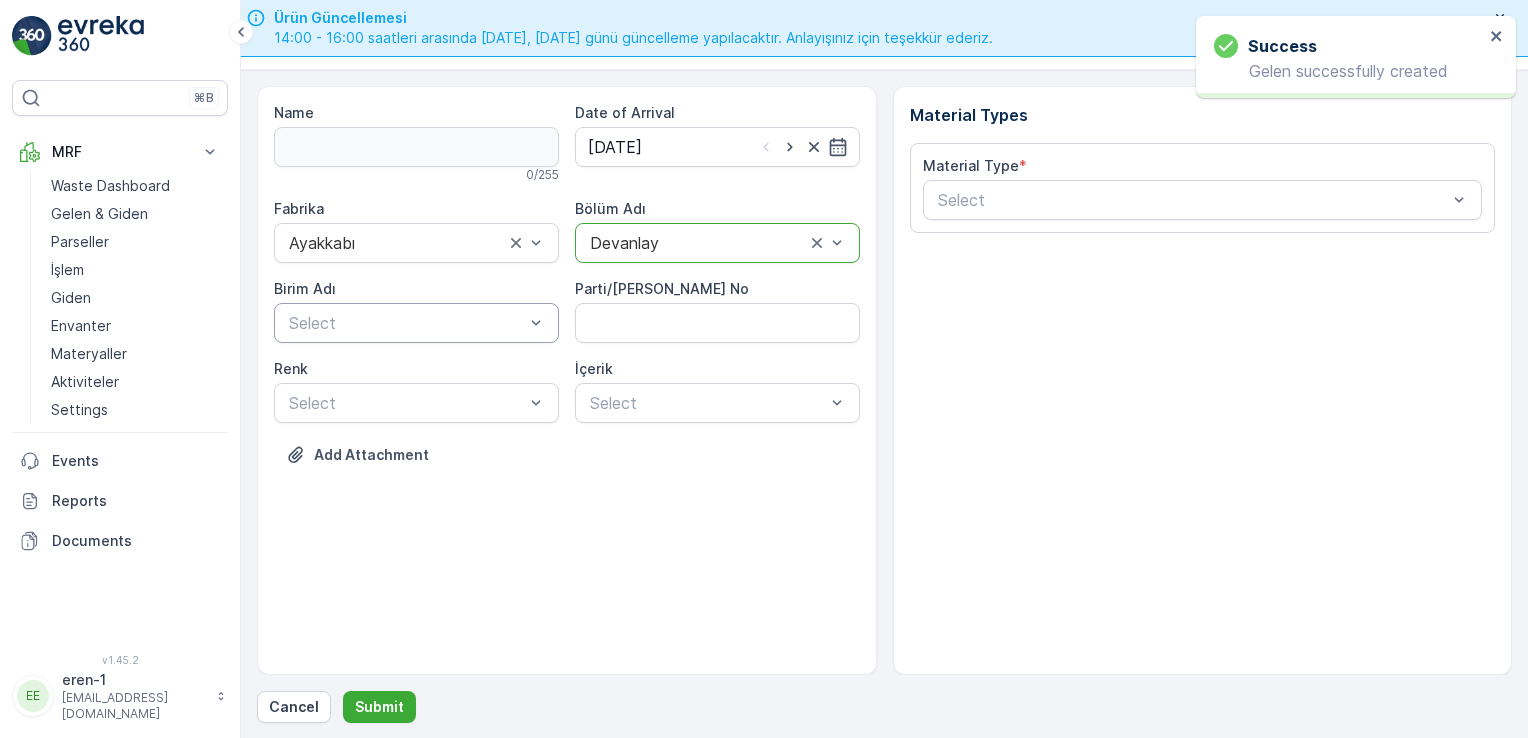 click at bounding box center [406, 323] 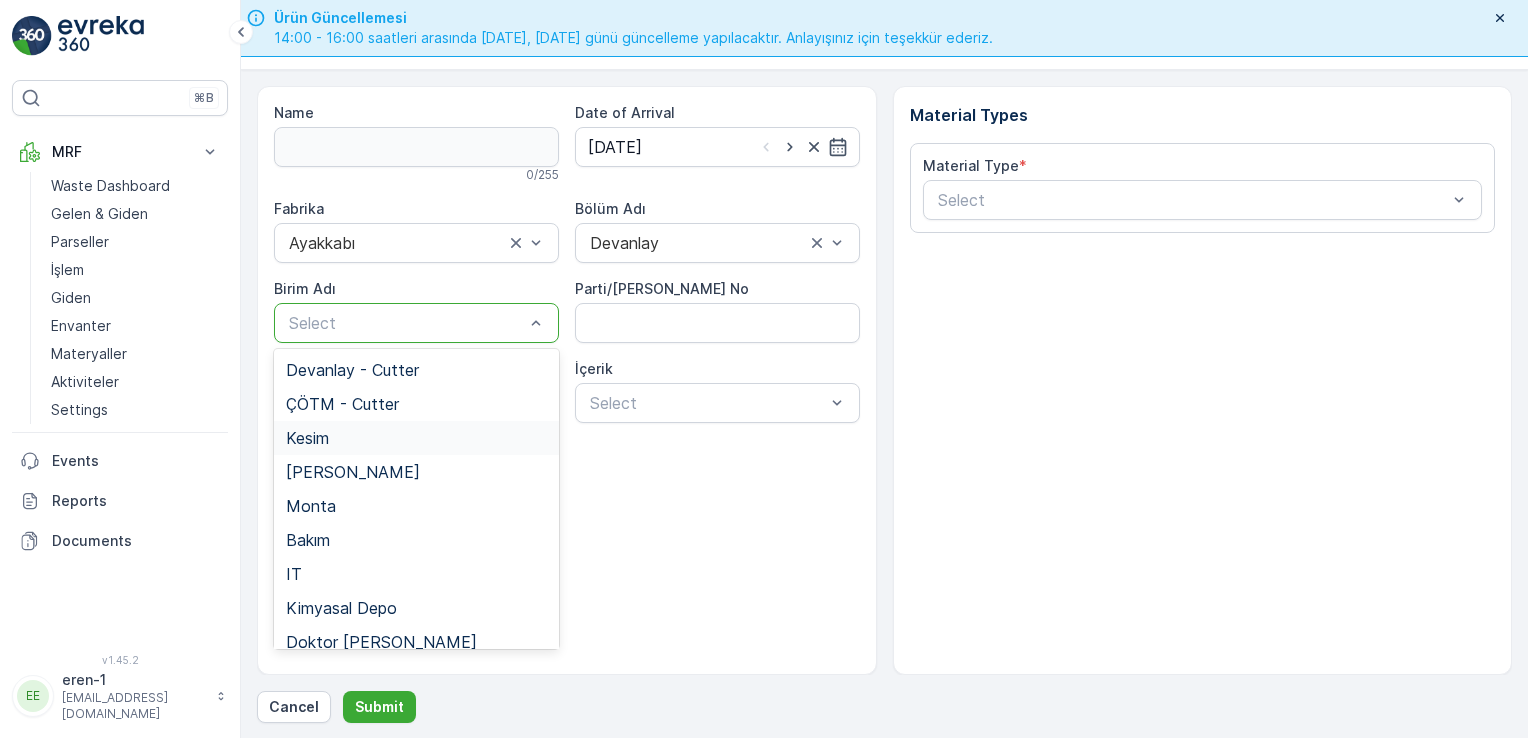 click on "Kesim" at bounding box center (416, 438) 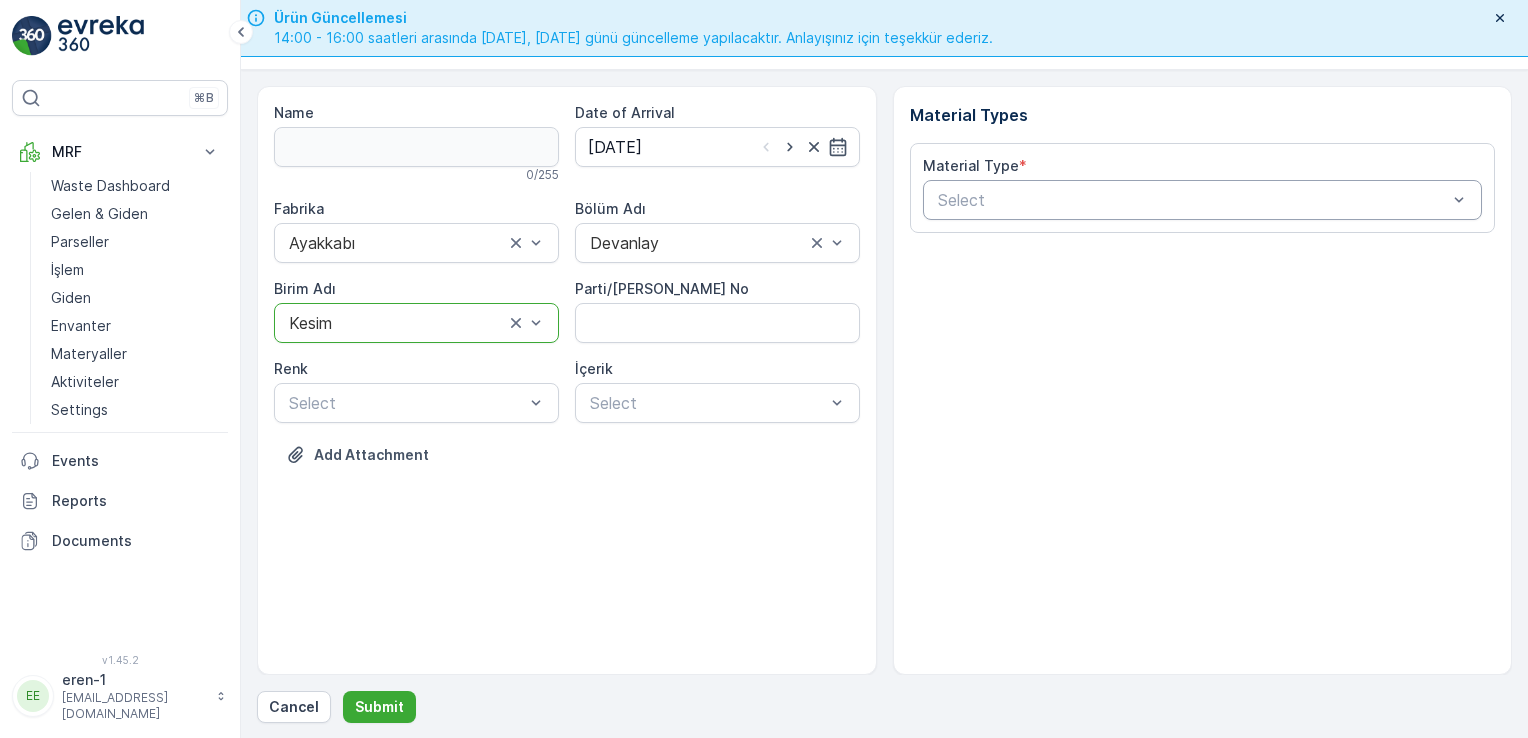 click on "Select" at bounding box center (1203, 200) 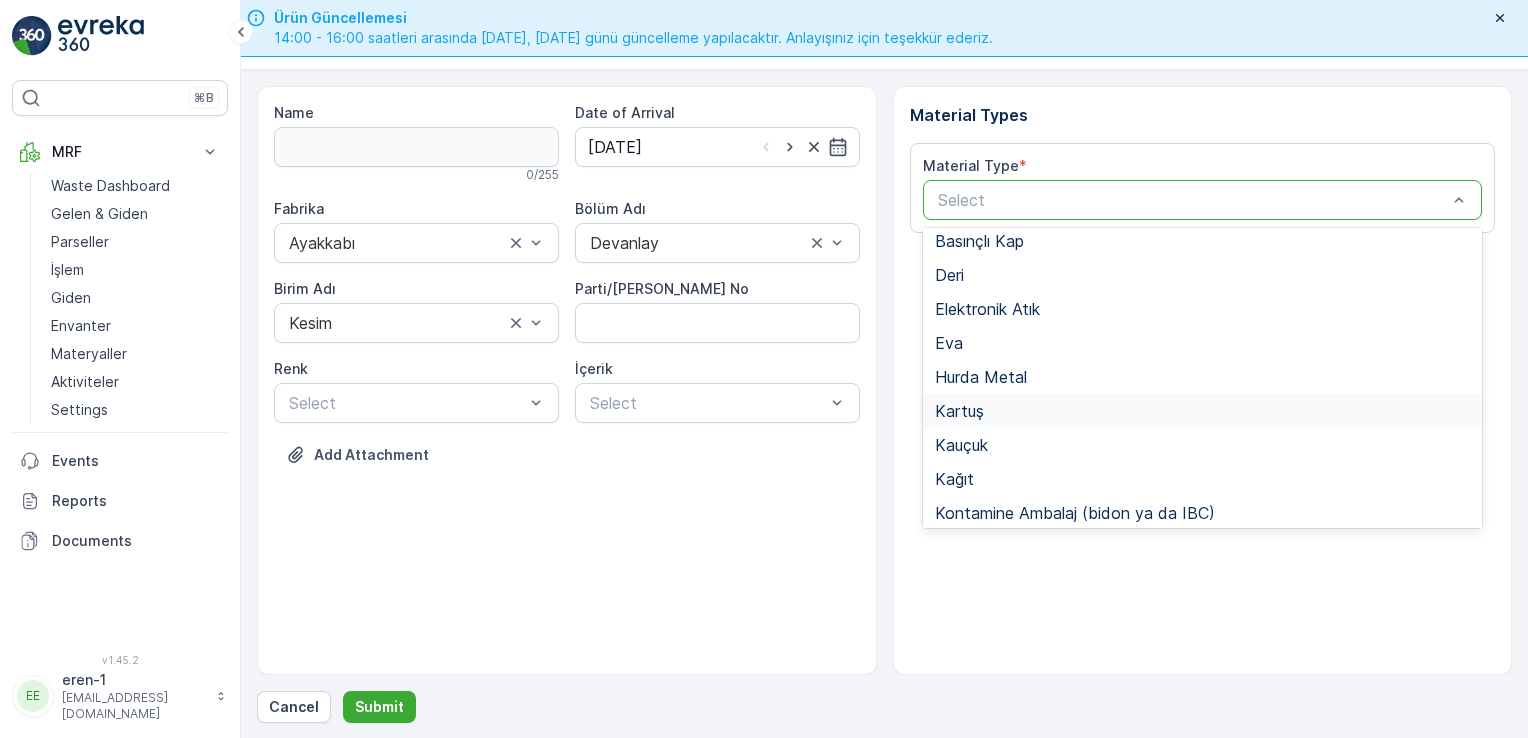 scroll, scrollTop: 200, scrollLeft: 0, axis: vertical 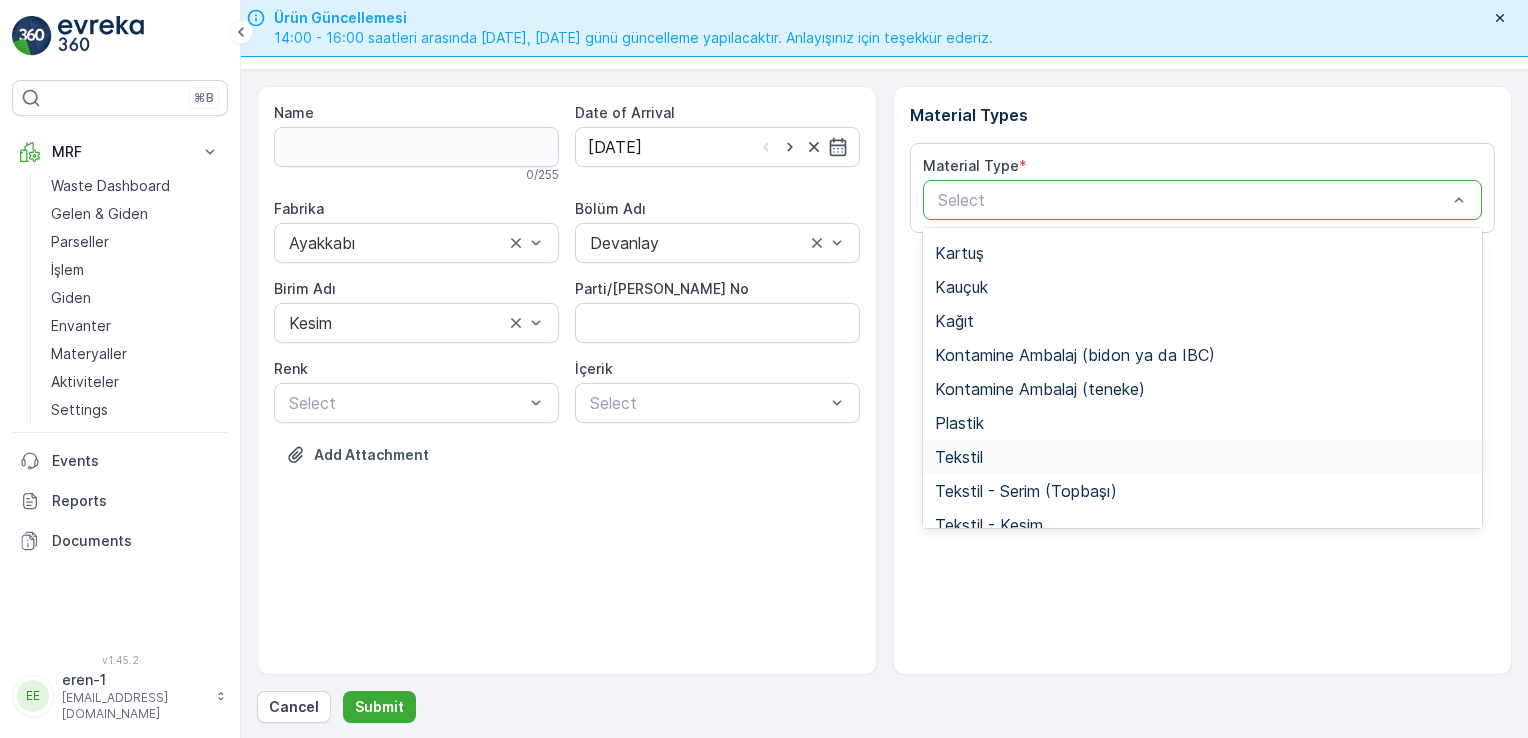 click on "Tekstil" at bounding box center [1203, 457] 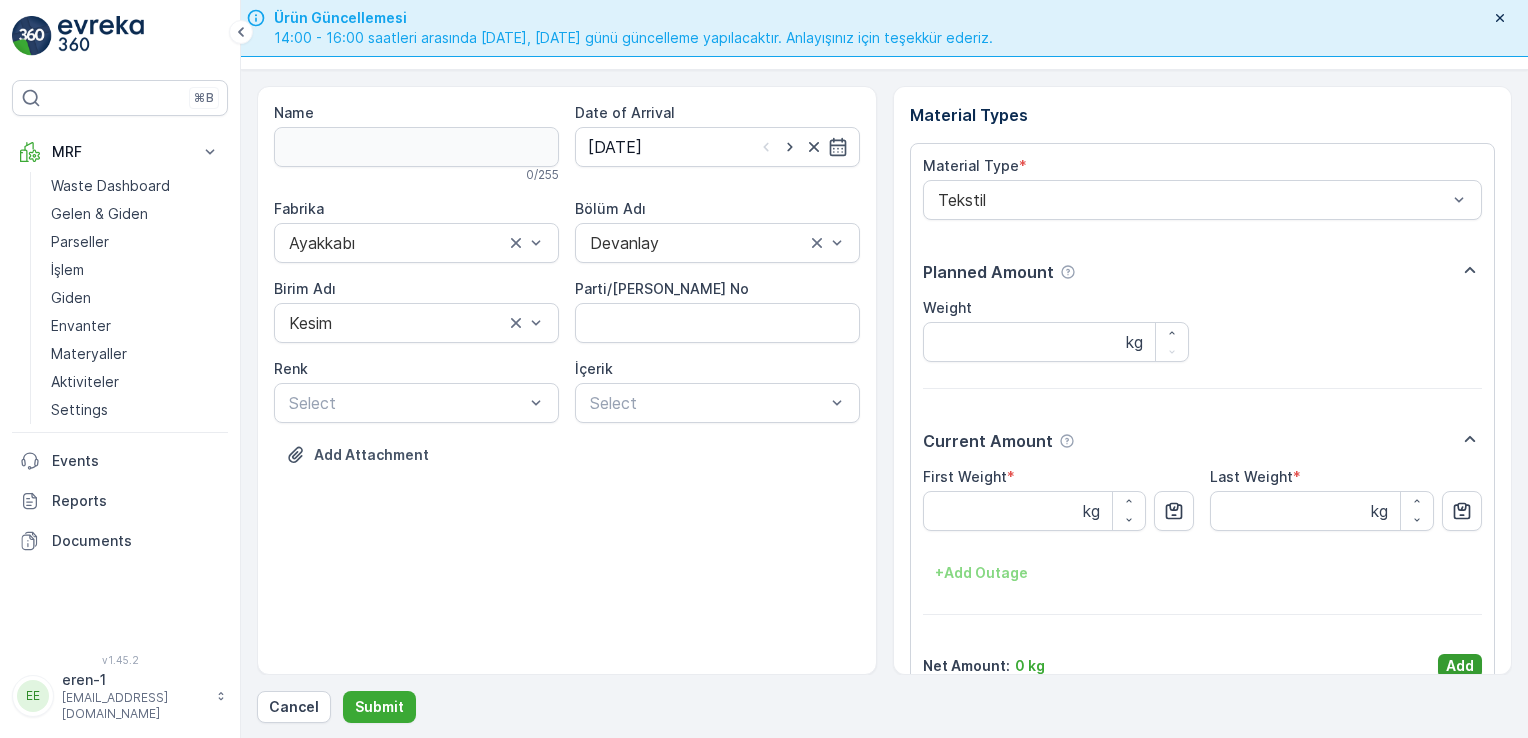 click on "Add" at bounding box center [1460, 666] 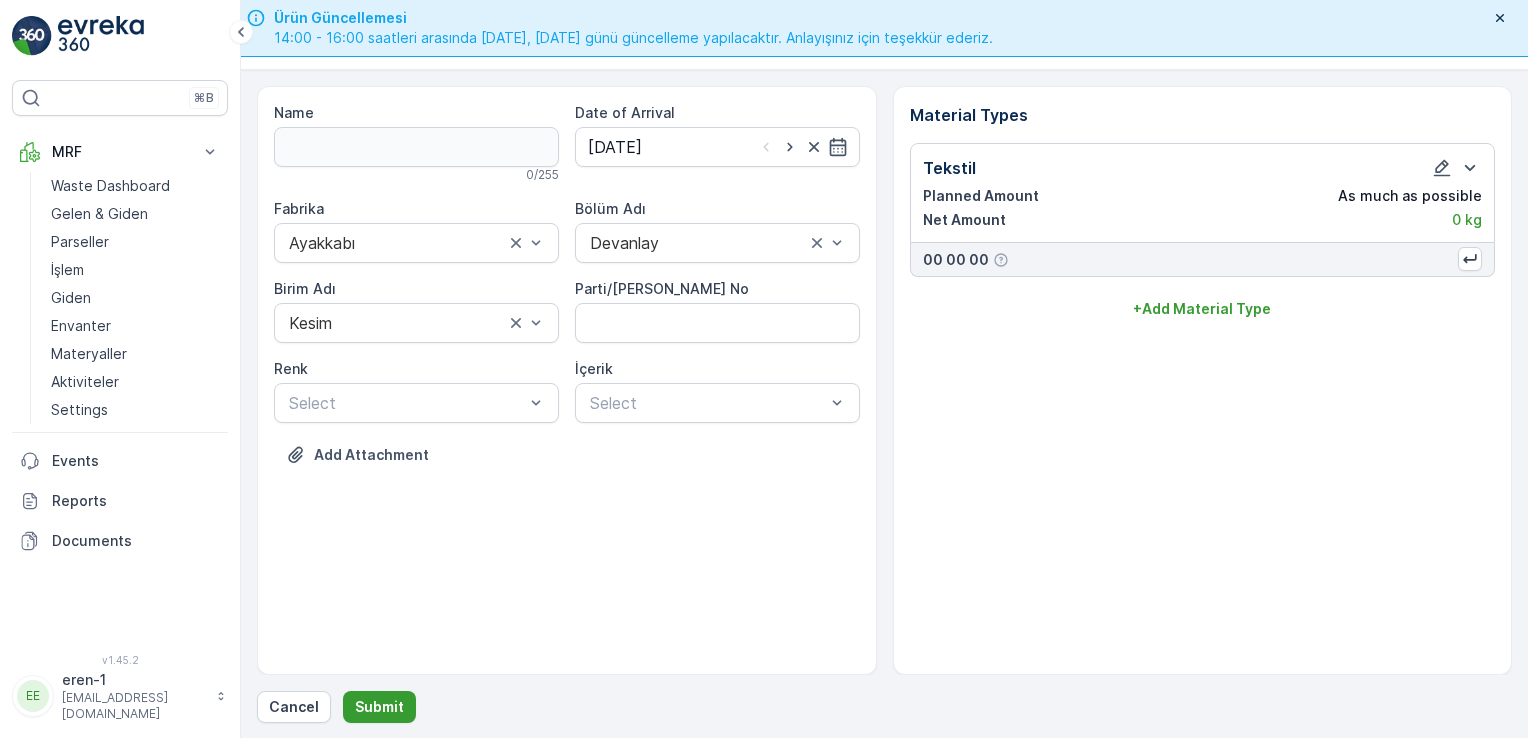 click on "Submit" at bounding box center [379, 707] 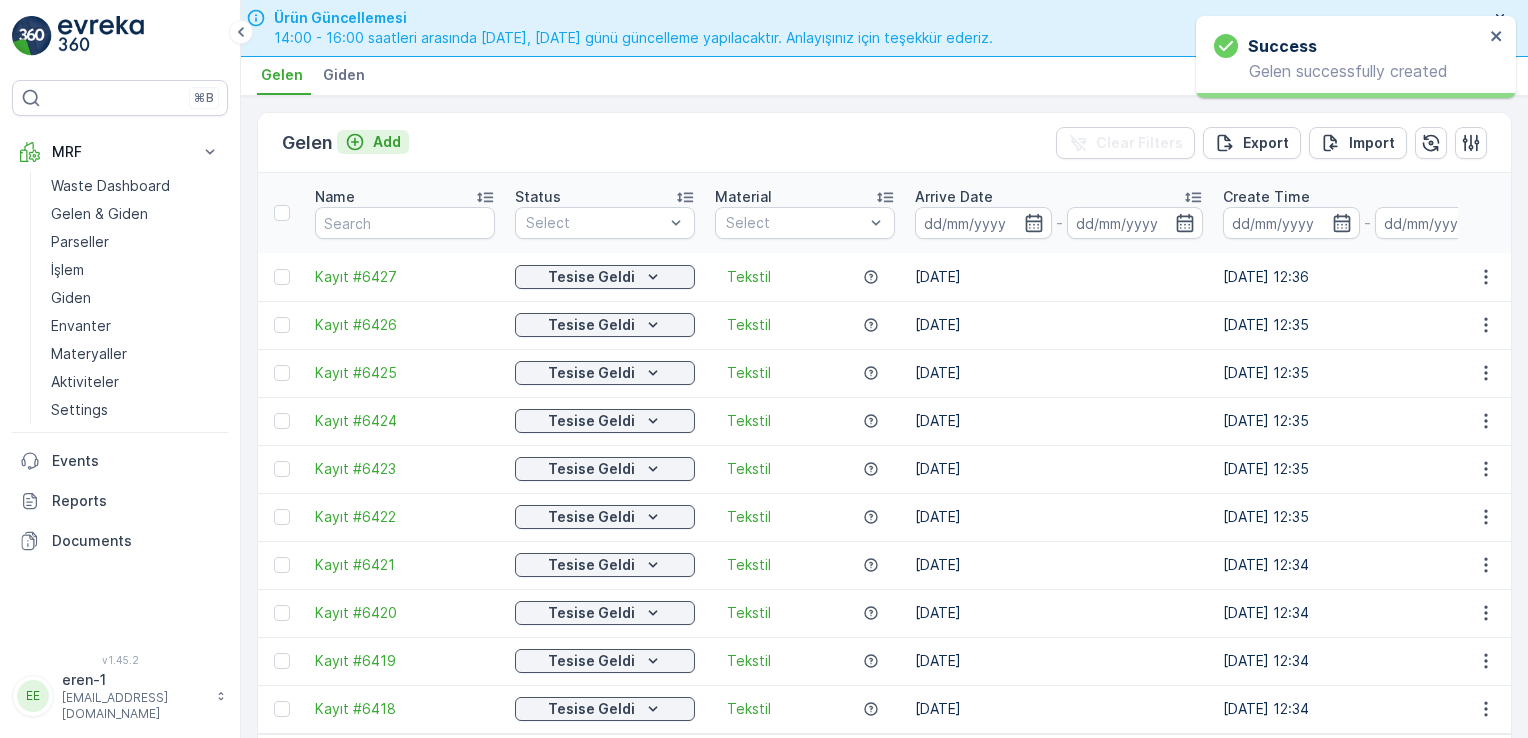 click on "Add" at bounding box center (387, 142) 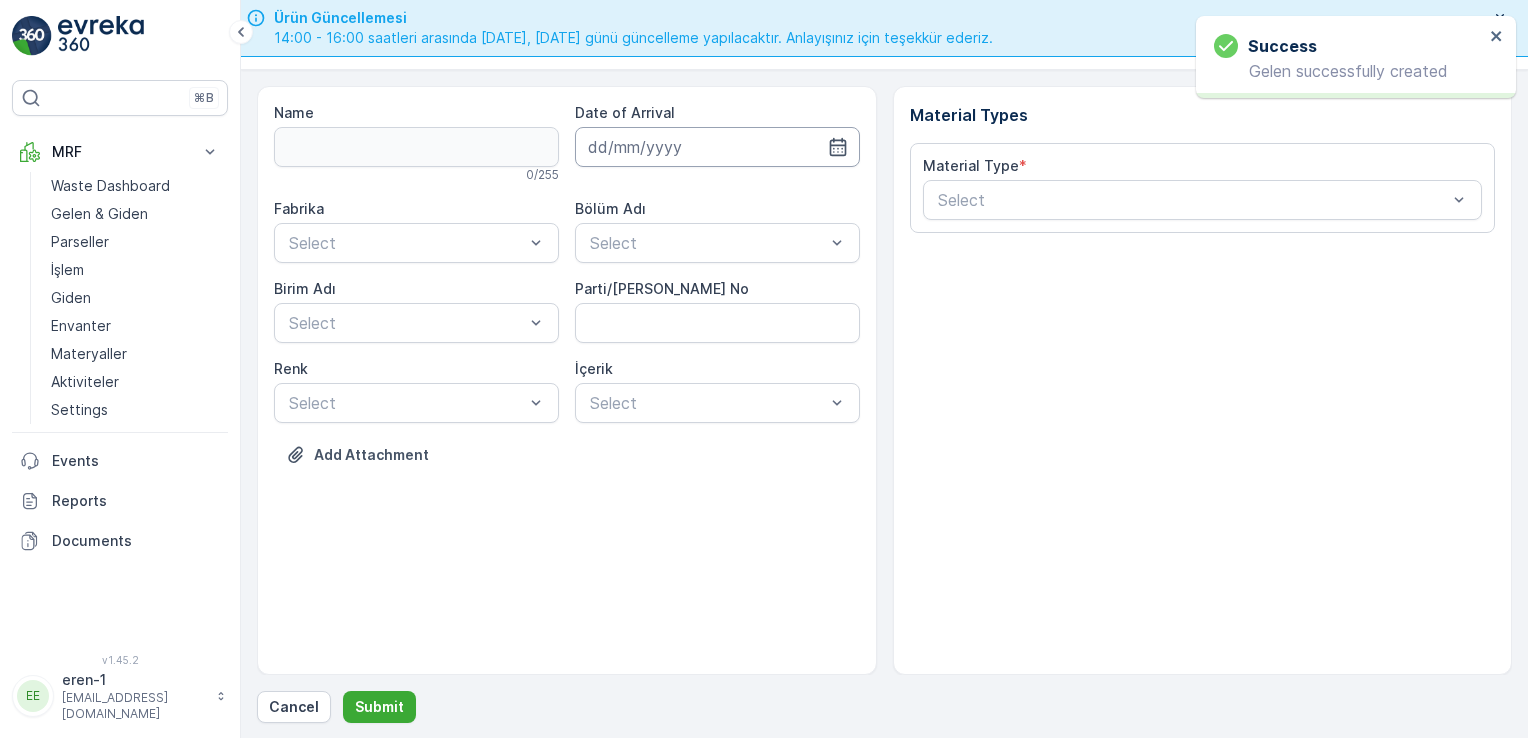 click at bounding box center [717, 147] 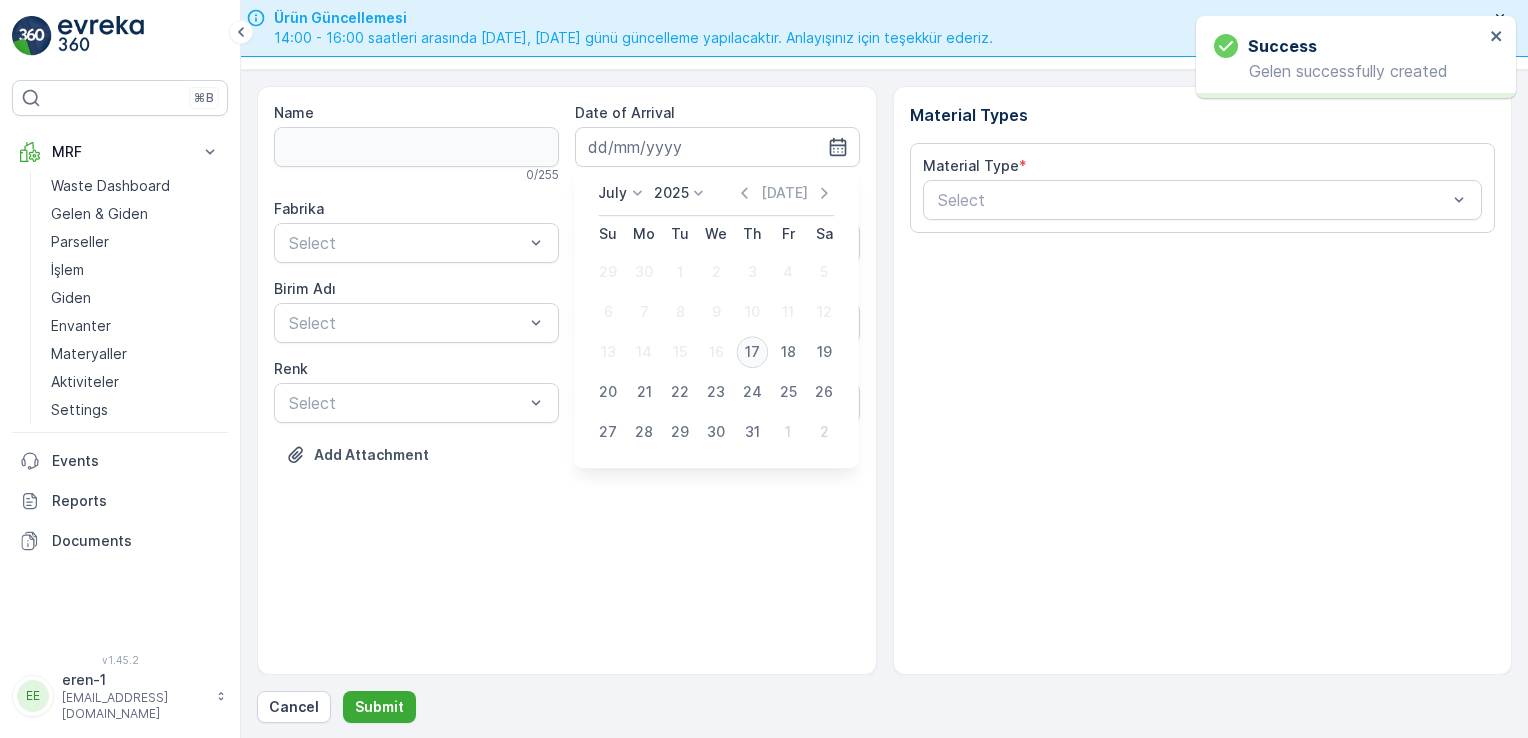 click on "17" at bounding box center [752, 352] 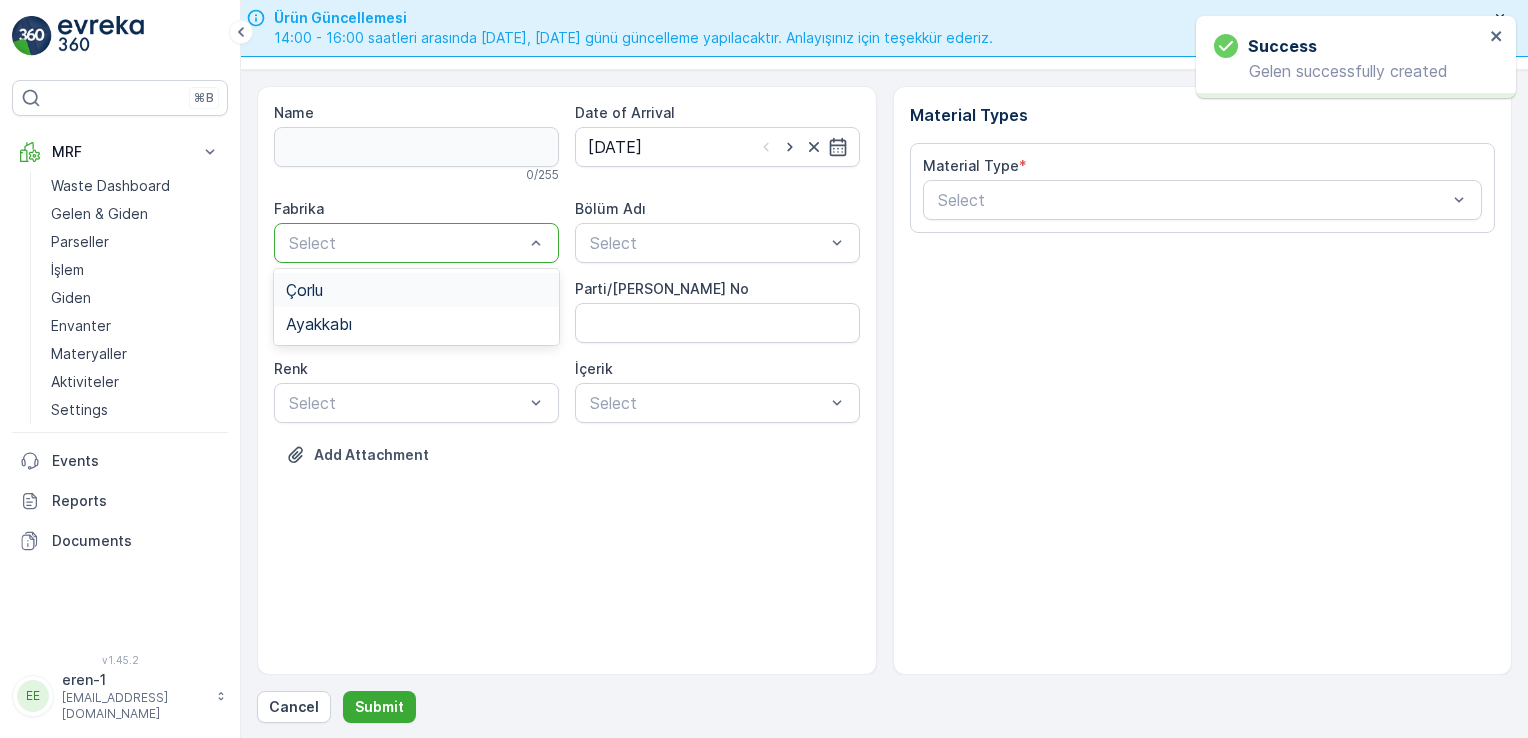 click at bounding box center [406, 243] 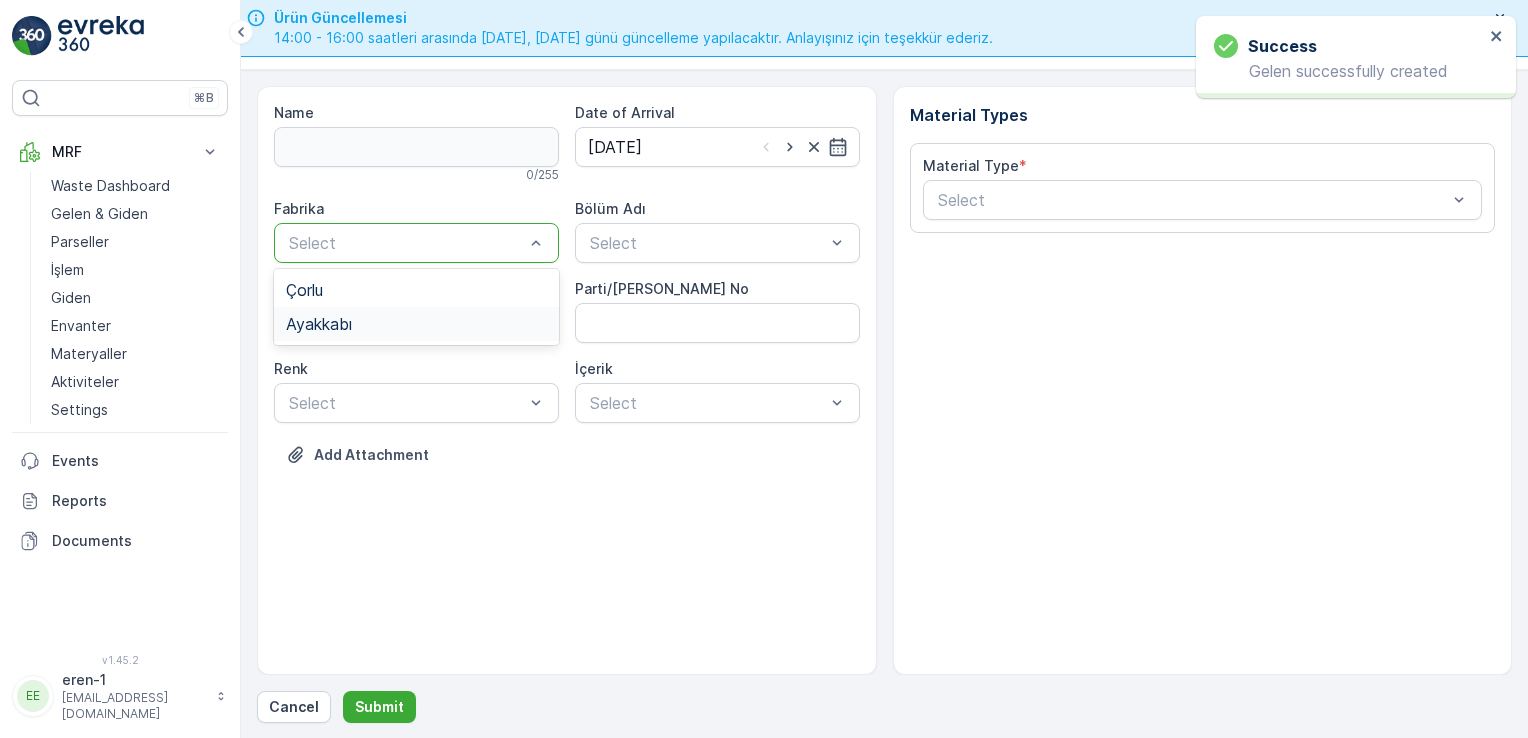 click on "Ayakkabı" at bounding box center [416, 324] 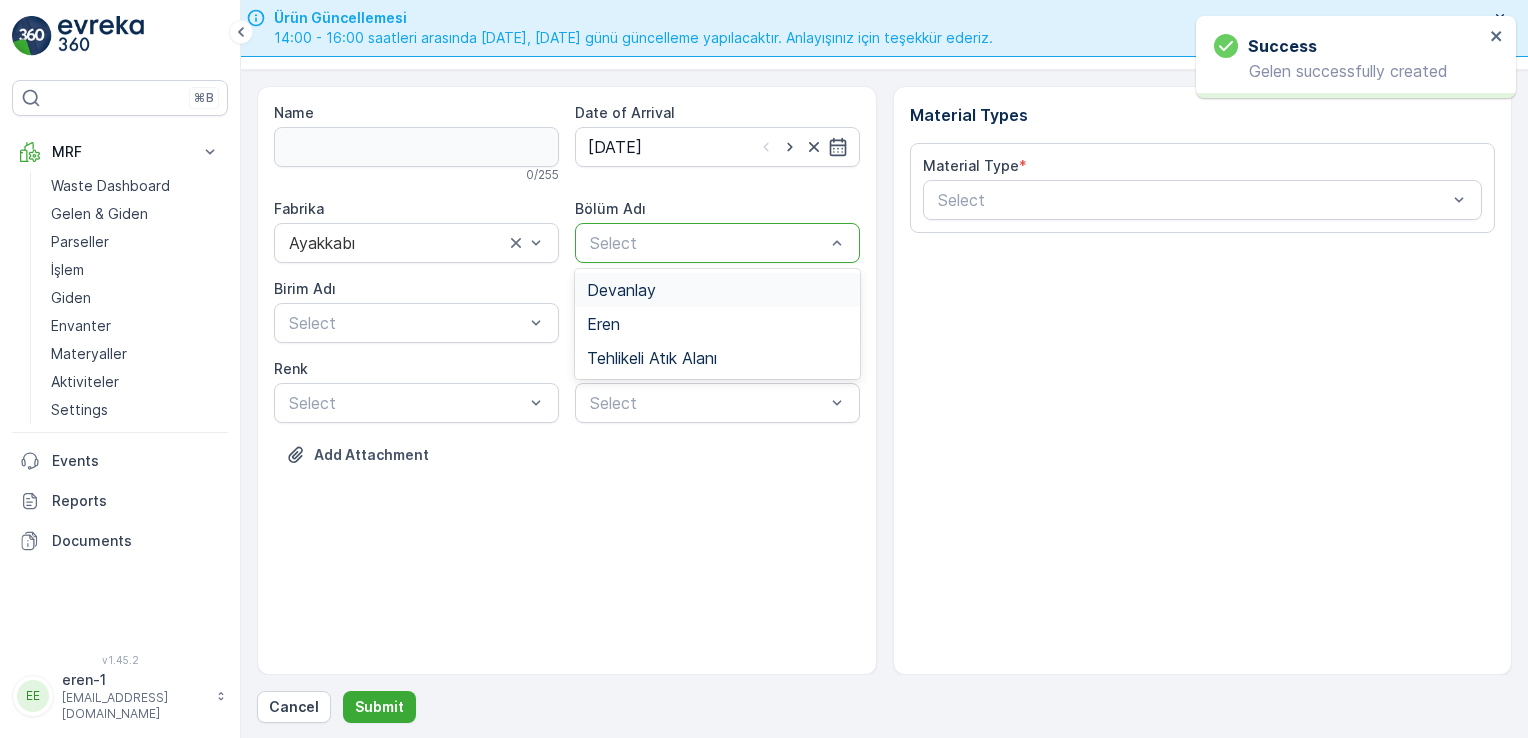 click at bounding box center (707, 243) 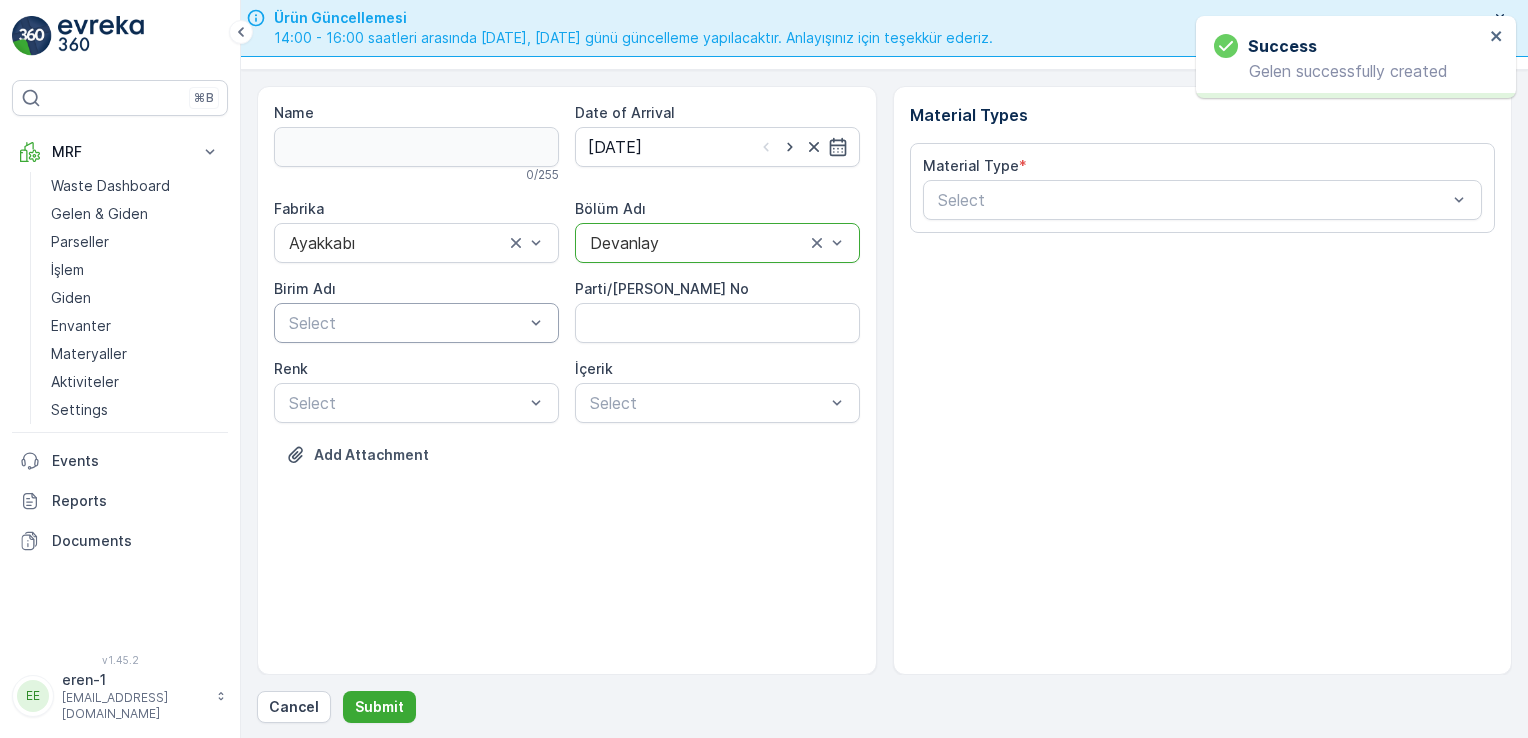 drag, startPoint x: 558, startPoint y: 308, endPoint x: 527, endPoint y: 313, distance: 31.400637 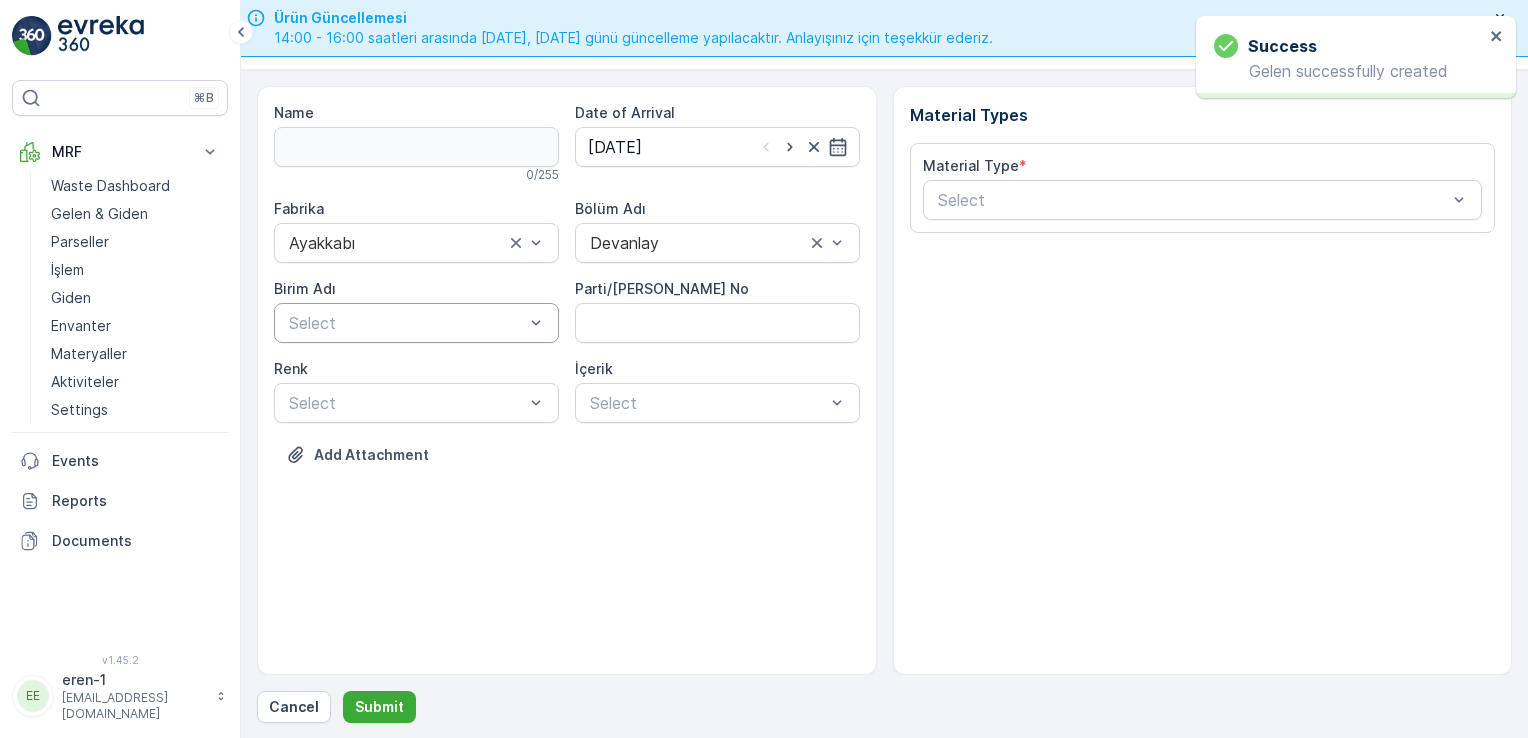click at bounding box center [406, 323] 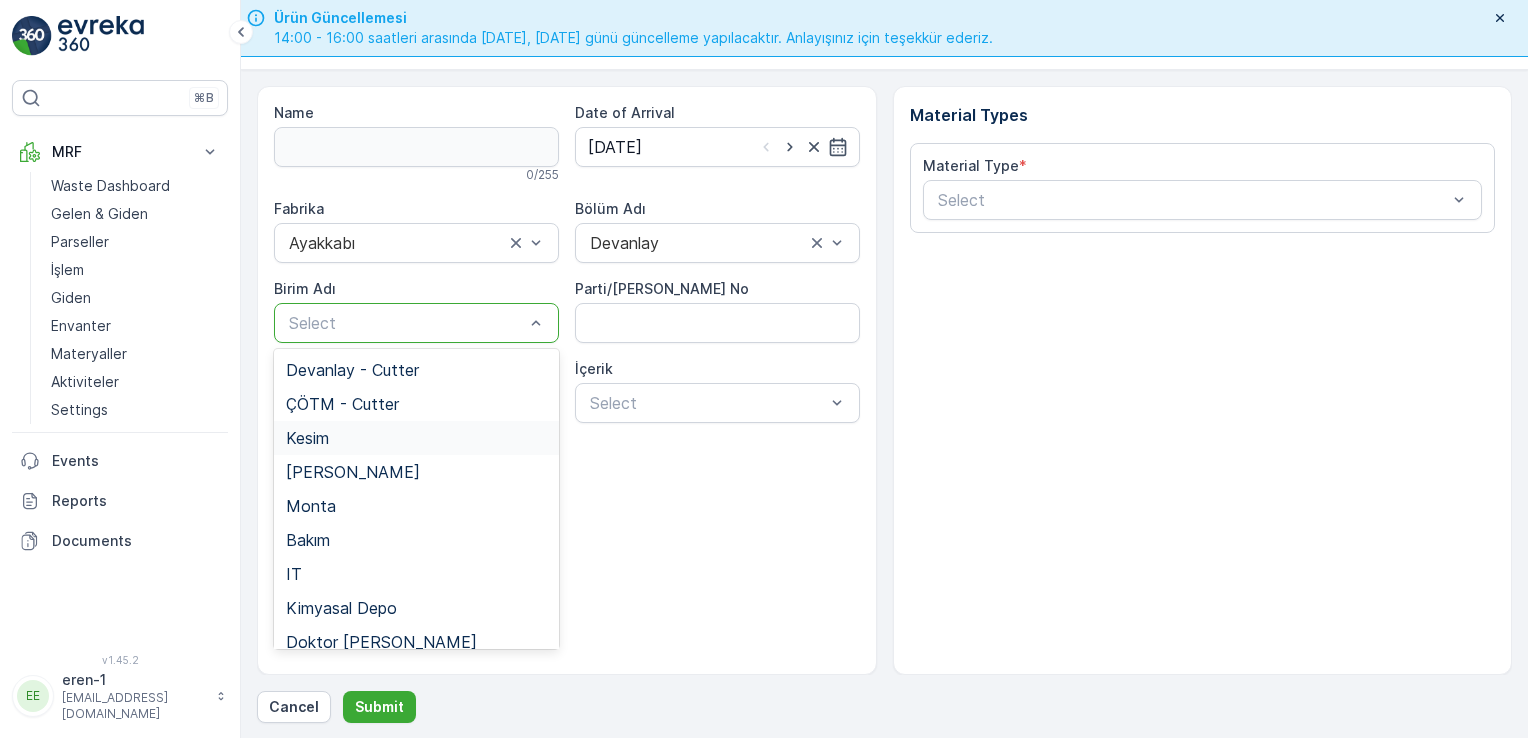 click on "Kesim" at bounding box center (416, 438) 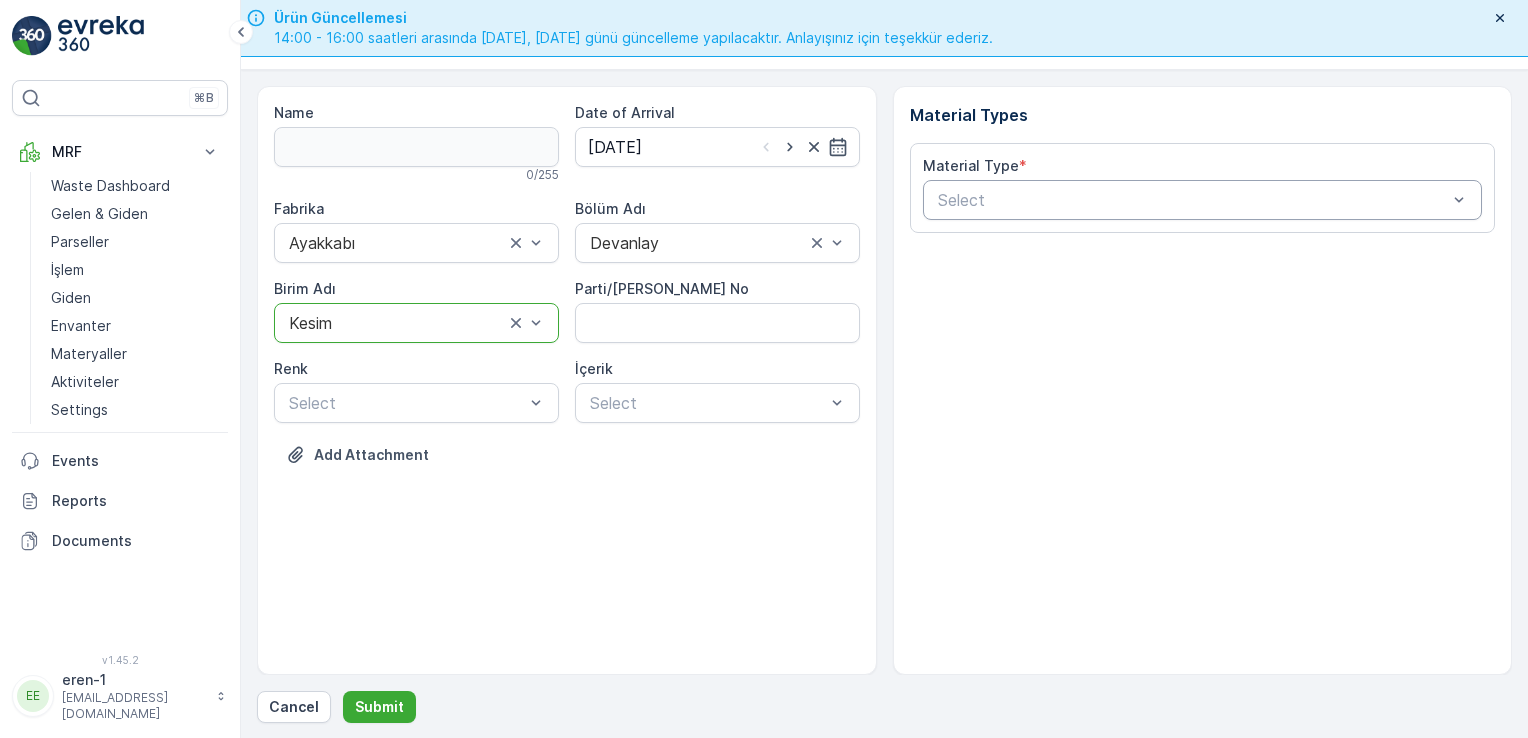 click at bounding box center [1193, 200] 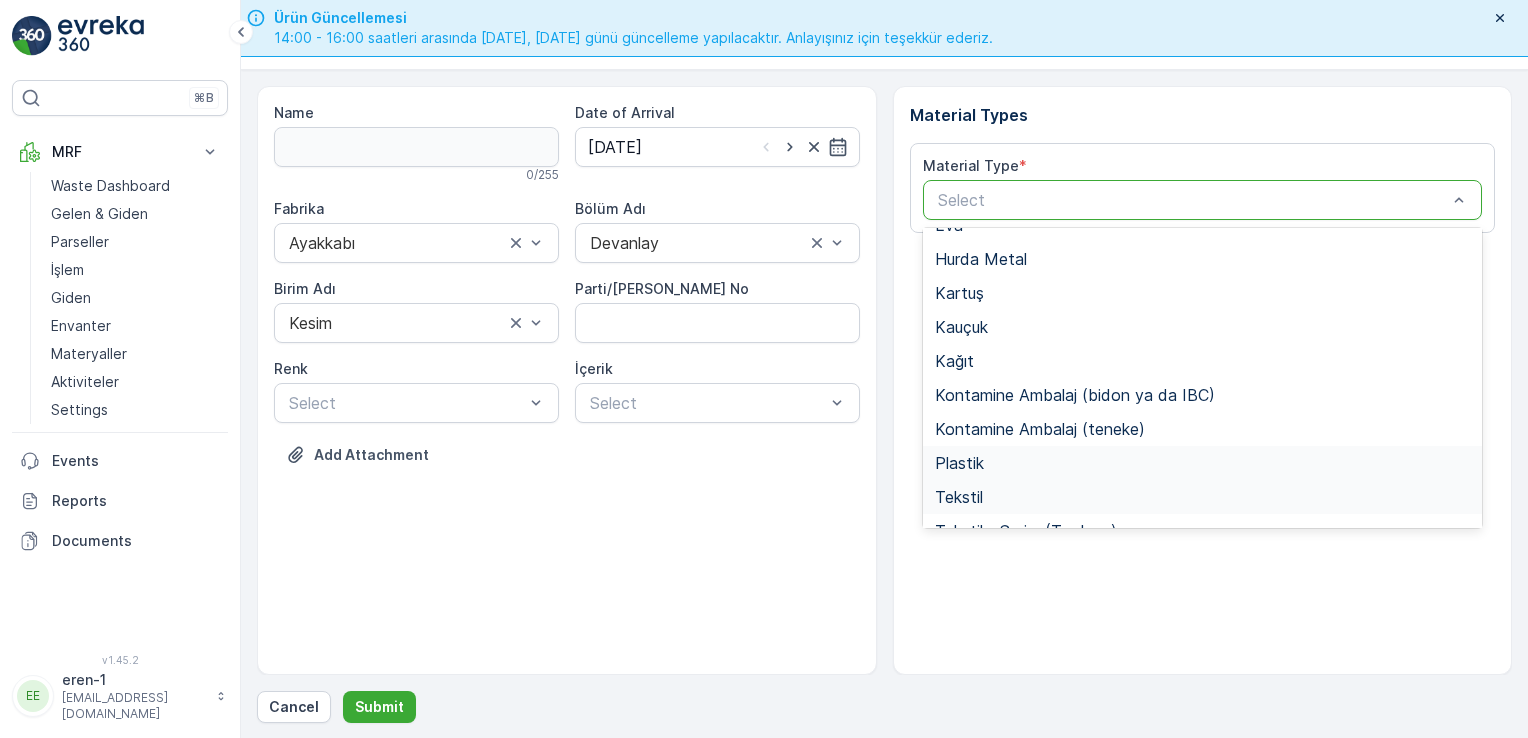 scroll, scrollTop: 166, scrollLeft: 0, axis: vertical 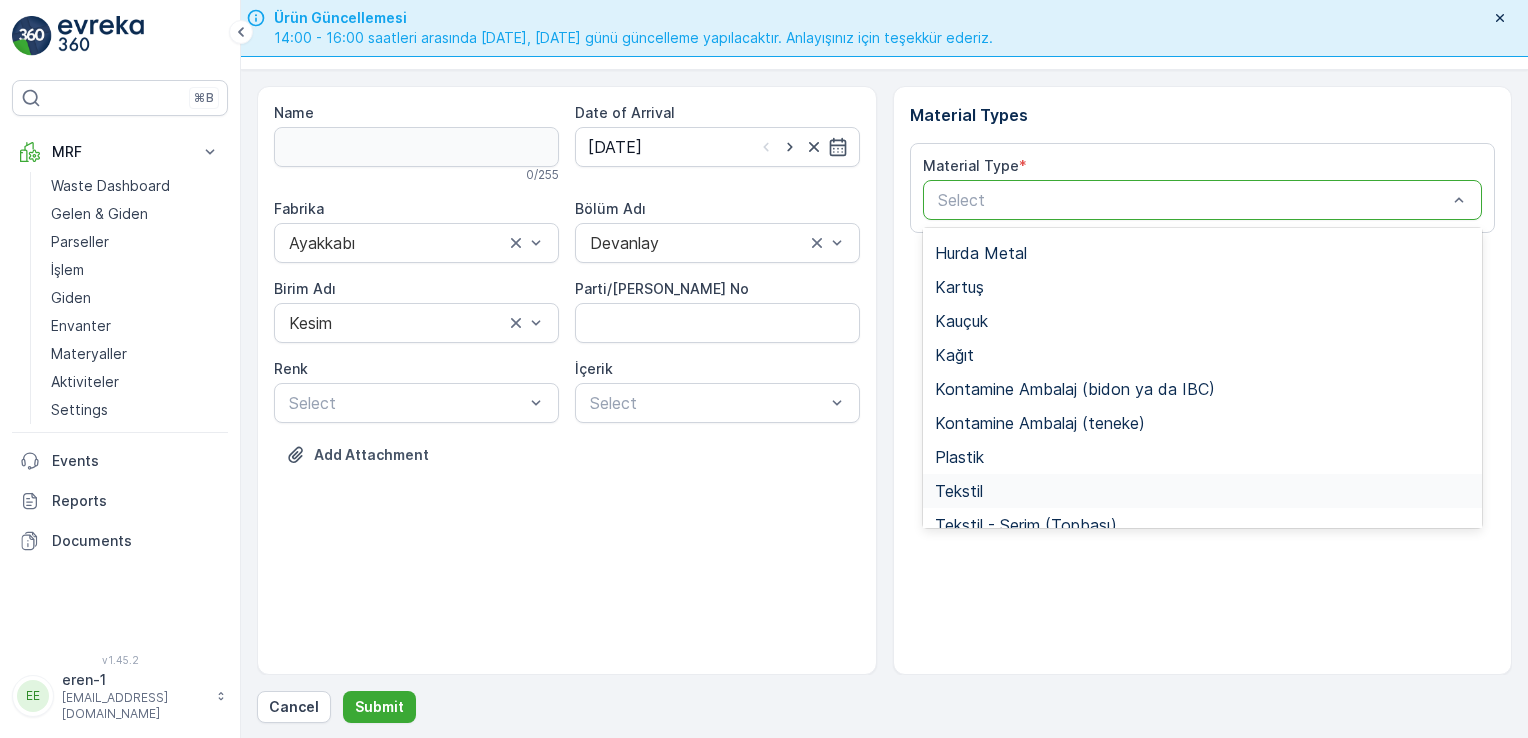 click on "Tekstil" at bounding box center (1203, 491) 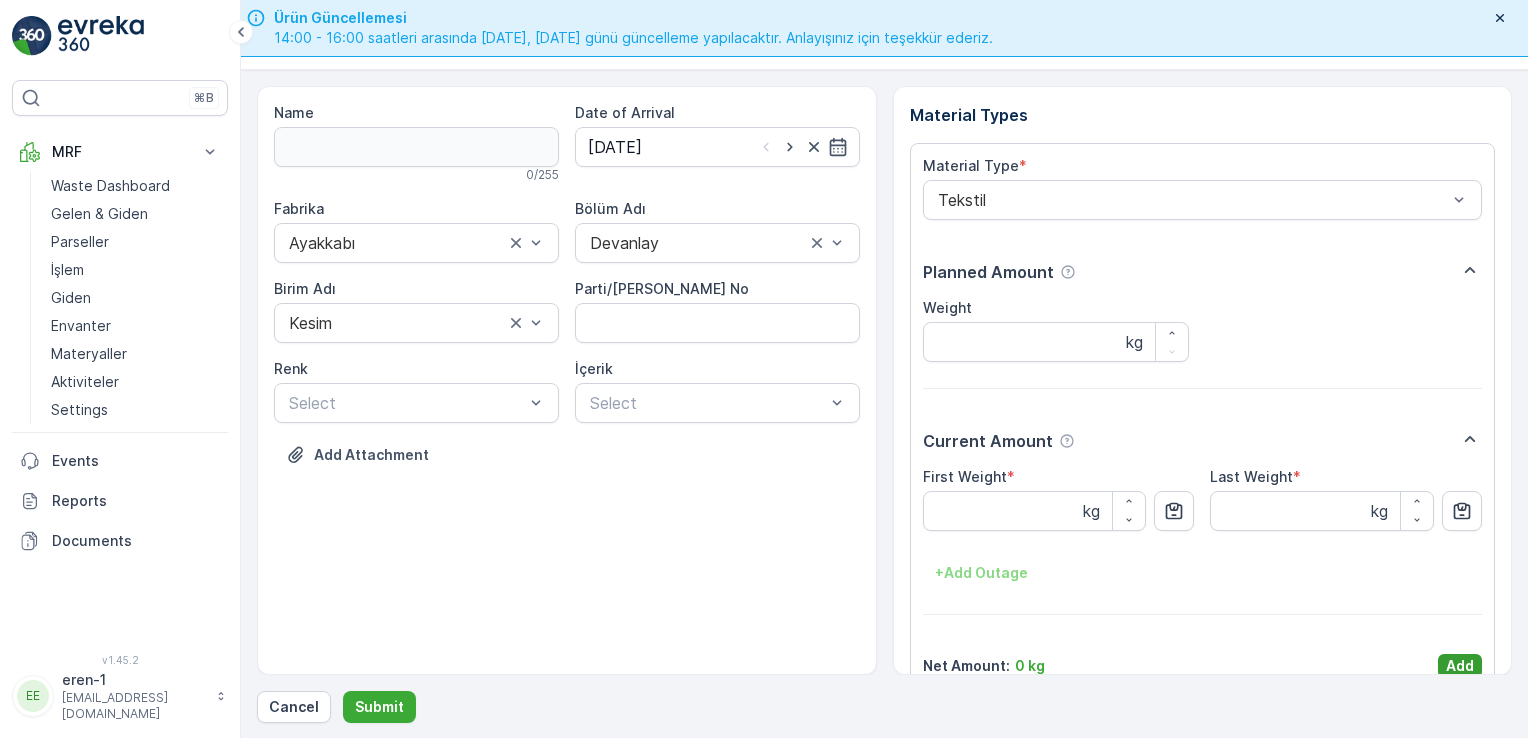 click on "Add" at bounding box center [1460, 666] 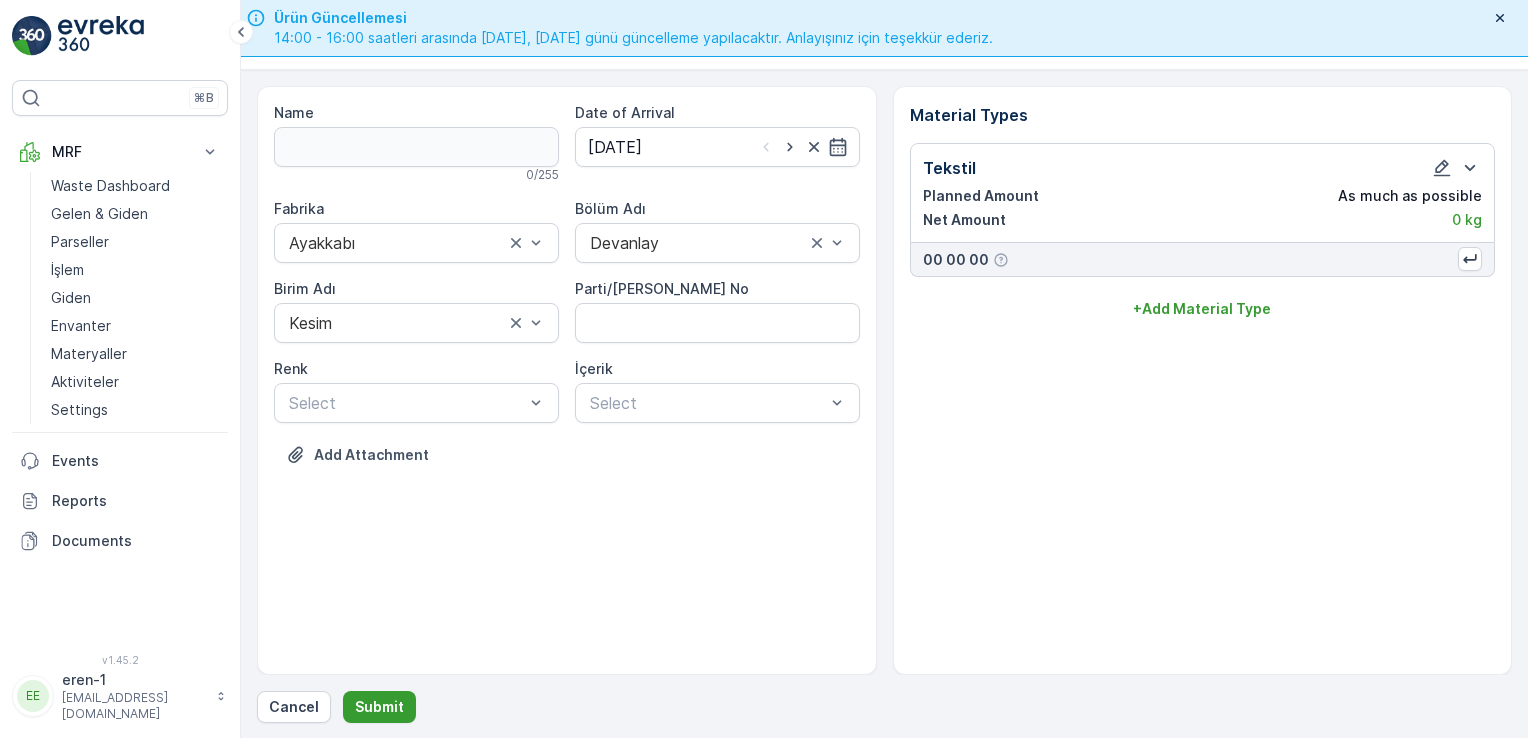 click on "Submit" at bounding box center [379, 707] 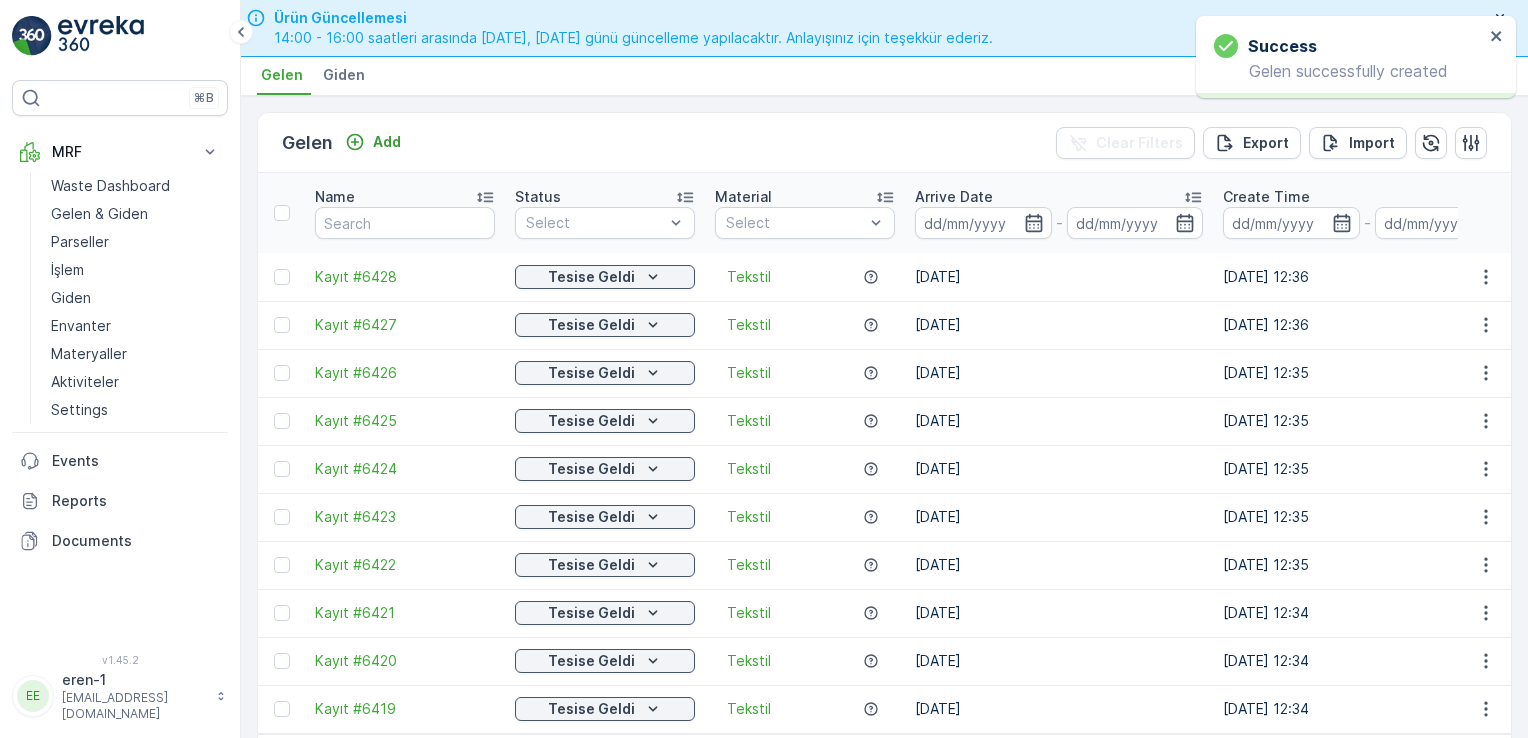click on "Gelen Add Clear Filters Export Import" at bounding box center (884, 143) 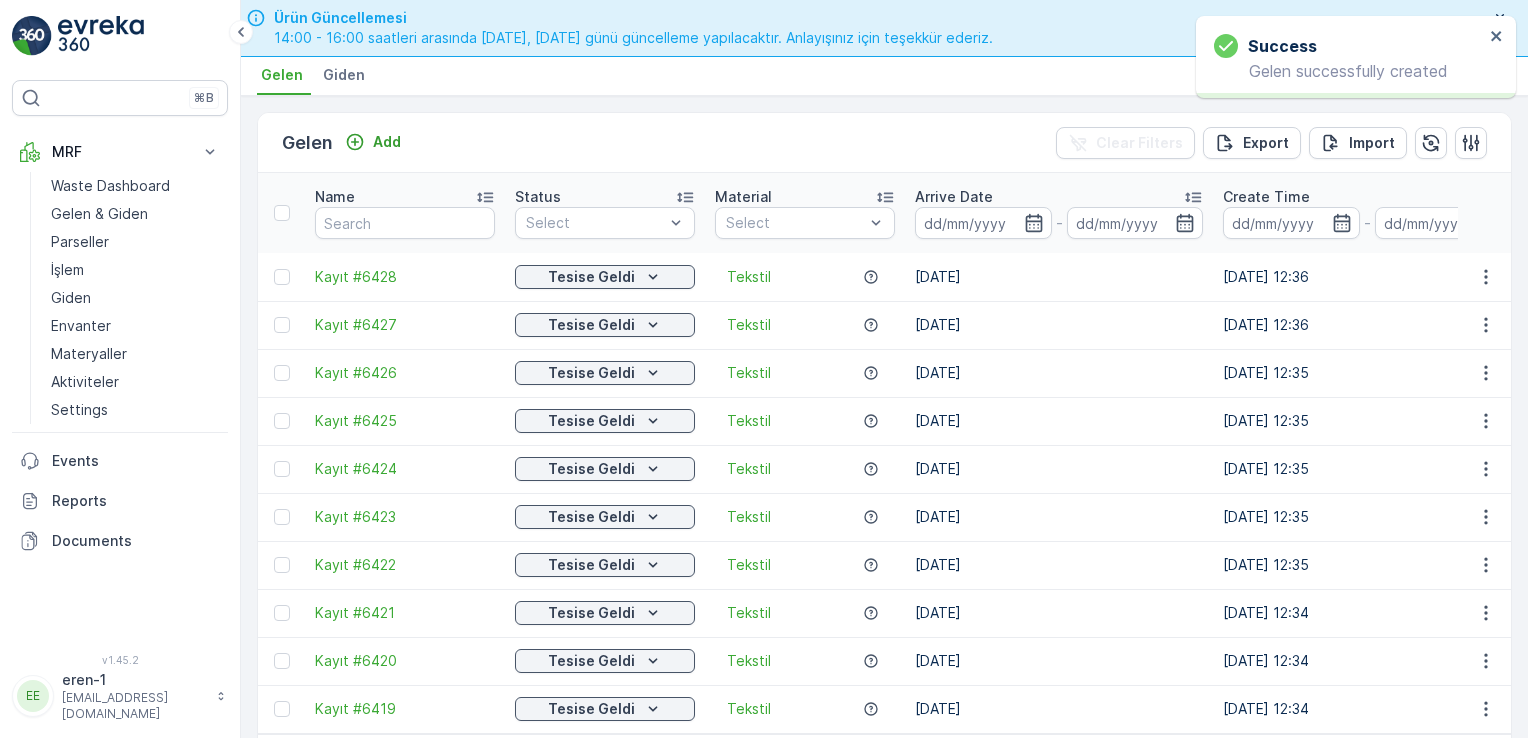 click on "Add" at bounding box center [373, 142] 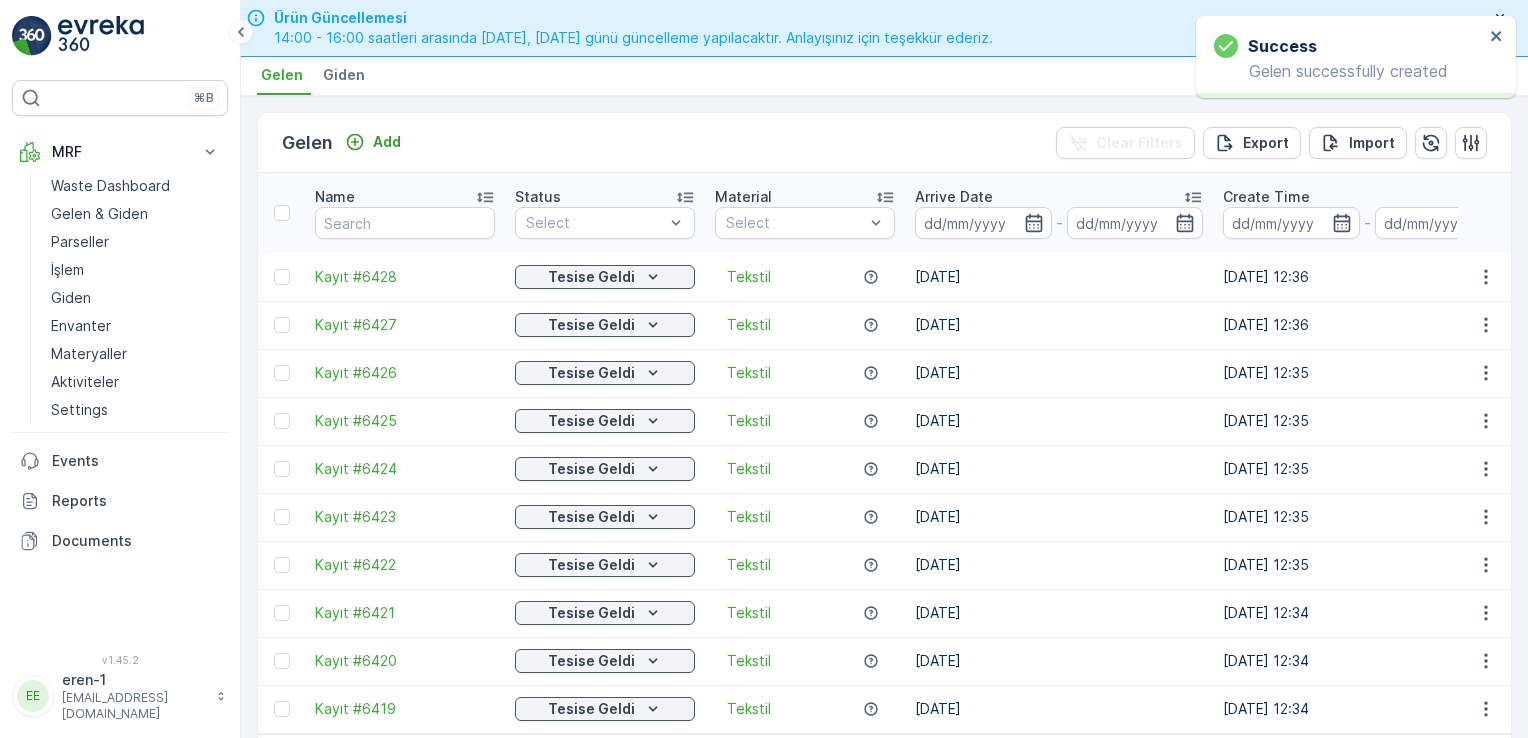 click on "Gelen Add" at bounding box center [345, 143] 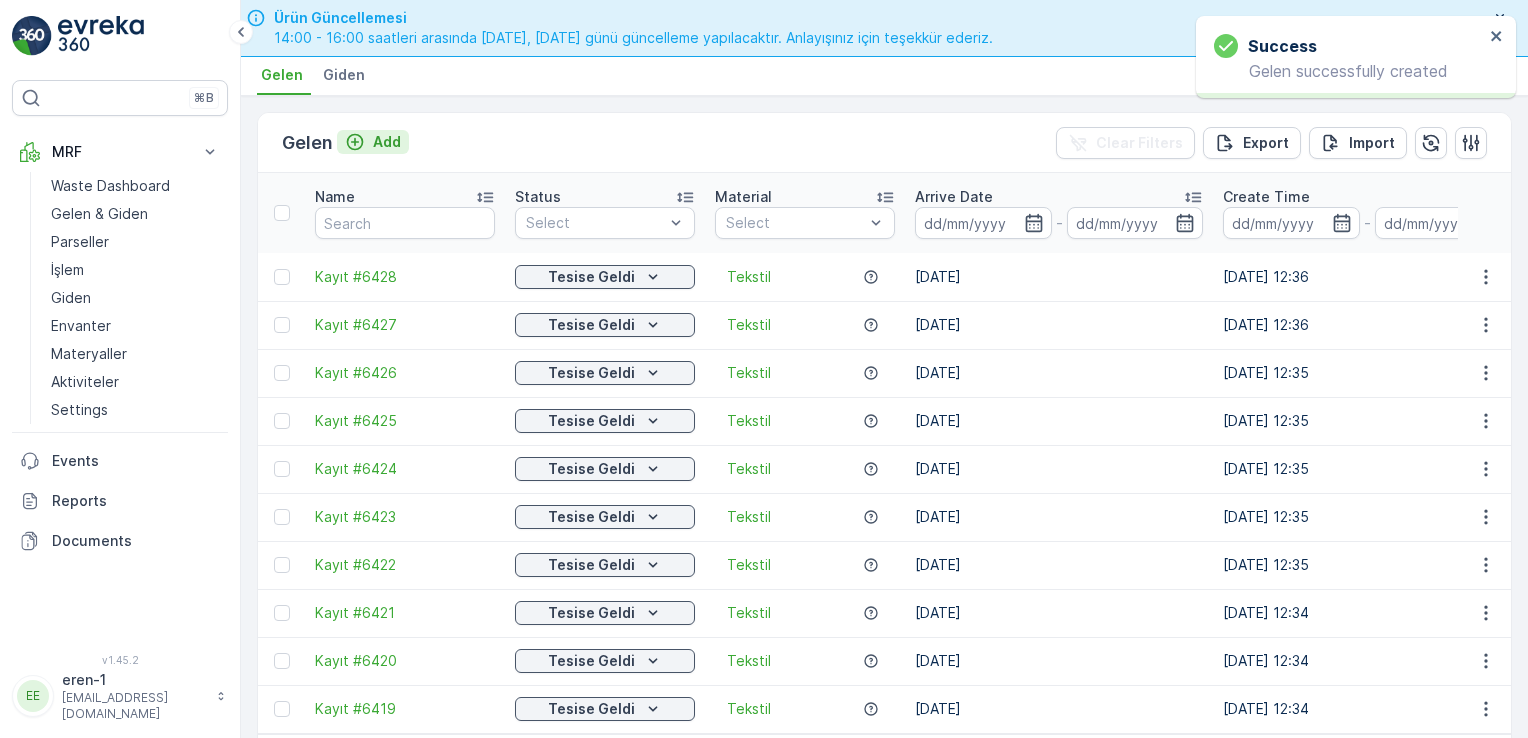 click on "Add" at bounding box center [387, 142] 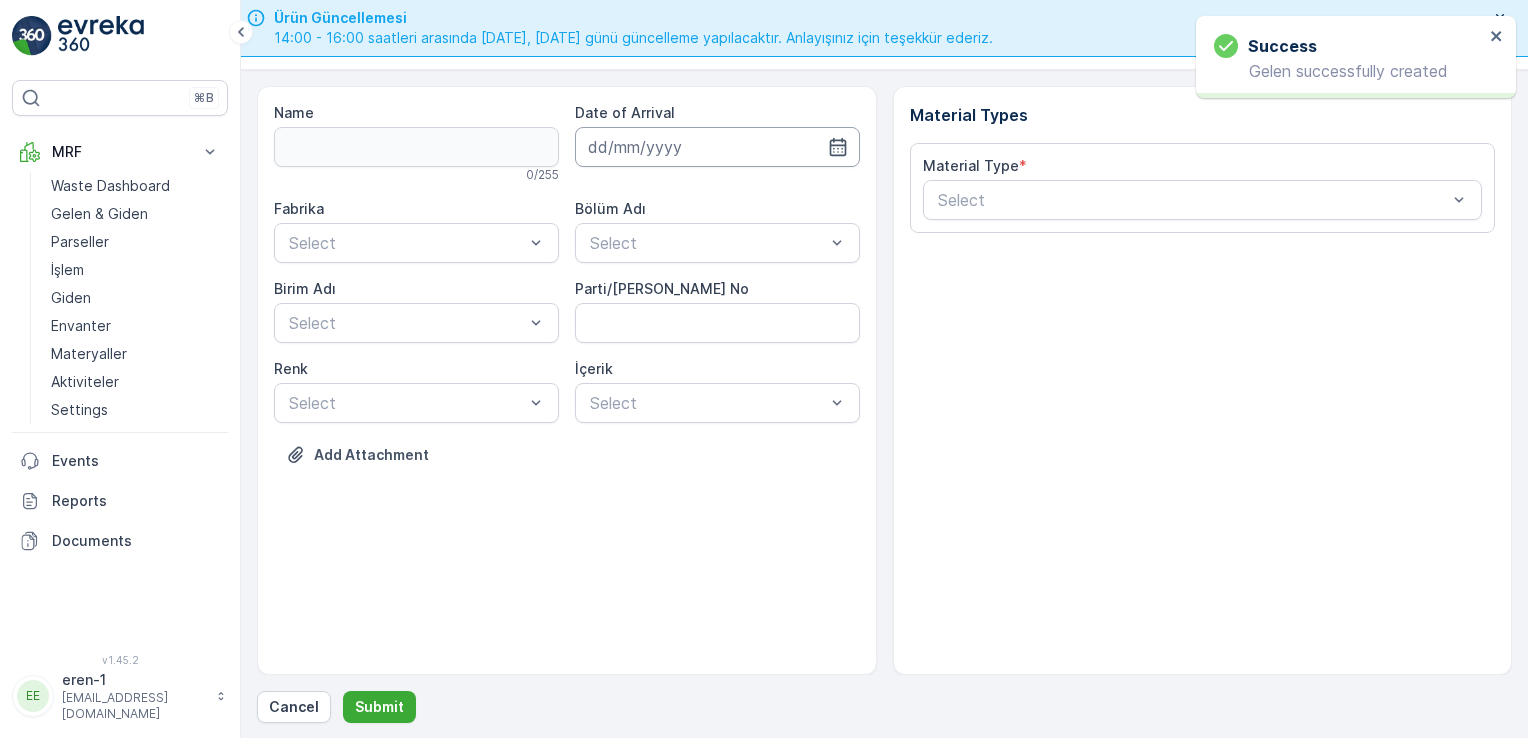 click at bounding box center [717, 147] 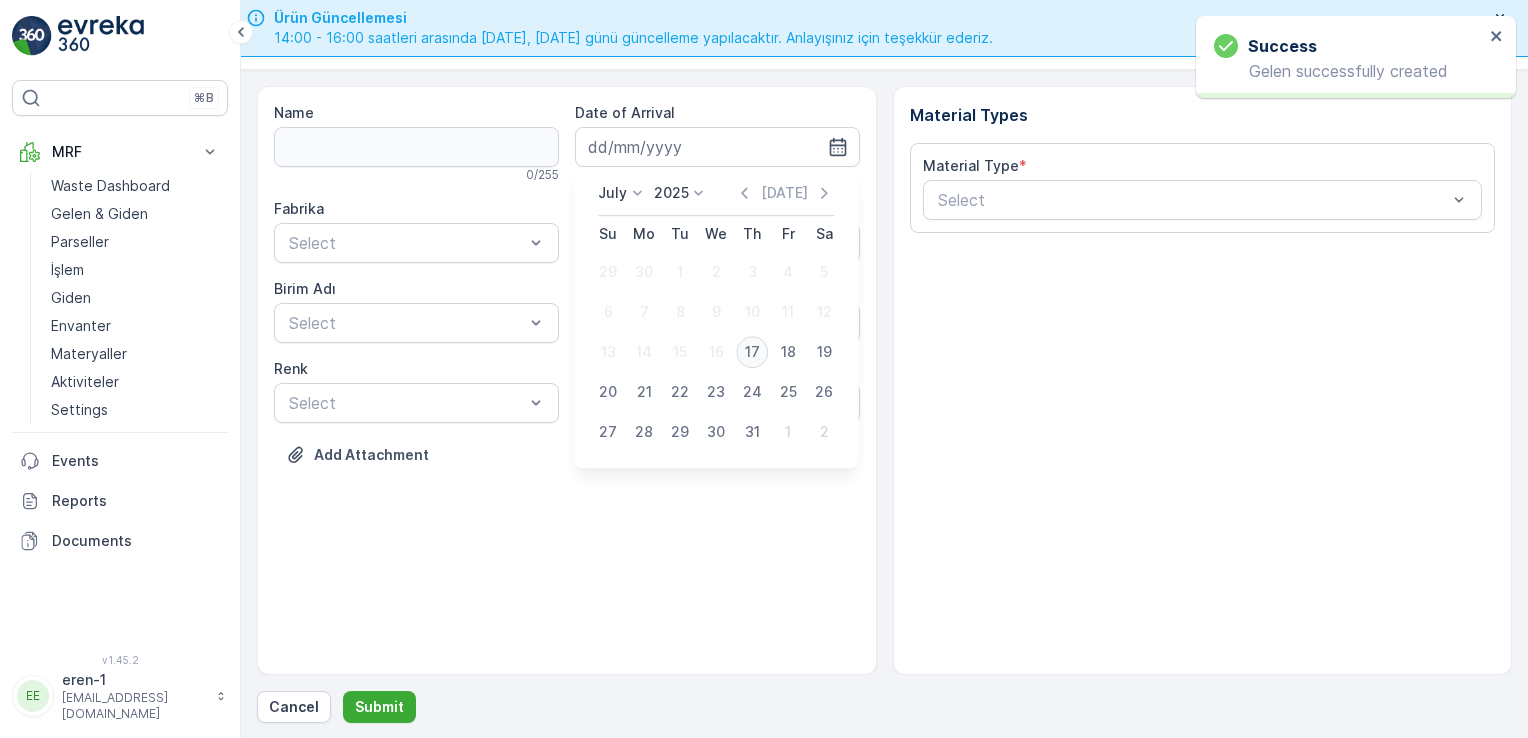 click on "17" at bounding box center [752, 352] 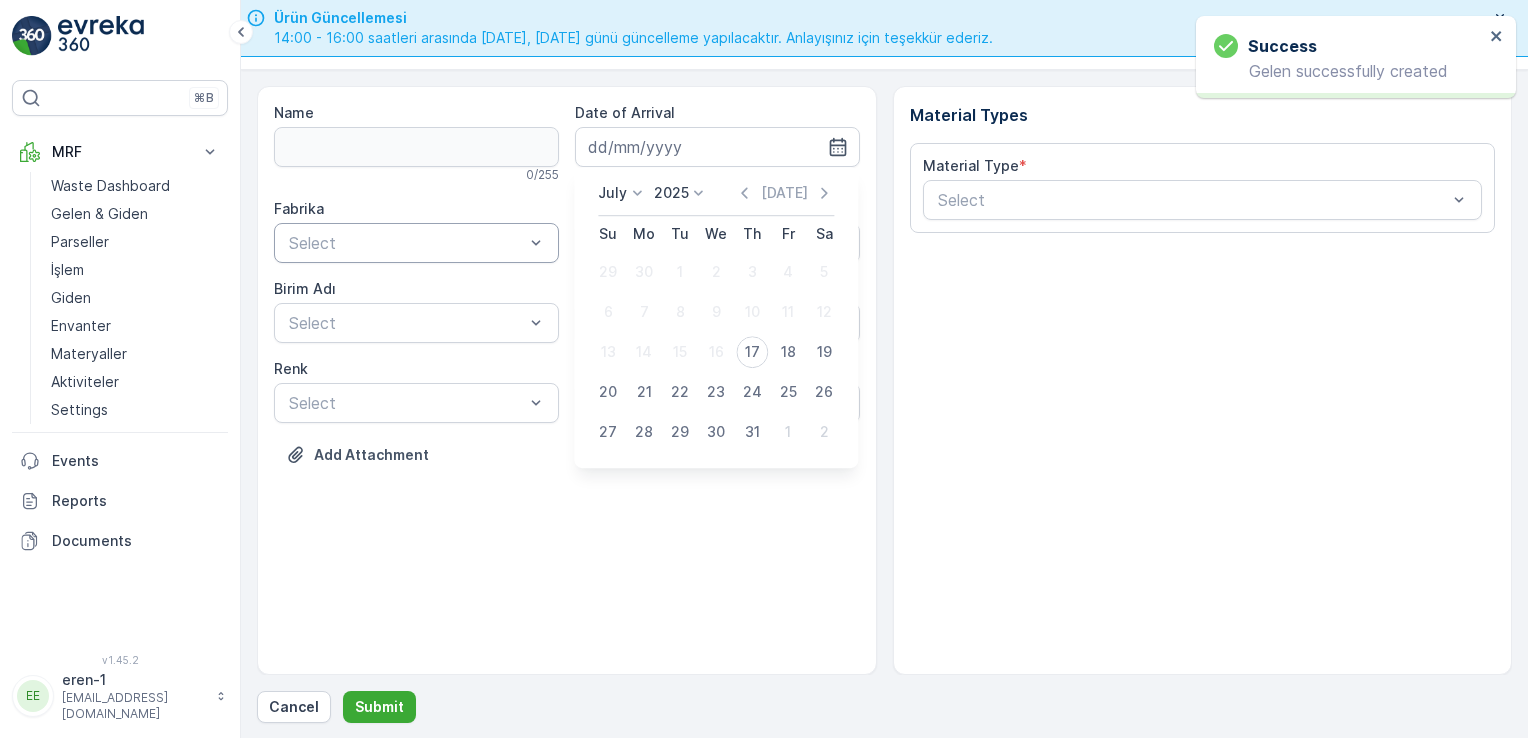 type on "[DATE]" 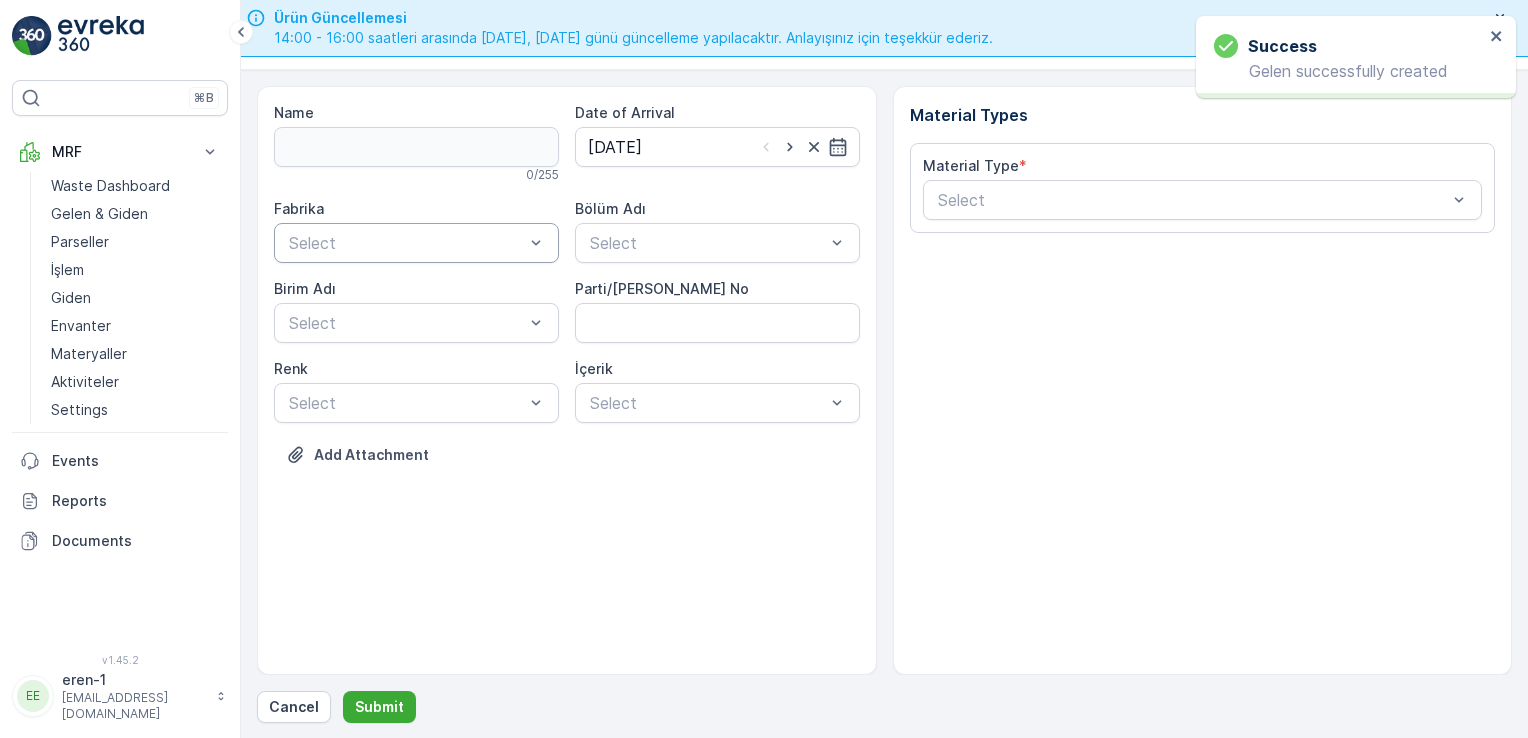 click on "Select" at bounding box center (416, 243) 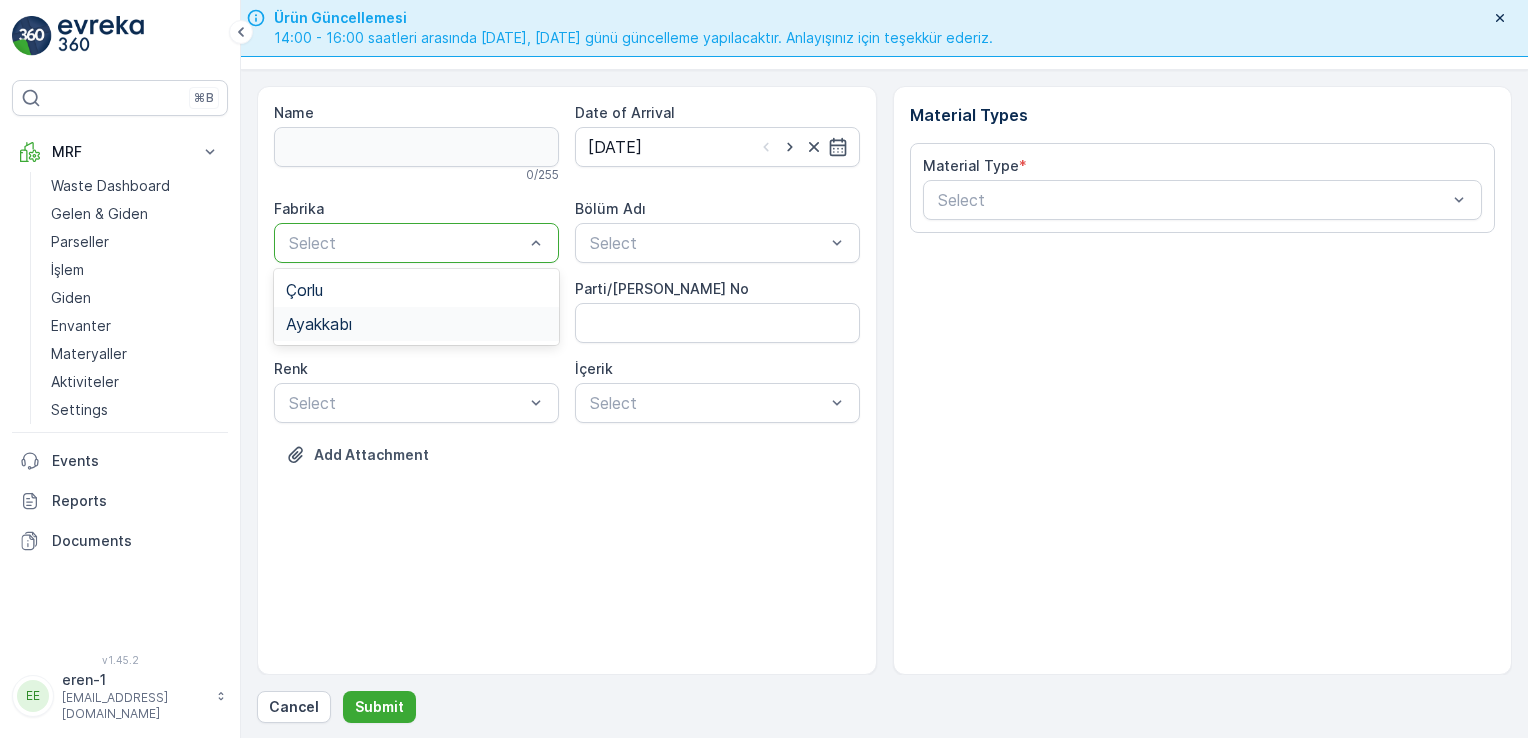 click on "Ayakkabı" at bounding box center [416, 324] 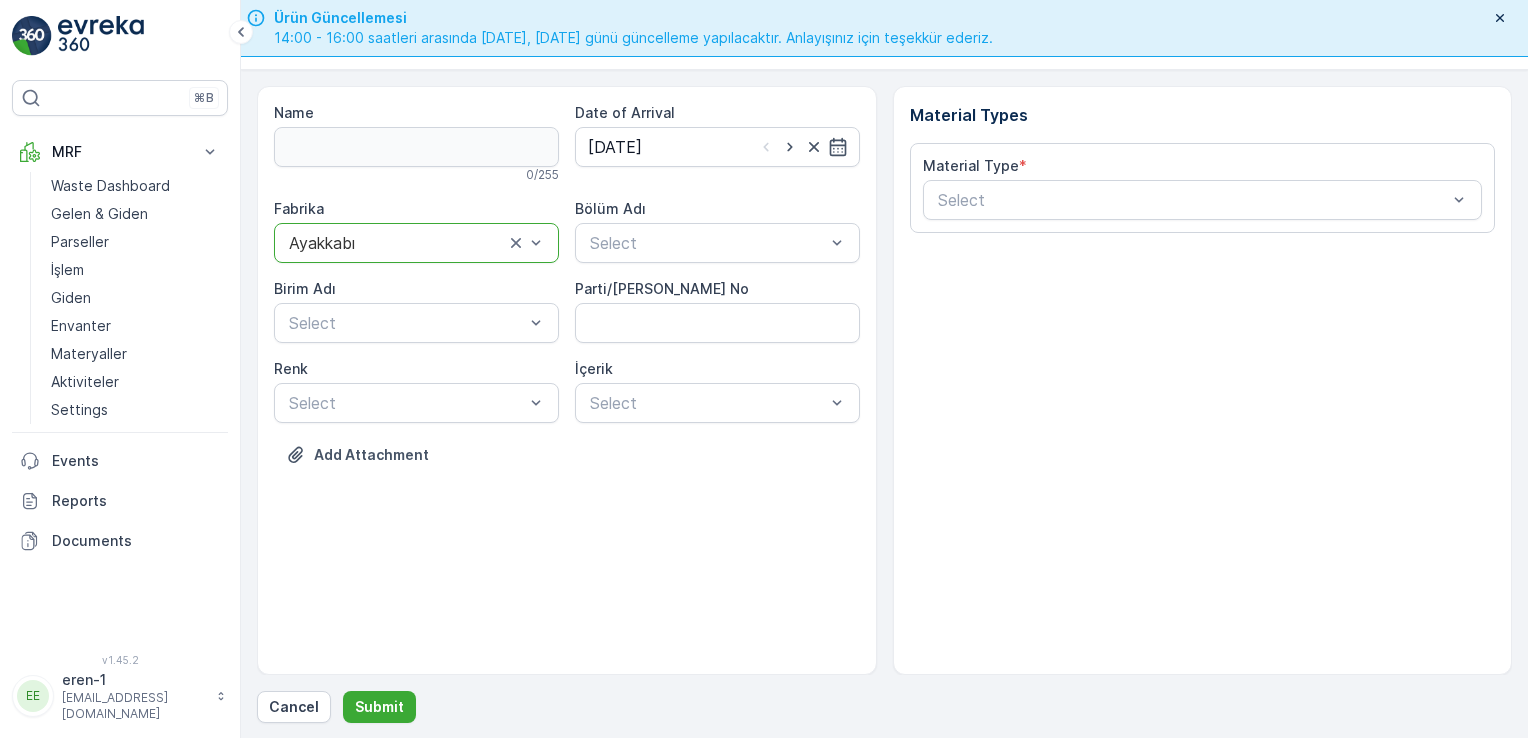 click on "Name 0  /  255 Date of Arrival [DATE] Fabrika option Ayakkabı, selected. Ayakkabı Bölüm Adı Select [PERSON_NAME] Adı Select Parti/Kesim Föyü No [PERSON_NAME] Select İçerik Select Add Attachment" at bounding box center (567, 380) 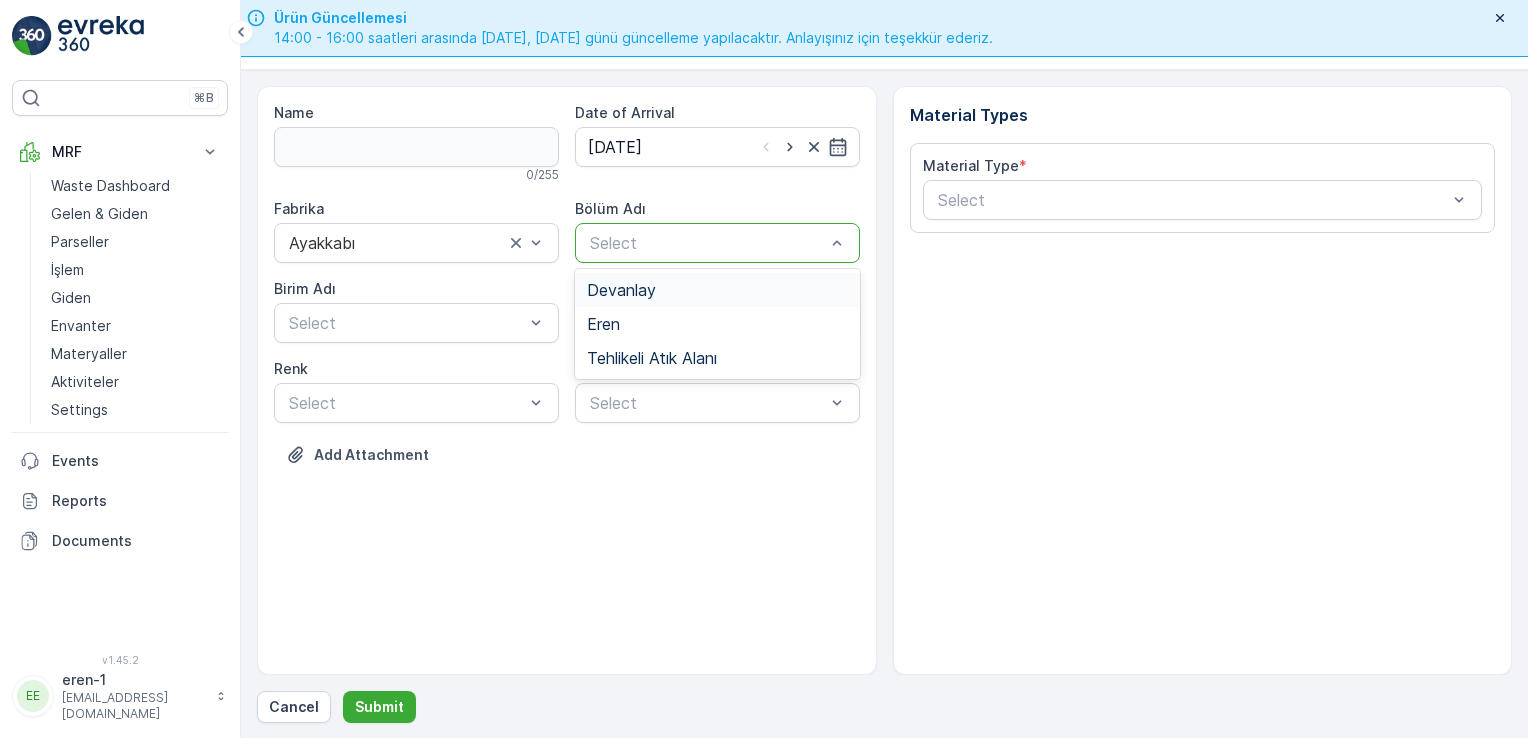 drag, startPoint x: 756, startPoint y: 241, endPoint x: 736, endPoint y: 261, distance: 28.284271 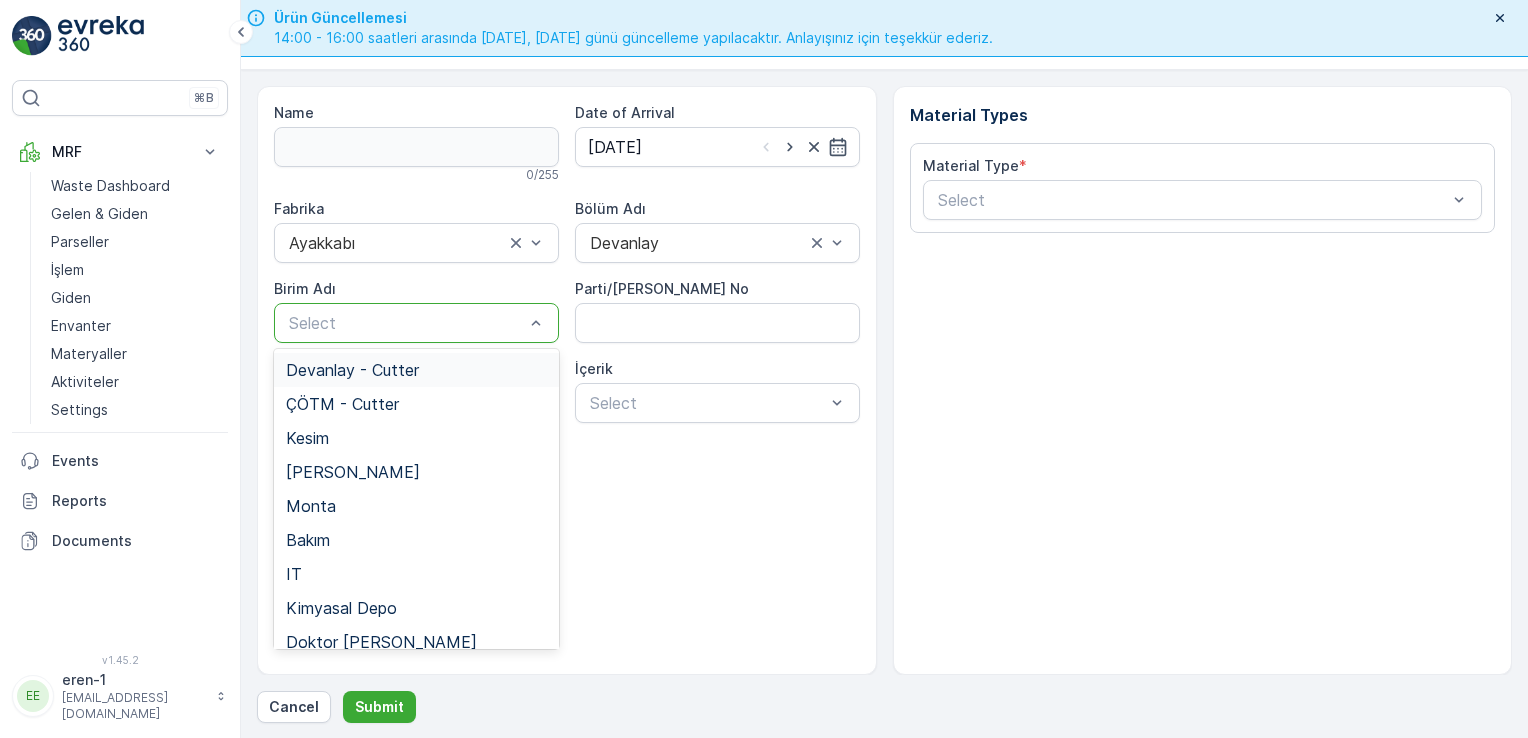 drag, startPoint x: 410, startPoint y: 340, endPoint x: 392, endPoint y: 334, distance: 18.973665 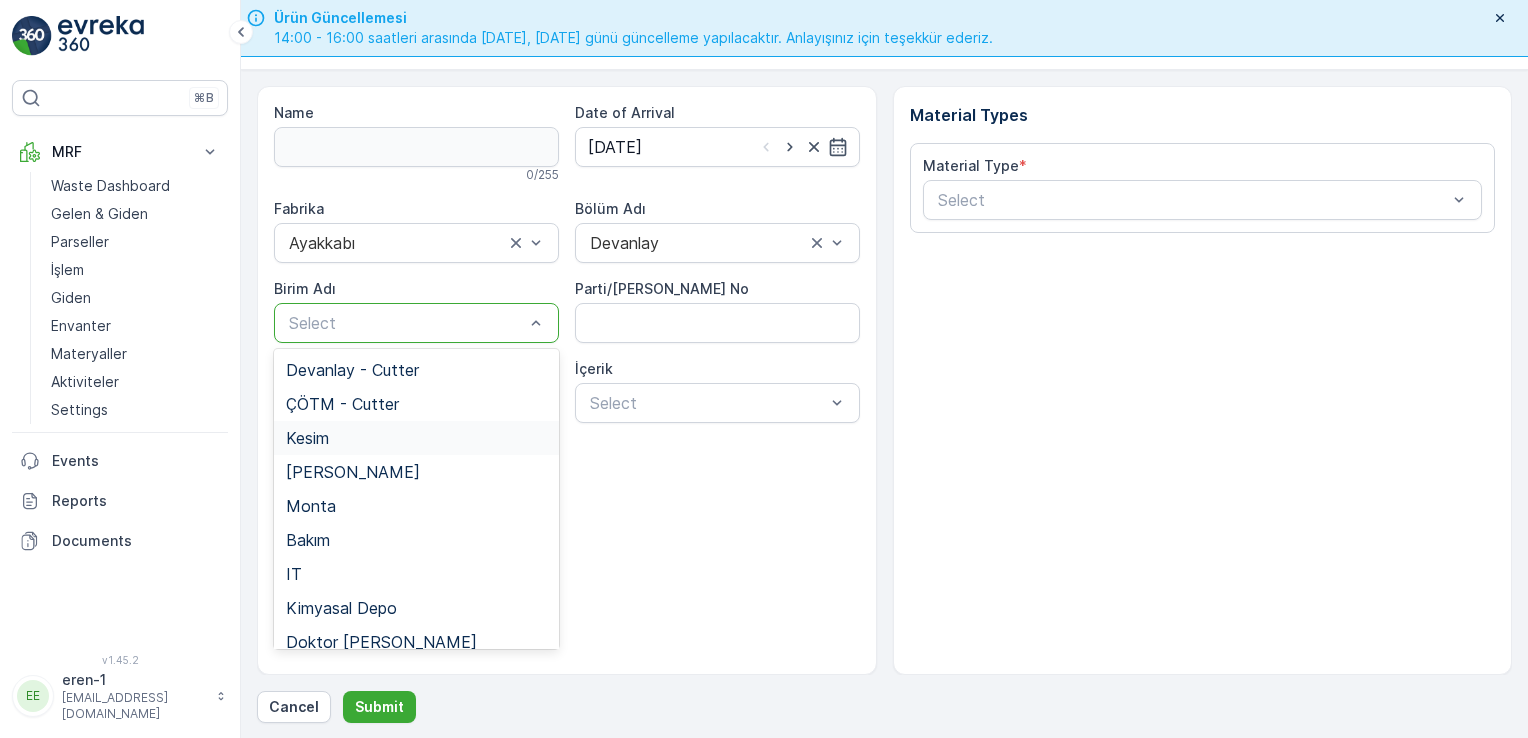 click on "Kesim" at bounding box center (416, 438) 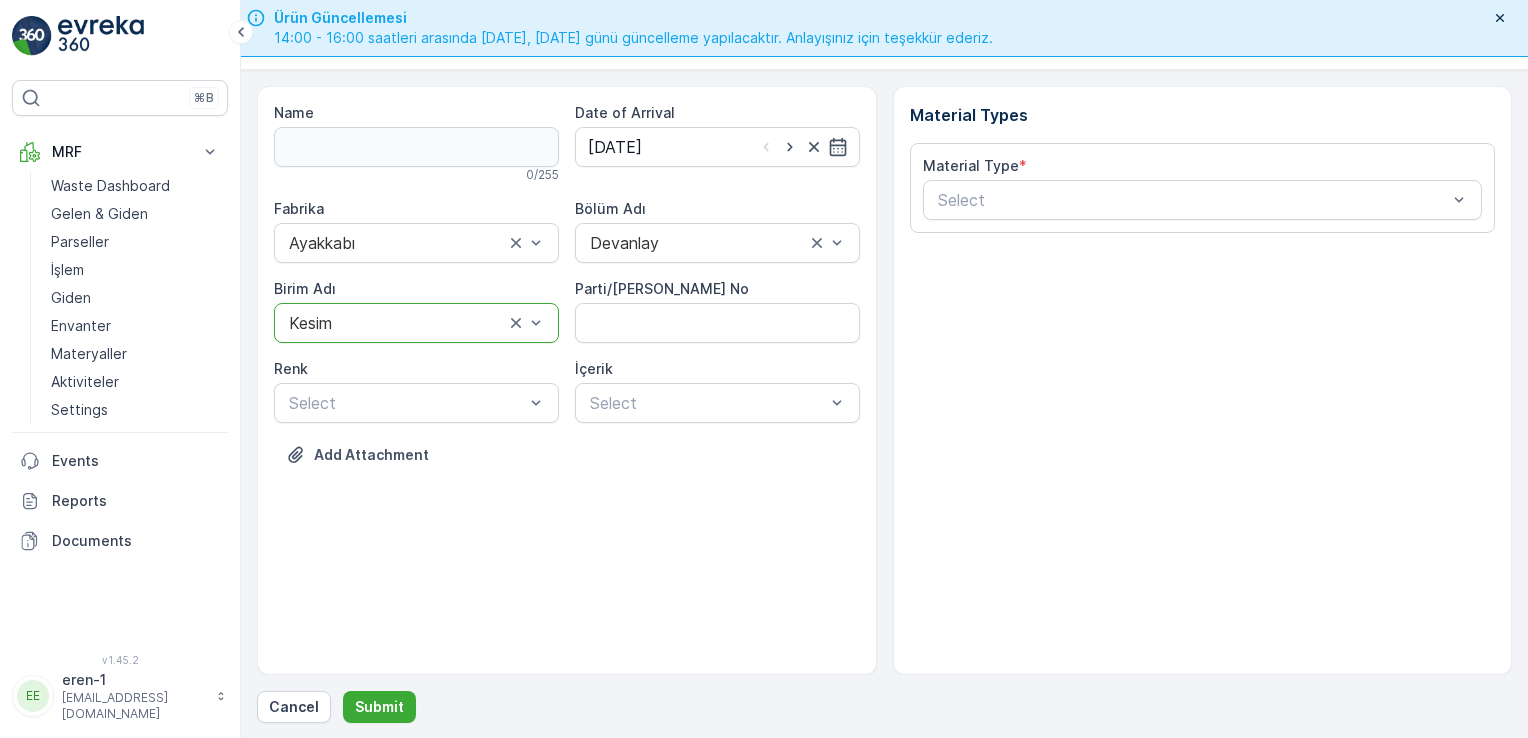 click on "Material Type *" at bounding box center (1203, 166) 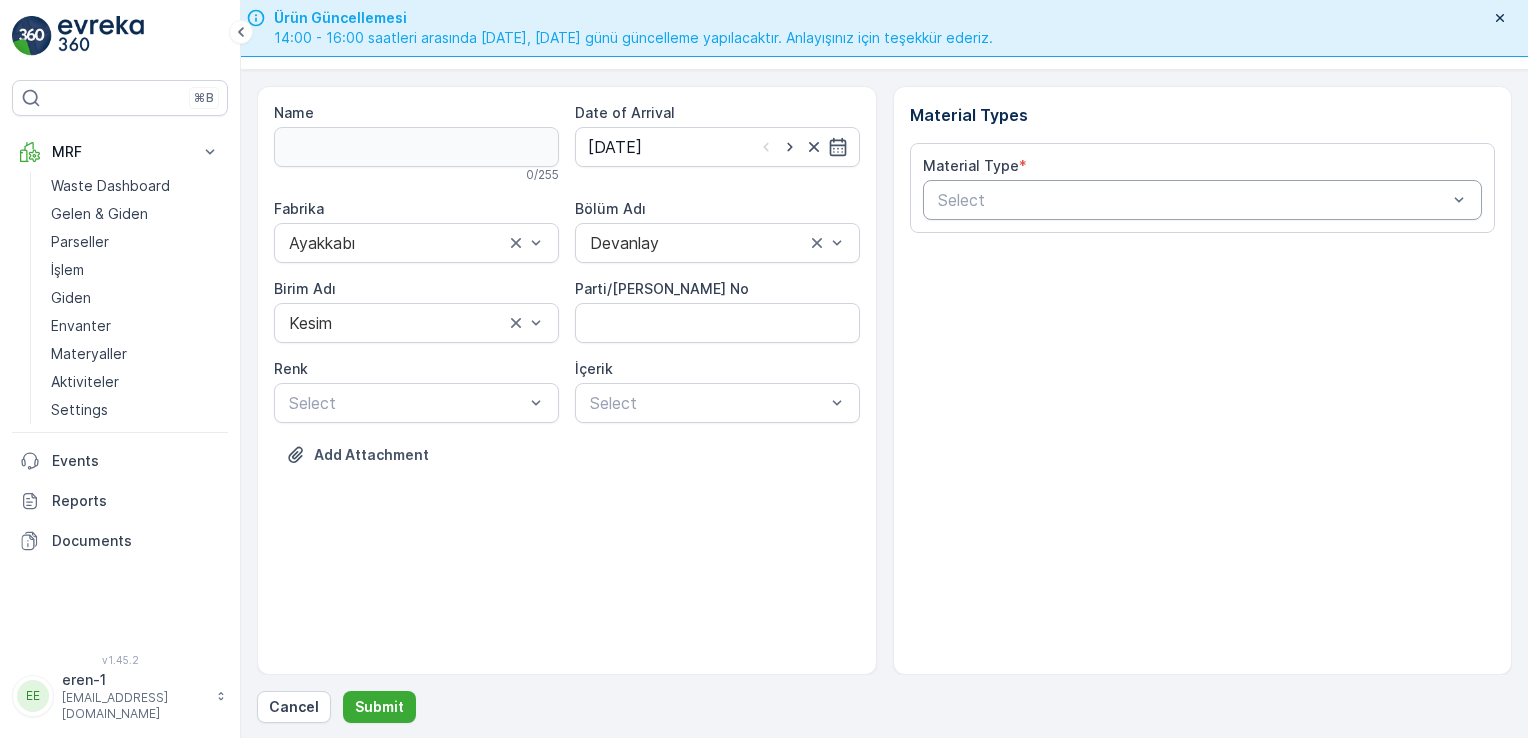 click on "Select" at bounding box center [1203, 200] 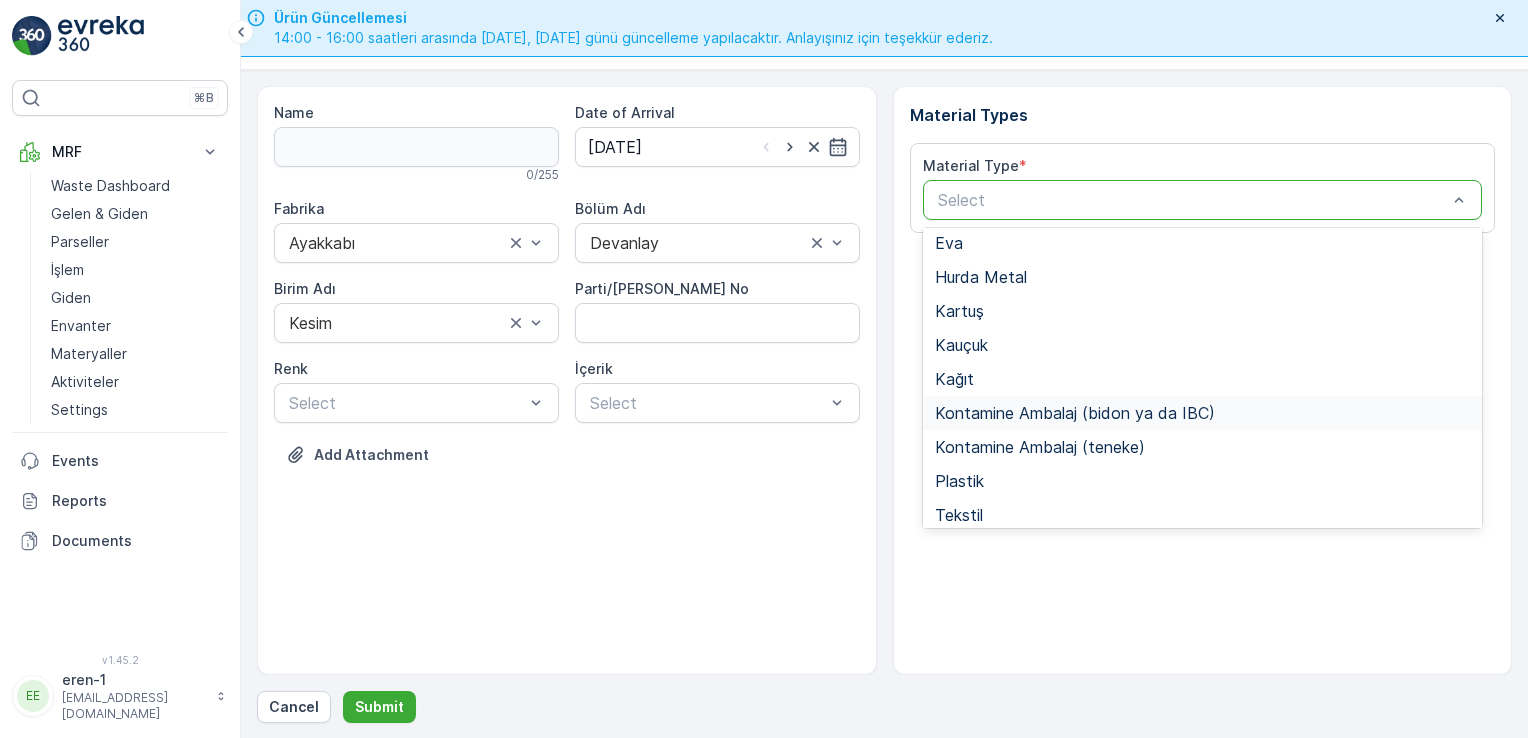 scroll, scrollTop: 166, scrollLeft: 0, axis: vertical 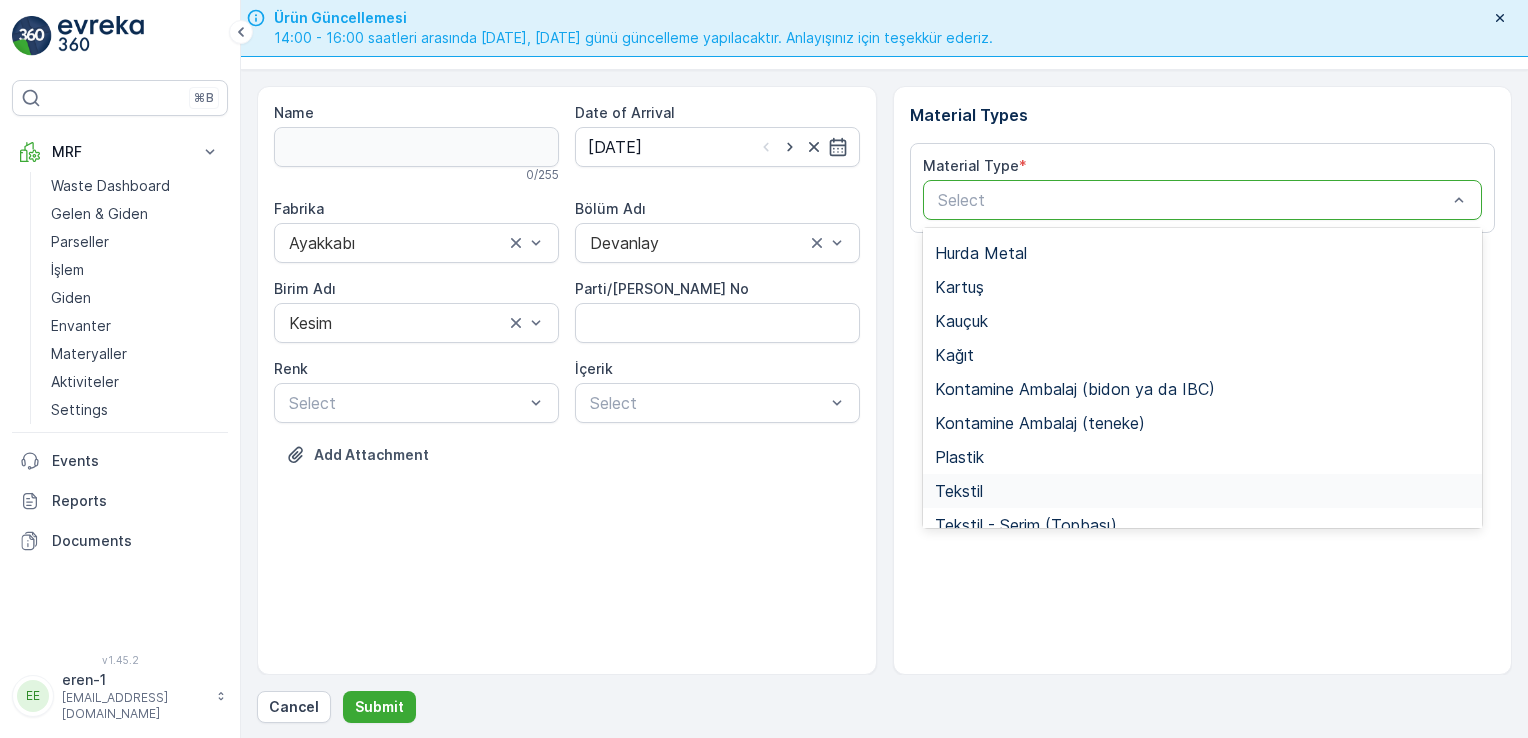 click on "Tekstil" at bounding box center (959, 491) 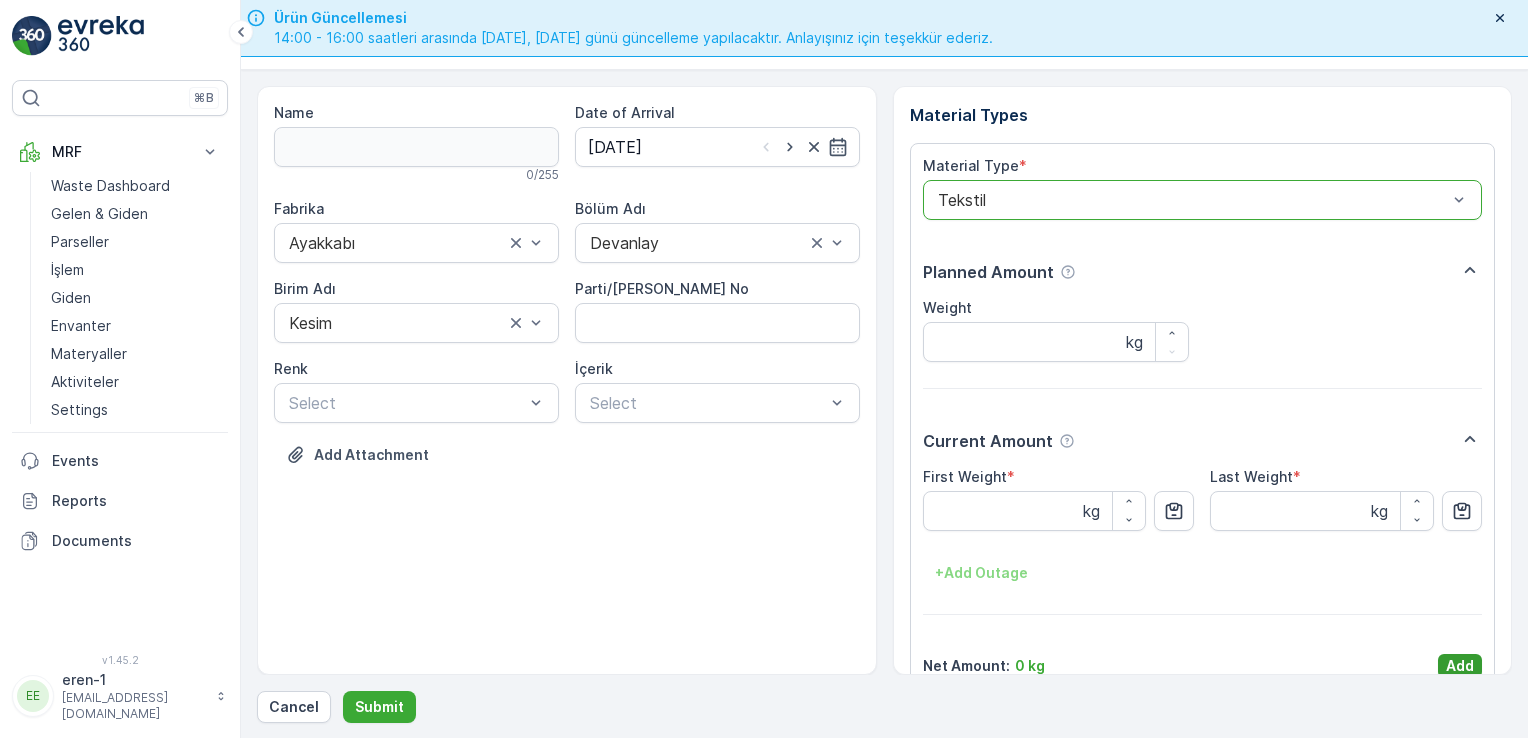click on "Add" at bounding box center (1460, 666) 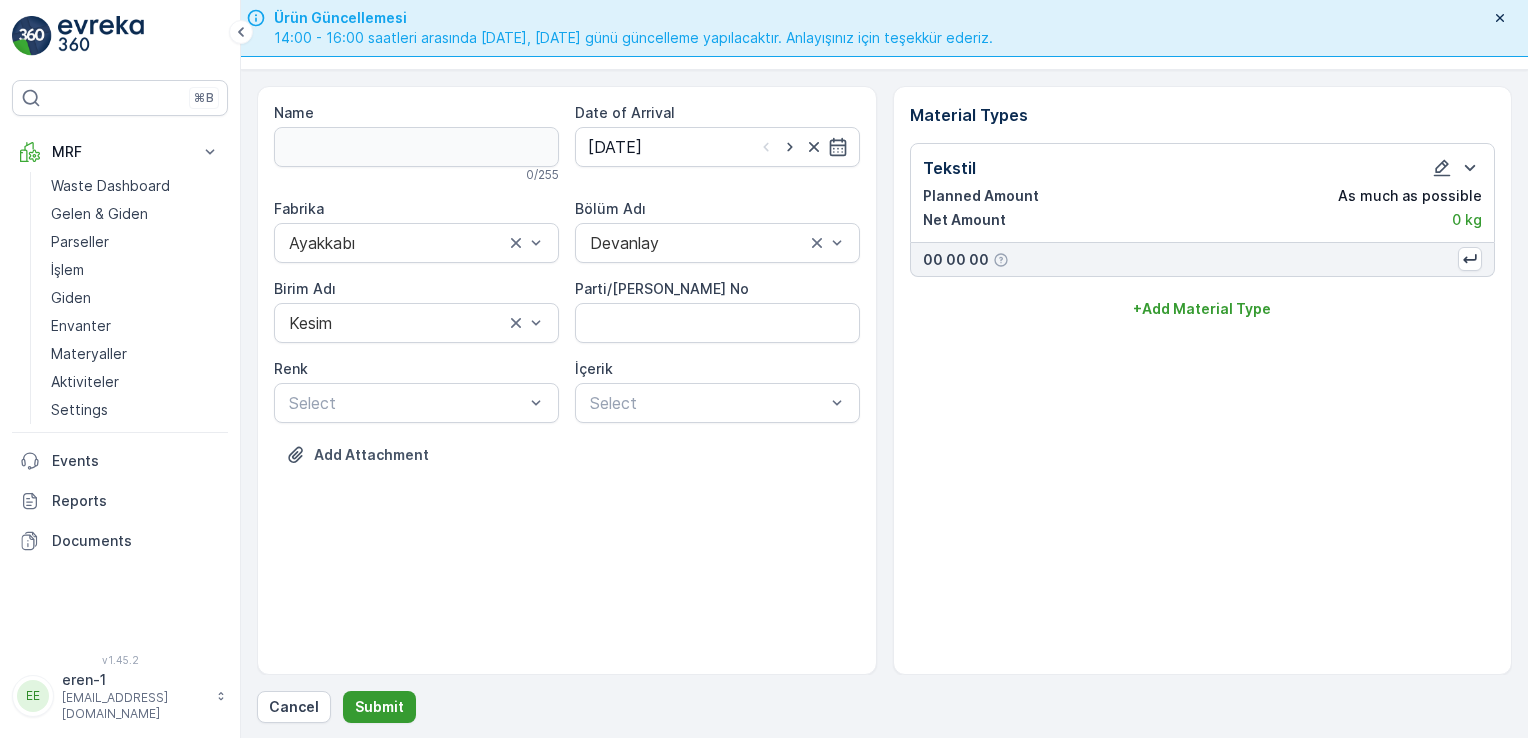 click on "Submit" at bounding box center (379, 707) 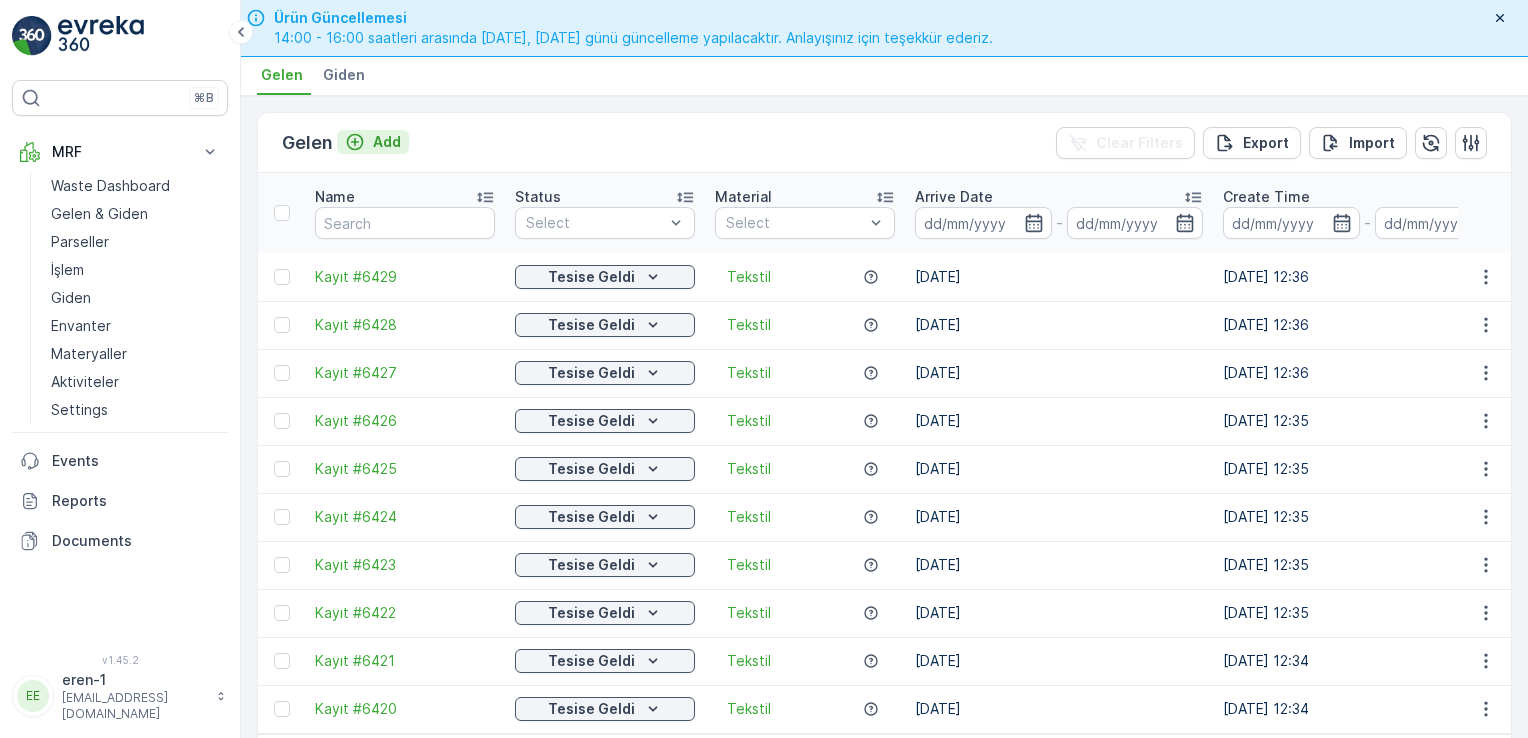 click 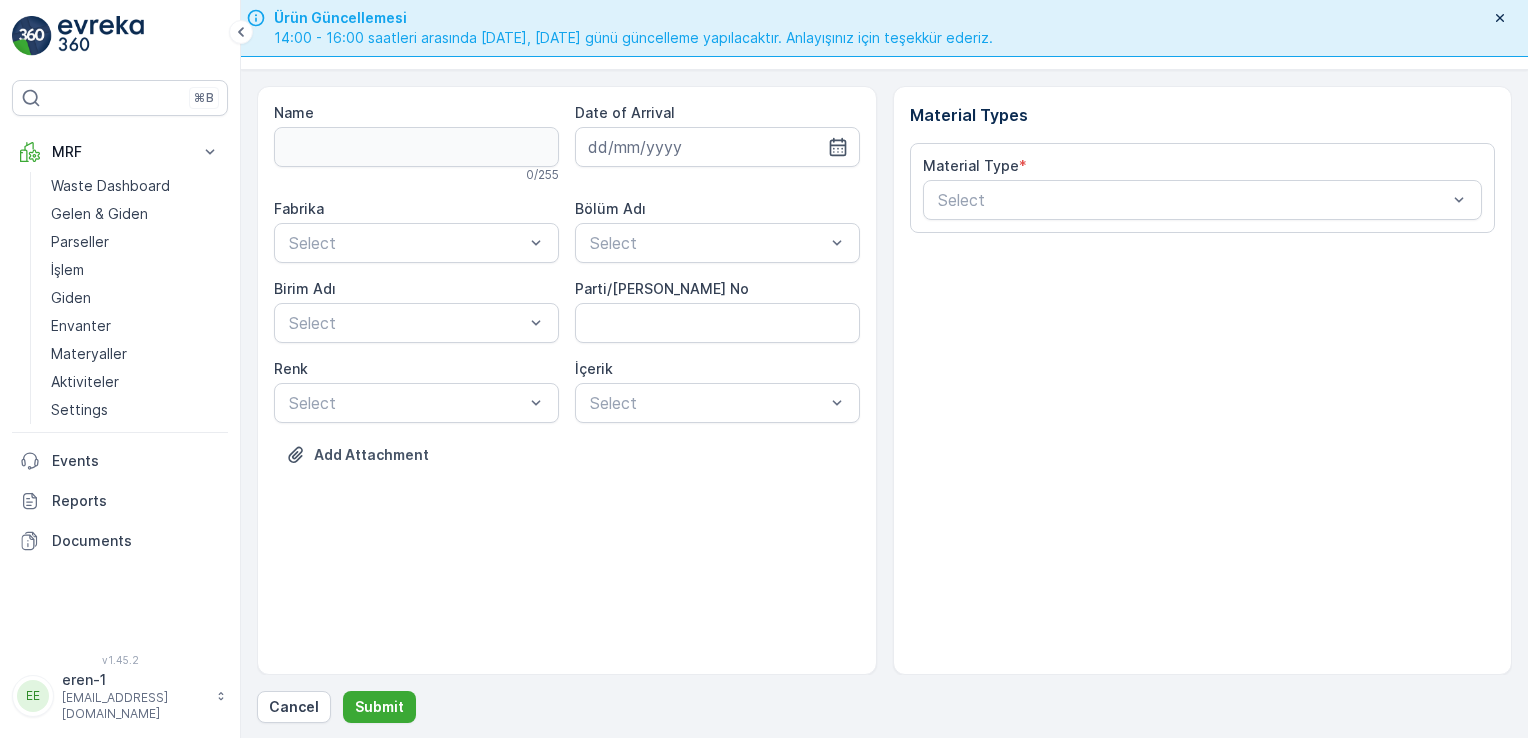 click at bounding box center [717, 147] 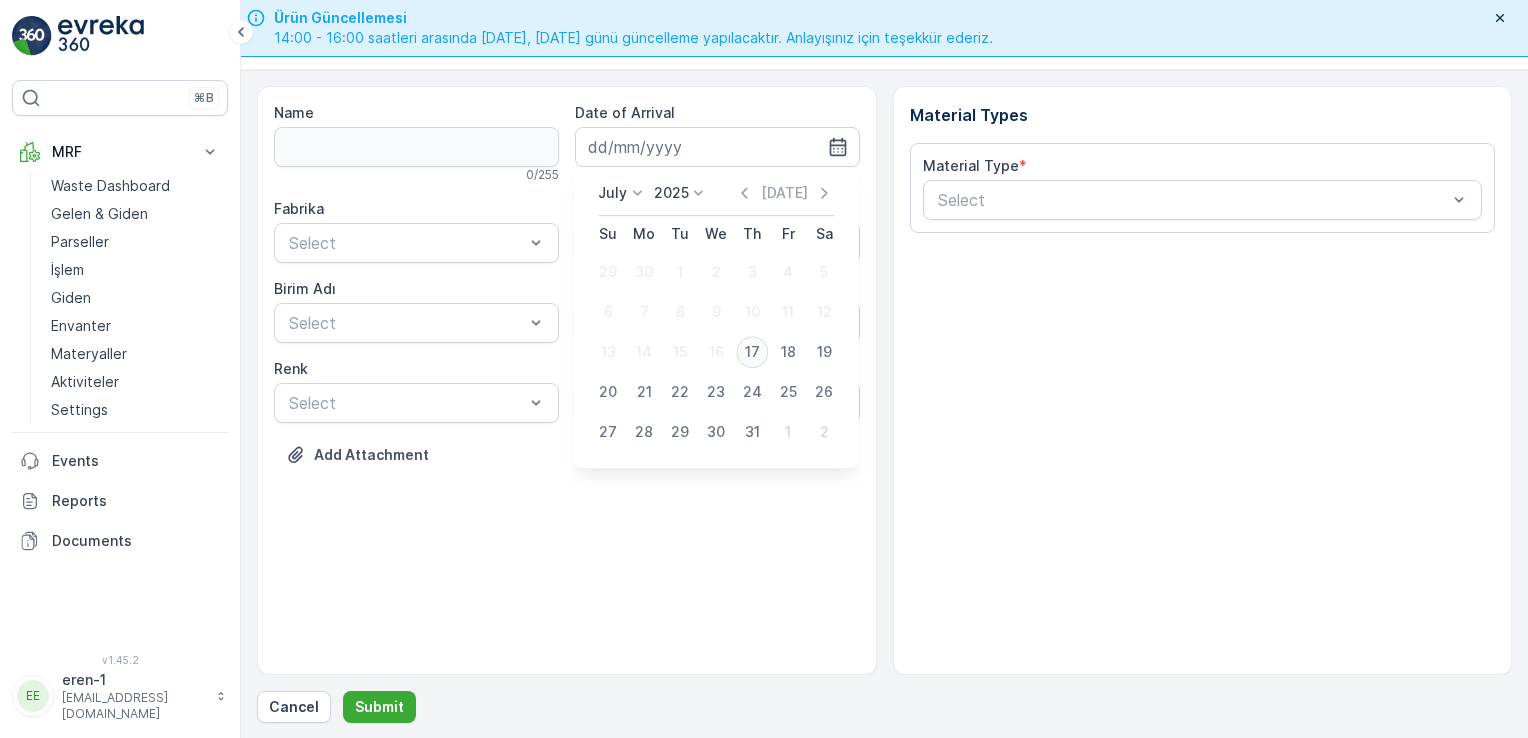 click on "17" at bounding box center [752, 352] 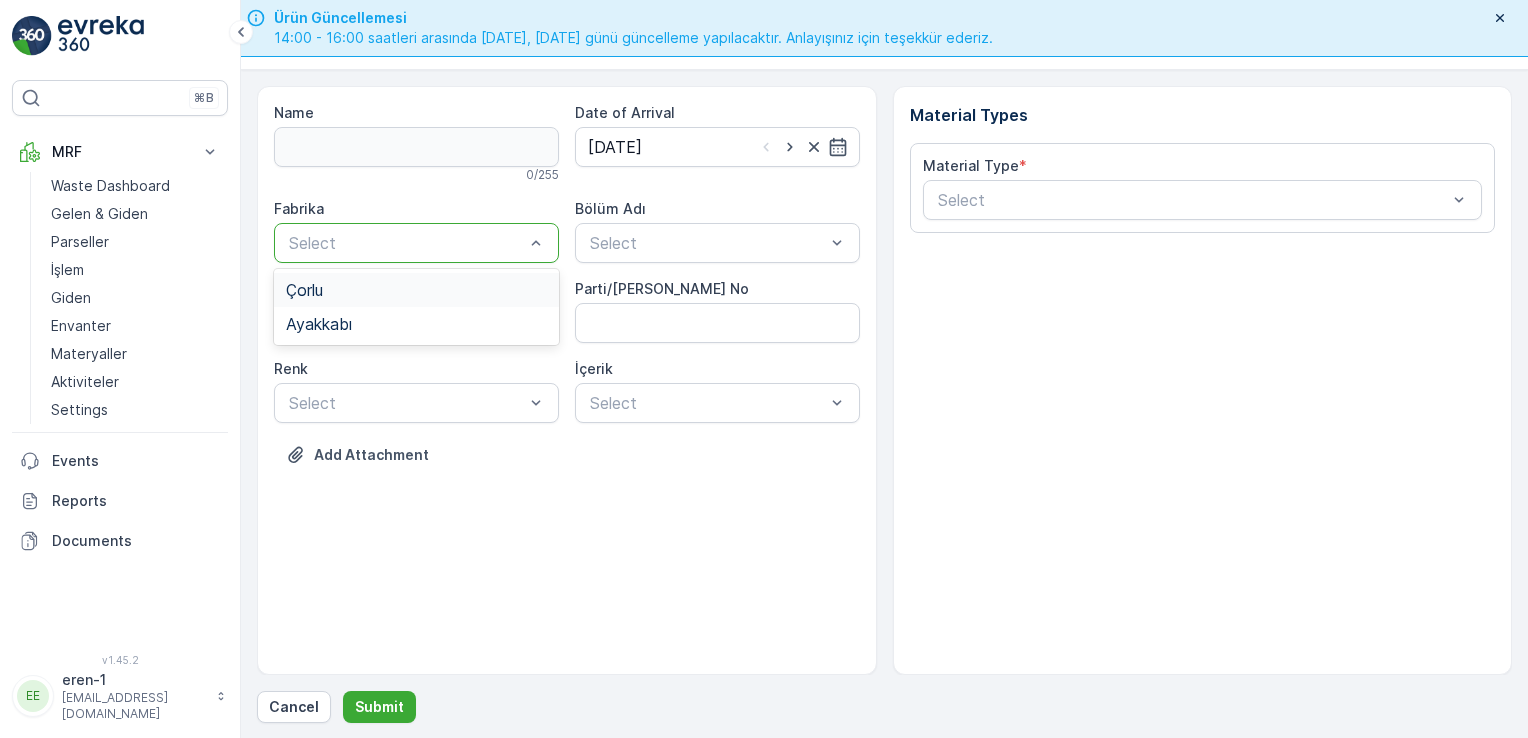 click on "Select" at bounding box center (416, 243) 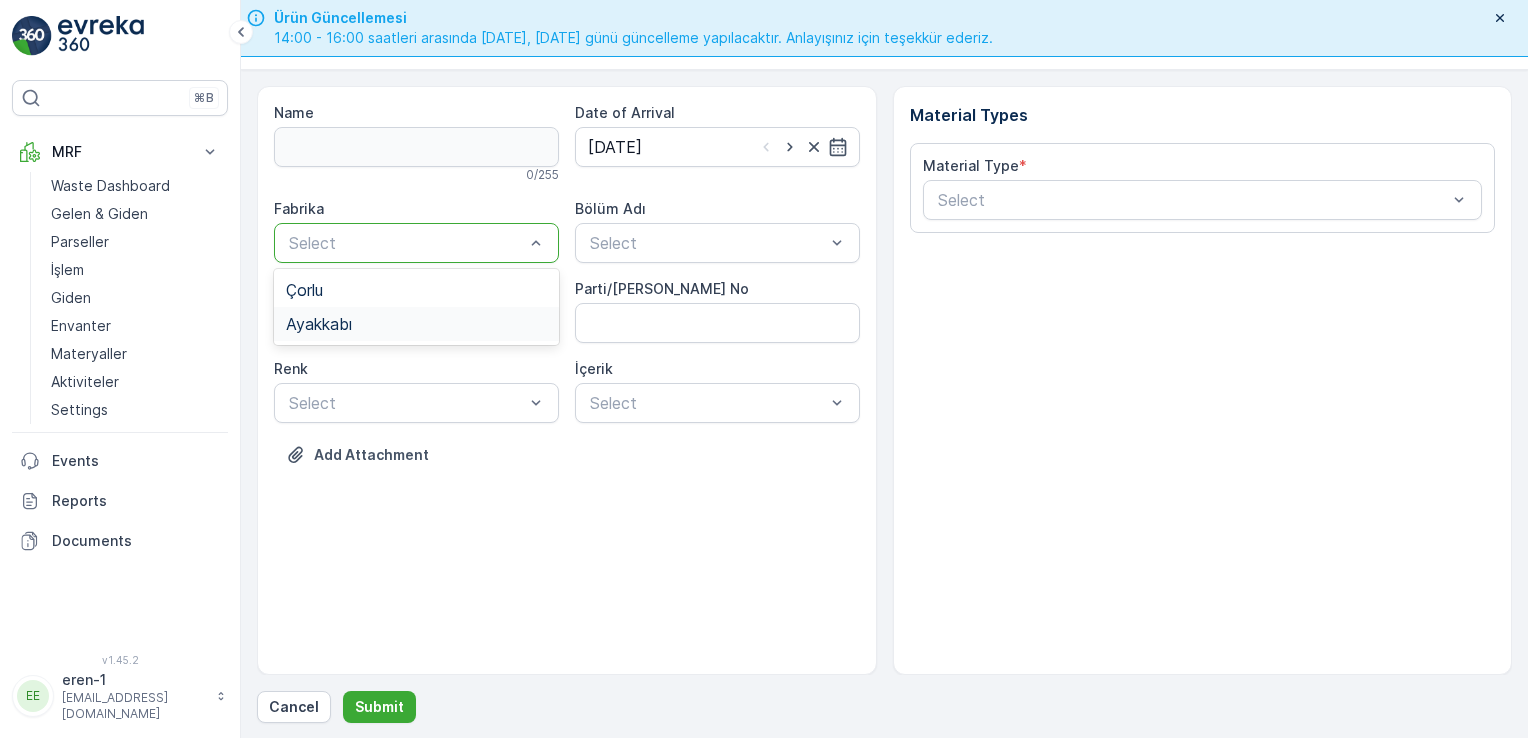 click on "Ayakkabı" at bounding box center [416, 324] 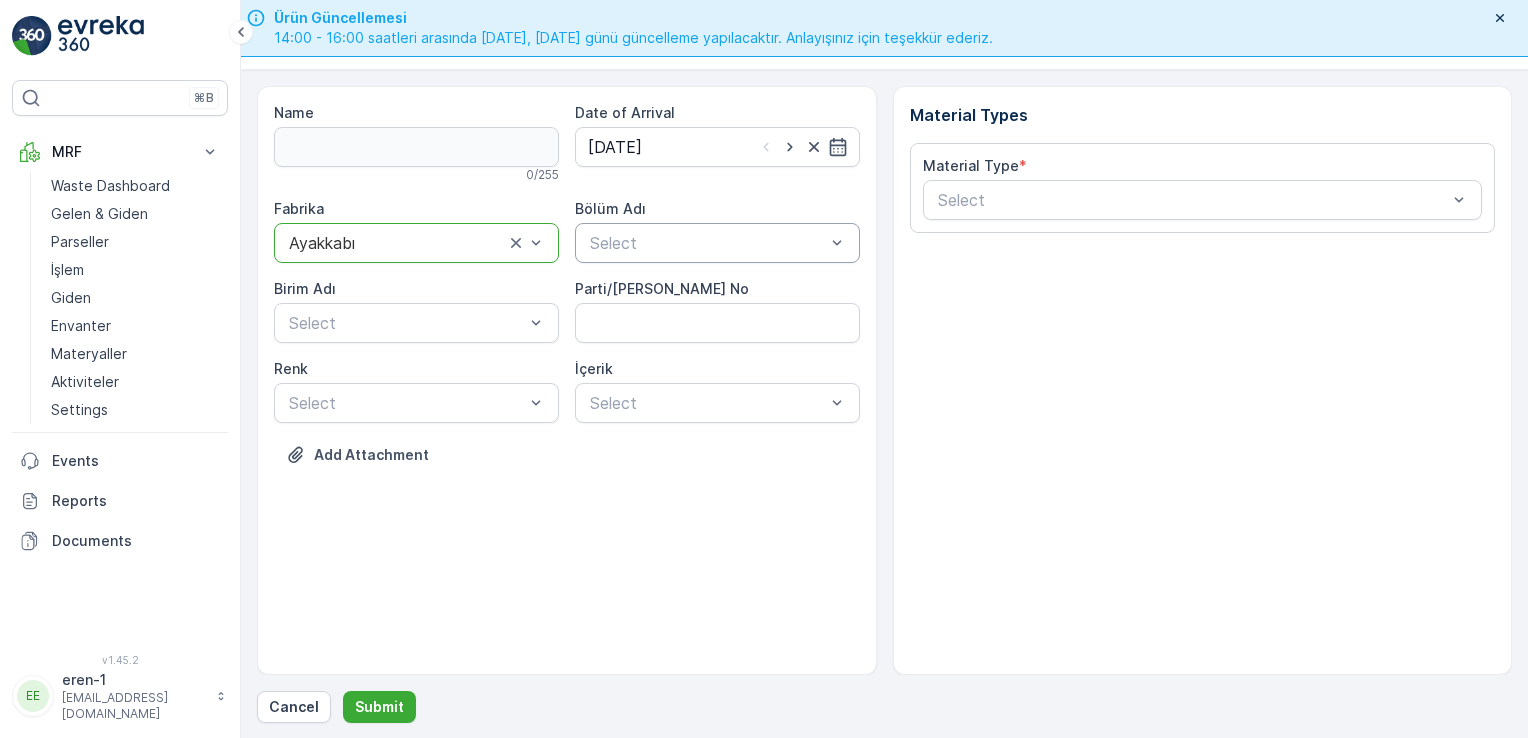 click at bounding box center (707, 243) 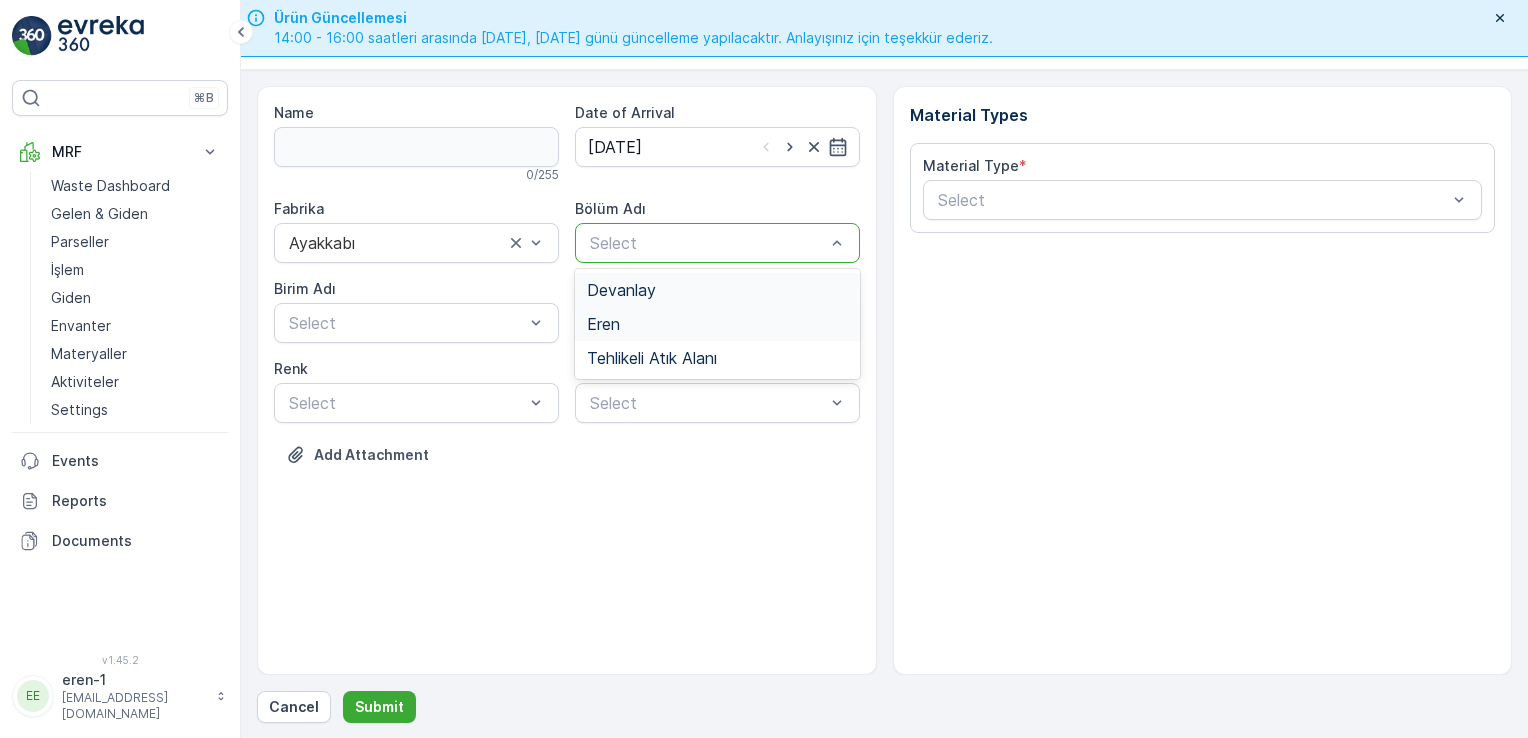 click on "Devanlay" at bounding box center [717, 290] 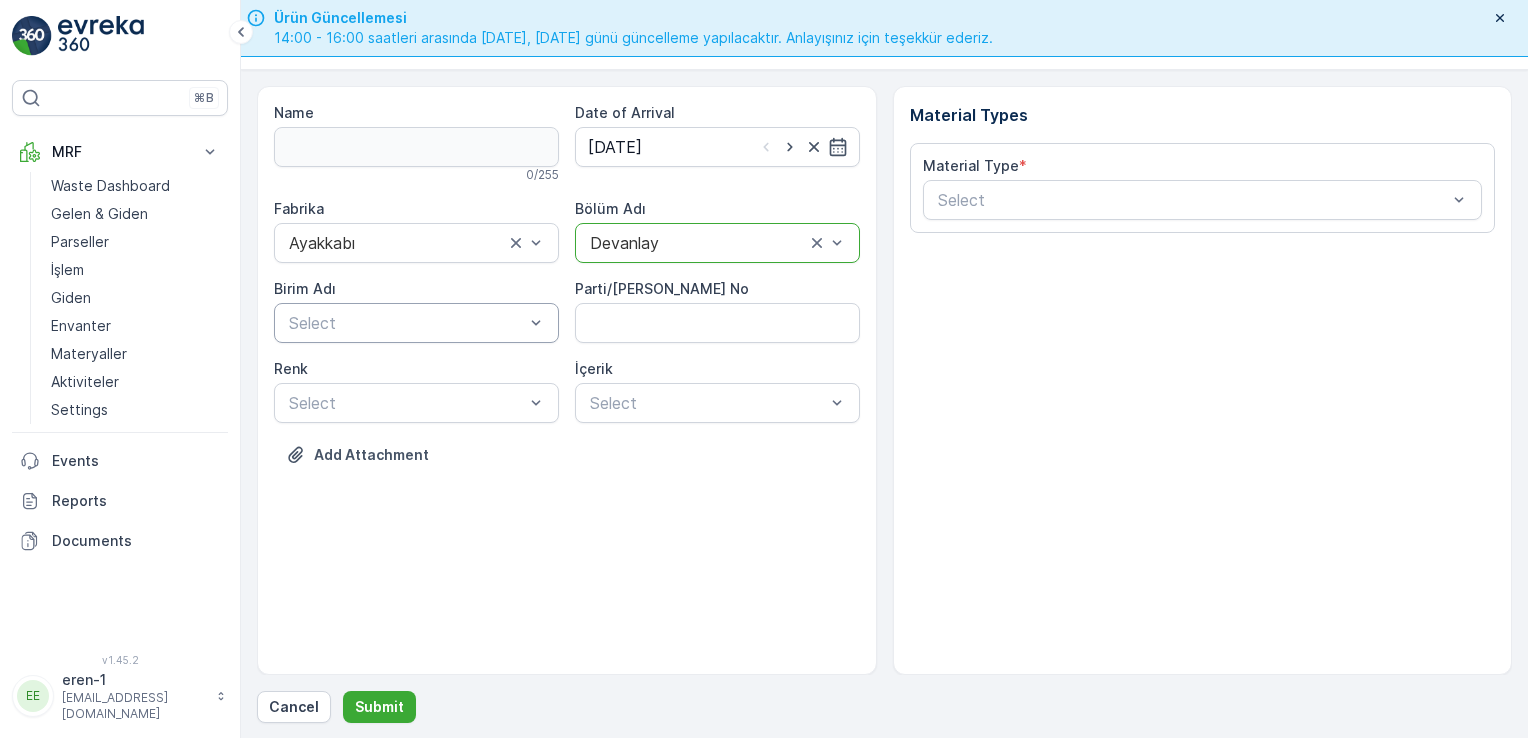 click on "Select" at bounding box center [416, 323] 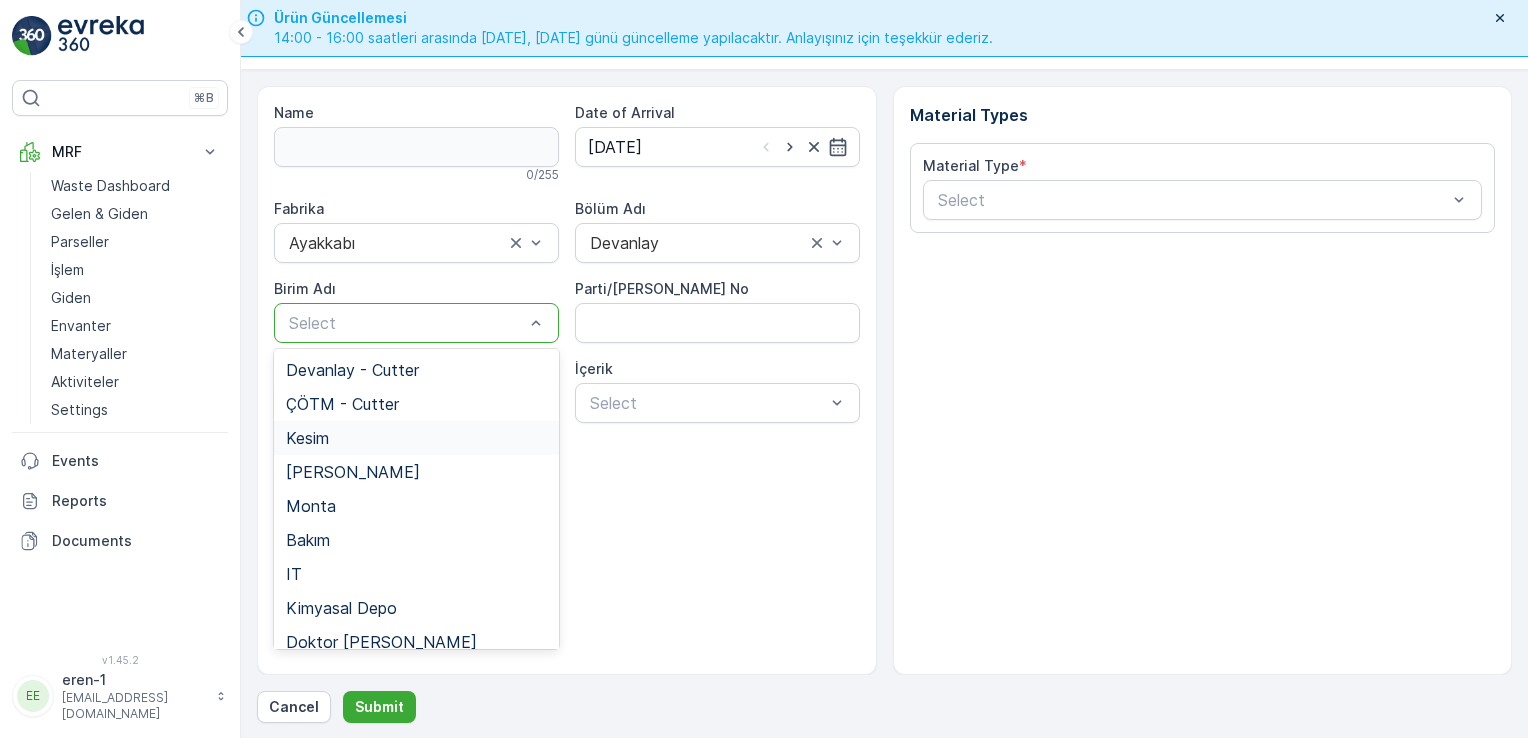 click on "Kesim" at bounding box center [307, 438] 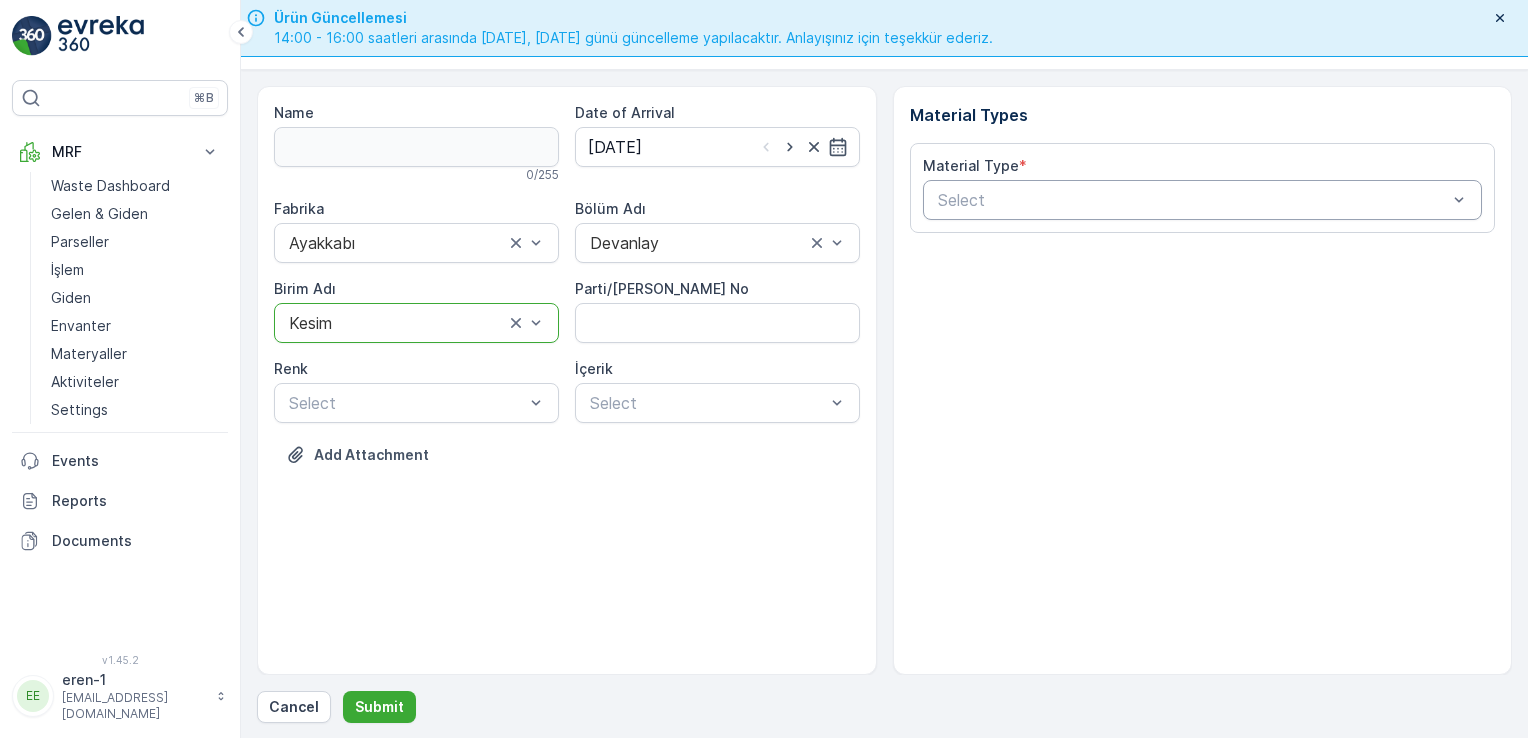 drag, startPoint x: 913, startPoint y: 228, endPoint x: 936, endPoint y: 206, distance: 31.827662 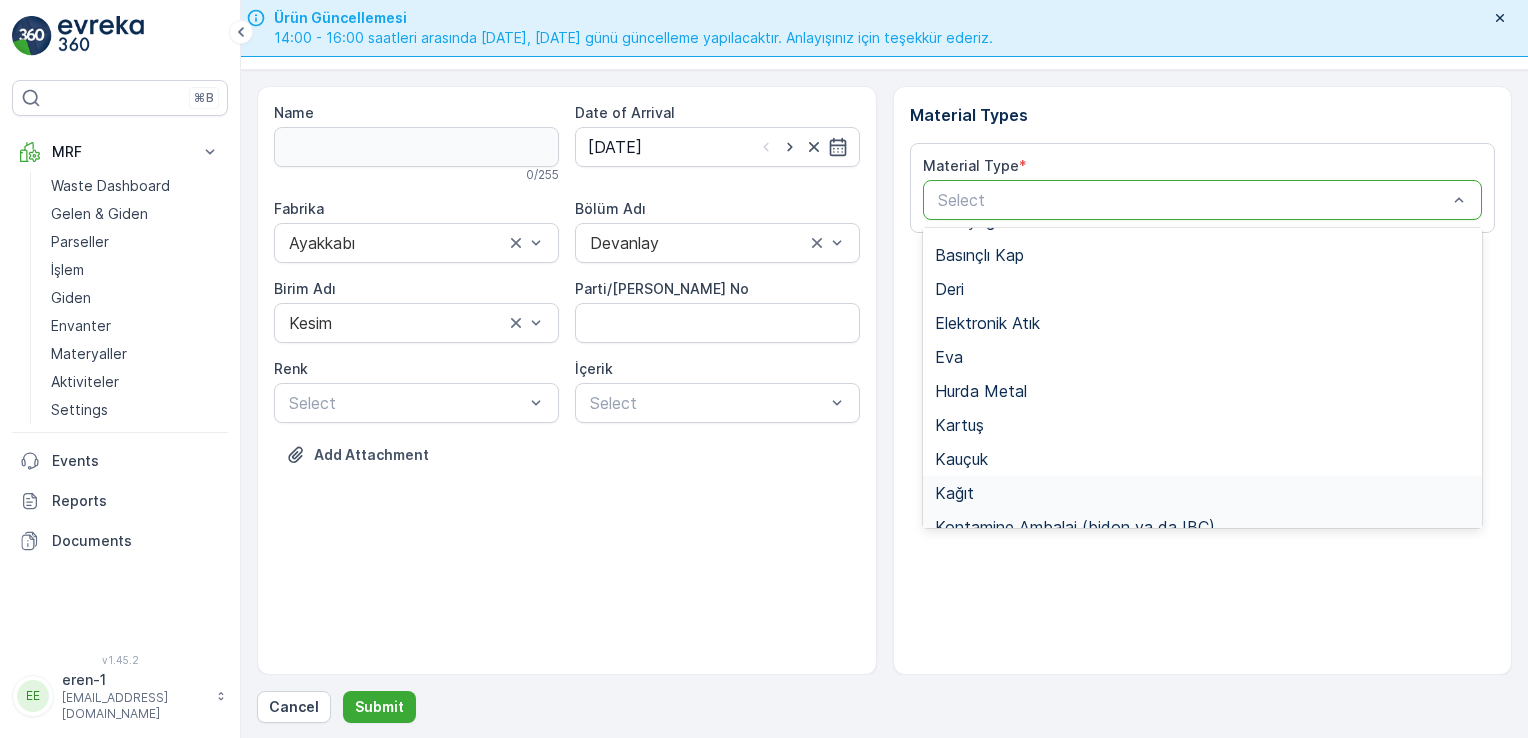 scroll, scrollTop: 233, scrollLeft: 0, axis: vertical 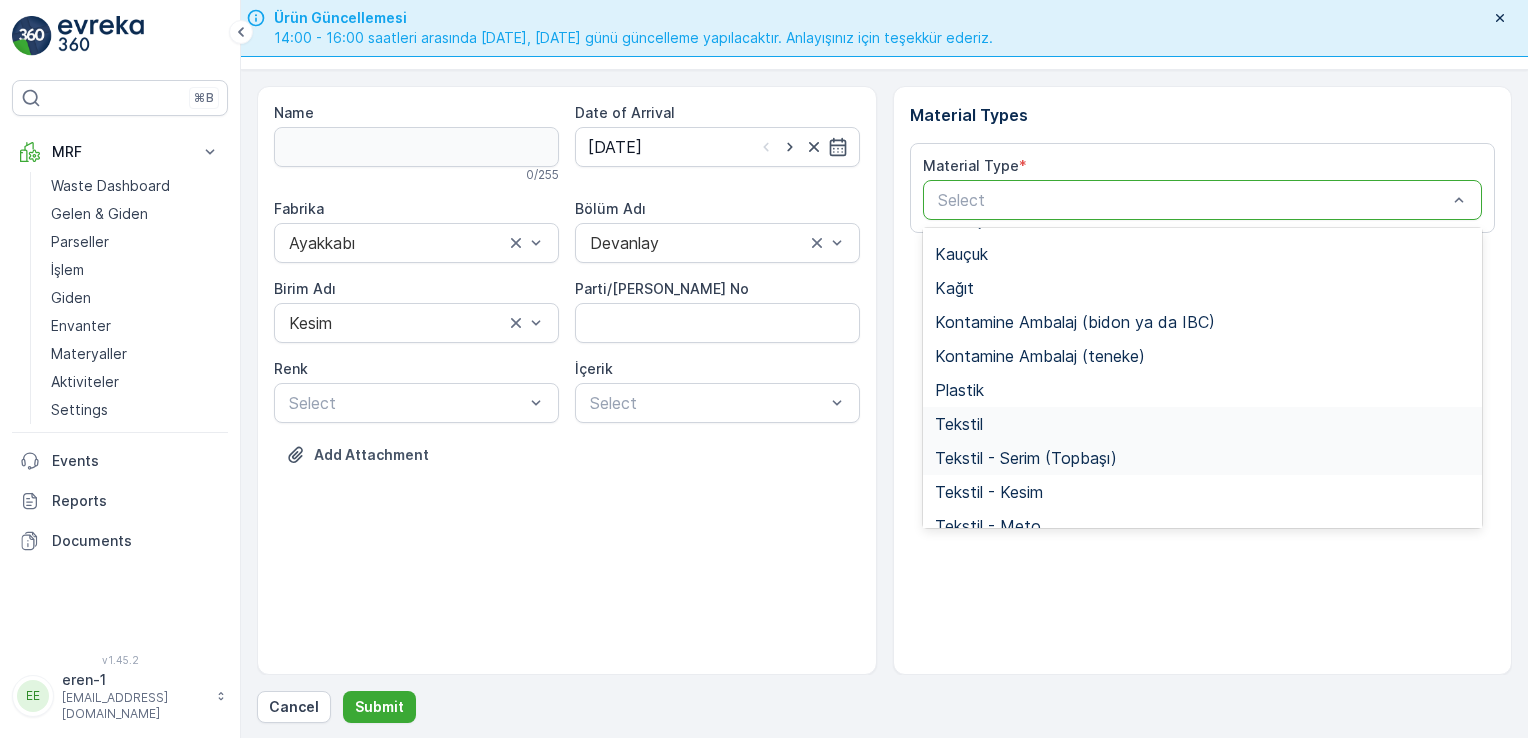 click on "Tekstil" at bounding box center (1203, 424) 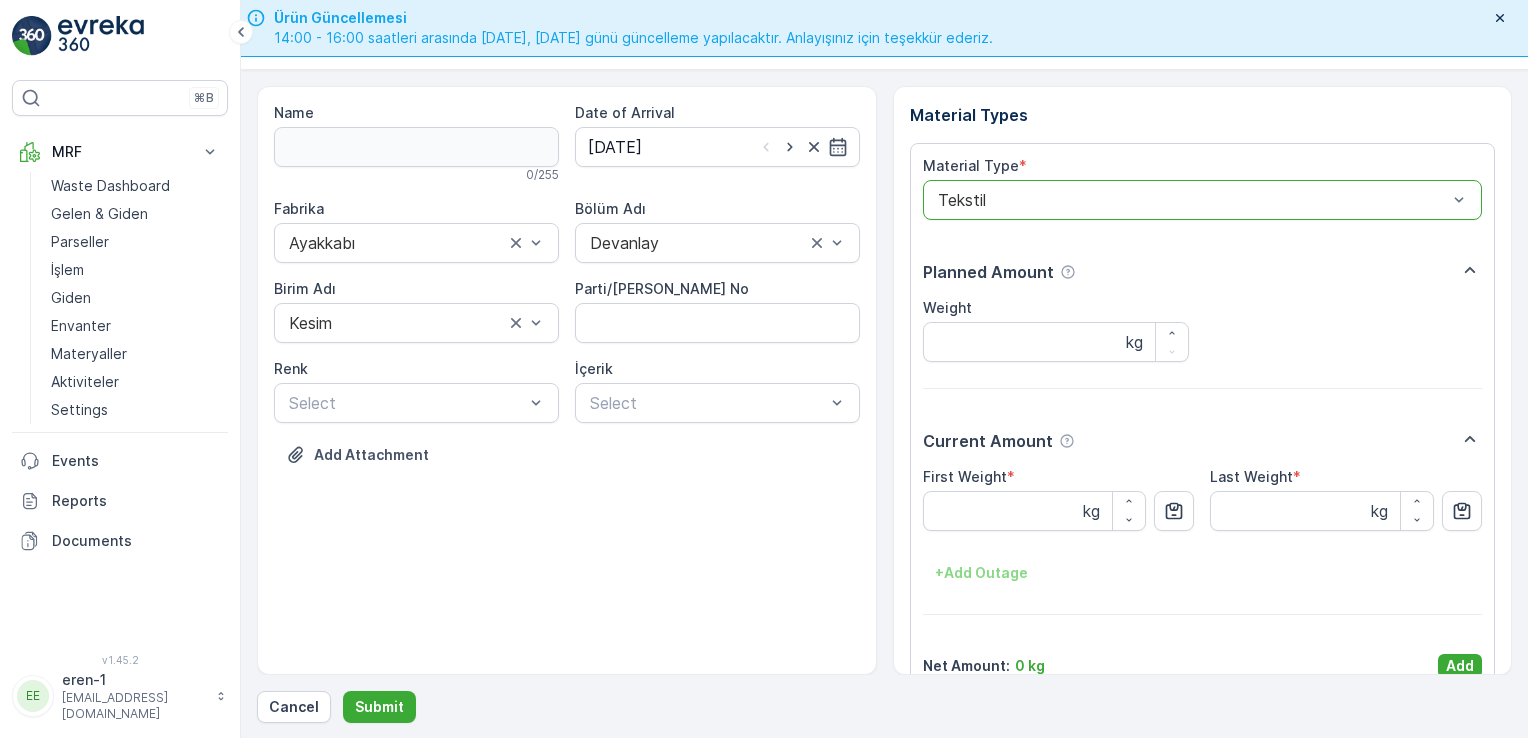 click on "Material Type * option Tekstil, selected. Tekstil Planned Amount Weight kg Current Amount First Weight * kg Last Weight * kg +  Add Outage Net Amount : 0 kg Add" at bounding box center [1203, 417] 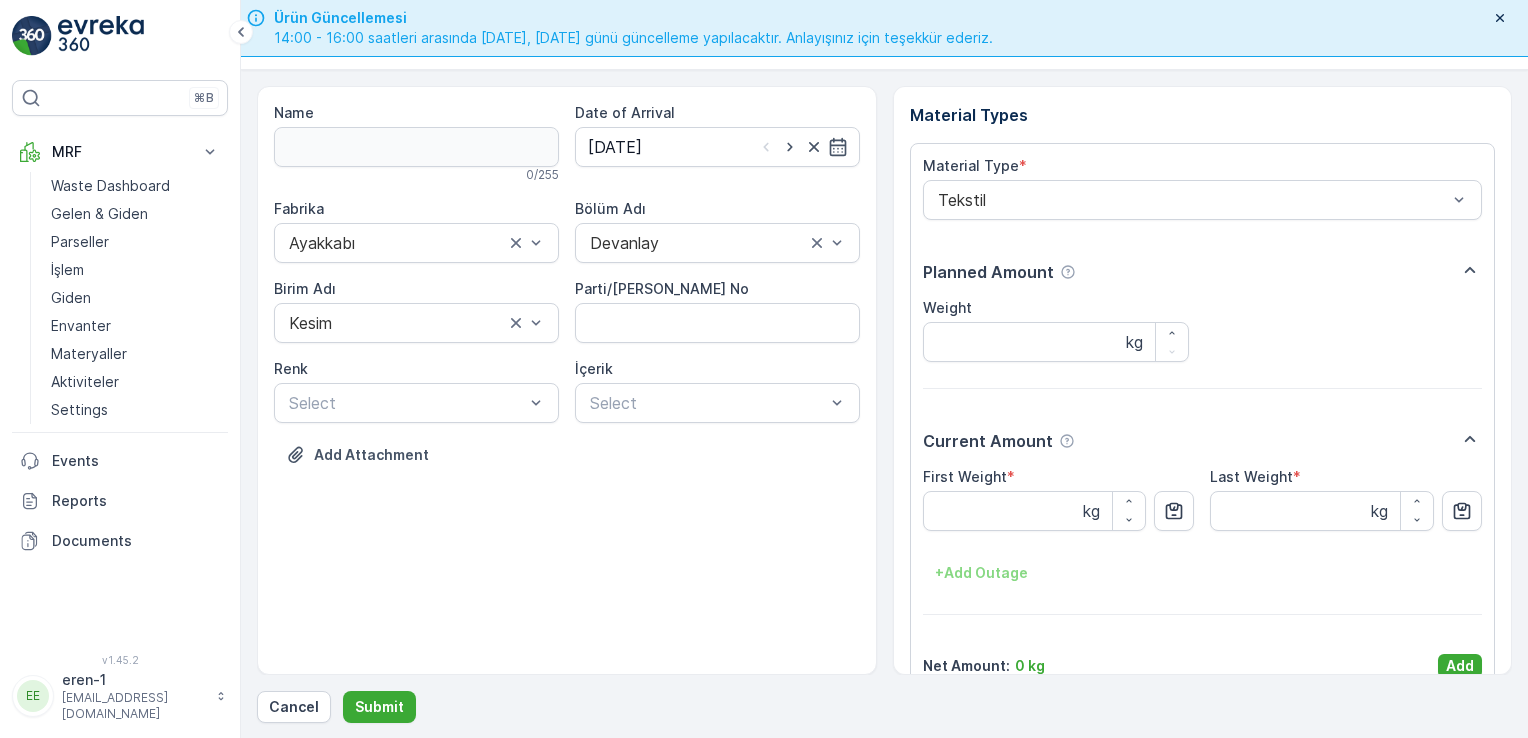 click on "Add" at bounding box center [1460, 666] 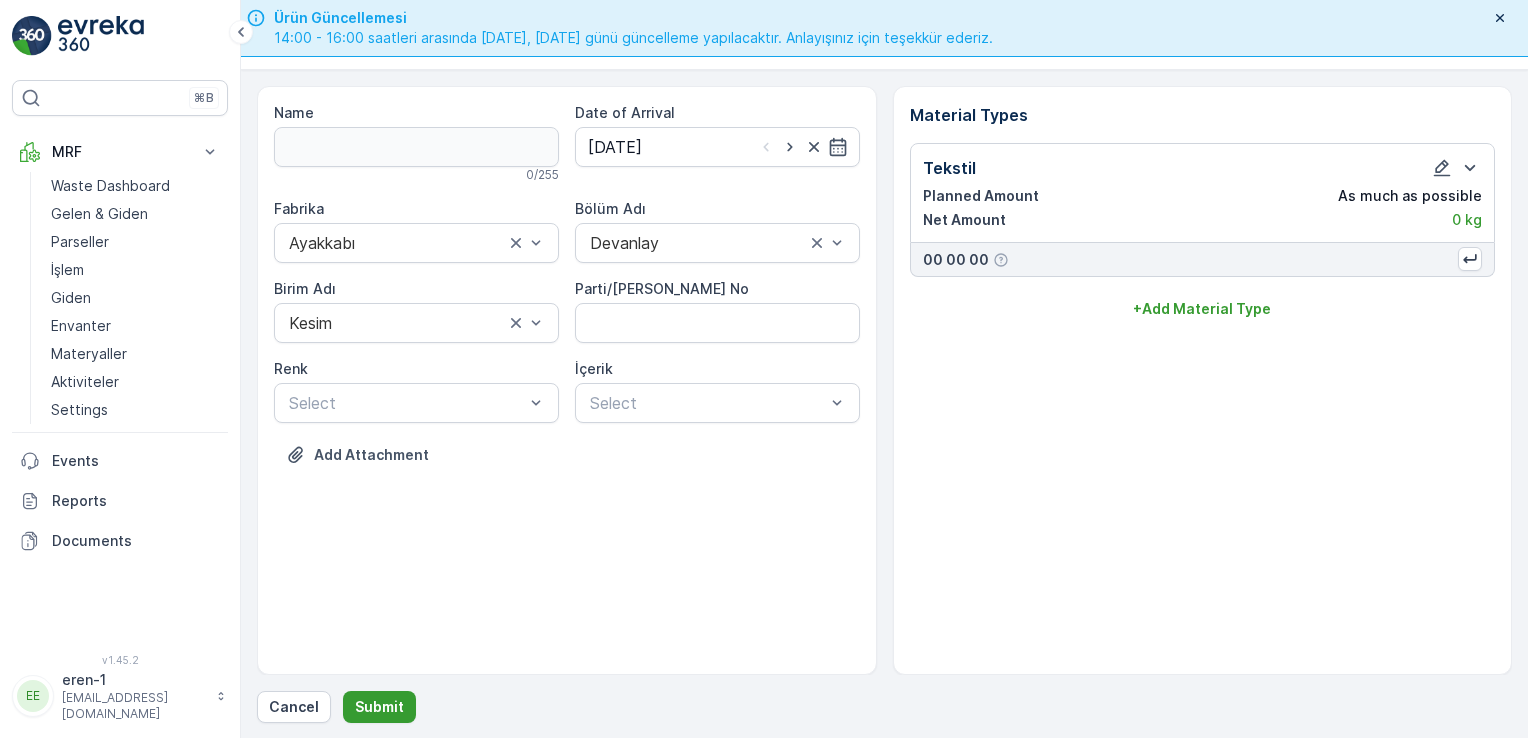 click on "Submit" at bounding box center (379, 707) 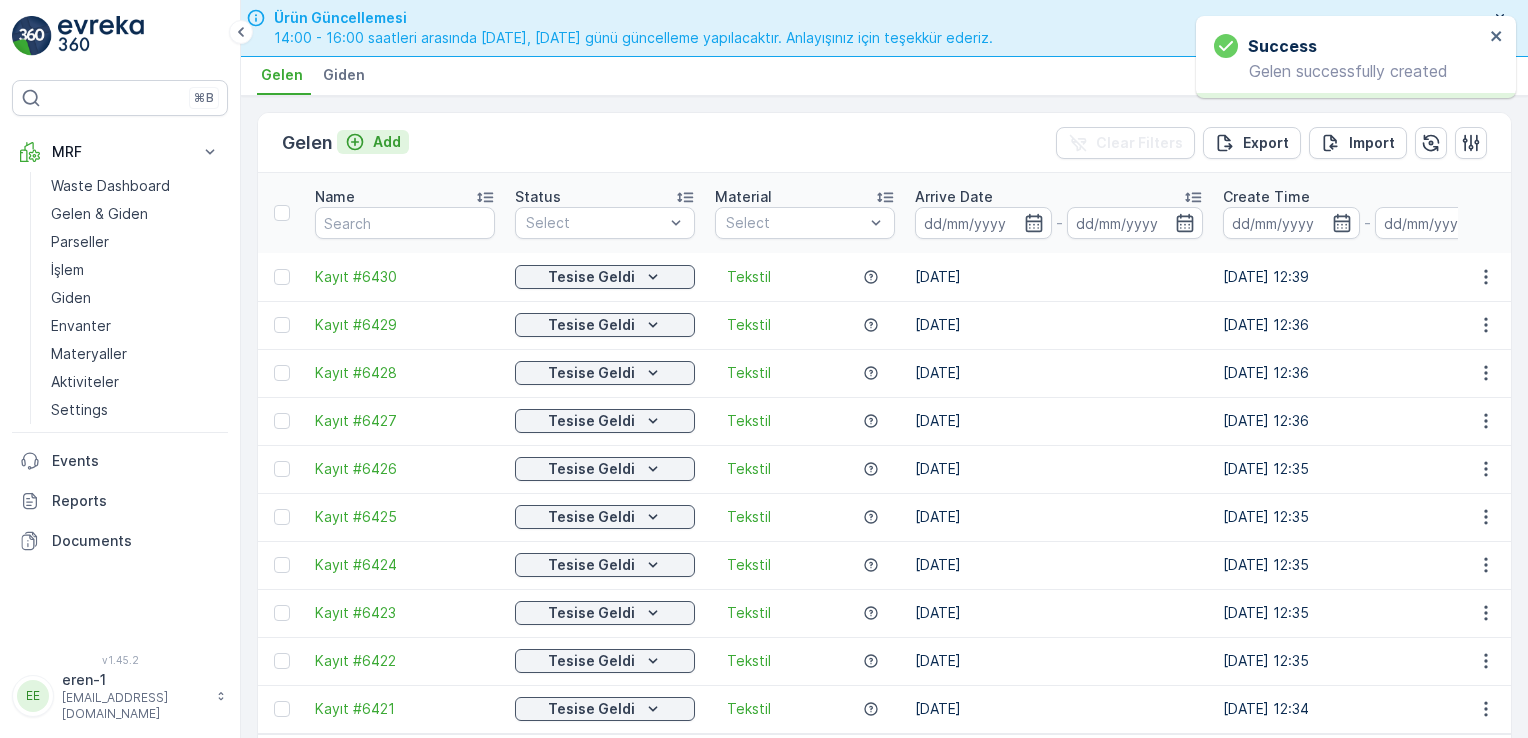 click on "Add" at bounding box center [387, 142] 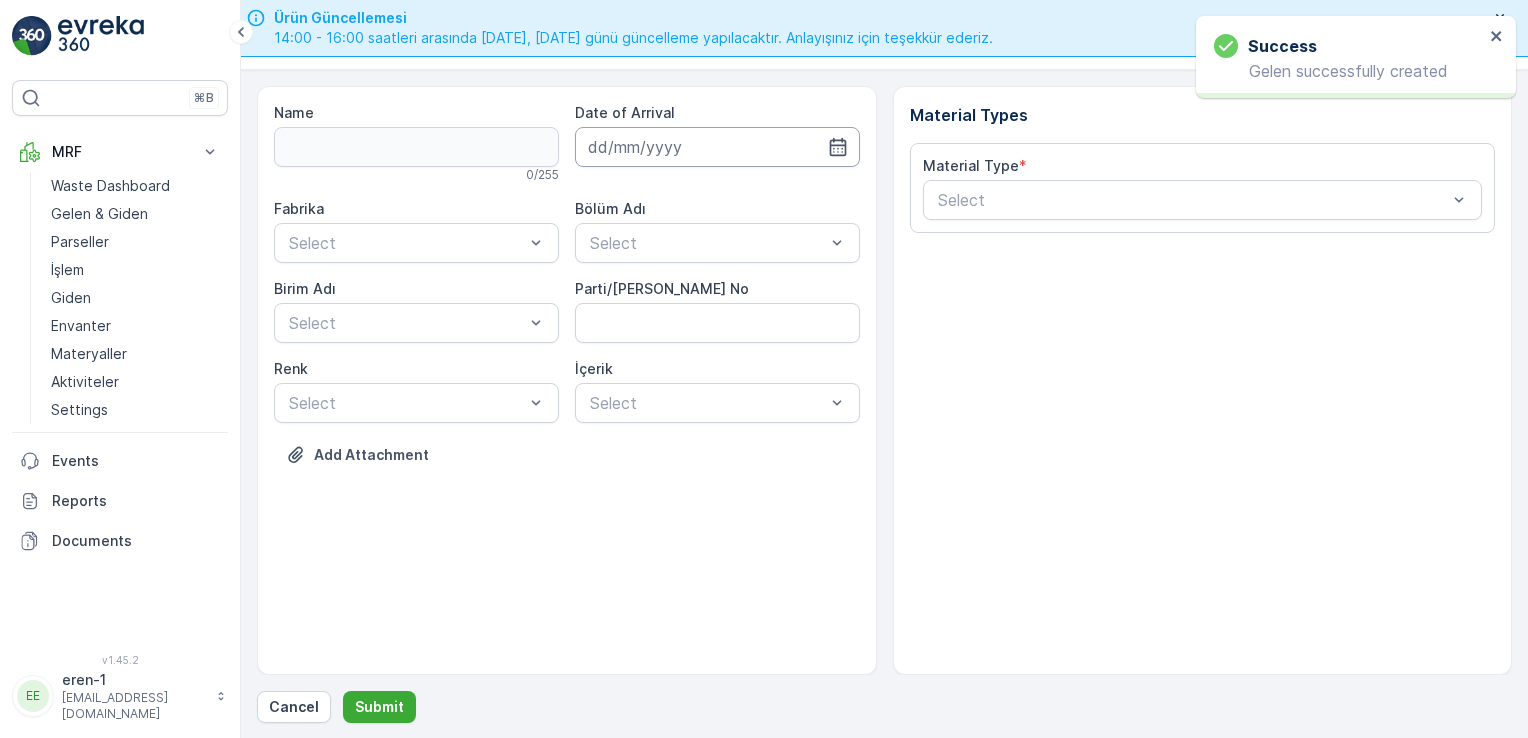 click at bounding box center (717, 147) 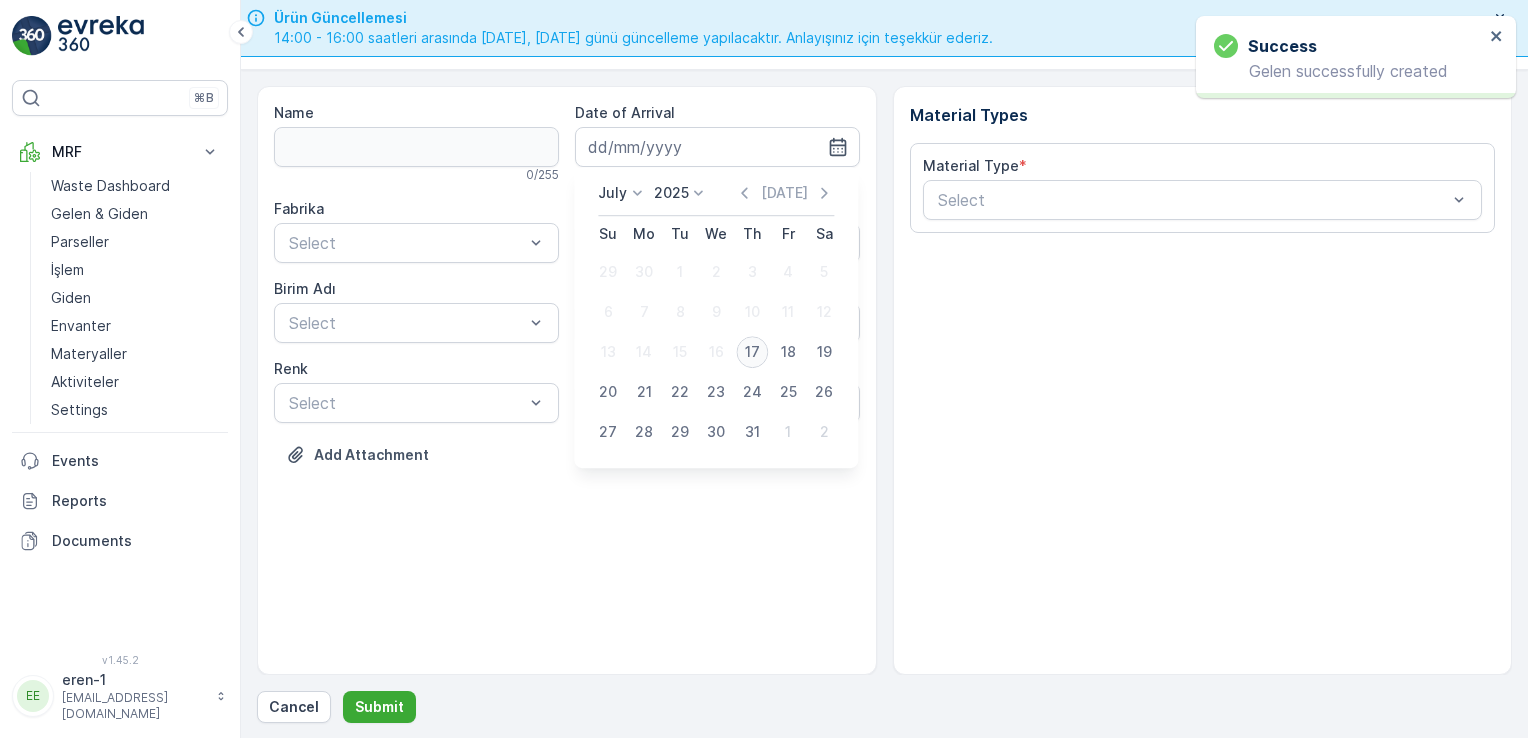 click on "17" at bounding box center [752, 352] 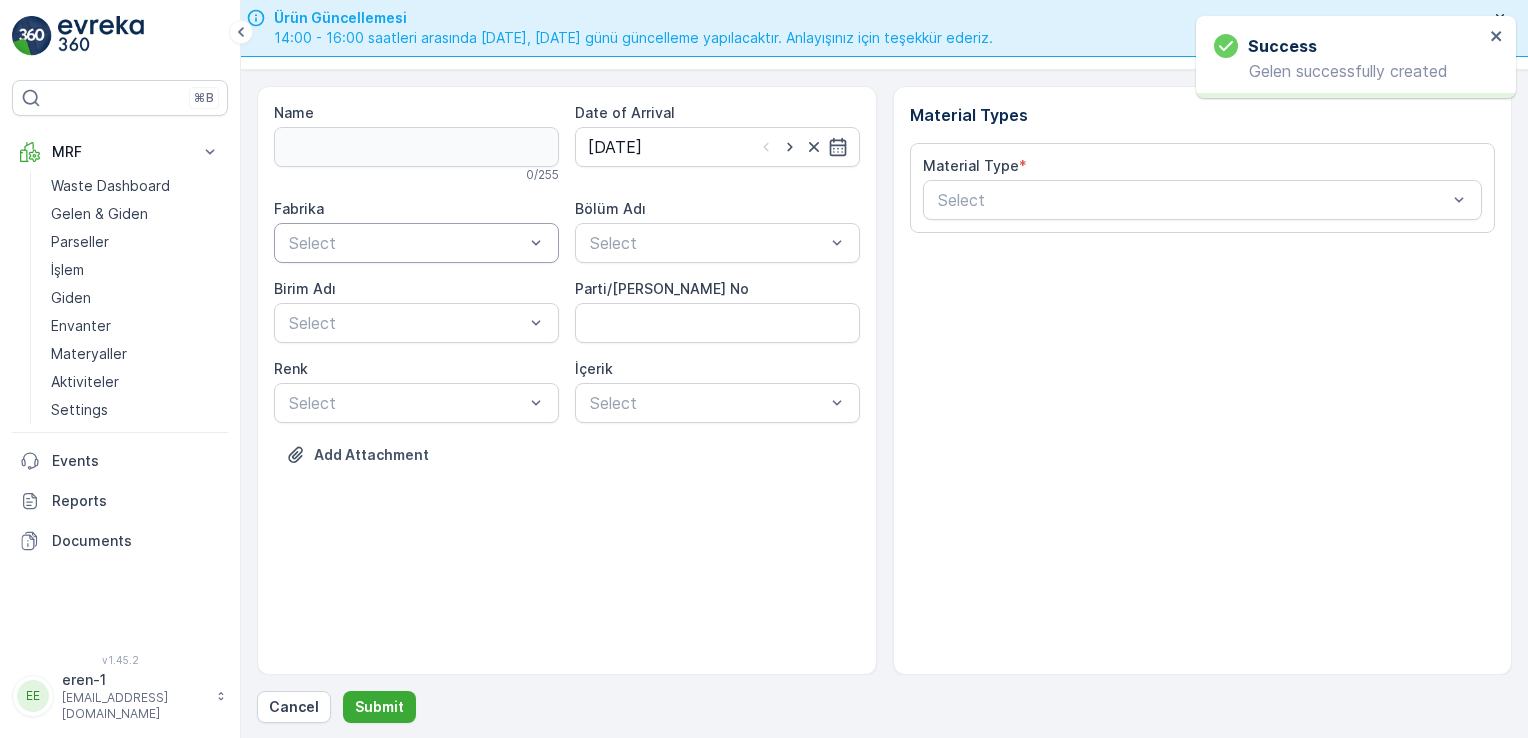 click at bounding box center (406, 243) 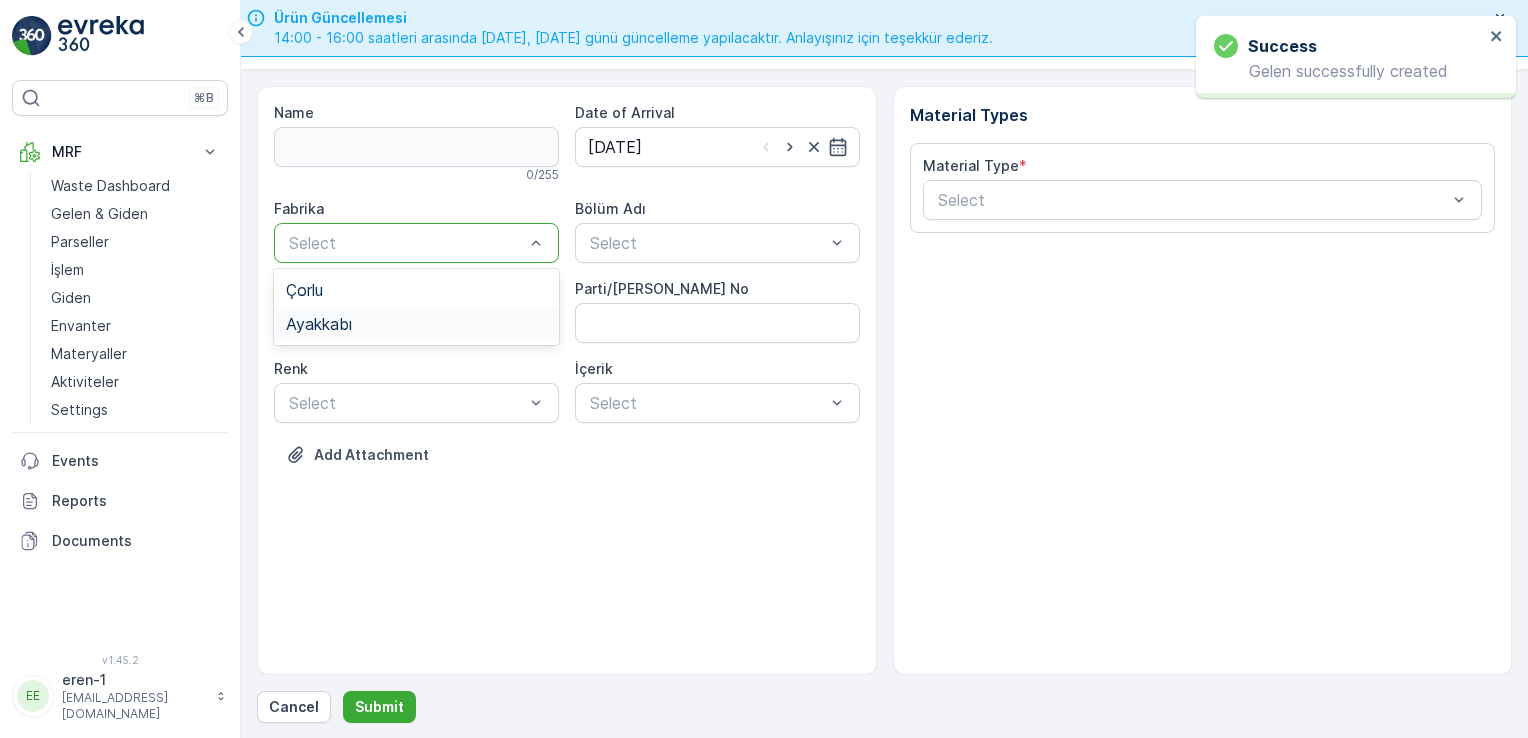 click on "Ayakkabı" at bounding box center (416, 324) 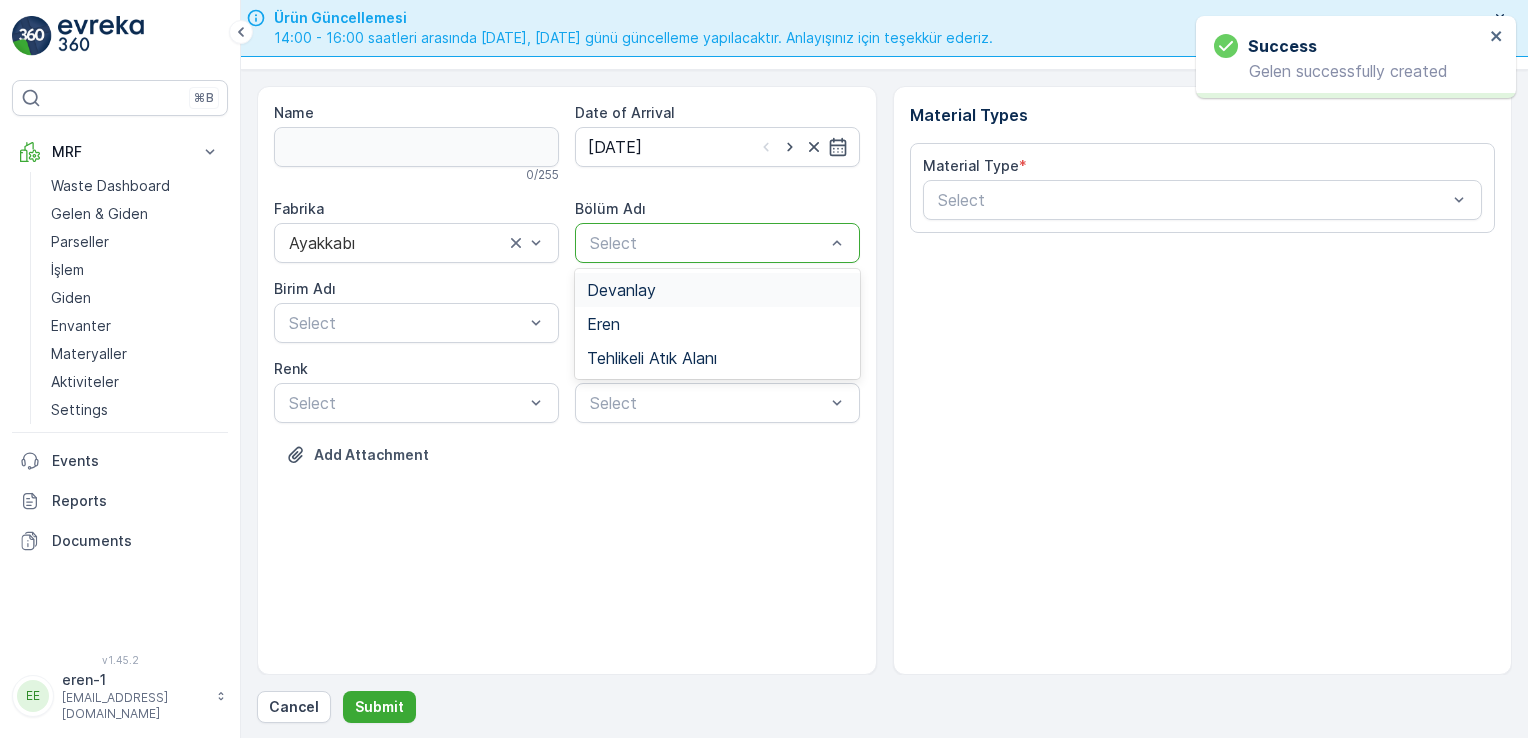 click on "Devanlay" at bounding box center [621, 290] 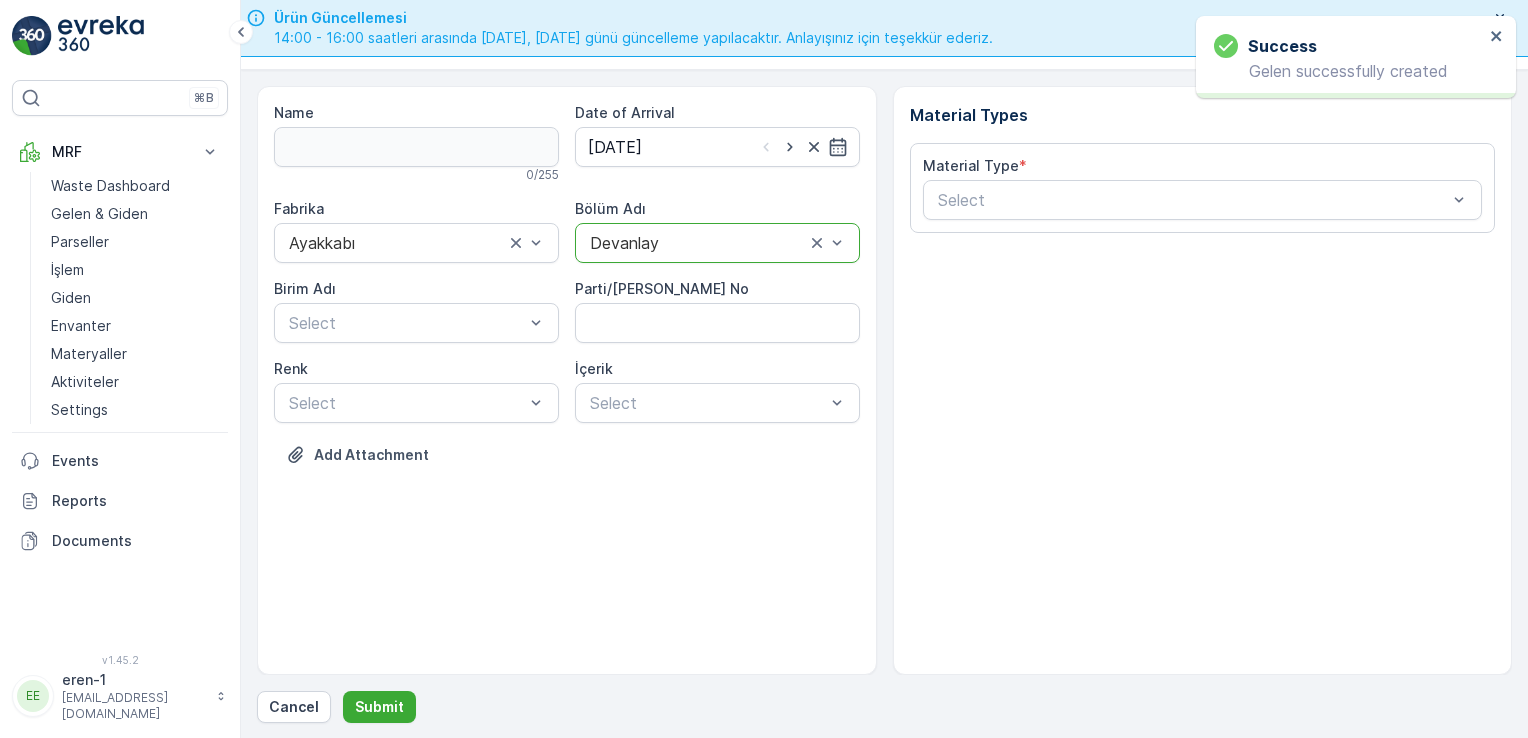 click on "Fabrika Ayakkabı Bölüm Adı option Devanlay, selected. Devanlay [PERSON_NAME] Adı Select Parti/Kesim Föyü No [PERSON_NAME] Select İçerik Select" at bounding box center (567, 311) 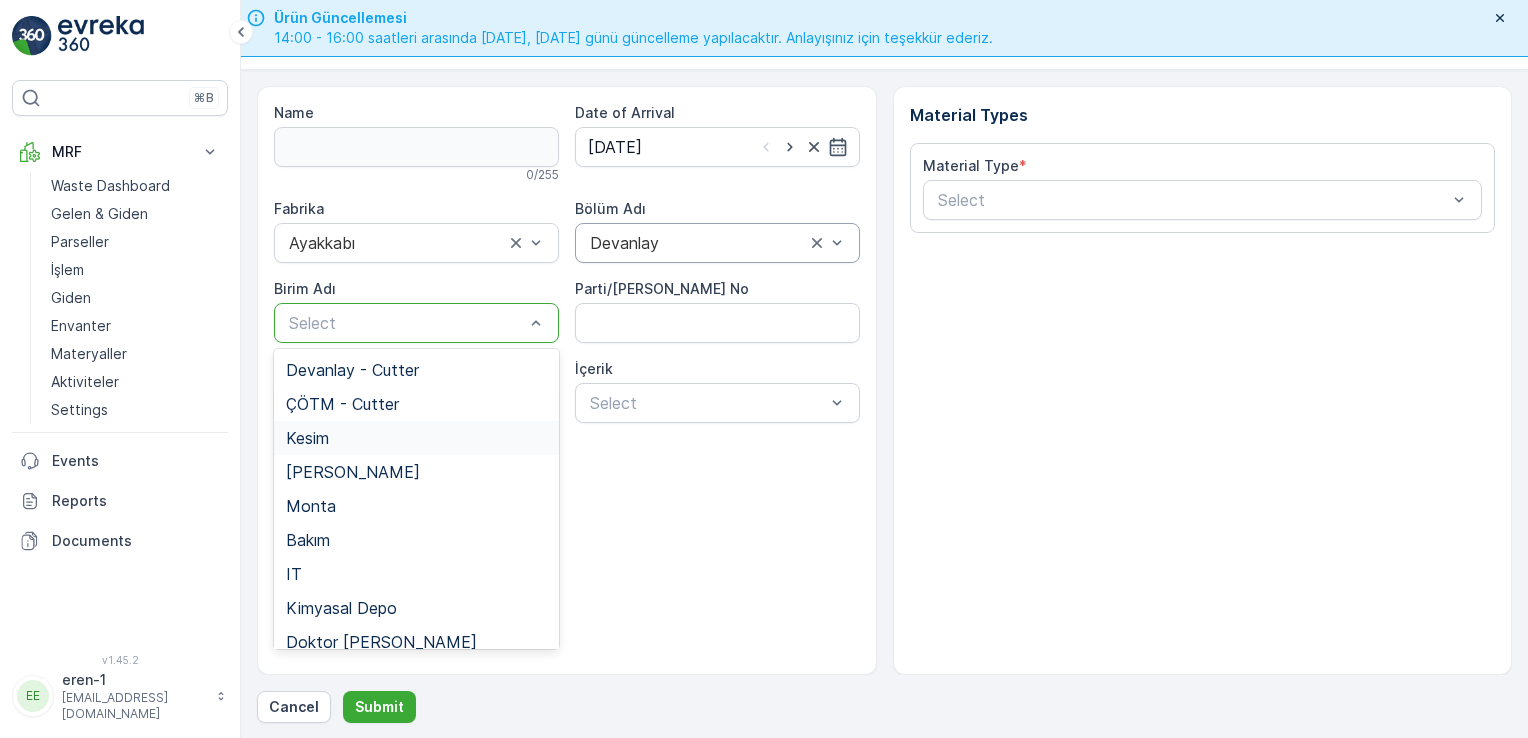 drag, startPoint x: 327, startPoint y: 494, endPoint x: 330, endPoint y: 434, distance: 60.074955 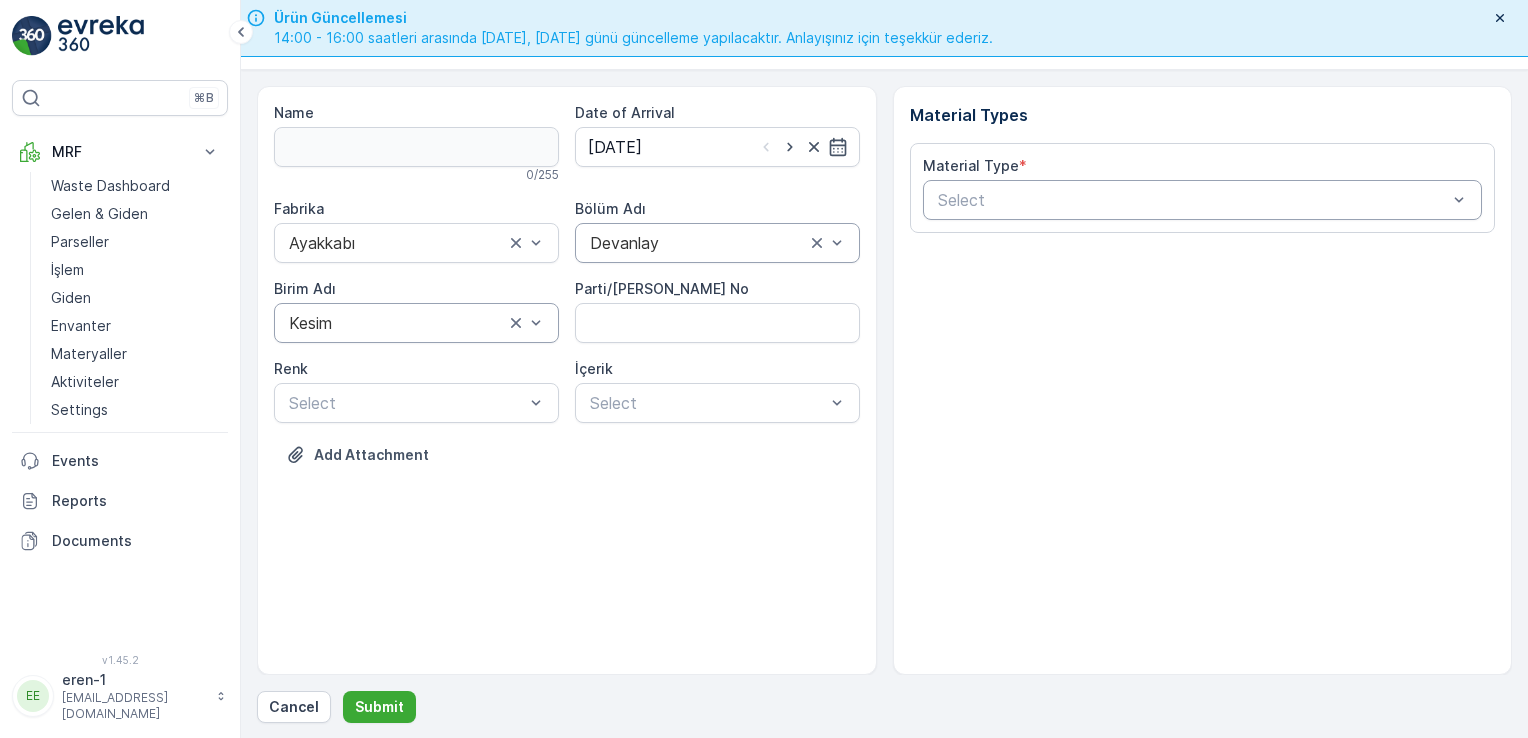 drag, startPoint x: 1072, startPoint y: 167, endPoint x: 1063, endPoint y: 184, distance: 19.235384 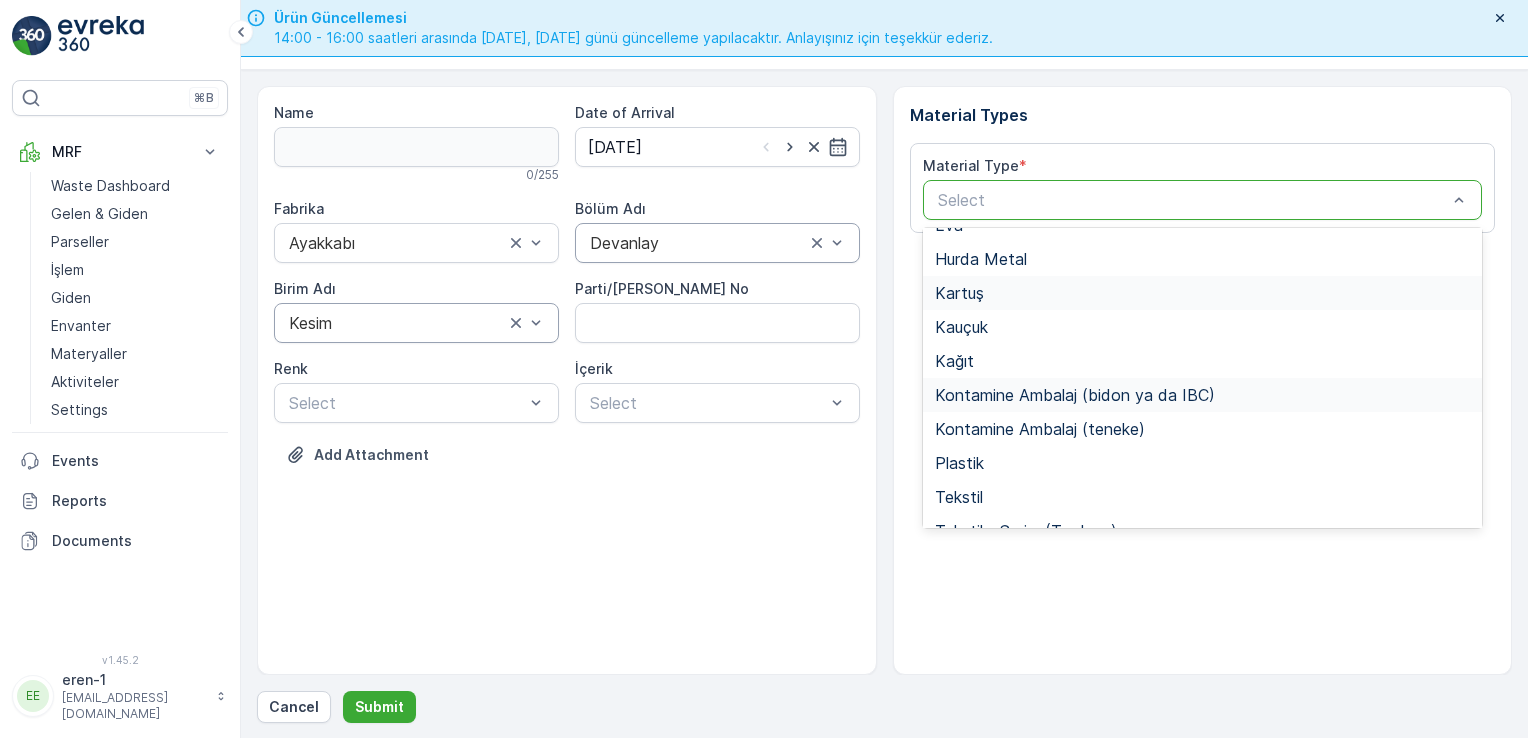 scroll, scrollTop: 166, scrollLeft: 0, axis: vertical 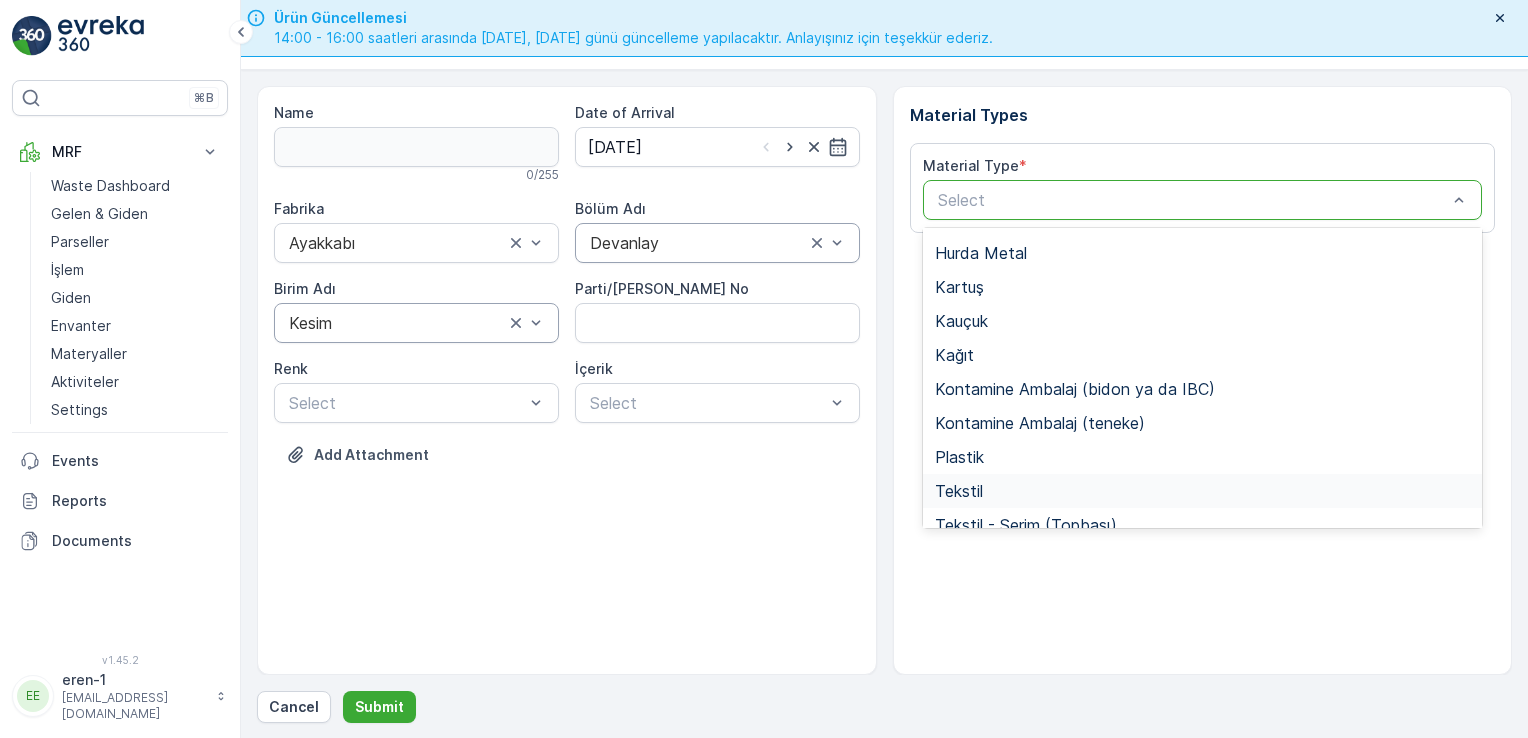 click on "Tekstil" at bounding box center [959, 491] 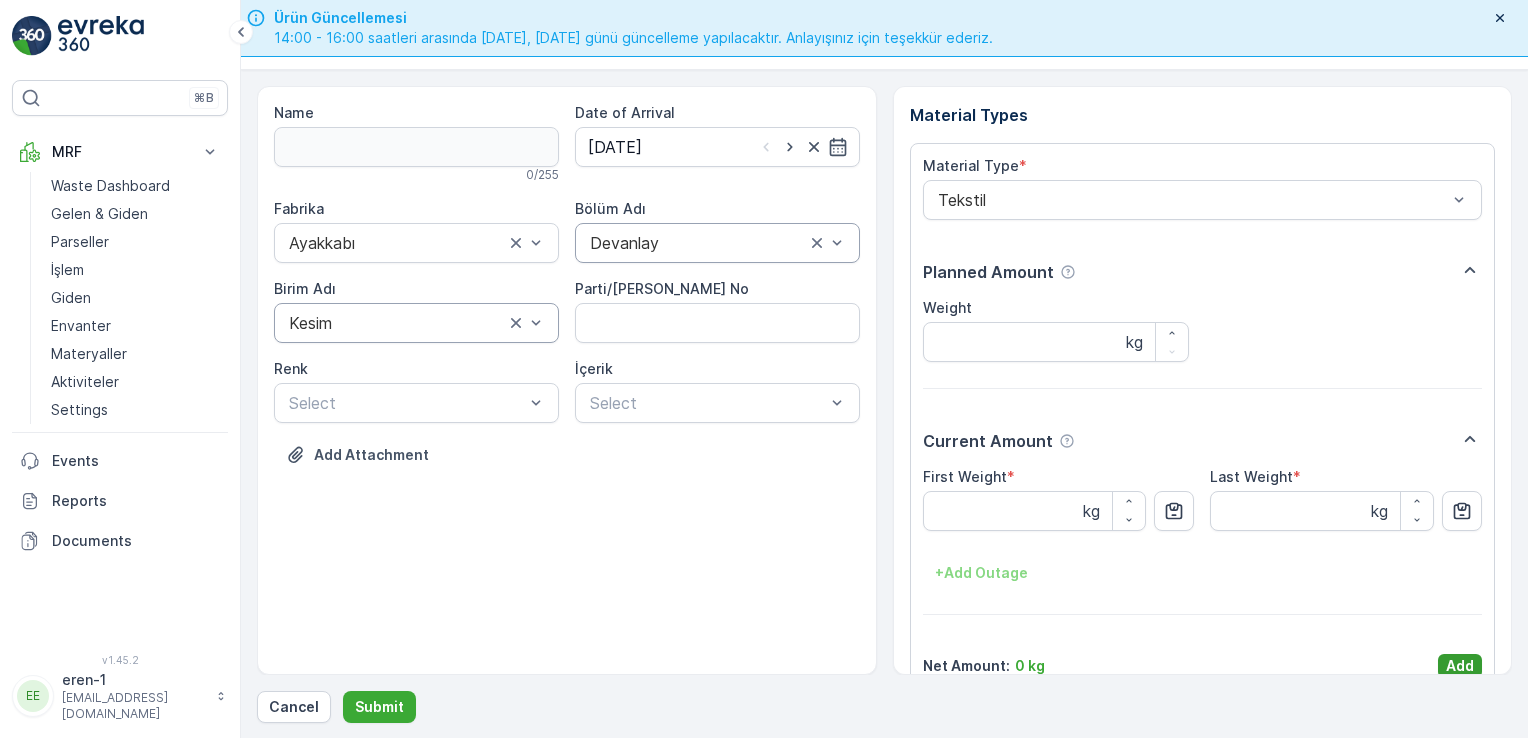 click on "Add" at bounding box center (1460, 666) 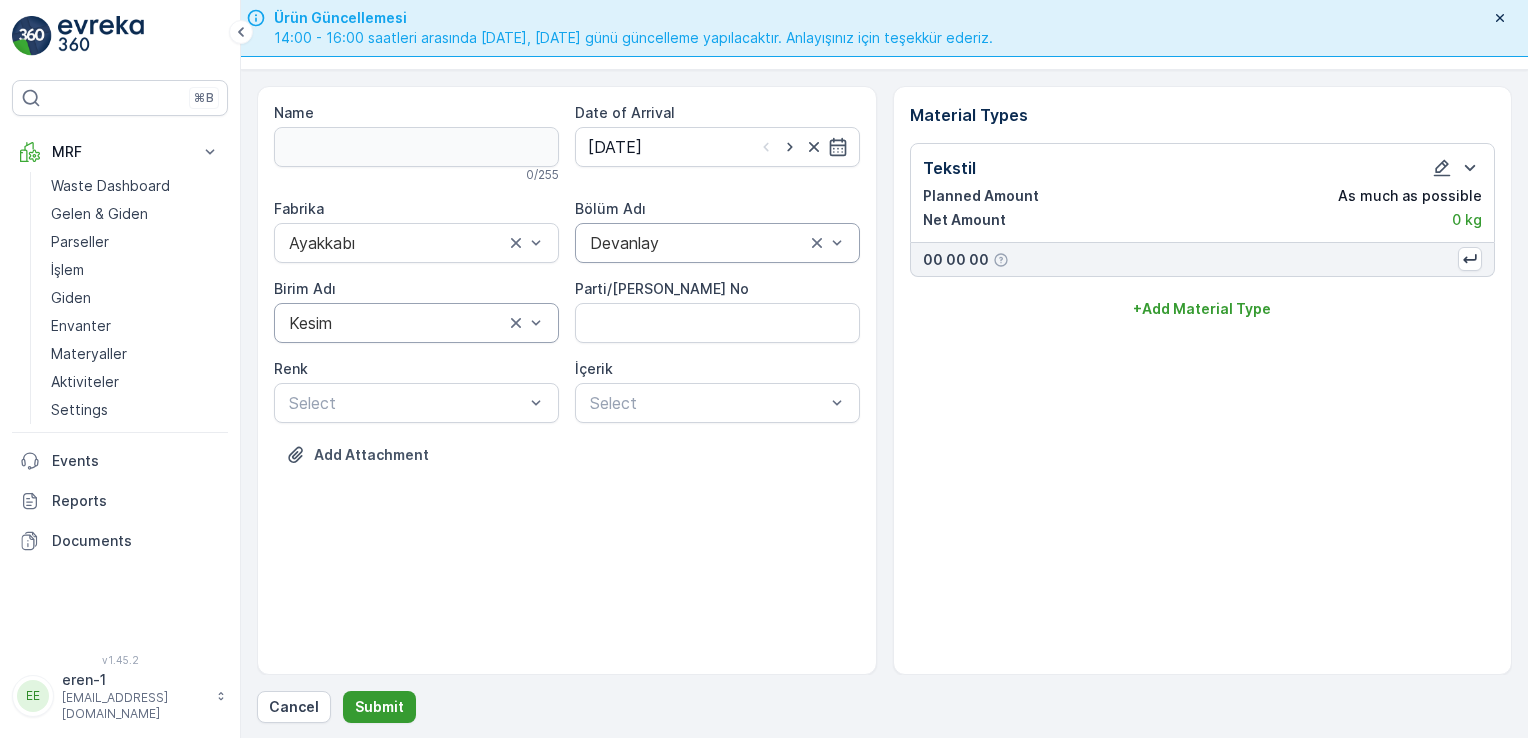 click on "Submit" at bounding box center (379, 707) 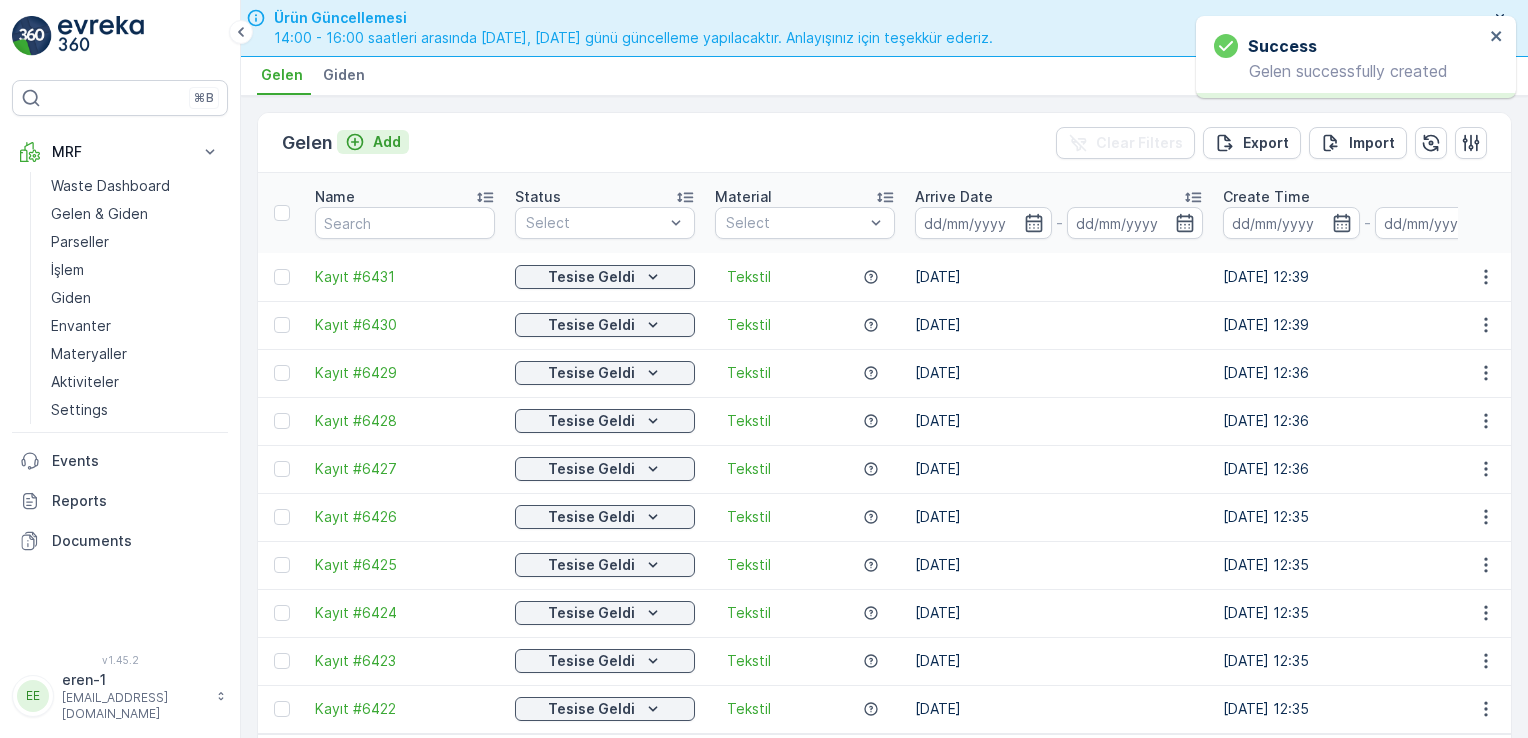 click on "Add" at bounding box center [373, 142] 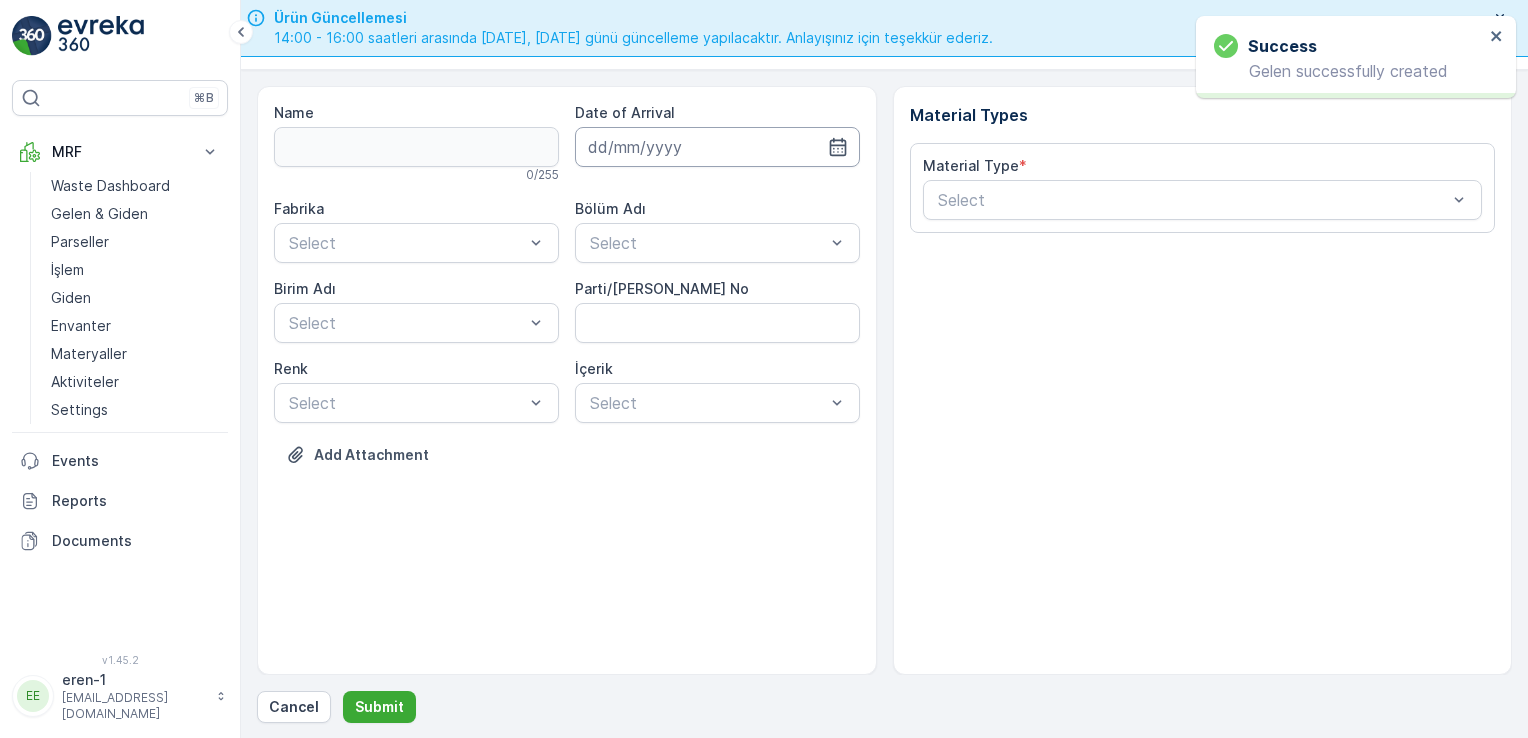 click at bounding box center (717, 147) 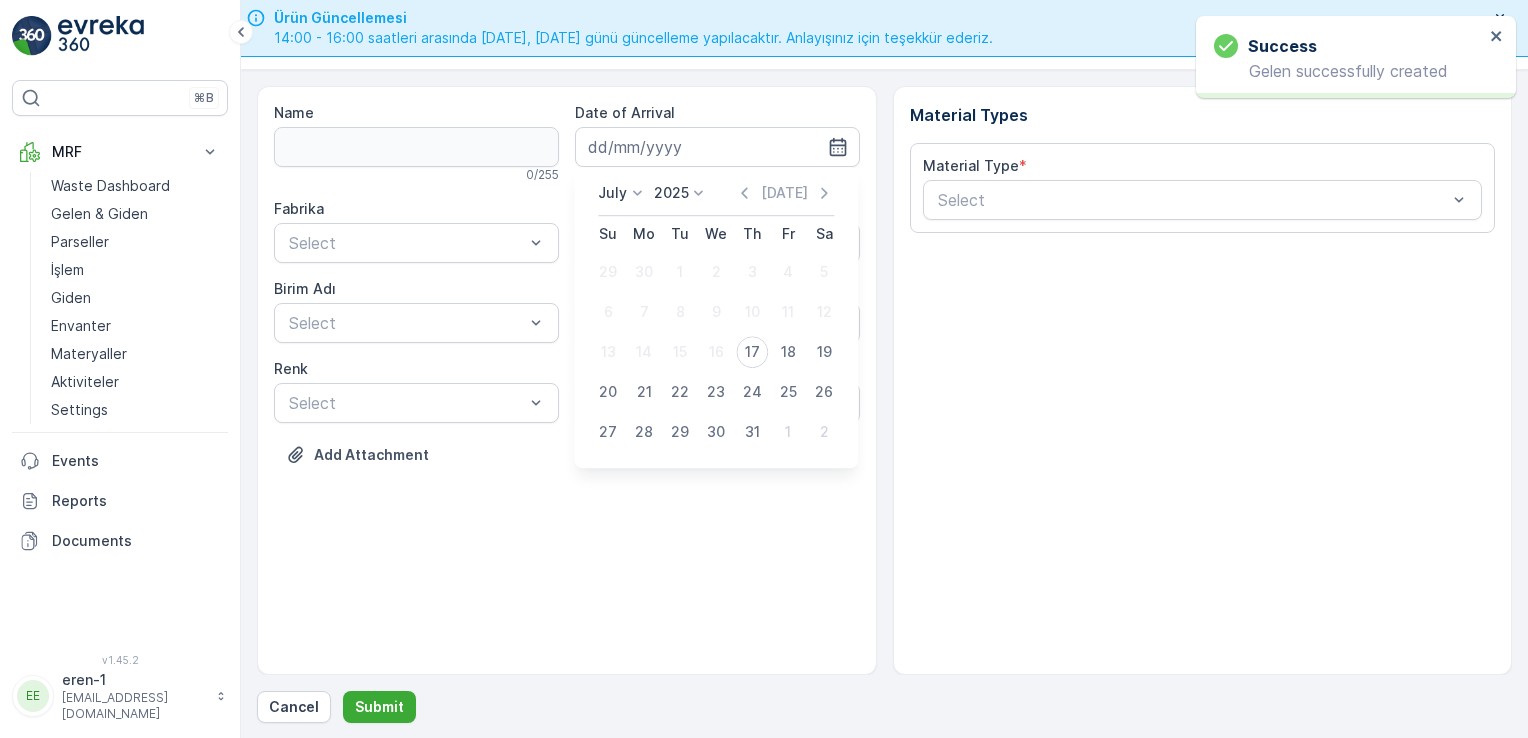 click on "17" at bounding box center [752, 352] 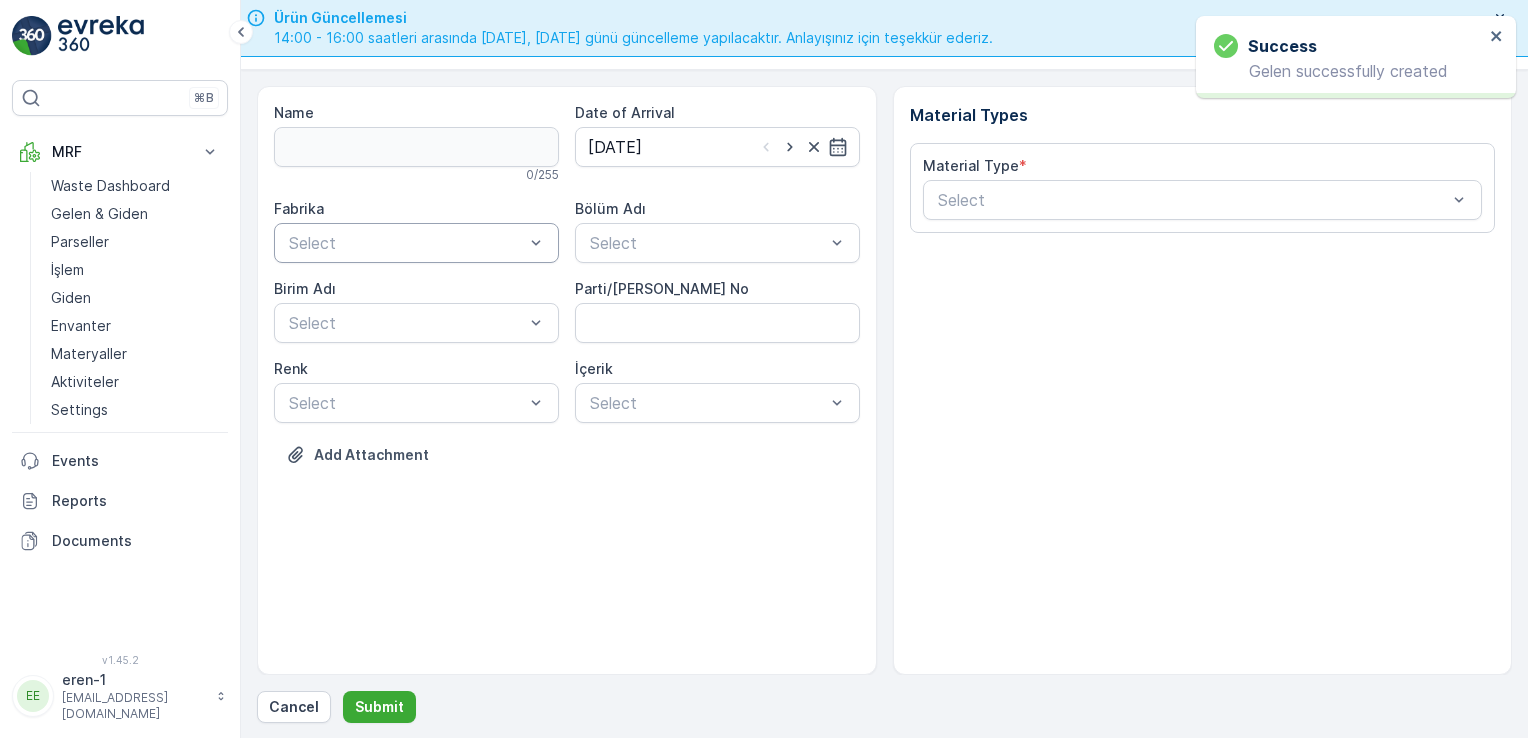 click at bounding box center [406, 243] 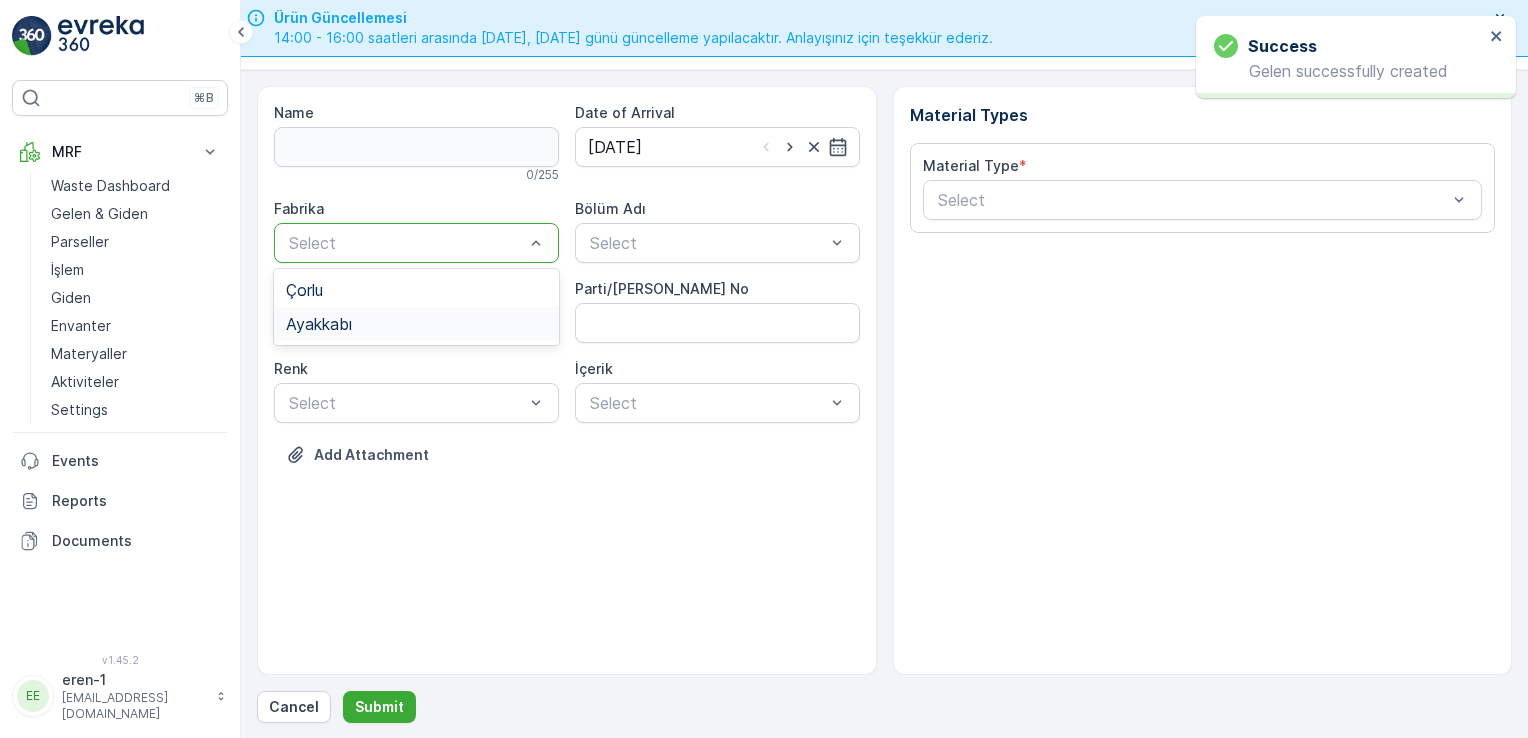drag, startPoint x: 326, startPoint y: 319, endPoint x: 338, endPoint y: 306, distance: 17.691807 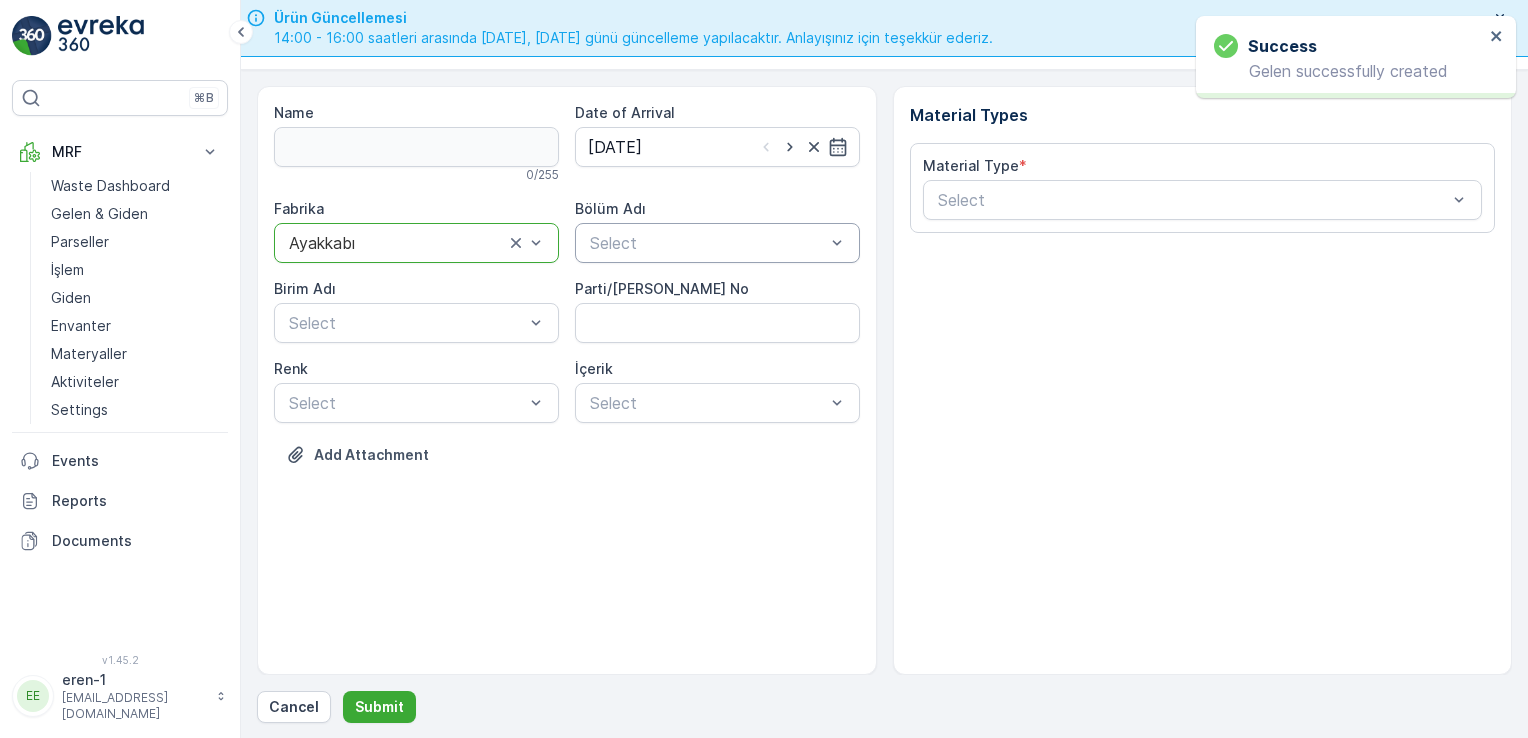 click on "Select" at bounding box center (717, 243) 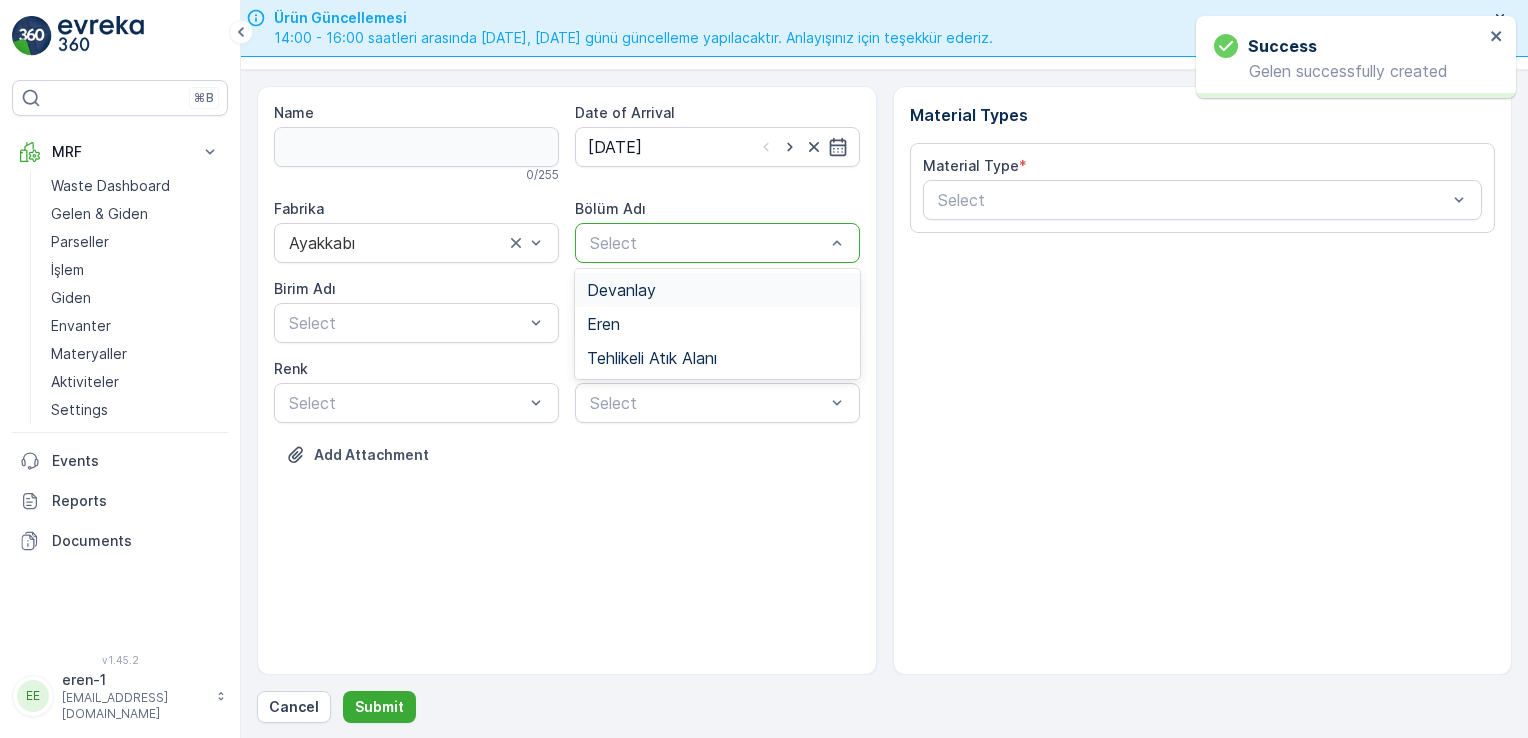 click on "Devanlay" at bounding box center [621, 290] 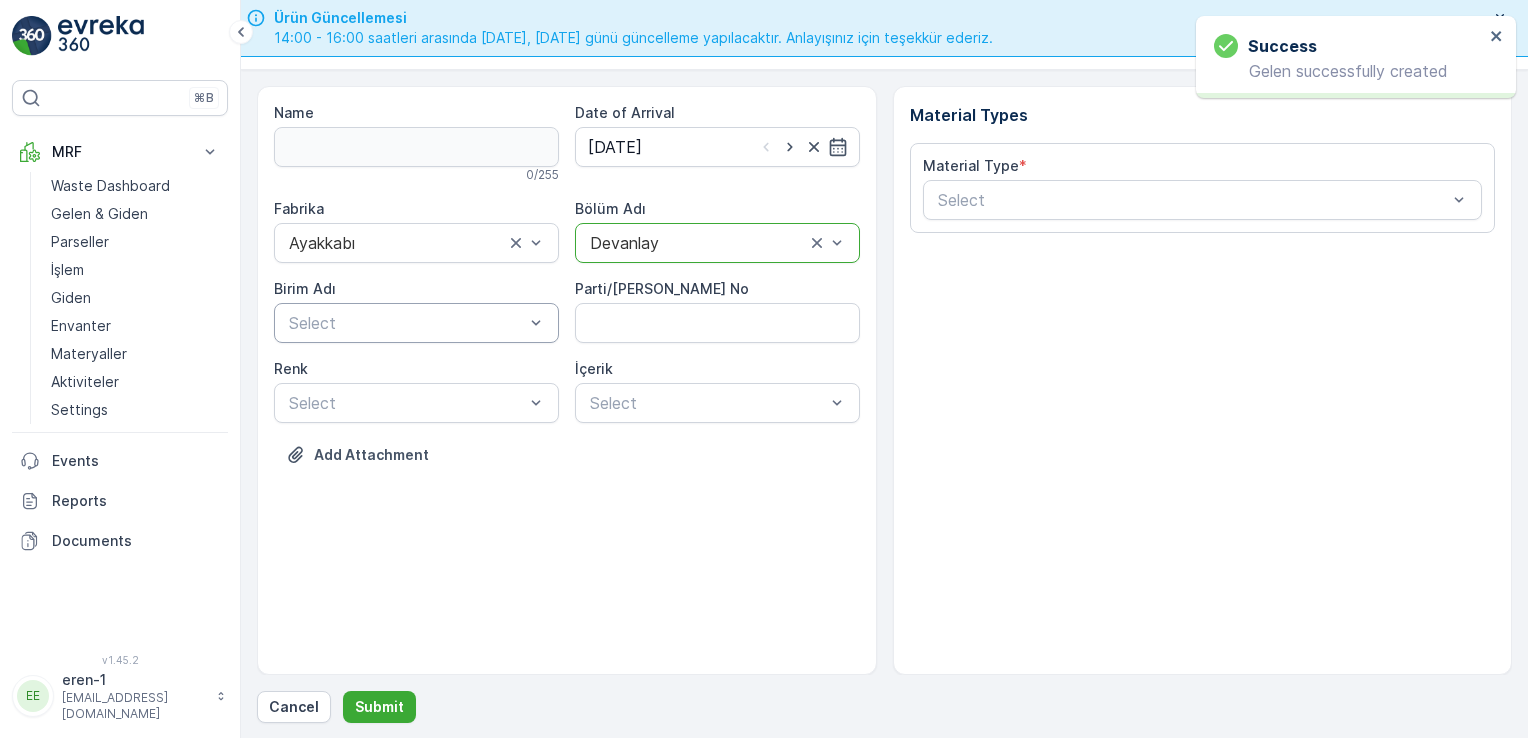 click at bounding box center [406, 323] 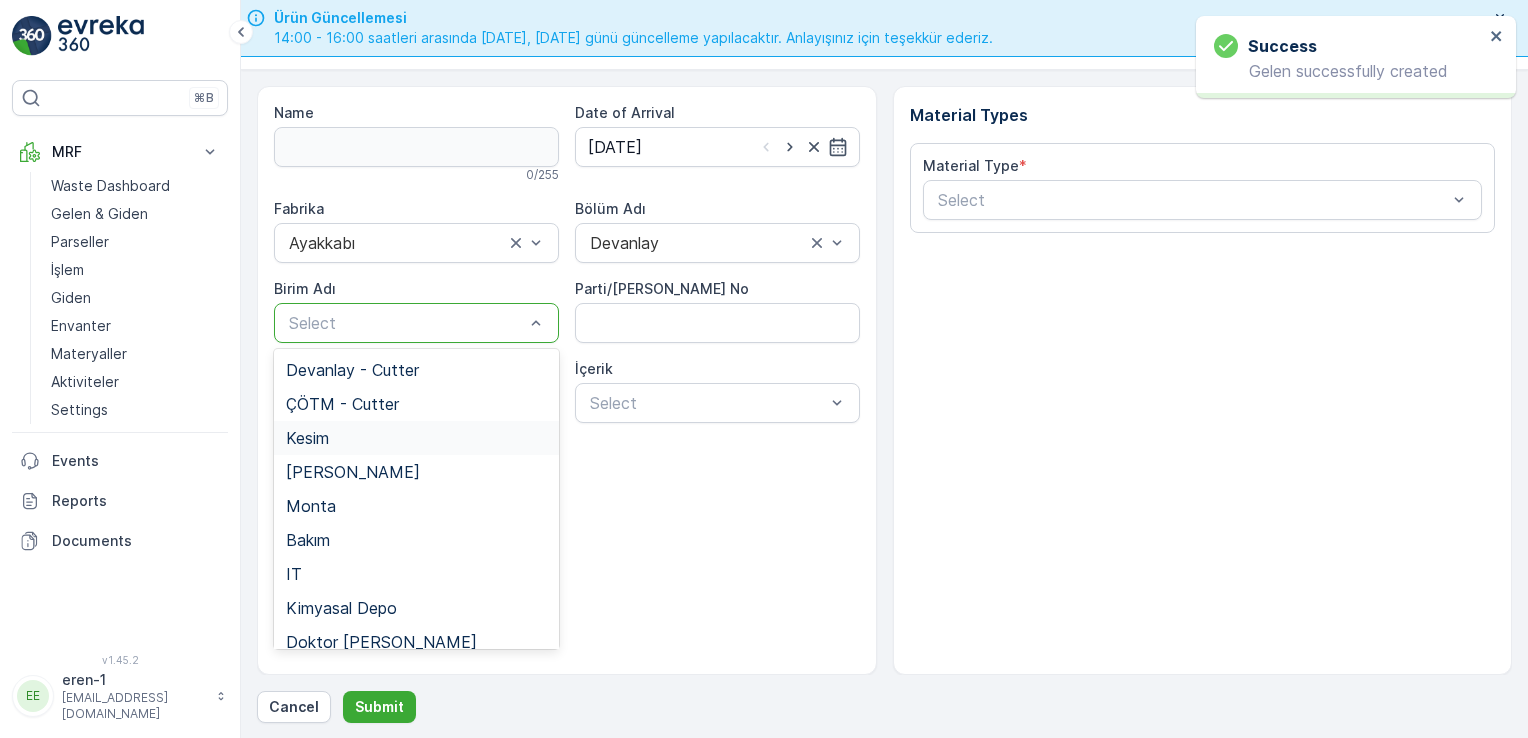 click on "Kesim" at bounding box center [307, 438] 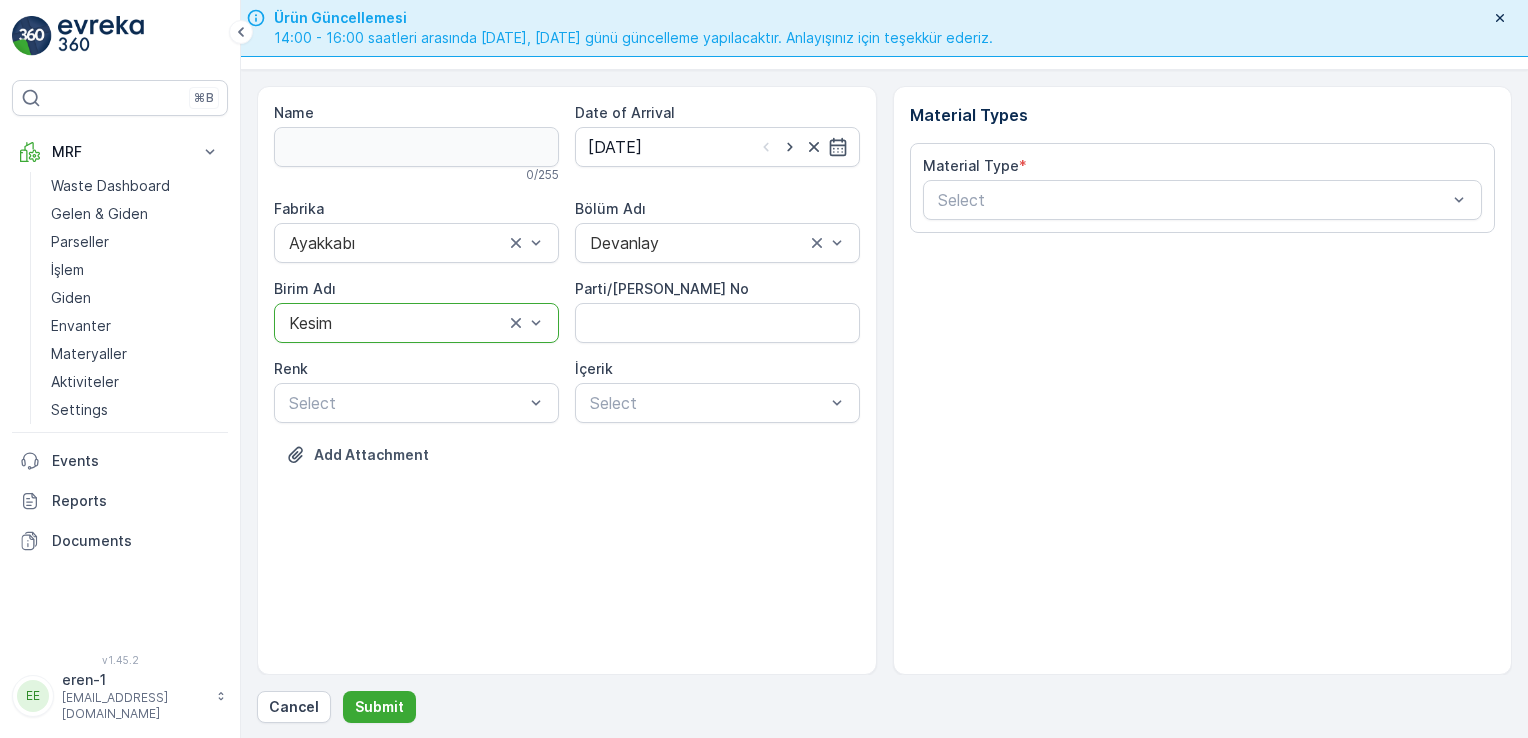 click on "Material Type *" at bounding box center (1203, 166) 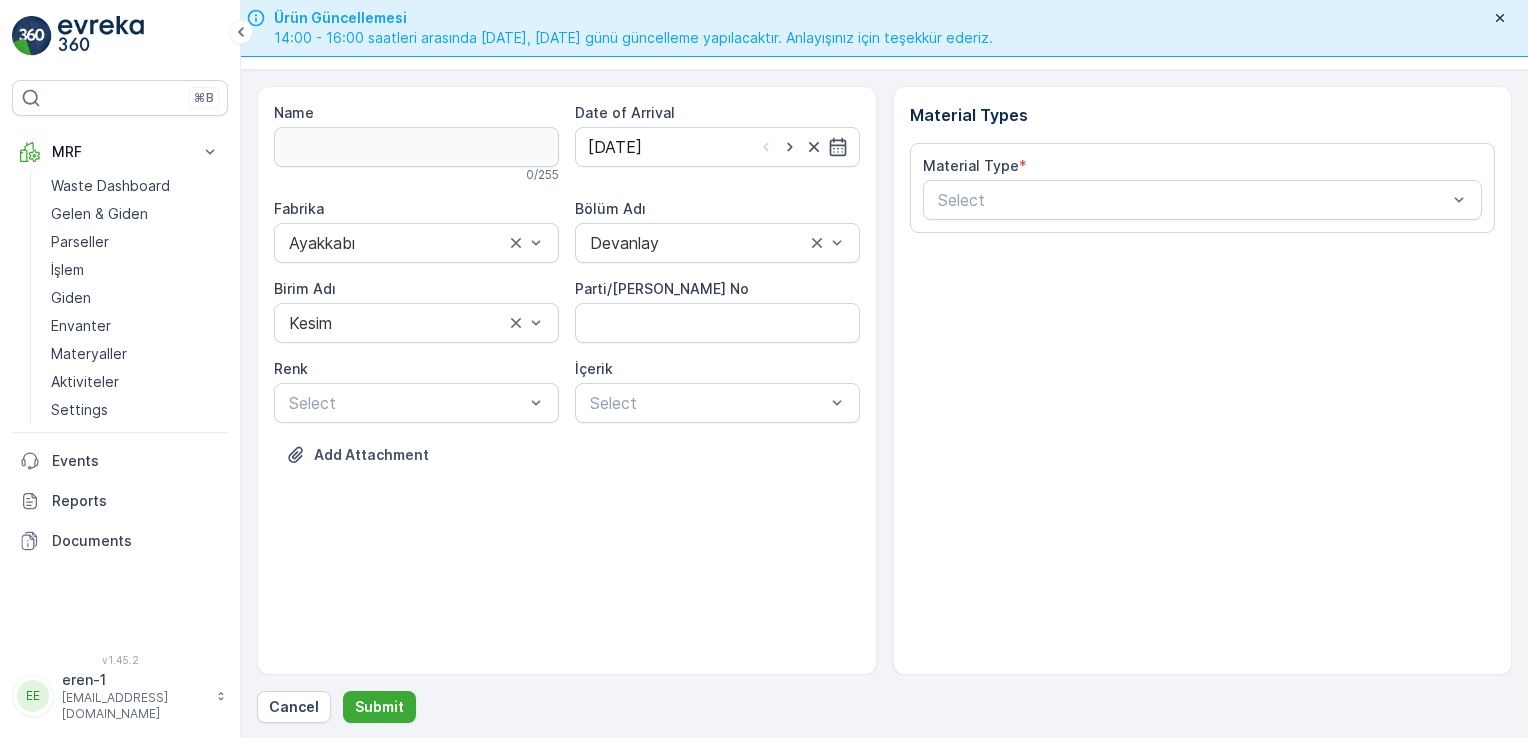 click on "Material Type * Select" at bounding box center (1203, 188) 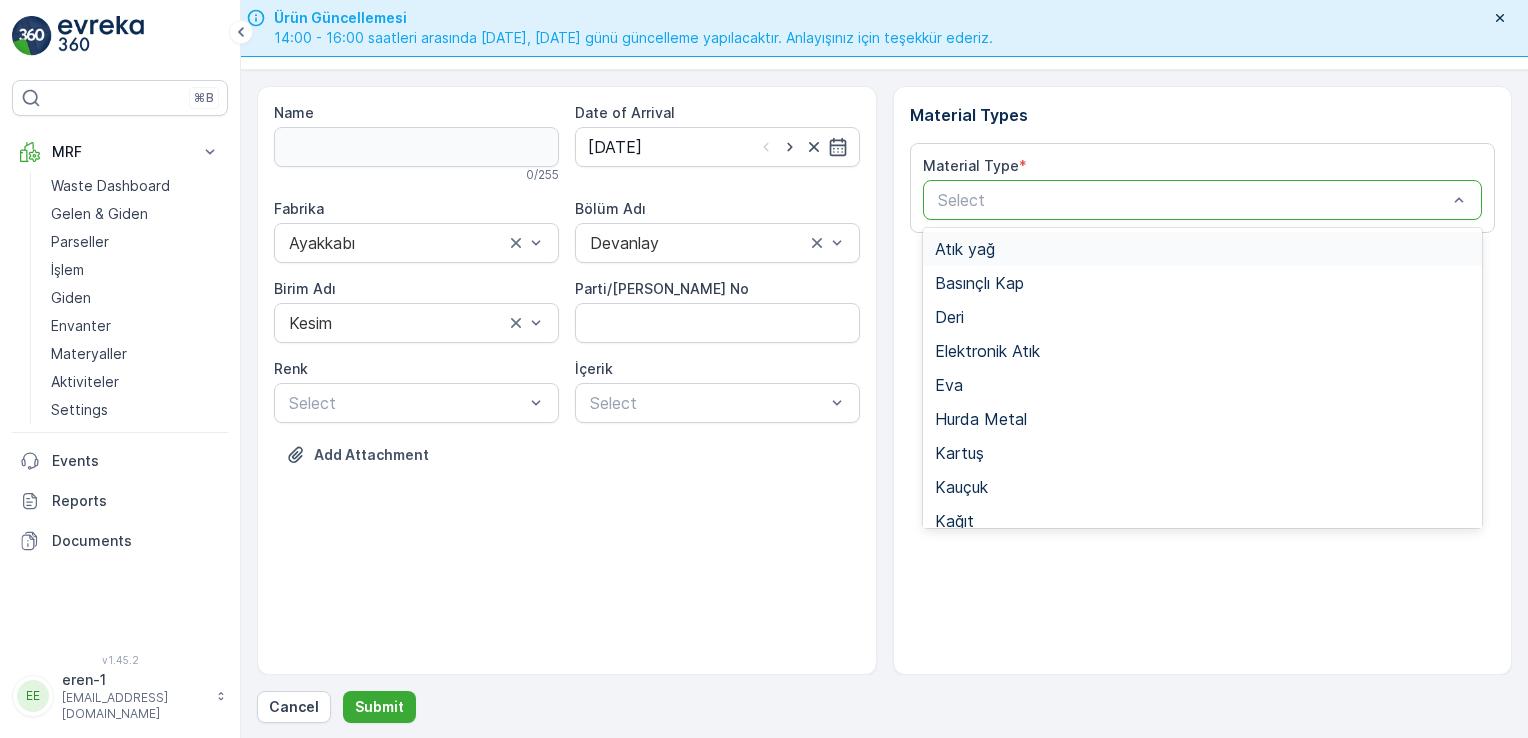 click at bounding box center [1193, 200] 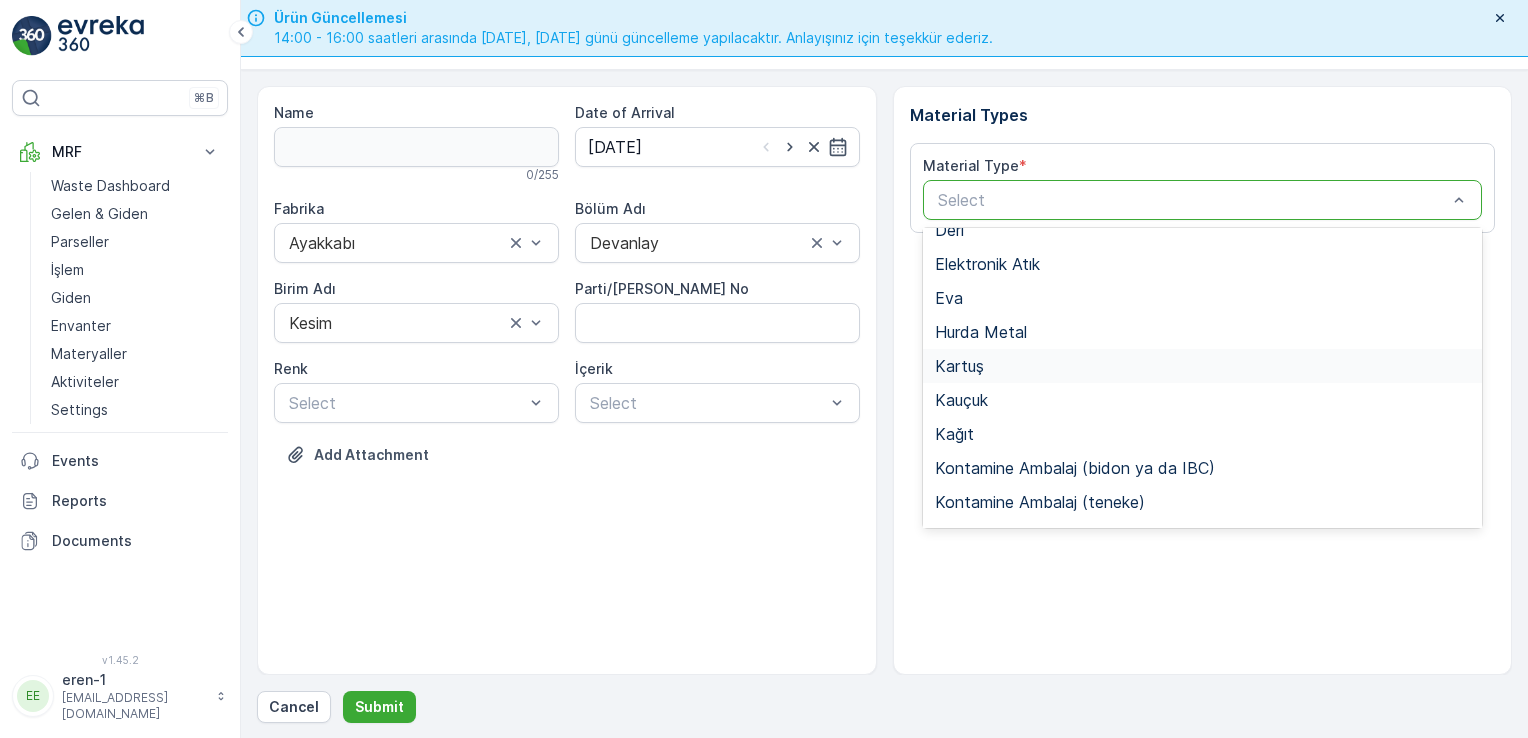 scroll, scrollTop: 300, scrollLeft: 0, axis: vertical 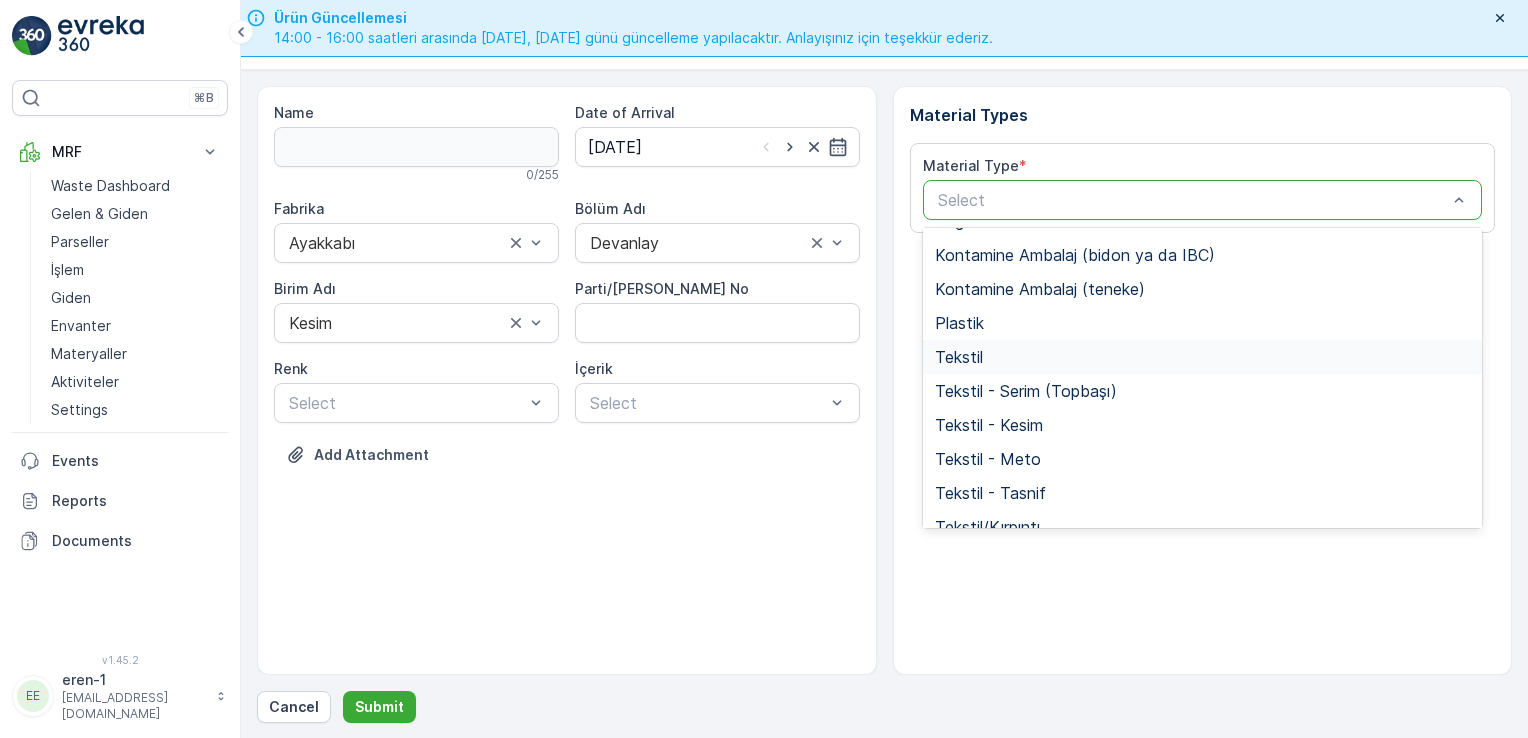 click on "Tekstil" at bounding box center (959, 357) 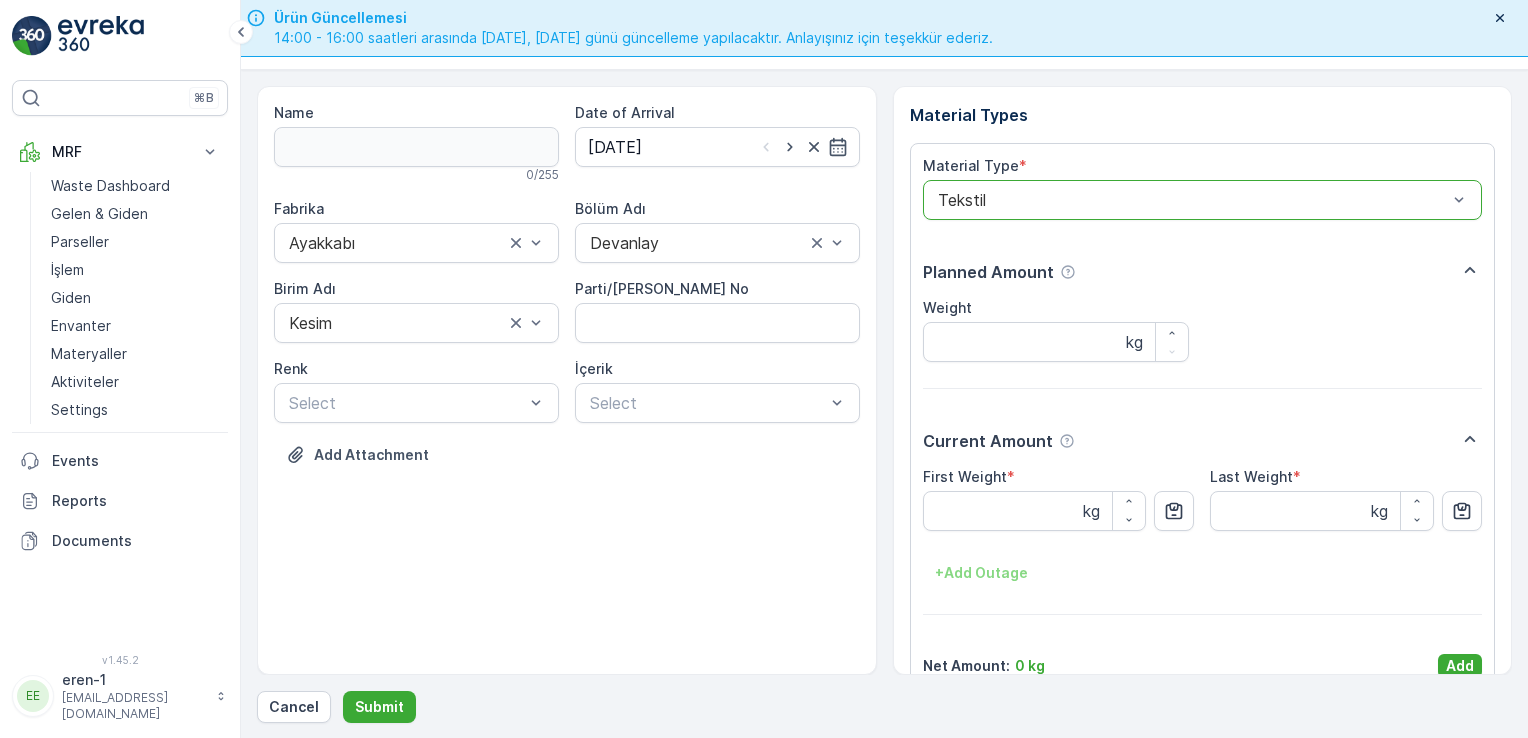 click on "Add" at bounding box center [1460, 666] 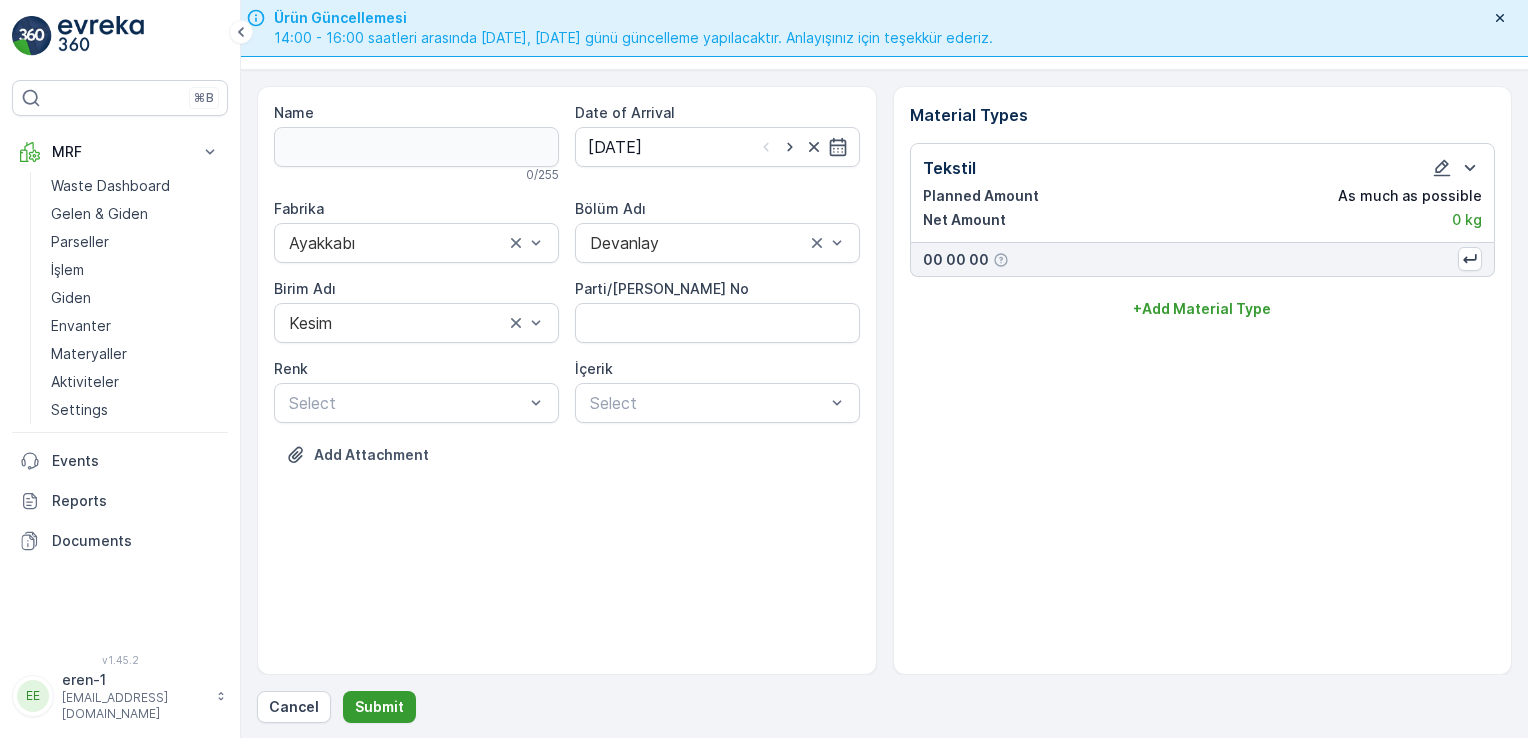 click on "Submit" at bounding box center (379, 707) 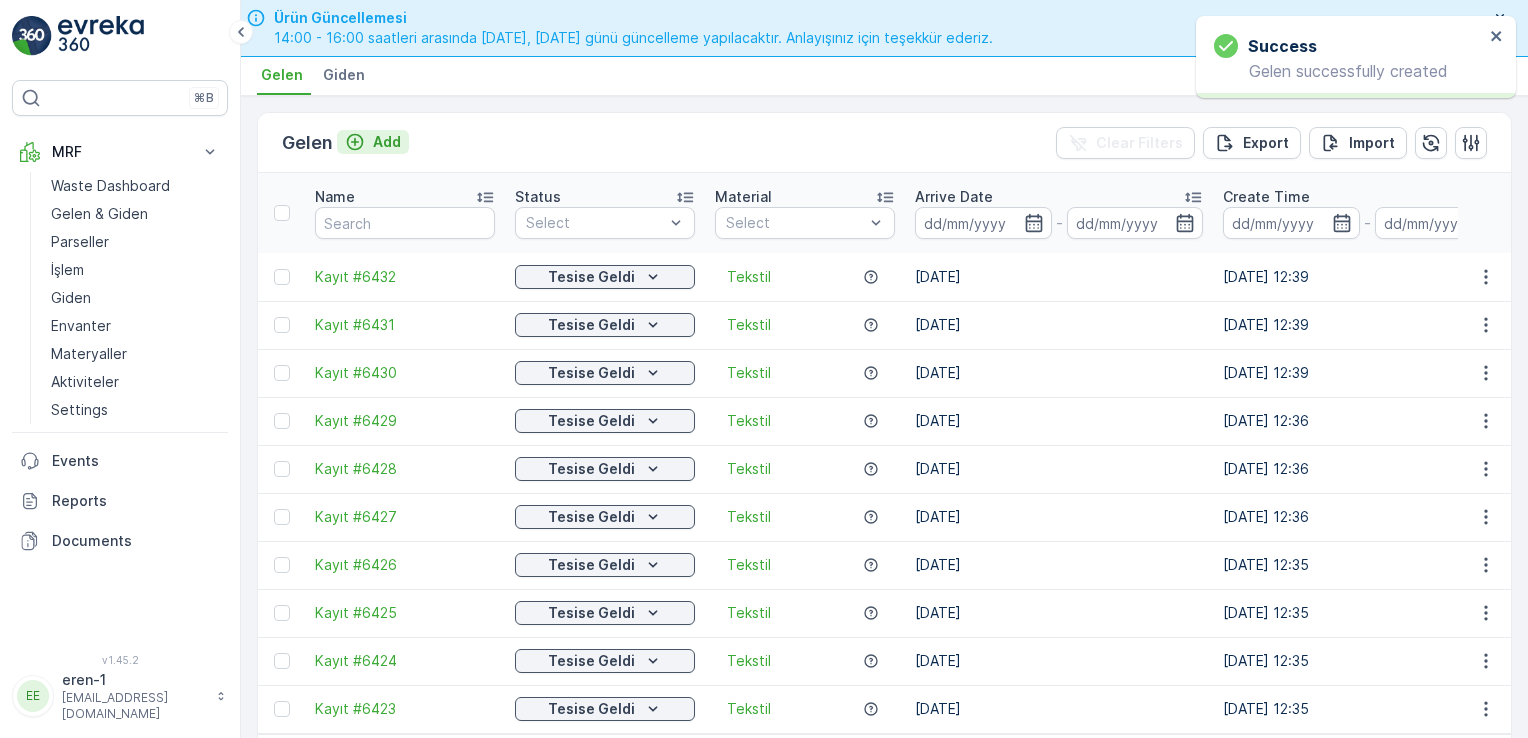 click on "Add" at bounding box center (373, 142) 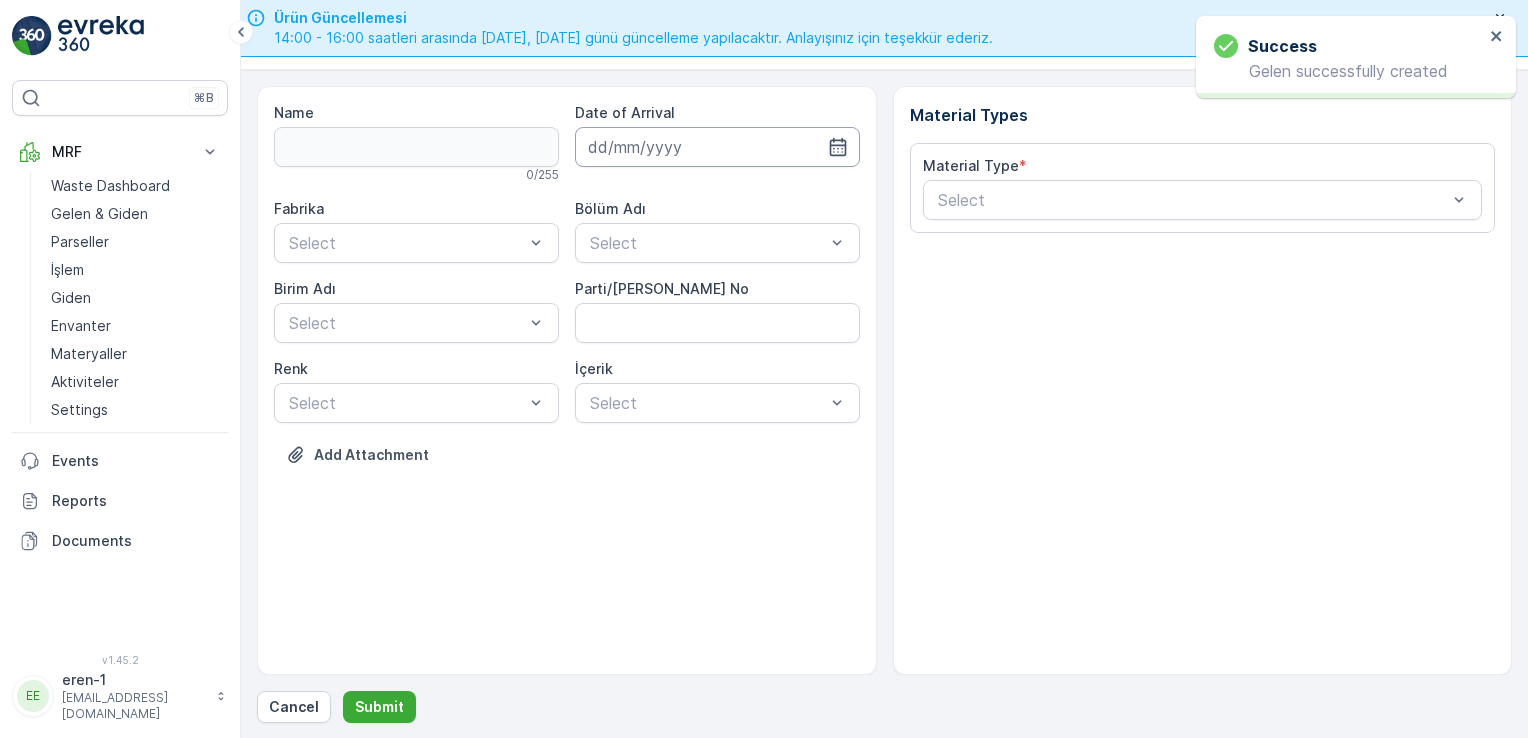 click at bounding box center (717, 147) 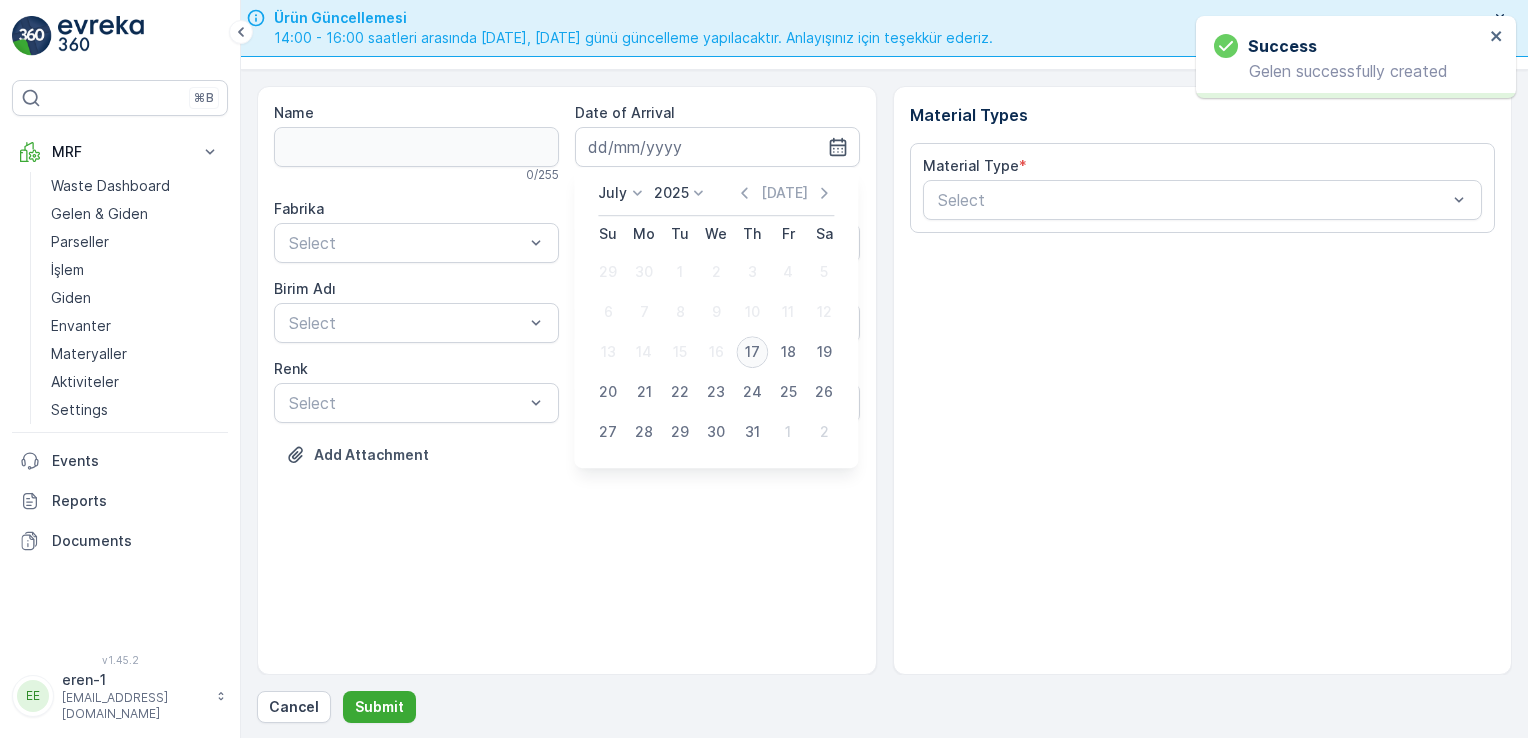 click on "17" at bounding box center (752, 352) 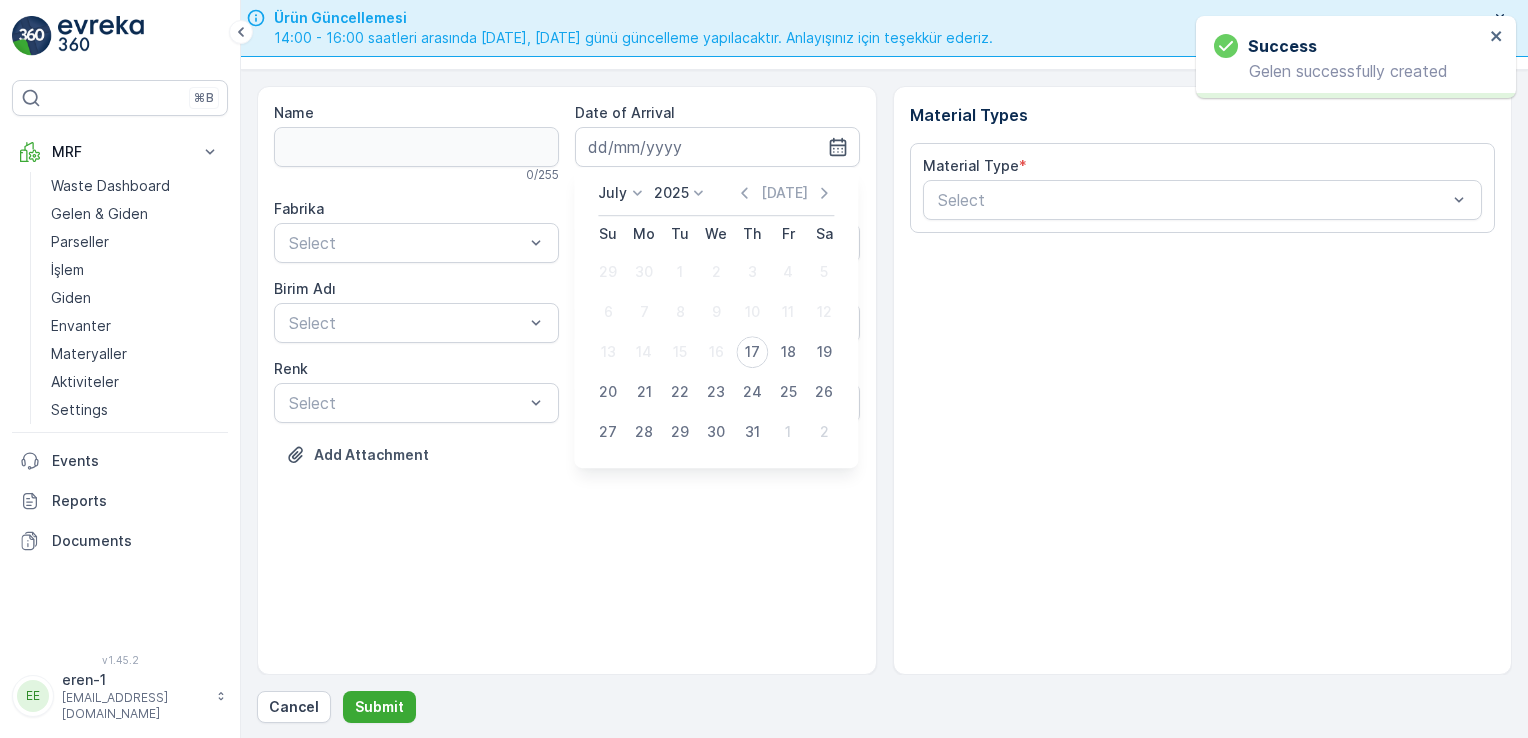 type on "[DATE]" 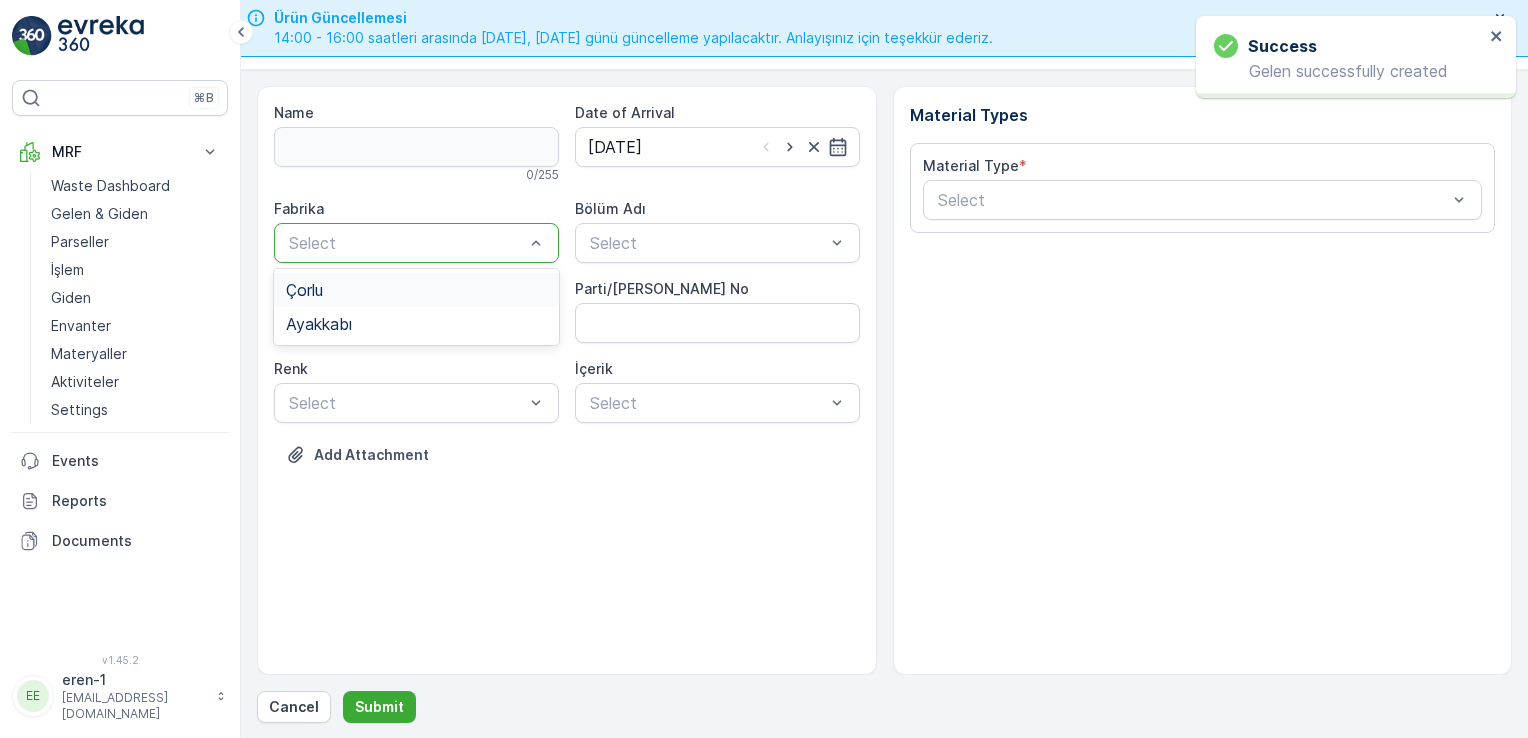 click at bounding box center (406, 243) 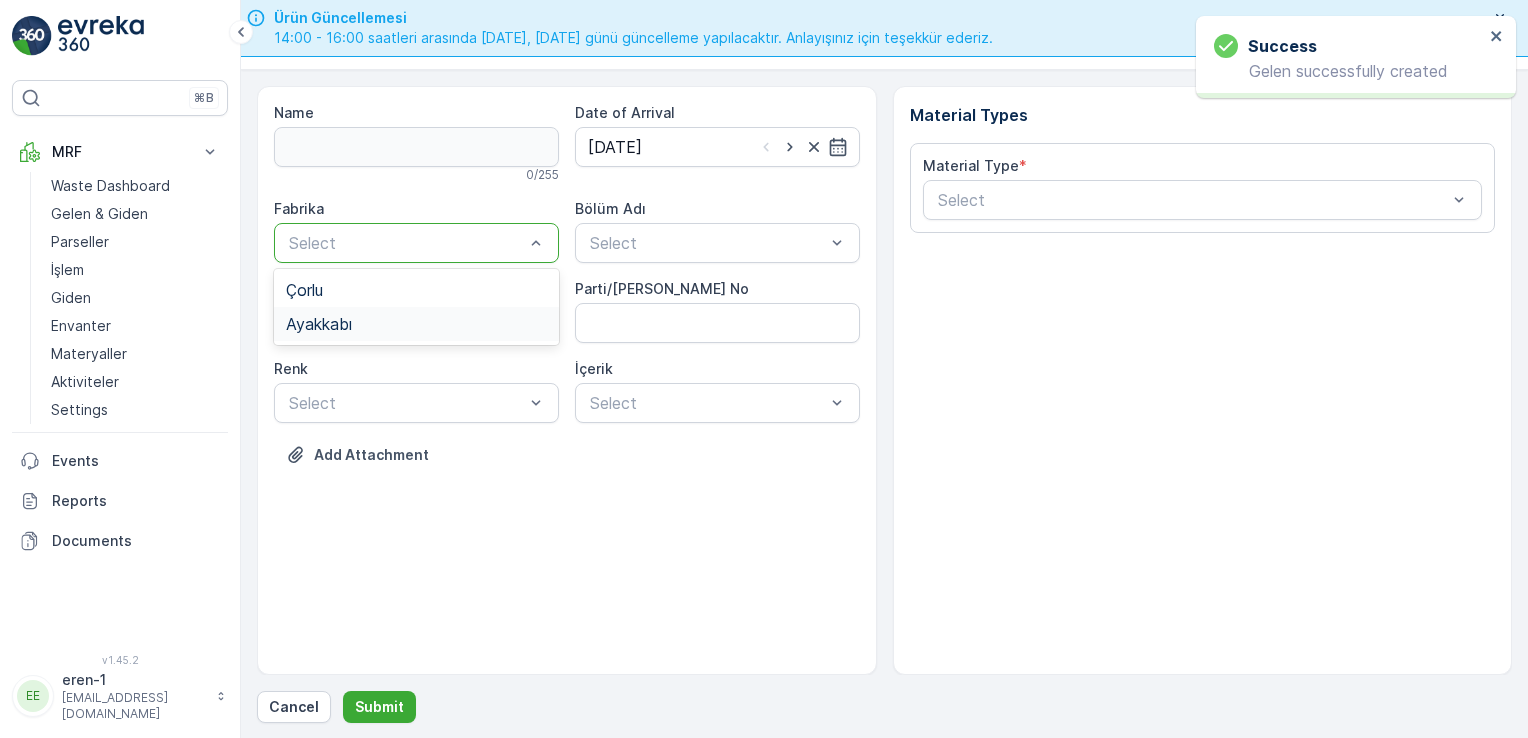 click on "Ayakkabı" at bounding box center (416, 324) 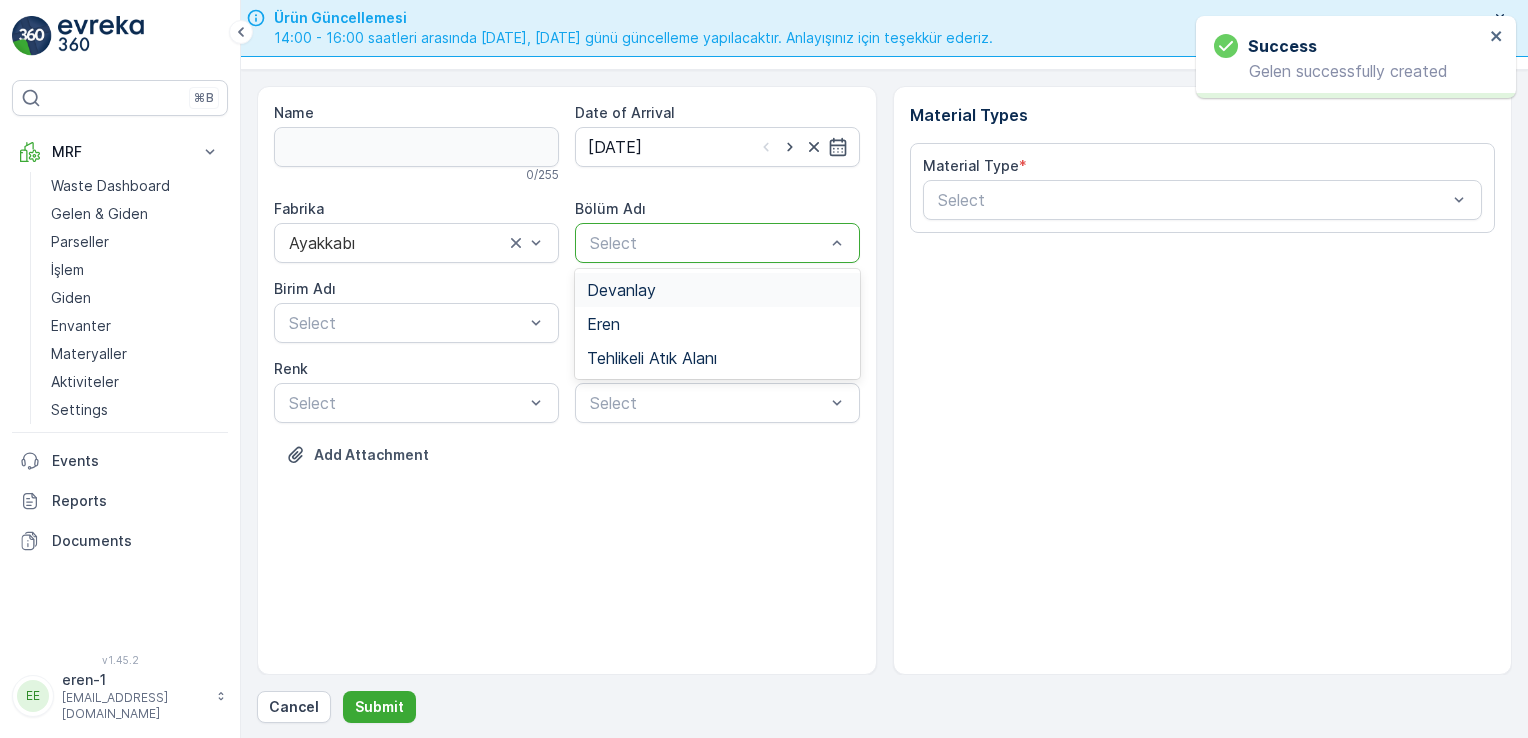 click at bounding box center (707, 243) 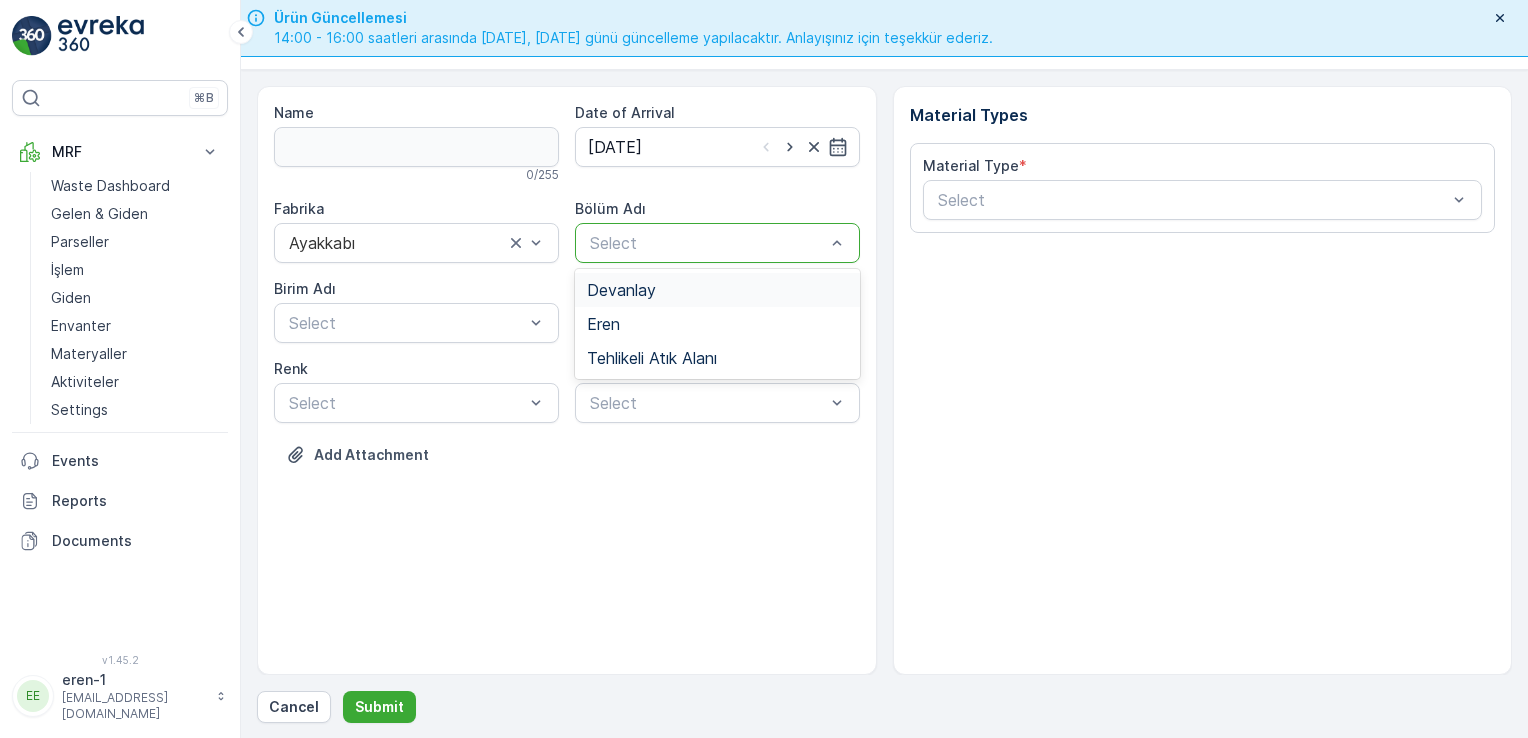 click on "Devanlay" at bounding box center (621, 290) 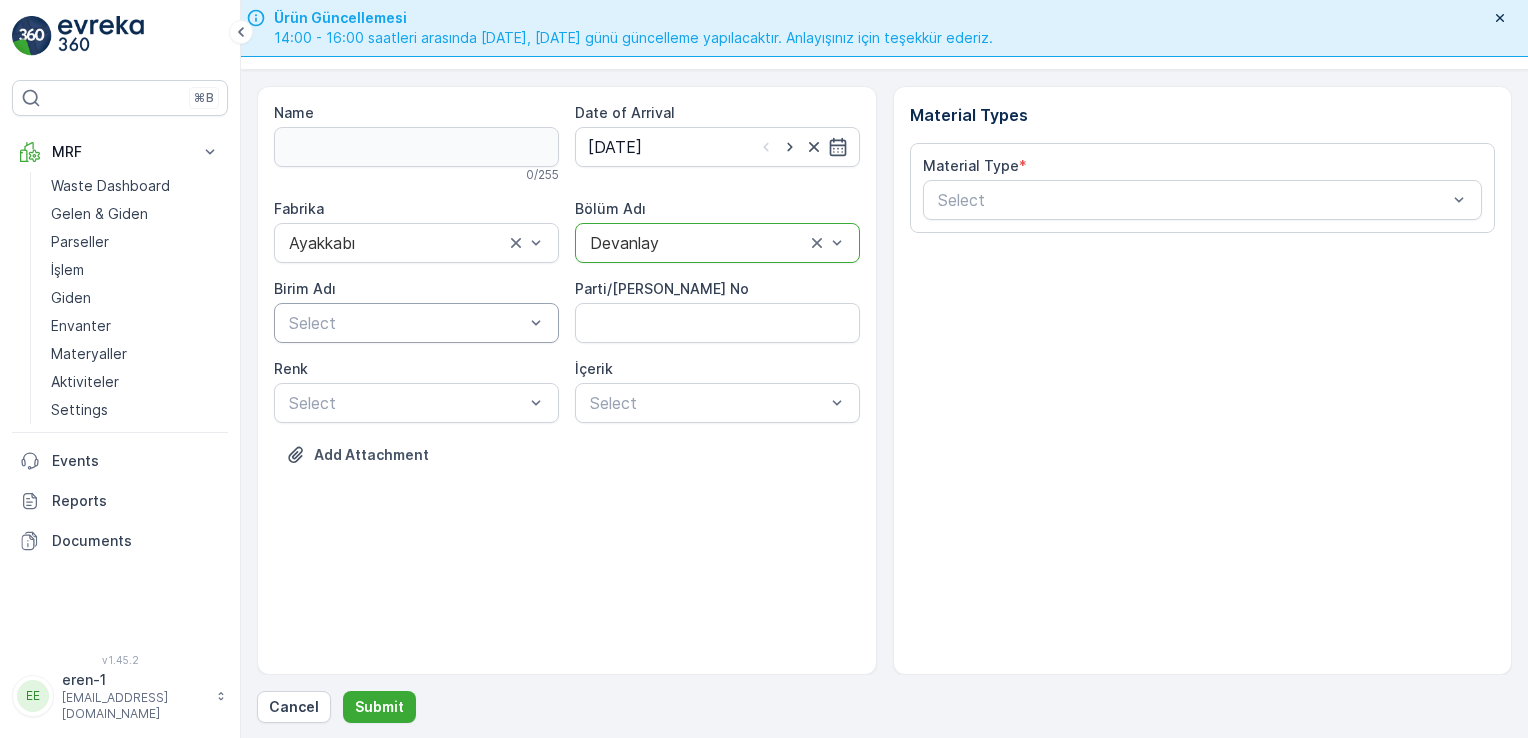 click at bounding box center (406, 323) 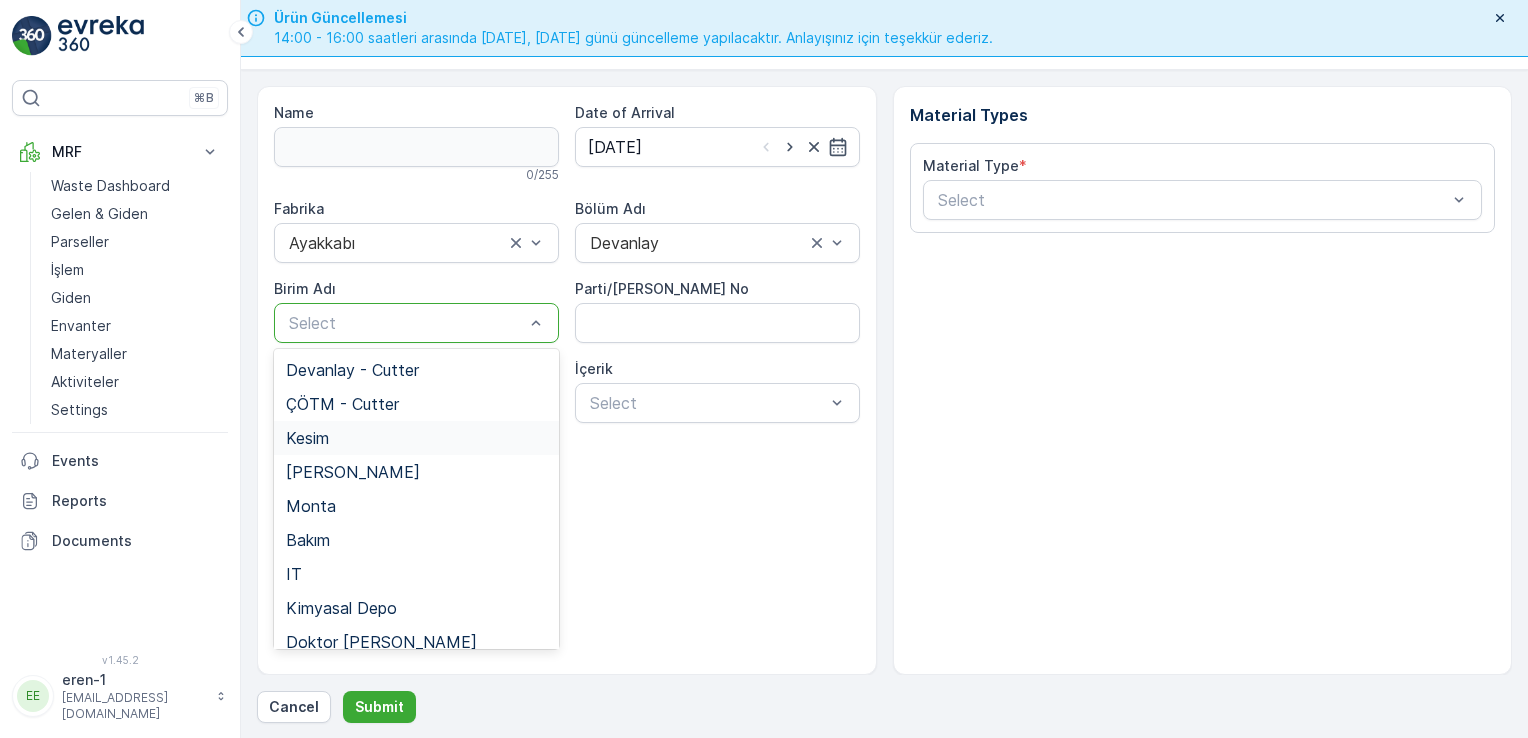 click on "Kesim" at bounding box center [416, 438] 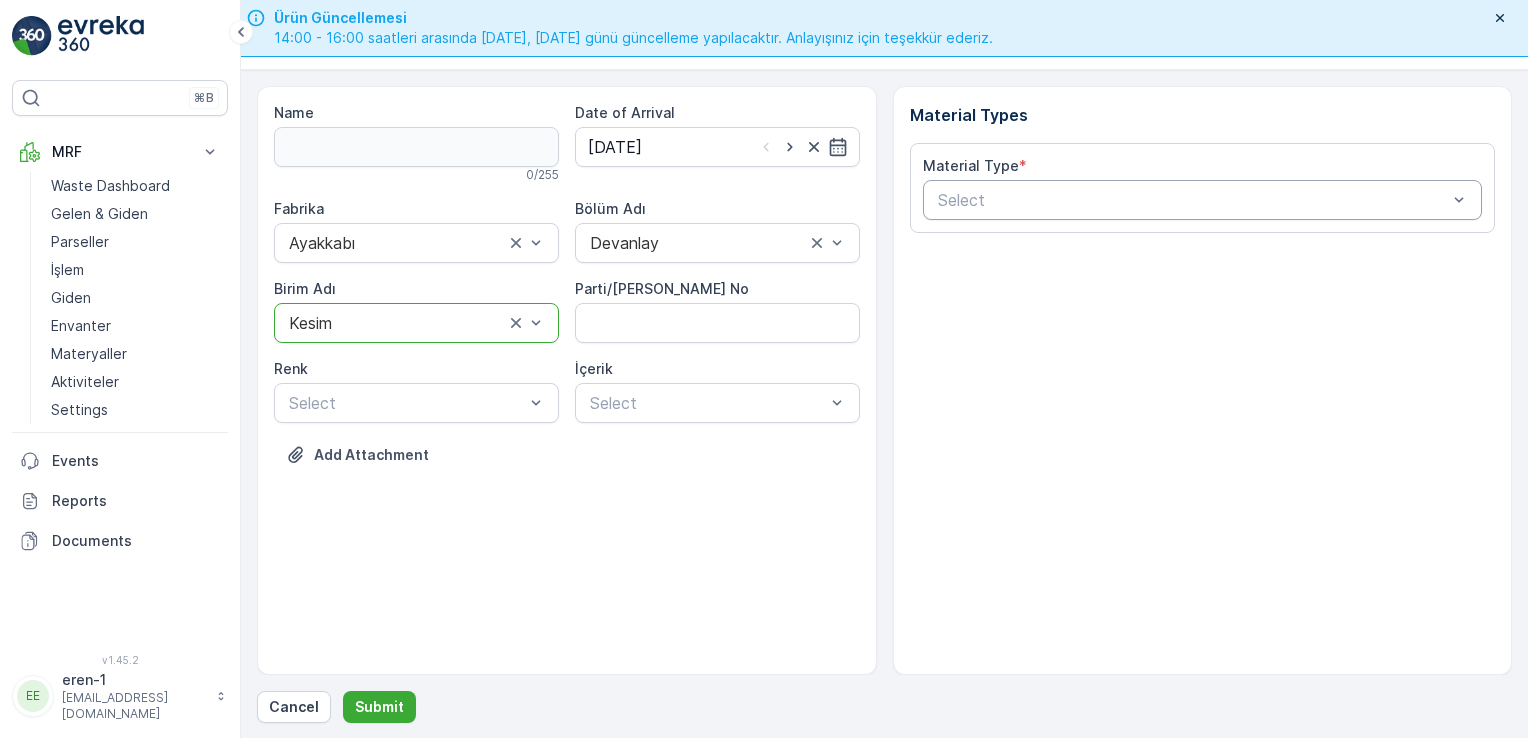 click on "Select" at bounding box center (1203, 200) 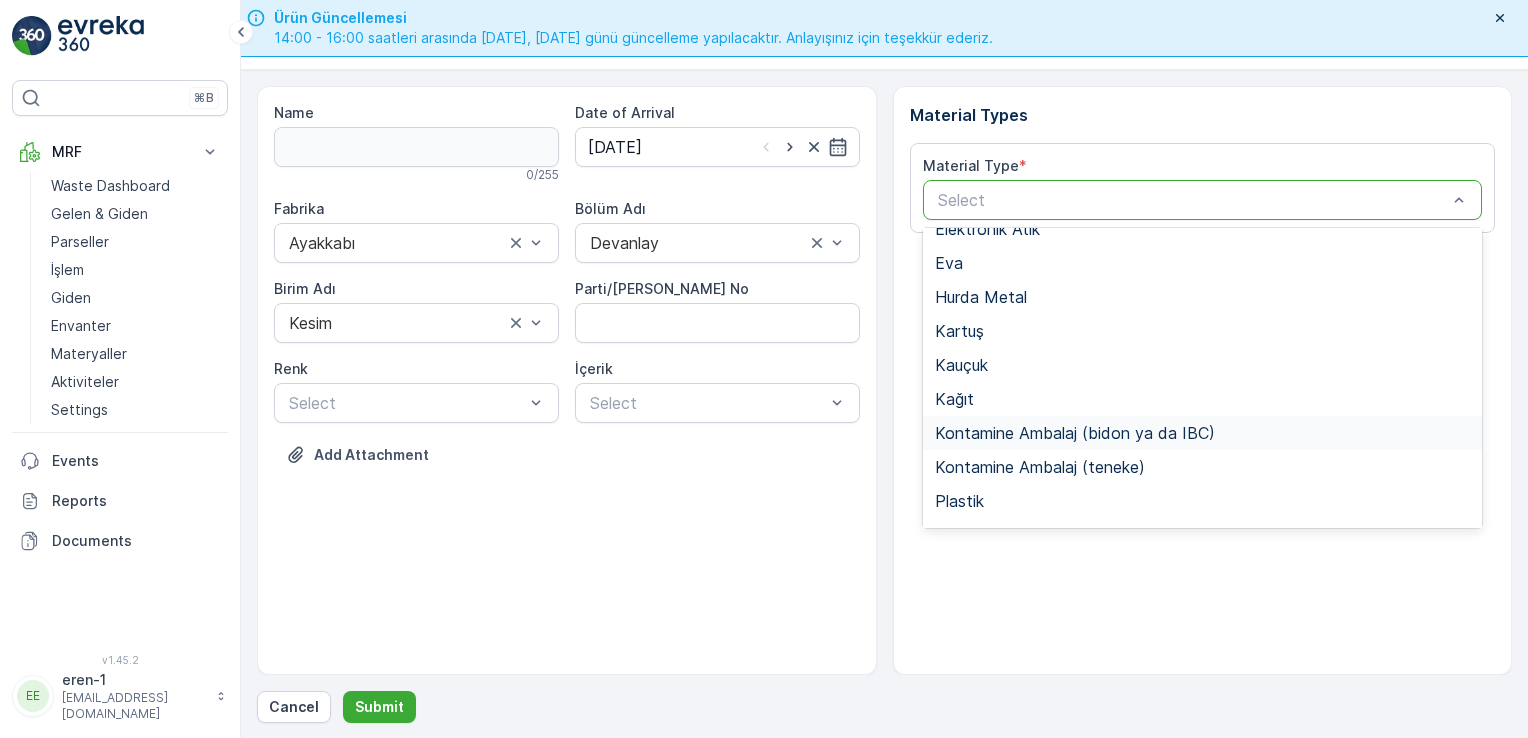 scroll, scrollTop: 166, scrollLeft: 0, axis: vertical 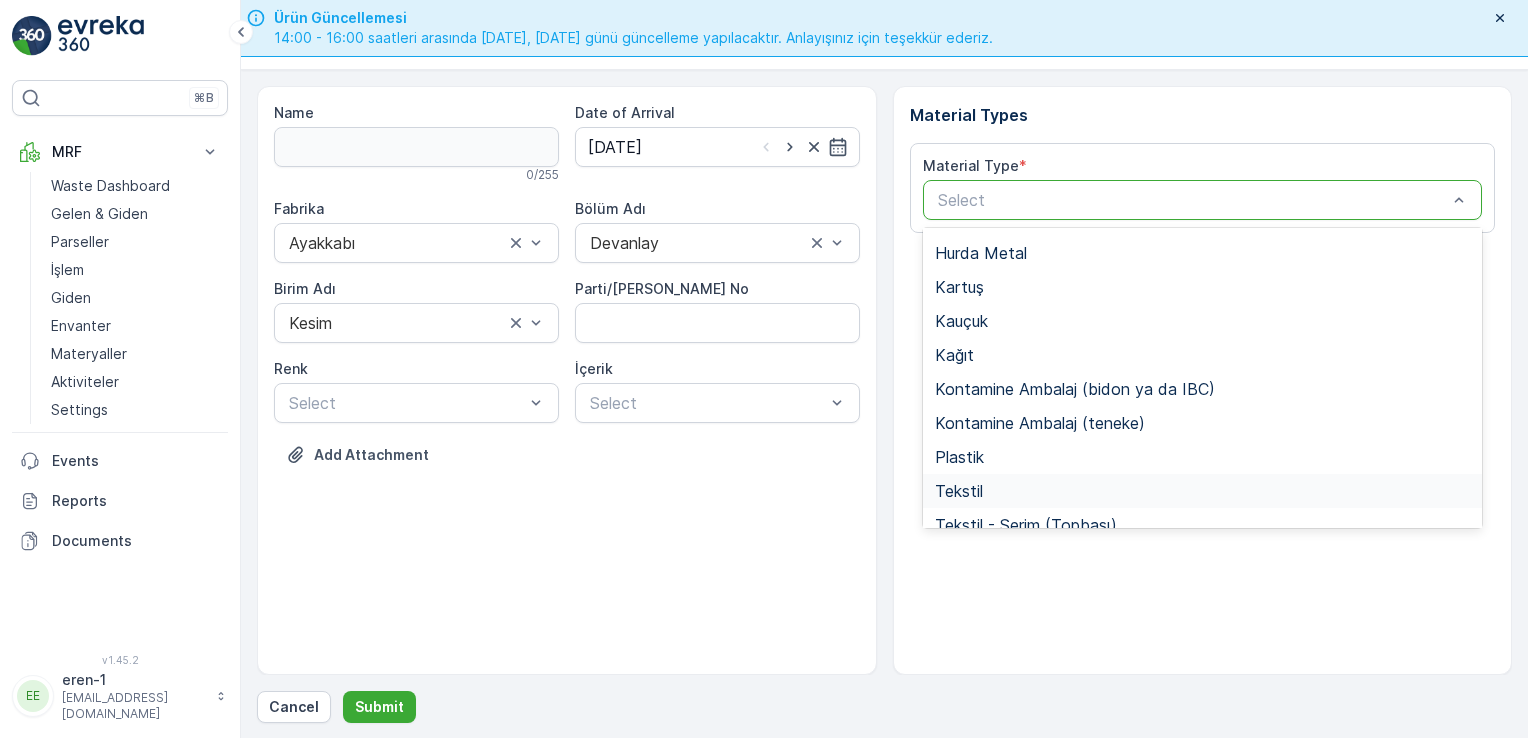 click on "Tekstil" at bounding box center [959, 491] 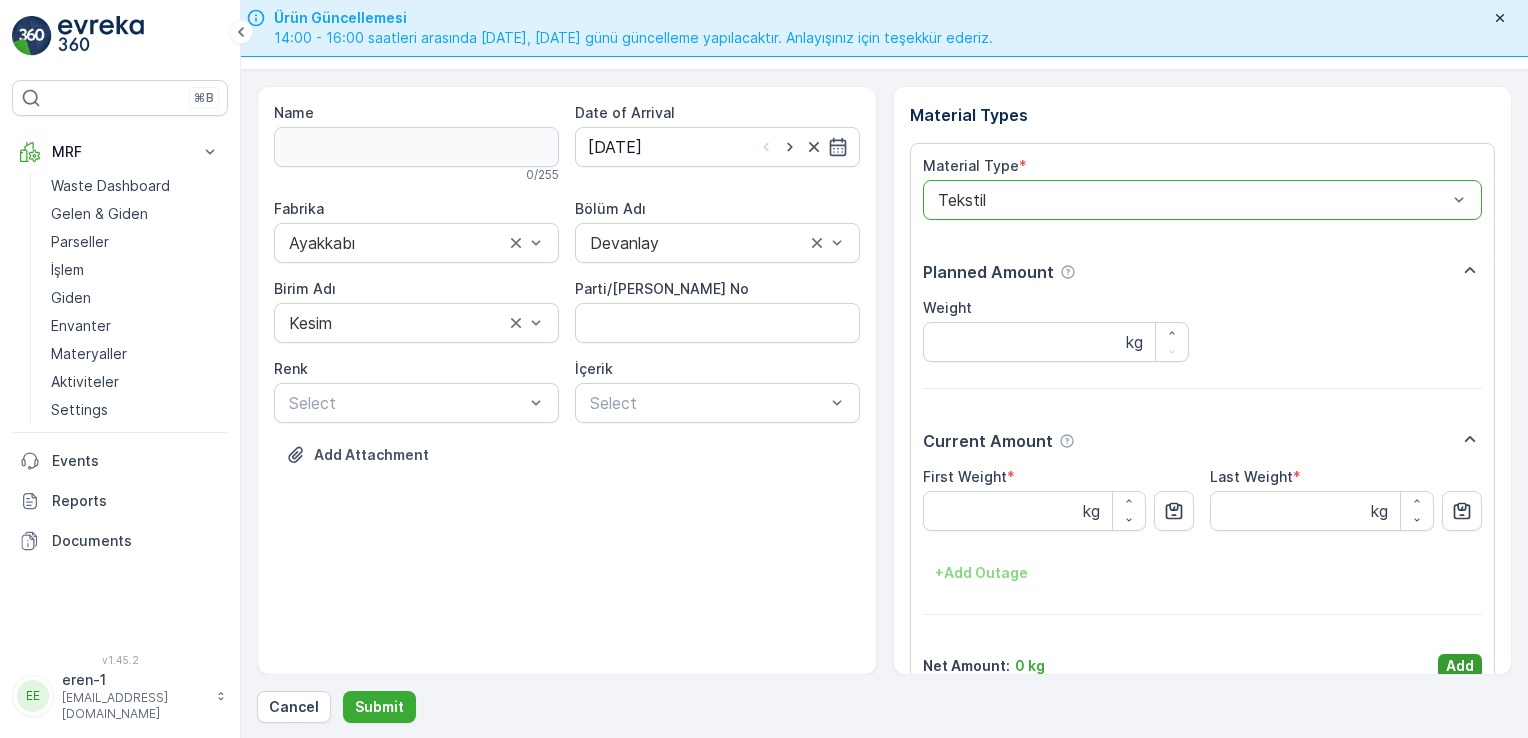 click on "Add" at bounding box center (1460, 666) 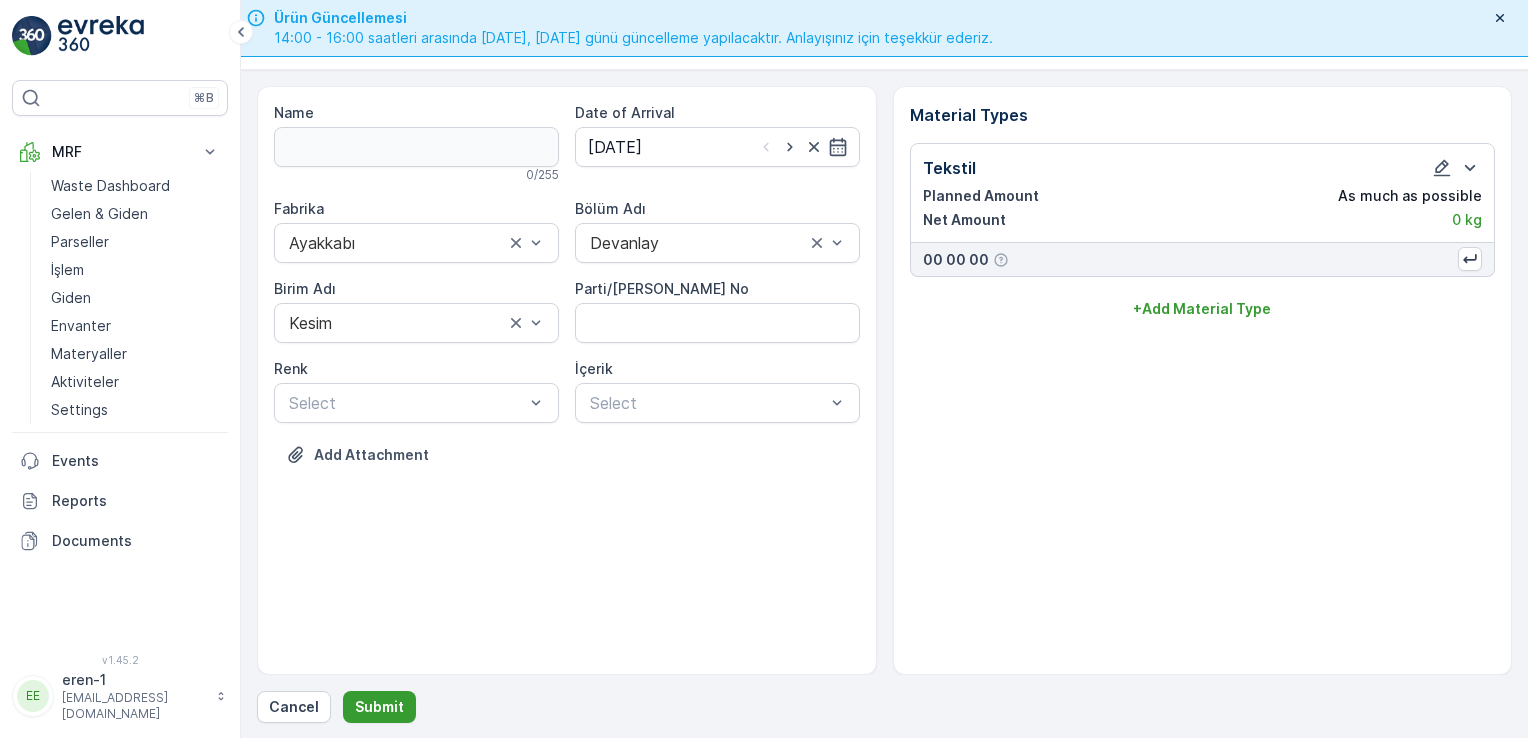 click on "Submit" at bounding box center [379, 707] 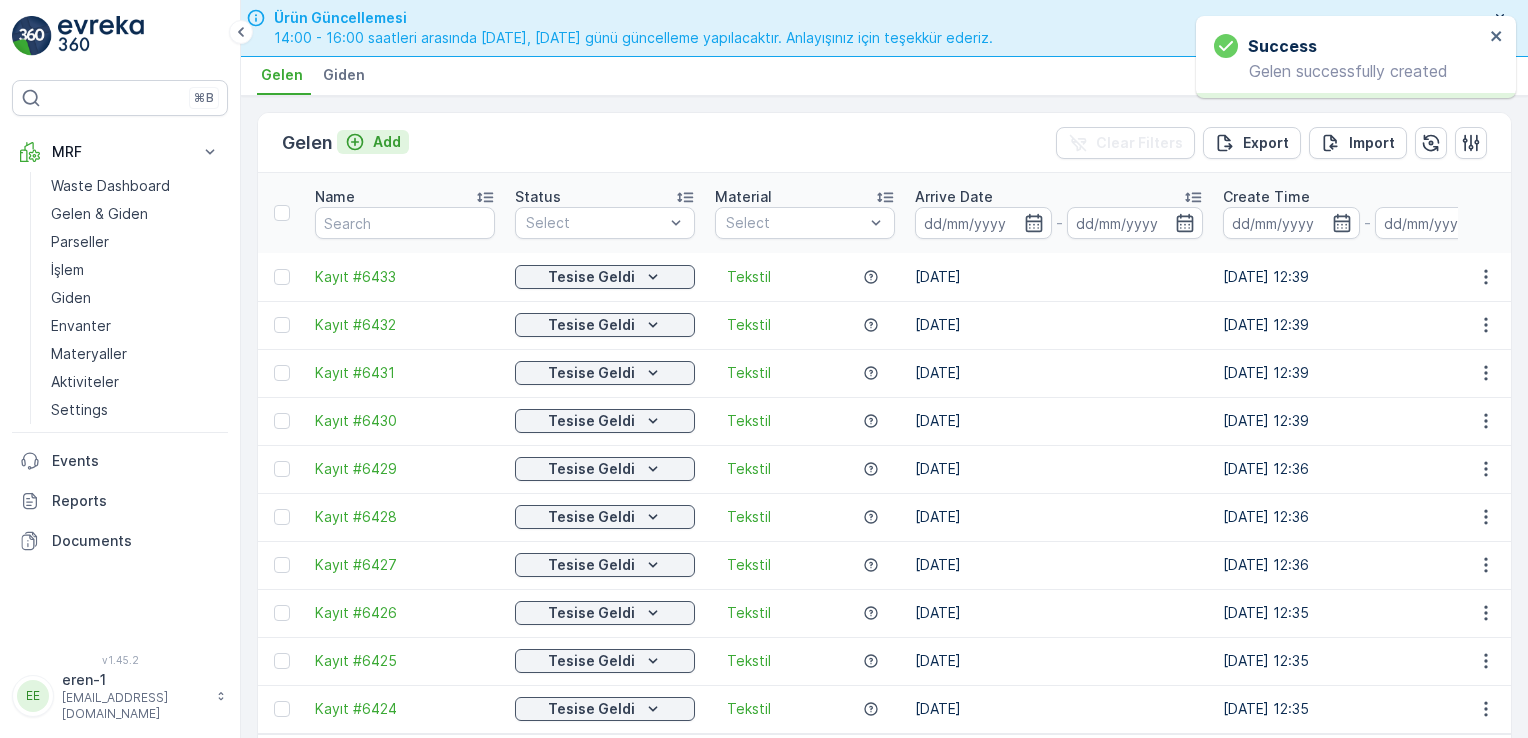 click on "Add" at bounding box center [387, 142] 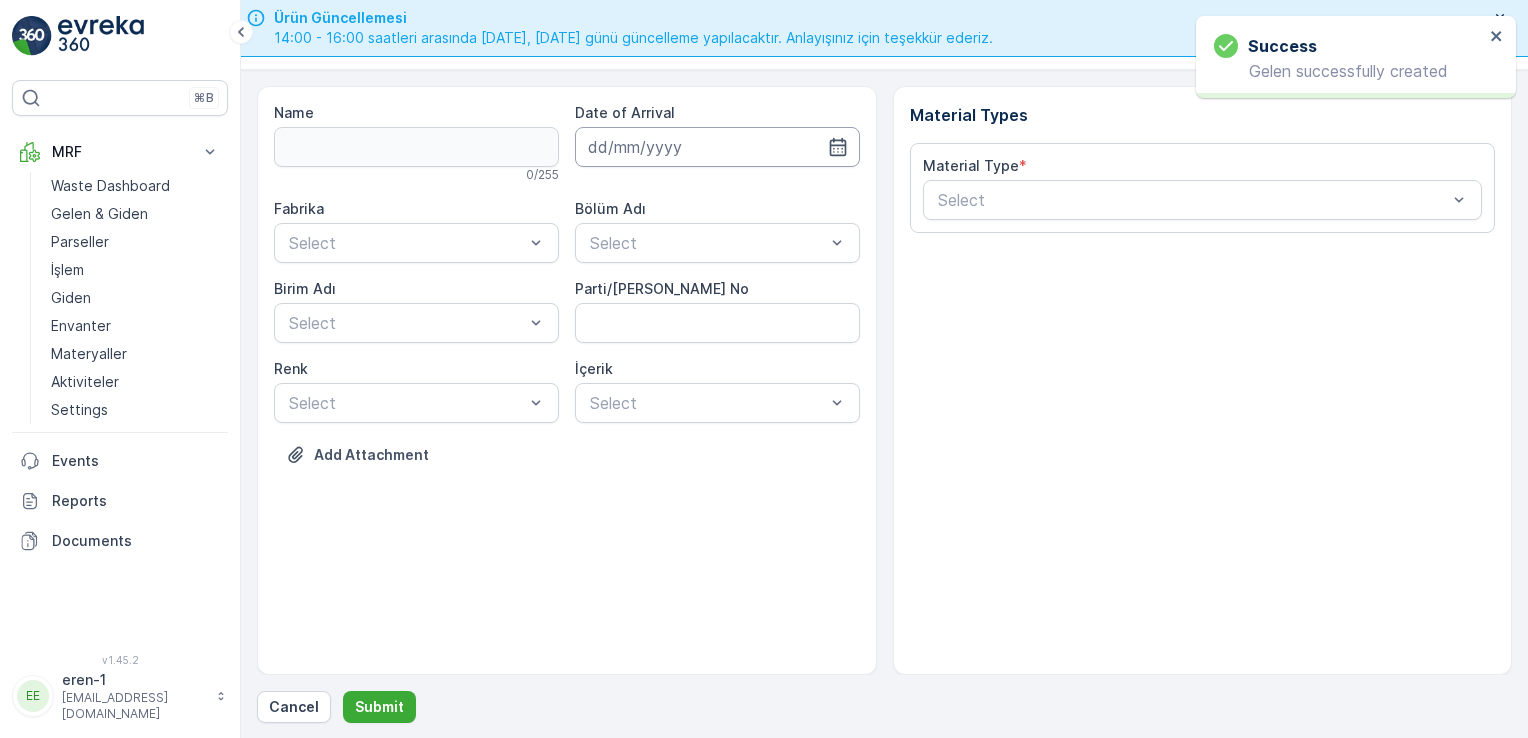 click at bounding box center [717, 147] 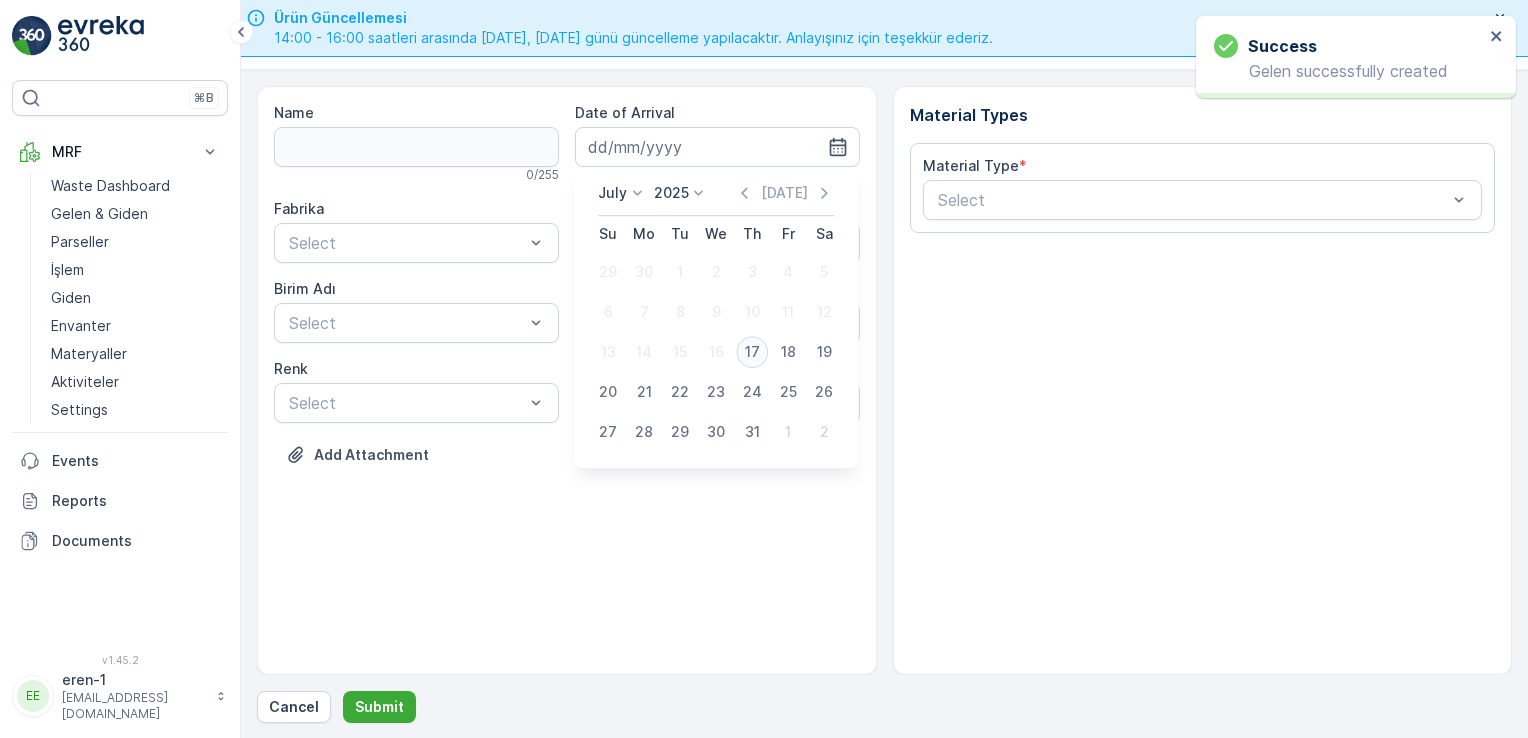 click on "17" at bounding box center (752, 352) 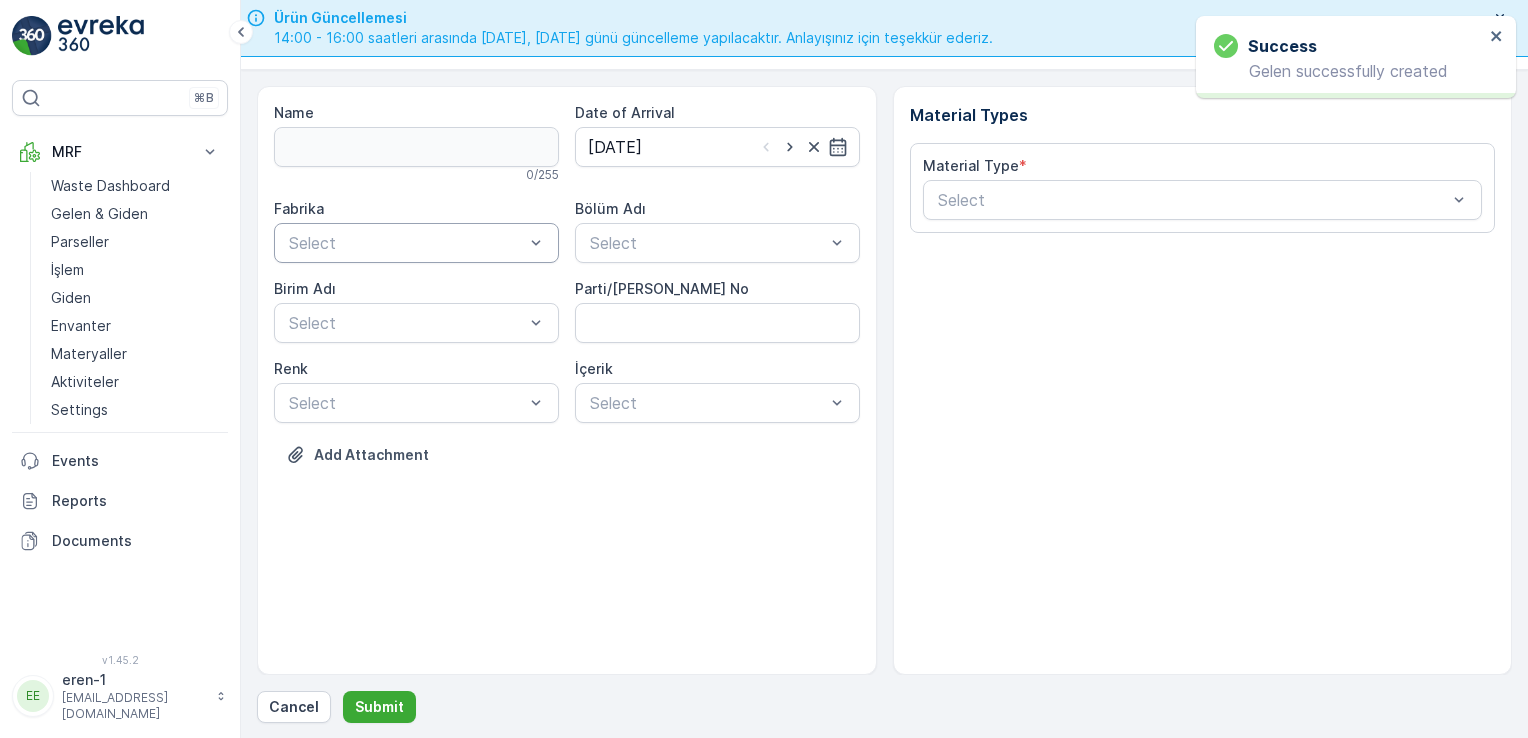 click at bounding box center [406, 243] 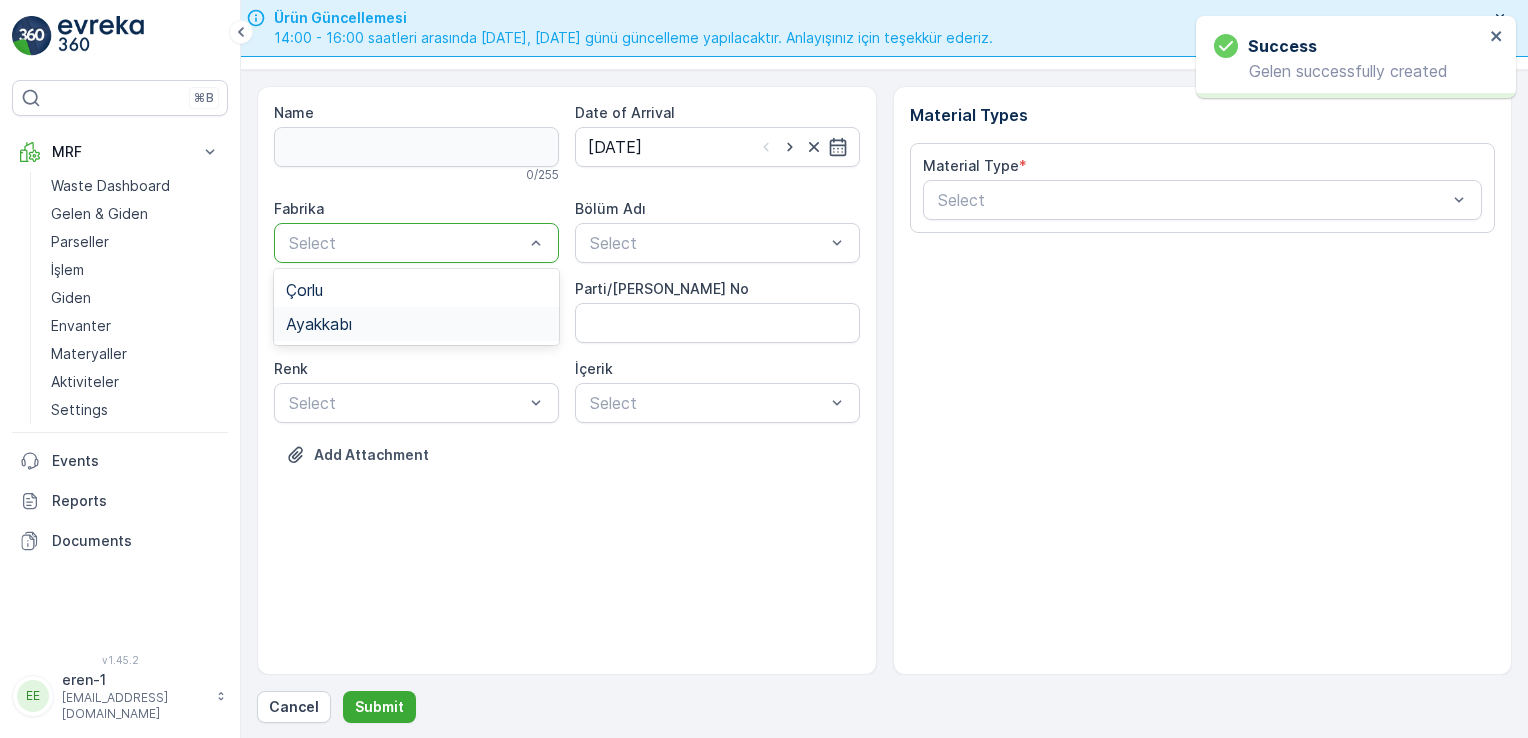 click on "Ayakkabı" at bounding box center [416, 324] 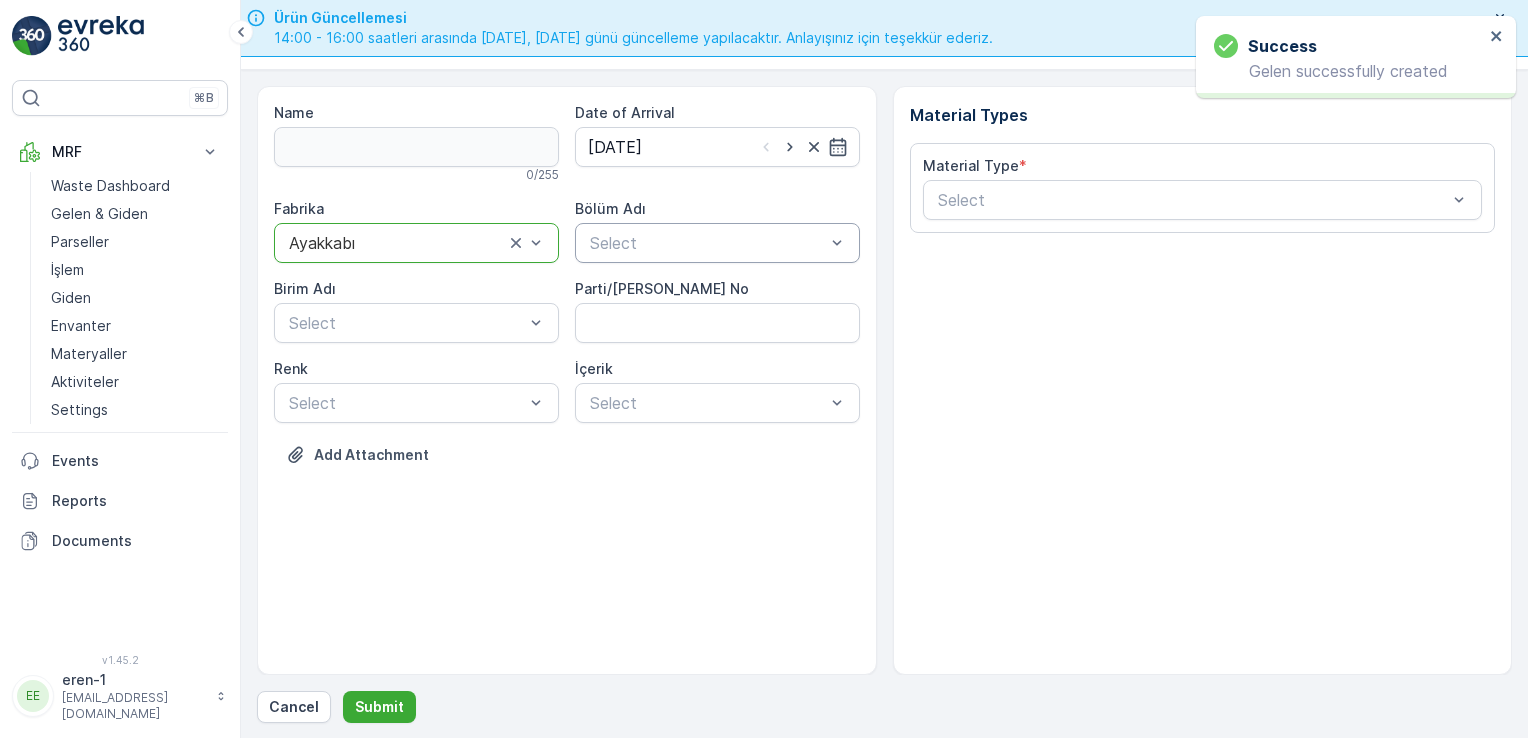 click at bounding box center (707, 243) 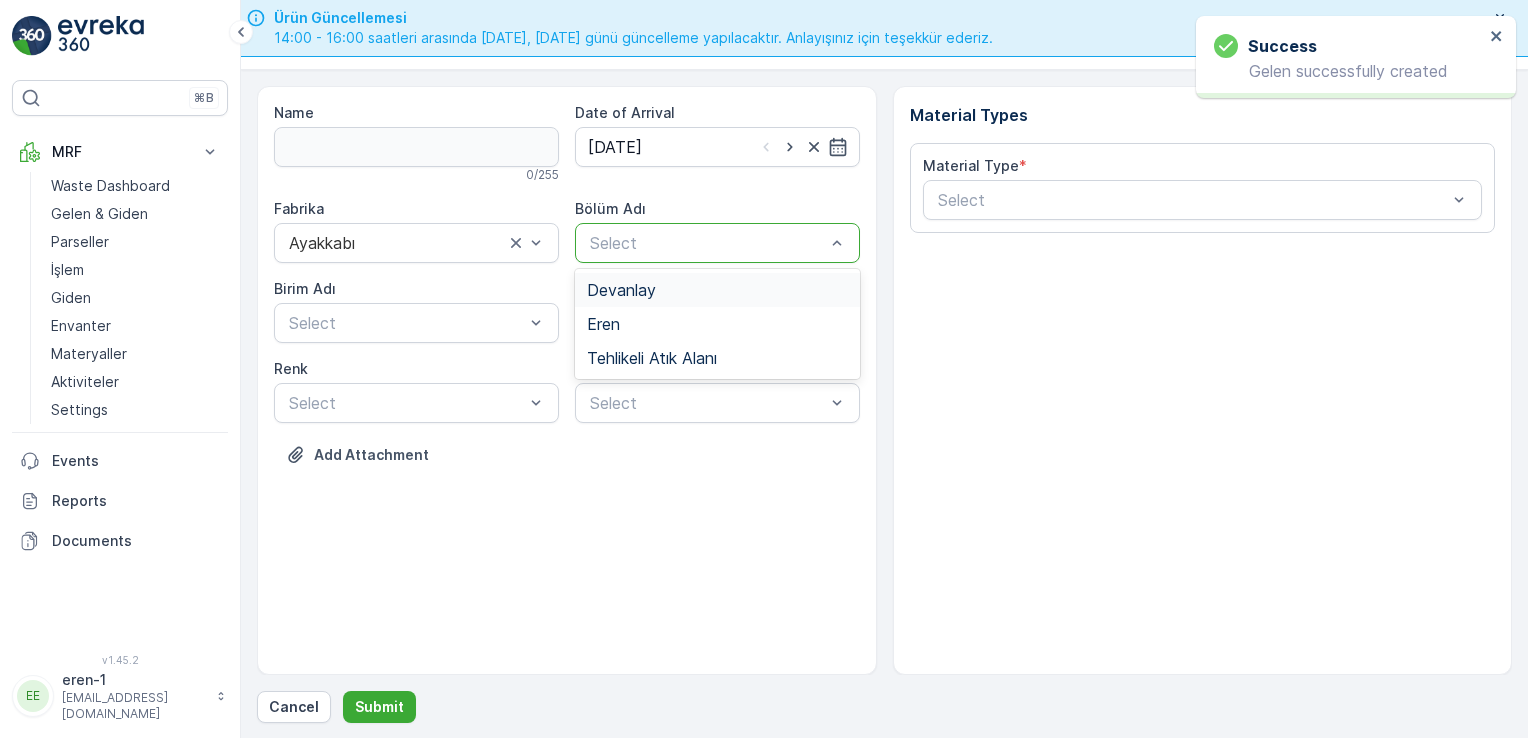 click on "Devanlay" at bounding box center [717, 290] 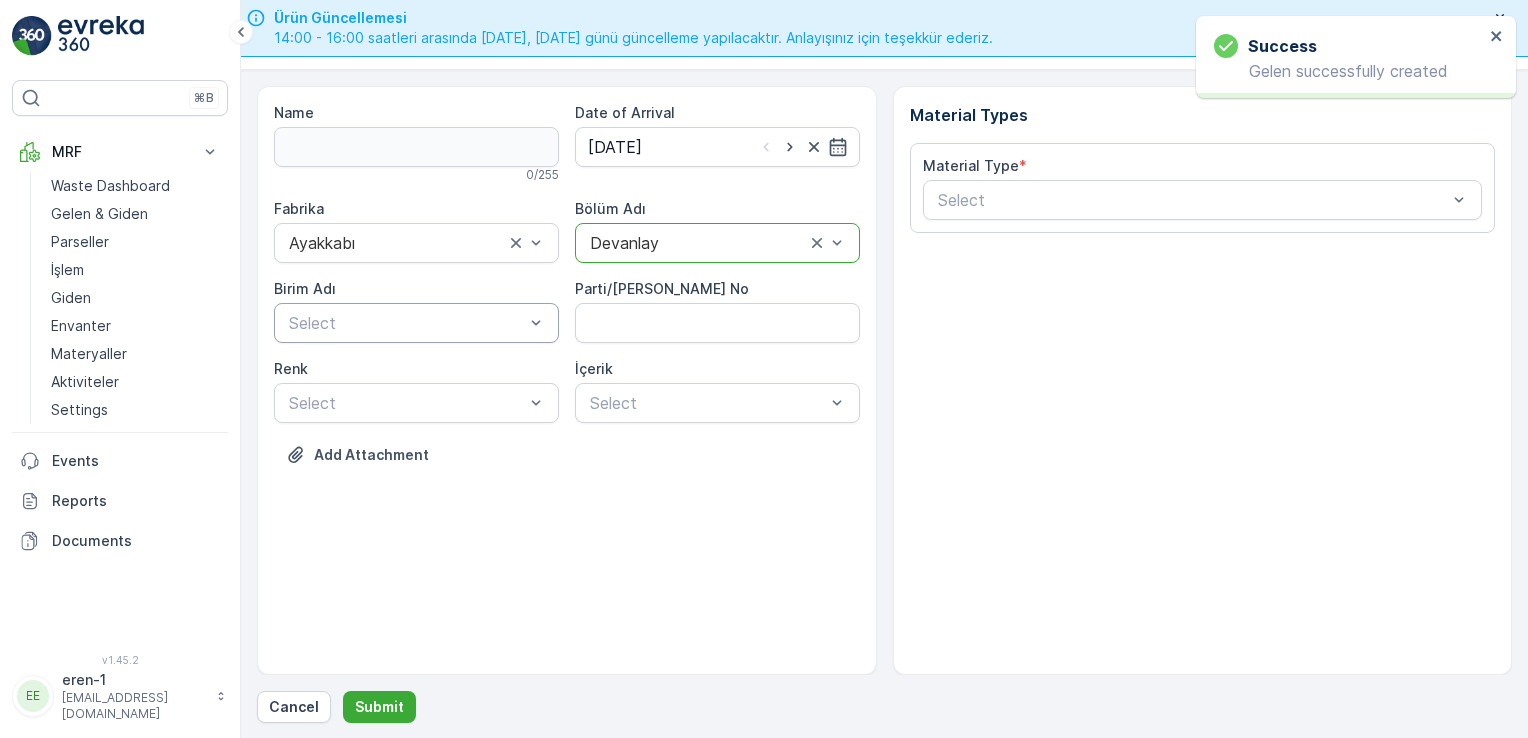 click on "Select" at bounding box center [416, 323] 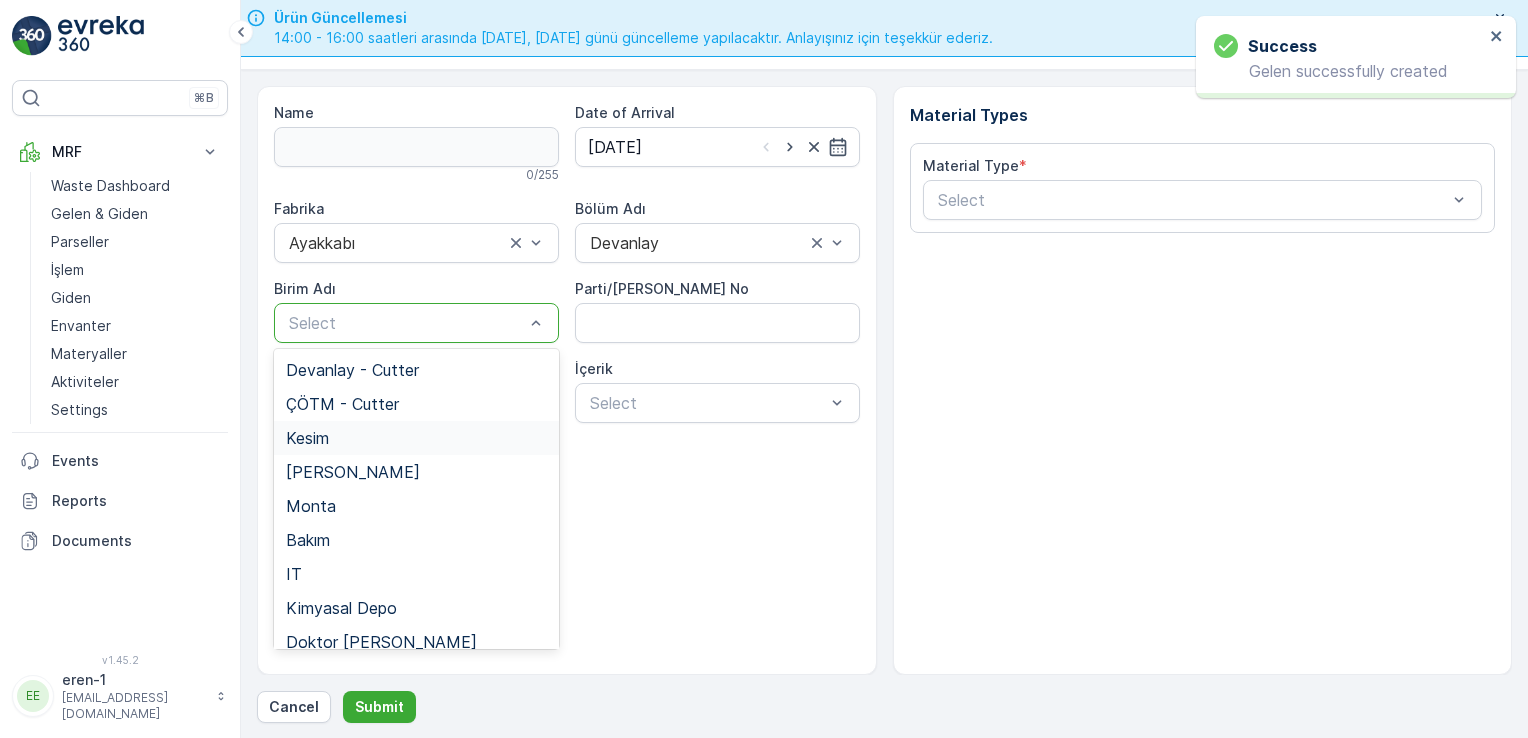 click on "Kesim" at bounding box center (416, 438) 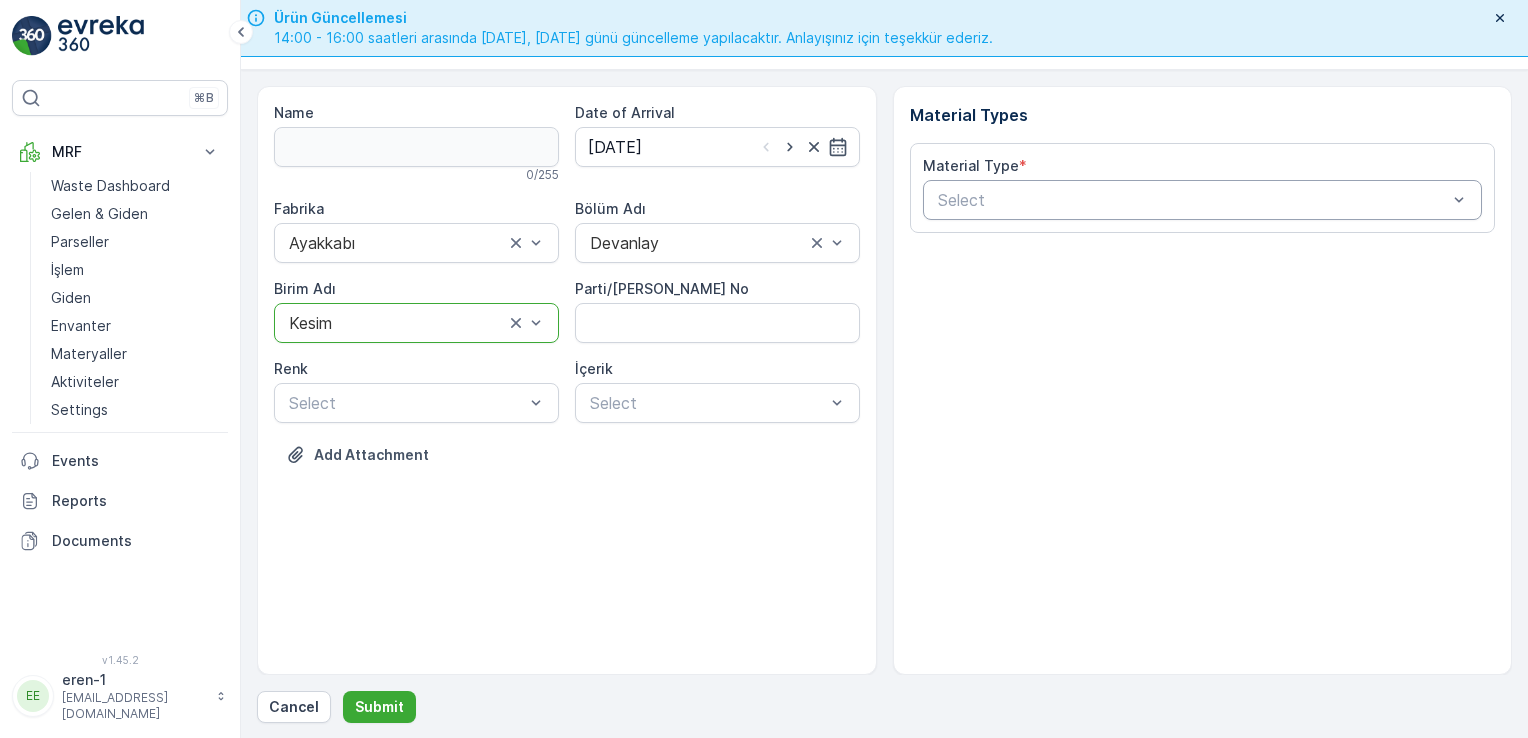 click at bounding box center [1193, 200] 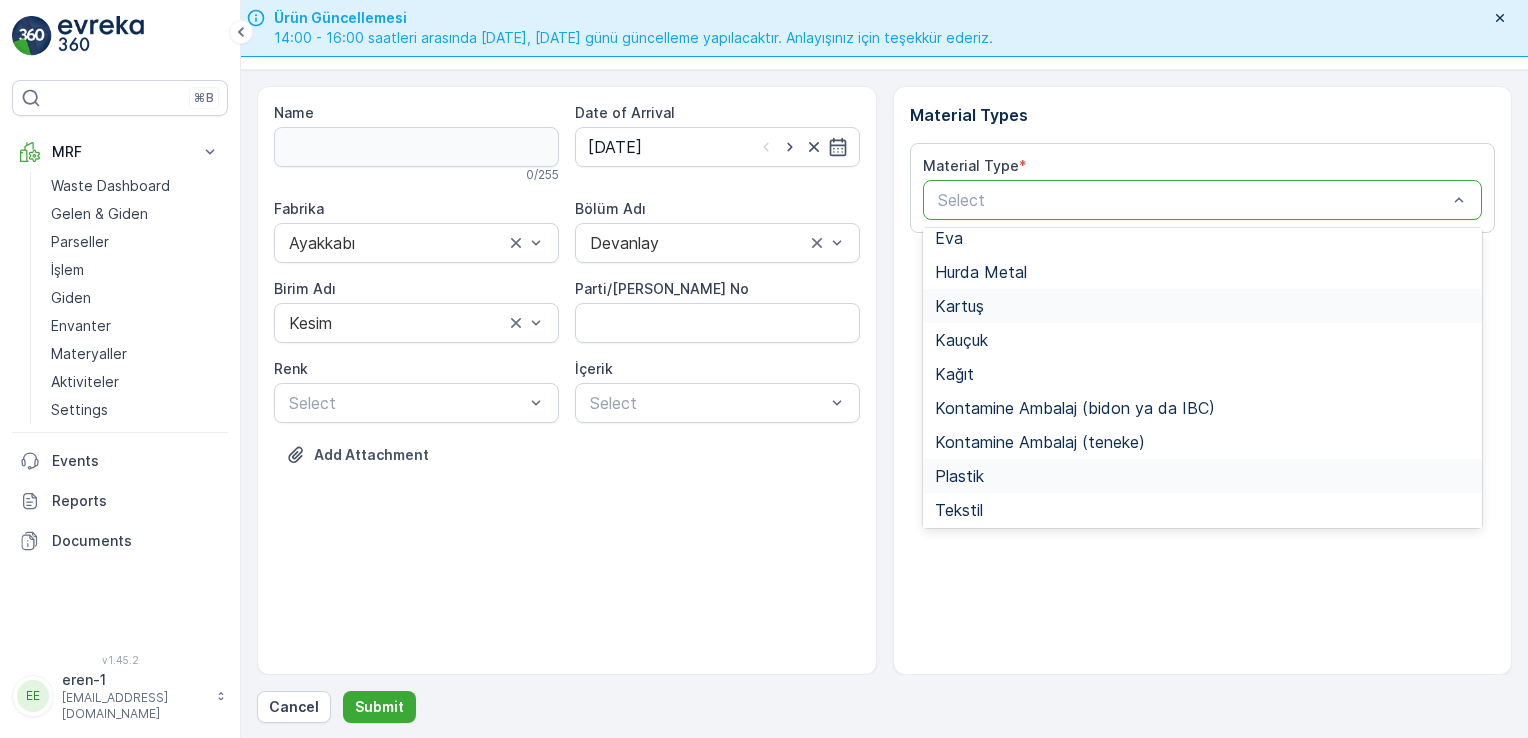 scroll, scrollTop: 200, scrollLeft: 0, axis: vertical 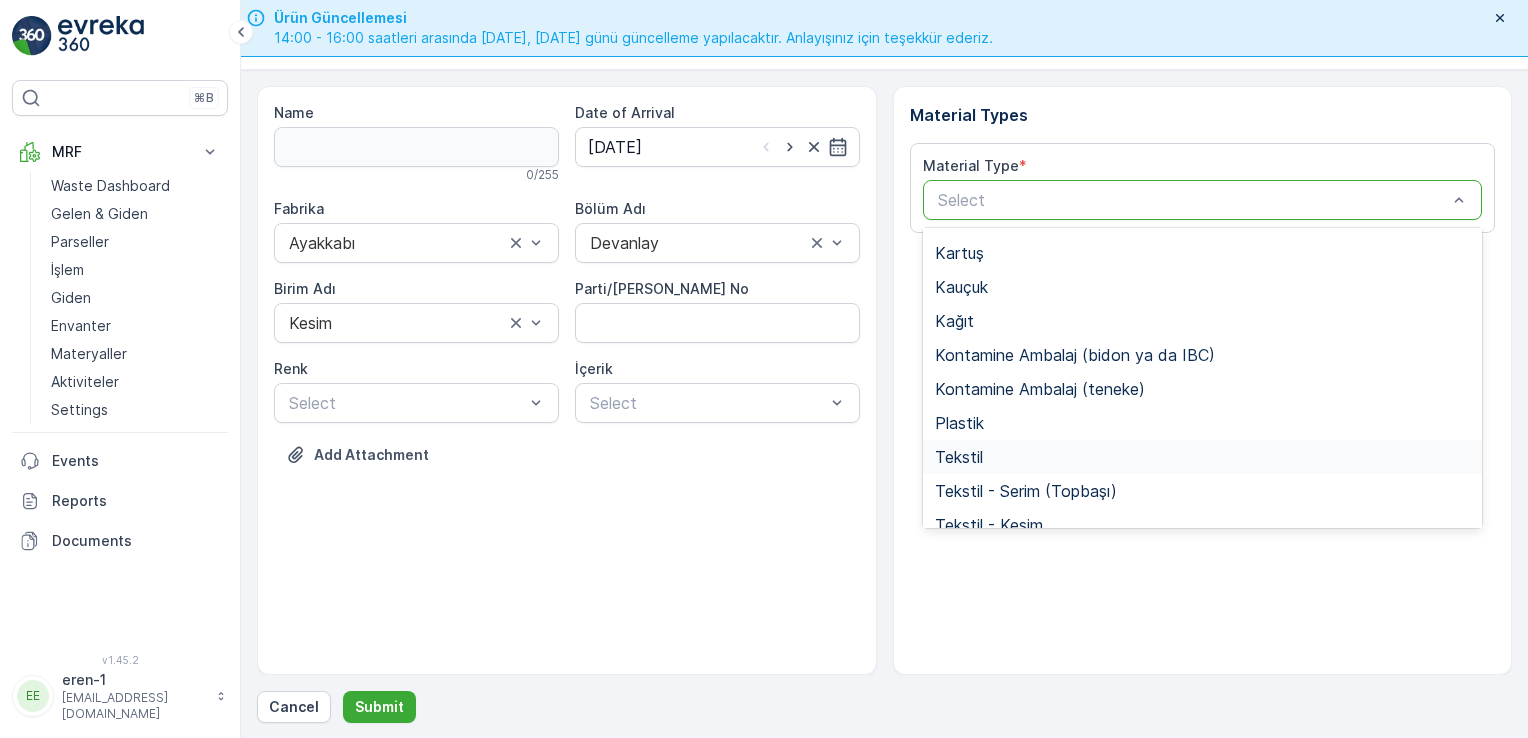 click on "Tekstil" at bounding box center [1203, 457] 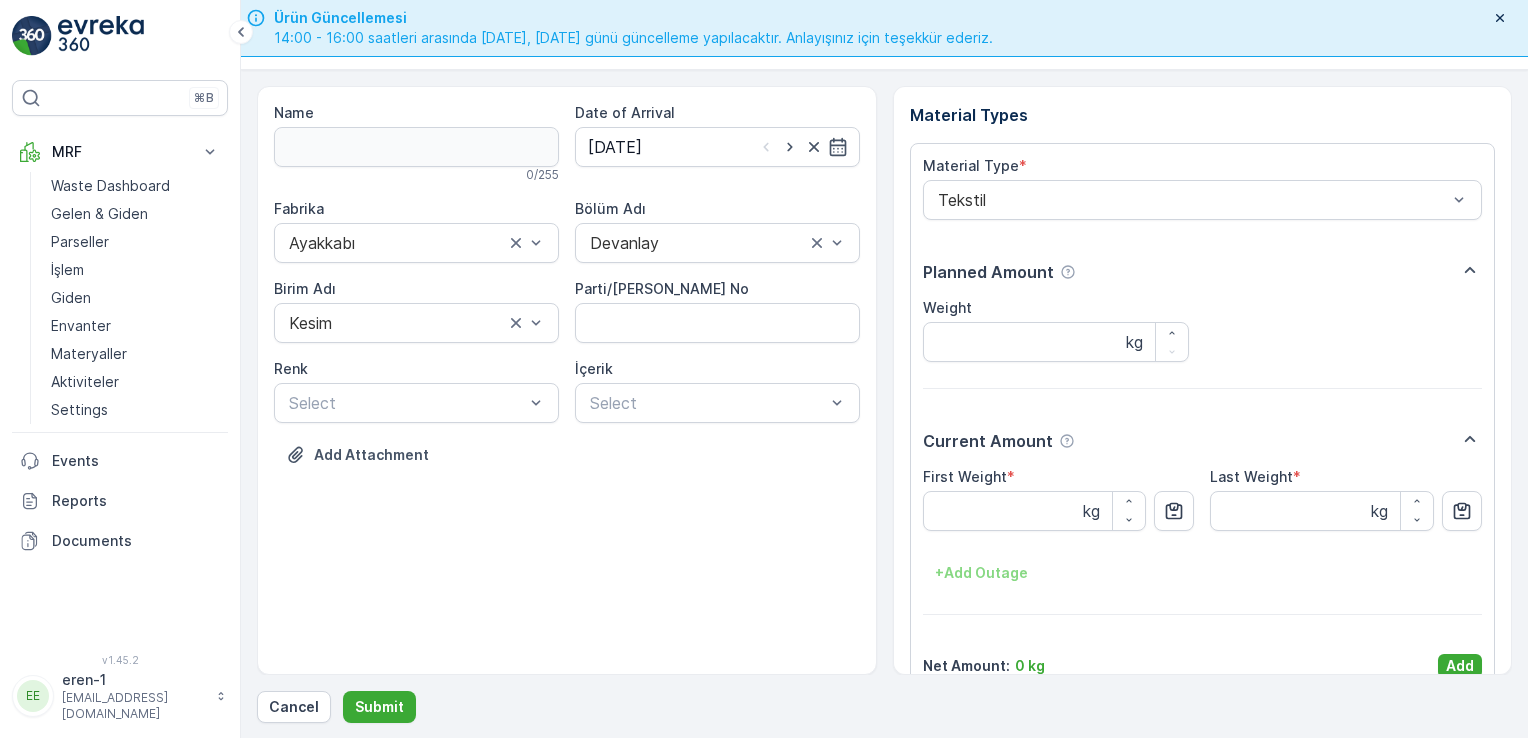 drag, startPoint x: 1452, startPoint y: 655, endPoint x: 1368, endPoint y: 640, distance: 85.32877 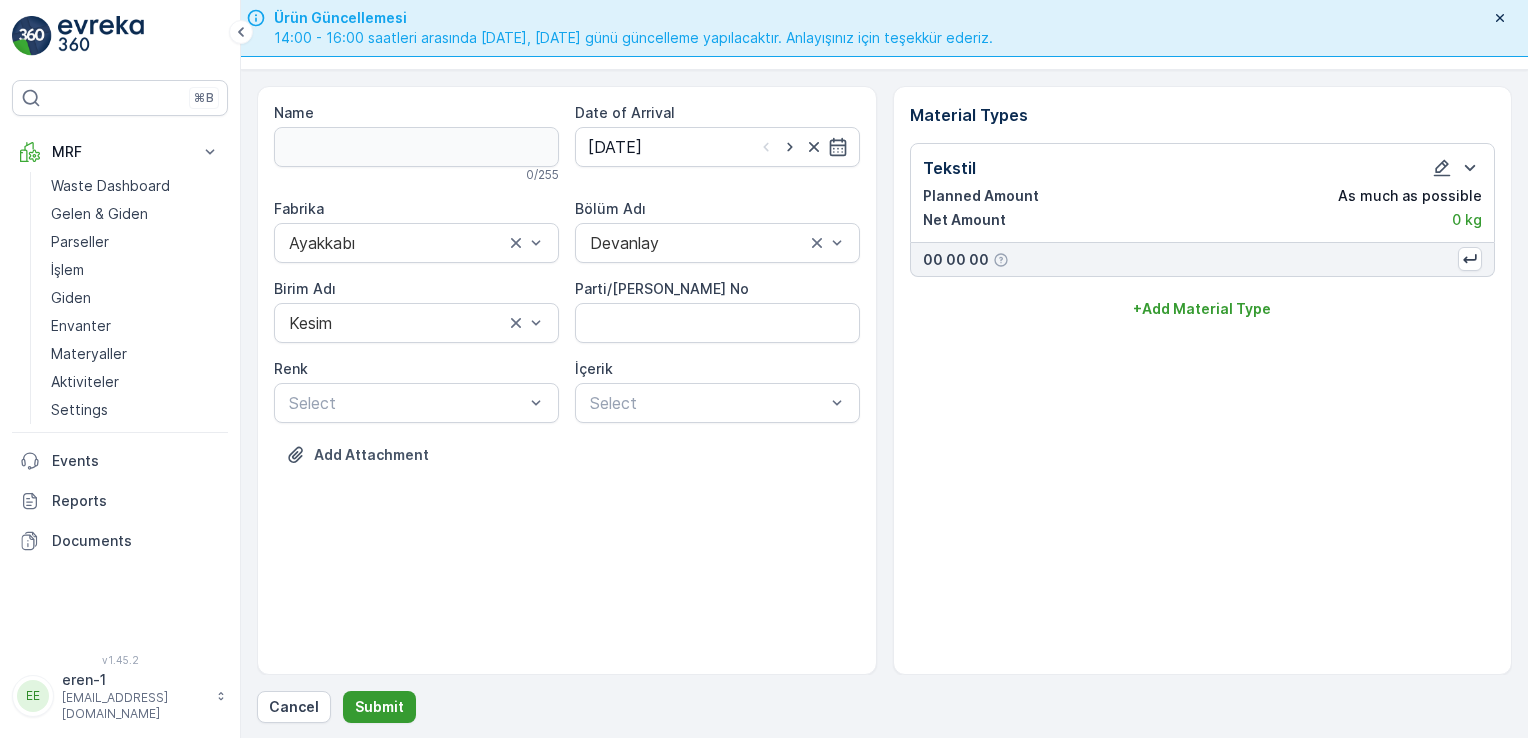 click on "Submit" at bounding box center (379, 707) 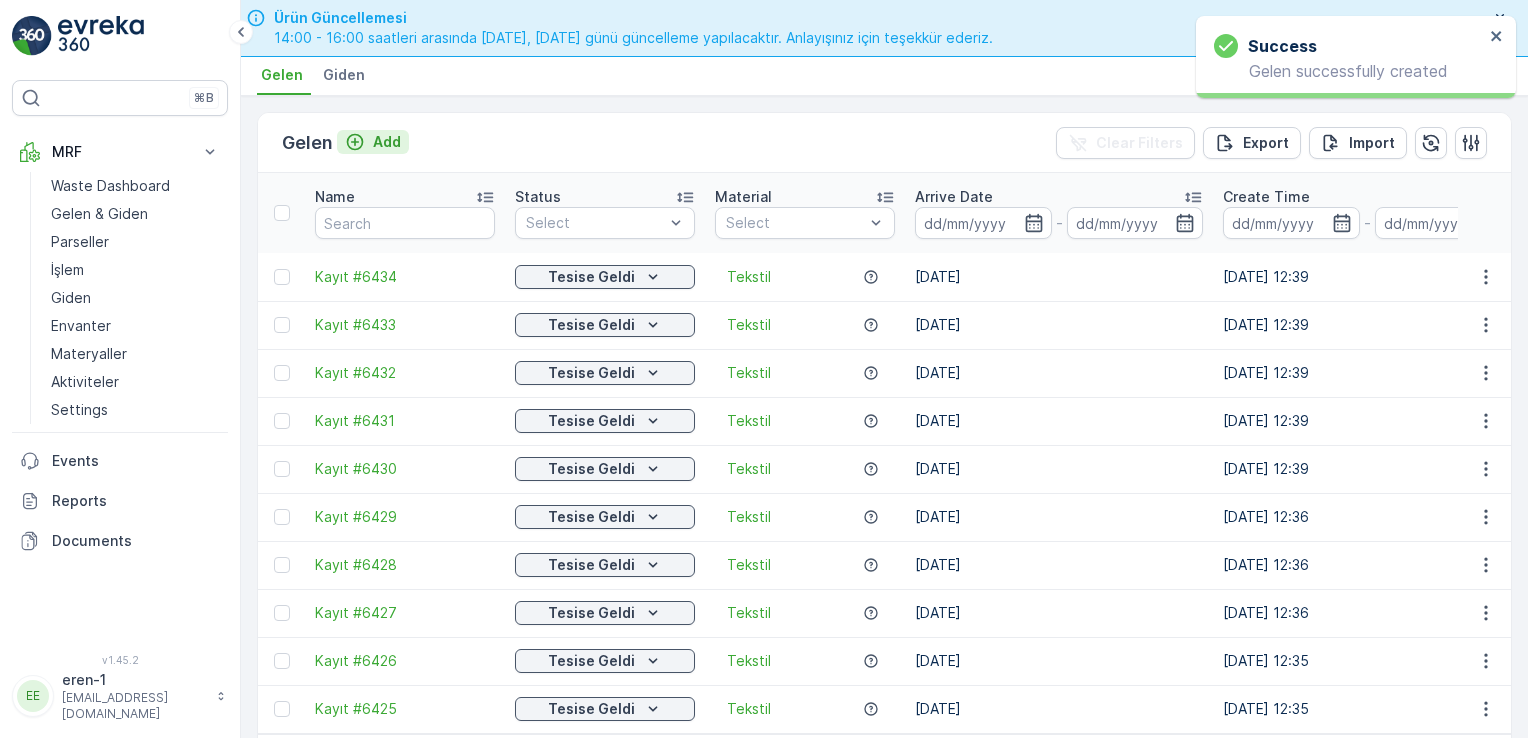 click on "Add" at bounding box center (387, 142) 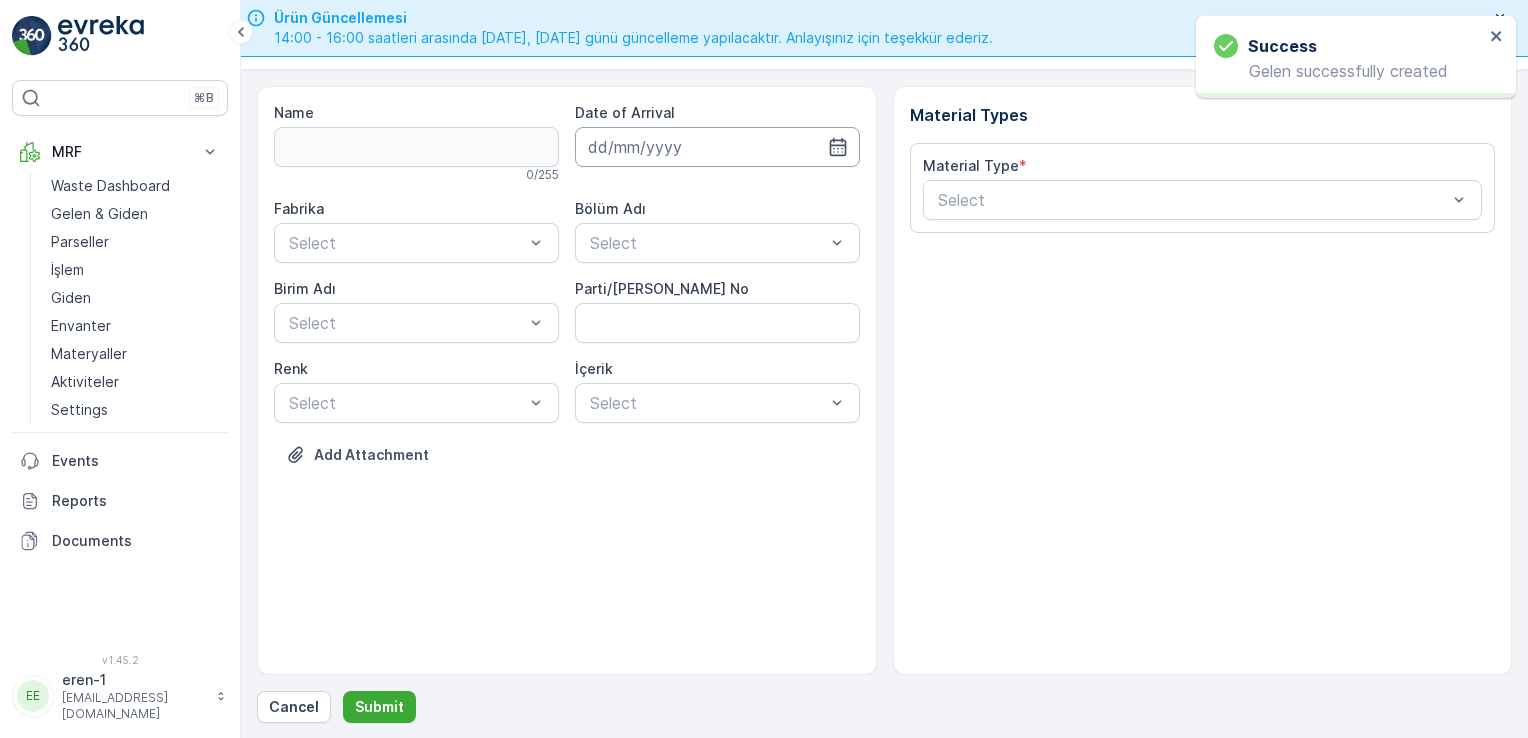 click at bounding box center [717, 147] 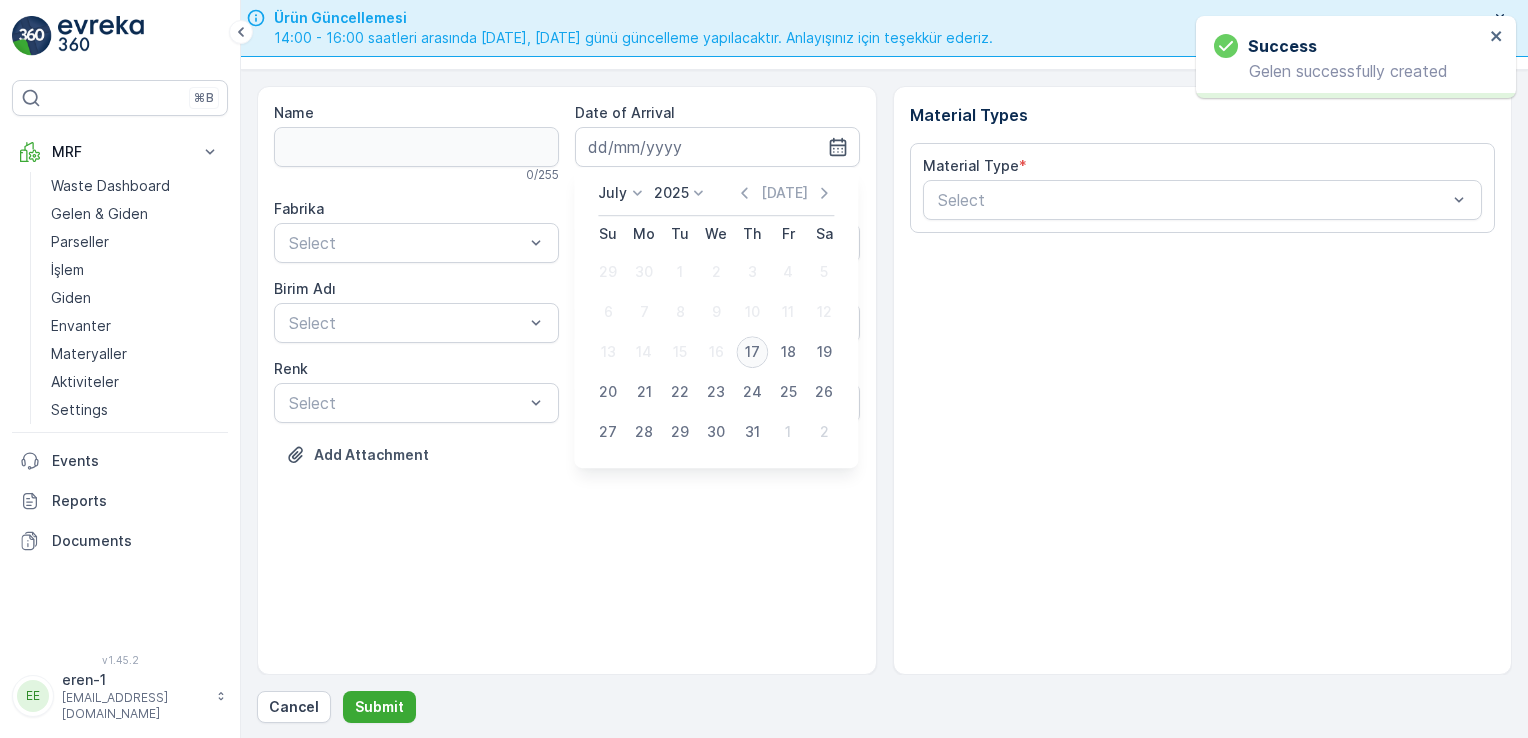 click on "17" at bounding box center [752, 352] 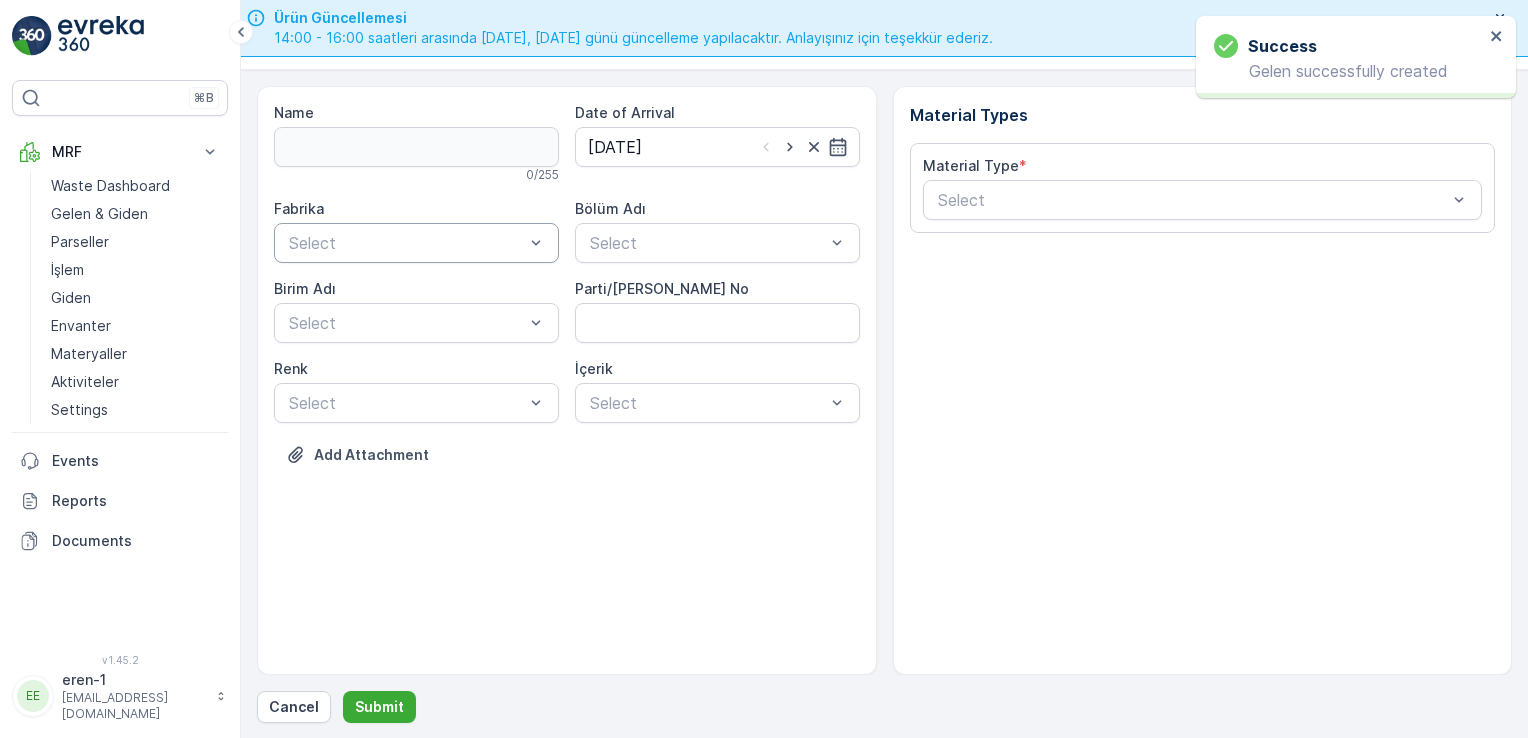 click at bounding box center (406, 243) 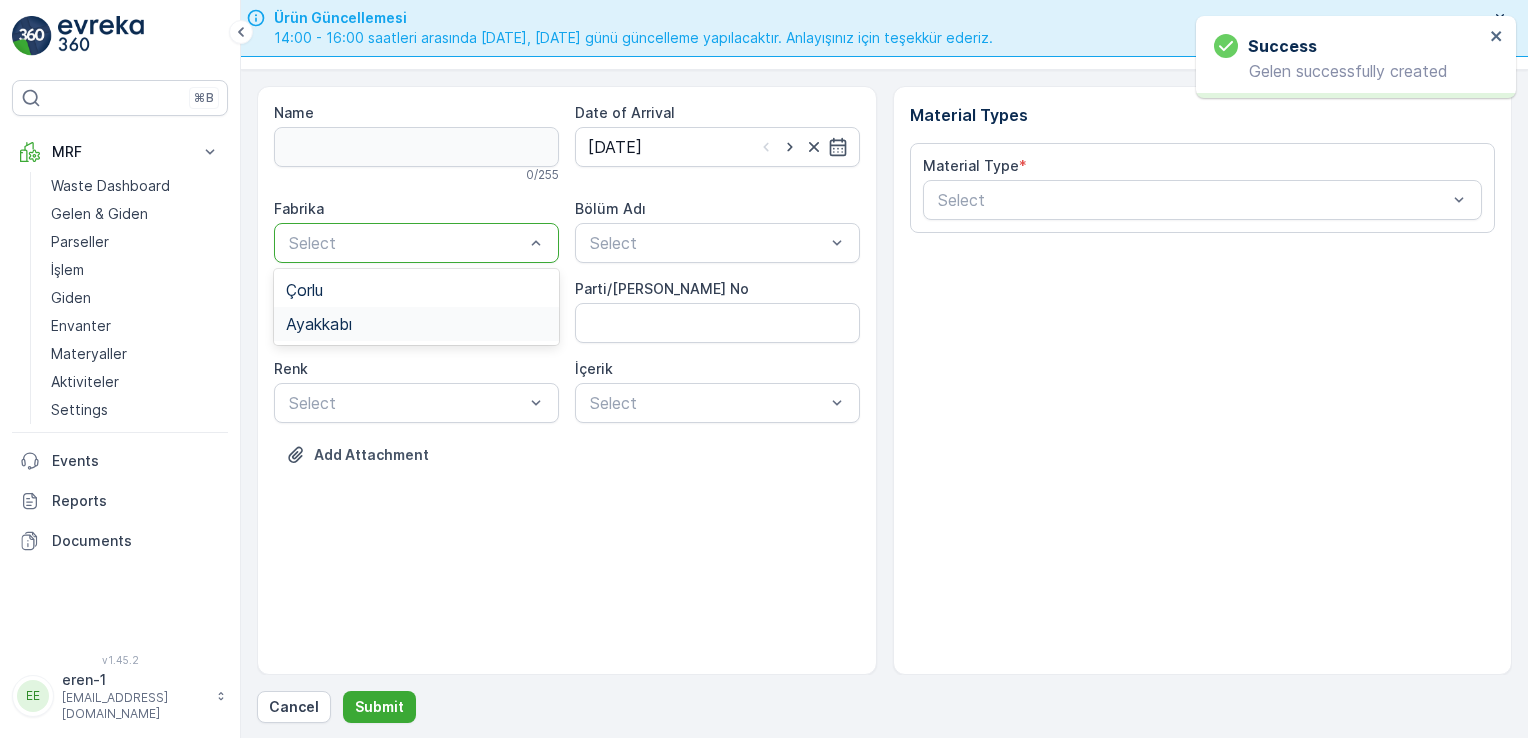 click on "Ayakkabı" at bounding box center [416, 324] 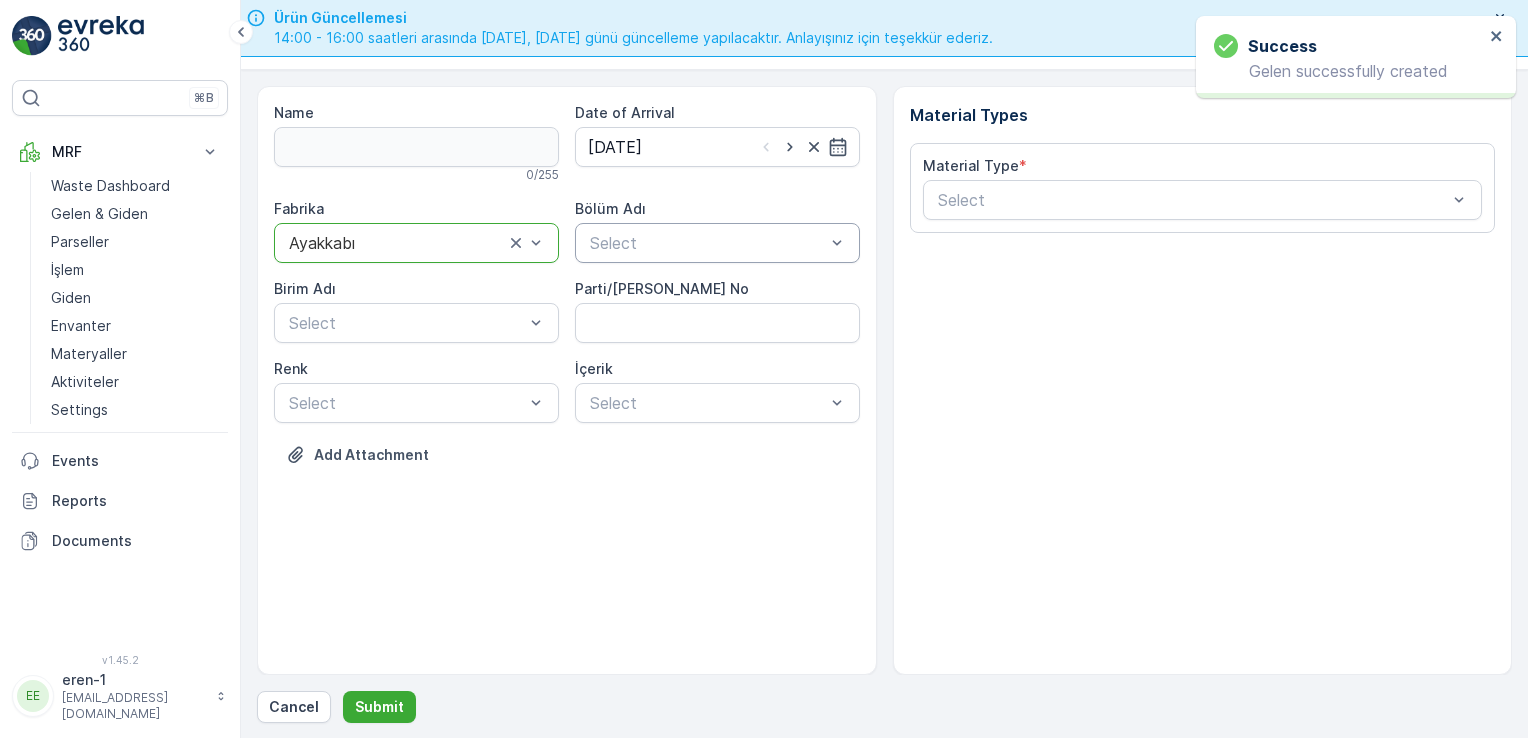 click at bounding box center (707, 243) 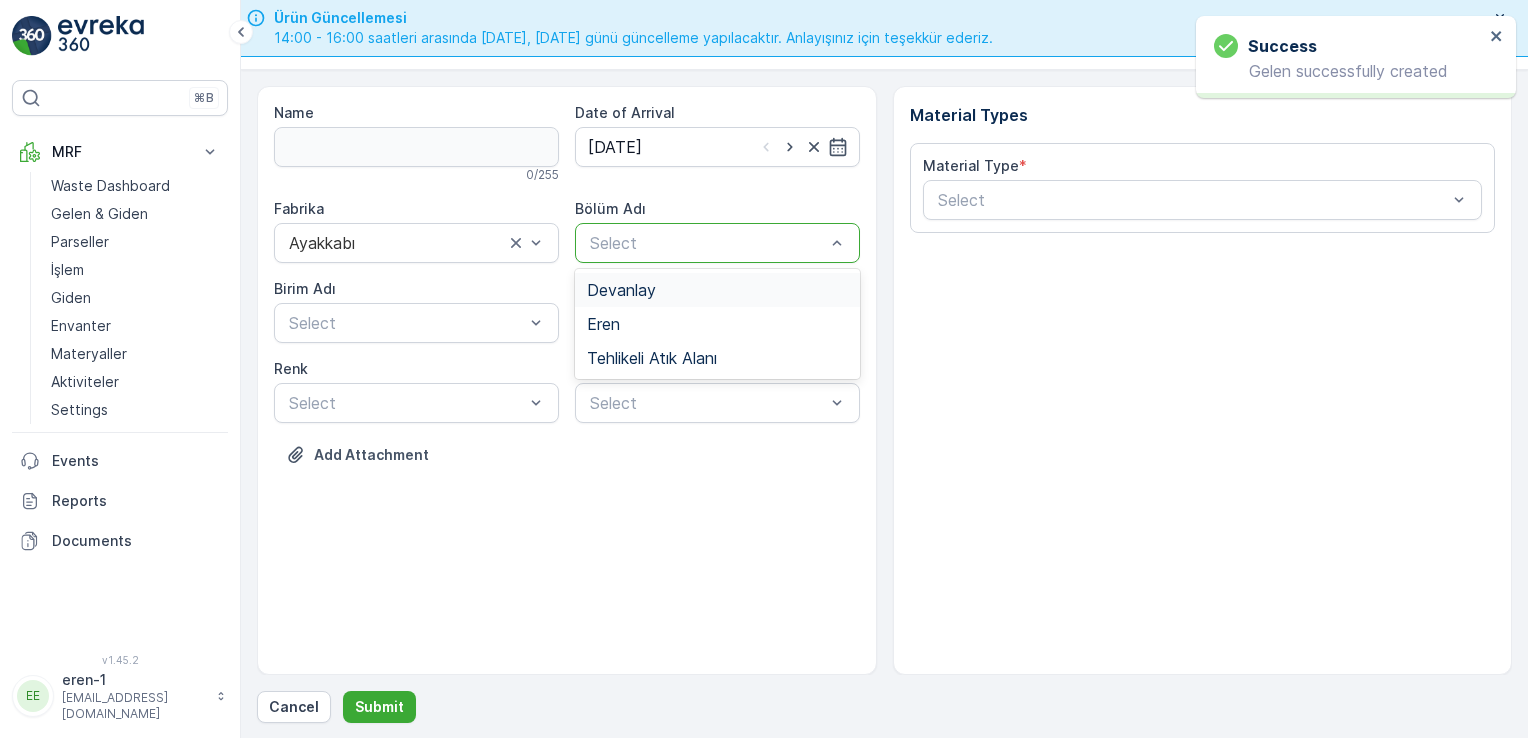 click on "Devanlay" at bounding box center [621, 290] 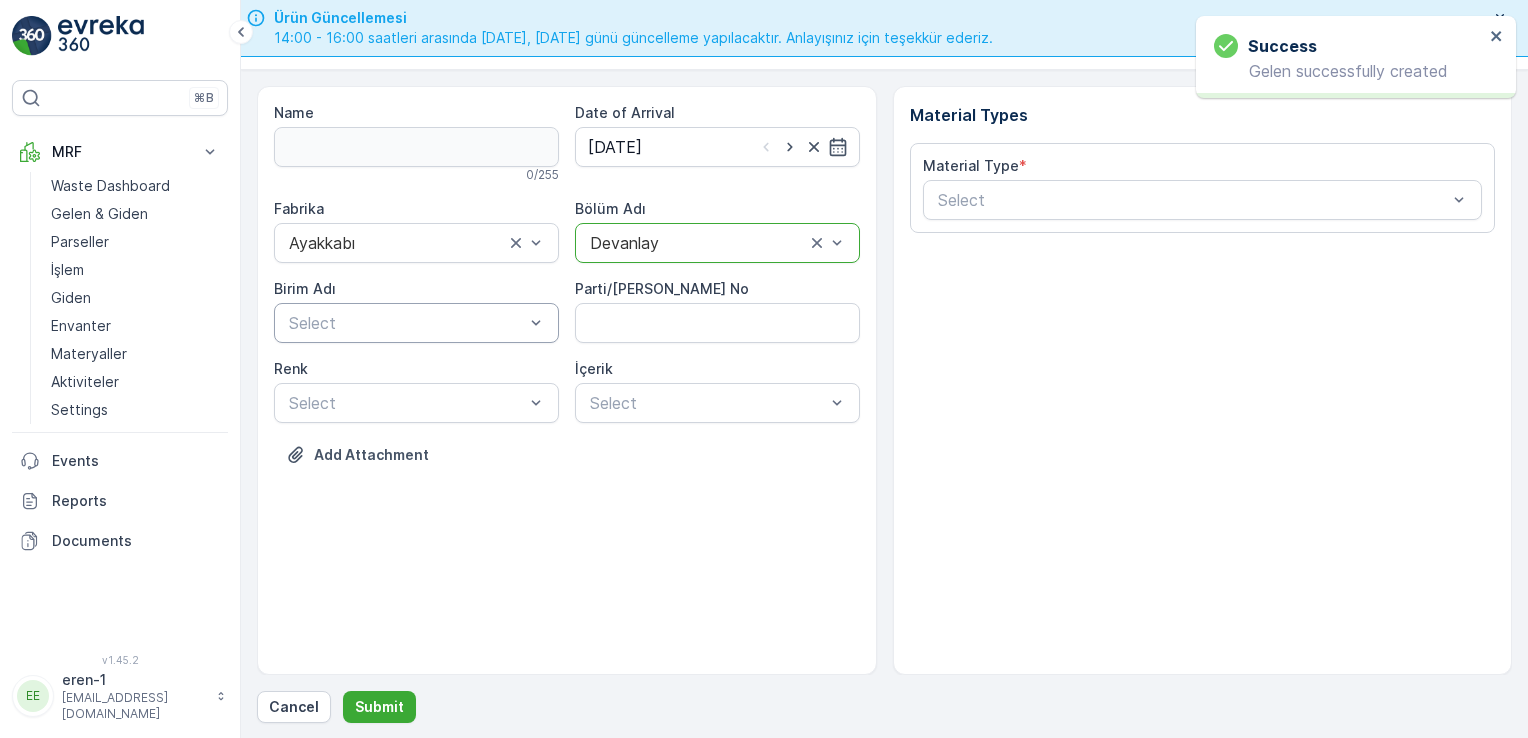 click at bounding box center [406, 323] 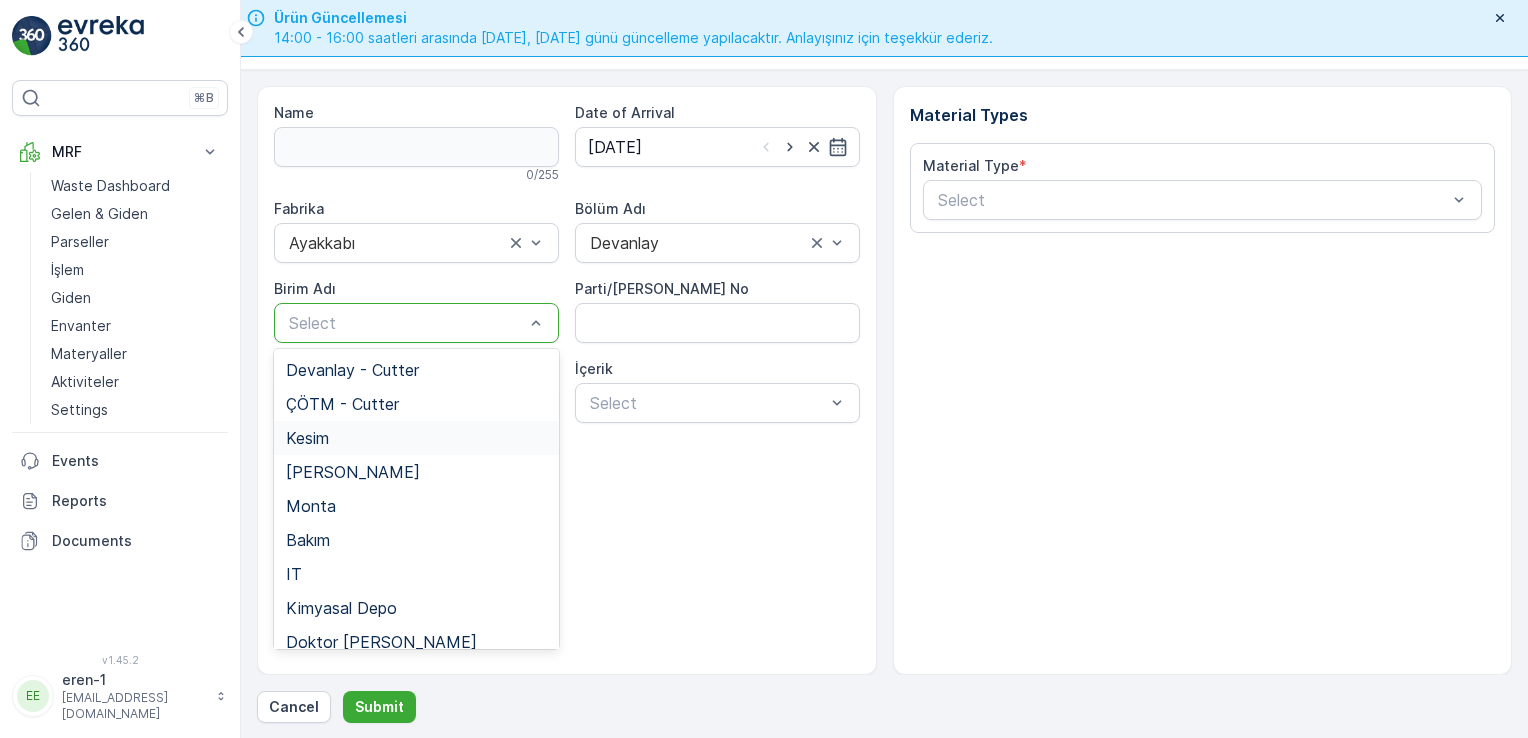 click on "Kesim" at bounding box center (416, 438) 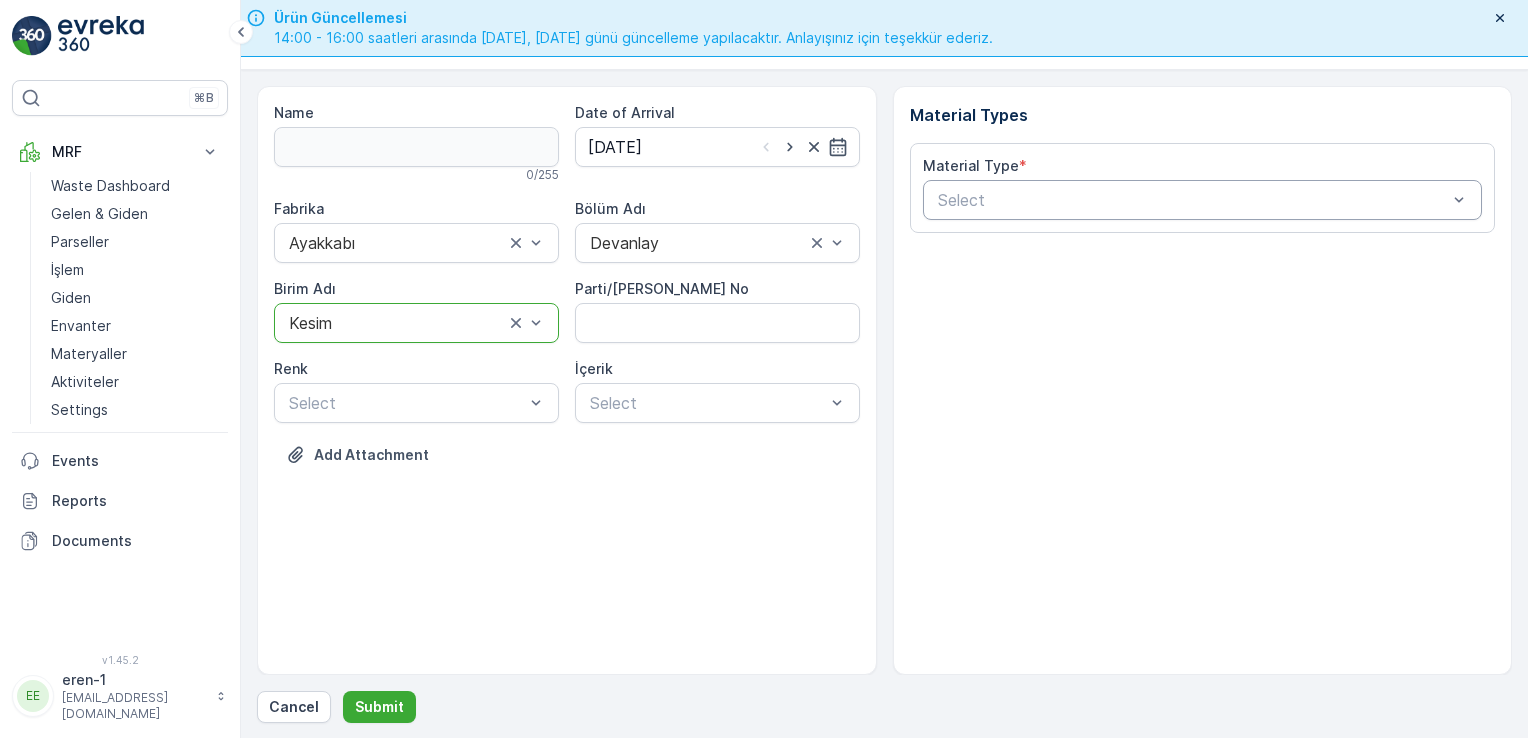 click at bounding box center (1193, 200) 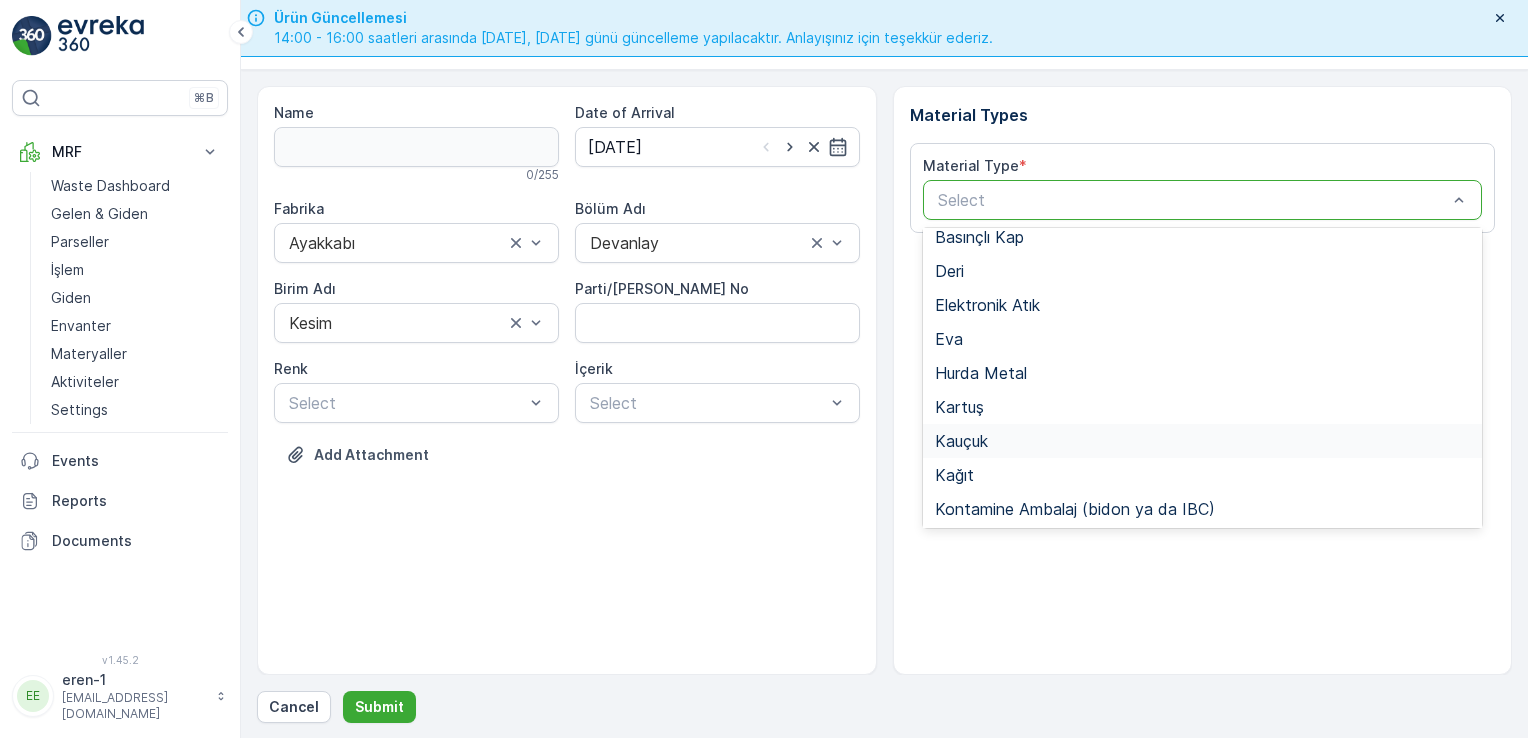 scroll, scrollTop: 133, scrollLeft: 0, axis: vertical 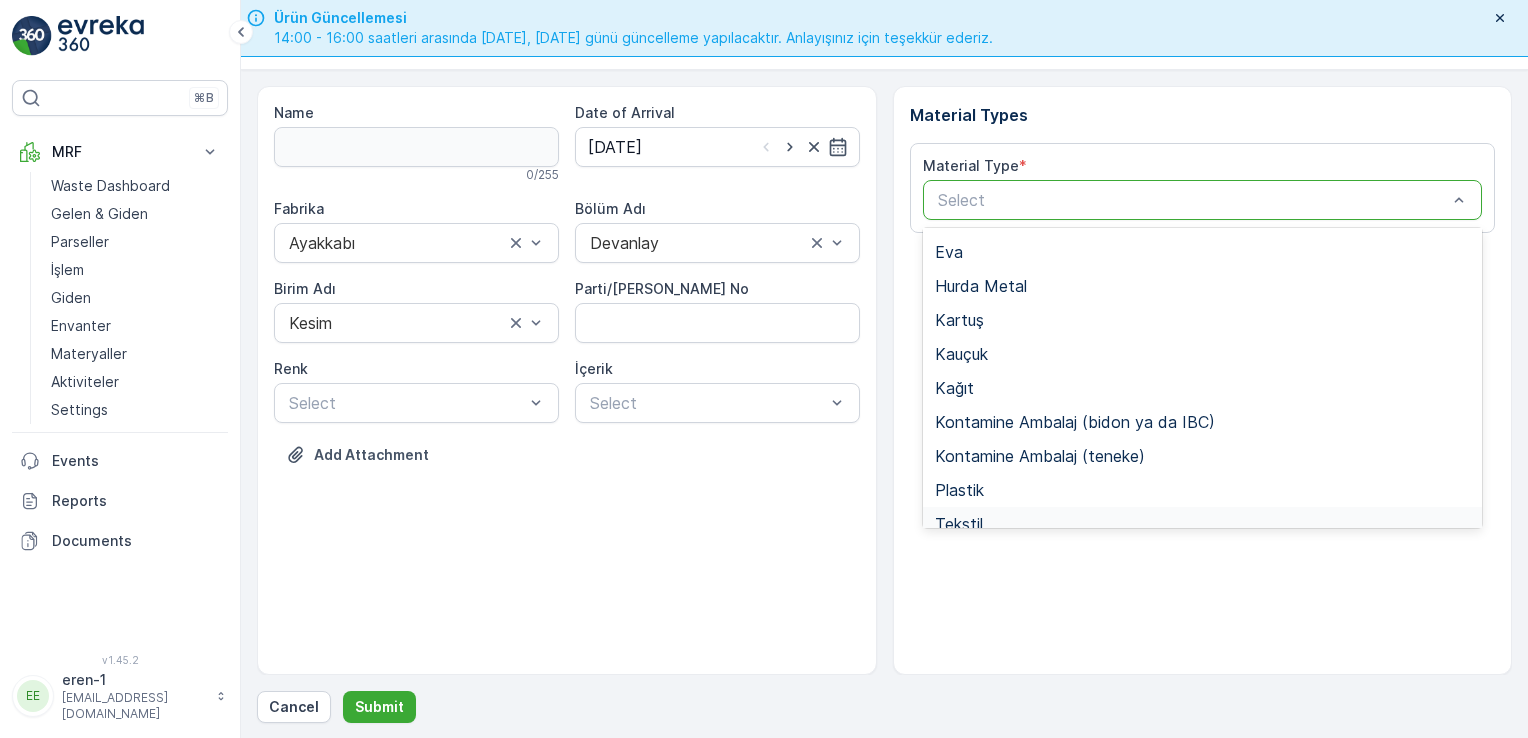 click on "Material Types Material Type * 20 results available. Use Up and Down to choose options, press Enter to select the currently focused option, press Escape to exit the menu, press Tab to select the option and exit the menu. Select Atık yağ Basınçlı [PERSON_NAME] Elektronik Atık [PERSON_NAME] Metal Kartuş Kauçuk Kağıt Kontamine Ambalaj (bidon ya da IBC) Kontamine Ambalaj (teneke) Plastik Tekstil Tekstil  - Serim (Topbaşı) Tekstil - Kesim Tekstil - Meto Tekstil - Tasnif Tekstil/Kırpıntı Toner Tıbbı Atık" at bounding box center (1203, 380) 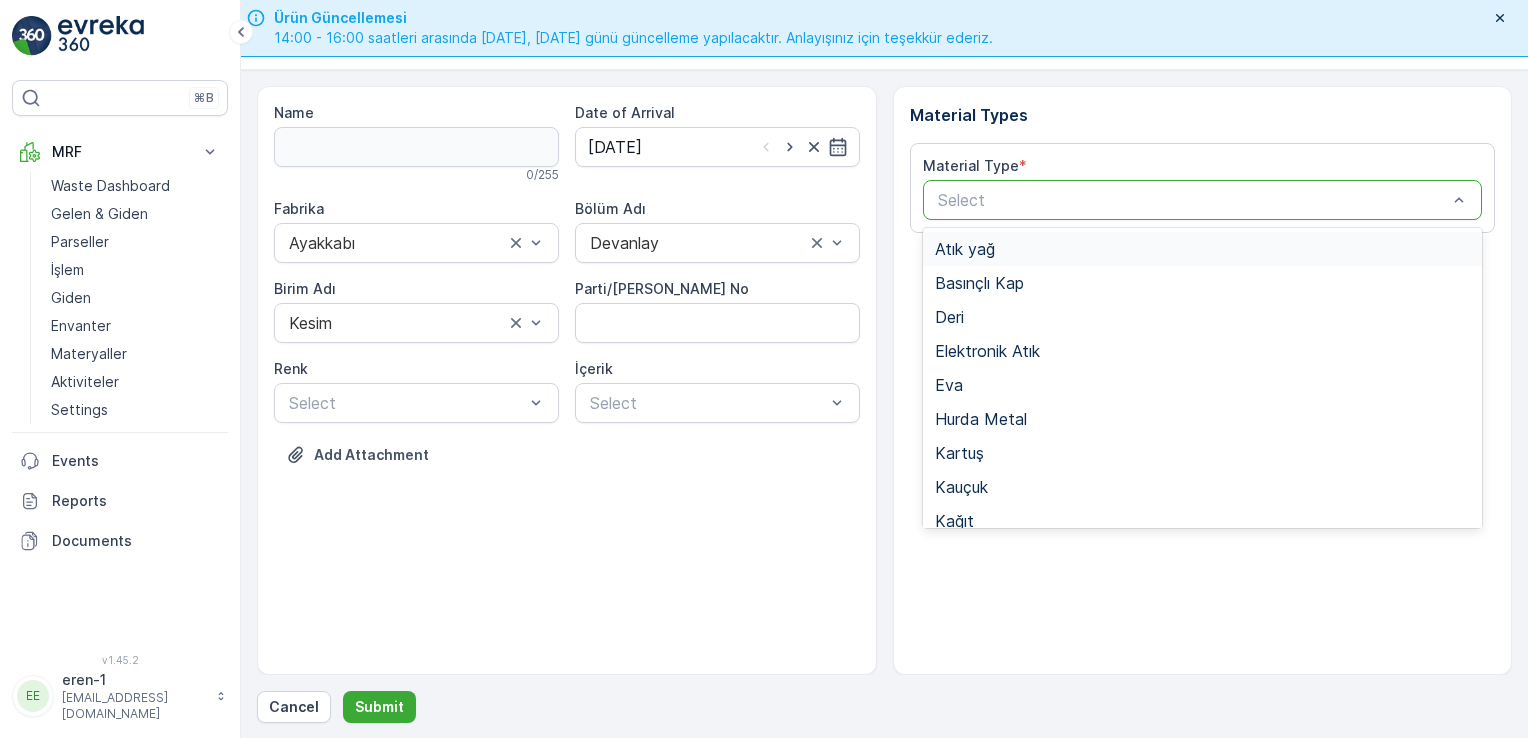 click at bounding box center [1193, 200] 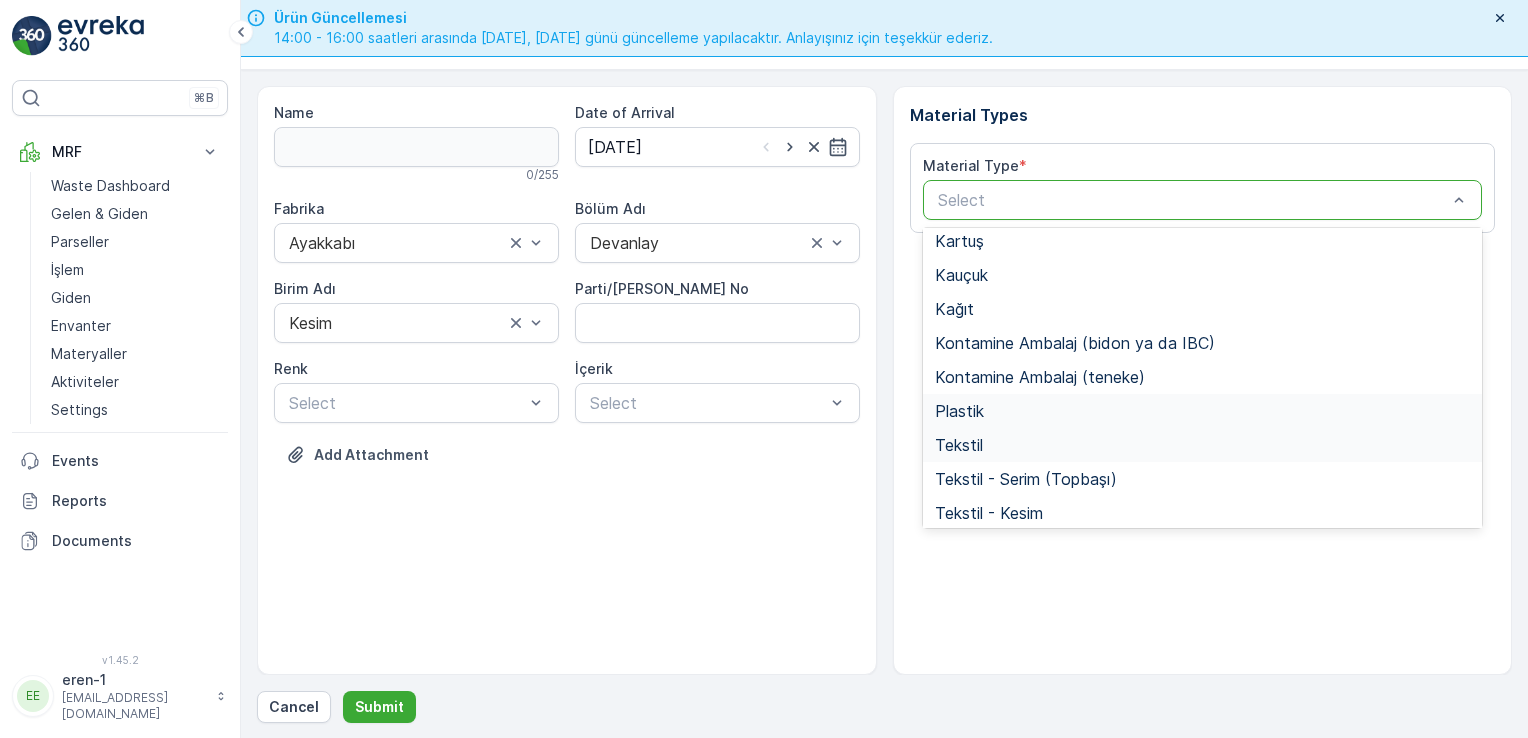 scroll, scrollTop: 233, scrollLeft: 0, axis: vertical 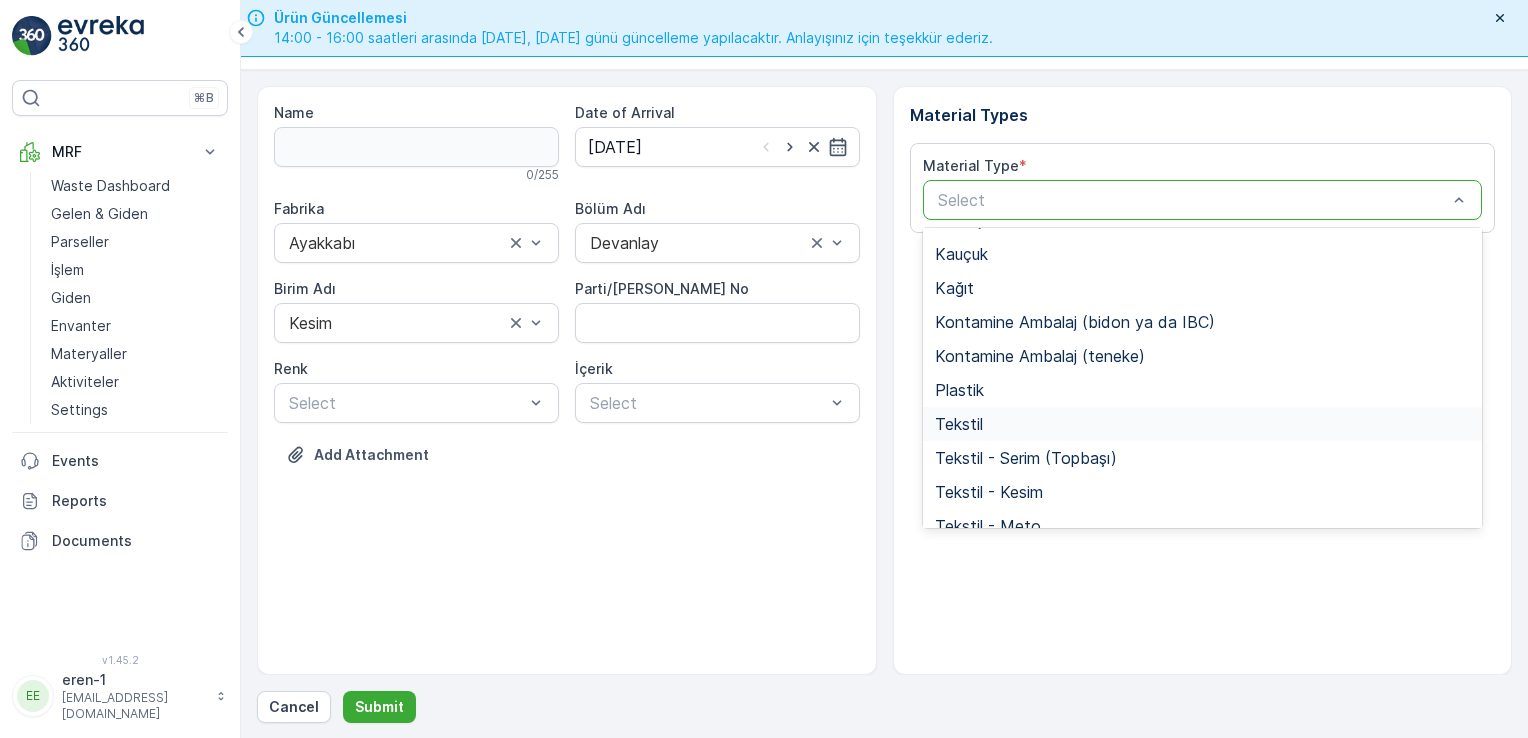 click on "Tekstil" at bounding box center [1203, 424] 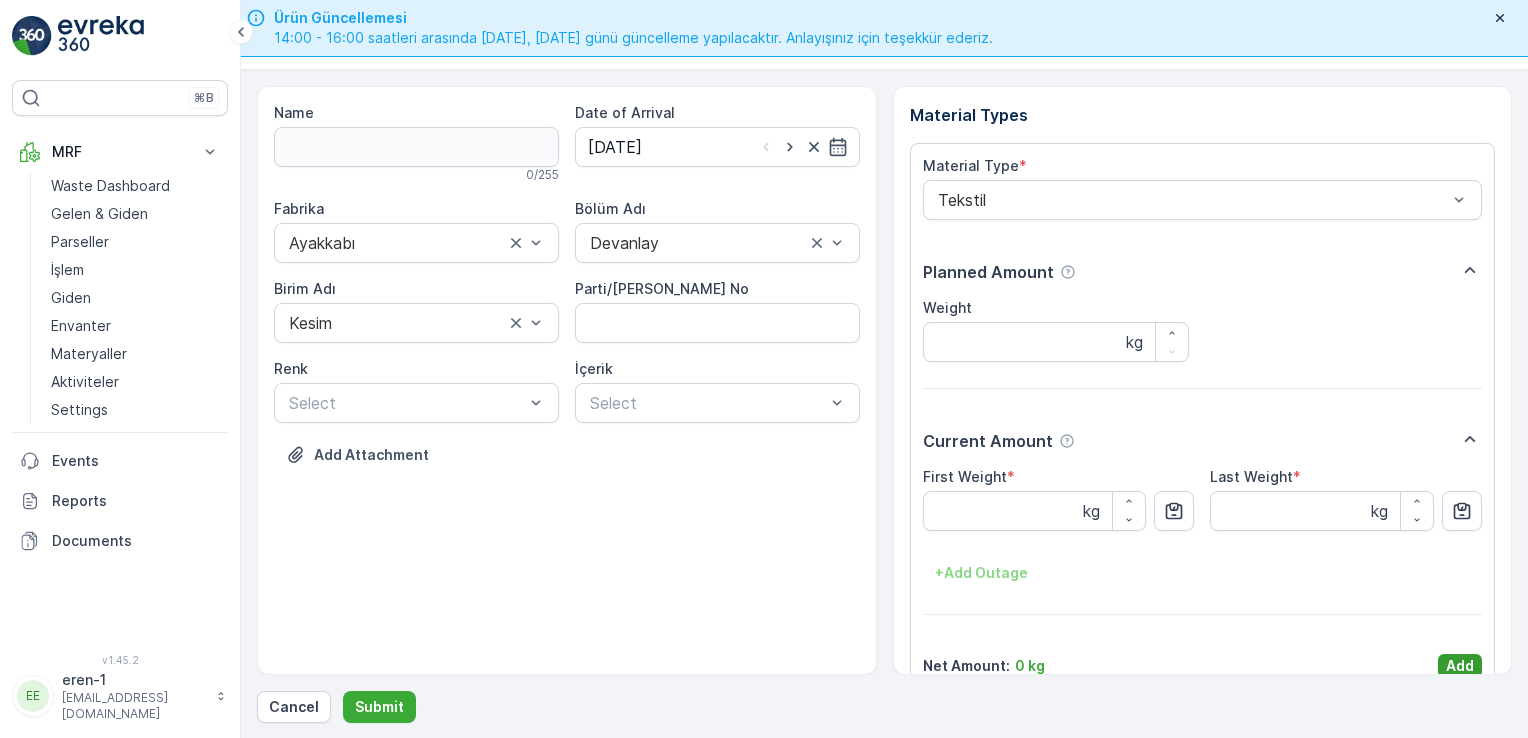 drag, startPoint x: 1428, startPoint y: 671, endPoint x: 1444, endPoint y: 656, distance: 21.931713 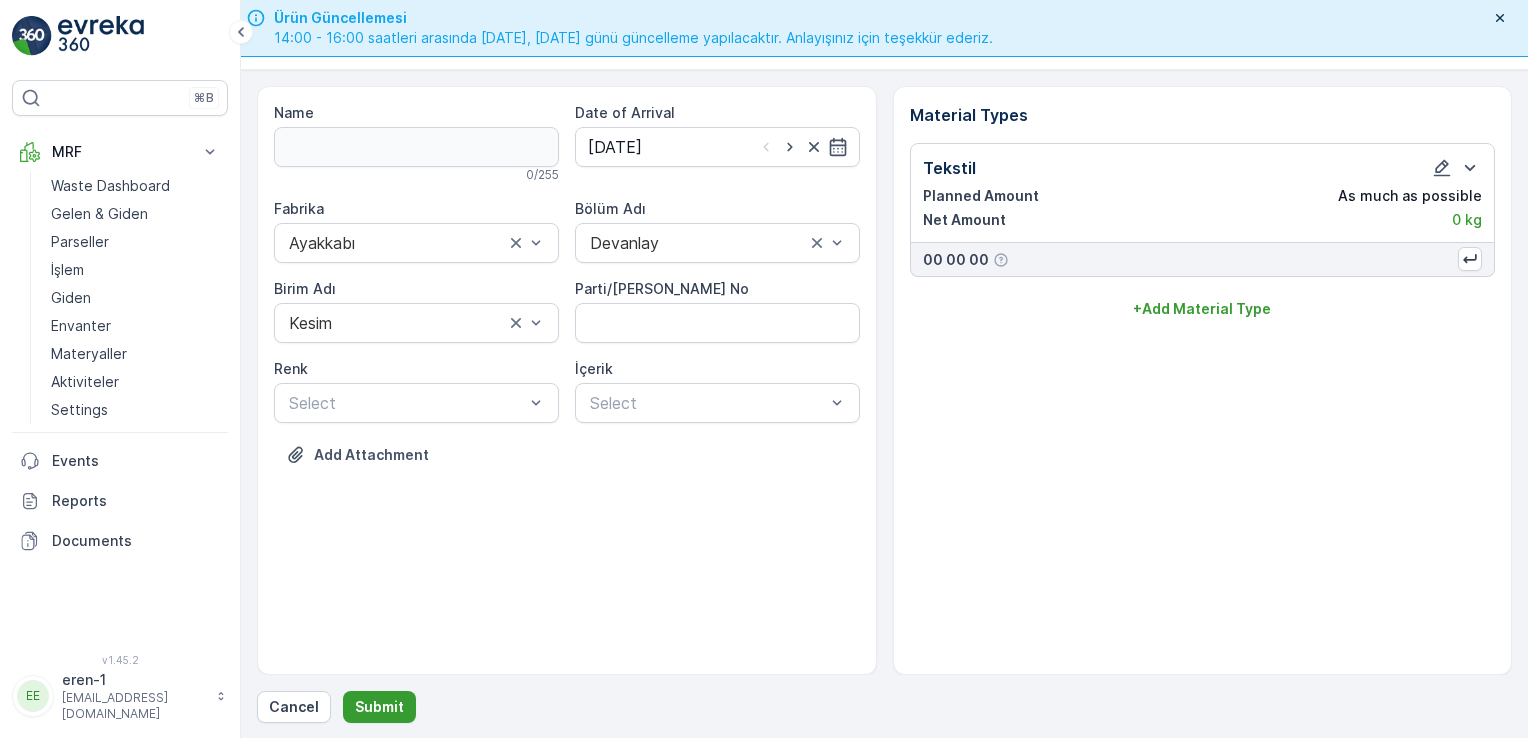 click on "Submit" at bounding box center (379, 707) 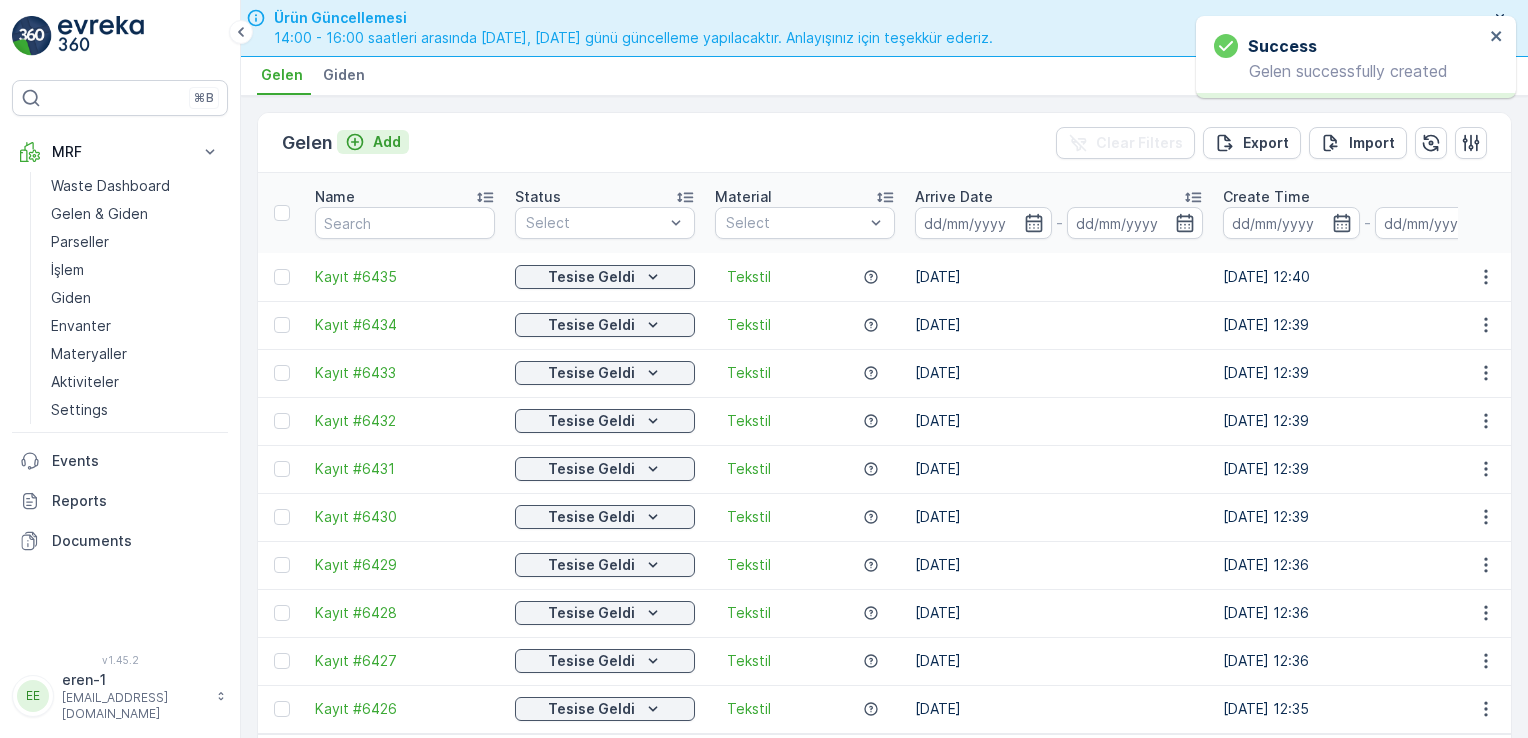 click 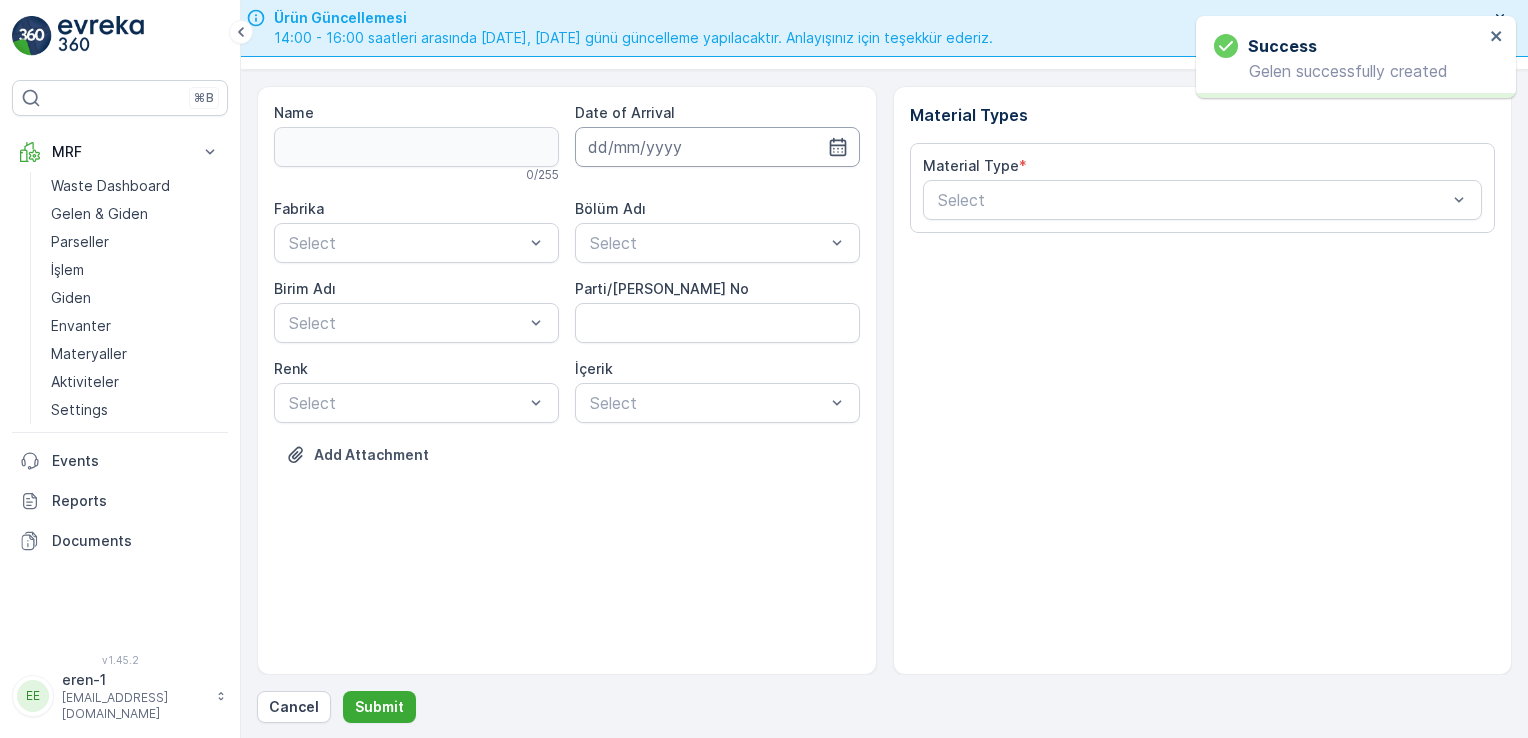 click at bounding box center [717, 147] 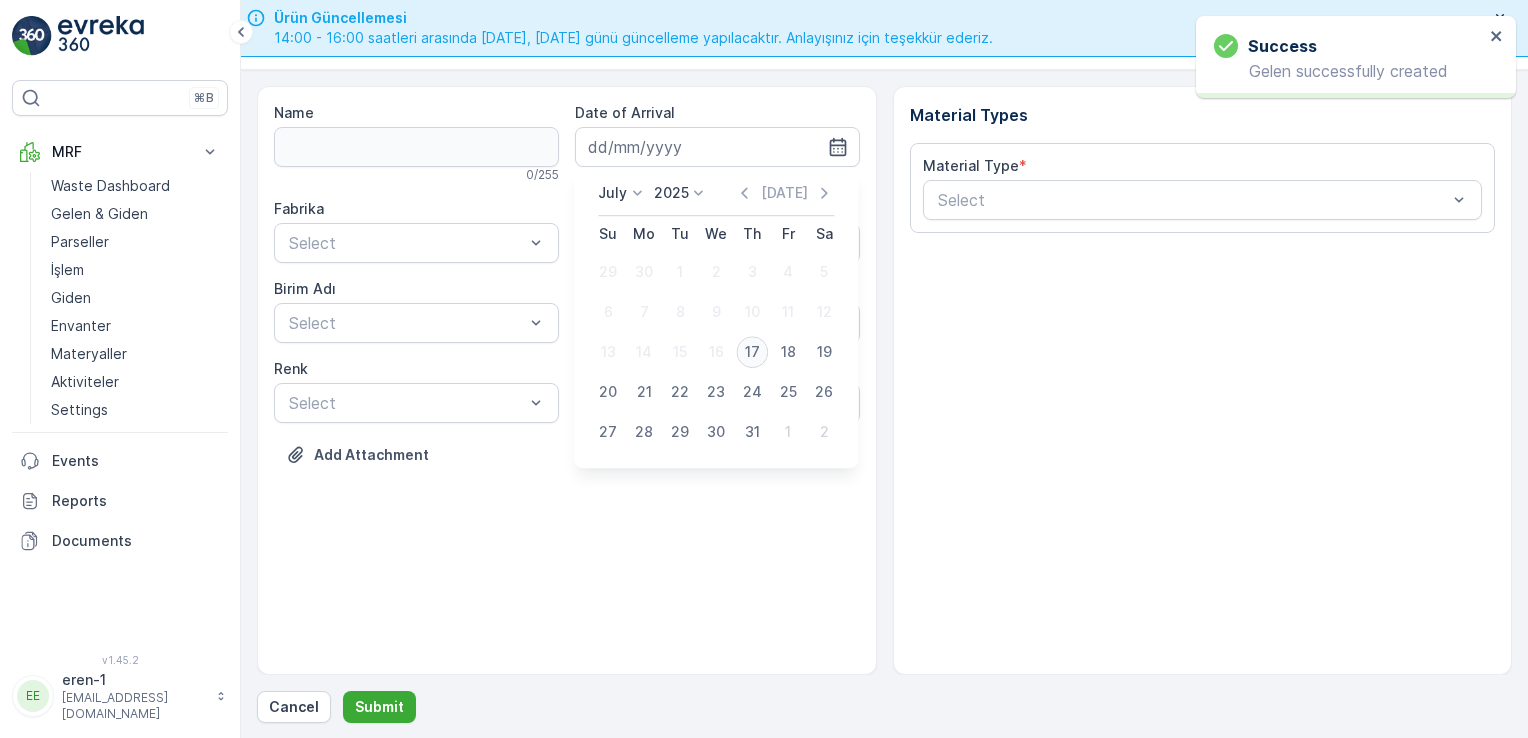 click on "17" at bounding box center [752, 352] 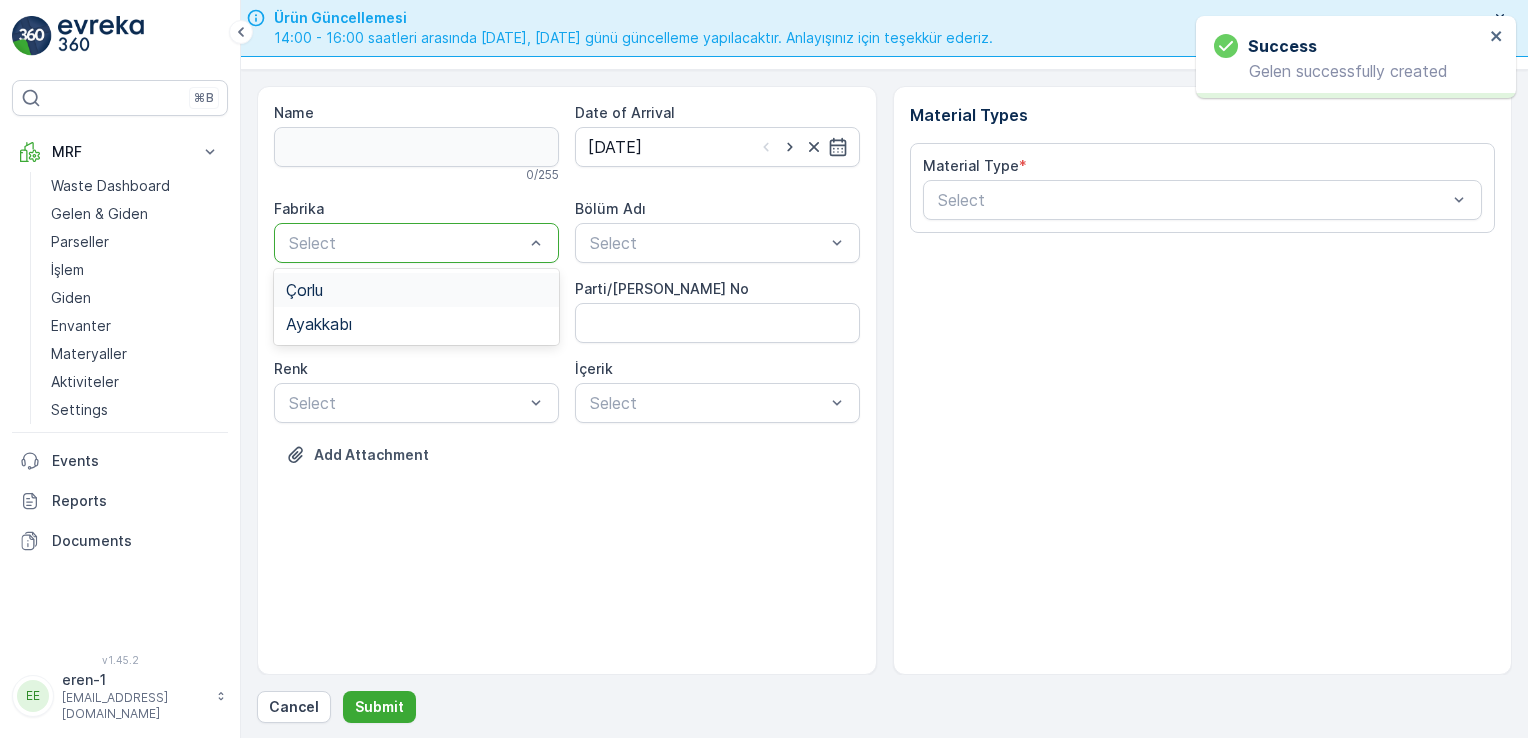 drag, startPoint x: 422, startPoint y: 250, endPoint x: 420, endPoint y: 304, distance: 54.037025 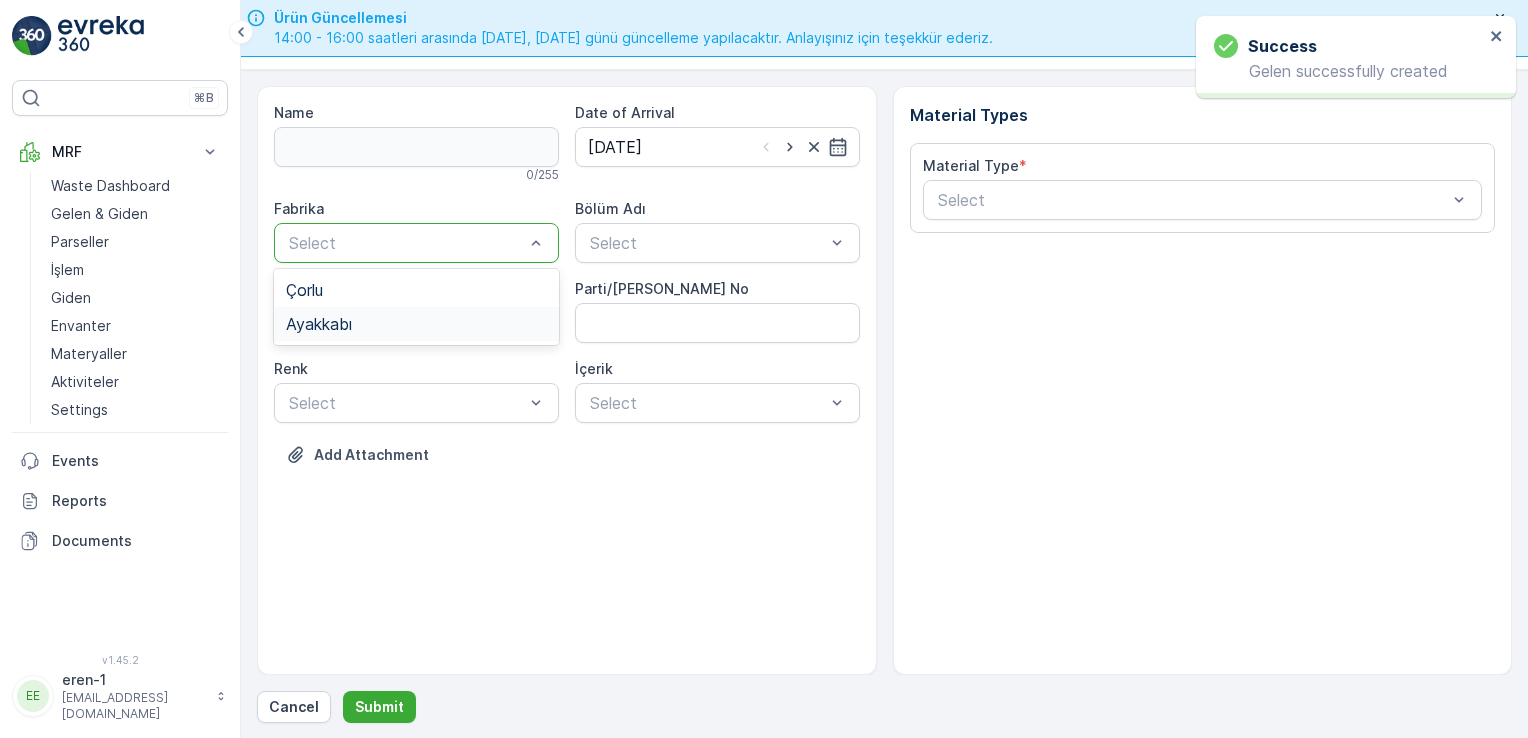 click on "Ayakkabı" at bounding box center [416, 324] 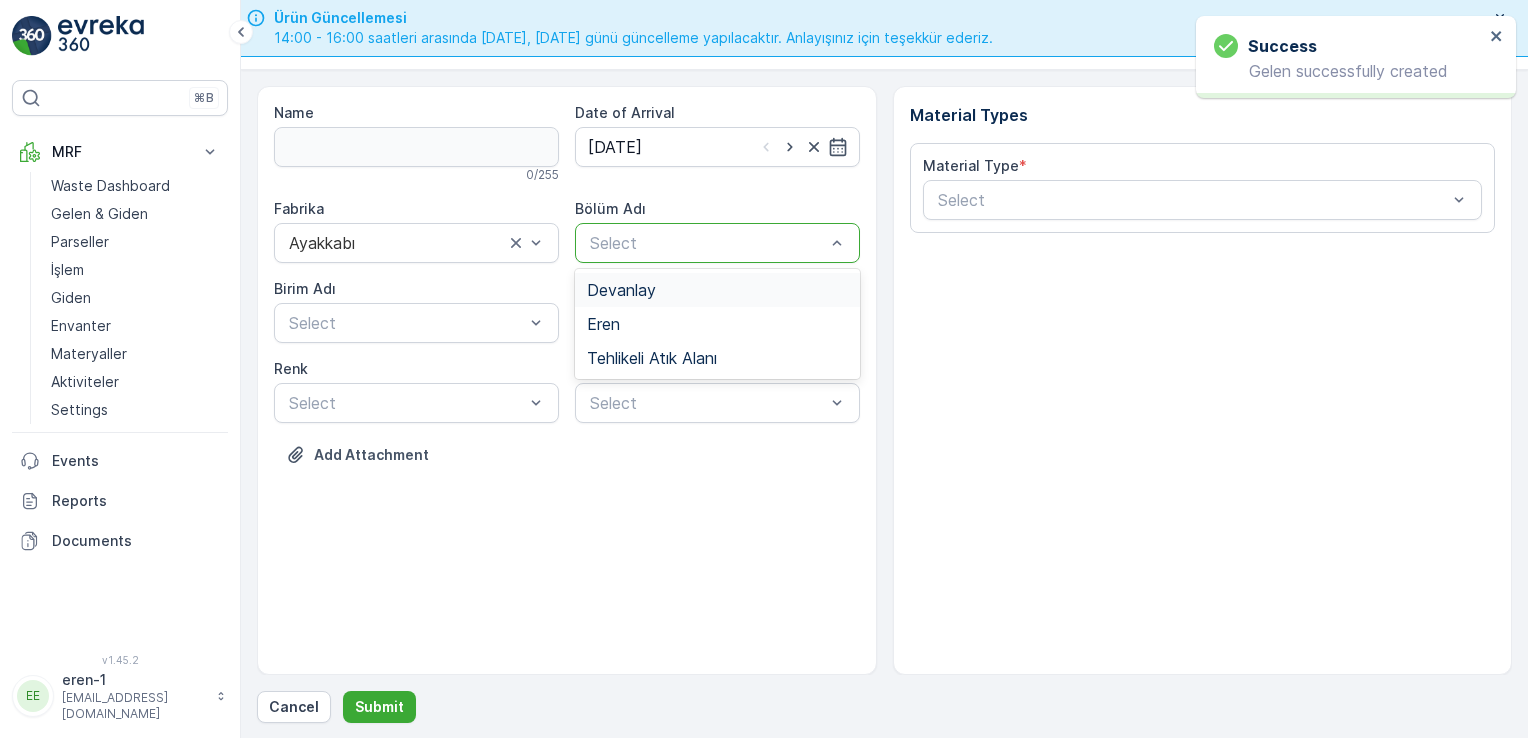click at bounding box center [707, 243] 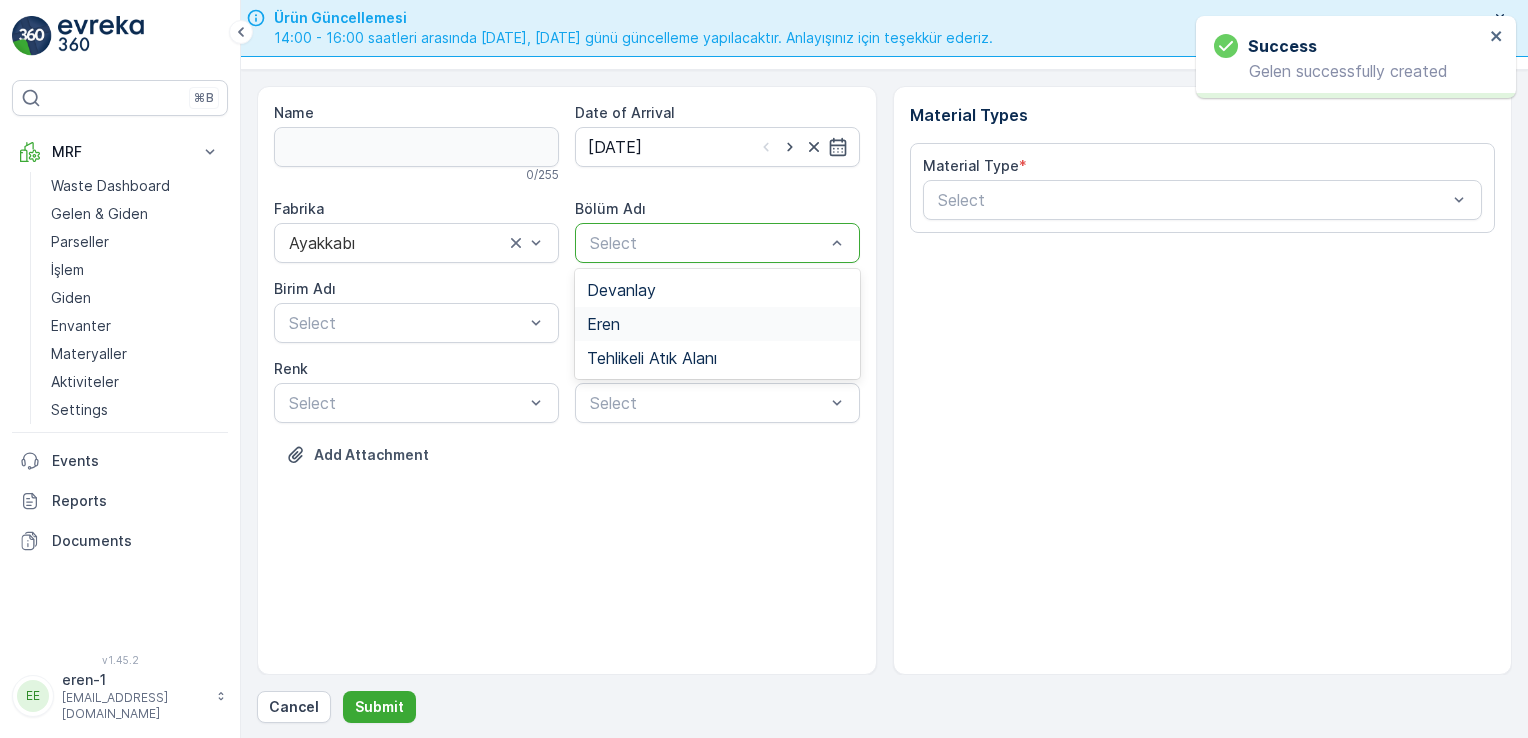 click on "Eren" at bounding box center (717, 324) 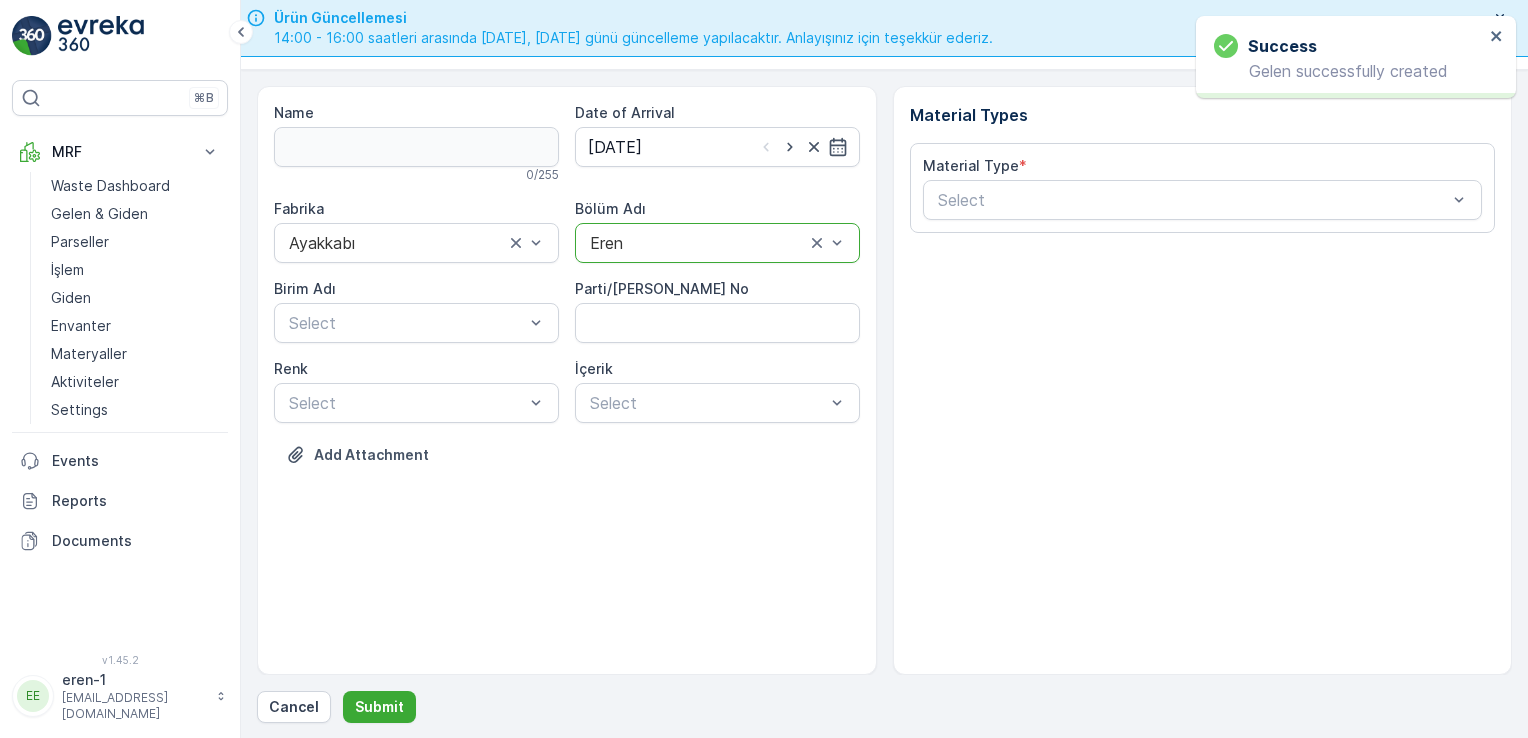 click at bounding box center [697, 243] 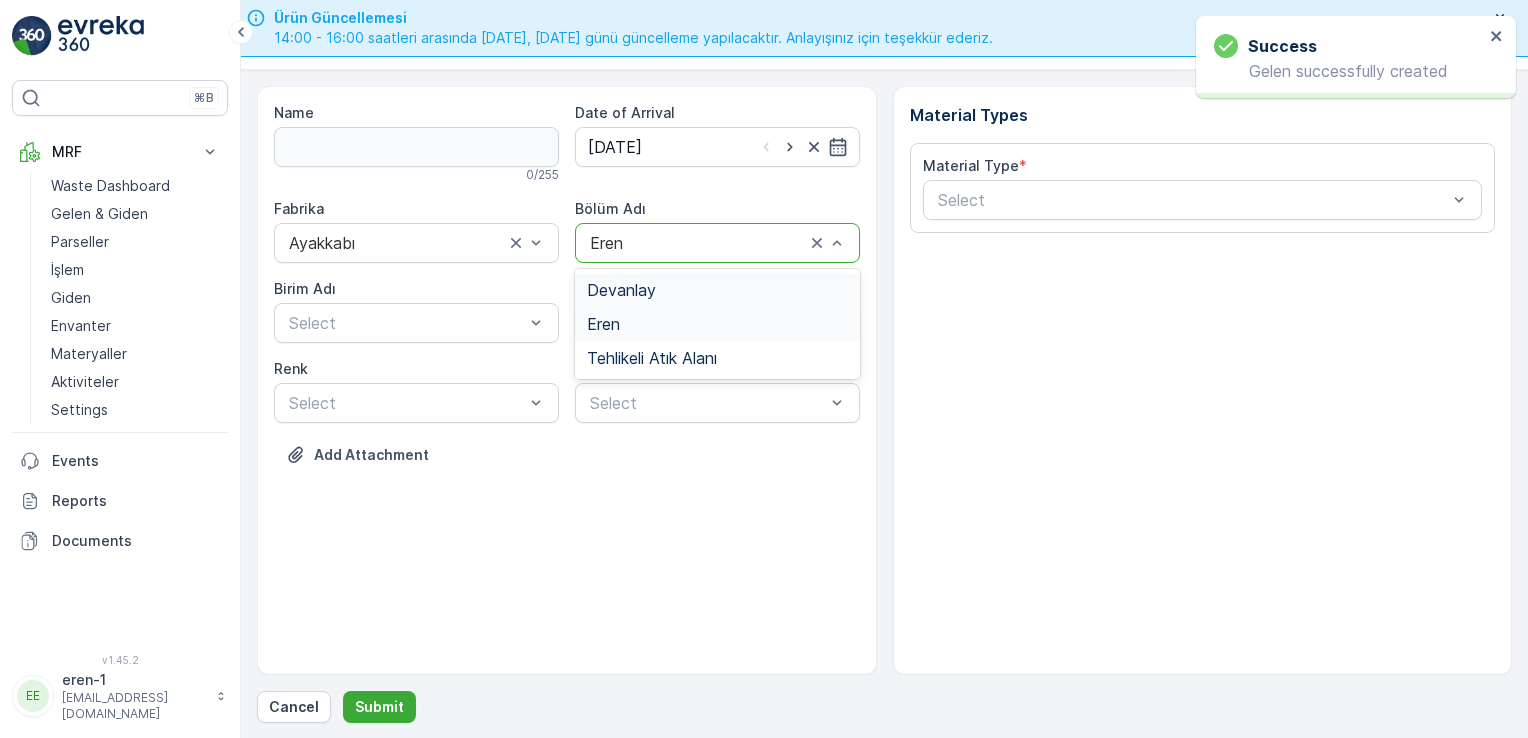 click on "Devanlay [PERSON_NAME] [PERSON_NAME]" at bounding box center (717, 324) 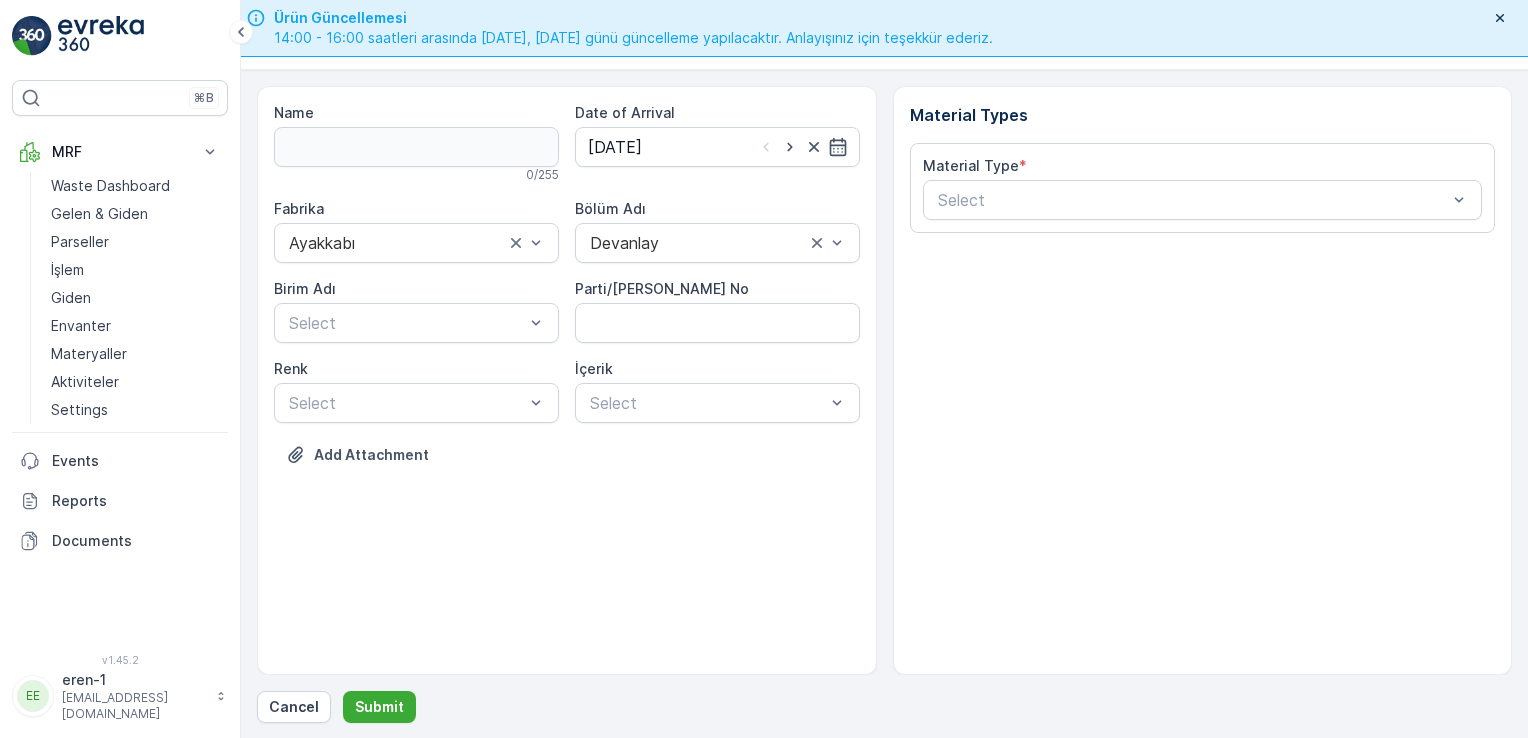 click on "Birim Adı" at bounding box center (416, 289) 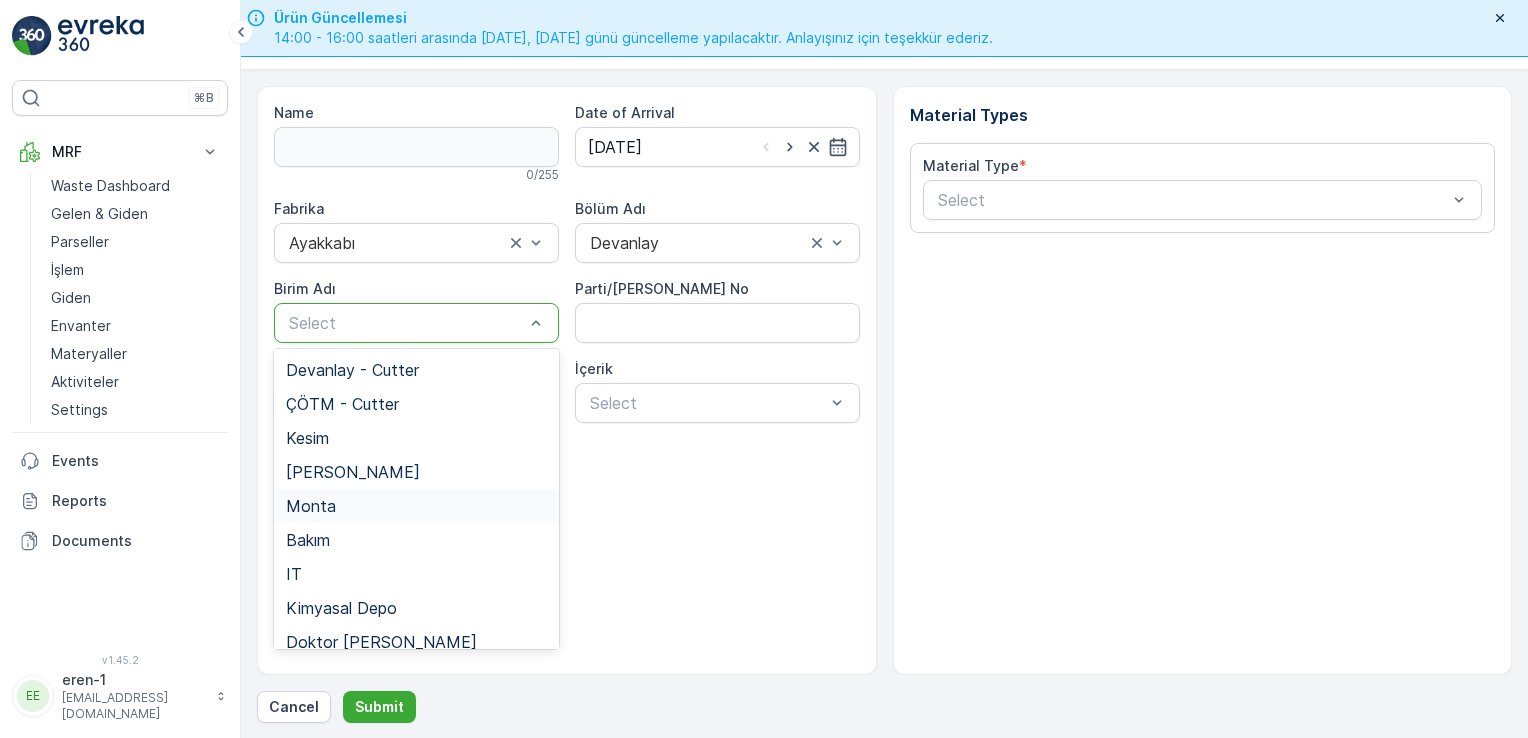 scroll, scrollTop: 14, scrollLeft: 0, axis: vertical 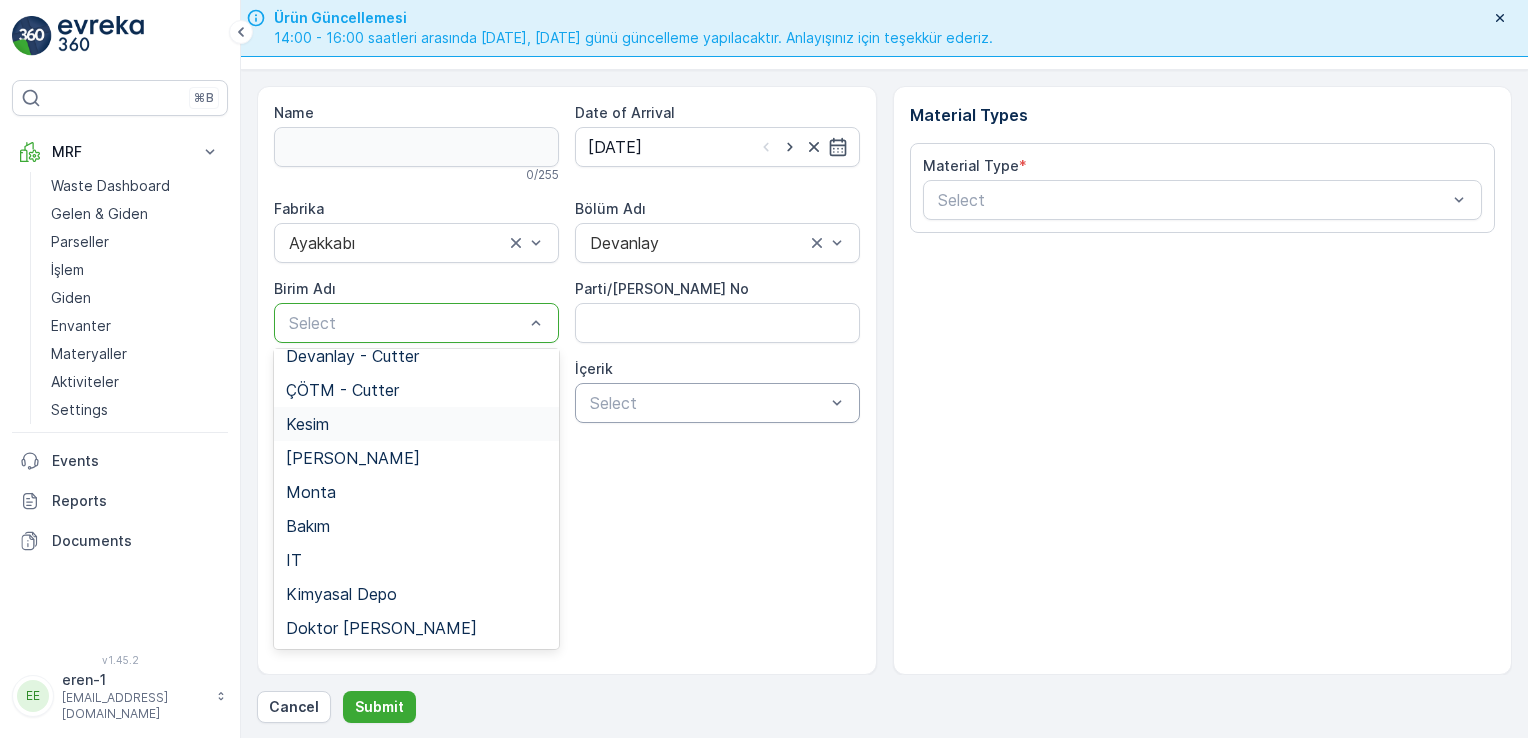 drag, startPoint x: 332, startPoint y: 418, endPoint x: 738, endPoint y: 398, distance: 406.4923 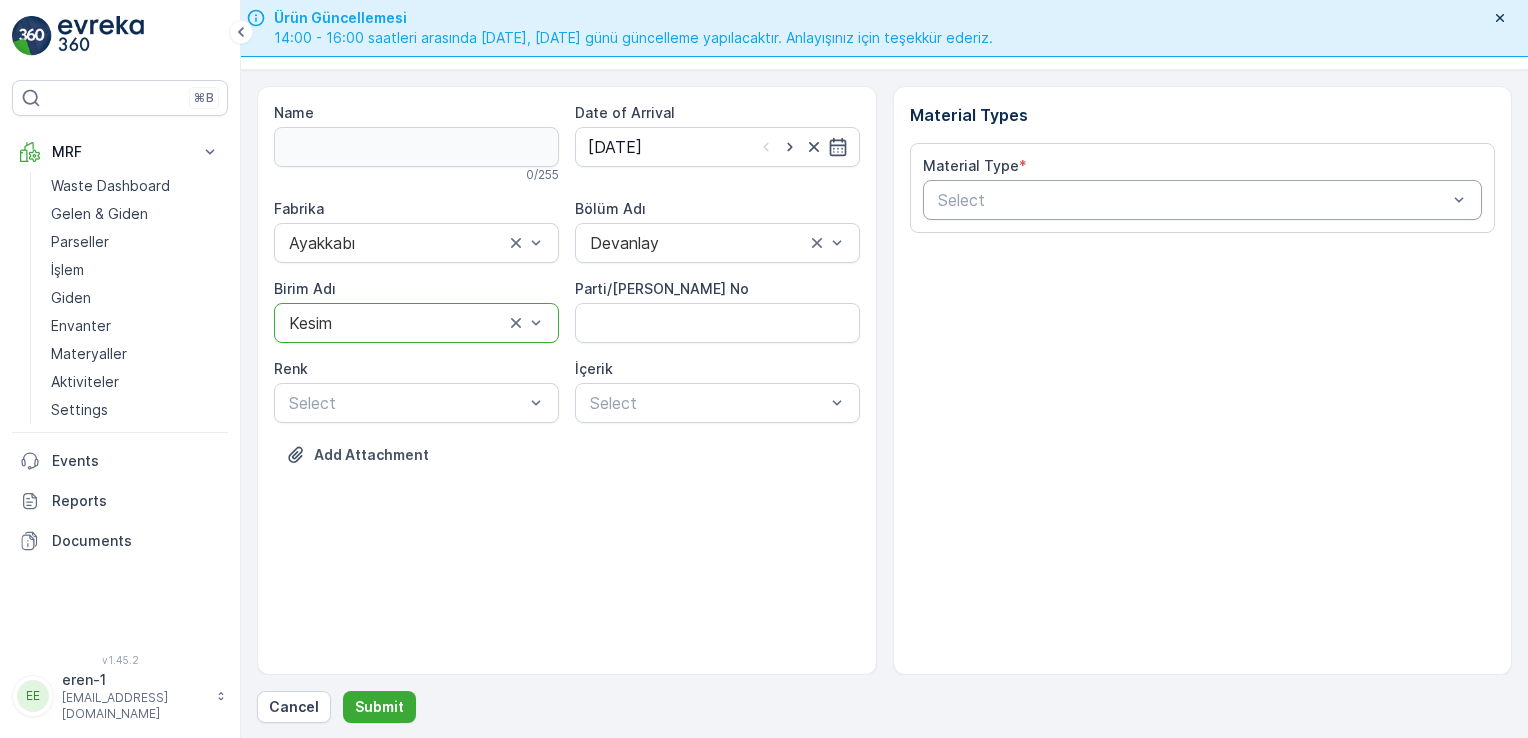 drag, startPoint x: 1096, startPoint y: 206, endPoint x: 1086, endPoint y: 201, distance: 11.18034 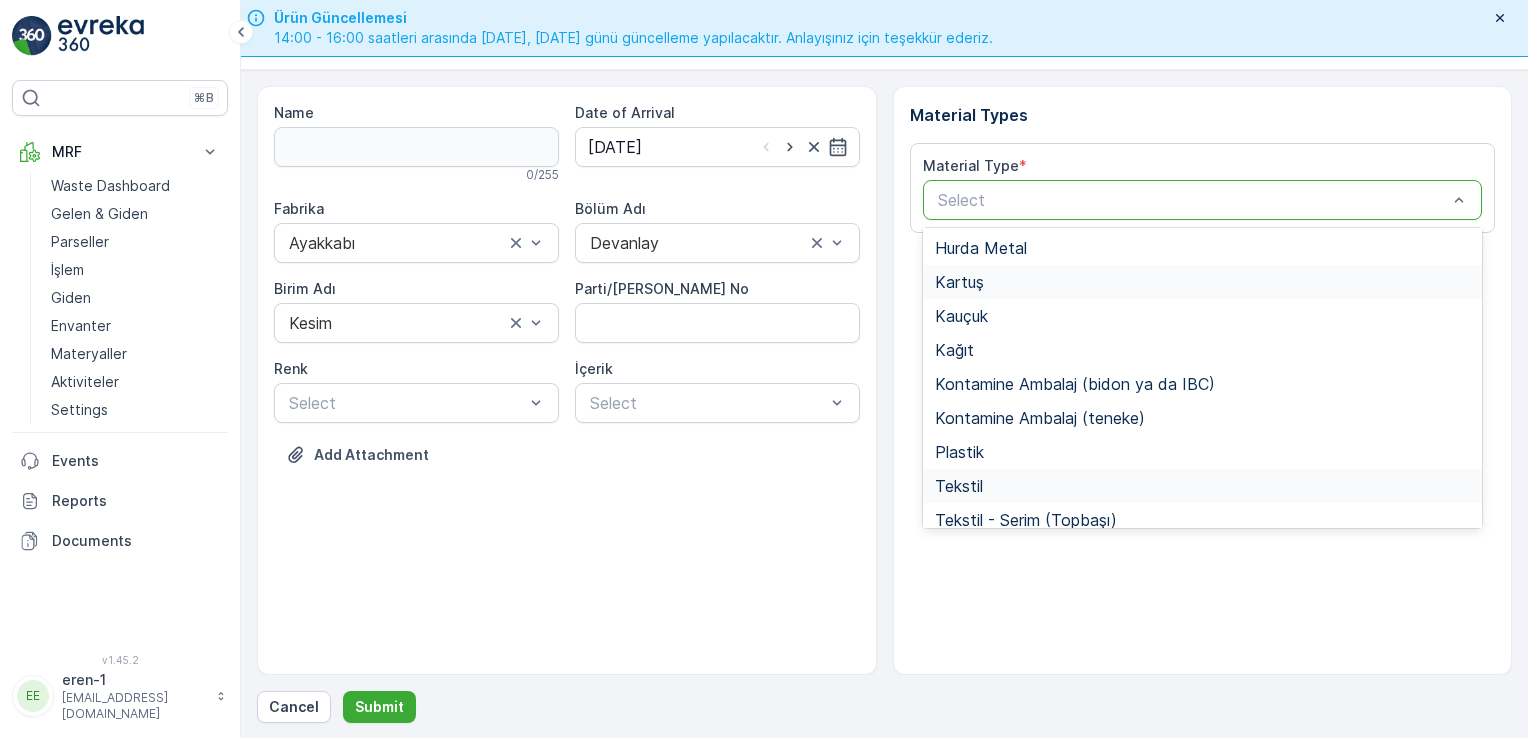 scroll, scrollTop: 200, scrollLeft: 0, axis: vertical 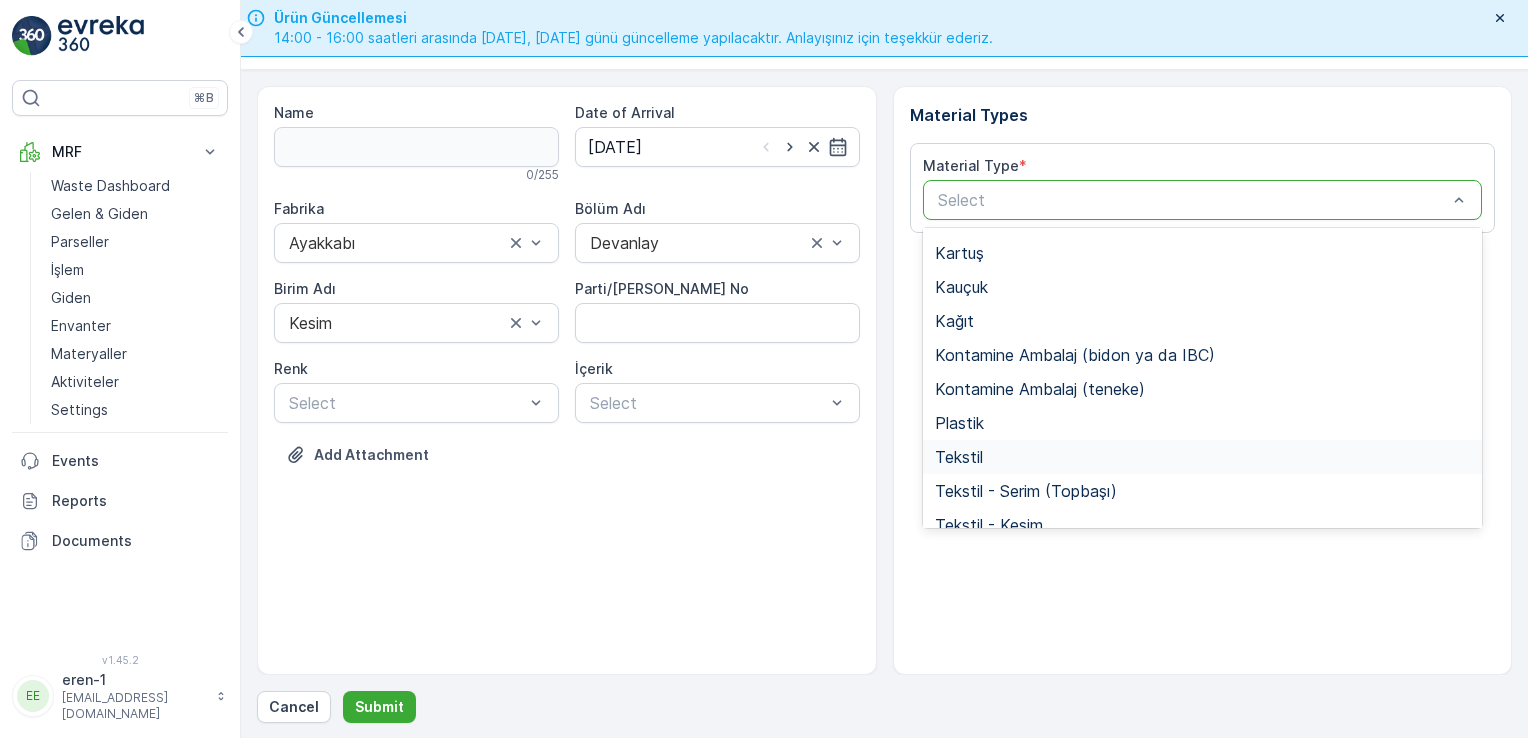 click on "Tekstil" at bounding box center [1203, 457] 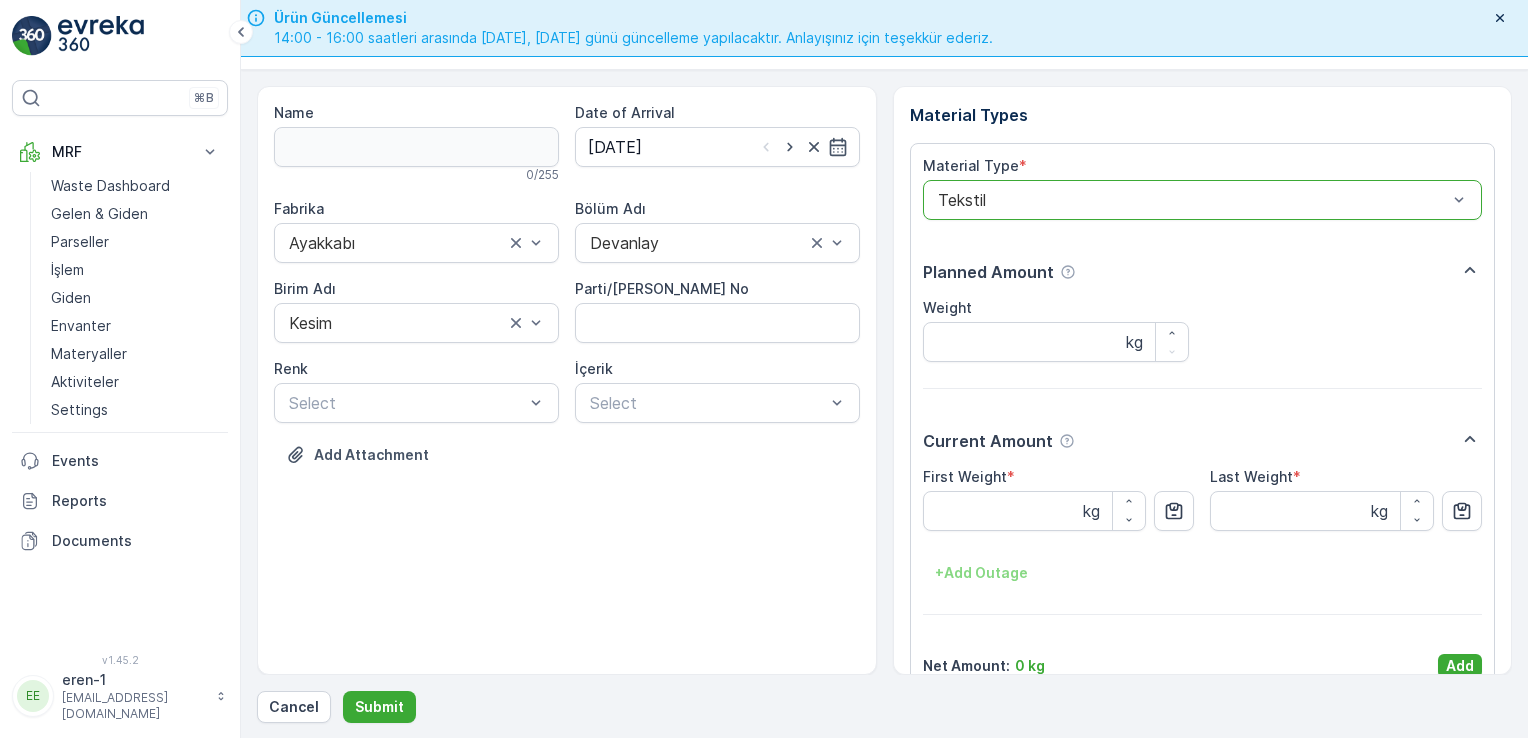 click on "Name 0  /  255 Date of Arrival [DATE] Fabrika Ayakkabı Bölüm Adı Devanlay [PERSON_NAME] Adı Kesim Parti/Kesim Föyü No [PERSON_NAME] Select İçerik Select Add Attachment Material Types Material Type * option Tekstil, selected. Tekstil Planned Amount Weight kg Current Amount First Weight * kg Last Weight * kg +  Add Outage Net Amount : 0 kg Add Cancel Submit" at bounding box center (884, 404) 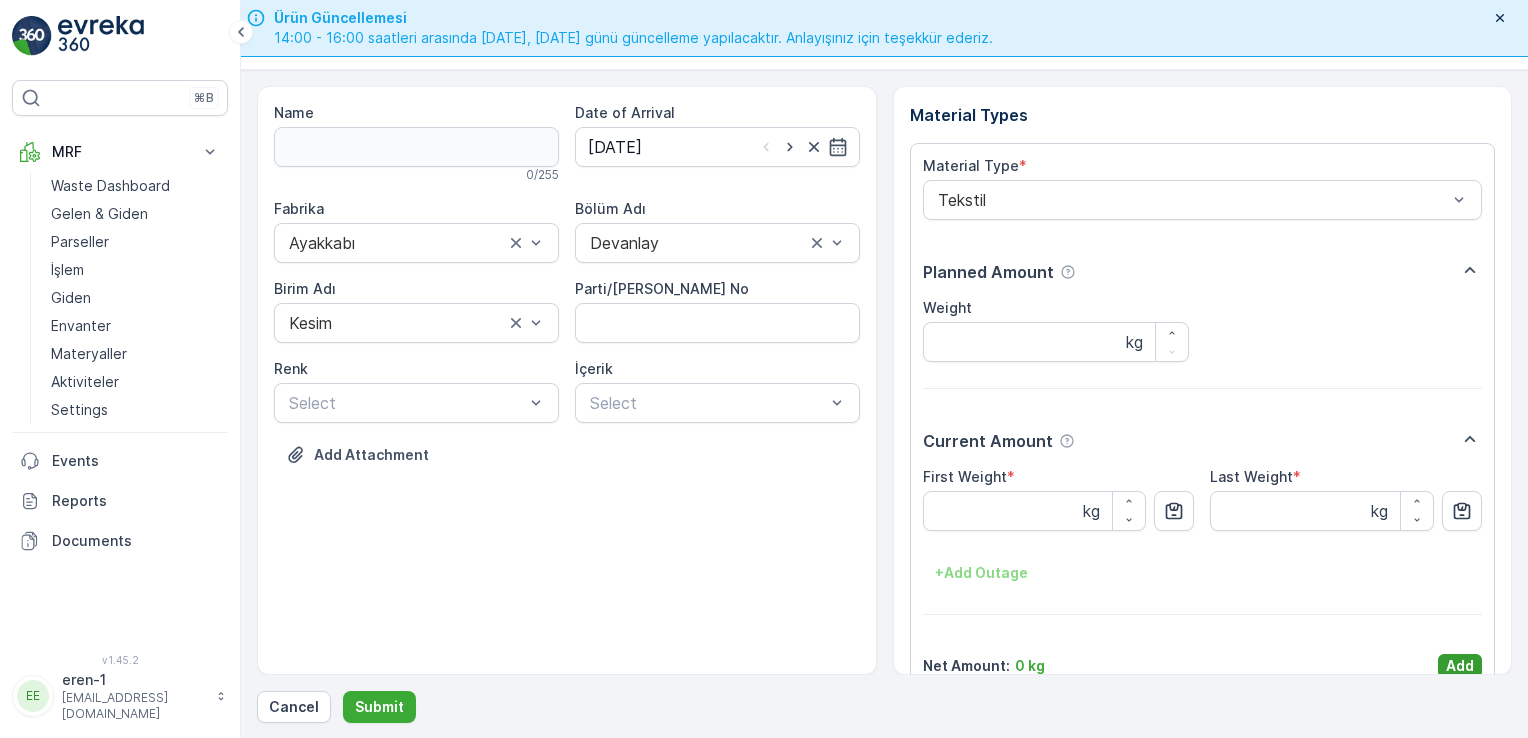 click on "Add" at bounding box center (1460, 666) 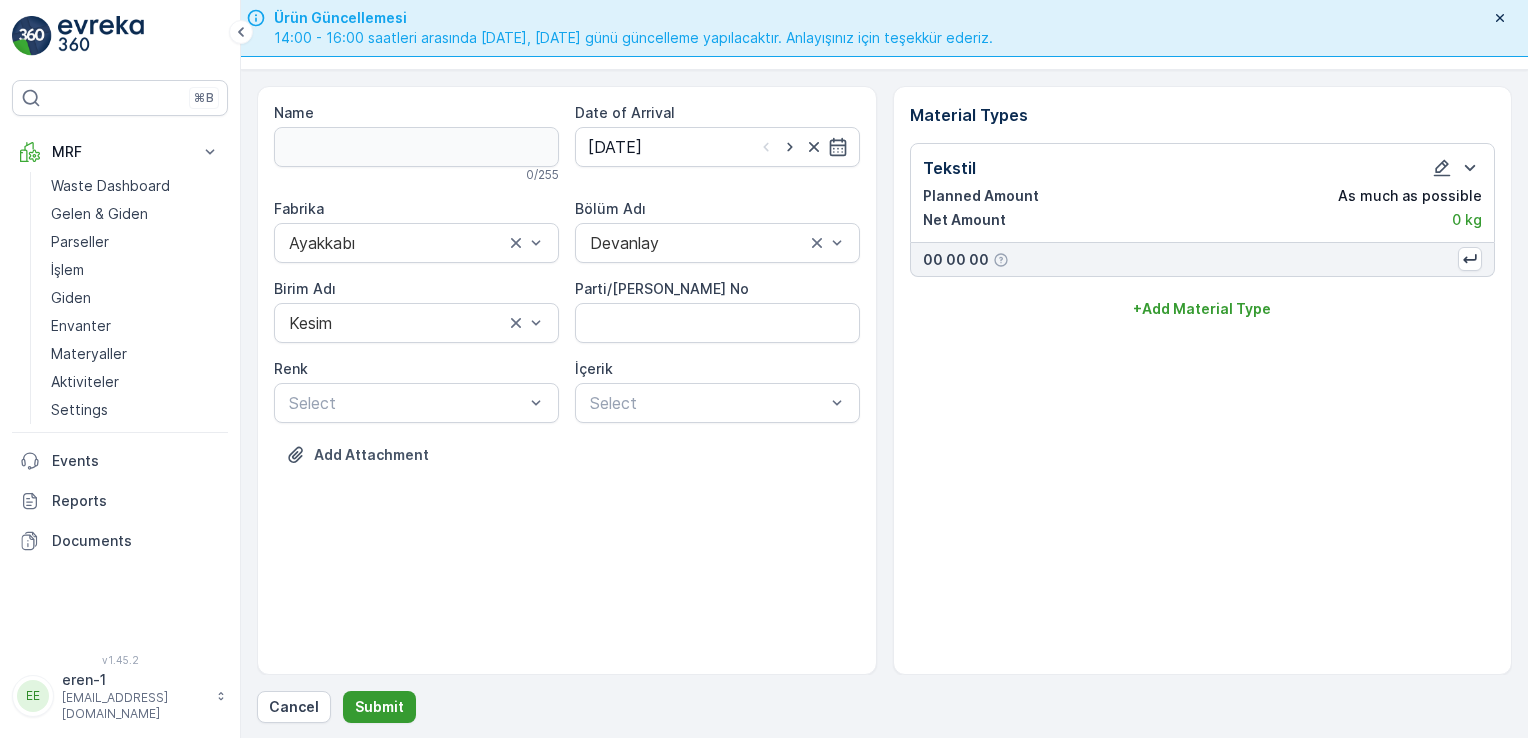 click on "Submit" at bounding box center (379, 707) 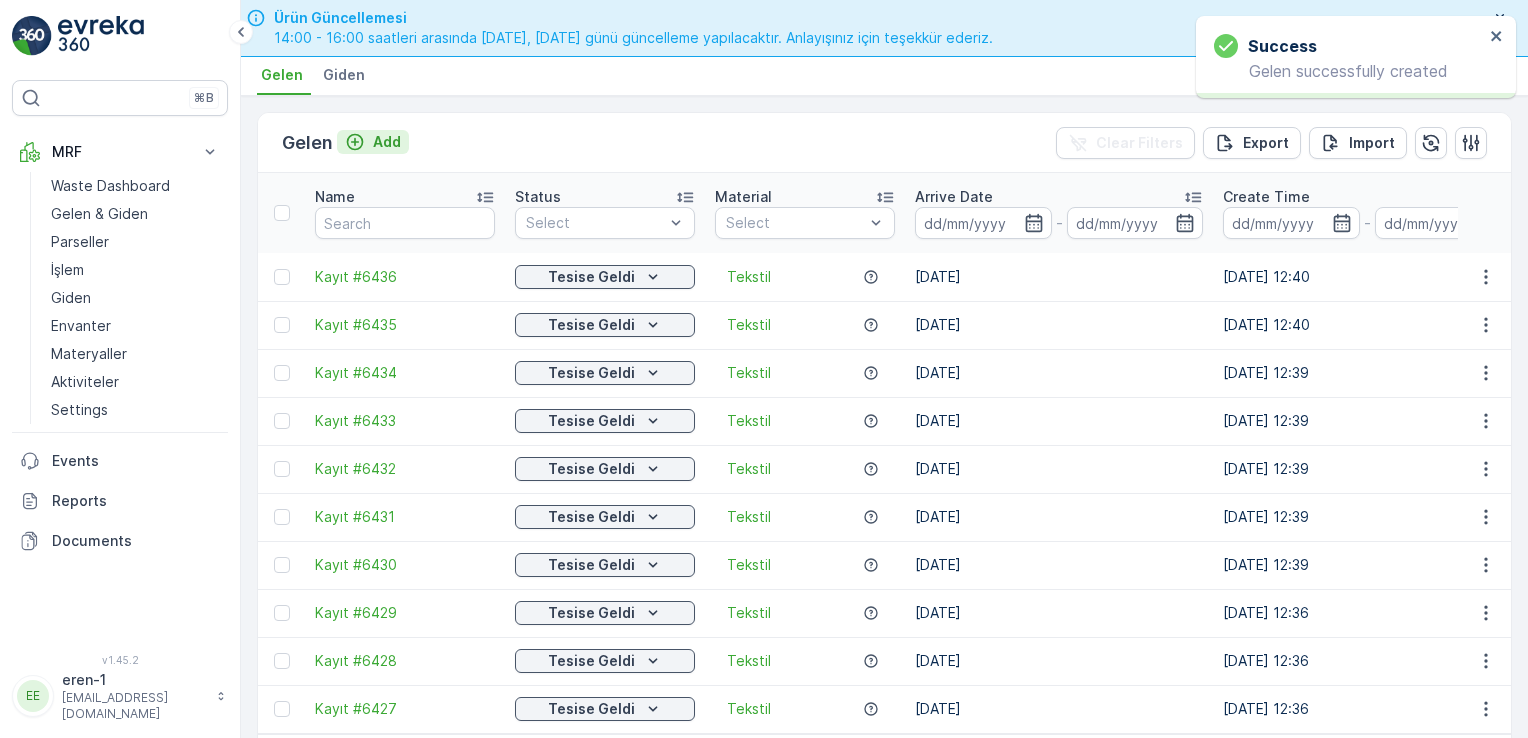 click 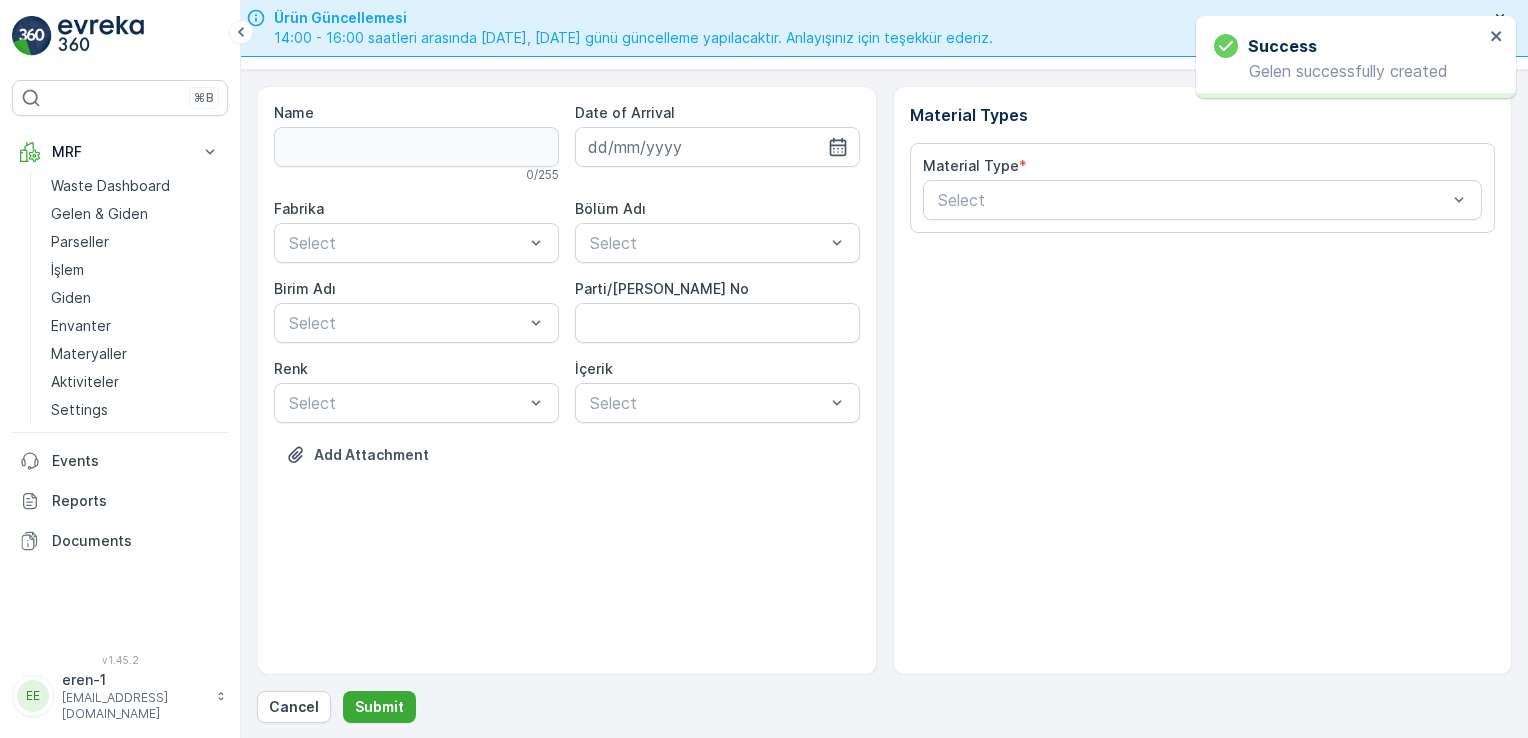 click at bounding box center (717, 147) 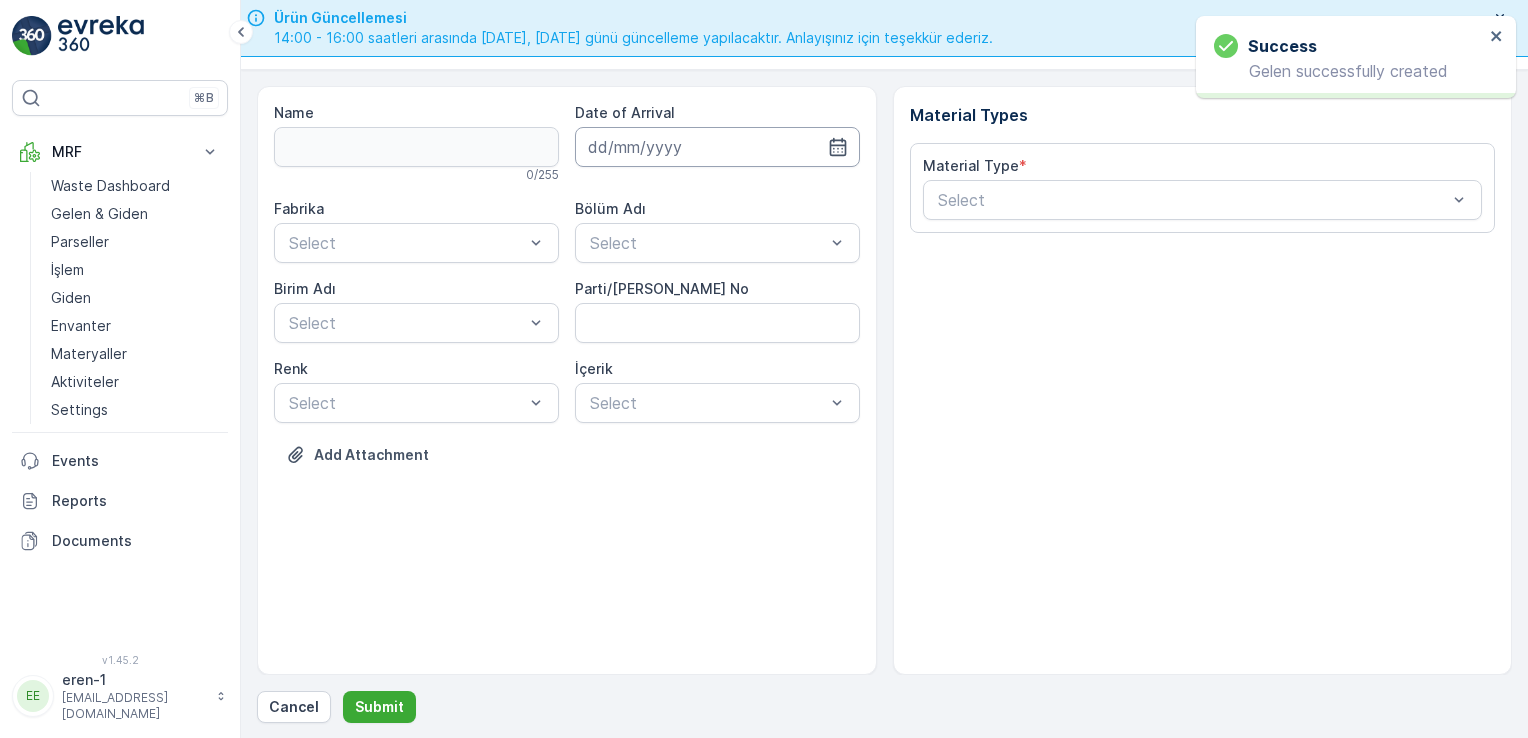 click at bounding box center [717, 147] 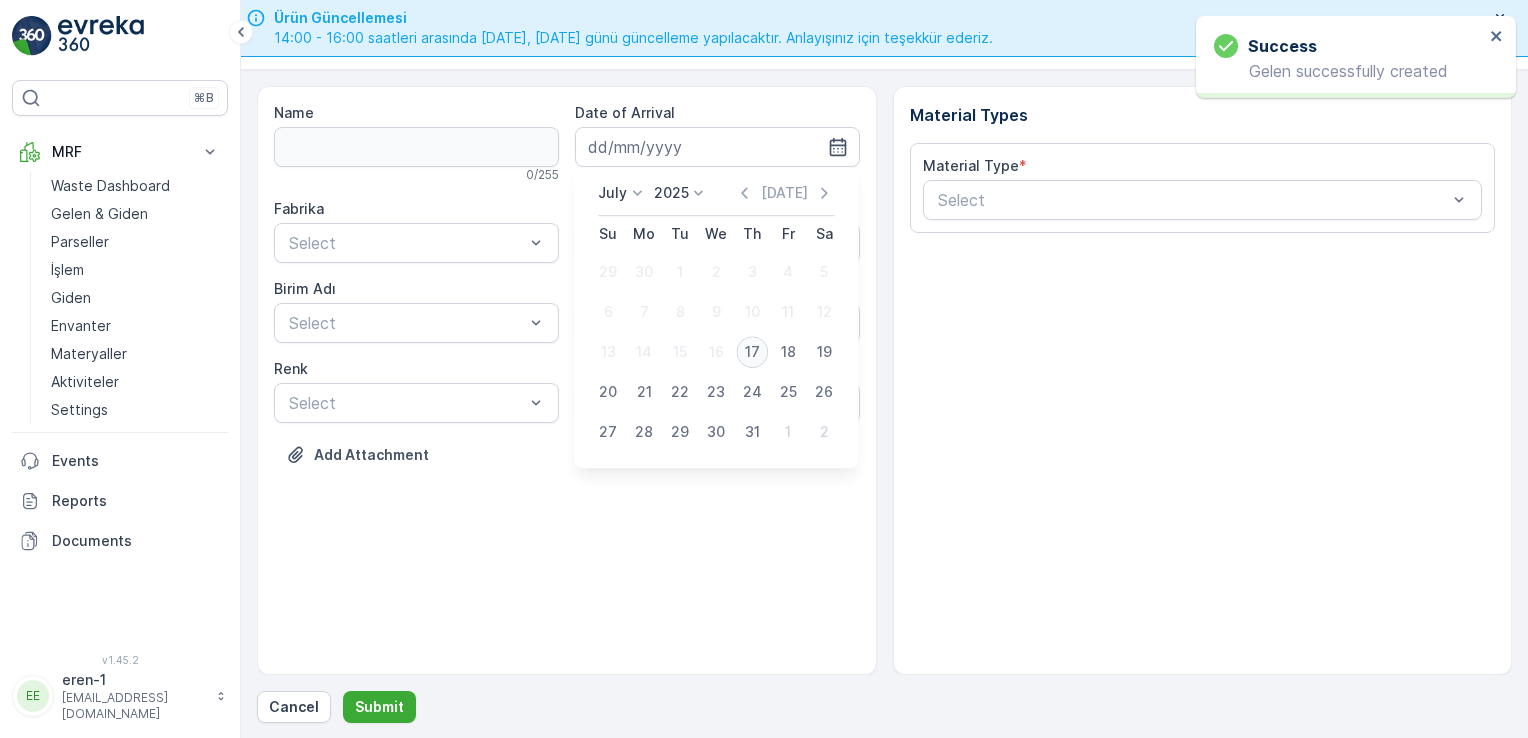 click on "17" at bounding box center (752, 352) 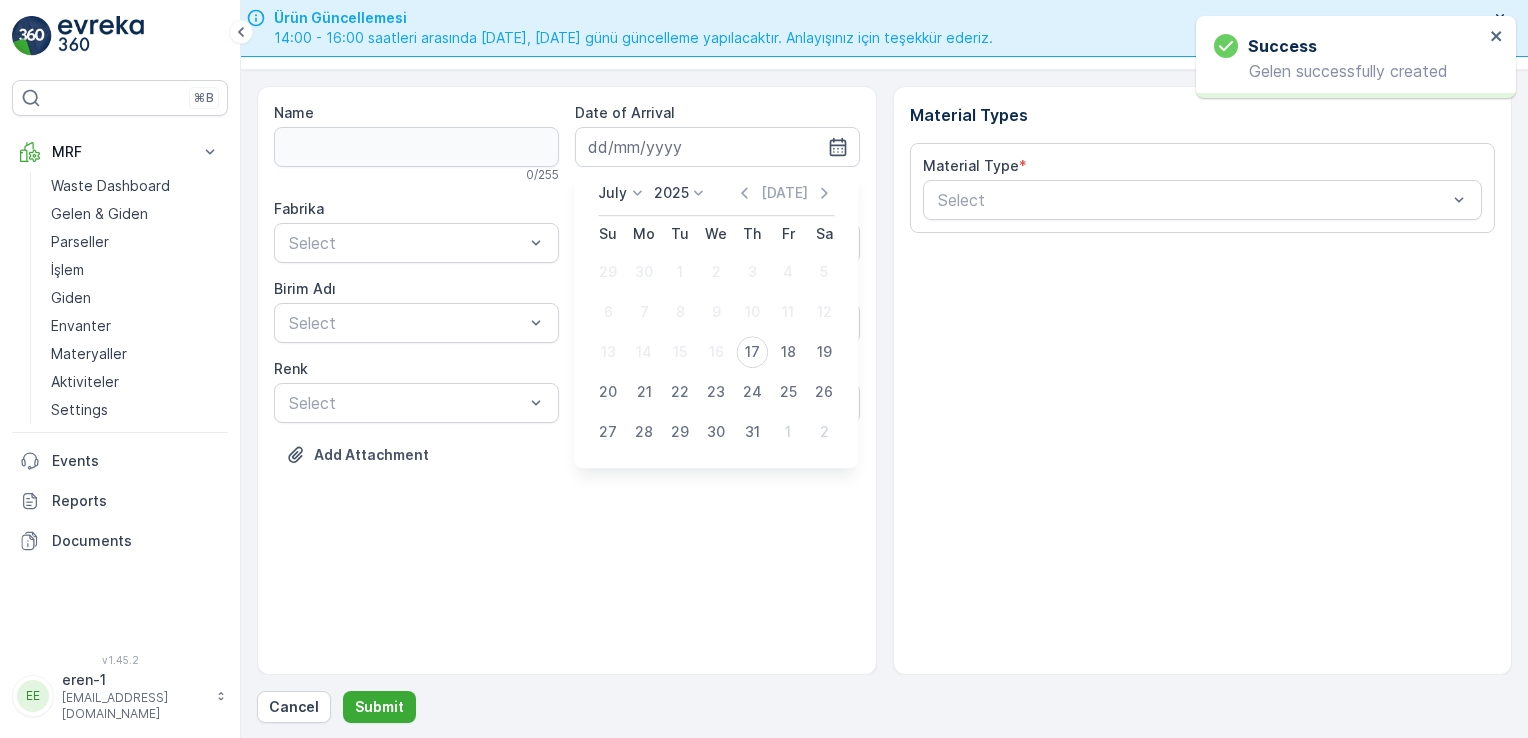 type on "[DATE]" 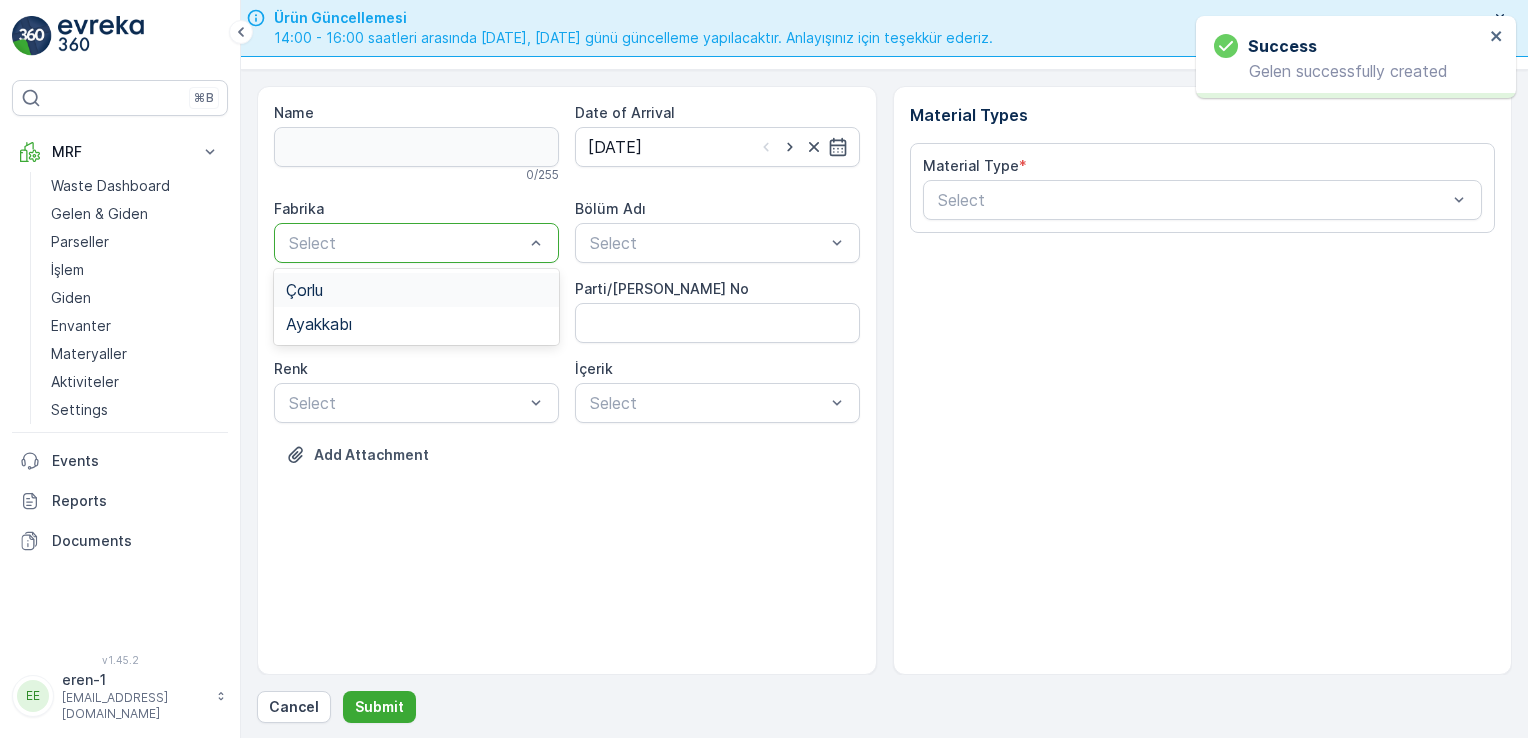click at bounding box center [406, 243] 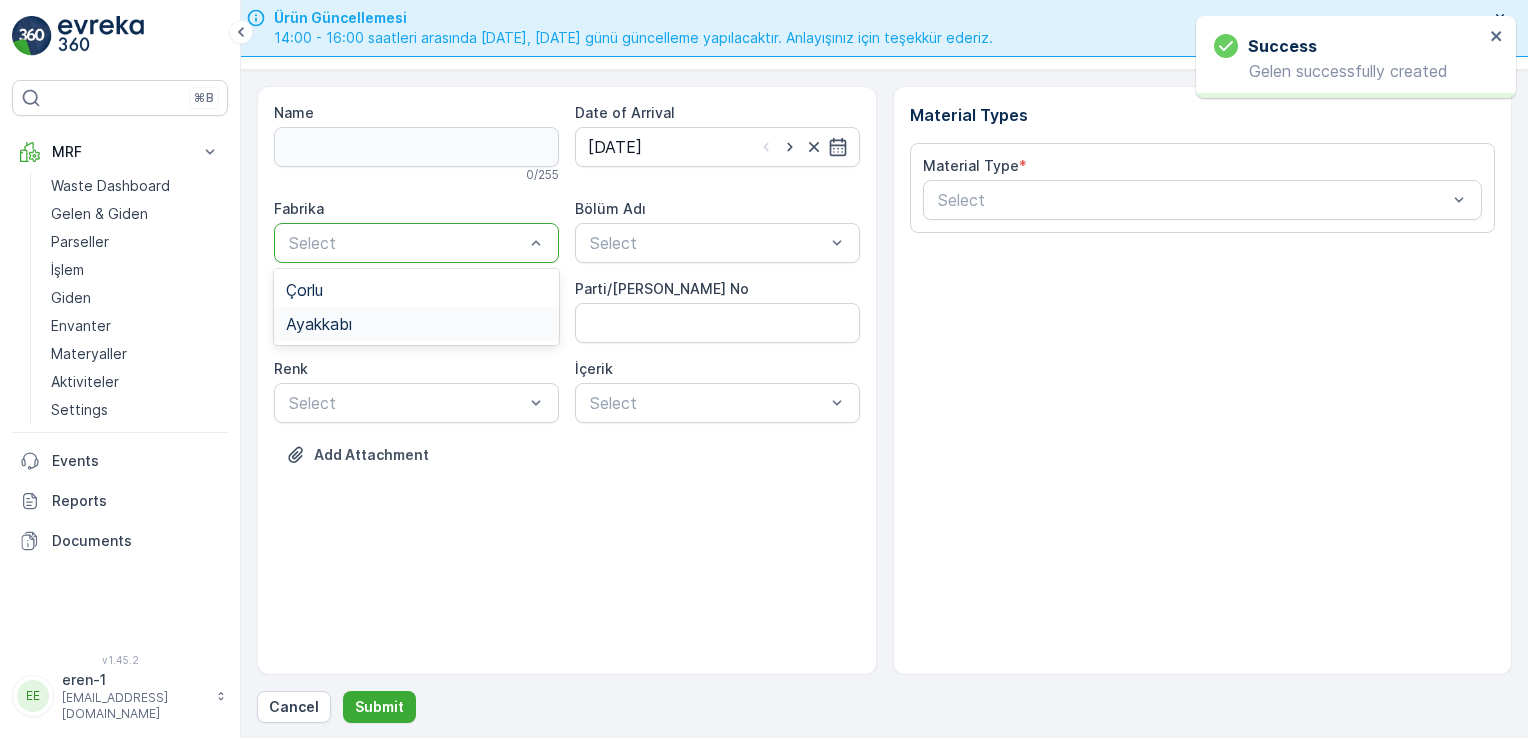 click on "Ayakkabı" at bounding box center [416, 324] 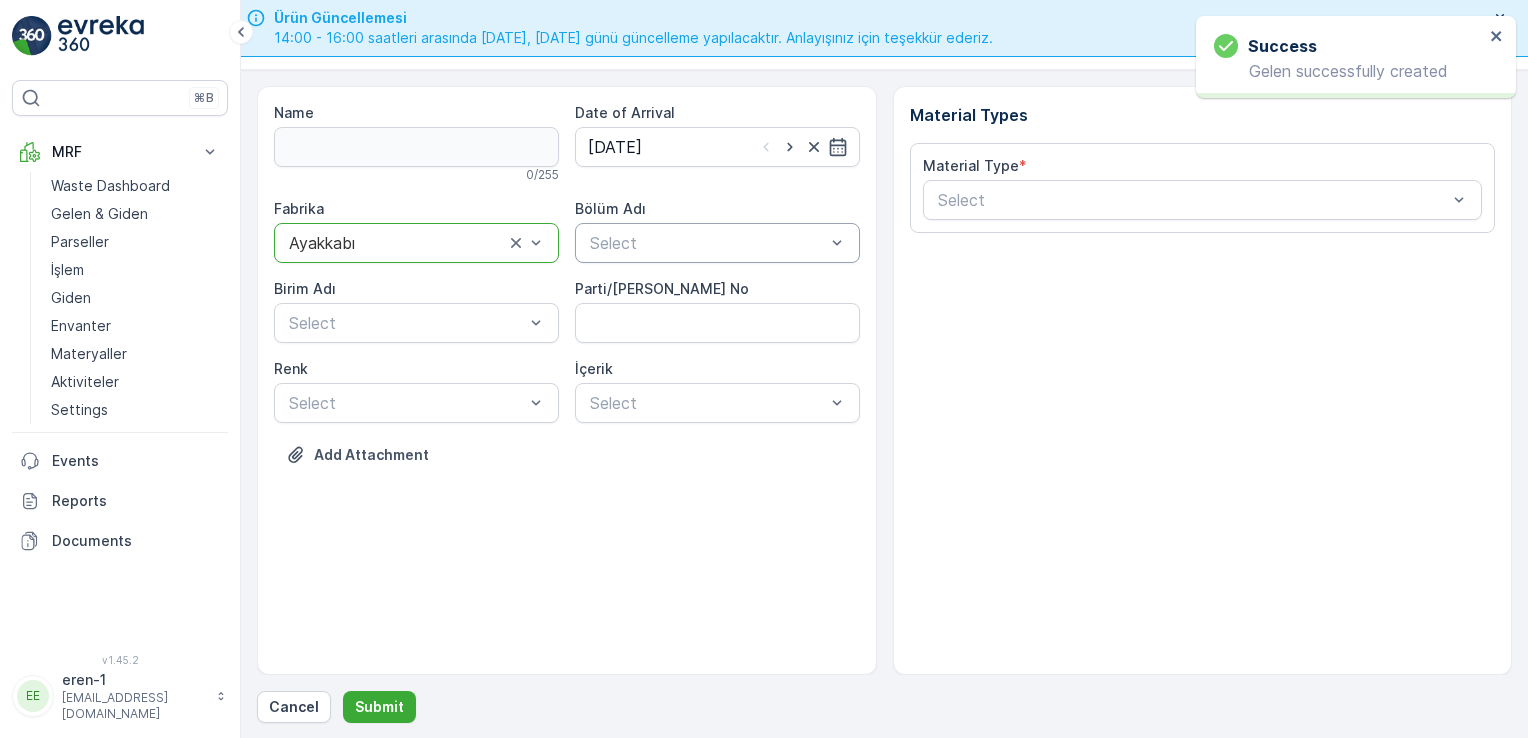 click at bounding box center (707, 243) 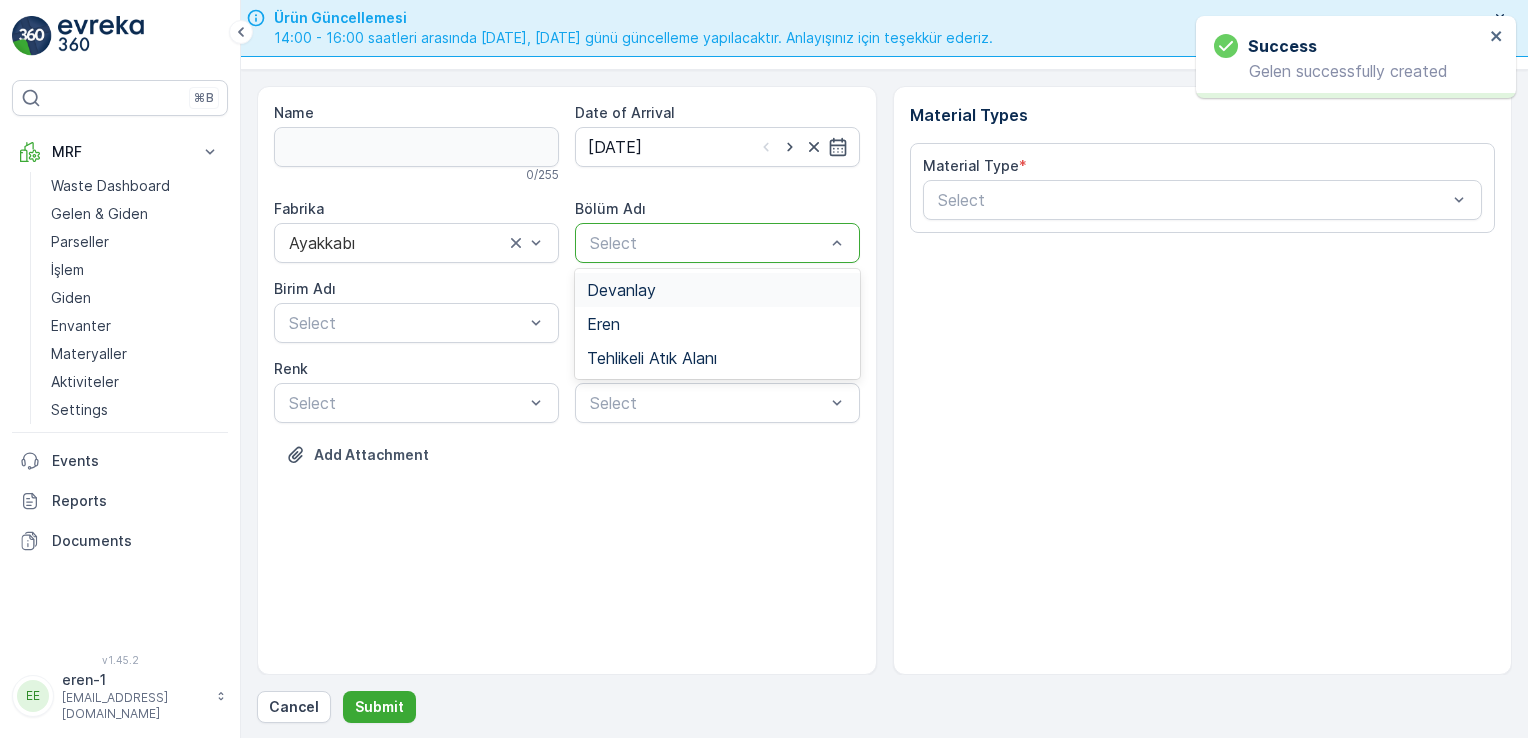 click on "Devanlay" at bounding box center [621, 290] 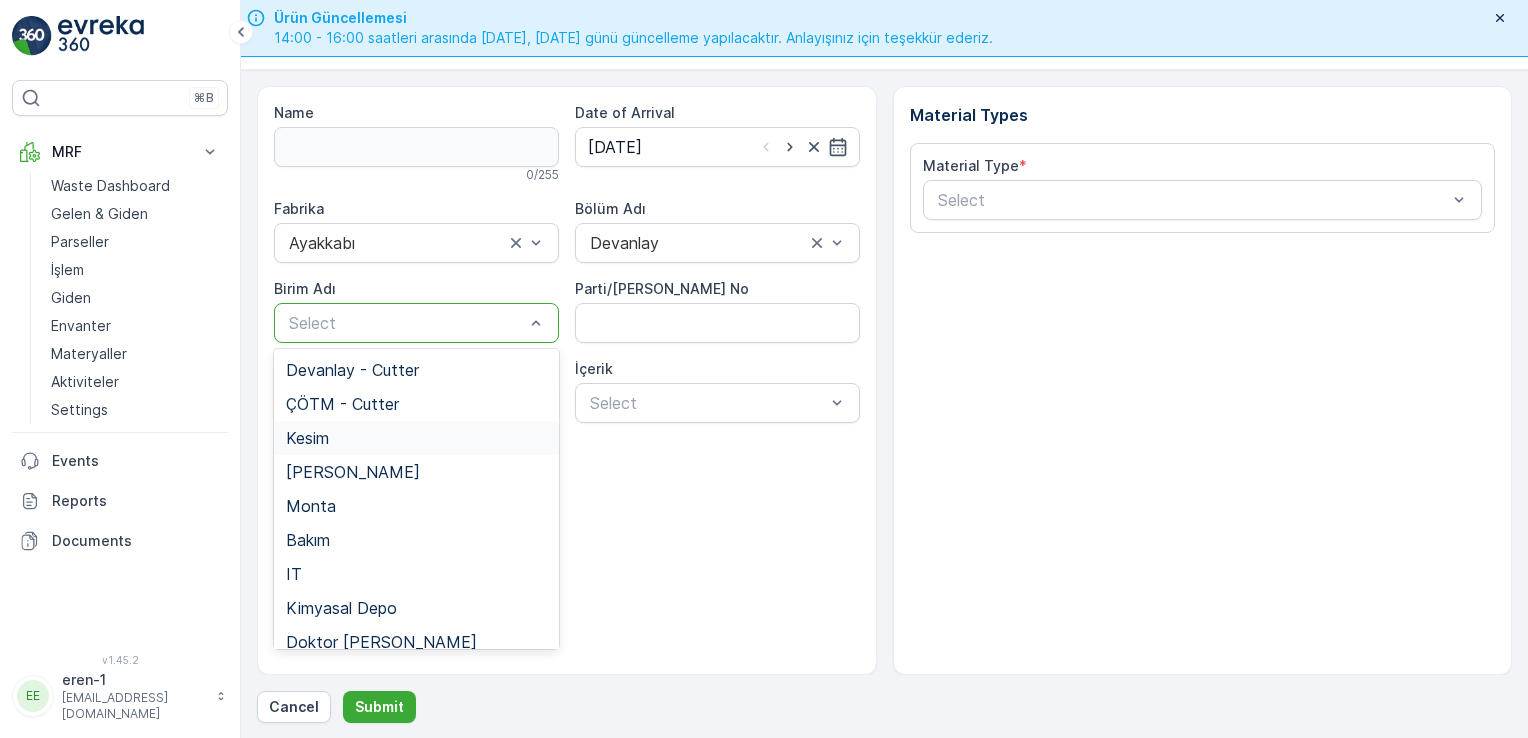 drag, startPoint x: 365, startPoint y: 446, endPoint x: 716, endPoint y: 334, distance: 368.43588 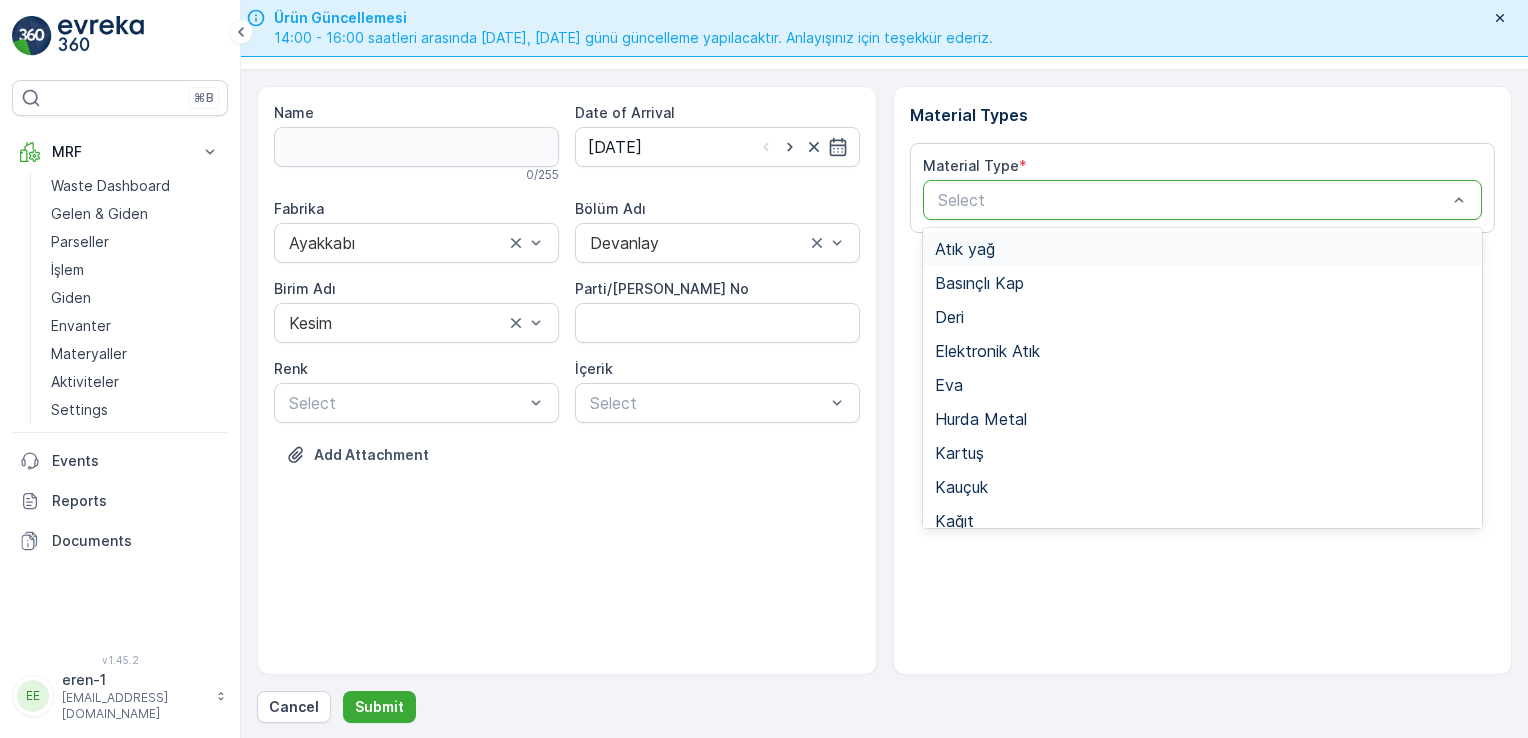 click on "Select" at bounding box center [1203, 200] 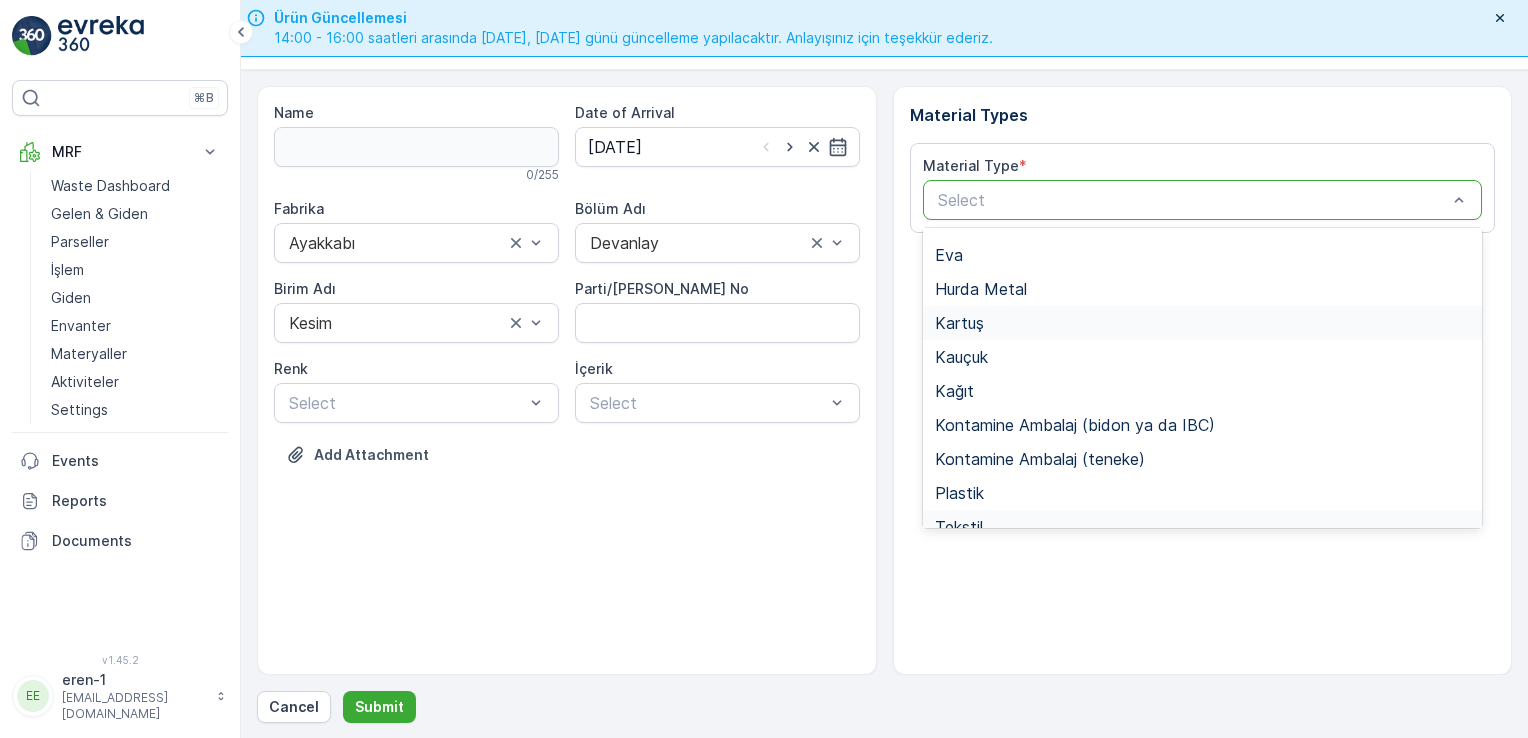 scroll, scrollTop: 133, scrollLeft: 0, axis: vertical 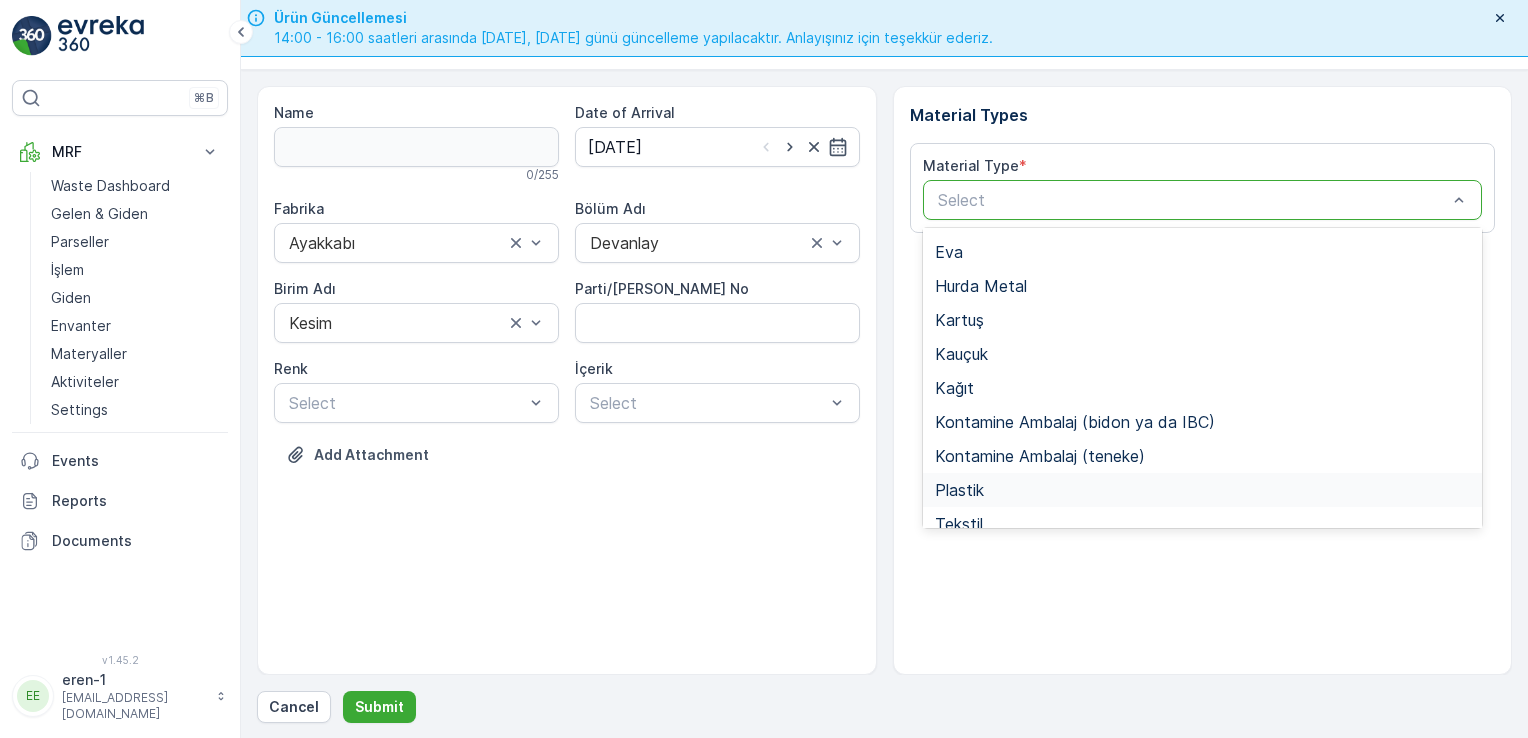 click on "Plastik" at bounding box center (1203, 490) 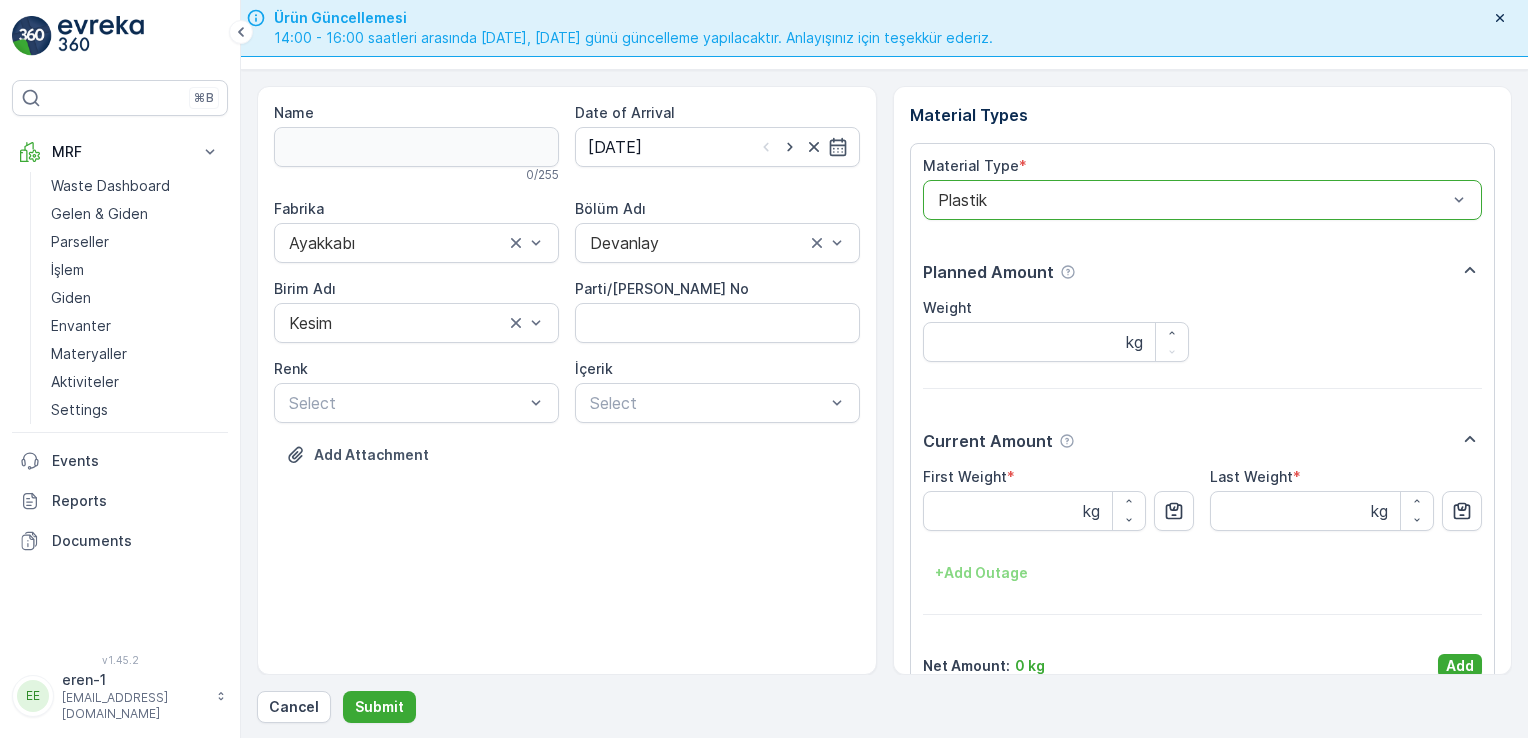 click on "Material Types" at bounding box center (1203, 115) 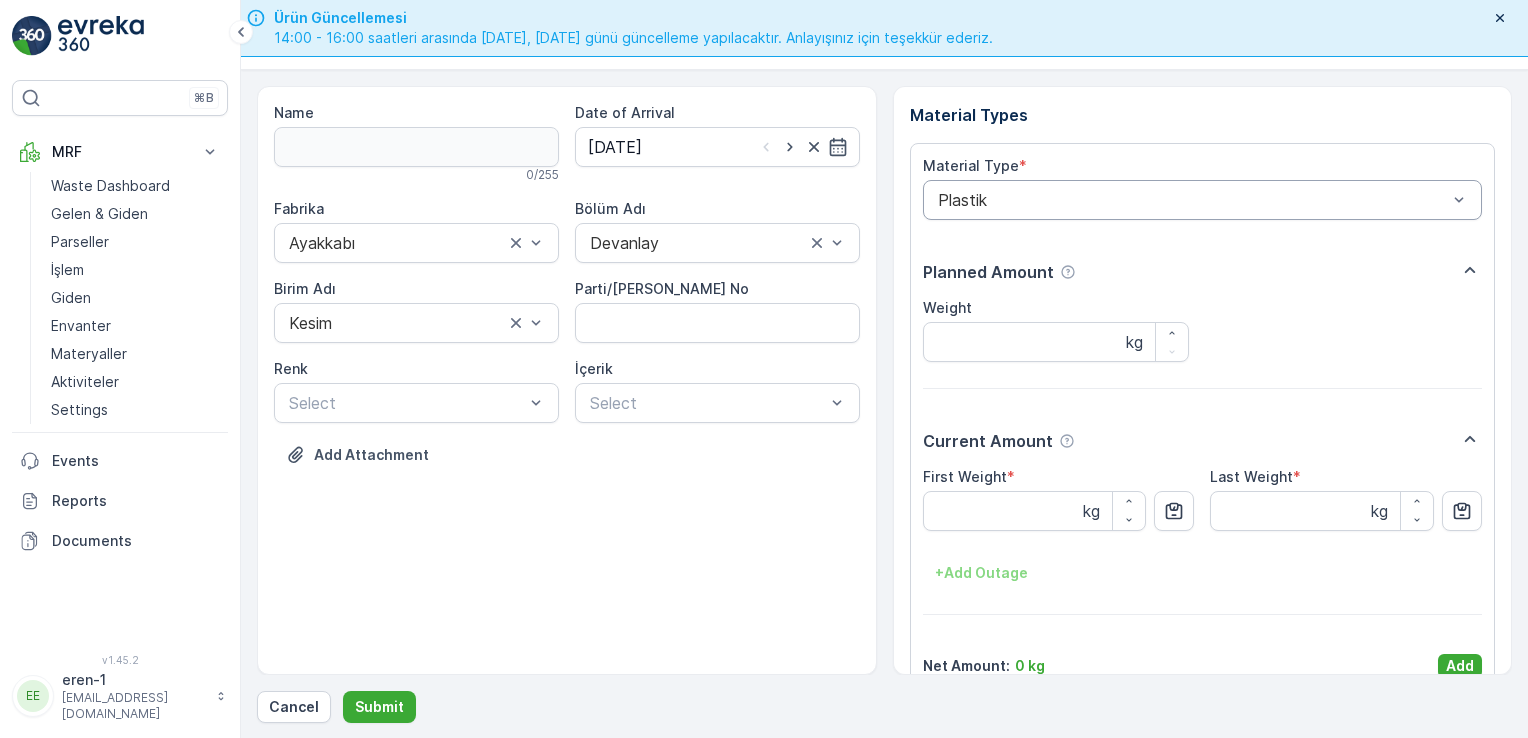 click at bounding box center (1193, 200) 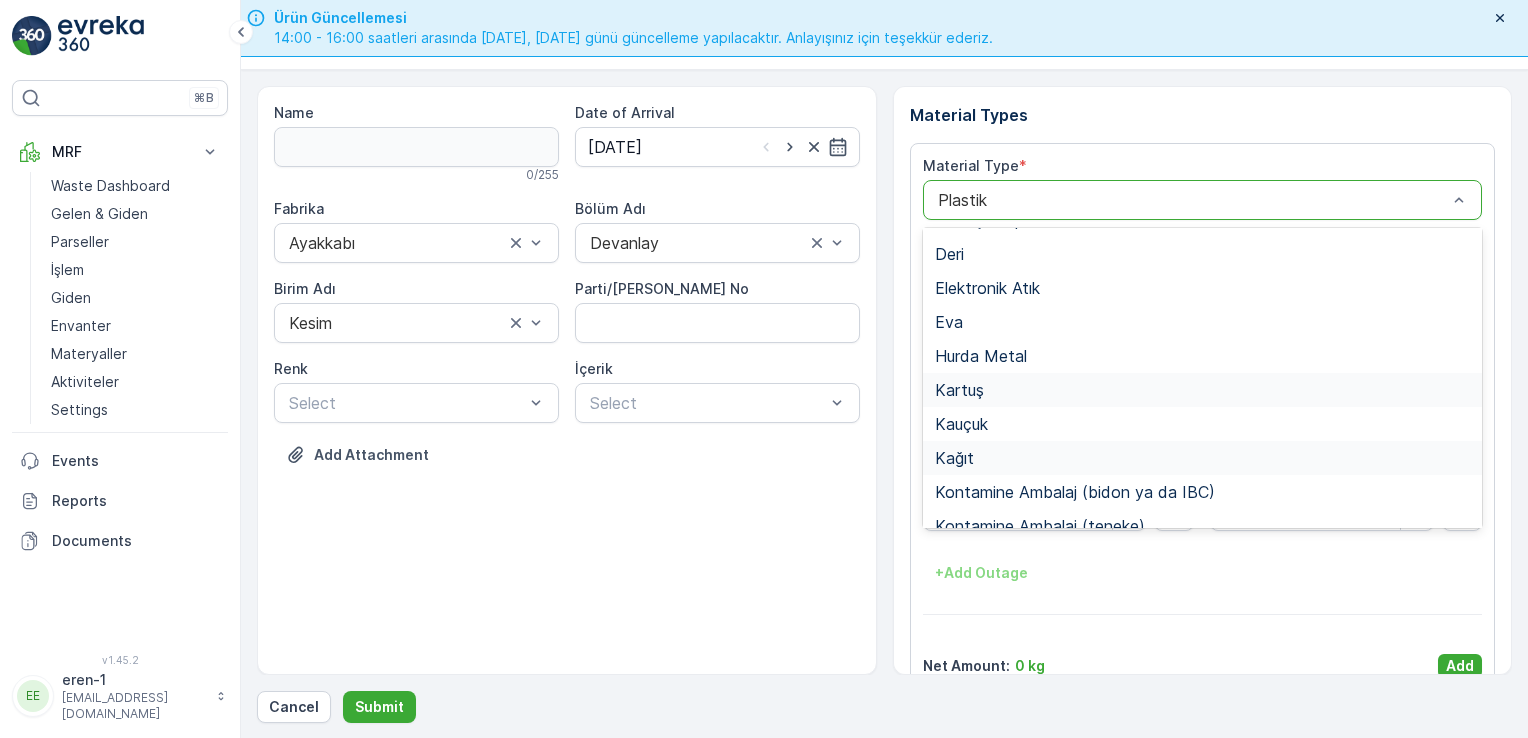 scroll, scrollTop: 133, scrollLeft: 0, axis: vertical 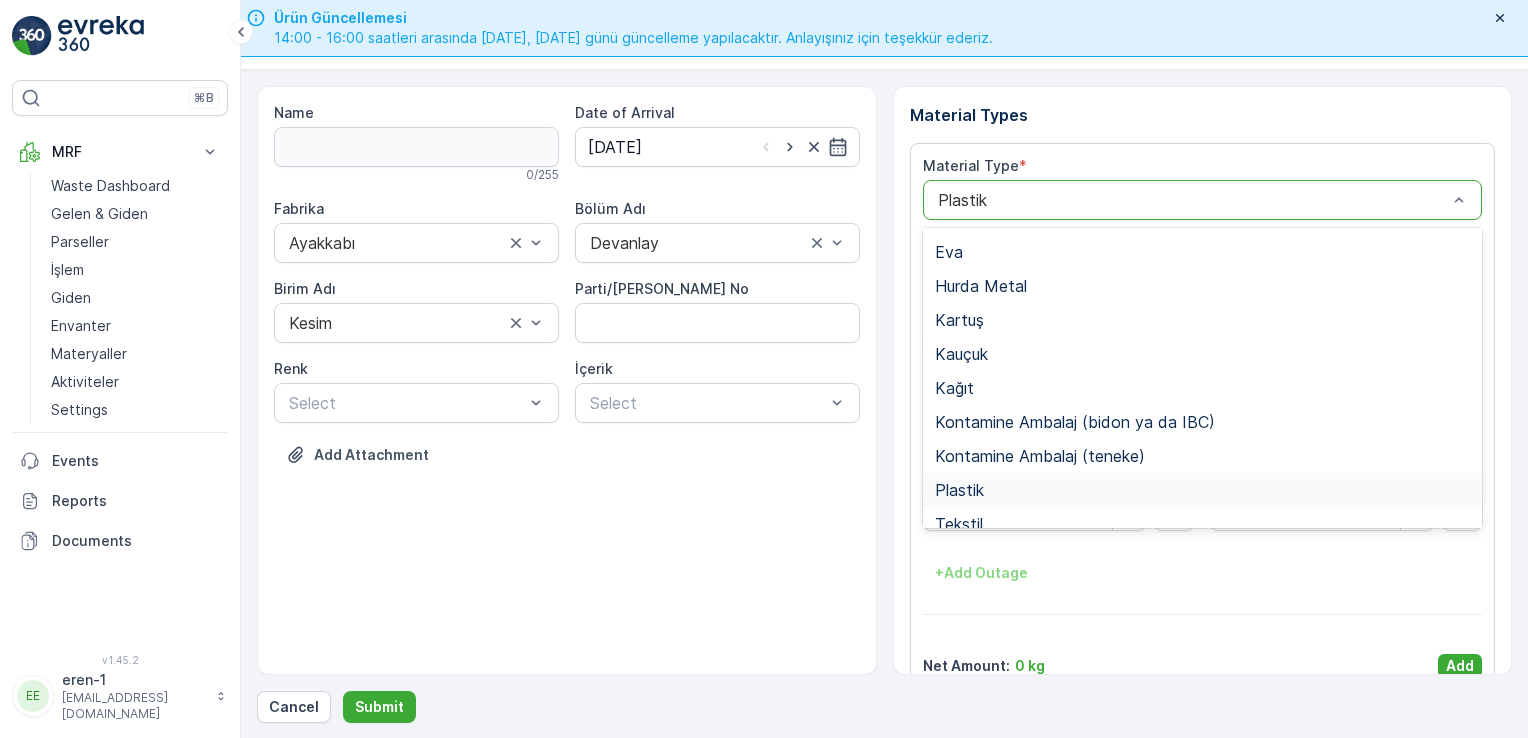 click on "Plastik" at bounding box center (1203, 490) 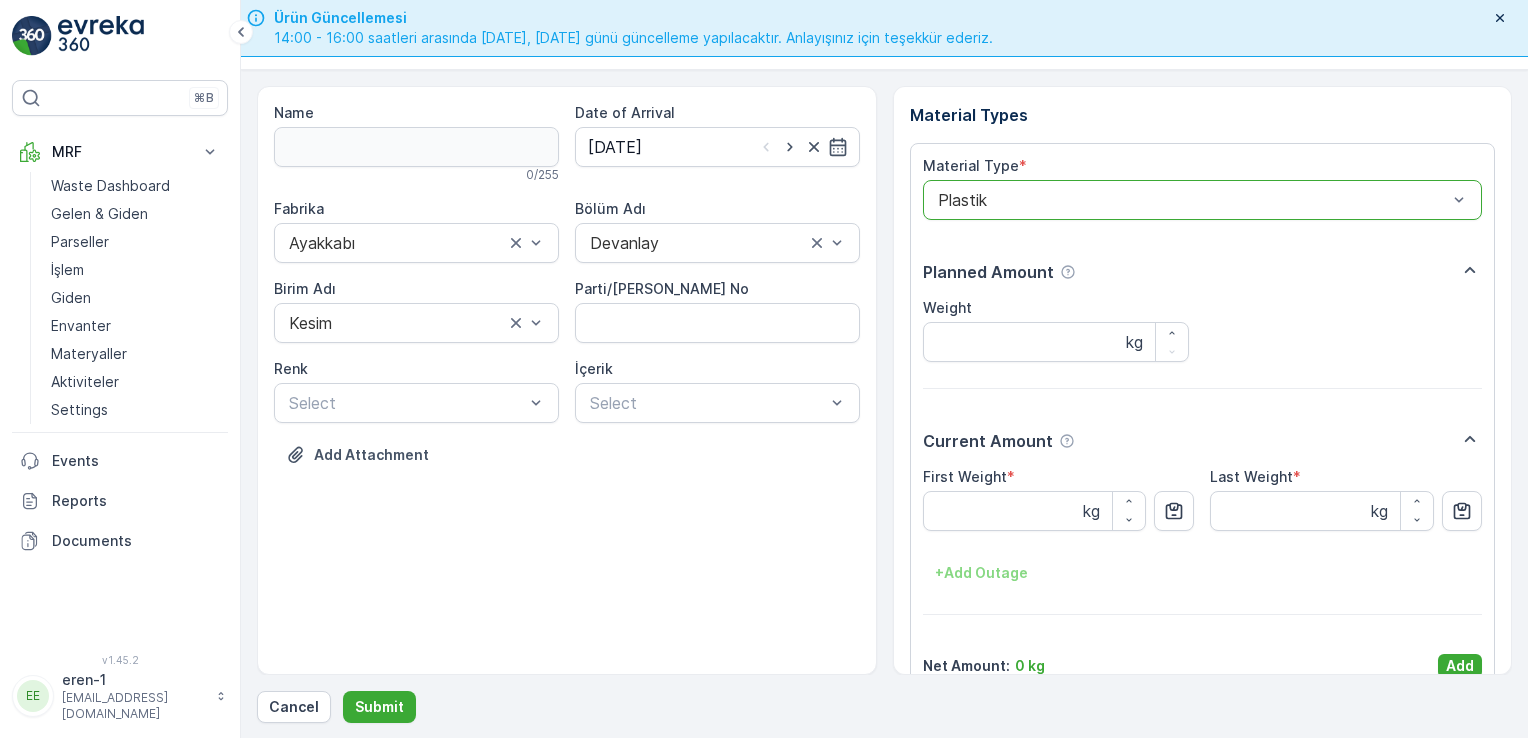 click on "Plastik" at bounding box center [1203, 200] 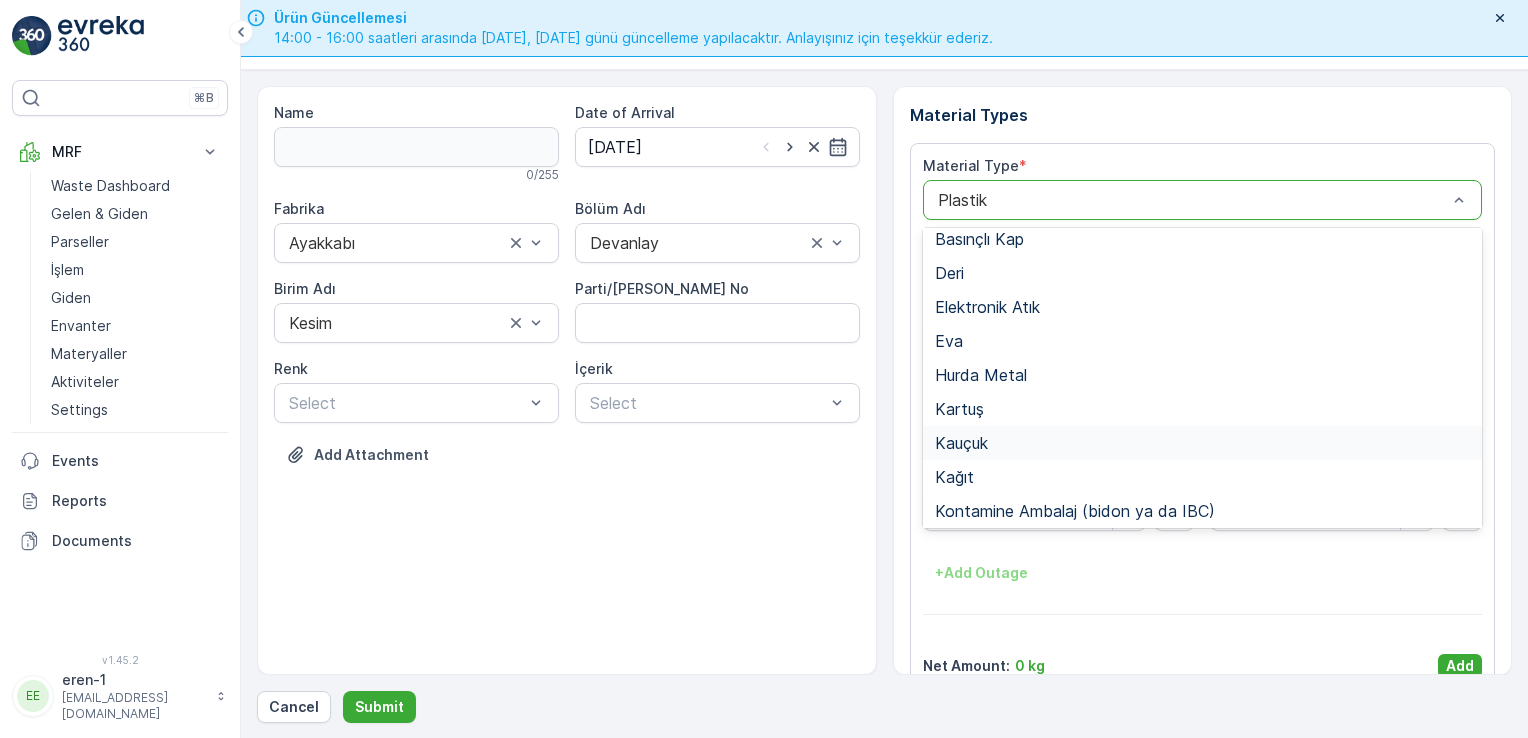 scroll, scrollTop: 166, scrollLeft: 0, axis: vertical 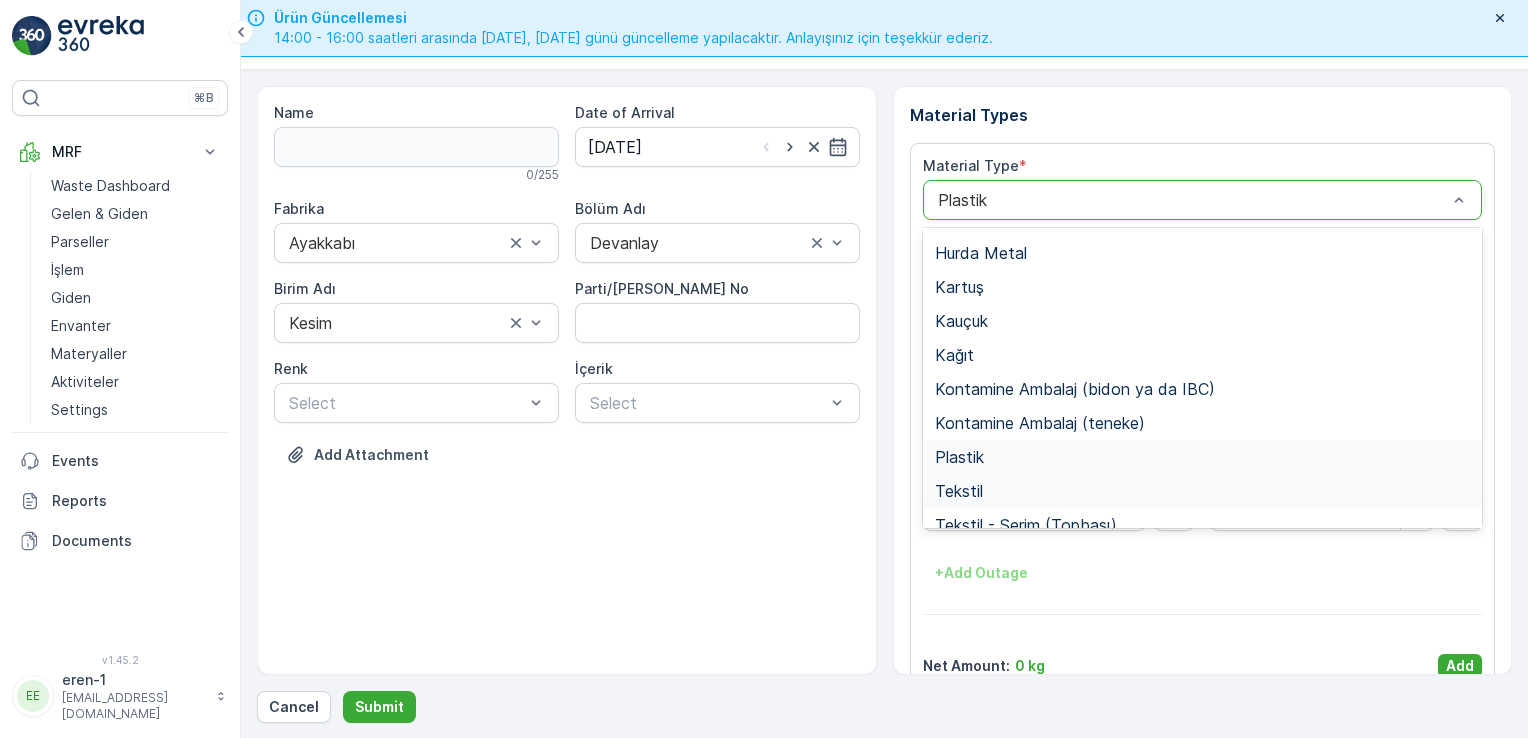 click on "Tekstil" at bounding box center (1203, 491) 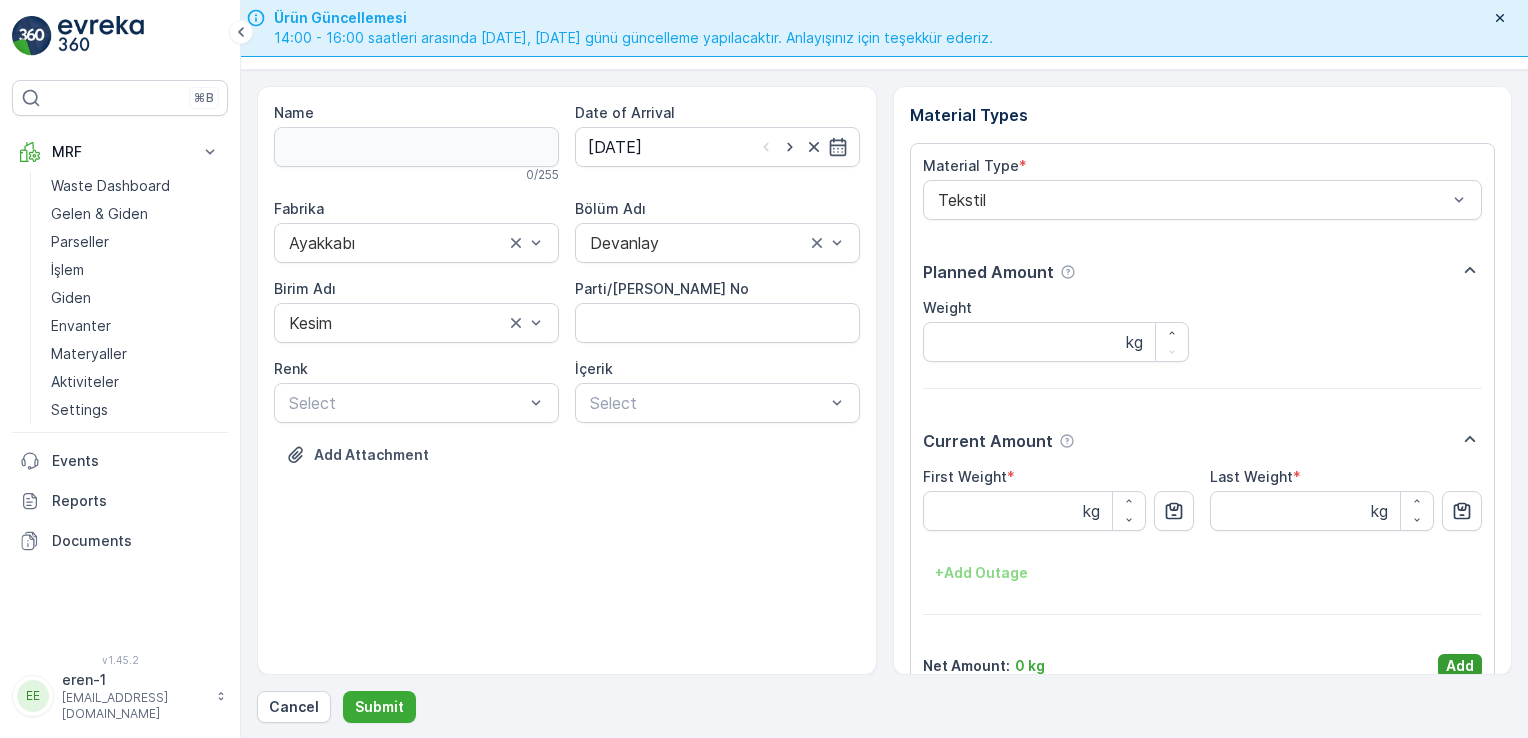 click on "Add" at bounding box center (1460, 666) 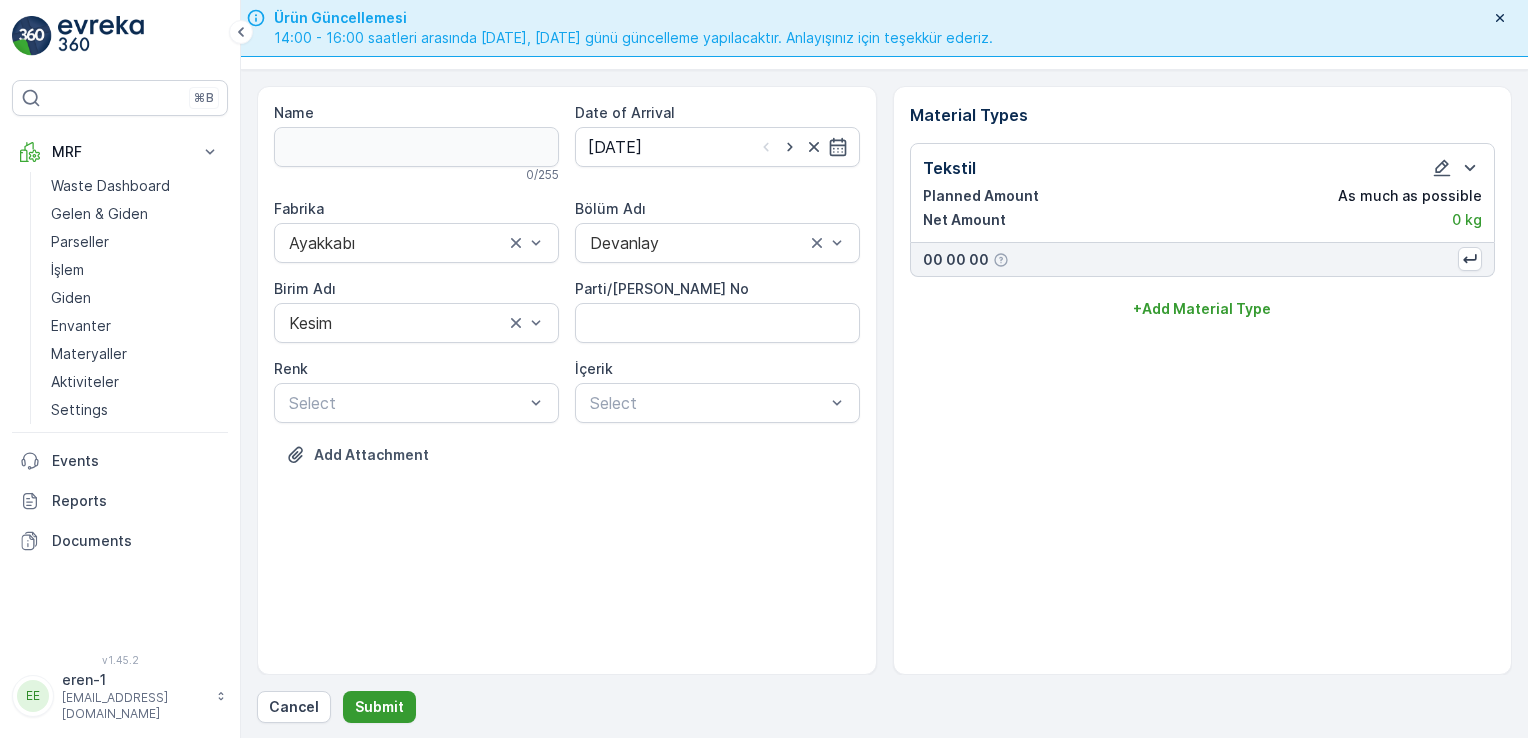 click on "Submit" at bounding box center [379, 707] 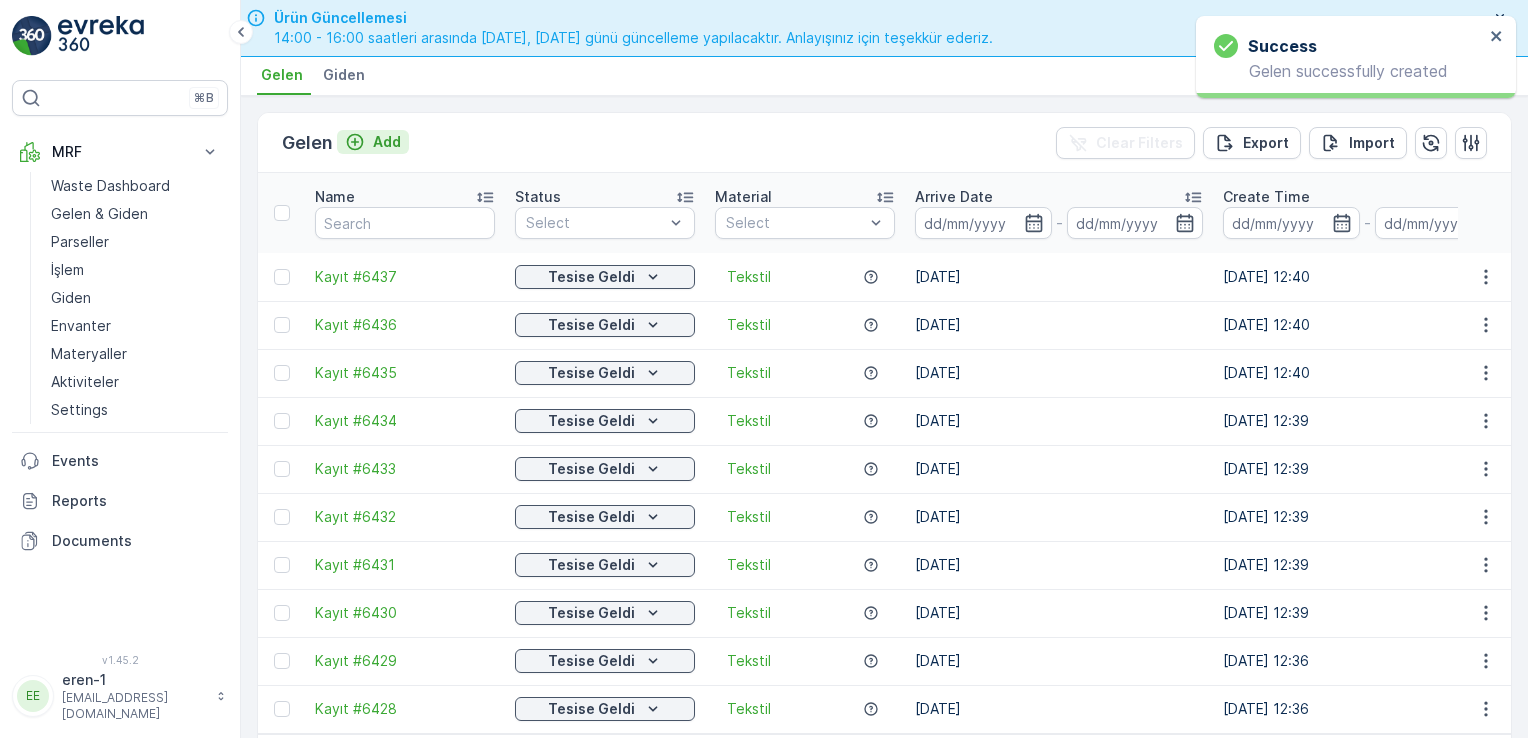 click on "Add" at bounding box center [387, 142] 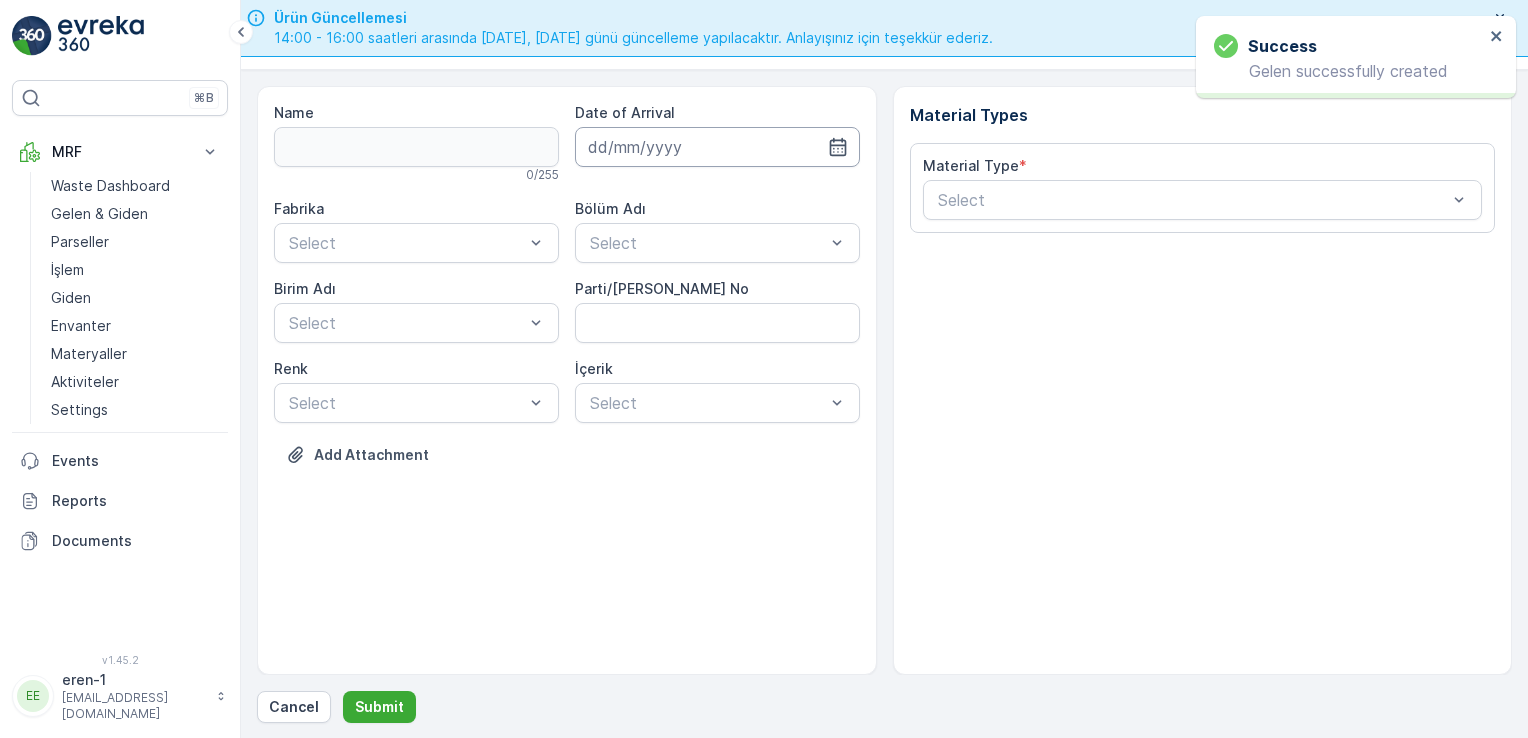 click at bounding box center [717, 147] 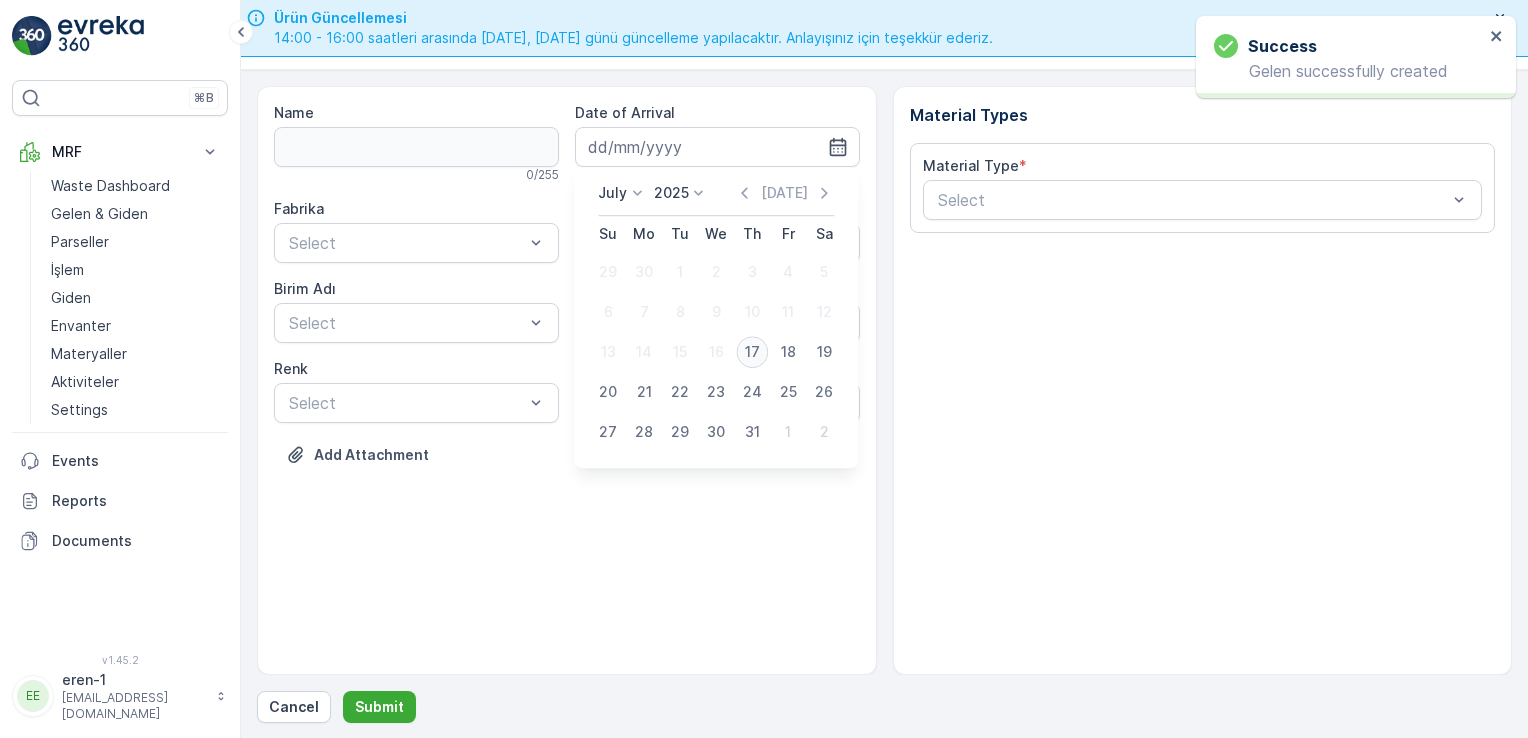 click on "17" at bounding box center [752, 352] 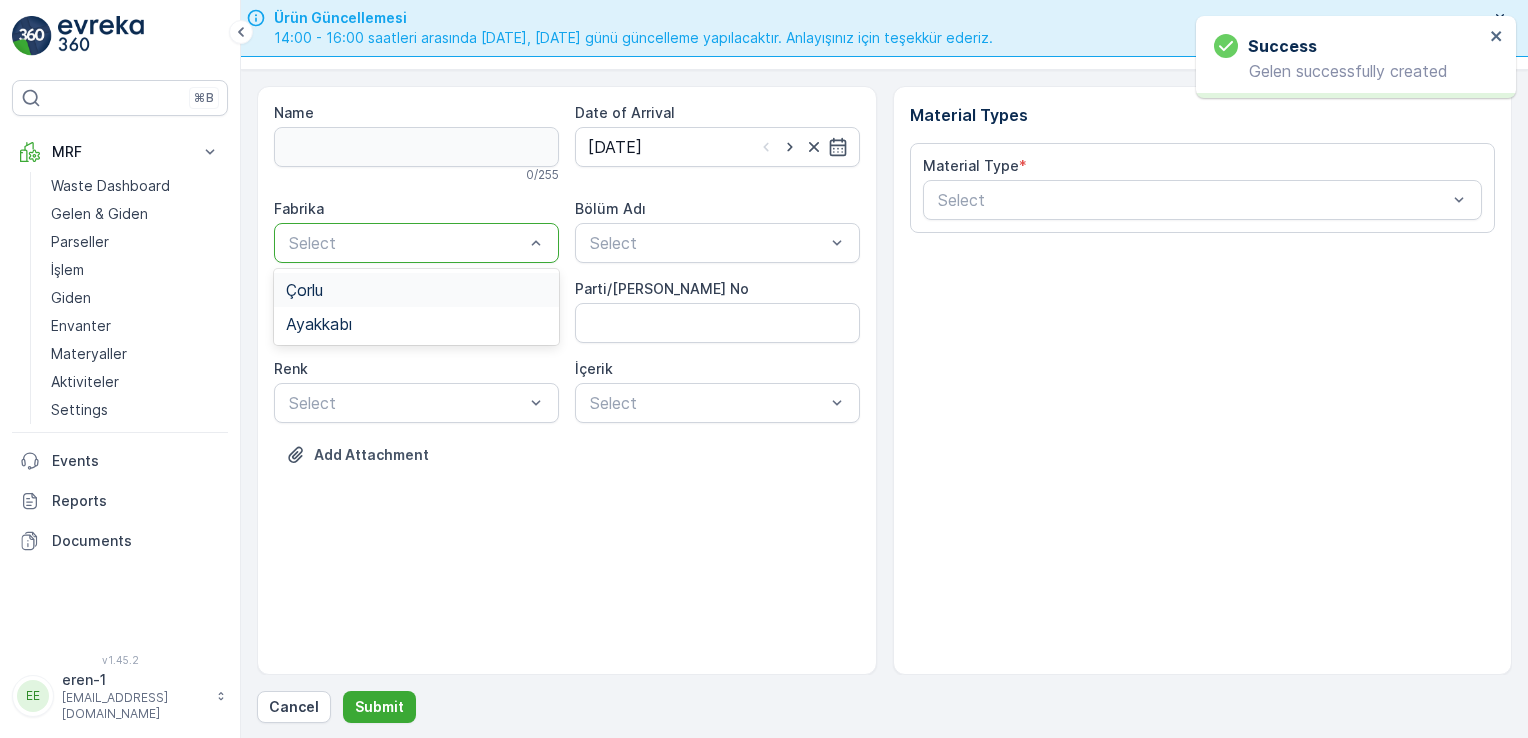 click at bounding box center (406, 243) 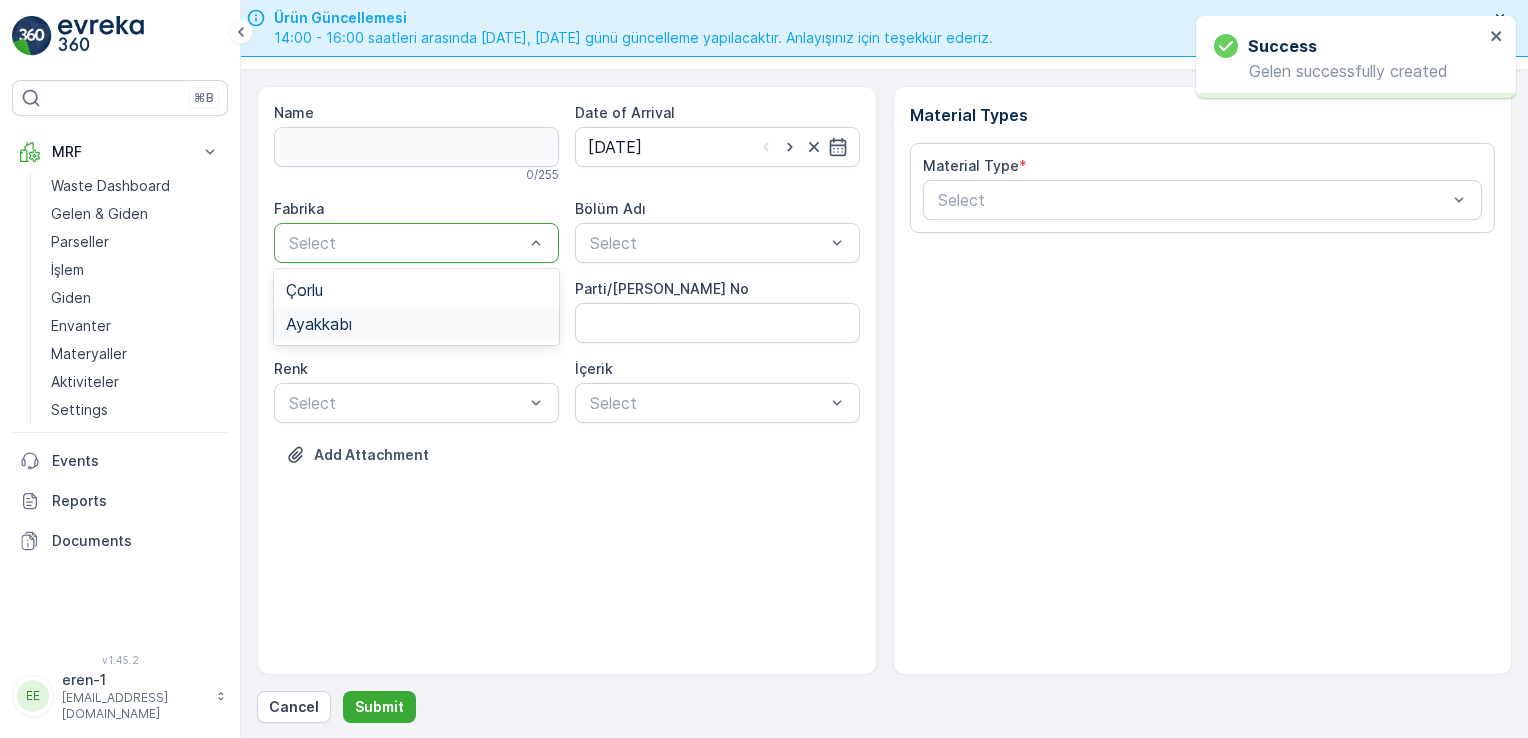 click on "Ayakkabı" at bounding box center [416, 324] 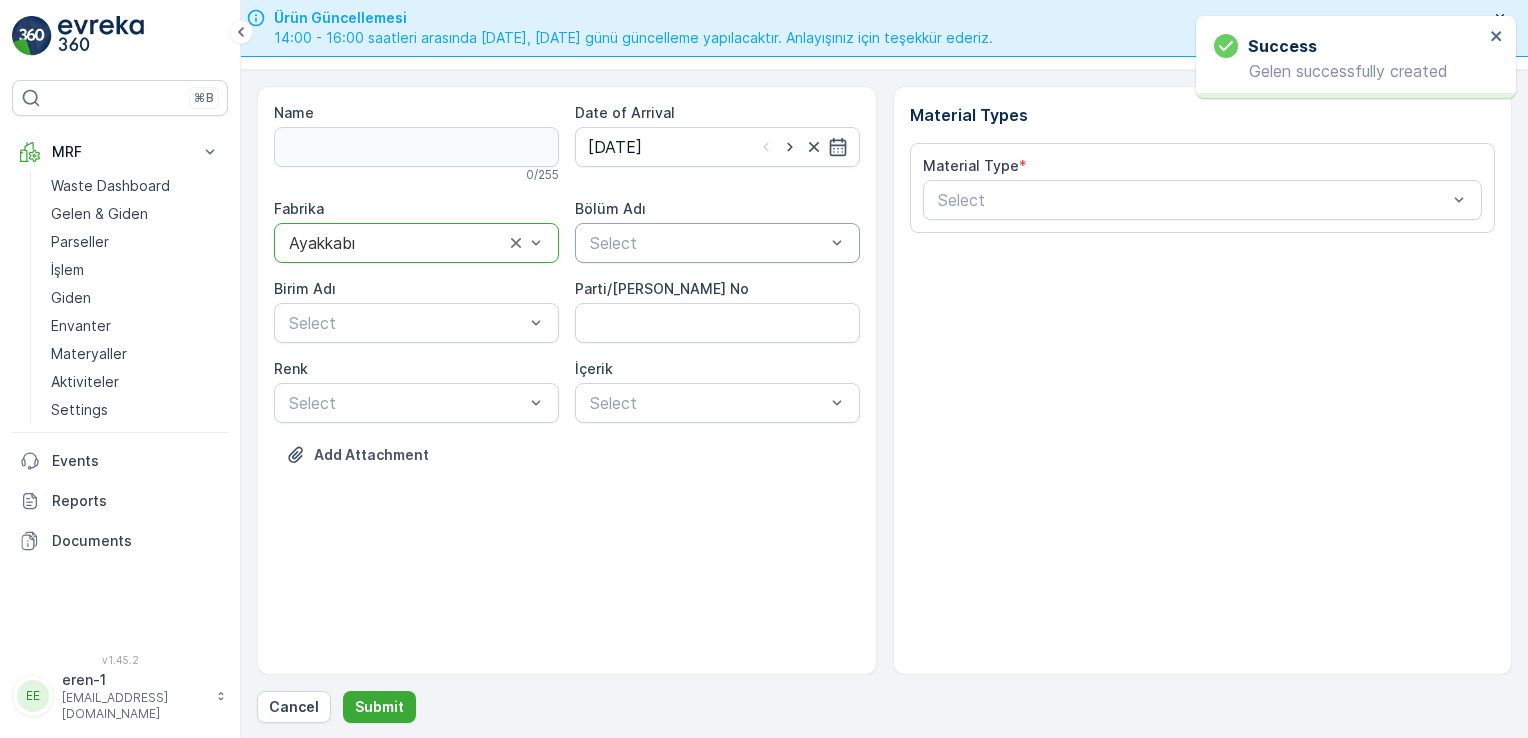 click on "Select" at bounding box center (717, 243) 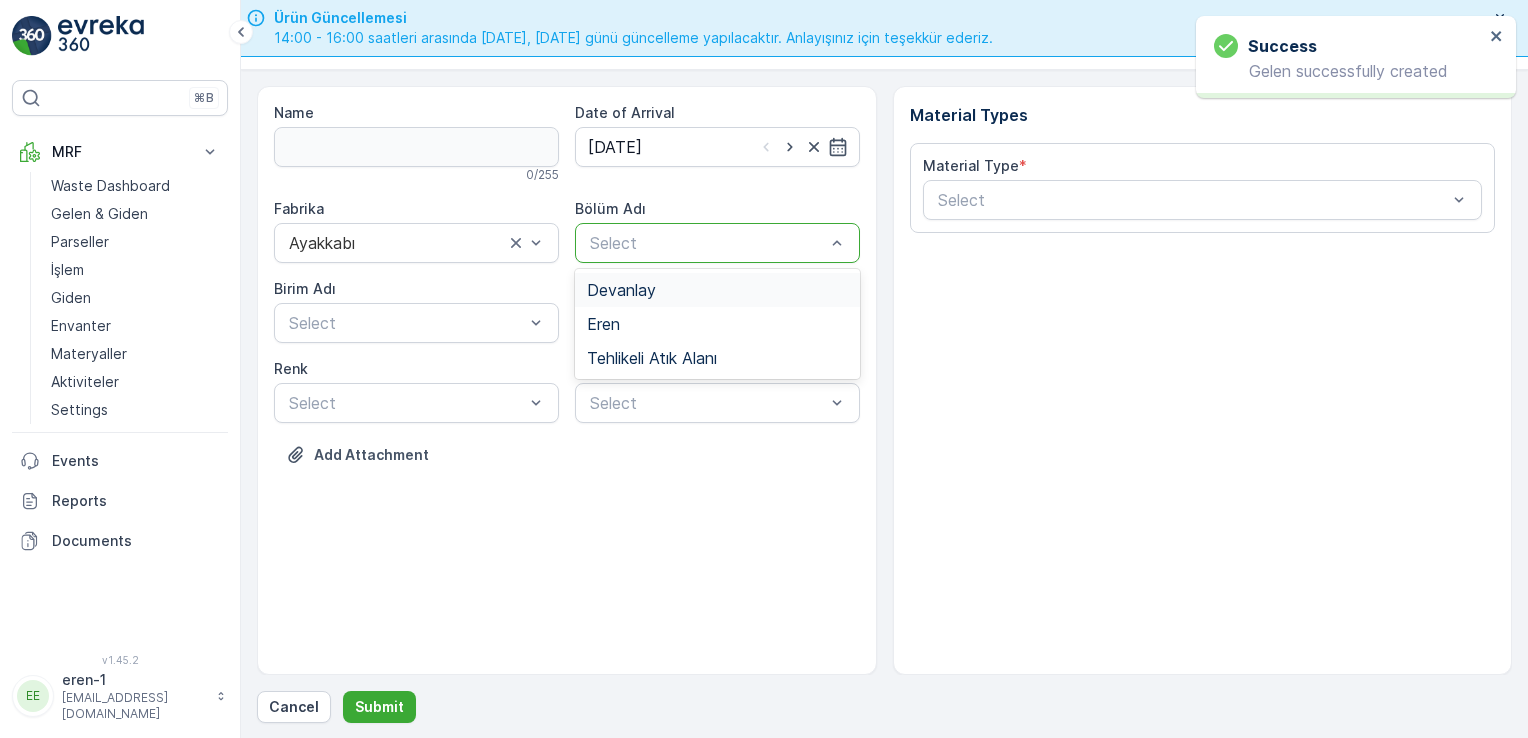 click on "Devanlay" at bounding box center (717, 290) 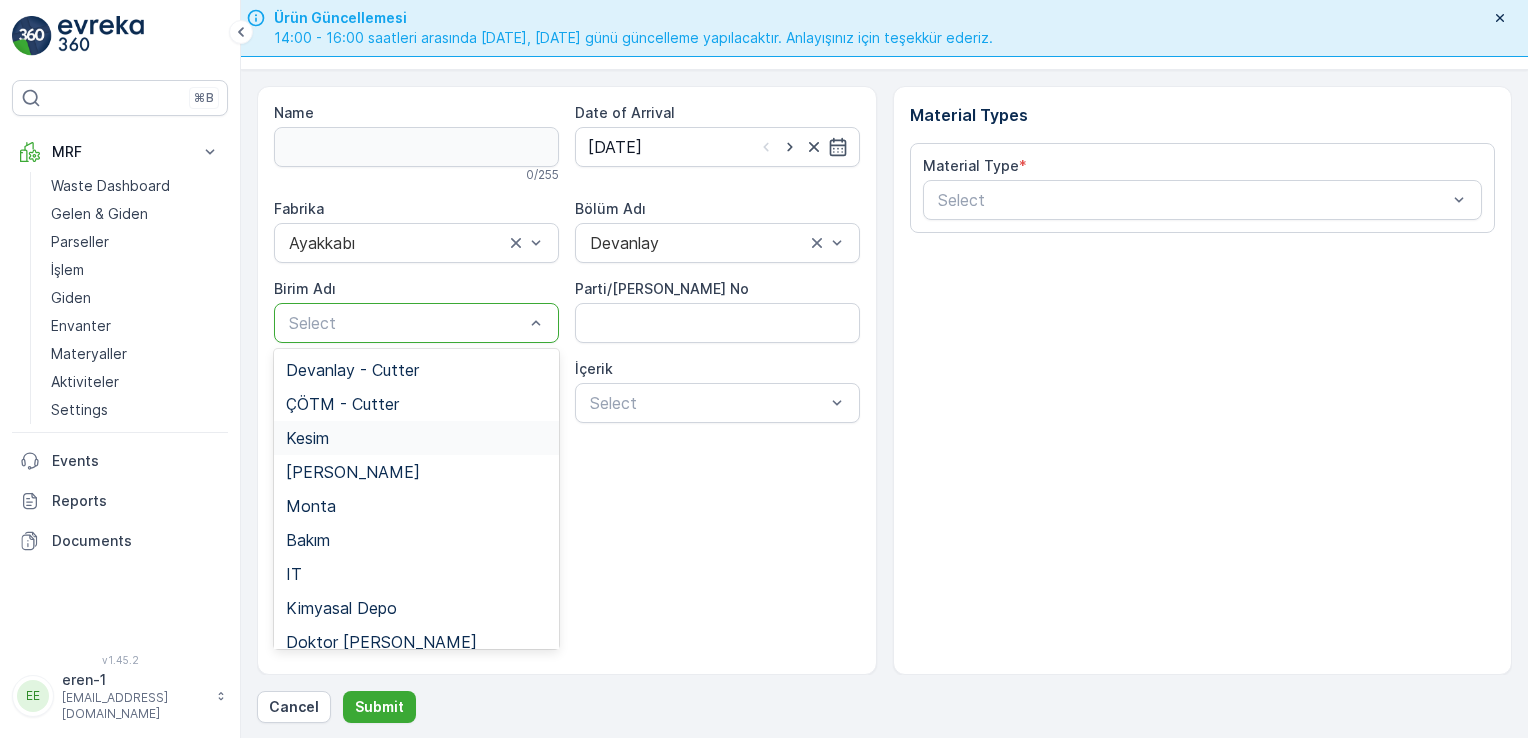 click on "Kesim" at bounding box center [416, 438] 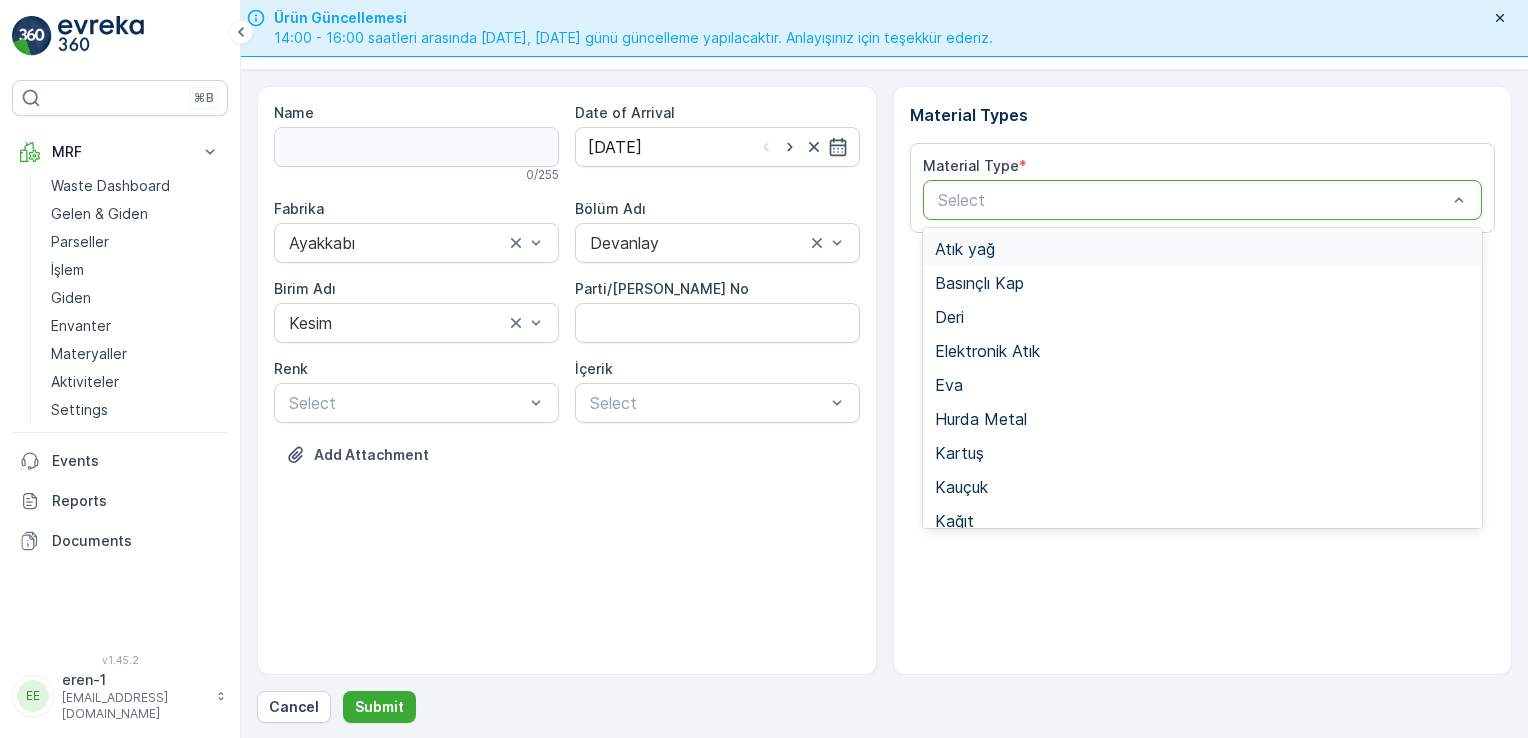 click at bounding box center (1193, 200) 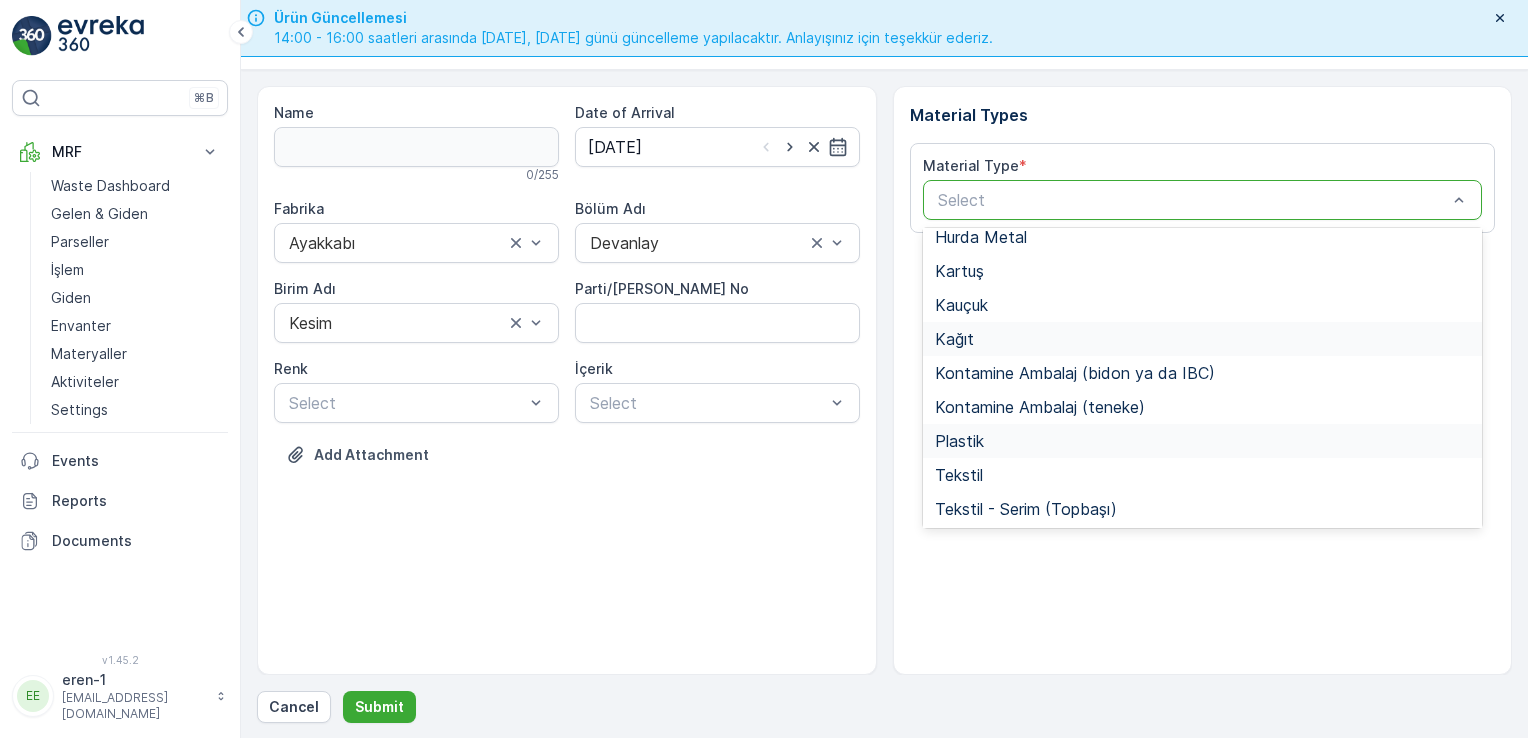 scroll, scrollTop: 200, scrollLeft: 0, axis: vertical 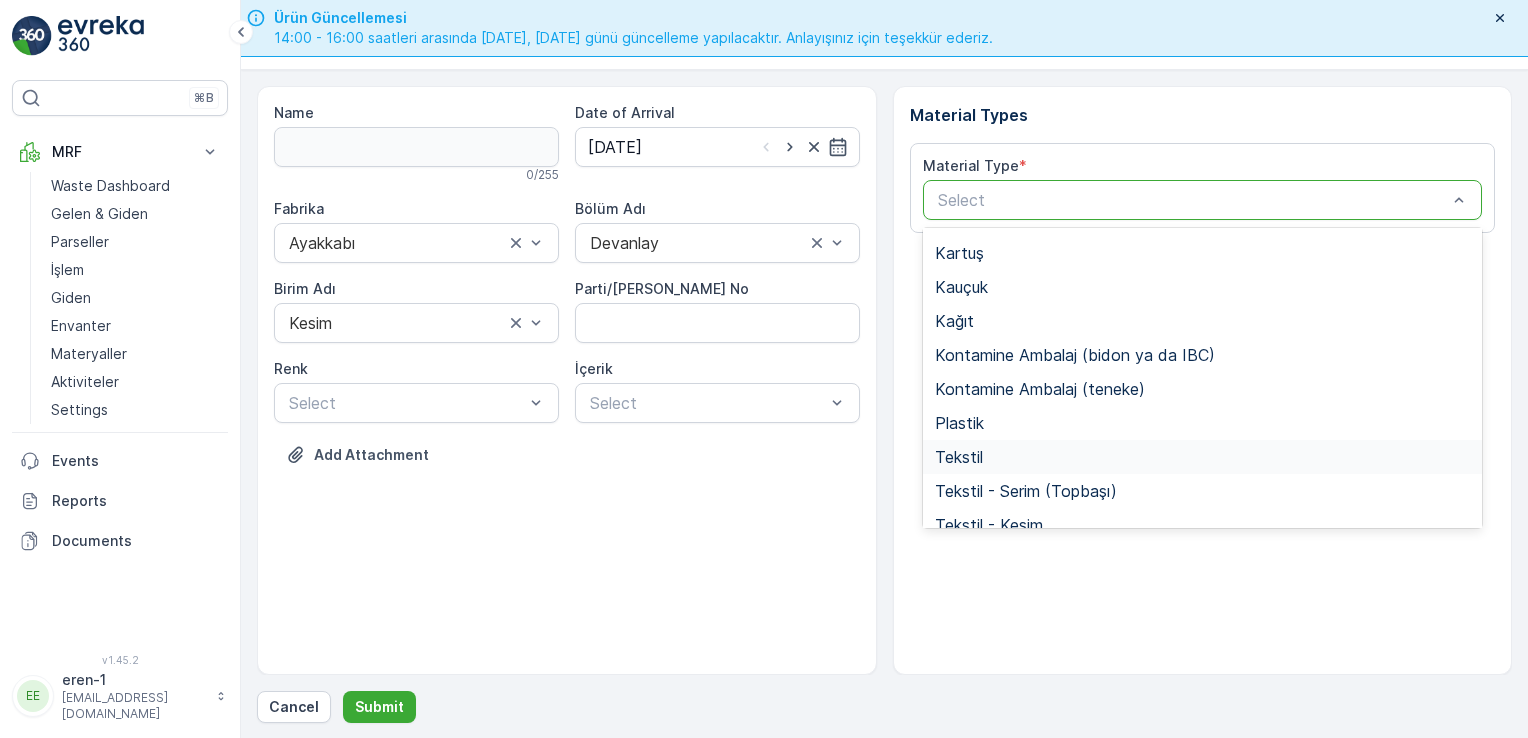 click on "Tekstil" at bounding box center [1203, 457] 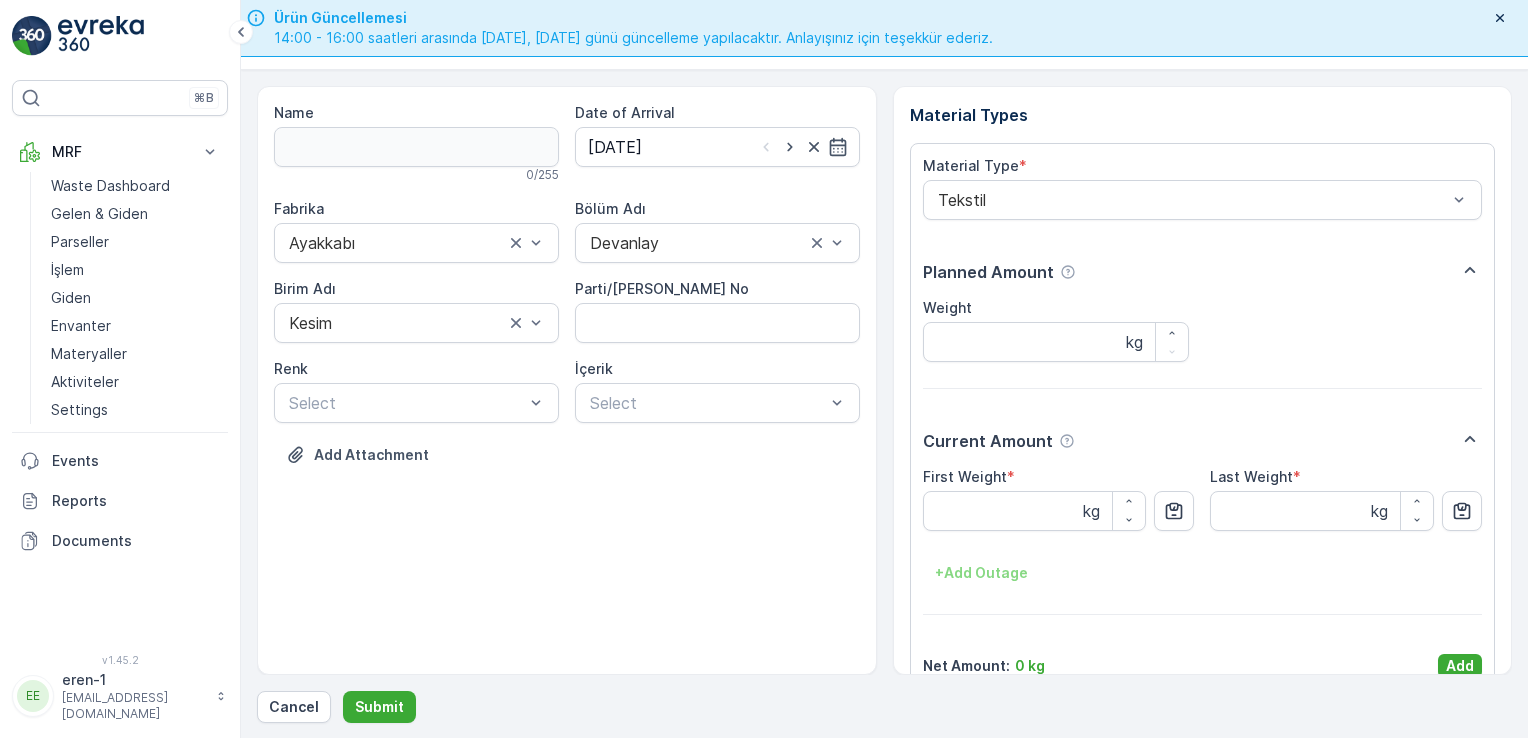 click on "Name 0  /  255 Date of Arrival [DATE] Fabrika Ayakkabı Bölüm Adı Devanlay [PERSON_NAME] Adı Kesim Parti/Kesim Föyü No [PERSON_NAME] Select İçerik Select Add Attachment Material Types Material Type * Tekstil Planned Amount Weight kg Current Amount First Weight * kg Last Weight * kg +  Add Outage Net Amount : 0 kg Add Cancel Submit" at bounding box center [884, 404] 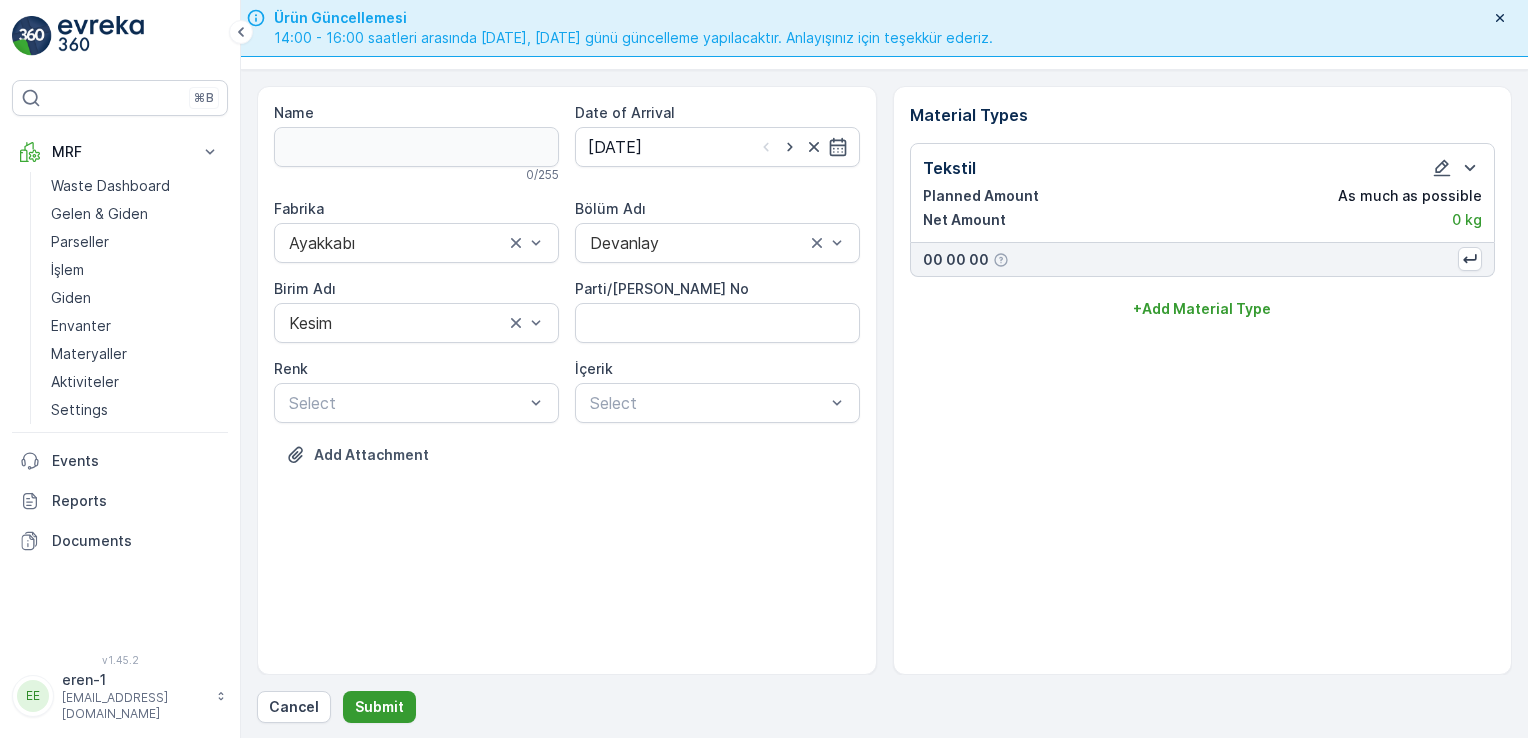 click on "Submit" at bounding box center [379, 707] 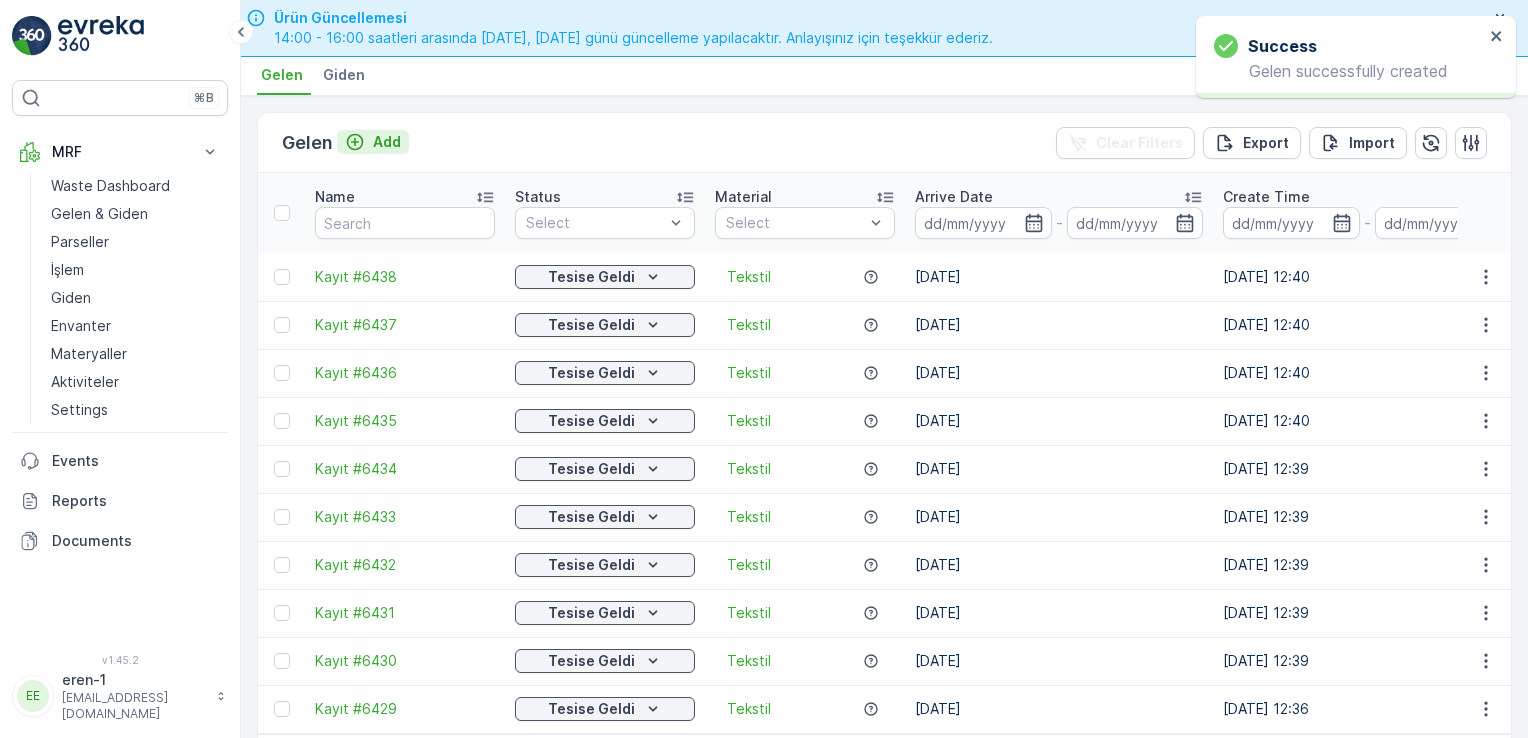 click on "Gelen Add" at bounding box center (345, 143) 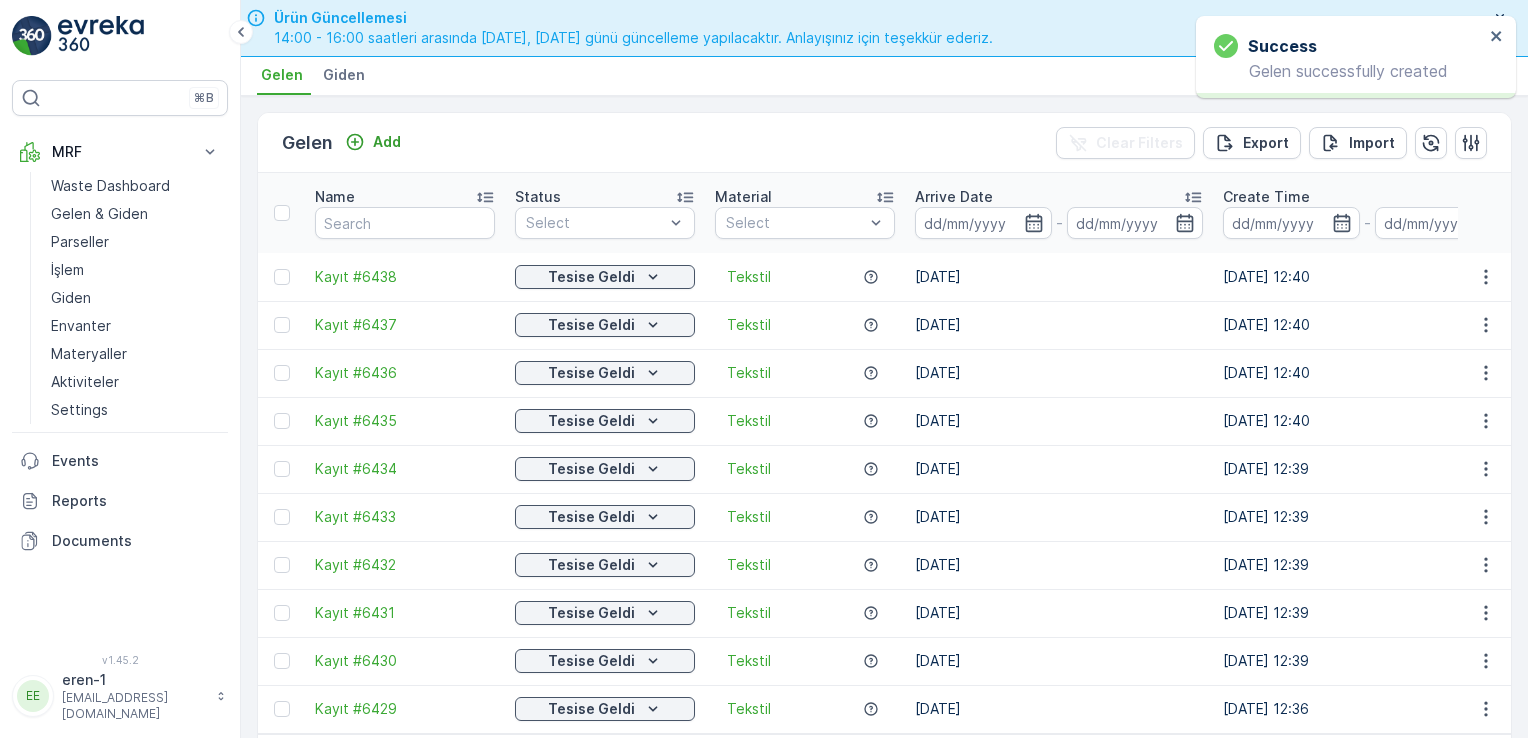 click on "Gelen Add Clear Filters Export Import" at bounding box center [884, 143] 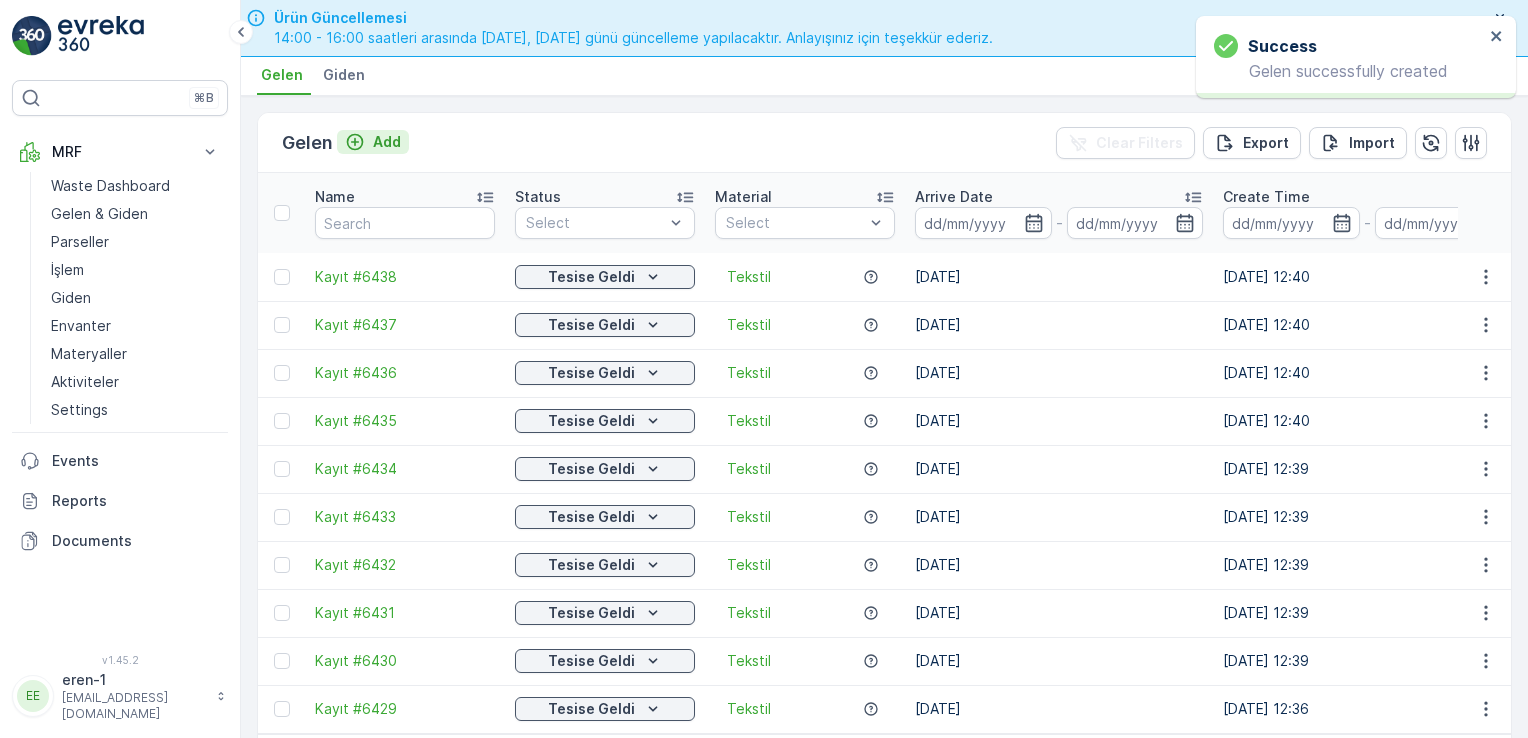 click 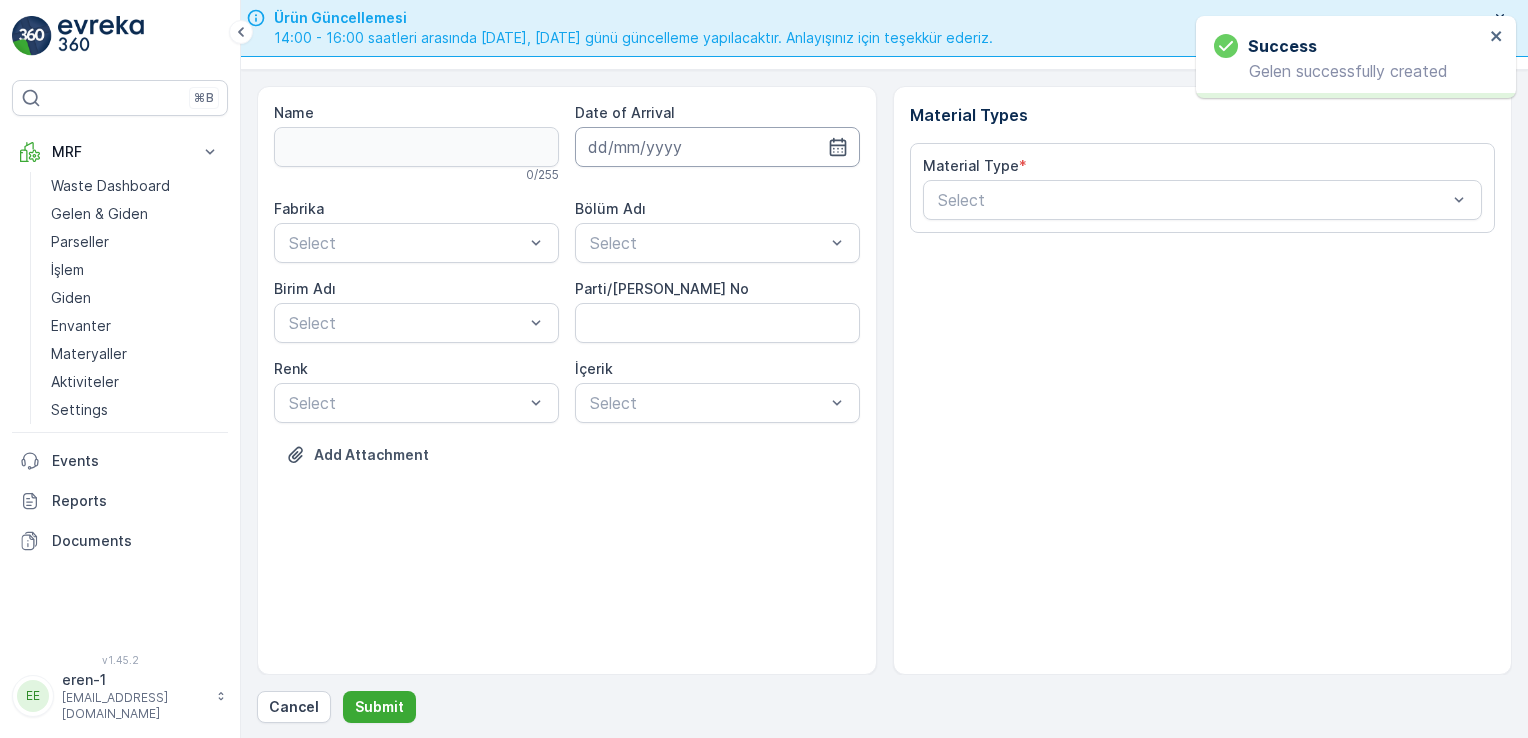 click at bounding box center (717, 147) 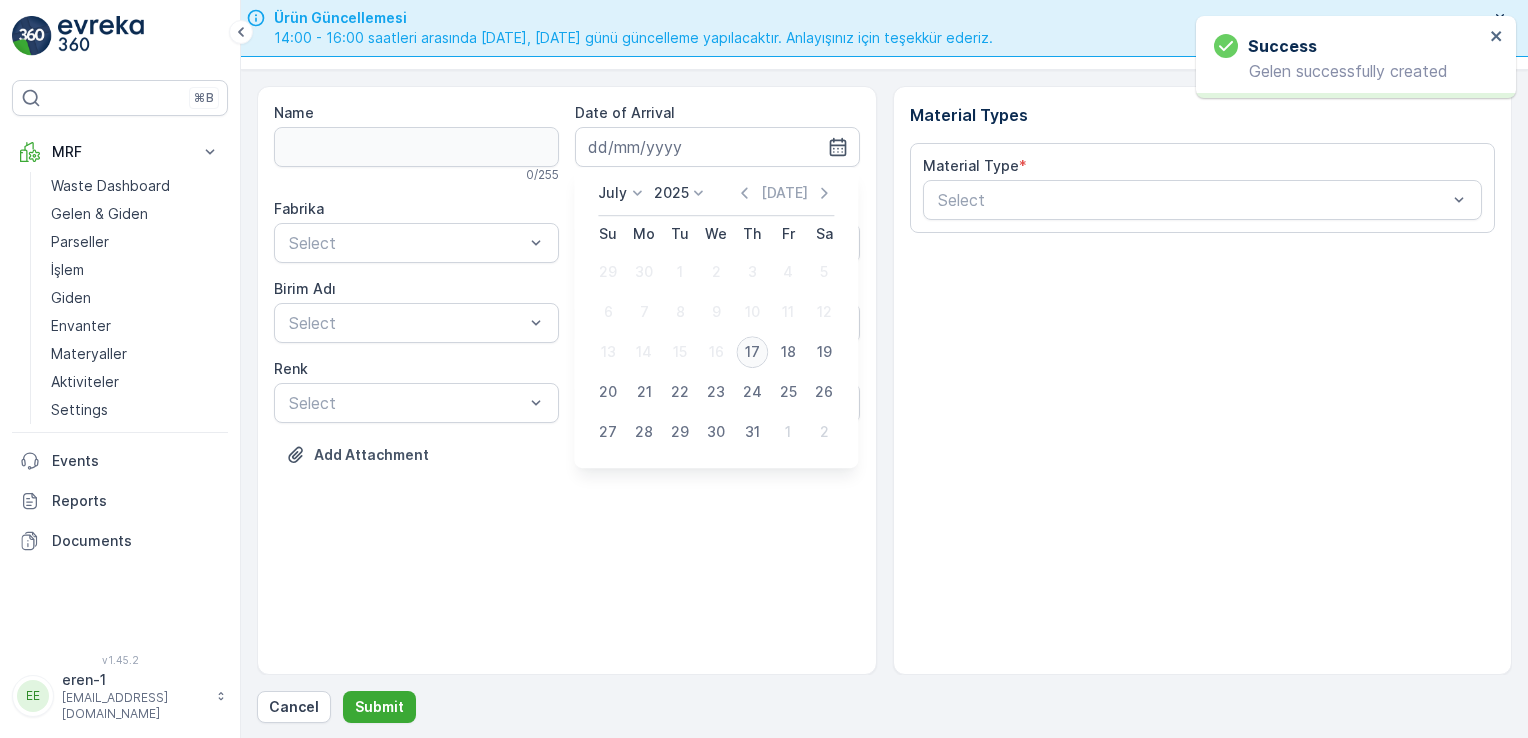 click on "17" at bounding box center [752, 352] 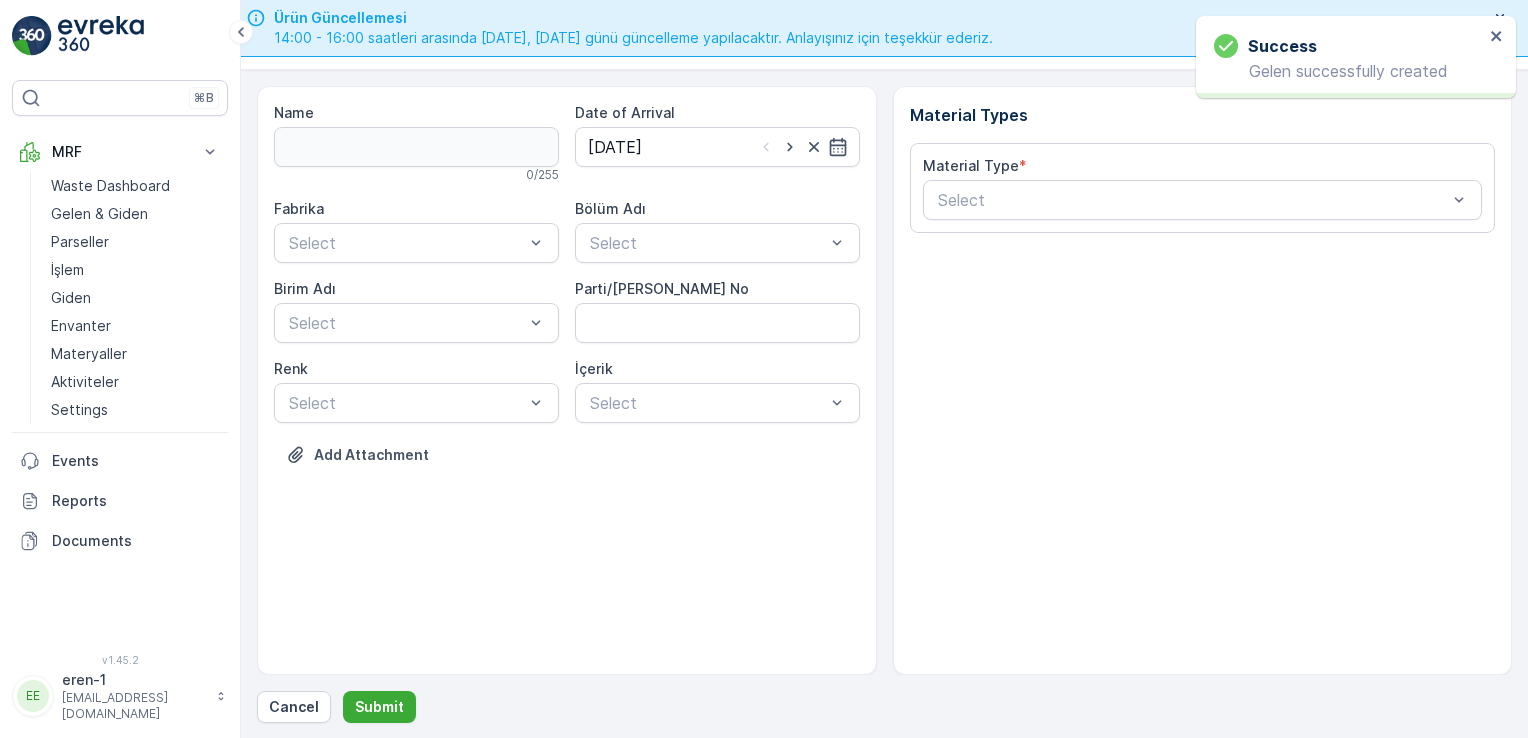 click on "Name 0  /  255 Date of Arrival [DATE] Fabrika Select Bölüm Adı Select [PERSON_NAME] Adı Select Parti/Kesim Föyü No [PERSON_NAME] Select İçerik Select Add Attachment" at bounding box center (567, 299) 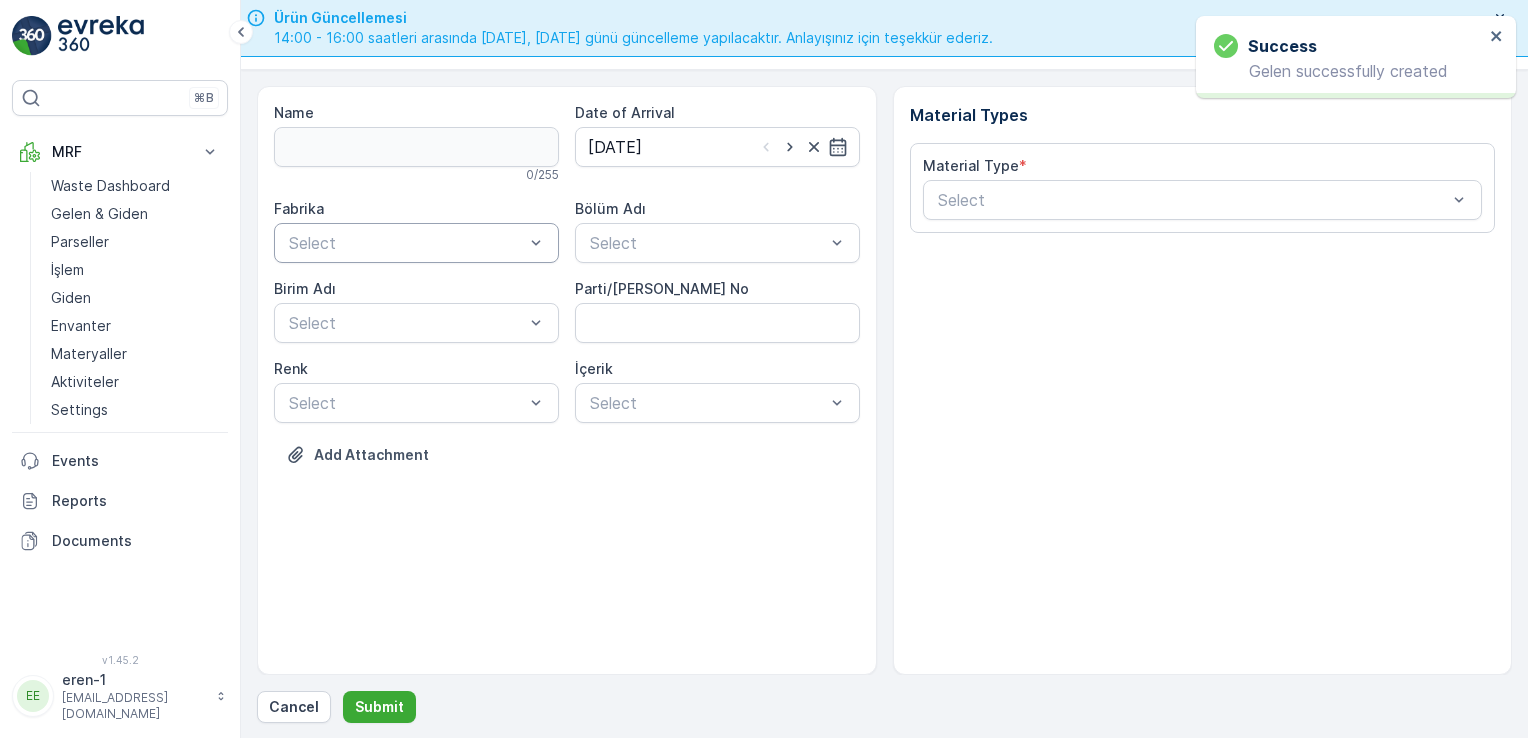 click at bounding box center (406, 243) 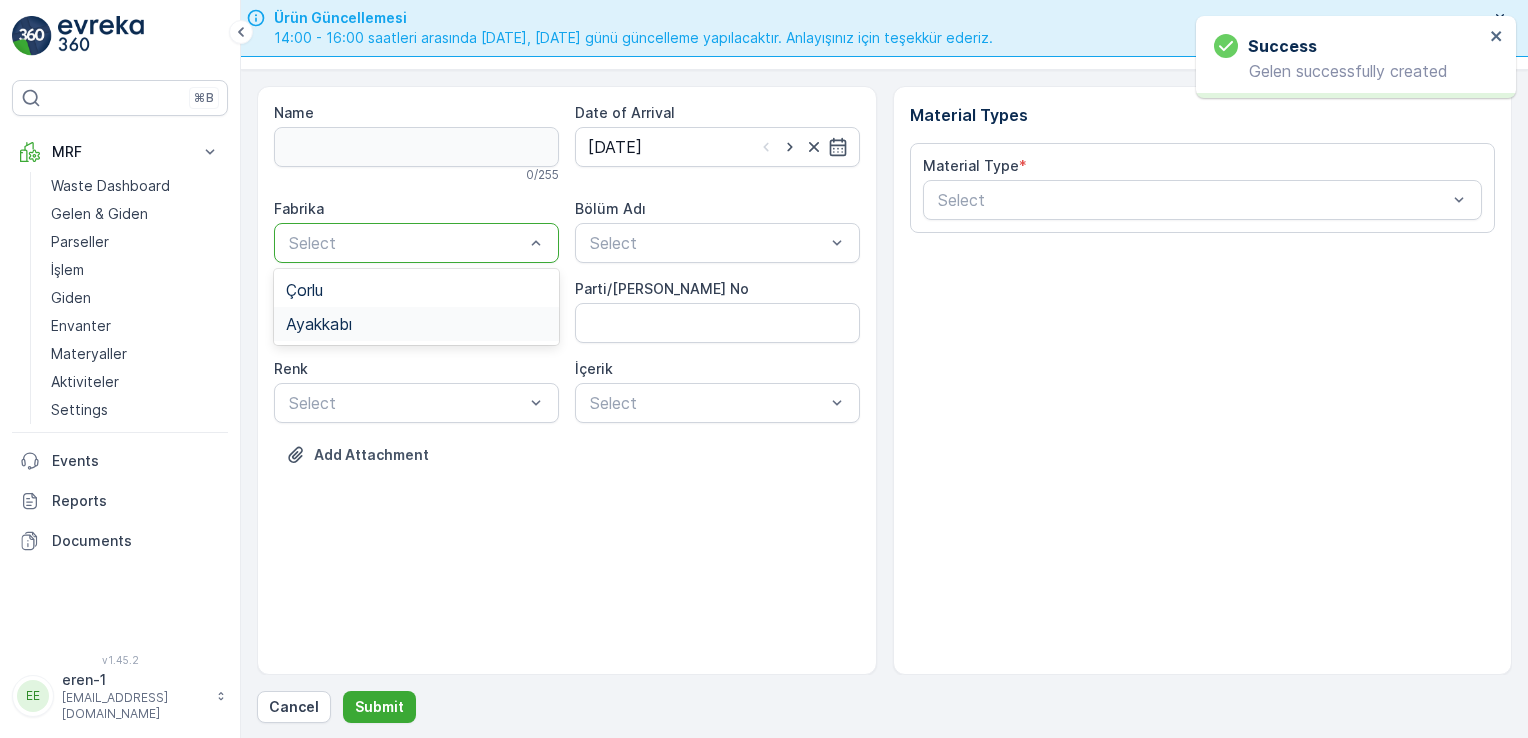 click on "Ayakkabı" at bounding box center (416, 324) 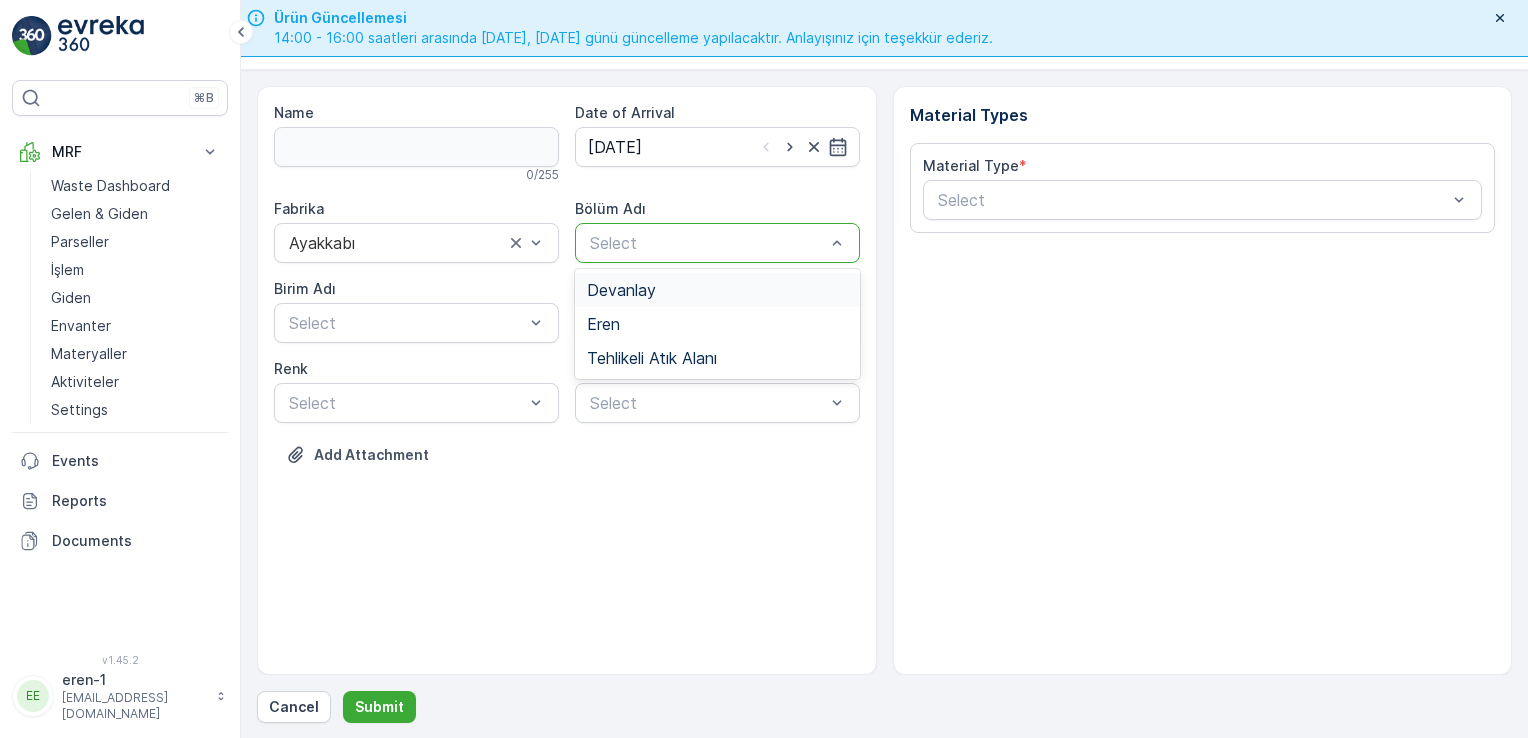 click at bounding box center (707, 243) 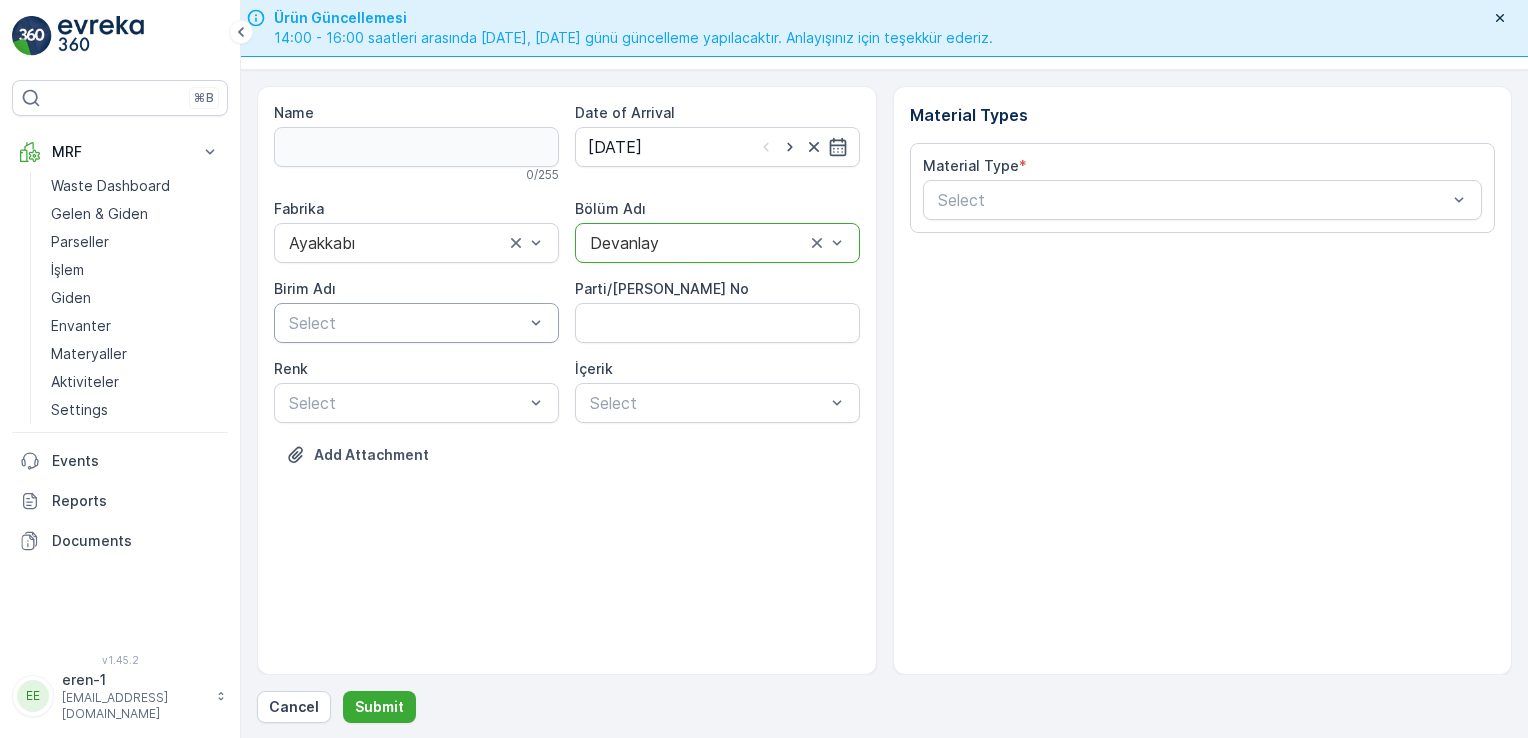 click on "Select" at bounding box center [416, 323] 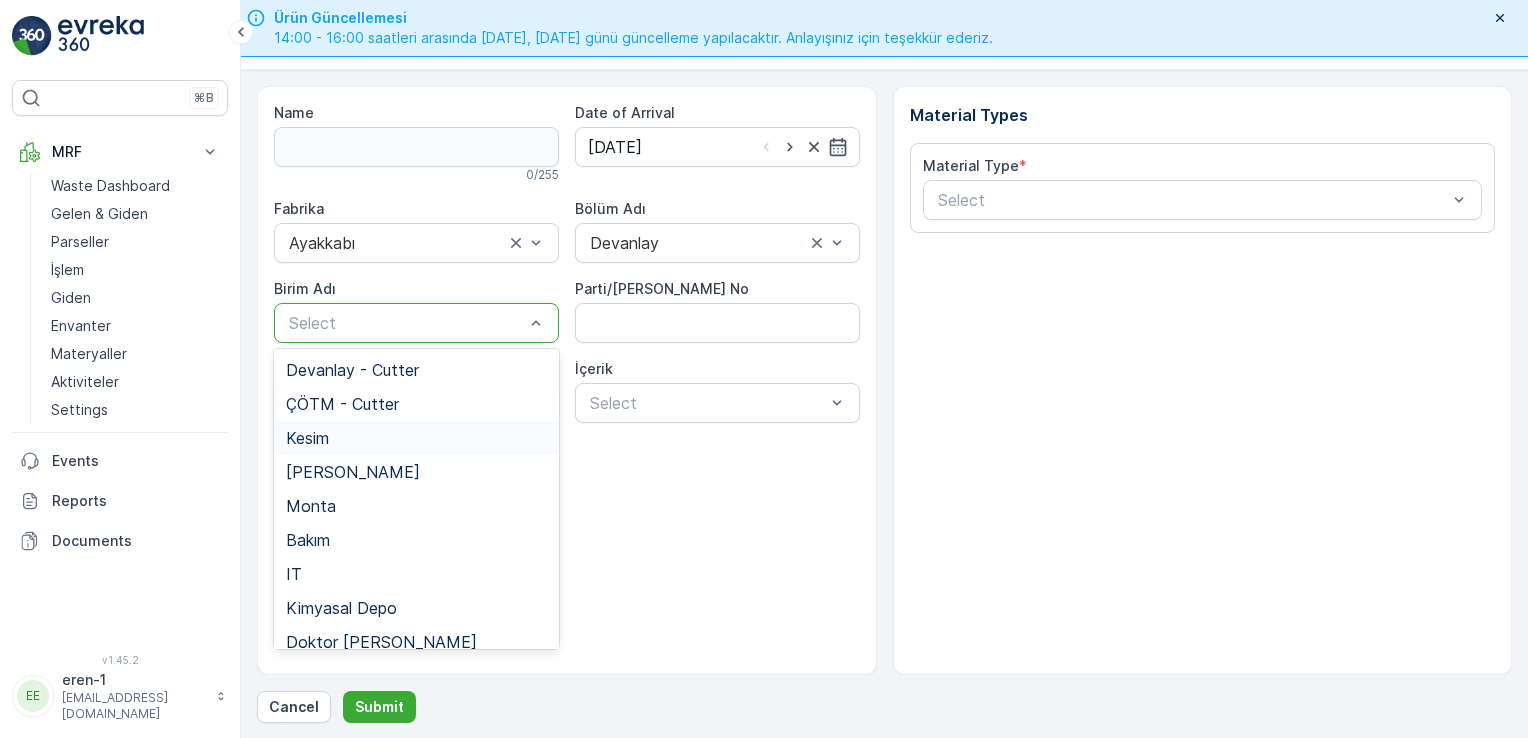 click on "Kesim" at bounding box center [416, 438] 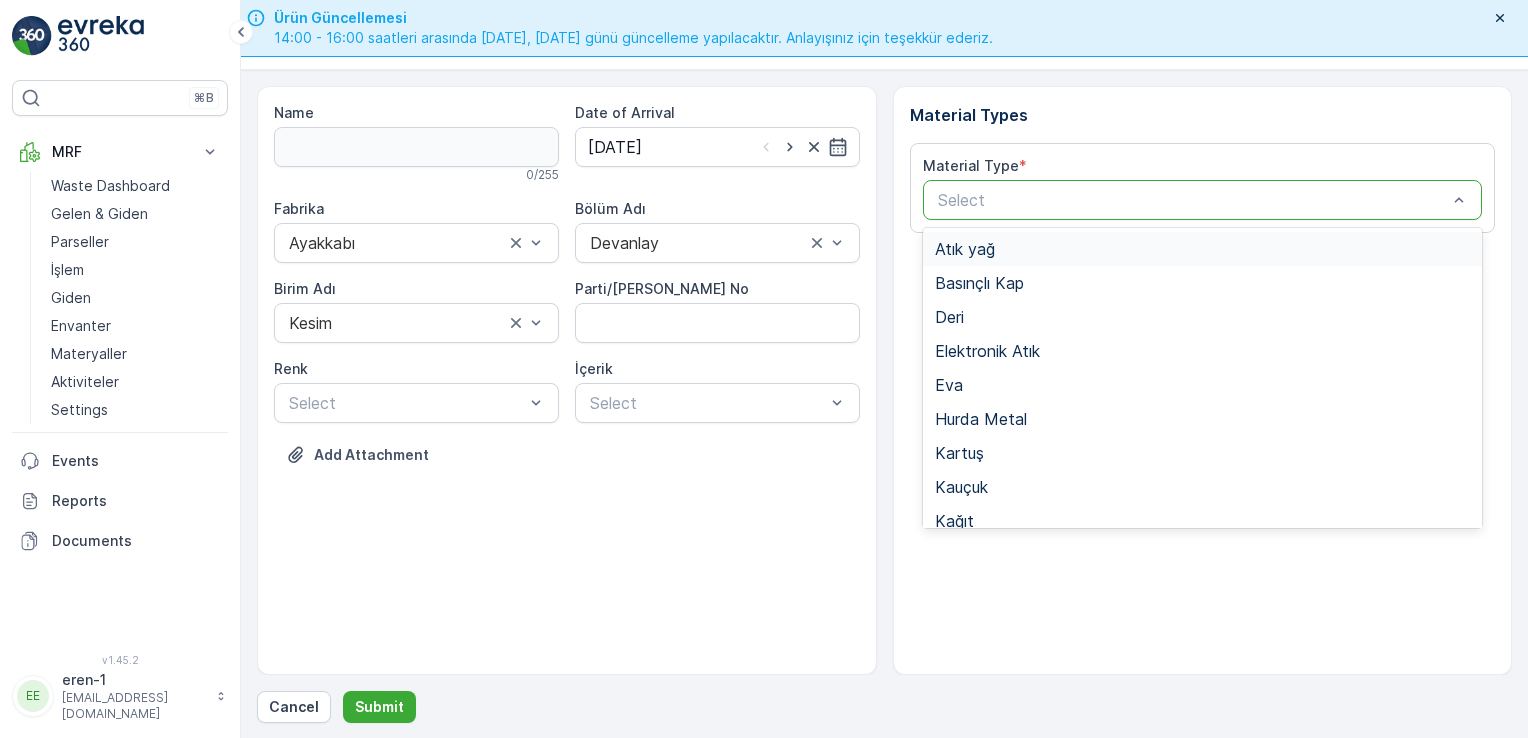 click on "Select" at bounding box center (1203, 200) 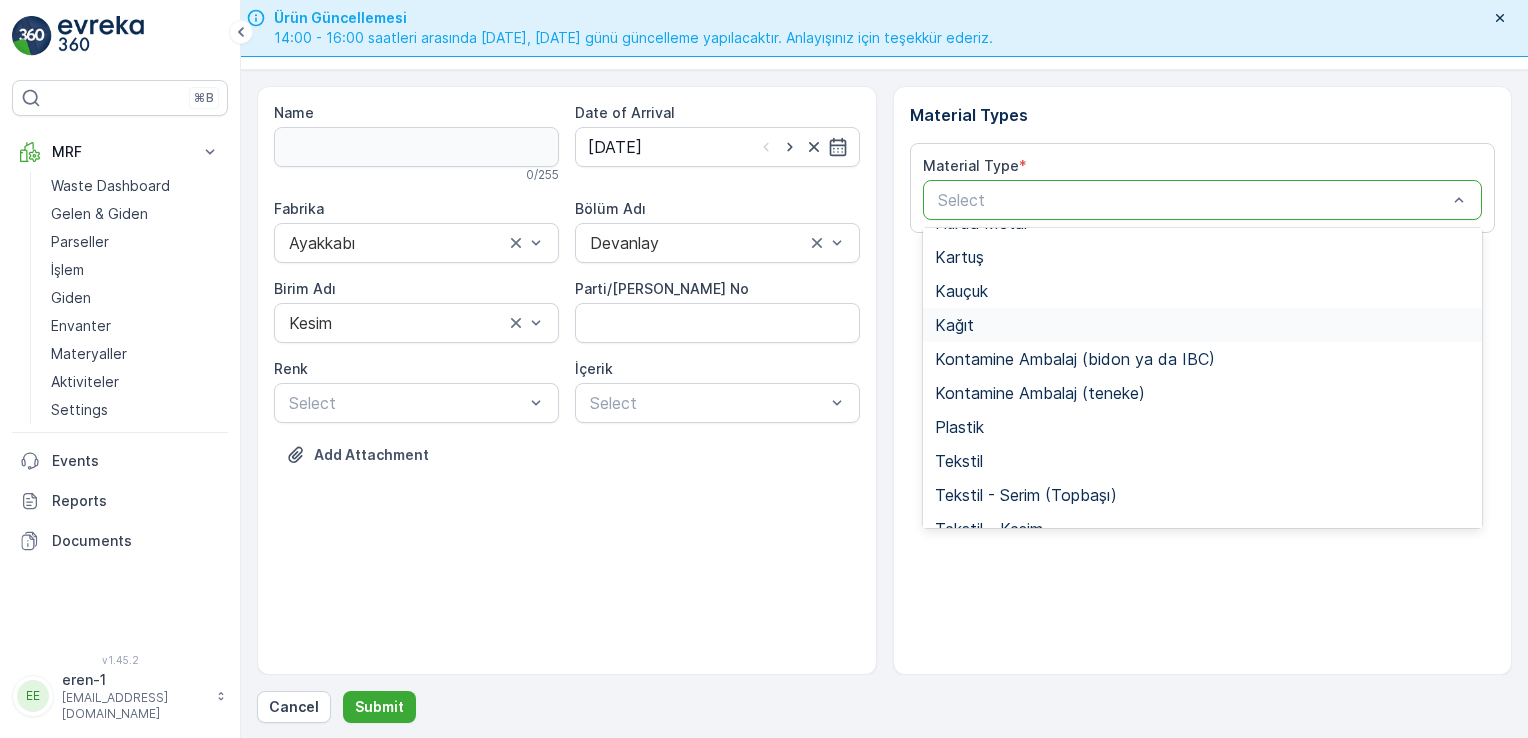 scroll, scrollTop: 200, scrollLeft: 0, axis: vertical 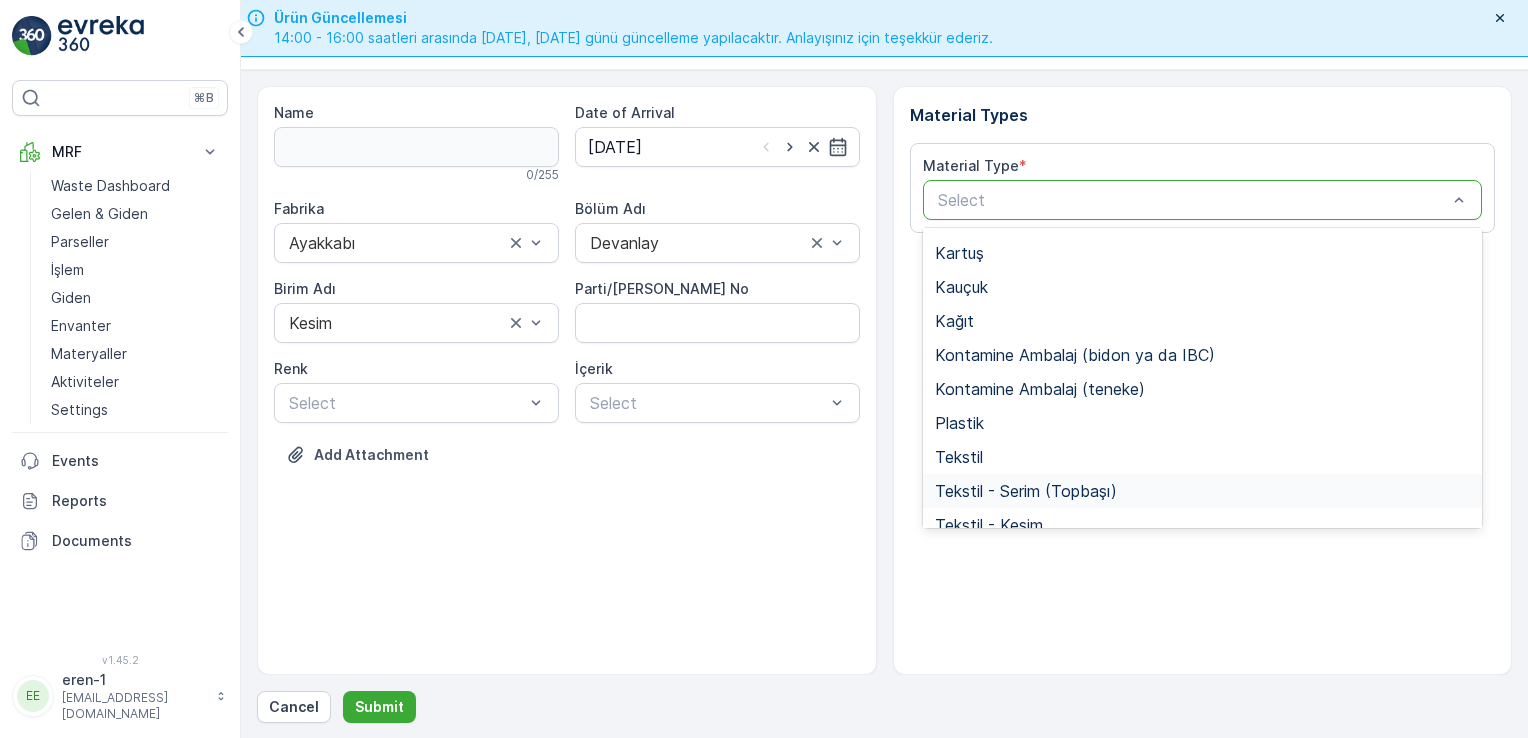 click on "Tekstil  - Serim (Topbaşı)" at bounding box center [1203, 491] 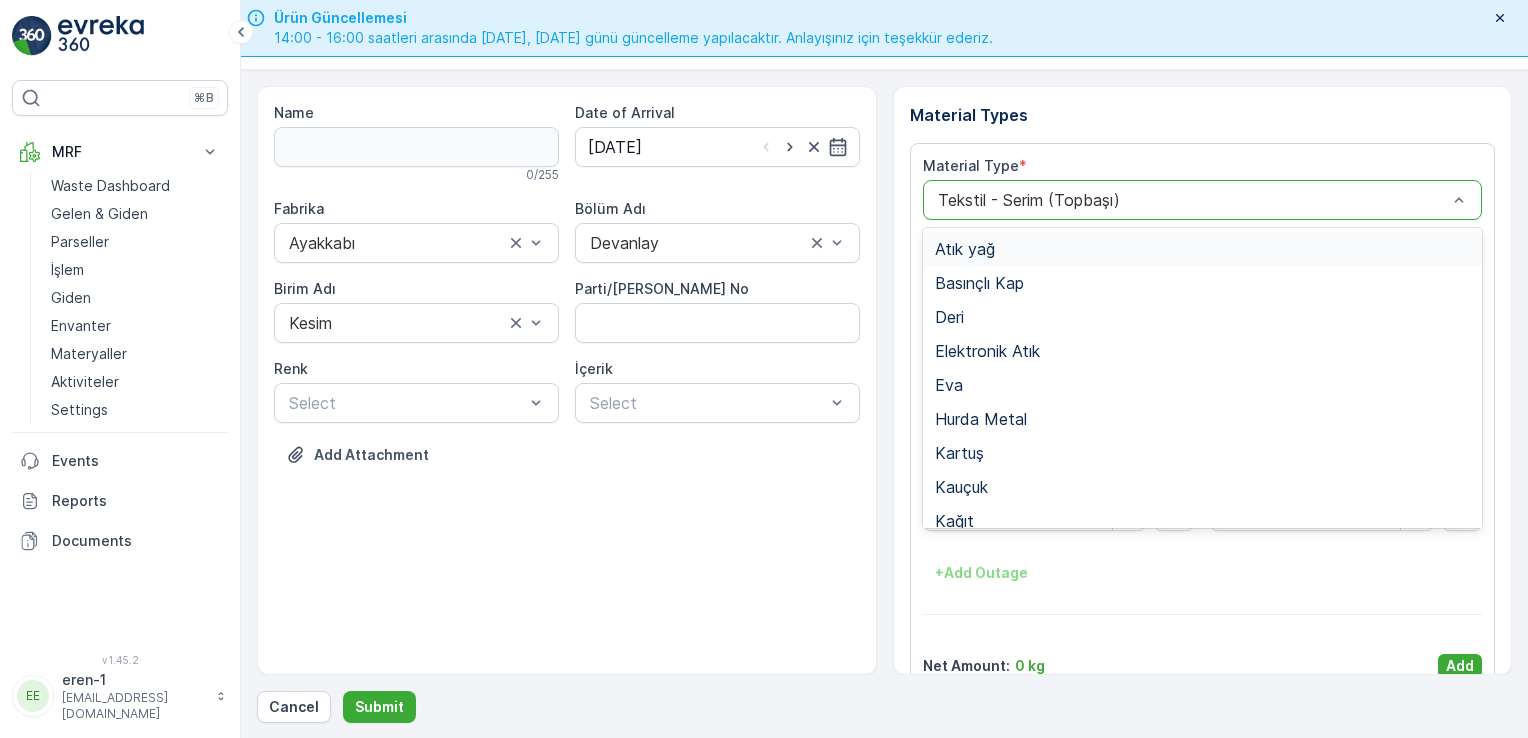 click at bounding box center [1193, 200] 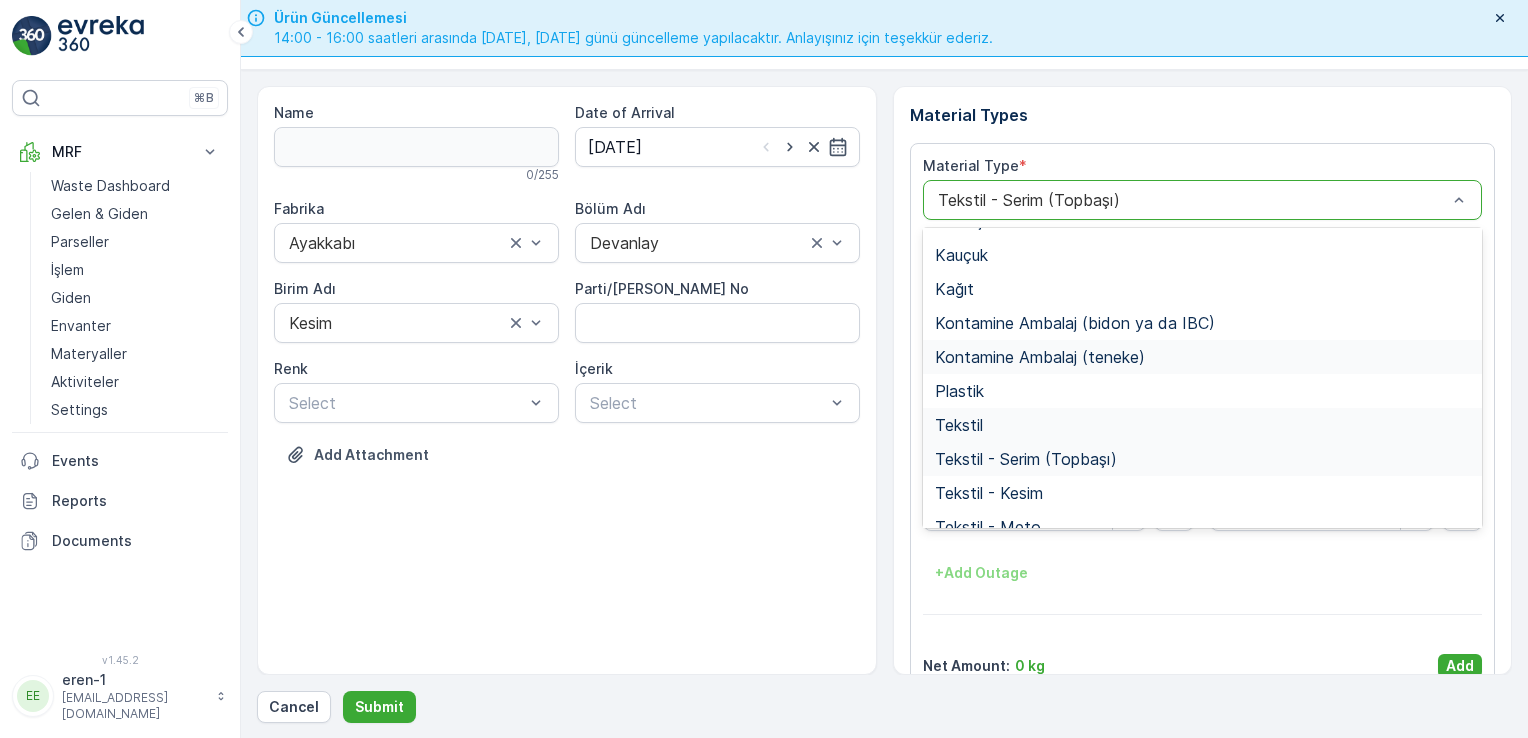 scroll, scrollTop: 233, scrollLeft: 0, axis: vertical 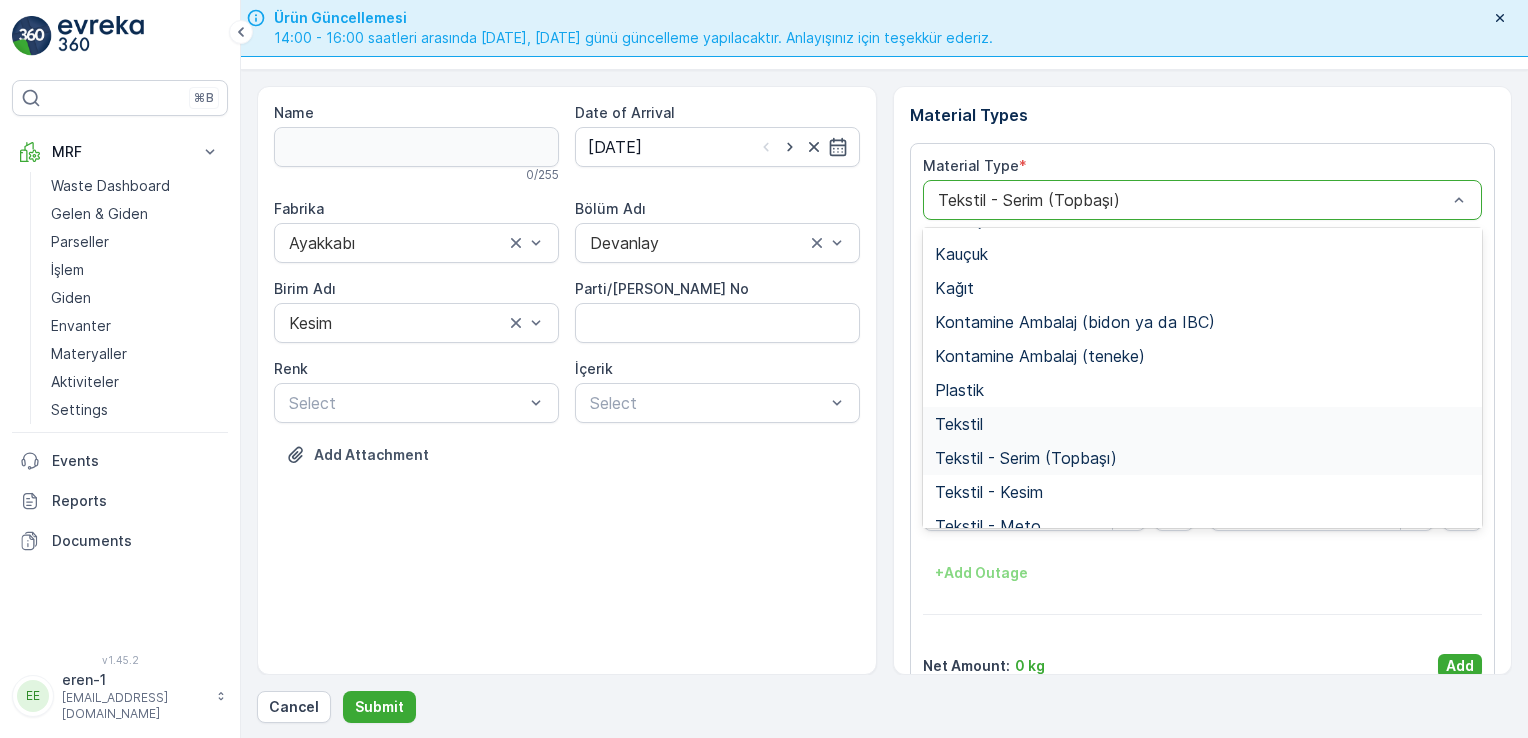 click on "Tekstil" at bounding box center (1203, 424) 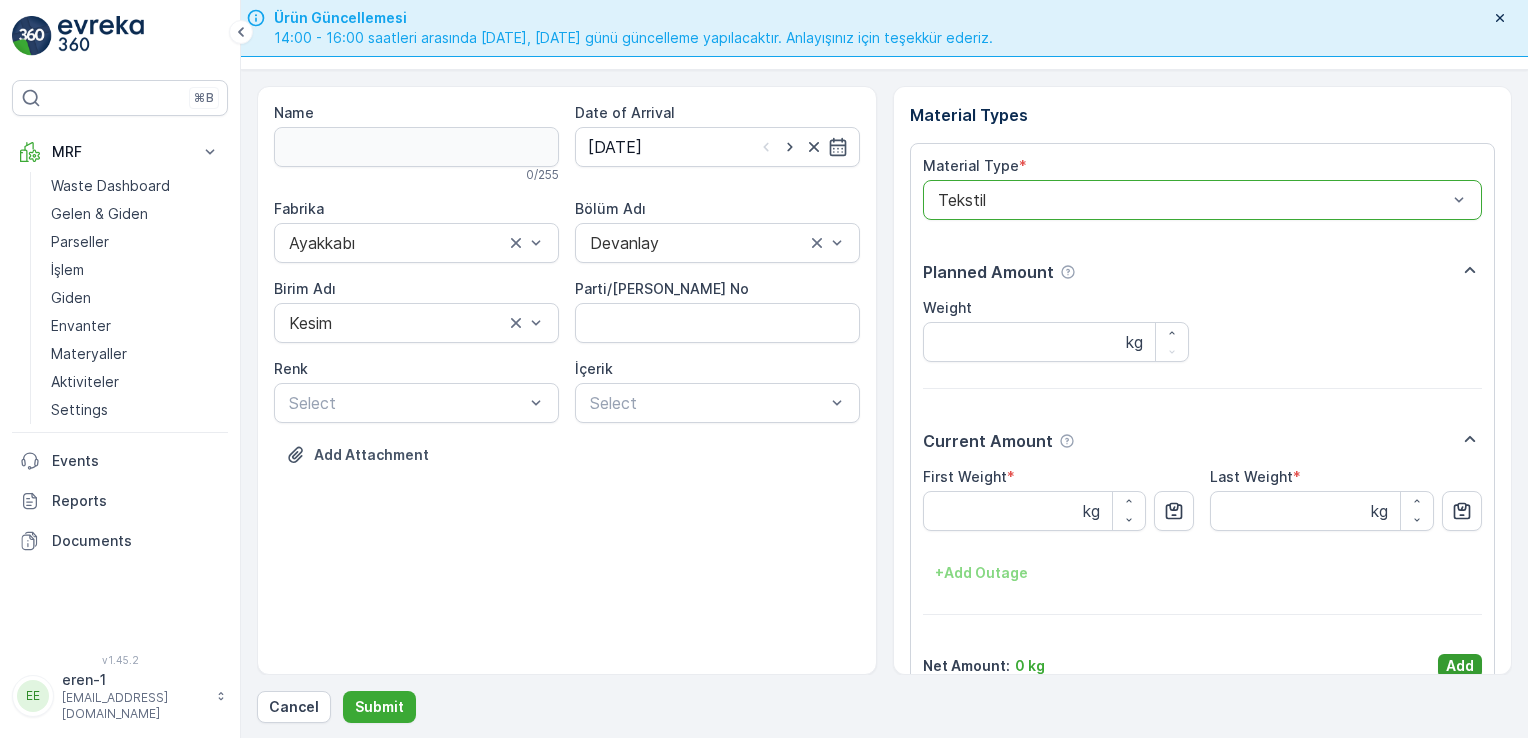 click on "Add" at bounding box center (1460, 666) 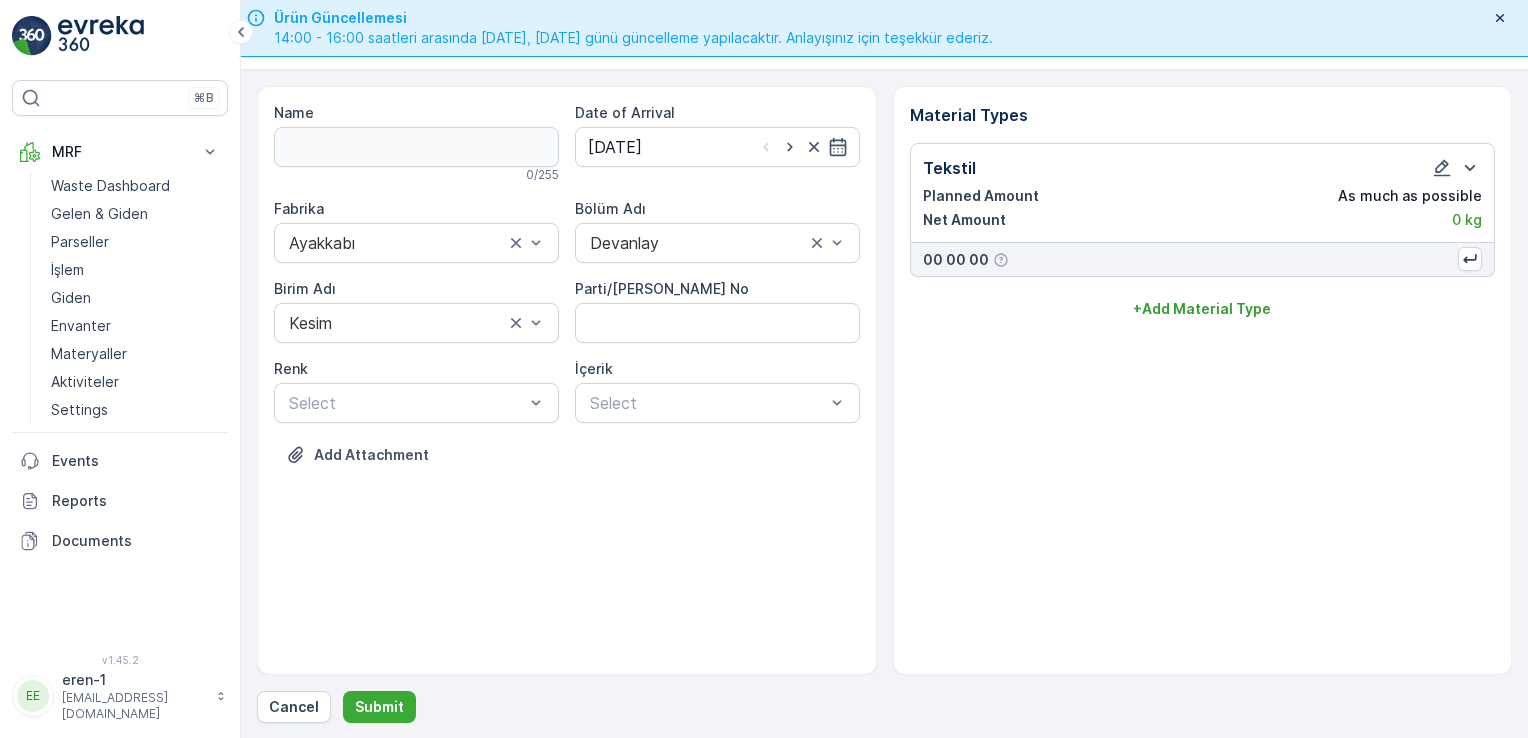 click on "Name 0  /  255 Date of Arrival [DATE] Fabrika Ayakkabı Bölüm Adı Devanlay [PERSON_NAME] Adı Kesim Parti/Kesim Föyü No [PERSON_NAME] Select İçerik Select Add Attachment Material Types Tekstil Planned Amount As much as possible Net Amount 0 kg 00 00 00 +  Add Material Type Cancel Submit" at bounding box center [884, 404] 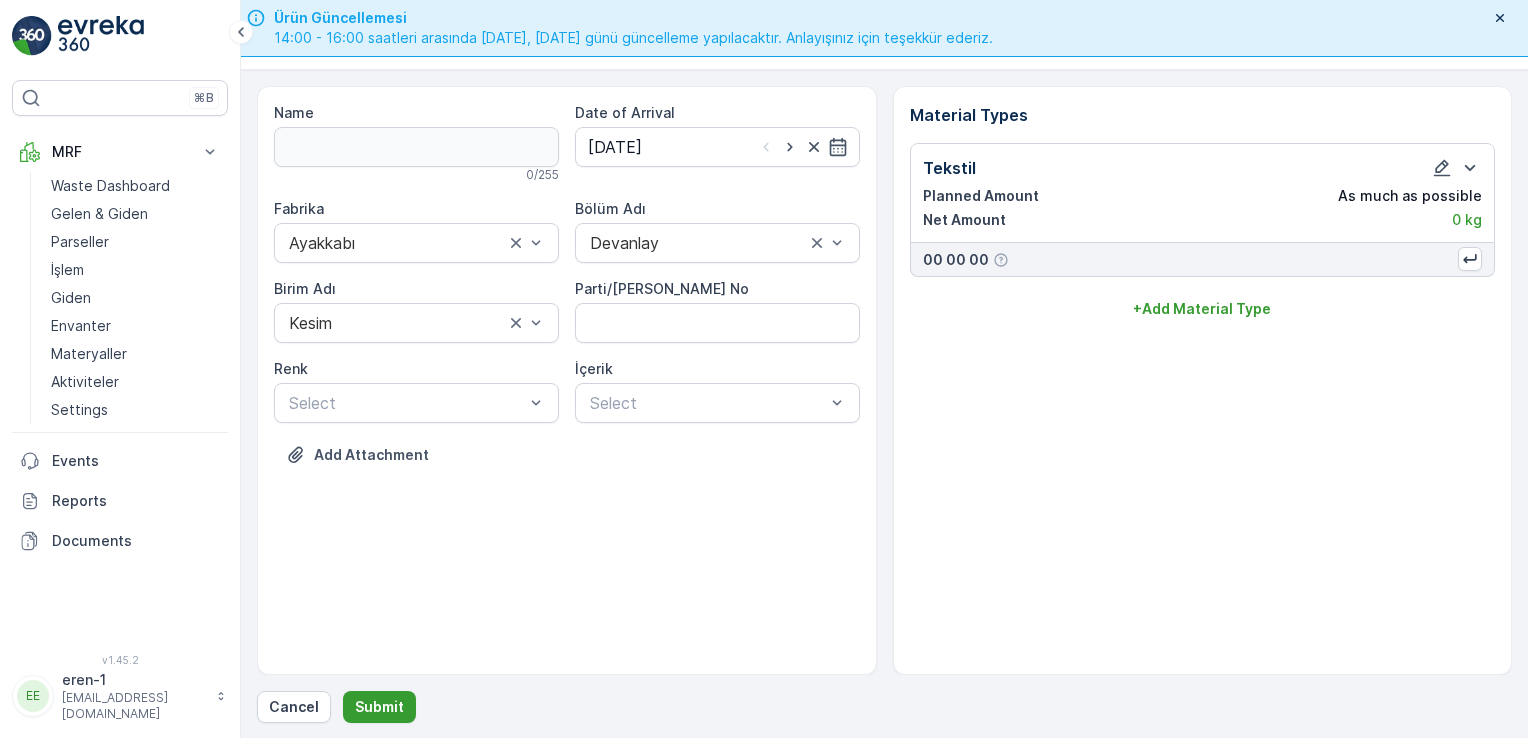 click on "Submit" at bounding box center (379, 707) 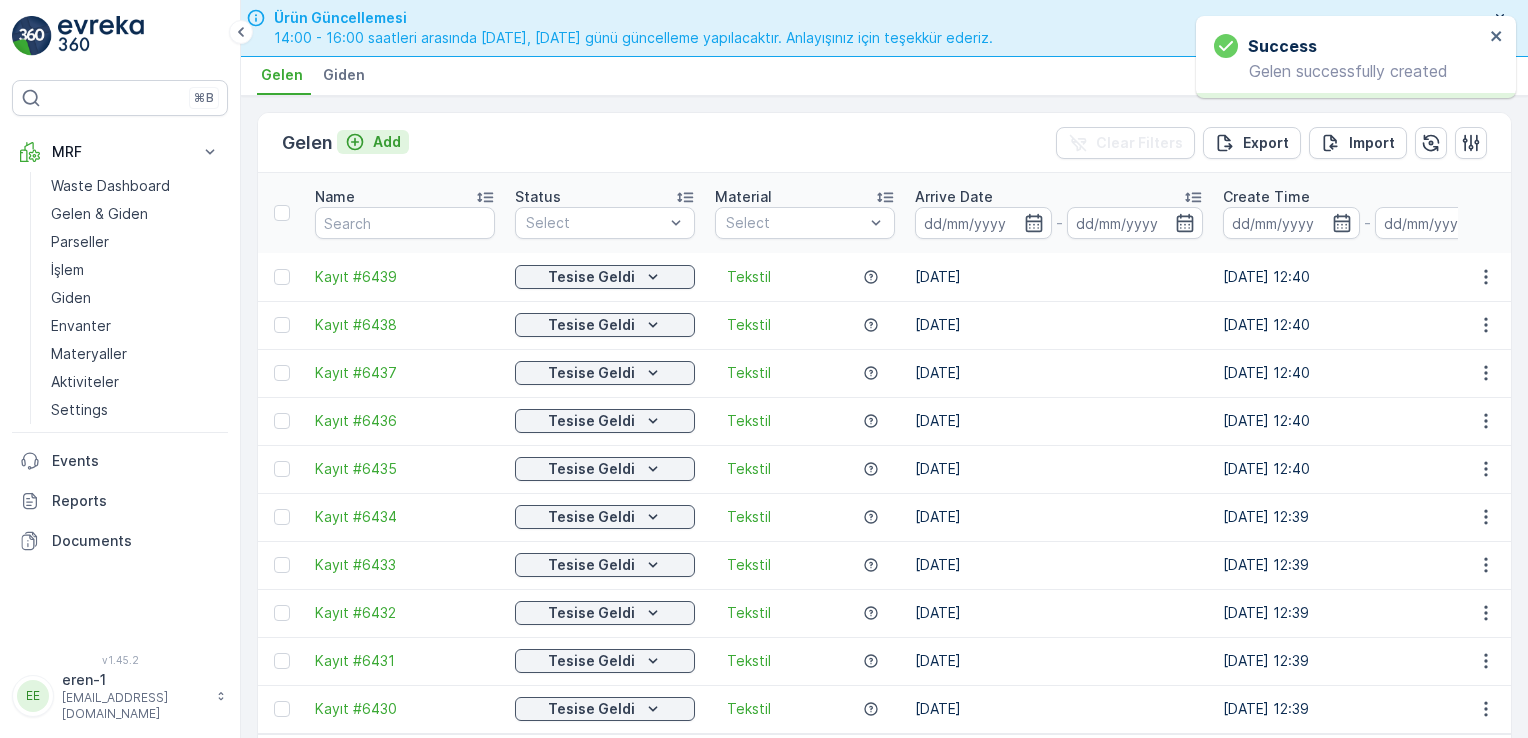 click on "Add" at bounding box center [387, 142] 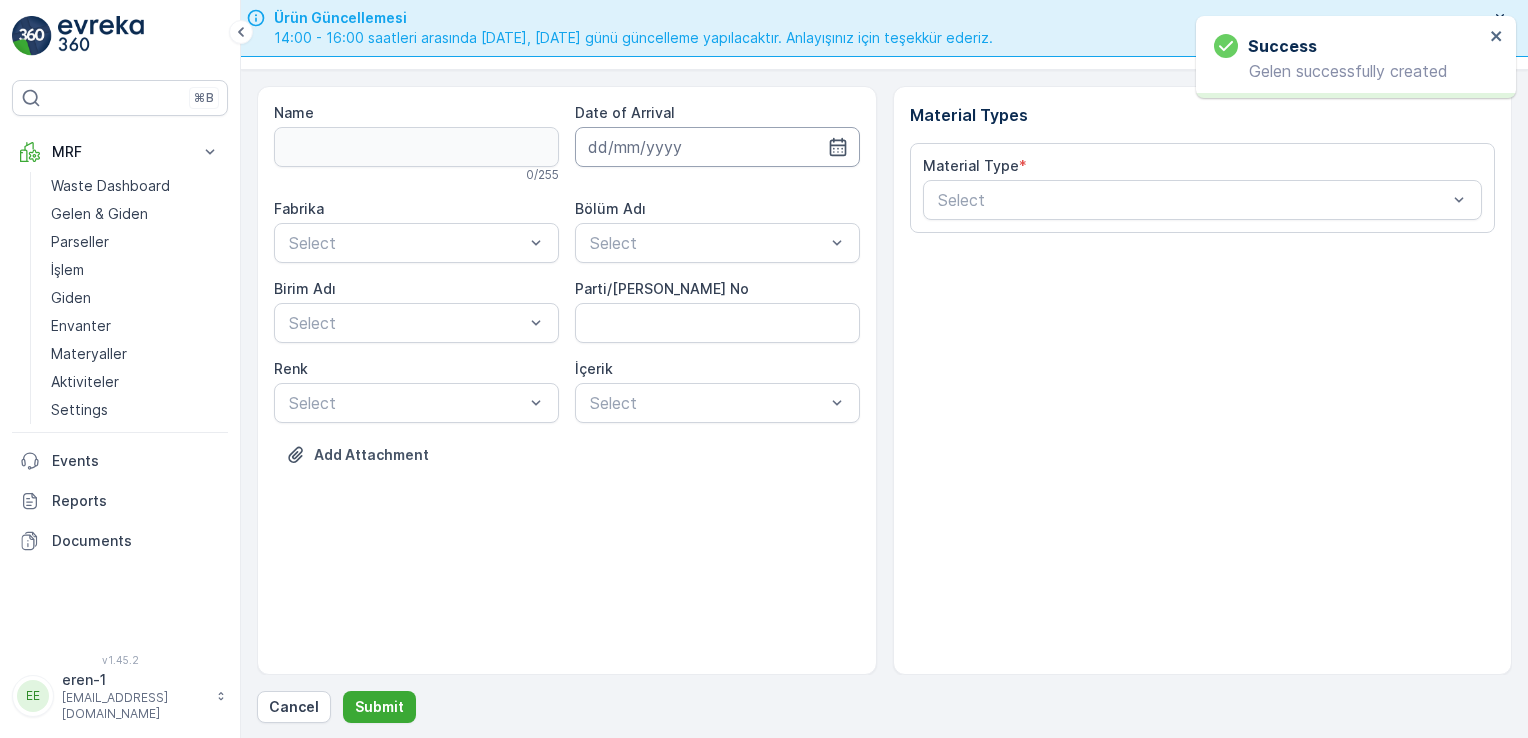 click at bounding box center [717, 147] 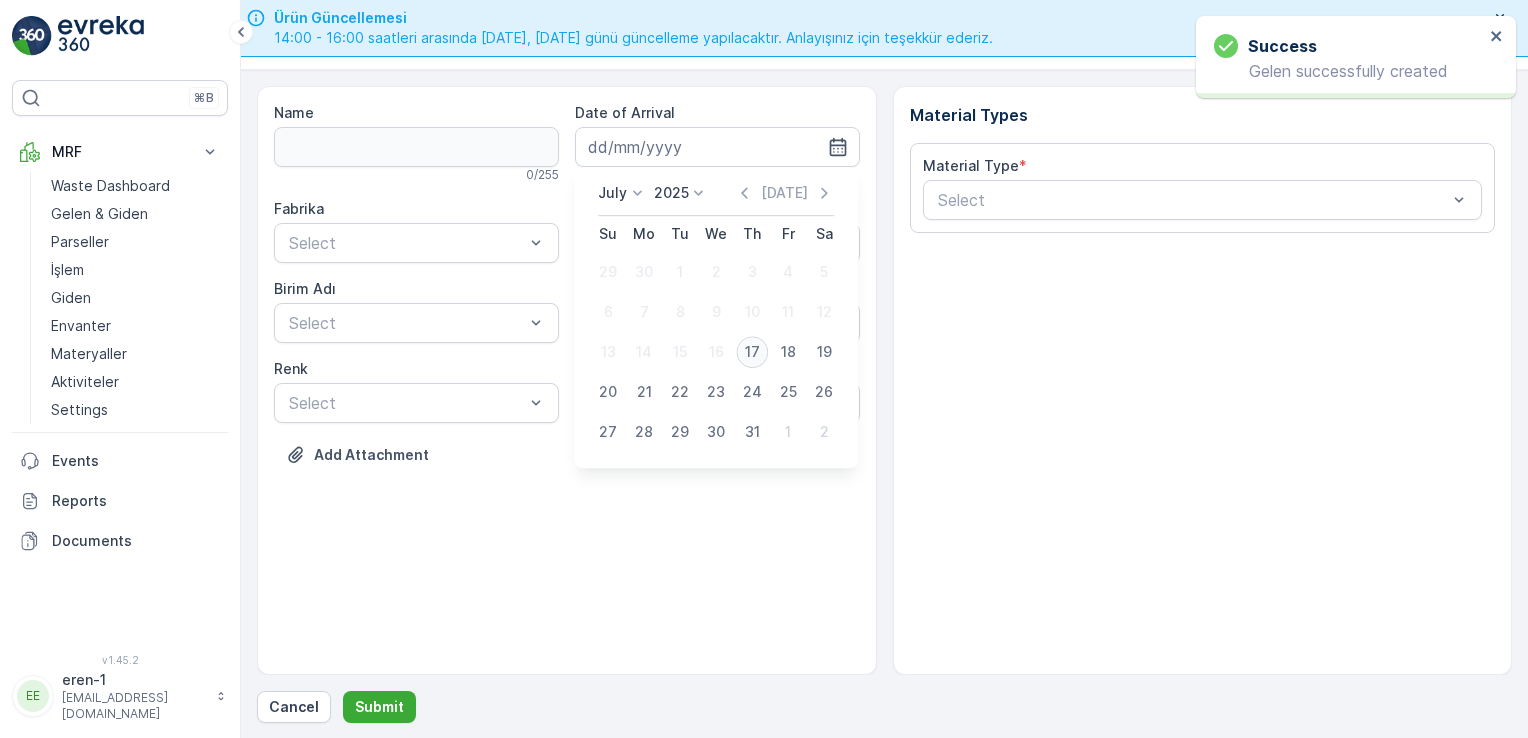 click on "17" at bounding box center [752, 352] 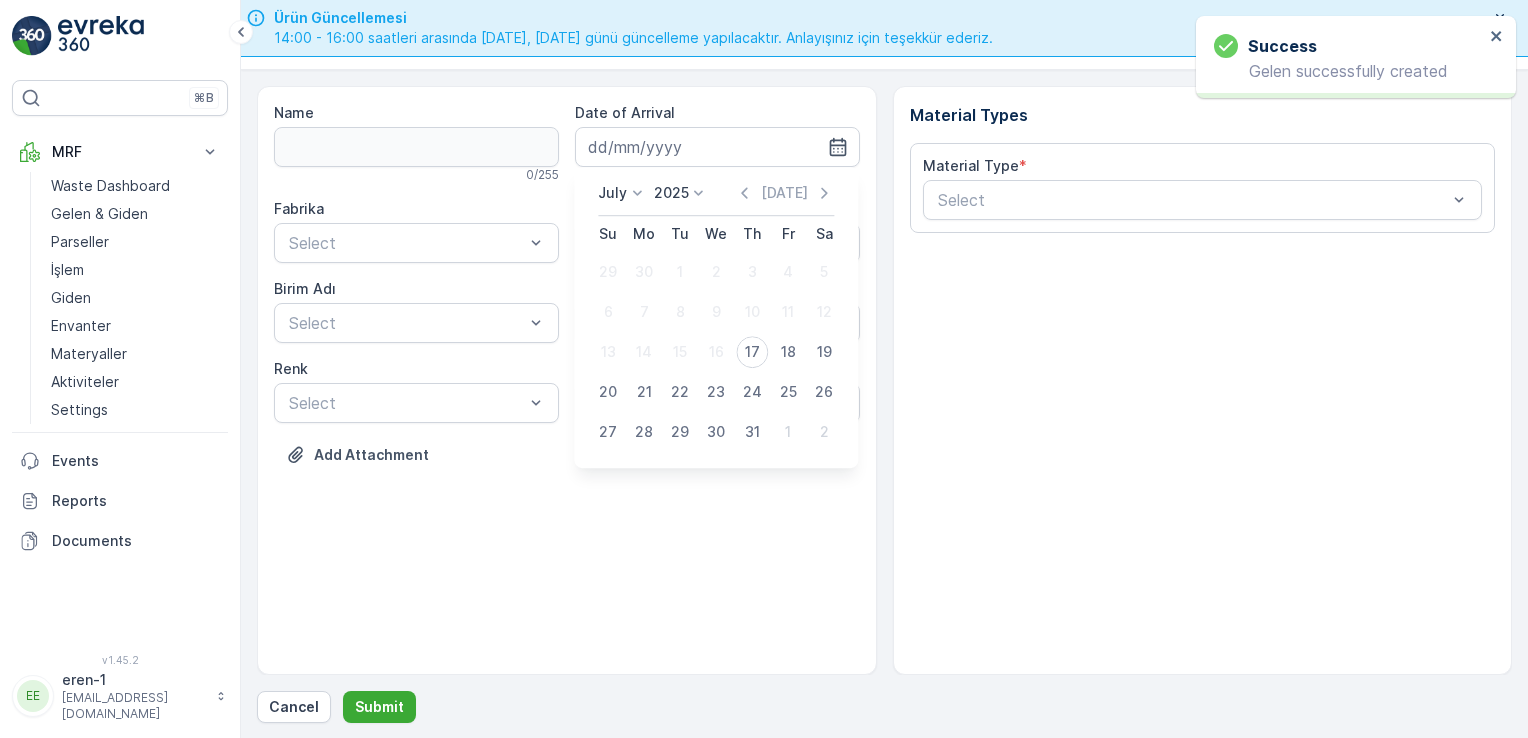 type on "[DATE]" 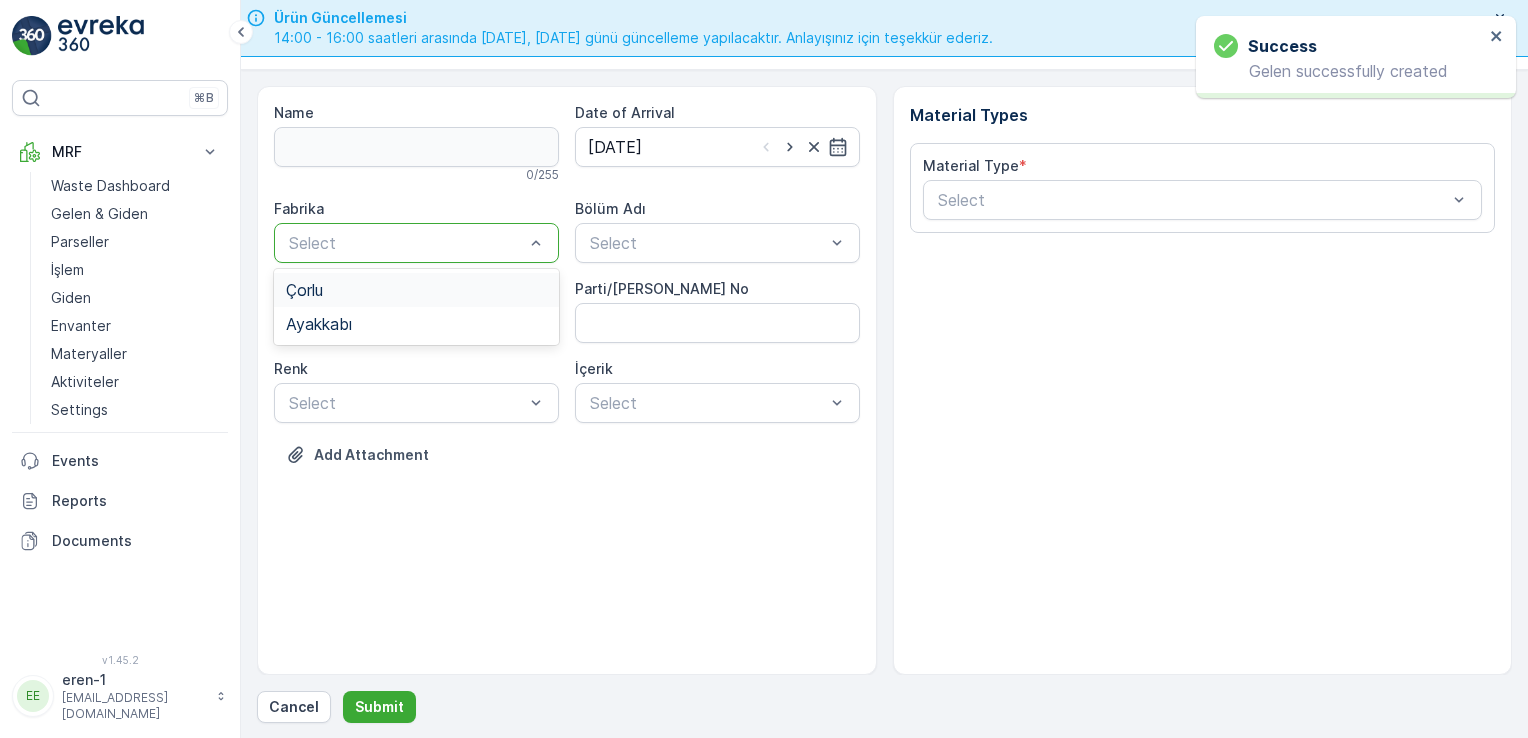 click at bounding box center [406, 243] 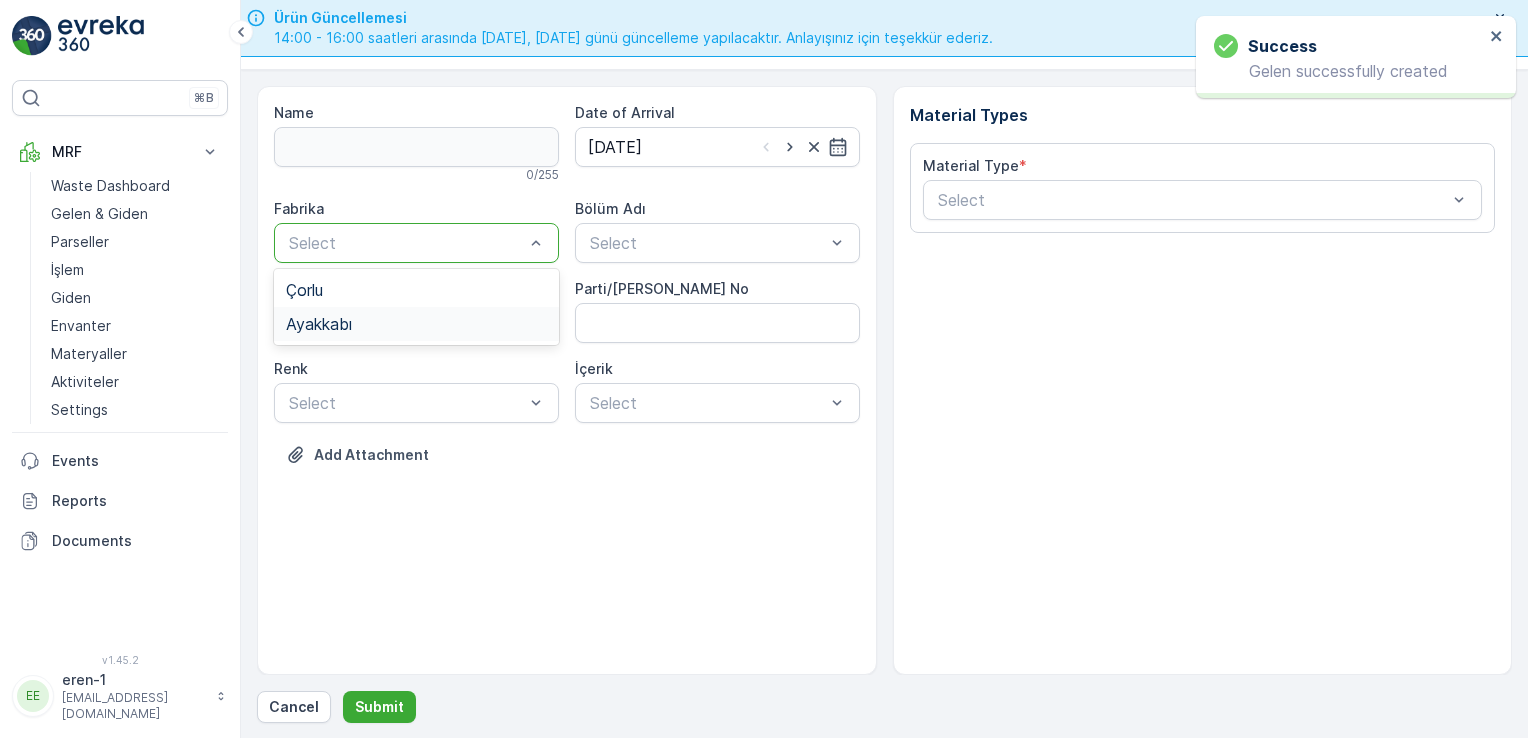 click on "Ayakkabı" at bounding box center [416, 324] 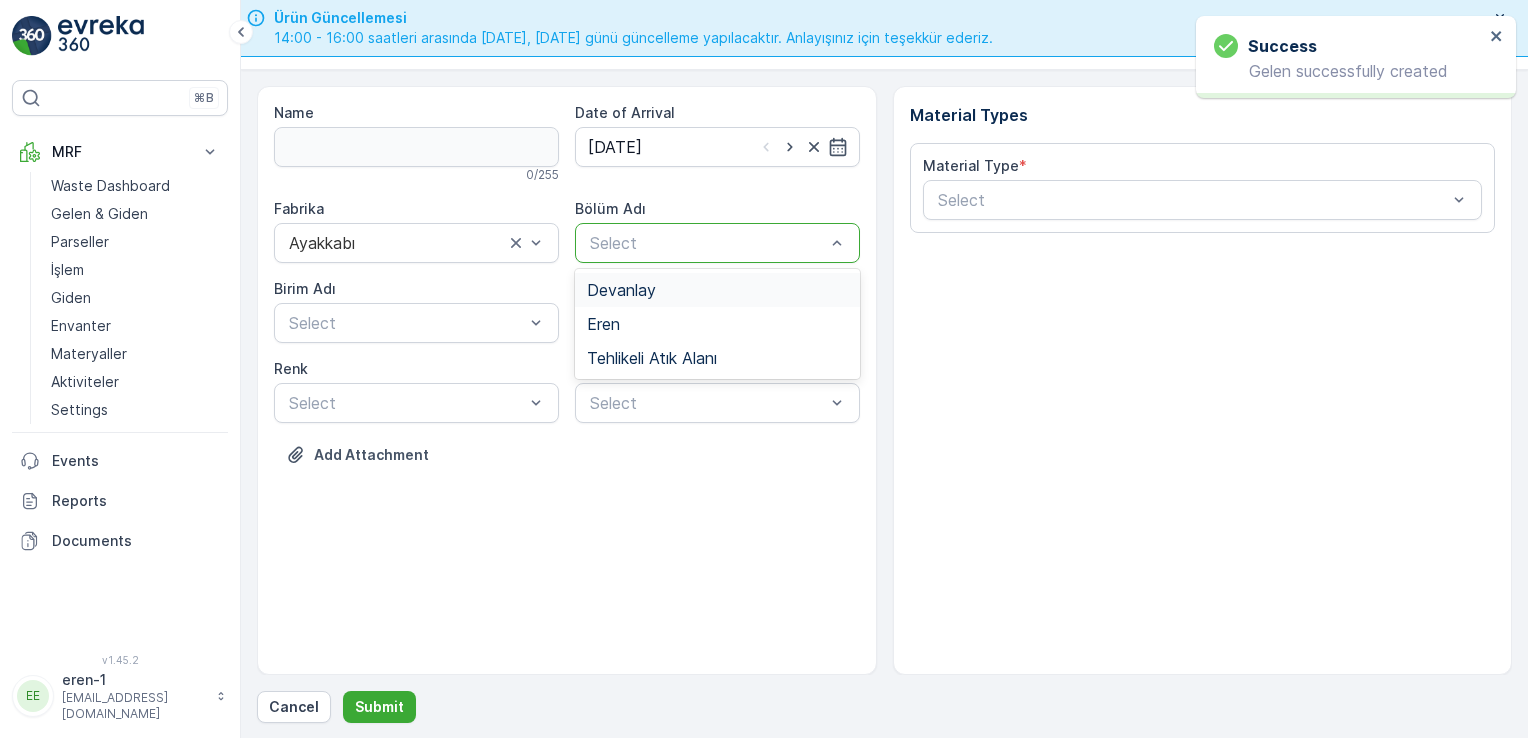 click at bounding box center [707, 243] 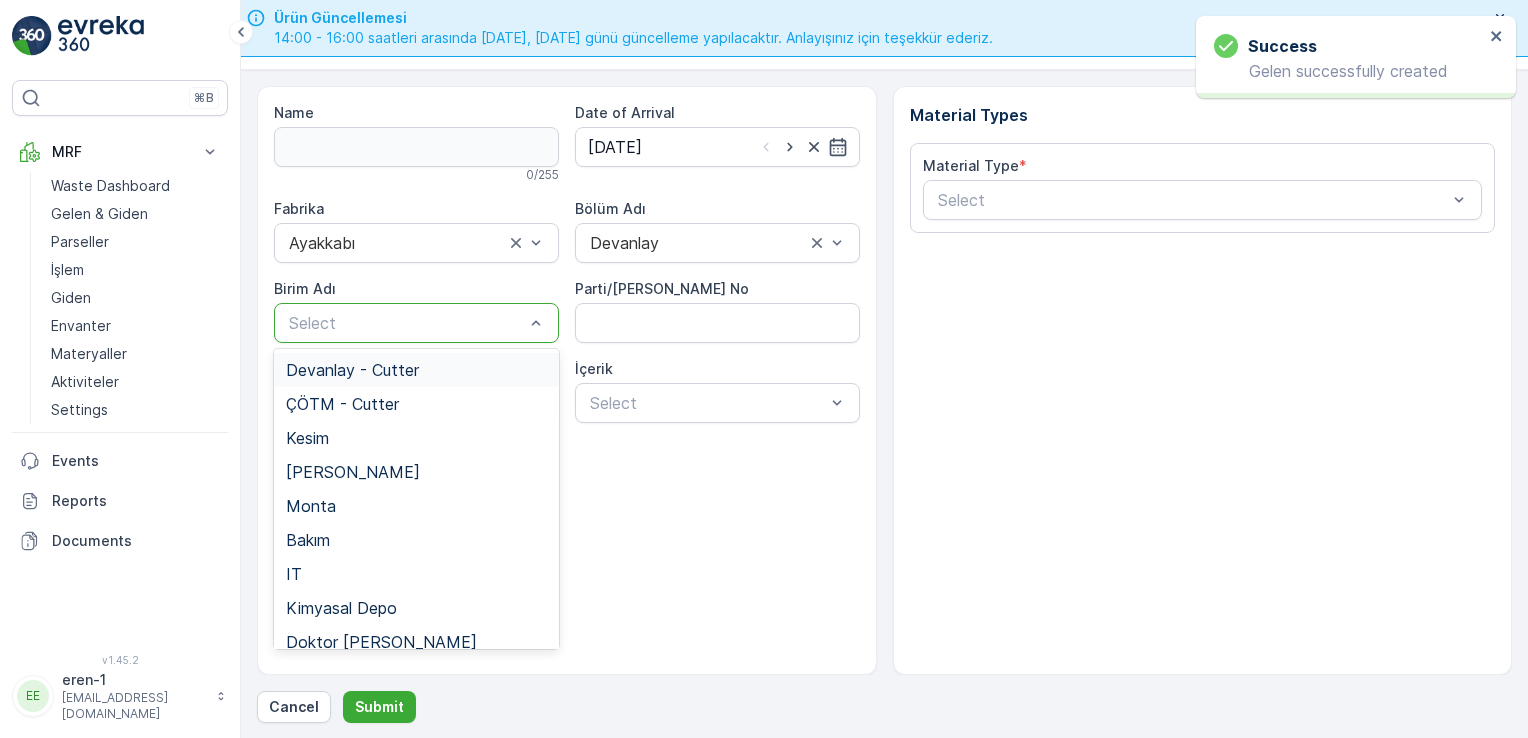 click at bounding box center (406, 323) 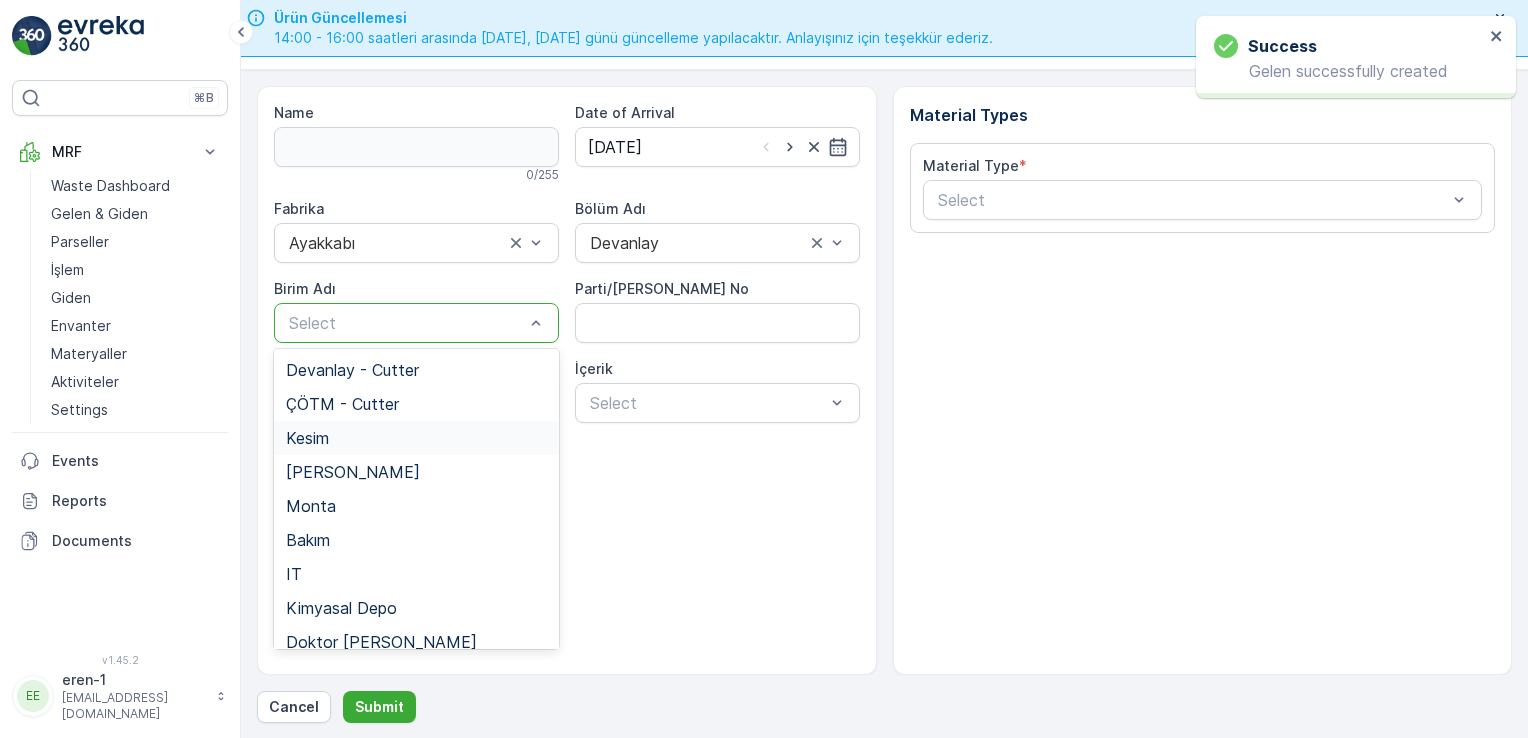 click on "Kesim" at bounding box center (416, 438) 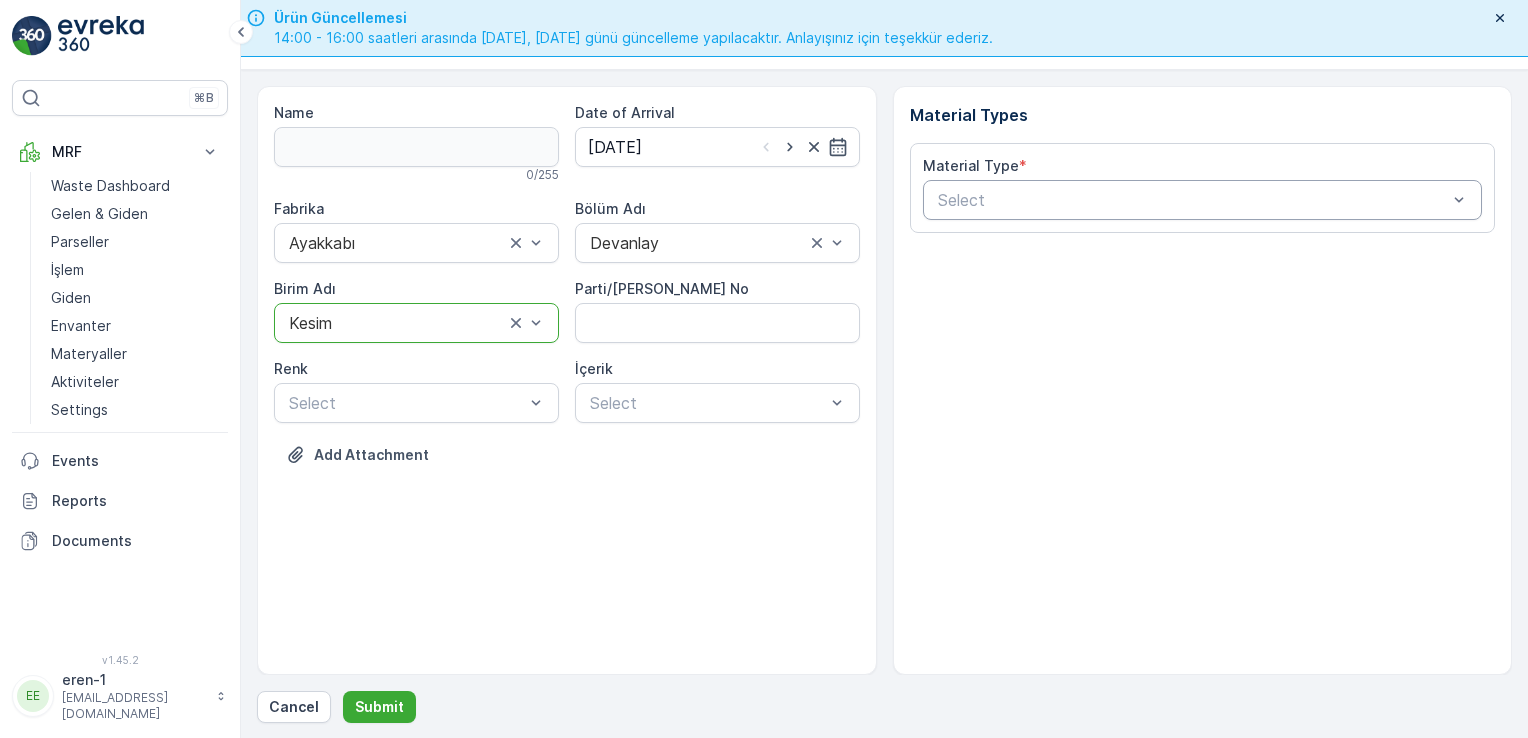 click on "Material Type * Select" at bounding box center (1203, 188) 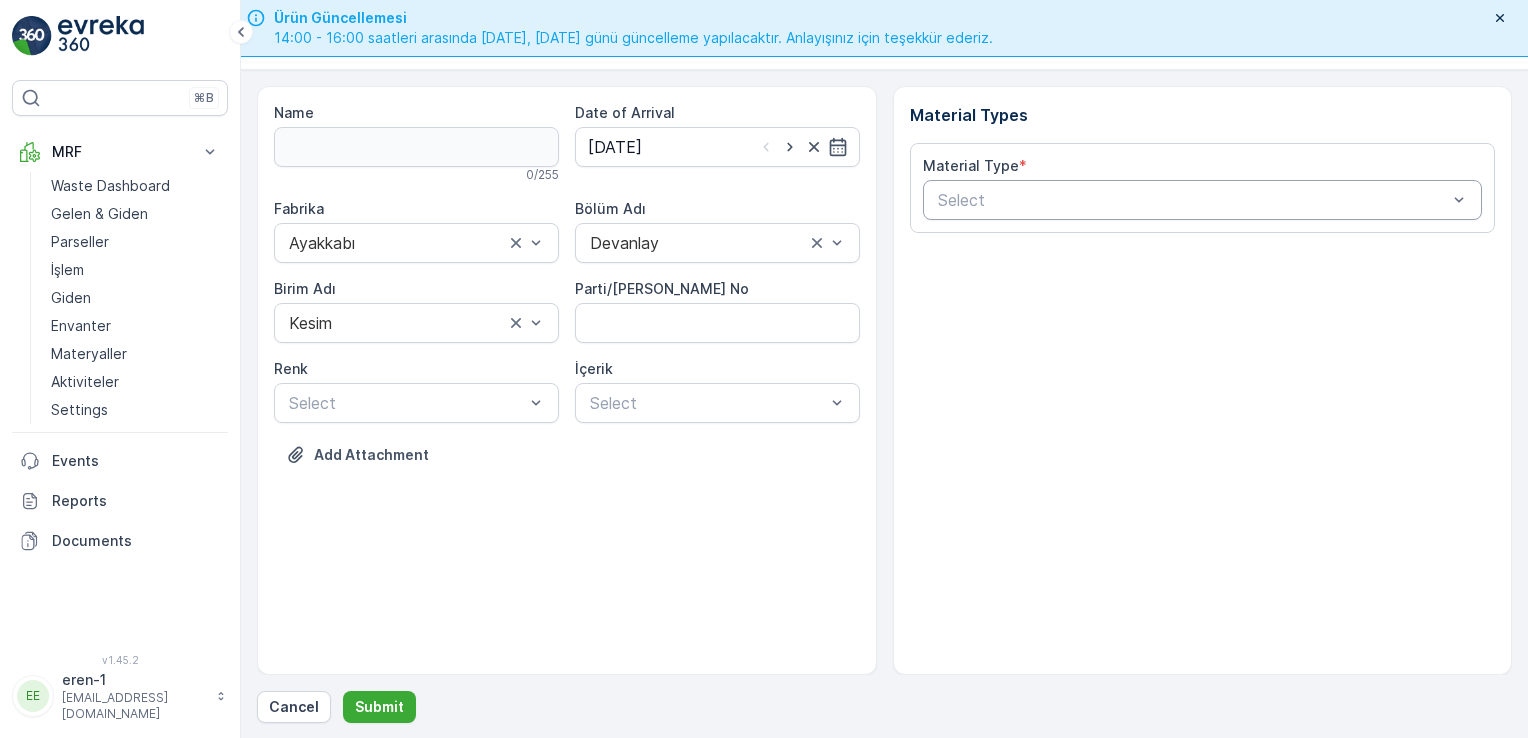 click at bounding box center (1193, 200) 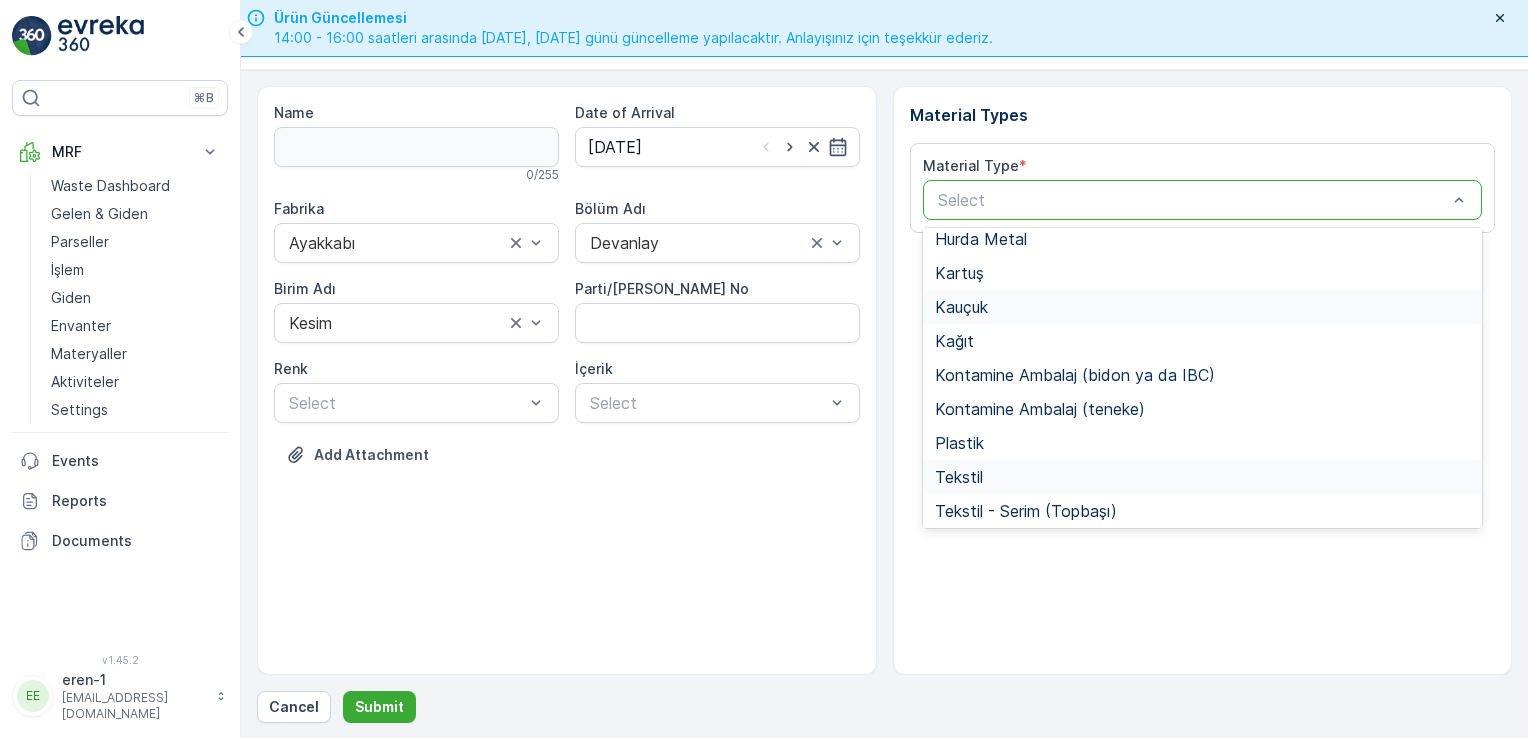 scroll, scrollTop: 266, scrollLeft: 0, axis: vertical 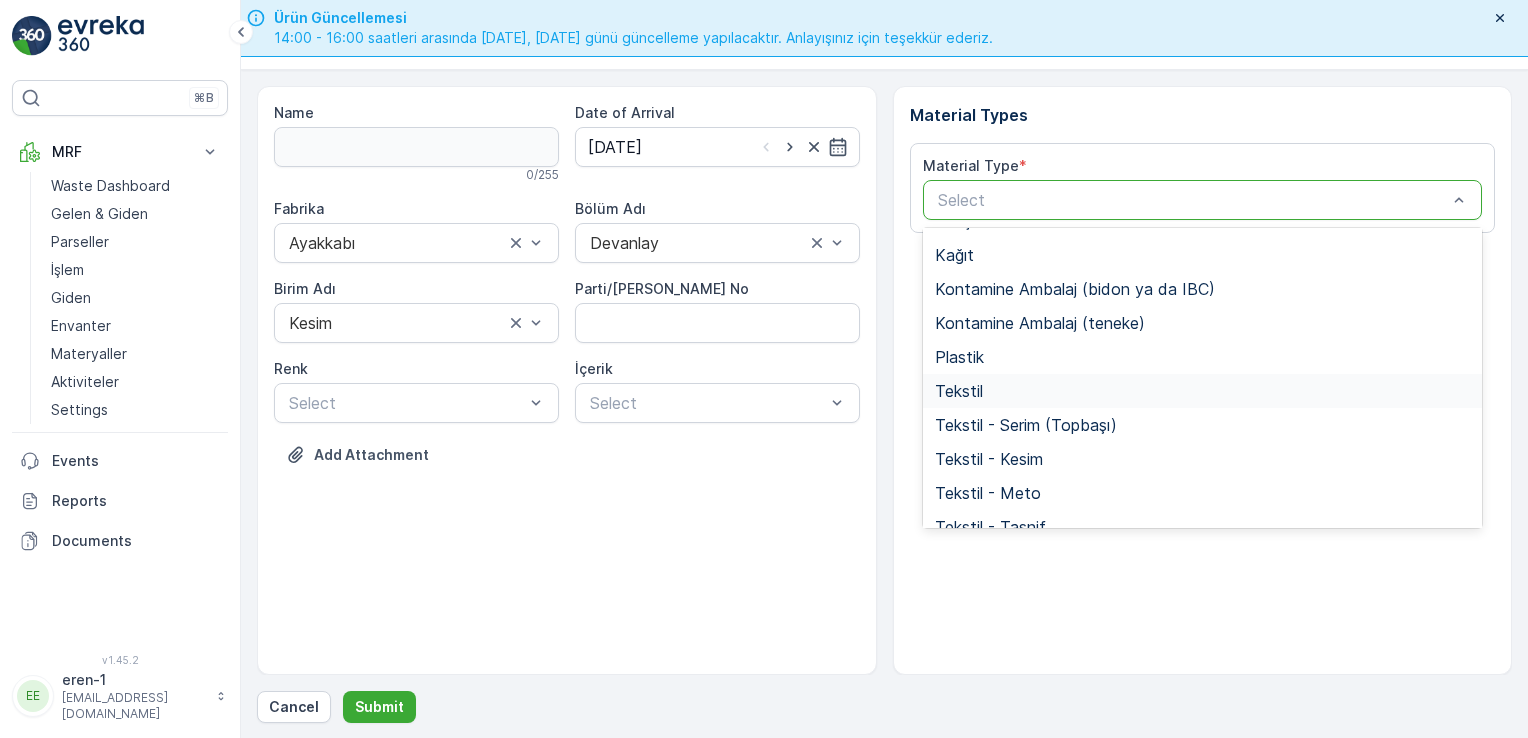click on "Tekstil" at bounding box center (959, 391) 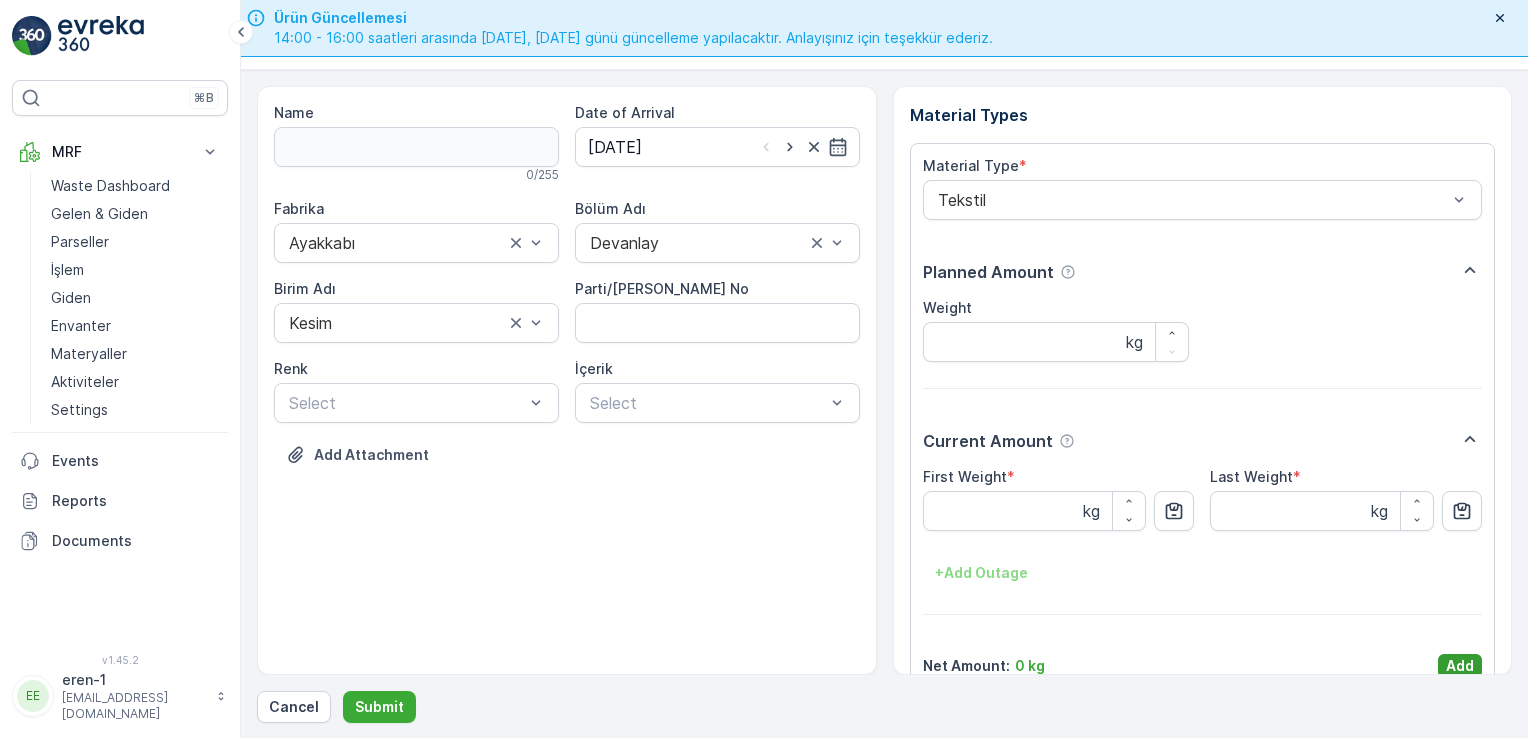 click on "Add" at bounding box center [1460, 666] 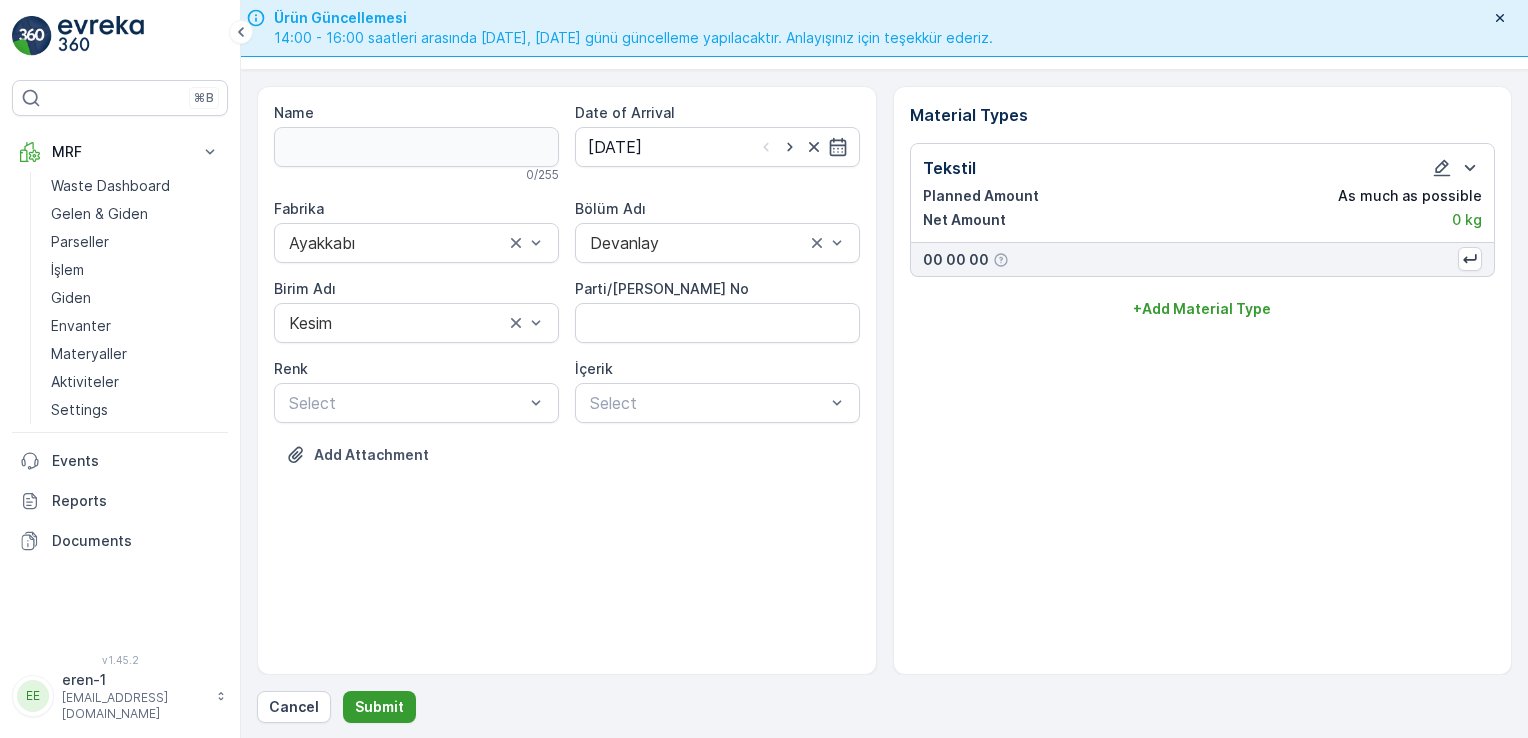 click on "Submit" at bounding box center [379, 707] 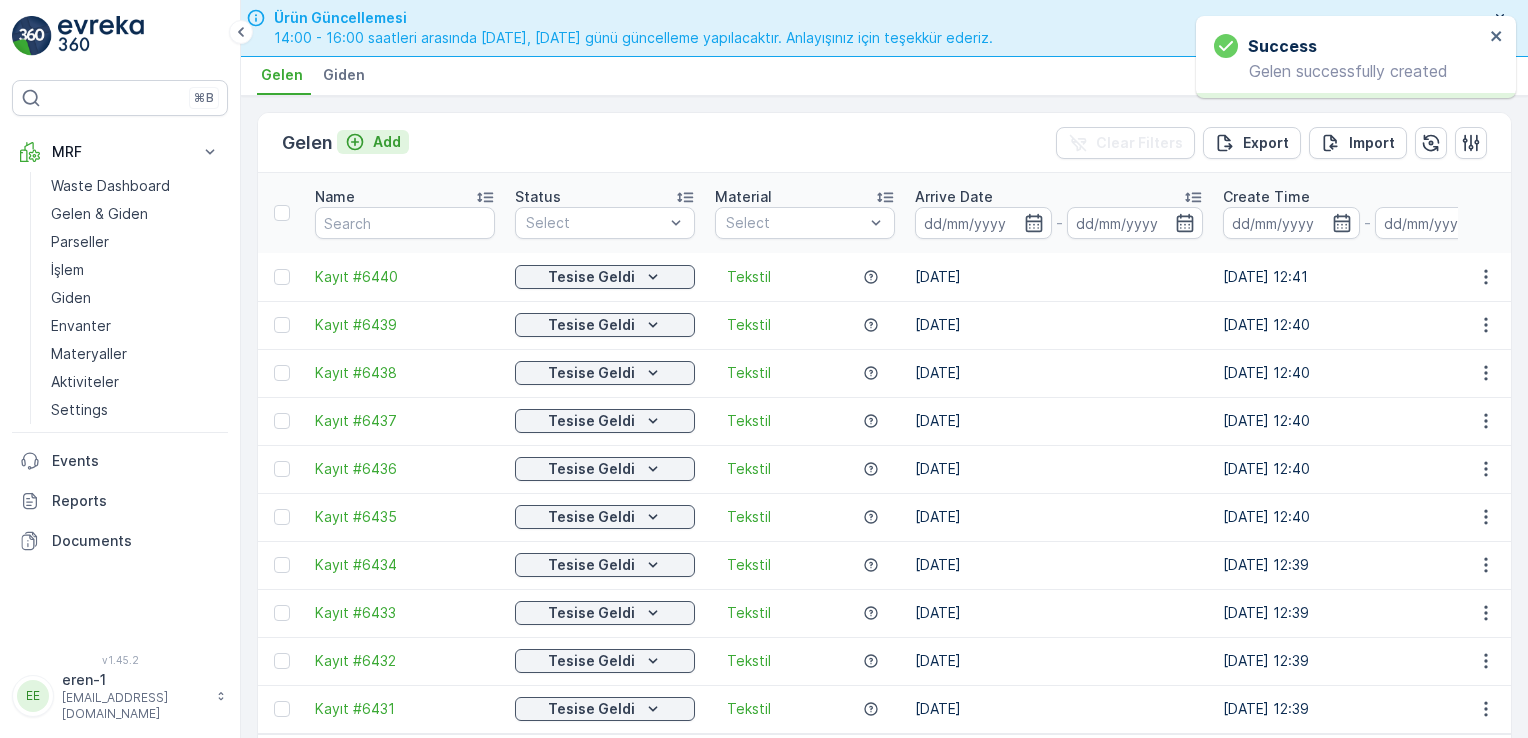 click 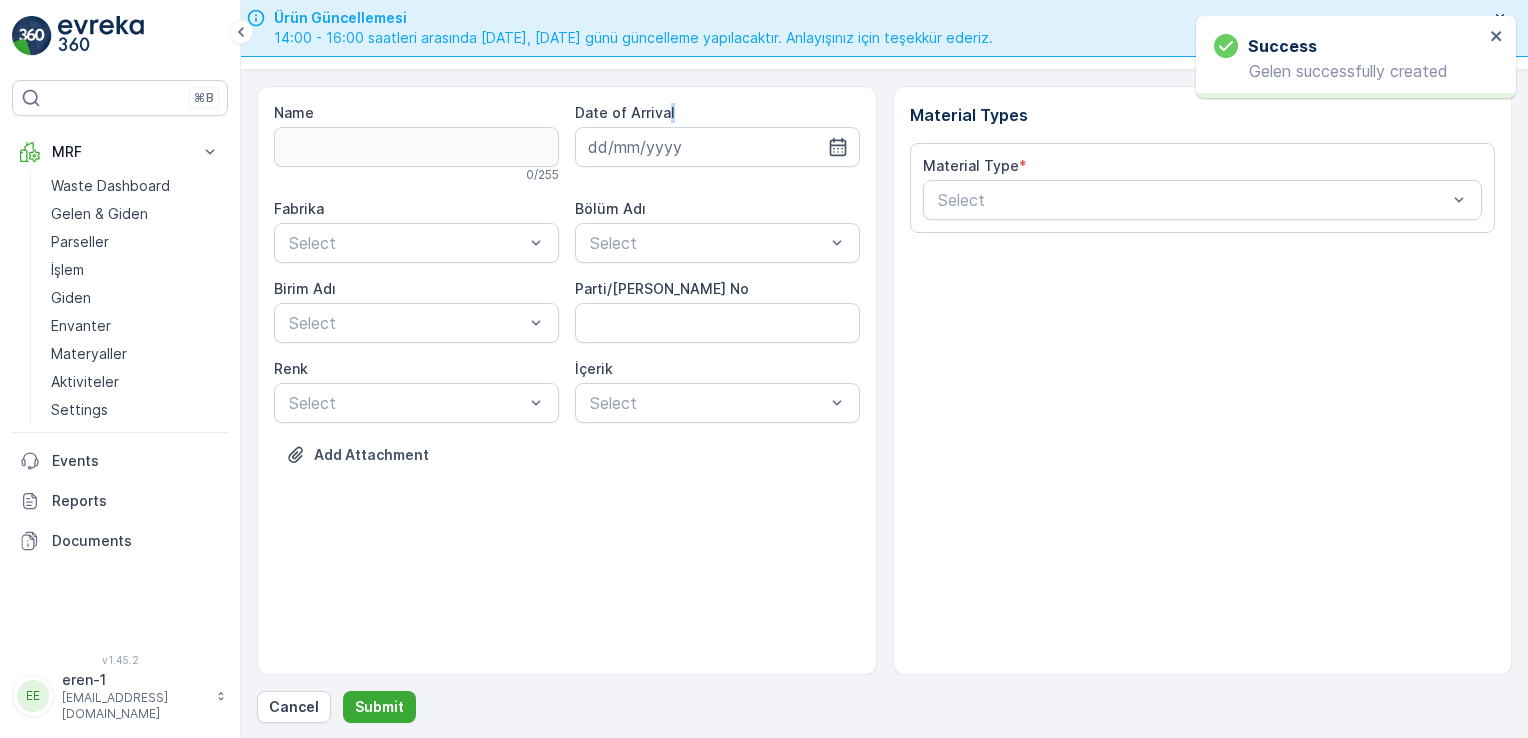 click on "Date of Arrival" at bounding box center [717, 113] 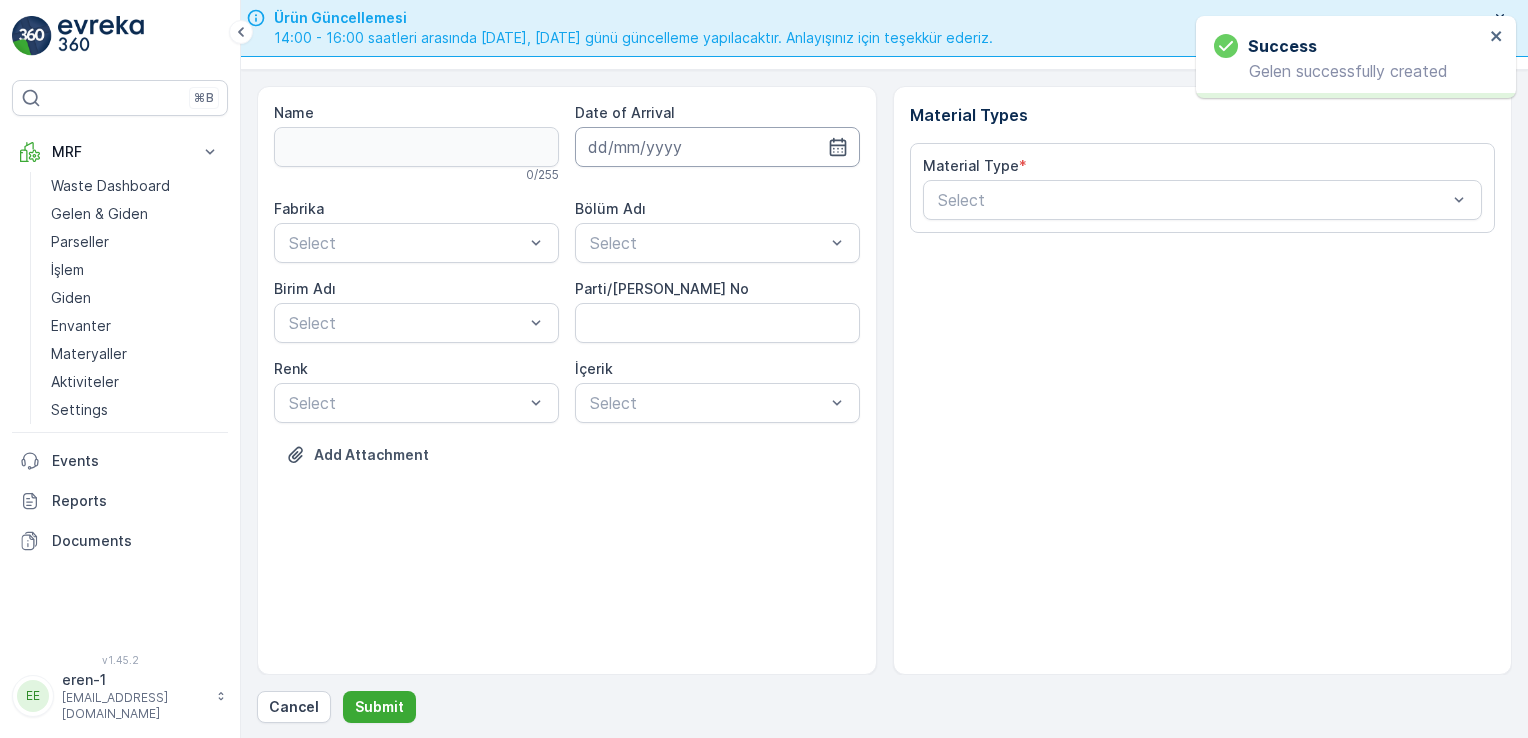 drag, startPoint x: 671, startPoint y: 119, endPoint x: 672, endPoint y: 132, distance: 13.038404 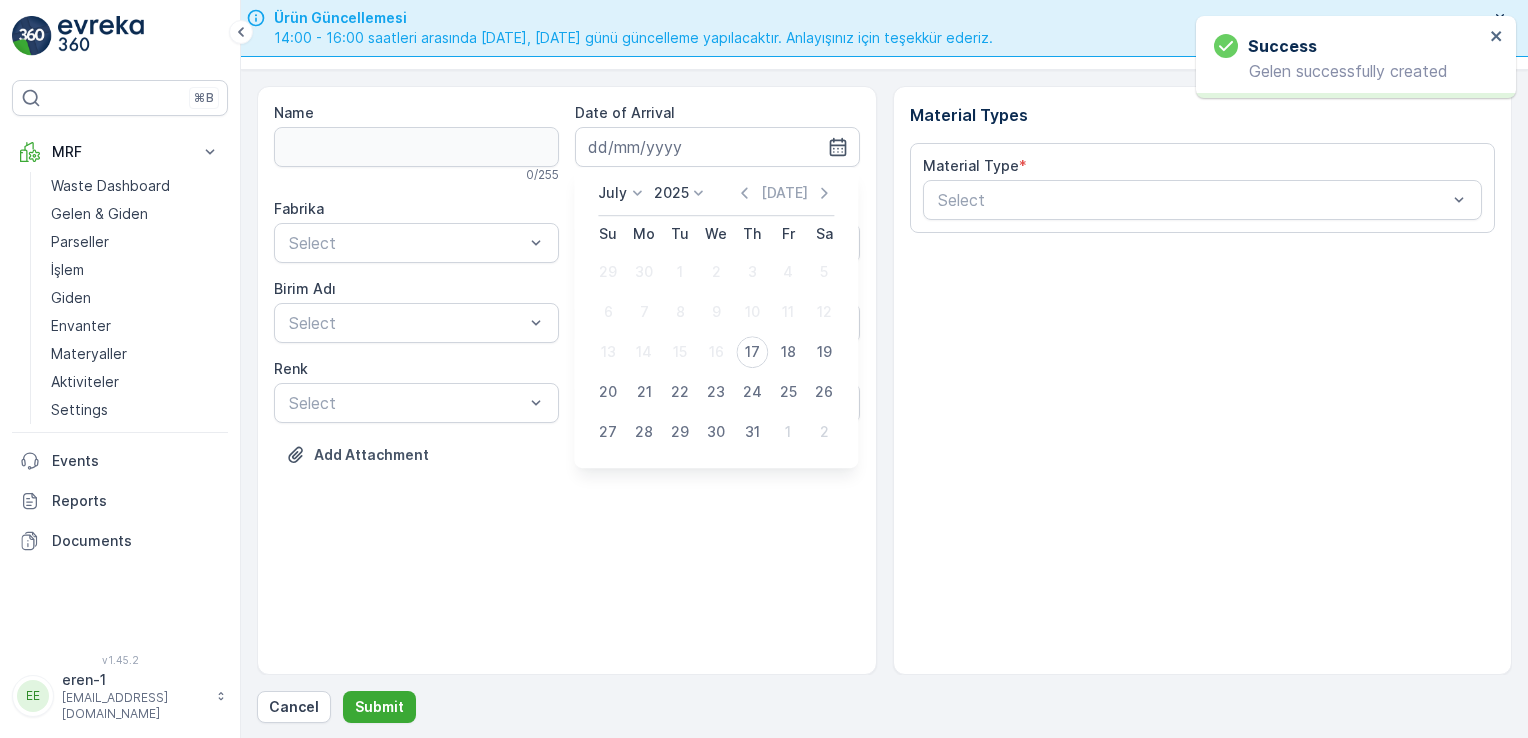 drag, startPoint x: 749, startPoint y: 355, endPoint x: 721, endPoint y: 333, distance: 35.608986 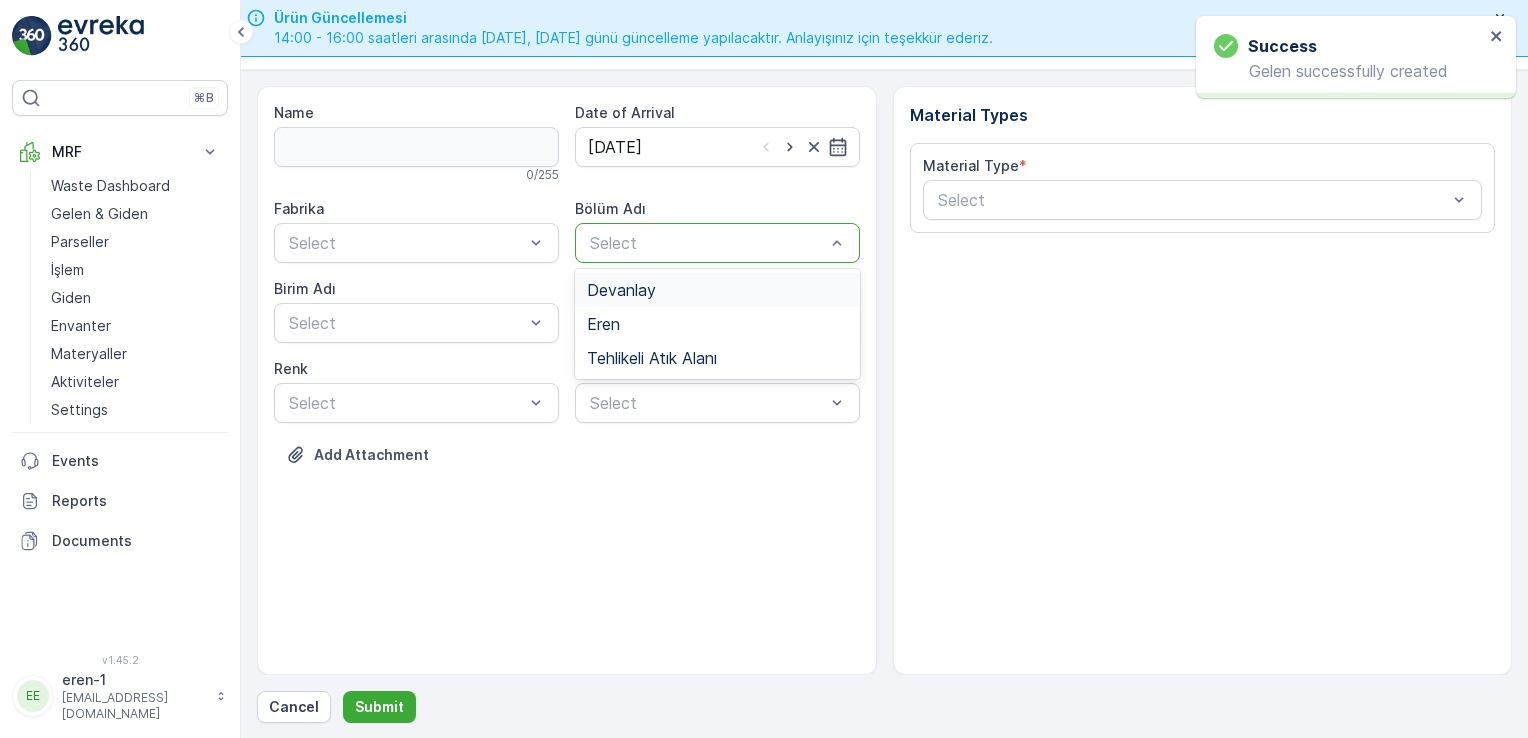 click on "Devanlay" at bounding box center [717, 290] 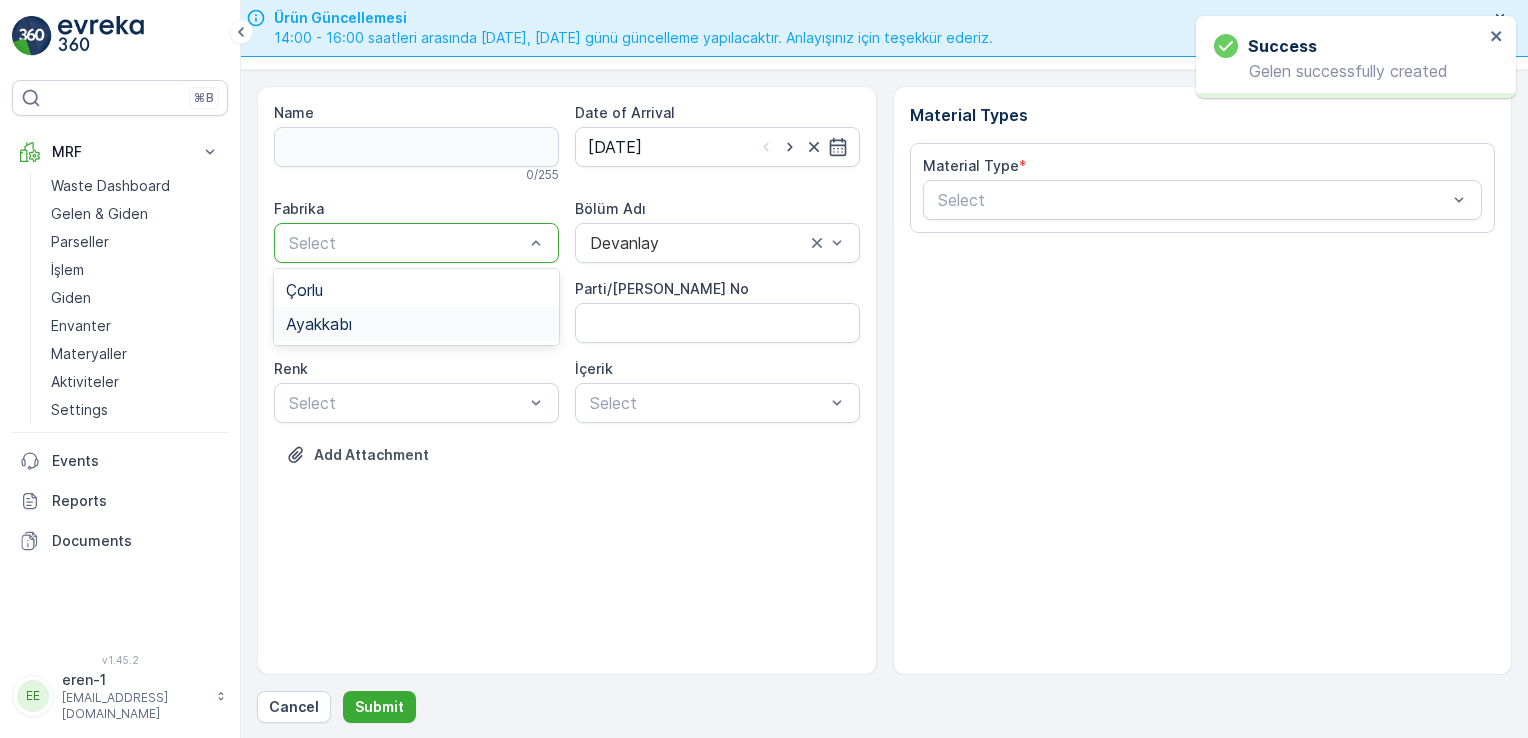 click on "Ayakkabı" at bounding box center (319, 324) 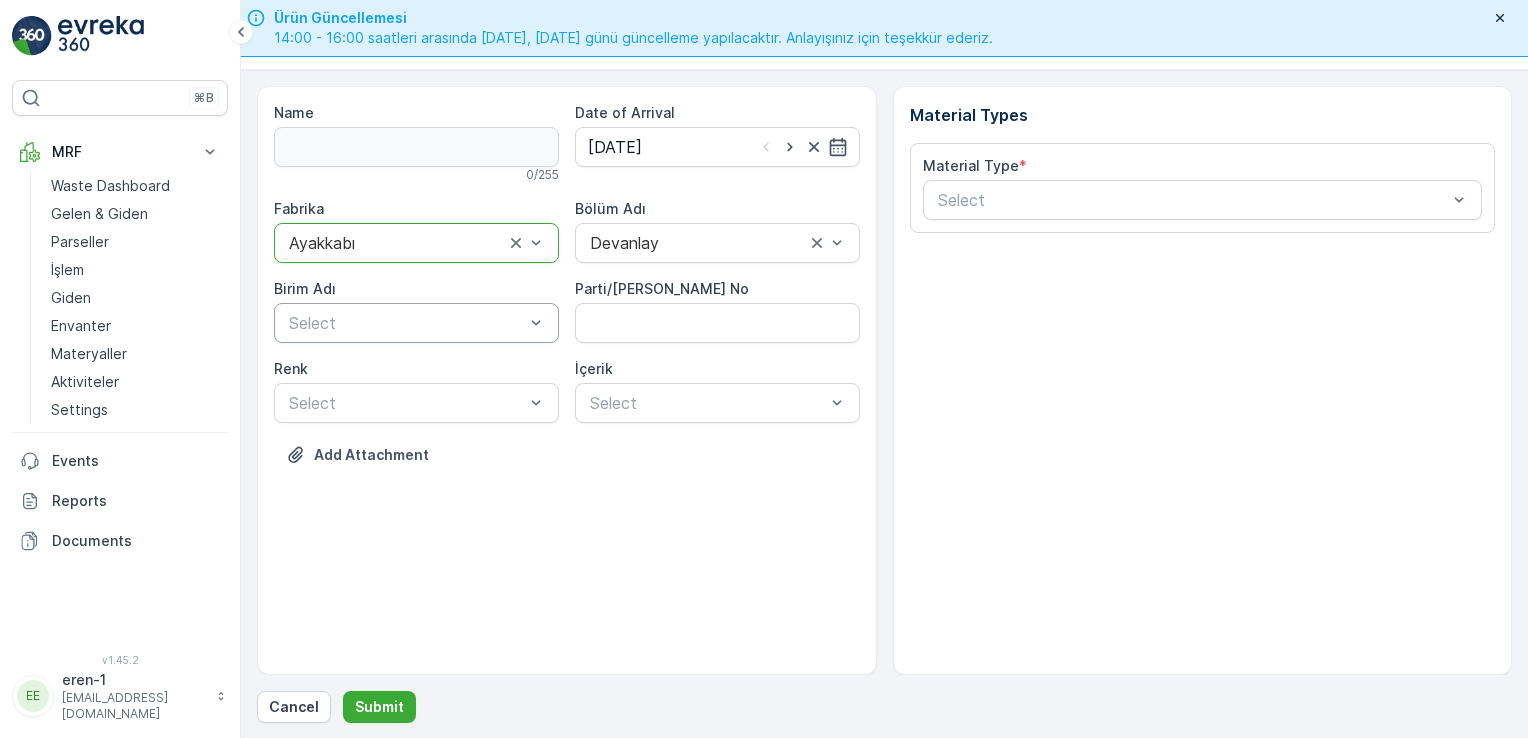 click at bounding box center [406, 323] 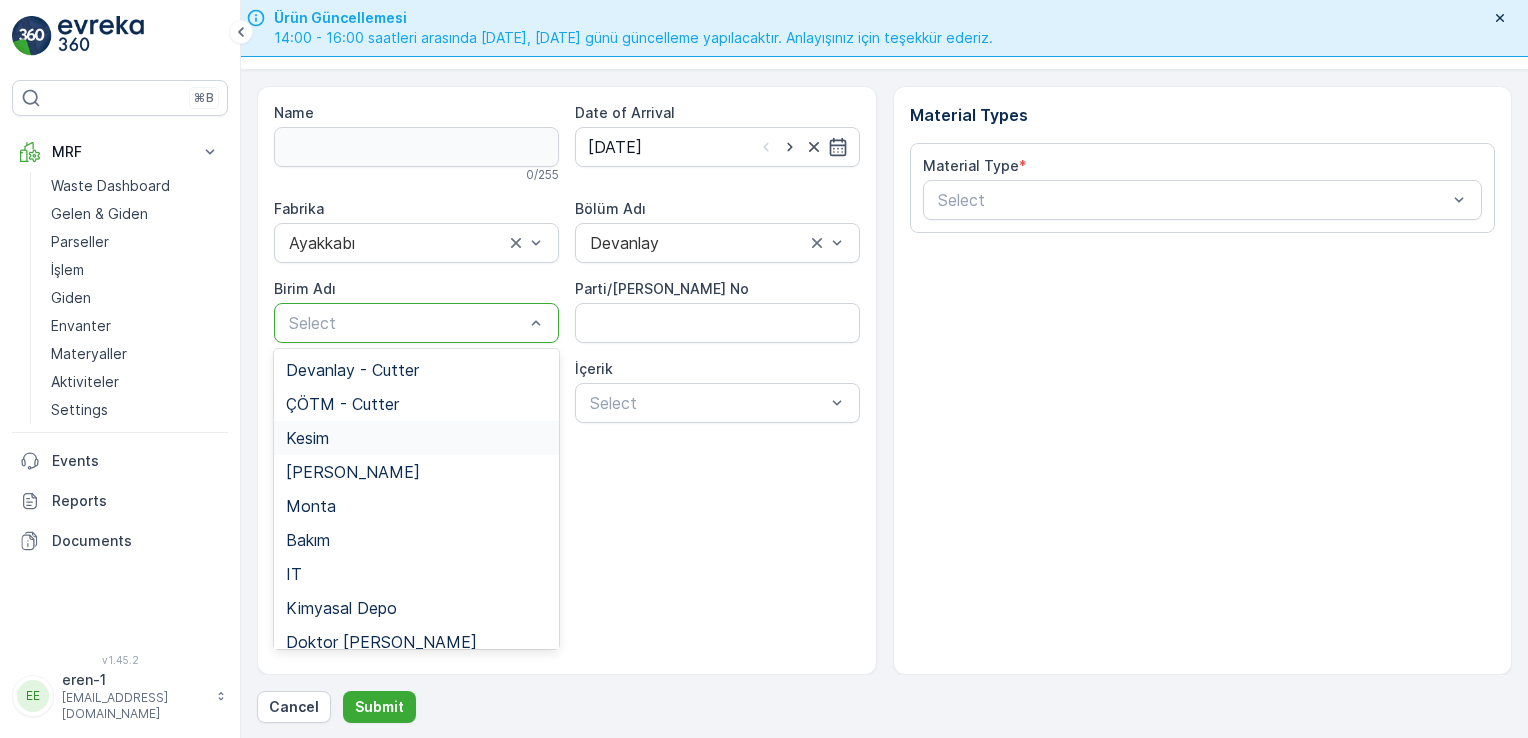 drag, startPoint x: 337, startPoint y: 450, endPoint x: 526, endPoint y: 402, distance: 195 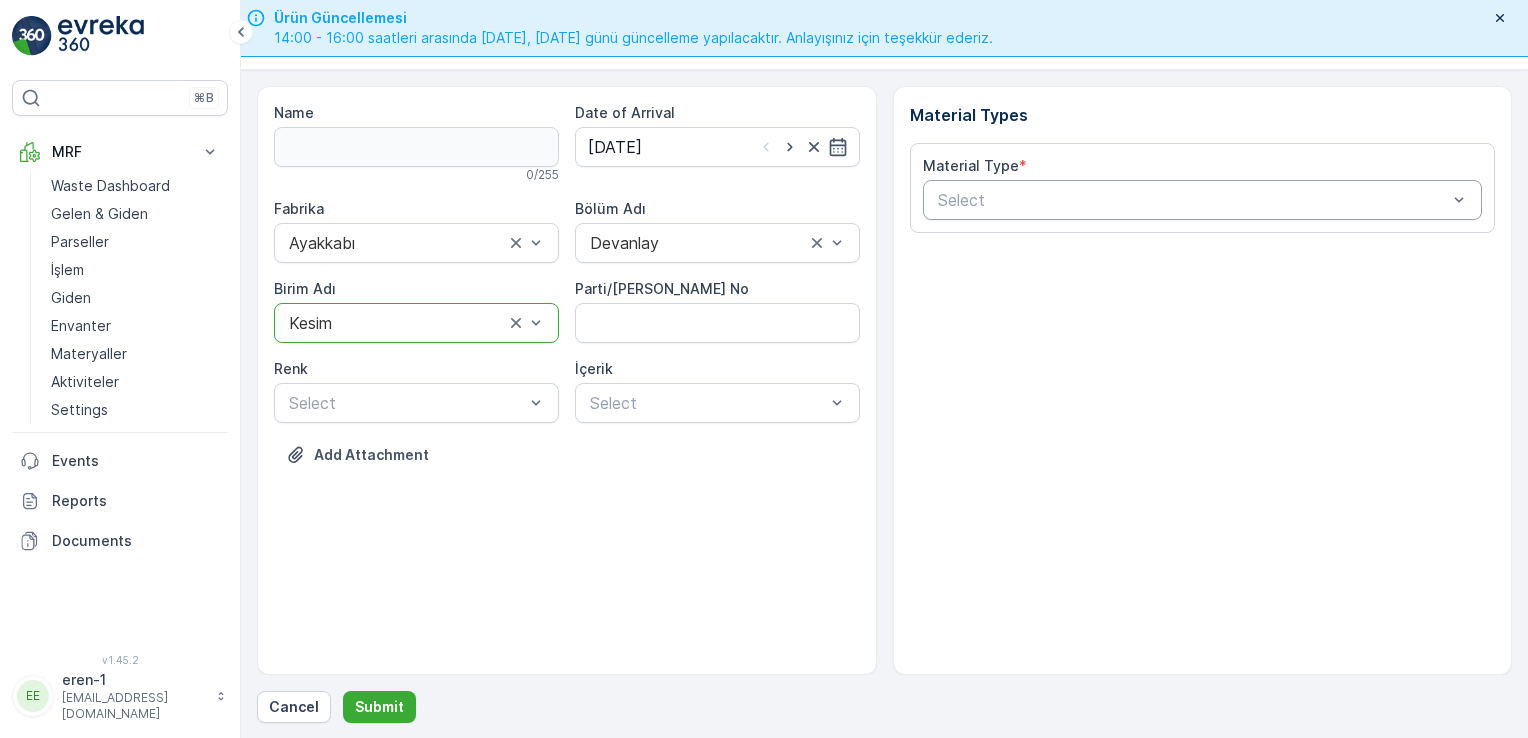 click at bounding box center (1193, 200) 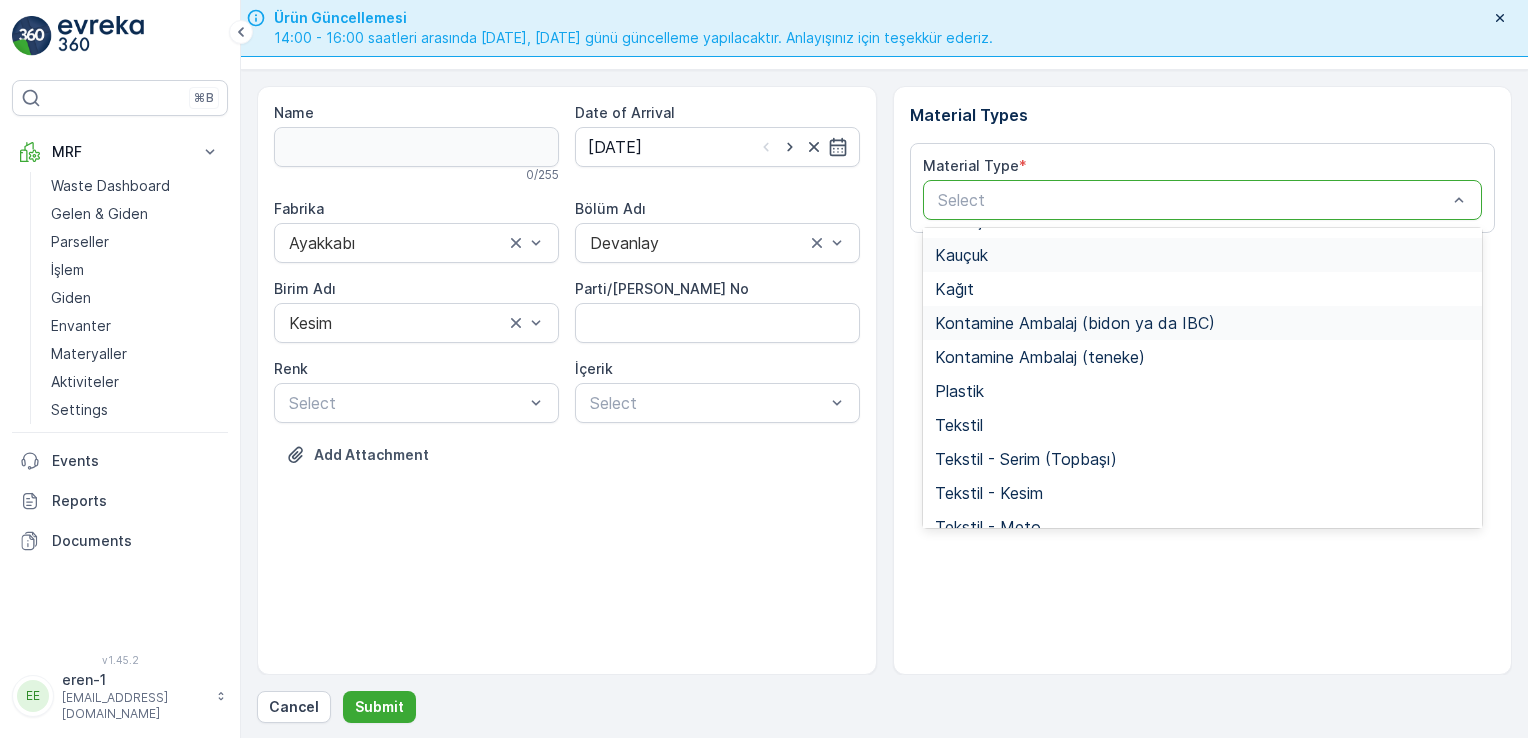 scroll, scrollTop: 233, scrollLeft: 0, axis: vertical 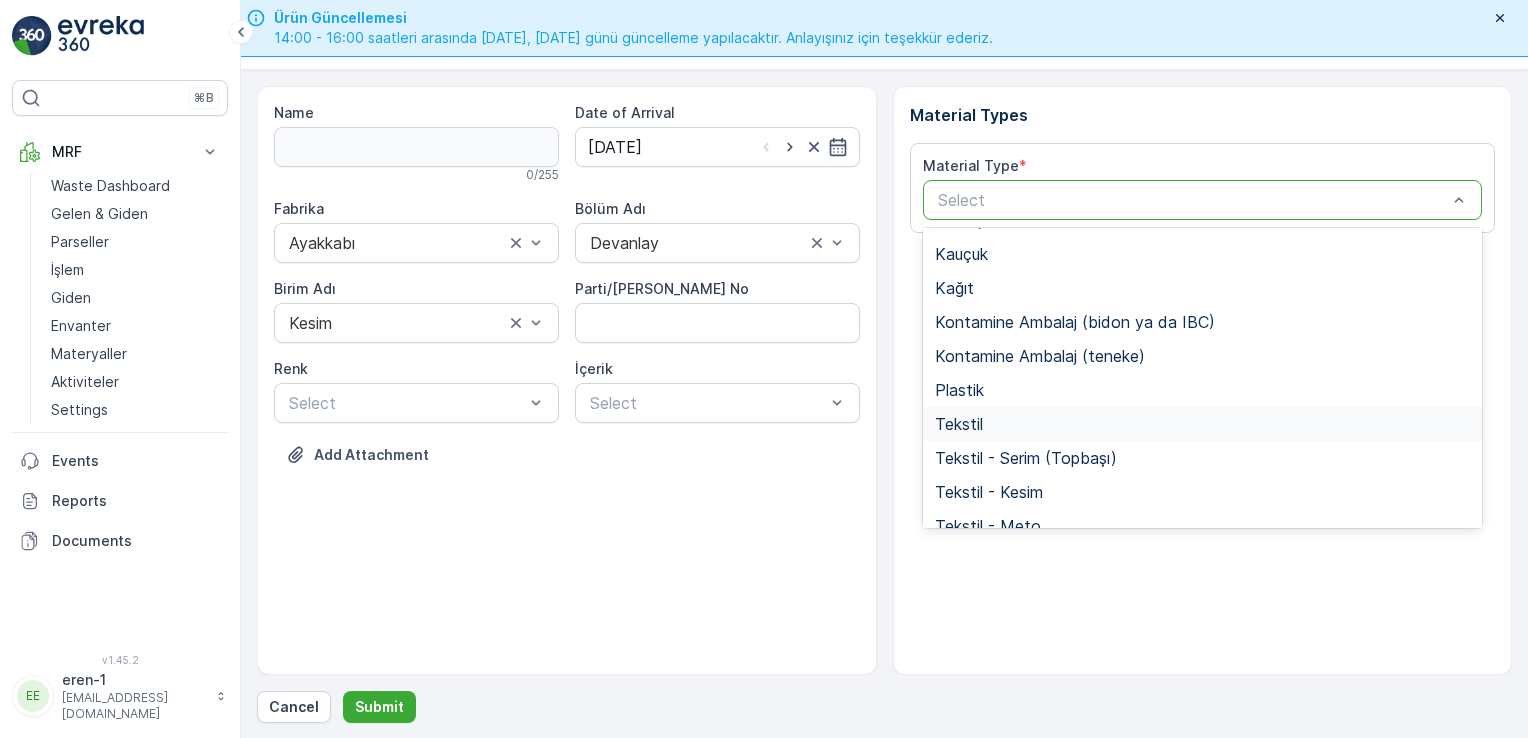 click on "Tekstil" at bounding box center [1203, 424] 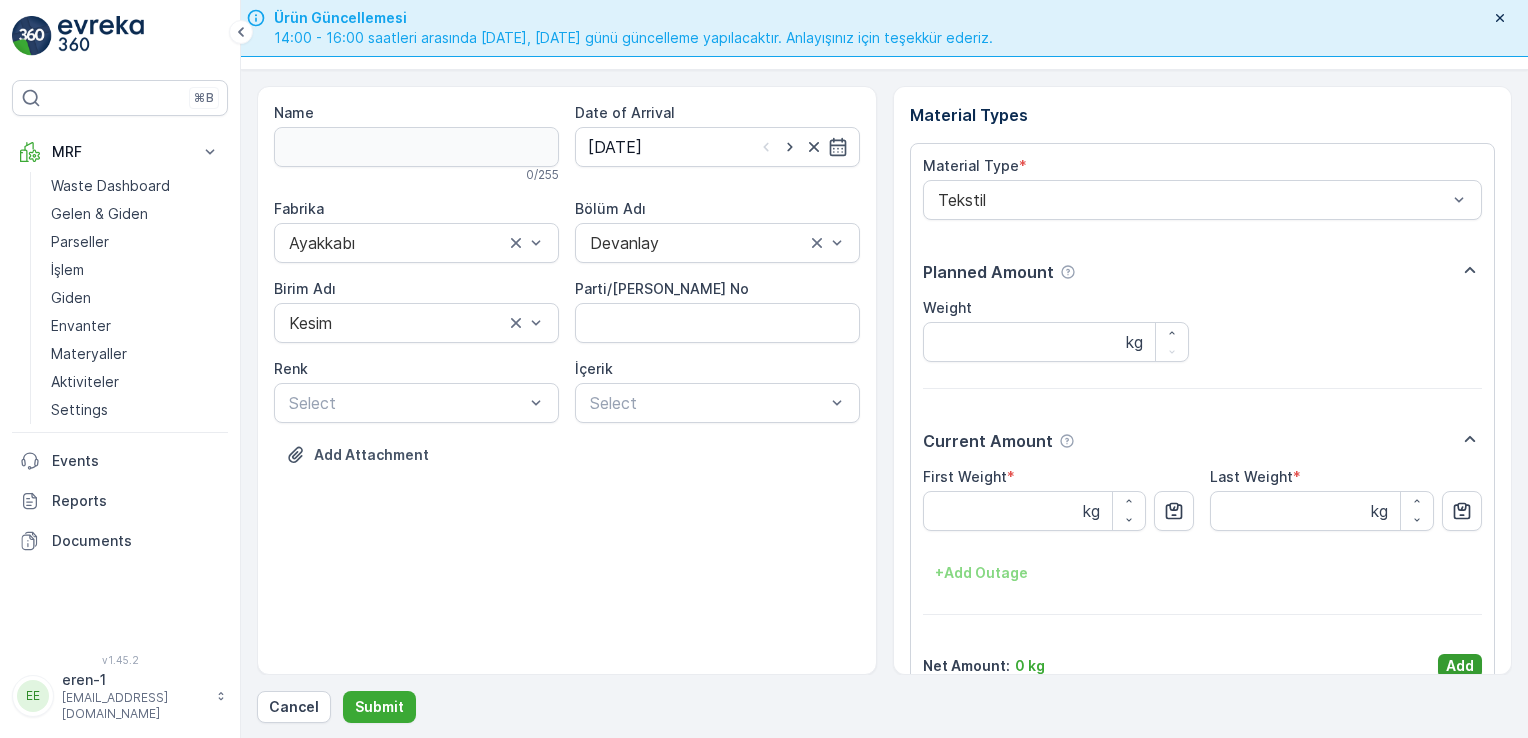 click on "Add" at bounding box center (1460, 666) 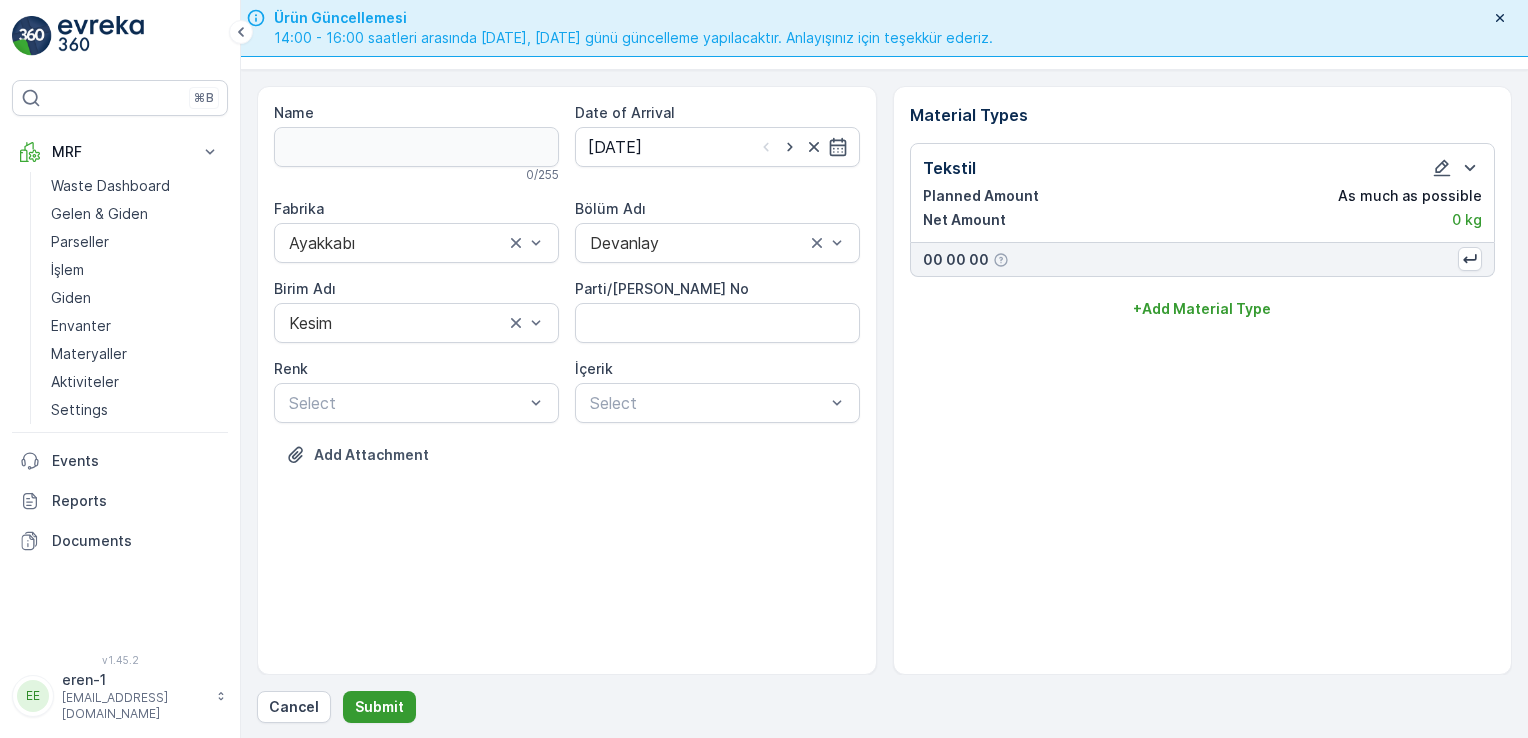click on "Submit" at bounding box center (379, 707) 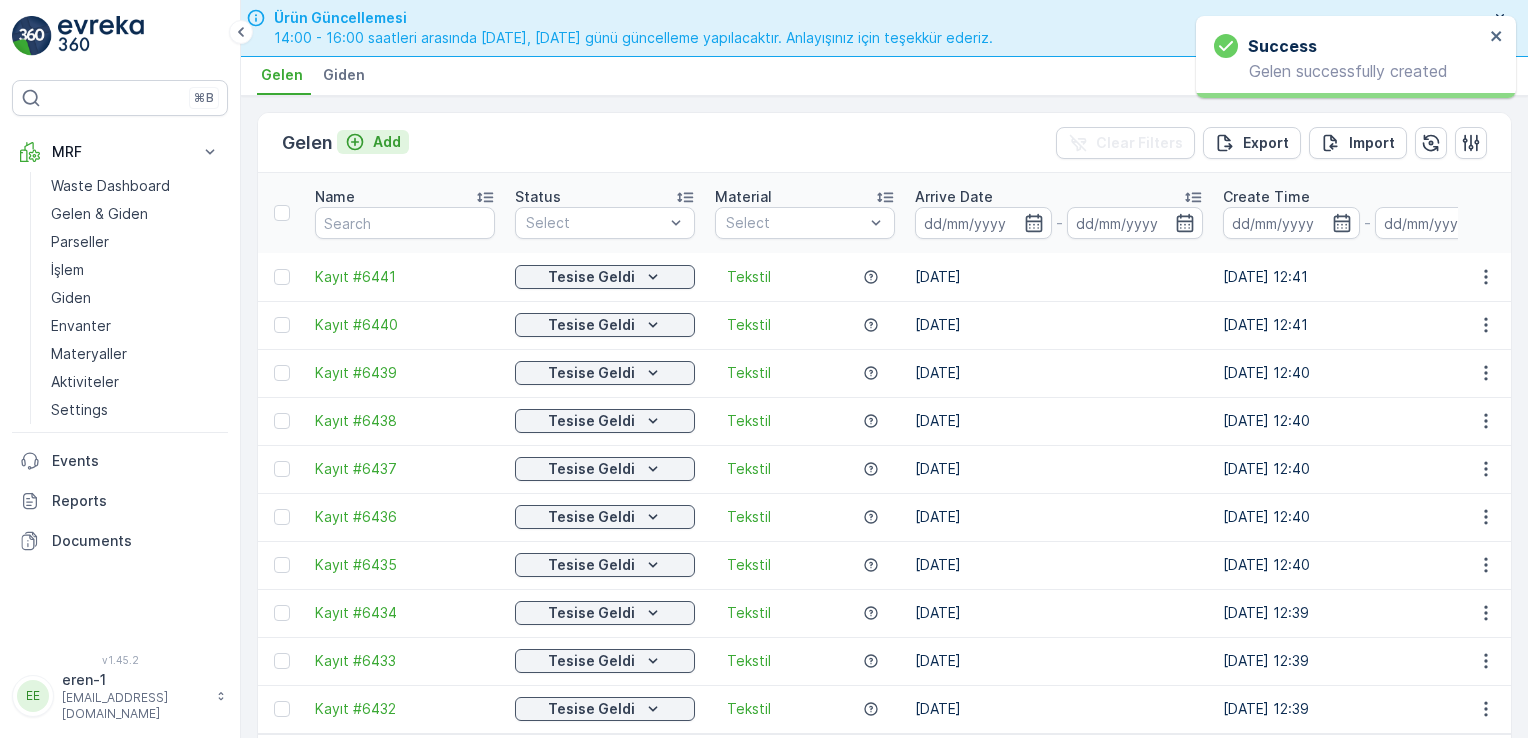 click on "Add" at bounding box center (387, 142) 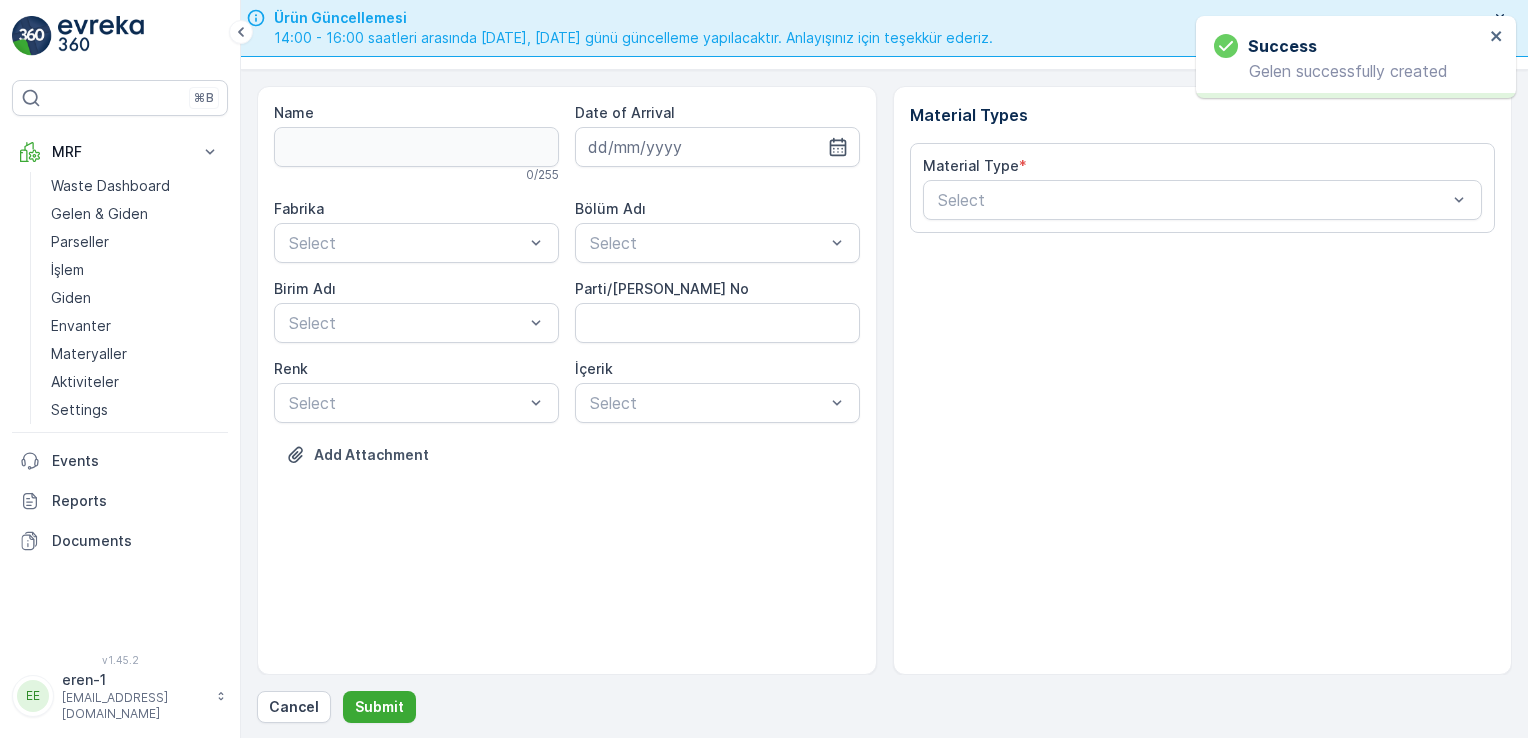 click on "Date of Arrival" at bounding box center [717, 135] 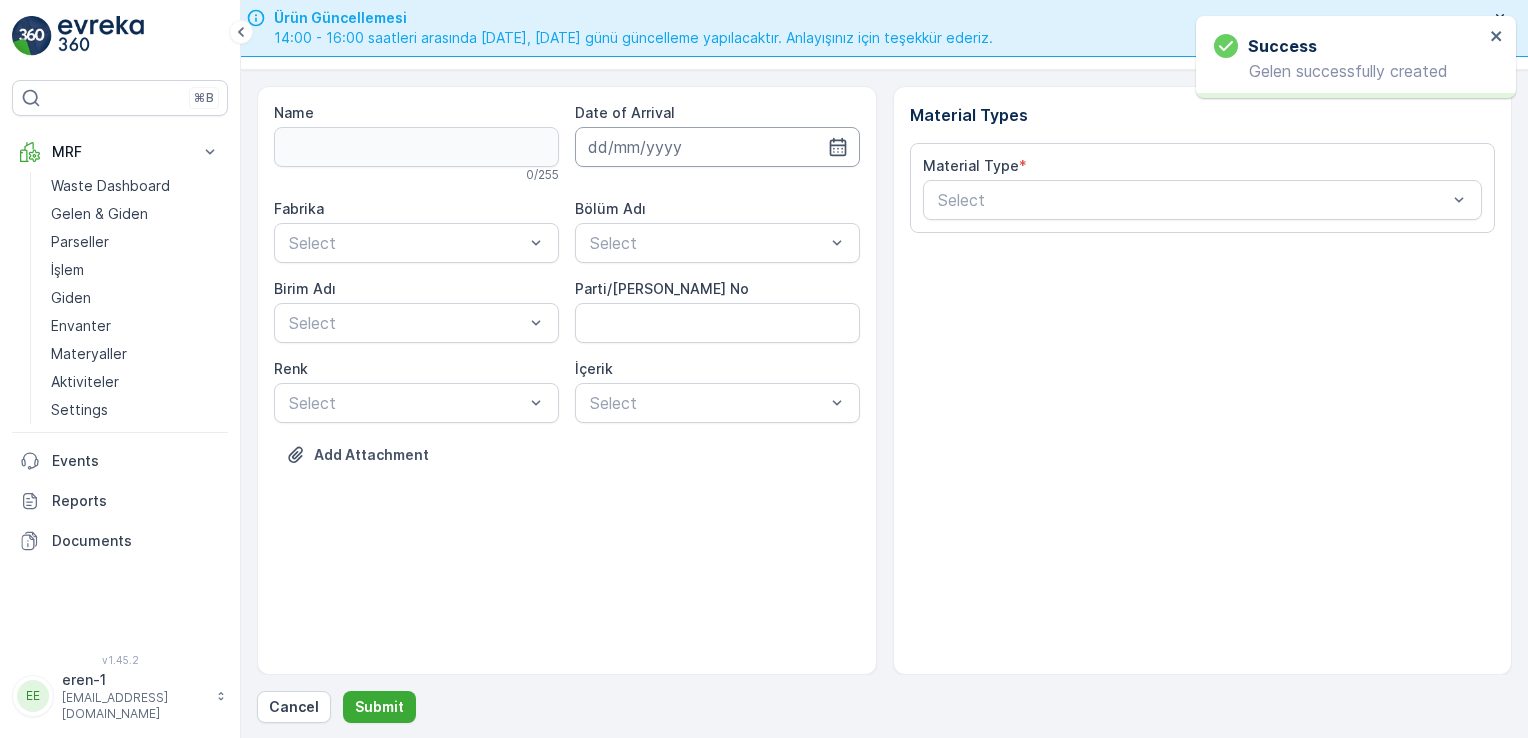click at bounding box center [717, 147] 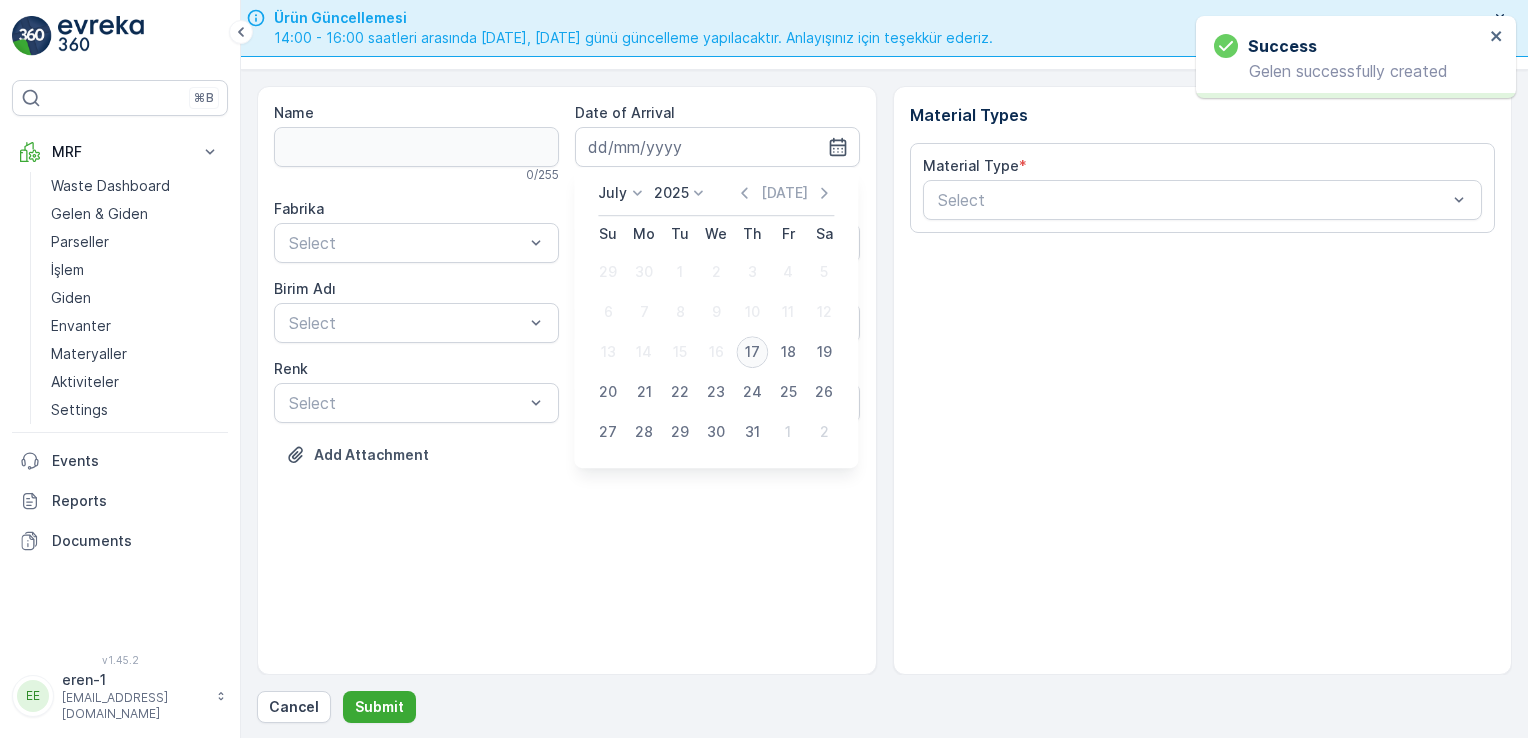 click on "17" at bounding box center (752, 352) 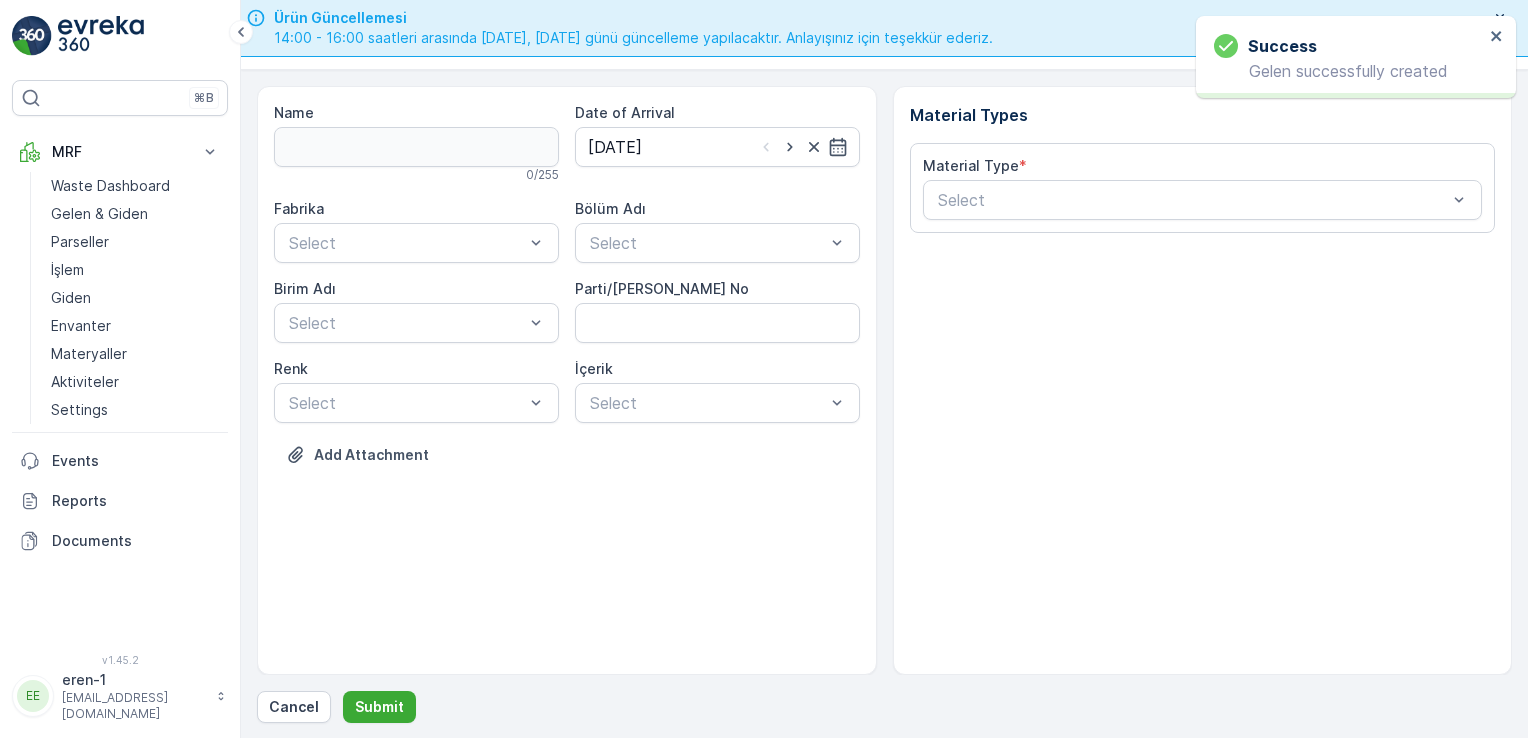 click on "Fabrika Select Bölüm Adı Select [PERSON_NAME] Adı Select Parti/Kesim Föyü No [PERSON_NAME] Select İçerik Select" at bounding box center [567, 311] 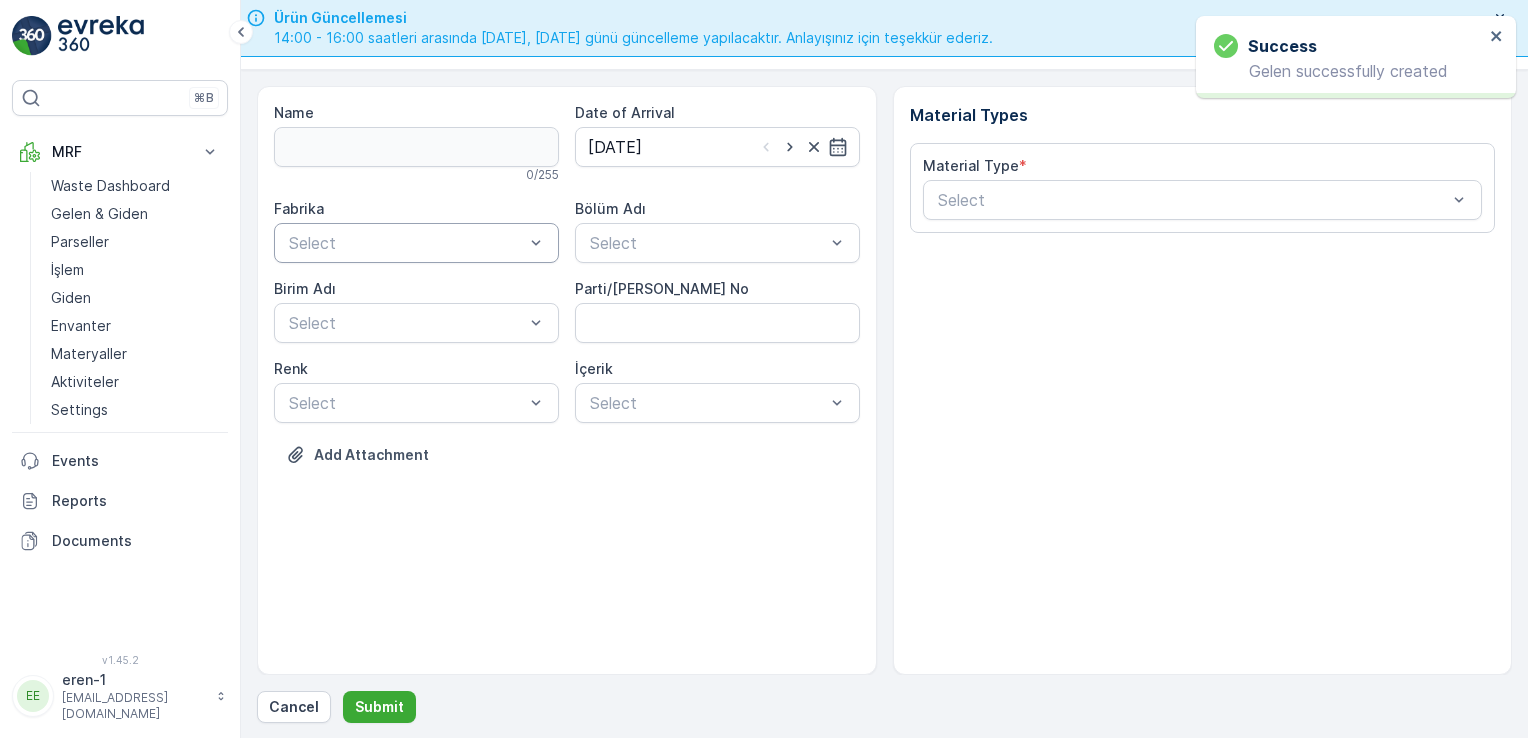 click on "Select" at bounding box center [416, 243] 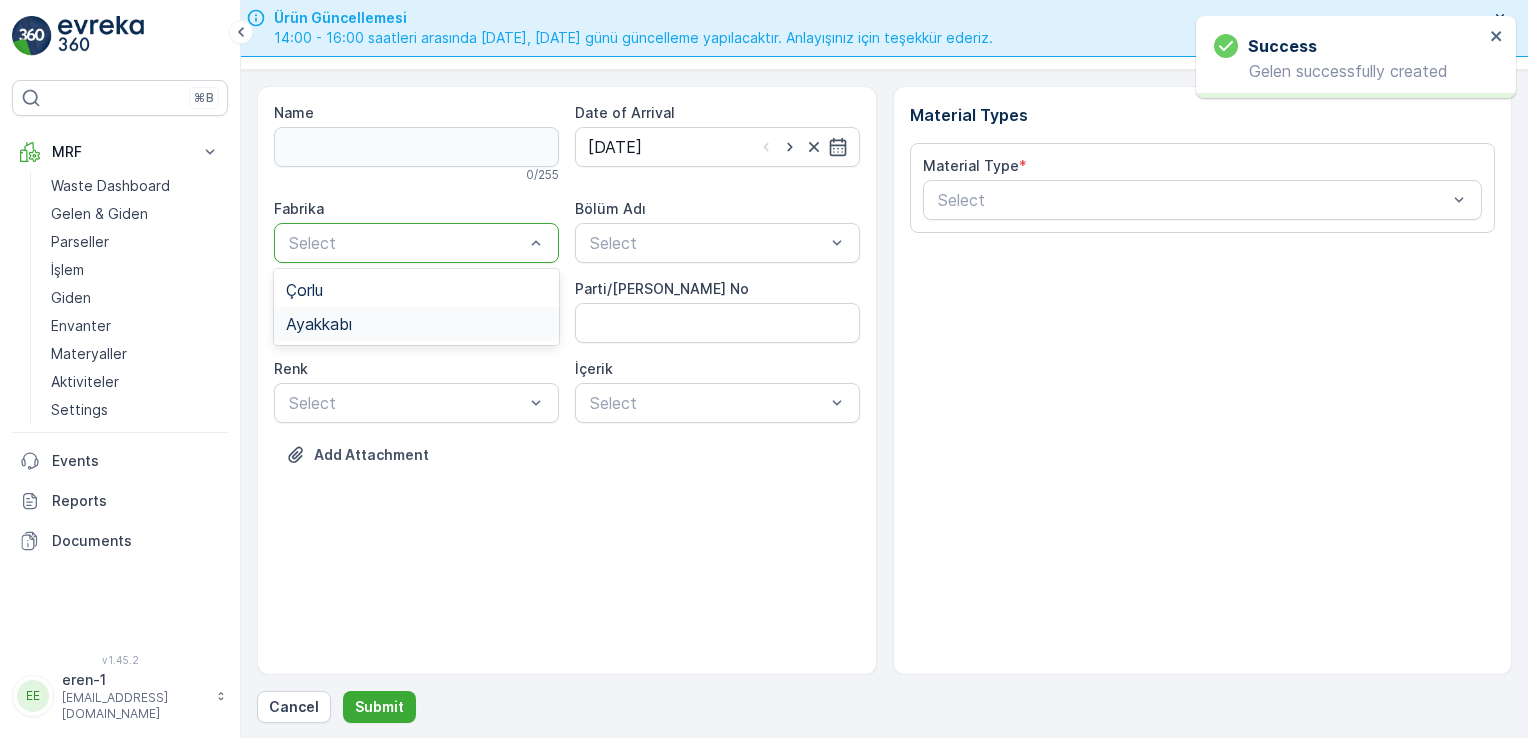 drag, startPoint x: 337, startPoint y: 314, endPoint x: 656, endPoint y: 282, distance: 320.601 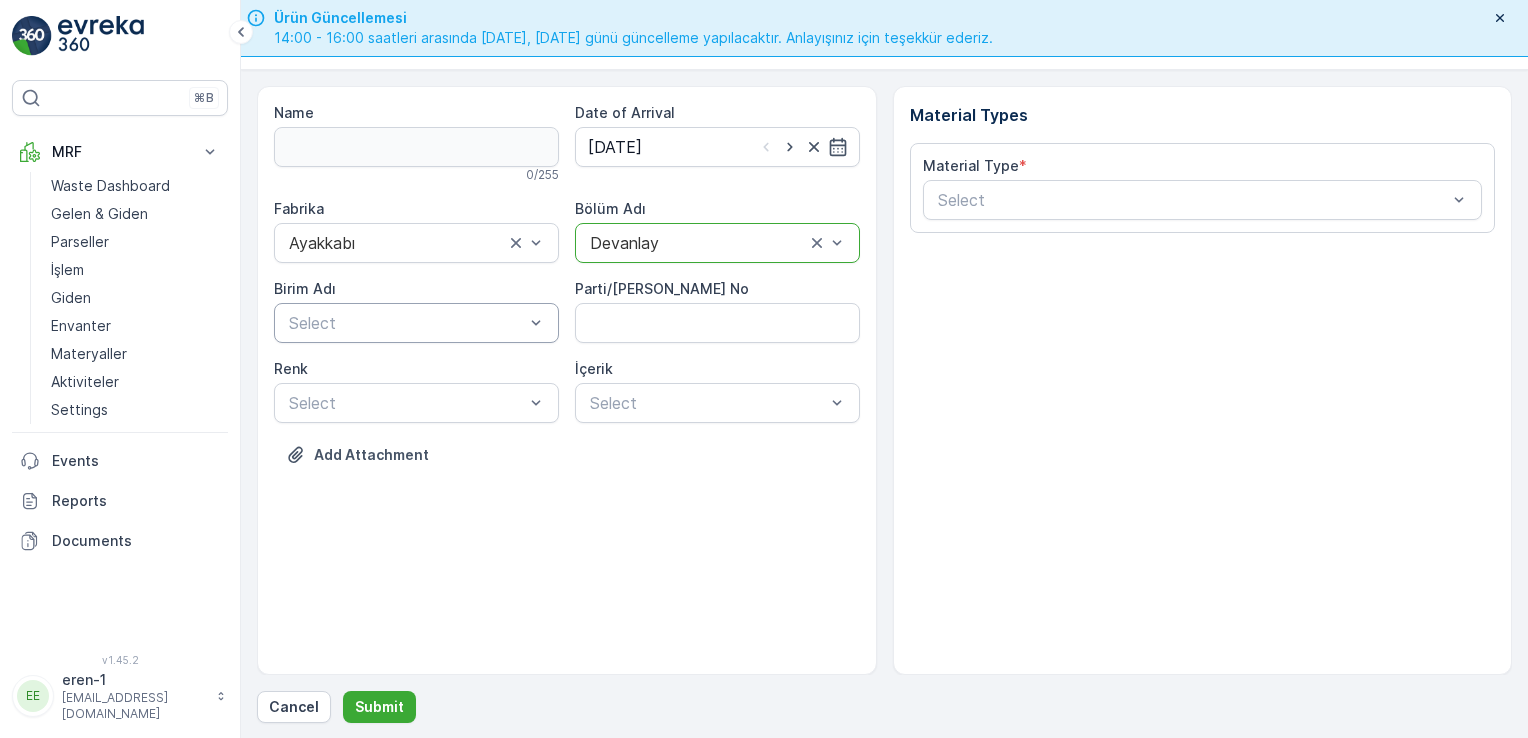 drag, startPoint x: 474, startPoint y: 314, endPoint x: 464, endPoint y: 322, distance: 12.806249 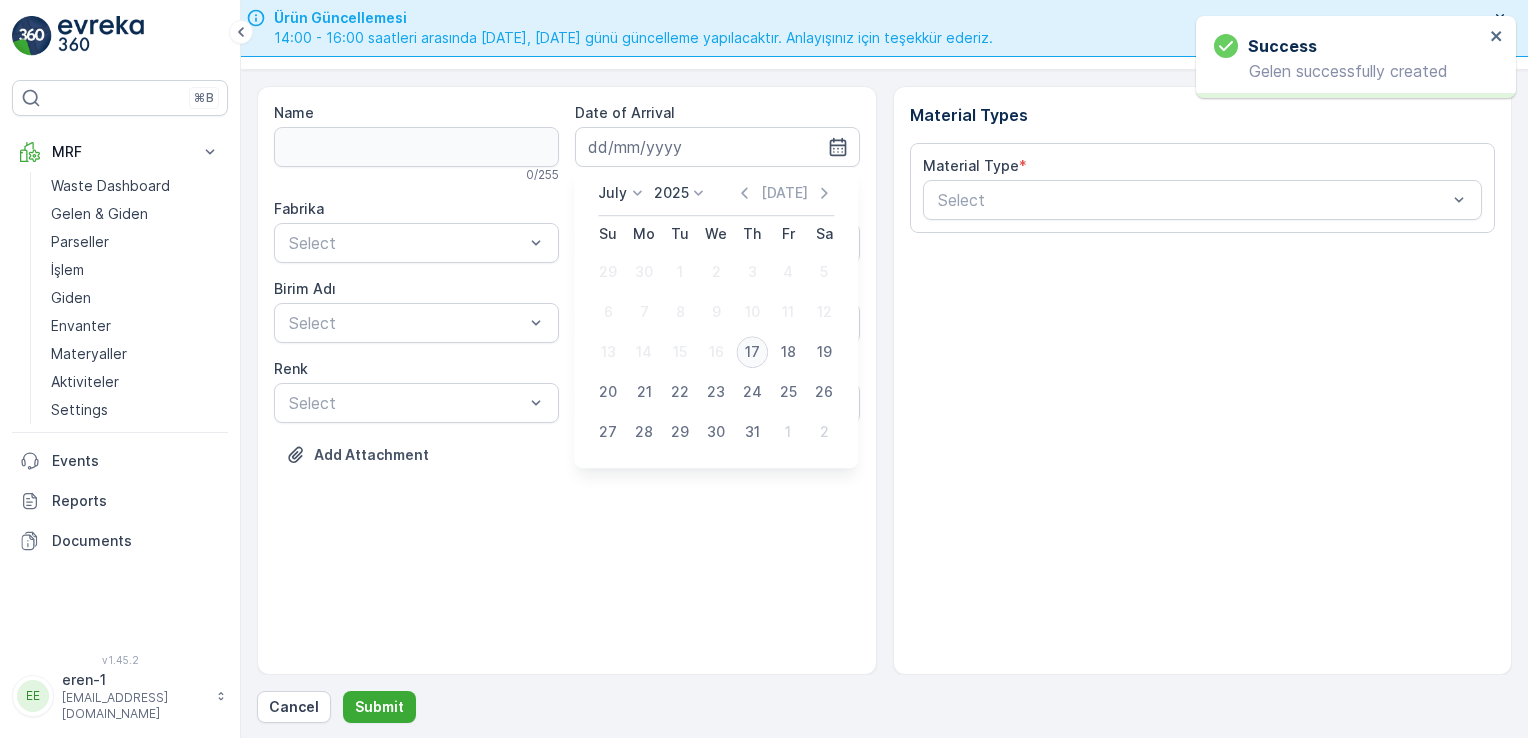 type on "[DATE]" 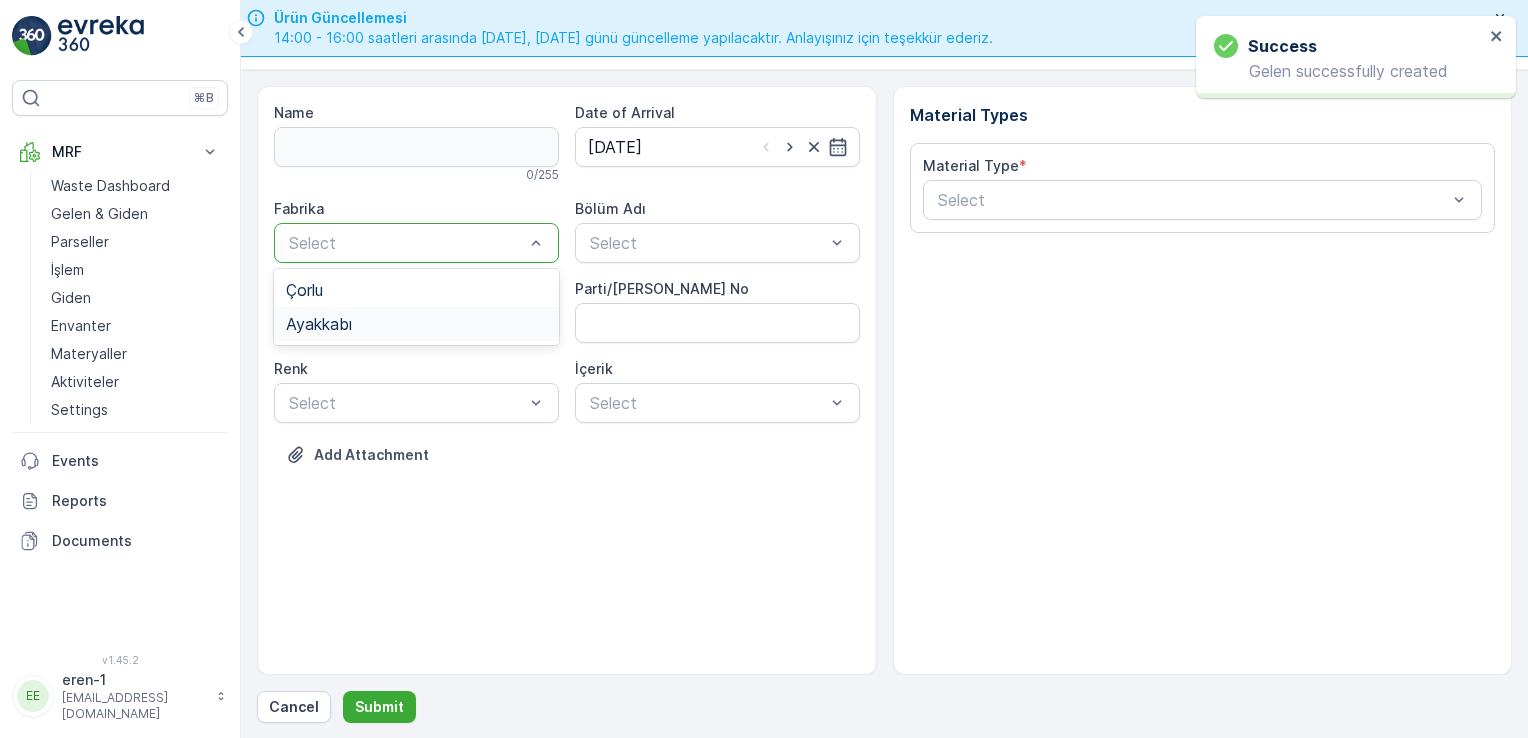 drag, startPoint x: 369, startPoint y: 326, endPoint x: 589, endPoint y: 277, distance: 225.39078 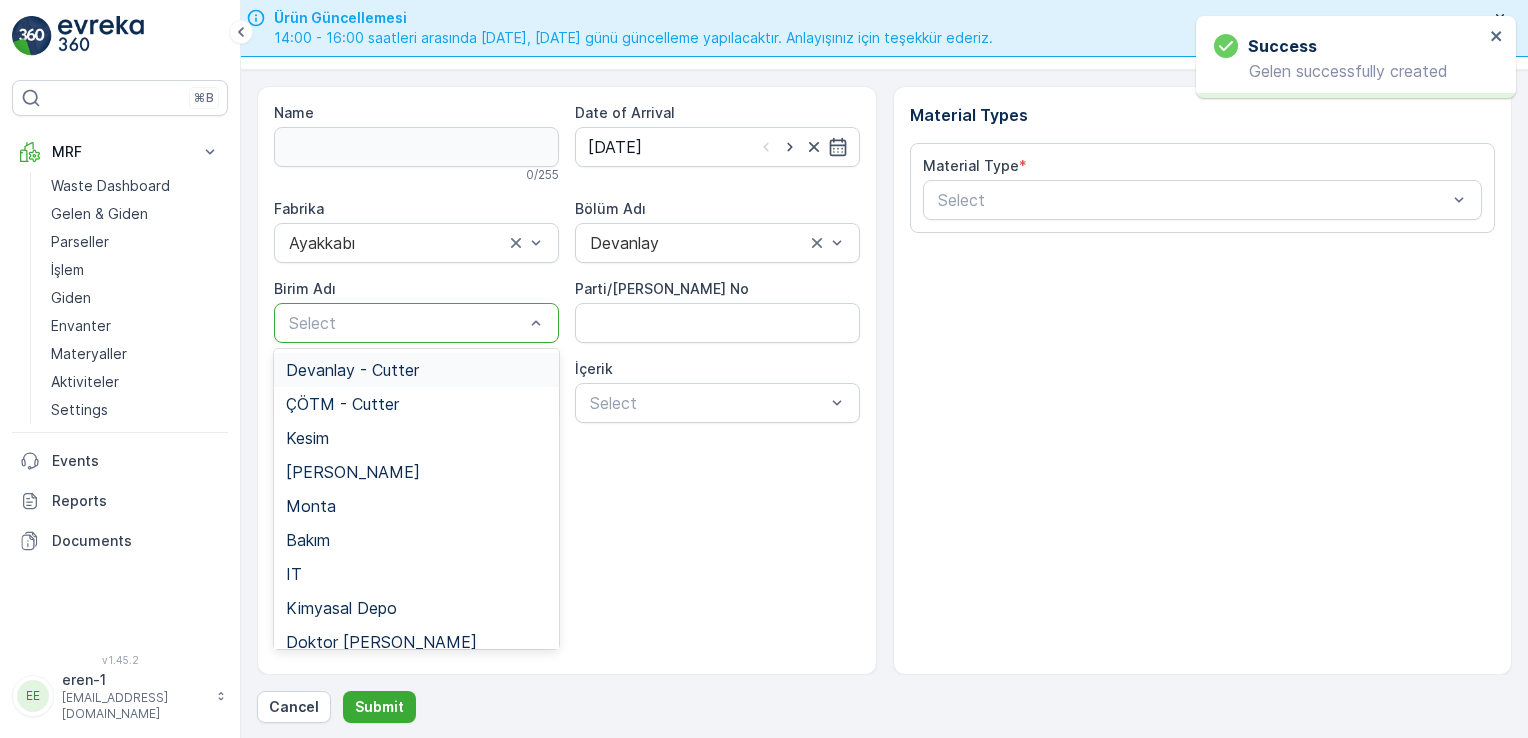 drag, startPoint x: 466, startPoint y: 308, endPoint x: 445, endPoint y: 328, distance: 29 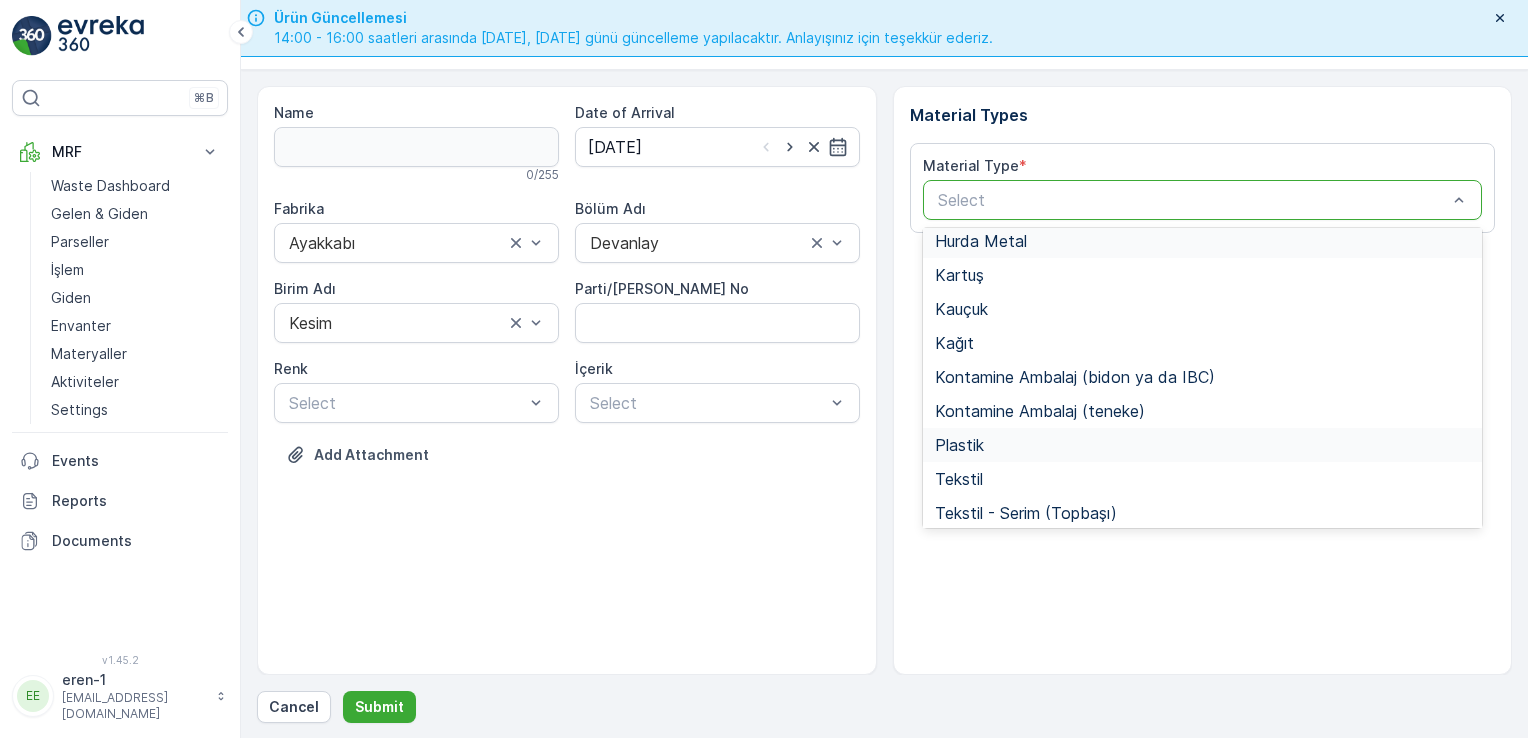 scroll, scrollTop: 200, scrollLeft: 0, axis: vertical 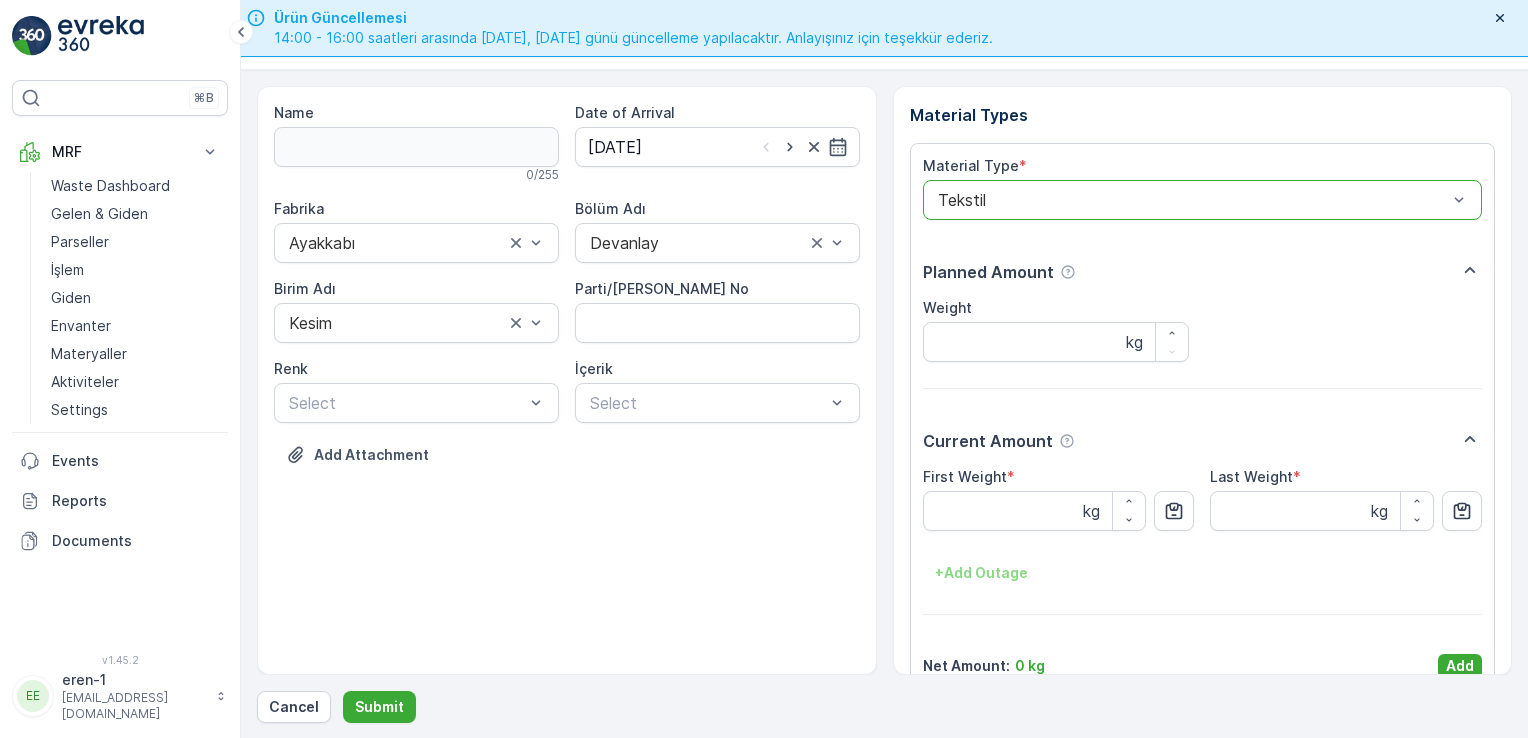 drag, startPoint x: 1464, startPoint y: 661, endPoint x: 1425, endPoint y: 650, distance: 40.5216 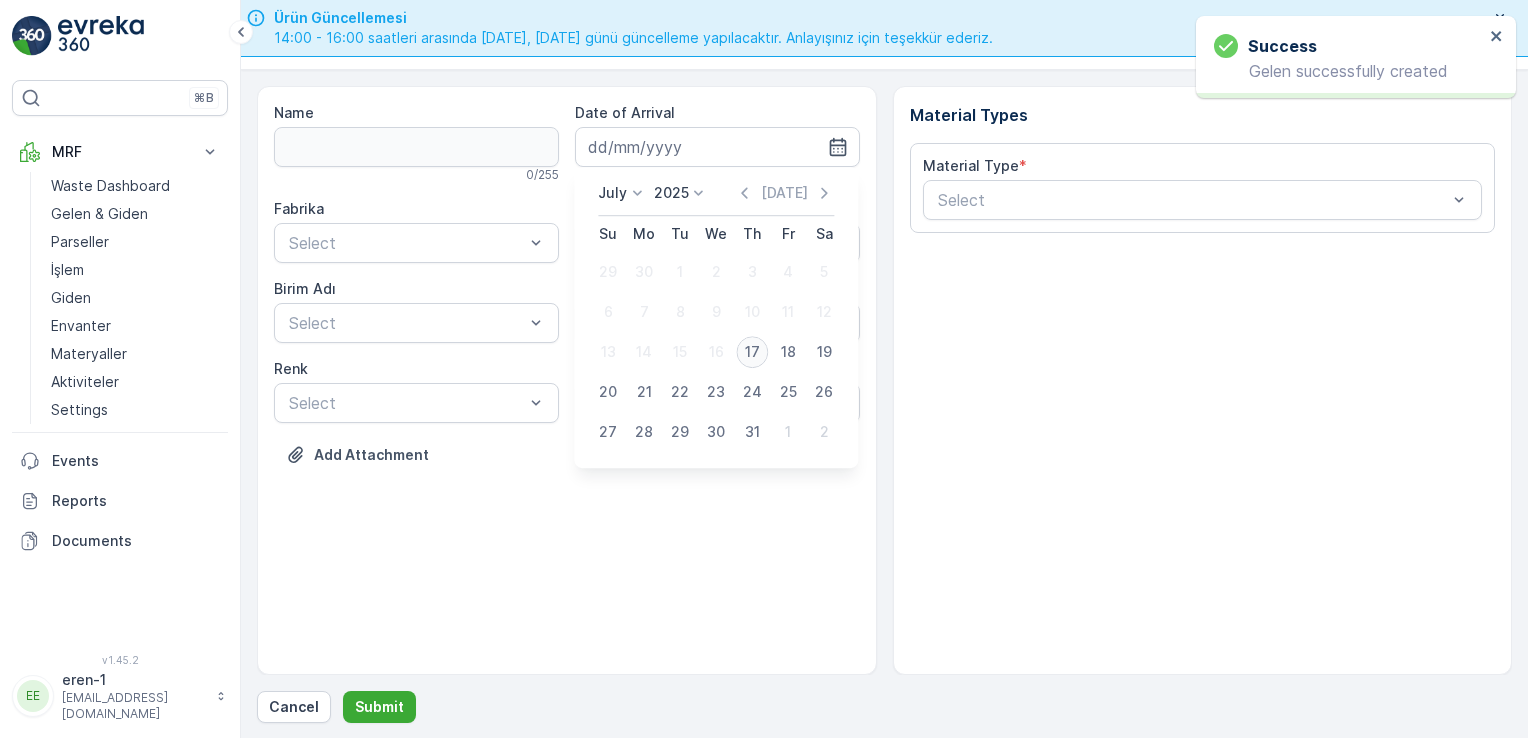 type on "[DATE]" 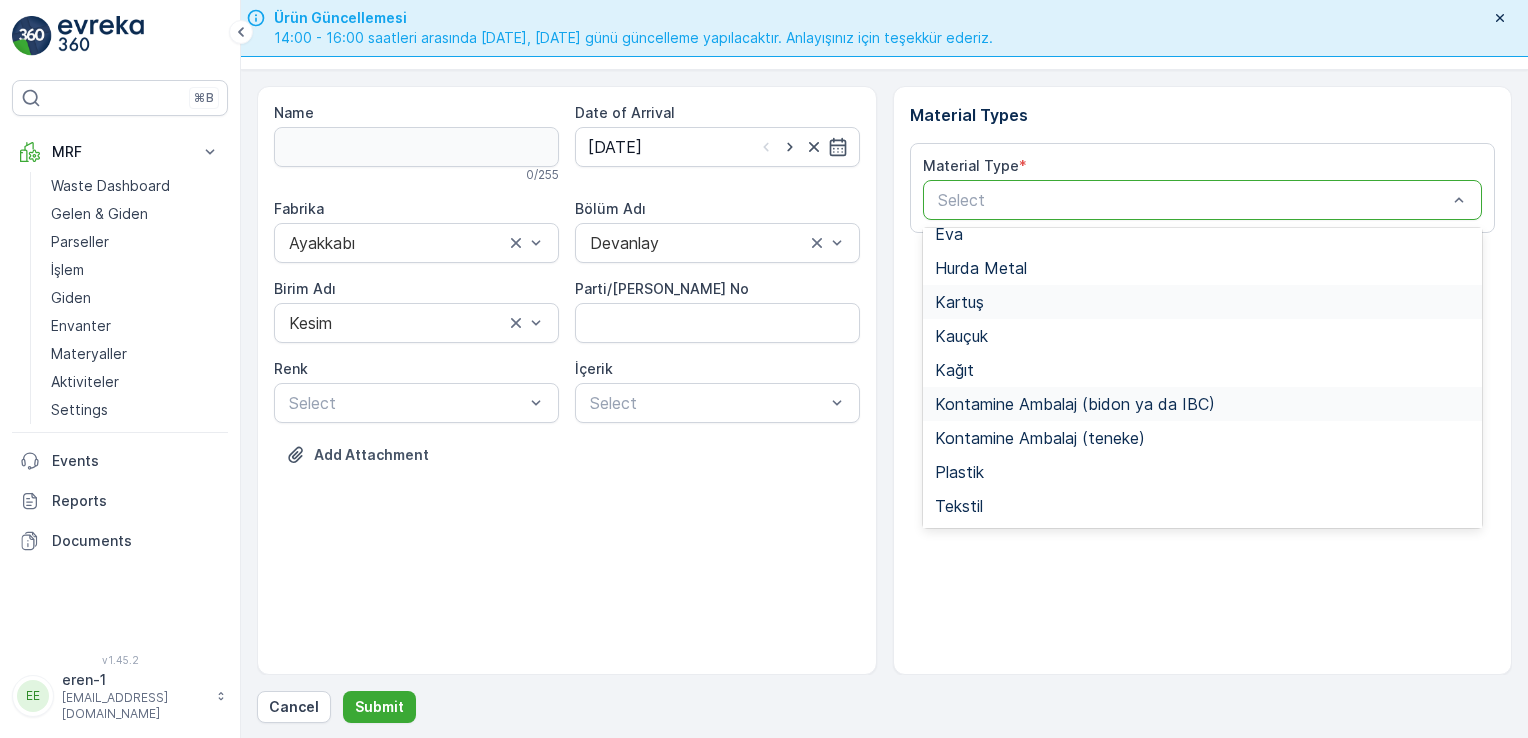 scroll, scrollTop: 166, scrollLeft: 0, axis: vertical 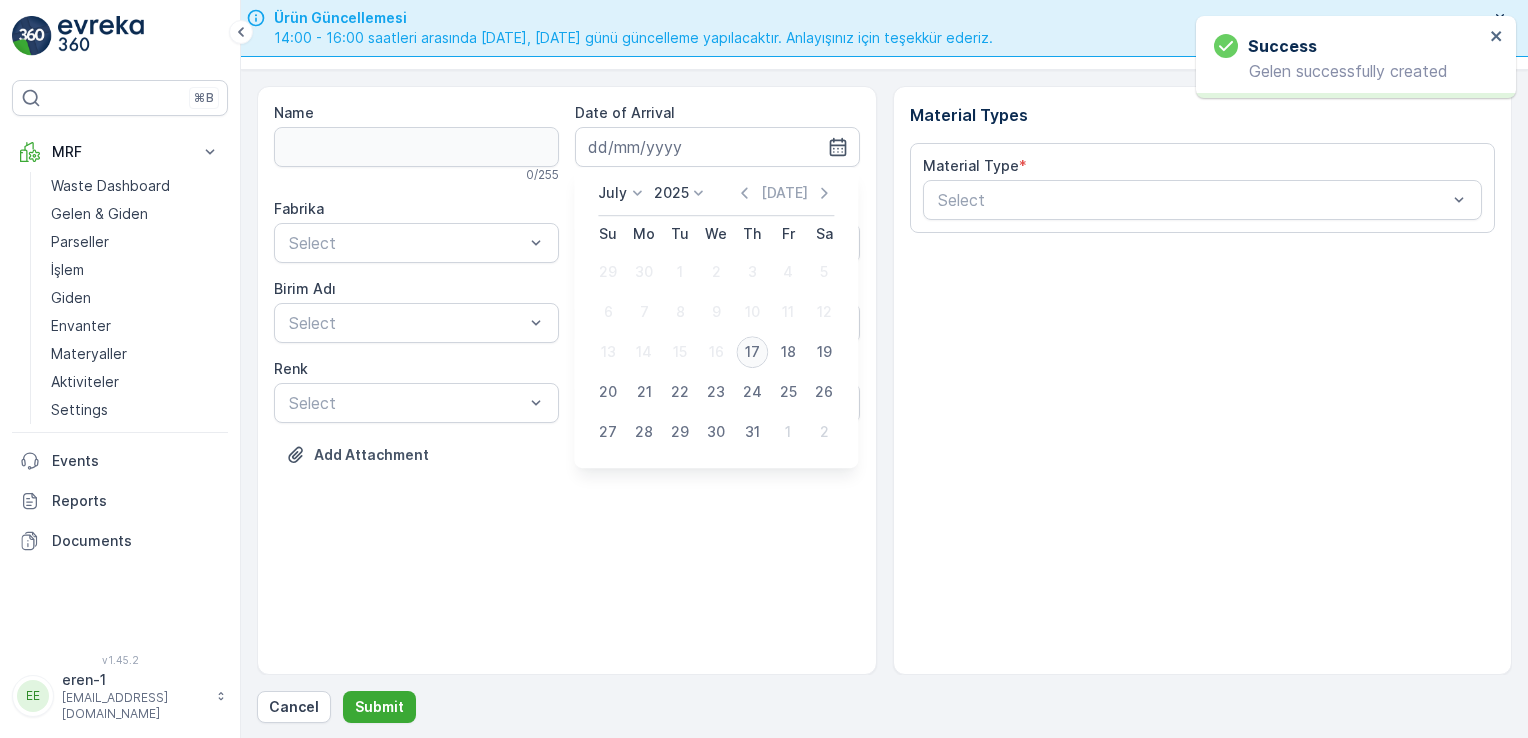 type on "[DATE]" 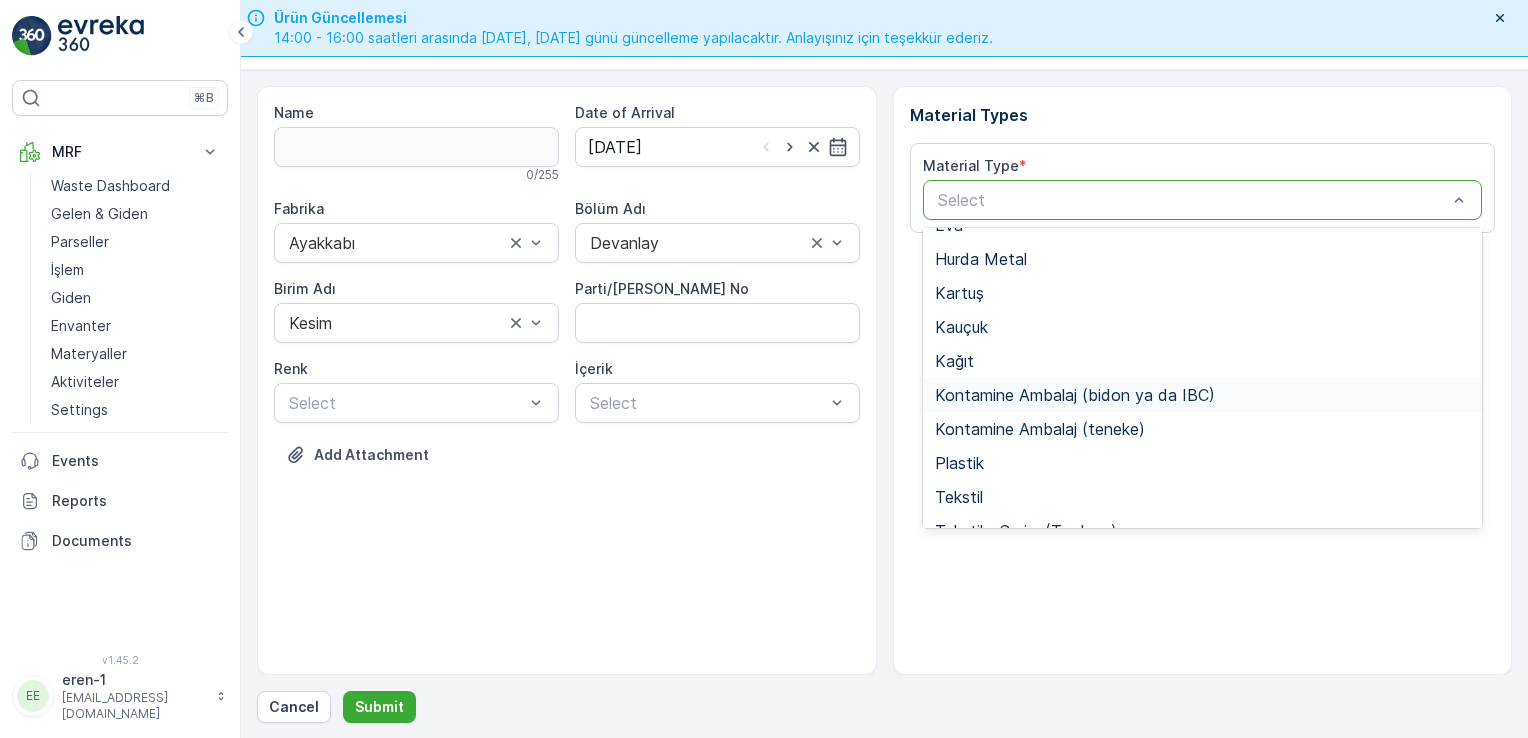 scroll, scrollTop: 166, scrollLeft: 0, axis: vertical 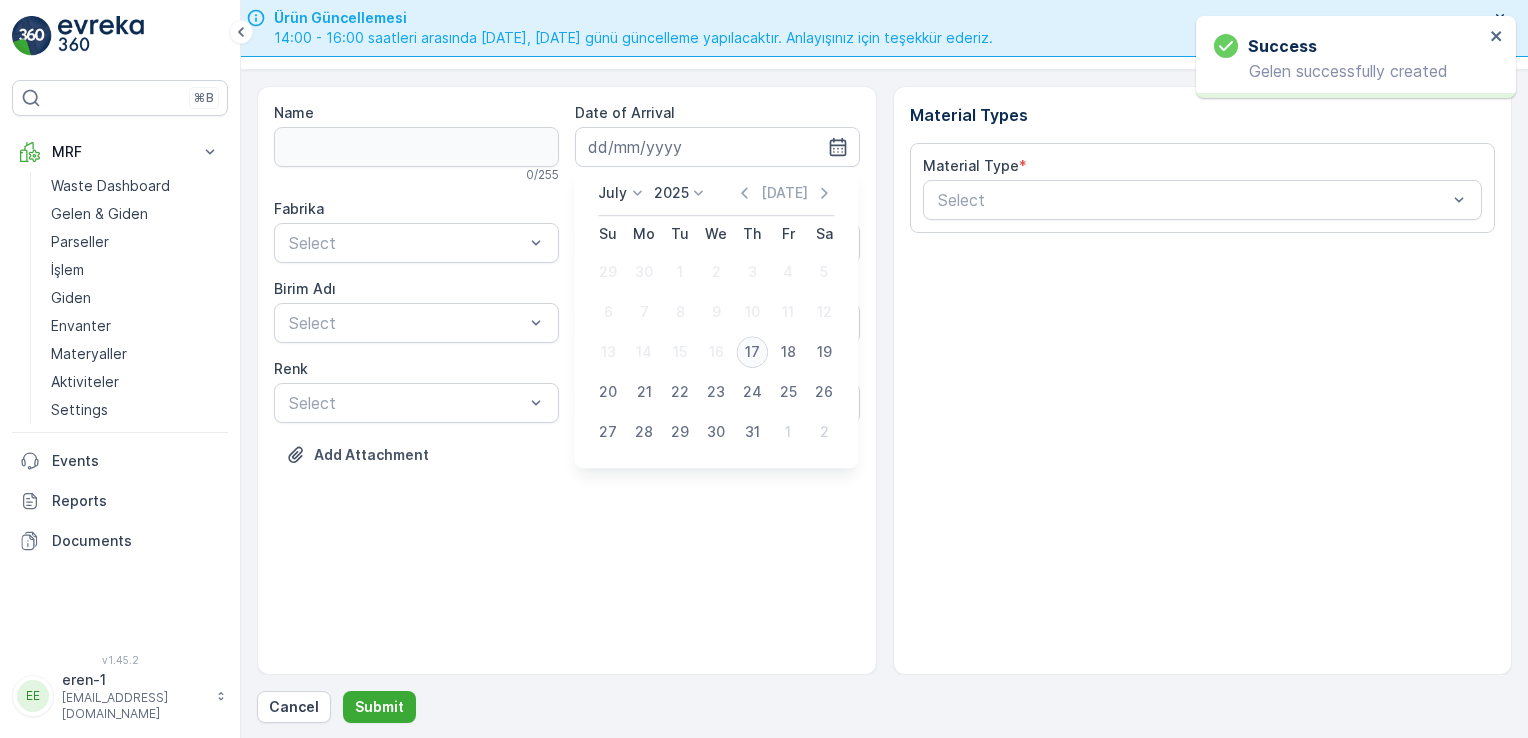 type on "[DATE]" 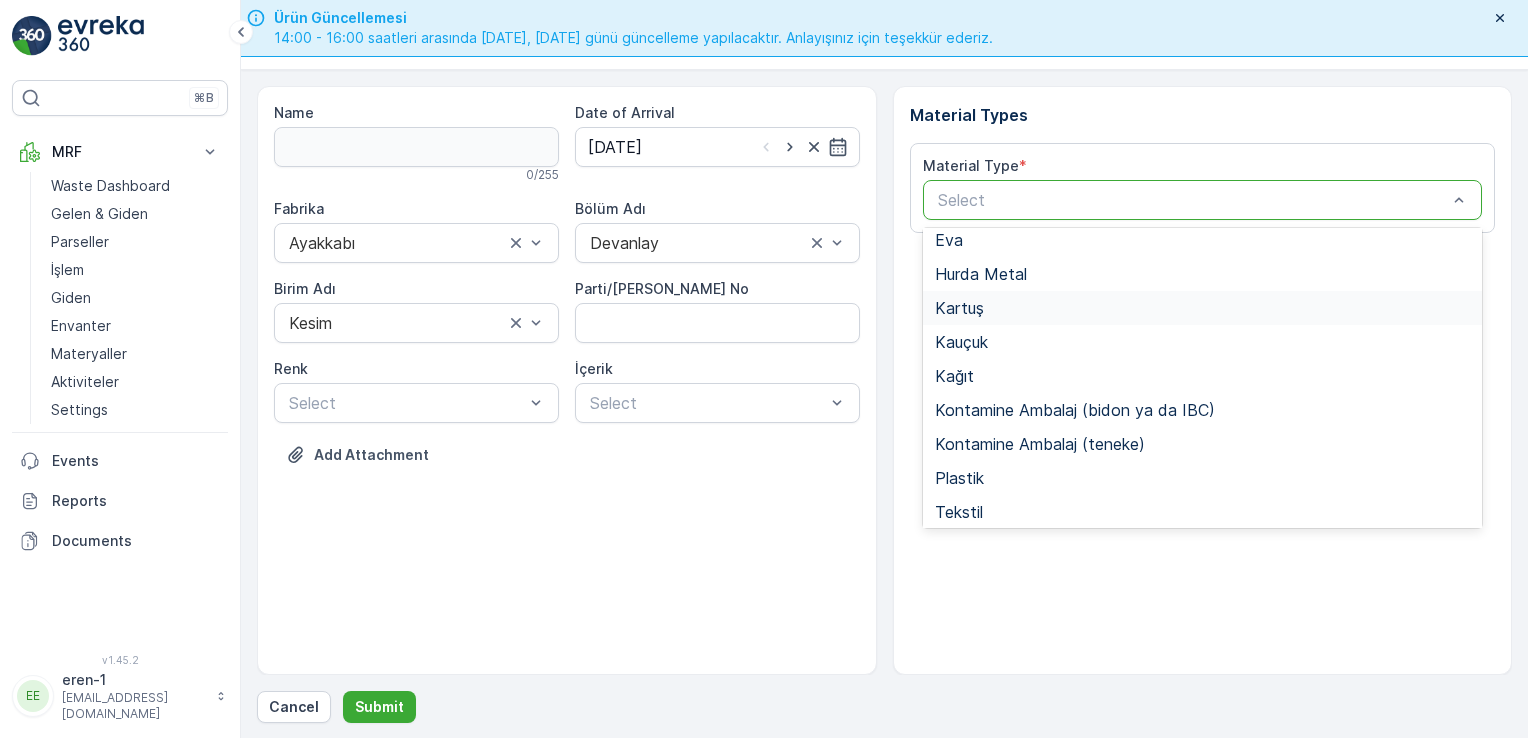 scroll, scrollTop: 166, scrollLeft: 0, axis: vertical 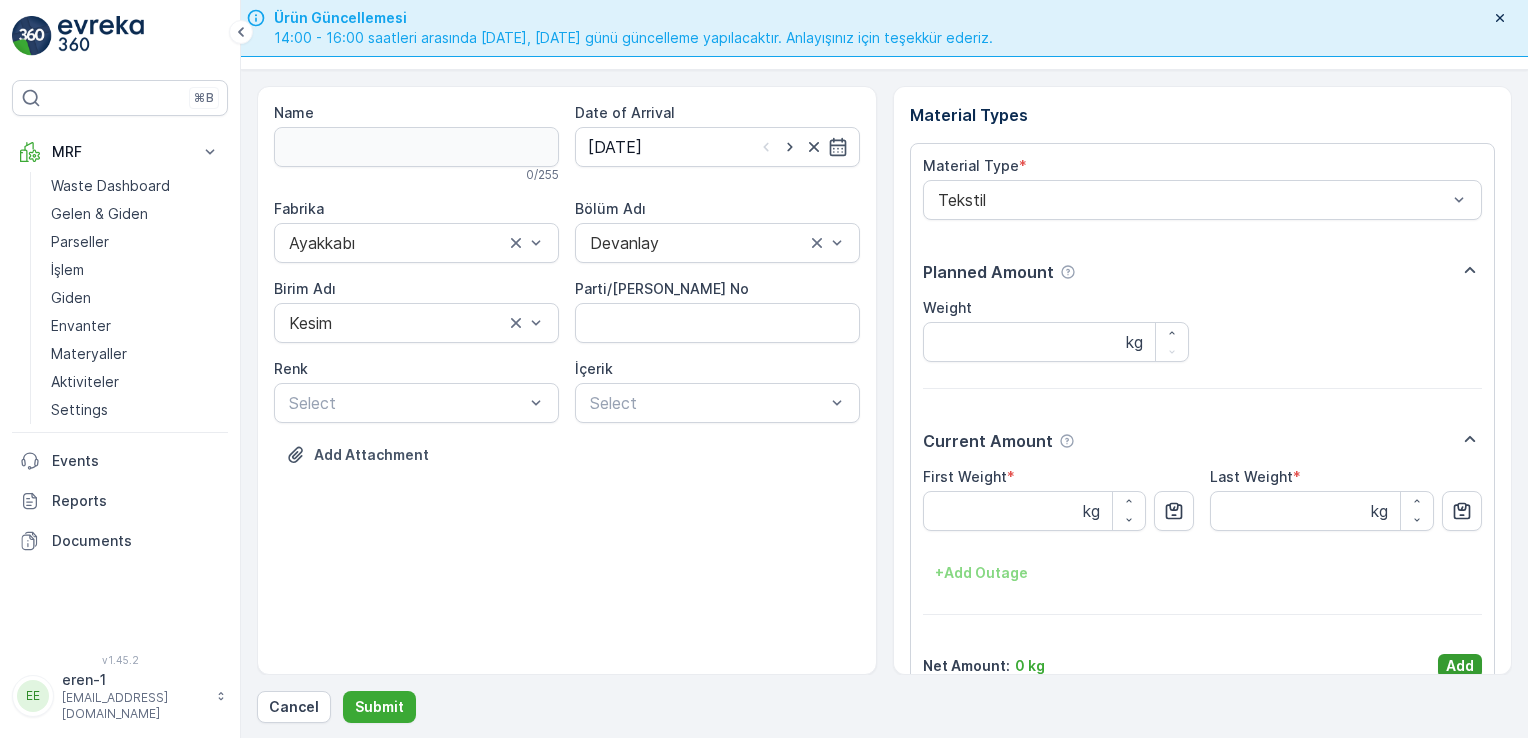 drag, startPoint x: 1465, startPoint y: 658, endPoint x: 1341, endPoint y: 672, distance: 124.78782 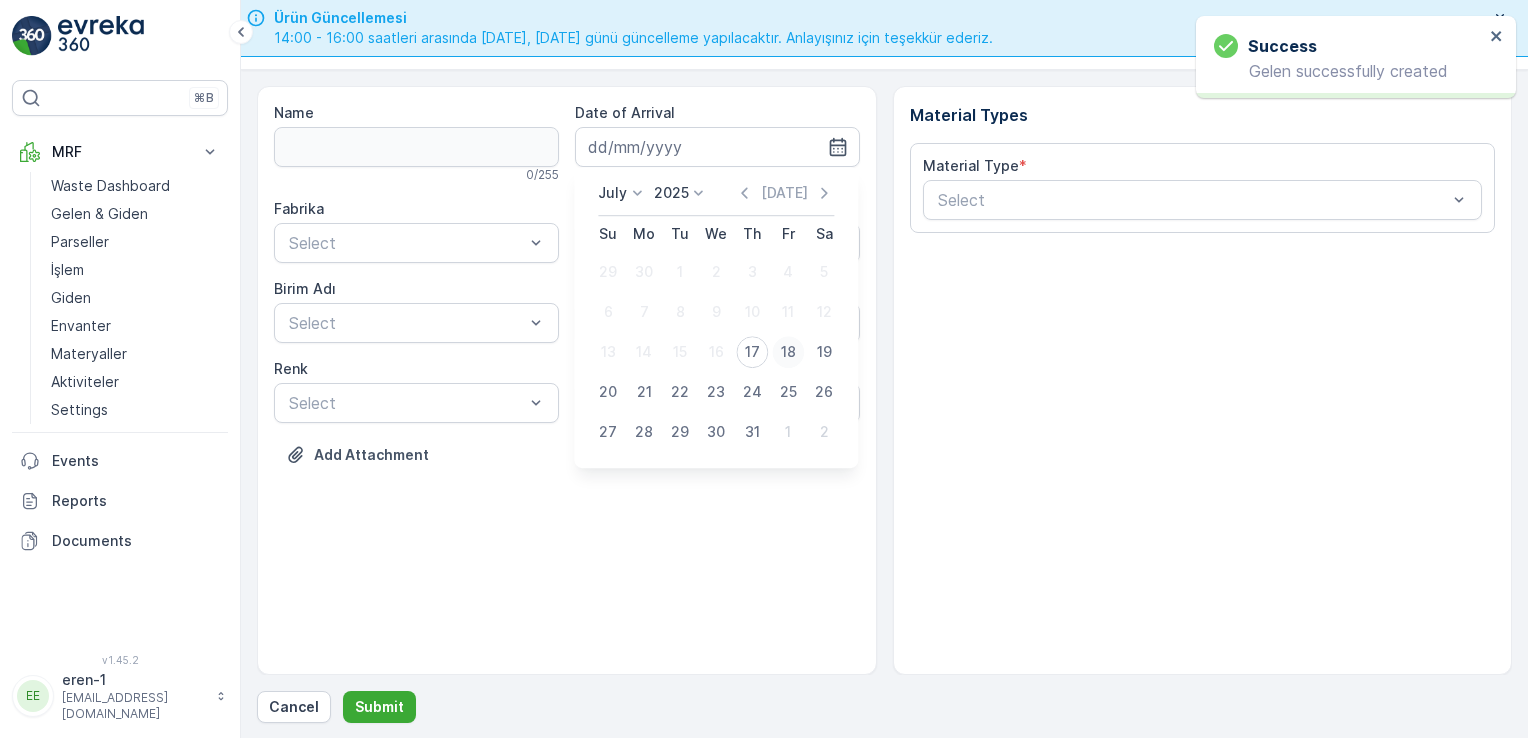 drag, startPoint x: 791, startPoint y: 374, endPoint x: 776, endPoint y: 362, distance: 19.209373 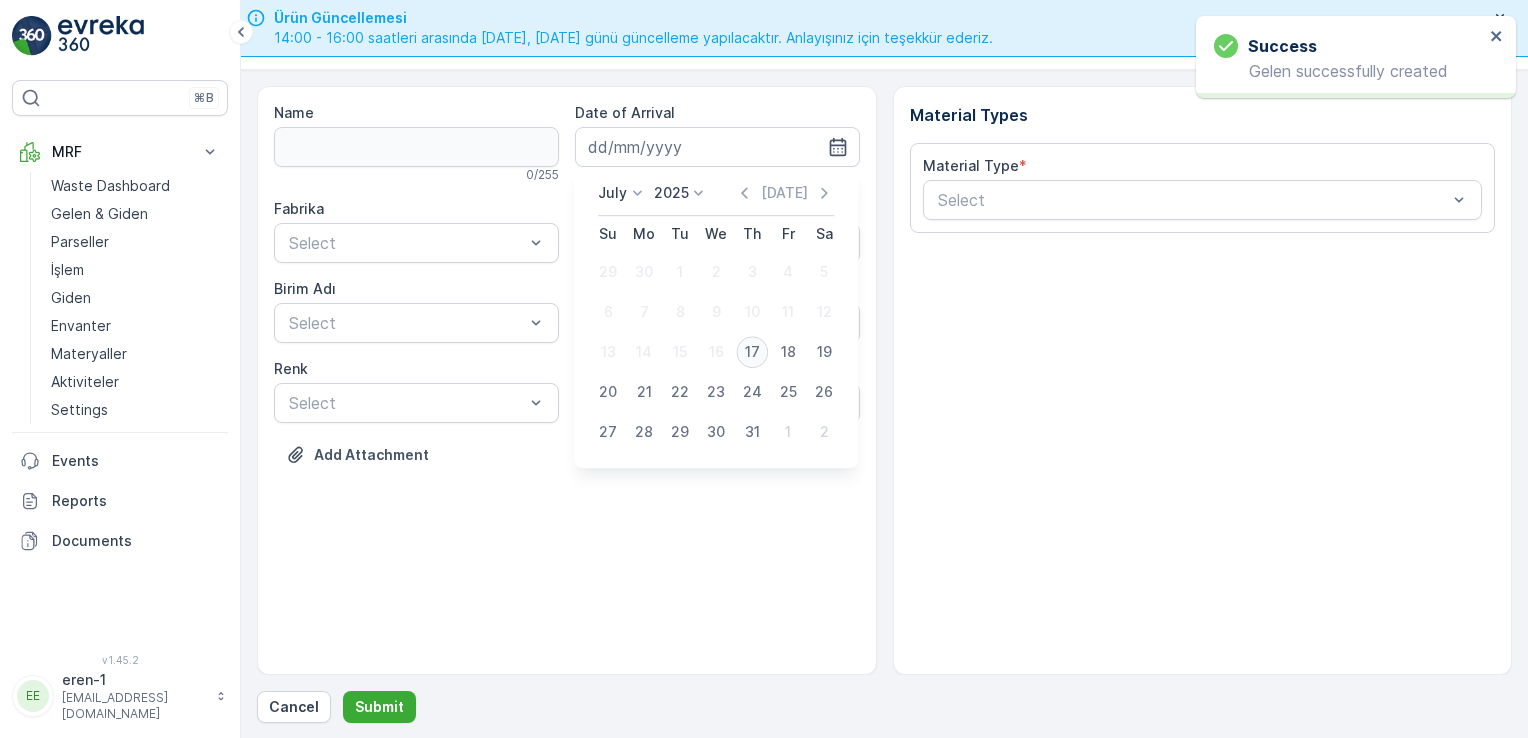 type on "[DATE]" 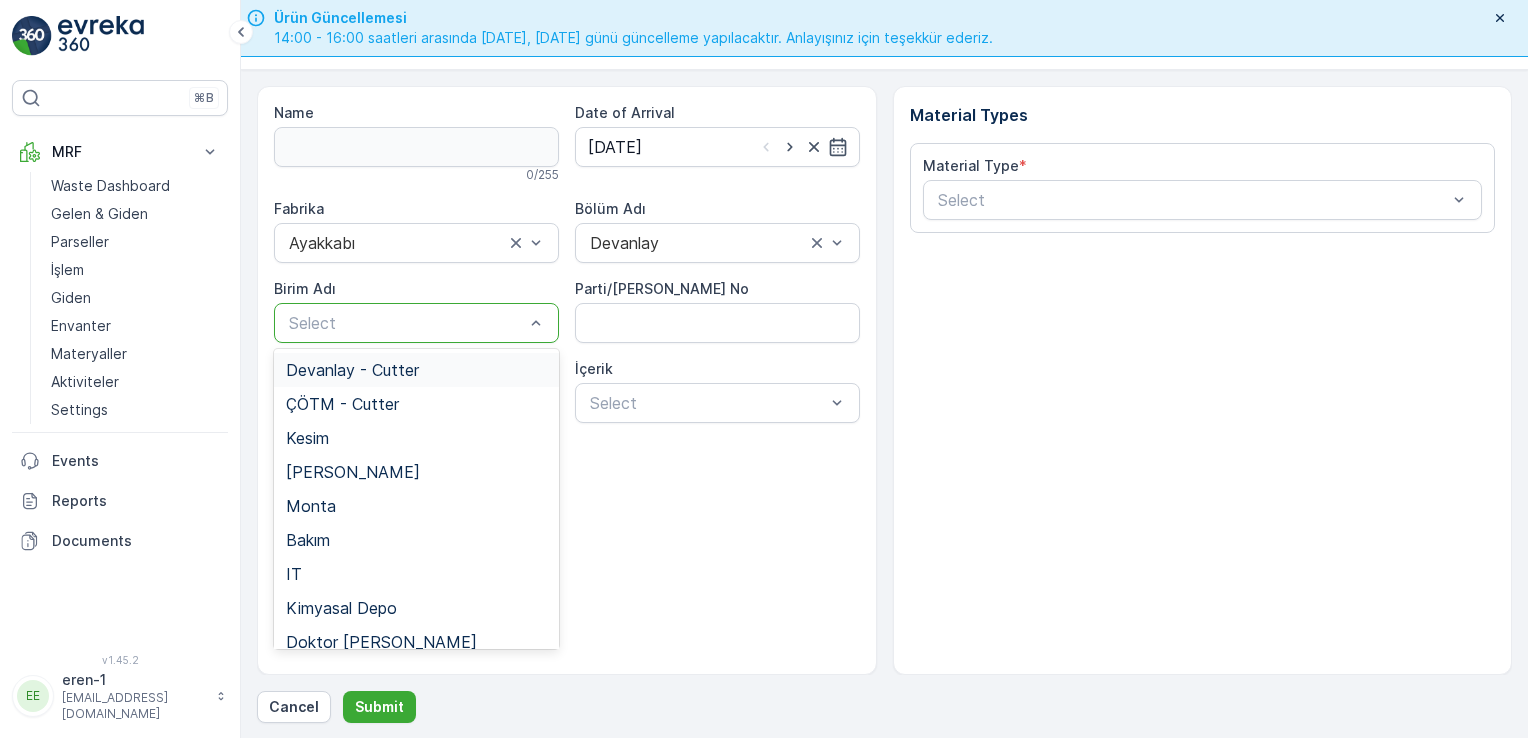 drag, startPoint x: 476, startPoint y: 308, endPoint x: 420, endPoint y: 366, distance: 80.622574 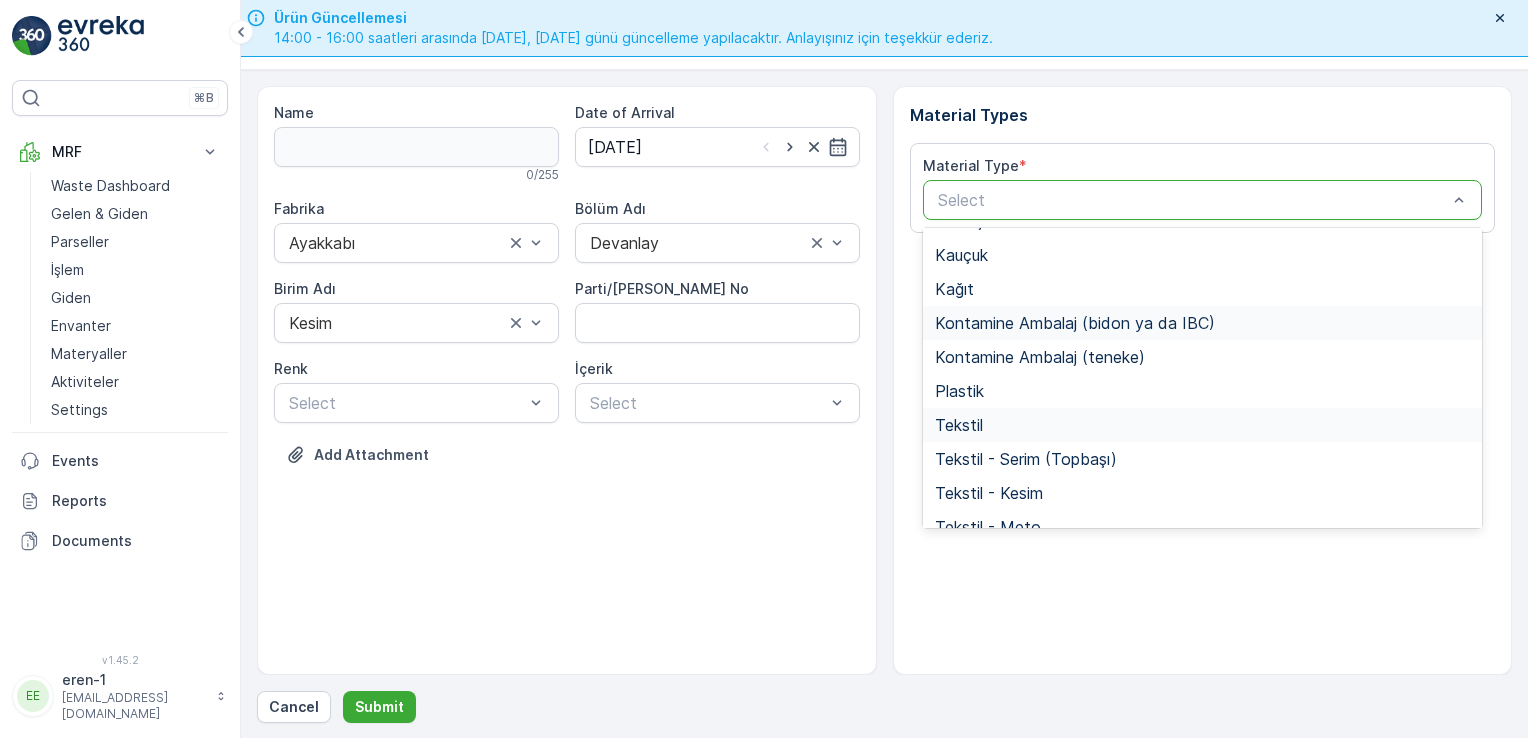 scroll, scrollTop: 233, scrollLeft: 0, axis: vertical 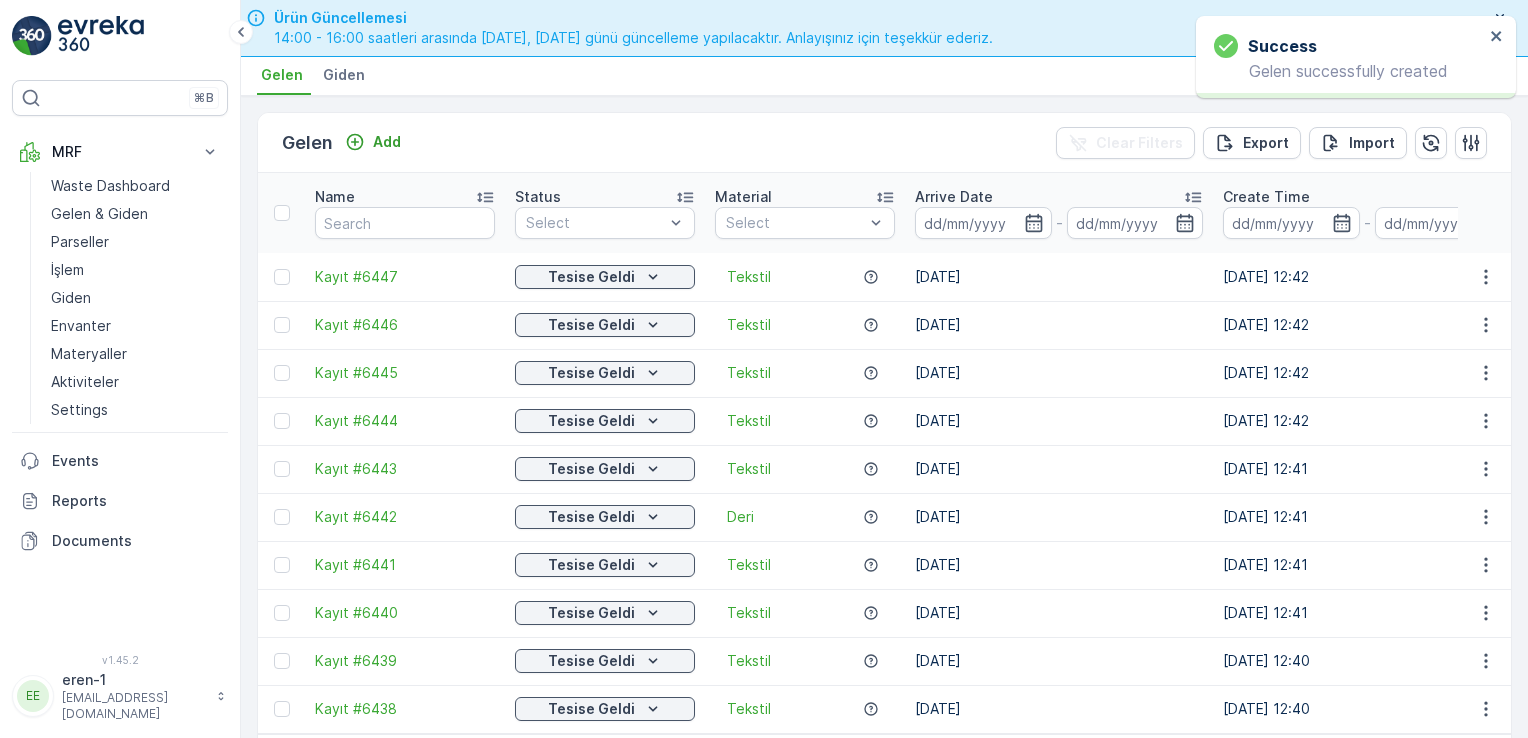 drag, startPoint x: 278, startPoint y: 489, endPoint x: 503, endPoint y: 482, distance: 225.10886 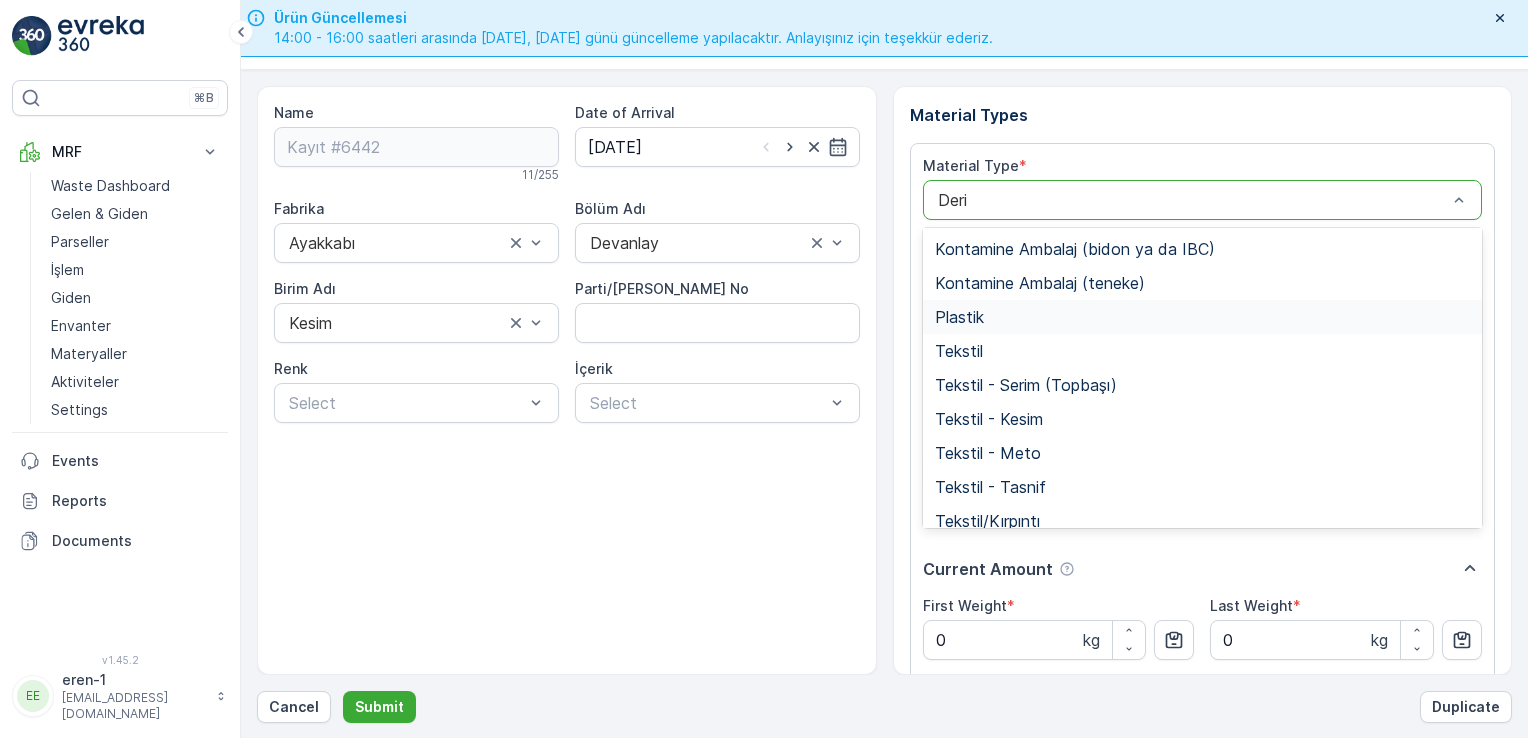 scroll, scrollTop: 333, scrollLeft: 0, axis: vertical 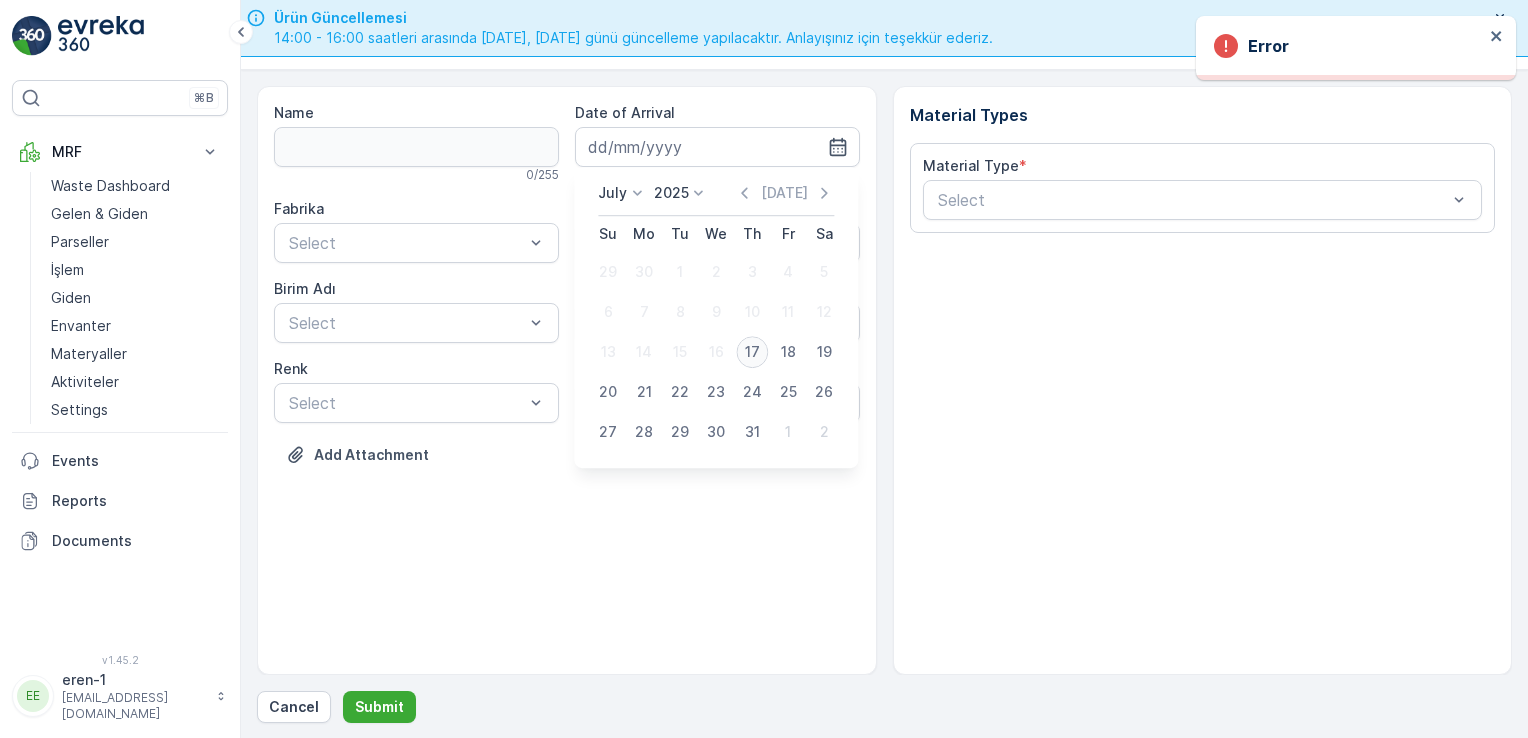 type on "[DATE]" 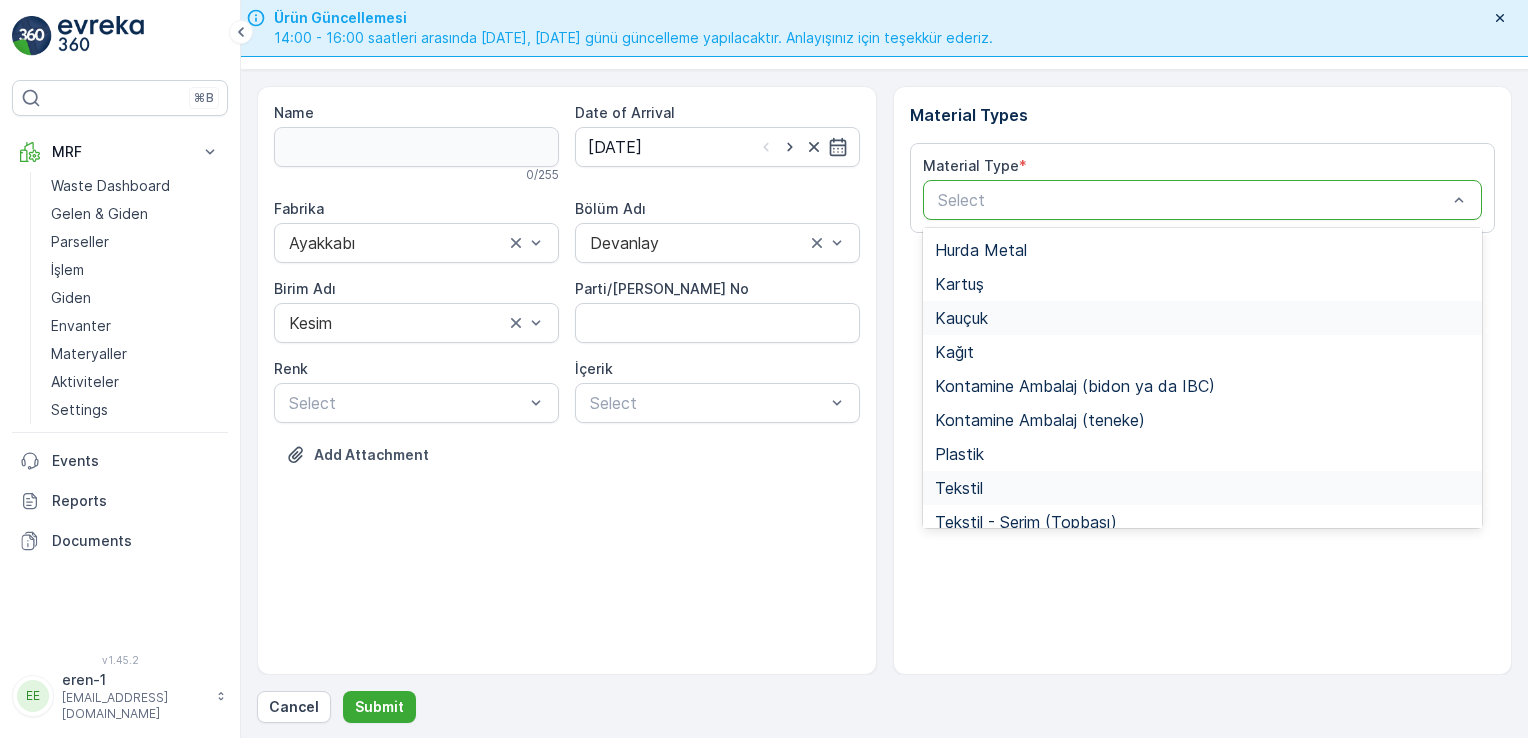 scroll, scrollTop: 200, scrollLeft: 0, axis: vertical 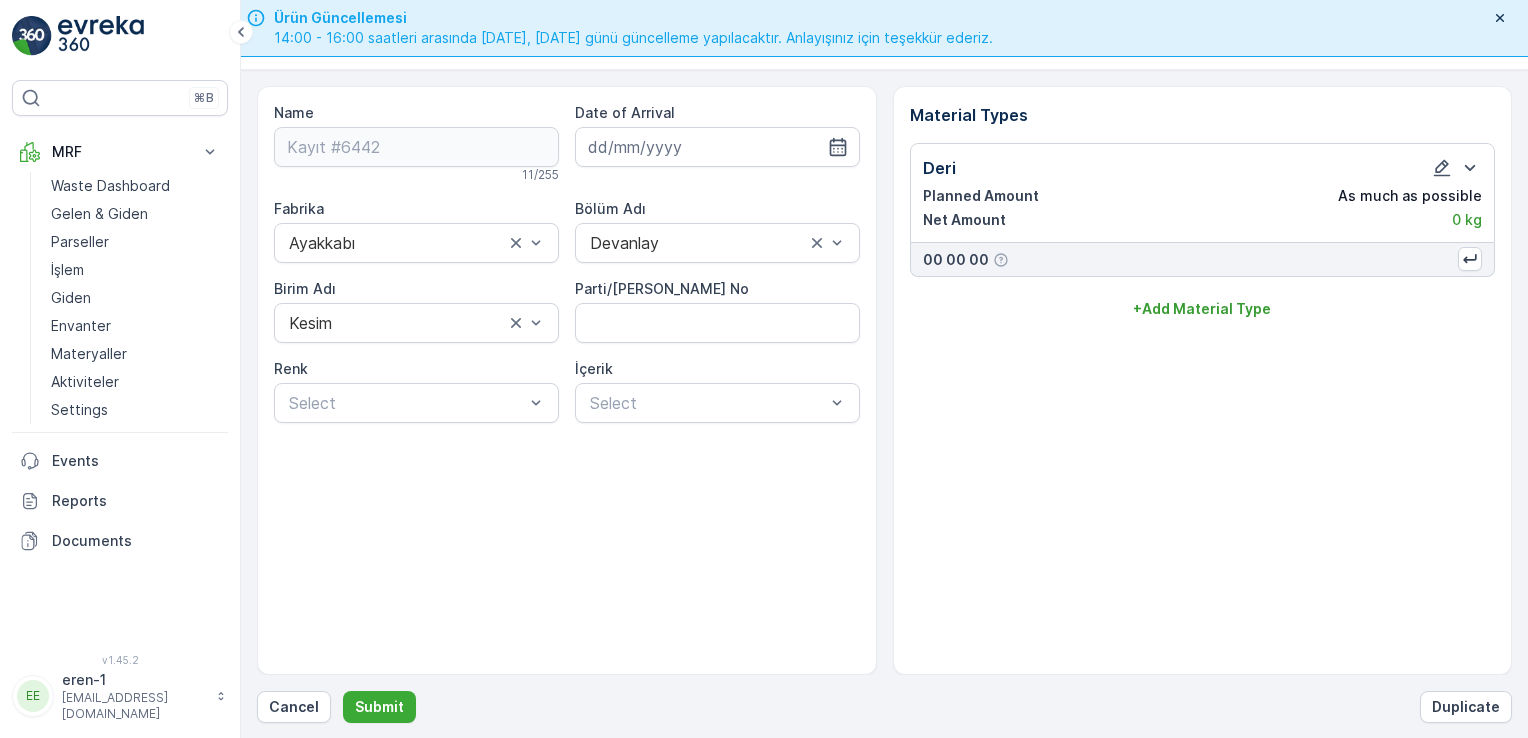 type on "[DATE]" 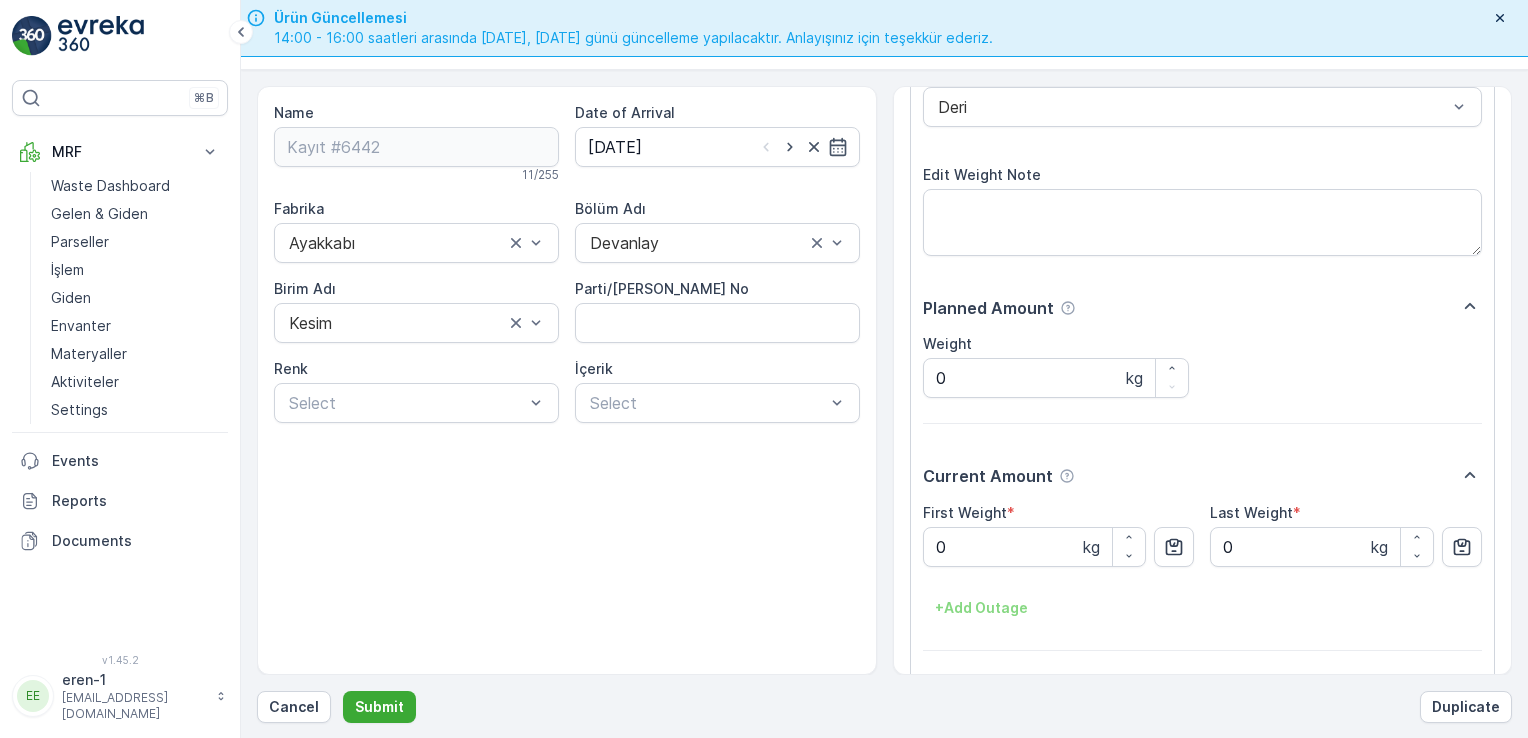 scroll, scrollTop: 0, scrollLeft: 0, axis: both 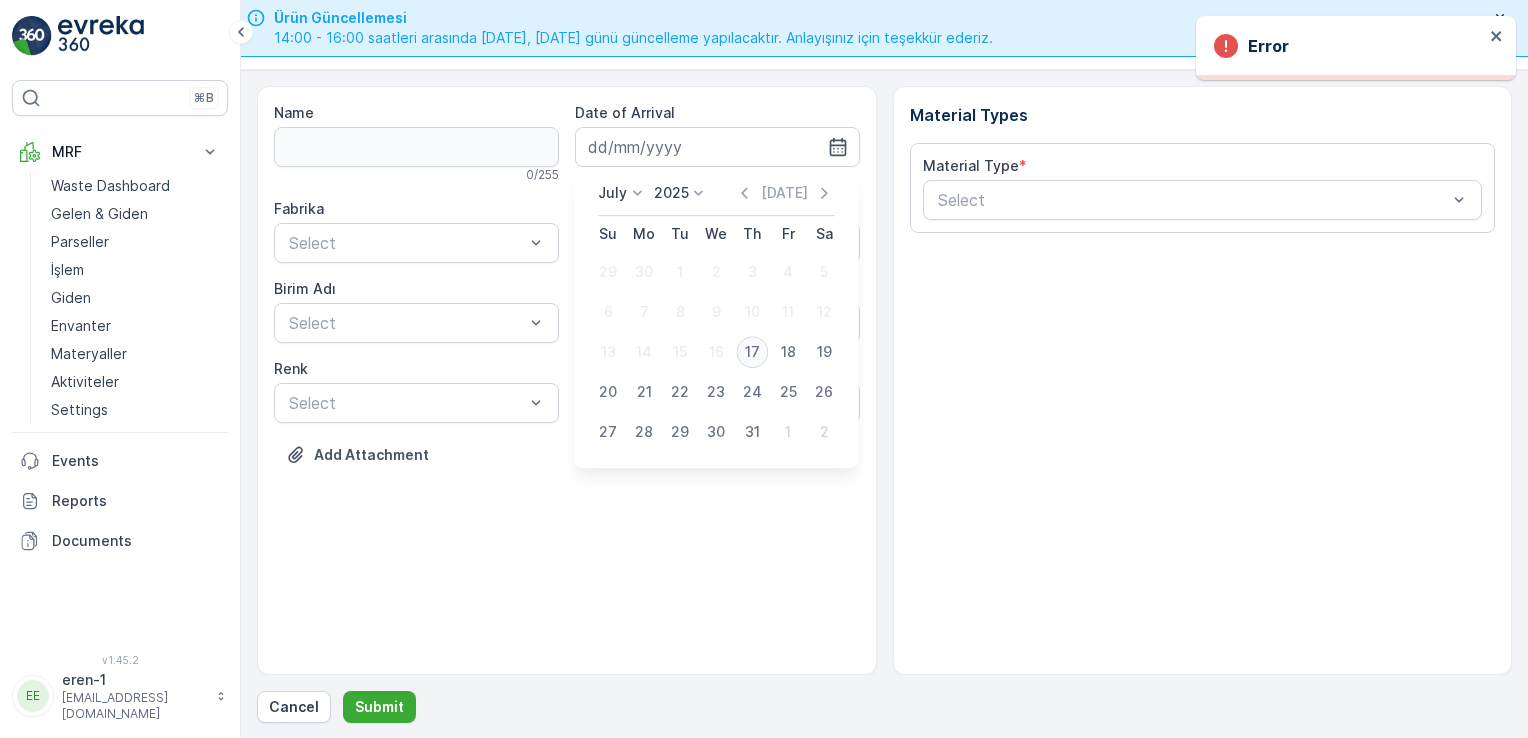 type on "[DATE]" 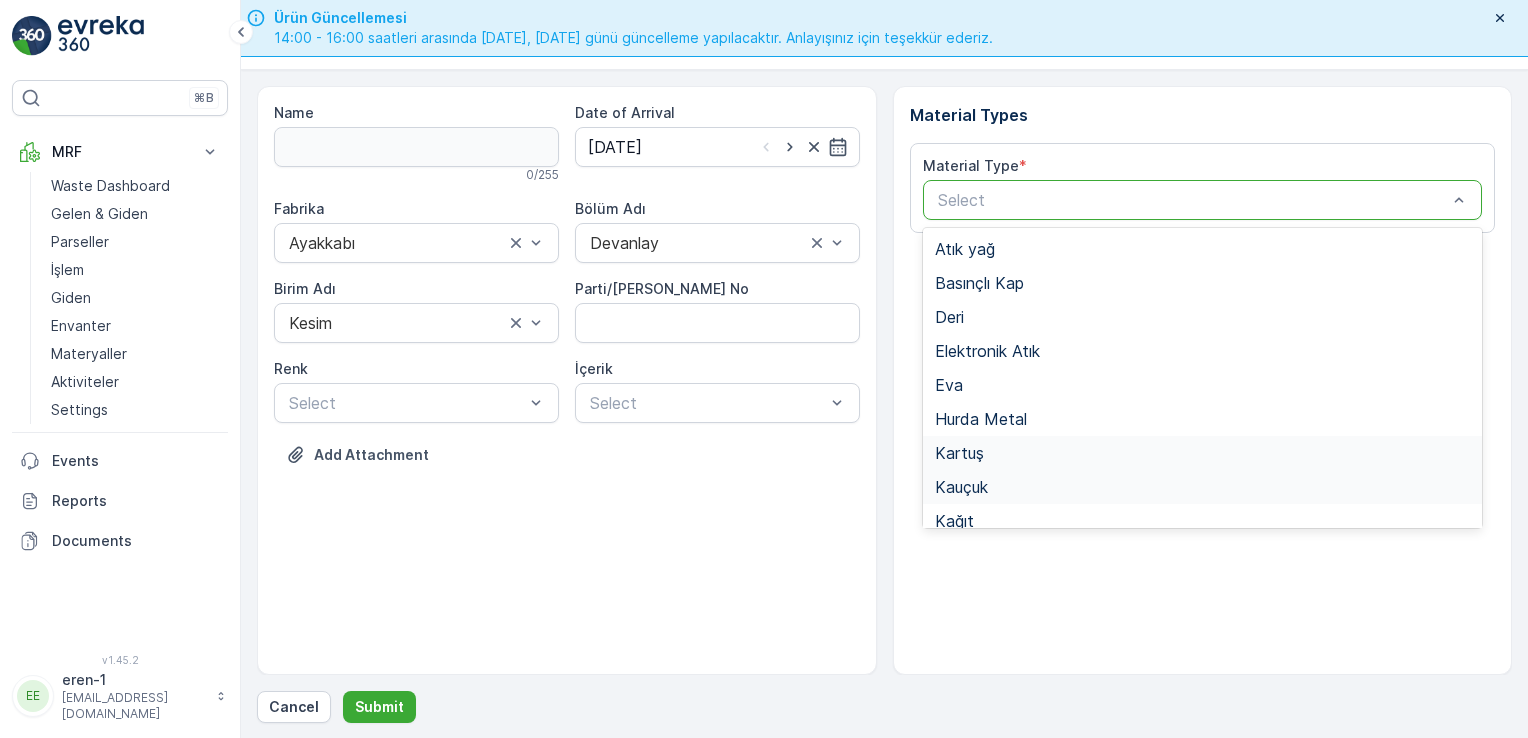 scroll, scrollTop: 133, scrollLeft: 0, axis: vertical 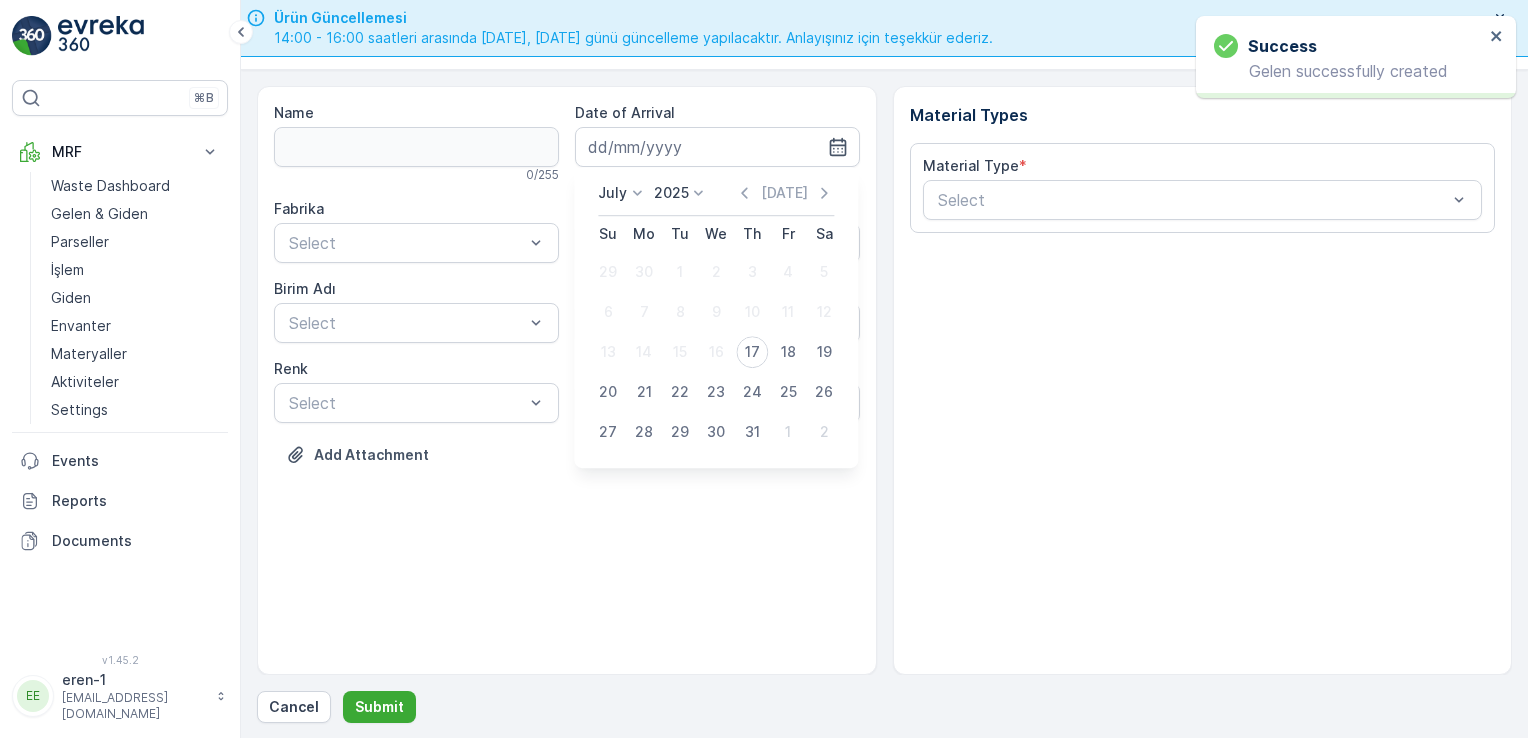 type on "[DATE]" 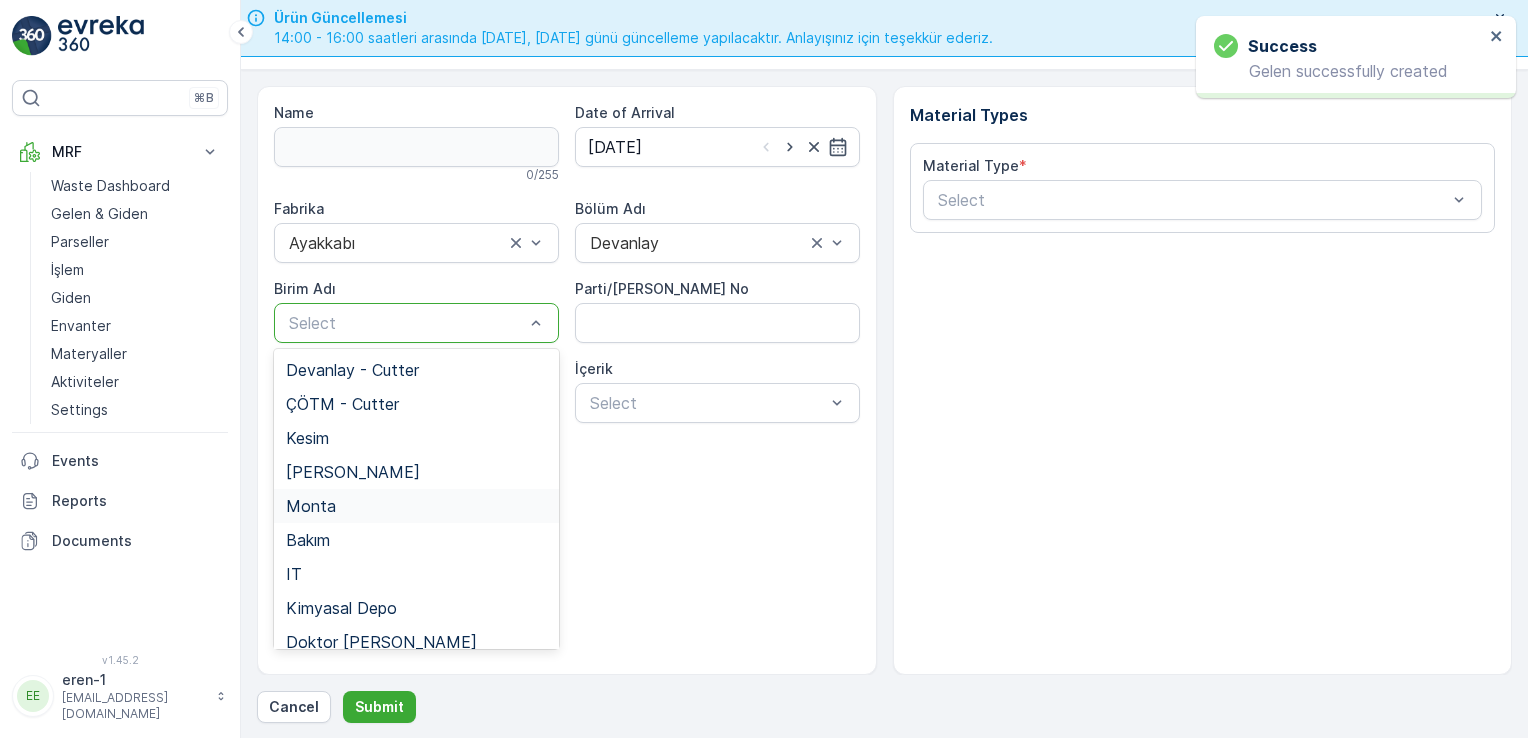 scroll, scrollTop: 14, scrollLeft: 0, axis: vertical 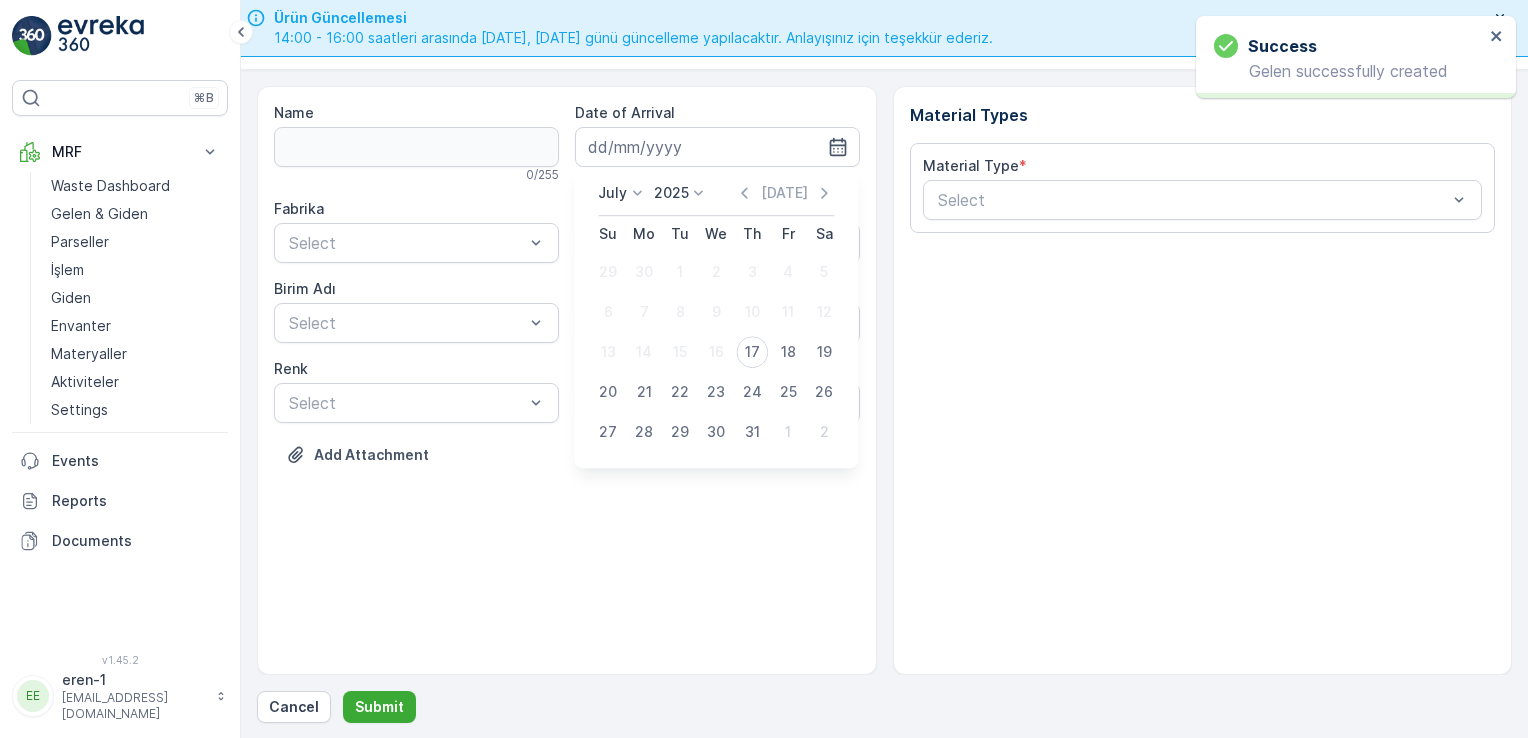type on "[DATE]" 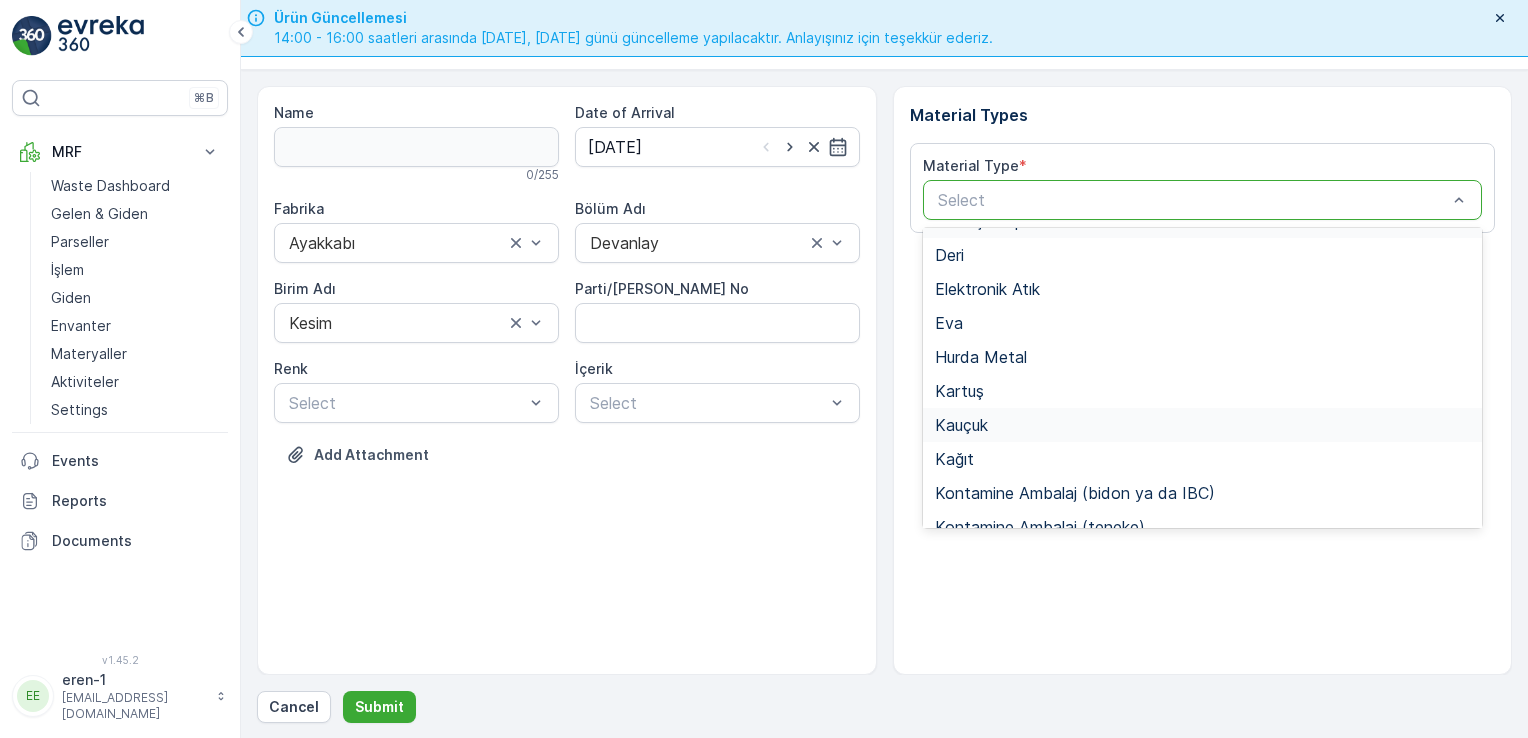 scroll, scrollTop: 166, scrollLeft: 0, axis: vertical 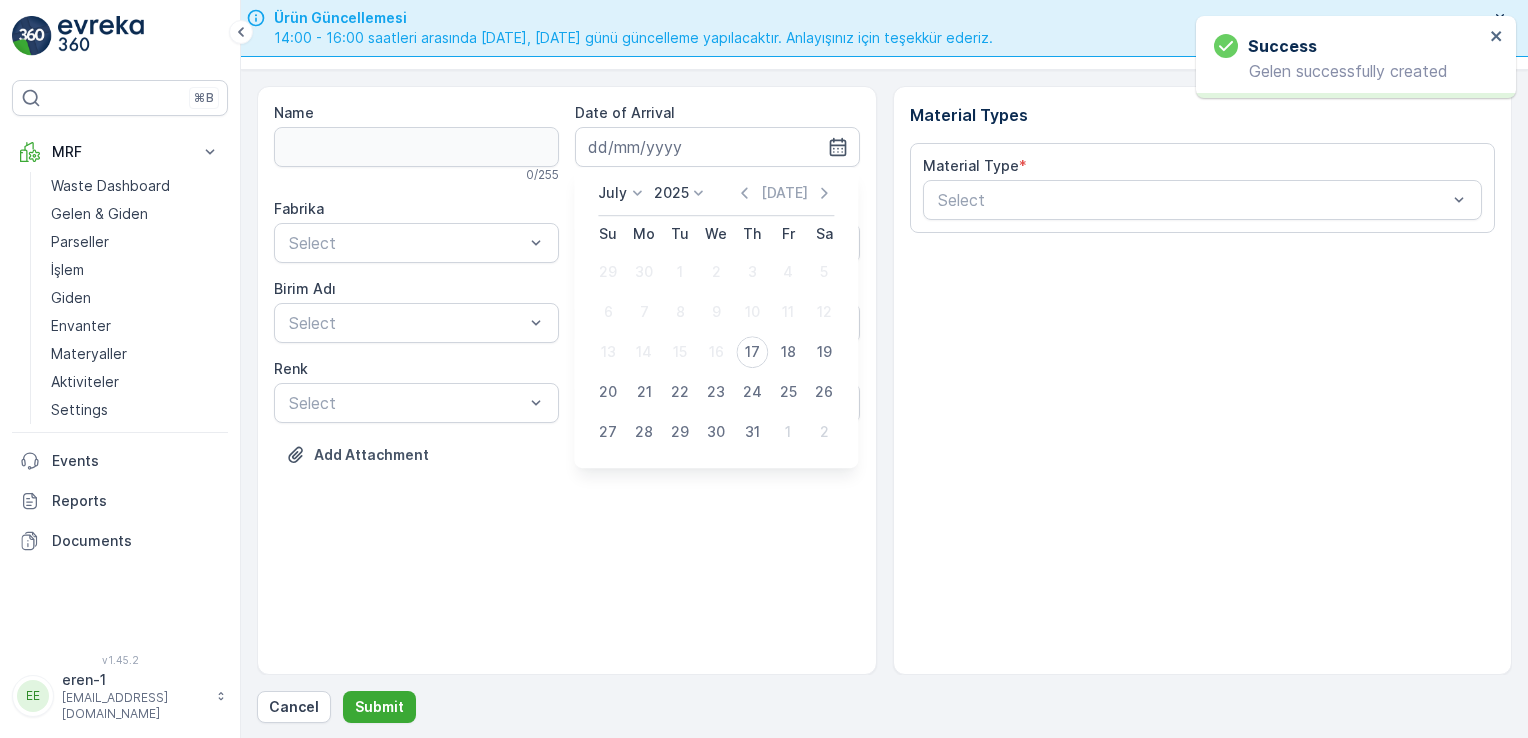 type on "[DATE]" 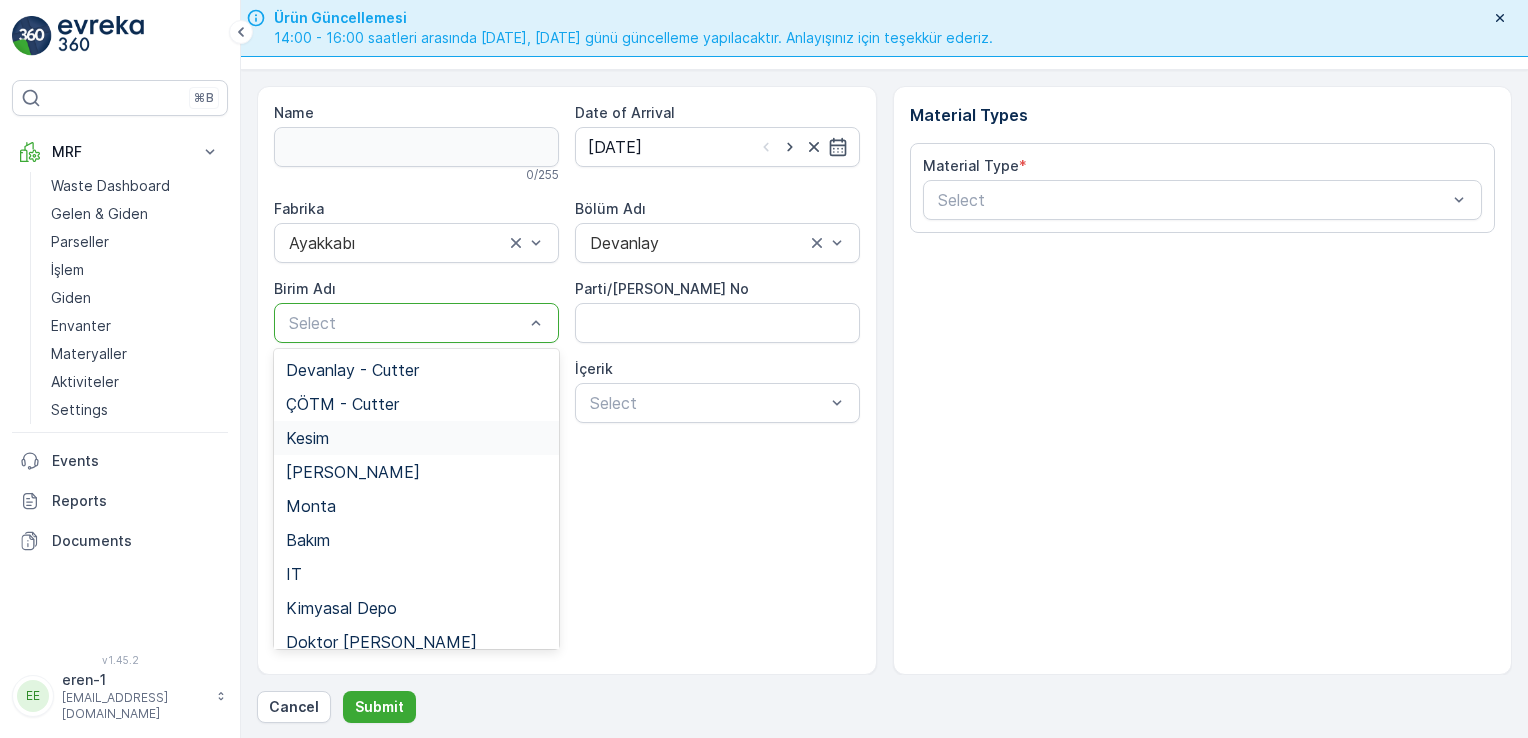 drag, startPoint x: 352, startPoint y: 446, endPoint x: 744, endPoint y: 322, distance: 411.14474 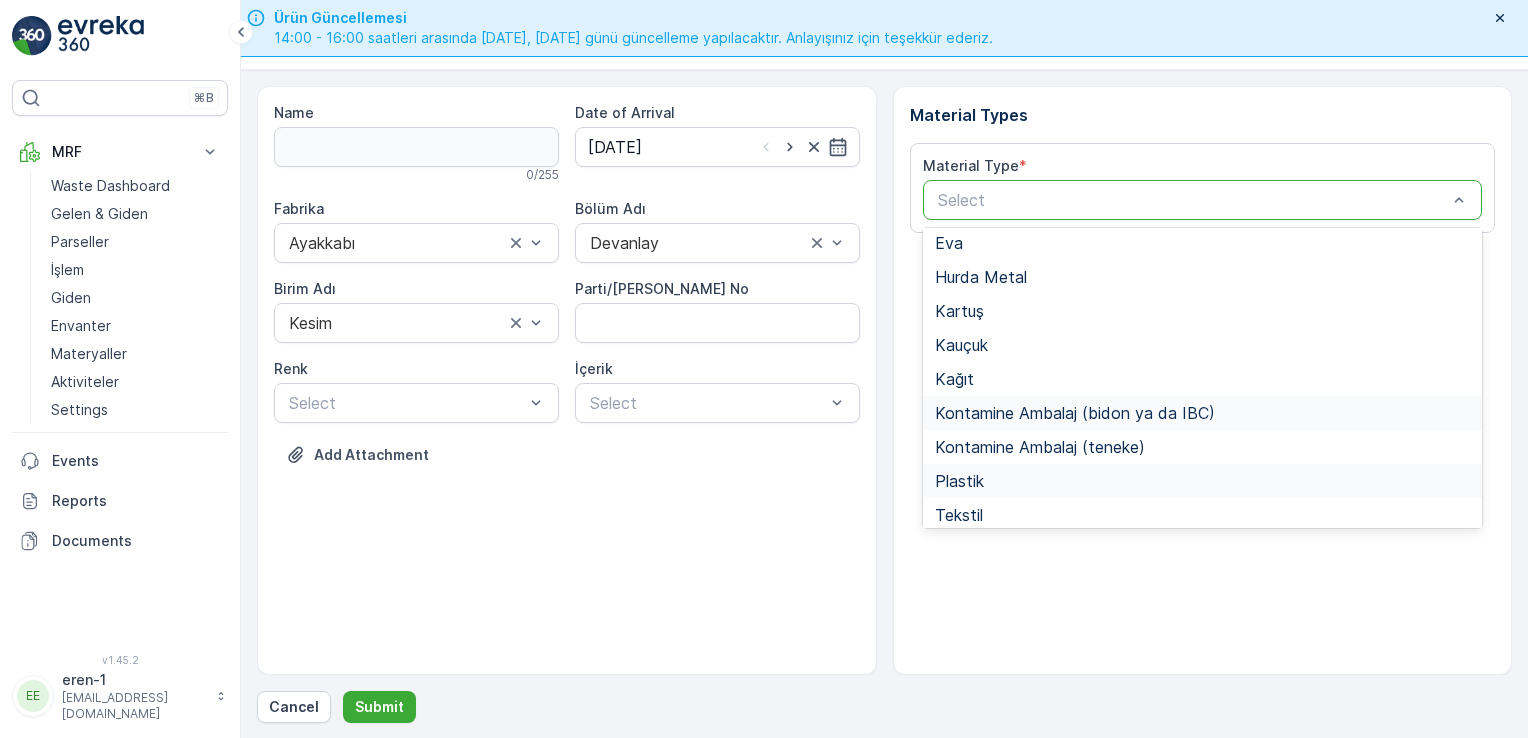 scroll, scrollTop: 166, scrollLeft: 0, axis: vertical 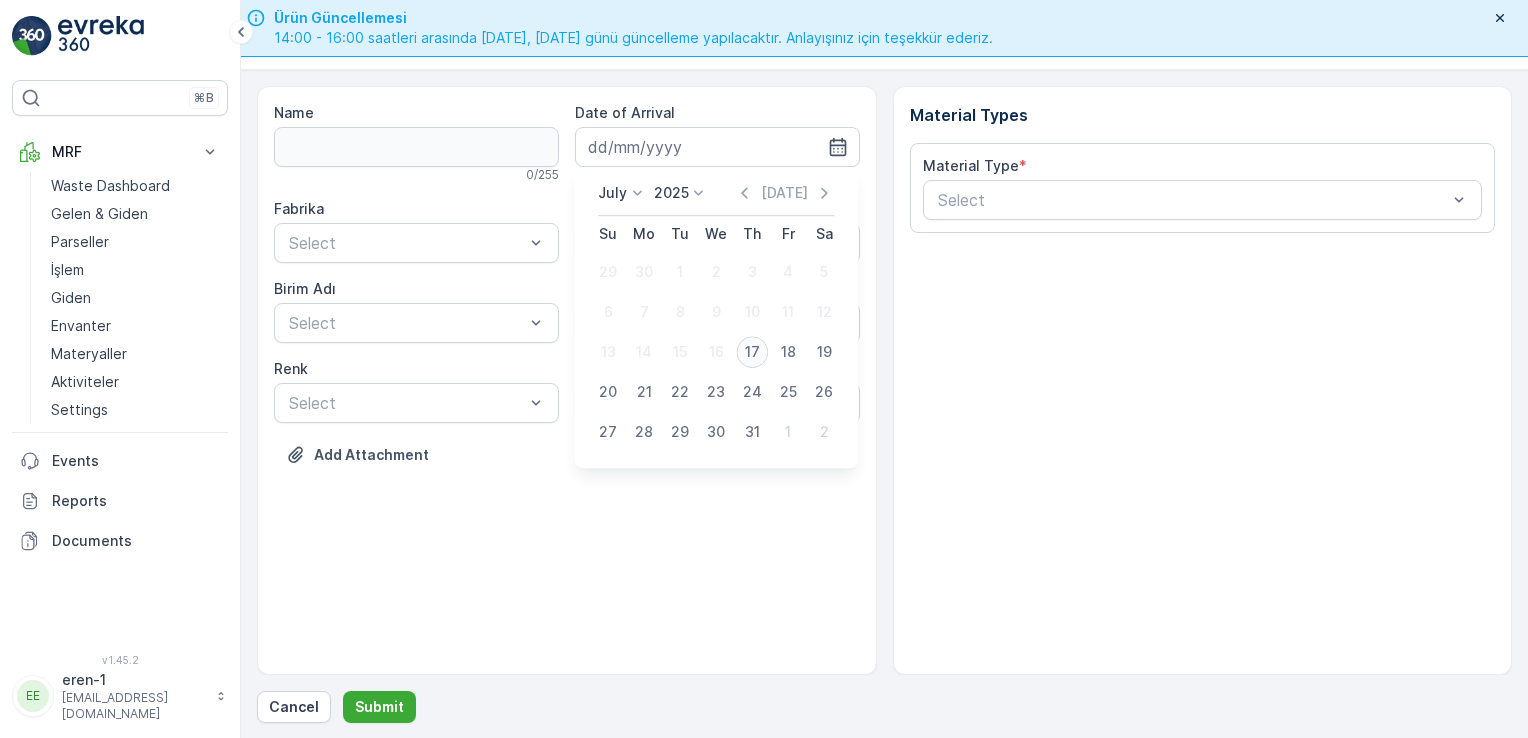 type on "[DATE]" 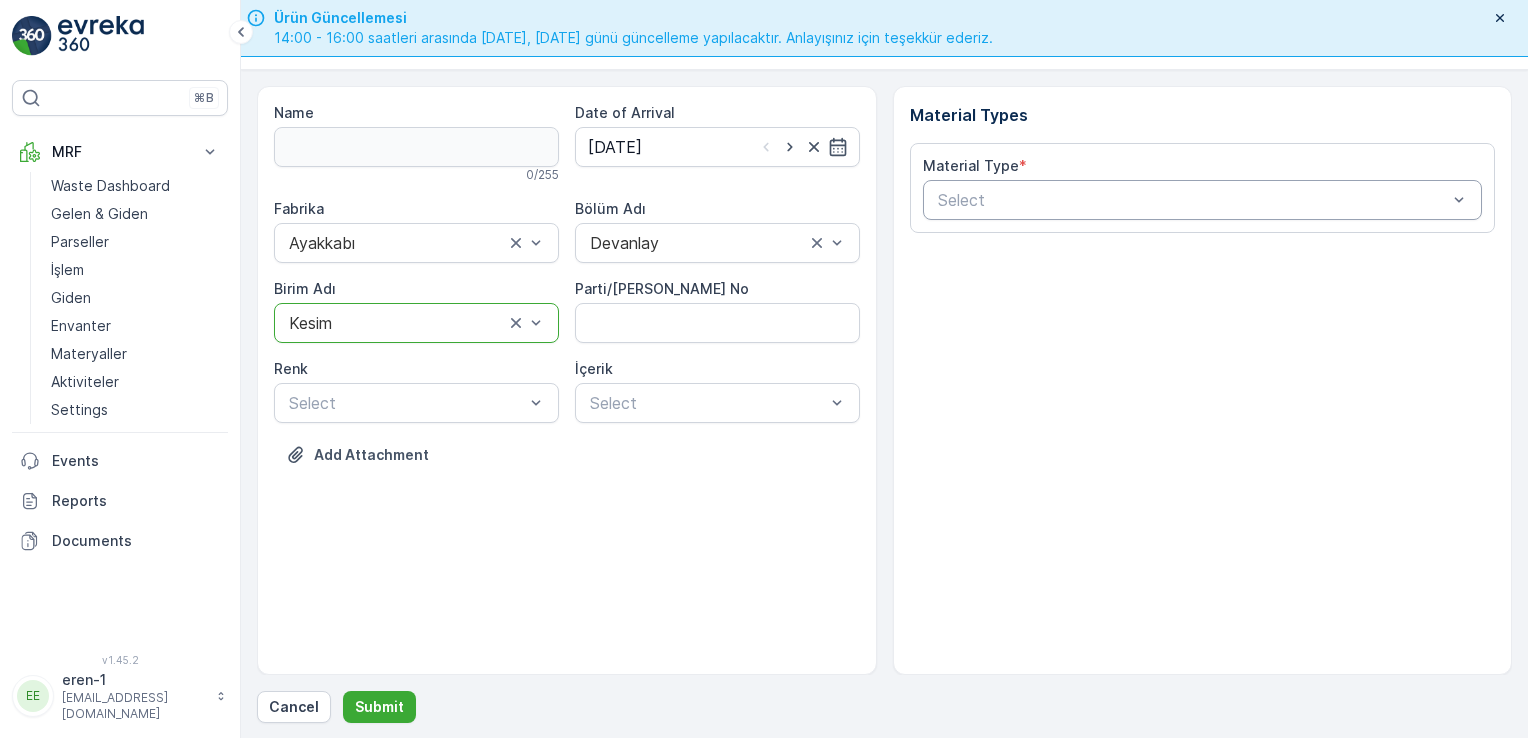 drag, startPoint x: 1108, startPoint y: 225, endPoint x: 1108, endPoint y: 214, distance: 11 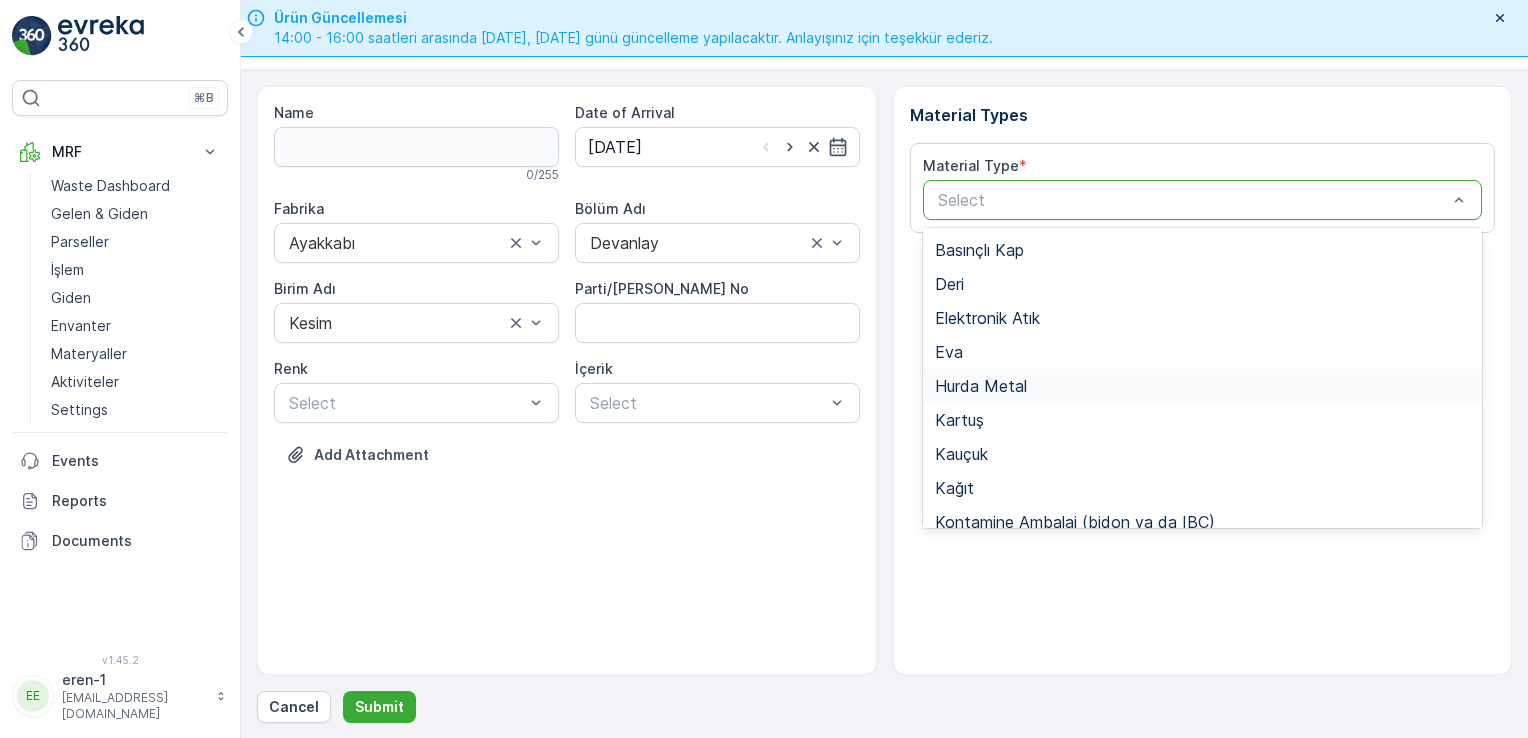 scroll, scrollTop: 133, scrollLeft: 0, axis: vertical 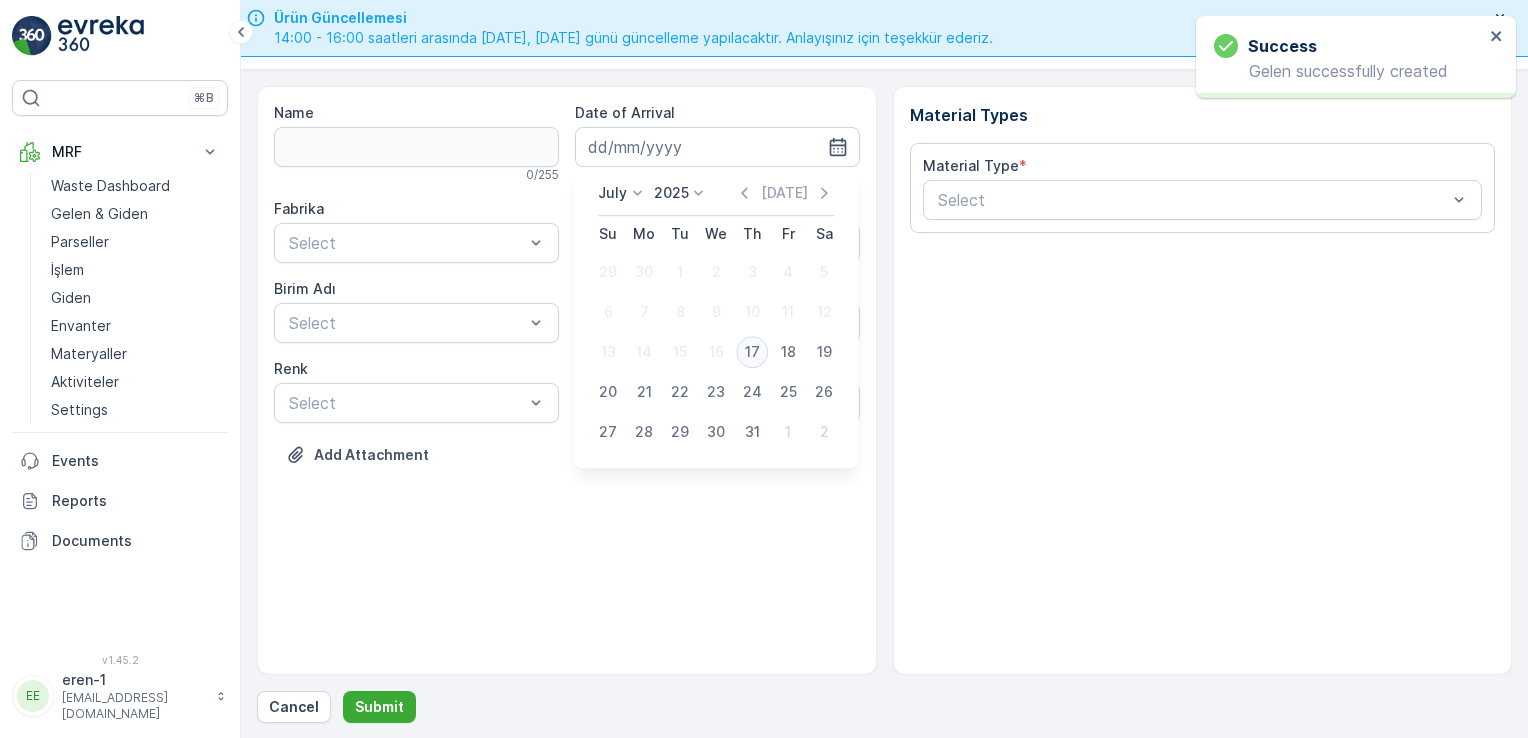 type on "[DATE]" 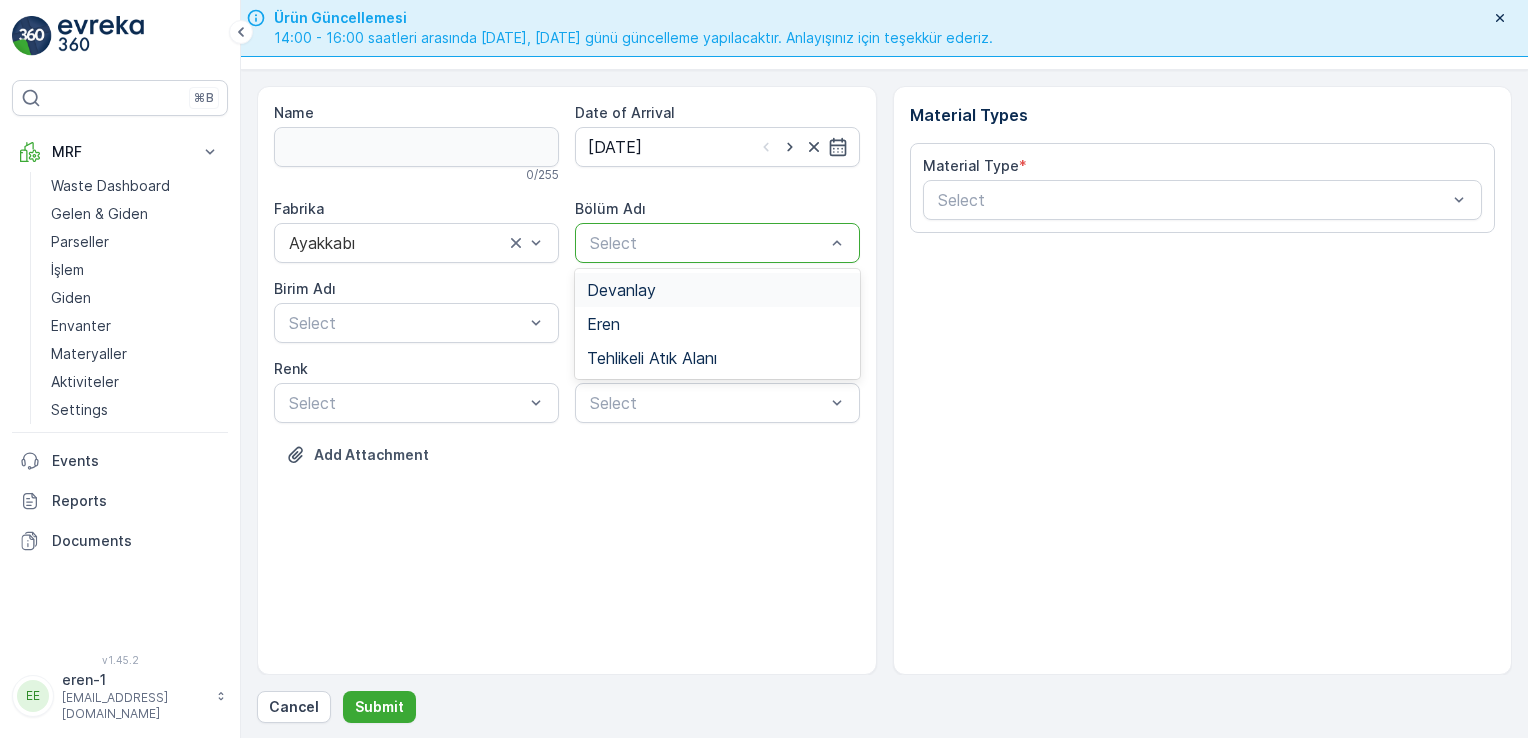 drag, startPoint x: 716, startPoint y: 295, endPoint x: 706, endPoint y: 294, distance: 10.049875 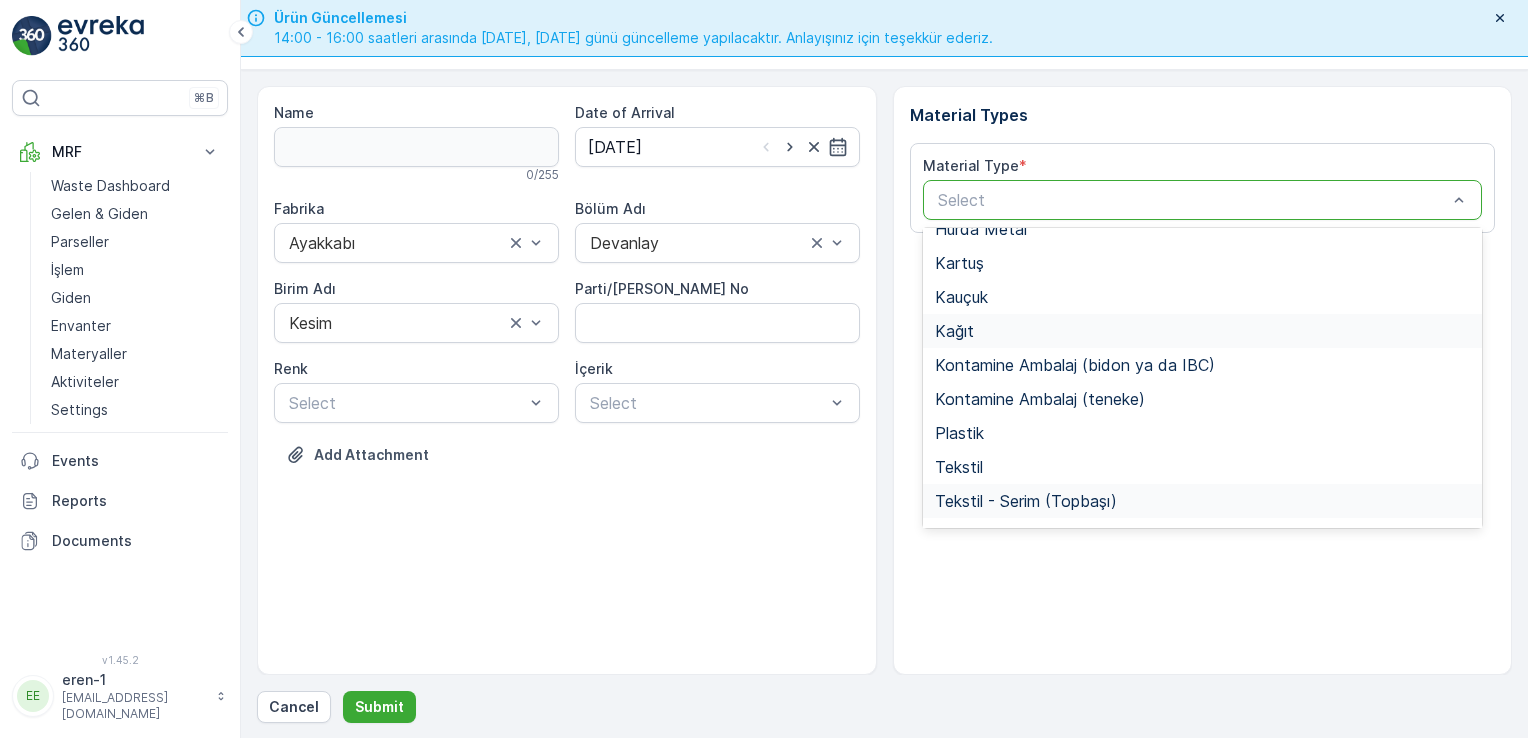scroll, scrollTop: 200, scrollLeft: 0, axis: vertical 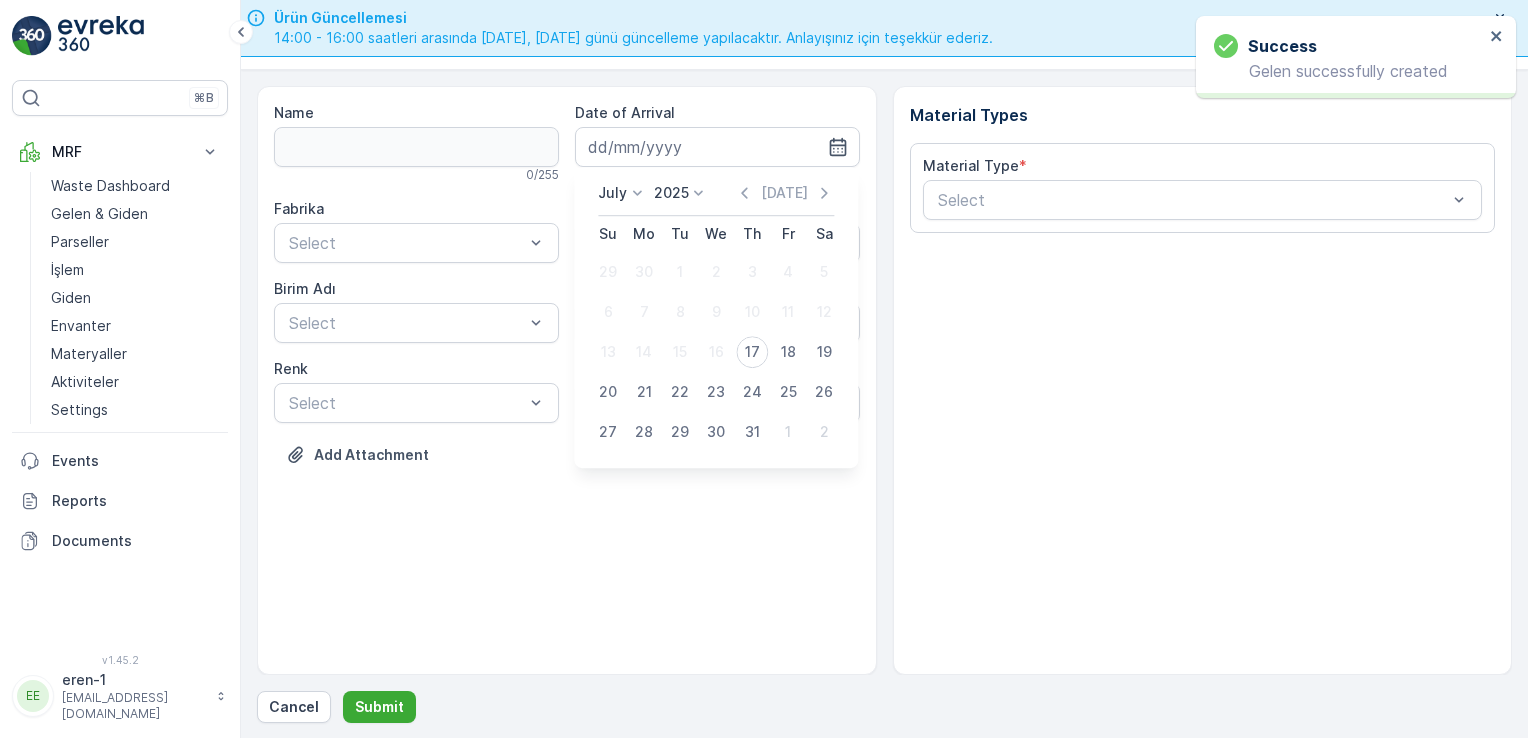 type on "[DATE]" 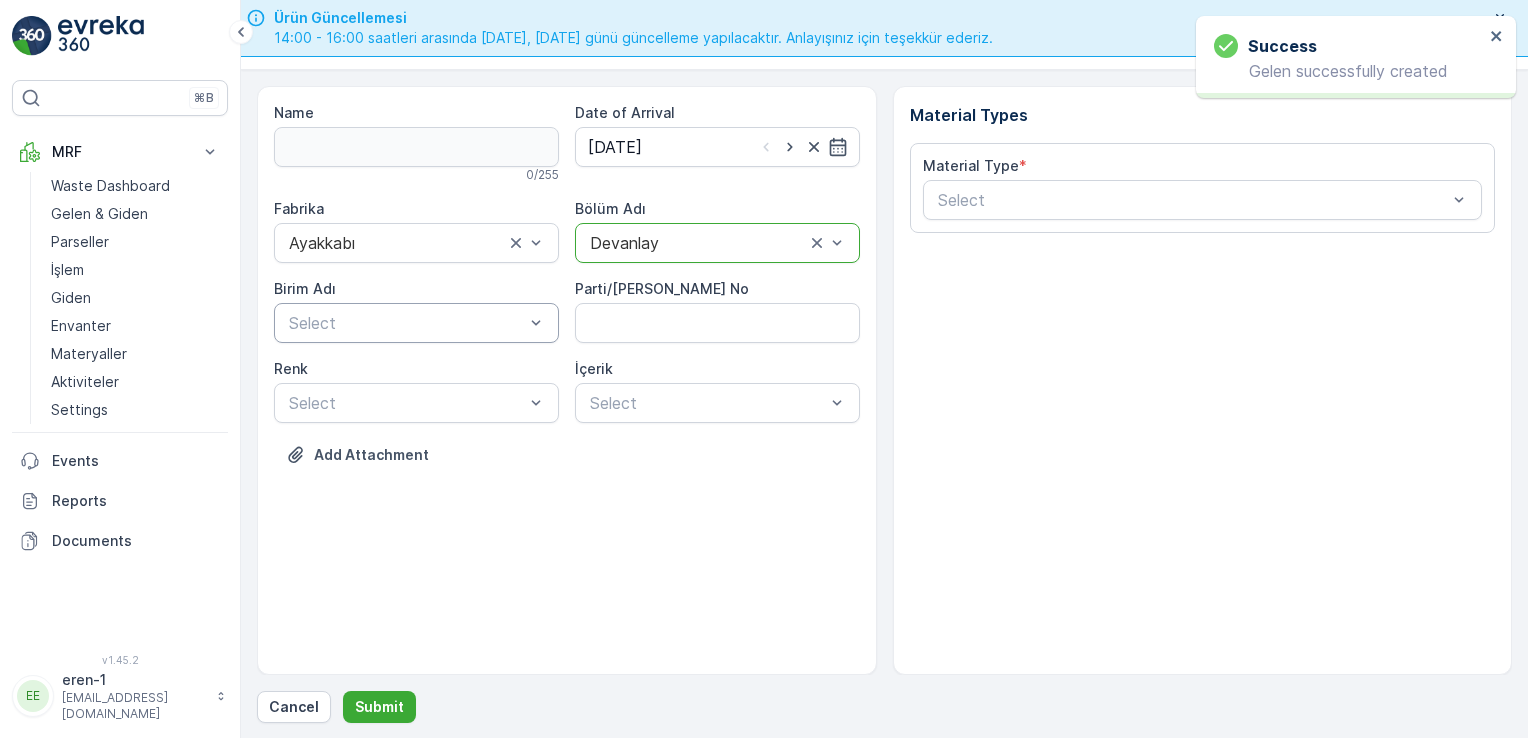 drag, startPoint x: 425, startPoint y: 347, endPoint x: 402, endPoint y: 325, distance: 31.827662 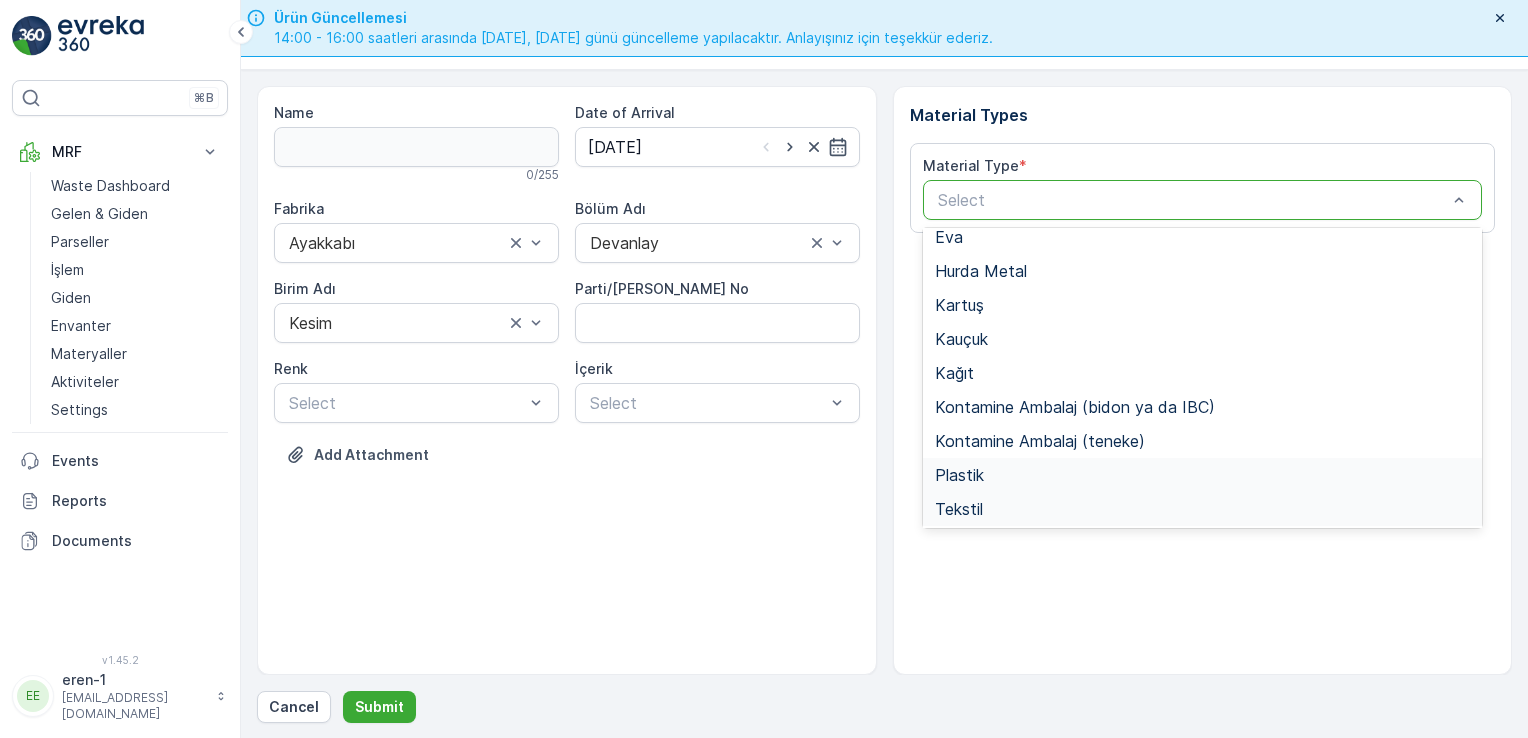 scroll, scrollTop: 166, scrollLeft: 0, axis: vertical 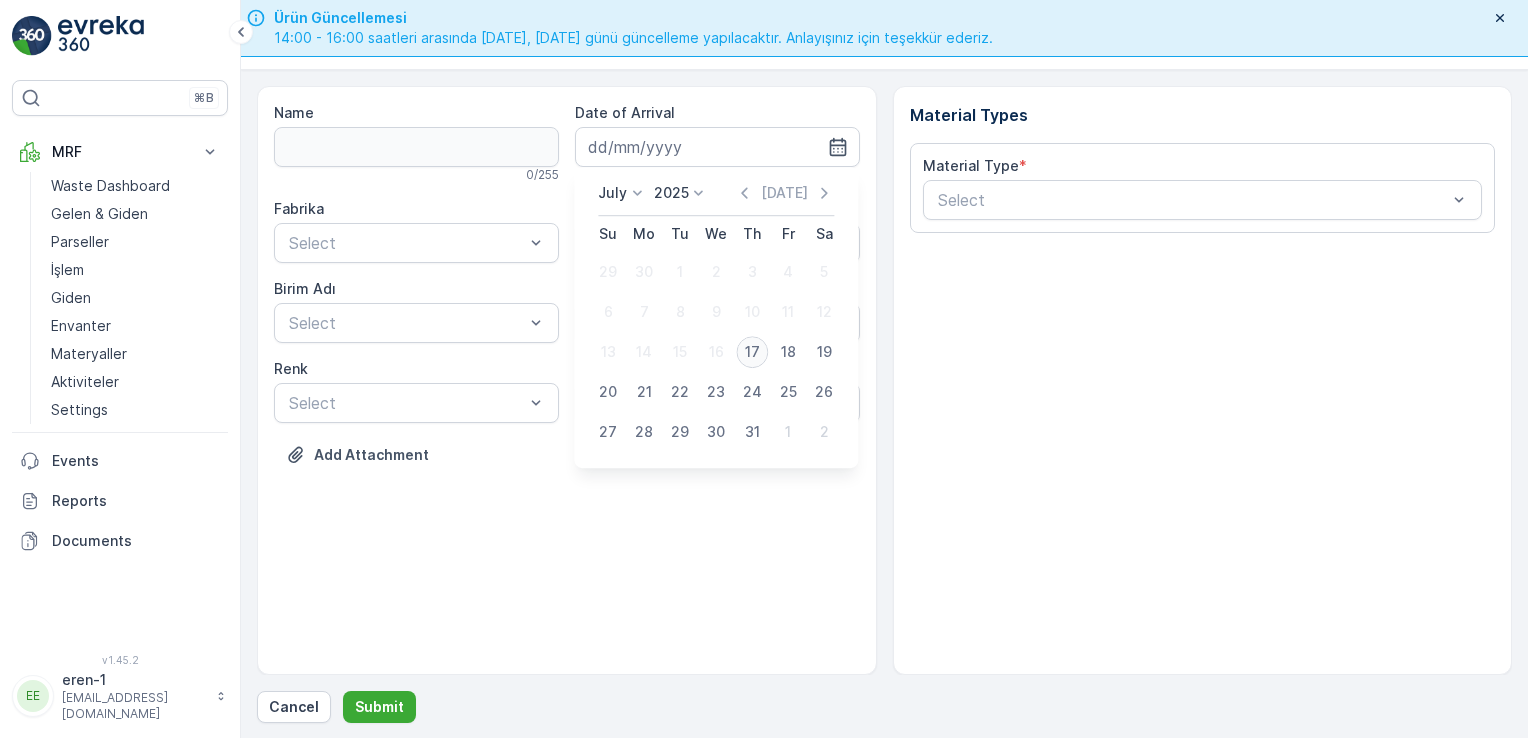 type on "[DATE]" 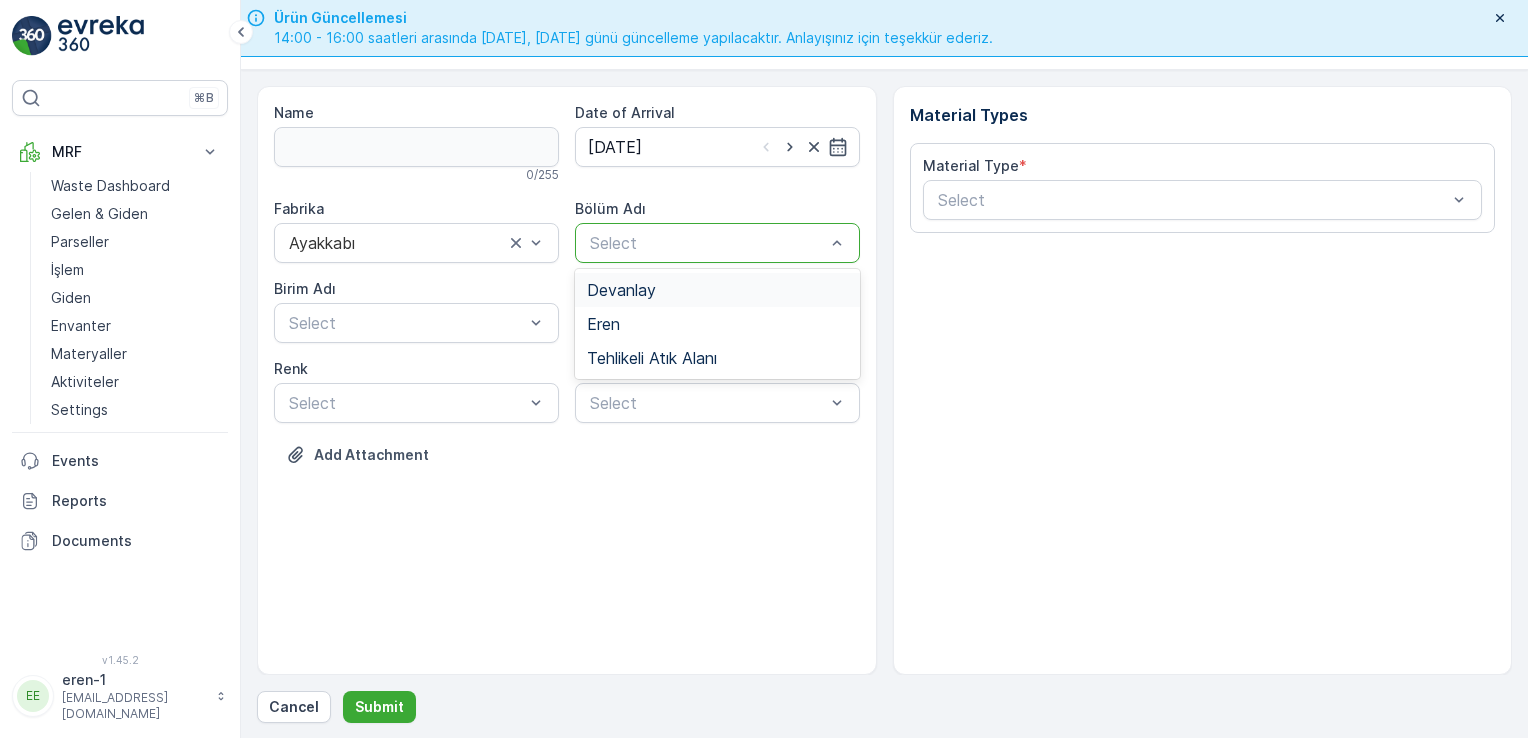 drag, startPoint x: 643, startPoint y: 288, endPoint x: 588, endPoint y: 274, distance: 56.753853 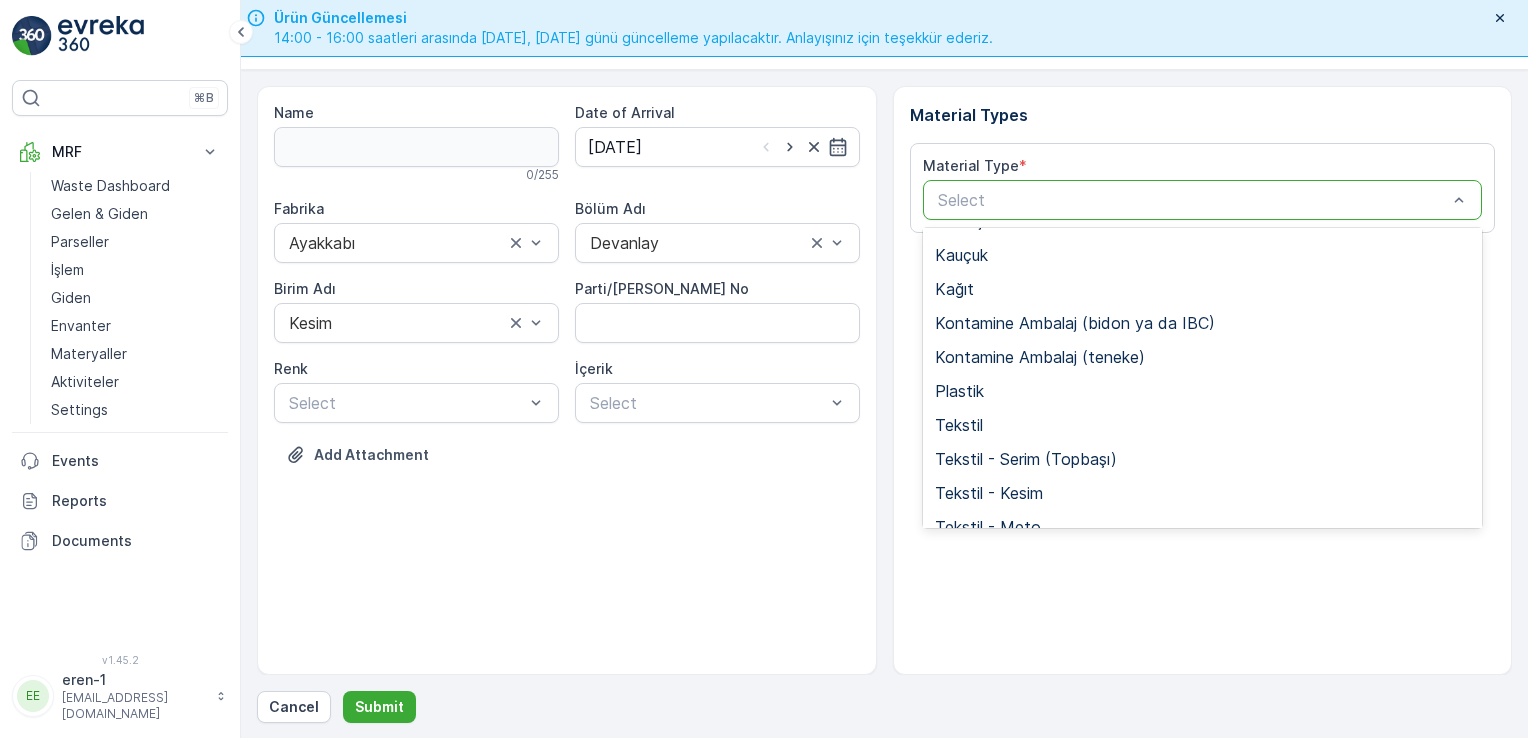 scroll, scrollTop: 233, scrollLeft: 0, axis: vertical 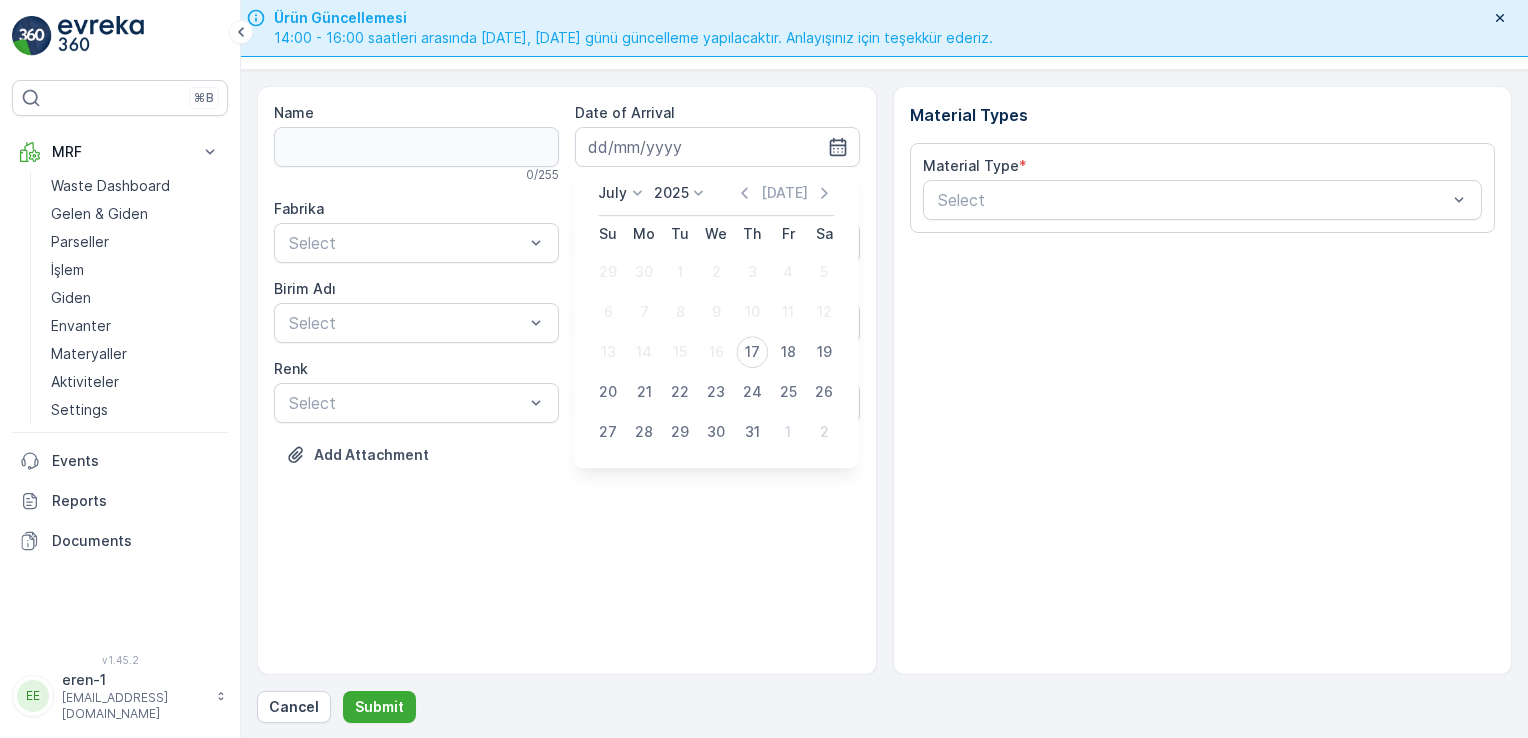 type on "[DATE]" 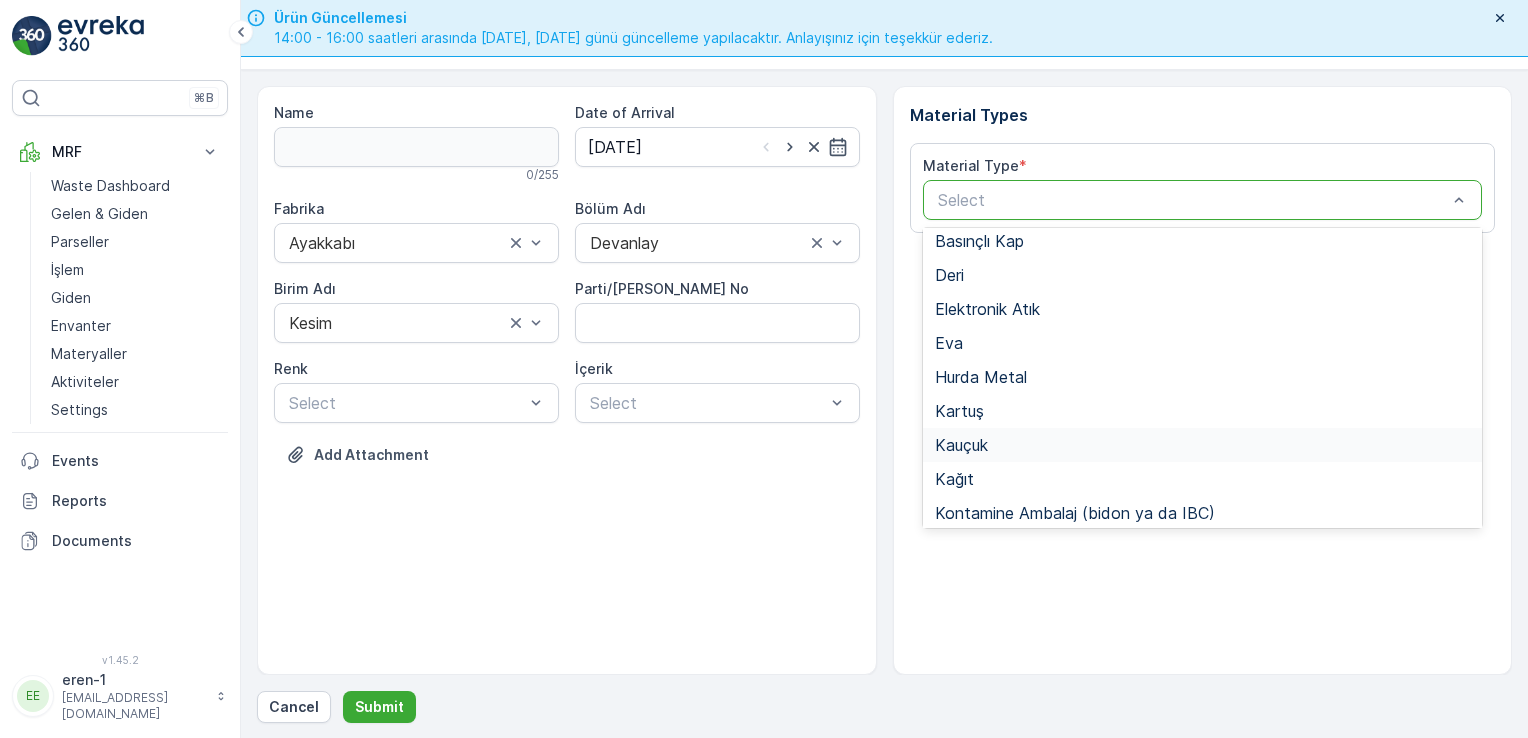 scroll, scrollTop: 300, scrollLeft: 0, axis: vertical 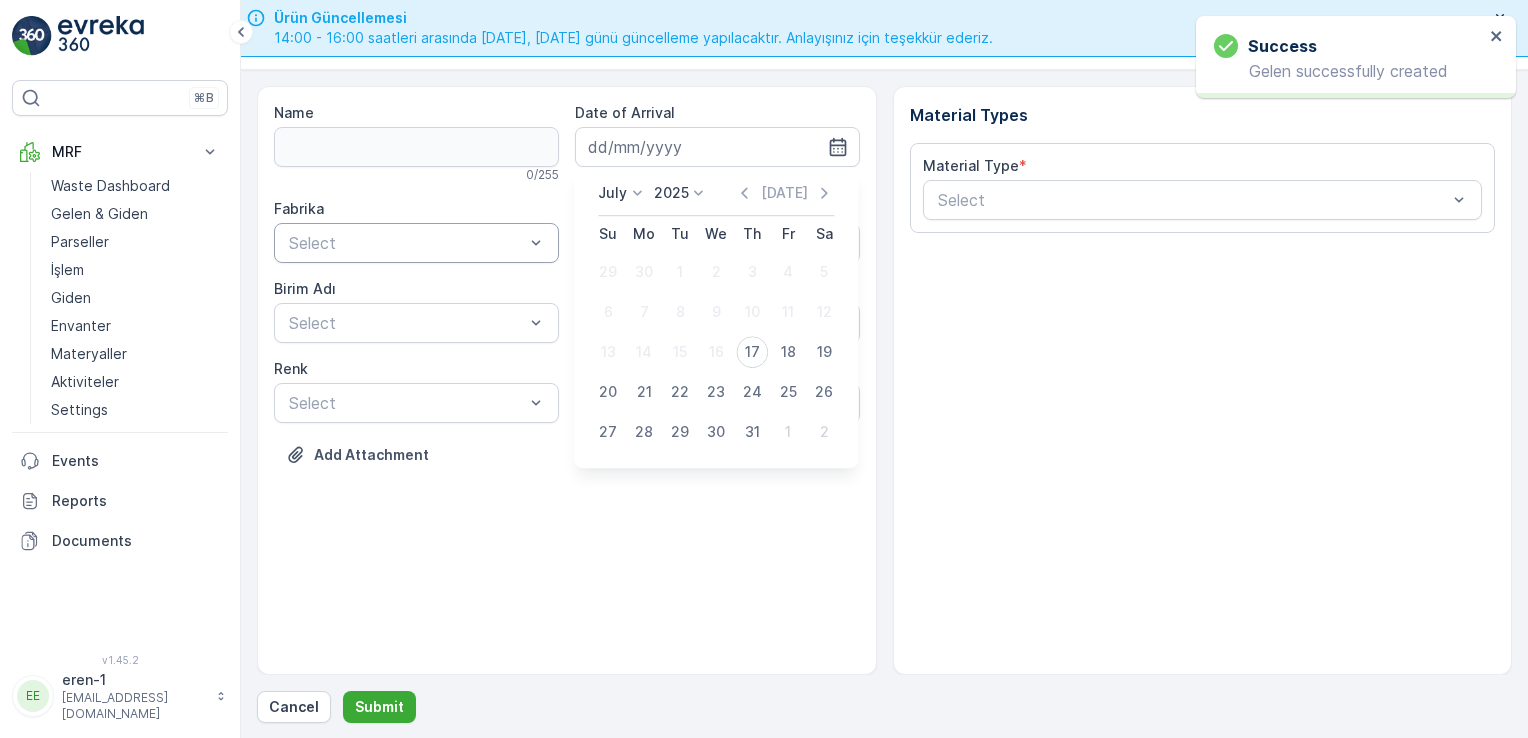 type on "[DATE]" 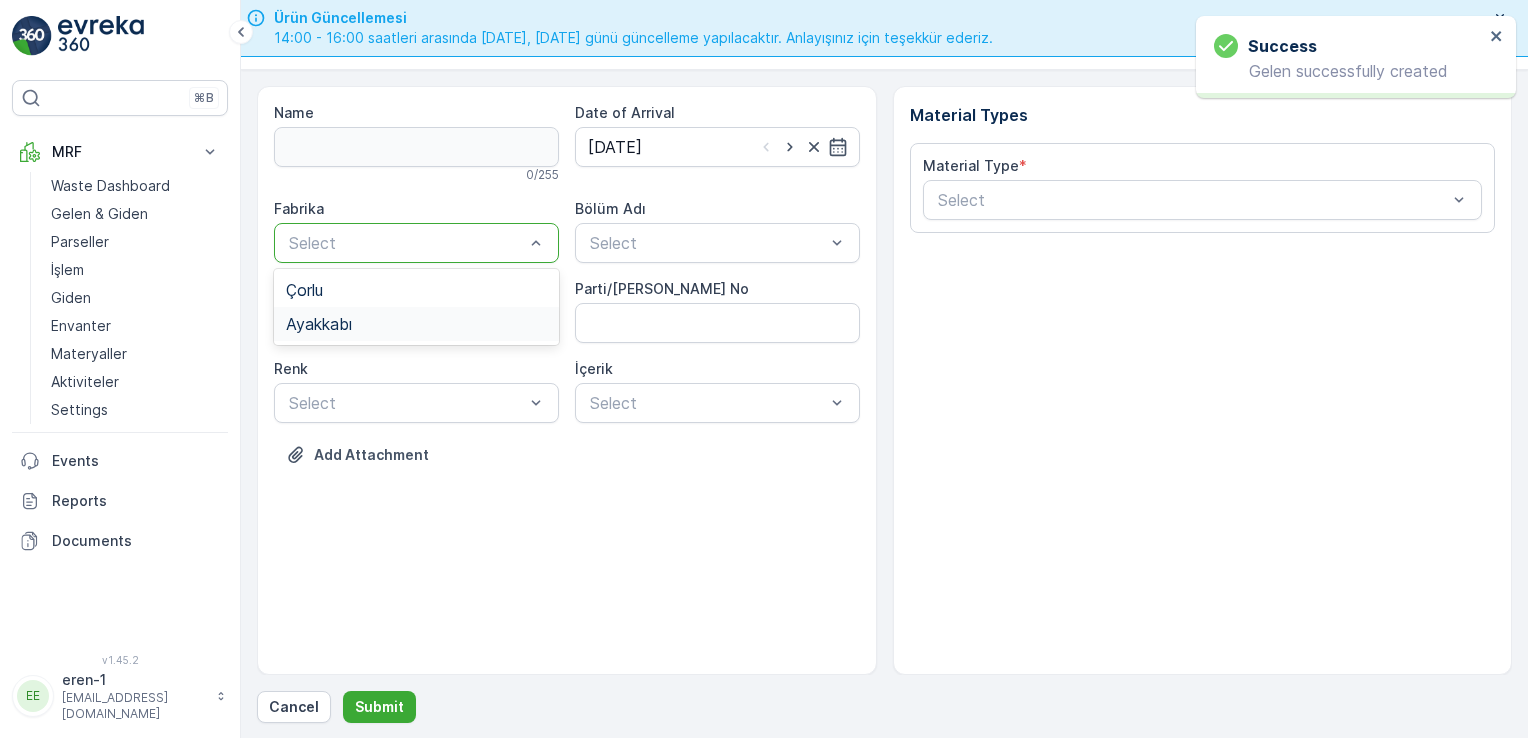 drag, startPoint x: 368, startPoint y: 324, endPoint x: 448, endPoint y: 306, distance: 82 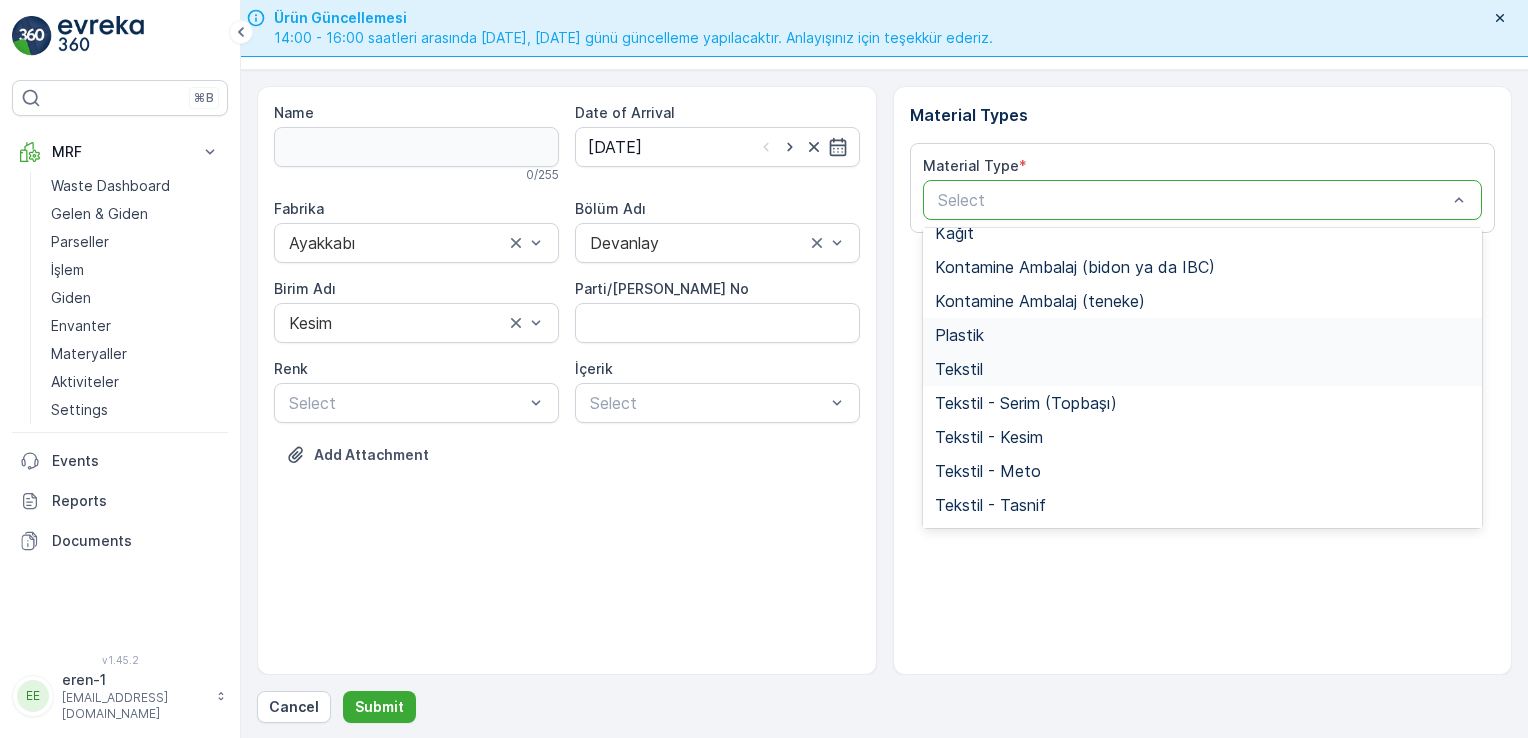 scroll, scrollTop: 300, scrollLeft: 0, axis: vertical 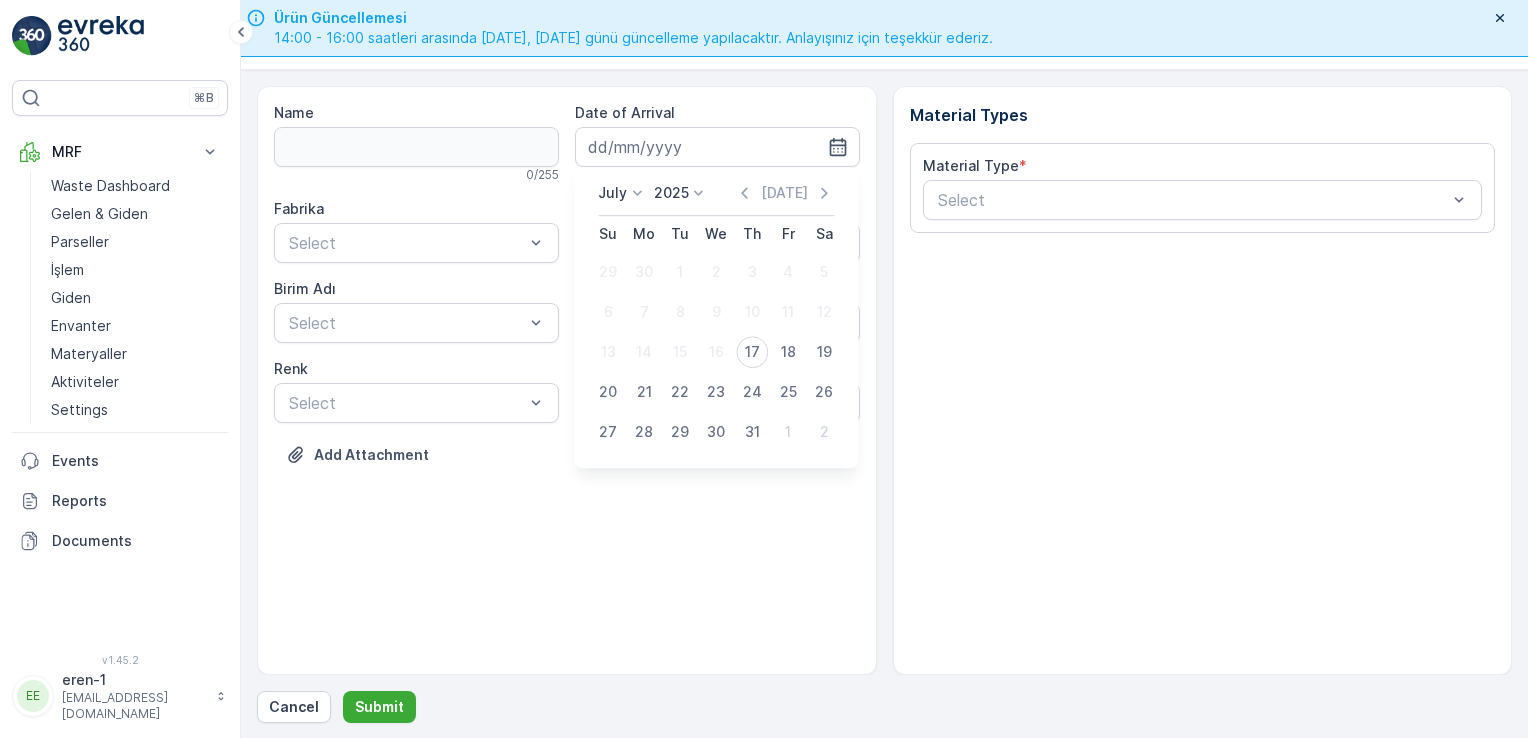 type on "[DATE]" 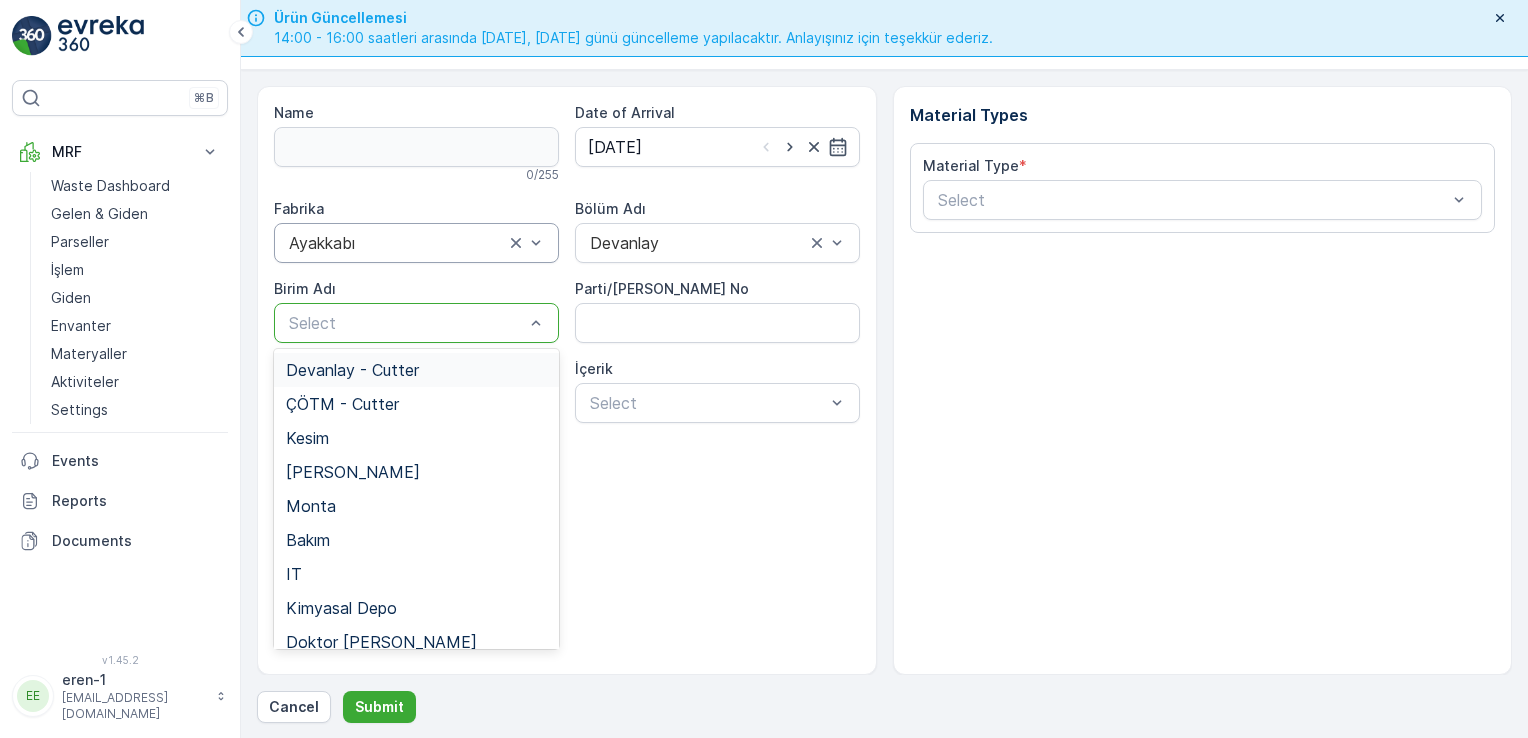 drag, startPoint x: 406, startPoint y: 315, endPoint x: 372, endPoint y: 397, distance: 88.76936 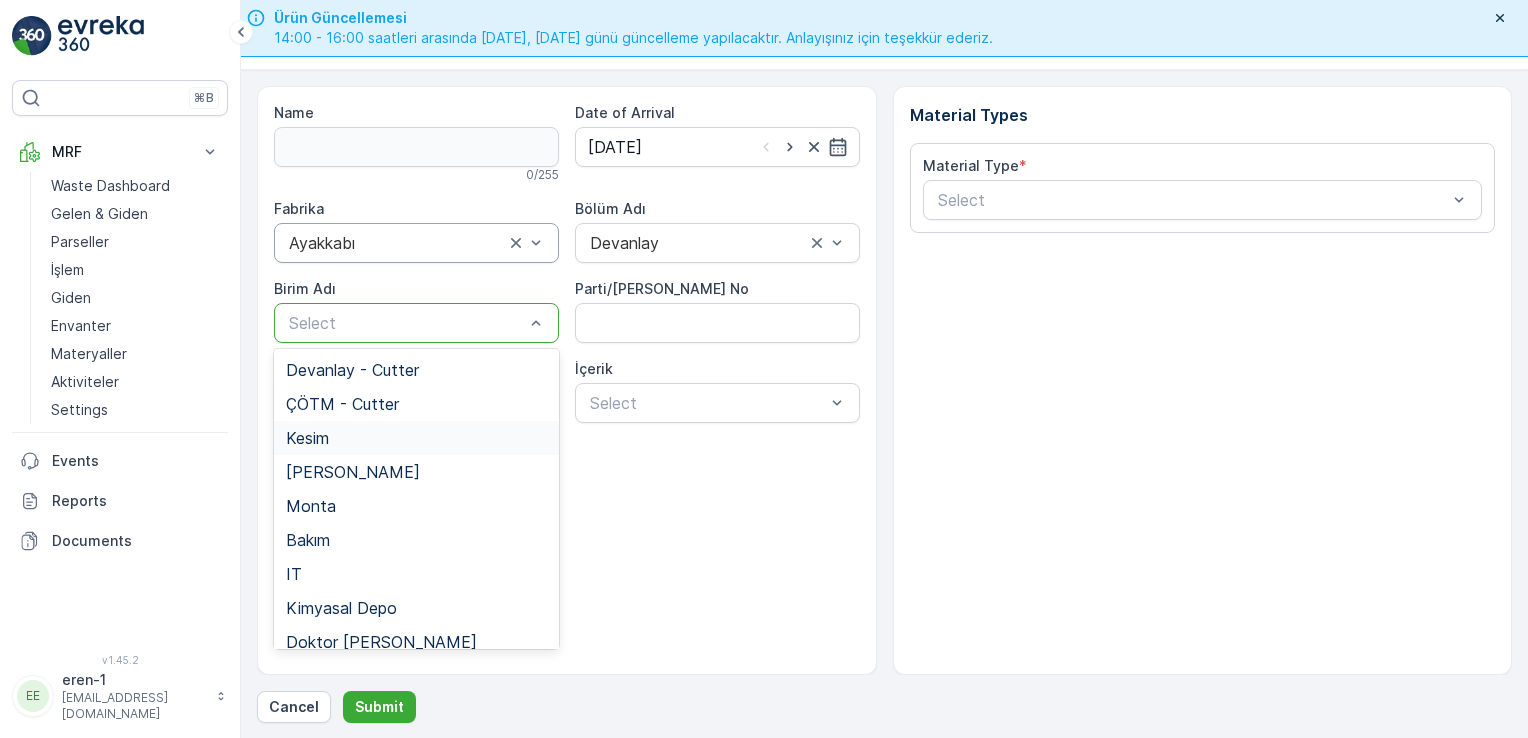 drag, startPoint x: 339, startPoint y: 440, endPoint x: 761, endPoint y: 349, distance: 431.70013 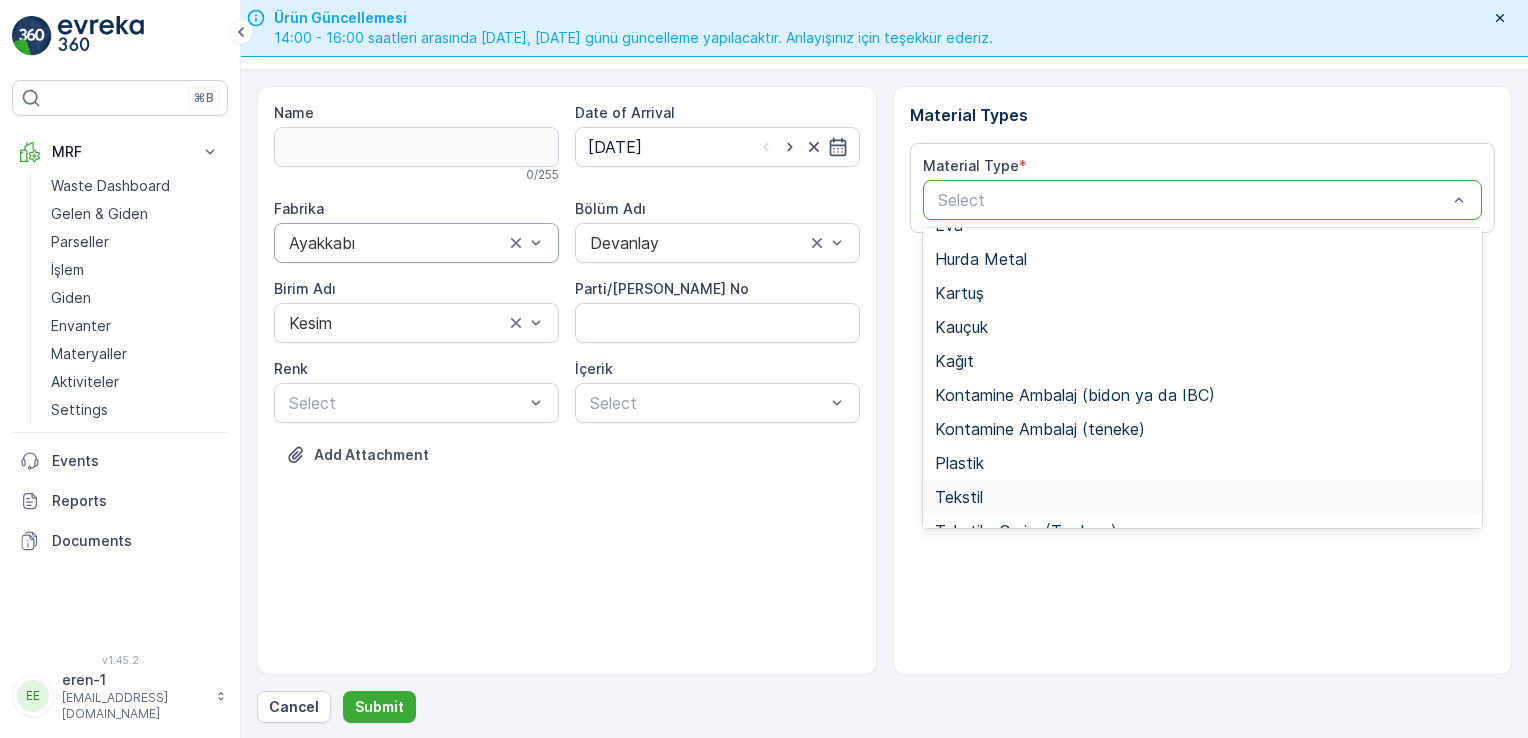 scroll, scrollTop: 166, scrollLeft: 0, axis: vertical 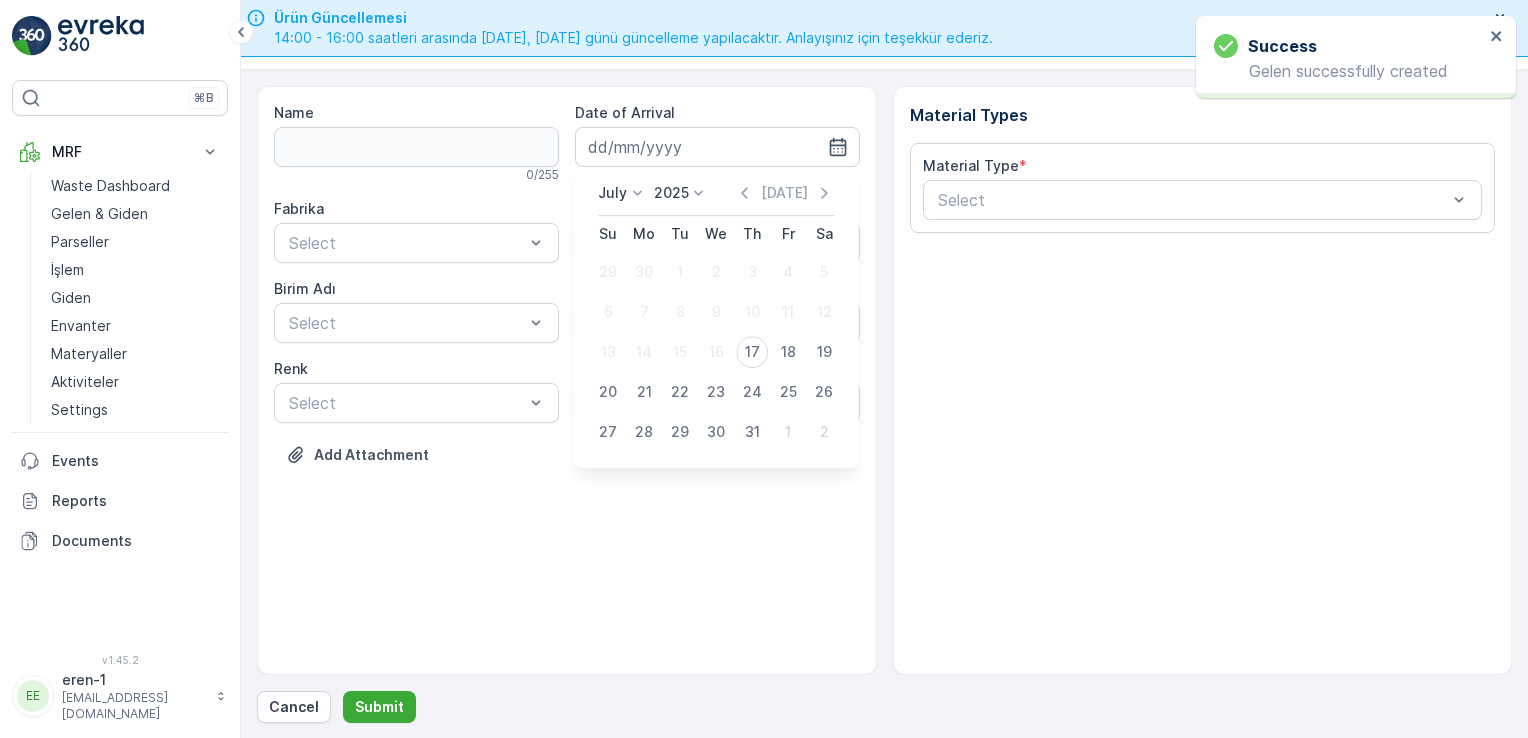 type on "[DATE]" 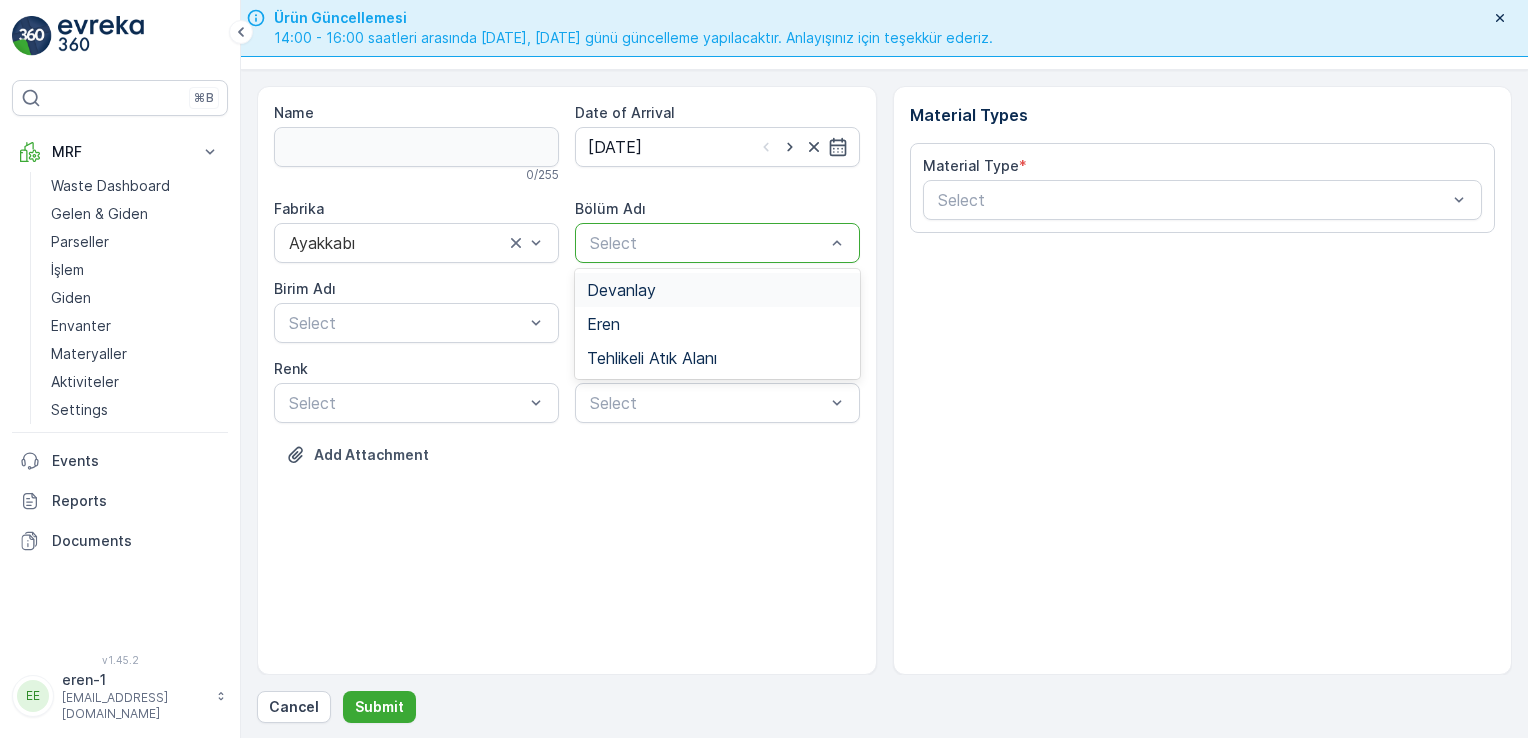 drag, startPoint x: 658, startPoint y: 298, endPoint x: 628, endPoint y: 364, distance: 72.498276 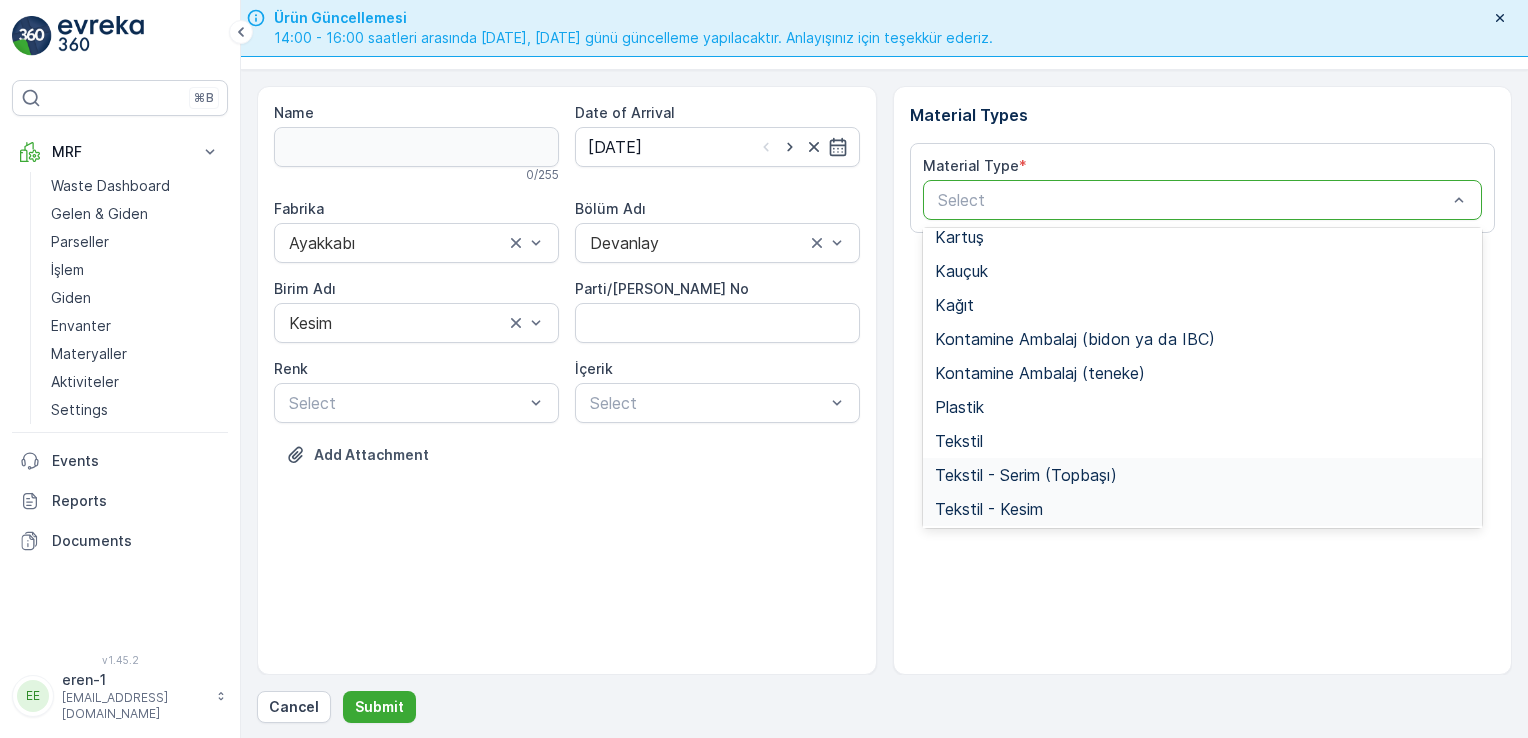 scroll, scrollTop: 233, scrollLeft: 0, axis: vertical 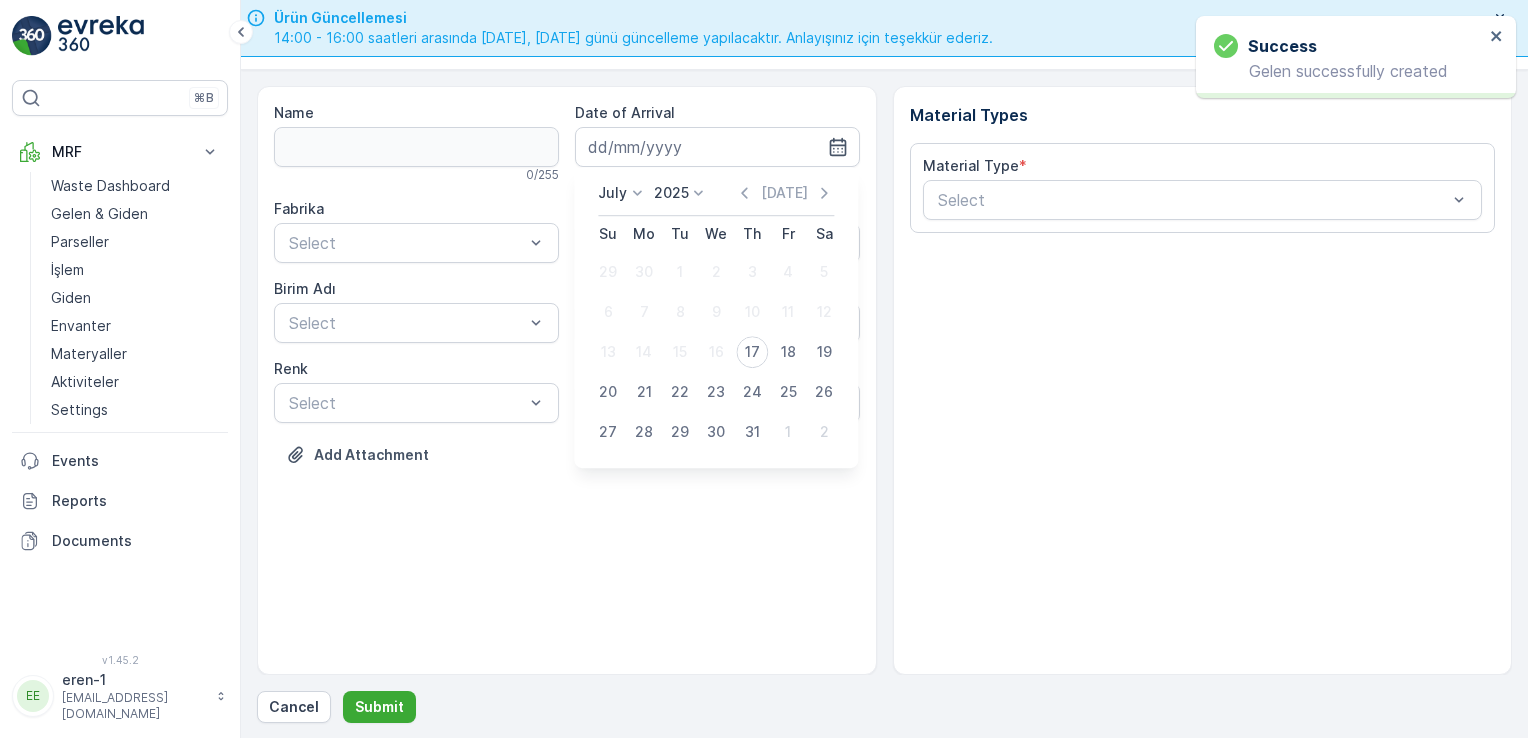 drag, startPoint x: 757, startPoint y: 355, endPoint x: 736, endPoint y: 338, distance: 27.018513 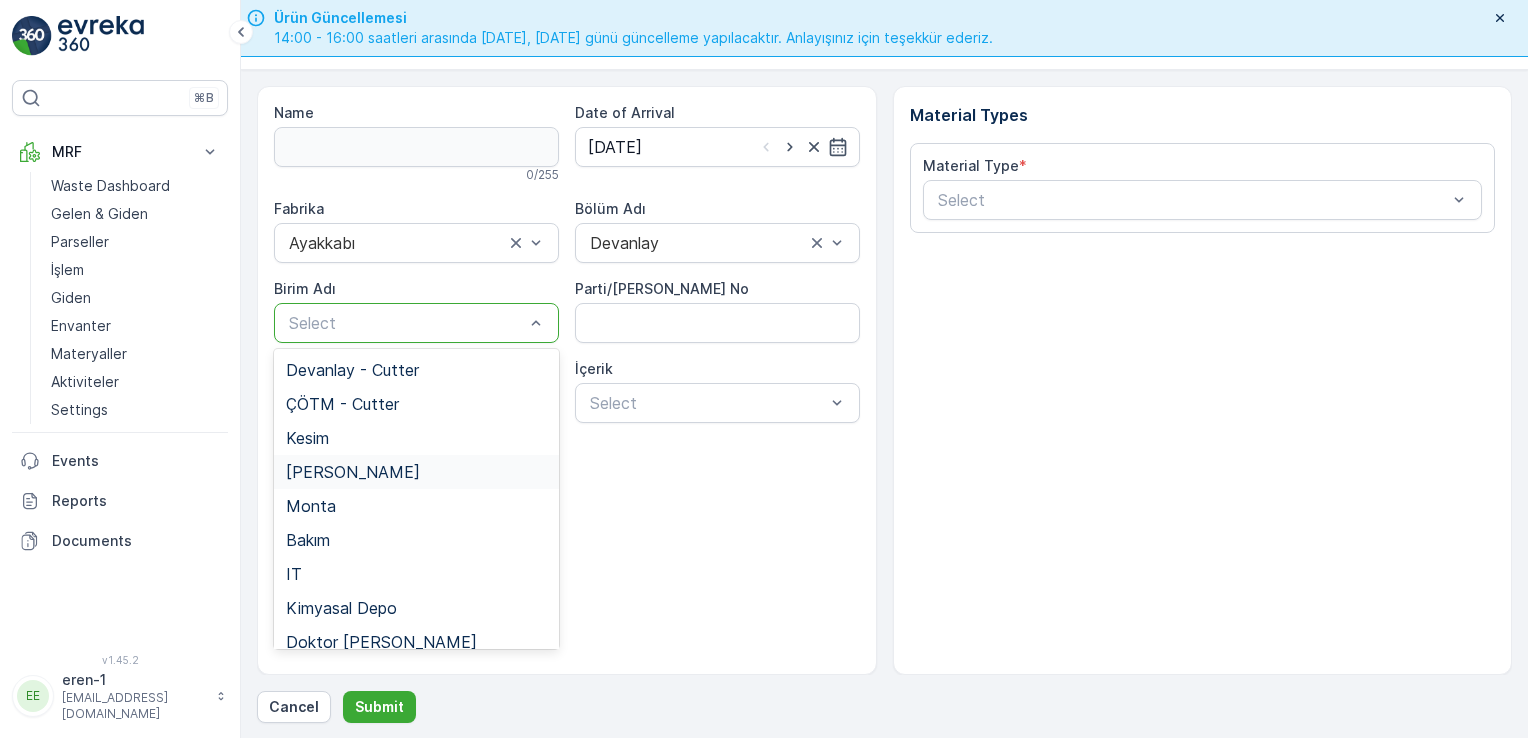 scroll, scrollTop: 14, scrollLeft: 0, axis: vertical 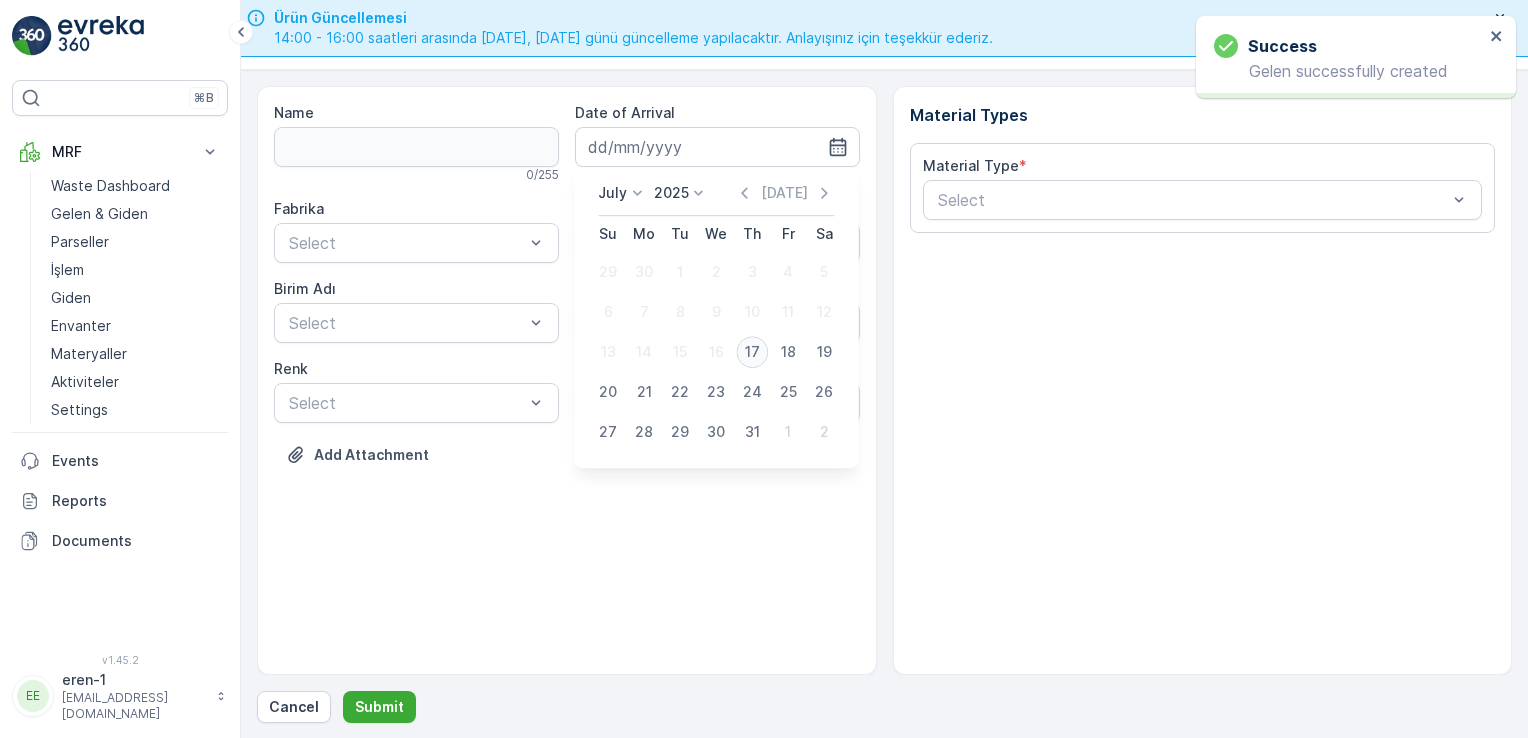 type on "[DATE]" 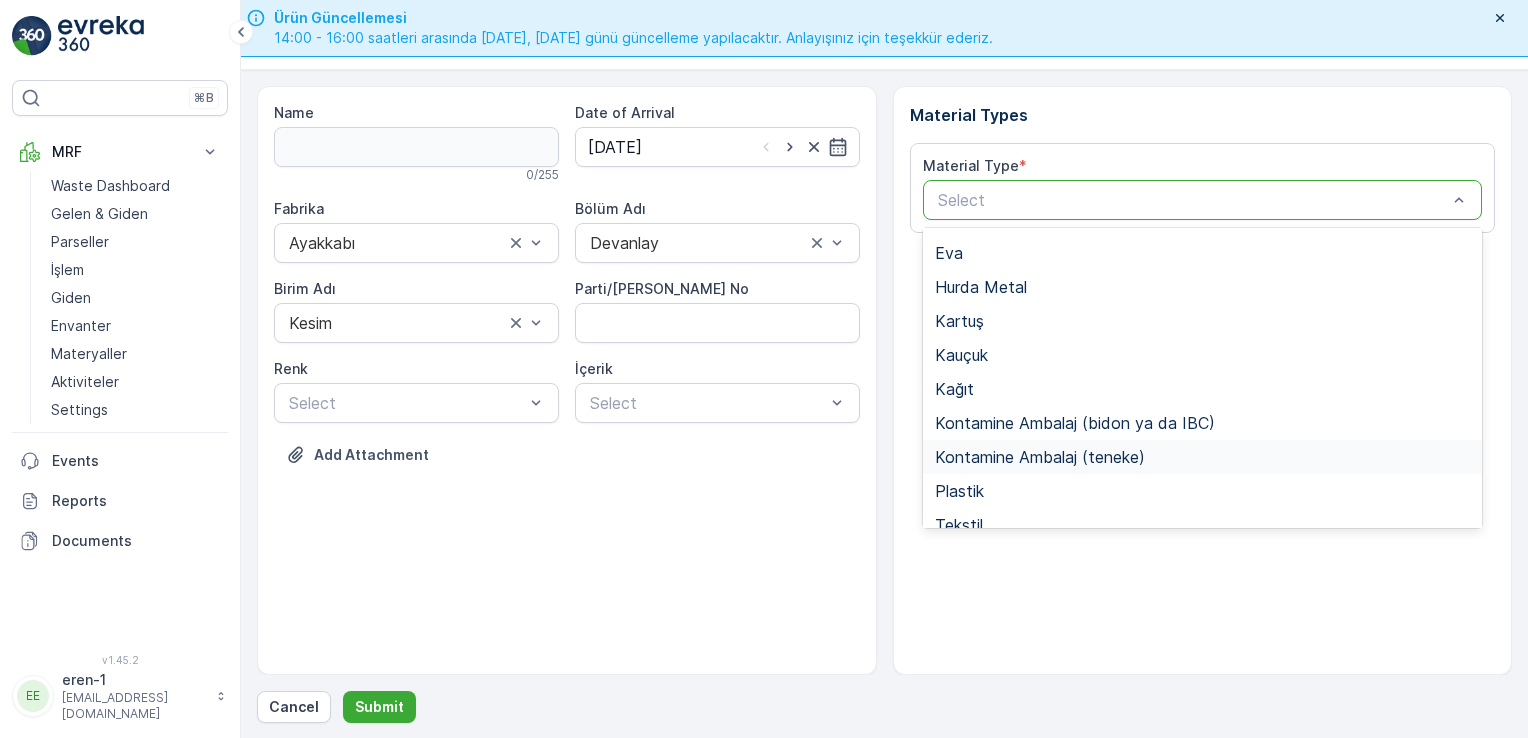 scroll, scrollTop: 133, scrollLeft: 0, axis: vertical 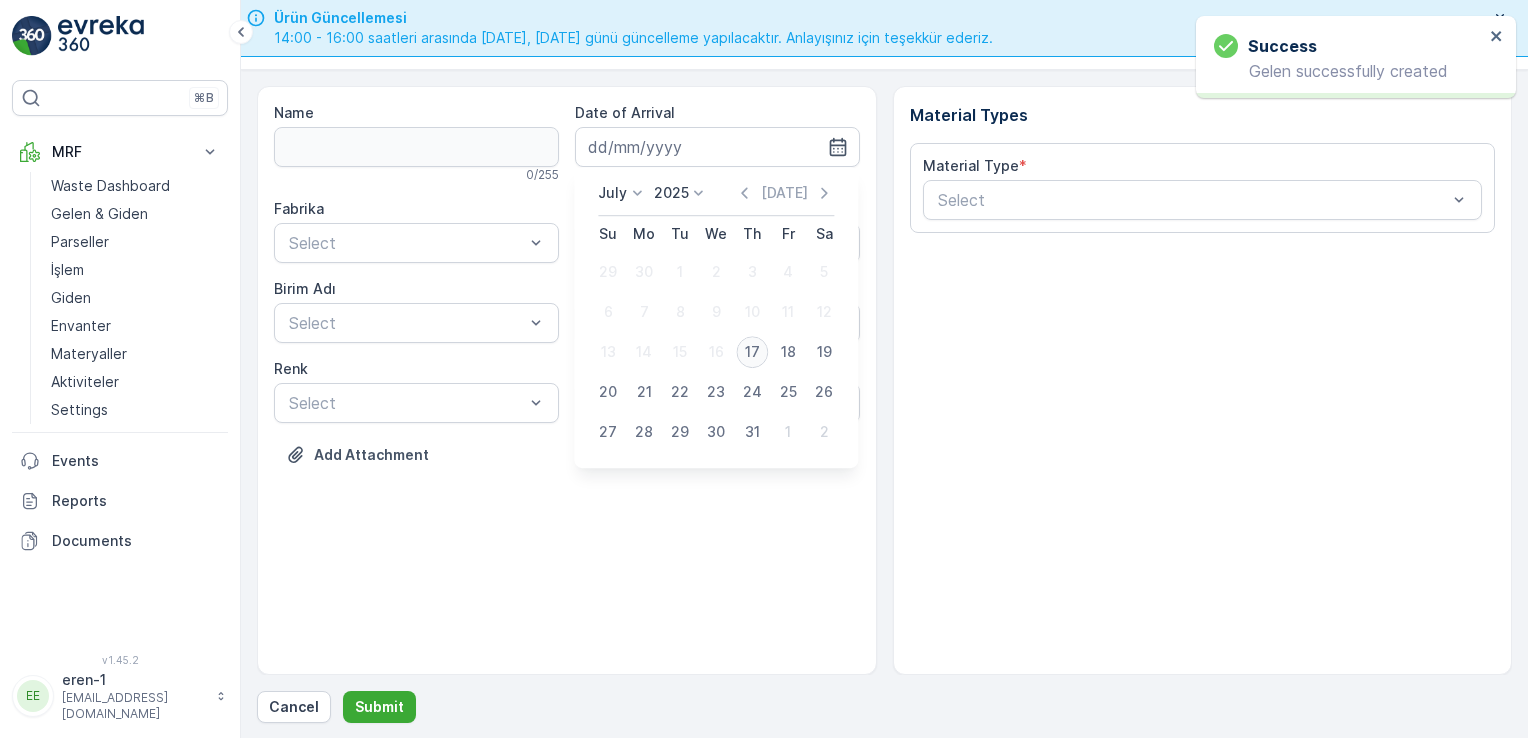 type on "[DATE]" 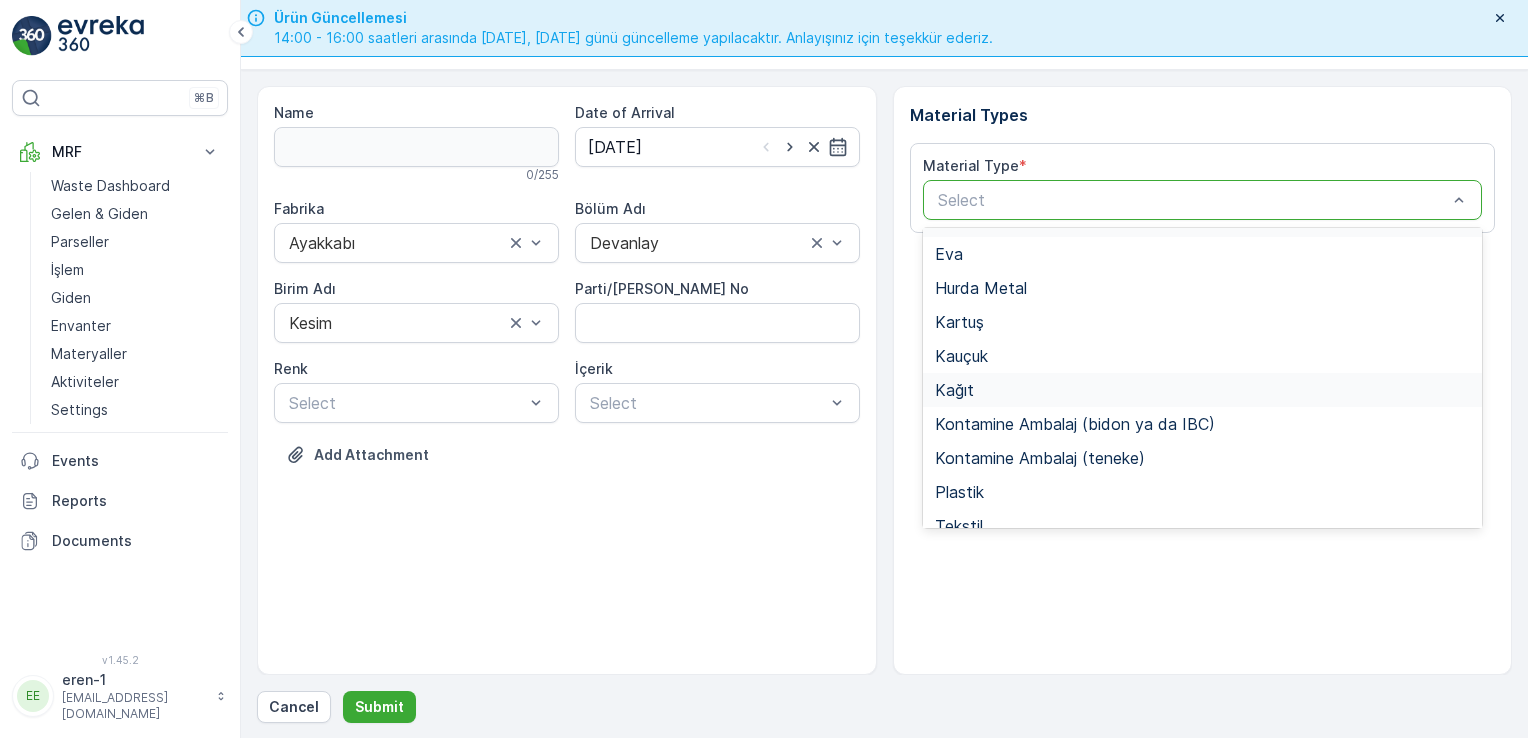 scroll, scrollTop: 133, scrollLeft: 0, axis: vertical 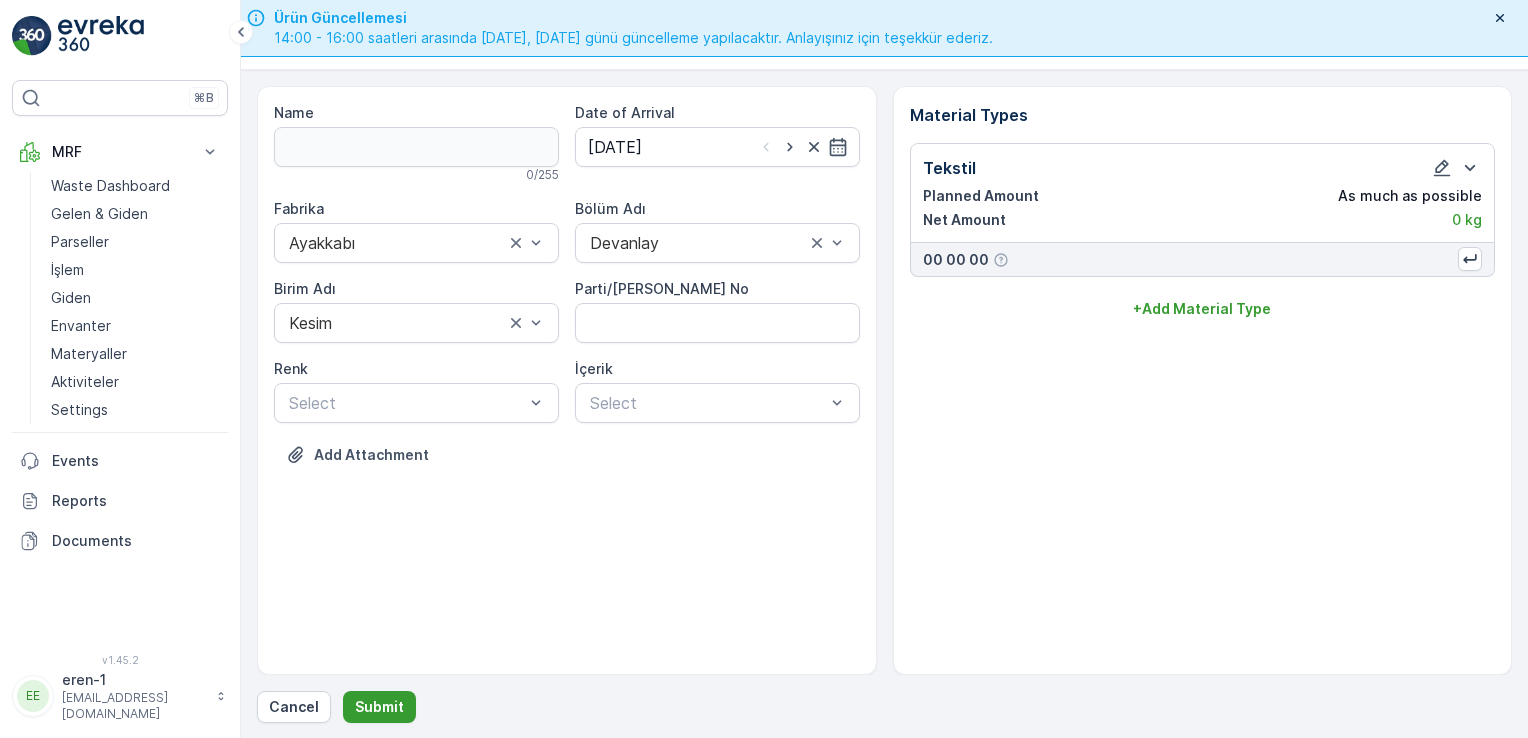 drag, startPoint x: 336, startPoint y: 715, endPoint x: 344, endPoint y: 706, distance: 12.0415945 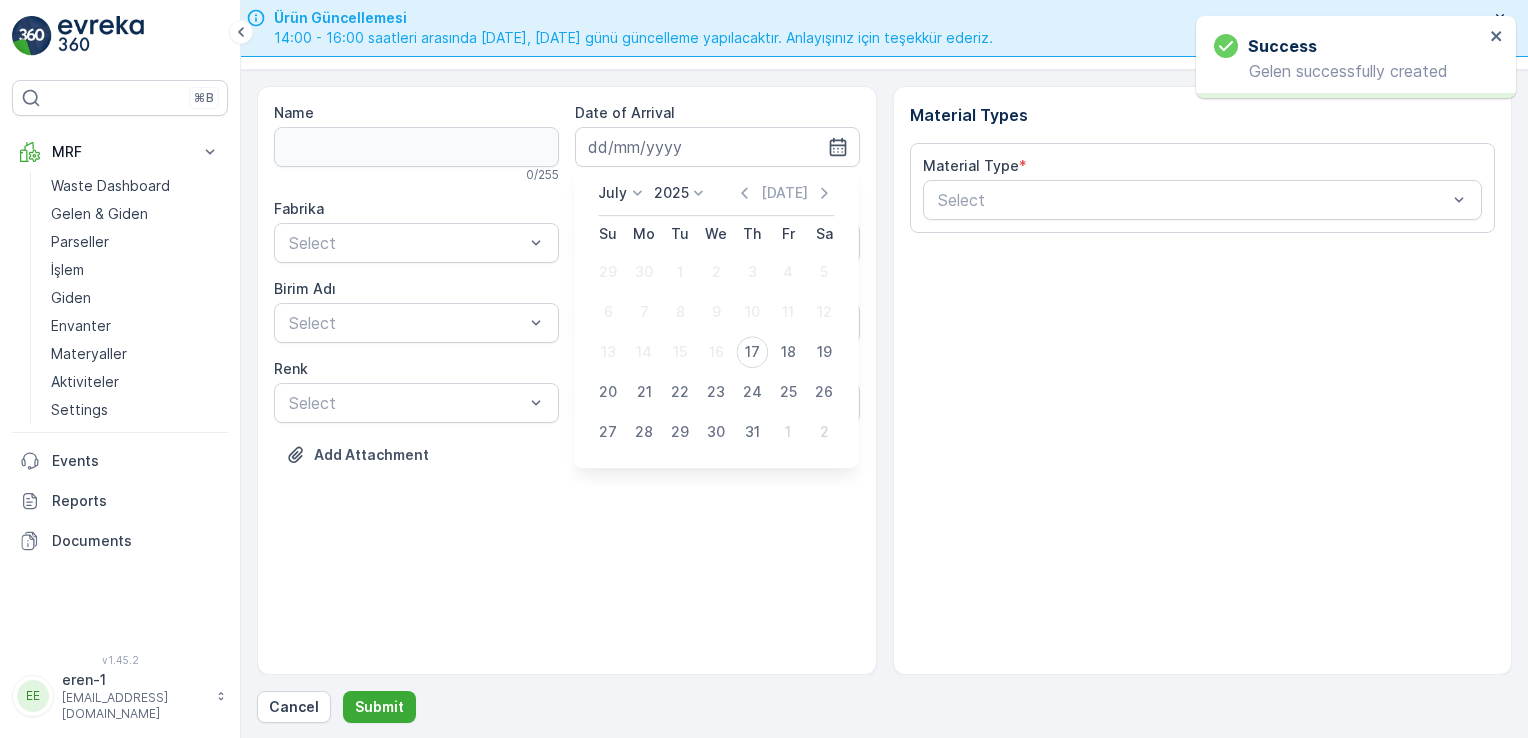 type on "[DATE]" 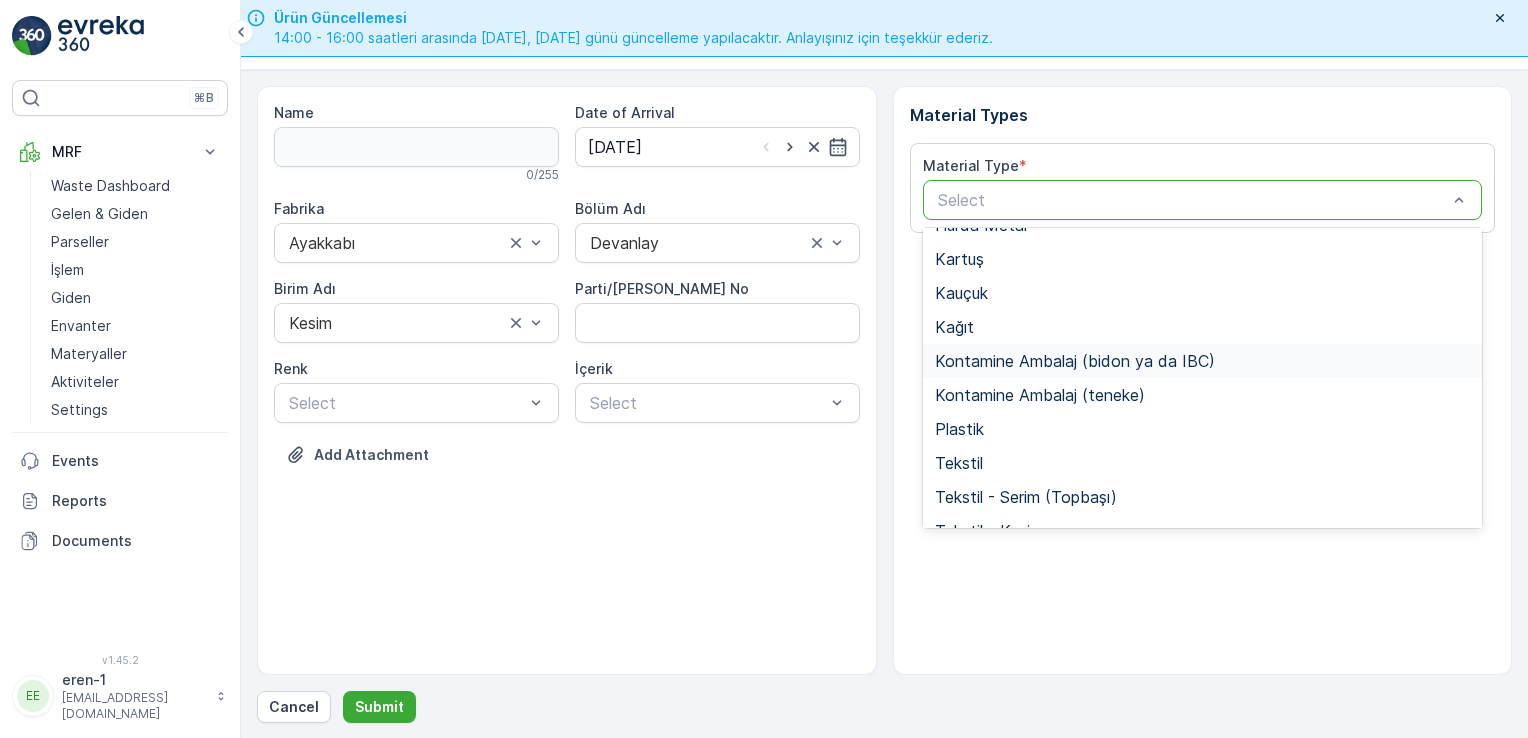 scroll, scrollTop: 200, scrollLeft: 0, axis: vertical 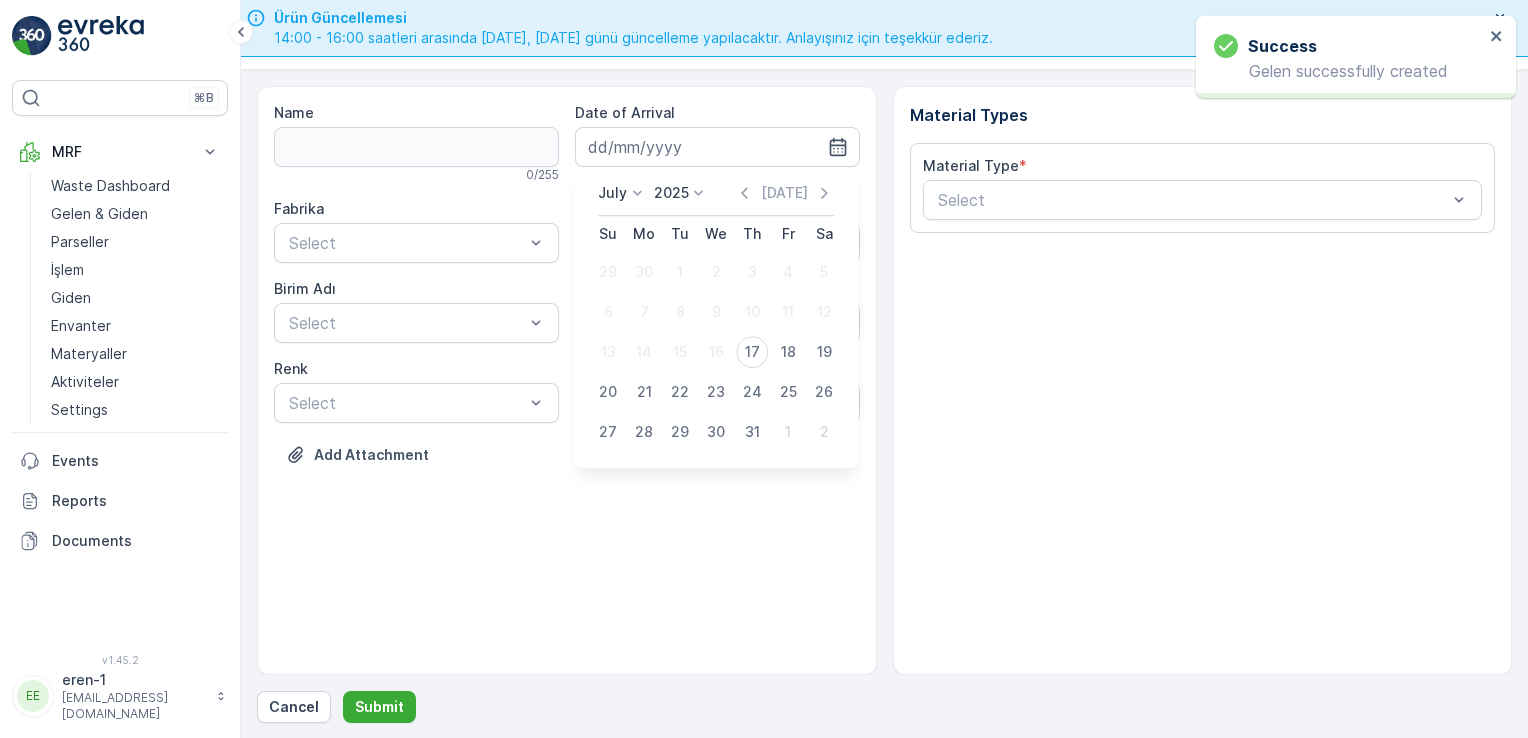 type on "[DATE]" 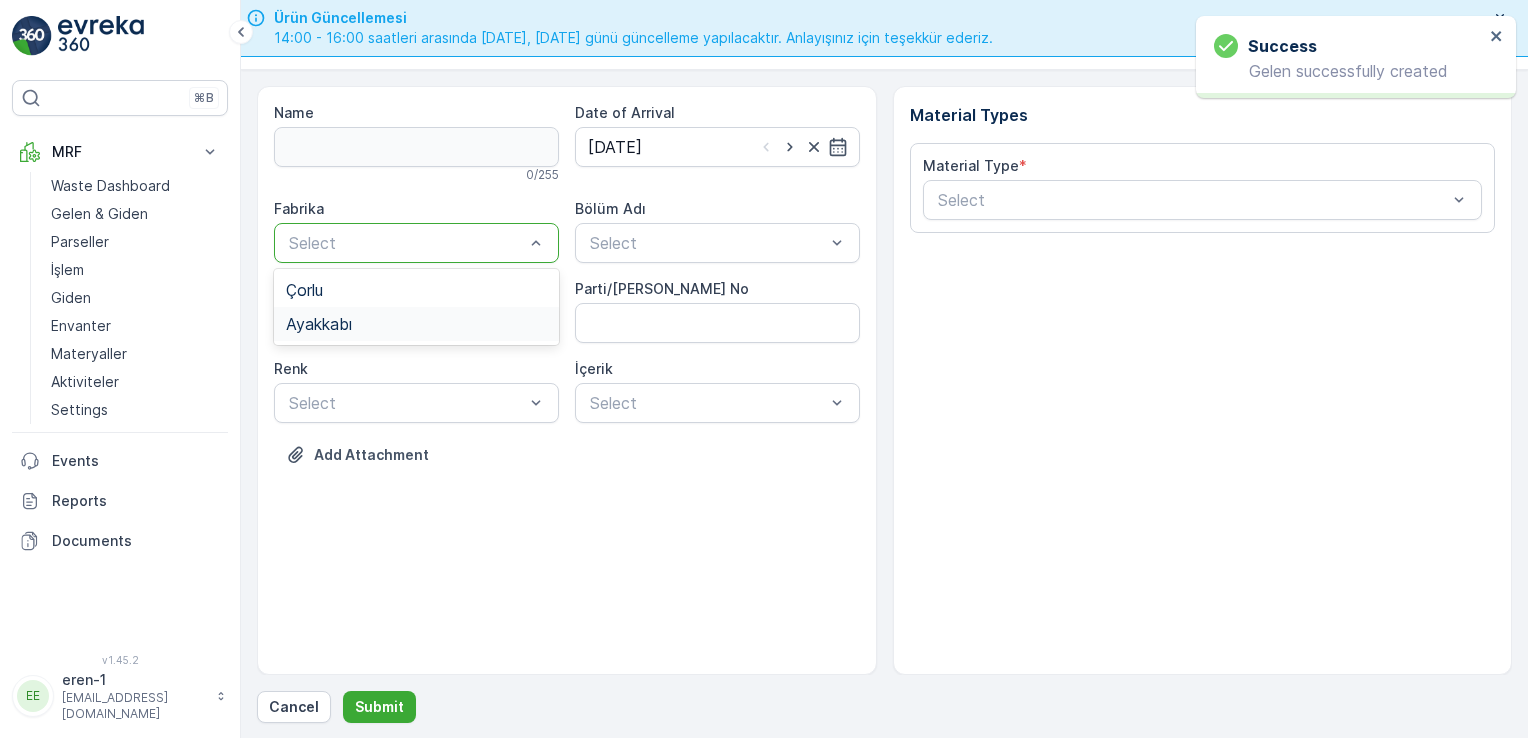 drag, startPoint x: 416, startPoint y: 331, endPoint x: 432, endPoint y: 326, distance: 16.763054 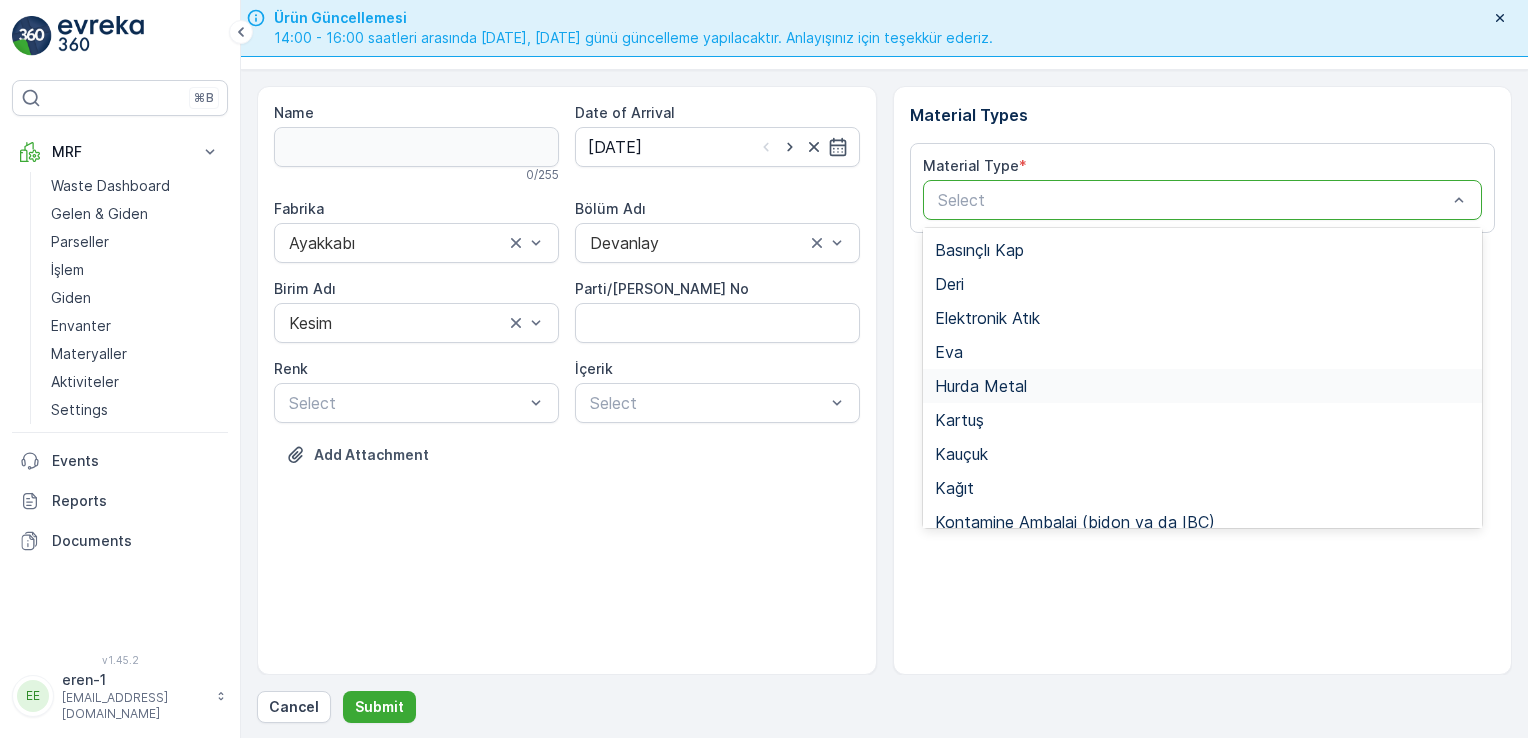 scroll, scrollTop: 166, scrollLeft: 0, axis: vertical 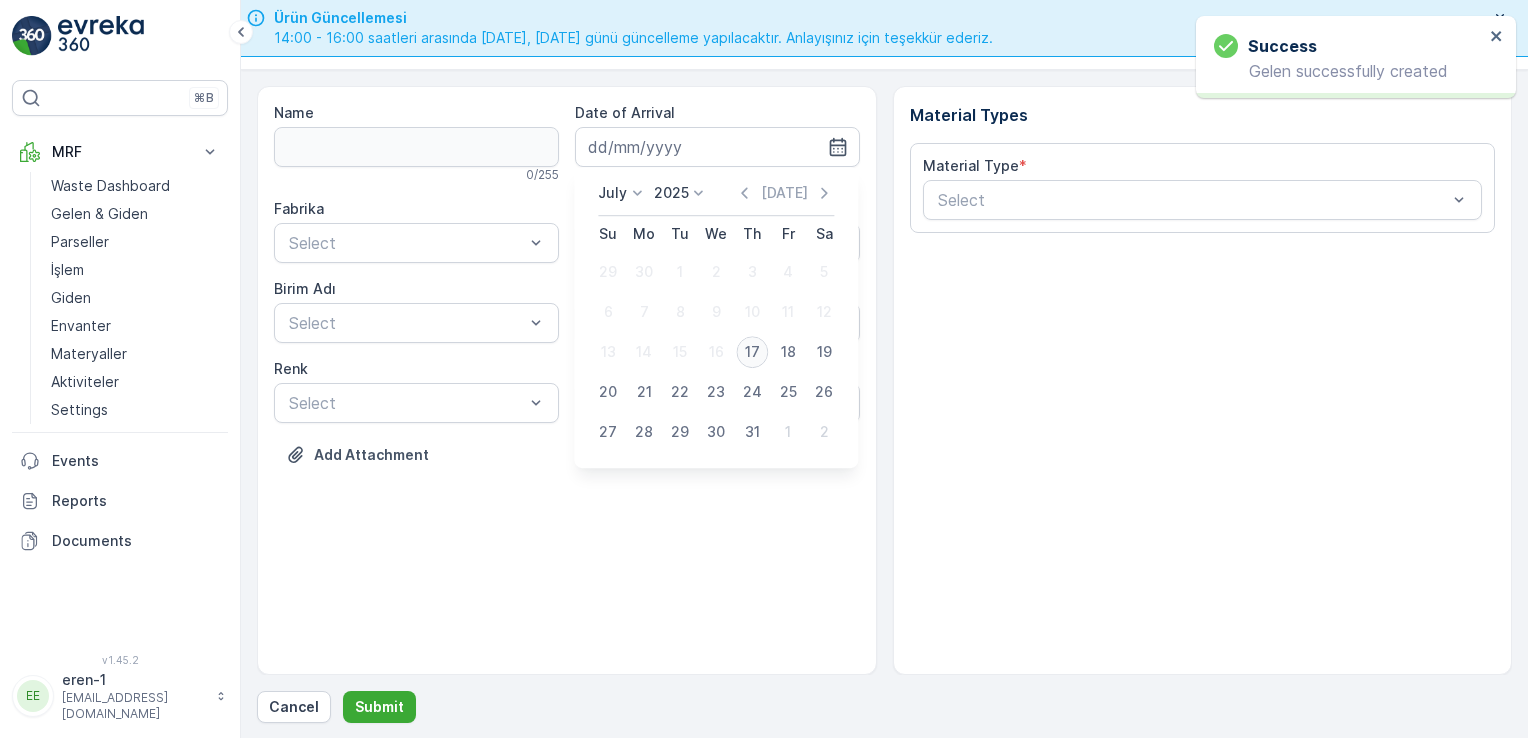 type on "[DATE]" 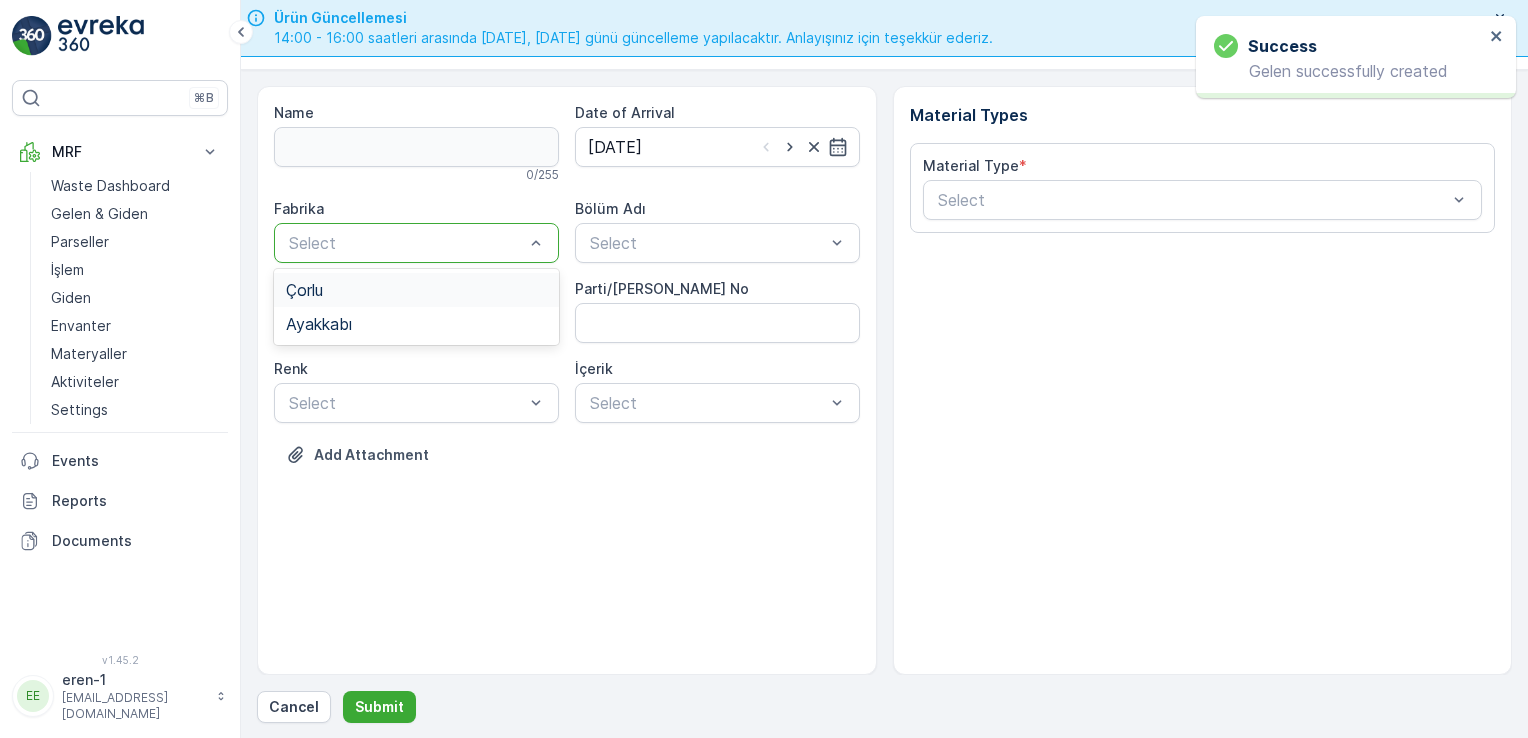 drag, startPoint x: 432, startPoint y: 253, endPoint x: 428, endPoint y: 290, distance: 37.215588 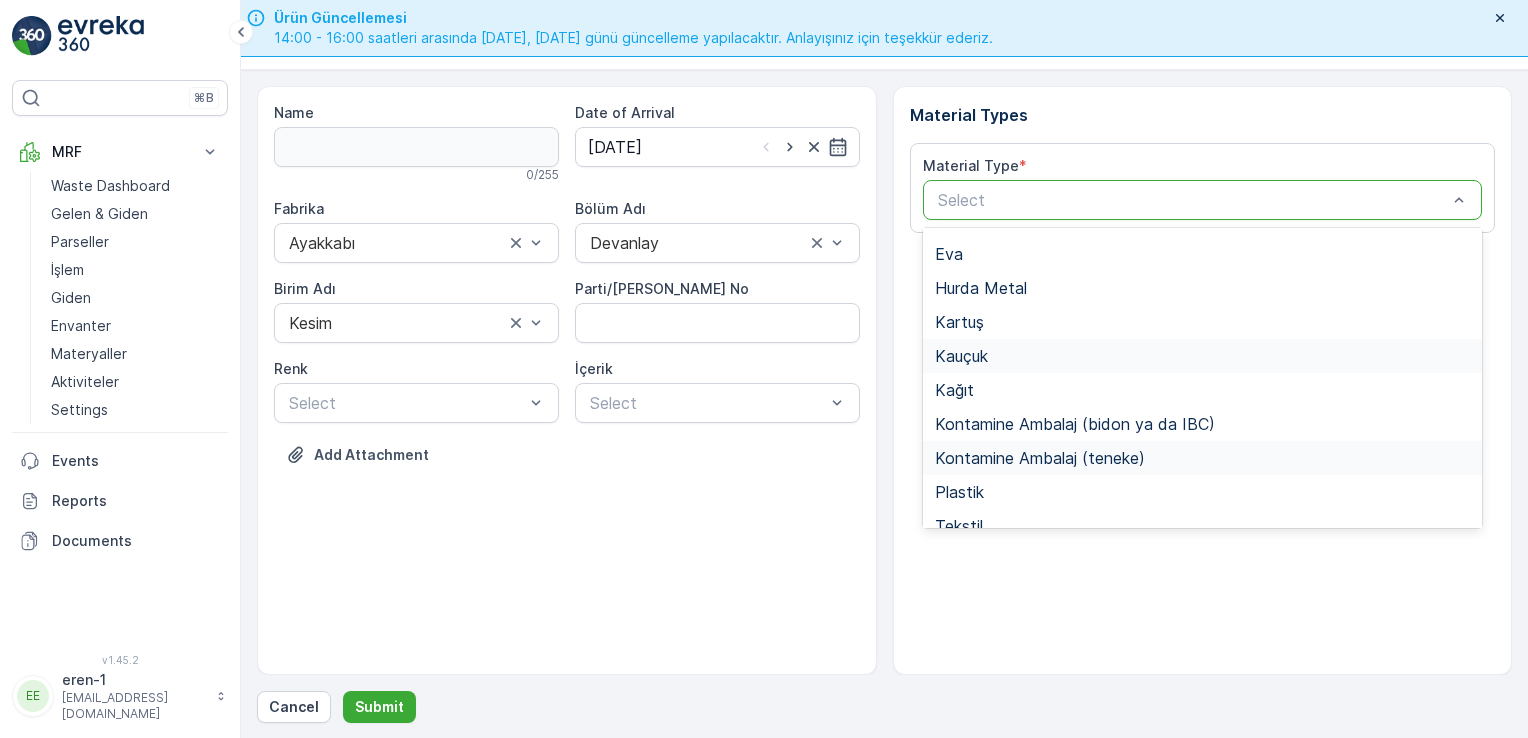 scroll, scrollTop: 133, scrollLeft: 0, axis: vertical 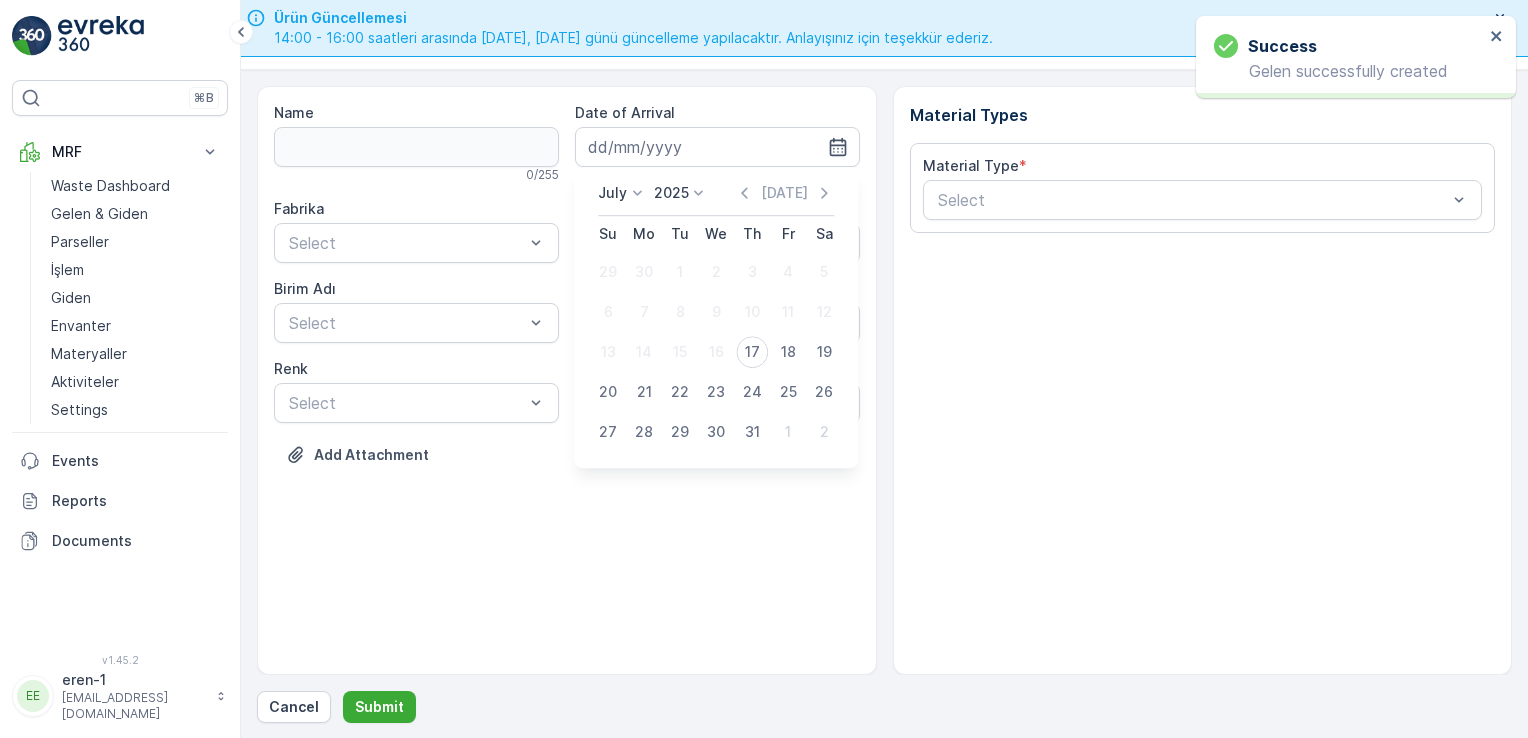 type on "[DATE]" 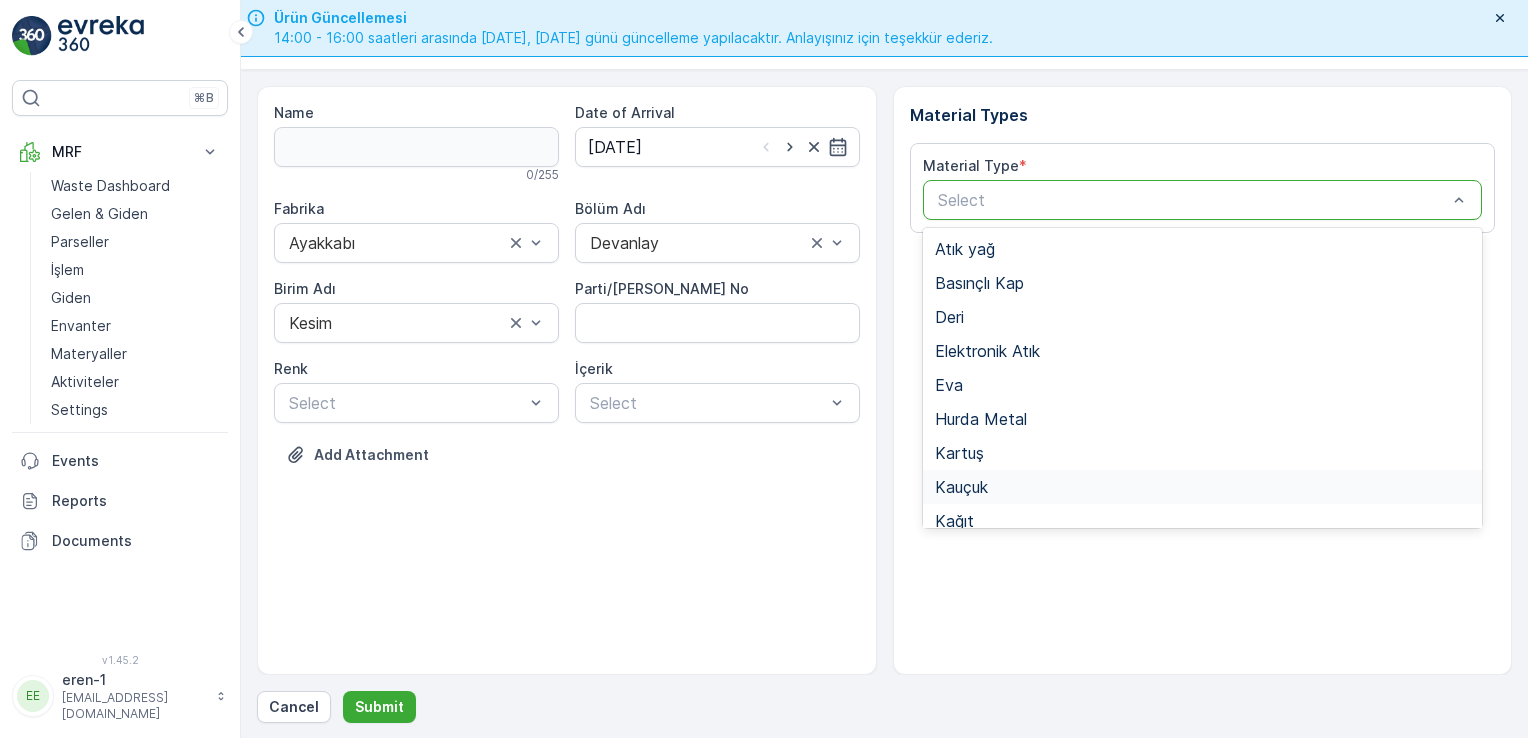scroll, scrollTop: 166, scrollLeft: 0, axis: vertical 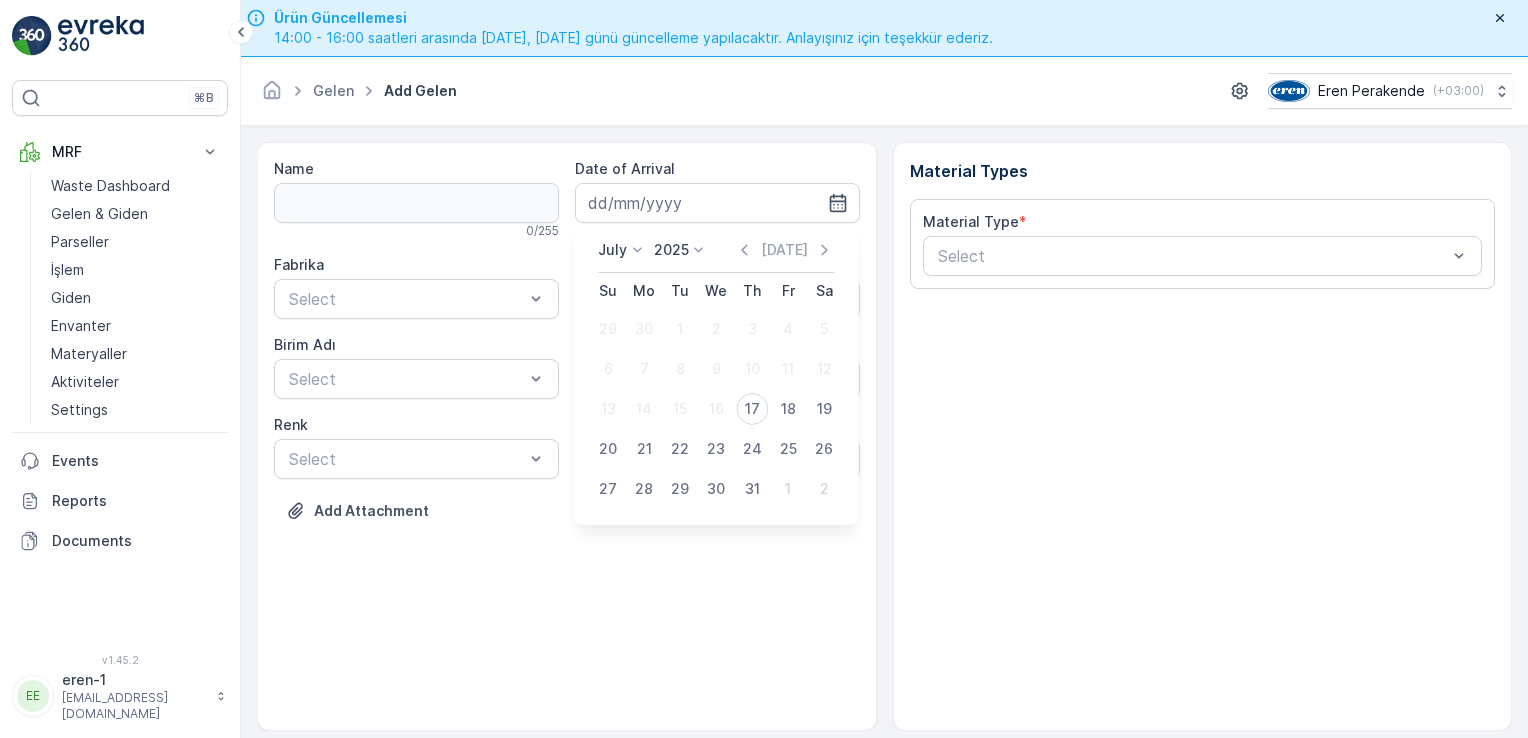type on "[DATE]" 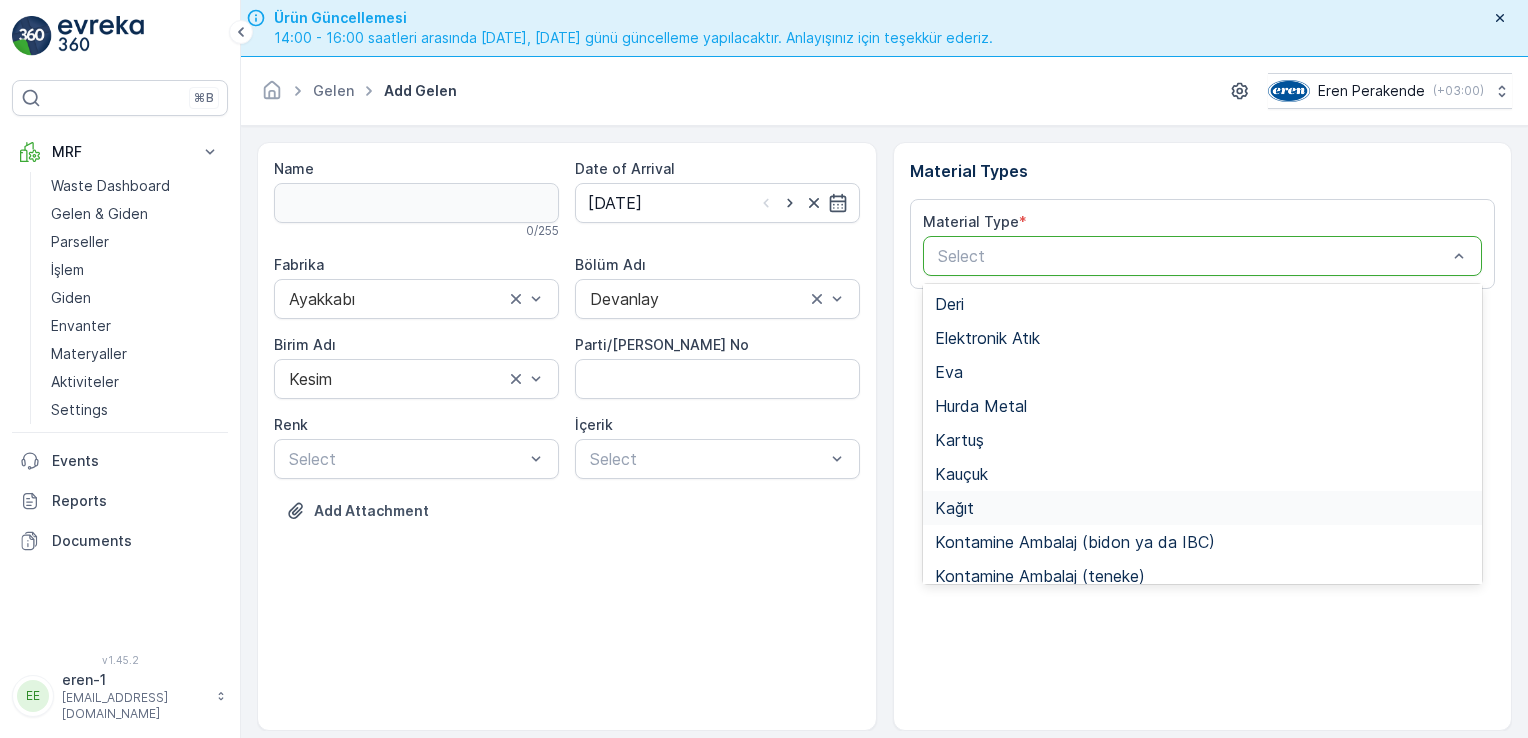 scroll, scrollTop: 166, scrollLeft: 0, axis: vertical 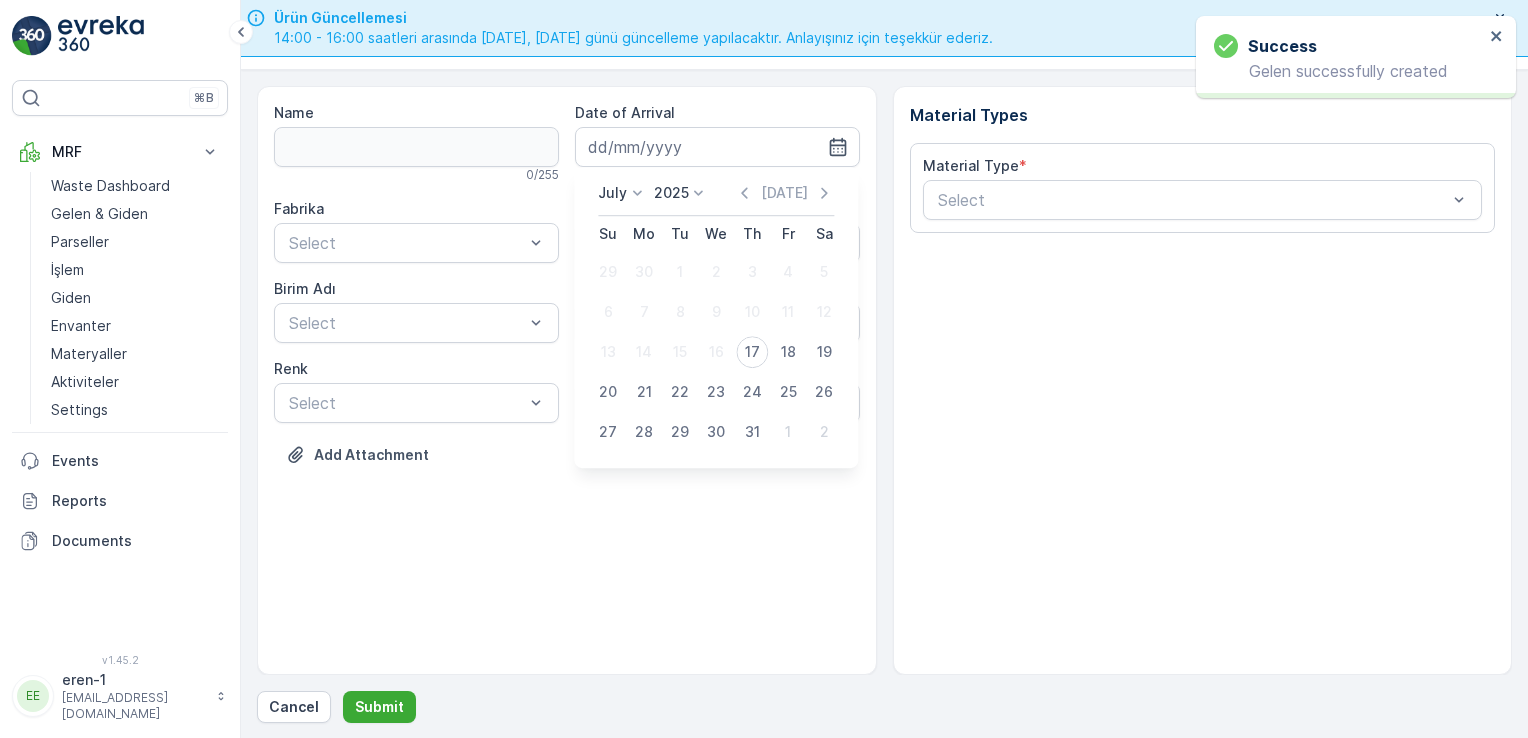 drag, startPoint x: 748, startPoint y: 348, endPoint x: 735, endPoint y: 339, distance: 15.811388 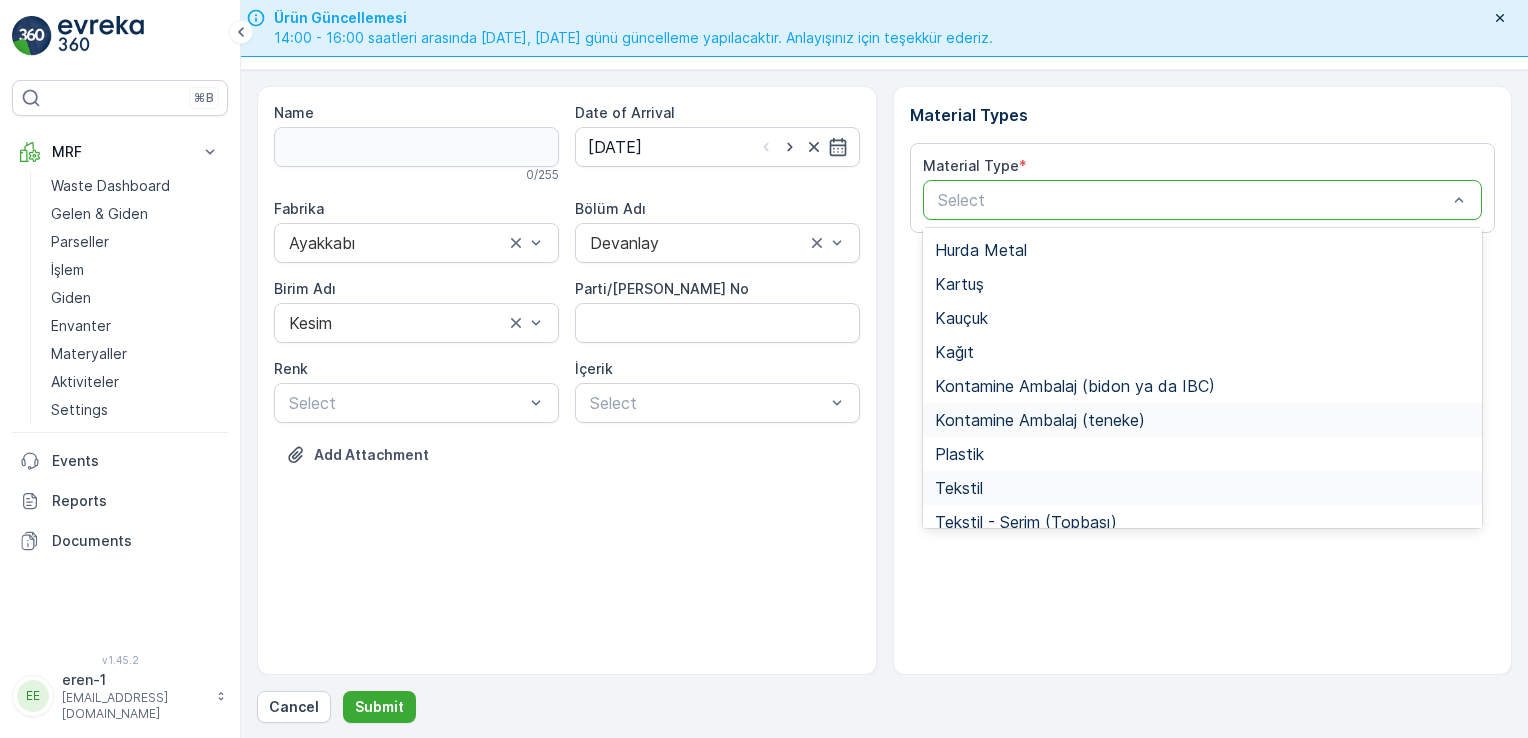 scroll, scrollTop: 200, scrollLeft: 0, axis: vertical 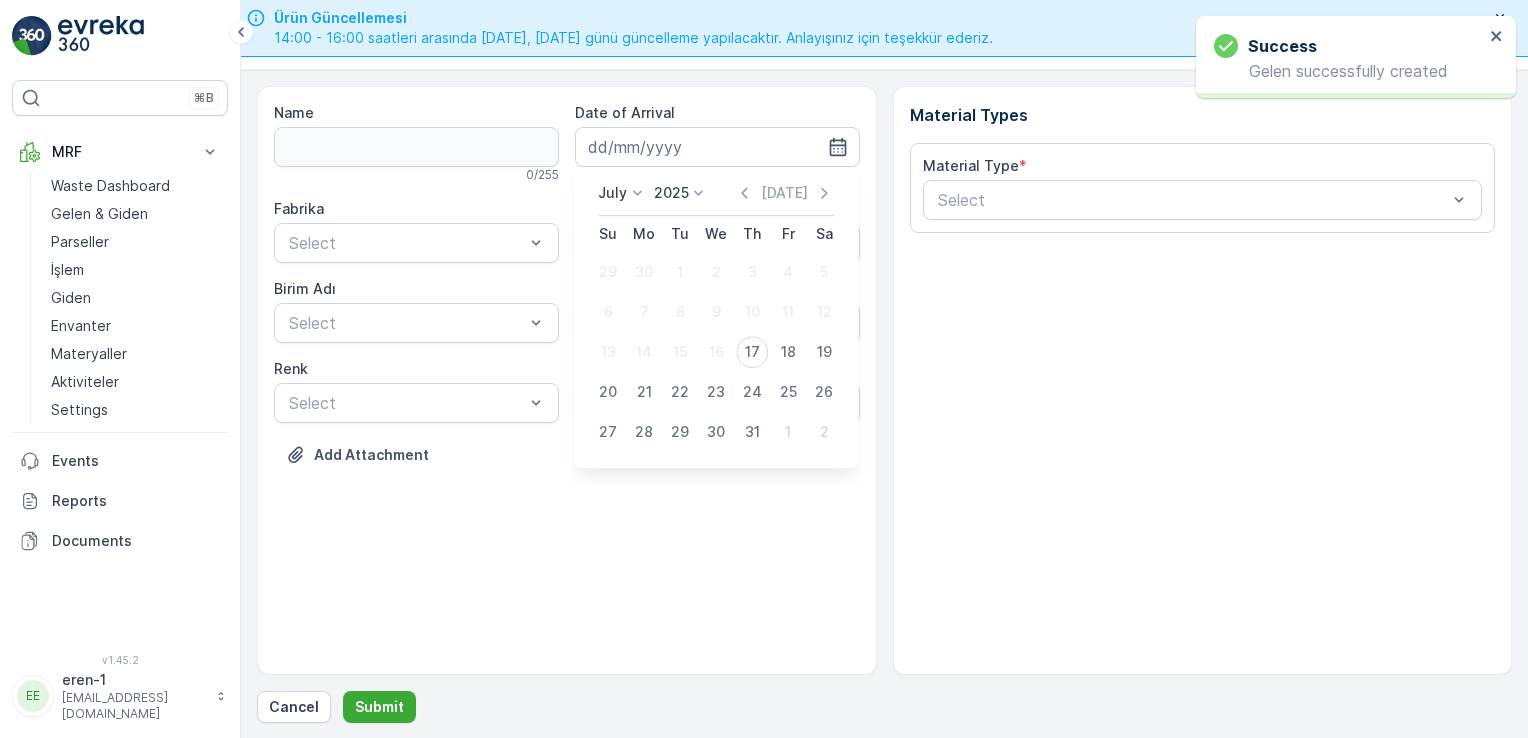 type on "[DATE]" 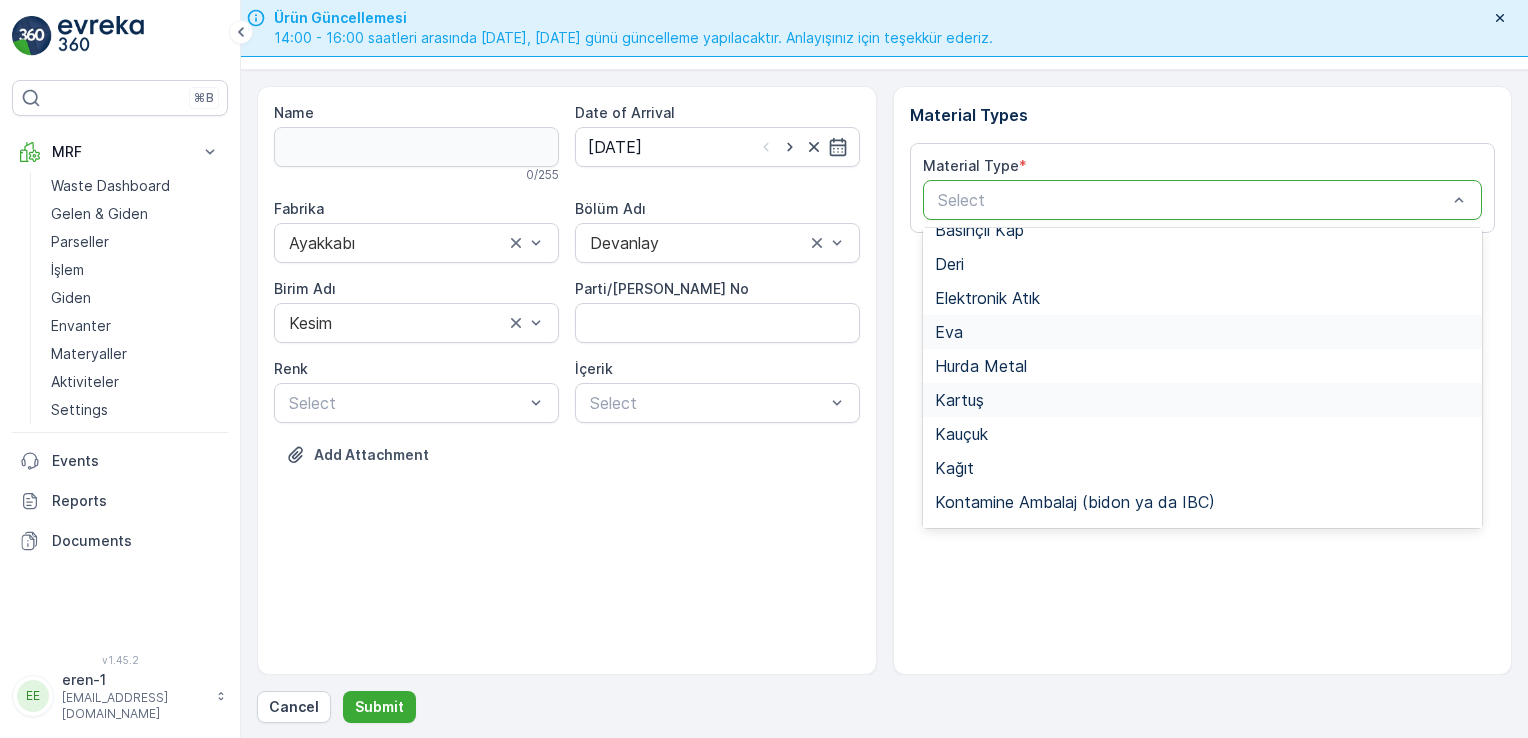 scroll, scrollTop: 166, scrollLeft: 0, axis: vertical 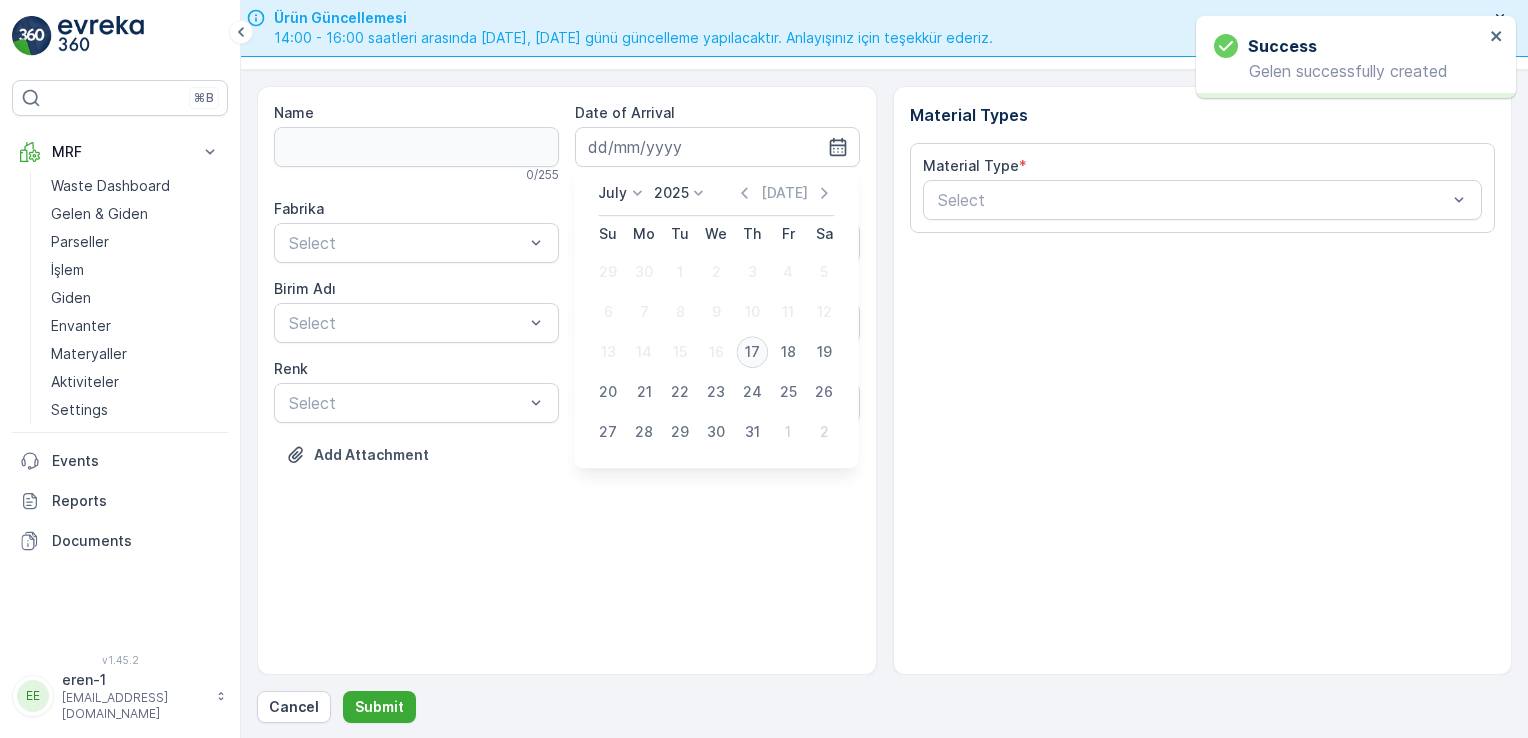type on "[DATE]" 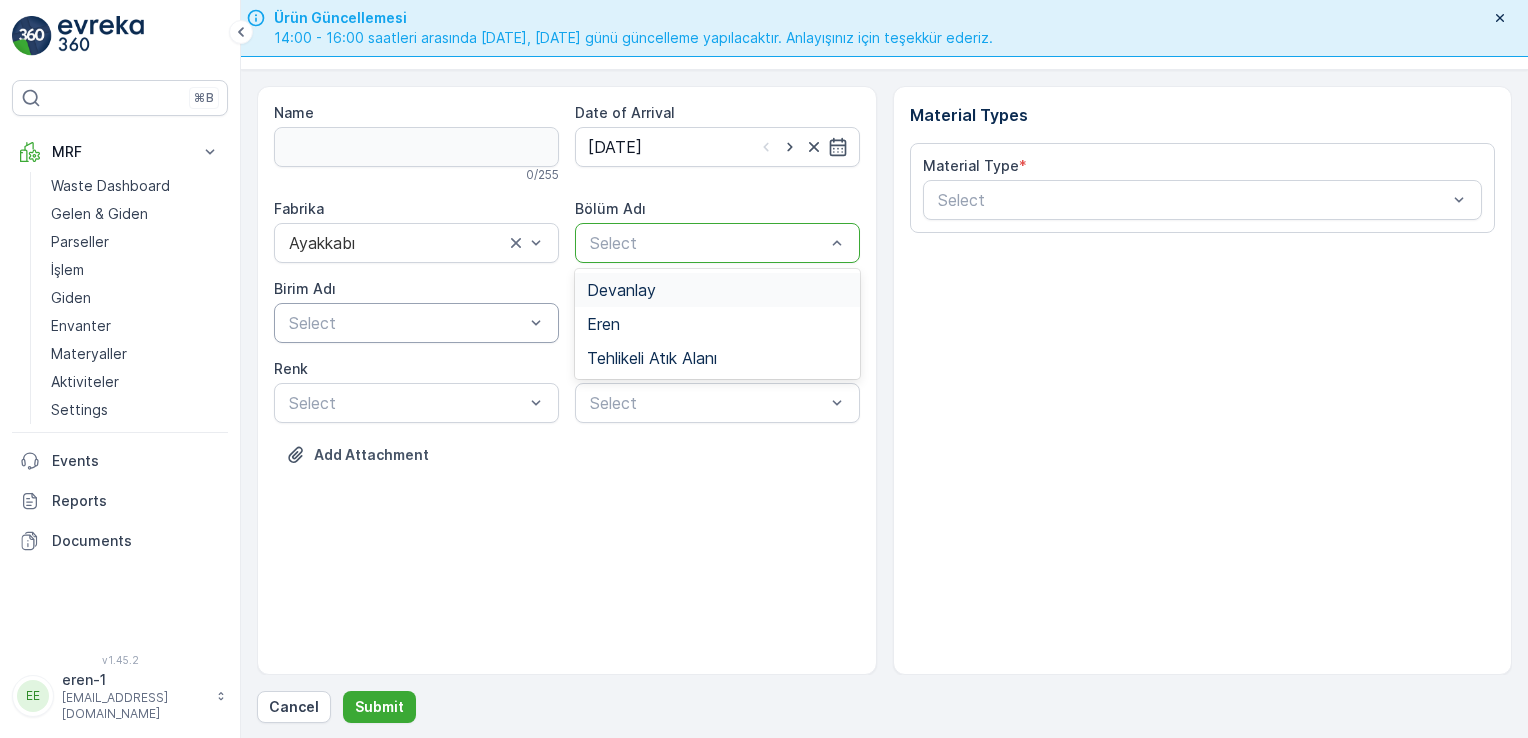 drag, startPoint x: 657, startPoint y: 294, endPoint x: 527, endPoint y: 311, distance: 131.10683 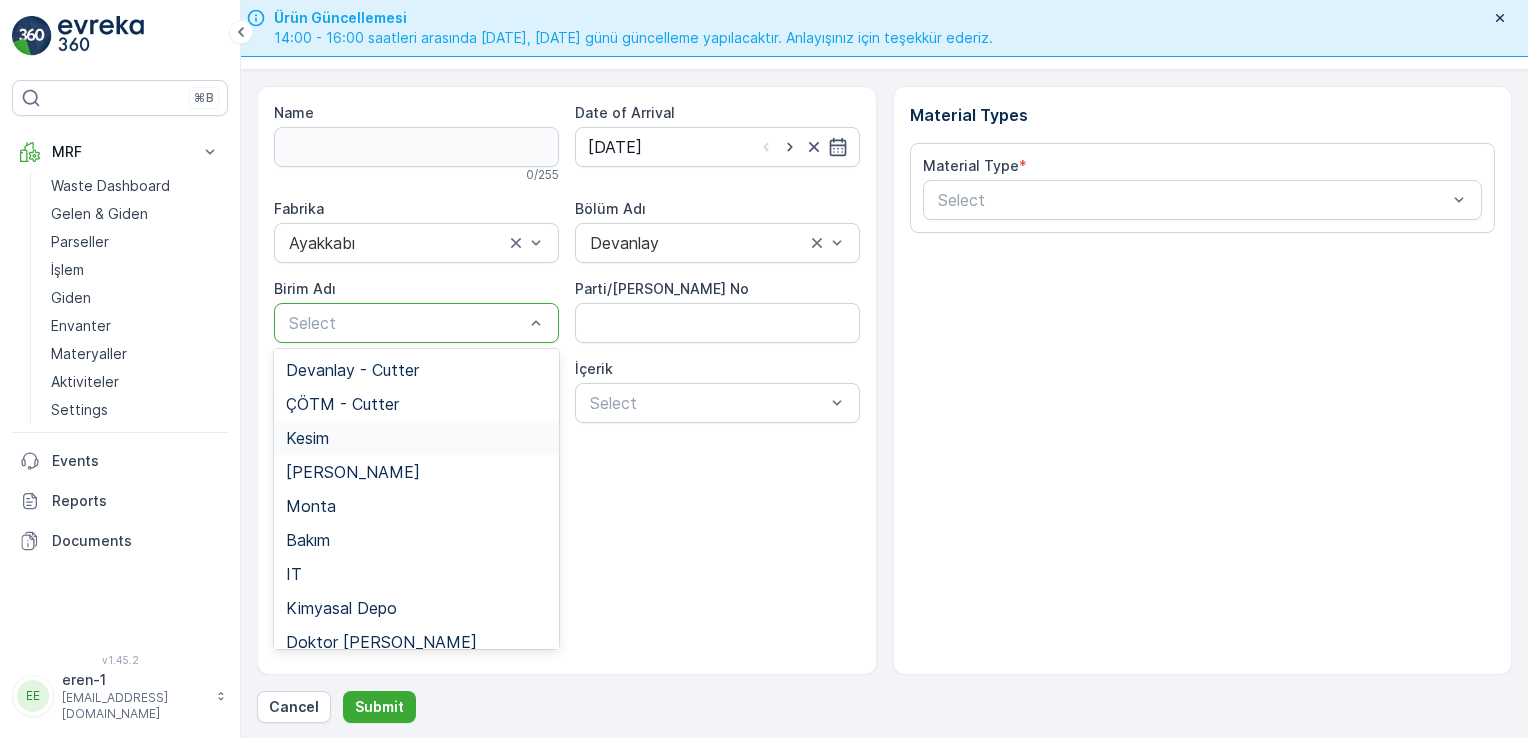 drag, startPoint x: 302, startPoint y: 442, endPoint x: 939, endPoint y: 298, distance: 653.0735 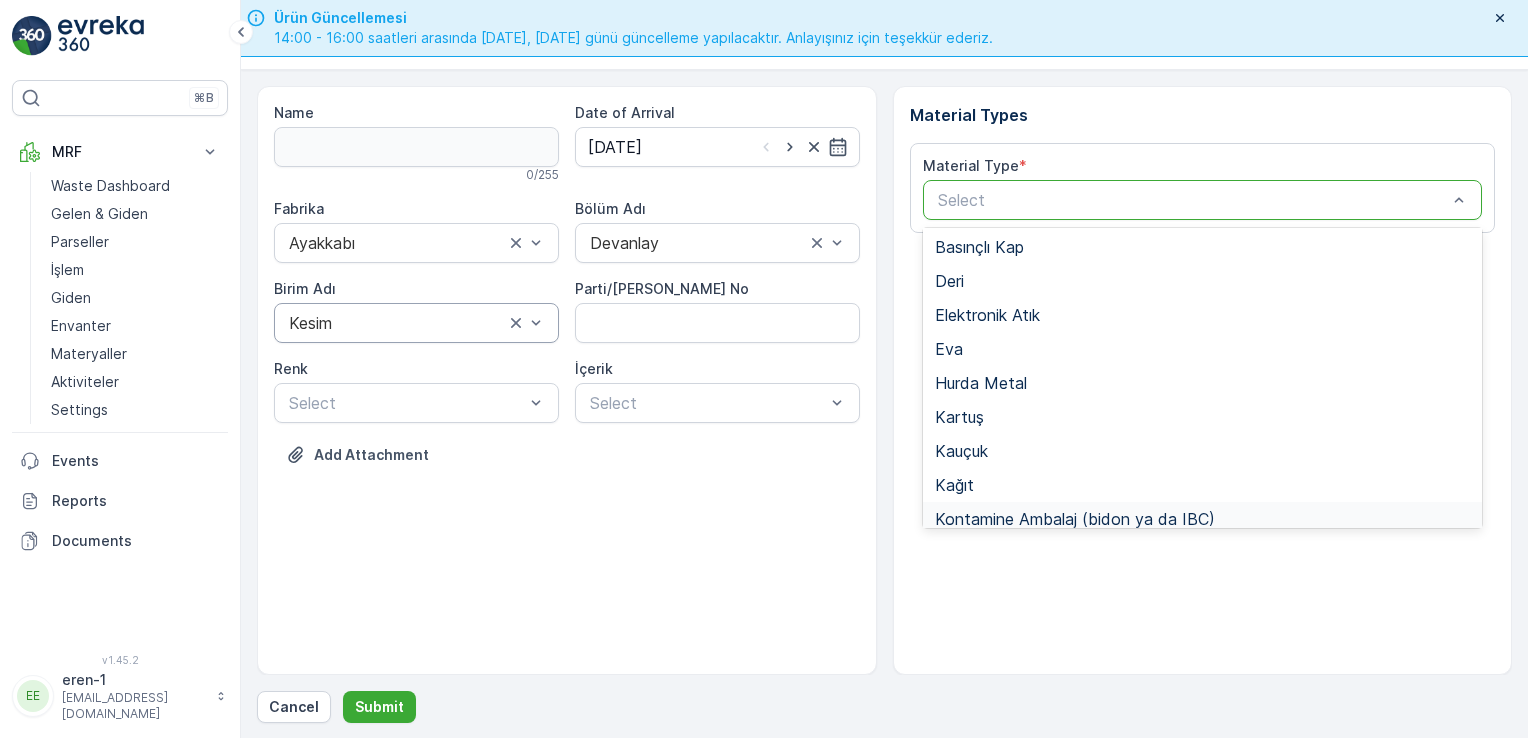scroll, scrollTop: 133, scrollLeft: 0, axis: vertical 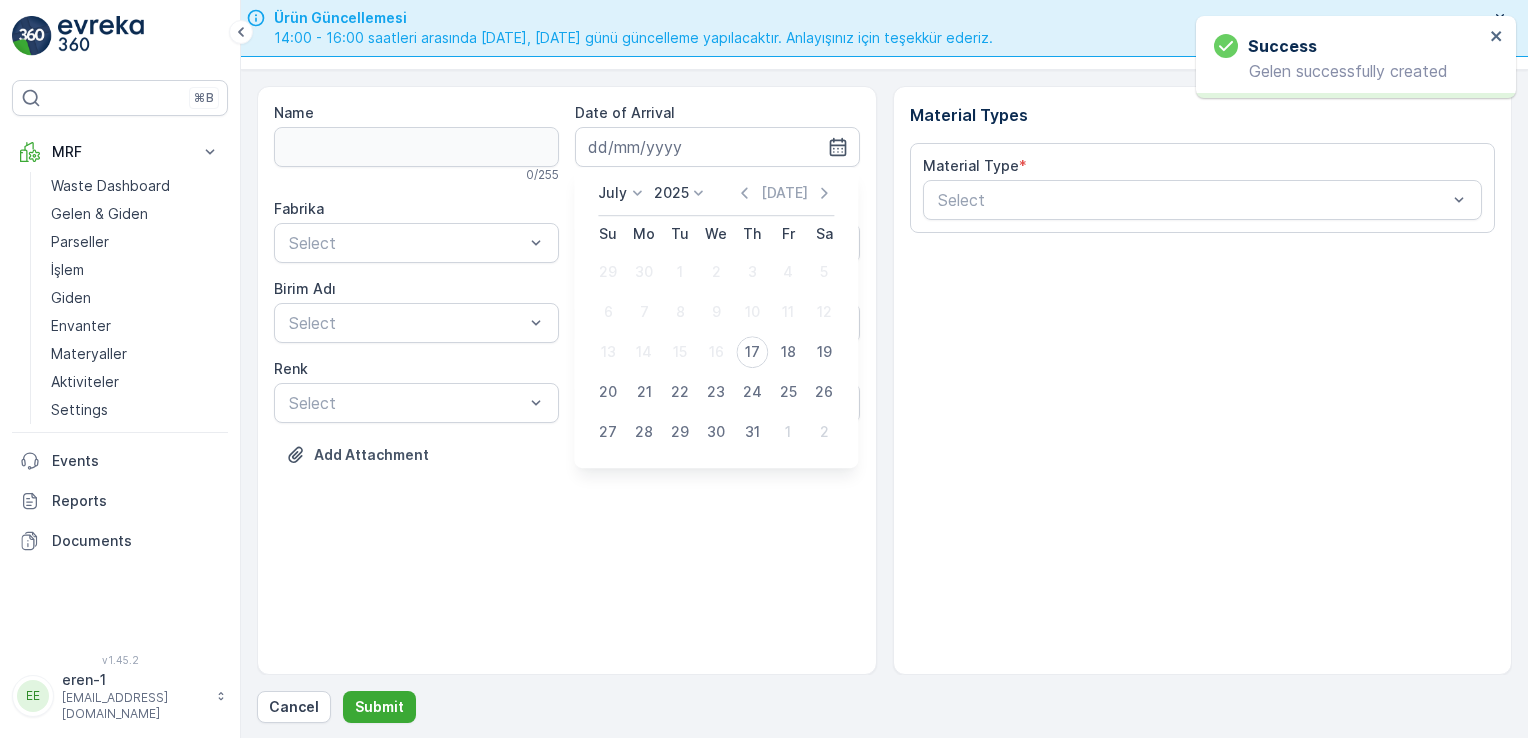drag, startPoint x: 756, startPoint y: 338, endPoint x: 708, endPoint y: 352, distance: 50 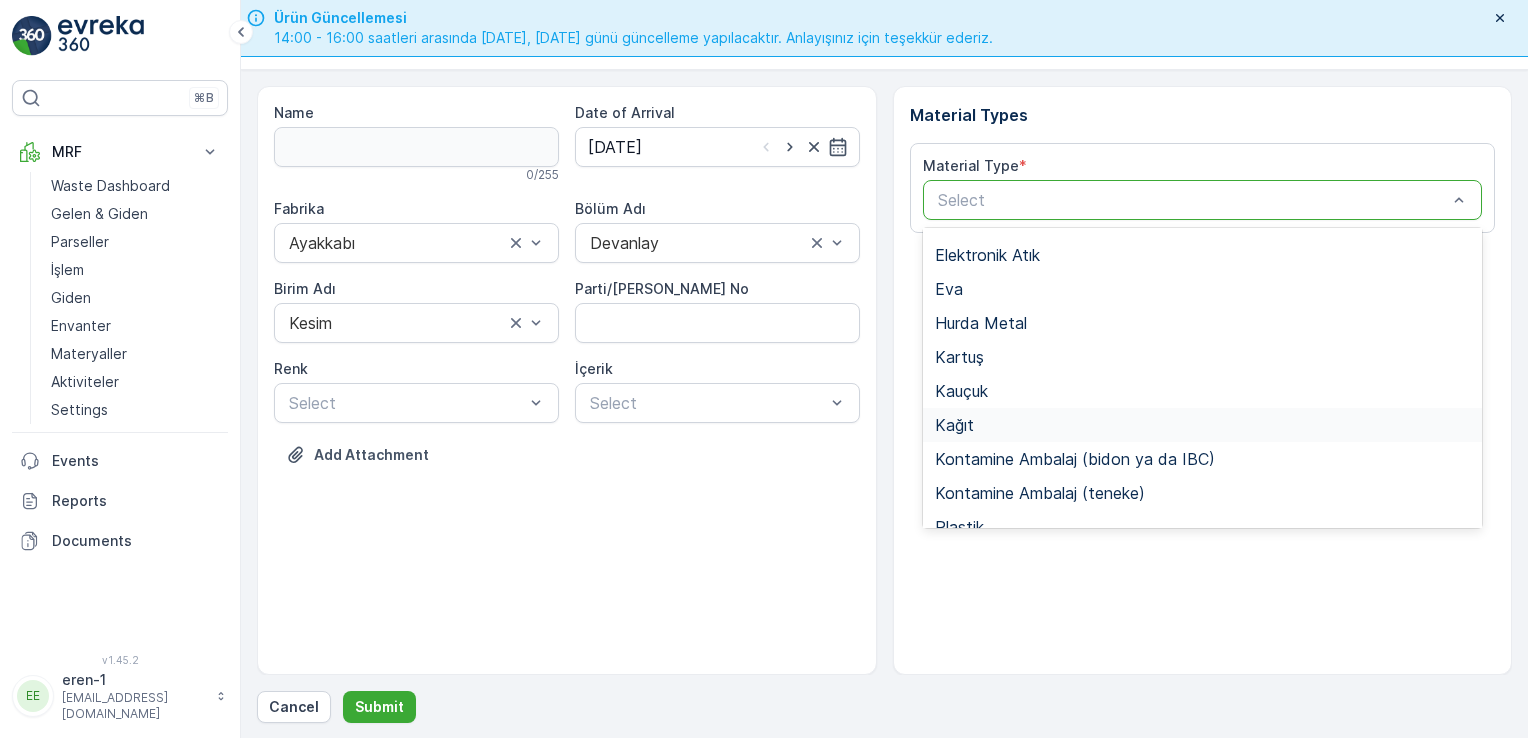 scroll, scrollTop: 166, scrollLeft: 0, axis: vertical 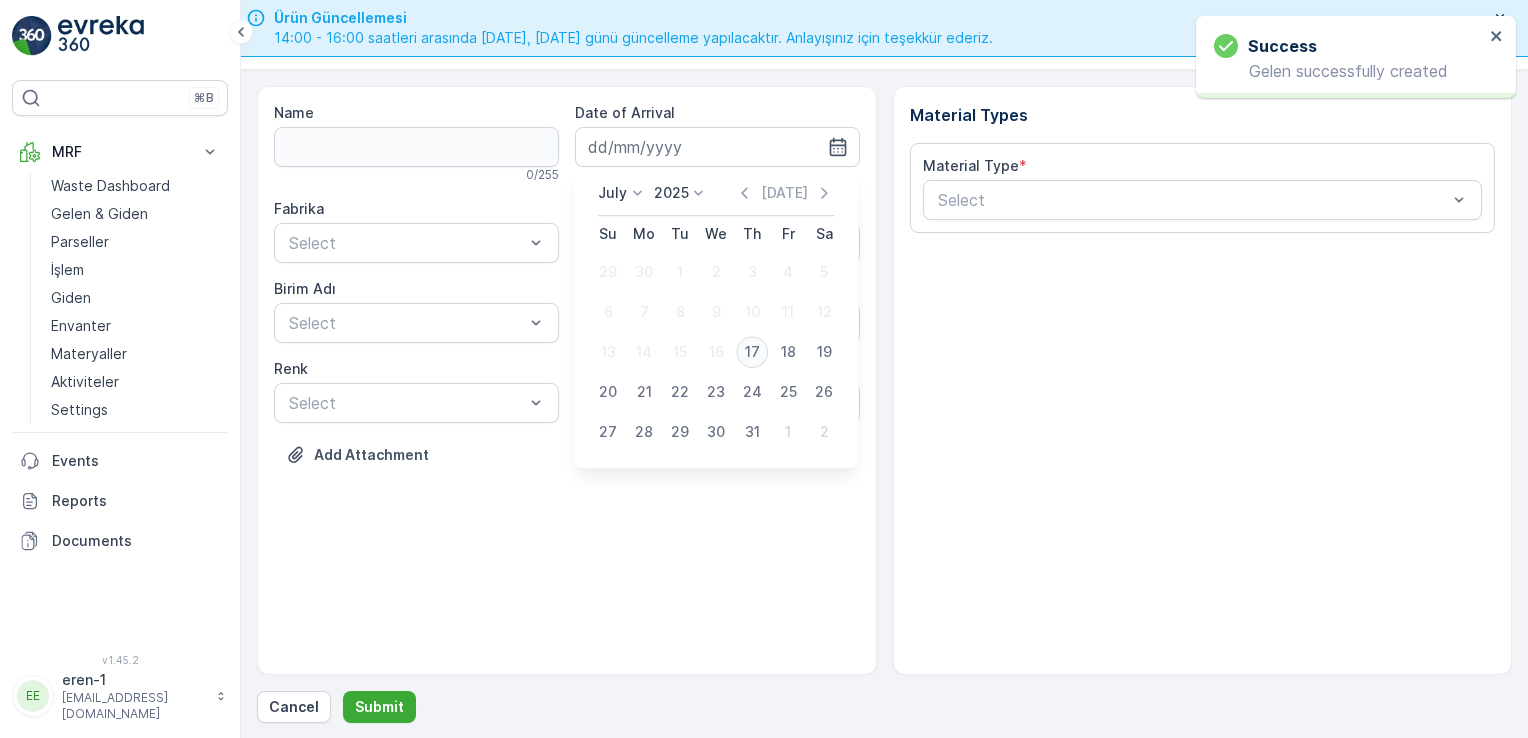 type on "[DATE]" 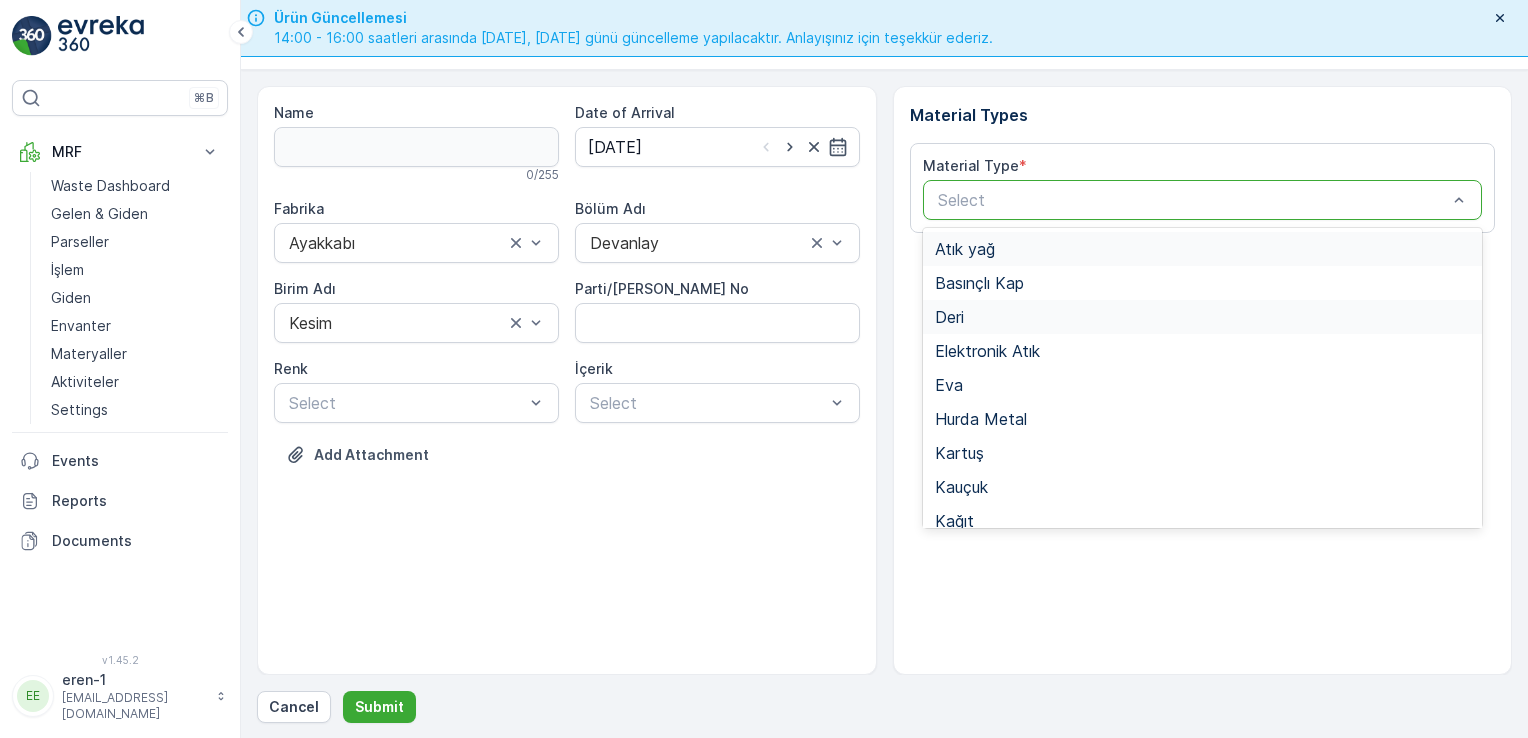 drag, startPoint x: 974, startPoint y: 195, endPoint x: 956, endPoint y: 327, distance: 133.22162 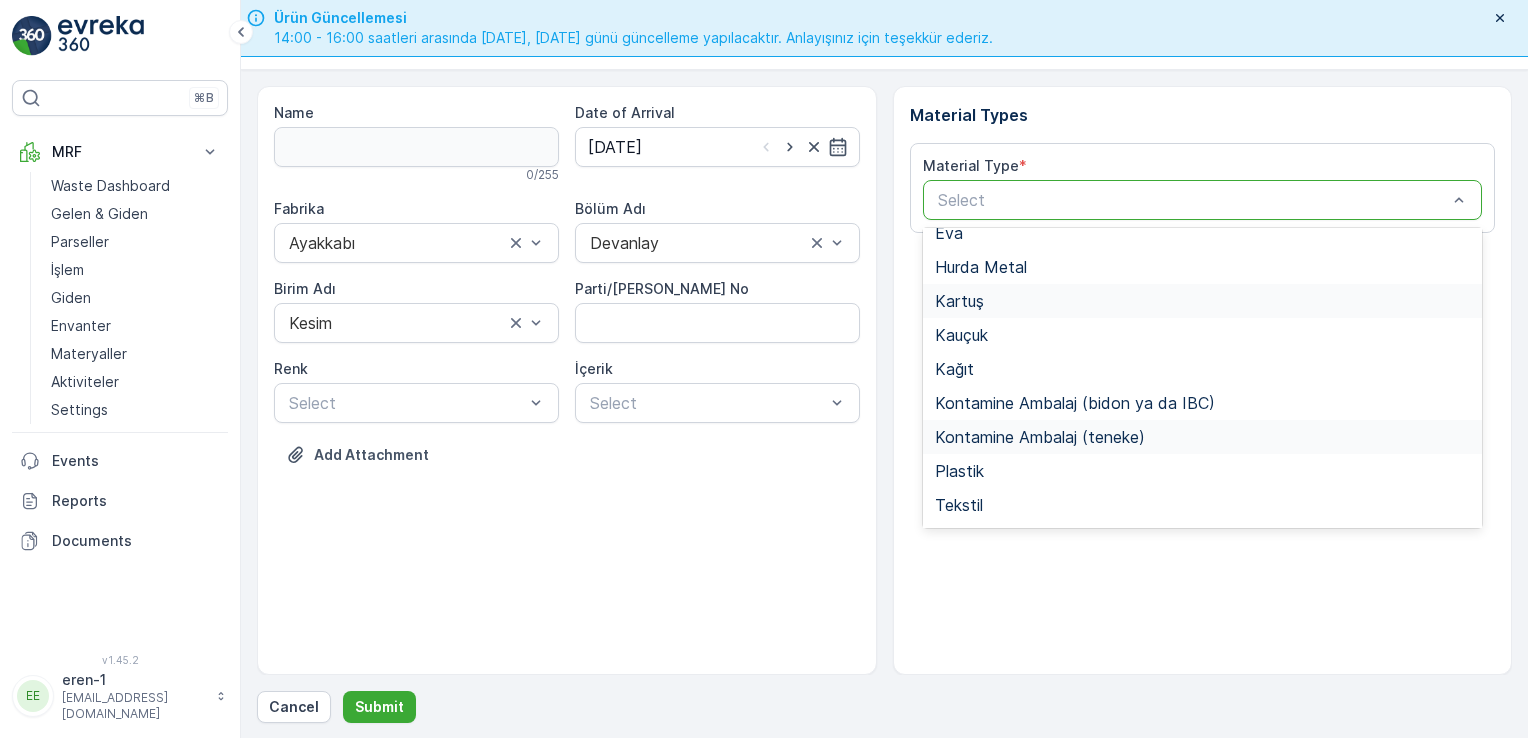 scroll, scrollTop: 166, scrollLeft: 0, axis: vertical 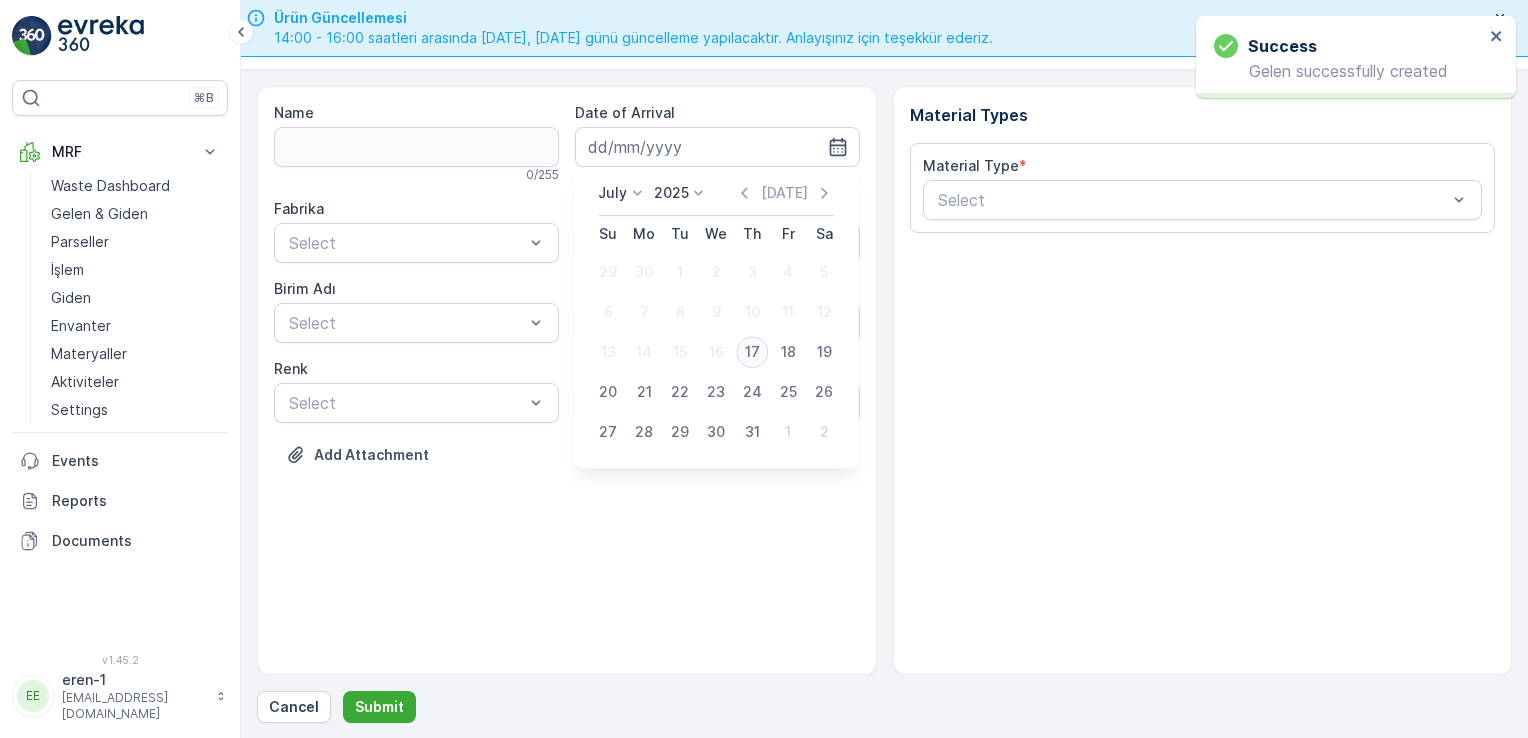 type on "[DATE]" 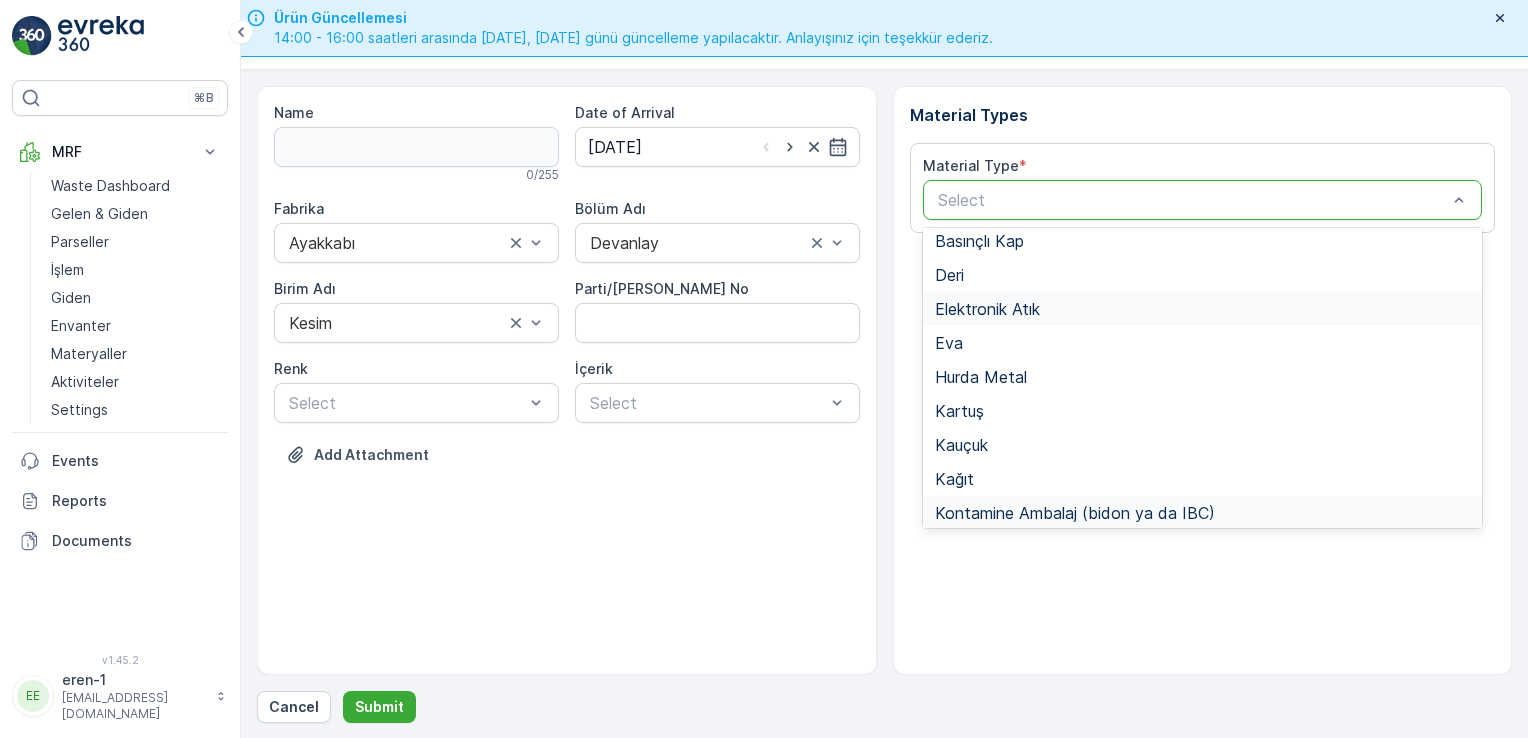 scroll, scrollTop: 200, scrollLeft: 0, axis: vertical 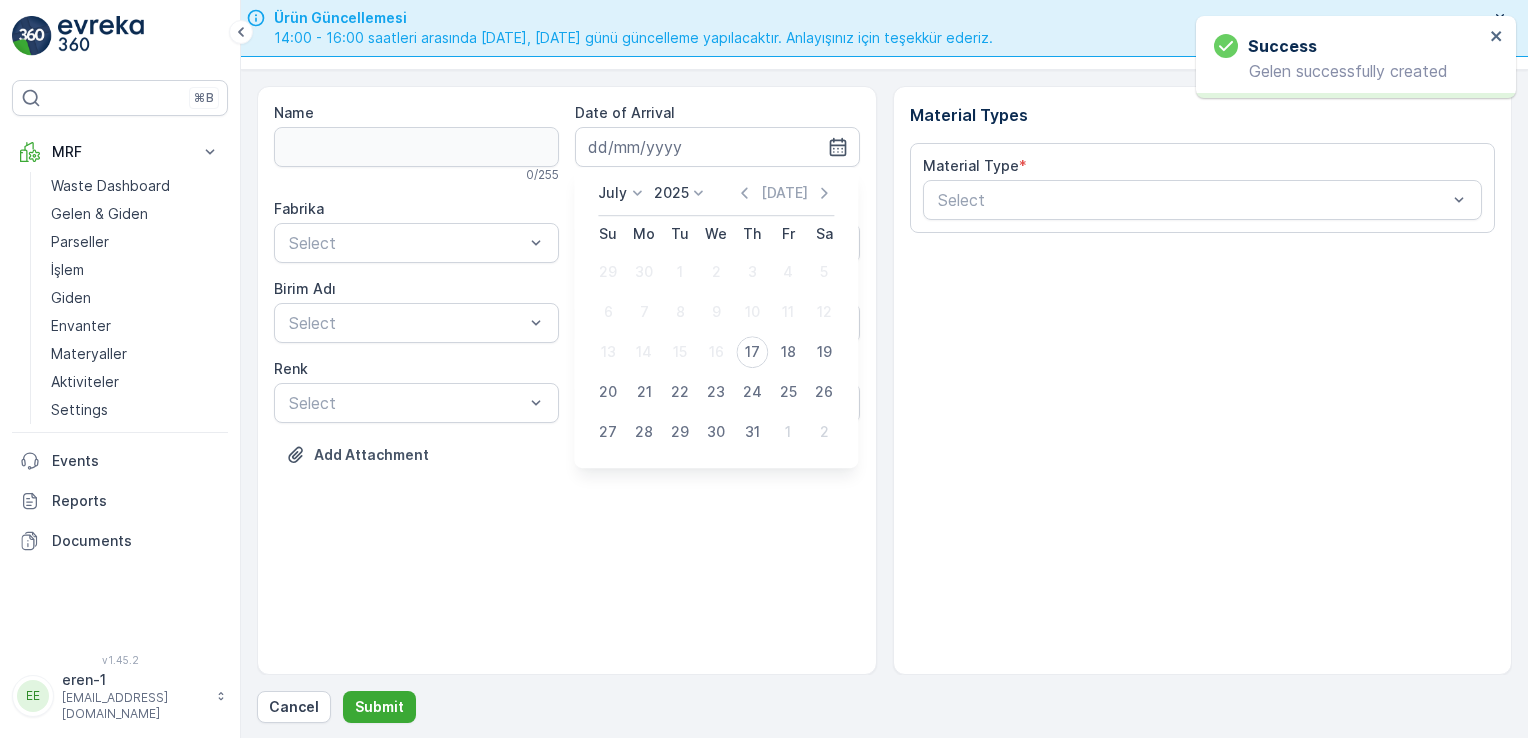 type on "[DATE]" 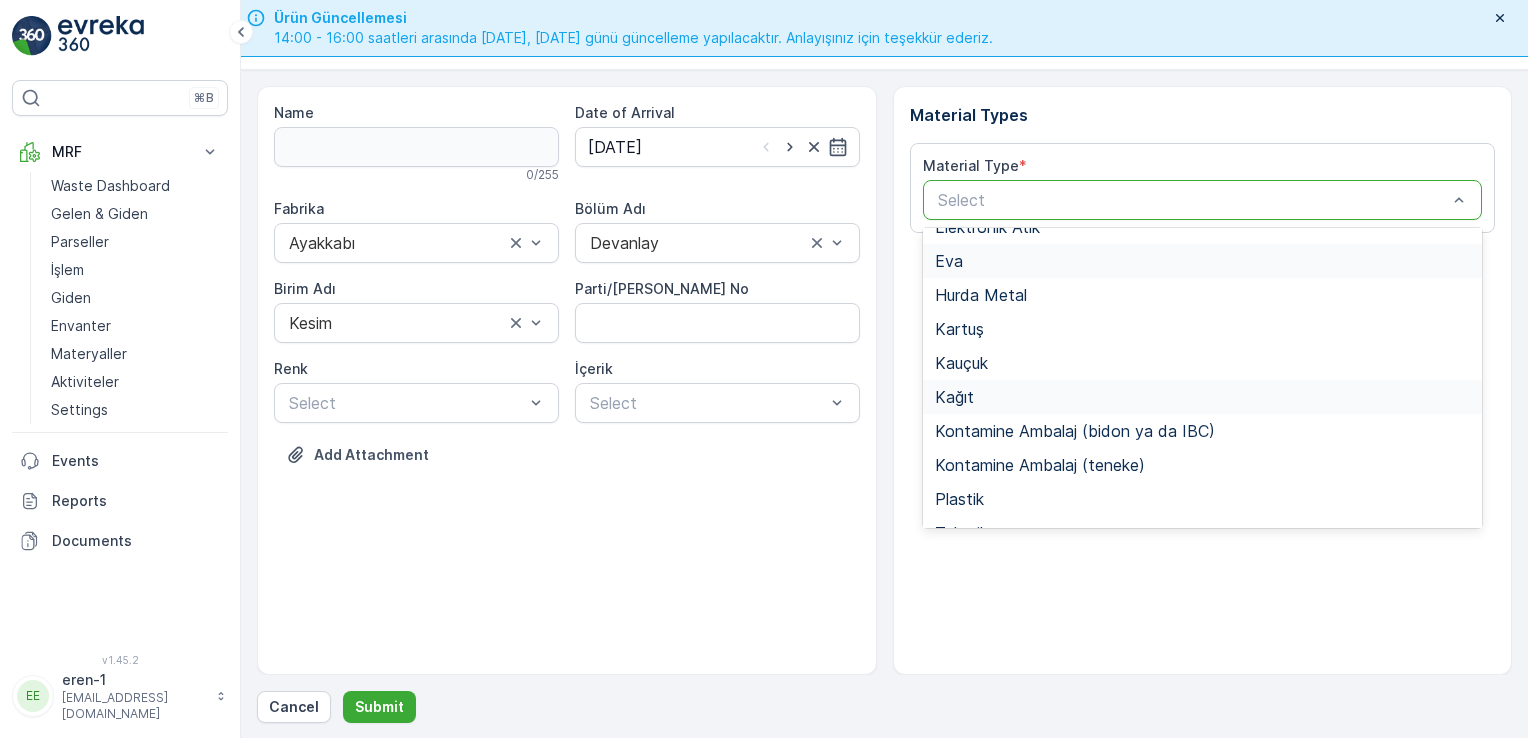 scroll, scrollTop: 166, scrollLeft: 0, axis: vertical 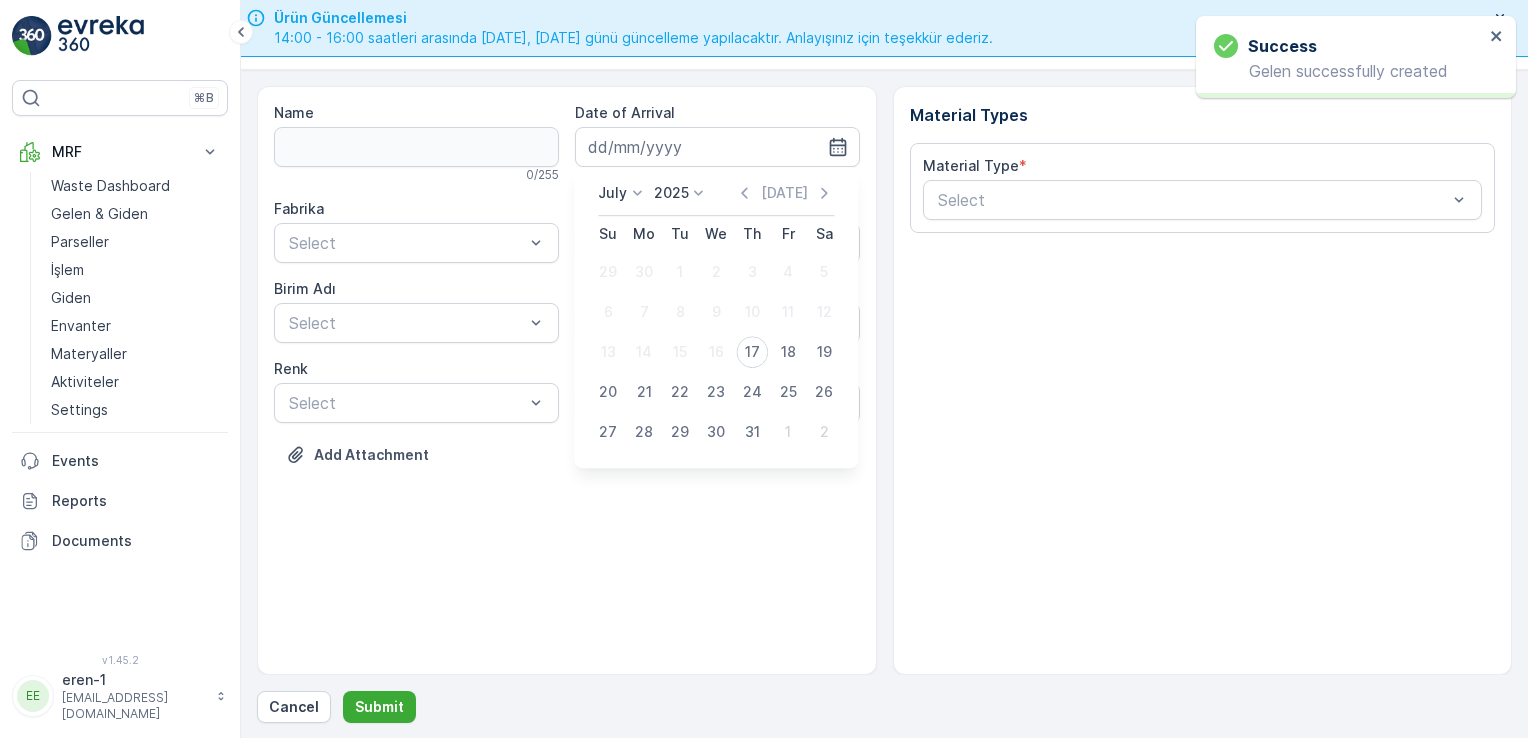 type on "[DATE]" 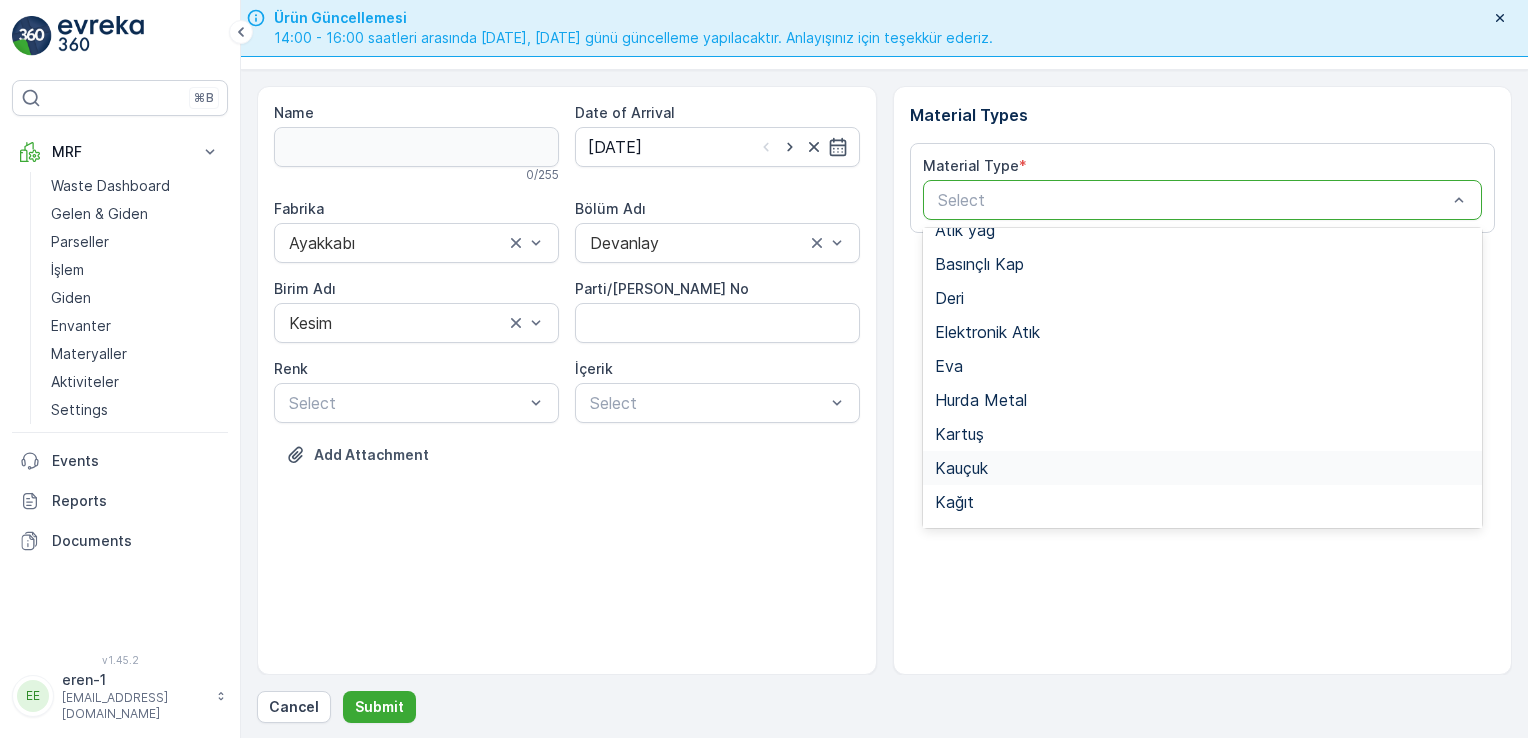 scroll, scrollTop: 166, scrollLeft: 0, axis: vertical 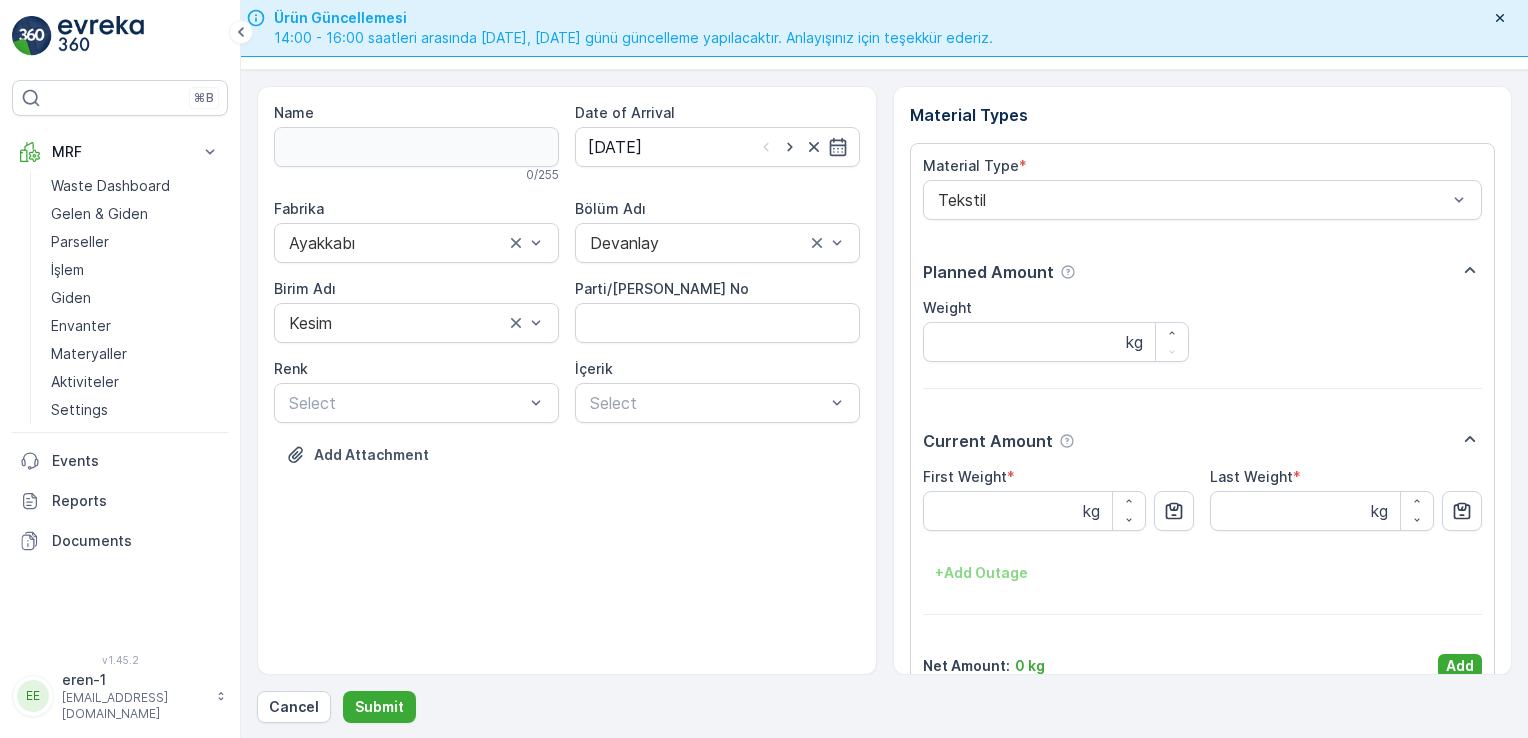 drag, startPoint x: 1455, startPoint y: 660, endPoint x: 1388, endPoint y: 651, distance: 67.601776 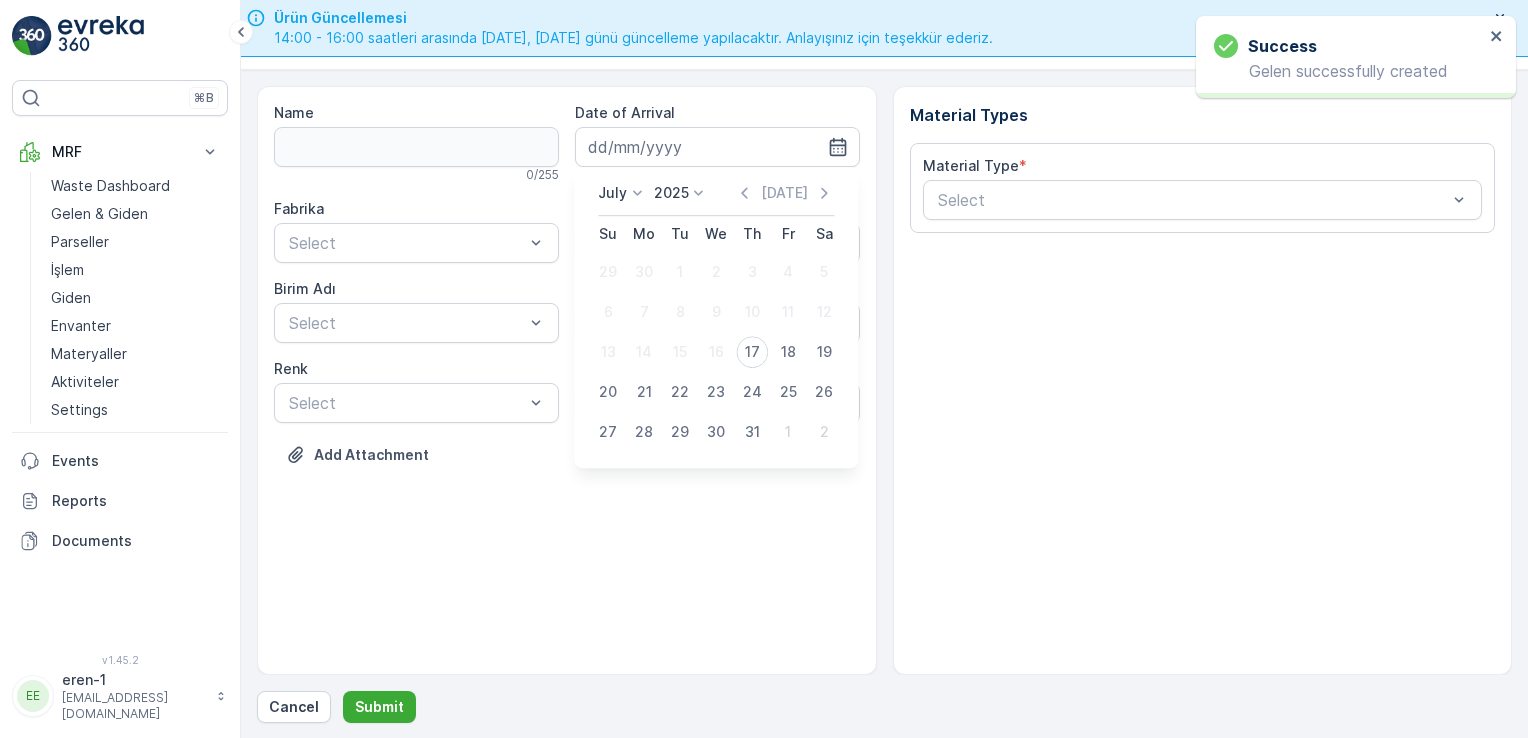 drag, startPoint x: 745, startPoint y: 355, endPoint x: 600, endPoint y: 309, distance: 152.12166 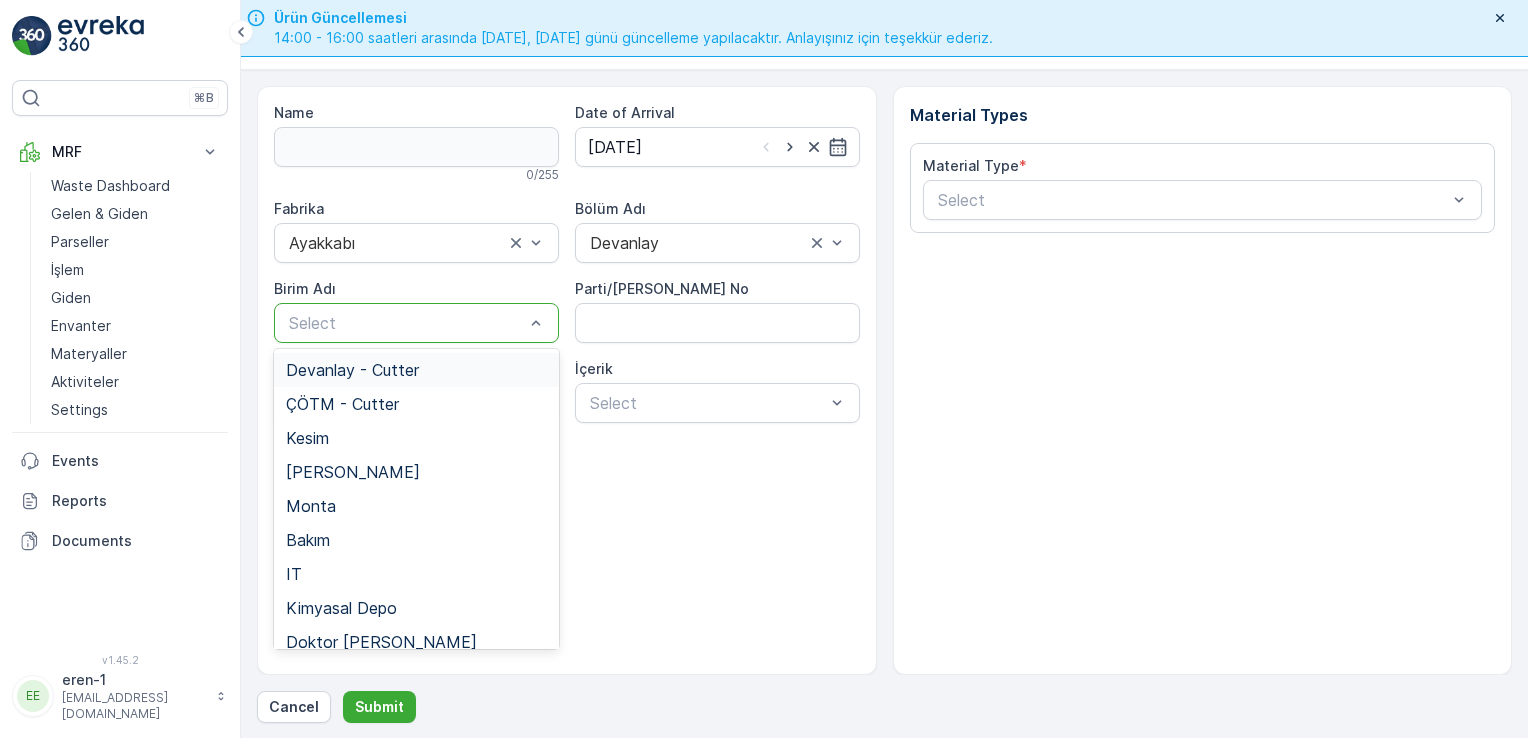 drag, startPoint x: 468, startPoint y: 308, endPoint x: 421, endPoint y: 362, distance: 71.5891 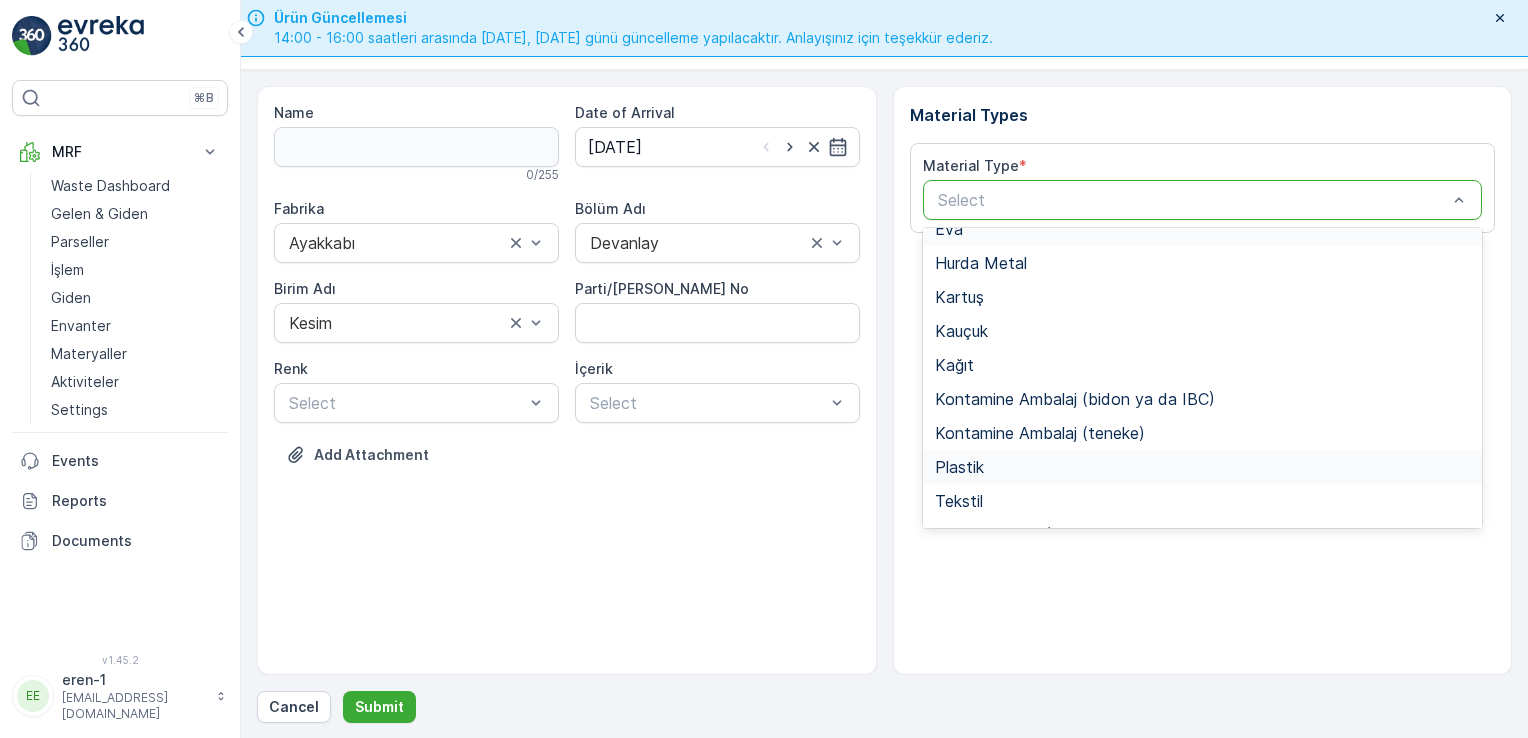 scroll, scrollTop: 166, scrollLeft: 0, axis: vertical 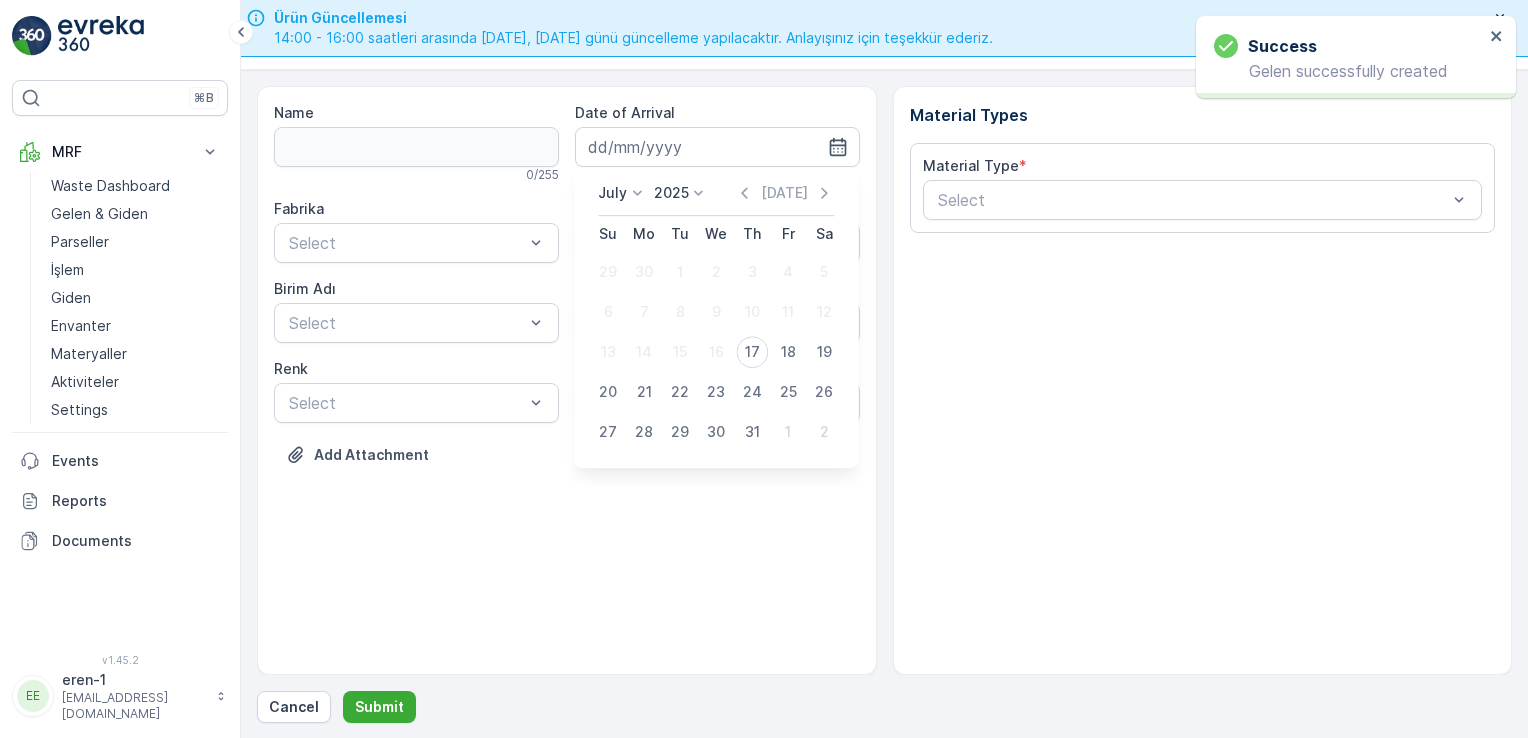 type on "[DATE]" 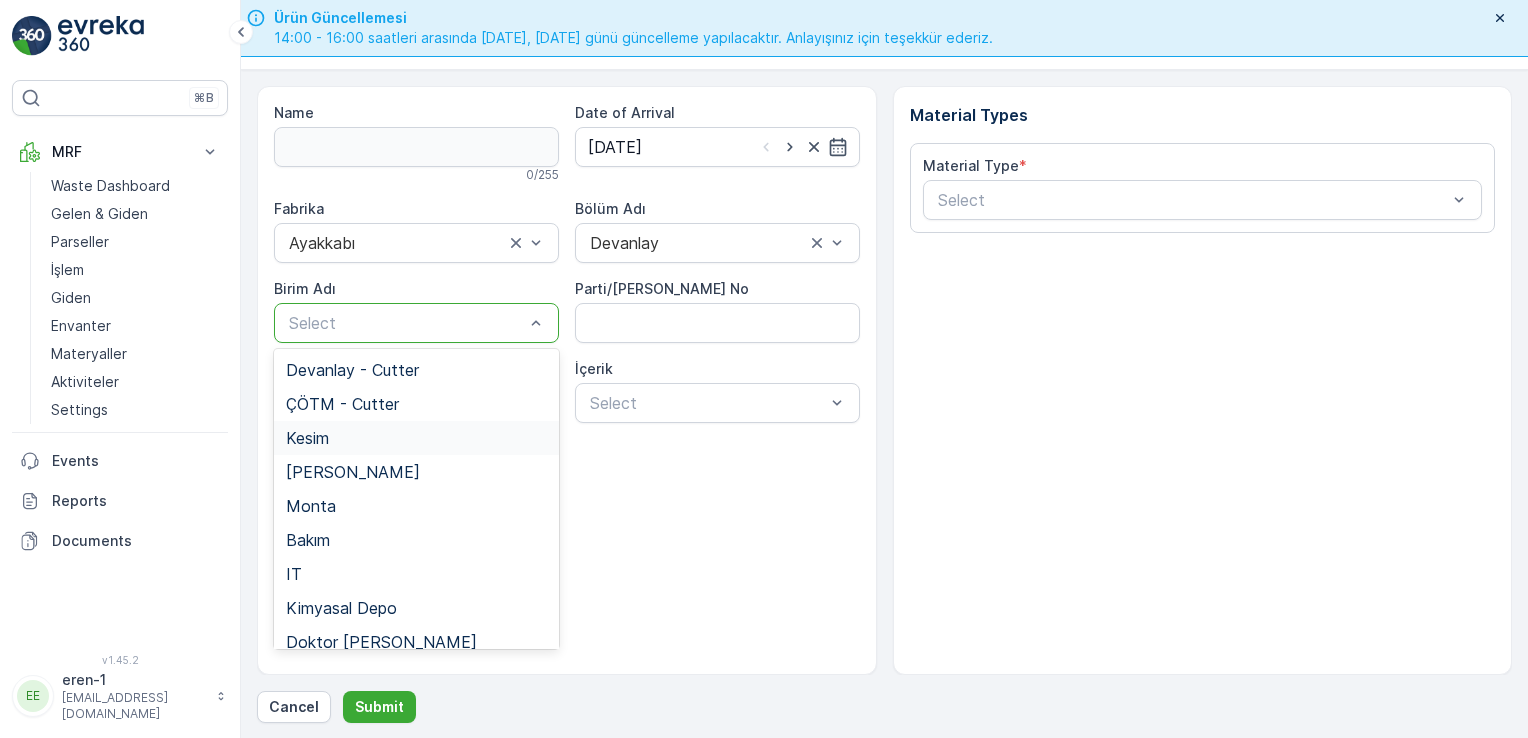 drag, startPoint x: 320, startPoint y: 441, endPoint x: 656, endPoint y: 351, distance: 347.8448 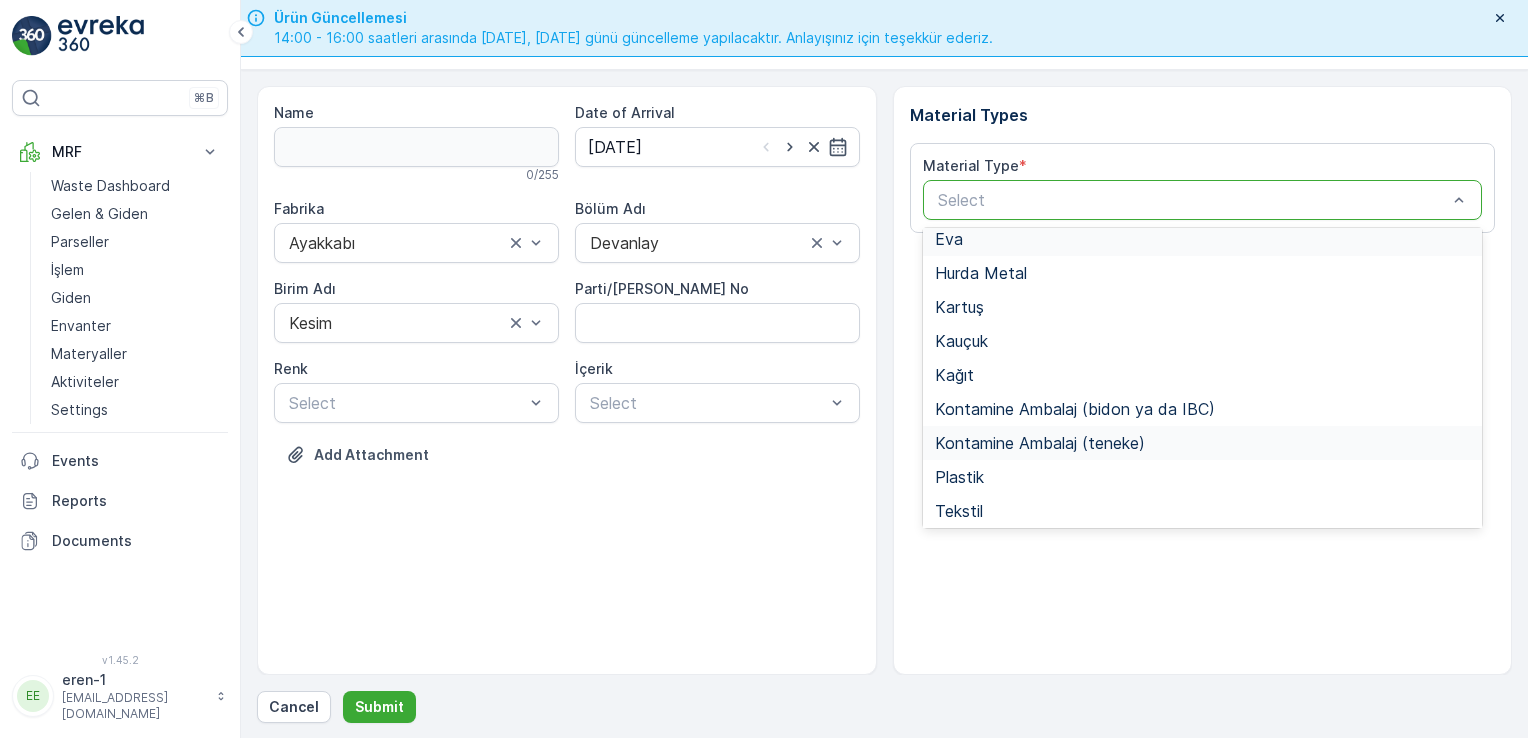 scroll, scrollTop: 166, scrollLeft: 0, axis: vertical 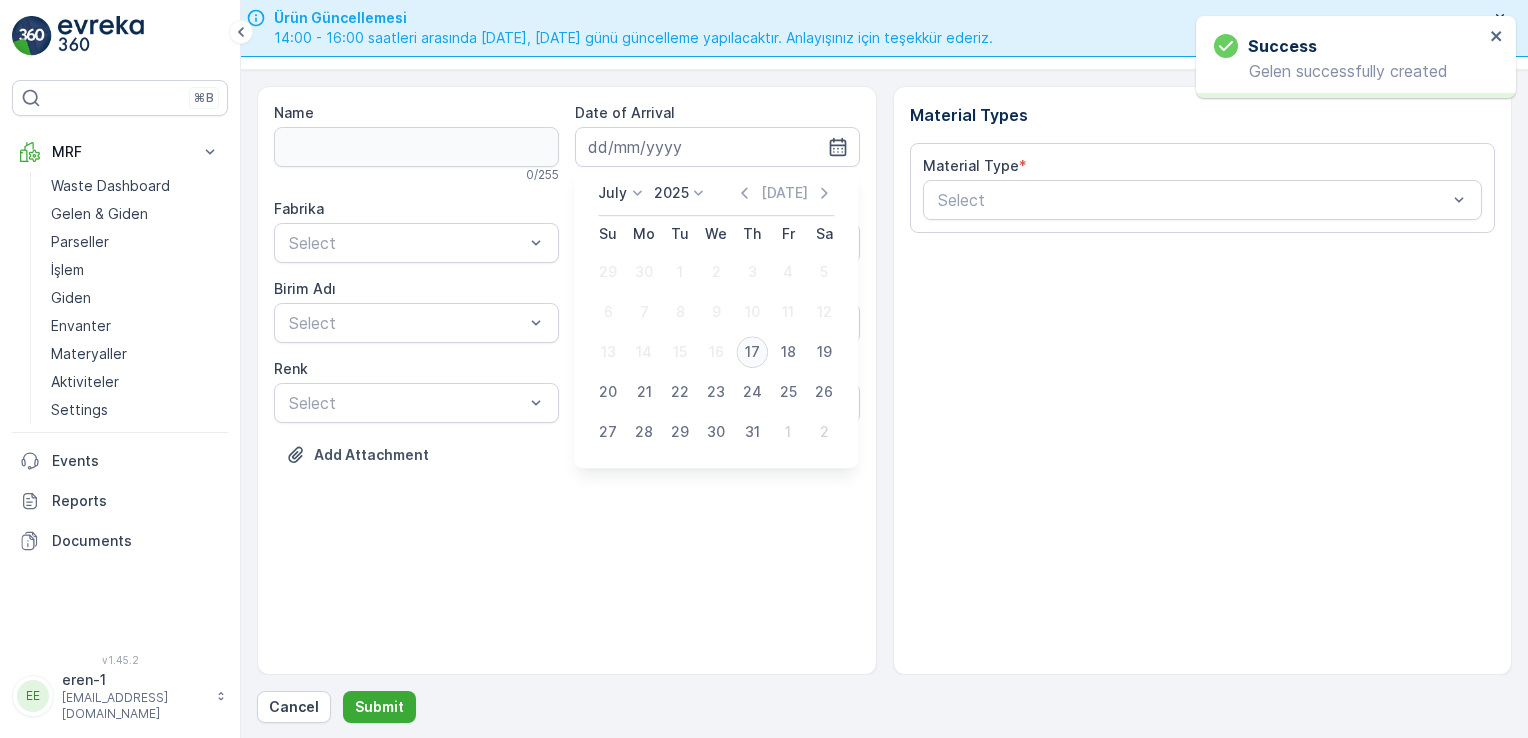 type on "[DATE]" 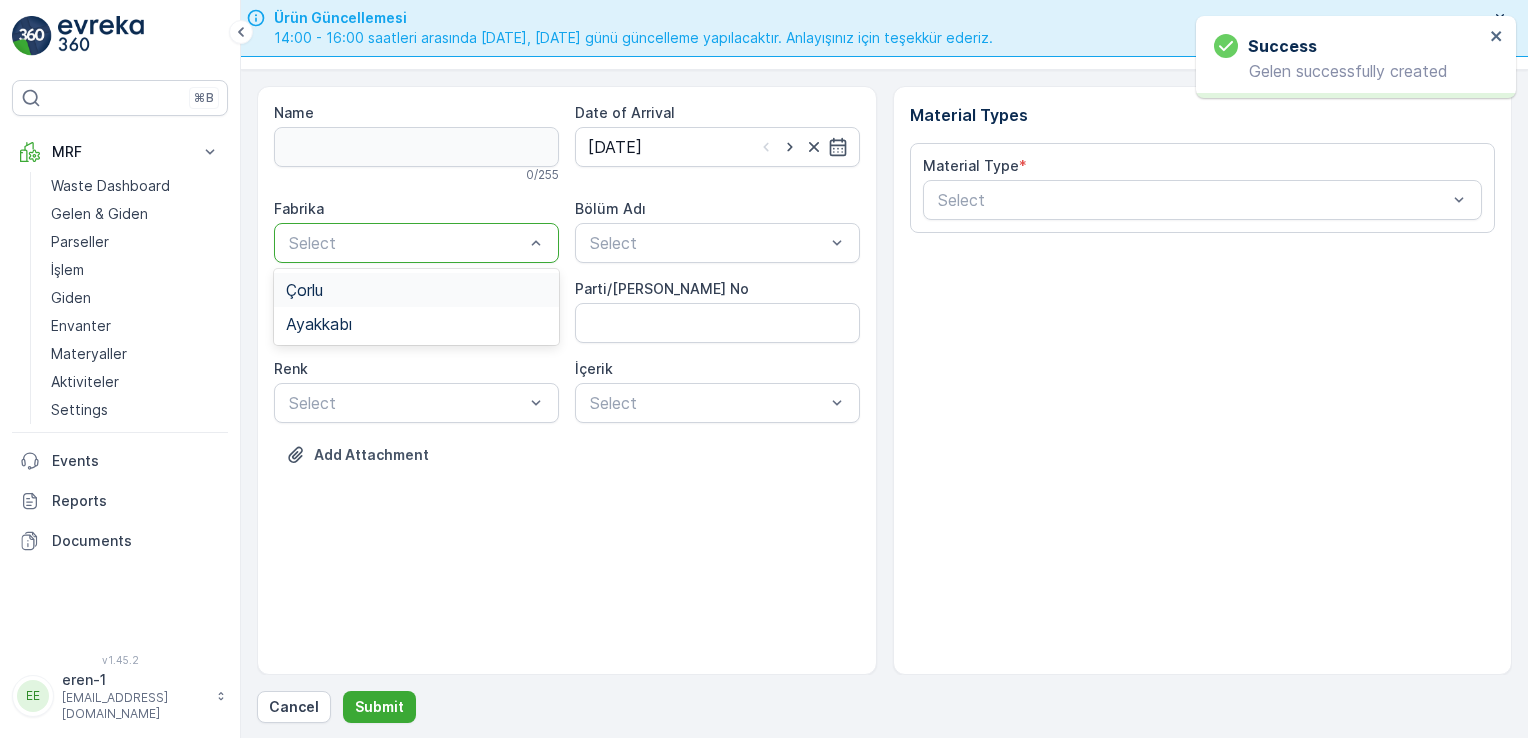 drag, startPoint x: 464, startPoint y: 264, endPoint x: 445, endPoint y: 235, distance: 34.669872 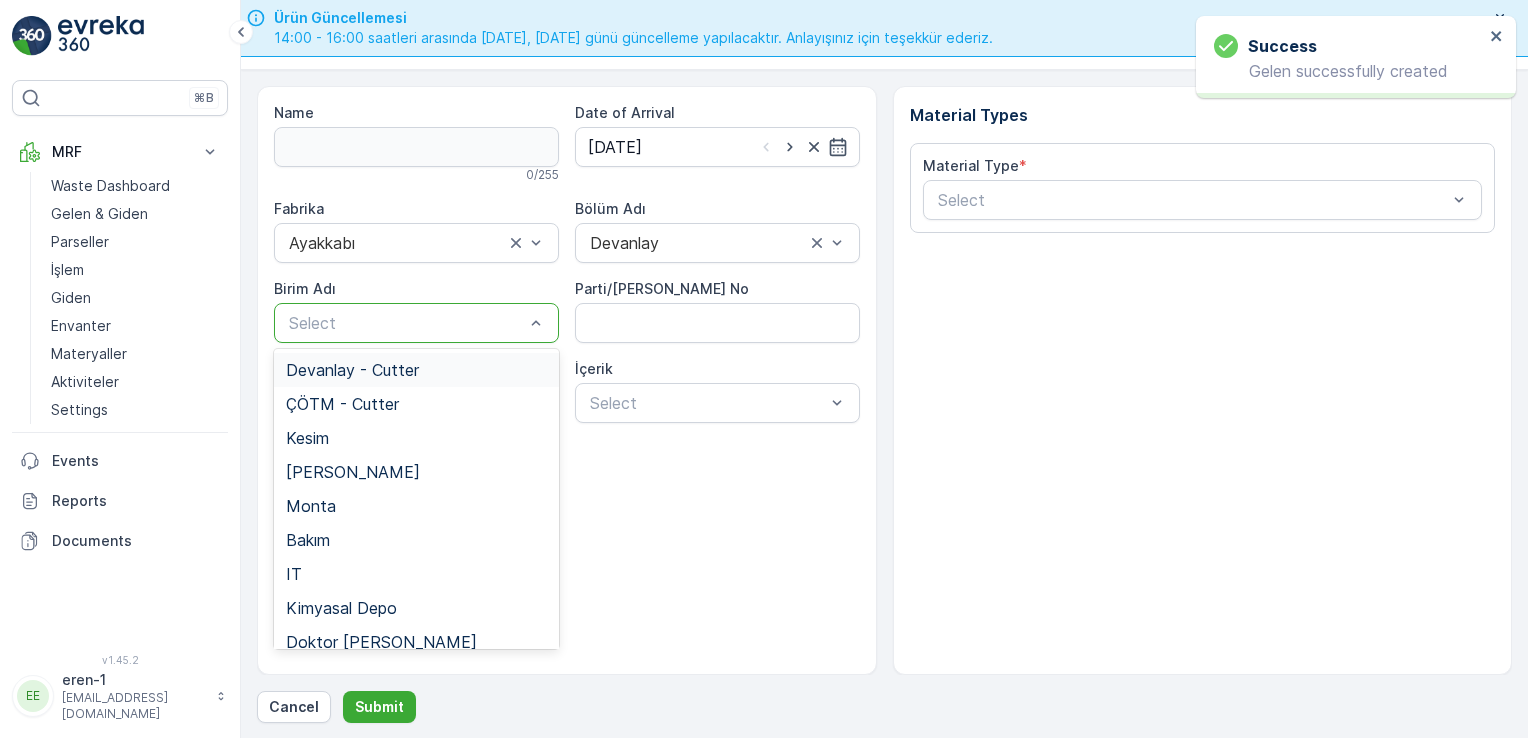 drag, startPoint x: 440, startPoint y: 318, endPoint x: 418, endPoint y: 356, distance: 43.908997 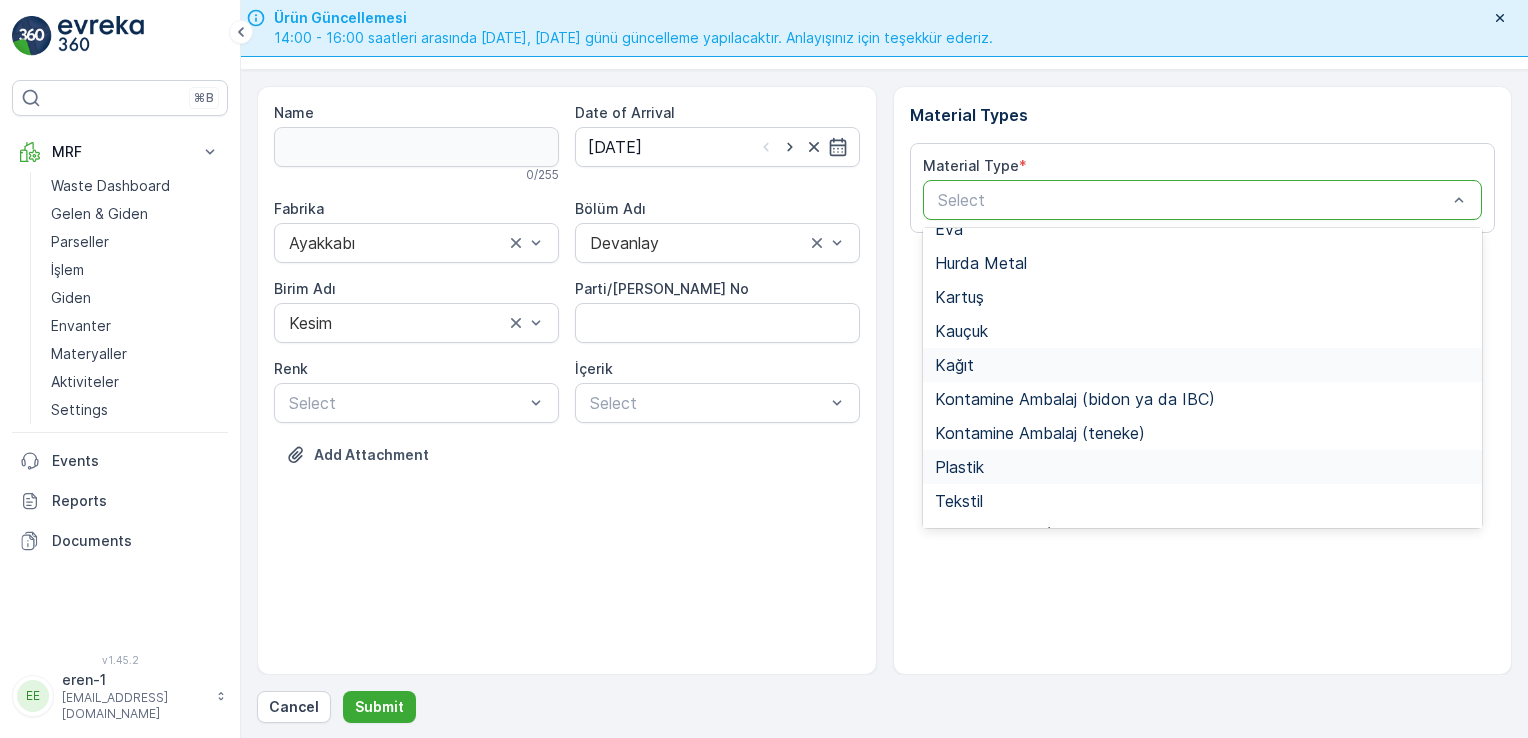 scroll, scrollTop: 166, scrollLeft: 0, axis: vertical 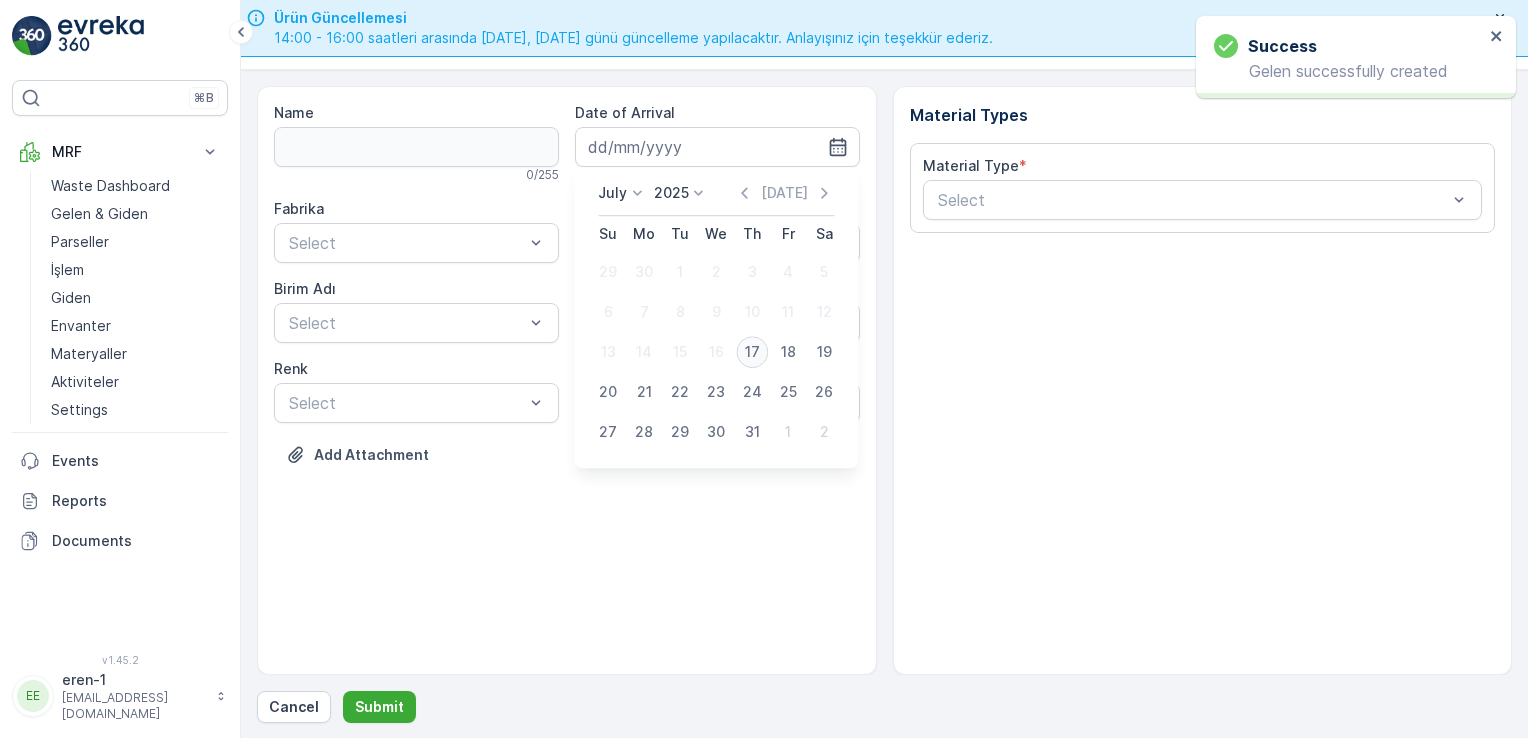 type on "[DATE]" 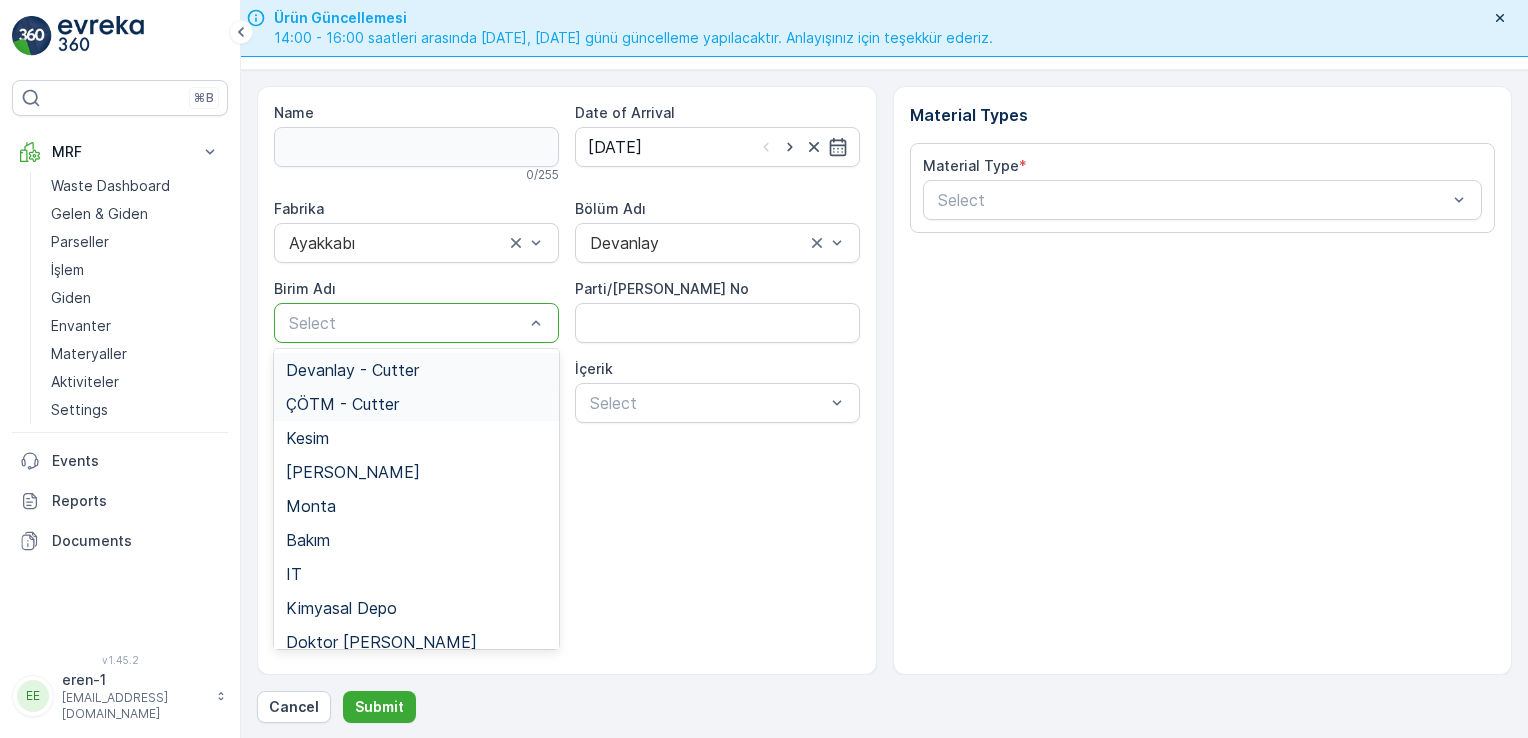 drag, startPoint x: 464, startPoint y: 320, endPoint x: 486, endPoint y: 403, distance: 85.86617 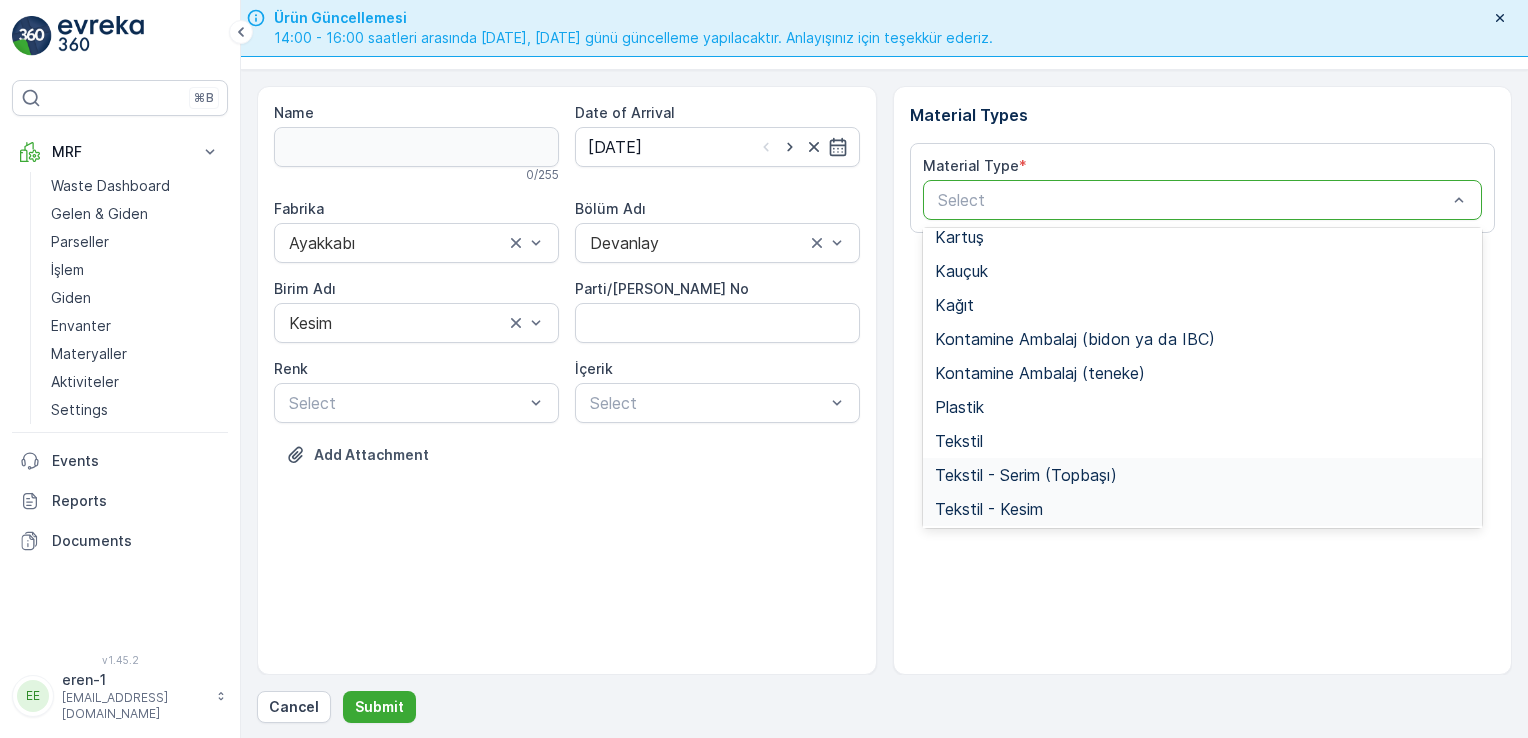 scroll, scrollTop: 233, scrollLeft: 0, axis: vertical 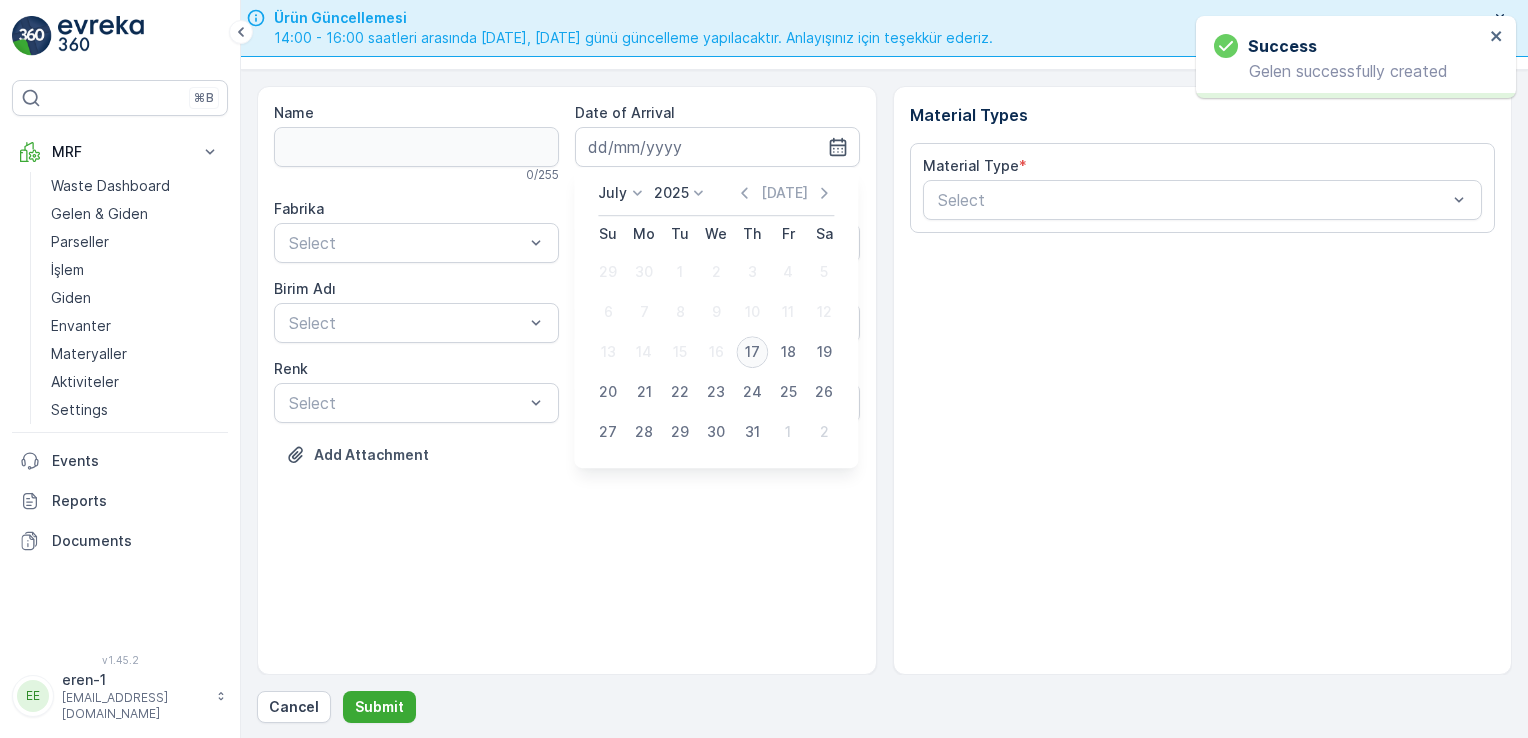 type on "[DATE]" 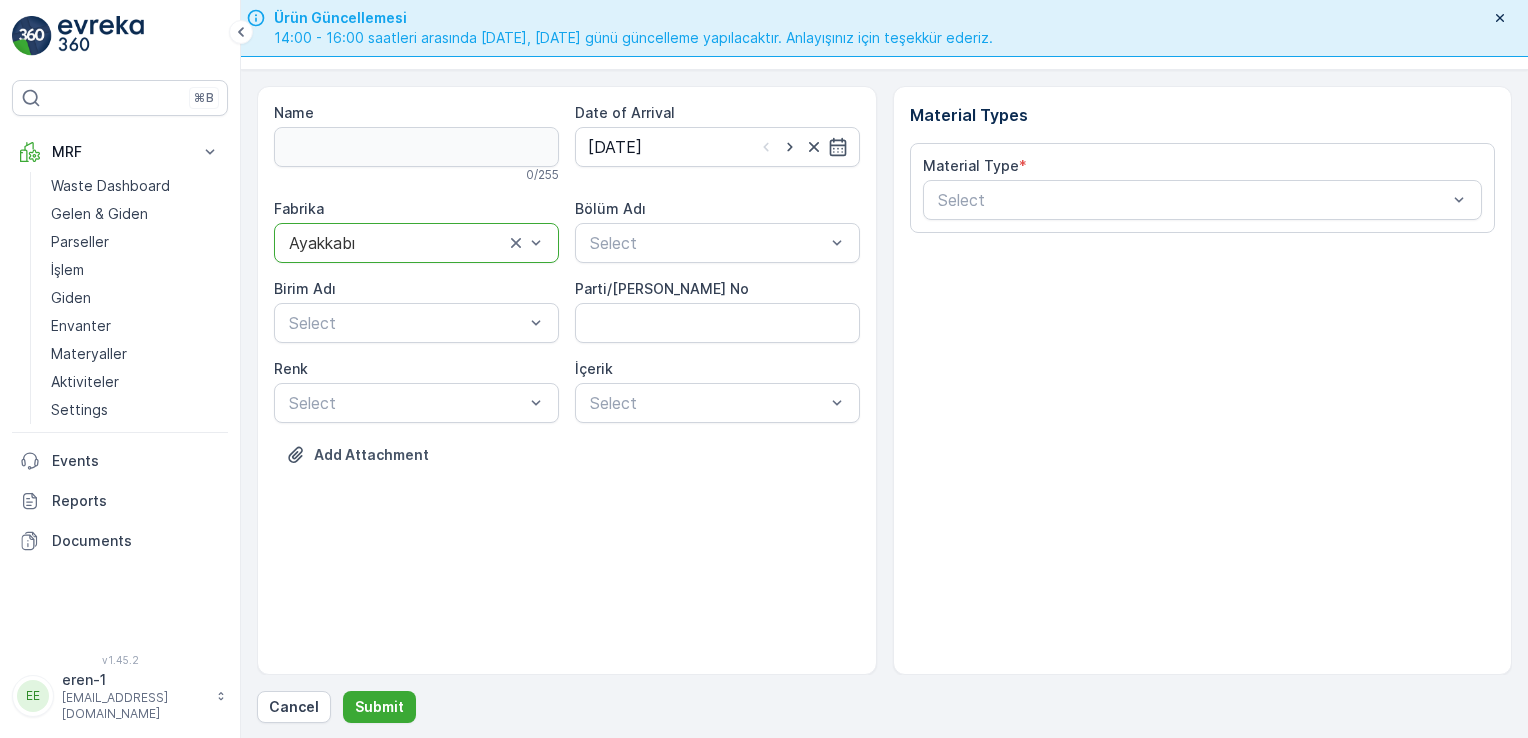 drag, startPoint x: 693, startPoint y: 241, endPoint x: 689, endPoint y: 267, distance: 26.305893 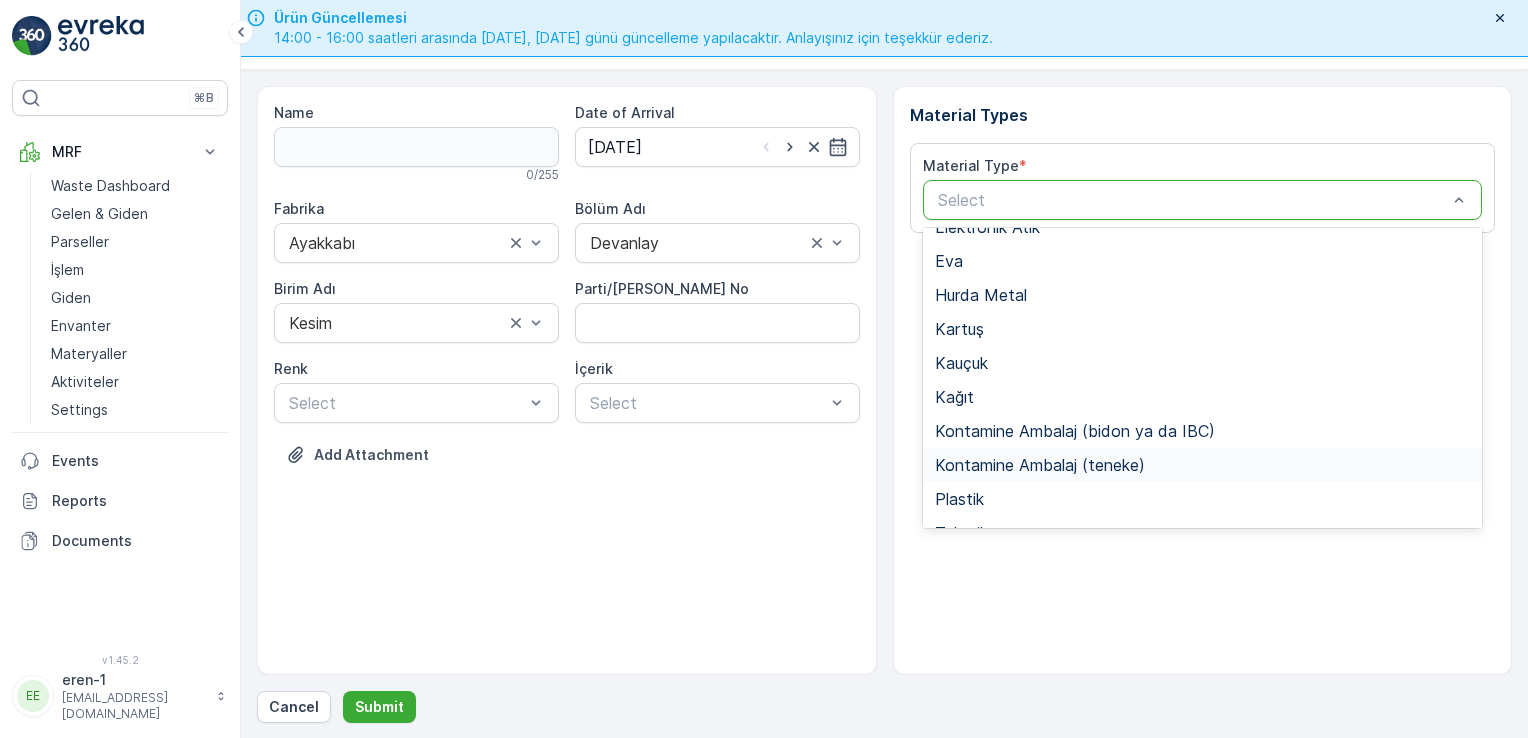 scroll, scrollTop: 166, scrollLeft: 0, axis: vertical 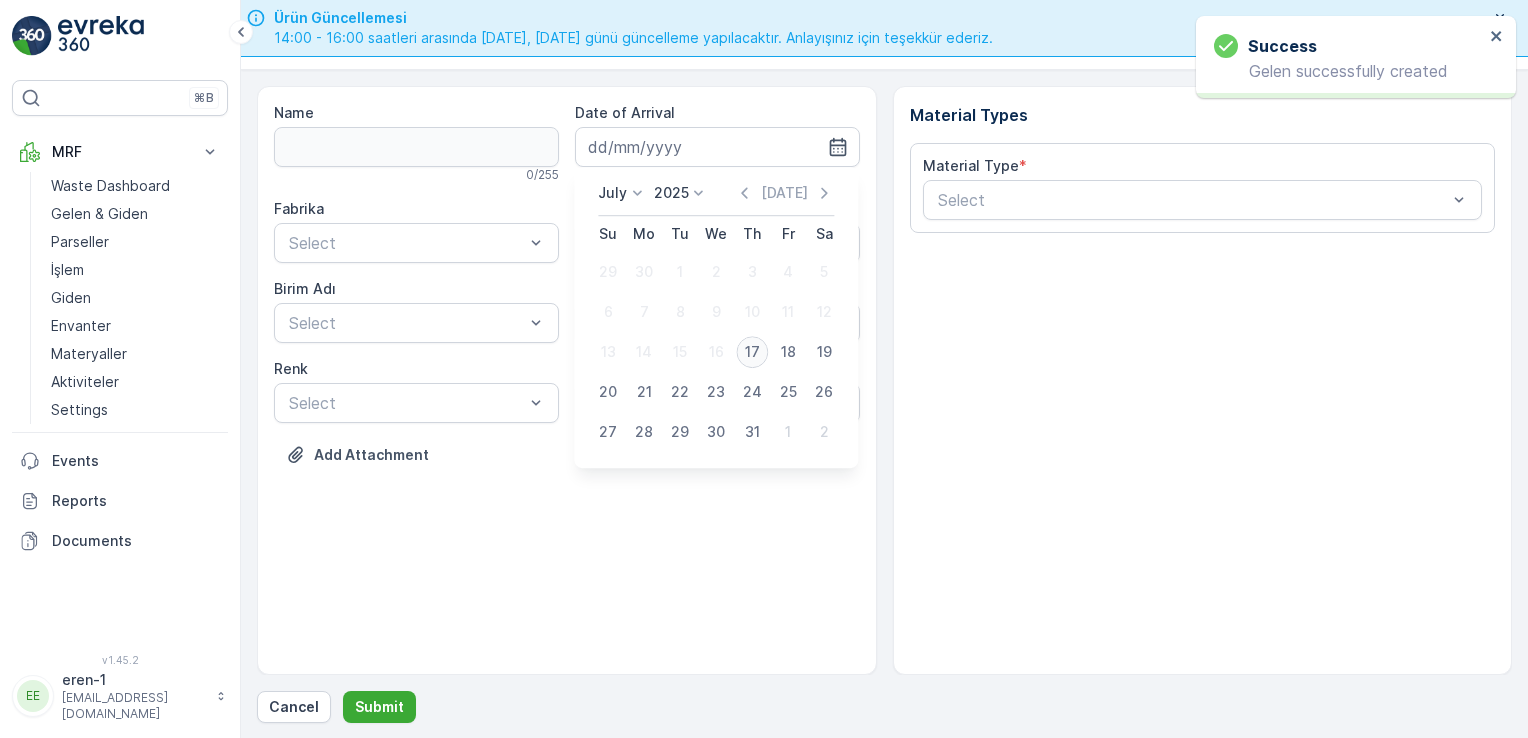 type on "[DATE]" 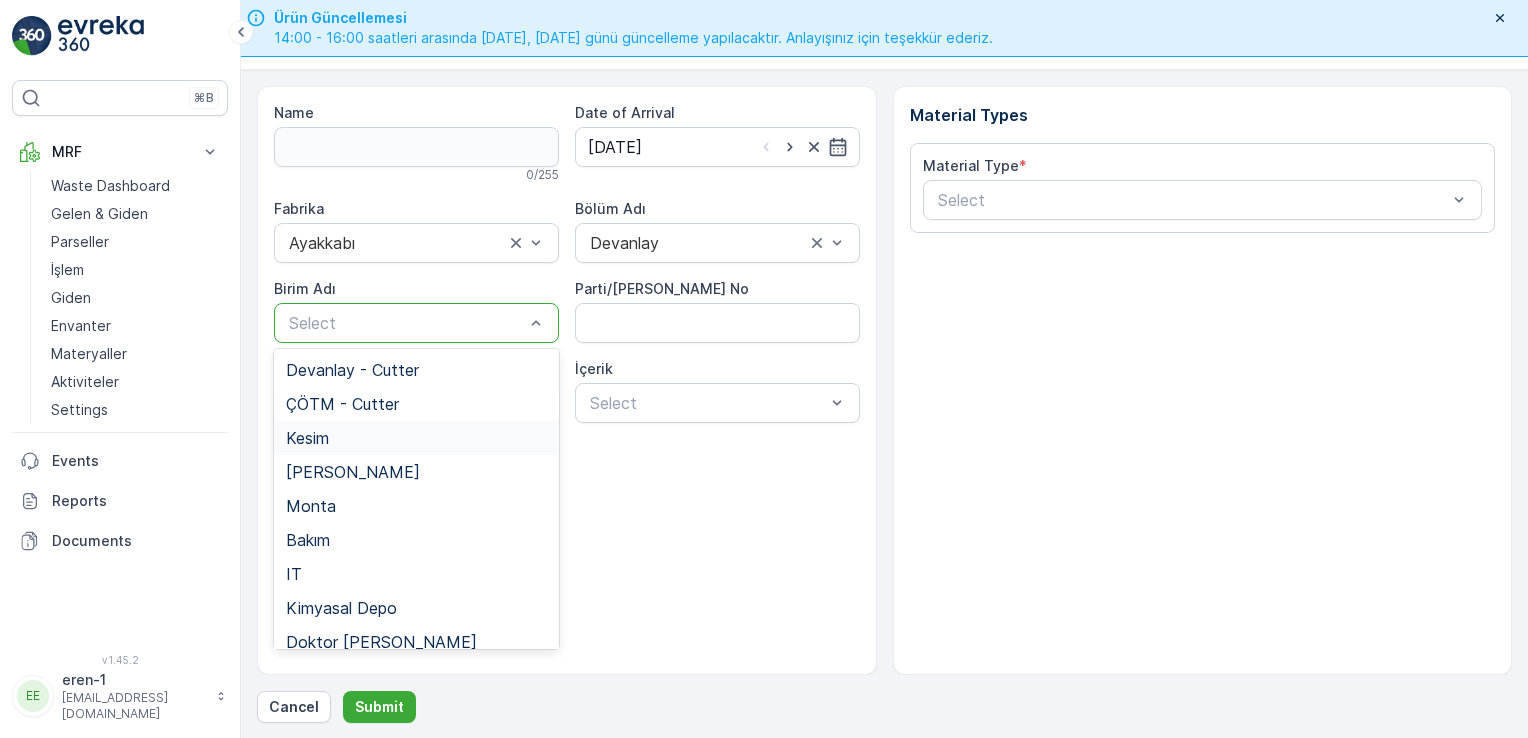 drag, startPoint x: 333, startPoint y: 444, endPoint x: 700, endPoint y: 350, distance: 378.84692 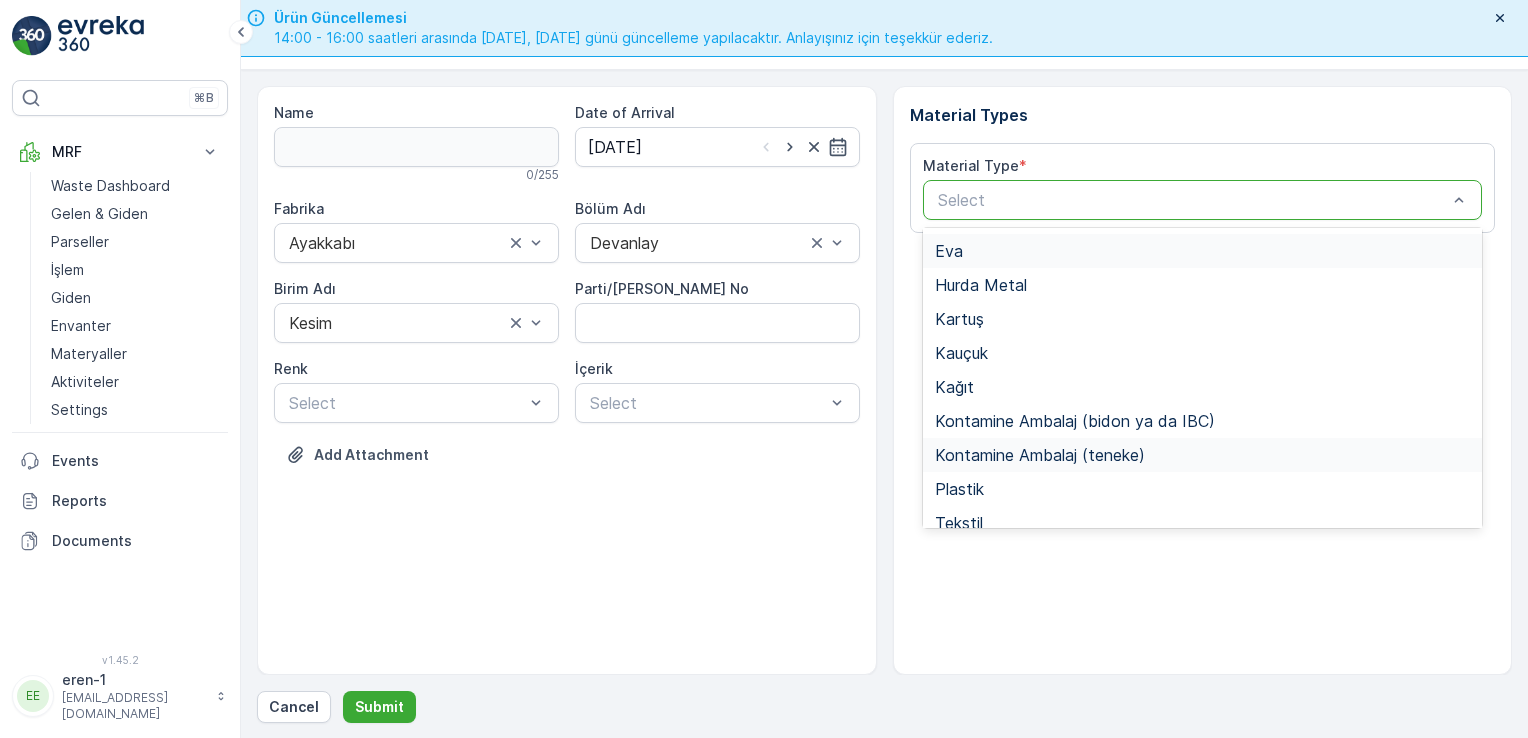 scroll, scrollTop: 166, scrollLeft: 0, axis: vertical 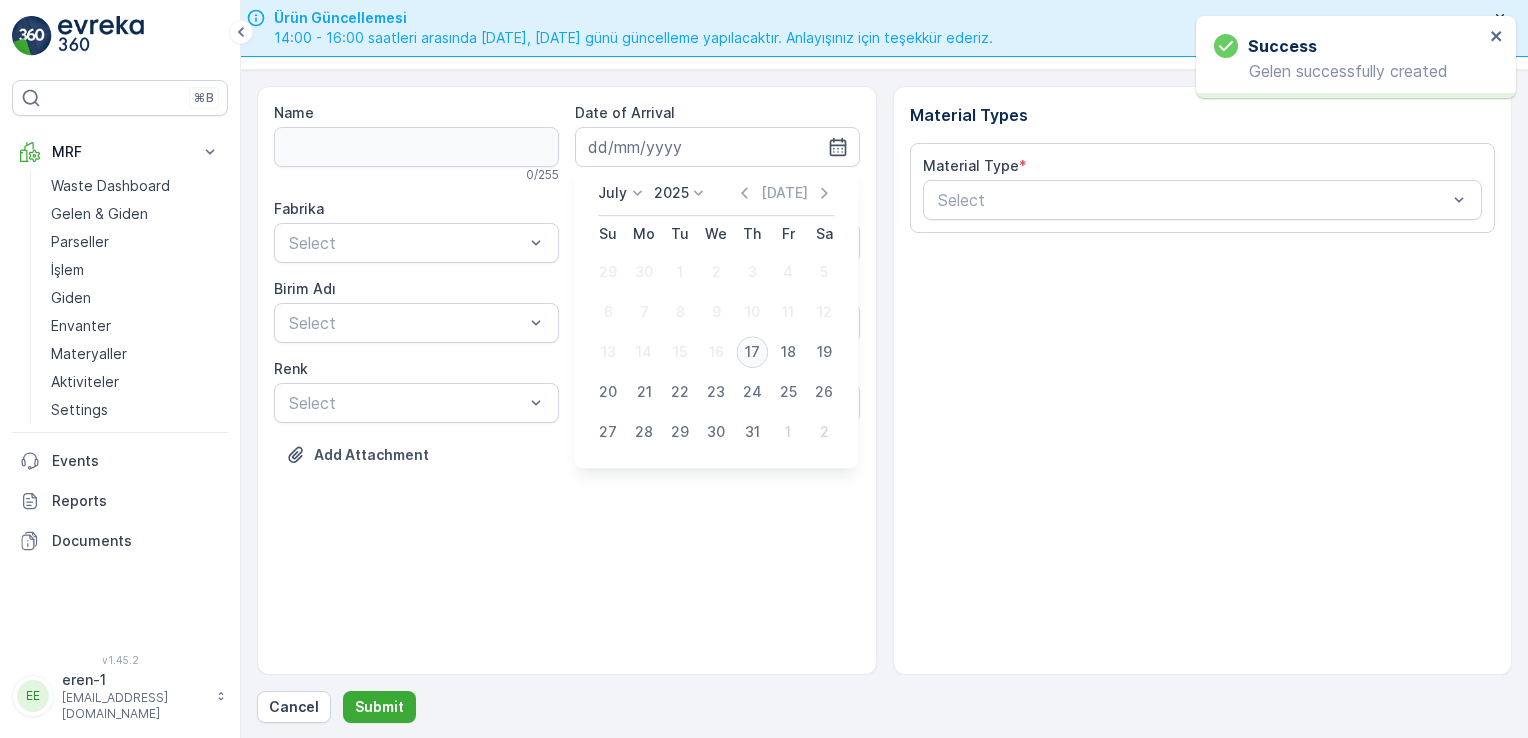 type on "[DATE]" 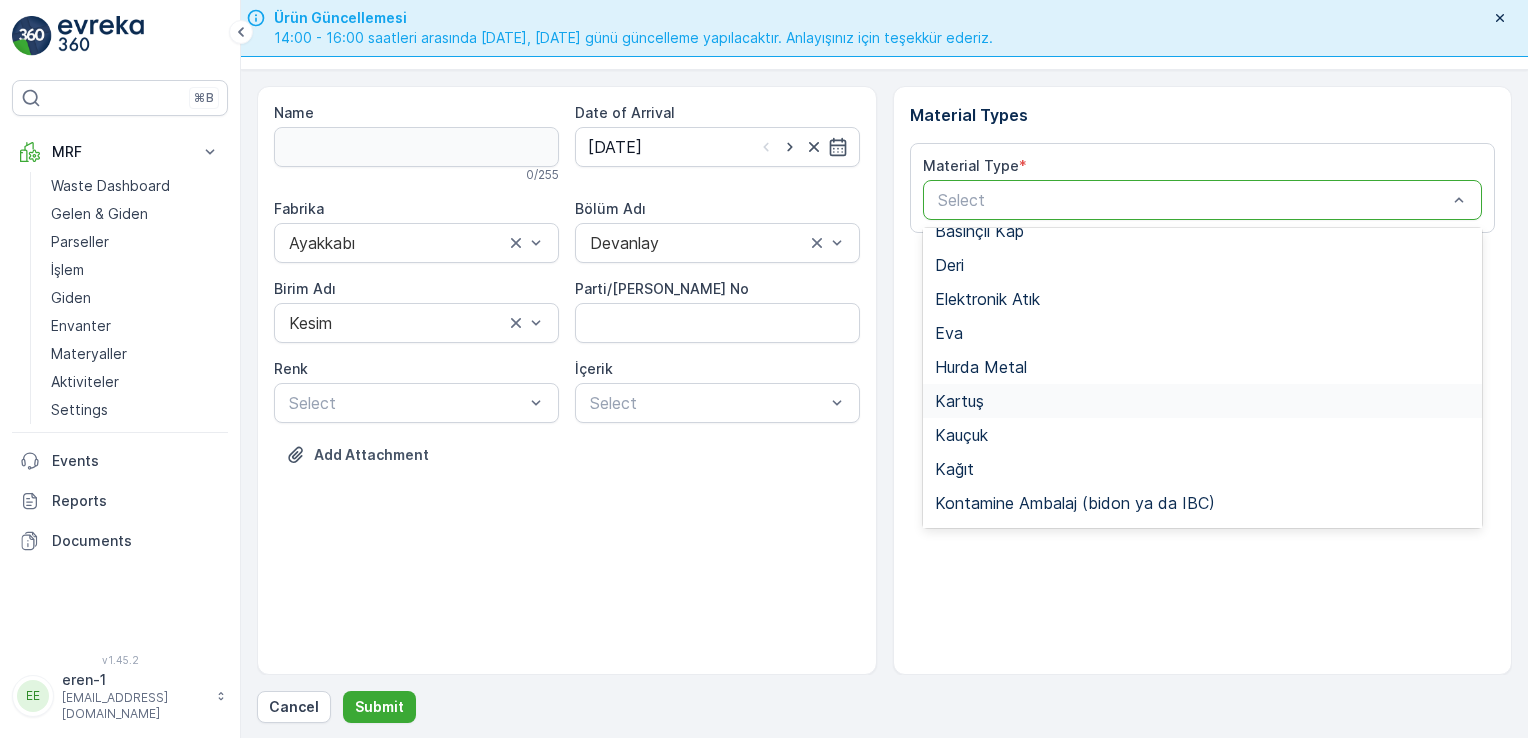 scroll, scrollTop: 133, scrollLeft: 0, axis: vertical 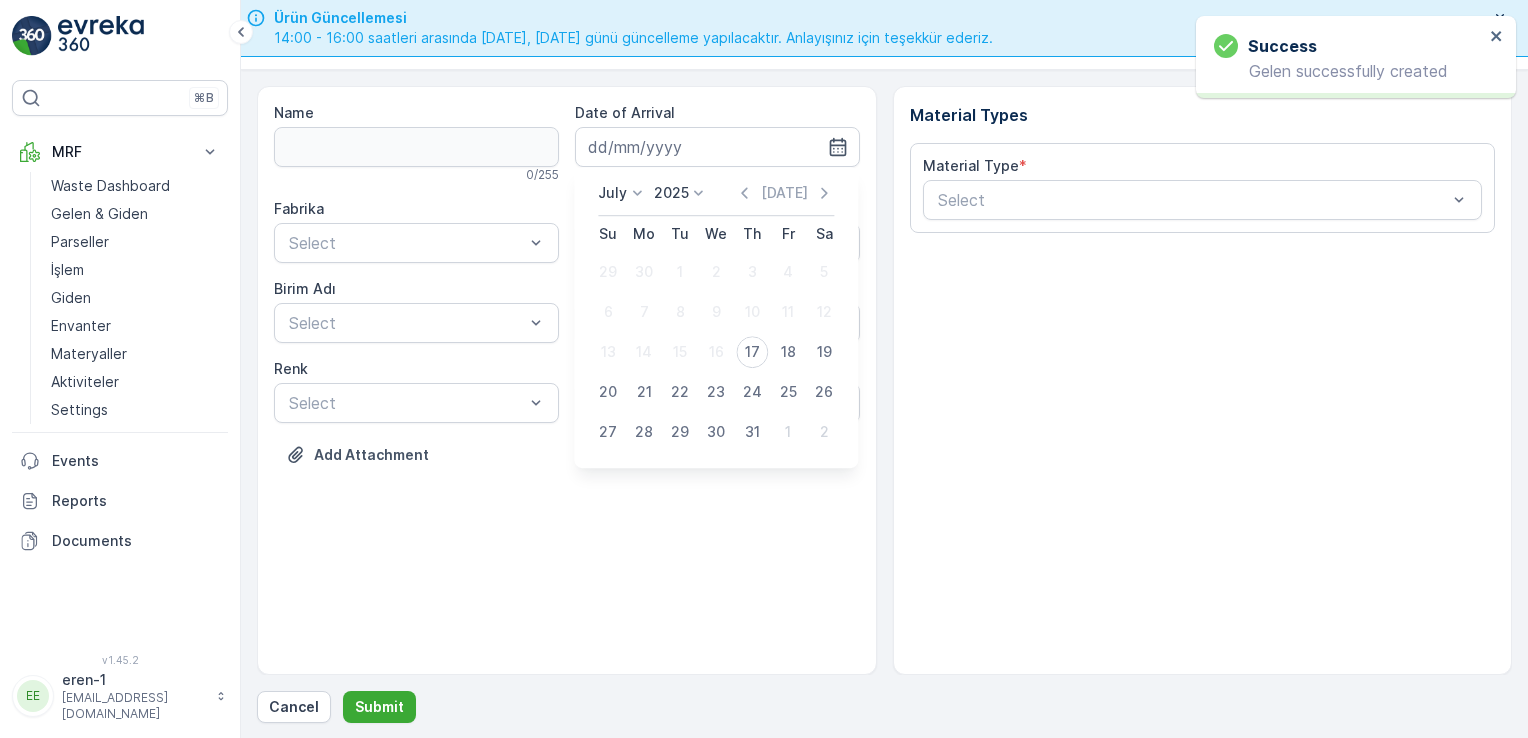drag, startPoint x: 749, startPoint y: 345, endPoint x: 740, endPoint y: 338, distance: 11.401754 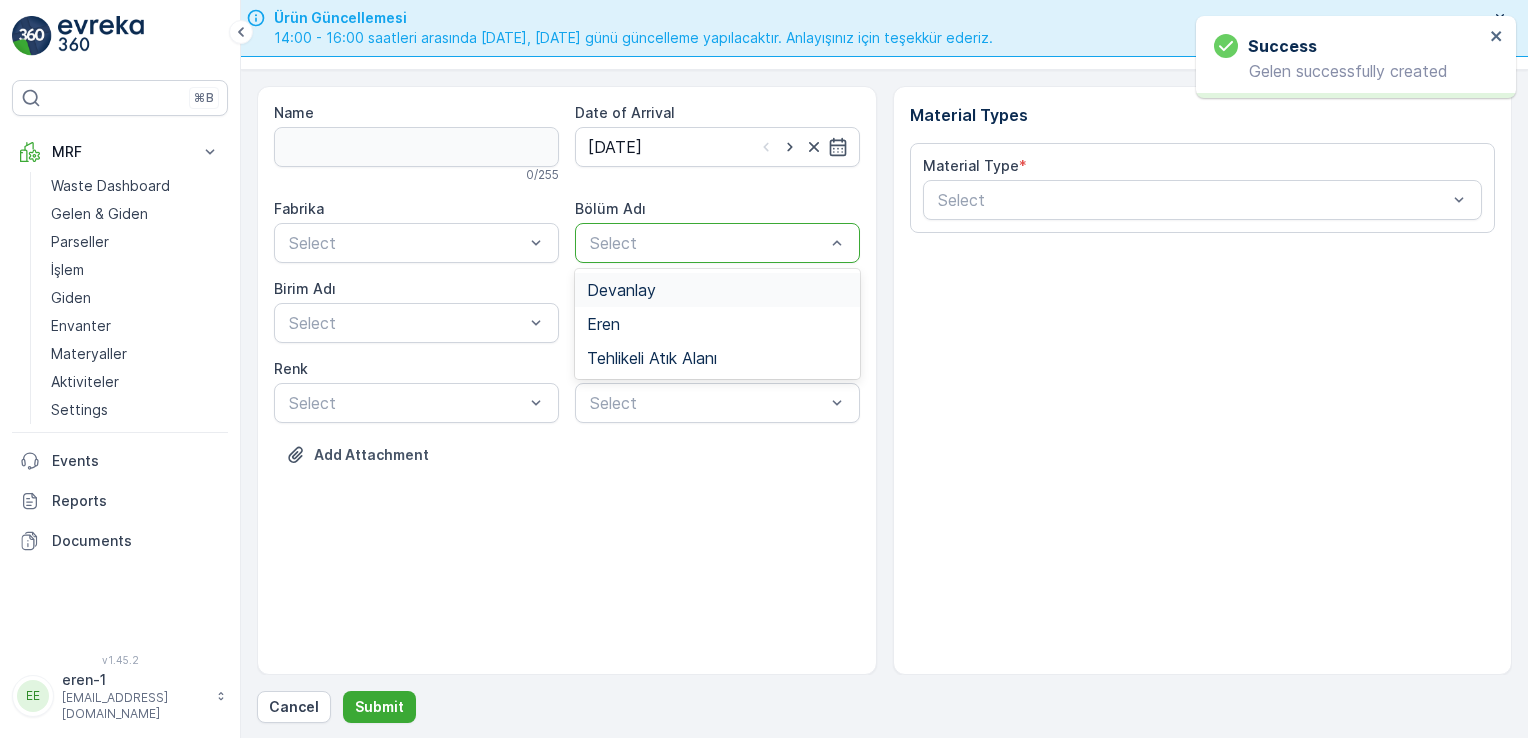 drag, startPoint x: 638, startPoint y: 316, endPoint x: 636, endPoint y: 297, distance: 19.104973 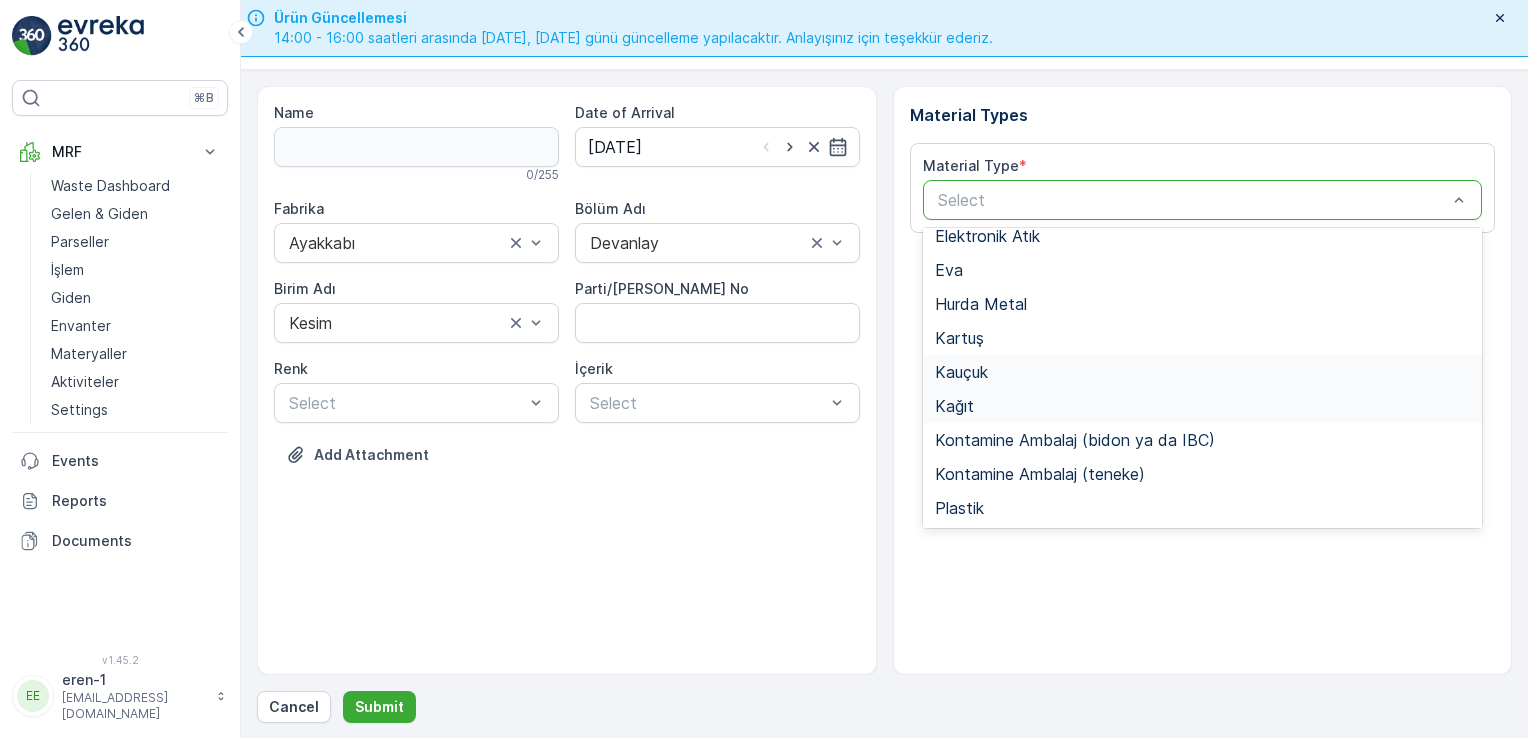 scroll, scrollTop: 133, scrollLeft: 0, axis: vertical 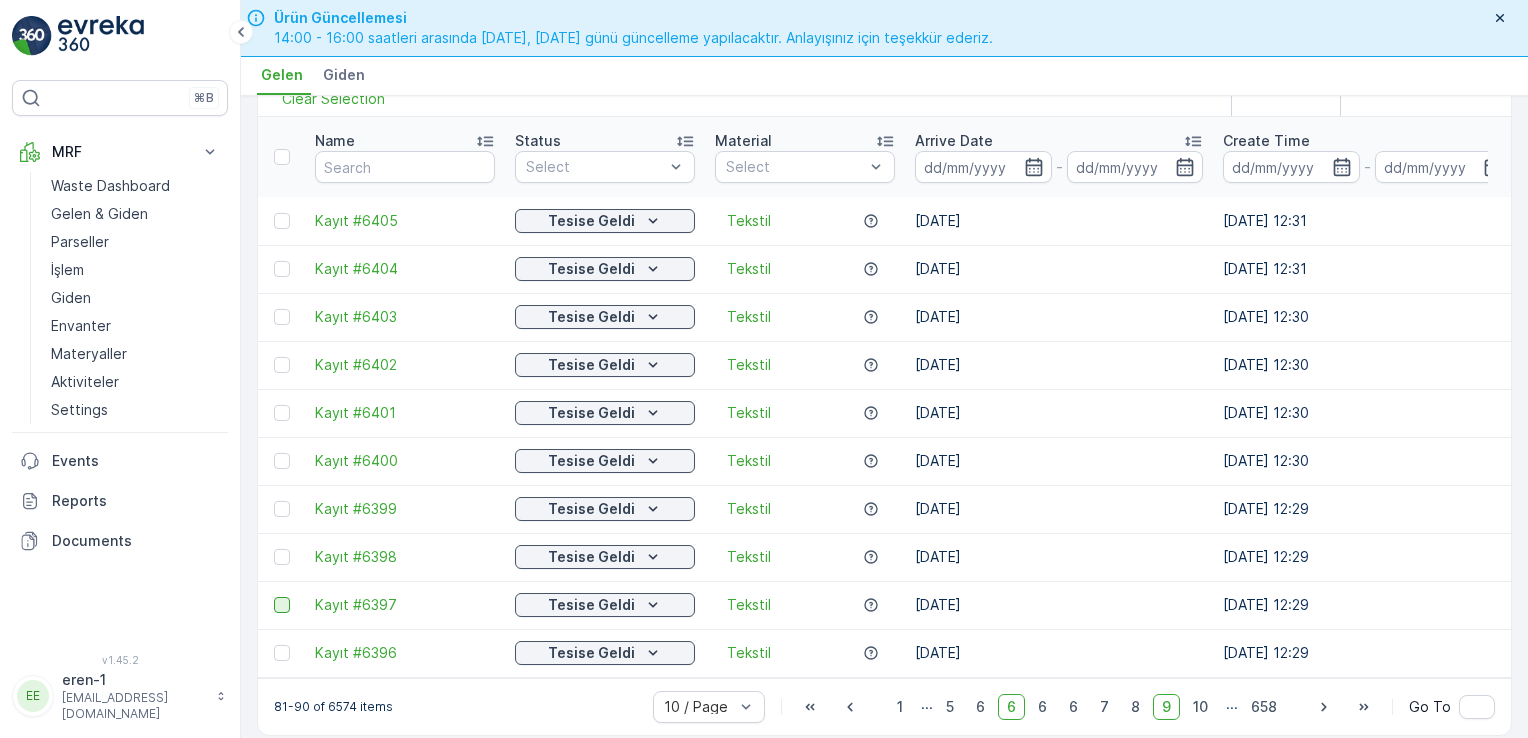 drag, startPoint x: 286, startPoint y: 623, endPoint x: 286, endPoint y: 582, distance: 41 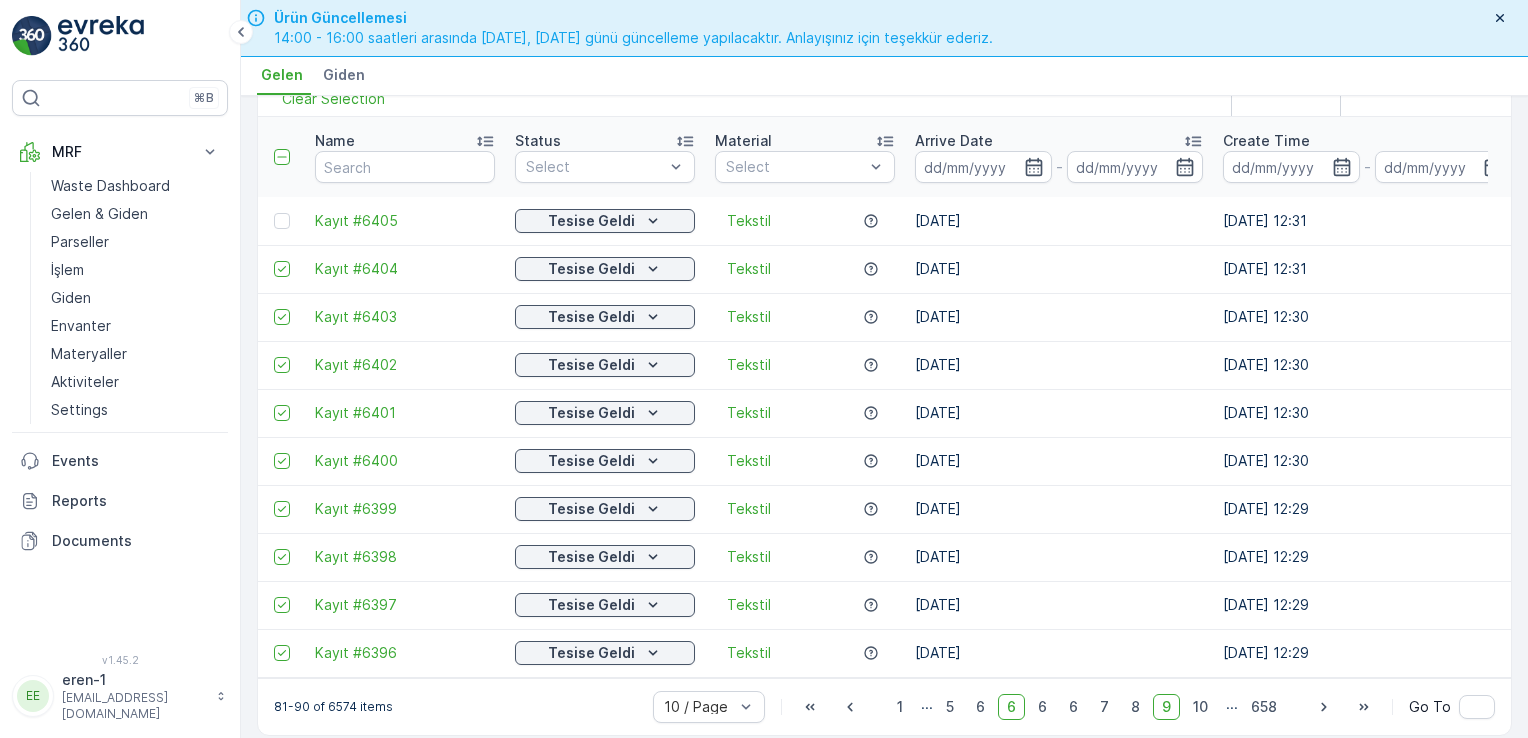 drag, startPoint x: 277, startPoint y: 195, endPoint x: 300, endPoint y: 228, distance: 40.22437 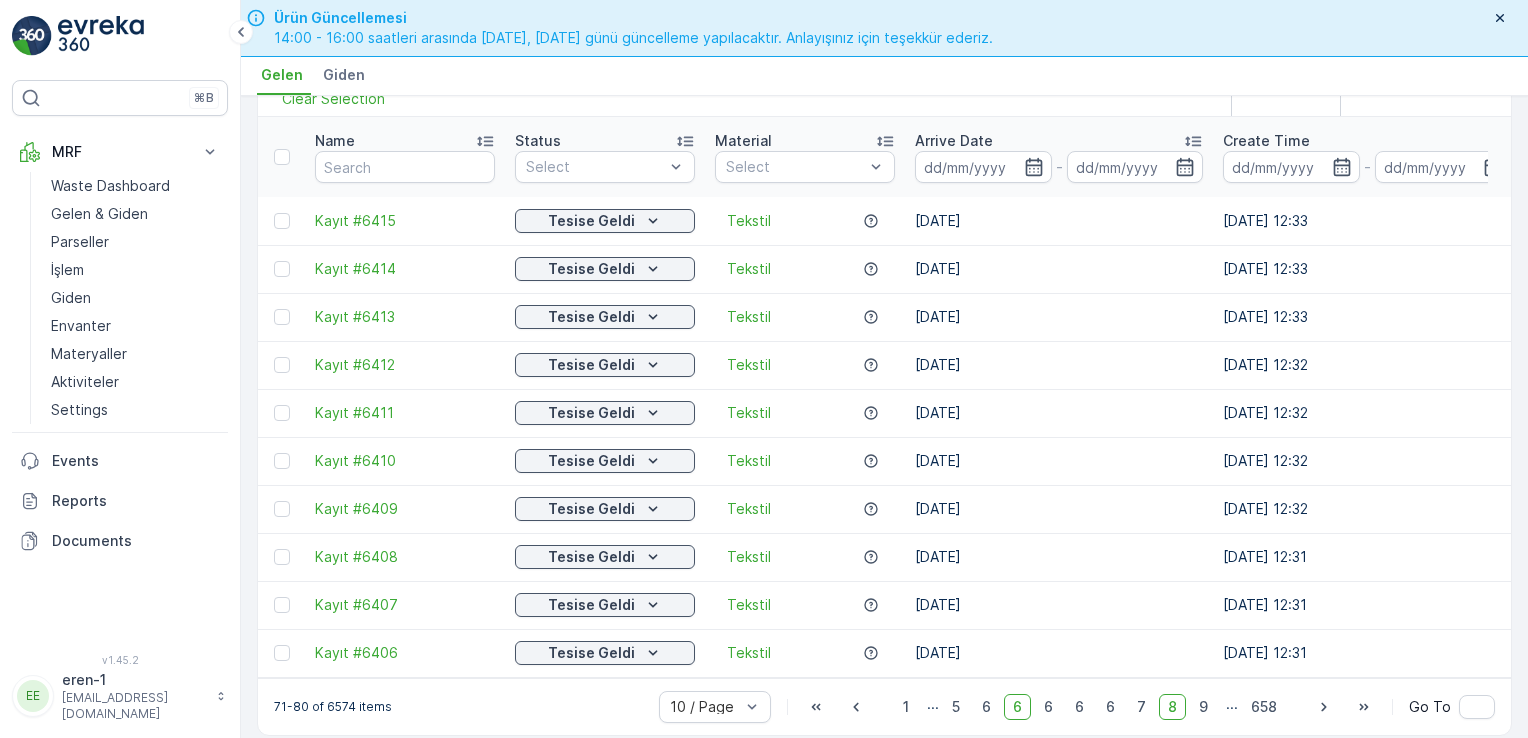 drag, startPoint x: 283, startPoint y: 637, endPoint x: 290, endPoint y: 598, distance: 39.623226 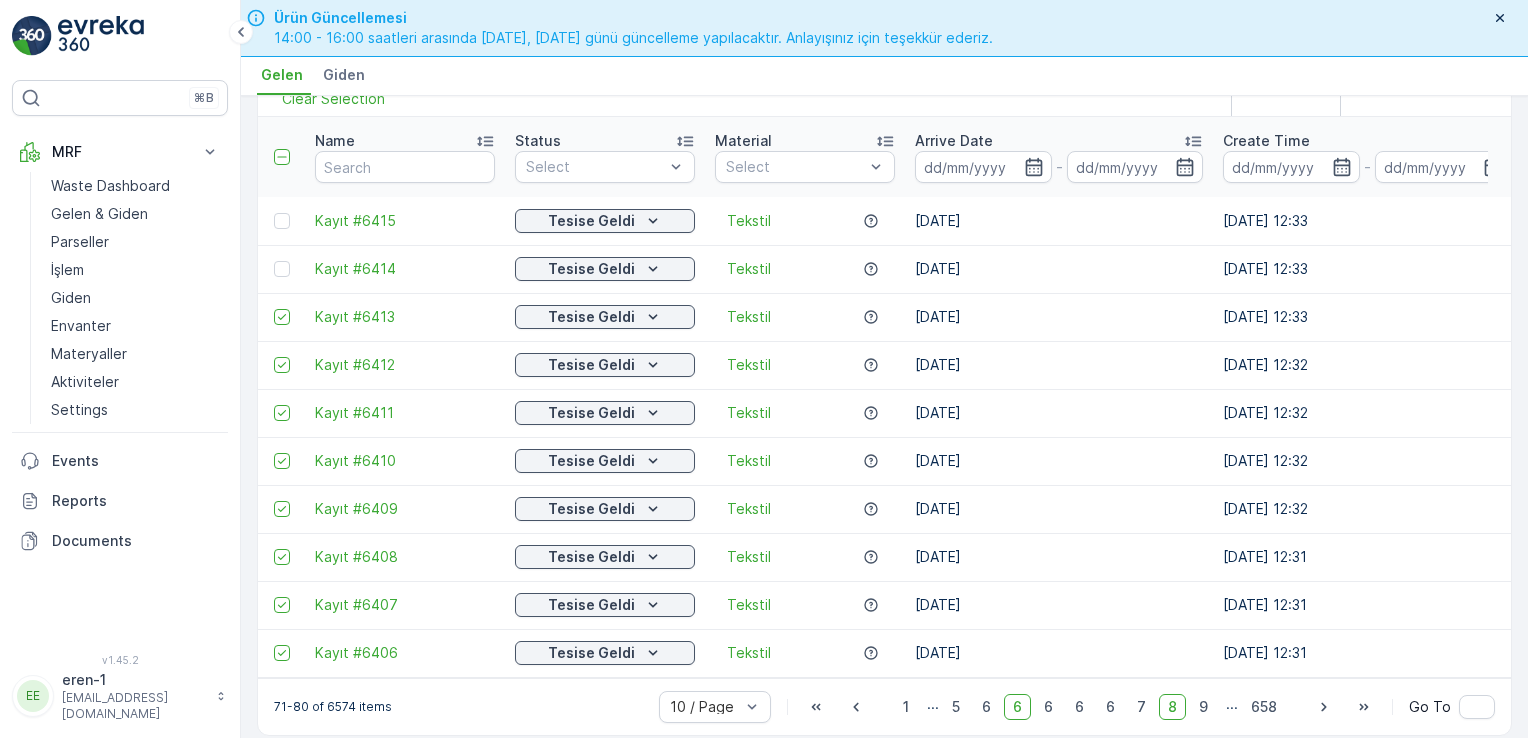 drag, startPoint x: 284, startPoint y: 246, endPoint x: 285, endPoint y: 224, distance: 22.022715 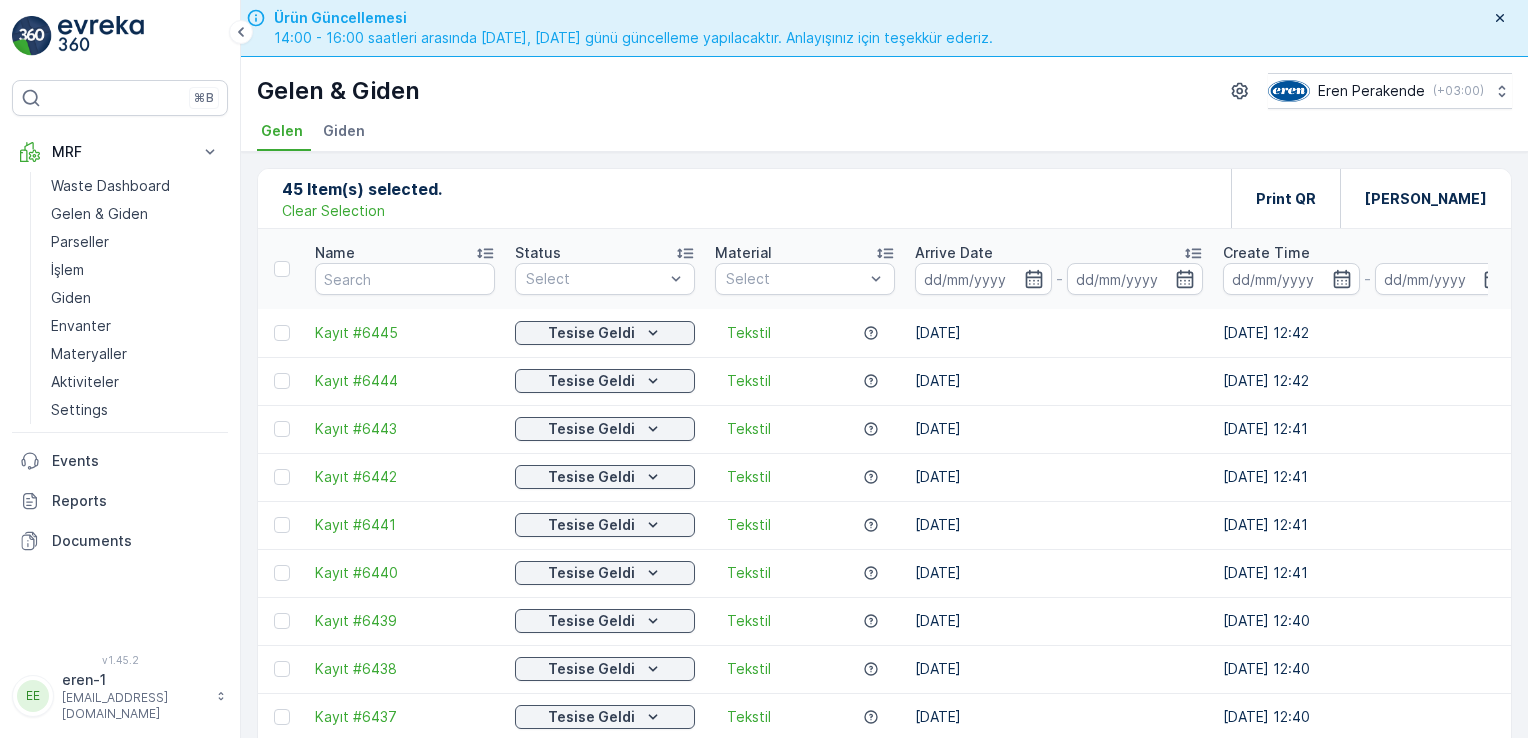 scroll, scrollTop: 0, scrollLeft: 0, axis: both 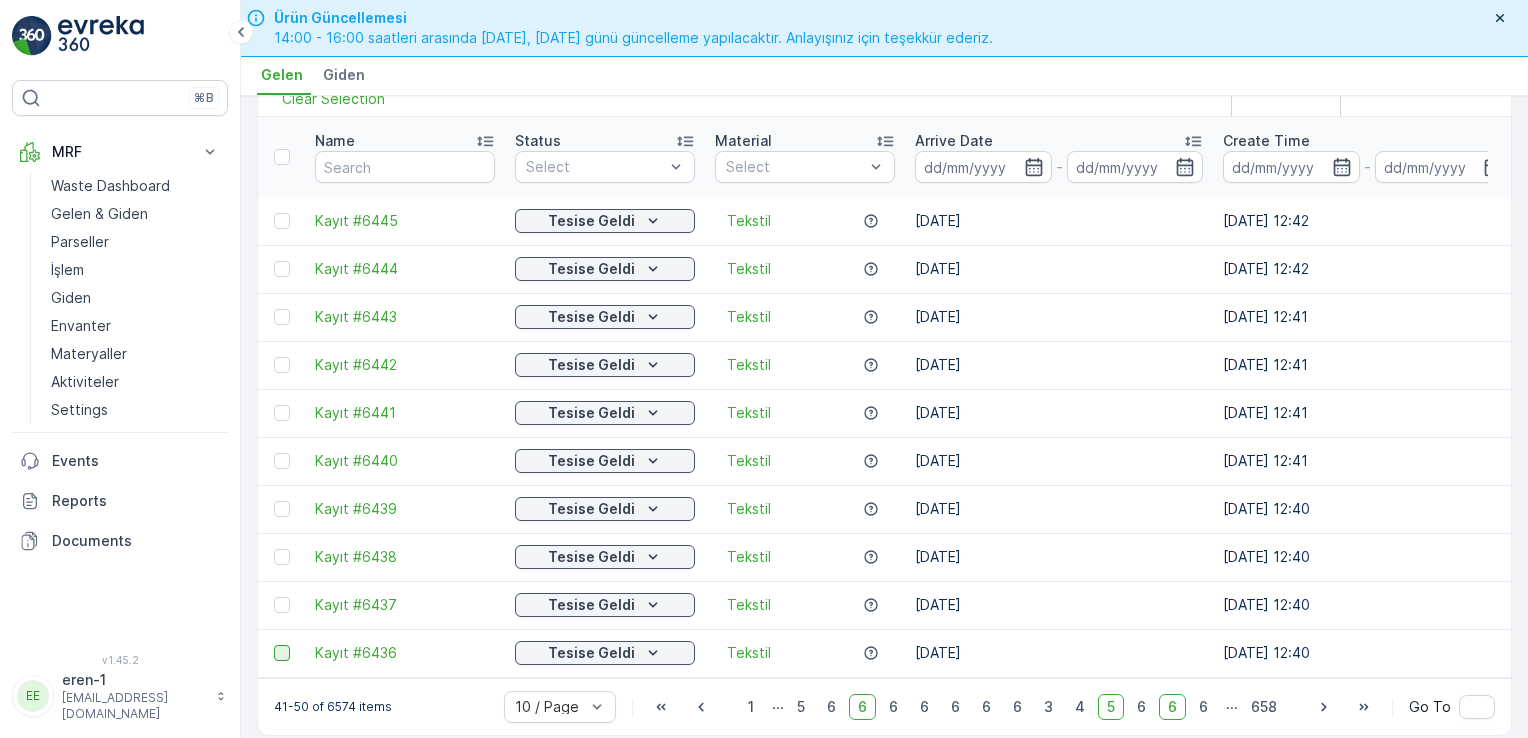 click at bounding box center [282, 653] 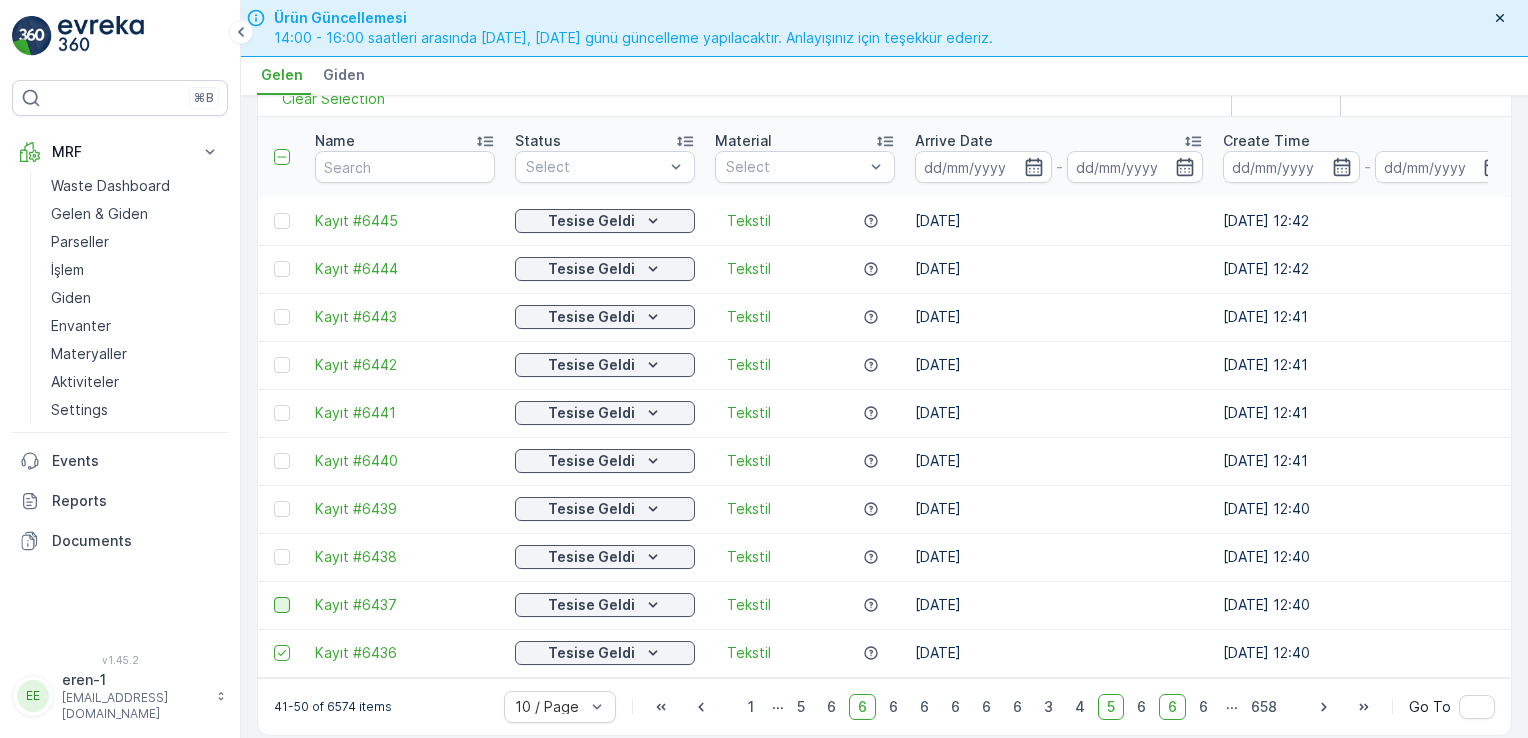 click at bounding box center (282, 605) 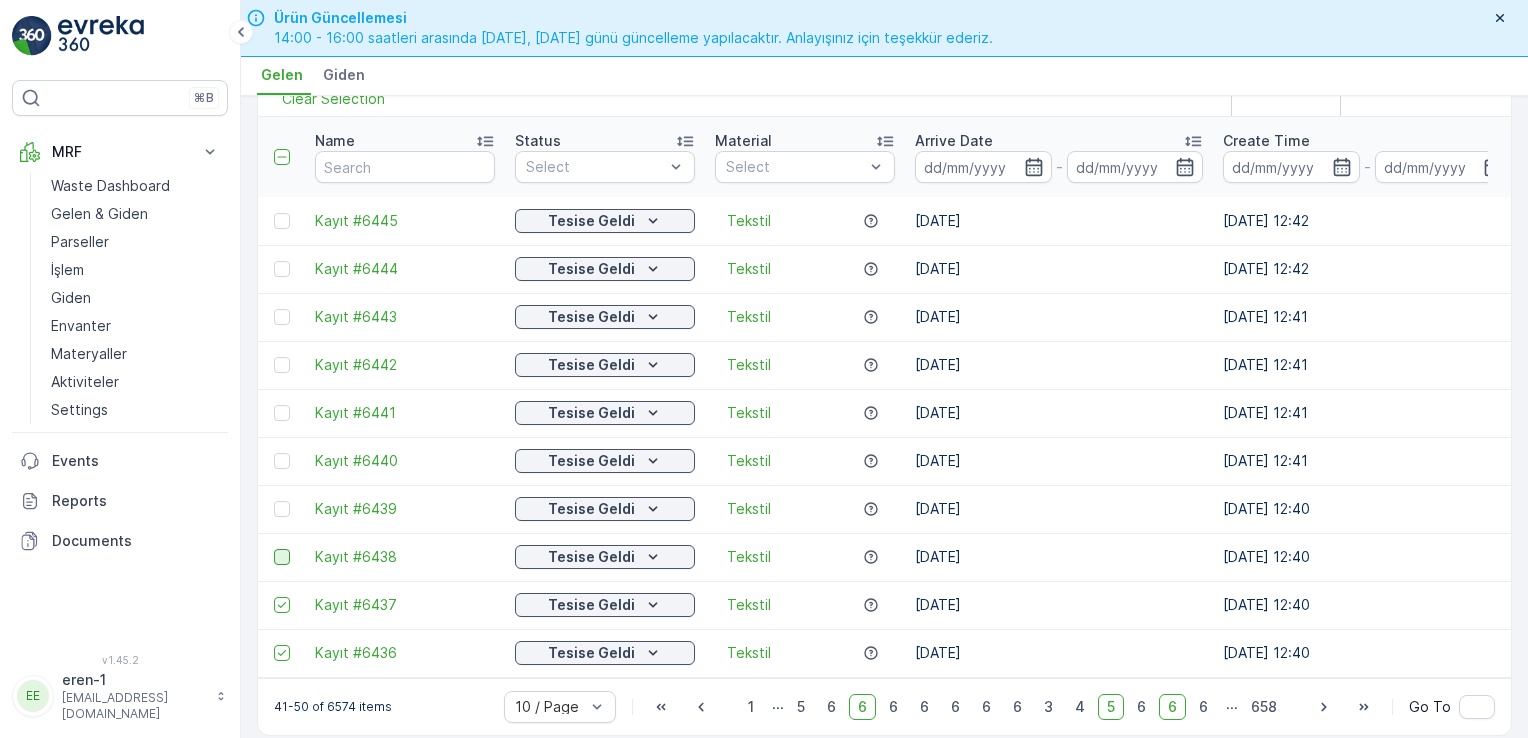 click at bounding box center [282, 557] 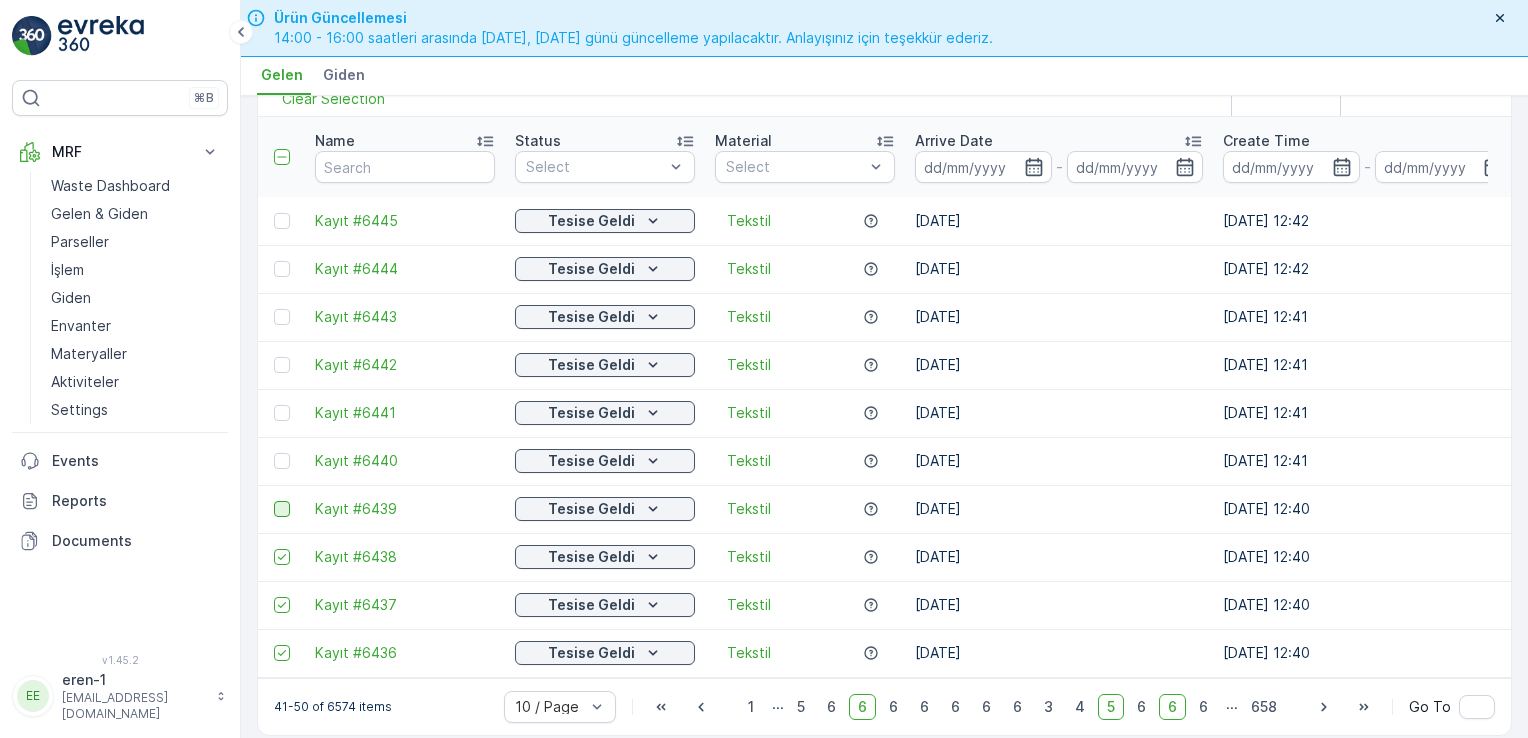 click at bounding box center (282, 509) 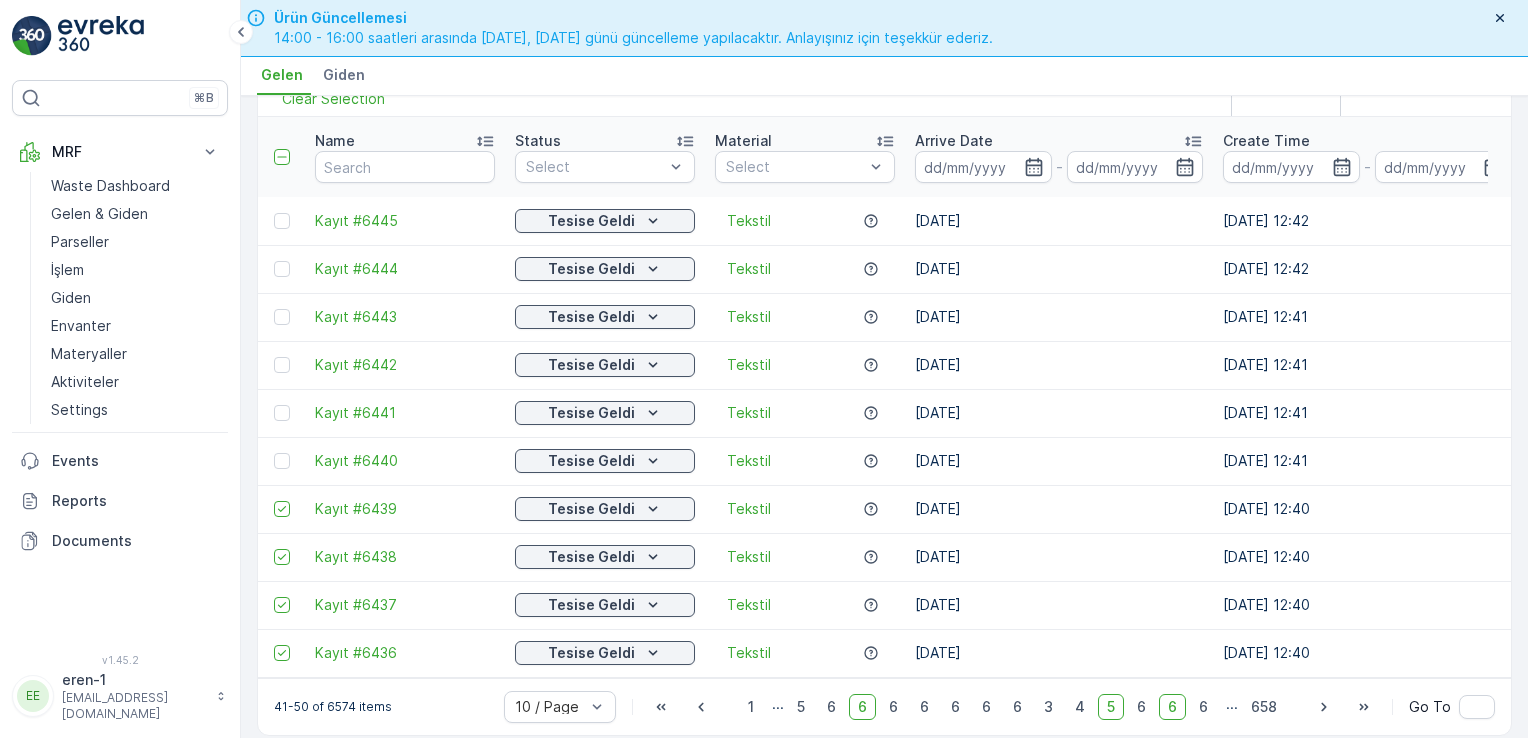 click at bounding box center (281, 461) 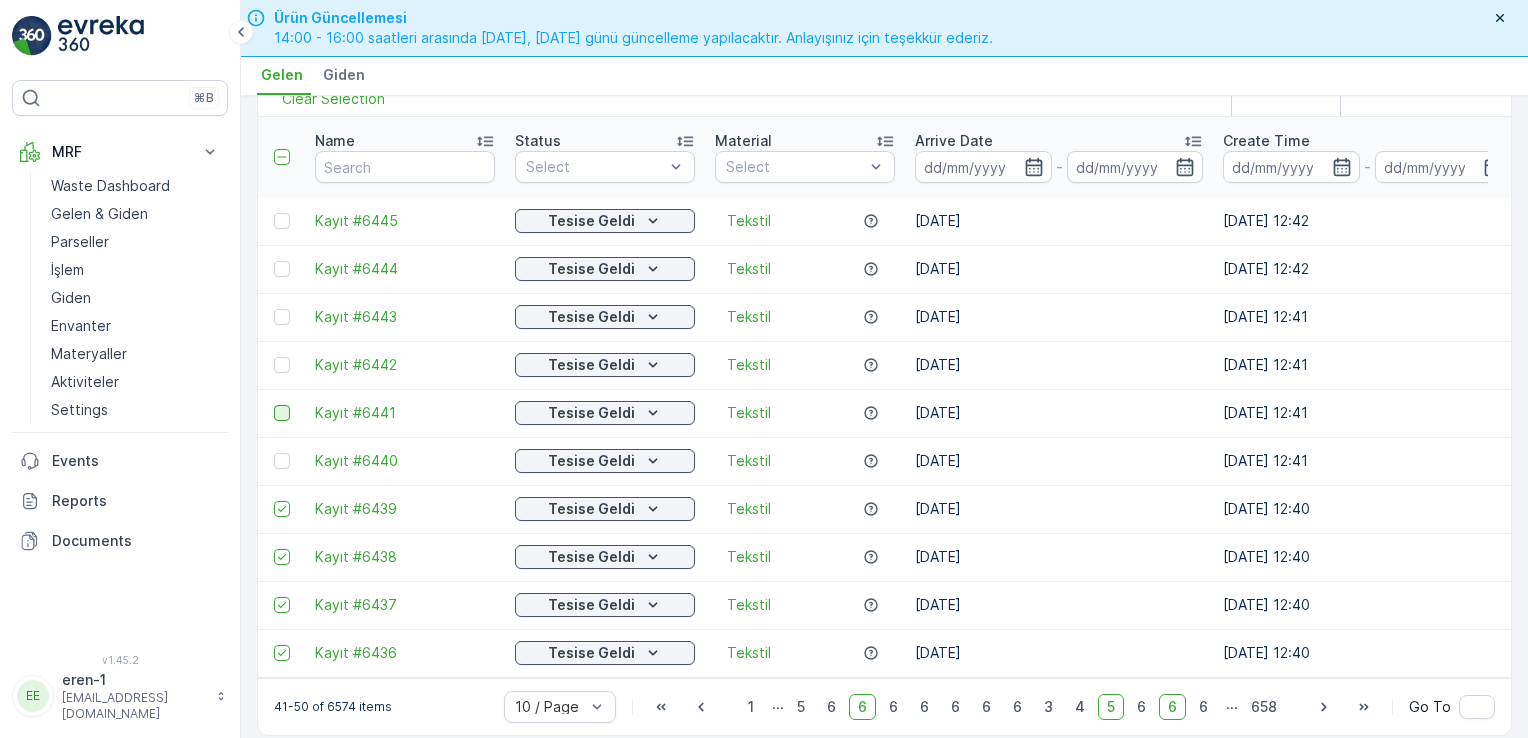 drag, startPoint x: 276, startPoint y: 442, endPoint x: 281, endPoint y: 396, distance: 46.270943 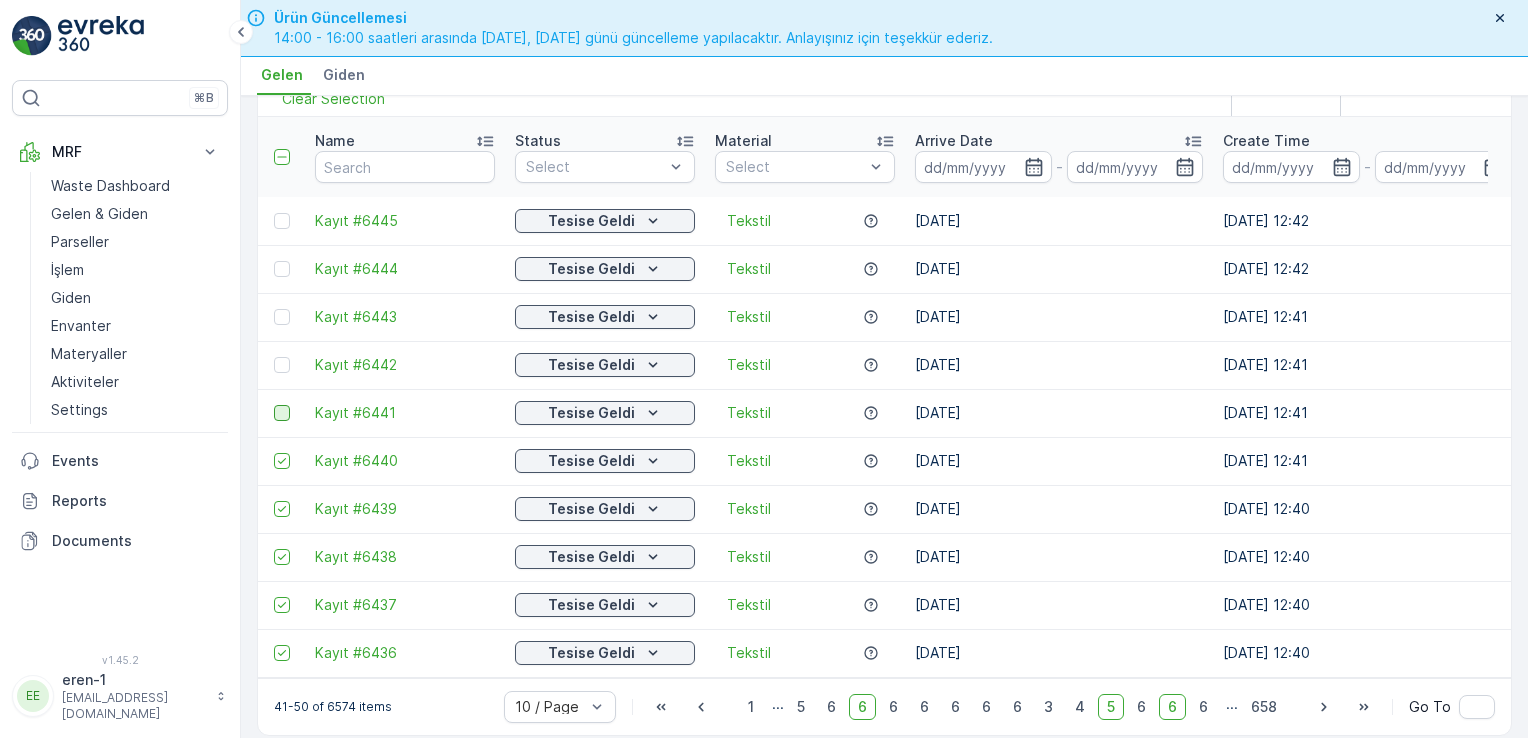 click at bounding box center [282, 413] 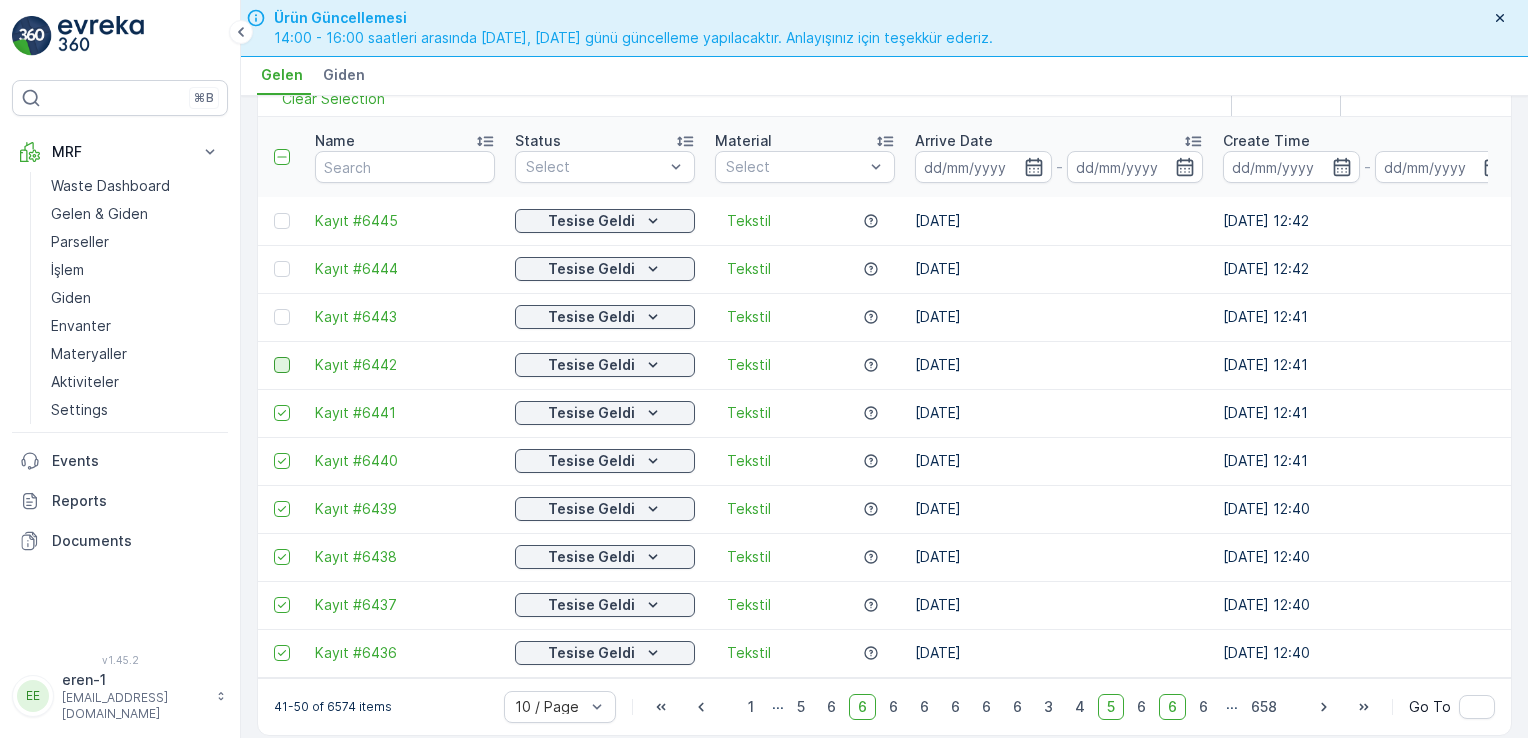 click at bounding box center [282, 365] 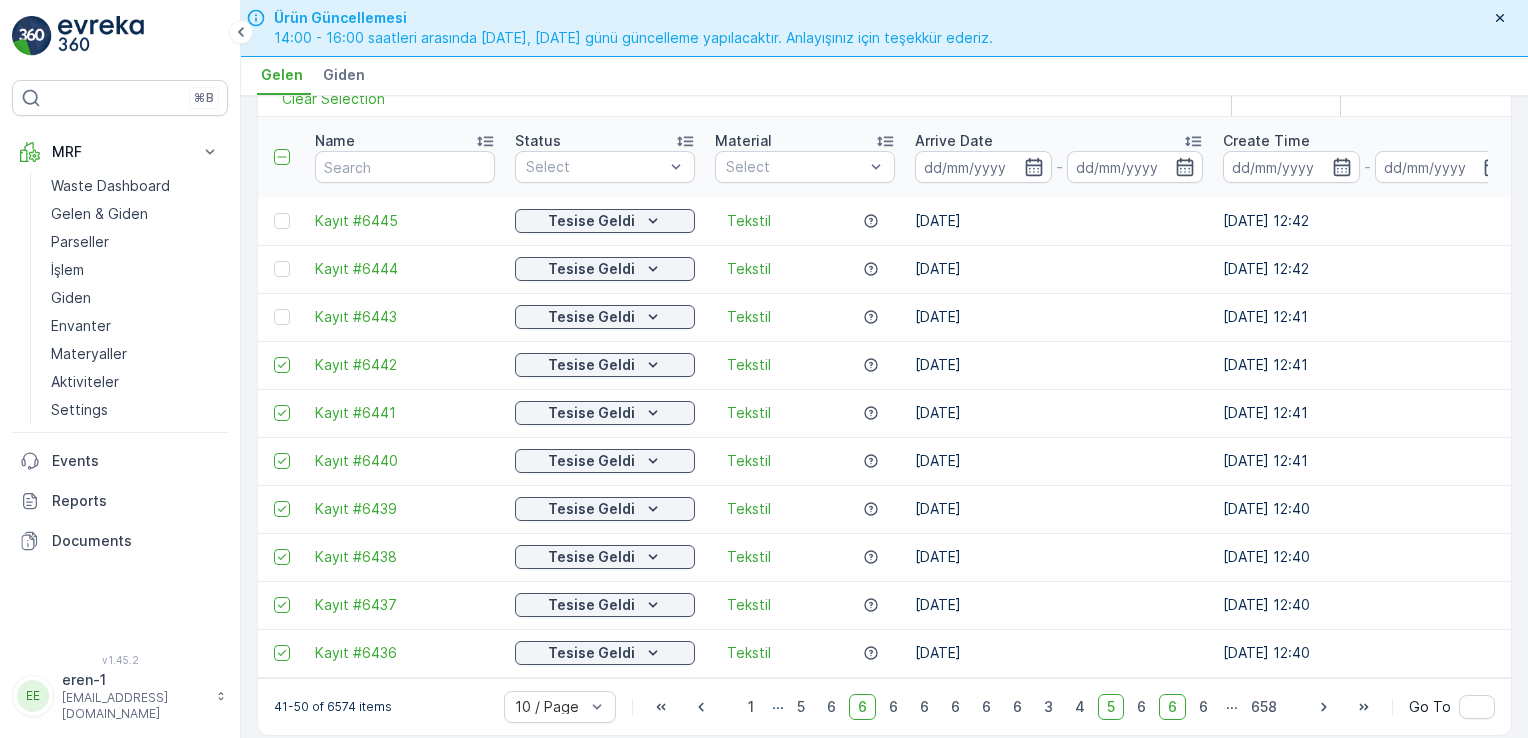 click at bounding box center [281, 317] 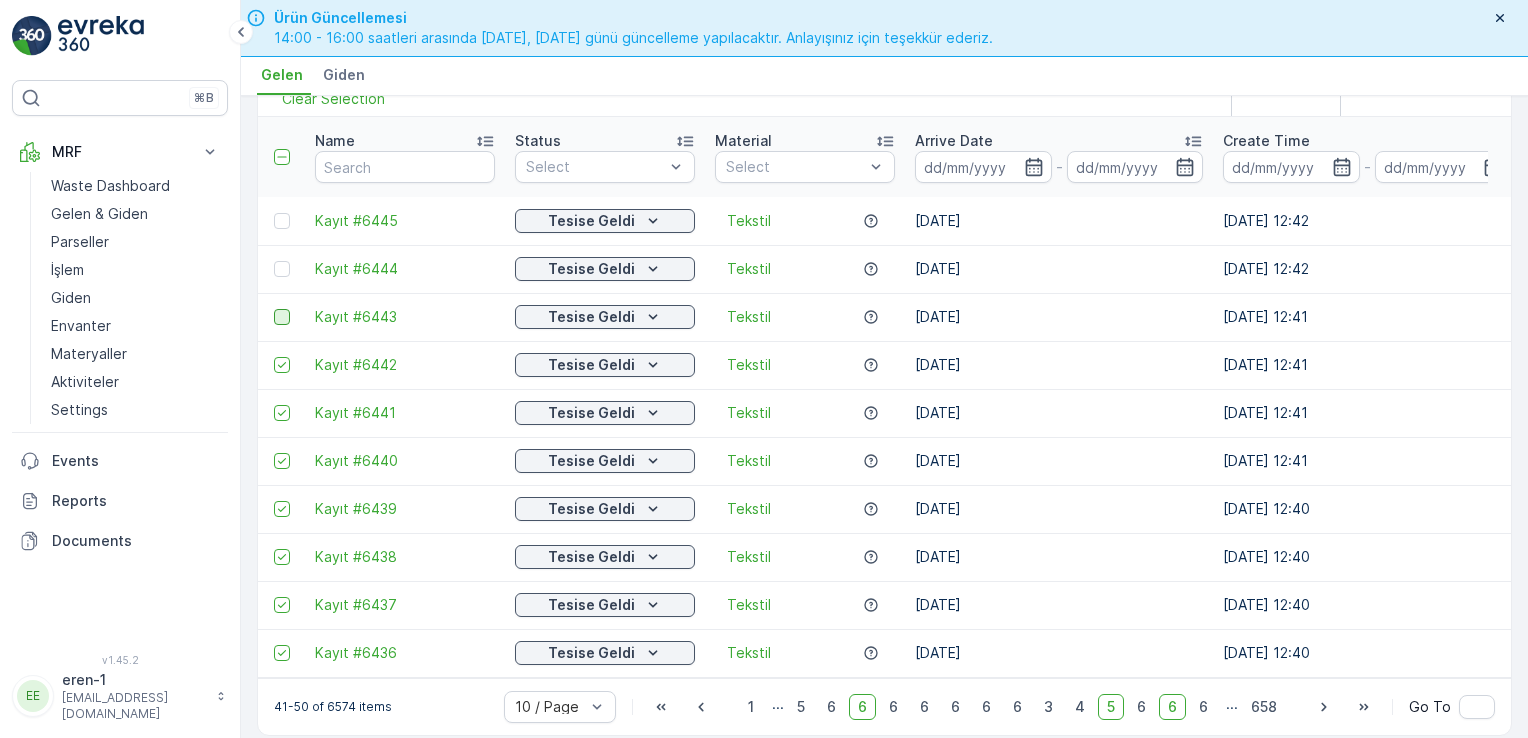 click at bounding box center (282, 317) 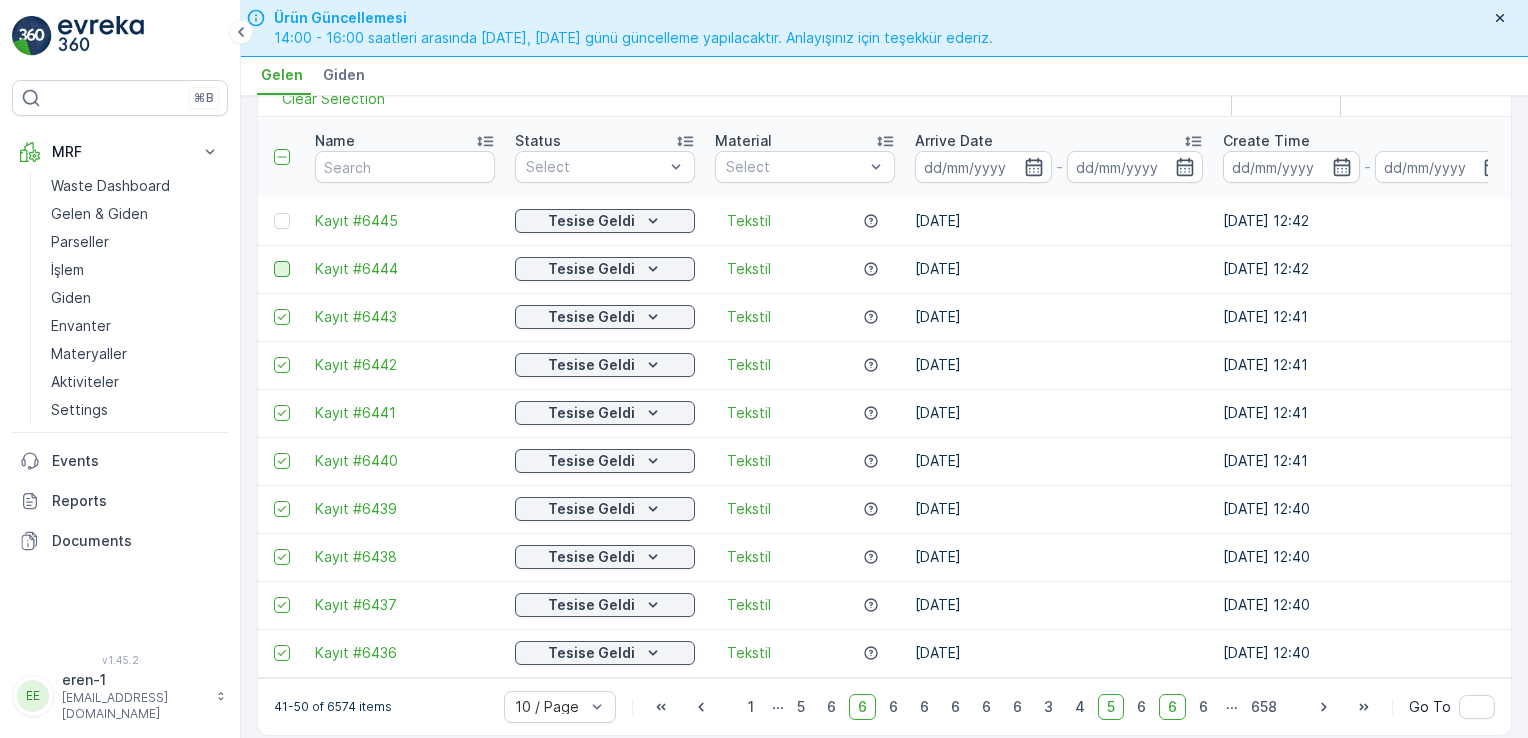 click at bounding box center [282, 269] 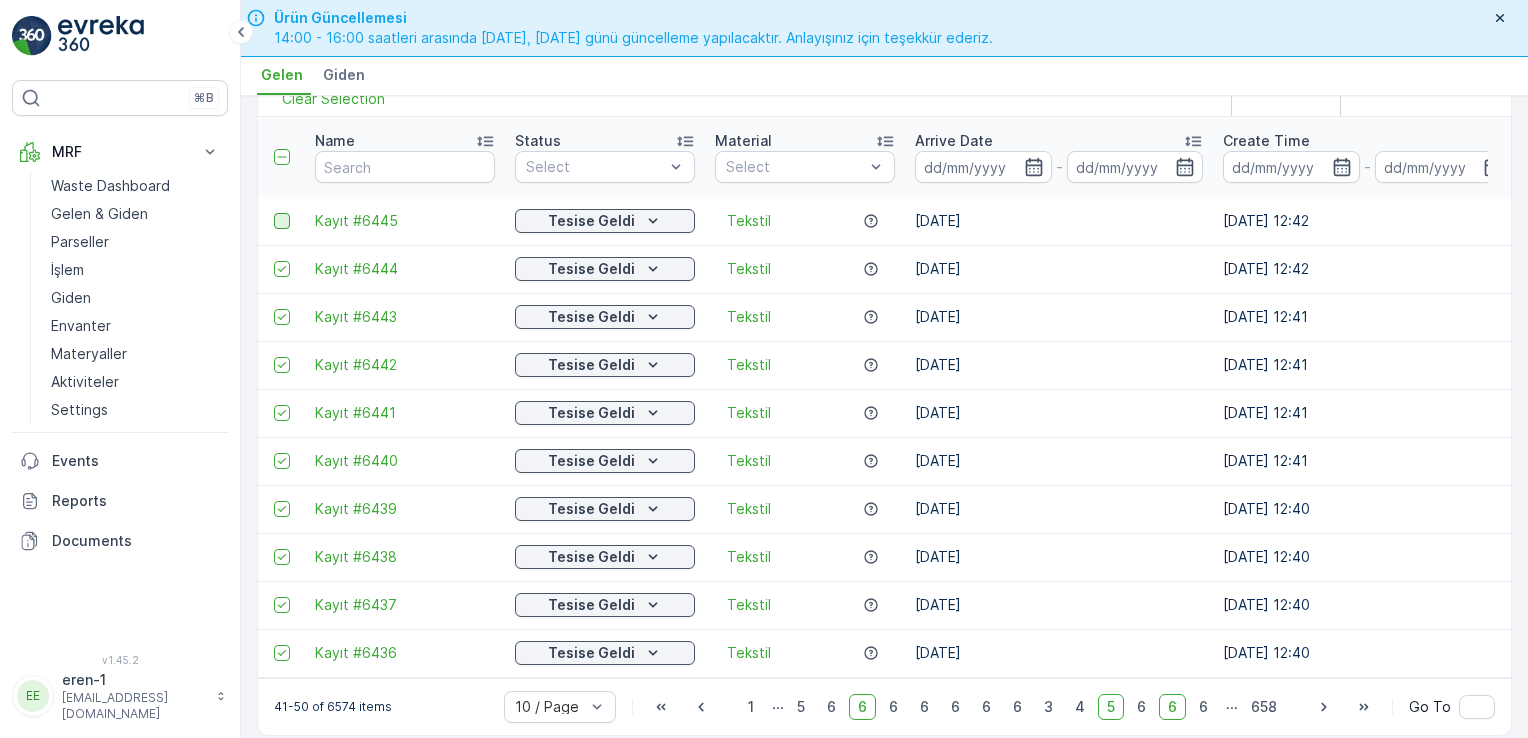 click at bounding box center [282, 221] 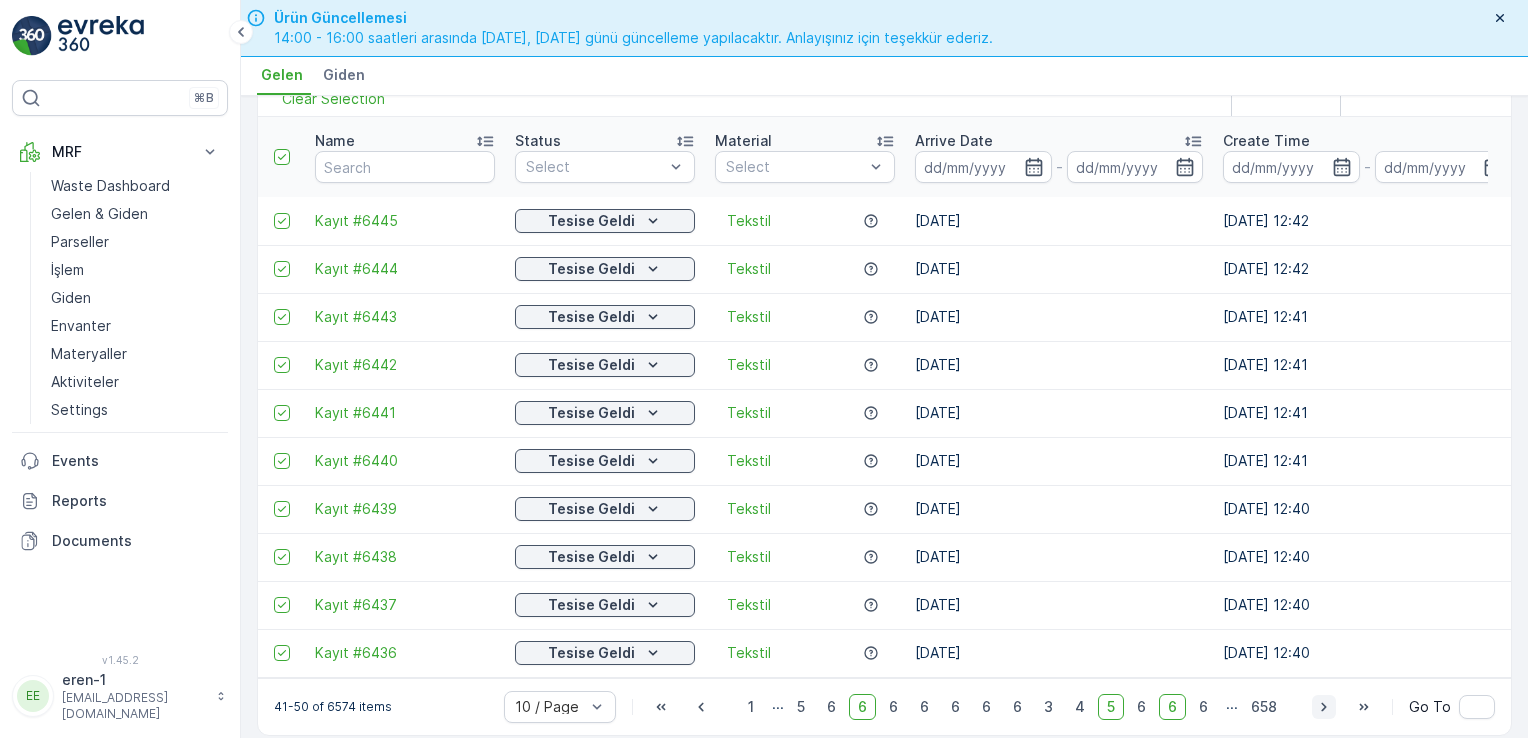 click 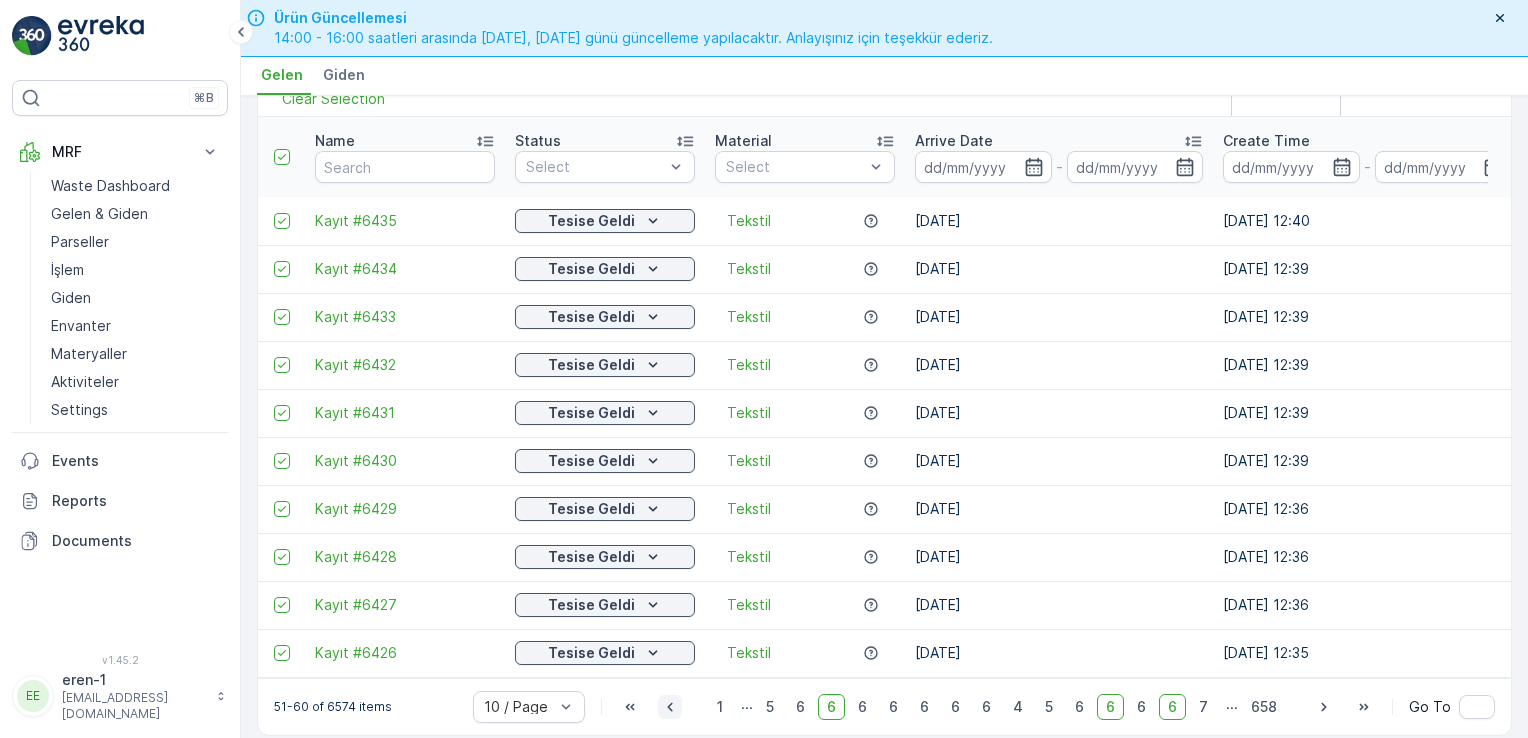 click 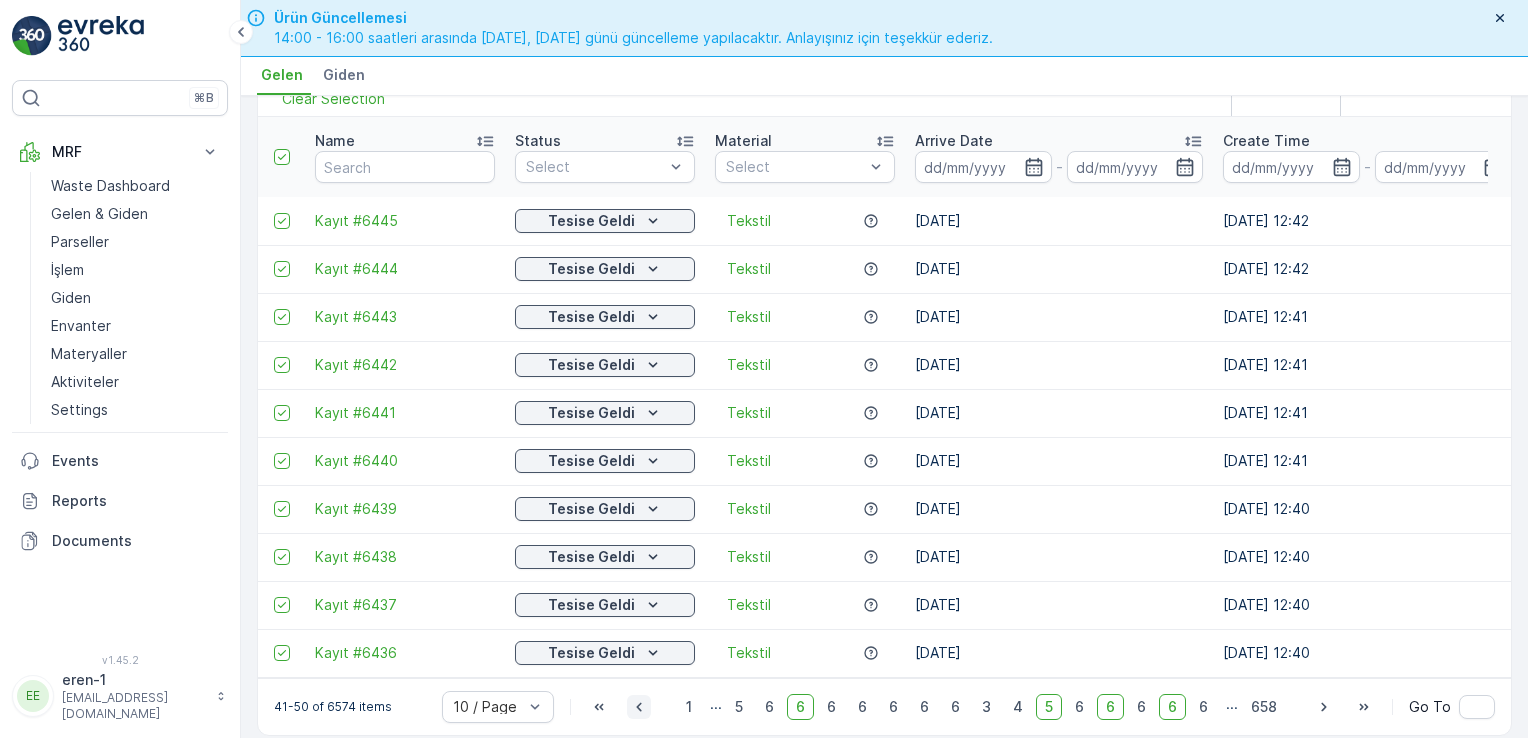 click on "10 / Page 1 ... 5 6 6 6 6 6 6 6 3 4 5 6 6 6 6 6 ... 658 Go To" at bounding box center [968, 707] 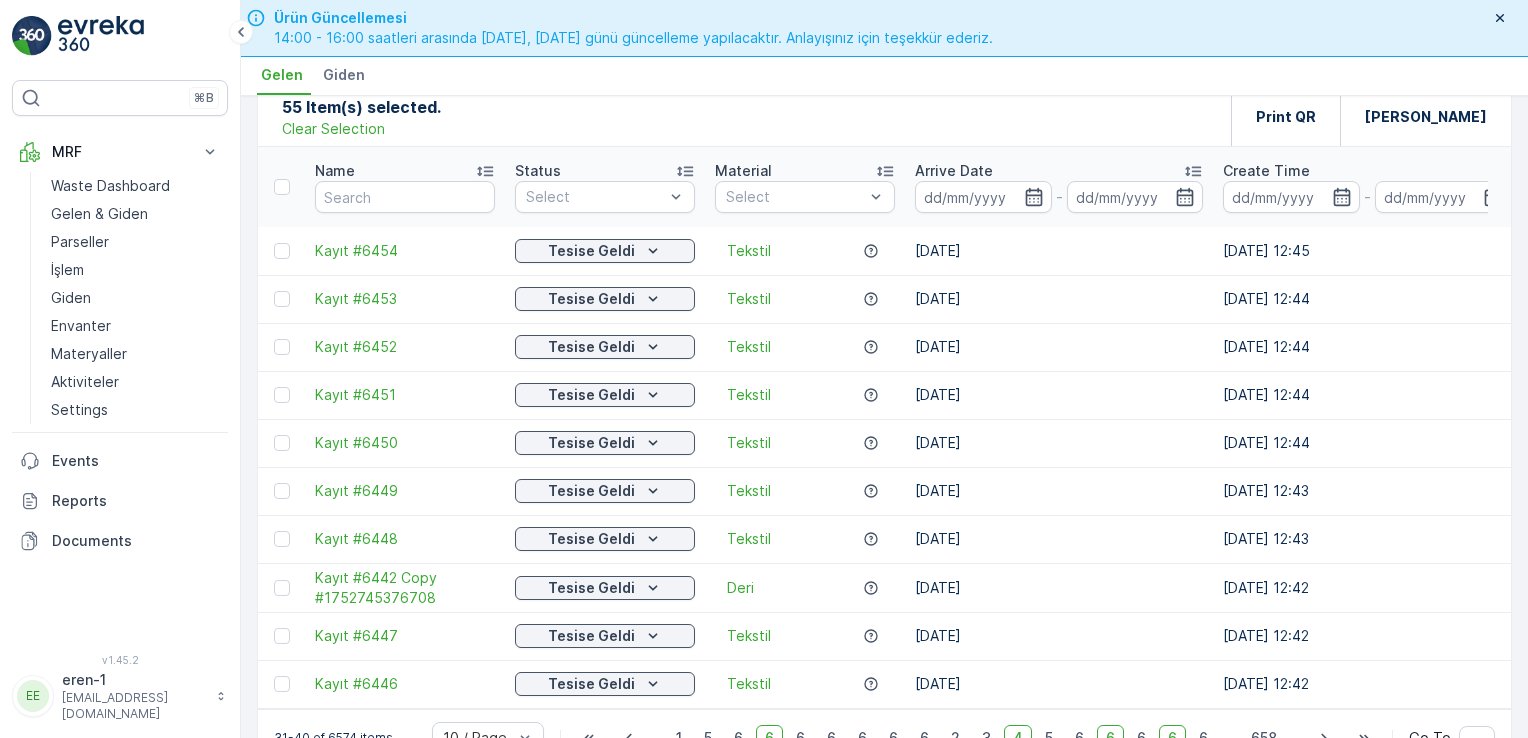 scroll, scrollTop: 56, scrollLeft: 0, axis: vertical 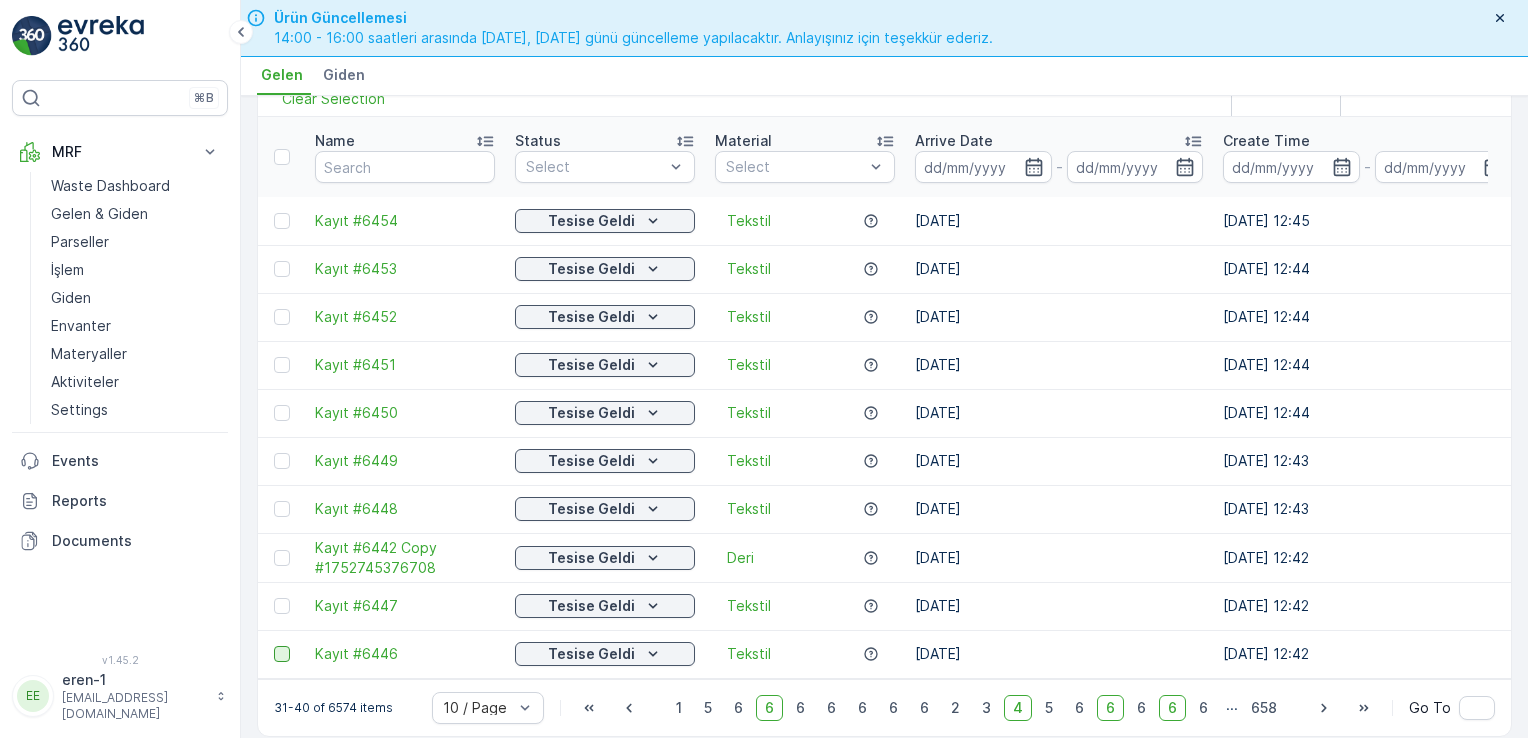 click at bounding box center [282, 654] 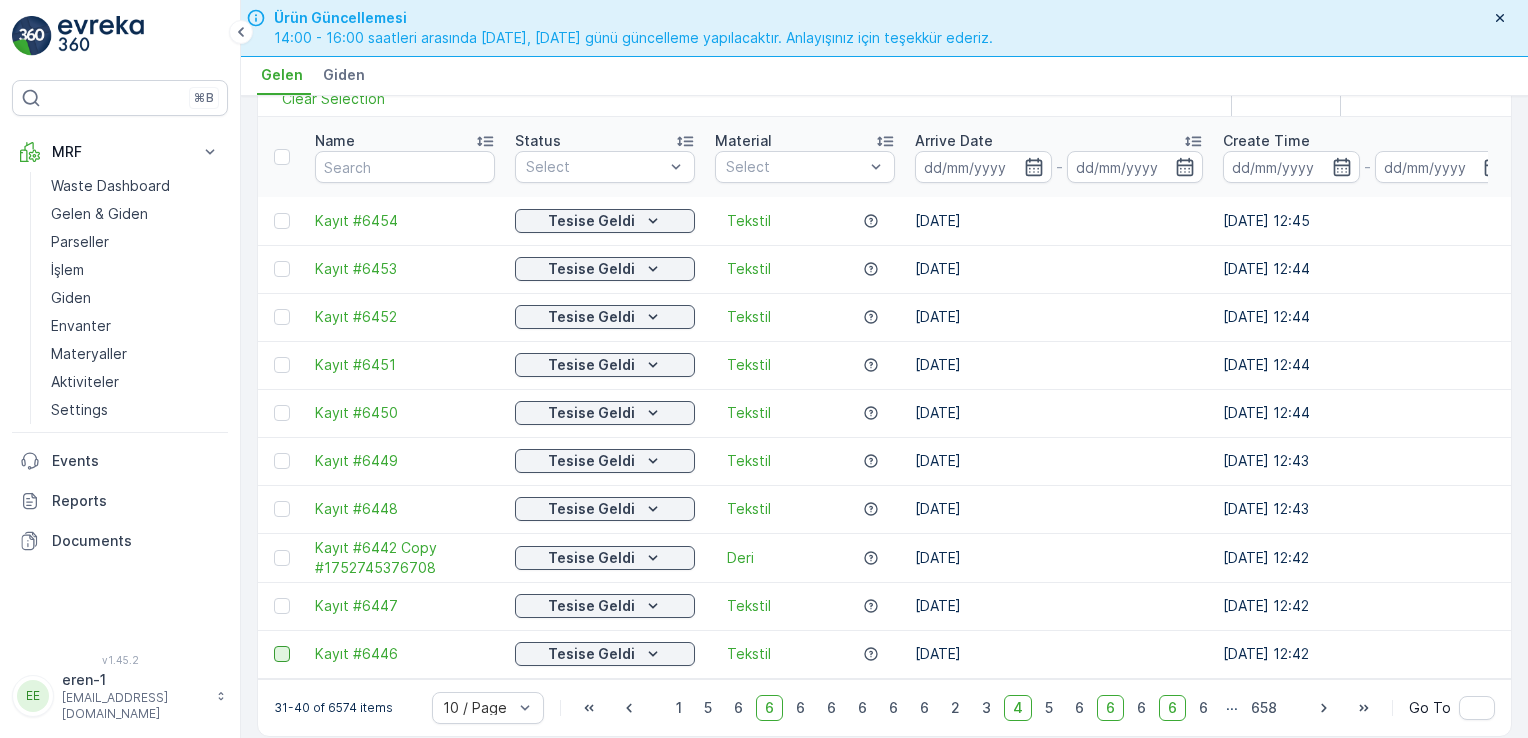click at bounding box center (274, 646) 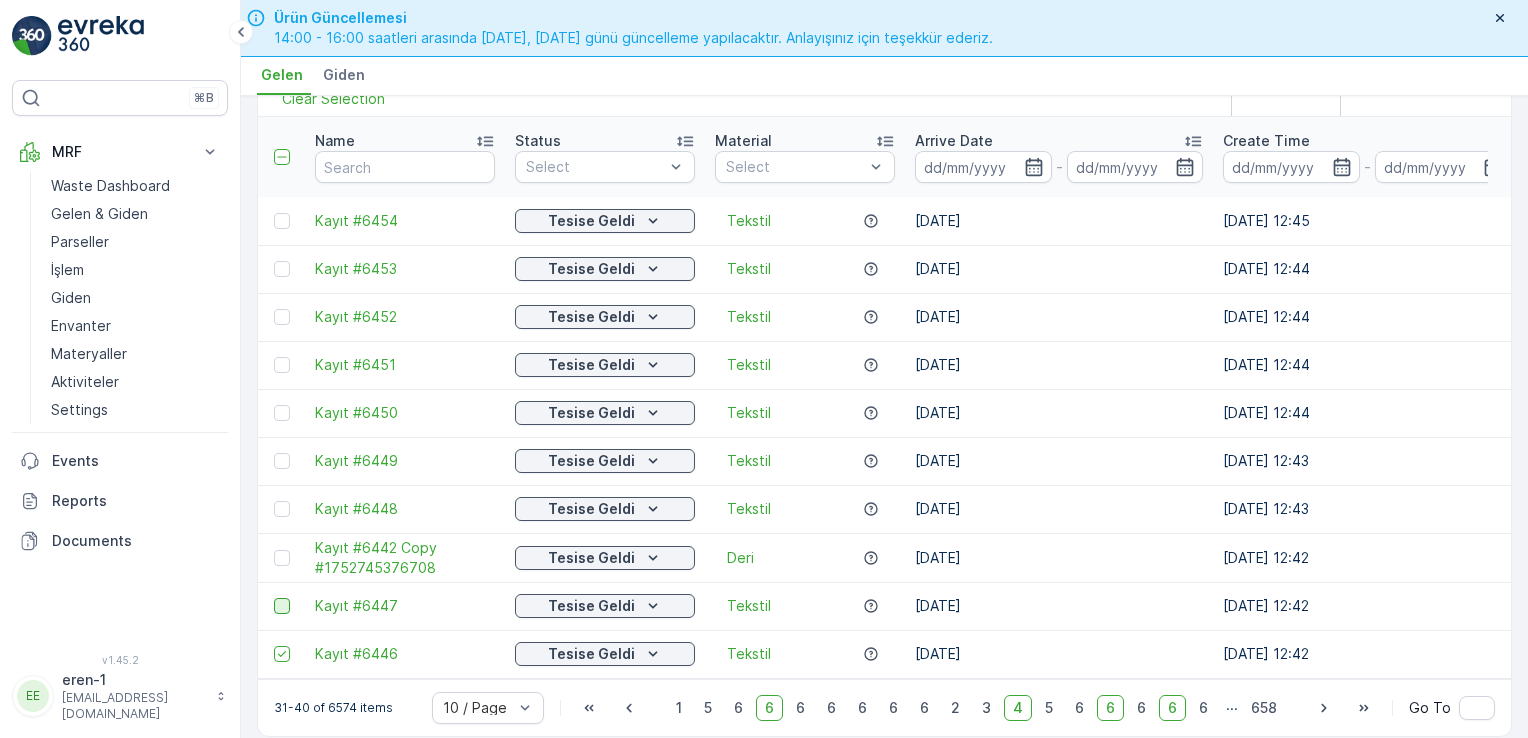 click at bounding box center [282, 606] 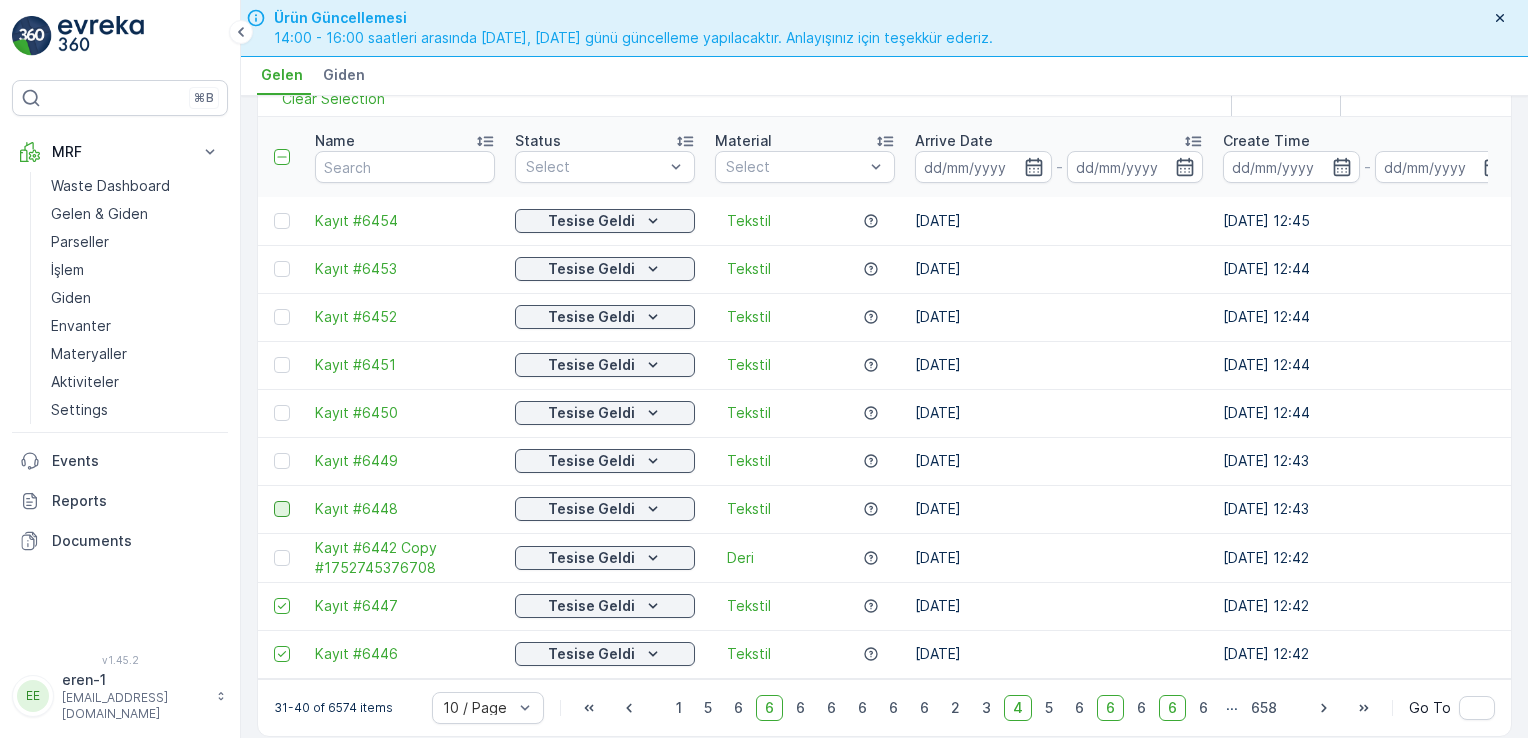 click at bounding box center (282, 509) 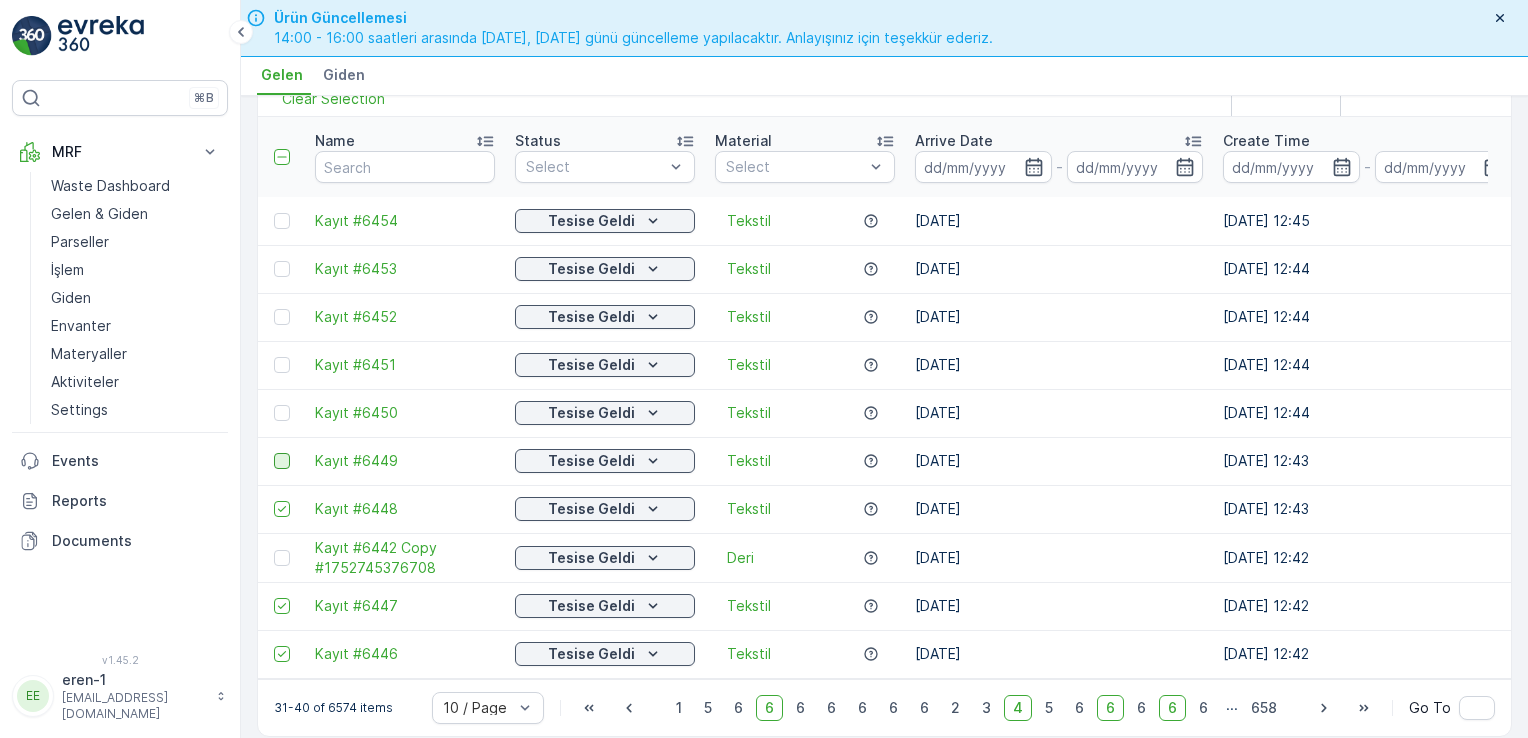 click at bounding box center [282, 461] 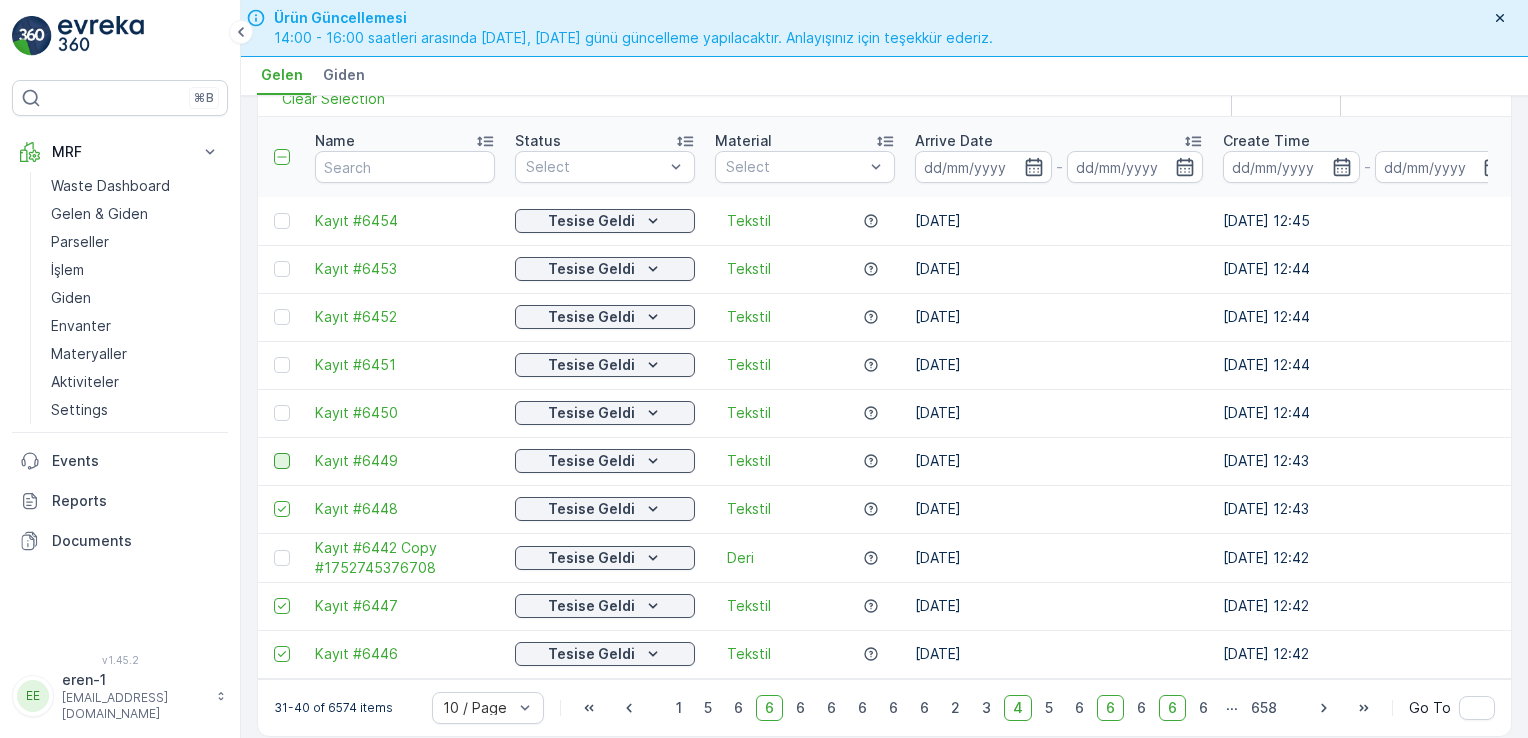 click at bounding box center [274, 453] 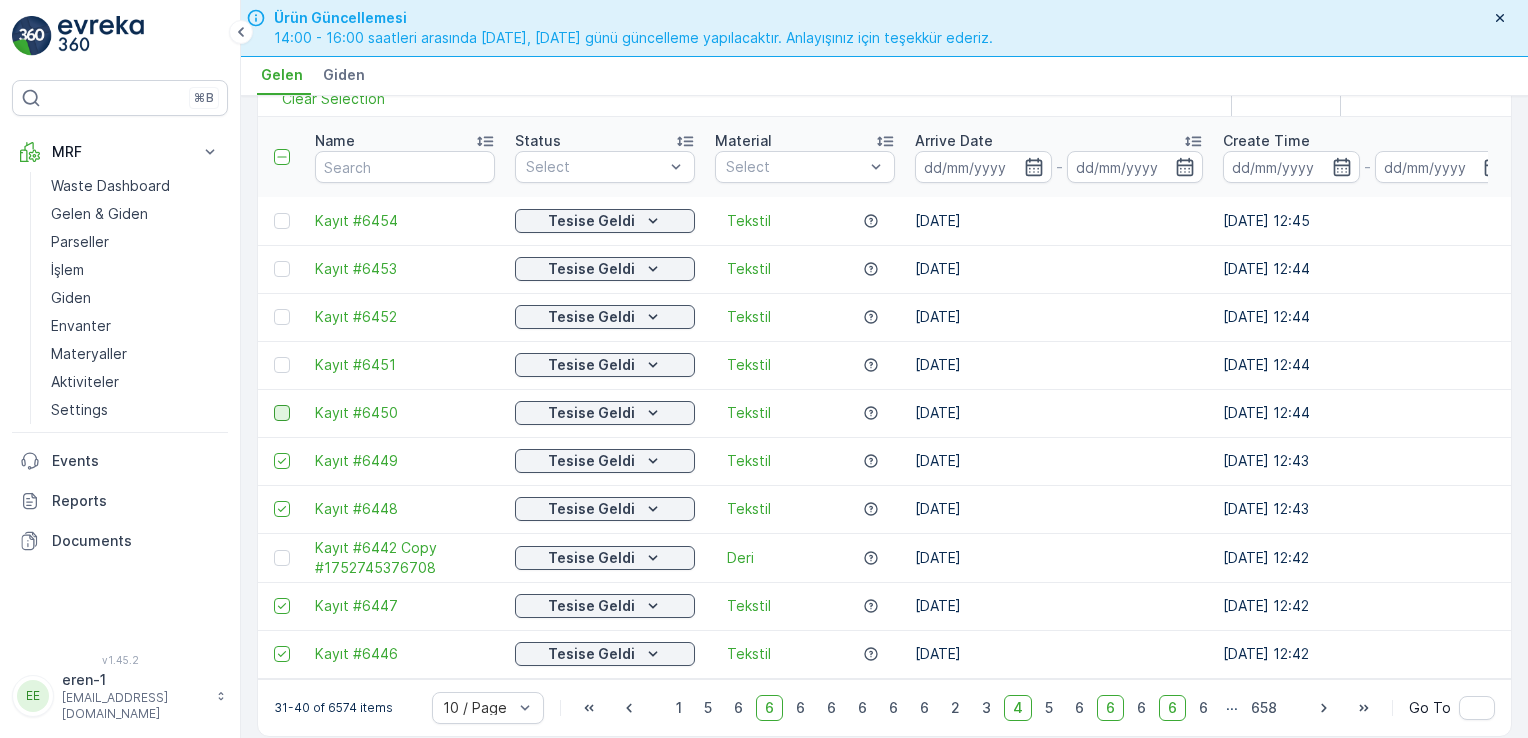 click at bounding box center (282, 413) 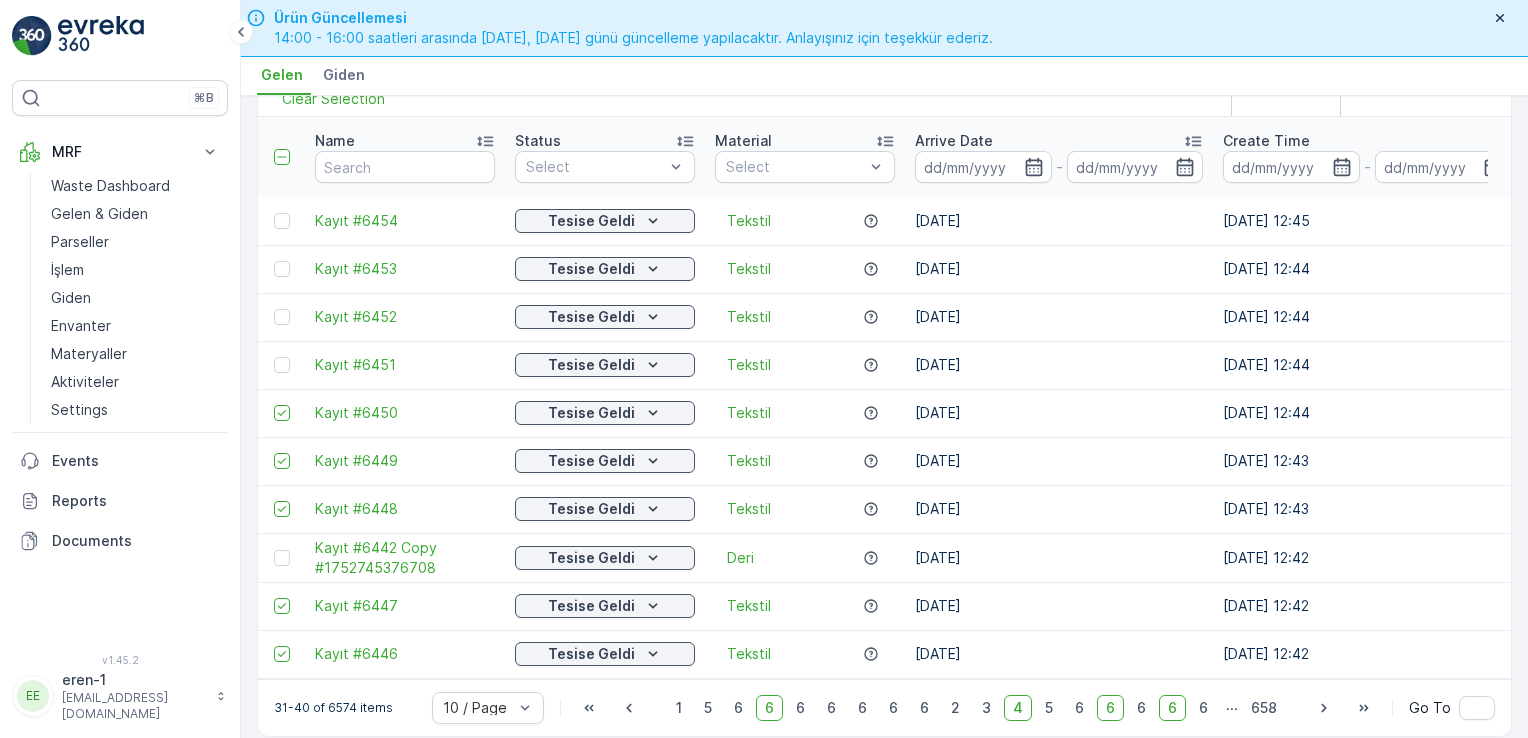 click at bounding box center (282, 365) 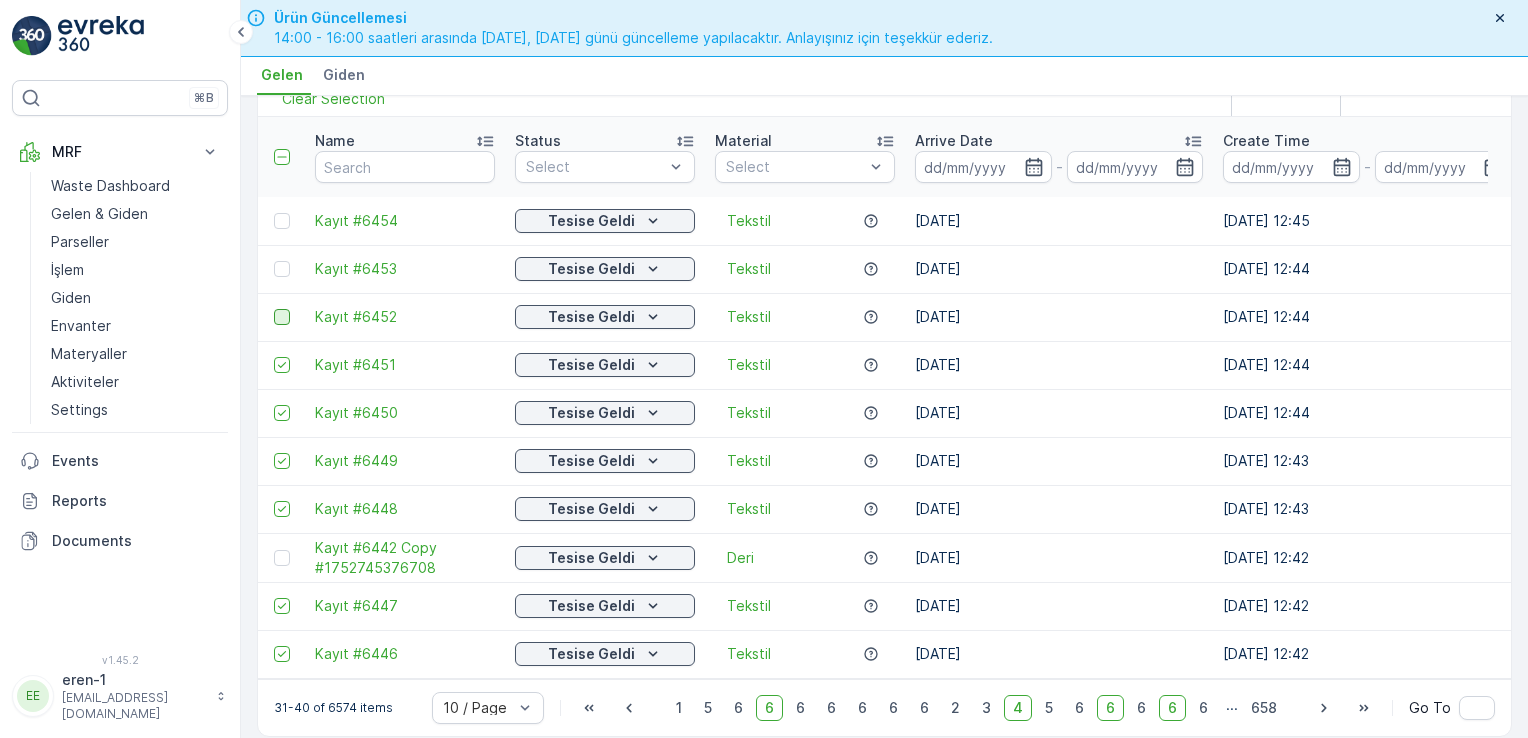 click at bounding box center (282, 317) 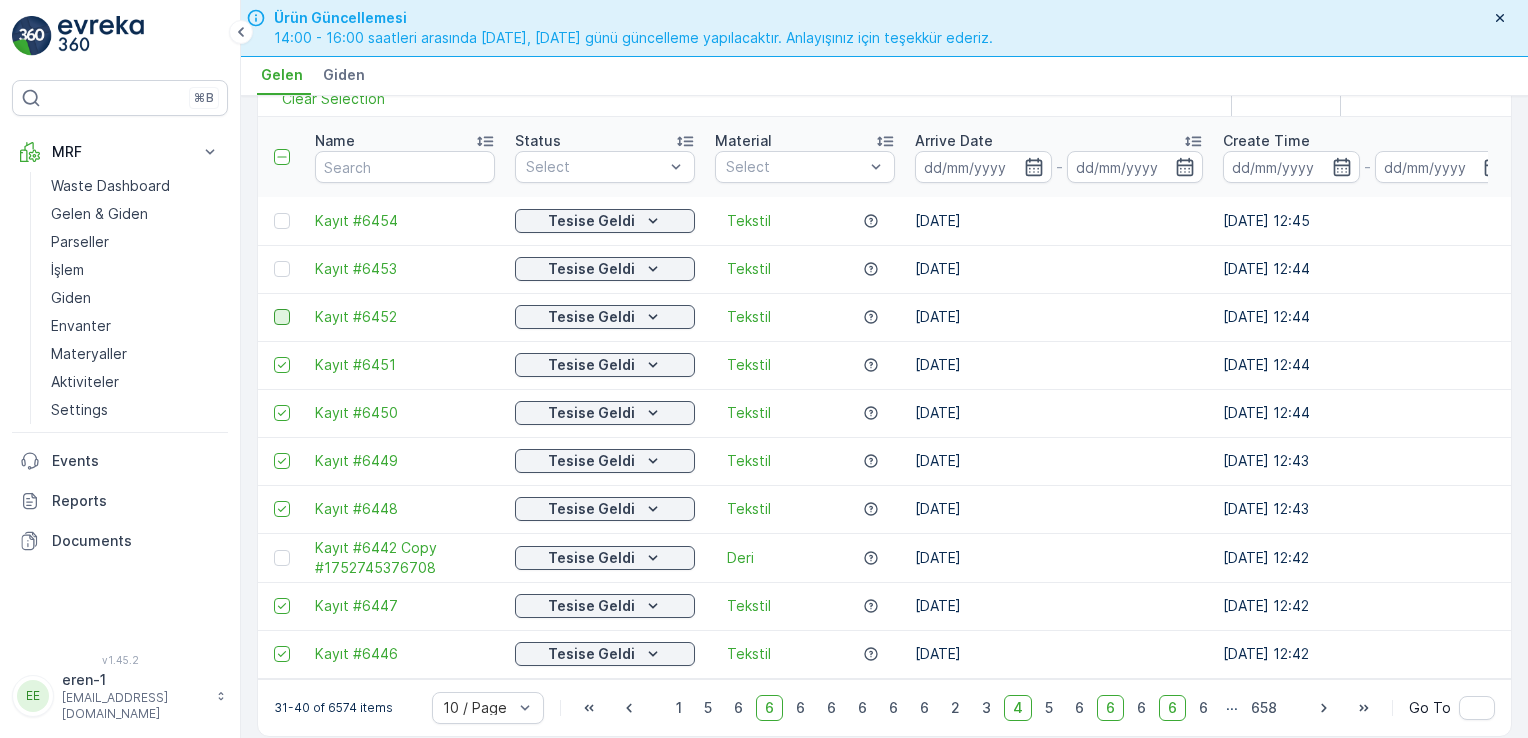 click at bounding box center [274, 309] 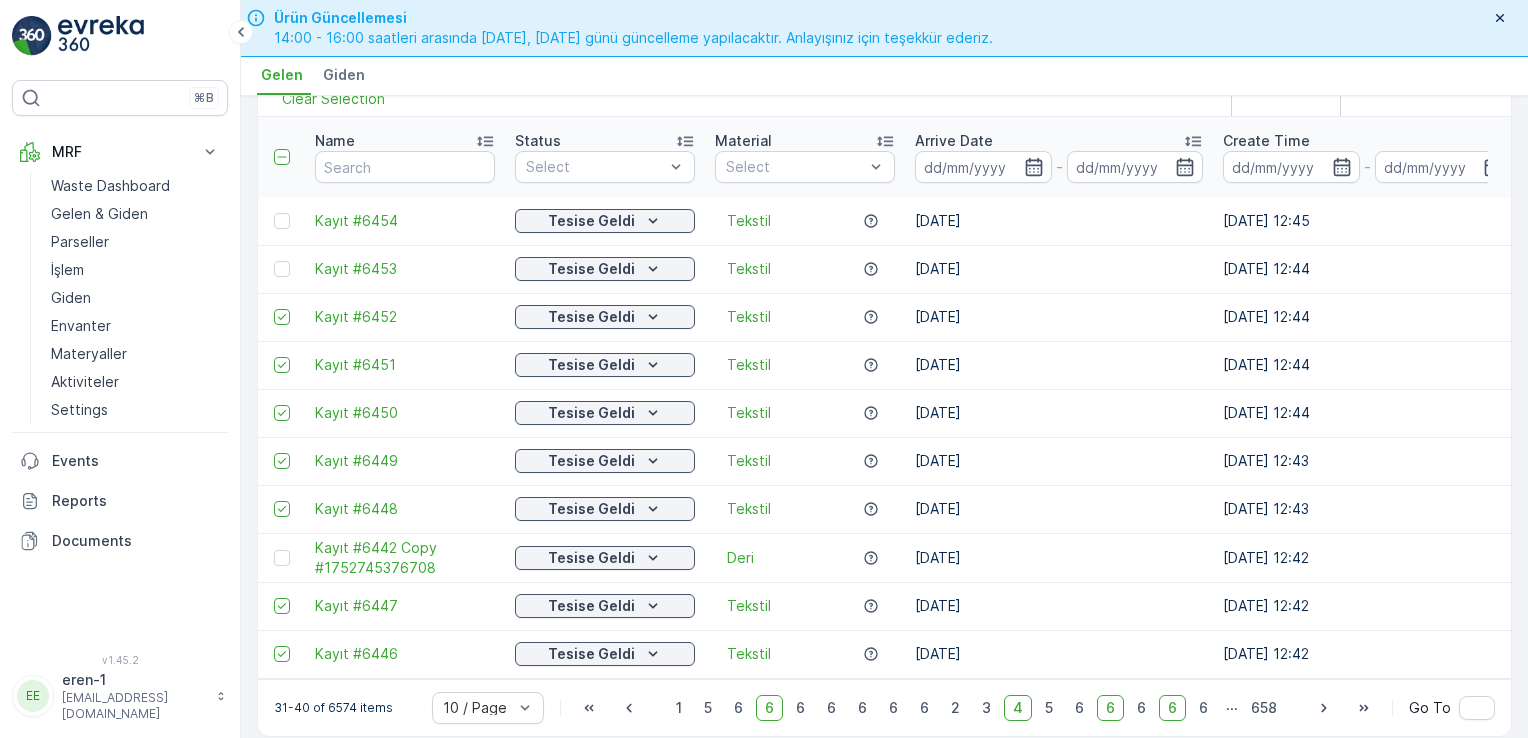 click at bounding box center (281, 269) 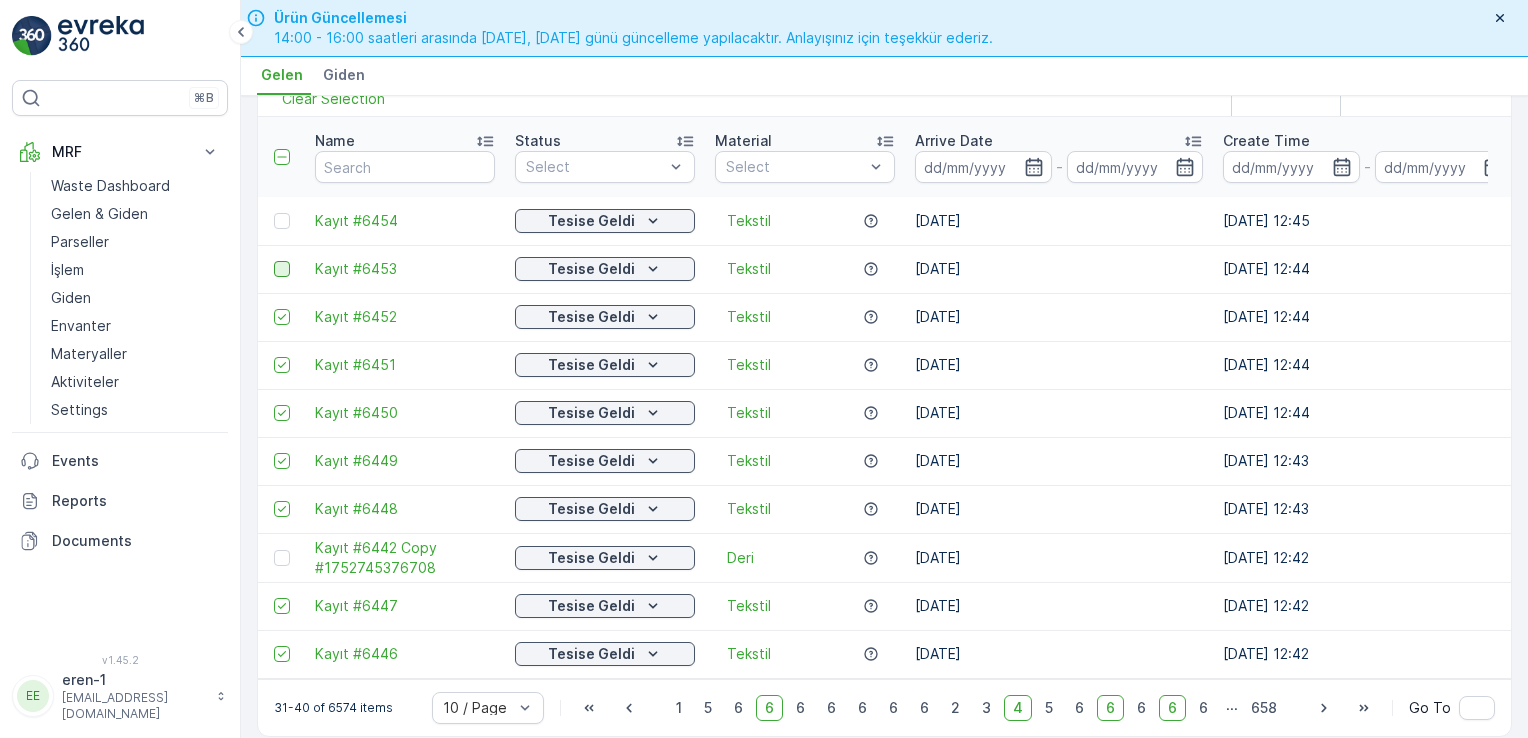 click at bounding box center [282, 269] 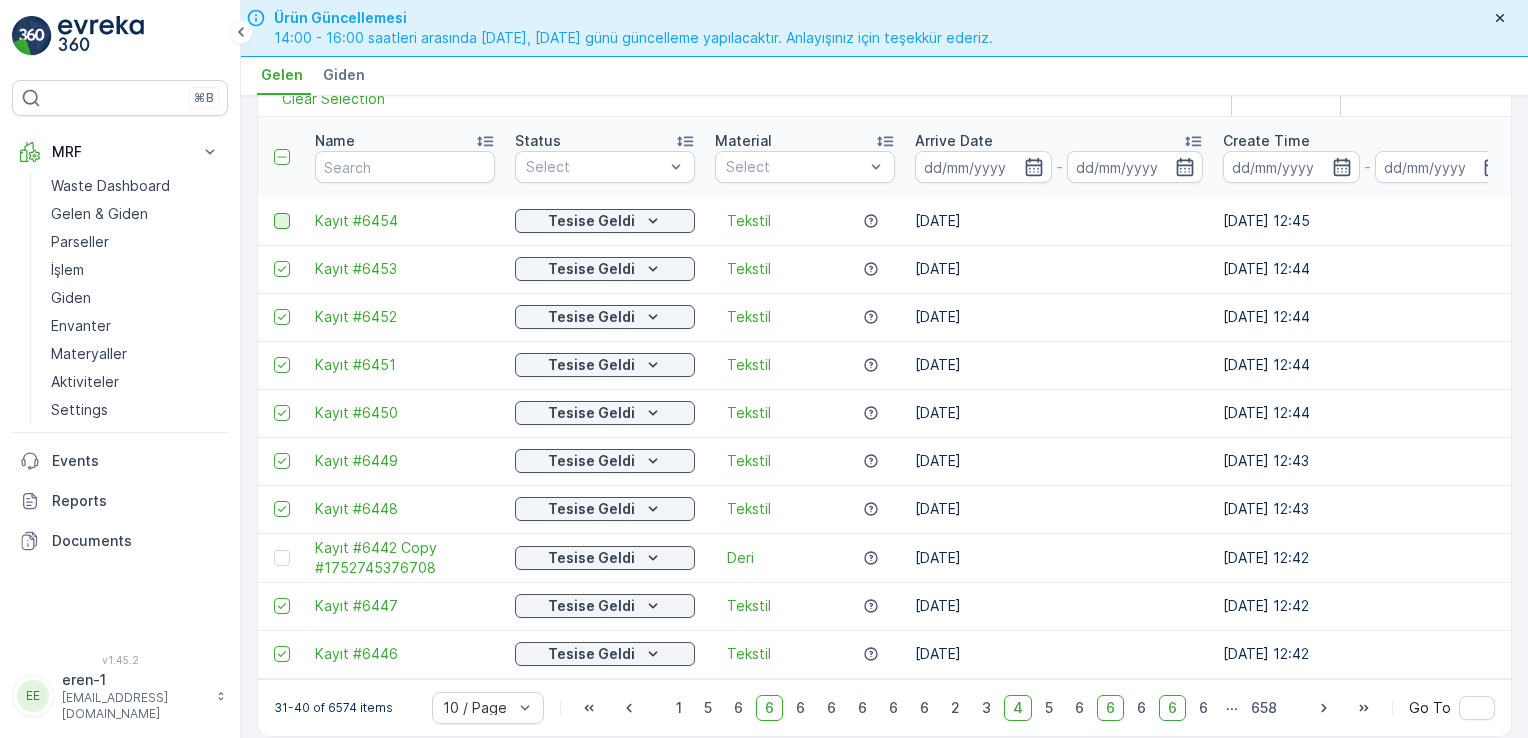 click at bounding box center [282, 221] 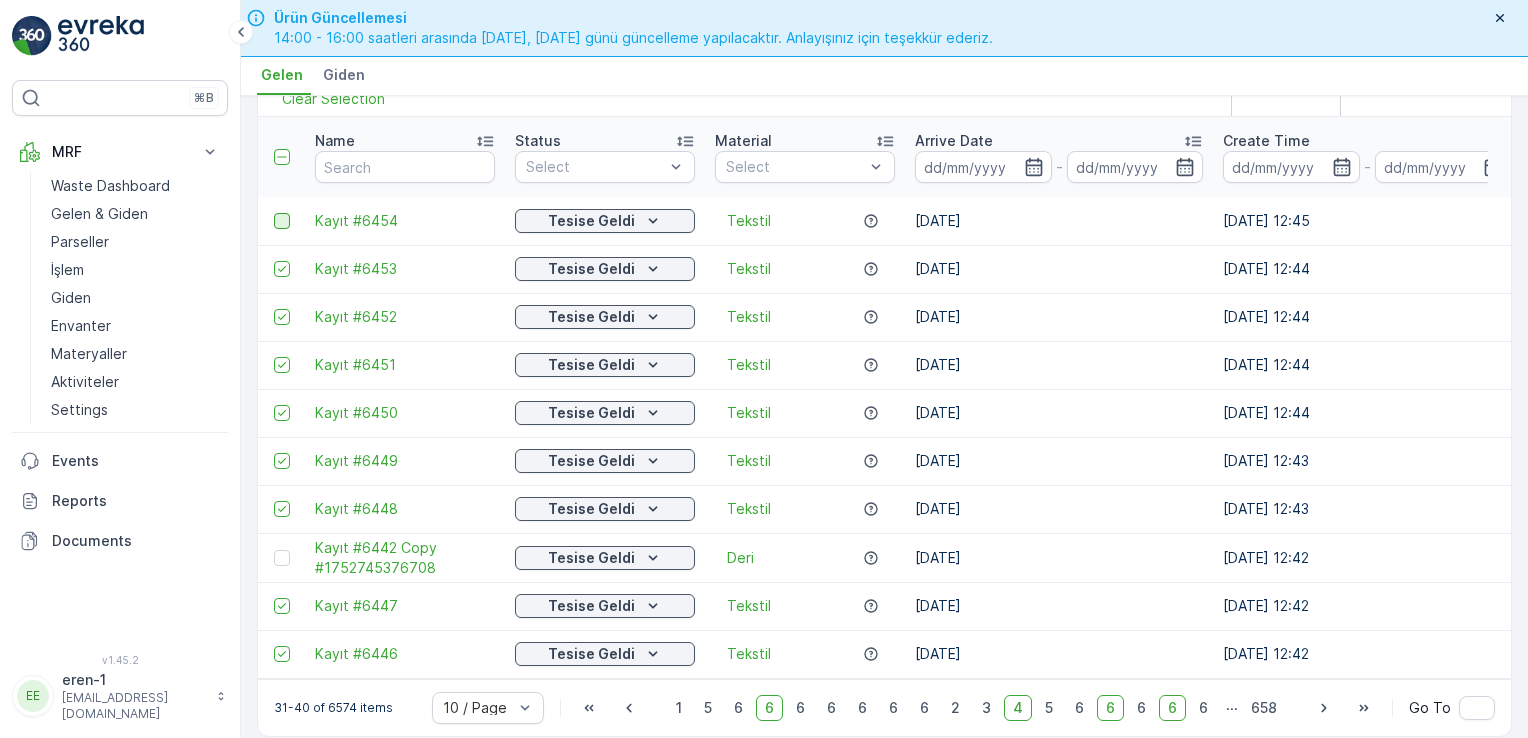 click at bounding box center [274, 213] 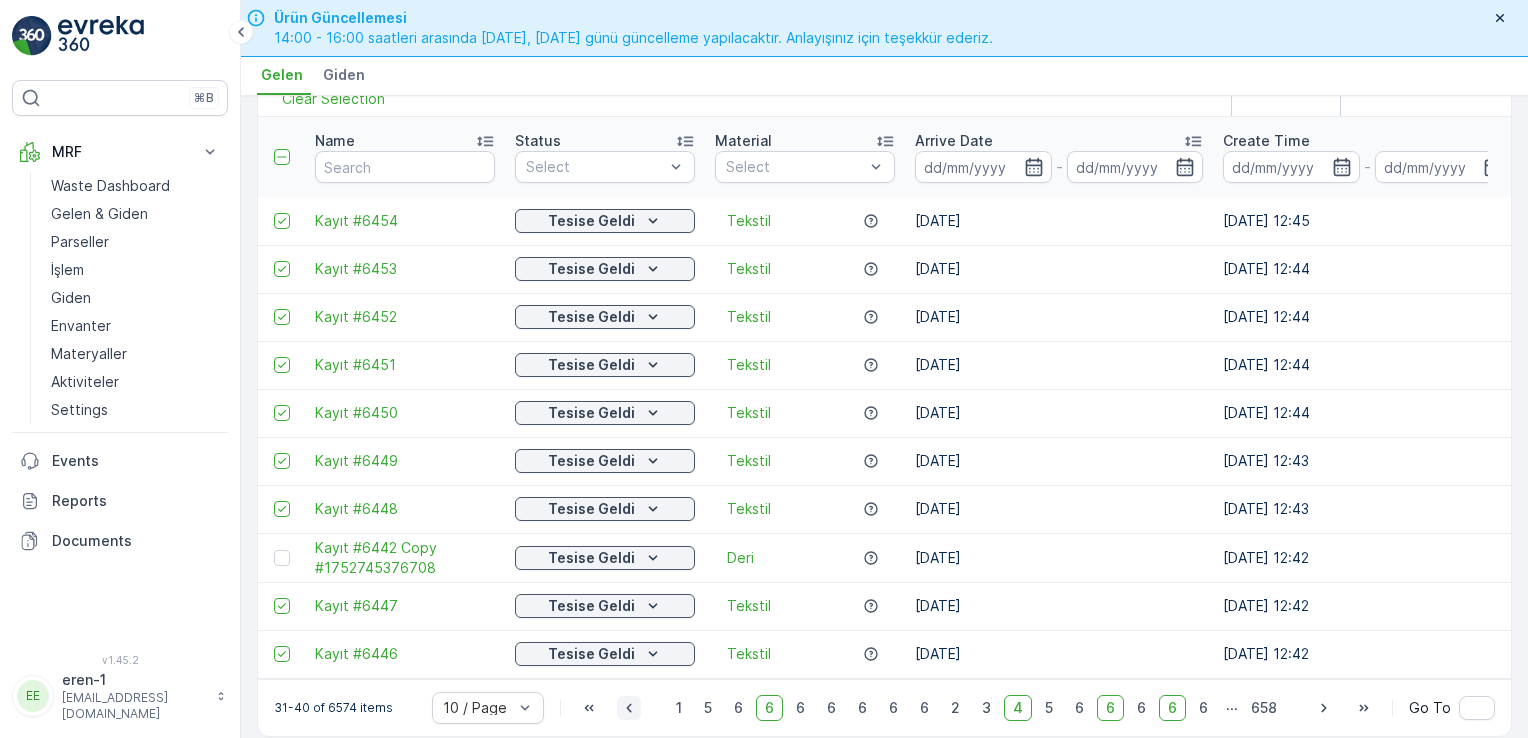 click at bounding box center (629, 708) 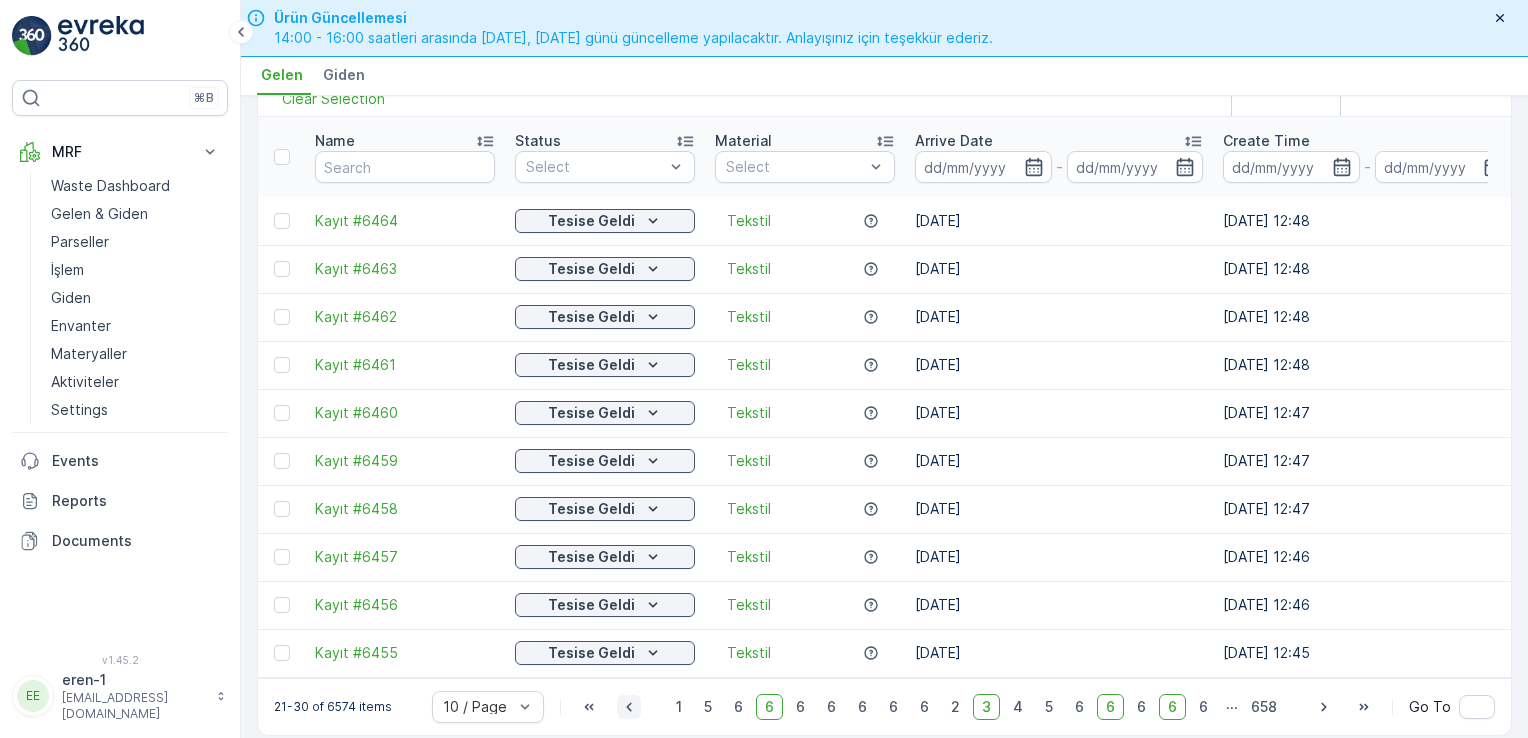 scroll, scrollTop: 56, scrollLeft: 0, axis: vertical 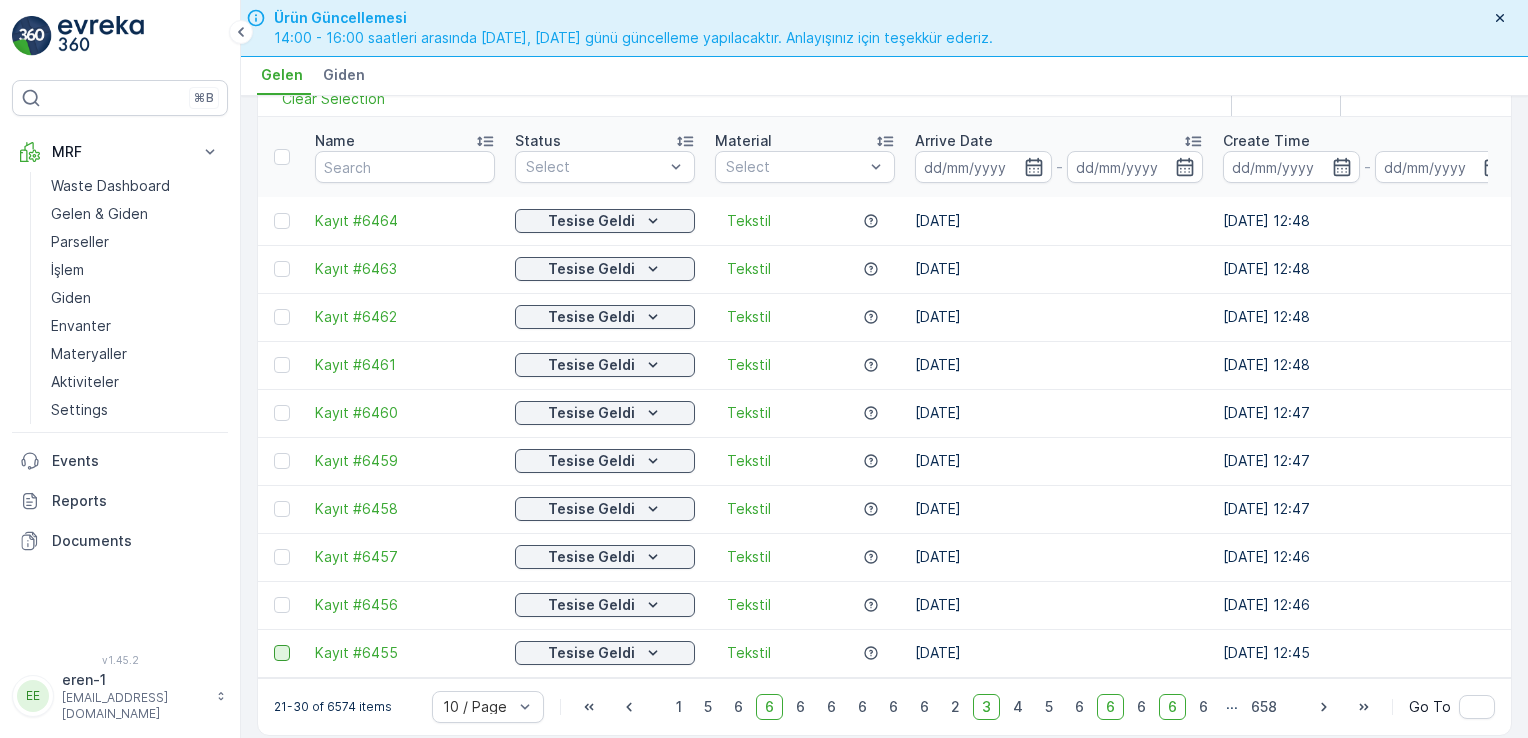 click at bounding box center (282, 653) 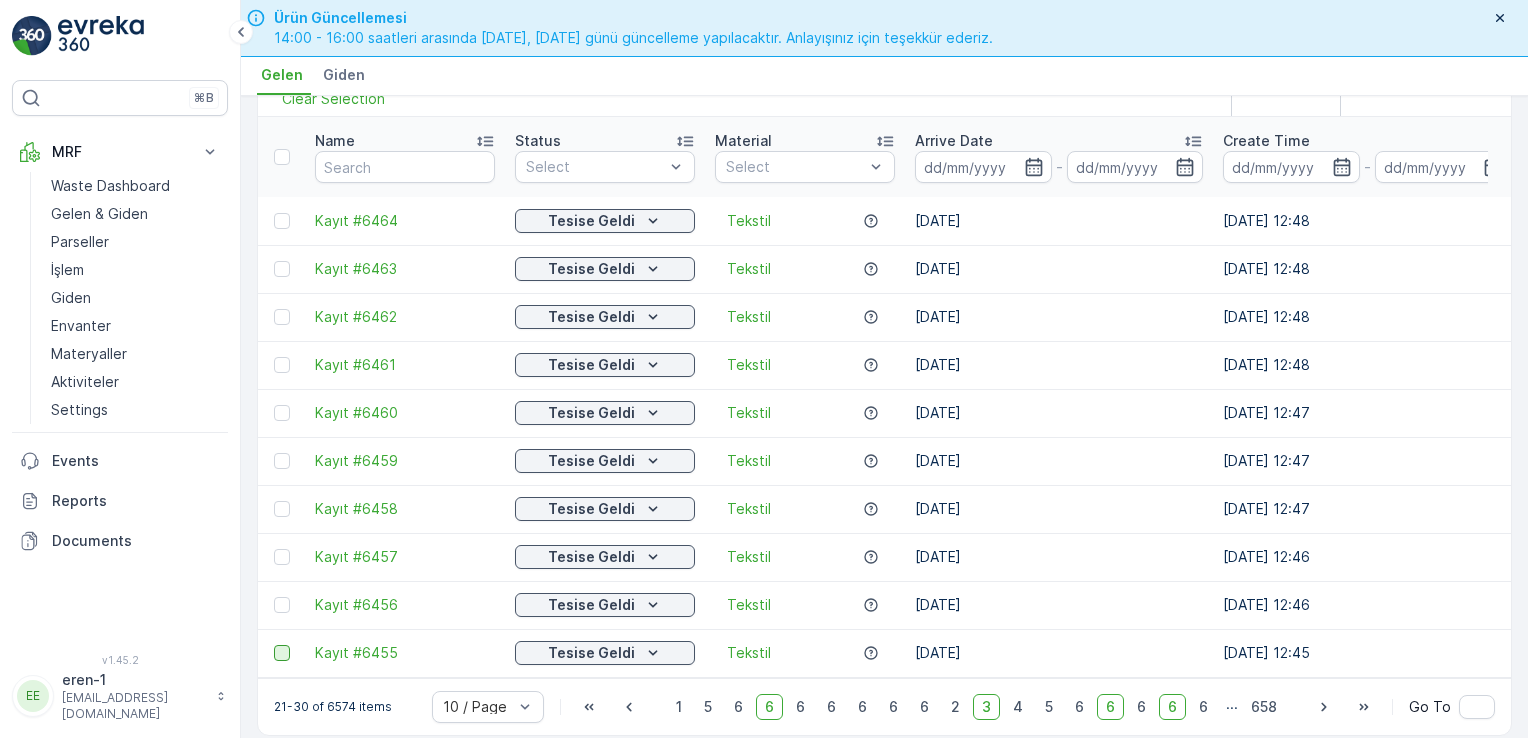 click at bounding box center [274, 645] 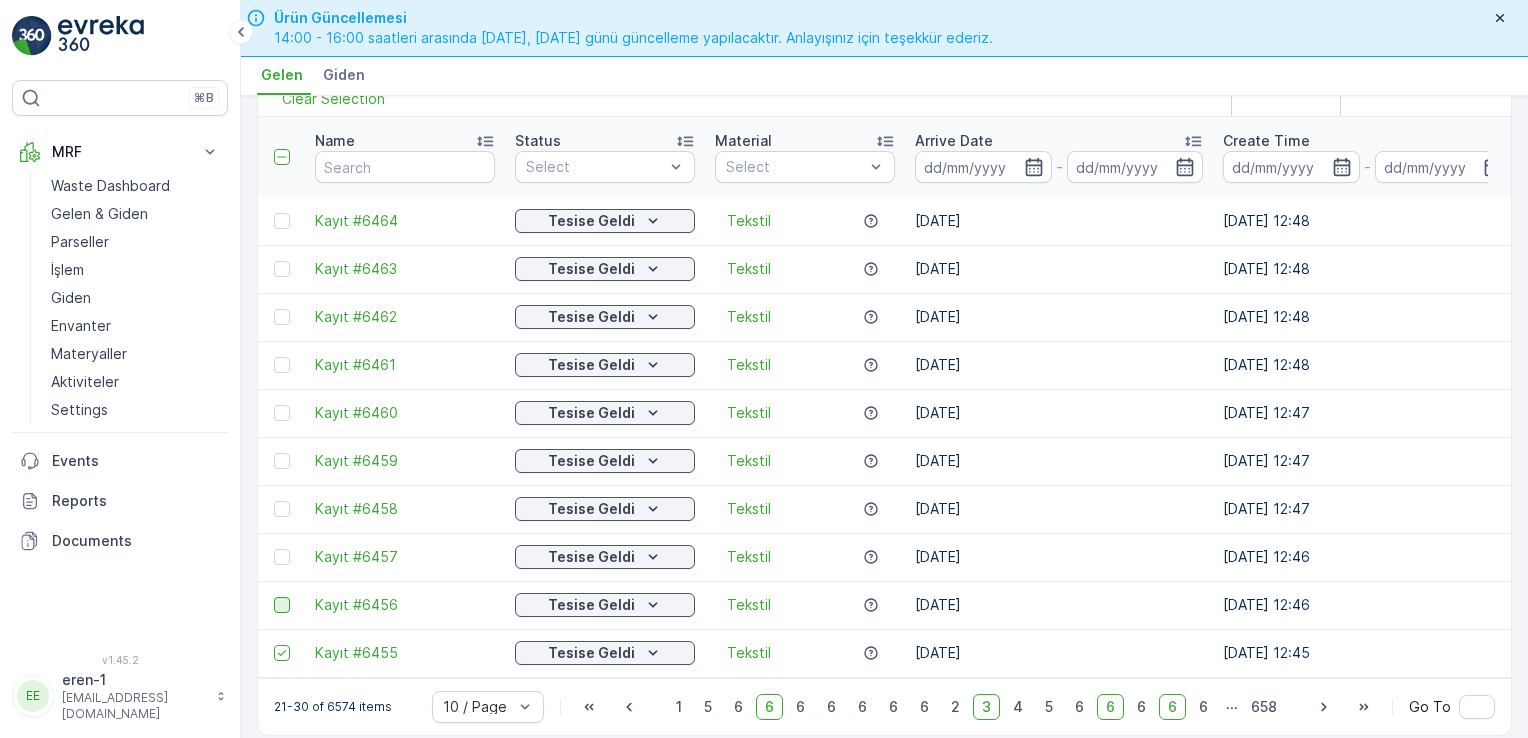click at bounding box center [282, 605] 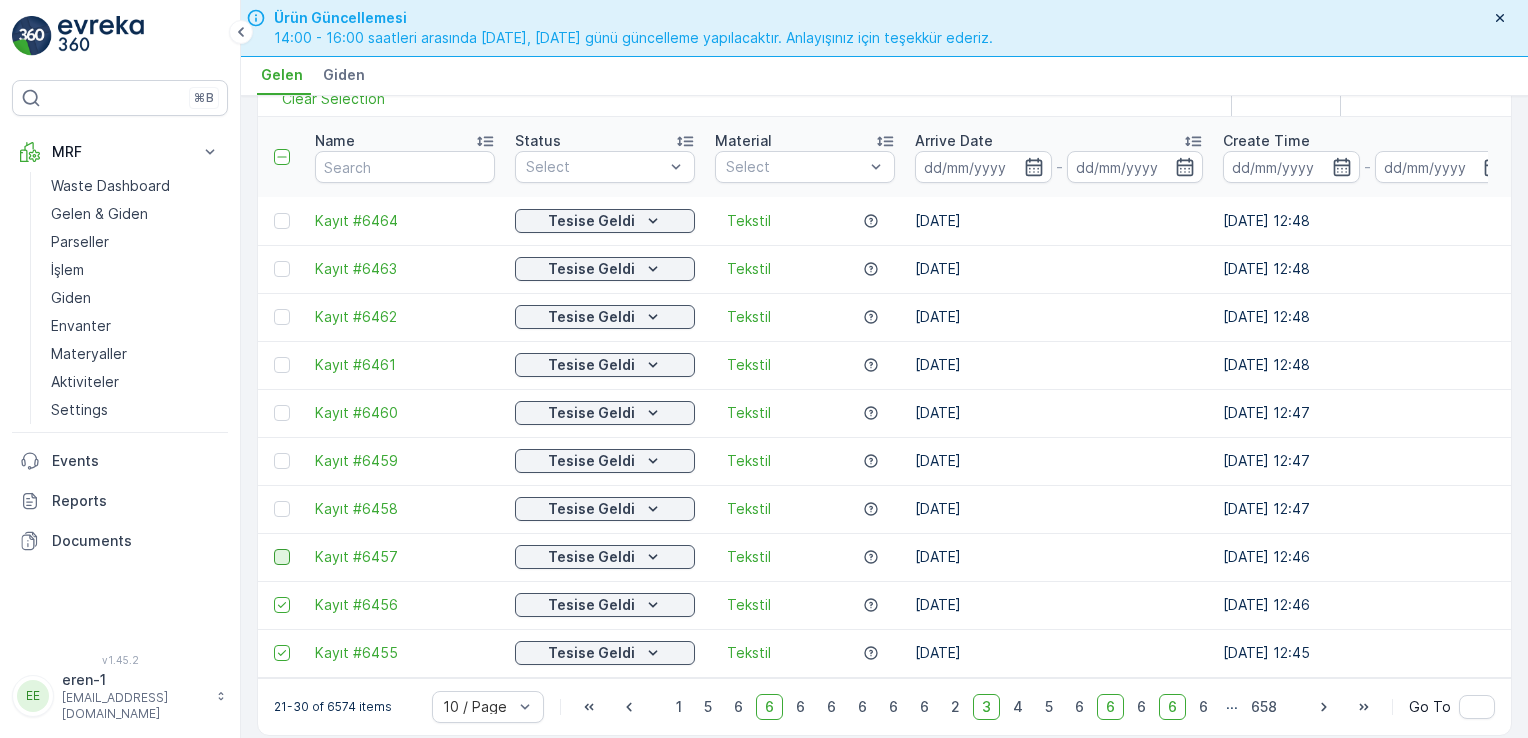 click at bounding box center [282, 557] 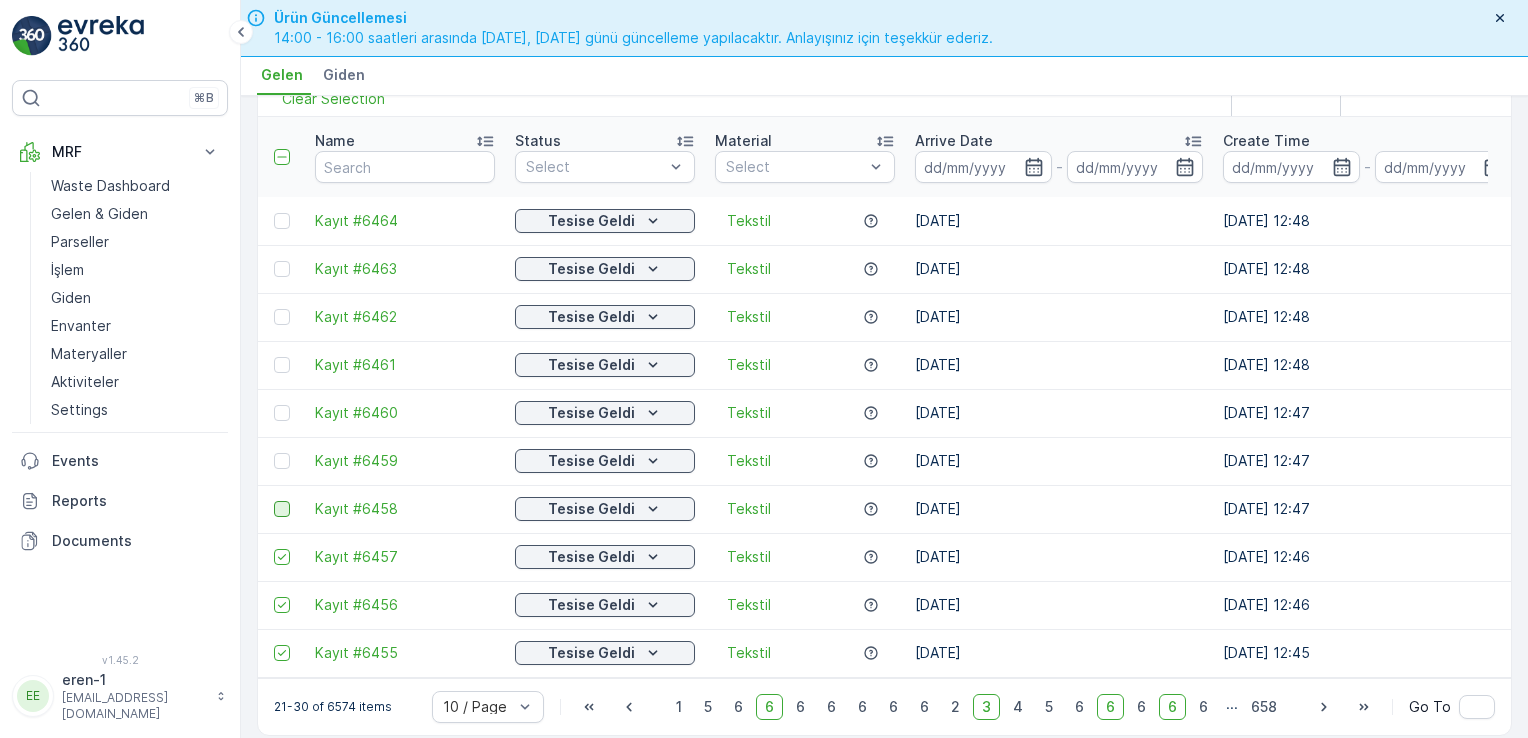click at bounding box center (282, 509) 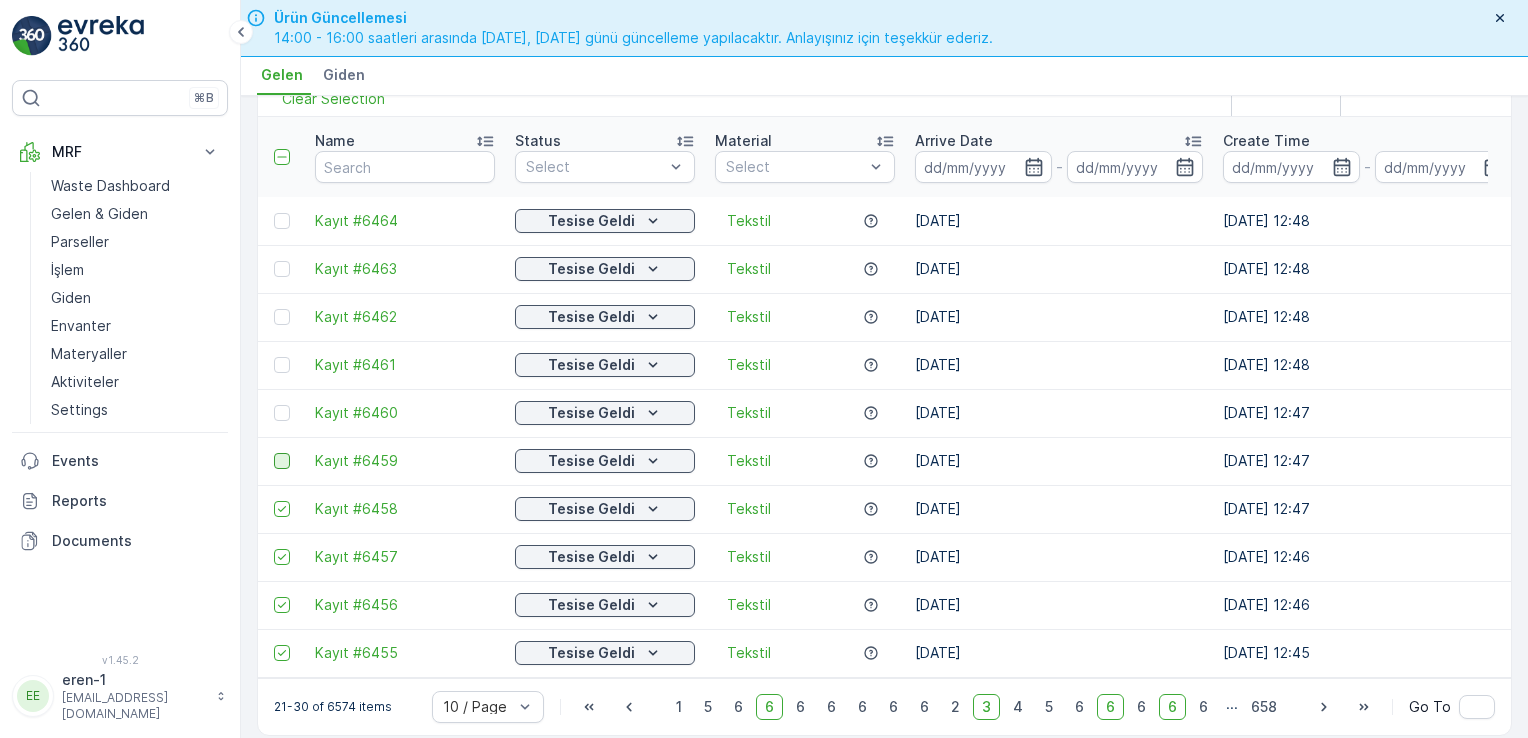 click at bounding box center (282, 461) 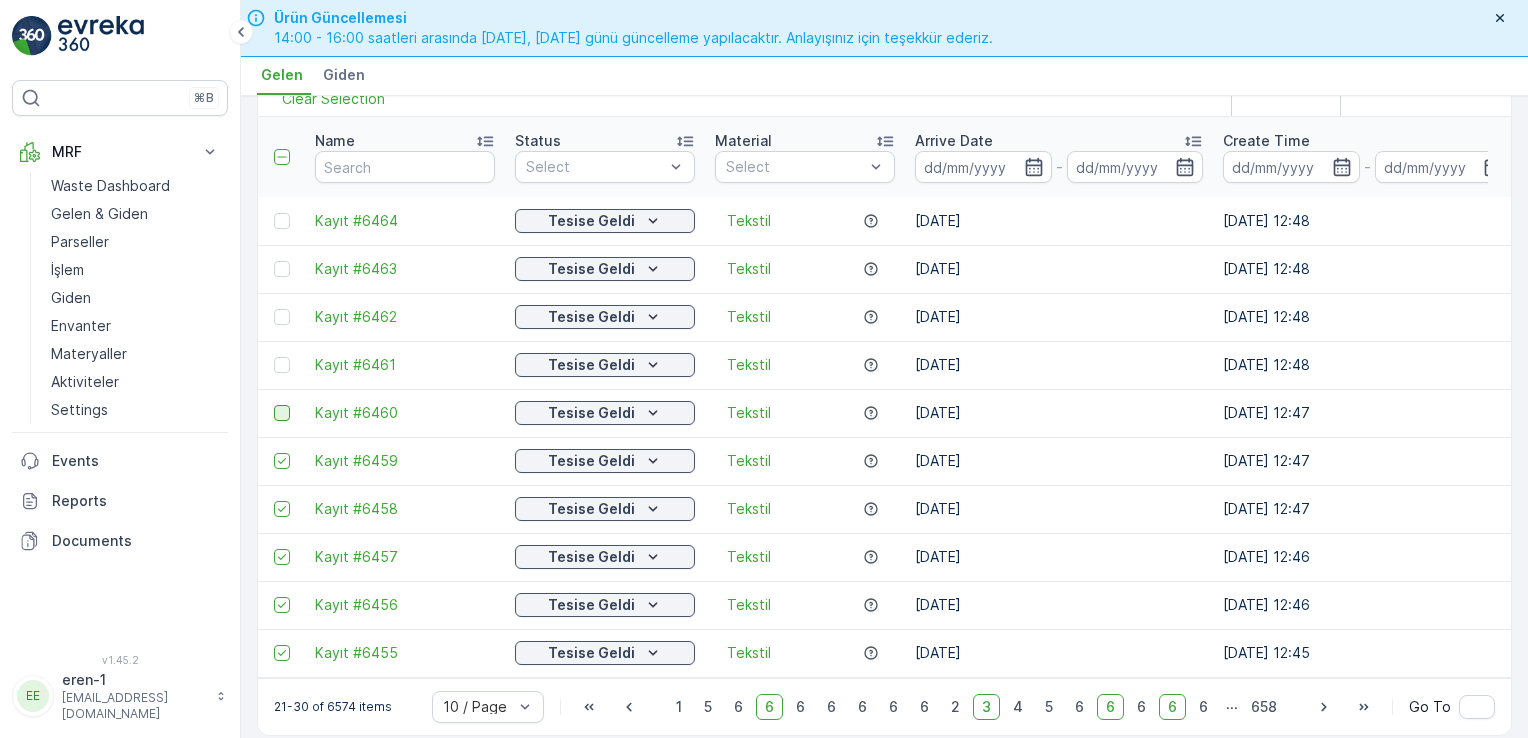 click at bounding box center (282, 413) 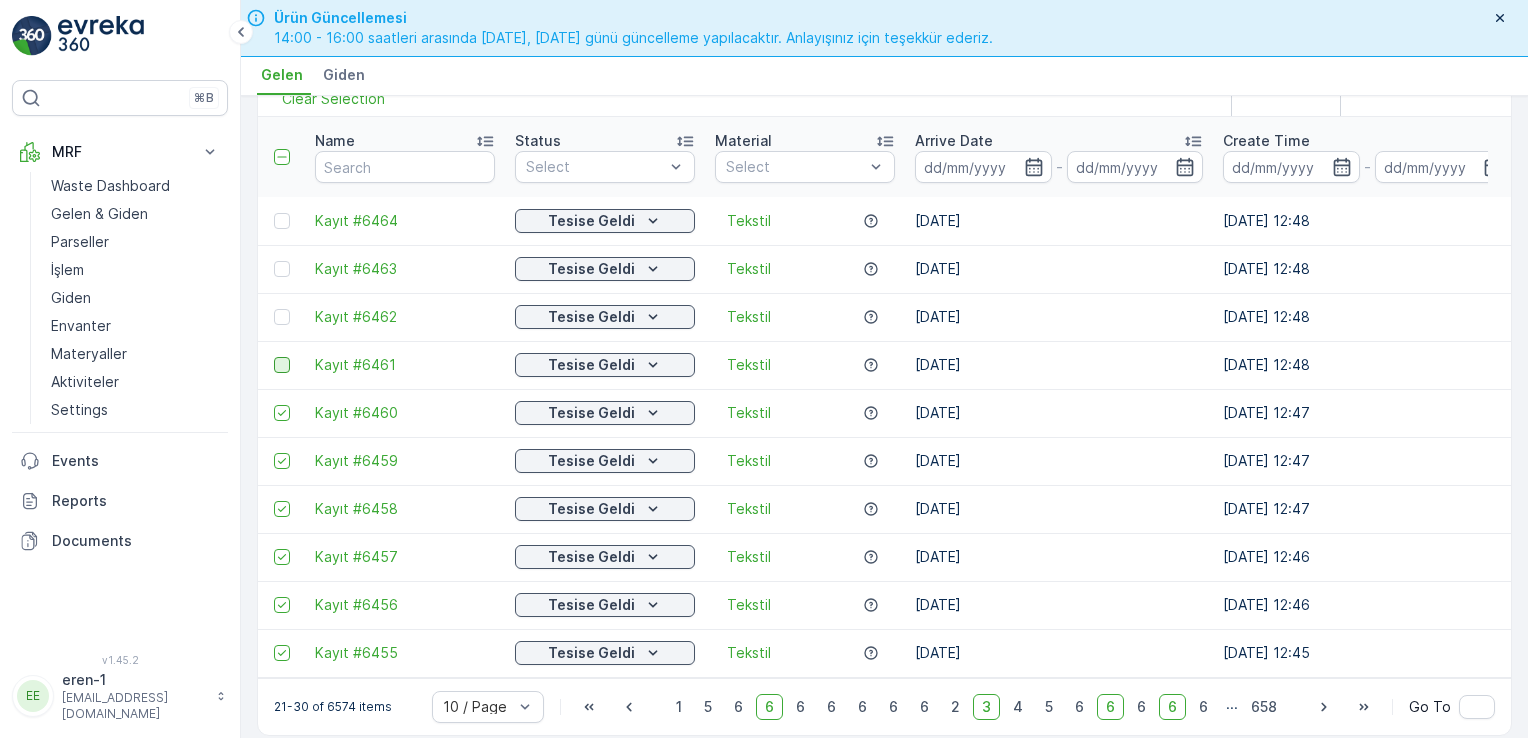 click at bounding box center (282, 365) 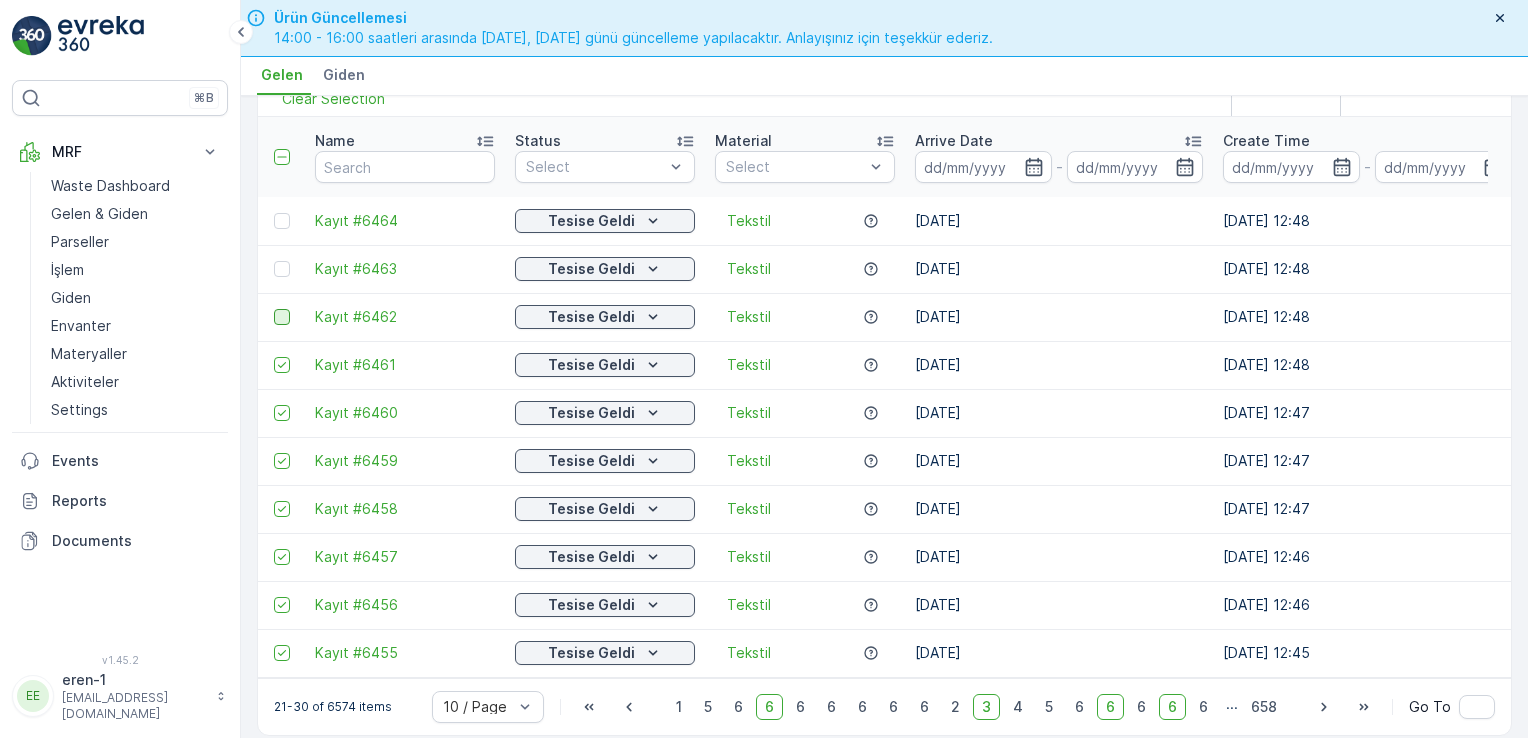 click at bounding box center (282, 317) 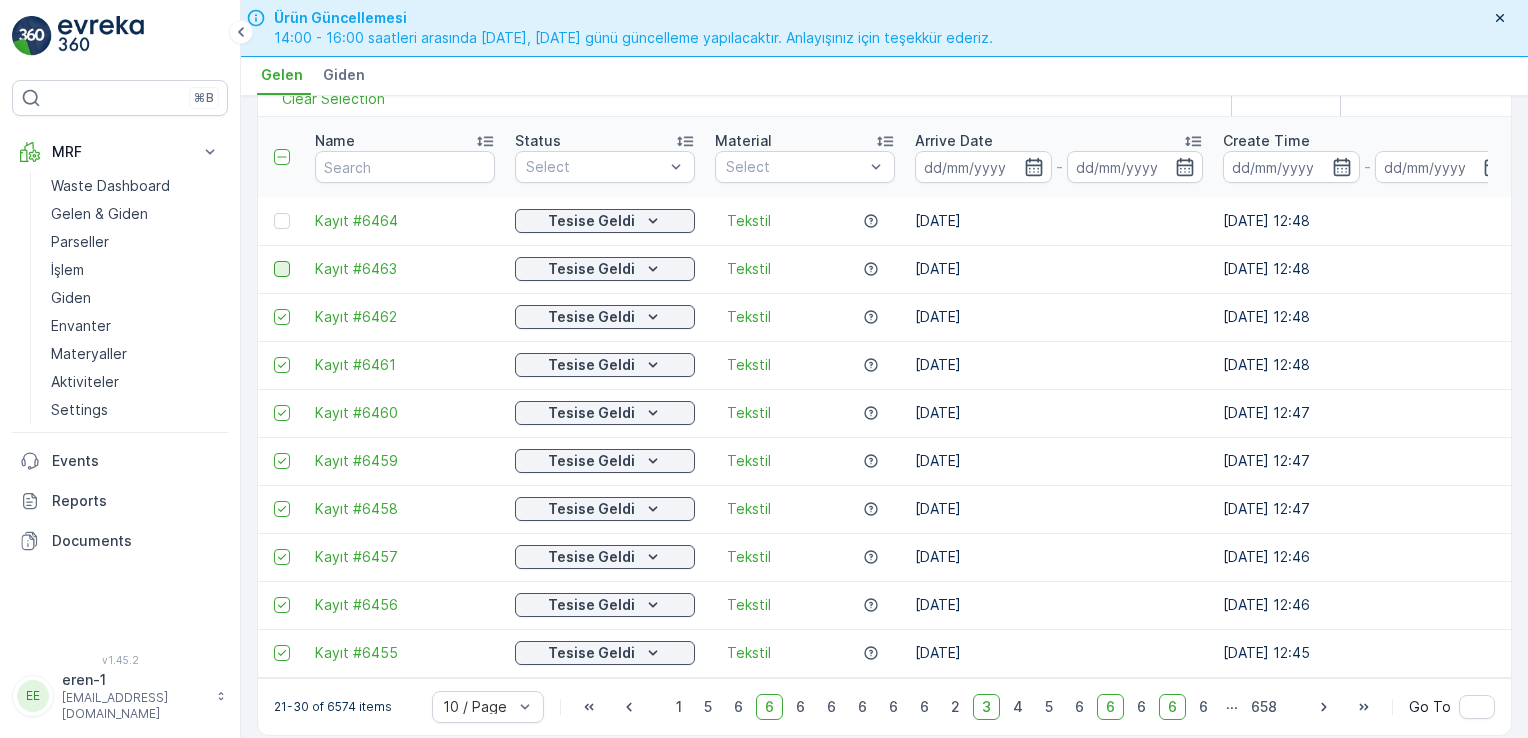 click at bounding box center [282, 269] 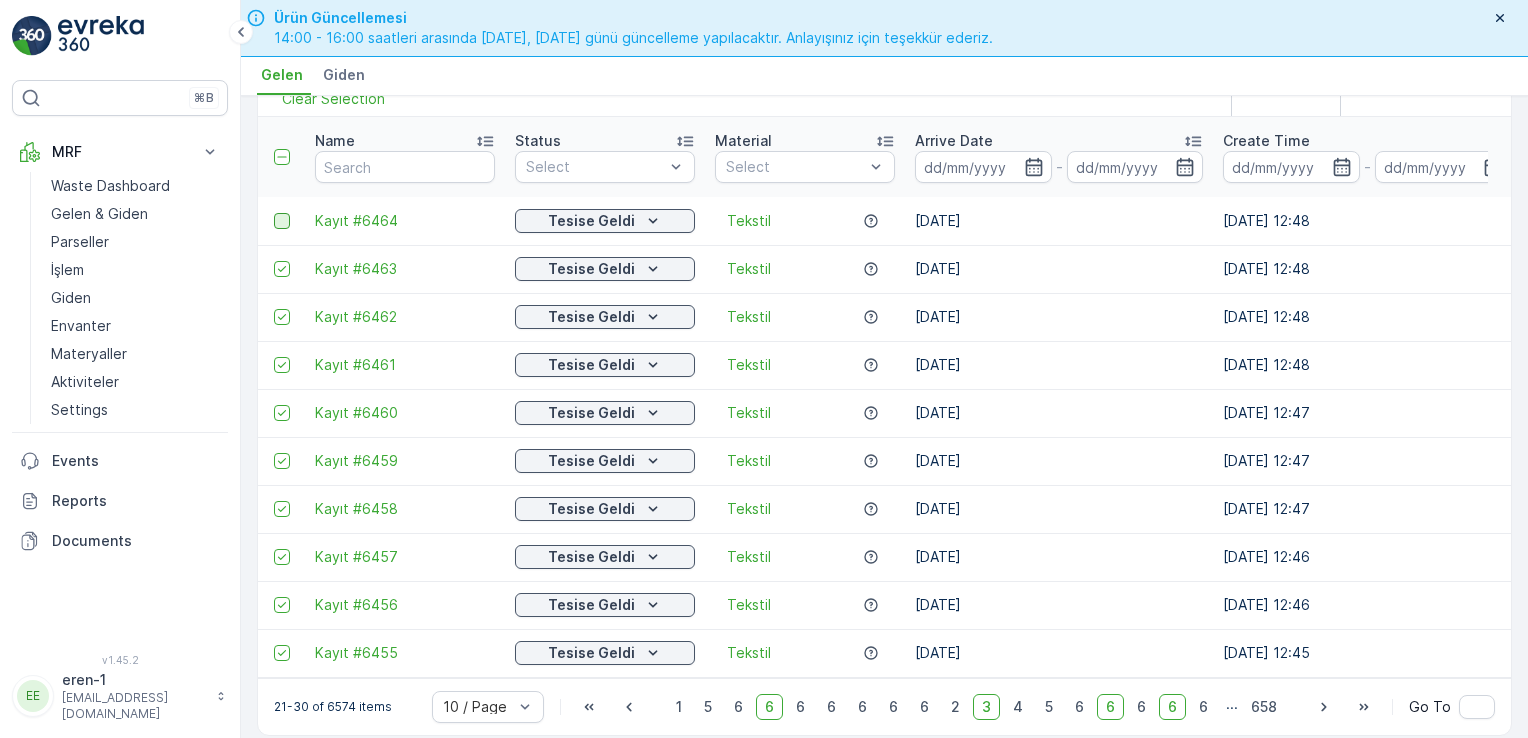 click at bounding box center [282, 221] 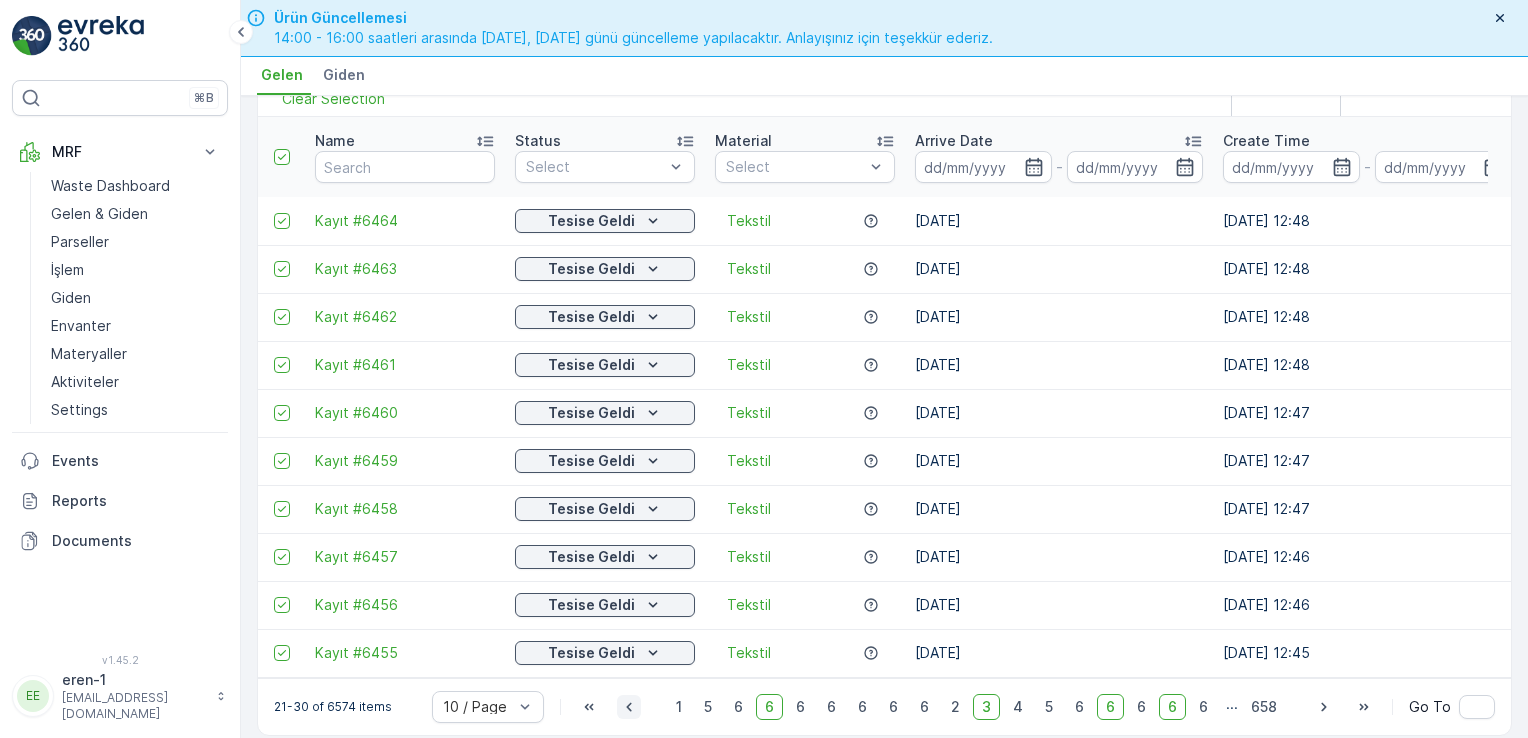 click 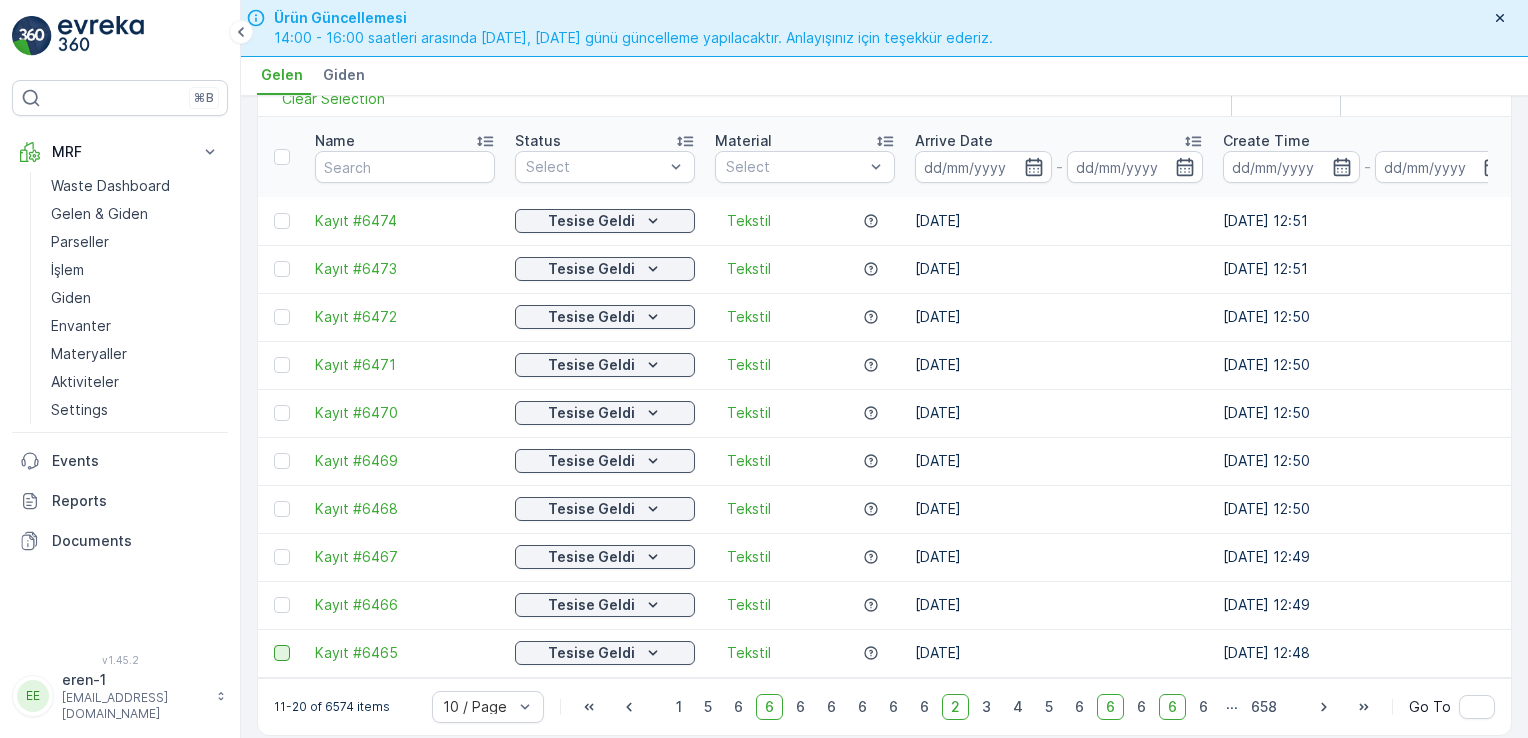click at bounding box center (282, 653) 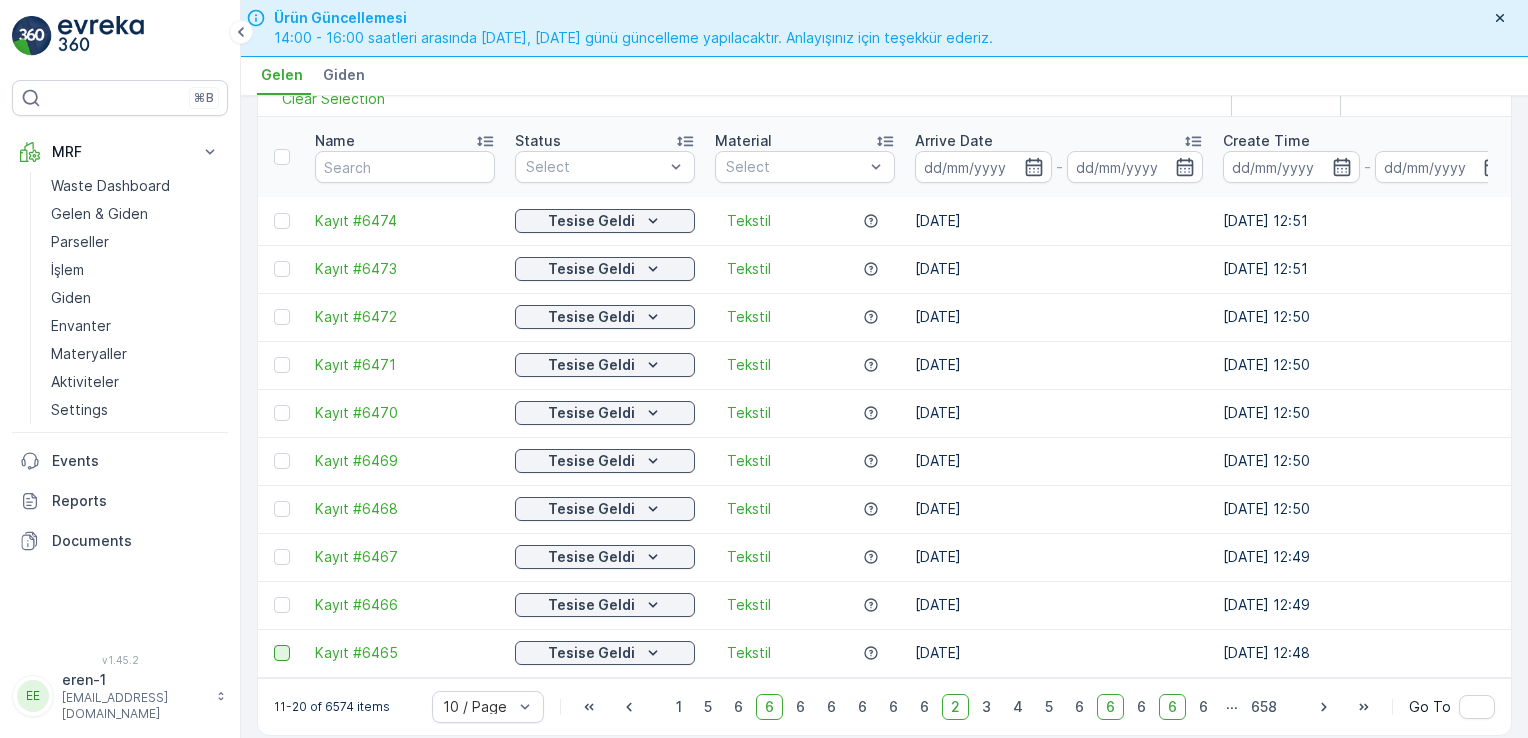 click at bounding box center (274, 645) 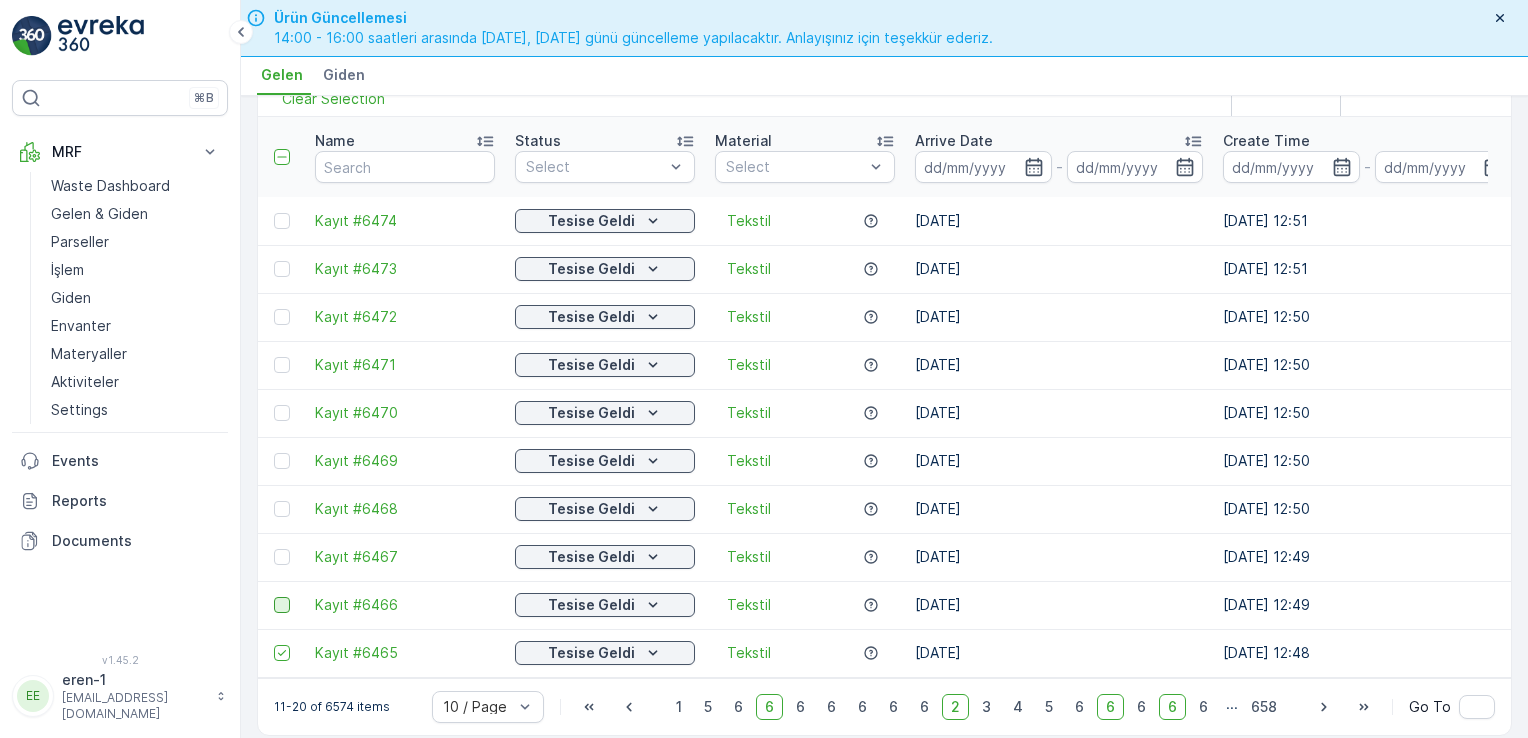 click at bounding box center (282, 605) 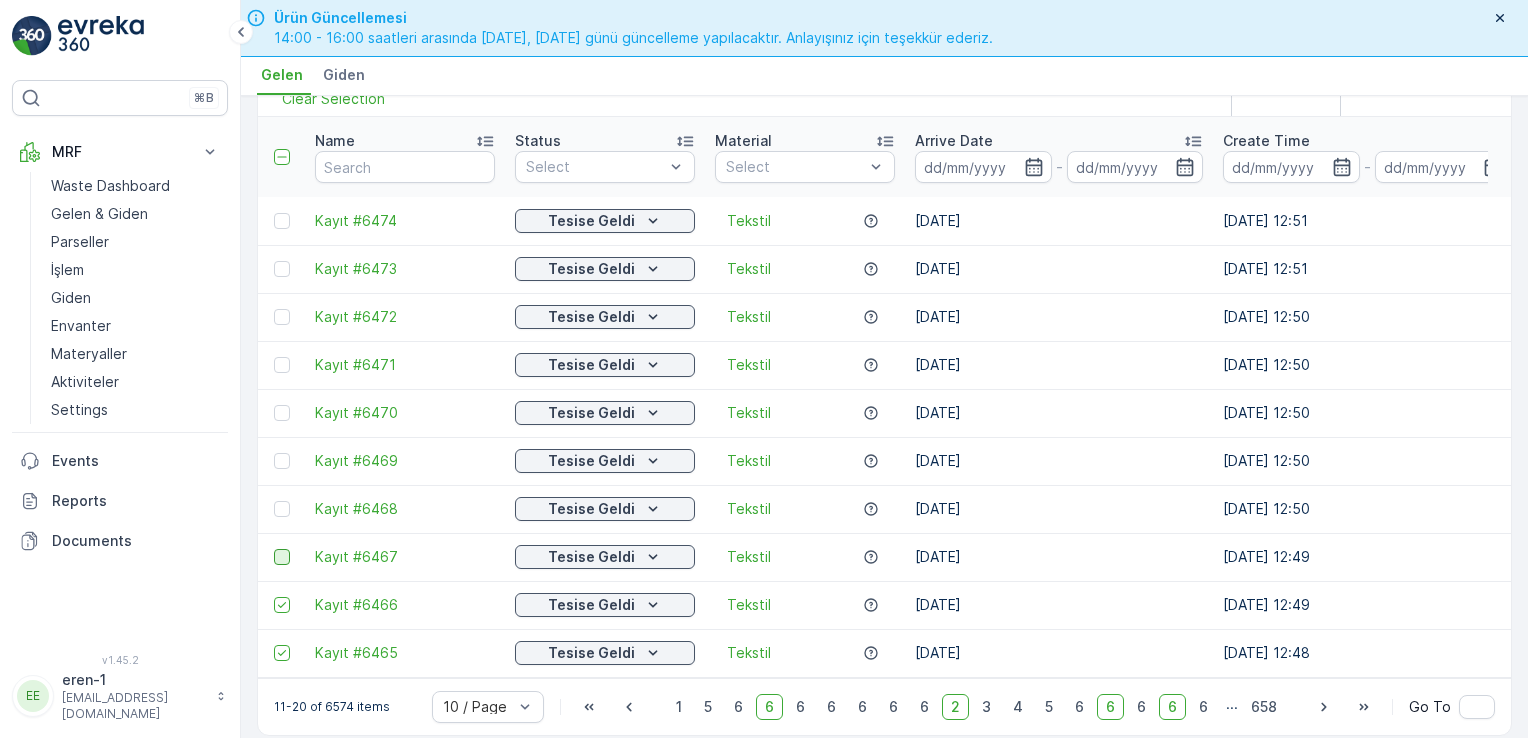 click at bounding box center (282, 557) 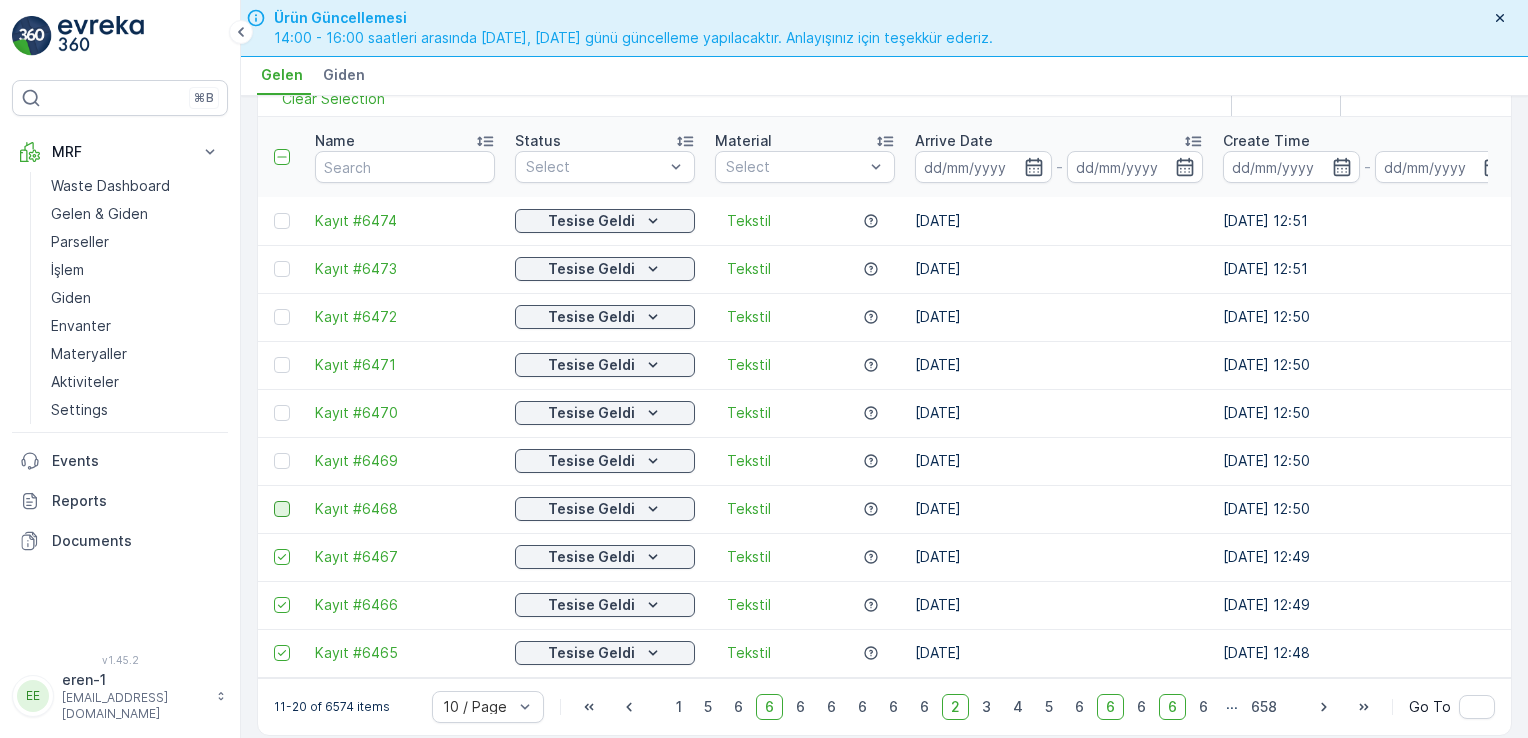 click at bounding box center (282, 509) 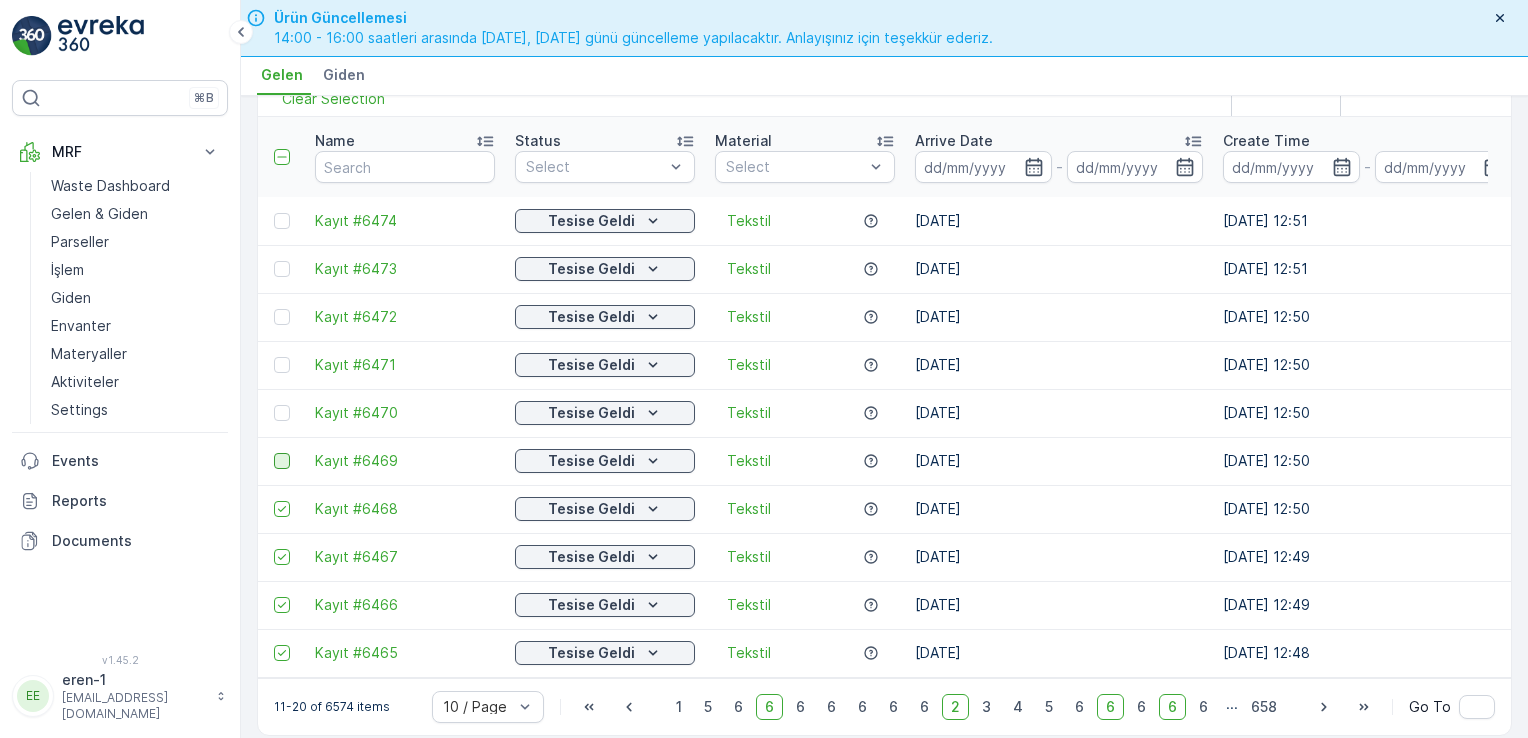click at bounding box center (282, 461) 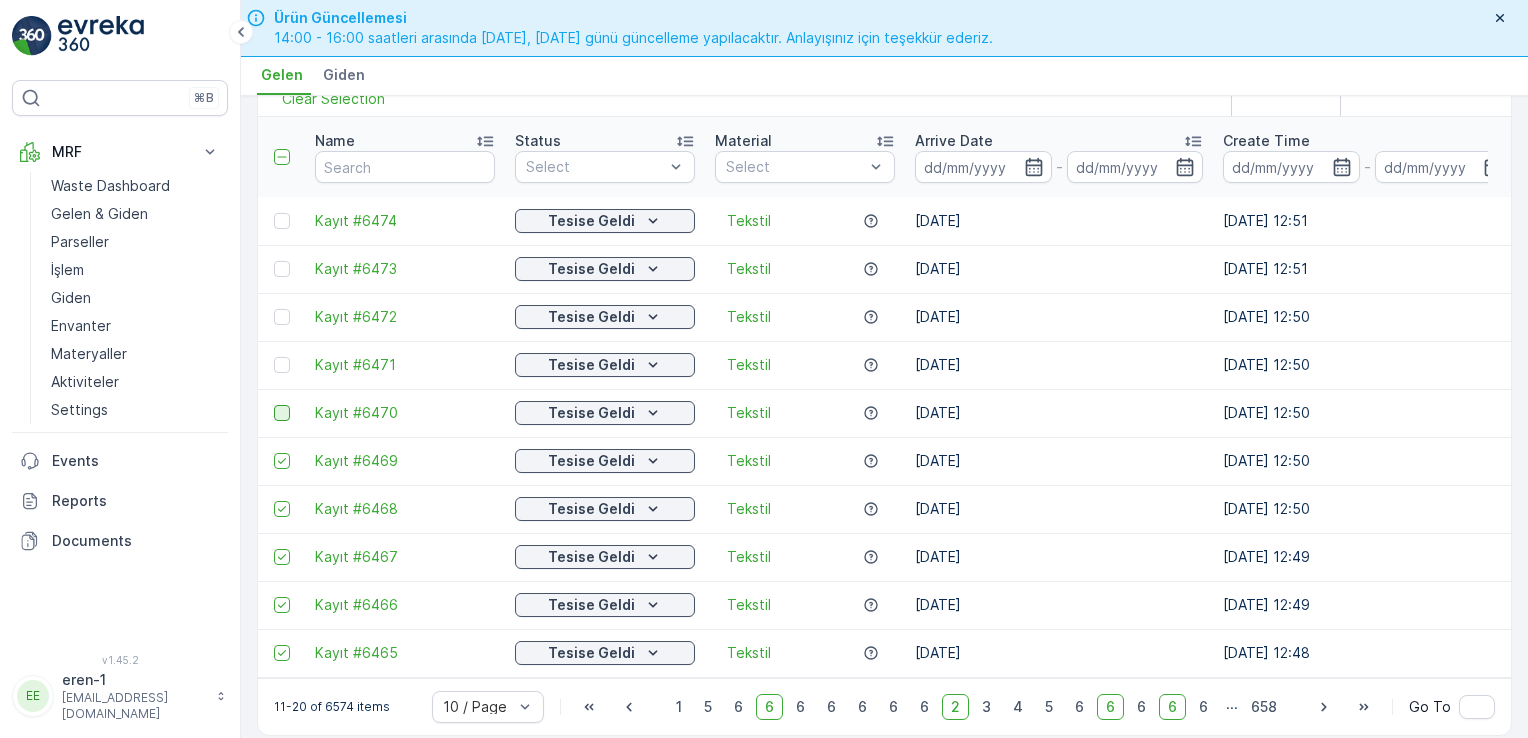 click at bounding box center [282, 413] 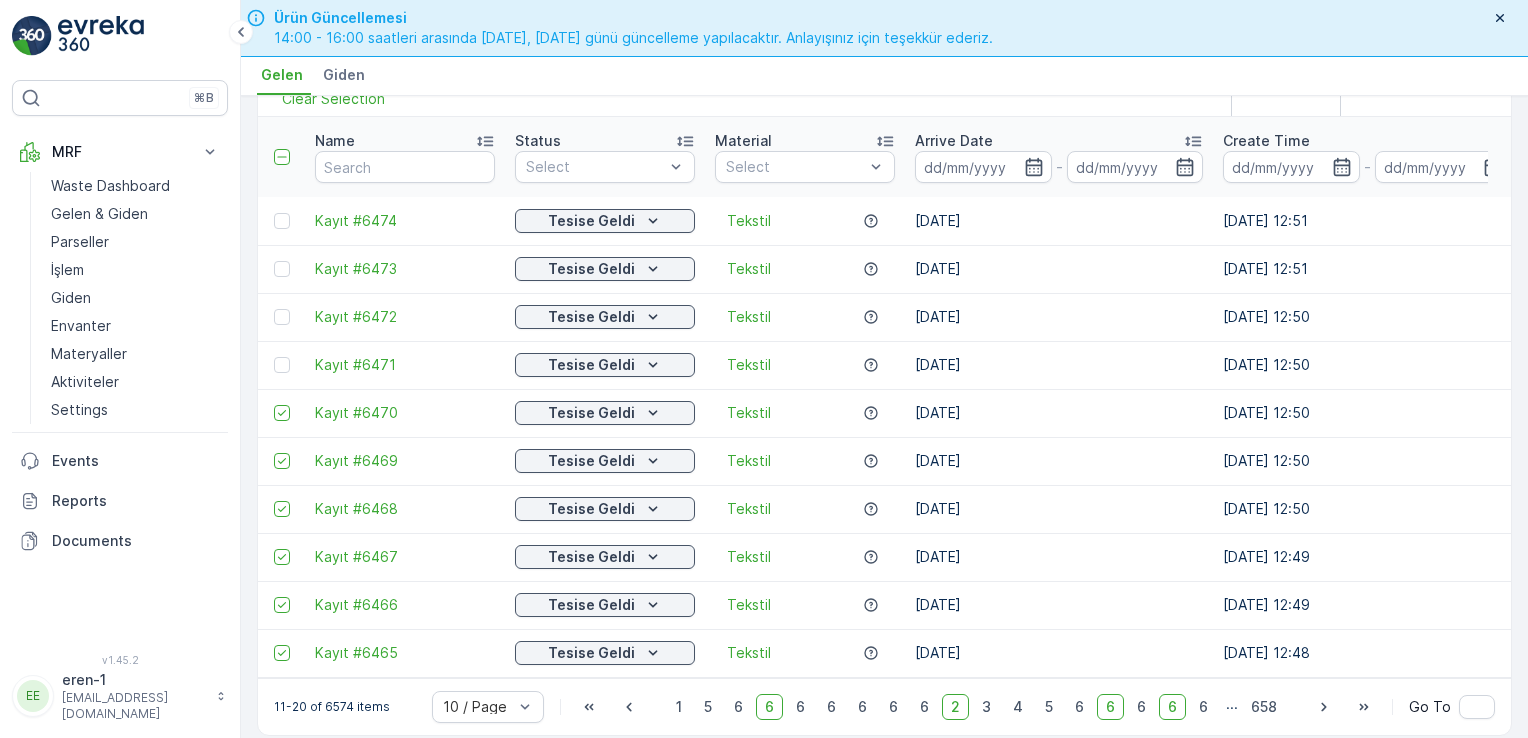 click at bounding box center [281, 365] 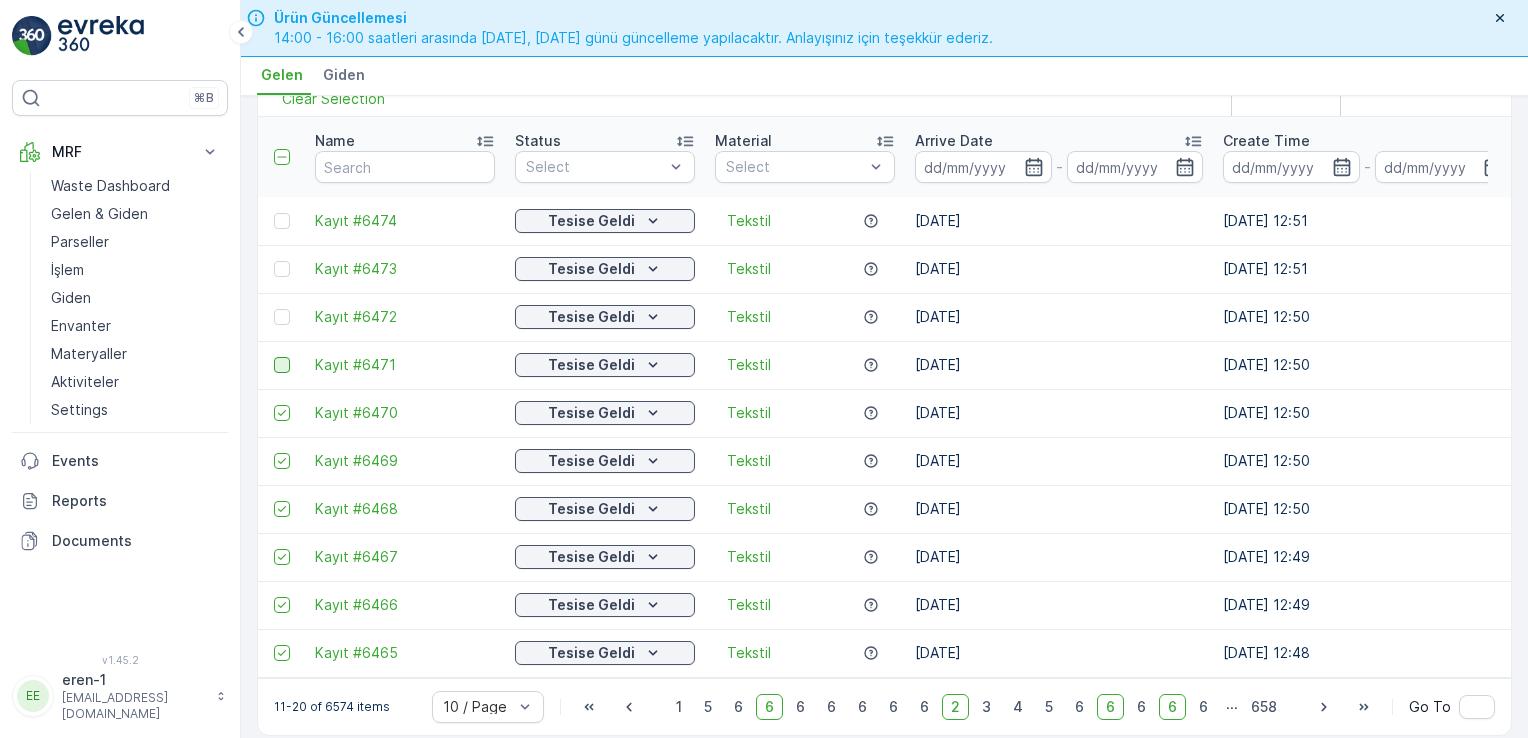 click at bounding box center (282, 365) 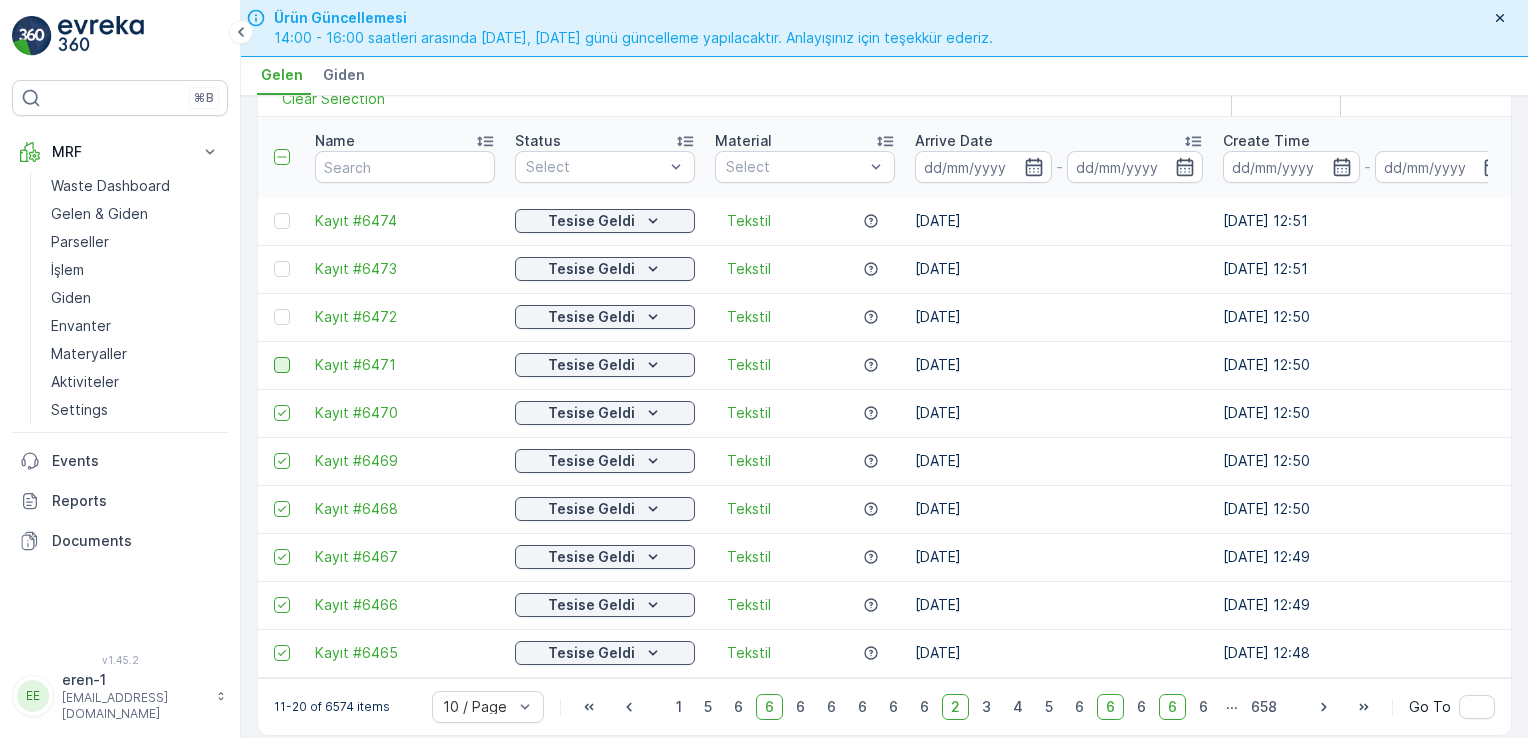 click at bounding box center [274, 357] 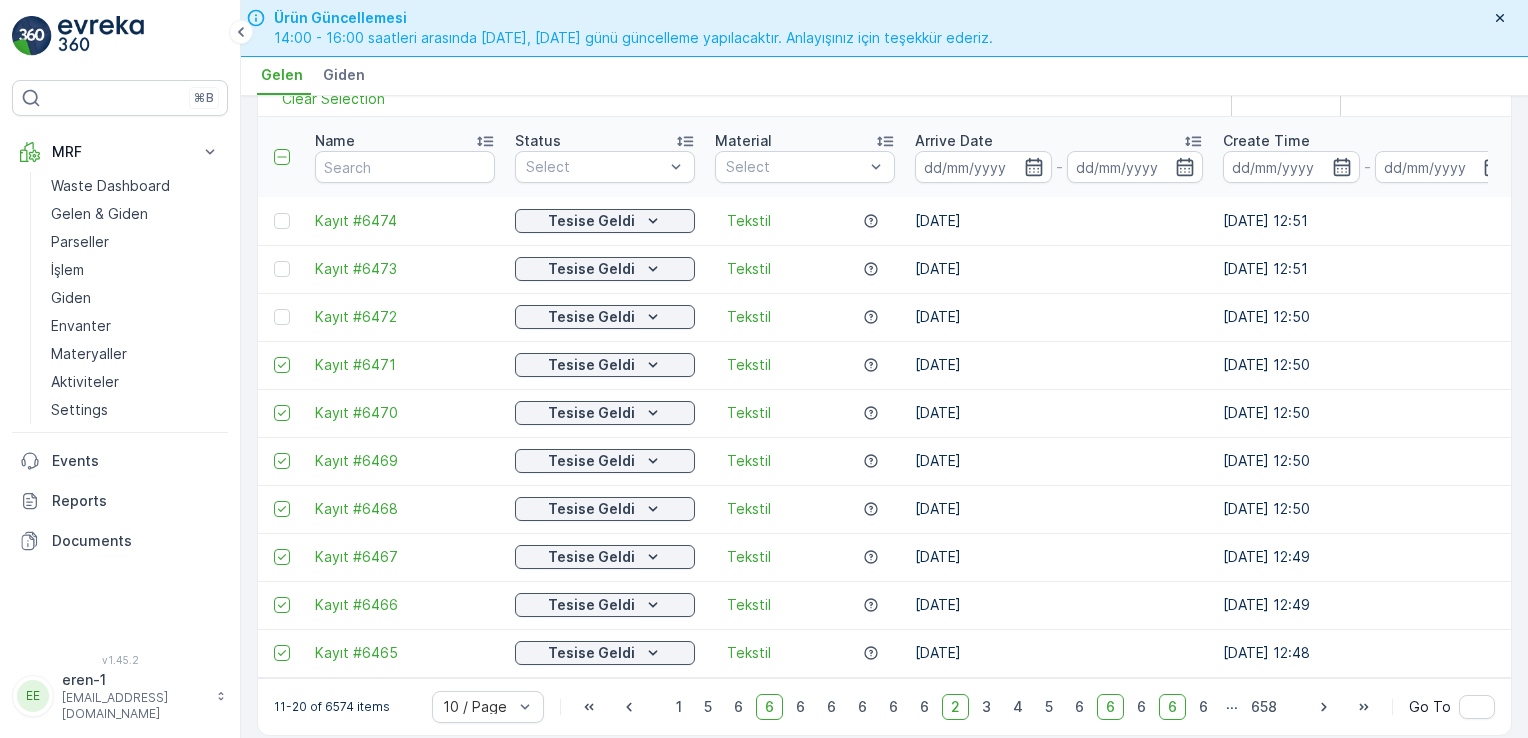 click at bounding box center [281, 317] 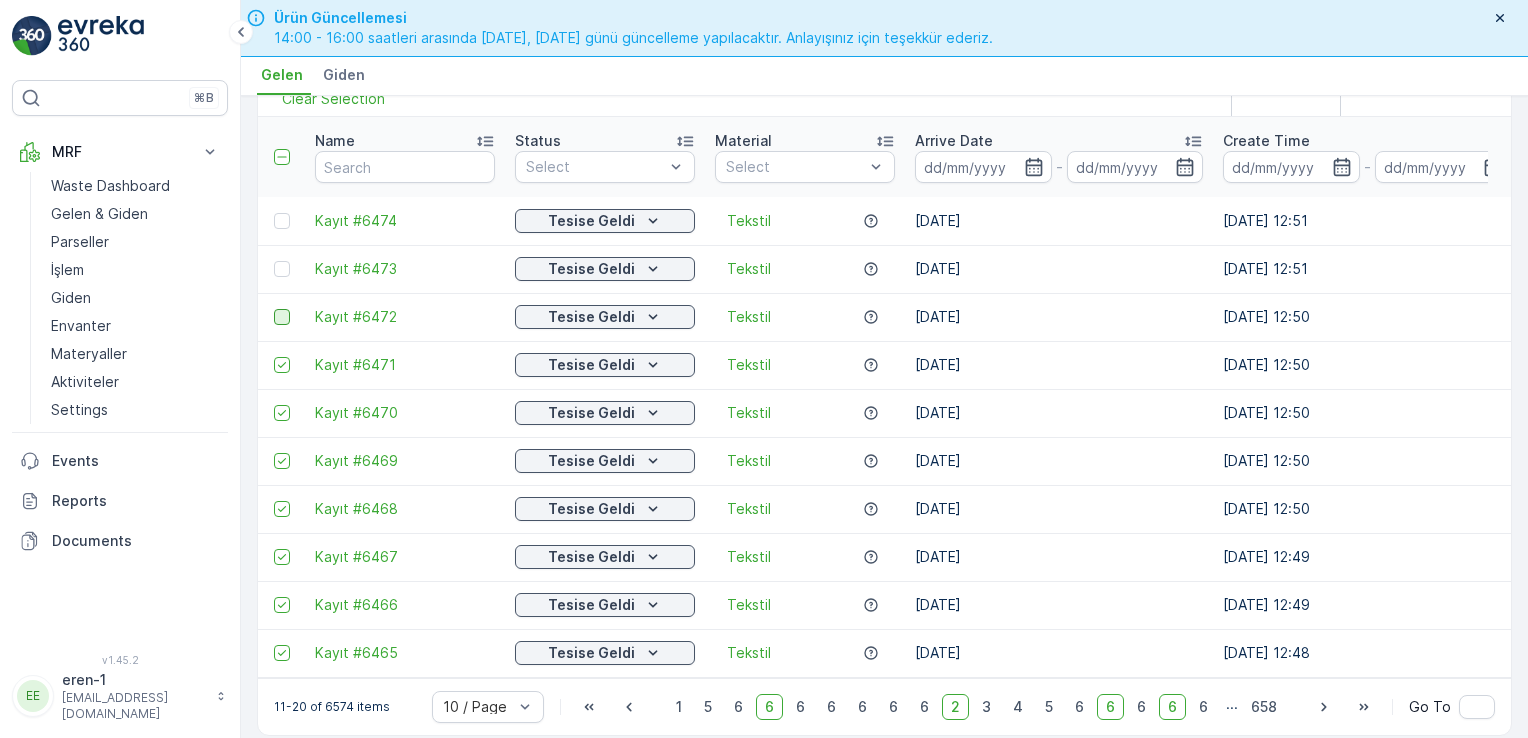 click at bounding box center [282, 317] 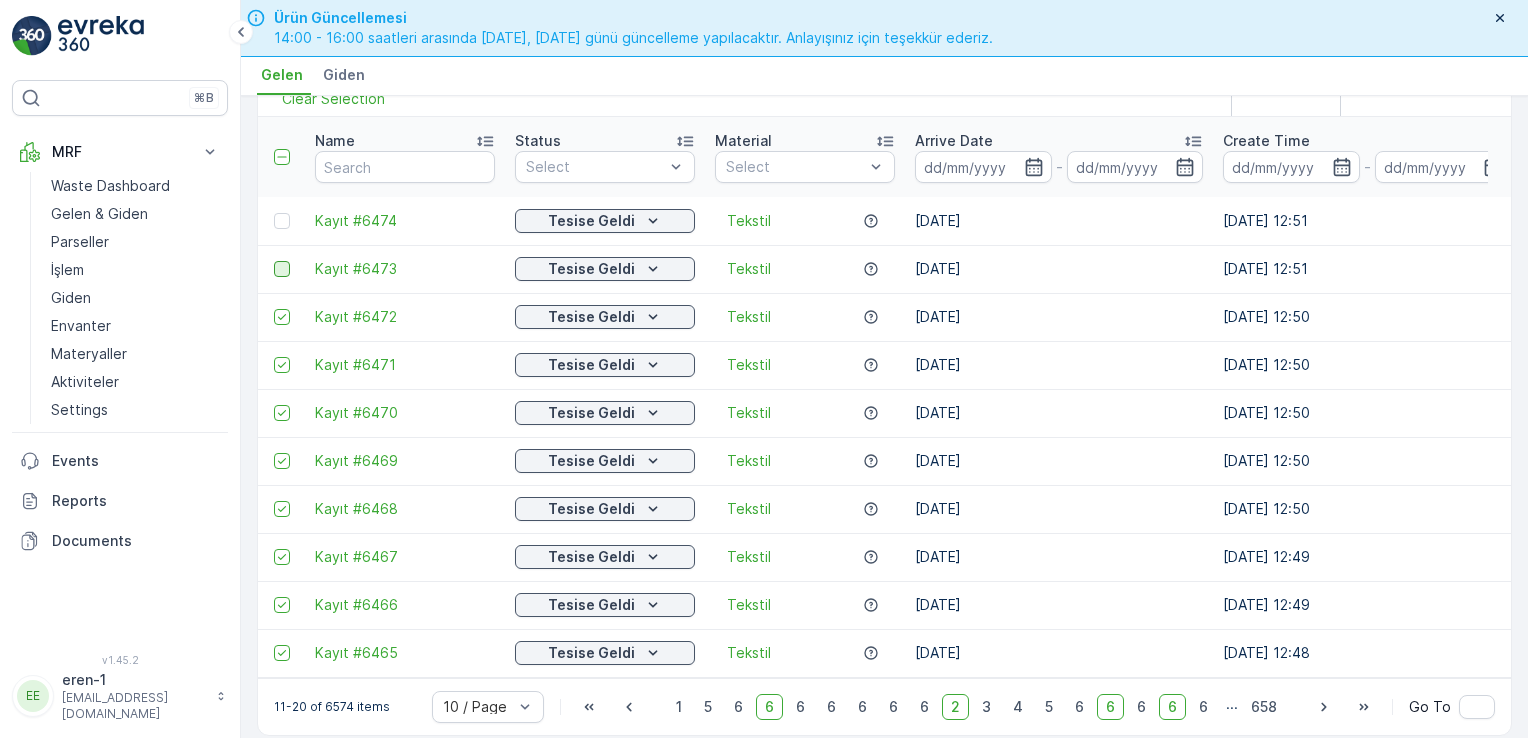 click at bounding box center [282, 269] 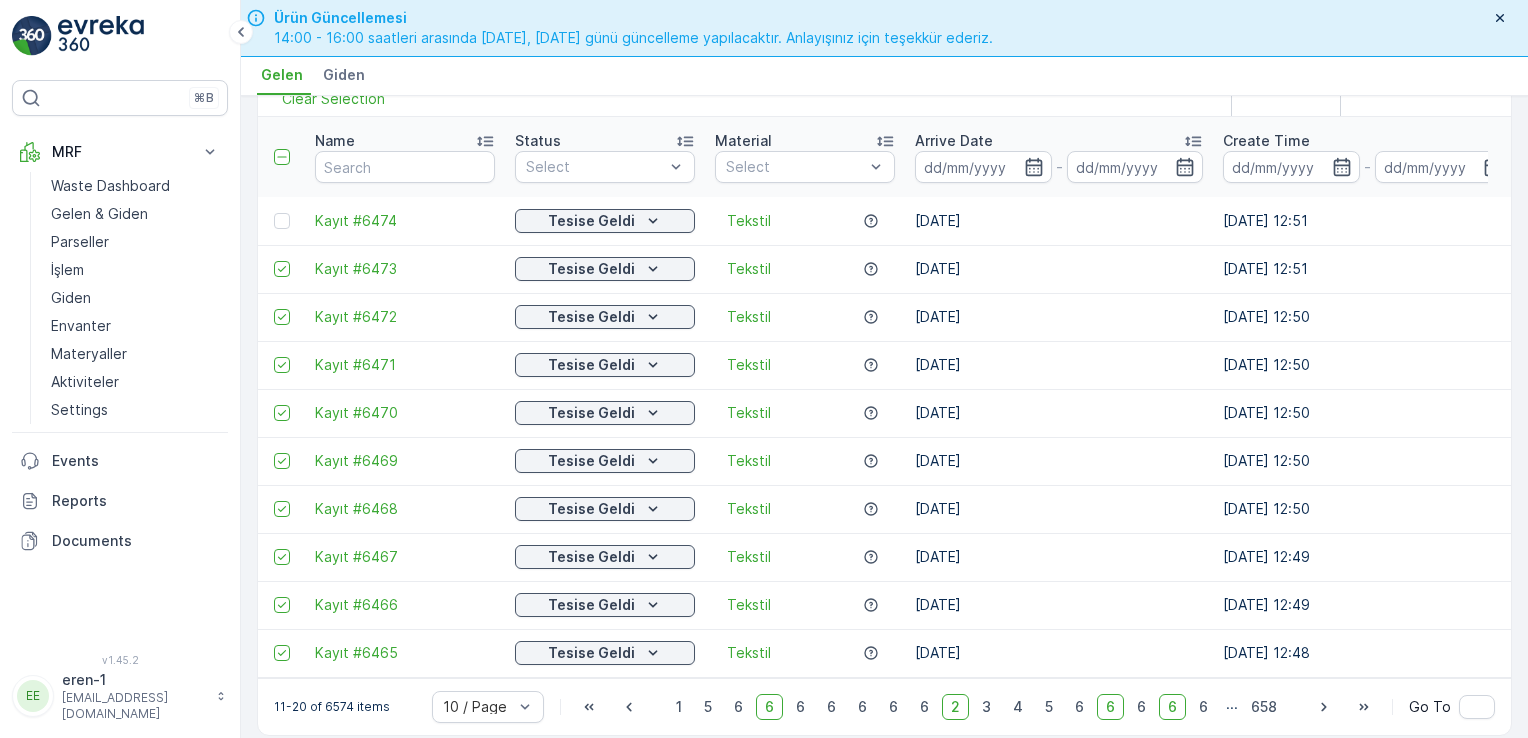 click at bounding box center (282, 221) 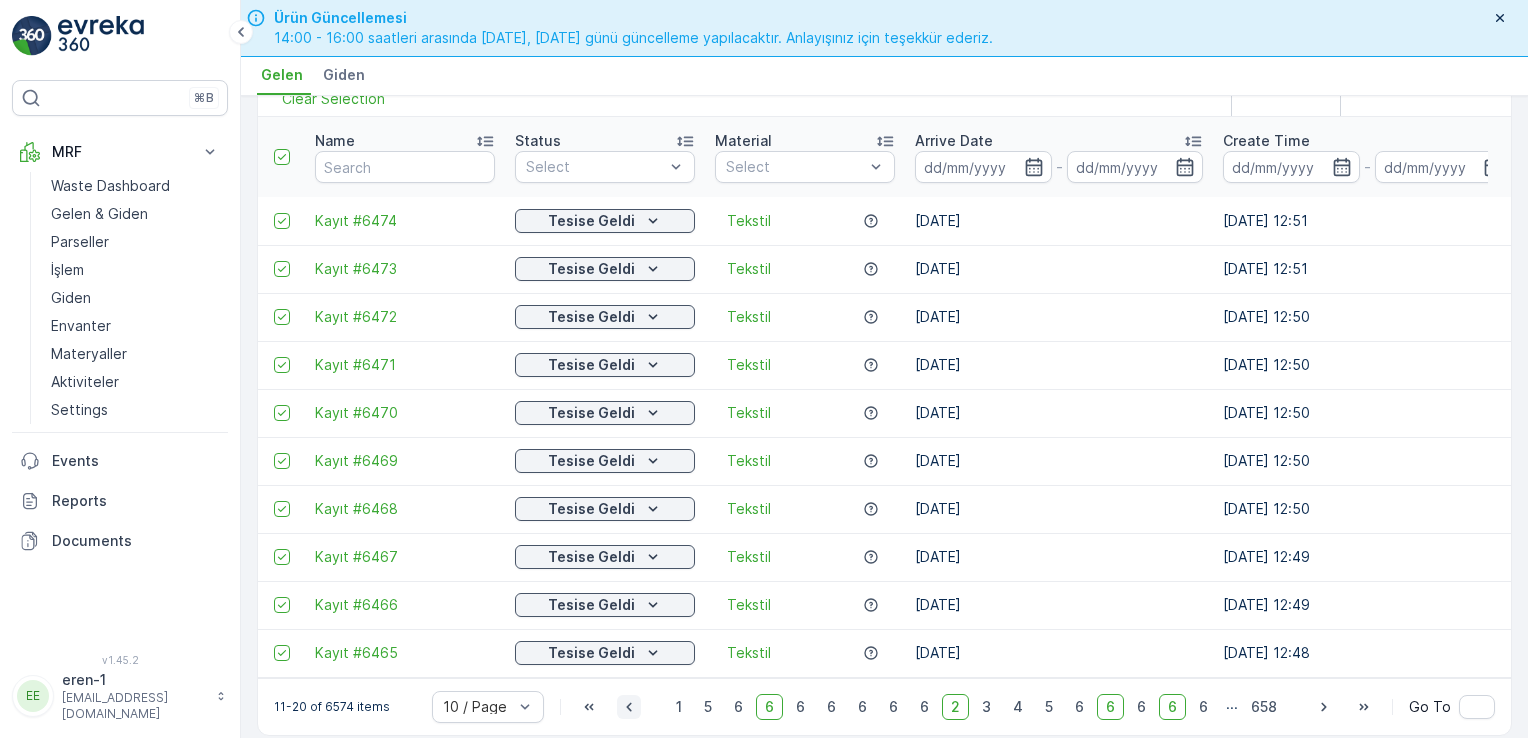 click 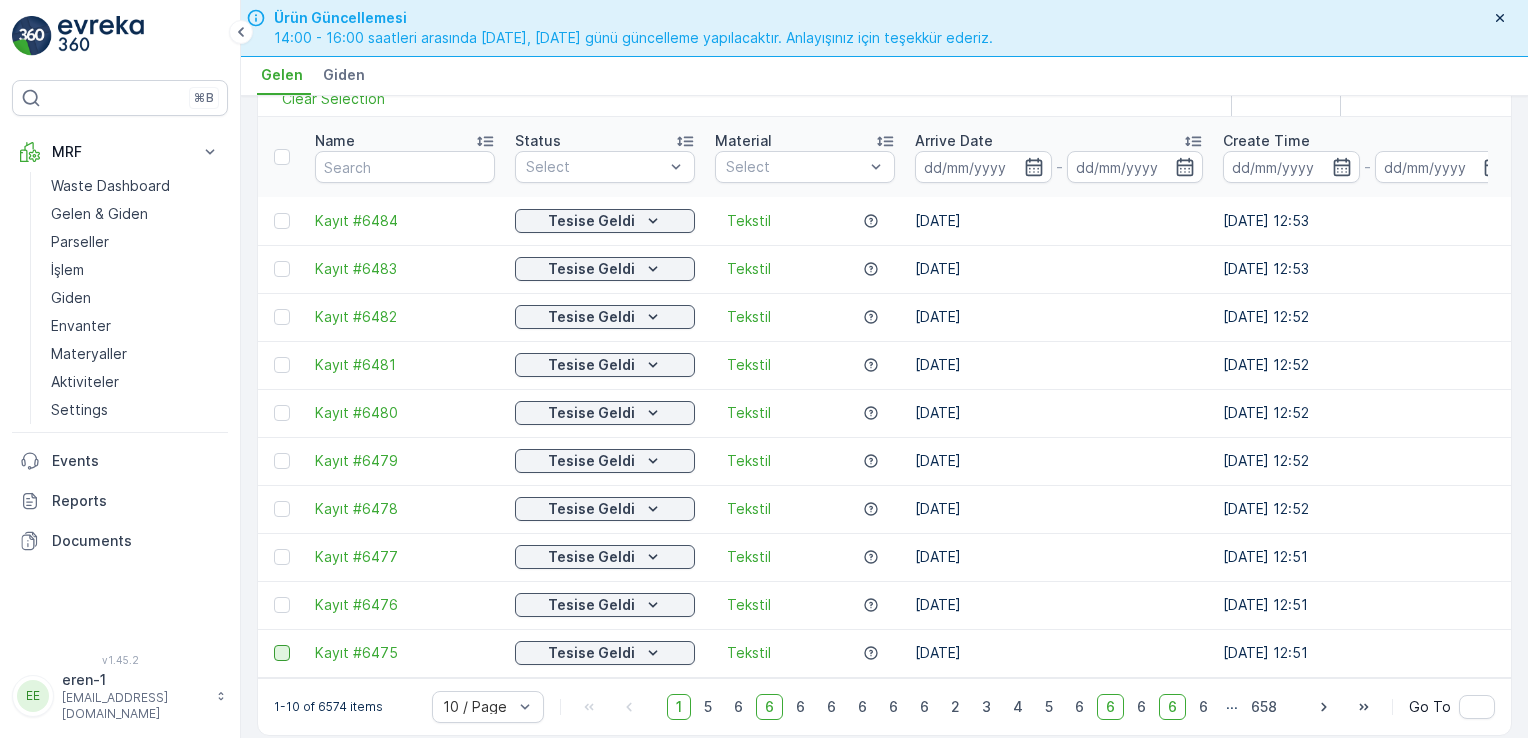 click at bounding box center (282, 653) 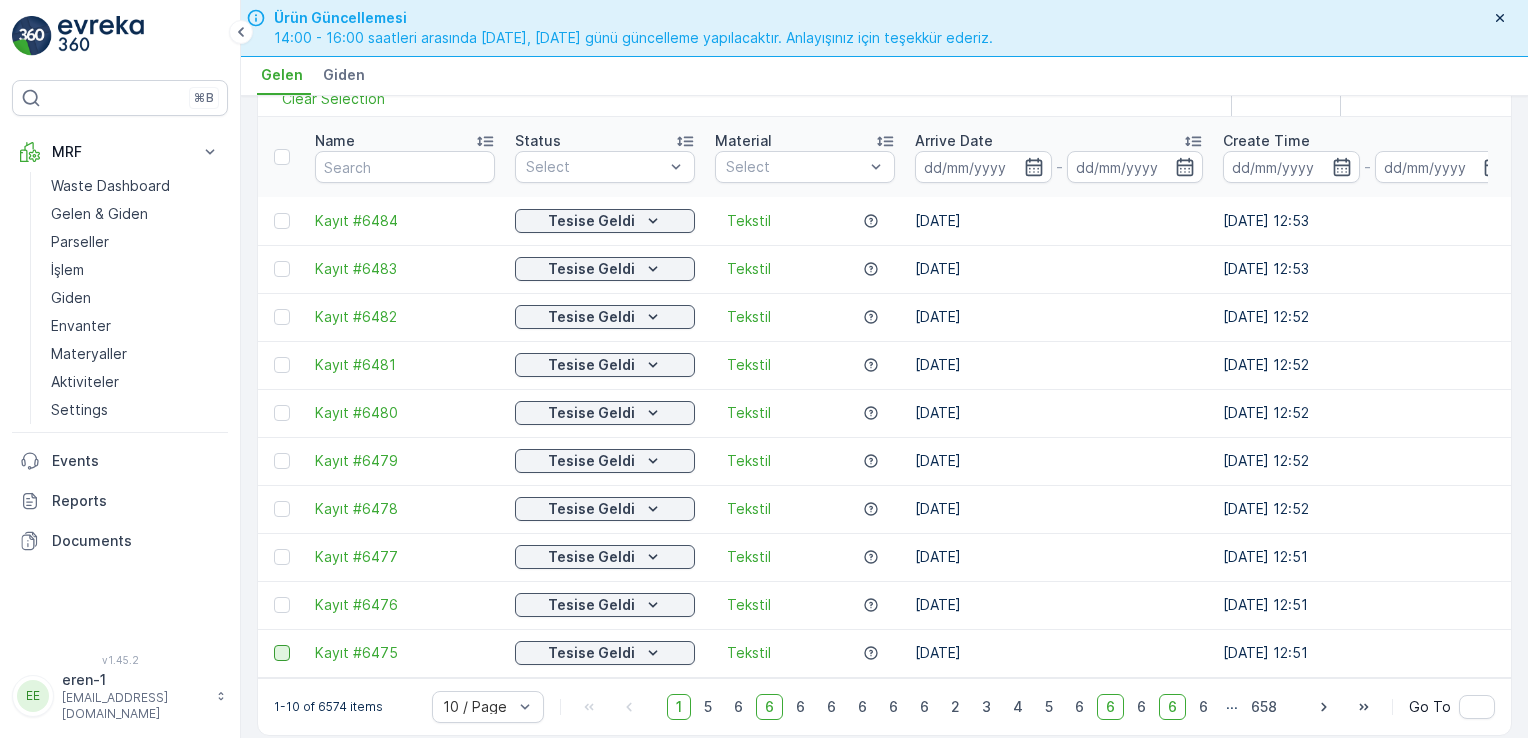 click at bounding box center (274, 645) 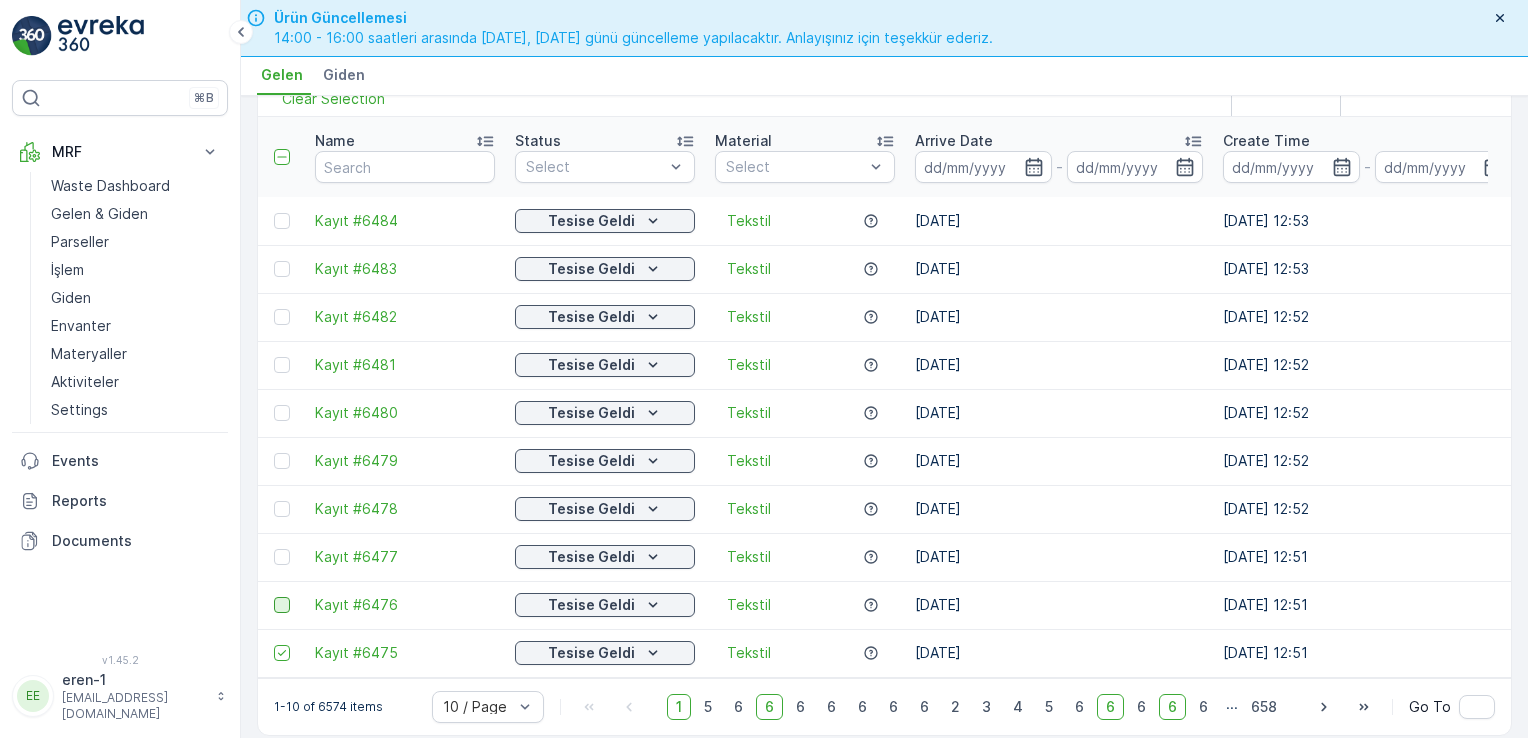 click at bounding box center [282, 605] 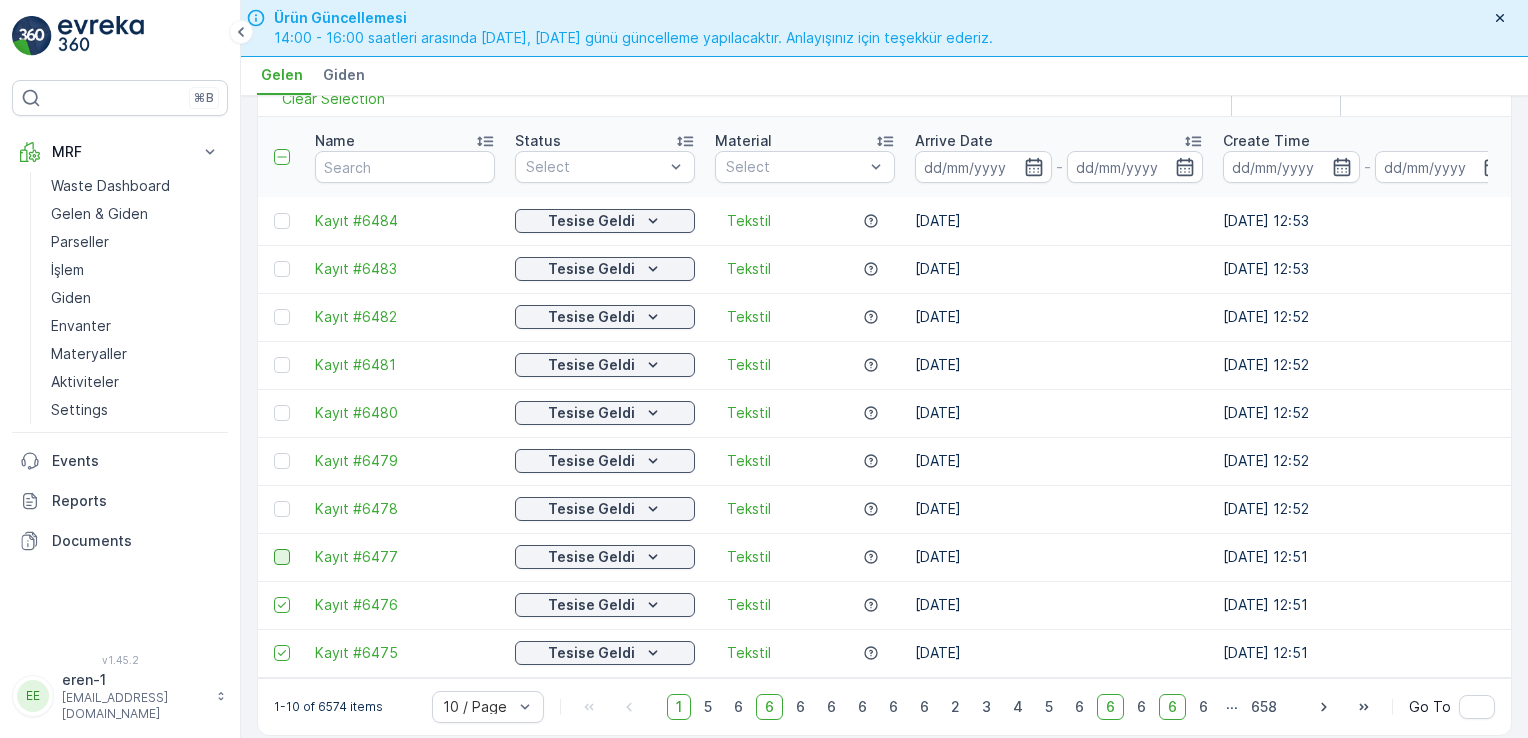 click at bounding box center [282, 557] 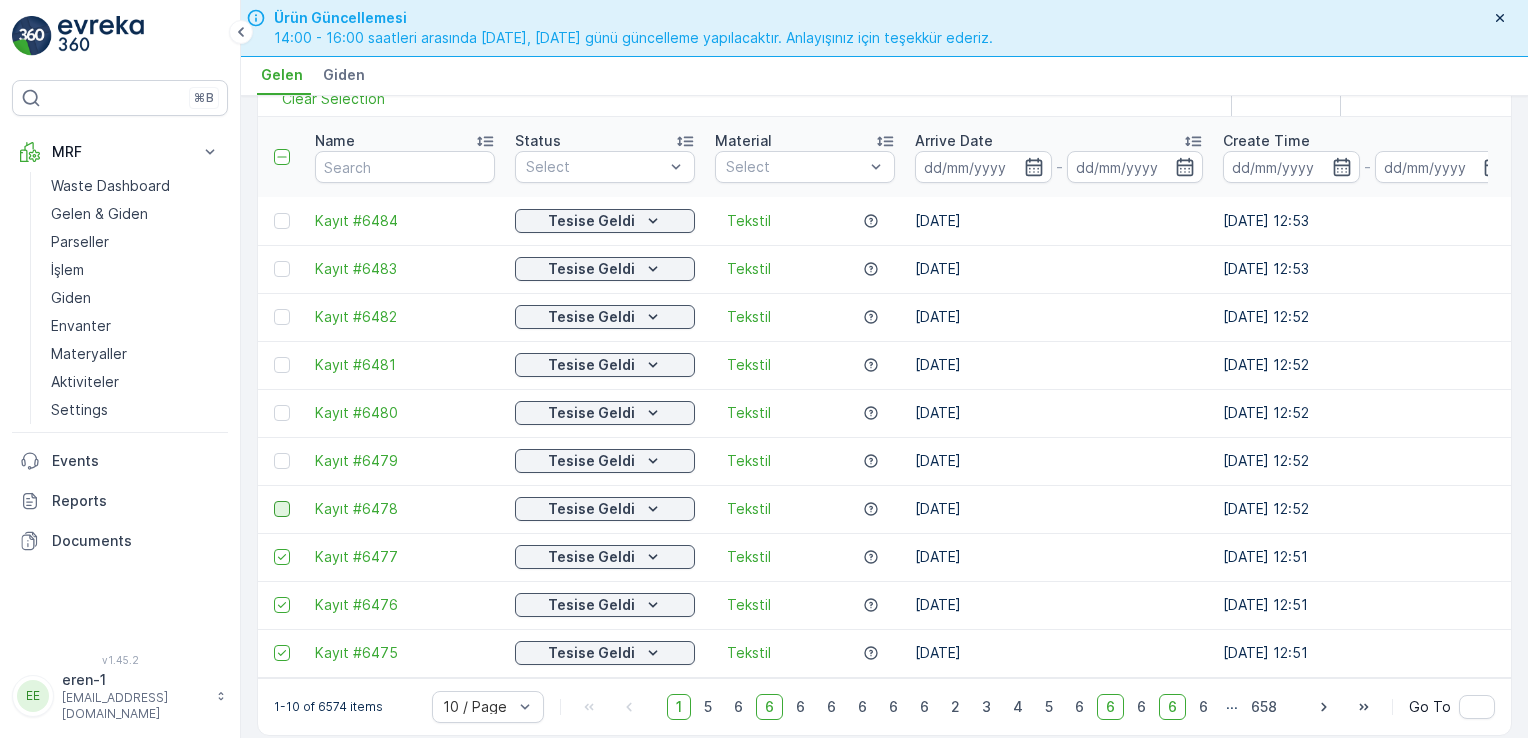 click at bounding box center [282, 509] 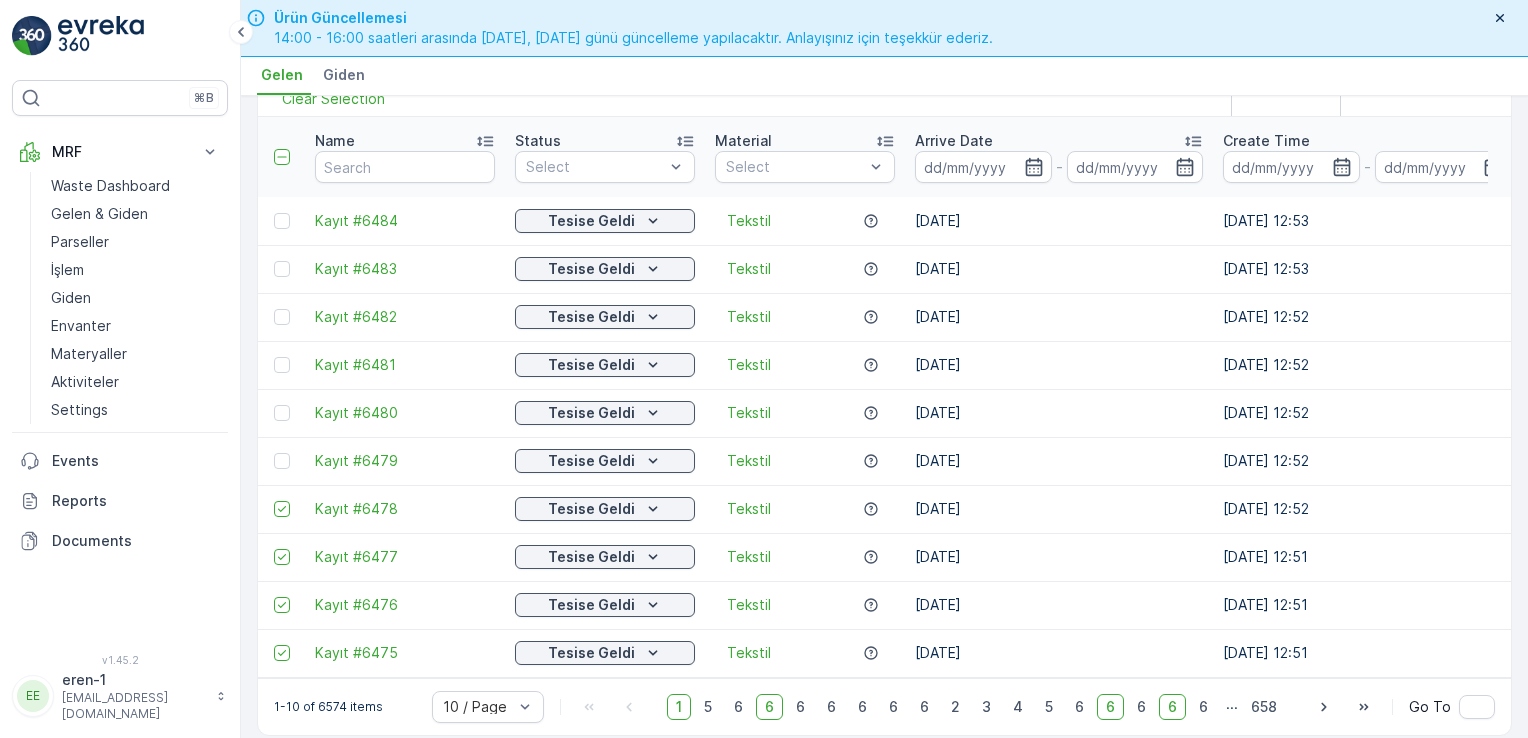 click at bounding box center (281, 461) 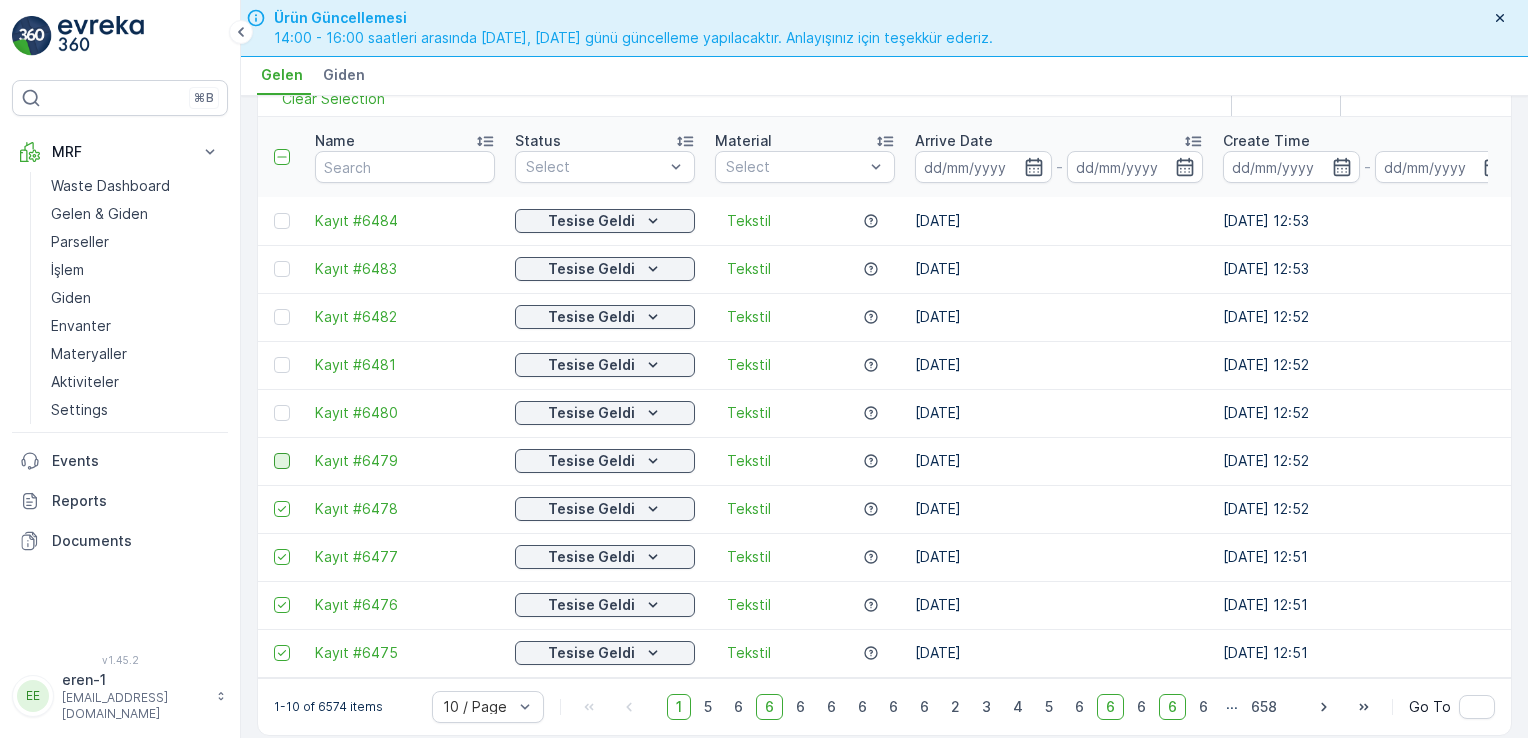 click at bounding box center (282, 461) 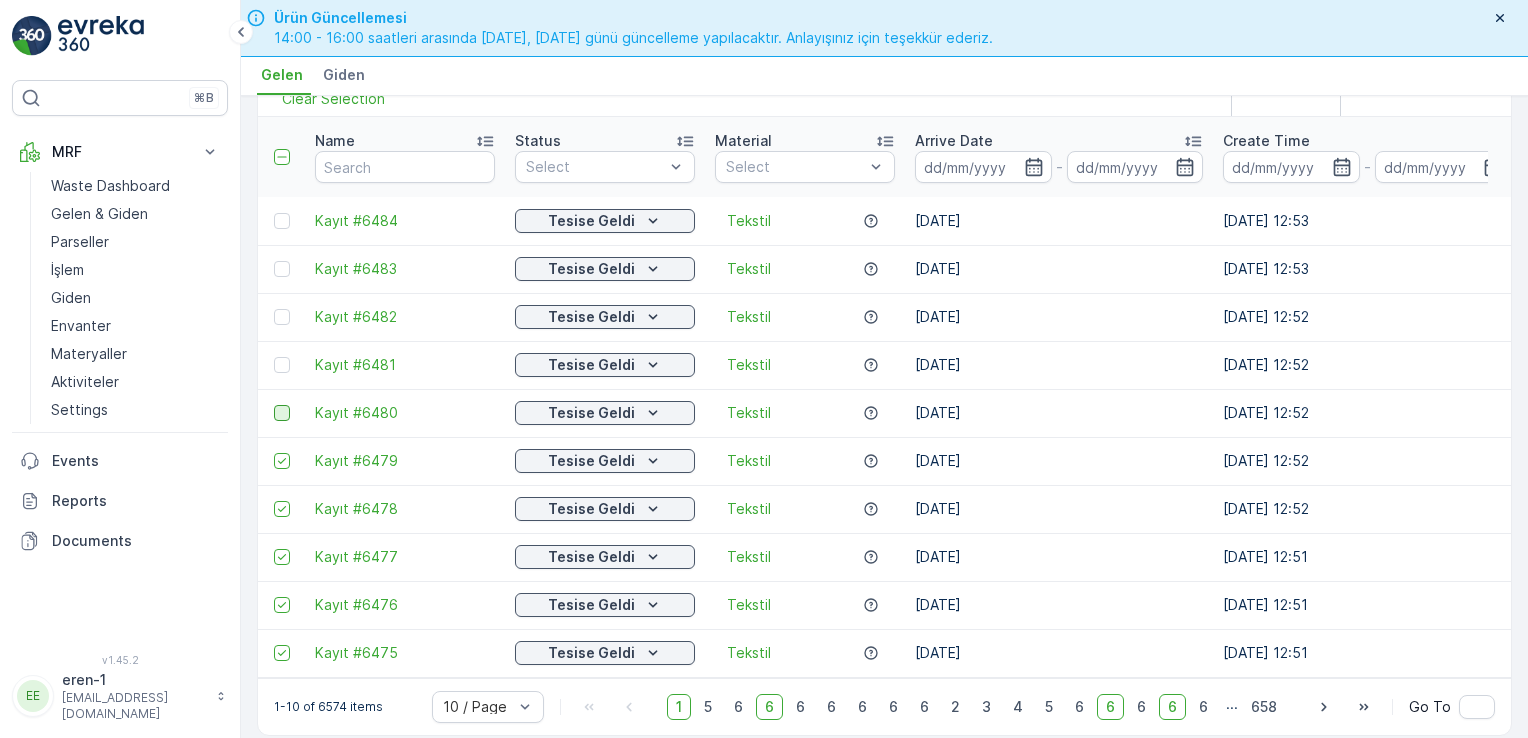click at bounding box center [282, 413] 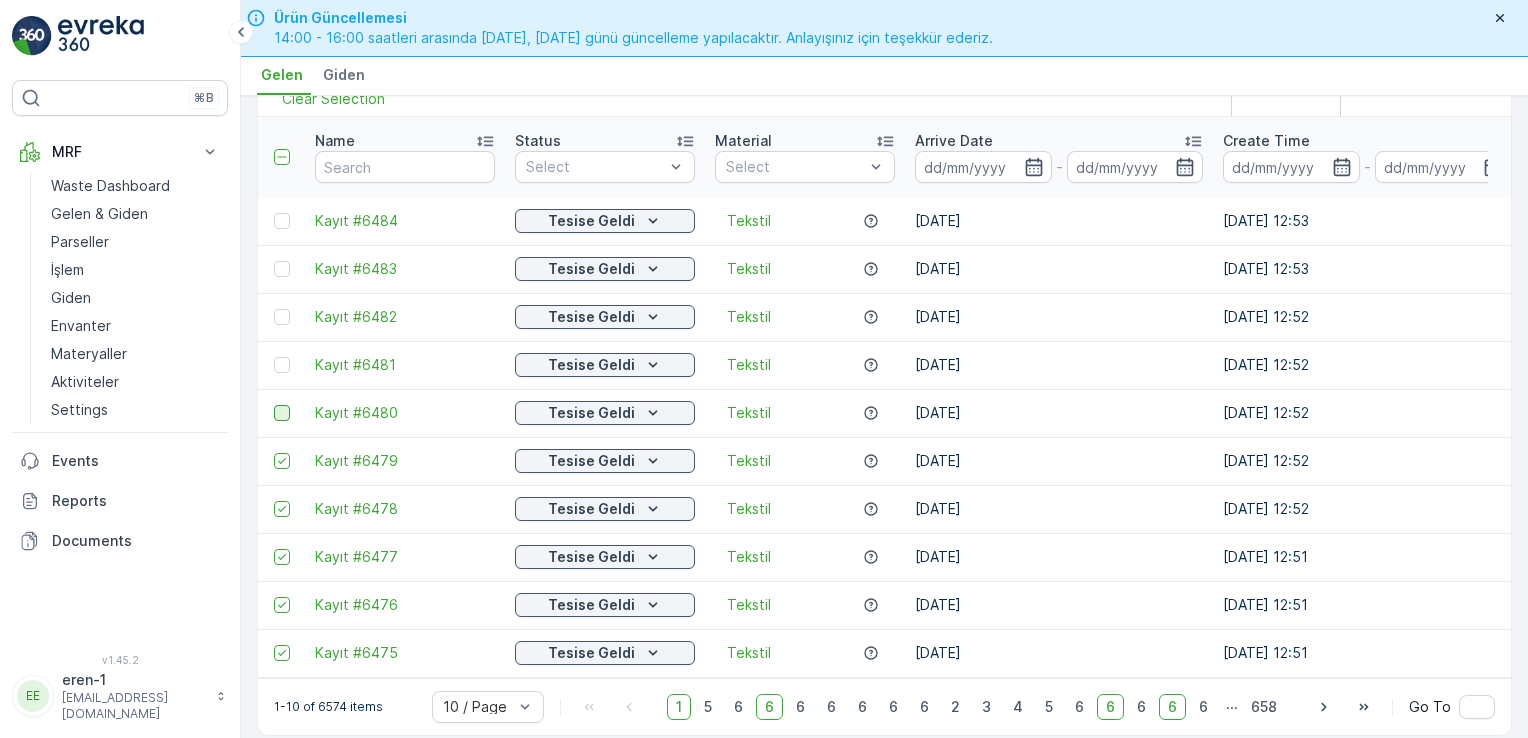 click at bounding box center (274, 405) 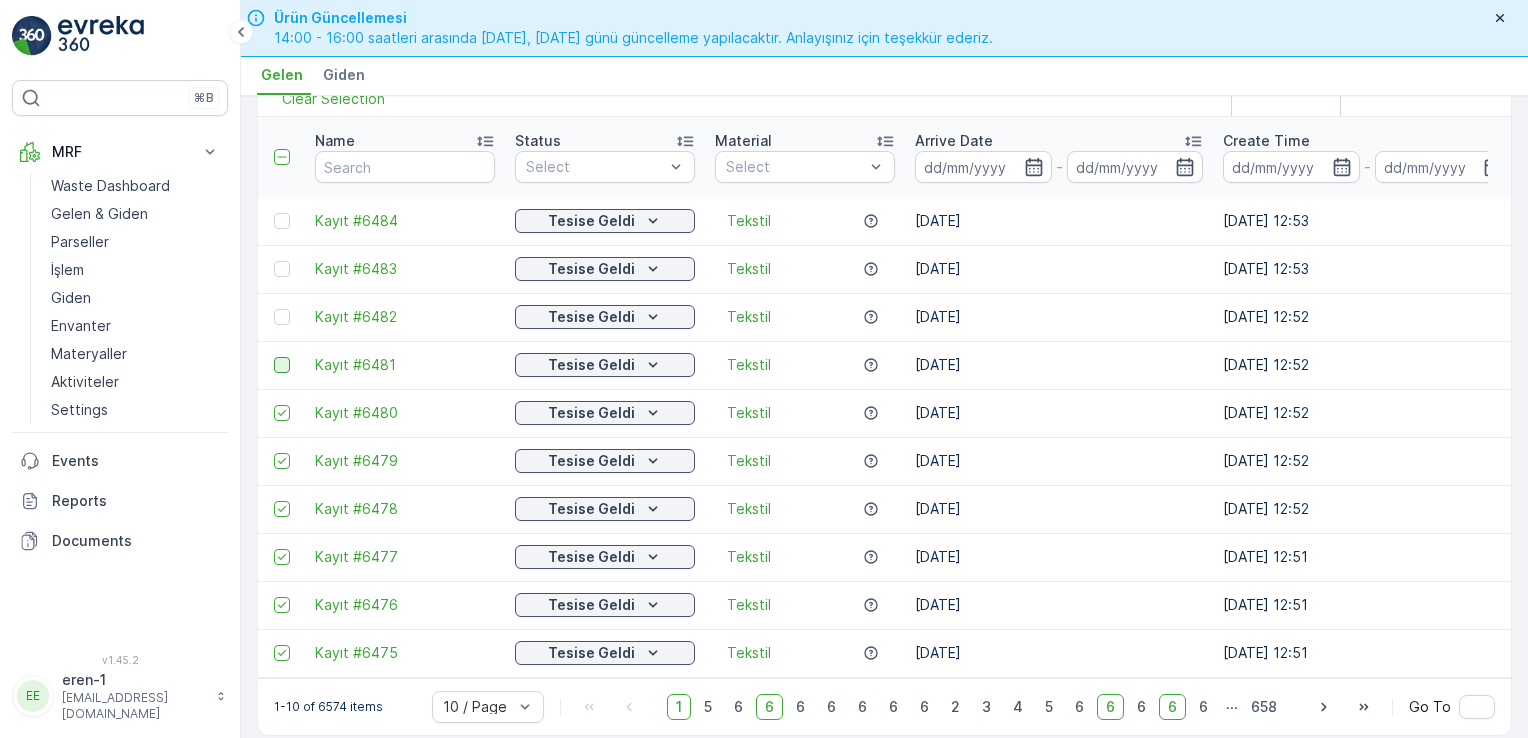 click at bounding box center (282, 365) 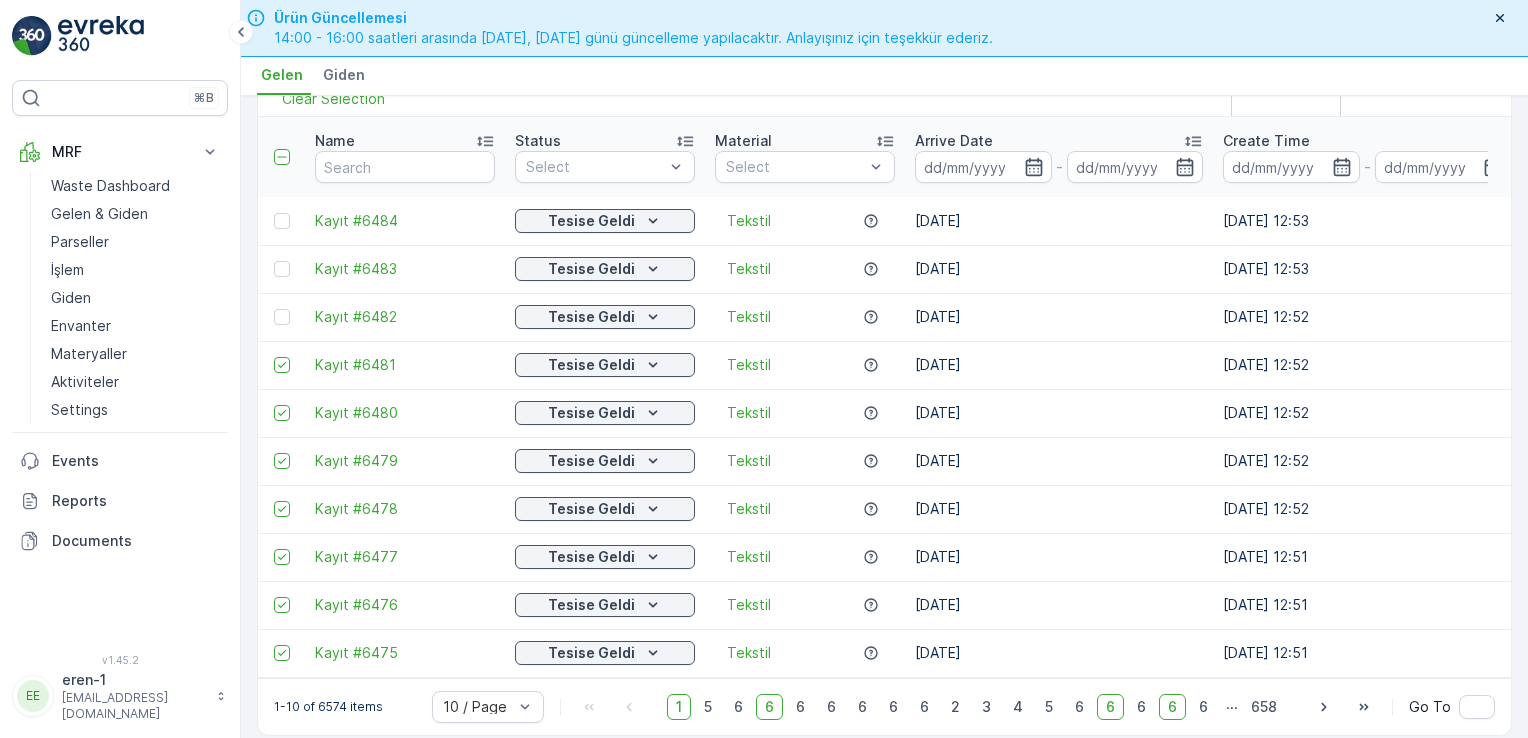 drag, startPoint x: 275, startPoint y: 292, endPoint x: 282, endPoint y: 262, distance: 30.805843 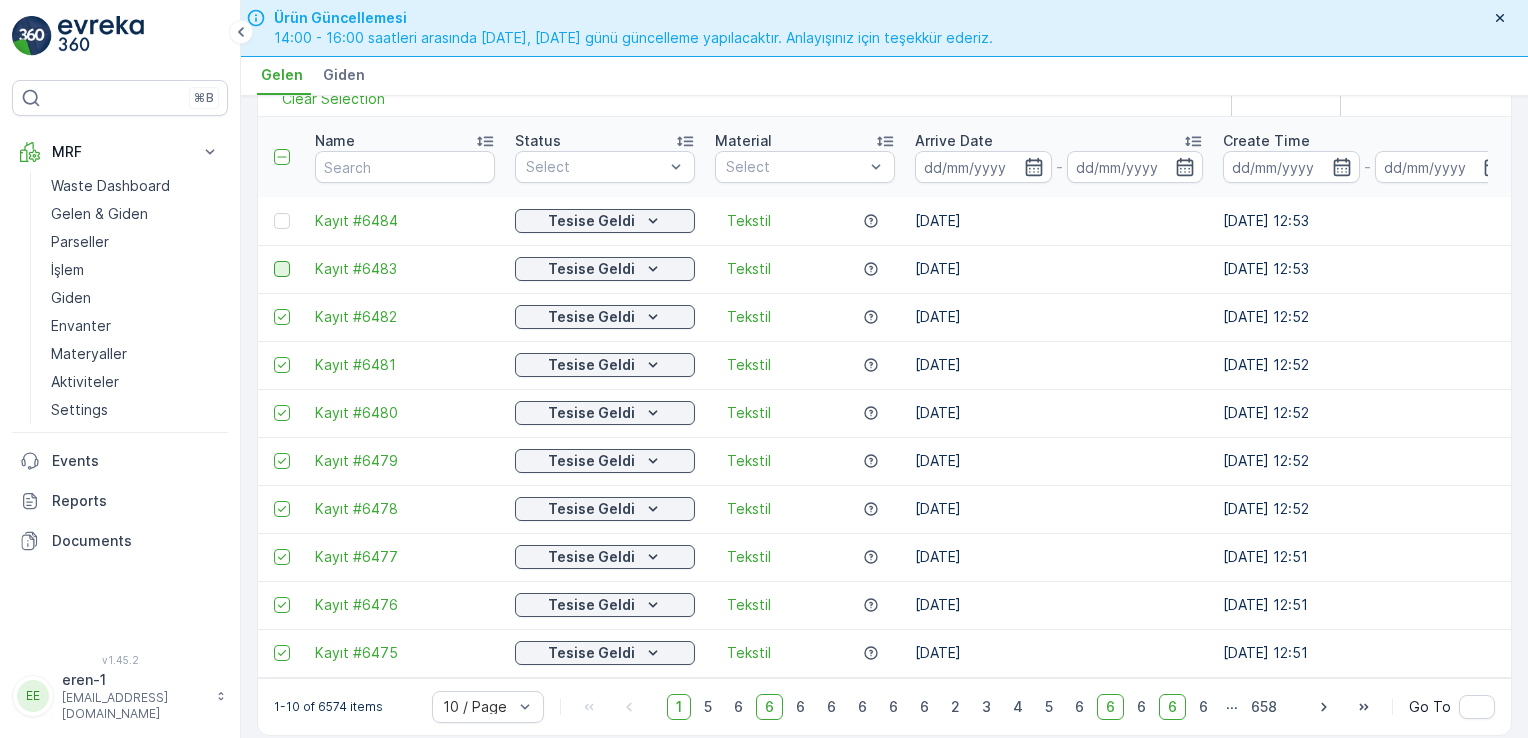 click at bounding box center (282, 269) 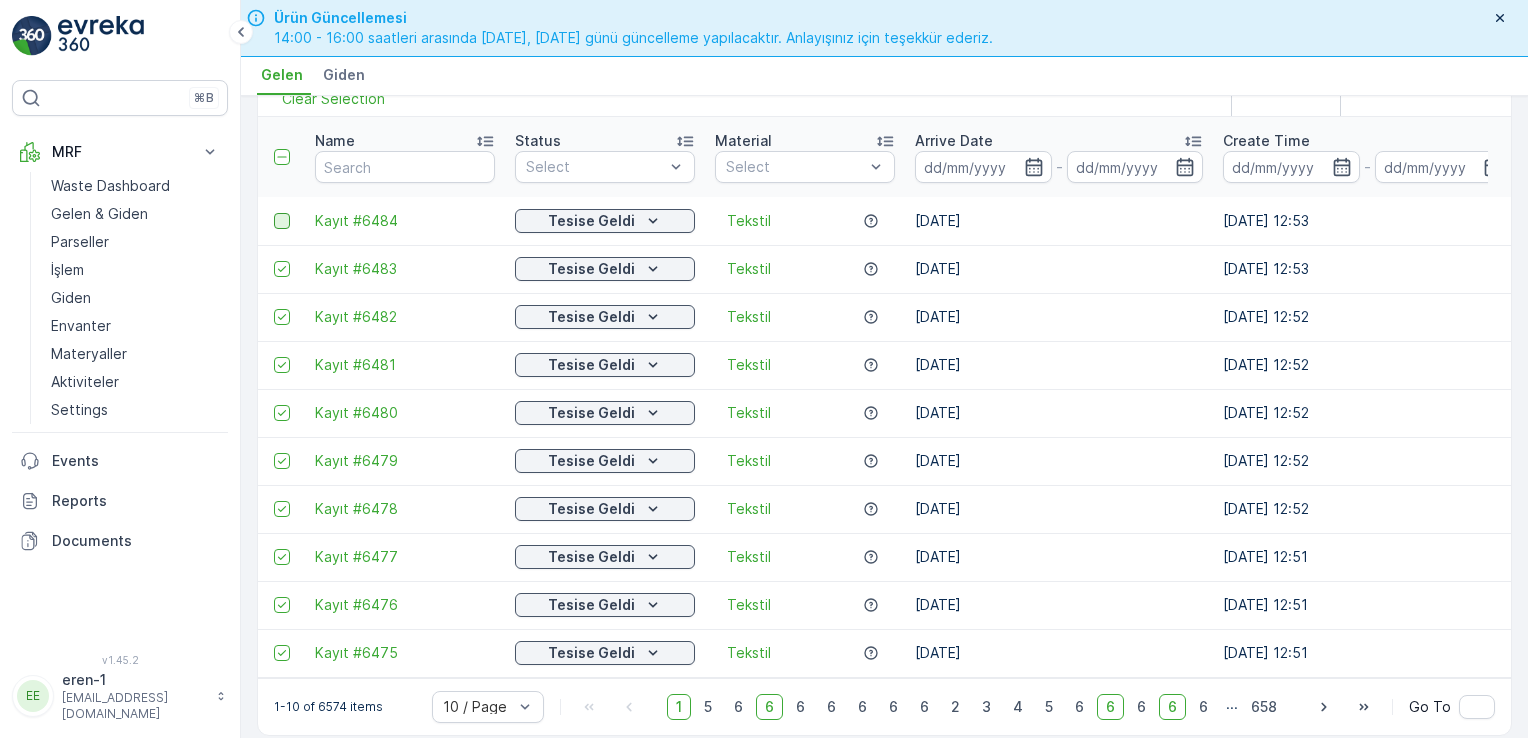 click at bounding box center (282, 221) 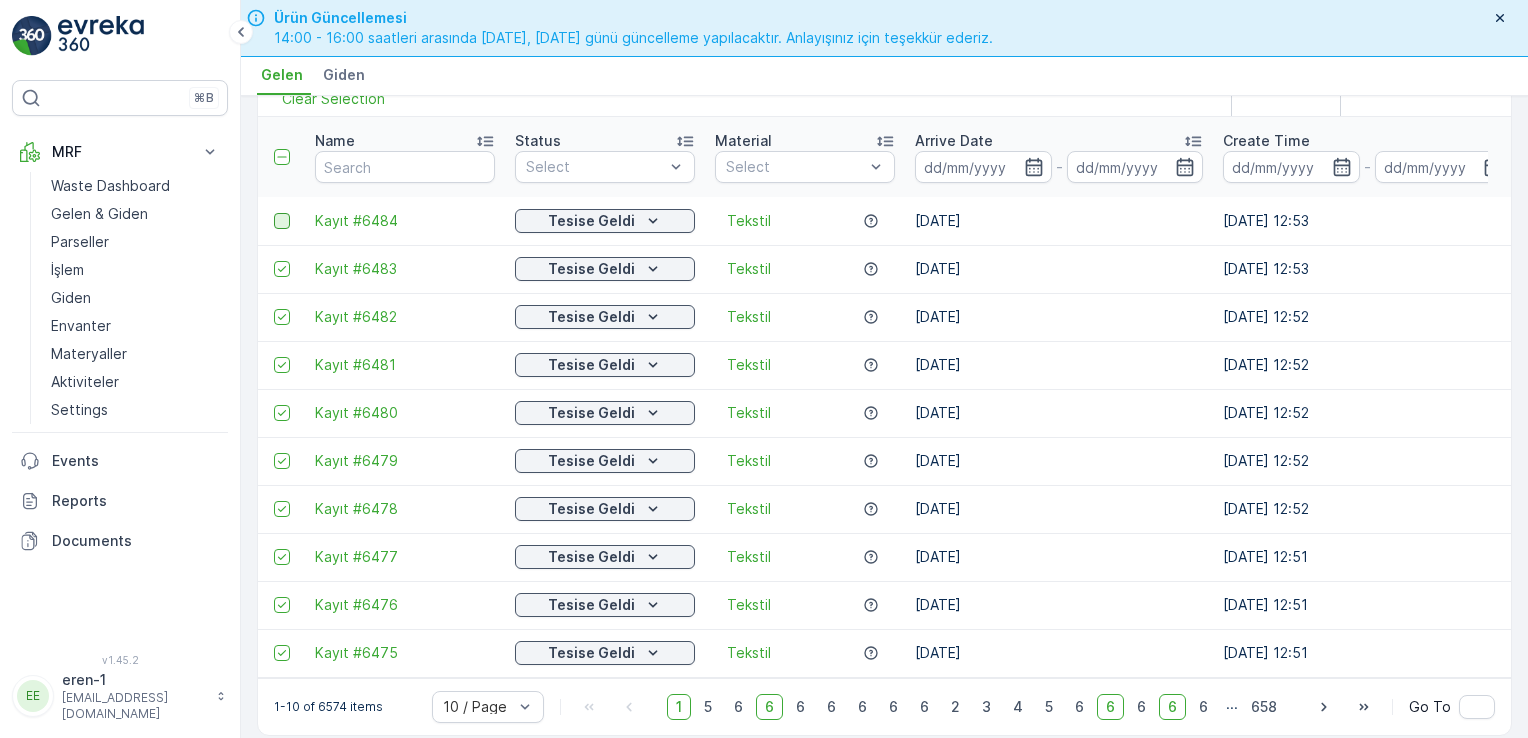 click at bounding box center [274, 213] 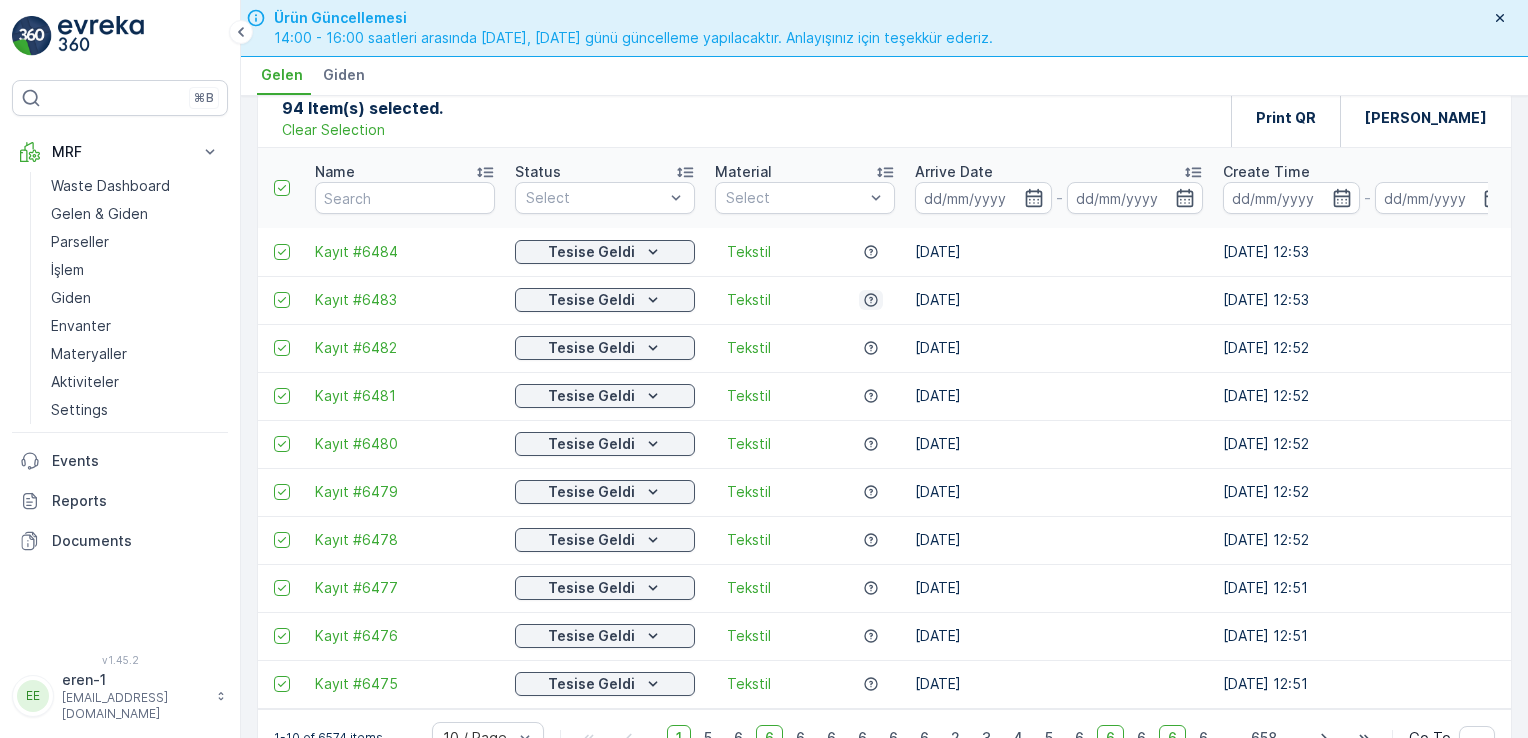 scroll, scrollTop: 0, scrollLeft: 0, axis: both 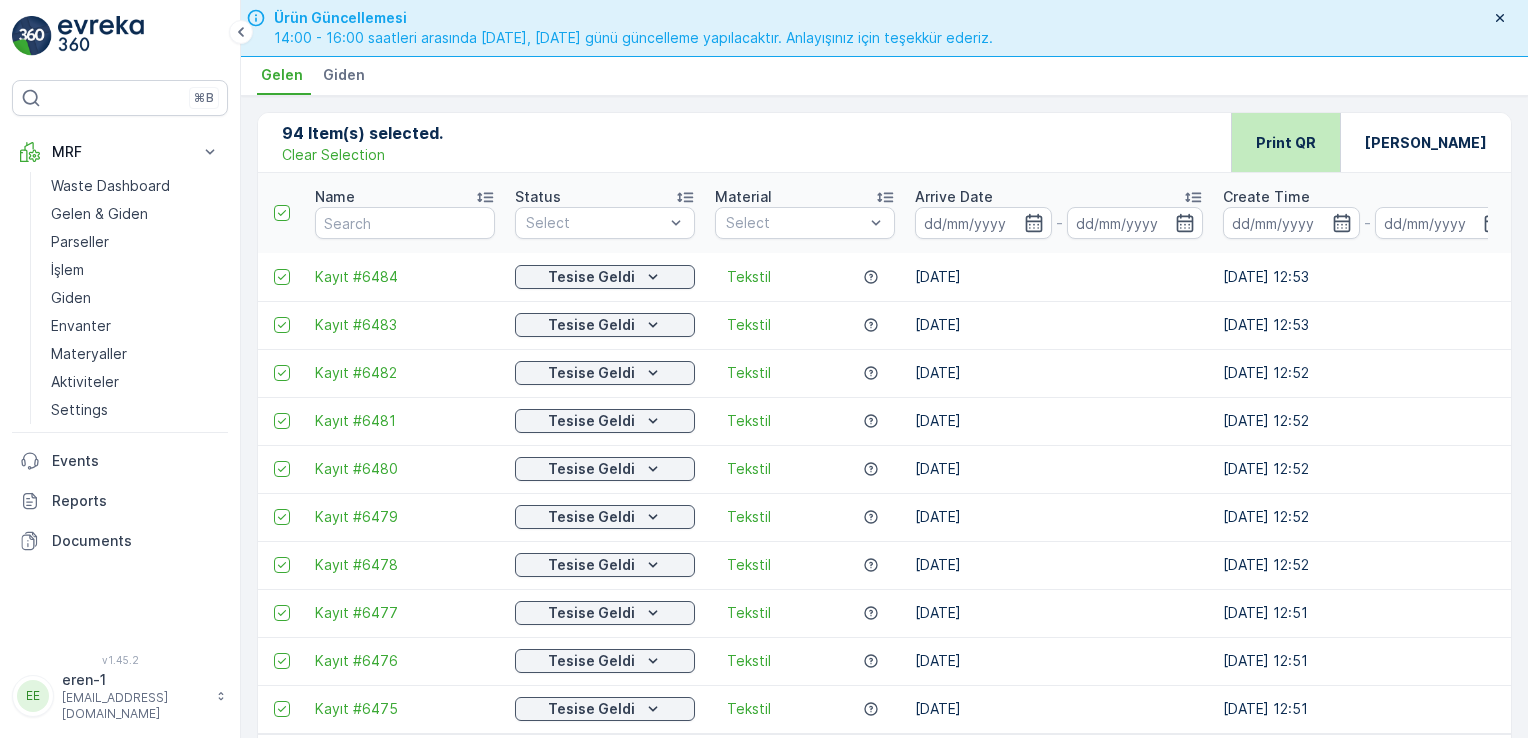 click on "Print QR" at bounding box center [1286, 142] 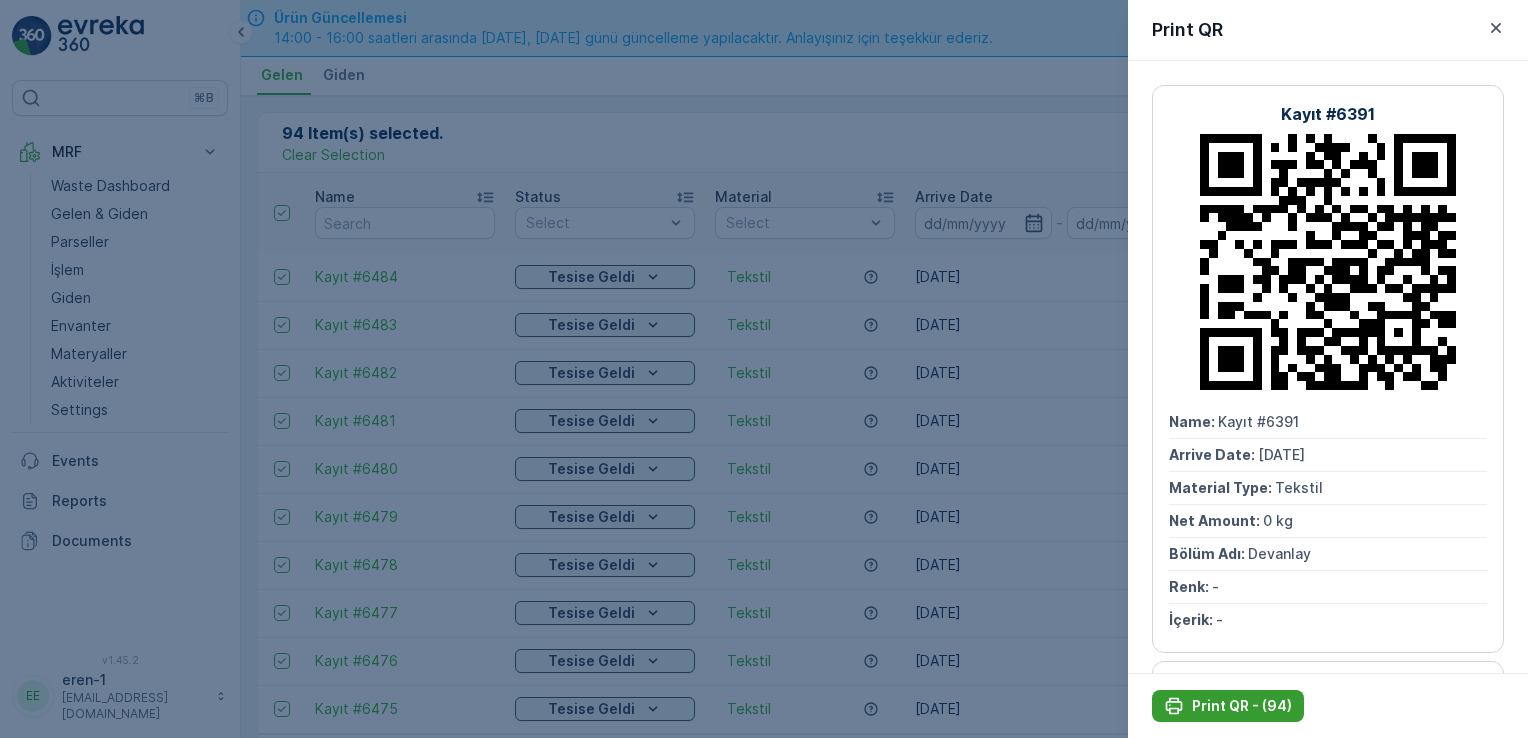 click on "Print QR - (94)" at bounding box center (1242, 706) 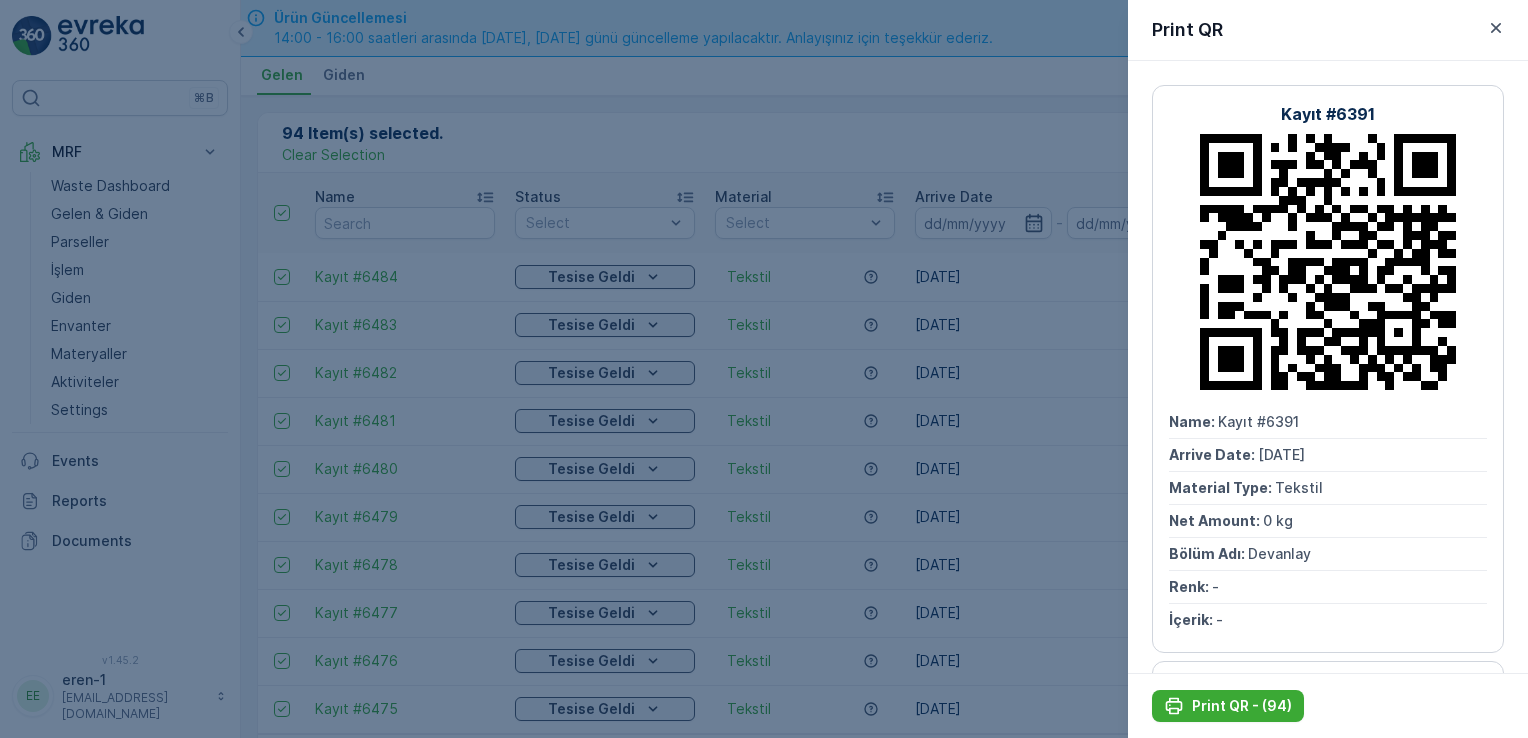 scroll, scrollTop: 0, scrollLeft: 0, axis: both 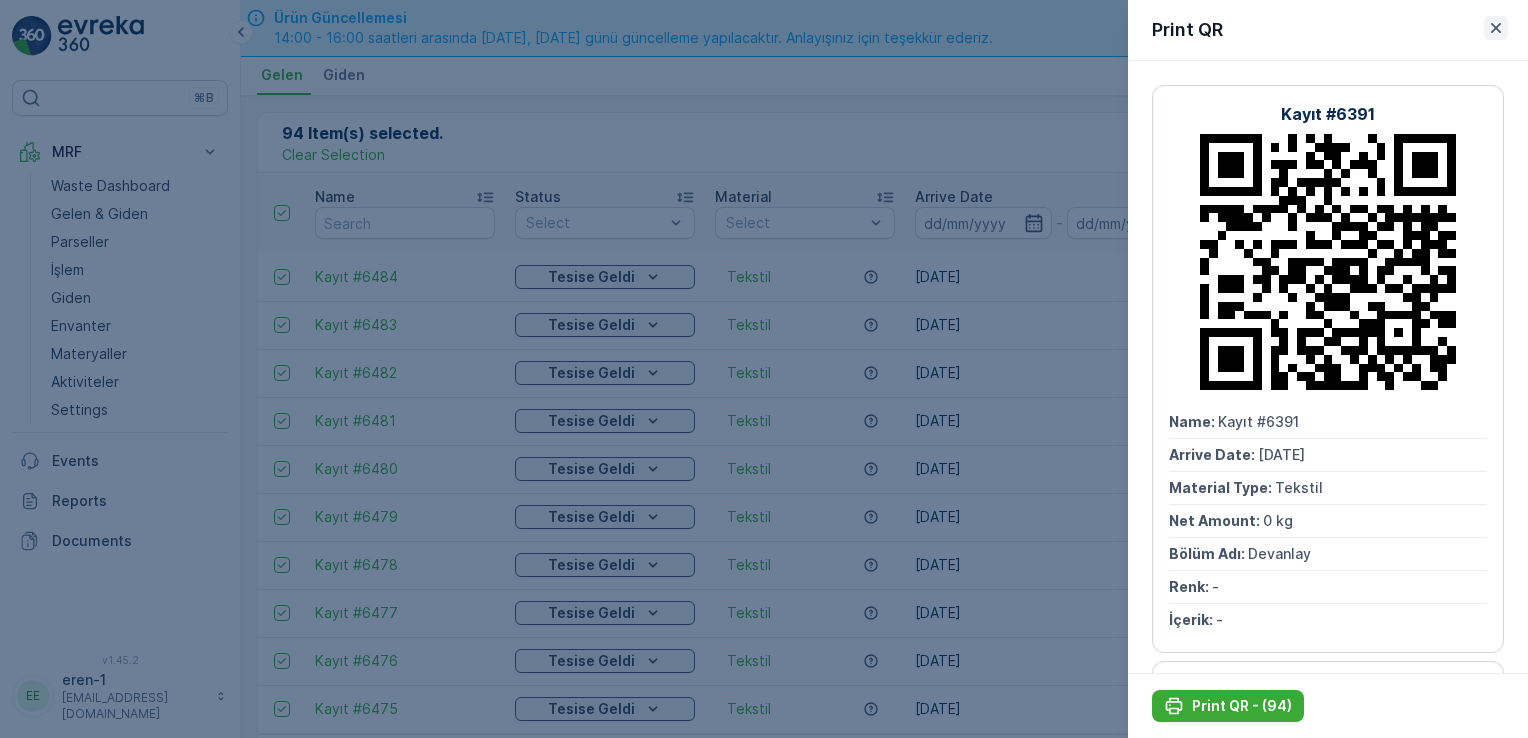 click 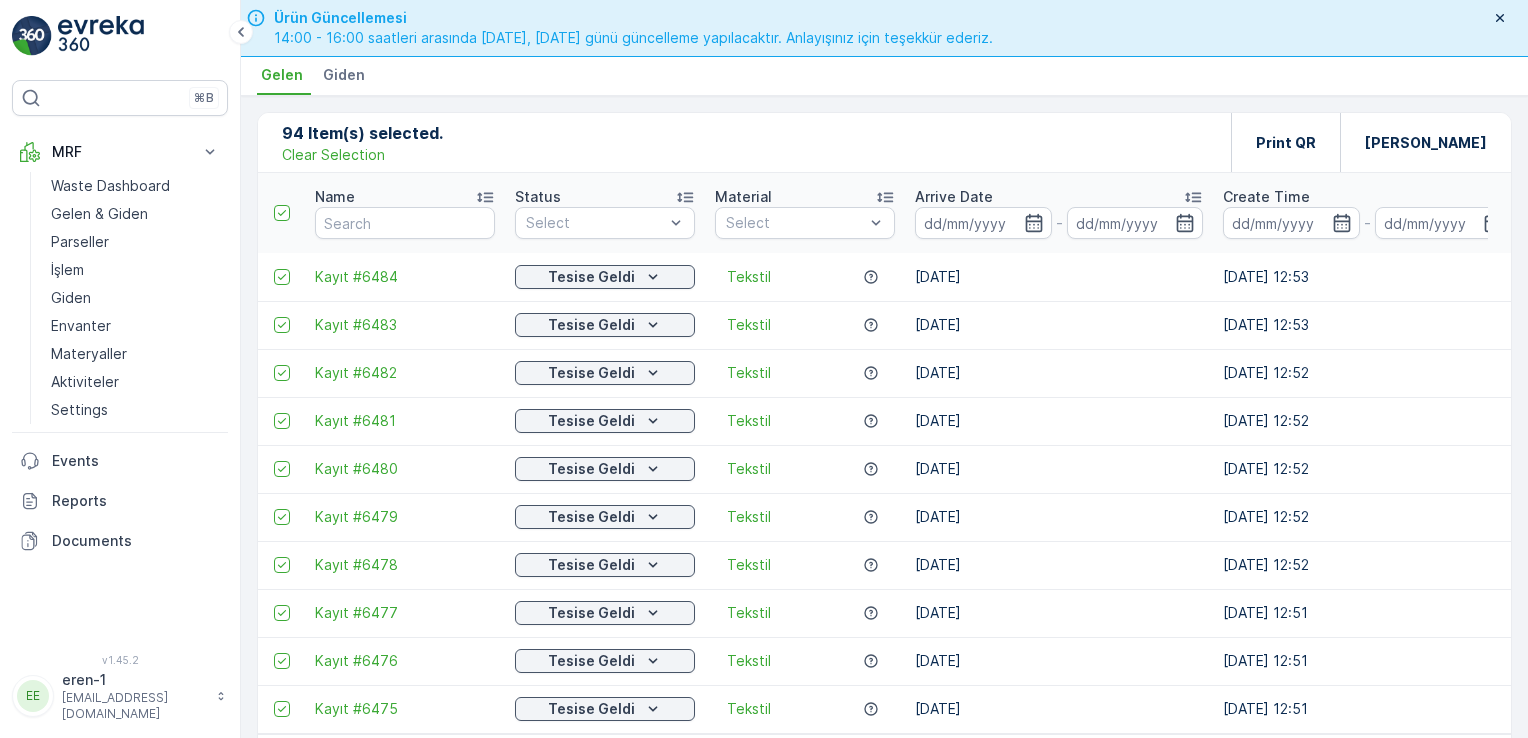 click on "Clear Selection" at bounding box center [333, 155] 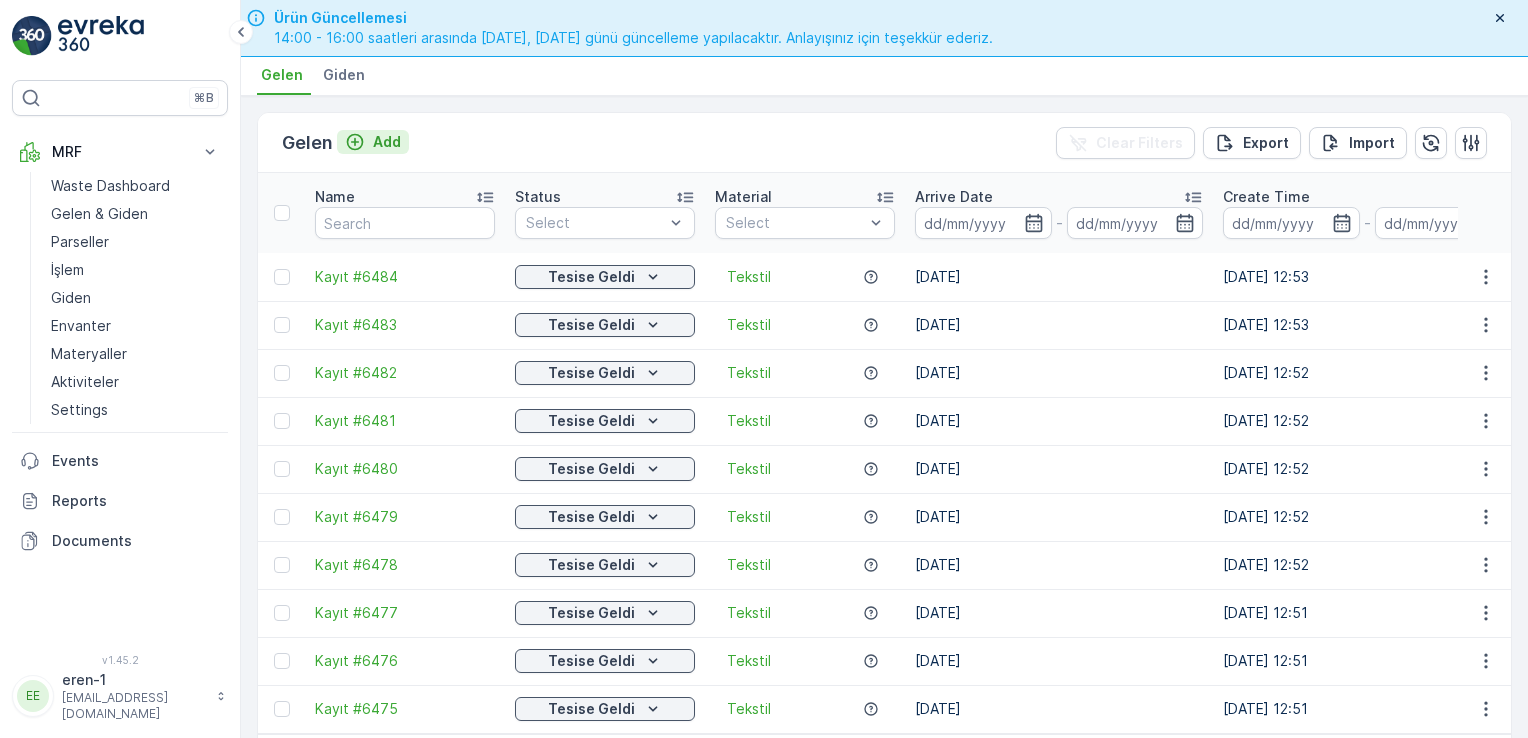 click on "Add" at bounding box center [373, 142] 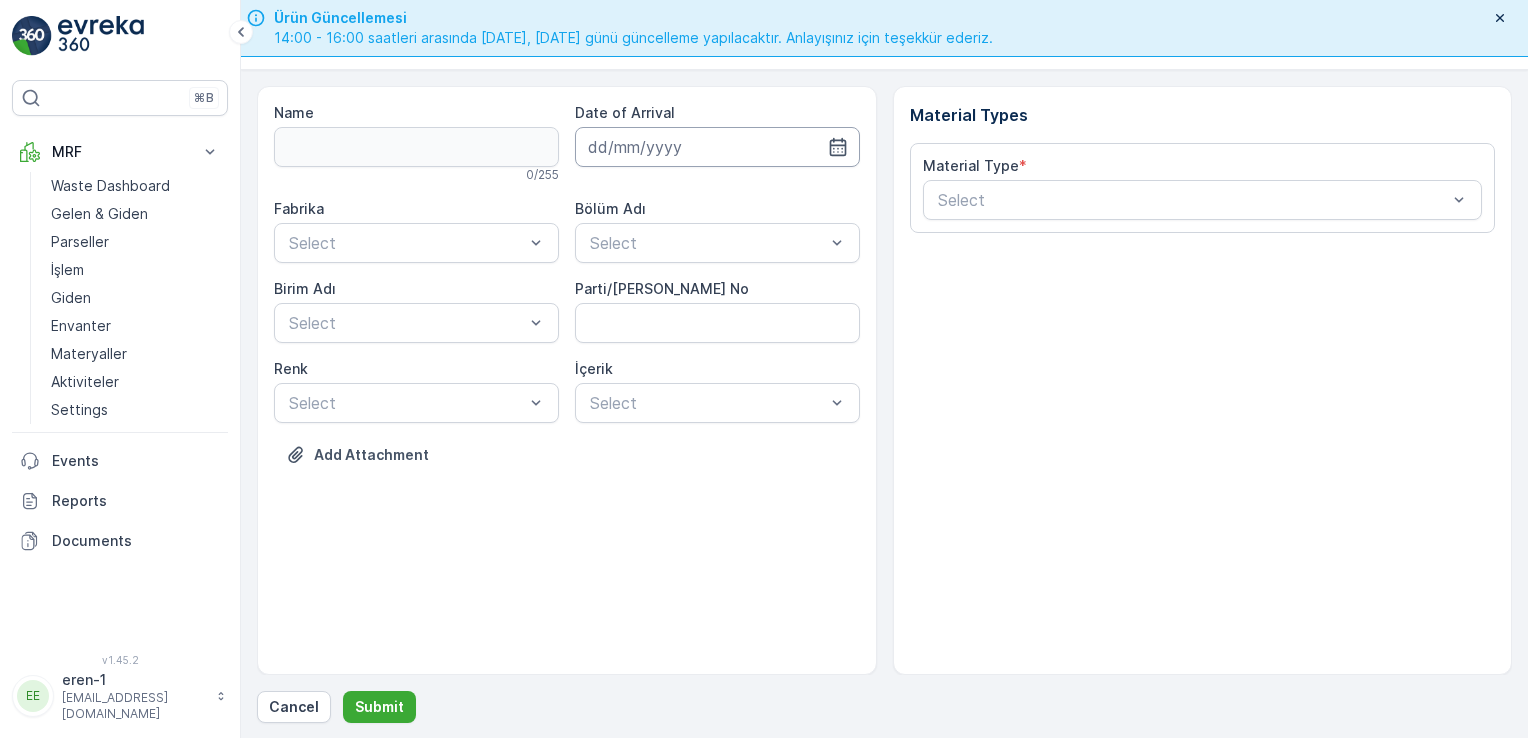click at bounding box center (717, 147) 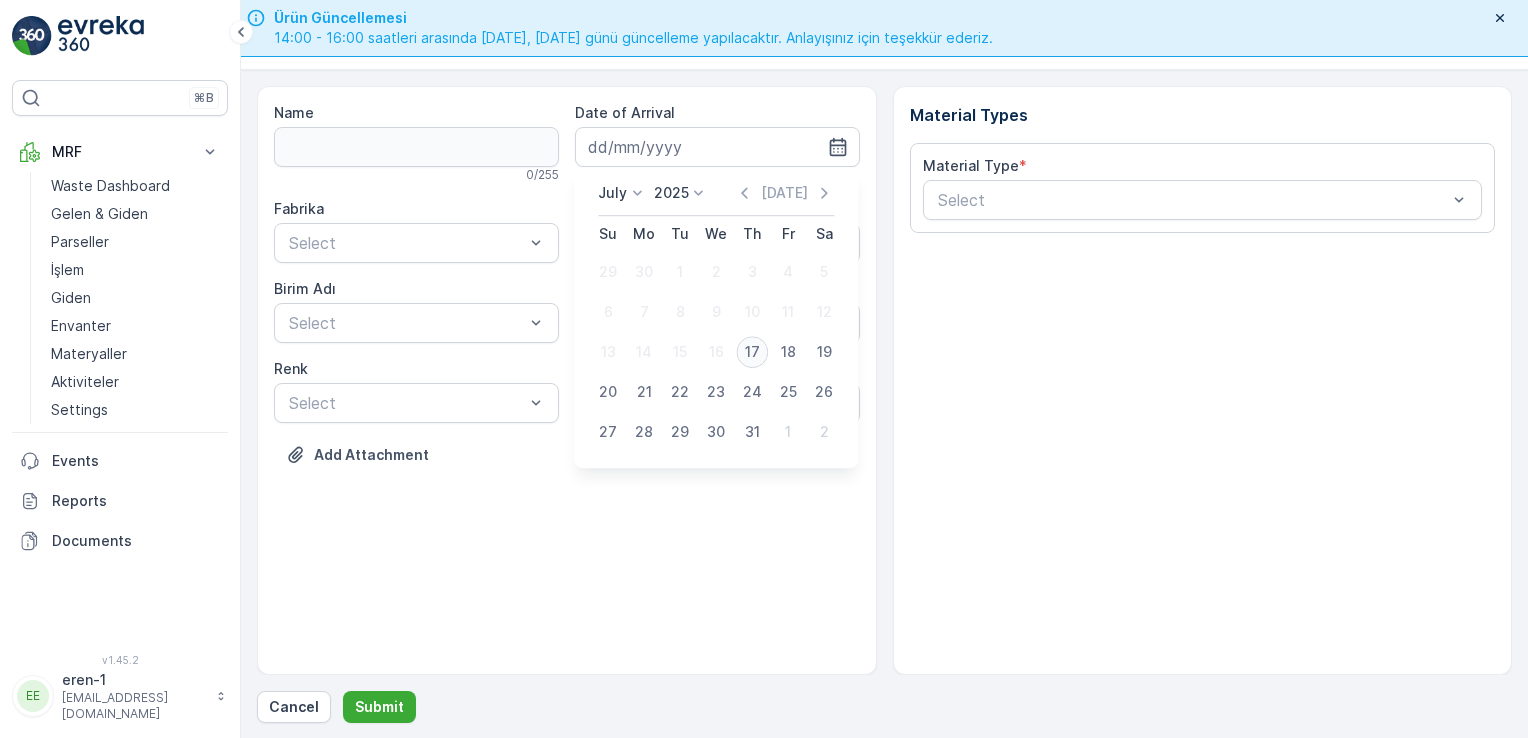click on "17" at bounding box center [752, 352] 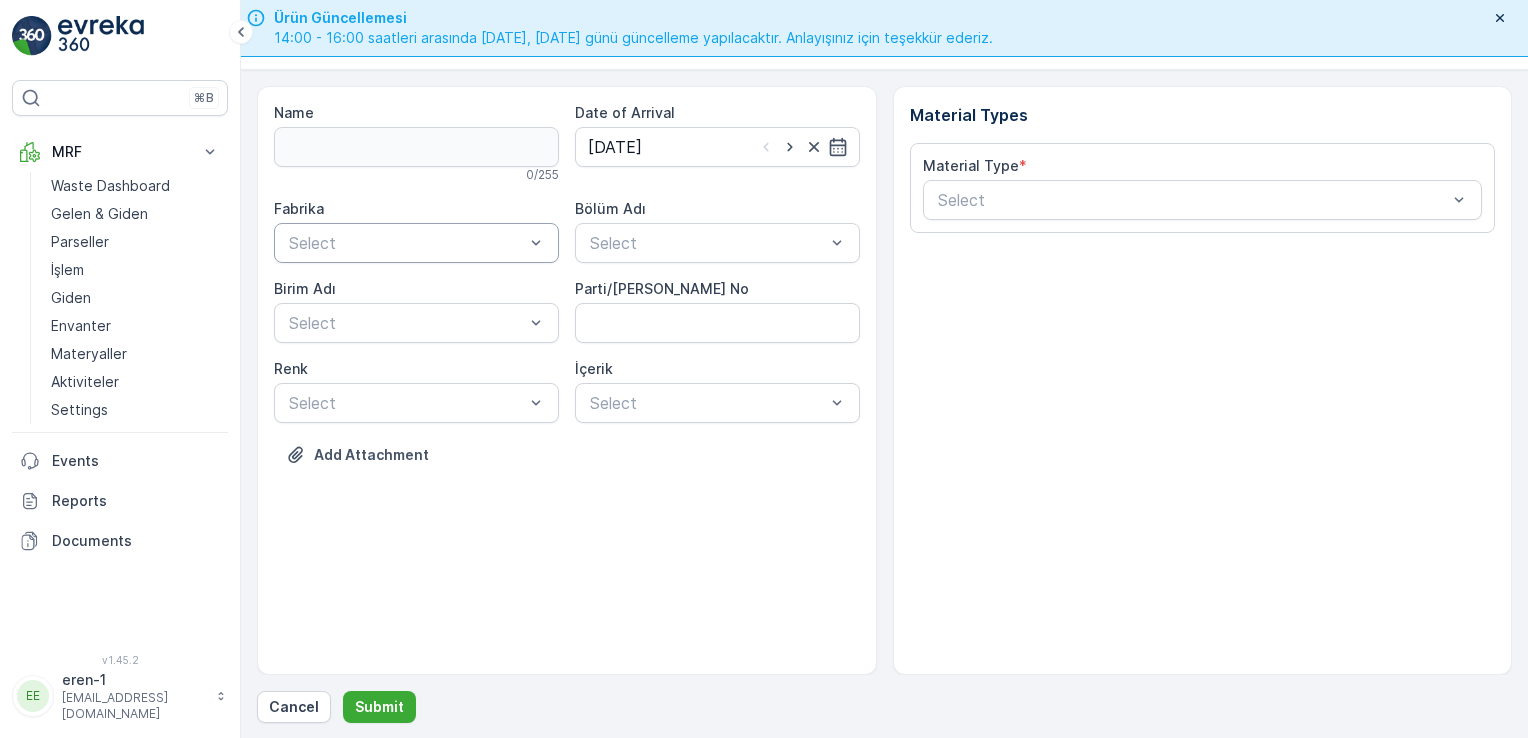 click at bounding box center [406, 243] 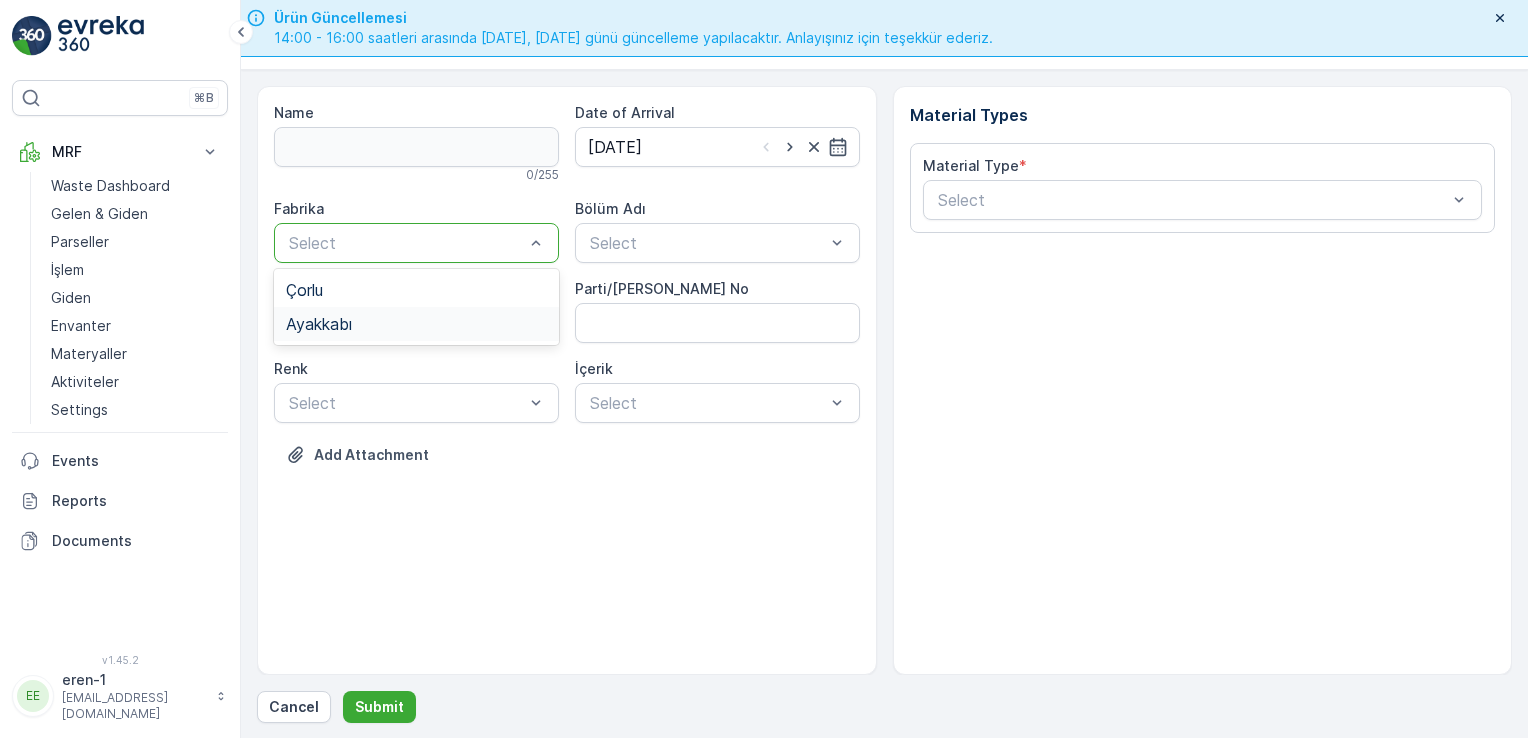click on "Ayakkabı" at bounding box center (416, 324) 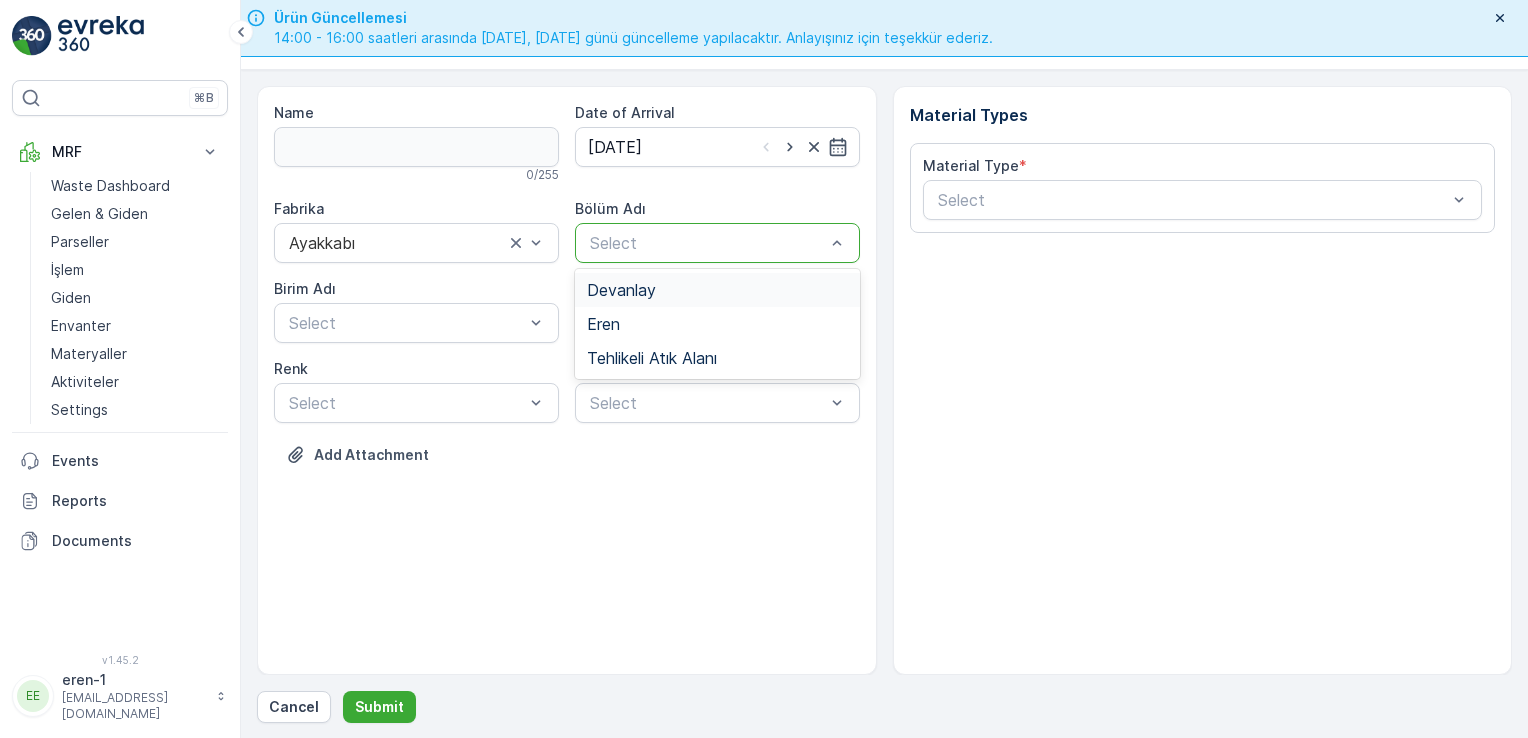 click on "Devanlay" at bounding box center (621, 290) 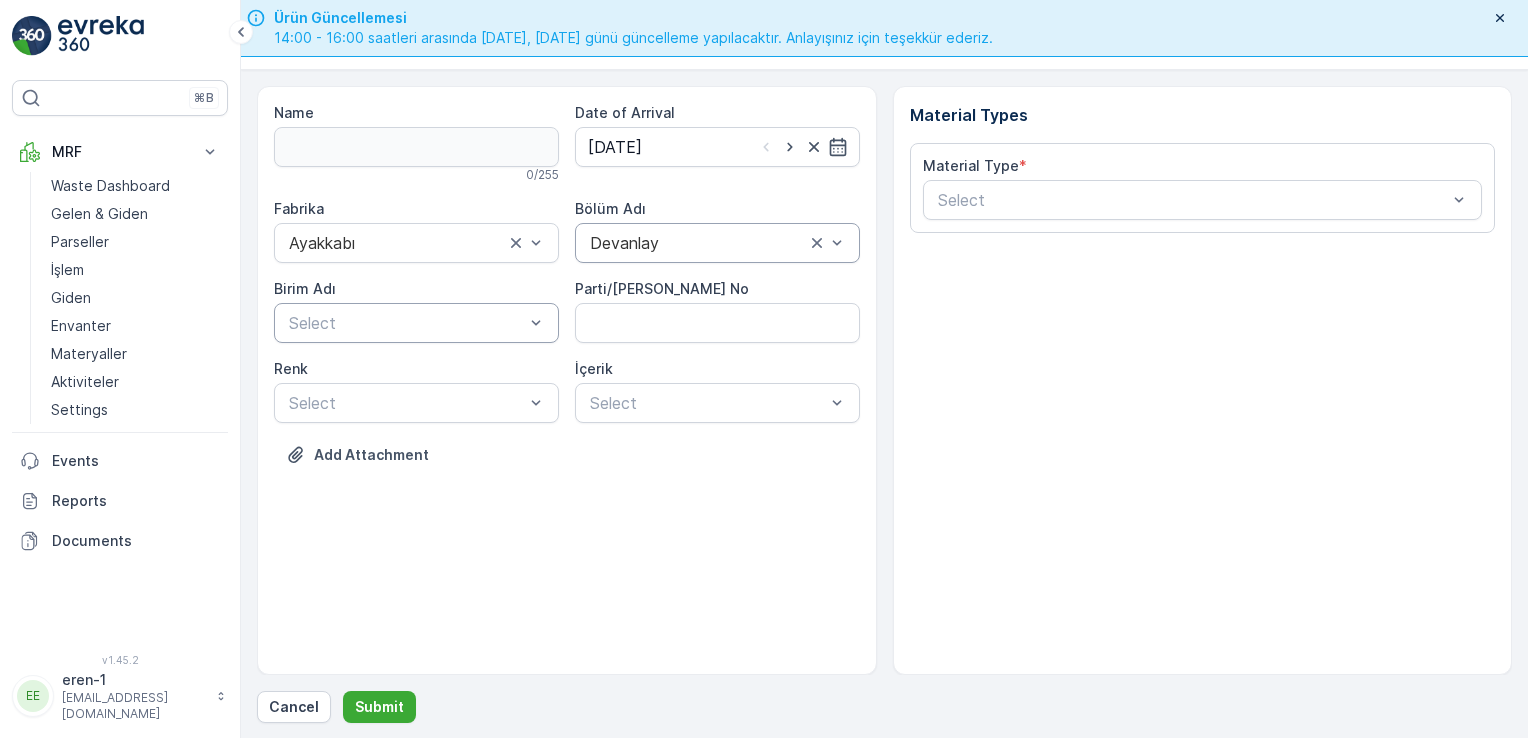 drag, startPoint x: 360, startPoint y: 372, endPoint x: 339, endPoint y: 326, distance: 50.566788 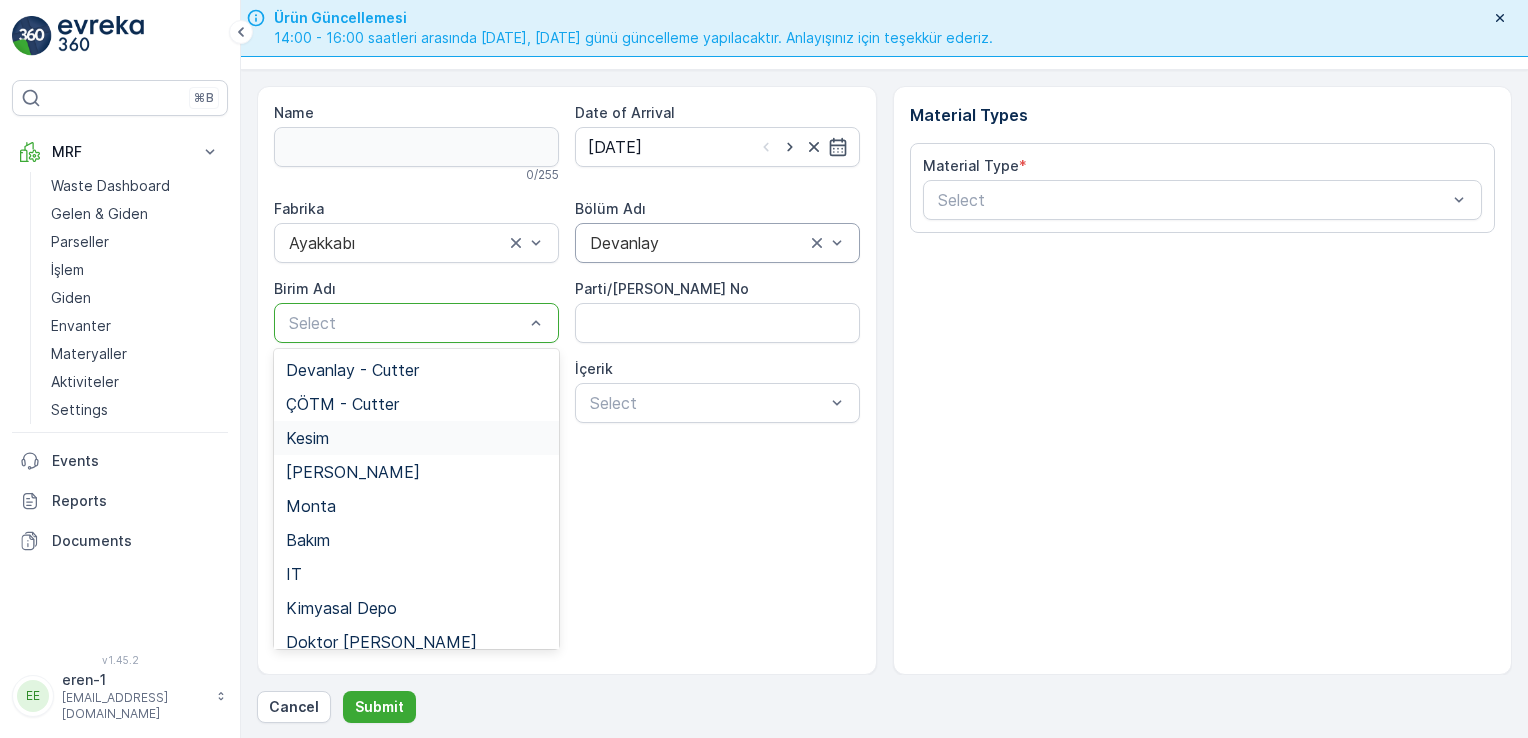 click on "Kesim" at bounding box center [416, 438] 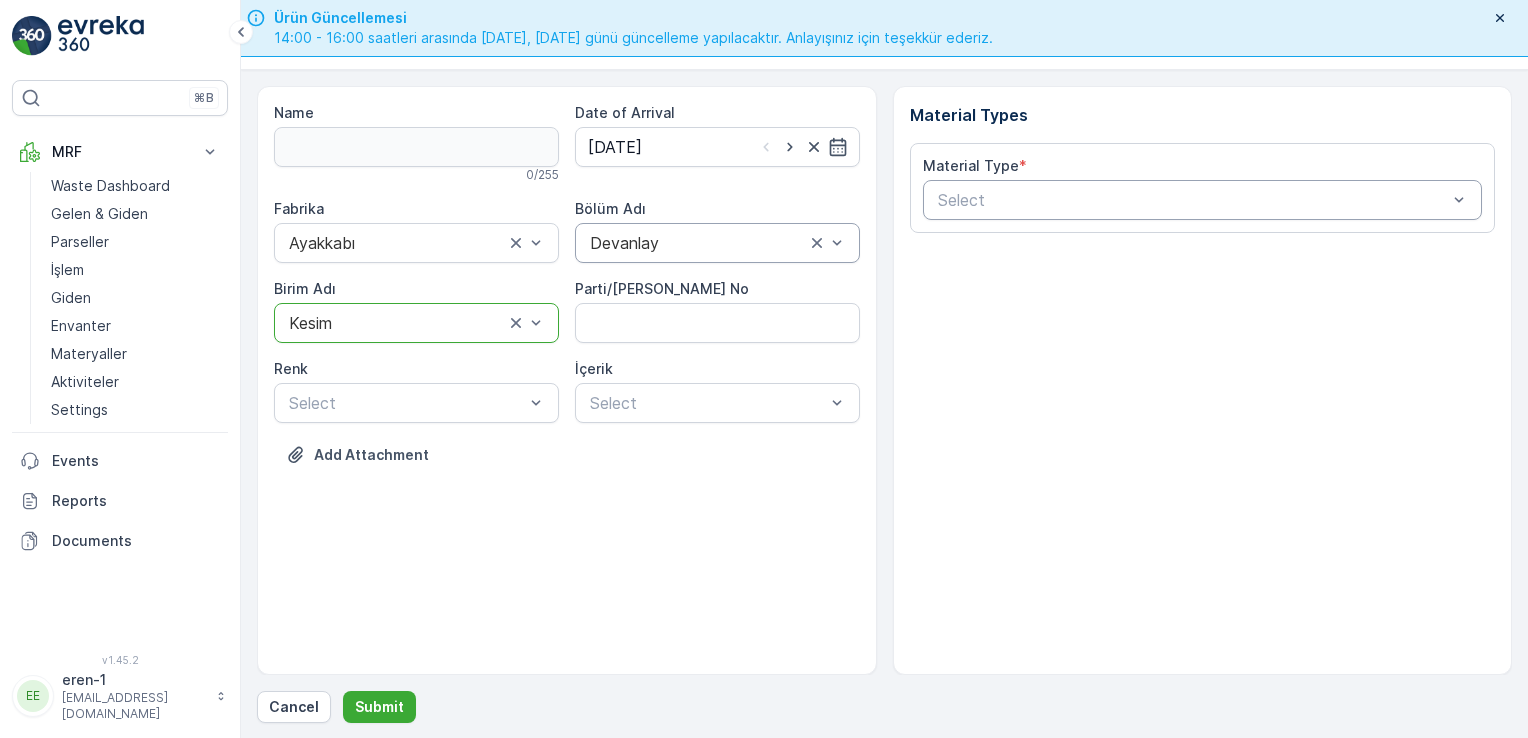 click at bounding box center [1193, 200] 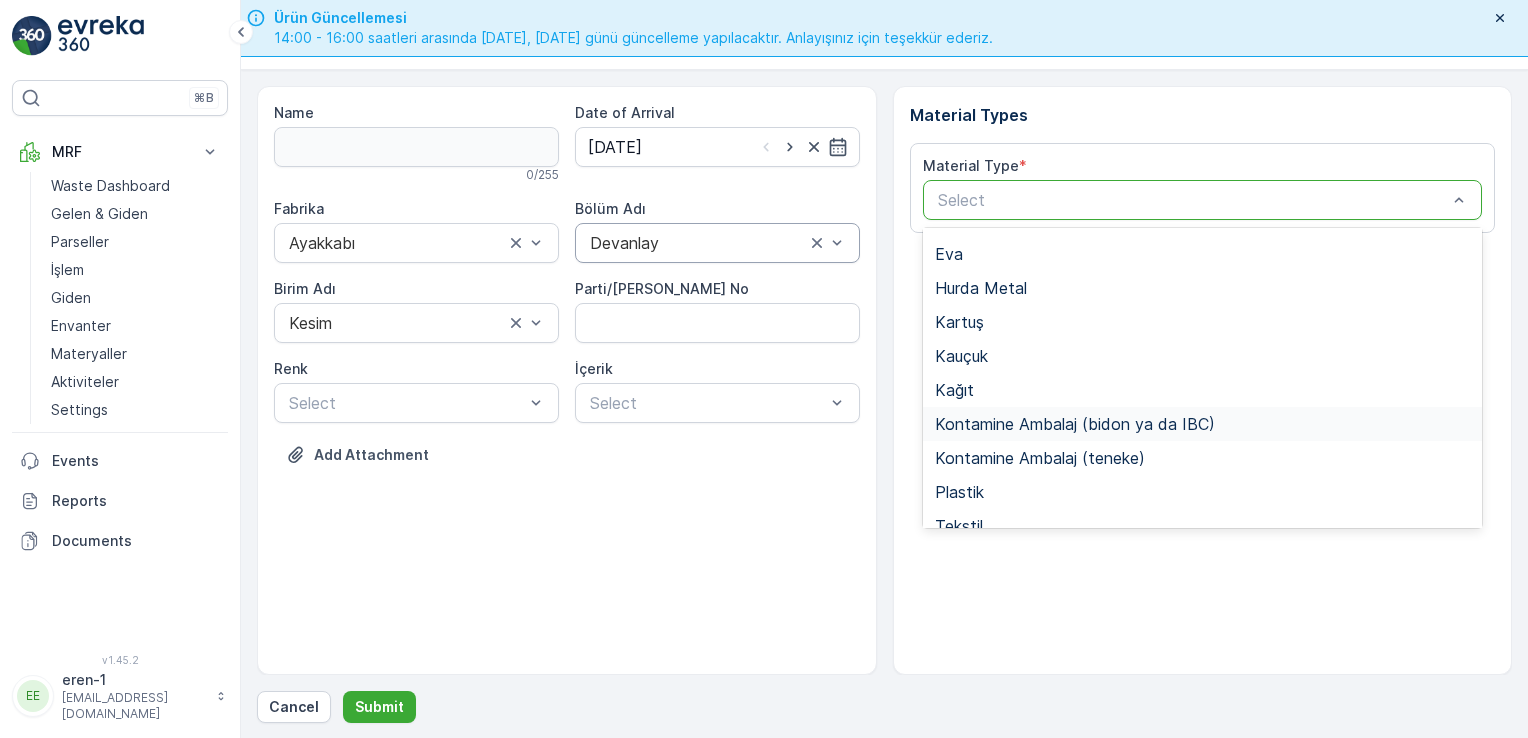 scroll, scrollTop: 133, scrollLeft: 0, axis: vertical 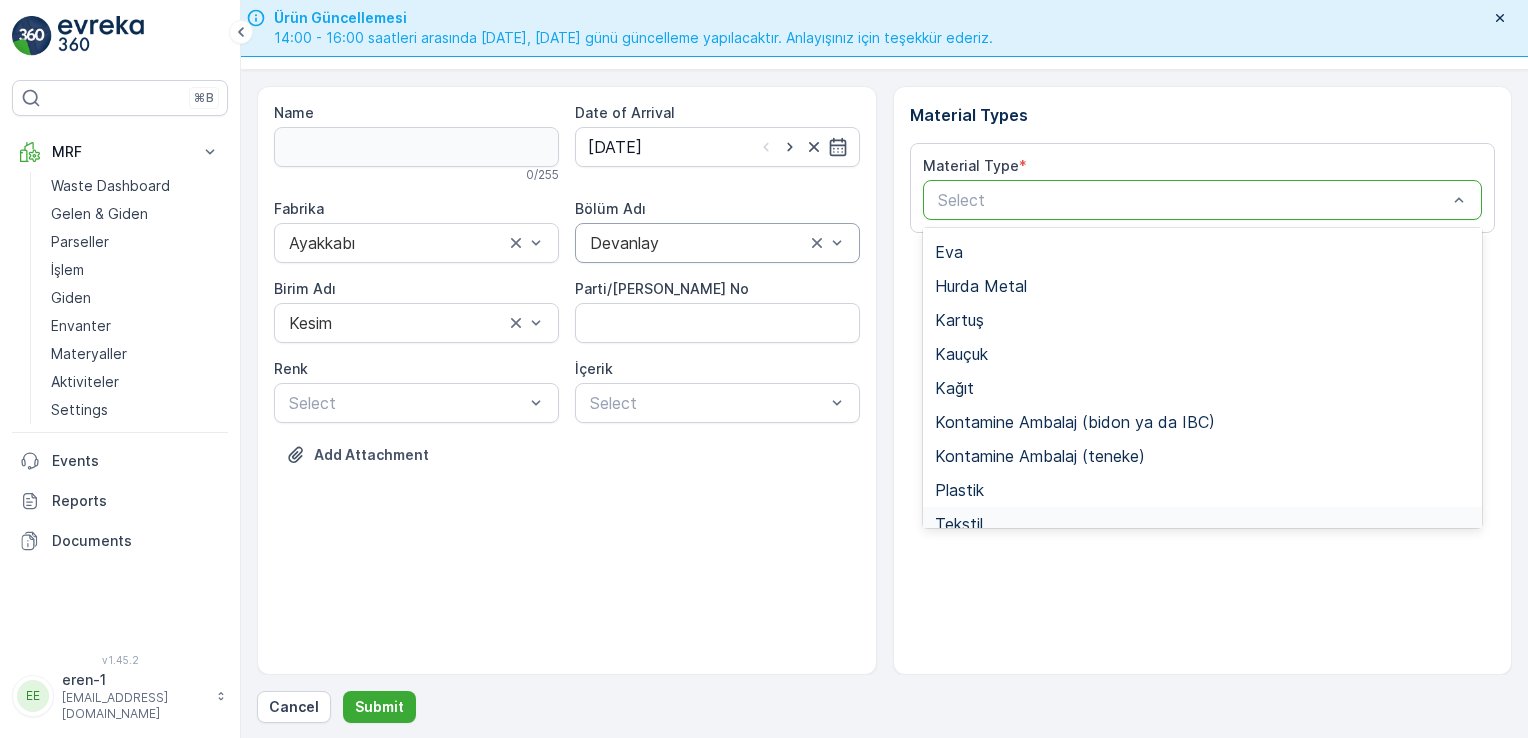 click on "Tekstil" at bounding box center [1203, 524] 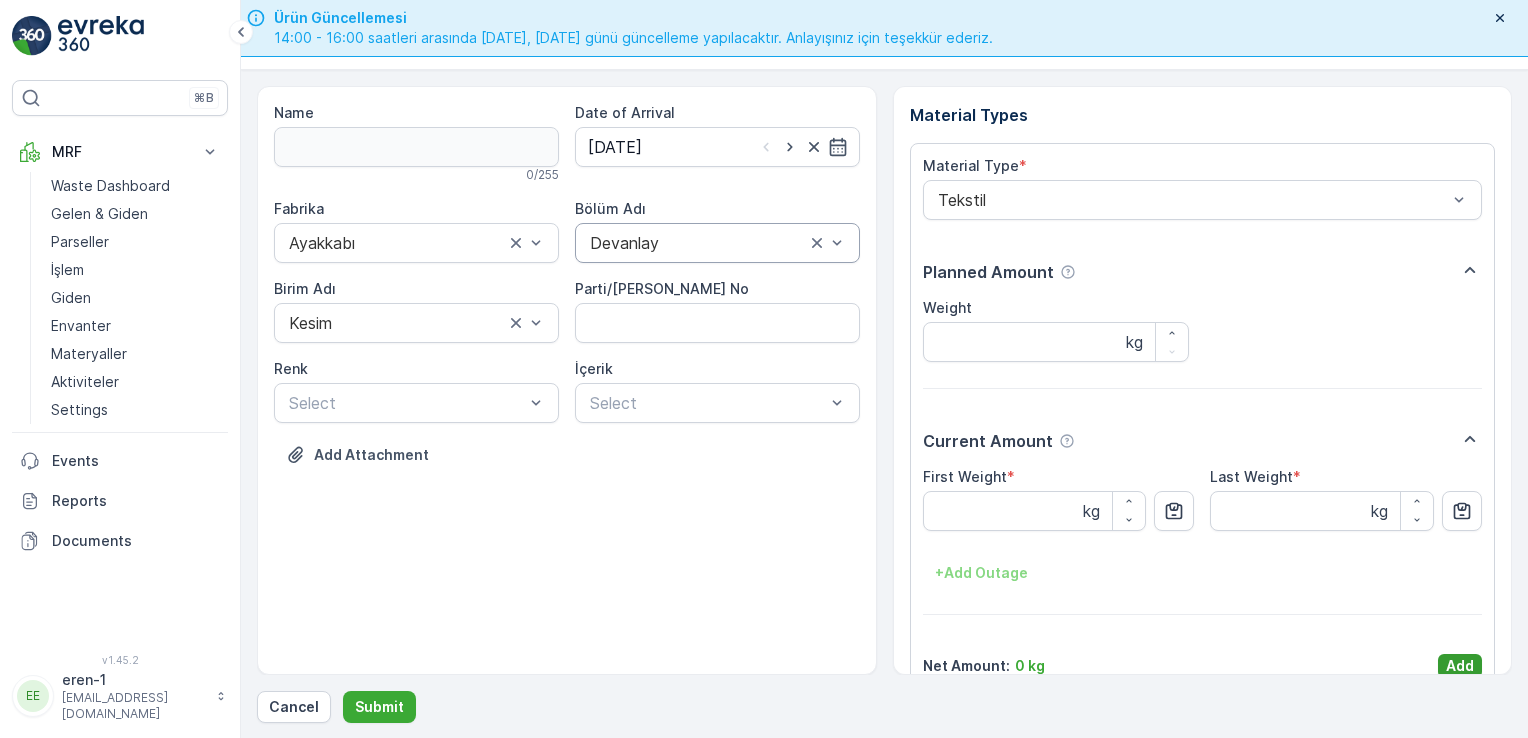 click on "Add" at bounding box center [1460, 666] 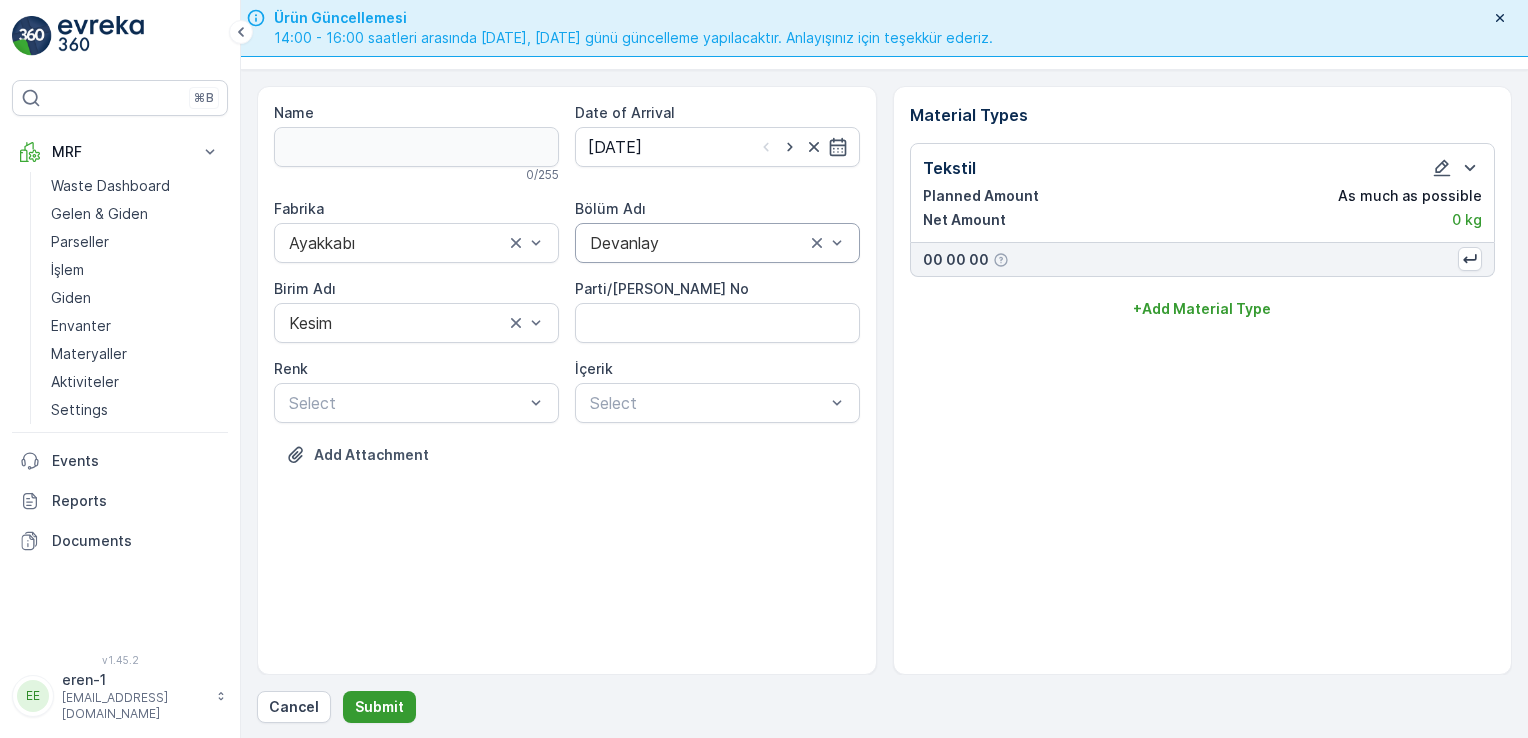 click on "Submit" at bounding box center [379, 707] 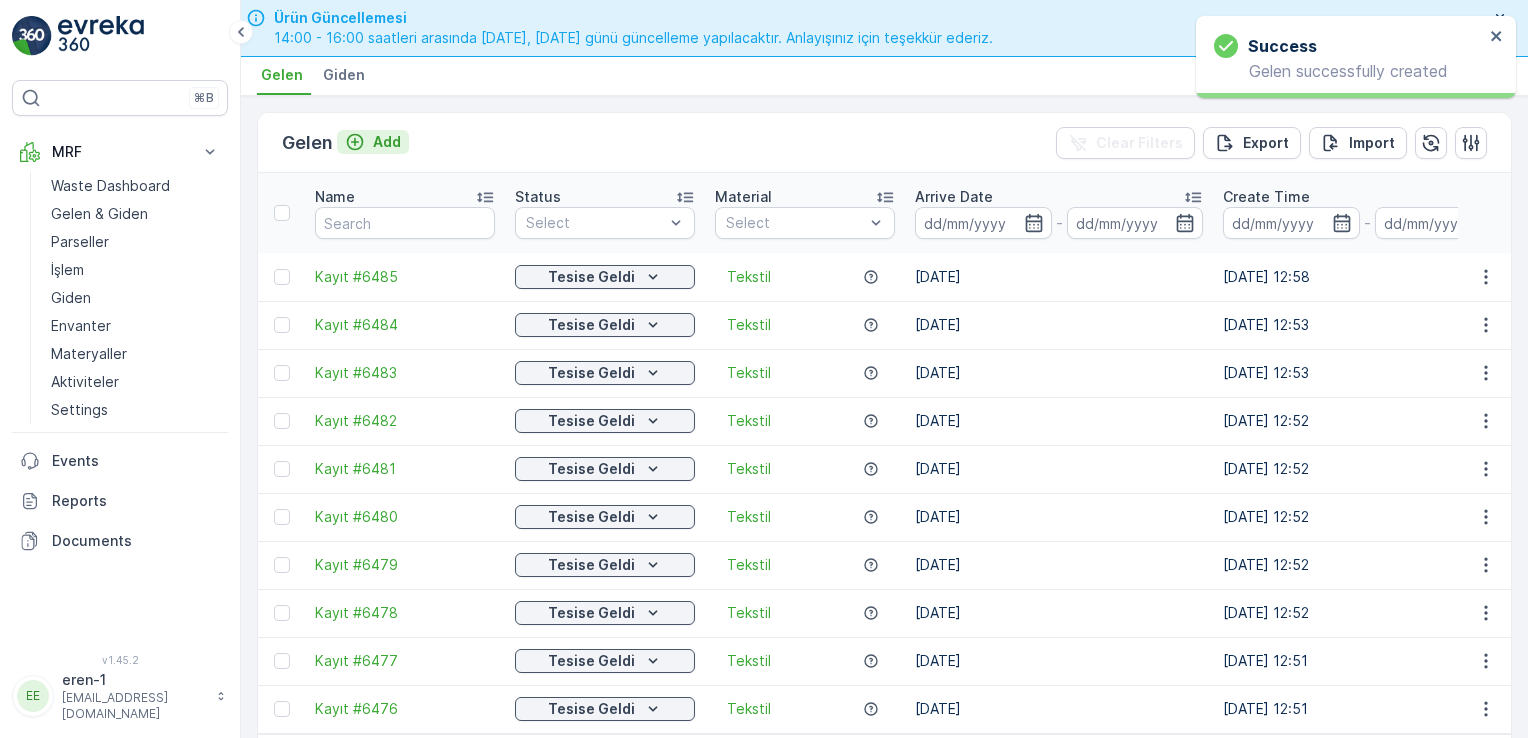 click on "Add" at bounding box center (387, 142) 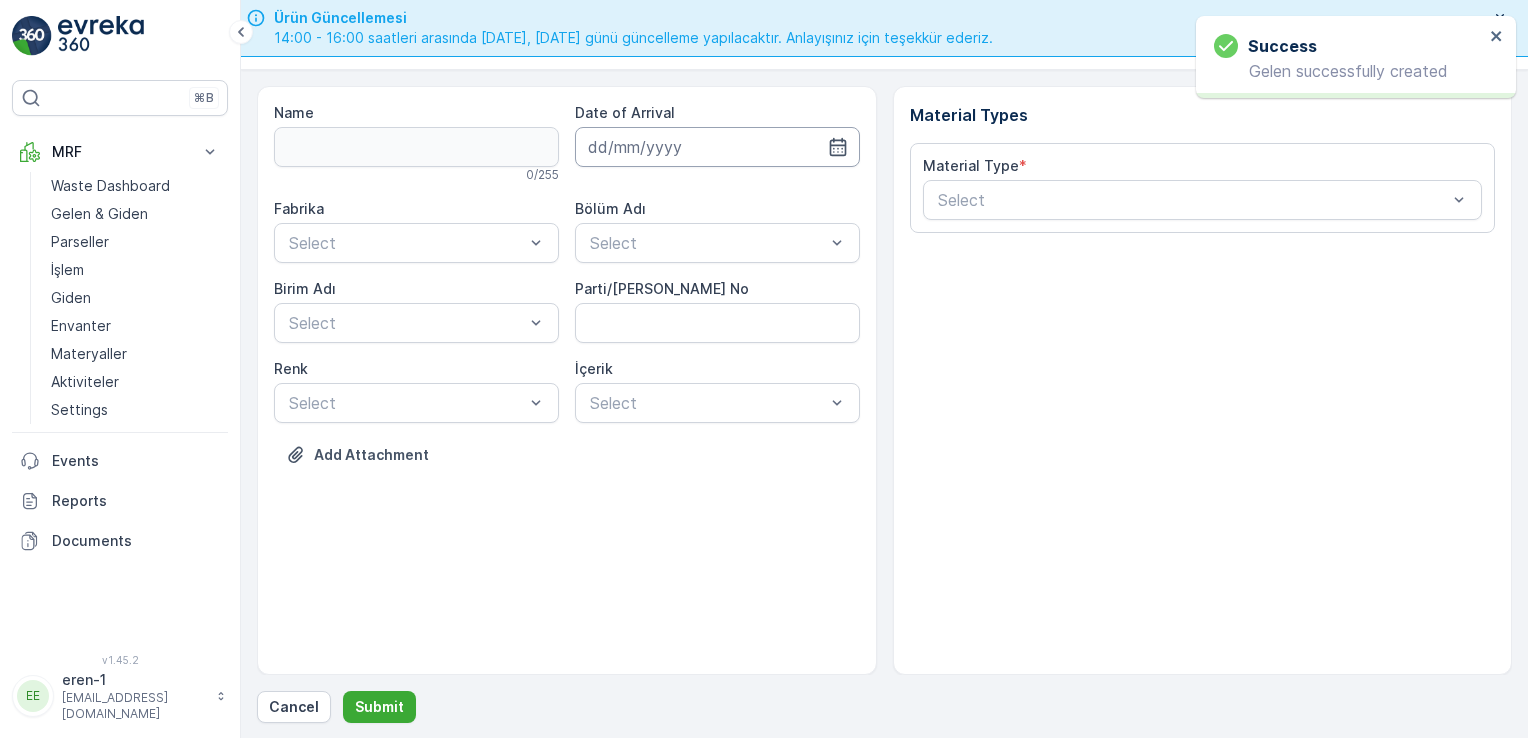 click at bounding box center [717, 147] 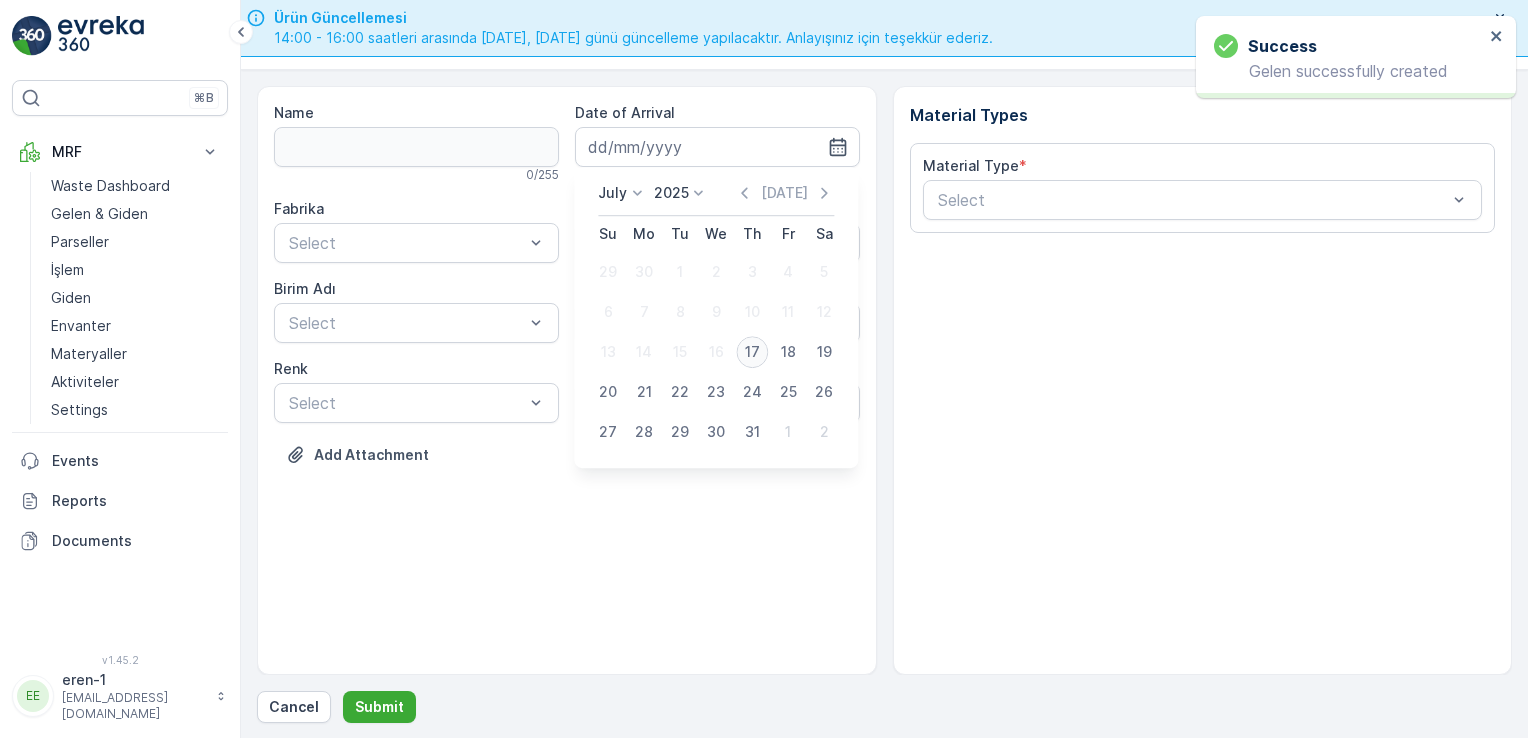 click on "17" at bounding box center (752, 352) 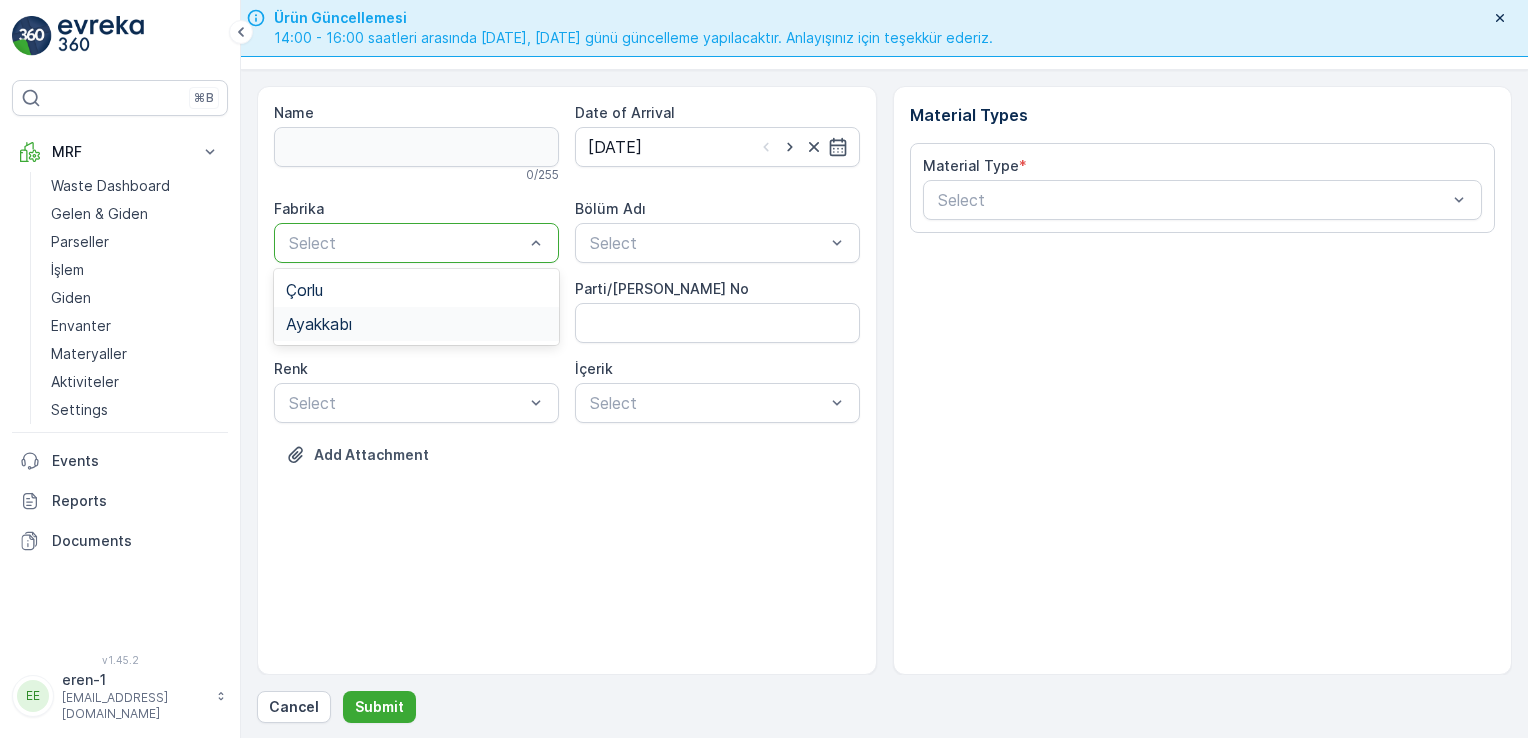 click on "Ayakkabı" at bounding box center (416, 324) 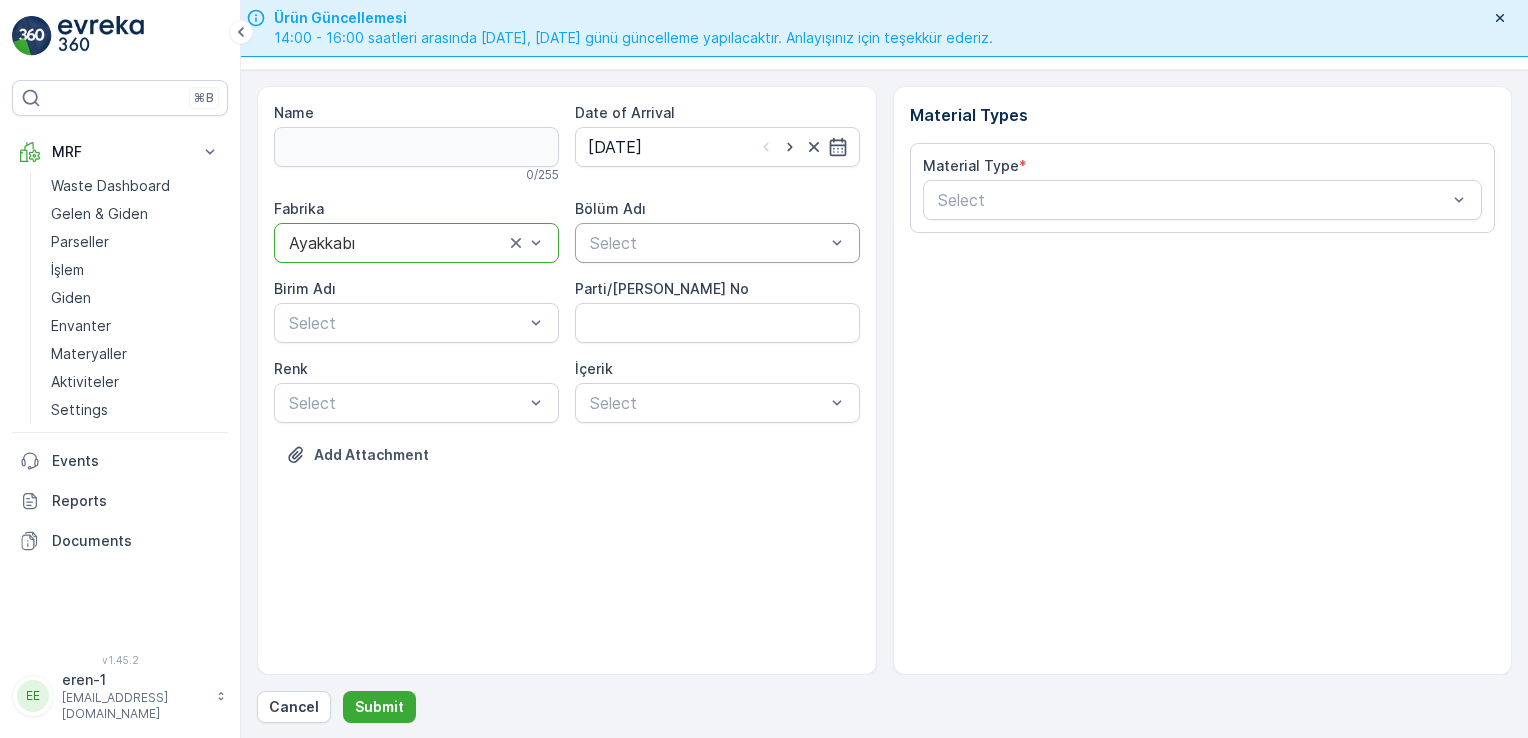 click at bounding box center (707, 243) 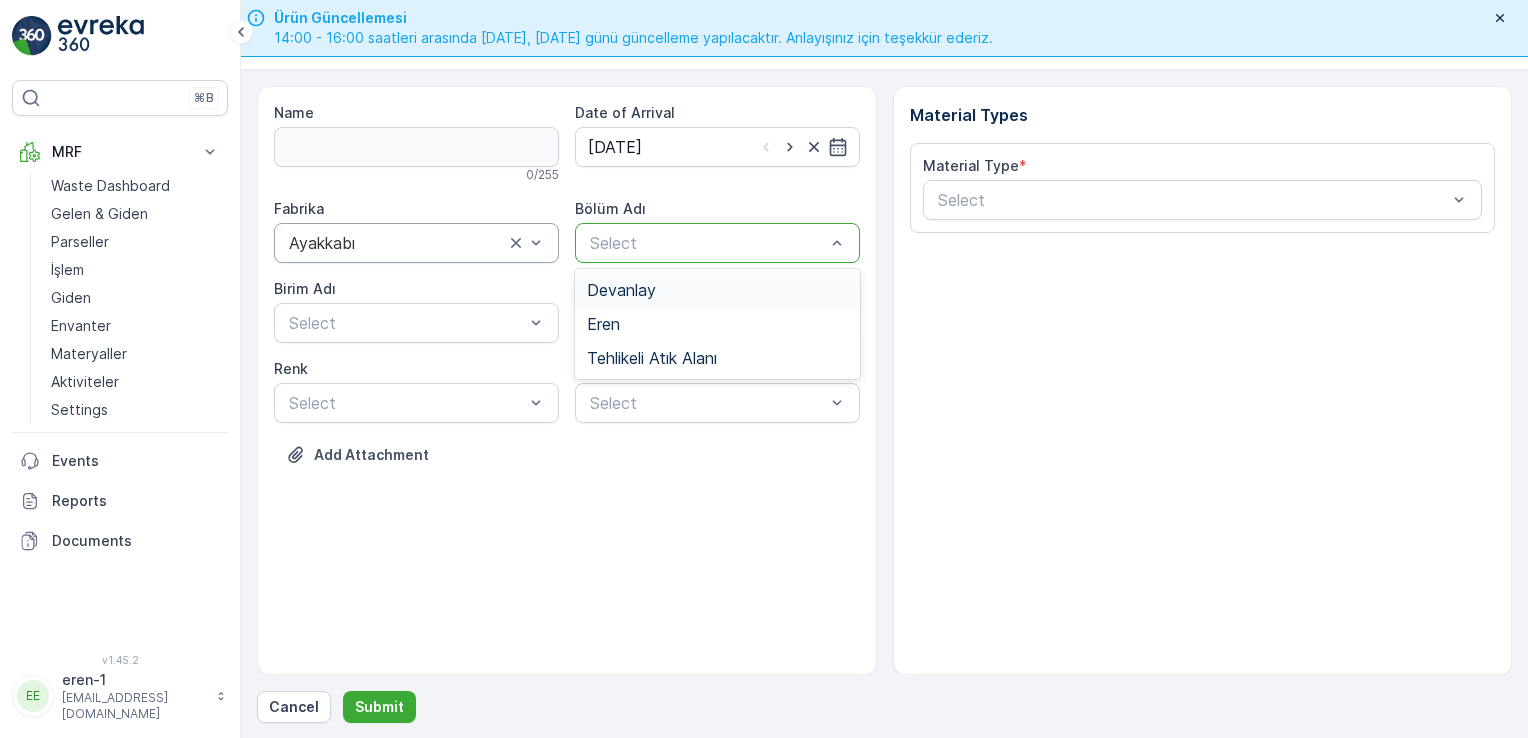 click on "Devanlay" at bounding box center [621, 290] 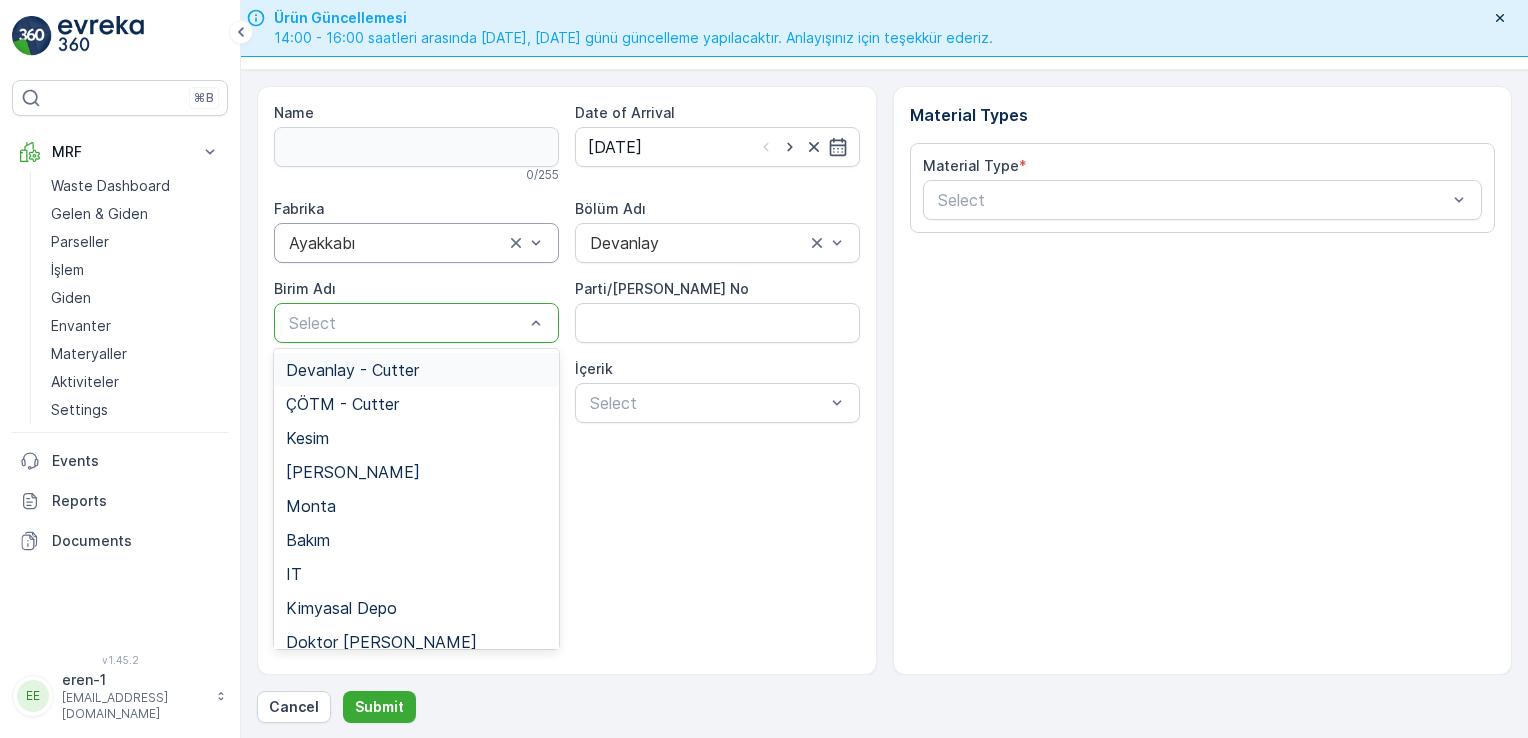 click on "Select" at bounding box center [416, 323] 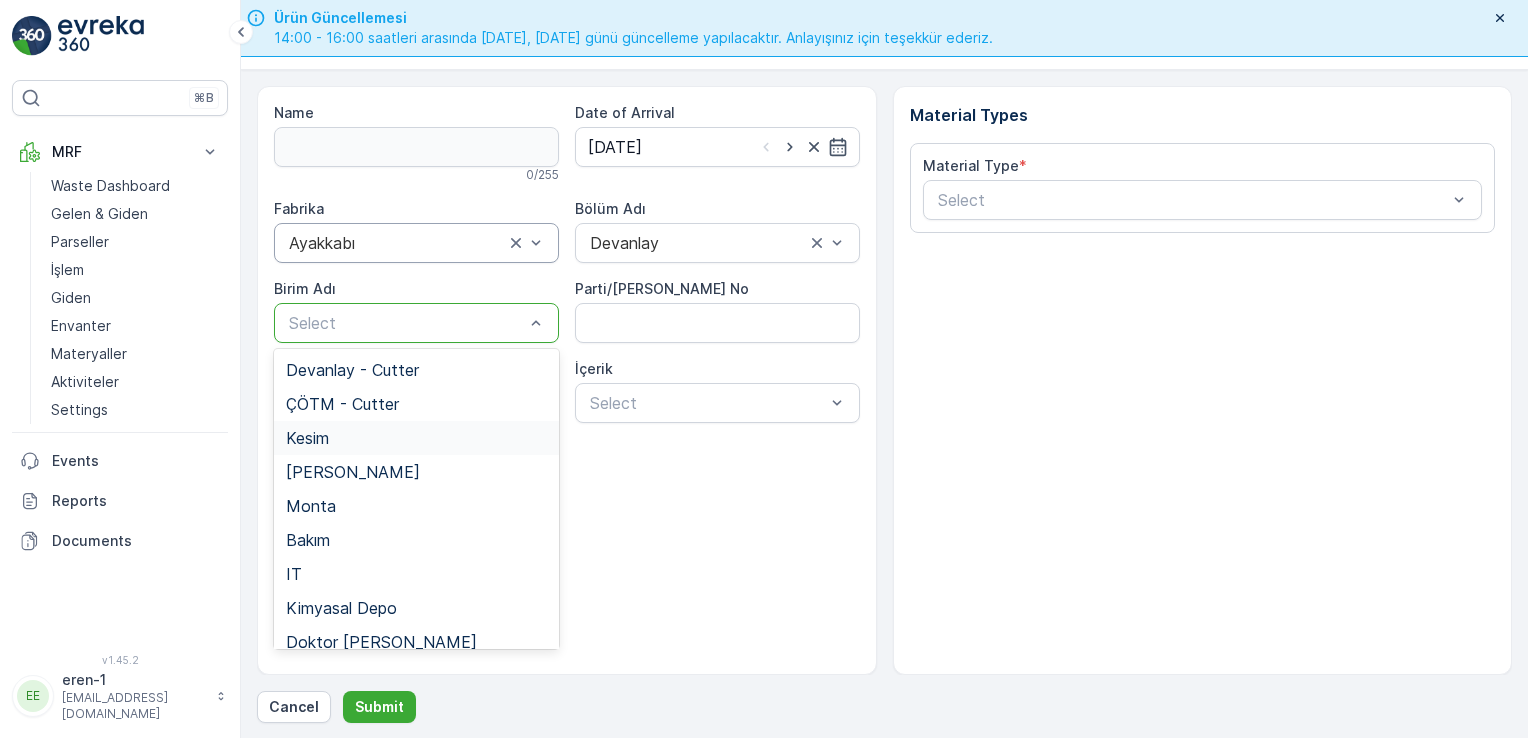 click on "Kesim" at bounding box center (416, 438) 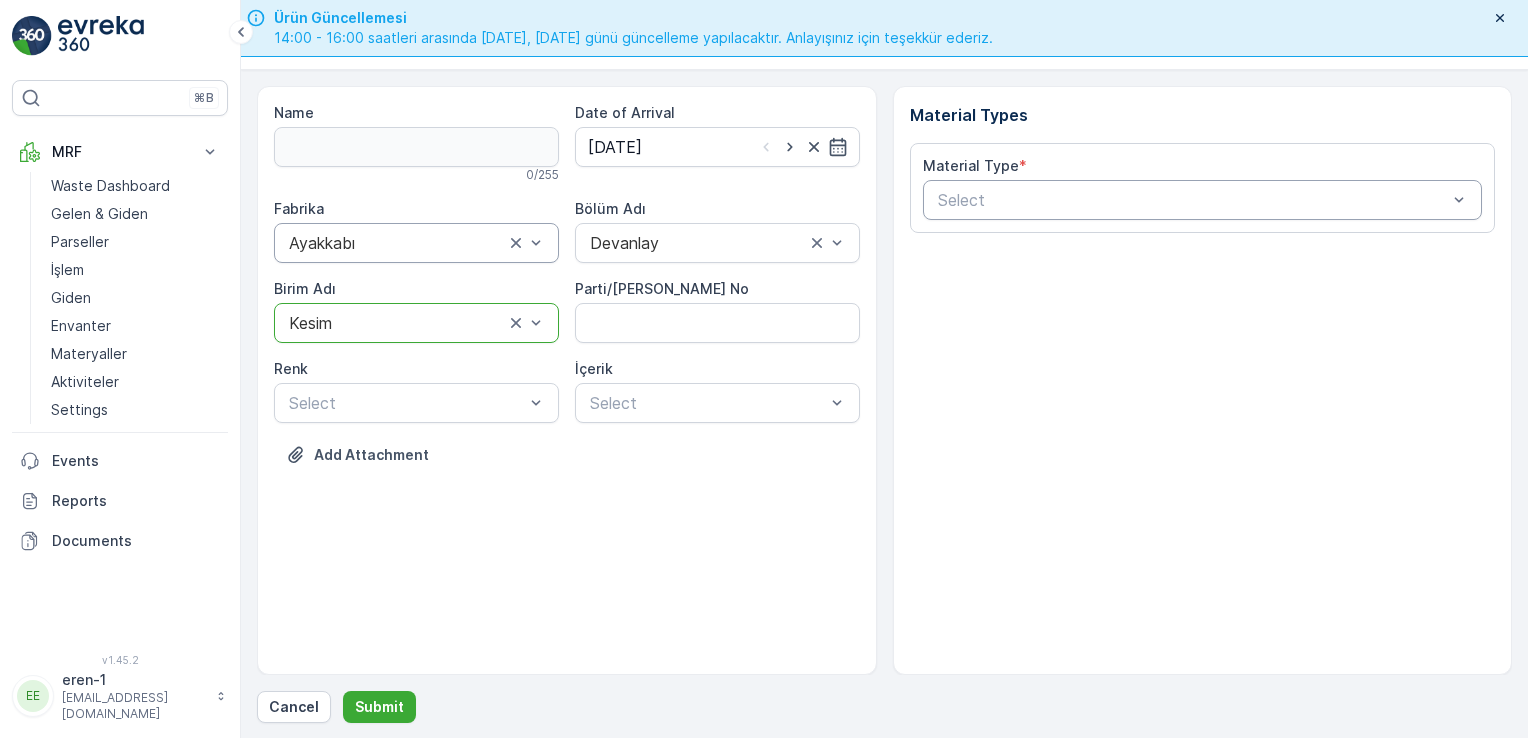 click at bounding box center [1193, 200] 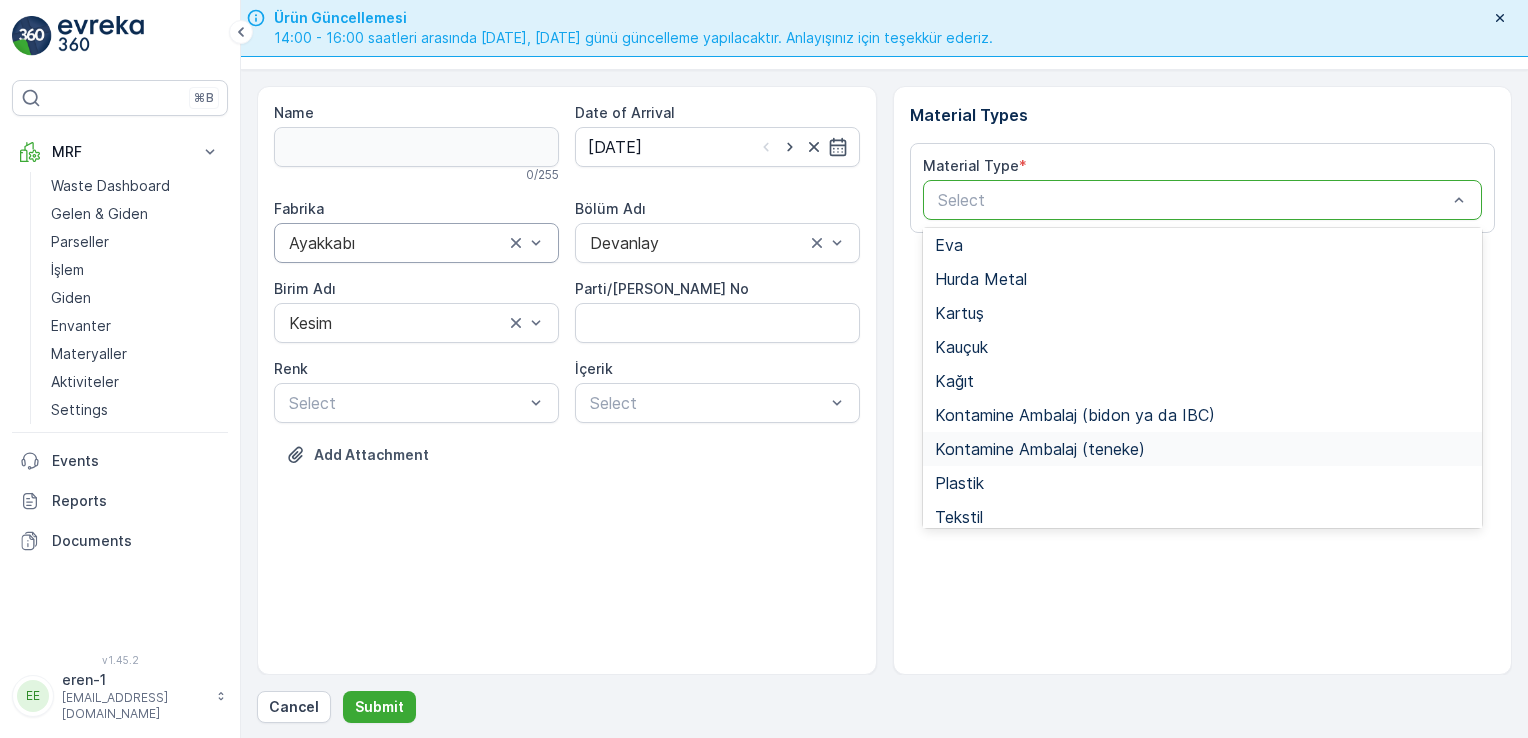 scroll, scrollTop: 166, scrollLeft: 0, axis: vertical 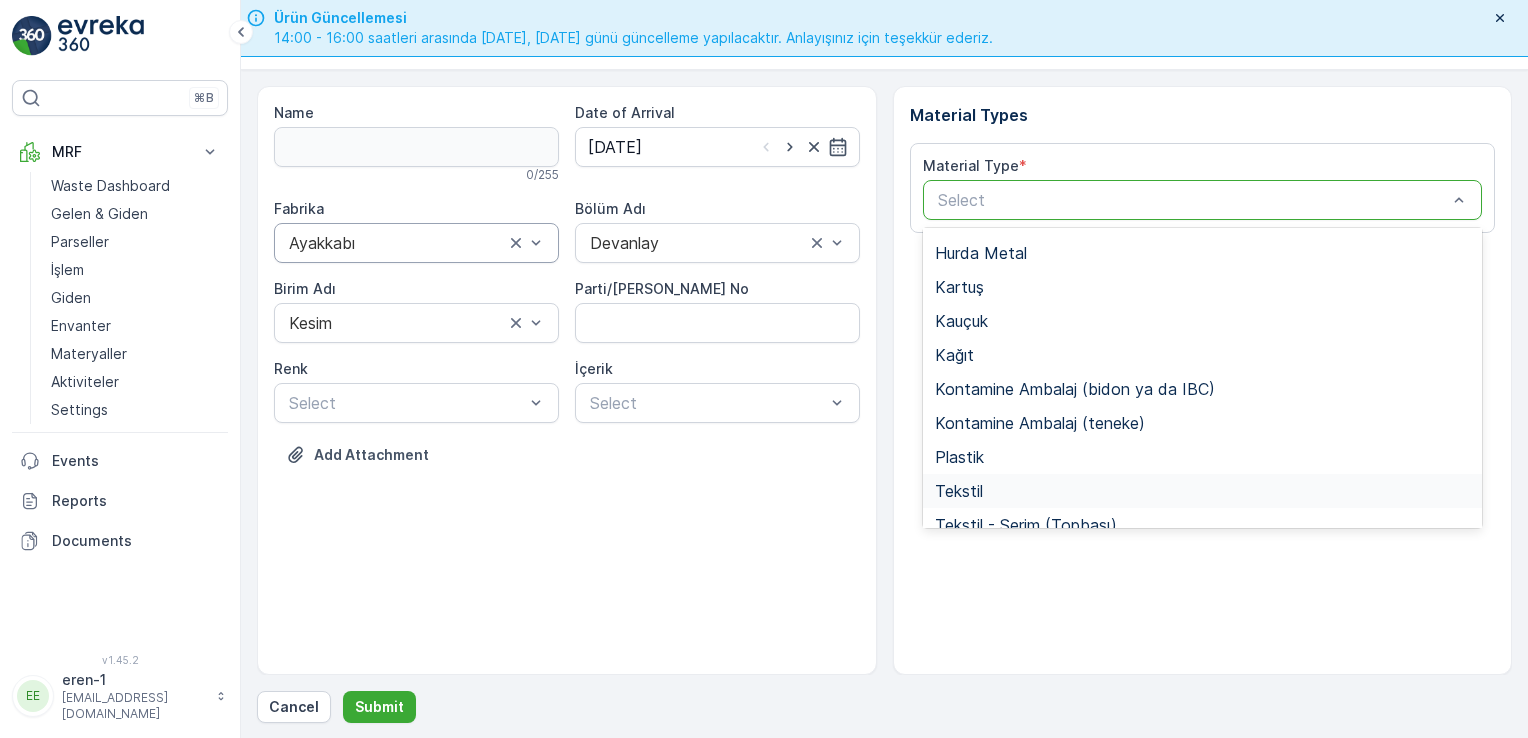 click on "Tekstil" at bounding box center (1203, 491) 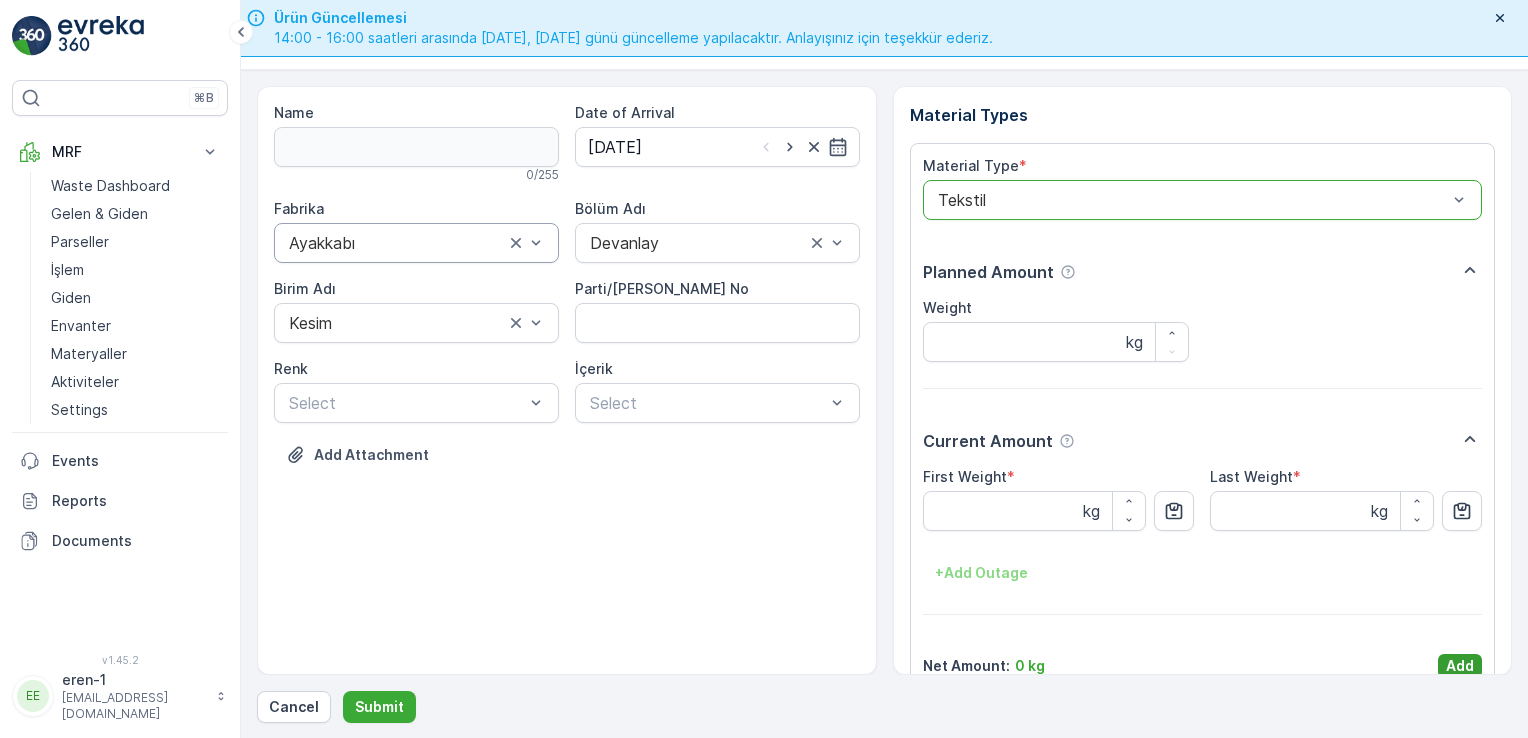 click on "Add" at bounding box center (1460, 666) 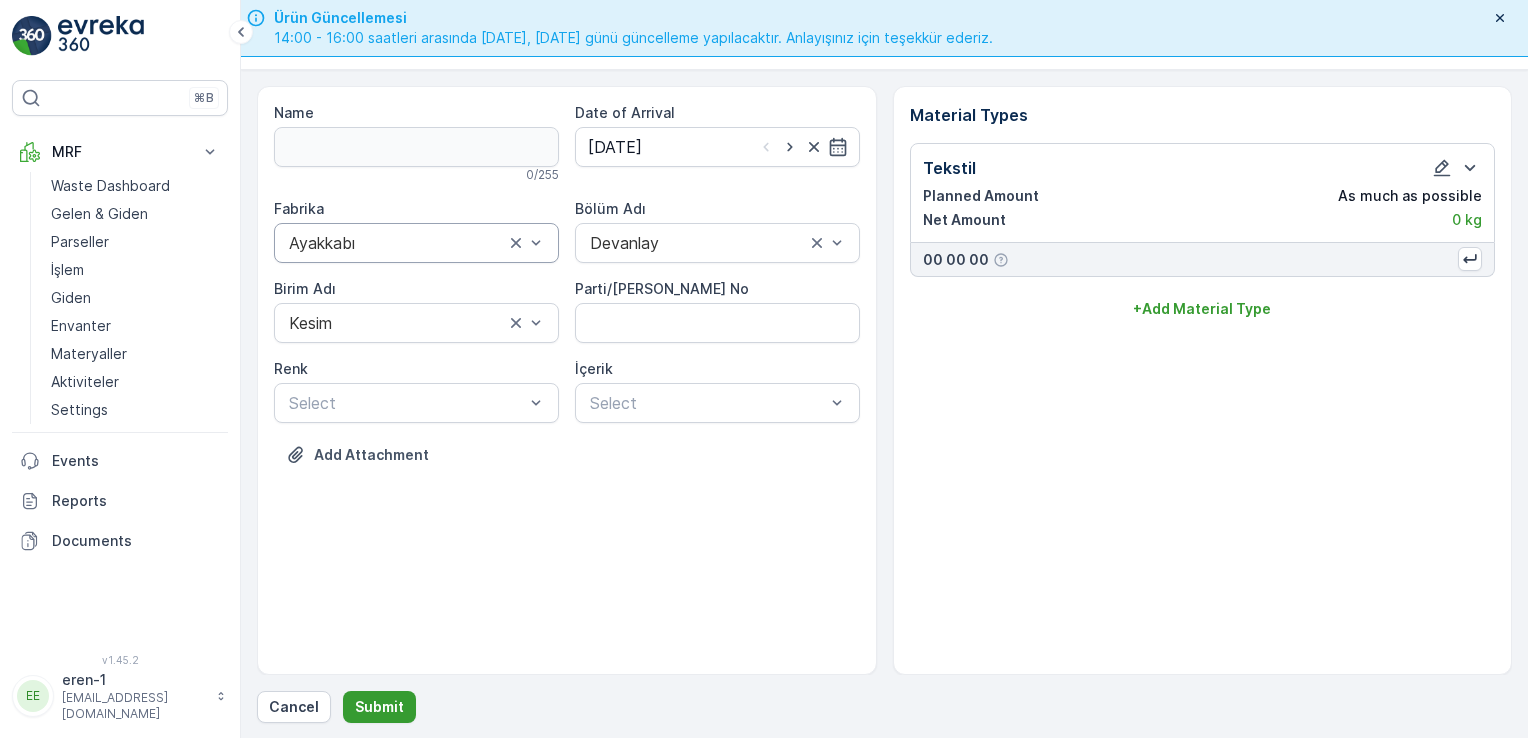 click on "Submit" at bounding box center (379, 707) 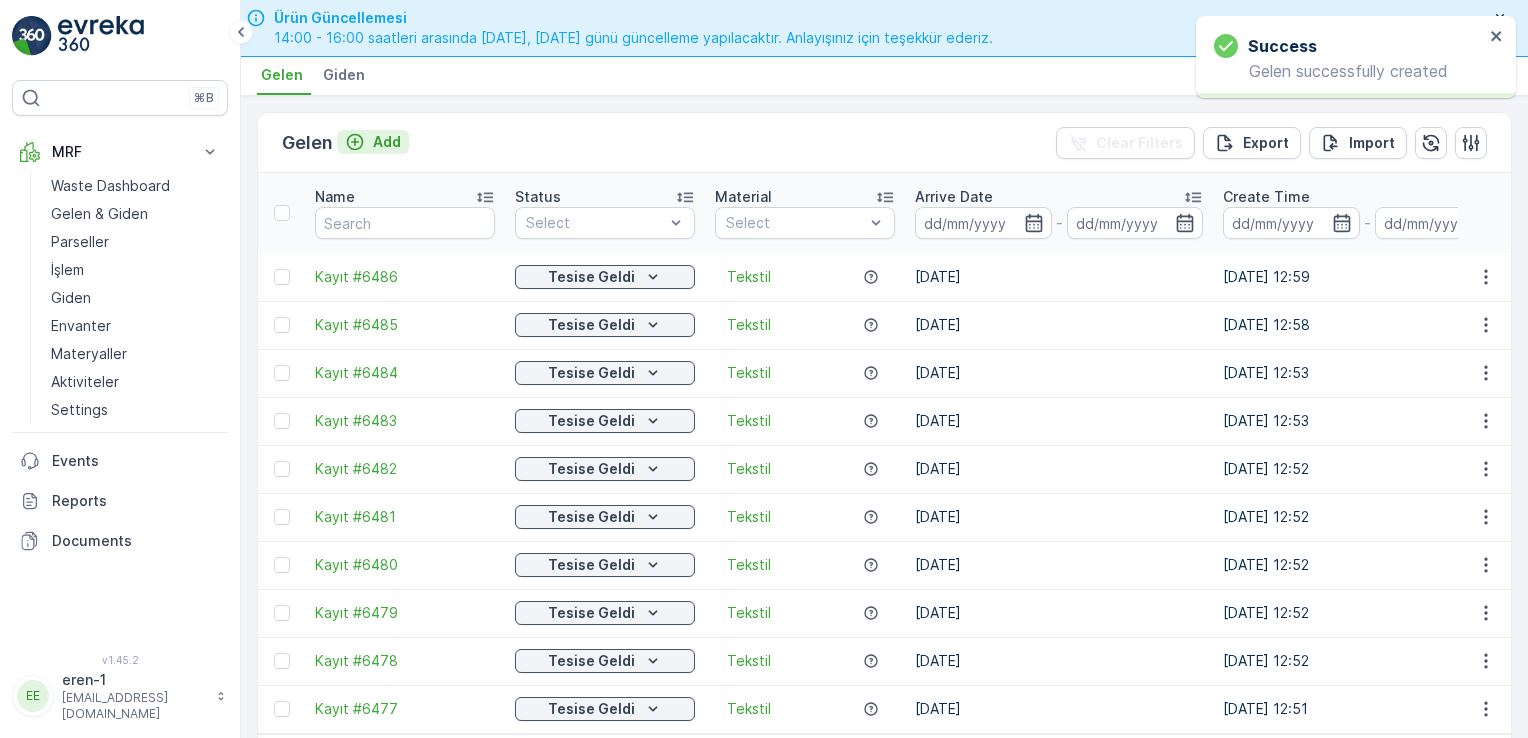 click on "Add" at bounding box center (387, 142) 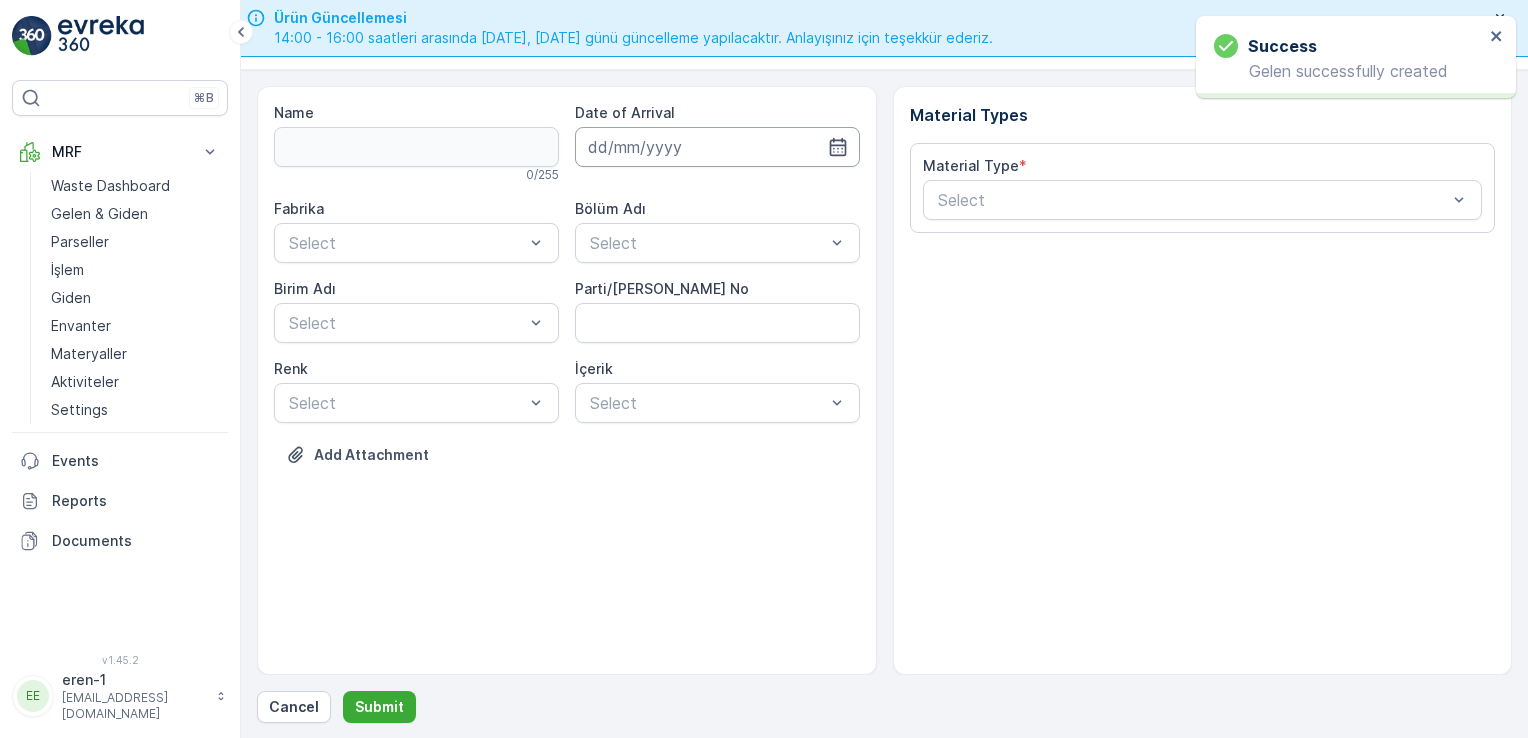 click at bounding box center [717, 147] 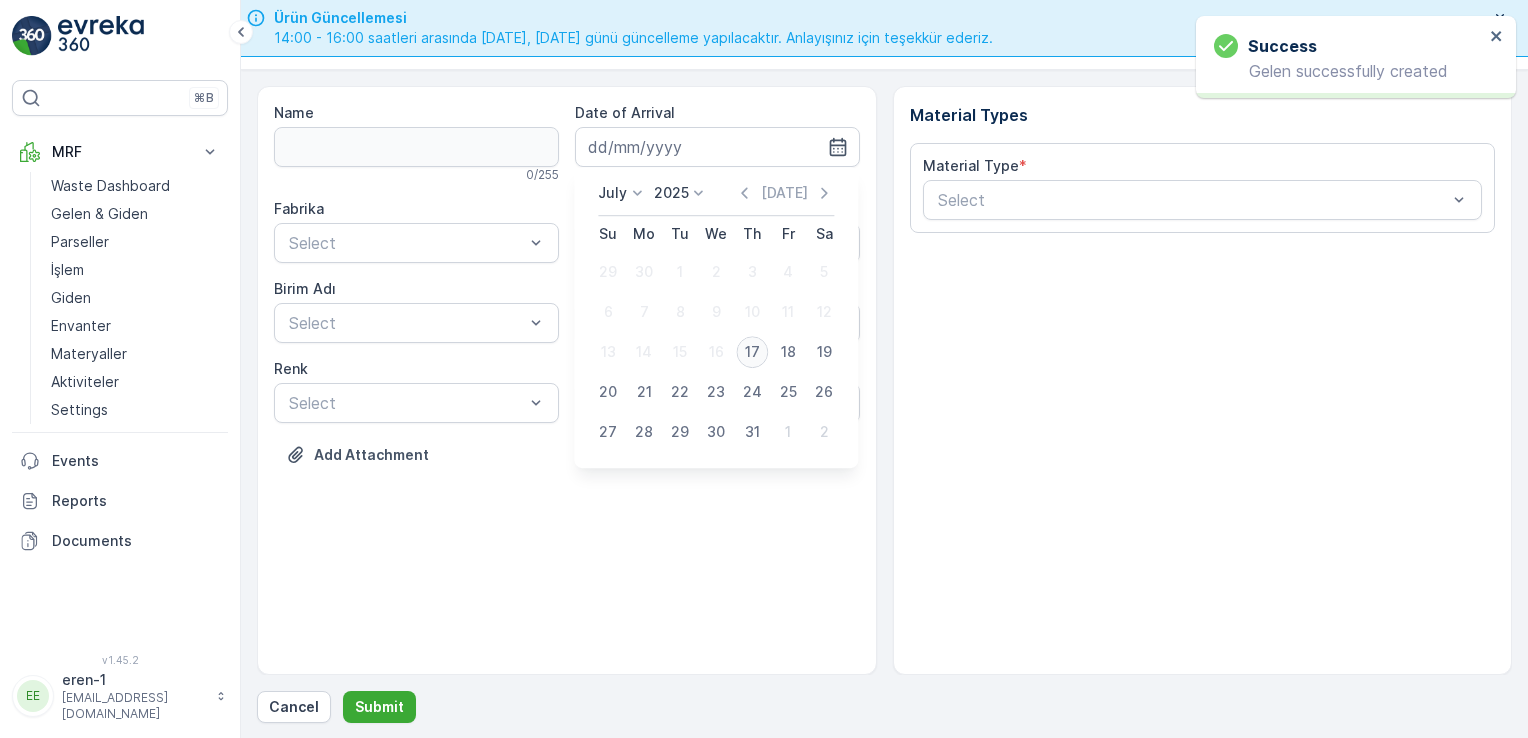click on "17" at bounding box center [752, 352] 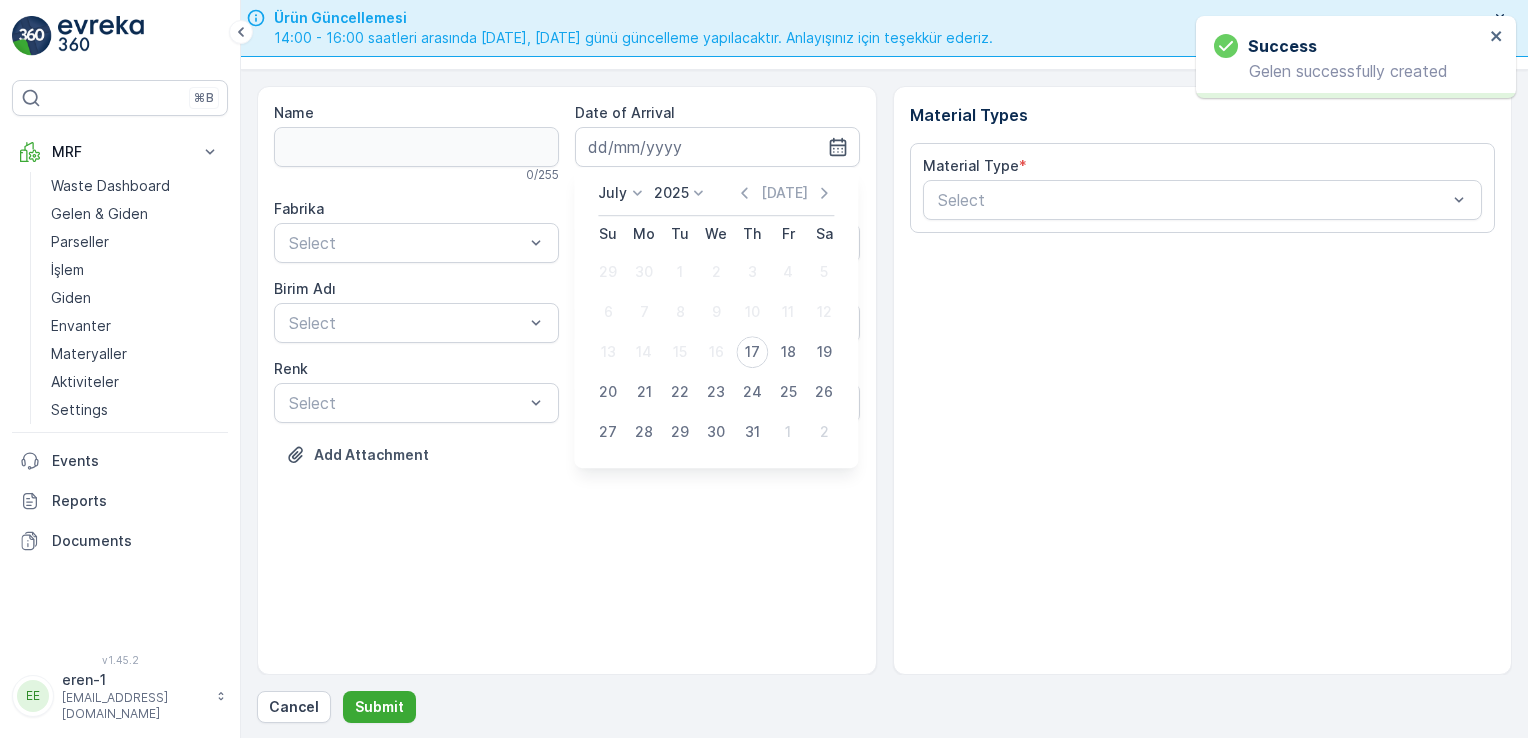 type on "[DATE]" 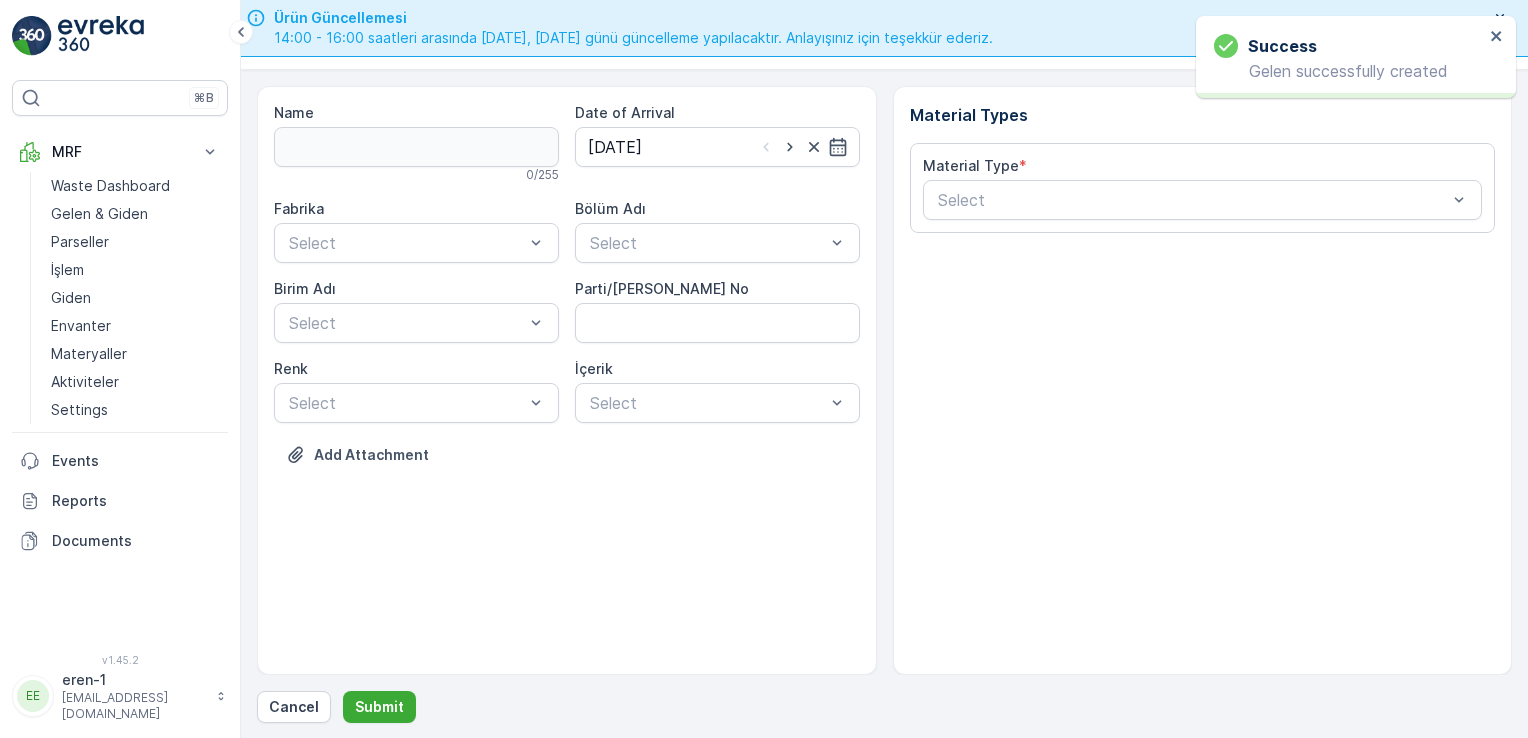 click on "Fabrika" at bounding box center (416, 209) 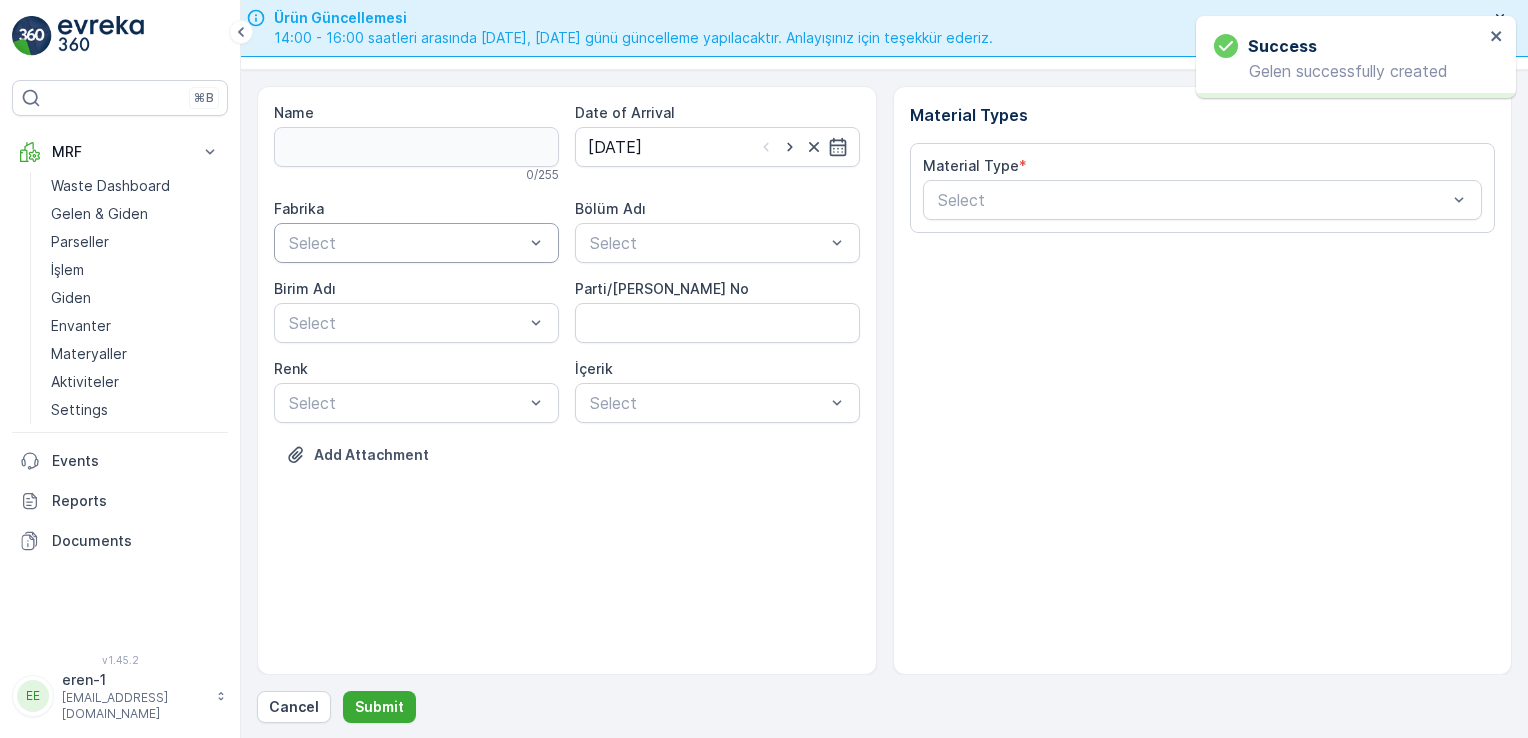 click at bounding box center [406, 243] 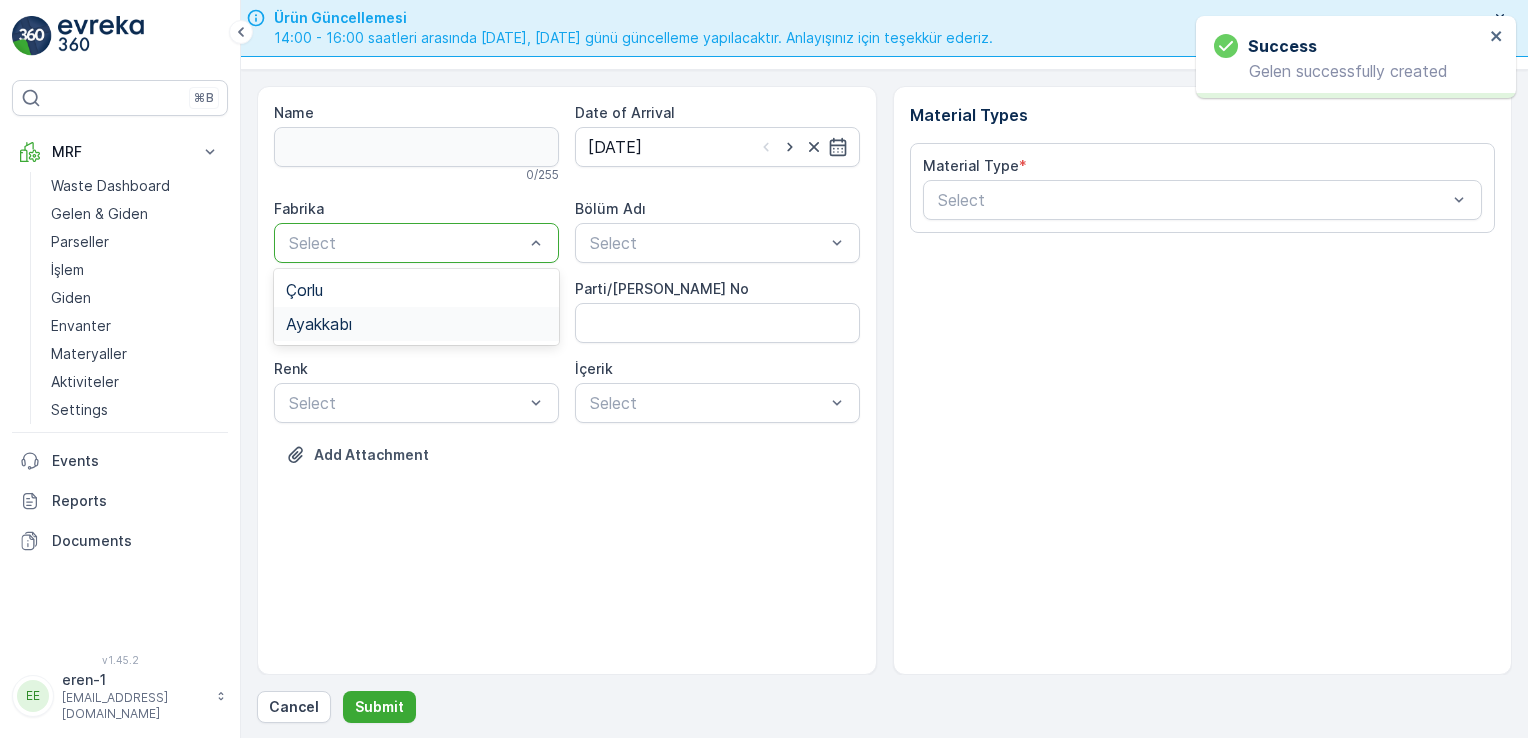 click on "Ayakkabı" at bounding box center (416, 324) 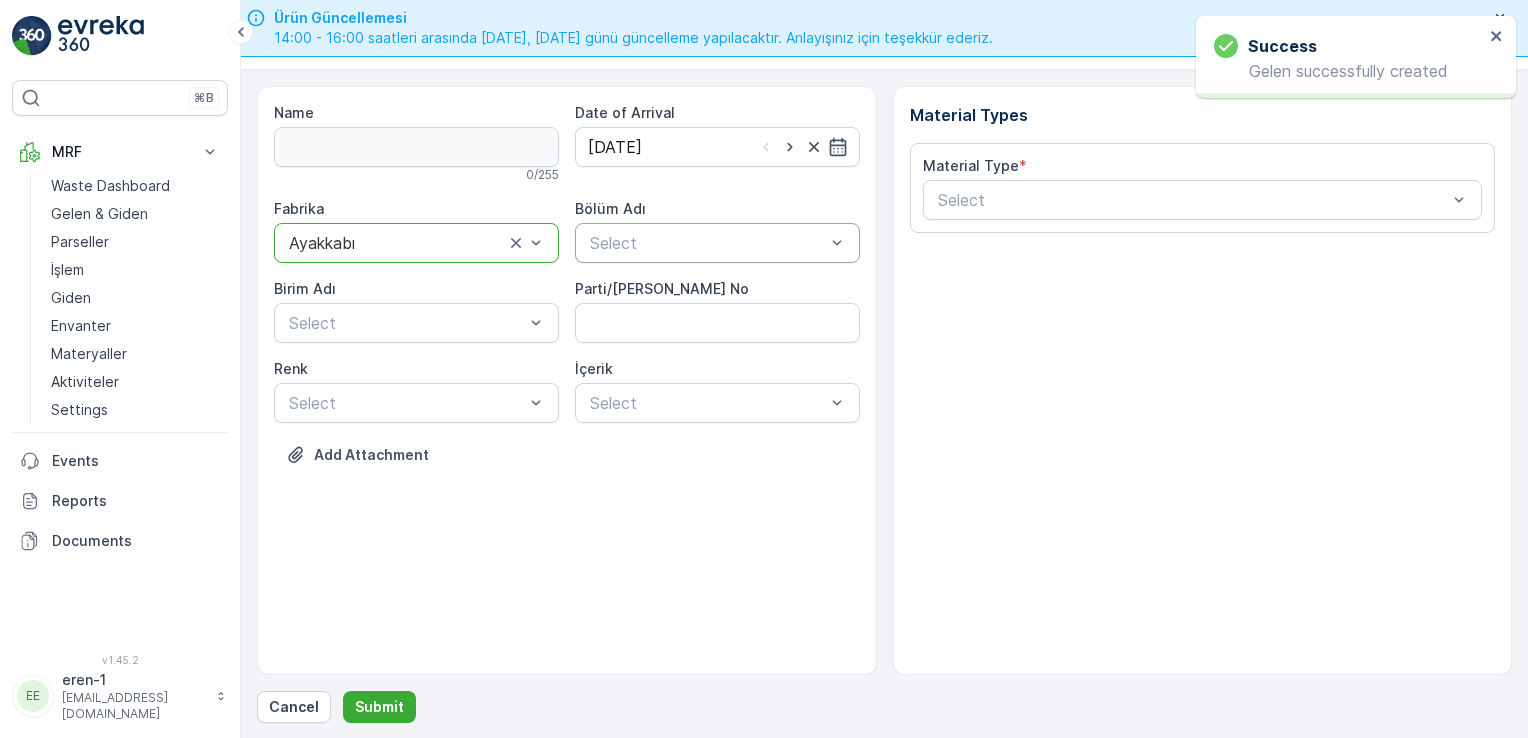 click on "Select" at bounding box center [717, 243] 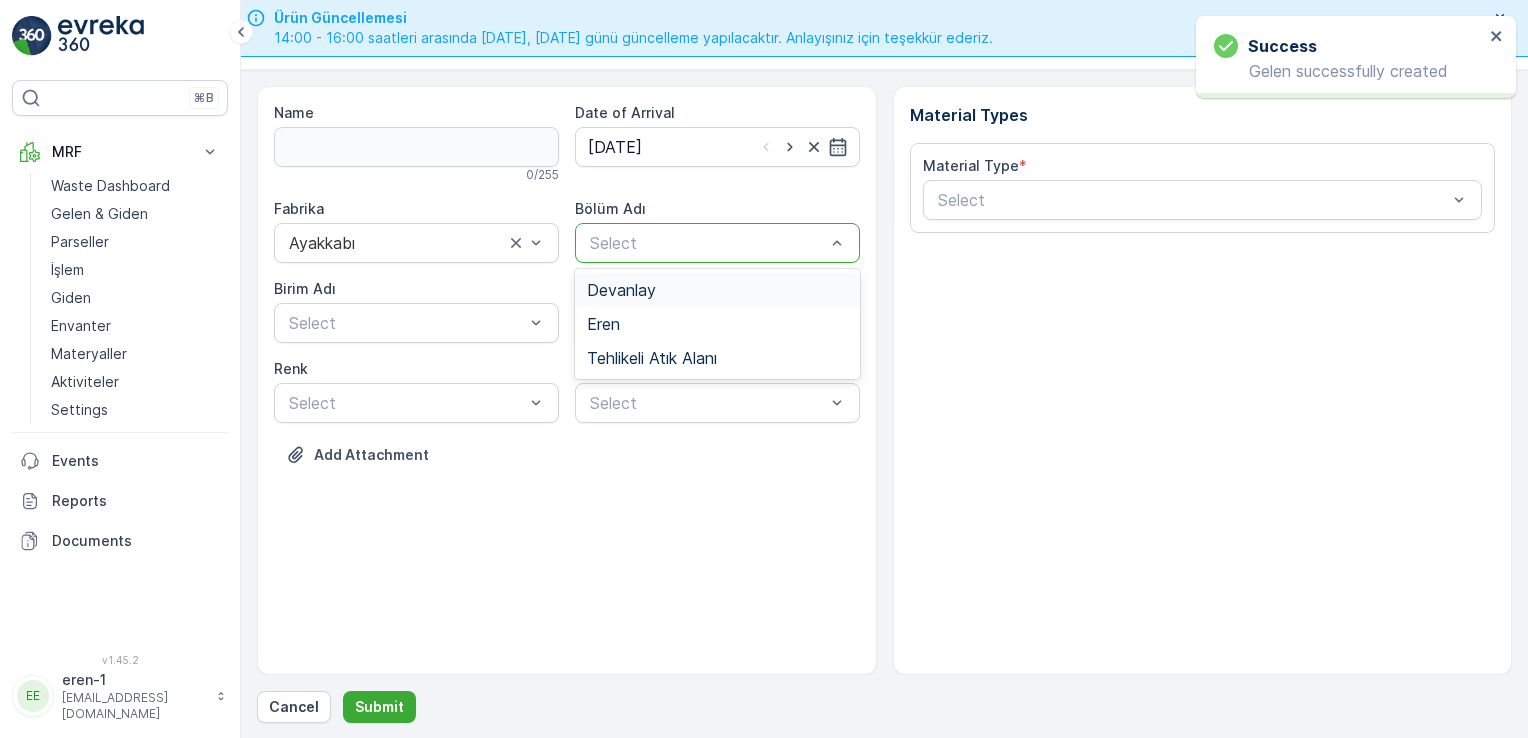 click on "Devanlay" at bounding box center [717, 290] 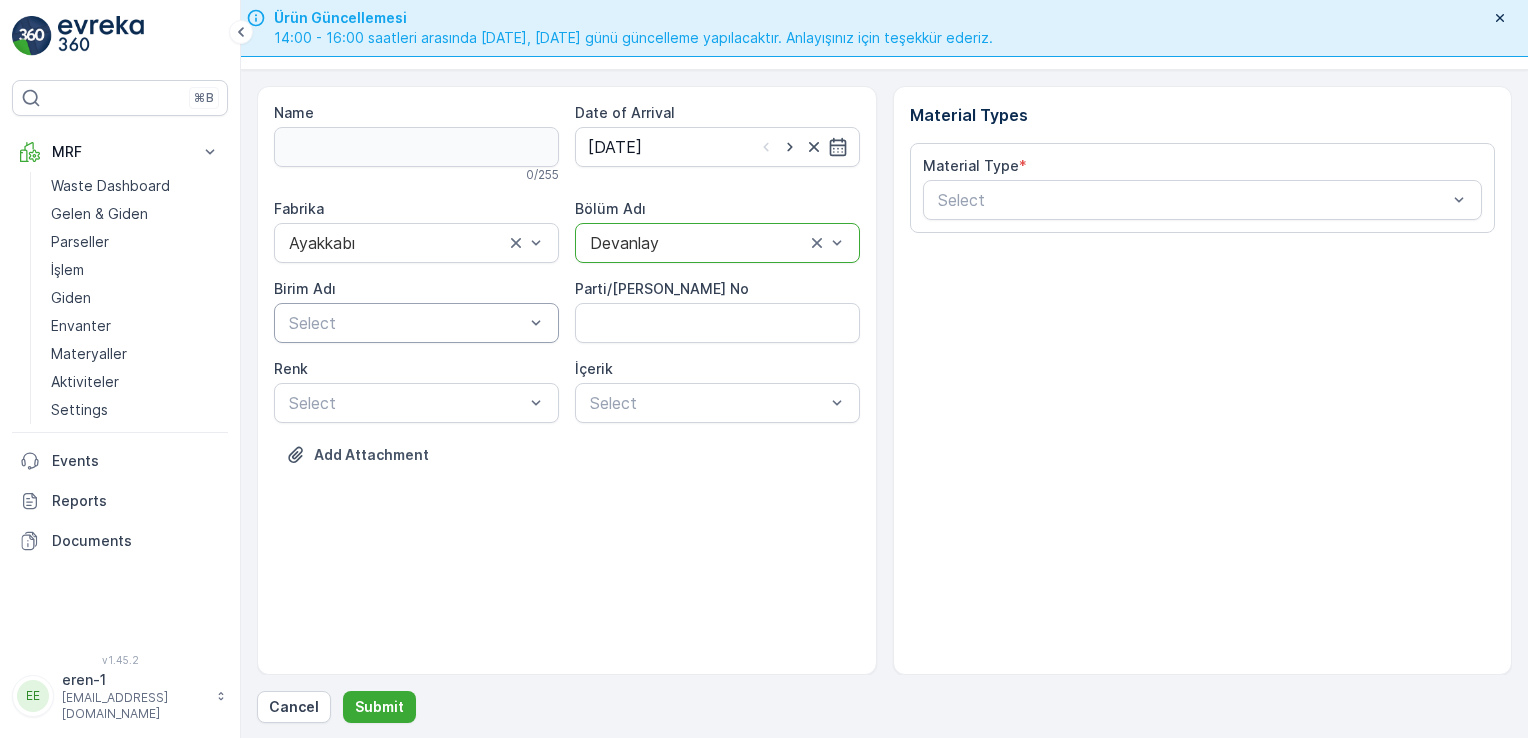click at bounding box center (406, 323) 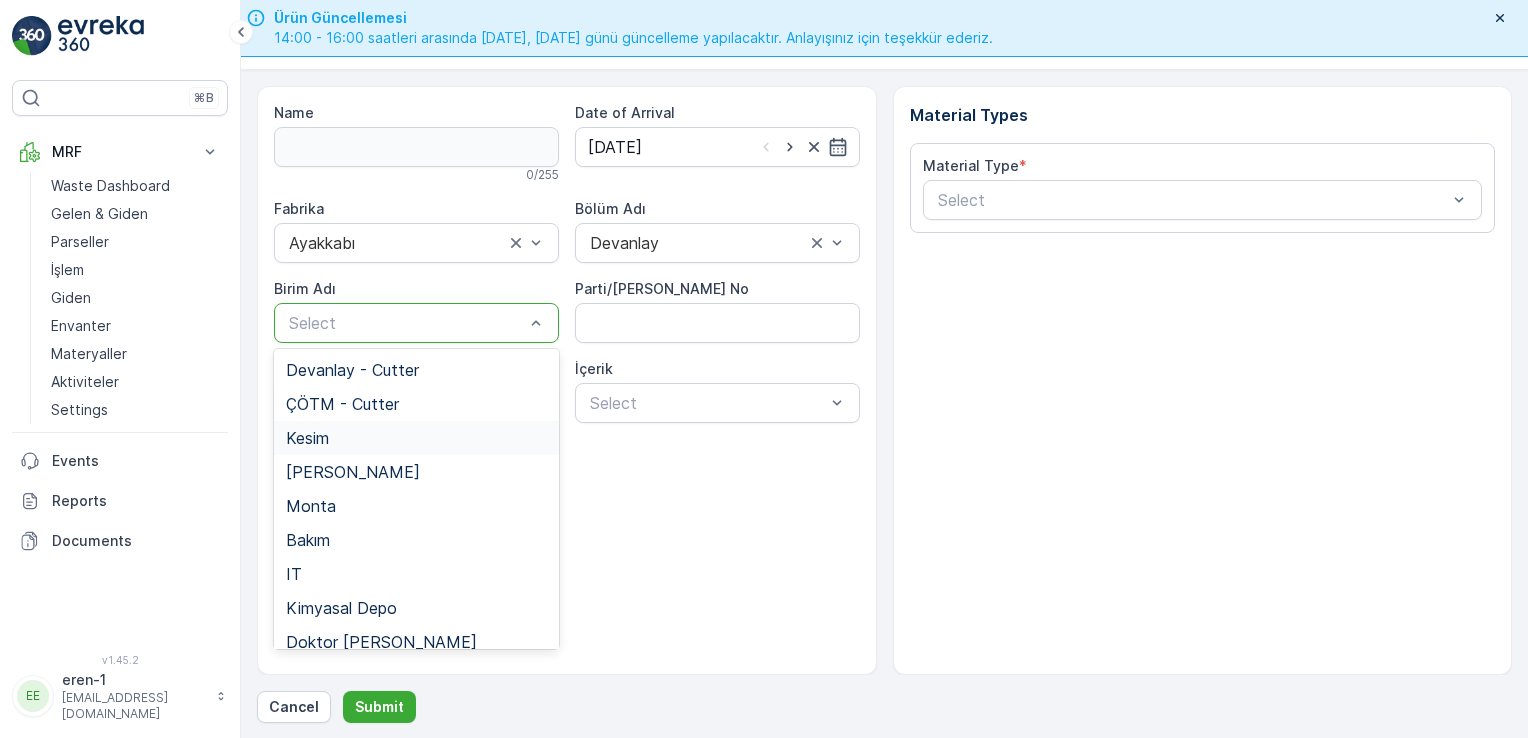 click on "Kesim" at bounding box center (416, 438) 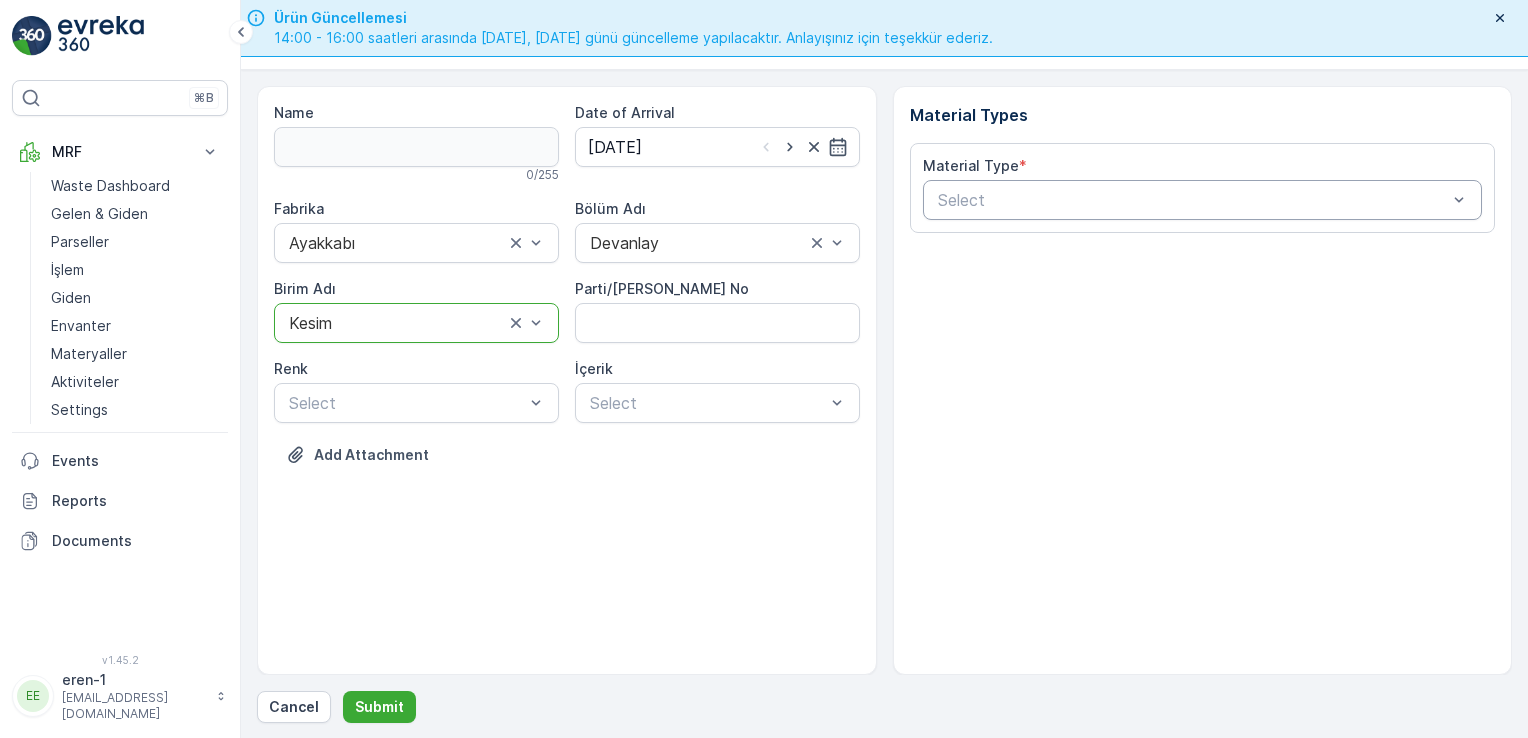 click at bounding box center (1193, 200) 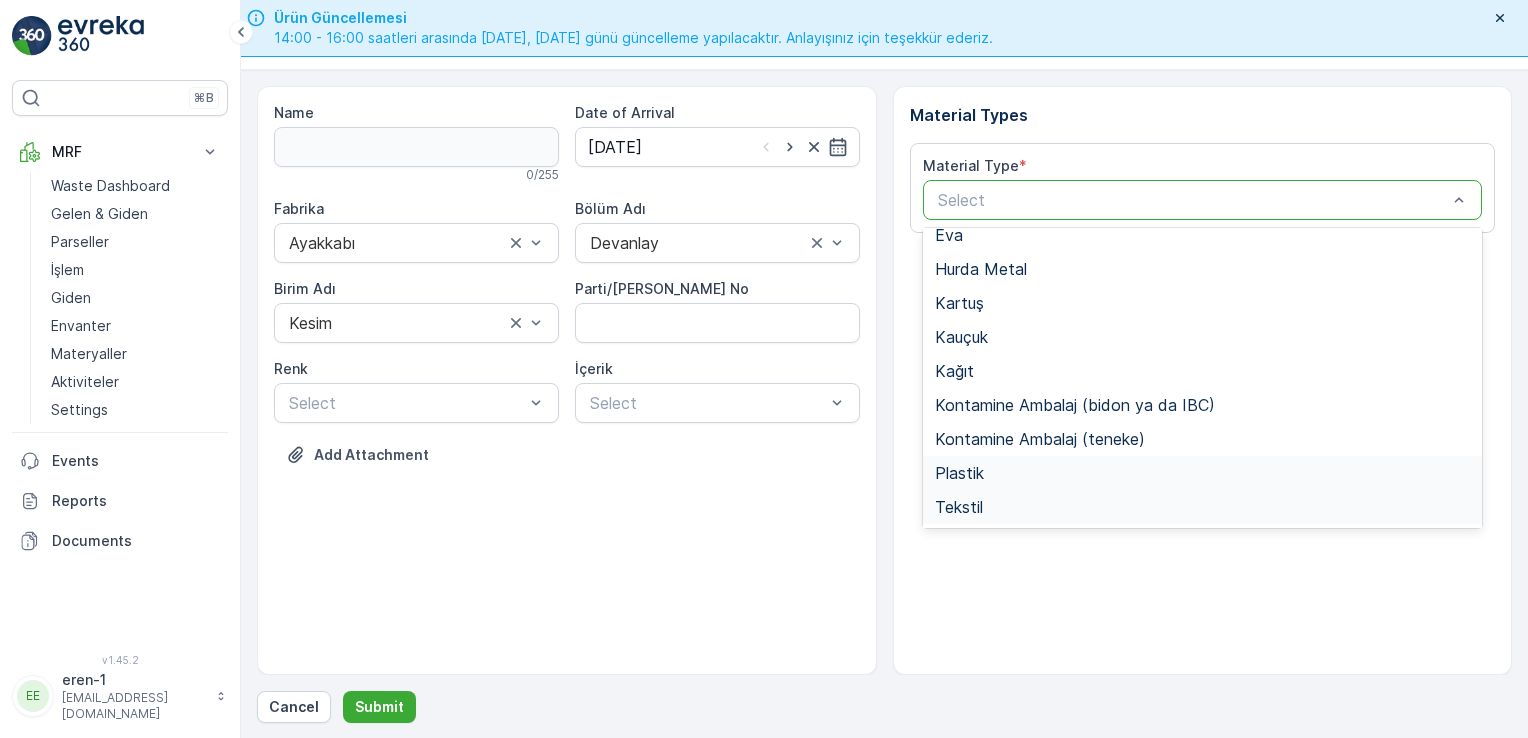 scroll, scrollTop: 166, scrollLeft: 0, axis: vertical 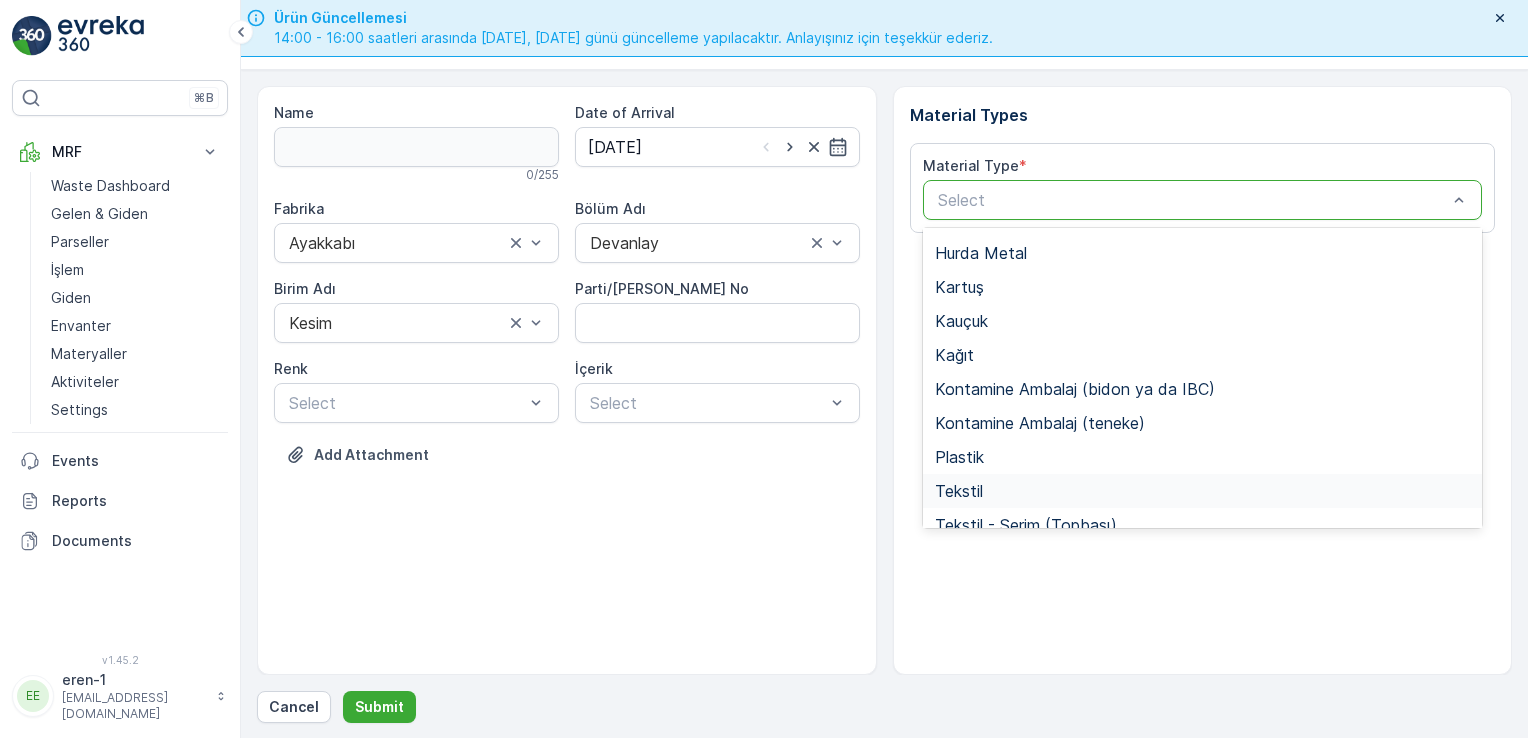 click on "Tekstil" at bounding box center [1203, 491] 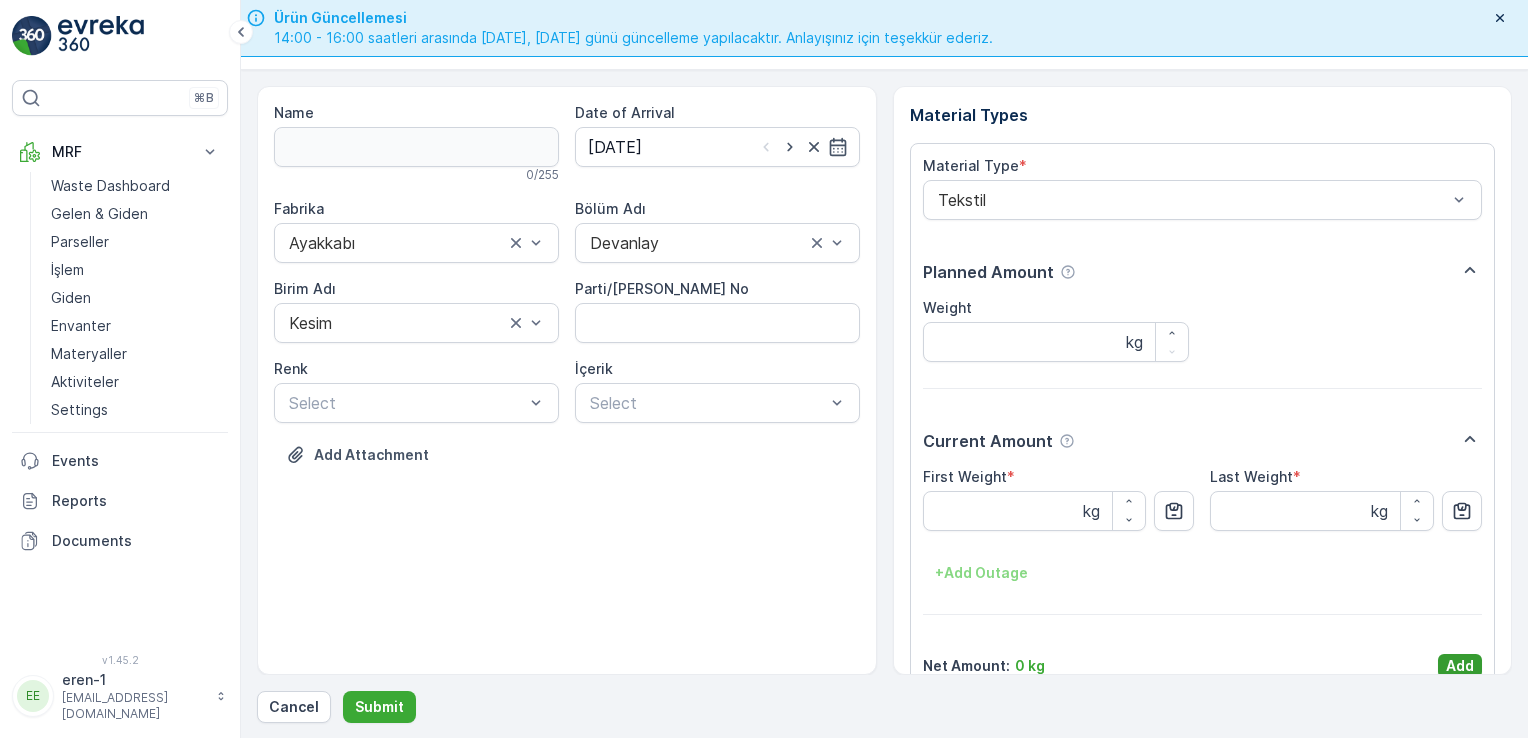 click on "Add" at bounding box center (1460, 666) 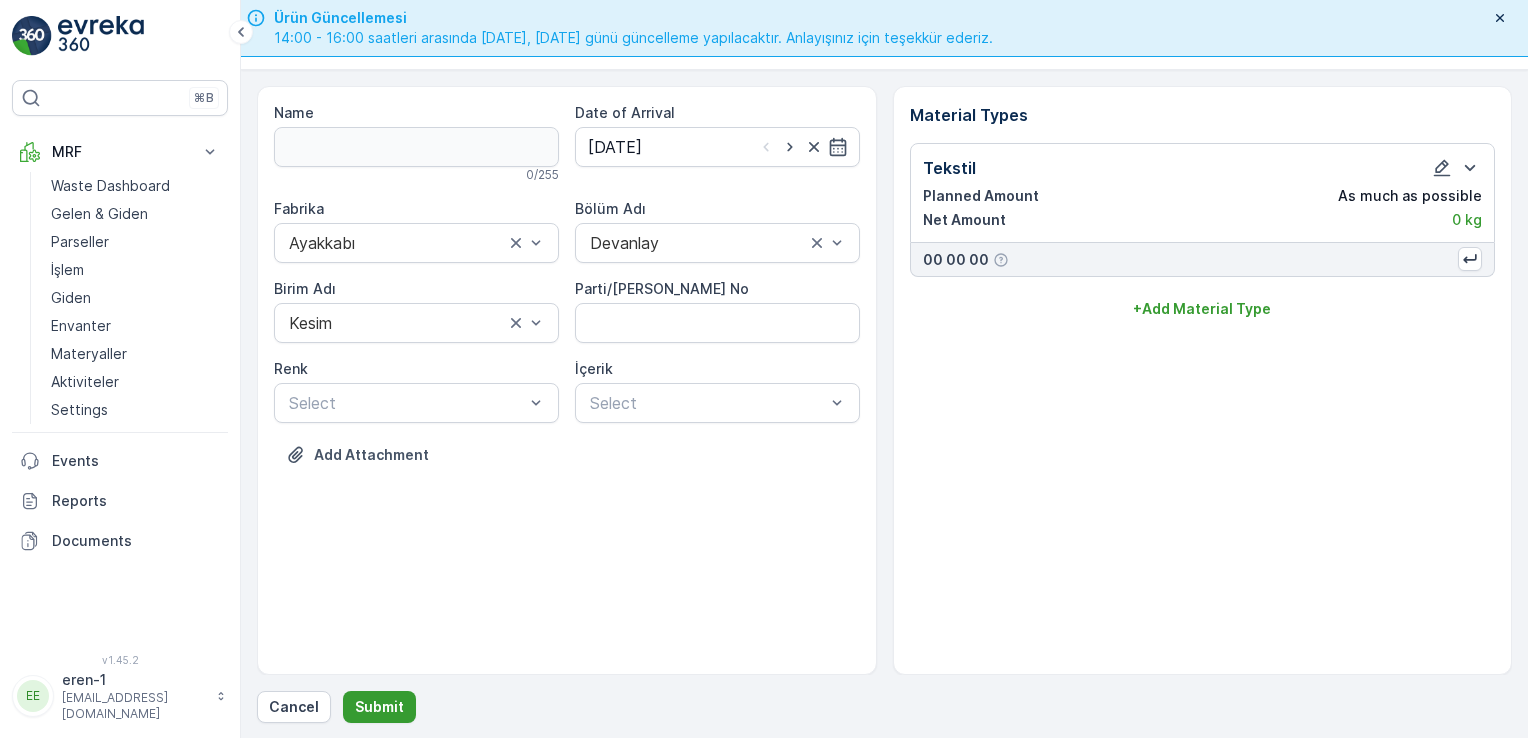 click on "Submit" at bounding box center (379, 707) 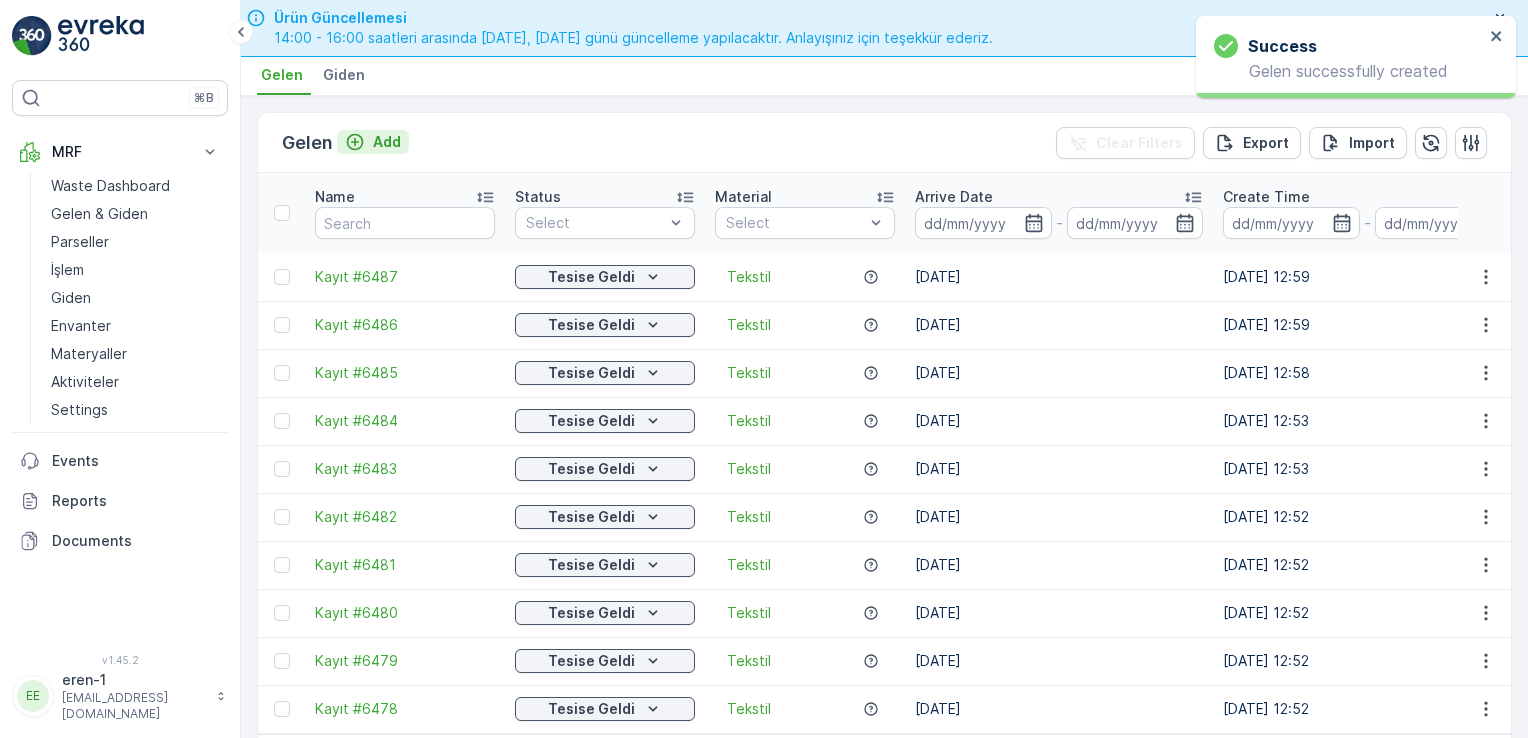 click on "Add" at bounding box center (373, 142) 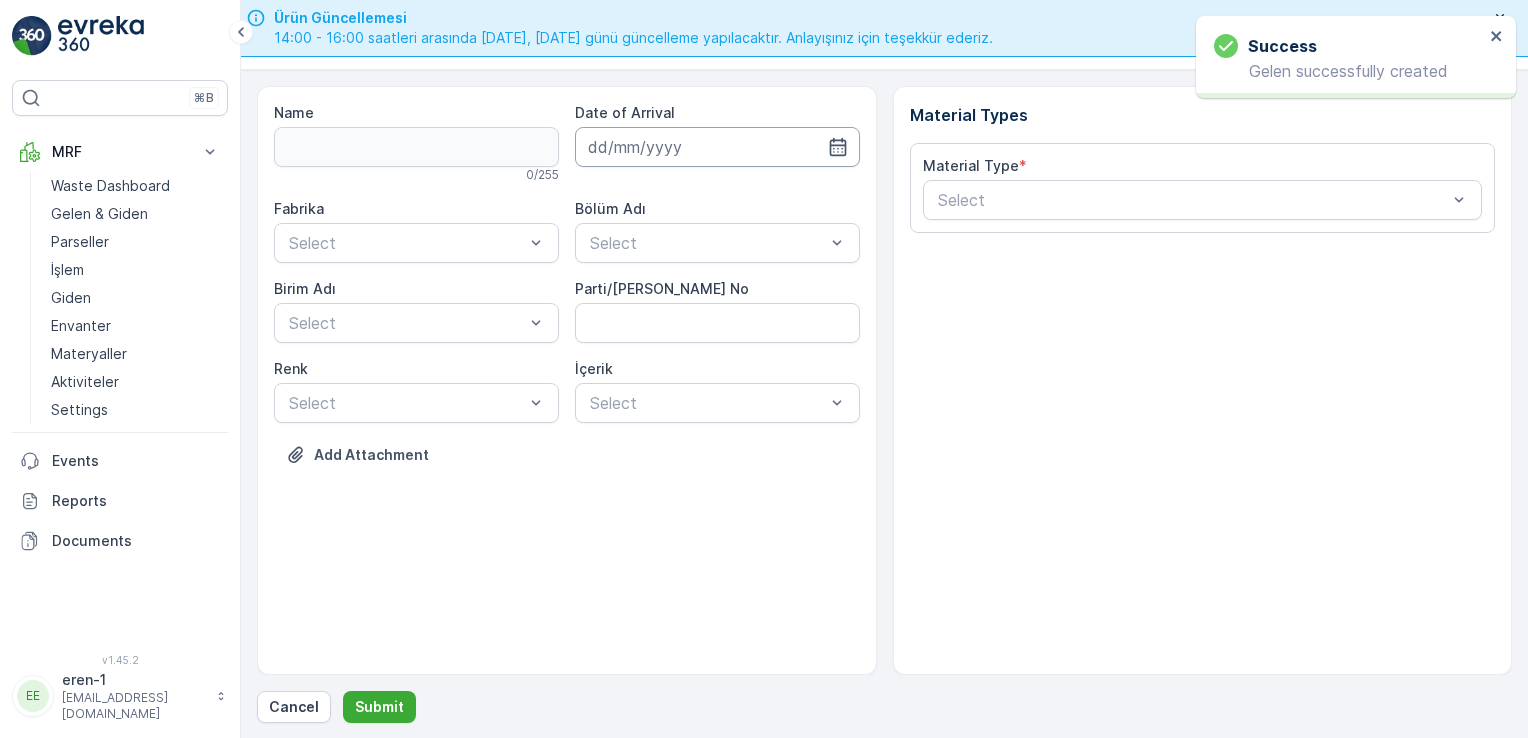 click at bounding box center (717, 147) 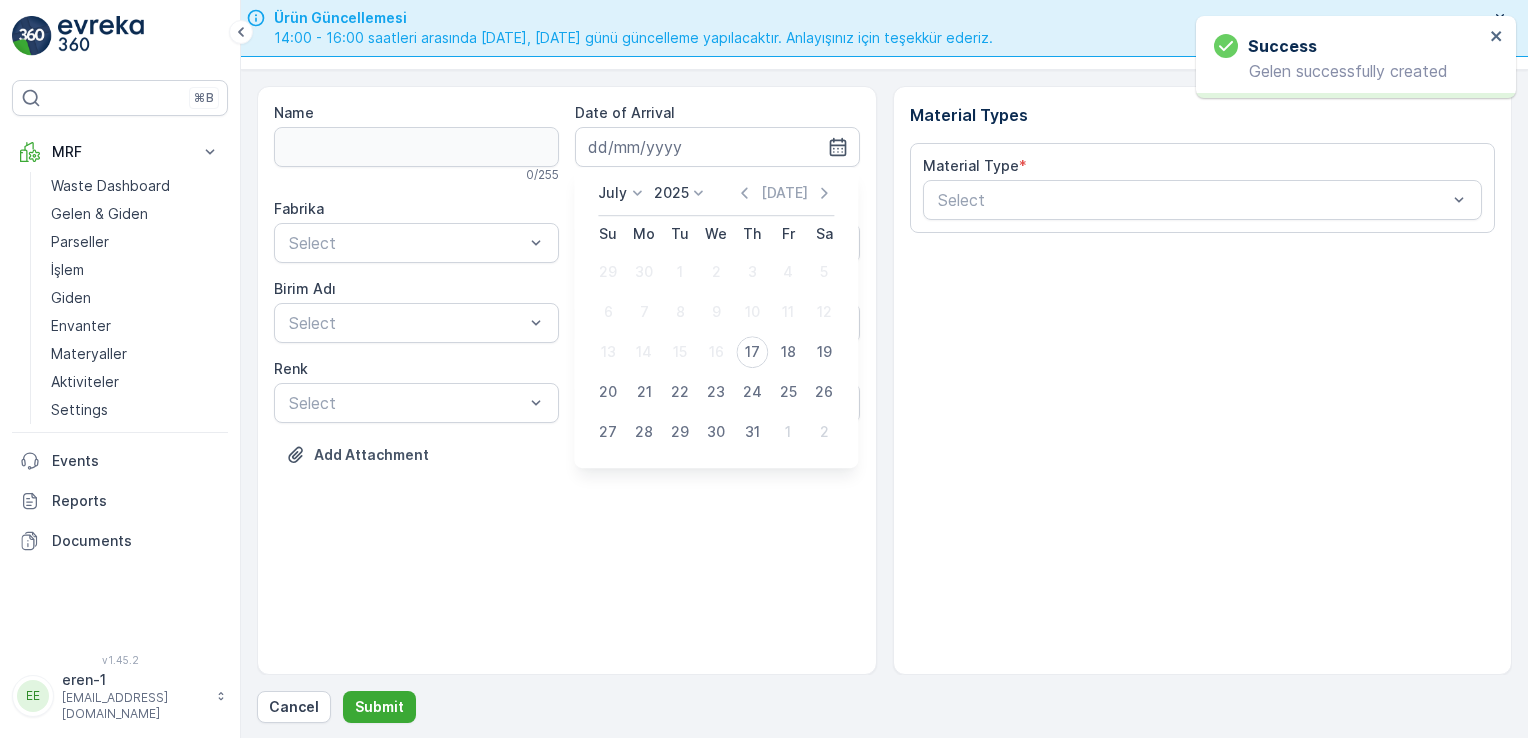 click on "17" at bounding box center (752, 352) 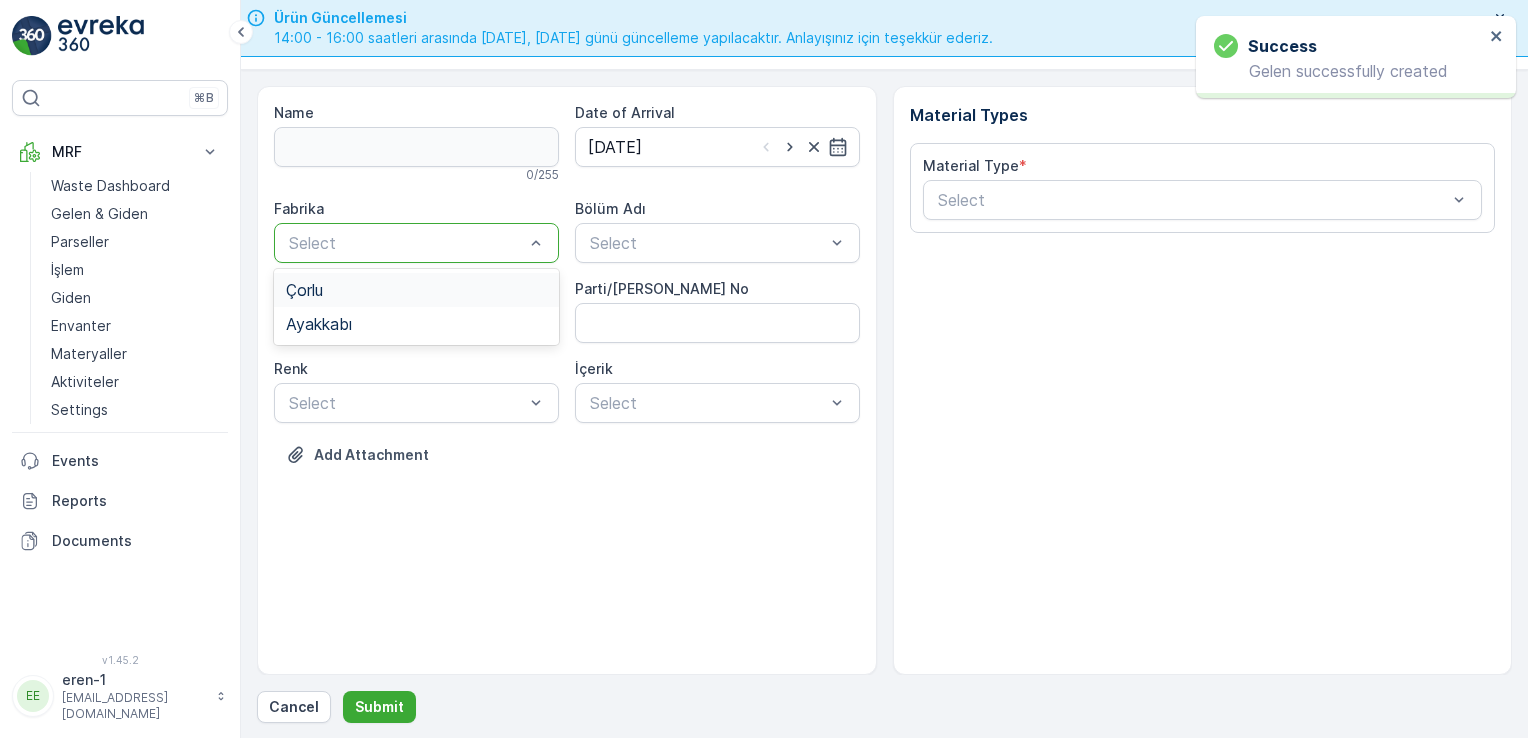 click on "Select" at bounding box center [416, 243] 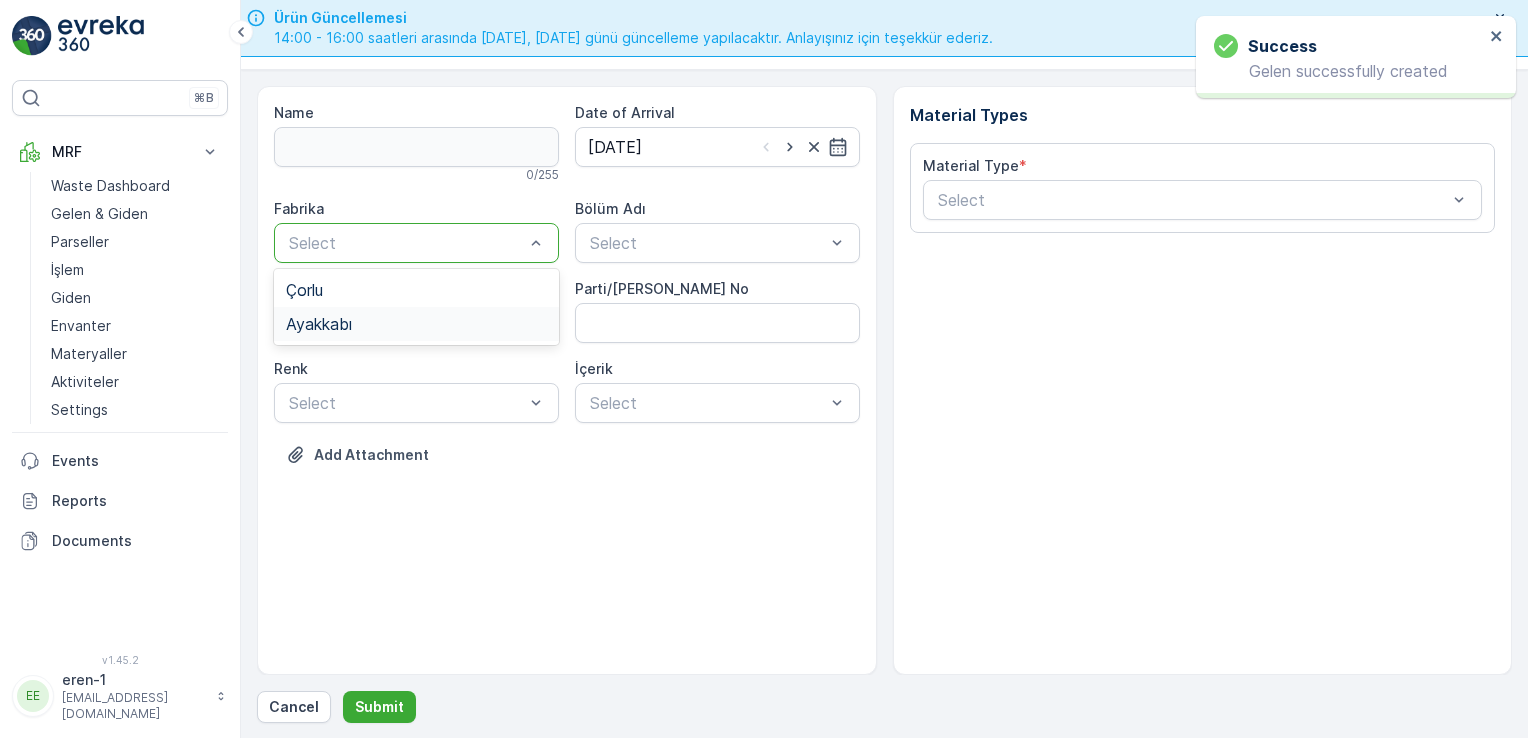 click on "Ayakkabı" at bounding box center [416, 324] 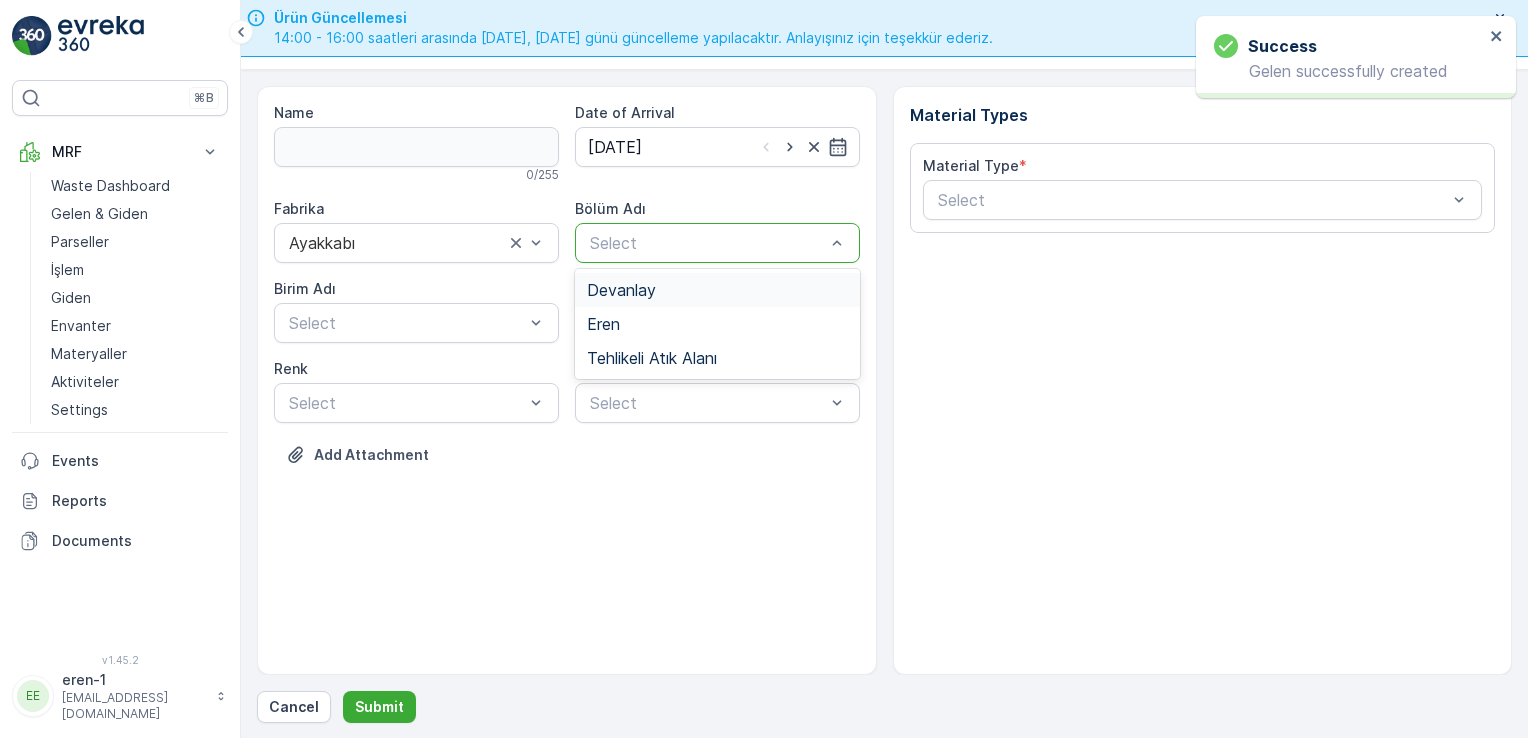 click at bounding box center (707, 243) 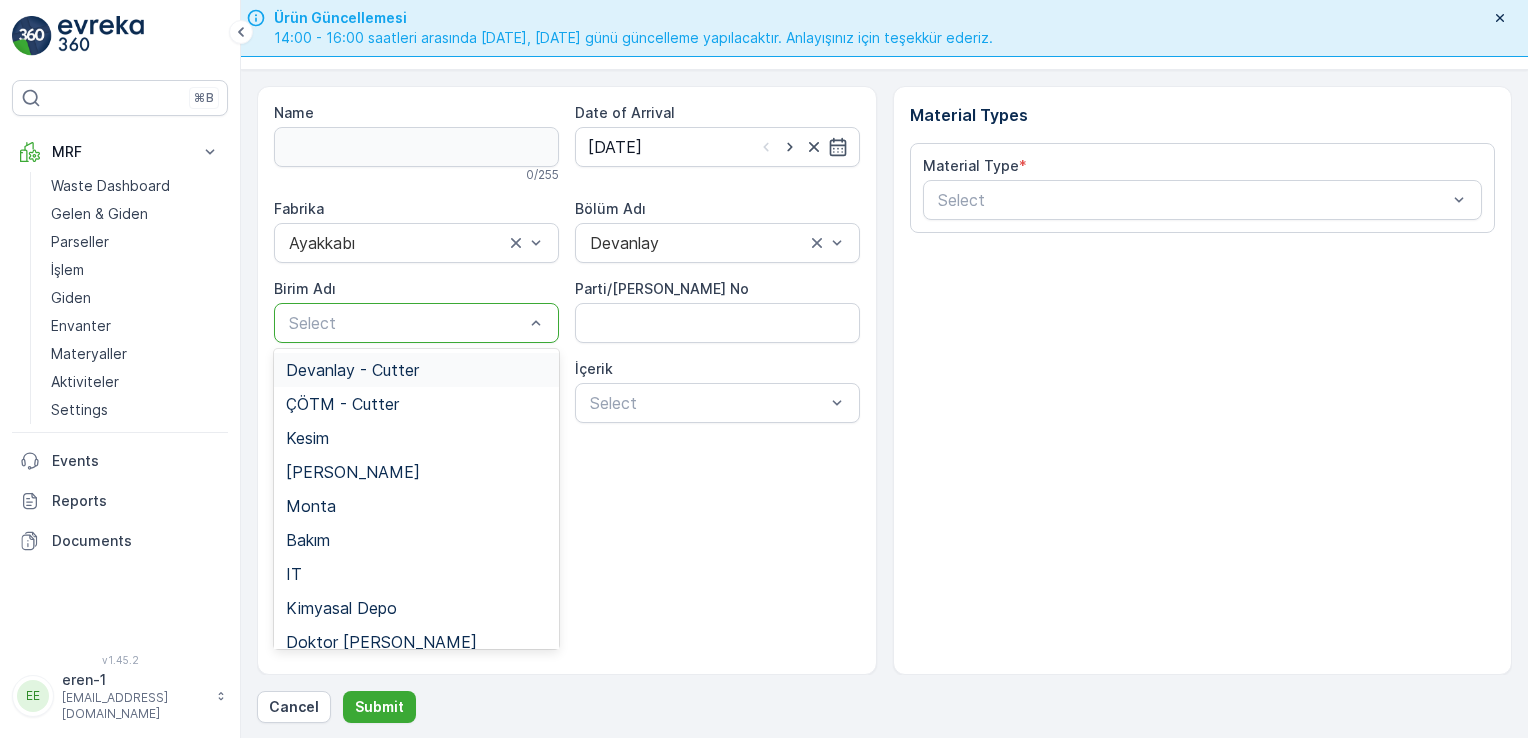 click at bounding box center (406, 323) 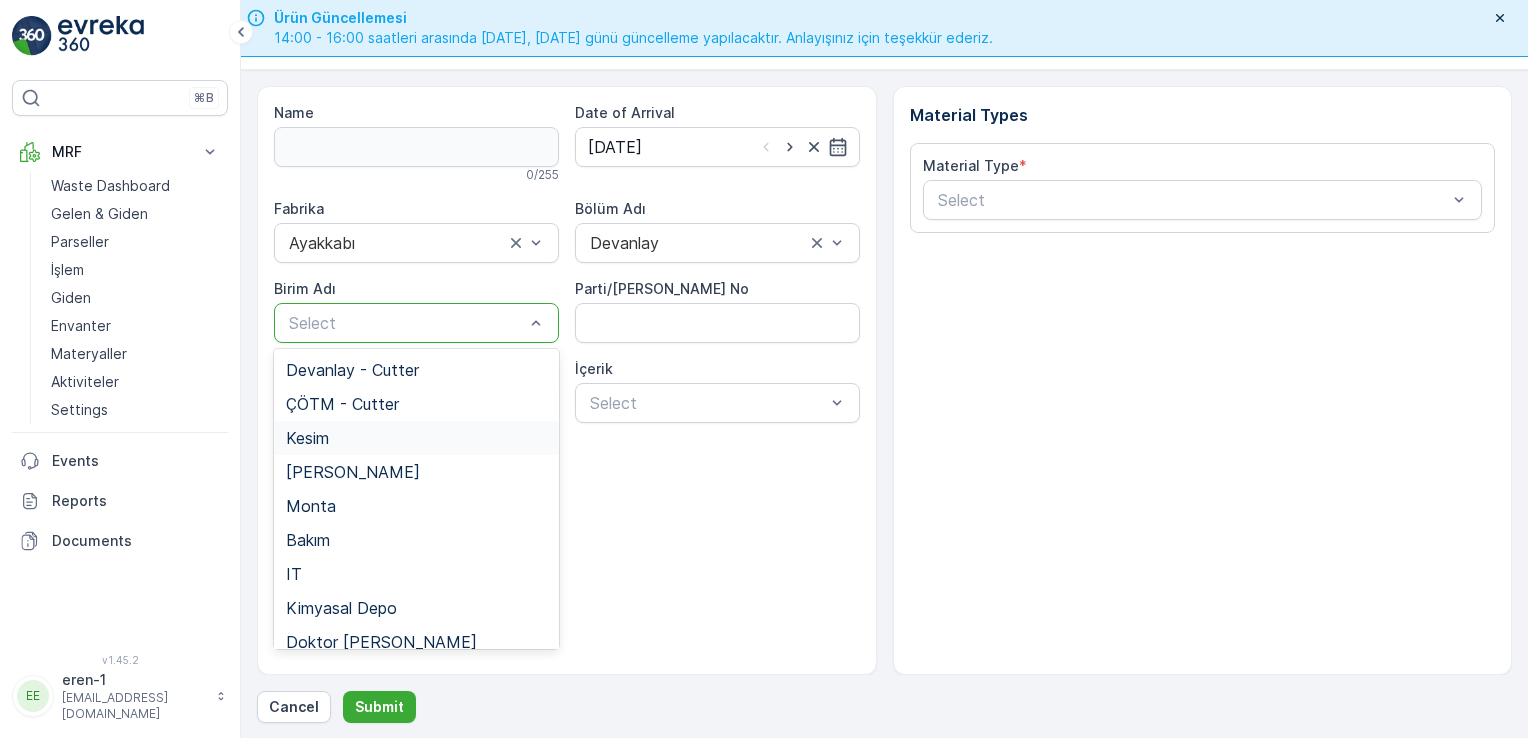 click on "Kesim" at bounding box center (416, 438) 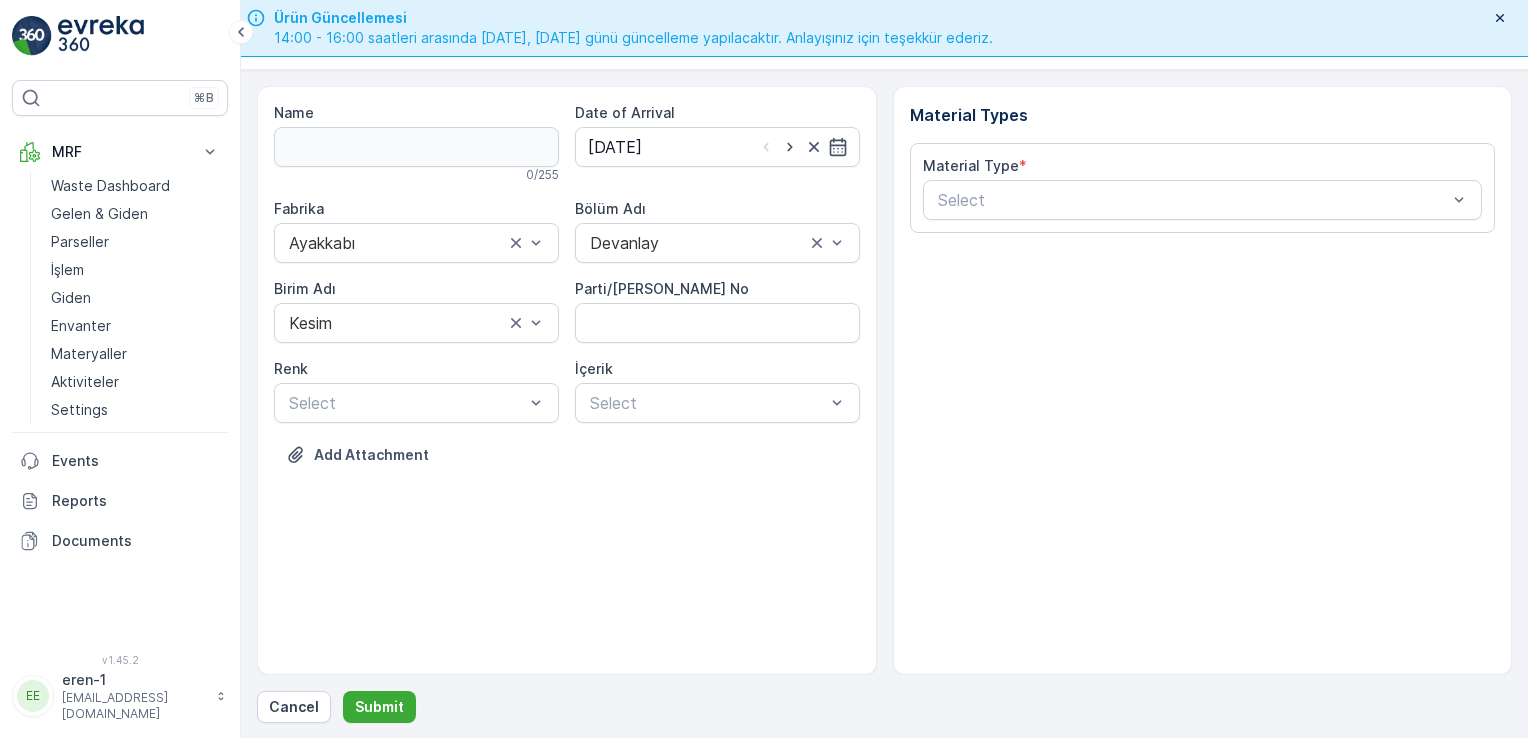 click on "Material Type * Select" at bounding box center (1203, 188) 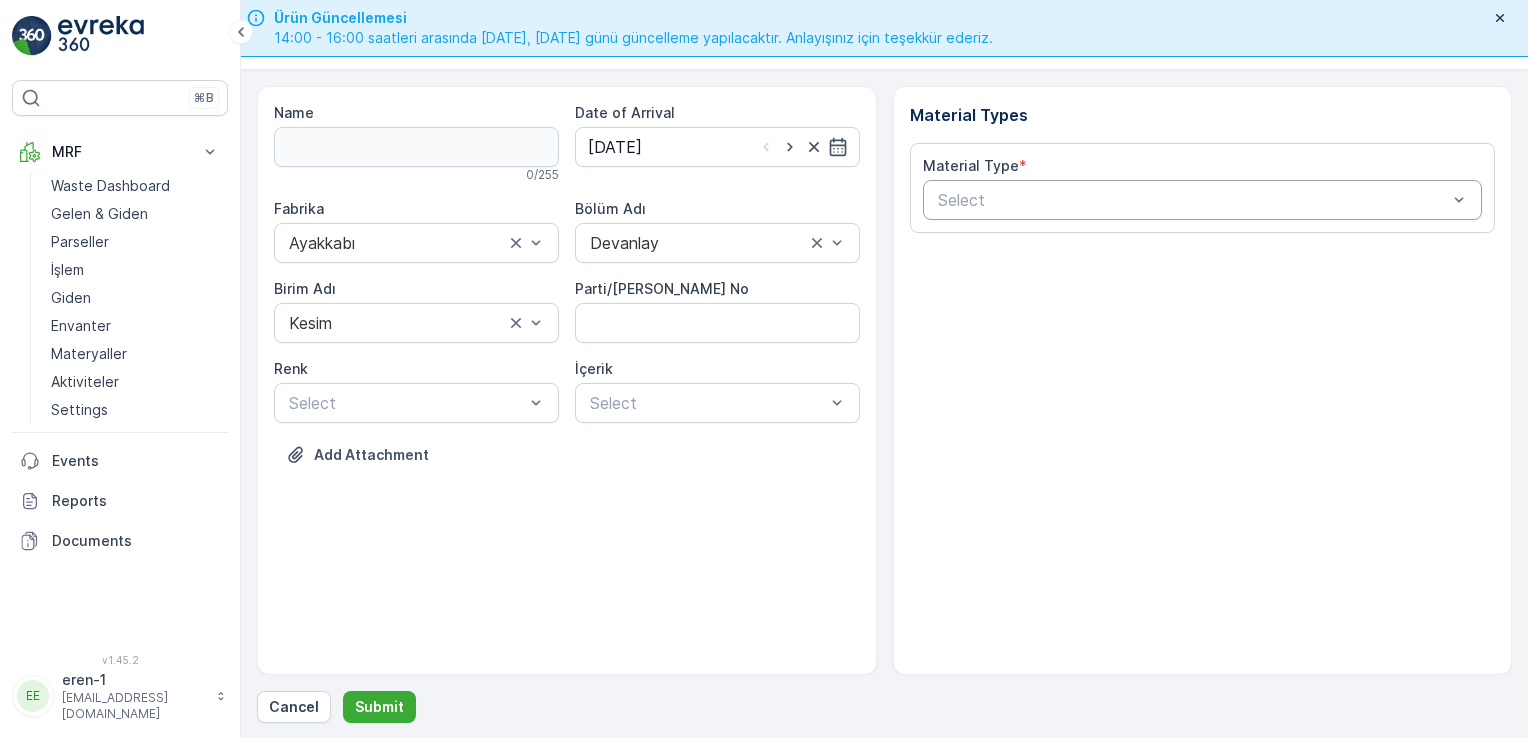 click at bounding box center (1193, 200) 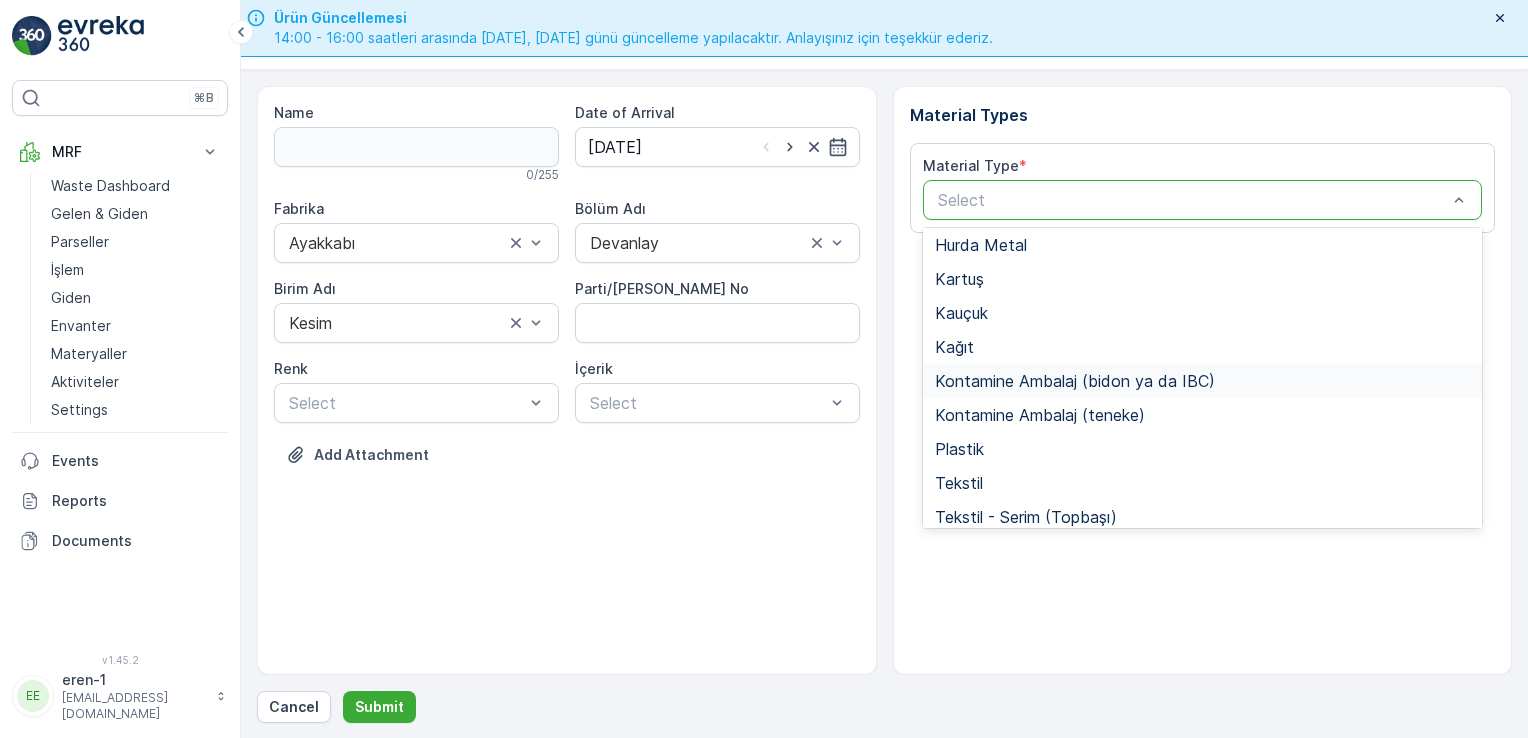 scroll, scrollTop: 200, scrollLeft: 0, axis: vertical 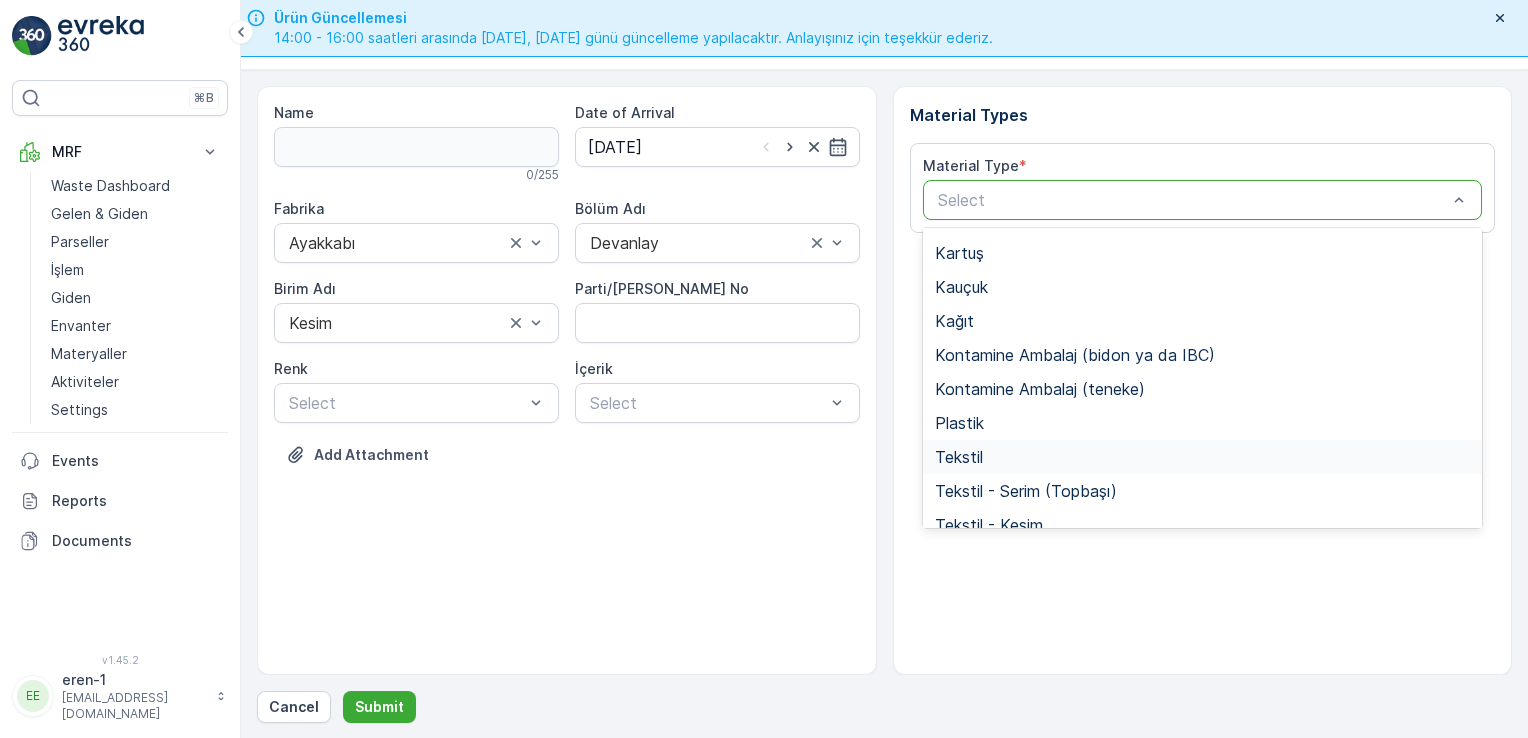 click on "Tekstil" at bounding box center [959, 457] 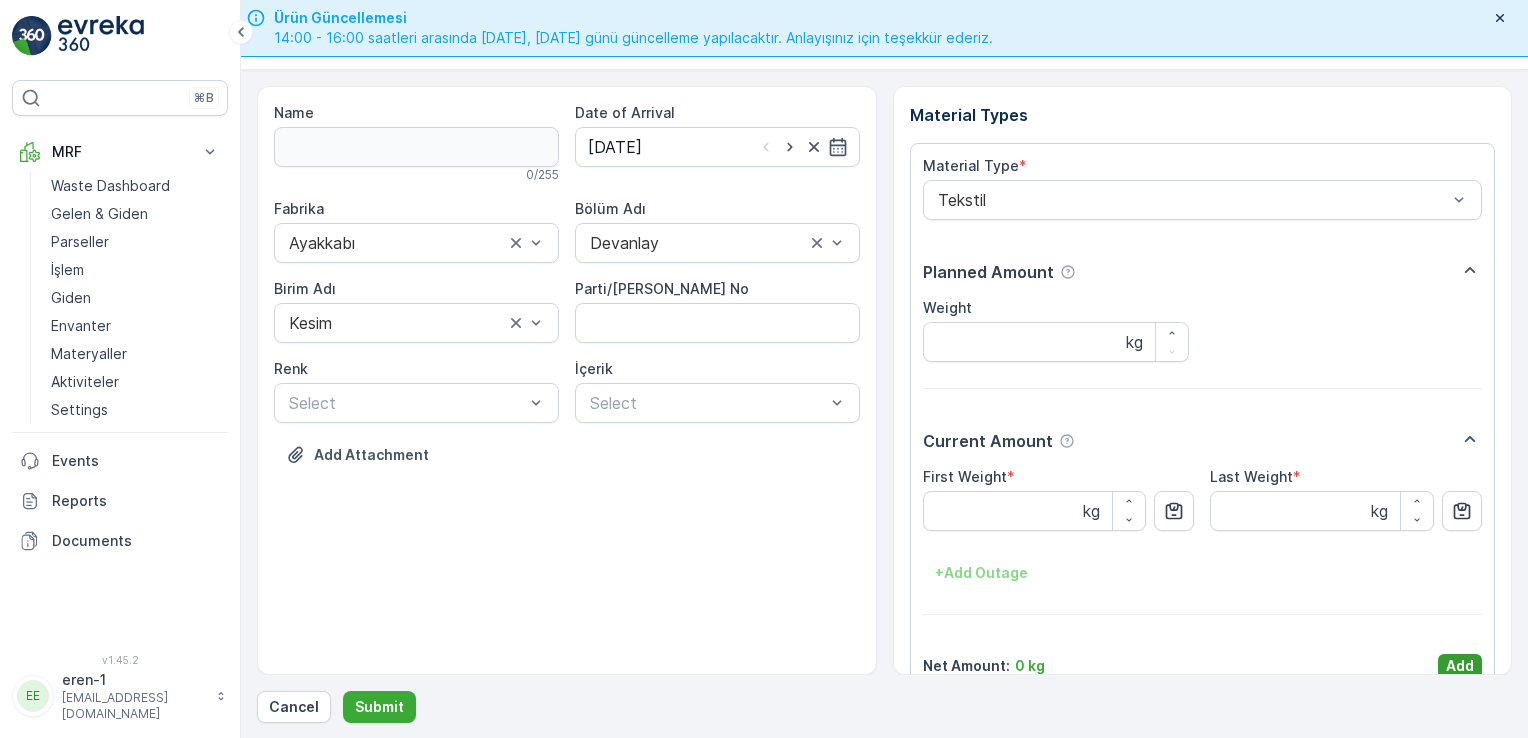 click on "Add" at bounding box center (1460, 666) 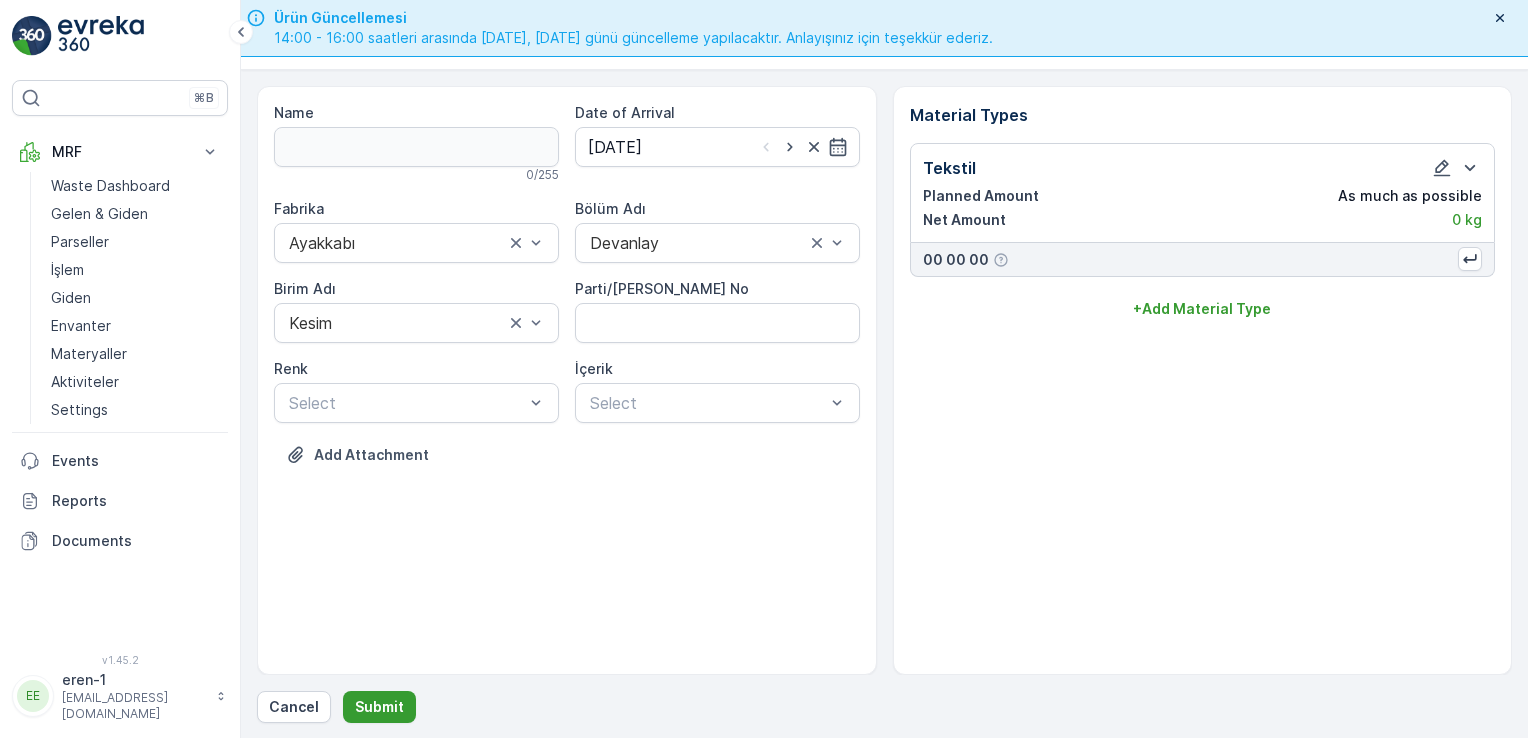 click on "Submit" at bounding box center (379, 707) 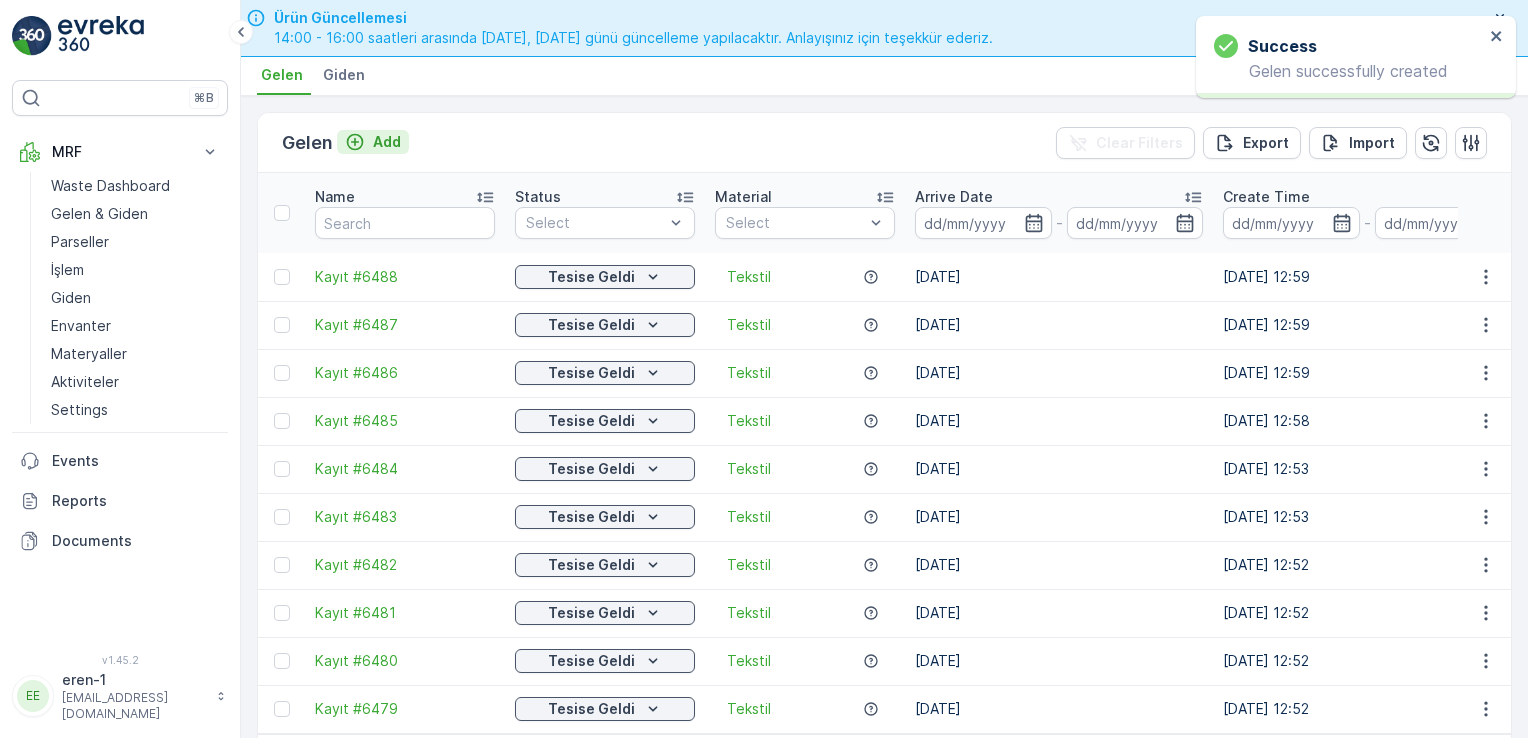 click 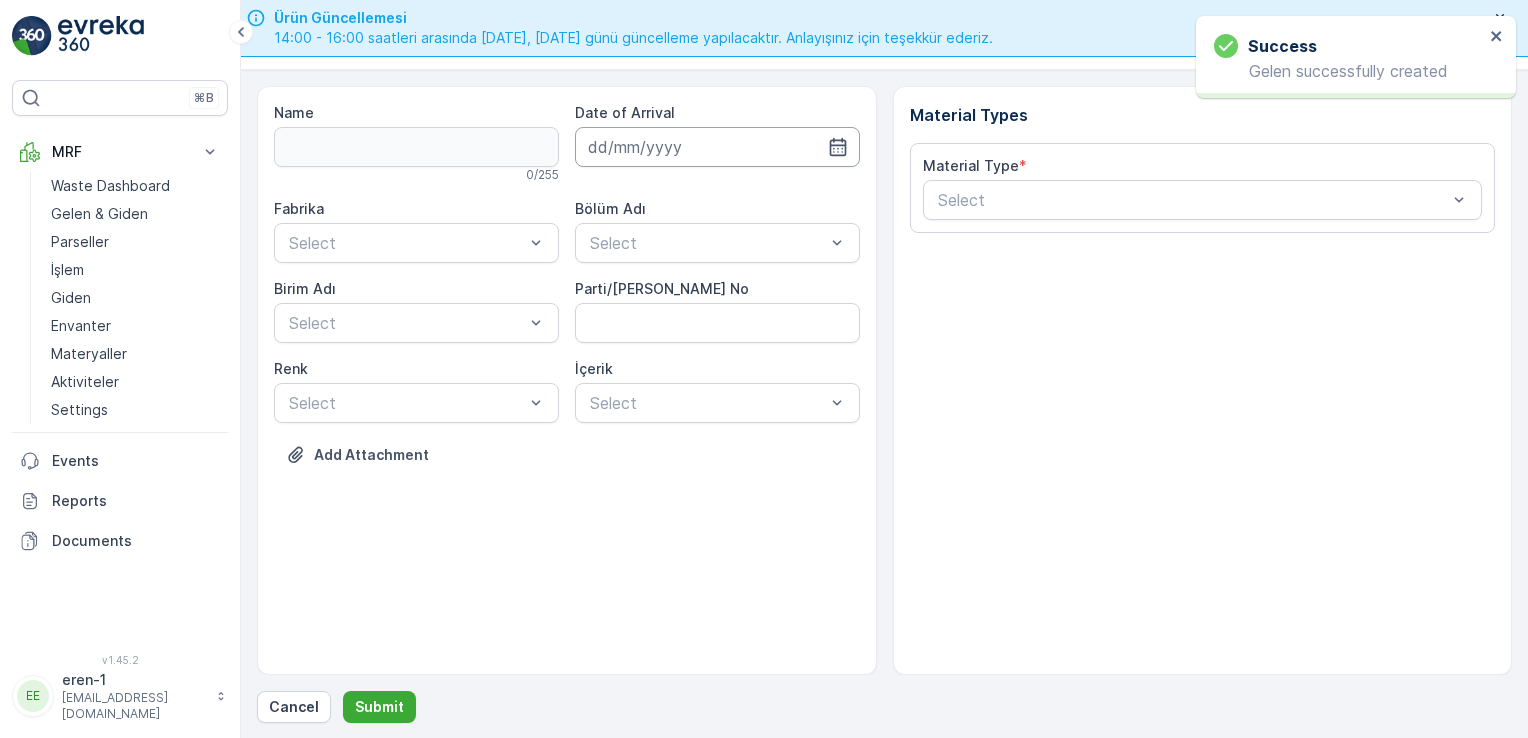 click at bounding box center (717, 147) 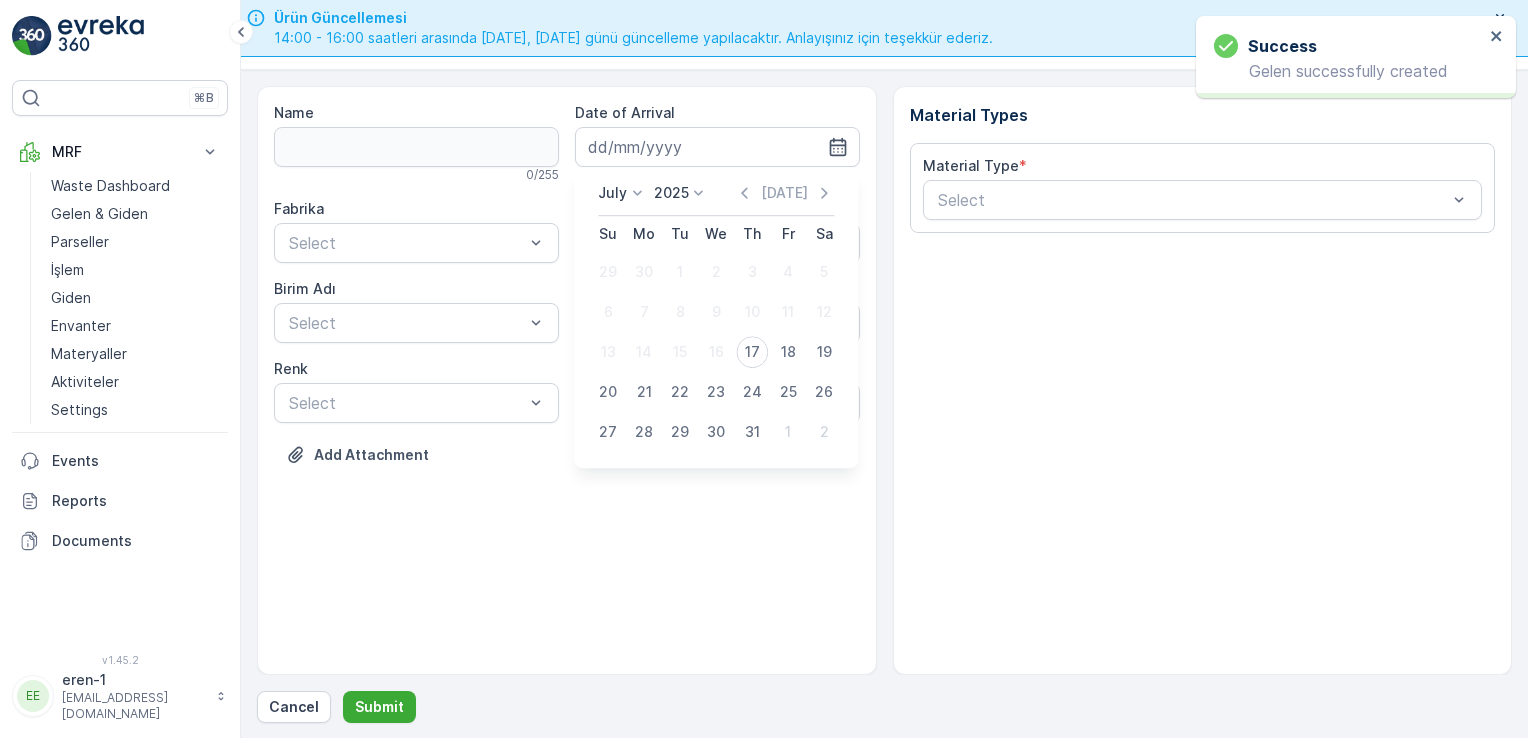 click on "17" at bounding box center [752, 352] 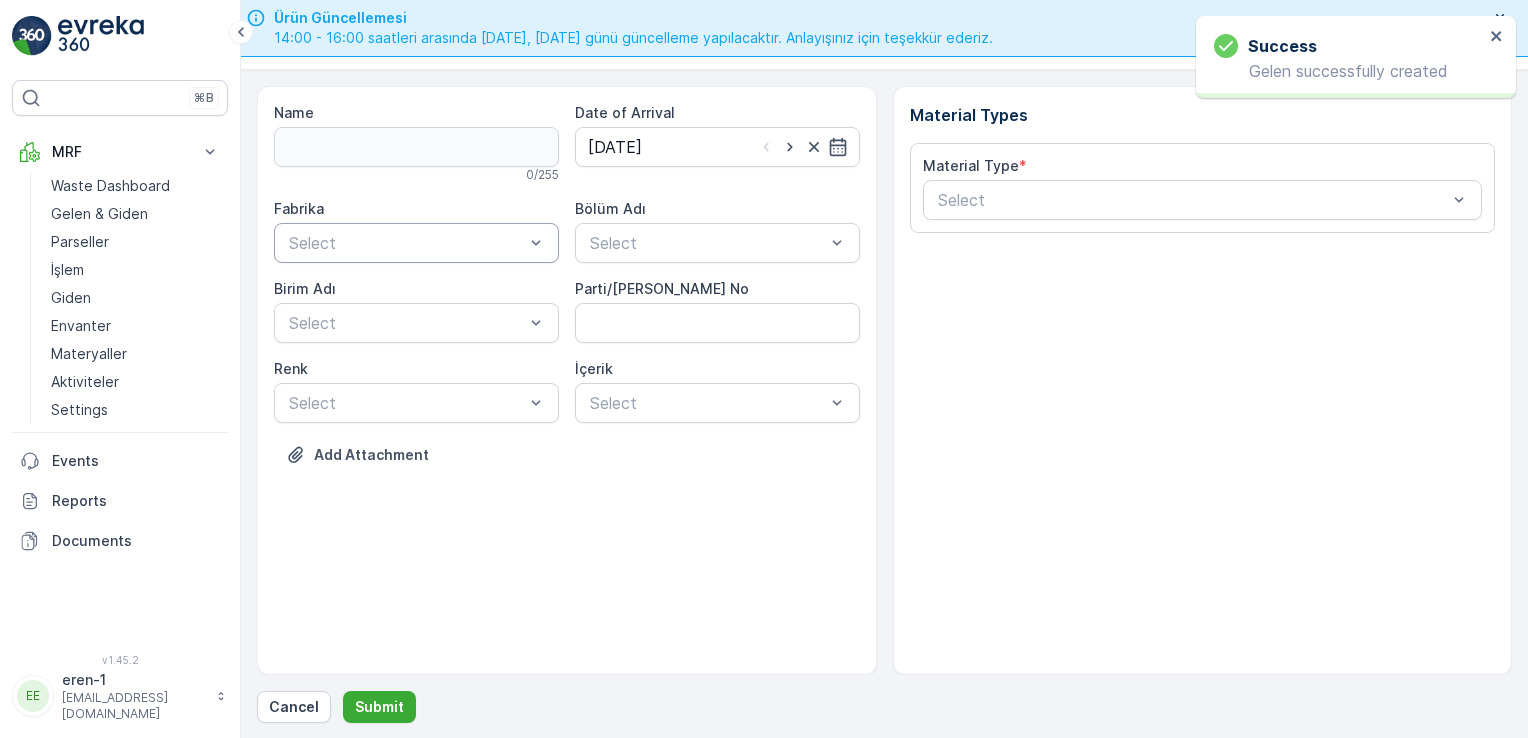 click at bounding box center [406, 243] 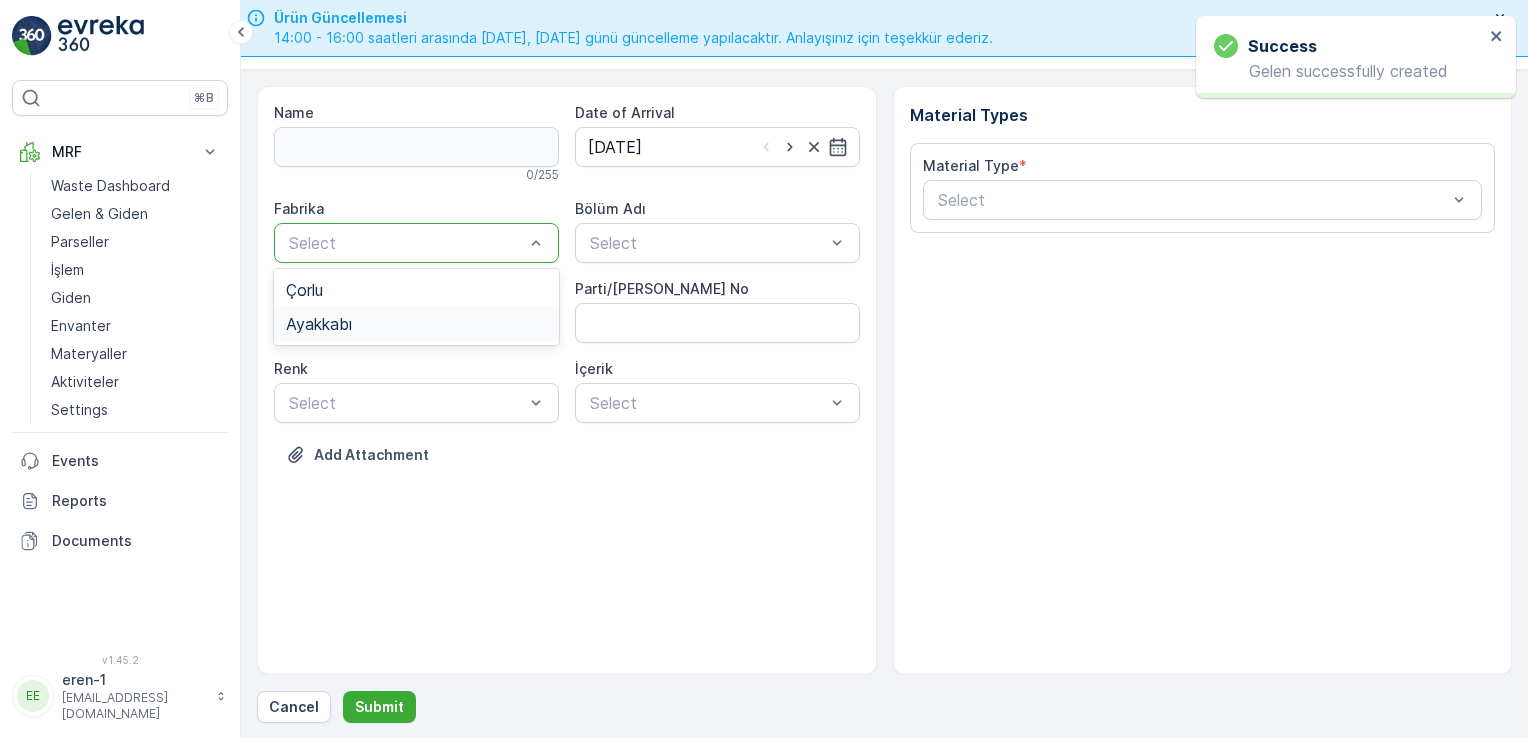 click on "Ayakkabı" at bounding box center (416, 324) 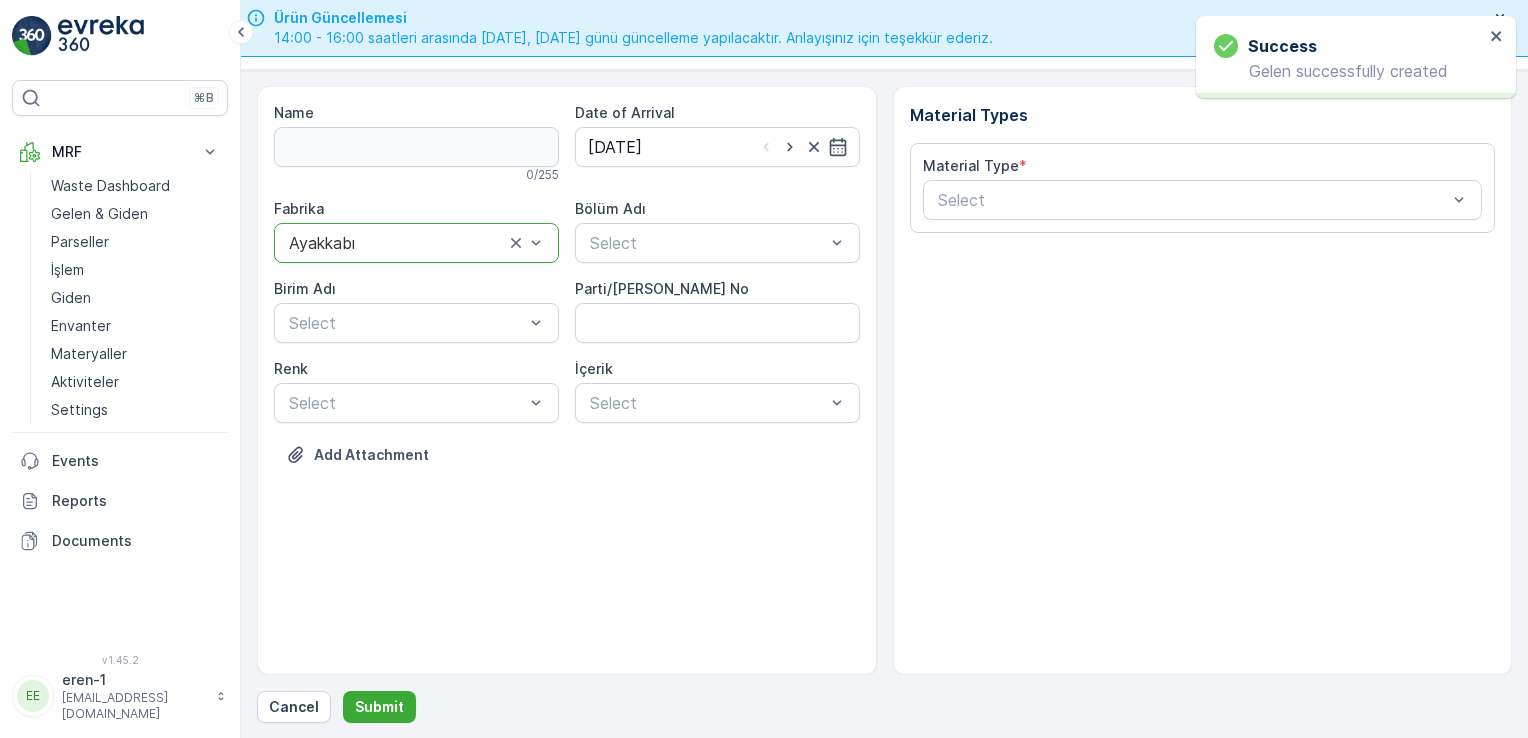 click on "Bölüm Adı Select" at bounding box center (717, 231) 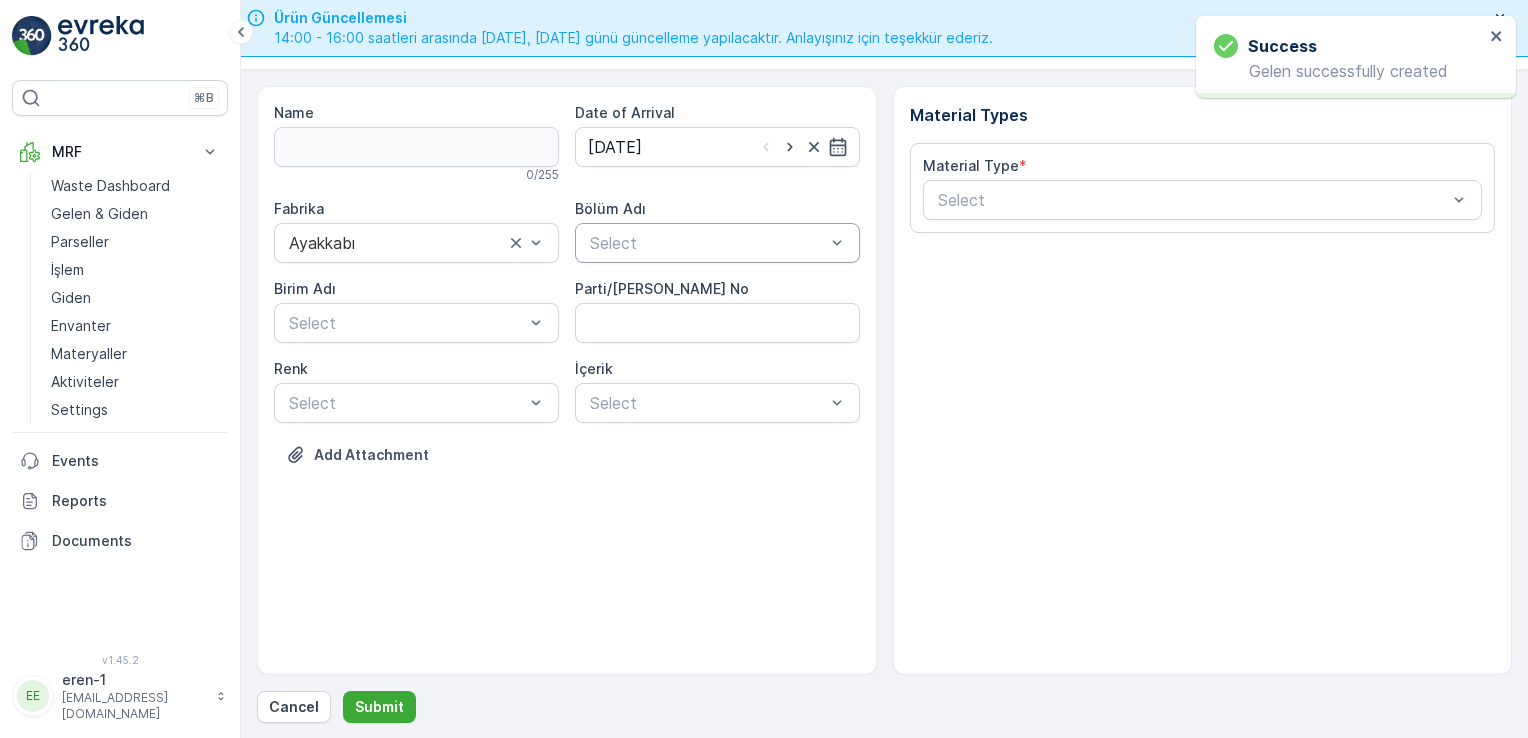 click on "Select" at bounding box center (717, 243) 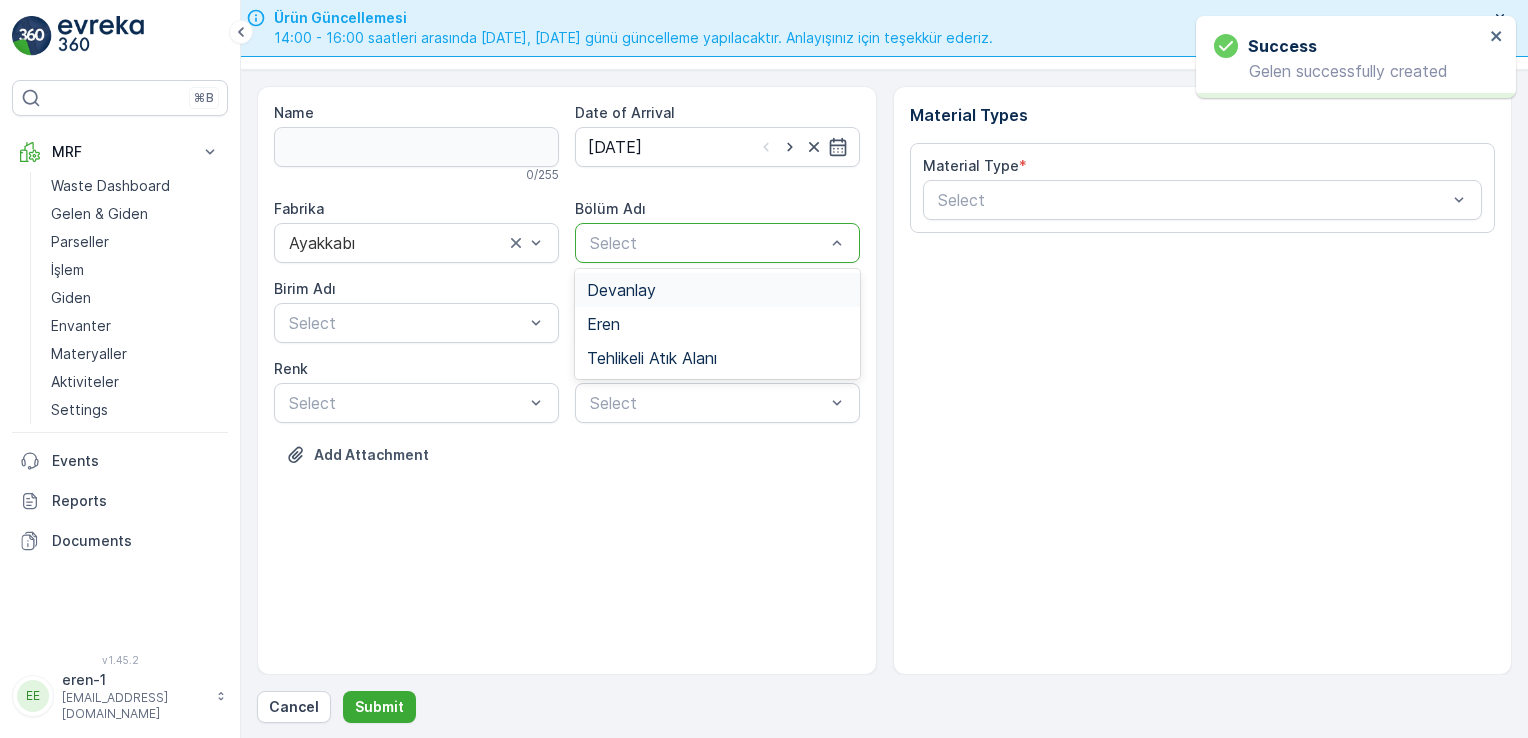 click on "Devanlay" at bounding box center (717, 290) 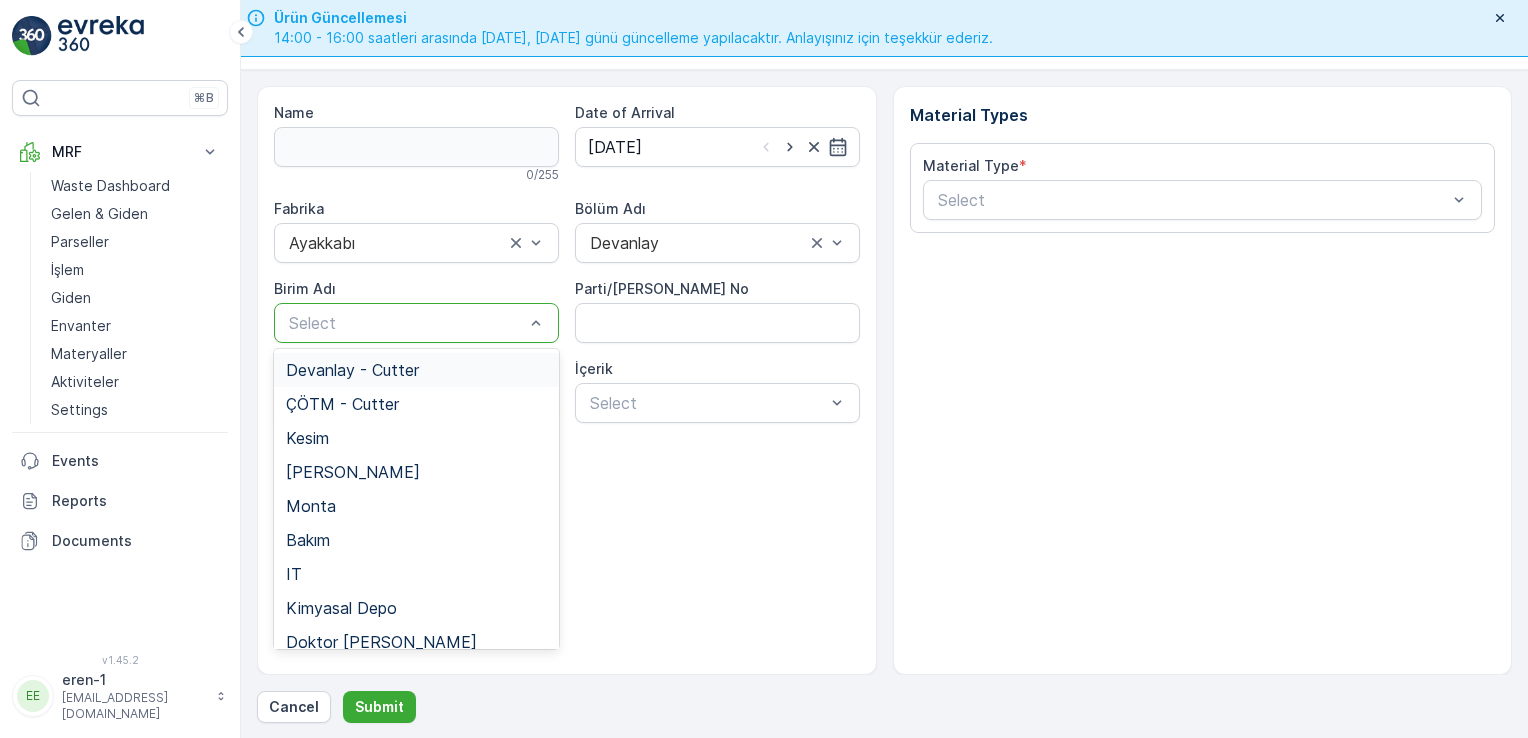 click on "Select" at bounding box center (416, 323) 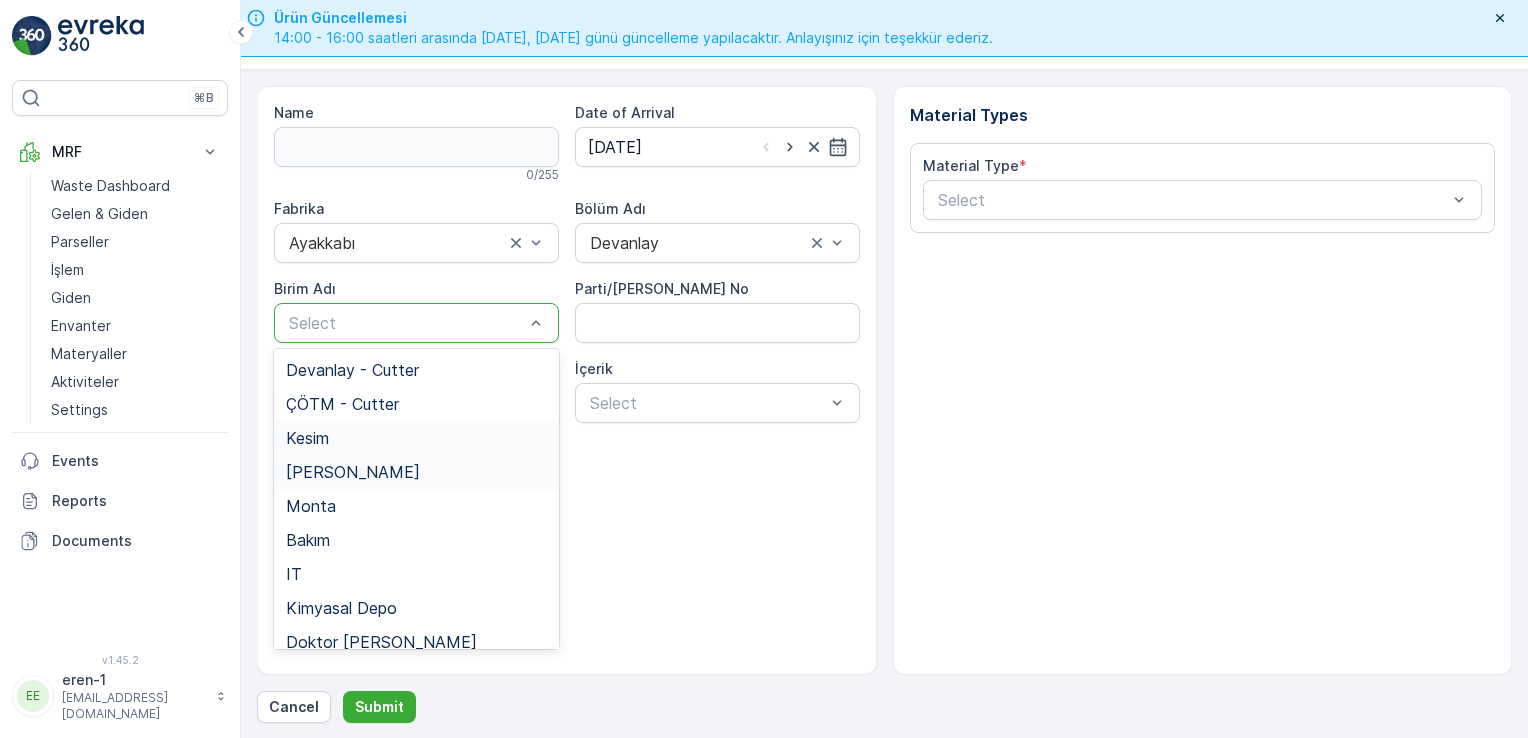 click on "Kesim" at bounding box center (416, 438) 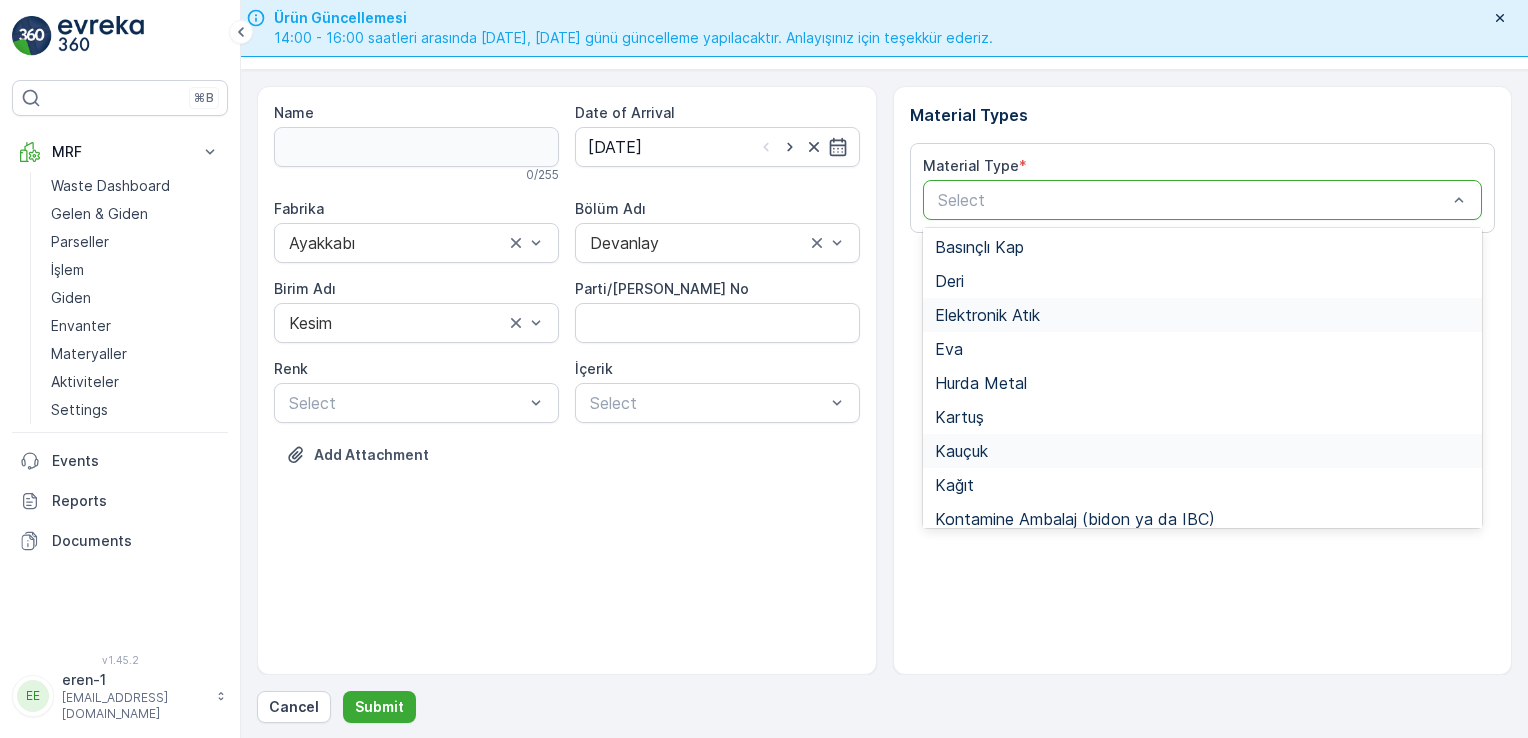 scroll, scrollTop: 133, scrollLeft: 0, axis: vertical 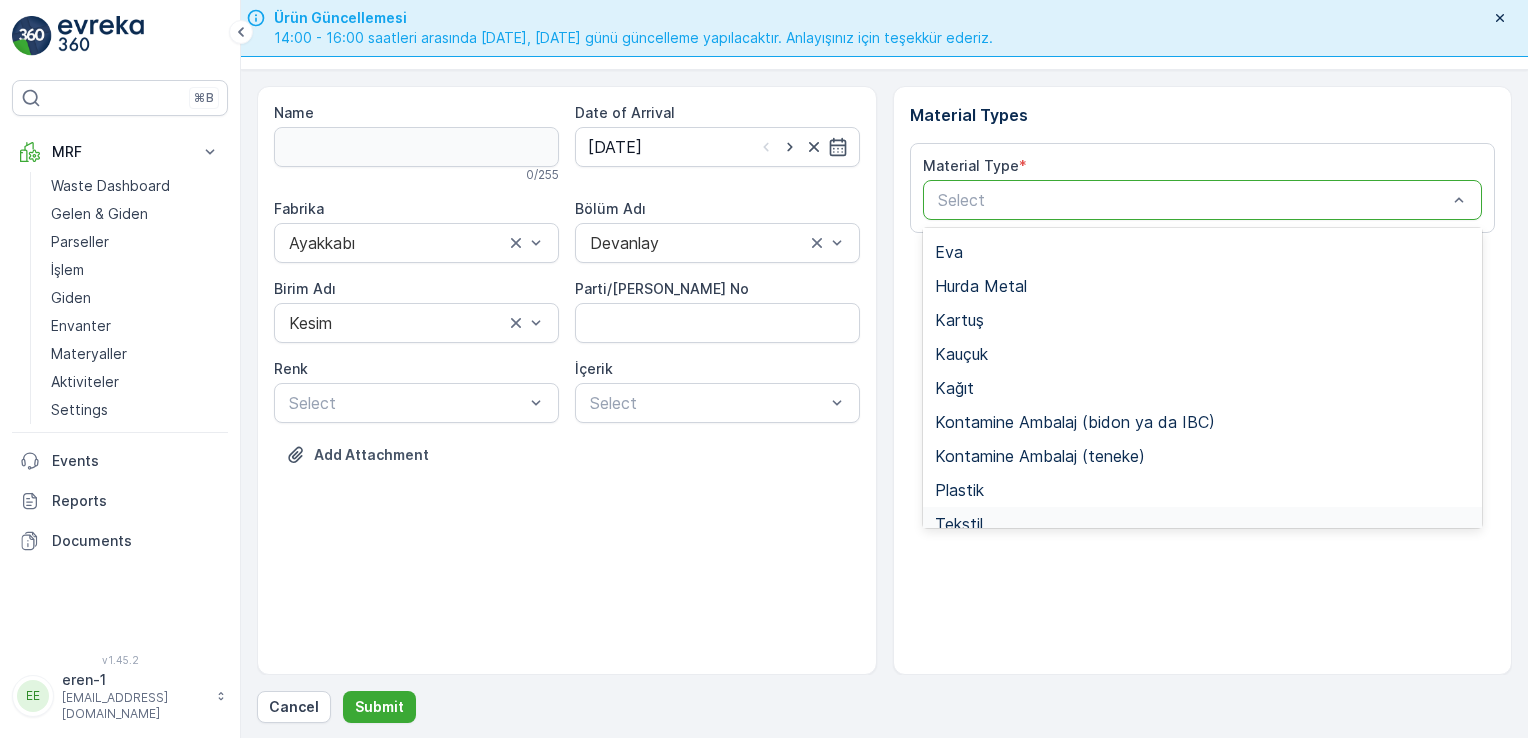 click on "Material Types Material Type * 20 results available. Use Up and Down to choose options, press Enter to select the currently focused option, press Escape to exit the menu, press Tab to select the option and exit the menu. Select Atık yağ Basınçlı [PERSON_NAME] Elektronik Atık [PERSON_NAME] Metal Kartuş Kauçuk Kağıt Kontamine Ambalaj (bidon ya da IBC) Kontamine Ambalaj (teneke) Plastik Tekstil Tekstil  - Serim (Topbaşı) Tekstil - Kesim Tekstil - Meto Tekstil - Tasnif Tekstil/Kırpıntı Toner Tıbbı Atık" at bounding box center (1203, 380) 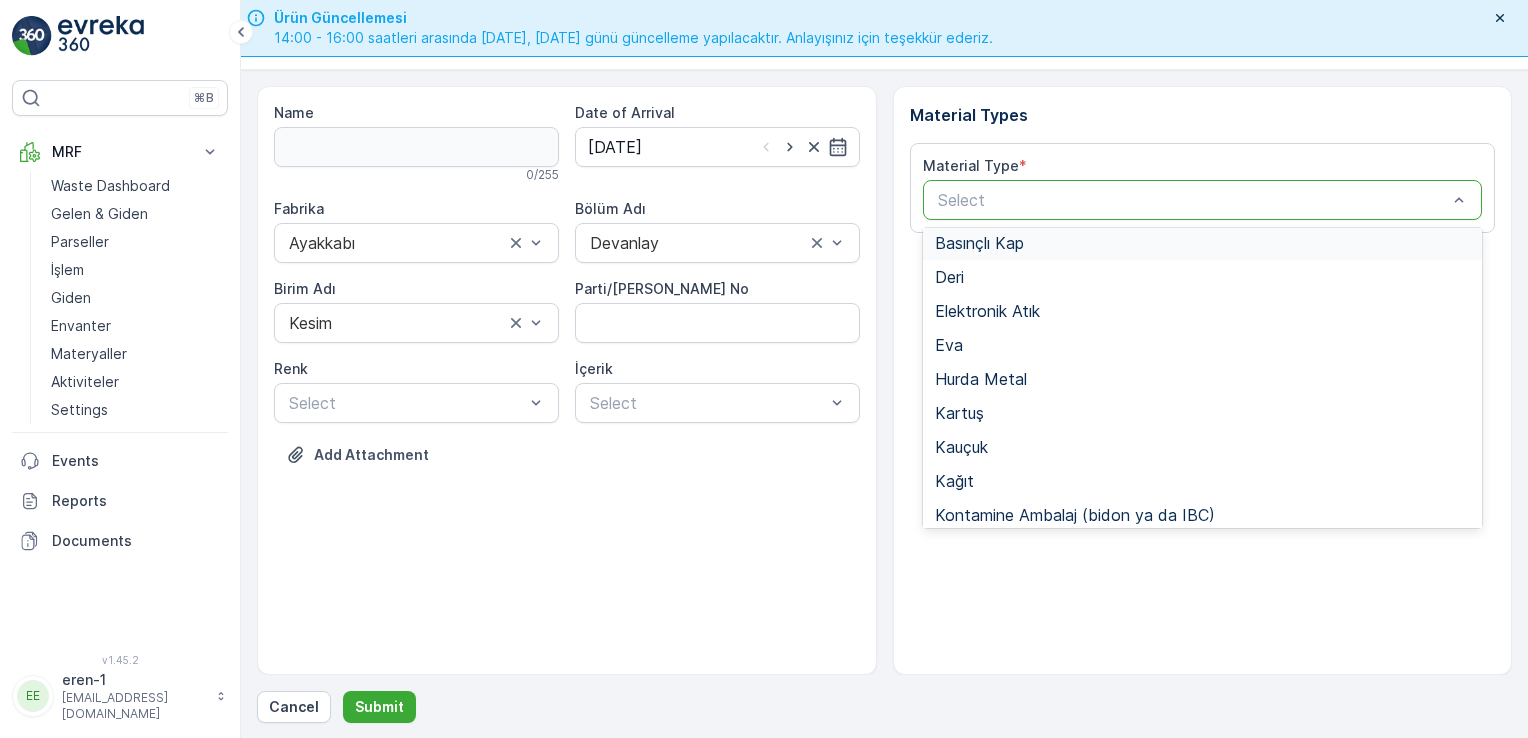 scroll, scrollTop: 166, scrollLeft: 0, axis: vertical 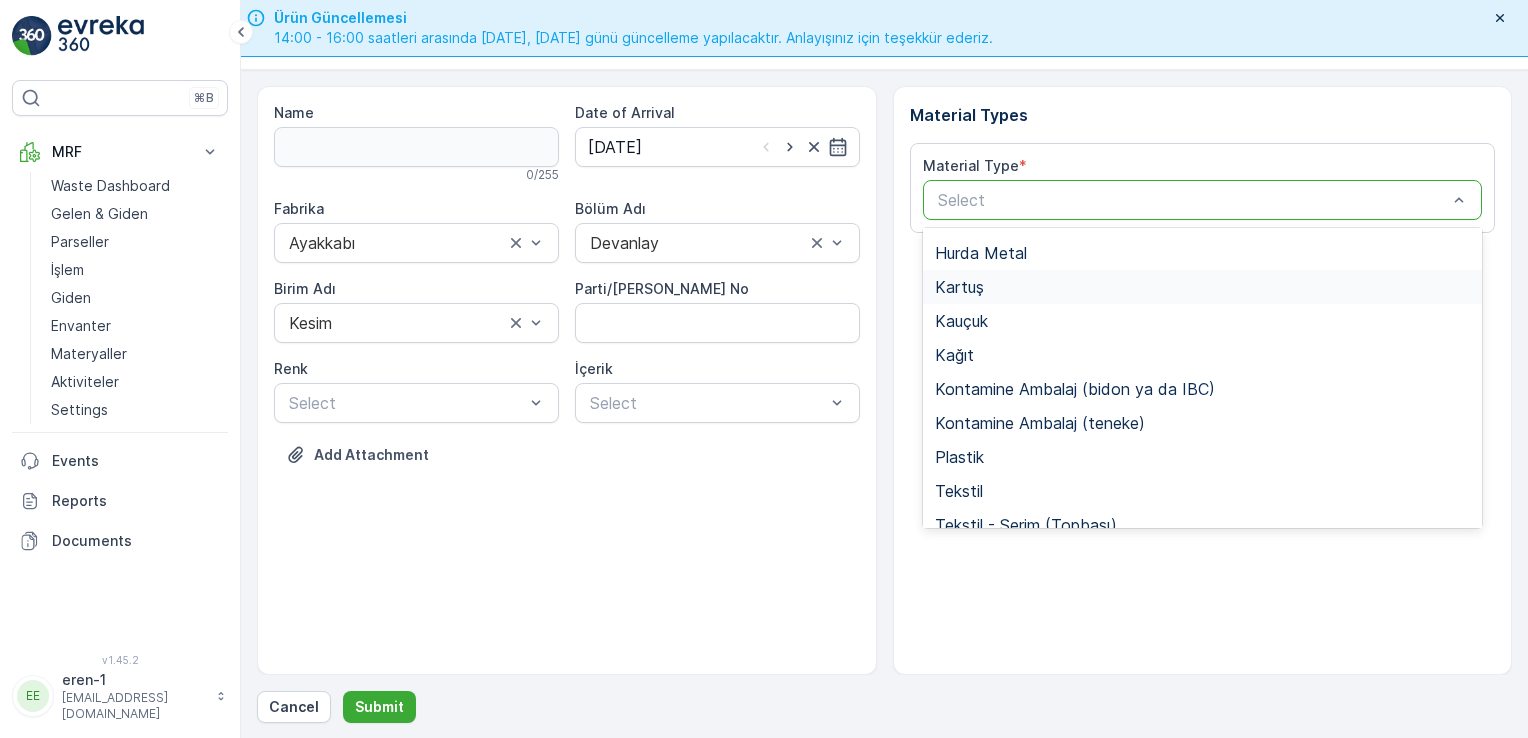 drag, startPoint x: 976, startPoint y: 353, endPoint x: 992, endPoint y: 278, distance: 76.687675 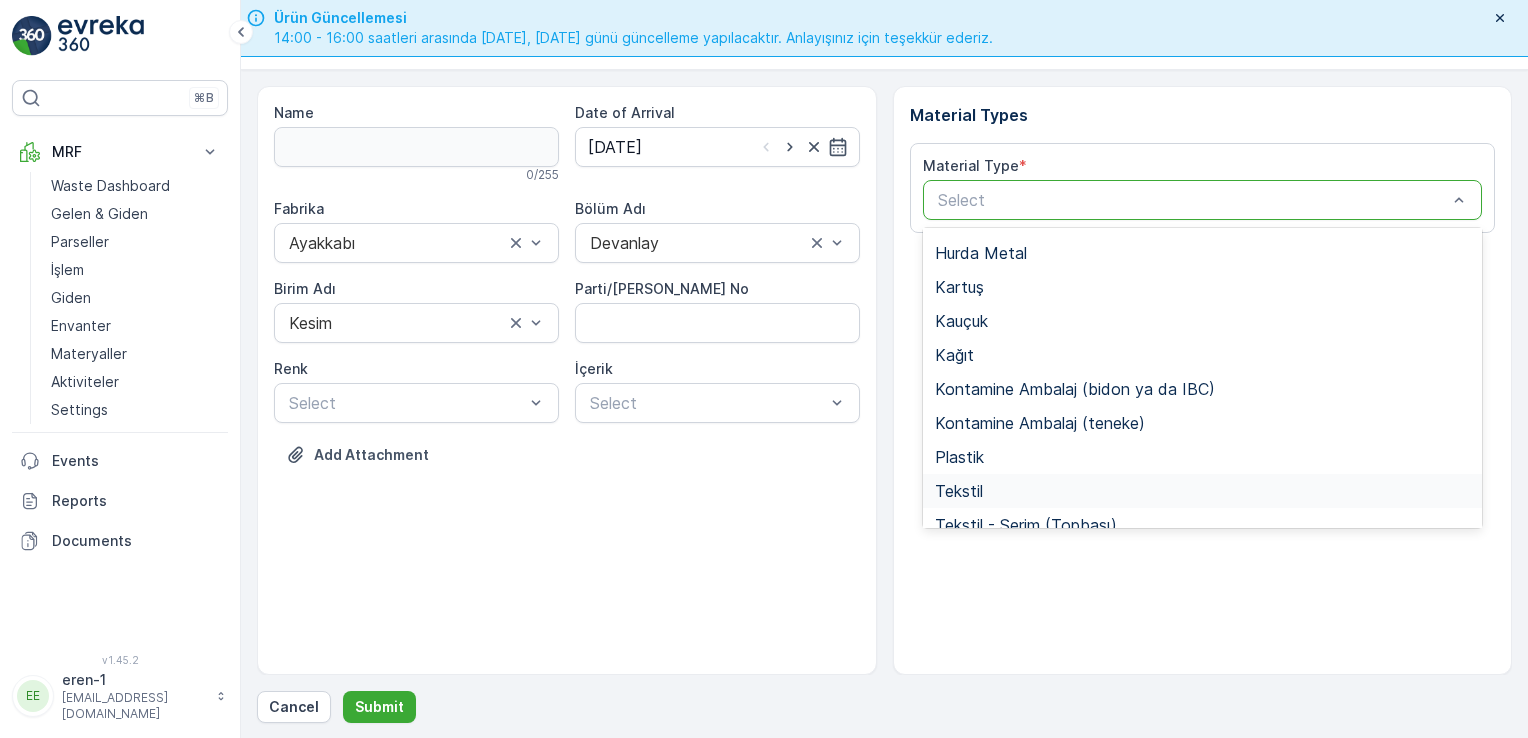 click on "Tekstil" at bounding box center (959, 491) 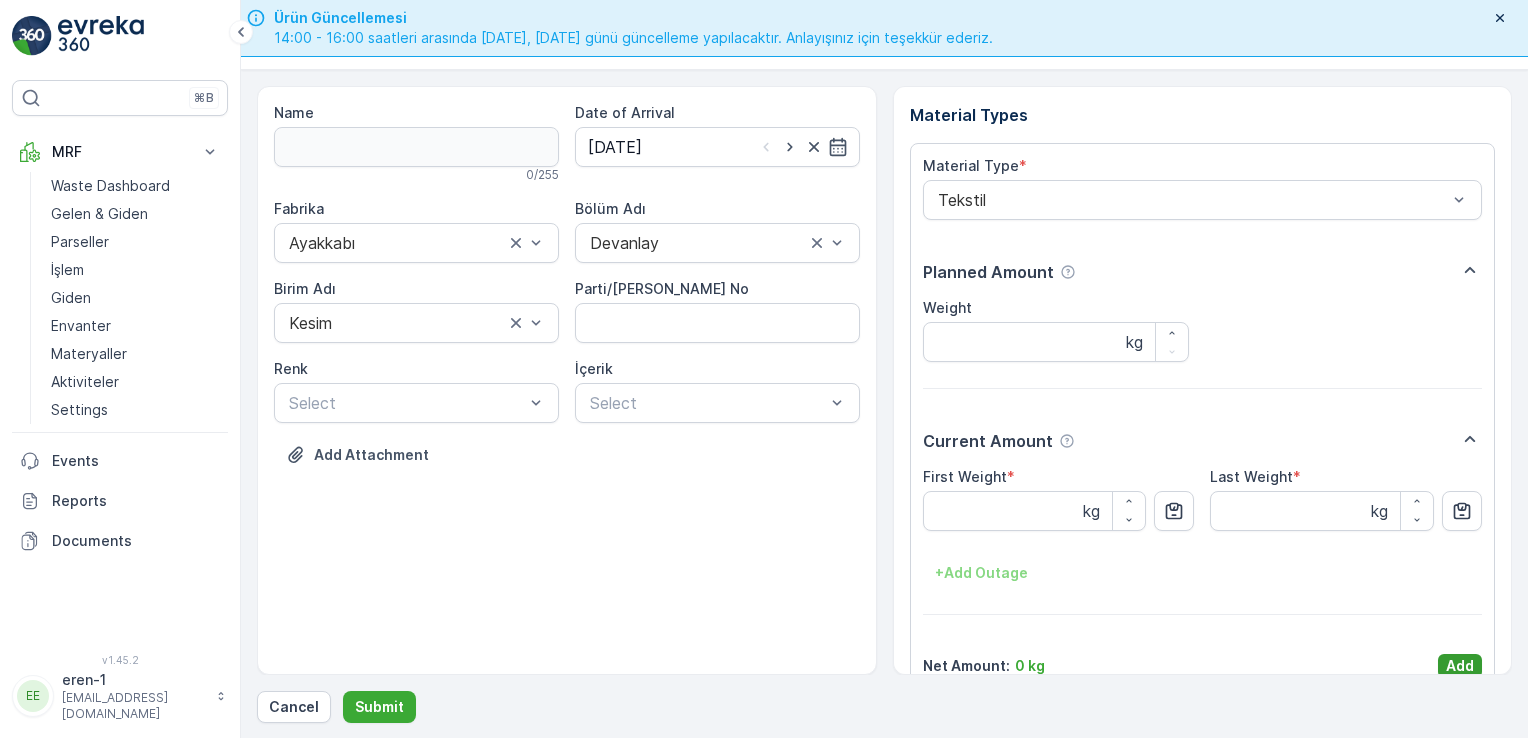 click on "Add" at bounding box center [1460, 666] 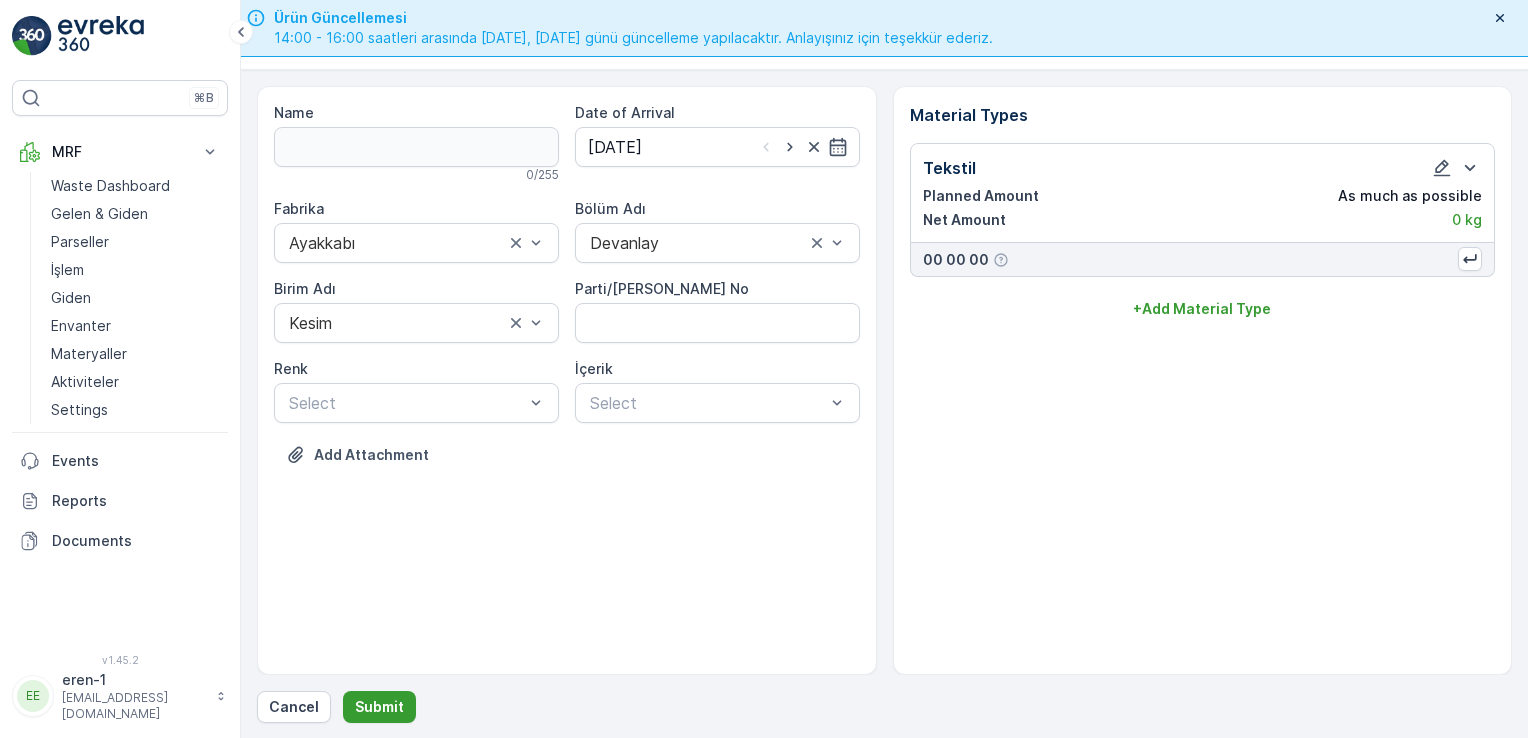 click on "Submit" at bounding box center [379, 707] 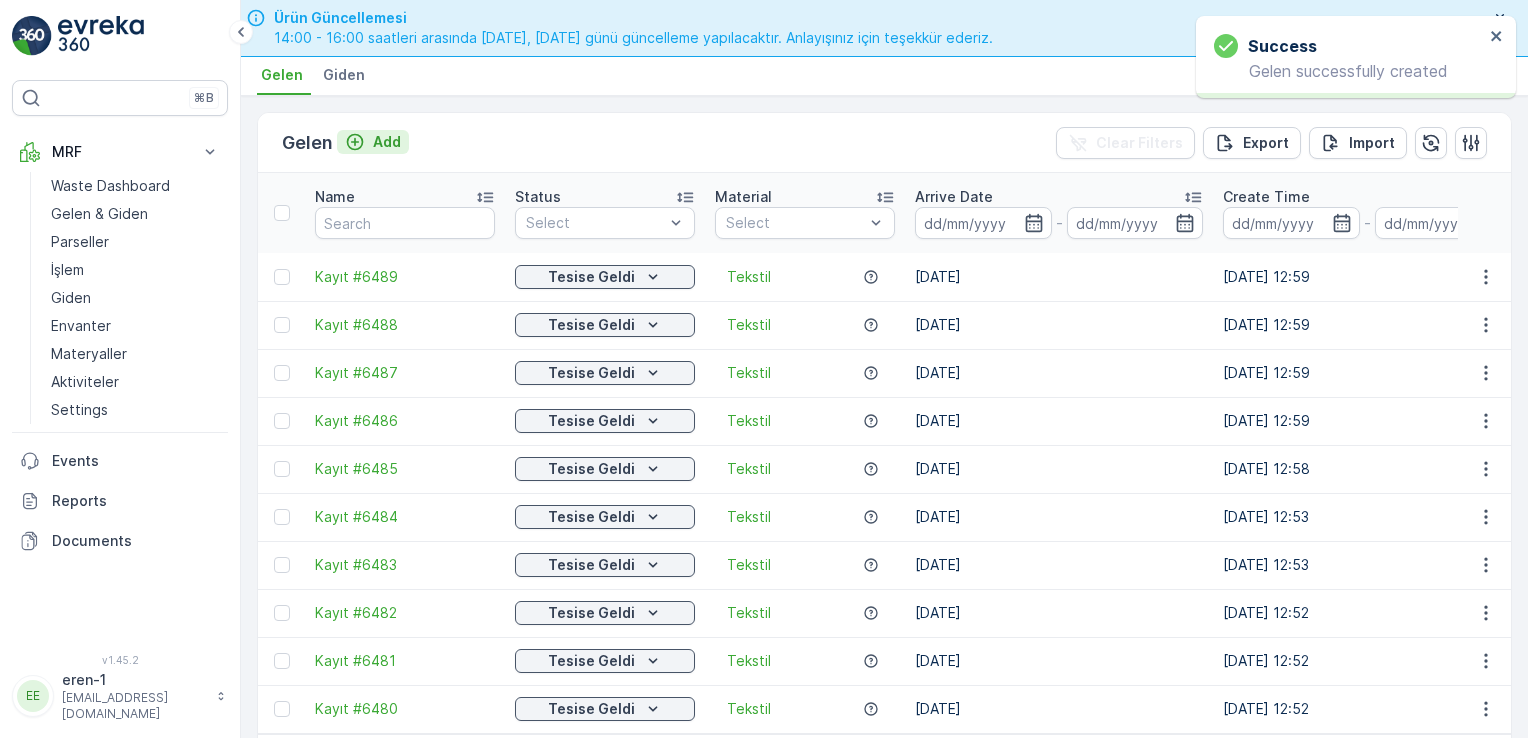 click on "Add" at bounding box center (387, 142) 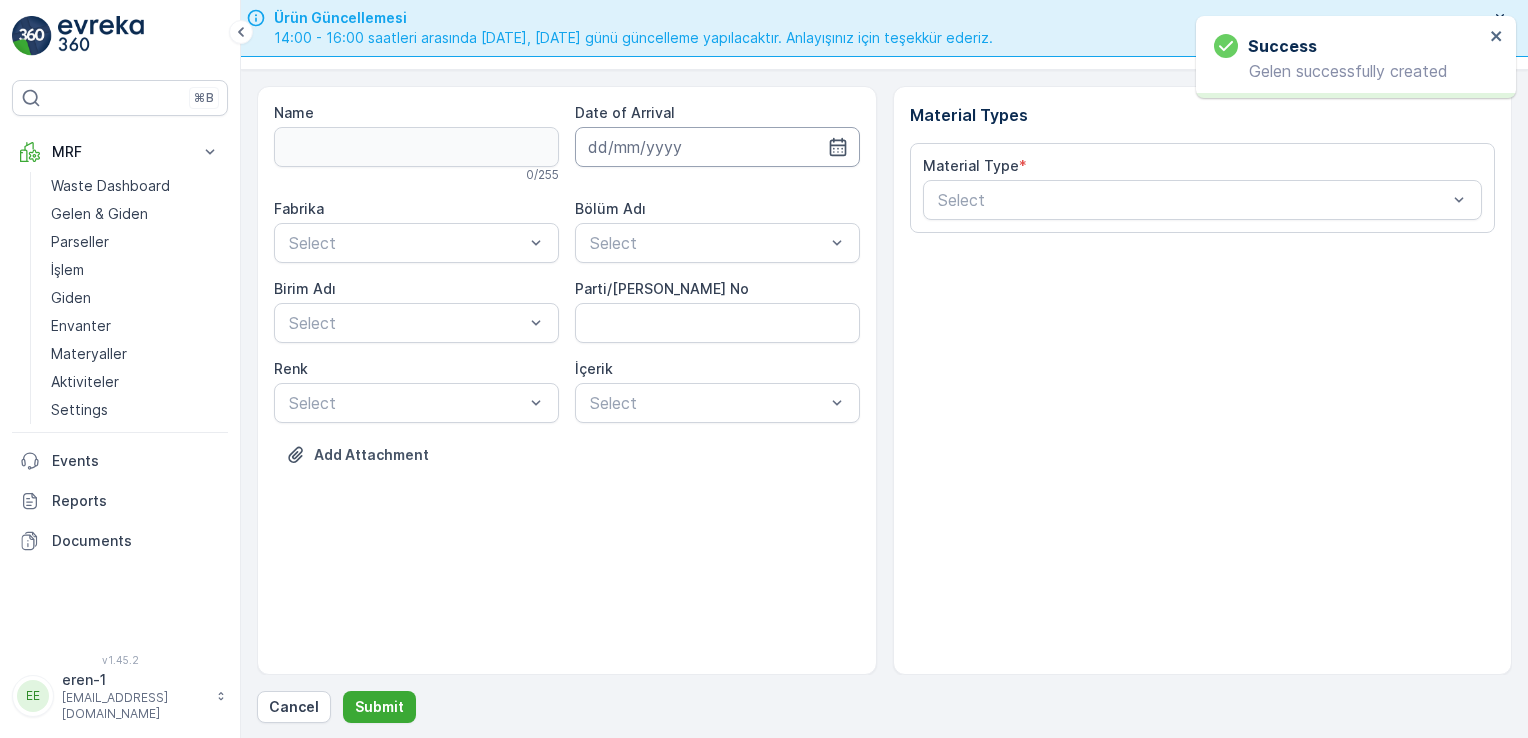 click at bounding box center (717, 147) 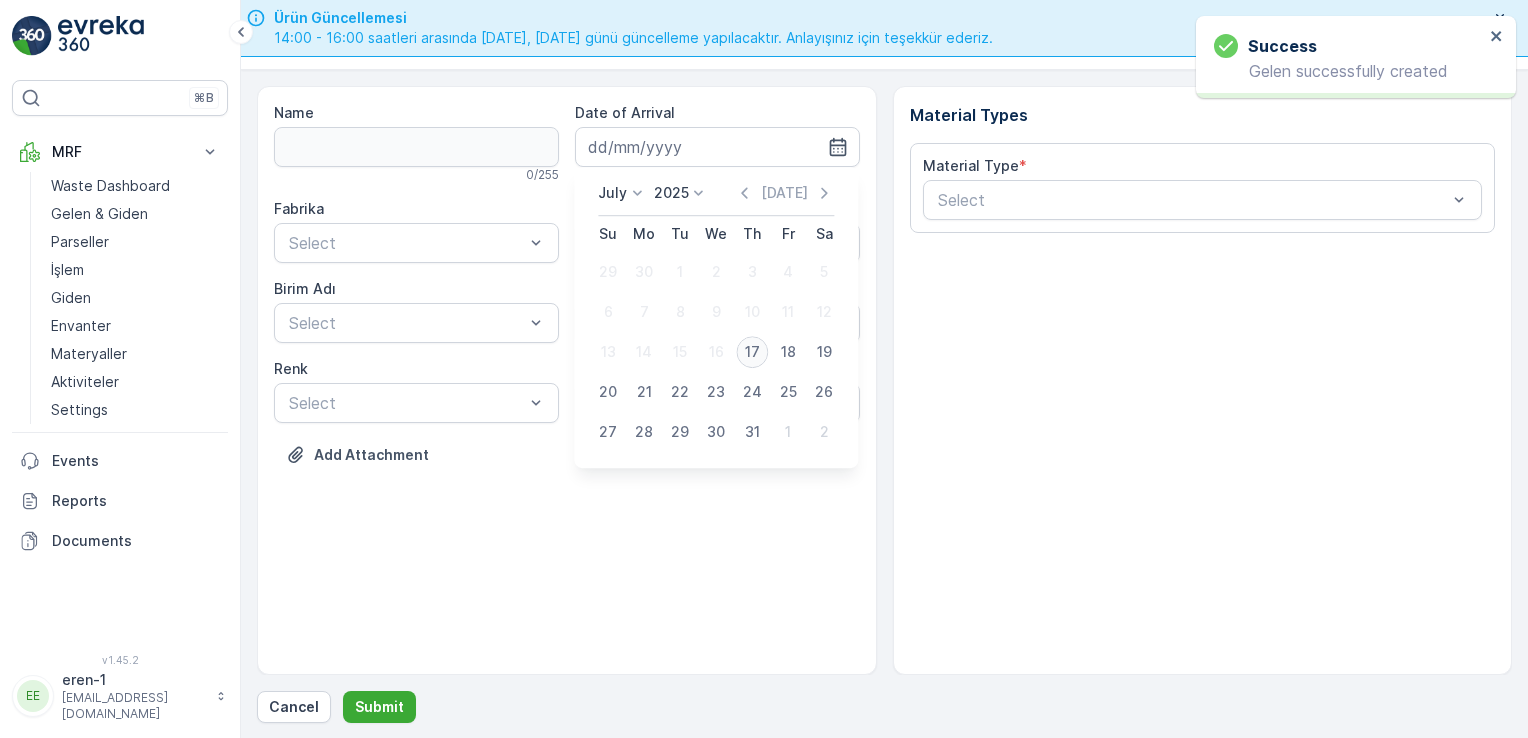 click on "17" at bounding box center (752, 352) 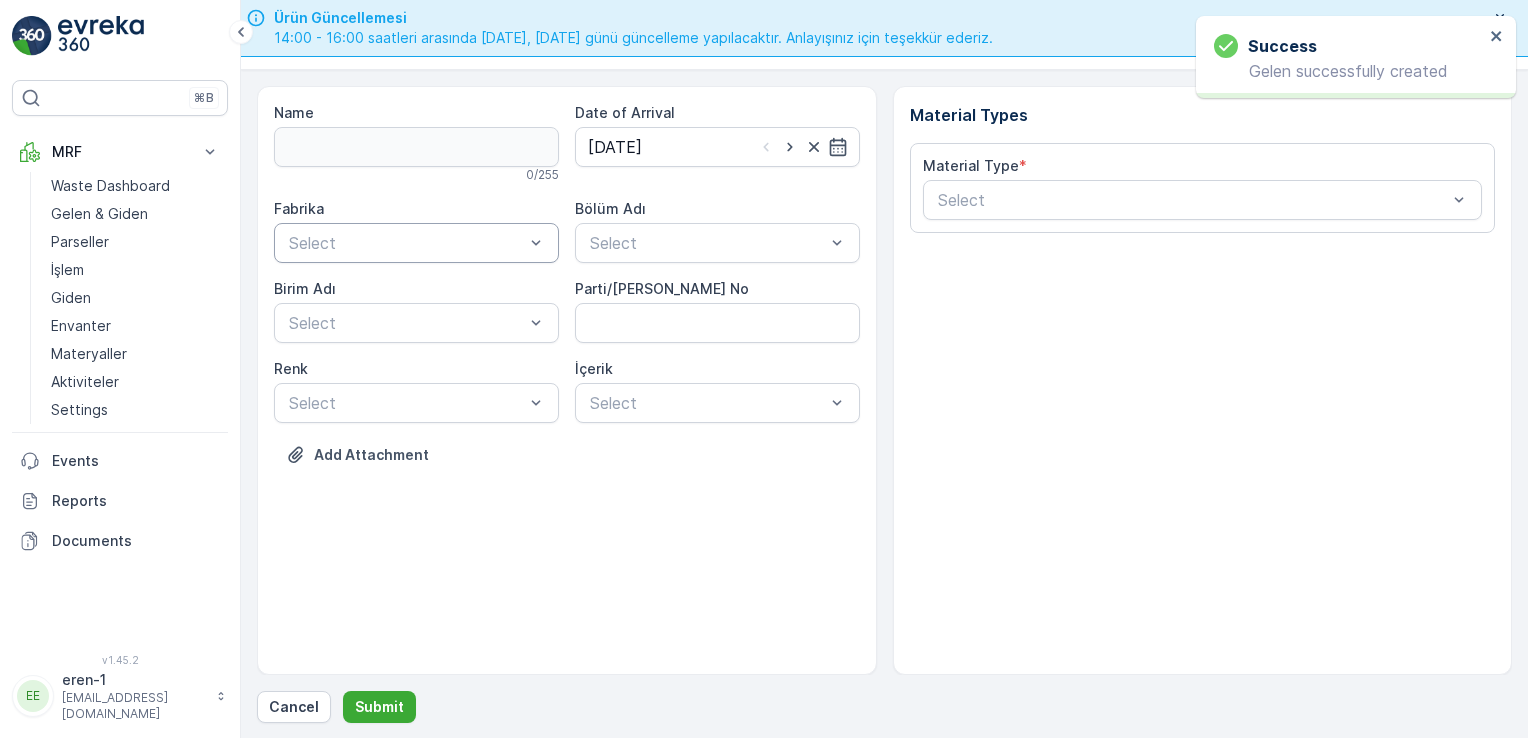 click on "Select" at bounding box center (416, 243) 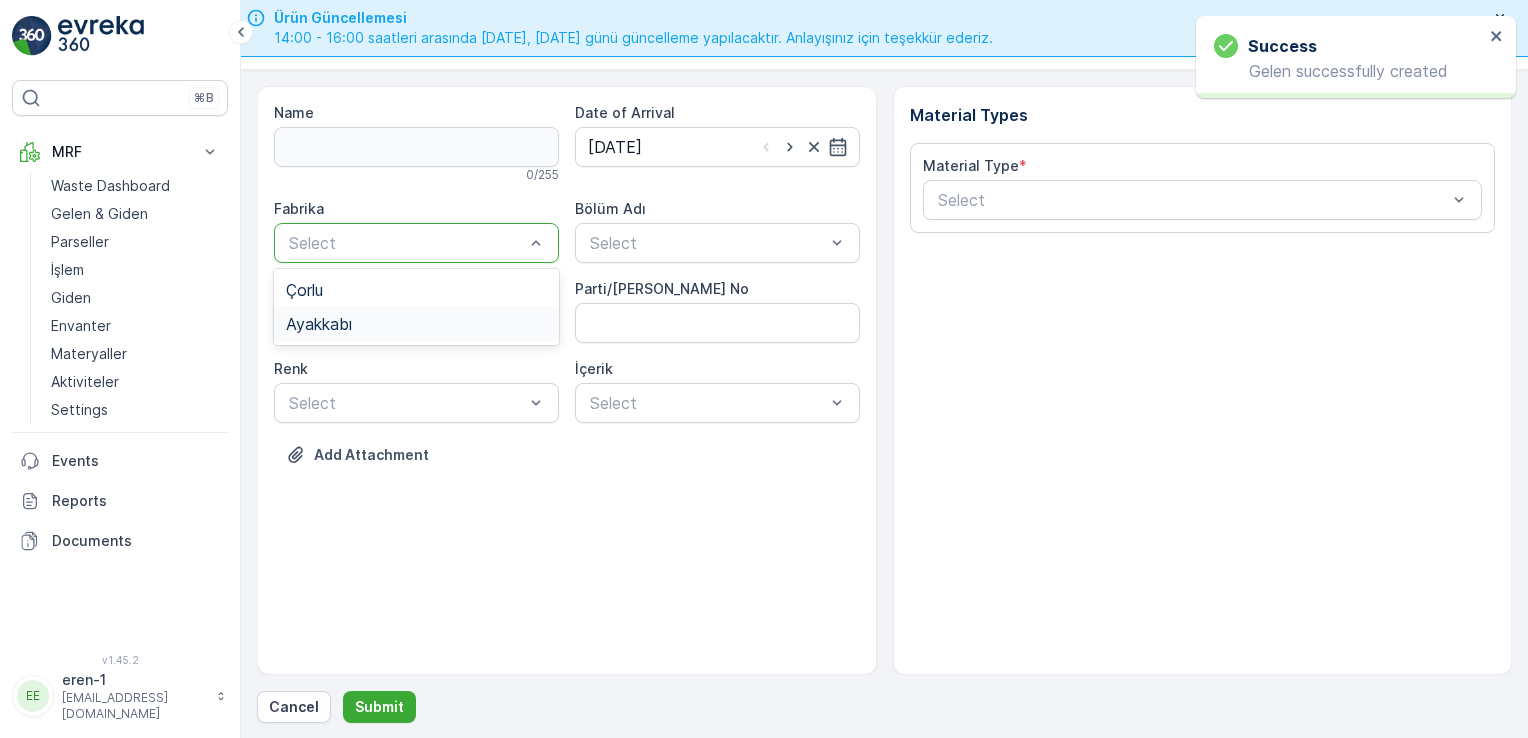 click on "Ayakkabı" at bounding box center [416, 324] 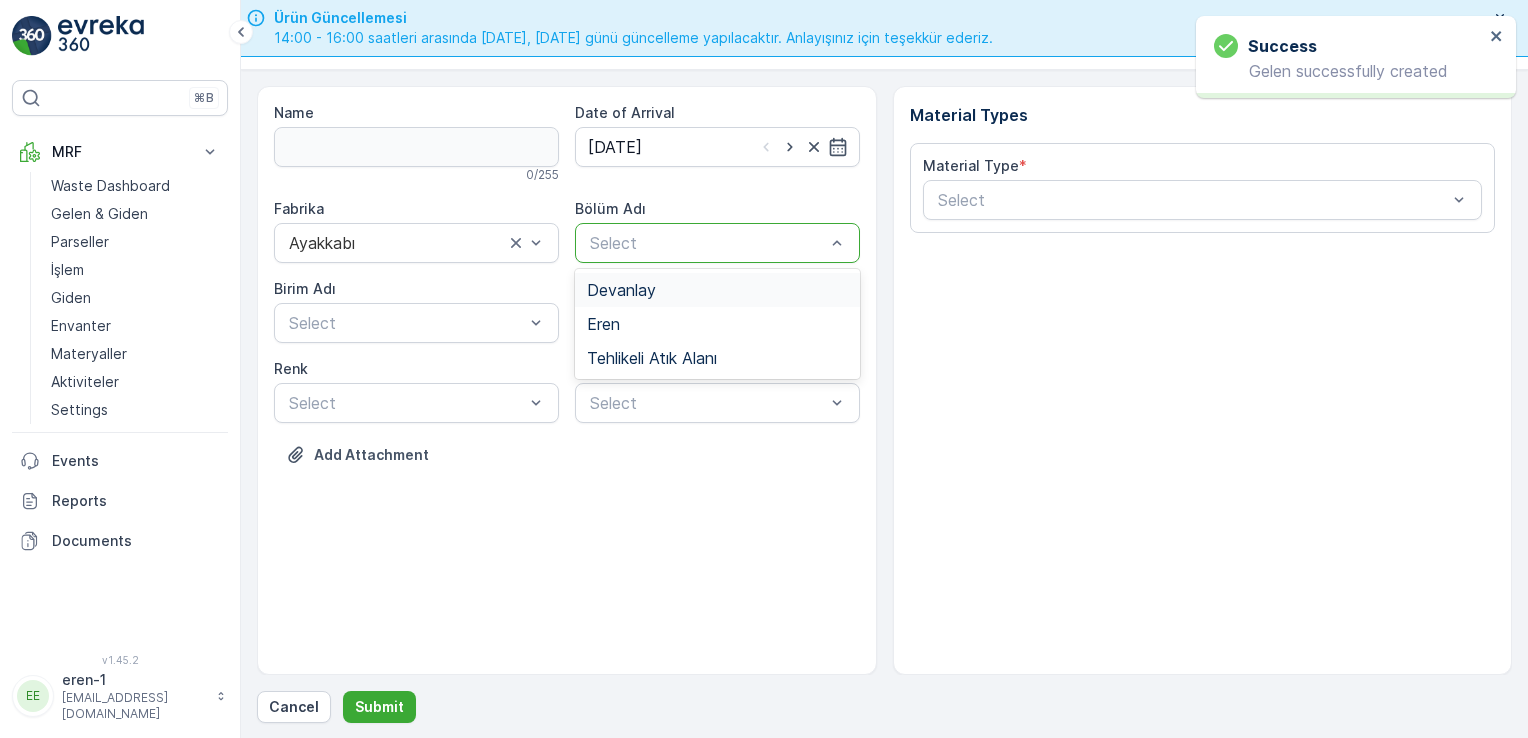click at bounding box center (707, 243) 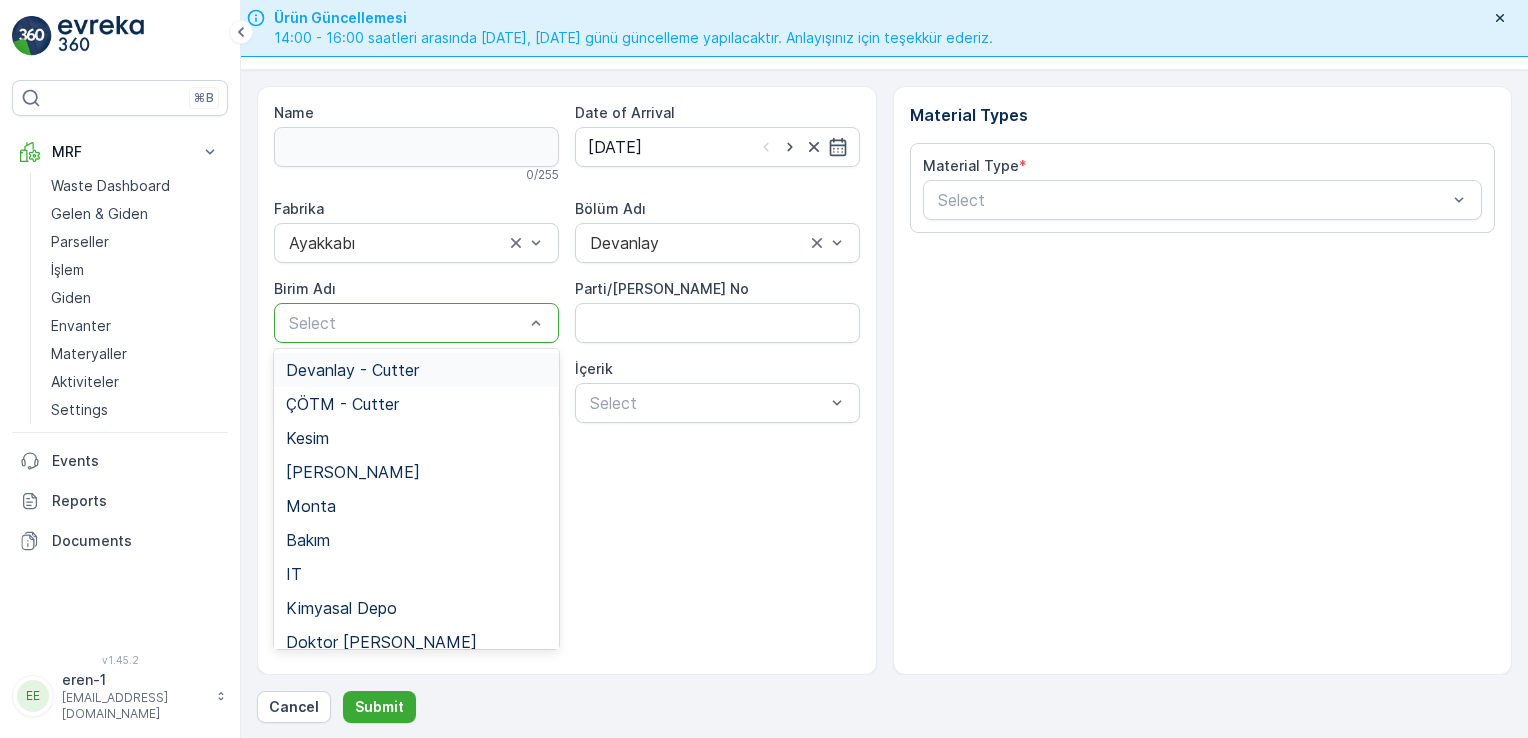 click on "Select" at bounding box center [416, 323] 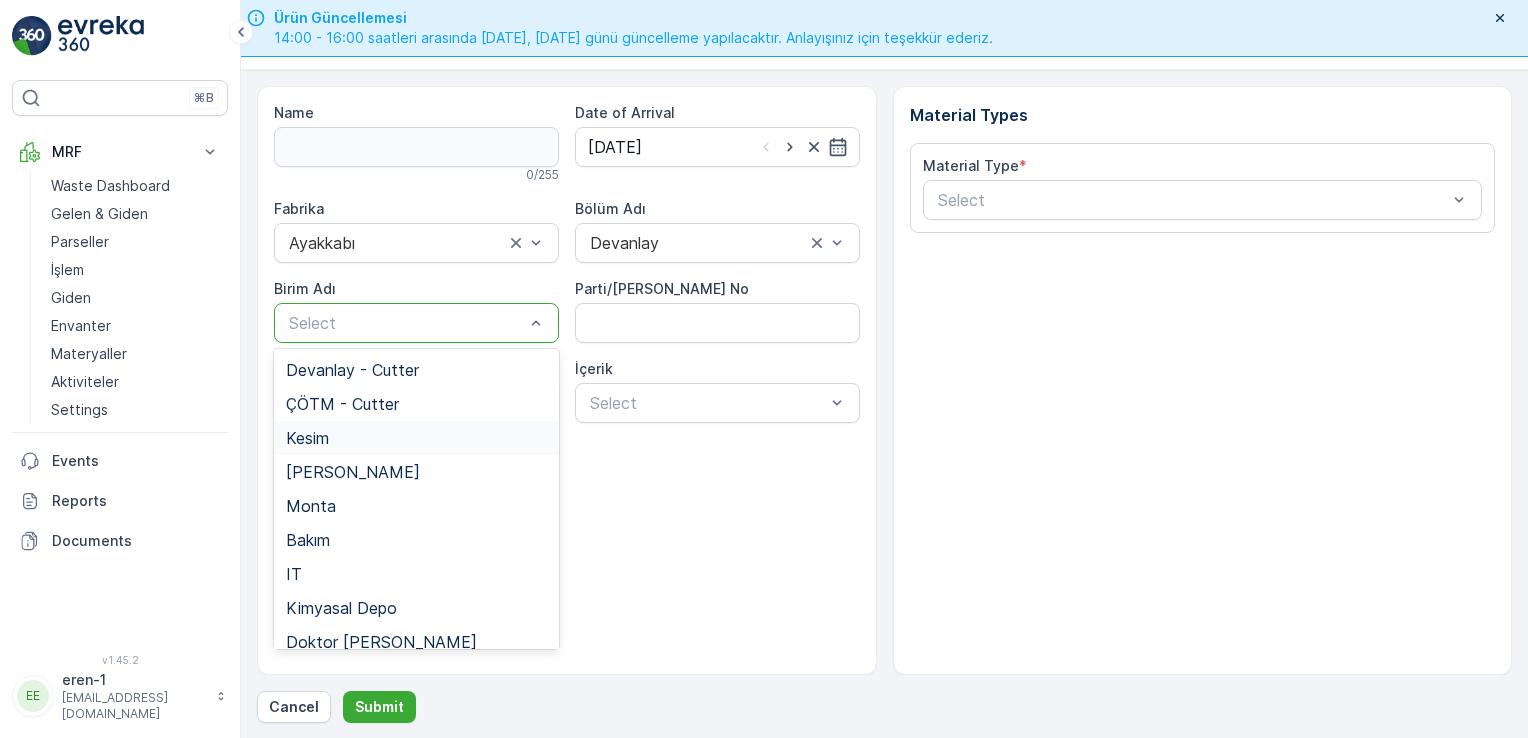 drag, startPoint x: 388, startPoint y: 439, endPoint x: 656, endPoint y: 263, distance: 320.6244 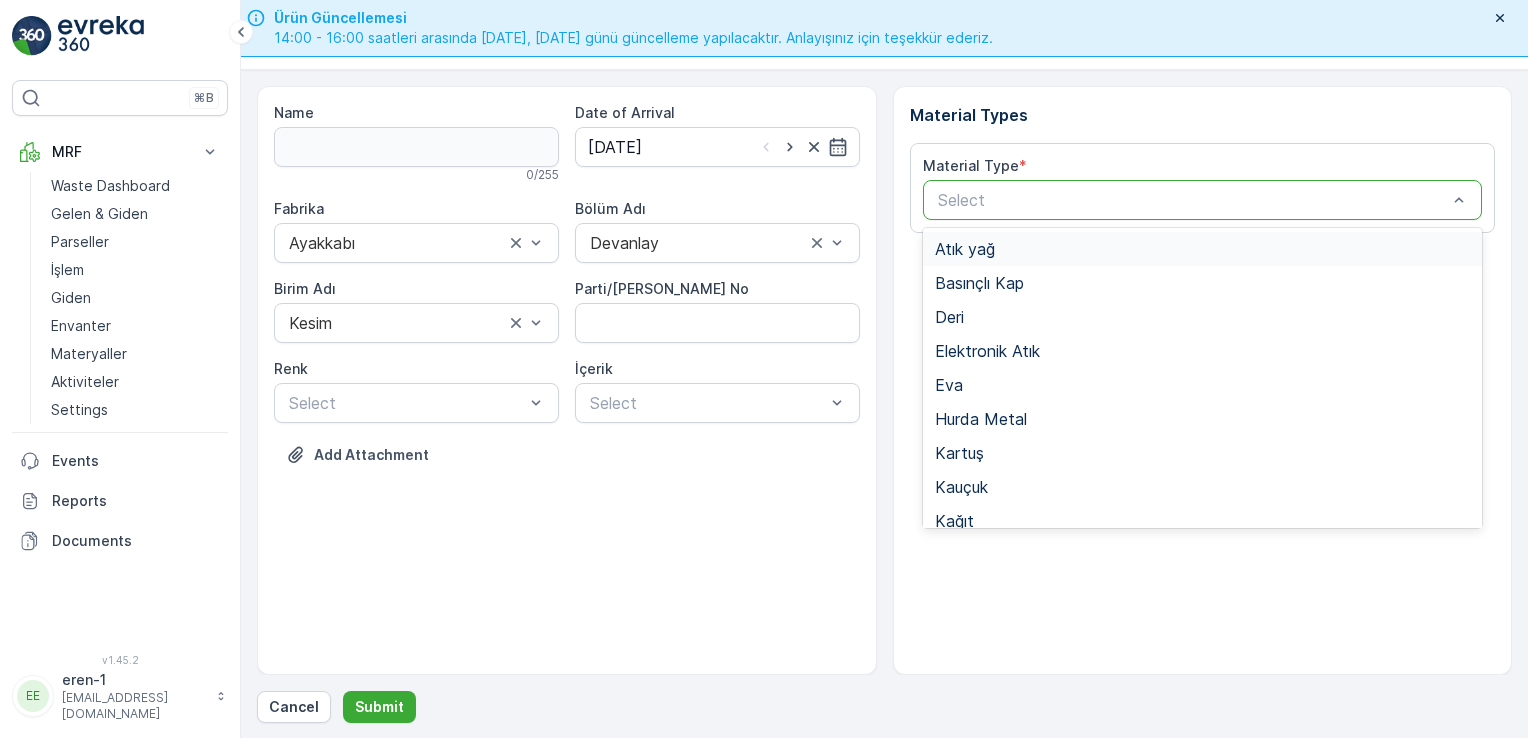 click on "Select" at bounding box center [1203, 200] 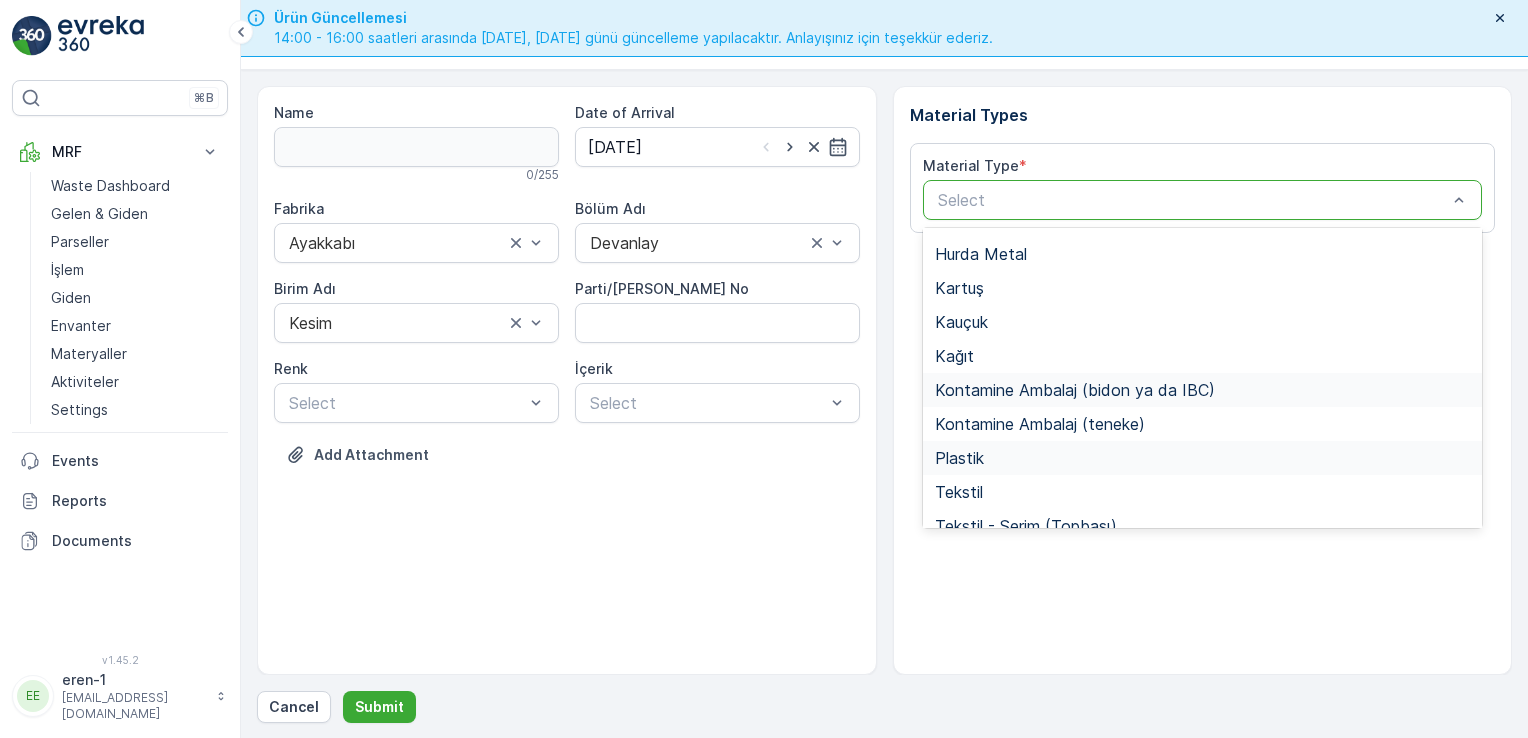 scroll, scrollTop: 166, scrollLeft: 0, axis: vertical 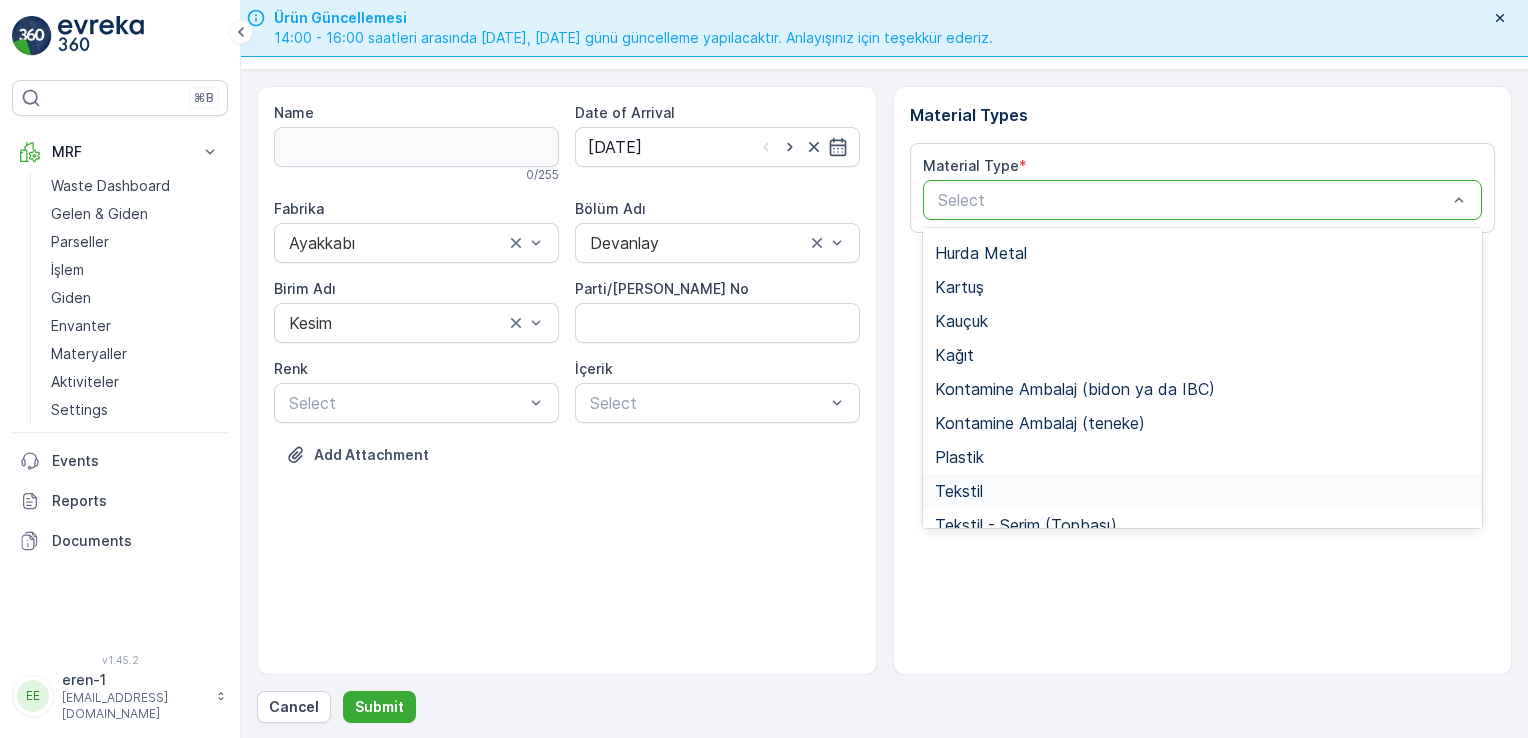 click on "Tekstil" at bounding box center [1203, 491] 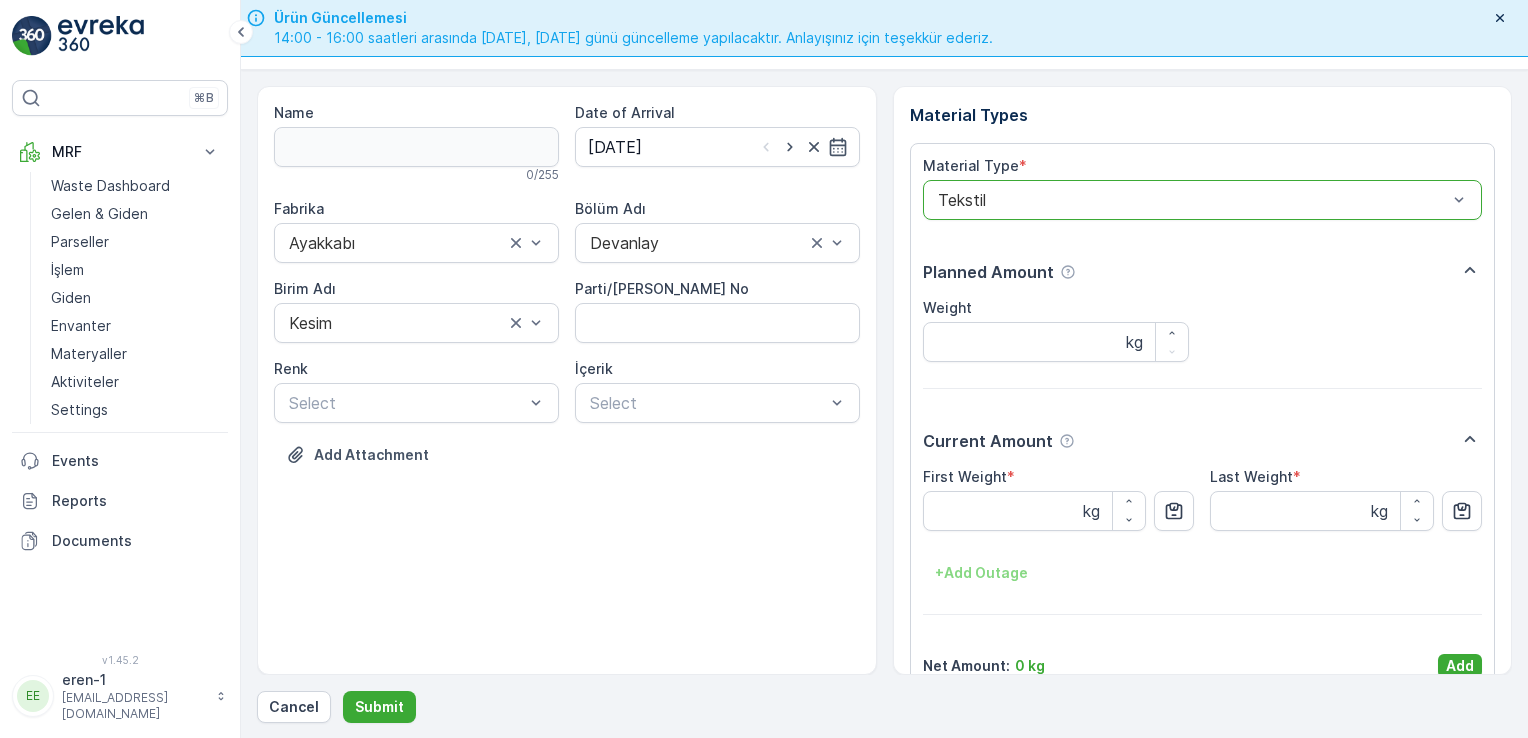 click on "Material Type * option Tekstil, selected. Tekstil Planned Amount Weight kg Current Amount First Weight * kg Last Weight * kg +  Add Outage Net Amount : 0 kg Add" at bounding box center [1203, 417] 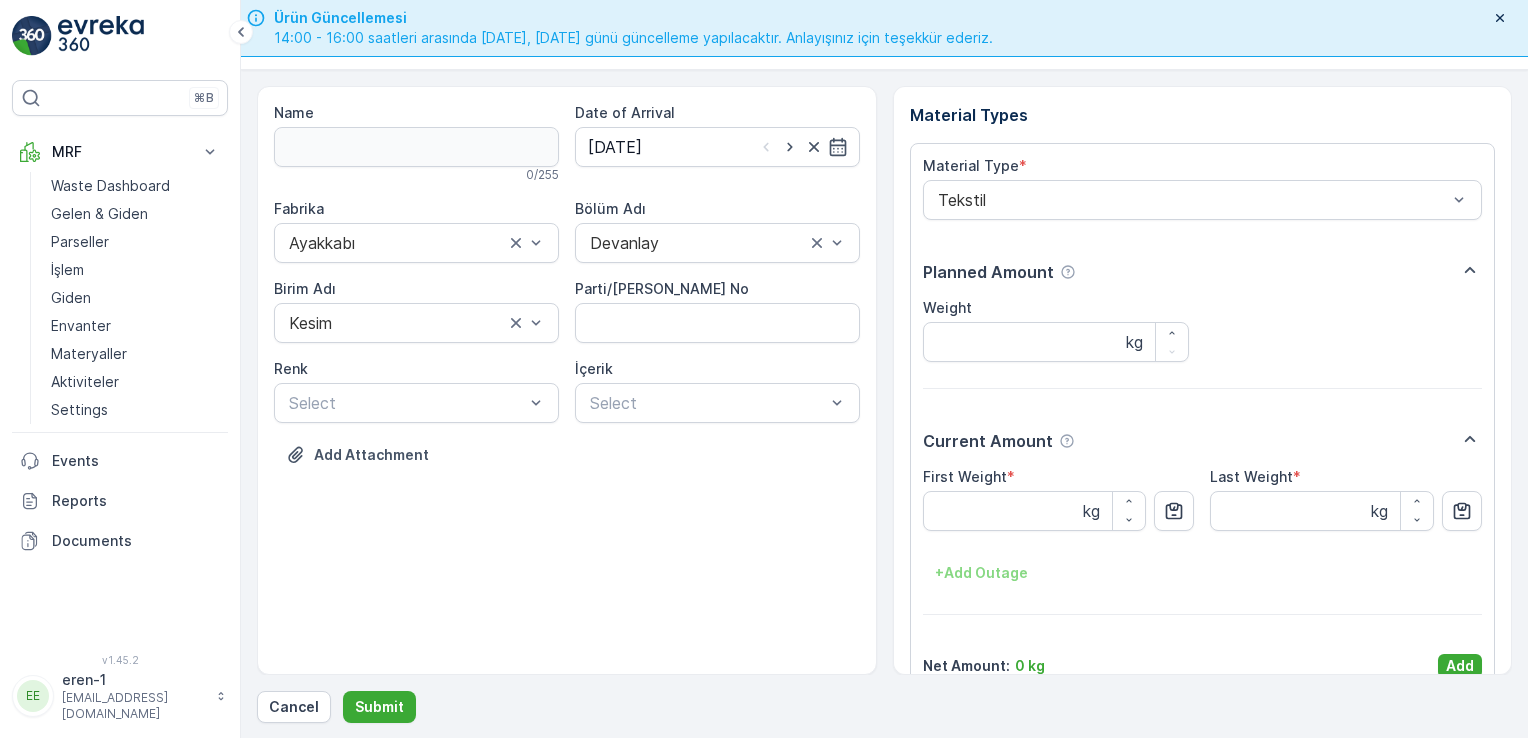 drag, startPoint x: 1458, startPoint y: 660, endPoint x: 1357, endPoint y: 666, distance: 101.17806 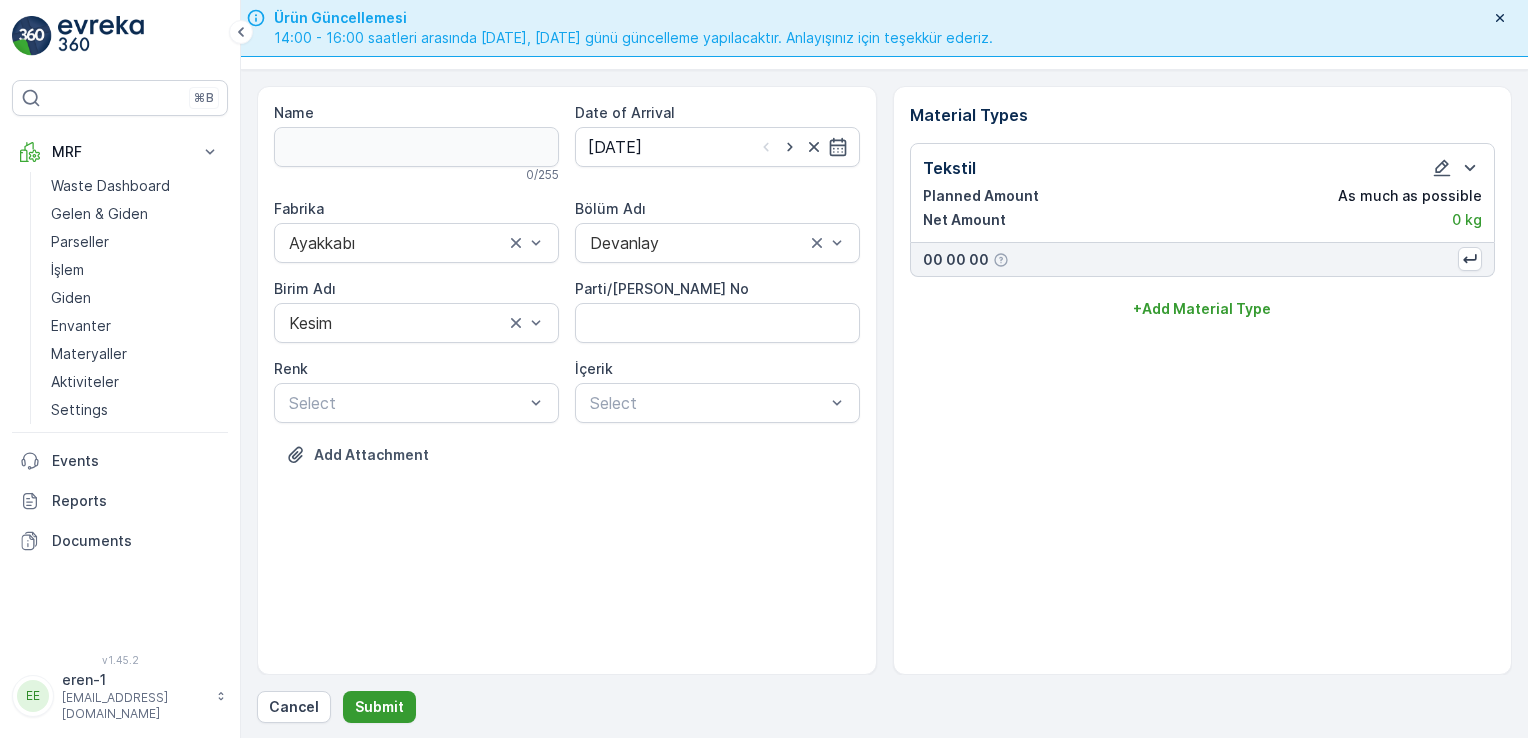 click on "Submit" at bounding box center [379, 707] 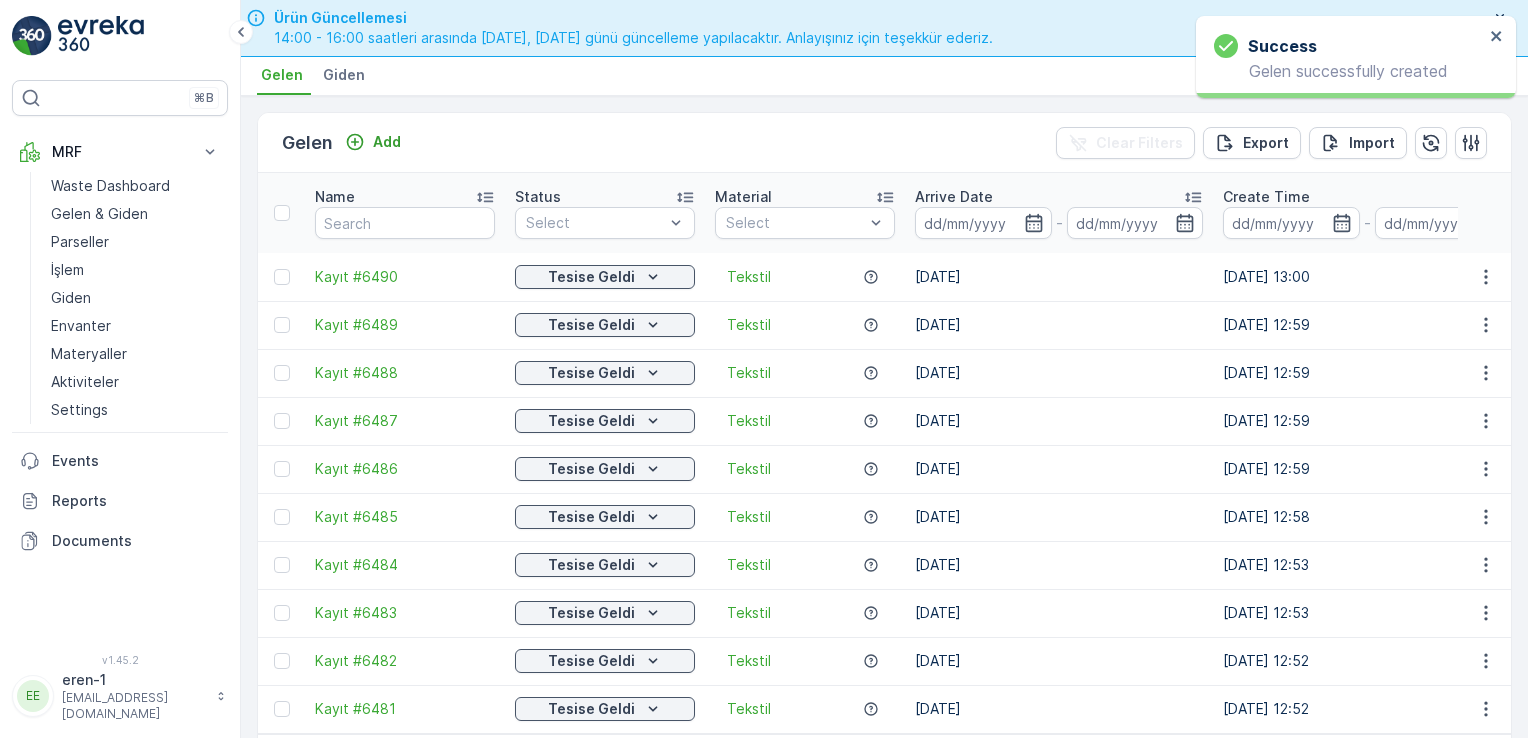 drag, startPoint x: 274, startPoint y: 499, endPoint x: 274, endPoint y: 483, distance: 16 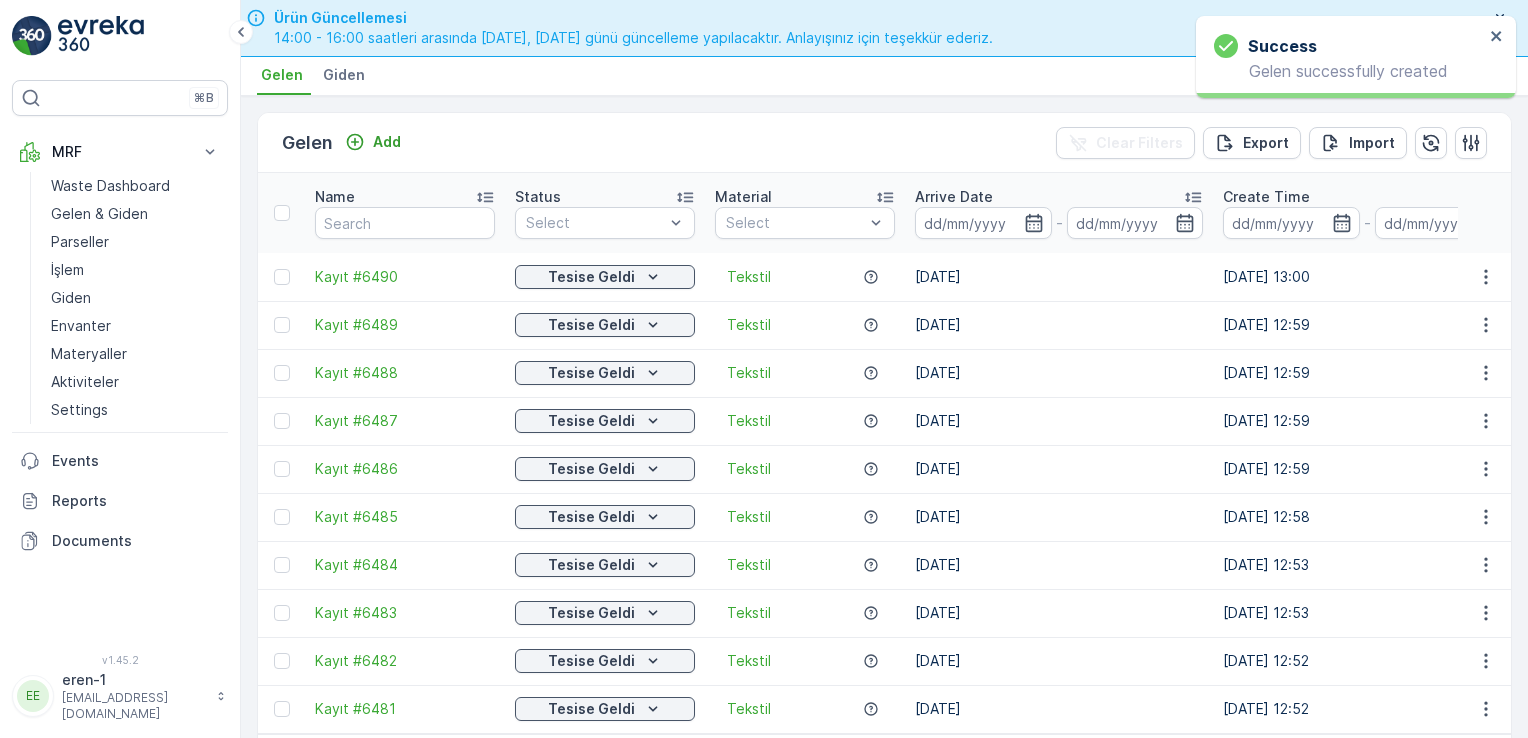 click at bounding box center (282, 517) 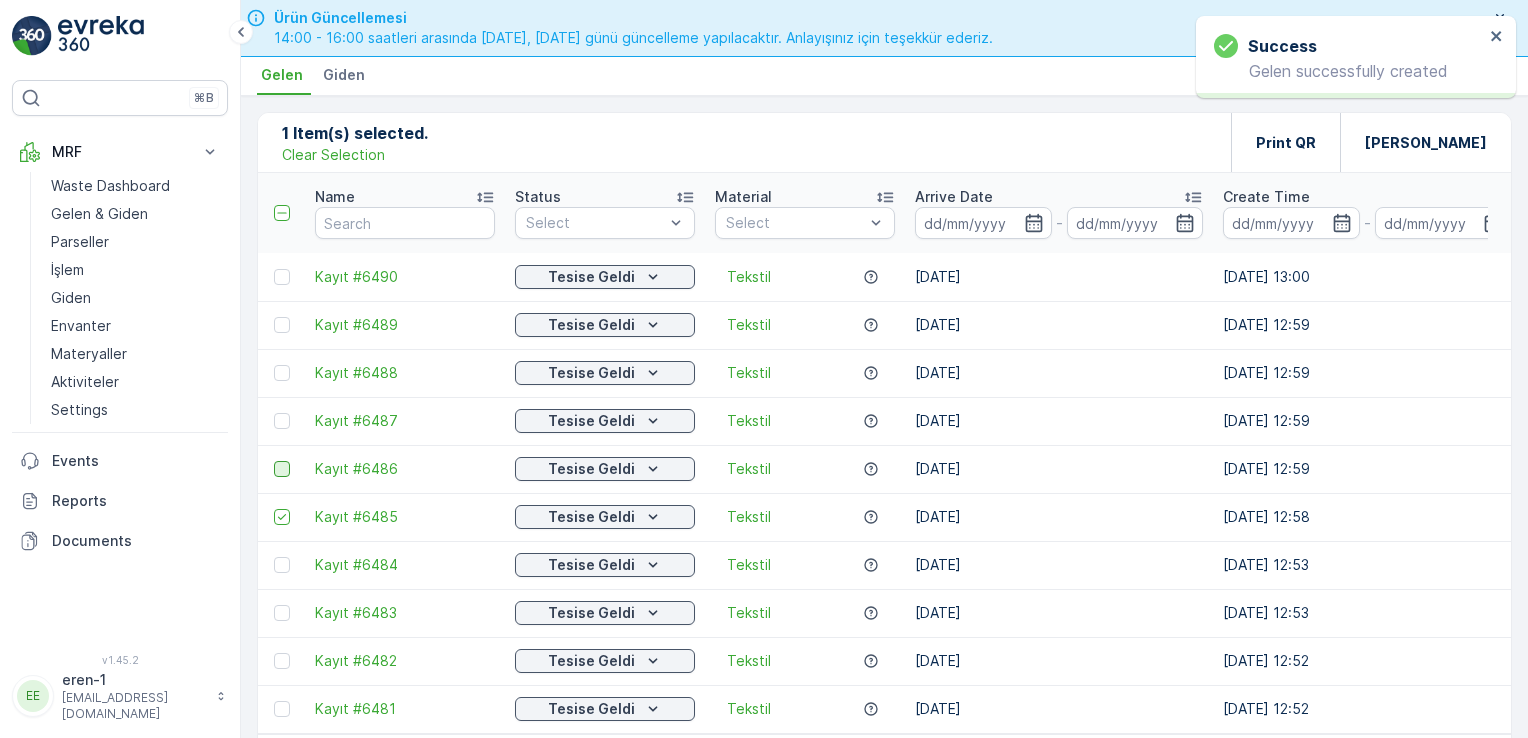 click at bounding box center [282, 469] 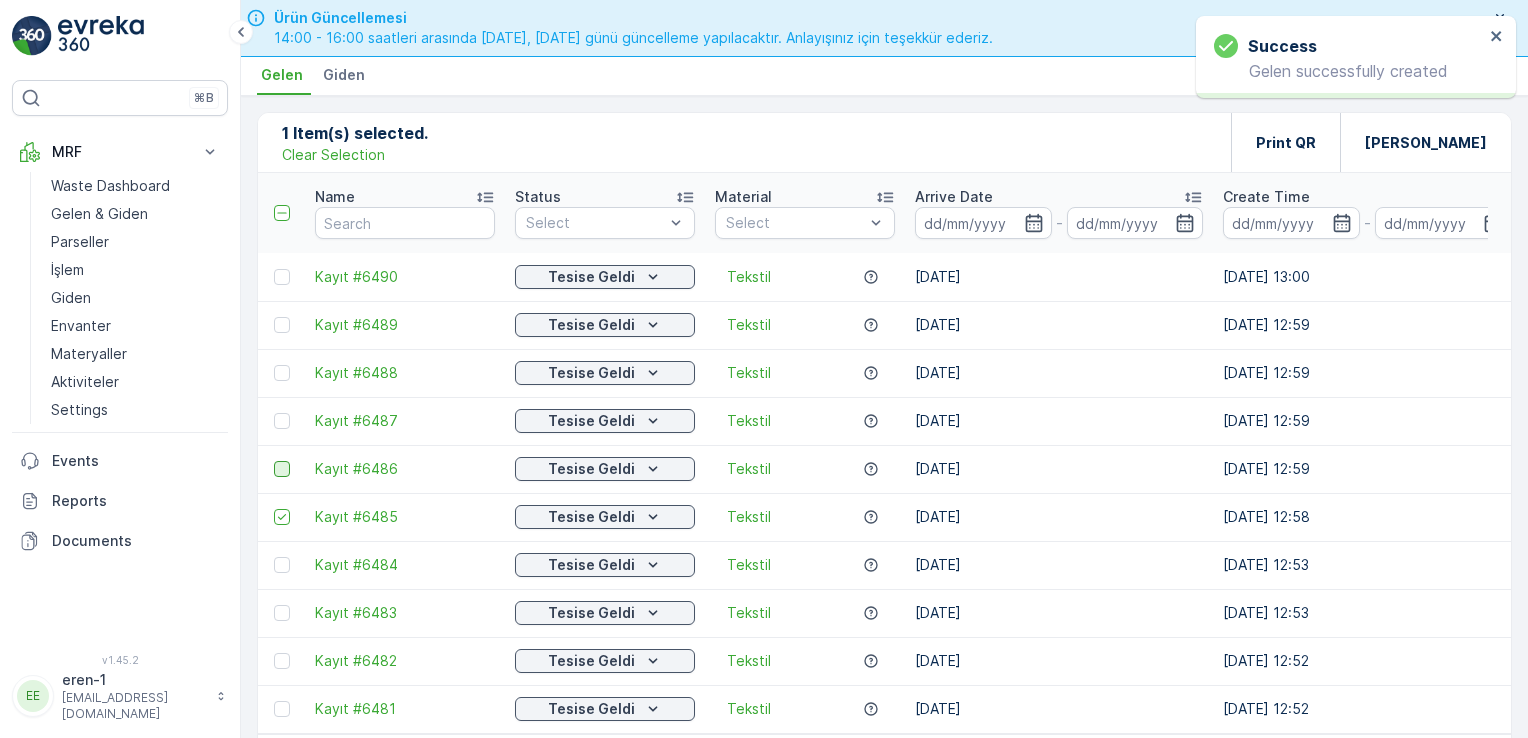 click at bounding box center [274, 461] 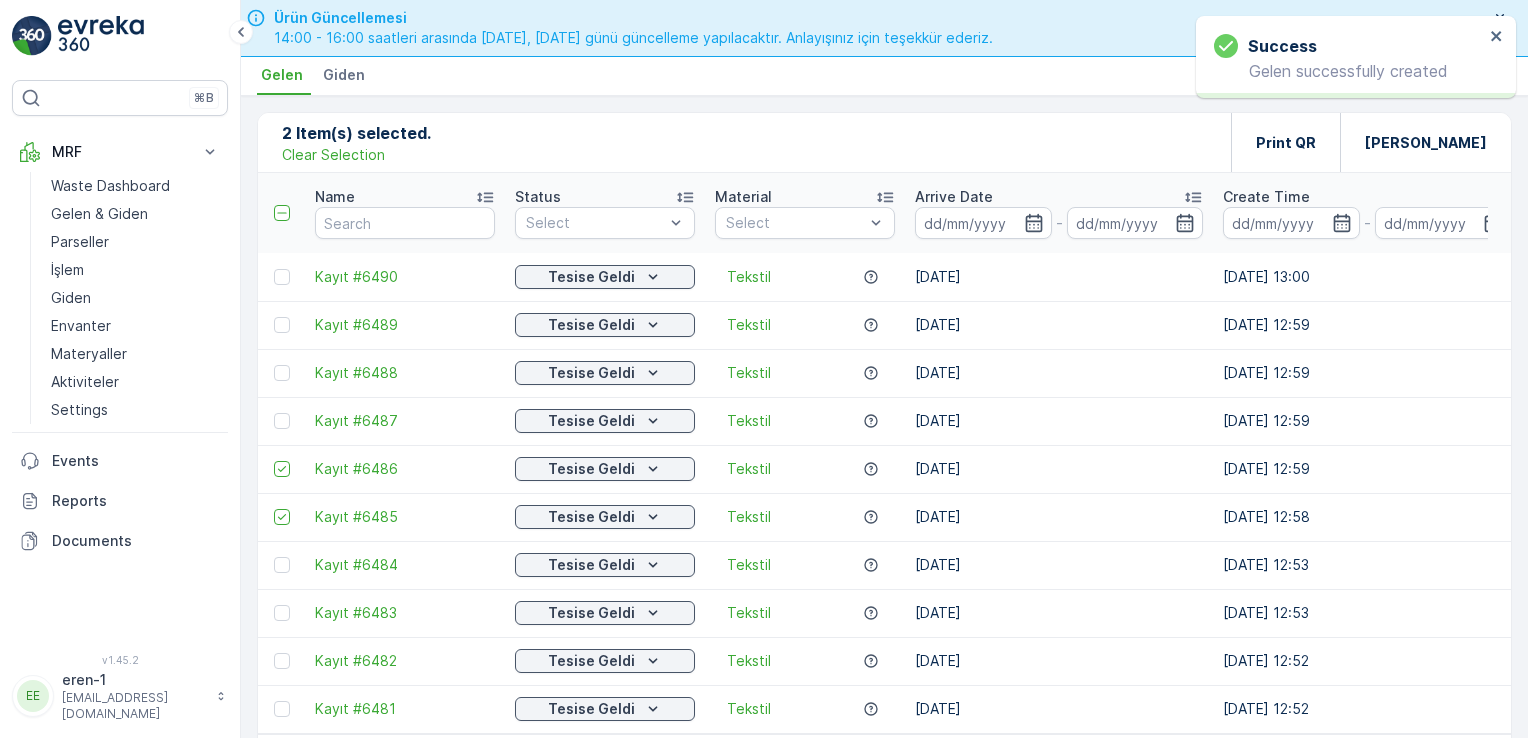 click at bounding box center [284, 421] 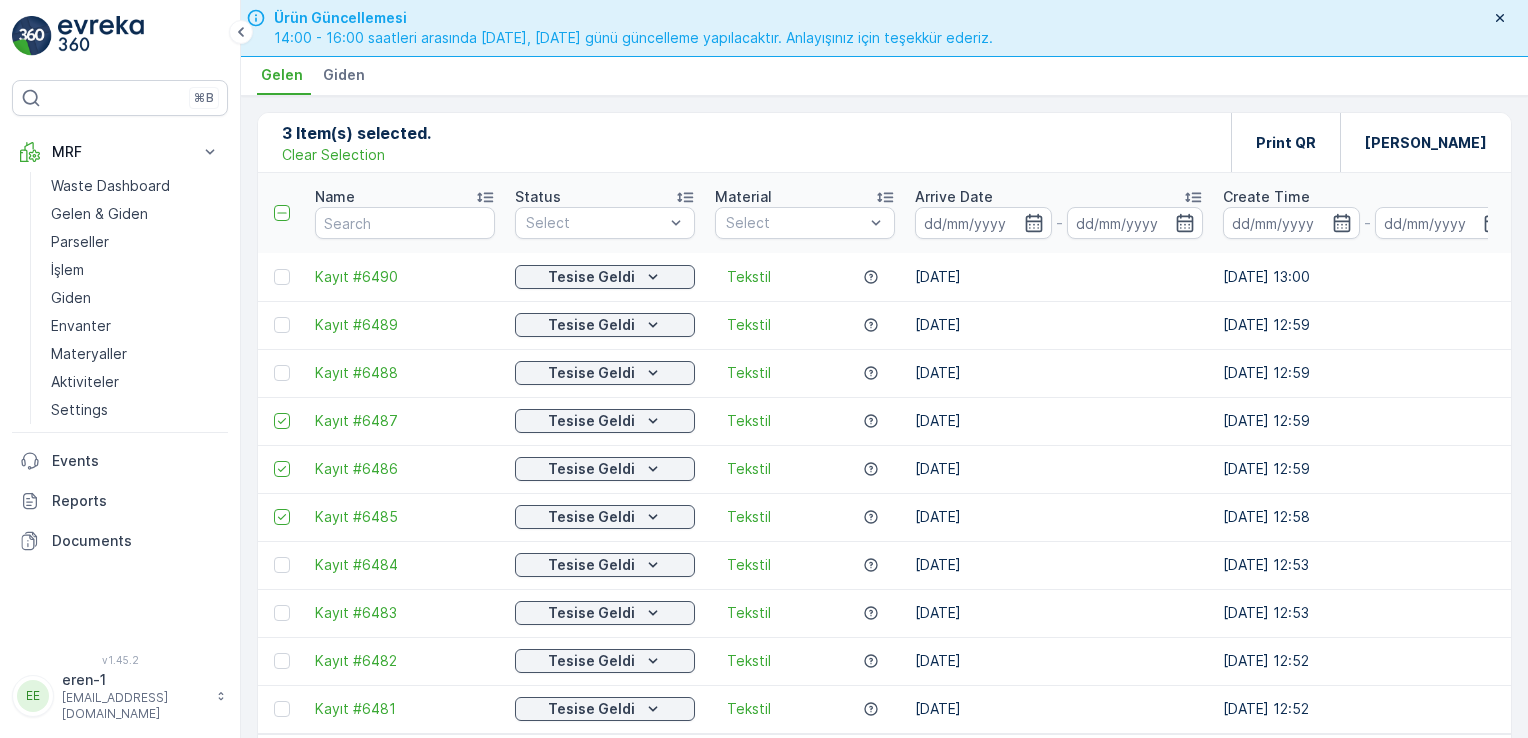 click at bounding box center (281, 373) 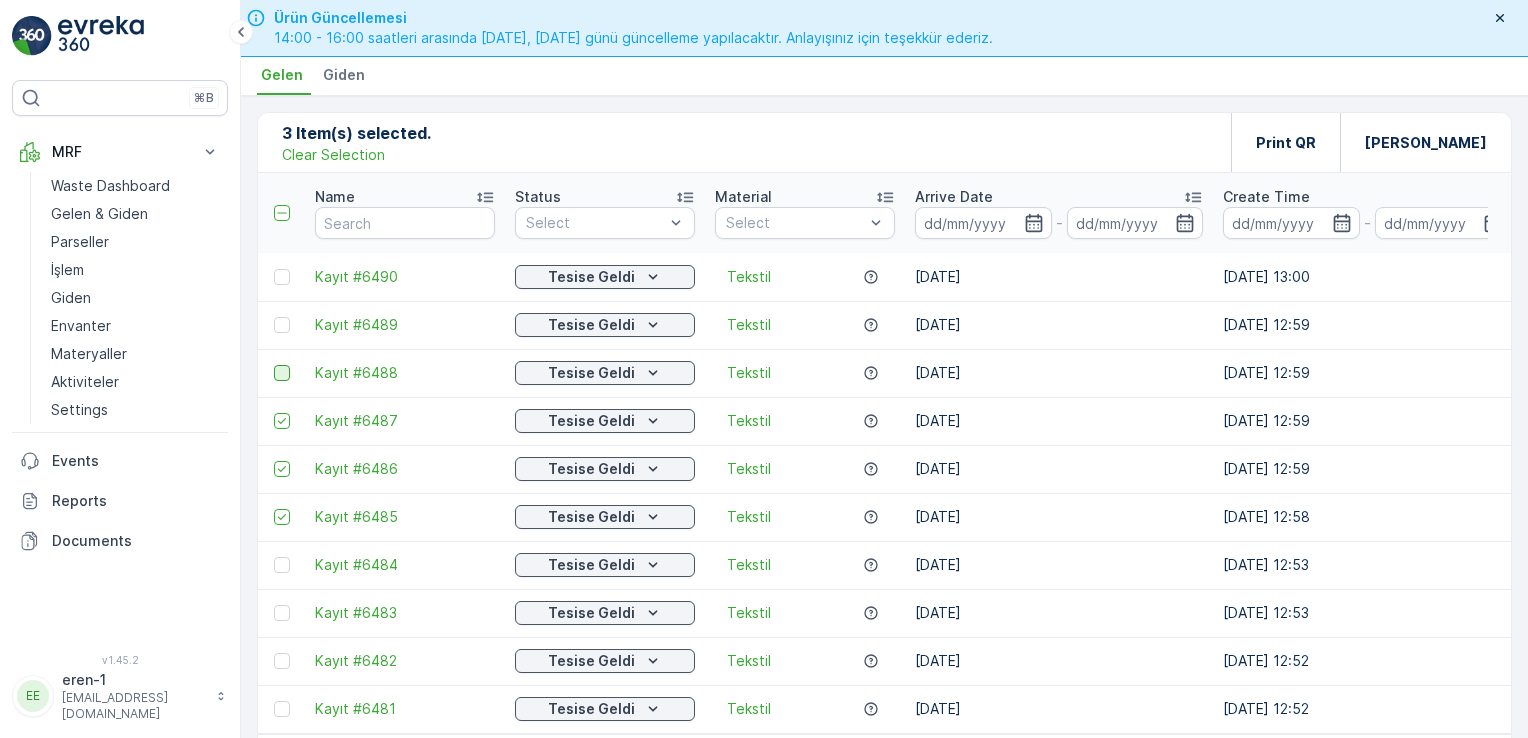 click at bounding box center [282, 373] 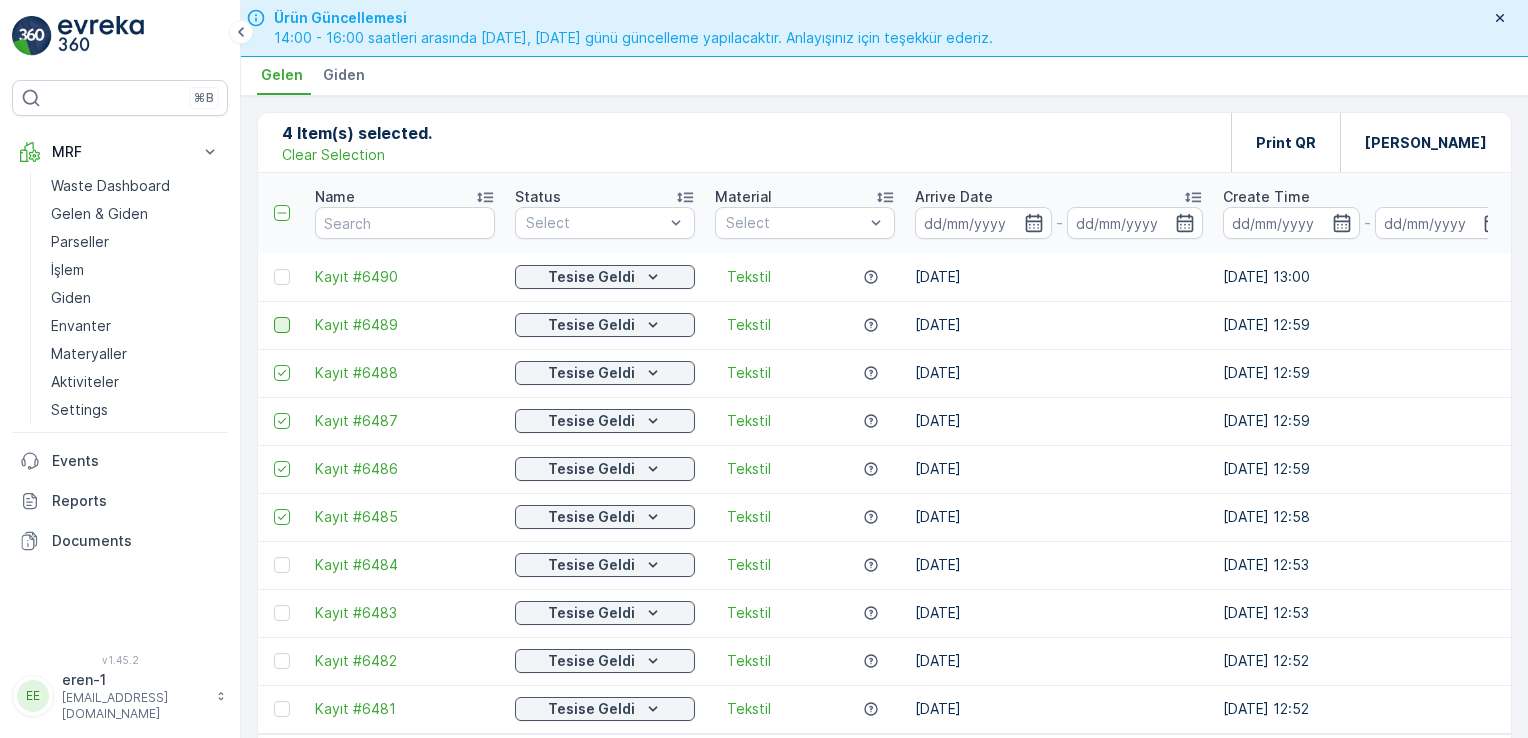 click at bounding box center [282, 325] 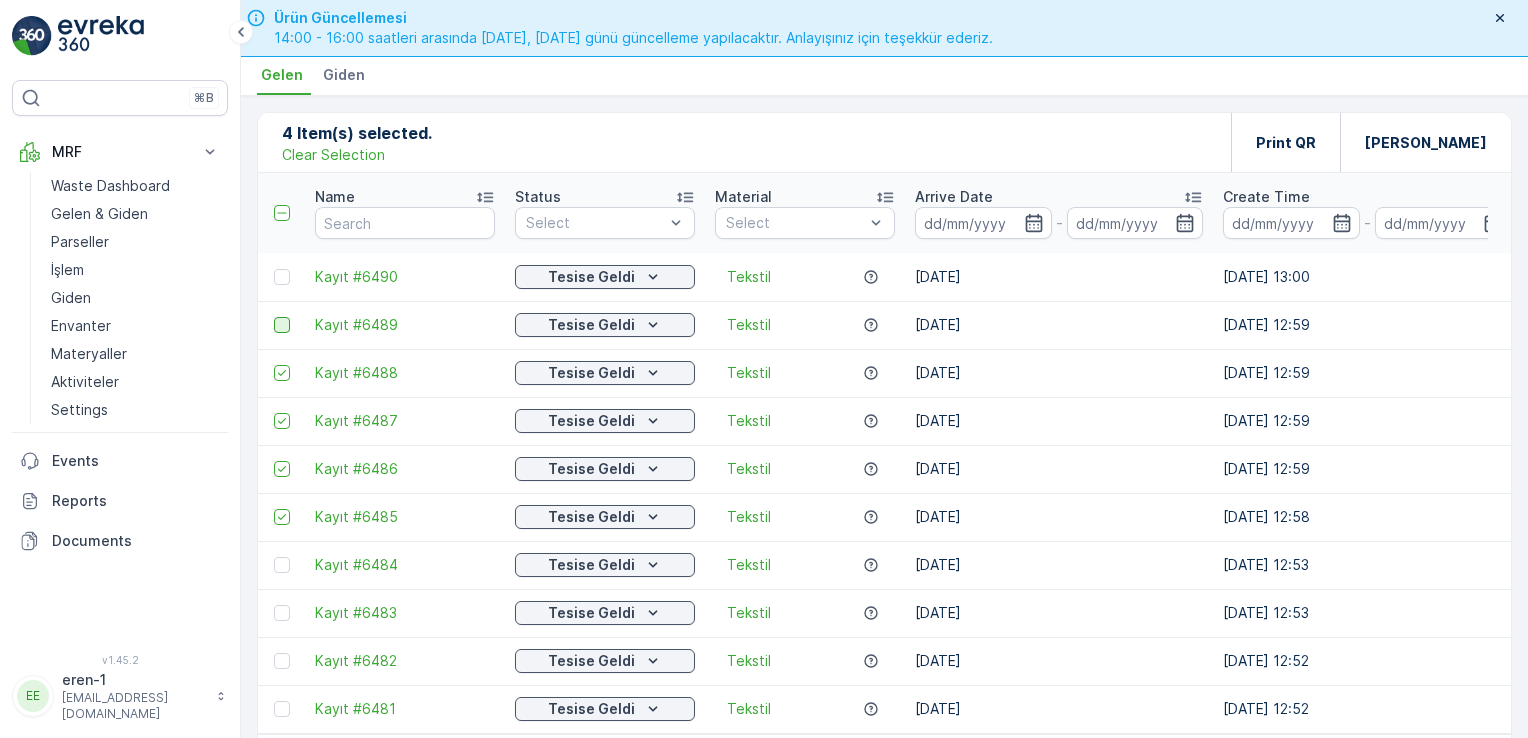 click at bounding box center (274, 317) 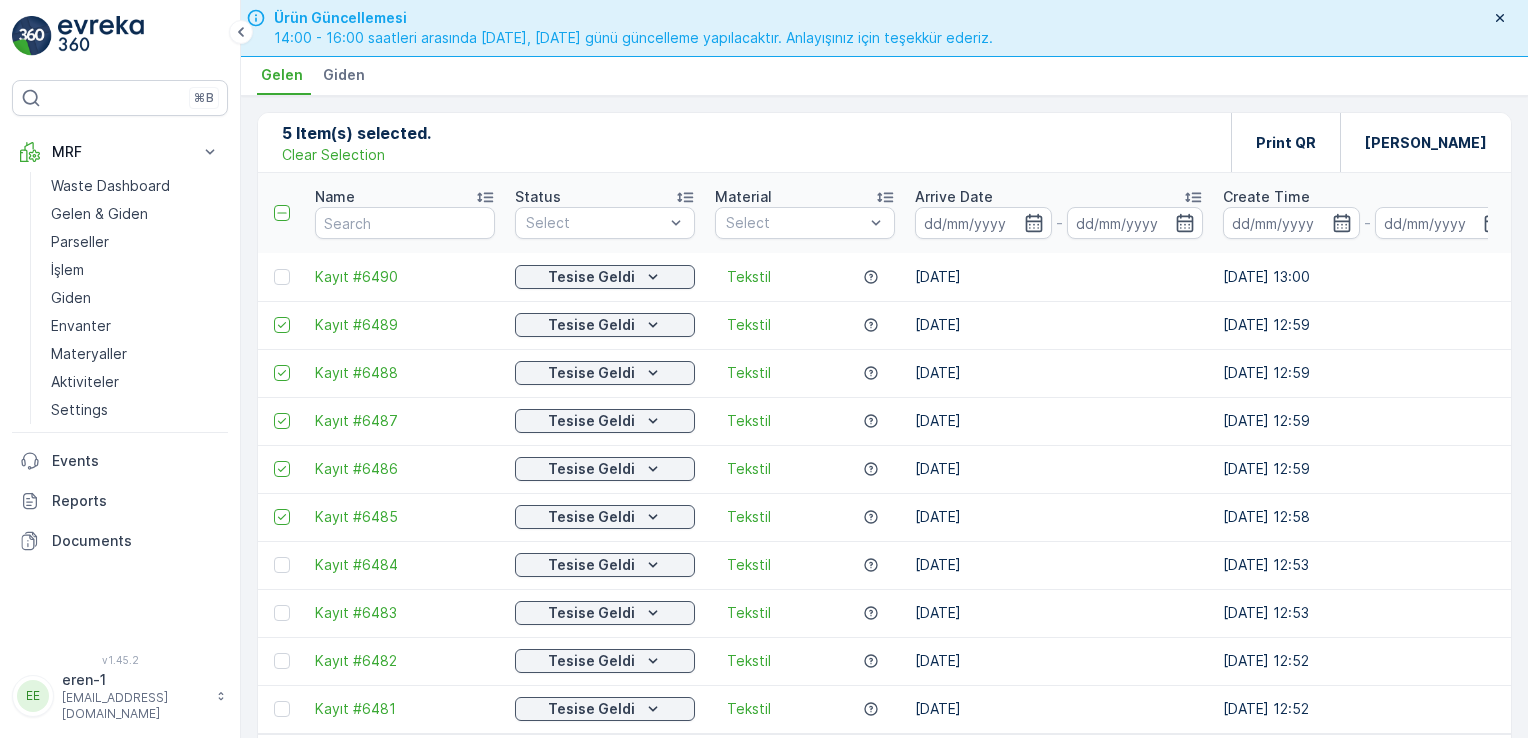 drag, startPoint x: 283, startPoint y: 251, endPoint x: 491, endPoint y: 241, distance: 208.24025 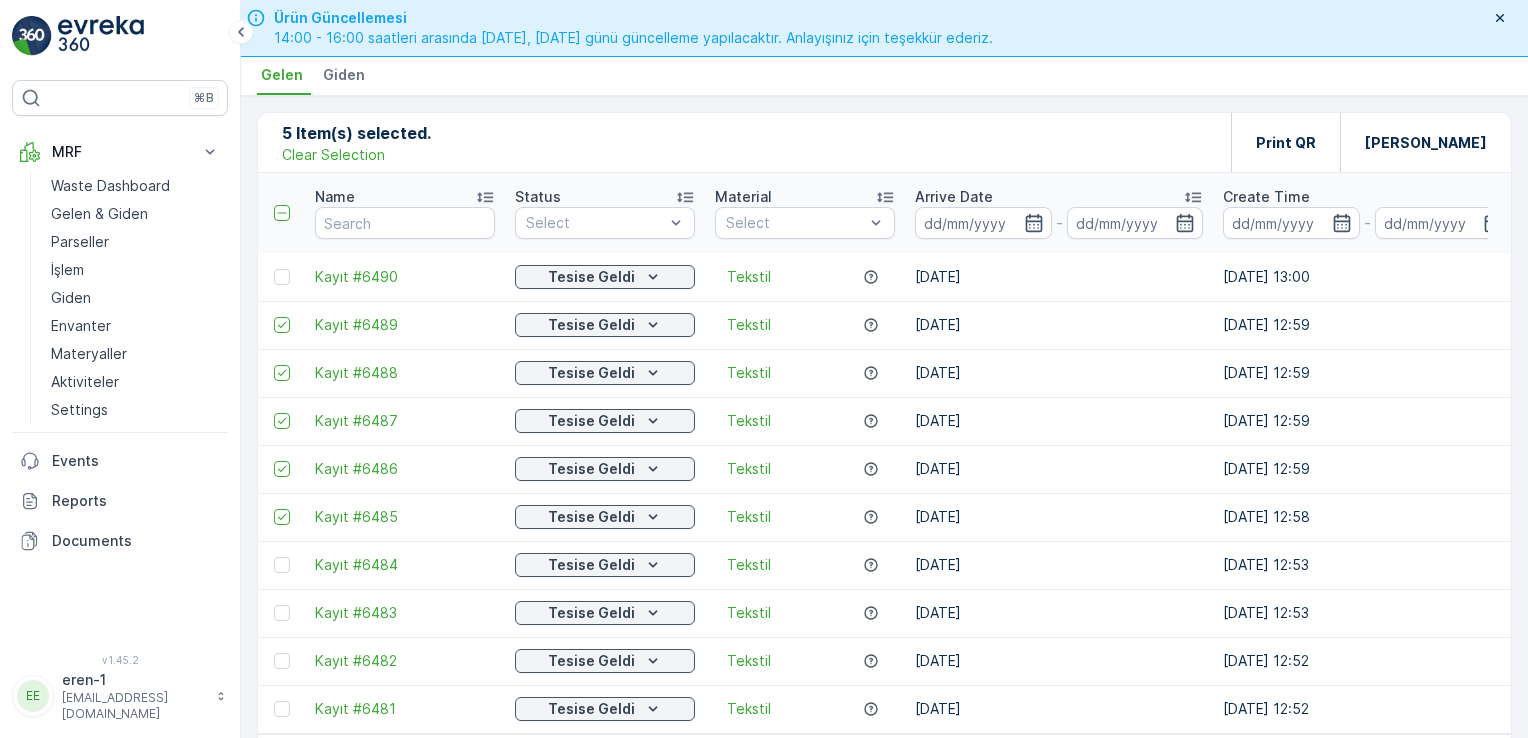 click at bounding box center (282, 277) 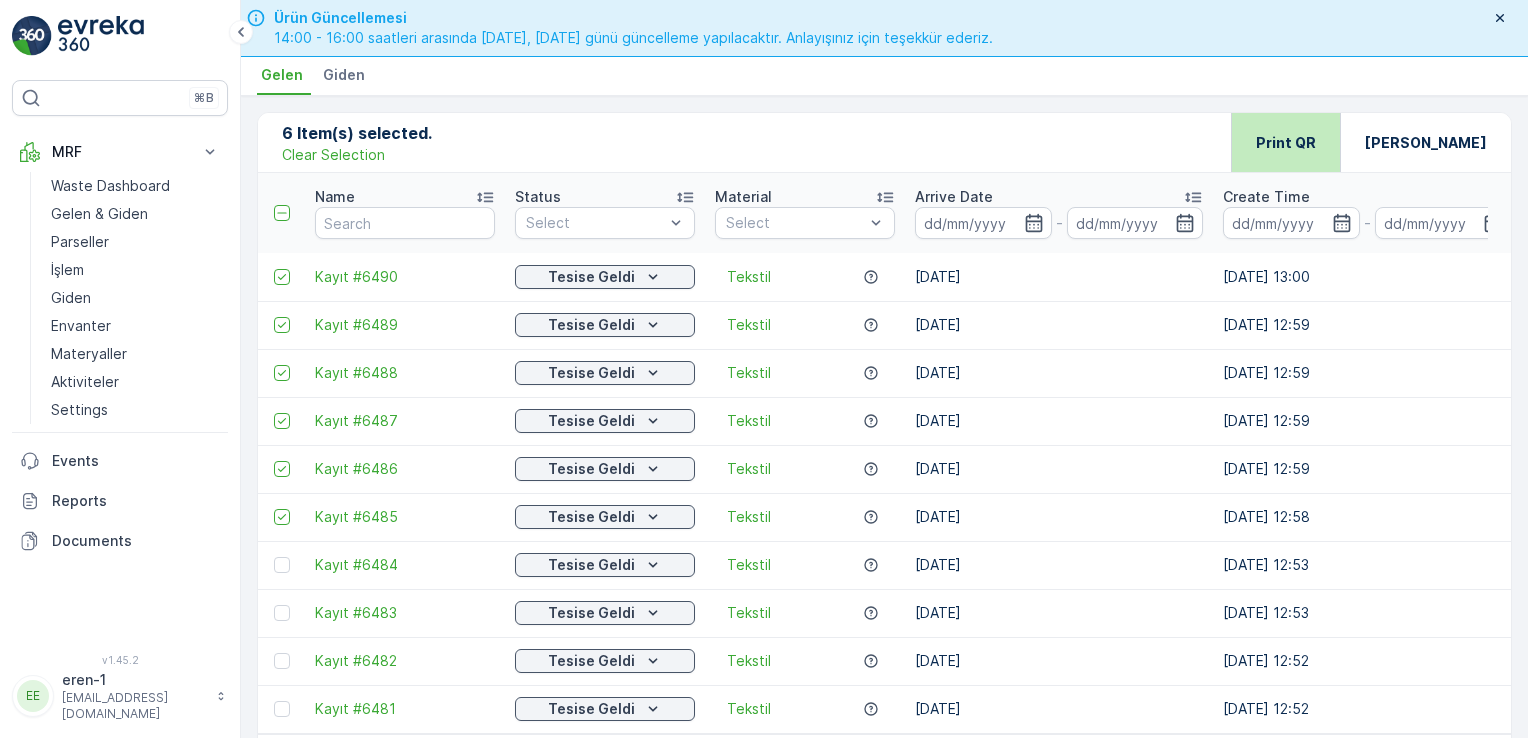 click on "Print QR" at bounding box center (1286, 143) 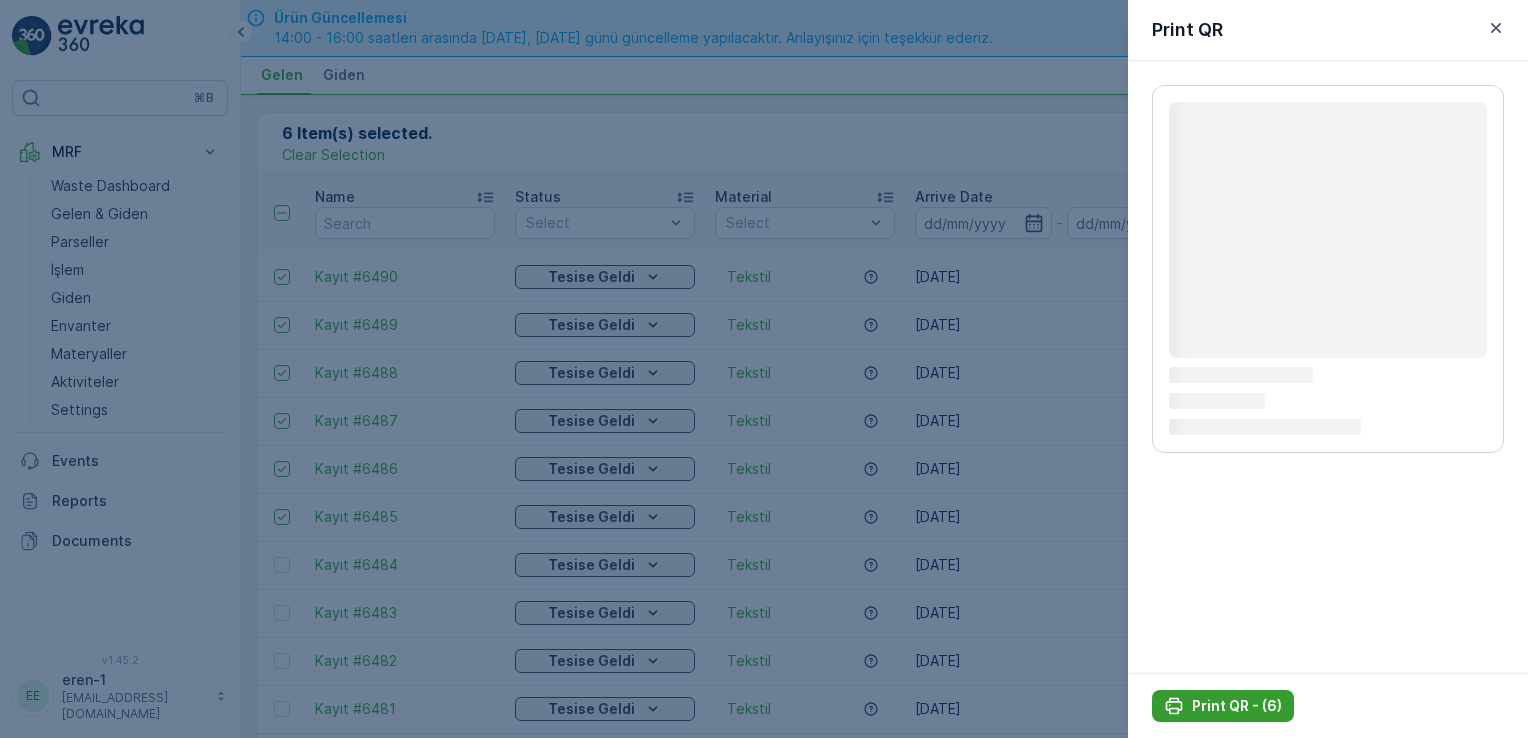click on "Print QR - (6)" at bounding box center [1237, 706] 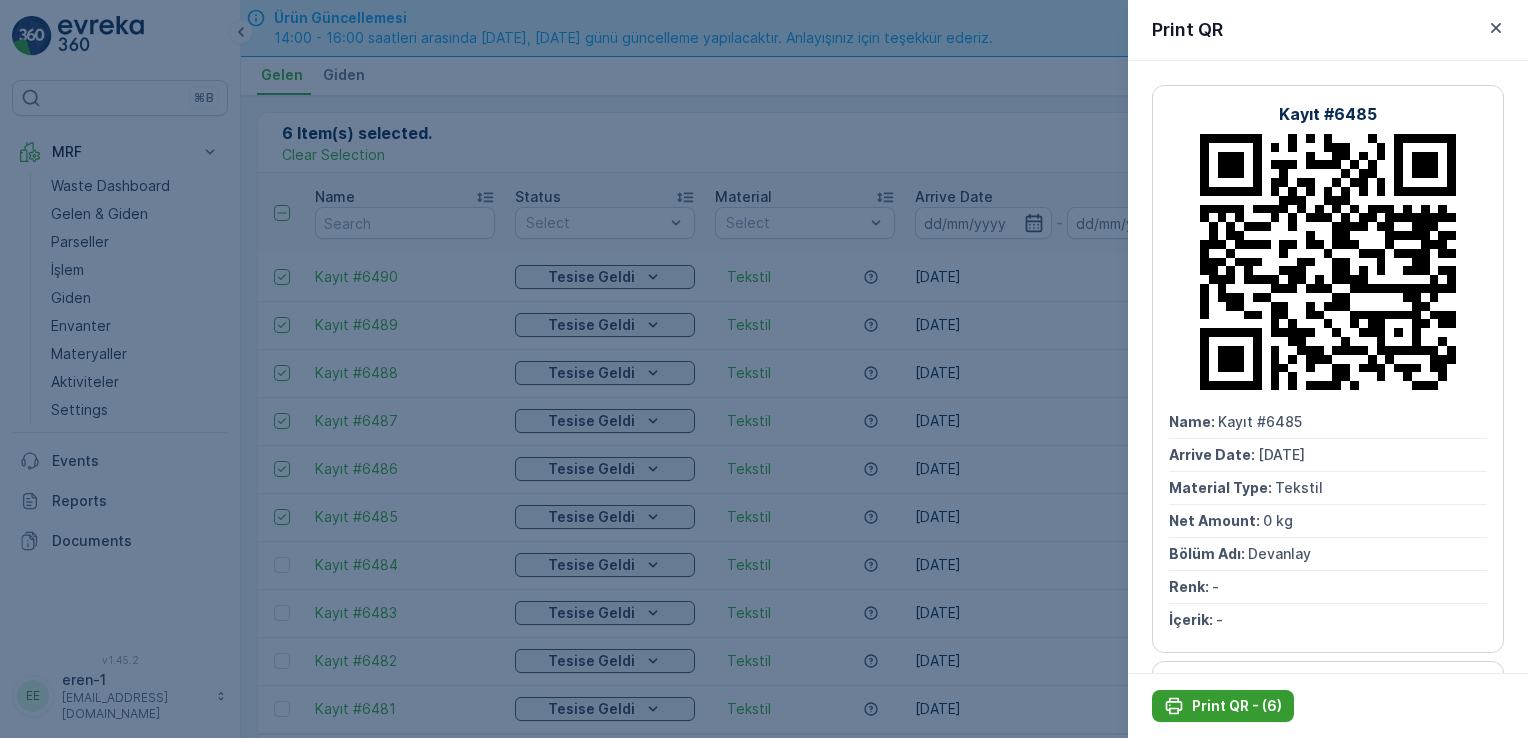 scroll, scrollTop: 0, scrollLeft: 0, axis: both 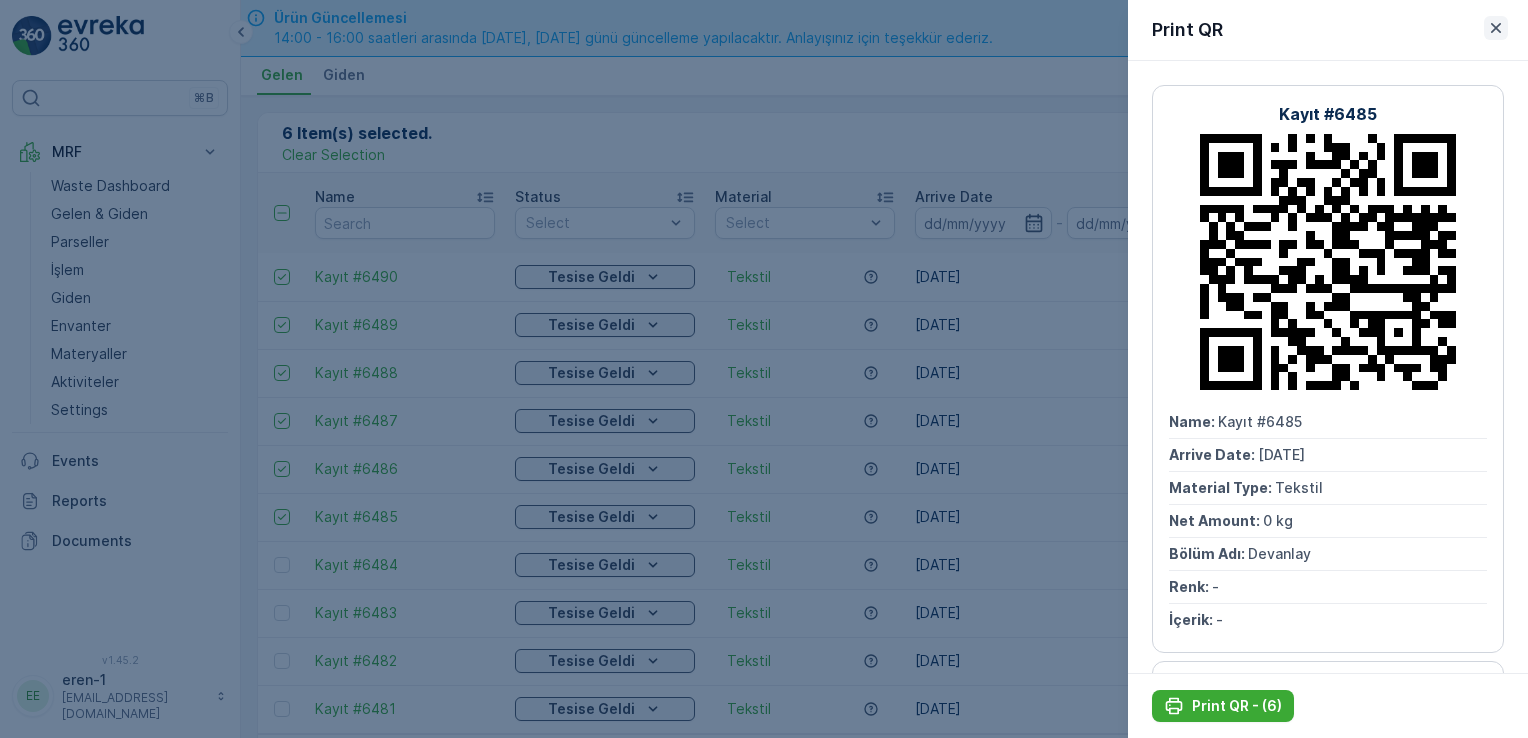click 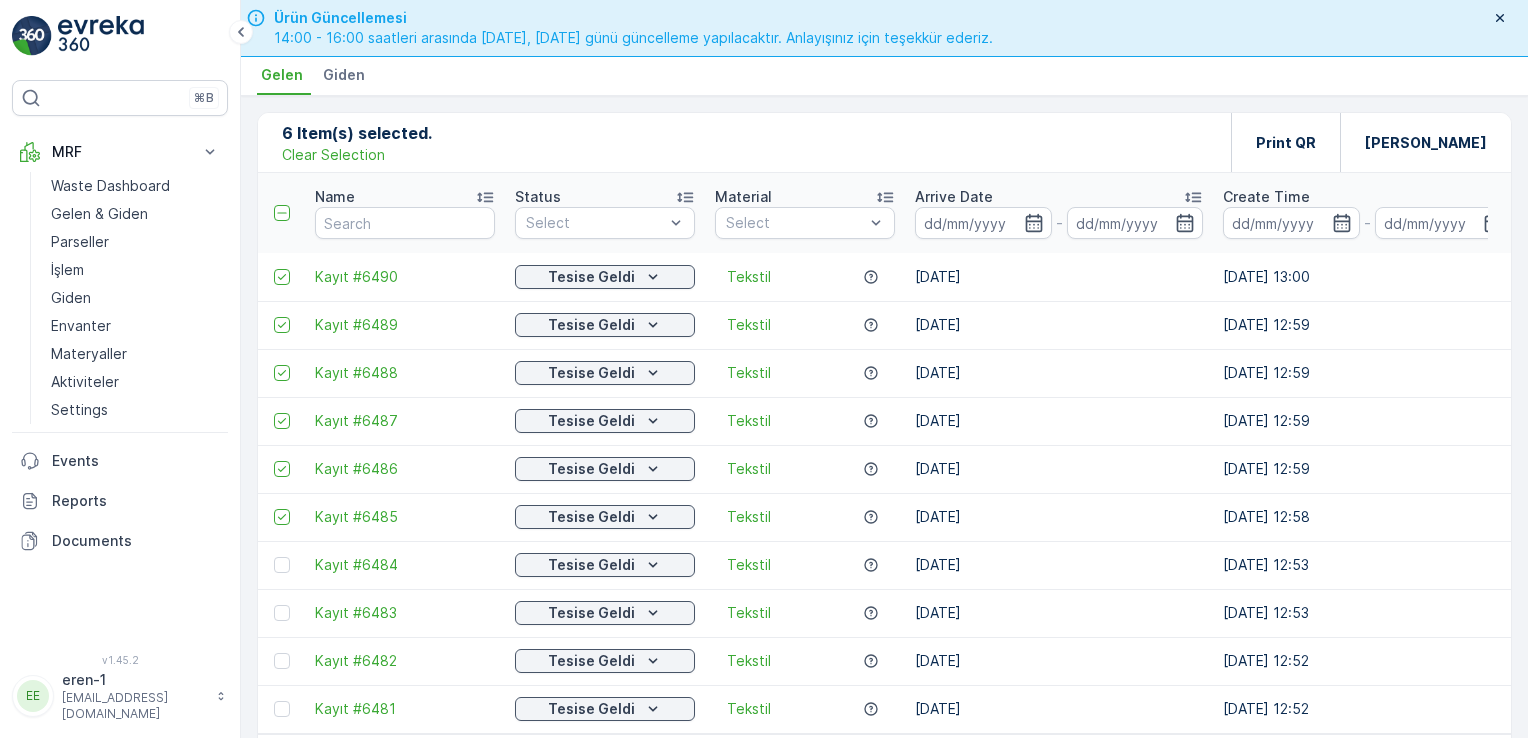 click on "Clear Selection" at bounding box center (333, 155) 